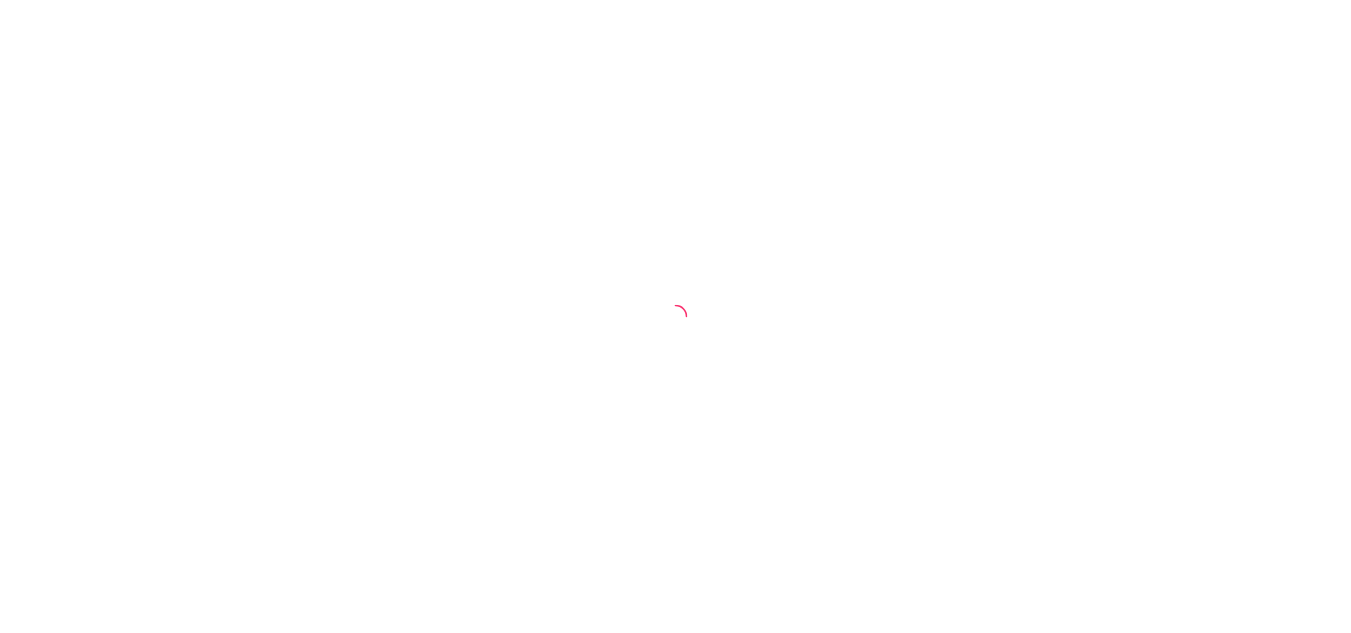 scroll, scrollTop: 0, scrollLeft: 0, axis: both 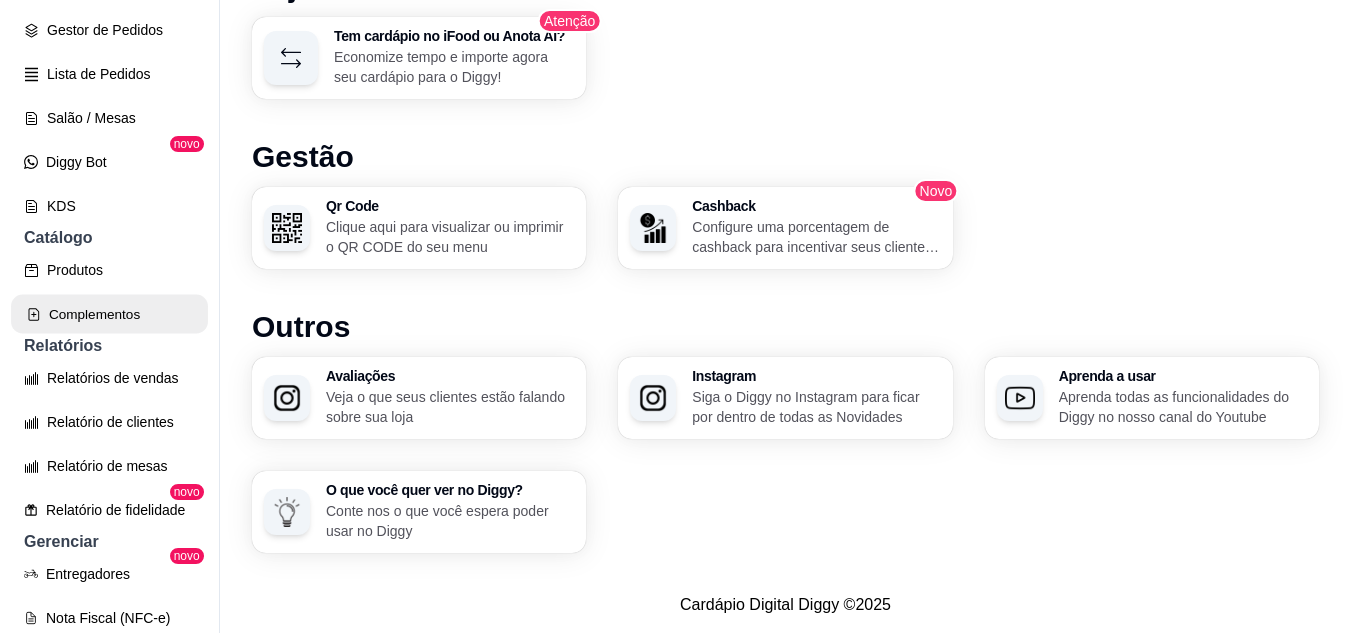 click on "Complementos" at bounding box center (109, 314) 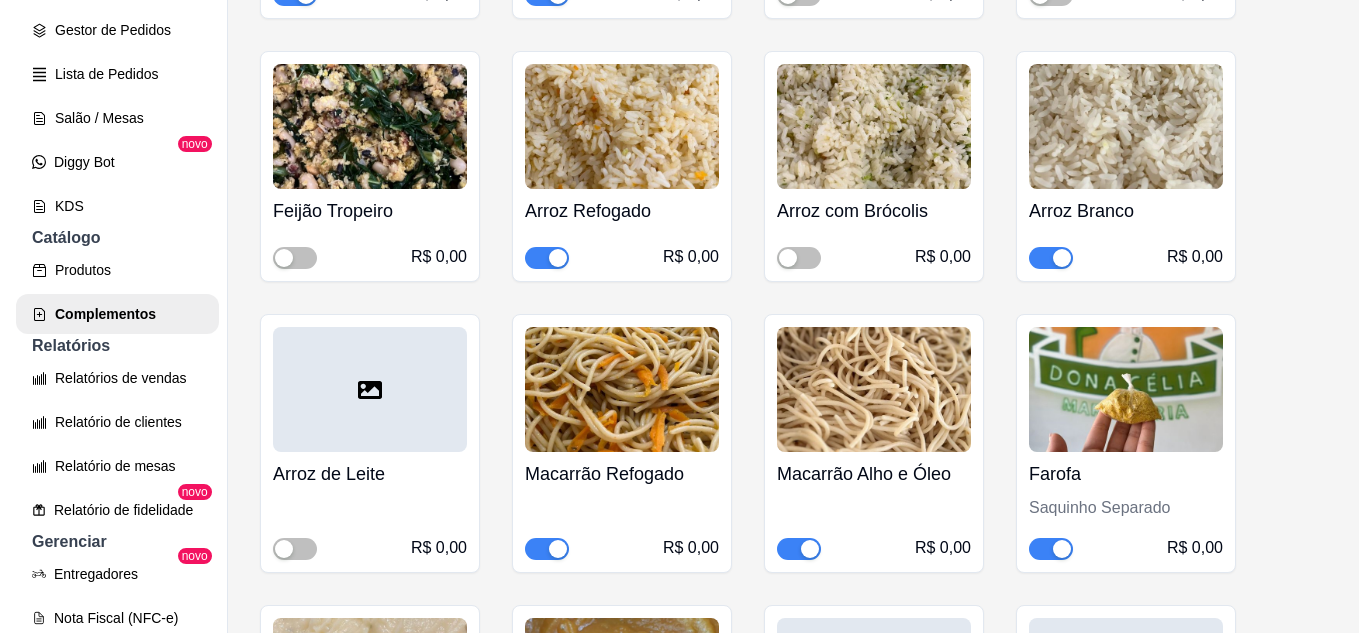 scroll, scrollTop: 200, scrollLeft: 0, axis: vertical 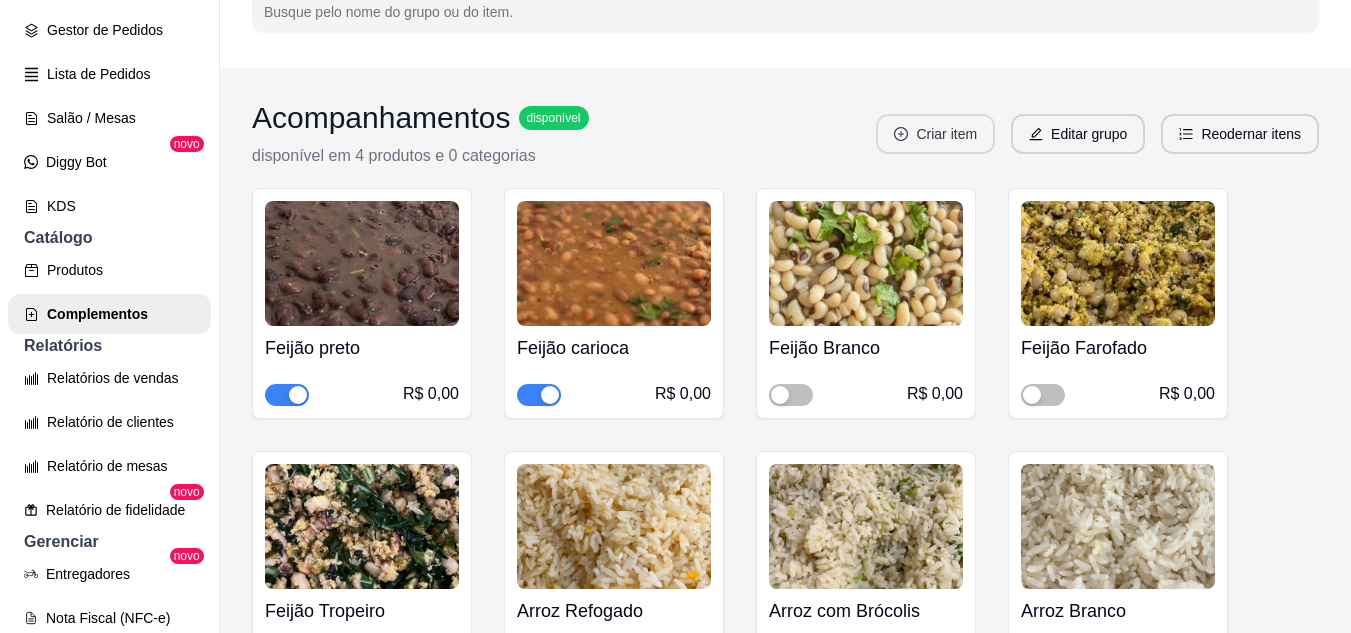 click on "Criar item" at bounding box center [935, 134] 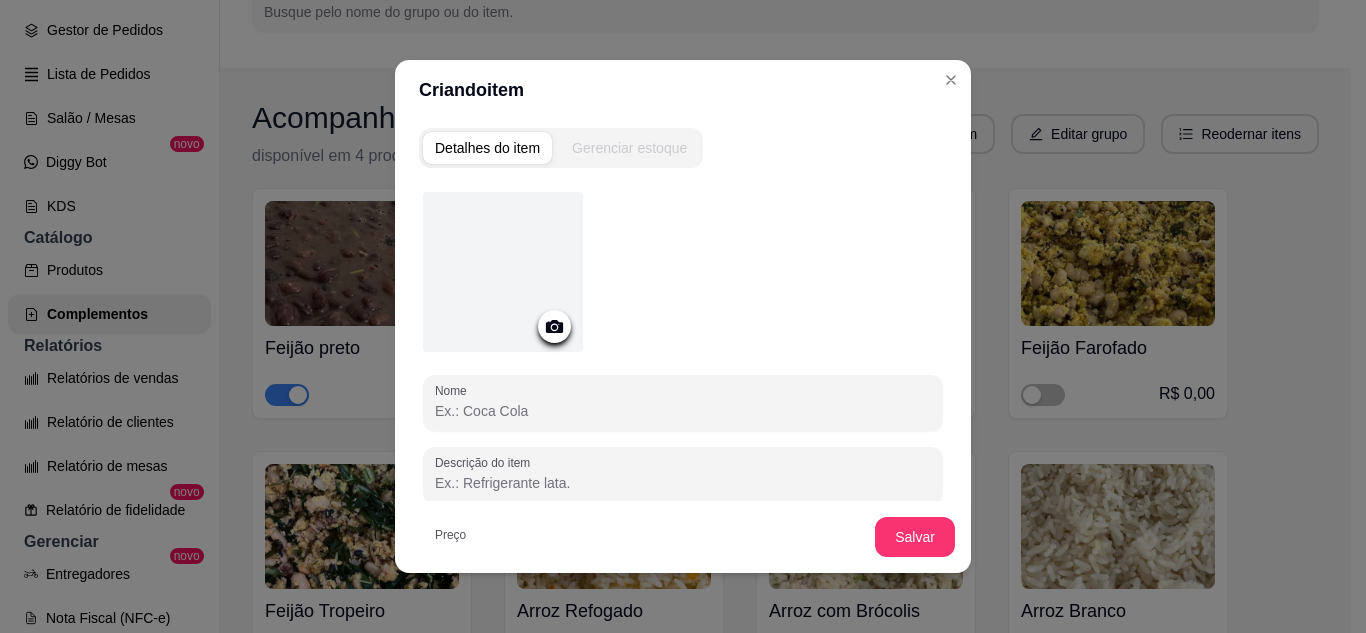 click on "Nome Descrição do item Preço 0,00 Pode repetir esse item Habilitado: o cliente poderá selecionar até o máximo configurado na quantidade do grupo." at bounding box center [683, 446] 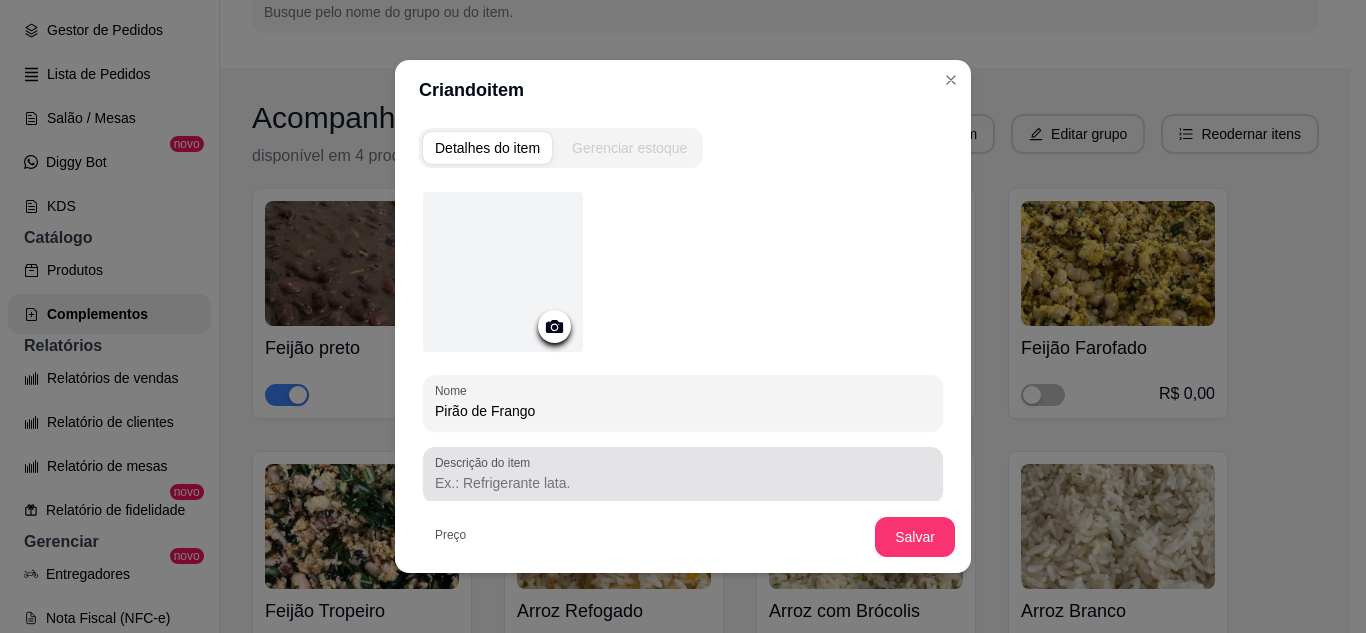 scroll, scrollTop: 100, scrollLeft: 0, axis: vertical 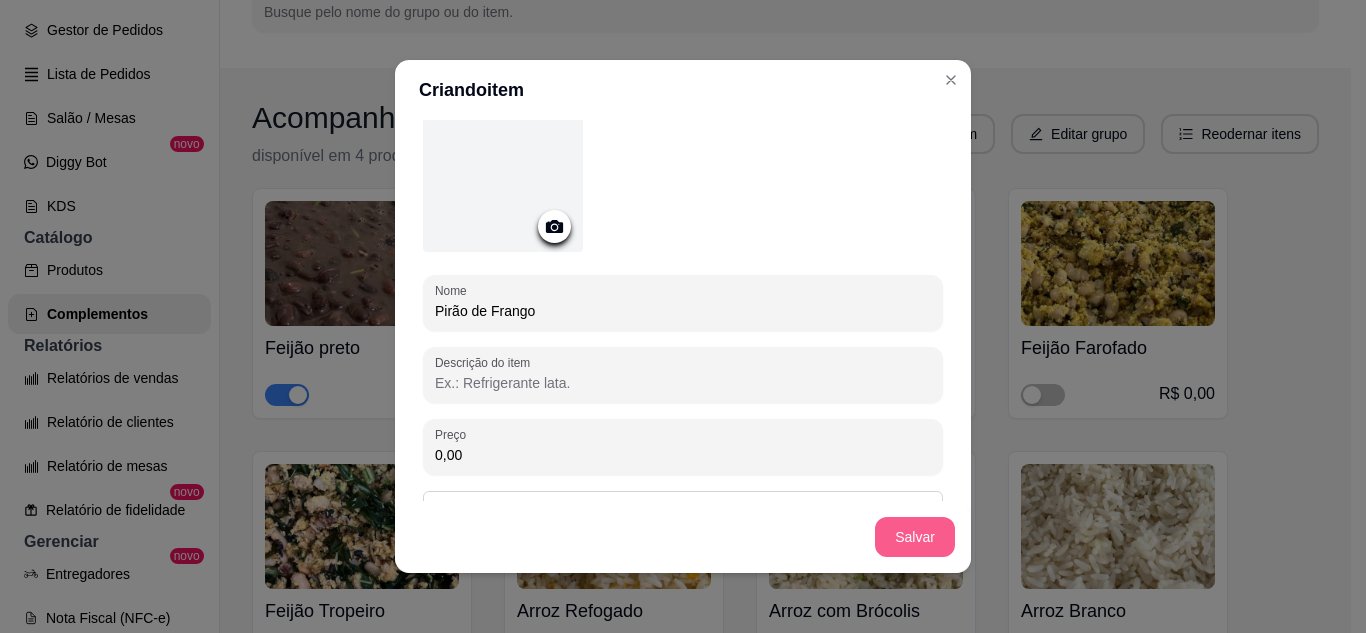 type on "Pirão de Frango" 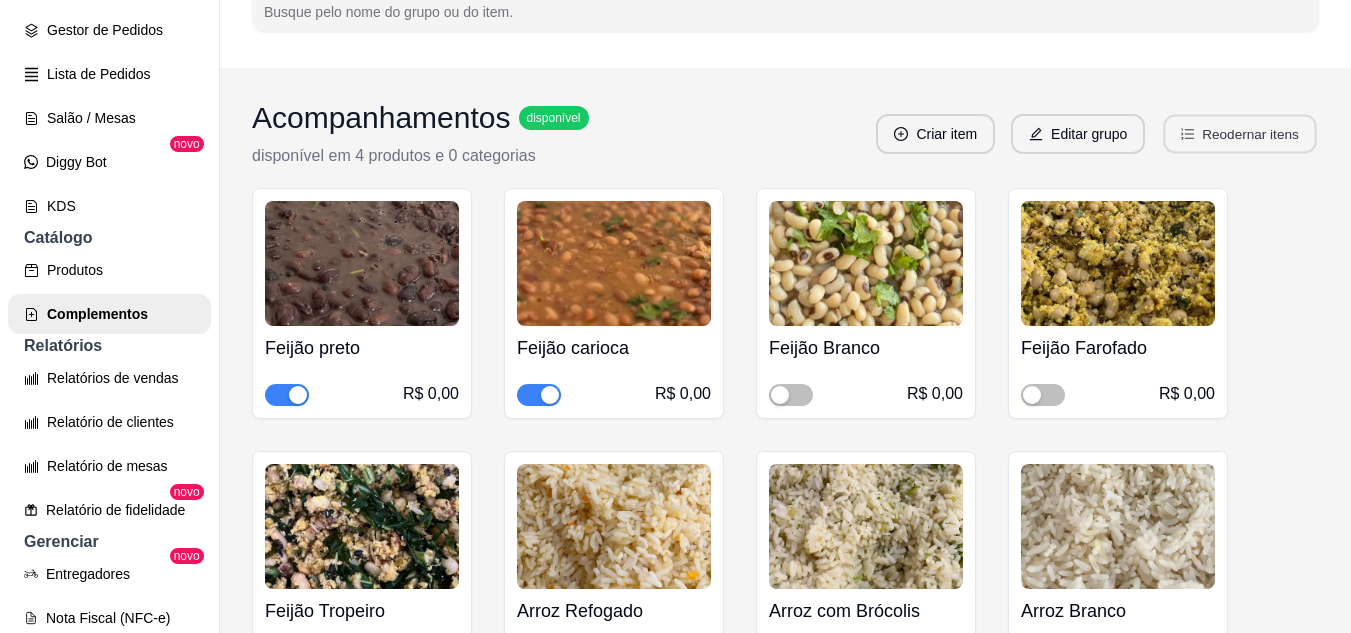 click on "Reodernar itens" at bounding box center [1240, 134] 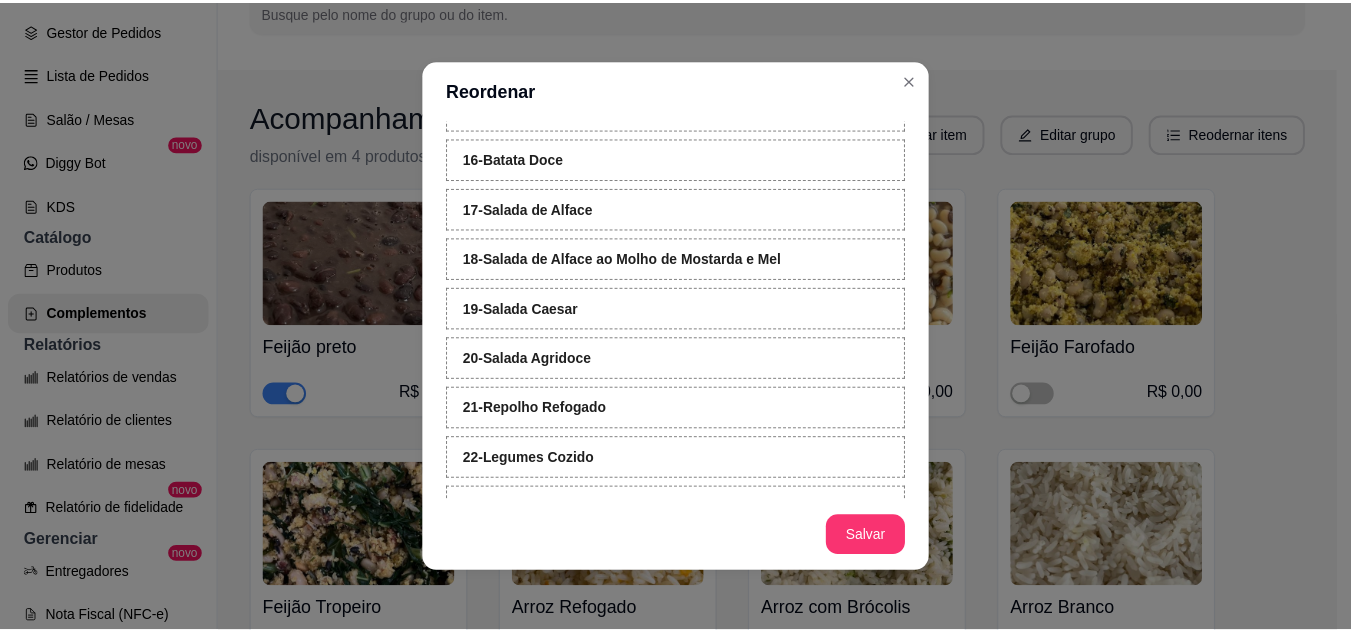 scroll, scrollTop: 995, scrollLeft: 0, axis: vertical 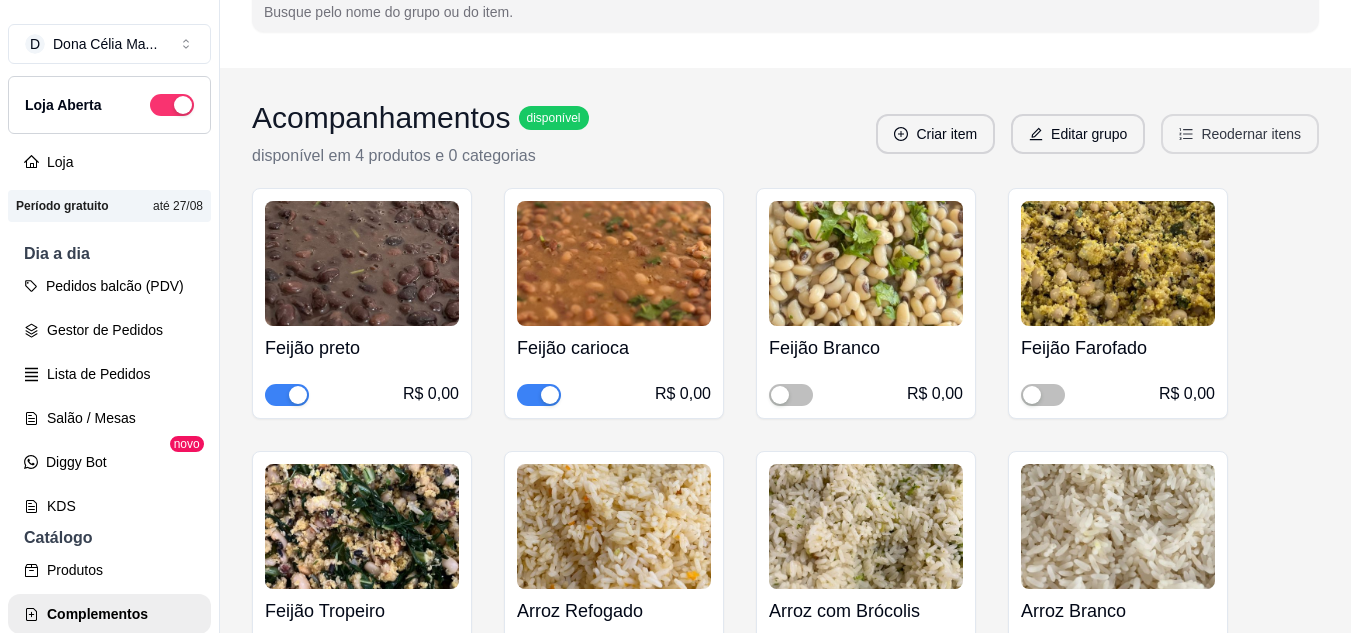 click on "Reodernar itens" at bounding box center [1240, 134] 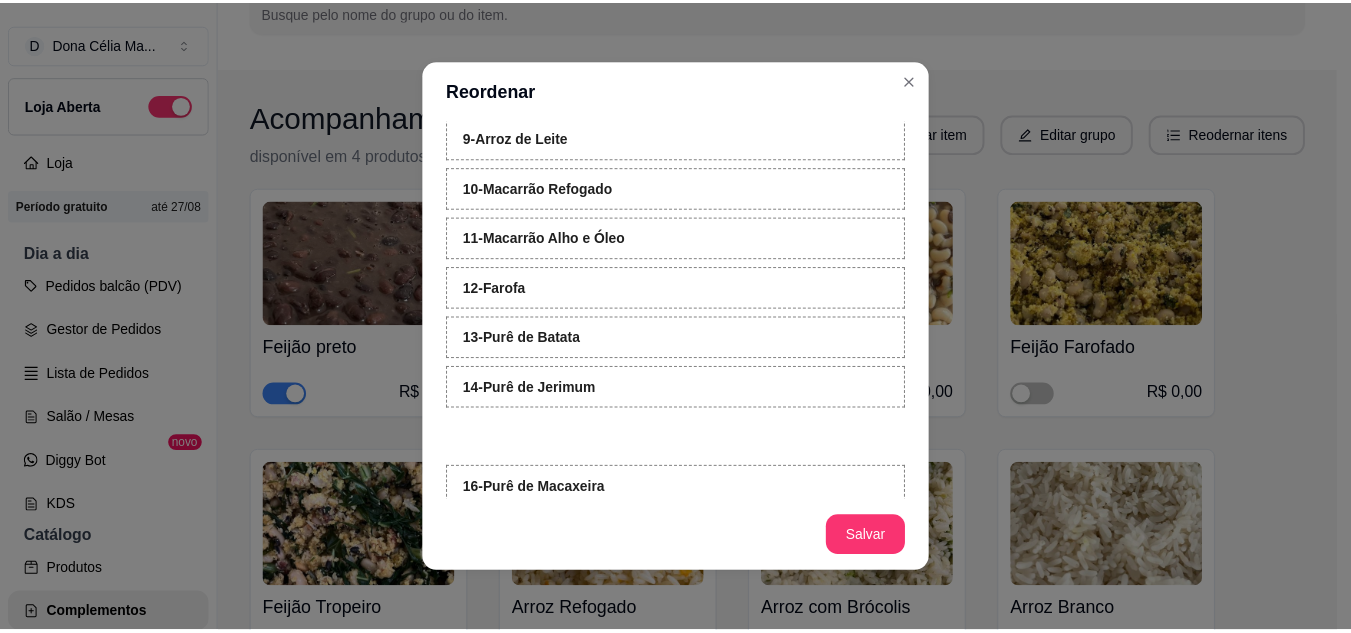 scroll, scrollTop: 554, scrollLeft: 0, axis: vertical 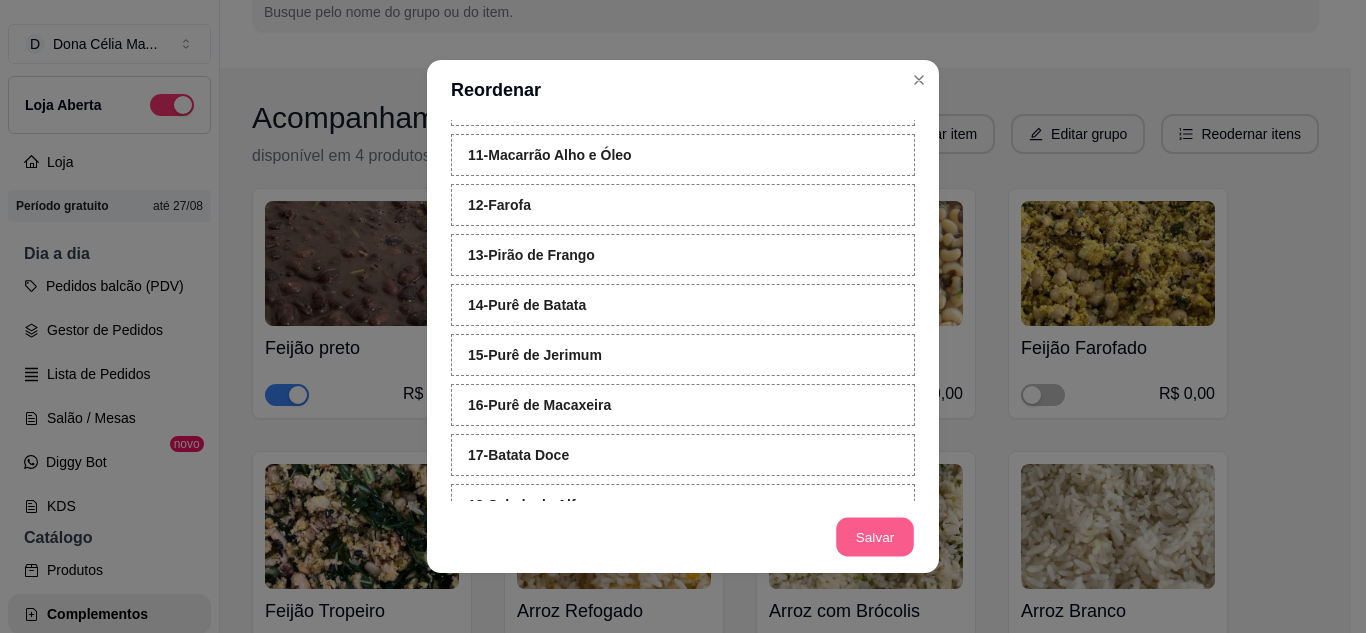 click on "Salvar" at bounding box center (875, 537) 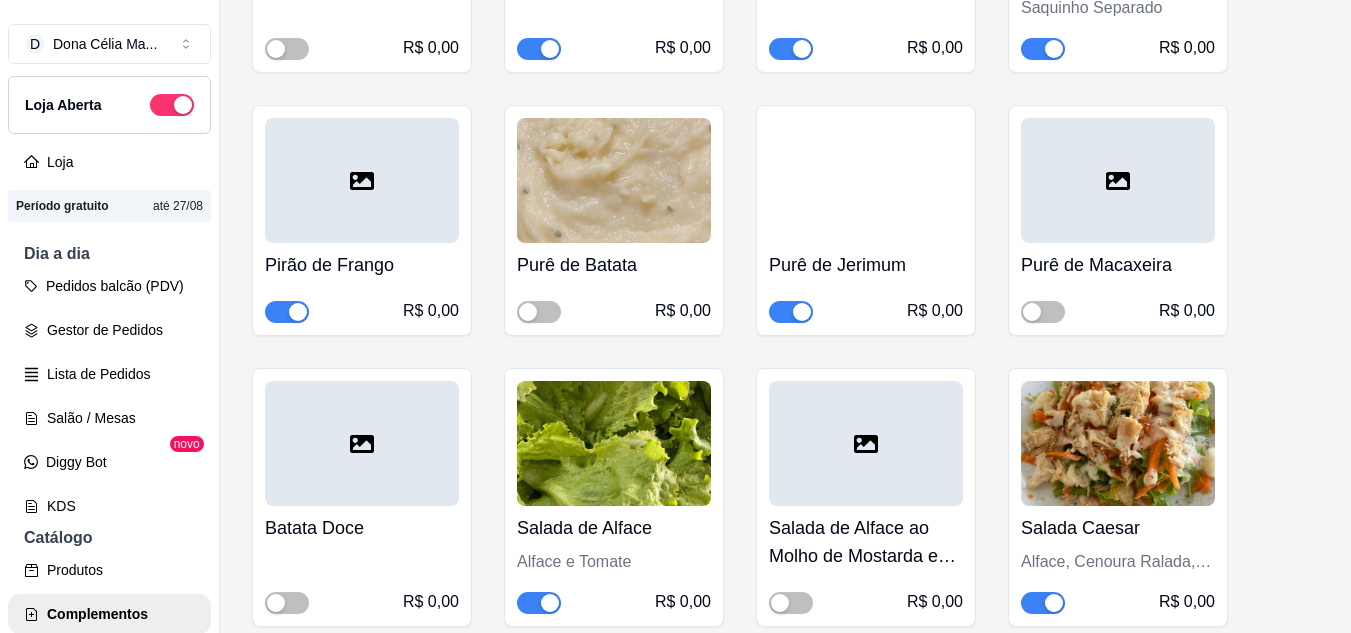 scroll, scrollTop: 1200, scrollLeft: 0, axis: vertical 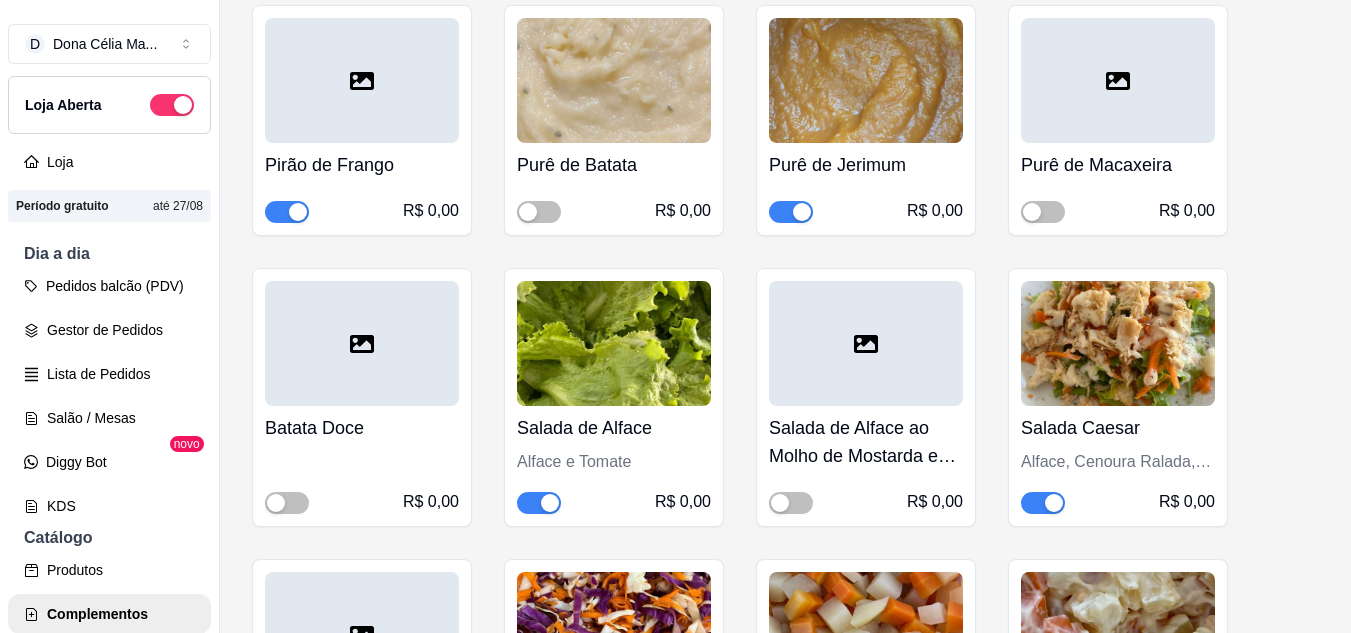 click at bounding box center (791, 212) 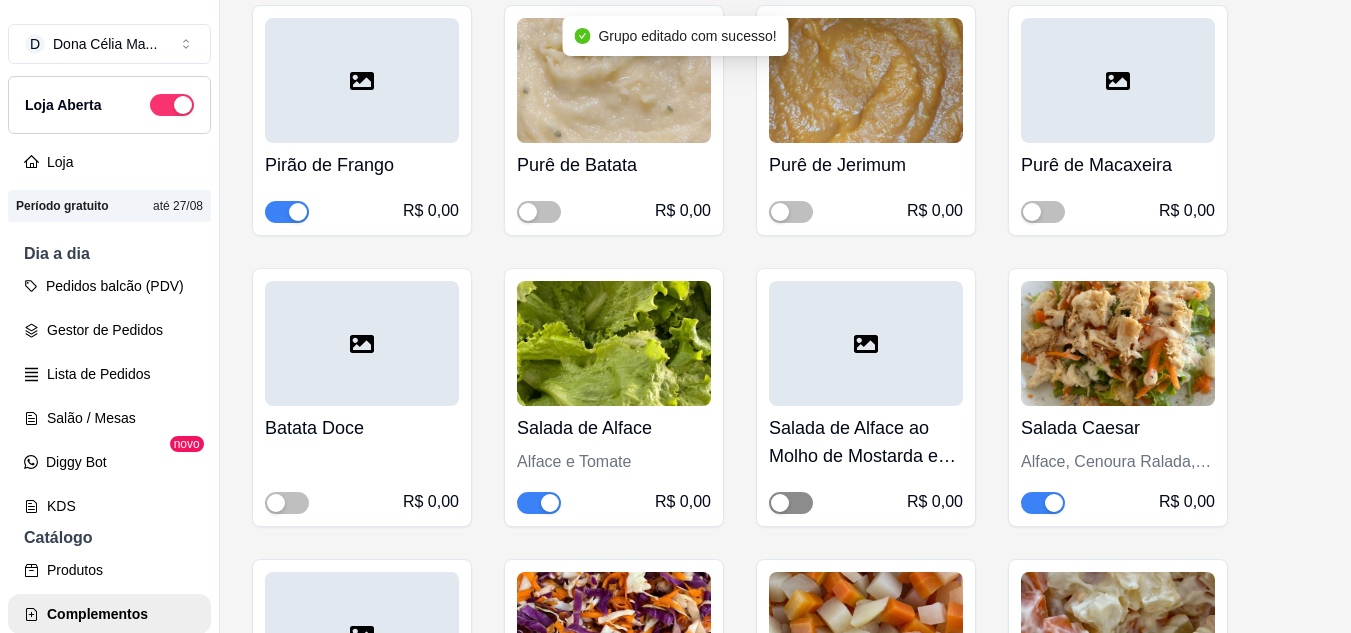 click at bounding box center (791, 503) 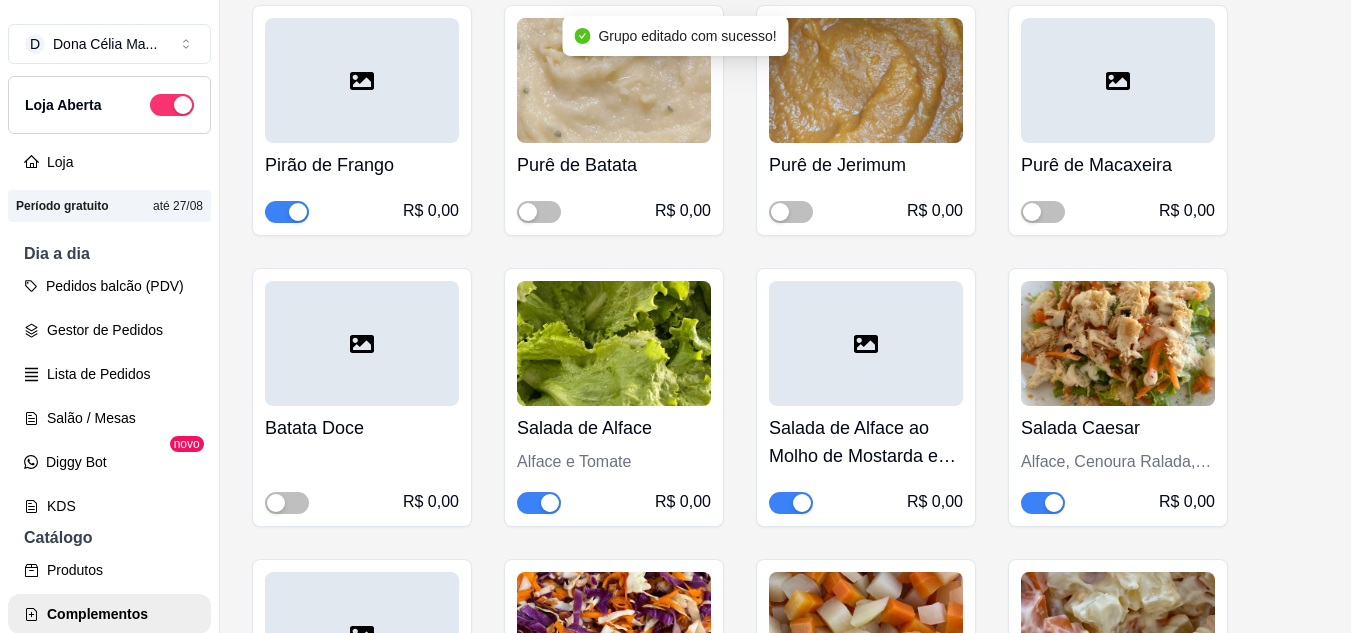 click at bounding box center [1043, 503] 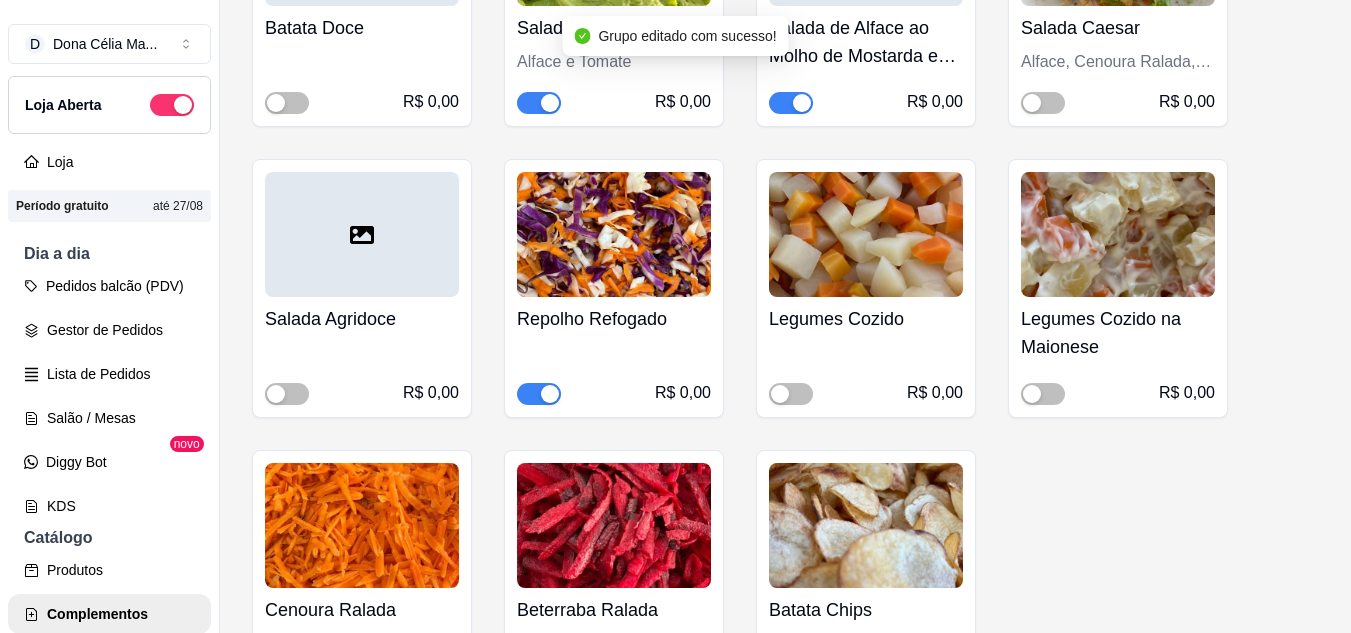 scroll, scrollTop: 1700, scrollLeft: 0, axis: vertical 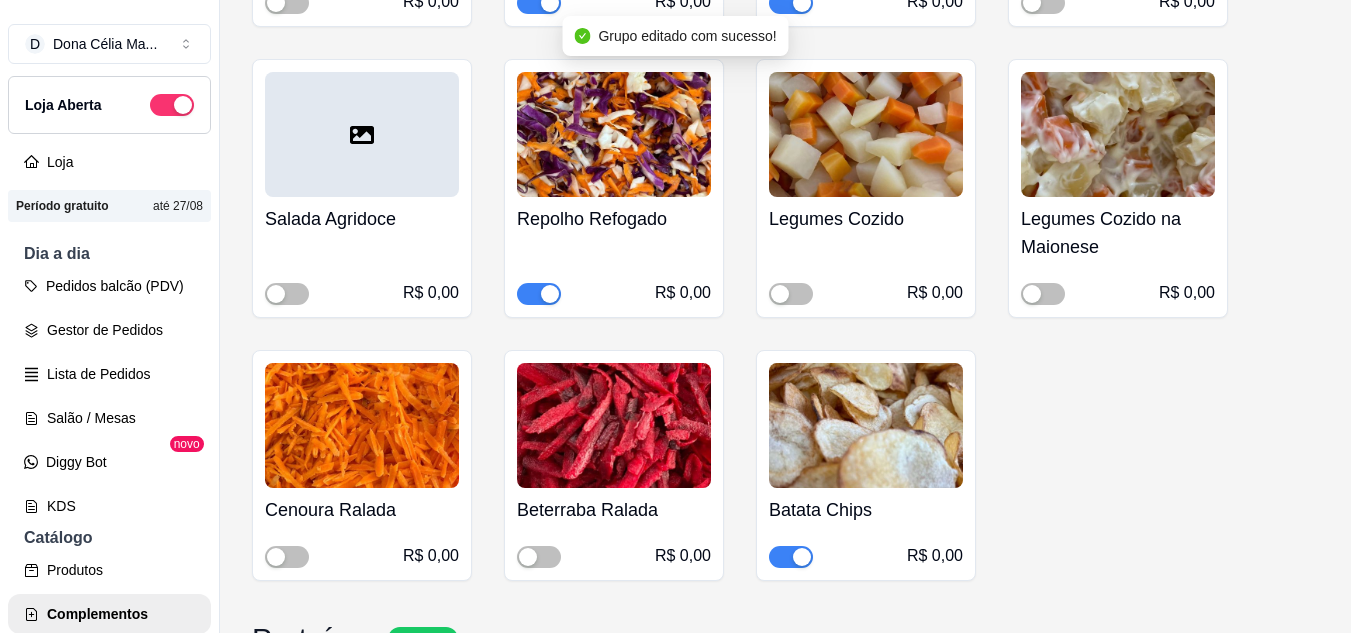 click at bounding box center (550, 294) 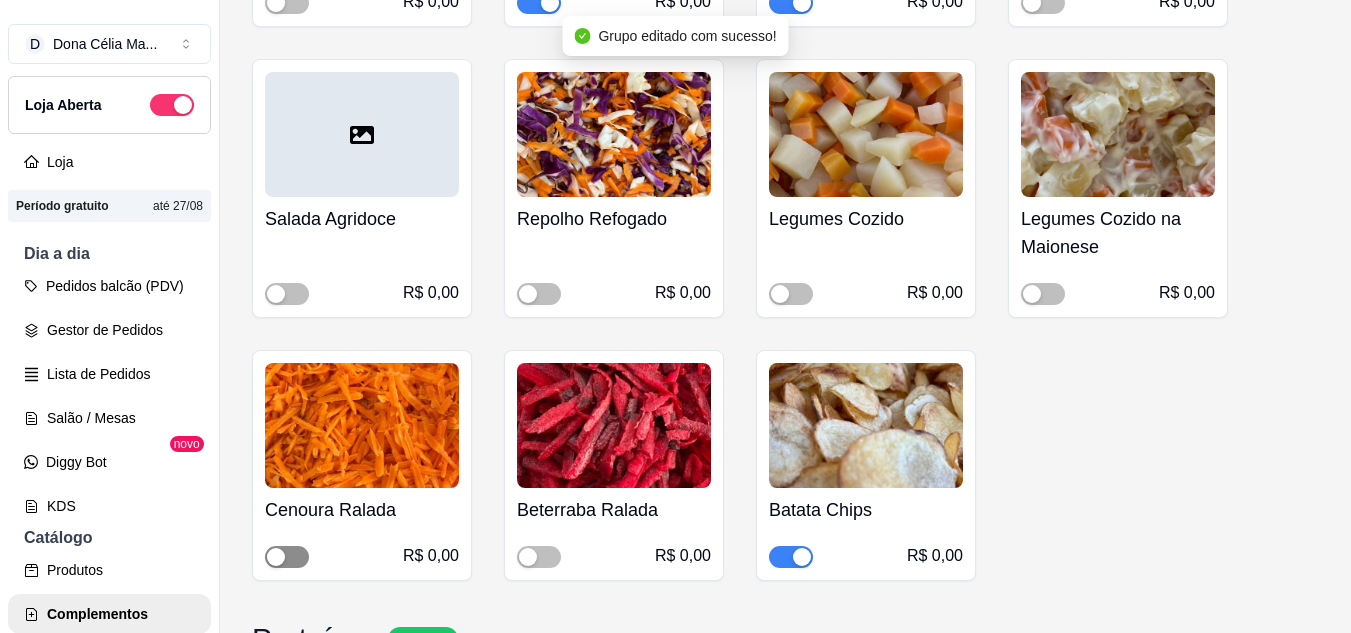 click at bounding box center (287, 557) 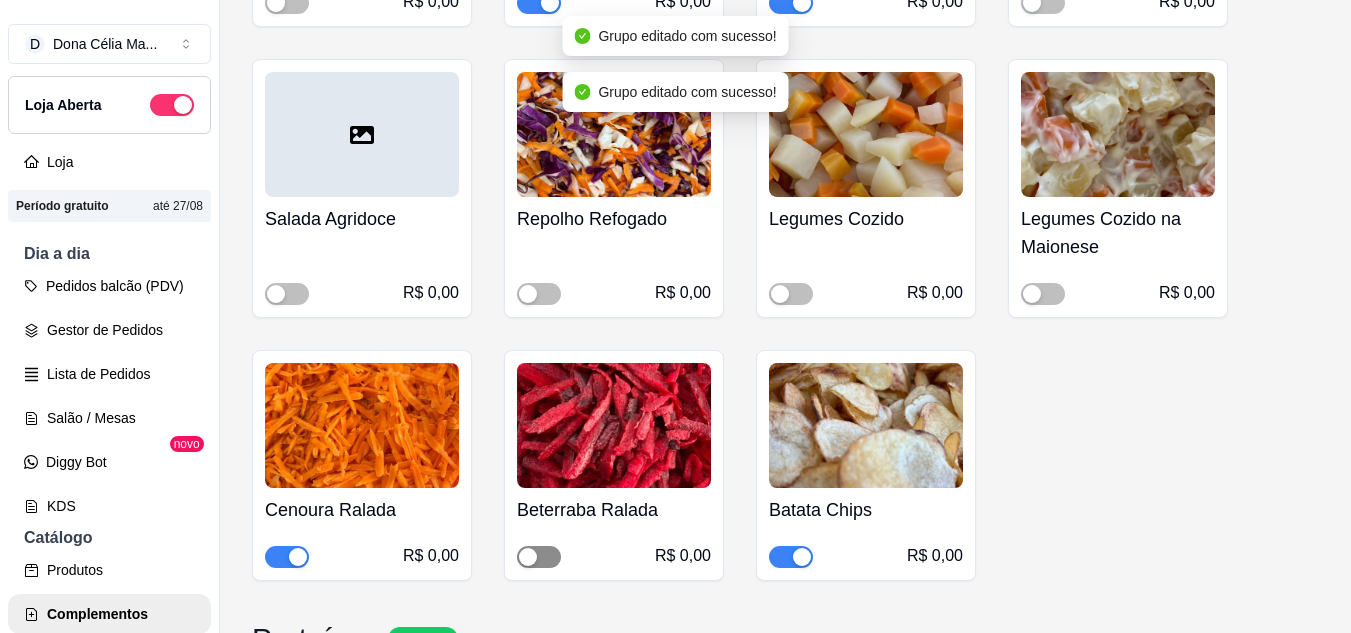 click at bounding box center [528, 557] 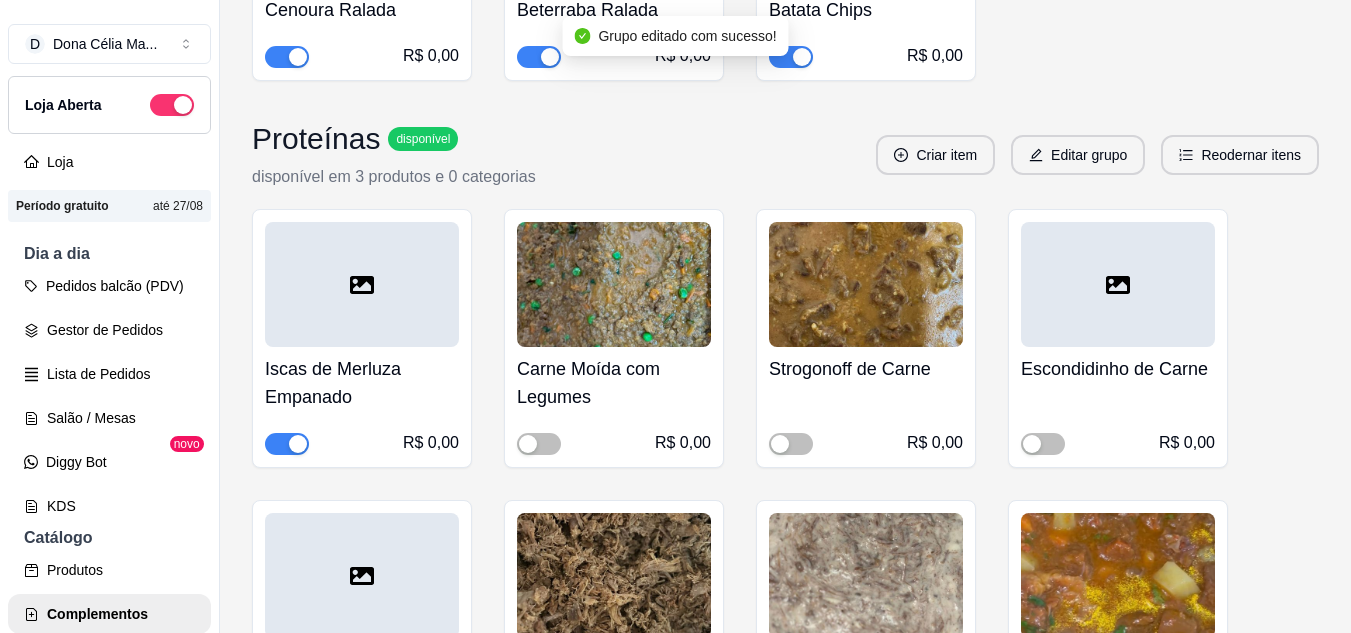 scroll, scrollTop: 2400, scrollLeft: 0, axis: vertical 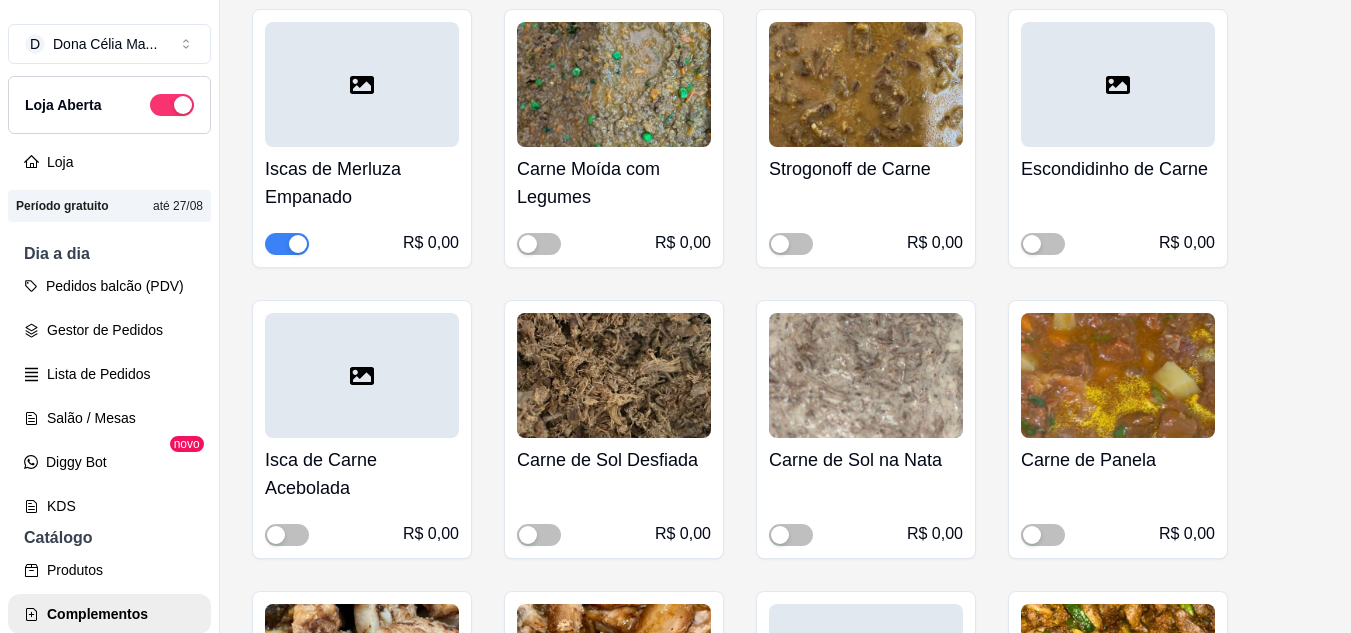click at bounding box center [287, 244] 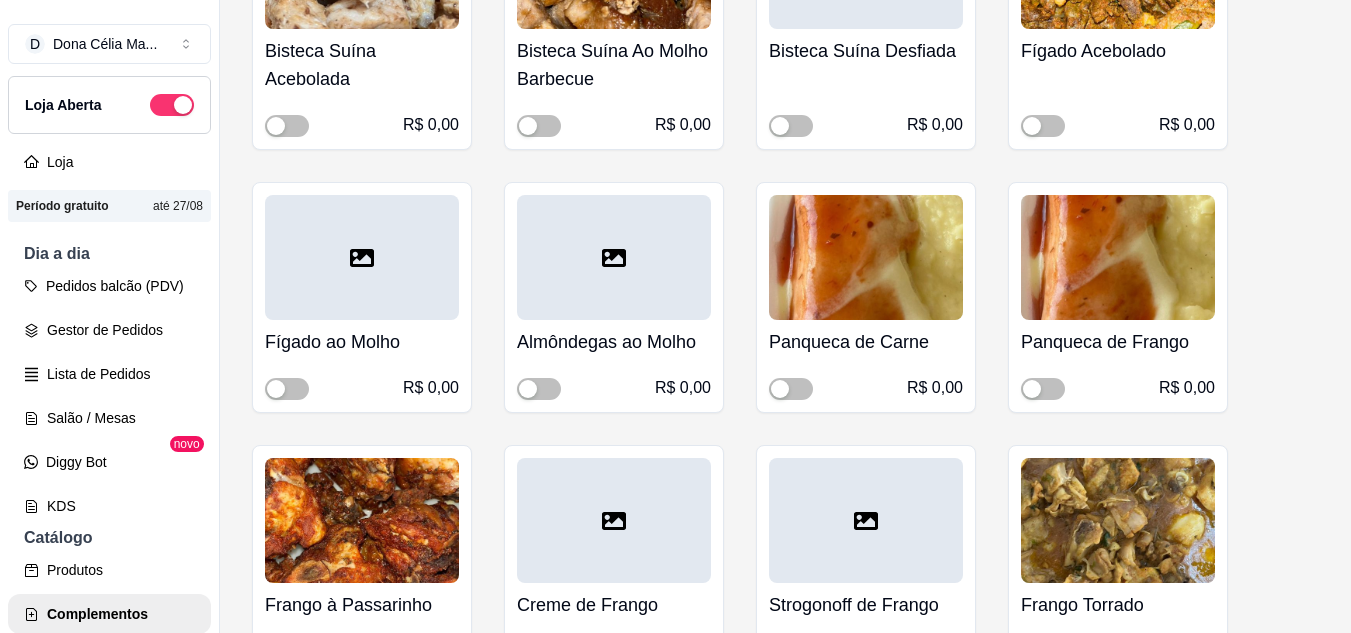 scroll, scrollTop: 3300, scrollLeft: 0, axis: vertical 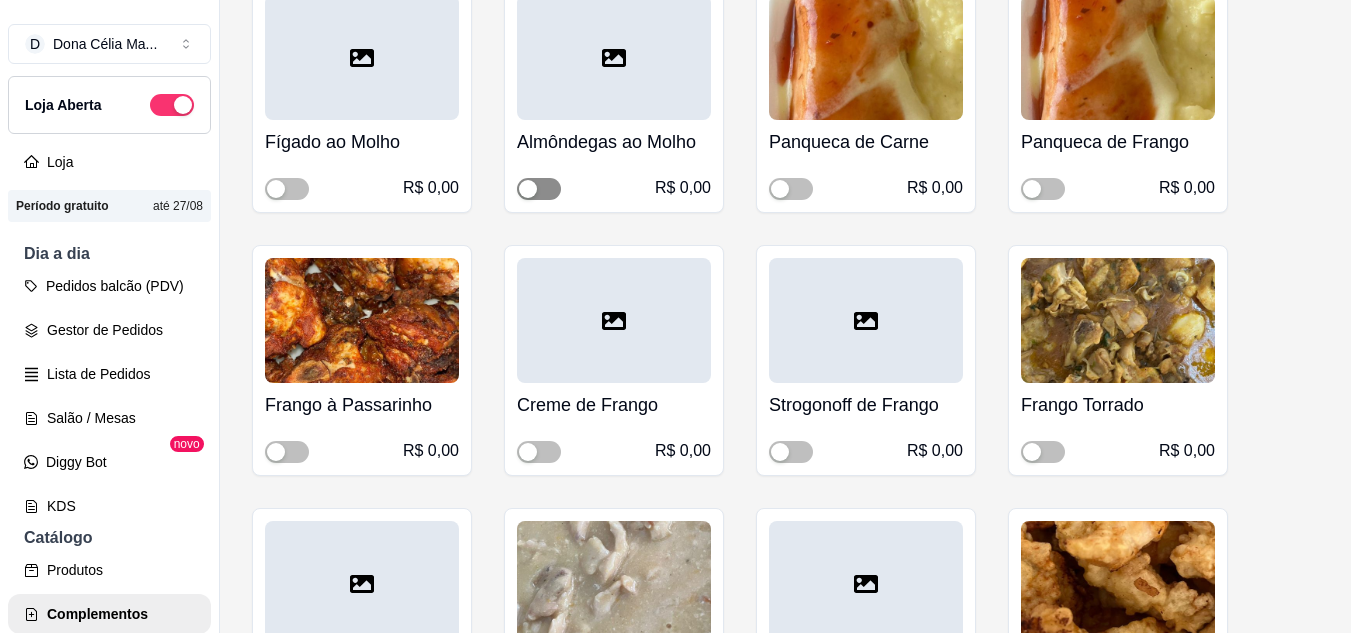 click at bounding box center [539, 189] 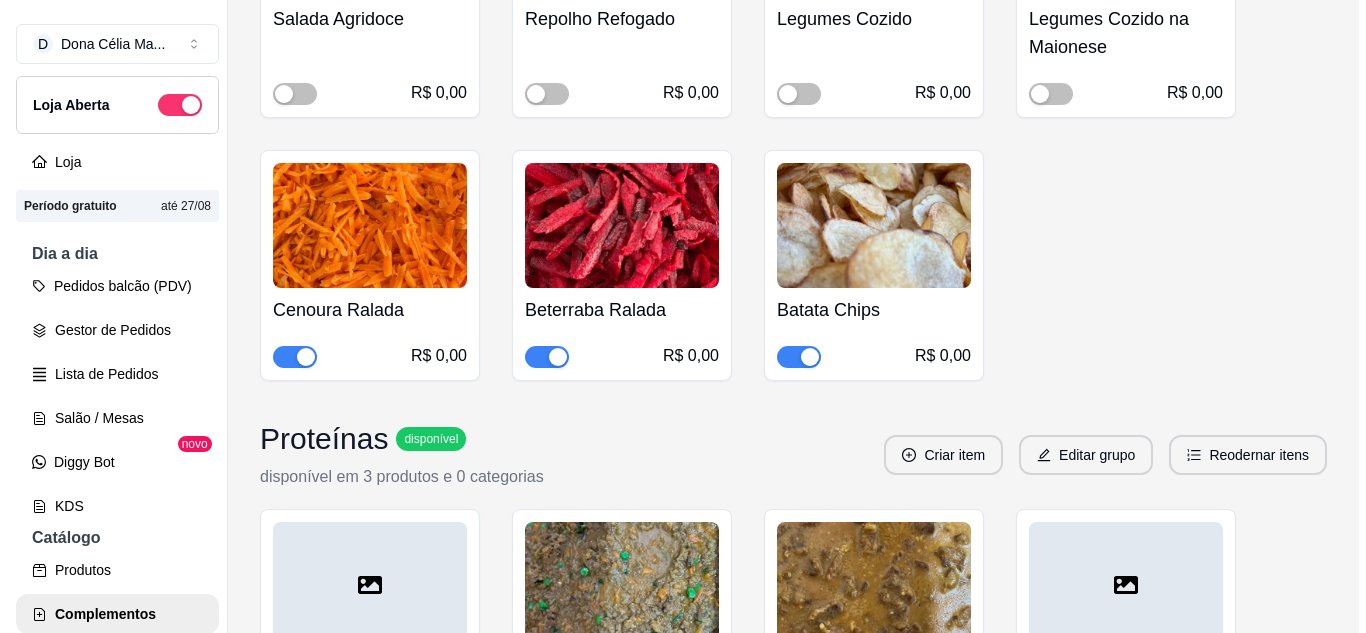 scroll, scrollTop: 2000, scrollLeft: 0, axis: vertical 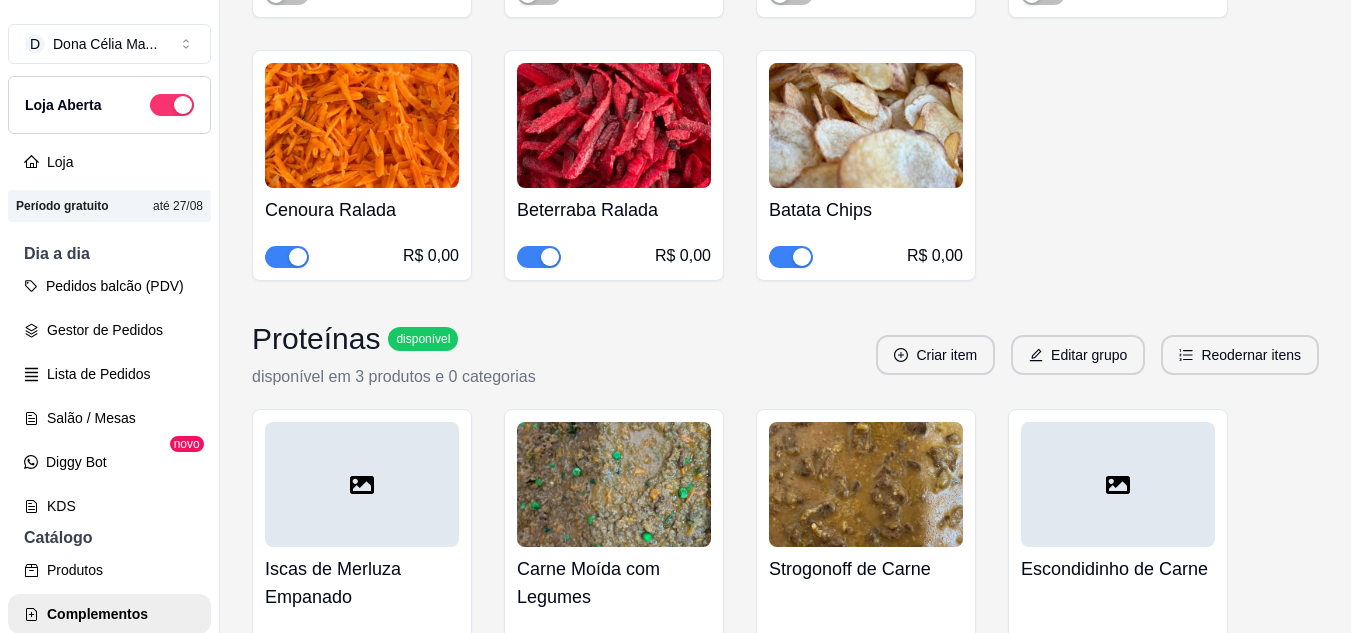 click at bounding box center (866, 484) 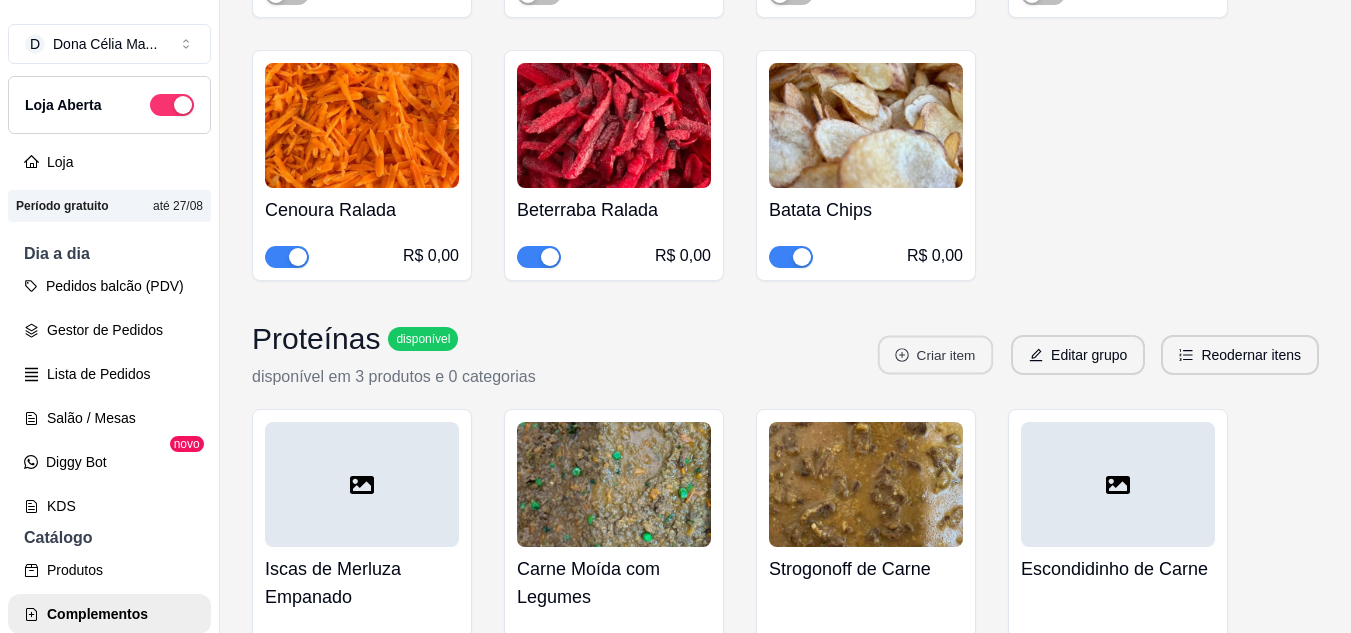click on "Criar item" at bounding box center (935, 355) 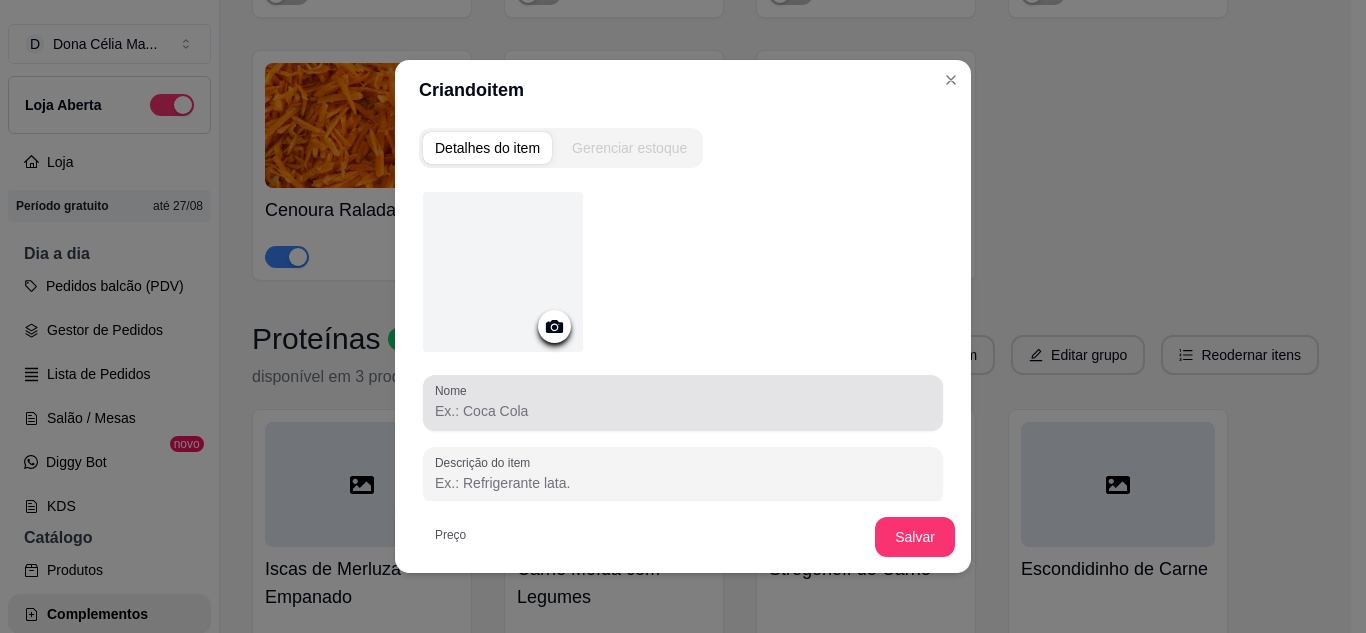 click on "Nome" at bounding box center (683, 403) 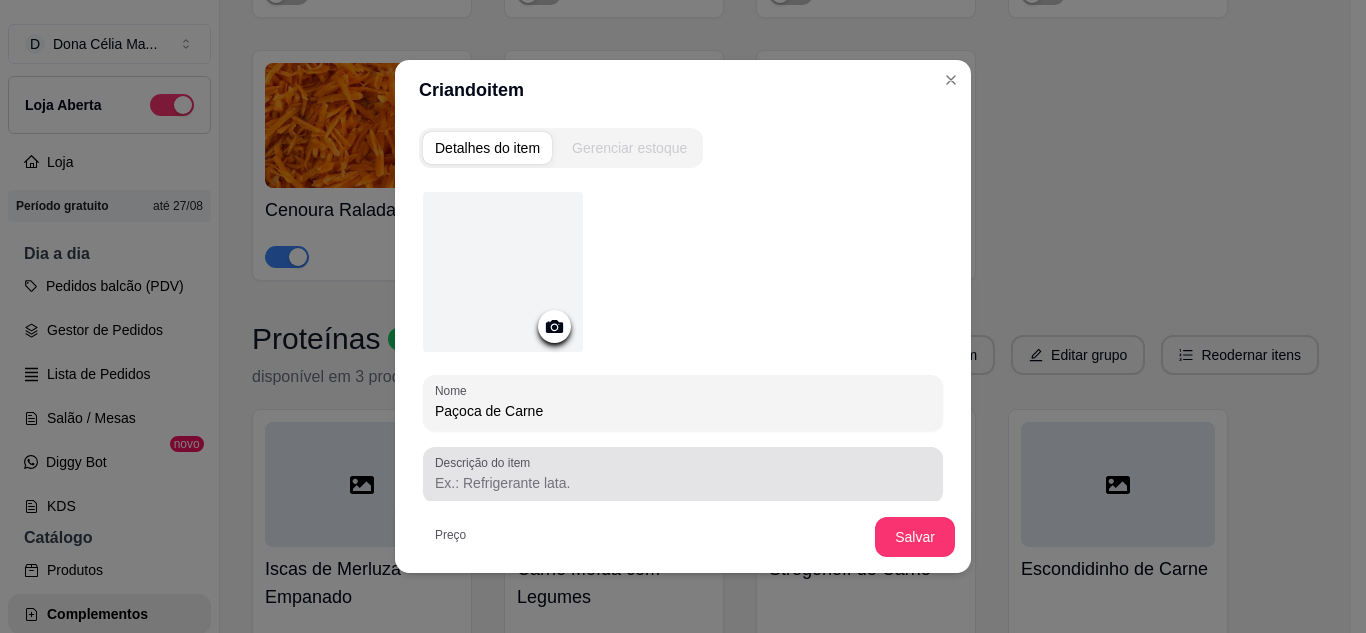 type on "Paçoca de Carne" 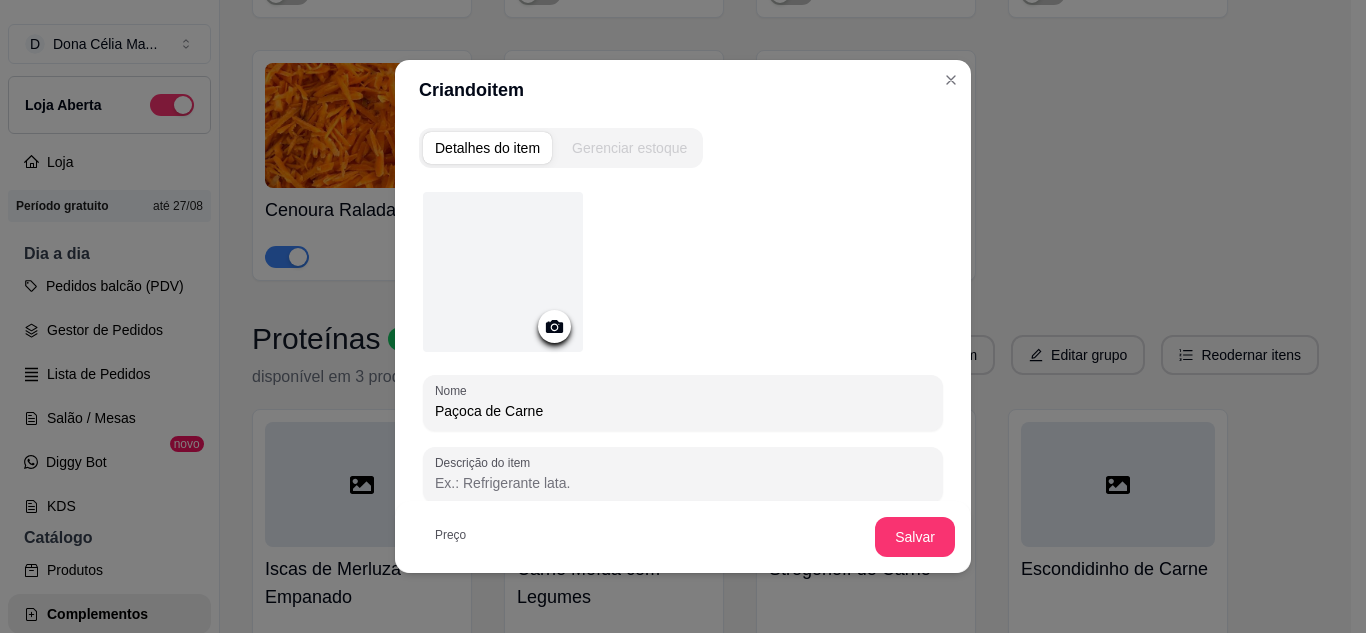 click on "Descrição do item" at bounding box center (683, 483) 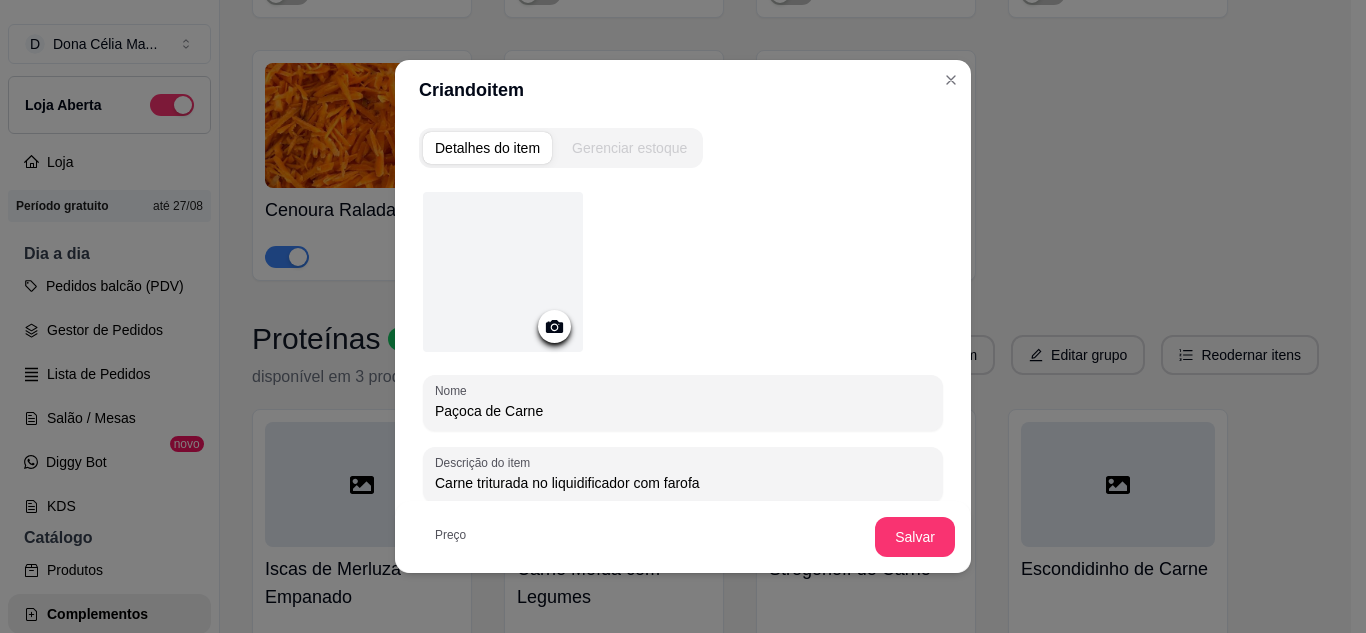 type on "Carne triturada no liquidificador com farofa" 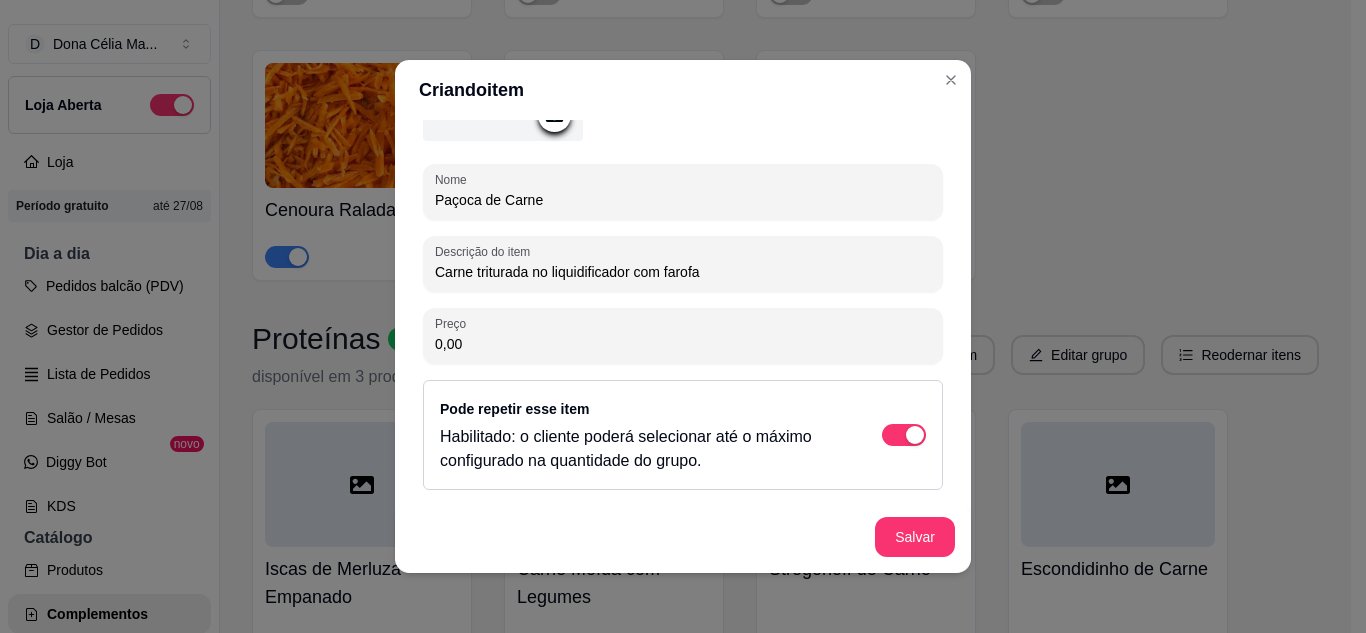 scroll, scrollTop: 111, scrollLeft: 0, axis: vertical 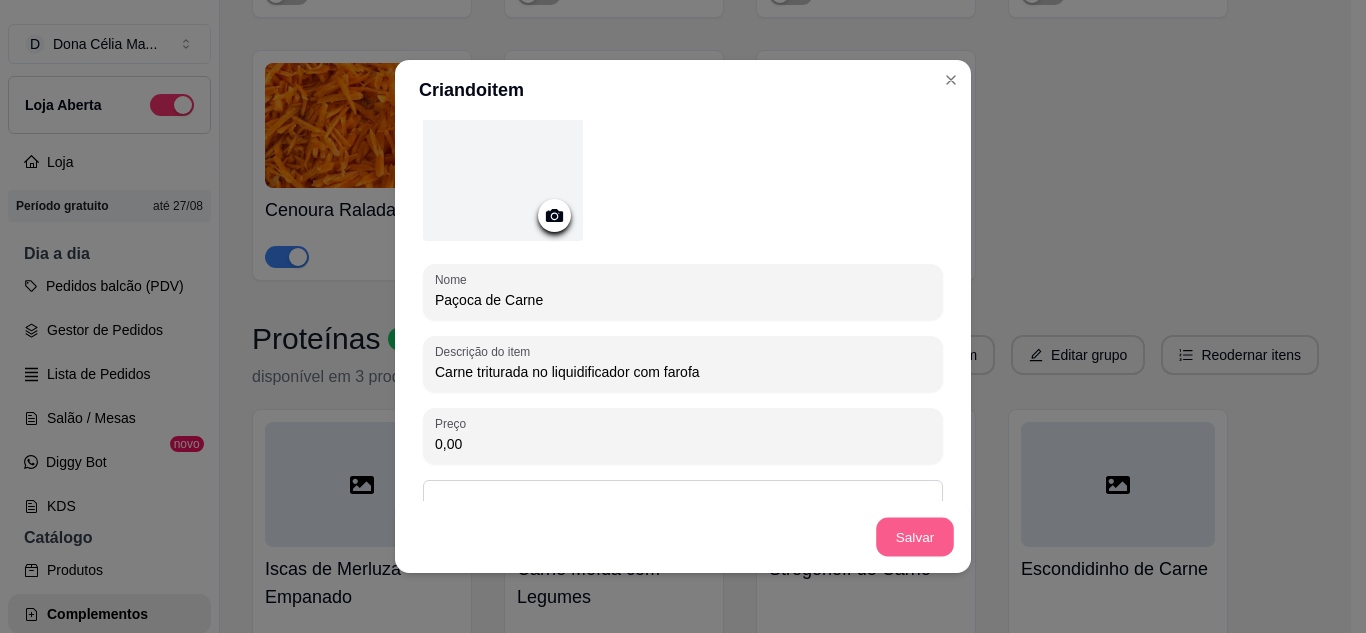 click on "Salvar" at bounding box center [915, 537] 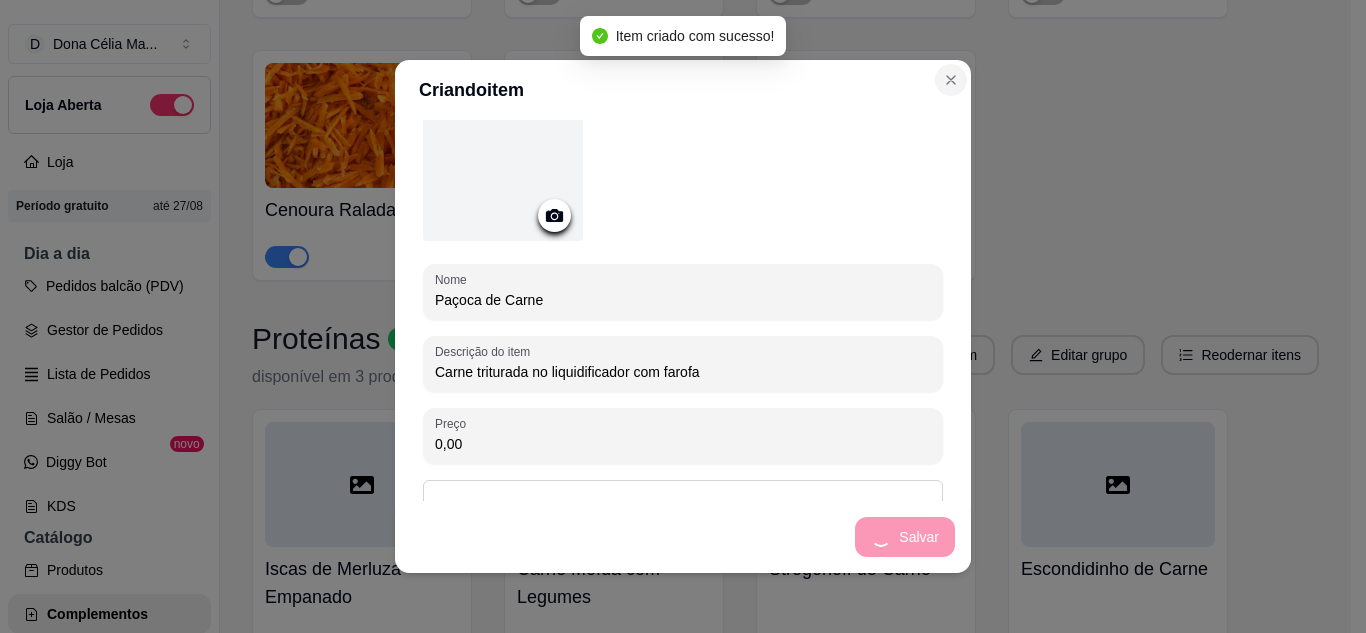 scroll, scrollTop: 0, scrollLeft: 0, axis: both 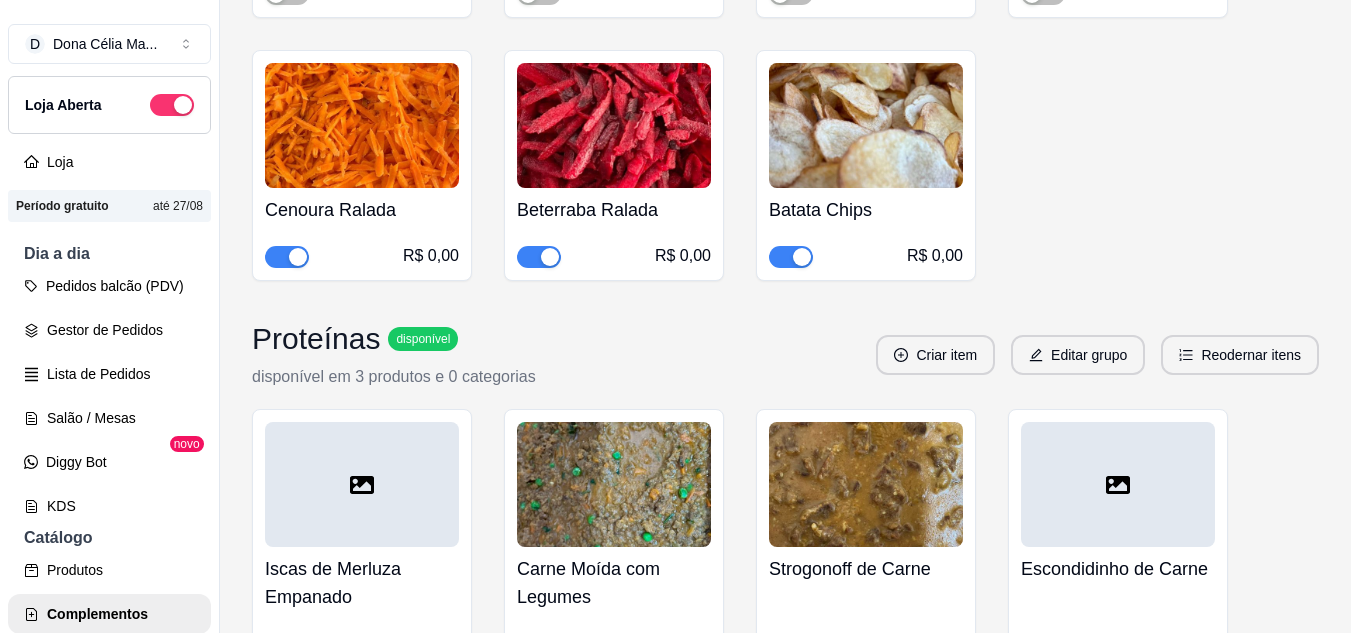 click on "Feijão preto R$ 0,00 Feijão carioca R$ 0,00 Feijão Branco R$ 0,00 Feijão Farofado R$ 0,00 Feijão Tropeiro R$ 0,00 Arroz Refogado R$ 0,00 Arroz com Brócolis R$ 0,00 Arroz Branco R$ 0,00 Arroz de Leite R$ 0,00 Macarrão Refogado R$ 0,00 Macarrão Alho e Óleo R$ 0,00 Farofa Saquinho Separado R$ 0,00 Pirão de Frango R$ 0,00 Purê de Batata R$ 0,00 Purê de Jerimum  R$ 0,00 Purê de Macaxeira R$ 0,00 Batata Doce R$ 0,00 Salada de Alface Alface e Tomate R$ 0,00 Salada de Alface ao Molho de Mostarda e Mel R$ 0,00 Salada Caesar Alface, Cenoura Ralada, Crotóns, Molho Caesar e Frango Desfiado R$ 0,00 Salada Agridoce R$ 0,00 Repolho Refogado R$ 0,00 Legumes Cozido R$ 0,00 Legumes Cozido na Maionese R$ 0,00 Cenoura Ralada R$ 0,00 Beterraba Ralada R$ 0,00 Batata Chips R$ 0,00" at bounding box center [785, -666] 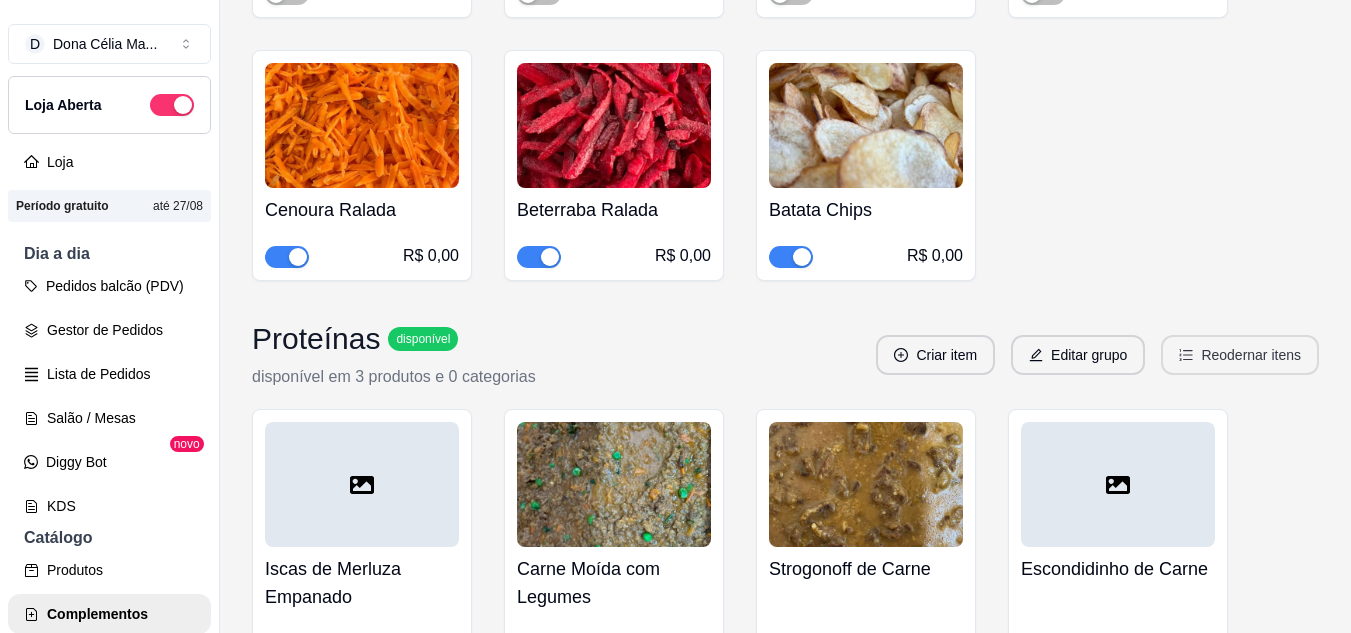 click on "Reodernar itens" at bounding box center (1240, 355) 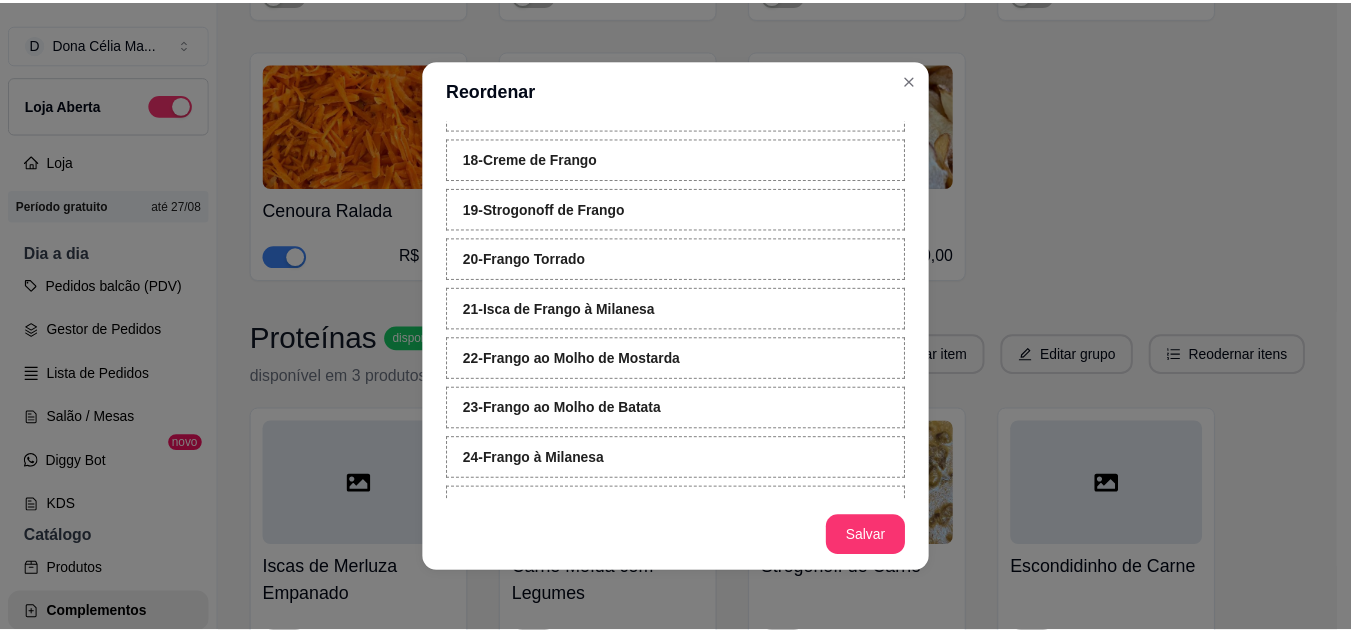 scroll, scrollTop: 1295, scrollLeft: 0, axis: vertical 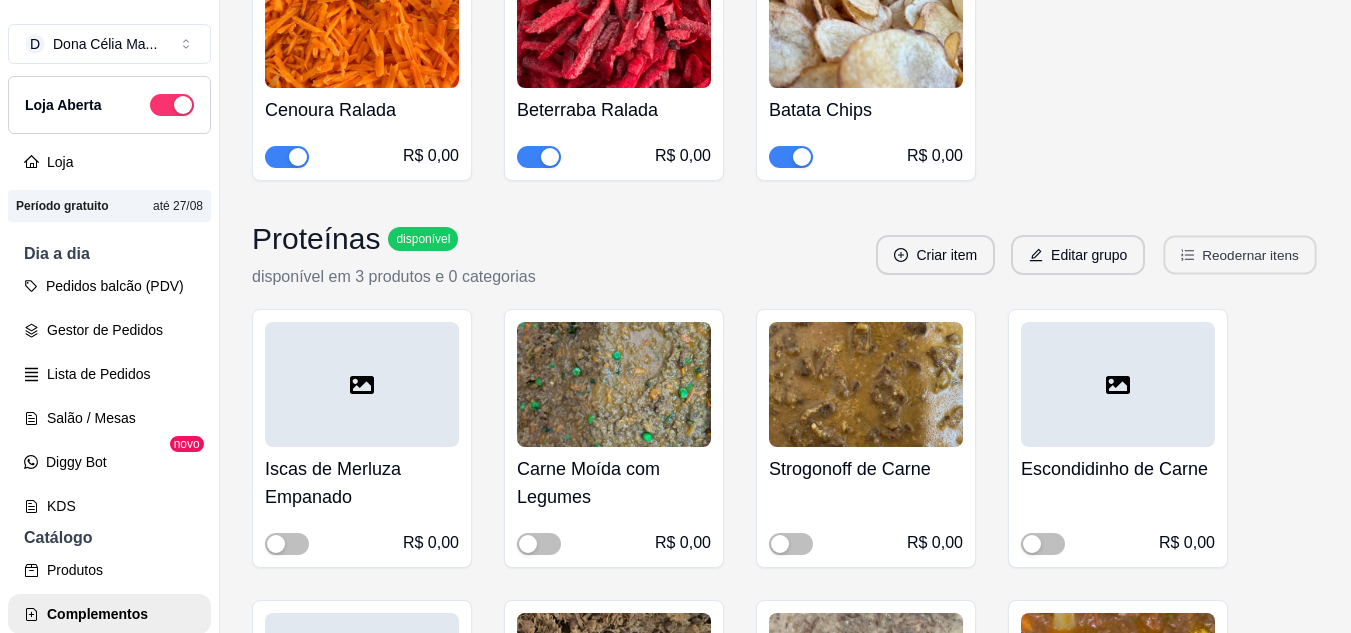 click on "Reodernar itens" at bounding box center [1240, 255] 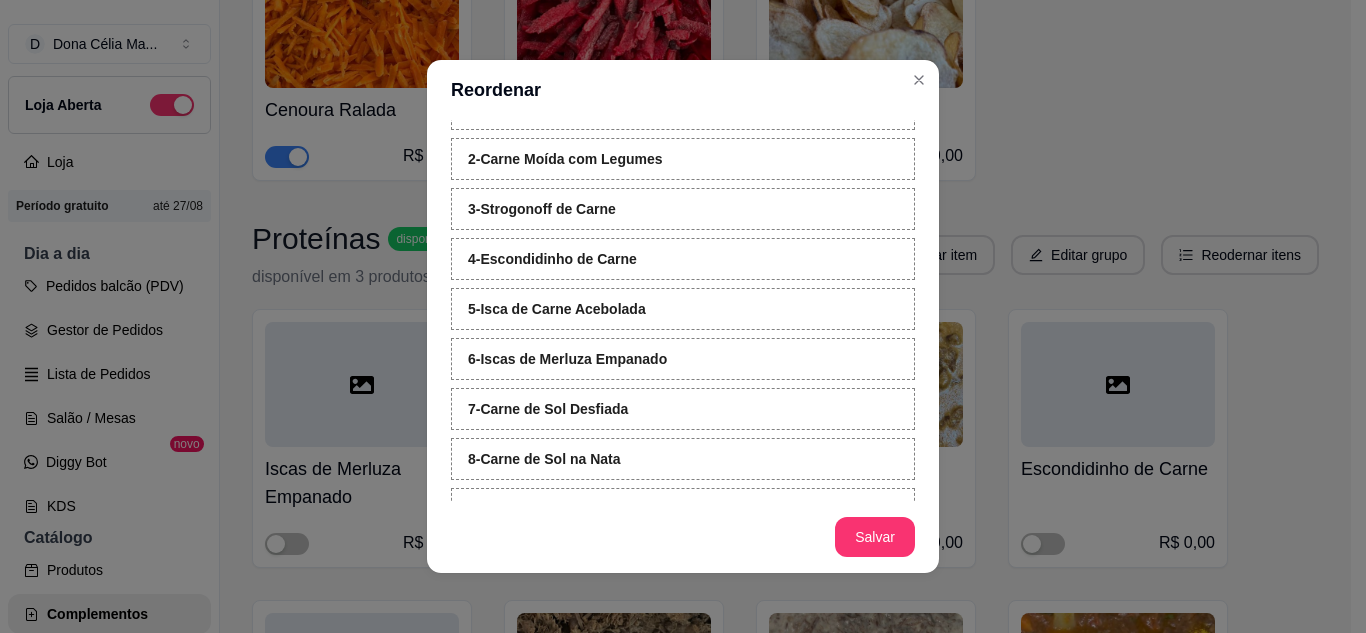 scroll, scrollTop: 200, scrollLeft: 0, axis: vertical 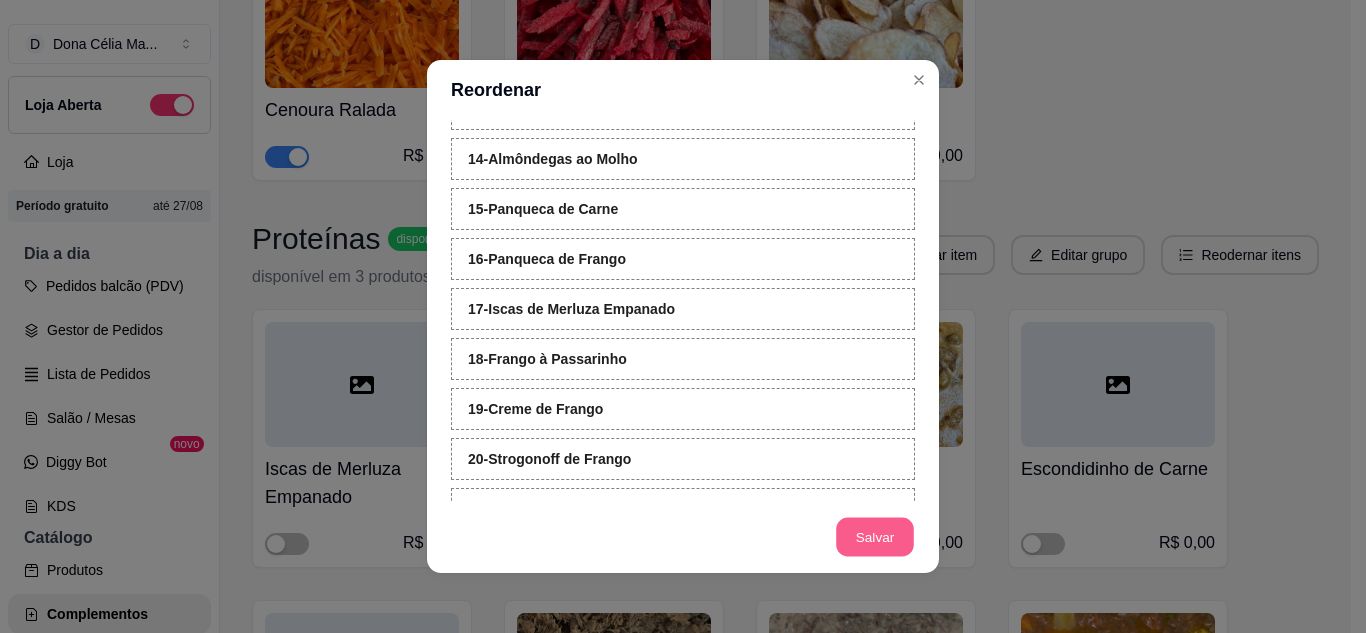 click on "Salvar" at bounding box center (875, 537) 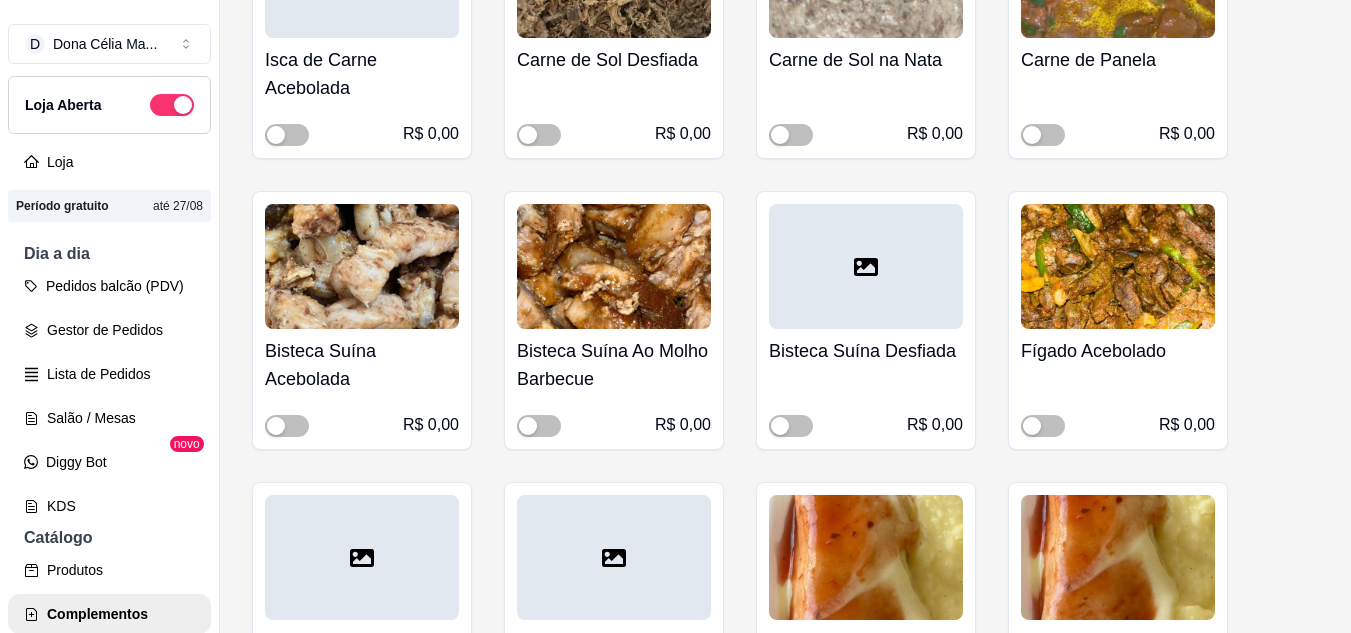 scroll, scrollTop: 3000, scrollLeft: 0, axis: vertical 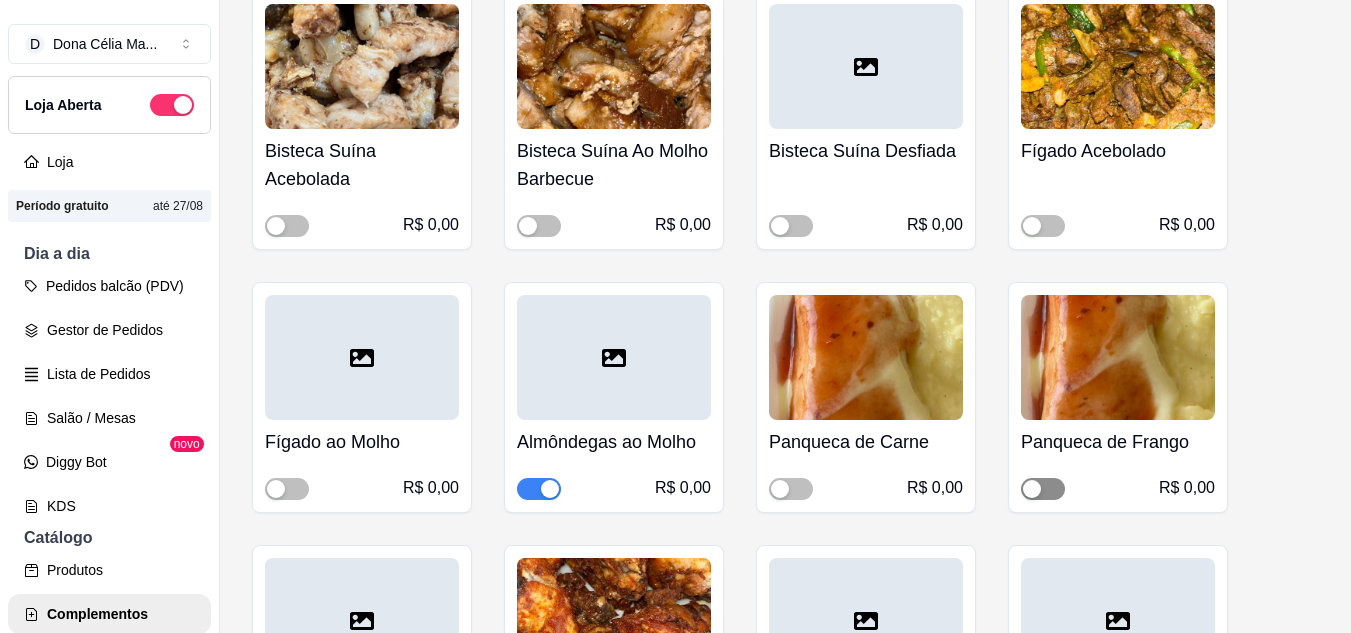 click at bounding box center (1032, 489) 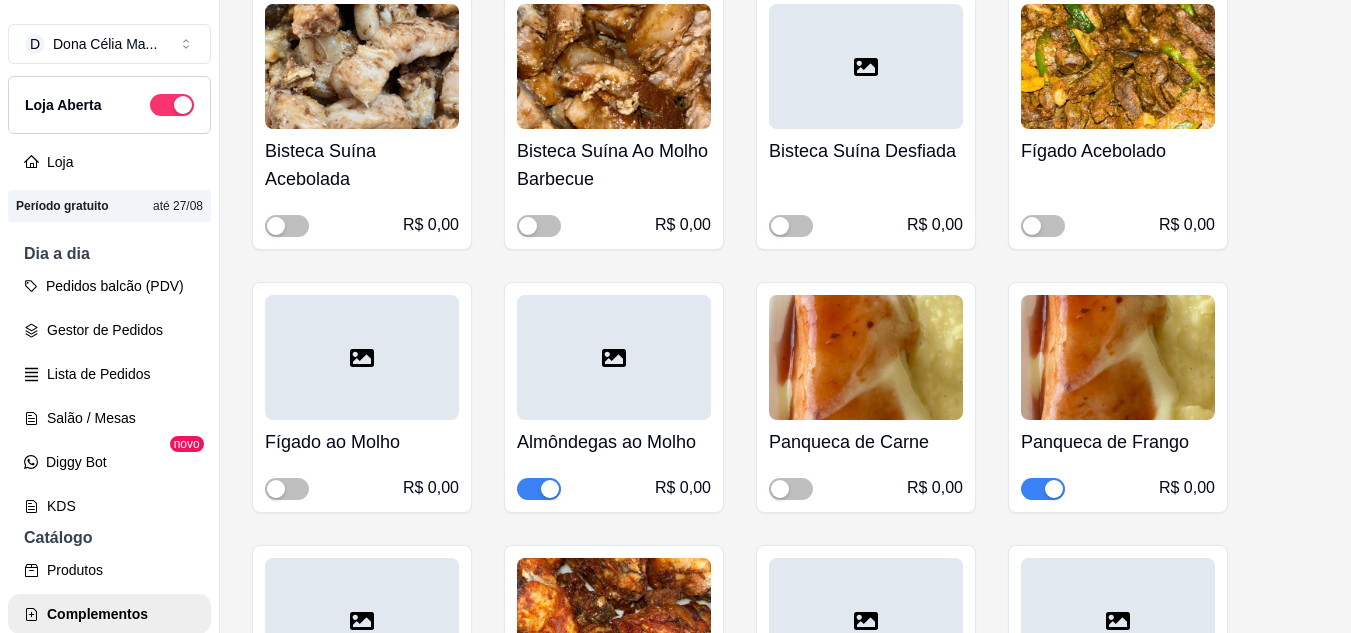scroll, scrollTop: 2800, scrollLeft: 0, axis: vertical 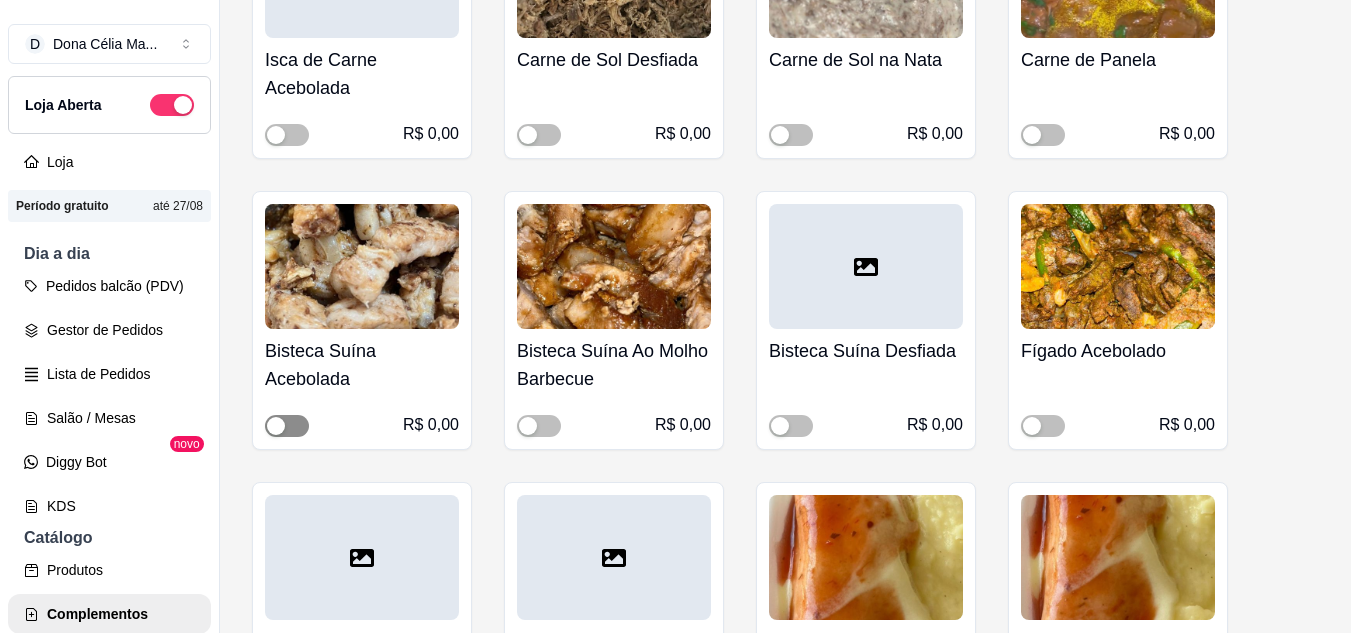 click at bounding box center (287, 426) 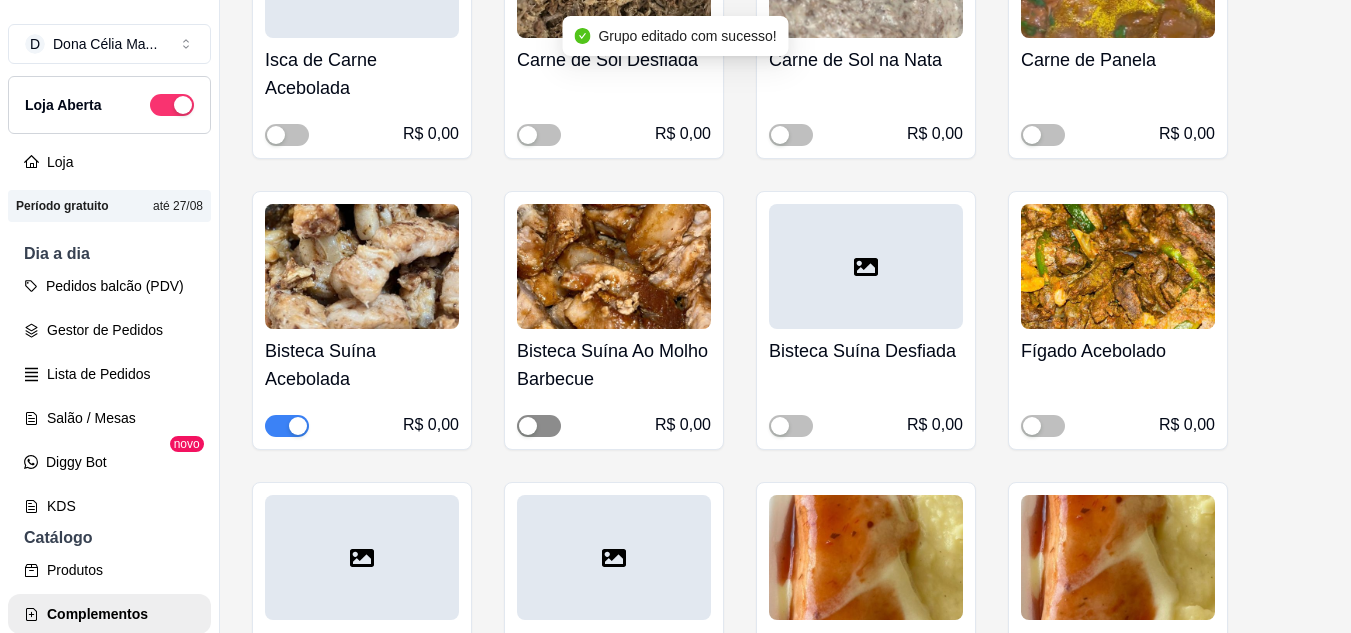 click at bounding box center [528, 426] 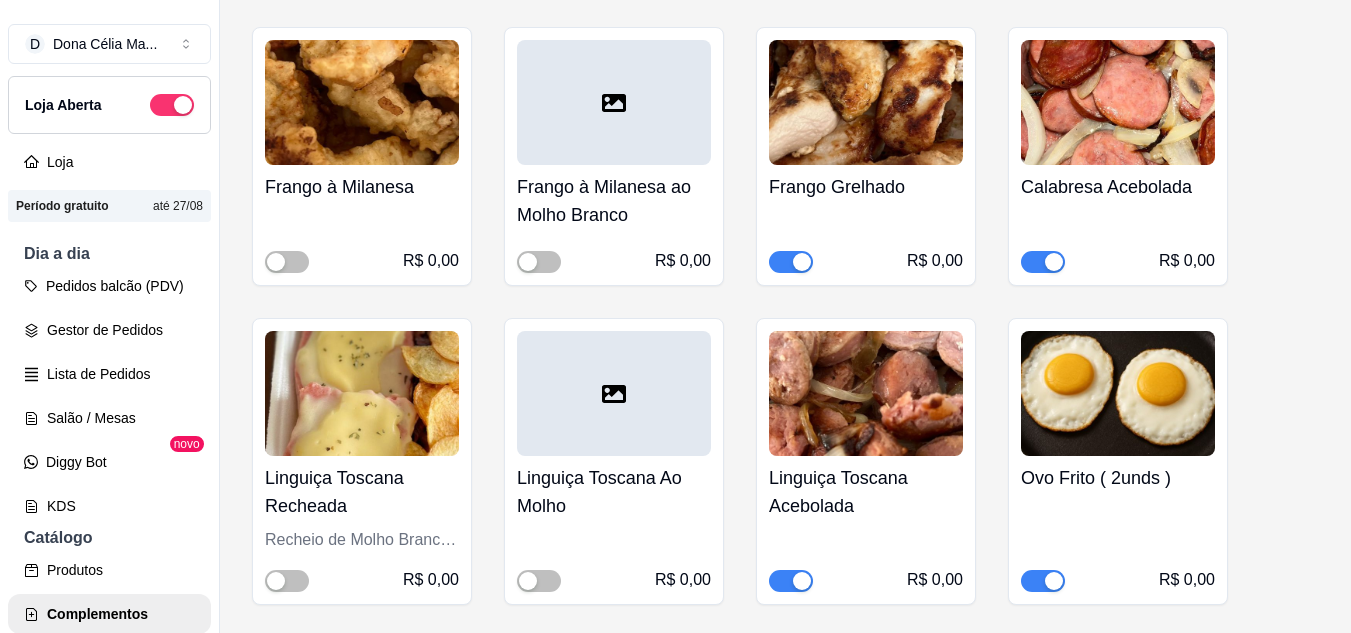 scroll, scrollTop: 4400, scrollLeft: 0, axis: vertical 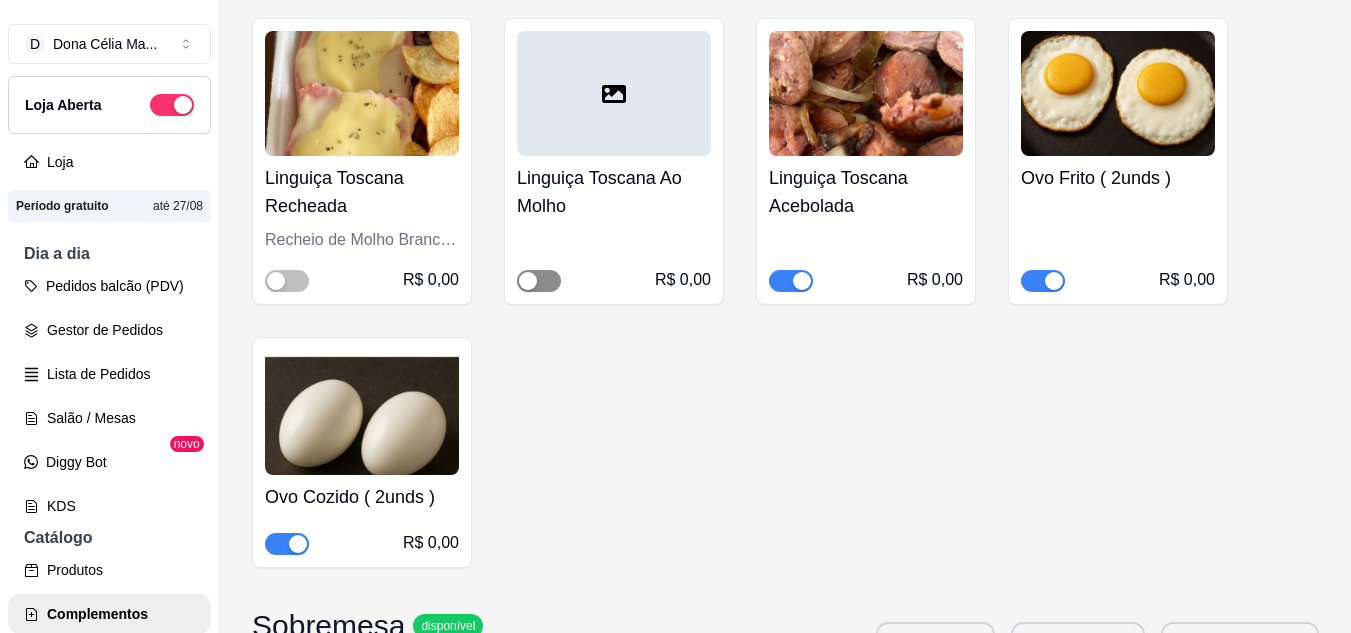click at bounding box center (528, 281) 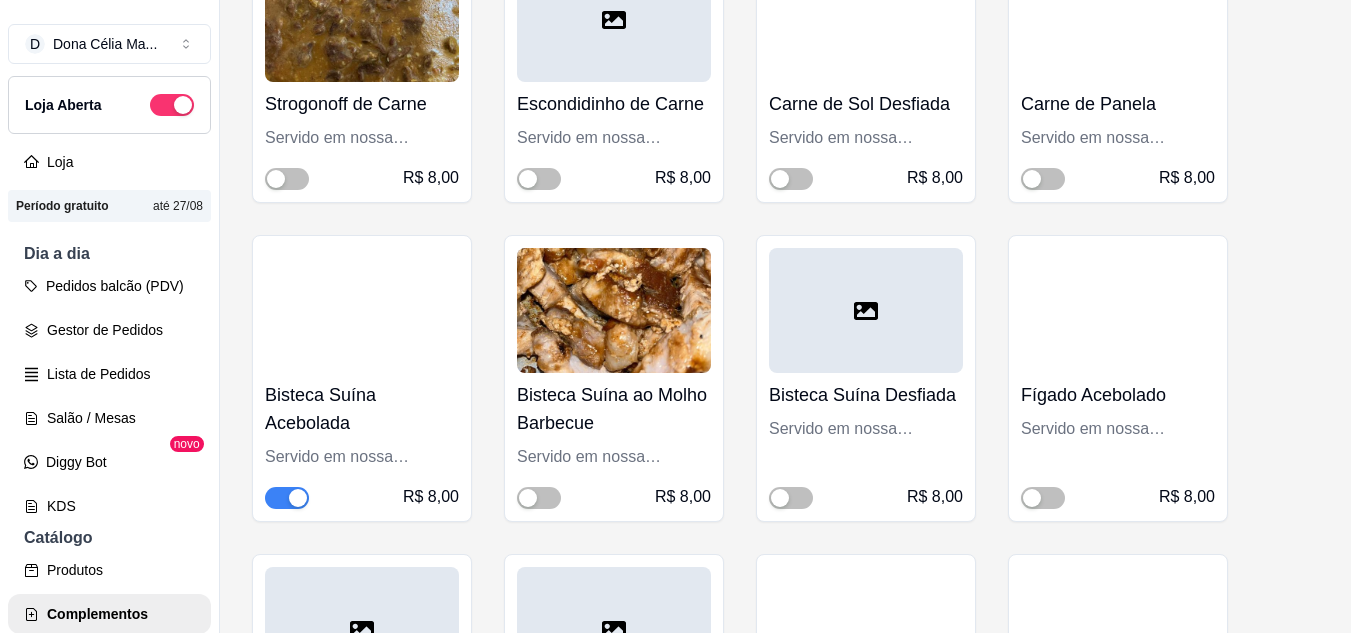 scroll, scrollTop: 9100, scrollLeft: 0, axis: vertical 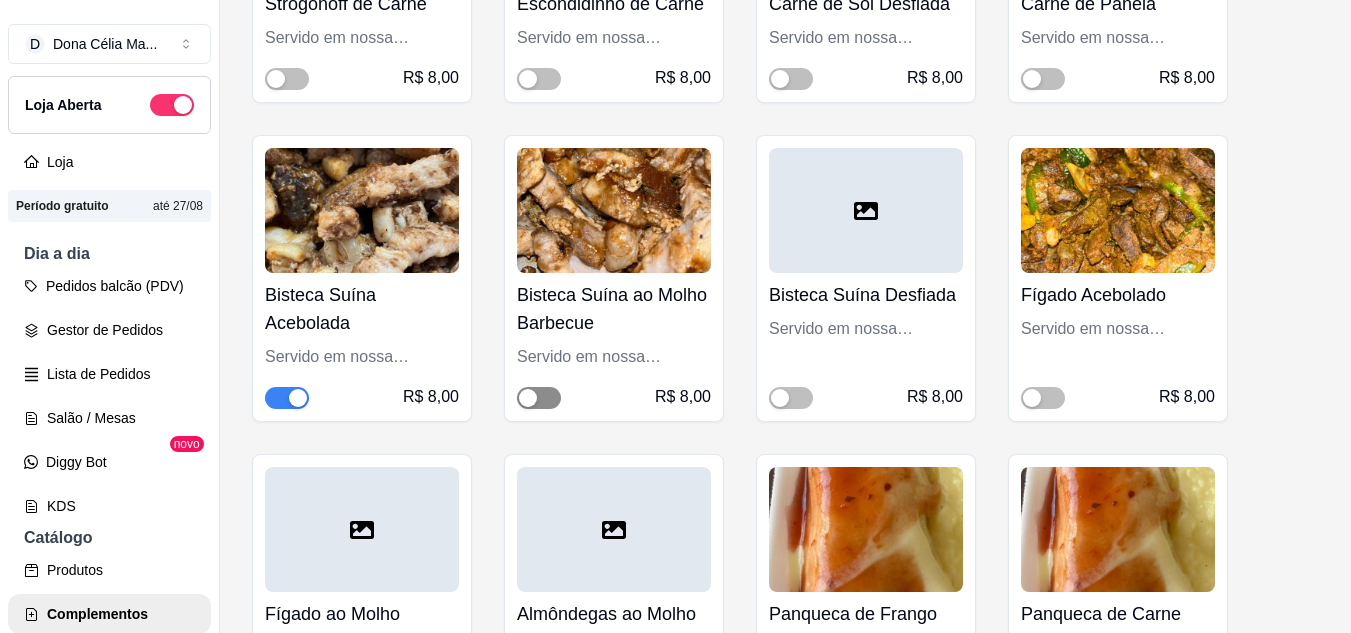 click at bounding box center (528, 398) 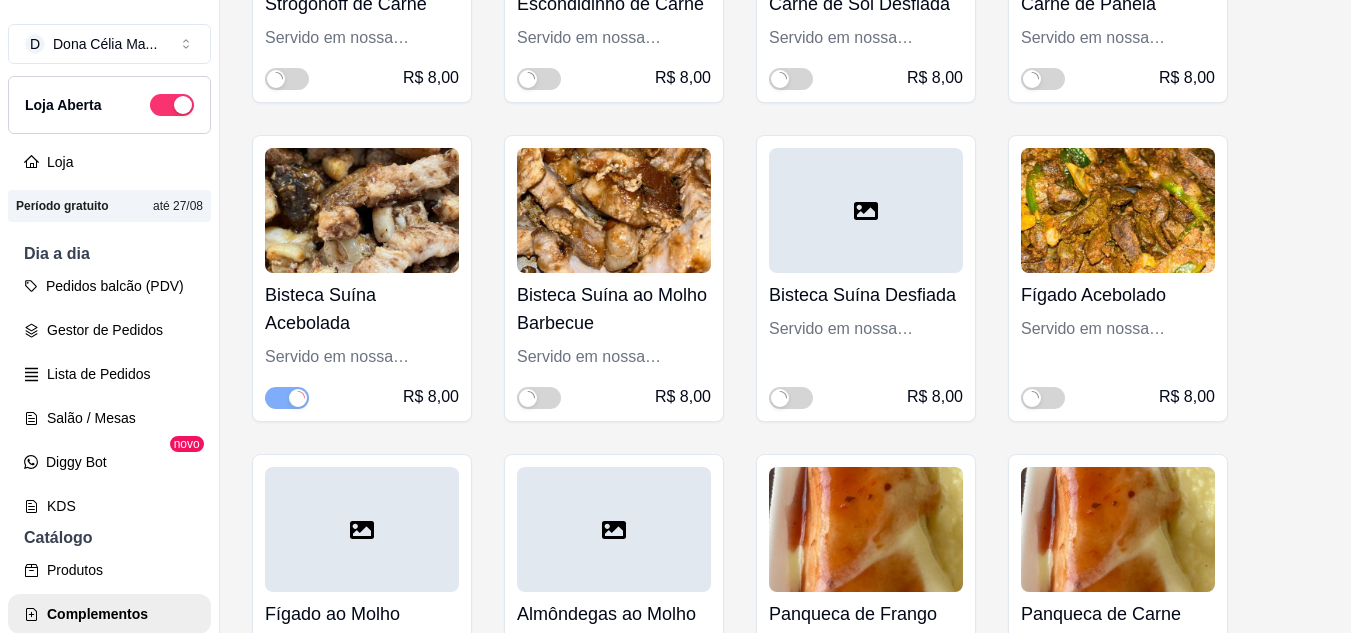 scroll, scrollTop: 9300, scrollLeft: 0, axis: vertical 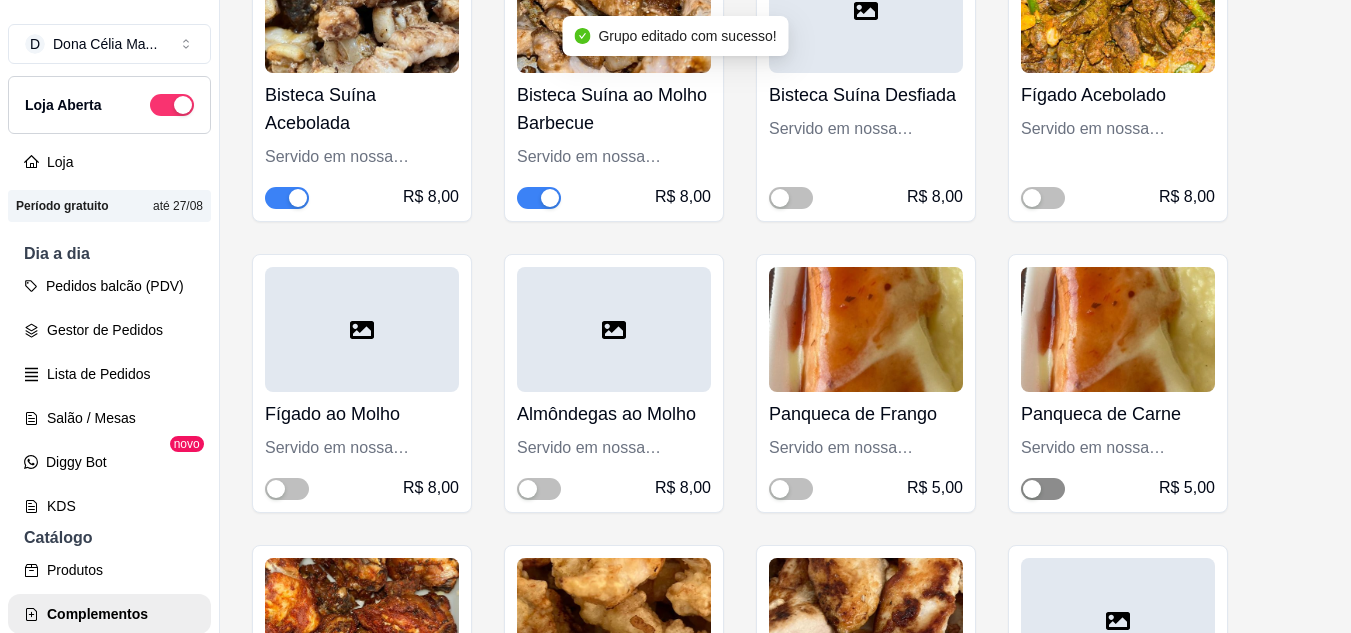 click at bounding box center [1032, 489] 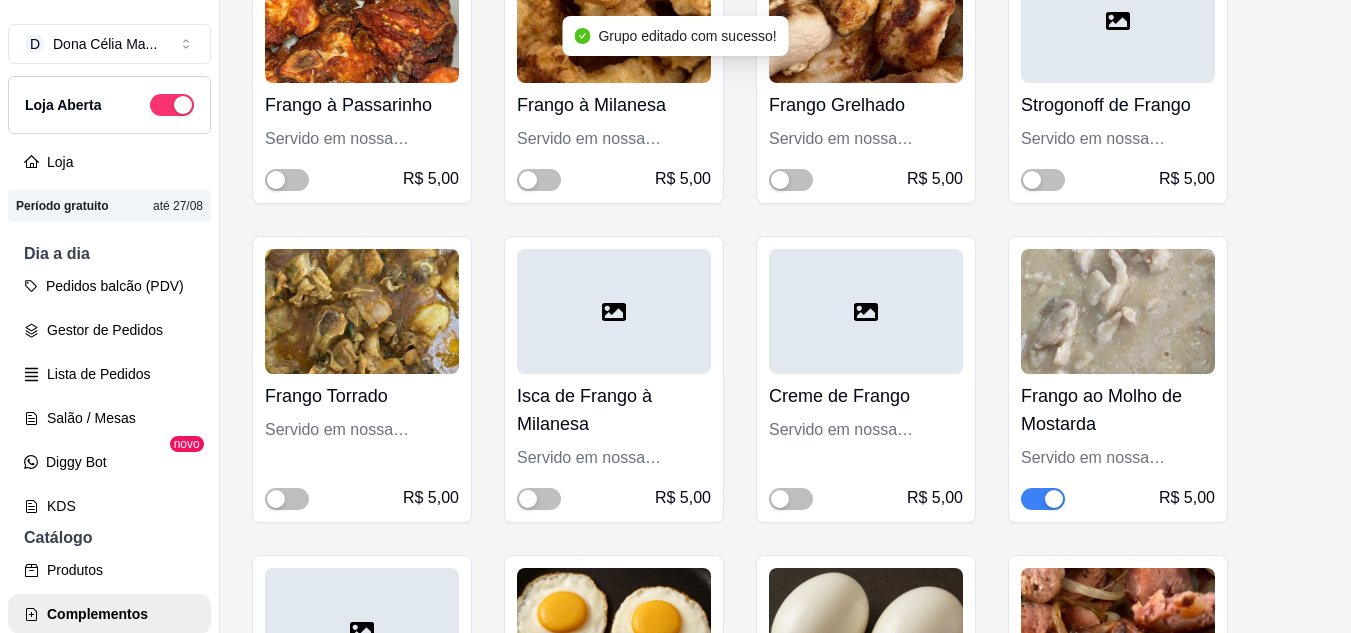scroll, scrollTop: 10000, scrollLeft: 0, axis: vertical 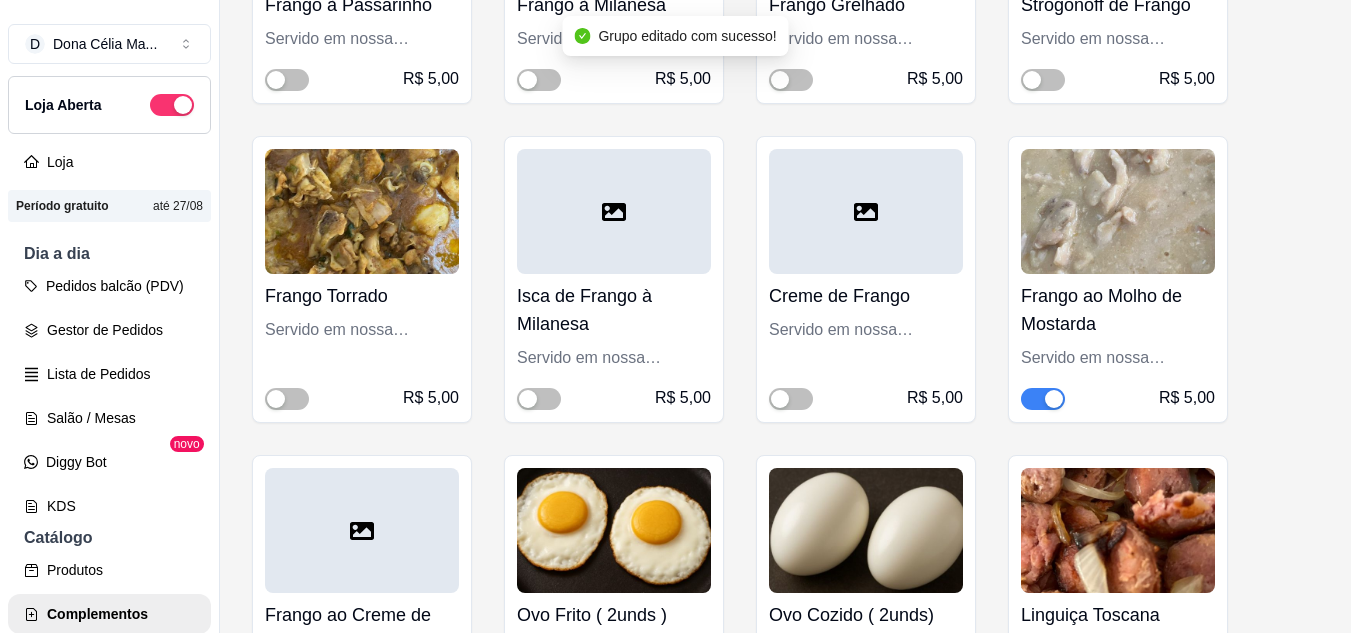 click at bounding box center (1043, 399) 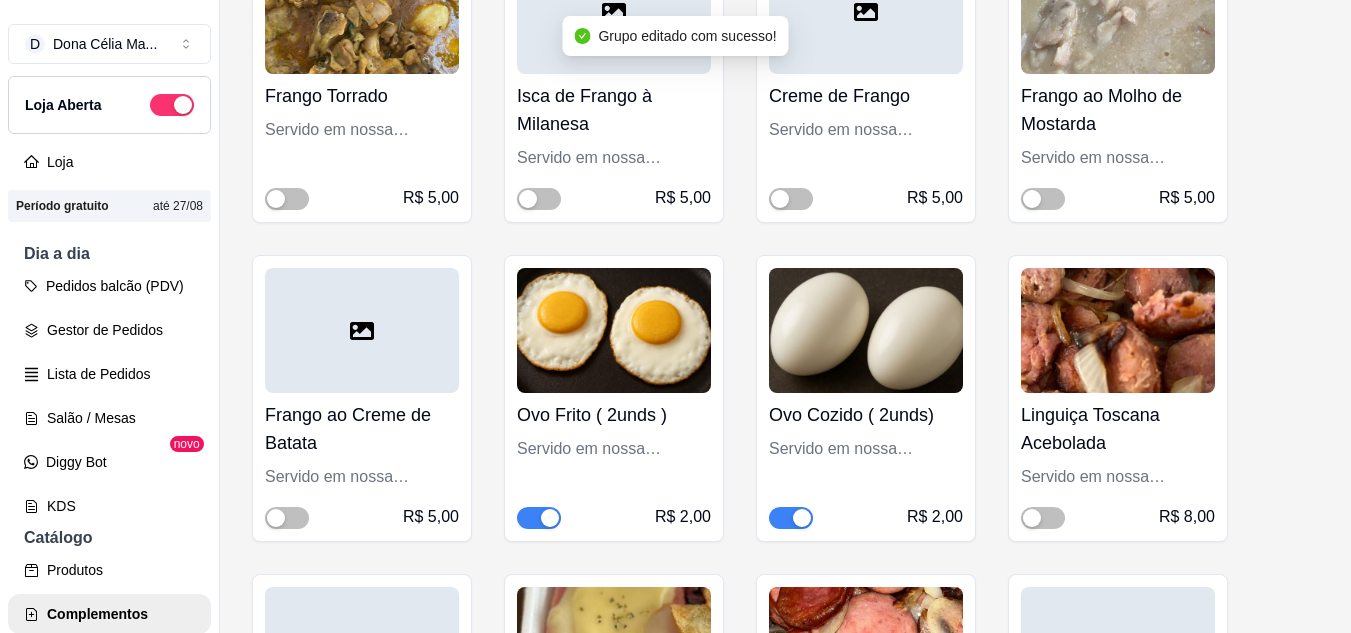 scroll, scrollTop: 10400, scrollLeft: 0, axis: vertical 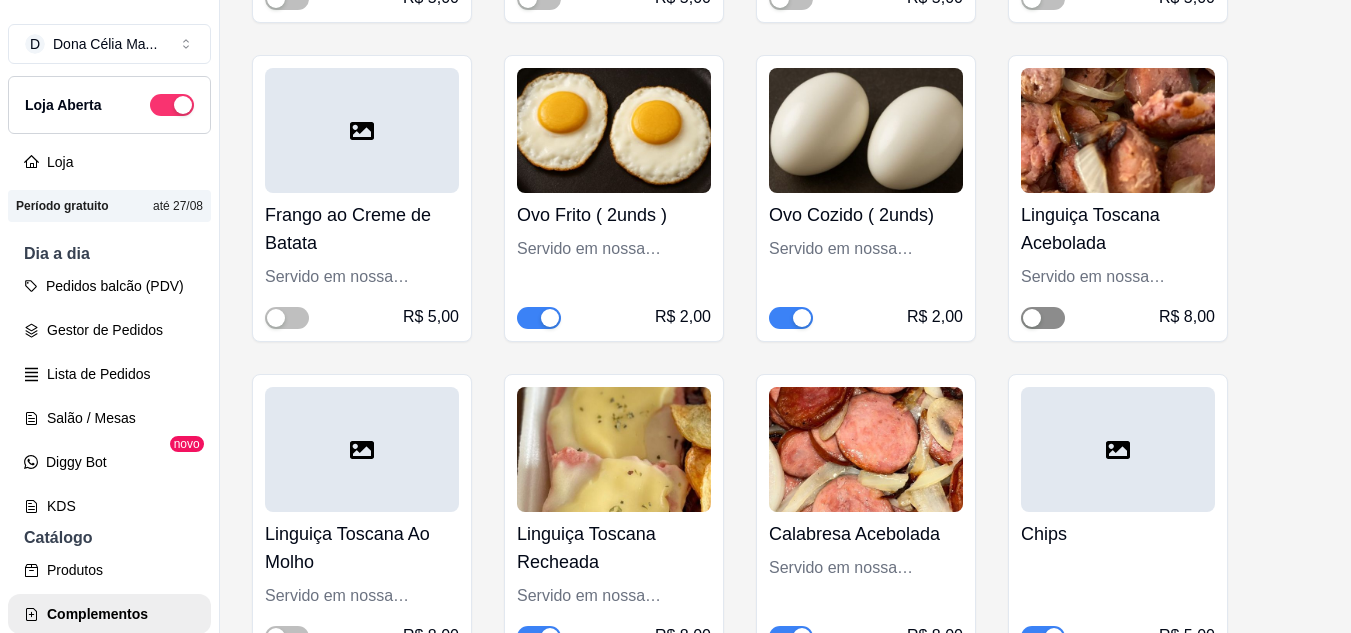 click at bounding box center [1043, 318] 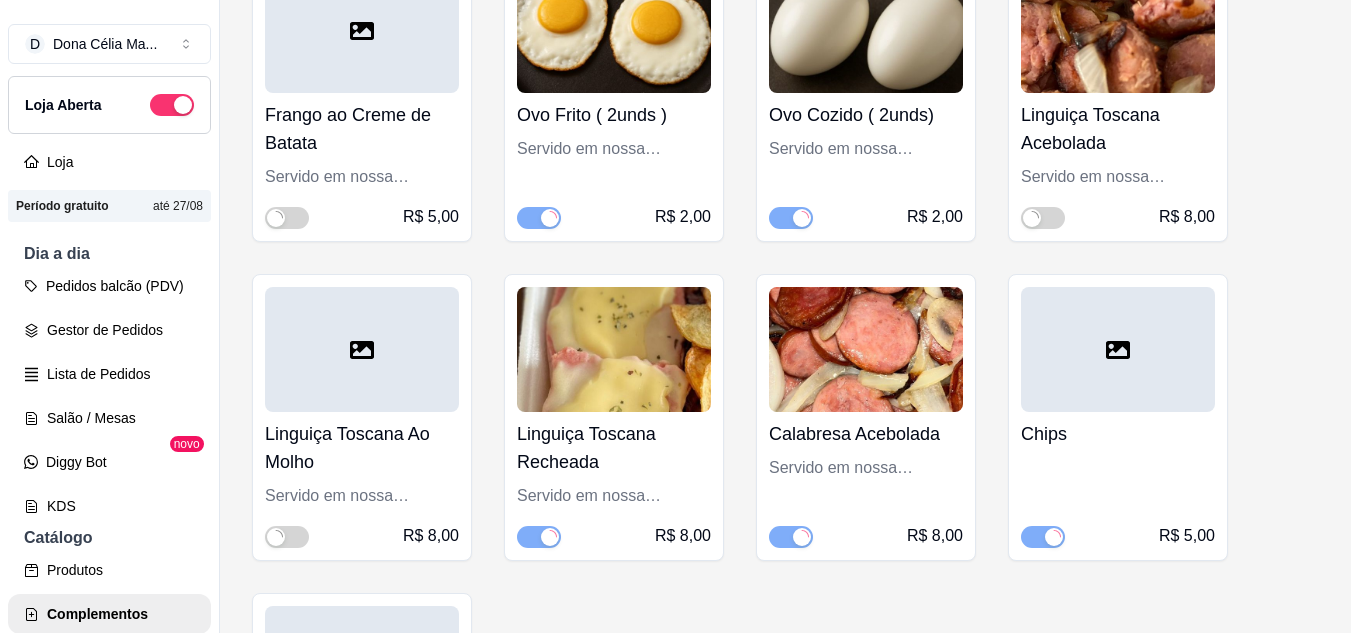 scroll, scrollTop: 10600, scrollLeft: 0, axis: vertical 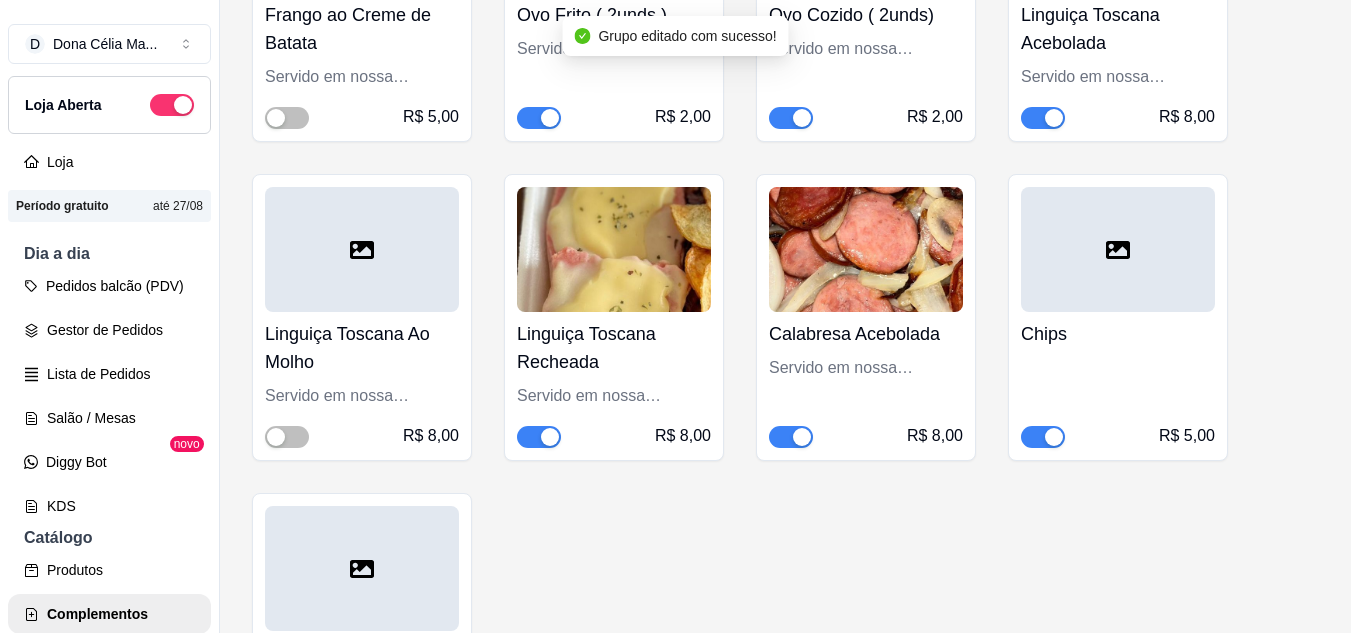 click at bounding box center [550, 437] 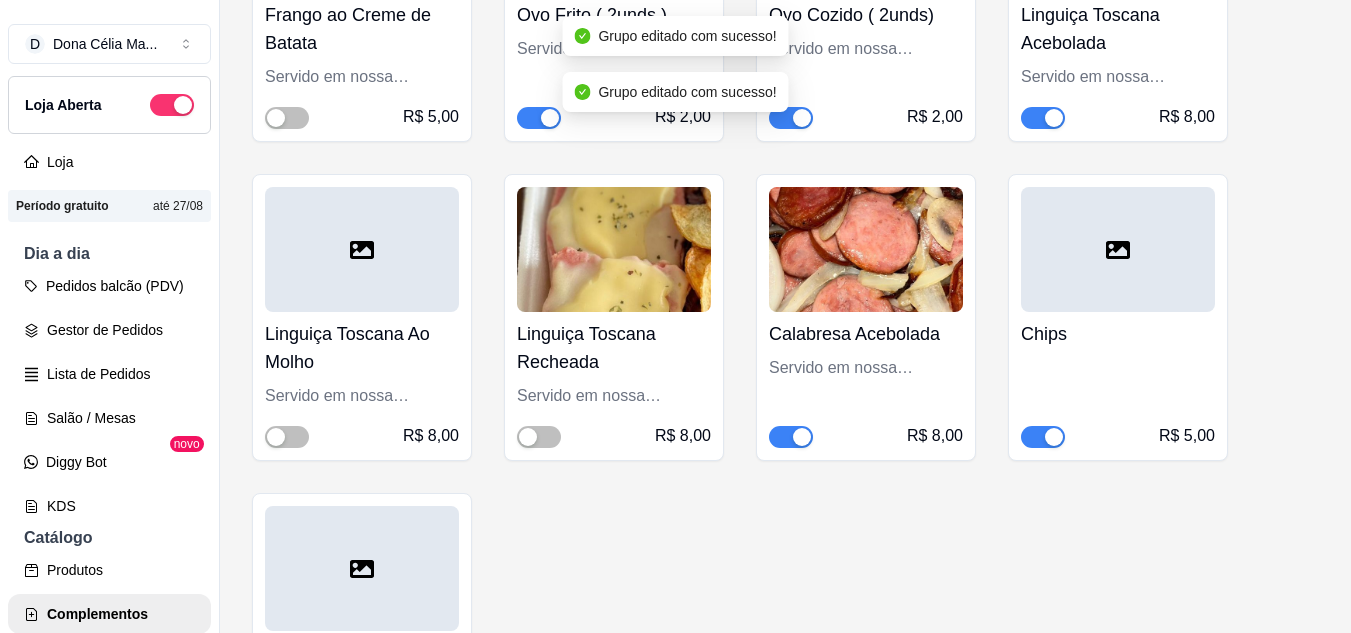 click at bounding box center [276, 437] 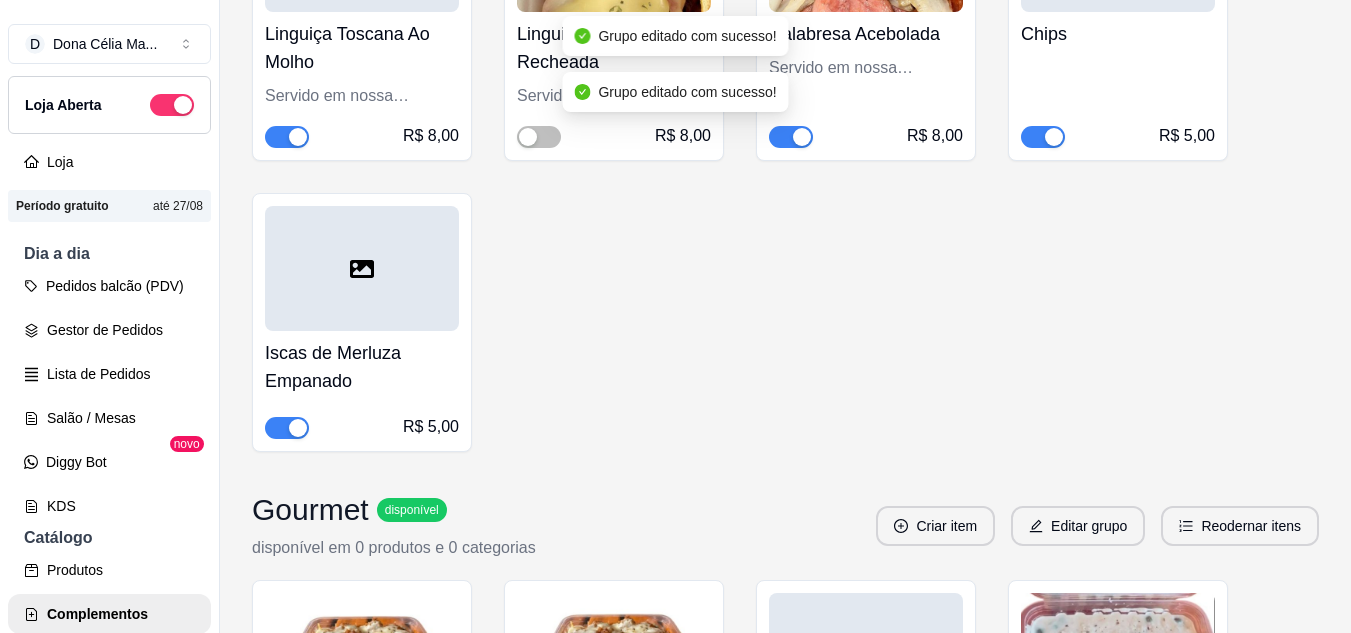 scroll, scrollTop: 11000, scrollLeft: 0, axis: vertical 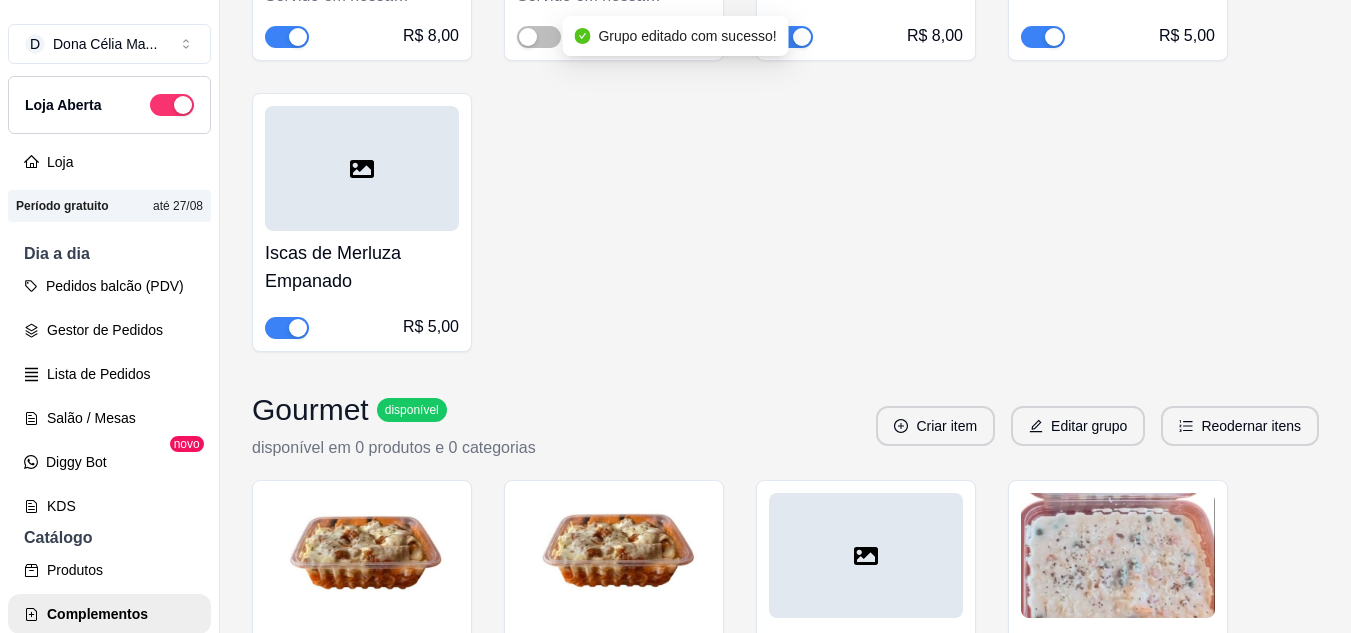click at bounding box center [298, 328] 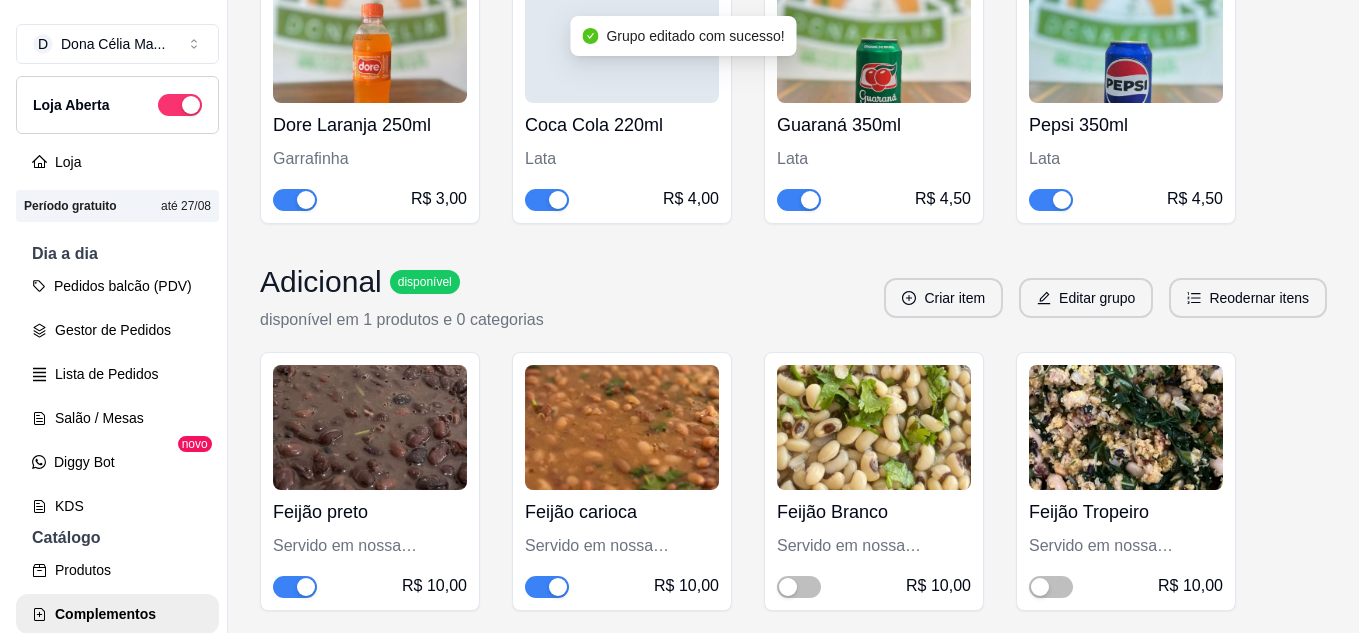 scroll, scrollTop: 7500, scrollLeft: 0, axis: vertical 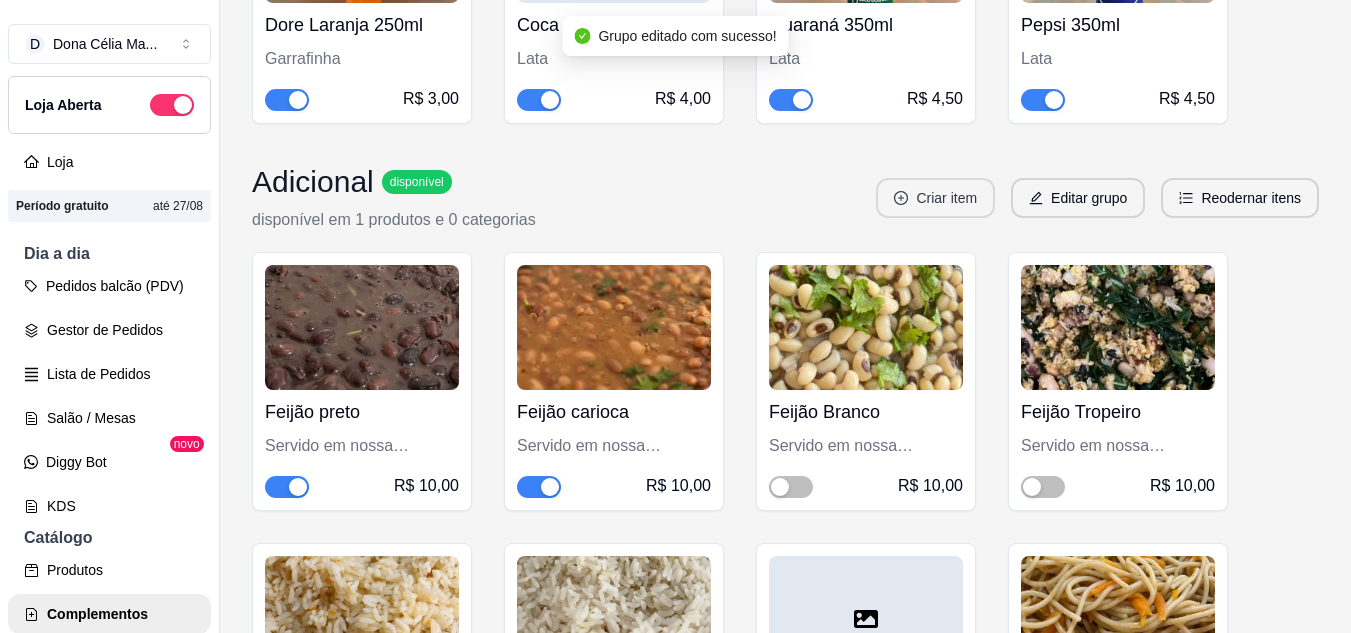 click on "Criar item" at bounding box center (935, 198) 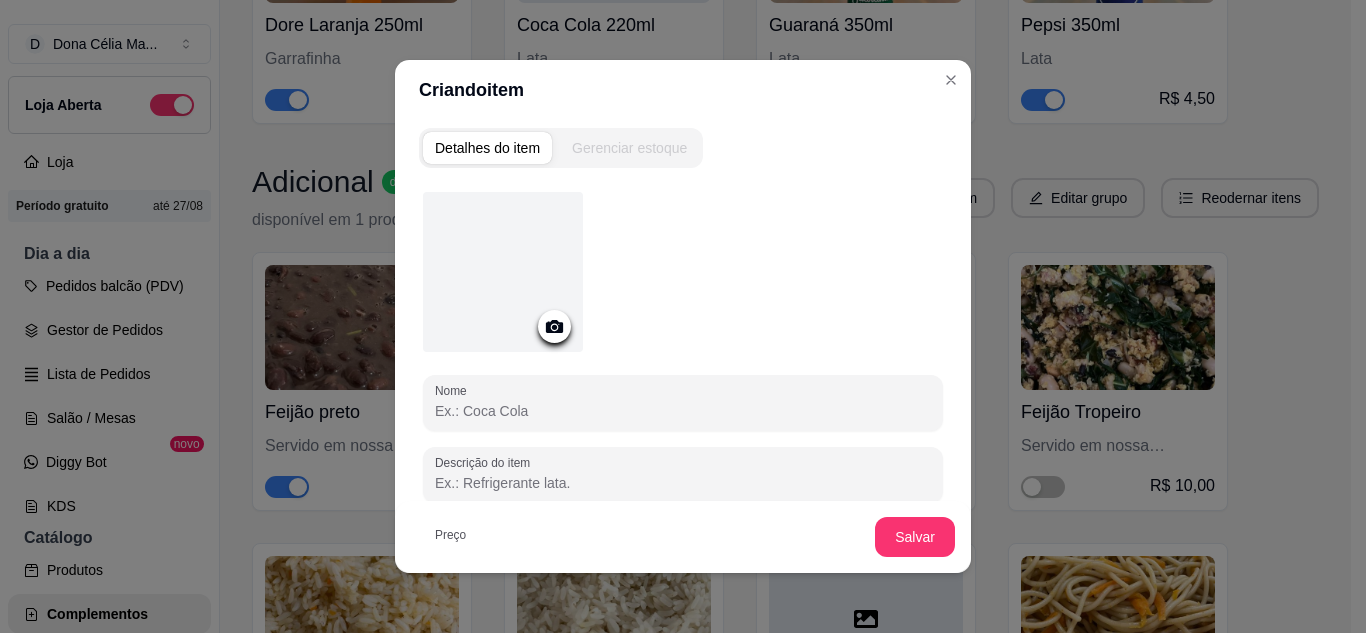 click on "Nome" at bounding box center [683, 411] 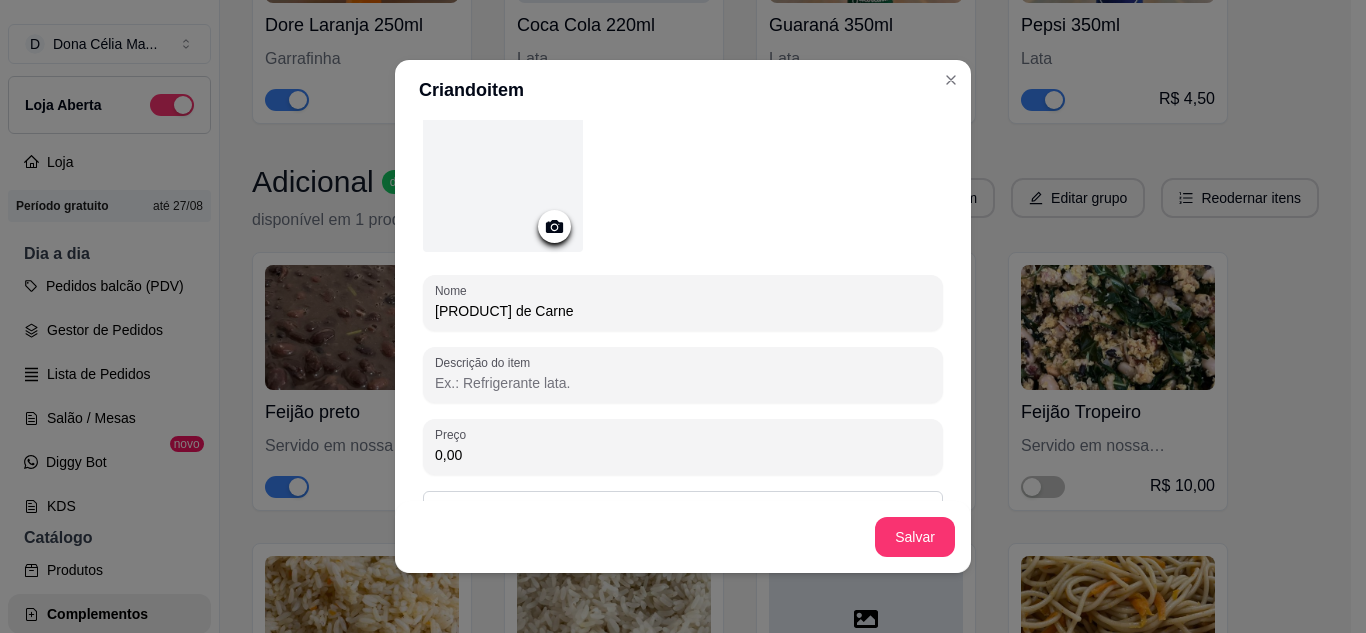 scroll, scrollTop: 200, scrollLeft: 0, axis: vertical 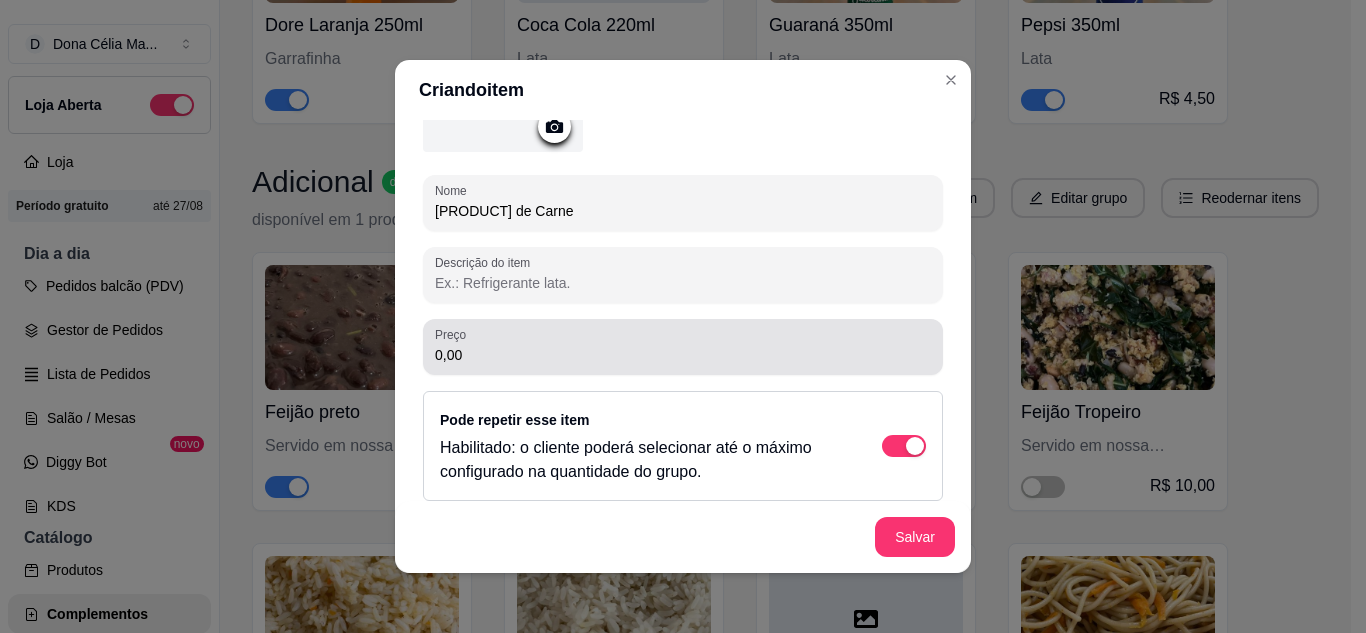 type on "Paçoca de Carne" 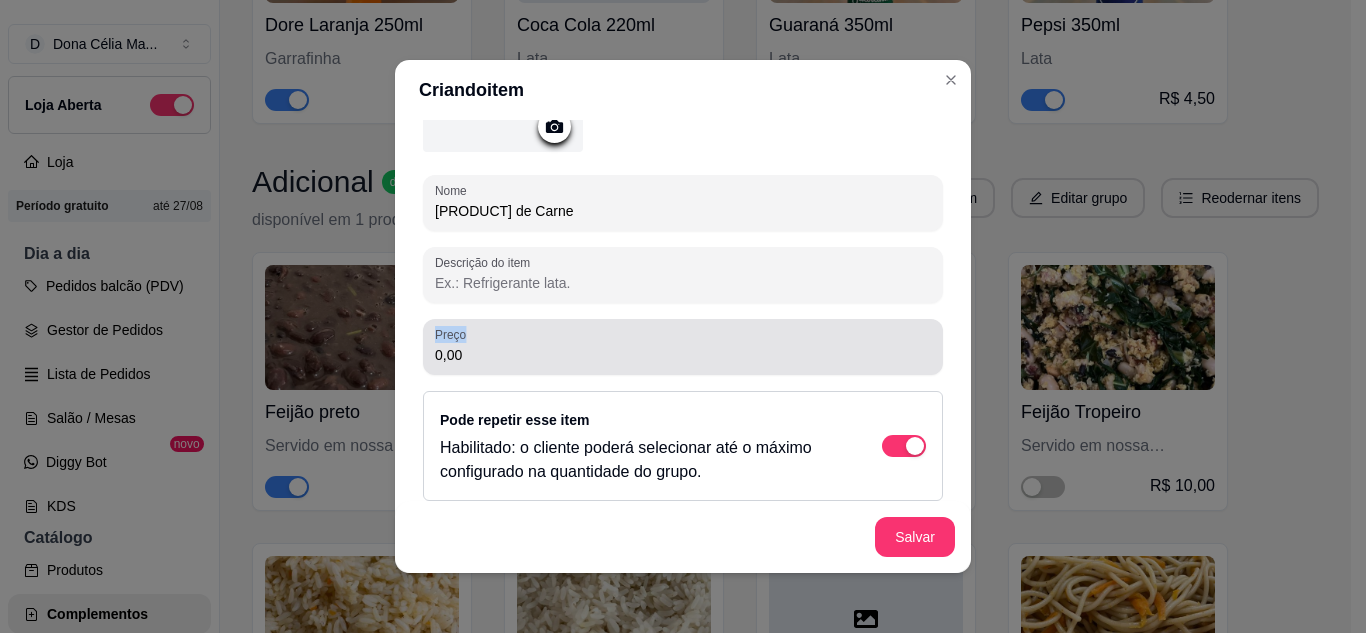 click on "Preço" at bounding box center [454, 334] 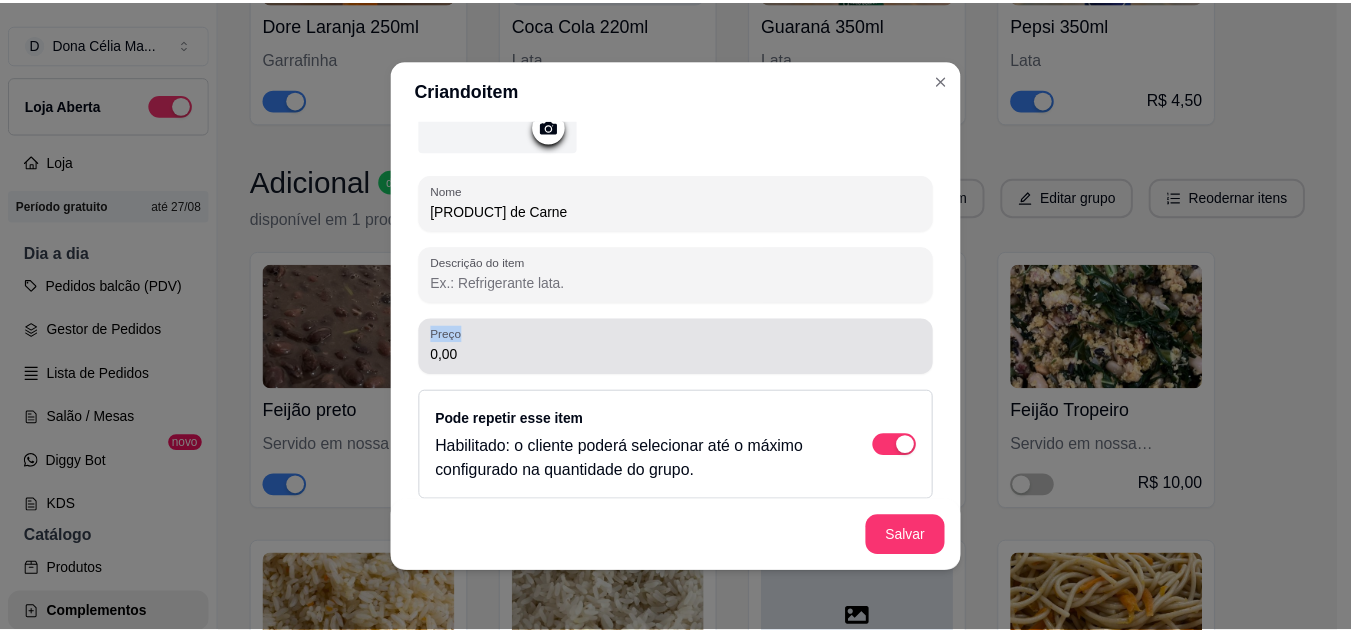 scroll, scrollTop: 4, scrollLeft: 0, axis: vertical 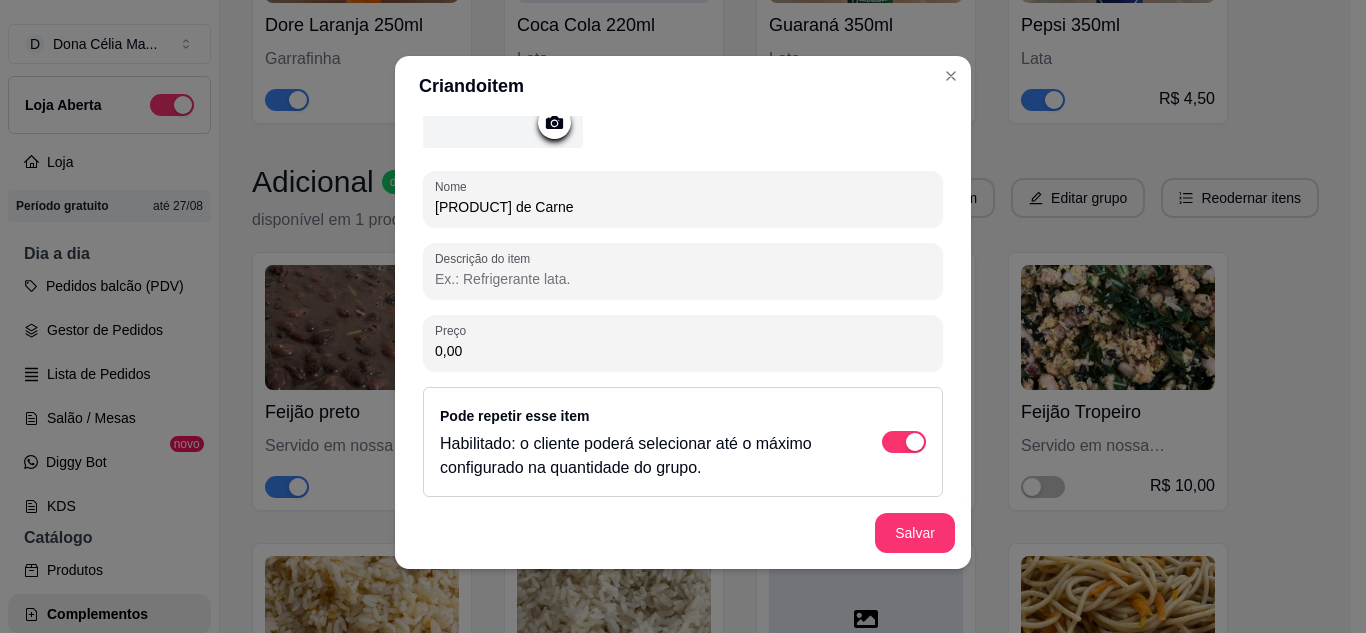 click on "0,00" at bounding box center (683, 351) 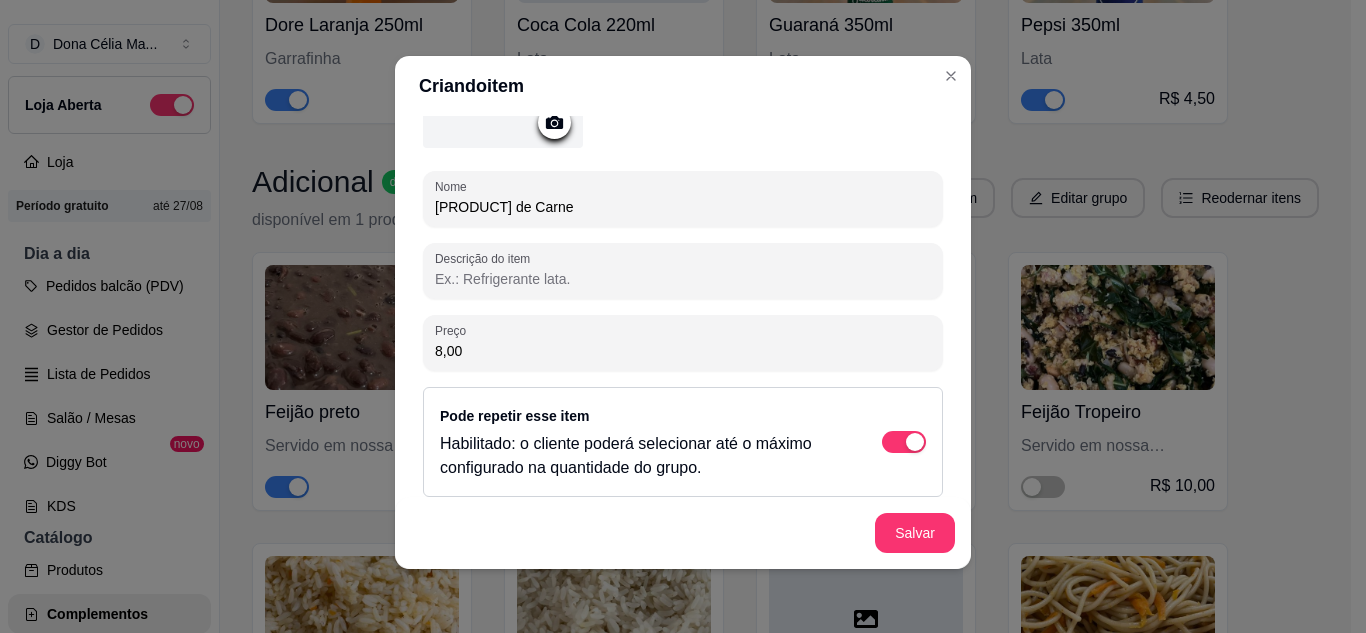 type on "8,00" 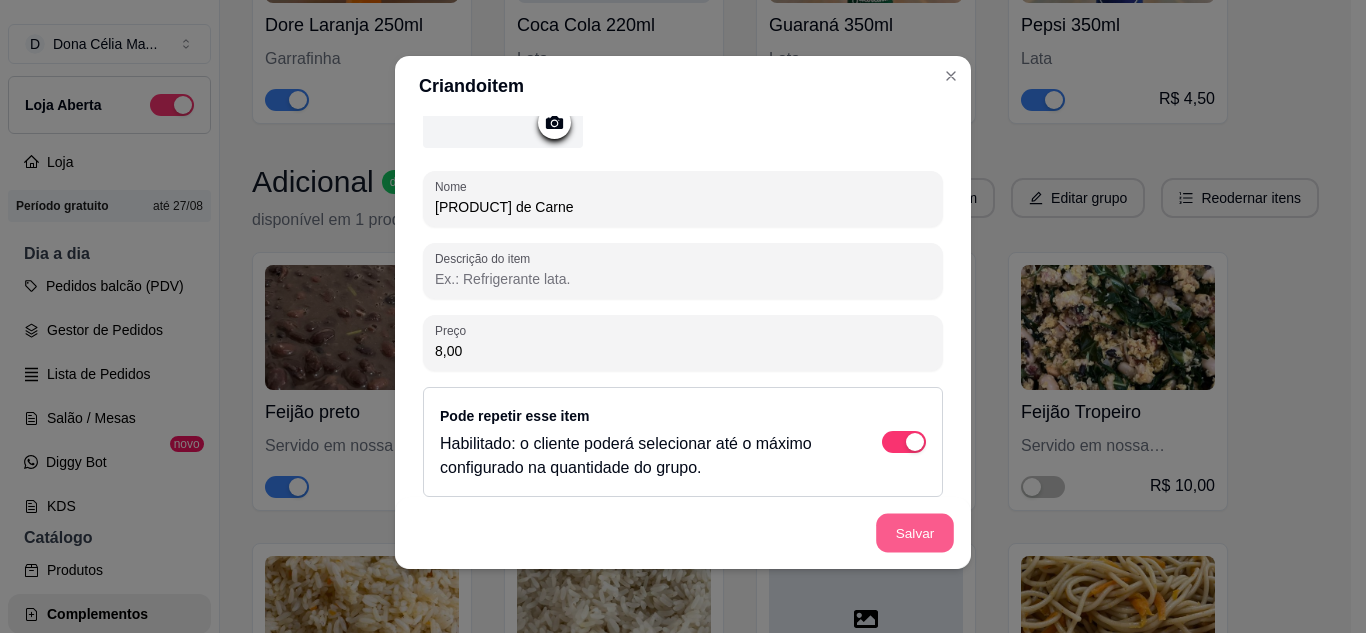 click on "Salvar" at bounding box center [915, 533] 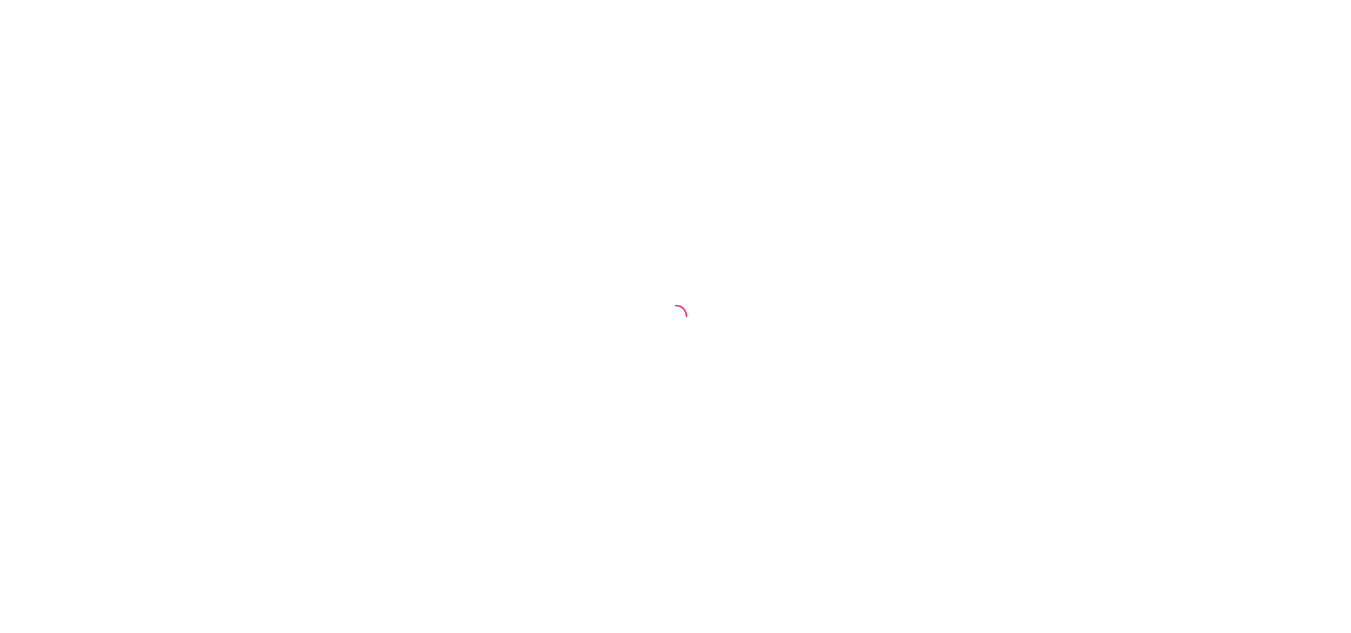 scroll, scrollTop: 0, scrollLeft: 0, axis: both 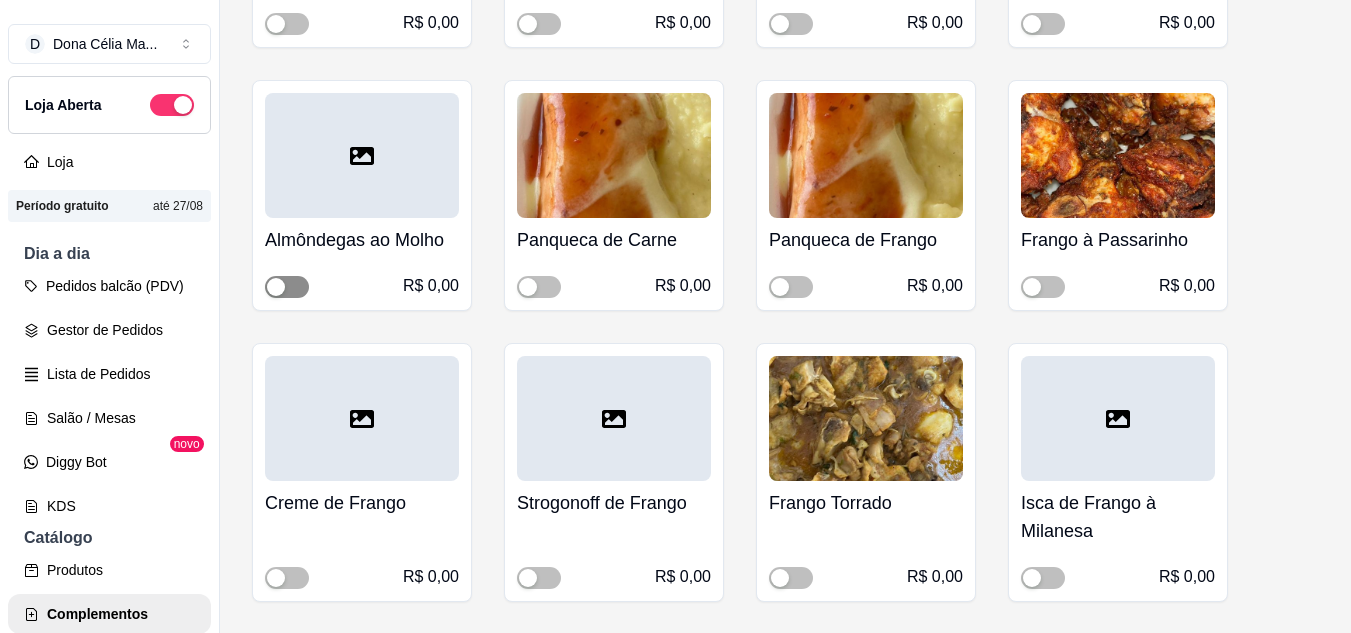 click at bounding box center (287, 287) 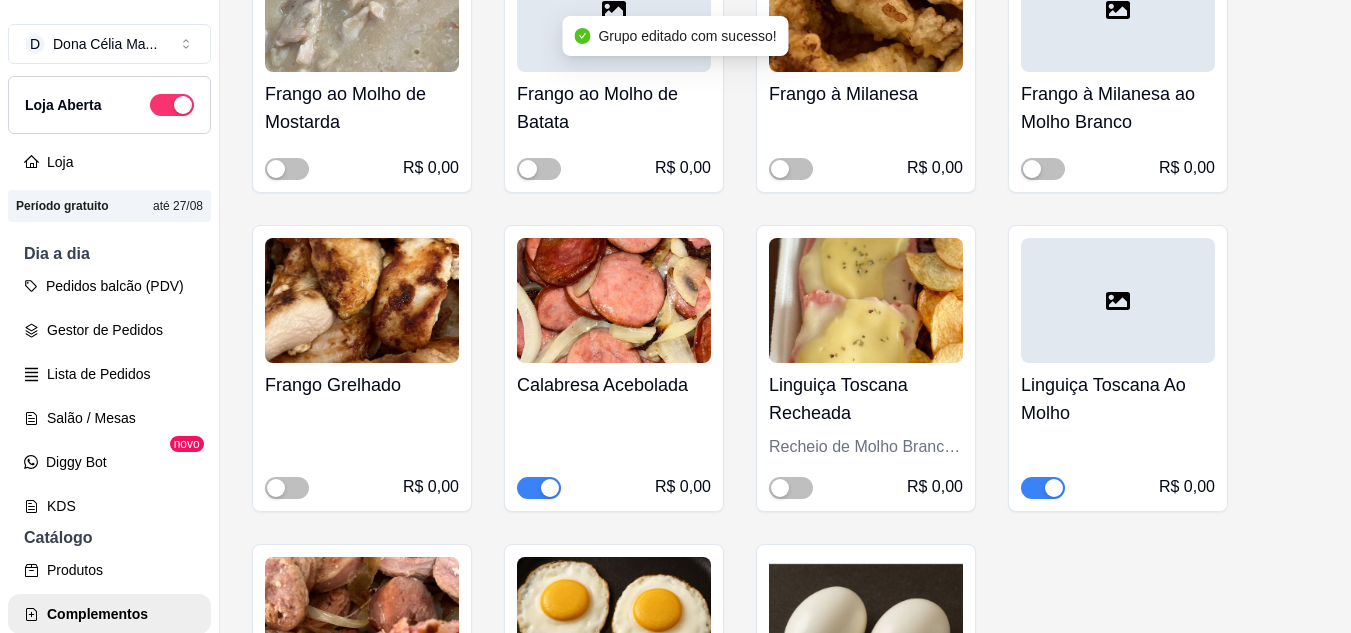 scroll, scrollTop: 14800, scrollLeft: 0, axis: vertical 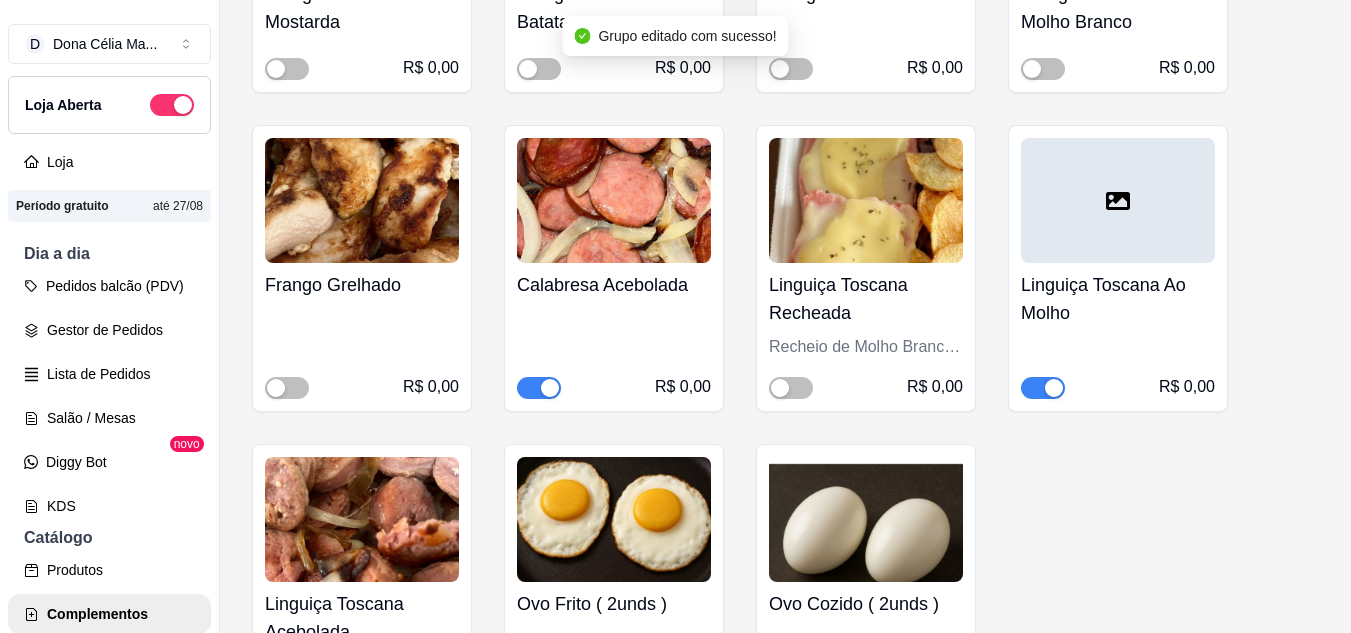 click at bounding box center [539, 388] 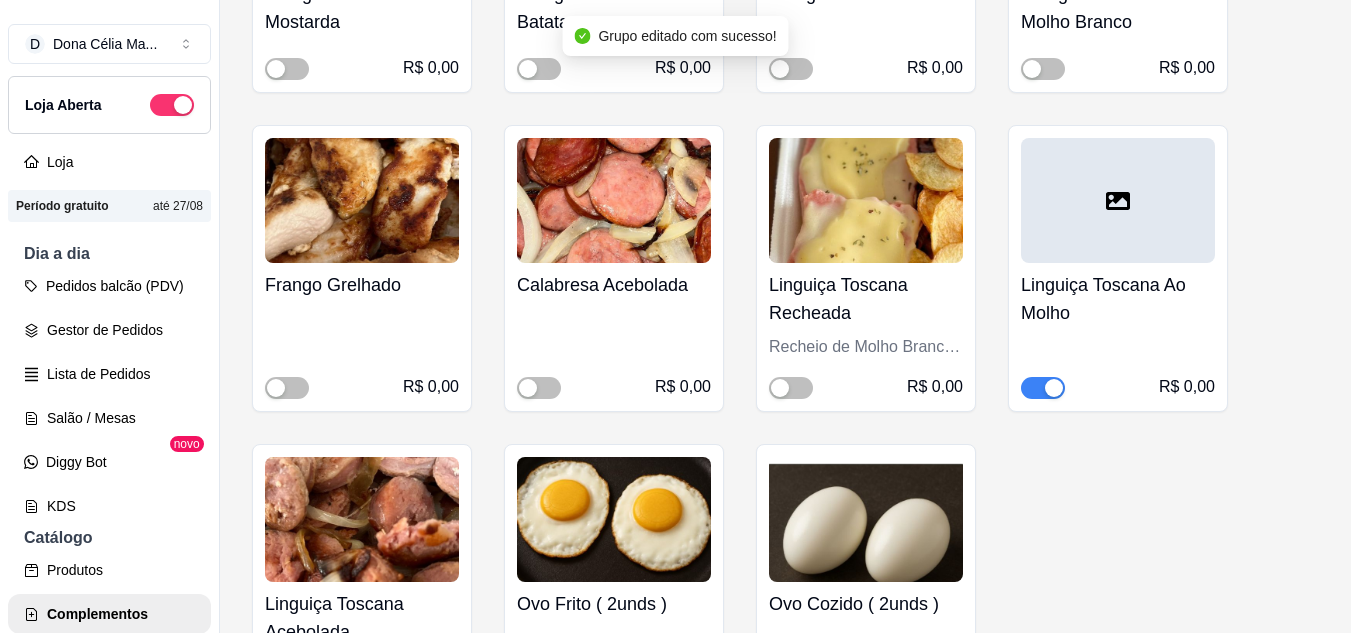 click at bounding box center [1043, 388] 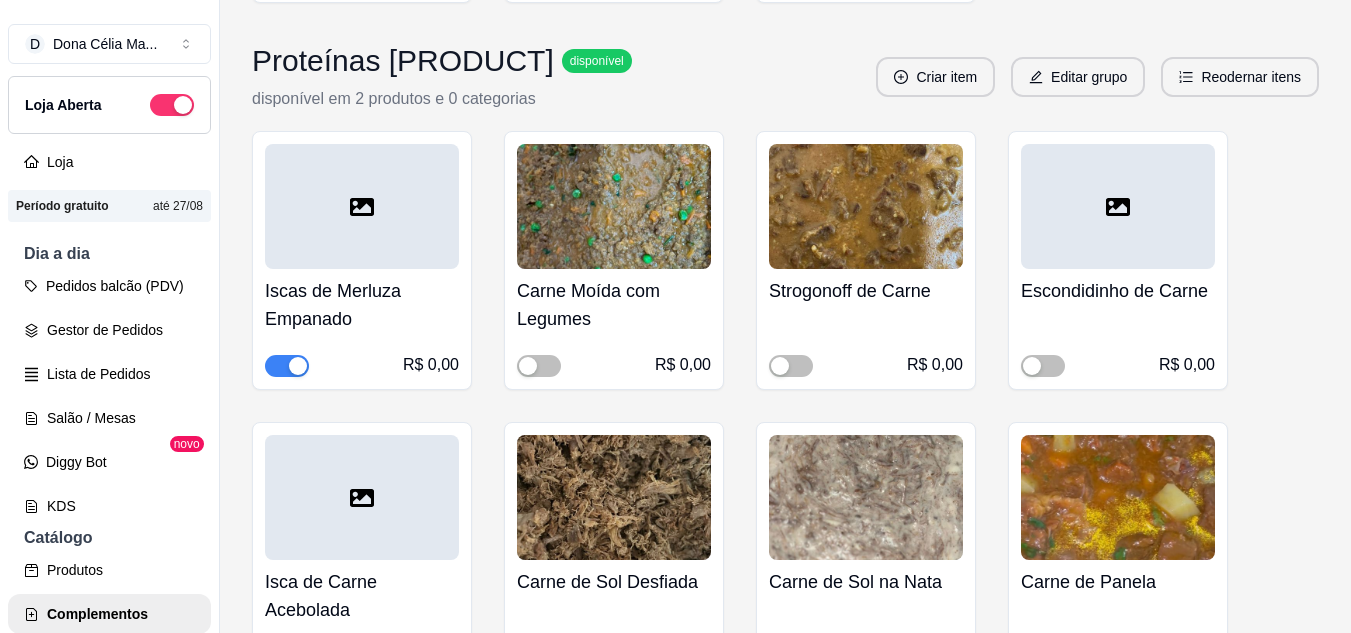 scroll, scrollTop: 15600, scrollLeft: 0, axis: vertical 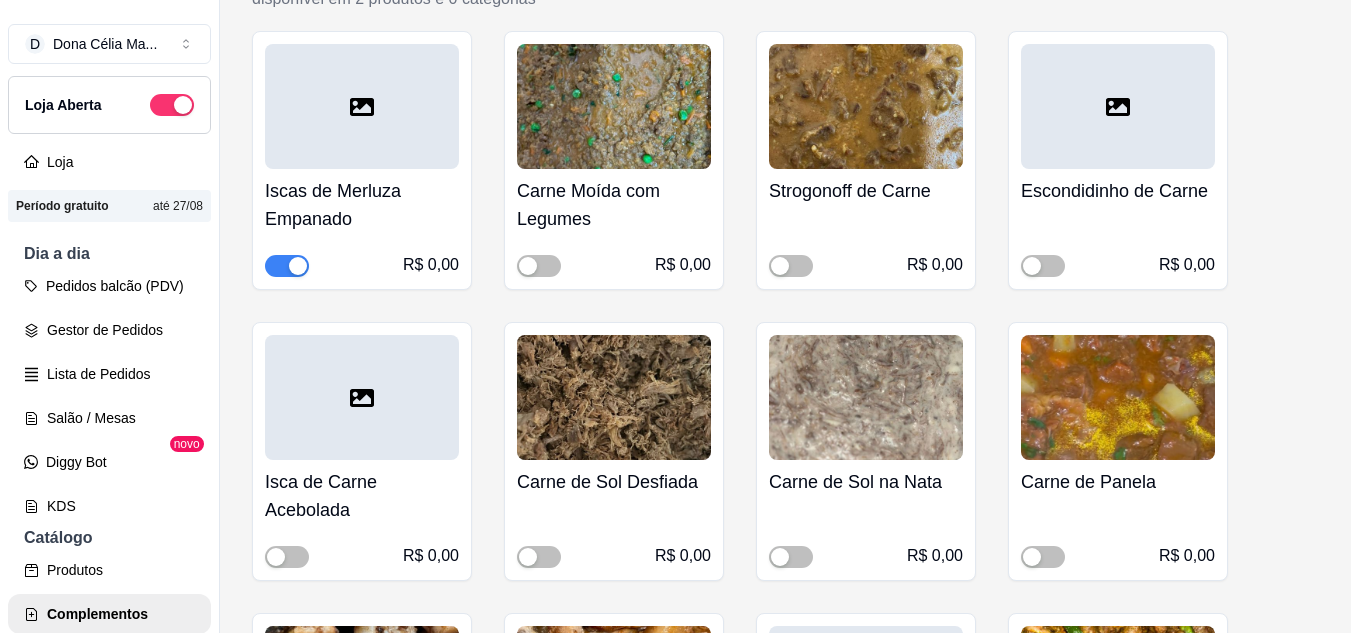 click at bounding box center (298, 266) 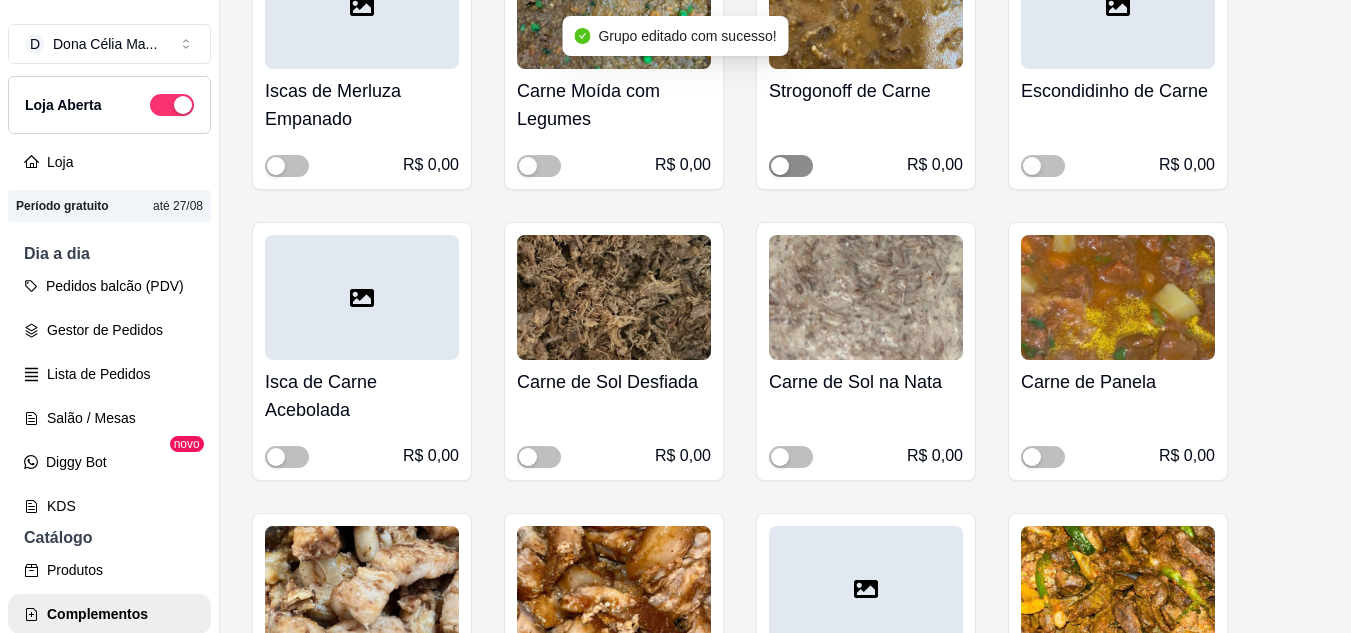 scroll, scrollTop: 15400, scrollLeft: 0, axis: vertical 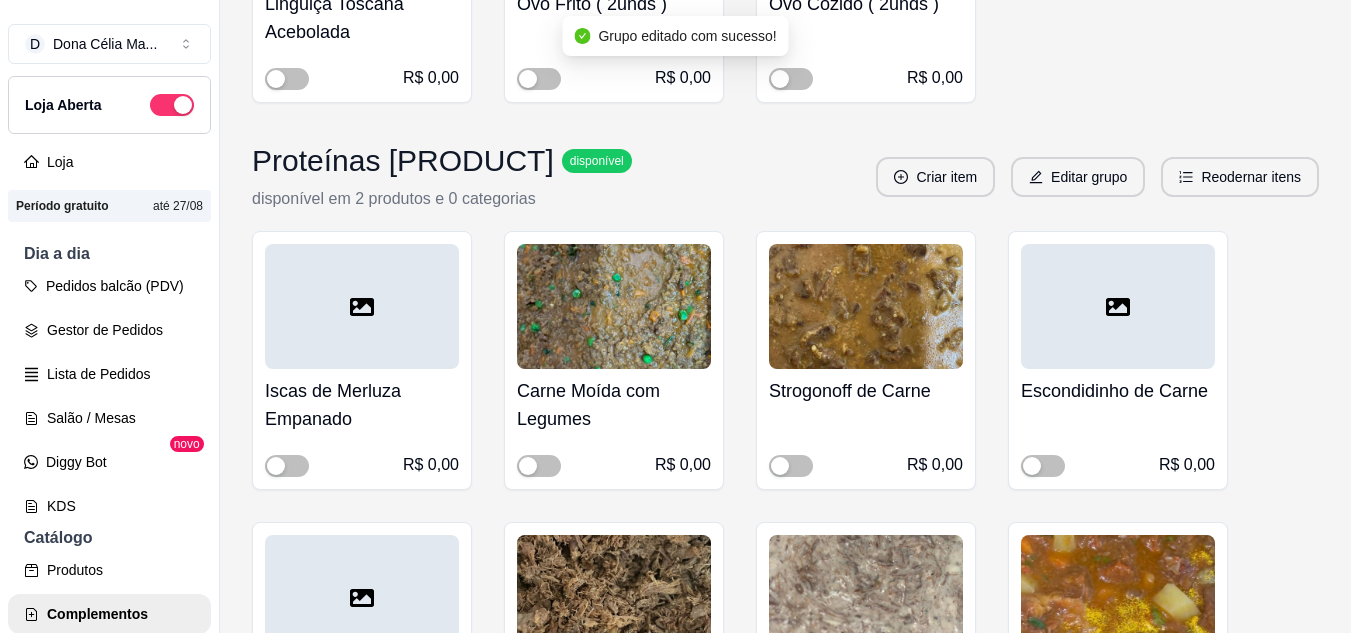click on "Proteínas P disponível disponível em 2 produtos e 0 categorias Criar item Editar grupo Reodernar itens" at bounding box center (785, 177) 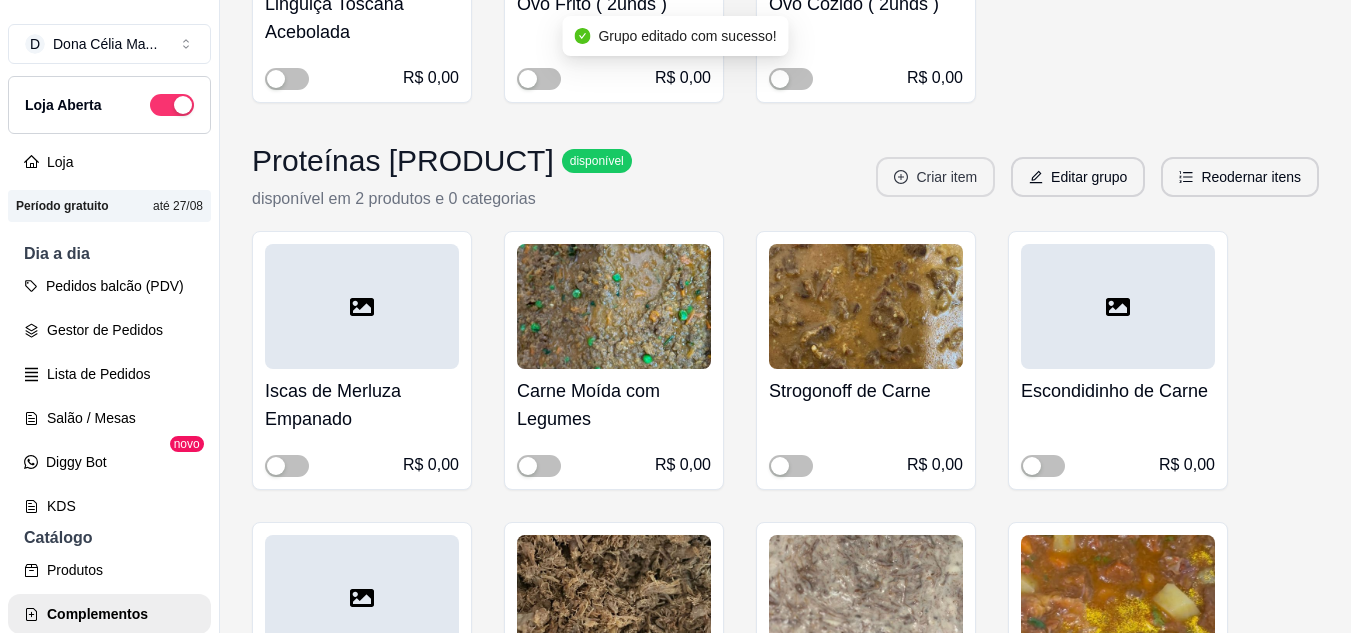 click on "Criar item" at bounding box center (935, 177) 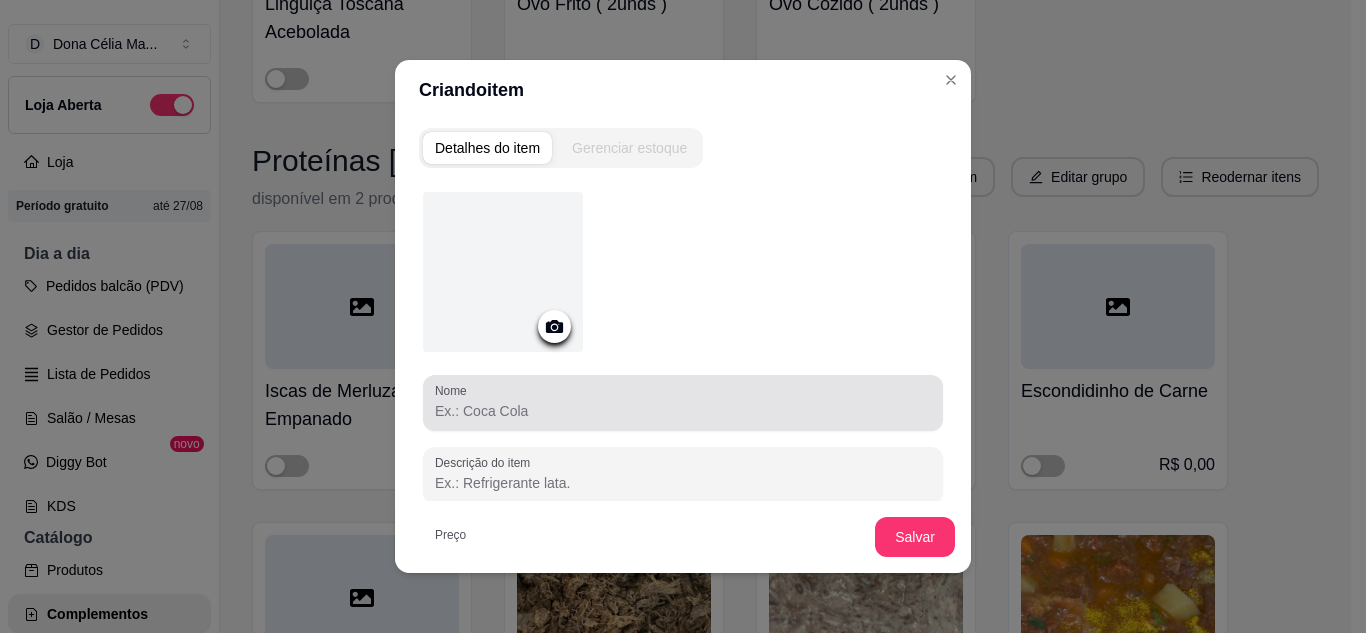 click at bounding box center [683, 403] 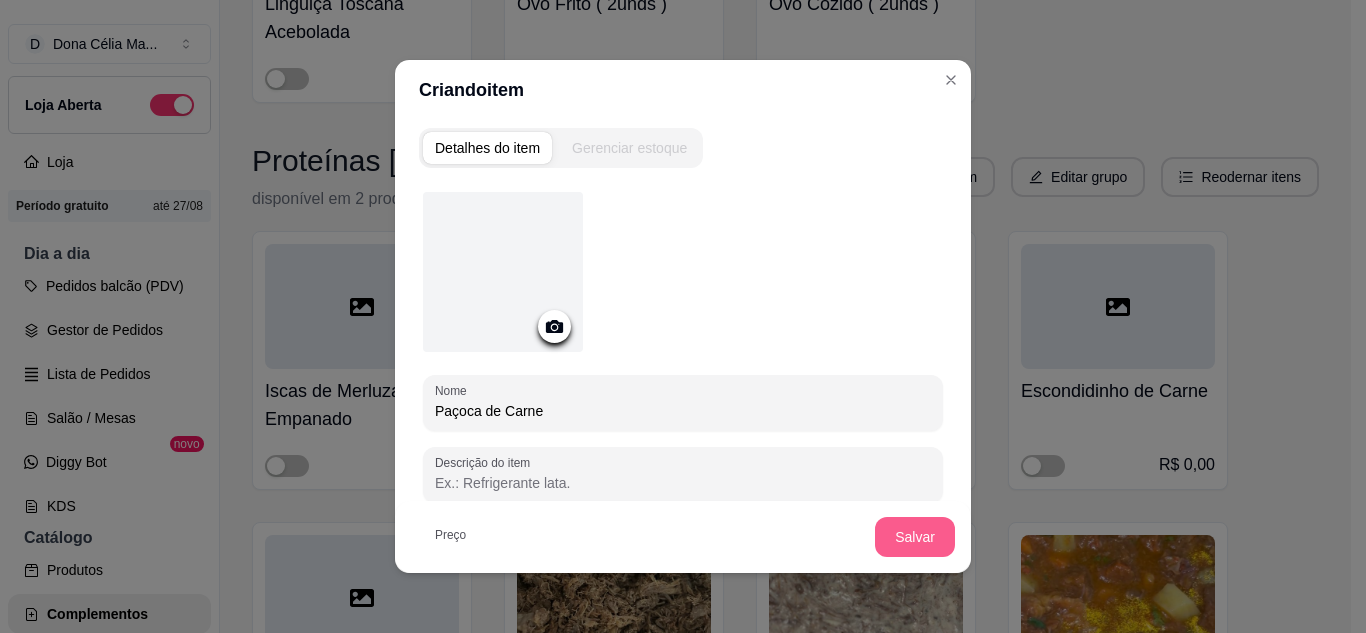 type on "Paçoca de Carne" 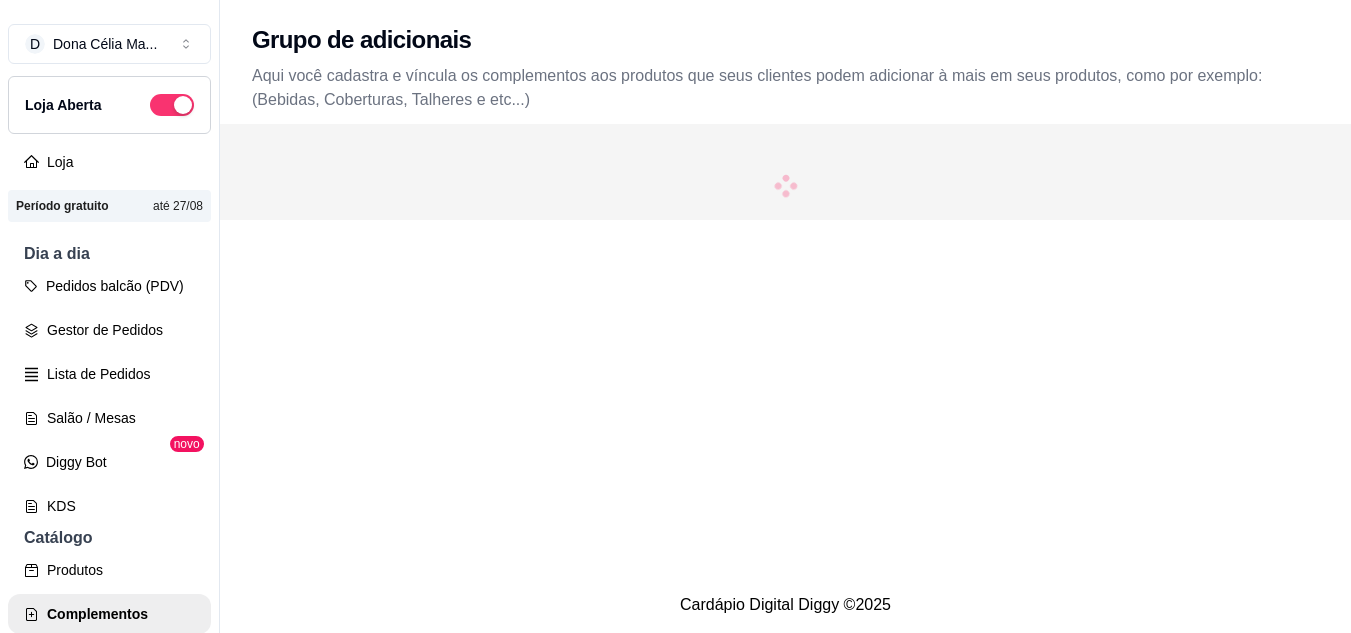 scroll, scrollTop: 32, scrollLeft: 0, axis: vertical 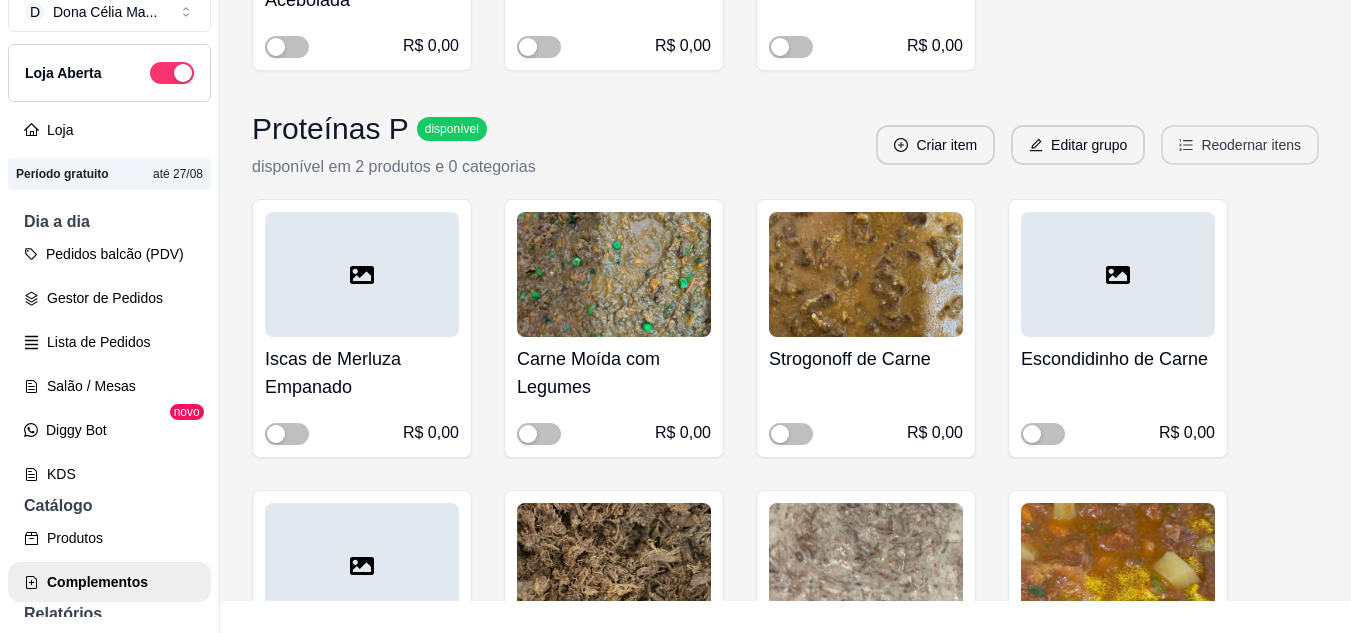 click on "Reodernar itens" at bounding box center [1240, 145] 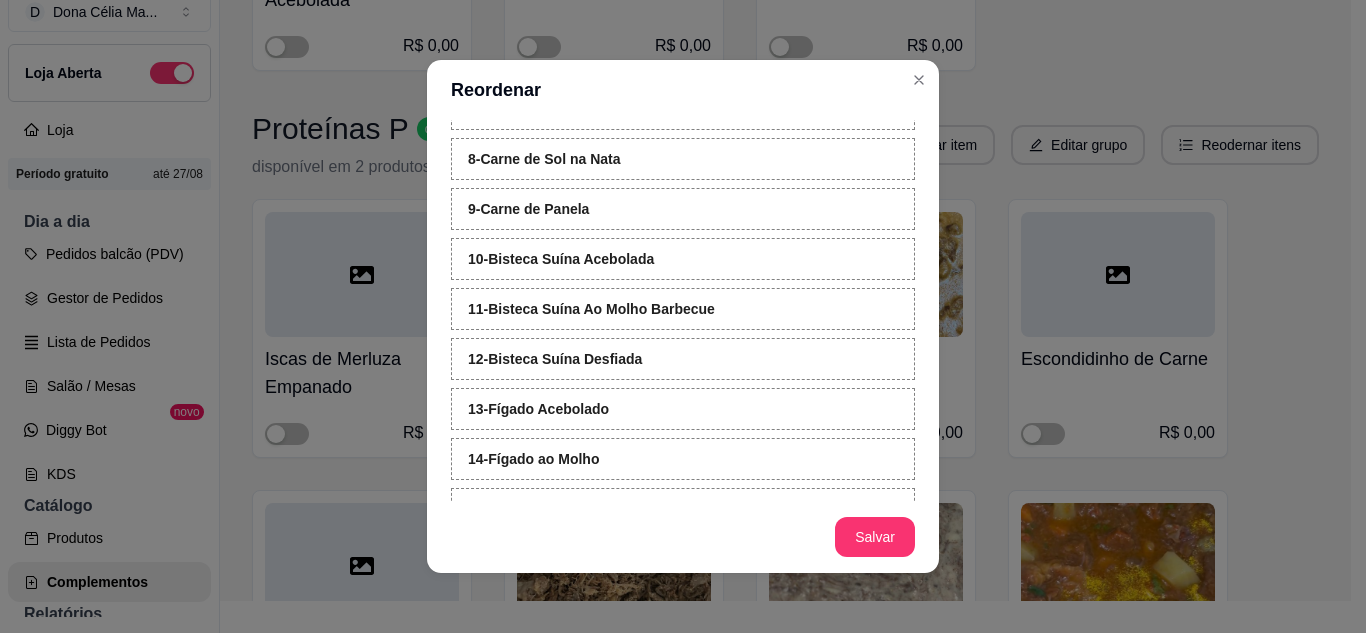 scroll, scrollTop: 300, scrollLeft: 0, axis: vertical 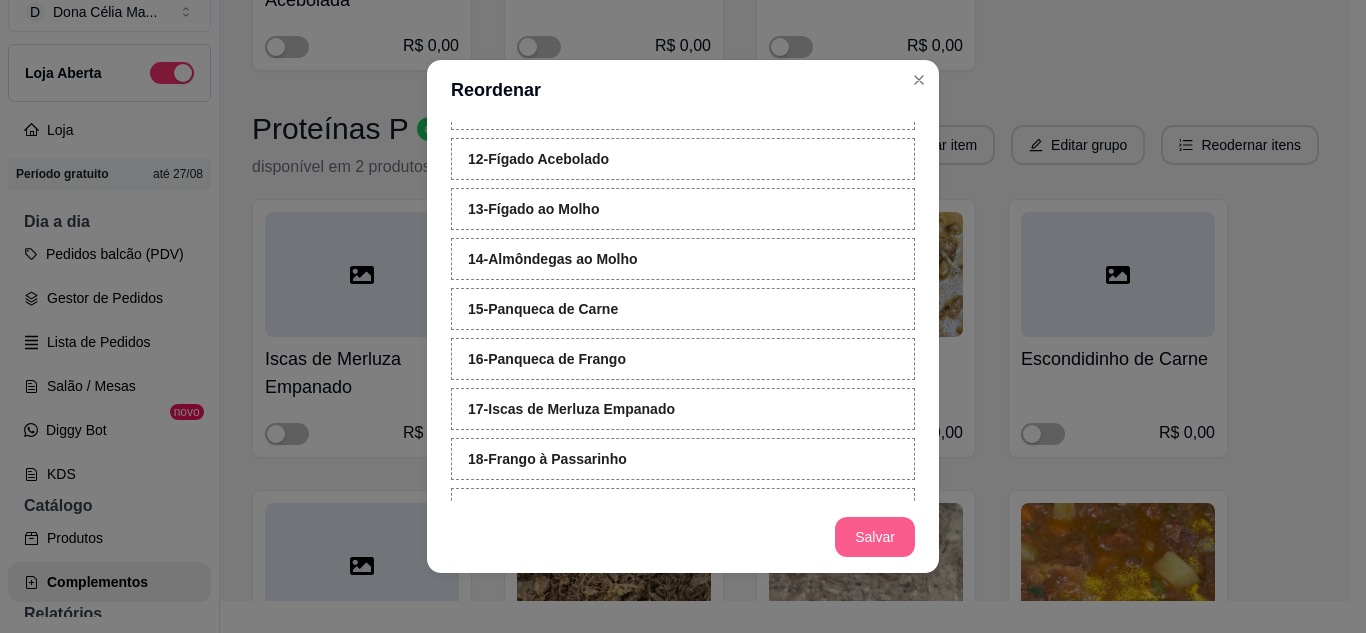 click on "Salvar" at bounding box center [875, 537] 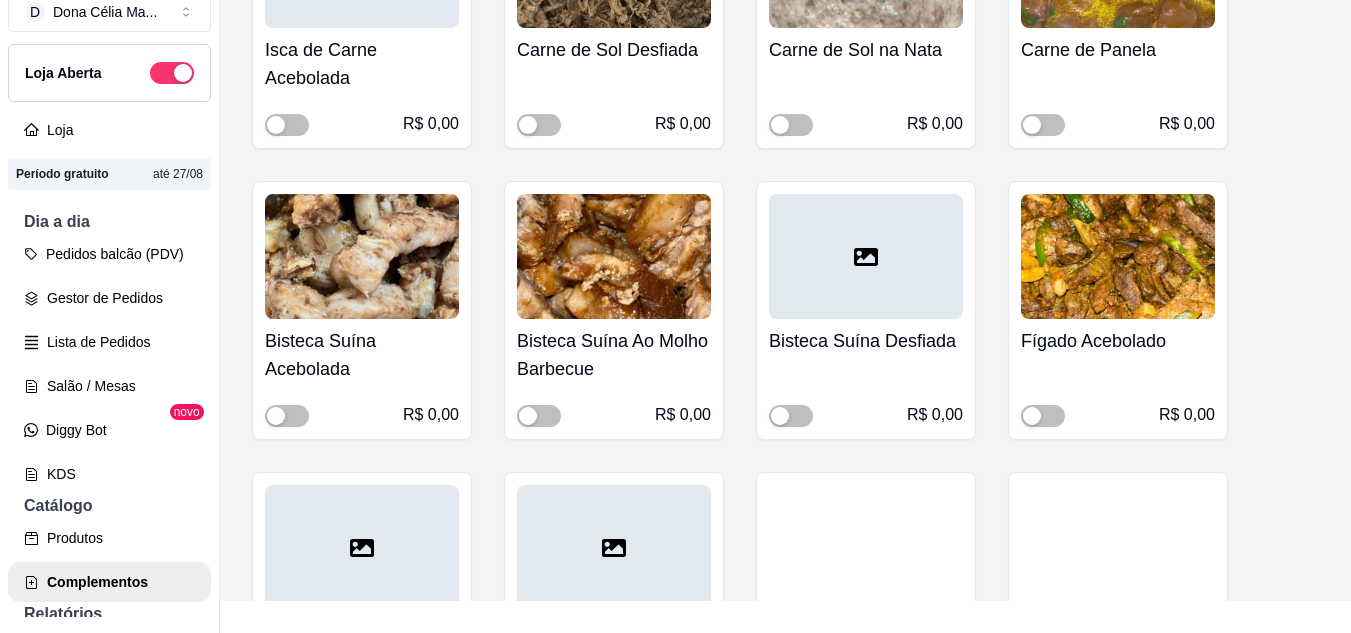 scroll, scrollTop: 16100, scrollLeft: 0, axis: vertical 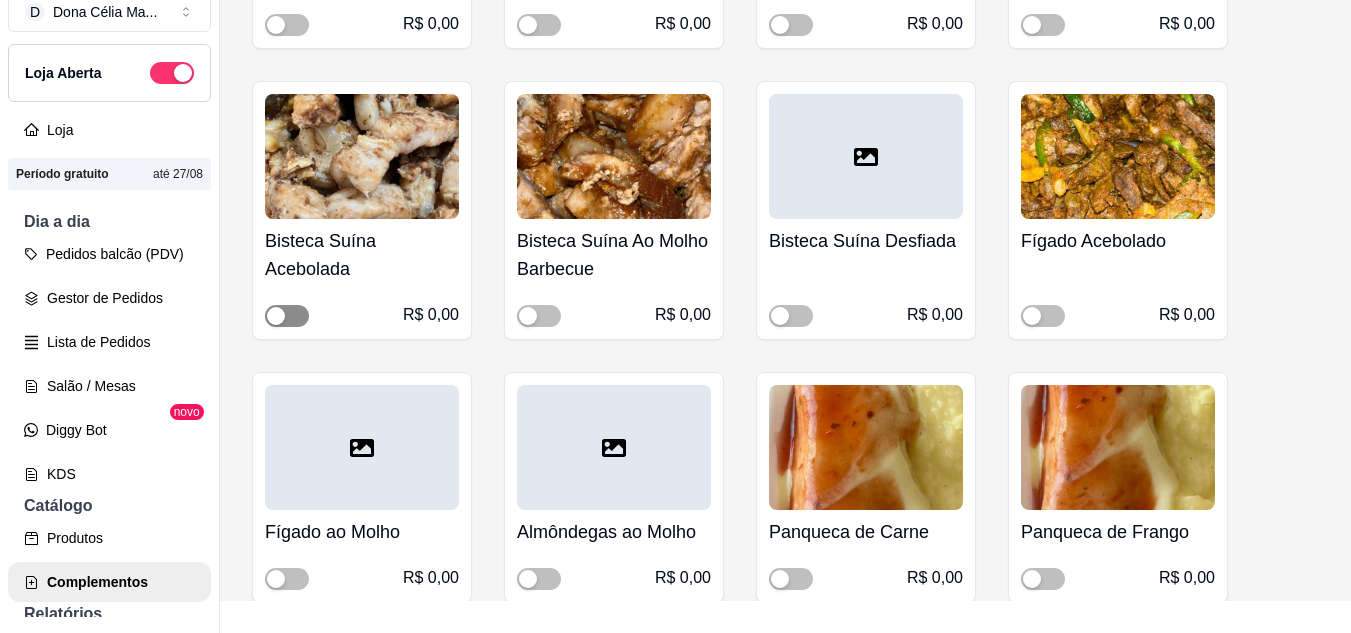 click at bounding box center [287, 316] 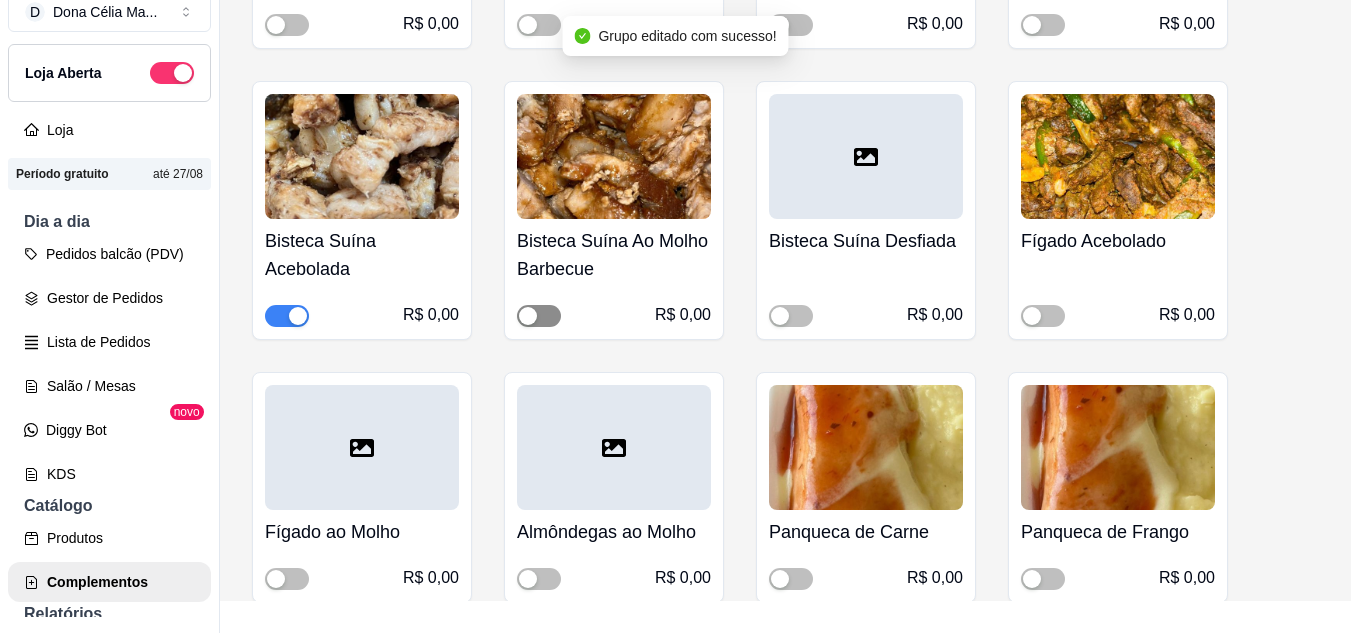click at bounding box center (528, 316) 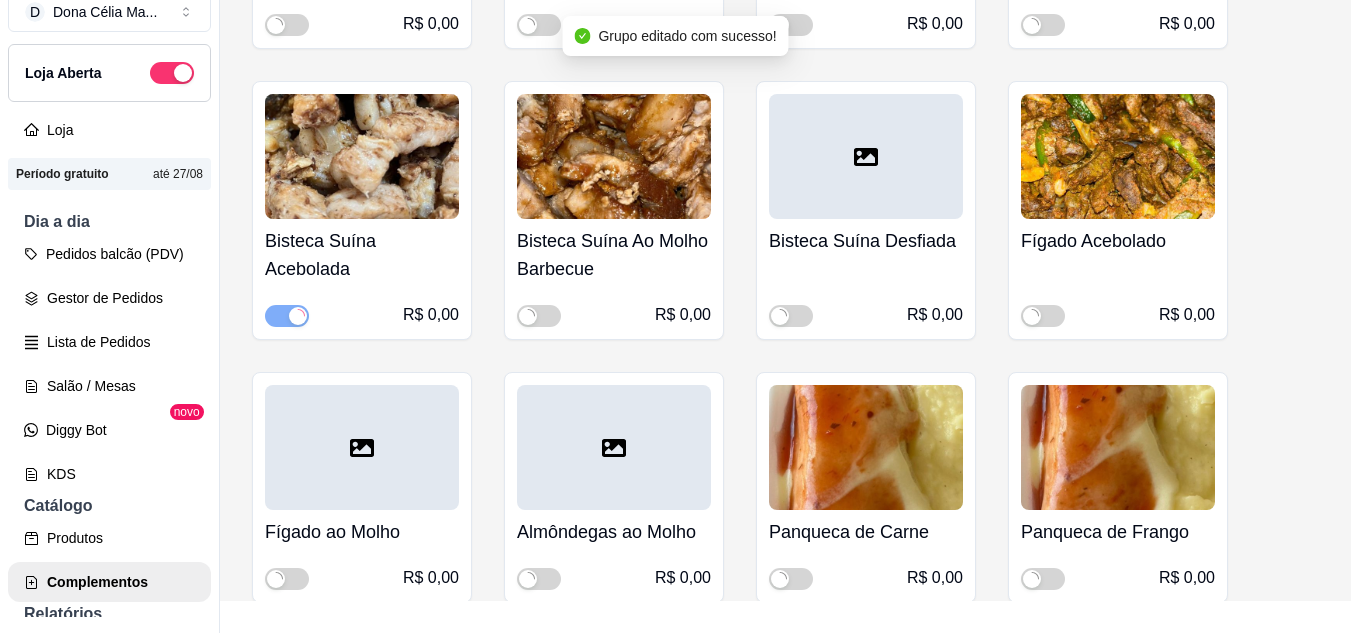 scroll, scrollTop: 16200, scrollLeft: 0, axis: vertical 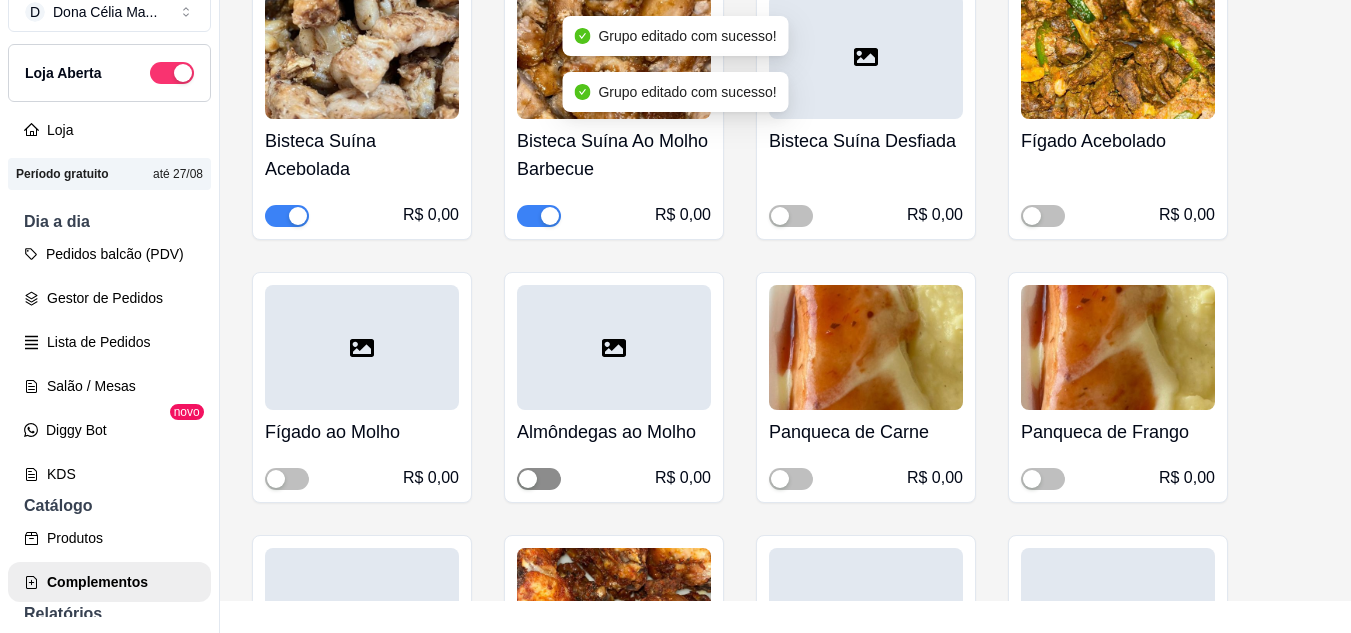click at bounding box center (528, 479) 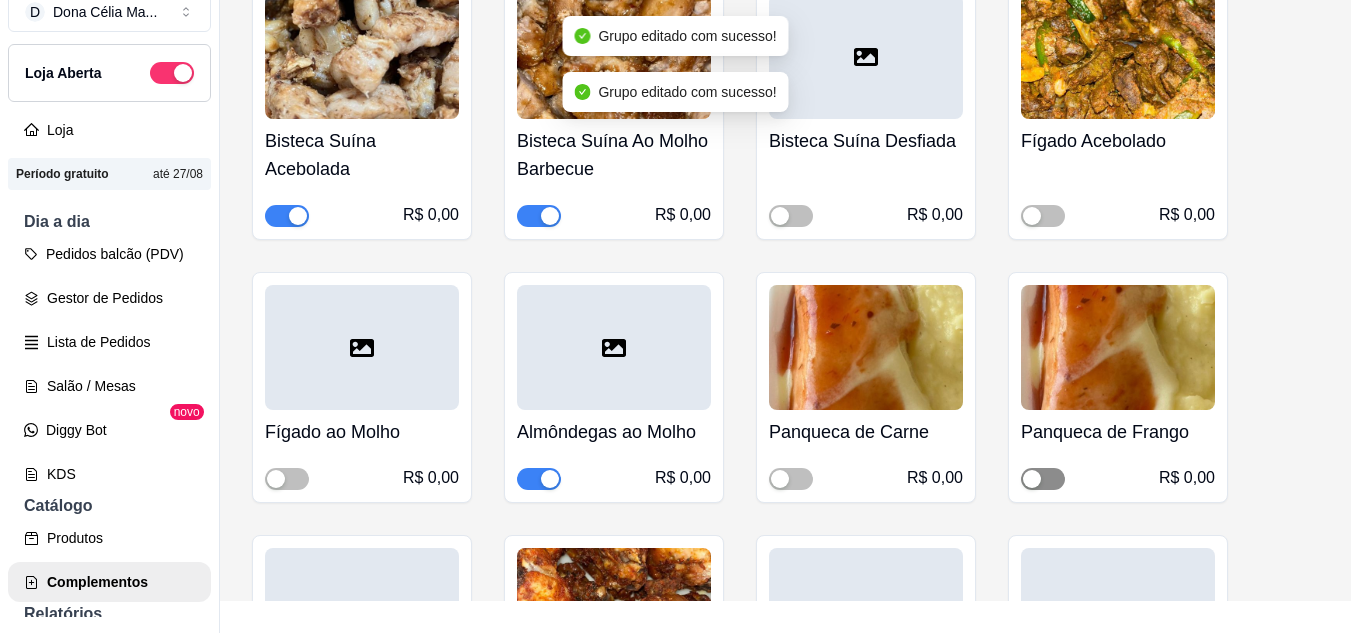 click at bounding box center [1043, 479] 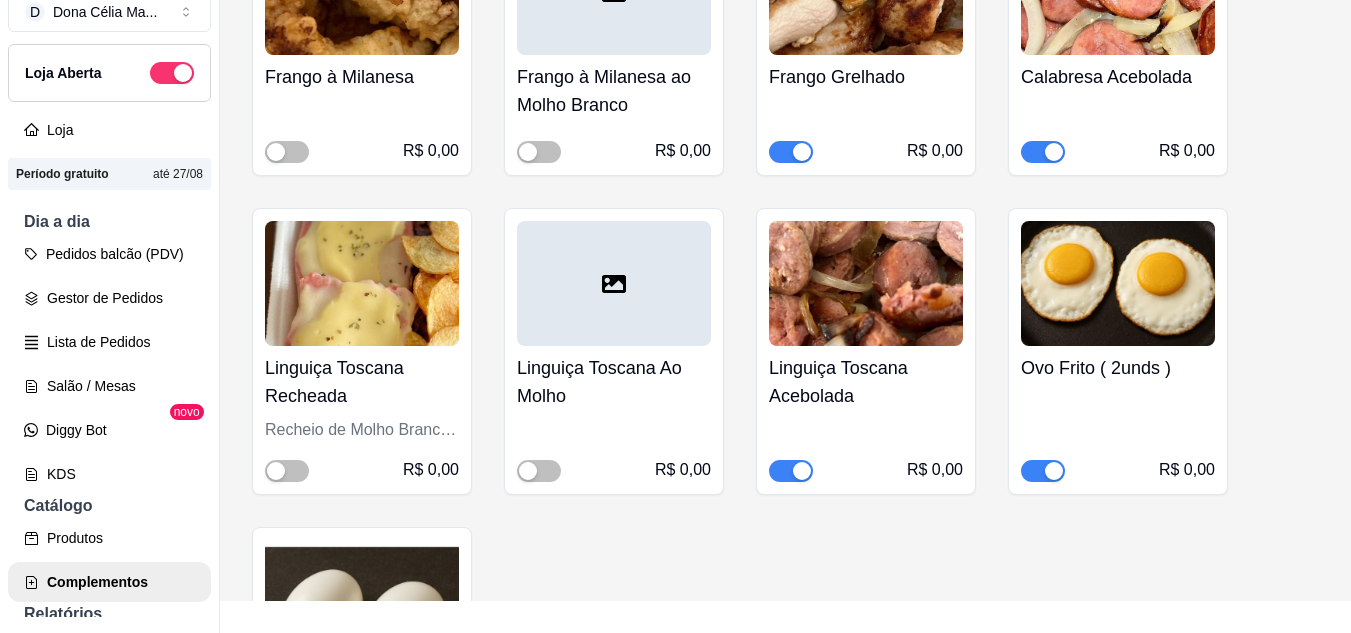 scroll, scrollTop: 17500, scrollLeft: 0, axis: vertical 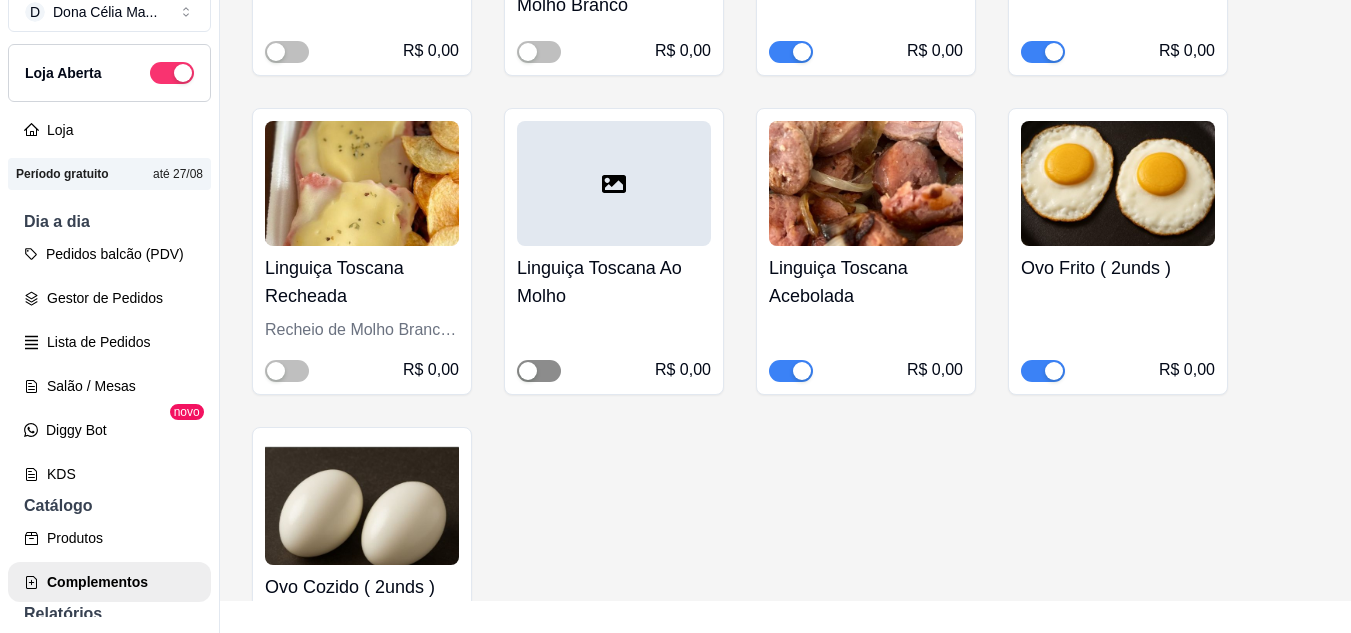 click at bounding box center (528, 371) 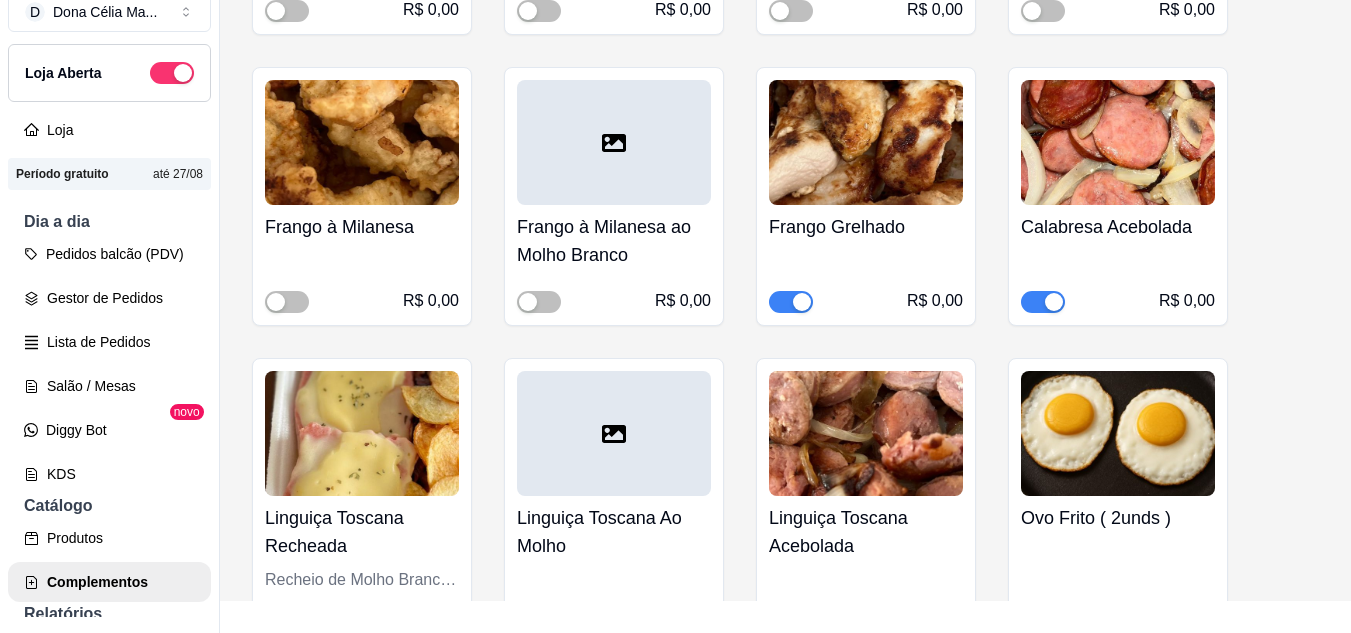 scroll, scrollTop: 17350, scrollLeft: 0, axis: vertical 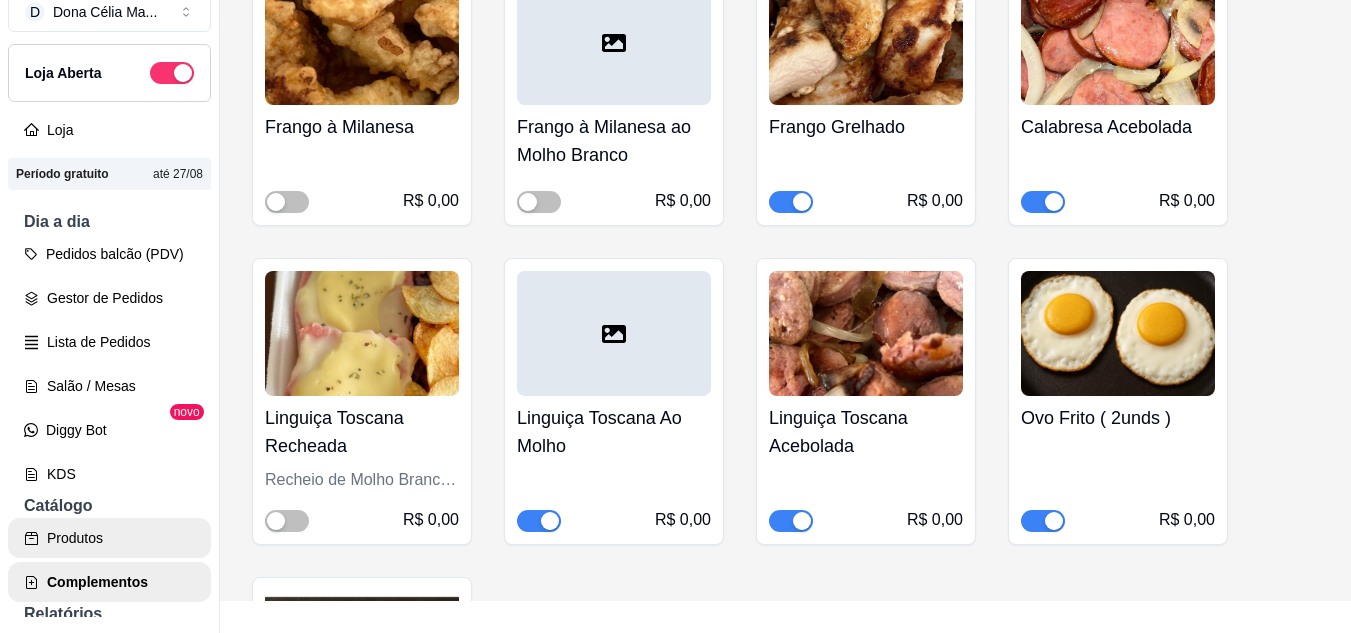 click on "Produtos" at bounding box center [109, 538] 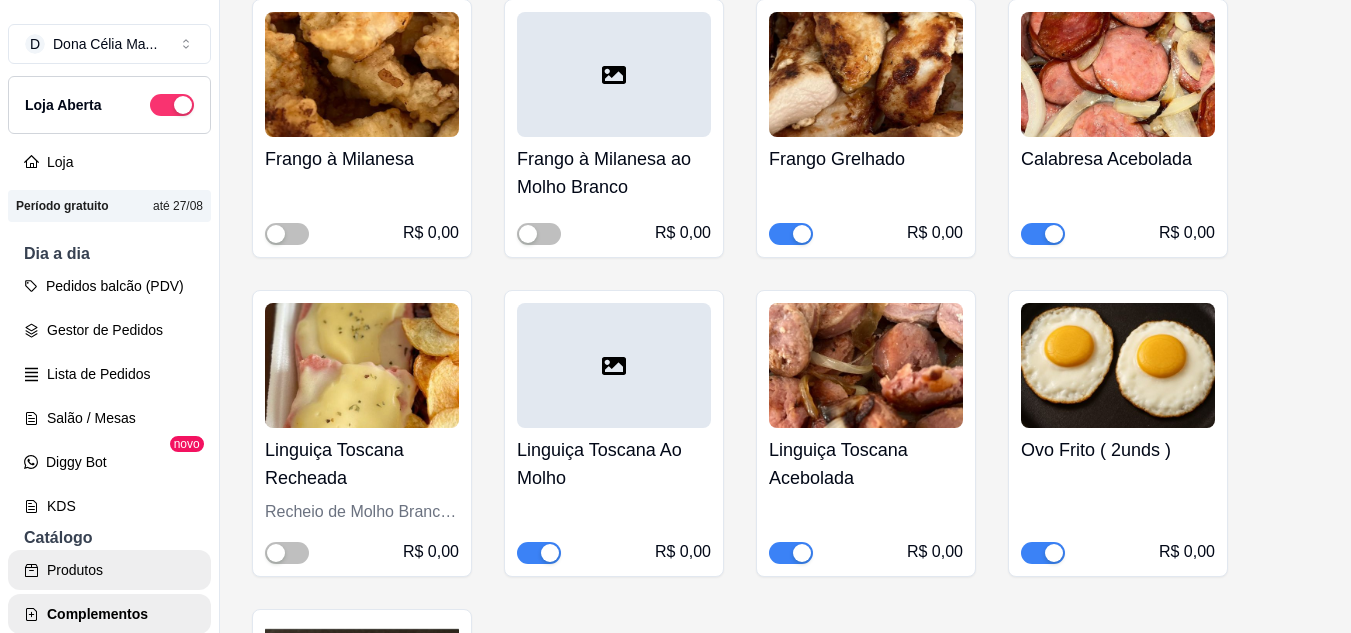 scroll, scrollTop: 0, scrollLeft: 0, axis: both 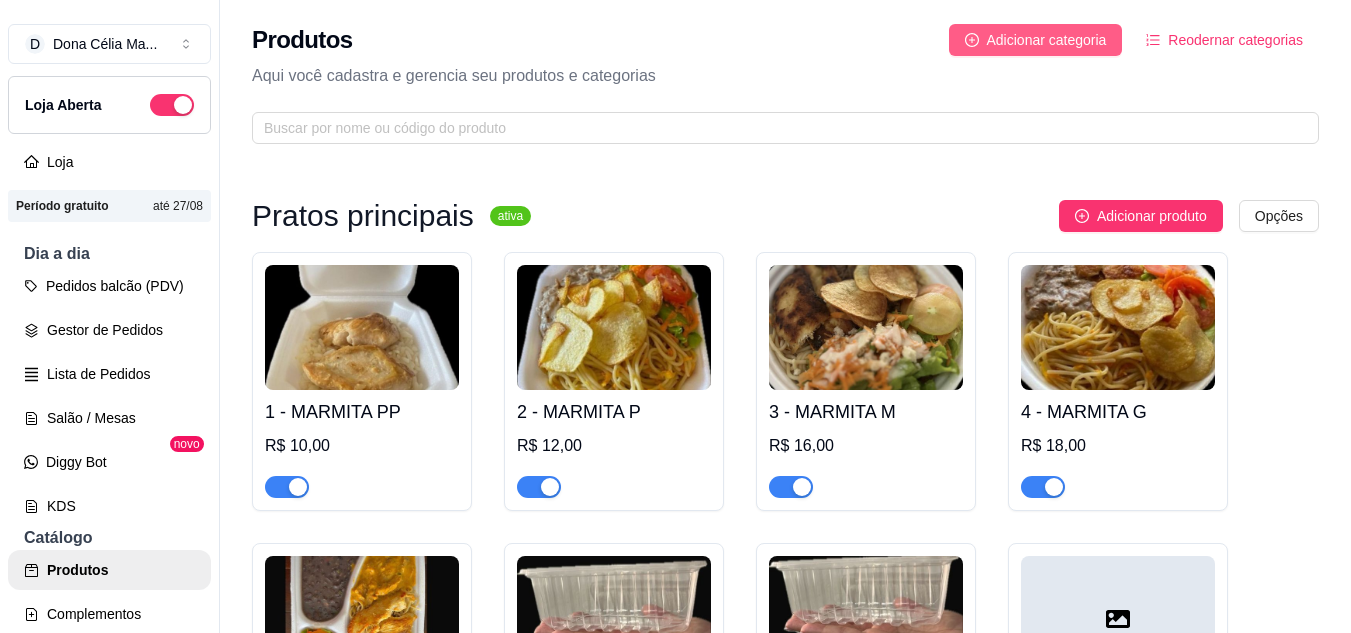 click on "Adicionar categoria" at bounding box center (1047, 40) 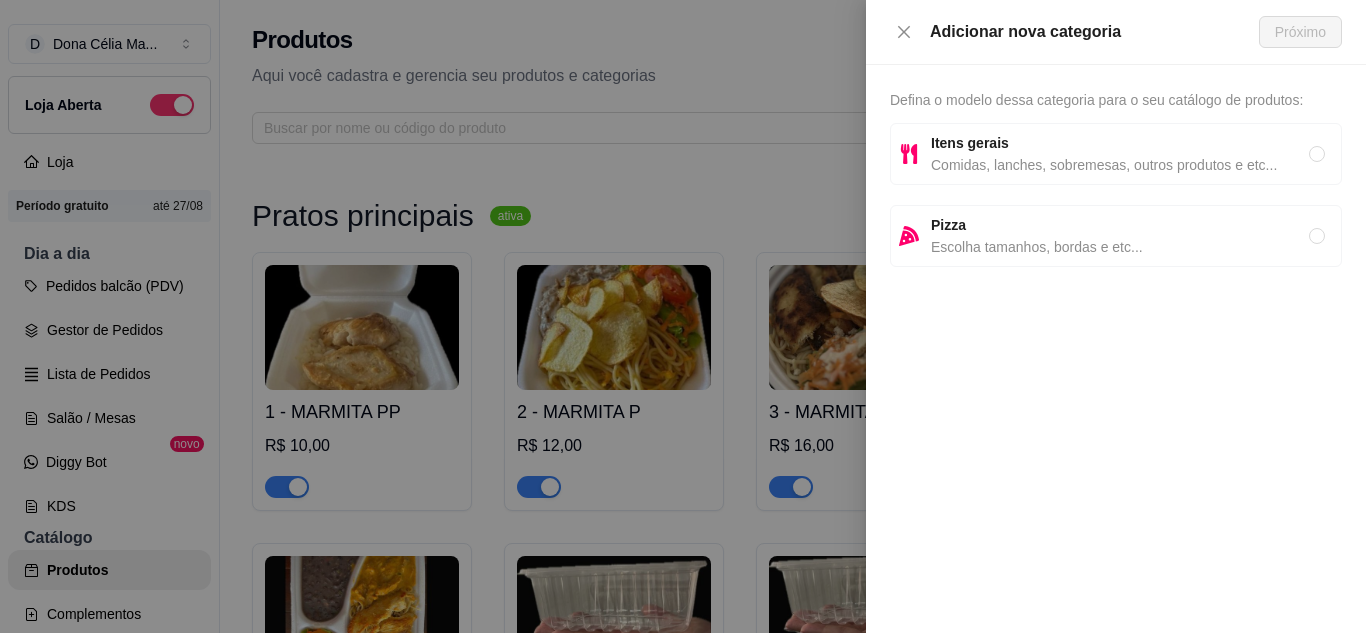 click on "Itens gerais" at bounding box center (970, 143) 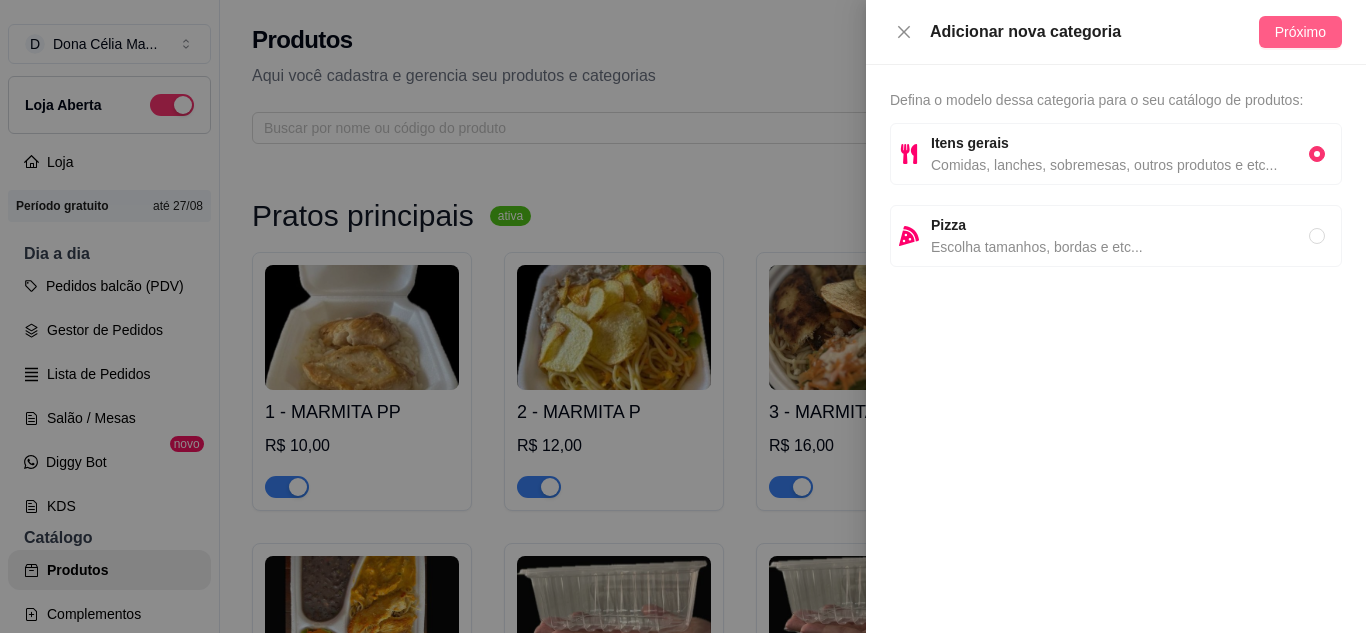 click on "Próximo" at bounding box center [1300, 32] 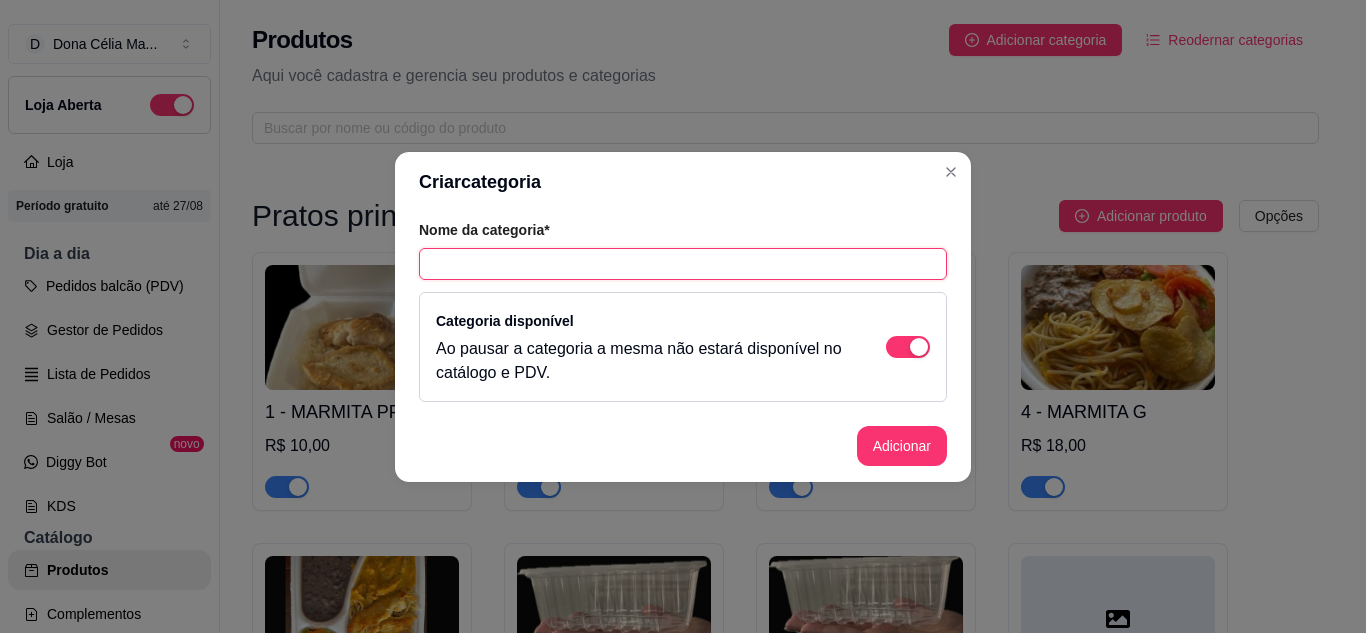 click at bounding box center (683, 264) 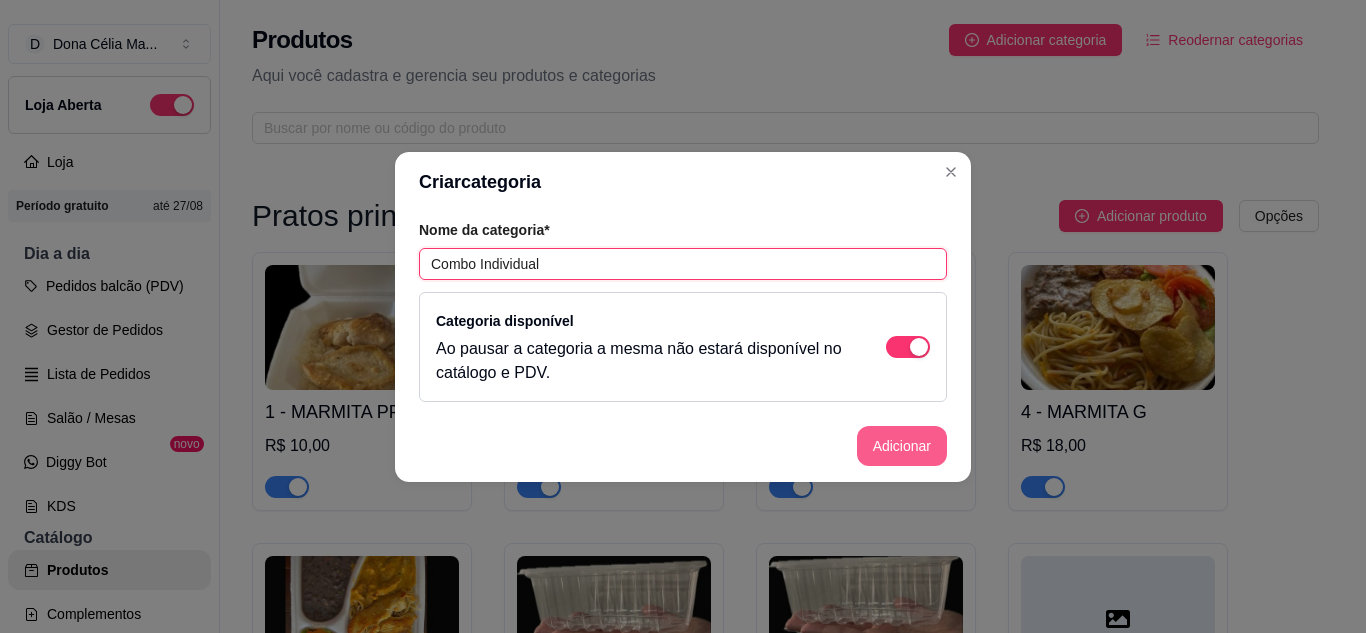 type on "Combo Individual" 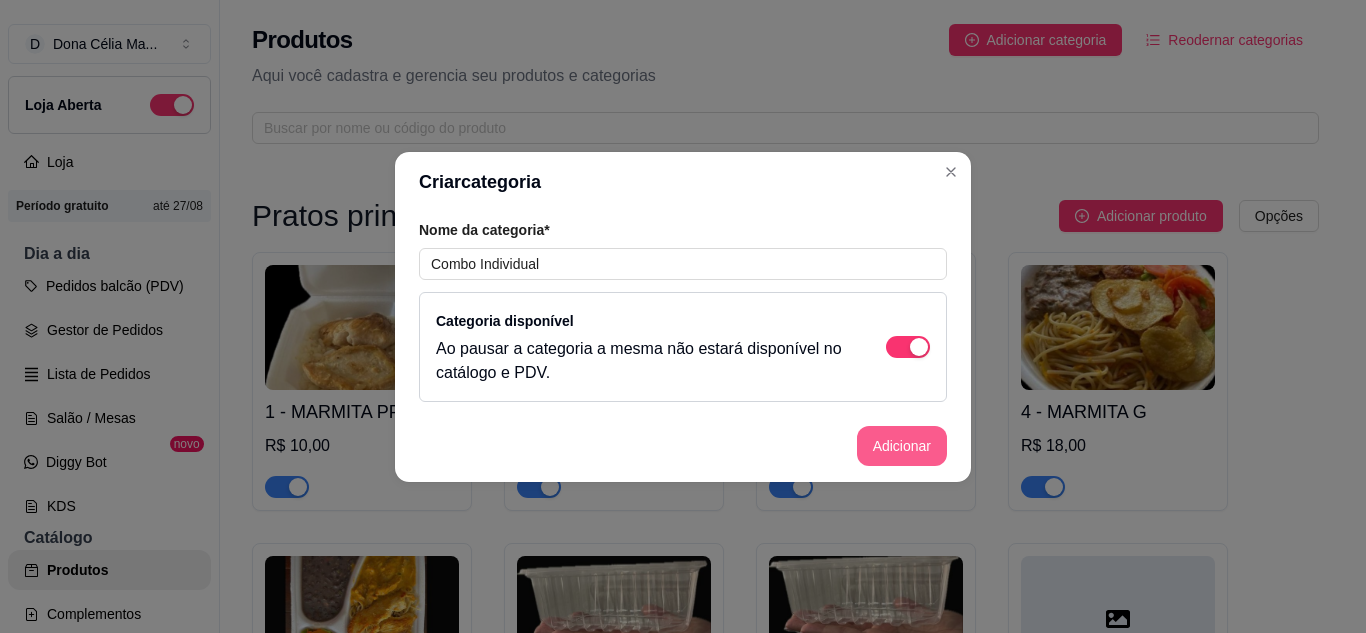 click on "Adicionar" at bounding box center [902, 446] 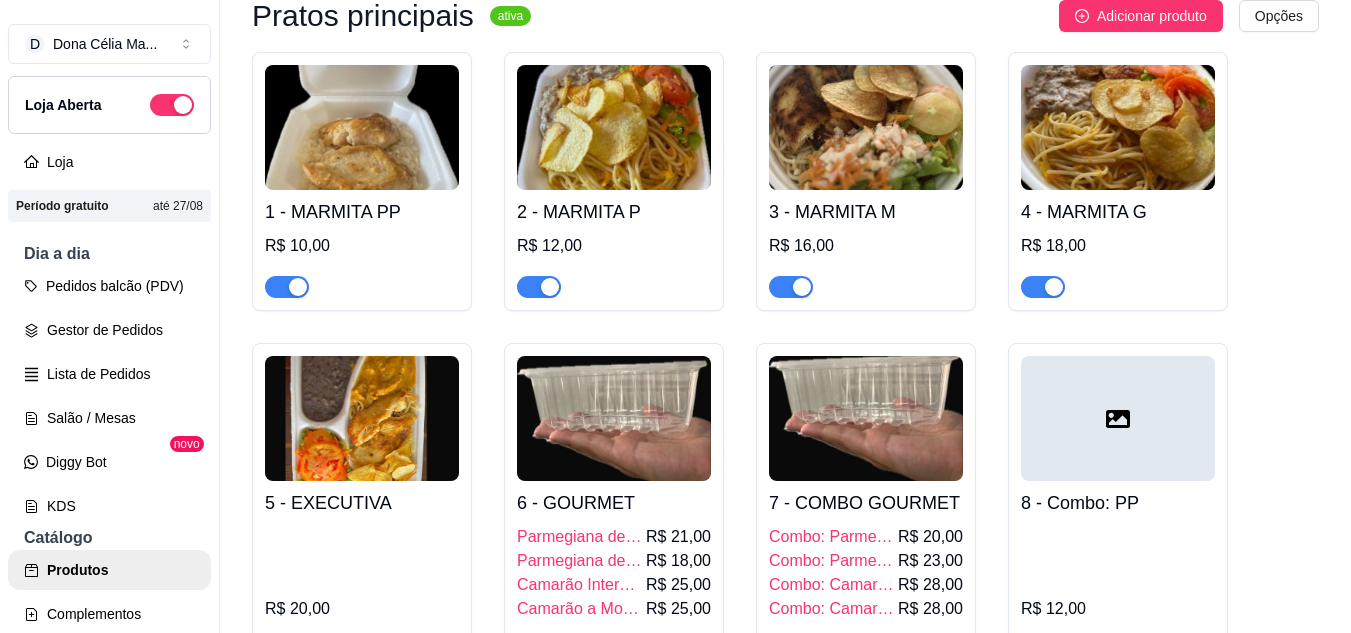 scroll, scrollTop: 0, scrollLeft: 0, axis: both 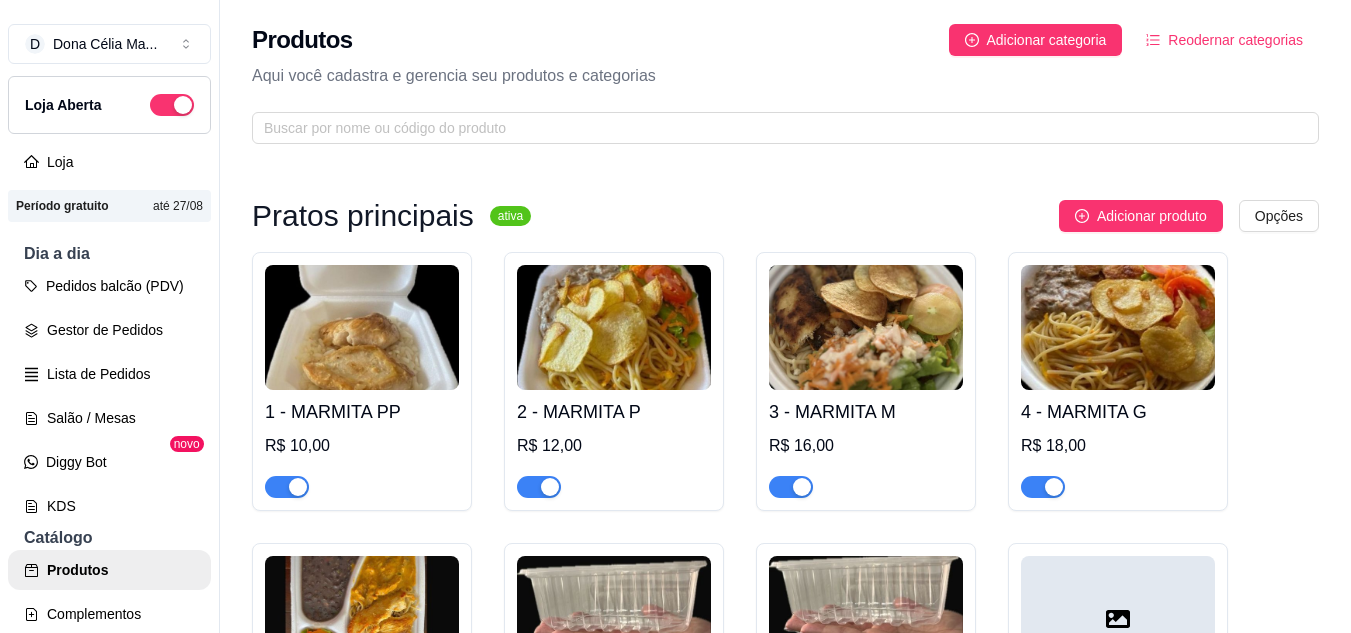 click on "Reodernar categorias" at bounding box center [1235, 40] 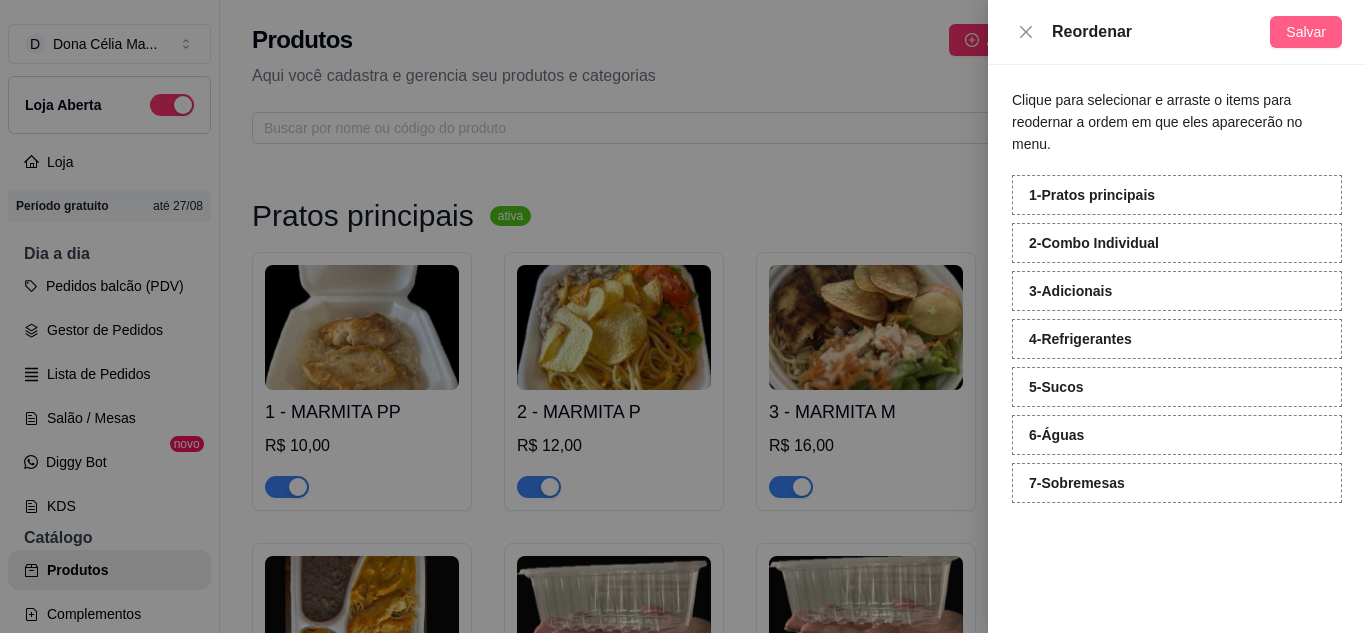 click on "Salvar" at bounding box center [1306, 32] 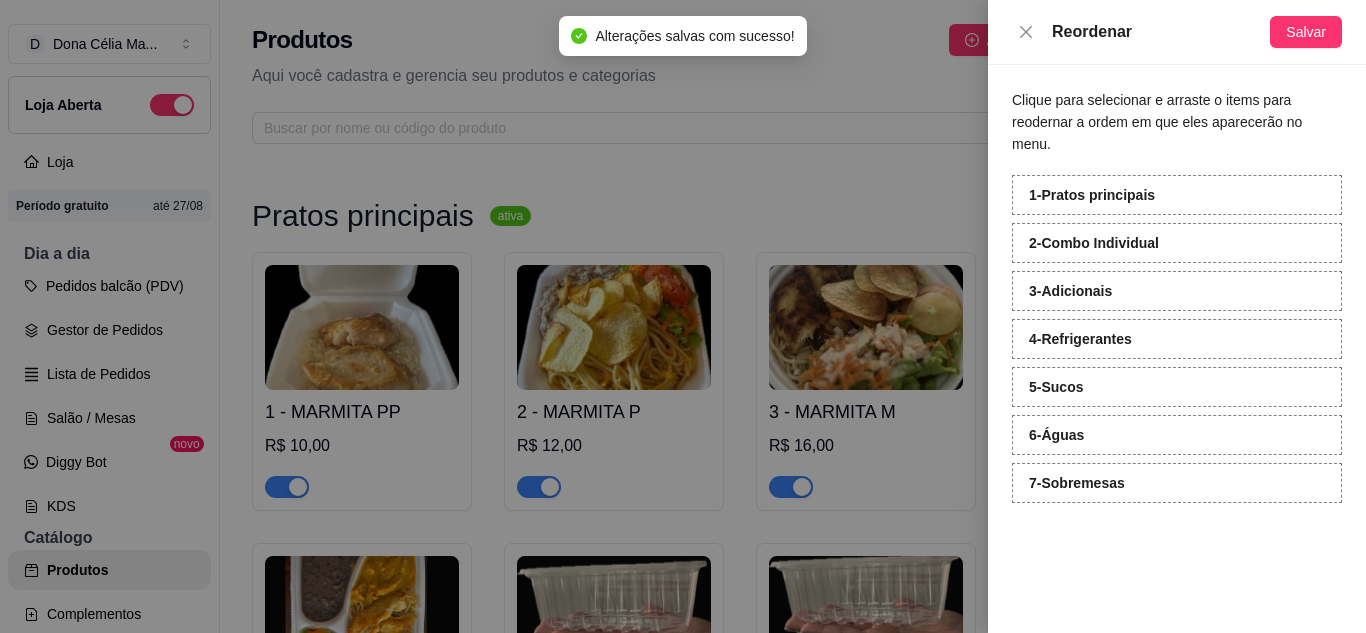 click at bounding box center (683, 316) 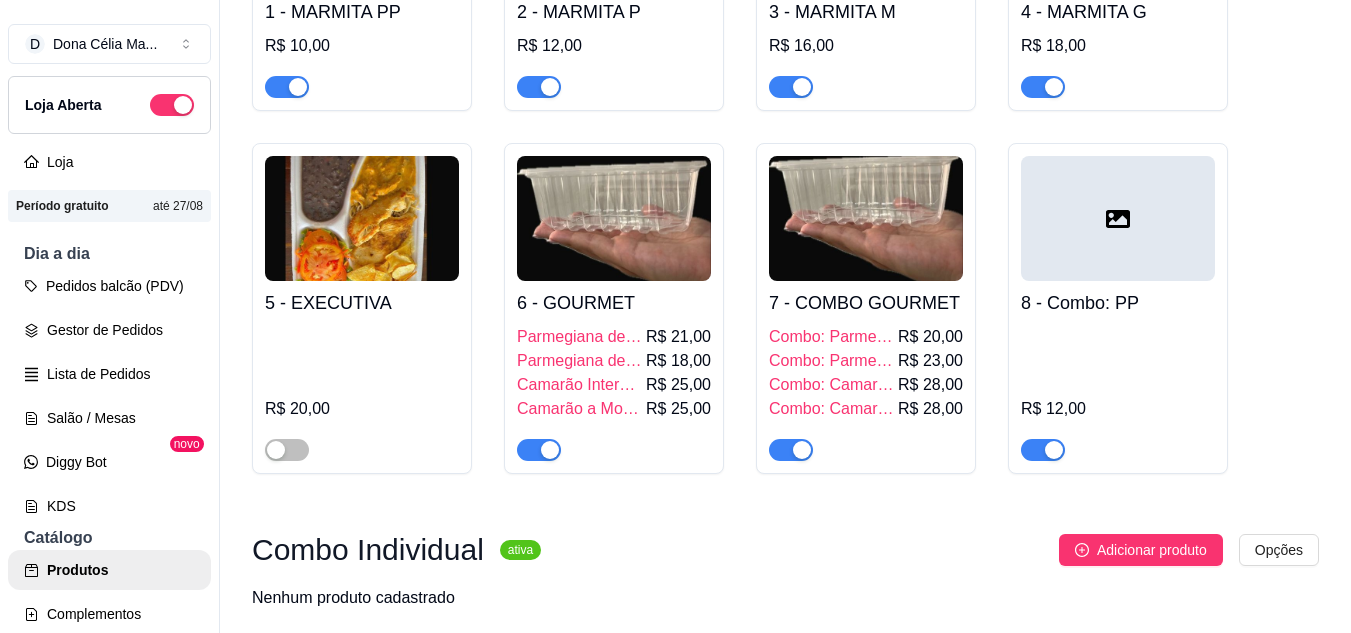 scroll, scrollTop: 500, scrollLeft: 0, axis: vertical 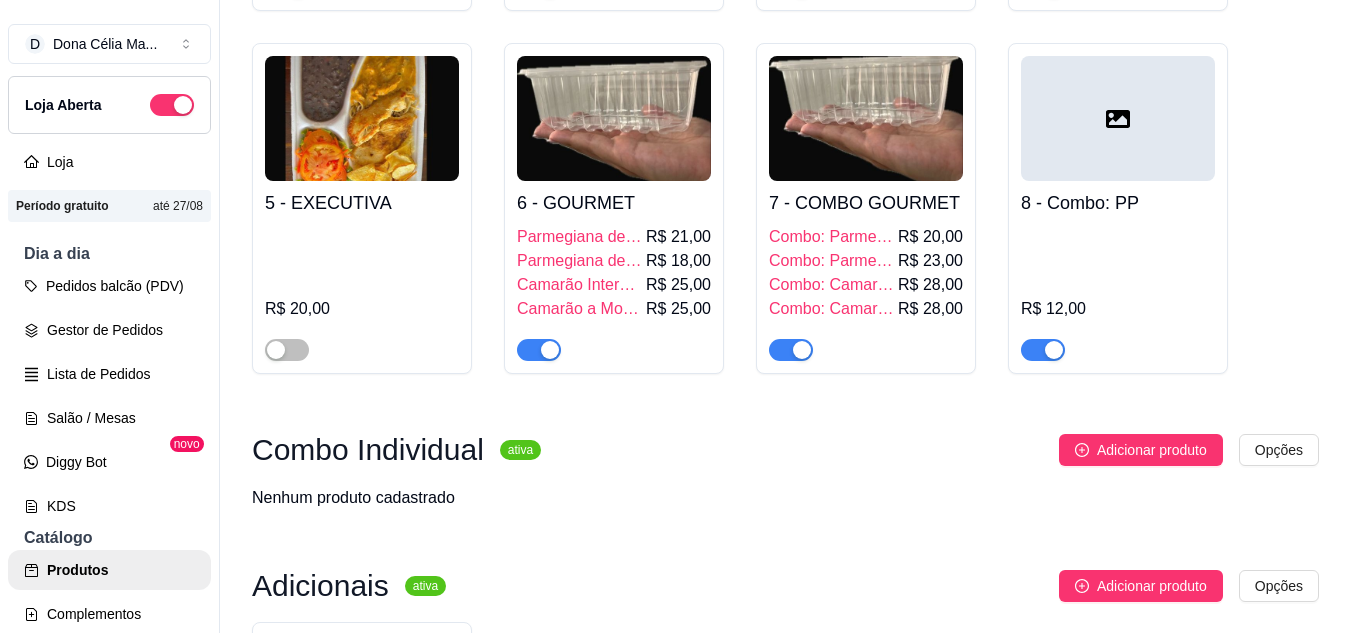 click on "Combo Individual" at bounding box center [368, 450] 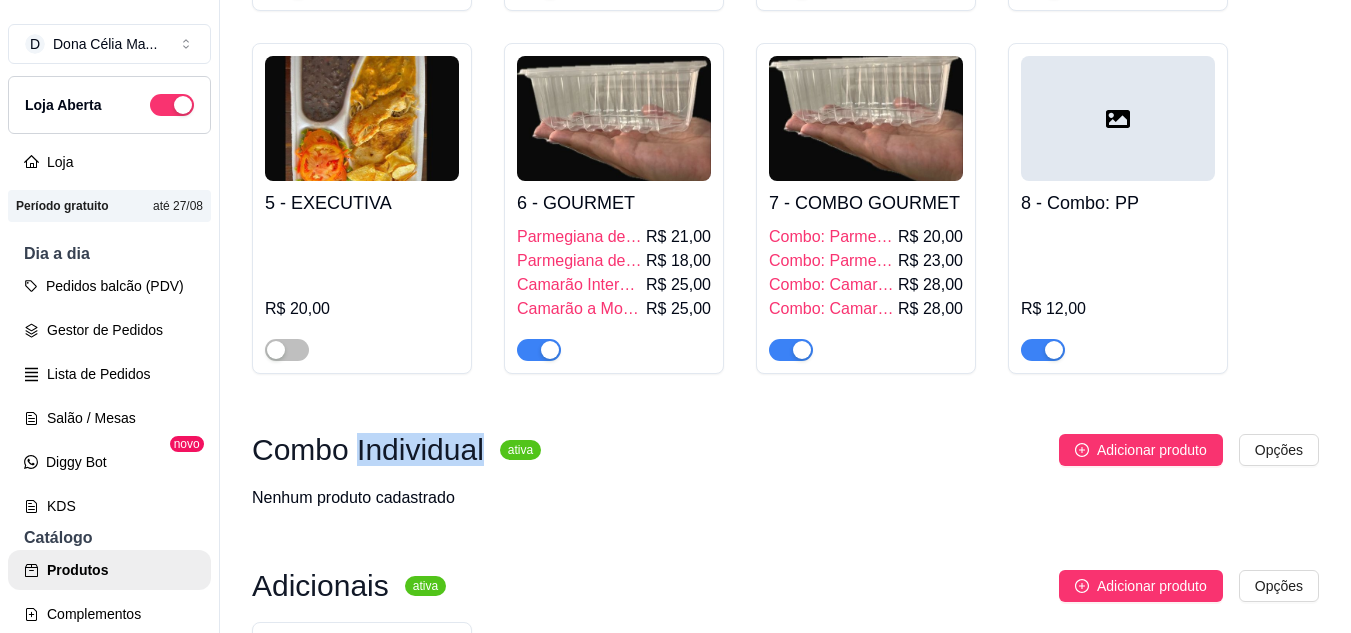 click on "Combo Individual" at bounding box center (368, 450) 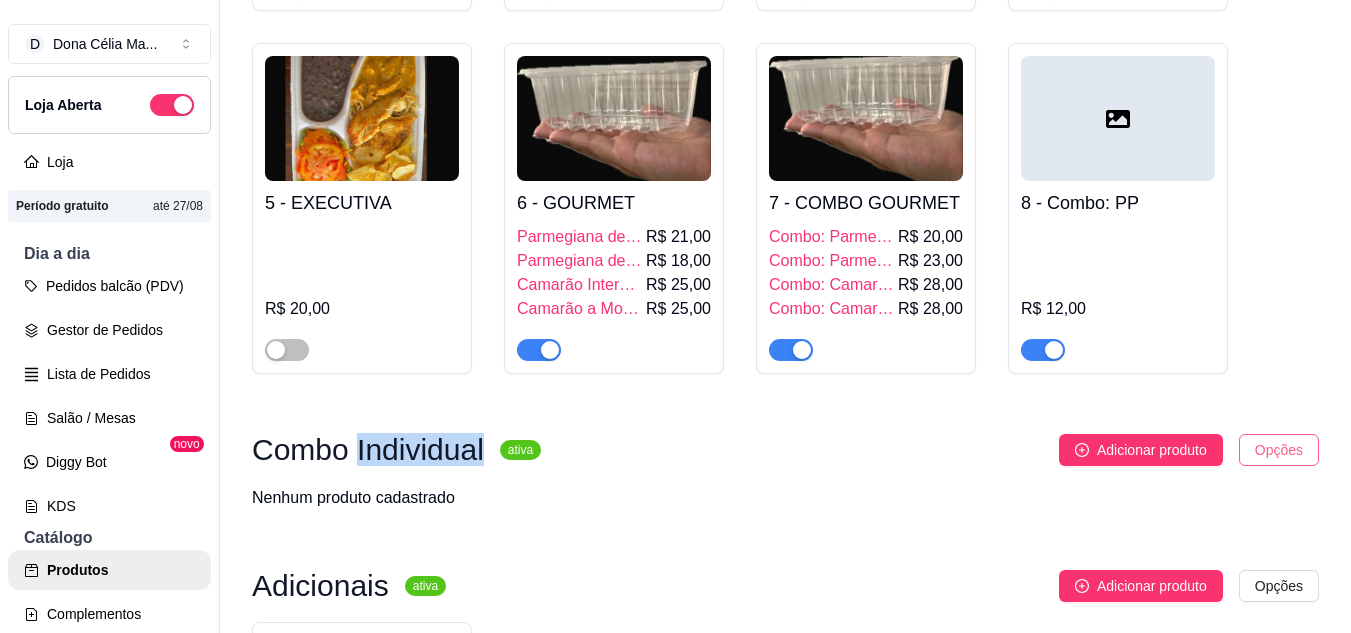 scroll, scrollTop: 400, scrollLeft: 0, axis: vertical 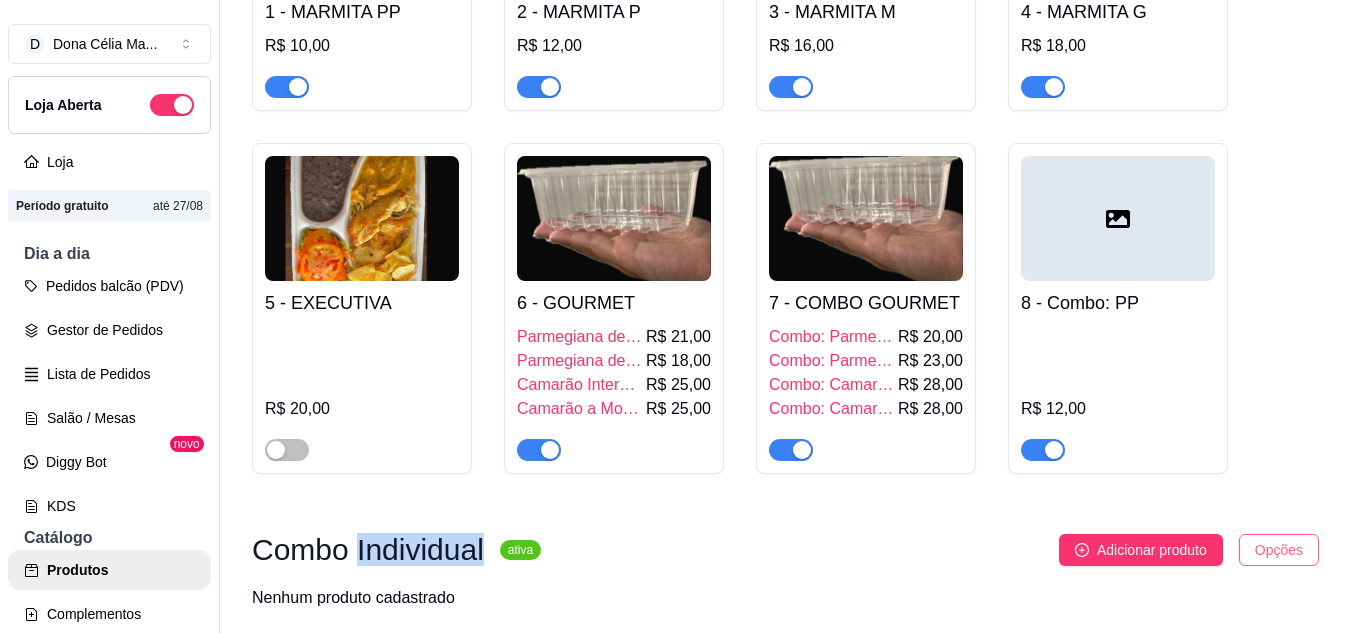 click on "D Dona Célia Ma ... Loja Aberta Loja Período gratuito até 27/08   Dia a dia Pedidos balcão (PDV) Gestor de Pedidos Lista de Pedidos Salão / Mesas Diggy Bot novo KDS Catálogo Produtos Complementos Relatórios Relatórios de vendas Relatório de clientes Relatório de mesas Relatório de fidelidade novo Gerenciar Entregadores novo Nota Fiscal (NFC-e) Controle de caixa Controle de fiado Cupons Clientes Estoque Configurações Diggy Planos Precisa de ajuda? Sair Produtos Adicionar categoria Reodernar categorias Aqui você cadastra e gerencia seu produtos e categorias Pratos principais ativa Adicionar produto Opções 1 - MARMITA PP   R$ 10,00 2 - MARMITA P   R$ 12,00 3 - MARMITA M   R$ 16,00 4 - MARMITA G   R$ 18,00 5 - EXECUTIVA   R$ 20,00 6 - GOURMET   Parmegiana de Carne R$ 21,00 Parmegiana de Frango R$ 18,00 Camarão Internacional R$ 25,00 Camarão a Moranga R$ 25,00 7 - COMBO GOURMET   Combo: Parmegiana de Frango R$ 20,00 Combo: Parmegiana de Carne R$ 23,00 Combo: Camarão Internacional" at bounding box center [675, 316] 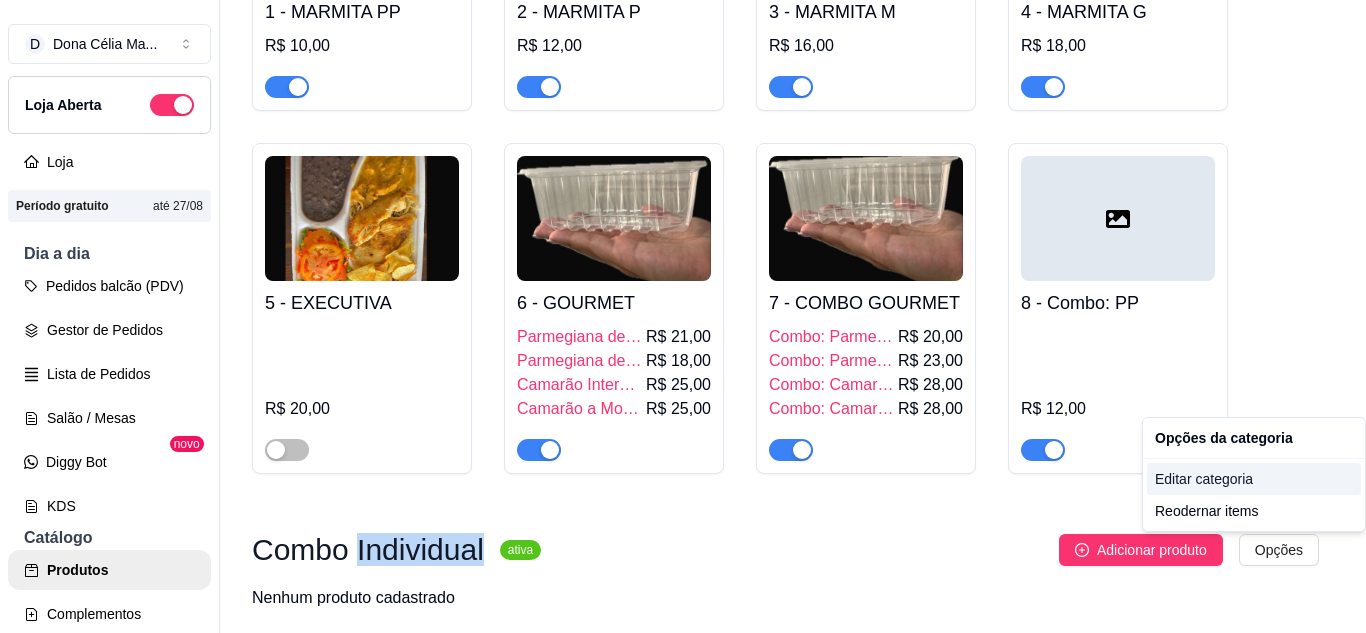 click on "Editar categoria" at bounding box center [1254, 479] 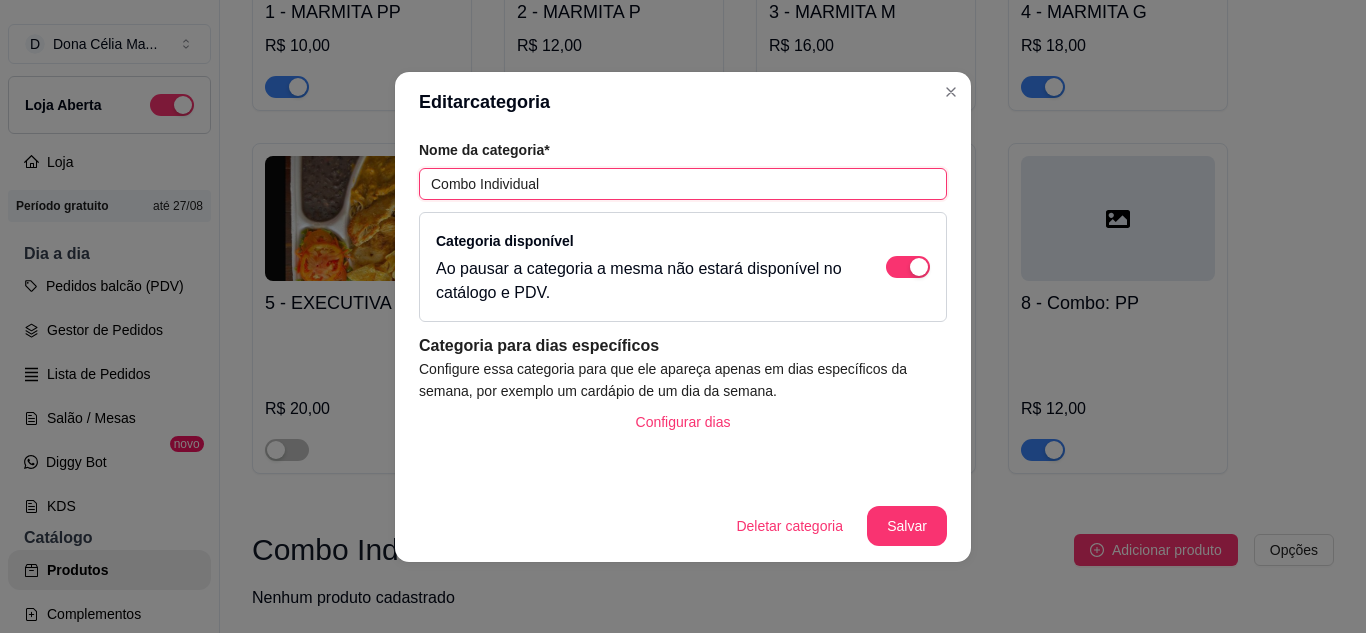 drag, startPoint x: 555, startPoint y: 183, endPoint x: 482, endPoint y: 187, distance: 73.109505 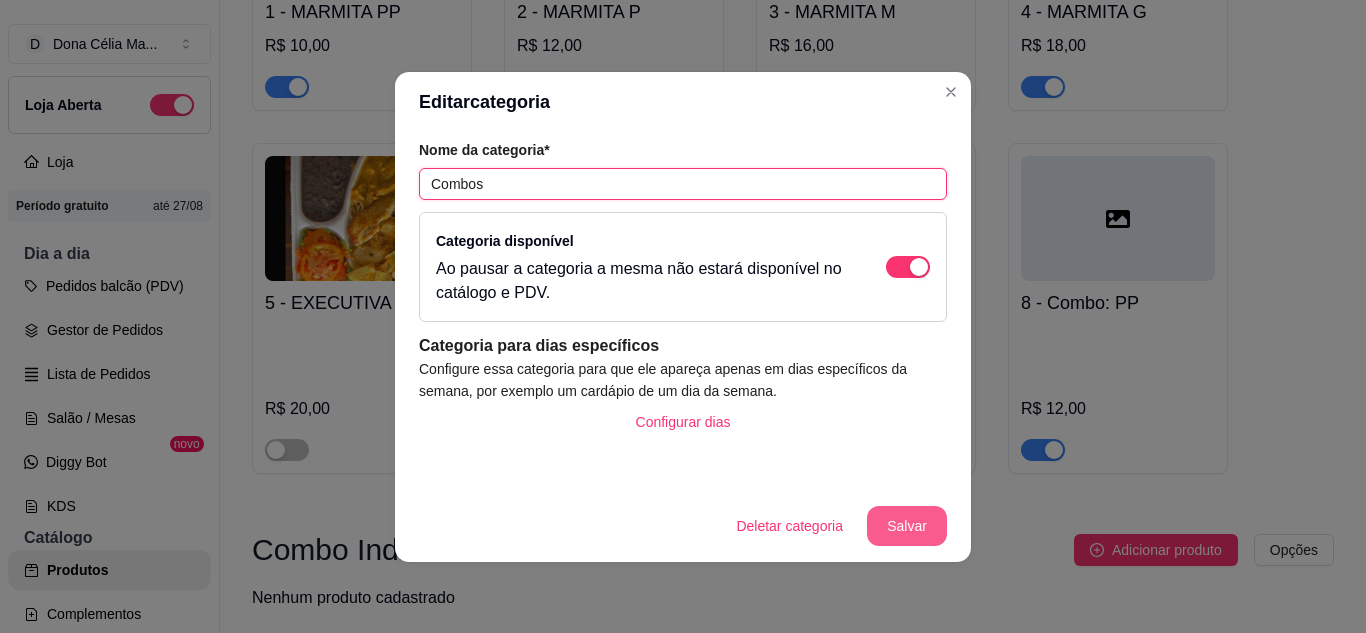 type on "Combos" 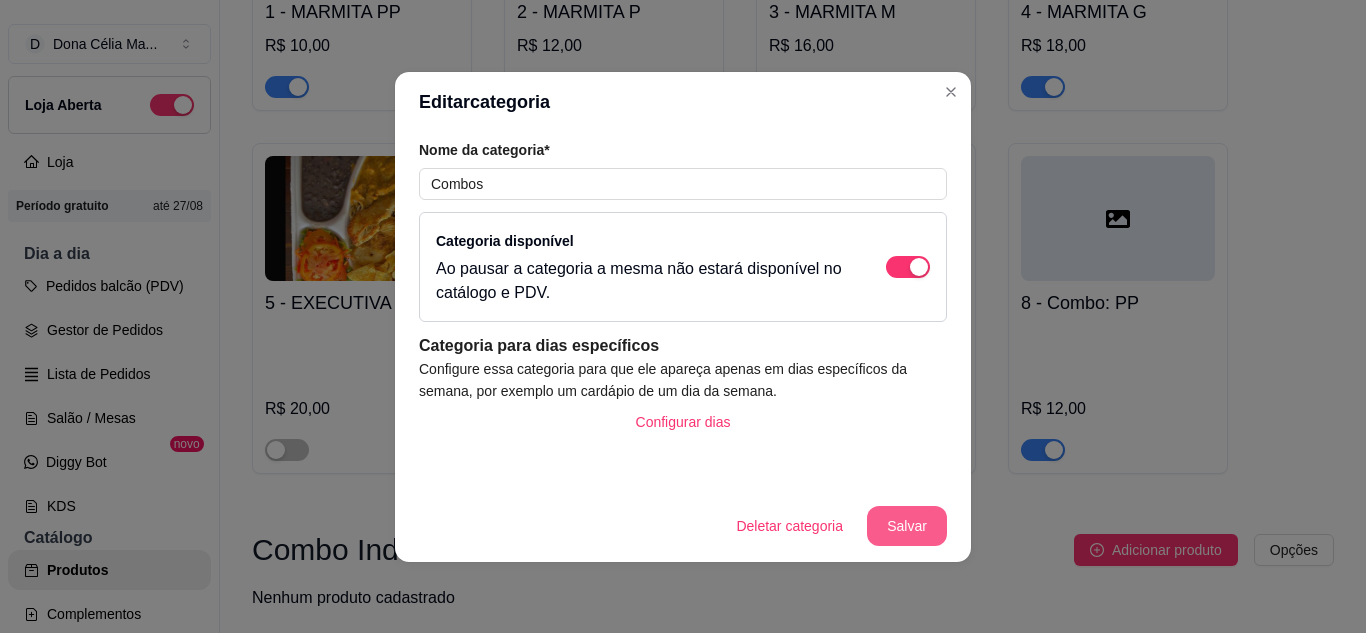 click on "Salvar" at bounding box center (907, 526) 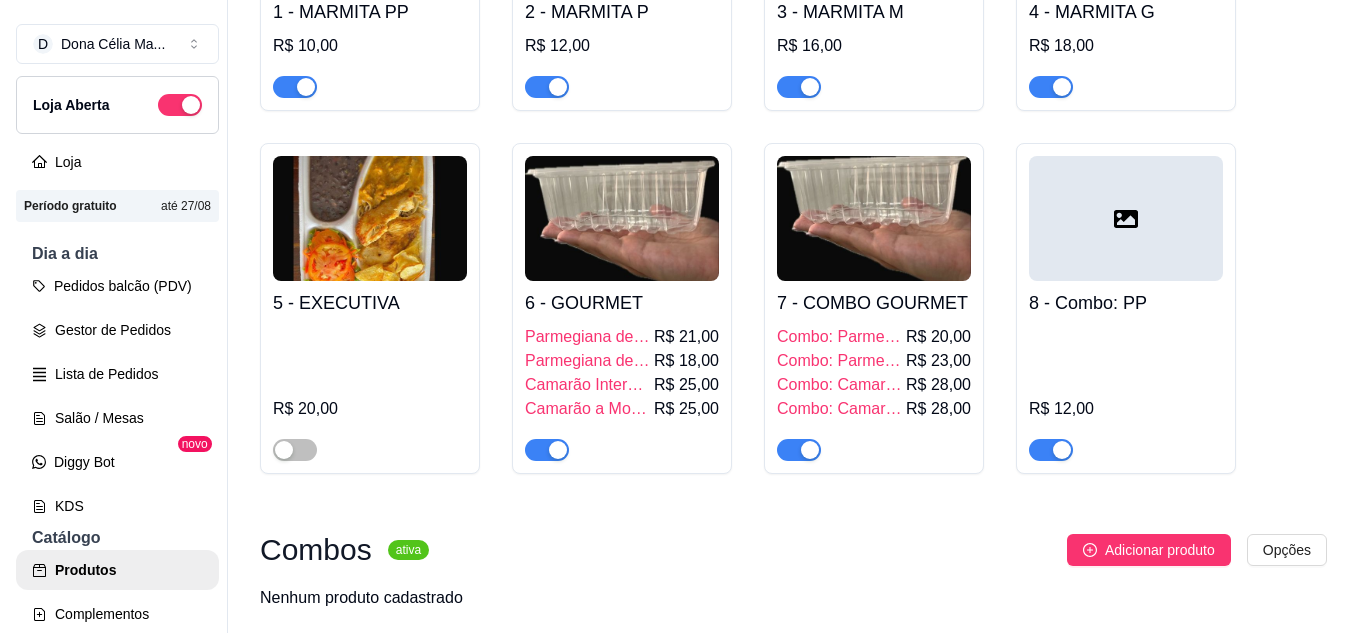scroll, scrollTop: 700, scrollLeft: 0, axis: vertical 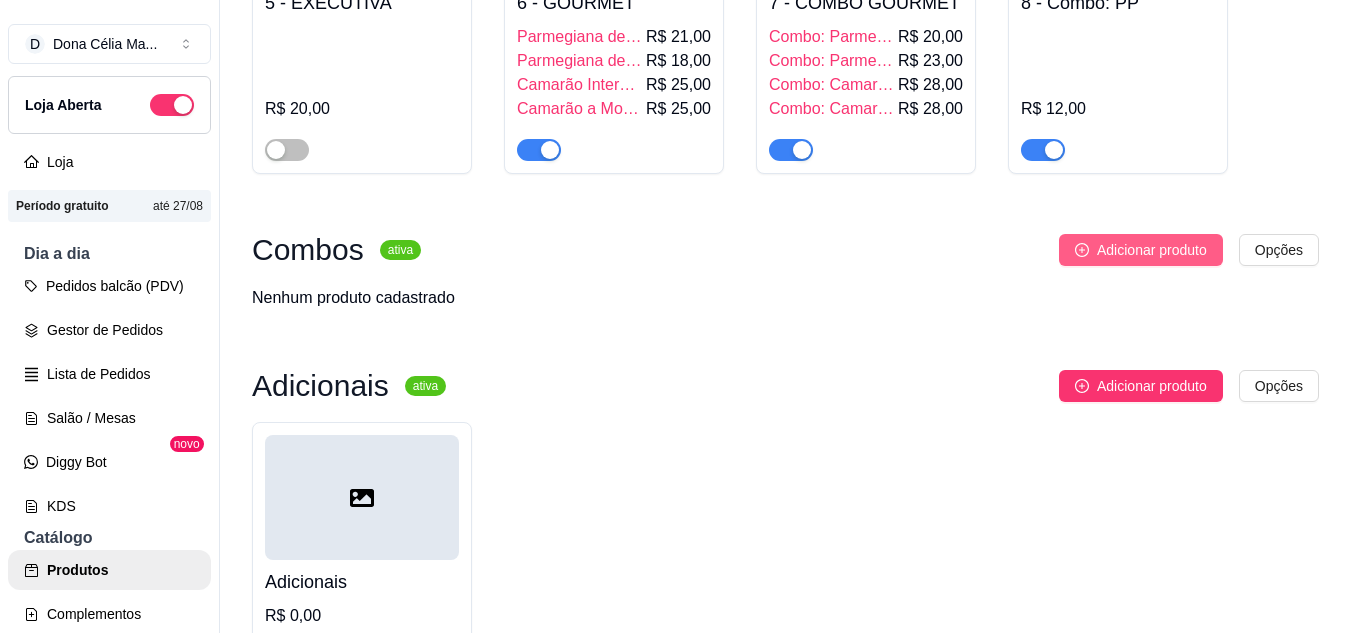 click on "Adicionar produto" at bounding box center (1141, 250) 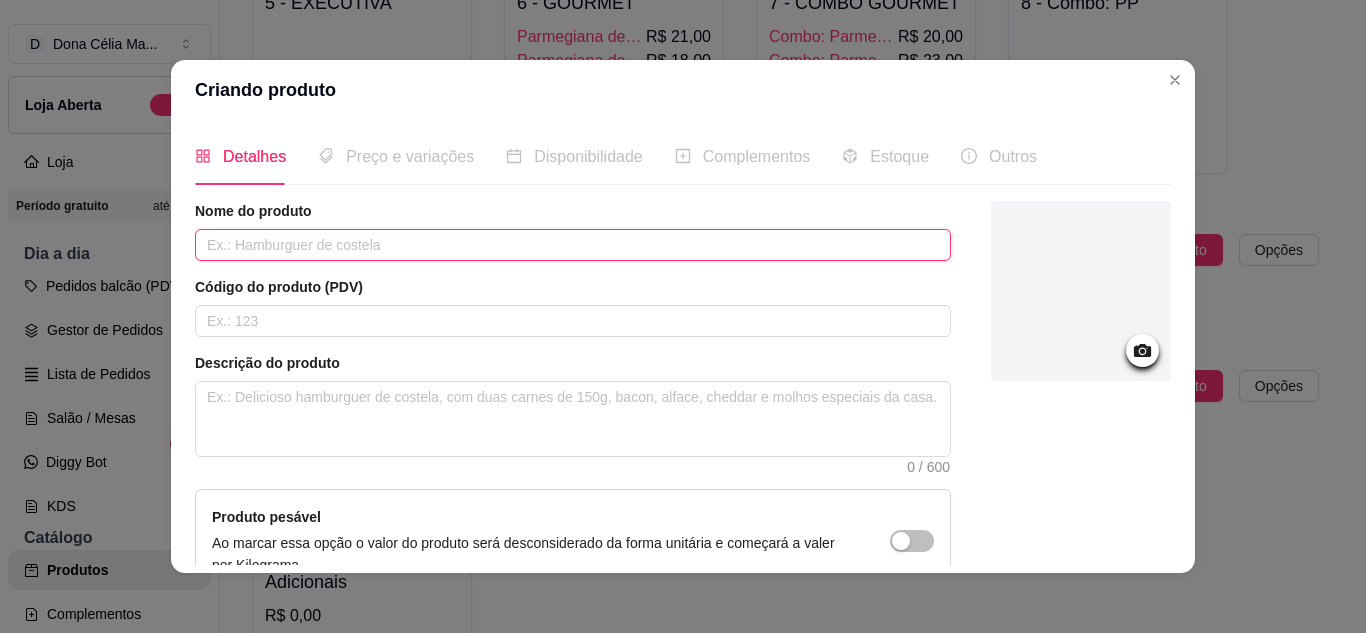 click at bounding box center (573, 245) 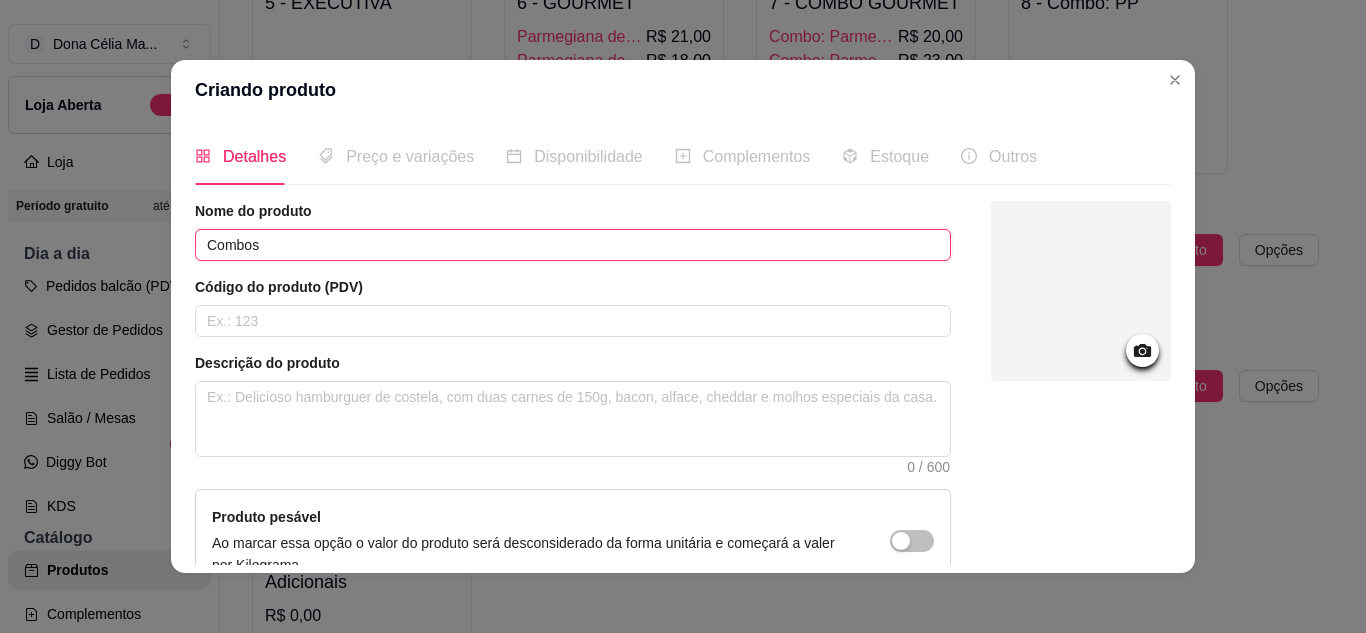 type on "Combos" 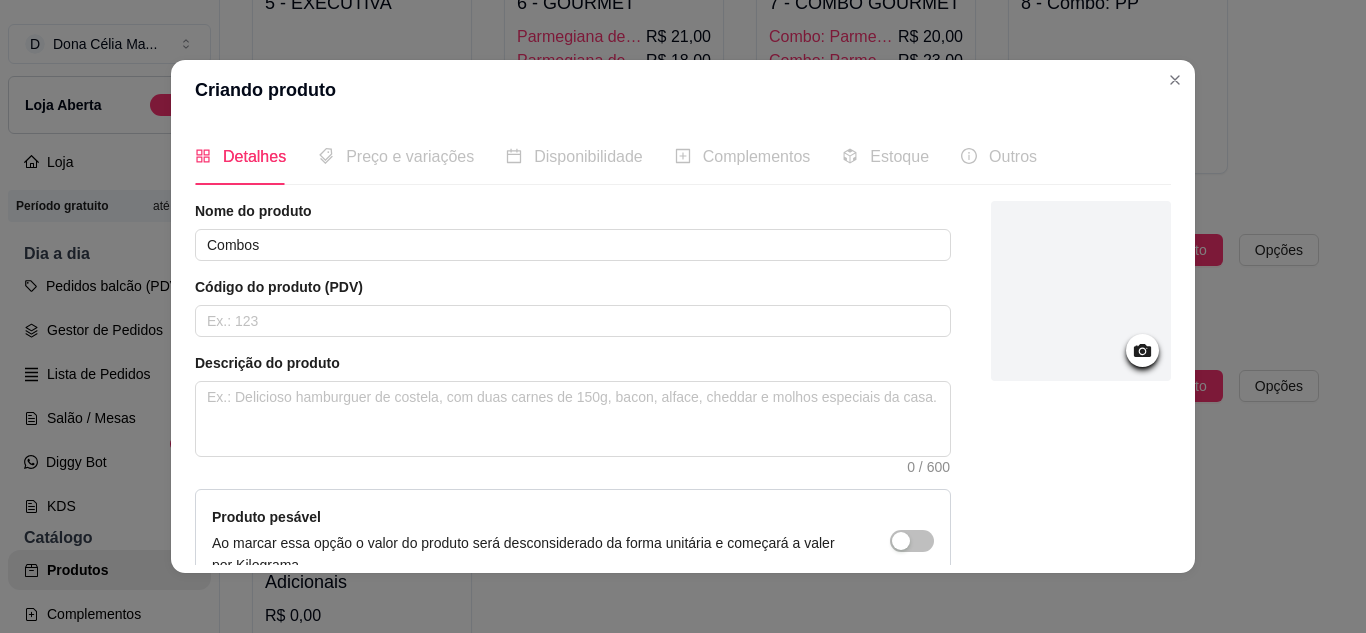 click on "Detalhes Preço e variações Disponibilidade Complementos Estoque Outros Nome do produto Combos Código do produto (PDV) Descrição do produto 0 / 600 Produto pesável Ao marcar essa opção o valor do produto será desconsiderado da forma unitária e começará a valer por Kilograma. Quantidade miníma para pedido Ao habilitar seus clientes terão que pedir uma quantidade miníma desse produto. Salvar" at bounding box center (683, 346) 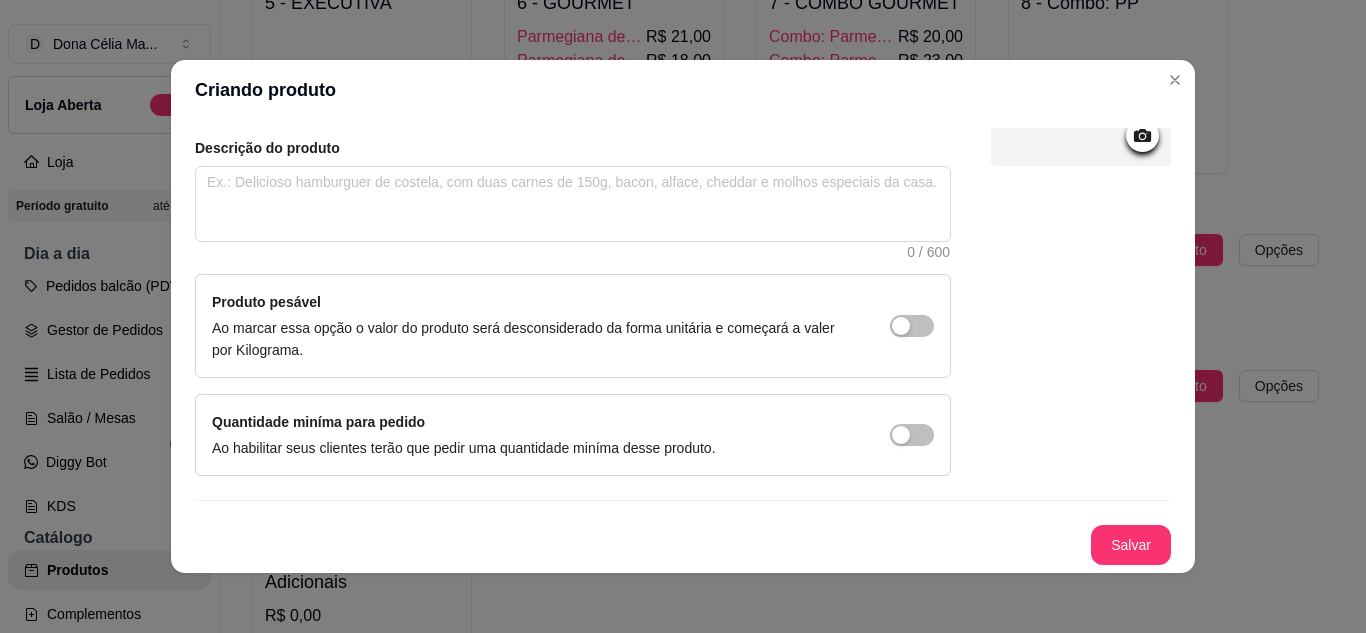 scroll, scrollTop: 4, scrollLeft: 0, axis: vertical 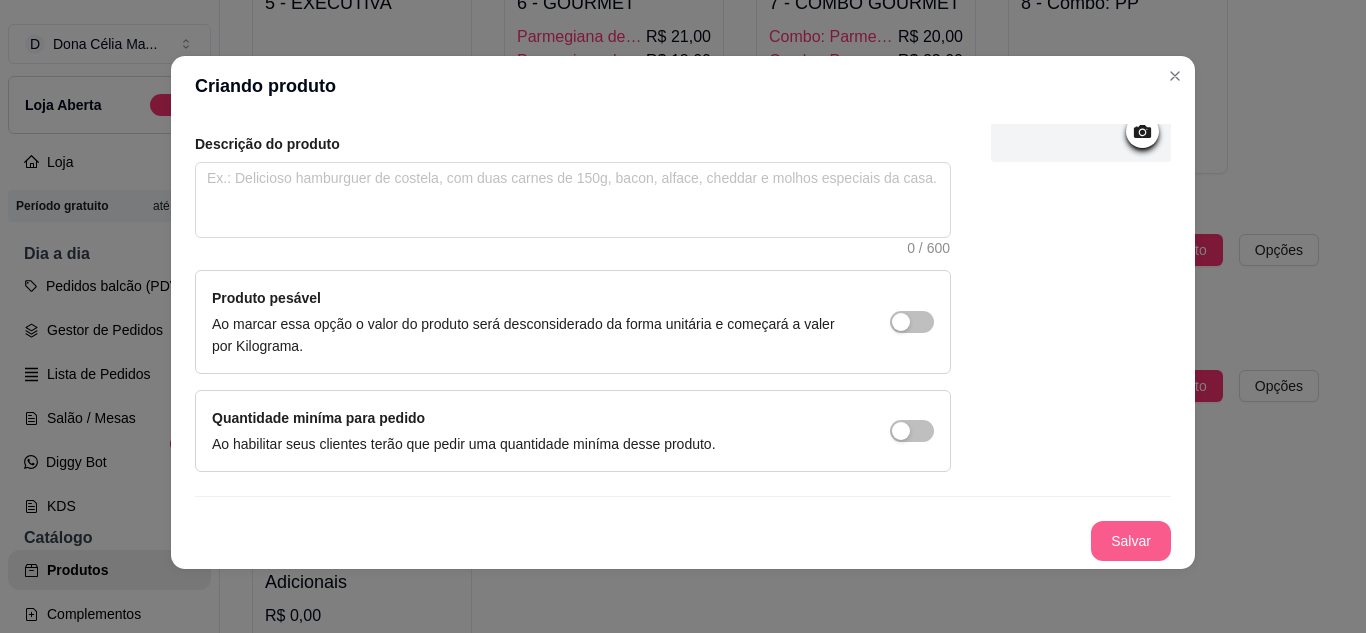 click on "Salvar" at bounding box center (1131, 541) 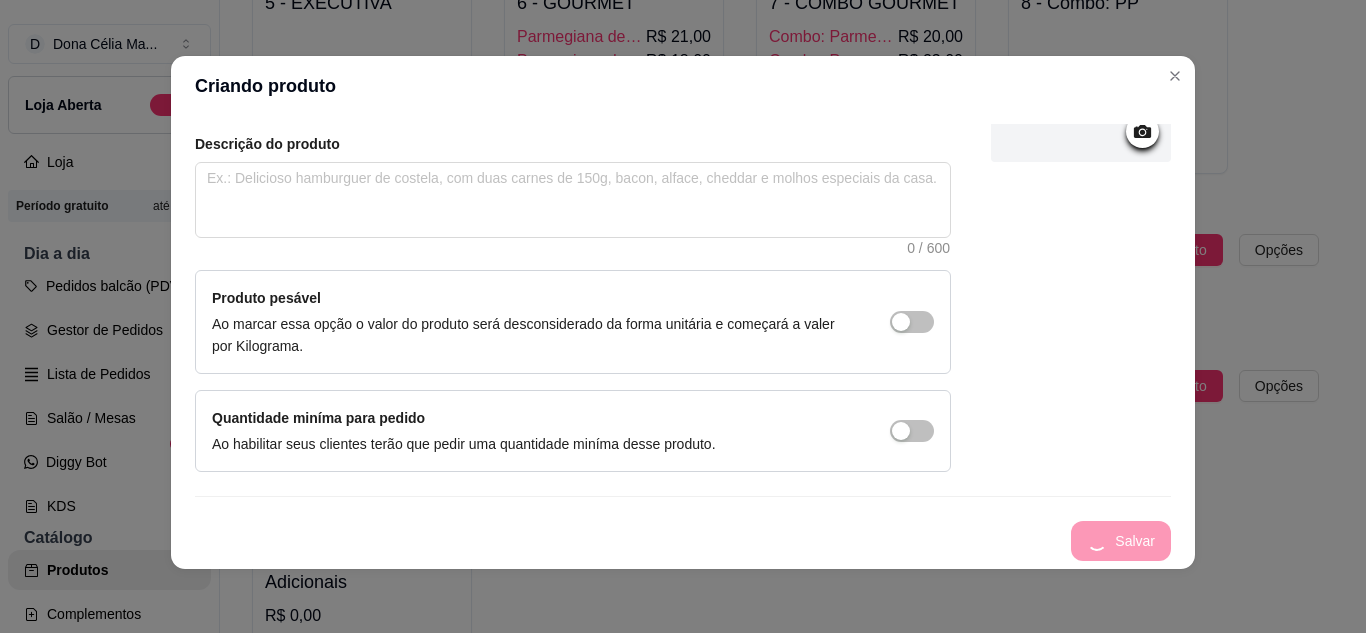 scroll, scrollTop: 0, scrollLeft: 0, axis: both 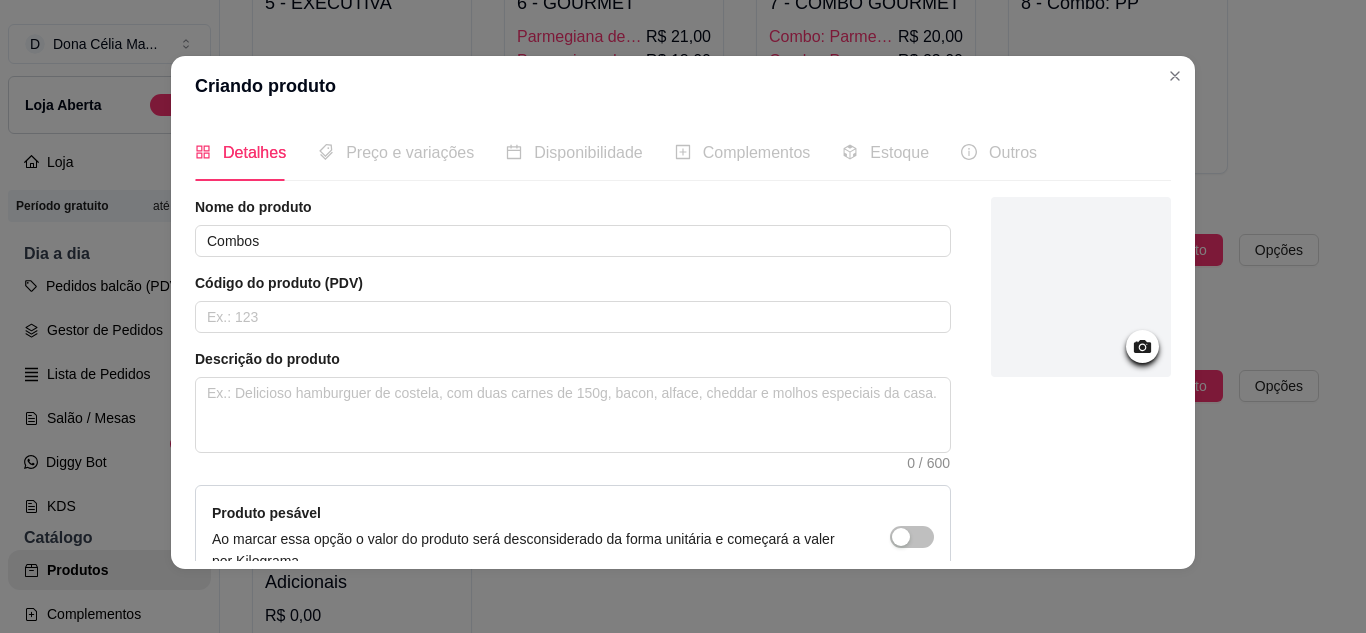 type 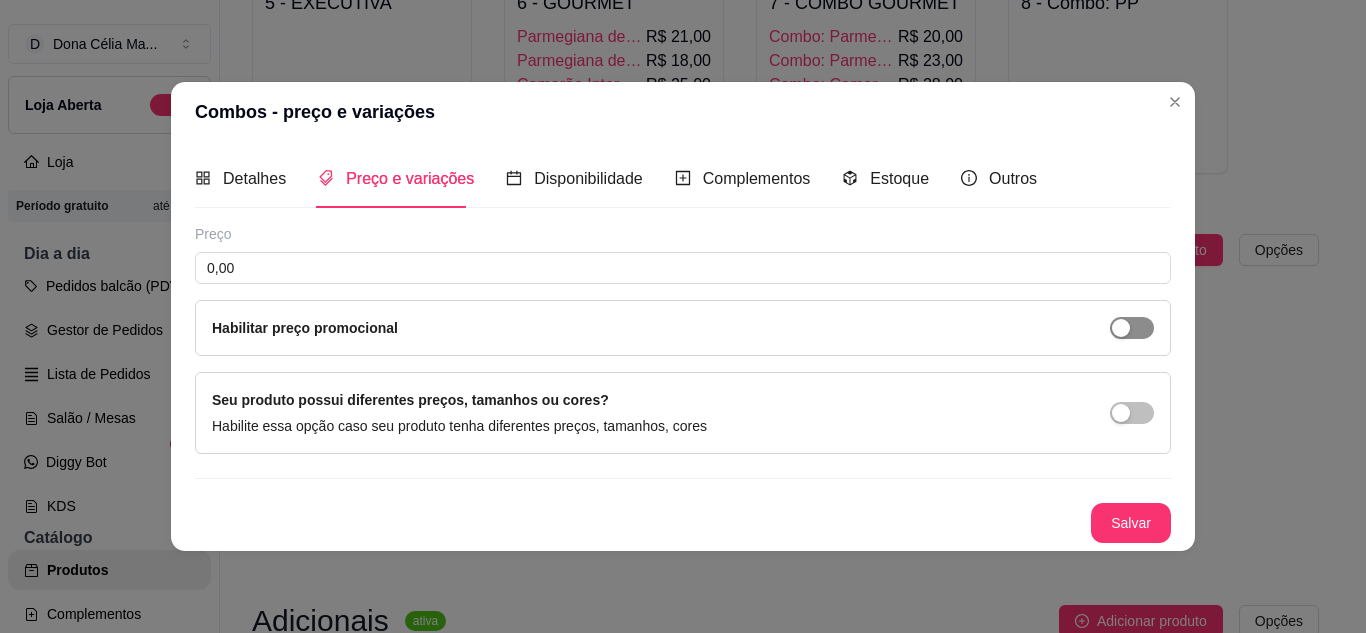 click at bounding box center [1132, 328] 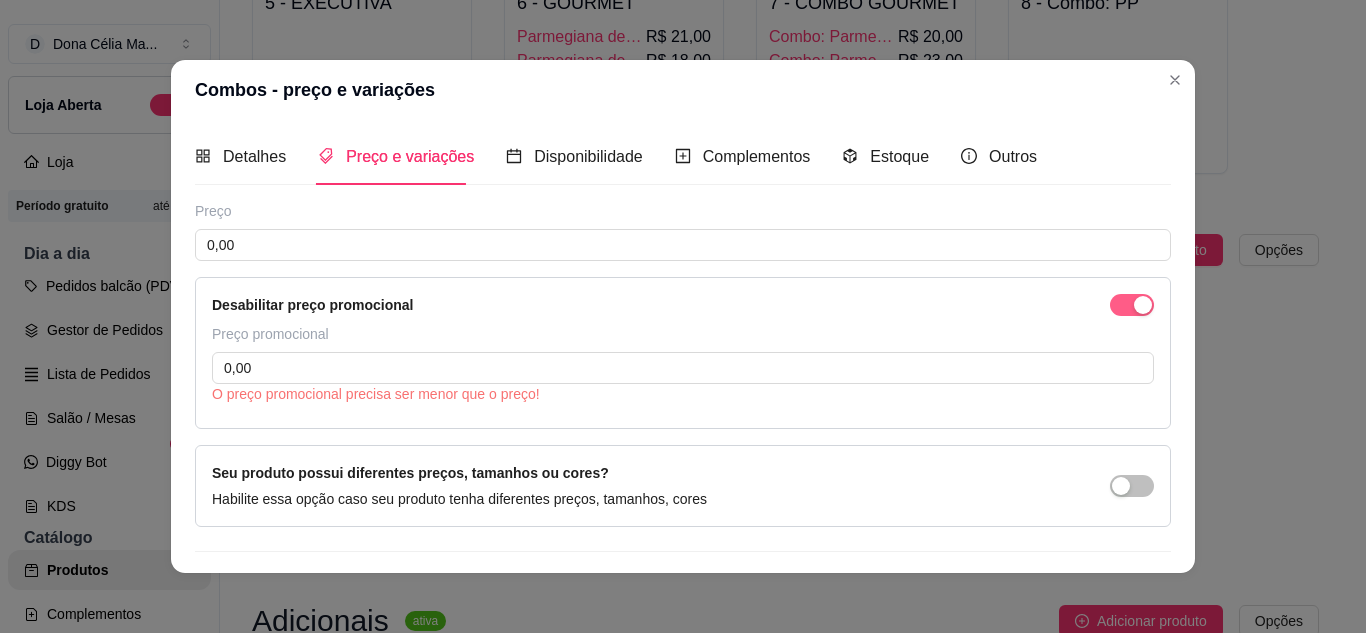 click at bounding box center [1143, 305] 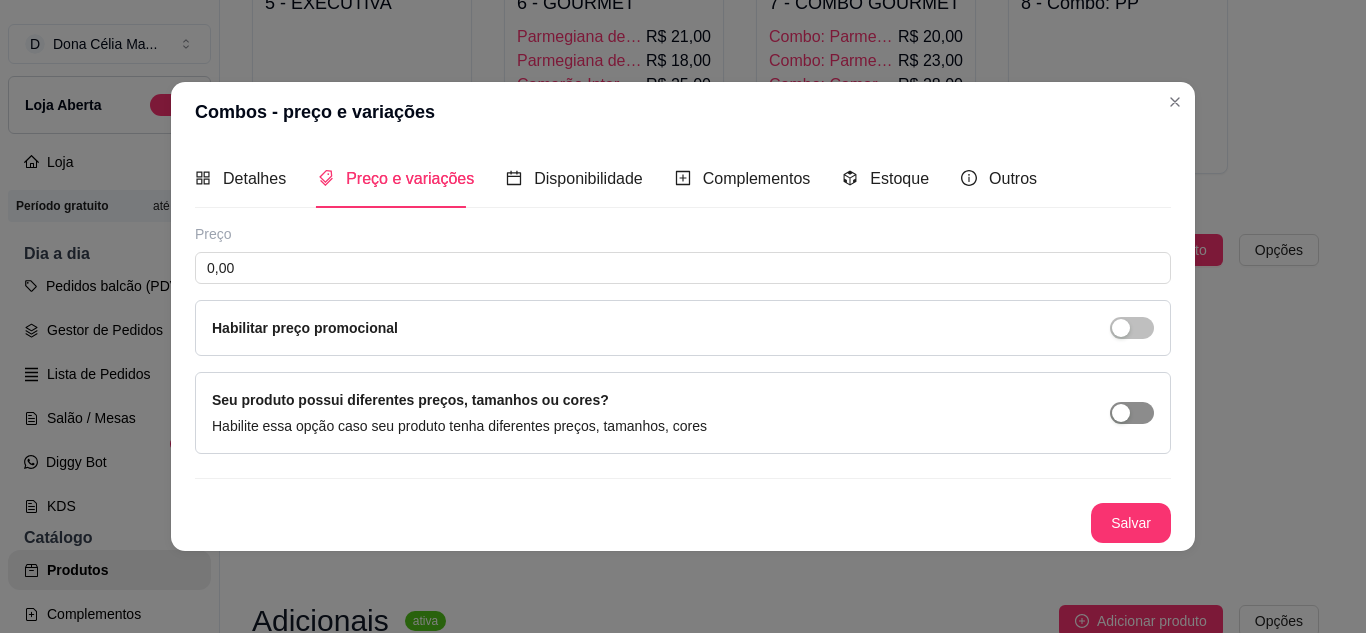 click at bounding box center (1121, 413) 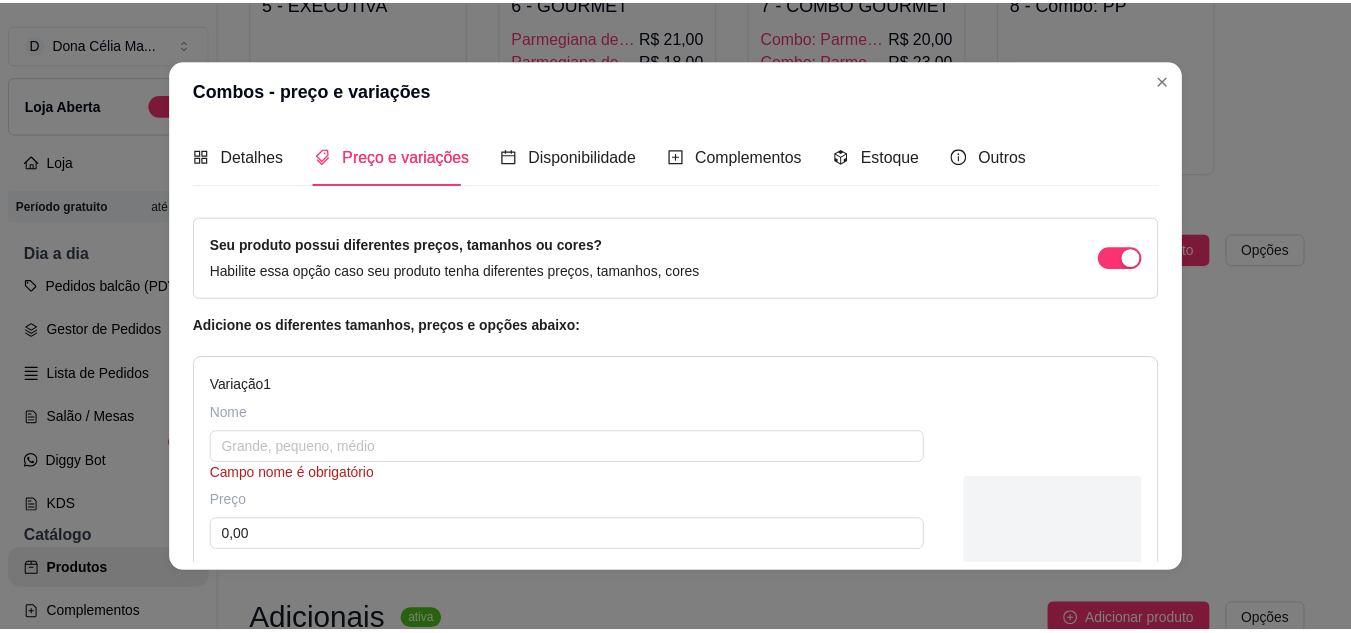 scroll, scrollTop: 200, scrollLeft: 0, axis: vertical 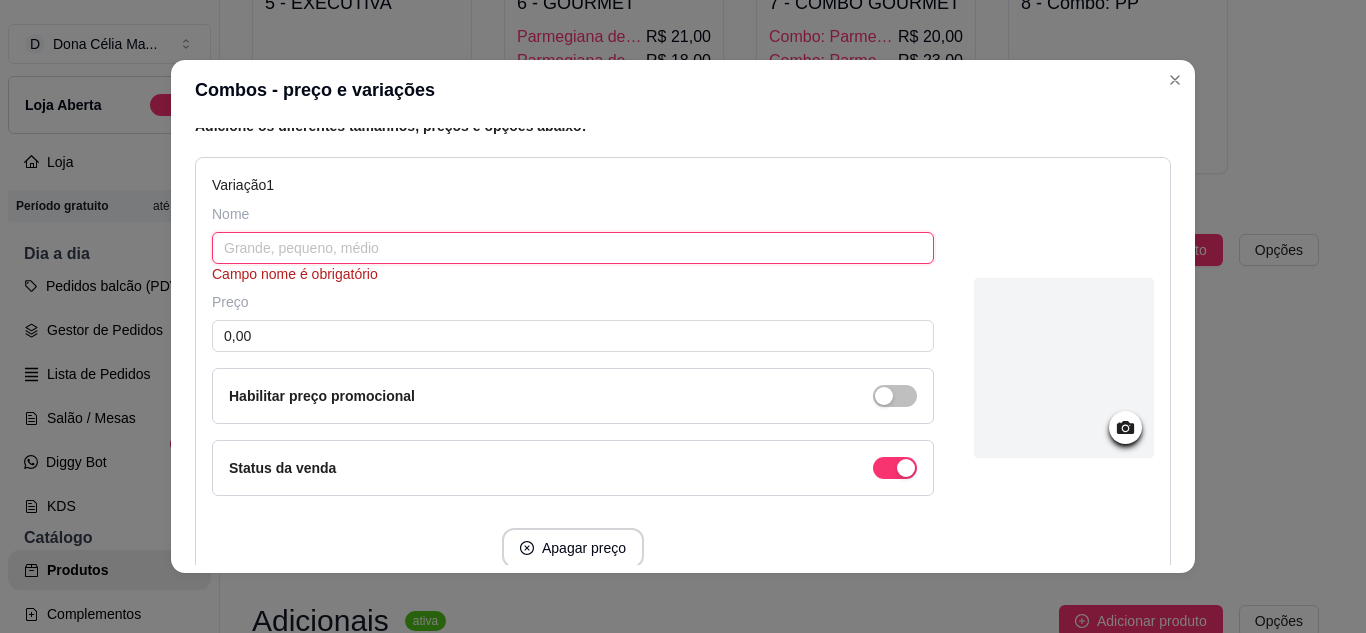 click at bounding box center [573, 248] 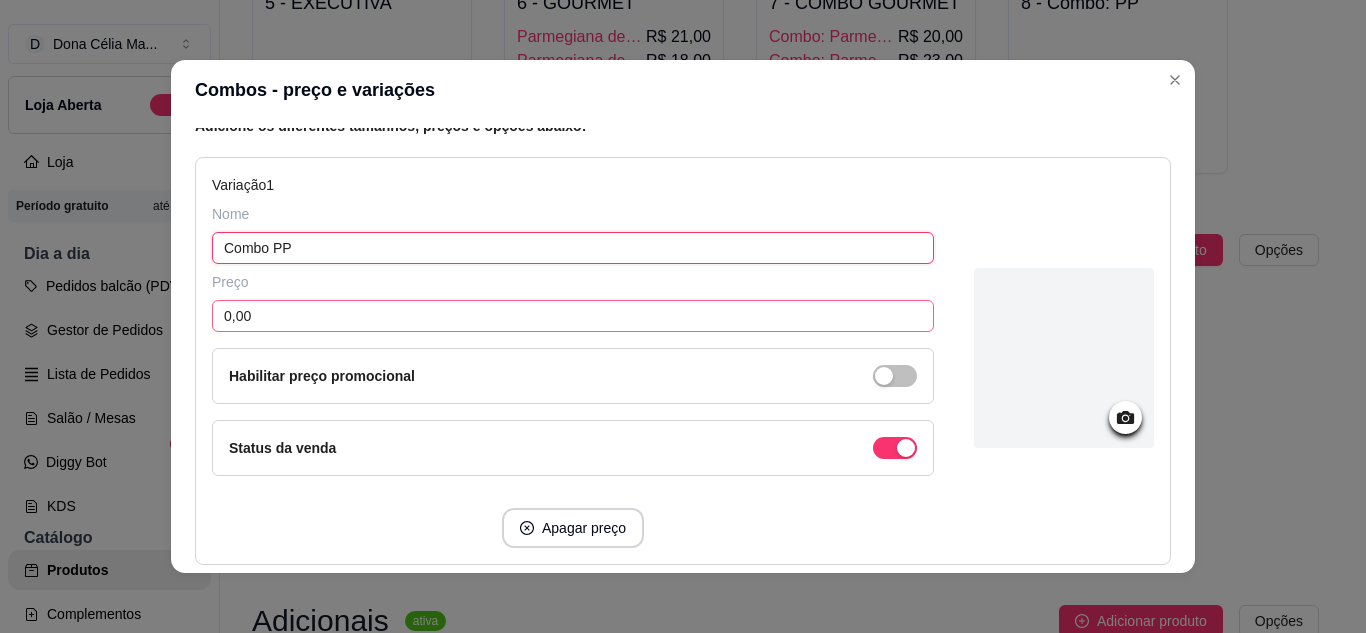 type on "Combo PP" 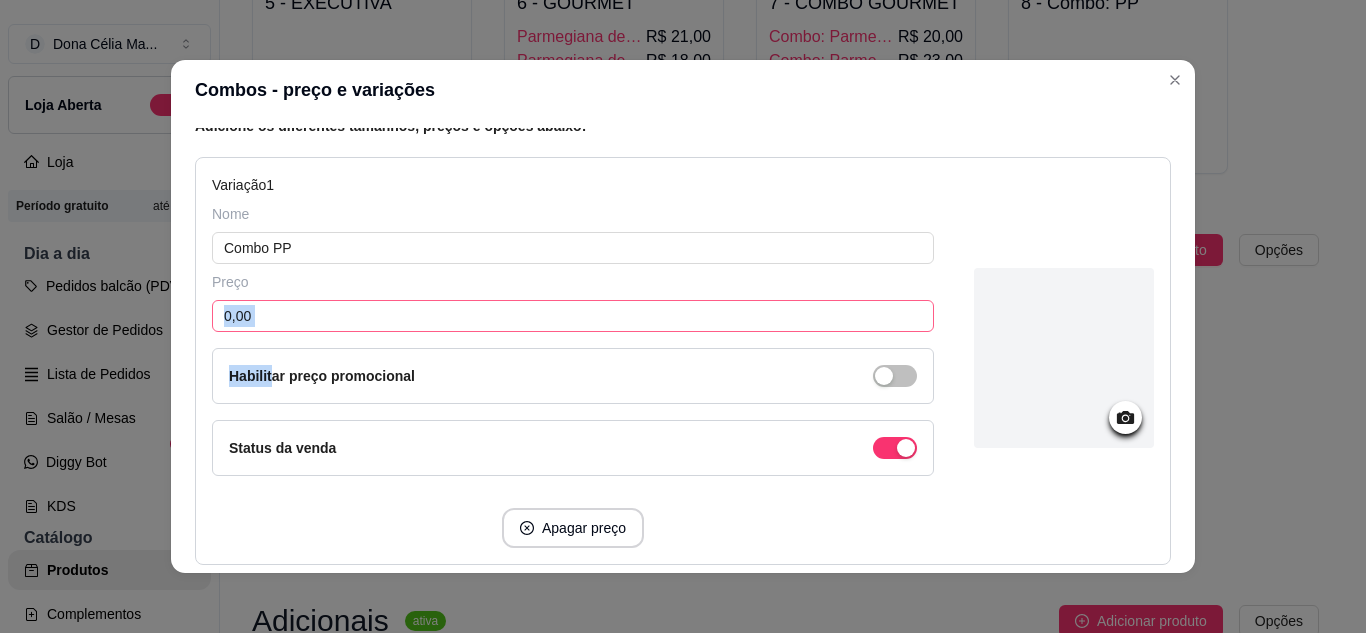 click on "Preço  0,00 Habilitar preço promocional" at bounding box center [573, 338] 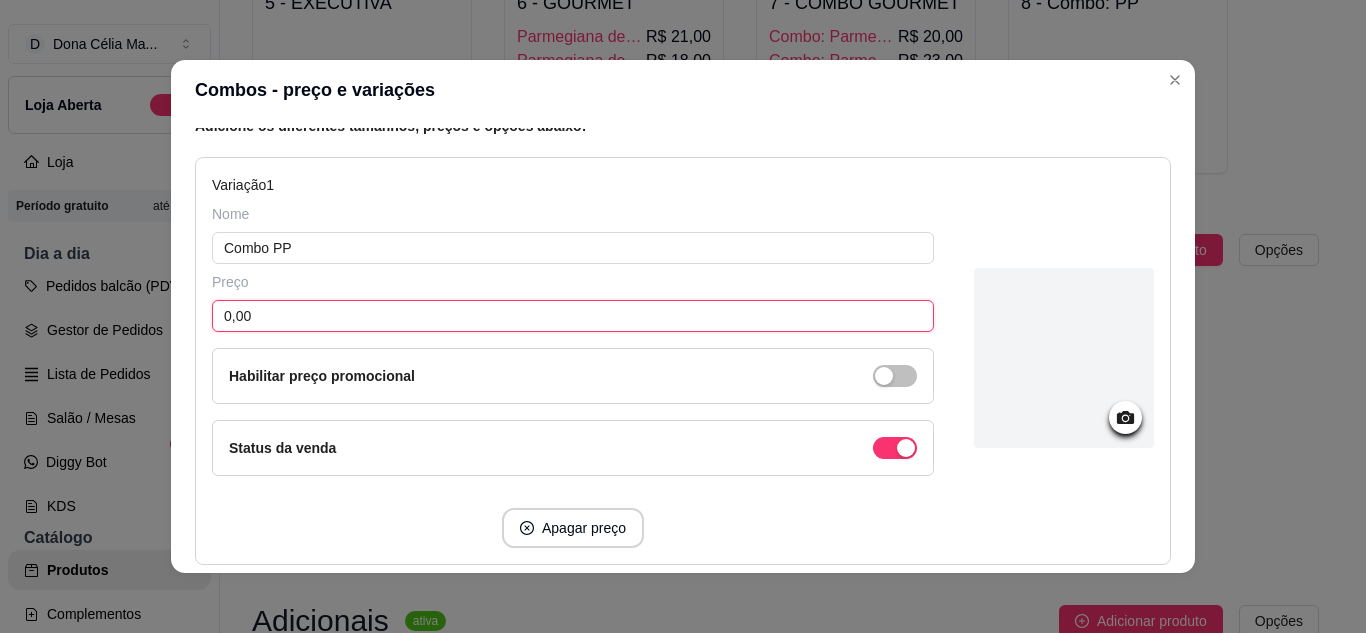 drag, startPoint x: 252, startPoint y: 314, endPoint x: 206, endPoint y: 324, distance: 47.07441 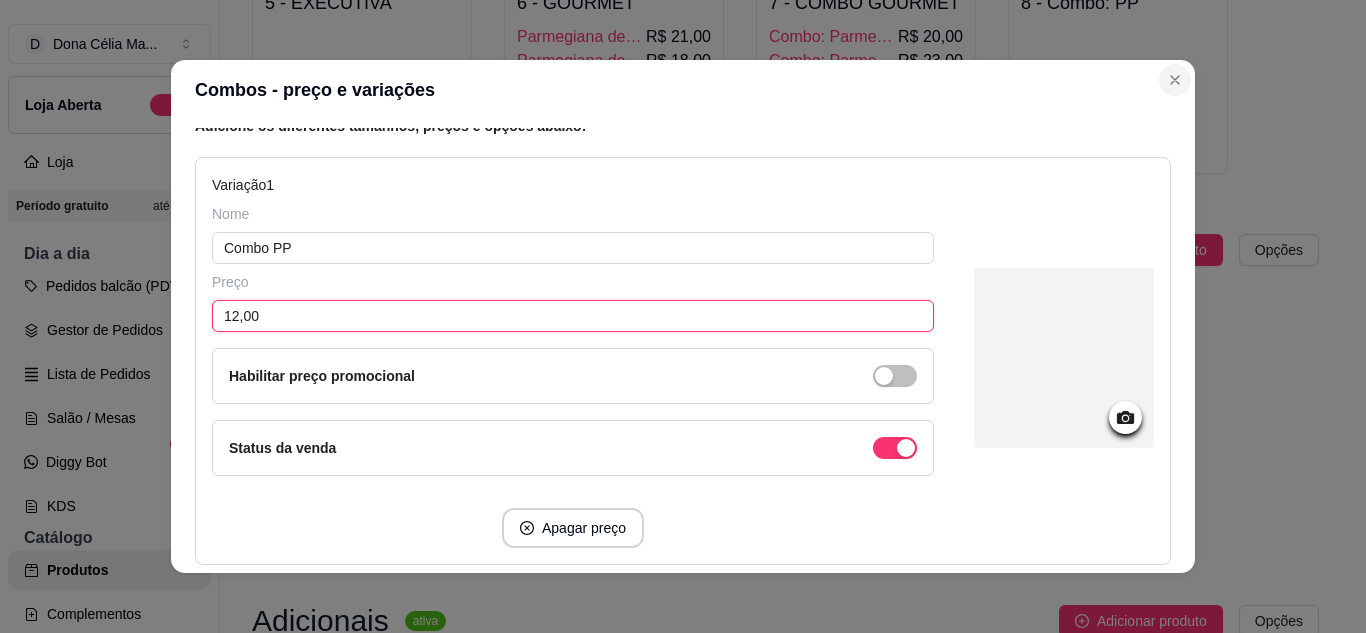 type on "12,00" 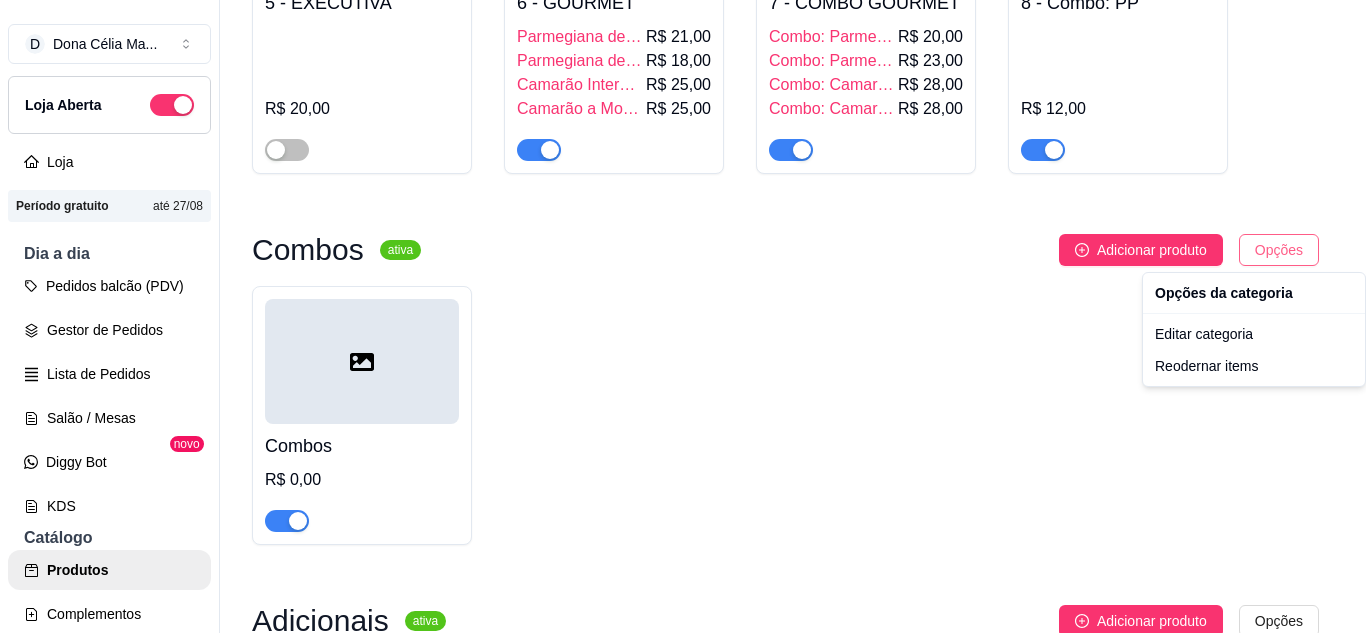 click on "D Dona Célia Ma ... Loja Aberta Loja Período gratuito até 27/08   Dia a dia Pedidos balcão (PDV) Gestor de Pedidos Lista de Pedidos Salão / Mesas Diggy Bot novo KDS Catálogo Produtos Complementos Relatórios Relatórios de vendas Relatório de clientes Relatório de mesas Relatório de fidelidade novo Gerenciar Entregadores novo Nota Fiscal (NFC-e) Controle de caixa Controle de fiado Cupons Clientes Estoque Configurações Diggy Planos Precisa de ajuda? Sair Produtos Adicionar categoria Reodernar categorias Aqui você cadastra e gerencia seu produtos e categorias Pratos principais ativa Adicionar produto Opções 1 - MARMITA PP   R$ 10,00 2 - MARMITA P   R$ 12,00 3 - MARMITA M   R$ 16,00 4 - MARMITA G   R$ 18,00 5 - EXECUTIVA   R$ 20,00 6 - GOURMET   Parmegiana de Carne R$ 21,00 Parmegiana de Frango R$ 18,00 Camarão Internacional R$ 25,00 Camarão a Moranga R$ 25,00 7 - COMBO GOURMET   Combo: Parmegiana de Frango R$ 20,00 Combo: Parmegiana de Carne R$ 23,00 Combo: Camarão Internacional" at bounding box center (683, 316) 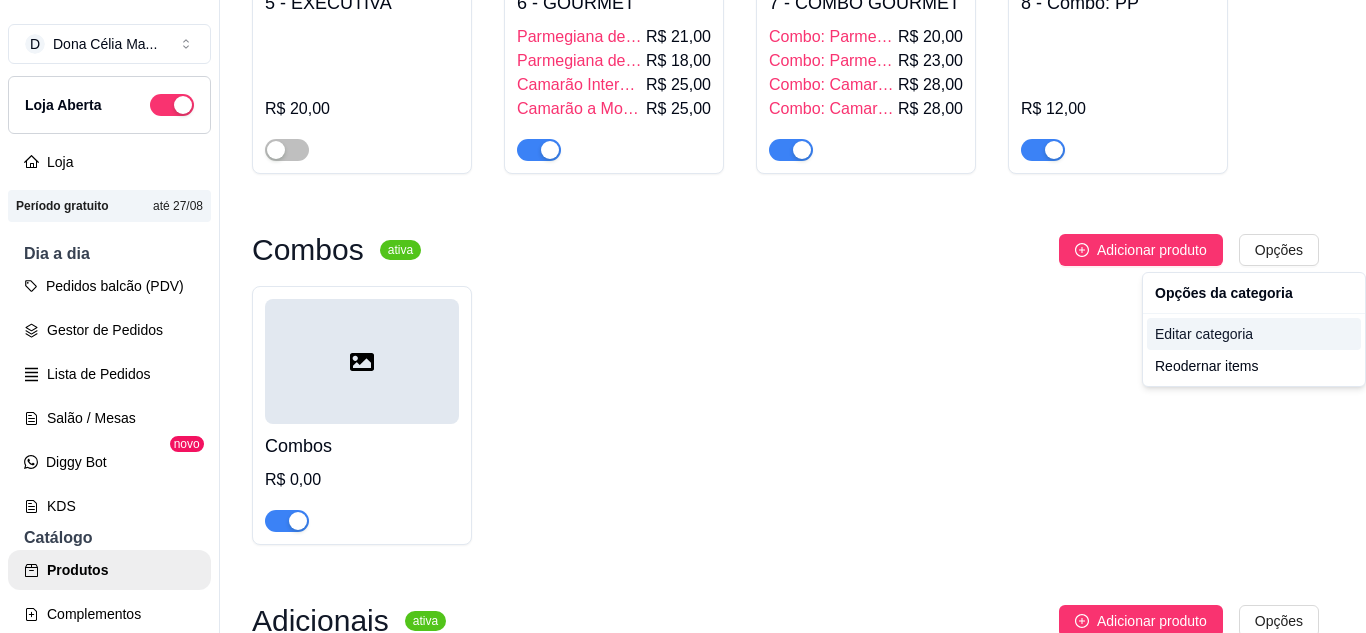 click on "Editar categoria" at bounding box center (1254, 334) 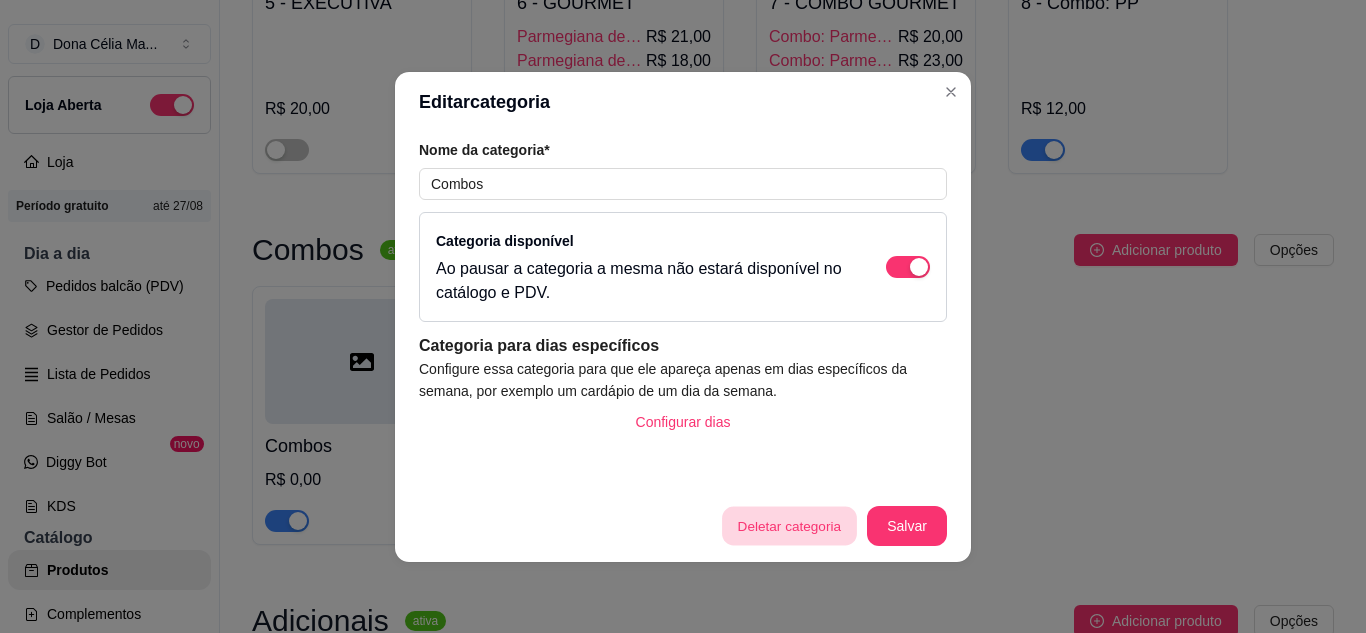 click on "Deletar categoria" at bounding box center (789, 525) 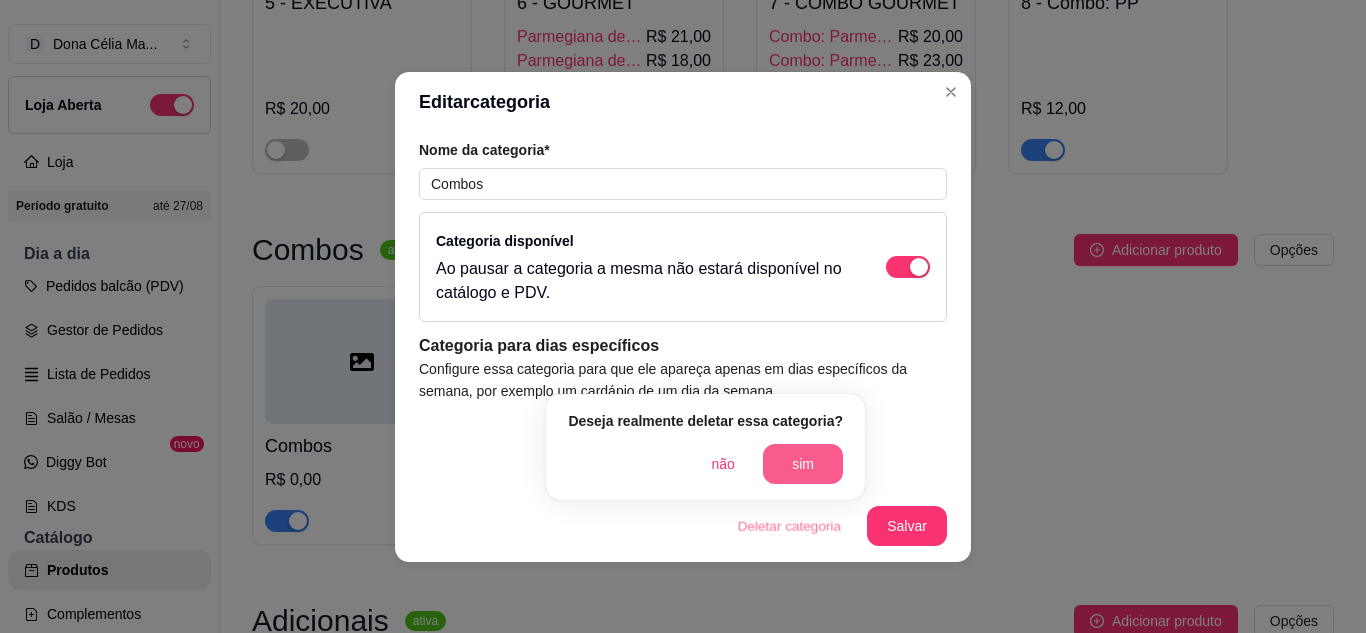 click on "sim" at bounding box center (803, 464) 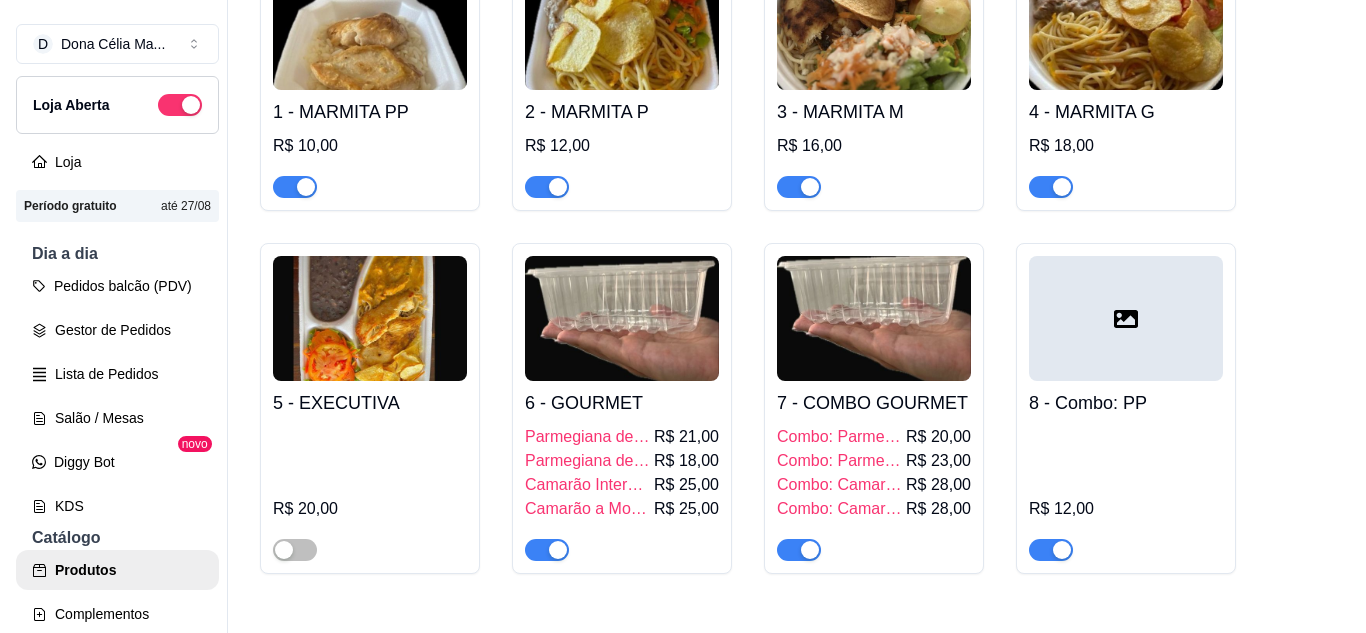 scroll, scrollTop: 0, scrollLeft: 0, axis: both 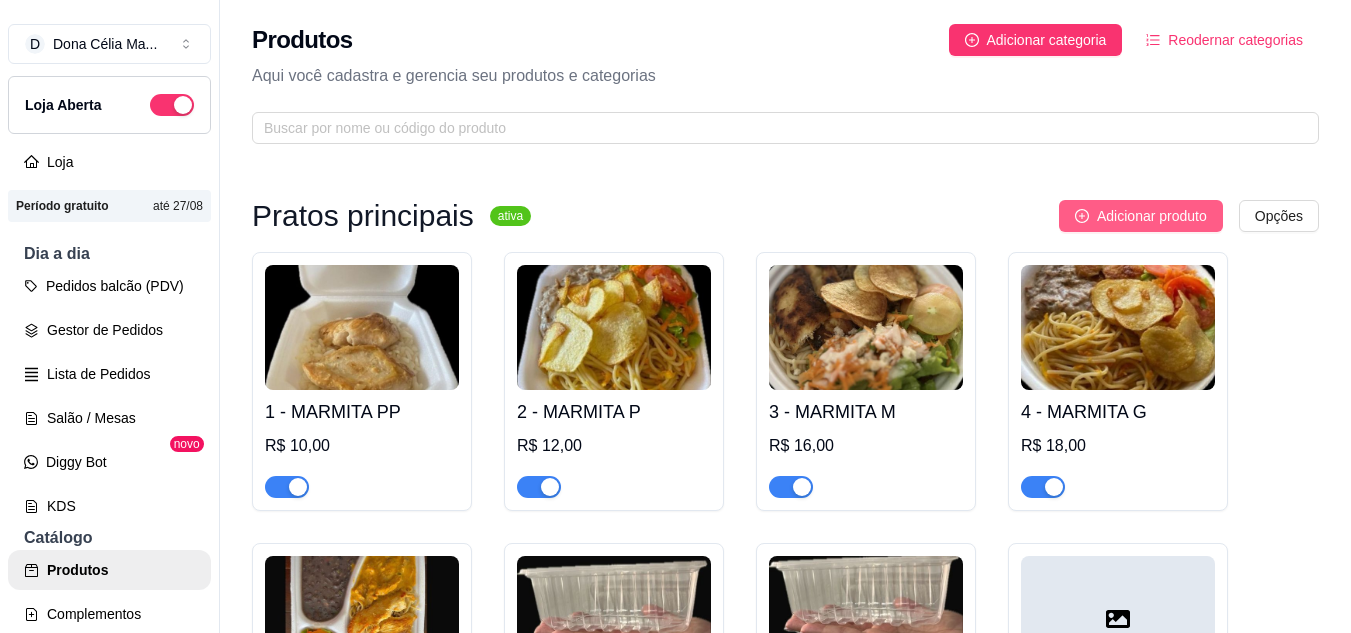 click on "Adicionar produto" at bounding box center (1152, 216) 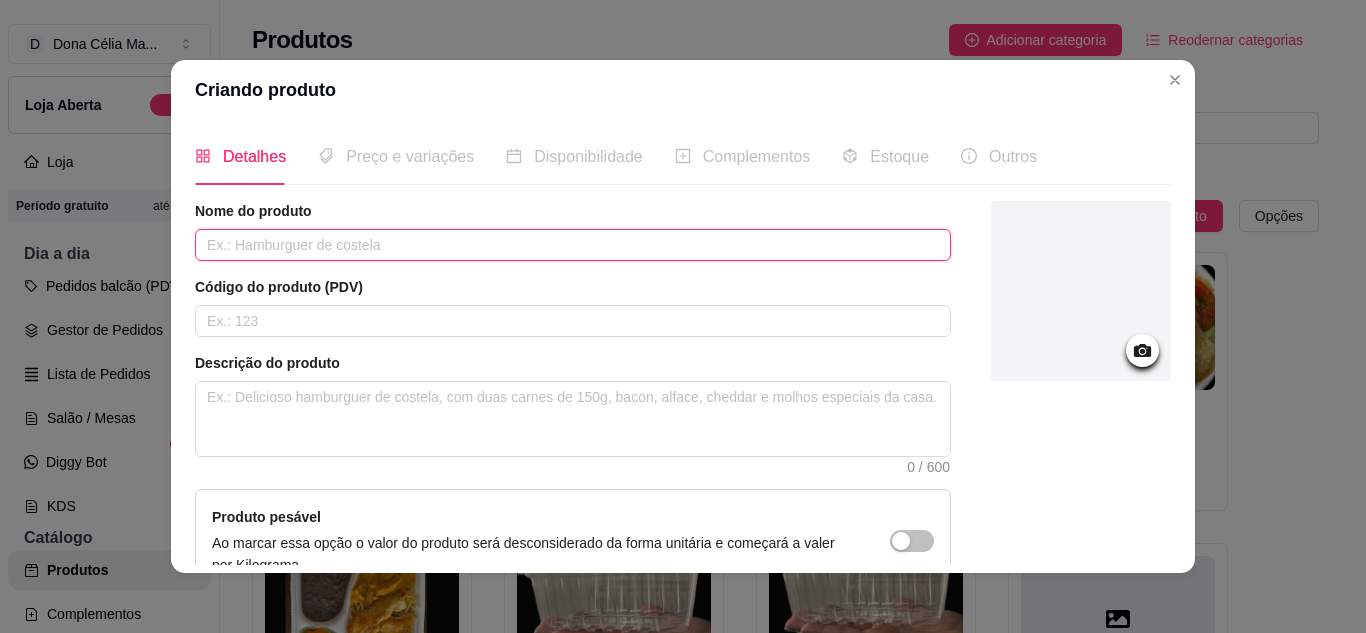 click at bounding box center [573, 245] 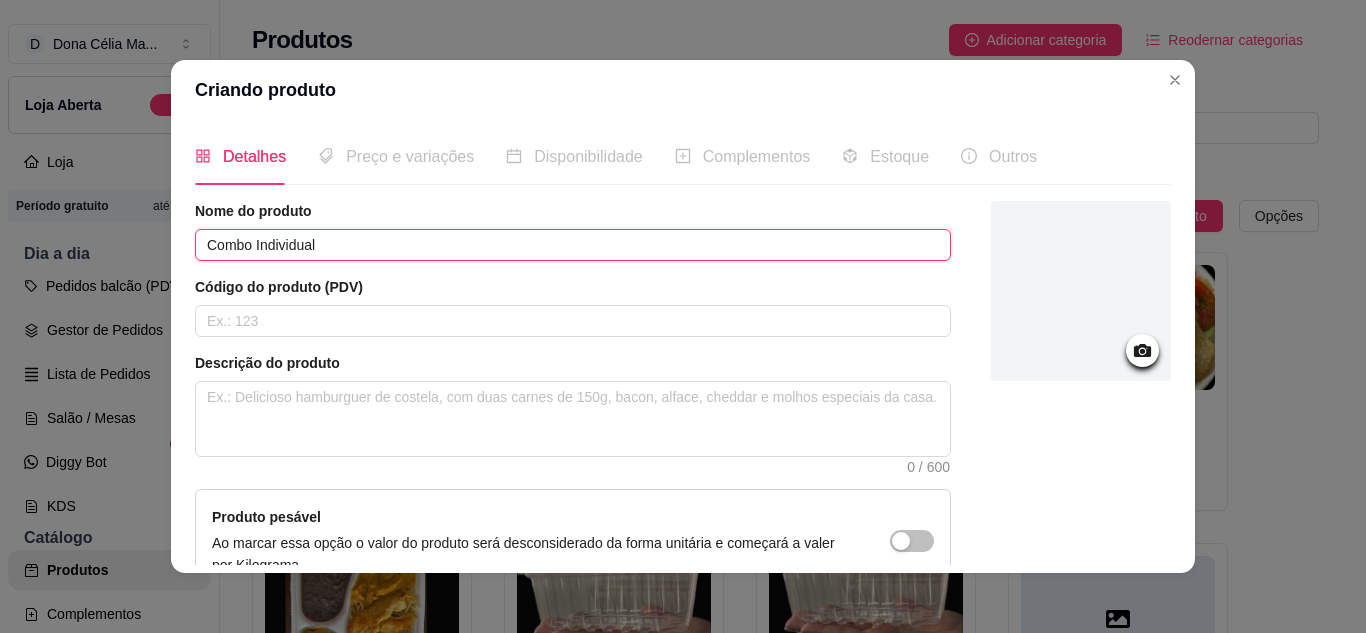 scroll, scrollTop: 4, scrollLeft: 0, axis: vertical 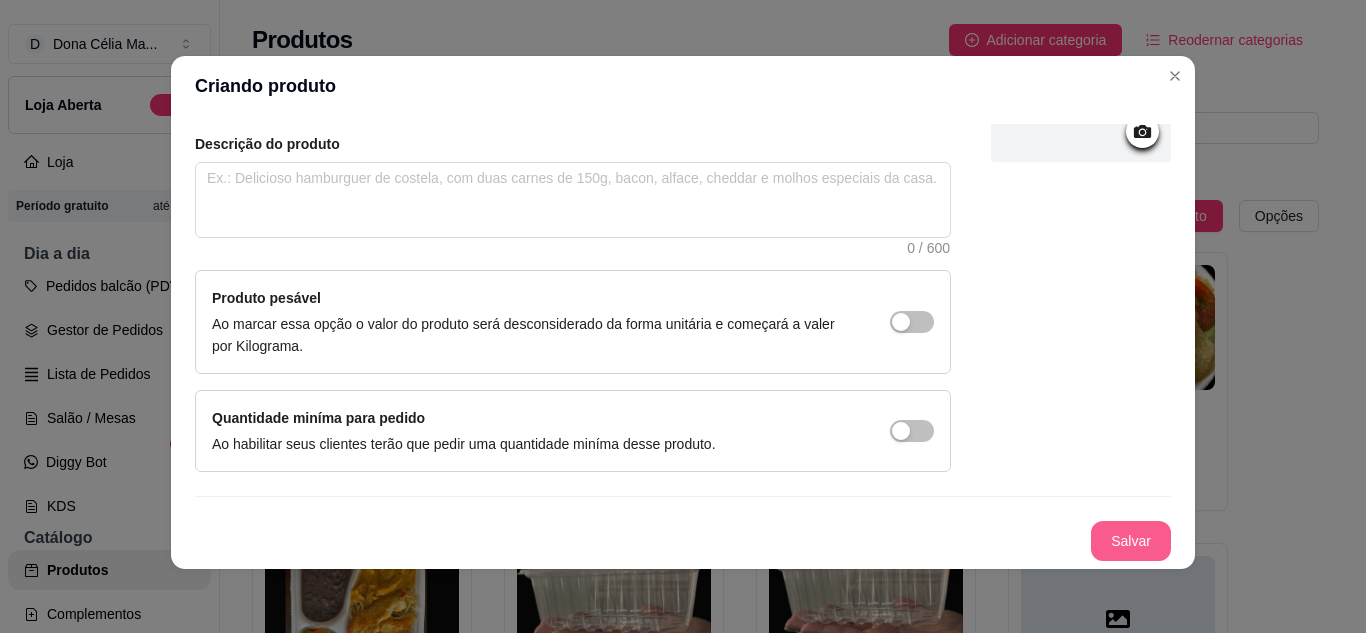 type on "Combo Individual" 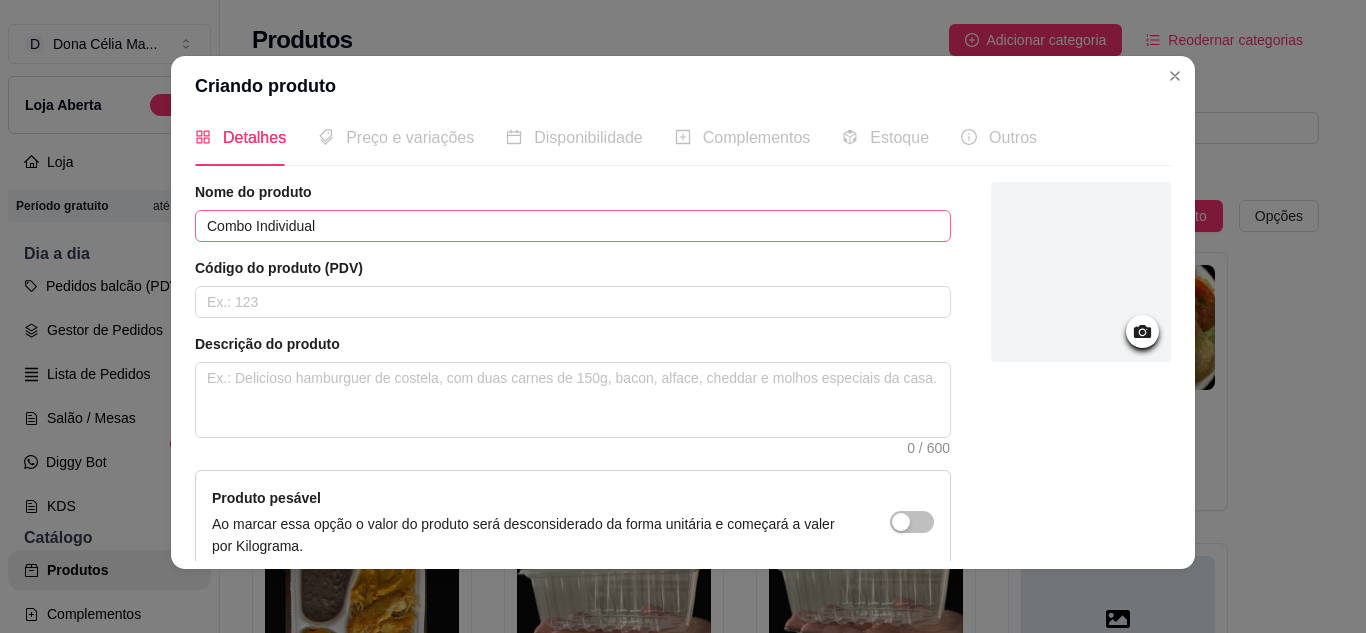 scroll, scrollTop: 0, scrollLeft: 0, axis: both 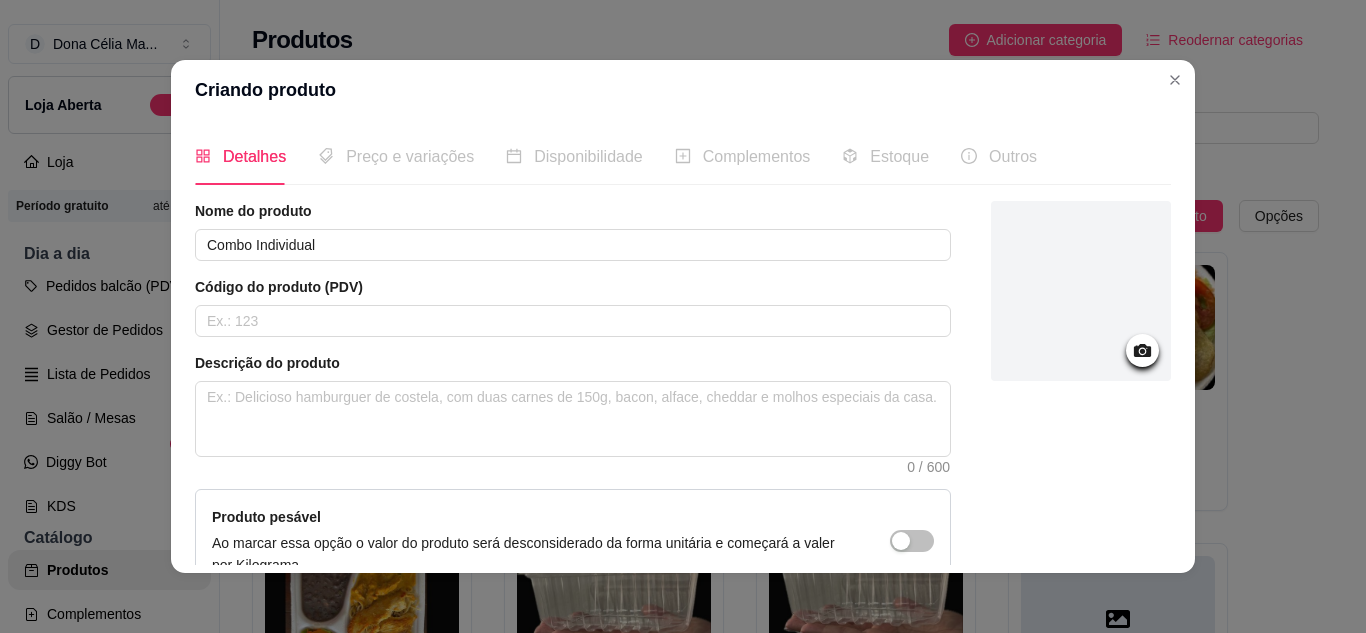 type 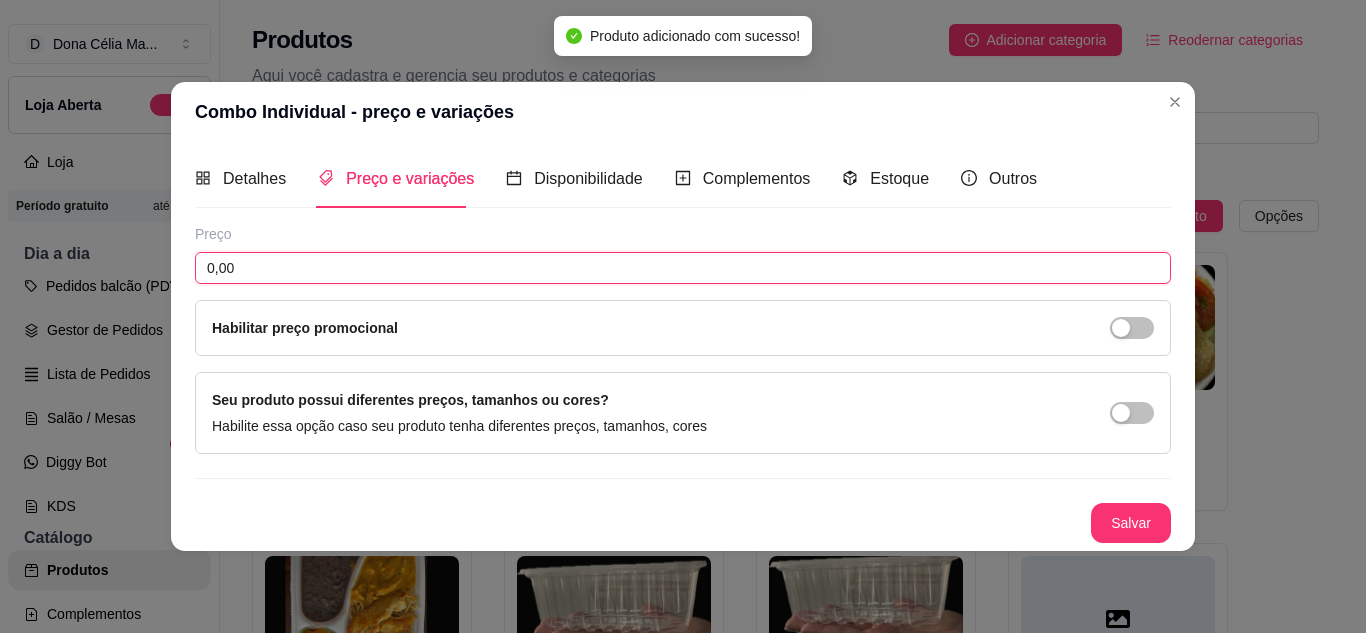 click on "0,00" at bounding box center (683, 268) 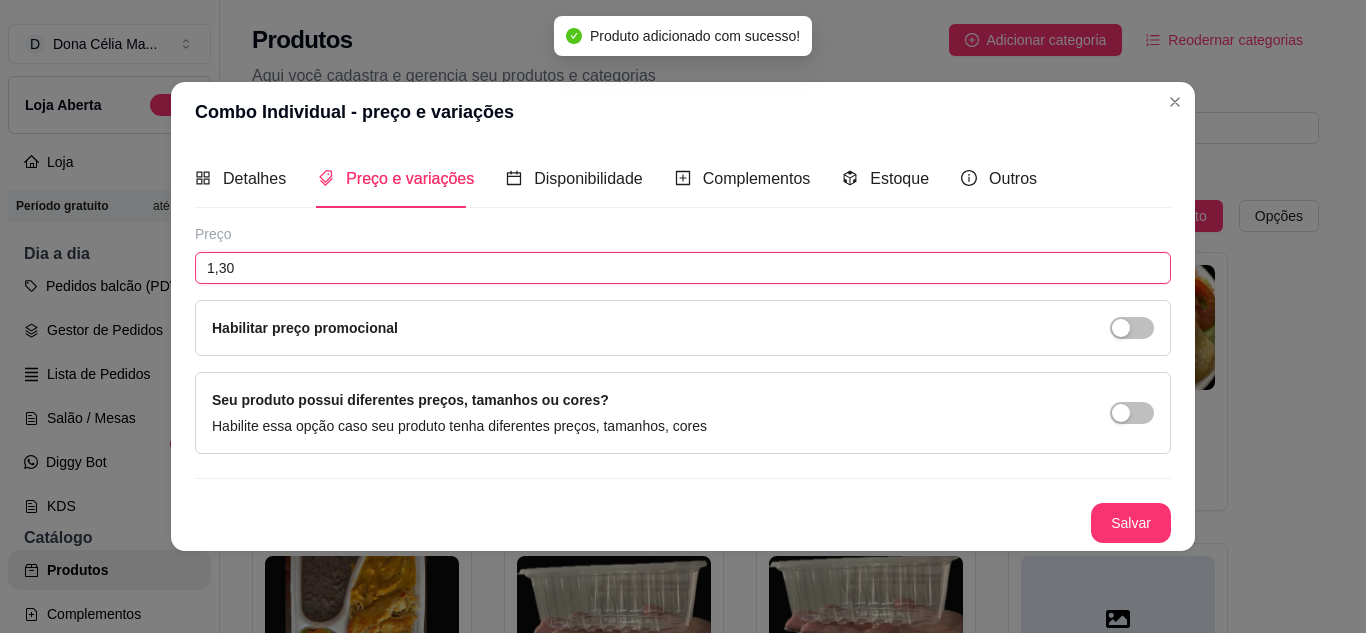 type on "13,00" 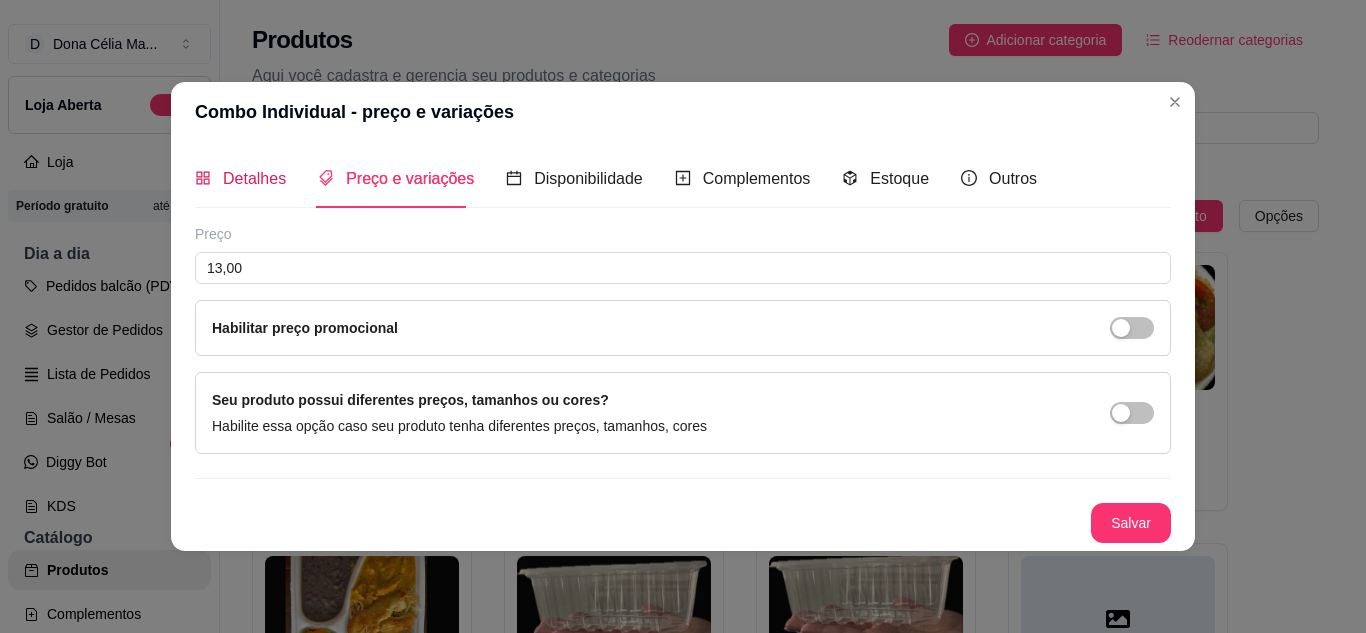 click on "Detalhes" at bounding box center [254, 178] 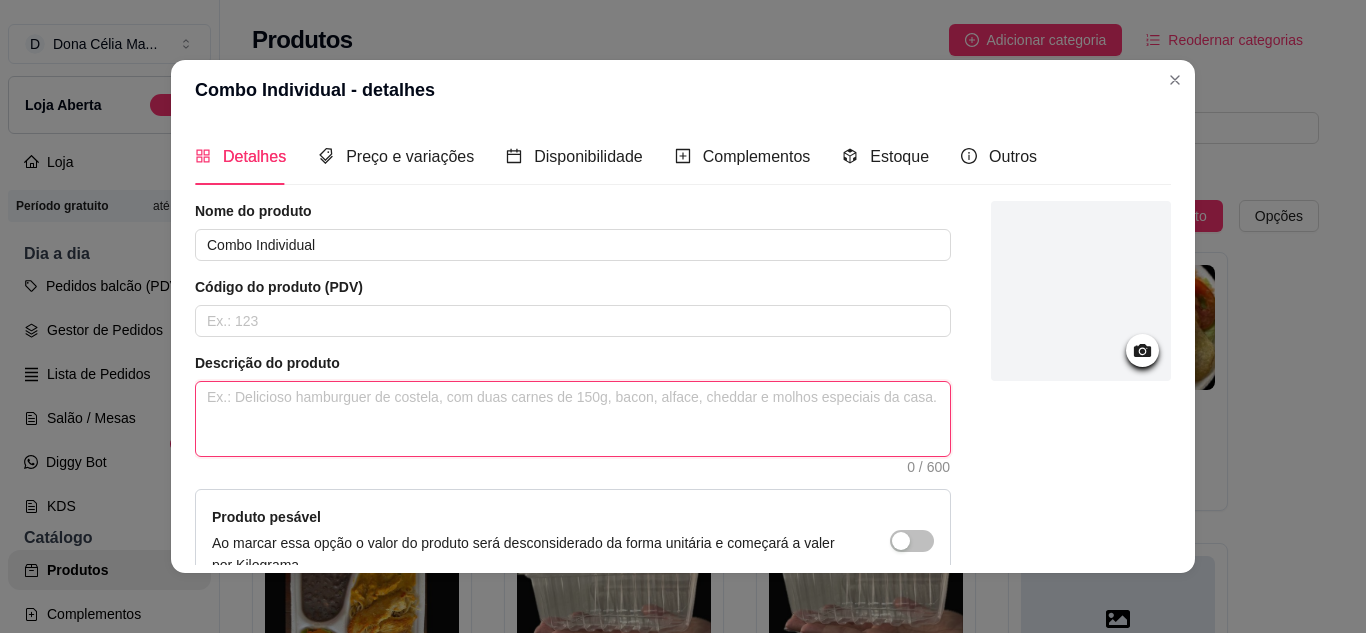 click at bounding box center [573, 419] 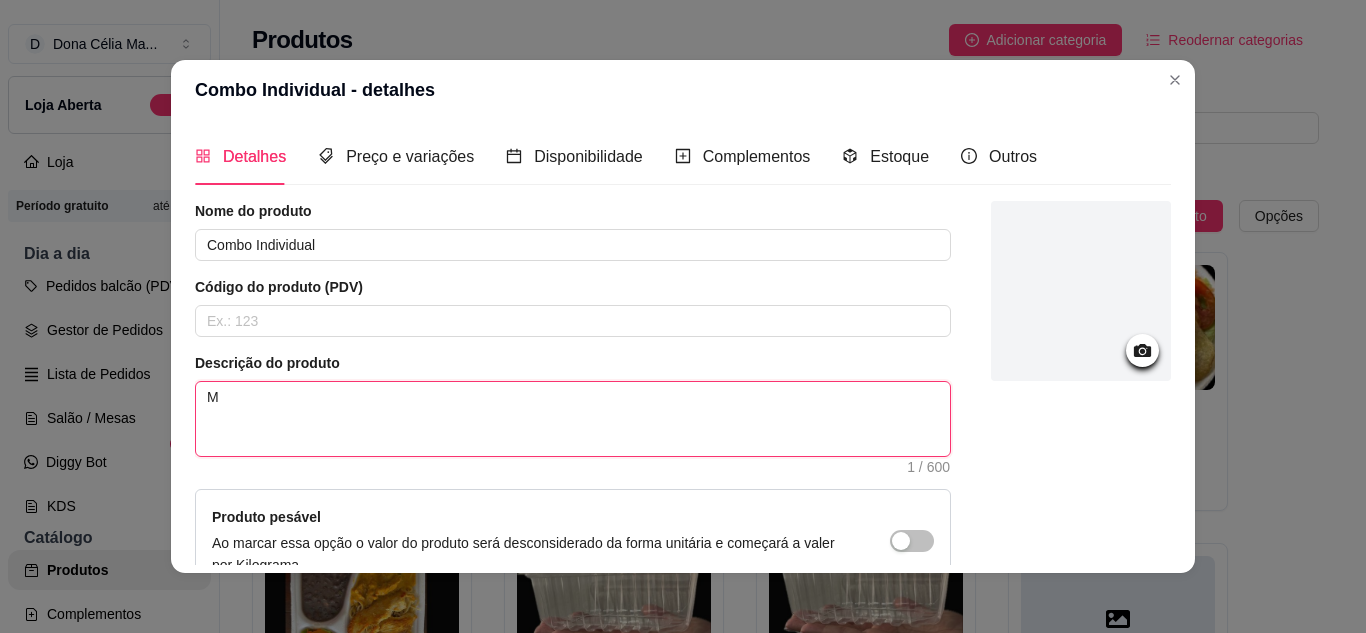 type 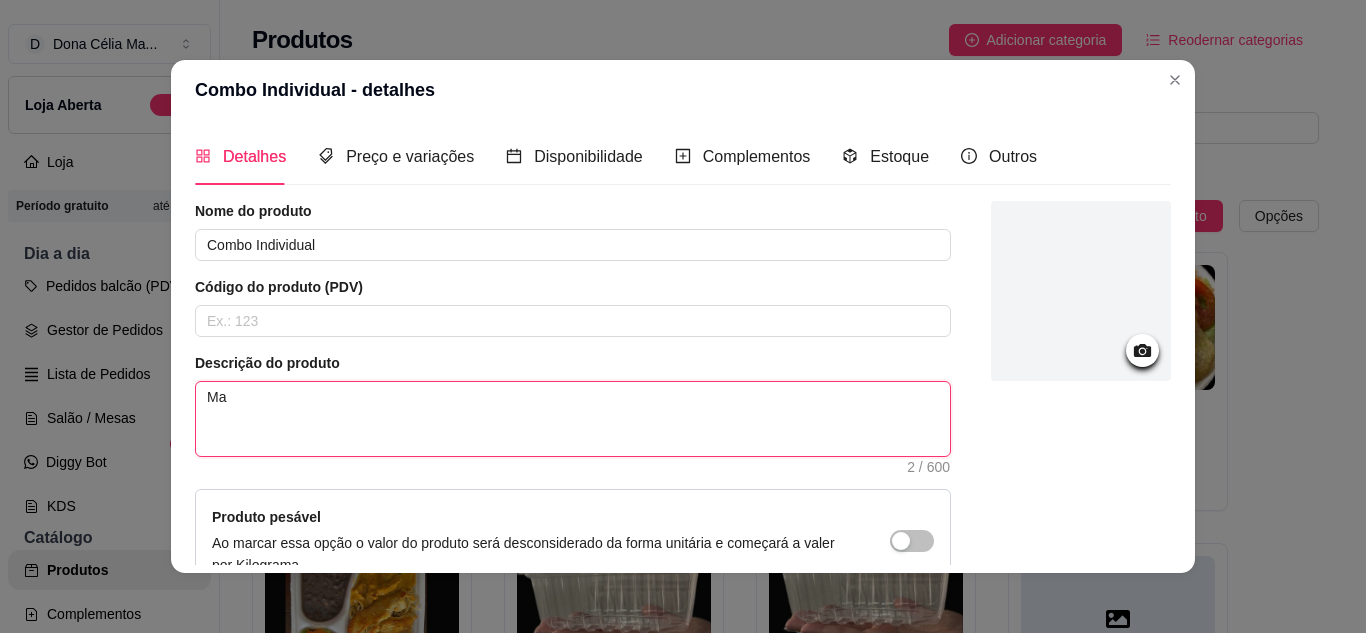 type 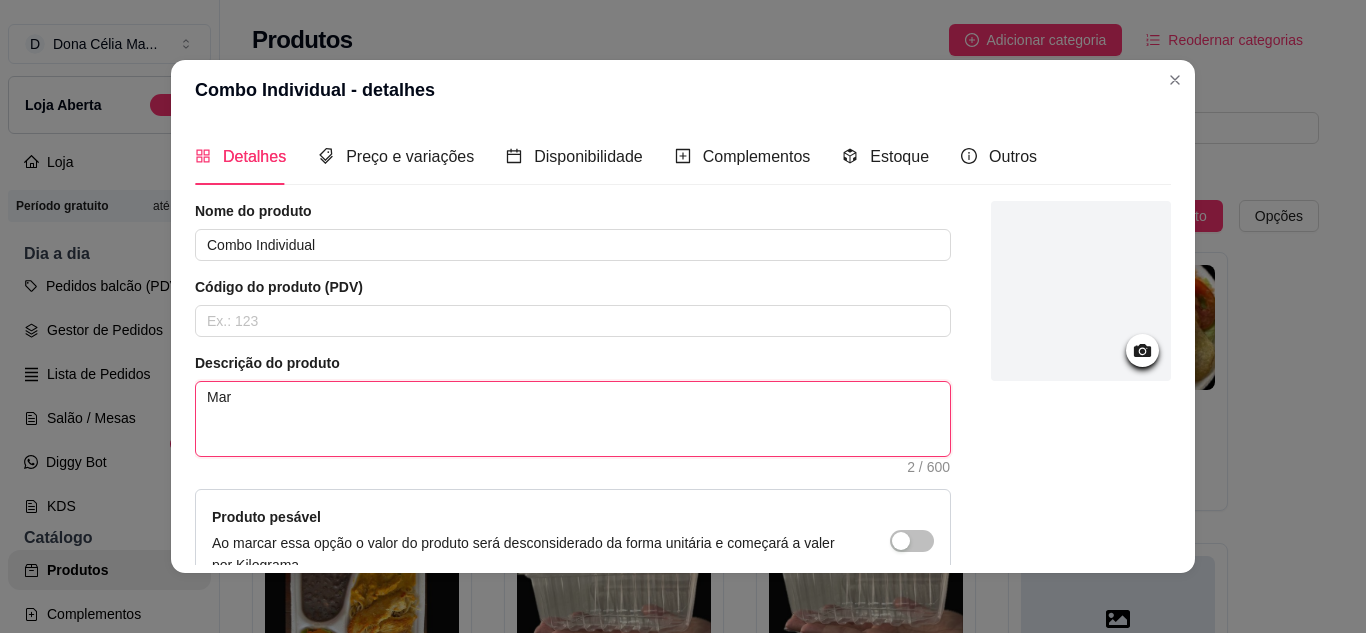 type 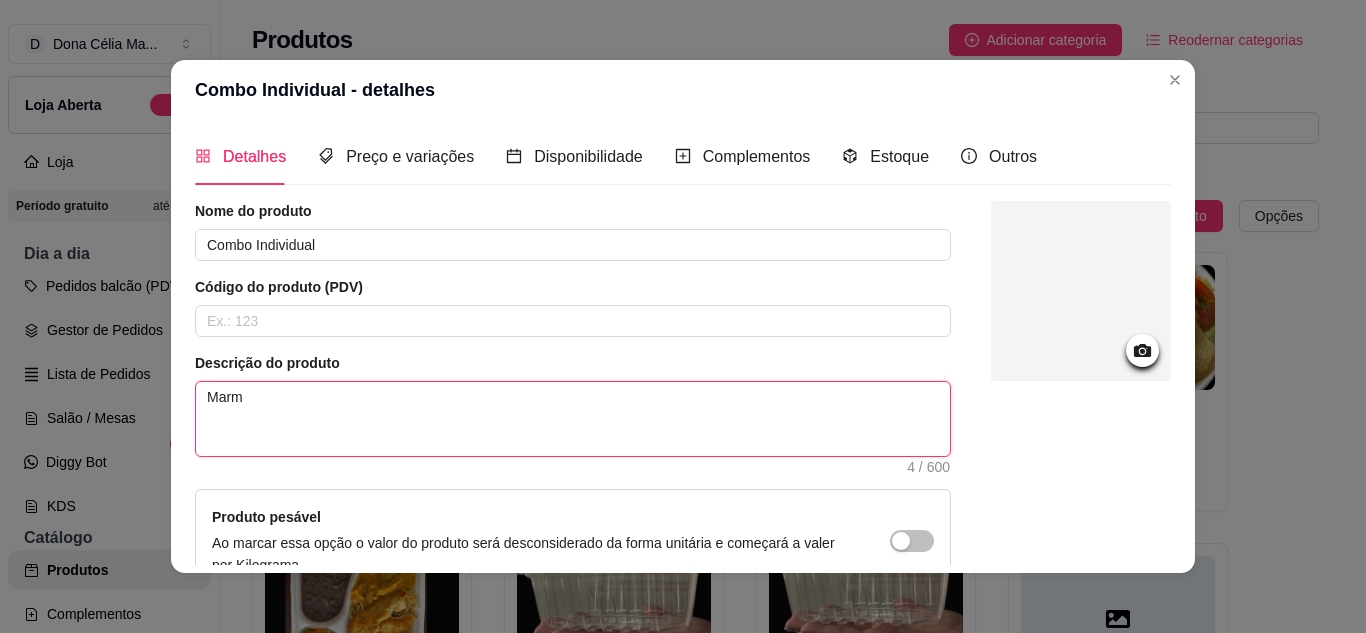 type 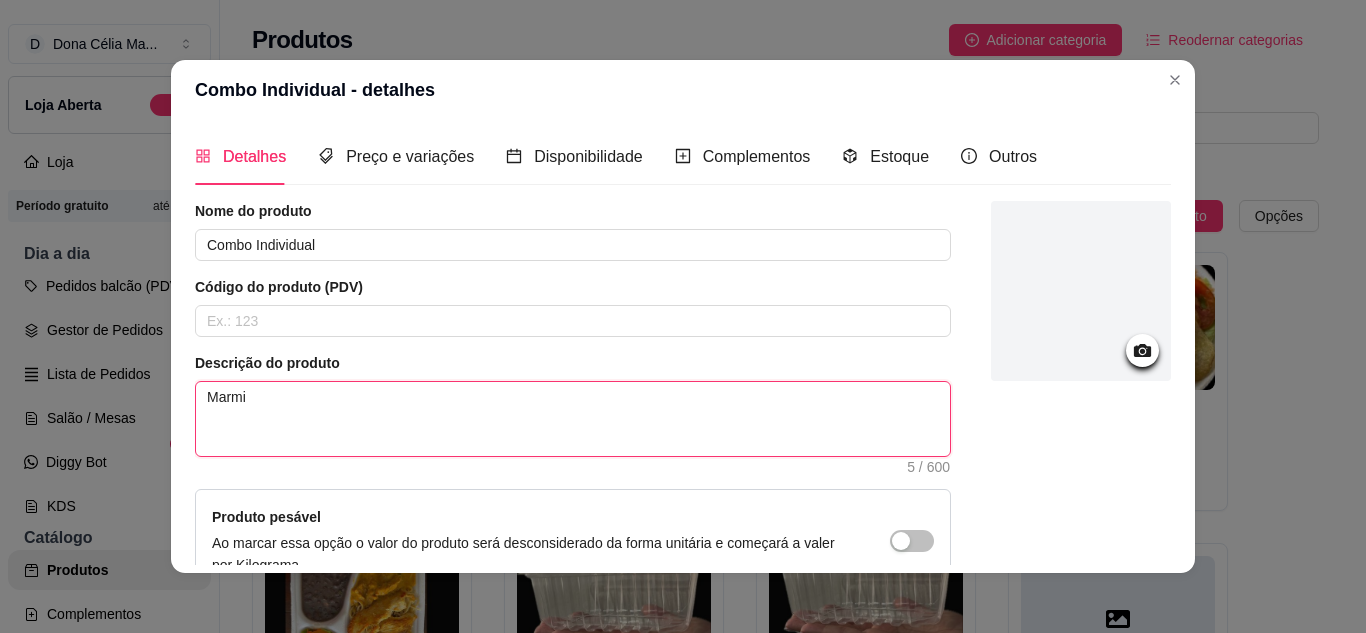 type 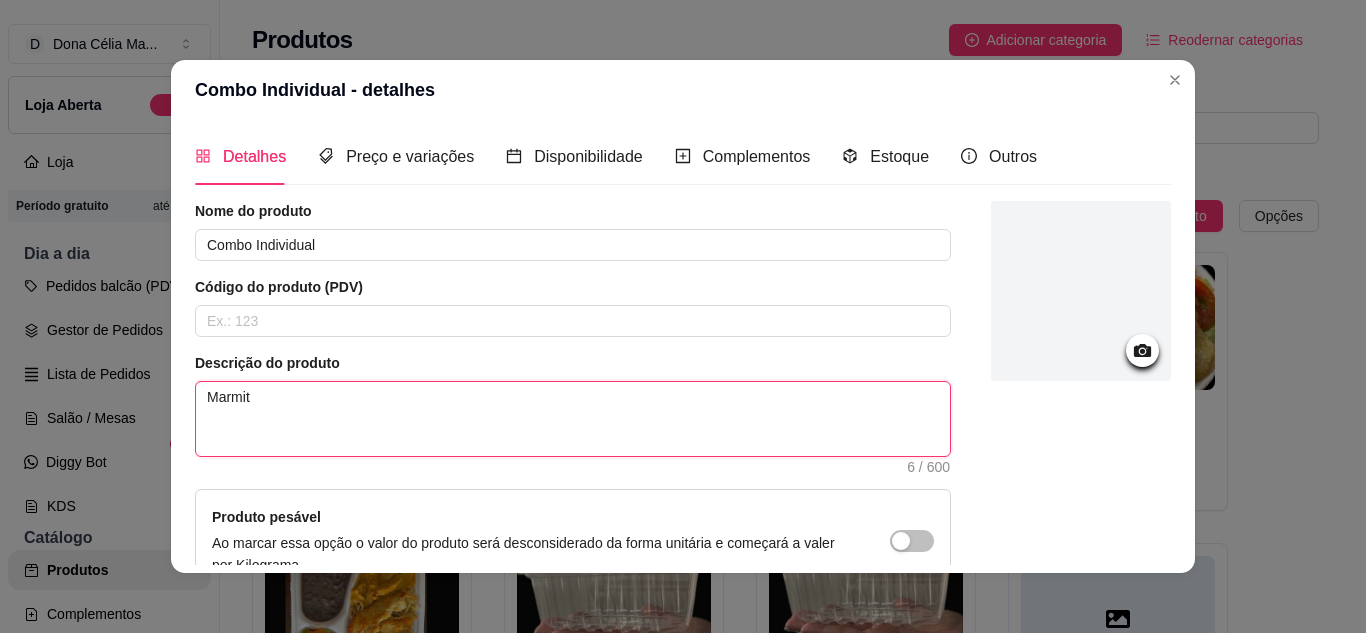 type 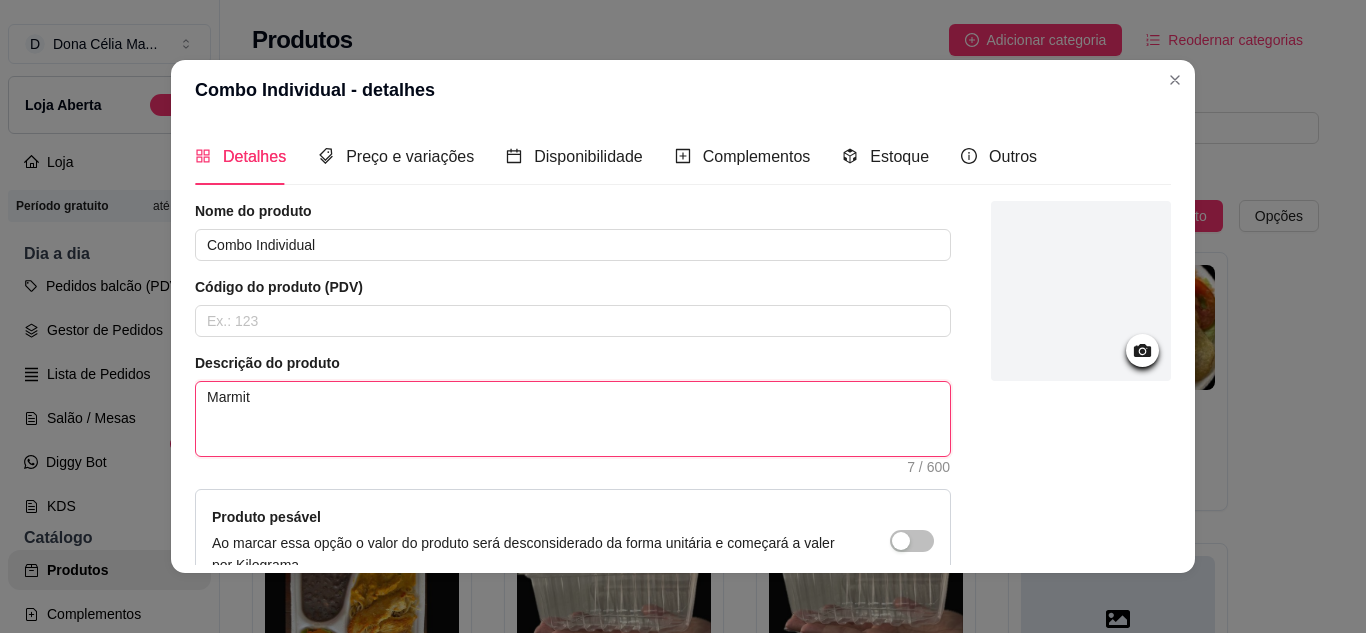 type on "Marmit a" 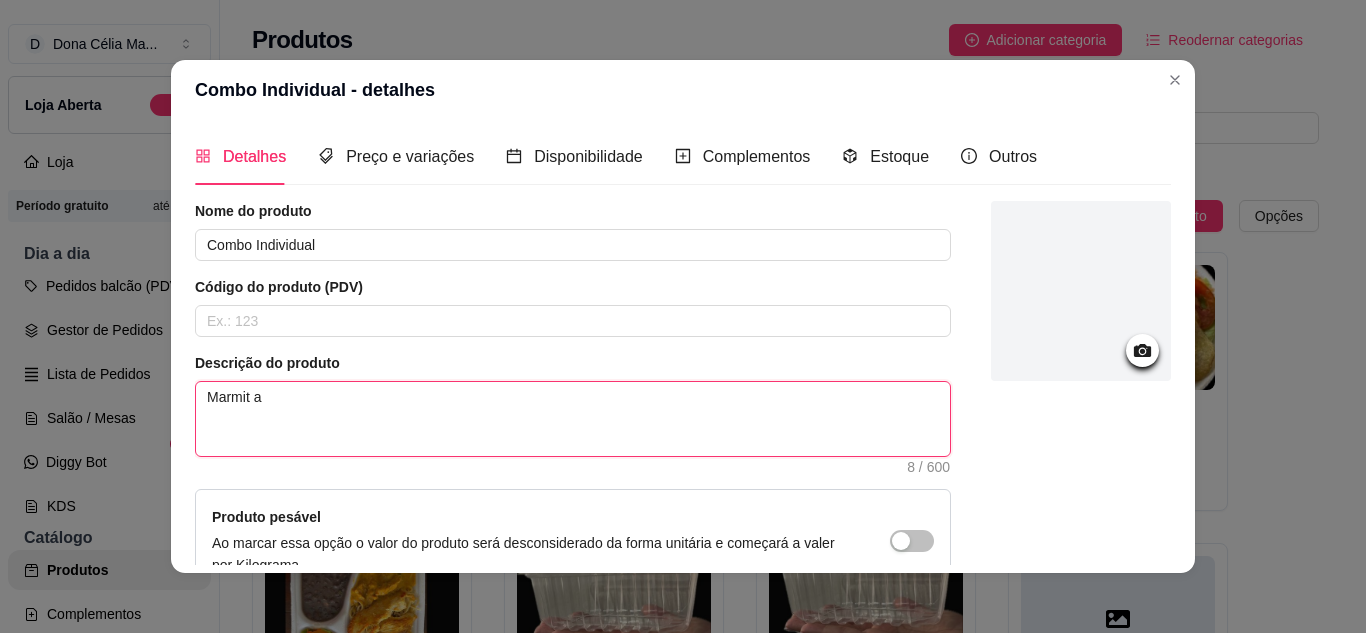 type 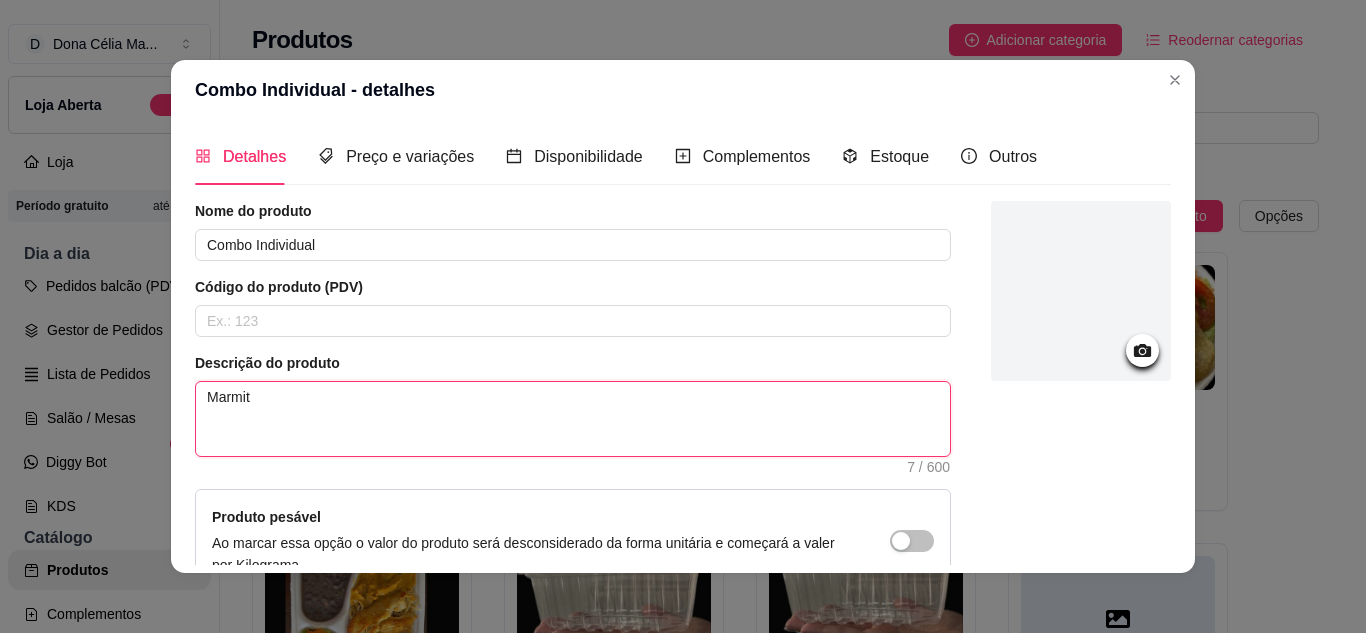 type 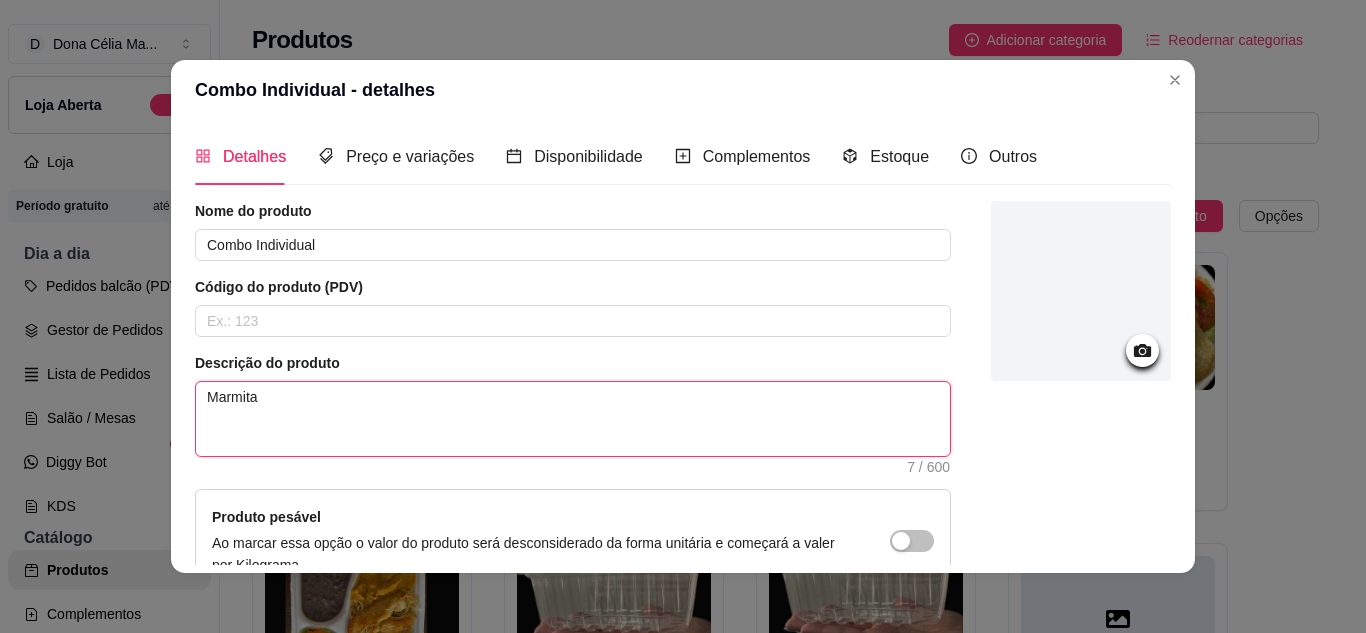 type 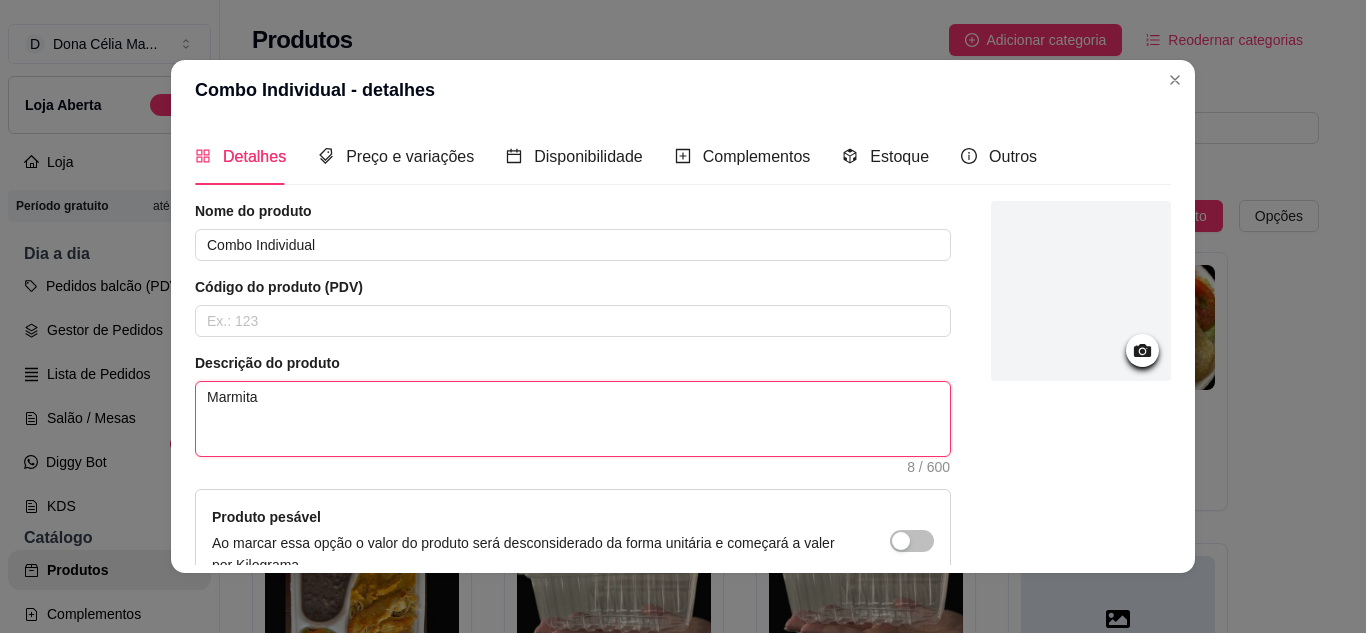 type 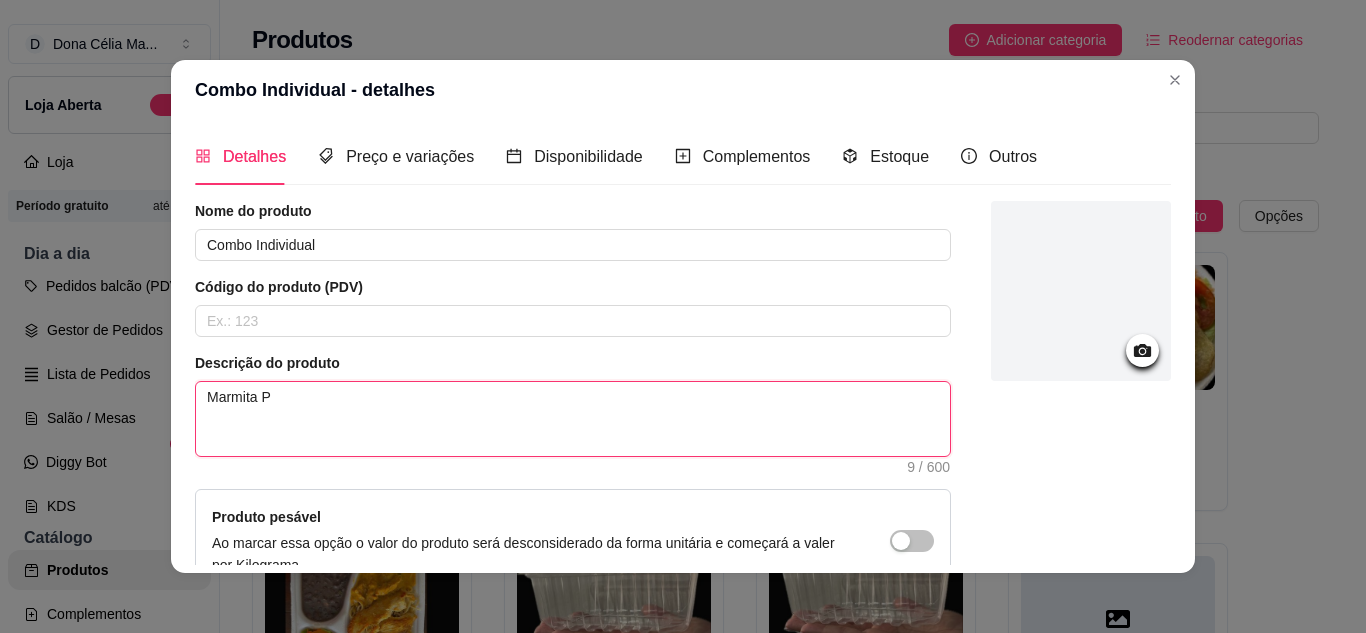 type on "Marmita P" 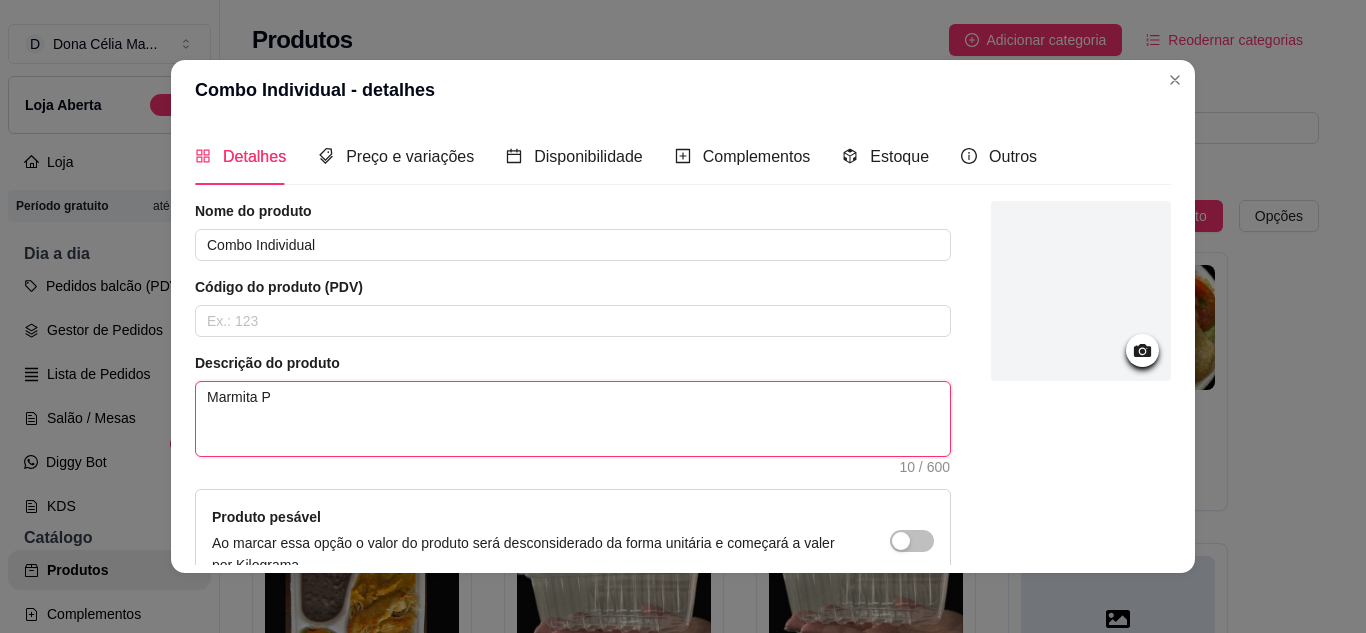 type on "Marmita P" 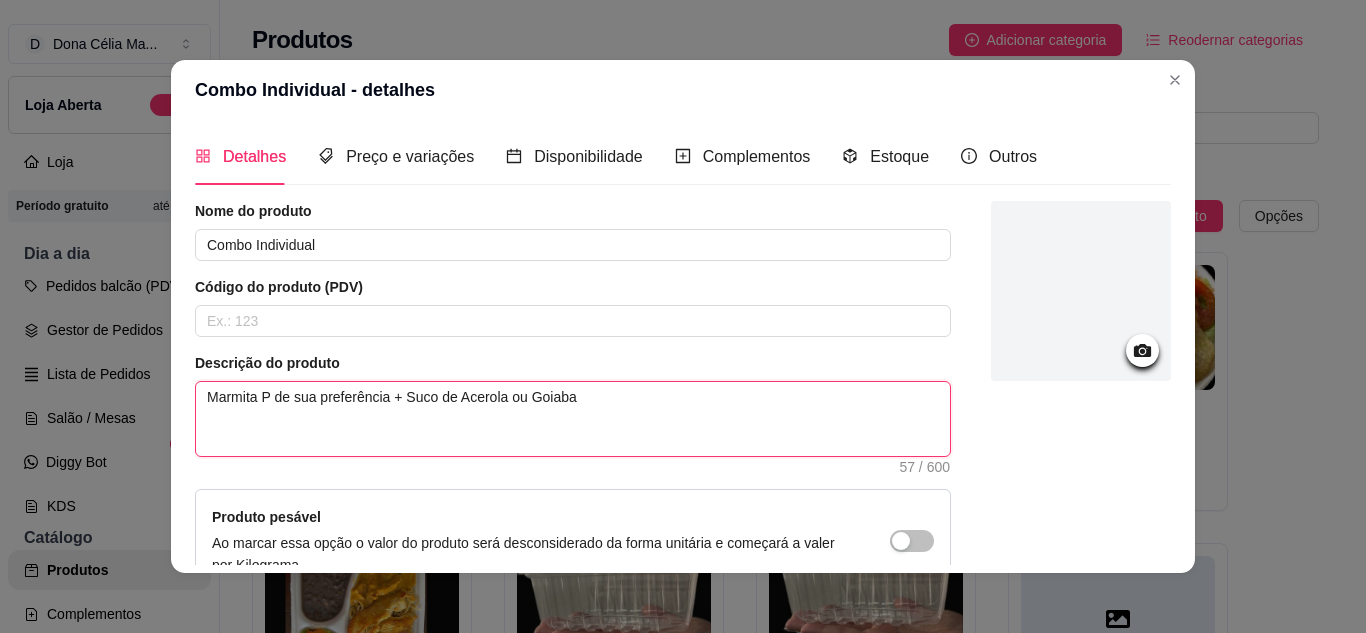 click on "Marmita P de sua preferência + Suco de Acerola ou Goiaba" at bounding box center (573, 419) 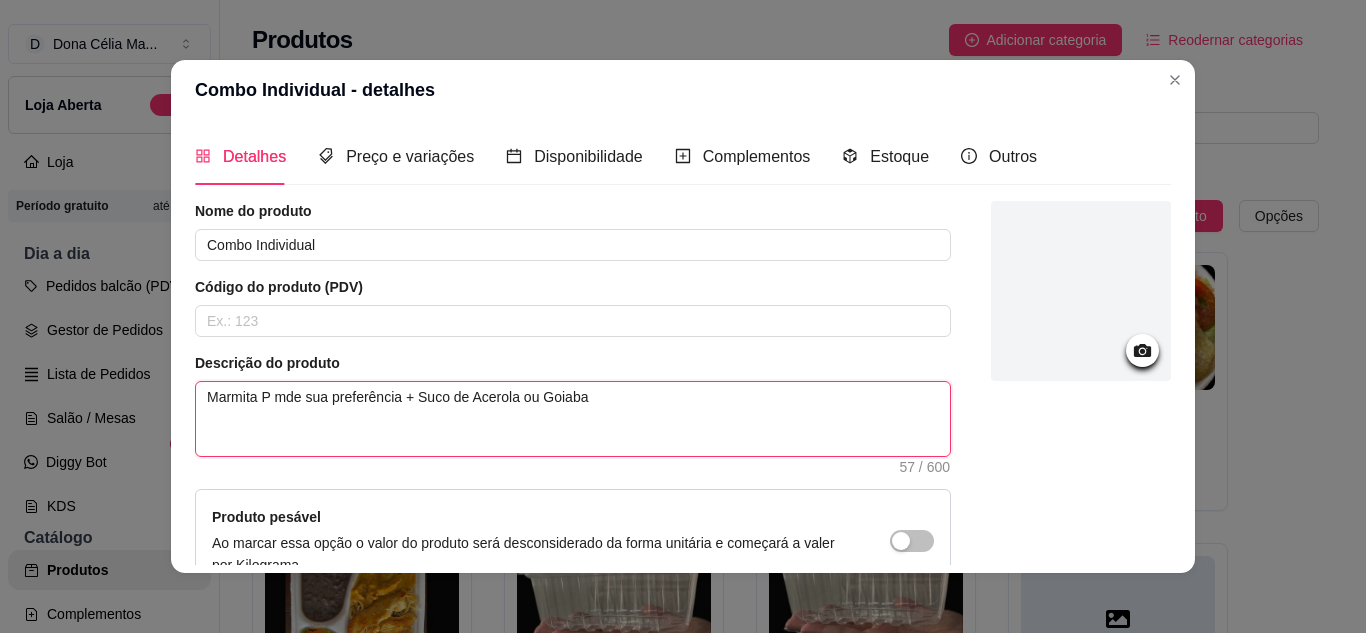 type 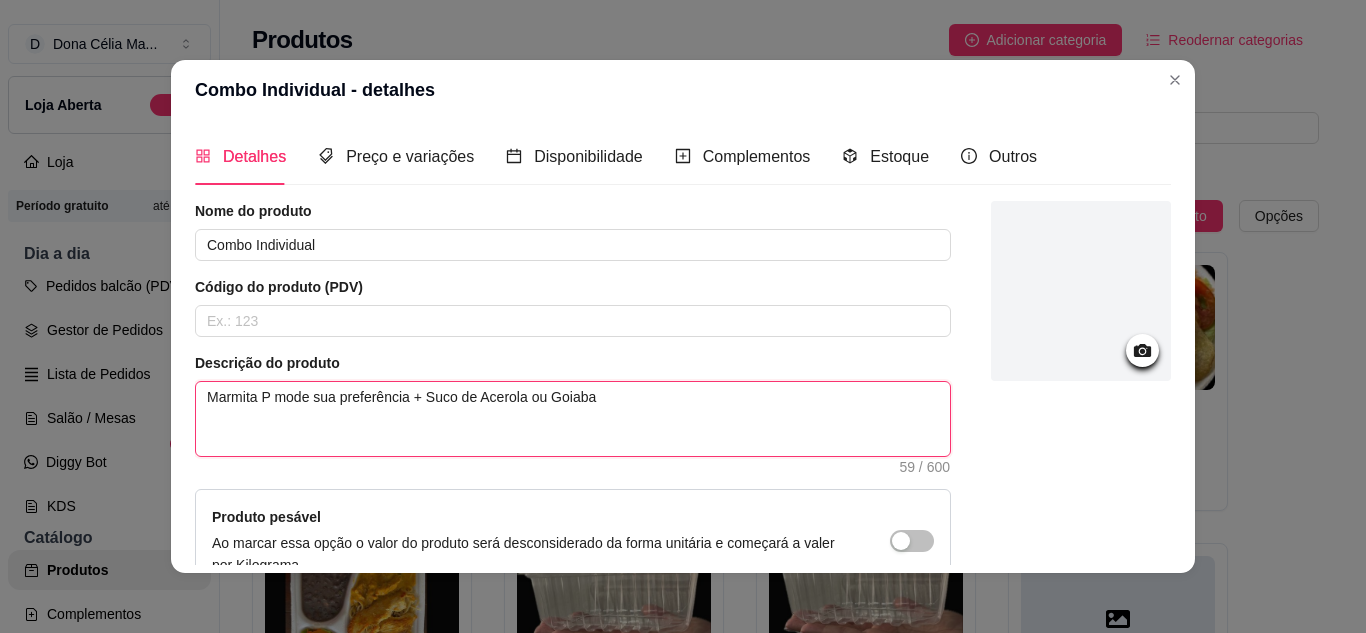 type 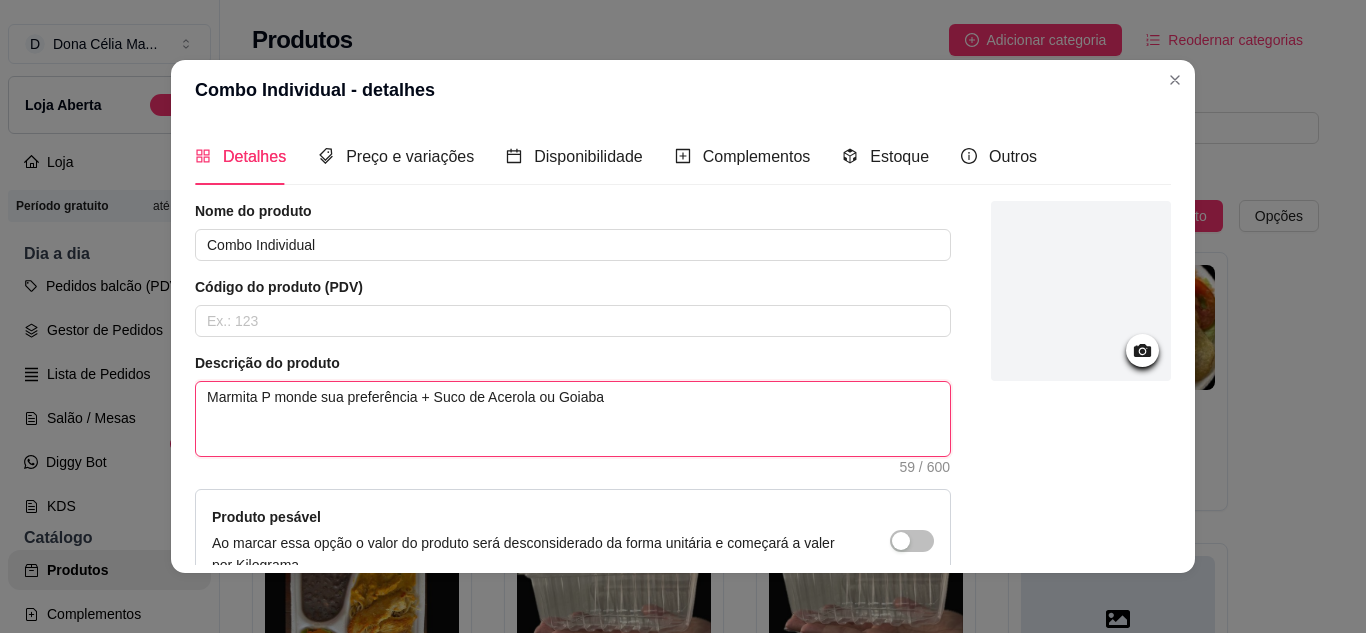 type on "Marmita P montde sua preferência + Suco de Acerola ou Goiaba" 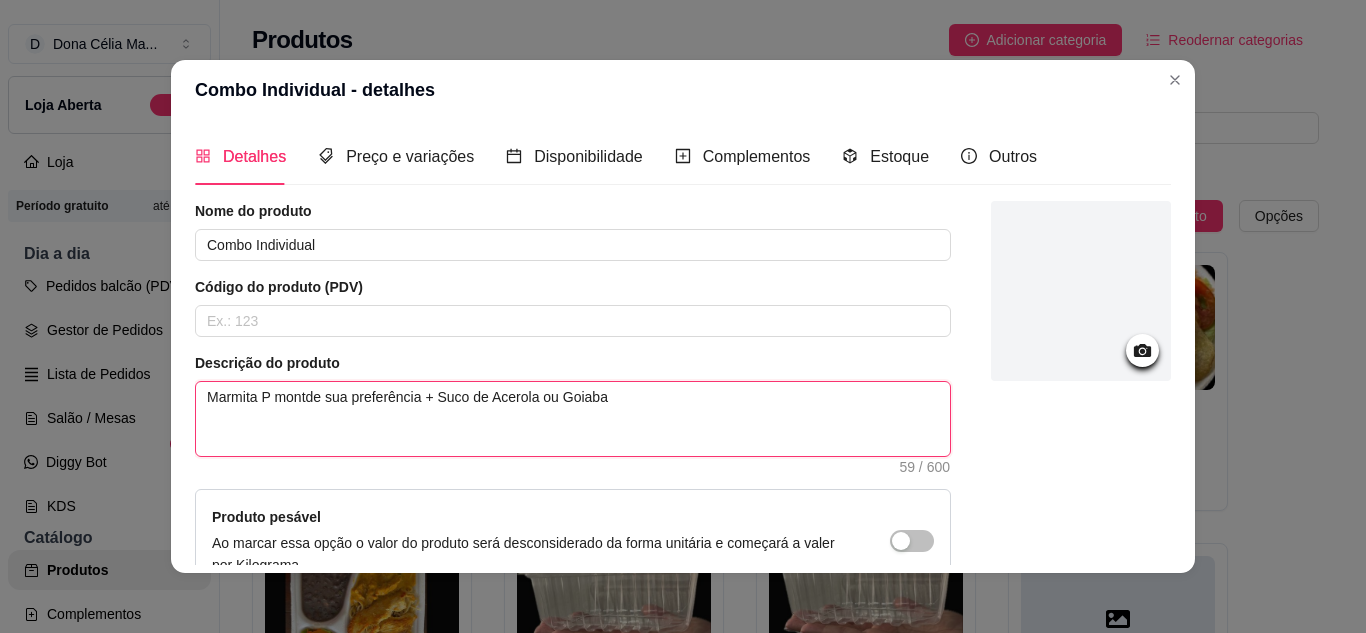 type 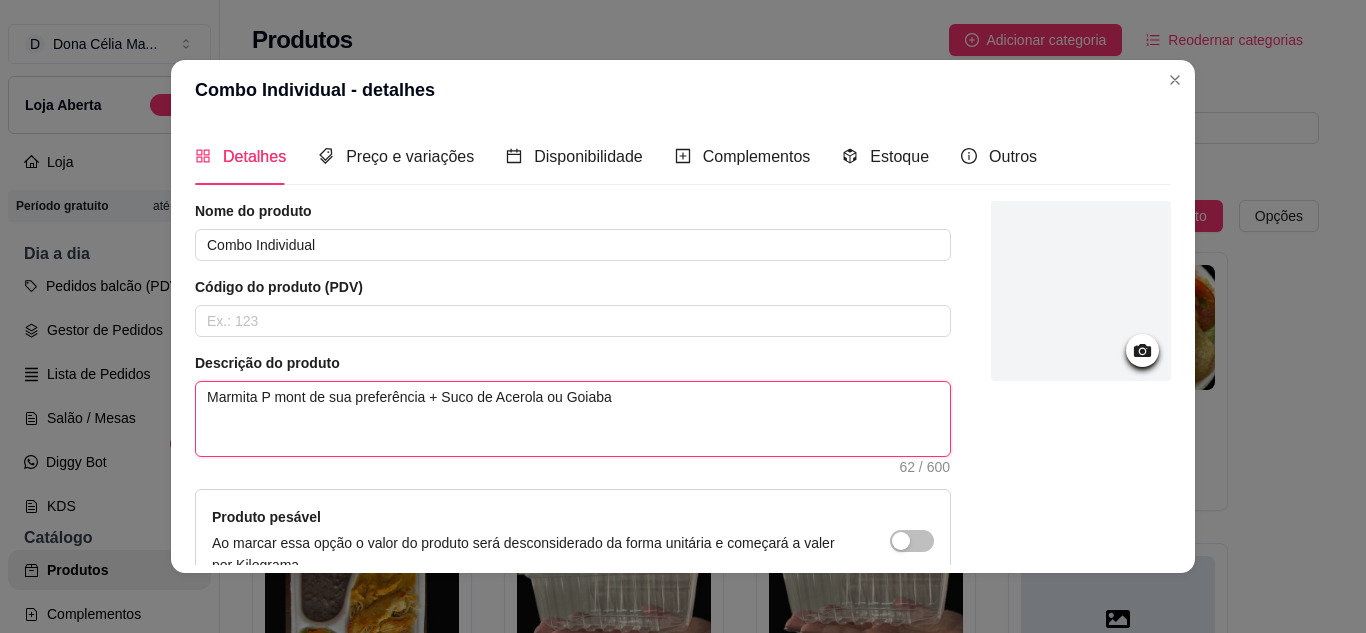 type 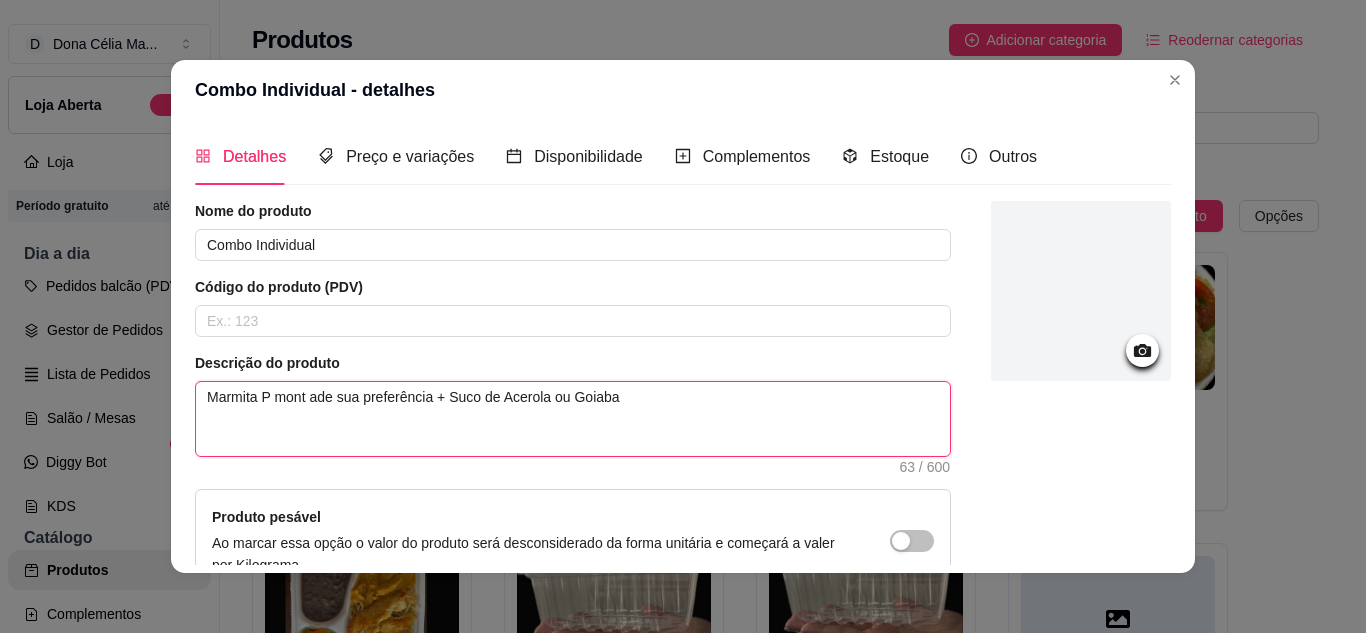 type 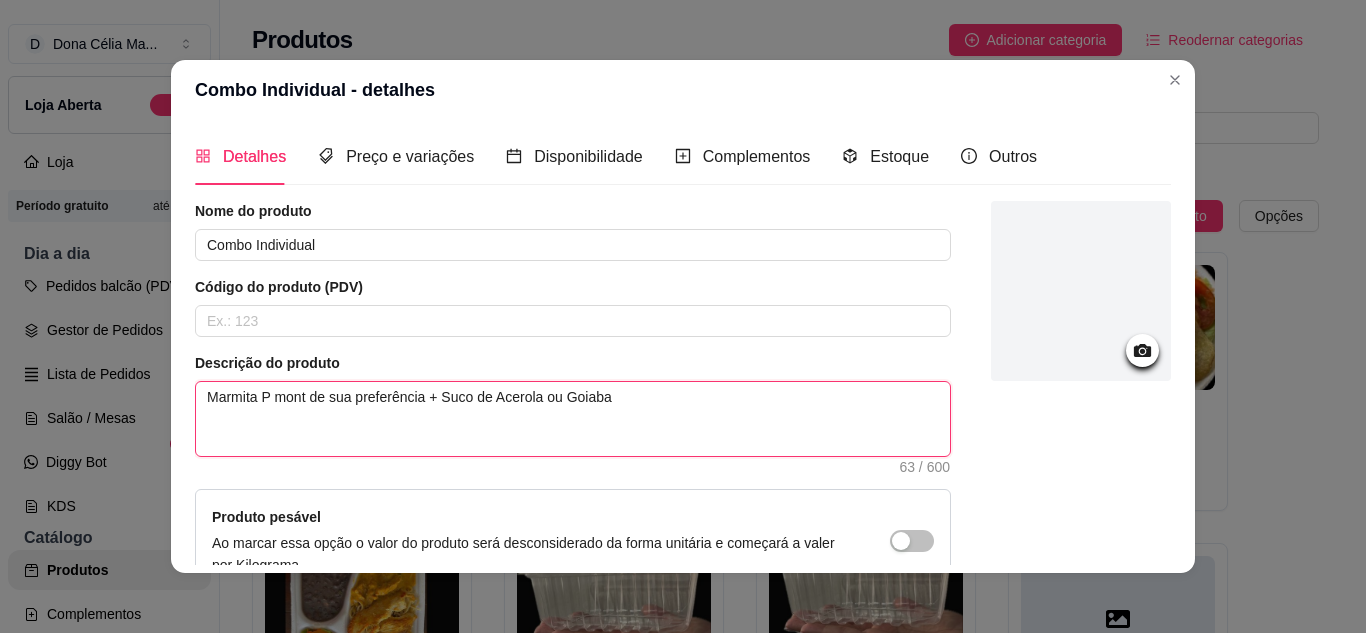 type 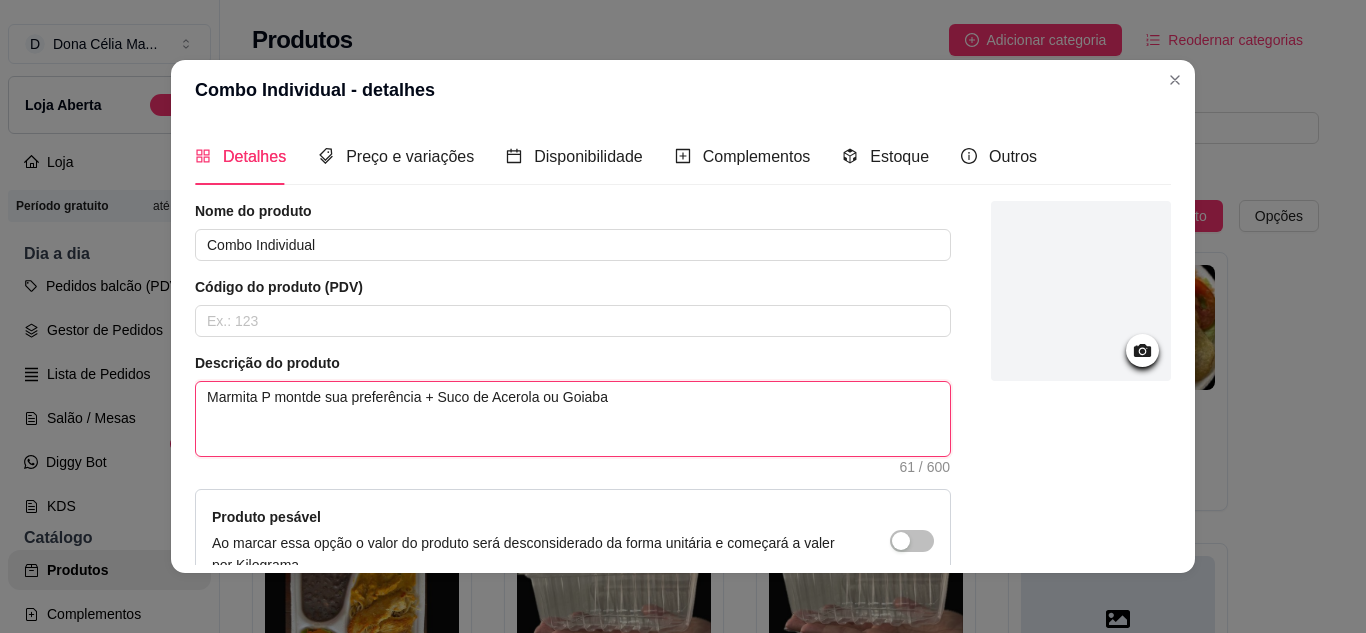 type 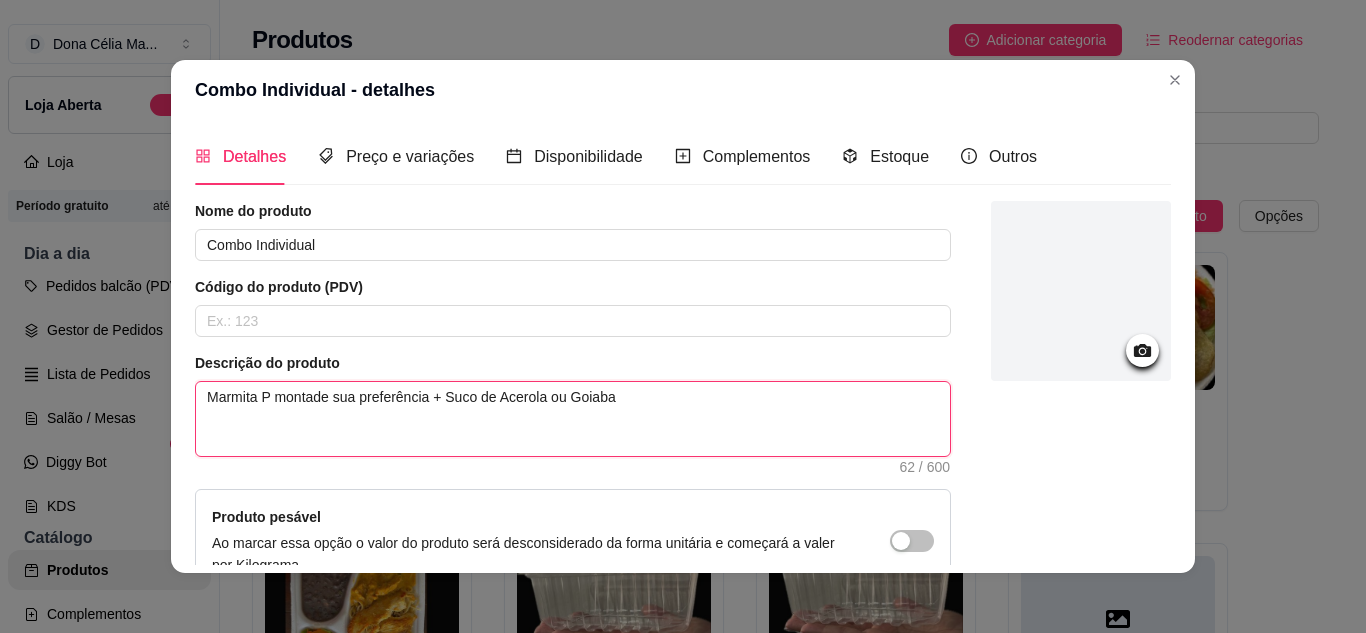 type 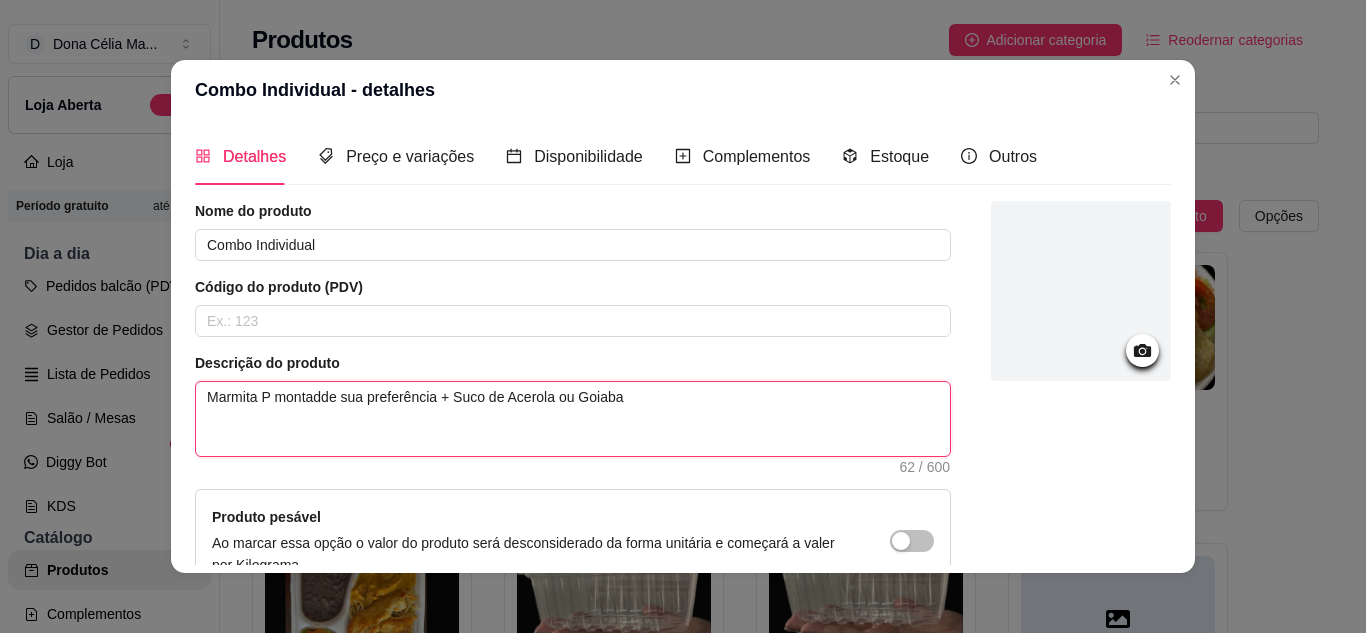 type 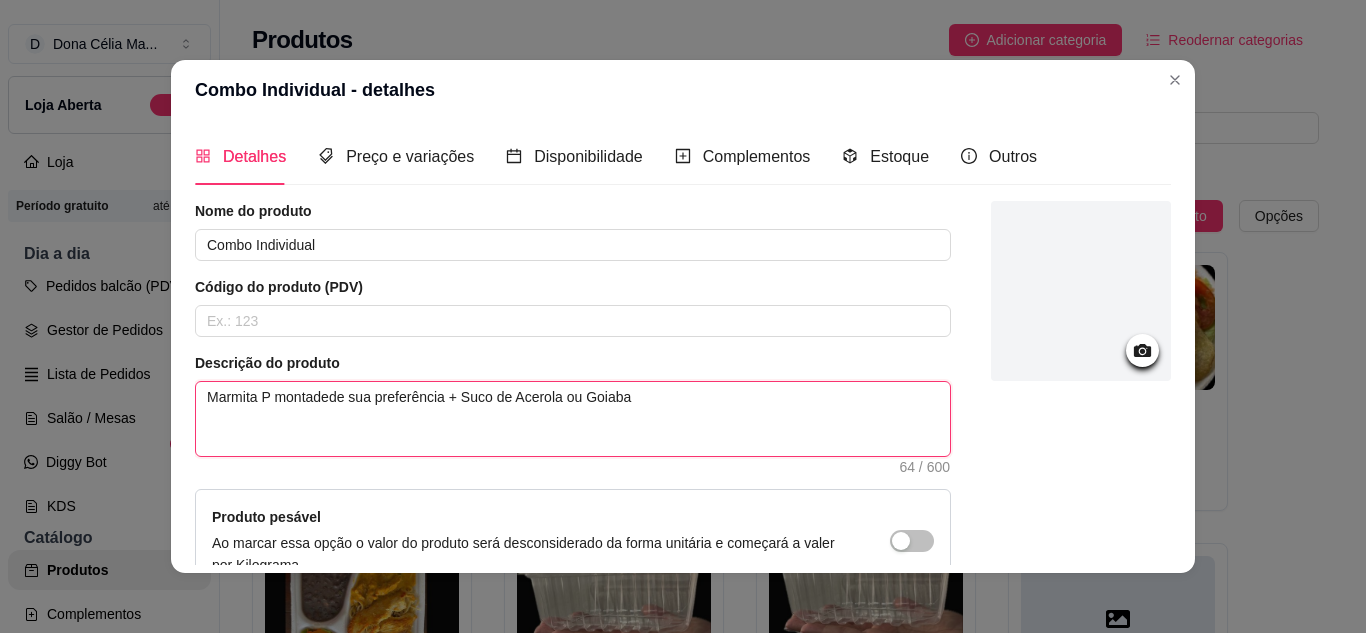 type 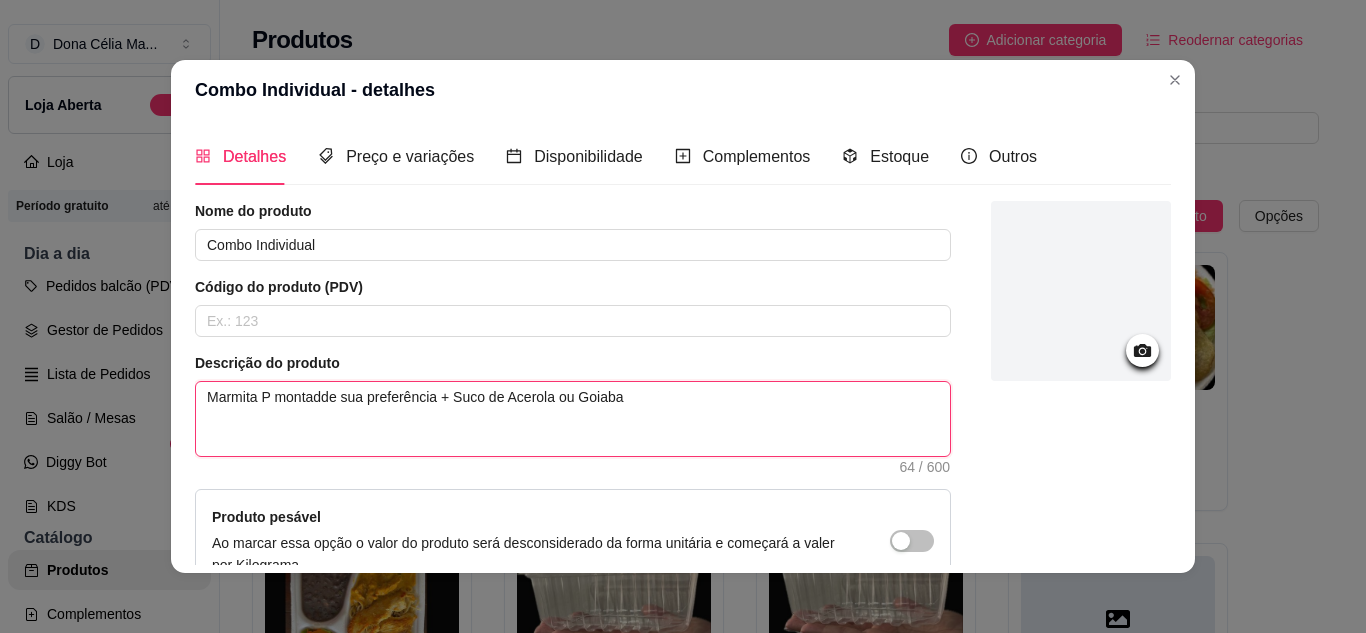 type 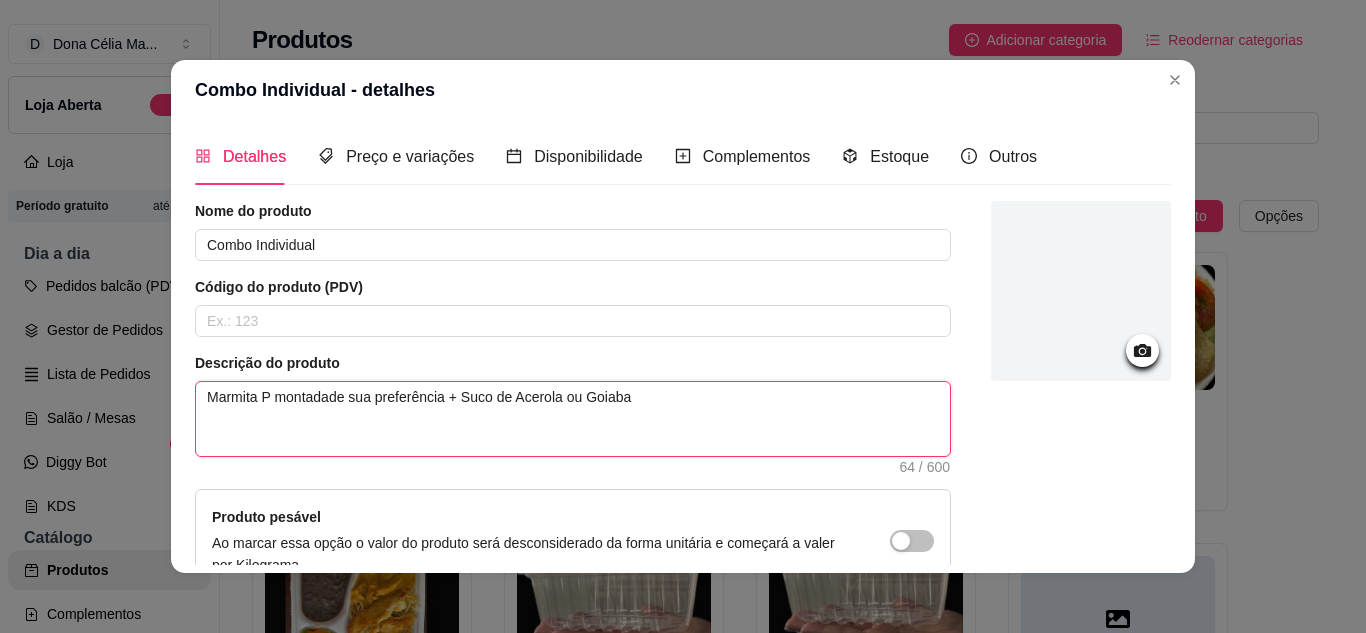 type 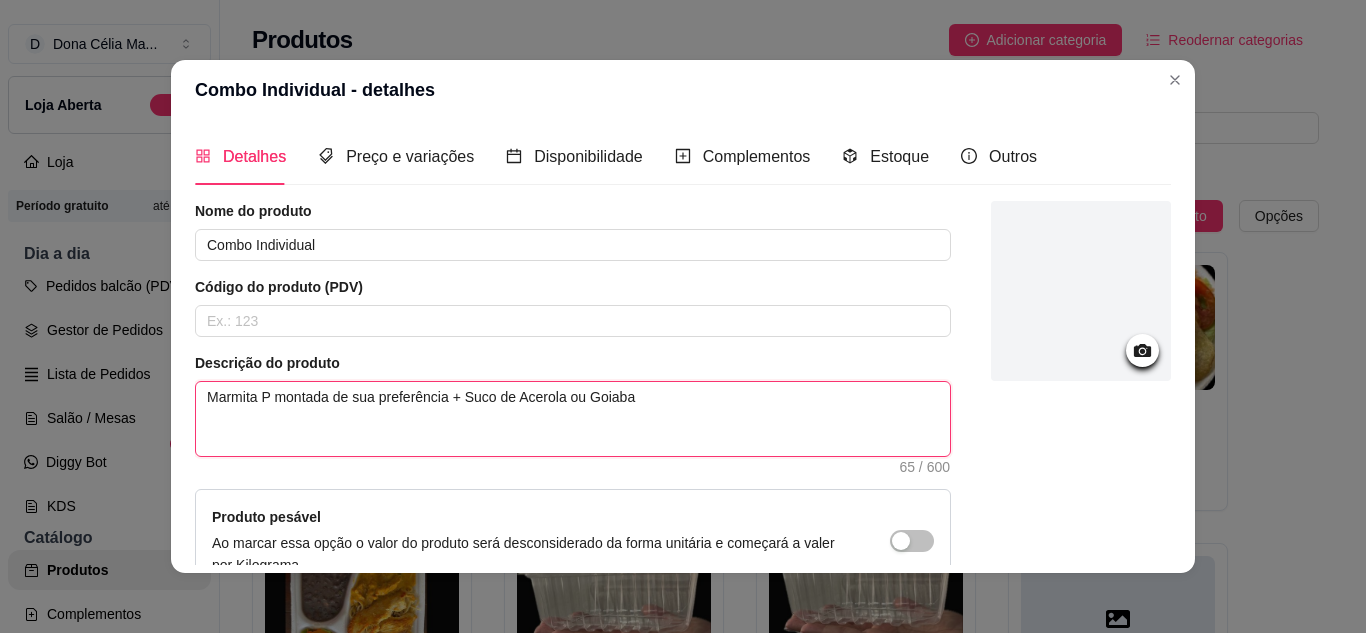 scroll, scrollTop: 215, scrollLeft: 0, axis: vertical 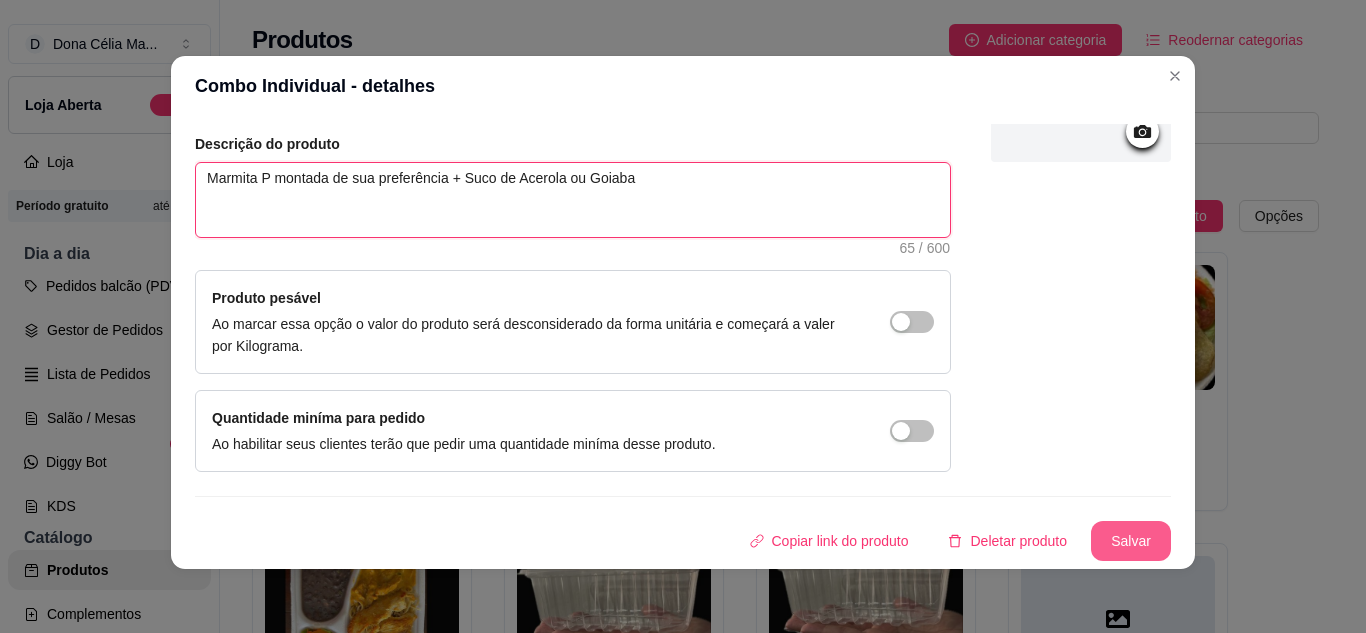type on "Marmita P montada de sua preferência + Suco de Acerola ou Goiaba" 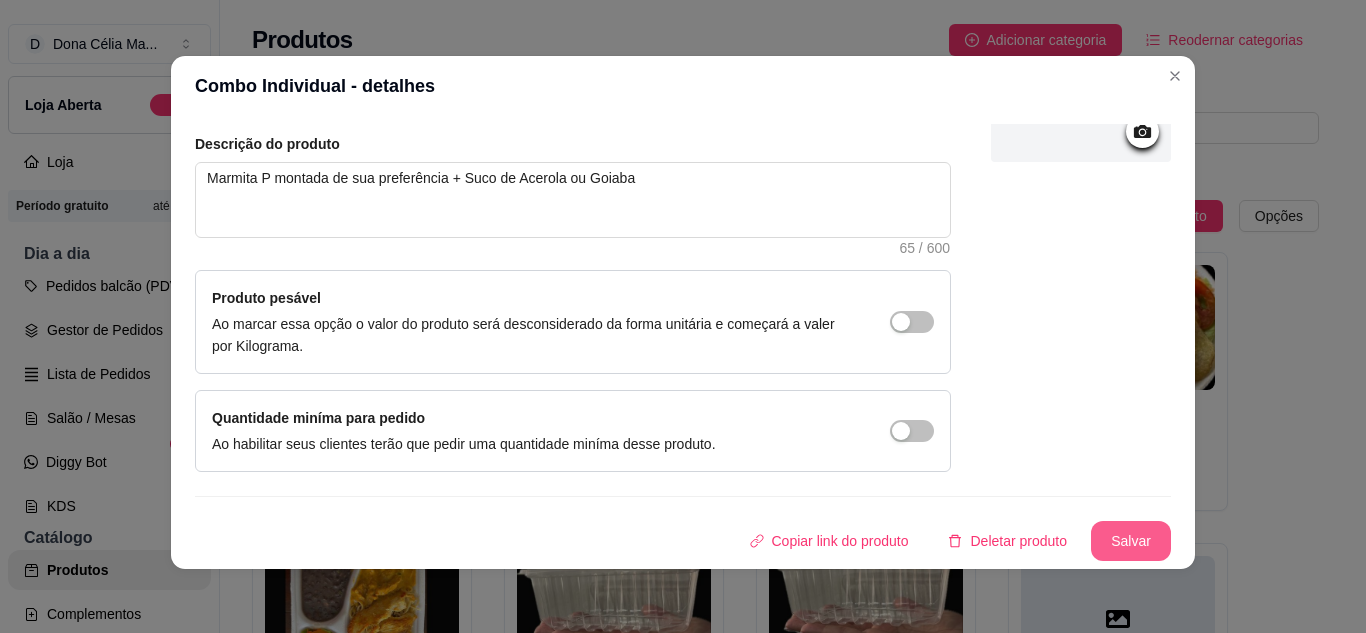 click on "Salvar" at bounding box center (1131, 541) 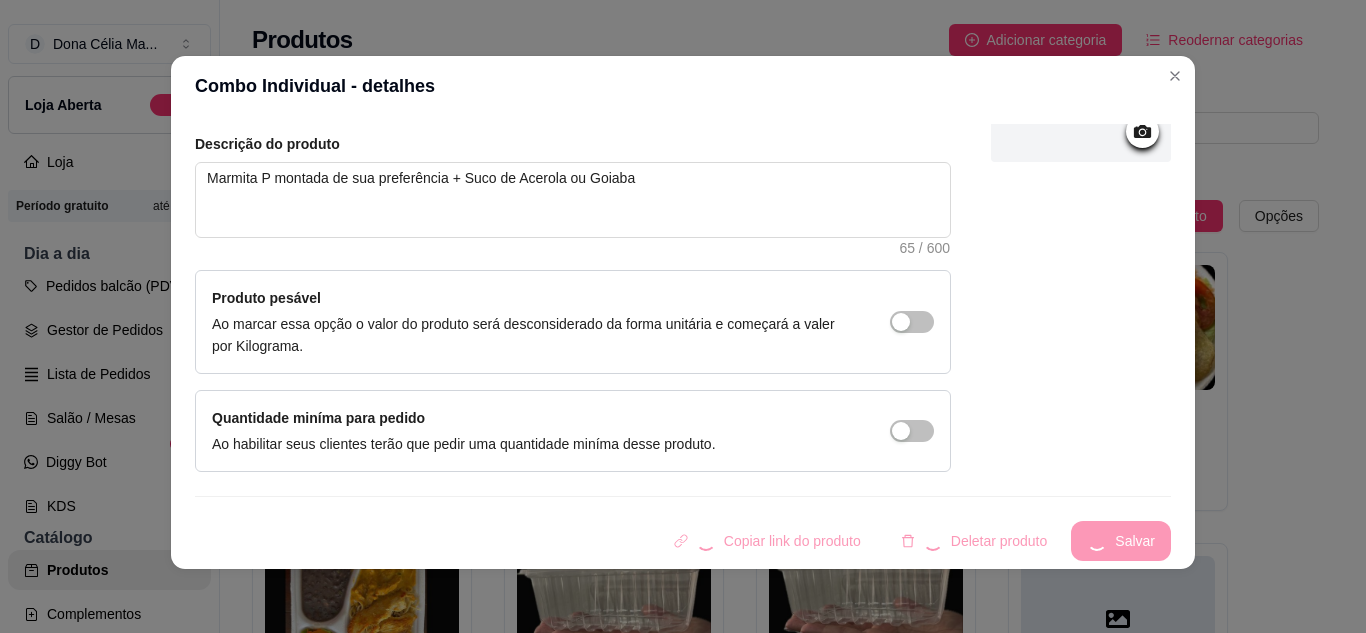 scroll, scrollTop: 0, scrollLeft: 0, axis: both 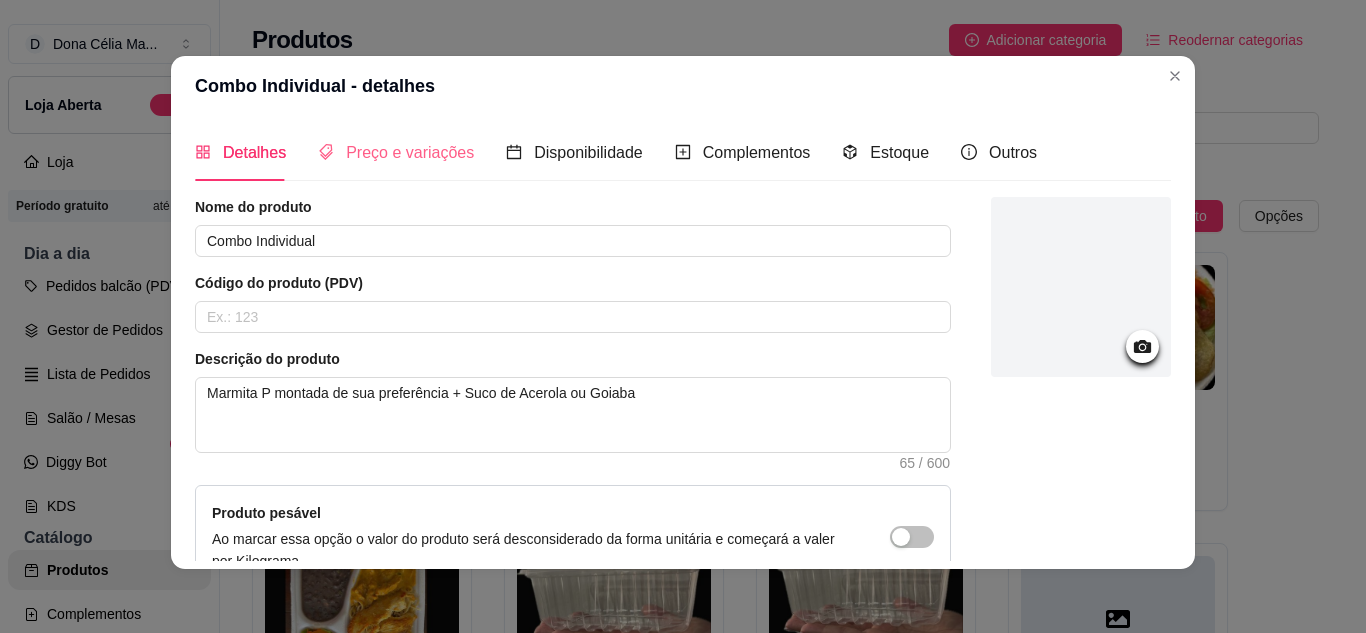 type 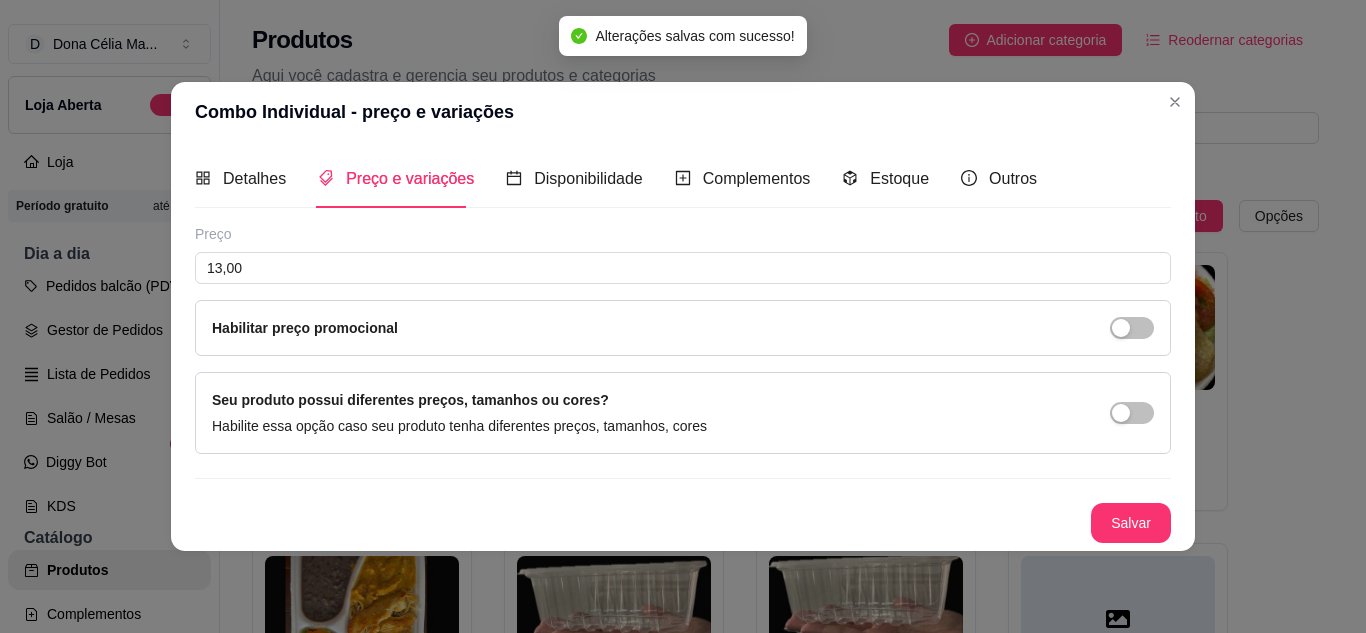 click on "Preço e variações" at bounding box center [396, 178] 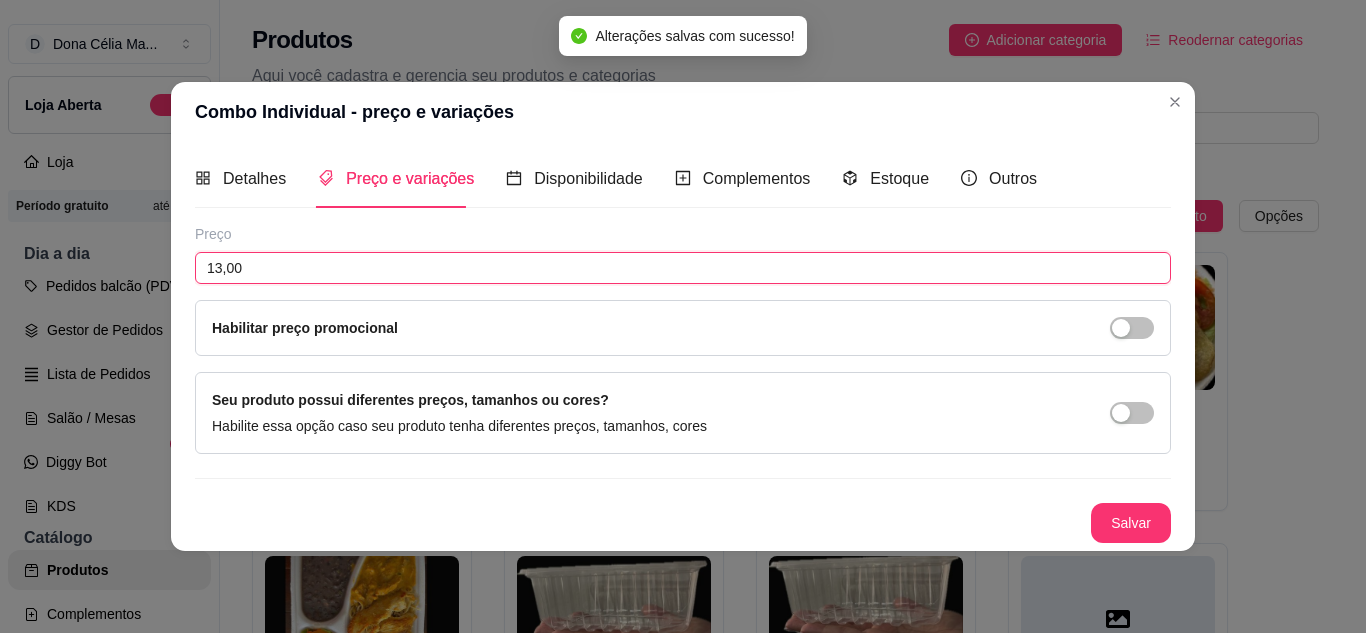 click on "13,00" at bounding box center (683, 268) 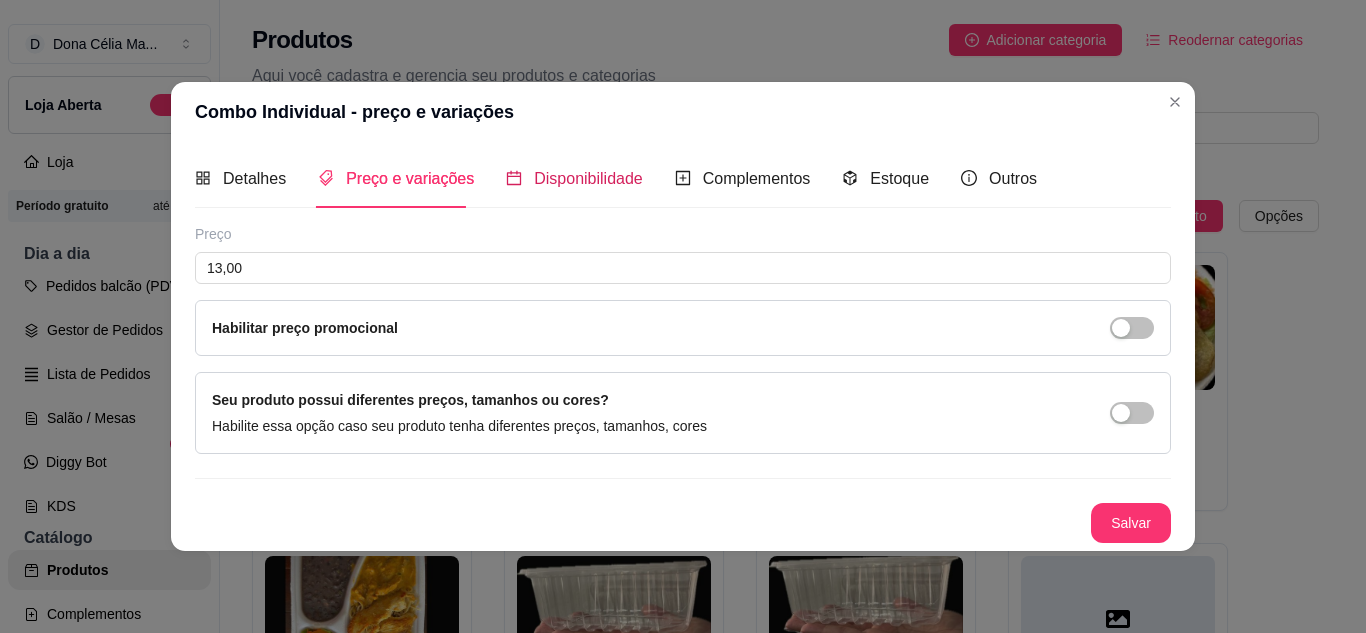 click on "Disponibilidade" at bounding box center [588, 178] 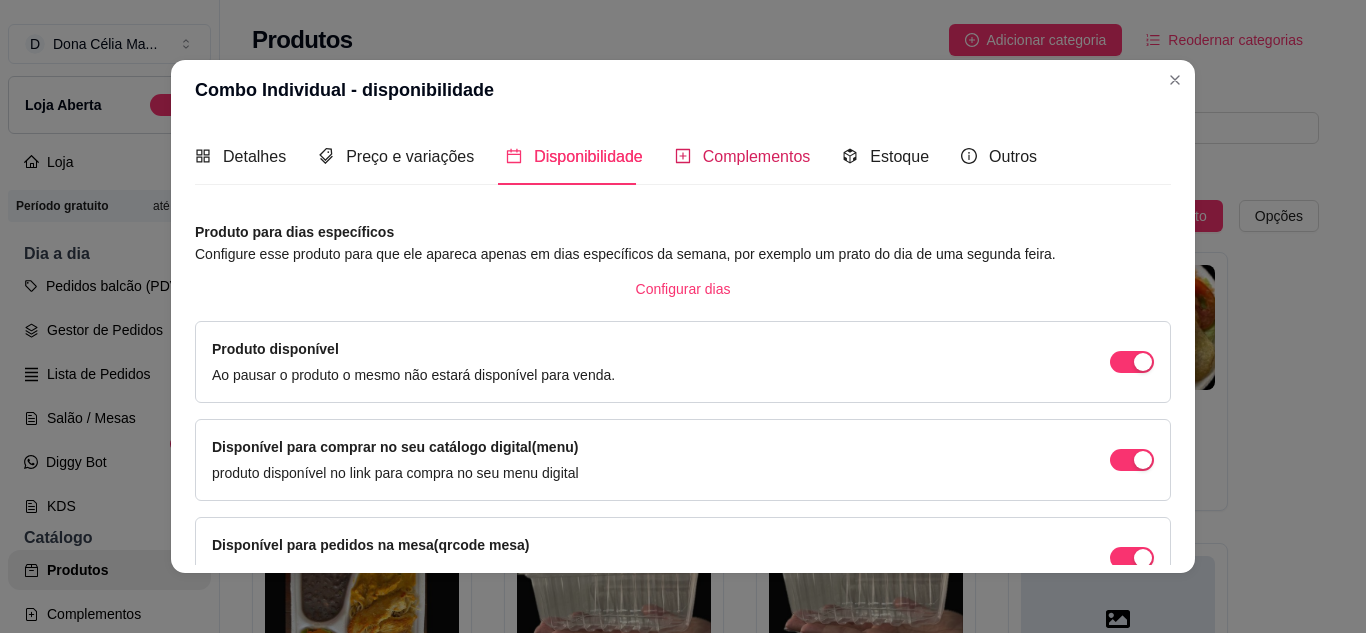 click on "Complementos" at bounding box center (743, 156) 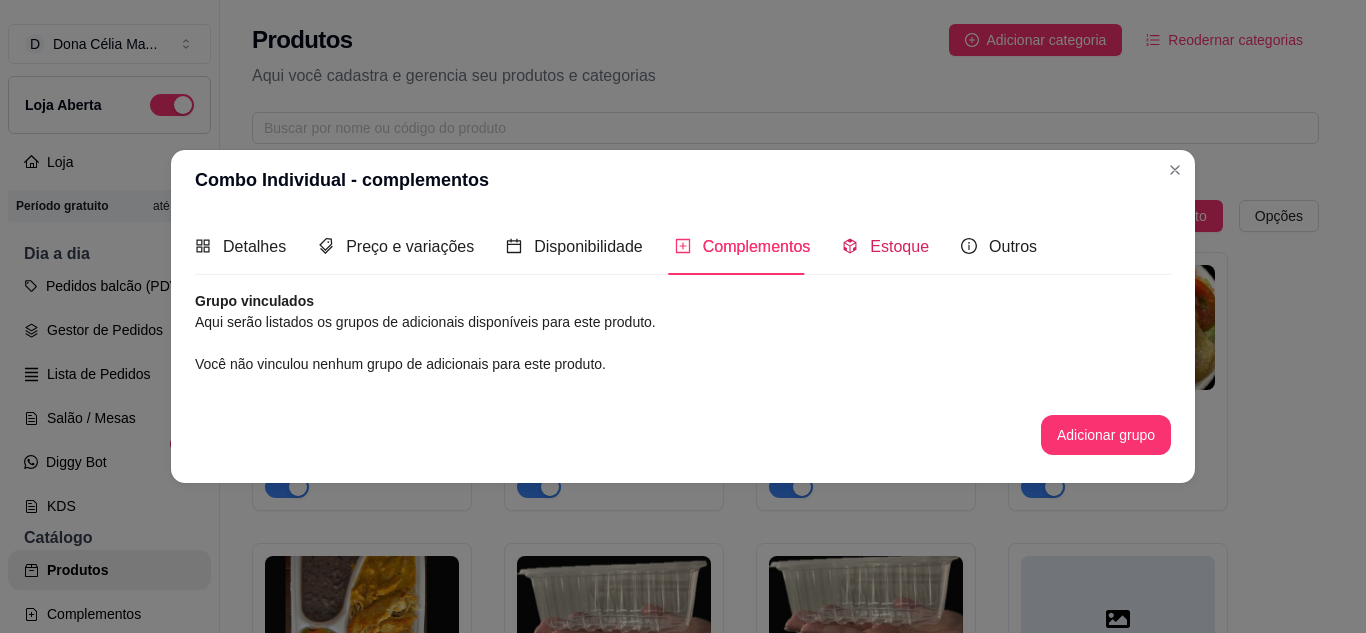 click on "Estoque" at bounding box center (885, 246) 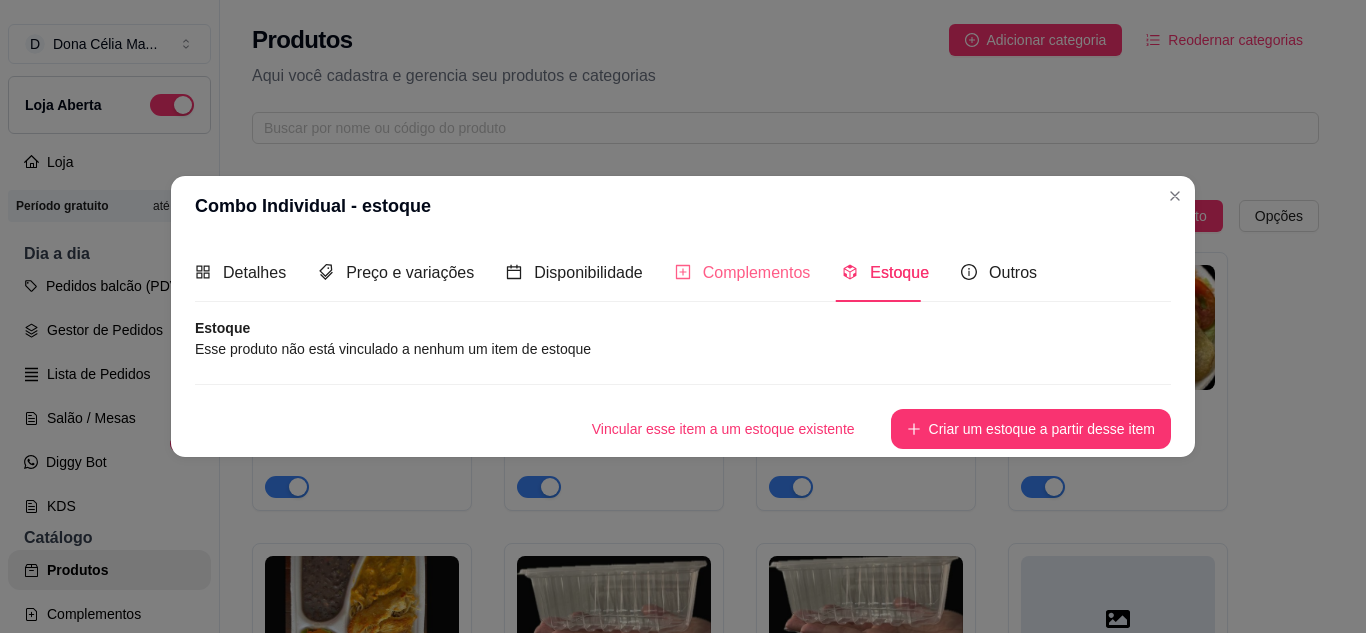 click on "Complementos" at bounding box center [743, 272] 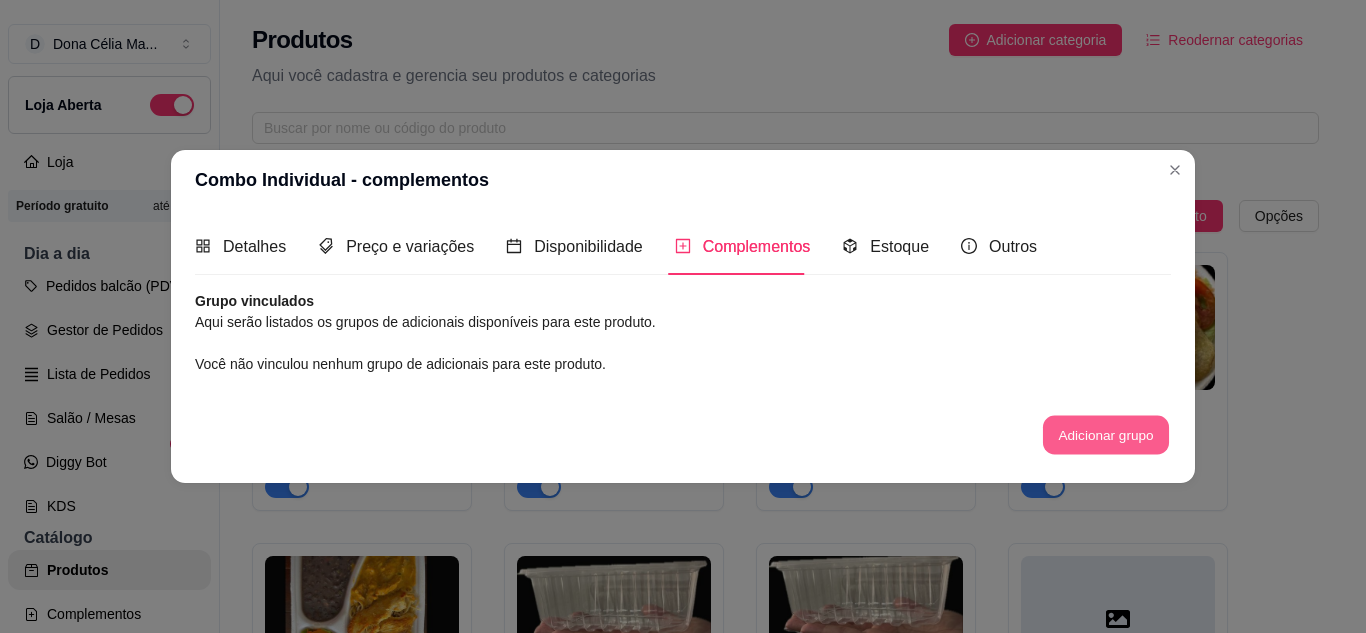 click on "Adicionar grupo" at bounding box center [1106, 435] 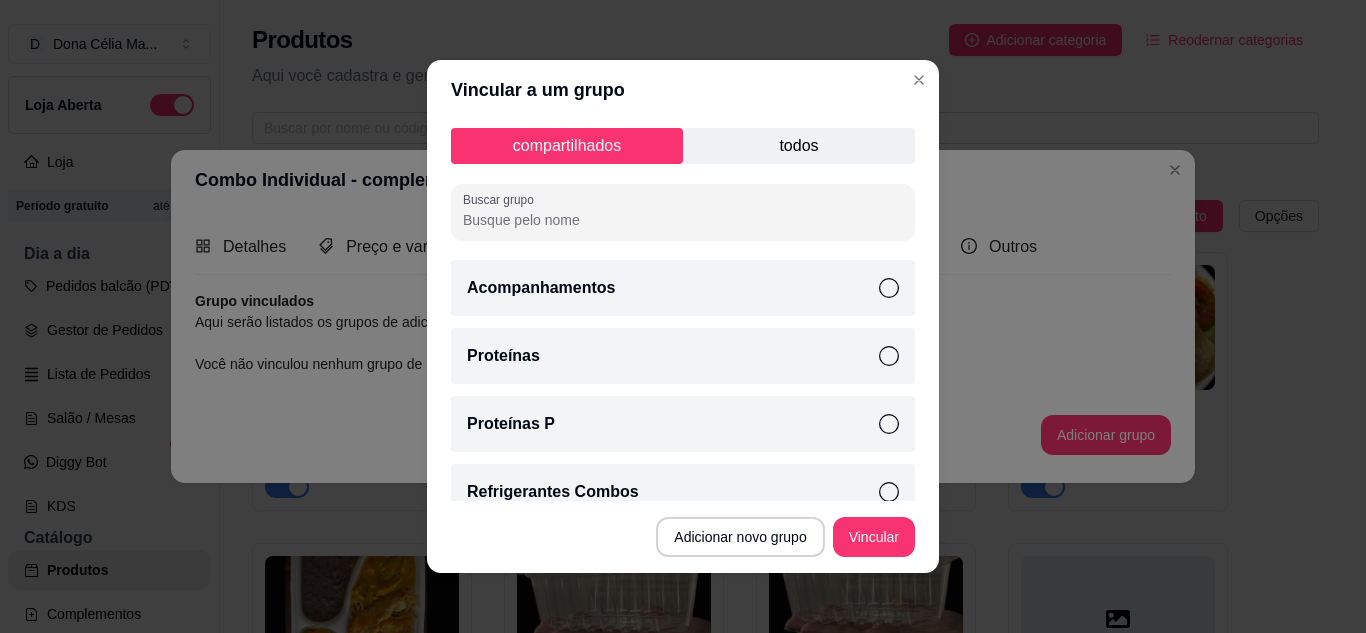 click on "Acompanhamentos" at bounding box center (683, 288) 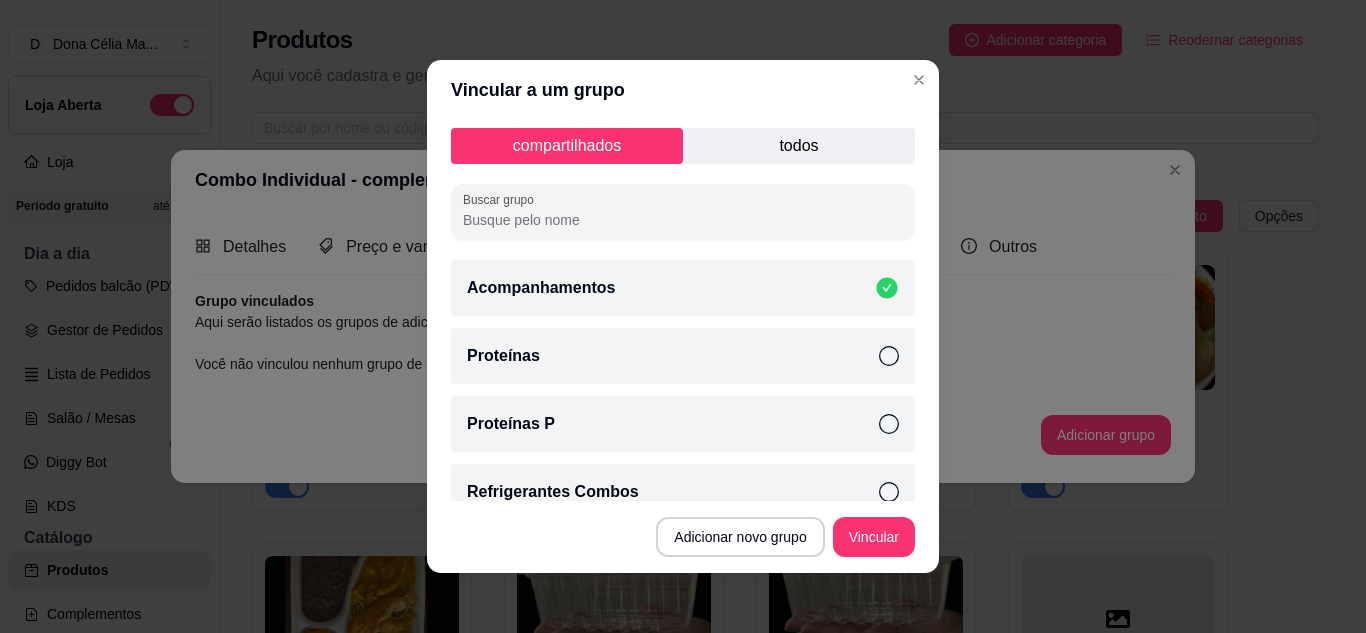 click on "Proteínas P" at bounding box center [683, 424] 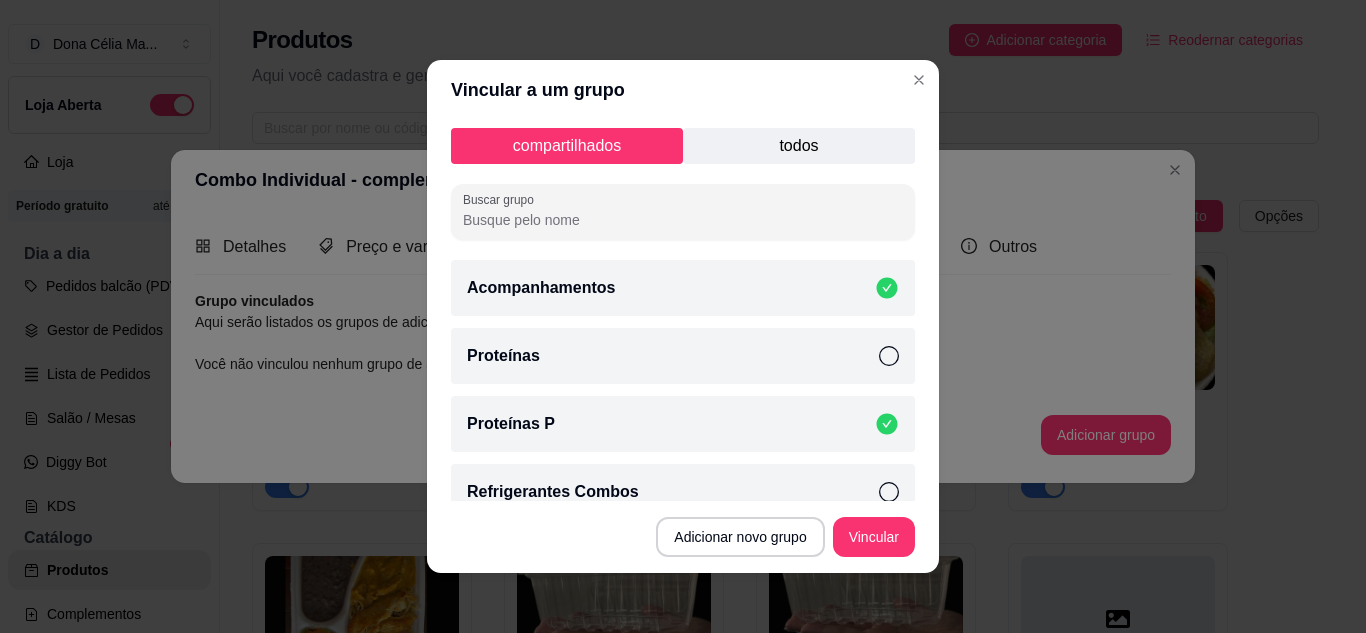 scroll, scrollTop: 27, scrollLeft: 0, axis: vertical 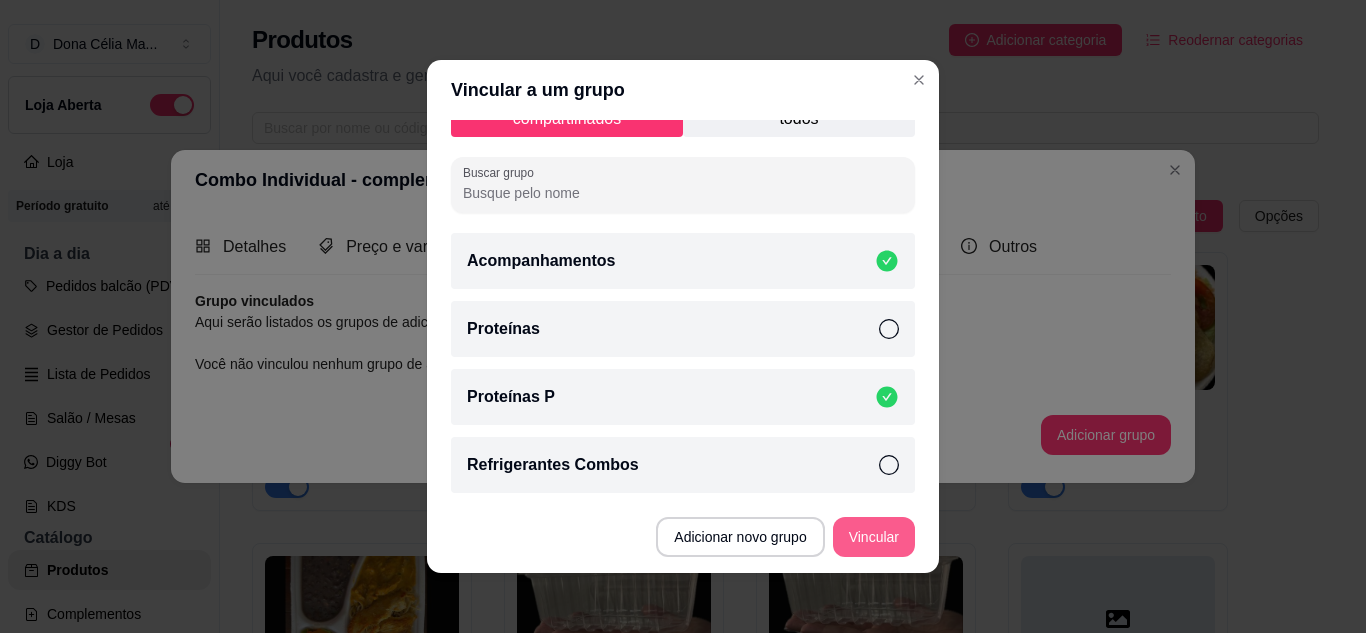 click on "Vincular" at bounding box center (874, 537) 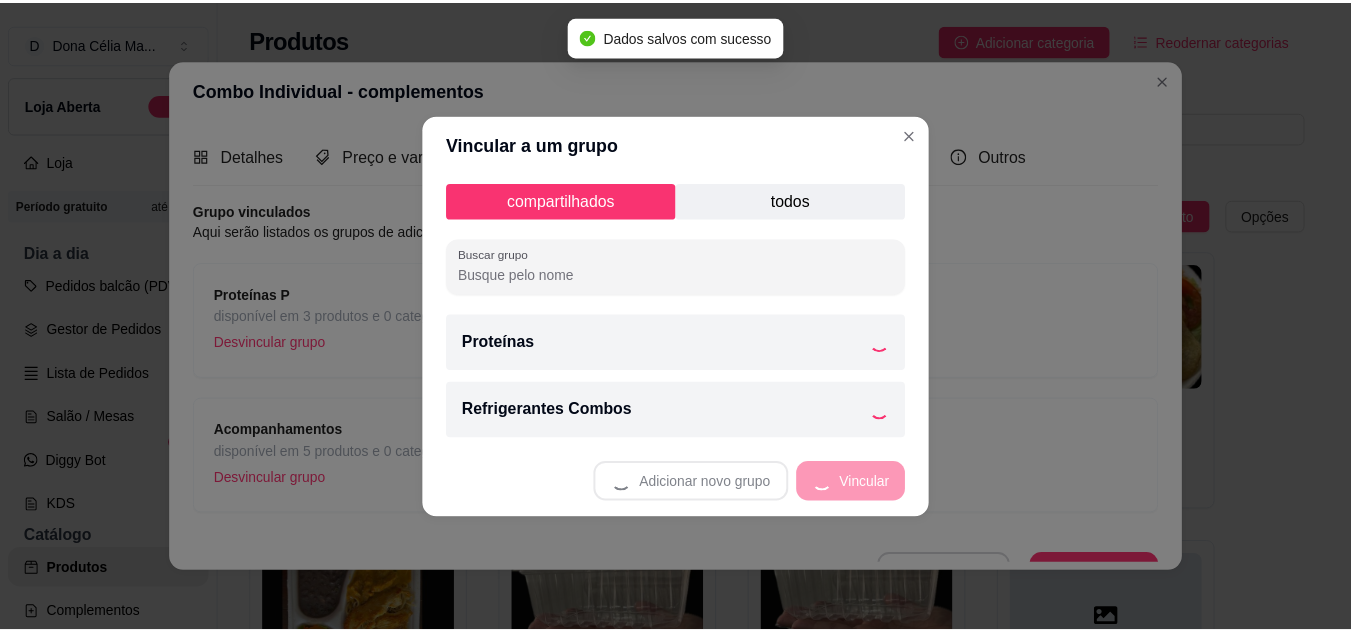 scroll, scrollTop: 0, scrollLeft: 0, axis: both 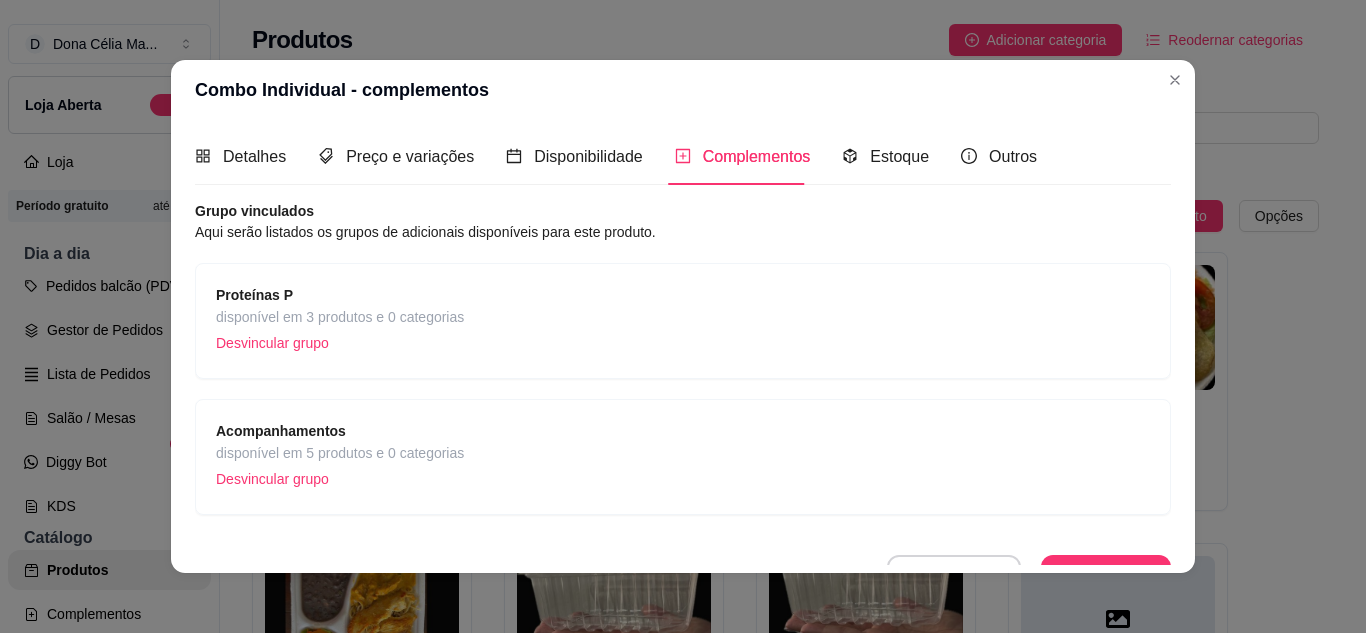 click on "Detalhes Preço e variações Disponibilidade Complementos Estoque Outros" at bounding box center [616, 156] 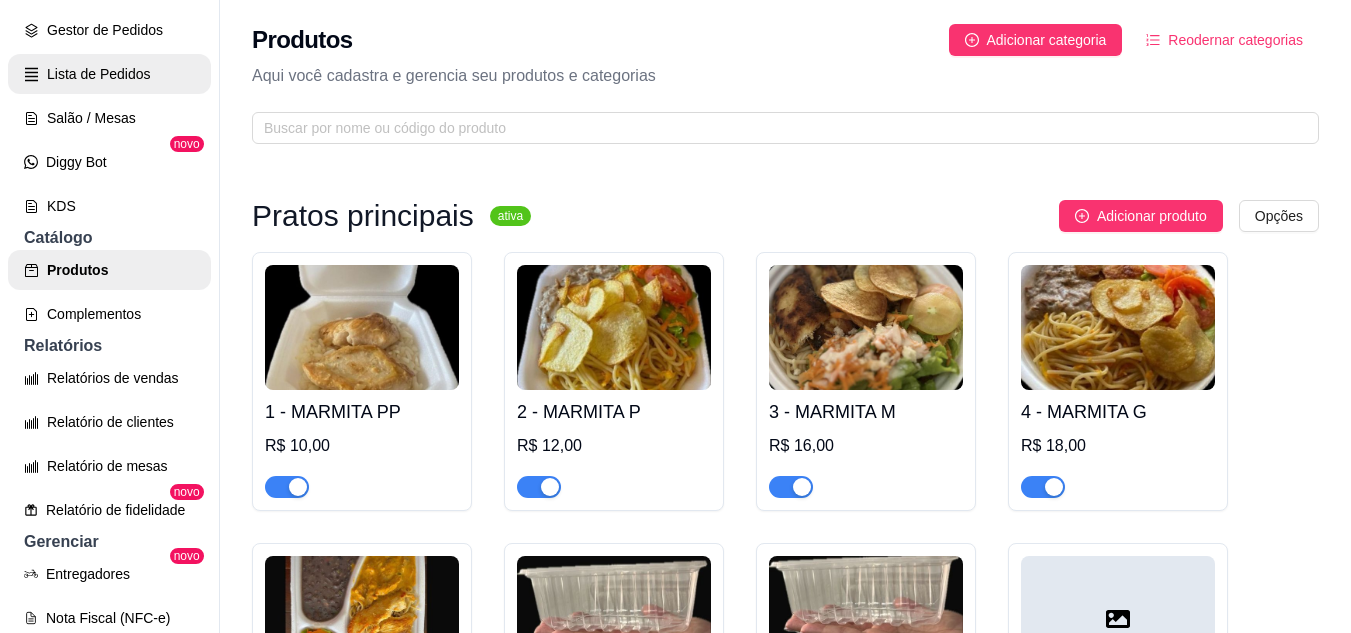 scroll, scrollTop: 400, scrollLeft: 0, axis: vertical 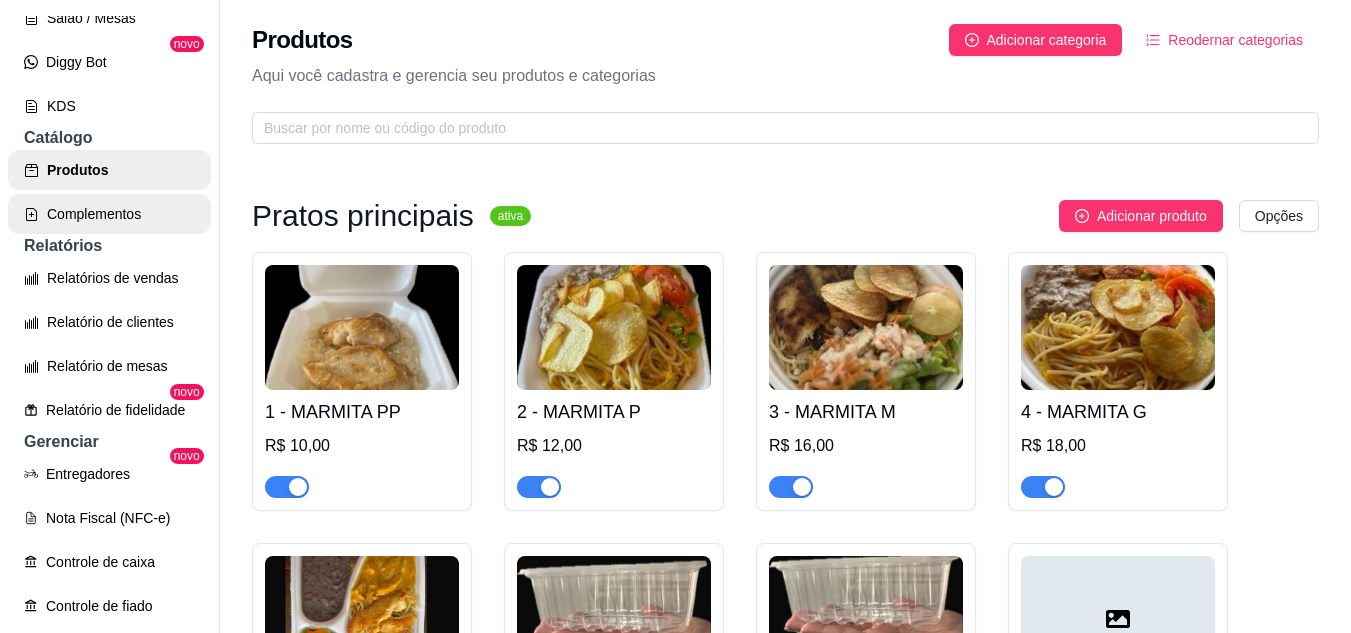 type 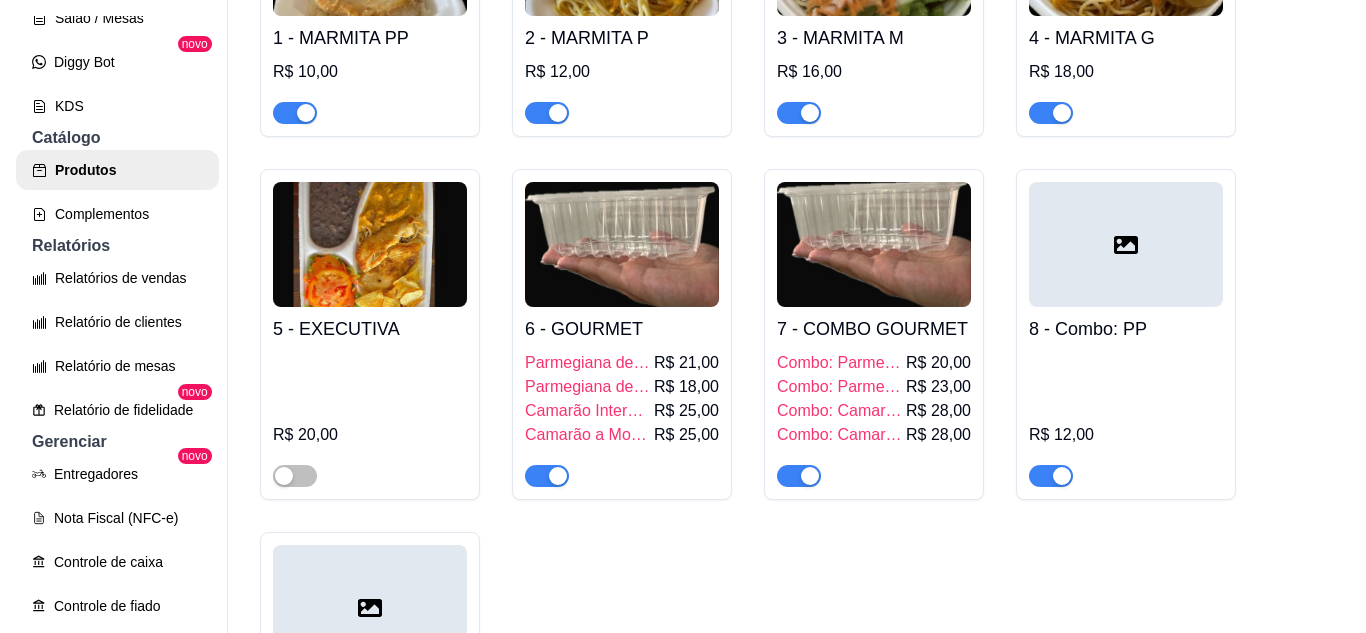 scroll, scrollTop: 674, scrollLeft: 0, axis: vertical 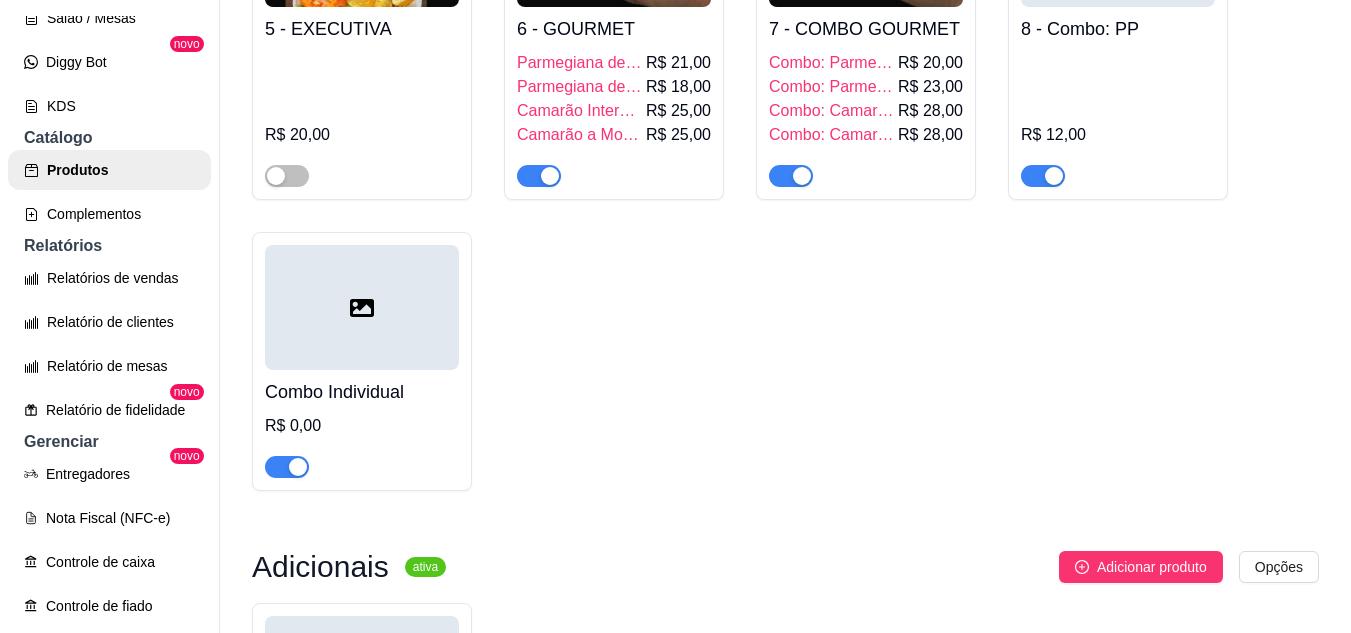 click on "Combo Individual" at bounding box center (362, 392) 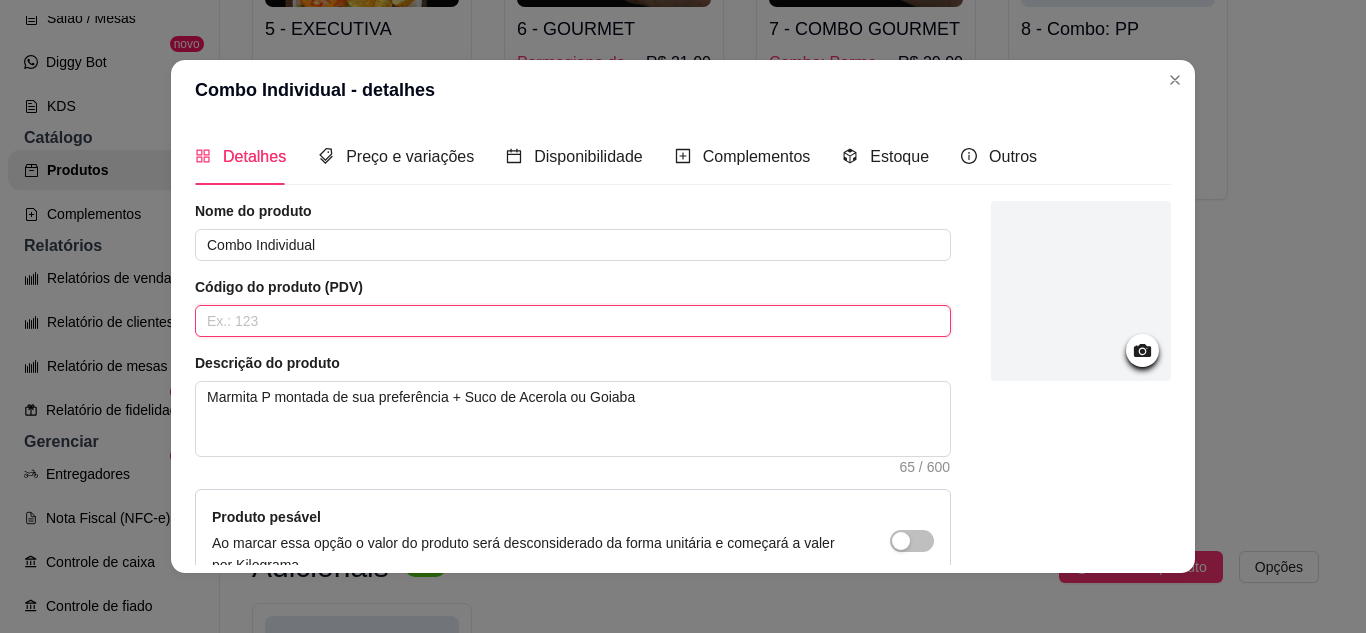 click at bounding box center (573, 321) 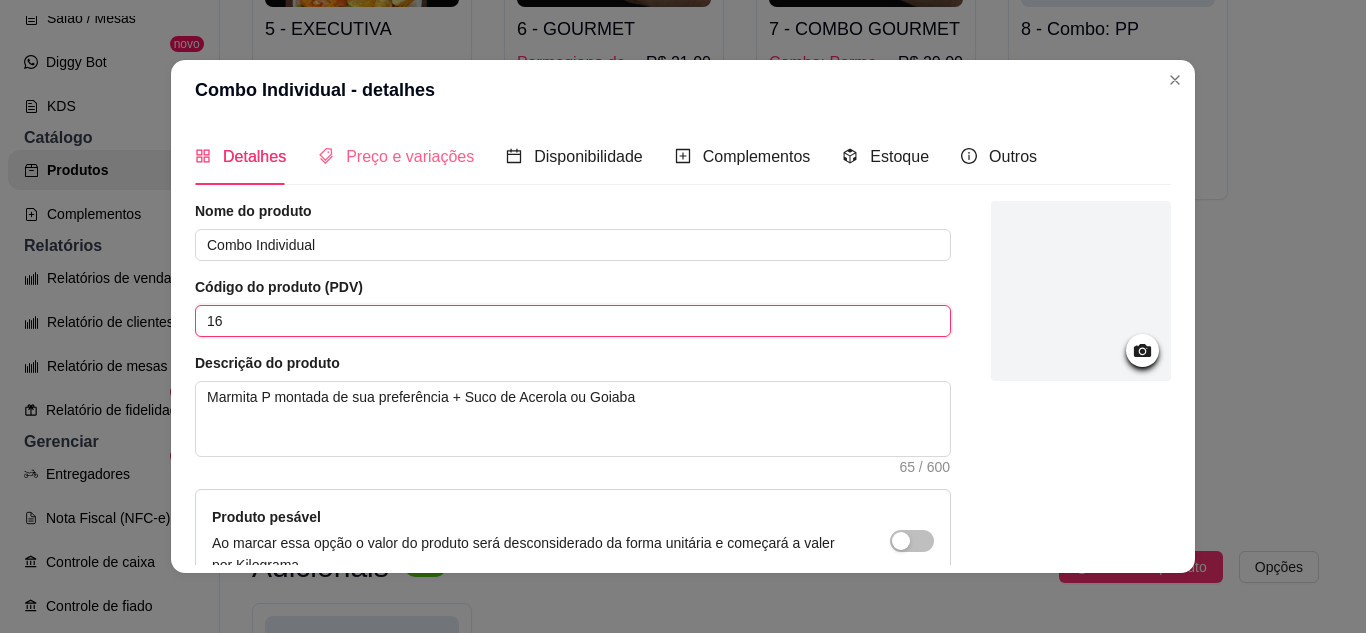 type on "16" 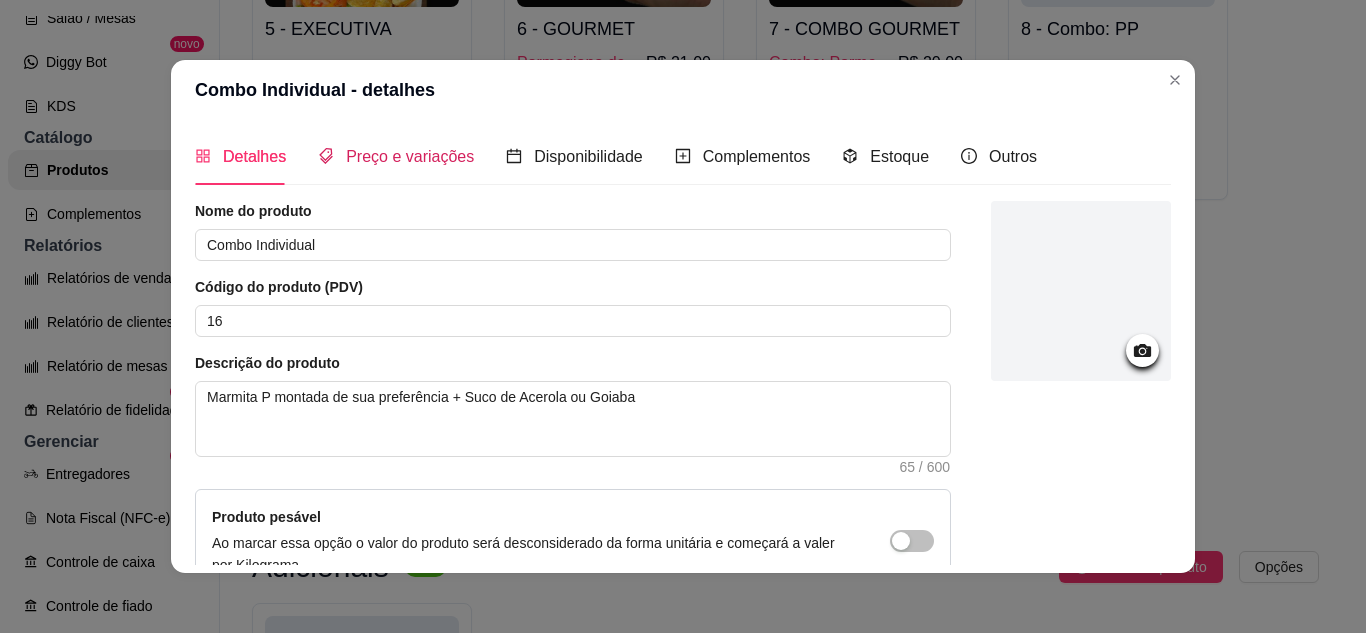 click on "Preço e variações" at bounding box center [410, 156] 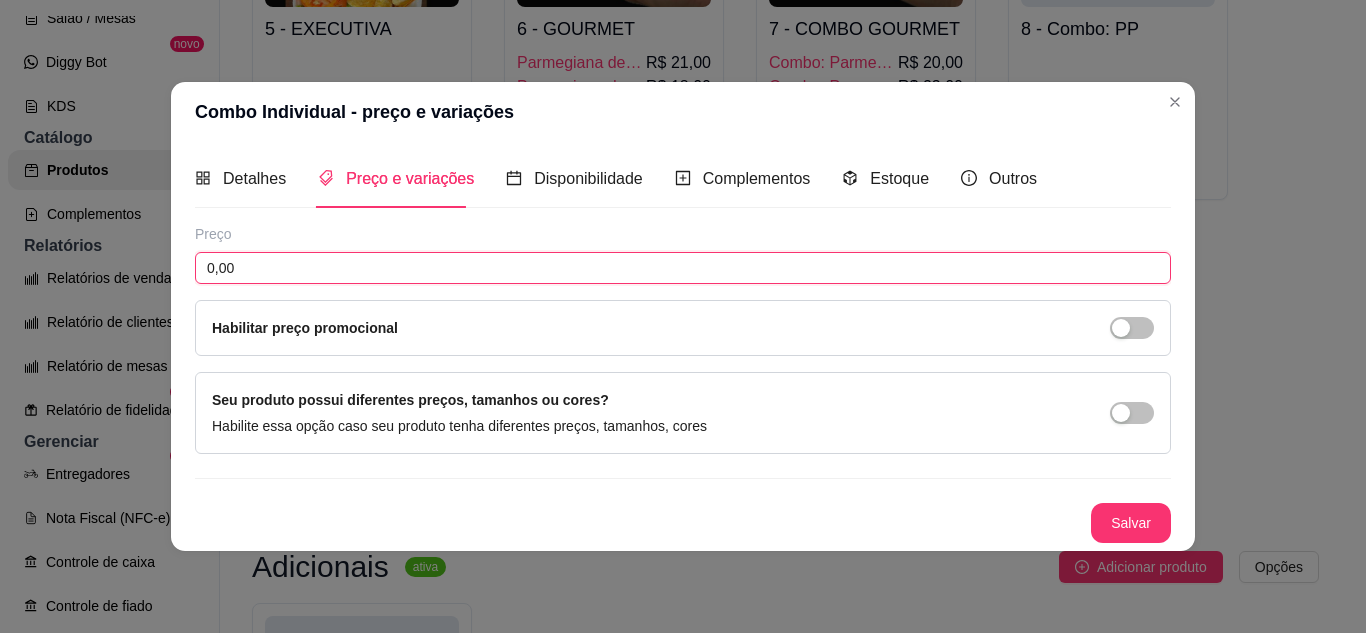 drag, startPoint x: 257, startPoint y: 263, endPoint x: 197, endPoint y: 268, distance: 60.207973 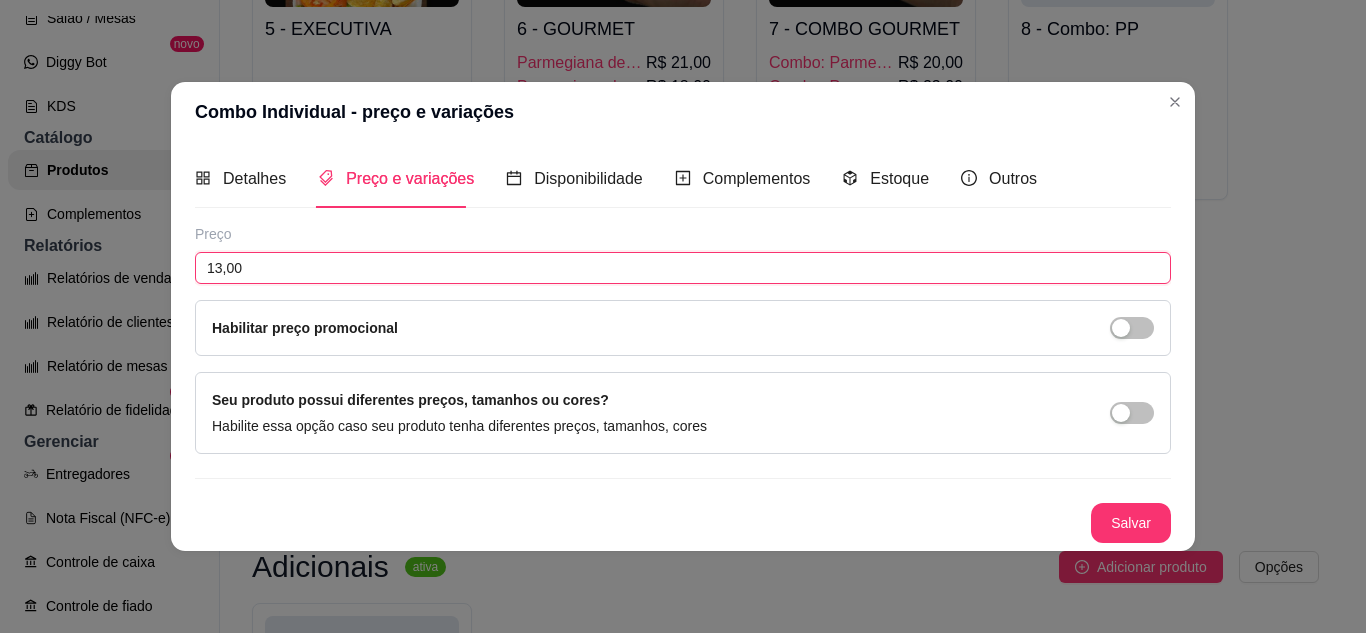 type on "13,00" 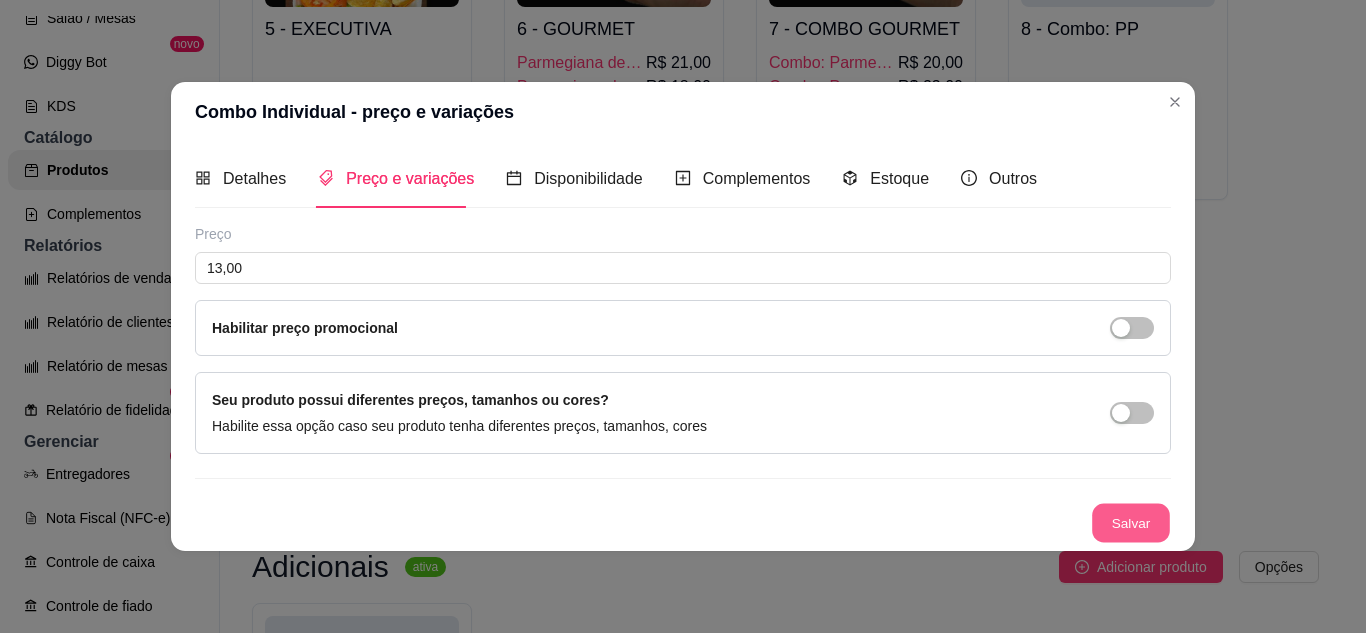 click on "Salvar" at bounding box center [1131, 522] 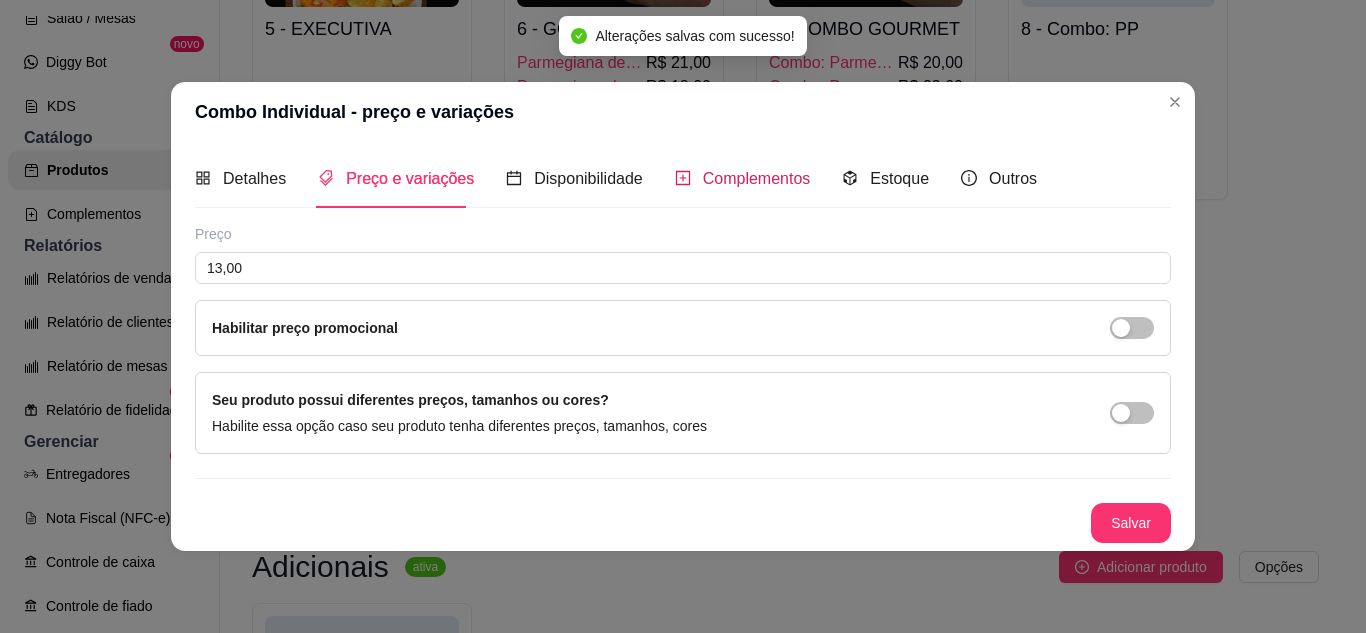 click on "Complementos" at bounding box center [743, 178] 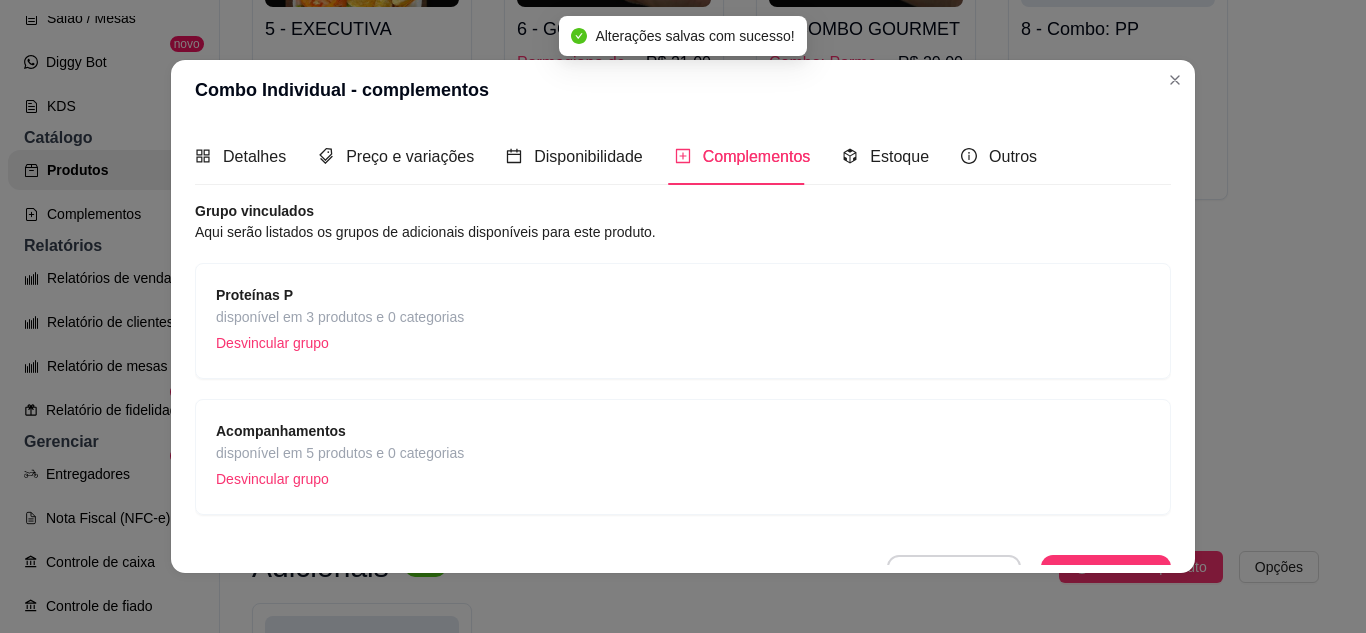 scroll, scrollTop: 30, scrollLeft: 0, axis: vertical 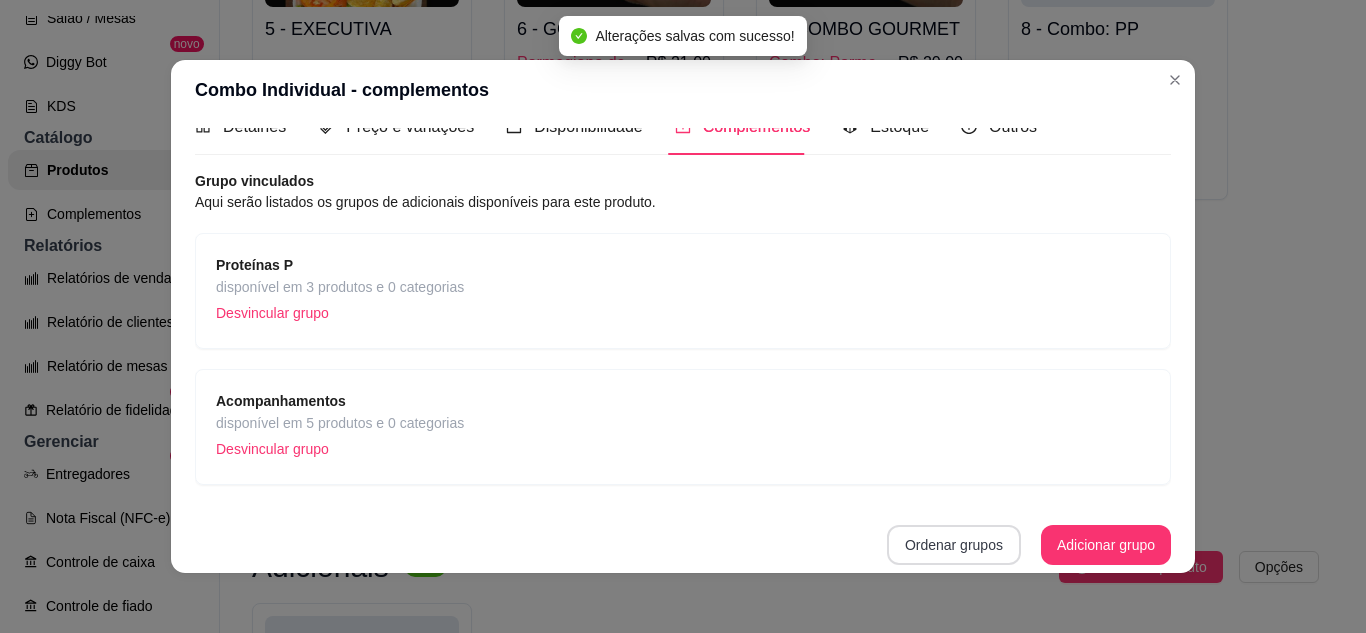 click on "Ordenar grupos" at bounding box center [954, 545] 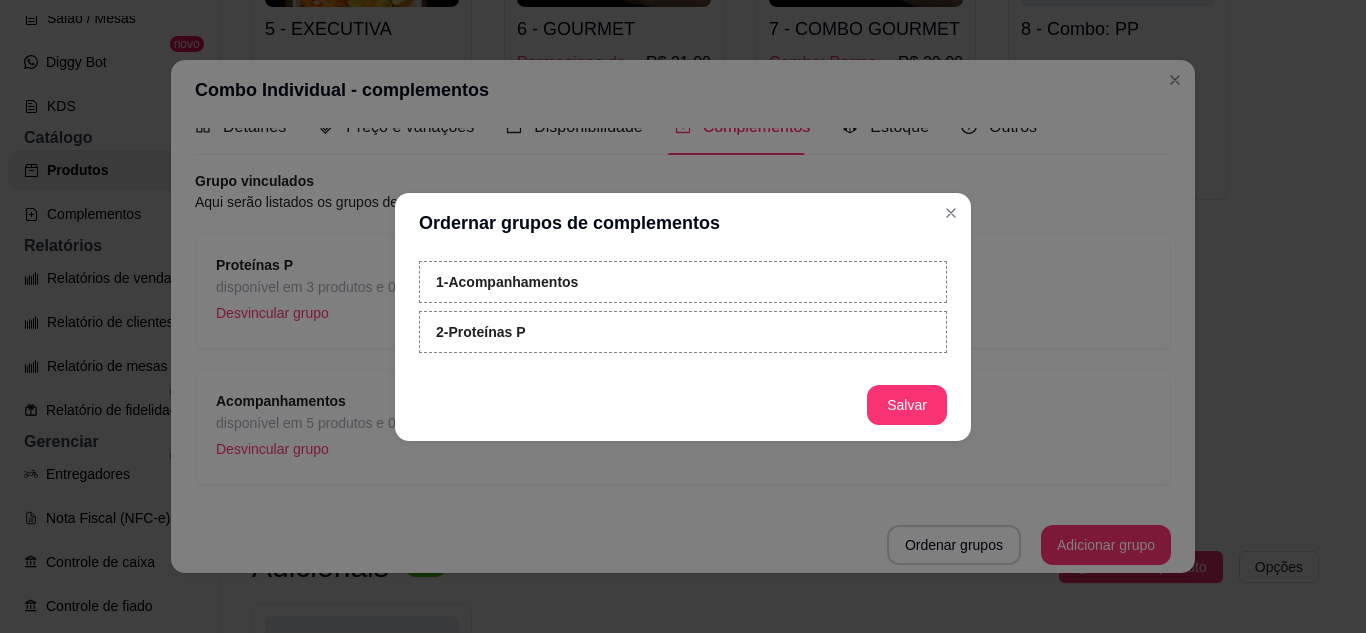 click on "Ordernar grupos de complementos" at bounding box center [683, 223] 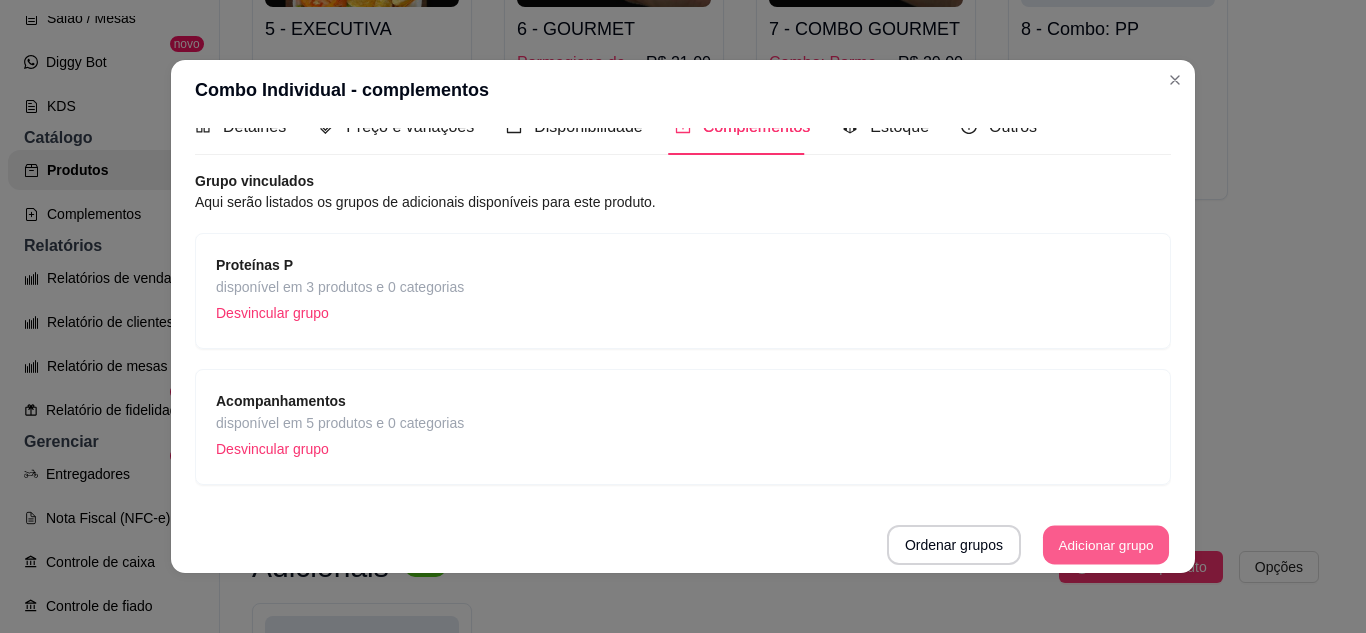click on "Adicionar grupo" at bounding box center [1106, 545] 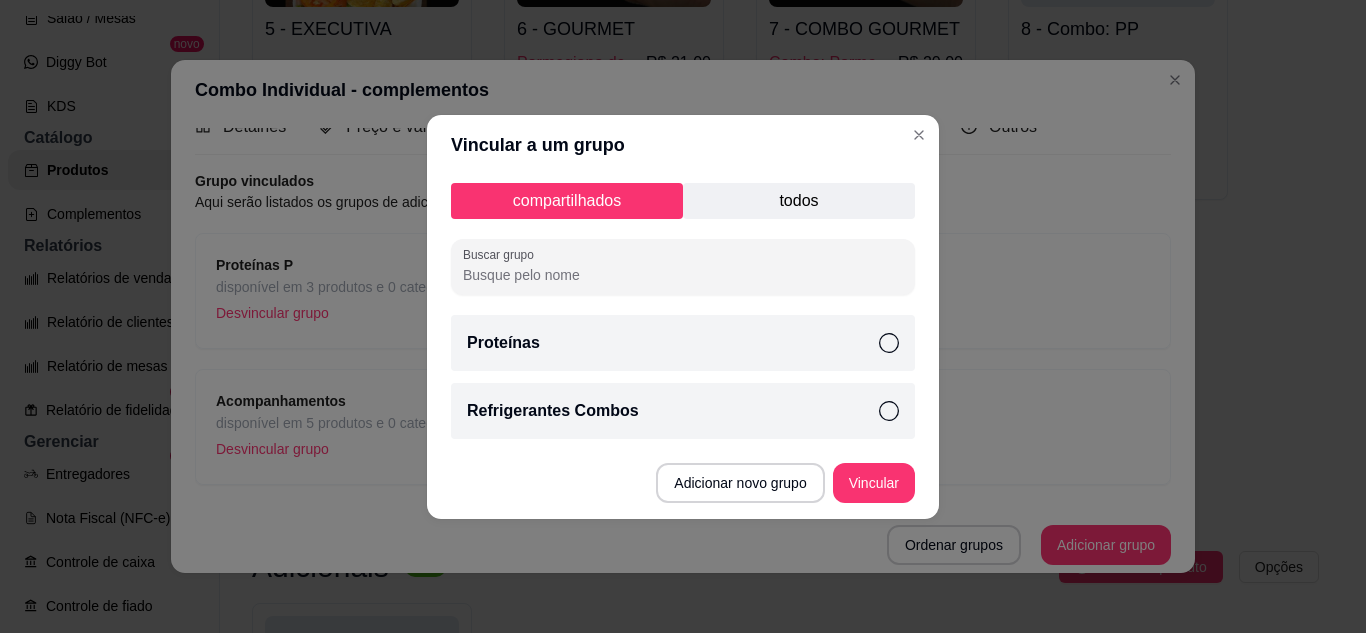 click on "todos" at bounding box center (799, 201) 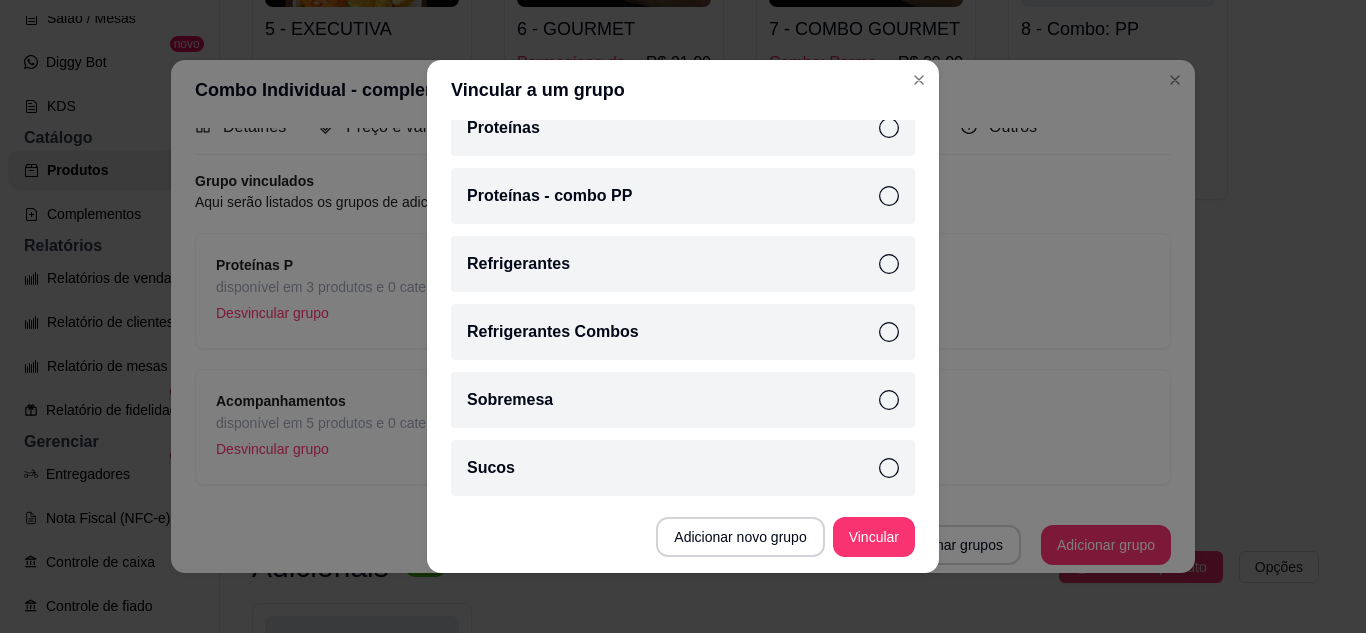 scroll, scrollTop: 571, scrollLeft: 0, axis: vertical 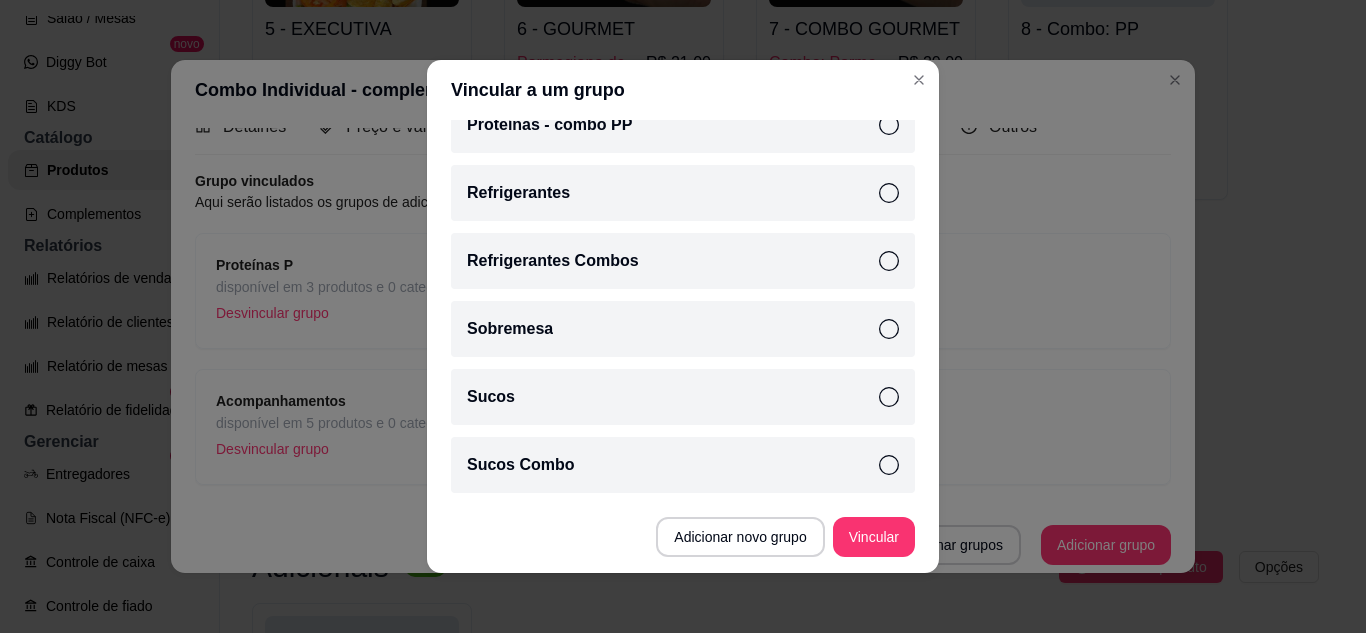 click on "Sucos Combo" at bounding box center (683, 465) 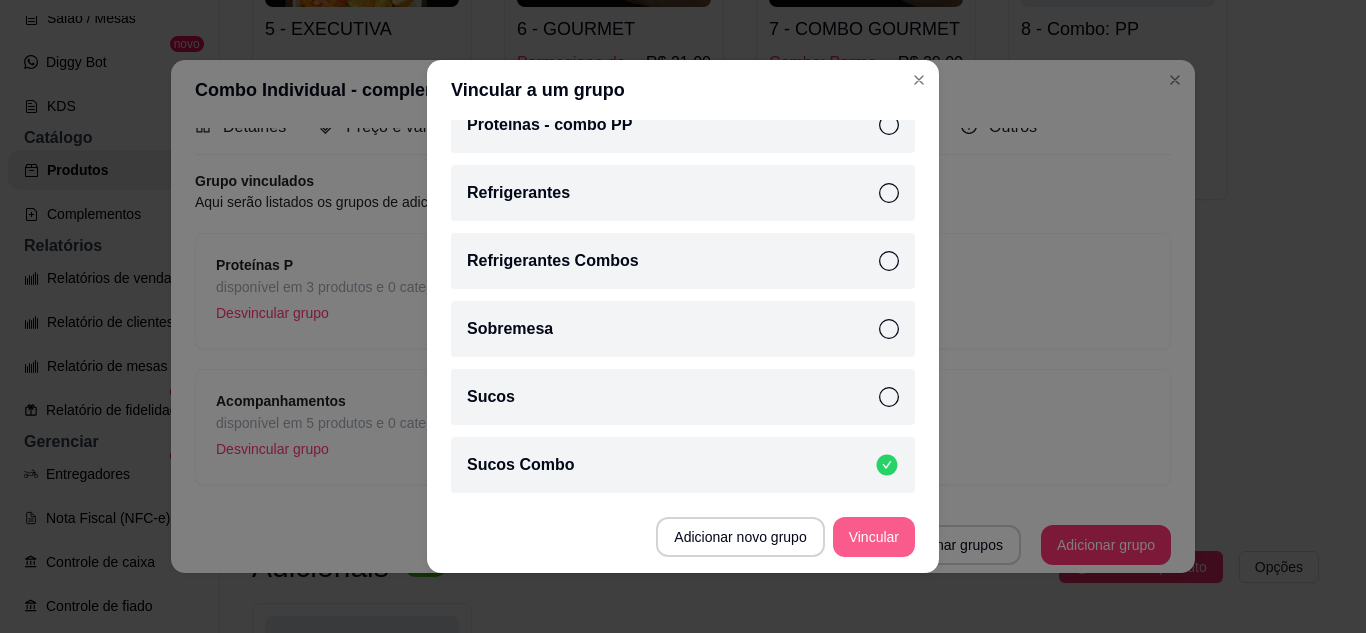 click on "Vincular" at bounding box center (874, 537) 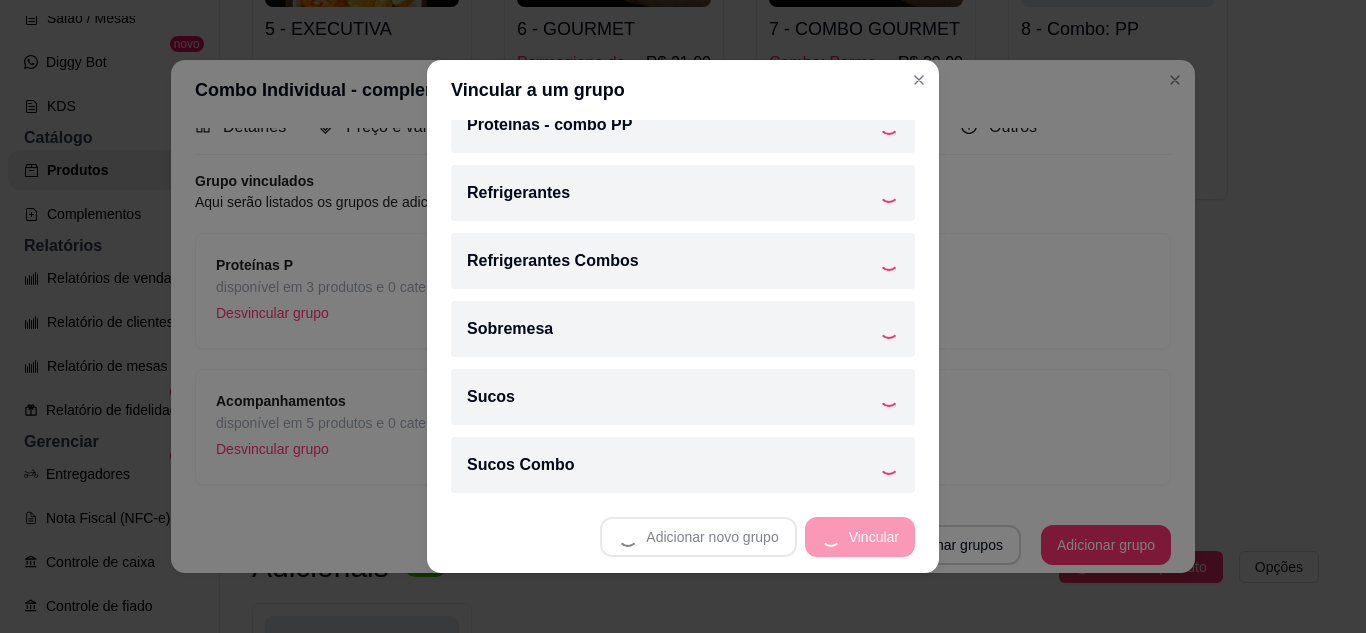 scroll, scrollTop: 503, scrollLeft: 0, axis: vertical 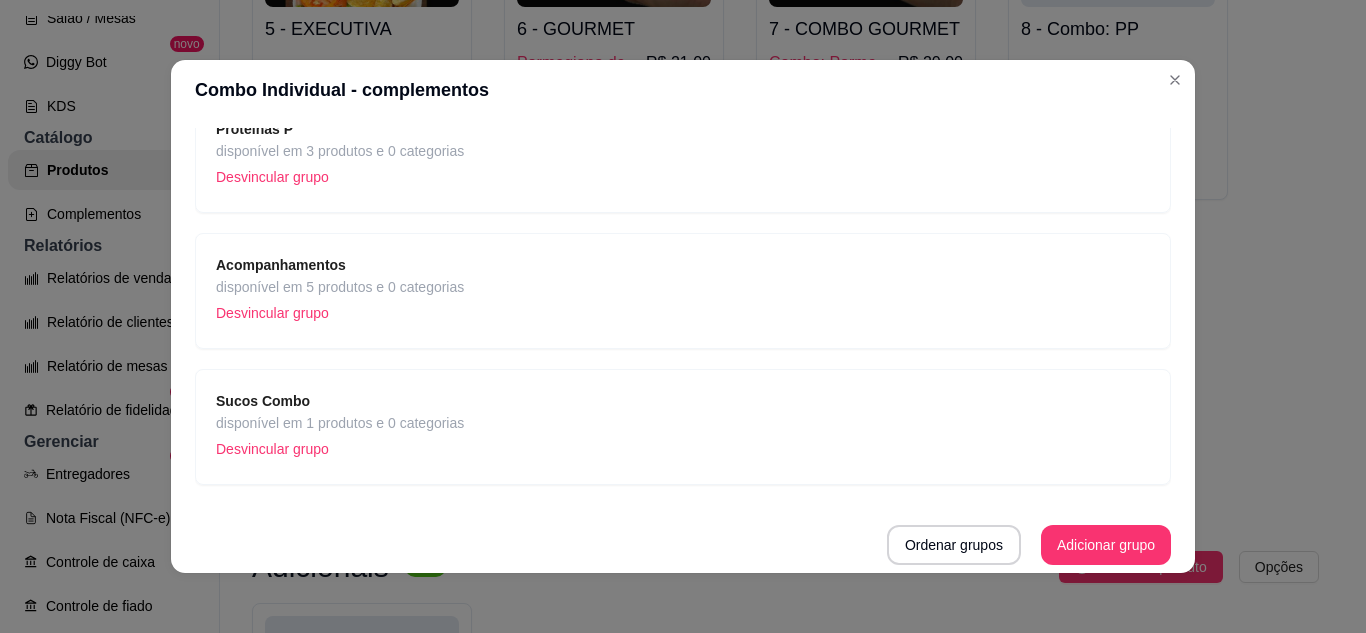 click on "Ordenar grupos" at bounding box center (954, 545) 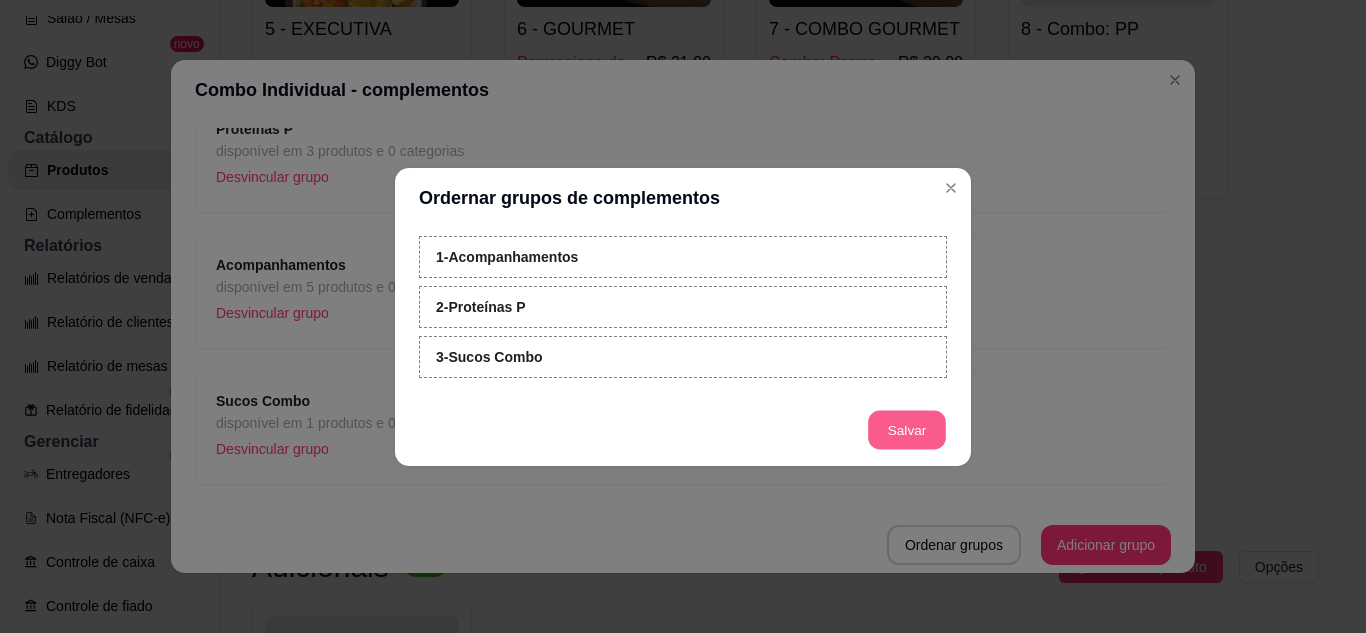 click on "Salvar" at bounding box center (907, 429) 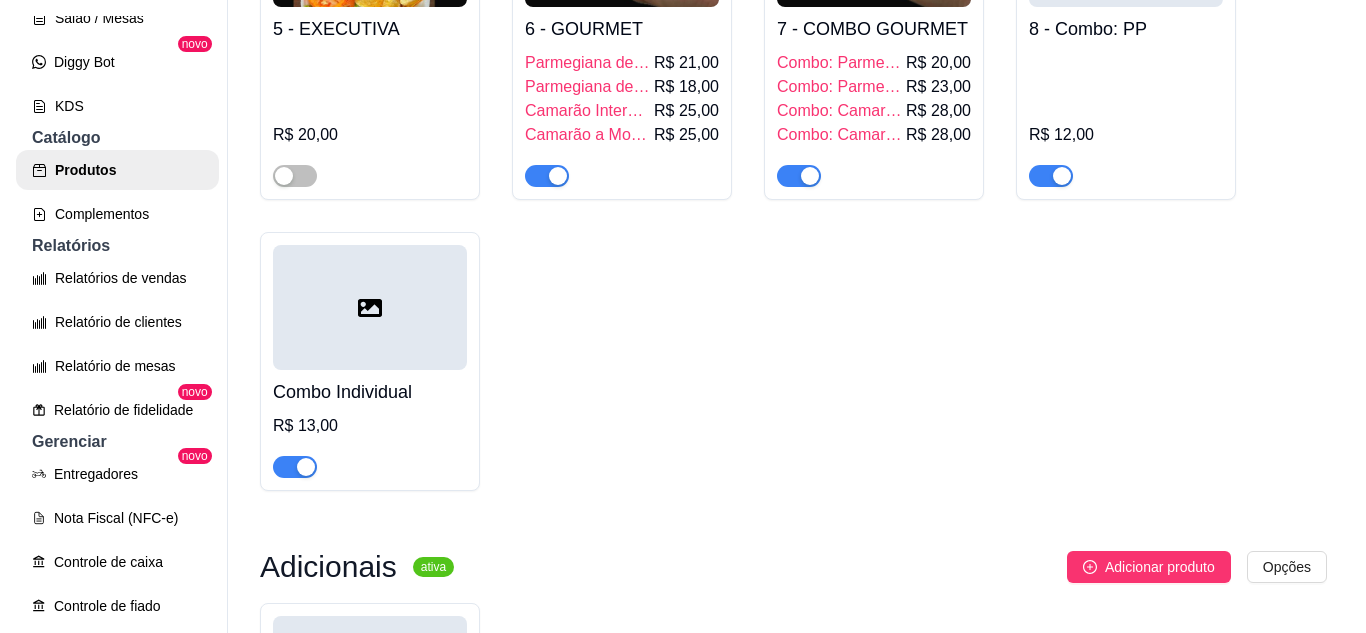 scroll, scrollTop: 574, scrollLeft: 0, axis: vertical 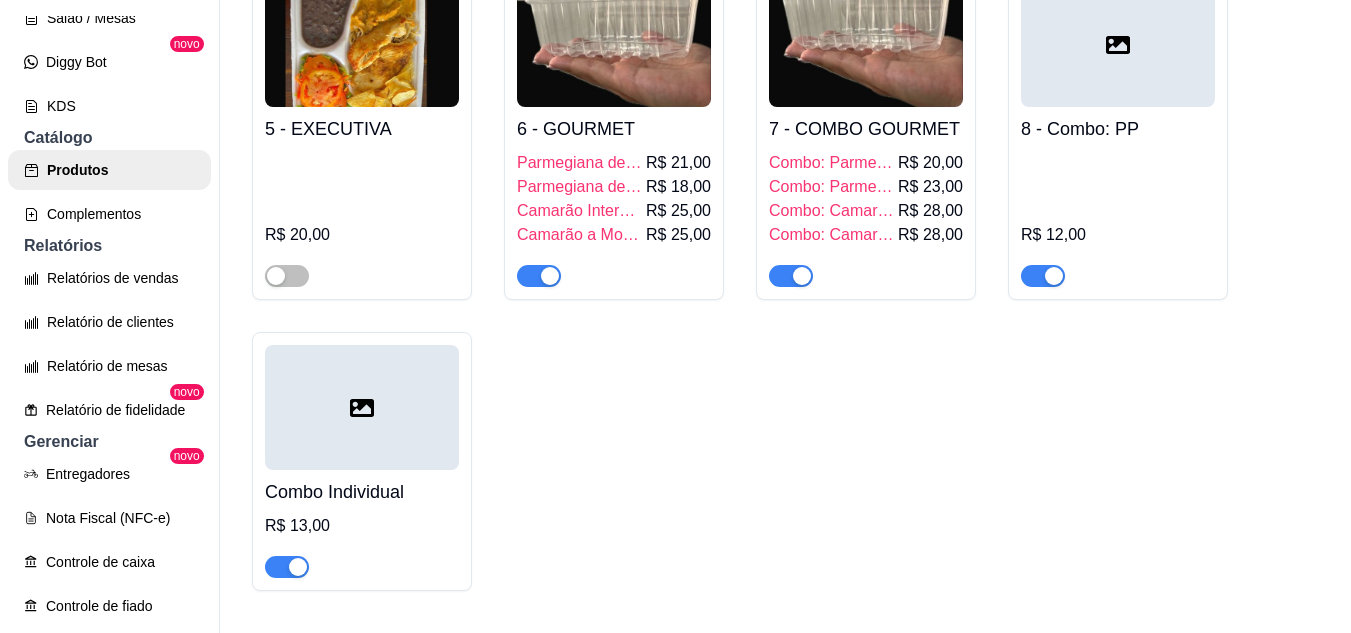 click 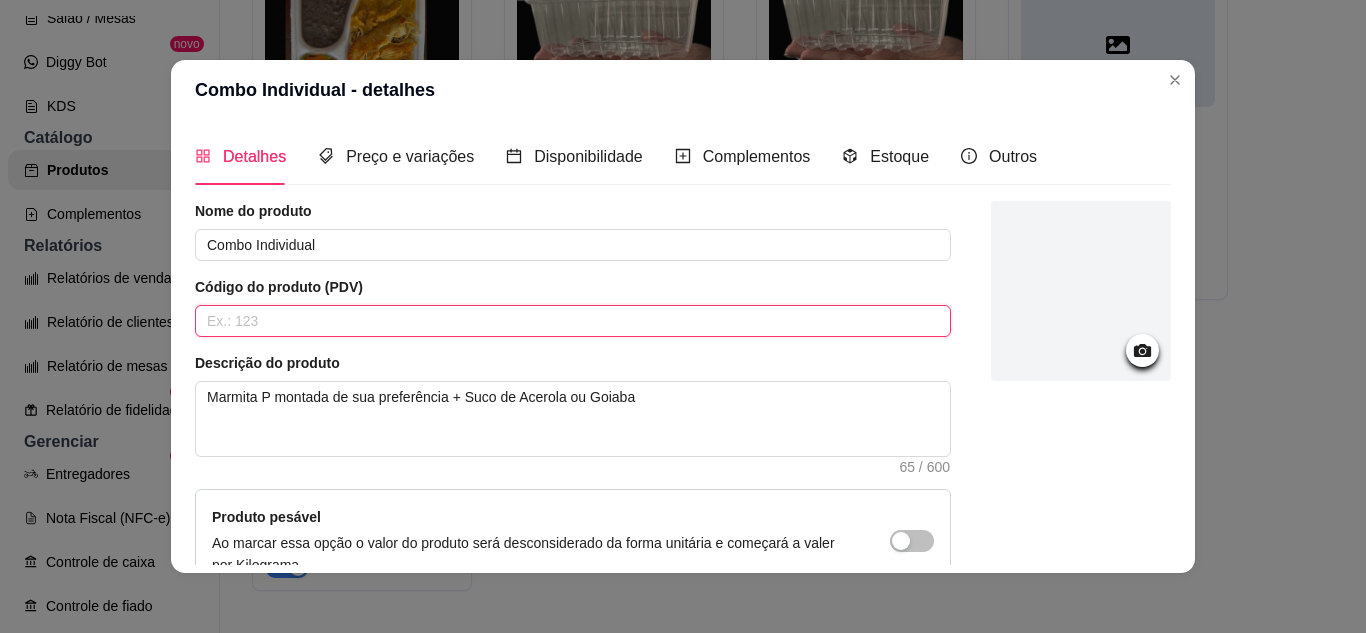 click at bounding box center (573, 321) 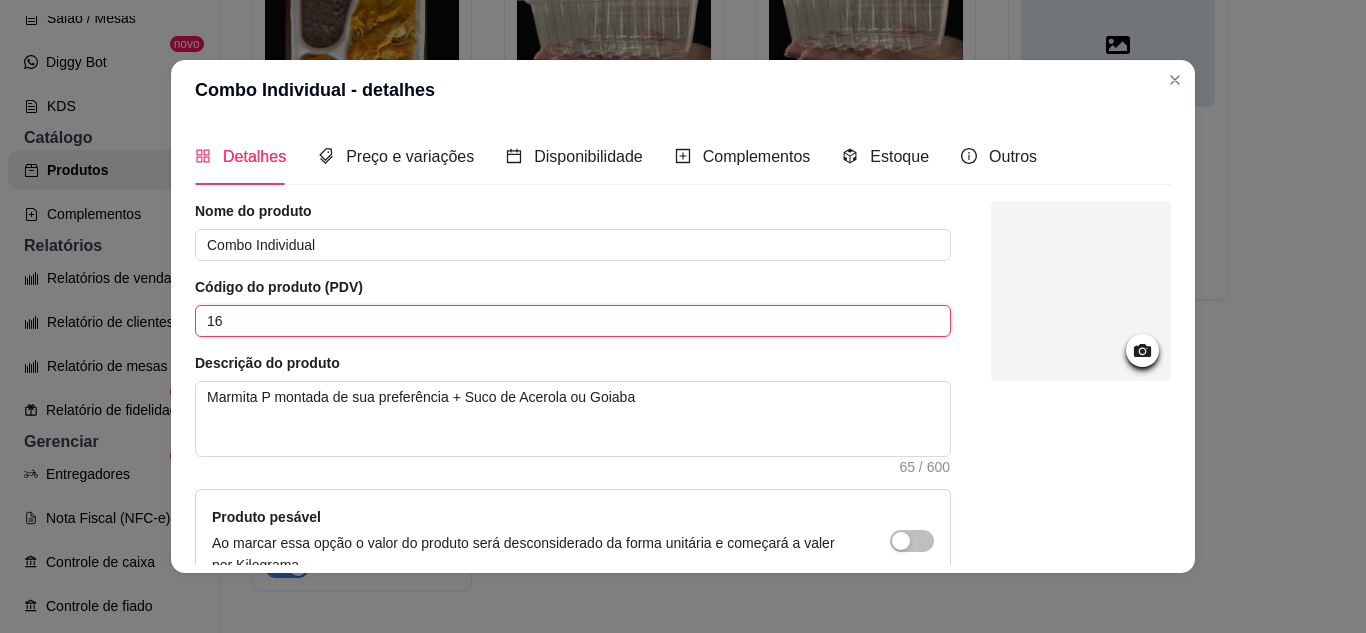 scroll, scrollTop: 200, scrollLeft: 0, axis: vertical 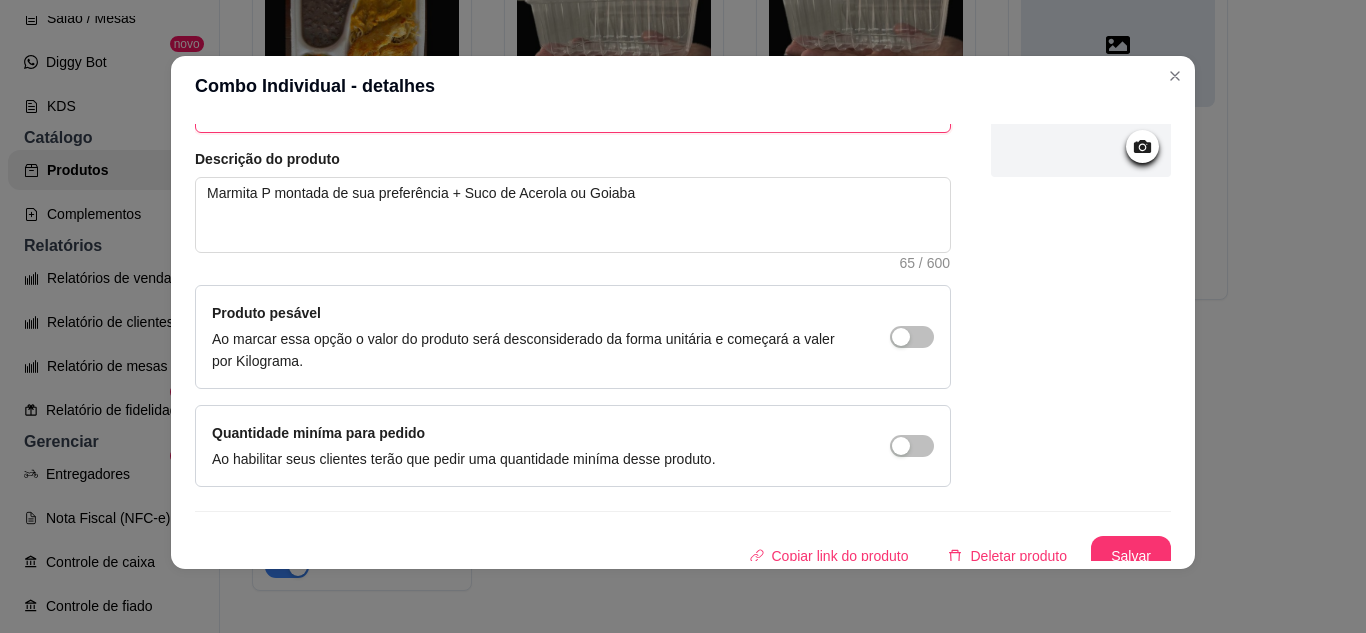 type on "16" 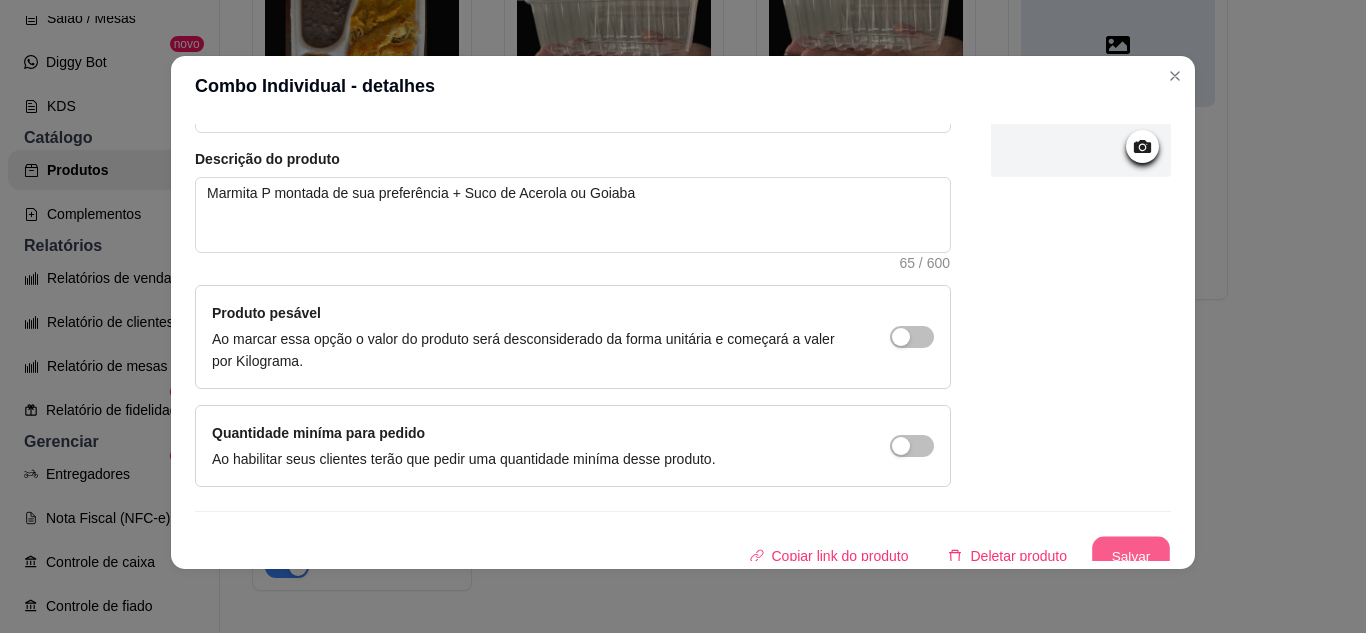 click on "Salvar" at bounding box center [1131, 556] 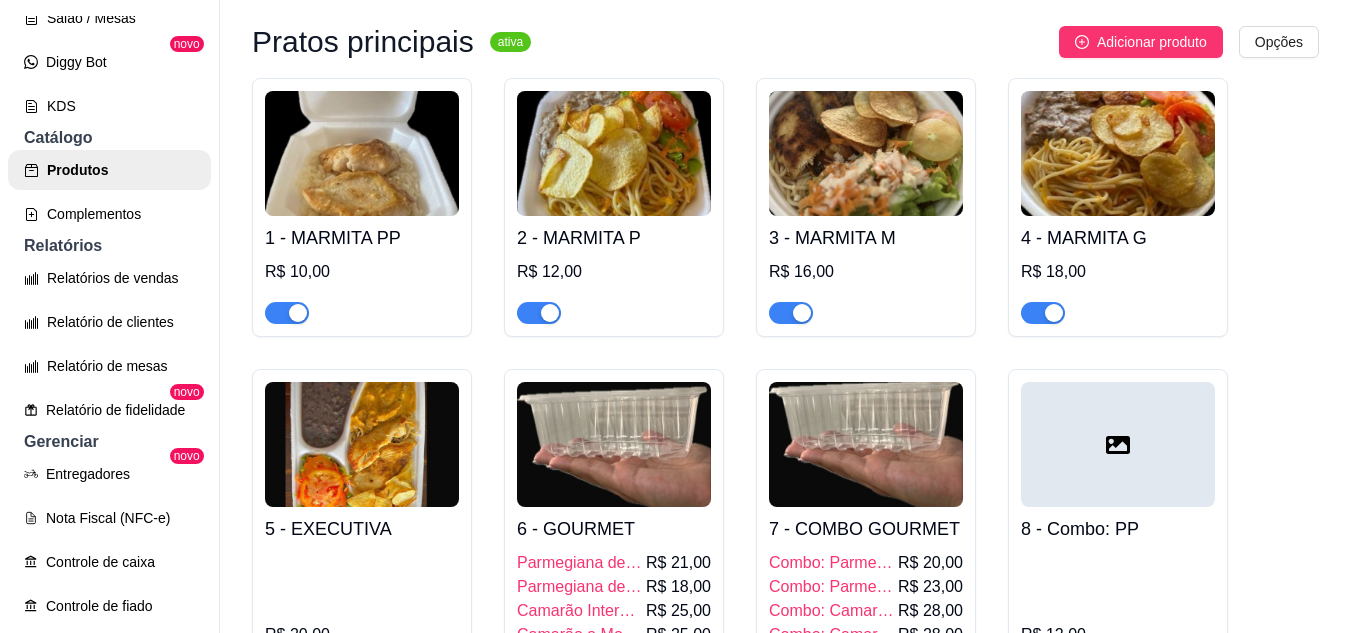 scroll, scrollTop: 0, scrollLeft: 0, axis: both 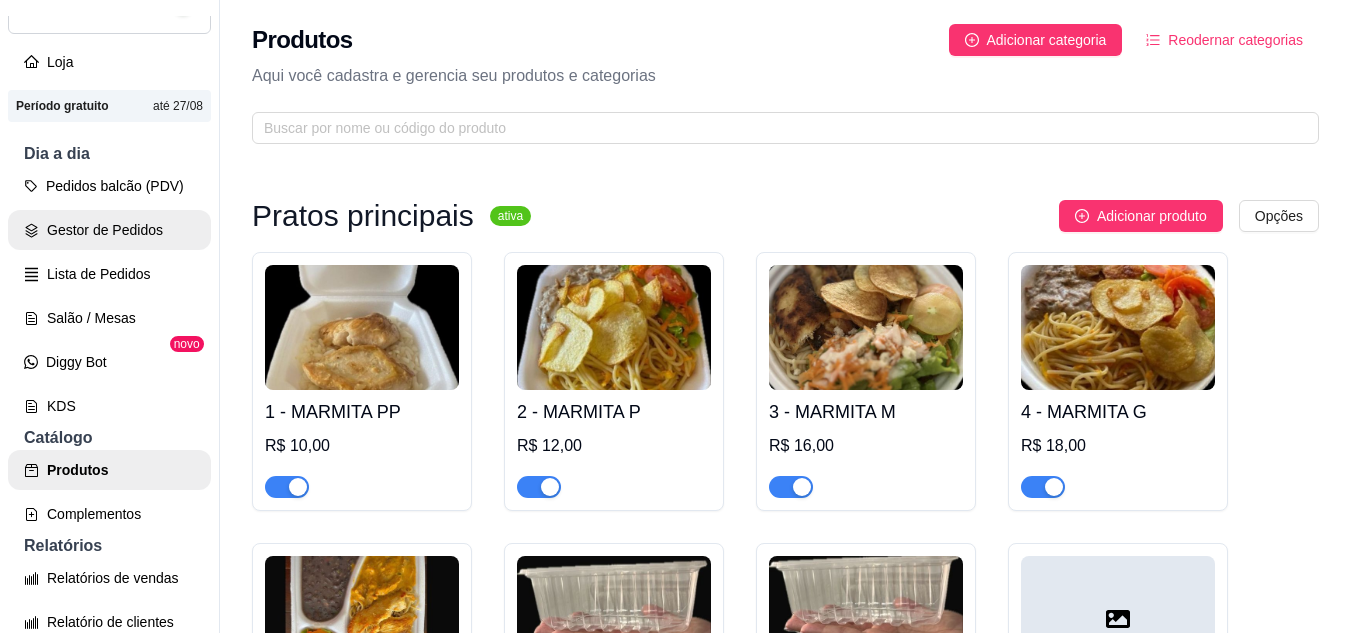 click on "Gestor de Pedidos" at bounding box center [109, 230] 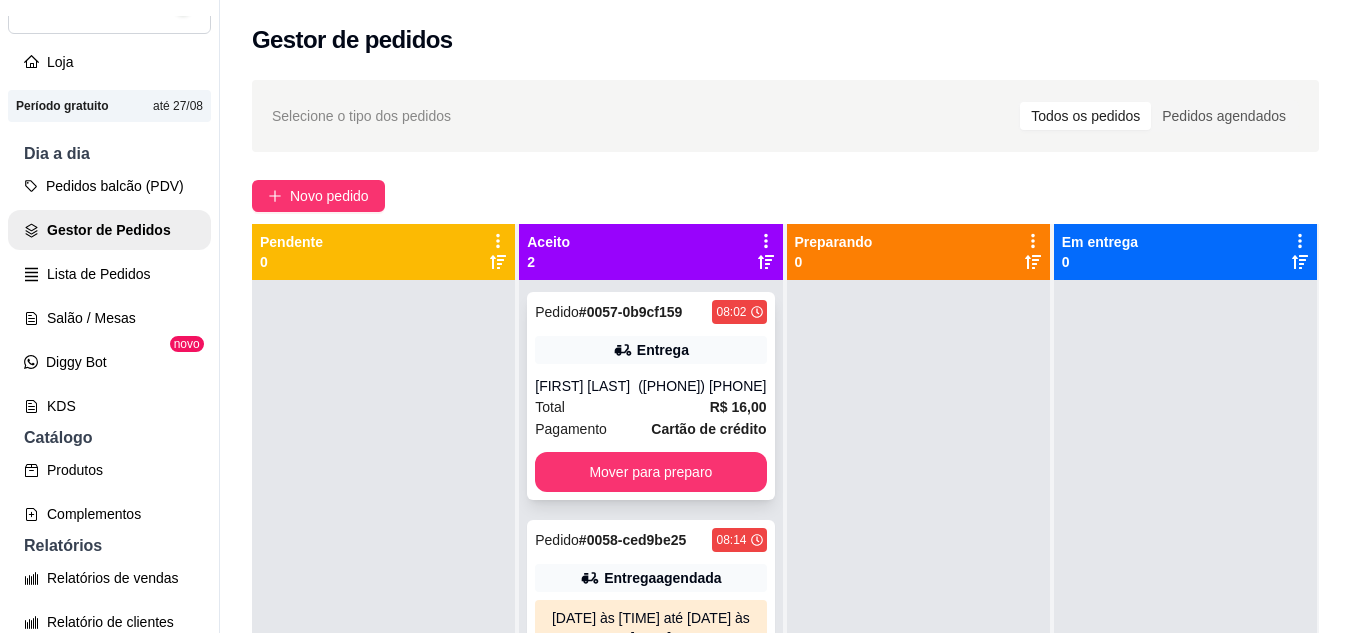 scroll, scrollTop: 56, scrollLeft: 0, axis: vertical 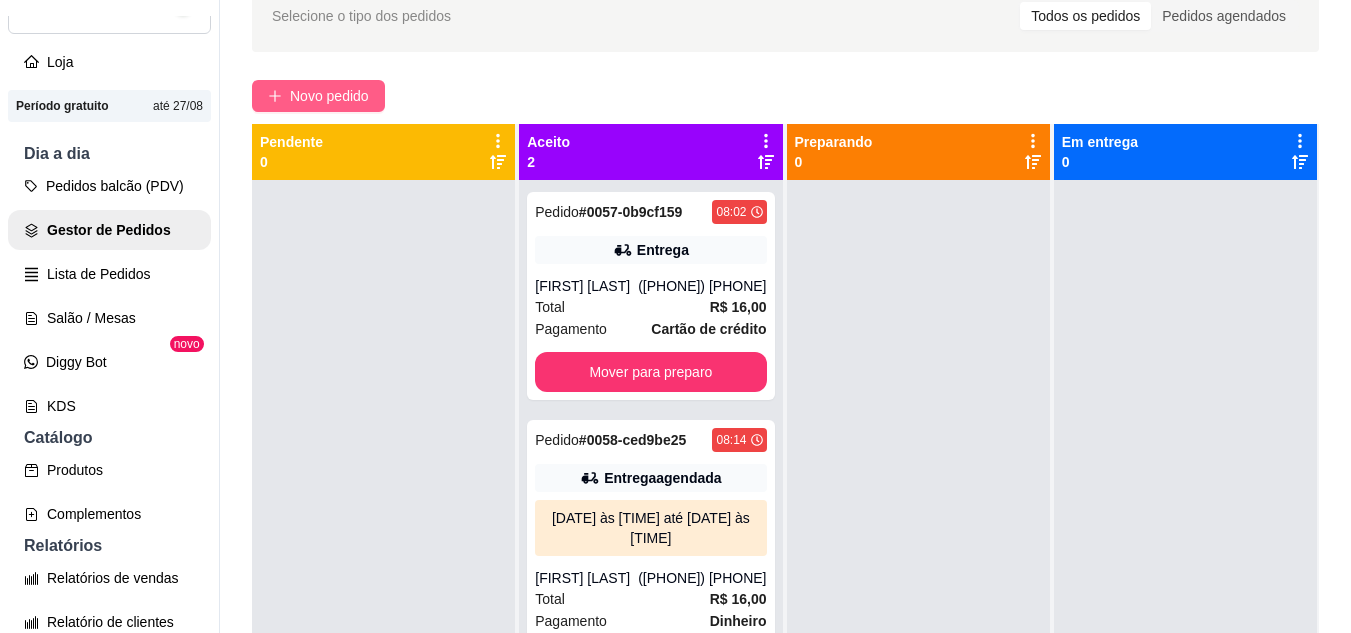 click on "Novo pedido" at bounding box center (329, 96) 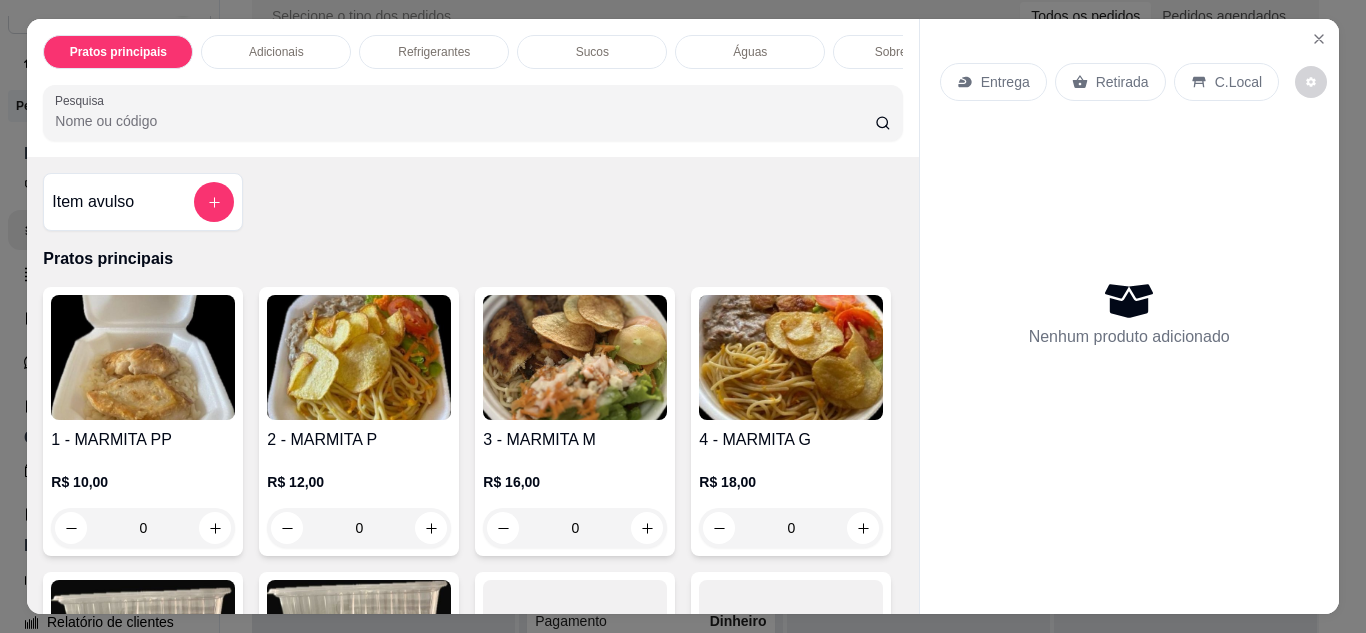 scroll, scrollTop: 100, scrollLeft: 0, axis: vertical 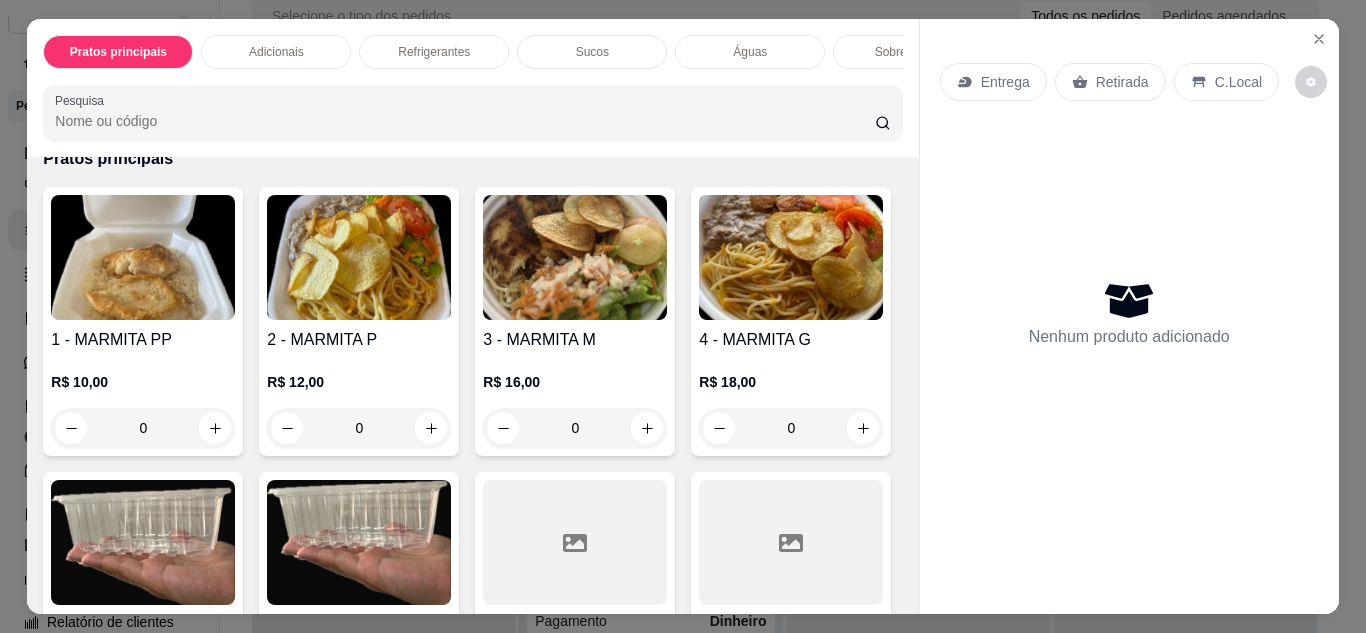 click on "2 - MARMITA P" at bounding box center (359, 340) 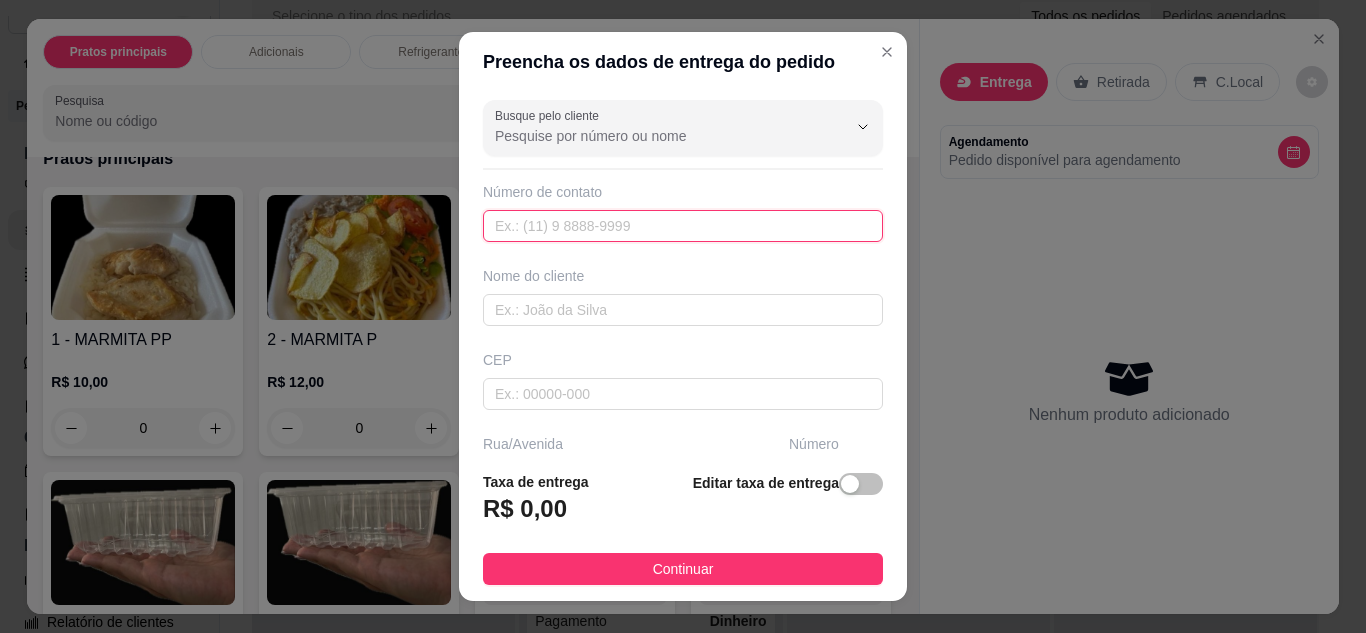 click at bounding box center (683, 226) 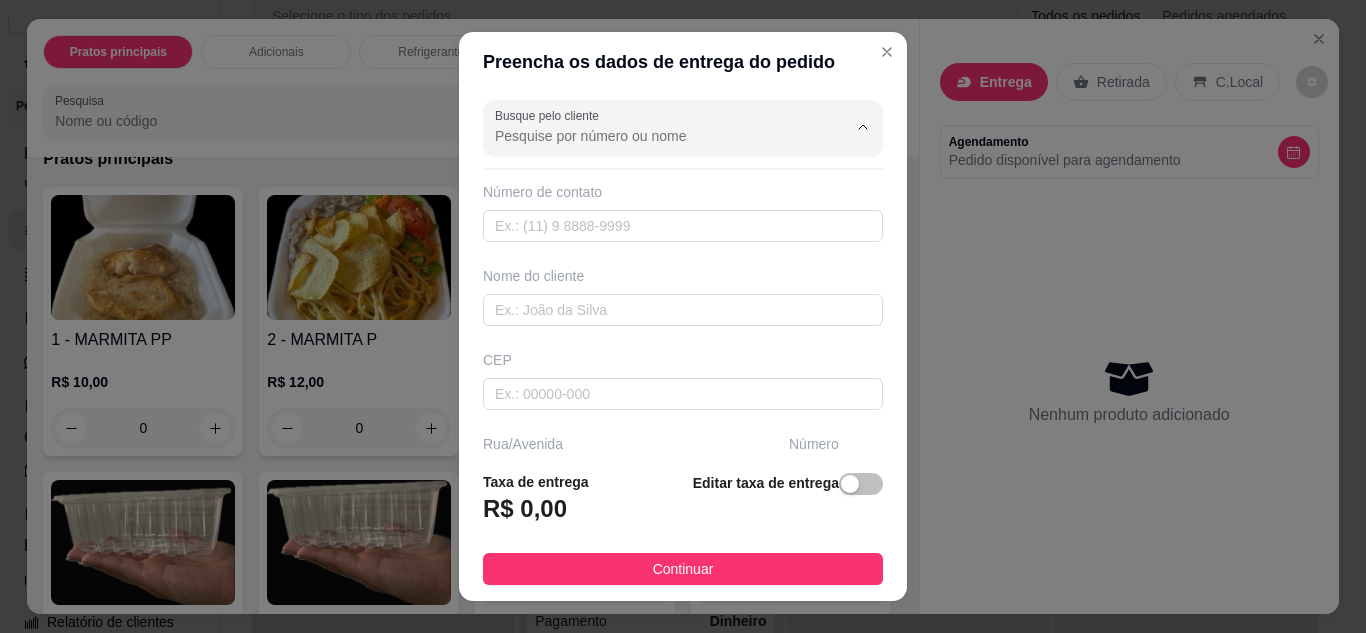 click on "Busque pelo cliente" at bounding box center (655, 136) 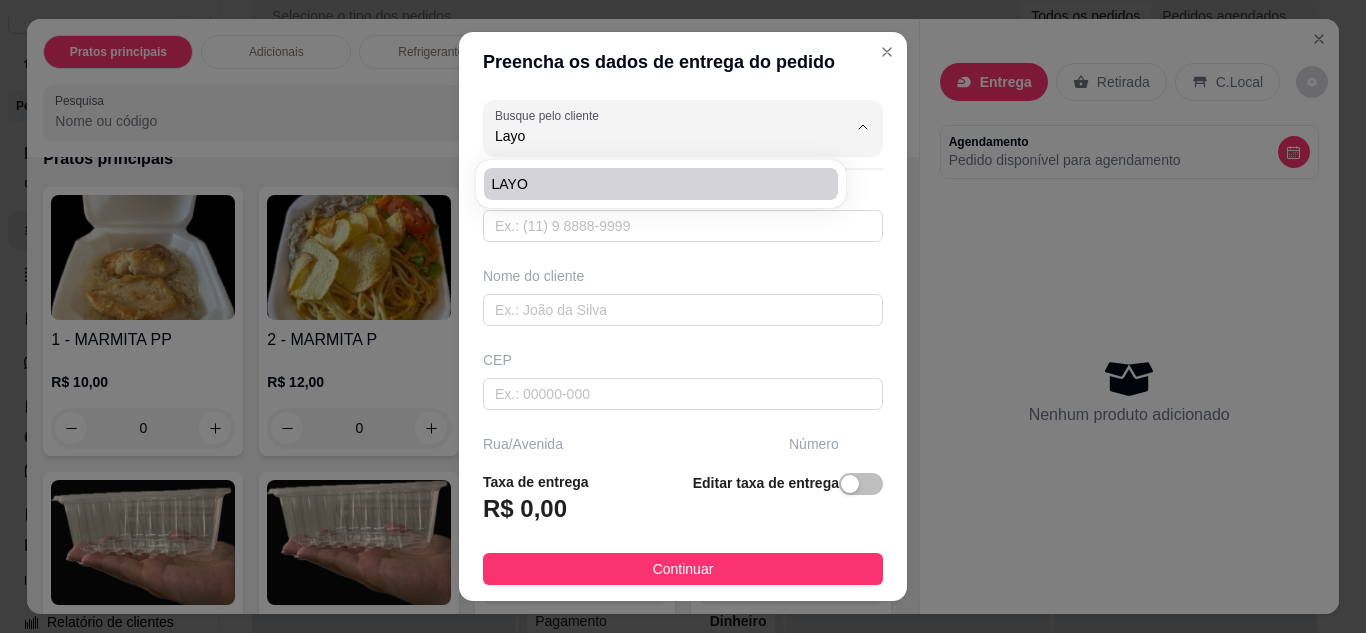 click on "LAYO" at bounding box center [651, 184] 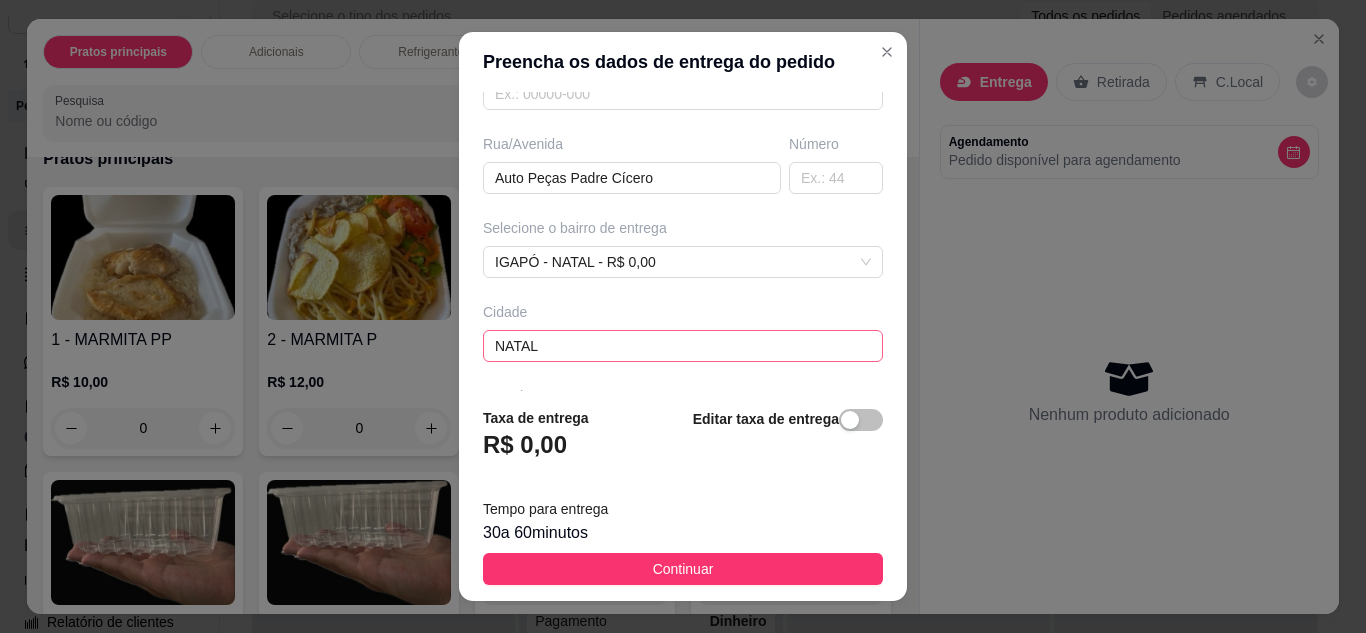 scroll, scrollTop: 374, scrollLeft: 0, axis: vertical 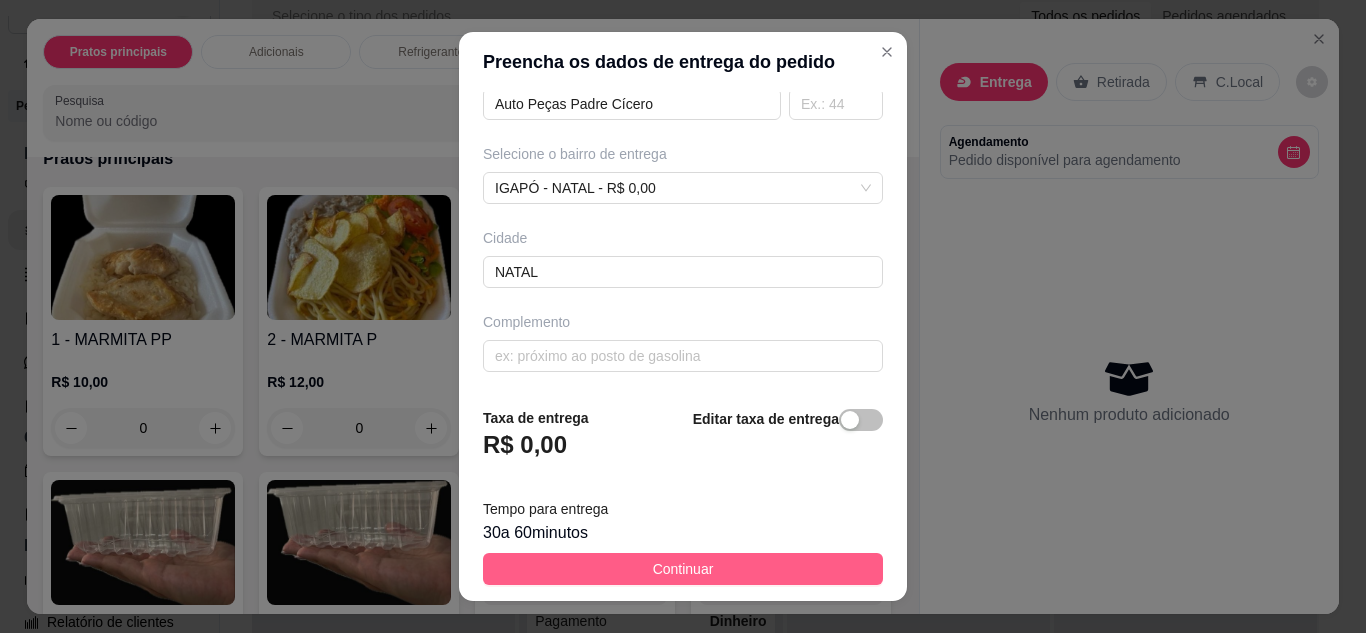type on "LAYO" 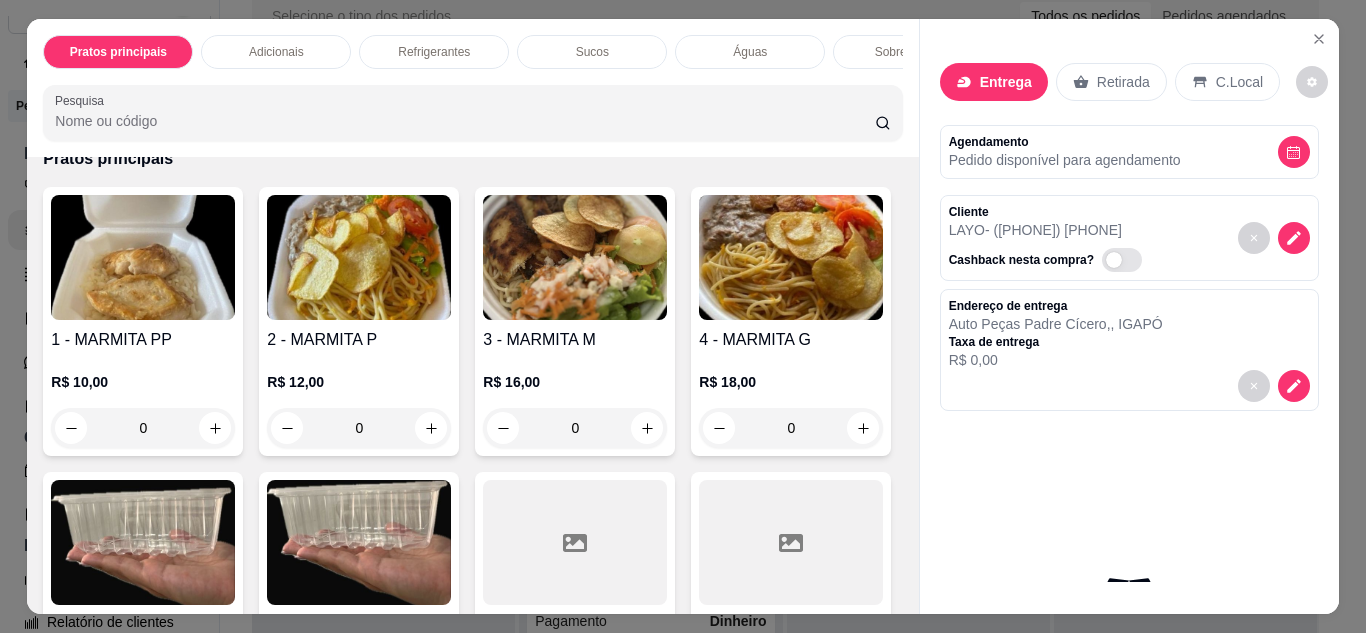 click at bounding box center [359, 257] 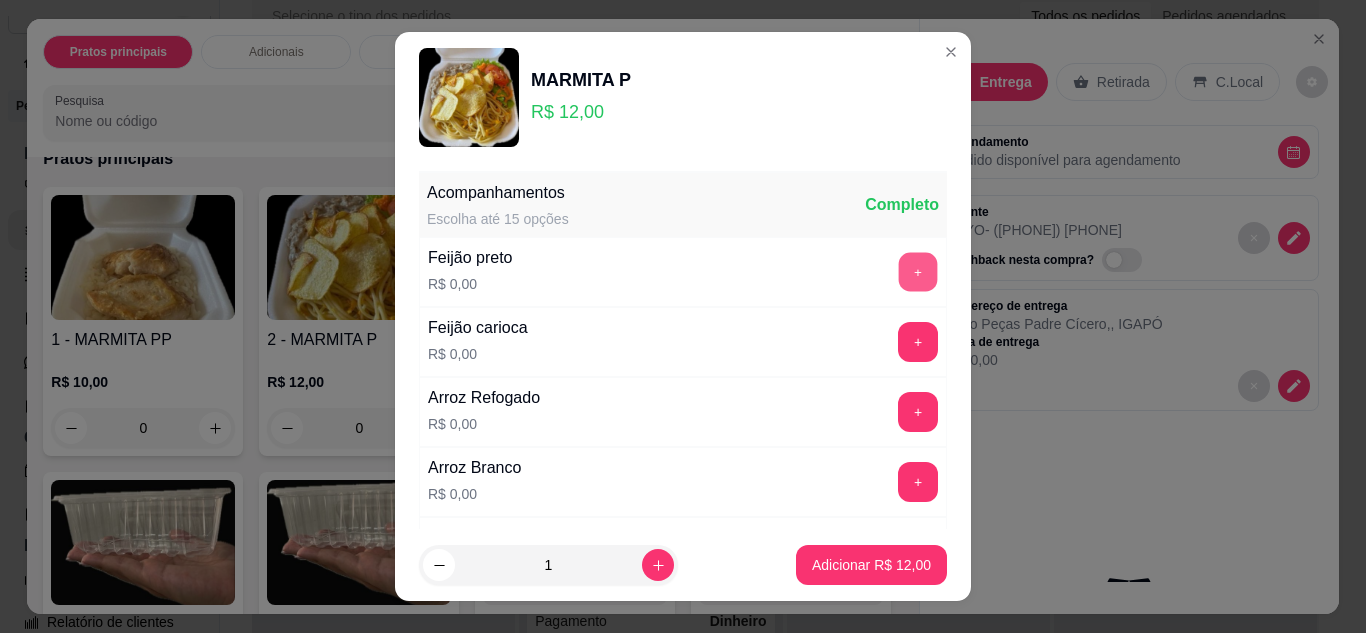 click on "+" at bounding box center [918, 272] 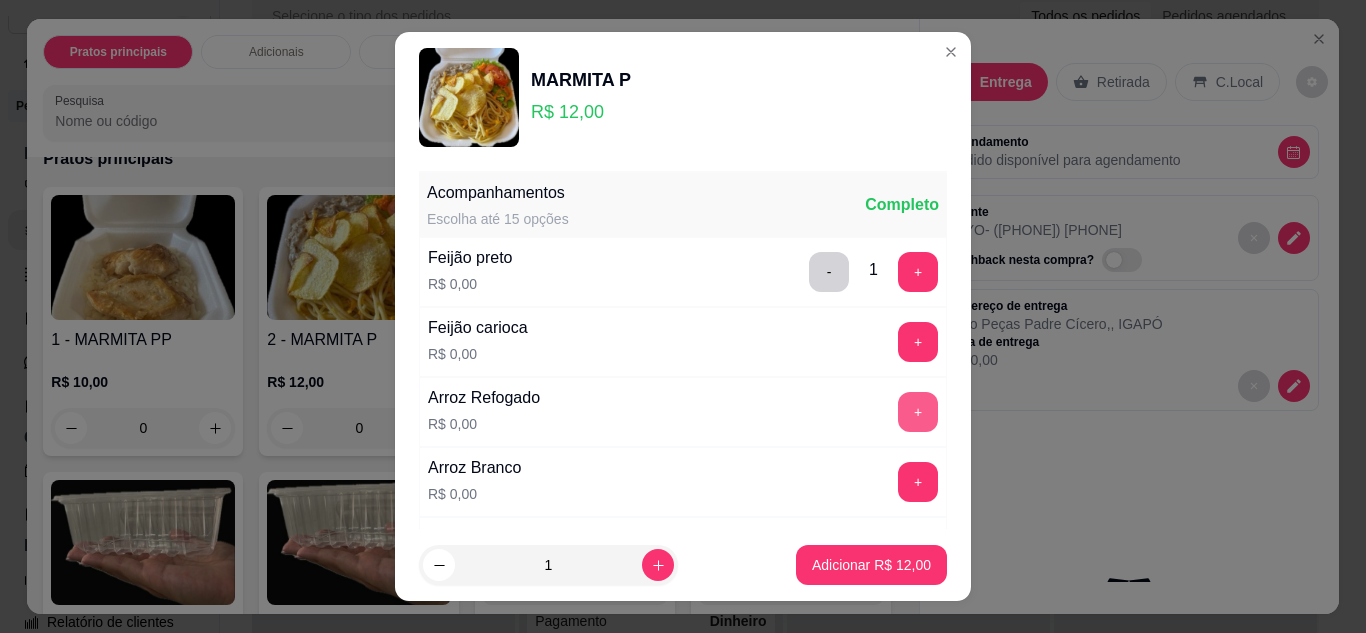 click on "+" at bounding box center [918, 412] 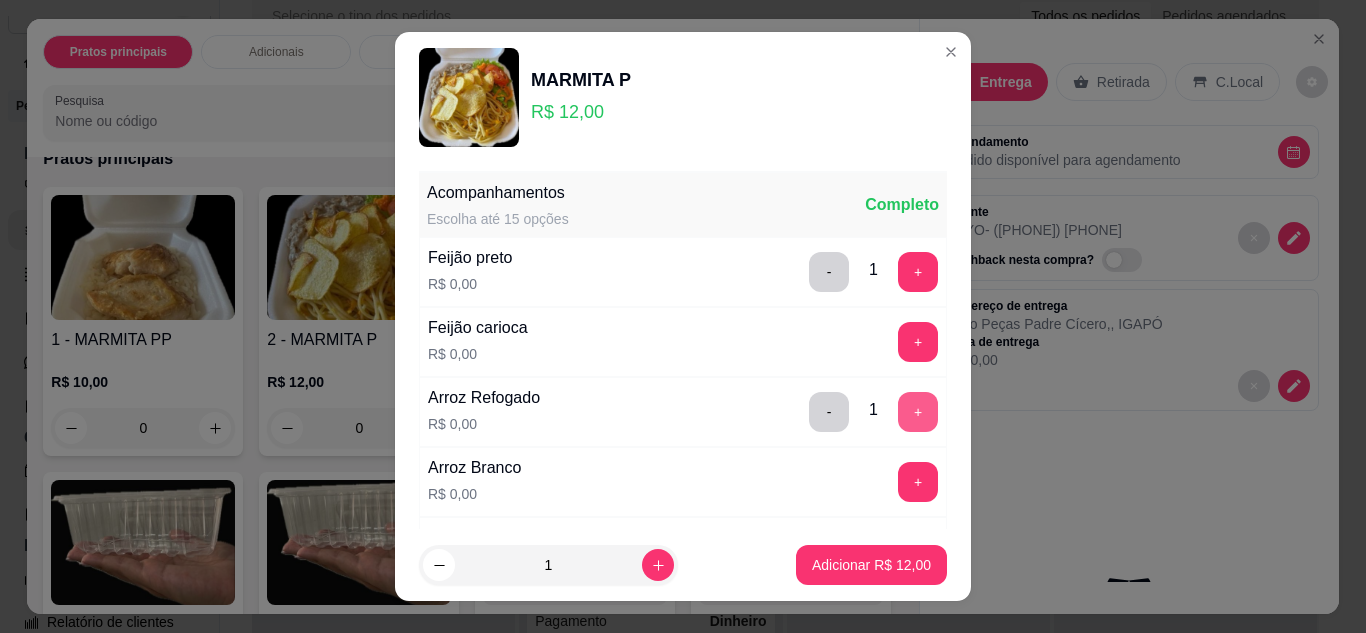 scroll, scrollTop: 200, scrollLeft: 0, axis: vertical 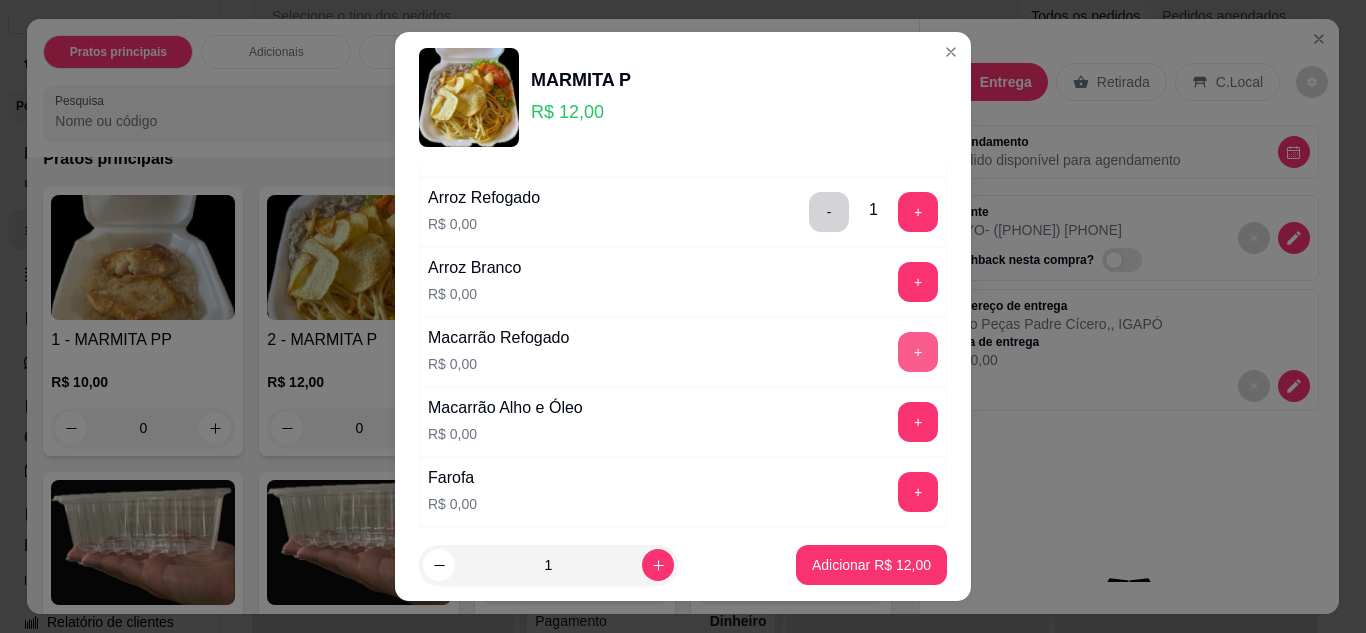 click on "+" at bounding box center [918, 352] 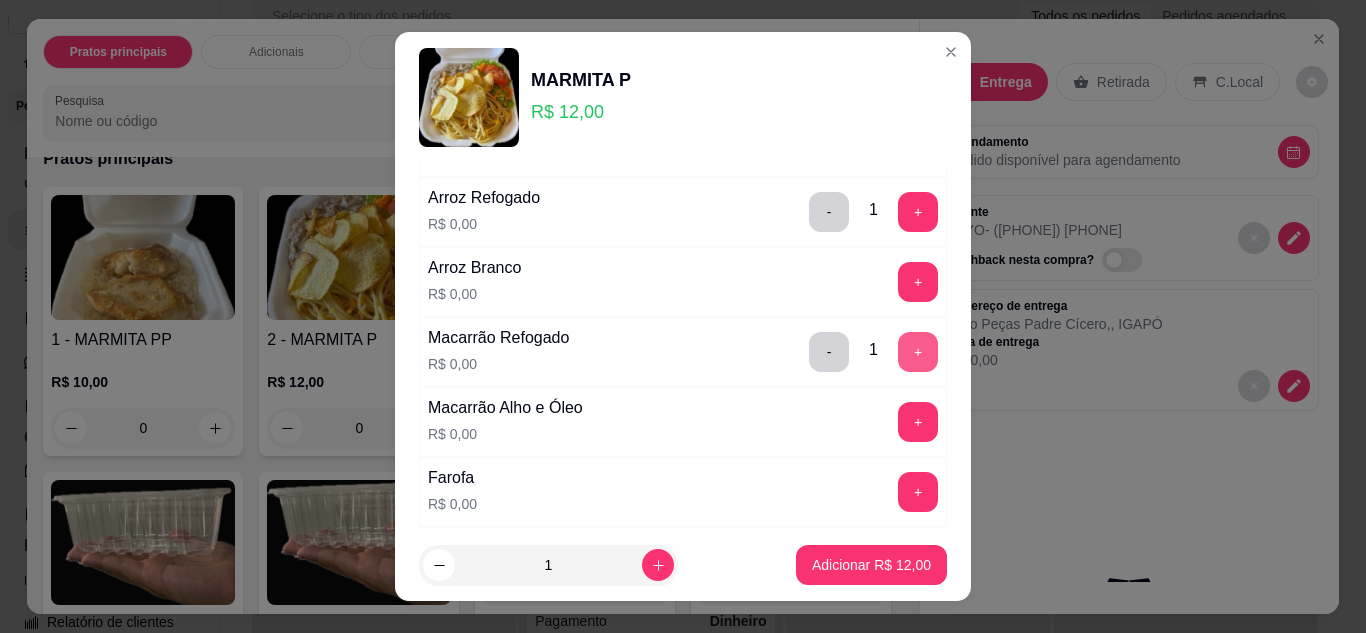 scroll, scrollTop: 300, scrollLeft: 0, axis: vertical 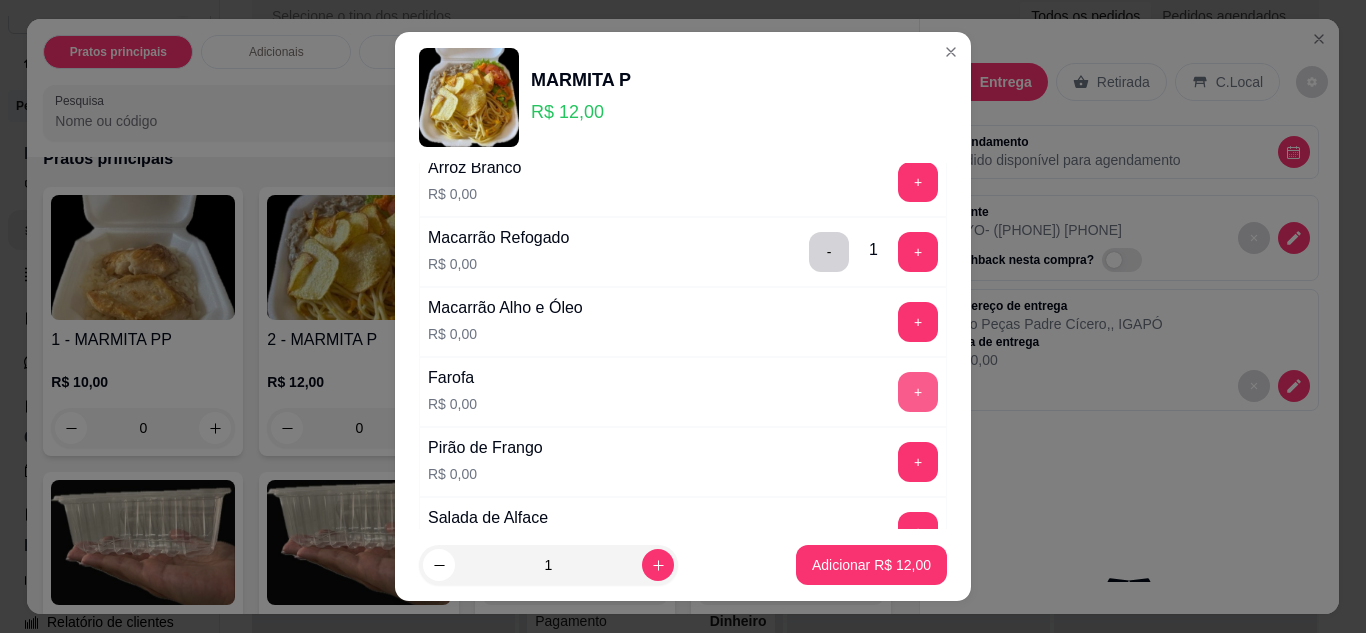 click on "+" at bounding box center [918, 392] 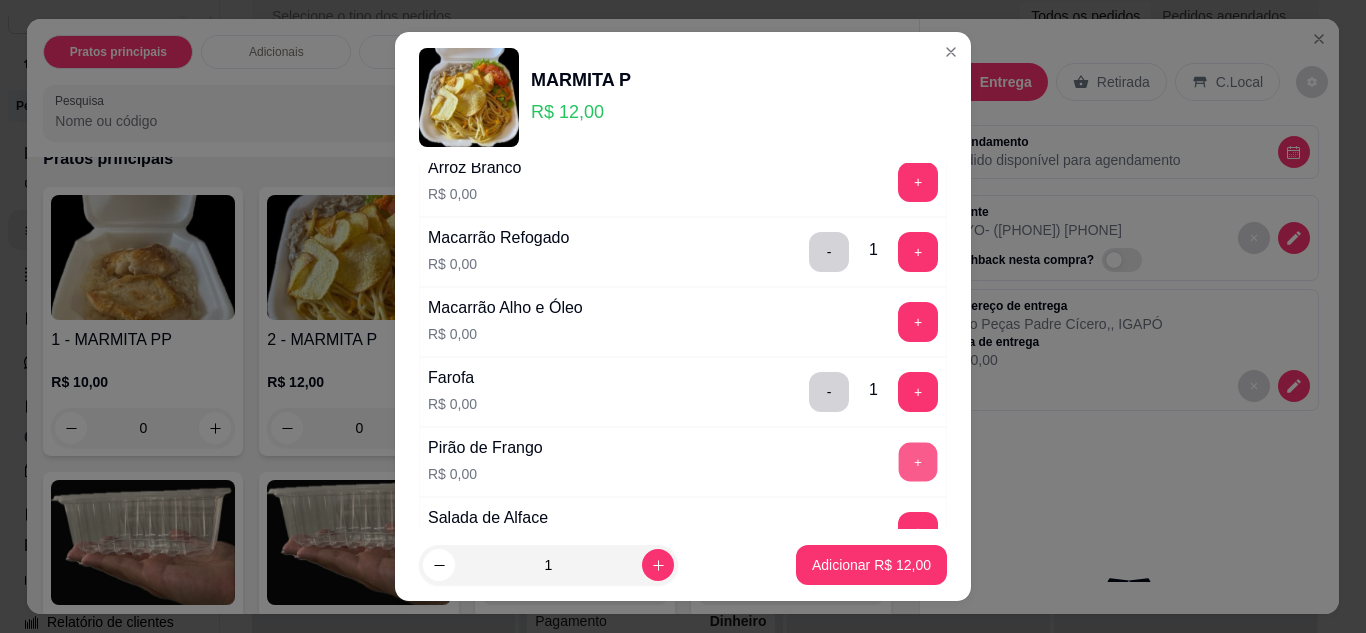 click on "+" at bounding box center (918, 462) 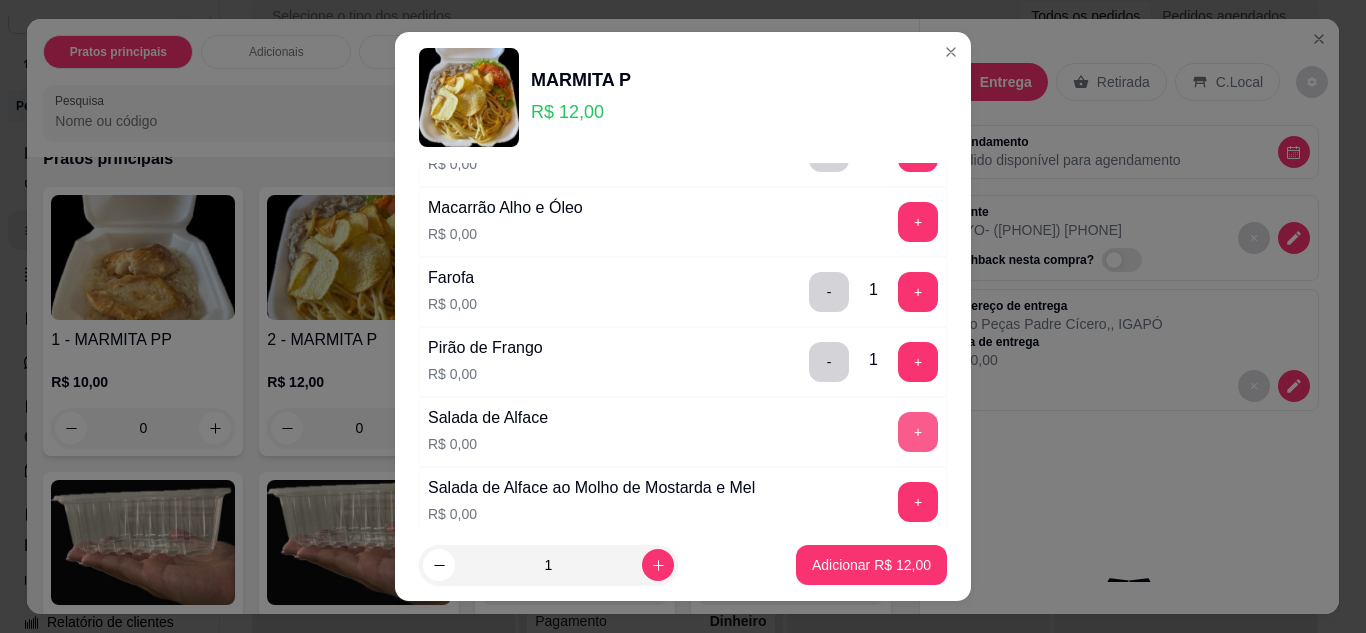 scroll, scrollTop: 500, scrollLeft: 0, axis: vertical 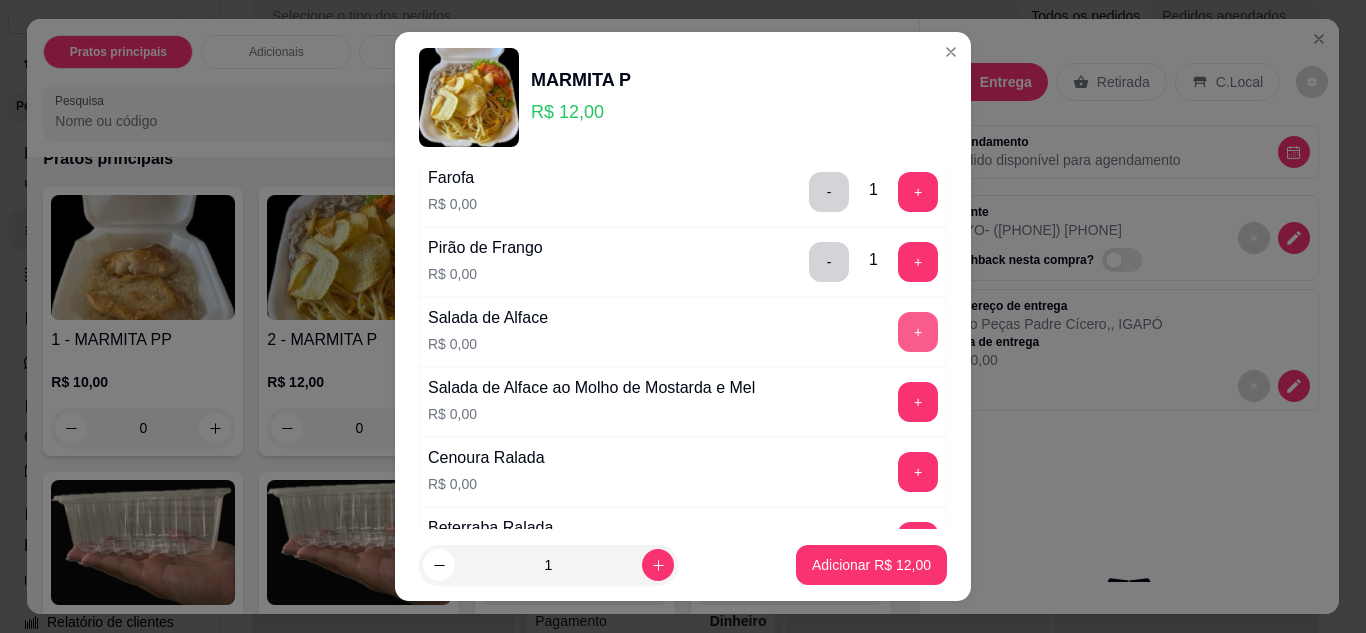click on "+" at bounding box center [918, 332] 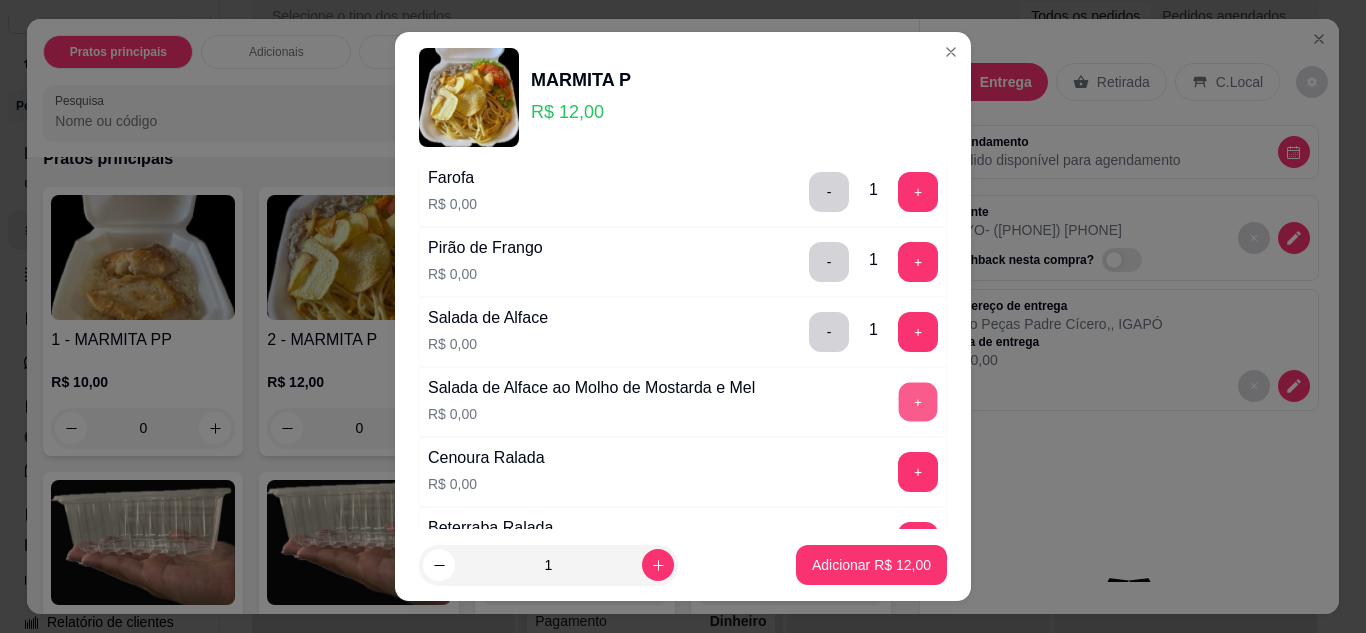 click on "+" at bounding box center (918, 402) 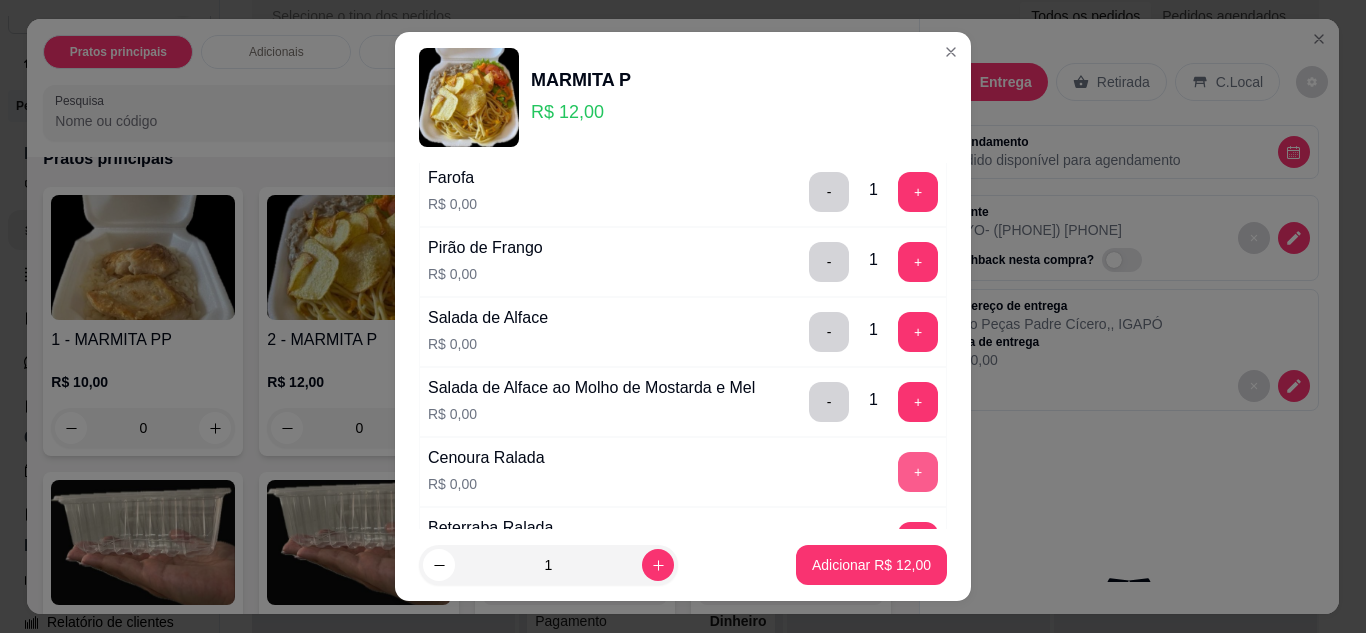 click on "+" at bounding box center (918, 472) 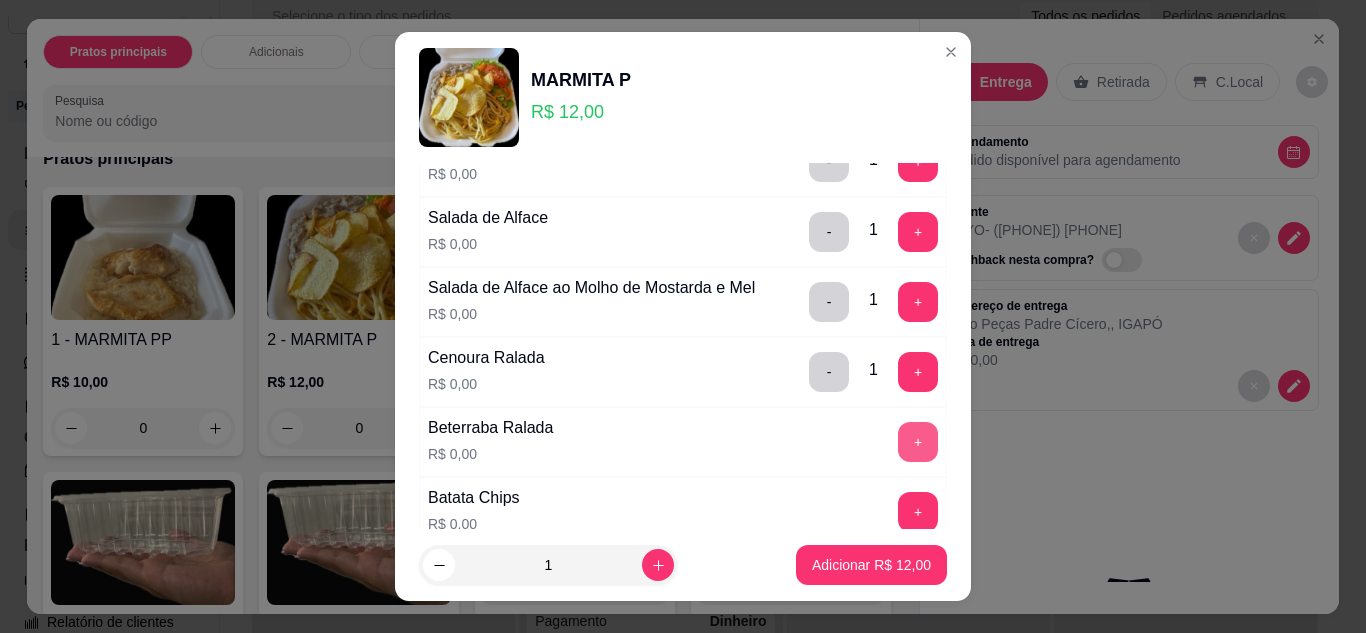 click on "+" at bounding box center (918, 442) 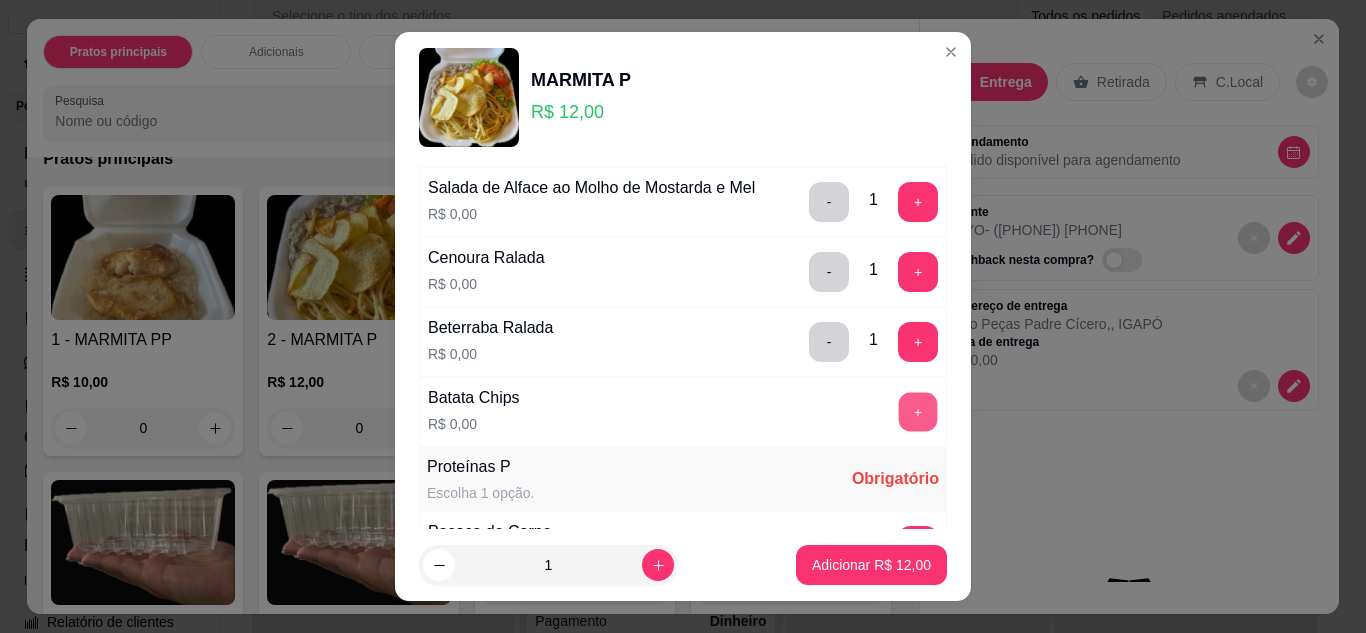 click on "+" at bounding box center (918, 412) 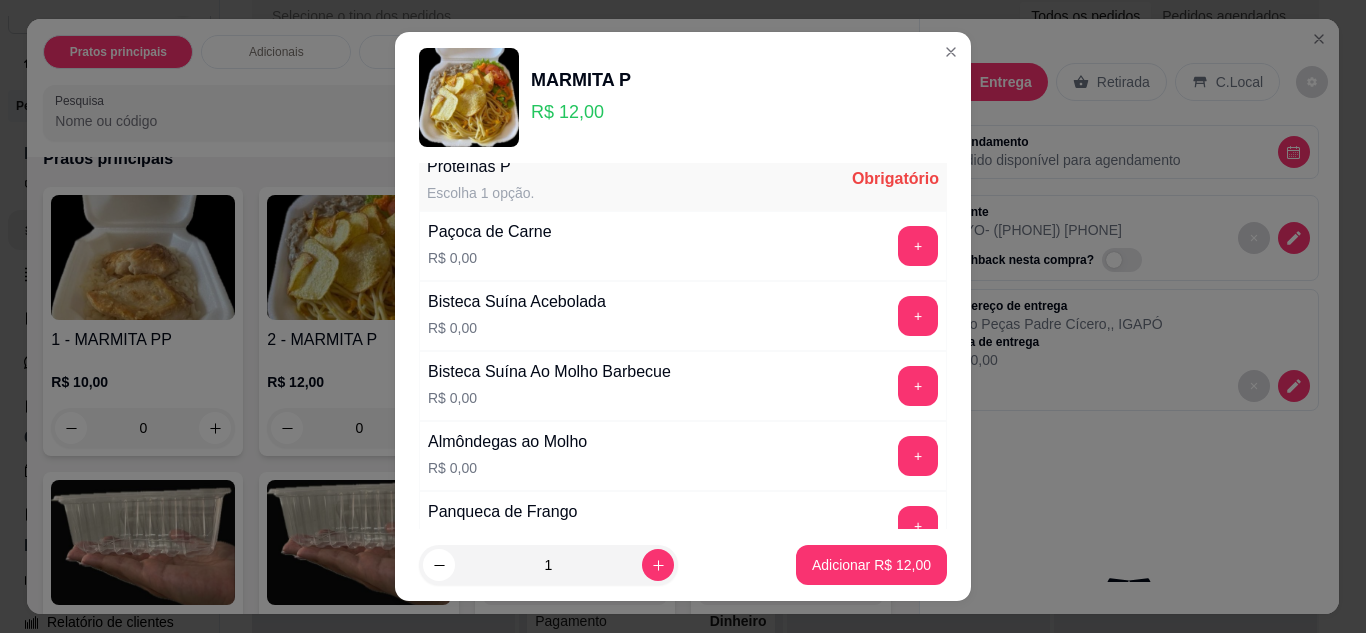scroll, scrollTop: 1100, scrollLeft: 0, axis: vertical 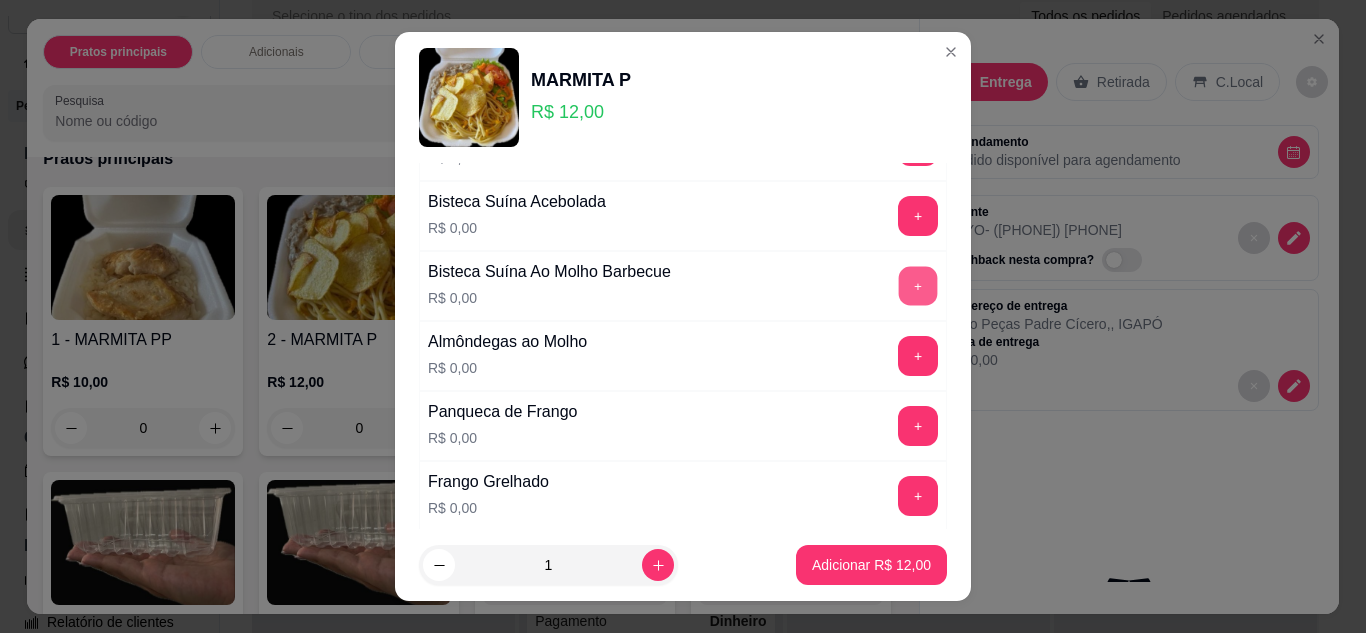 click on "+" at bounding box center (918, 286) 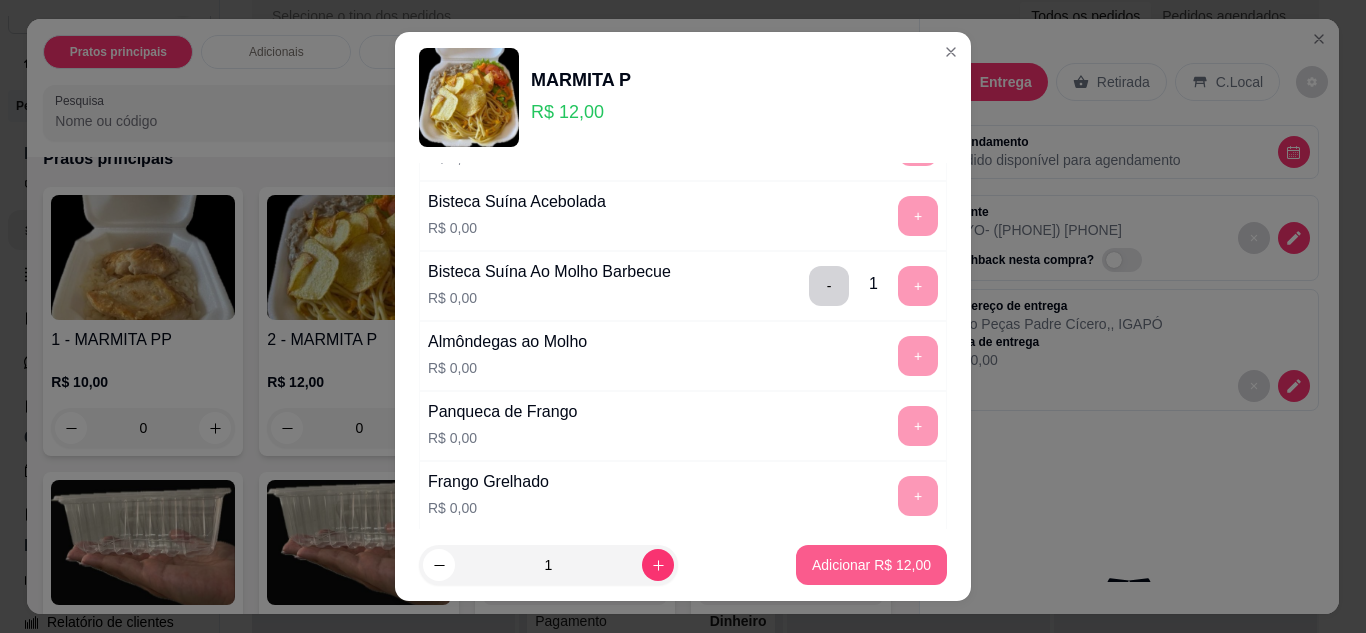 click on "Adicionar   R$ 12,00" at bounding box center (871, 565) 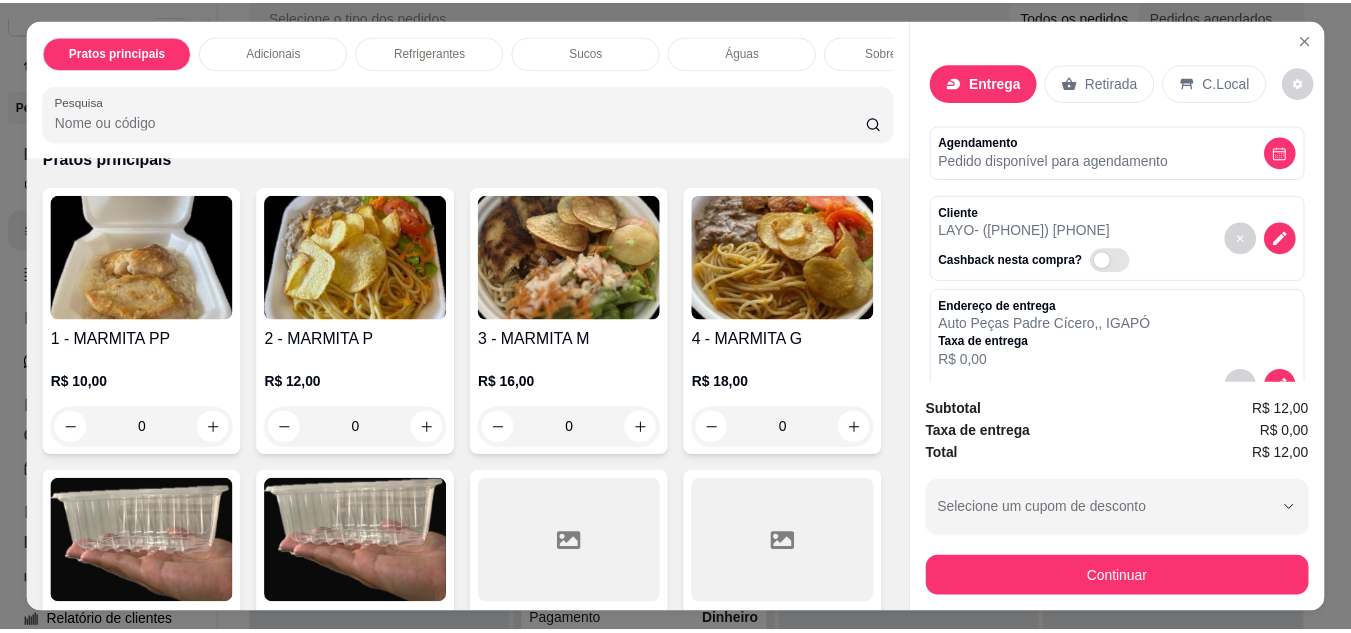 scroll, scrollTop: 53, scrollLeft: 0, axis: vertical 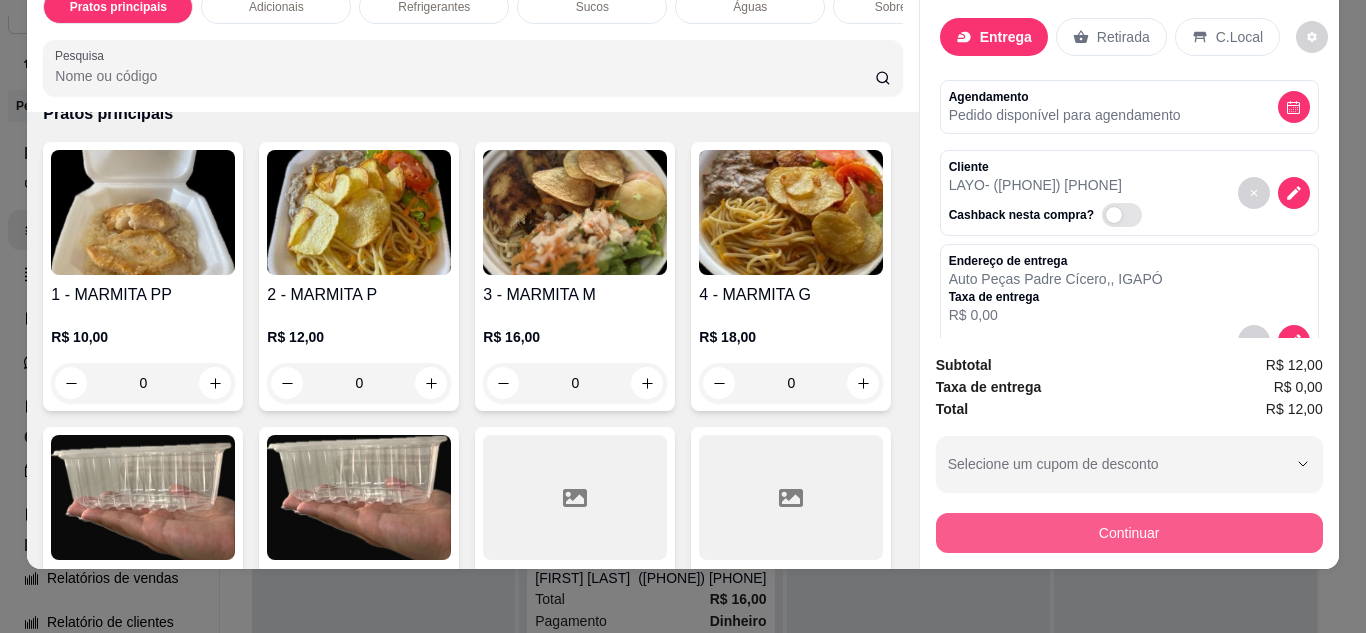 click on "Continuar" at bounding box center (1129, 533) 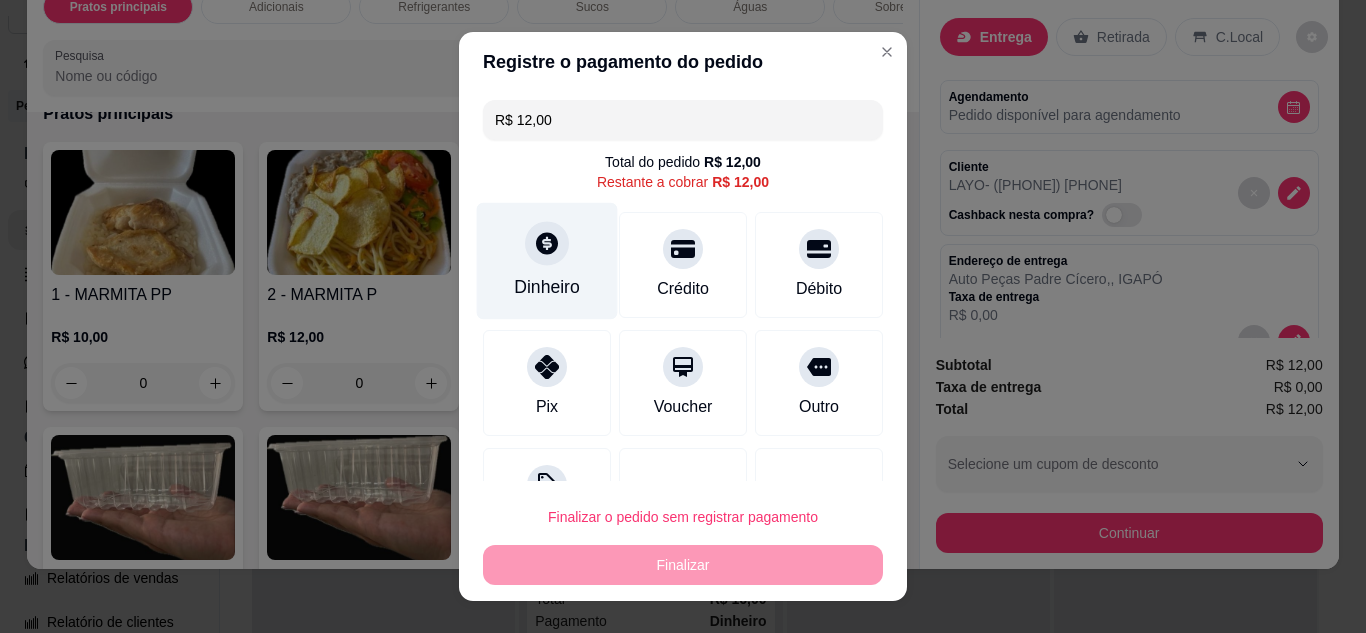 click at bounding box center (547, 243) 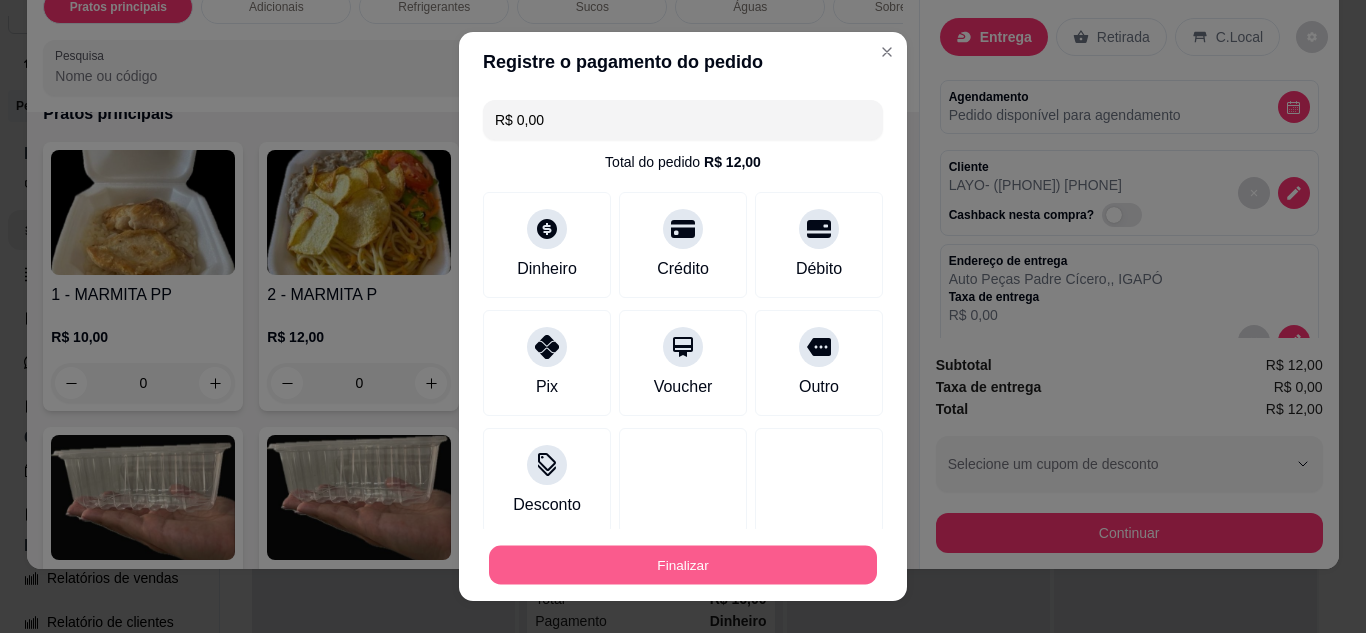click on "Finalizar" at bounding box center (683, 565) 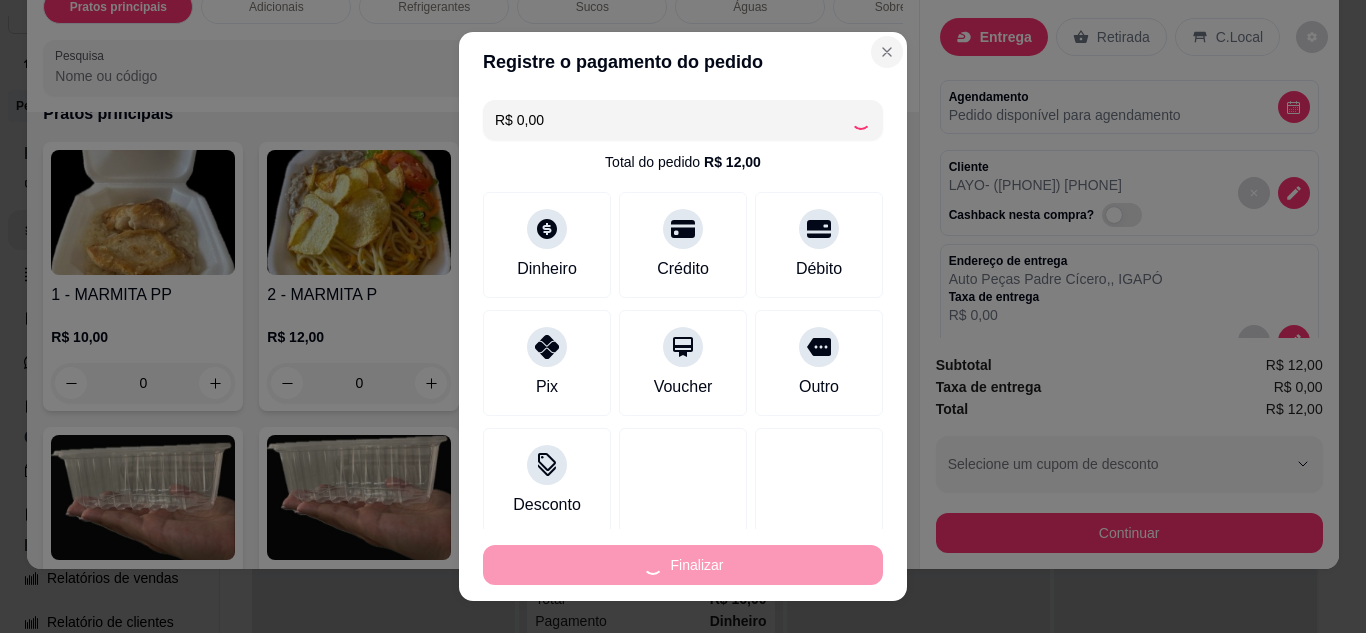 type on "-R$ 12,00" 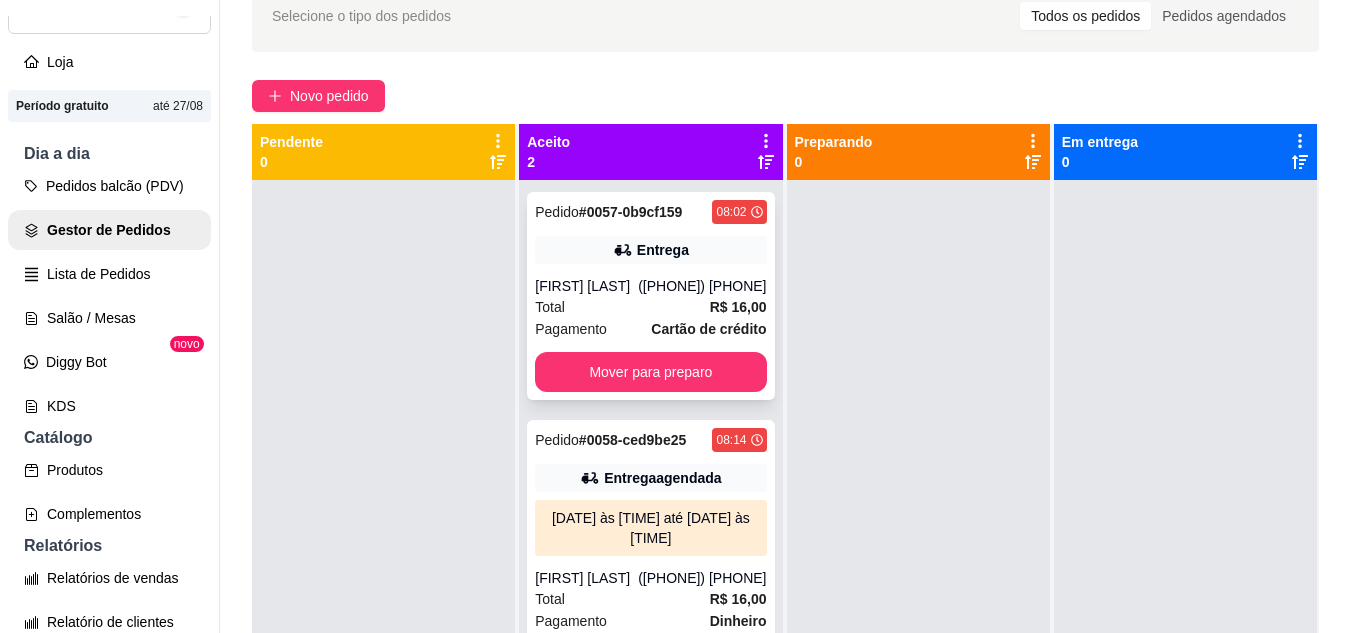 scroll, scrollTop: 56, scrollLeft: 0, axis: vertical 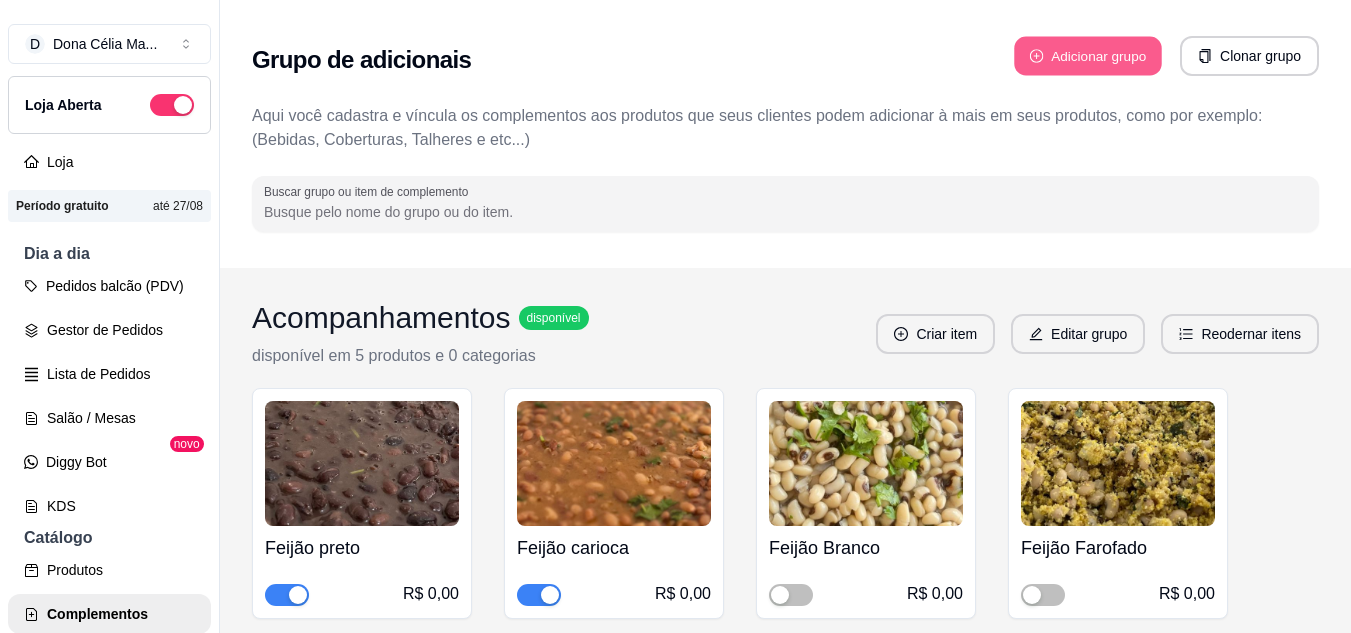 click on "Adicionar grupo" at bounding box center [1088, 56] 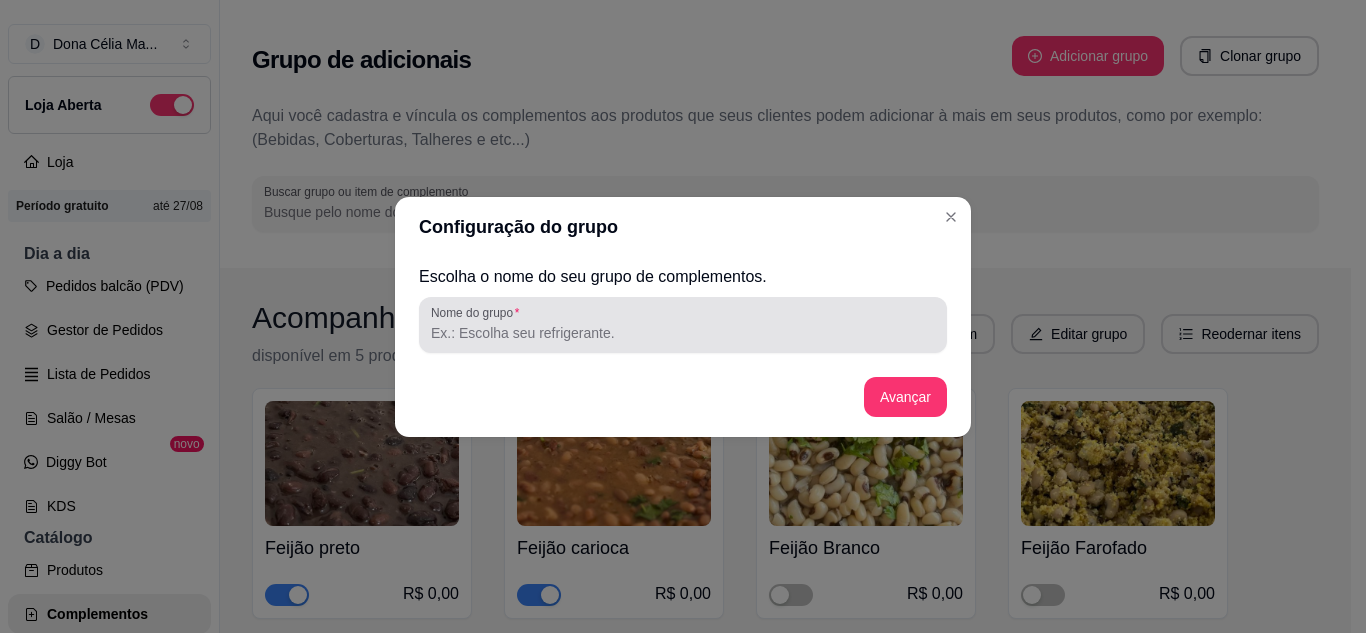 click at bounding box center [683, 325] 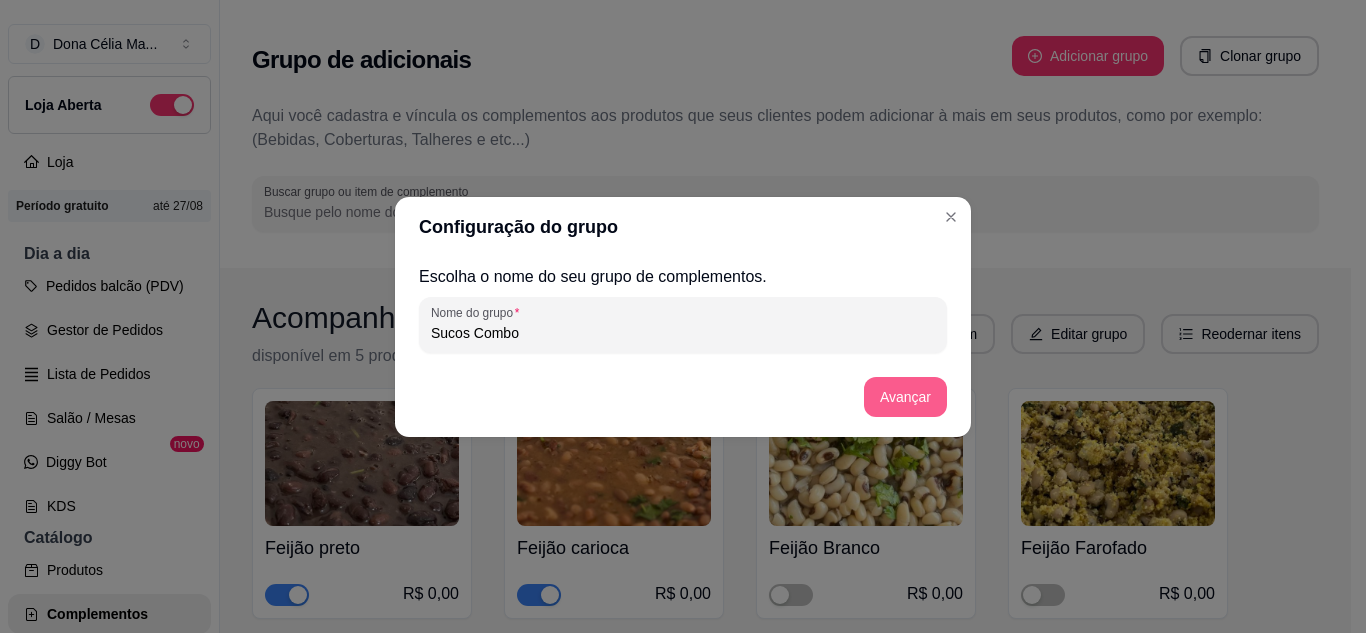 type on "Sucos Combo" 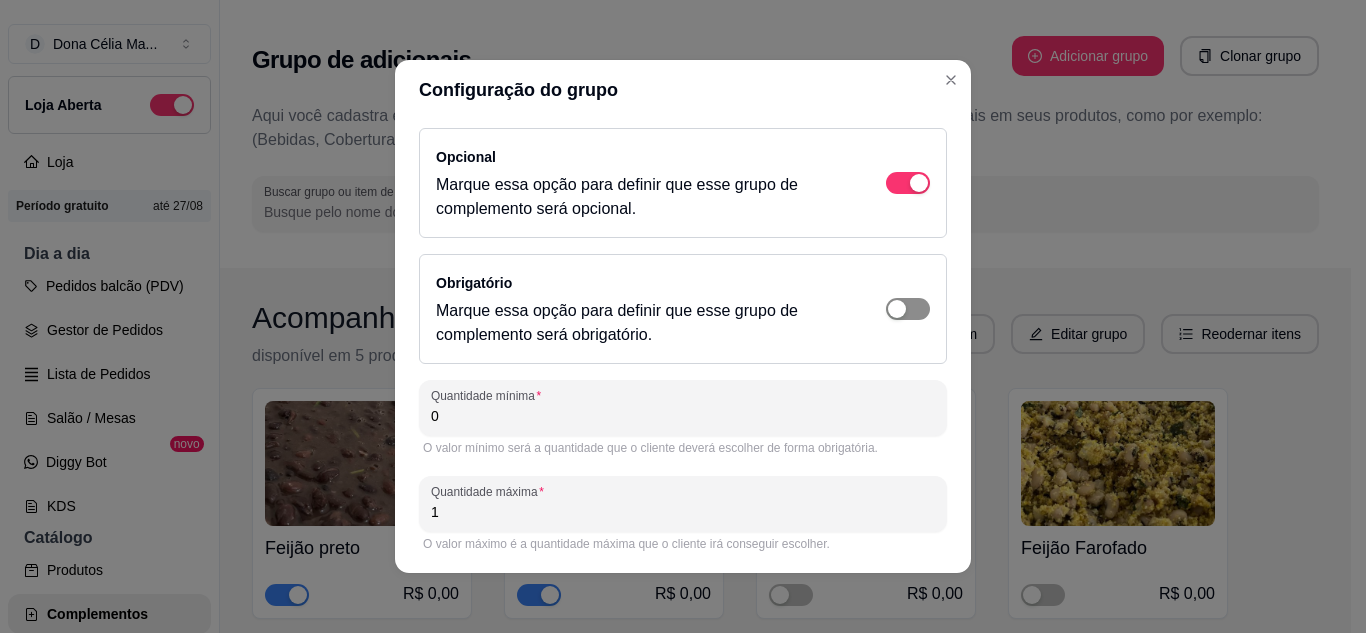 click at bounding box center (908, 183) 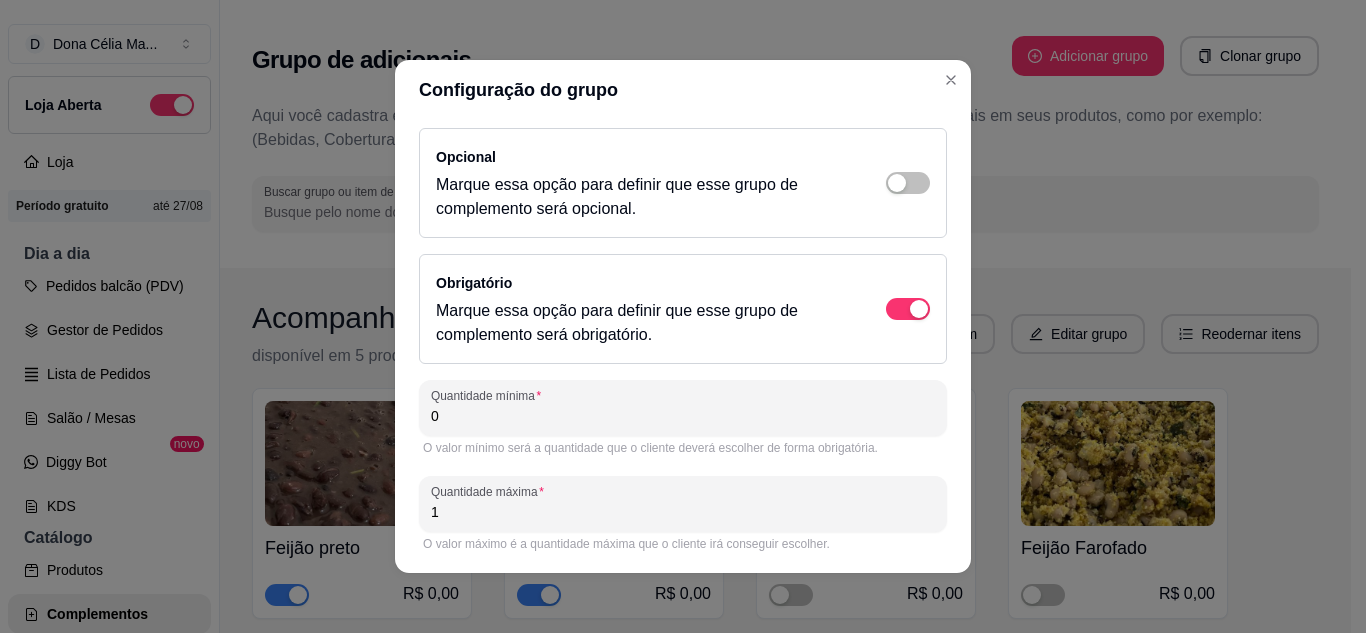 scroll, scrollTop: 67, scrollLeft: 0, axis: vertical 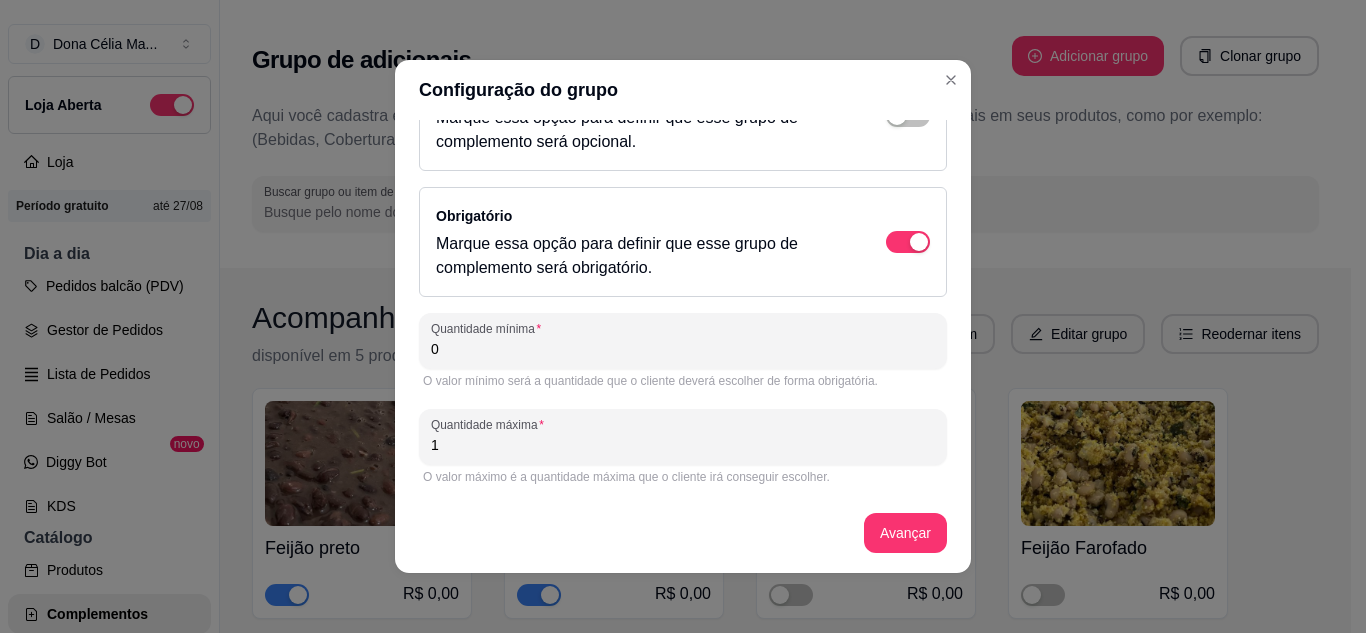 drag, startPoint x: 443, startPoint y: 341, endPoint x: 421, endPoint y: 348, distance: 23.086792 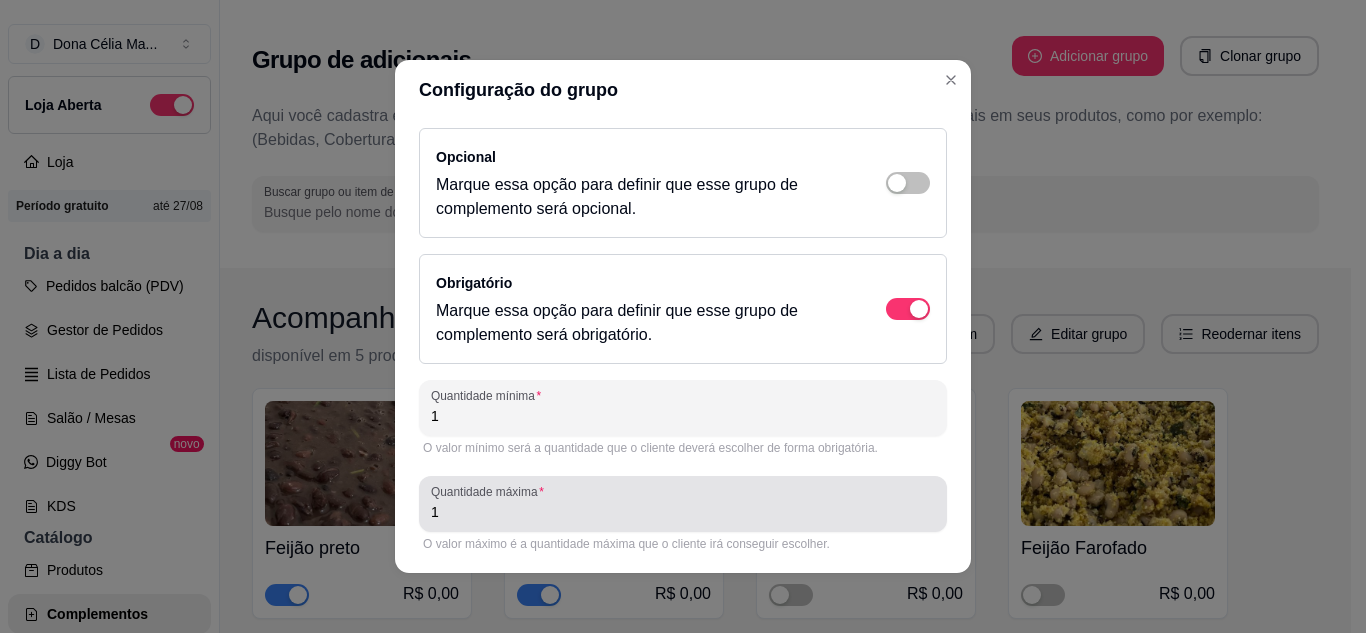 scroll, scrollTop: 67, scrollLeft: 0, axis: vertical 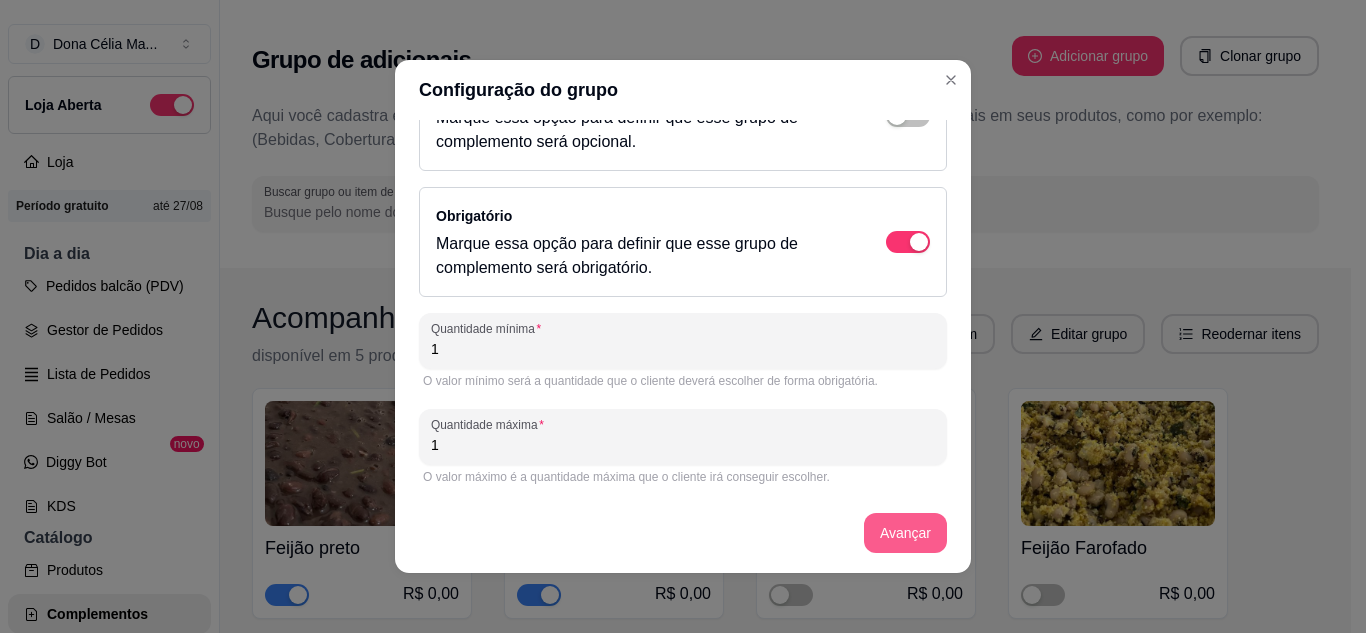 type on "1" 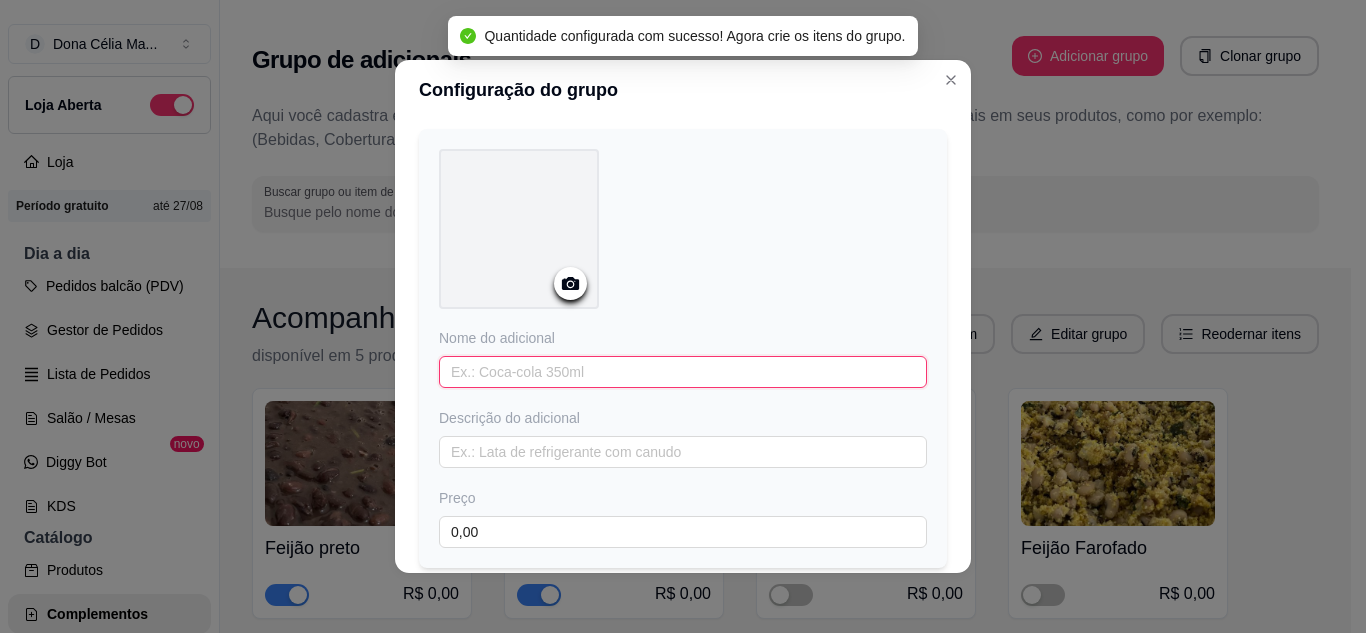 click at bounding box center (683, 372) 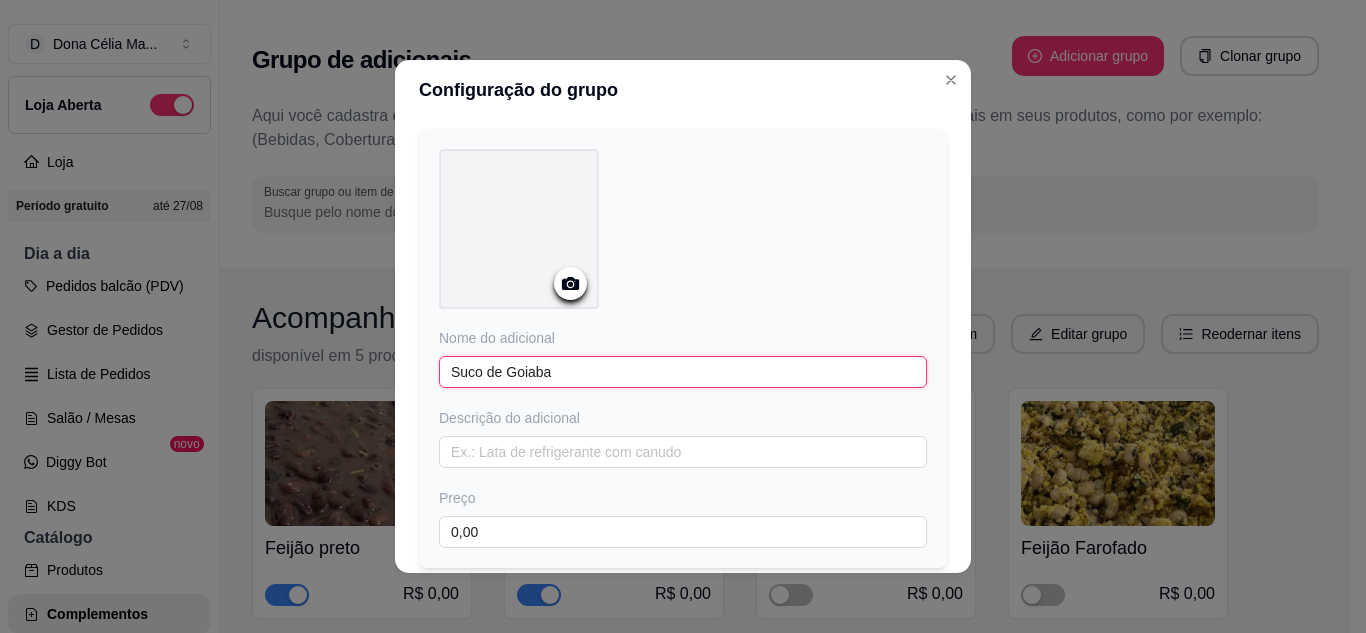 scroll, scrollTop: 205, scrollLeft: 0, axis: vertical 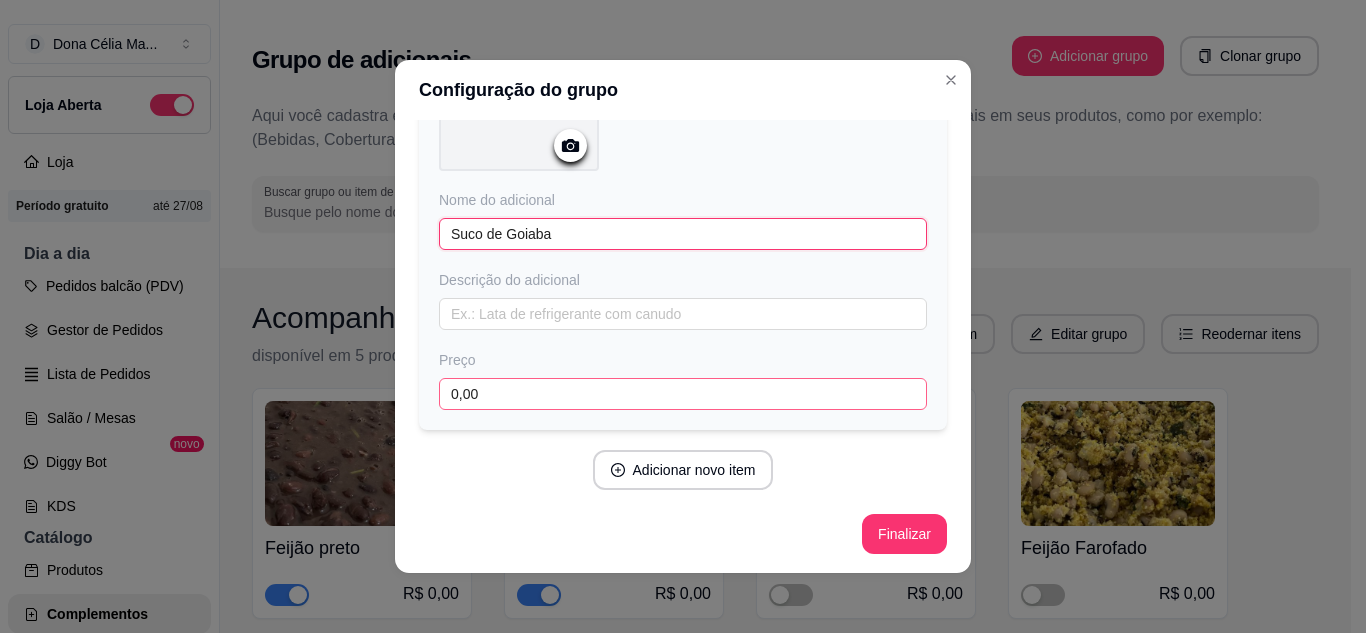 type on "Suco de Goiaba" 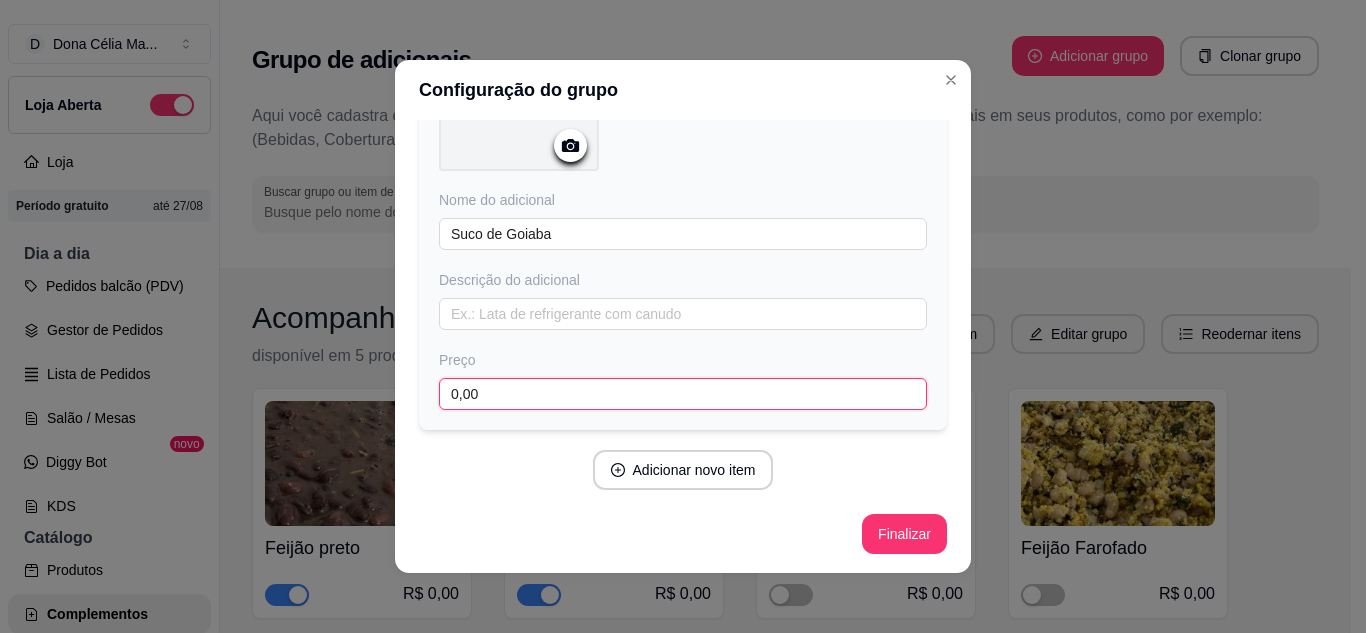 click on "0,00" at bounding box center (683, 394) 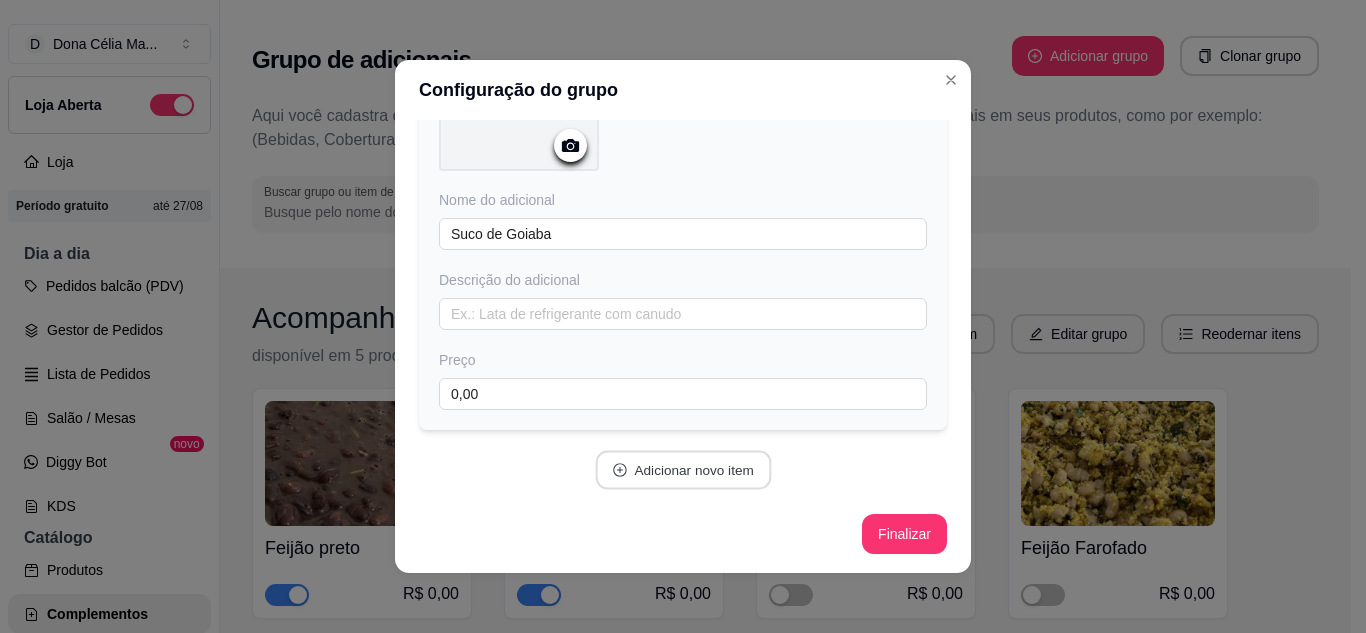click on "Adicionar novo item" at bounding box center (683, 470) 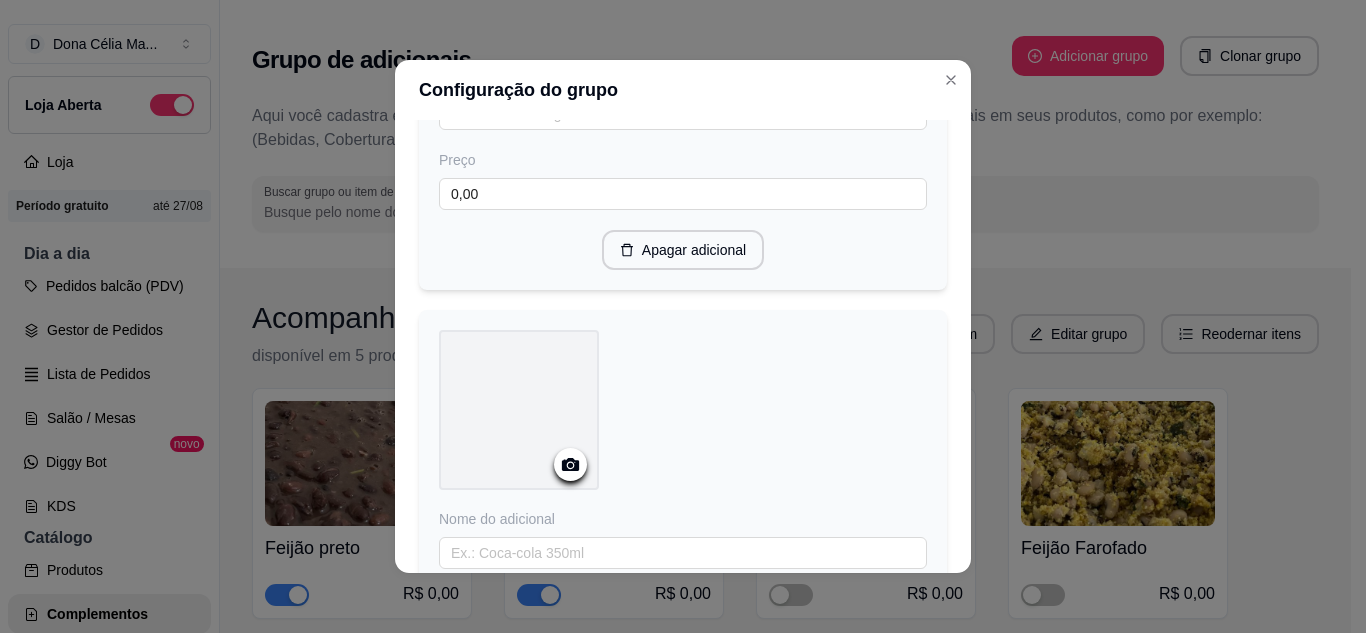 scroll, scrollTop: 605, scrollLeft: 0, axis: vertical 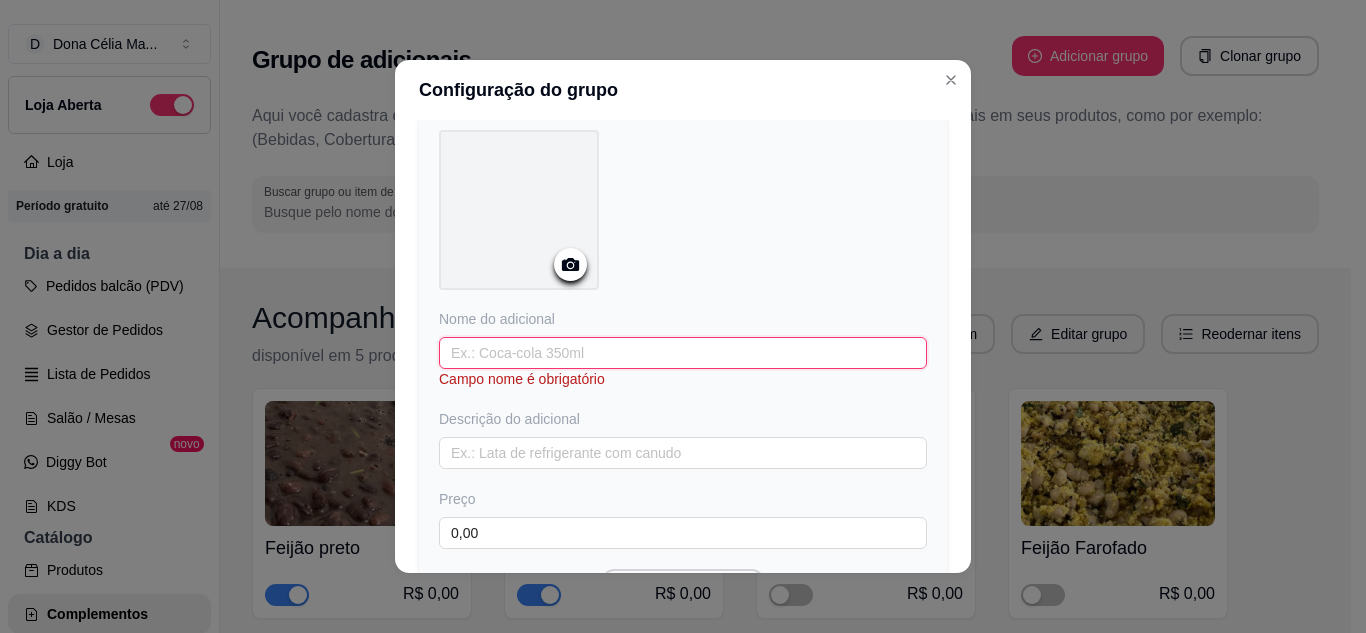 click at bounding box center (683, 353) 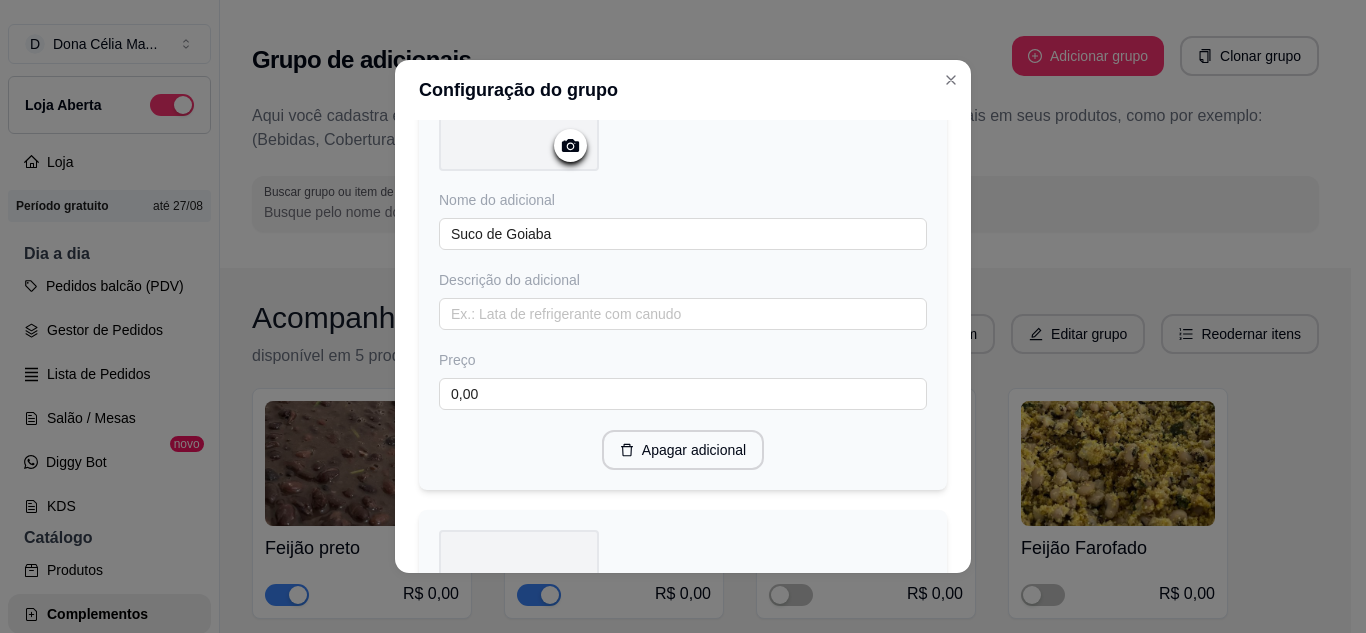 scroll, scrollTop: 5, scrollLeft: 0, axis: vertical 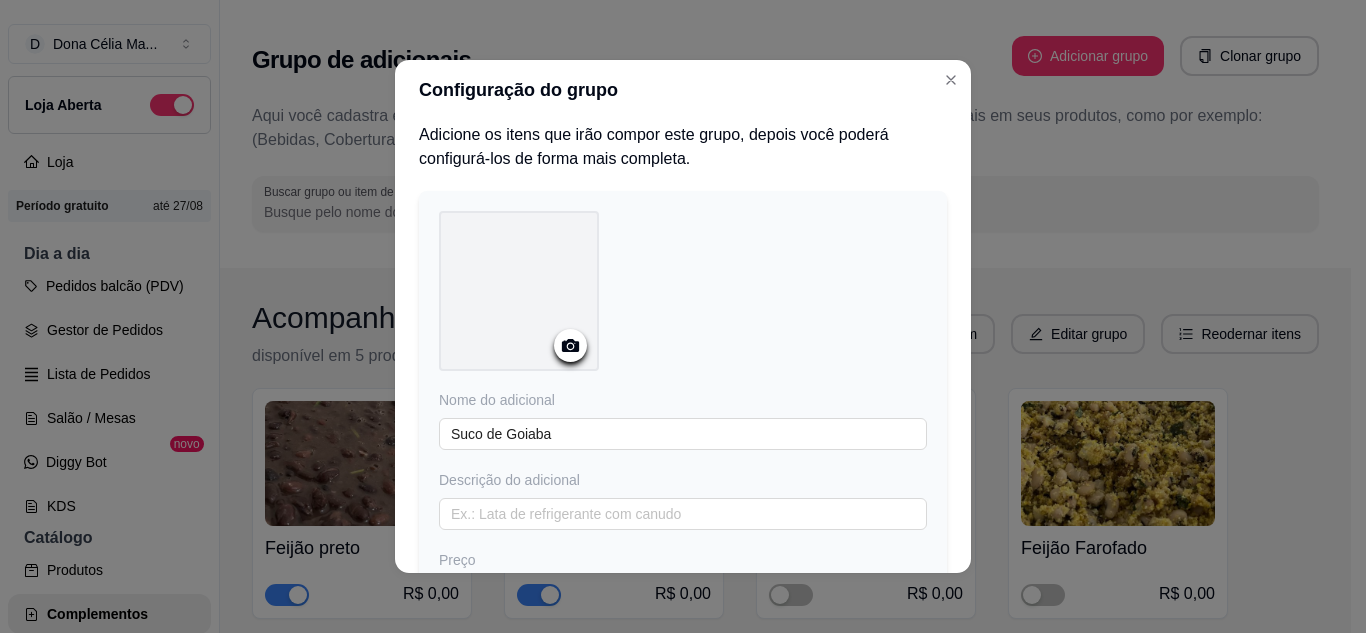 type on "Suco de Acerola" 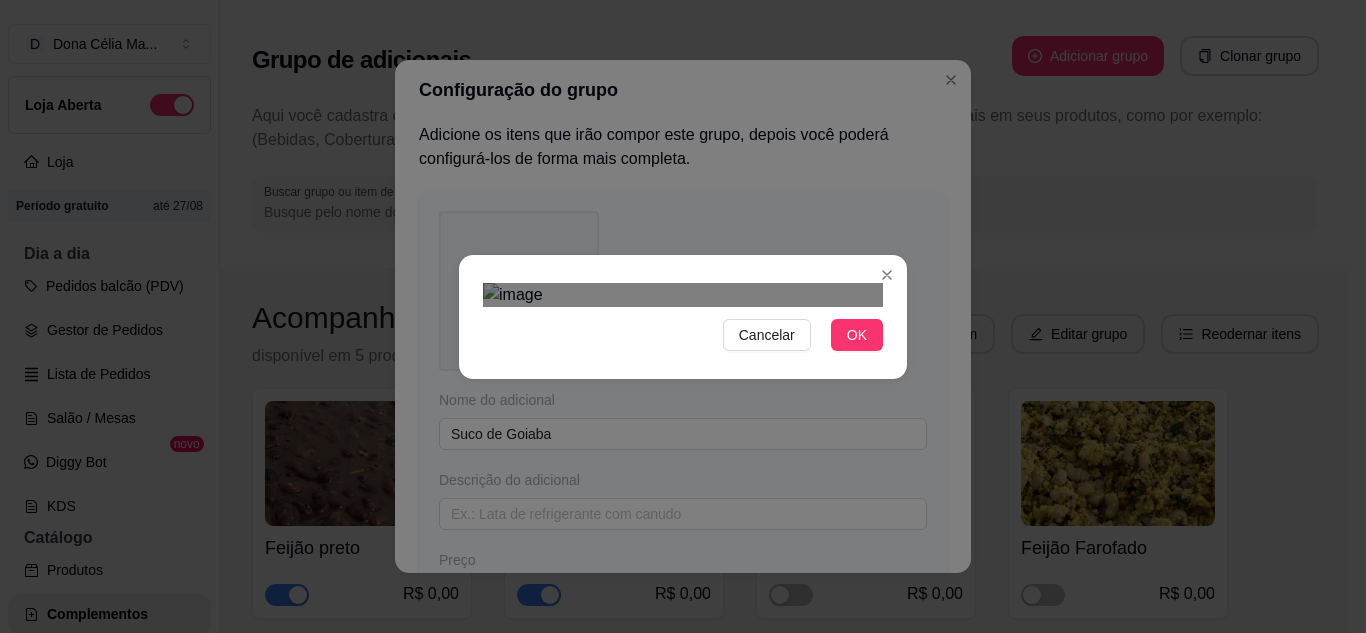 click on "Cancelar OK" at bounding box center [683, 316] 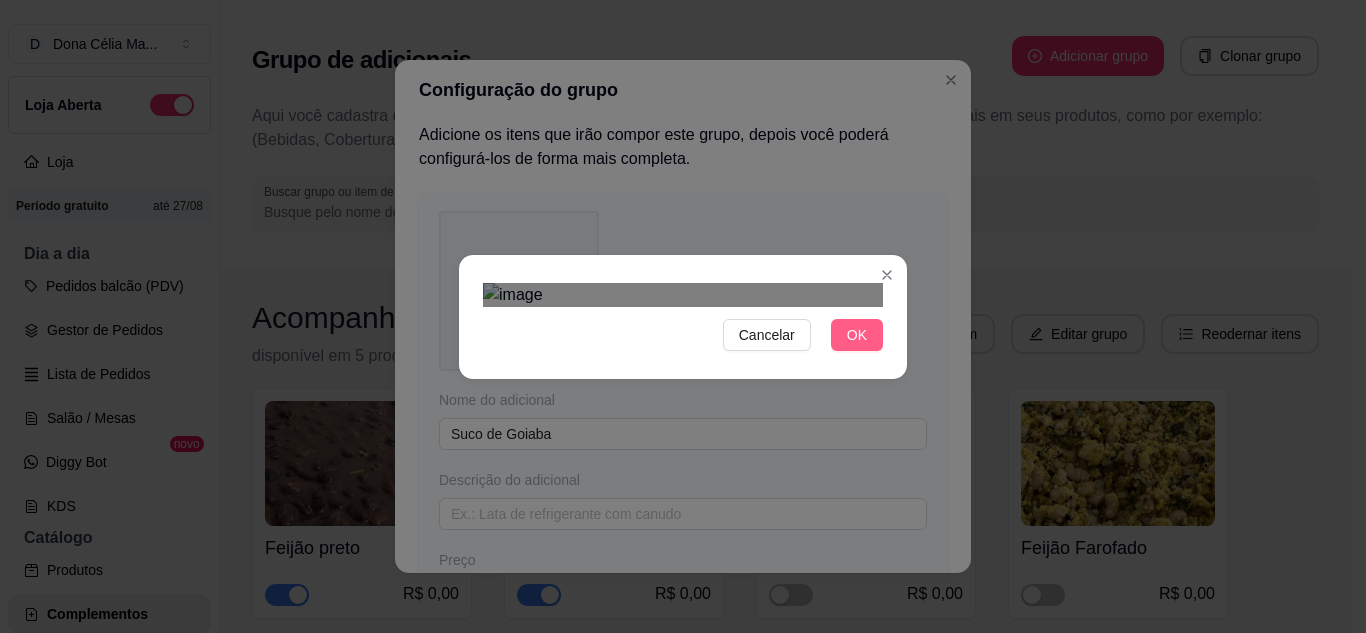 click on "OK" at bounding box center [857, 335] 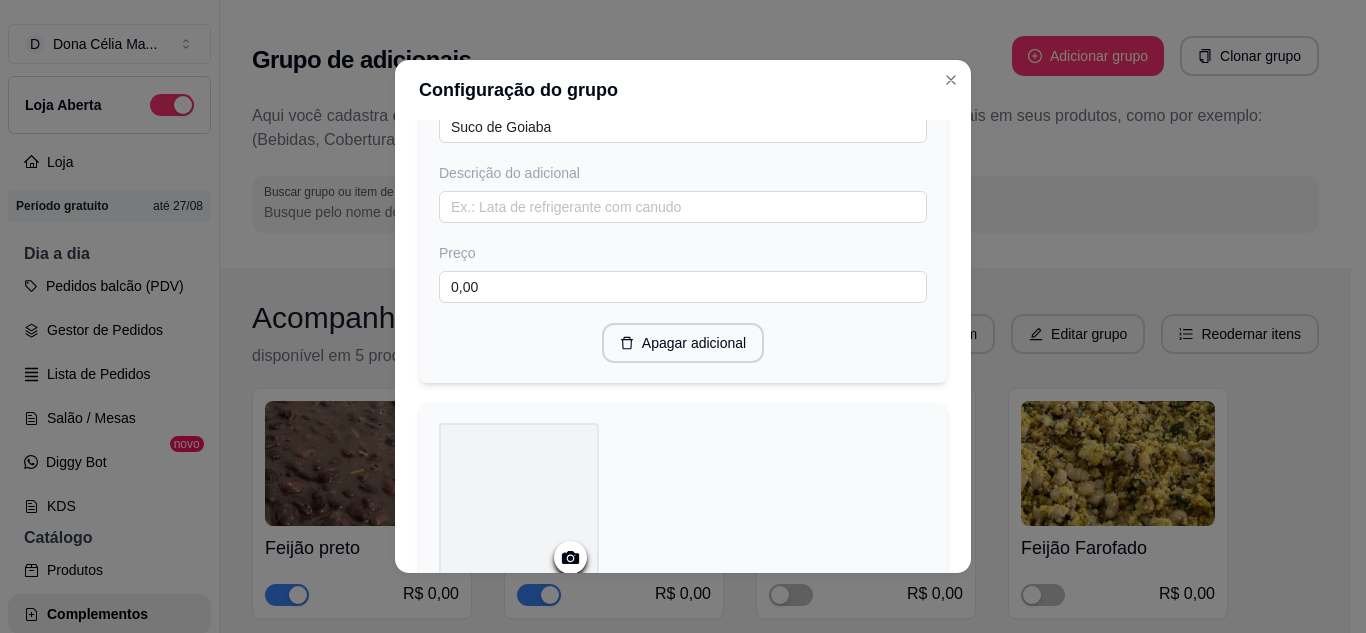 scroll, scrollTop: 105, scrollLeft: 0, axis: vertical 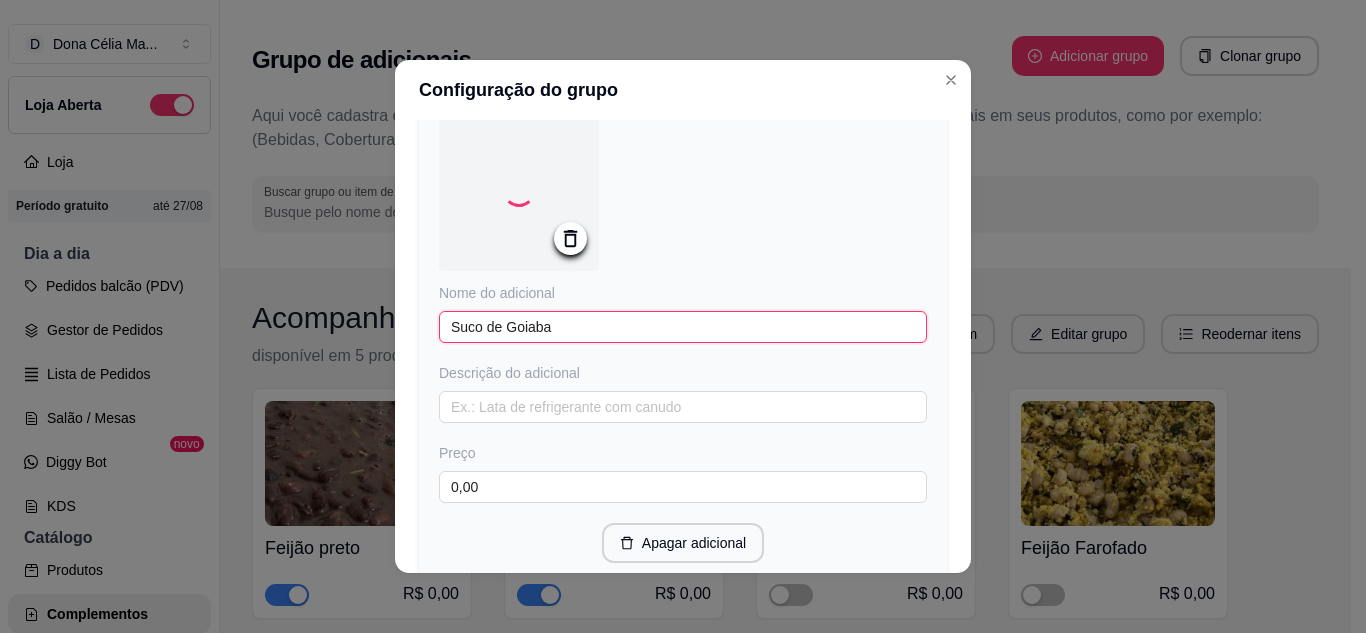 click on "Suco de Goiaba" at bounding box center (683, 327) 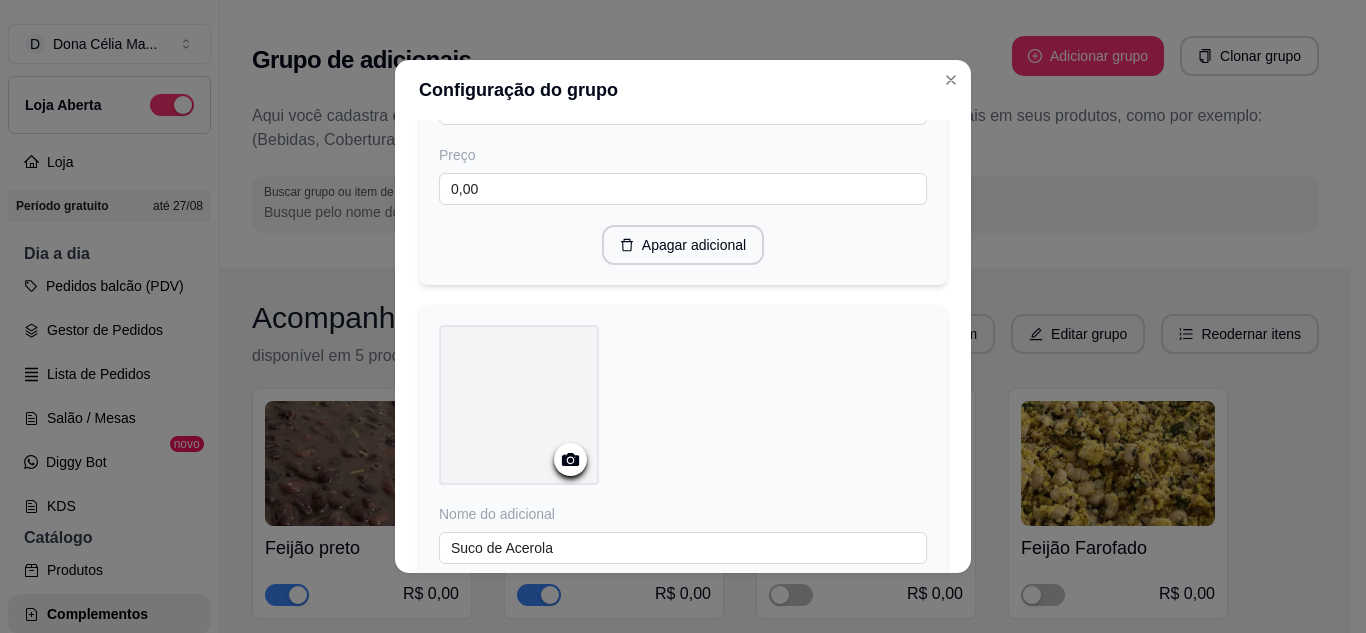 scroll, scrollTop: 605, scrollLeft: 0, axis: vertical 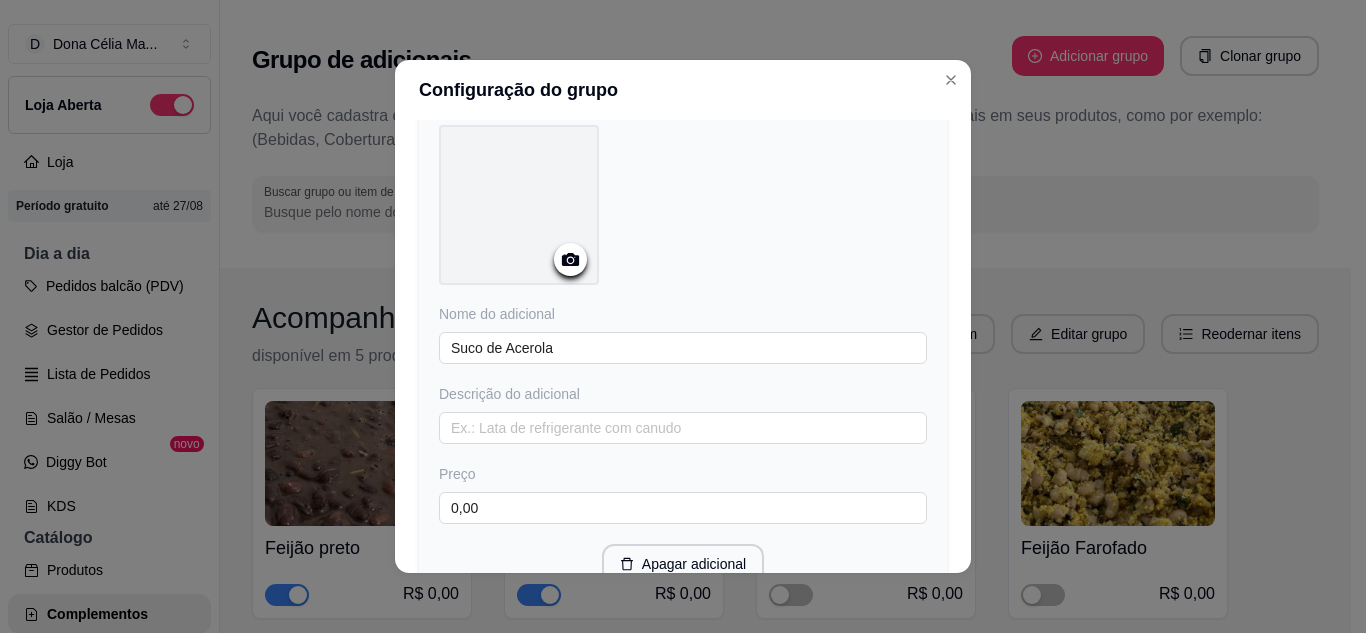 type on "Suco de Goiaba 300ml" 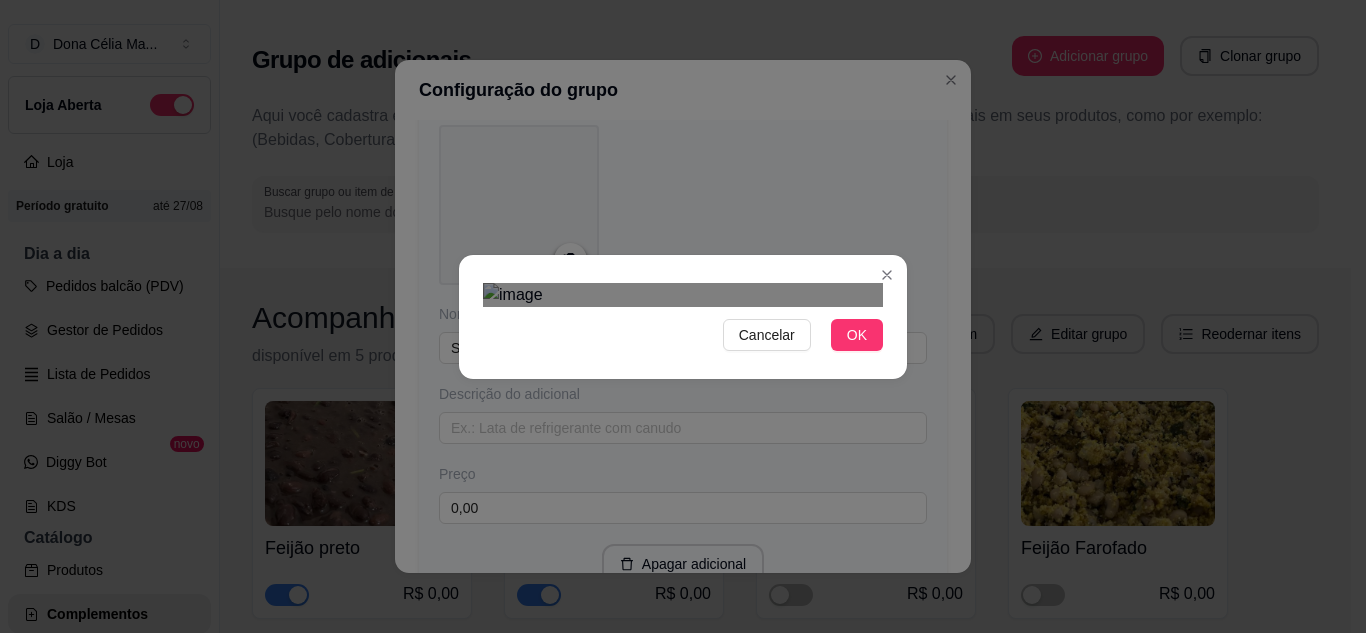 click on "Cancelar OK" at bounding box center [683, 316] 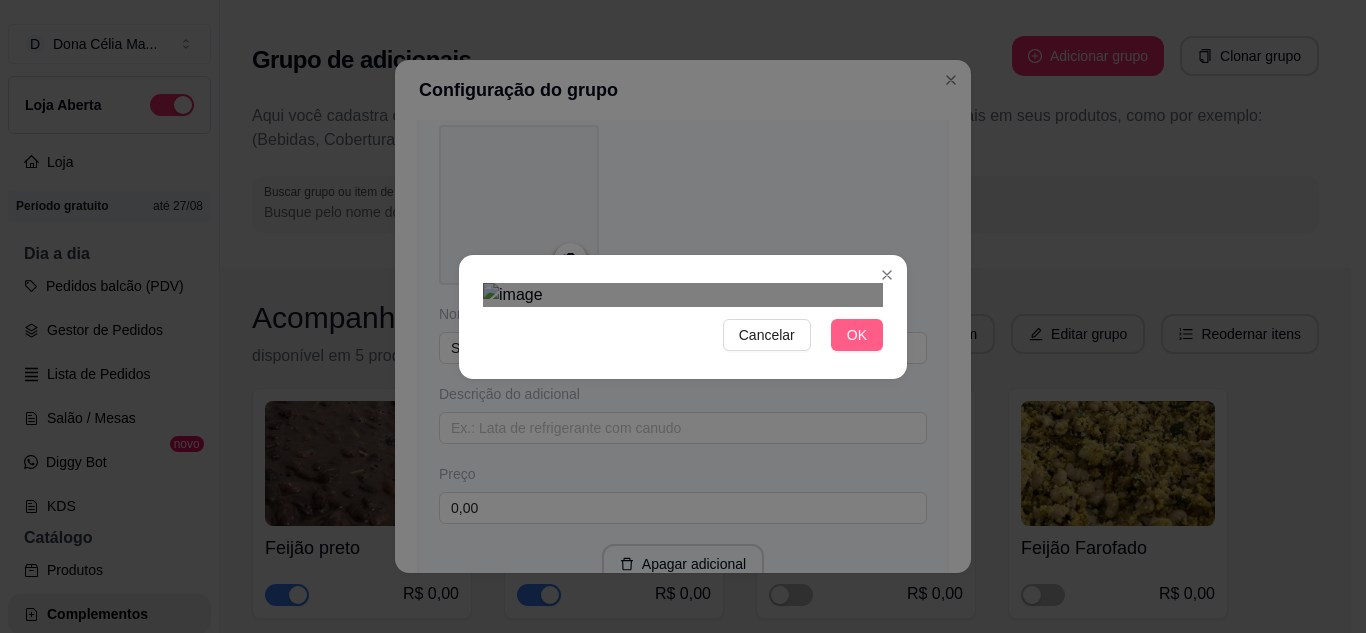 click on "OK" at bounding box center [857, 335] 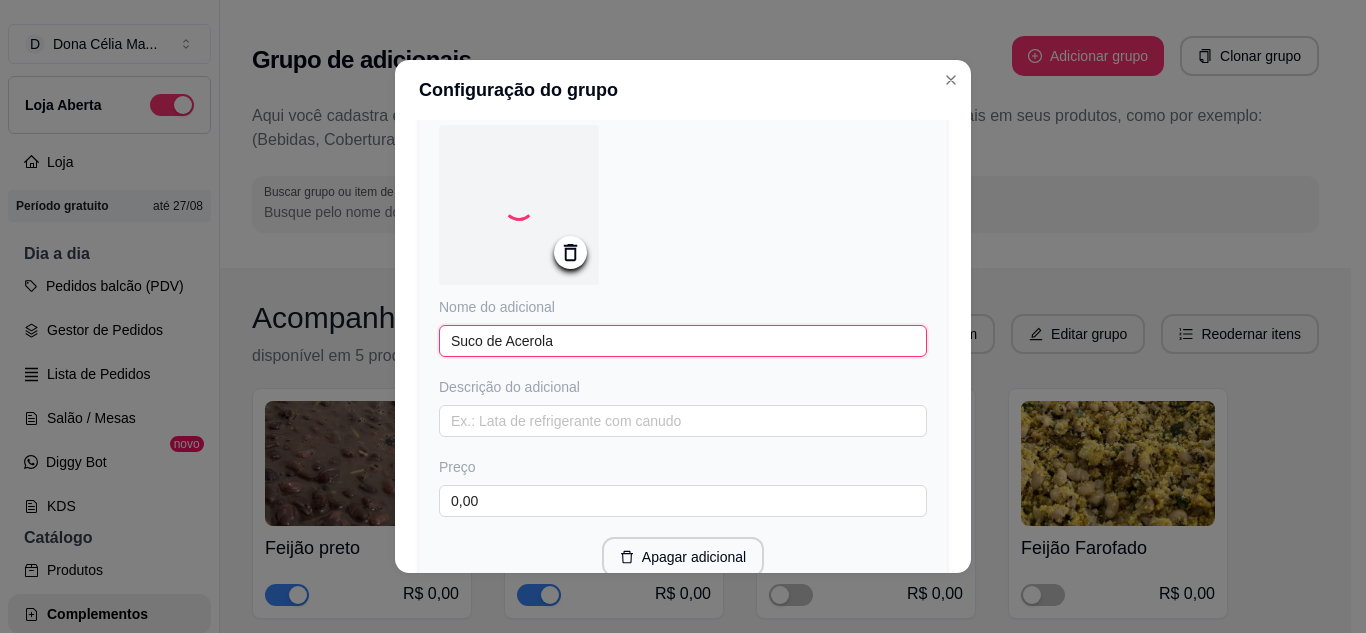 click on "Suco de Acerola" at bounding box center (683, 341) 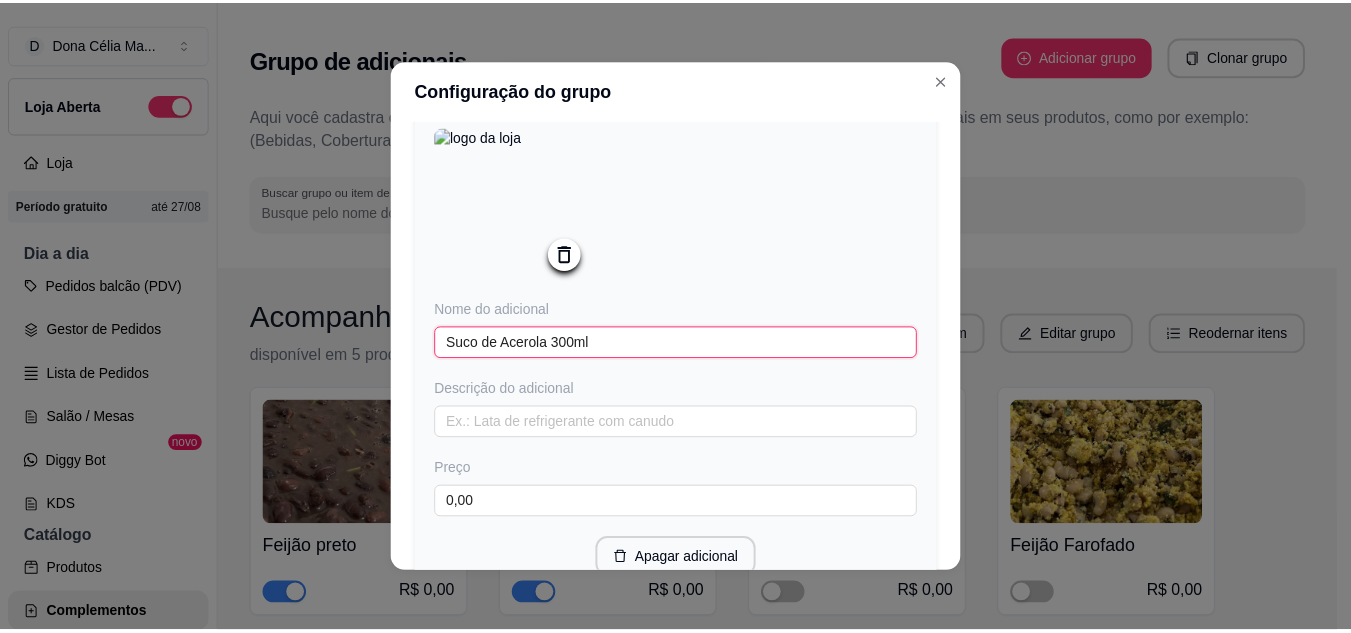 scroll, scrollTop: 783, scrollLeft: 0, axis: vertical 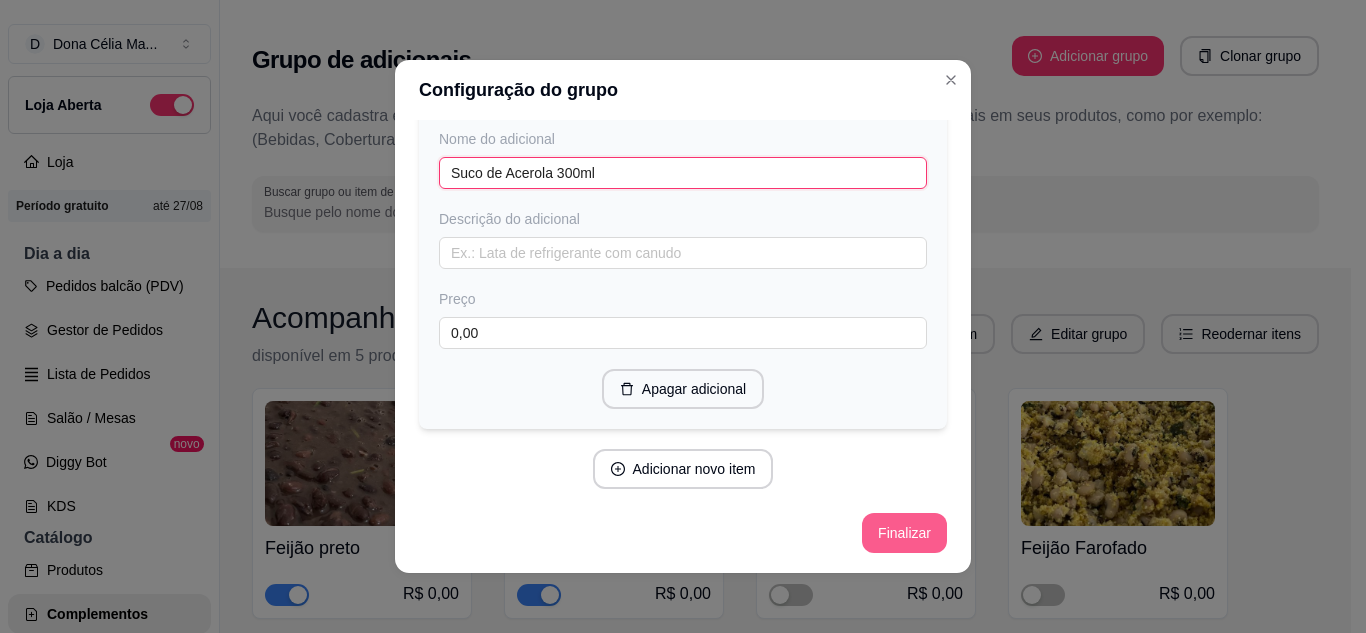 type on "Suco de Acerola 300ml" 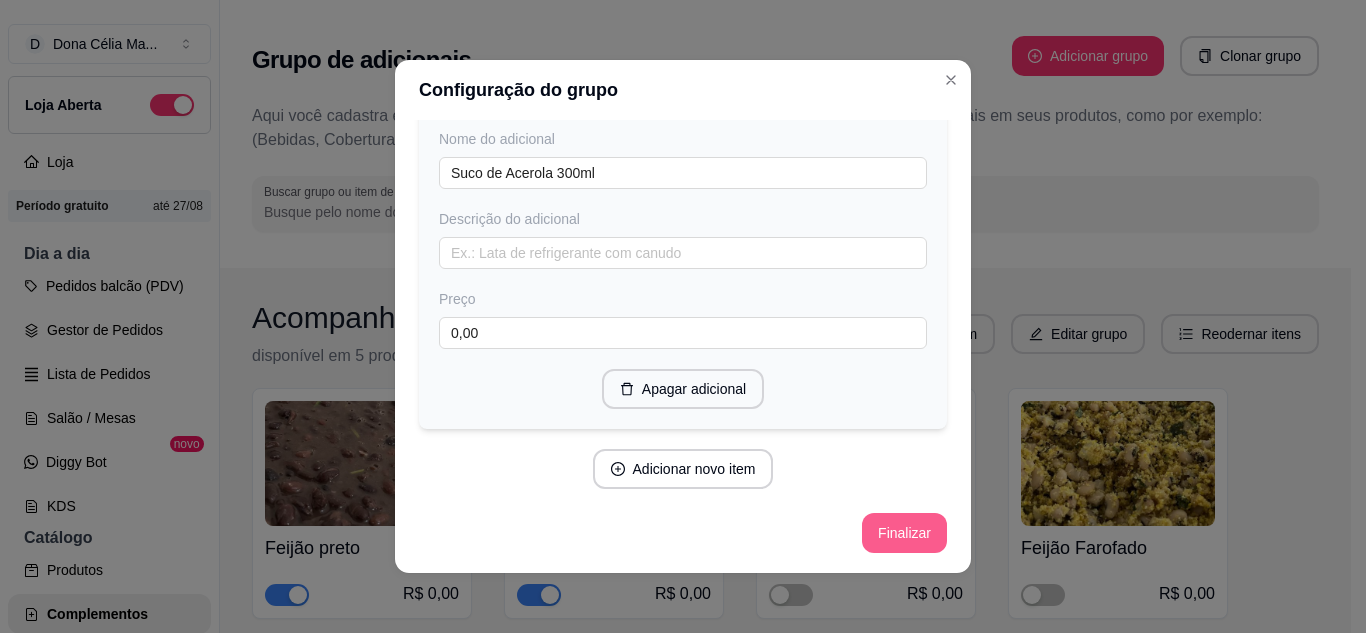 click on "Finalizar" at bounding box center [904, 533] 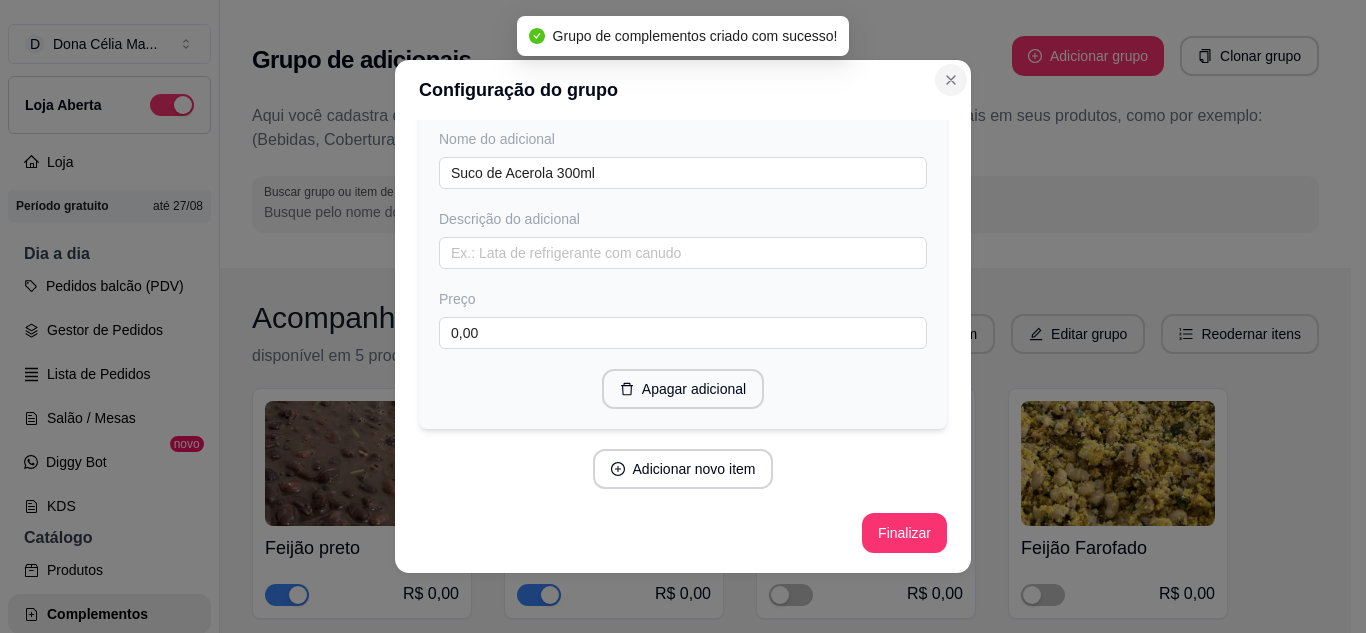 click at bounding box center [951, 80] 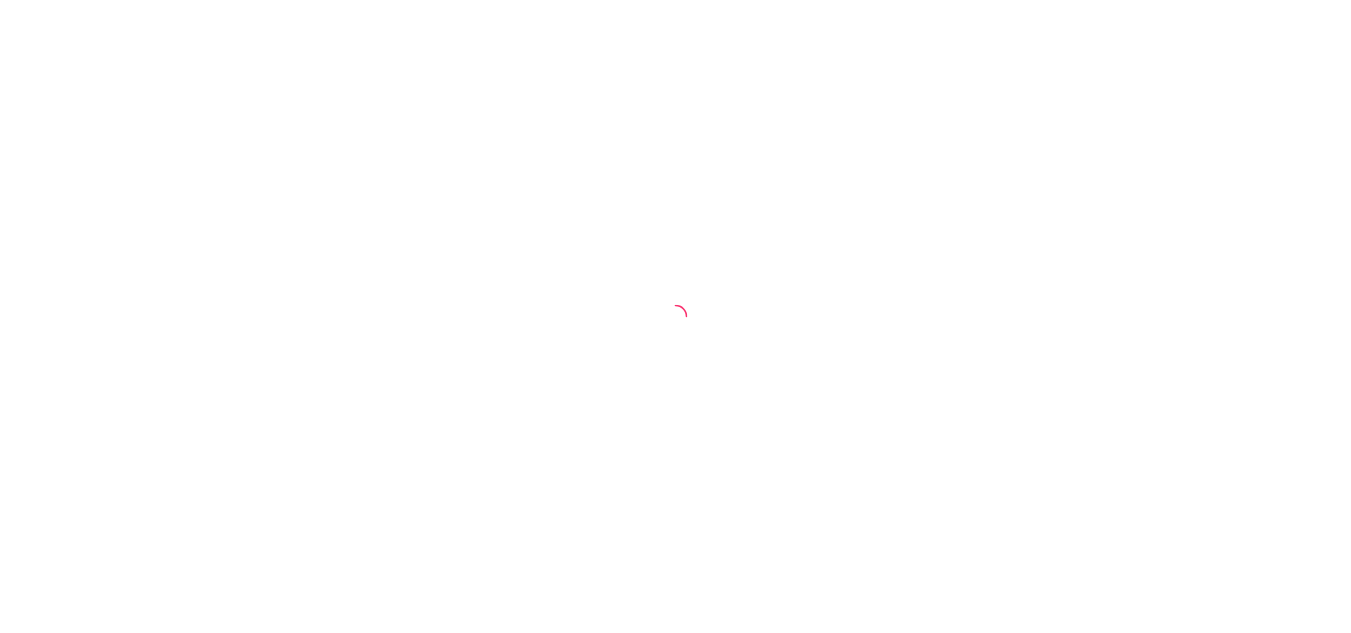 scroll, scrollTop: 0, scrollLeft: 0, axis: both 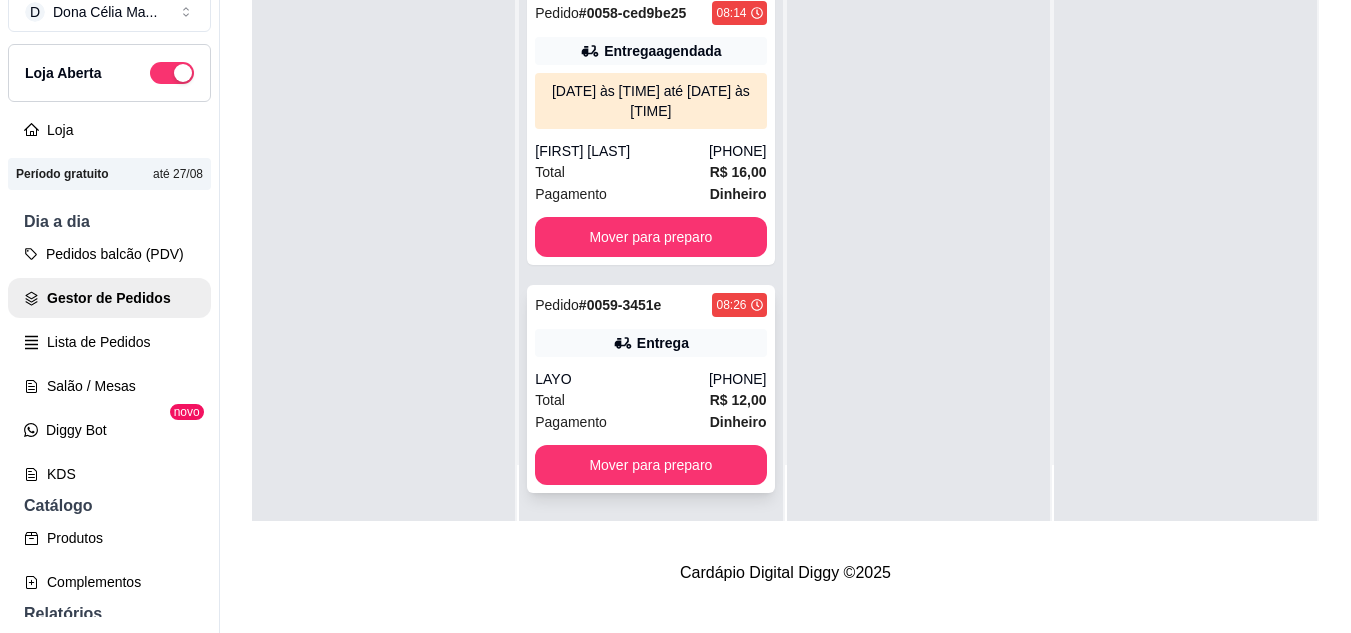 click on "Entrega" at bounding box center [663, 343] 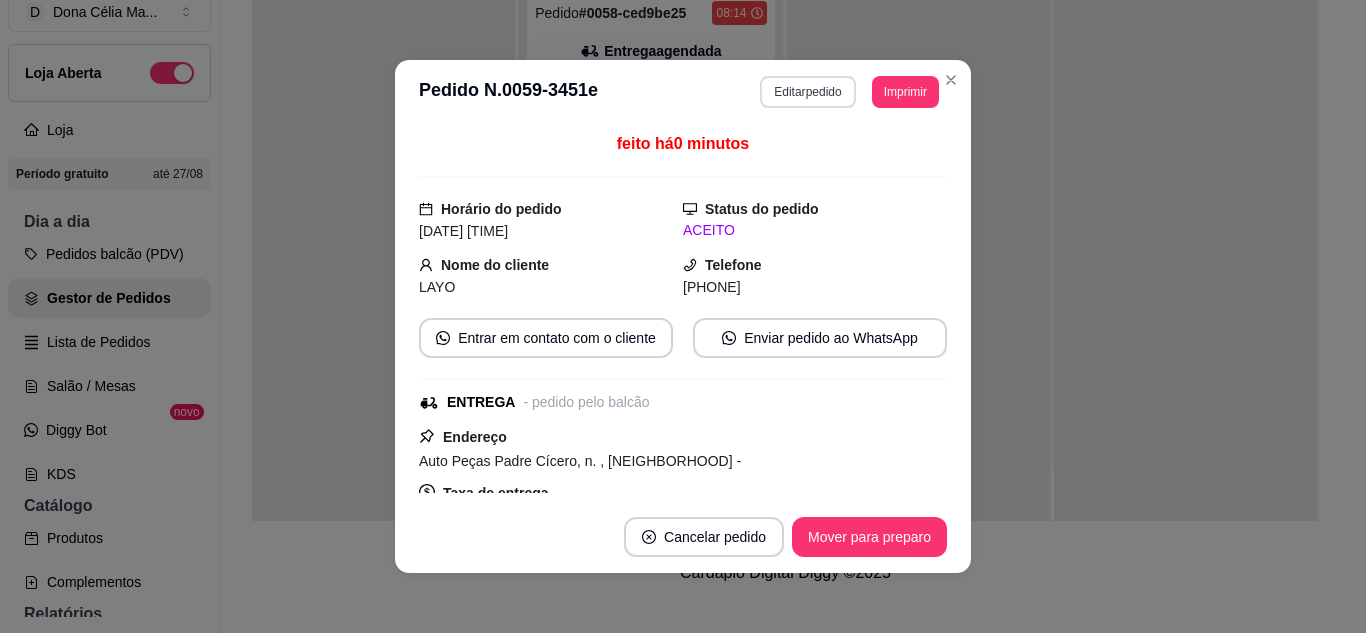 click on "Editar  pedido" at bounding box center (807, 92) 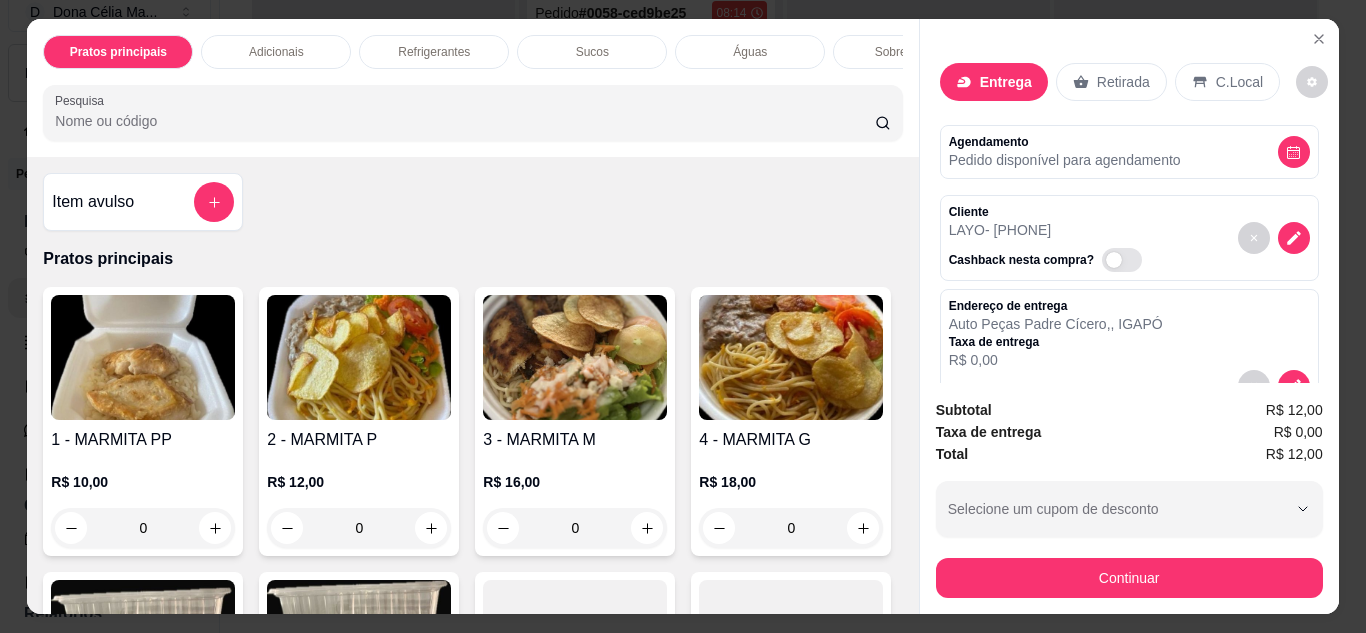 click on "Agendamento" at bounding box center (1065, 142) 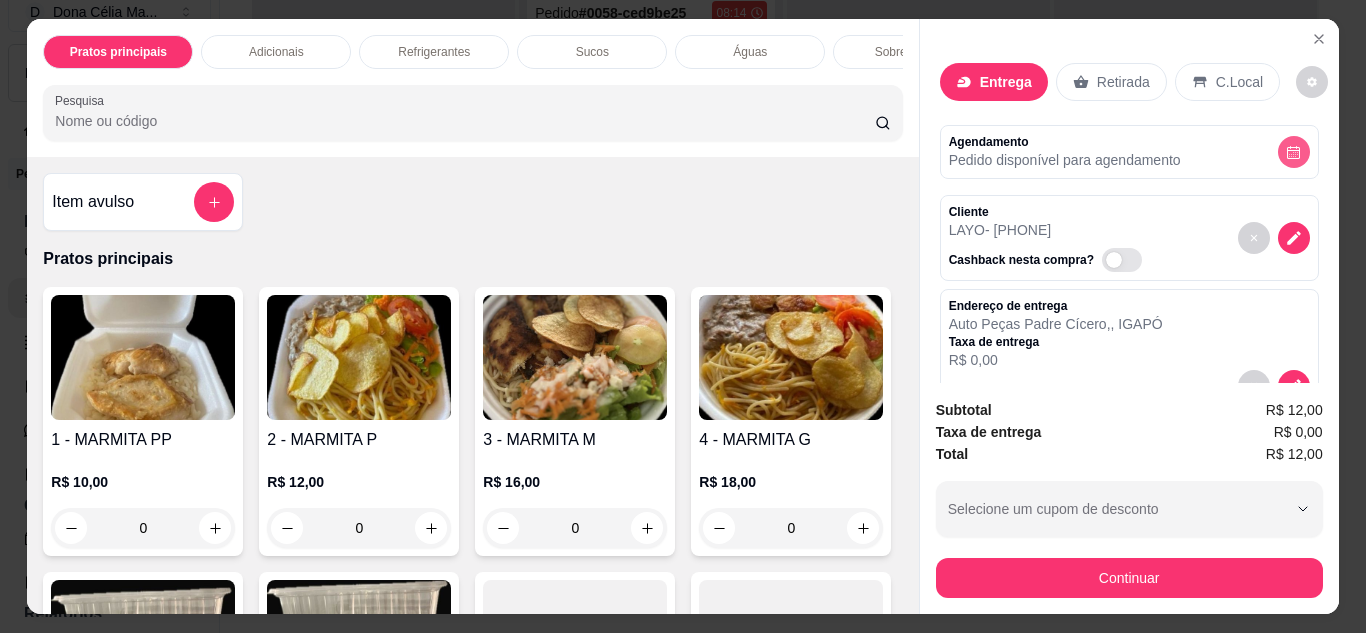 click at bounding box center [1294, 152] 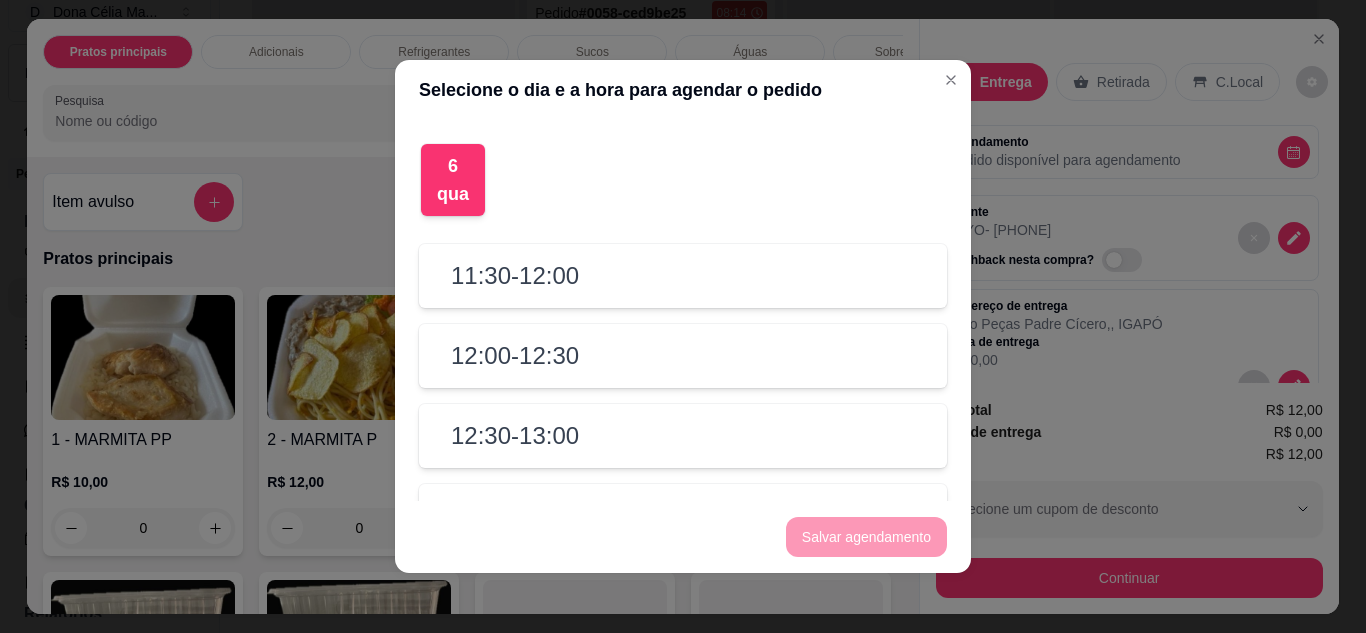 click on "11:30  -  12:00" at bounding box center [515, 276] 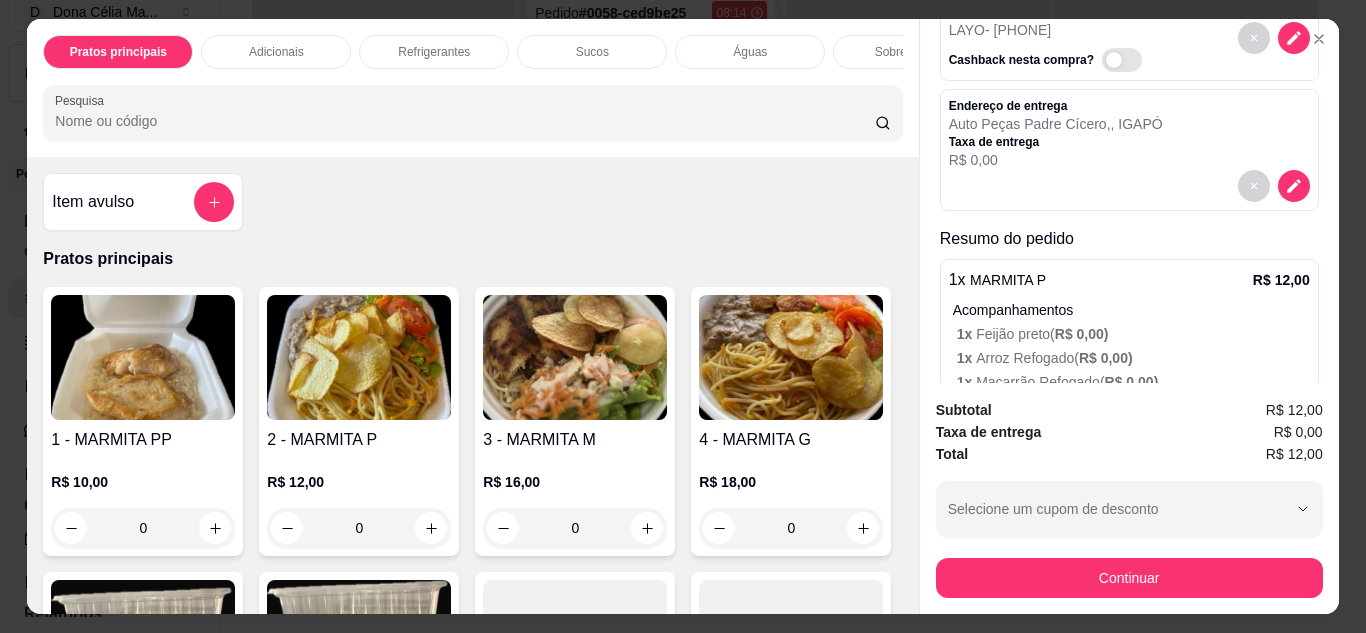 scroll, scrollTop: 400, scrollLeft: 0, axis: vertical 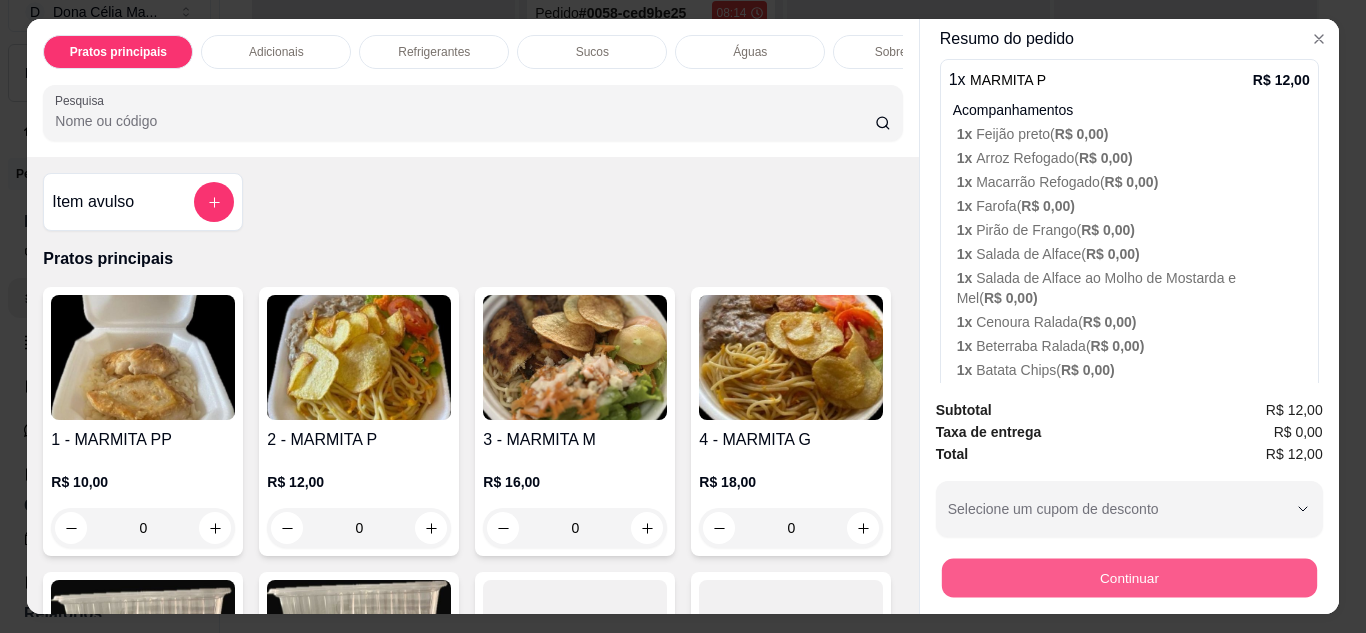 click on "Continuar" at bounding box center (1128, 578) 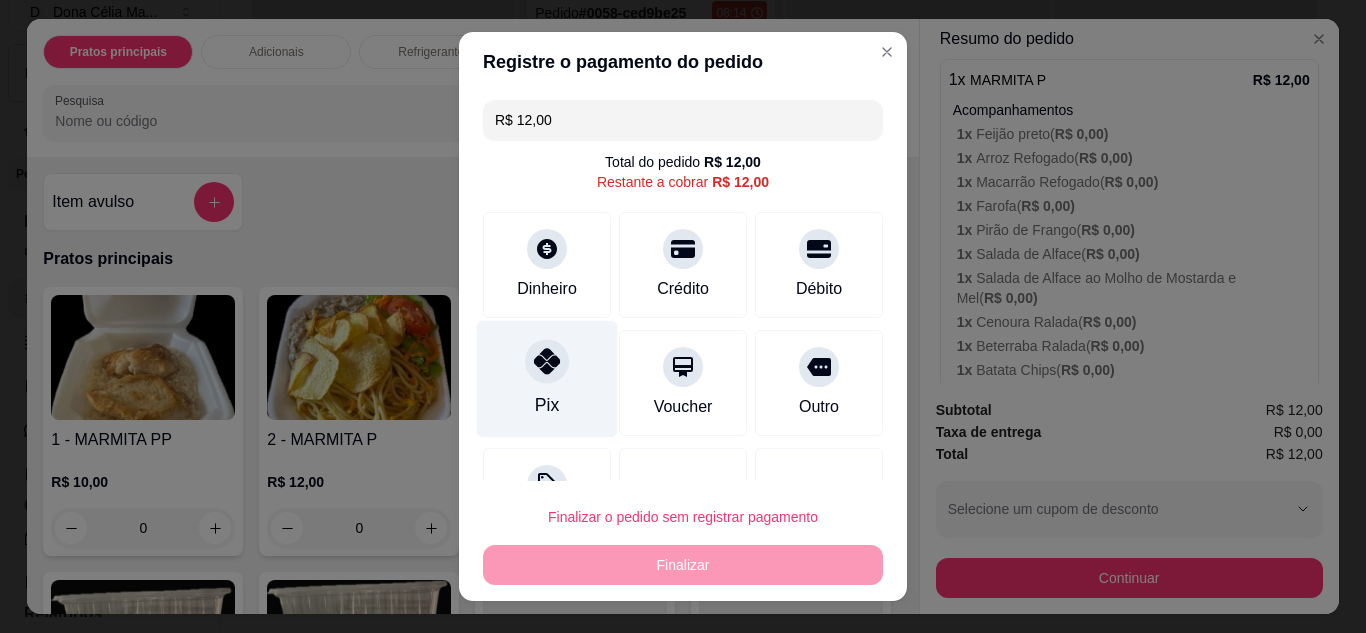 click at bounding box center [547, 361] 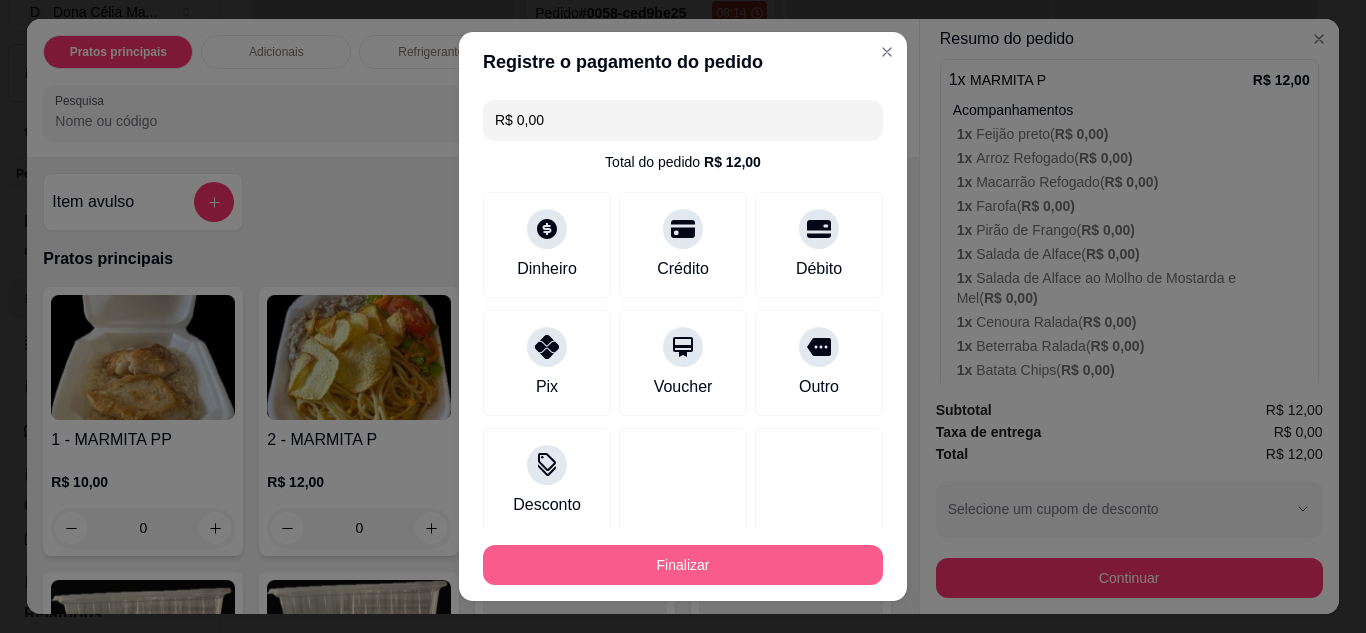 click on "Finalizar" at bounding box center (683, 565) 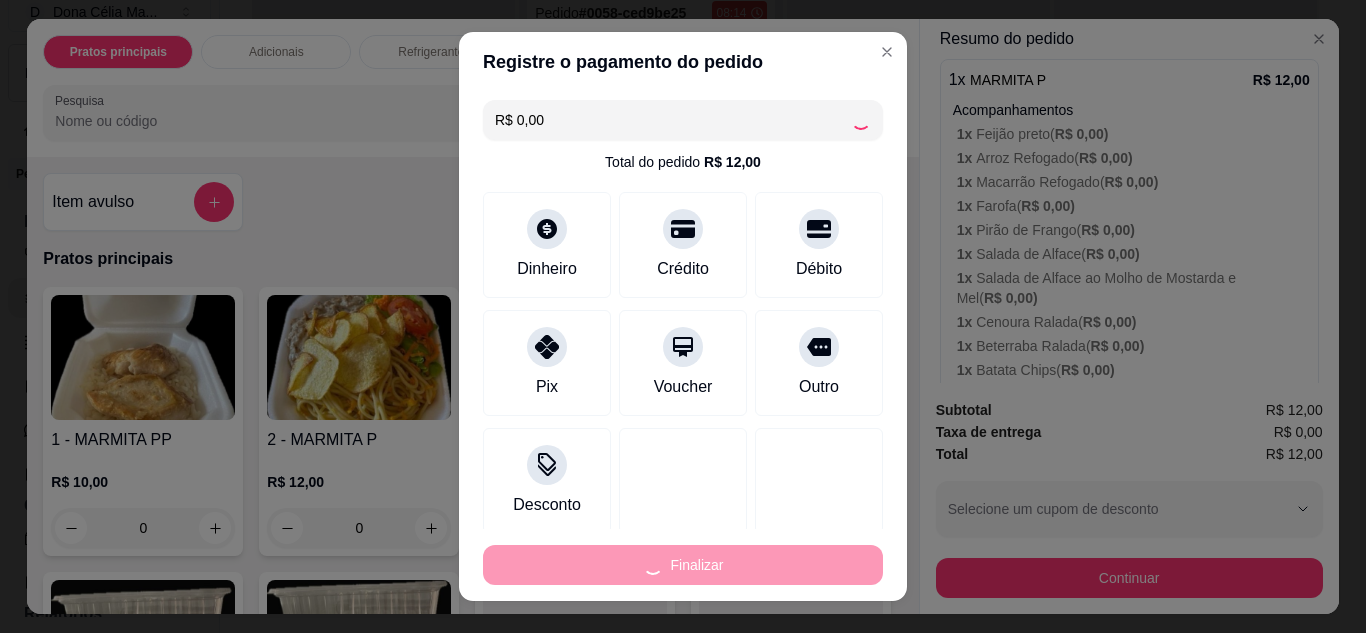 type on "-R$ 12,00" 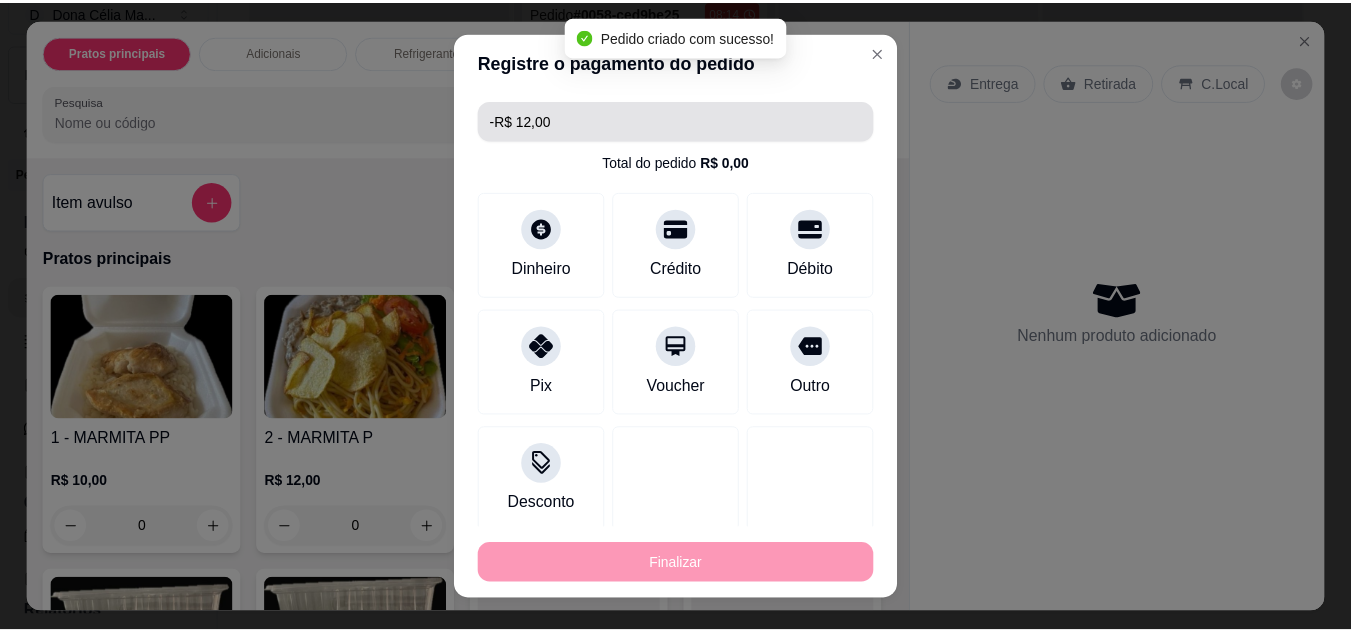 scroll, scrollTop: 0, scrollLeft: 0, axis: both 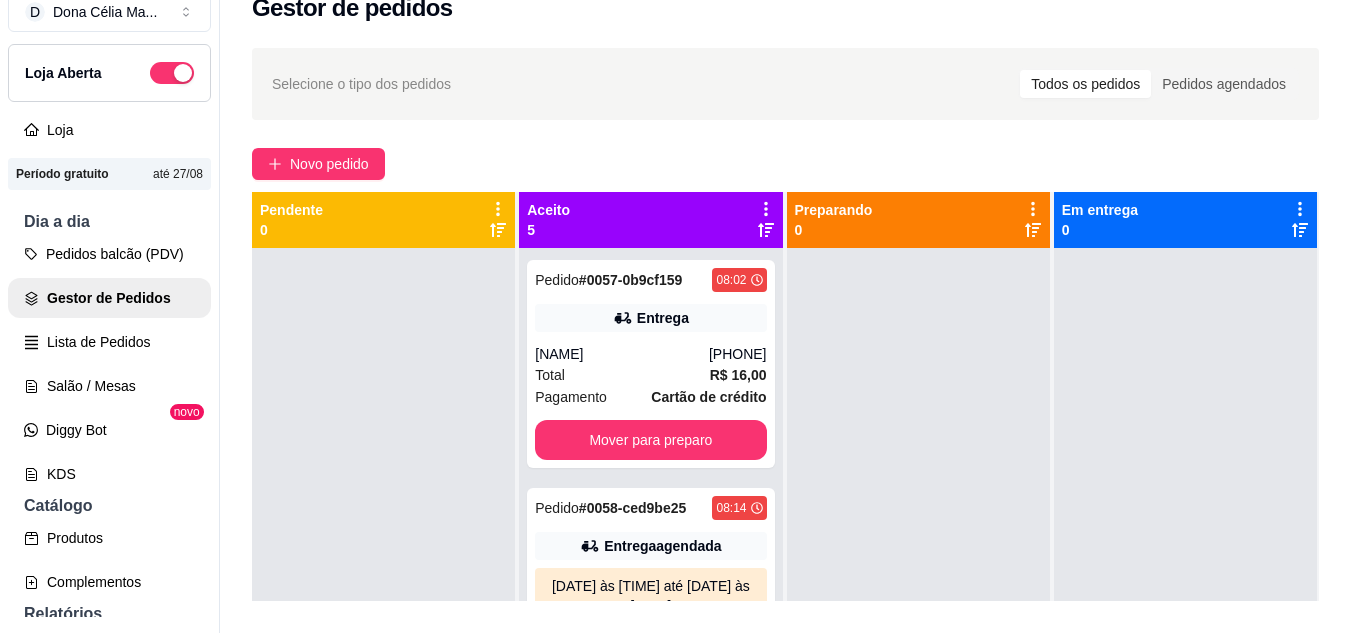 click on "Selecione o tipo dos pedidos Todos os pedidos Pedidos agendados Novo pedido Pendente 0 Aceito 5 Pedido  # [ID] [TIME] Entrega [NAME]  ([PHONE]) Total R$ 16,00 Pagamento Cartão de crédito Mover para preparo Pedido  # [ID] [TIME] Entrega  agendada [DATE] às [TIME] até [DATE] às [TIME]  [NAME] ([PHONE]) Total R$ 16,00 Pagamento Dinheiro Mover para preparo Pedido  # [ID] [TIME] Entrega  agendada [DATE] às [TIME] até [DATE] às [TIME]  [NAME] ([PHONE]) Total R$ 12,00 Pagamento Transferência Pix Mover para preparo Pedido  # [ID] [TIME] Entrega [NAME]  ([PHONE]) Total R$ 12,00 Pagamento Cartão de crédito Mover para preparo Pedido  # [ID] [TIME] Entrega [NAME]  ([PHONE]) Total R$ 18,00 Pagamento Dinheiro Mover para preparo Preparando 0 Em entrega 0" at bounding box center (785, 442) 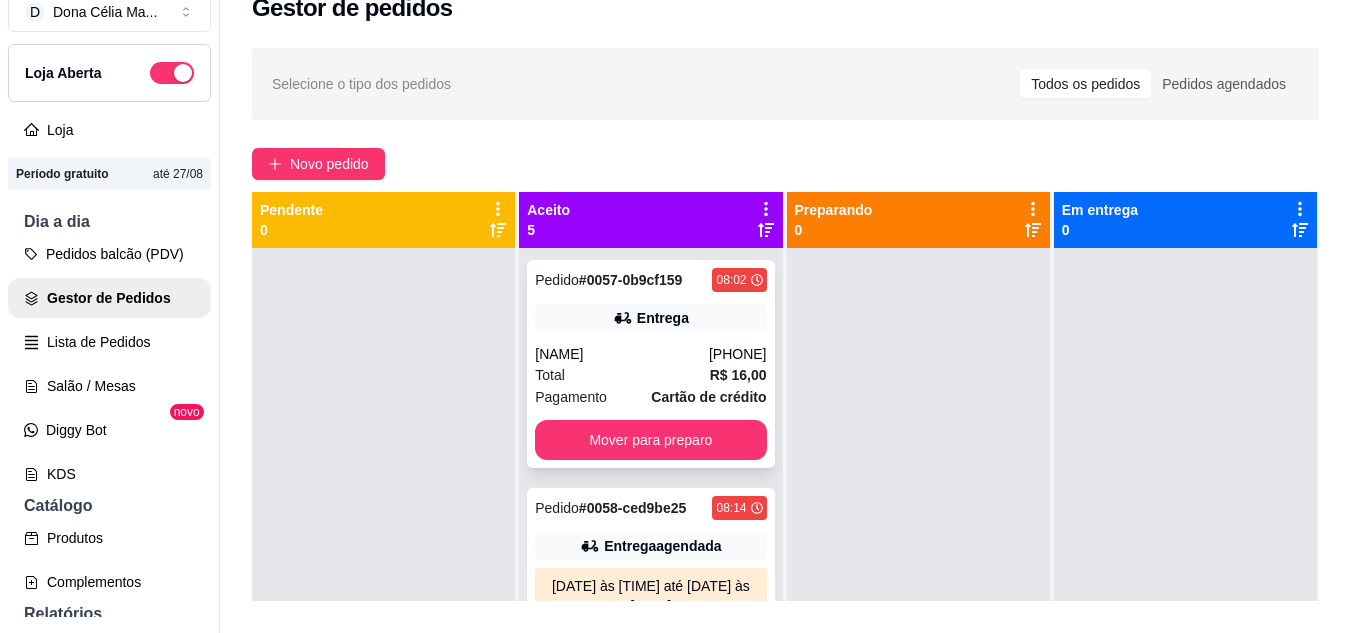 scroll, scrollTop: 100, scrollLeft: 0, axis: vertical 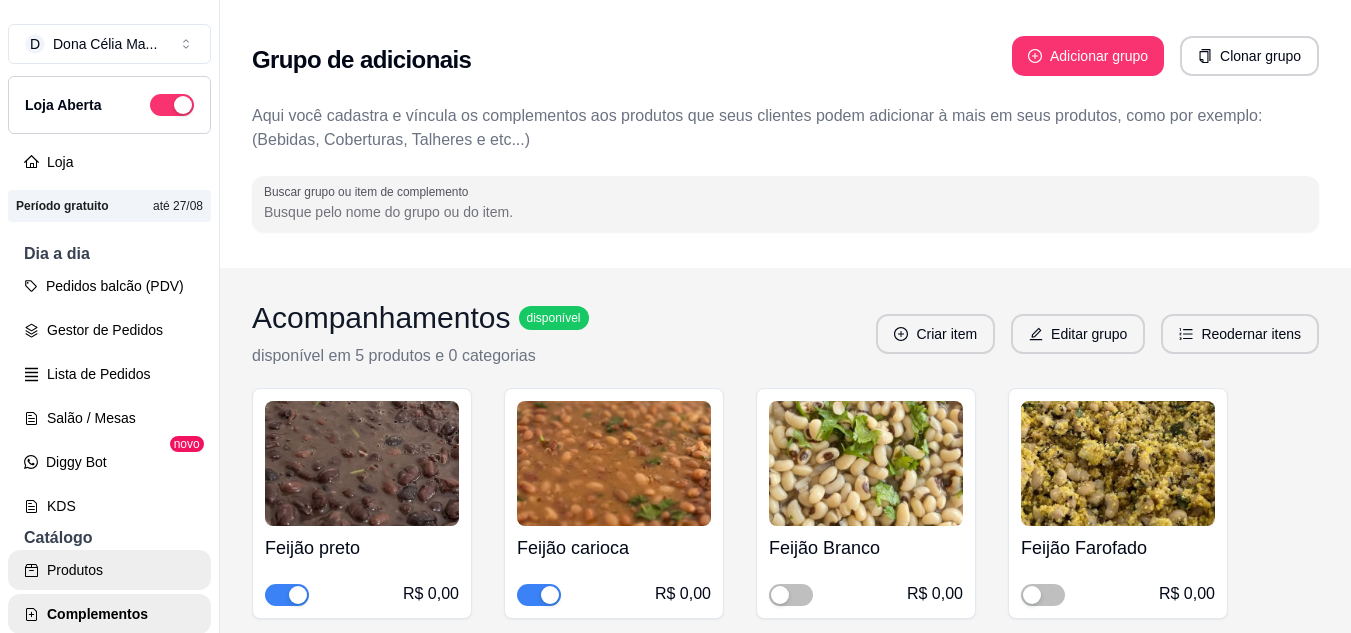 click on "Produtos" at bounding box center [109, 570] 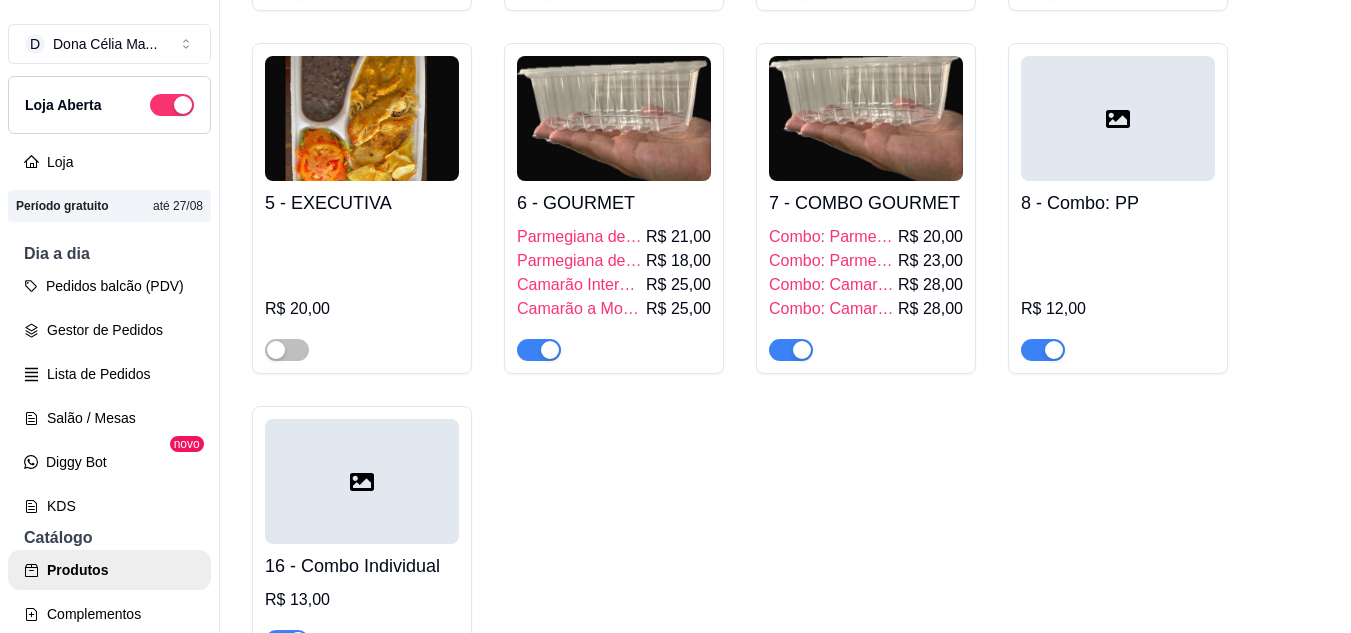 scroll, scrollTop: 600, scrollLeft: 0, axis: vertical 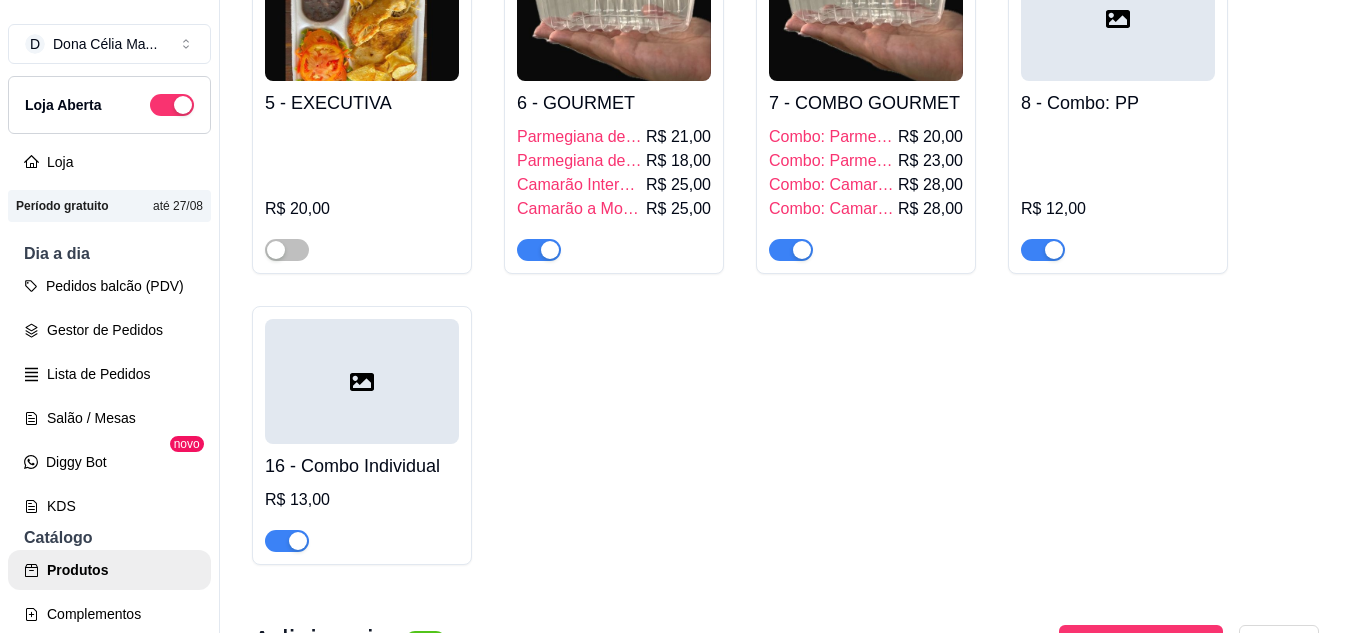 click at bounding box center (362, 381) 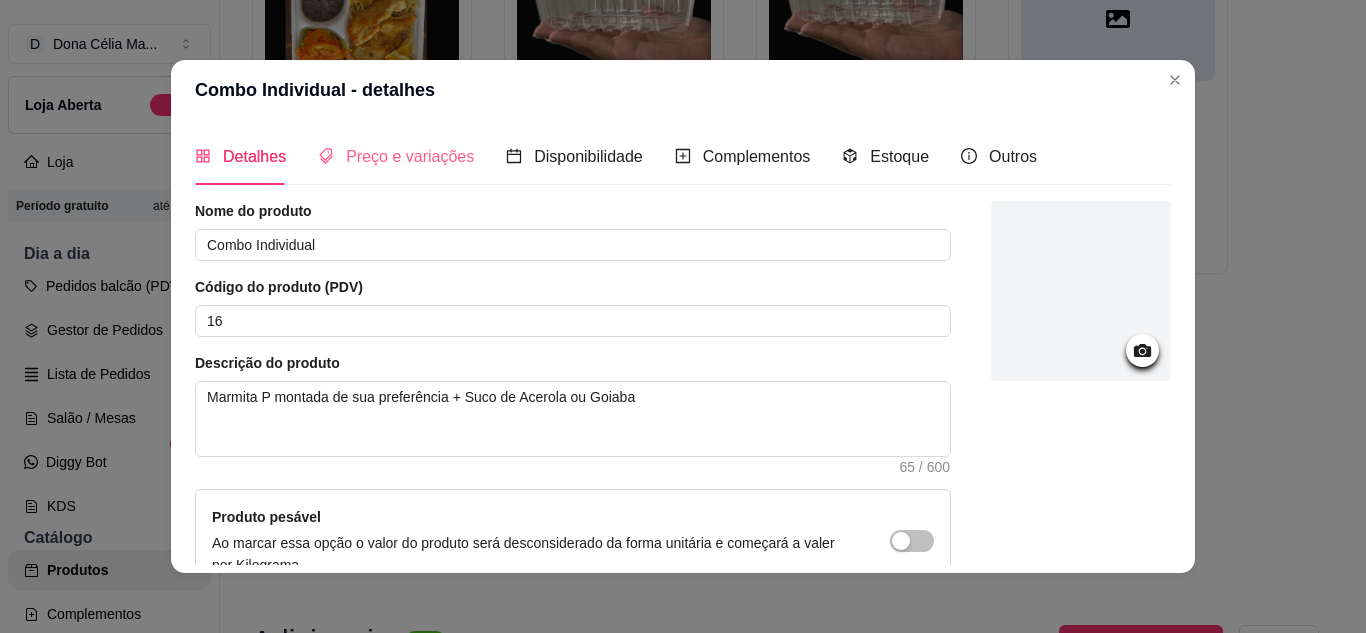 click on "Preço e variações" at bounding box center (396, 156) 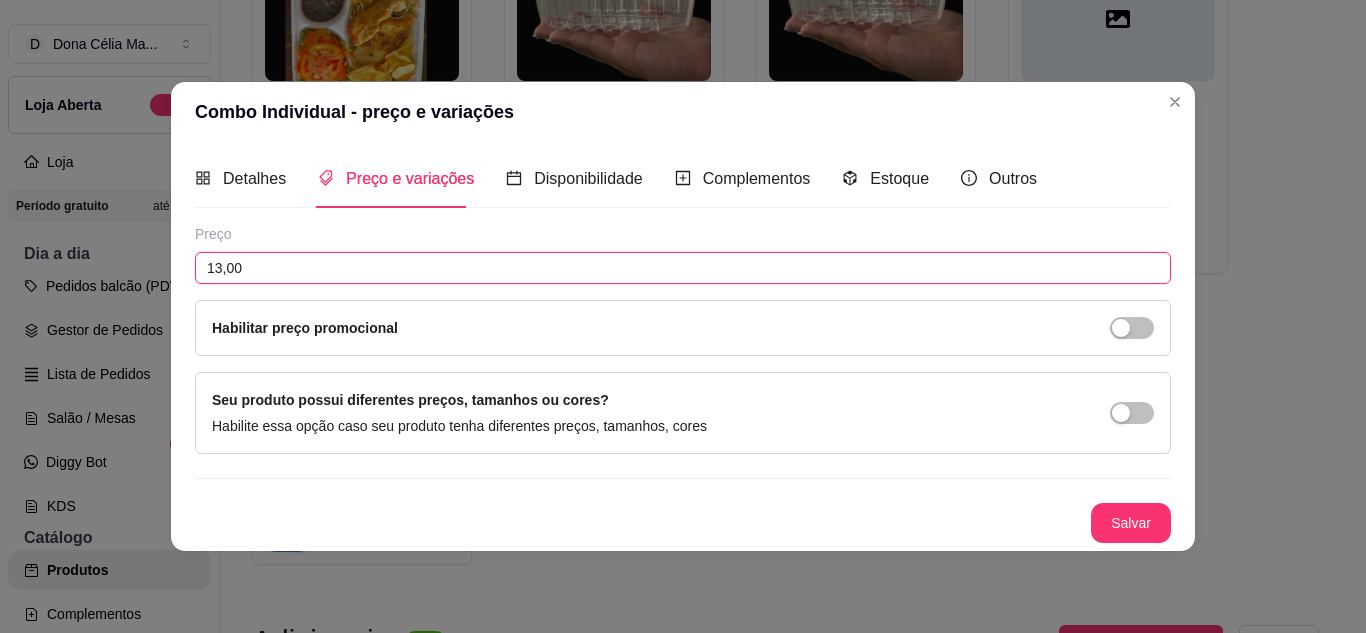 drag, startPoint x: 287, startPoint y: 268, endPoint x: 141, endPoint y: 268, distance: 146 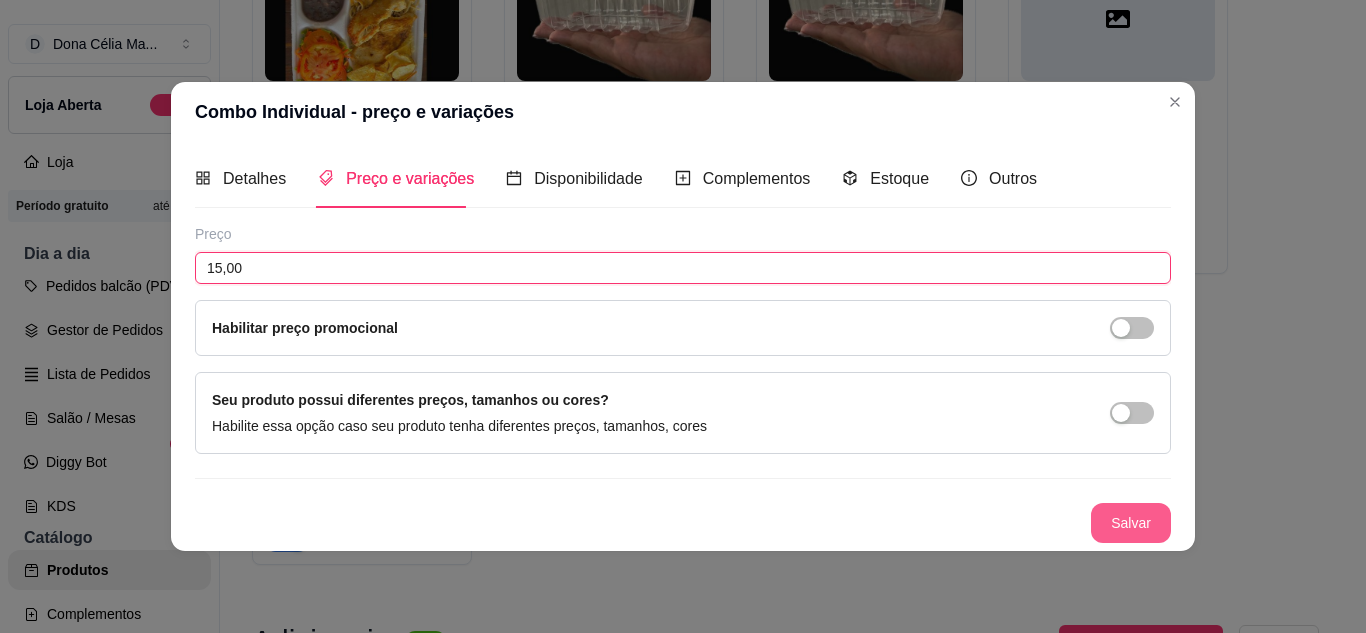 type on "15,00" 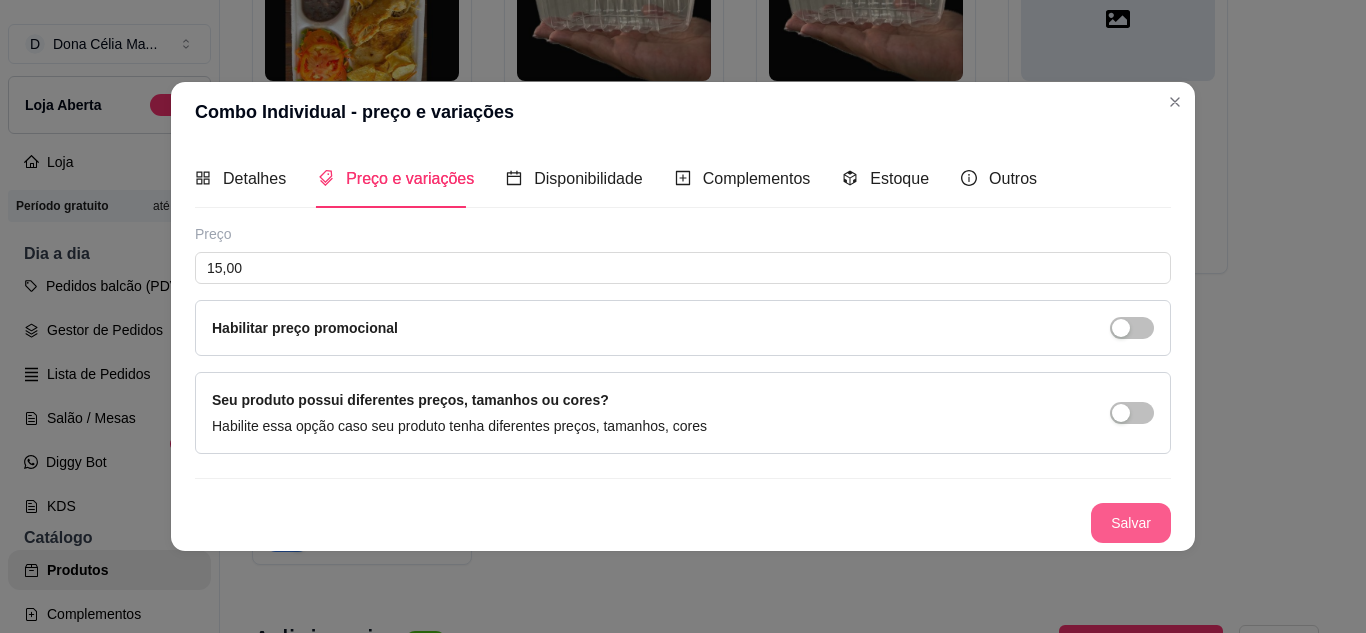 click on "Salvar" at bounding box center (1131, 523) 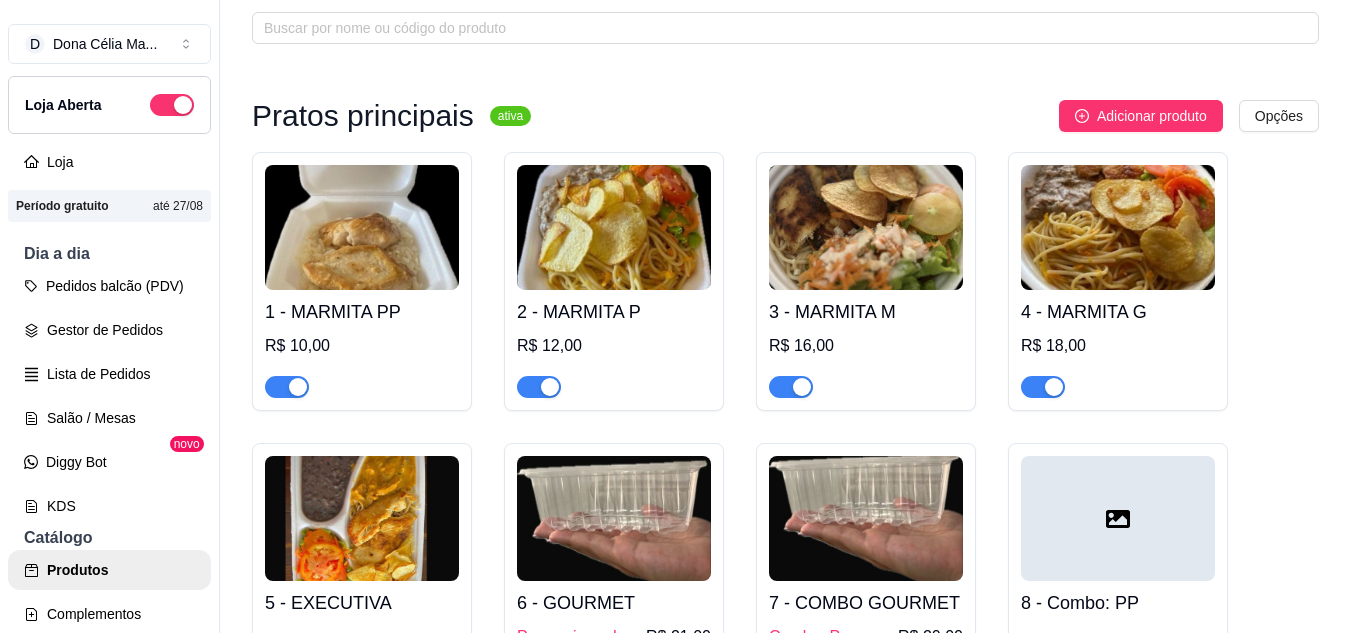 scroll, scrollTop: 0, scrollLeft: 0, axis: both 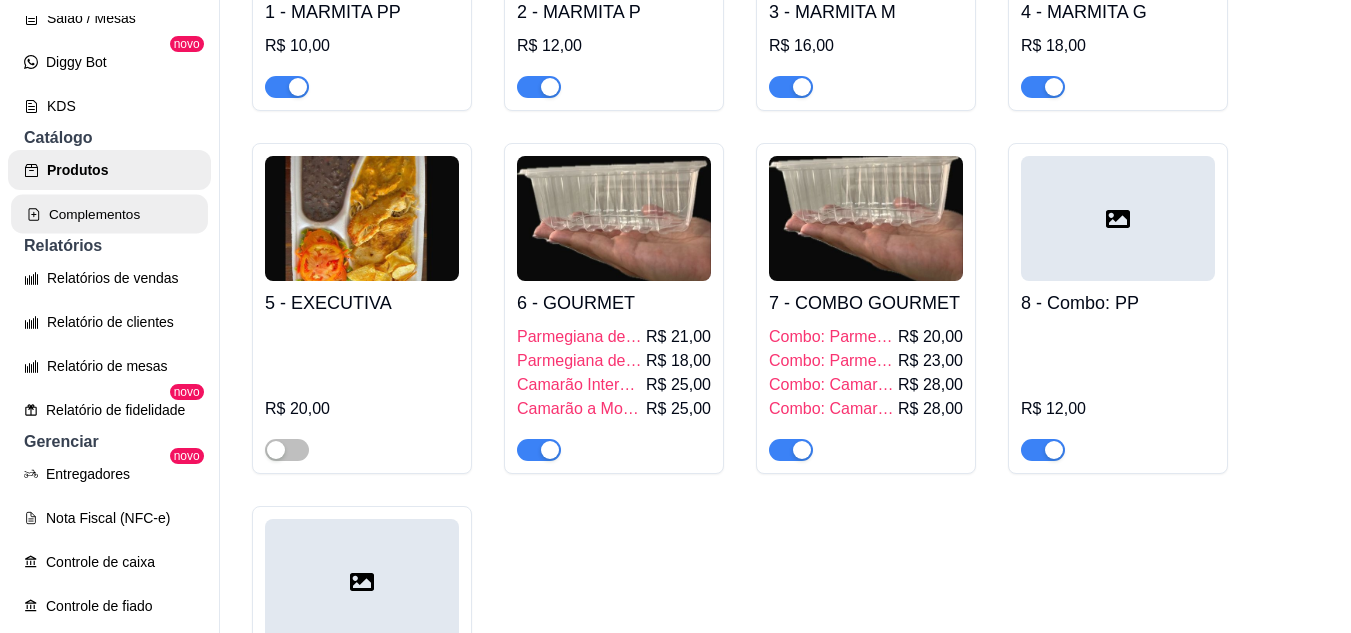 click on "Complementos" at bounding box center [109, 214] 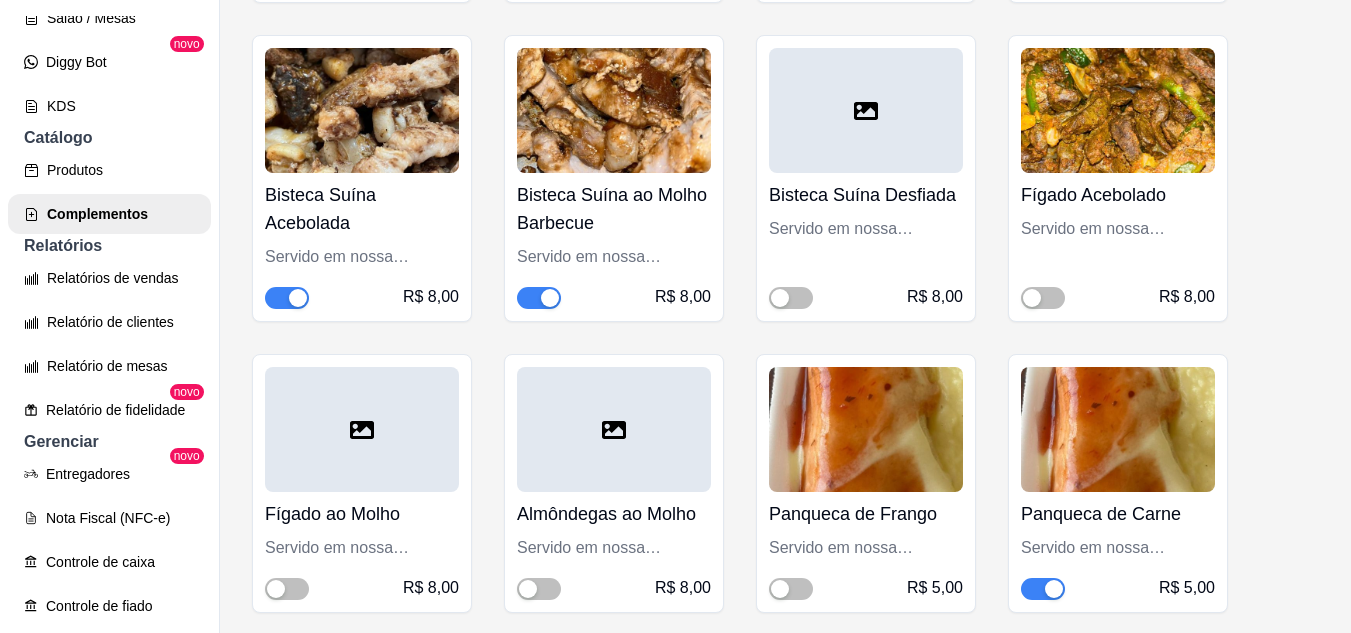 scroll, scrollTop: 9400, scrollLeft: 0, axis: vertical 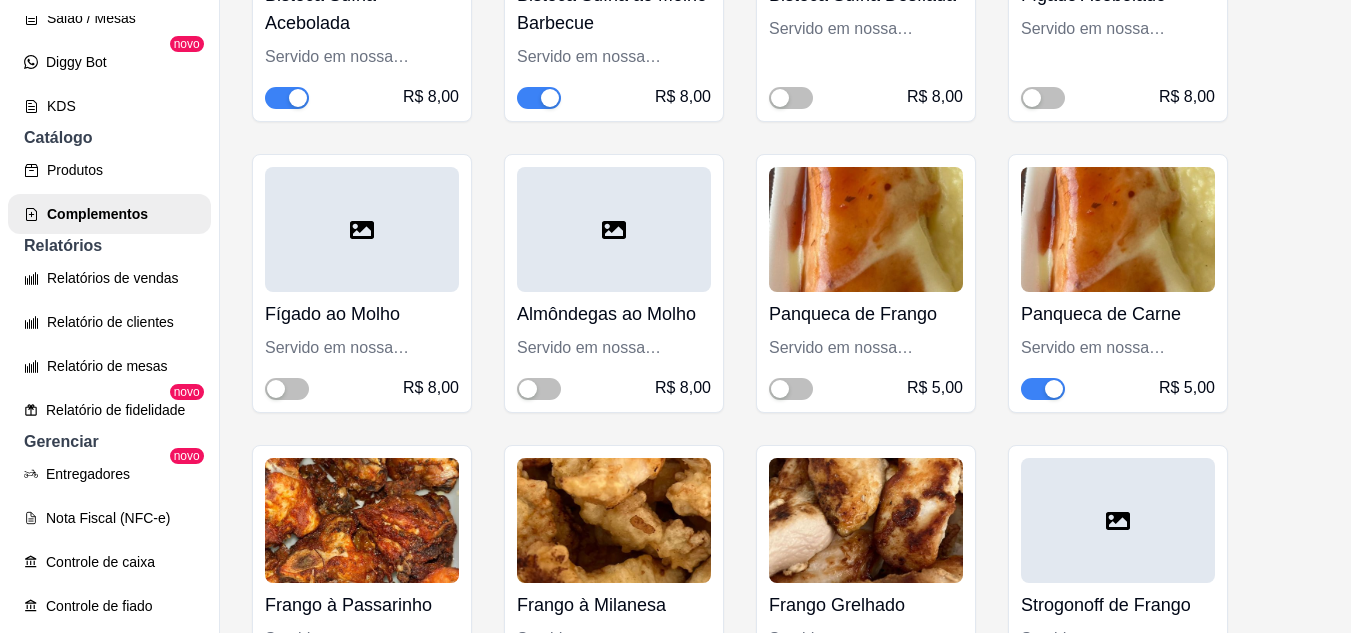 click at bounding box center (1054, 389) 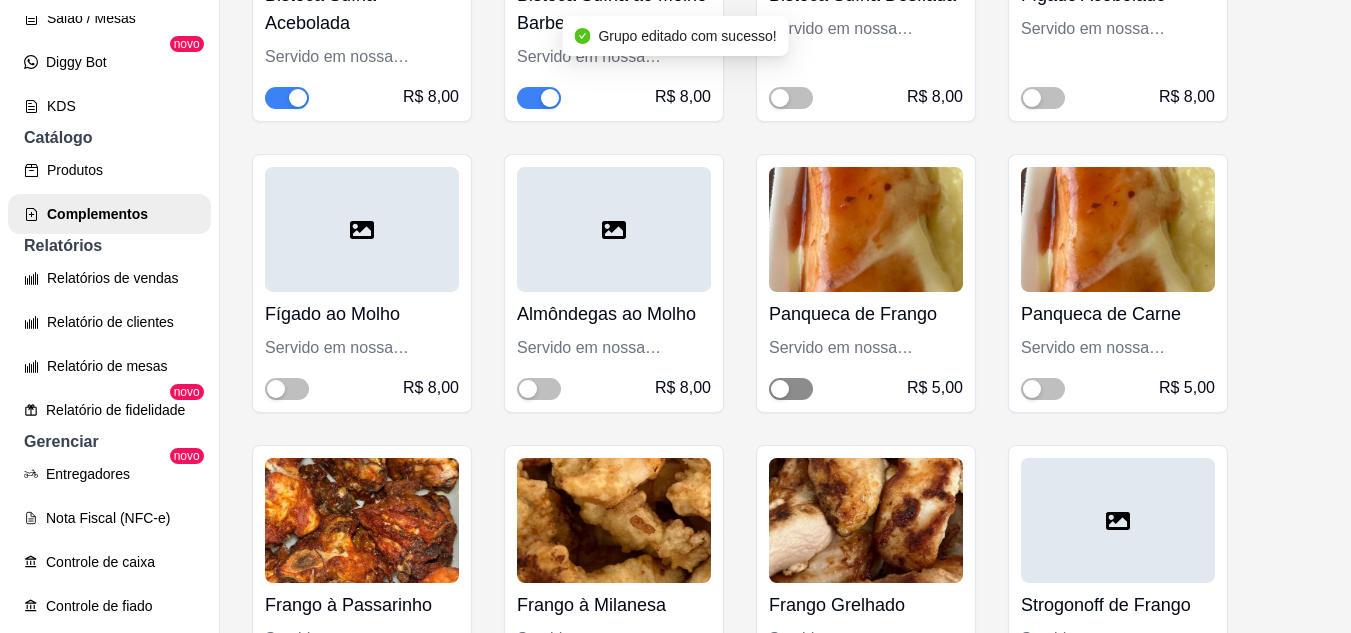 click at bounding box center [791, 389] 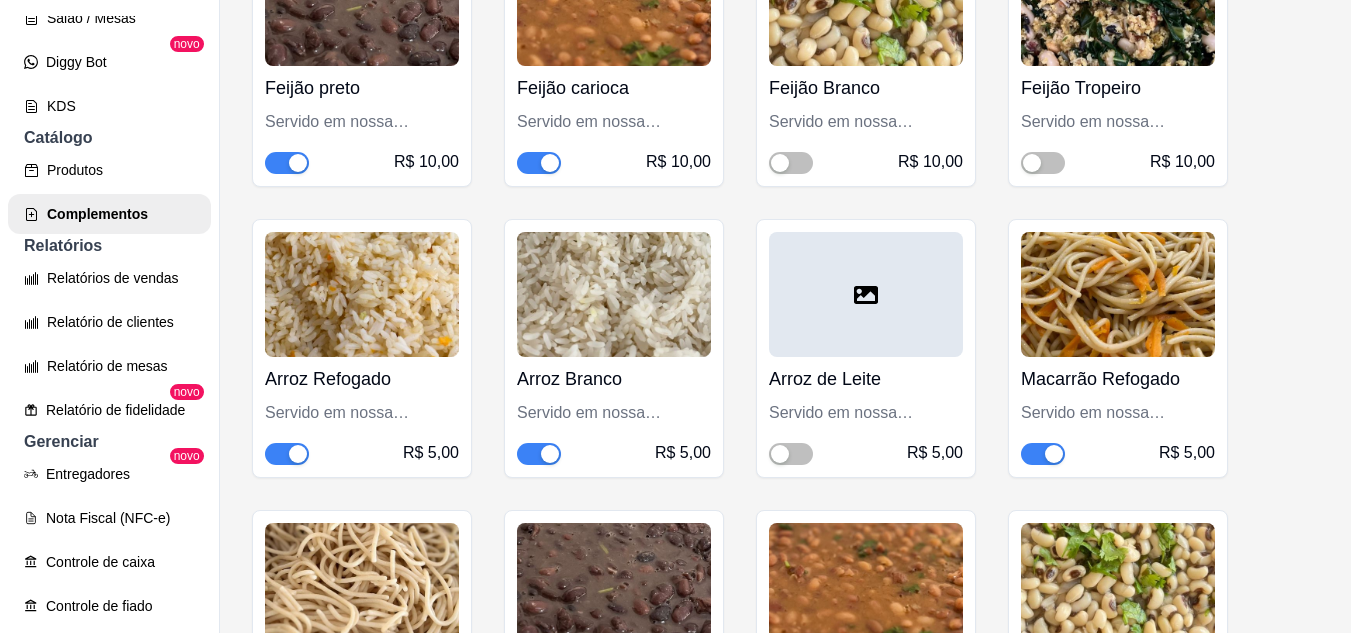 scroll, scrollTop: 7856, scrollLeft: 0, axis: vertical 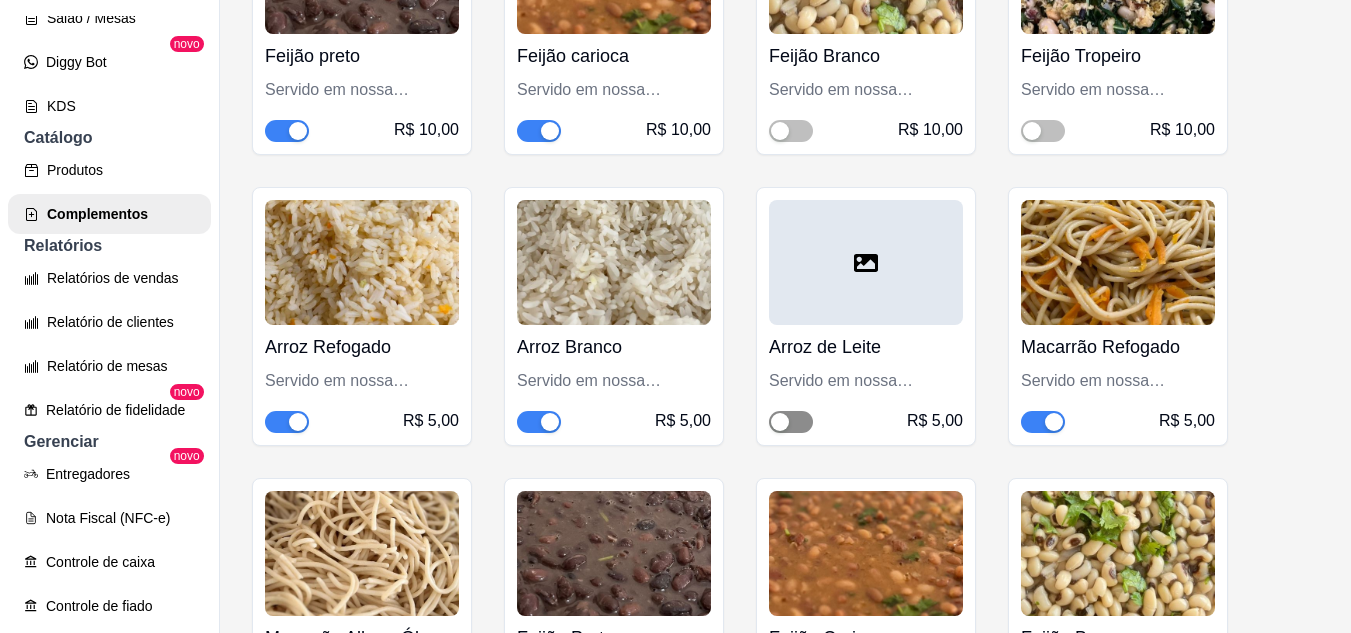 click at bounding box center [791, 422] 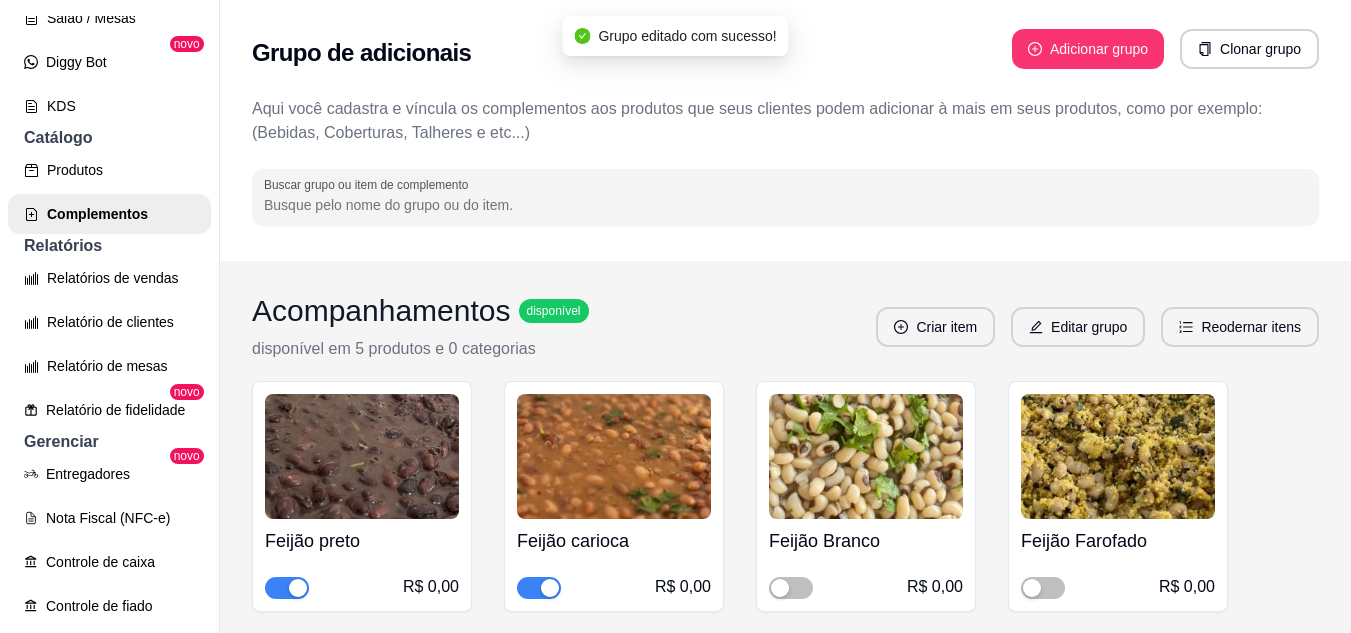 scroll, scrollTop: 0, scrollLeft: 0, axis: both 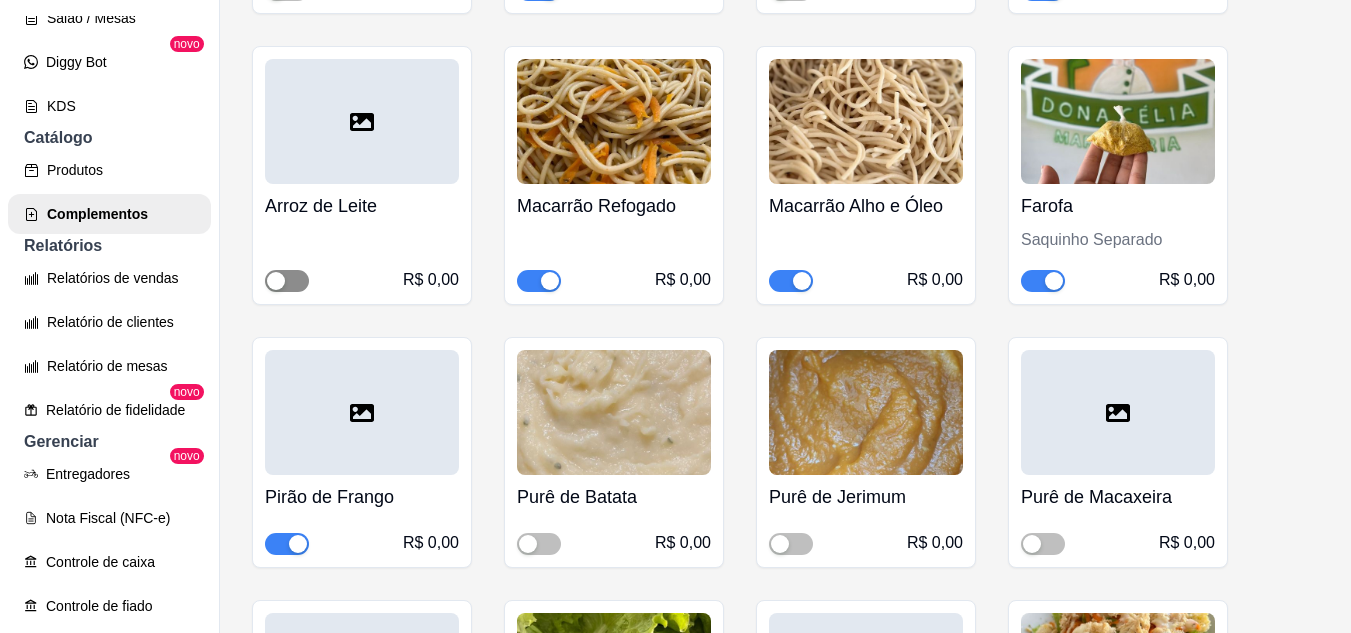 click at bounding box center (287, 281) 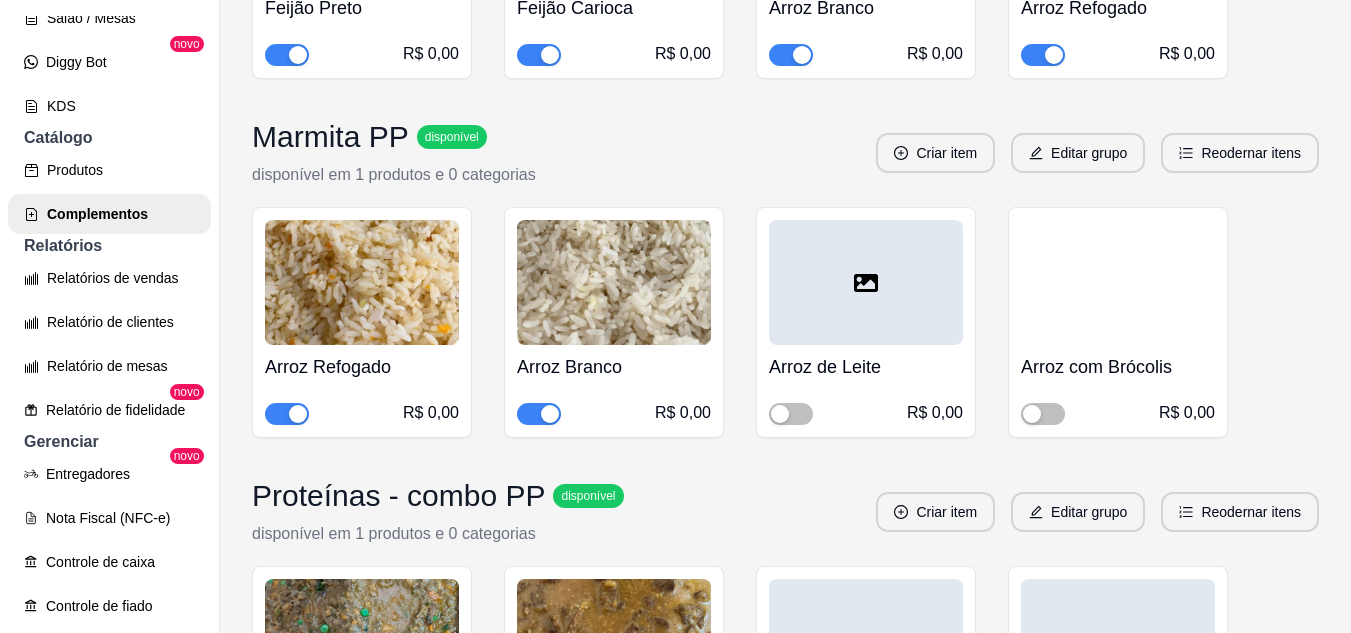 scroll, scrollTop: 12674, scrollLeft: 0, axis: vertical 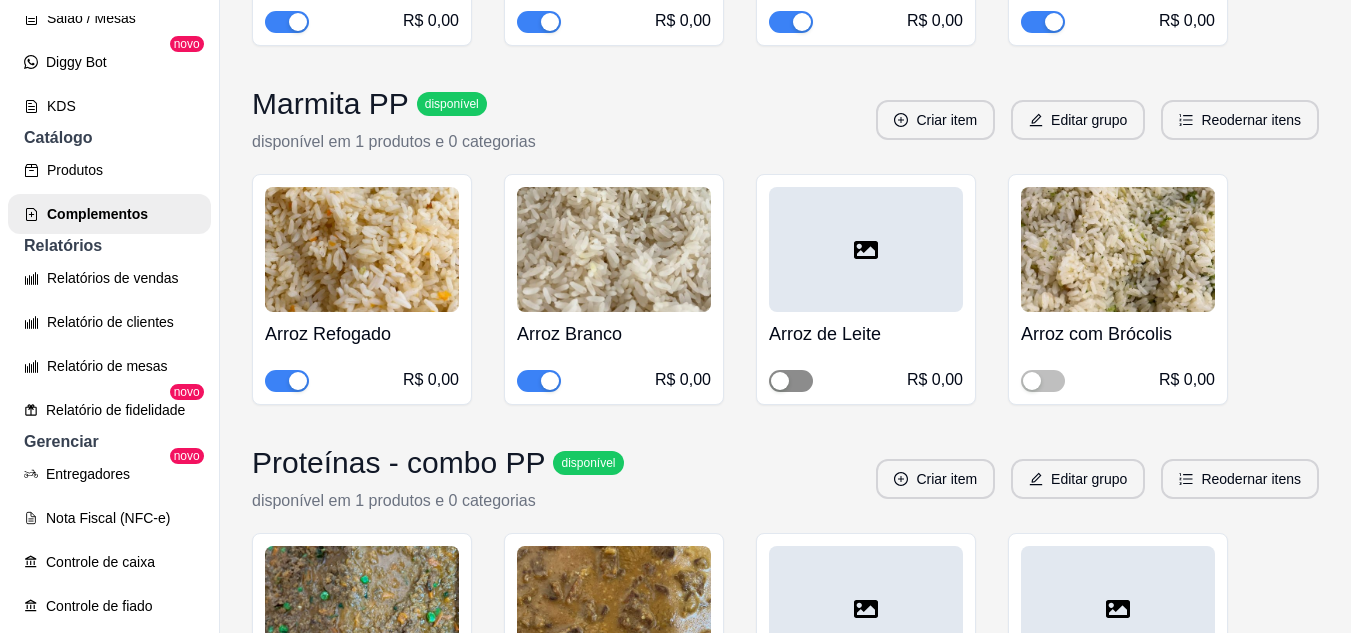 click at bounding box center (791, 381) 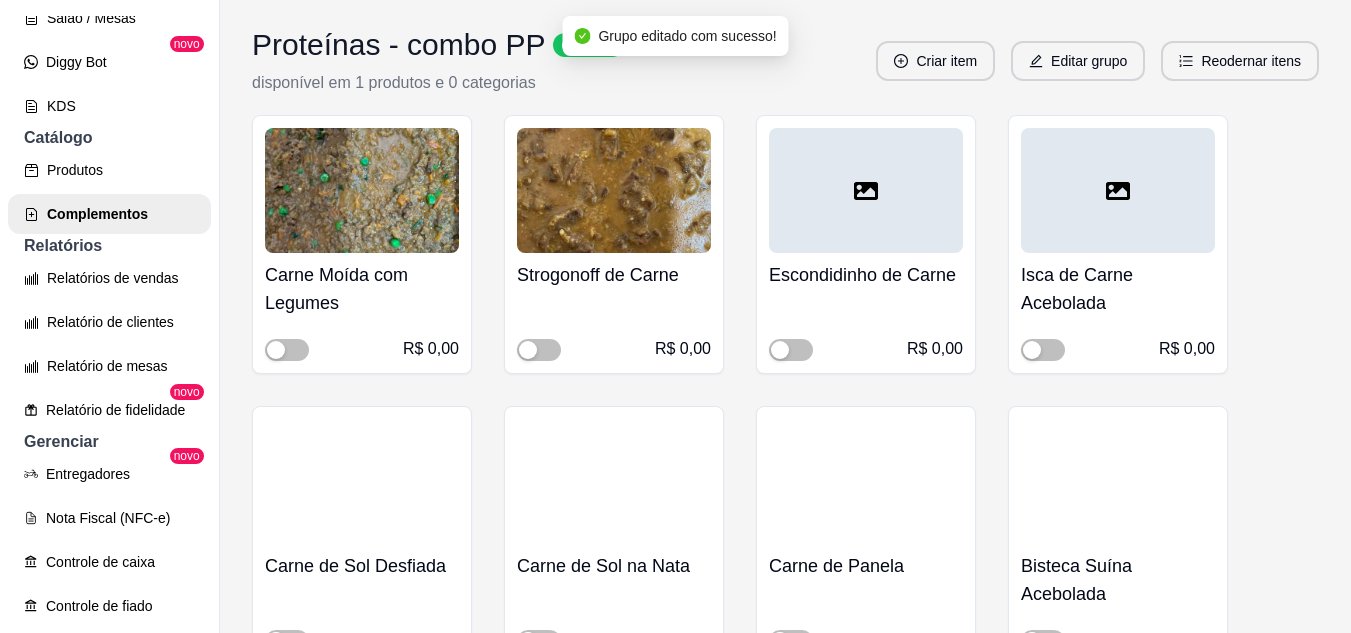 scroll, scrollTop: 13189, scrollLeft: 0, axis: vertical 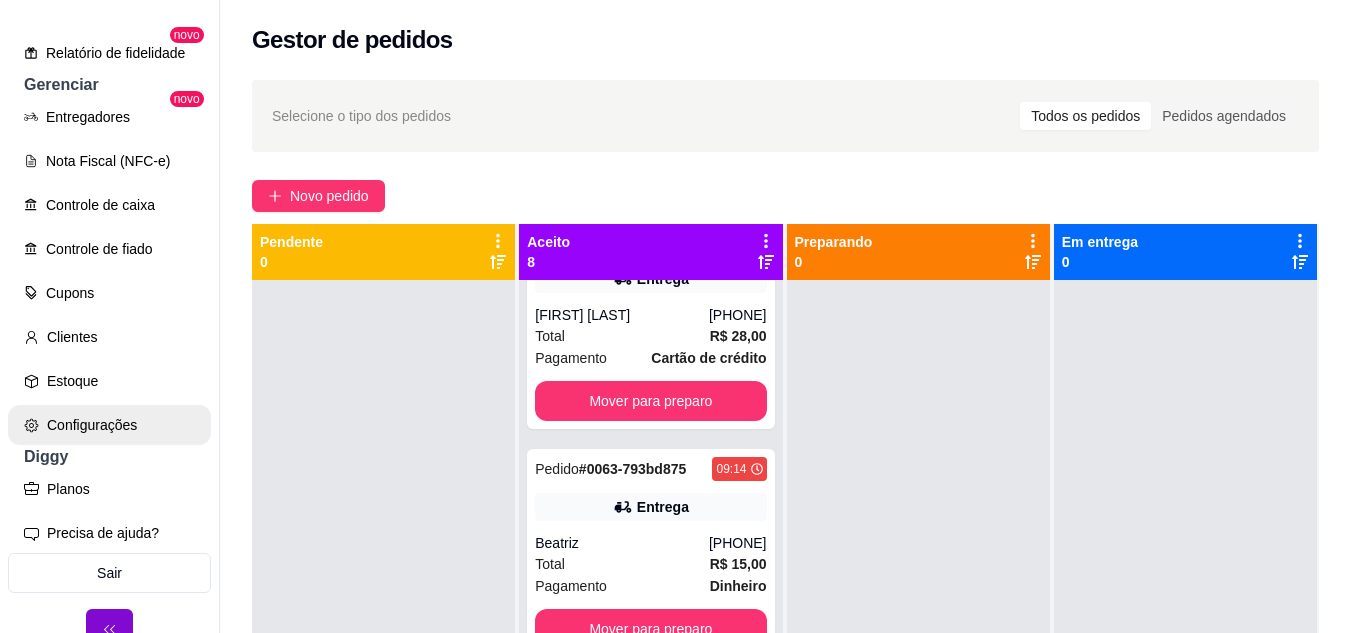 click on "Configurações" at bounding box center (109, 425) 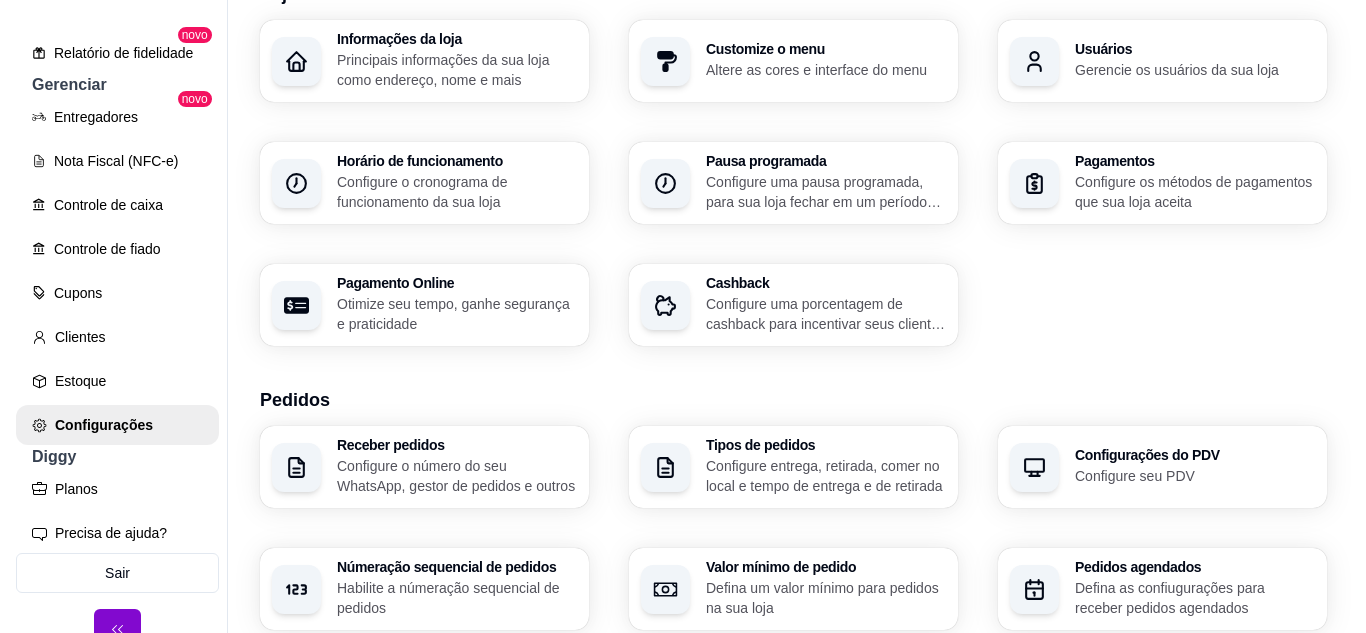 scroll, scrollTop: 200, scrollLeft: 0, axis: vertical 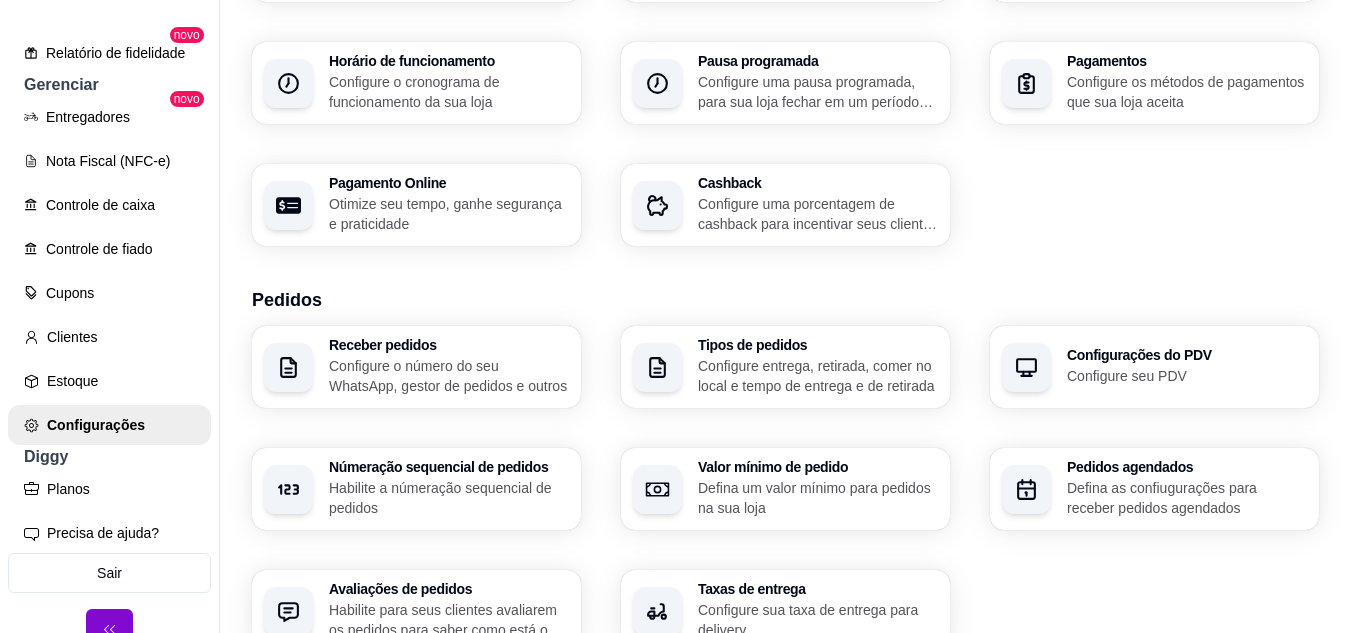 click on "Númeração sequencial de pedidos" at bounding box center [449, 467] 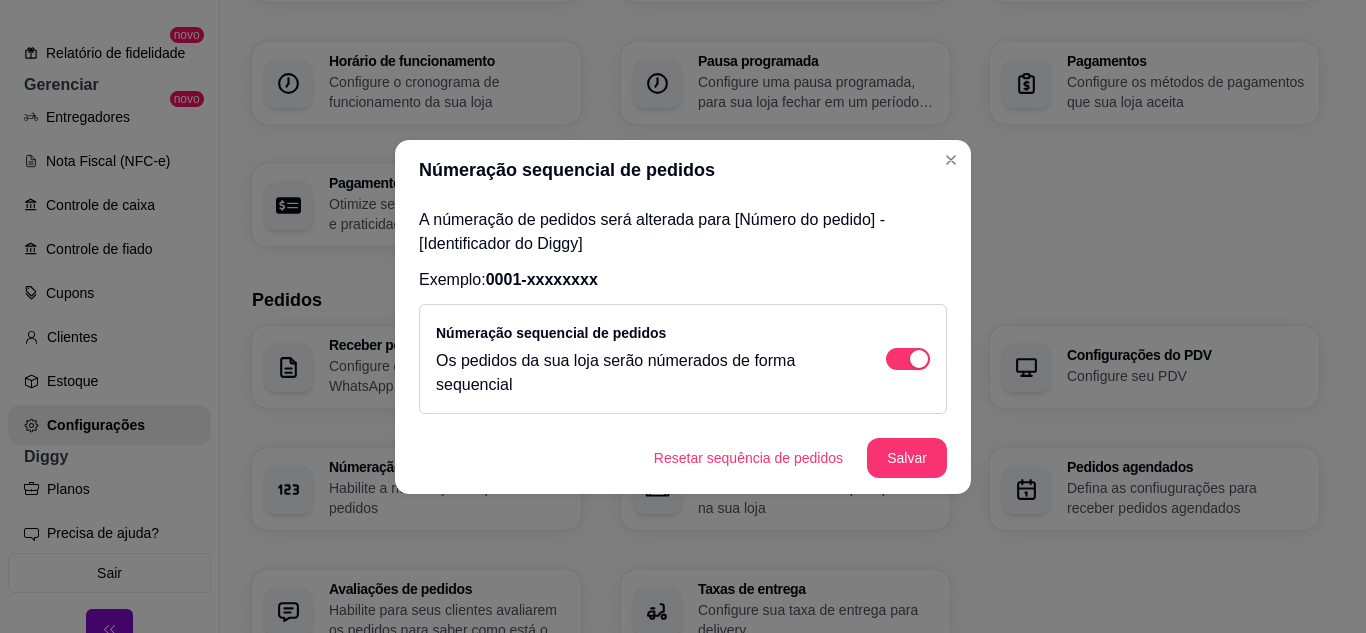 click on "Resetar sequência de pedidos" at bounding box center (748, 458) 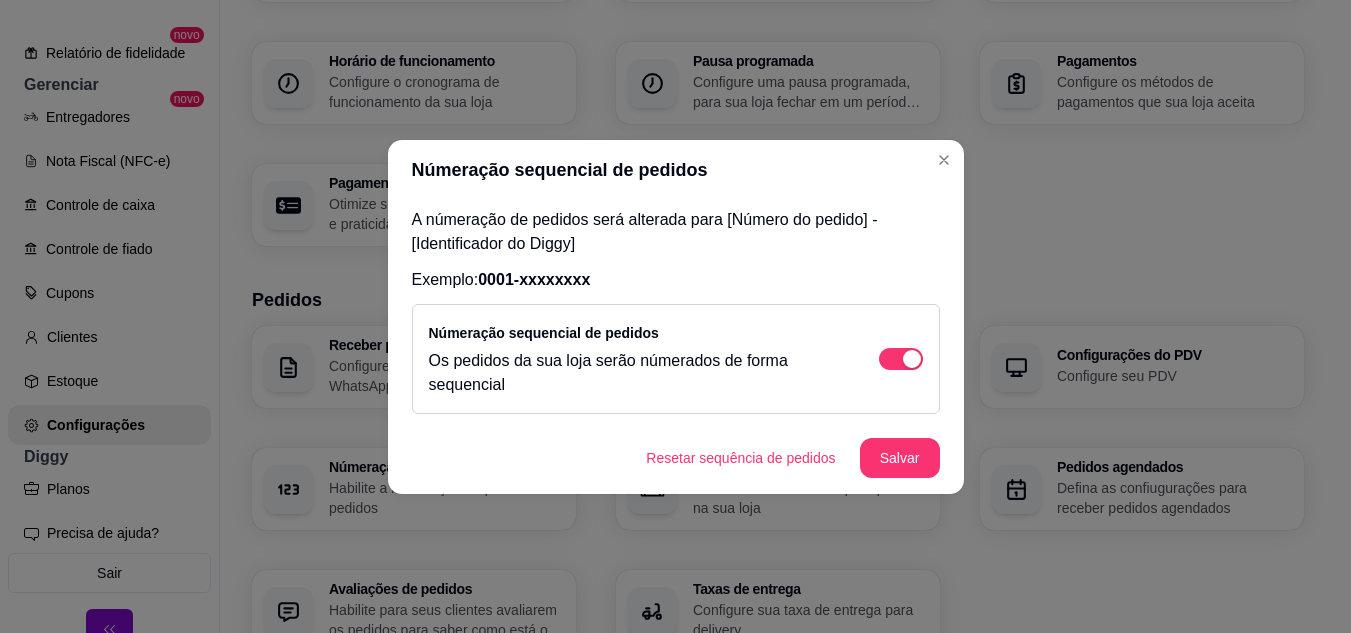 click on "Informações da loja Principais informações da sua loja como endereço, nome e mais Customize o menu Altere as cores e interface do menu Usuários Gerencie os usuários da sua loja Horário de funcionamento Configure o cronograma de funcionamento da sua loja Pausa programada Configure uma pausa programada, para sua loja fechar em um período específico Pagamentos Configure os métodos de pagamentos que sua loja aceita Pagamento Online Otimize seu tempo, ganhe segurança e praticidade Cashback Configure uma porcentagem de cashback para incentivar seus clientes a comprarem em sua loja" at bounding box center (778, 83) 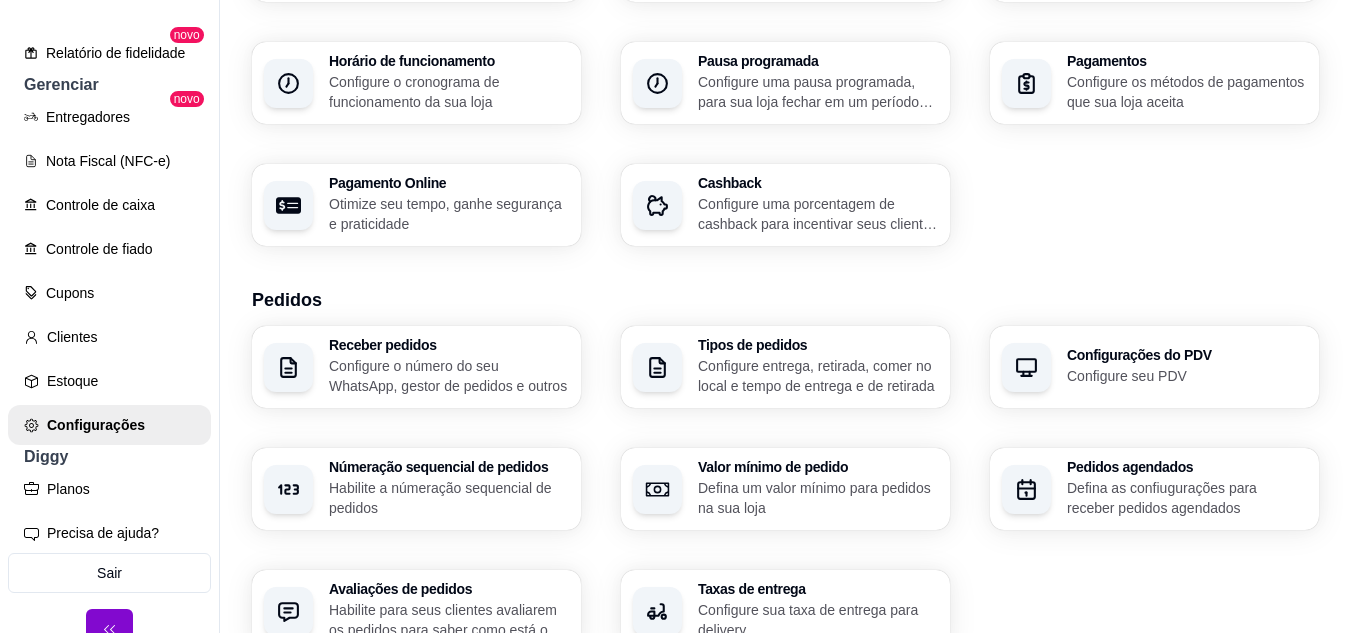 click on "Configure o número do seu WhatsApp, gestor de pedidos e outros" at bounding box center [449, 376] 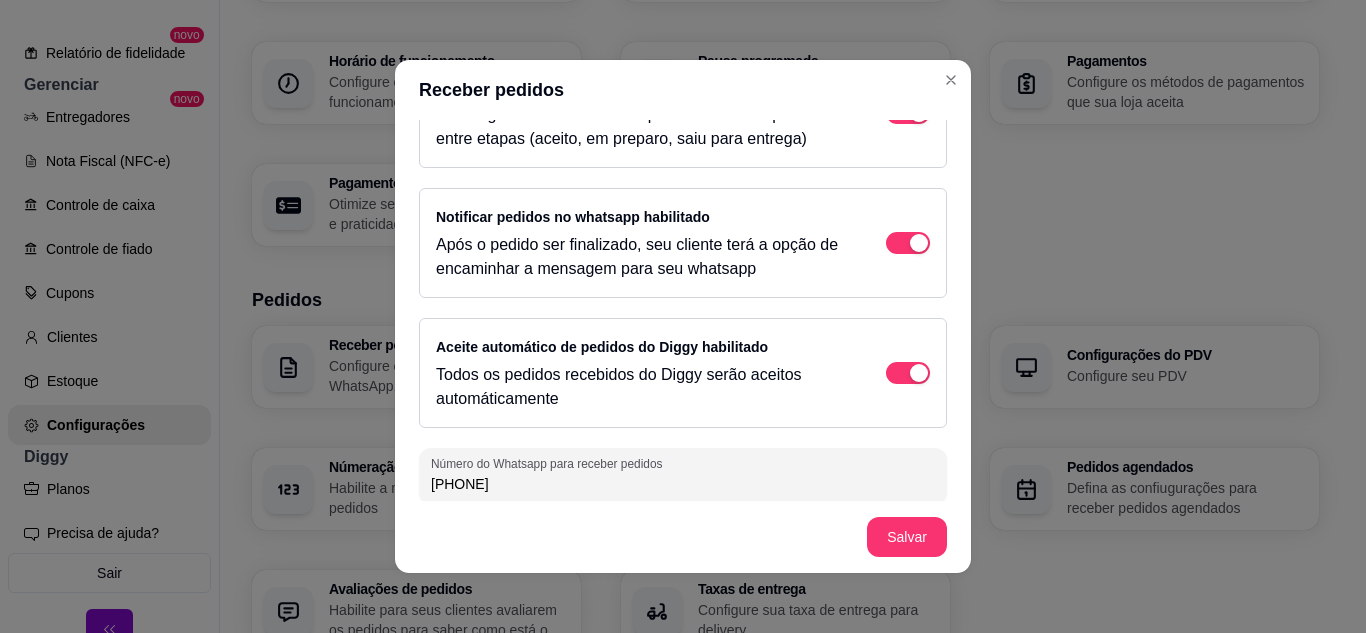 scroll, scrollTop: 211, scrollLeft: 0, axis: vertical 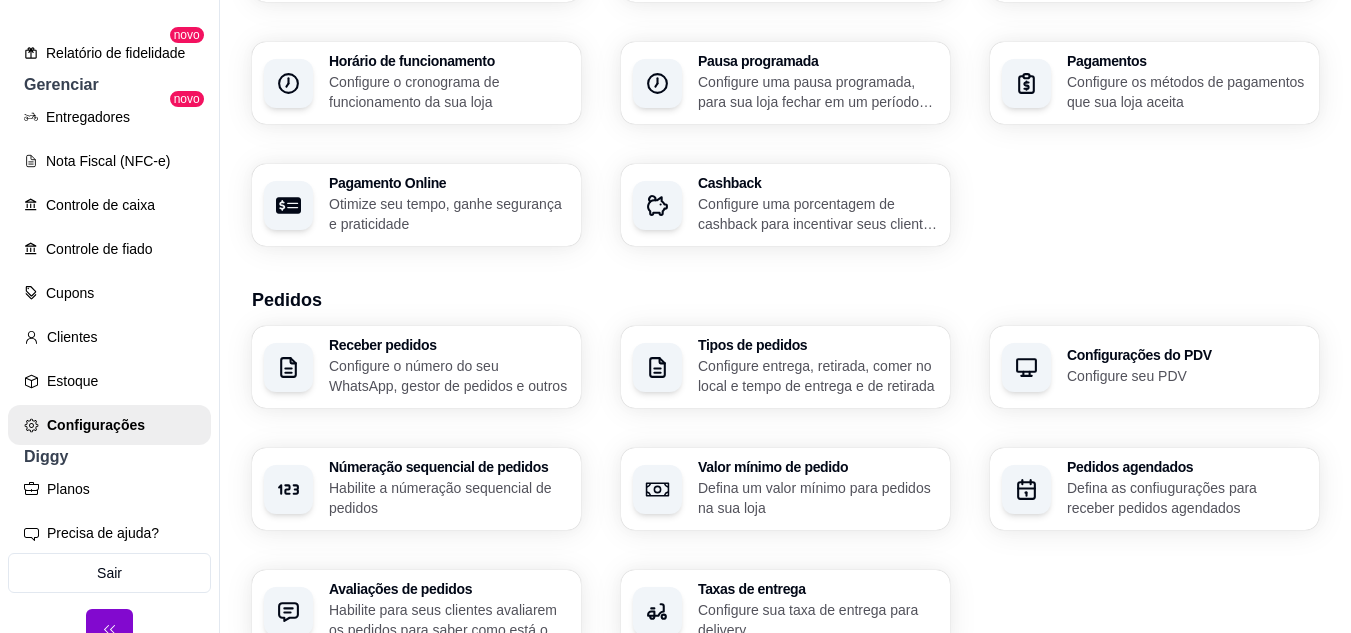 click on "Configure seu PDV" at bounding box center [1187, 376] 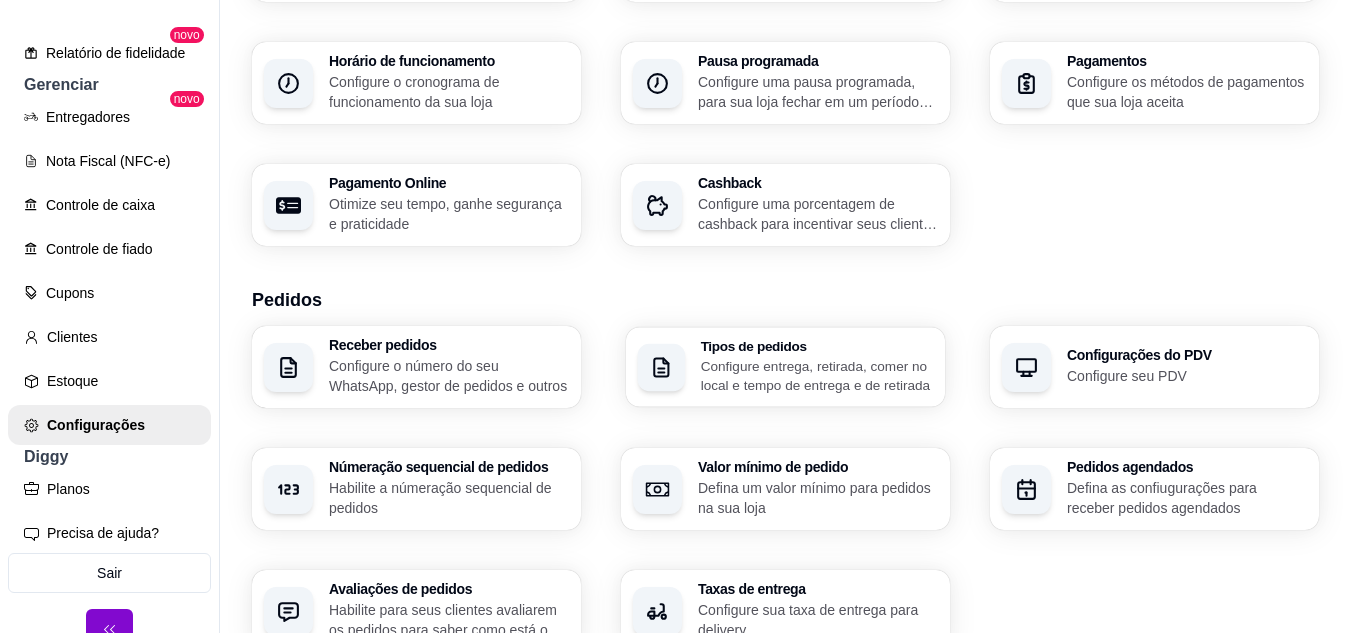 click on "Tipos de pedidos" at bounding box center (817, 346) 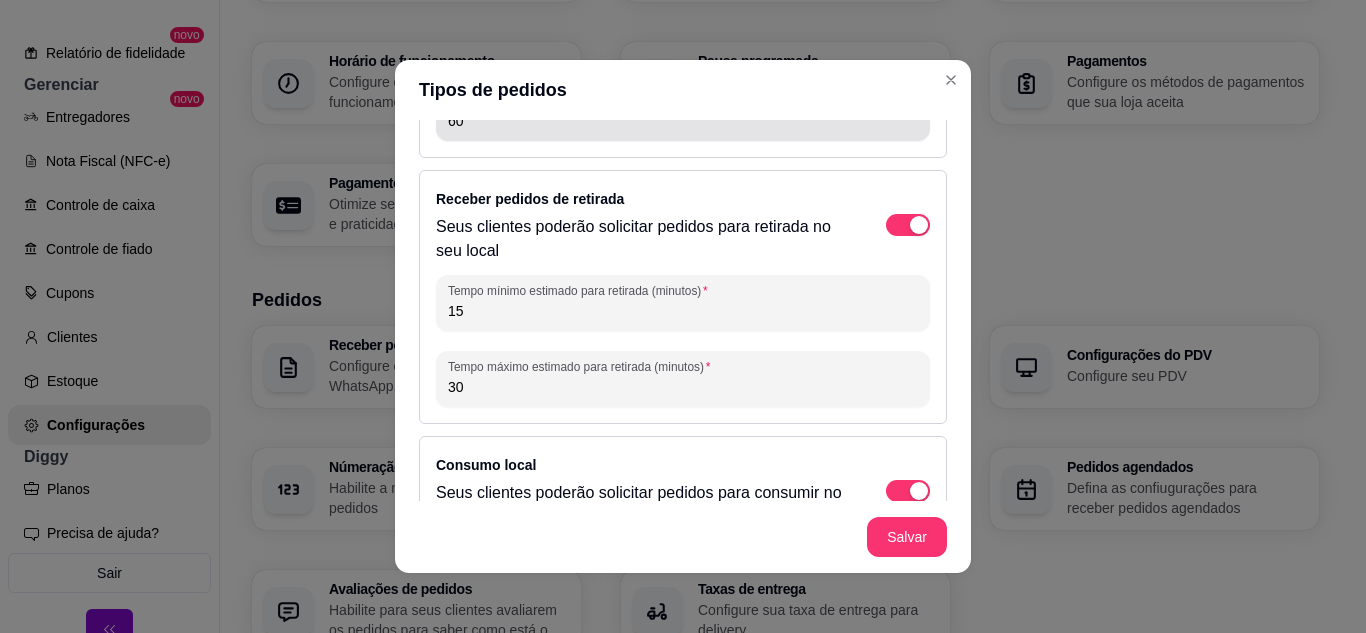 scroll, scrollTop: 253, scrollLeft: 0, axis: vertical 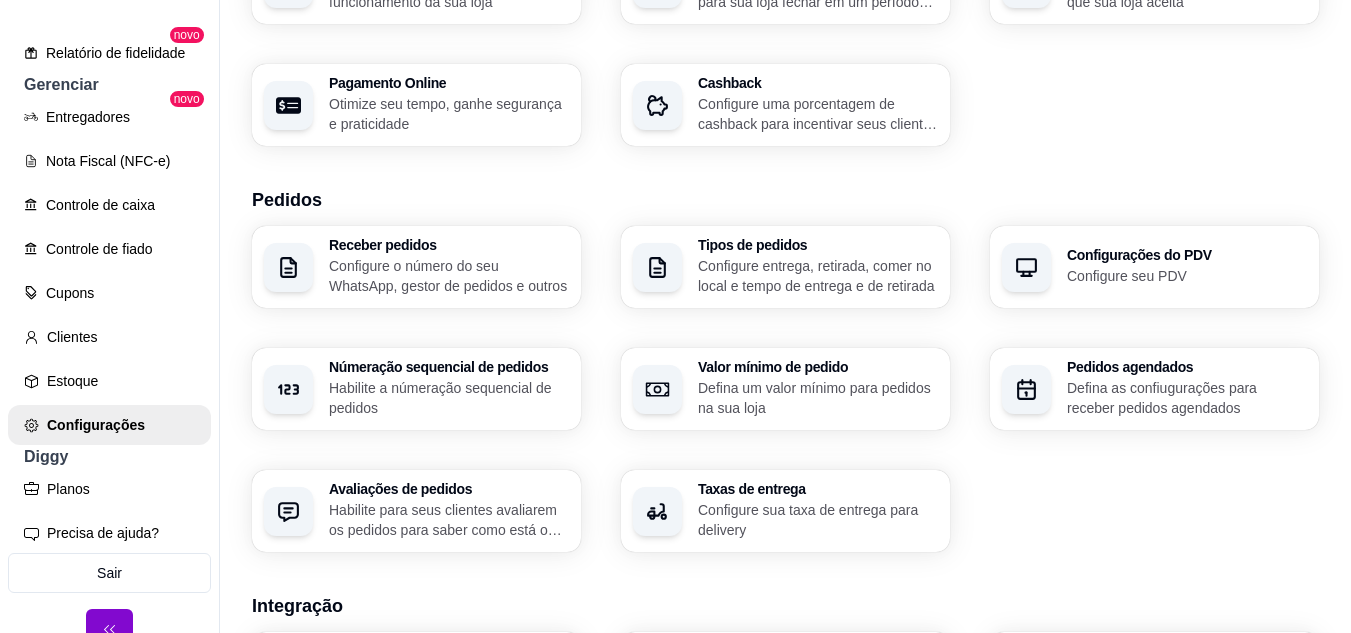 click on "Habilite a númeração sequencial de pedidos" at bounding box center (449, 398) 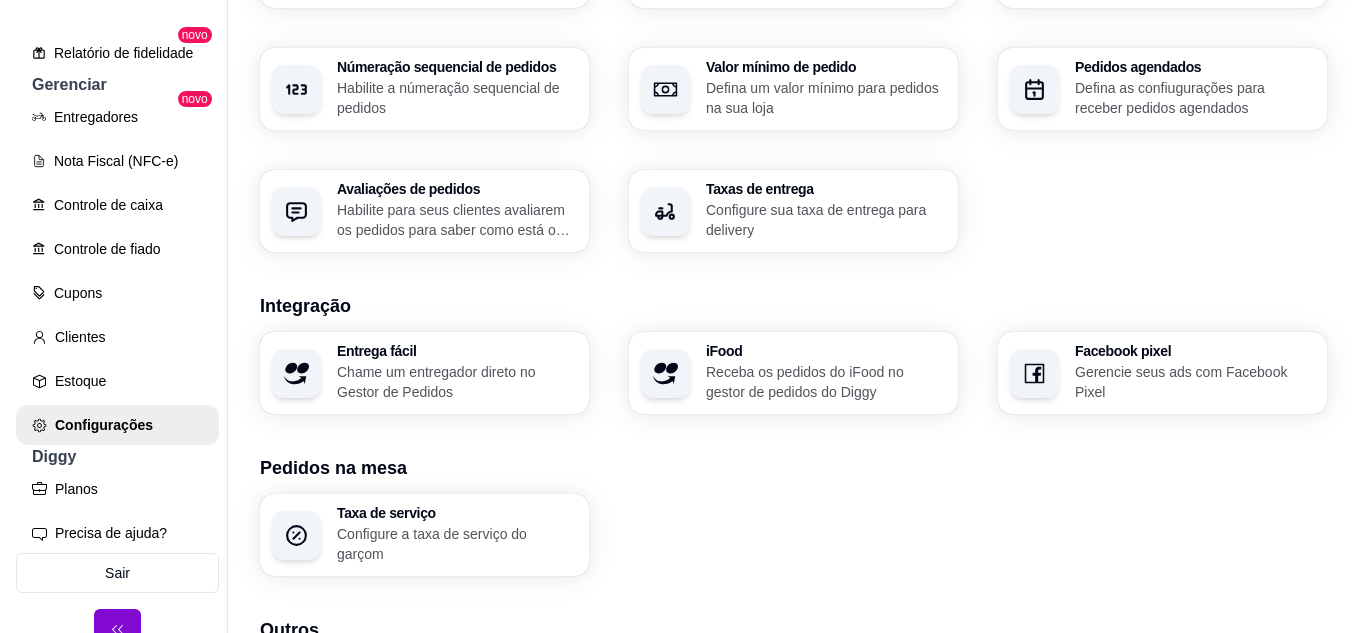 scroll, scrollTop: 791, scrollLeft: 0, axis: vertical 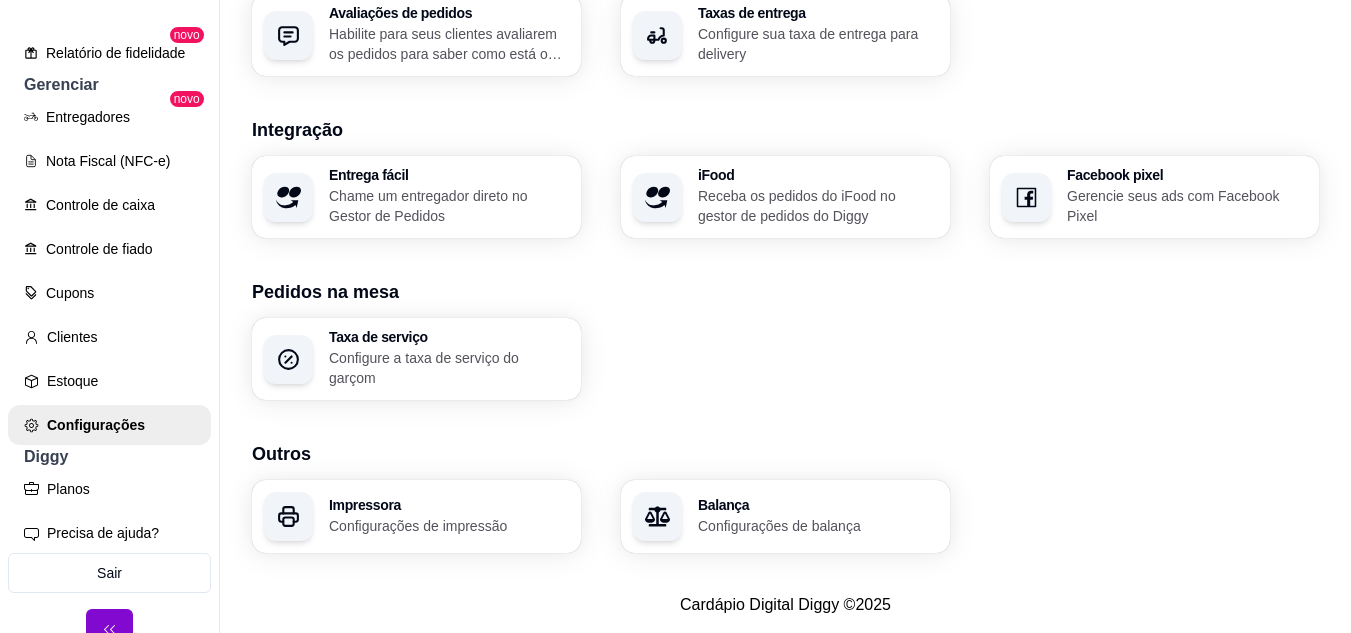 click on "Impressora" at bounding box center (449, 505) 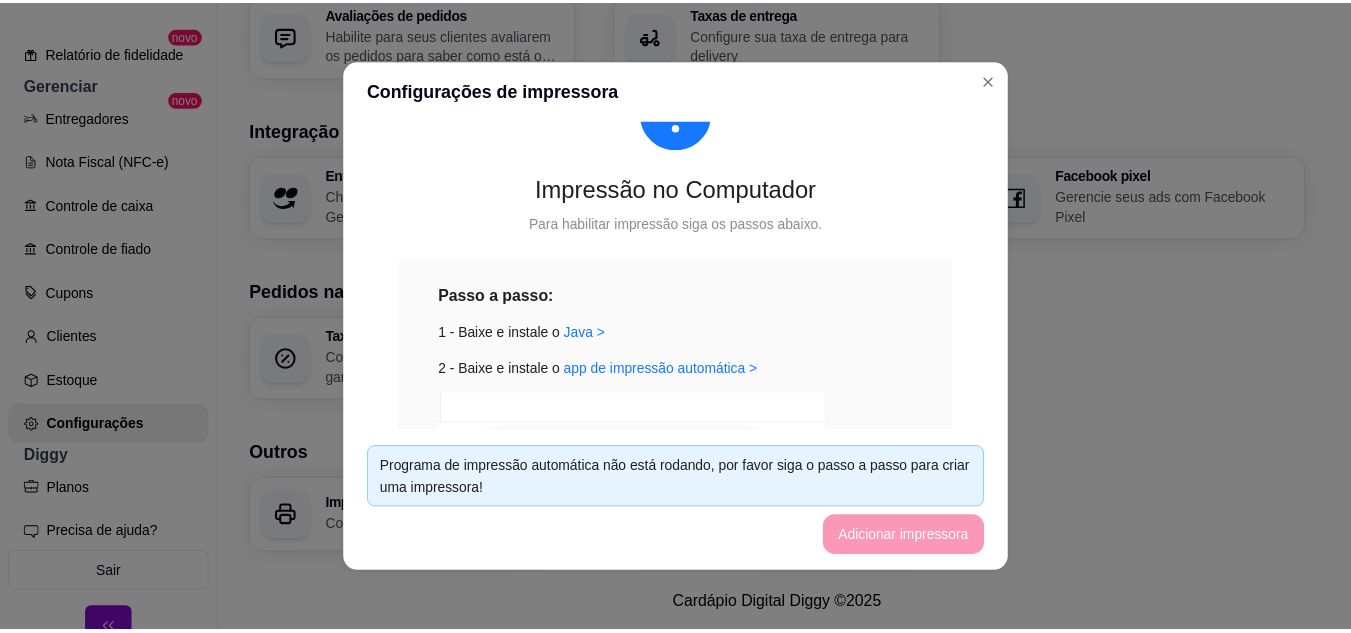 scroll, scrollTop: 0, scrollLeft: 0, axis: both 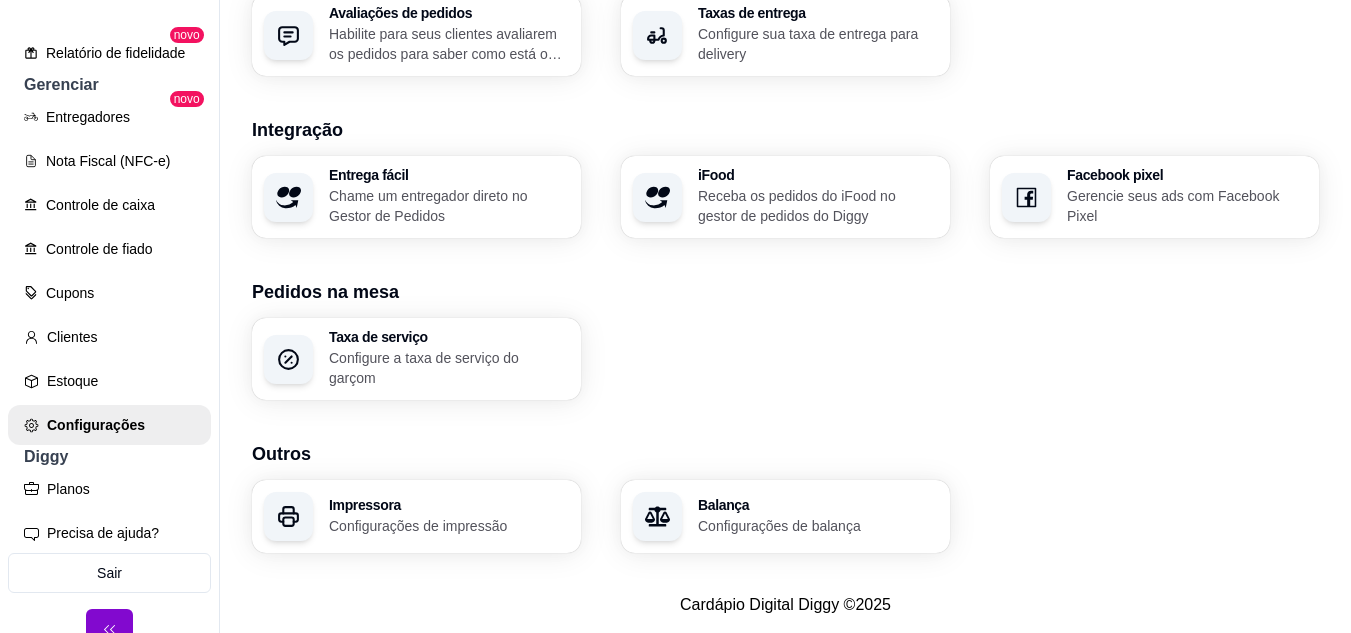 click on "Impressora Configurações de impressão" at bounding box center (449, 517) 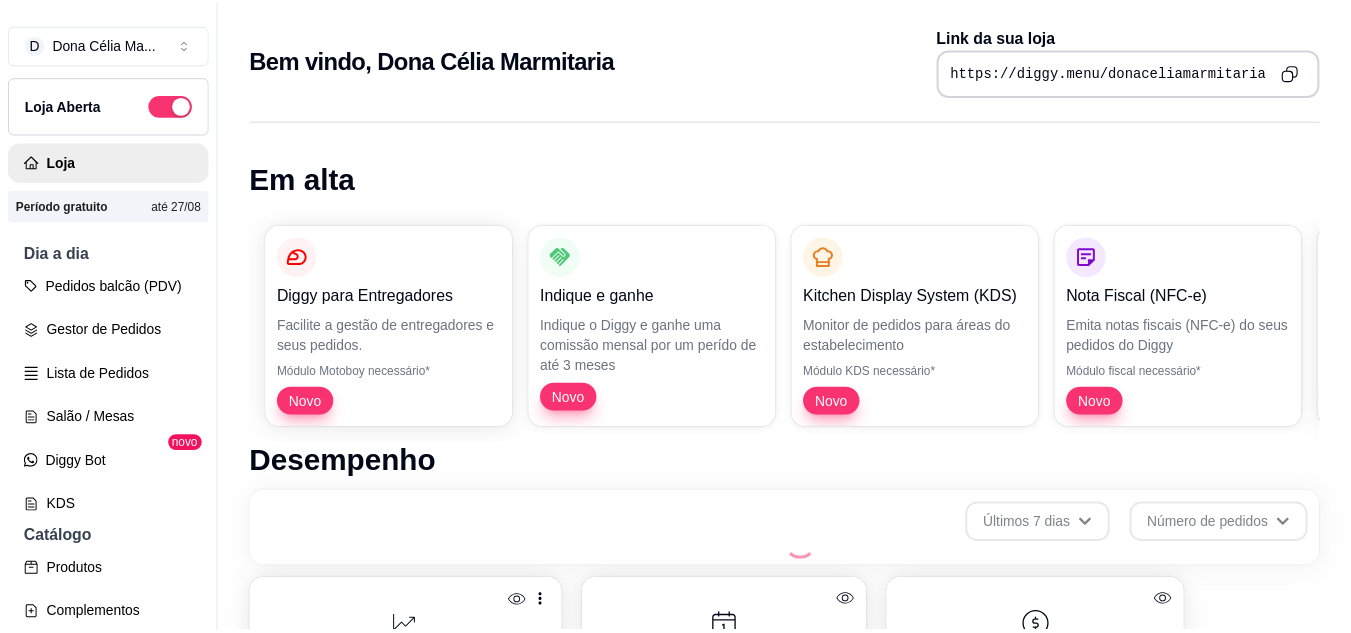 scroll, scrollTop: 0, scrollLeft: 0, axis: both 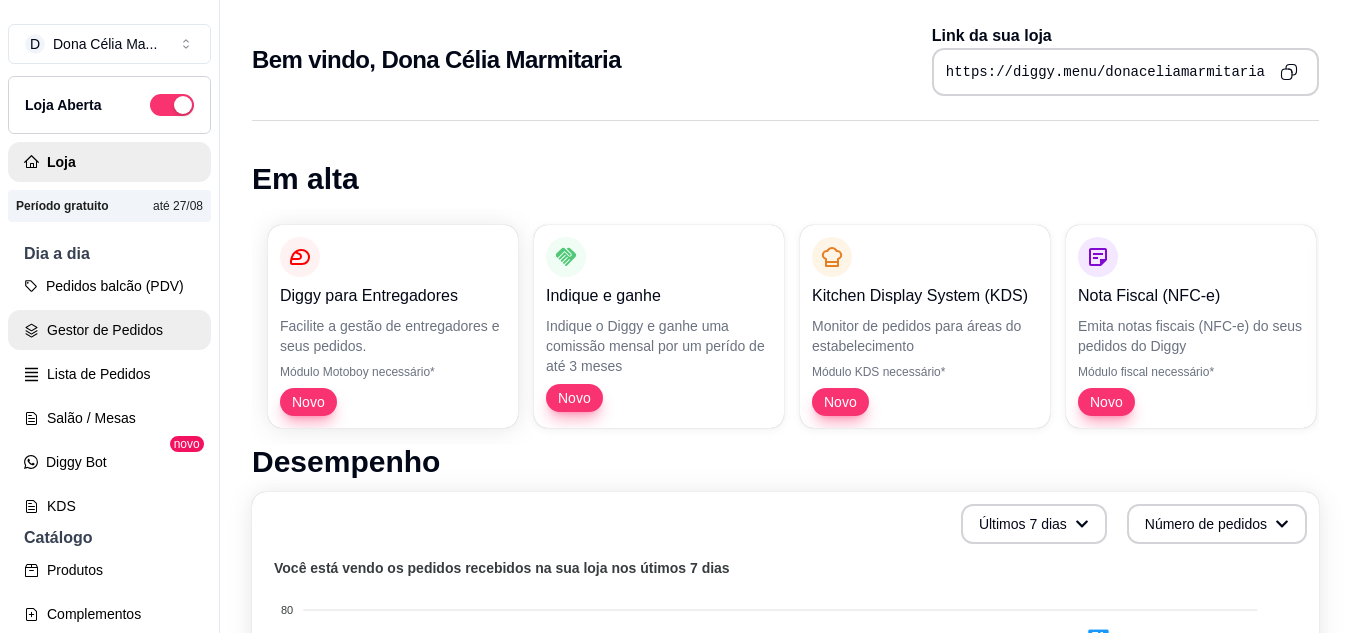 click on "Gestor de Pedidos" at bounding box center (109, 330) 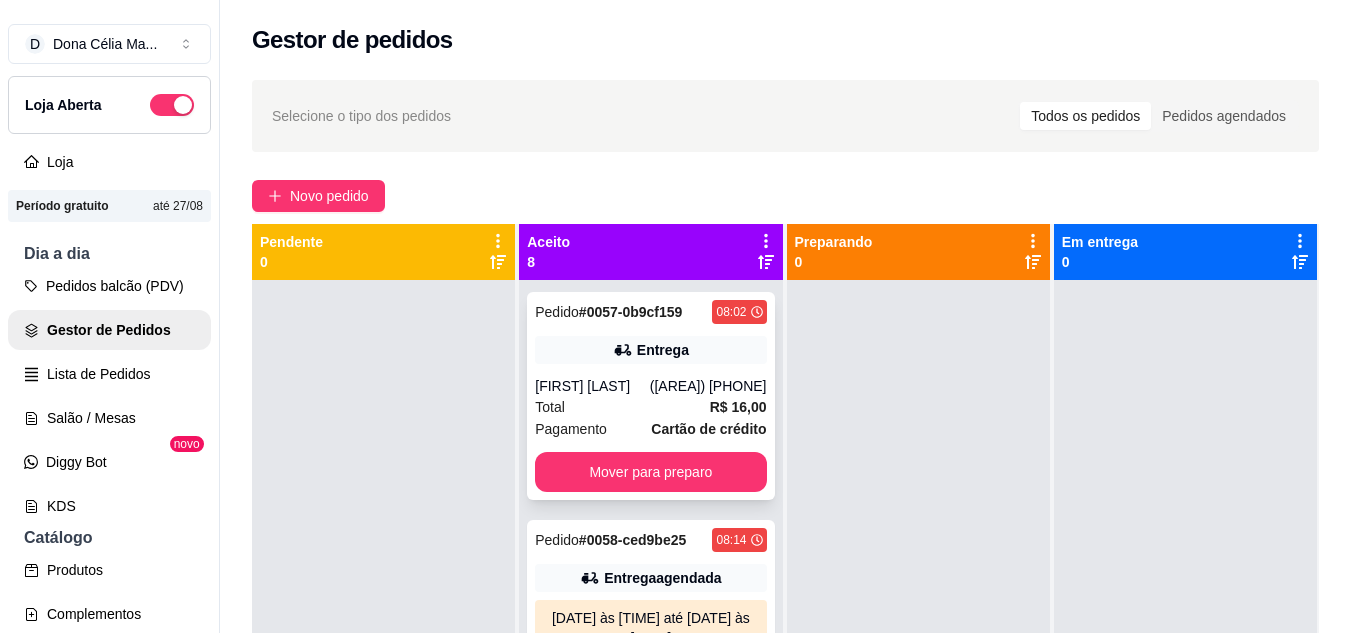 scroll, scrollTop: 56, scrollLeft: 0, axis: vertical 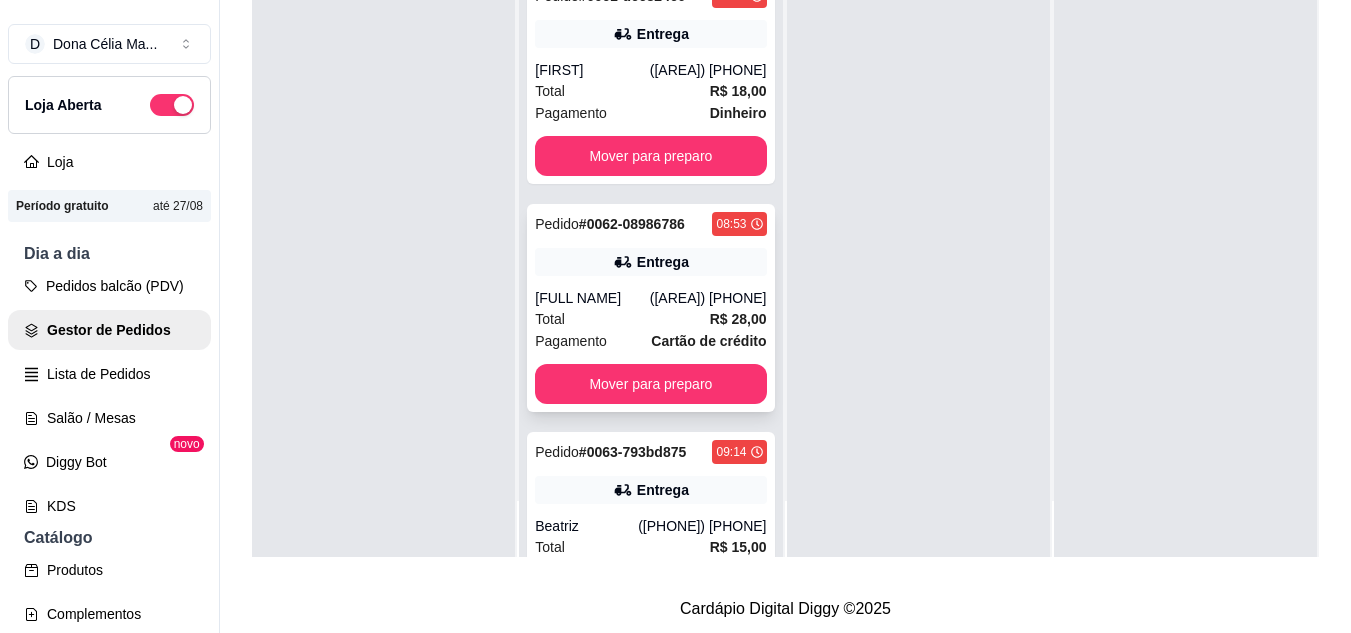 click on "[FULL NAME]" at bounding box center (592, 298) 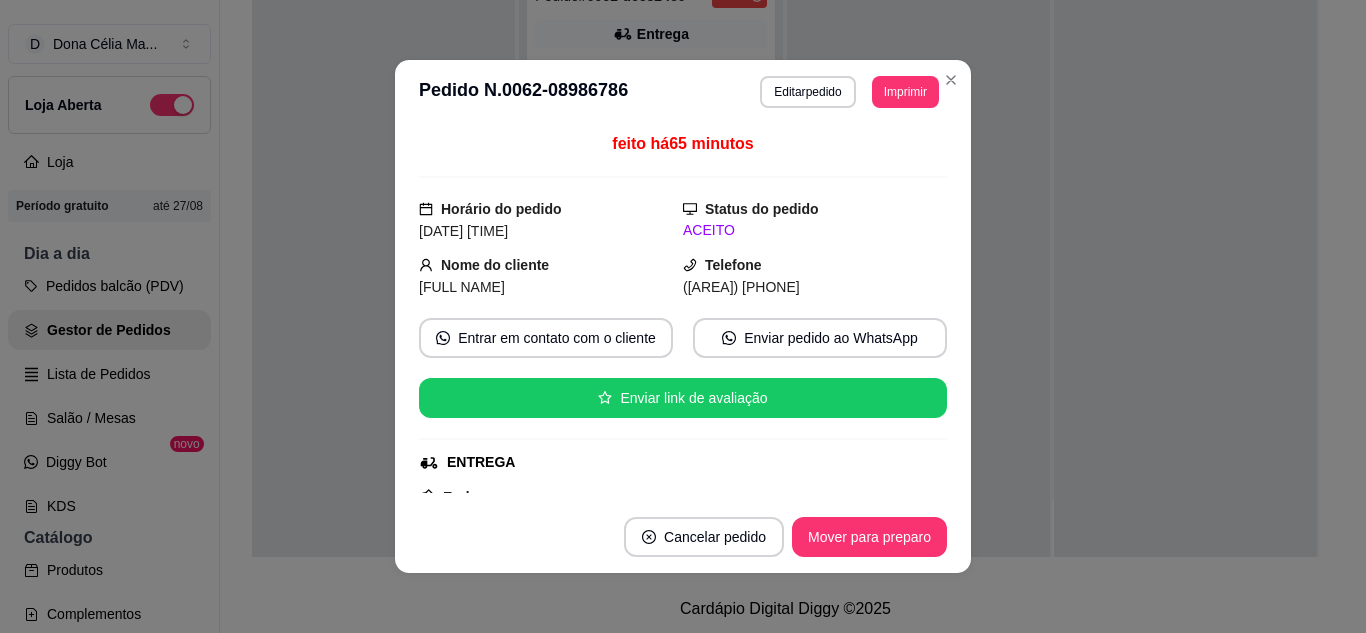 click on "Imprimir" at bounding box center [905, 92] 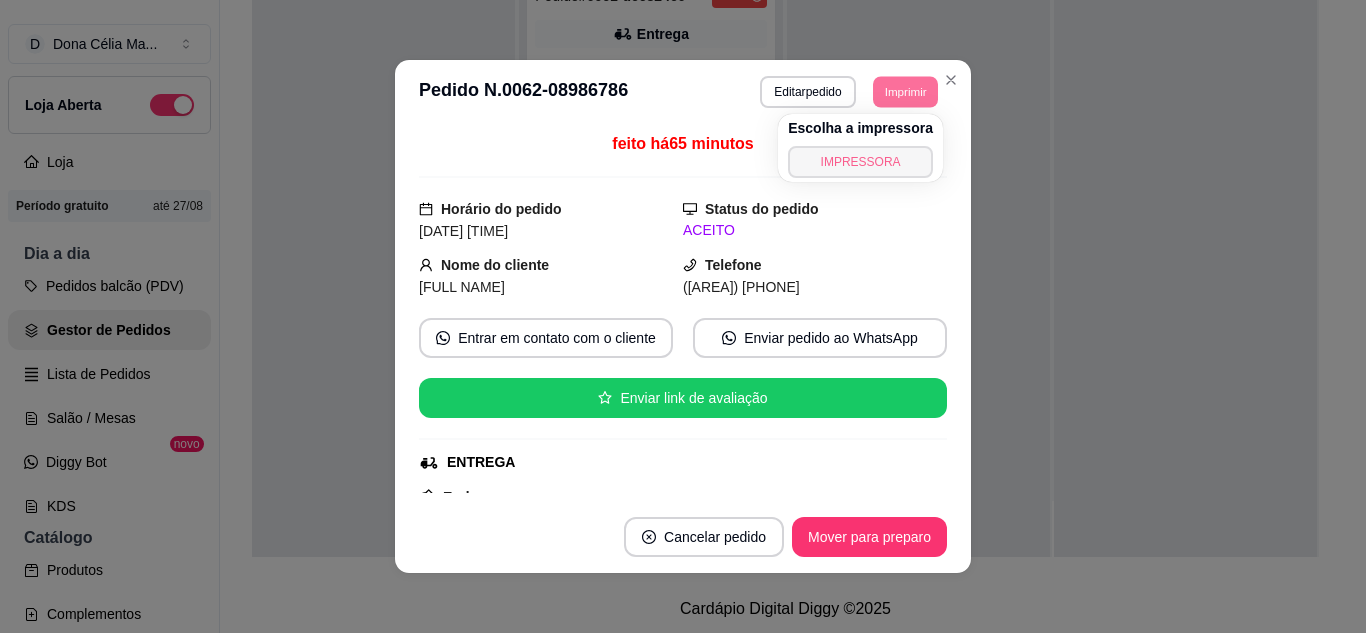 click on "IMPRESSORA" at bounding box center [860, 162] 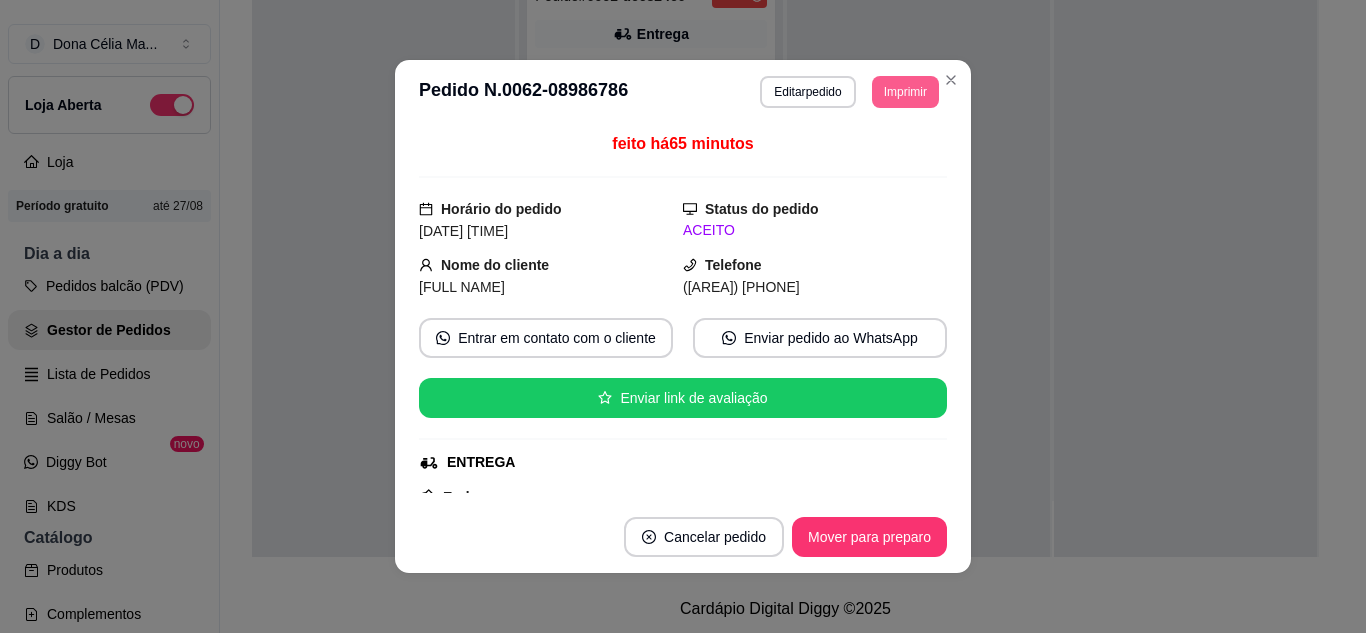 click on "Imprimir" at bounding box center (905, 92) 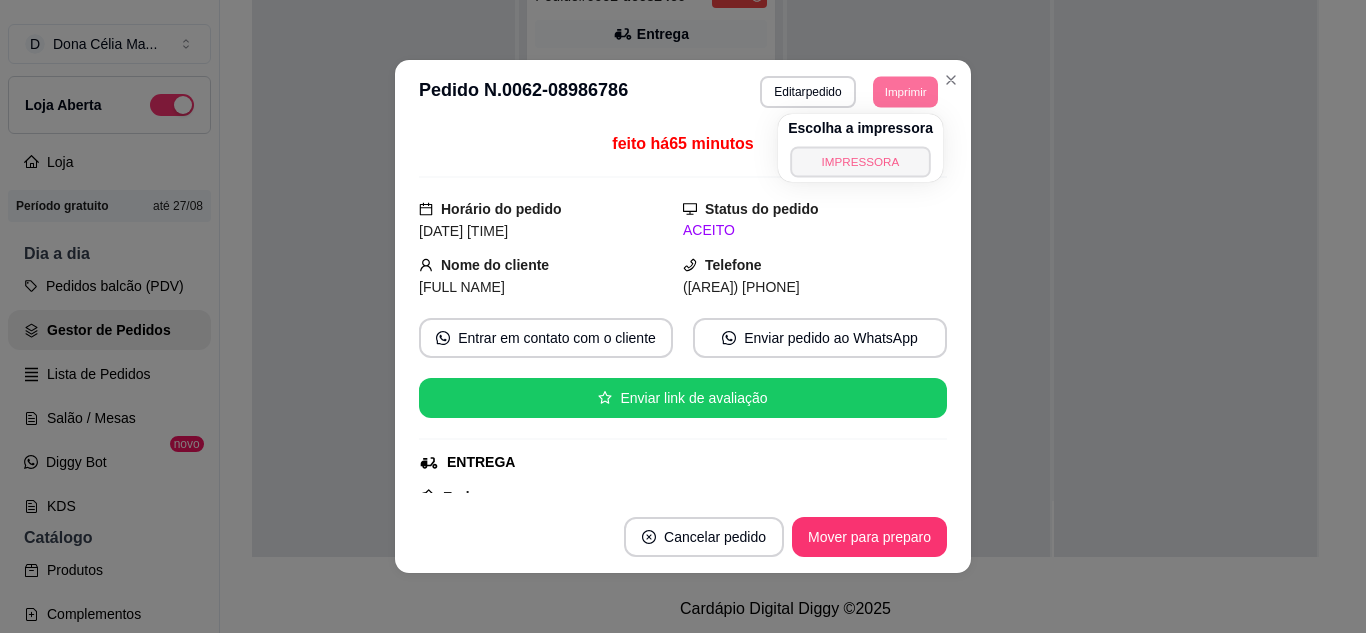 click on "IMPRESSORA" at bounding box center [860, 161] 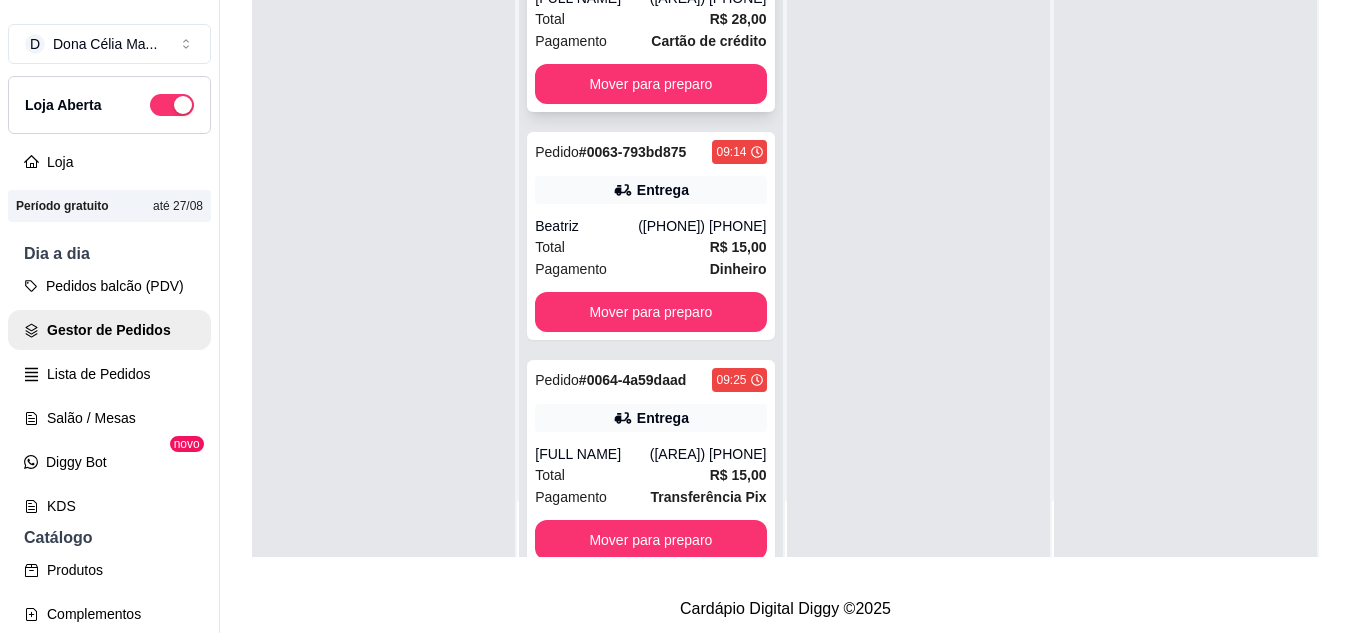 scroll, scrollTop: 1399, scrollLeft: 0, axis: vertical 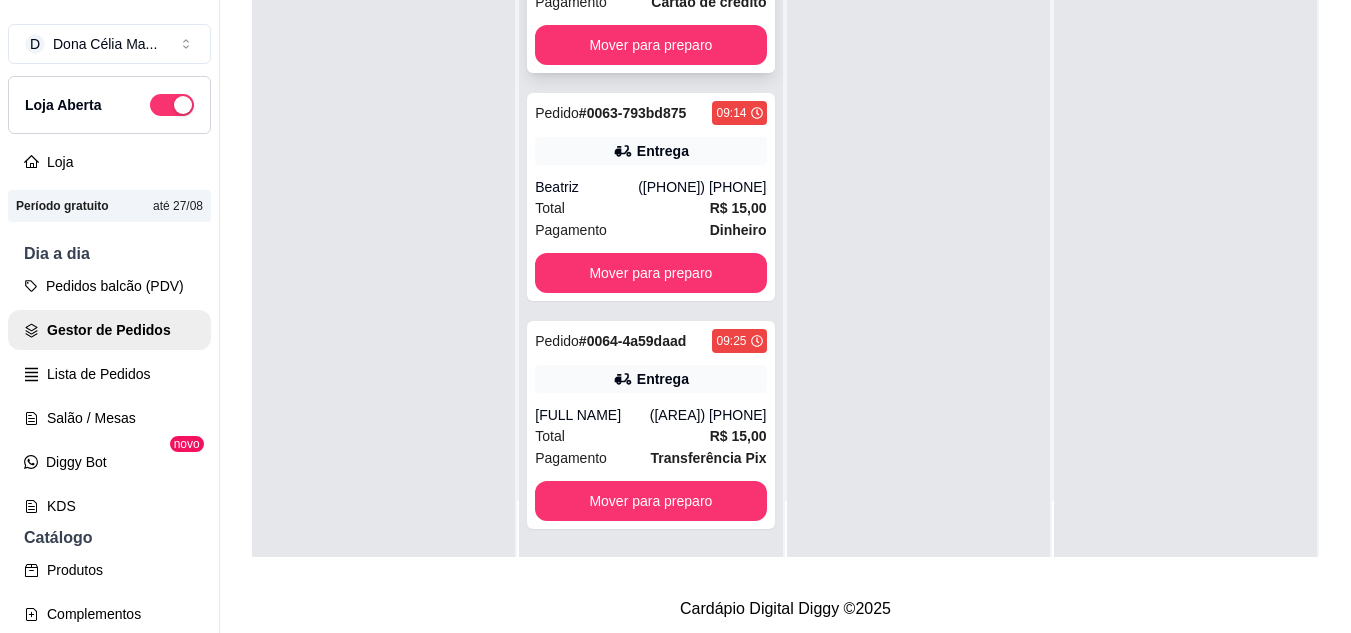click on "Pedido  # [ORDER_ID]" at bounding box center [610, 341] 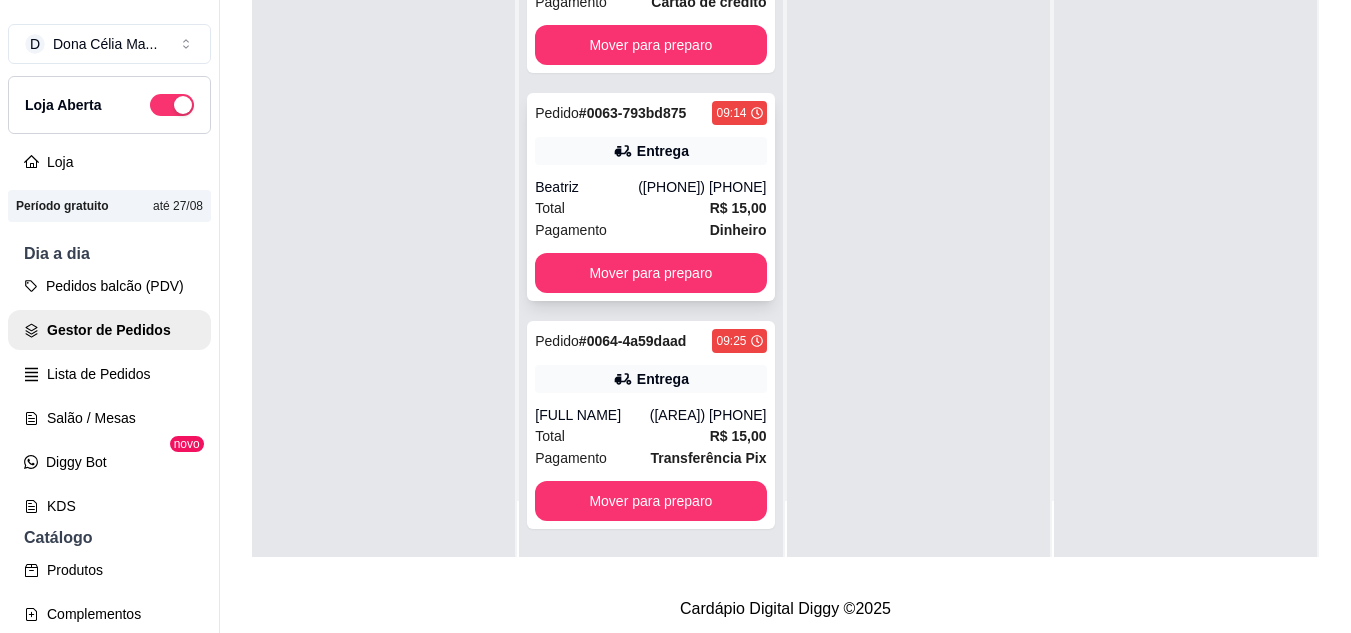 scroll, scrollTop: 1099, scrollLeft: 0, axis: vertical 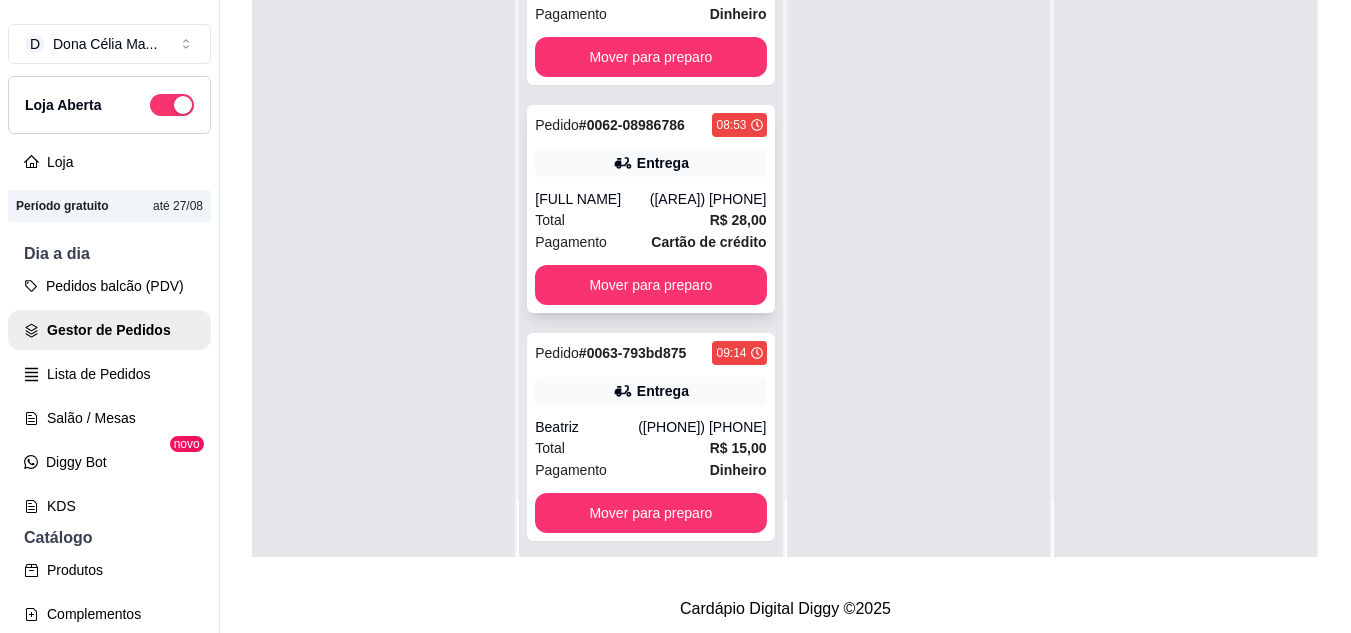 click 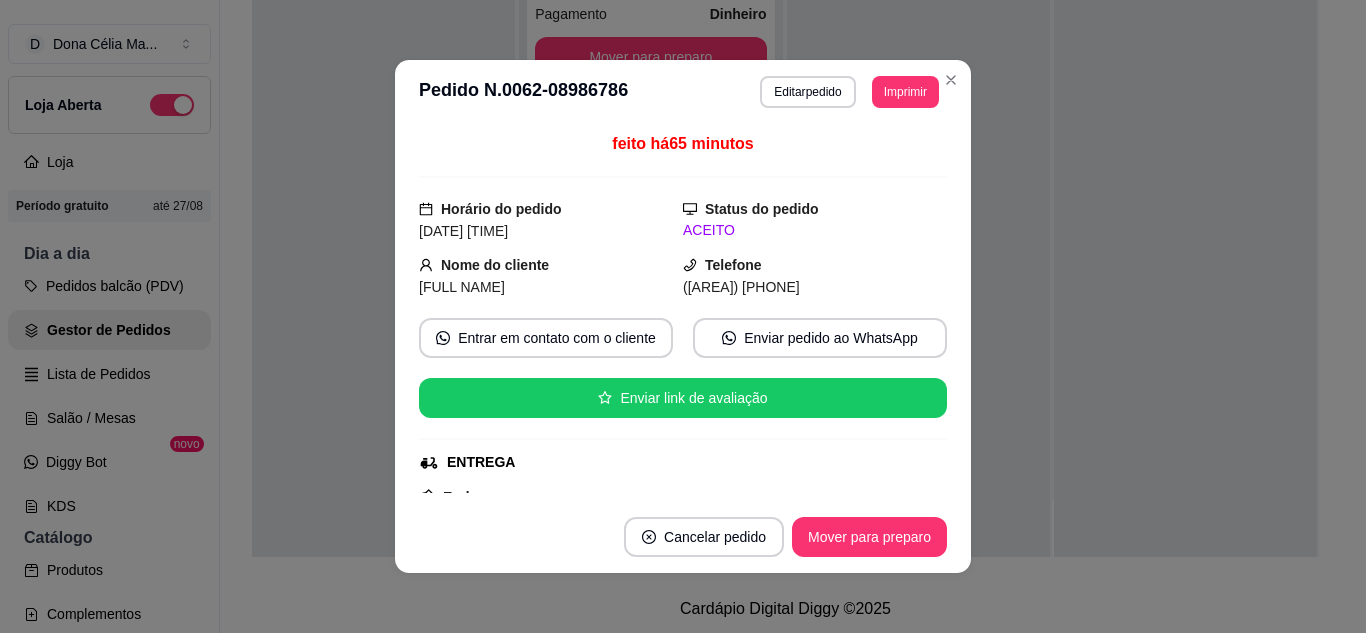 click on "Imprimir" at bounding box center [905, 92] 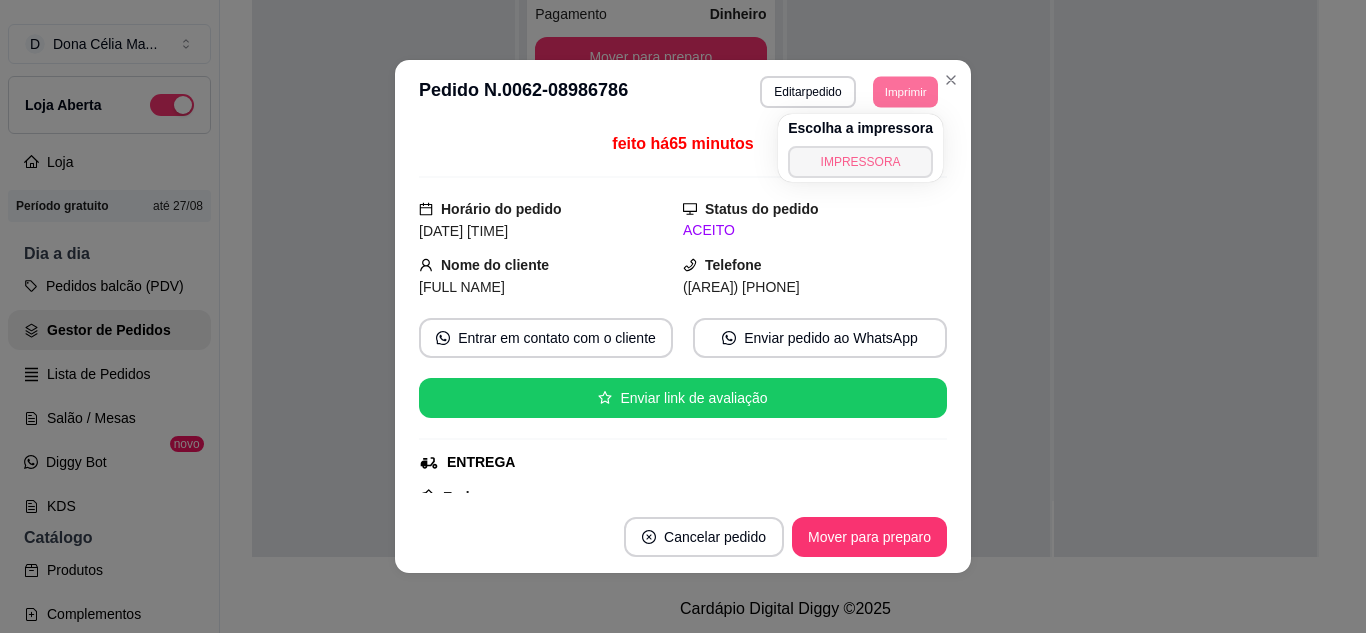 click on "IMPRESSORA" at bounding box center (860, 162) 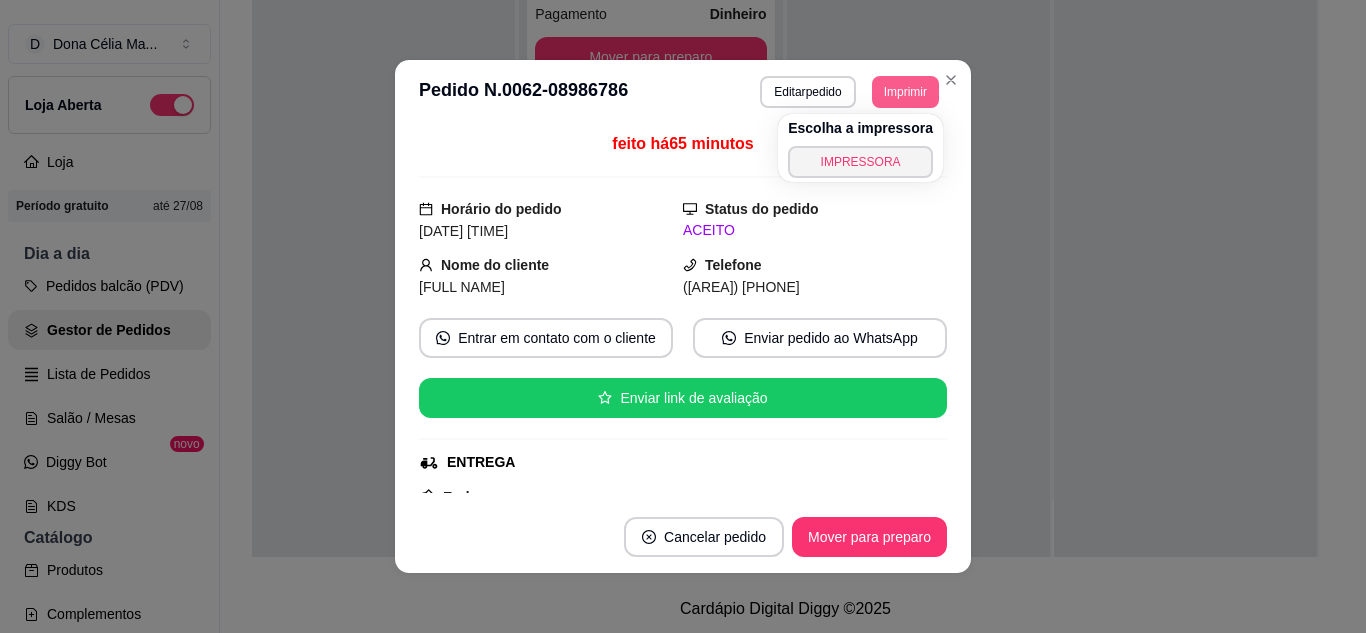 click on "Imprimir" at bounding box center (905, 92) 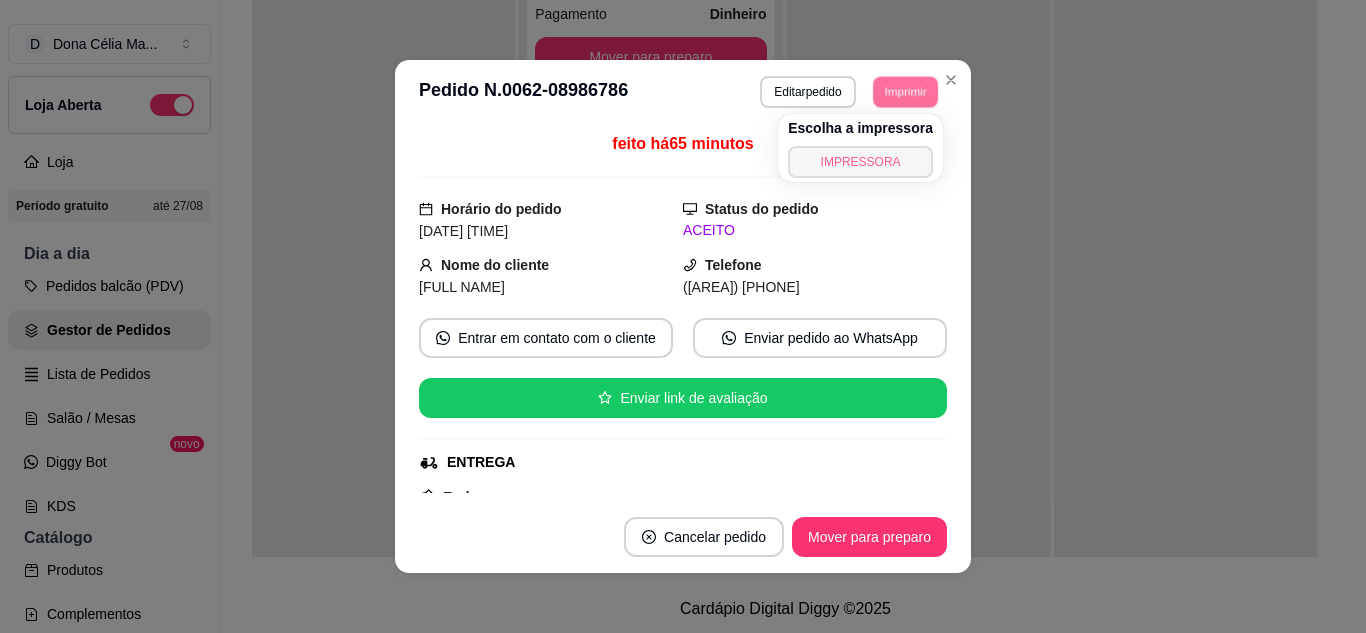 click on "IMPRESSORA" at bounding box center (860, 162) 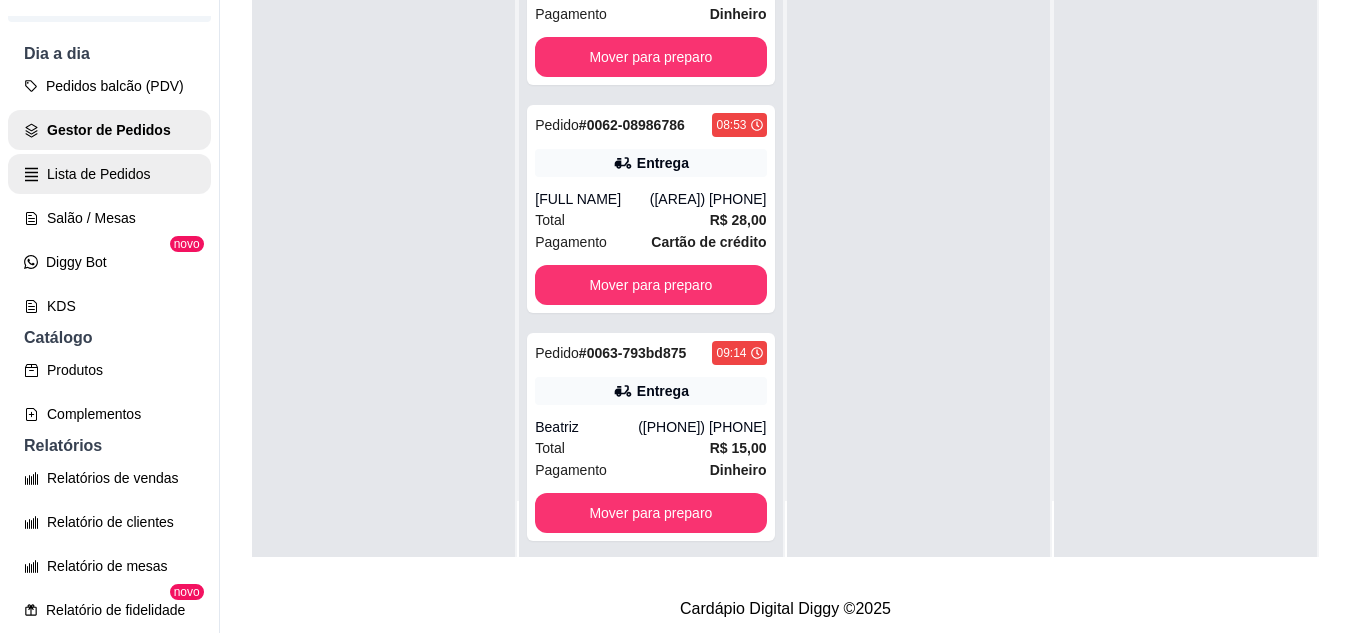 scroll, scrollTop: 300, scrollLeft: 0, axis: vertical 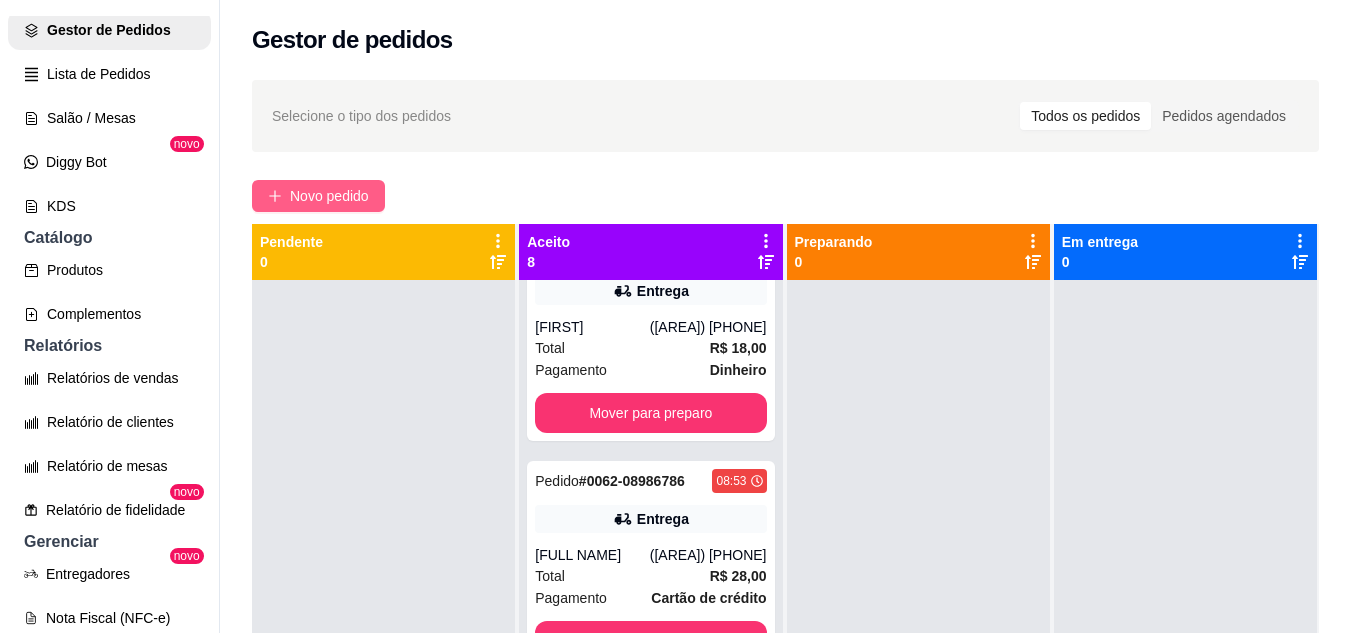 click on "Novo pedido" at bounding box center (329, 196) 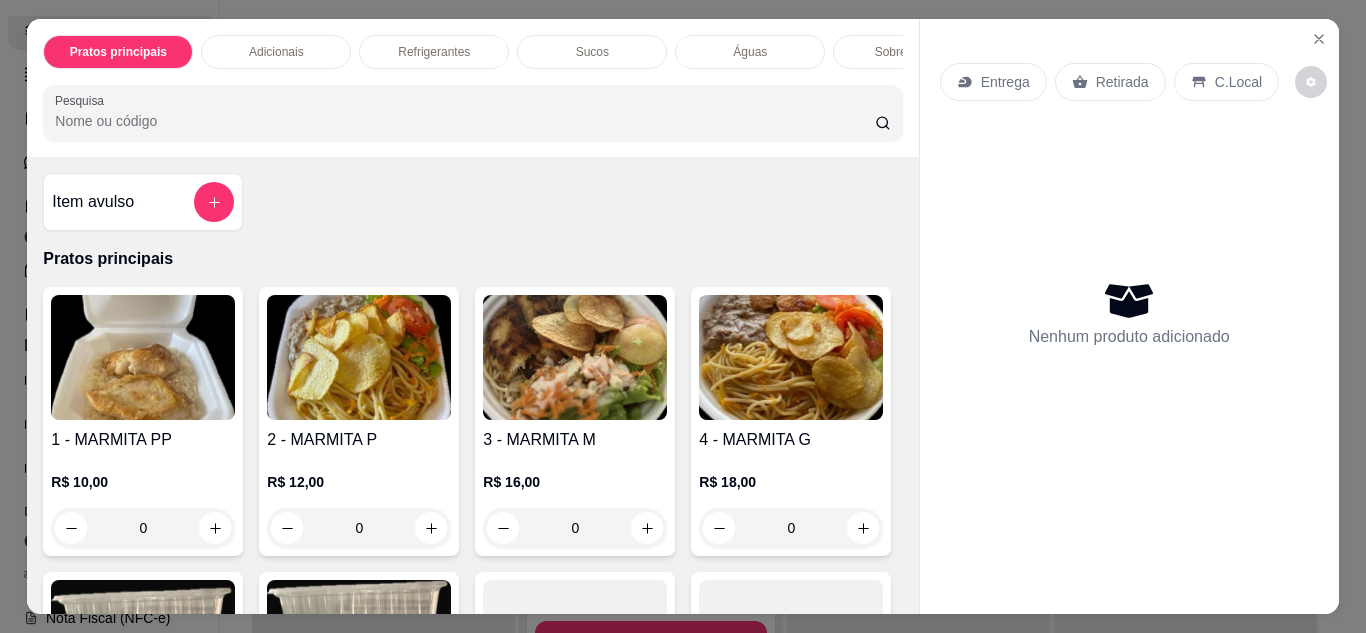 click on "Entrega" at bounding box center [1005, 82] 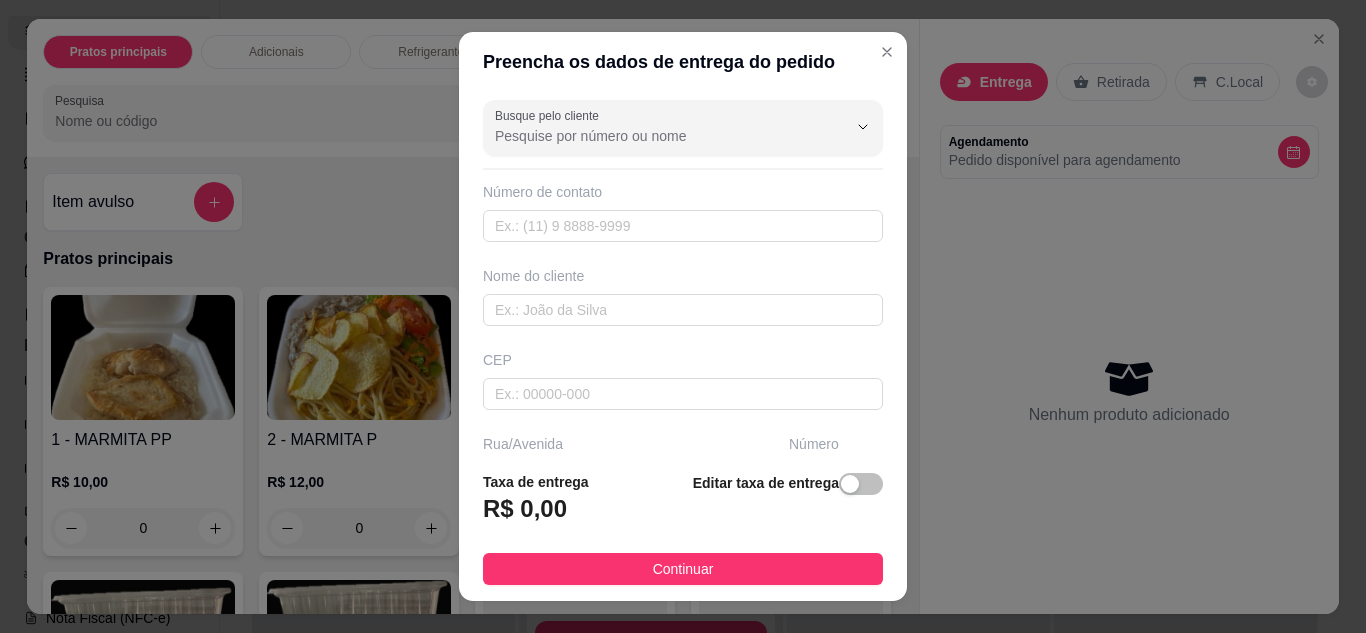click on "Busque pelo cliente" at bounding box center (655, 136) 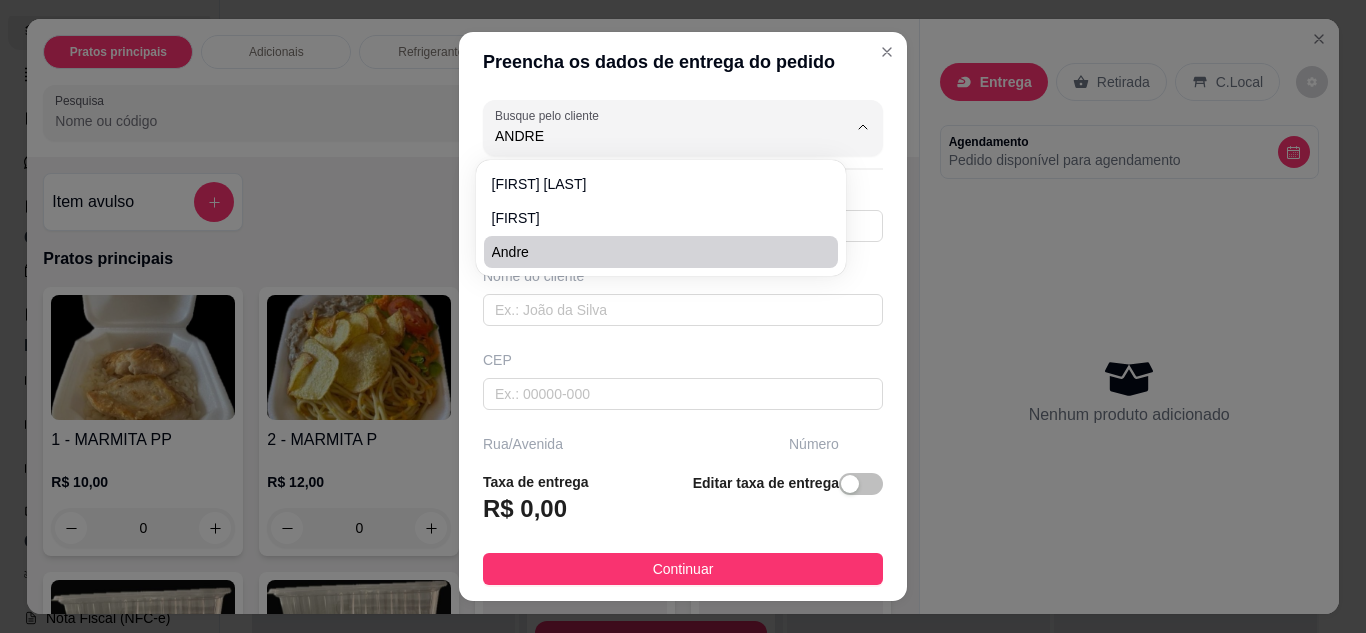 click on "Andre" at bounding box center [661, 252] 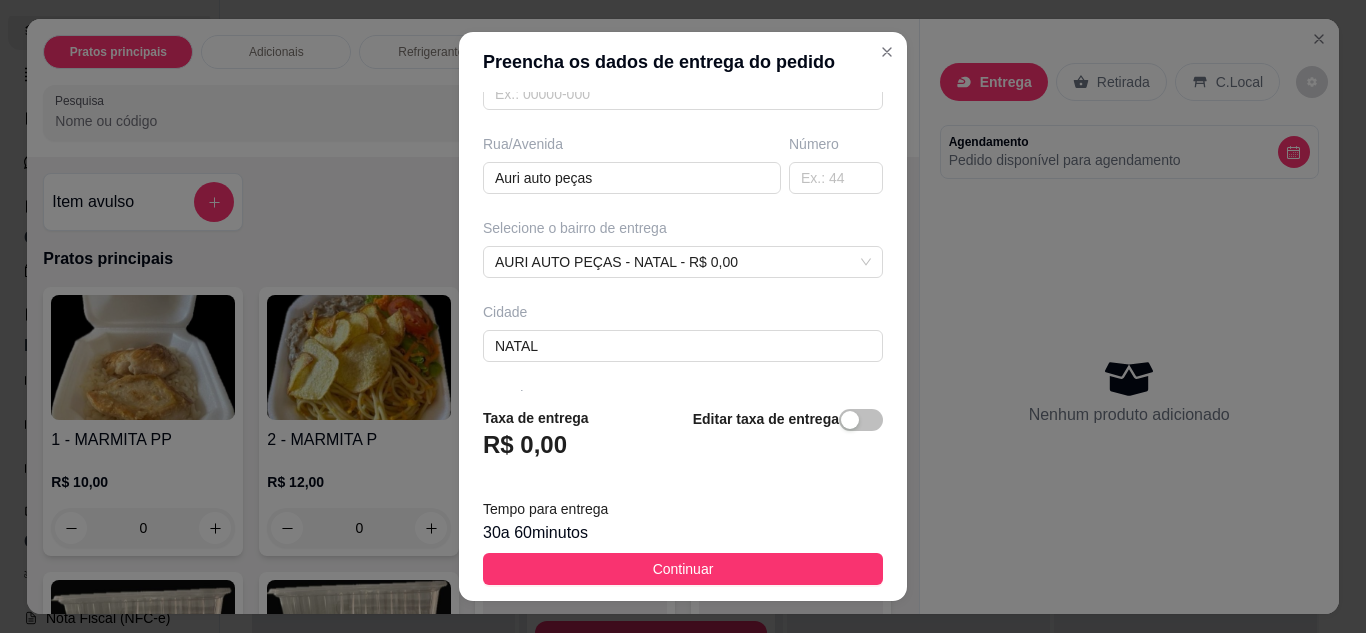 scroll, scrollTop: 374, scrollLeft: 0, axis: vertical 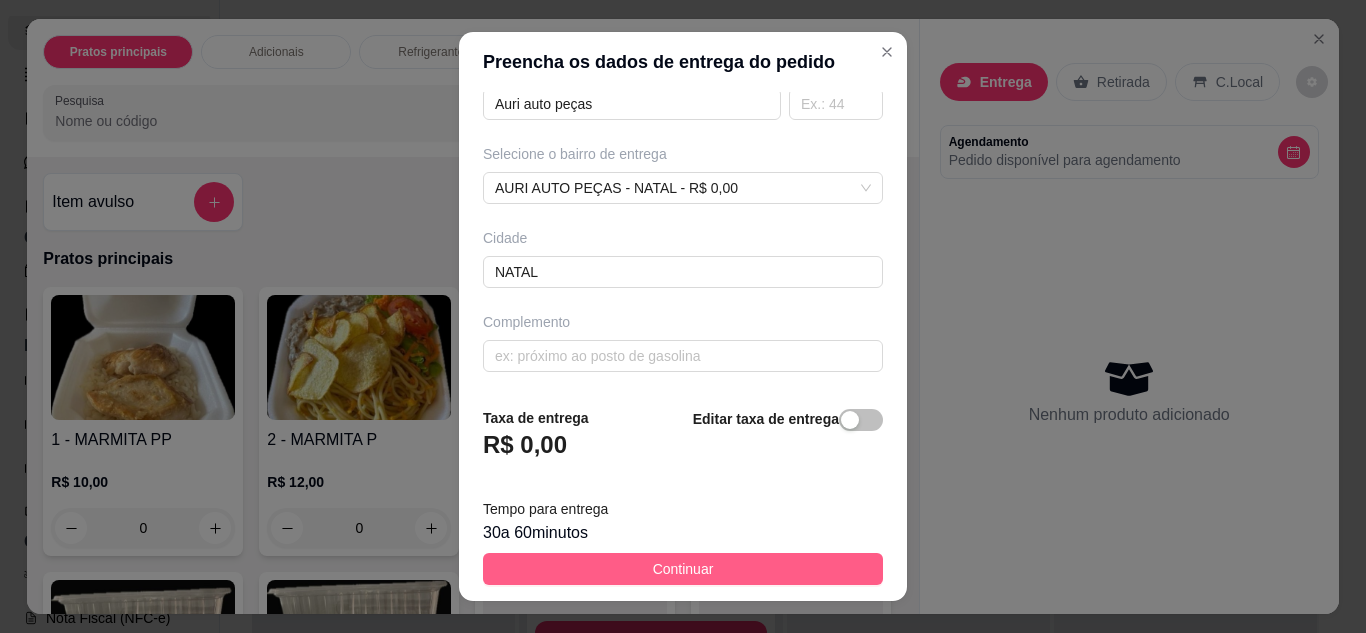 type on "Andre" 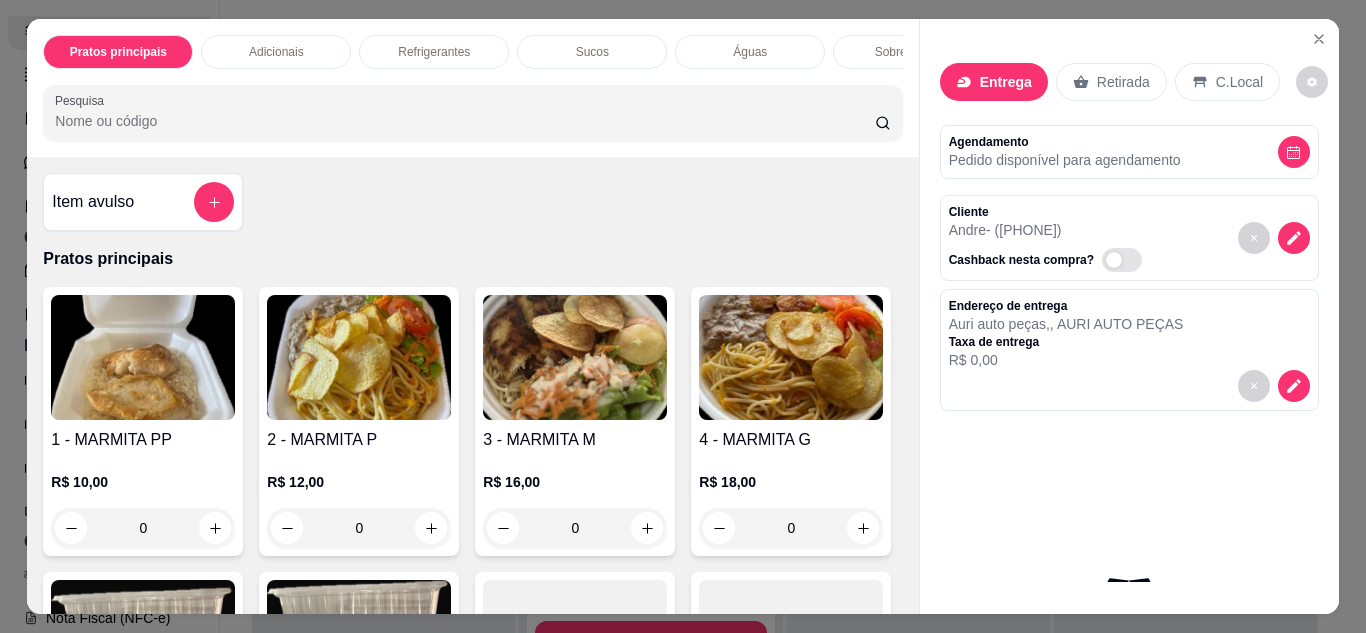 click at bounding box center (359, 357) 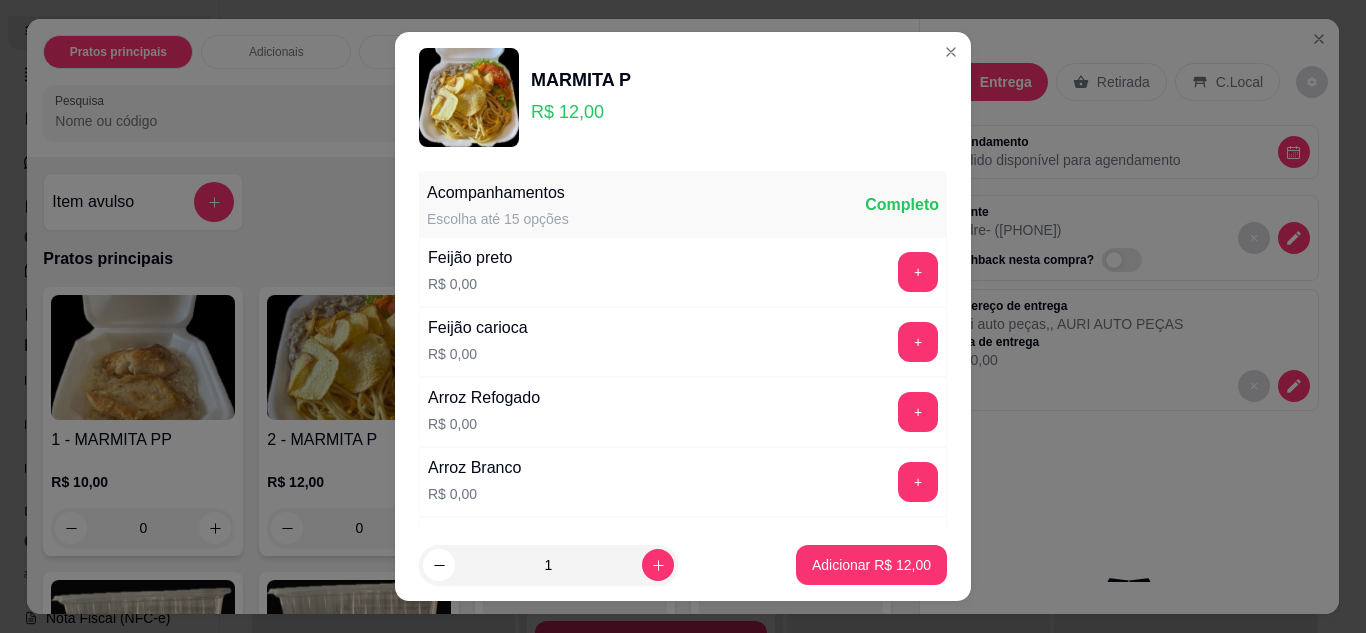 click on "+" at bounding box center (918, 272) 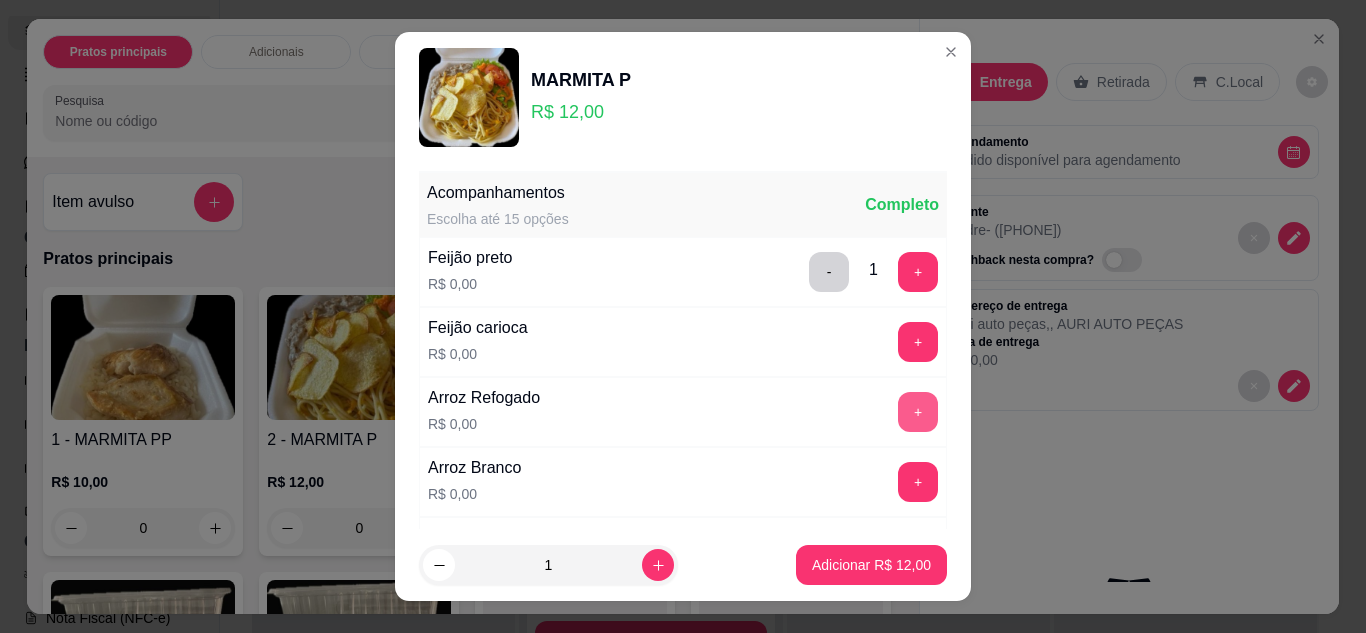 click on "+" at bounding box center [918, 412] 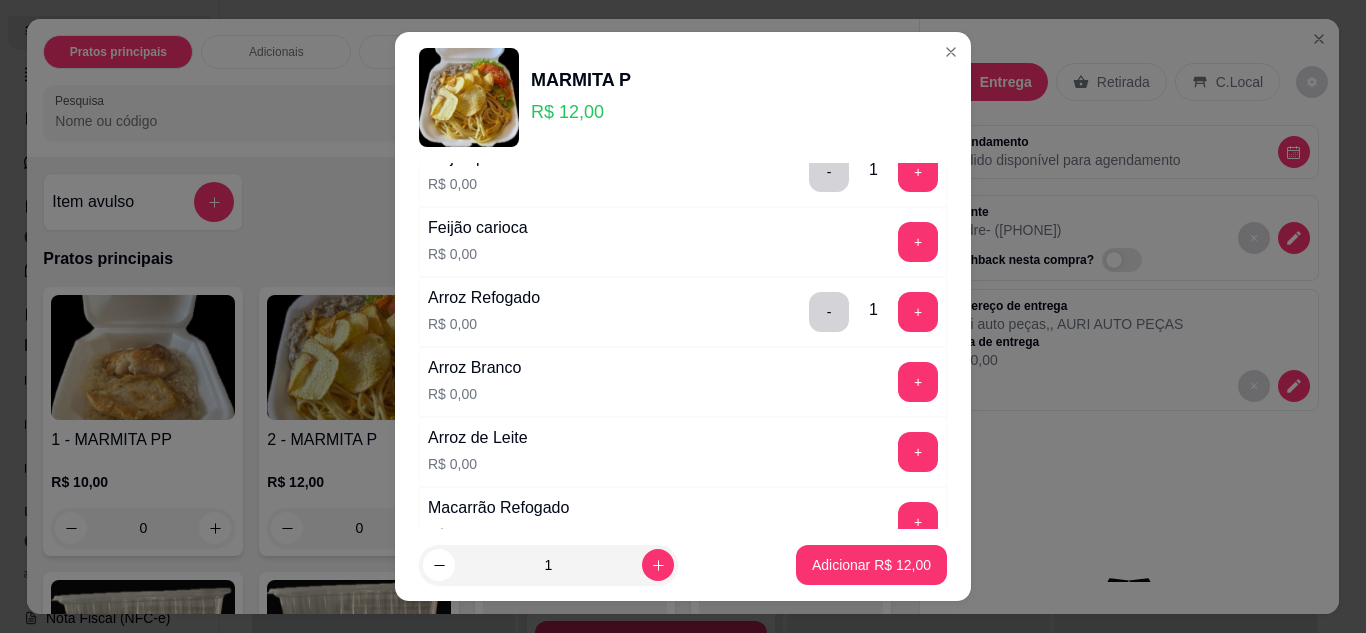 scroll, scrollTop: 200, scrollLeft: 0, axis: vertical 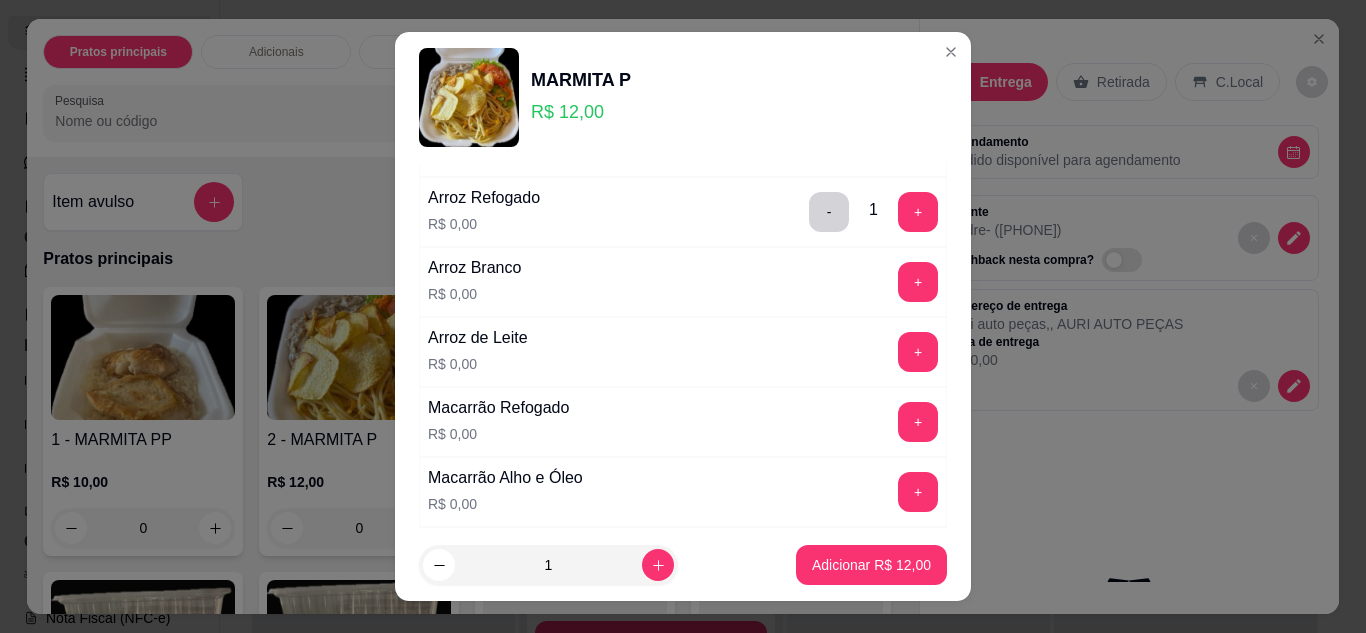 click on "Macarrão Alho e Óleo R$ 0,00 +" at bounding box center [683, 492] 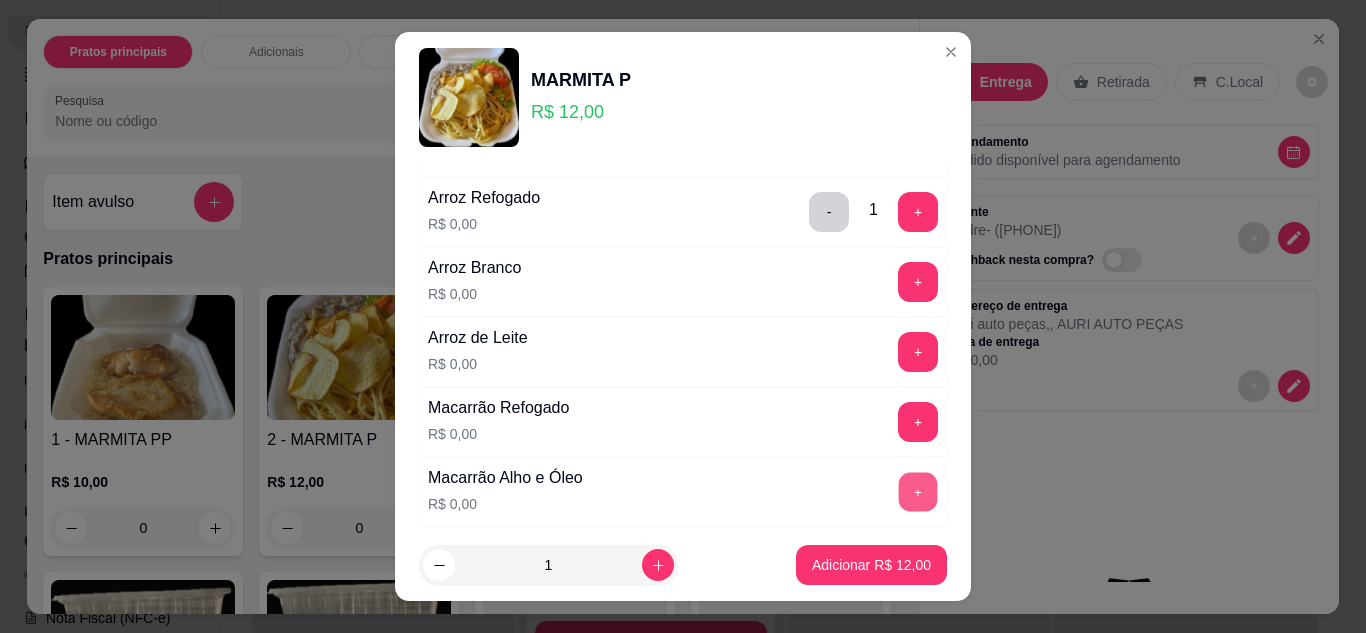 click on "+" at bounding box center [918, 492] 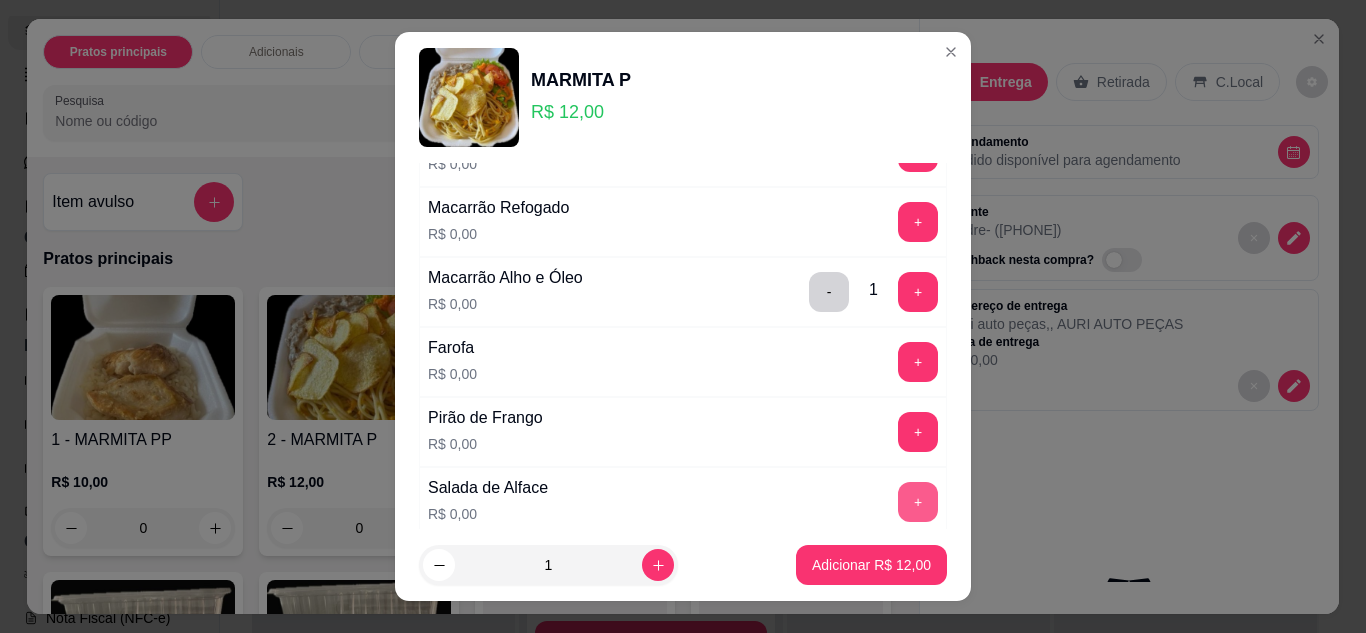 scroll, scrollTop: 500, scrollLeft: 0, axis: vertical 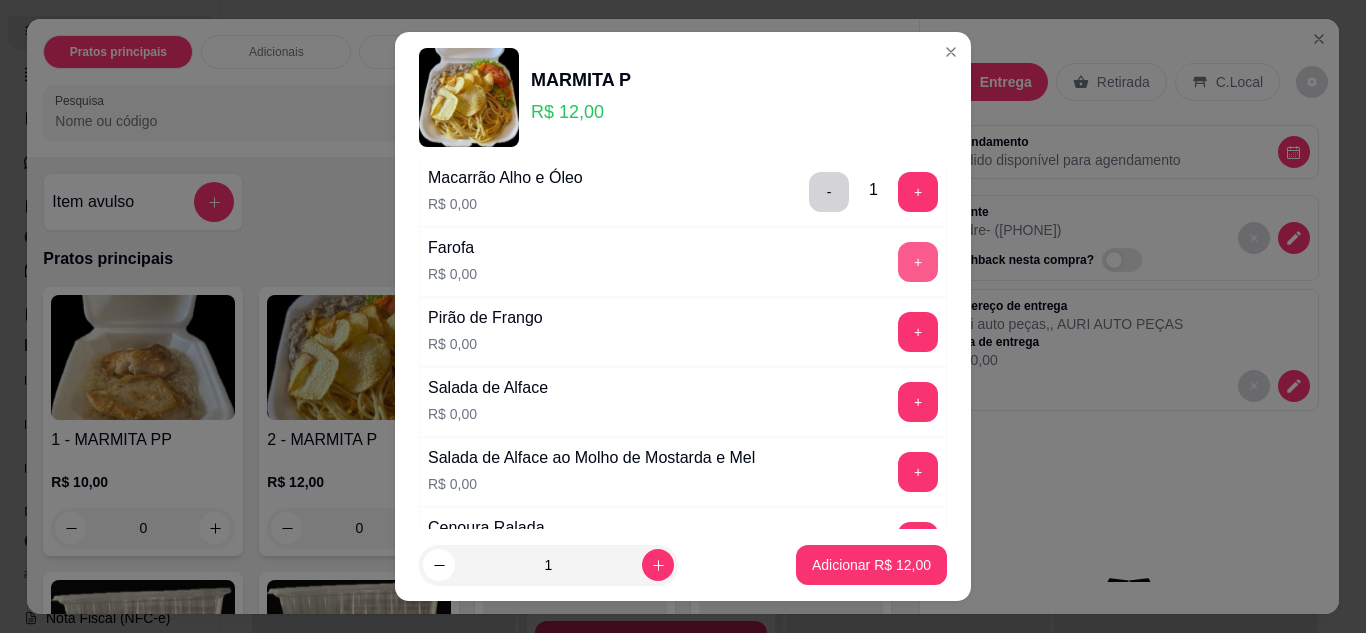 click on "+" at bounding box center [918, 262] 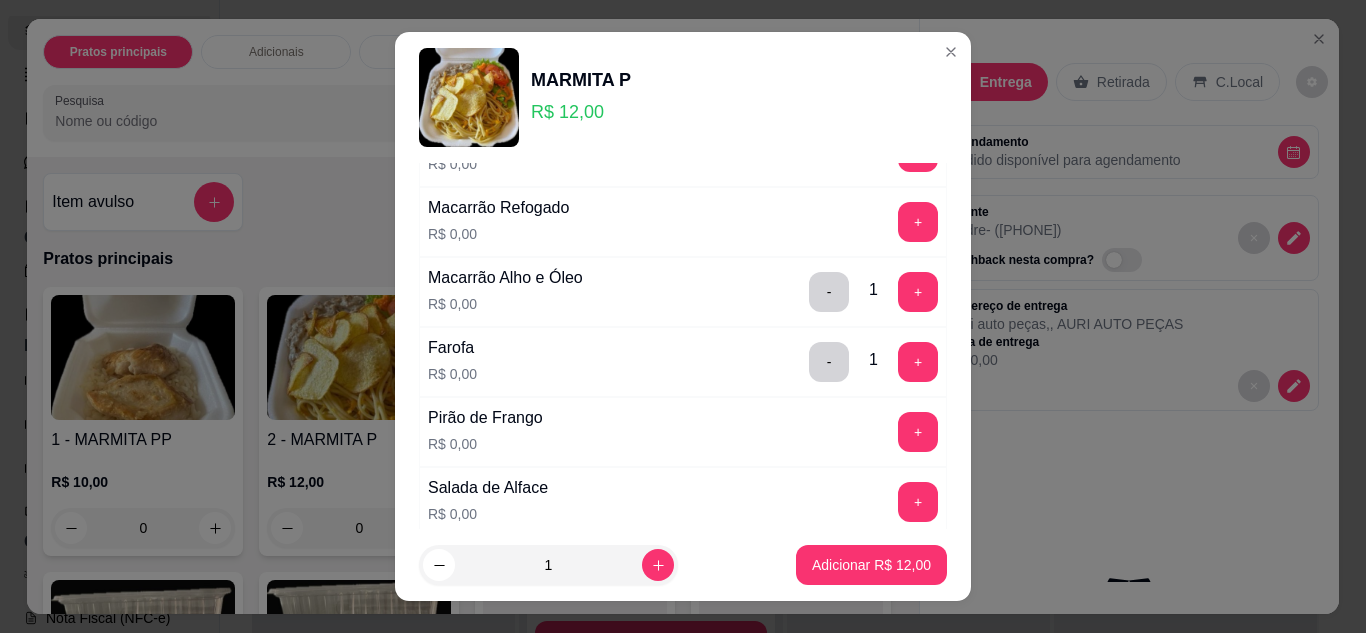 scroll, scrollTop: 600, scrollLeft: 0, axis: vertical 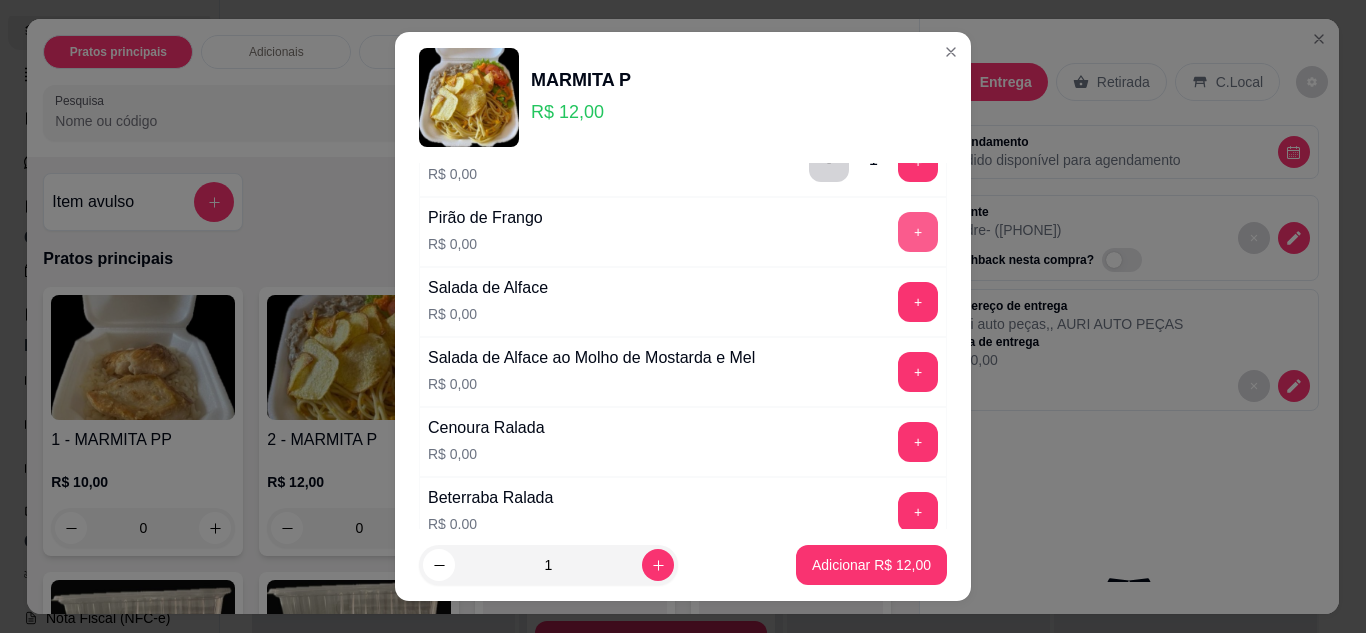 click on "+" at bounding box center [918, 232] 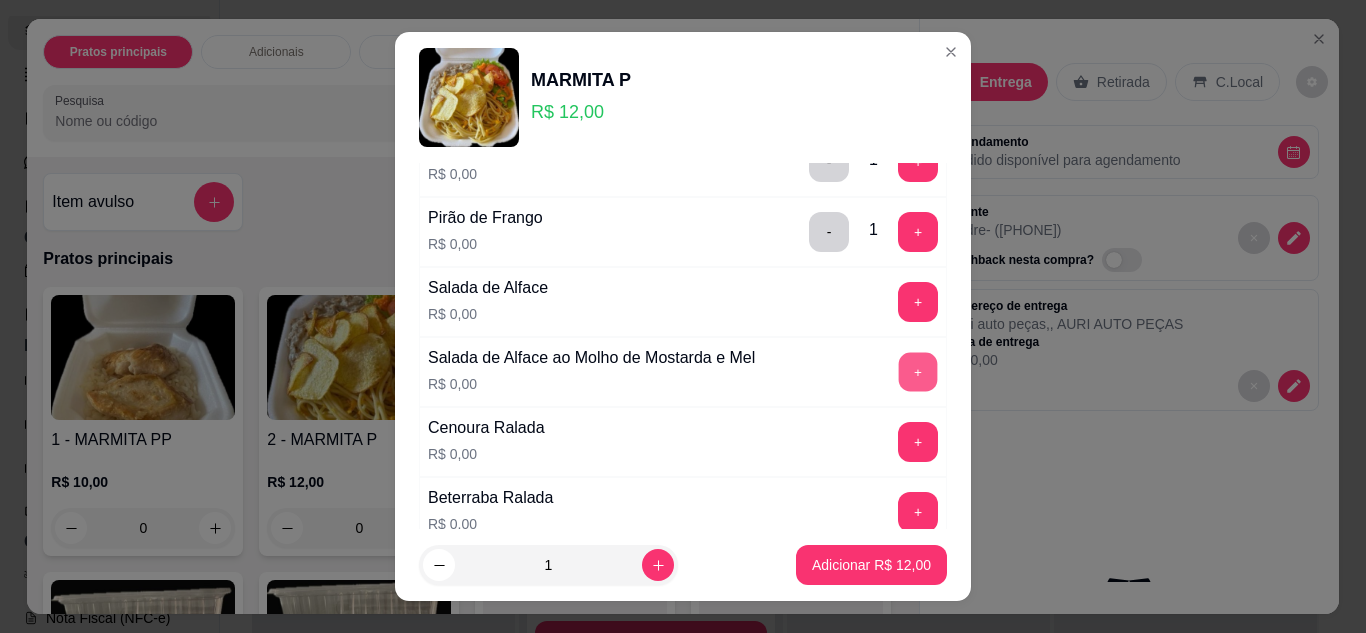 click on "+" at bounding box center [918, 372] 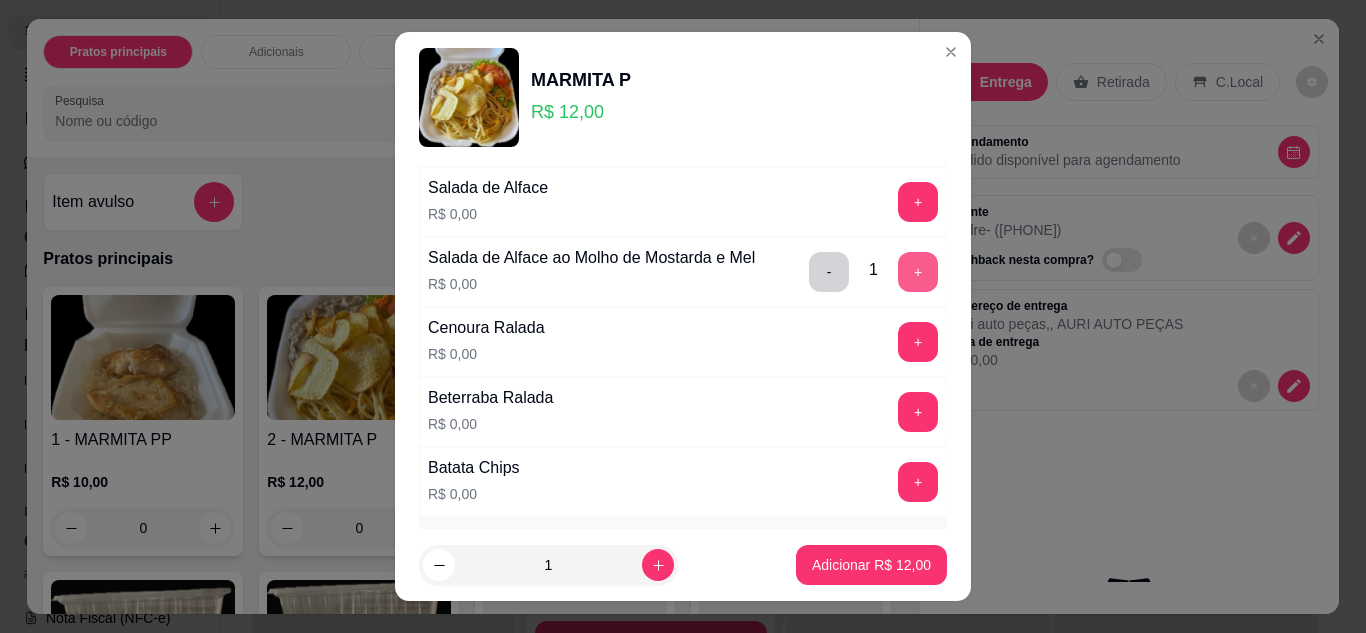 scroll, scrollTop: 800, scrollLeft: 0, axis: vertical 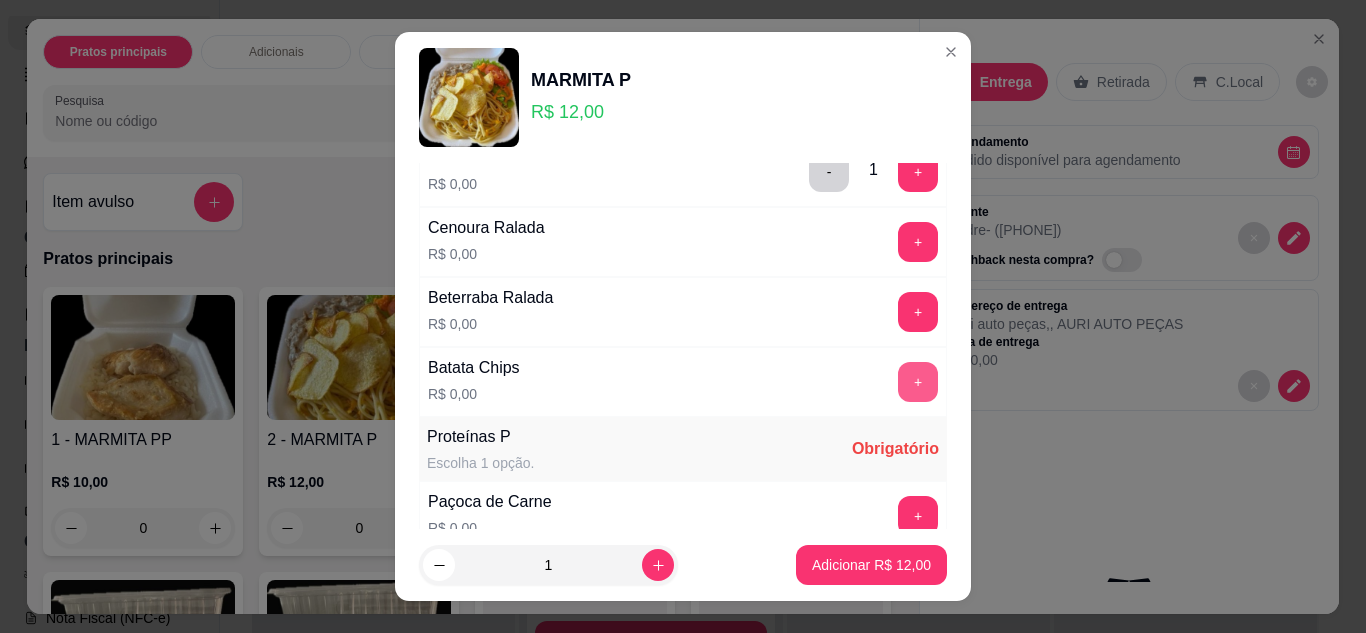 click on "+" at bounding box center (918, 382) 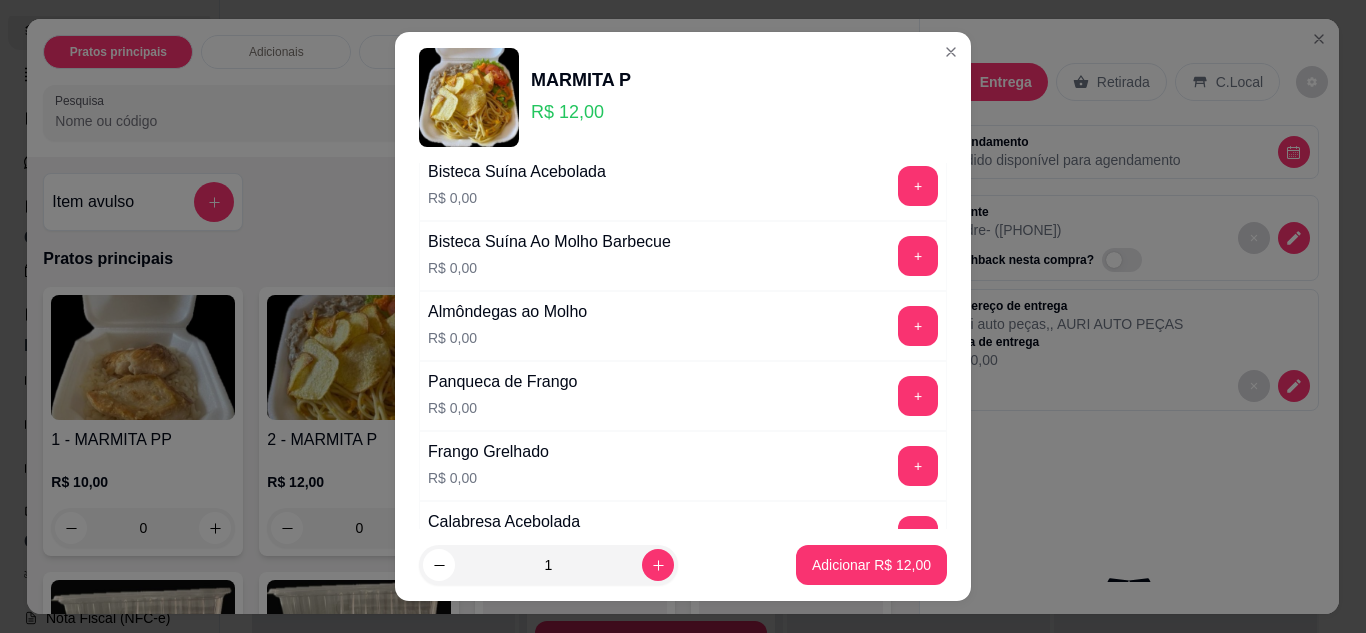 scroll, scrollTop: 1300, scrollLeft: 0, axis: vertical 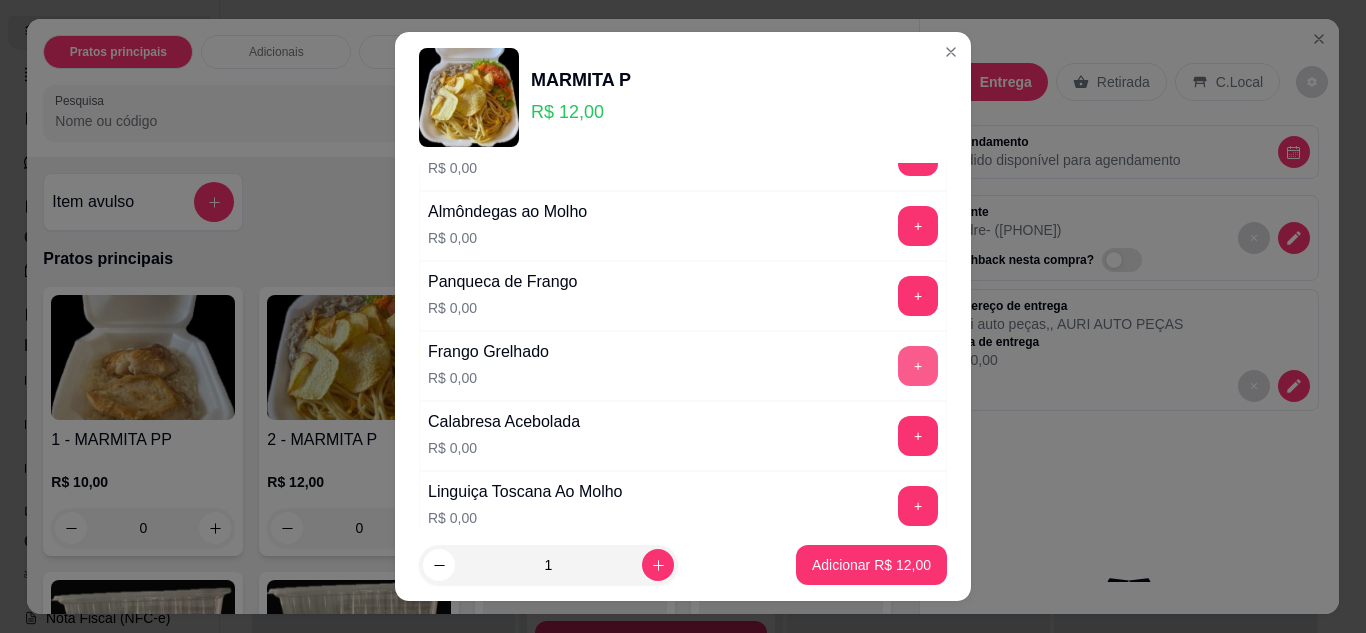 click on "+" at bounding box center (918, 366) 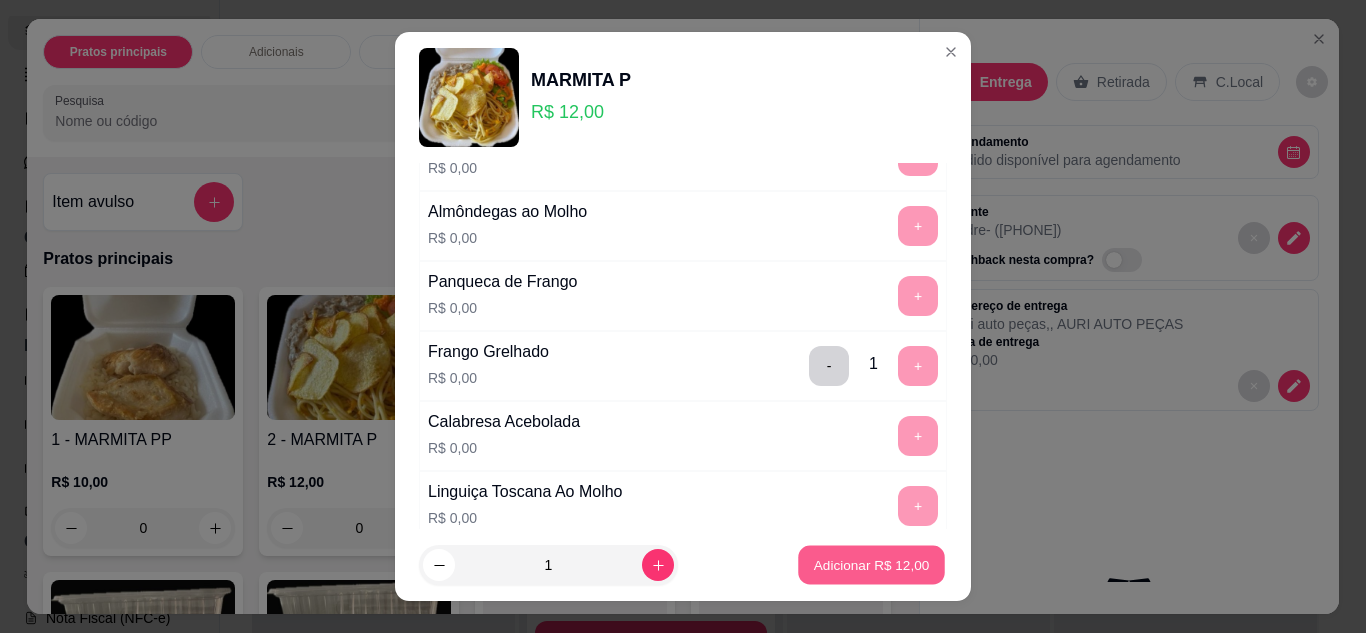 click on "Adicionar   R$ 12,00" at bounding box center [872, 565] 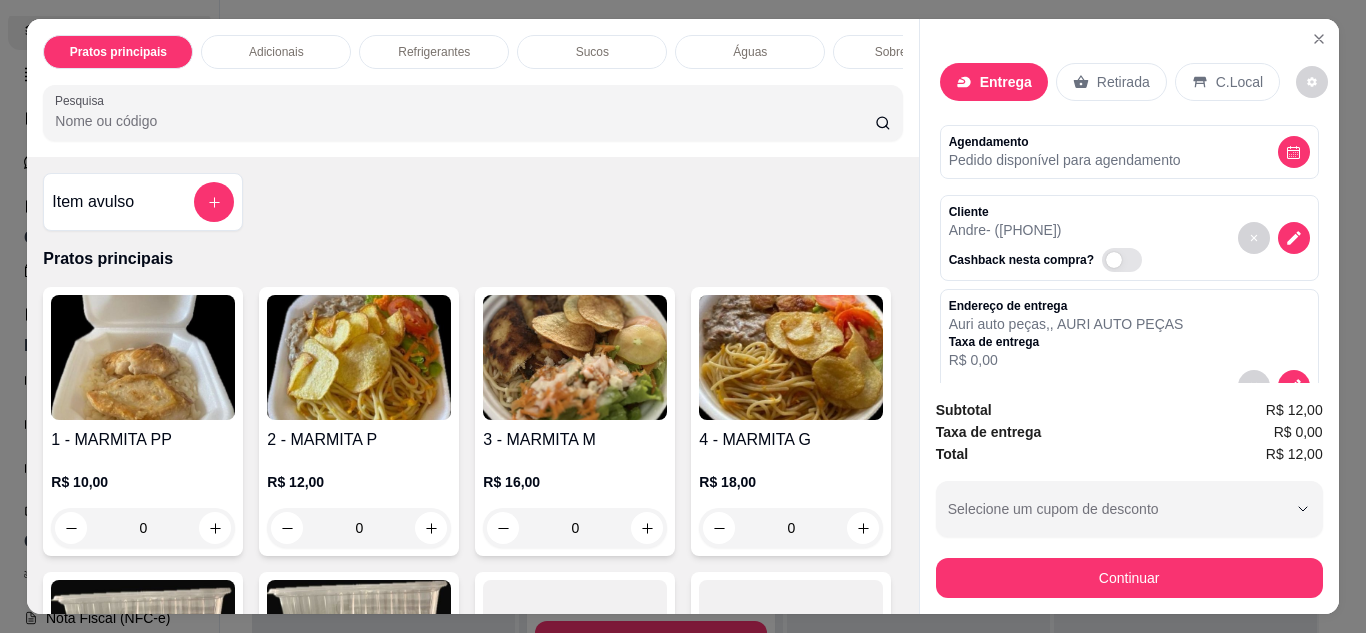 click on "Pedido disponível para agendamento" at bounding box center (1065, 160) 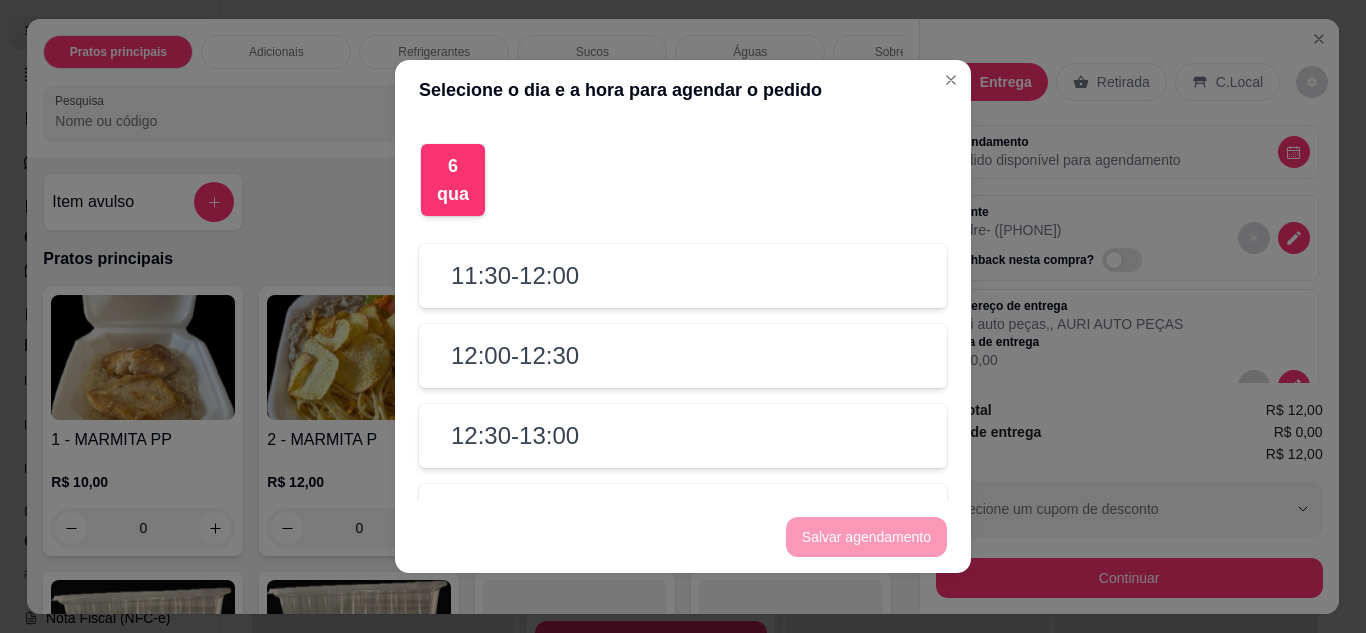 click on "12:00  -  12:30" at bounding box center [683, 356] 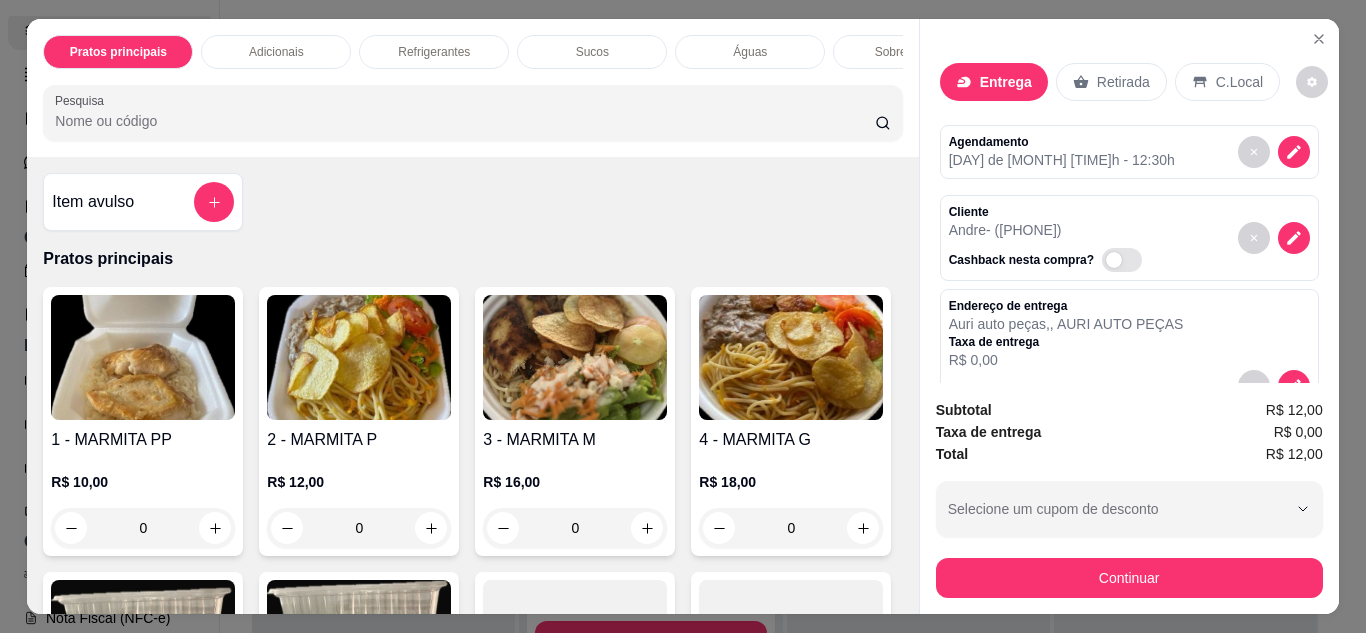 scroll, scrollTop: 454, scrollLeft: 0, axis: vertical 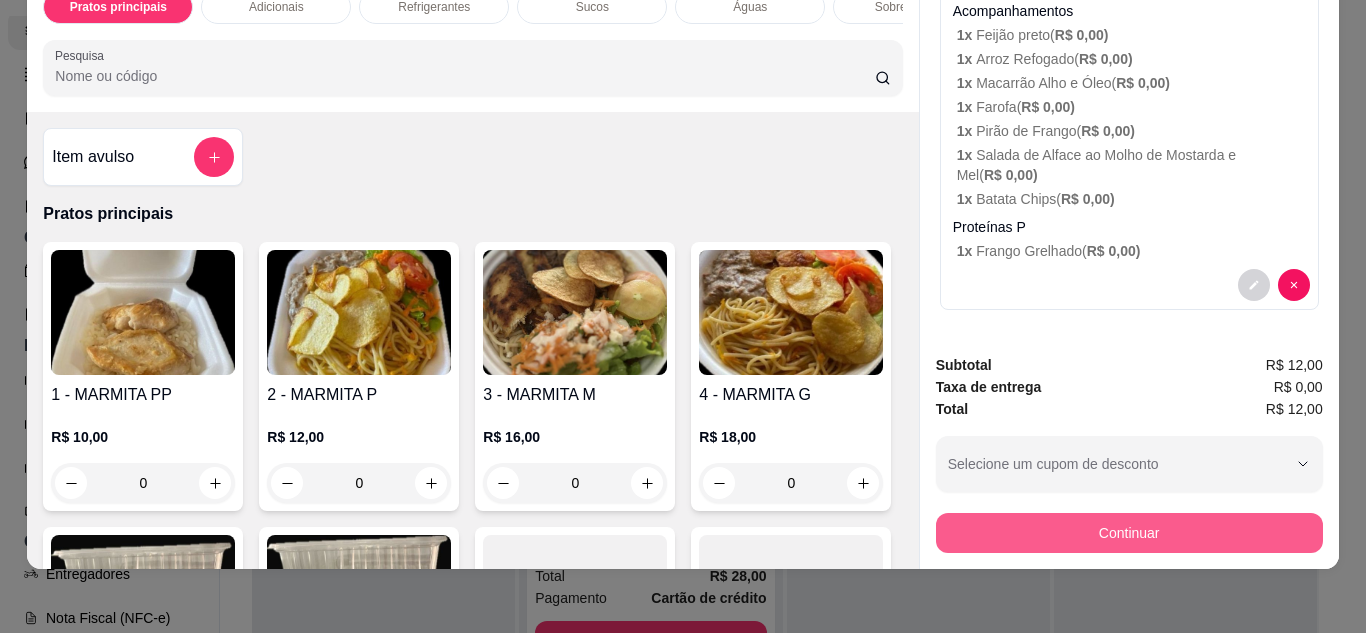 click on "Continuar" at bounding box center [1129, 533] 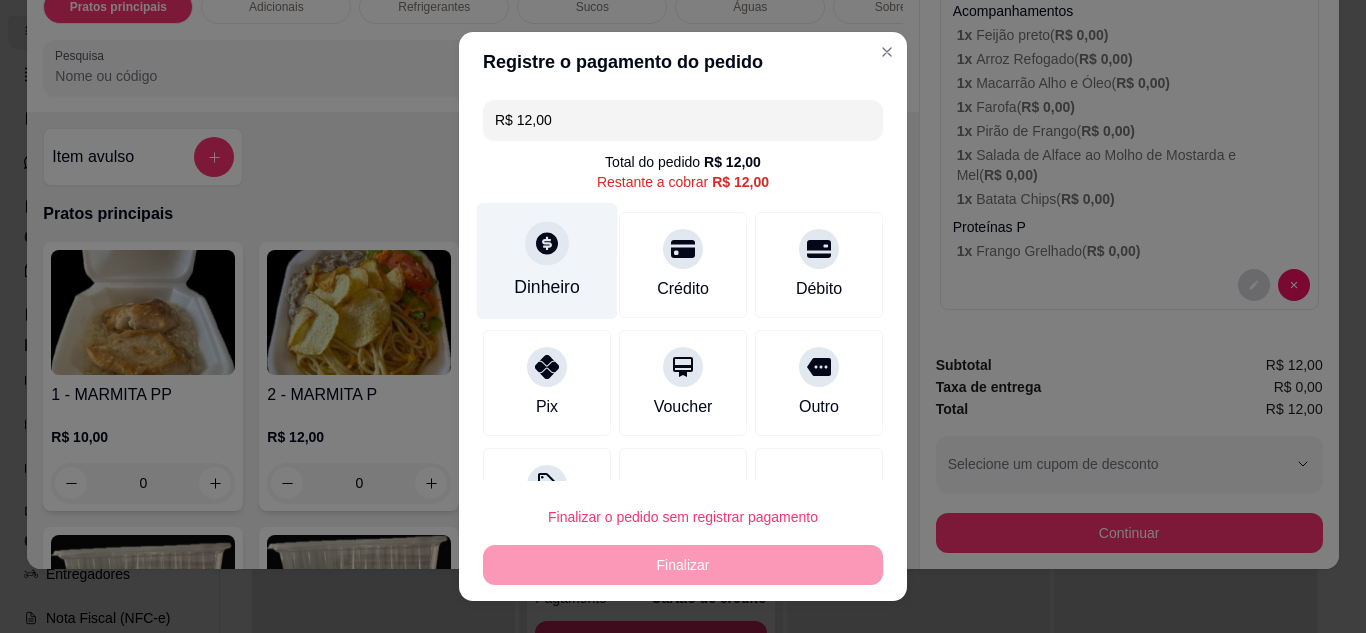click at bounding box center [547, 243] 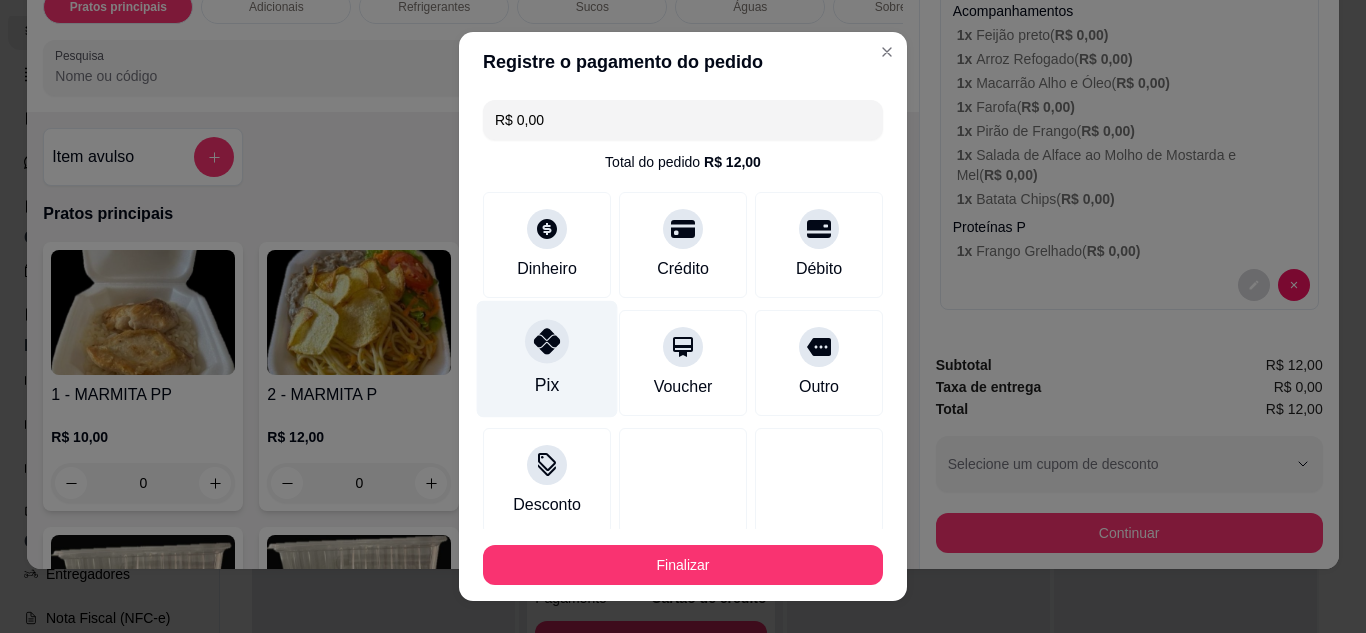 click on "Pix" at bounding box center (547, 358) 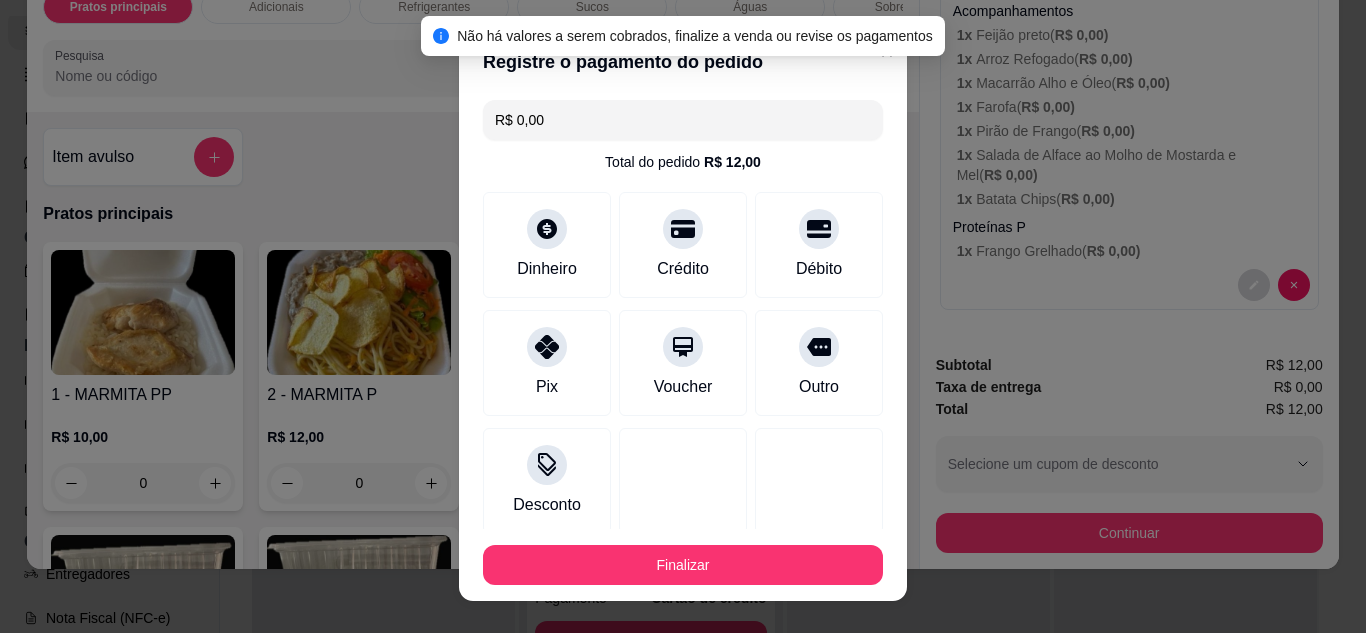 scroll, scrollTop: 116, scrollLeft: 0, axis: vertical 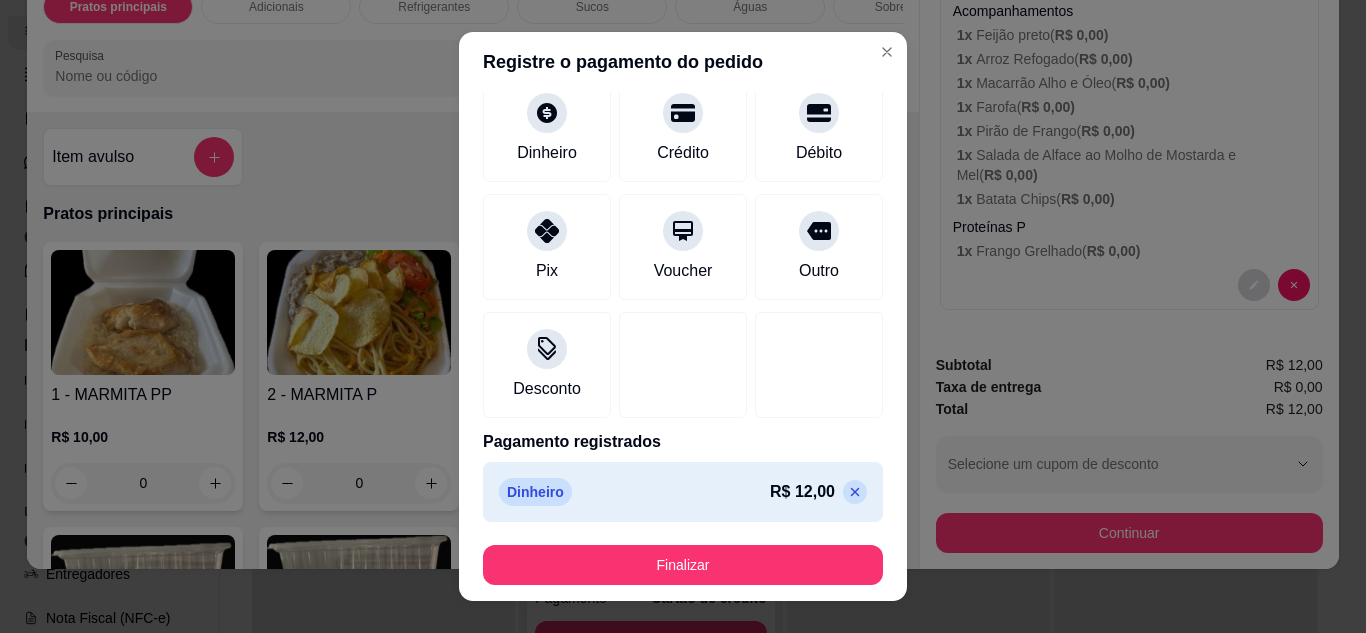 click 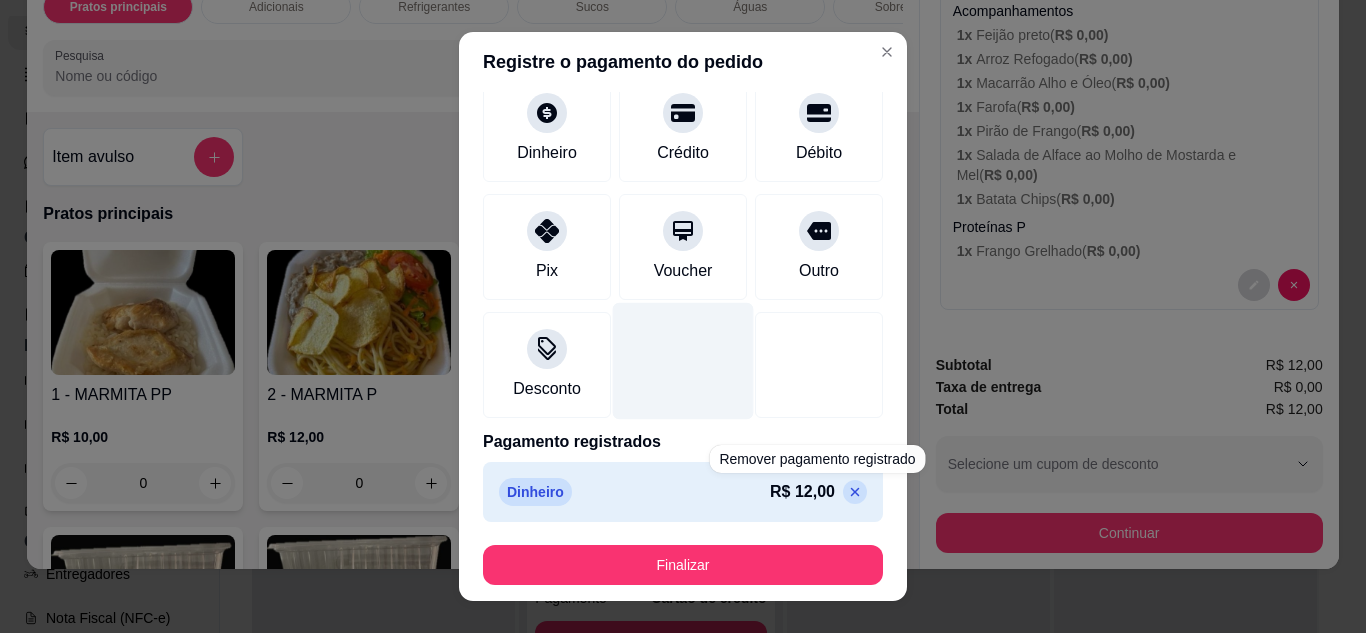 scroll, scrollTop: 80, scrollLeft: 0, axis: vertical 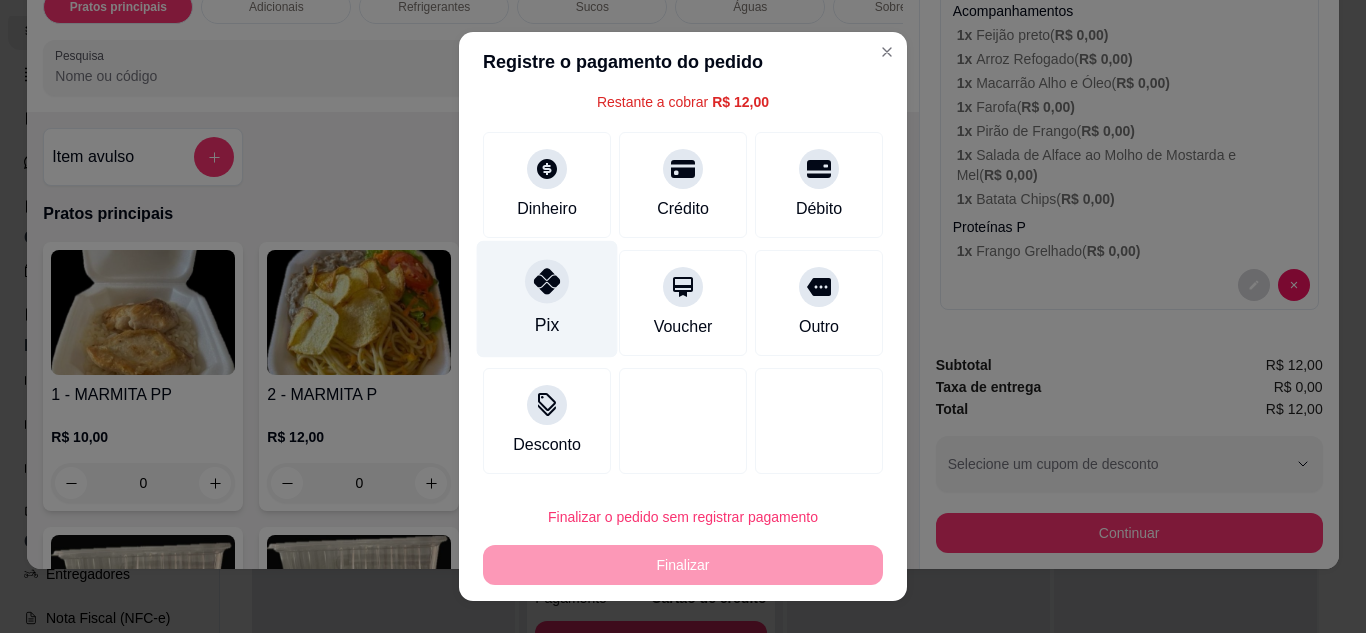click at bounding box center (547, 281) 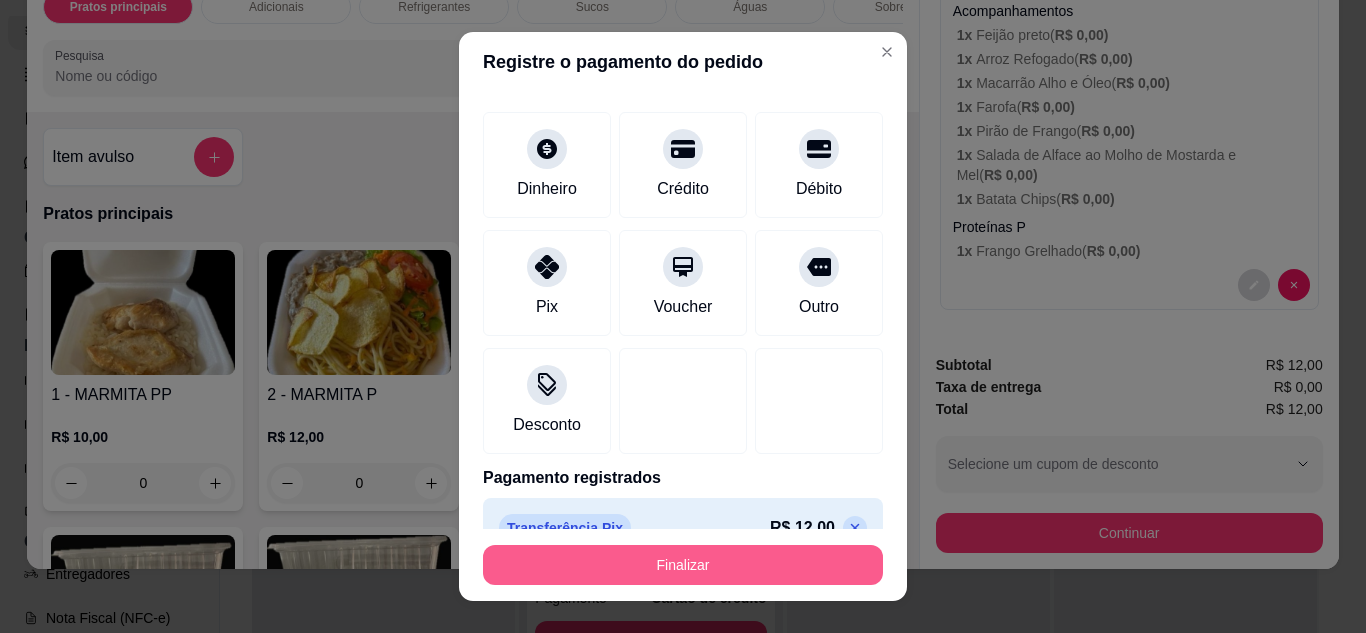click on "Finalizar" at bounding box center (683, 565) 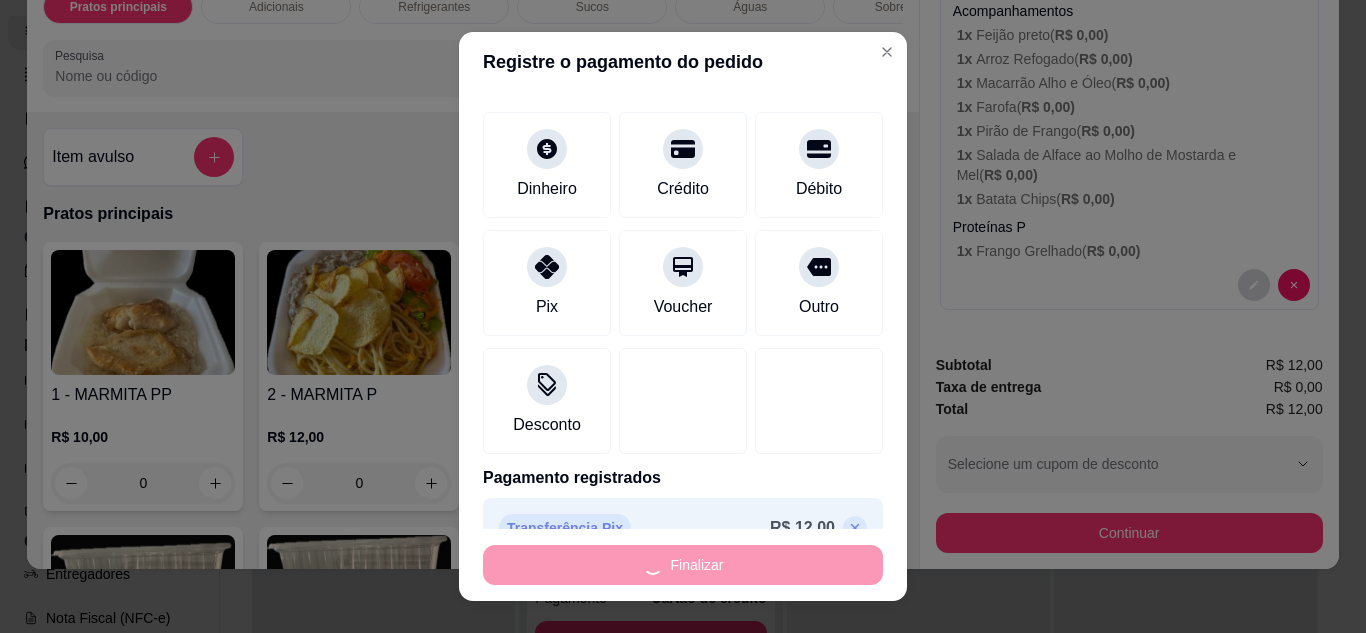 type on "-R$ 12,00" 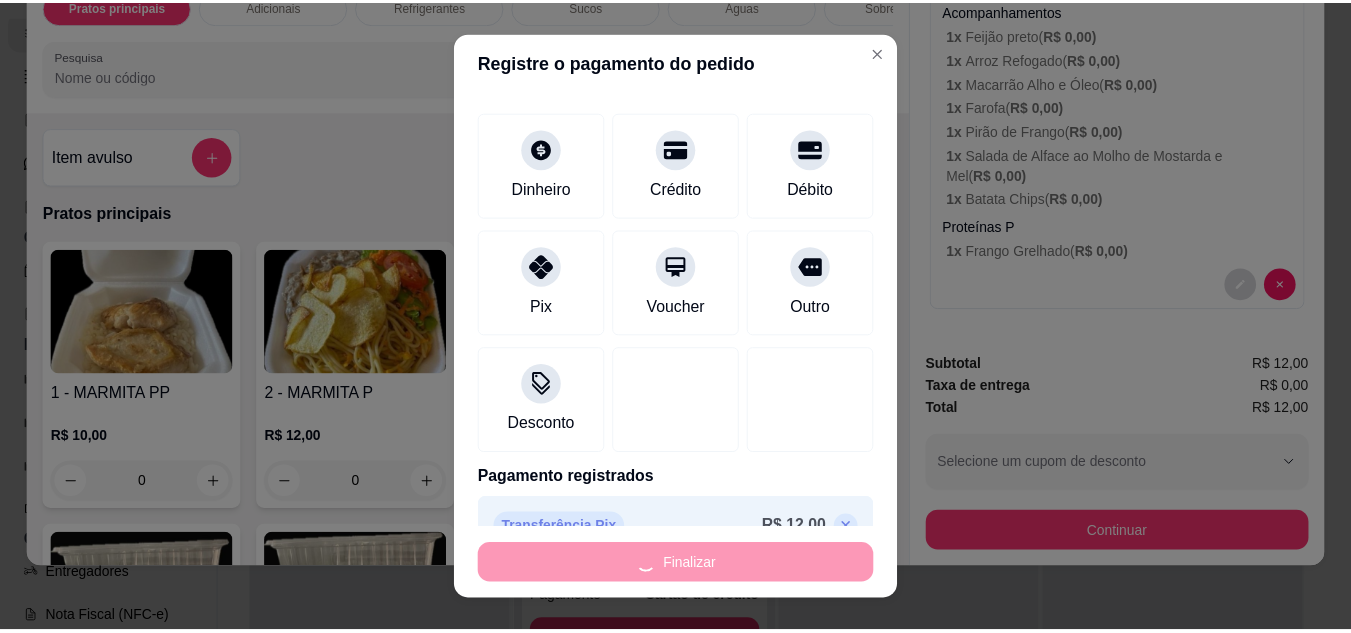 scroll, scrollTop: 0, scrollLeft: 0, axis: both 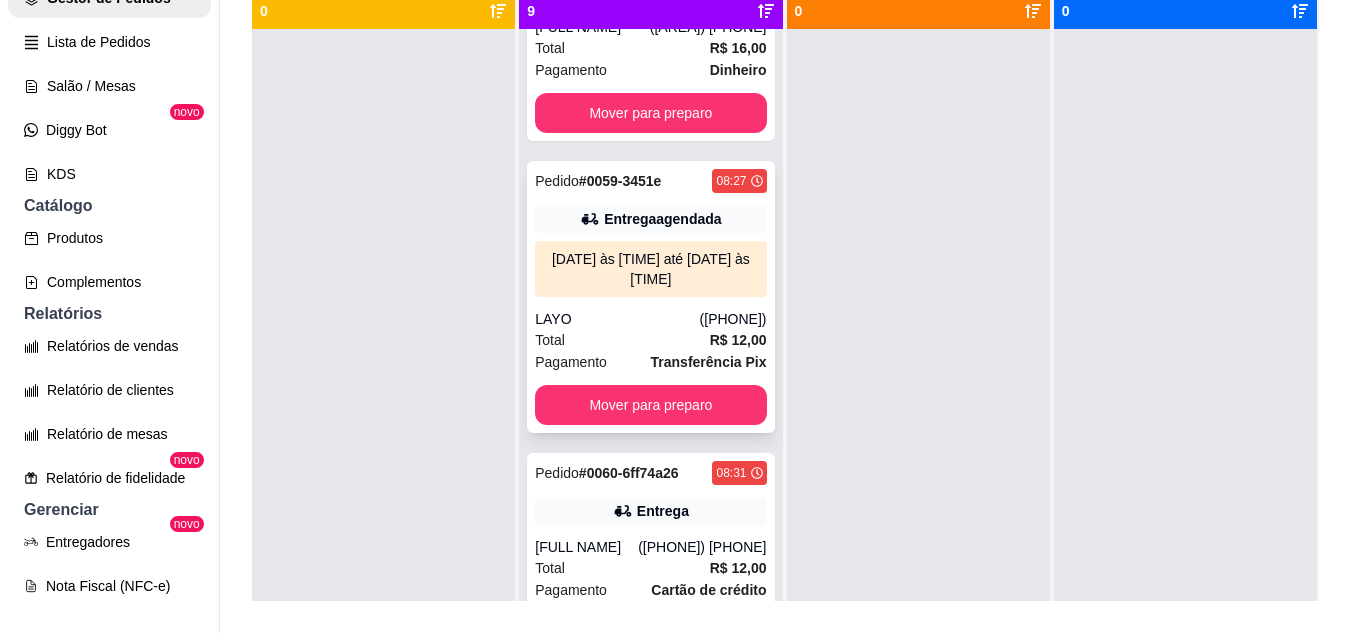 click on "Pedido  # 0059-3451e 08:27 Entrega  agendada 06/08/25 às 11:30 até 06/08/25 às 12:00  LAYO (84) 99431-0080 Total R$ 12,00 Pagamento Transferência Pix Mover para preparo" at bounding box center [650, 297] 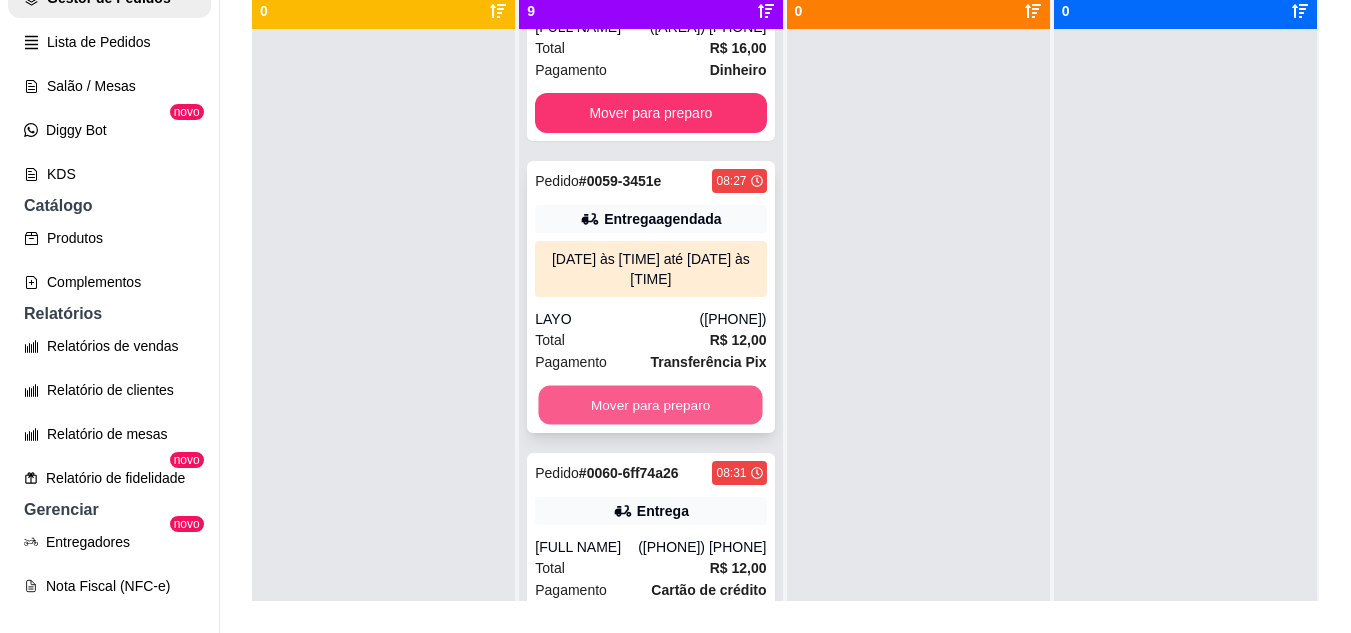 click on "Mover para preparo" at bounding box center (651, 405) 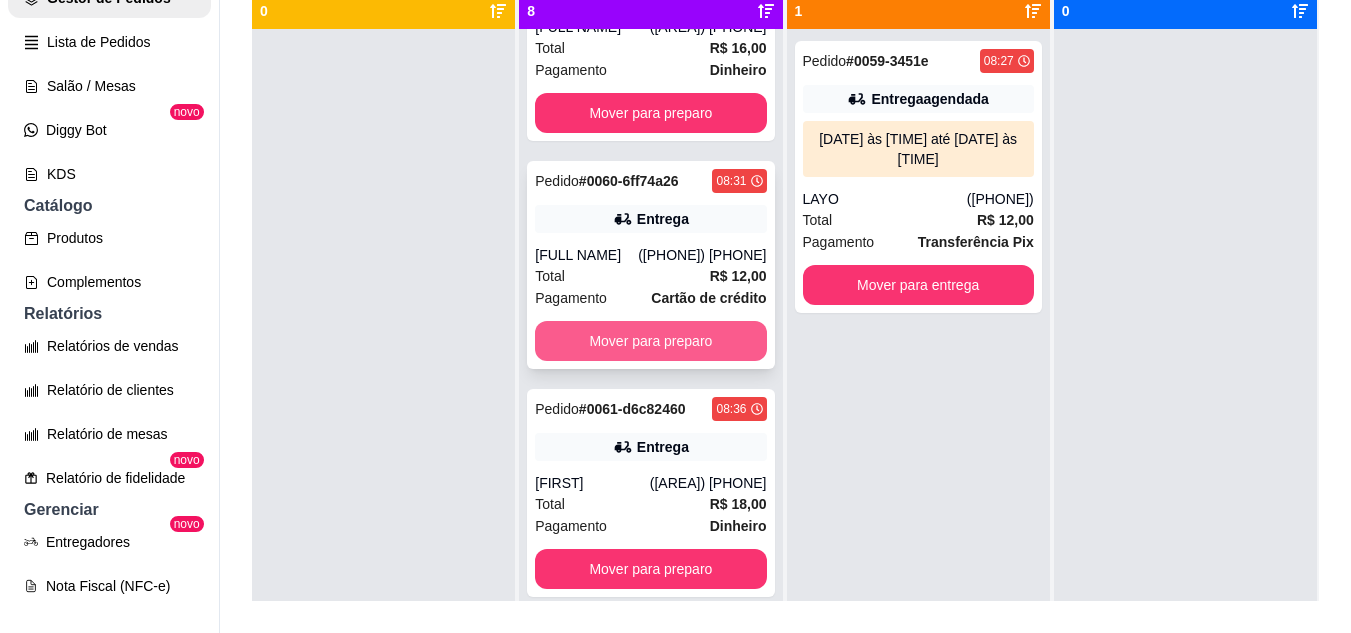 click on "Mover para preparo" at bounding box center (650, 341) 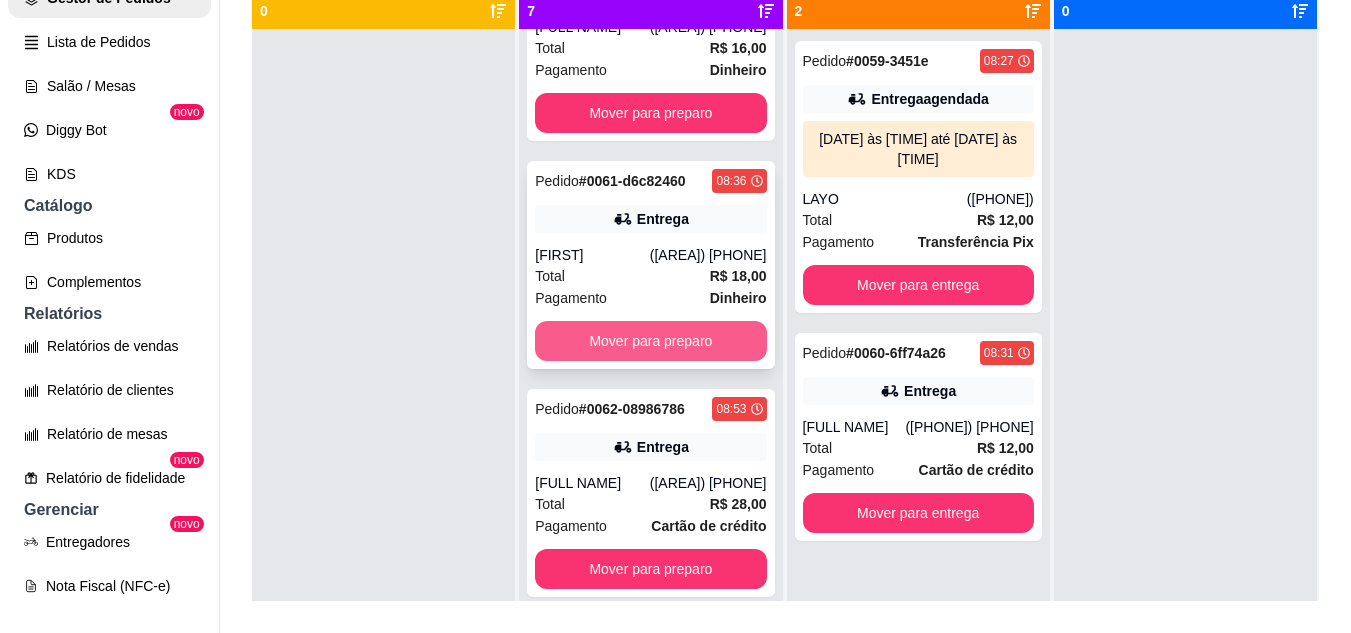 click on "Mover para preparo" at bounding box center (650, 341) 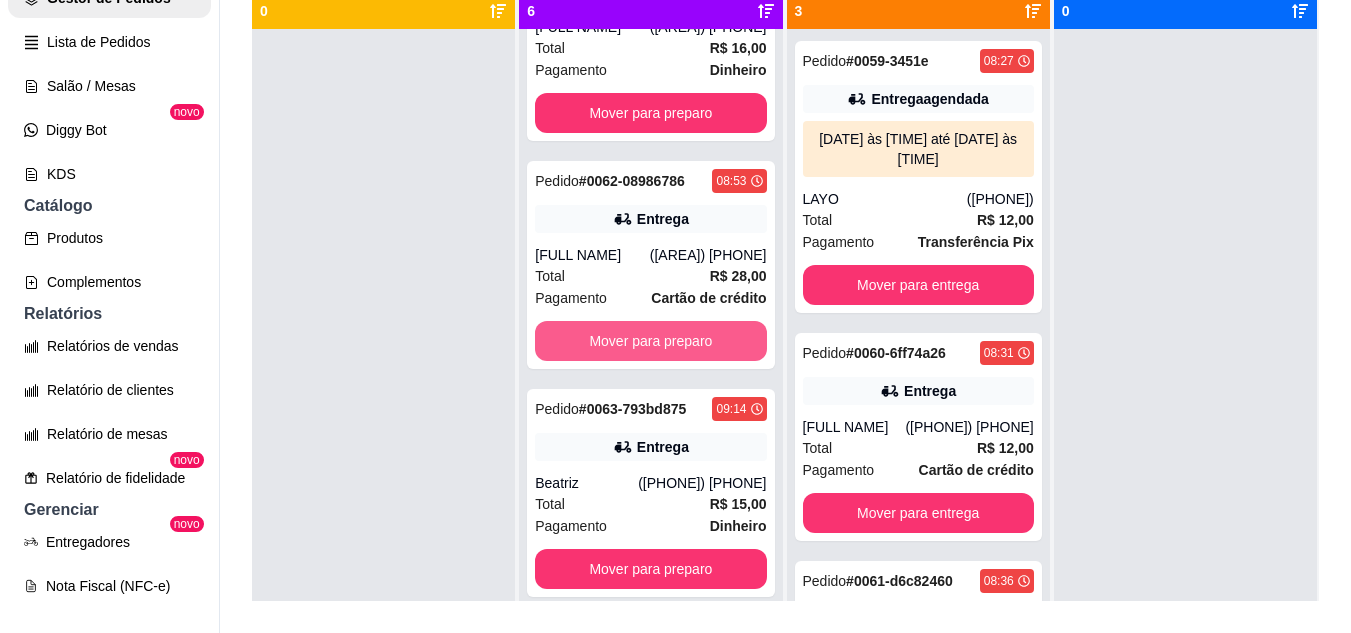 click on "Mover para preparo" at bounding box center [650, 341] 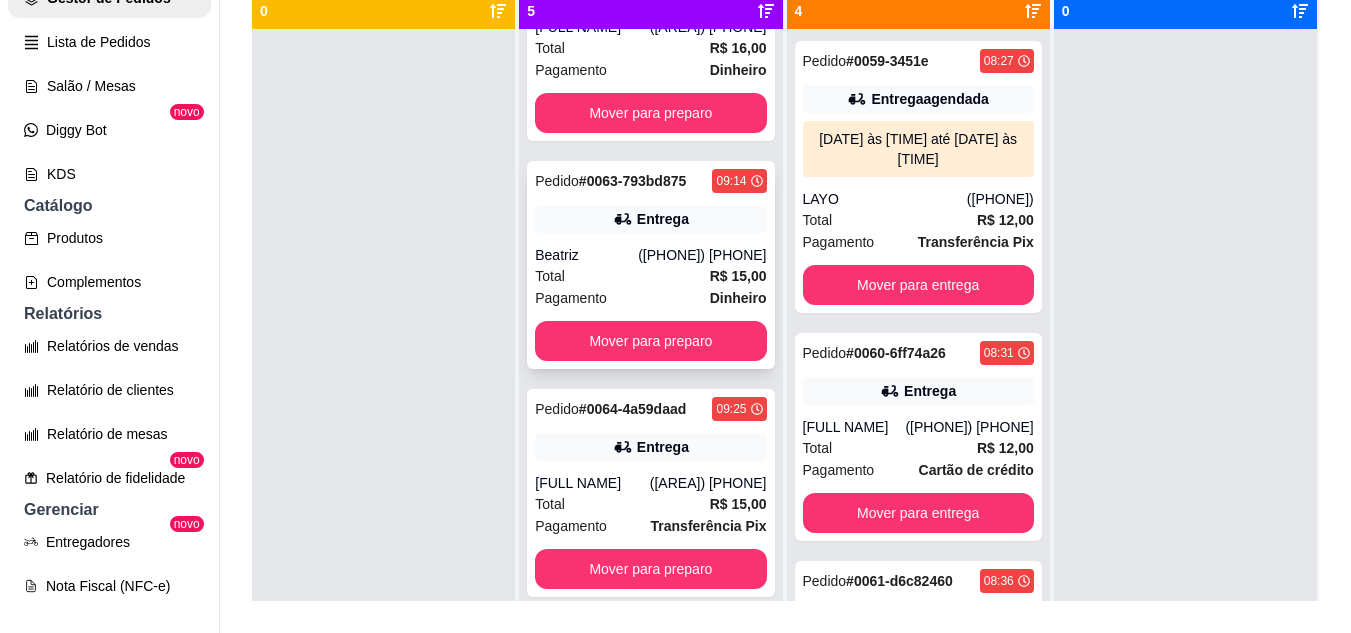 click on "Total R$ 15,00" at bounding box center (650, 276) 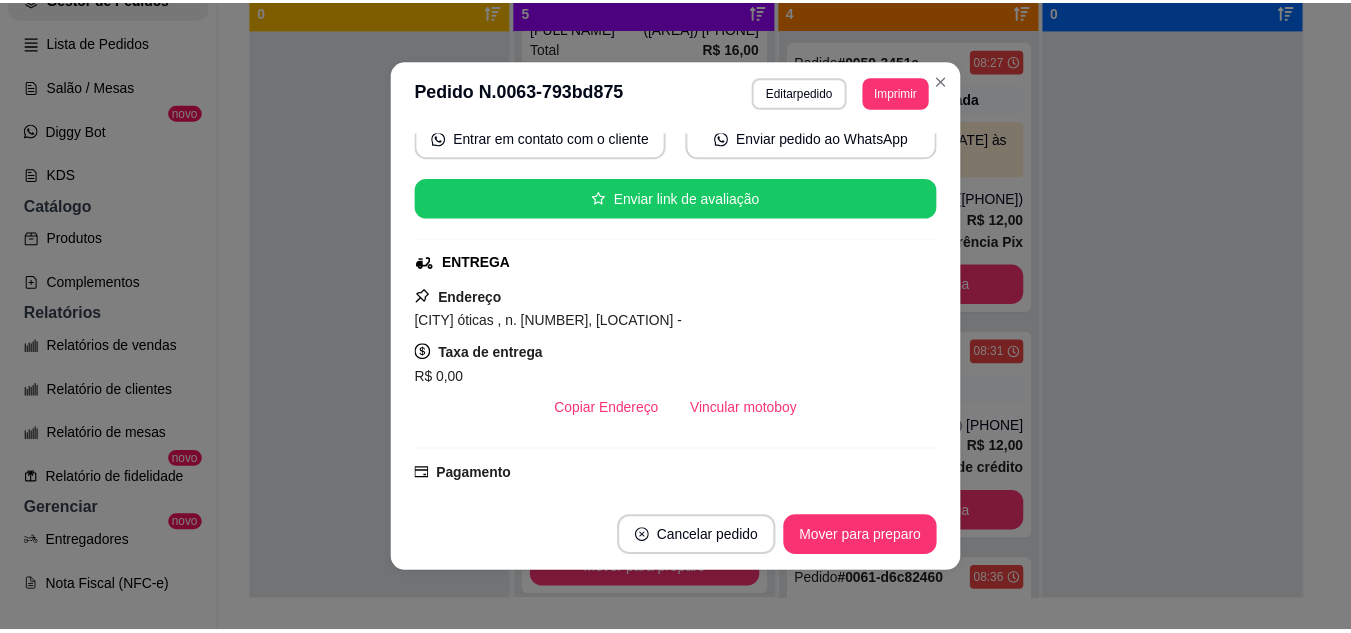 scroll, scrollTop: 300, scrollLeft: 0, axis: vertical 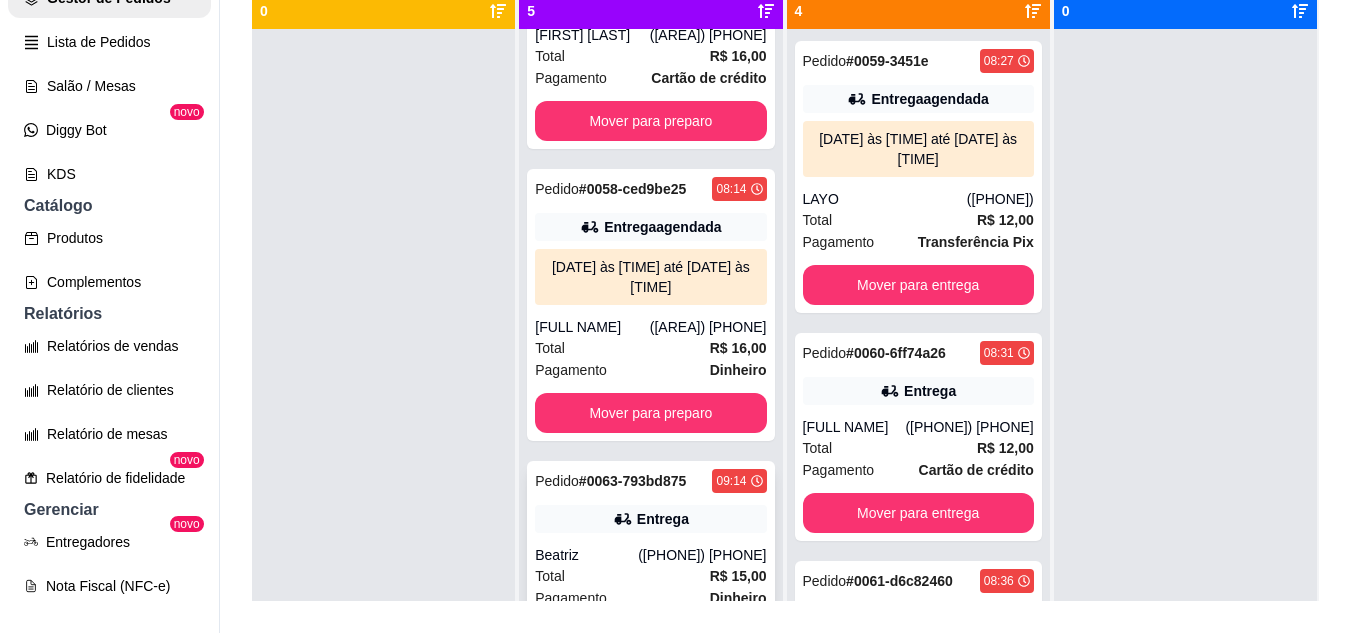 click on "06/08/25 às 11:30 até 06/08/25 às 12:00" at bounding box center [650, 277] 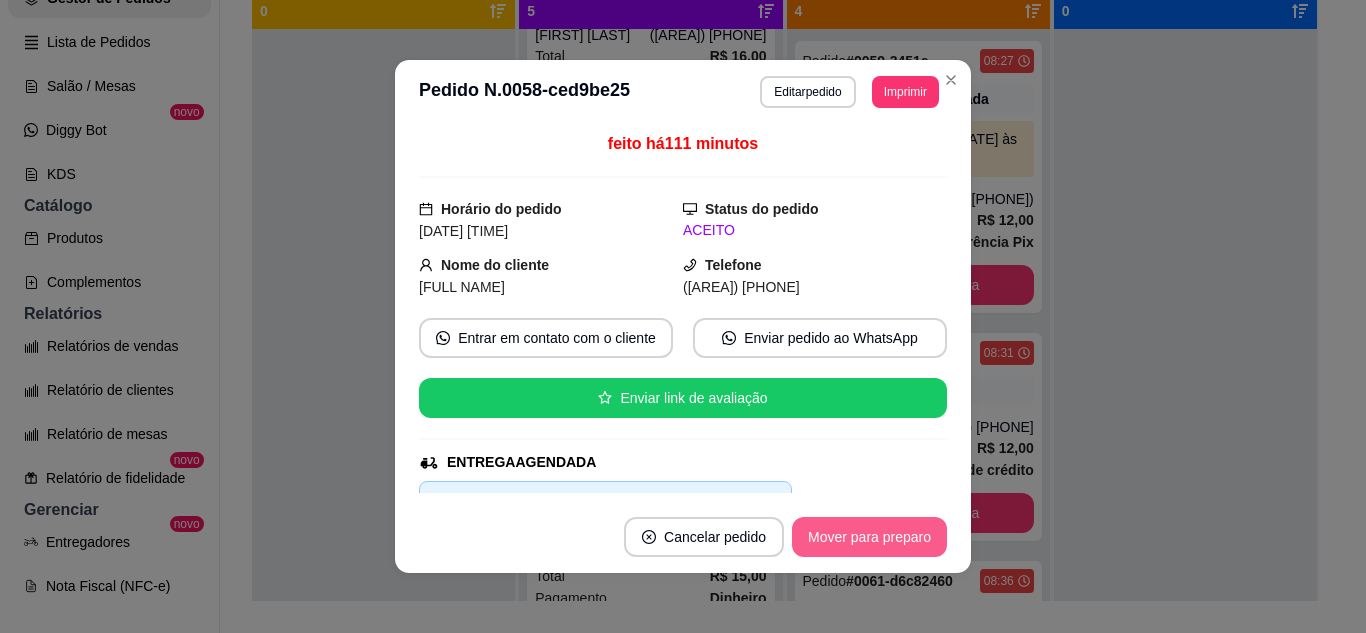 click on "Mover para preparo" at bounding box center (869, 537) 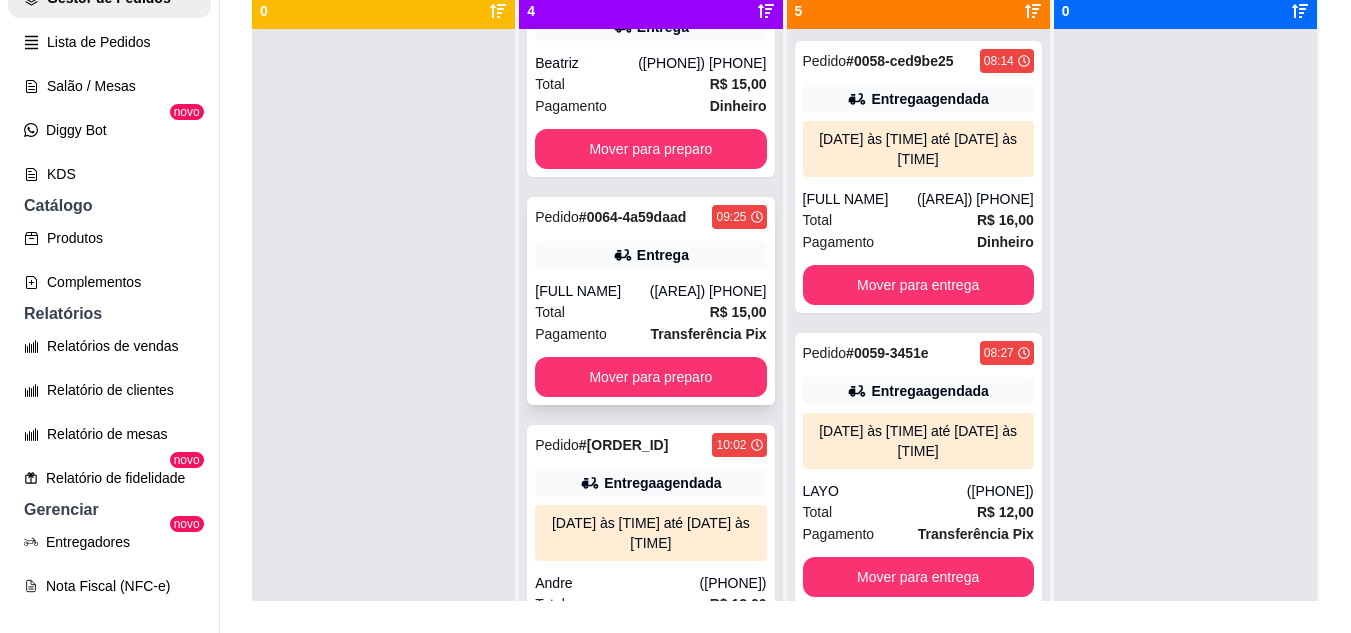 scroll, scrollTop: 383, scrollLeft: 0, axis: vertical 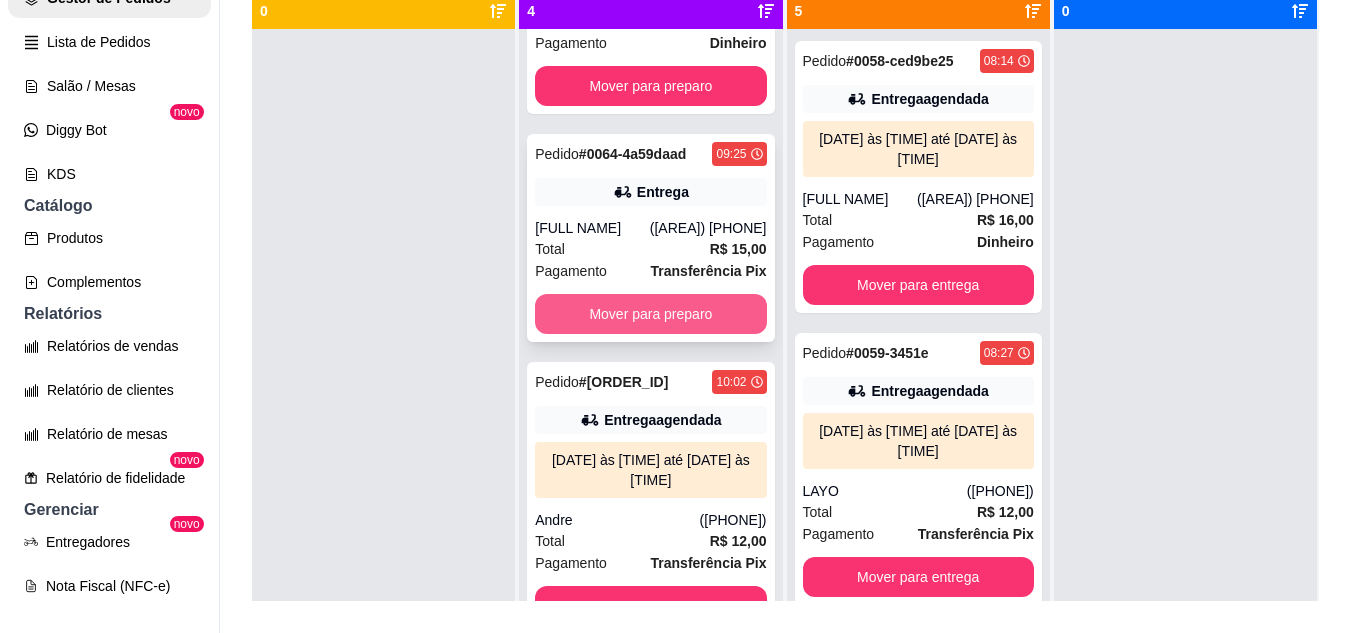 click on "Mover para preparo" at bounding box center (650, 314) 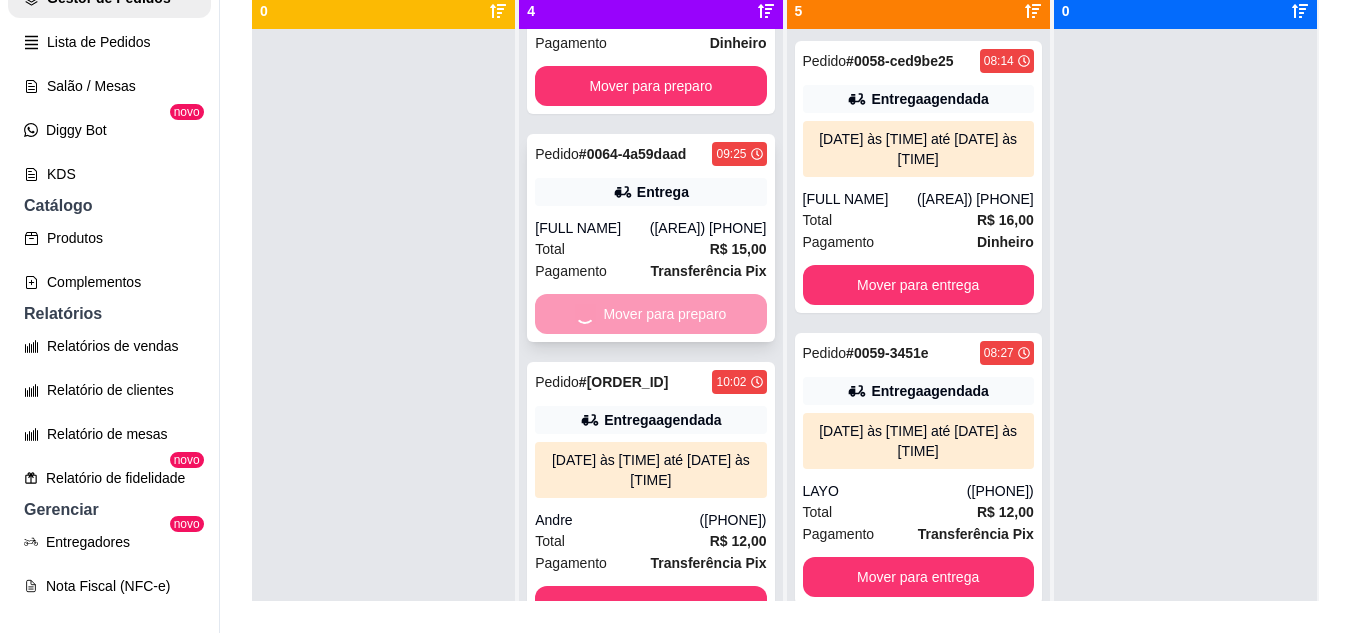 scroll, scrollTop: 135, scrollLeft: 0, axis: vertical 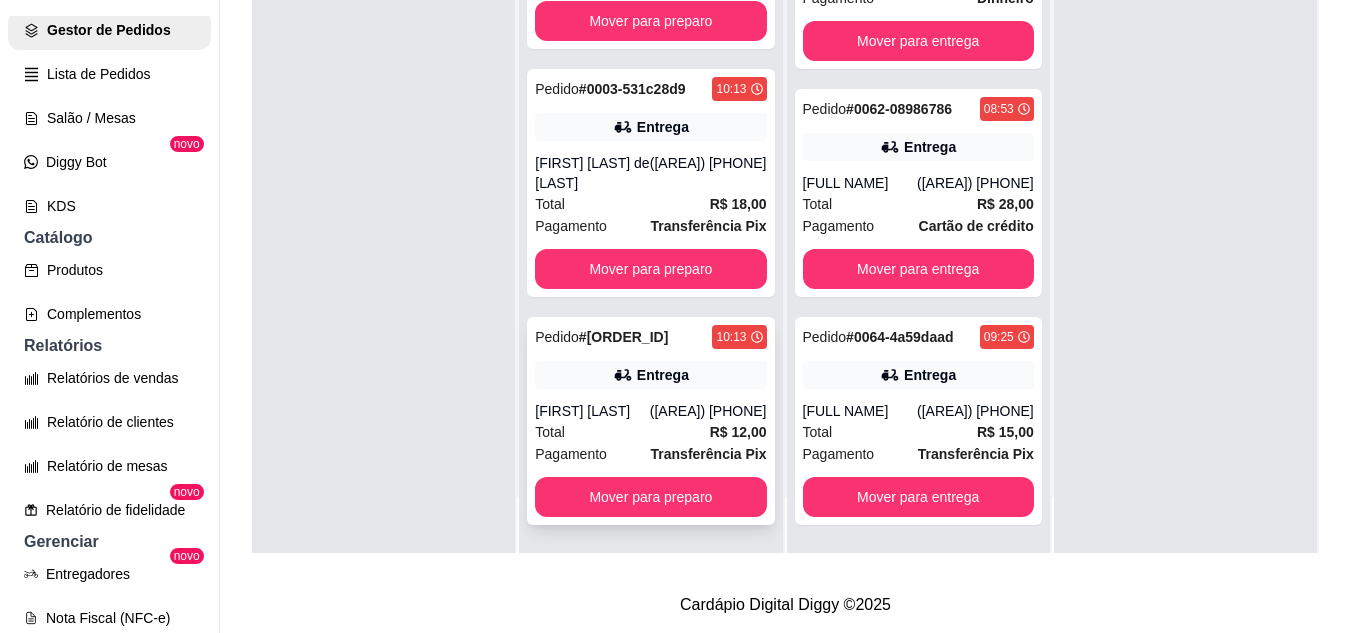 click on "Jaqueline da Silva" at bounding box center [592, 411] 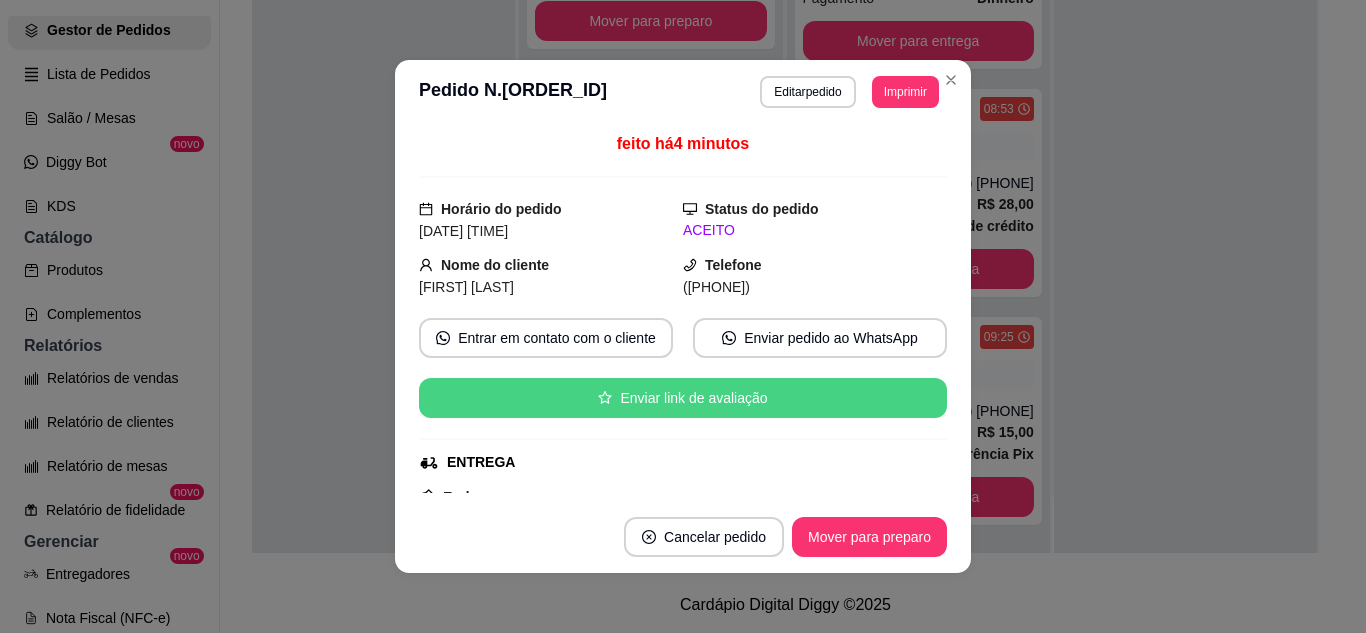 scroll, scrollTop: 200, scrollLeft: 0, axis: vertical 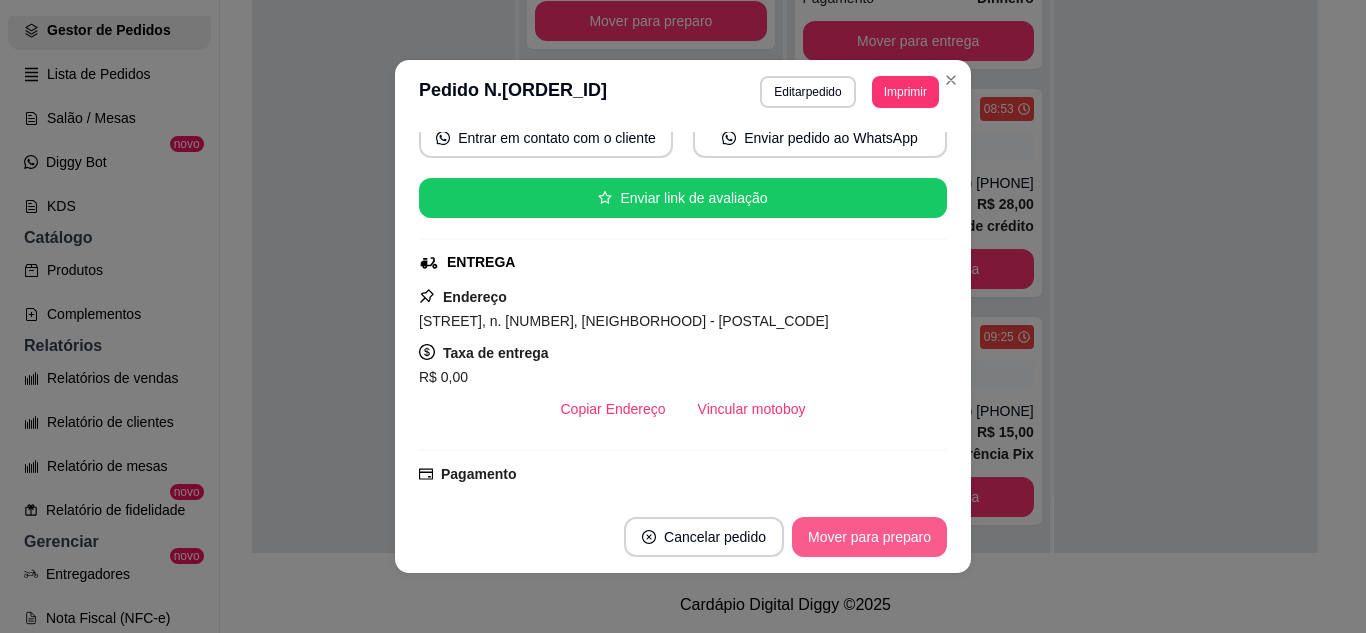 click on "Mover para preparo" at bounding box center [869, 537] 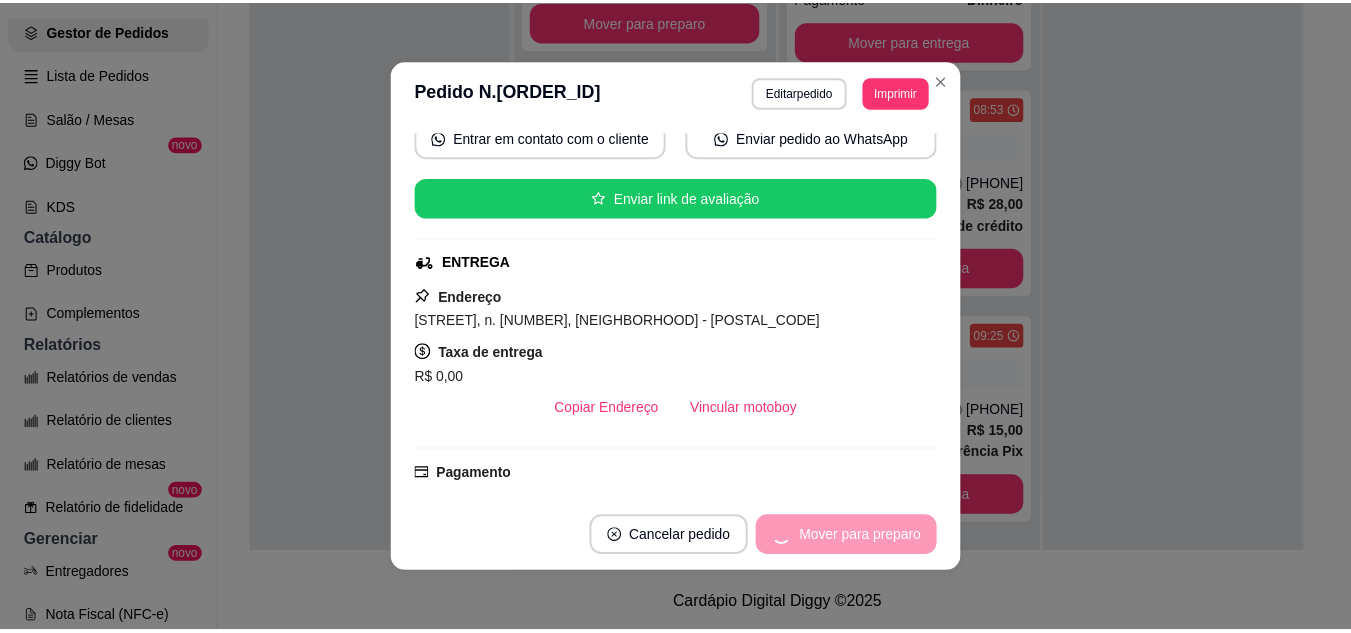 scroll, scrollTop: 611, scrollLeft: 0, axis: vertical 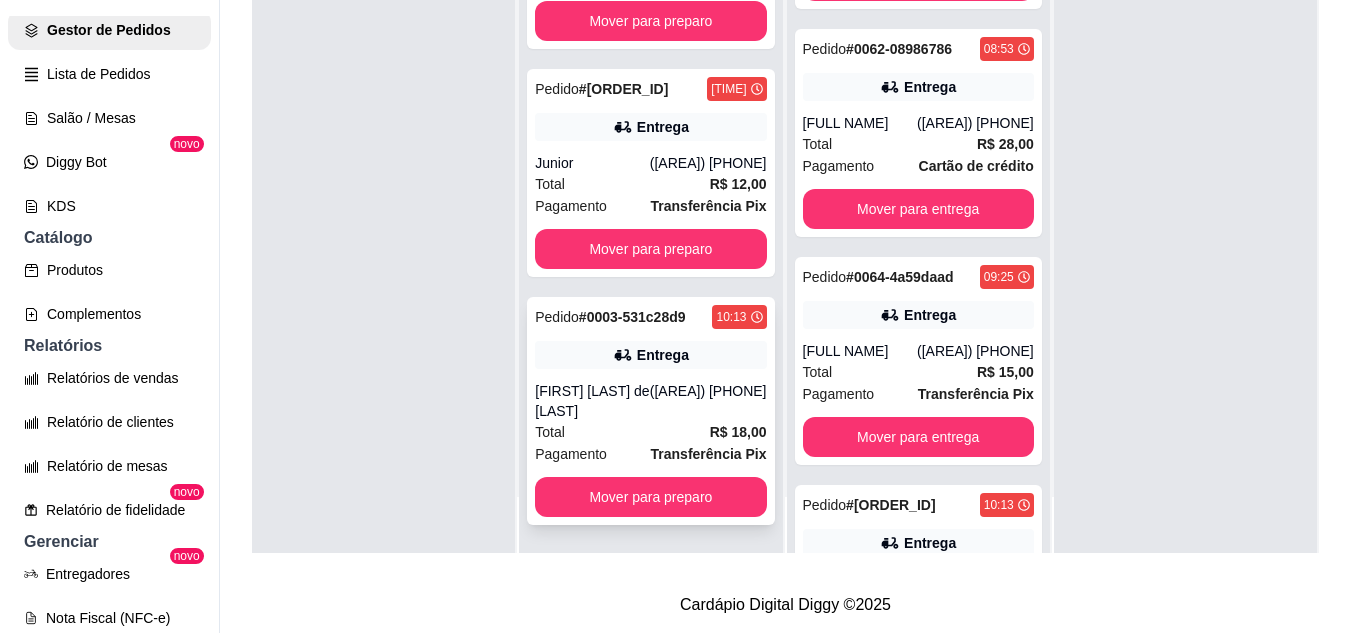 click on "Anderson Vinicius de Brito" at bounding box center [592, 401] 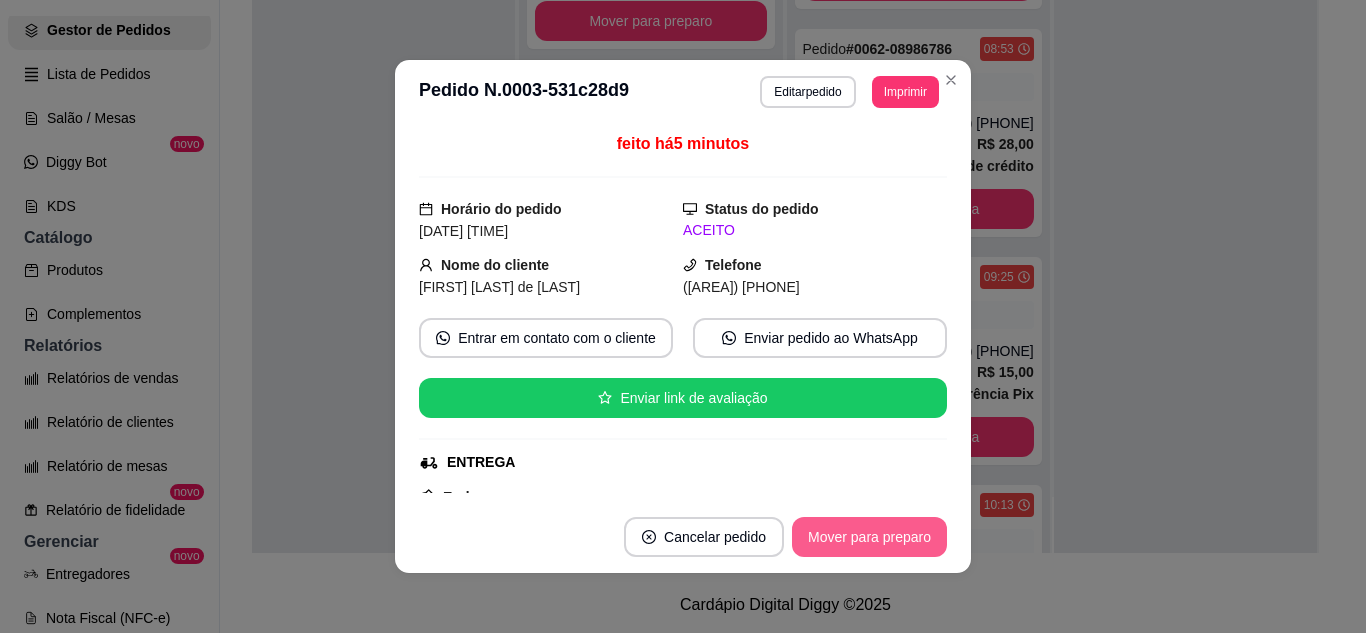 click on "Mover para preparo" at bounding box center (869, 537) 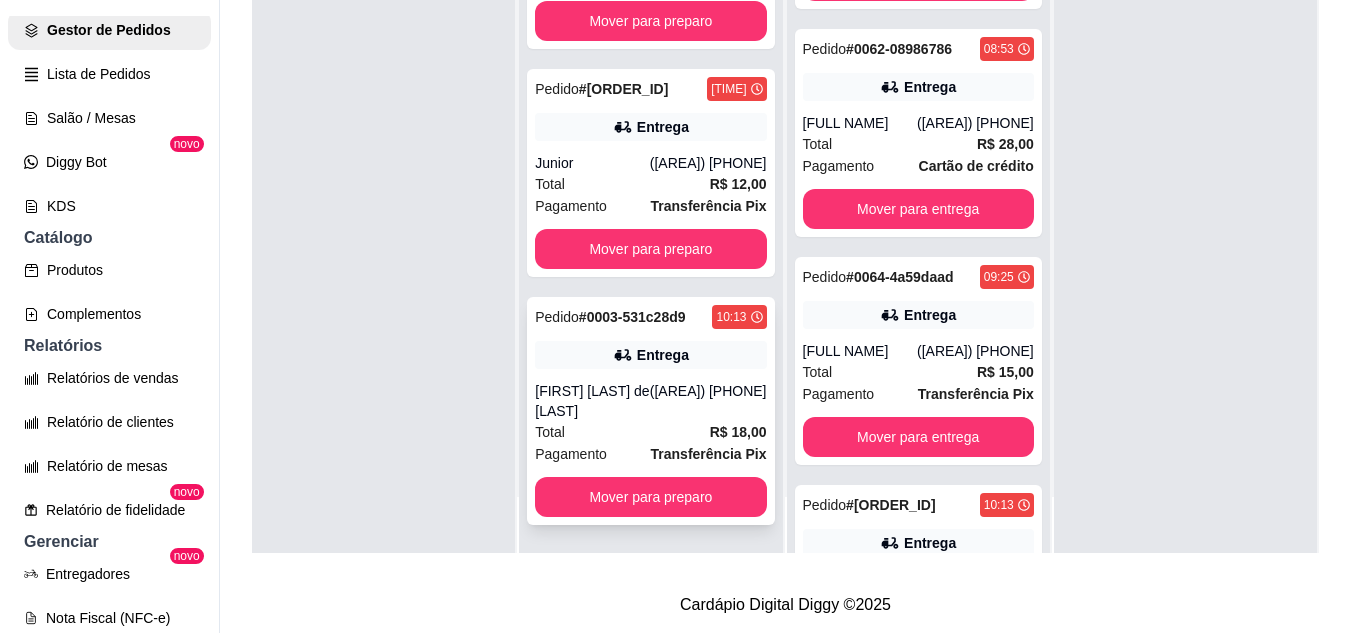 scroll, scrollTop: 32, scrollLeft: 0, axis: vertical 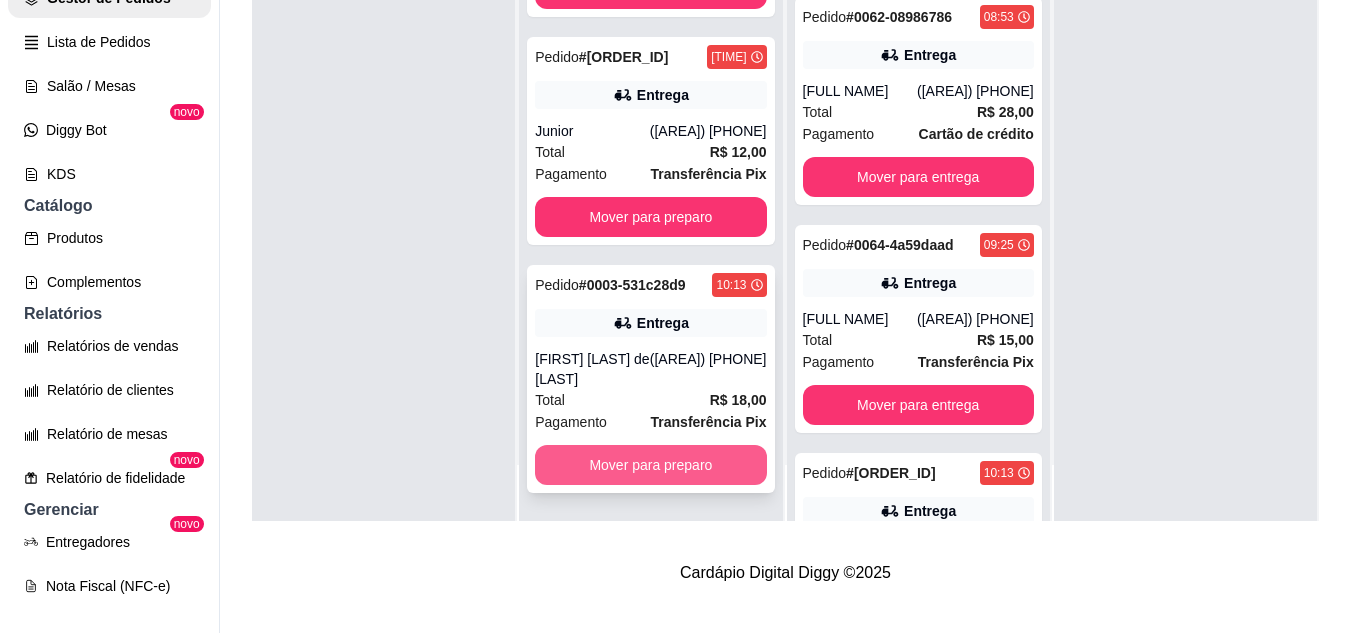 click on "Mover para preparo" at bounding box center [650, 465] 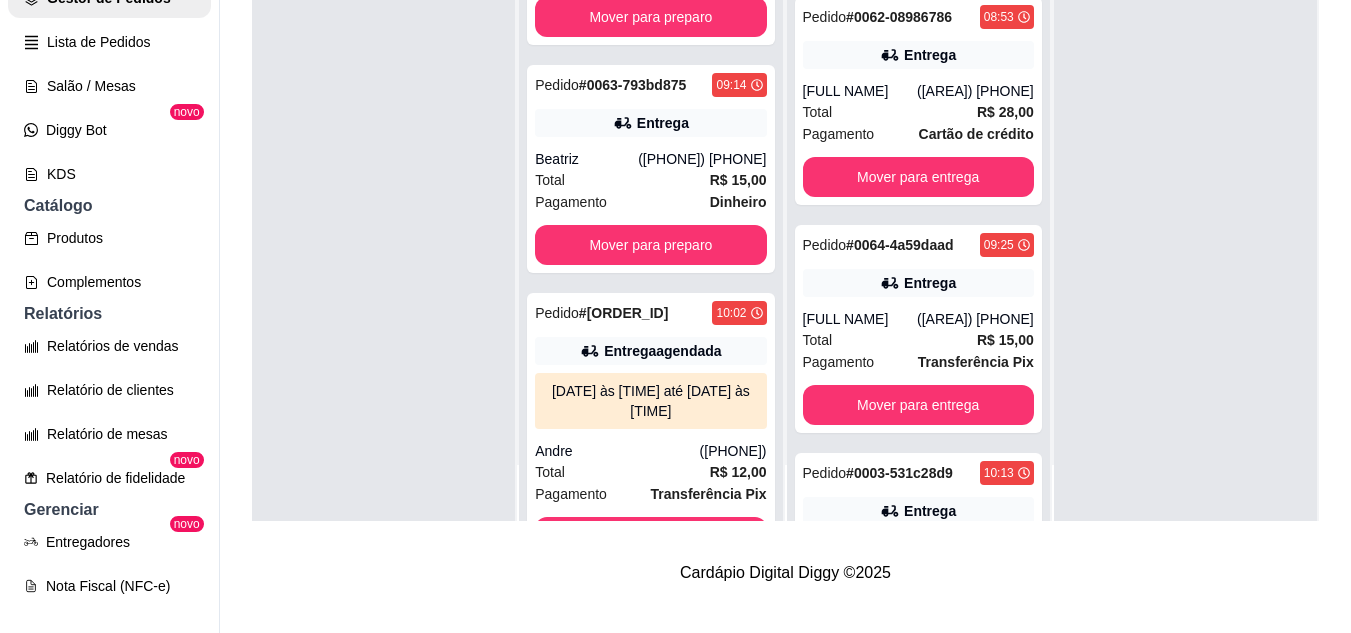 scroll, scrollTop: 0, scrollLeft: 0, axis: both 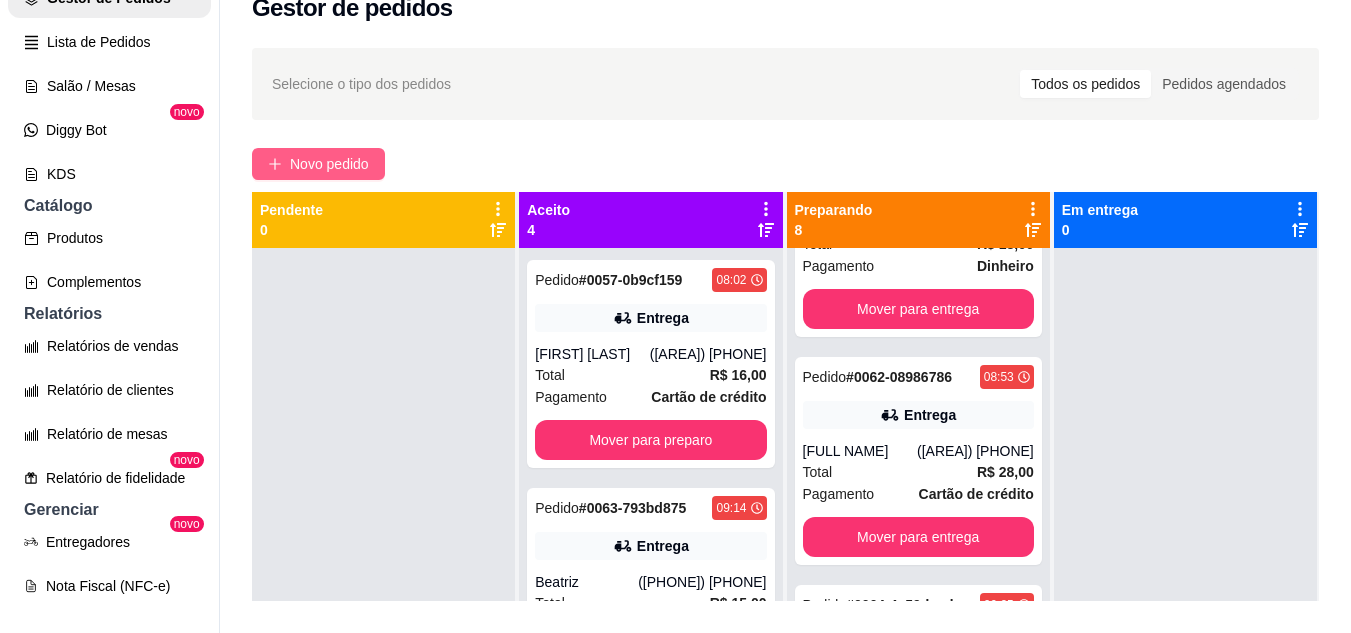 click on "Novo pedido" at bounding box center (329, 164) 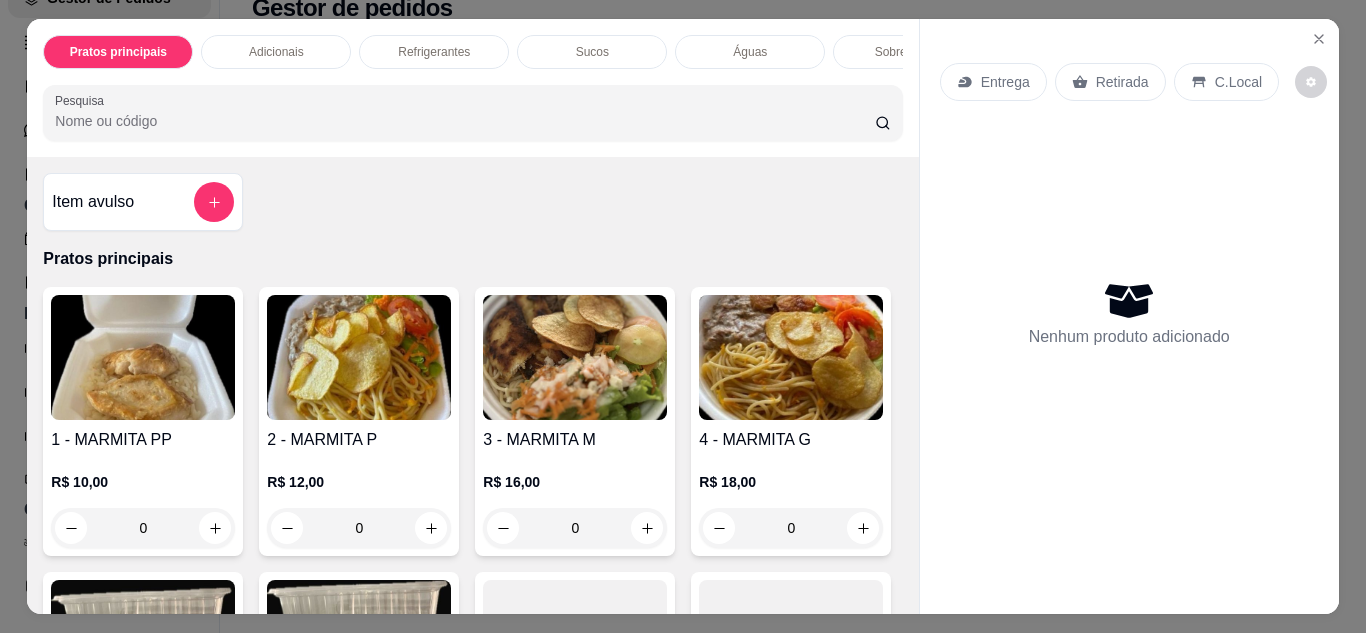 click on "Entrega" at bounding box center [993, 82] 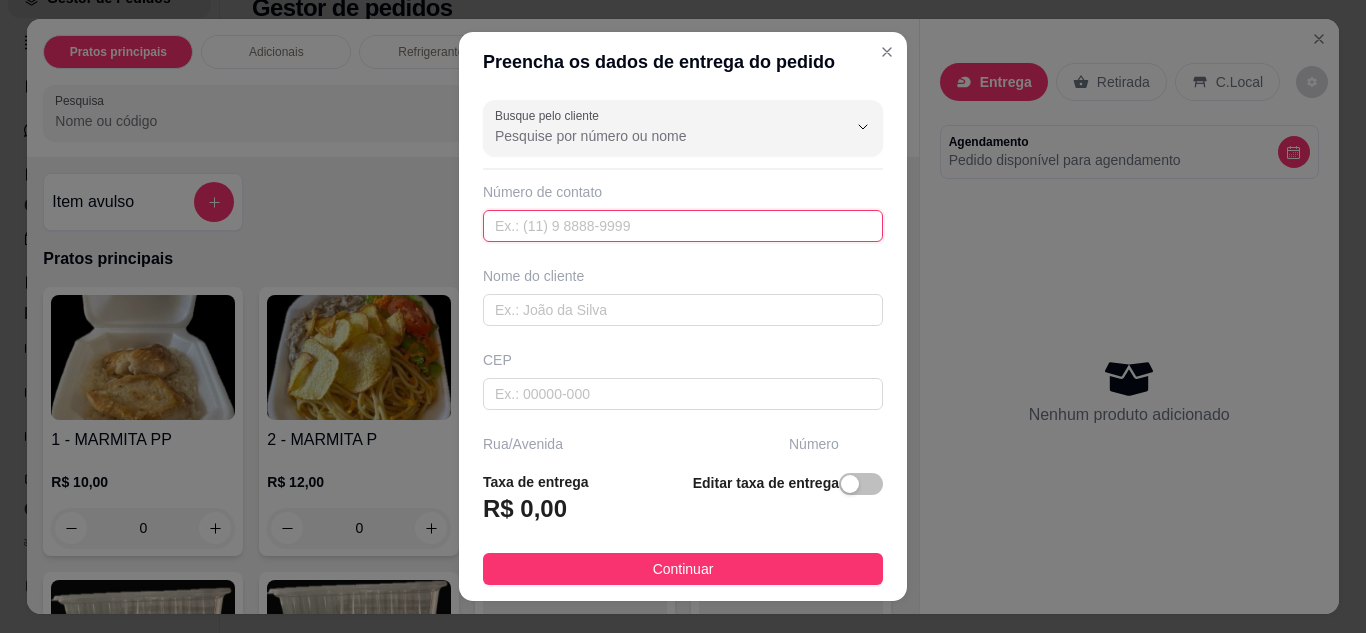 click at bounding box center [683, 226] 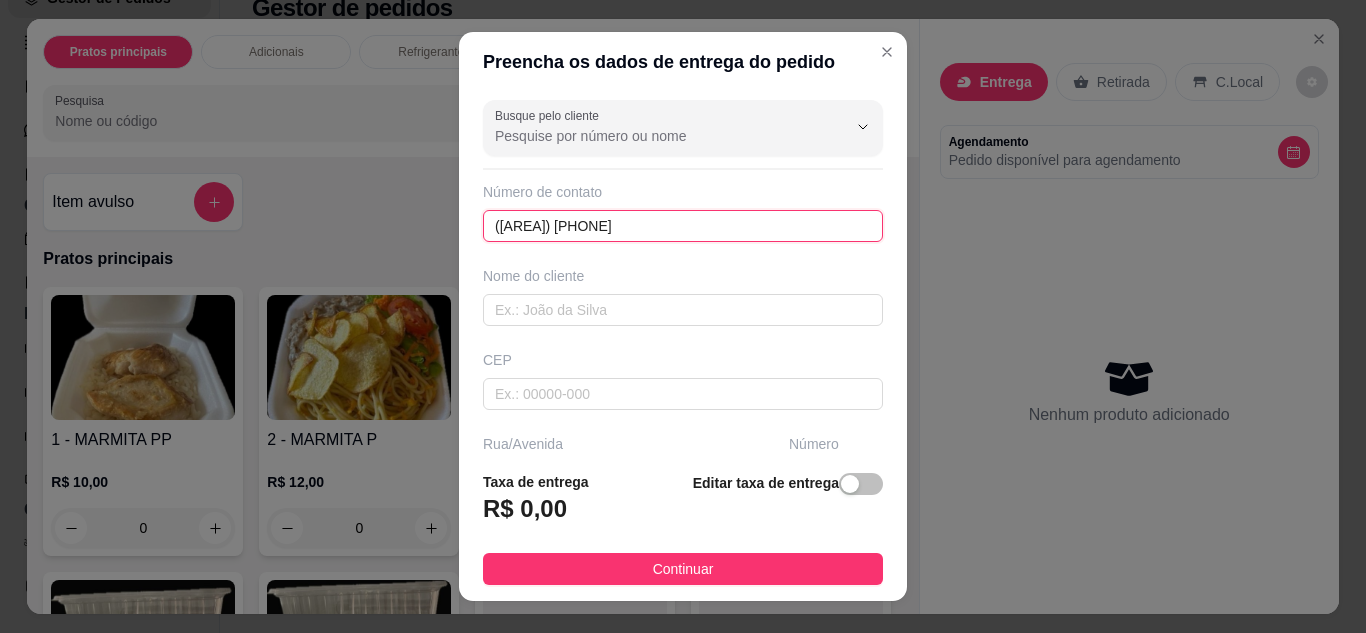 click on "(84) 9455-0284" at bounding box center (683, 226) 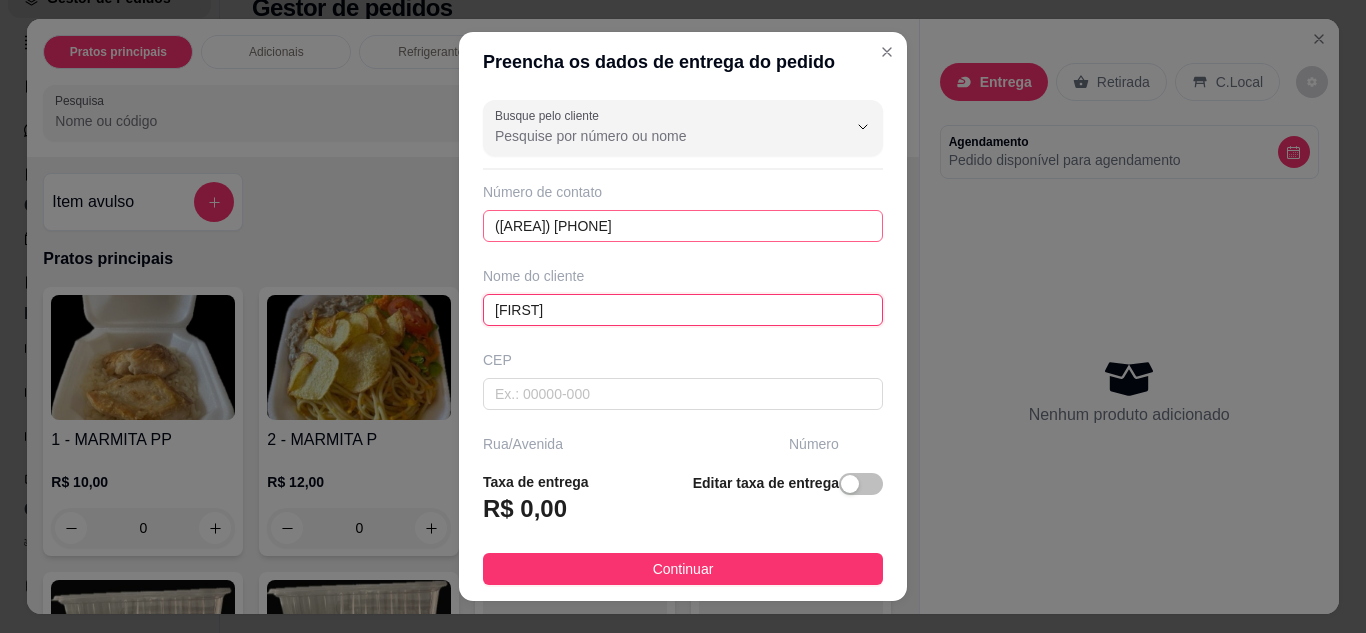 type on "Patricia" 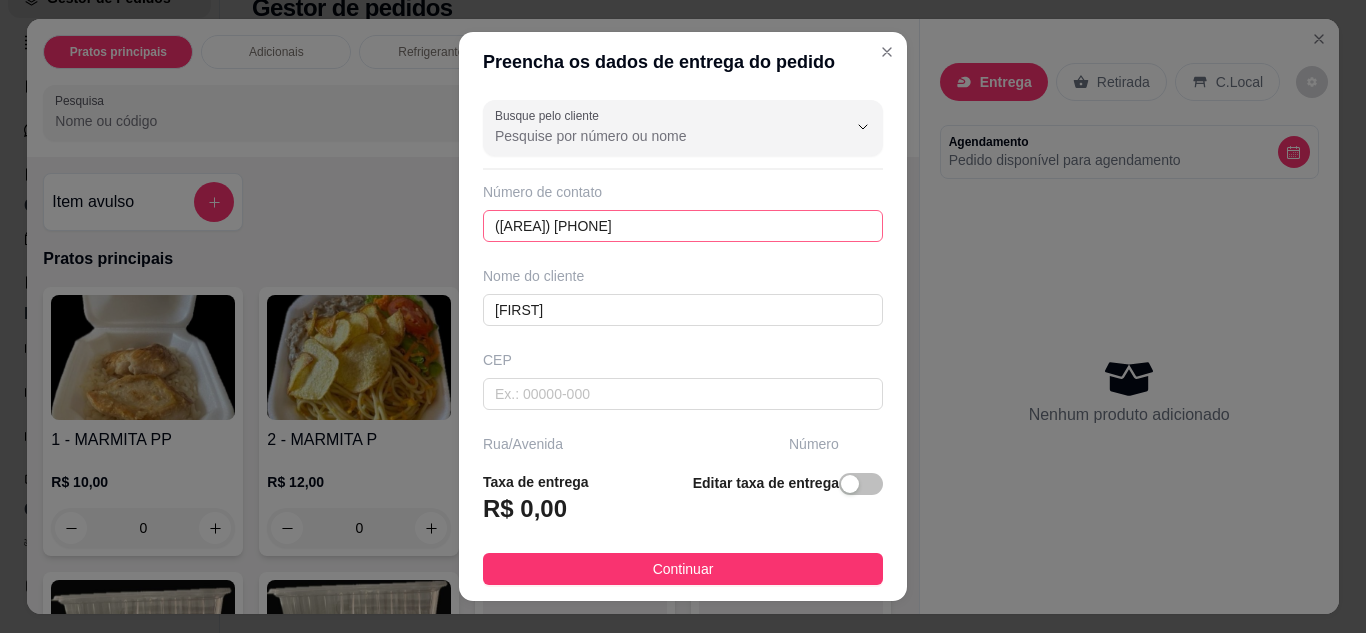 scroll, scrollTop: 204, scrollLeft: 0, axis: vertical 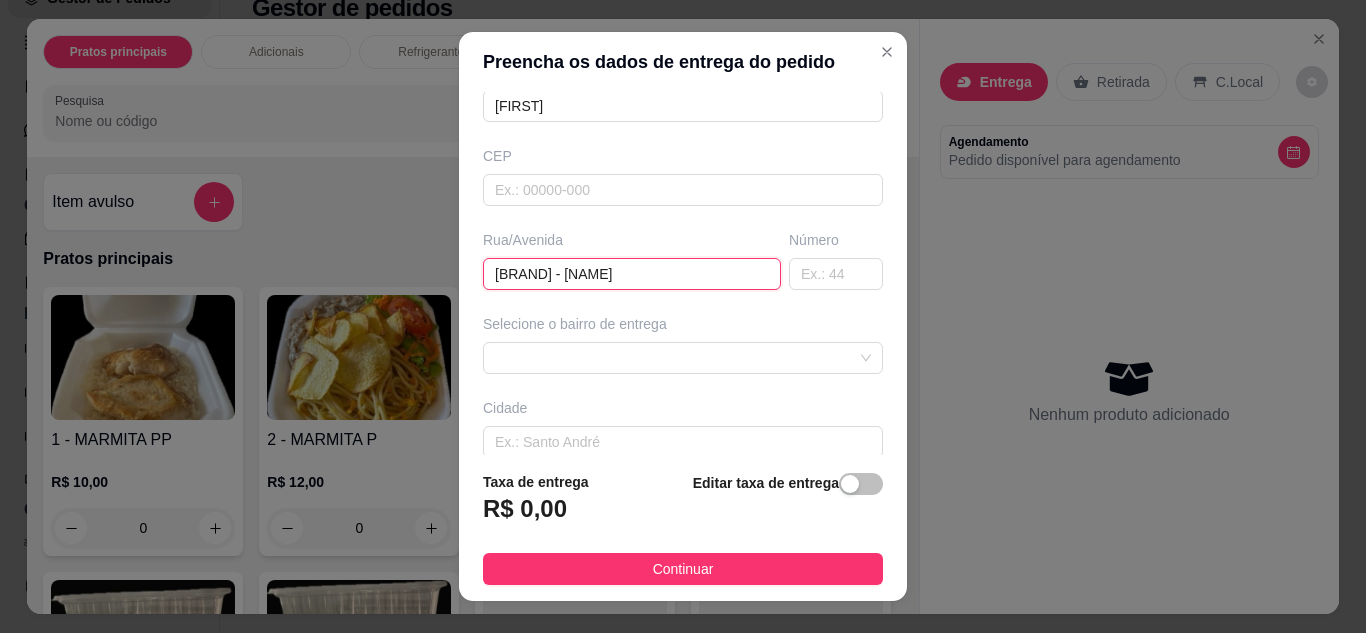 type on "Rommanel - Tomaz Landim" 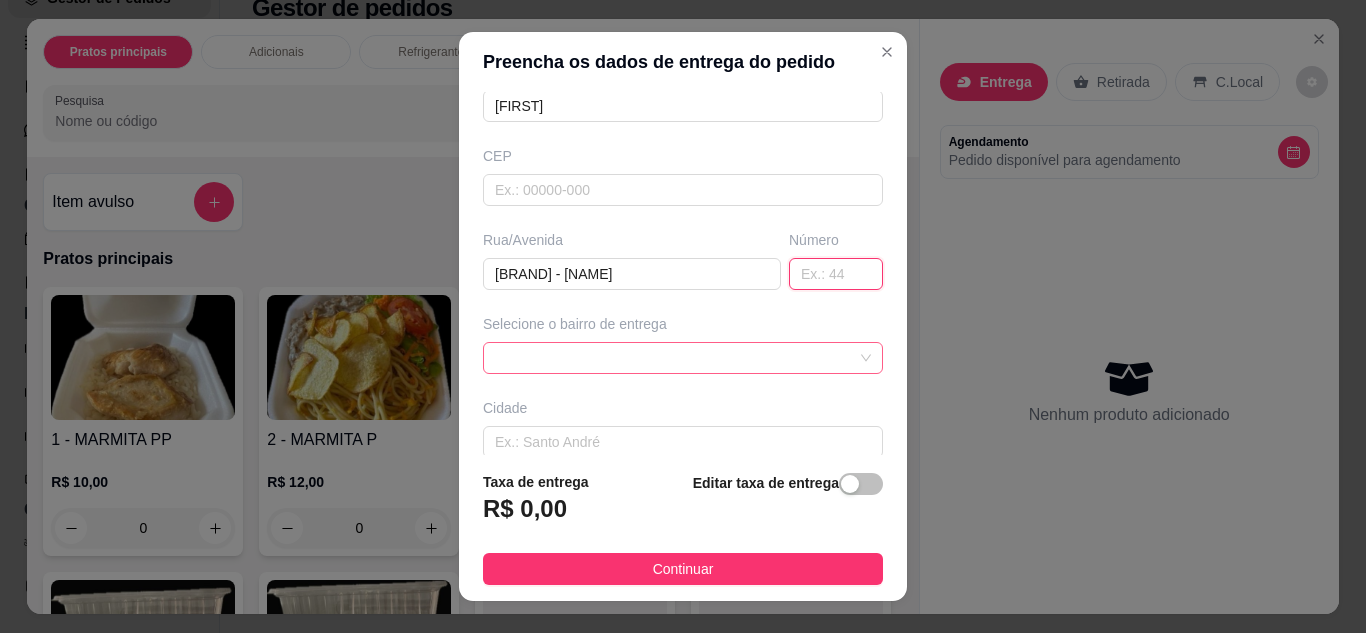 click at bounding box center [683, 358] 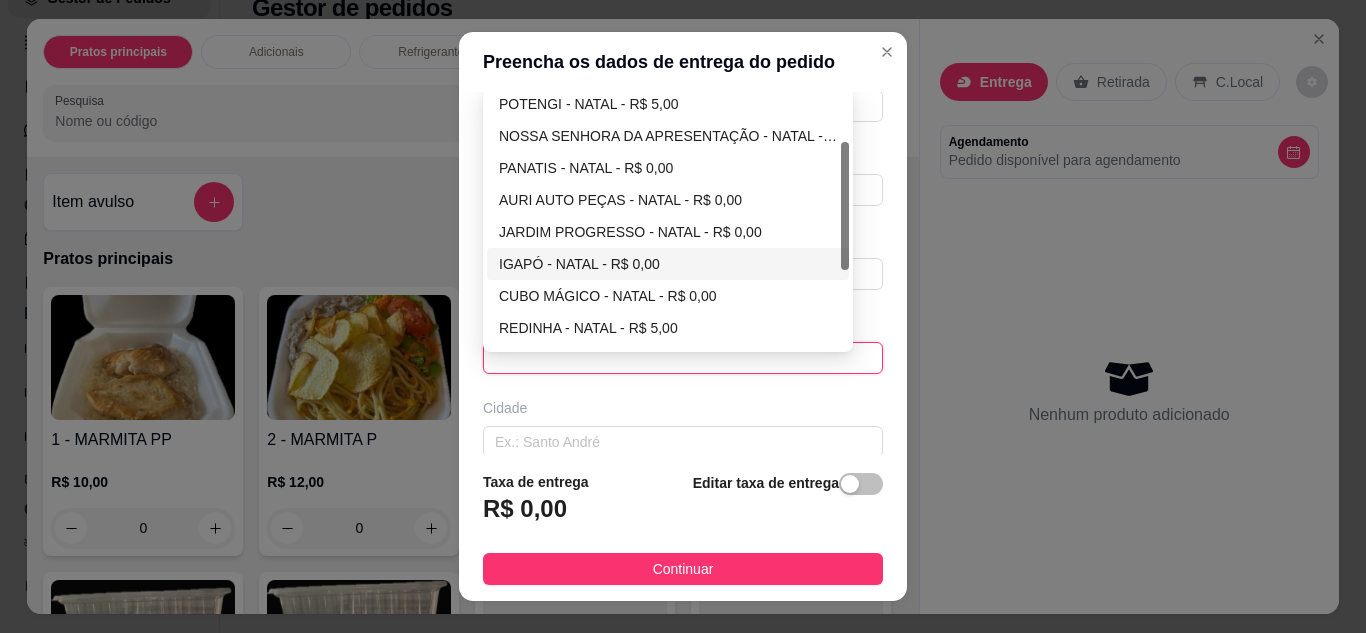 scroll, scrollTop: 200, scrollLeft: 0, axis: vertical 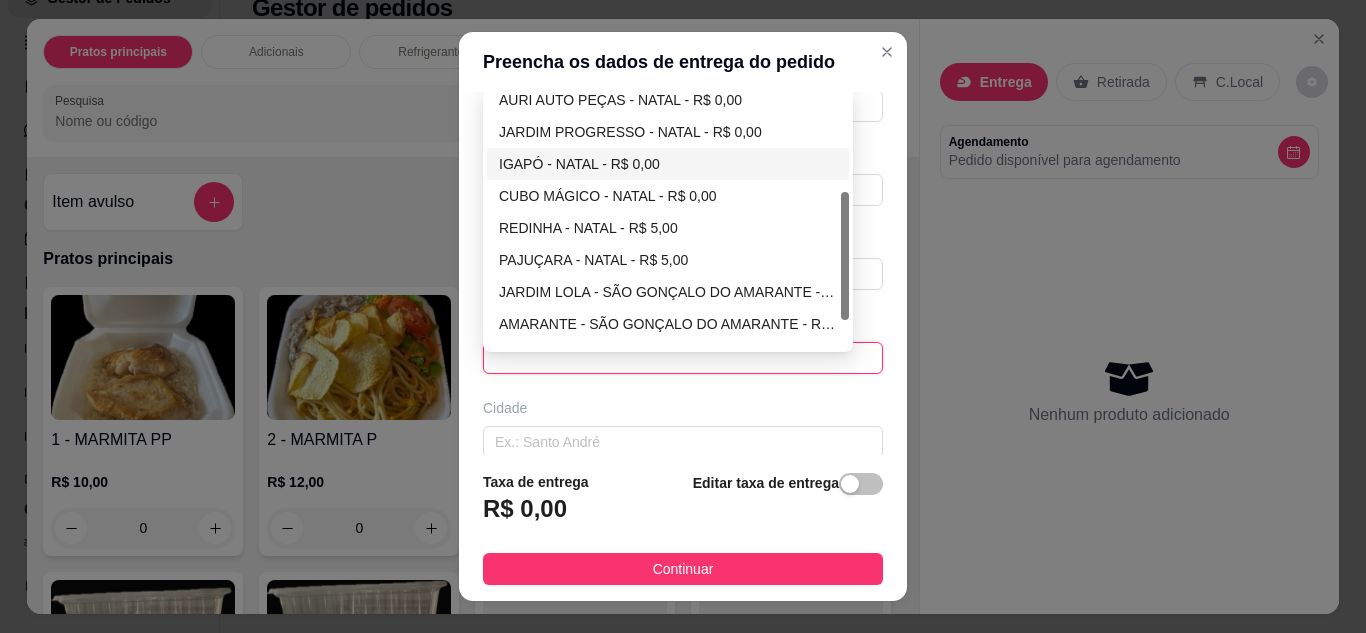 click on "IGAPÓ - NATAL -  R$ 0,00" at bounding box center (668, 164) 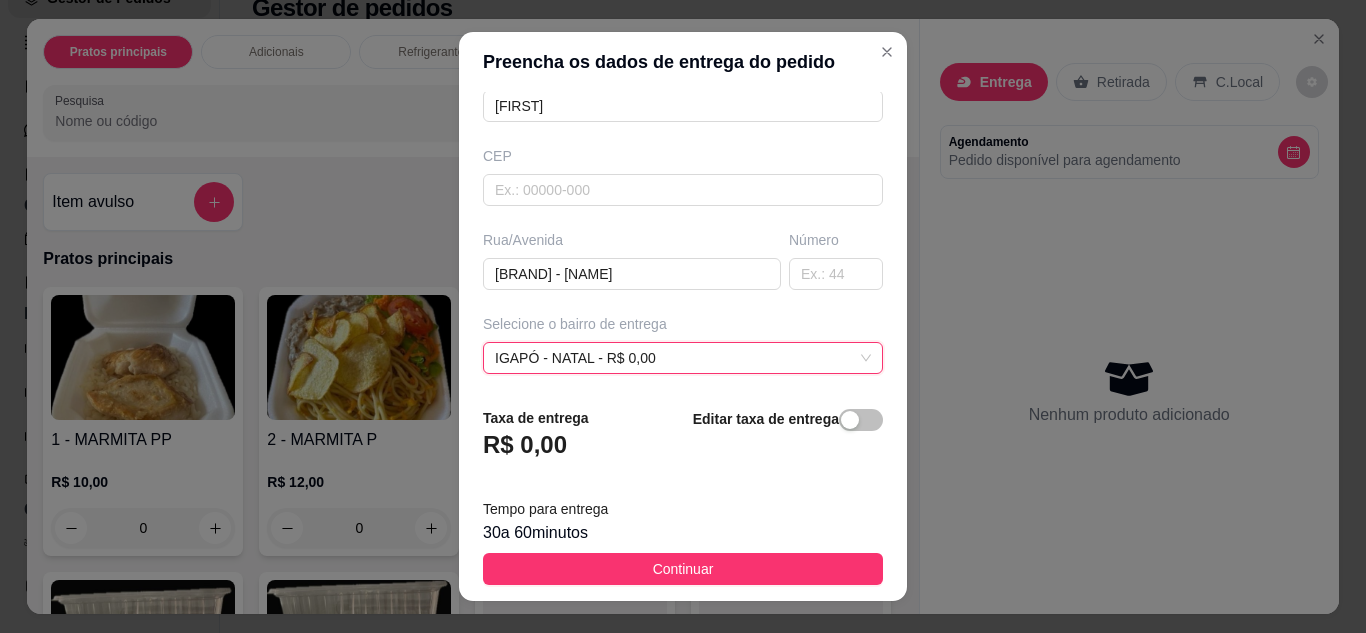 scroll, scrollTop: 32, scrollLeft: 0, axis: vertical 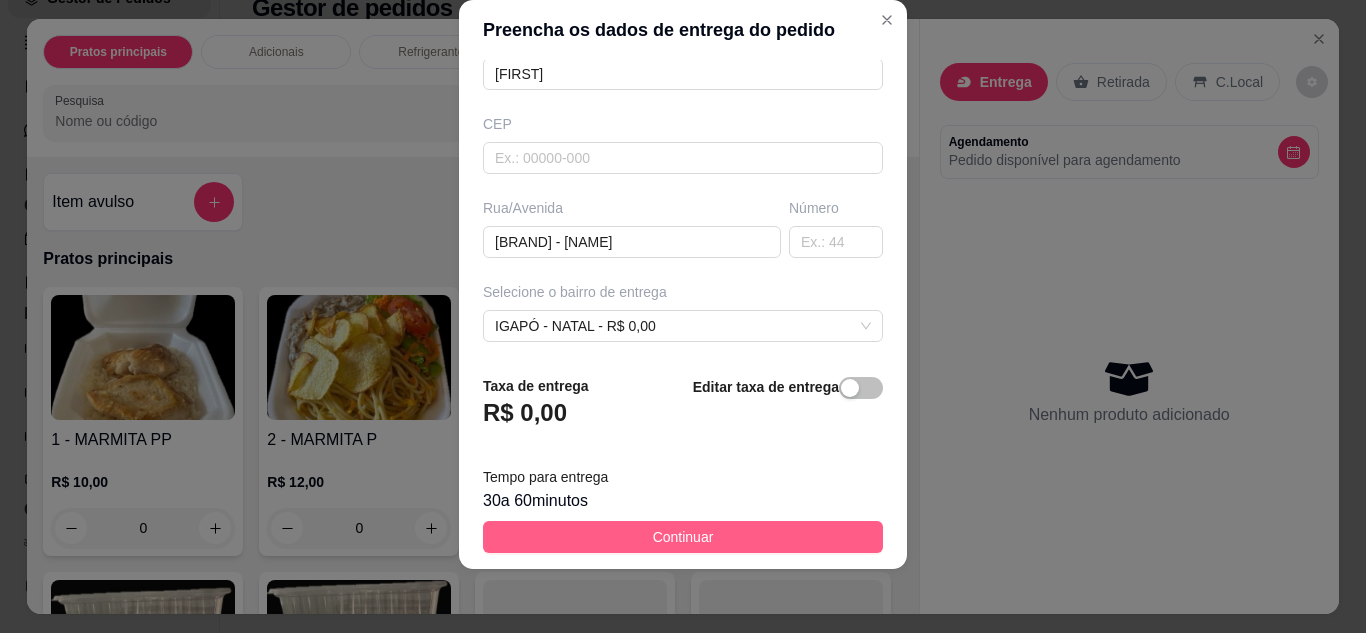 click on "Continuar" at bounding box center [683, 537] 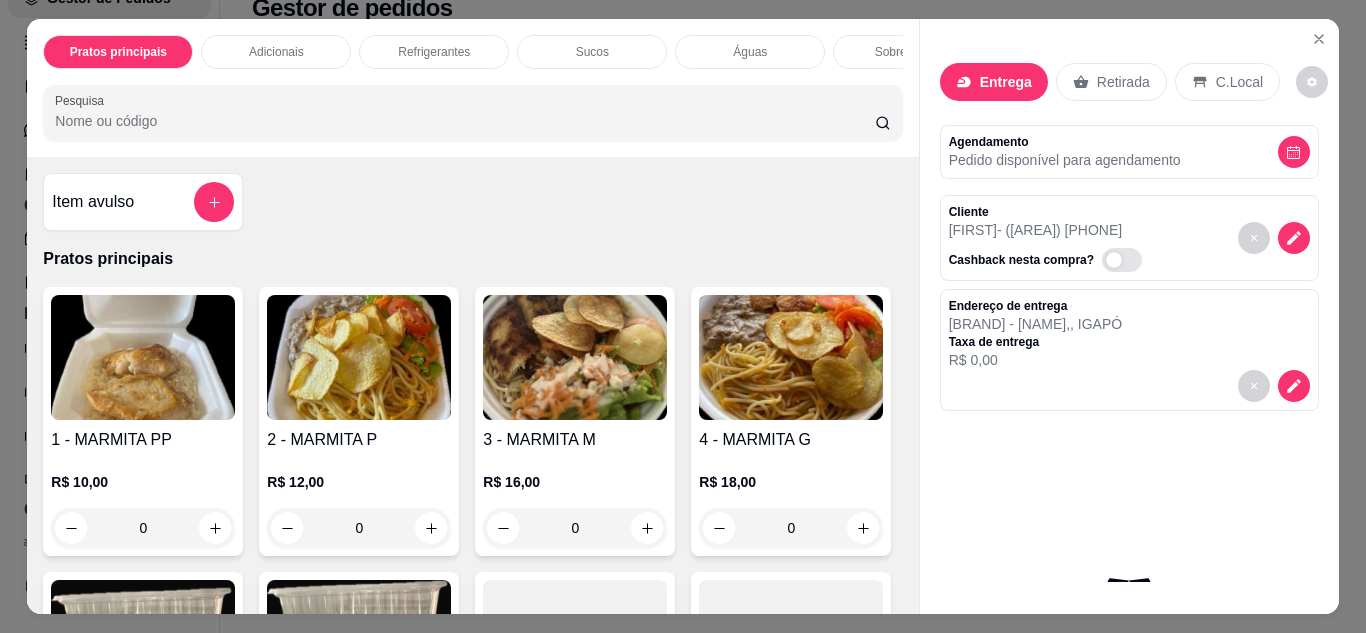 click at bounding box center [359, 357] 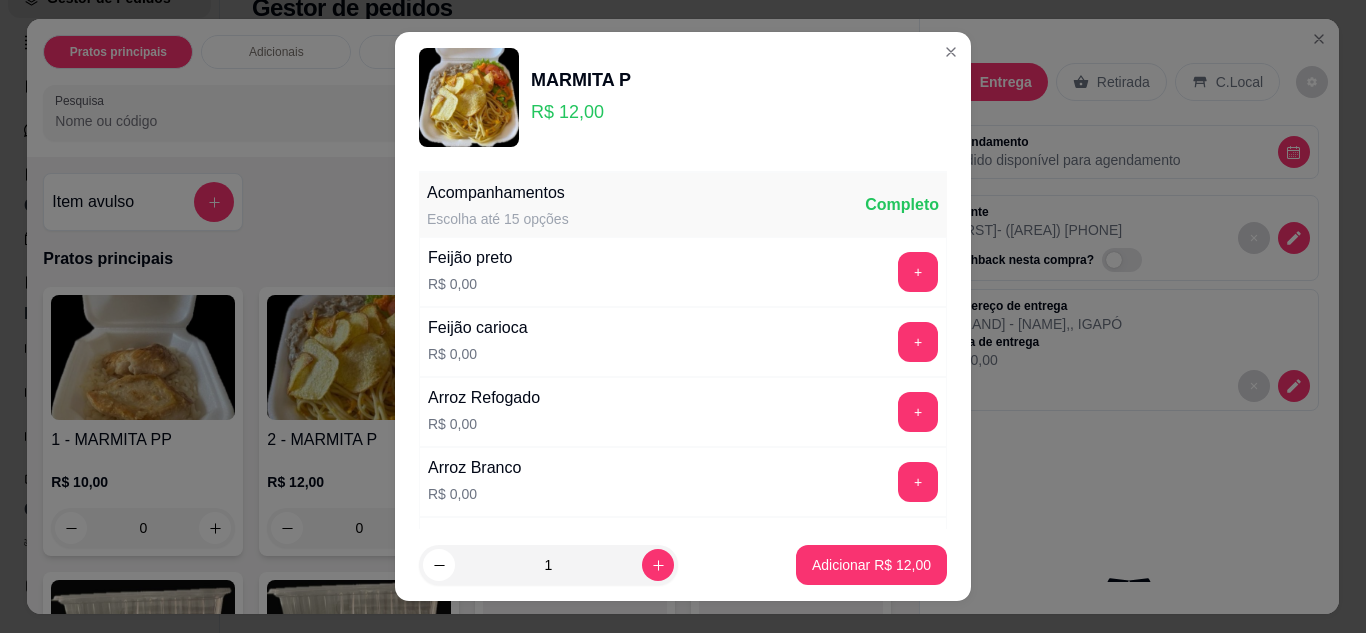 click on "+" at bounding box center [918, 272] 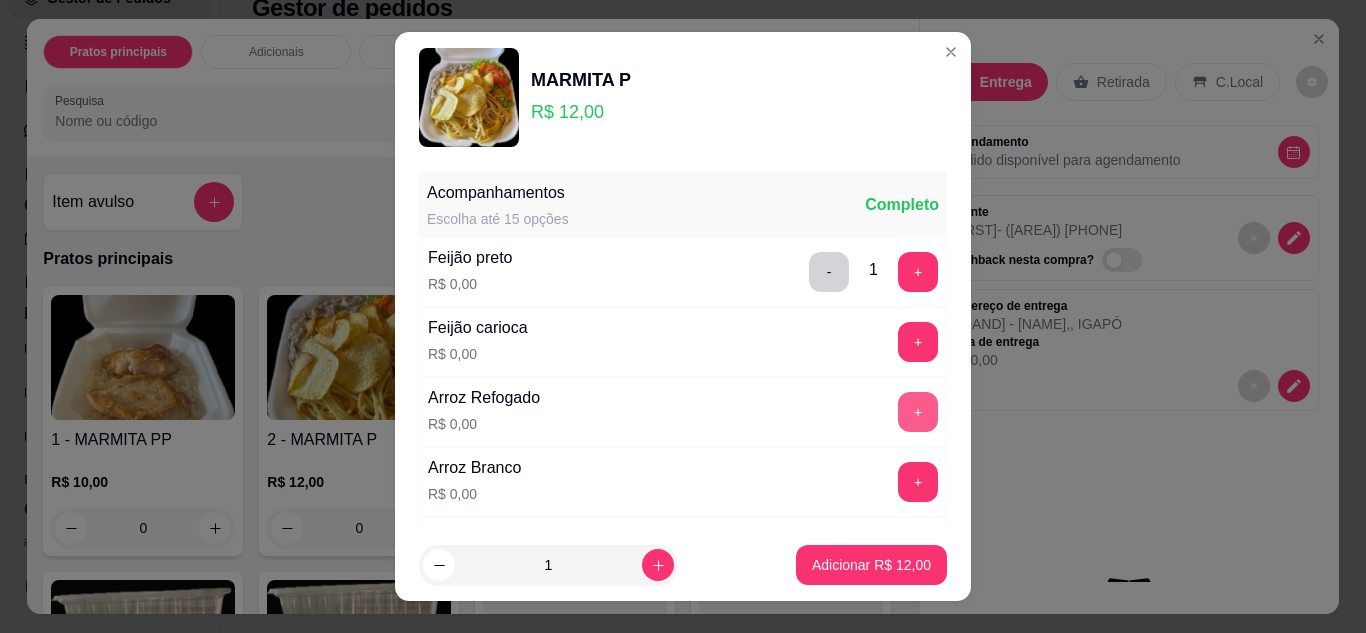 click on "+" at bounding box center (918, 412) 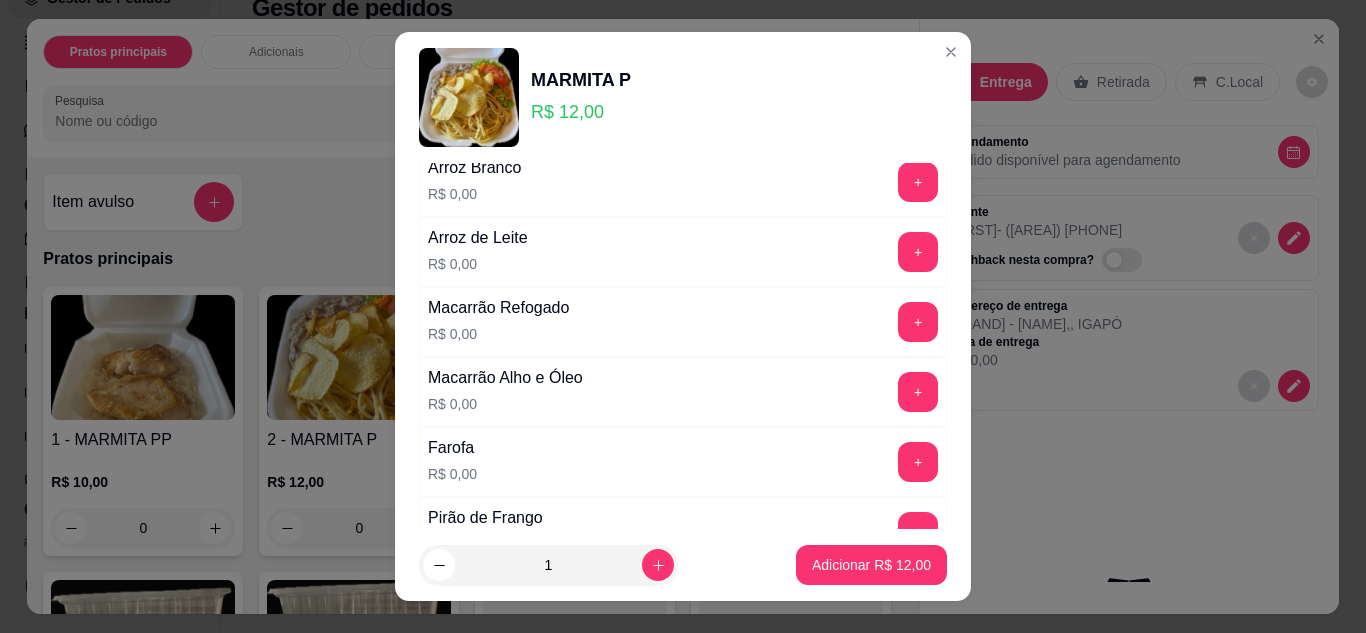 scroll, scrollTop: 400, scrollLeft: 0, axis: vertical 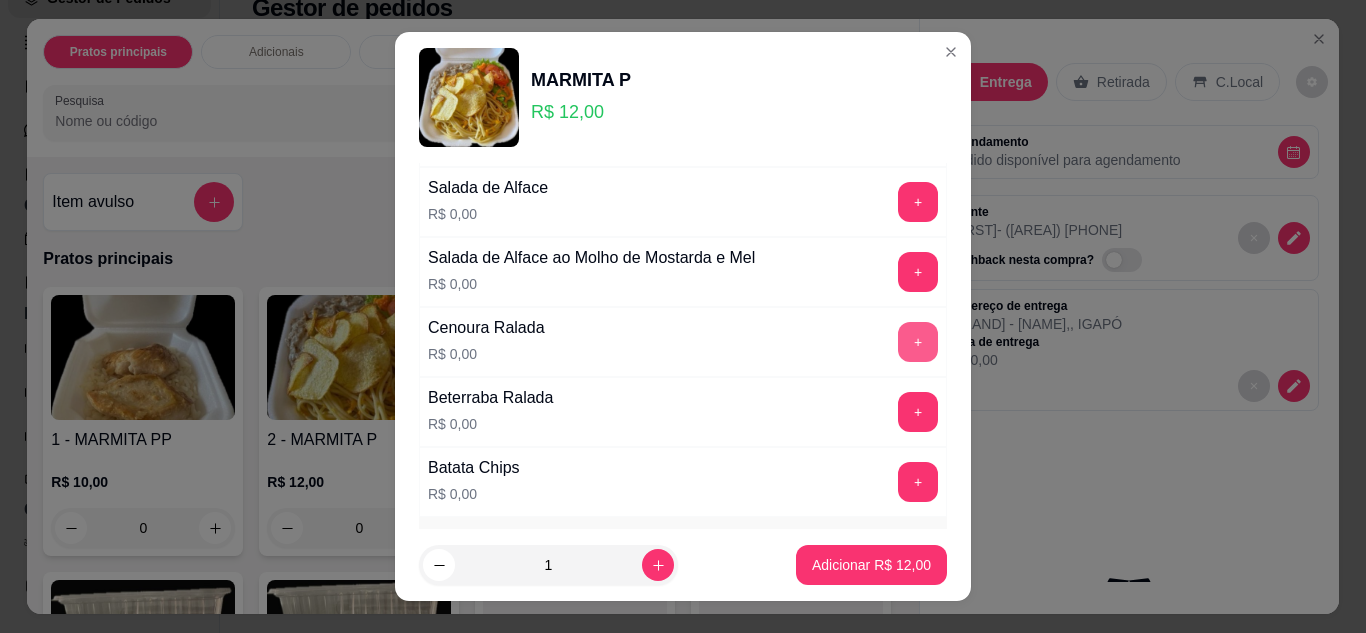 click on "+" at bounding box center (918, 342) 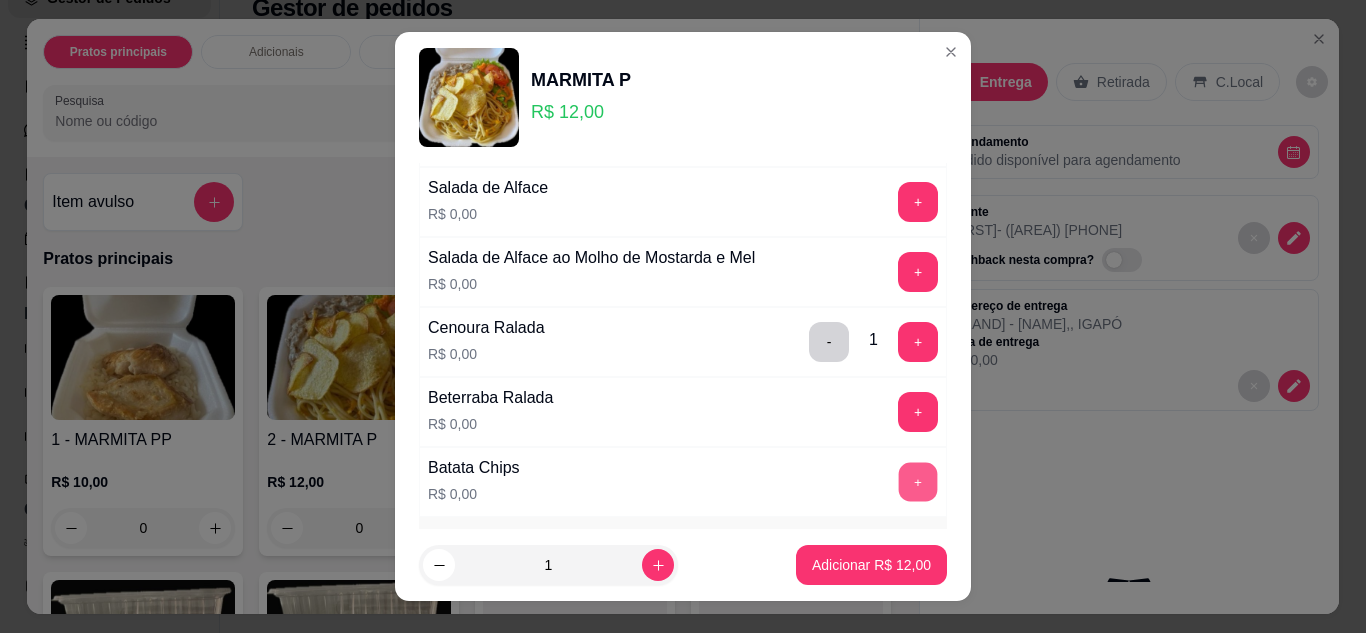 click on "+" at bounding box center [918, 482] 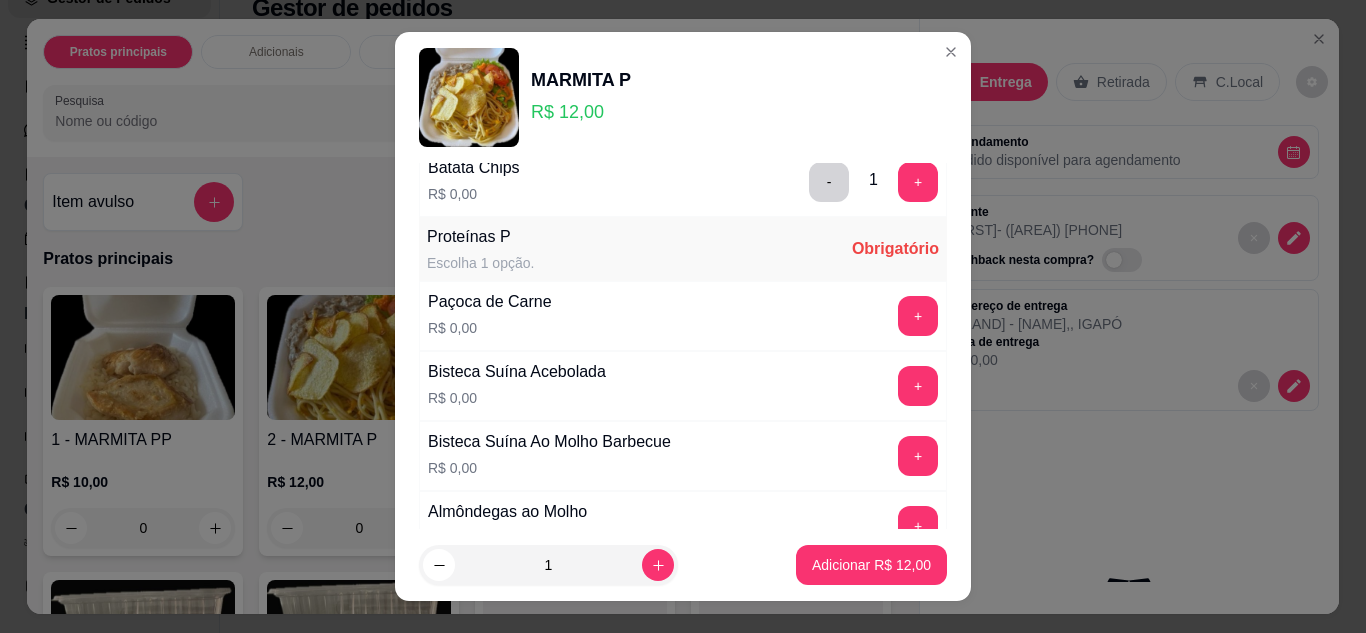 scroll, scrollTop: 1100, scrollLeft: 0, axis: vertical 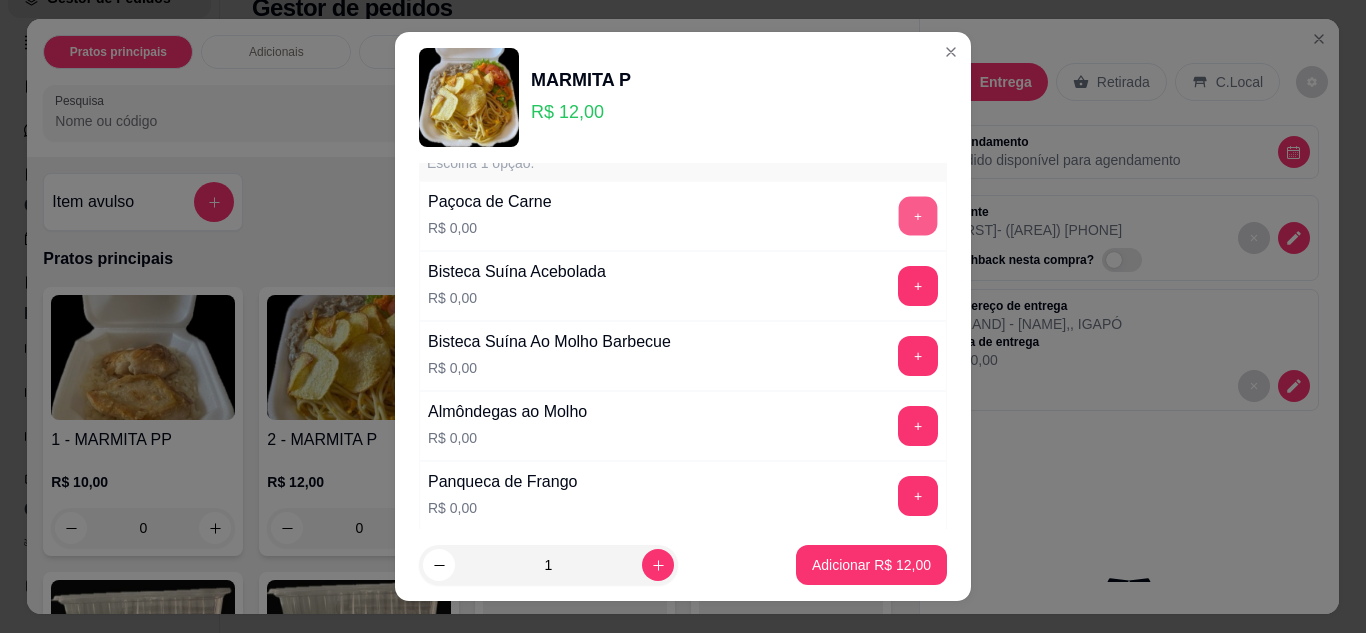 click on "+" at bounding box center [918, 216] 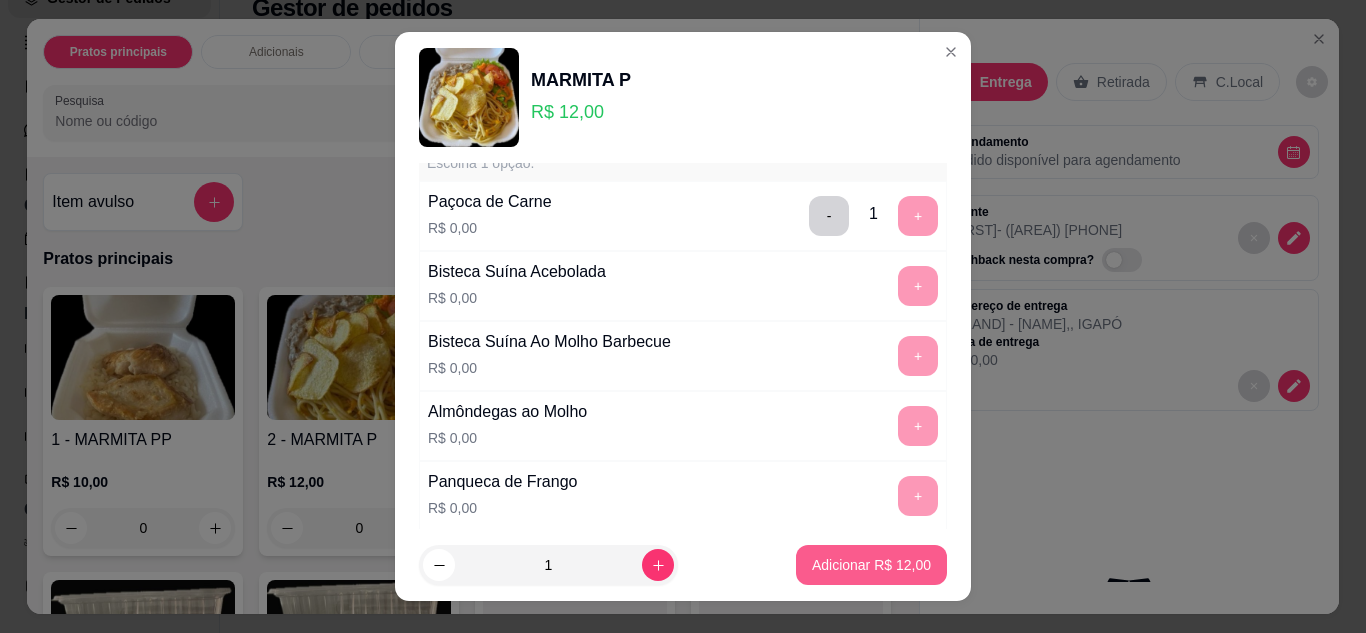 click on "Adicionar   R$ 12,00" at bounding box center (871, 565) 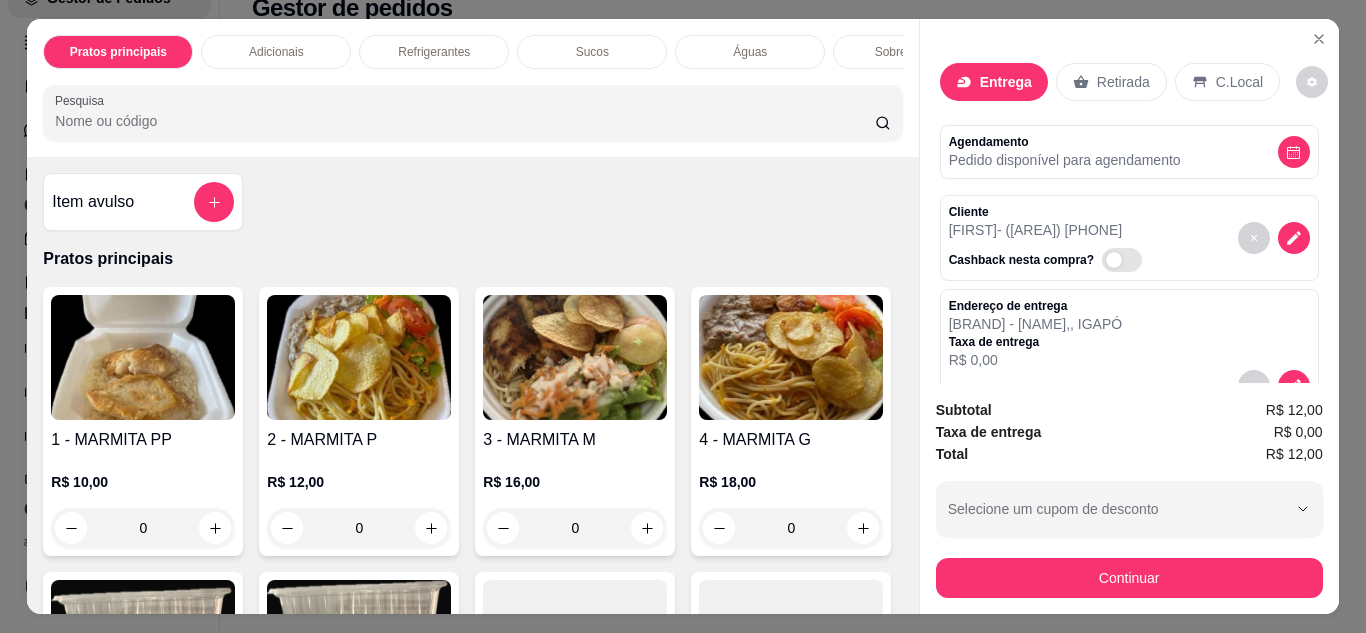 scroll, scrollTop: 362, scrollLeft: 0, axis: vertical 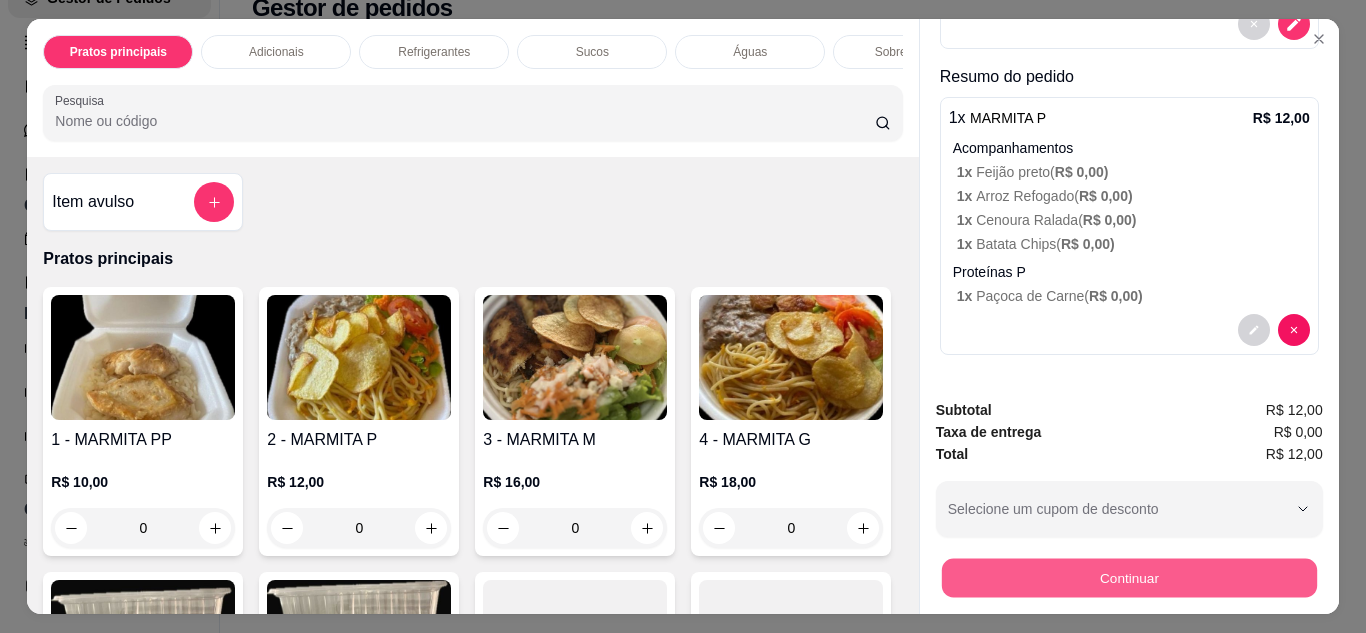 click on "Continuar" at bounding box center [1128, 578] 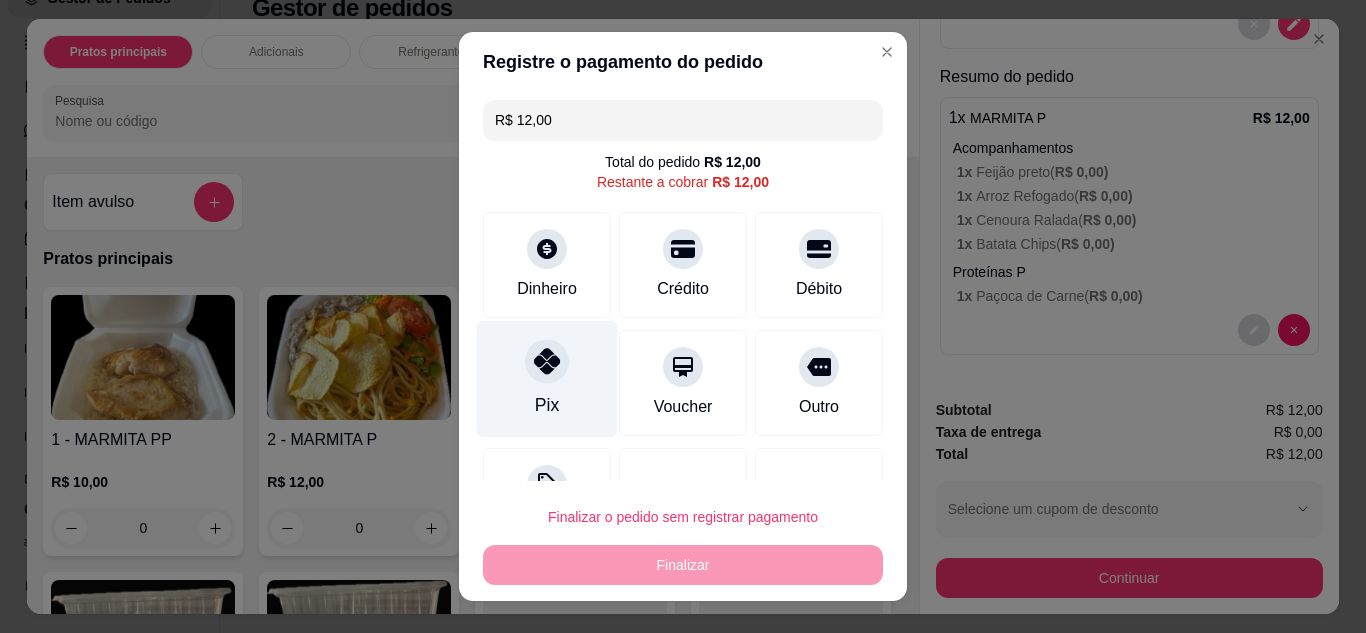 click on "Pix" at bounding box center (547, 378) 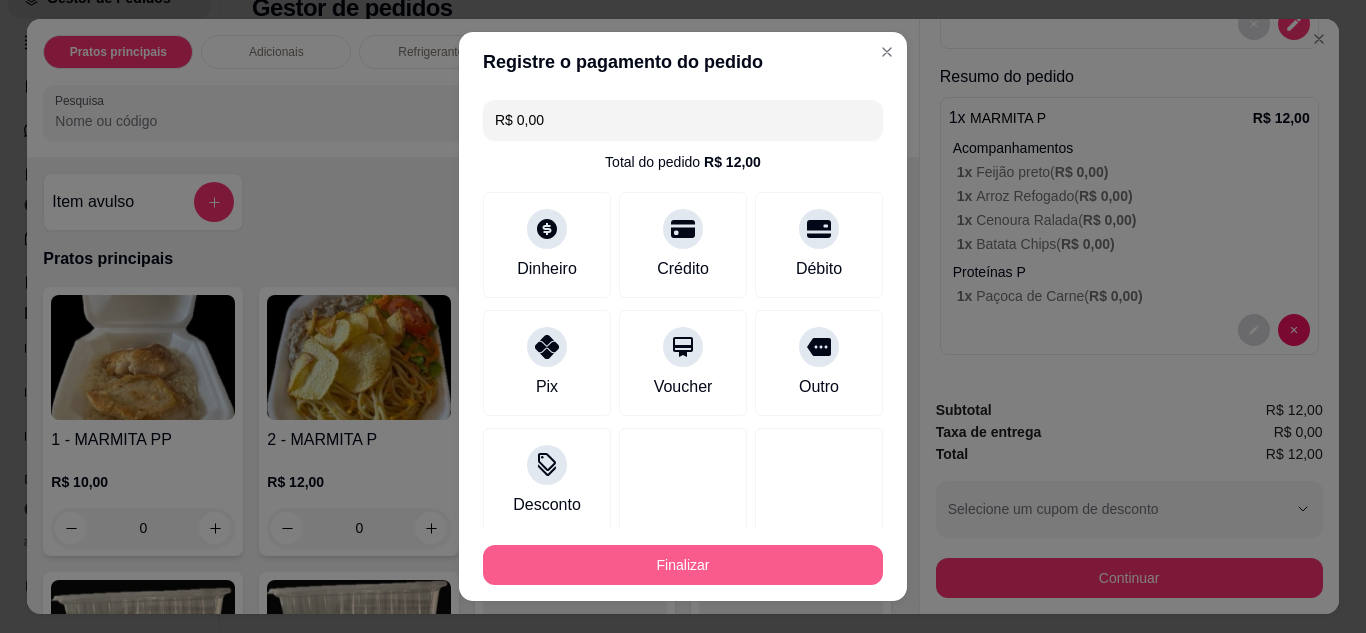 click on "Finalizar" at bounding box center [683, 565] 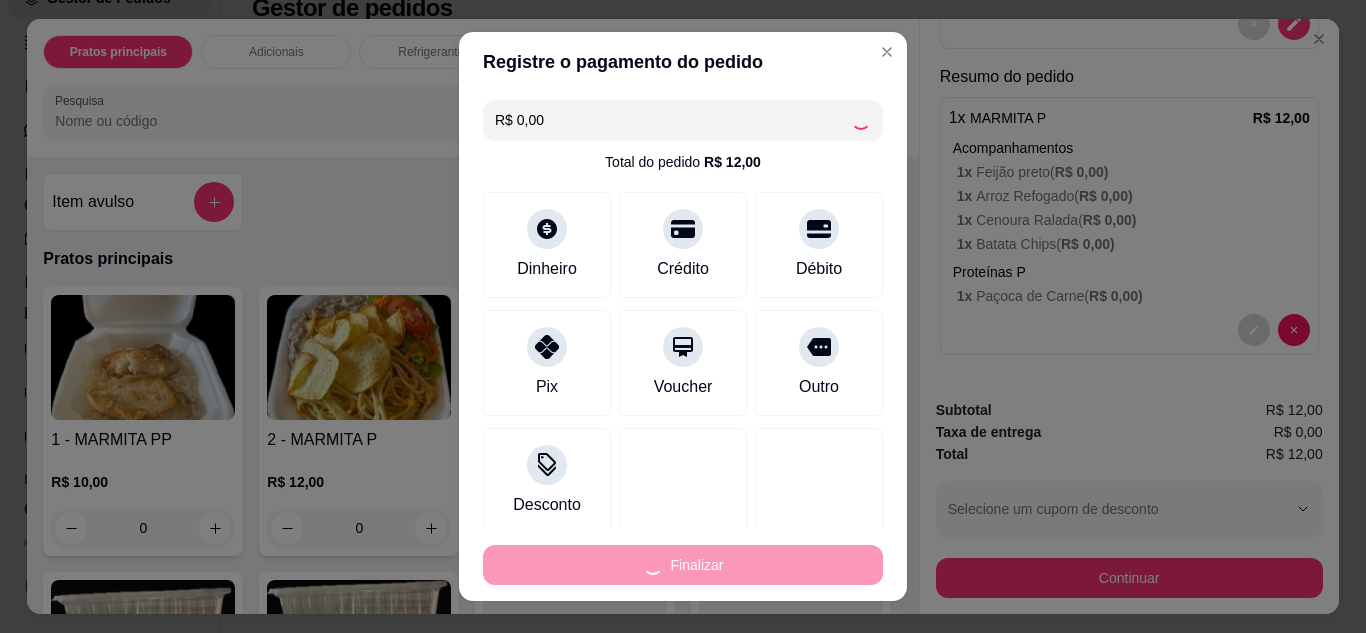 type on "-R$ 12,00" 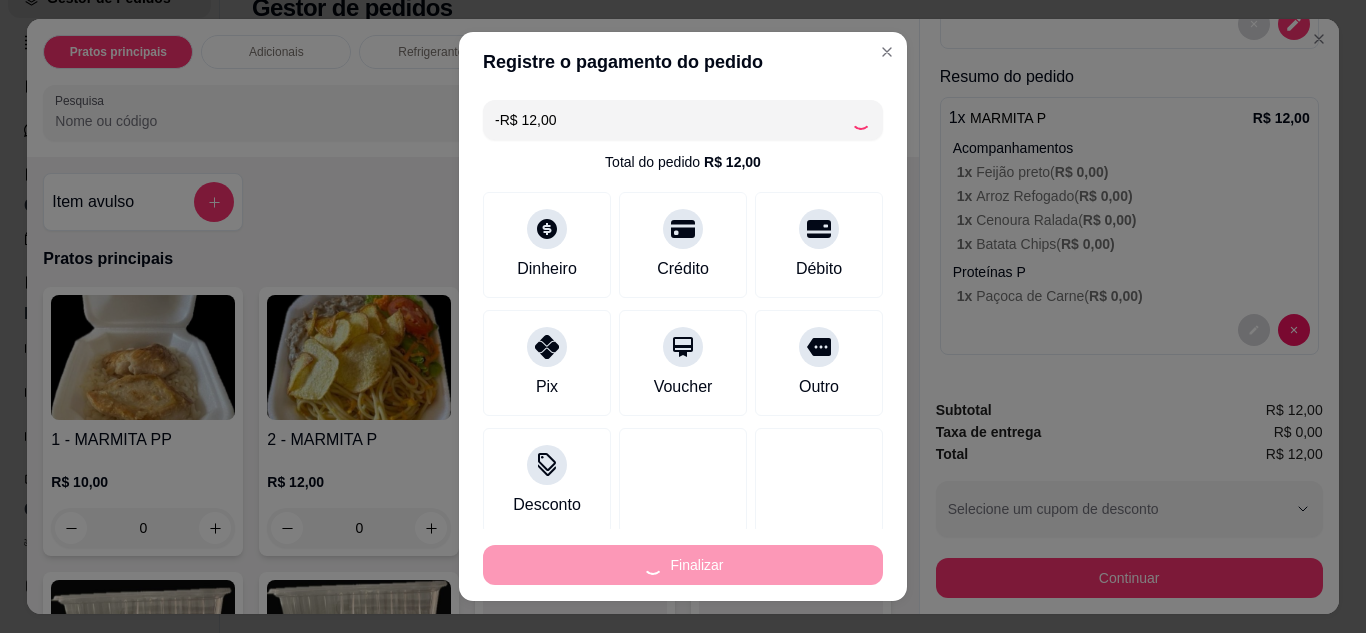 scroll, scrollTop: 0, scrollLeft: 0, axis: both 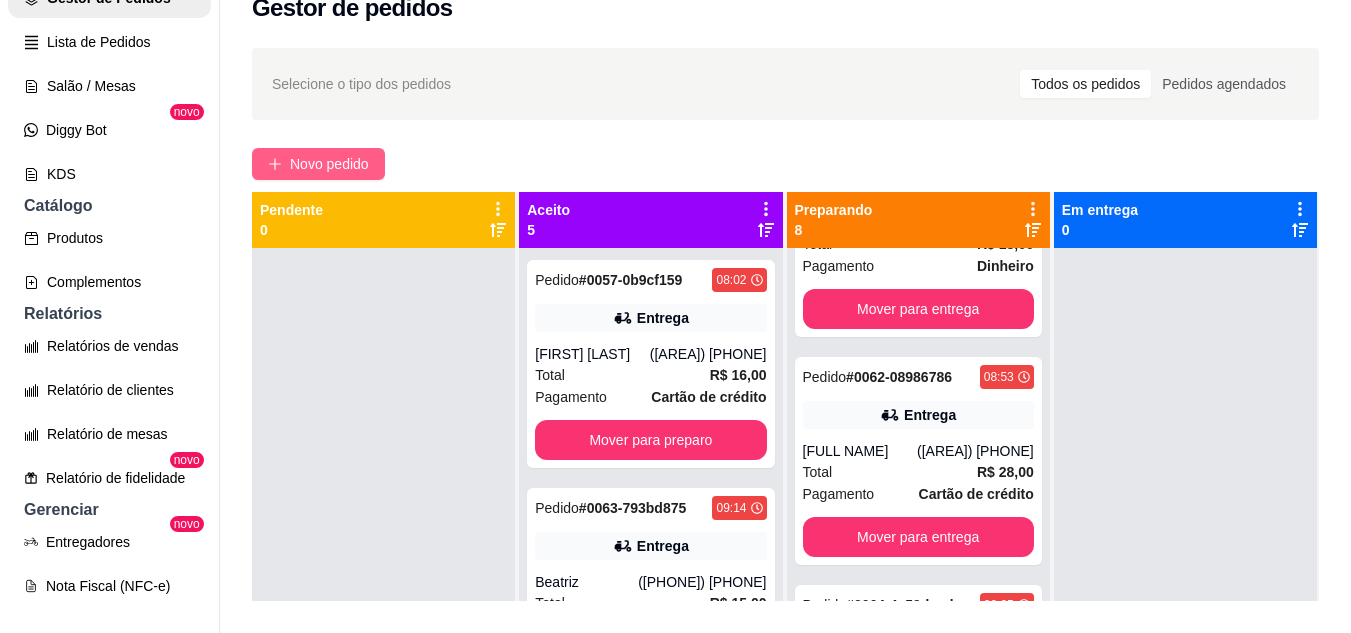 click on "Novo pedido" at bounding box center [329, 164] 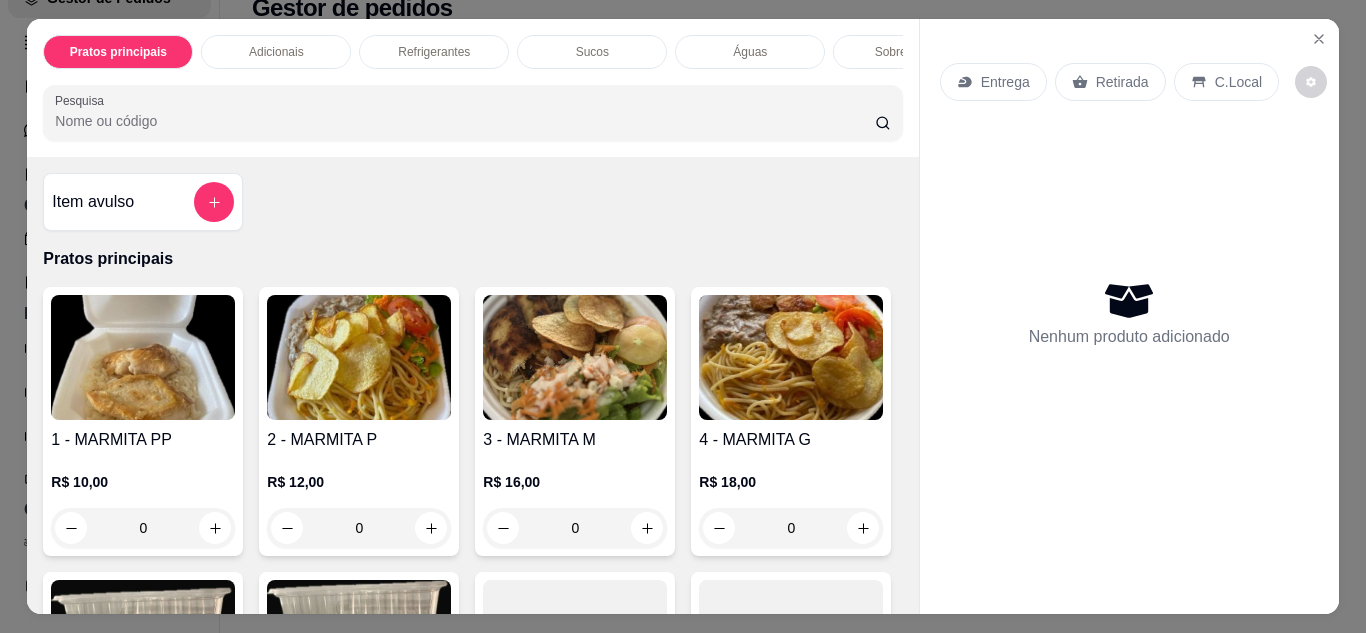 click on "Entrega" at bounding box center [993, 82] 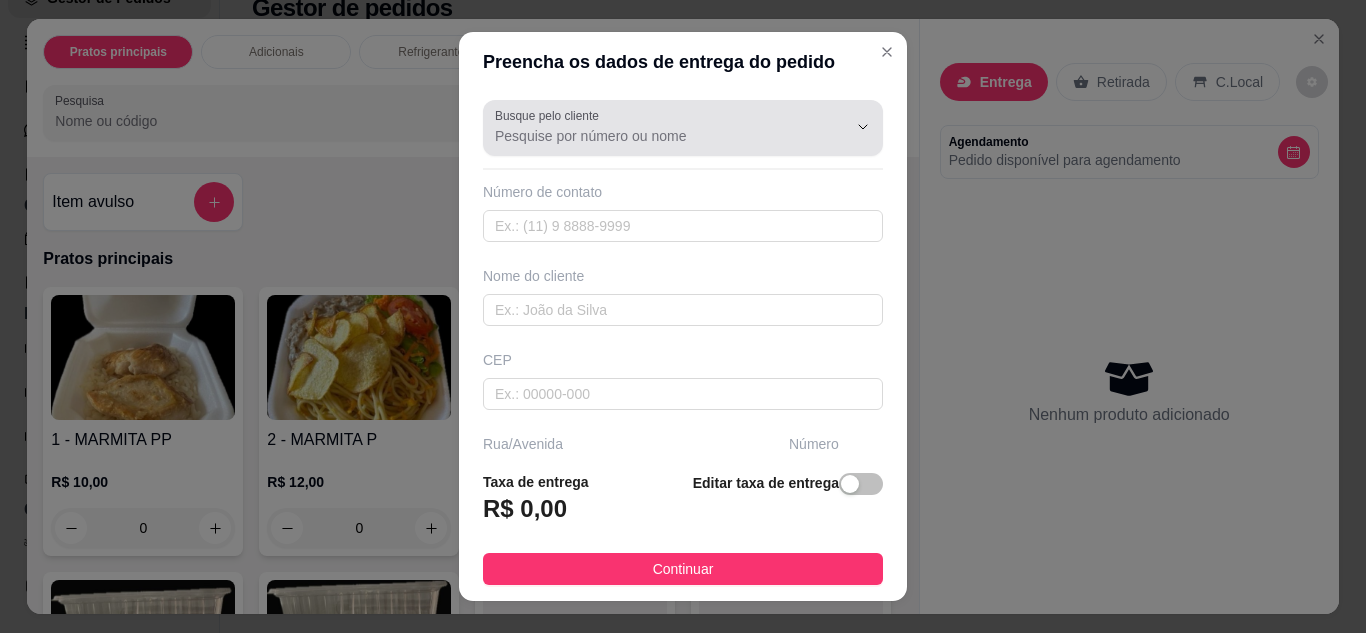 click on "Busque pelo cliente" at bounding box center [683, 128] 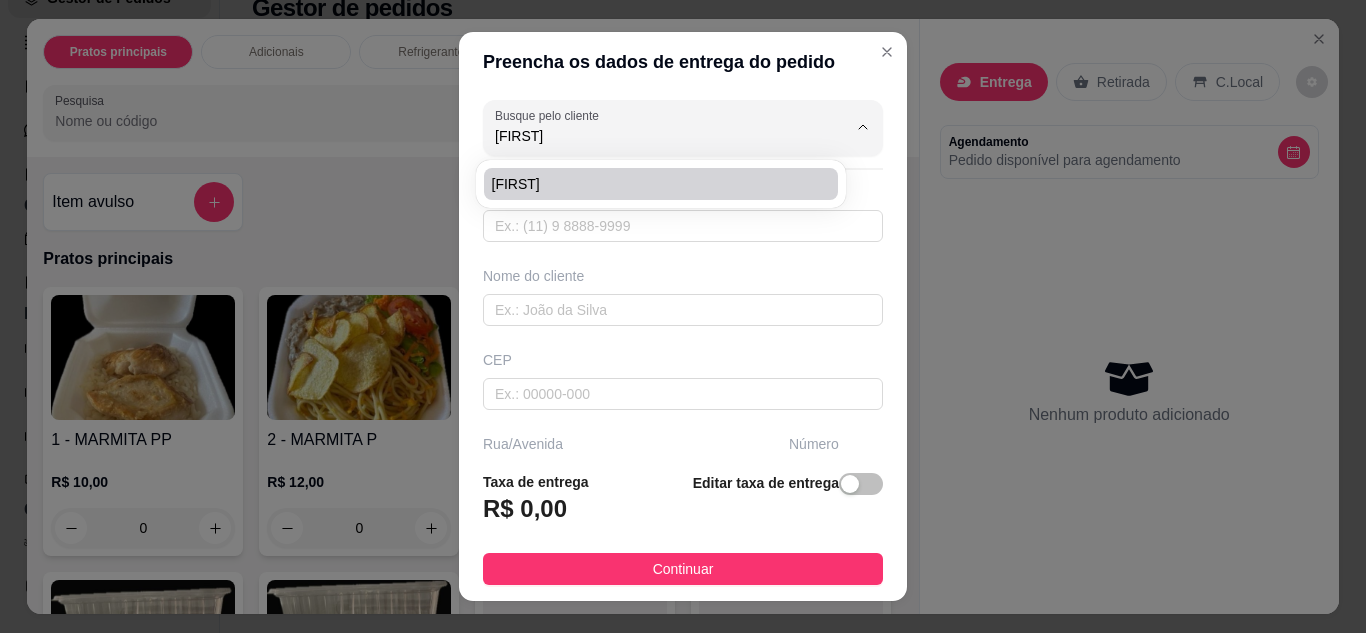click on "Patricia" at bounding box center (651, 184) 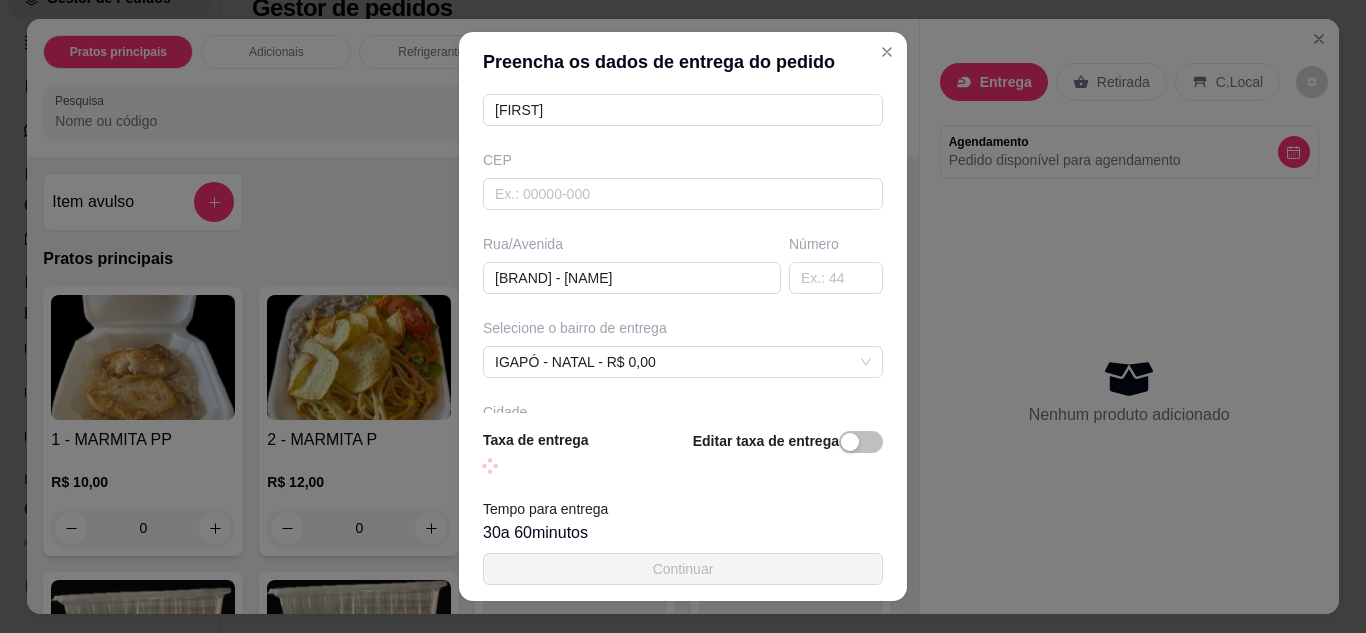 scroll, scrollTop: 300, scrollLeft: 0, axis: vertical 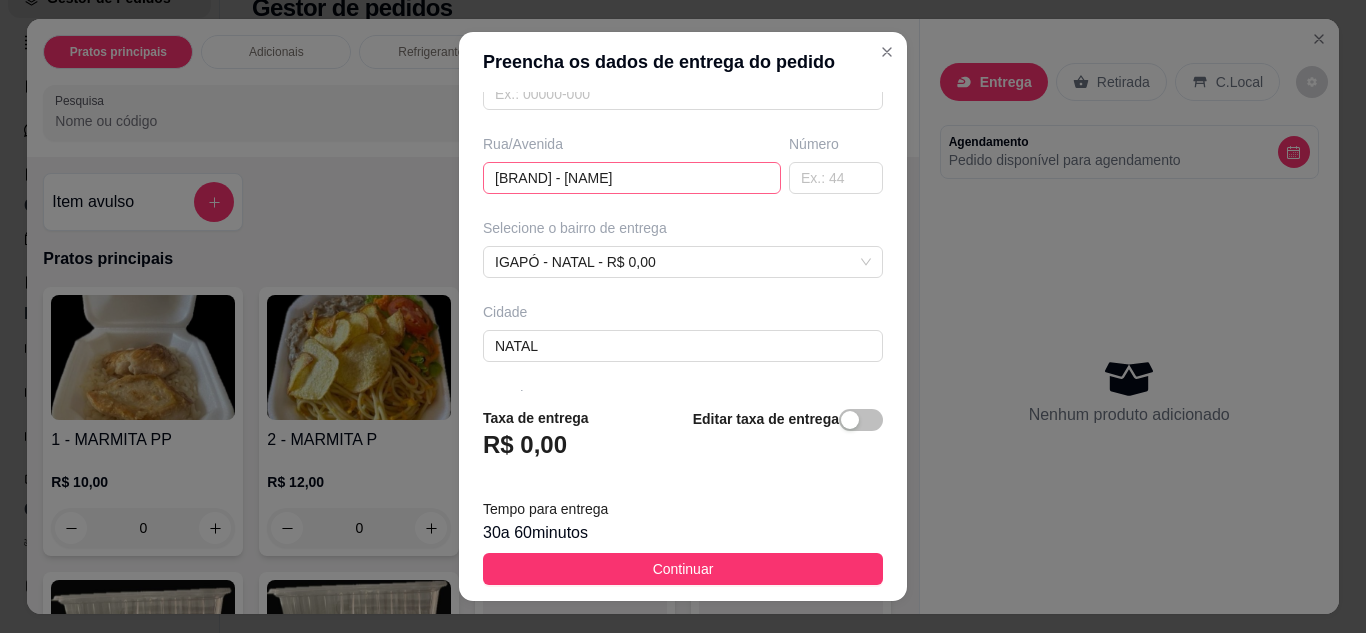 type on "Patricia" 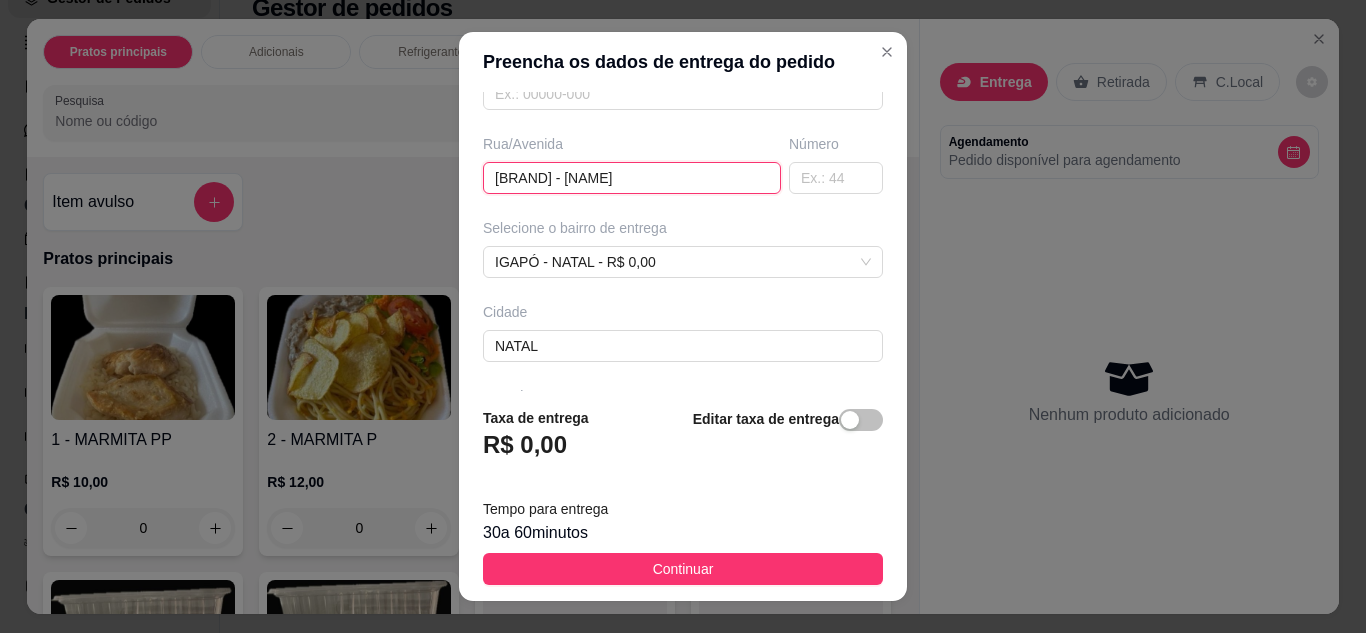 drag, startPoint x: 701, startPoint y: 178, endPoint x: 472, endPoint y: 169, distance: 229.17679 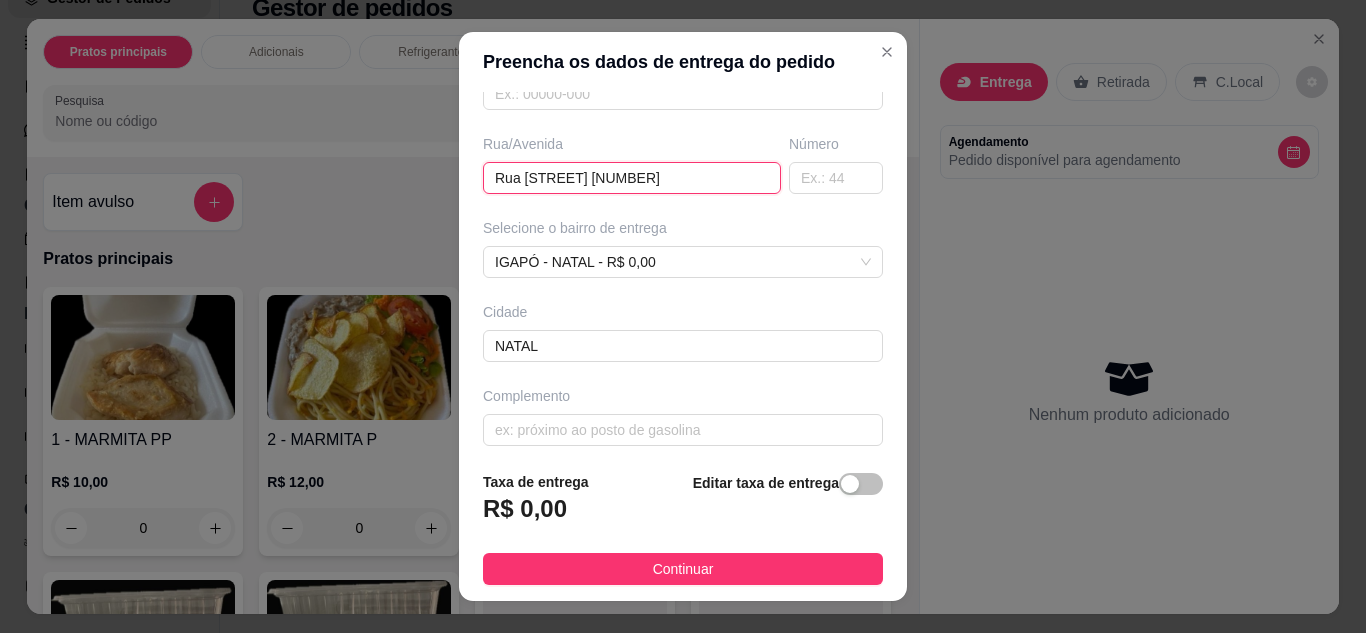 type on "Rua monte sinai 62" 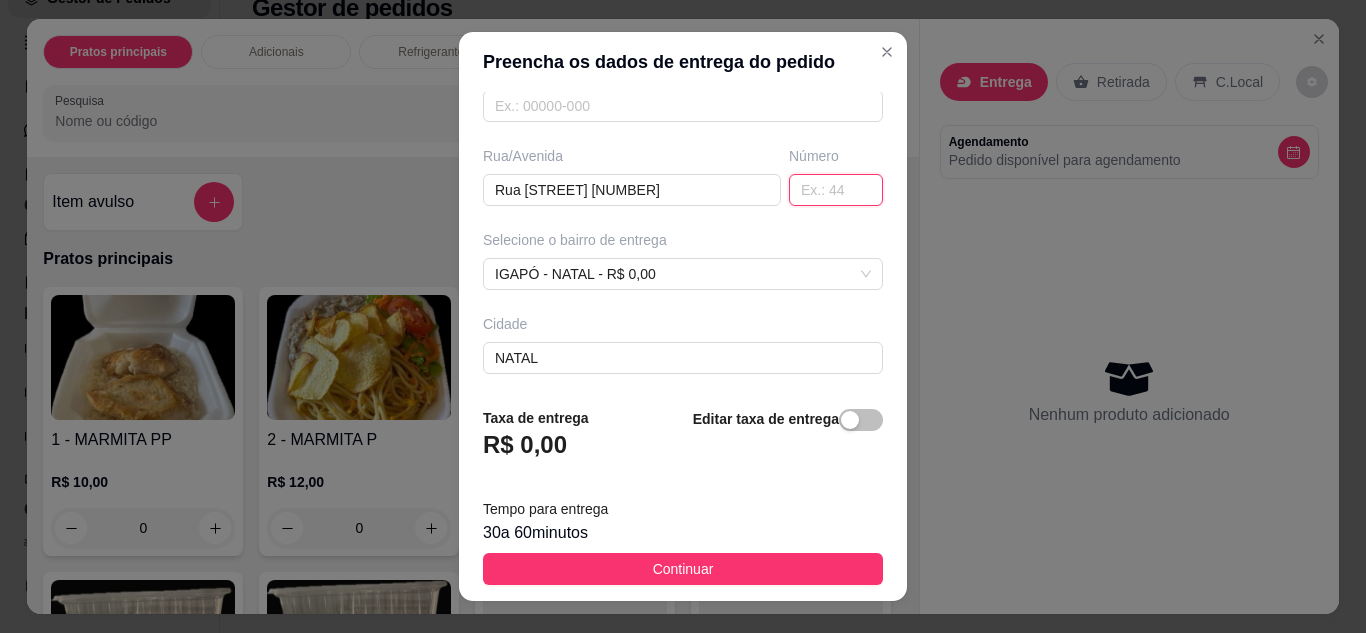 scroll, scrollTop: 300, scrollLeft: 0, axis: vertical 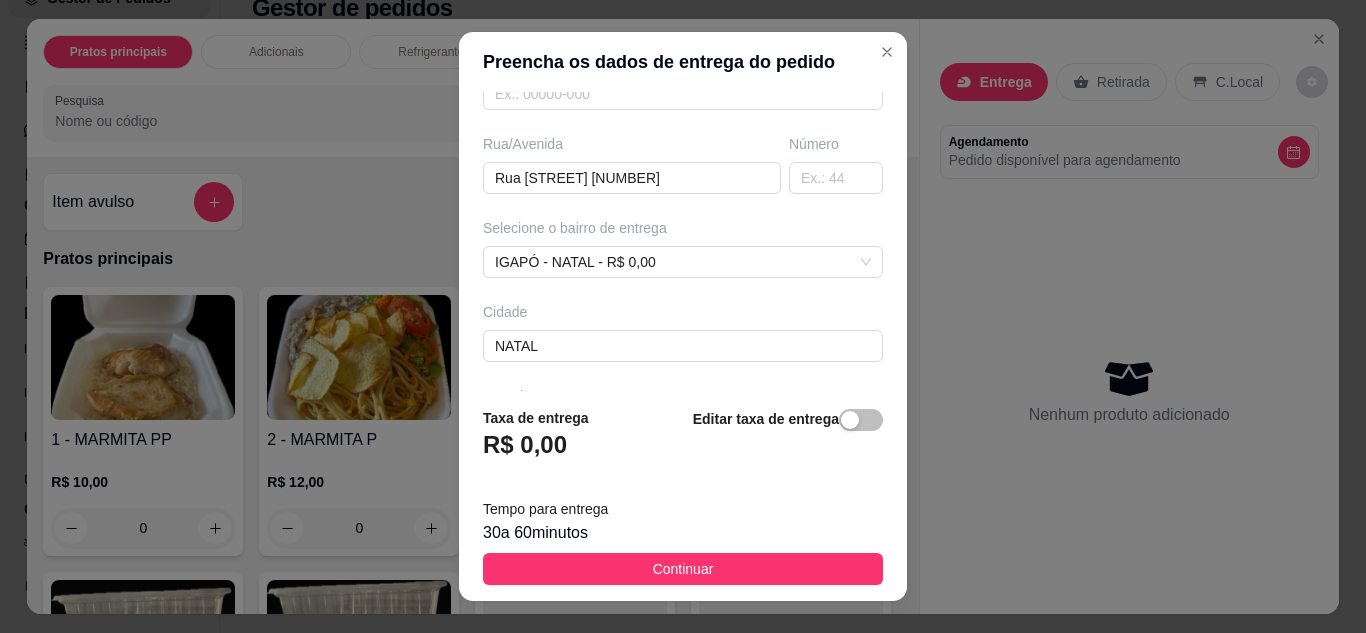 click on "Busque pelo cliente Patricia Número de contato 84994550284 Nome do cliente Patricia CEP Rua/Avenida Rua monte sinai 62 Número Selecione o bairro de entrega IGAPÓ - NATAL -  R$ 0,00 Cidade NATAL Complemento" at bounding box center [683, 242] 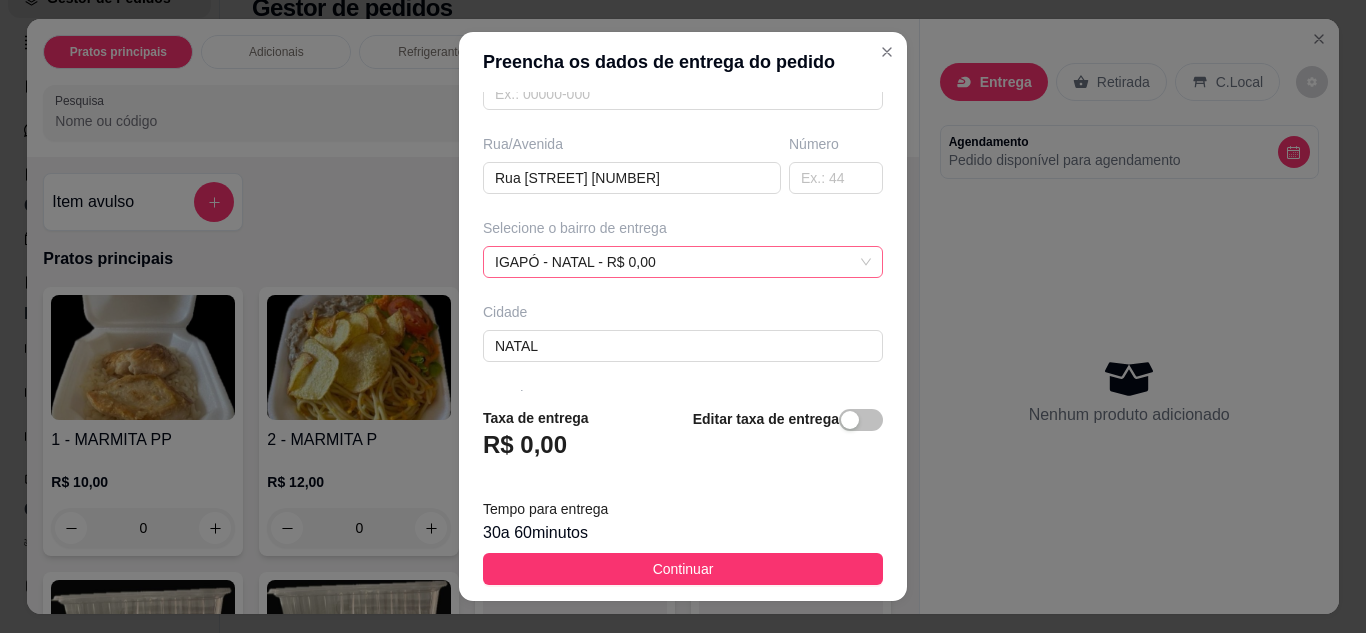 click on "IGAPÓ - NATAL -  R$ 0,00" at bounding box center [683, 262] 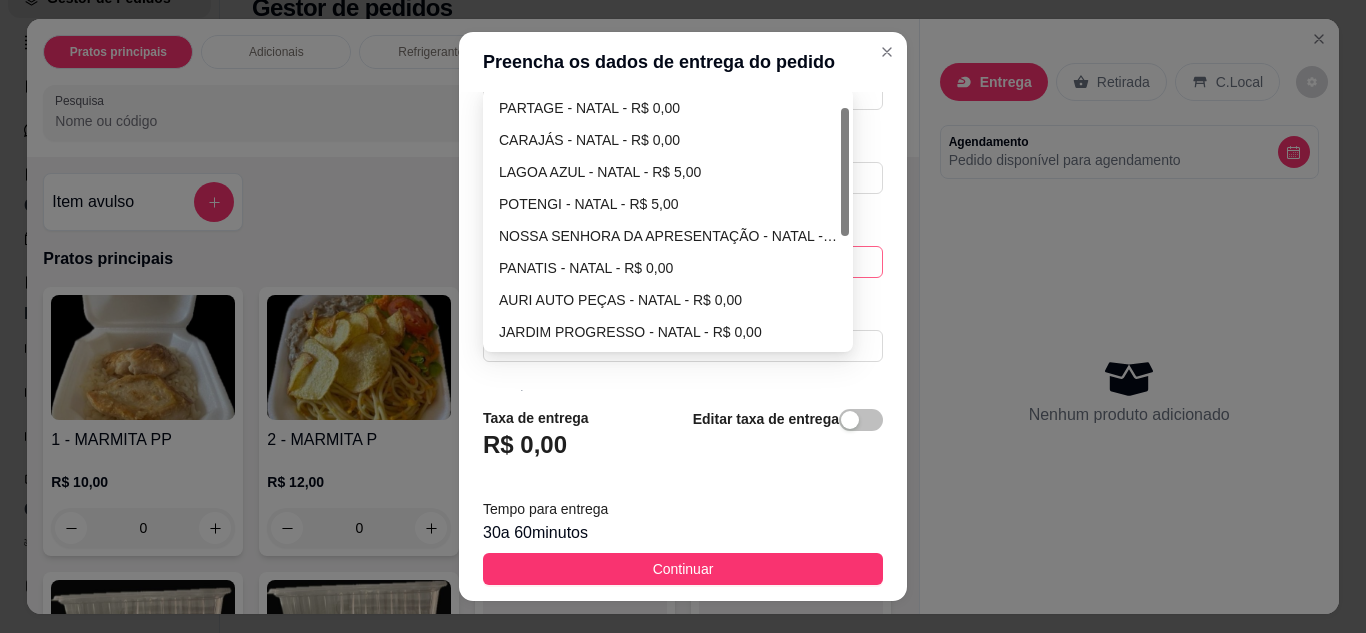 scroll, scrollTop: 32, scrollLeft: 0, axis: vertical 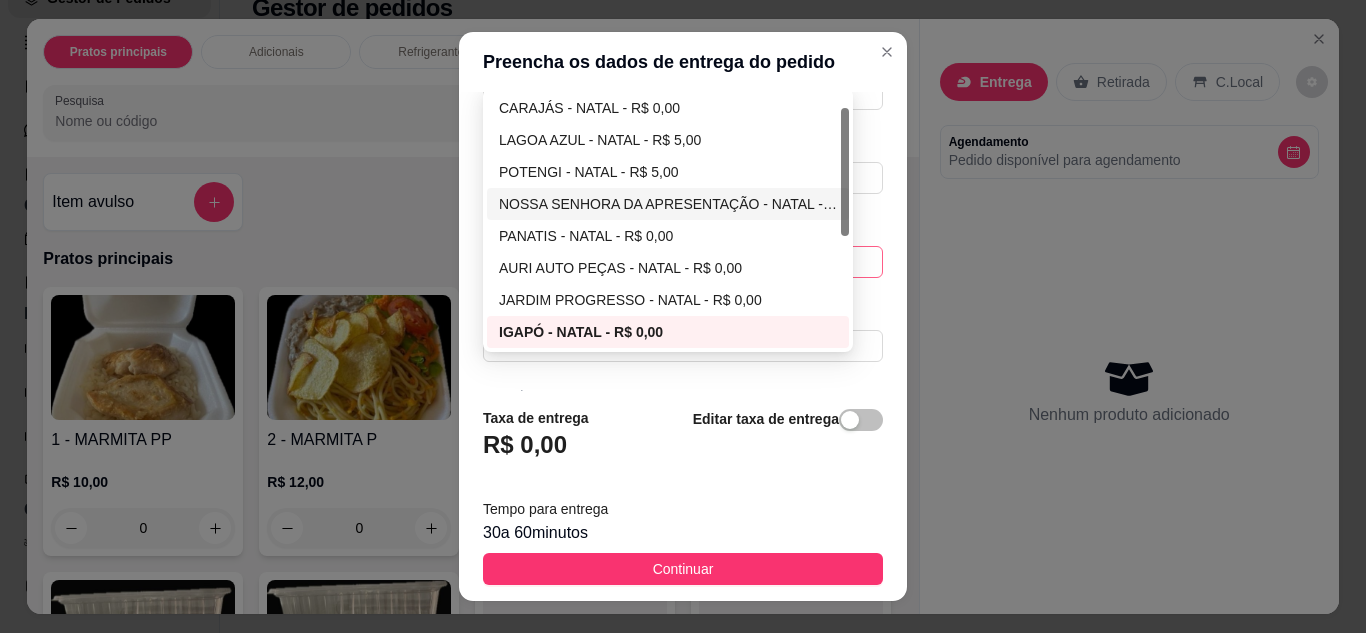 click on "NOSSA SENHORA DA APRESENTAÇÃO - NATAL -  R$ 0,00" at bounding box center (668, 204) 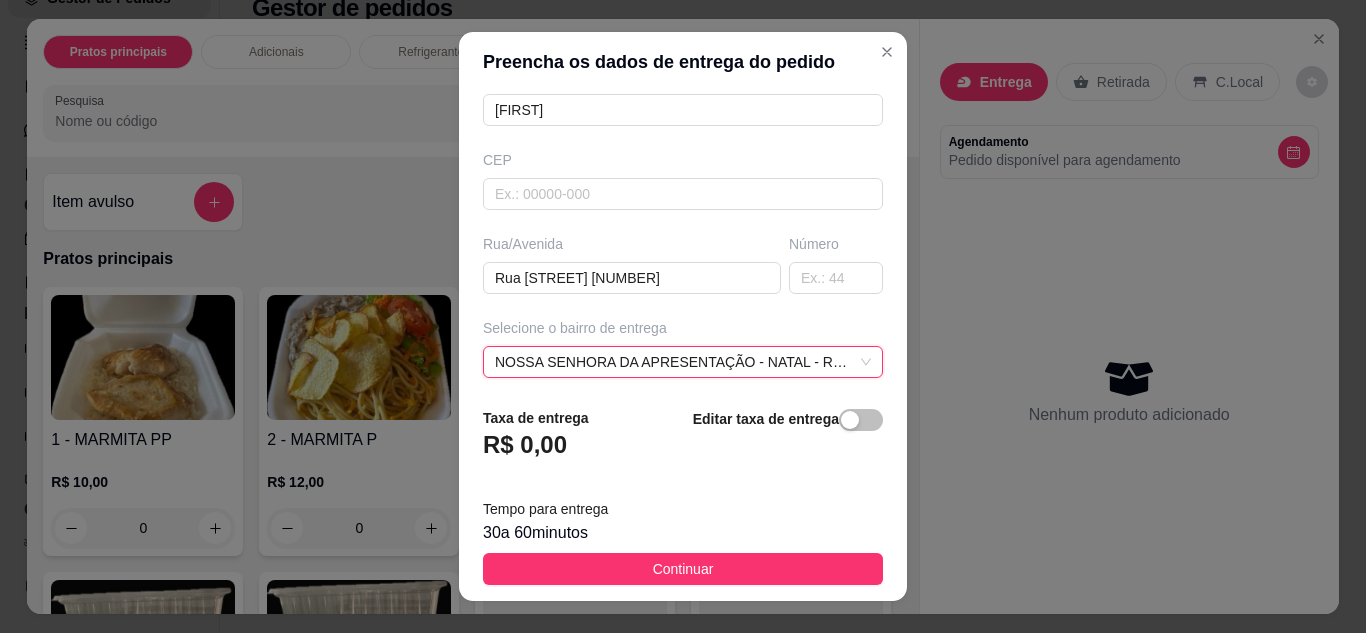 scroll, scrollTop: 374, scrollLeft: 0, axis: vertical 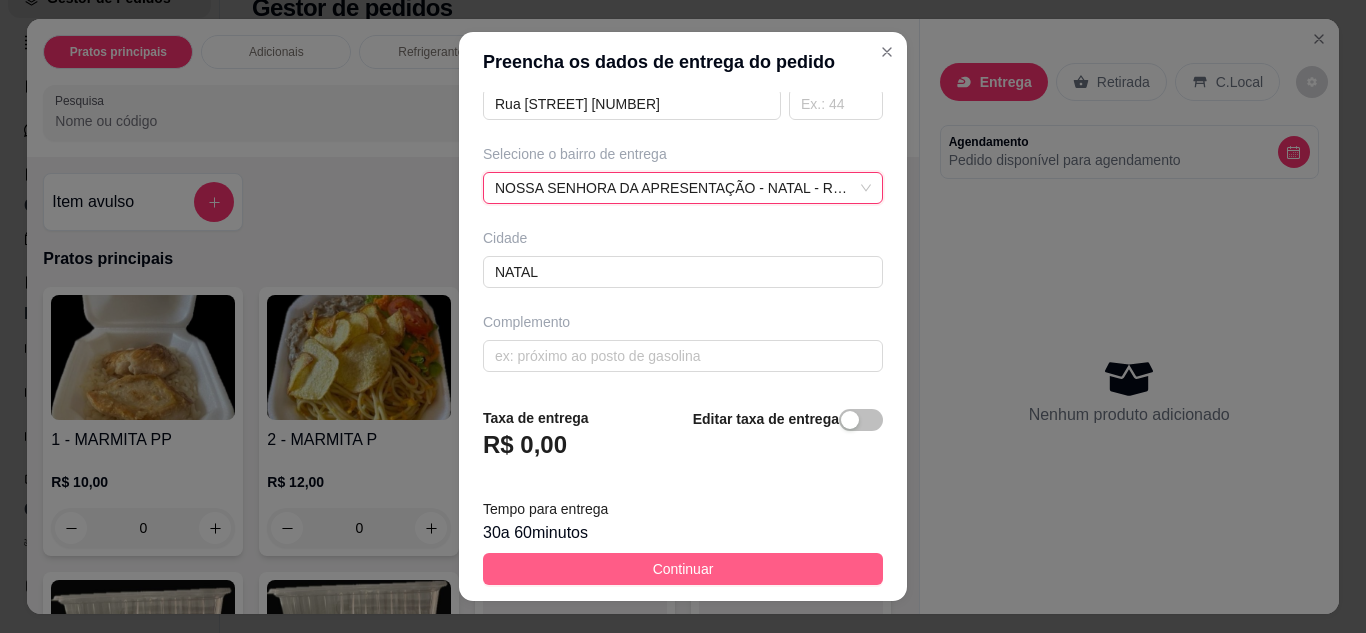 click on "Continuar" at bounding box center [683, 569] 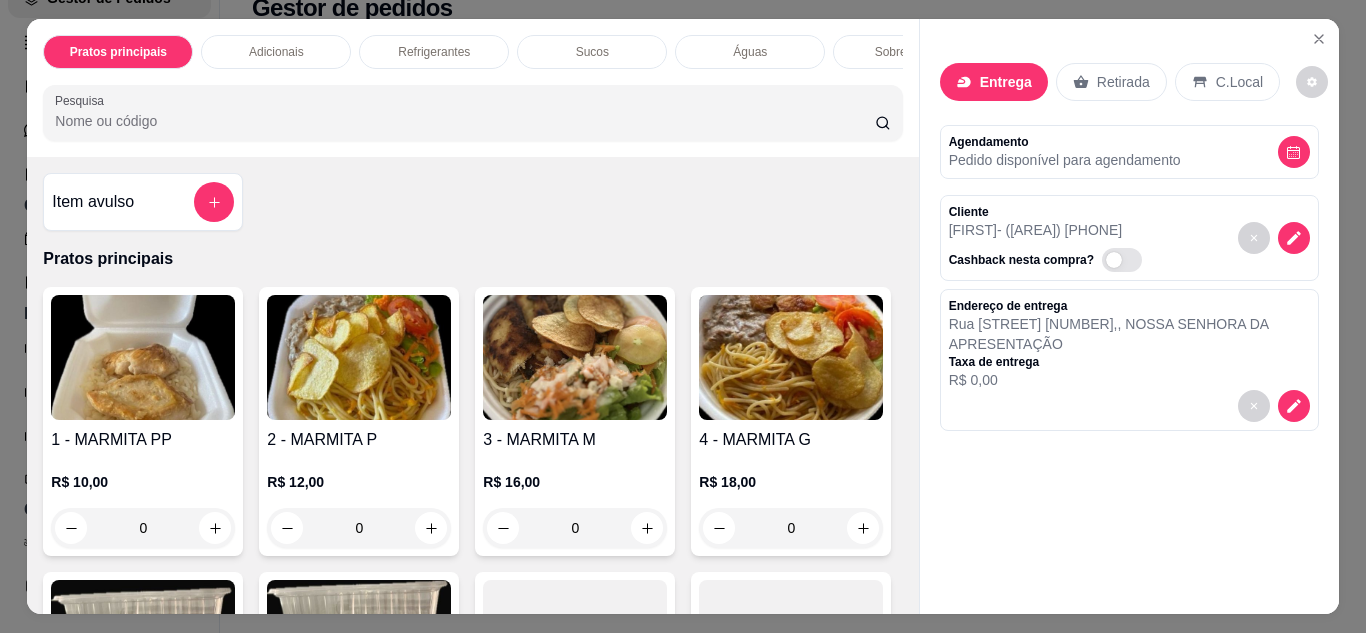 click at bounding box center (359, 357) 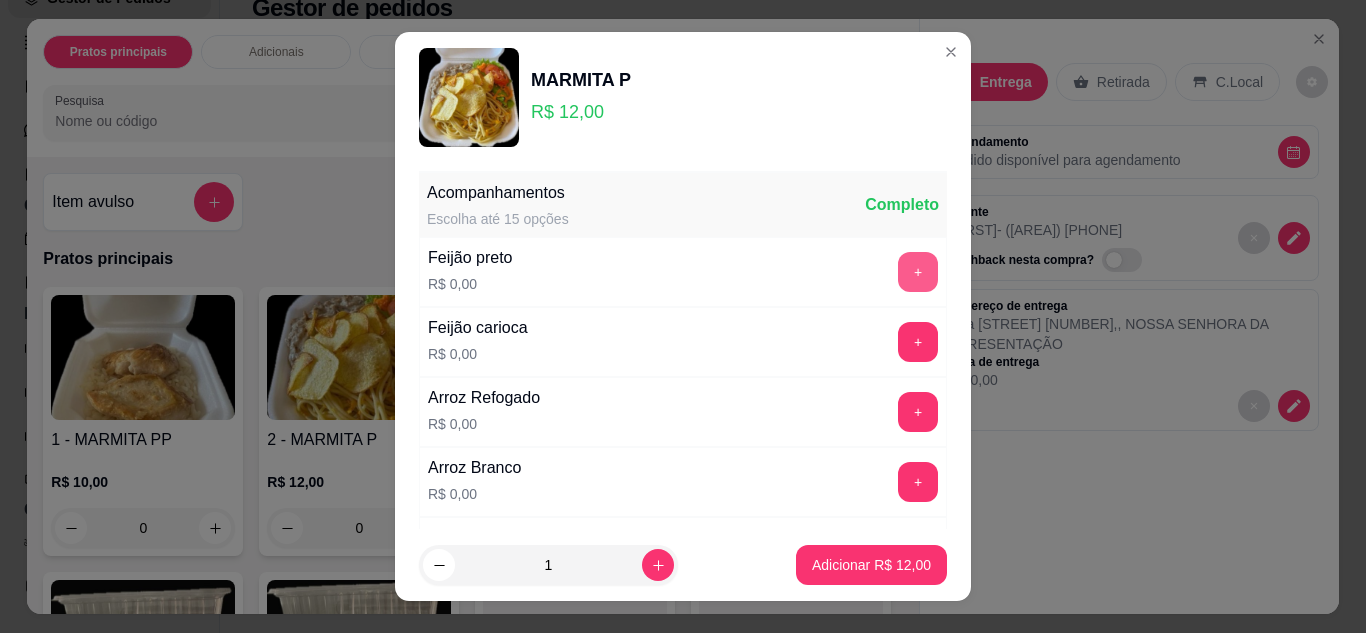 click on "+" at bounding box center (918, 272) 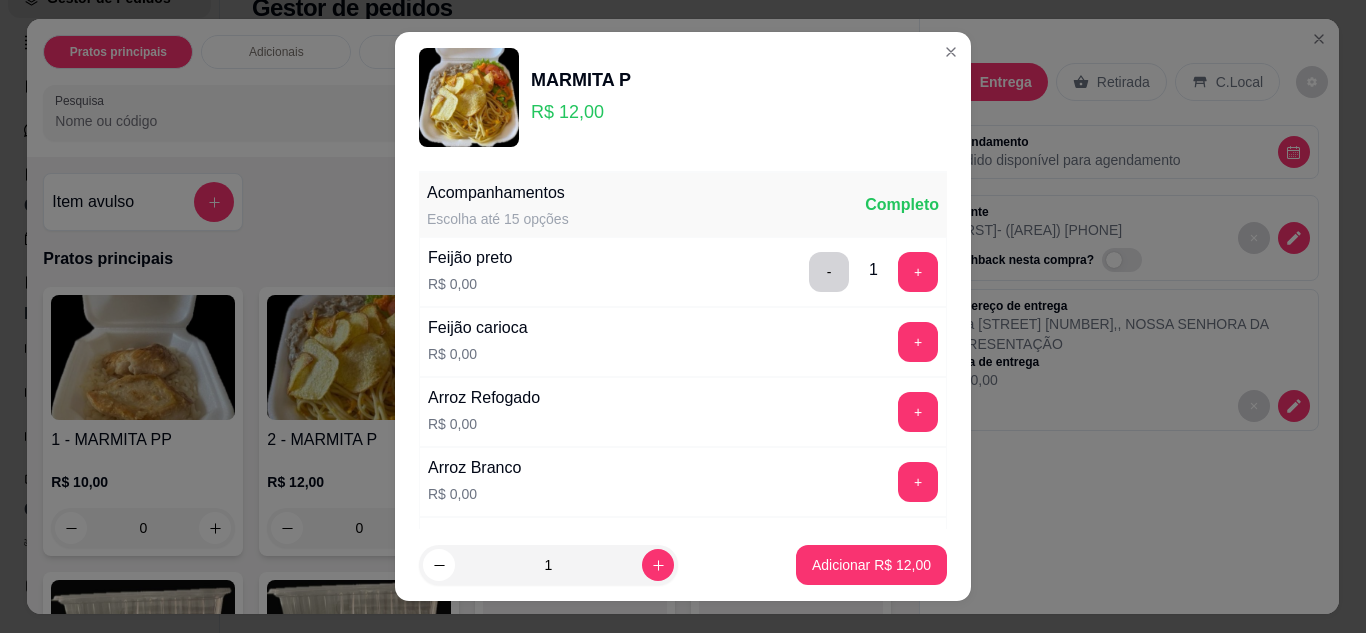 scroll, scrollTop: 200, scrollLeft: 0, axis: vertical 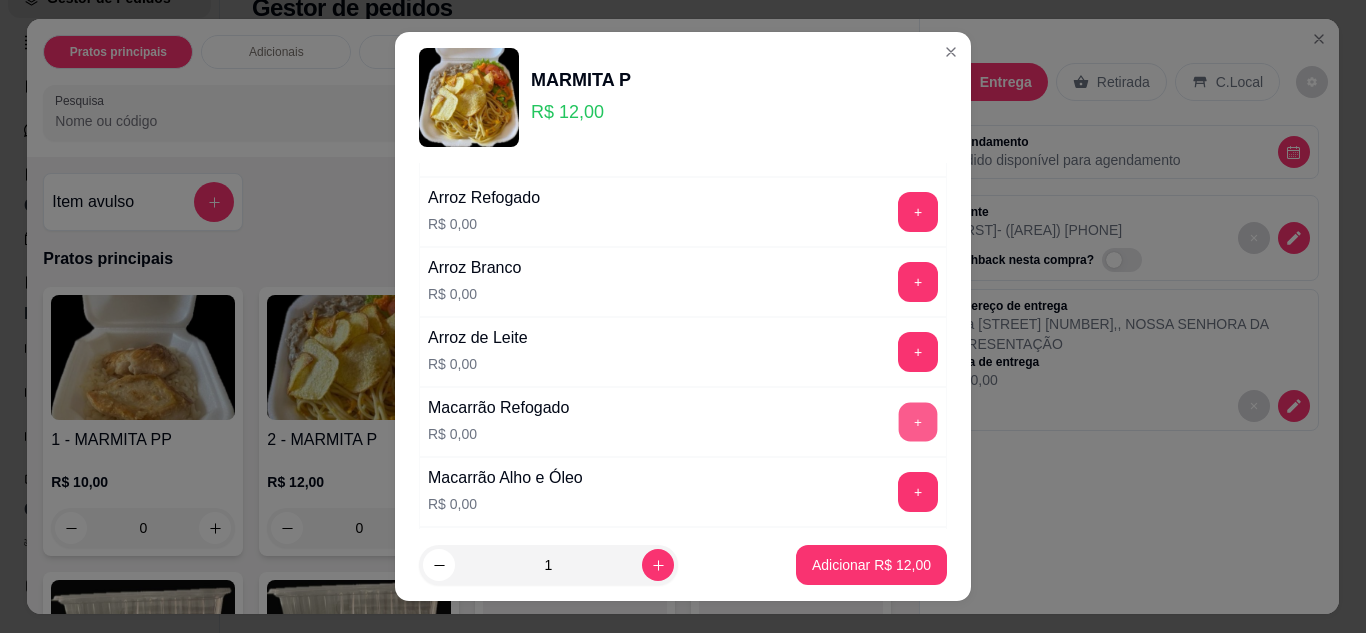 click on "+" at bounding box center (918, 422) 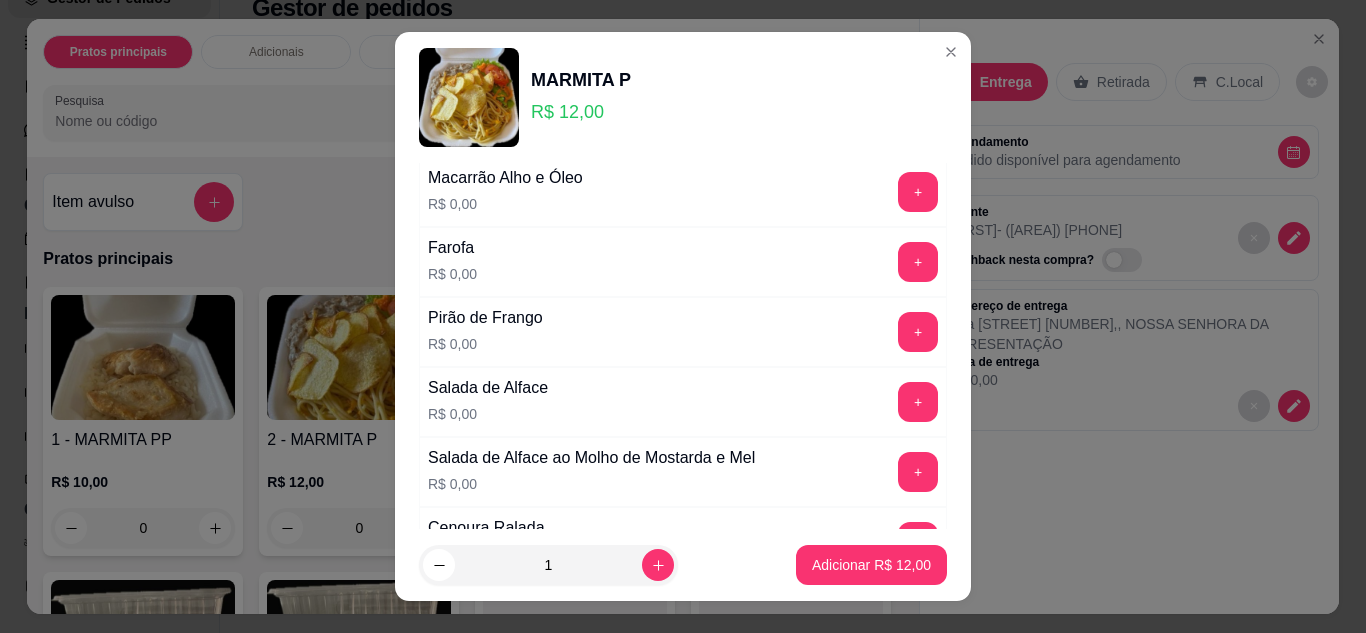 scroll, scrollTop: 600, scrollLeft: 0, axis: vertical 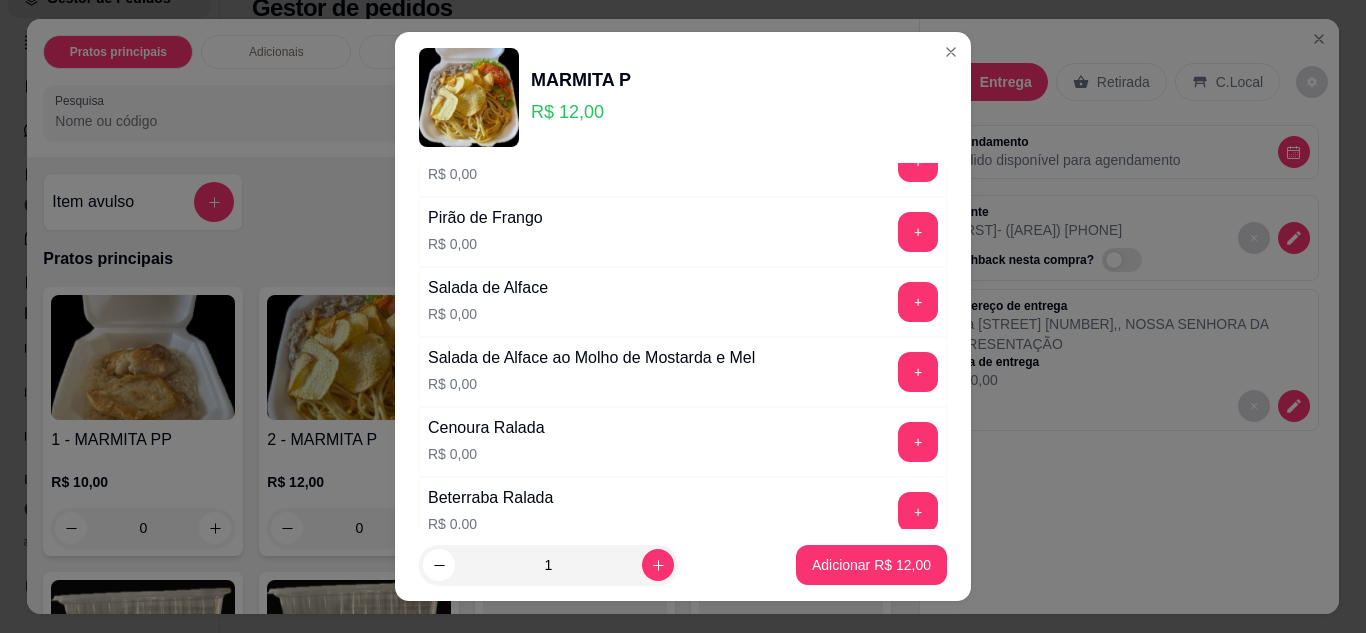 click on "+" at bounding box center (918, 442) 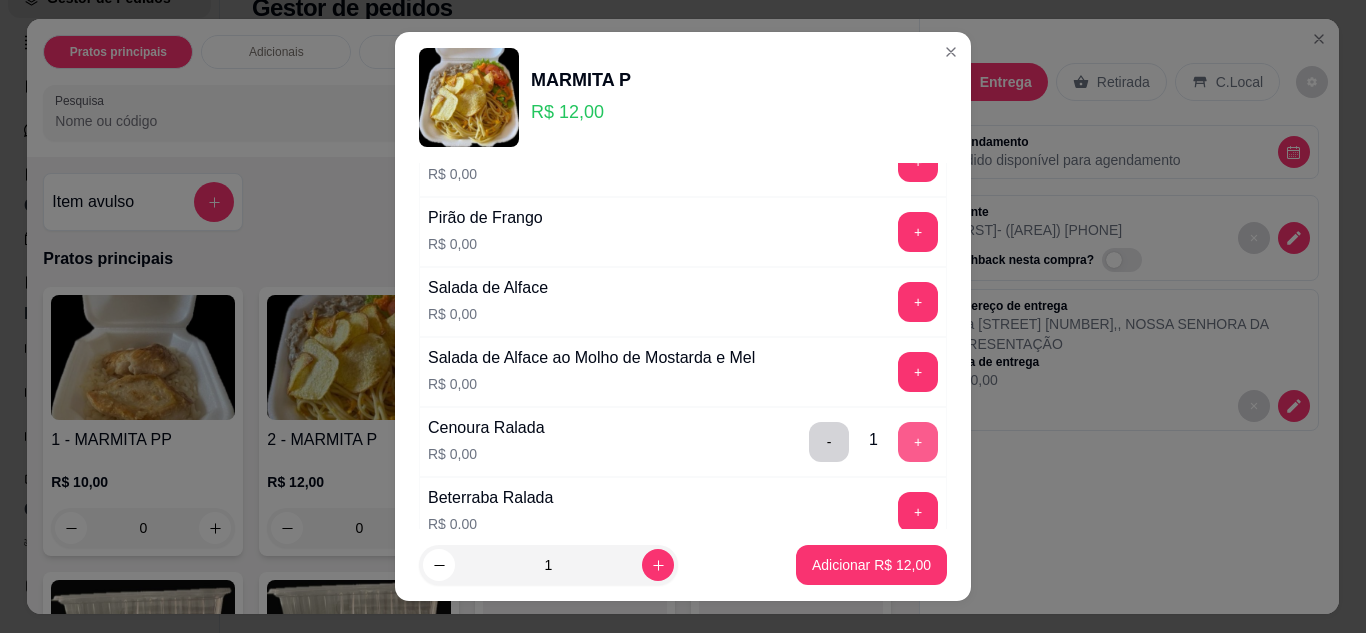 scroll, scrollTop: 800, scrollLeft: 0, axis: vertical 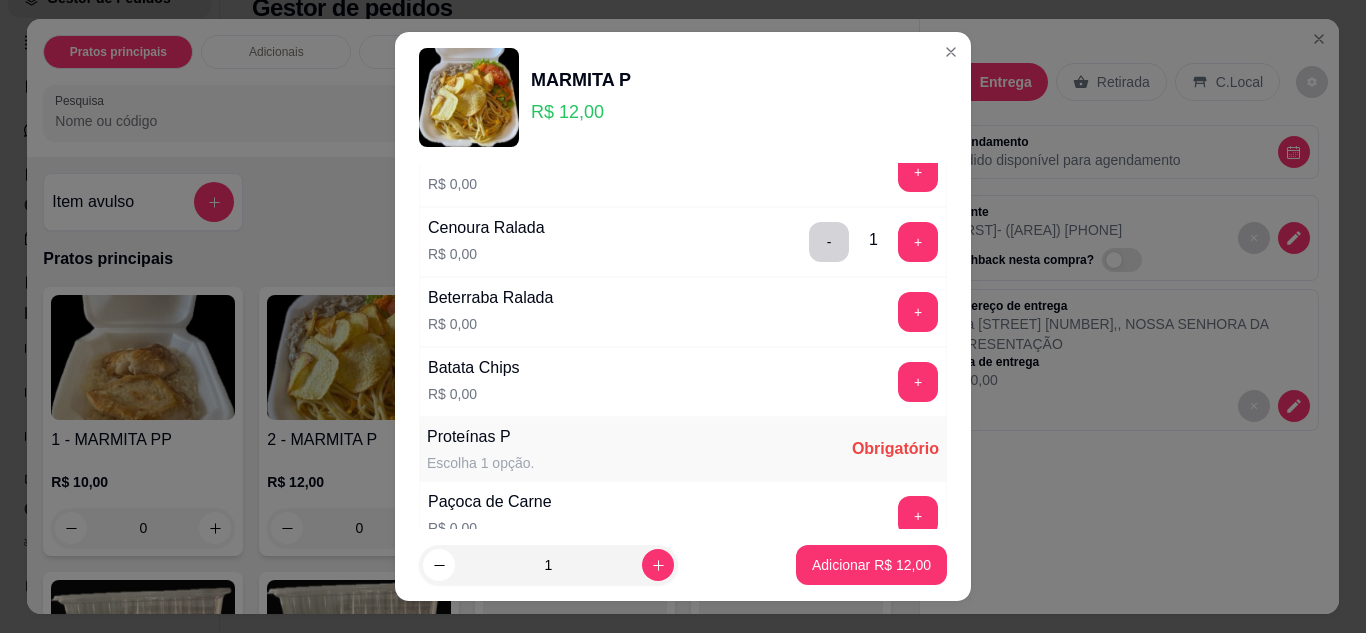 click on "Batata Chips R$ 0,00 +" at bounding box center [683, 382] 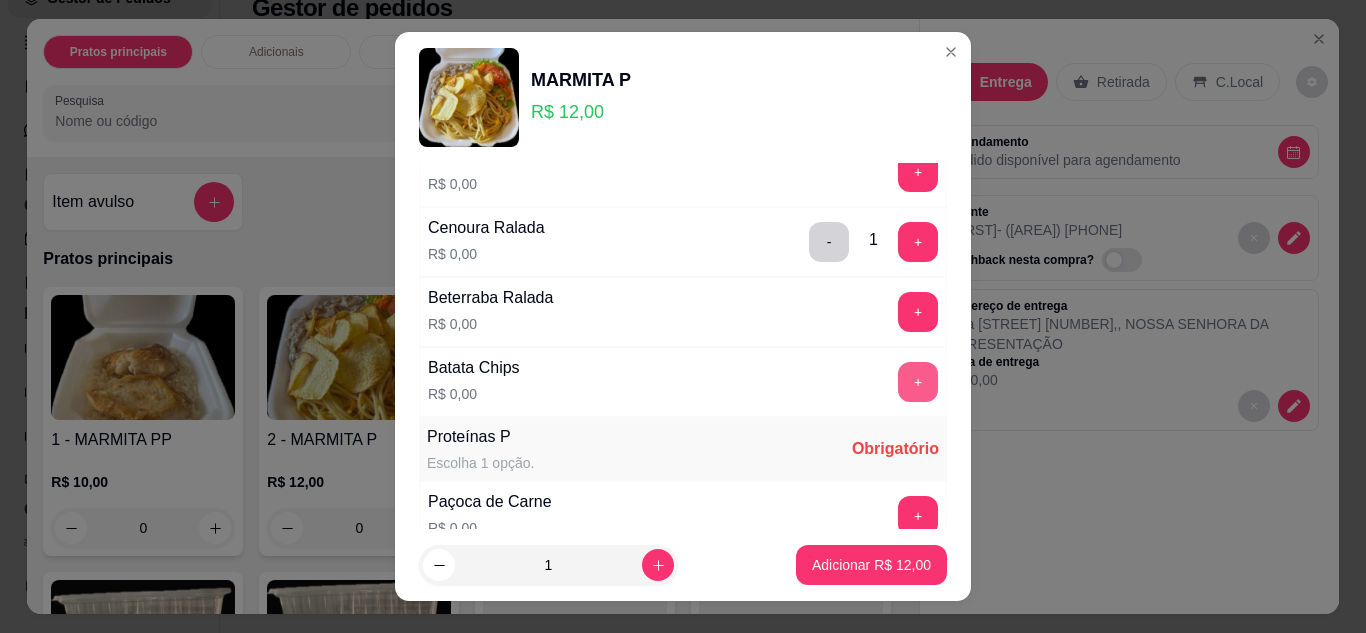 click on "+" at bounding box center [918, 382] 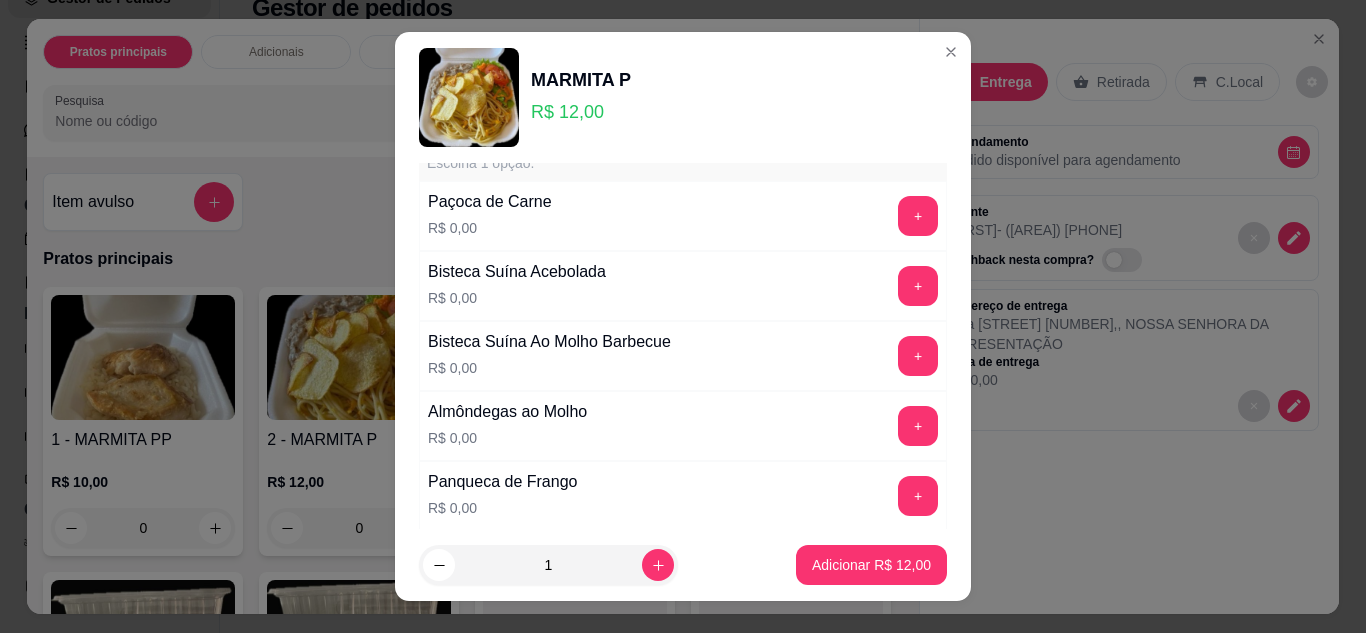 scroll, scrollTop: 1300, scrollLeft: 0, axis: vertical 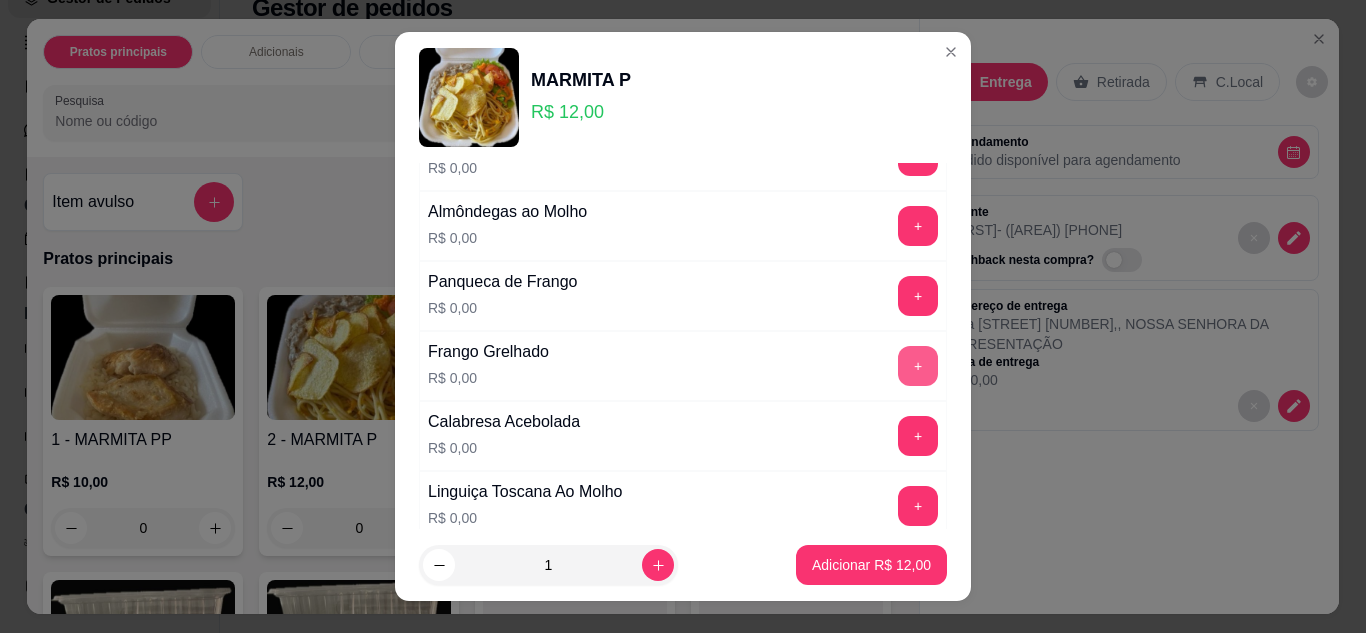 click on "+" at bounding box center (918, 366) 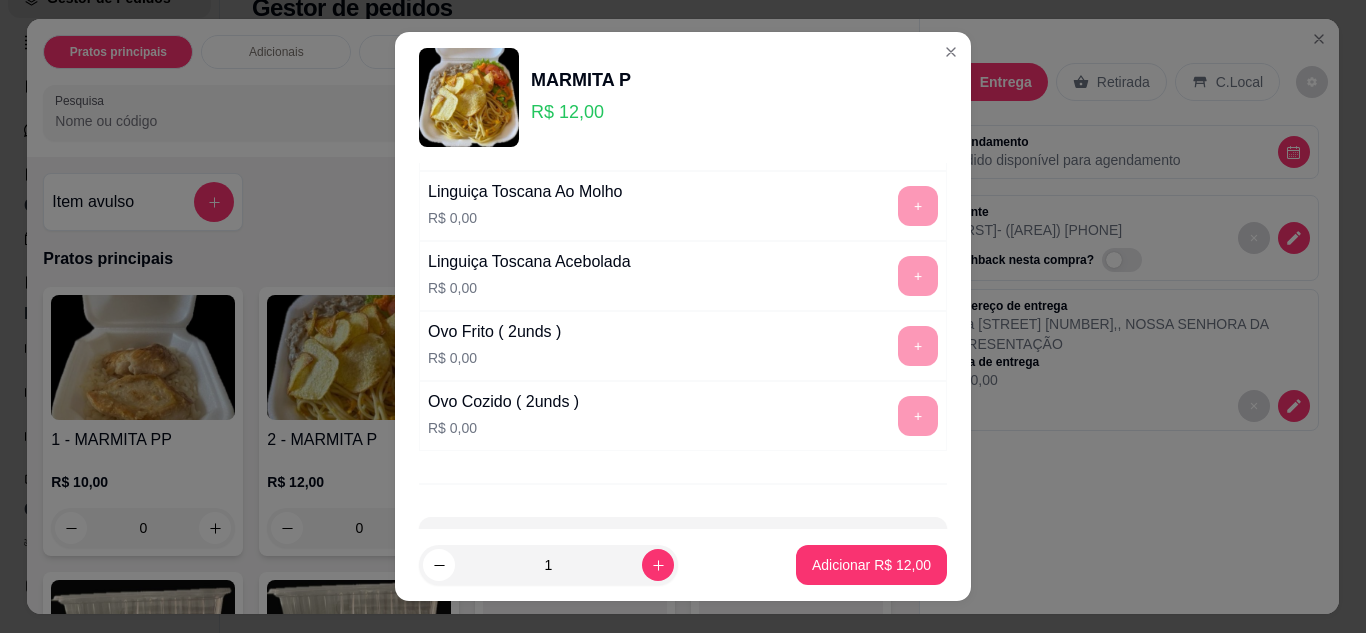 scroll, scrollTop: 1672, scrollLeft: 0, axis: vertical 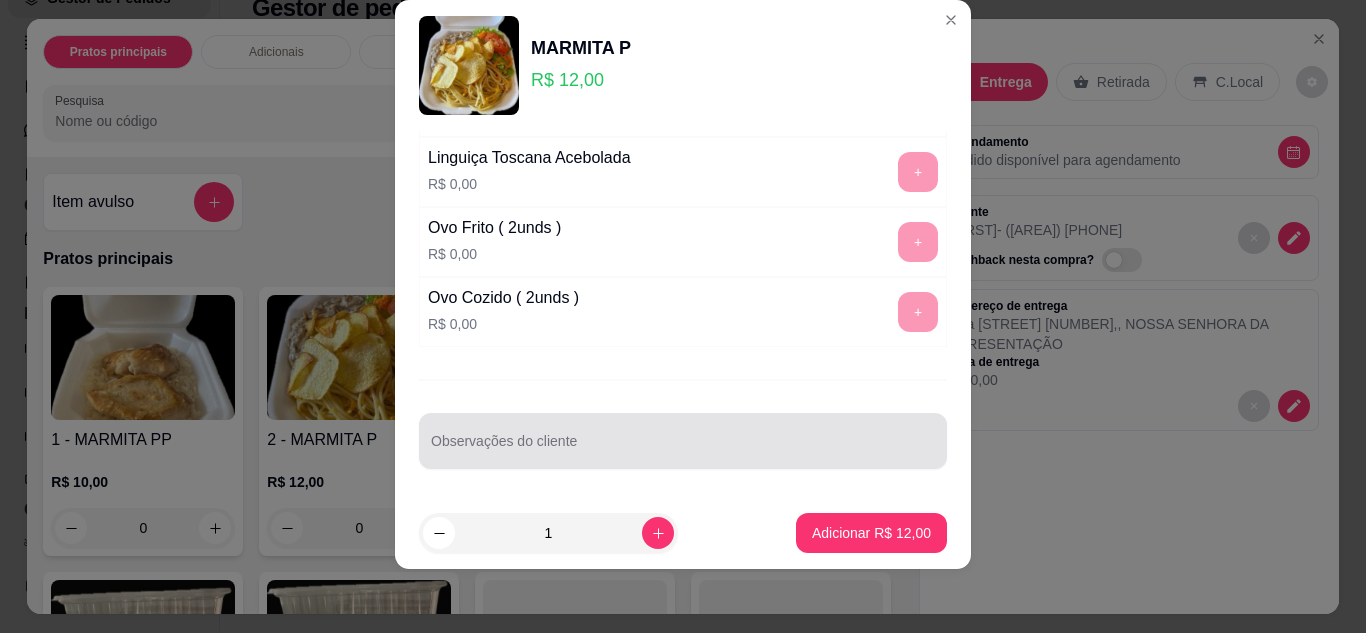 click at bounding box center (683, 441) 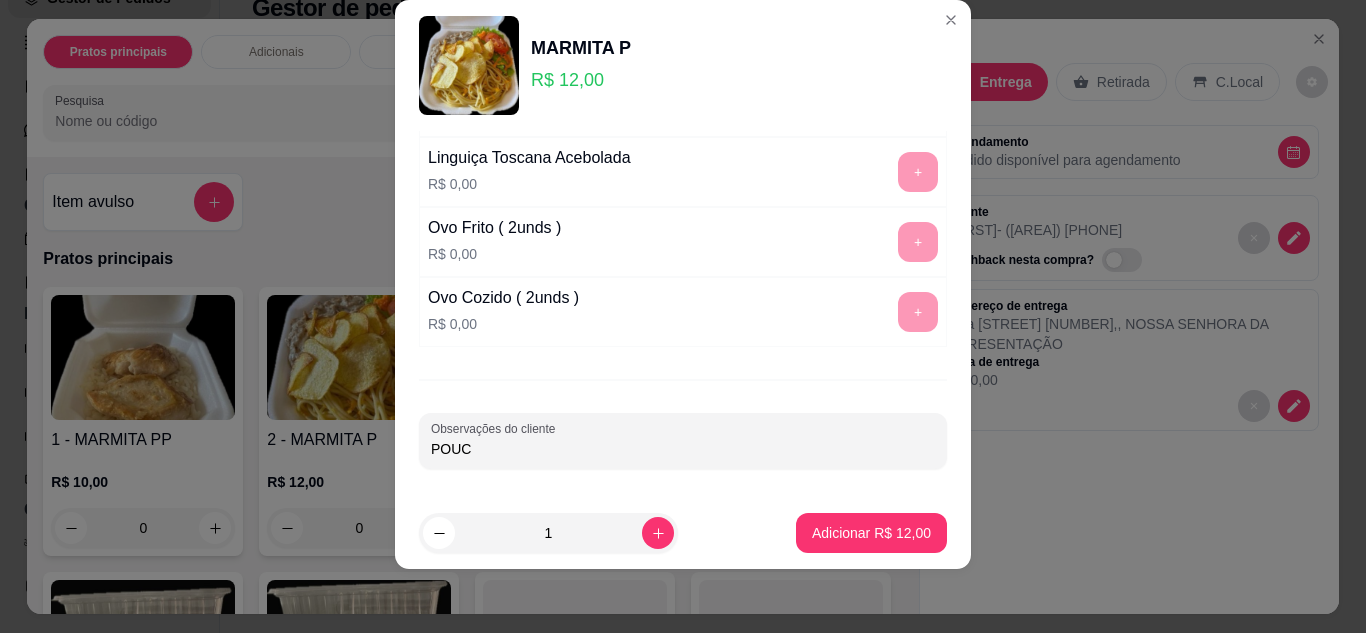 type on "POUCO" 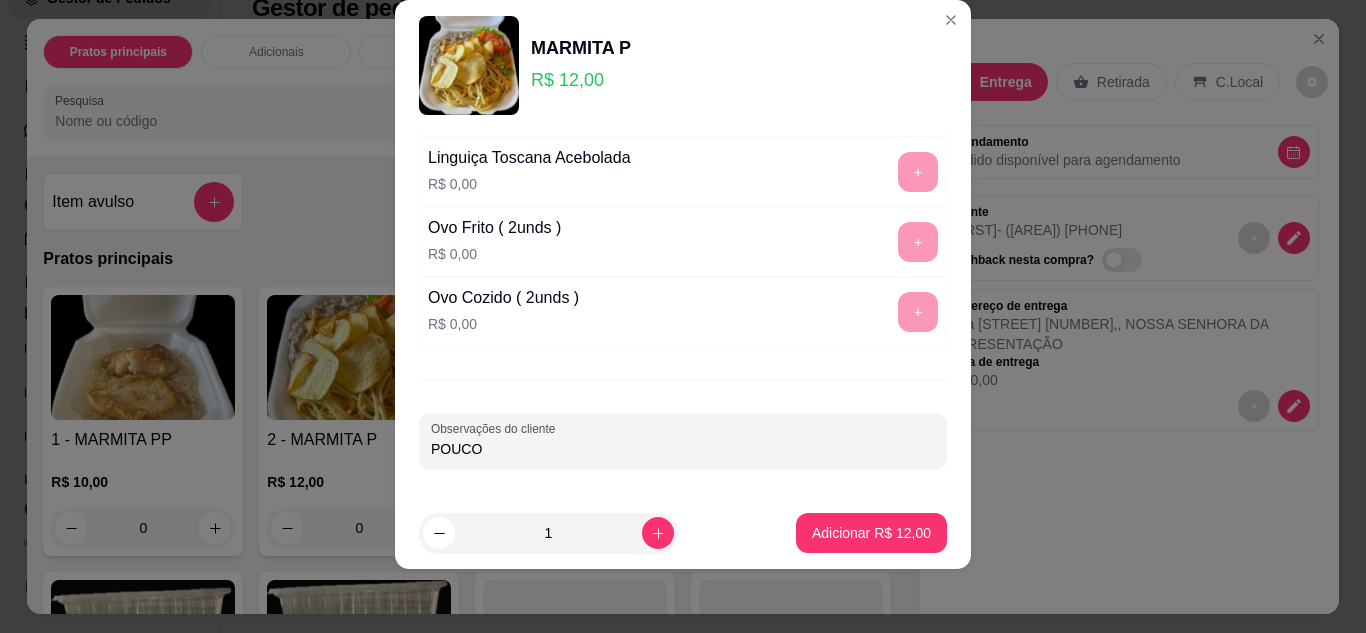 type 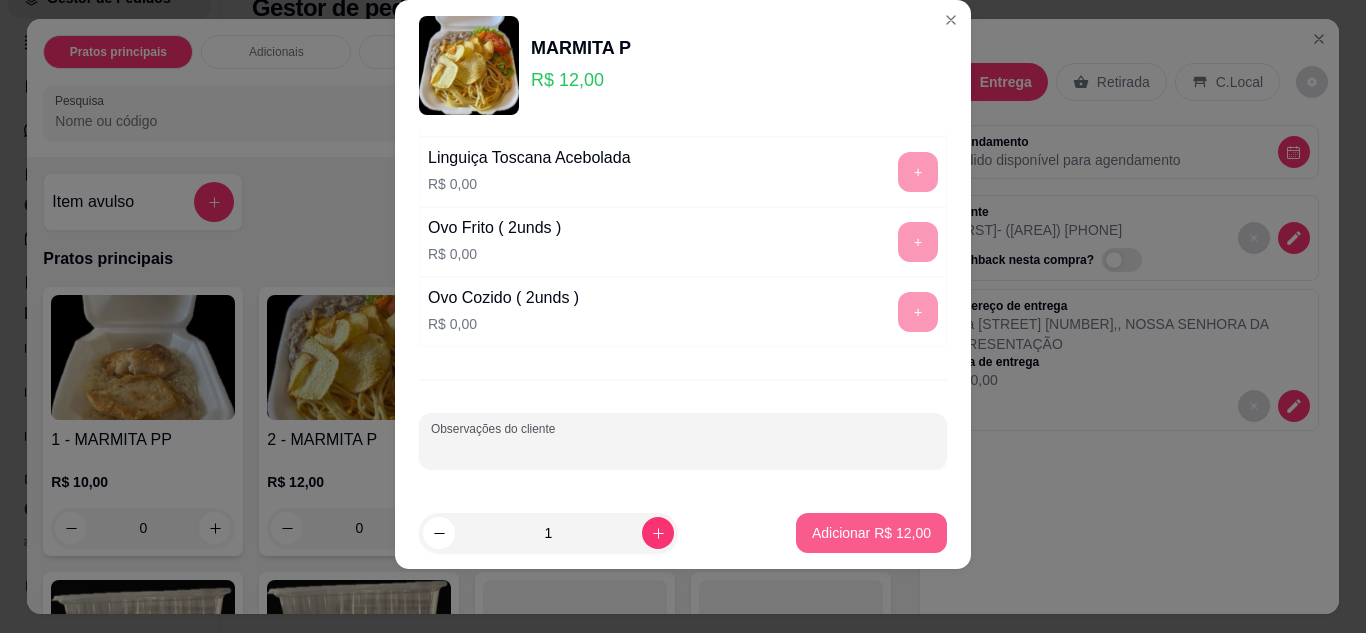 click on "Adicionar   R$ 12,00" at bounding box center (871, 533) 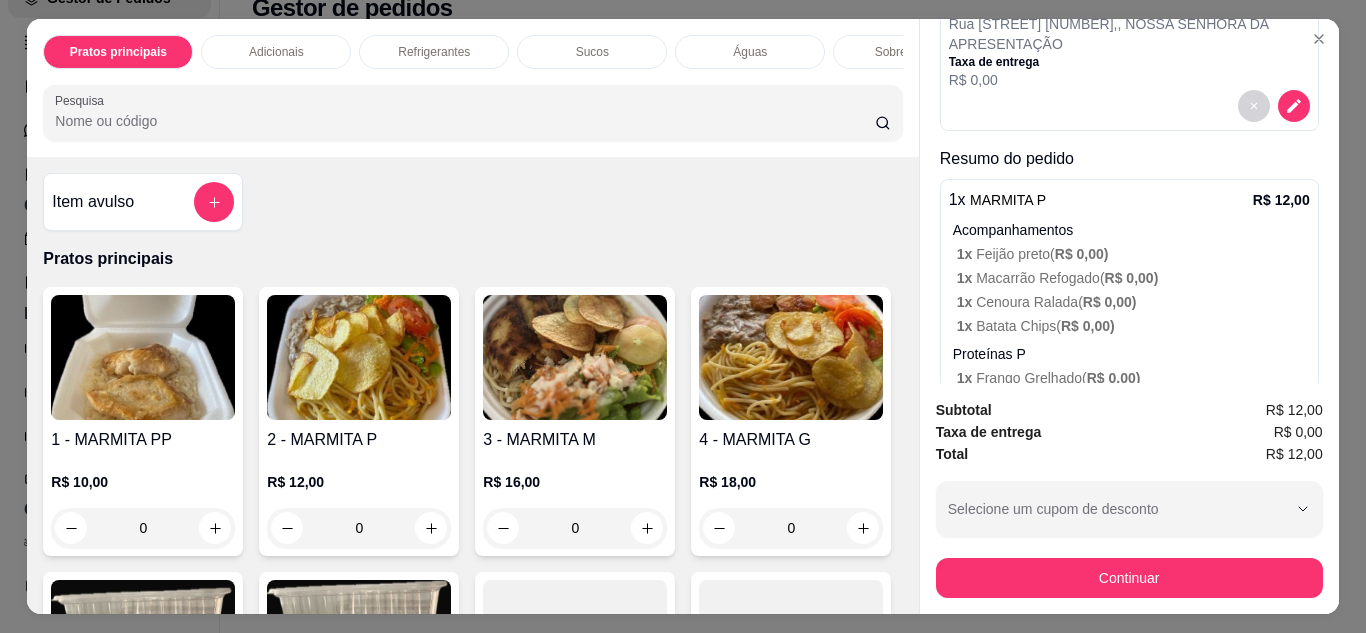scroll, scrollTop: 382, scrollLeft: 0, axis: vertical 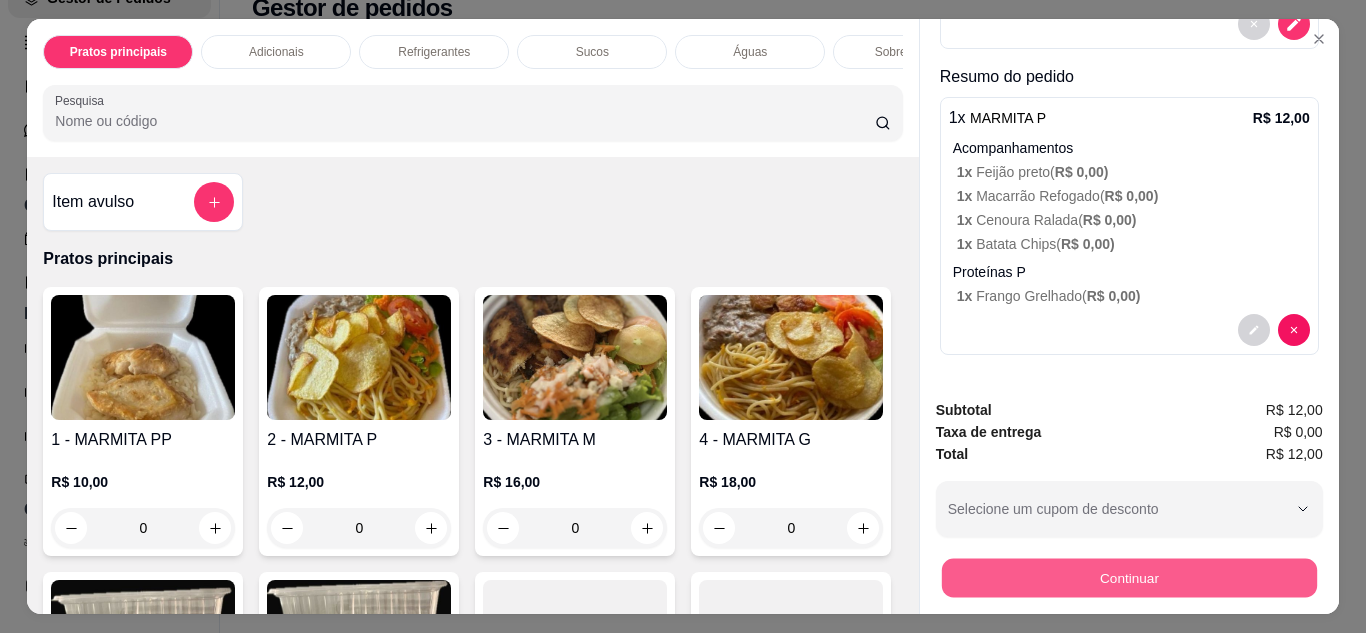 click on "Continuar" at bounding box center [1128, 578] 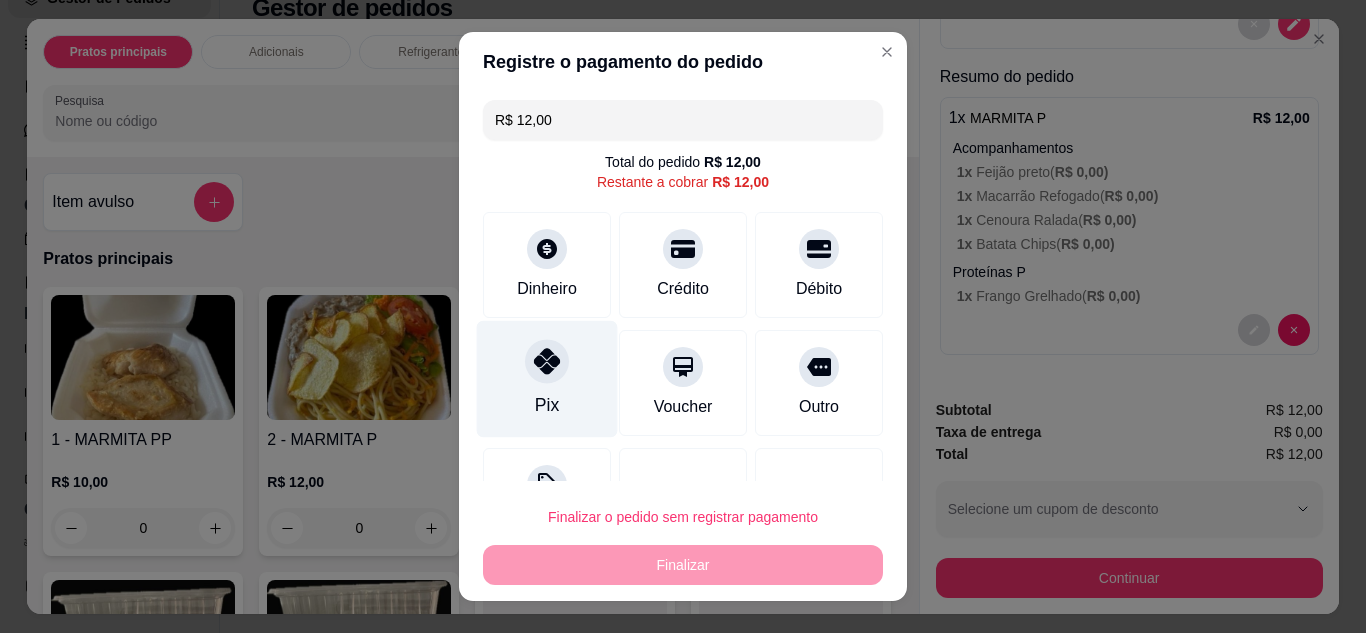 click on "Pix" at bounding box center (547, 378) 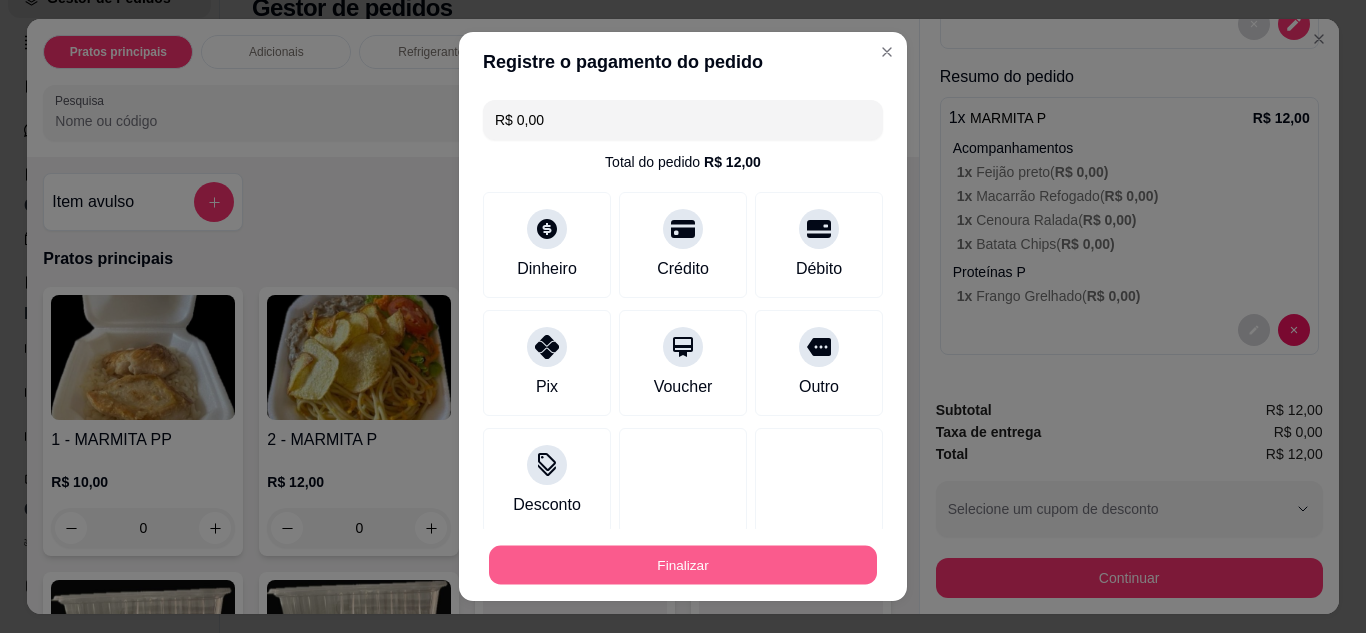 click on "Finalizar" at bounding box center [683, 565] 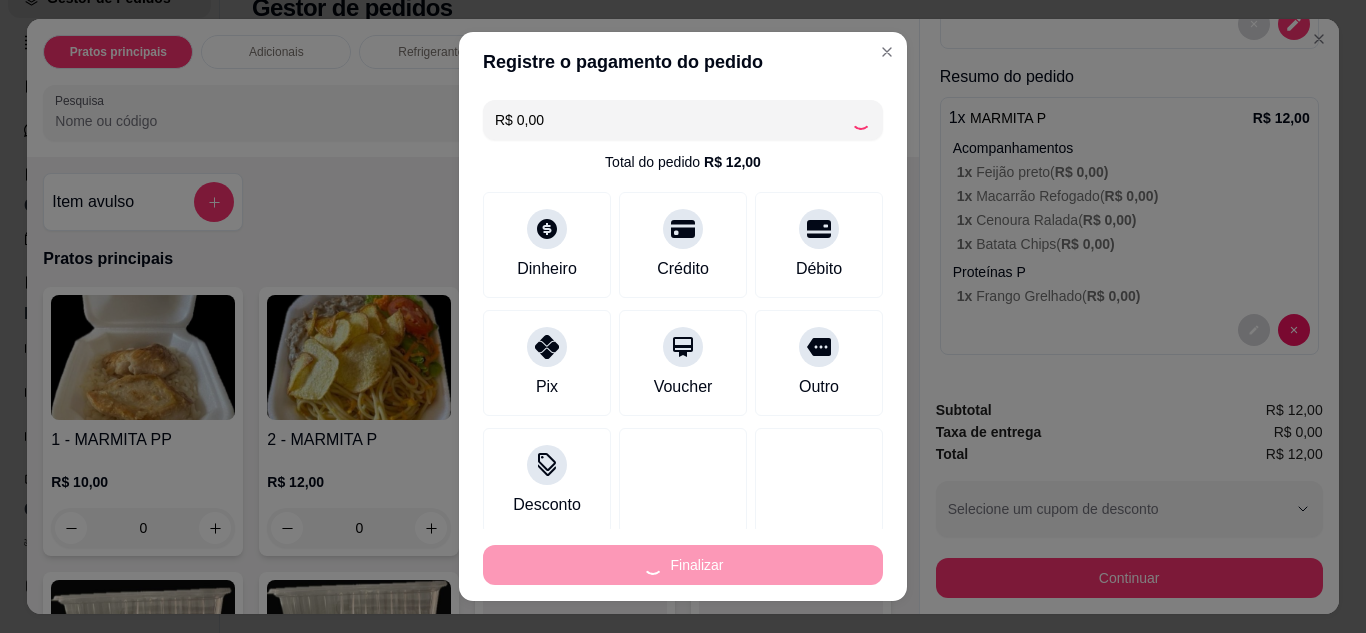 type on "-R$ 12,00" 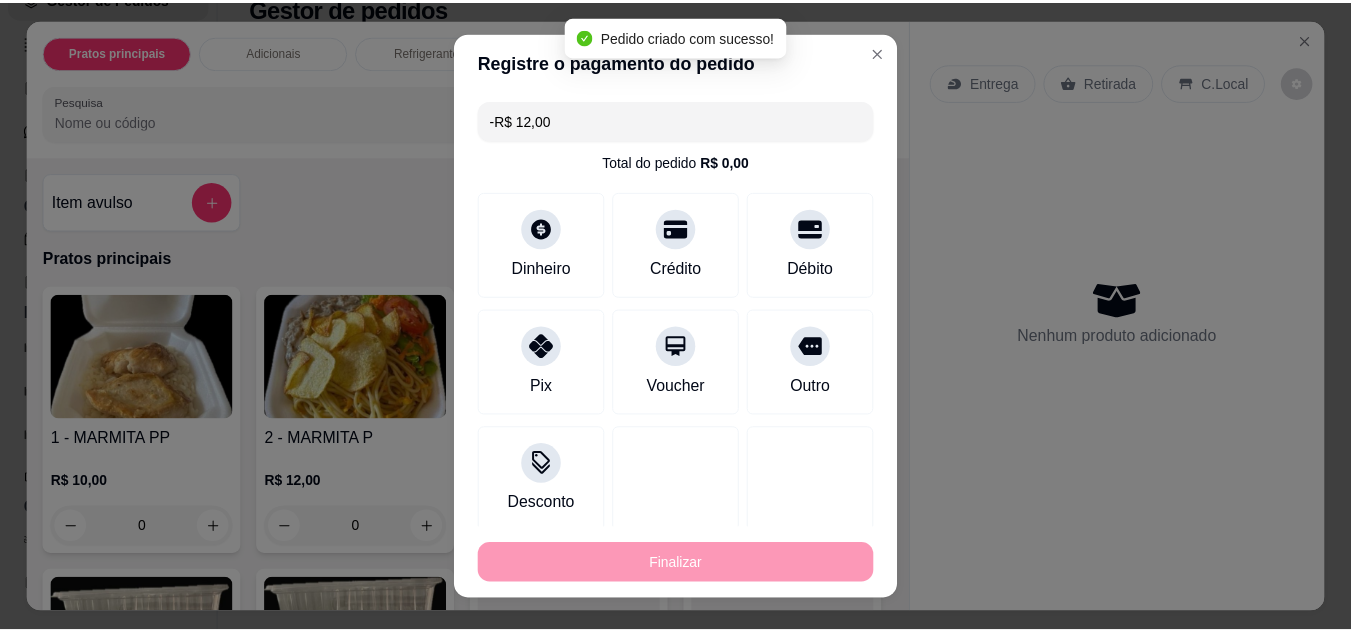 scroll, scrollTop: 0, scrollLeft: 0, axis: both 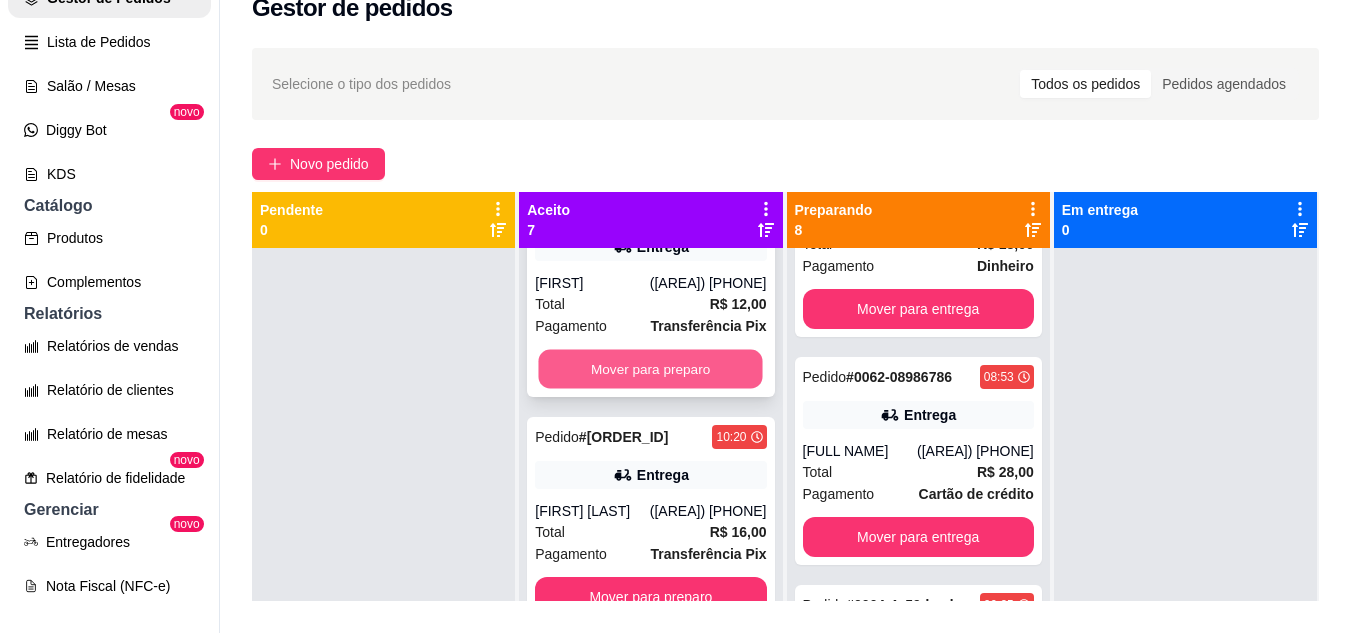 click on "Mover para preparo" at bounding box center [651, 369] 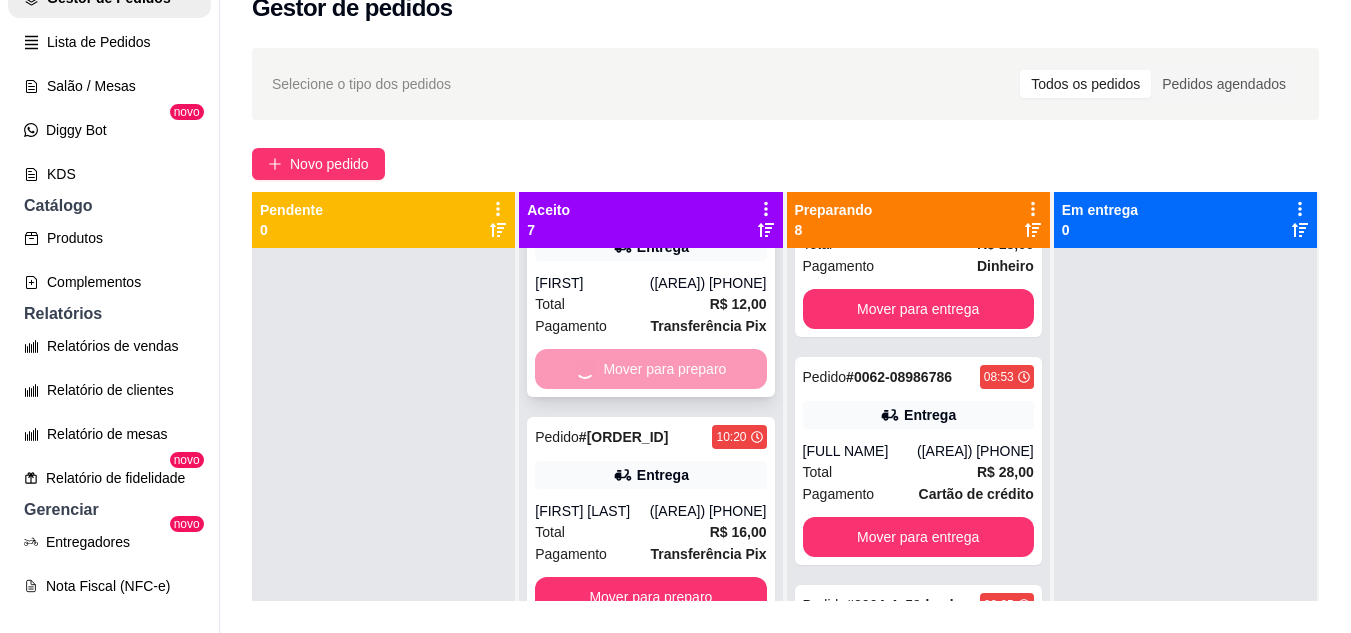 scroll, scrollTop: 819, scrollLeft: 0, axis: vertical 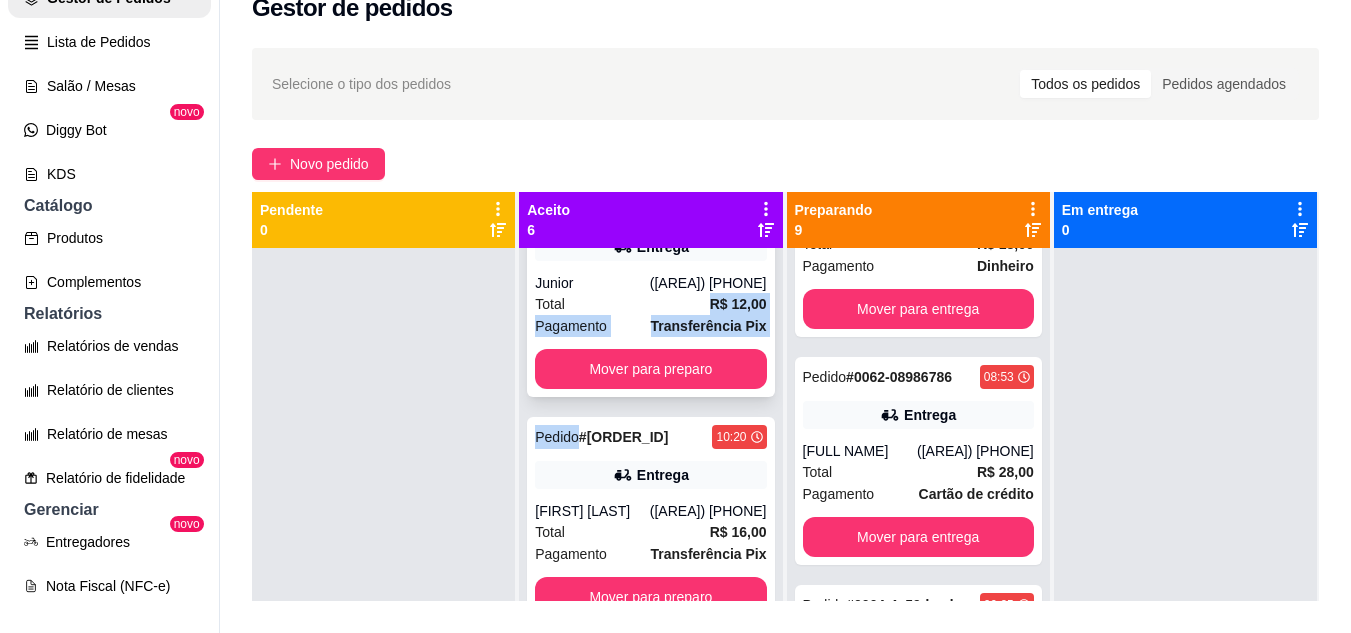 drag, startPoint x: 633, startPoint y: 366, endPoint x: 632, endPoint y: 303, distance: 63.007935 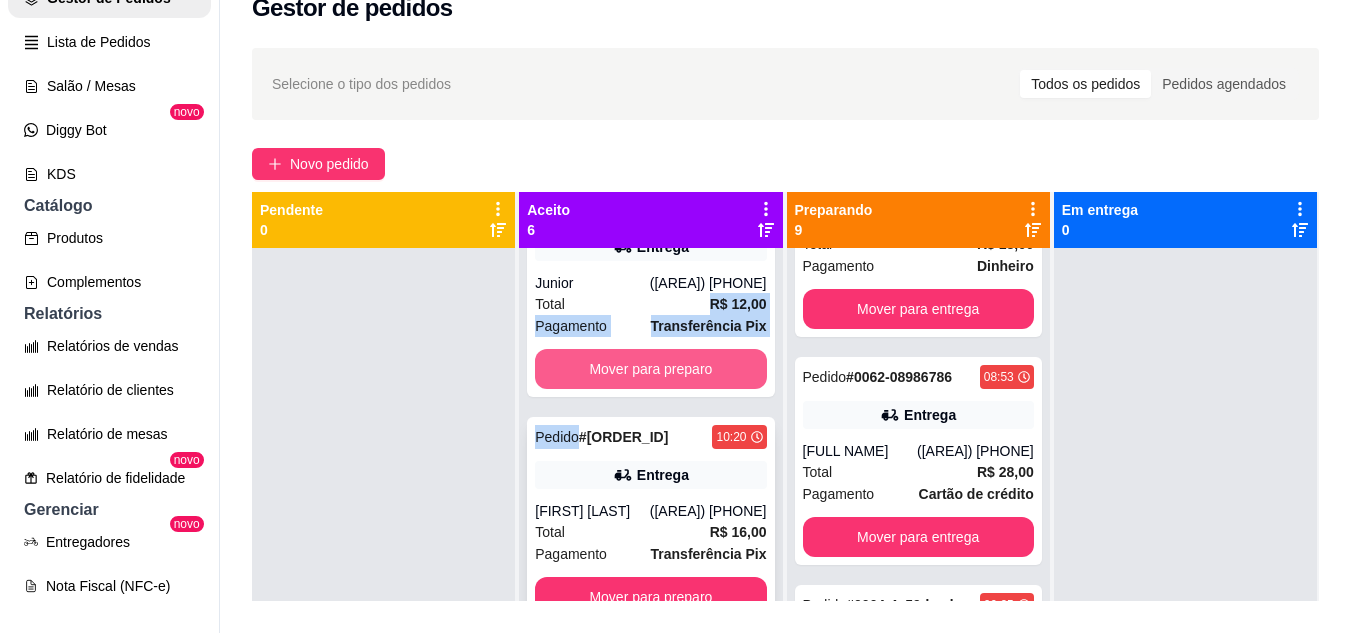 scroll, scrollTop: 56, scrollLeft: 0, axis: vertical 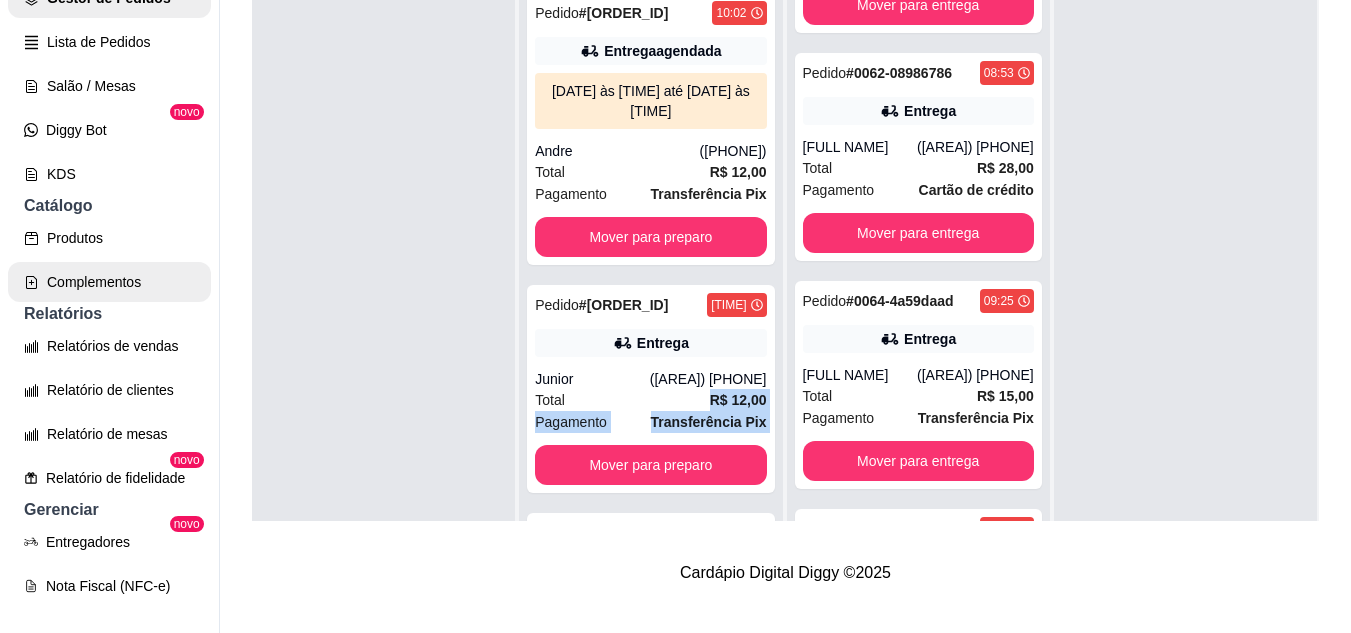 click on "Complementos" at bounding box center (109, 282) 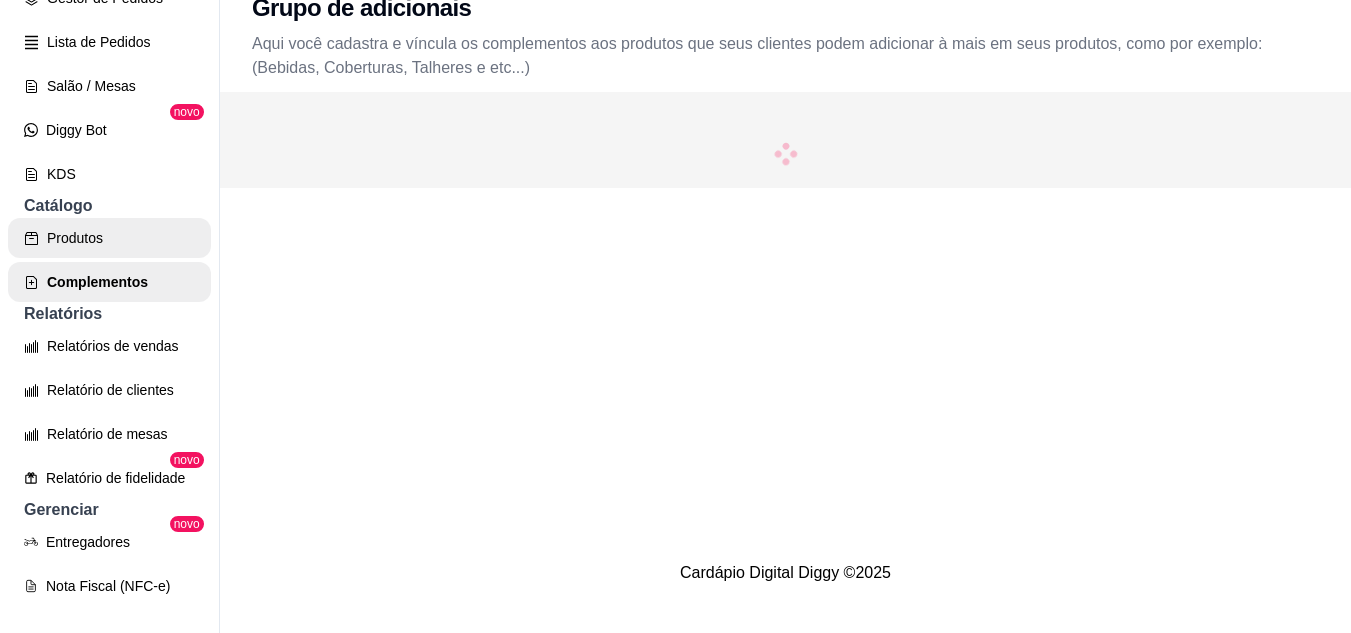 scroll, scrollTop: 0, scrollLeft: 0, axis: both 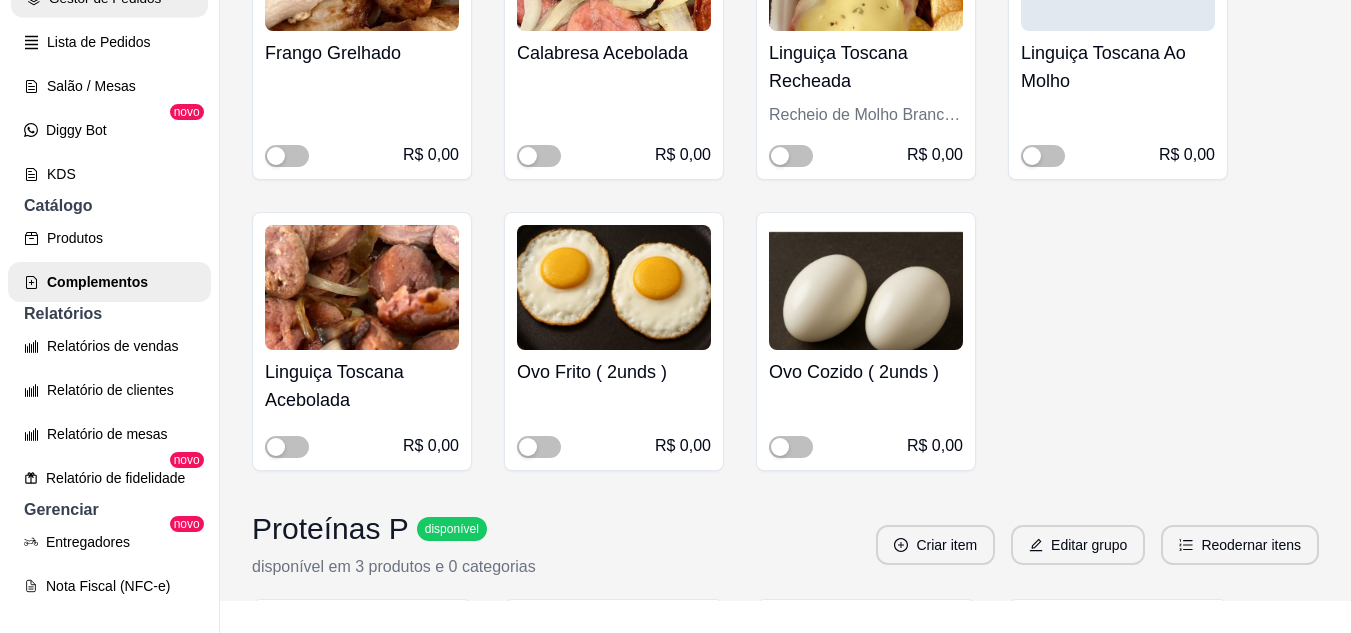 click on "Gestor de Pedidos" at bounding box center [109, -2] 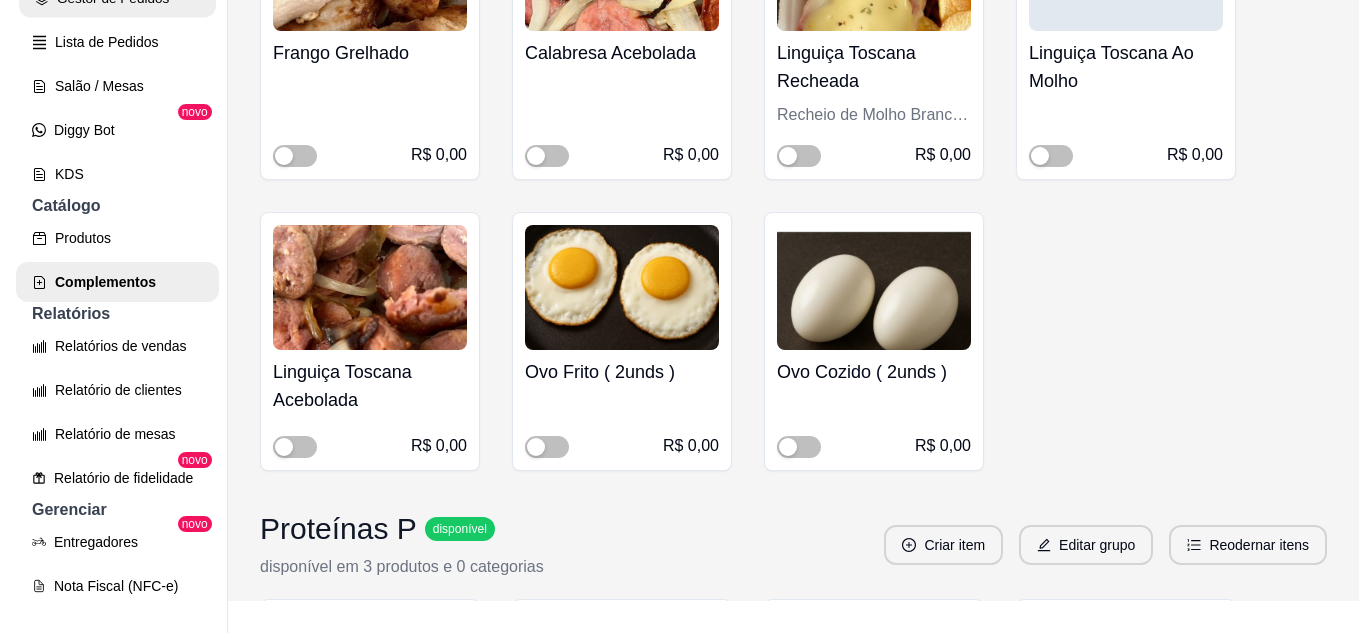 scroll, scrollTop: 0, scrollLeft: 0, axis: both 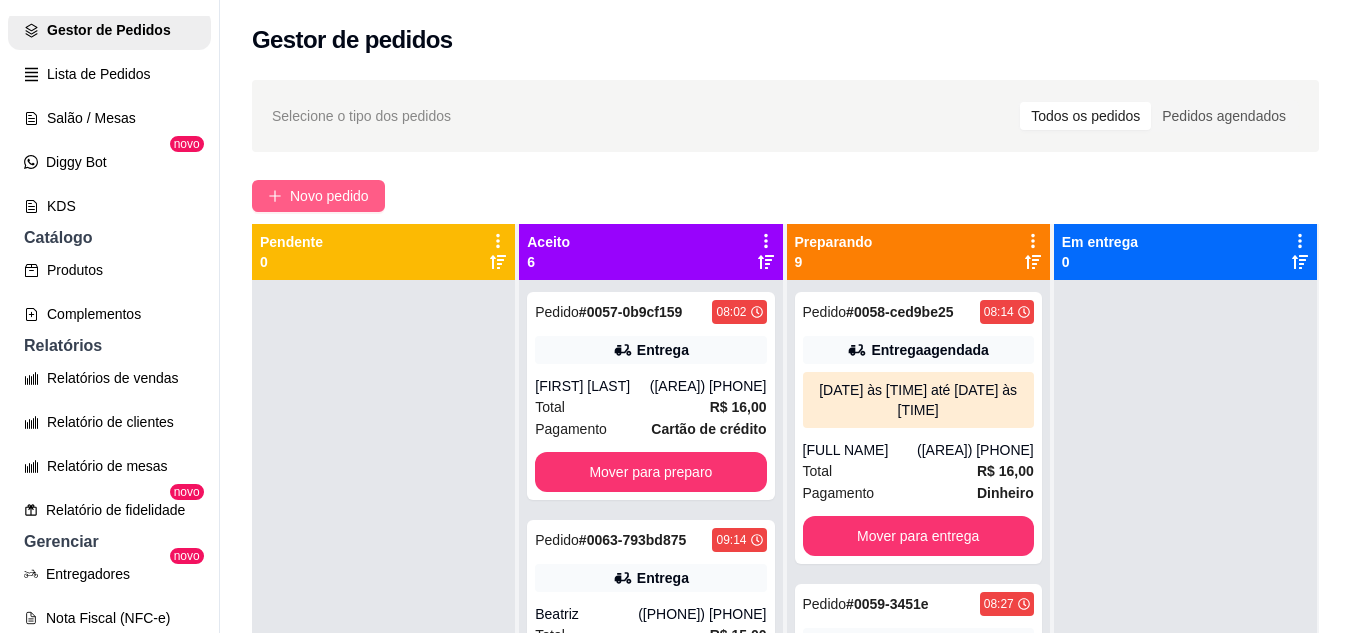 click on "Novo pedido" at bounding box center [329, 196] 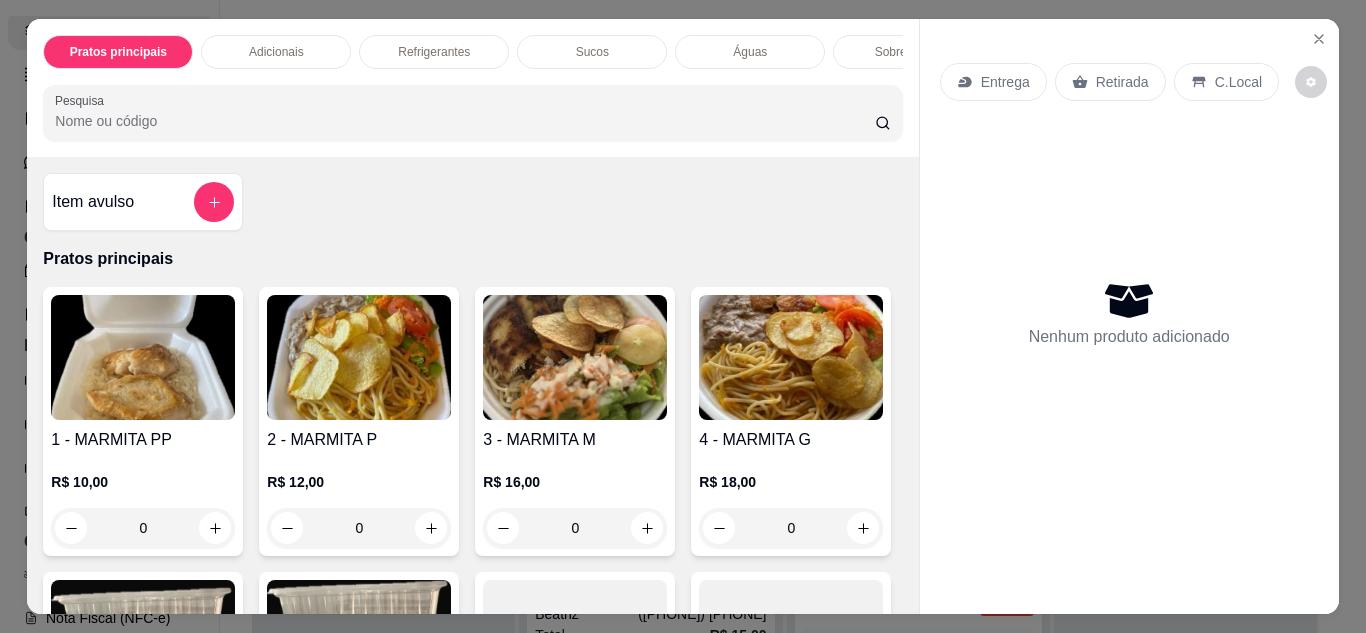 click on "Entrega" at bounding box center (1005, 82) 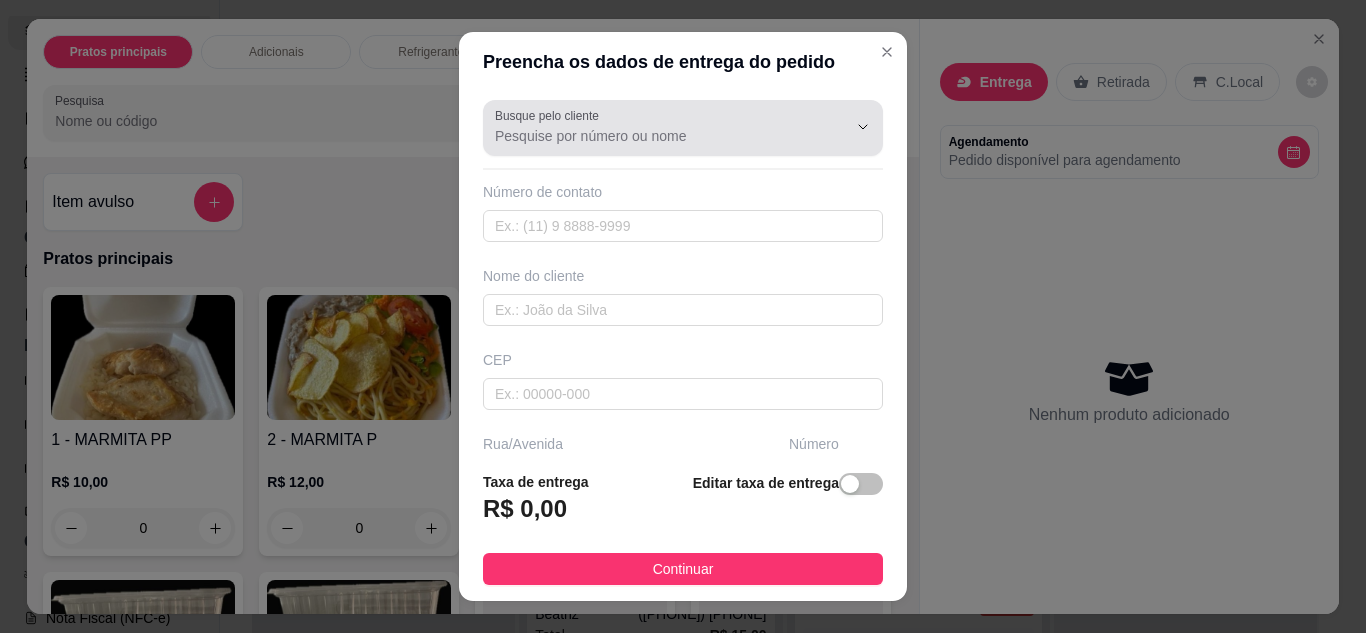 click on "Busque pelo cliente" at bounding box center (655, 136) 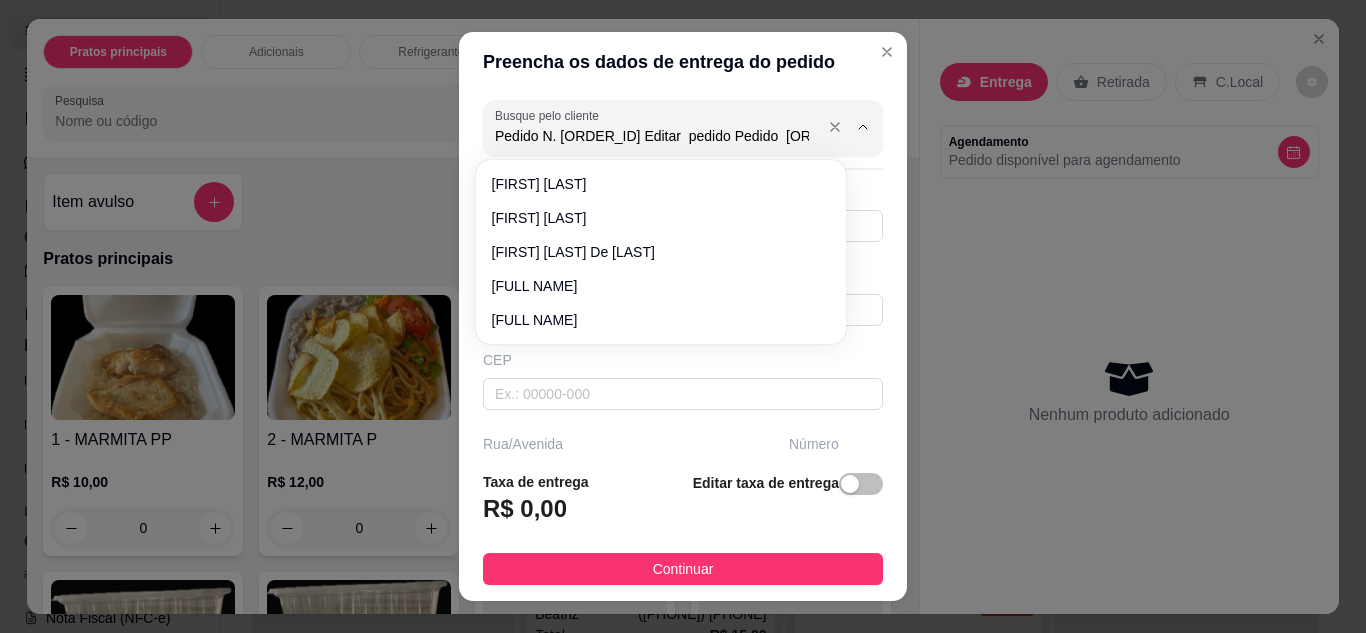 type on "laercio" 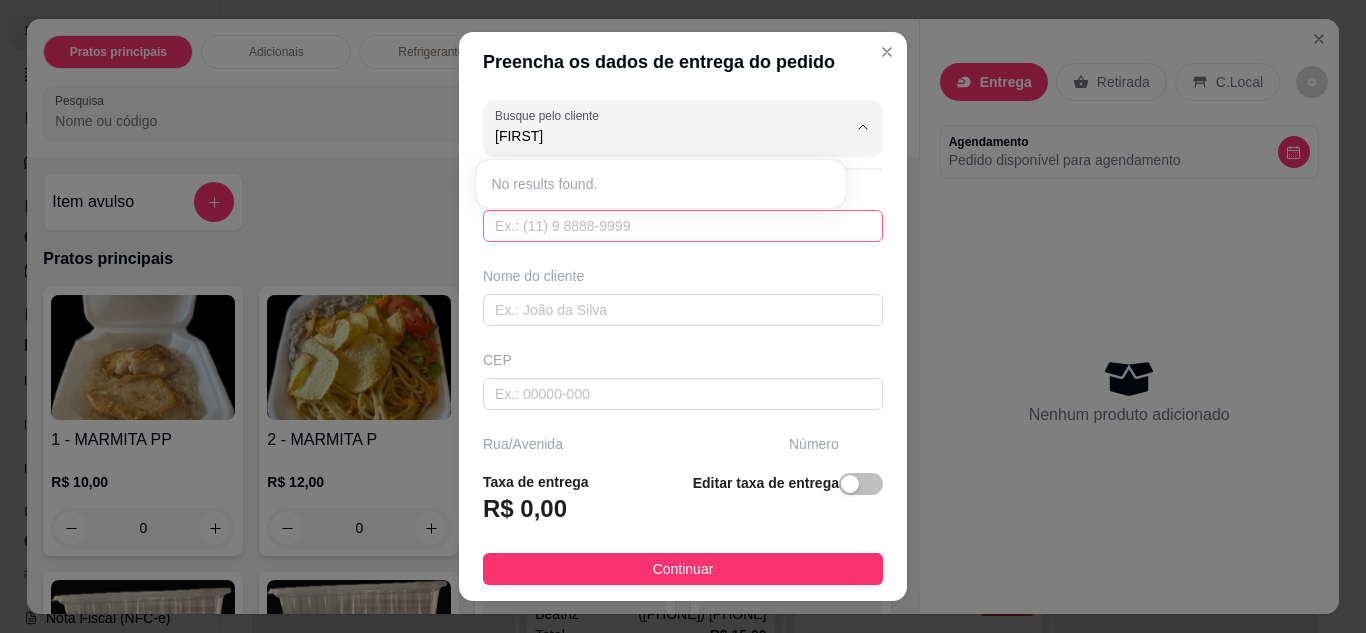 click at bounding box center [683, 226] 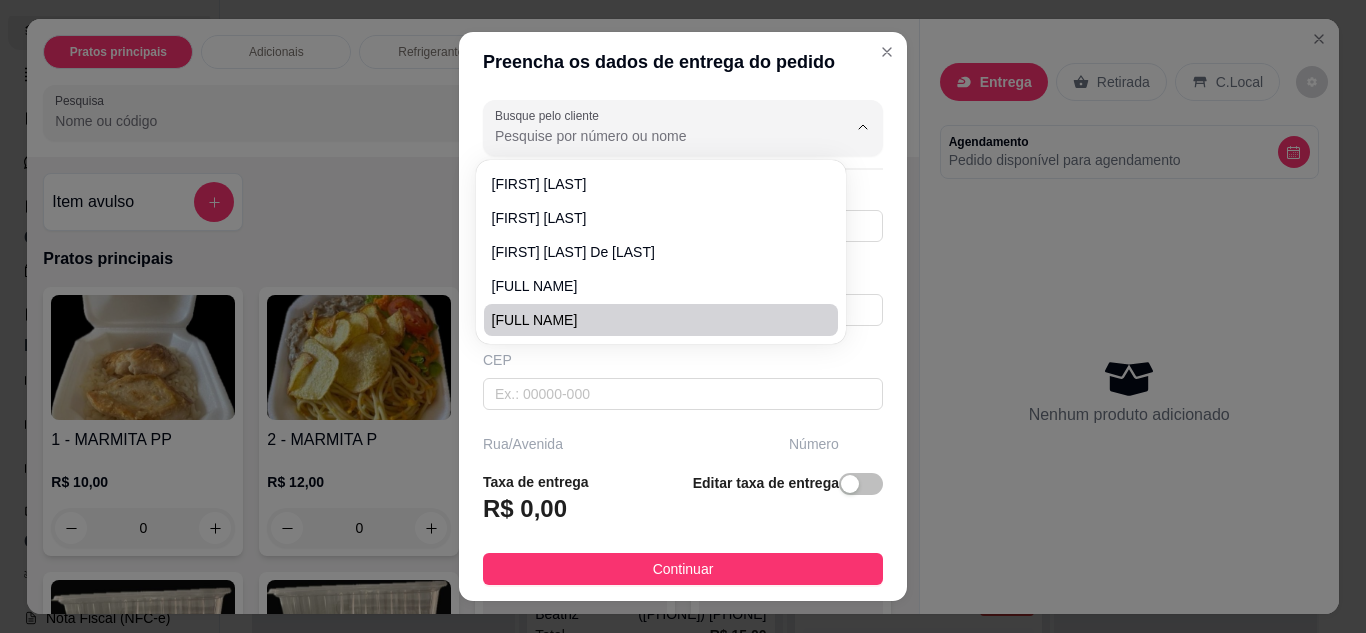 click on "Busque pelo cliente Número de contato Nome do cliente CEP Rua/Avenida Número Selecione o bairro de entrega Cidade Complemento" at bounding box center (683, 274) 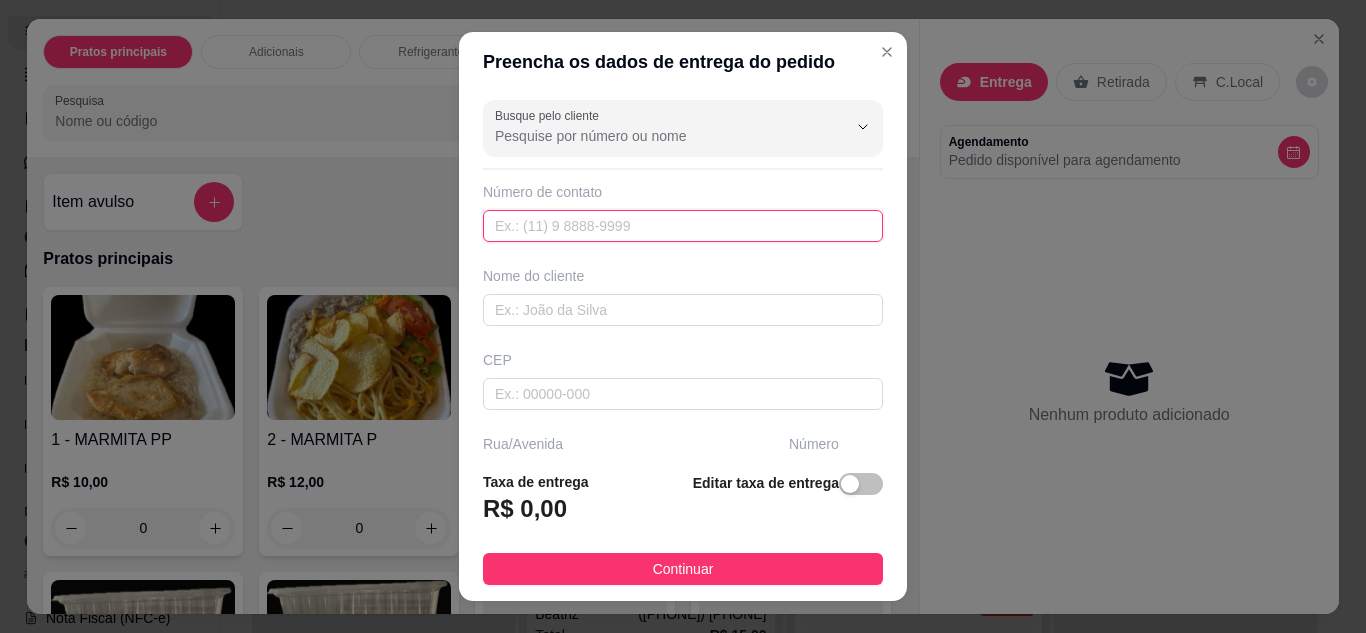 click at bounding box center (683, 226) 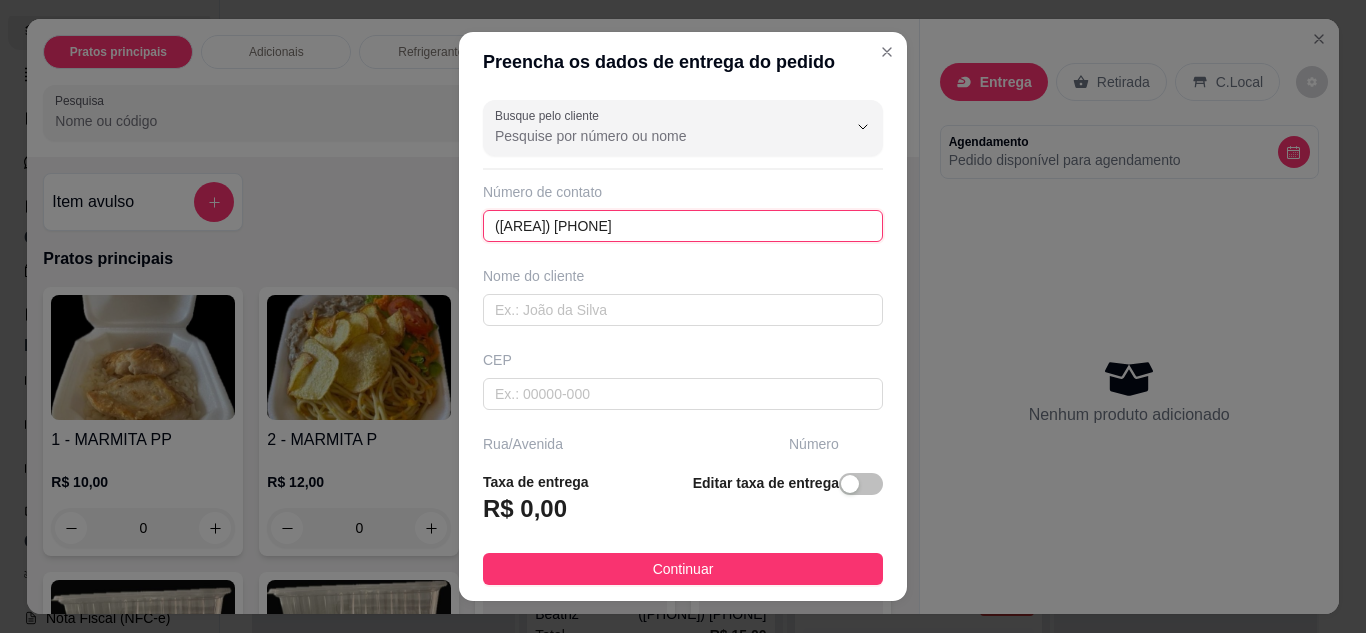 click on "(84) 8759-1185" at bounding box center [683, 226] 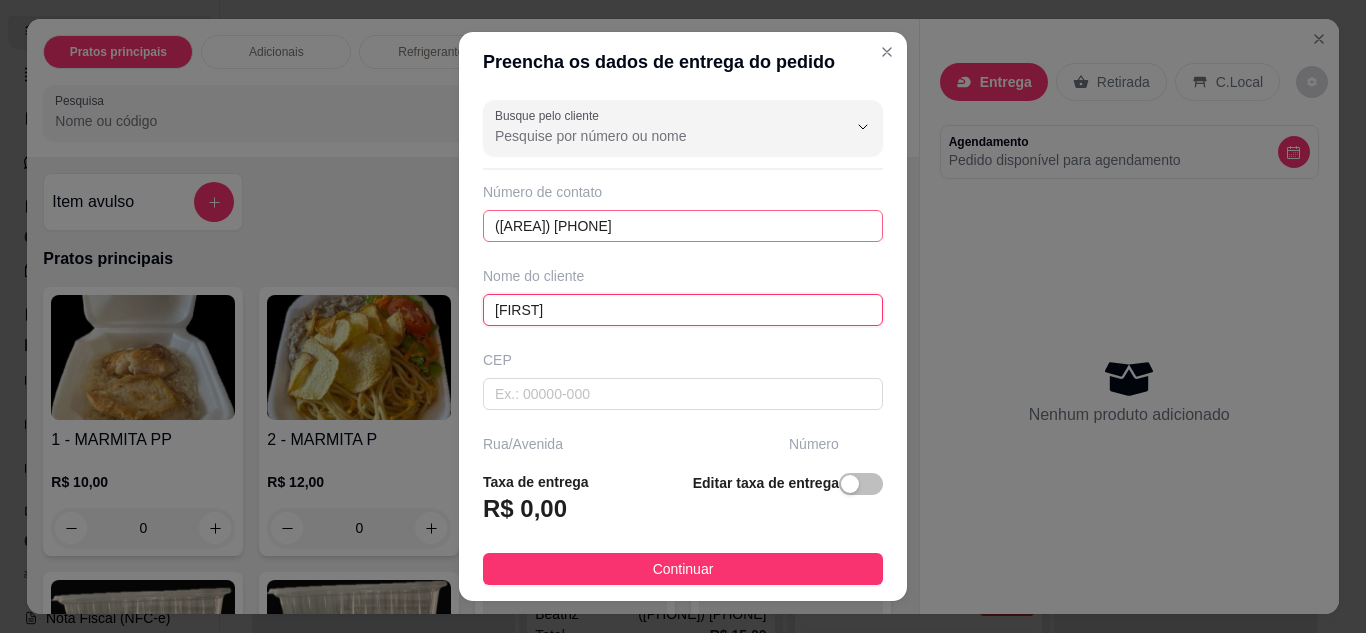 type on "Laercio" 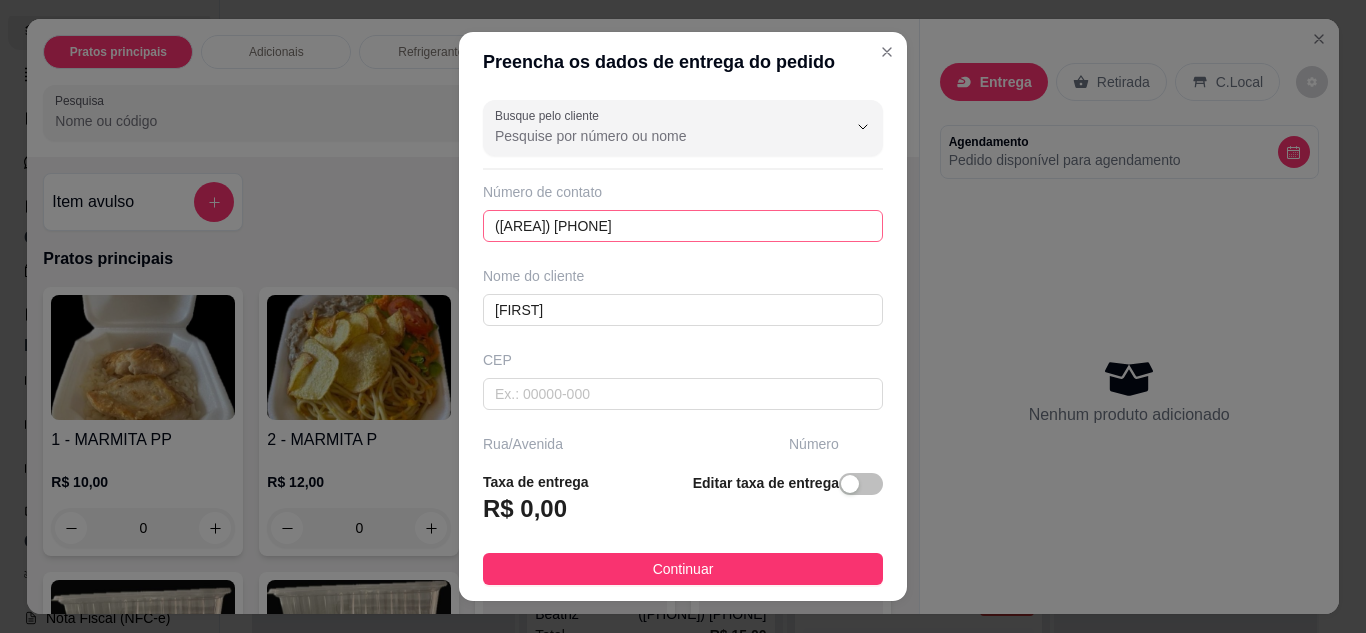 scroll, scrollTop: 204, scrollLeft: 0, axis: vertical 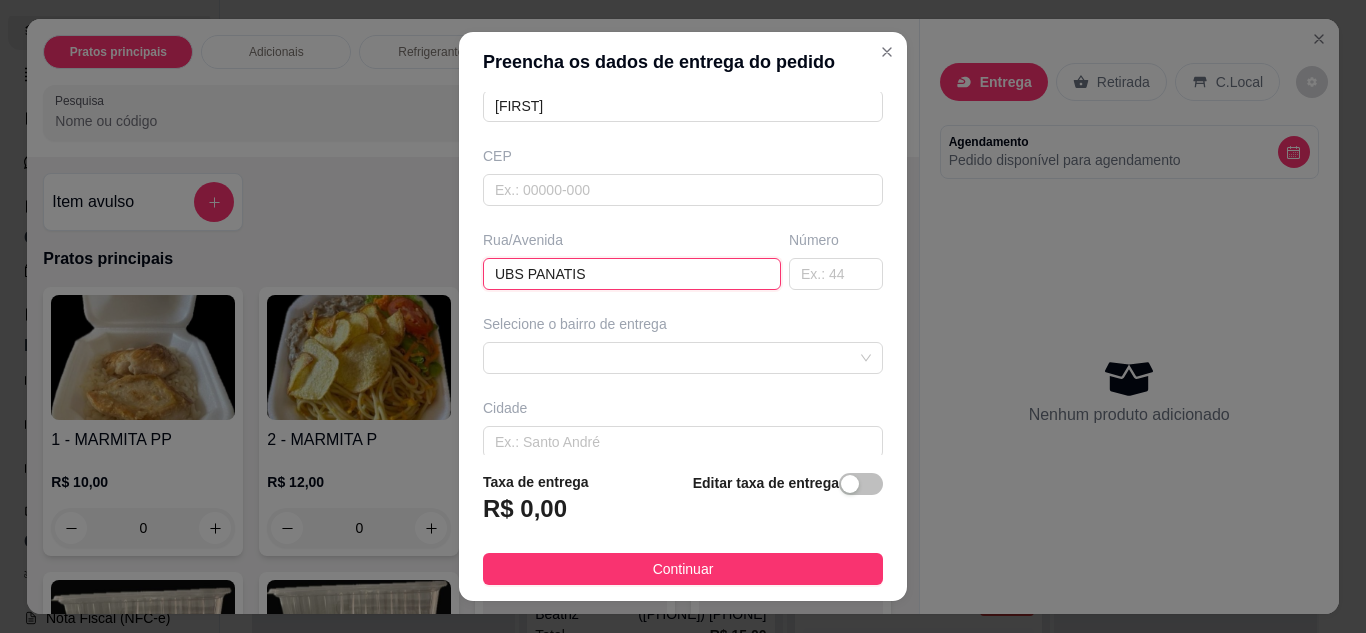type on "UBS PANATIS" 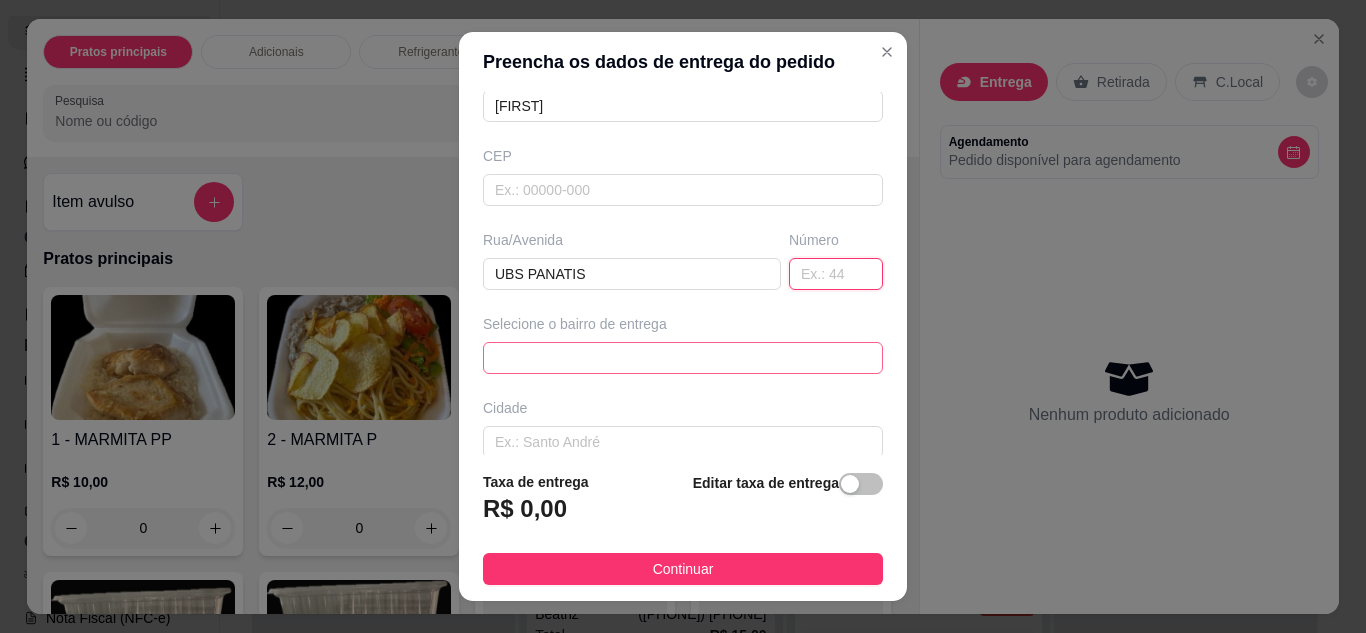 click on "688b54a70ac8d67f7e48c26e 688b54b90ac8d67f7e48c271 PARTAGE - NATAL -  R$ 0,00 CARAJÁS - NATAL -  R$ 0,00 LAGOA AZUL - NATAL -  R$ 5,00 POTENGI - NATAL -  R$ 5,00 NOSSA SENHORA DA APRESENTAÇÃO - NATAL -  R$ 0,00 PANATIS - NATAL -  R$ 0,00 AURI AUTO PEÇAS - NATAL -  R$ 0,00 JARDIM PROGRESSO - NATAL -  R$ 0,00 IGAPÓ - NATAL -  R$ 0,00 CUBO MÁGICO - NATAL -  R$ 0,00" at bounding box center (683, 358) 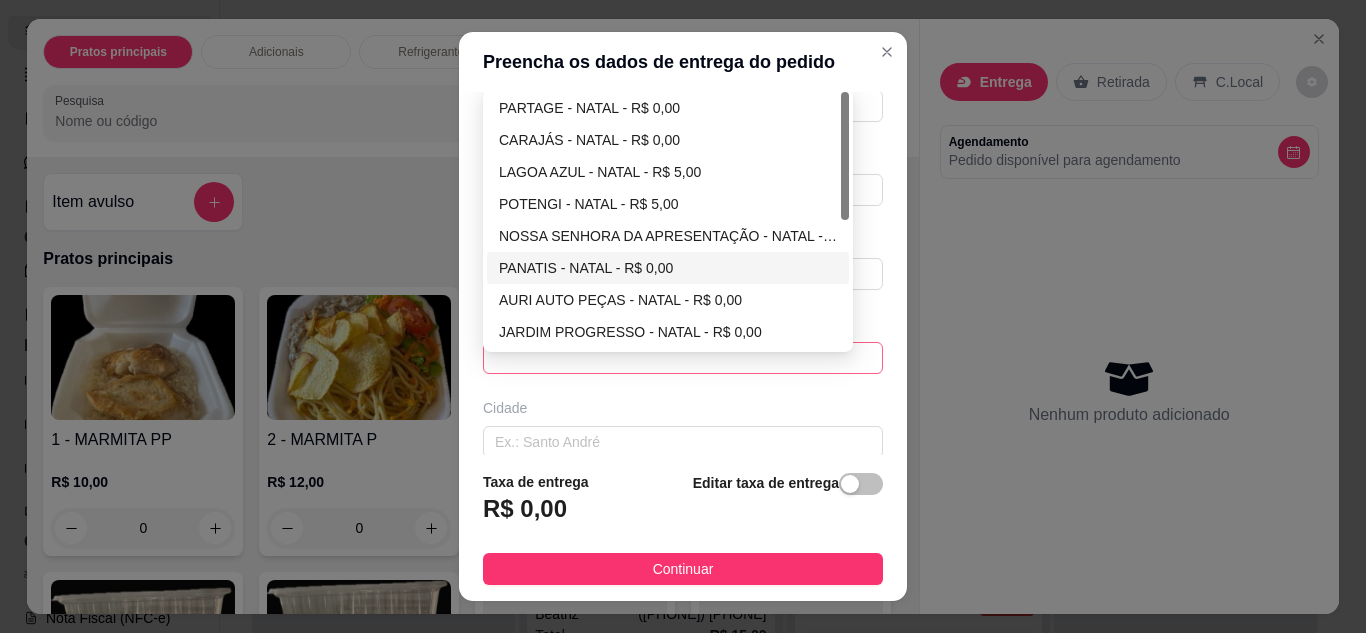 click on "PANATIS - NATAL -  R$ 0,00" at bounding box center [668, 268] 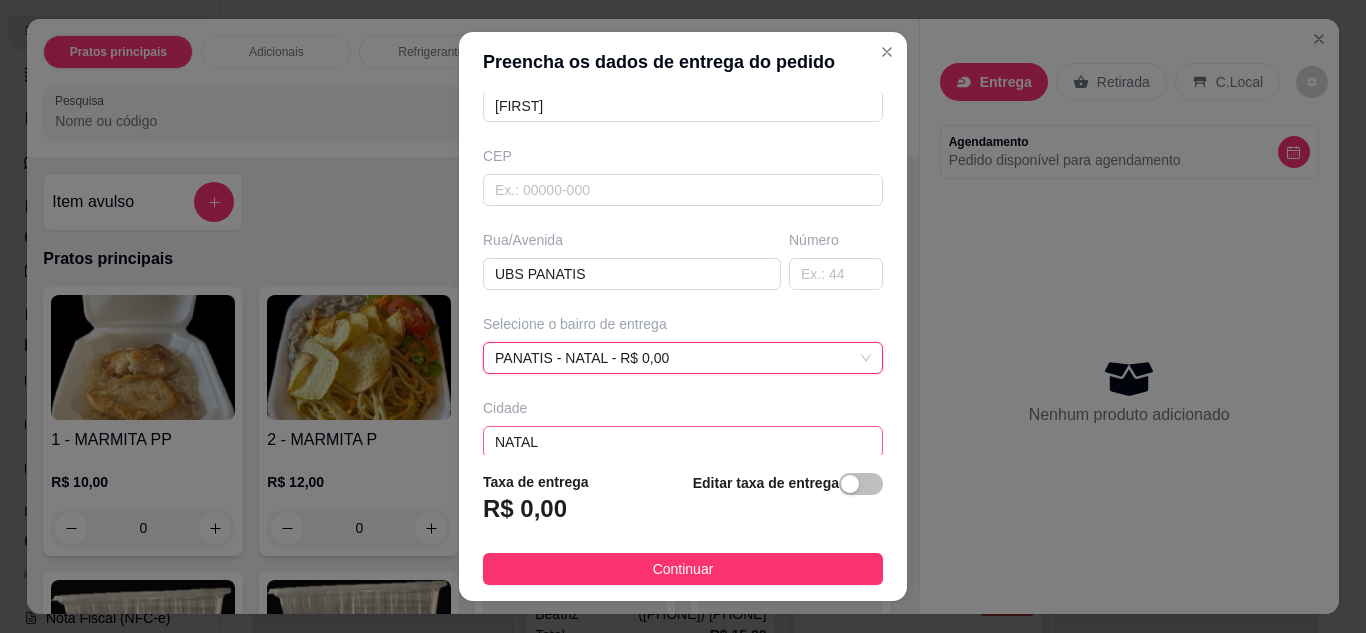 scroll, scrollTop: 310, scrollLeft: 0, axis: vertical 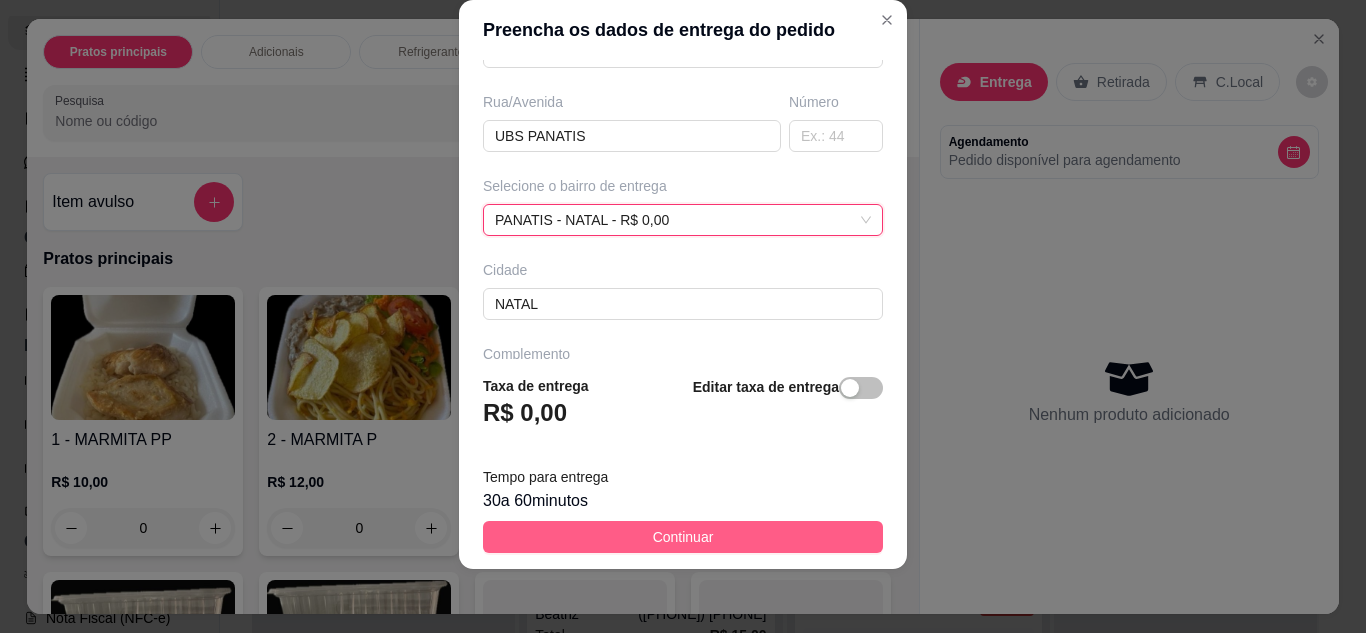 click on "Continuar" at bounding box center (683, 537) 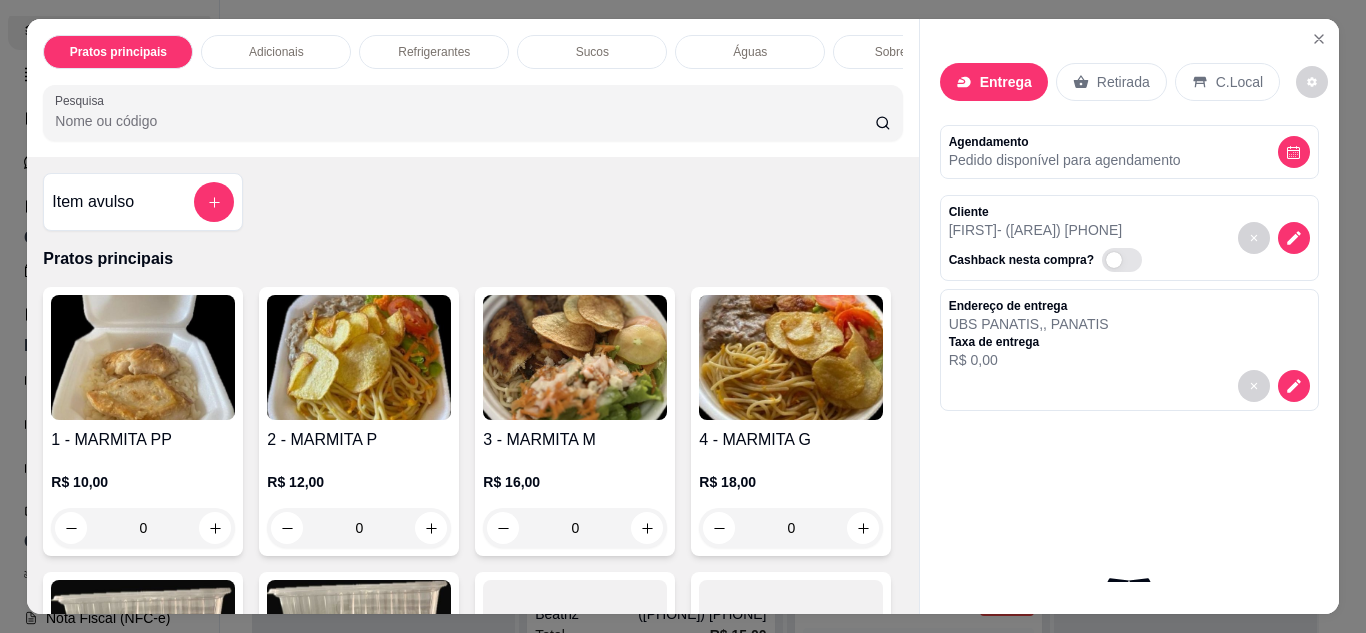 click at bounding box center [359, 357] 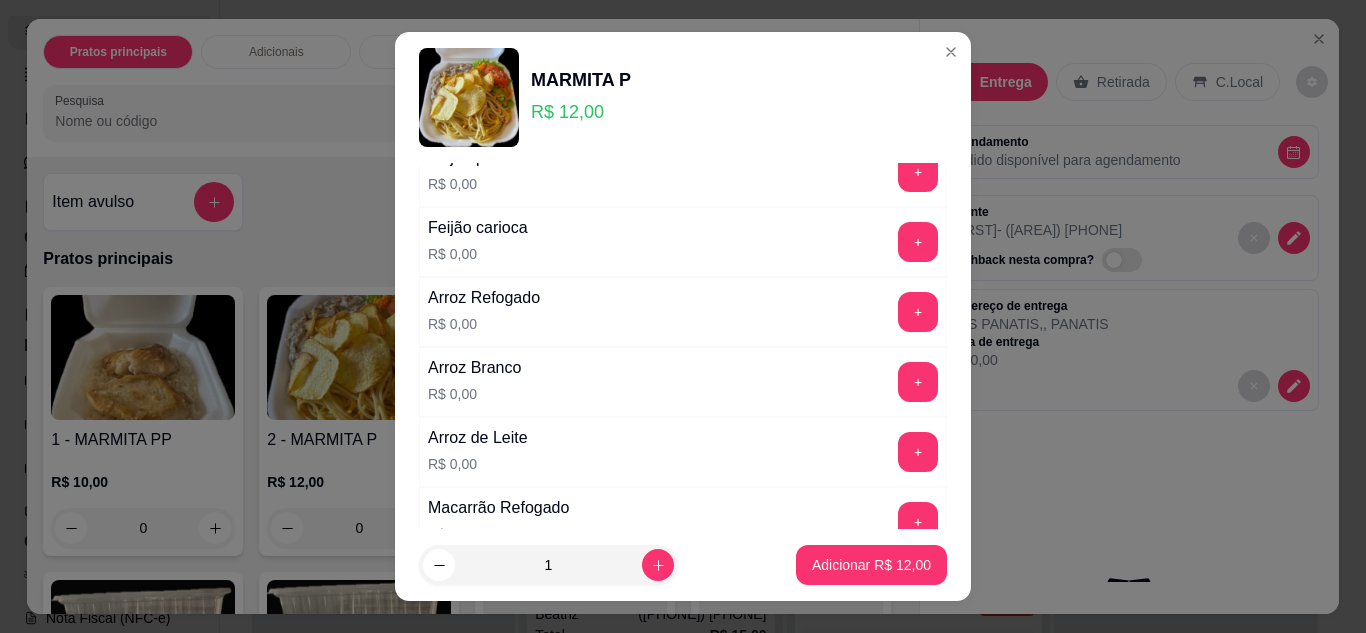 scroll, scrollTop: 0, scrollLeft: 0, axis: both 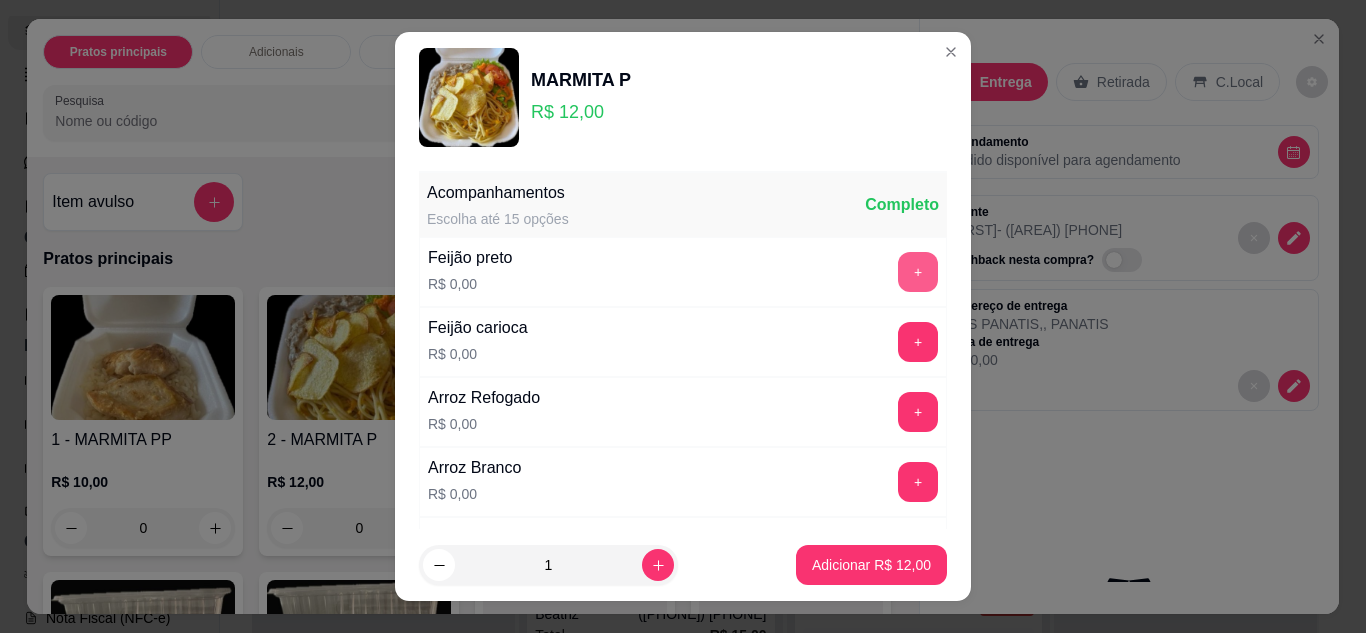 click on "+" at bounding box center [918, 272] 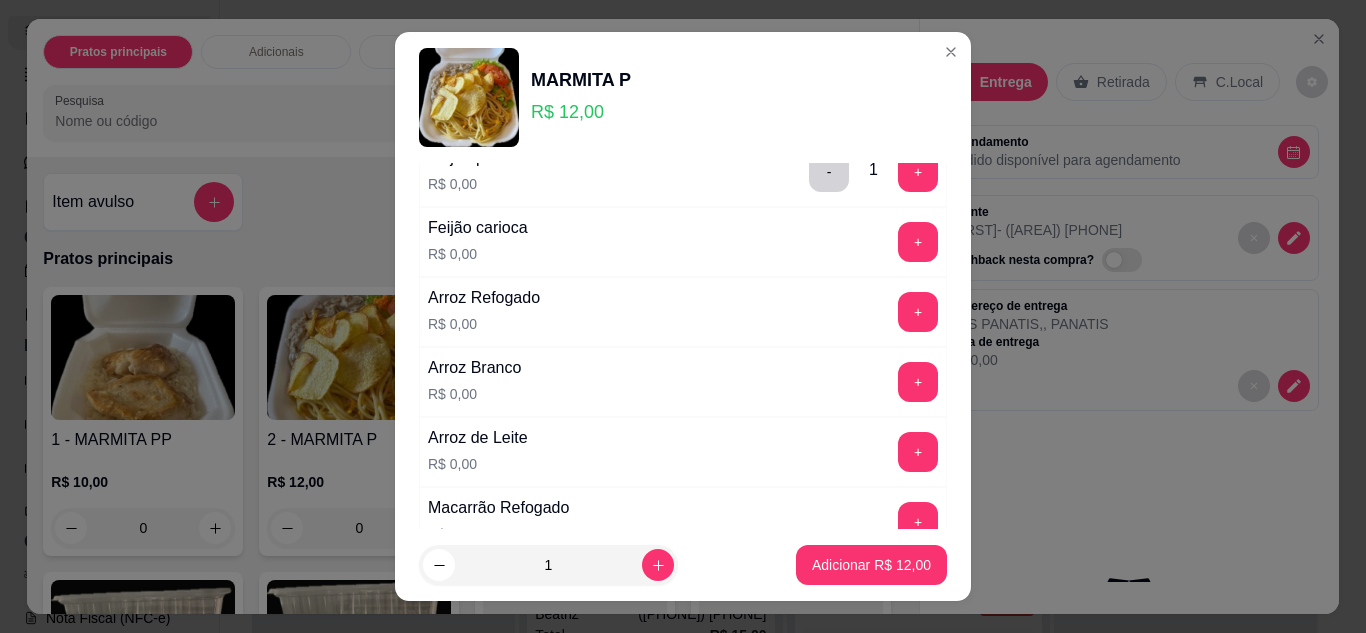 scroll, scrollTop: 200, scrollLeft: 0, axis: vertical 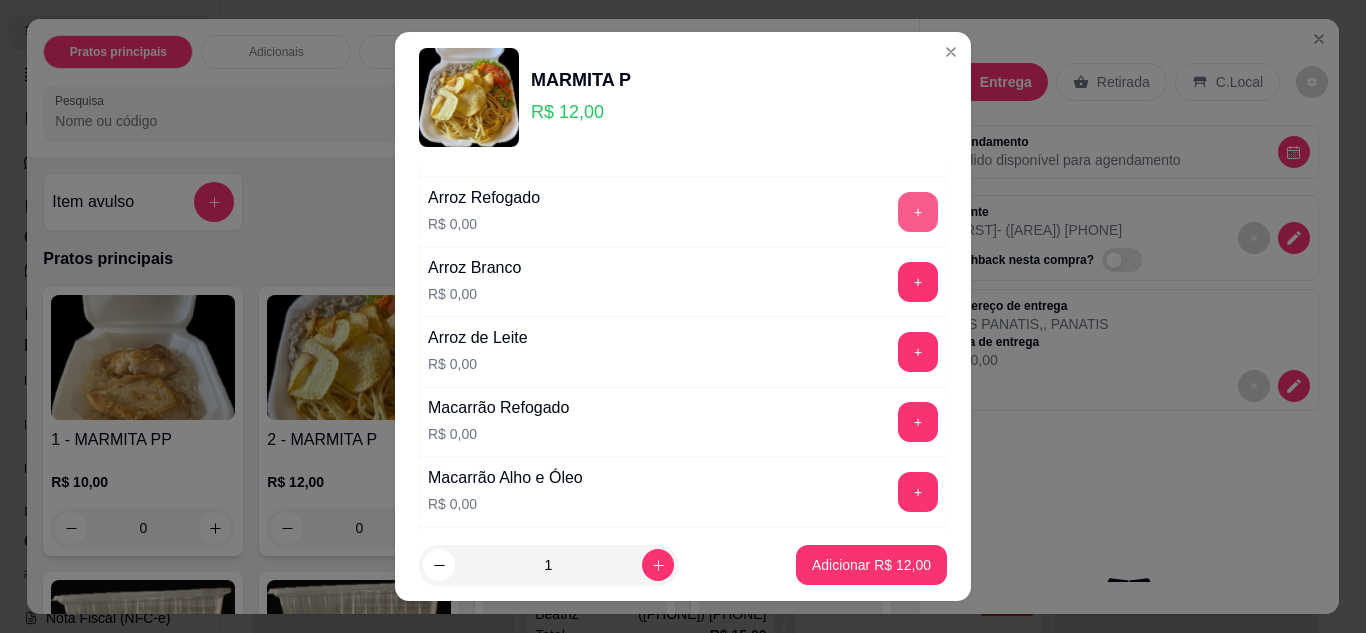click on "+" at bounding box center [918, 212] 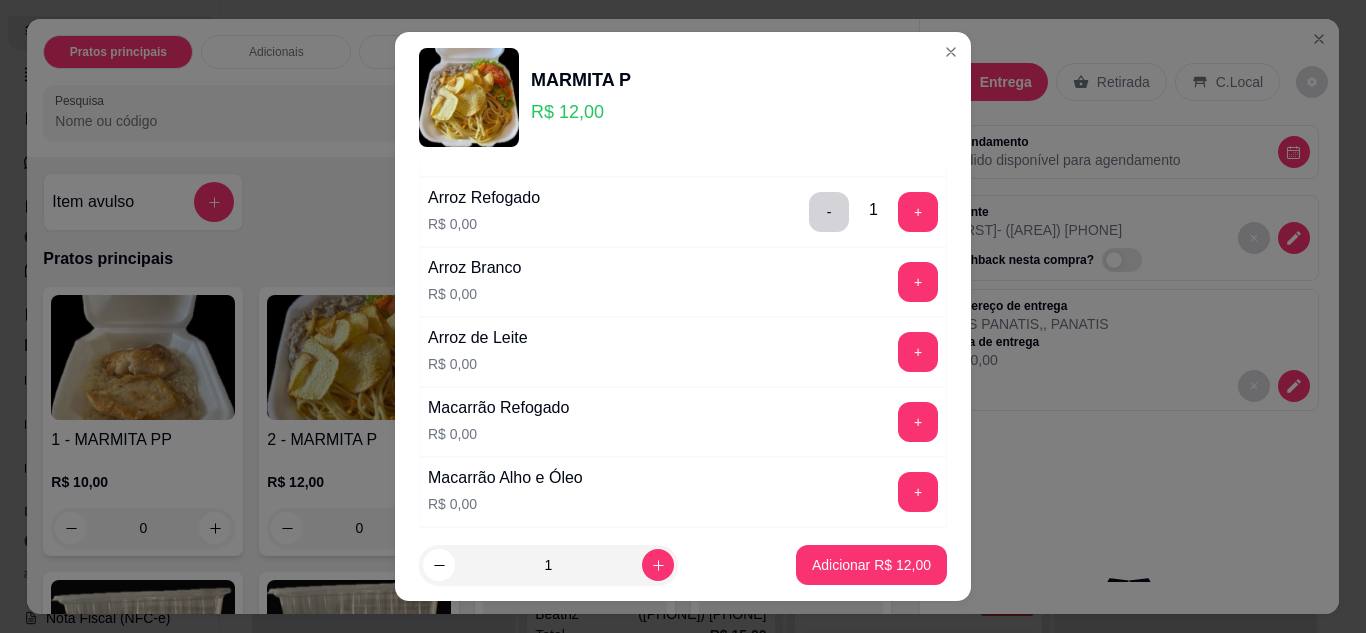 click on "Macarrão Alho e Óleo R$ 0,00 +" at bounding box center (683, 492) 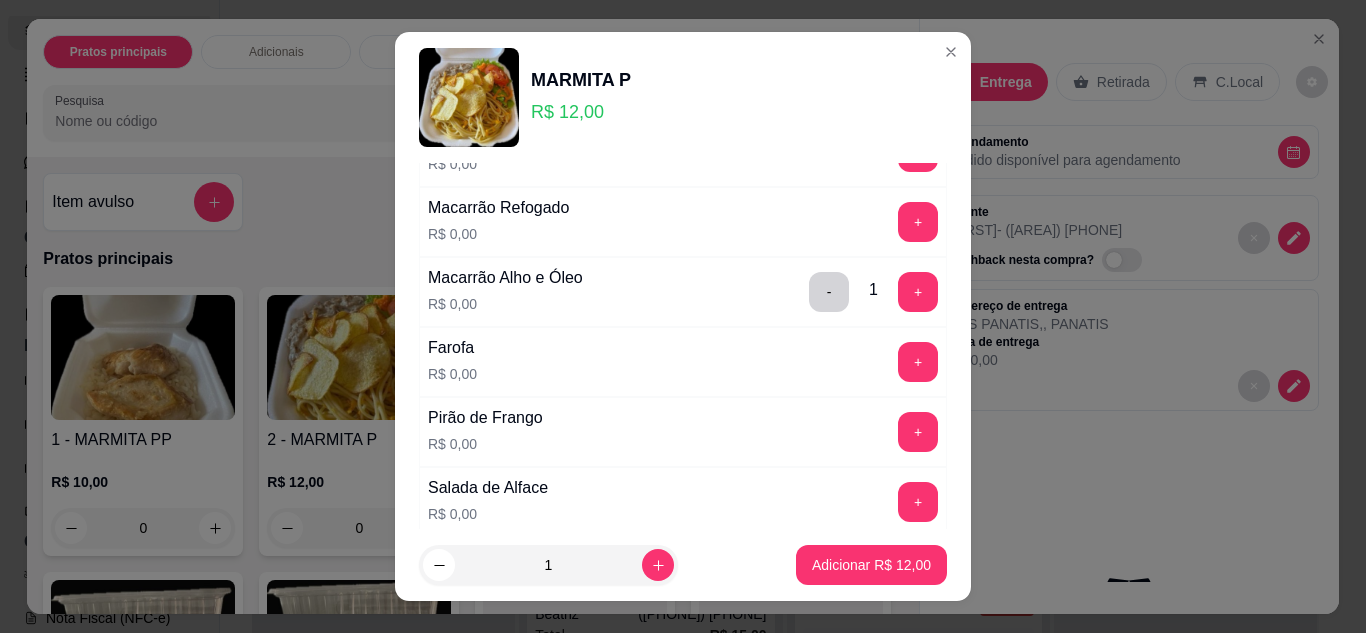 scroll, scrollTop: 500, scrollLeft: 0, axis: vertical 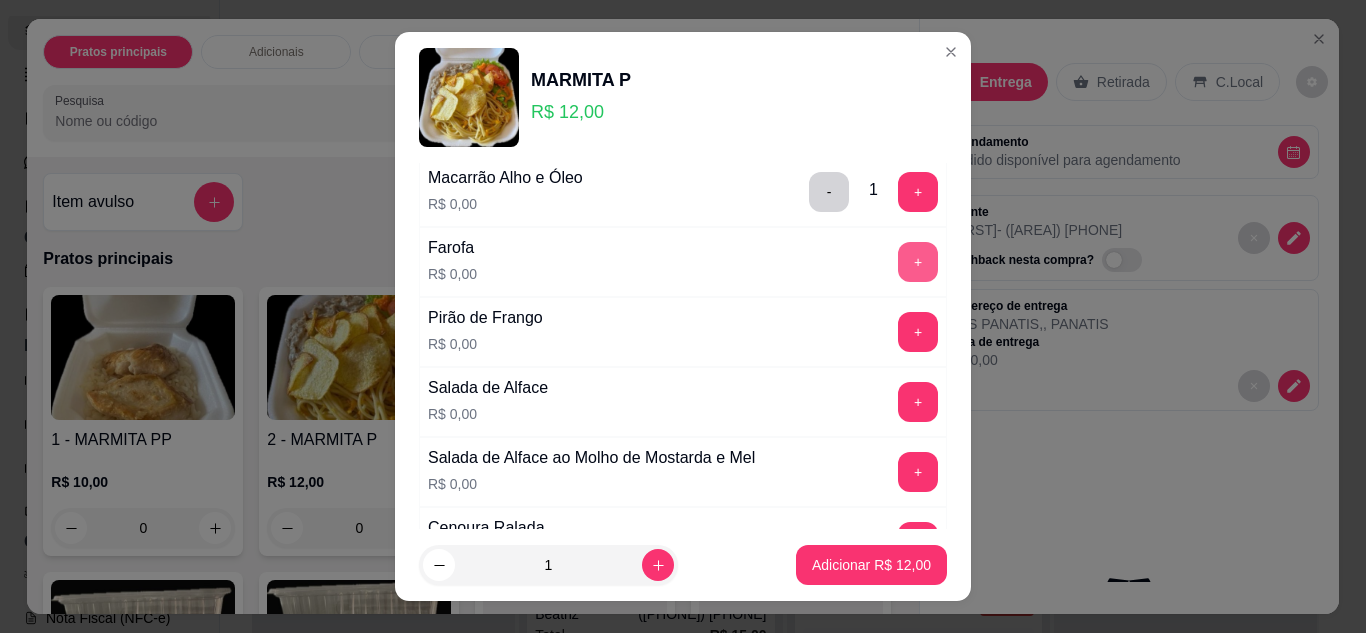 click on "+" at bounding box center [918, 262] 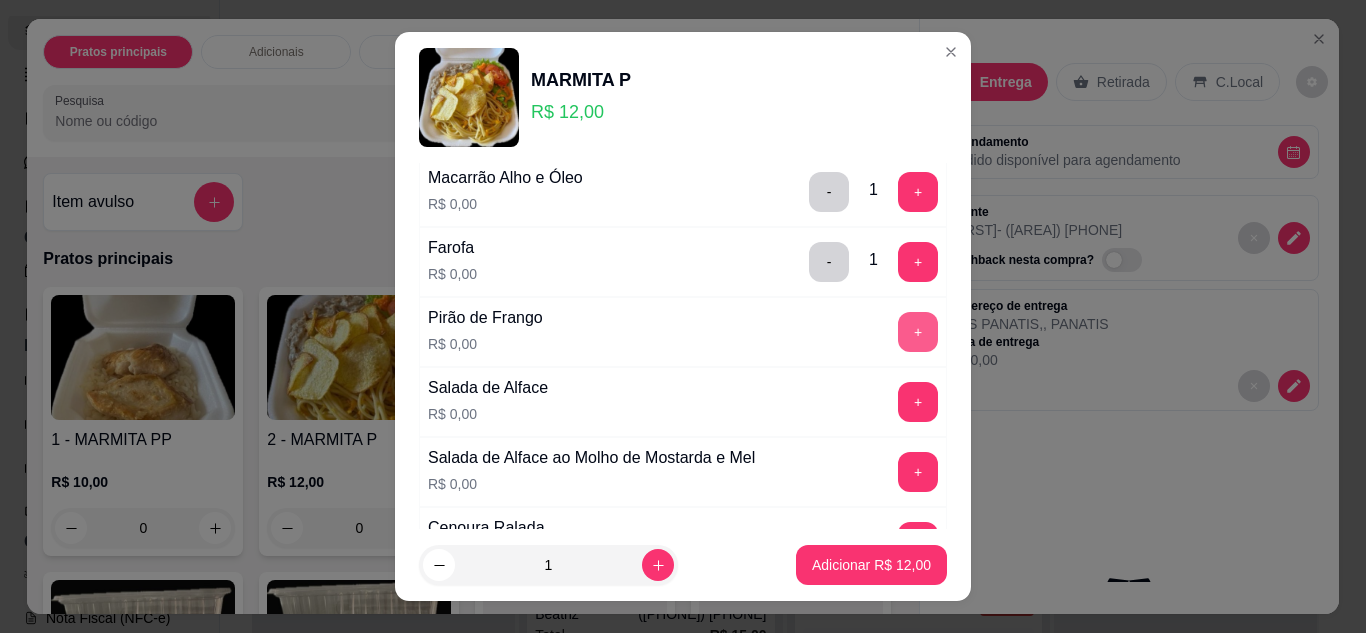 click on "+" at bounding box center (918, 332) 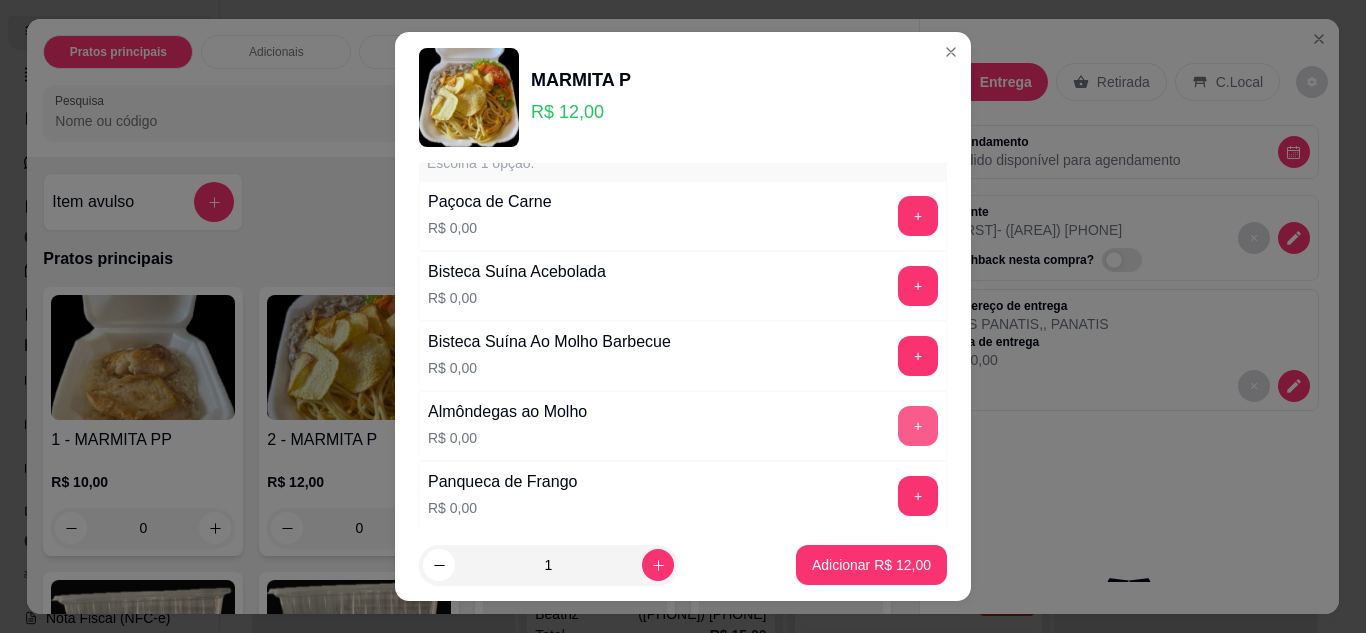 scroll, scrollTop: 1200, scrollLeft: 0, axis: vertical 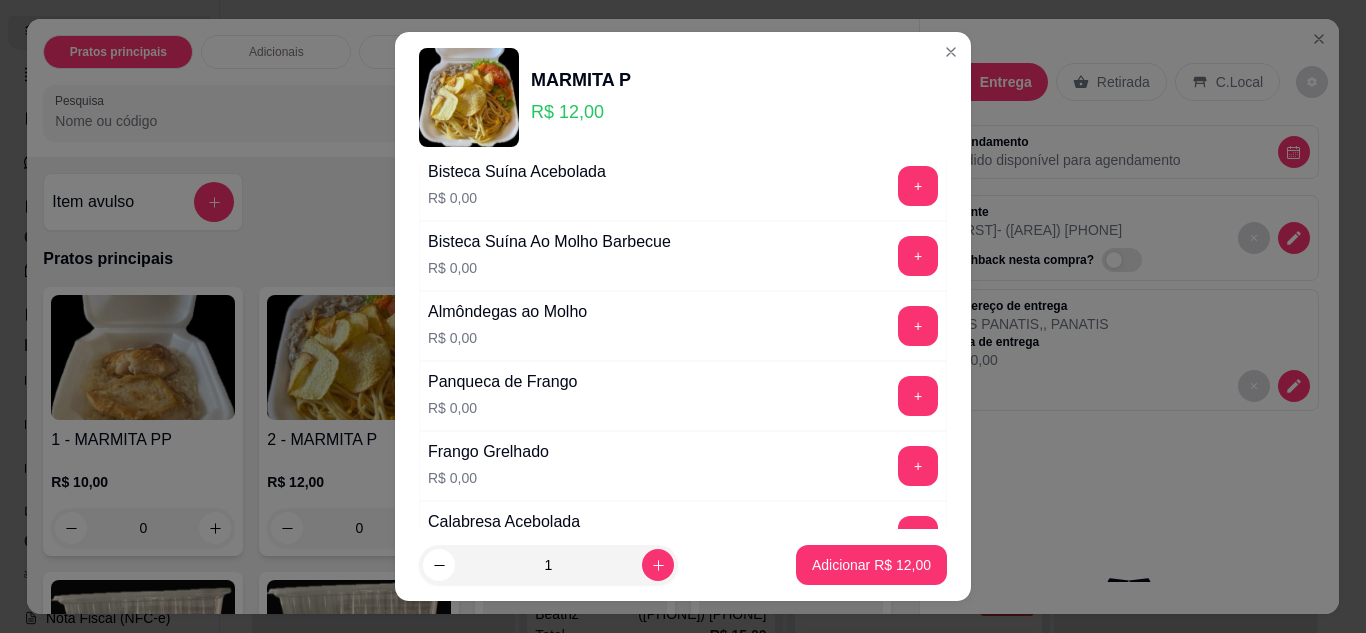 click on "+" at bounding box center [918, 466] 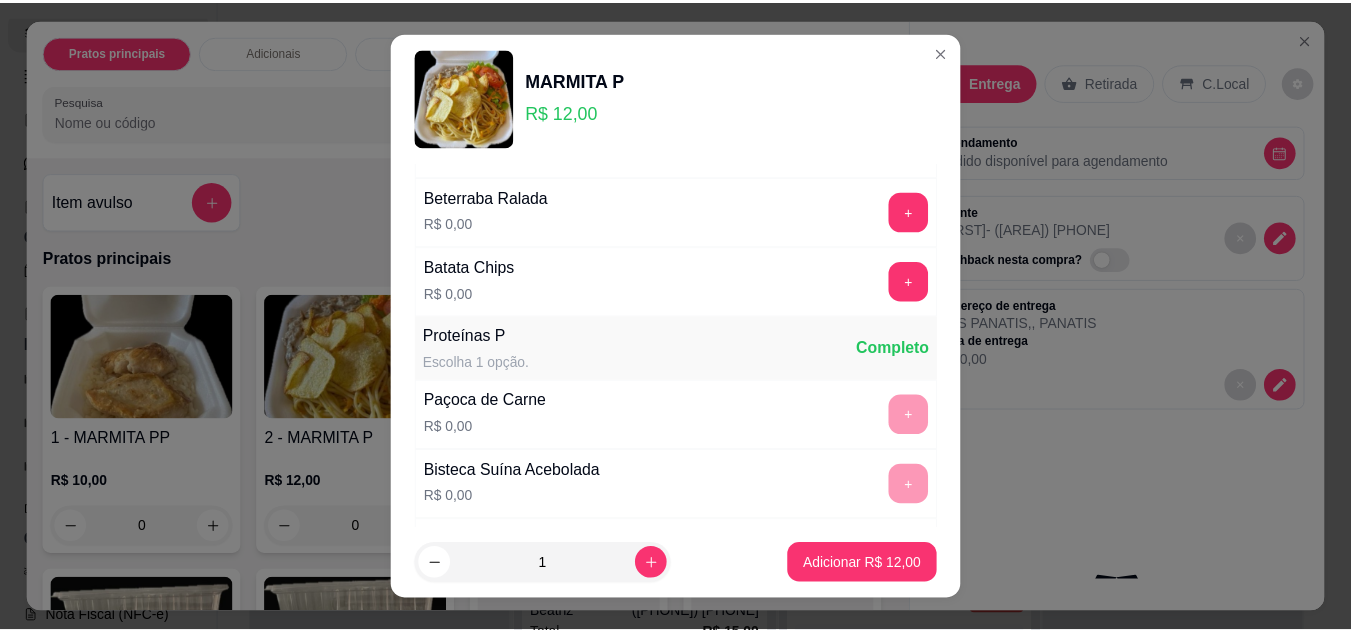 scroll, scrollTop: 800, scrollLeft: 0, axis: vertical 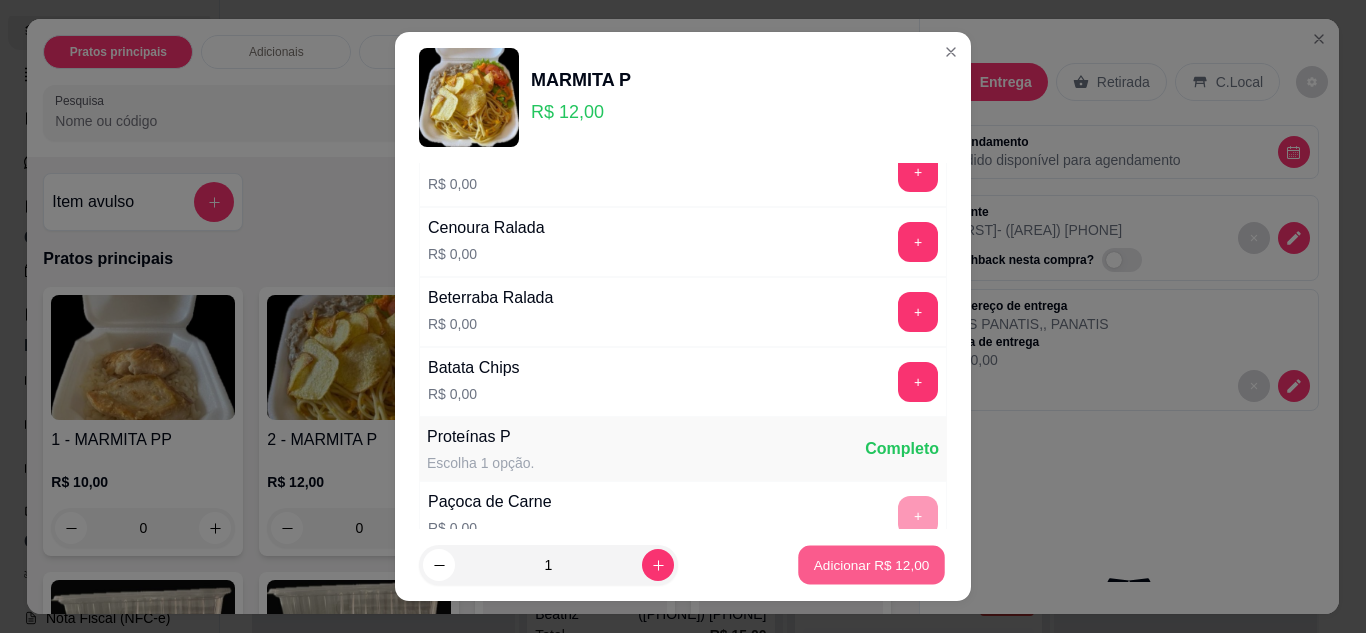 click on "Adicionar   R$ 12,00" at bounding box center (872, 565) 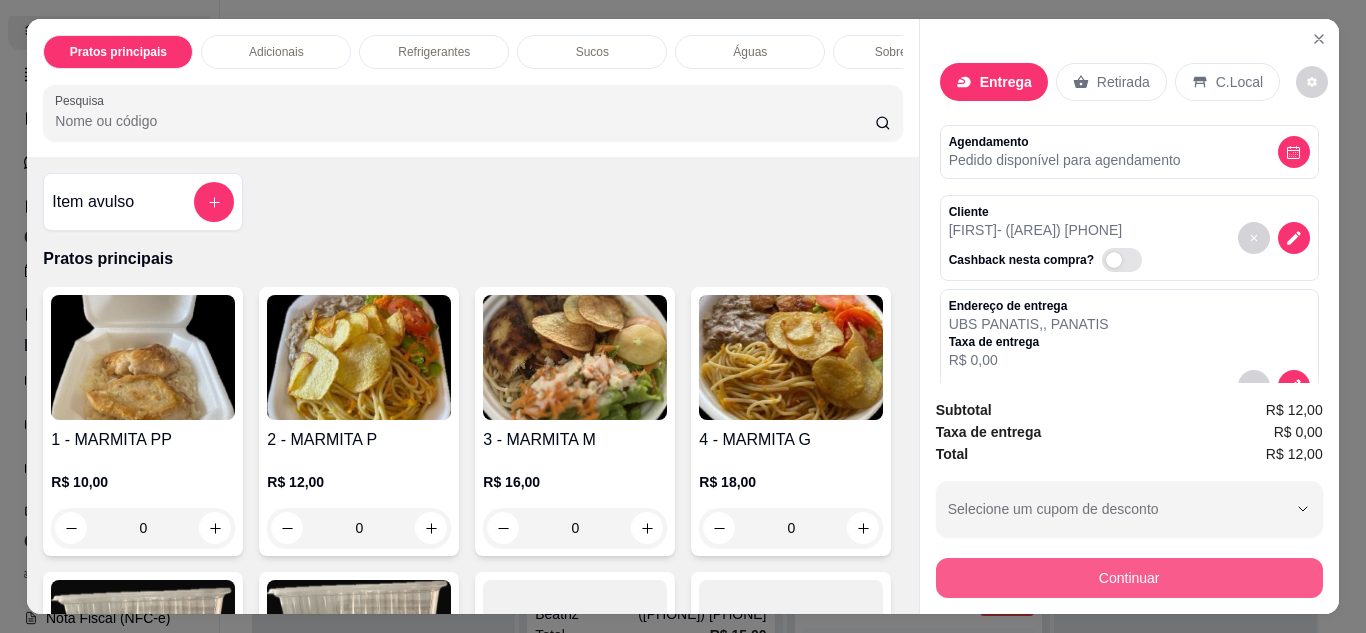 click on "Continuar" at bounding box center (1129, 578) 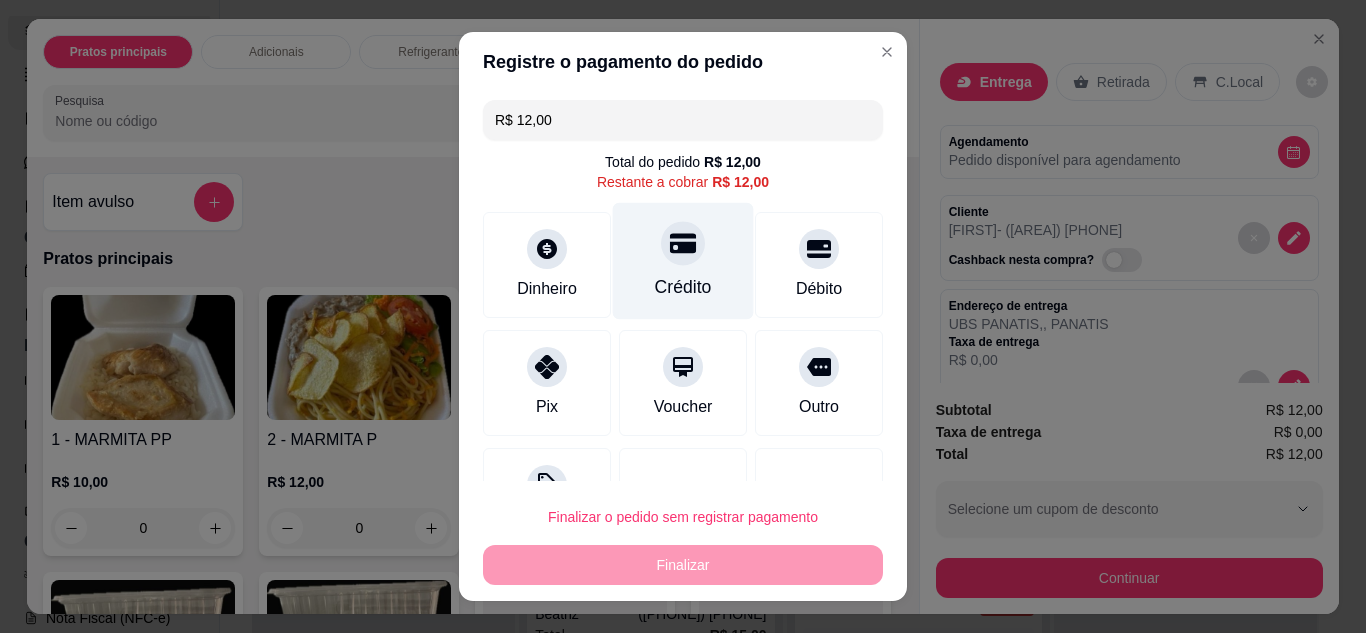 click on "Crédito" at bounding box center (683, 287) 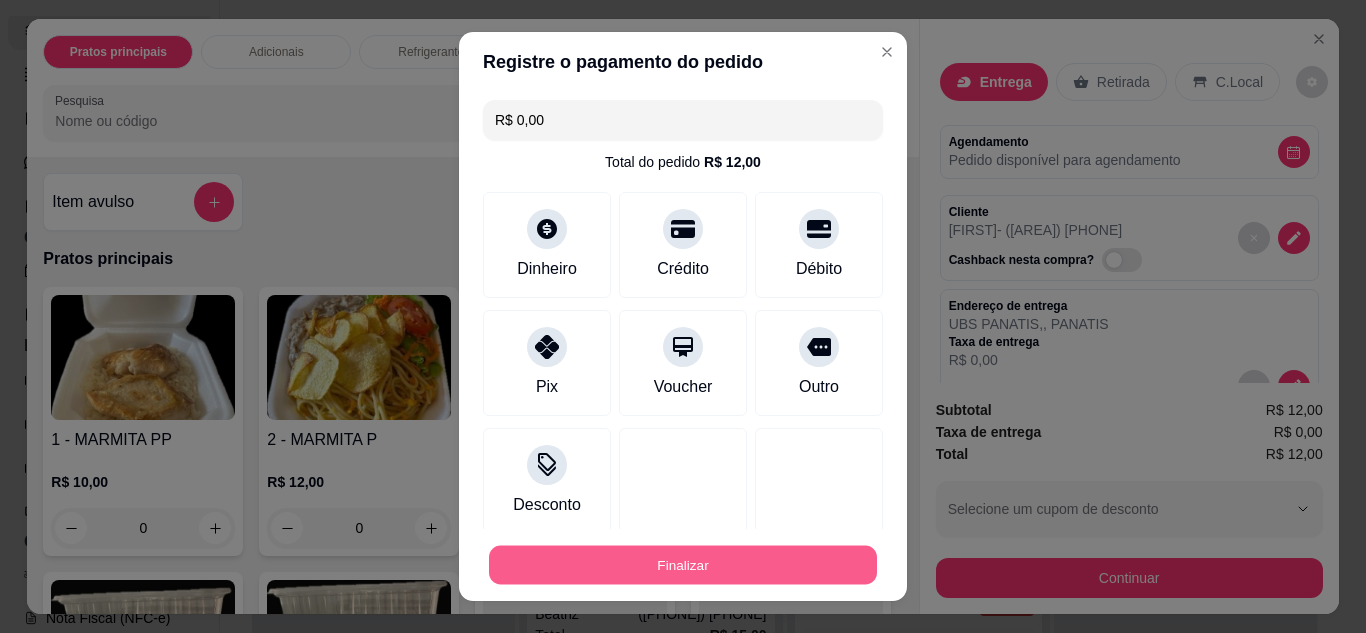 click on "Finalizar" at bounding box center [683, 565] 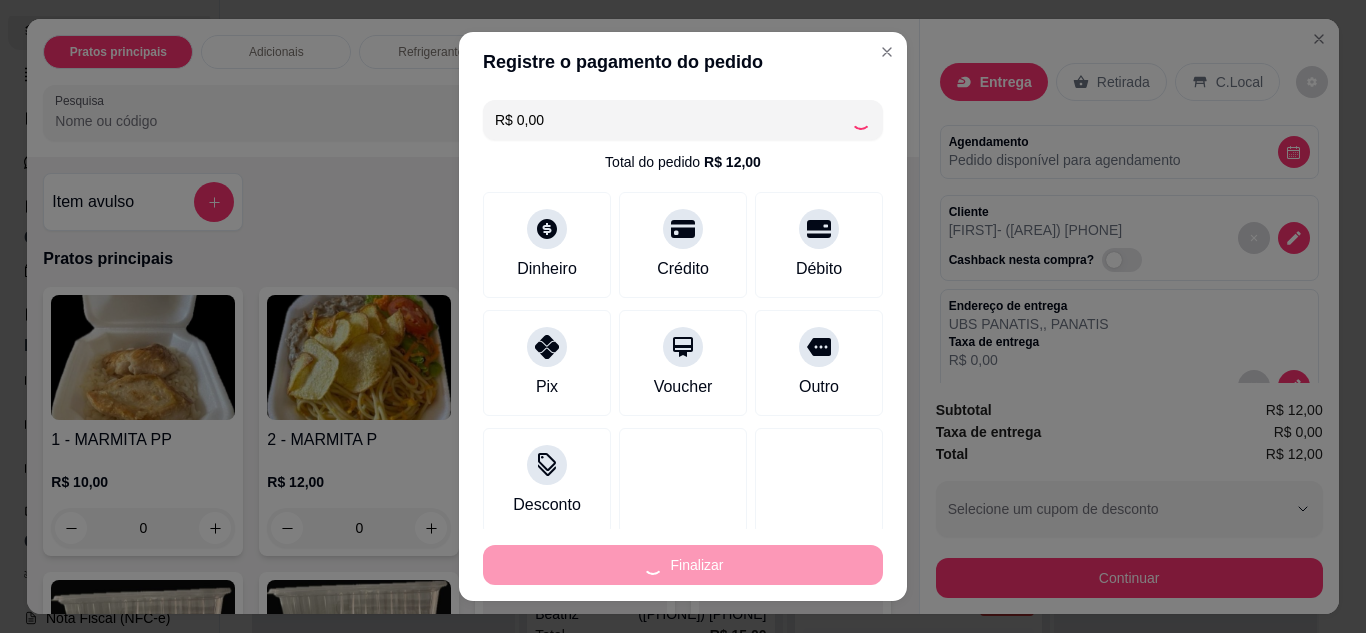 type on "-R$ 12,00" 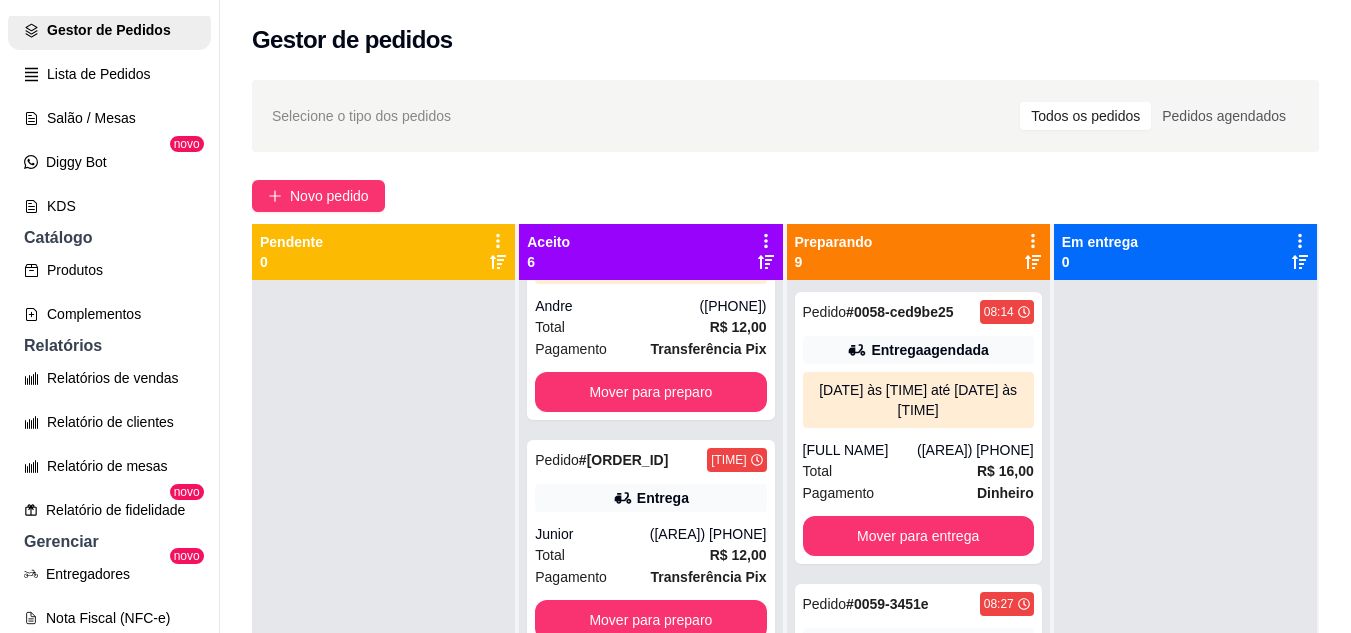 scroll, scrollTop: 819, scrollLeft: 0, axis: vertical 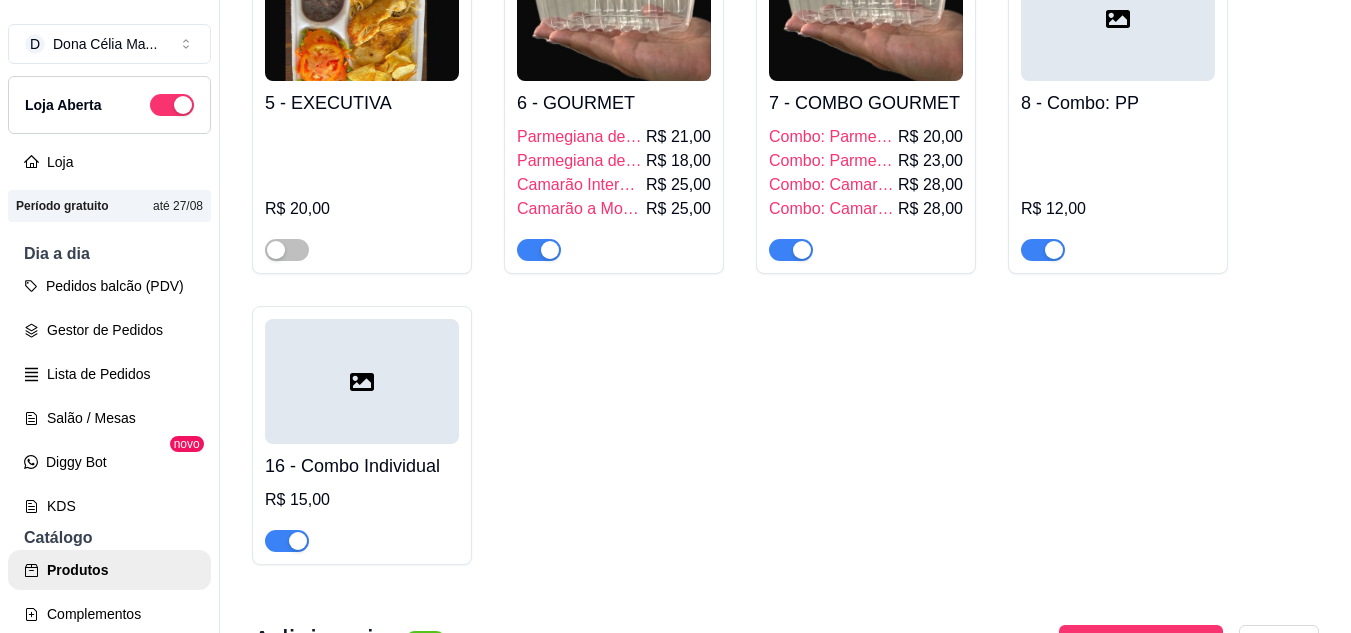click at bounding box center (362, 381) 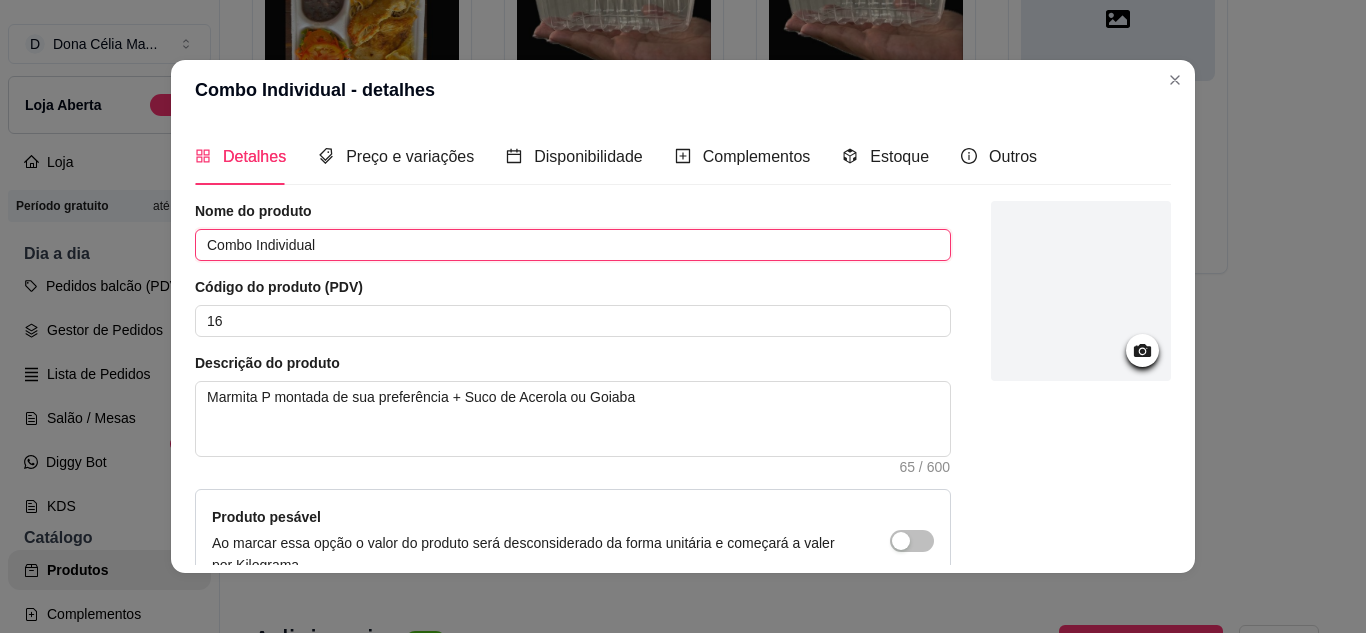 click on "Combo Individual" at bounding box center (573, 245) 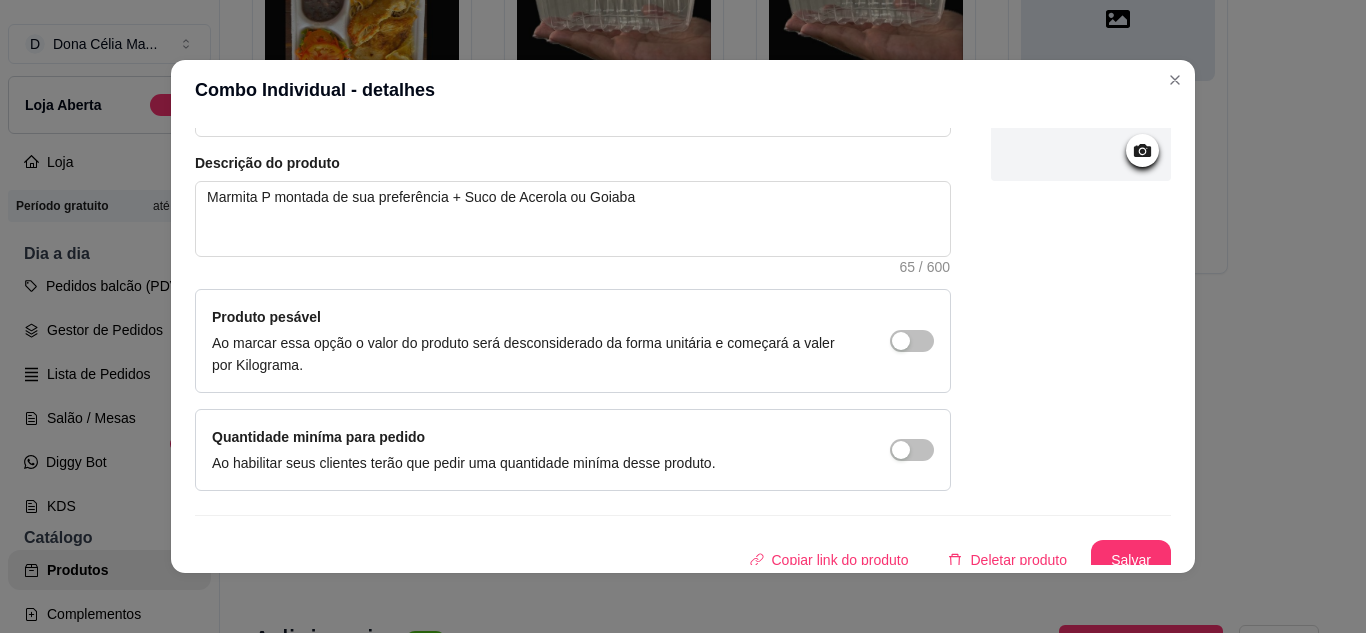 scroll, scrollTop: 215, scrollLeft: 0, axis: vertical 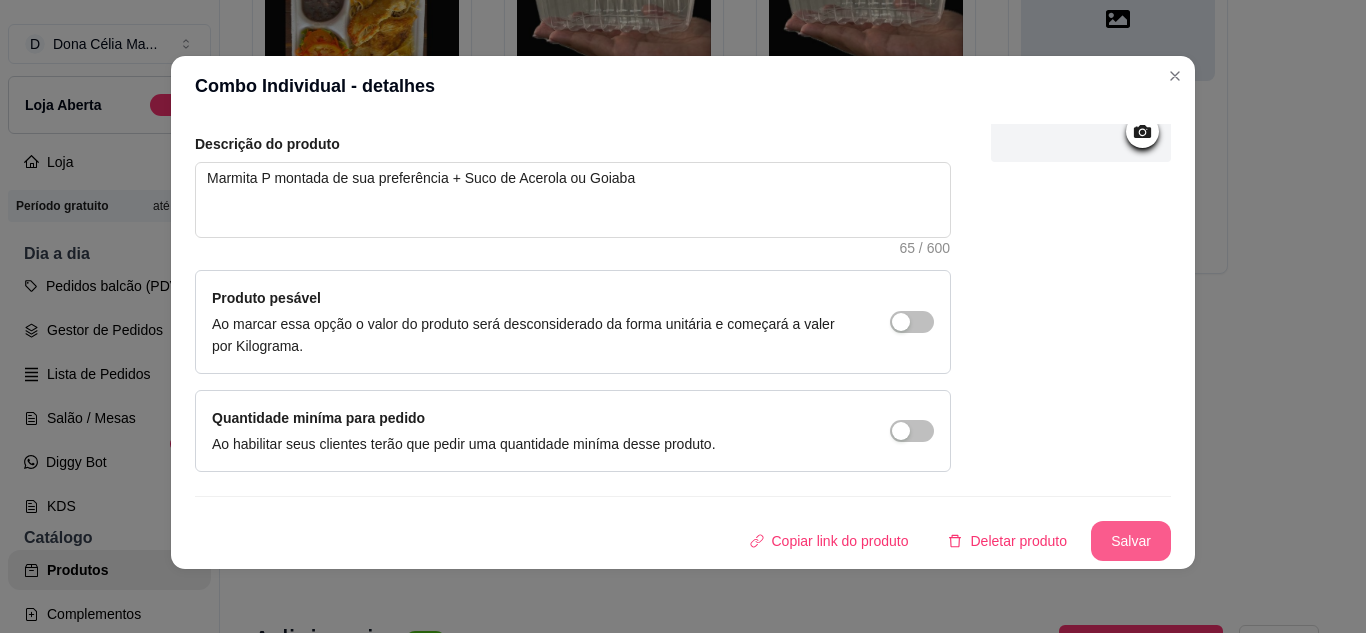 type on "Combo P - Individual" 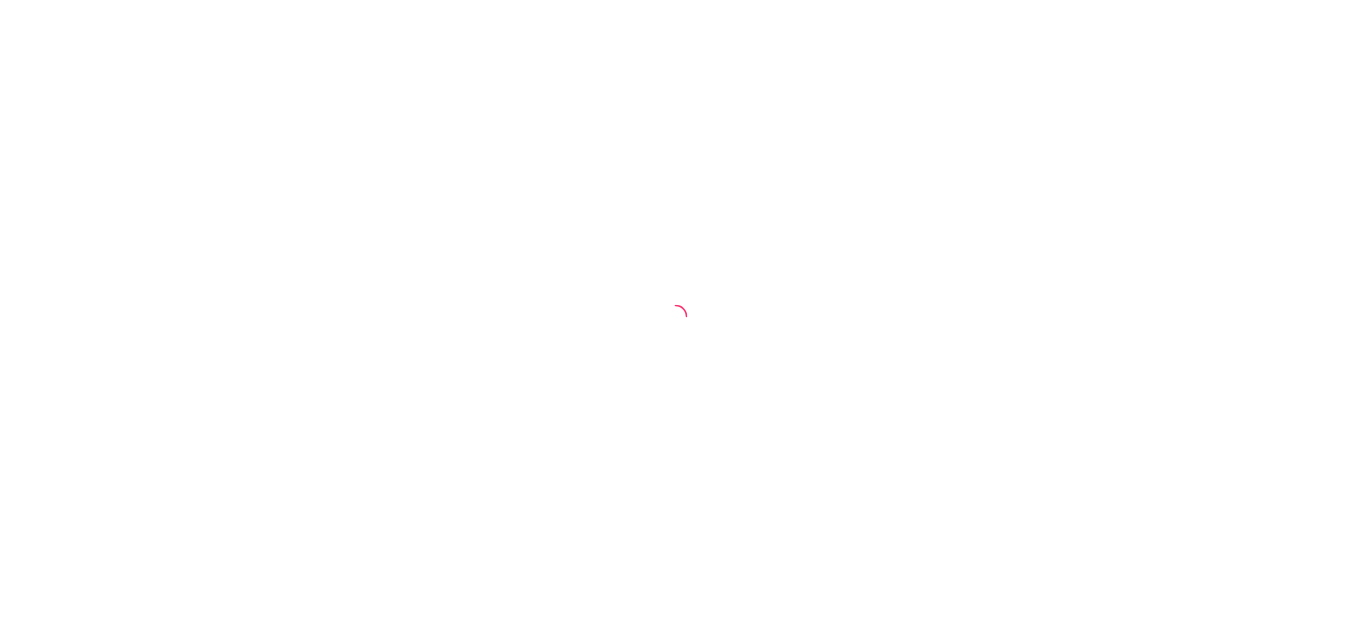 scroll, scrollTop: 0, scrollLeft: 0, axis: both 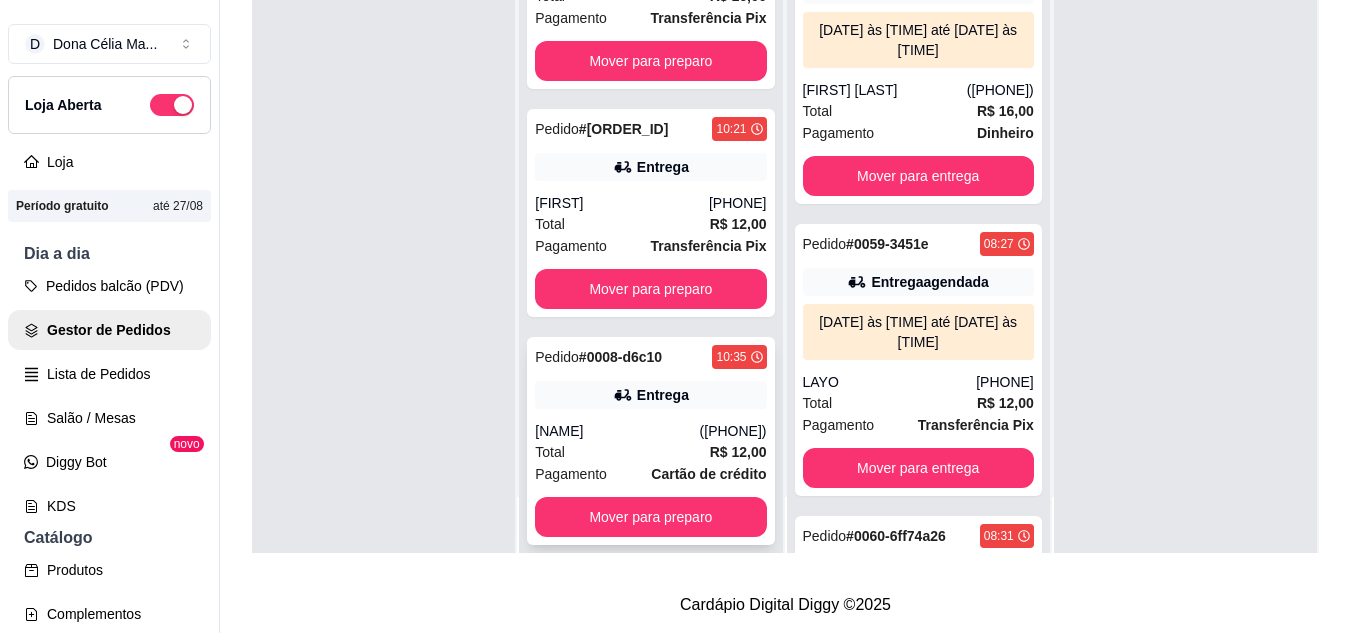 click on "[NAME]" at bounding box center (617, 431) 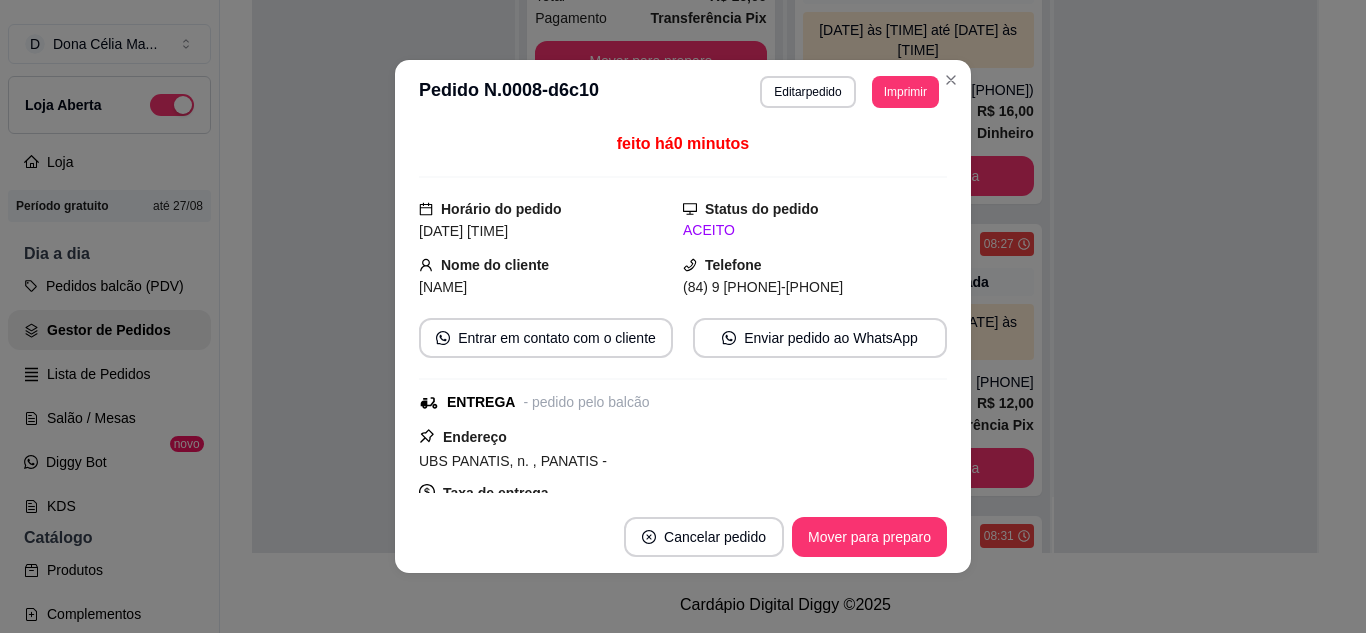 click on "Imprimir" at bounding box center (905, 92) 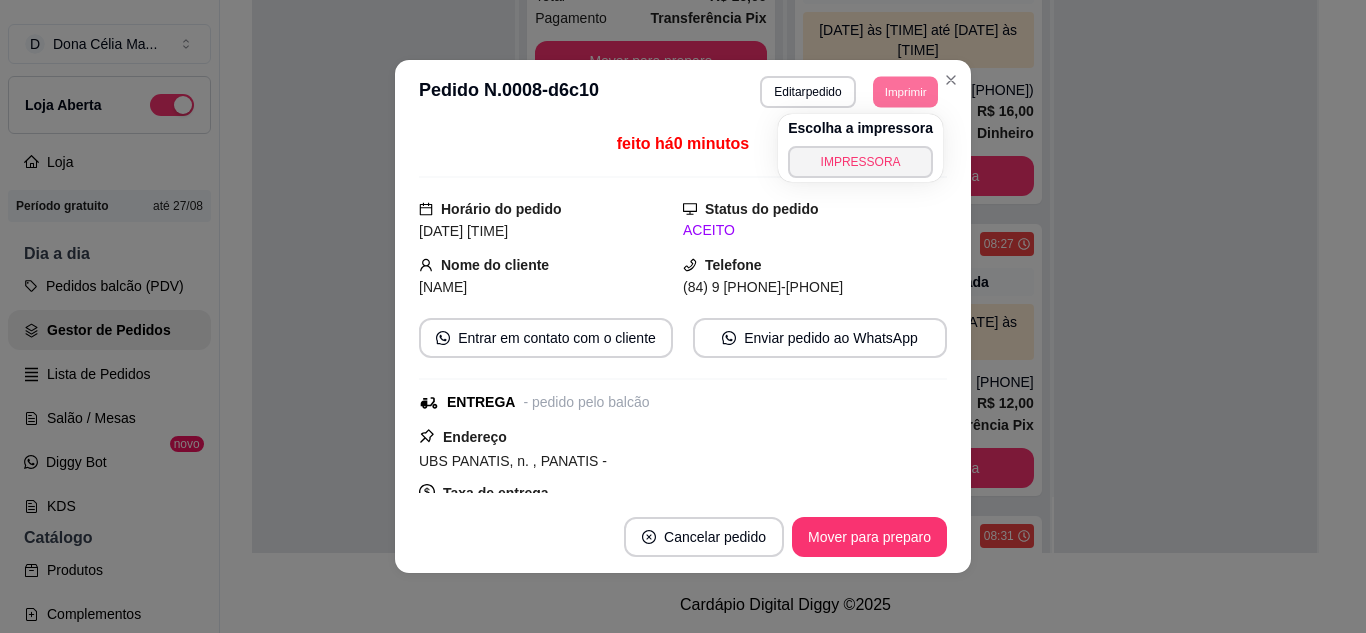 click on "IMPRESSORA" at bounding box center [860, 162] 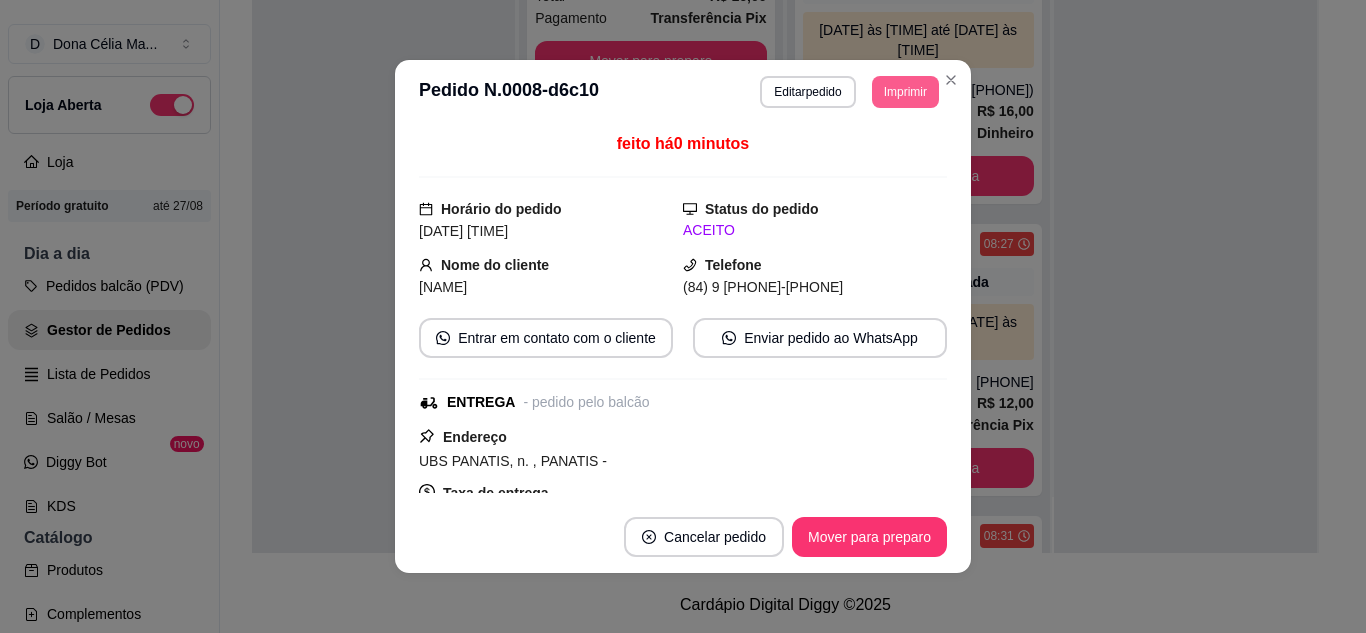 click on "Imprimir" at bounding box center (905, 92) 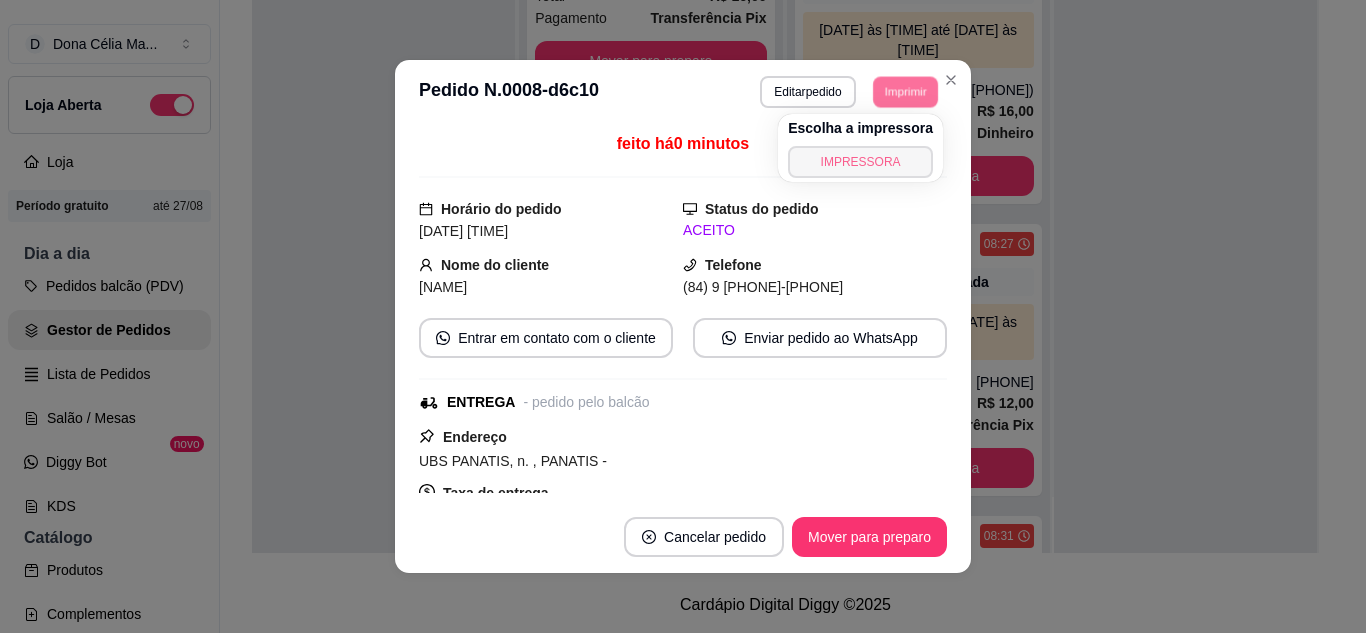 click on "IMPRESSORA" at bounding box center (860, 162) 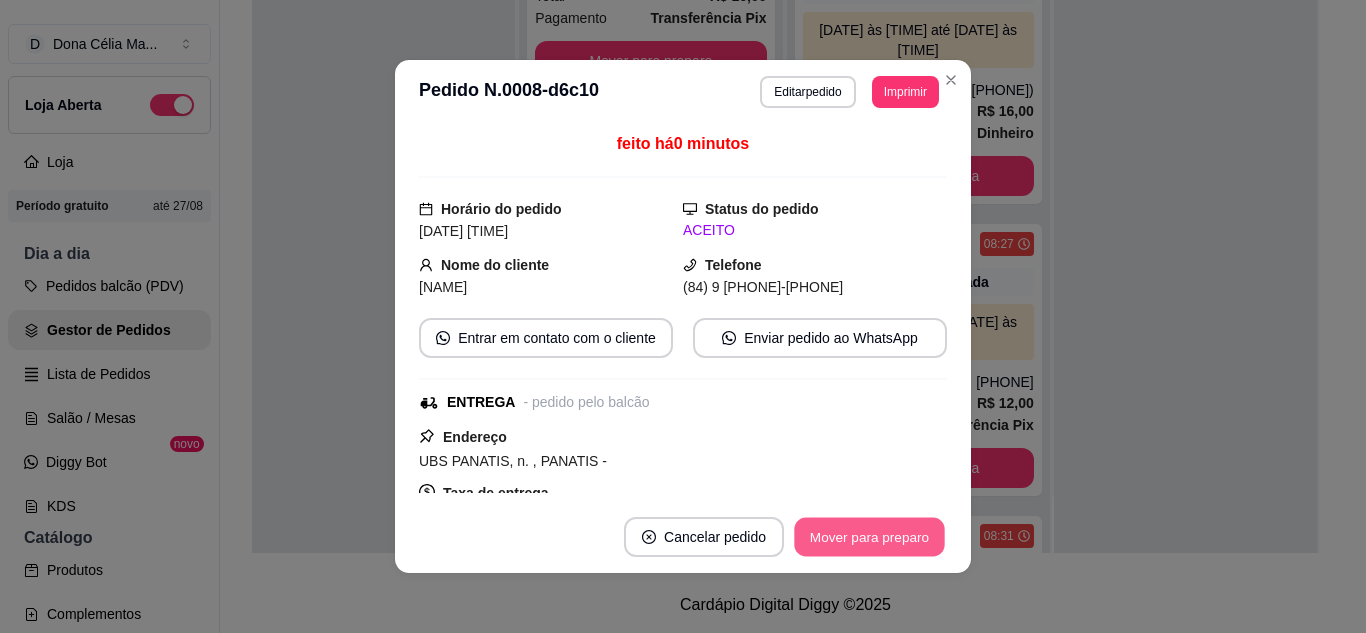 click on "Mover para preparo" at bounding box center [869, 537] 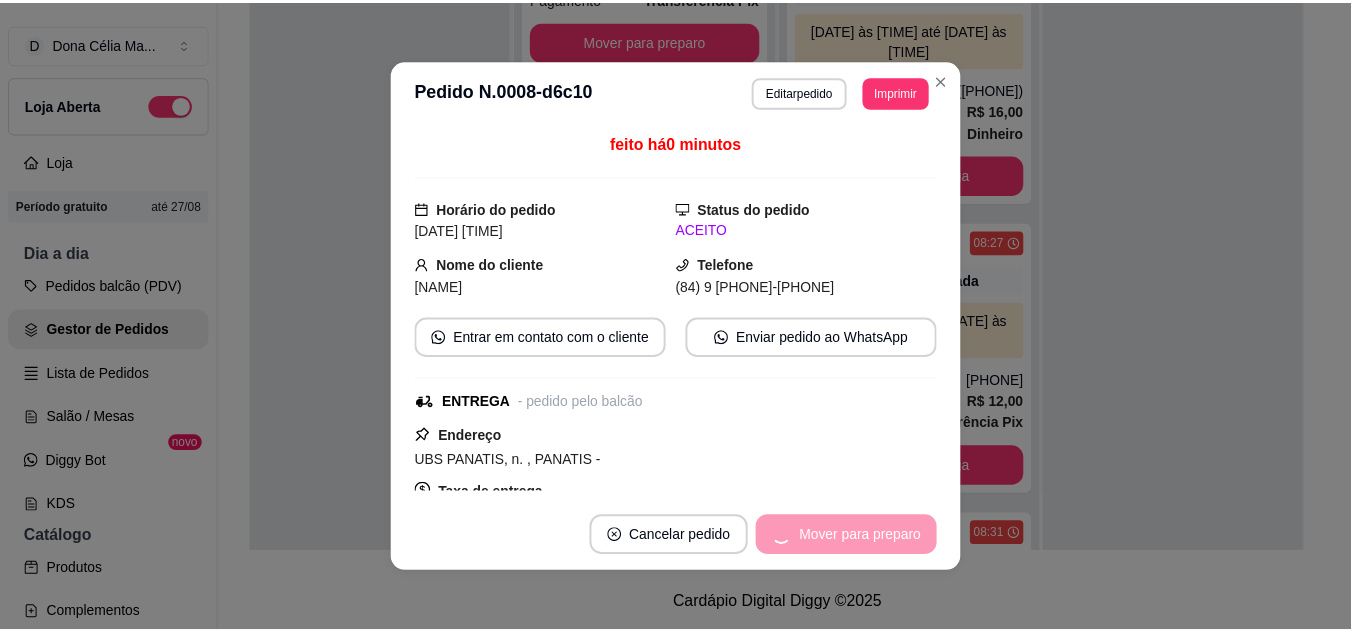 scroll, scrollTop: 819, scrollLeft: 0, axis: vertical 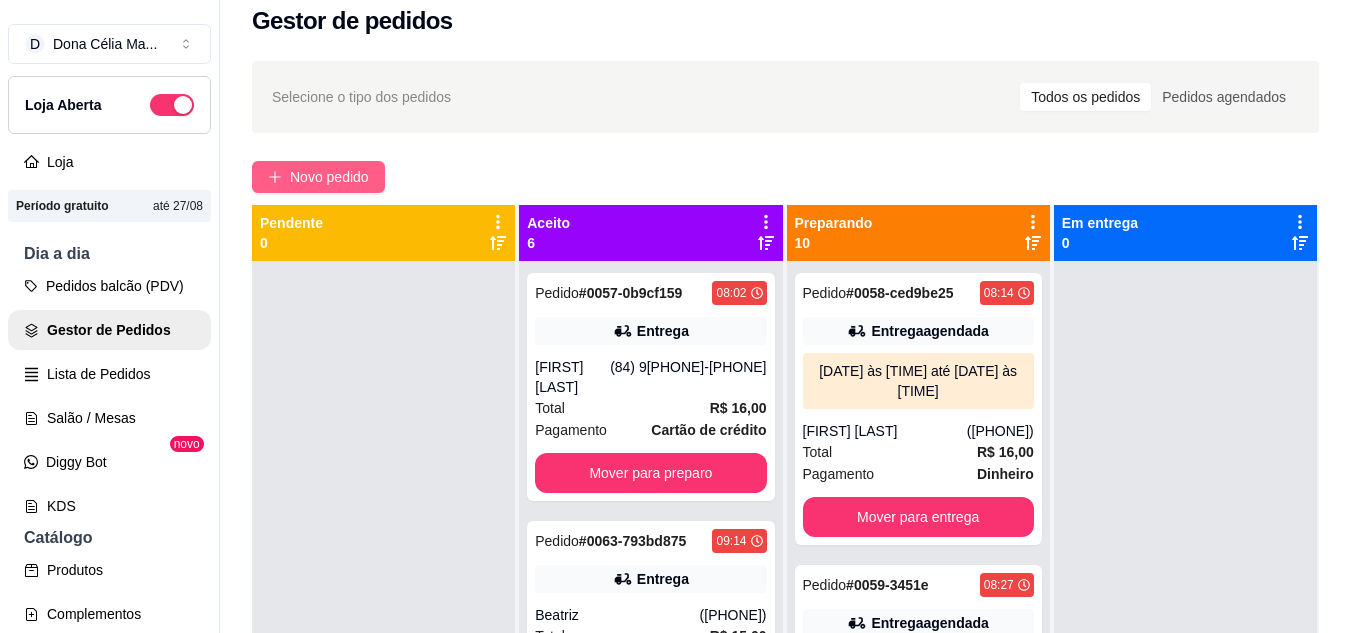 click on "Novo pedido" at bounding box center (329, 177) 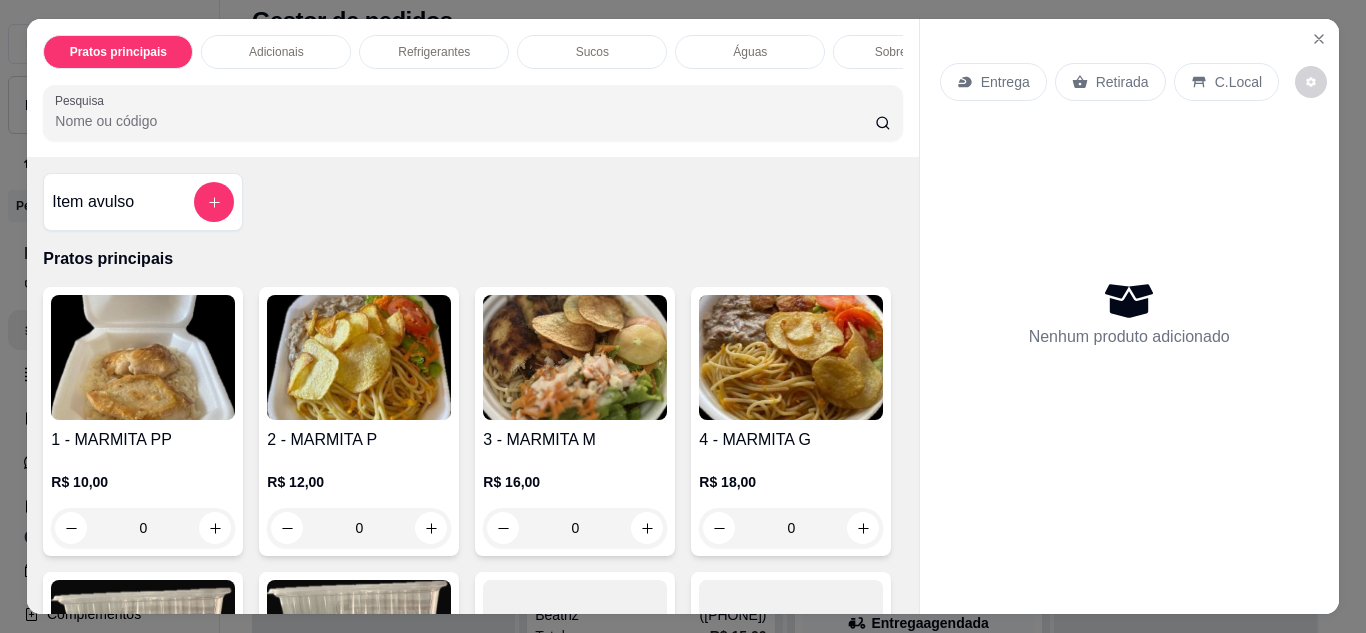 click on "Entrega" at bounding box center (1005, 82) 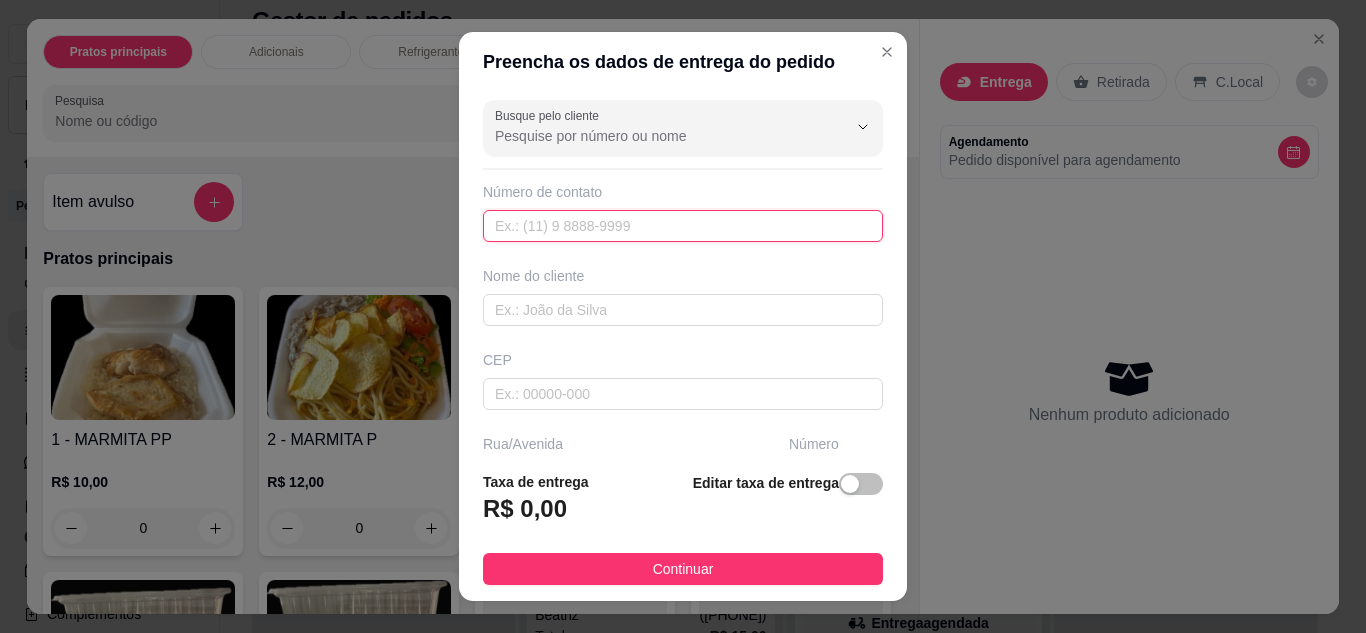 click at bounding box center (683, 226) 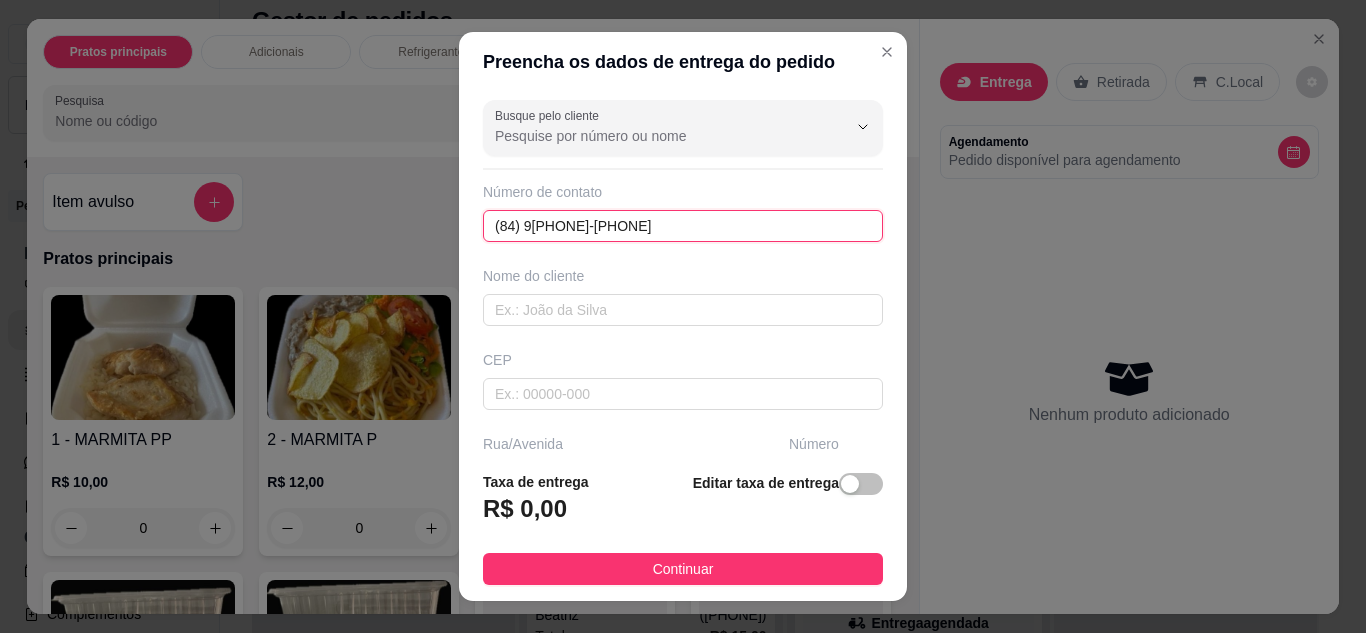 click on "(84) 9622-3625" at bounding box center (683, 226) 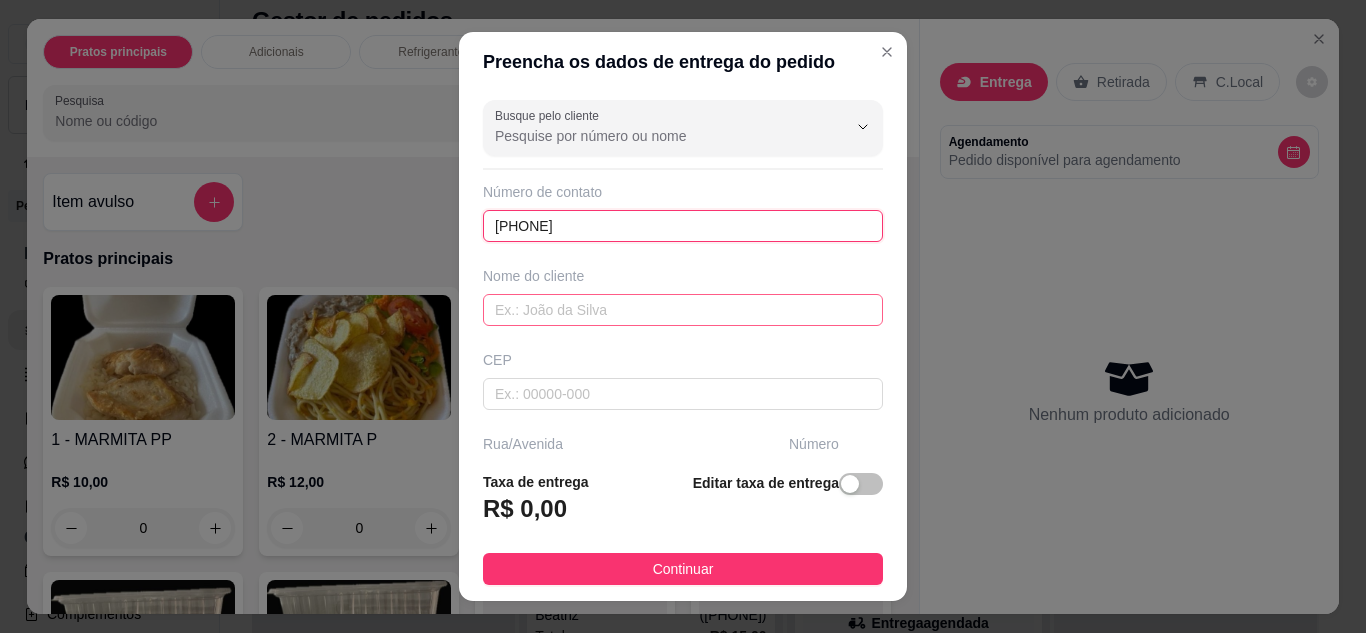 type on "(84) 99622-3625" 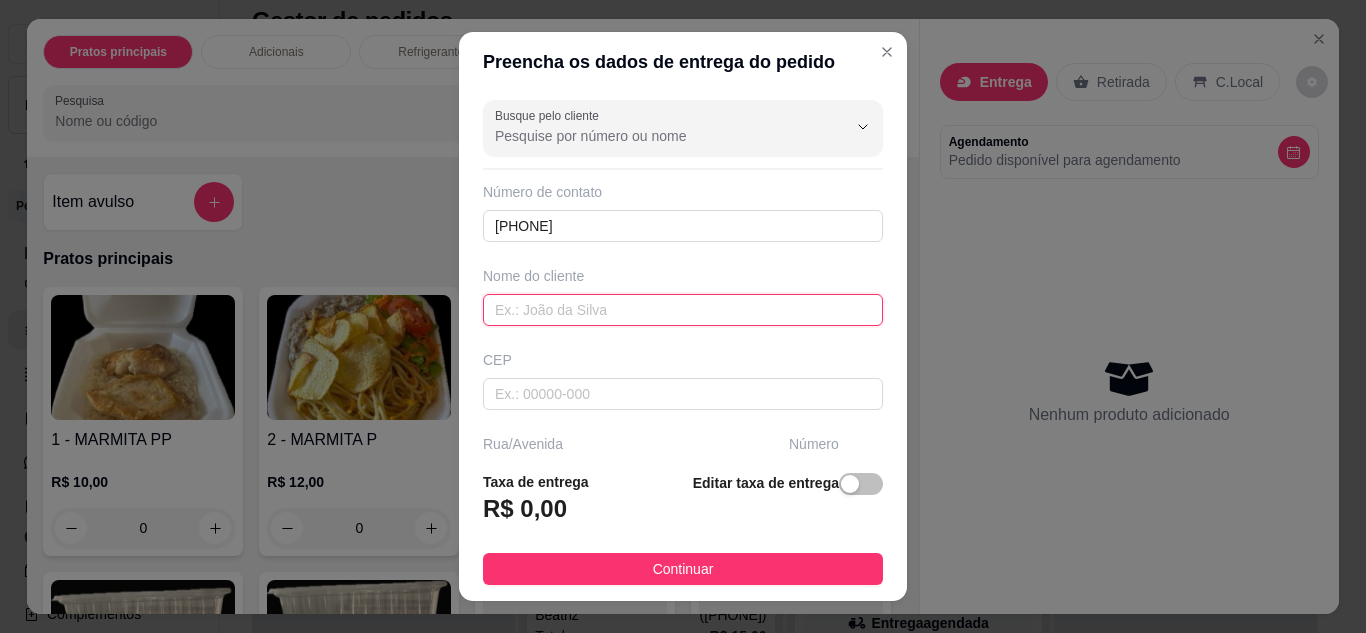click at bounding box center [683, 310] 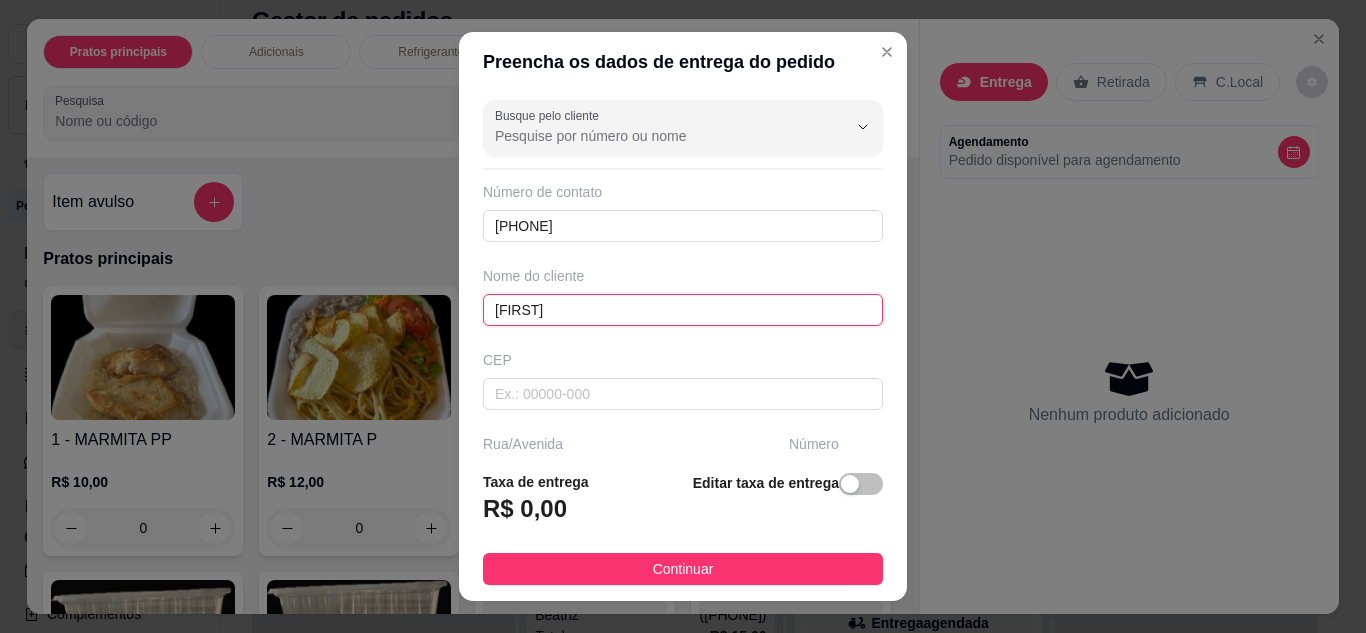 type on "Josielle" 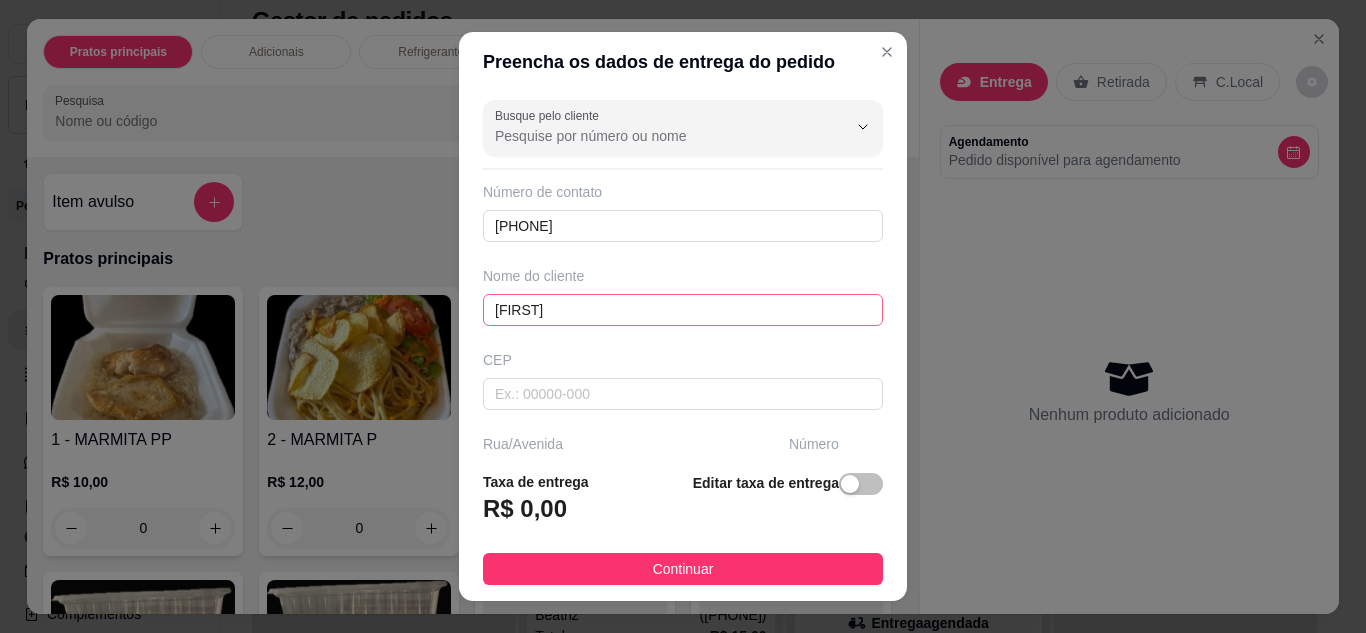 scroll, scrollTop: 204, scrollLeft: 0, axis: vertical 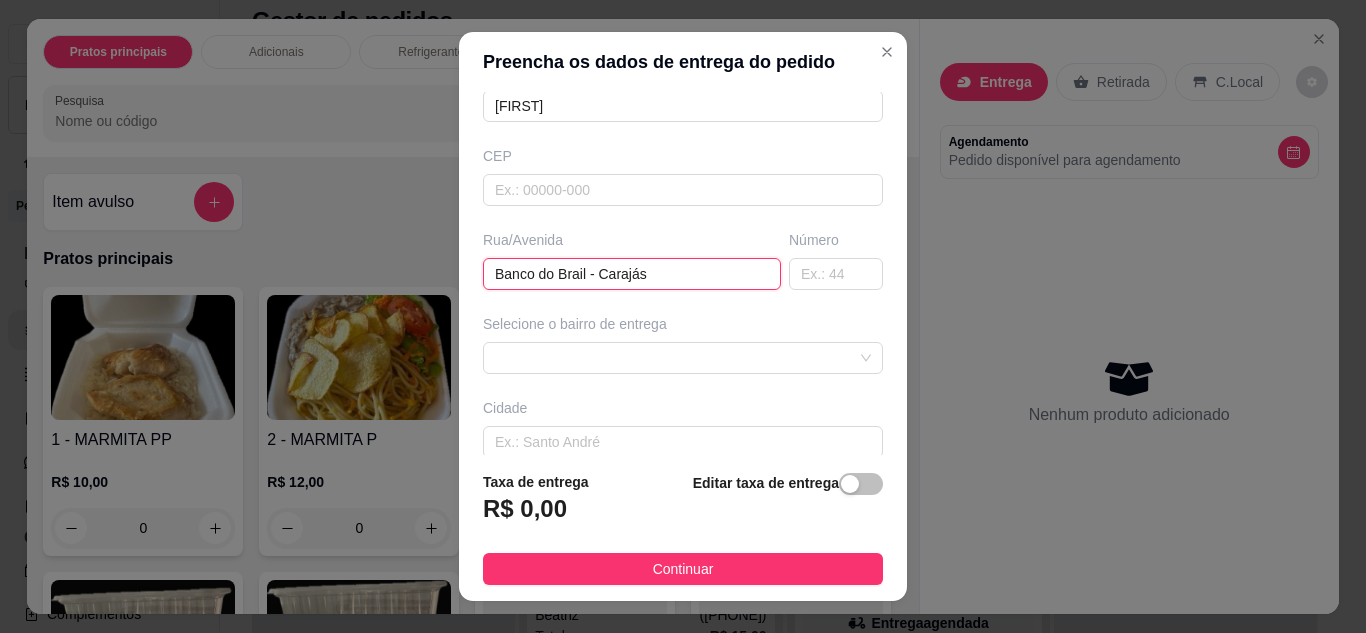 click on "Banco do Brail - Carajás" at bounding box center (632, 274) 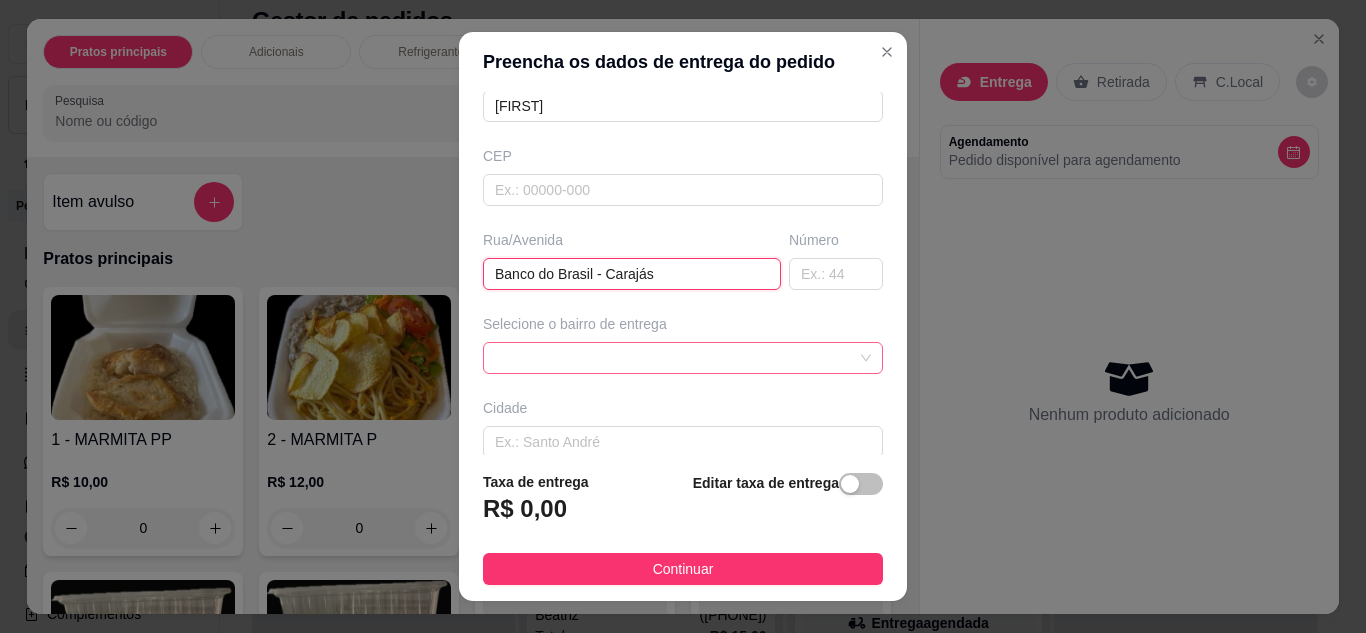 click at bounding box center [683, 358] 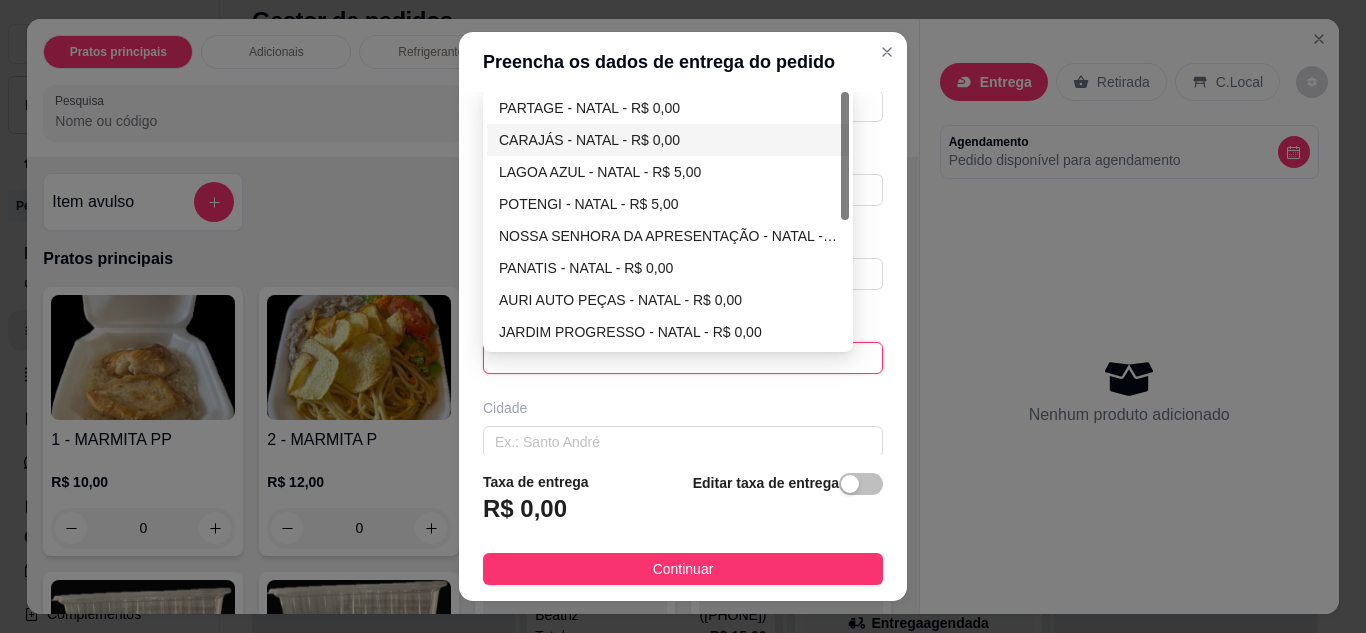 click on "CARAJÁS - NATAL -  R$ 0,00" at bounding box center (668, 140) 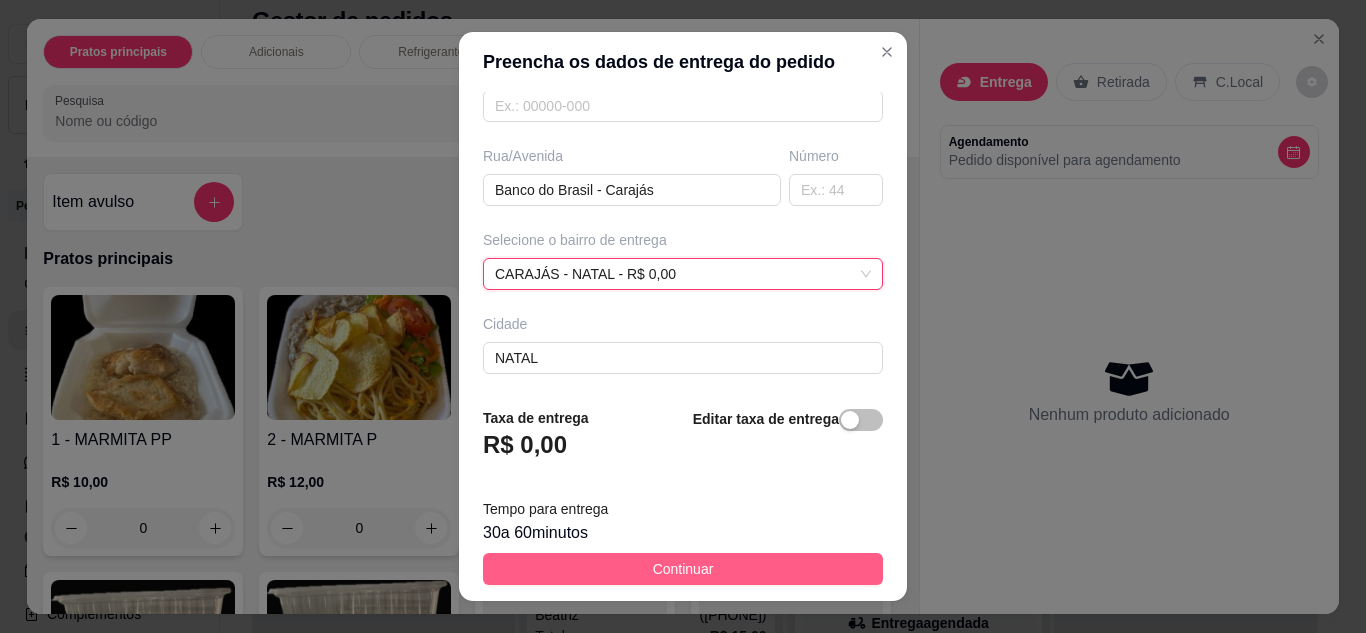 scroll, scrollTop: 310, scrollLeft: 0, axis: vertical 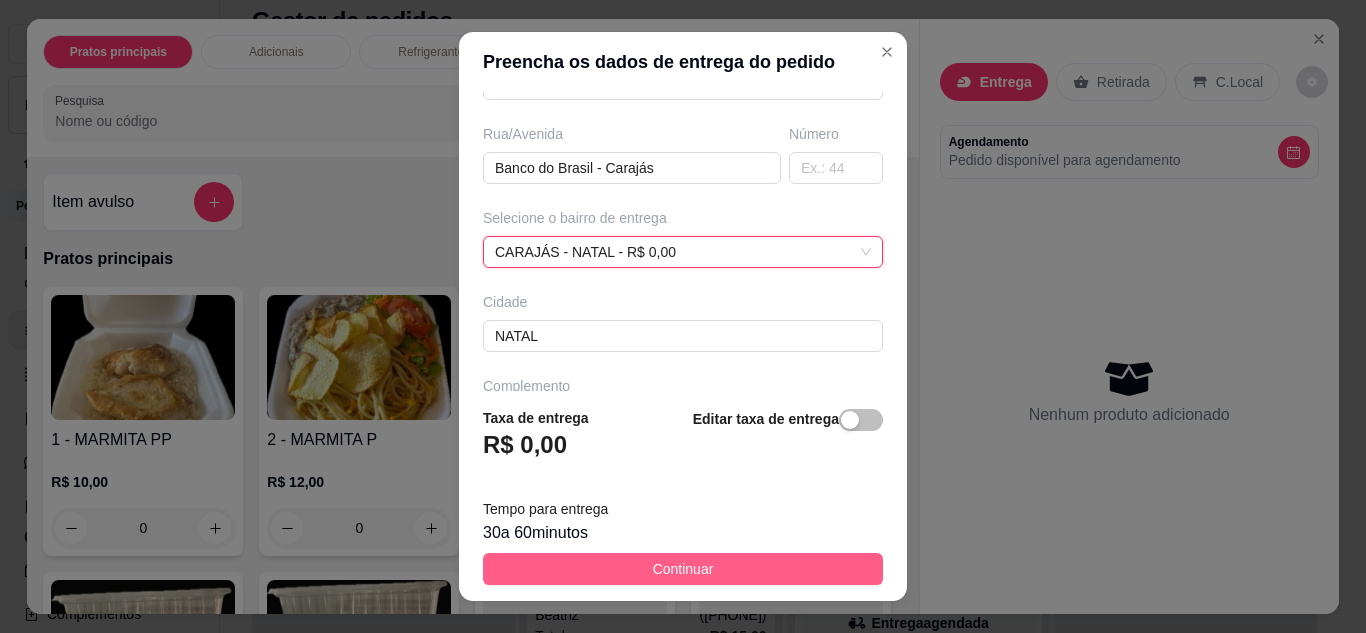 click on "Continuar" at bounding box center [683, 569] 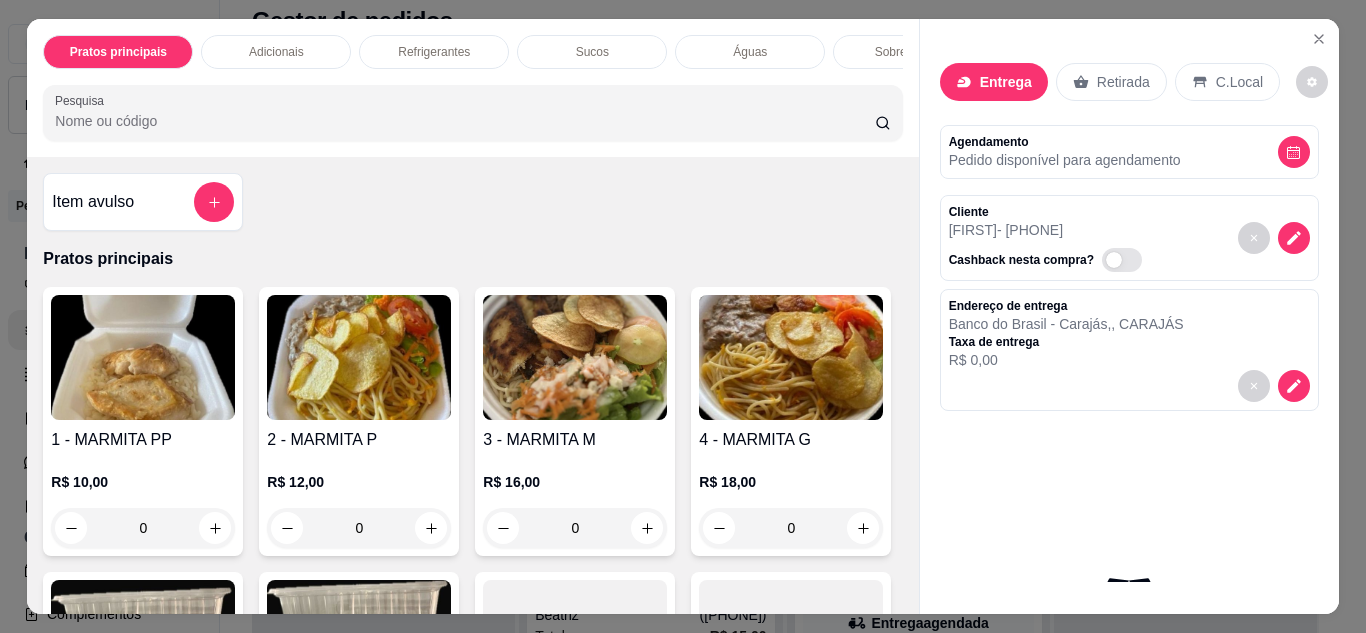 click at bounding box center [359, 357] 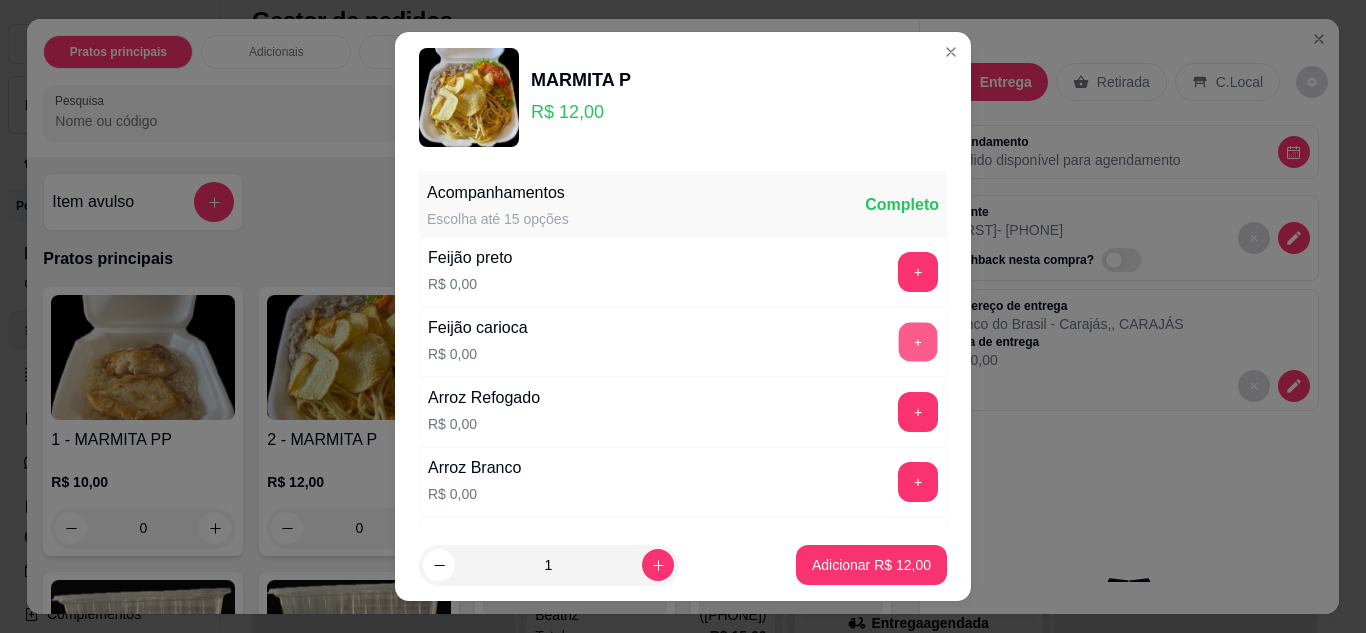 click on "+" at bounding box center (918, 342) 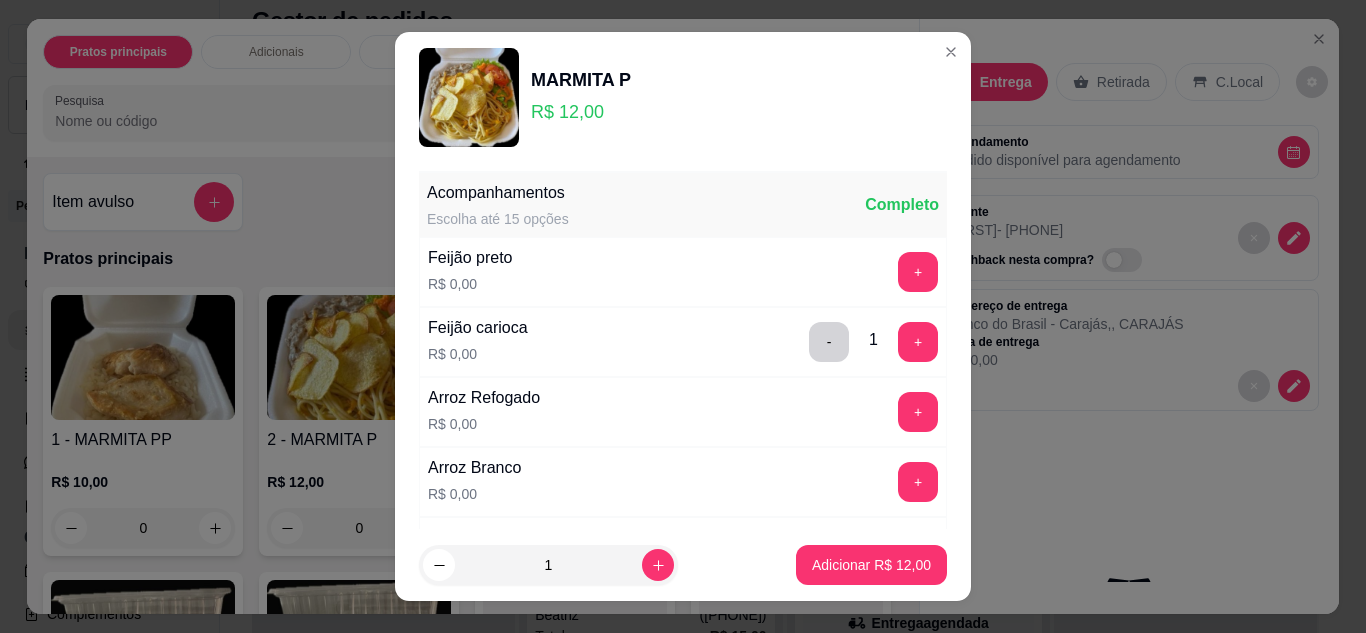 click on "+" at bounding box center [918, 412] 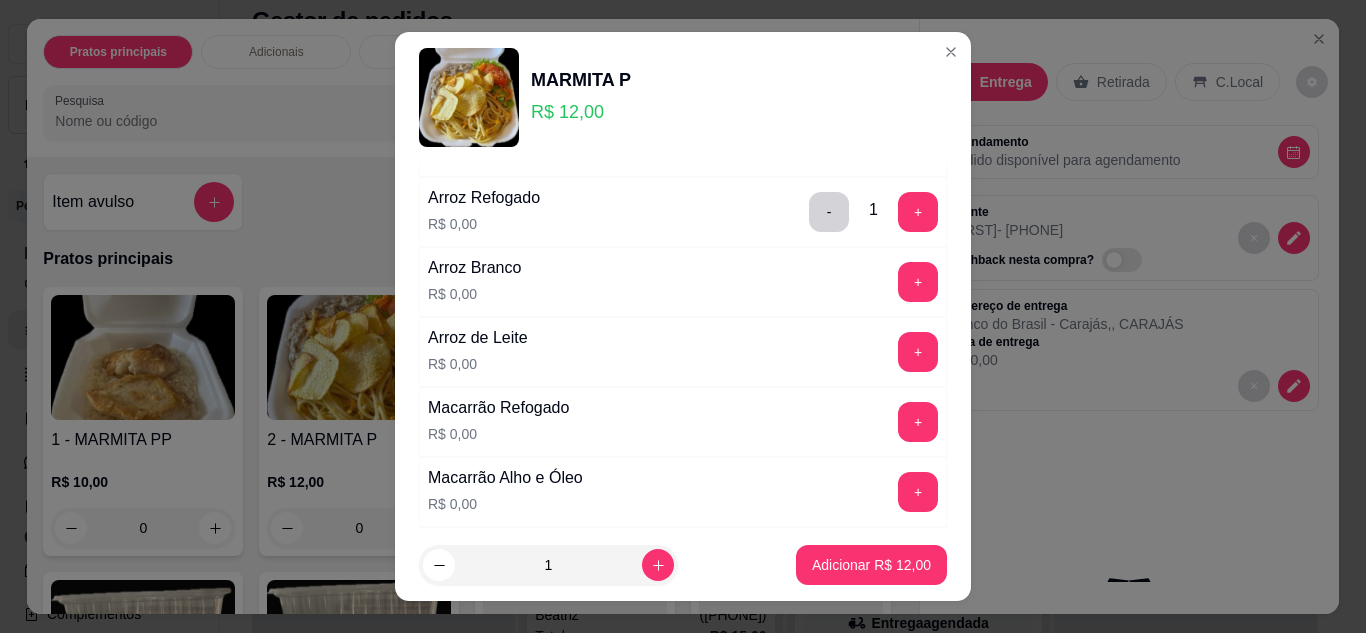 scroll, scrollTop: 400, scrollLeft: 0, axis: vertical 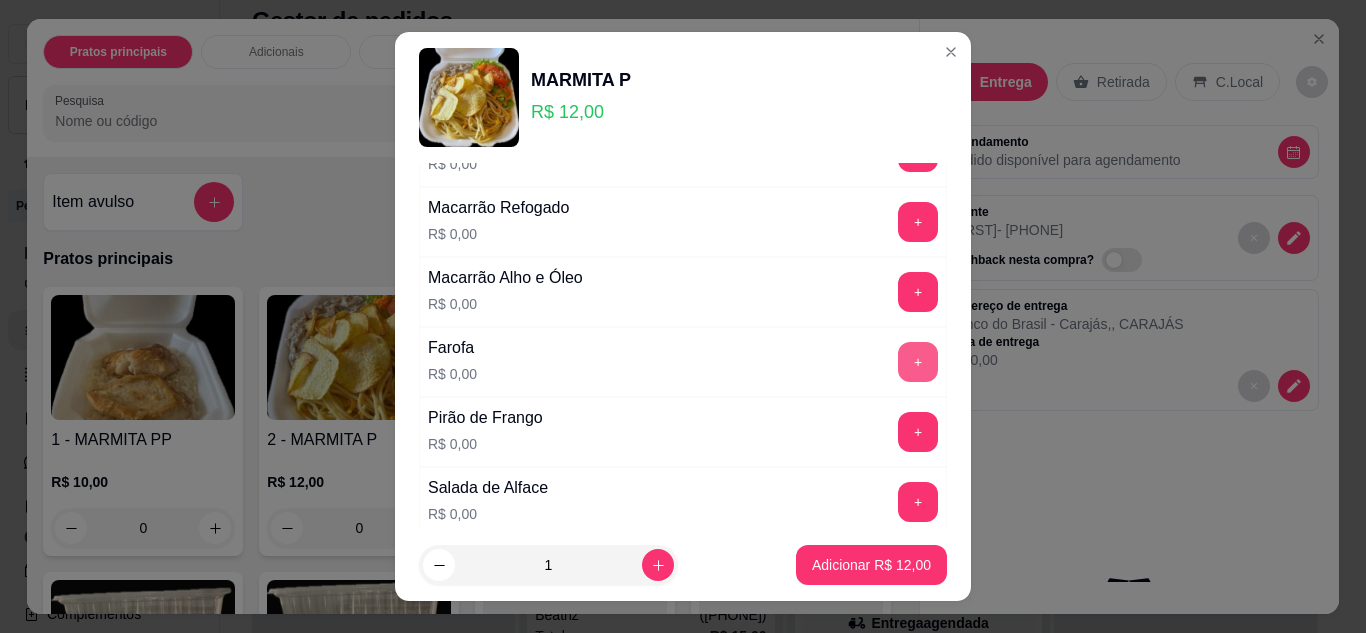 click on "+" at bounding box center [918, 362] 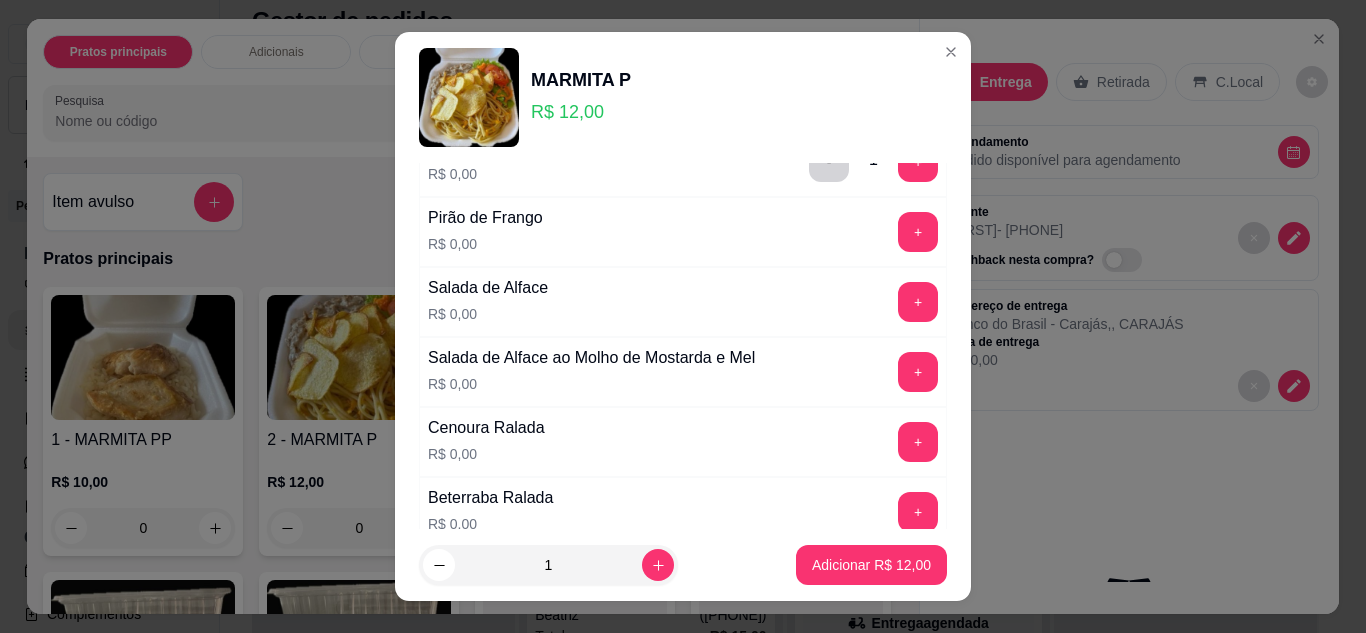 scroll, scrollTop: 900, scrollLeft: 0, axis: vertical 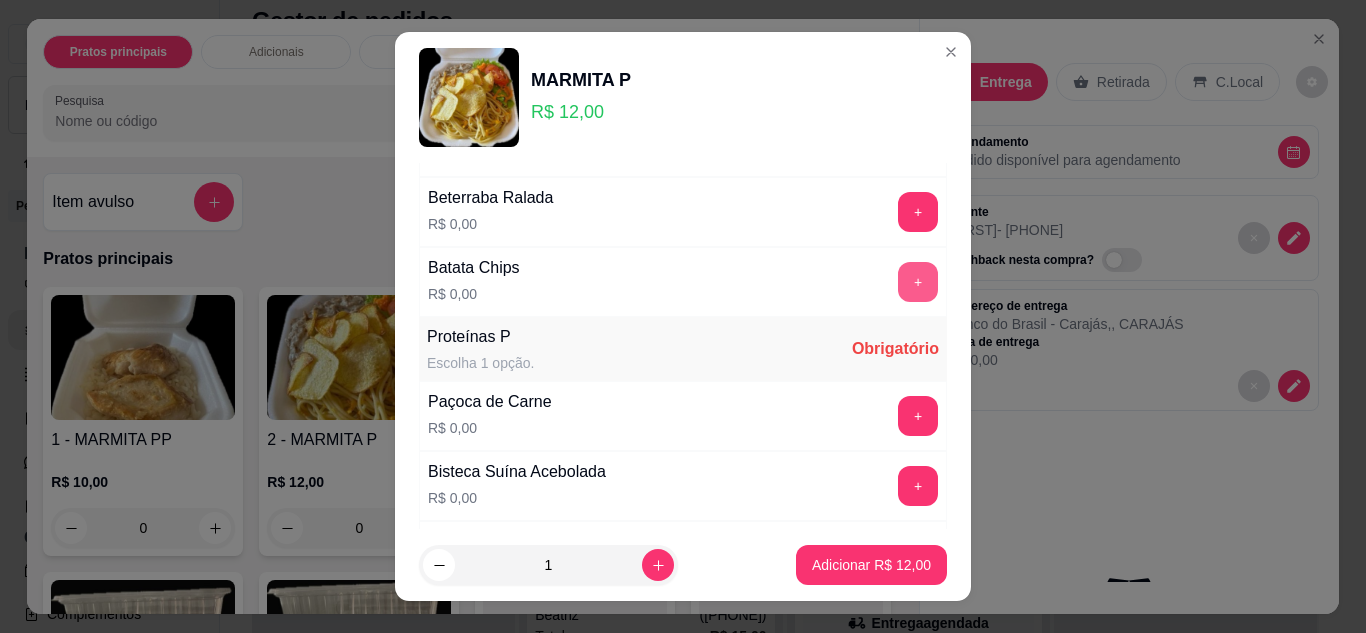 click on "+" at bounding box center [918, 282] 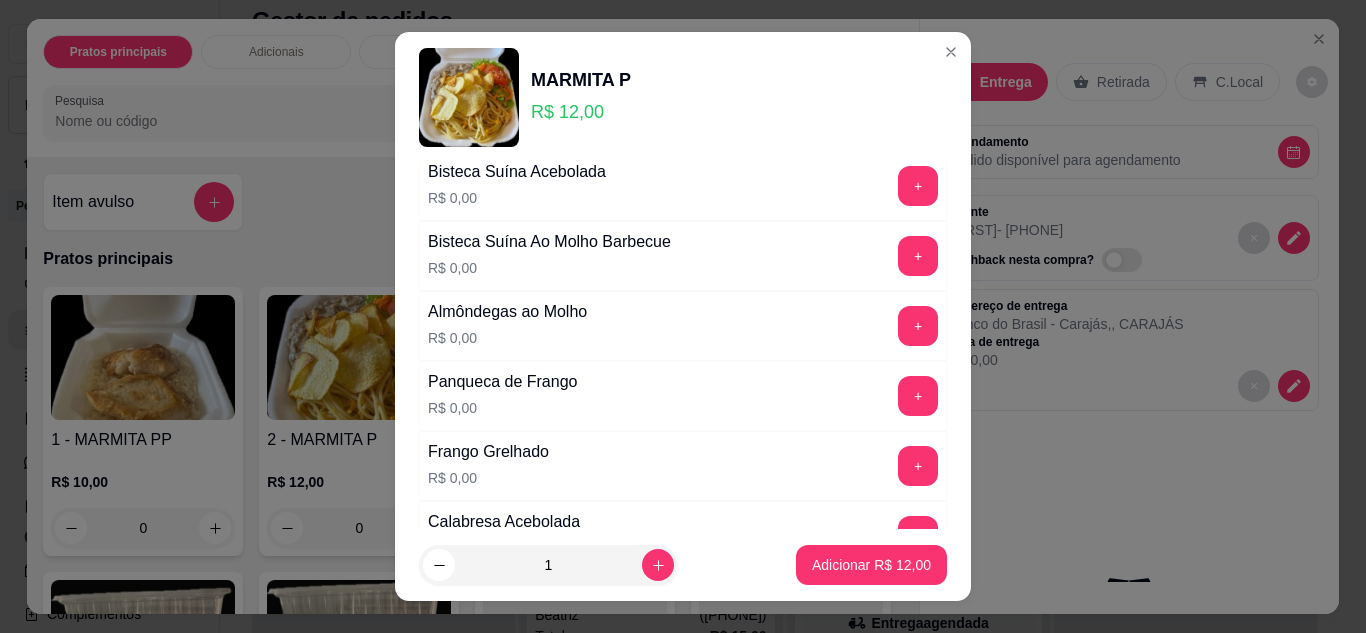 scroll, scrollTop: 1300, scrollLeft: 0, axis: vertical 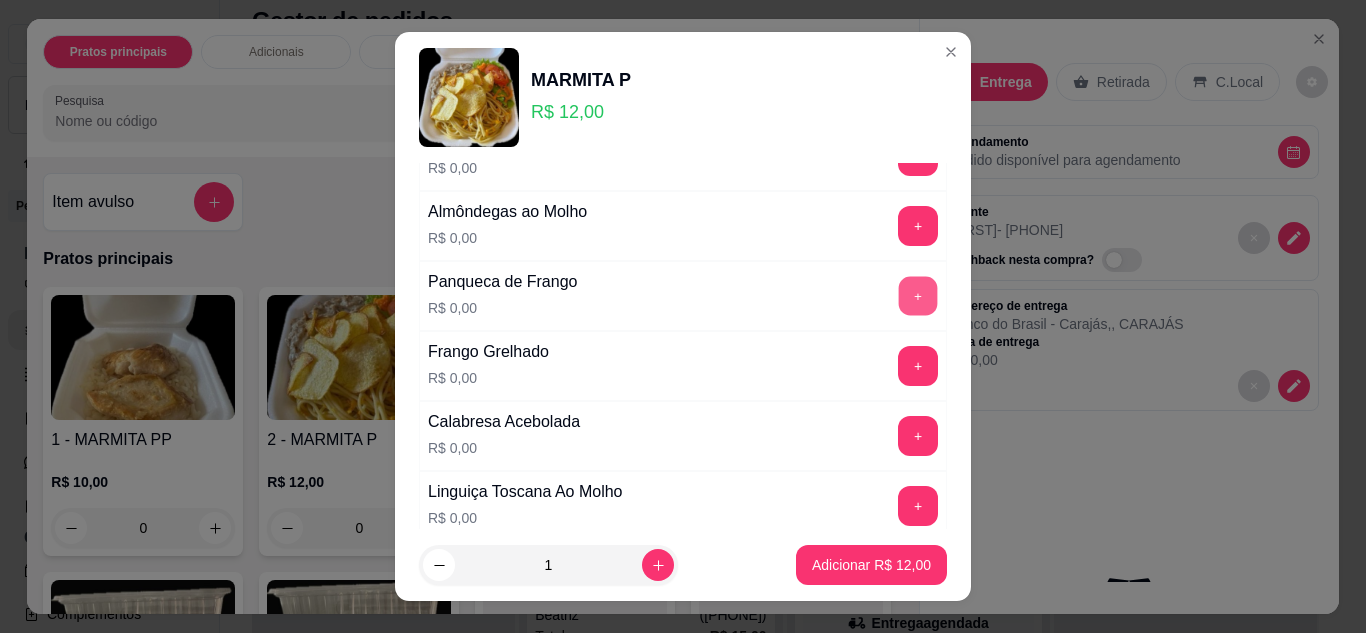 click on "+" at bounding box center [918, 296] 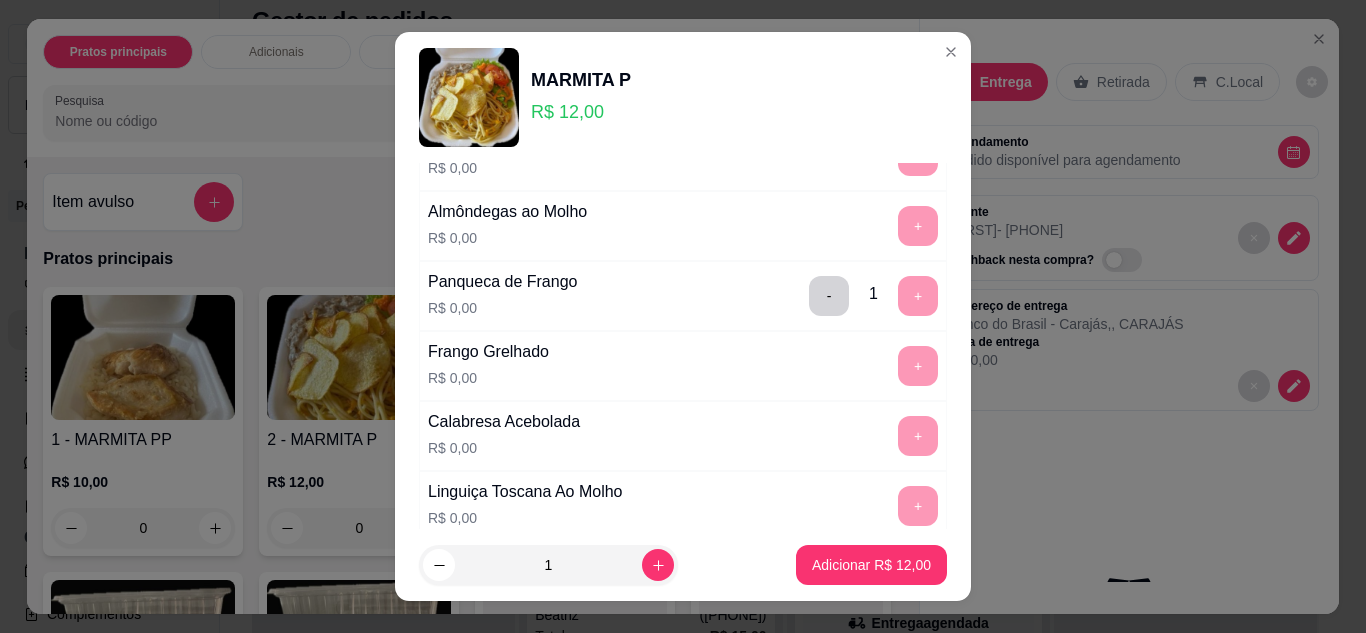 click on "1 Adicionar   R$ 12,00" at bounding box center [683, 565] 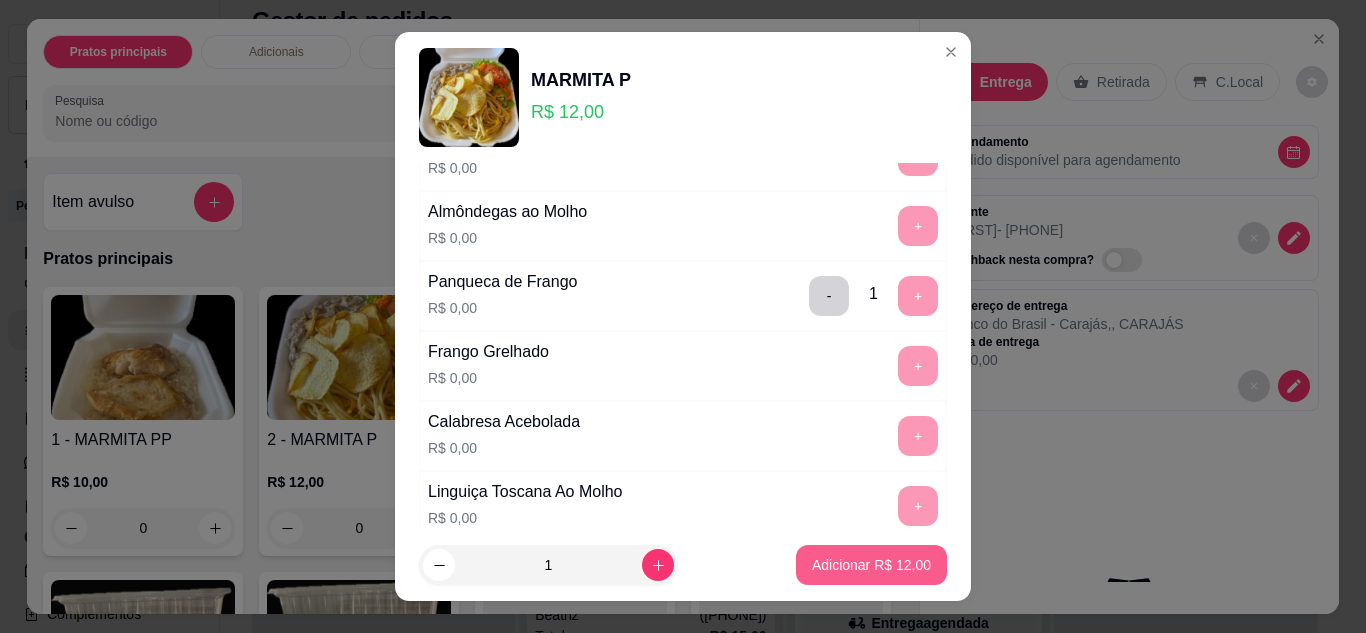 click on "Adicionar   R$ 12,00" at bounding box center (871, 565) 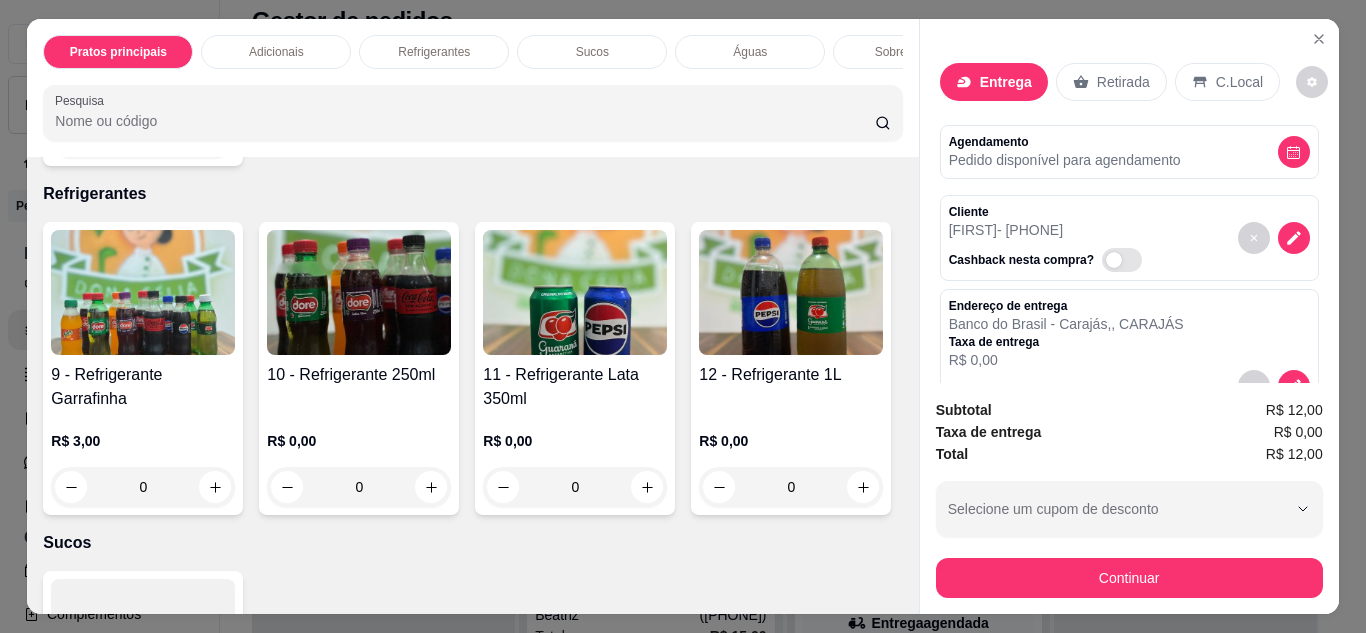 scroll, scrollTop: 1400, scrollLeft: 0, axis: vertical 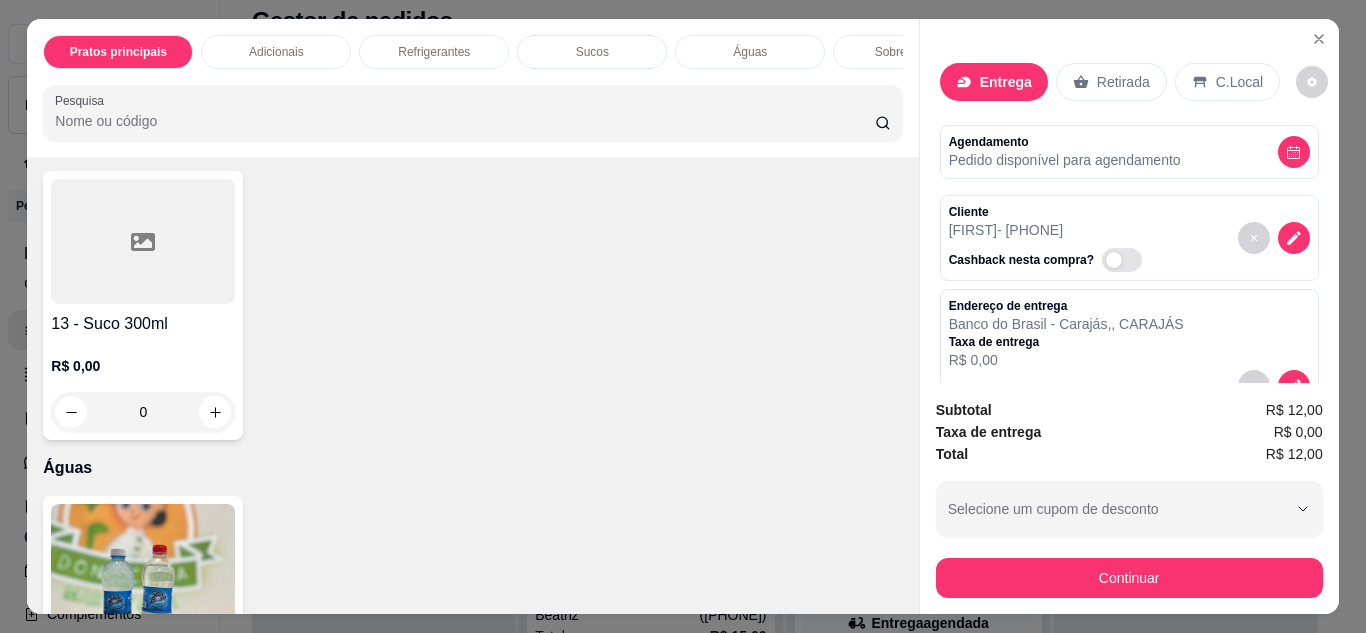 click on "9 - Refrigerante Garrafinha" at bounding box center [143, -13] 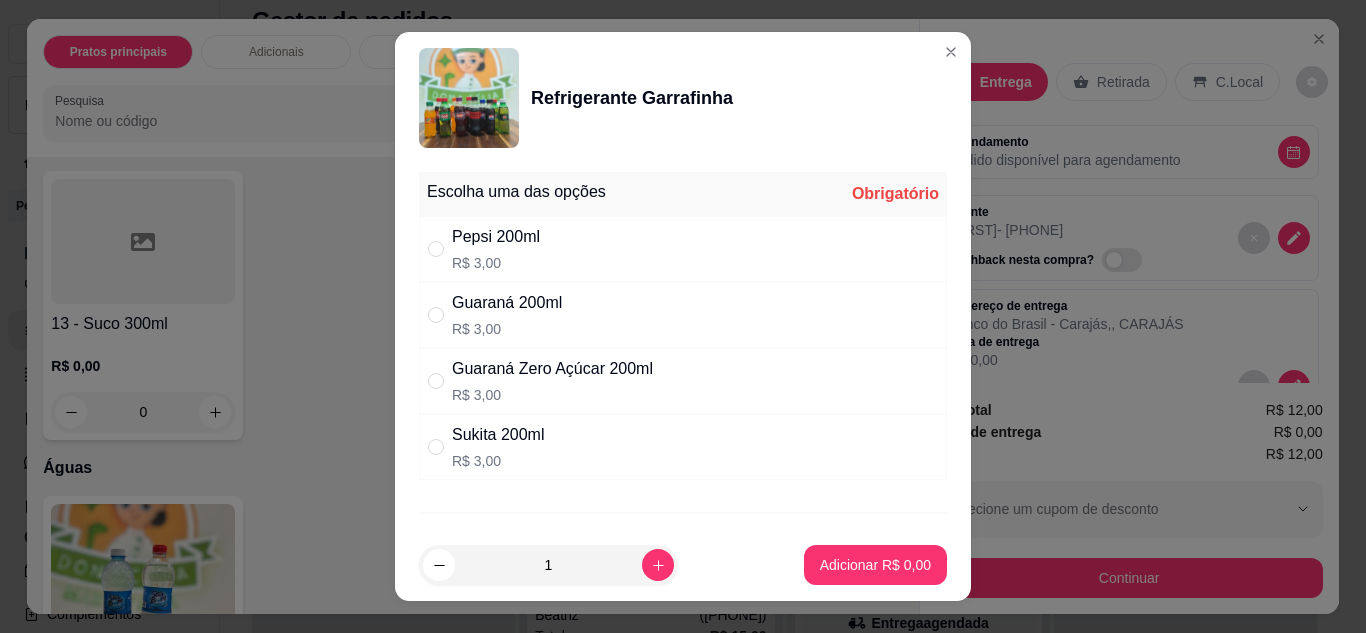 click on "Guaraná Zero Açúcar 200ml" at bounding box center (552, 369) 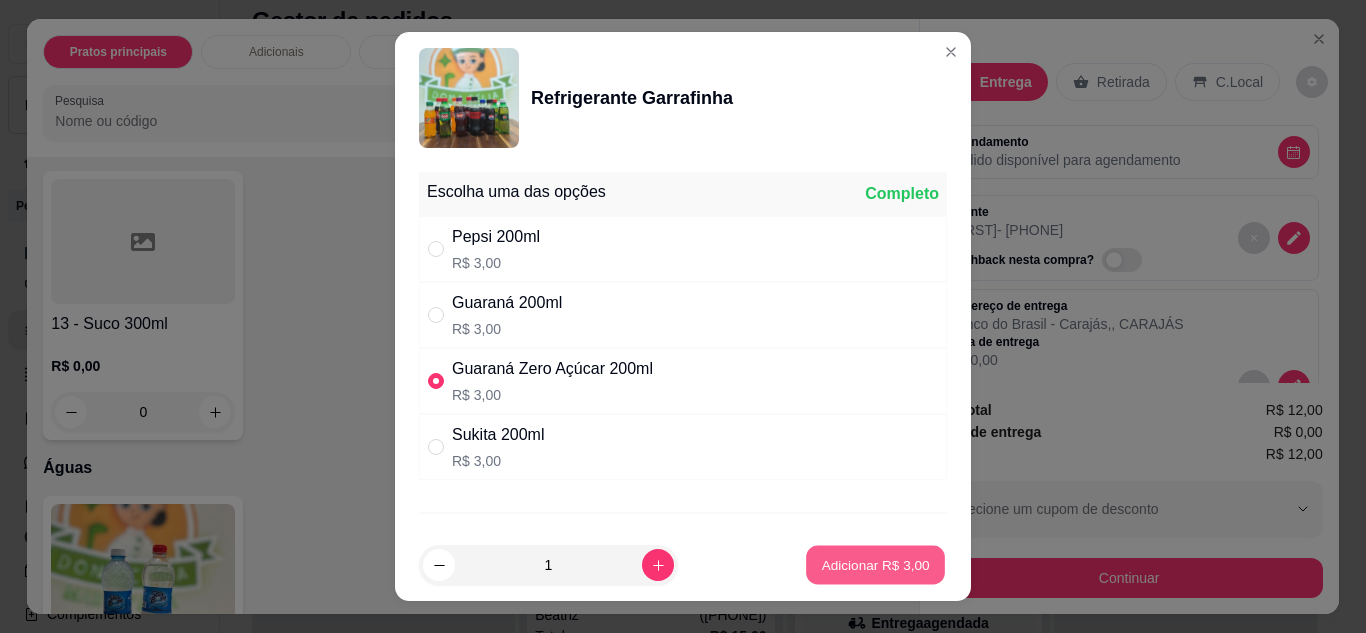 click on "Adicionar   R$ 3,00" at bounding box center [875, 565] 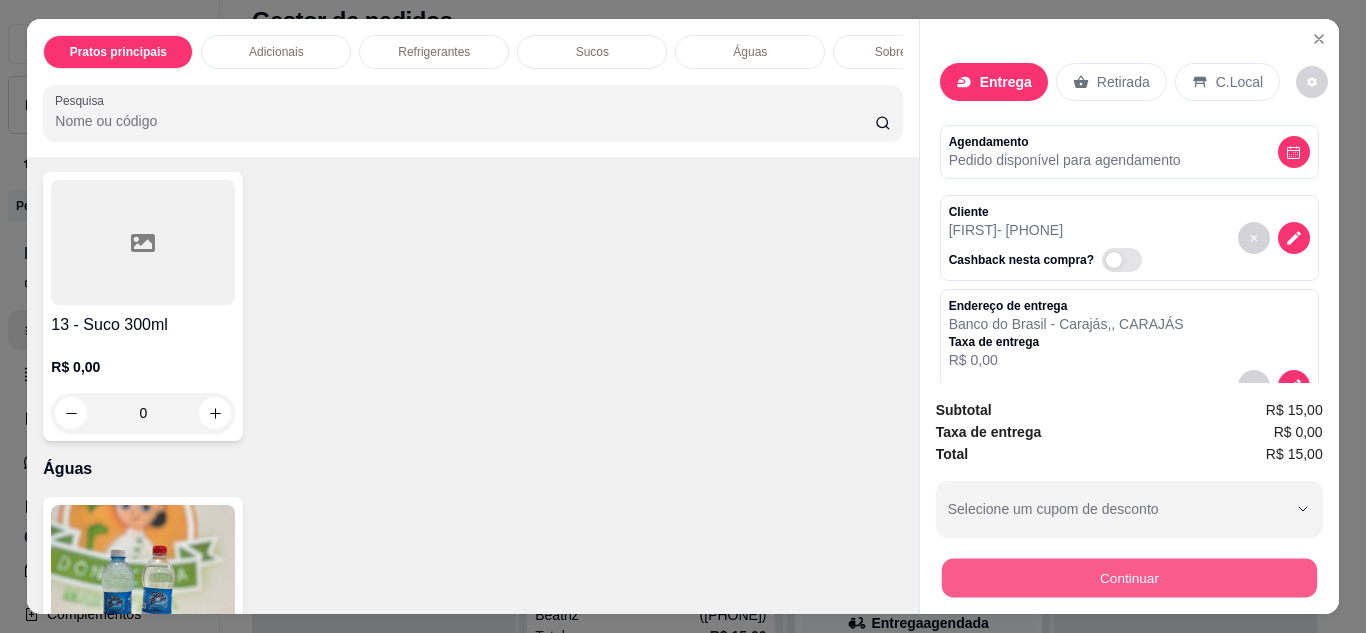 click on "Continuar" at bounding box center (1128, 578) 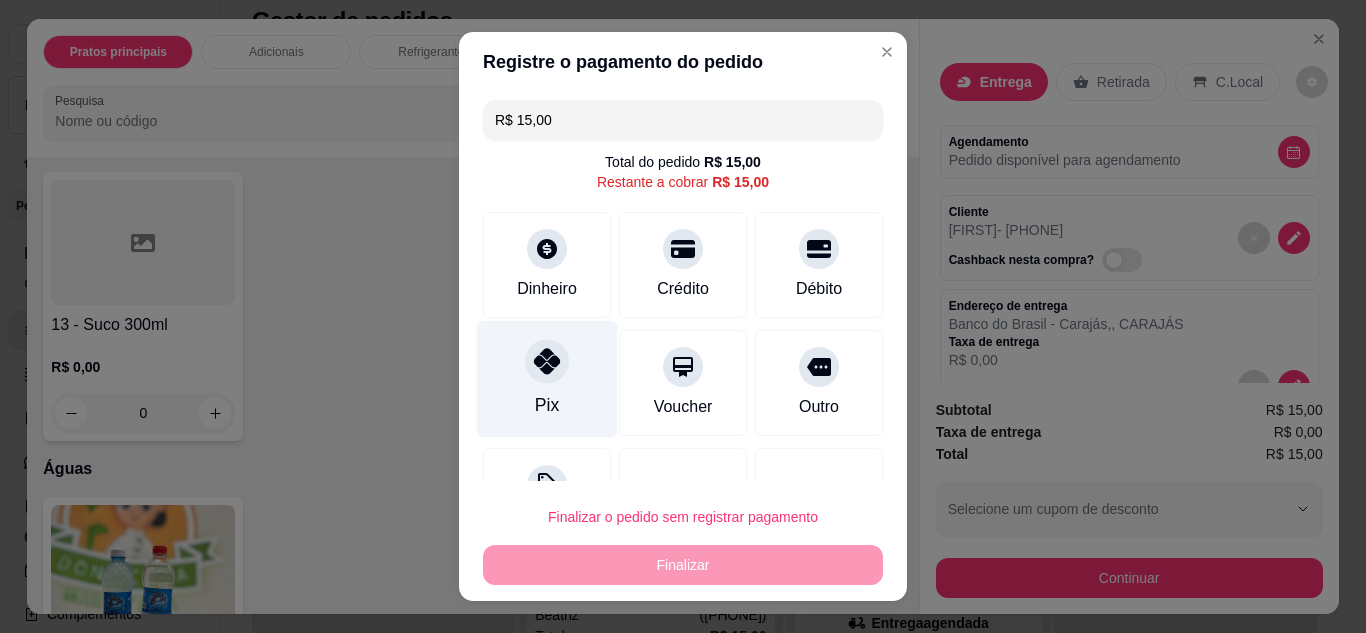 click 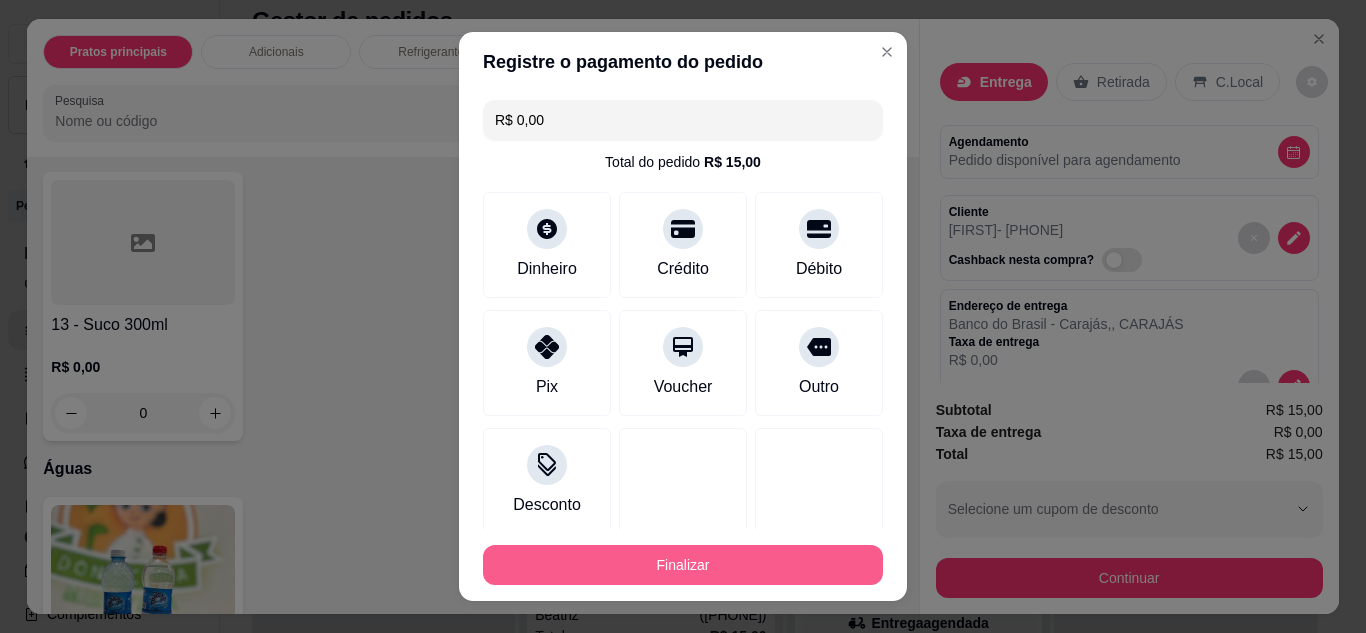 click on "Finalizar" at bounding box center [683, 565] 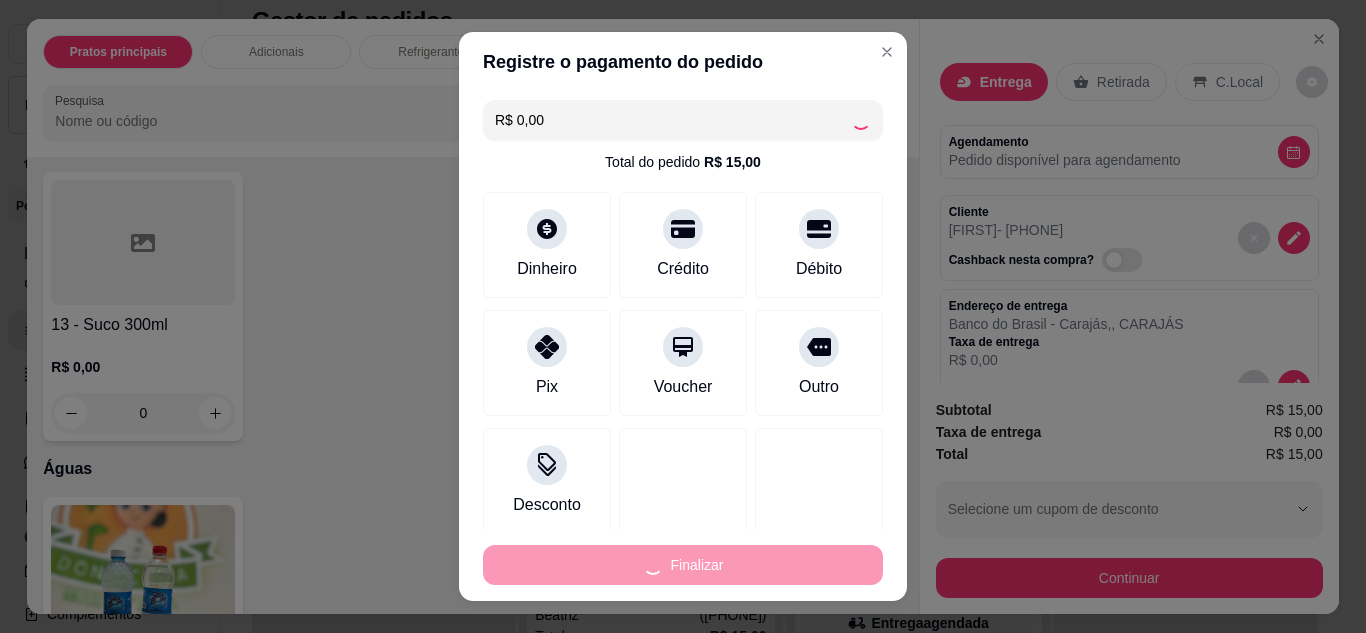 type on "0" 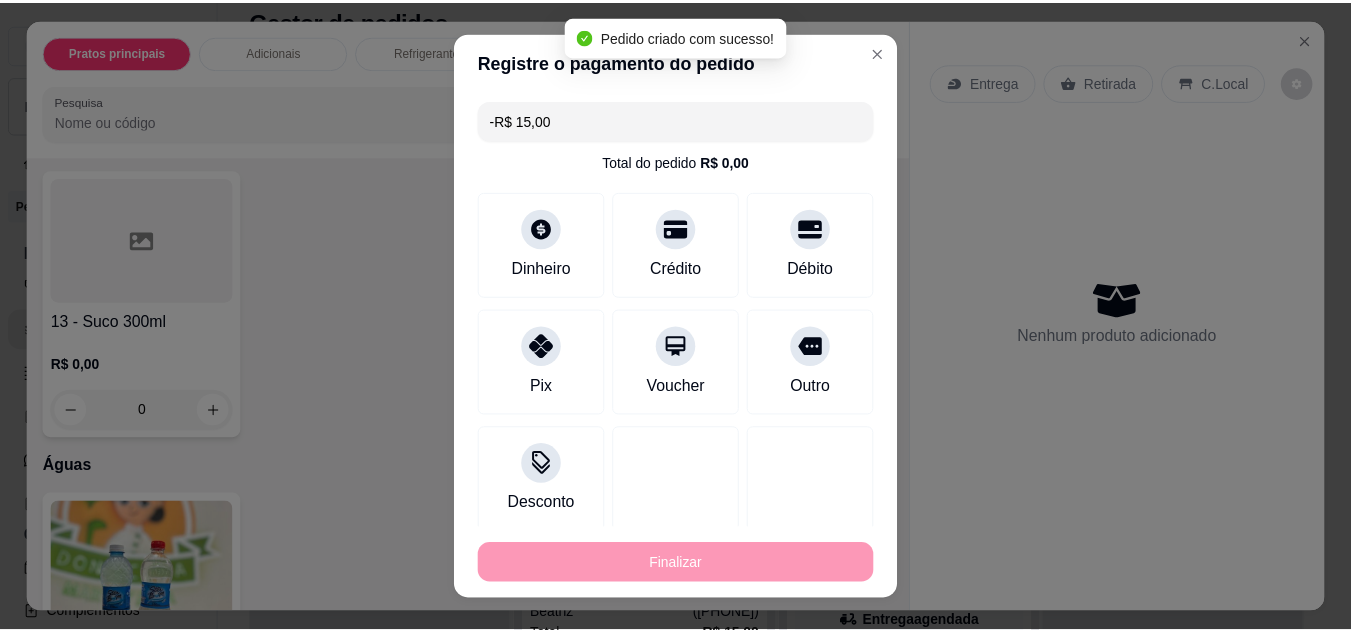 scroll, scrollTop: 1400, scrollLeft: 0, axis: vertical 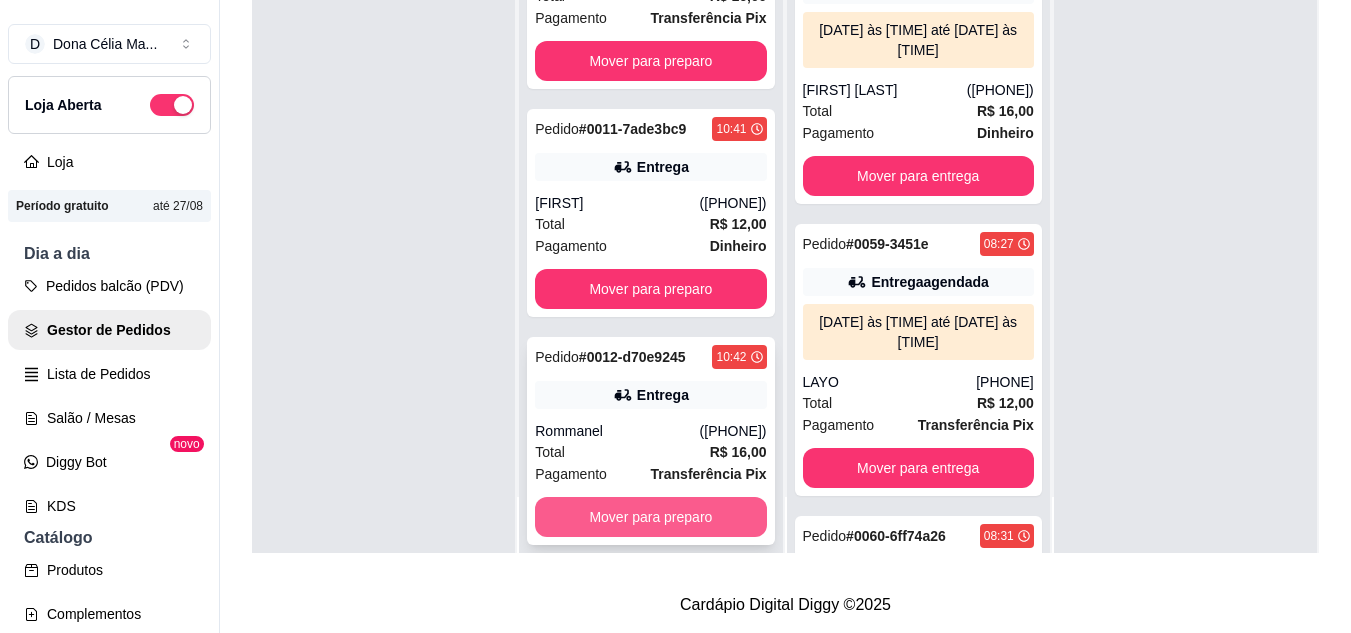 click on "Mover para preparo" at bounding box center (650, 517) 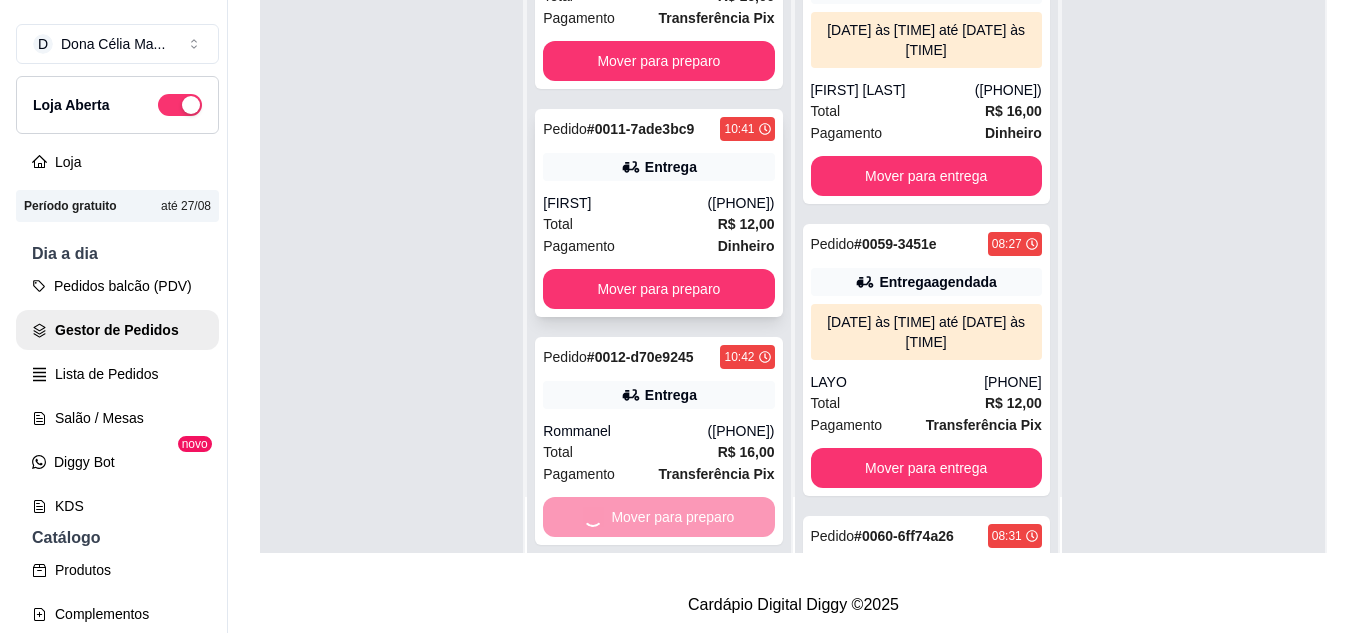 scroll, scrollTop: 1503, scrollLeft: 0, axis: vertical 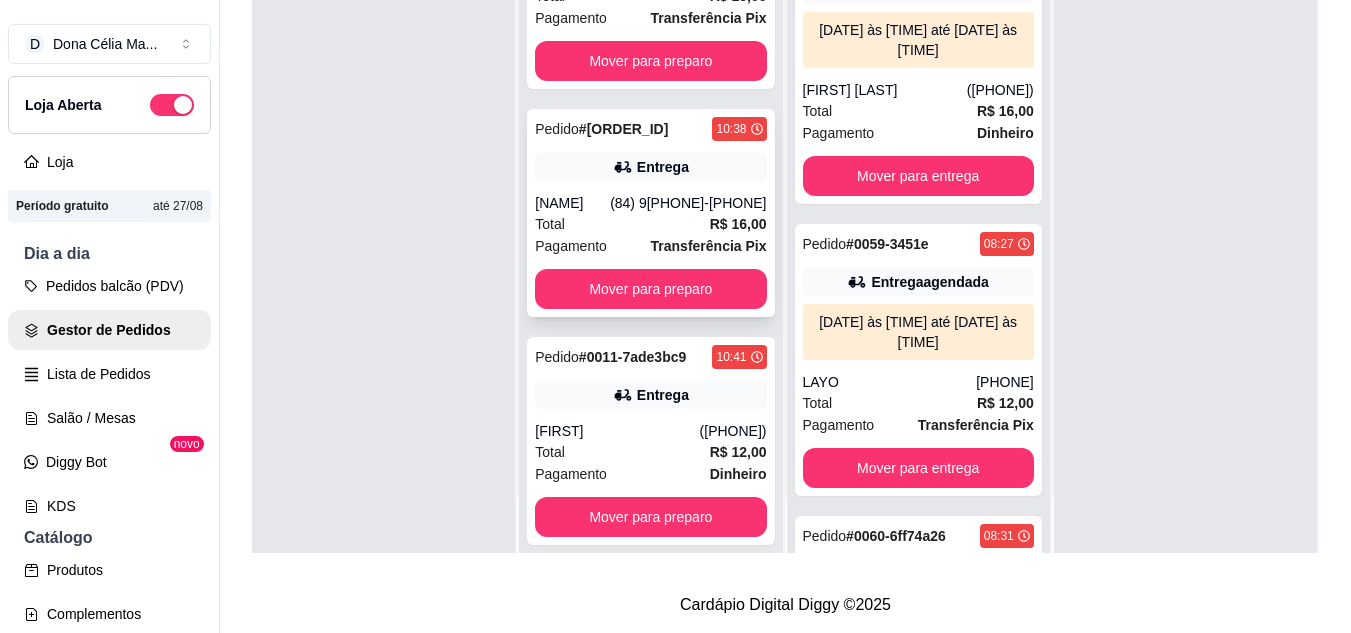 click on "Total R$ 16,00" at bounding box center (650, 224) 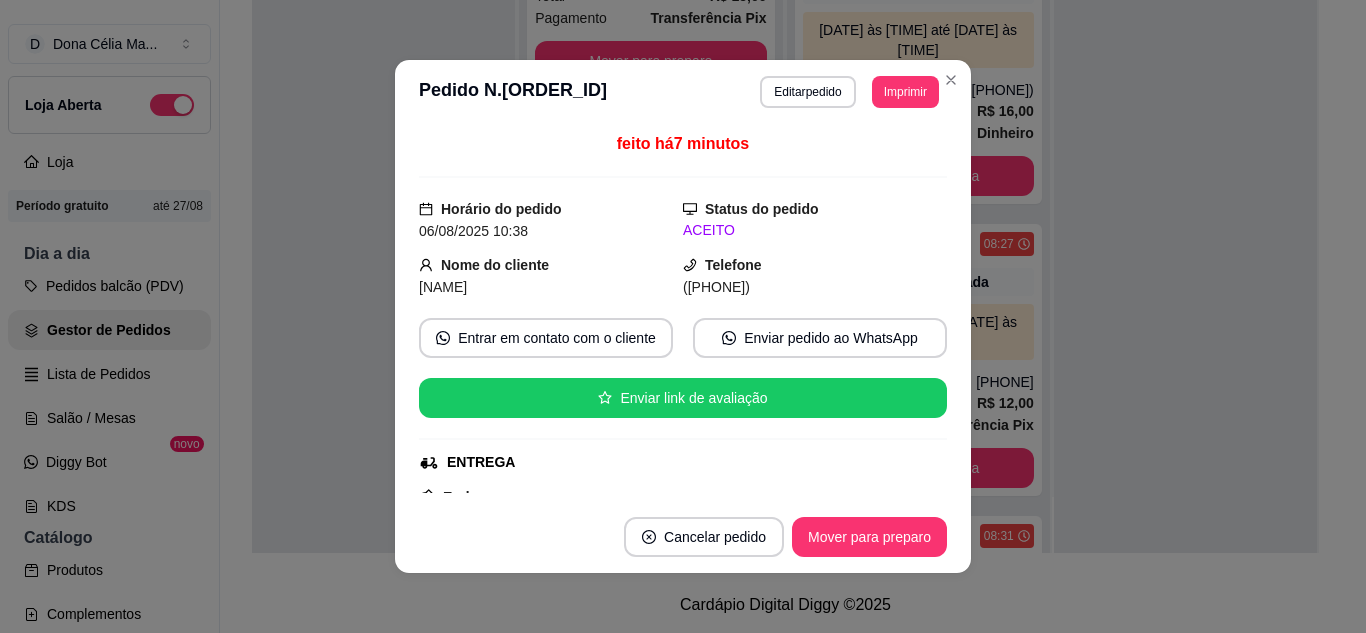 scroll, scrollTop: 200, scrollLeft: 0, axis: vertical 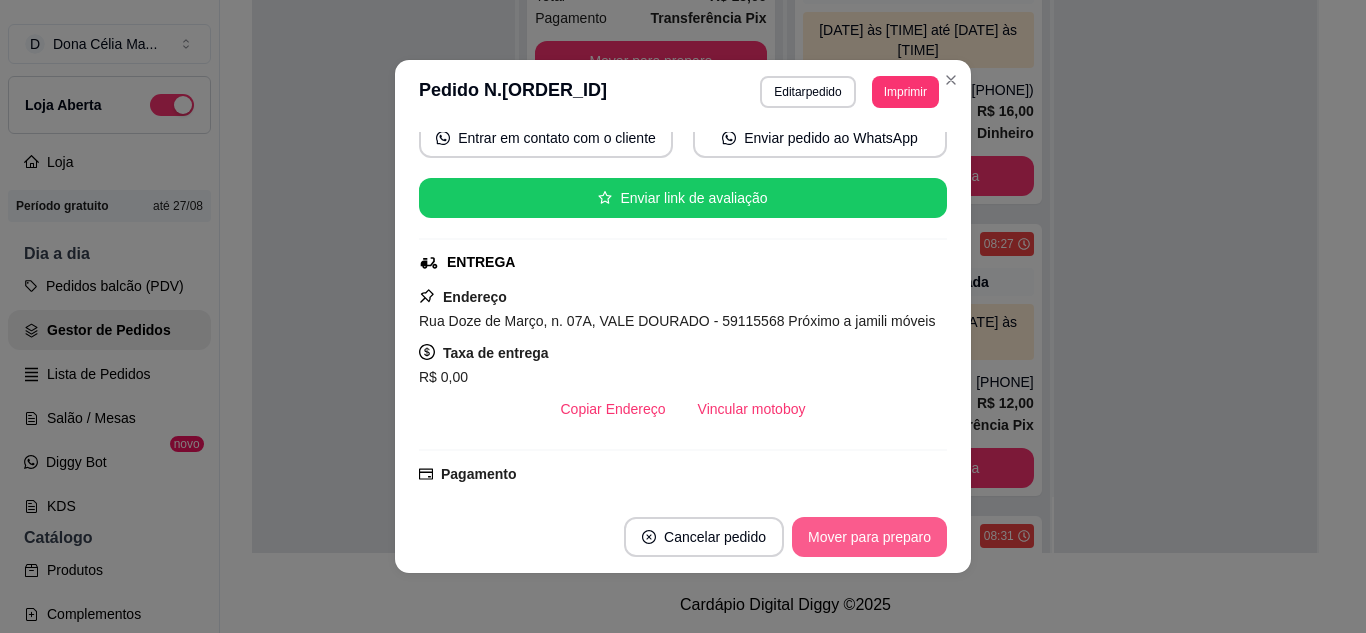 click on "Mover para preparo" at bounding box center [869, 537] 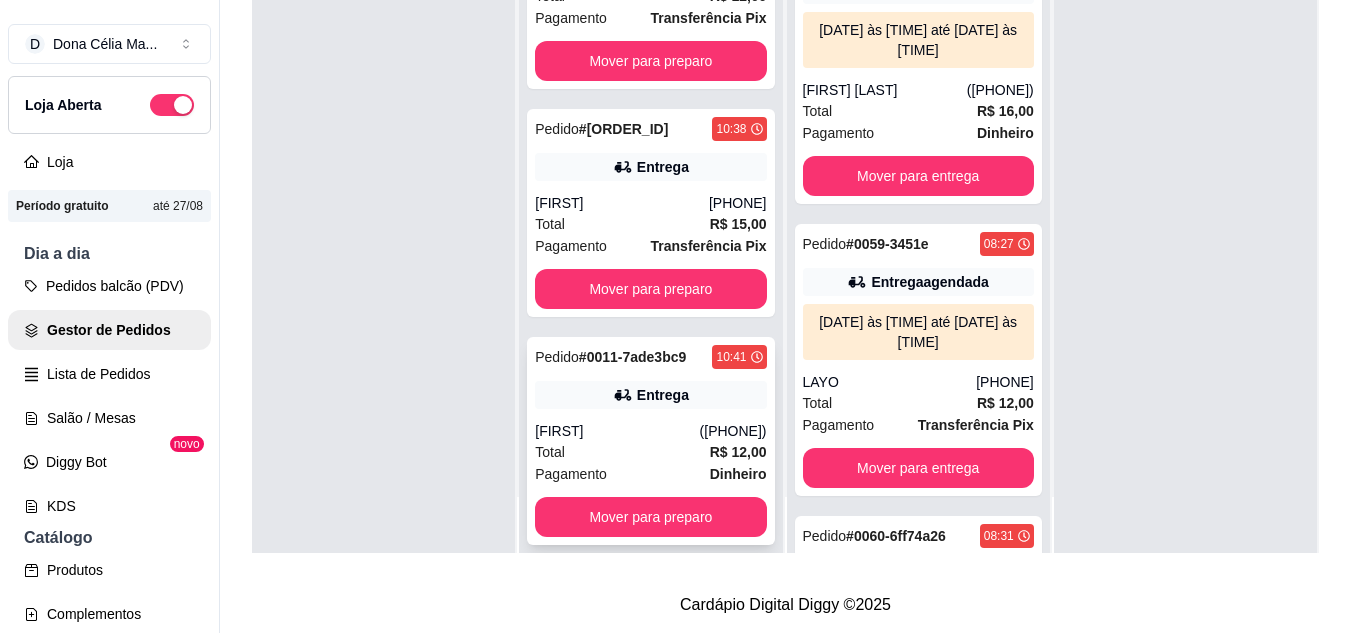 scroll, scrollTop: 1175, scrollLeft: 0, axis: vertical 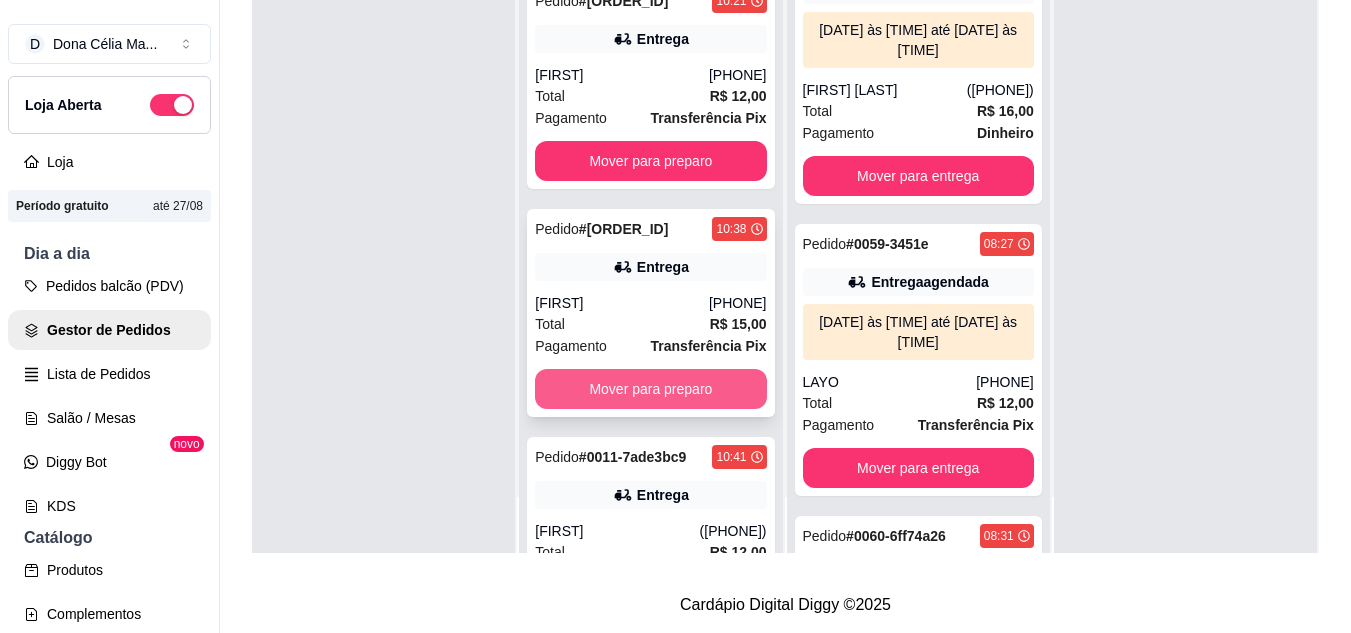 click on "Mover para preparo" at bounding box center [650, 389] 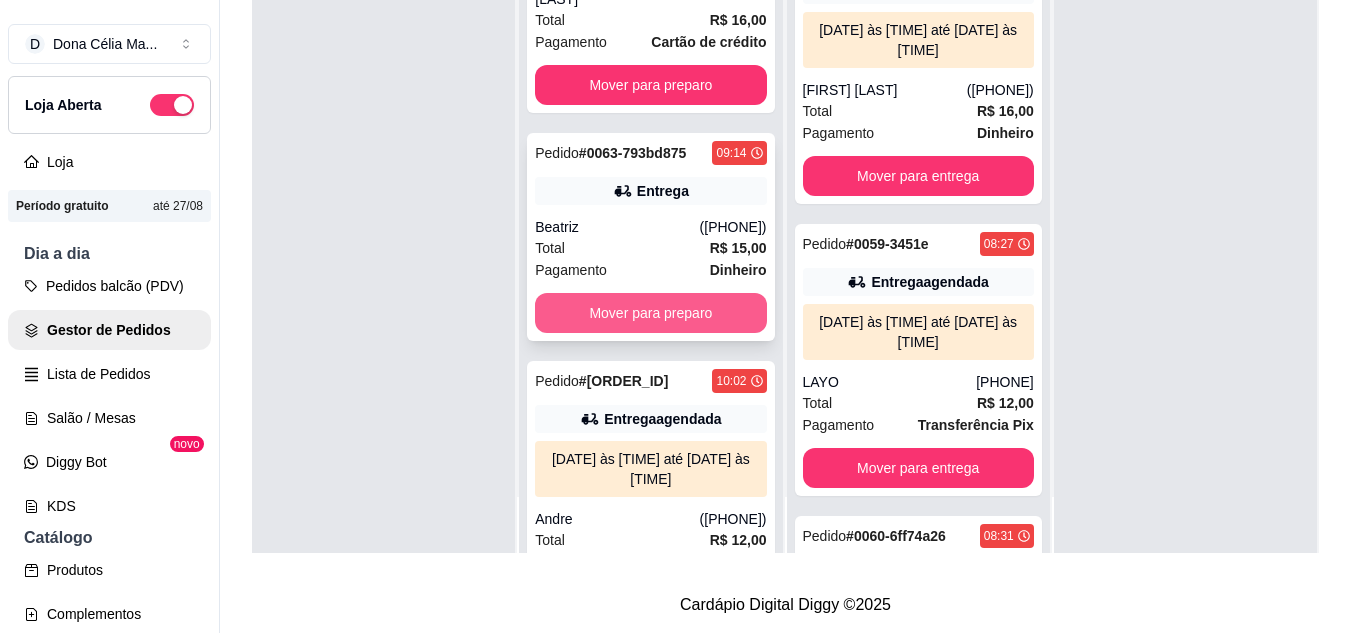 scroll, scrollTop: 0, scrollLeft: 0, axis: both 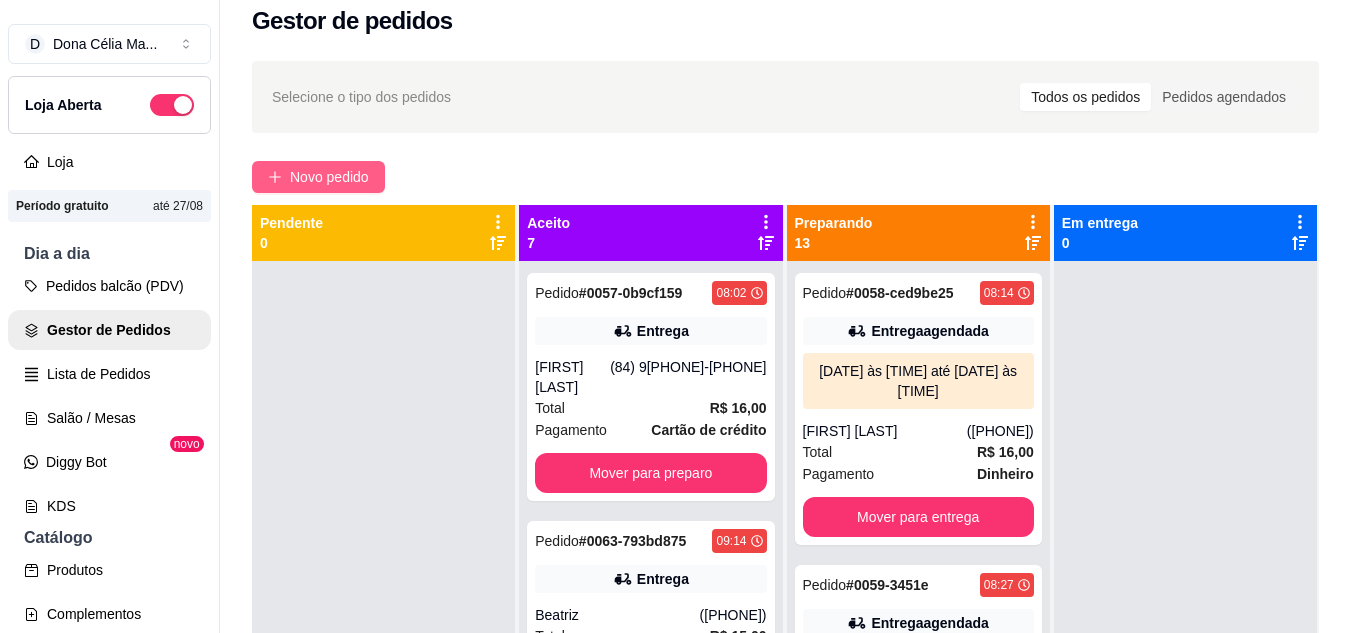 click on "Novo pedido" at bounding box center [329, 177] 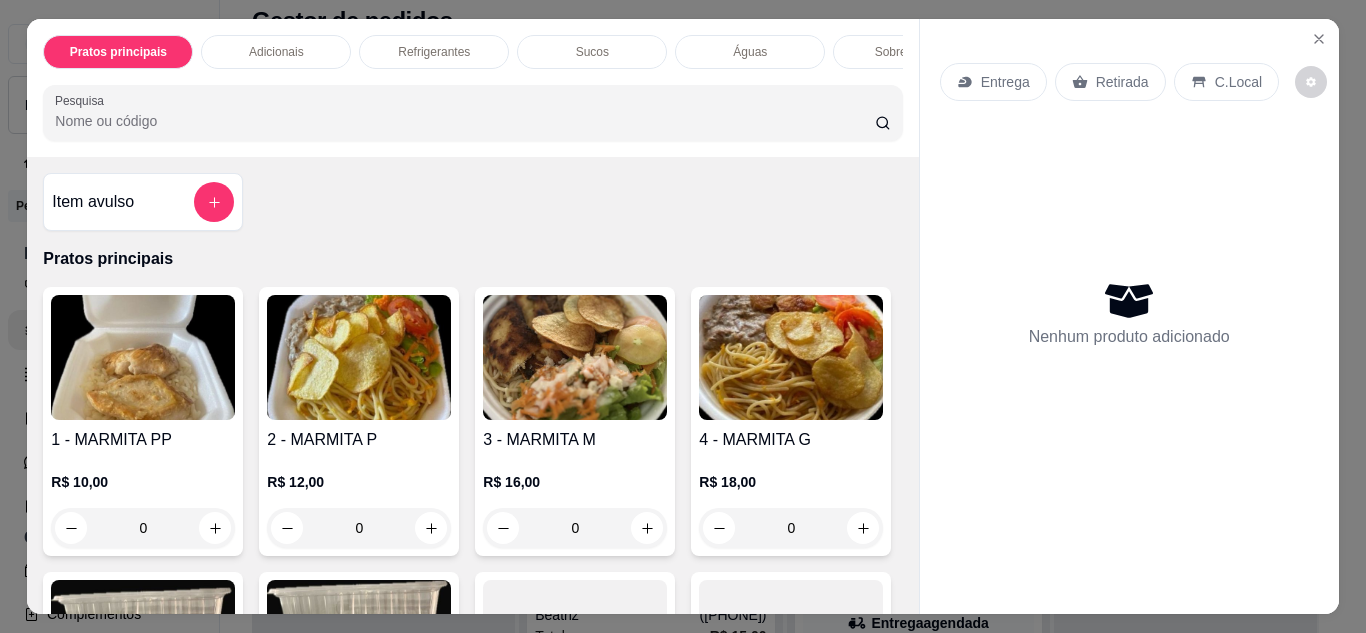 click on "Entrega" at bounding box center [993, 82] 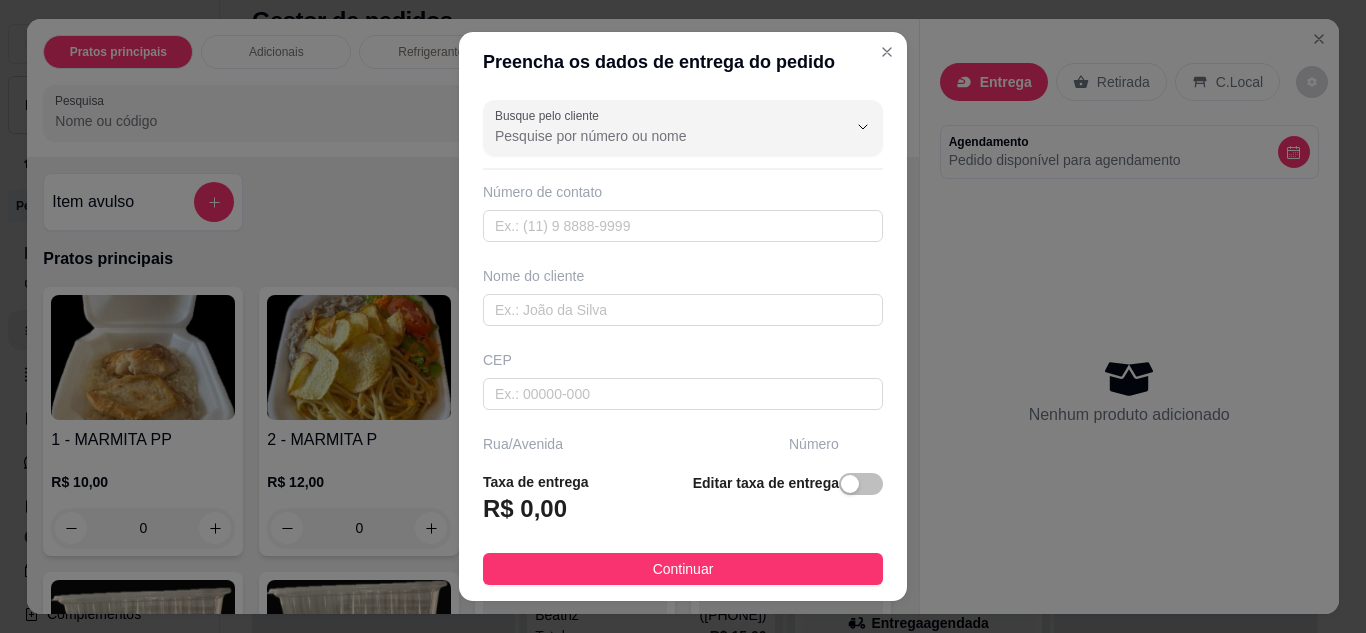 click on "Número de contato" at bounding box center [683, 212] 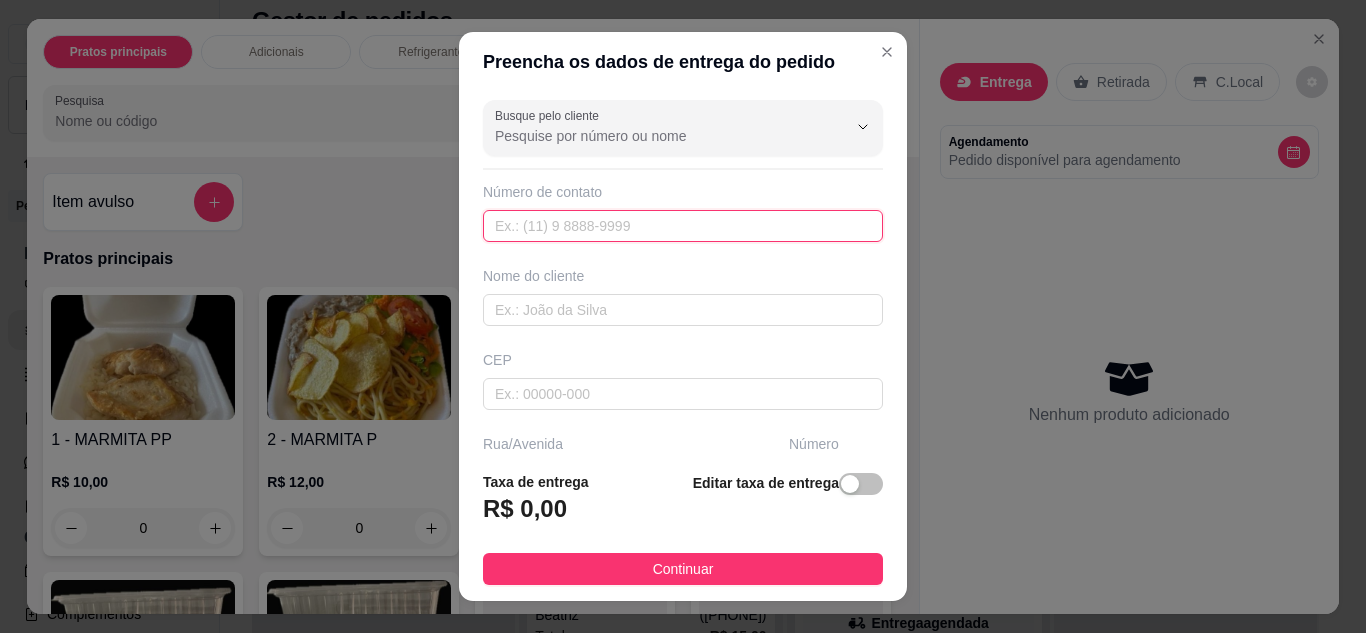 click at bounding box center (683, 226) 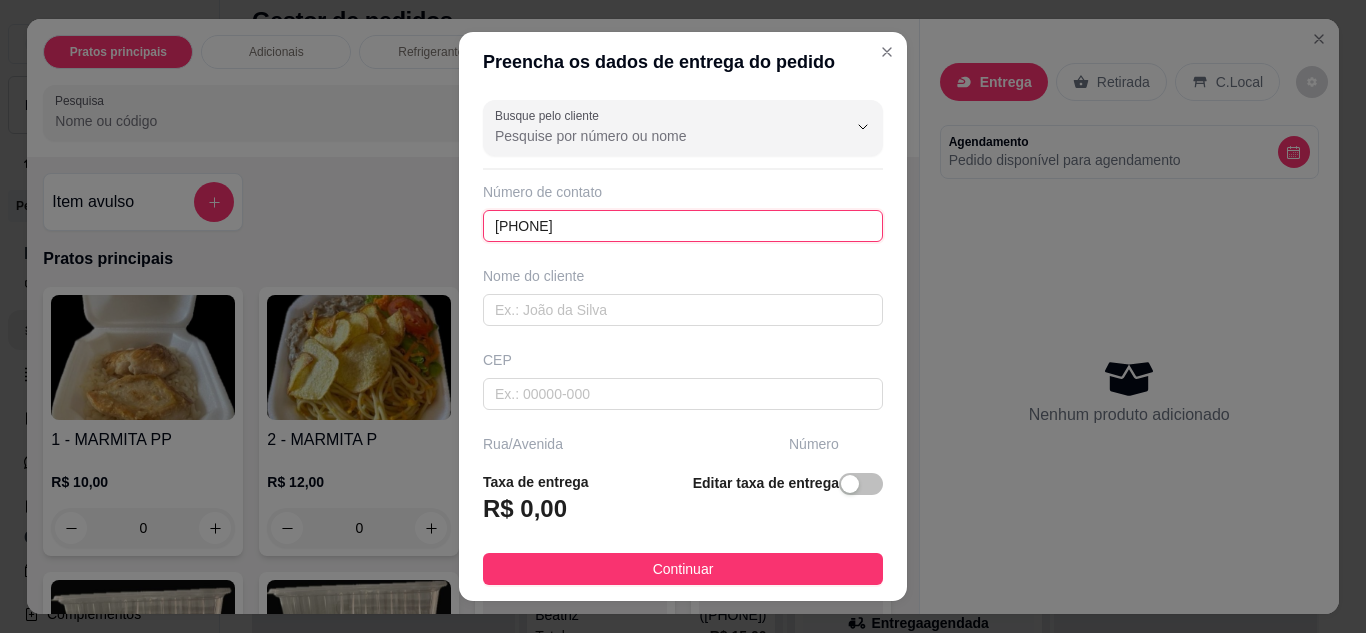 click on "(84) 9921-2870" at bounding box center (683, 226) 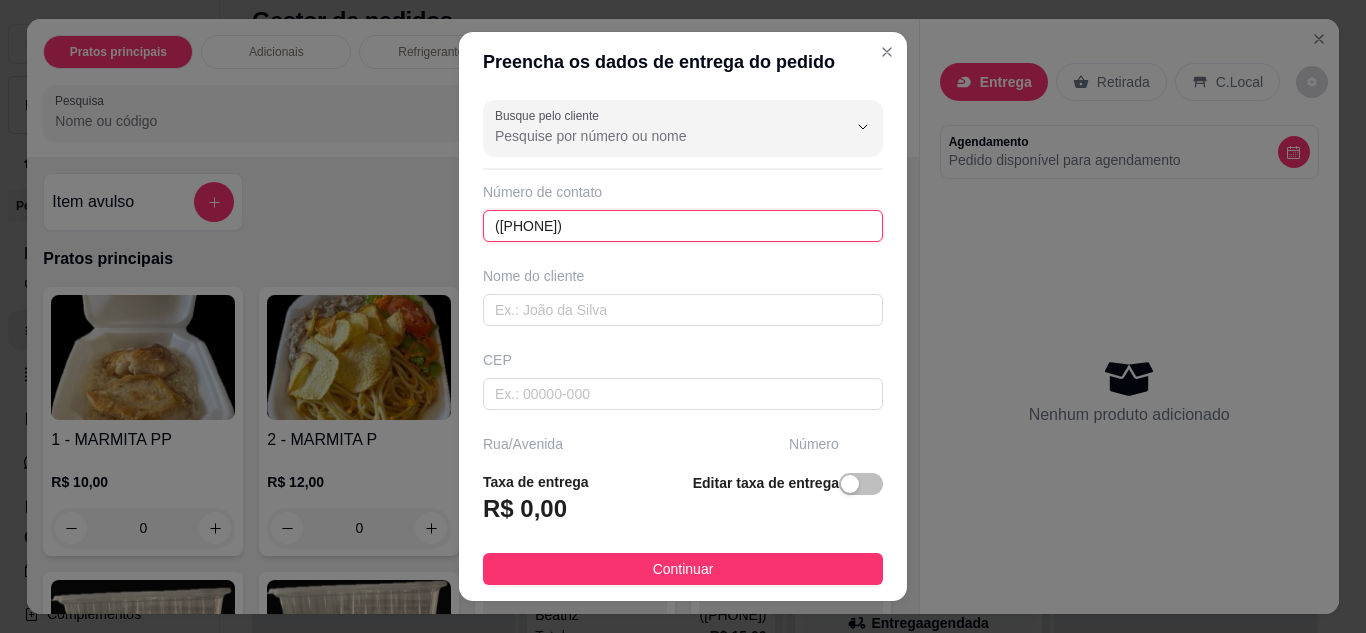 type on "(84) 99921-2870" 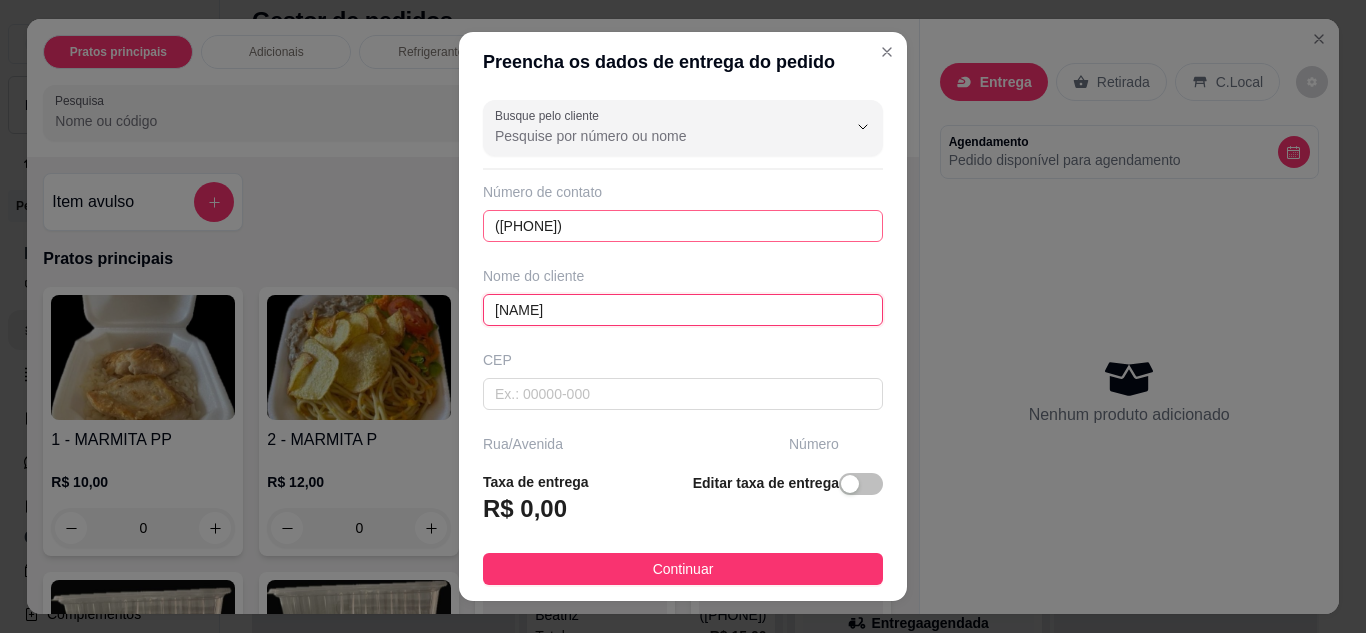 type on "Suzanne" 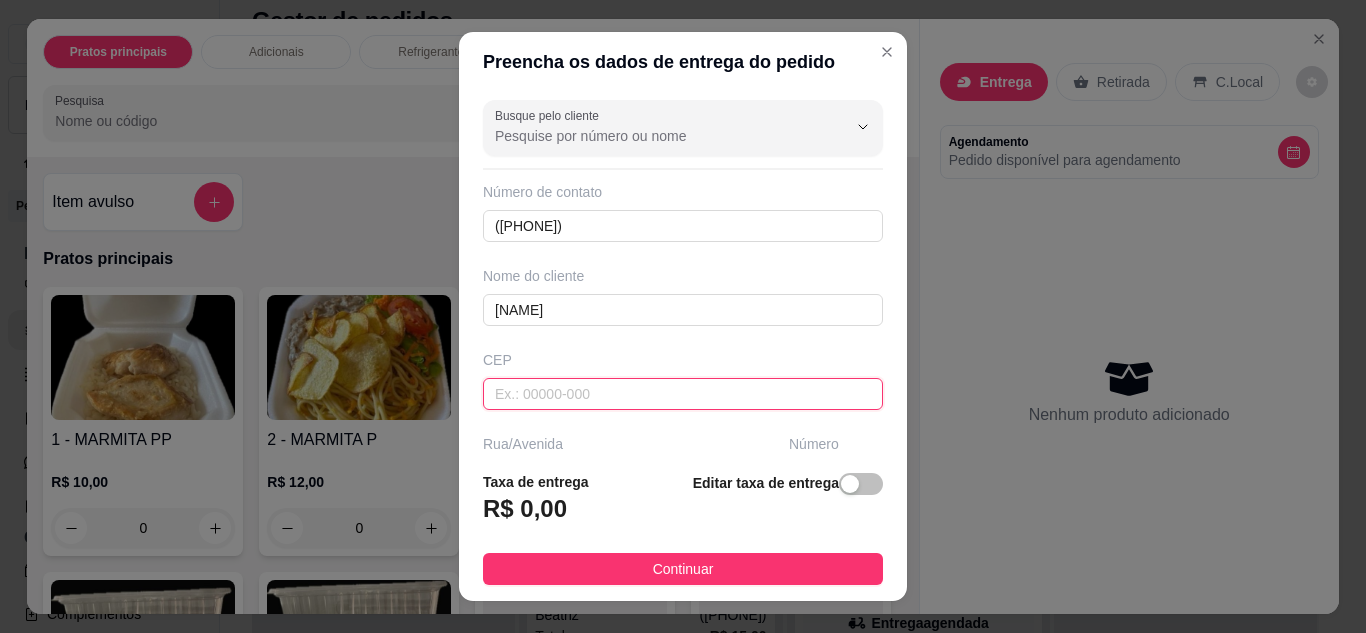 scroll, scrollTop: 300, scrollLeft: 0, axis: vertical 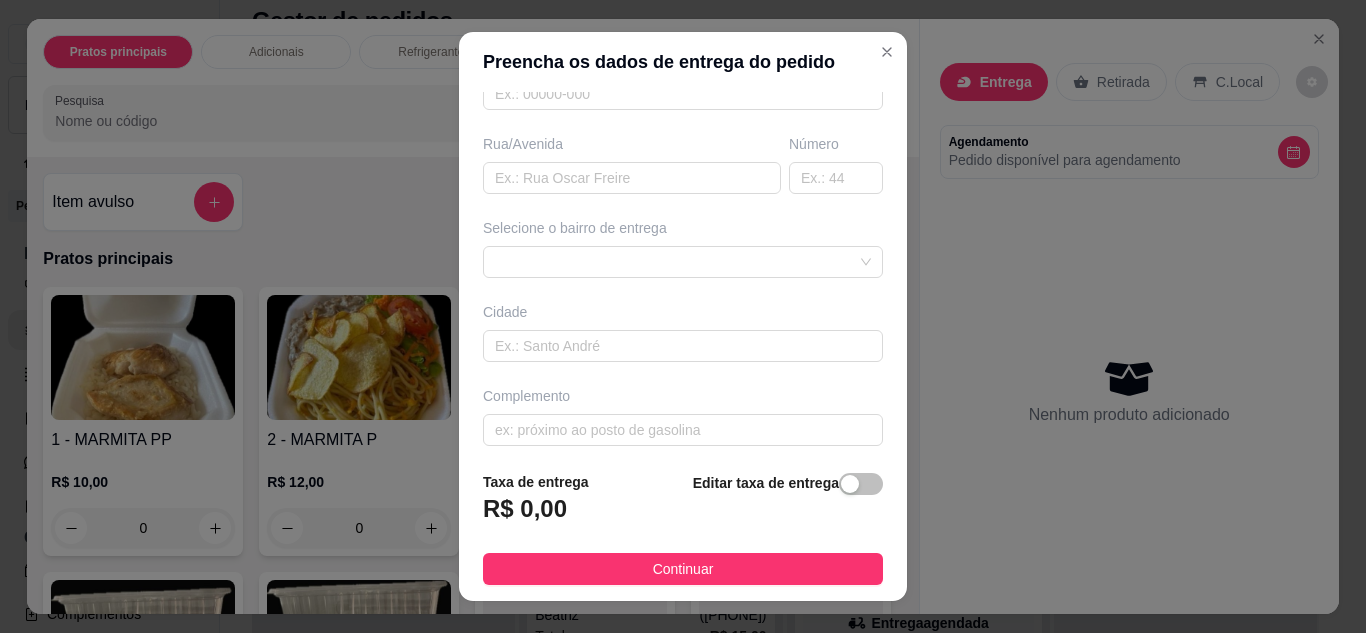 click on "Selecione o bairro de entrega" at bounding box center [683, 248] 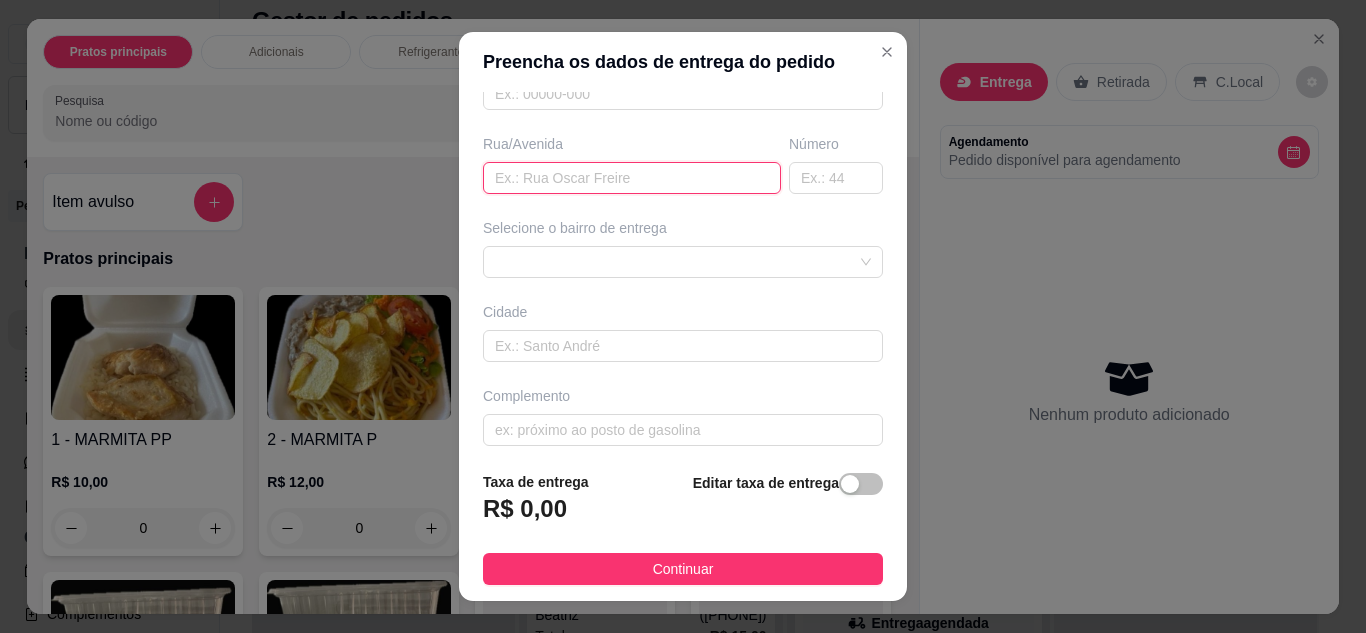 click at bounding box center [632, 178] 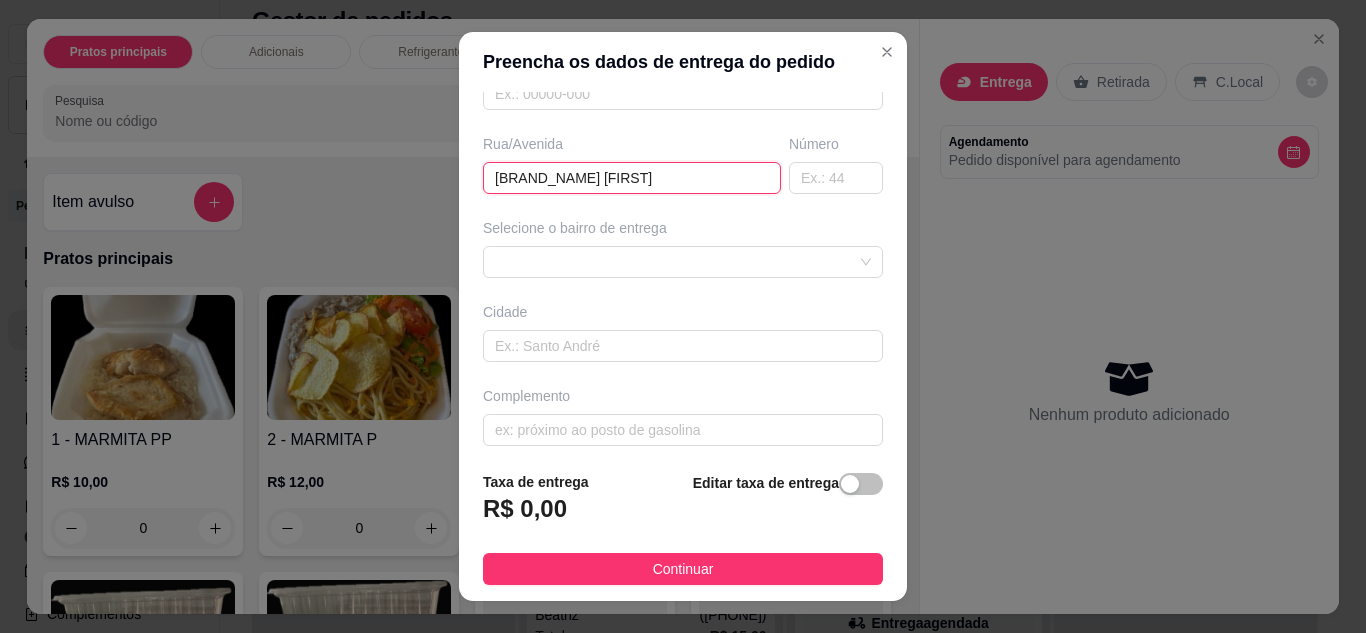 type on "Dell Rayssa" 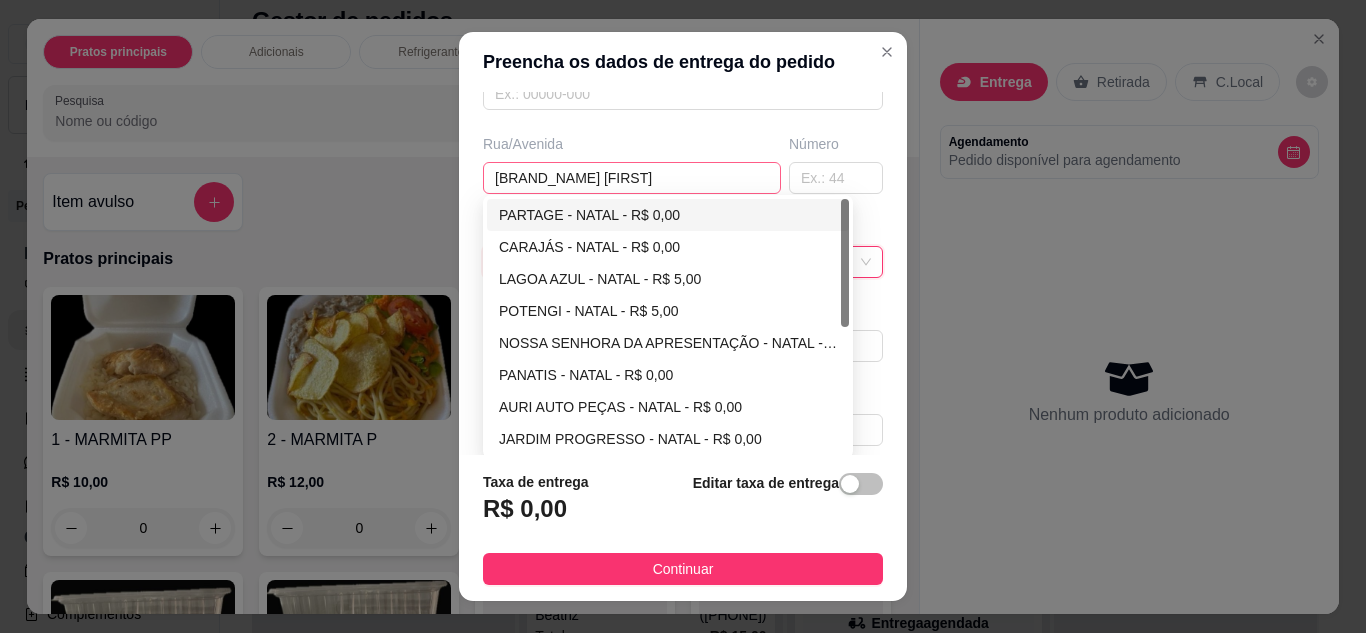 scroll, scrollTop: 310, scrollLeft: 0, axis: vertical 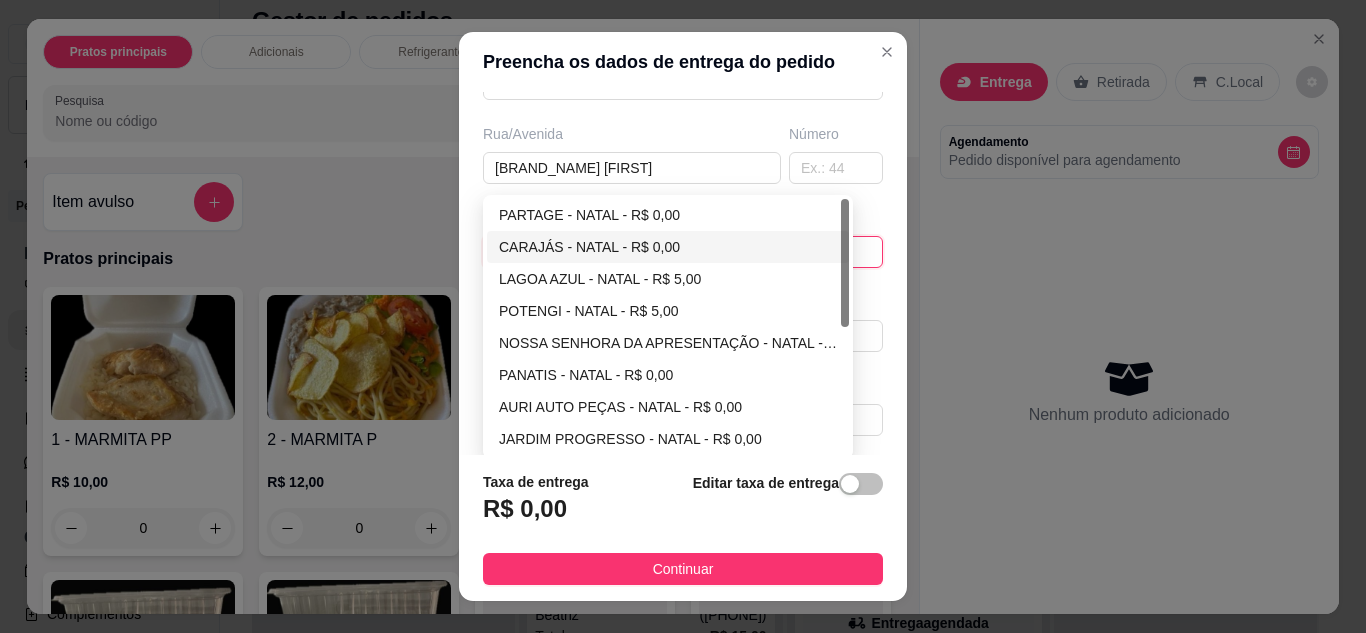 click on "CARAJÁS - NATAL -  R$ 0,00" at bounding box center [668, 247] 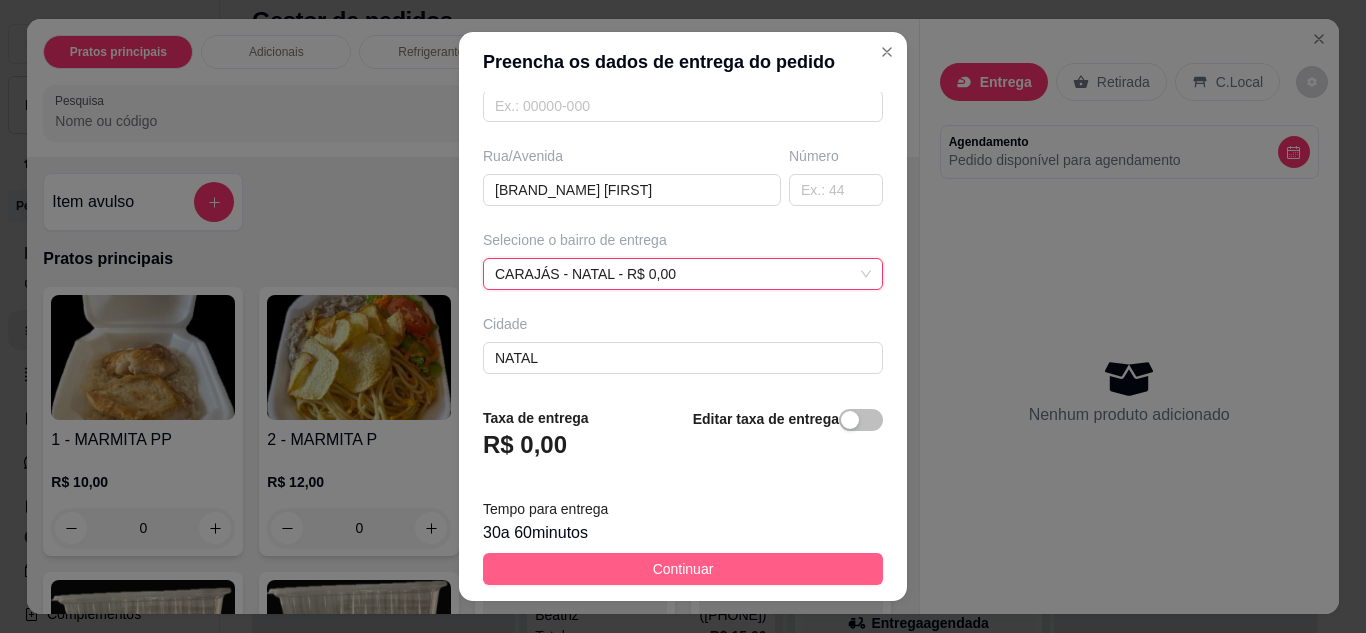 scroll, scrollTop: 310, scrollLeft: 0, axis: vertical 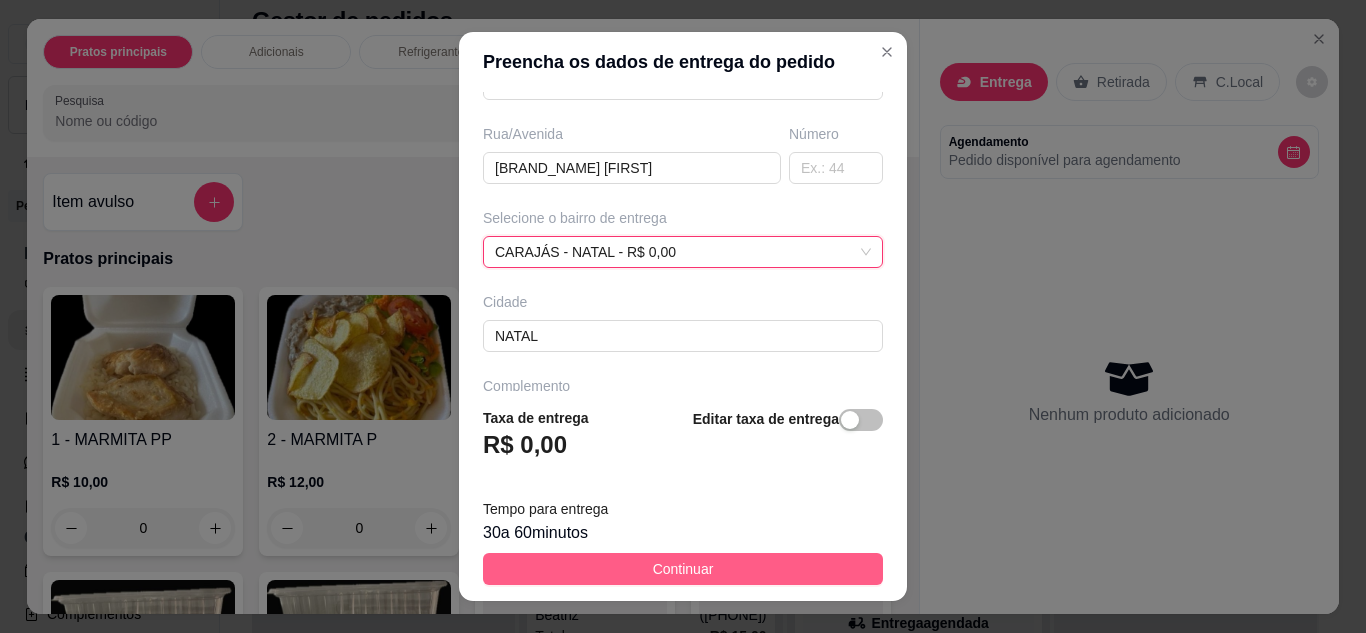 click on "Continuar" at bounding box center (683, 569) 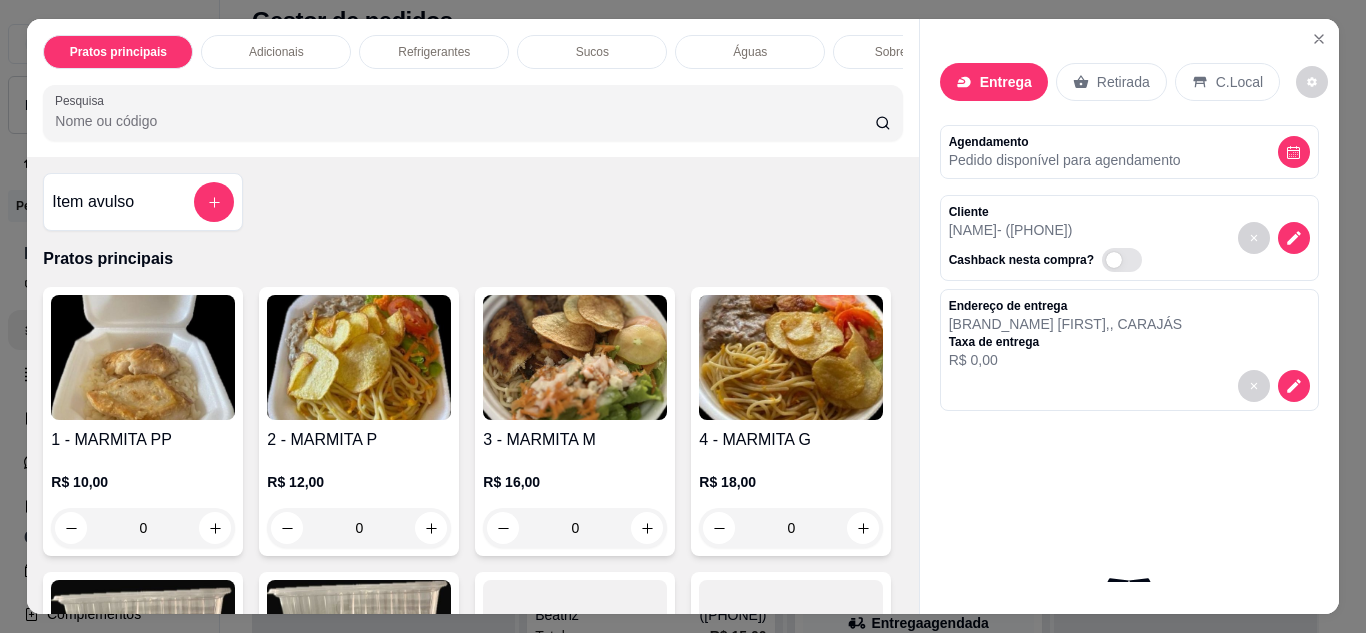 click at bounding box center (359, 357) 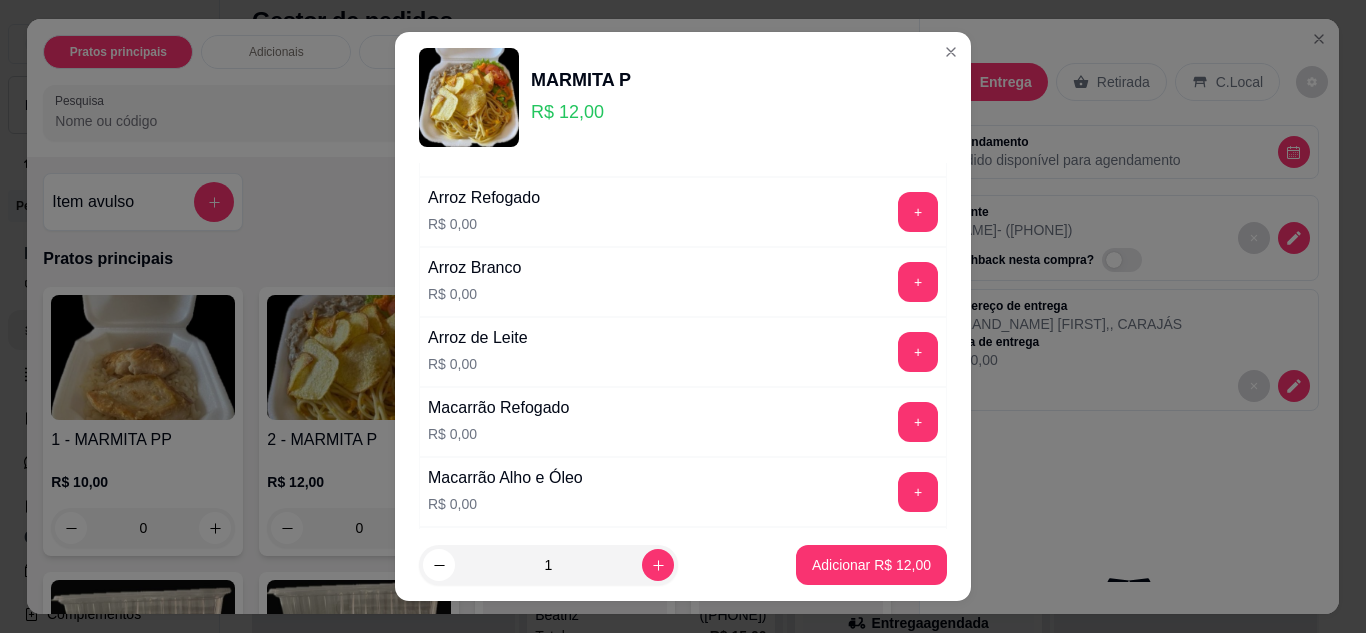 scroll, scrollTop: 300, scrollLeft: 0, axis: vertical 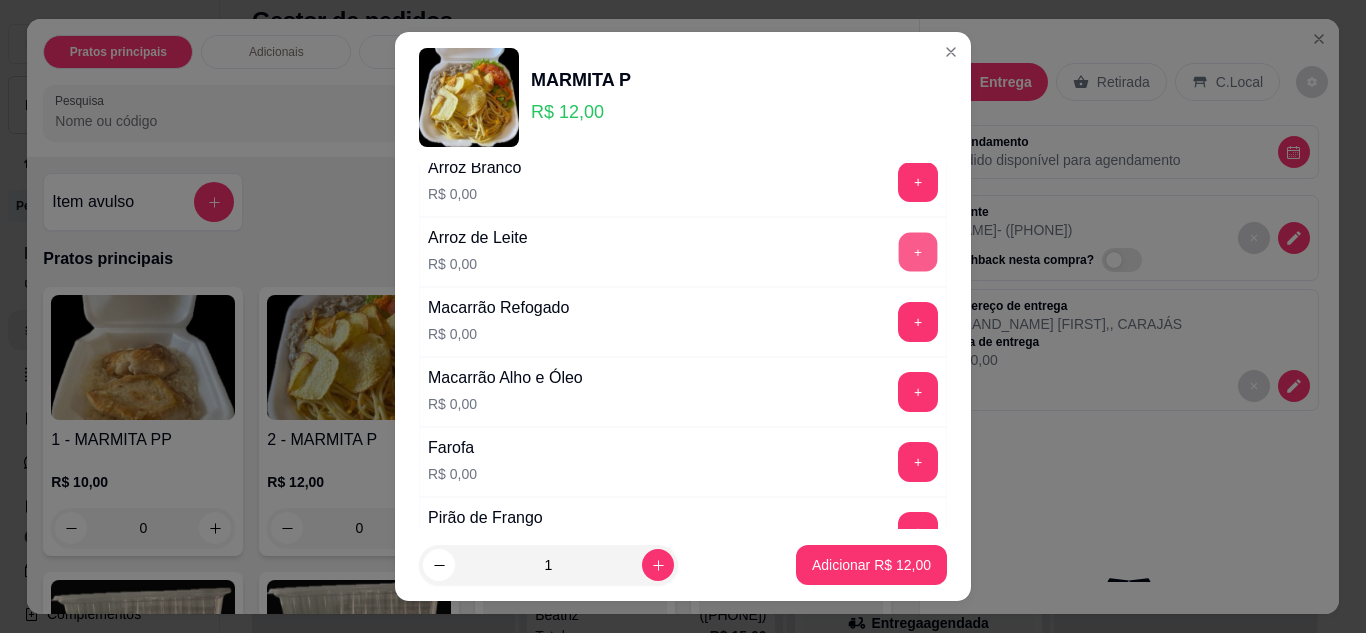 click on "+" at bounding box center [918, 252] 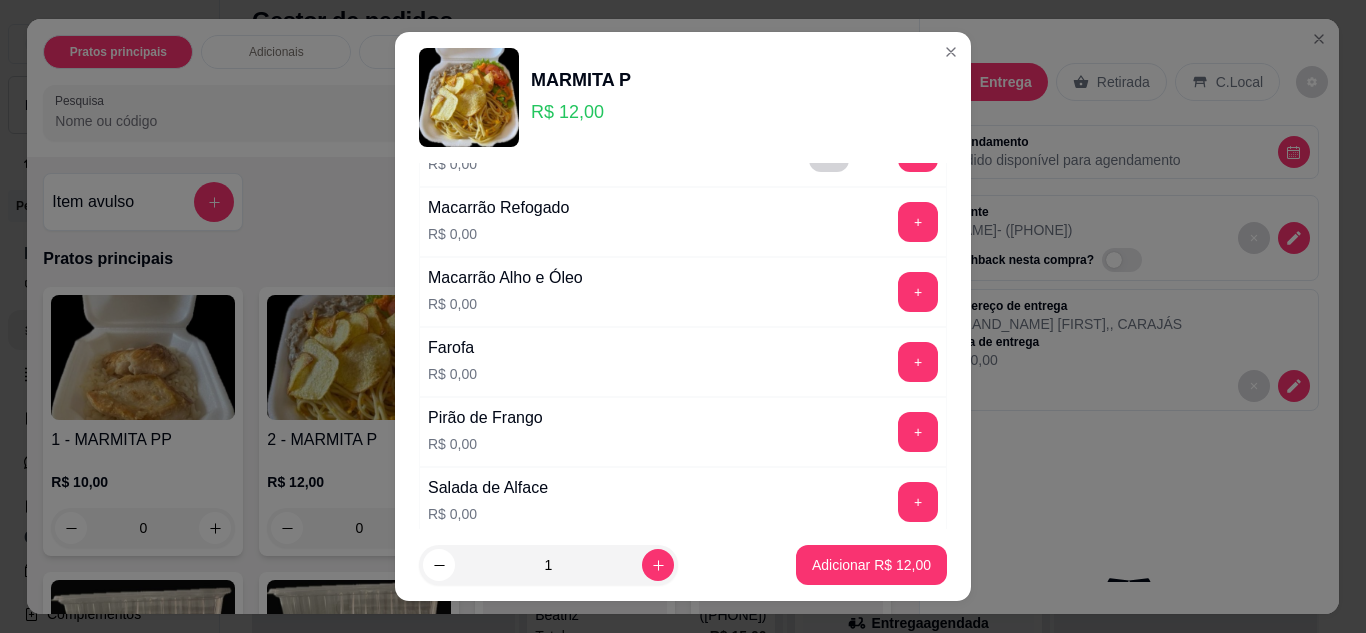 scroll, scrollTop: 500, scrollLeft: 0, axis: vertical 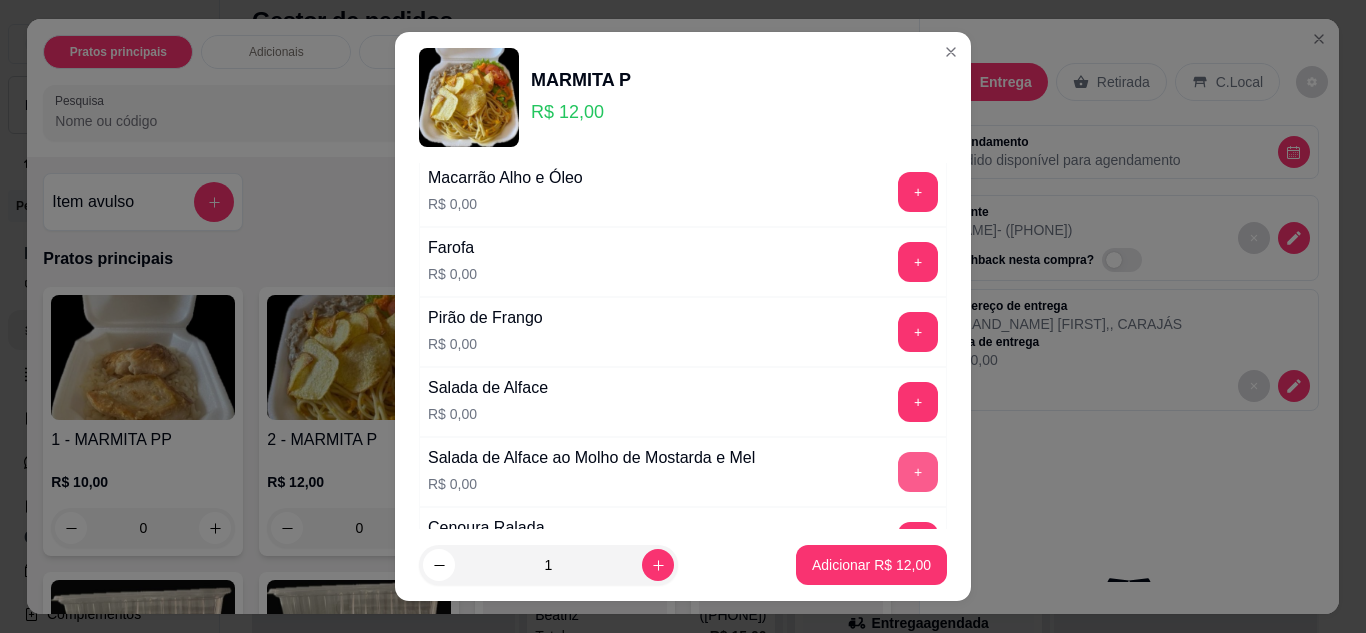 click on "+" at bounding box center [918, 472] 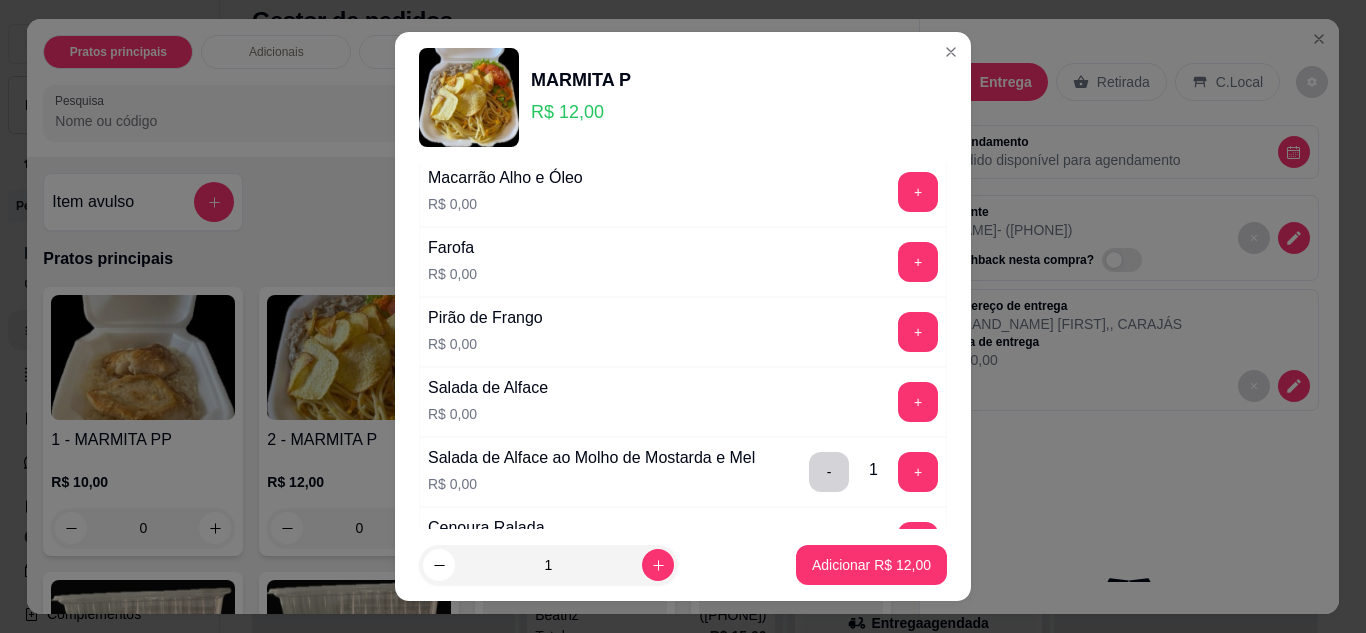 scroll, scrollTop: 700, scrollLeft: 0, axis: vertical 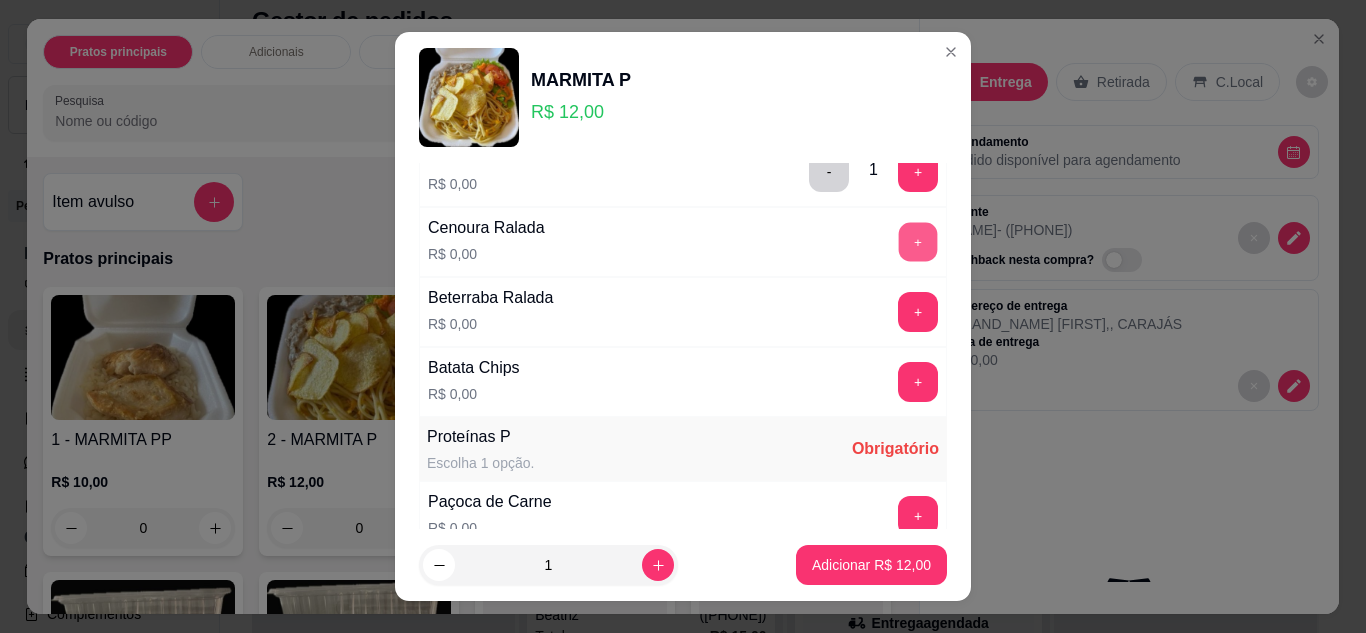 click on "+" at bounding box center (918, 242) 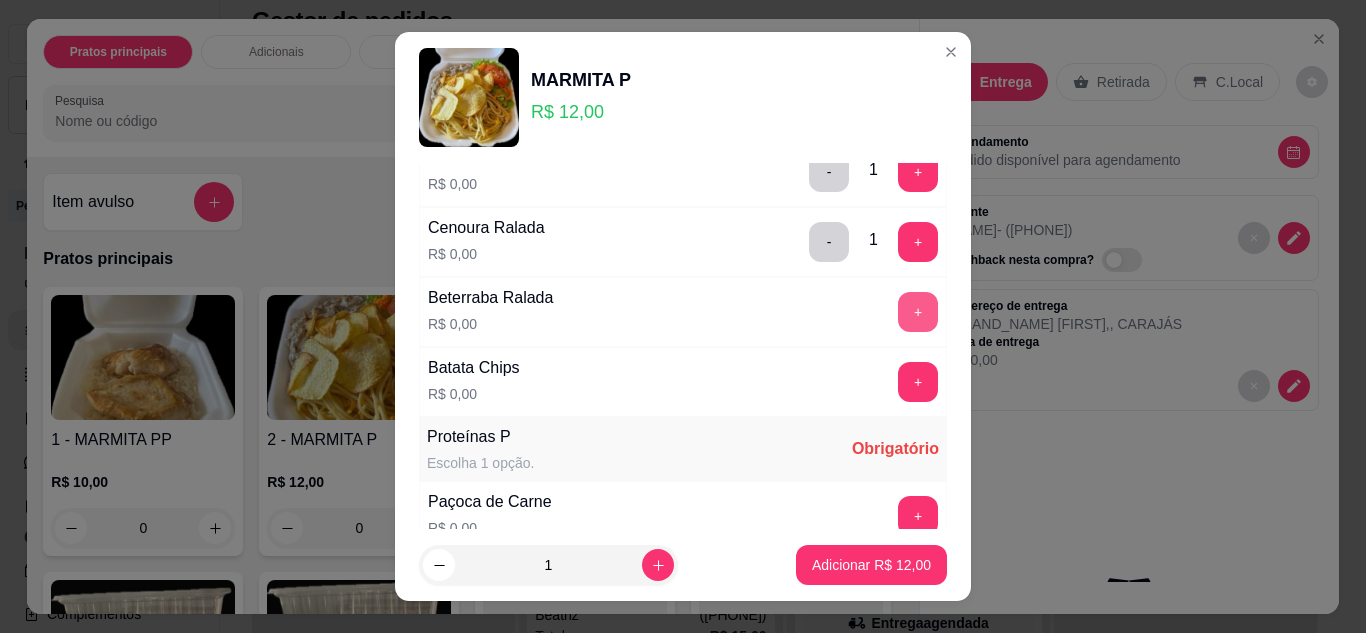 click on "+" at bounding box center [918, 312] 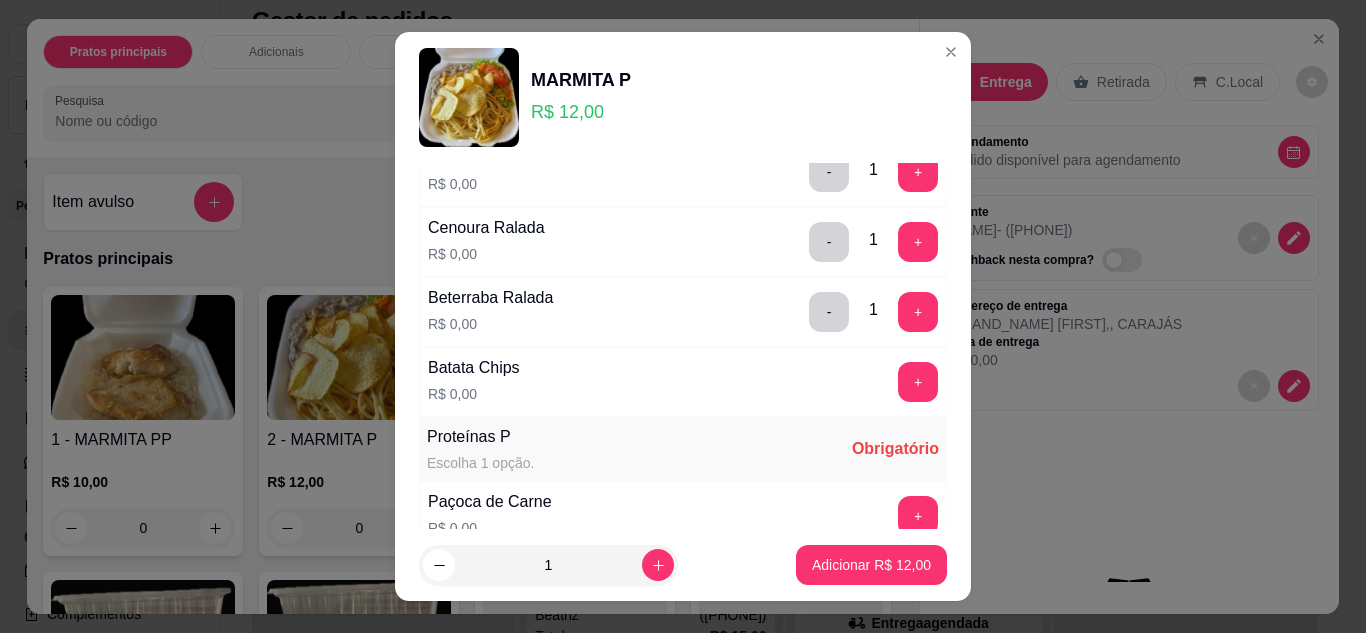 click on "+" at bounding box center (918, 382) 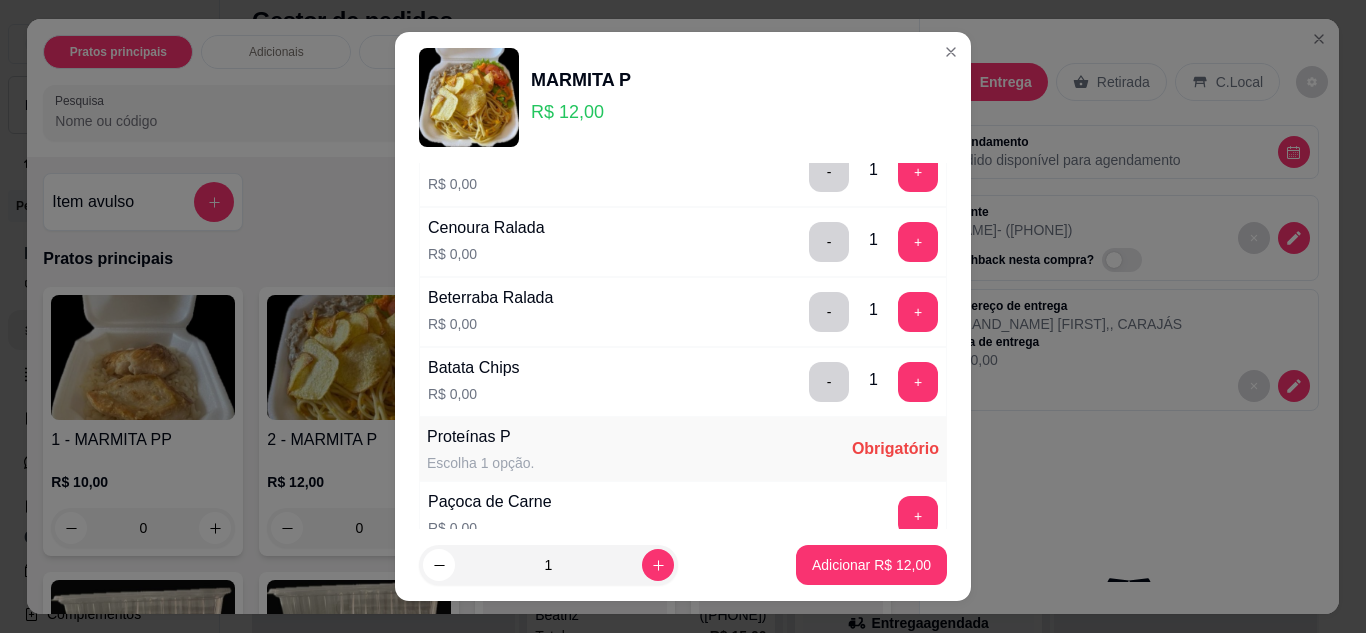 scroll, scrollTop: 1000, scrollLeft: 0, axis: vertical 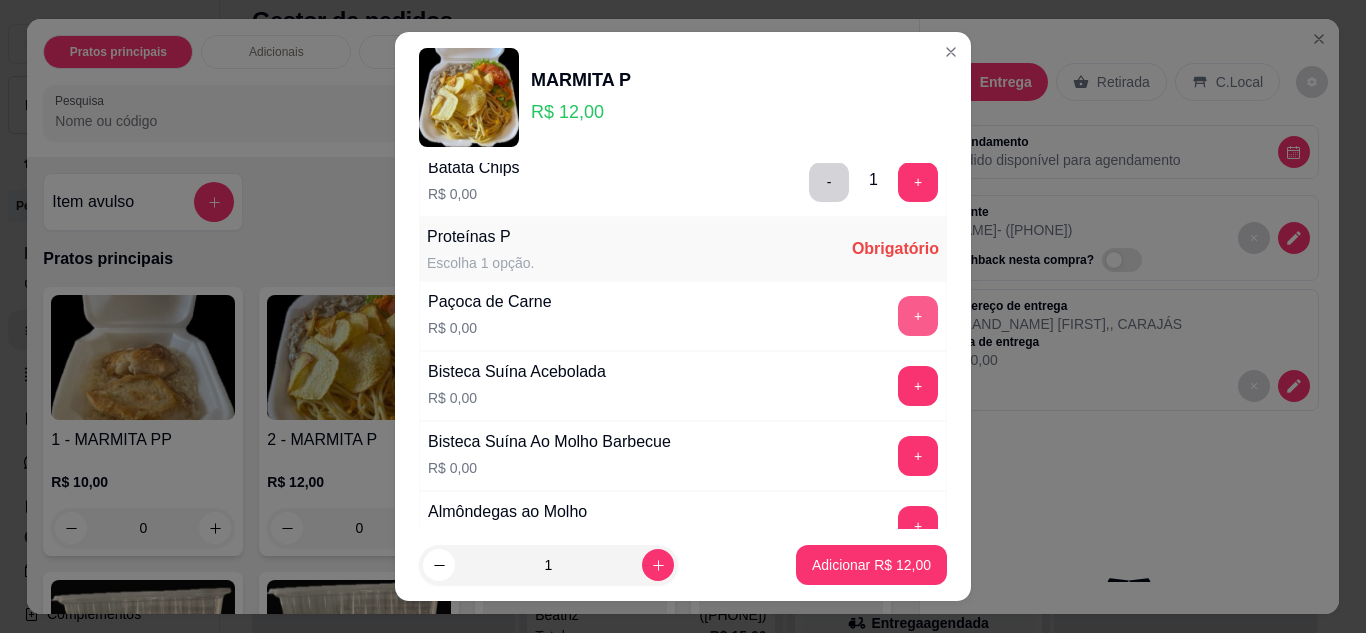 click on "+" at bounding box center [918, 316] 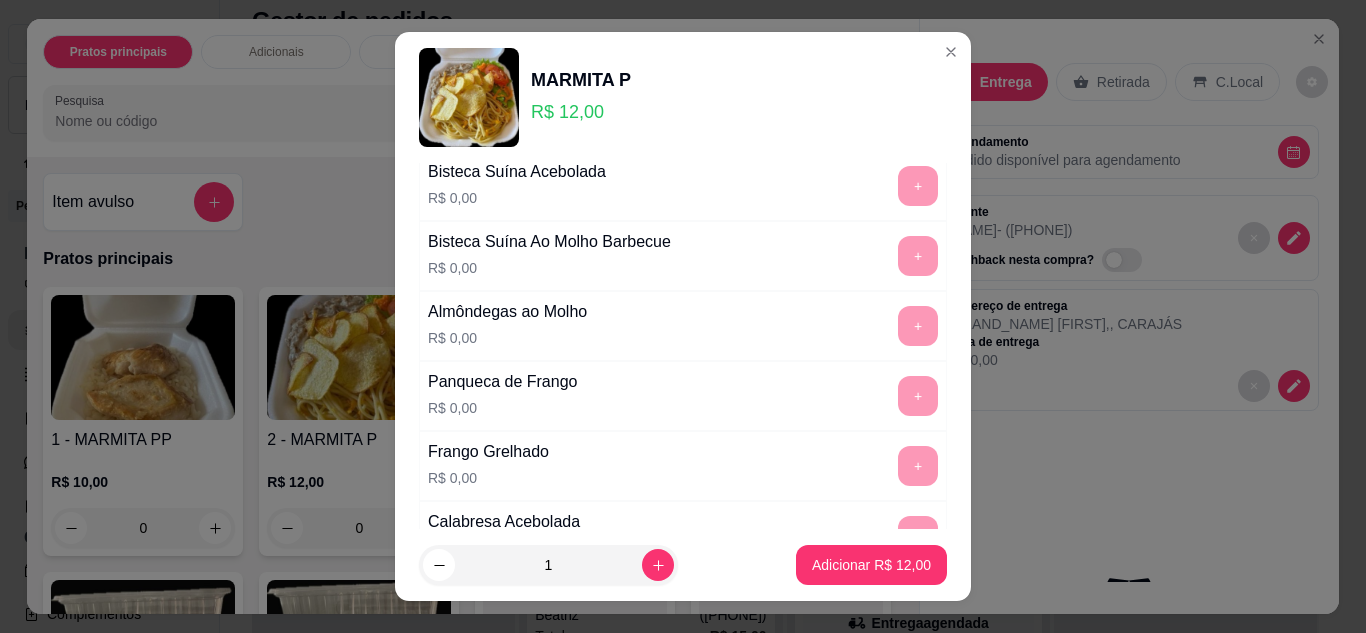 scroll, scrollTop: 1500, scrollLeft: 0, axis: vertical 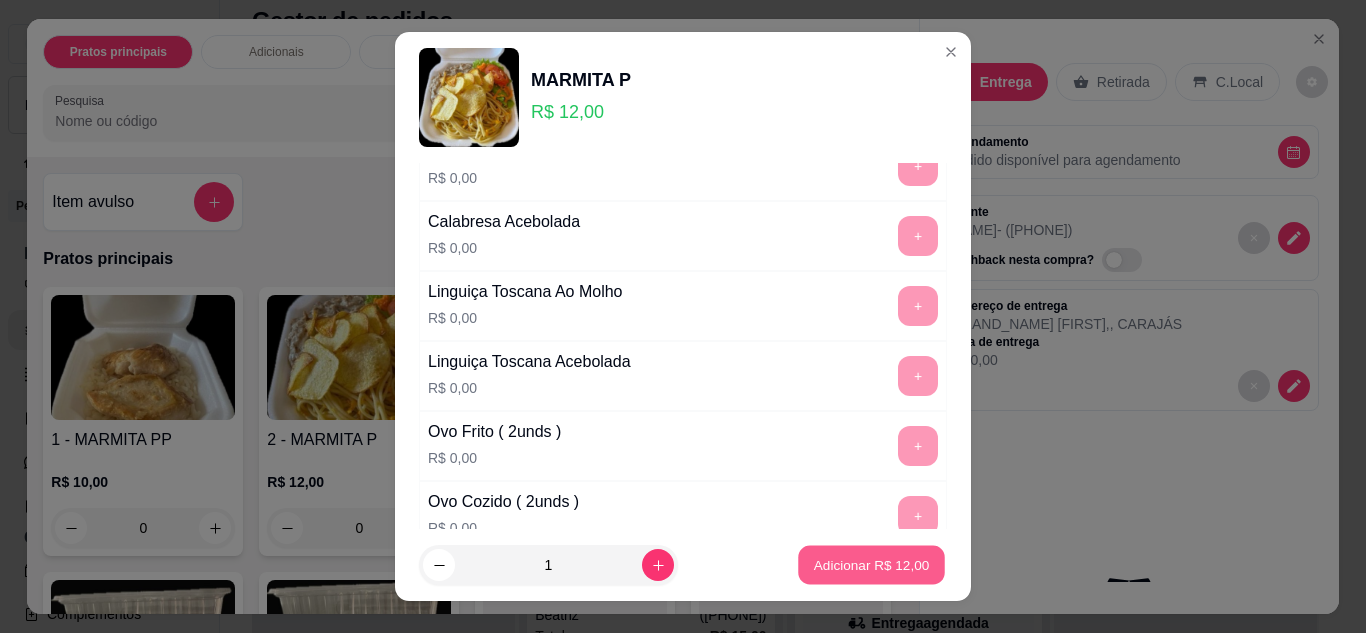 click on "Adicionar   R$ 12,00" at bounding box center (872, 565) 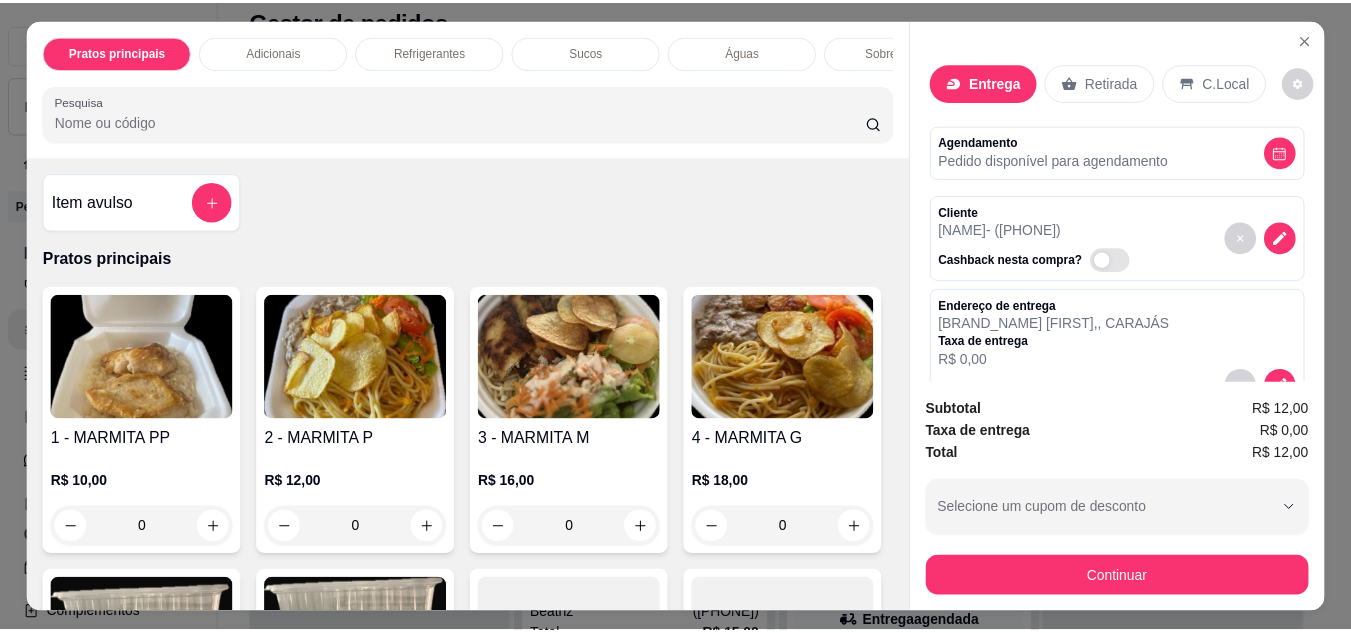 scroll, scrollTop: 400, scrollLeft: 0, axis: vertical 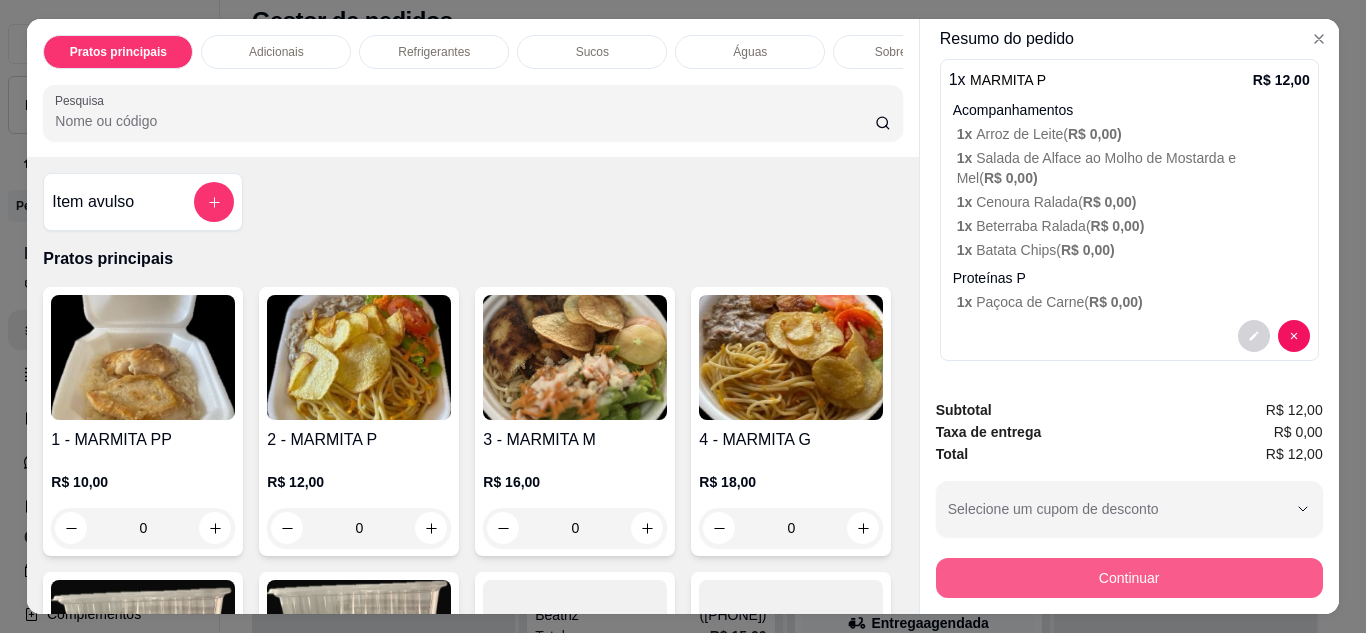 click on "Continuar" at bounding box center [1129, 578] 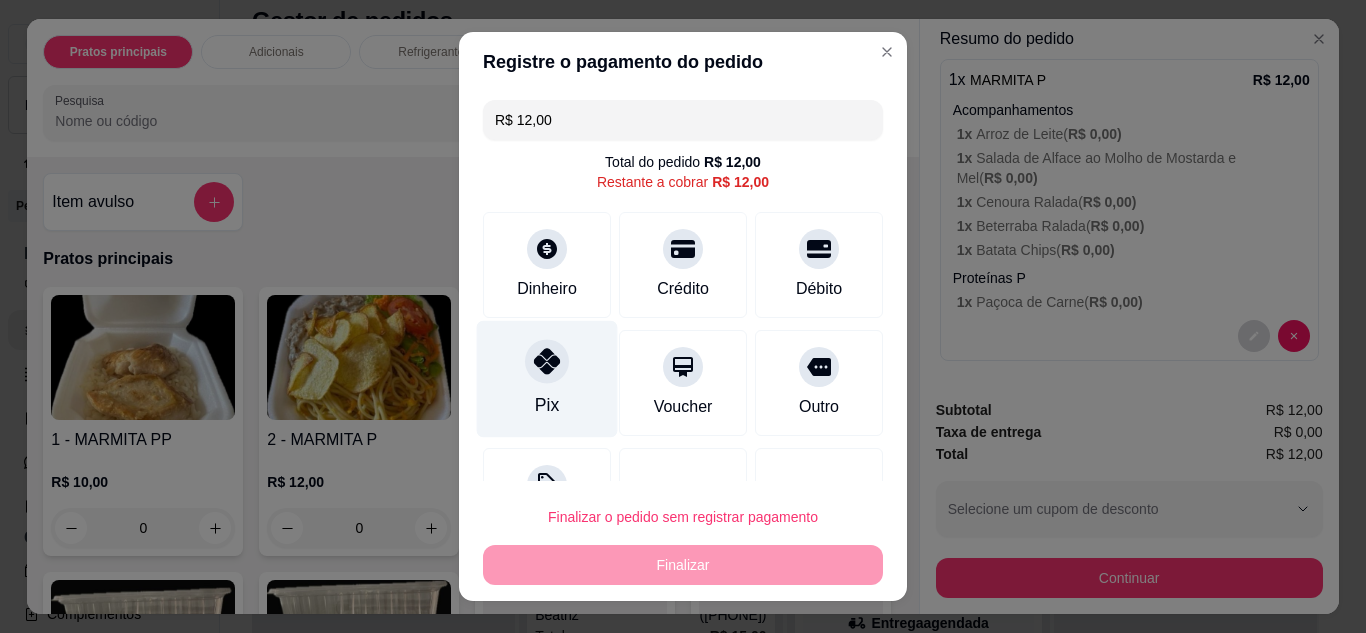 click at bounding box center (547, 361) 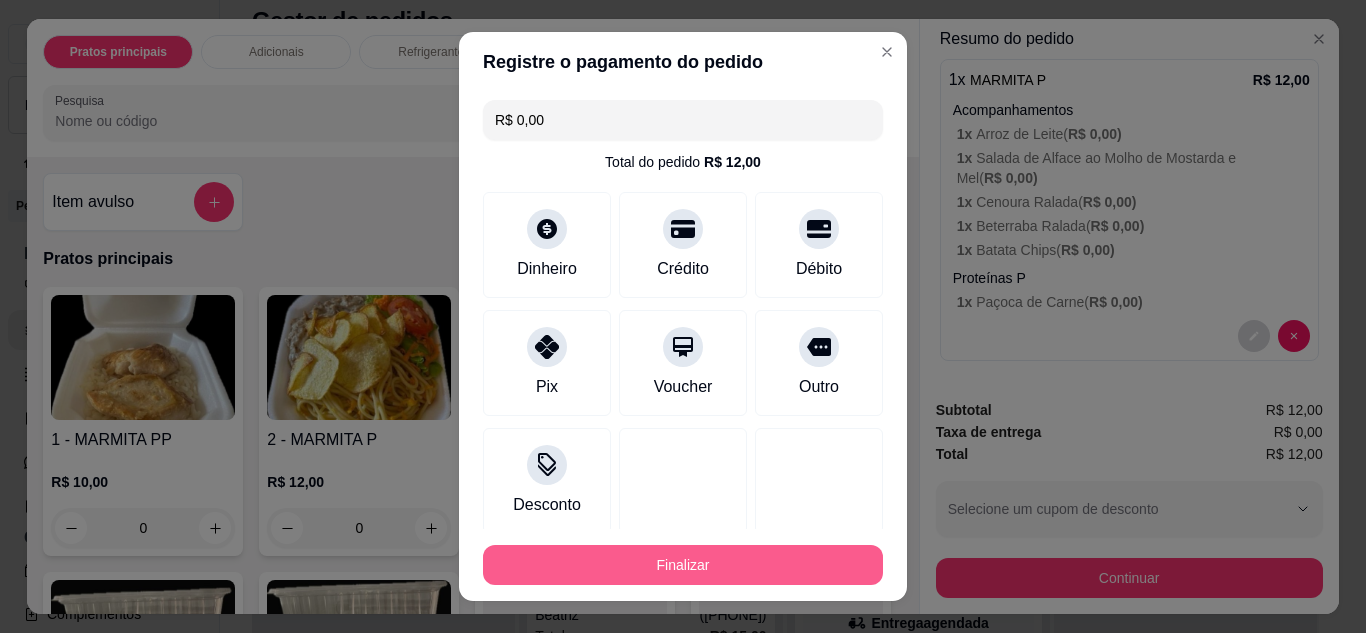 click on "Finalizar" at bounding box center (683, 565) 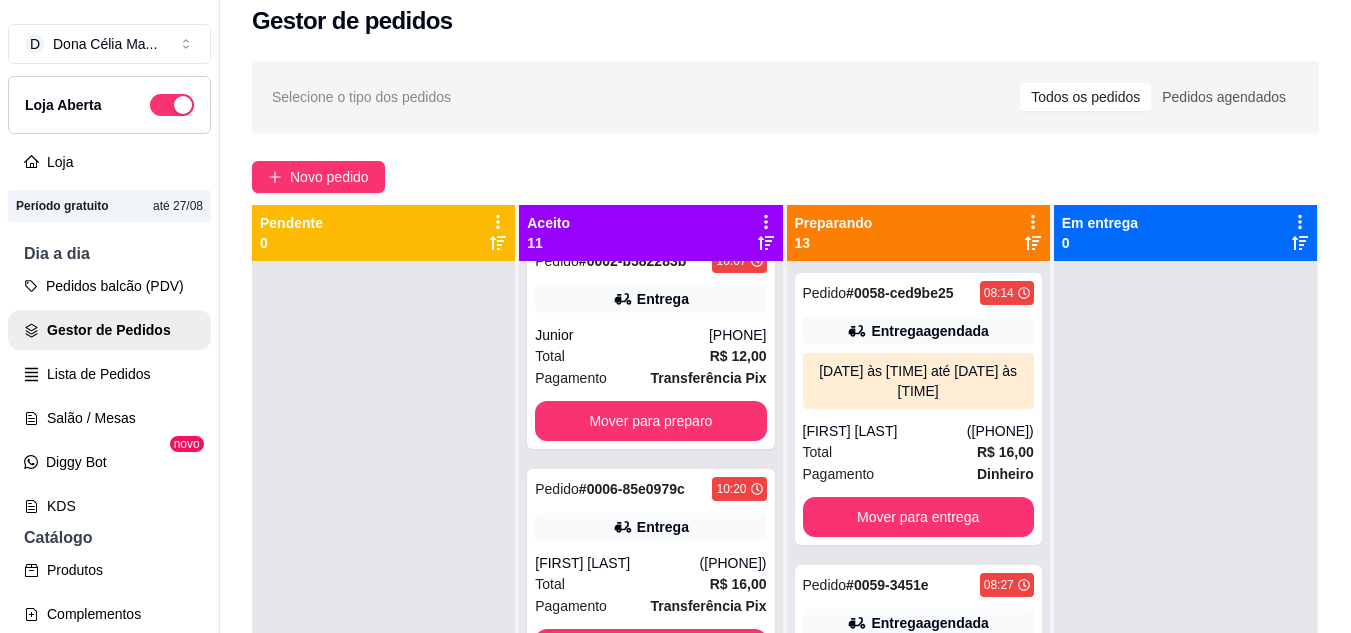 scroll, scrollTop: 1600, scrollLeft: 0, axis: vertical 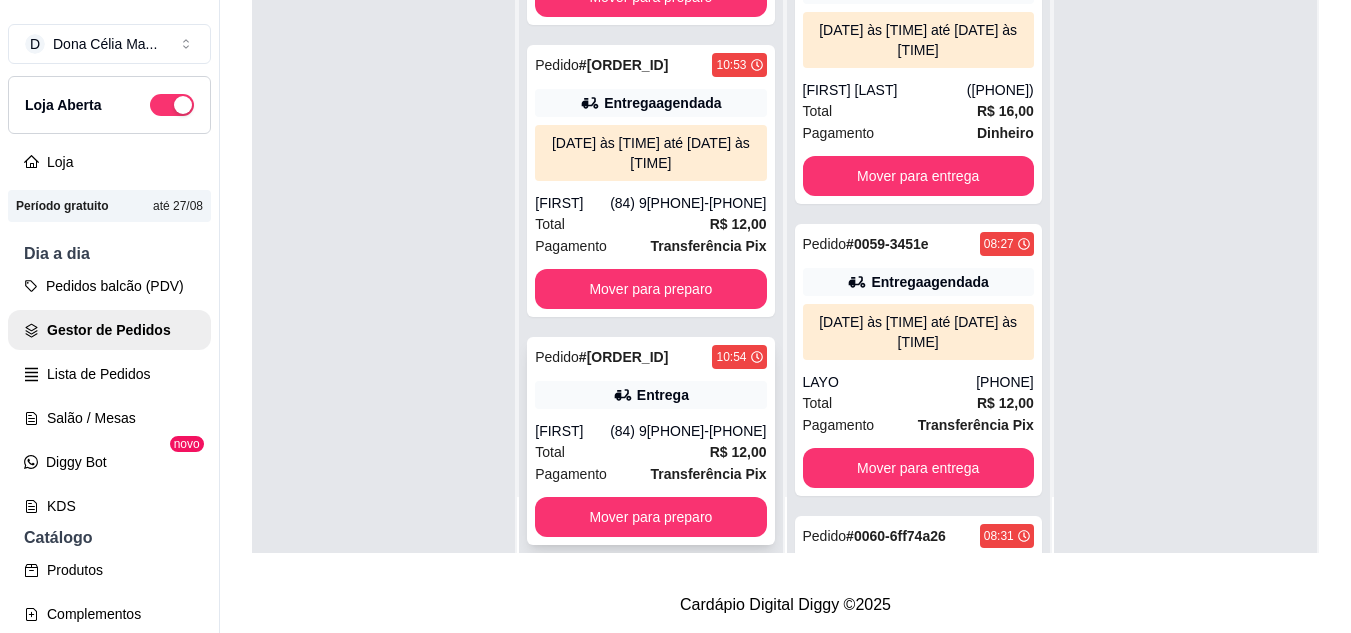 click on "Entrega" at bounding box center (650, 395) 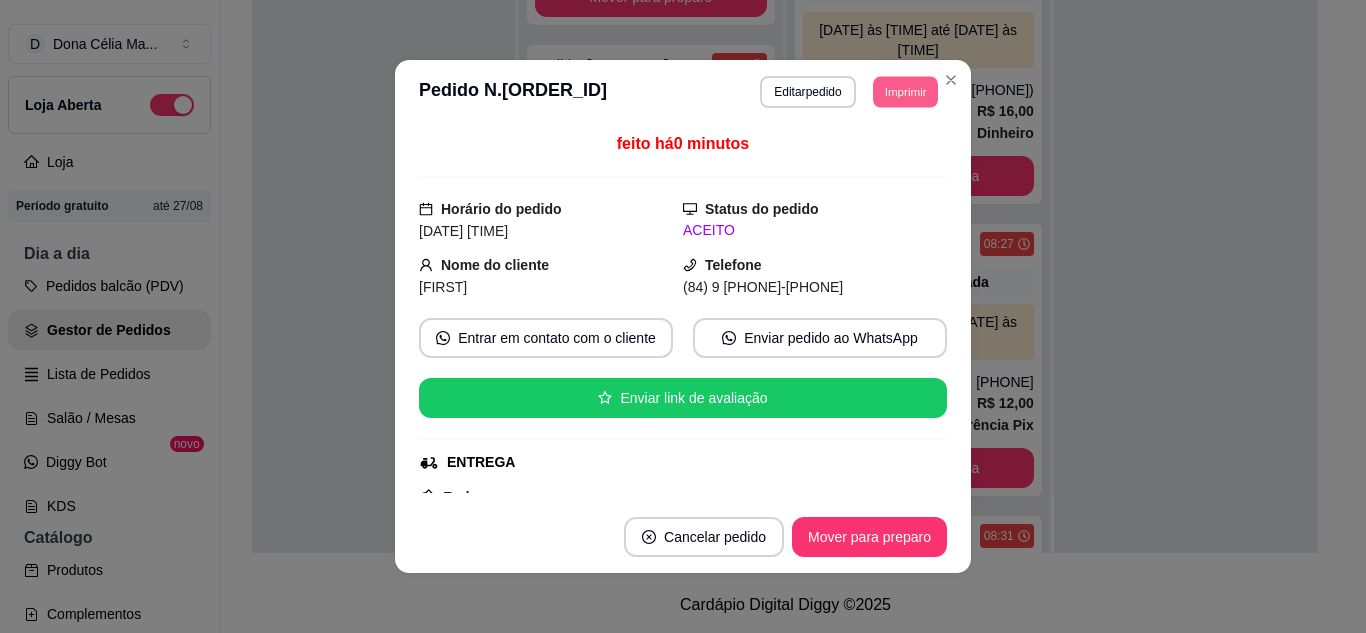 click on "Imprimir" at bounding box center [905, 91] 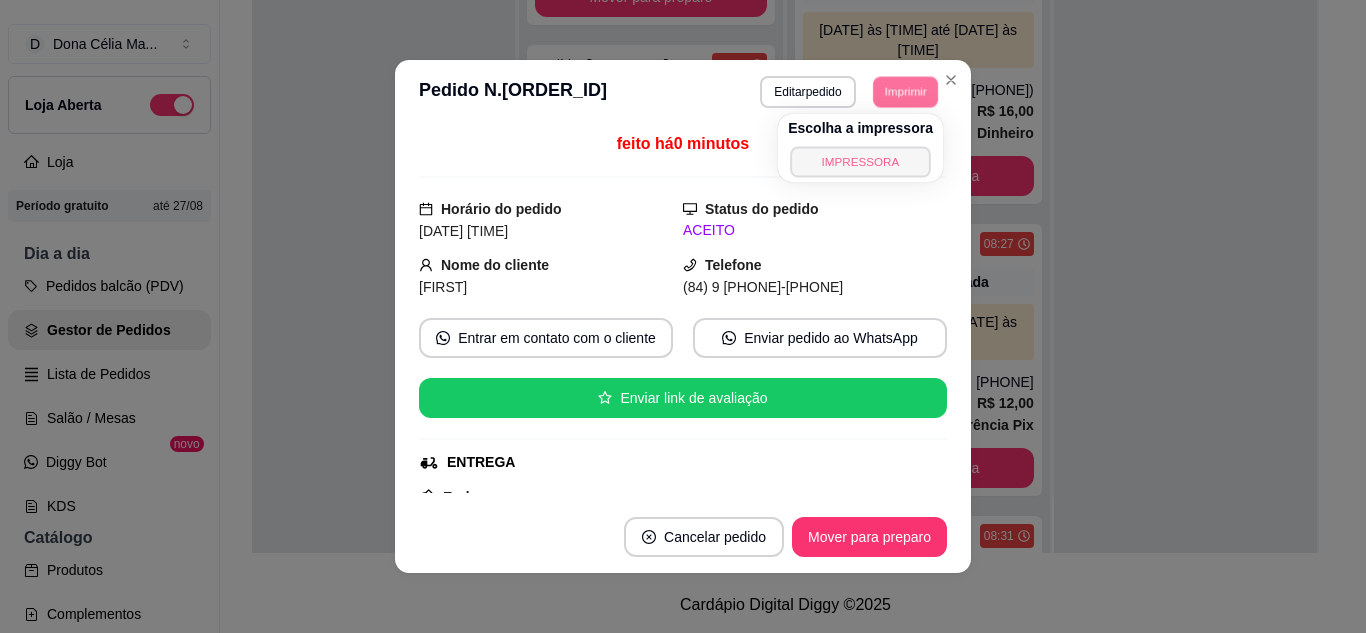 click on "IMPRESSORA" at bounding box center [860, 161] 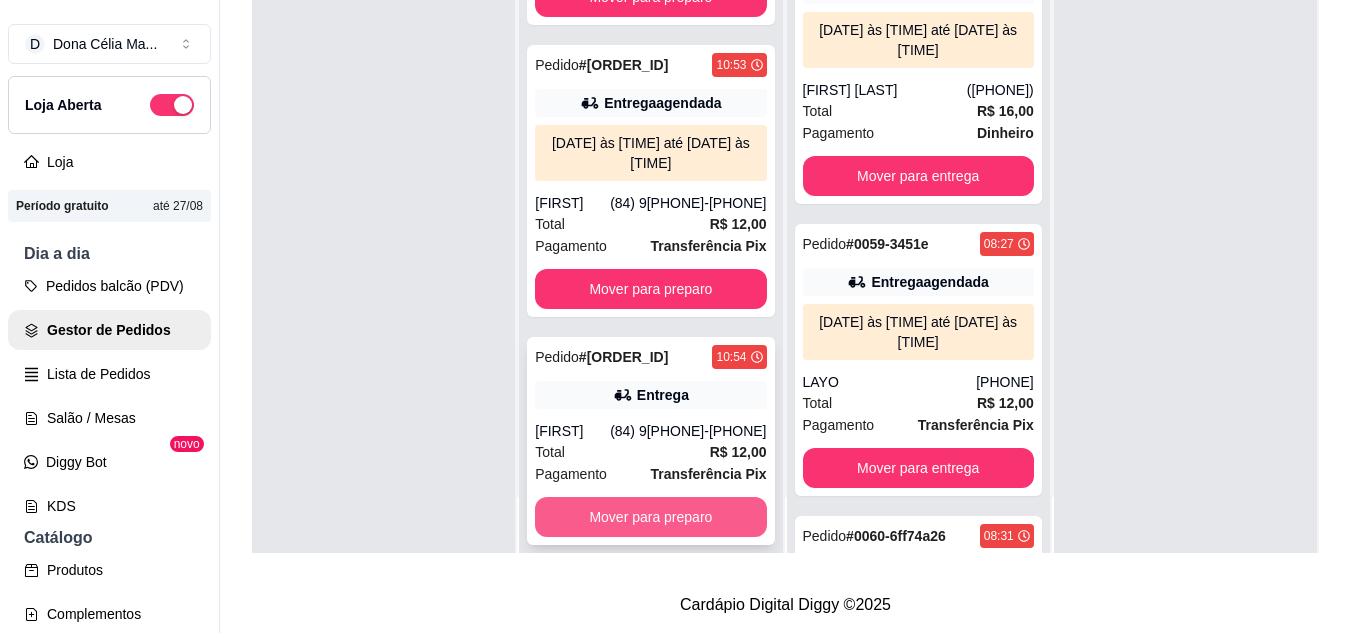 click on "Mover para preparo" at bounding box center [650, 517] 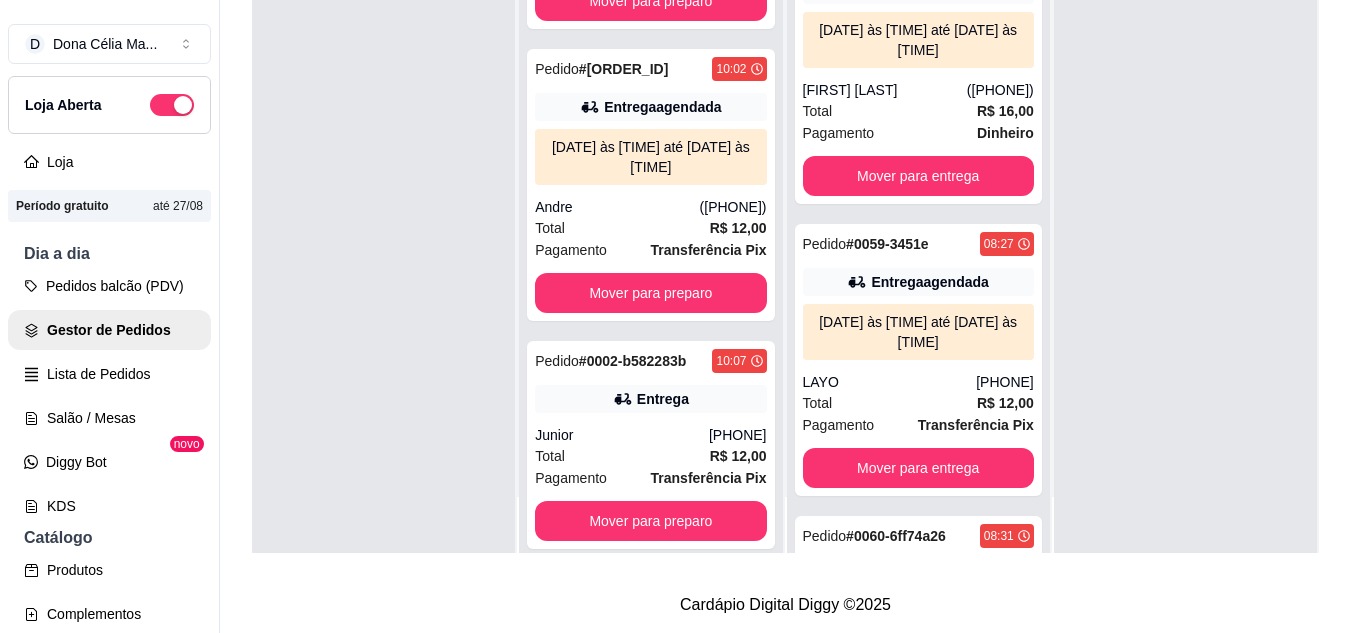 scroll, scrollTop: 0, scrollLeft: 0, axis: both 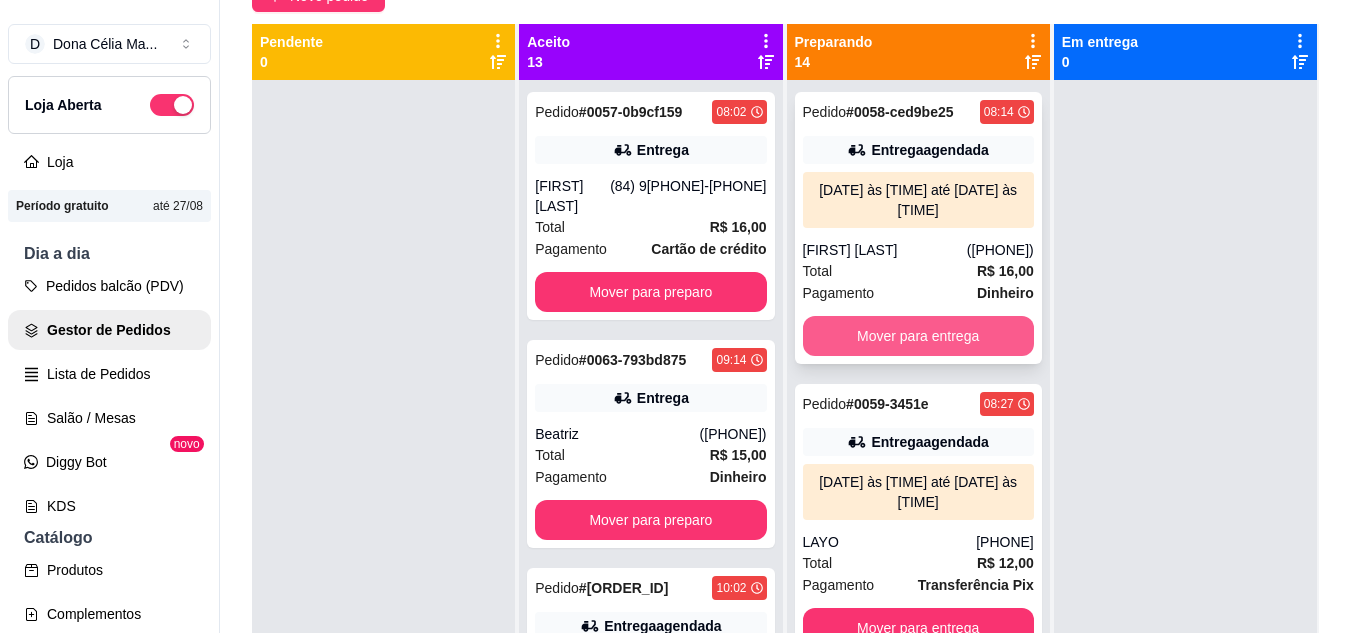 click on "Mover para entrega" at bounding box center [918, 336] 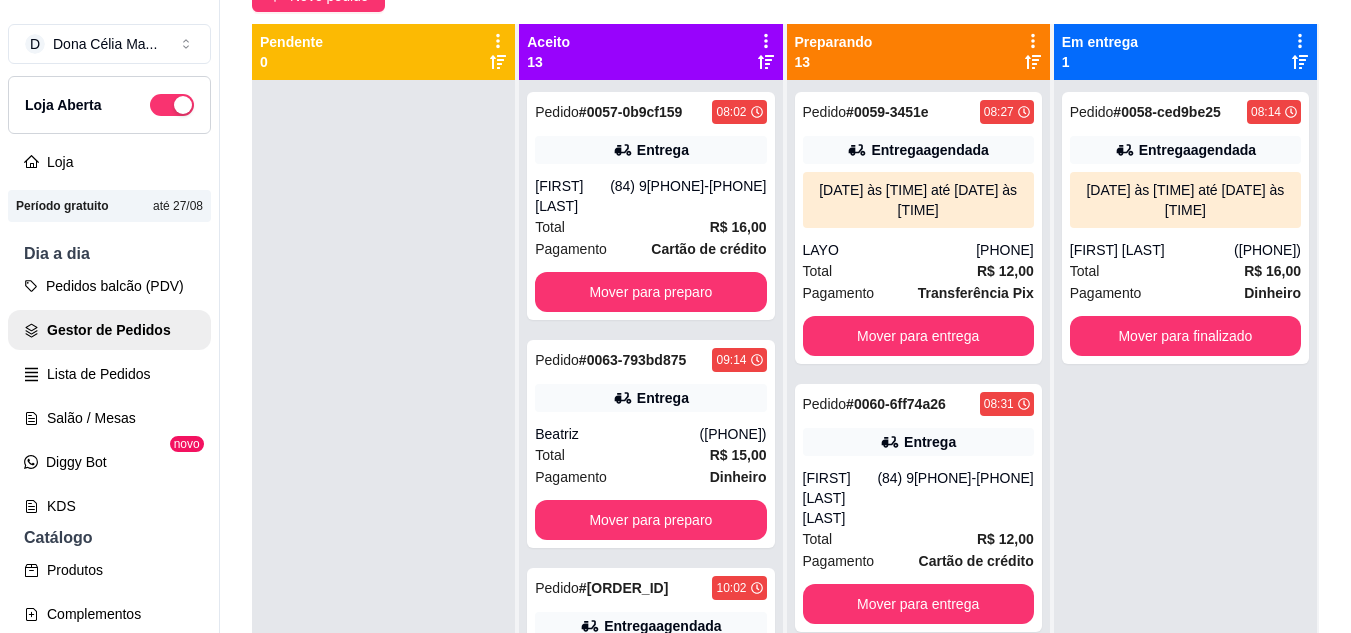 click on "Pedido  # 0059-3451e 08:27 Entrega  agendada 06/08/25 às 11:30 até 06/08/25 às 12:00  LAYO (84) 99431-0080 Total R$ 12,00 Pagamento Transferência Pix Mover para entrega Pedido  # 0060-6ff74a26 08:31 Entrega Luiz Gonzaga de França Júnior  (84) 98708-0134 Total R$ 12,00 Pagamento Cartão de crédito Mover para entrega Pedido  # 0061-d6c82460 08:36 Entrega Cinthia  (84) 98729-0321 Total R$ 18,00 Pagamento Dinheiro Mover para entrega Pedido  # 0062-08986786 08:53 Entrega Marleide Honorio  (84) 98727-2230 Total R$ 28,00 Pagamento Cartão de crédito Mover para entrega Pedido  # 0064-4a59daad 09:25 Entrega Fernanda Belchior  (84) 98127-0653 Total R$ 15,00 Pagamento Transferência Pix Mover para entrega Pedido  # 0003-531c28d9 10:13 Entrega Anderson Vinicius de Brito  (84) 9815-0458 Total R$ 18,00 Pagamento Transferência Pix Mover para entrega Pedido  # 0004-2267892a 10:13 Entrega Jaqueline da Silva  (84) 98860-9860 Total R$ 12,00 Pagamento Transferência Pix Mover para entrega Pedido  # 0005-8ece4 # #" at bounding box center (918, 396) 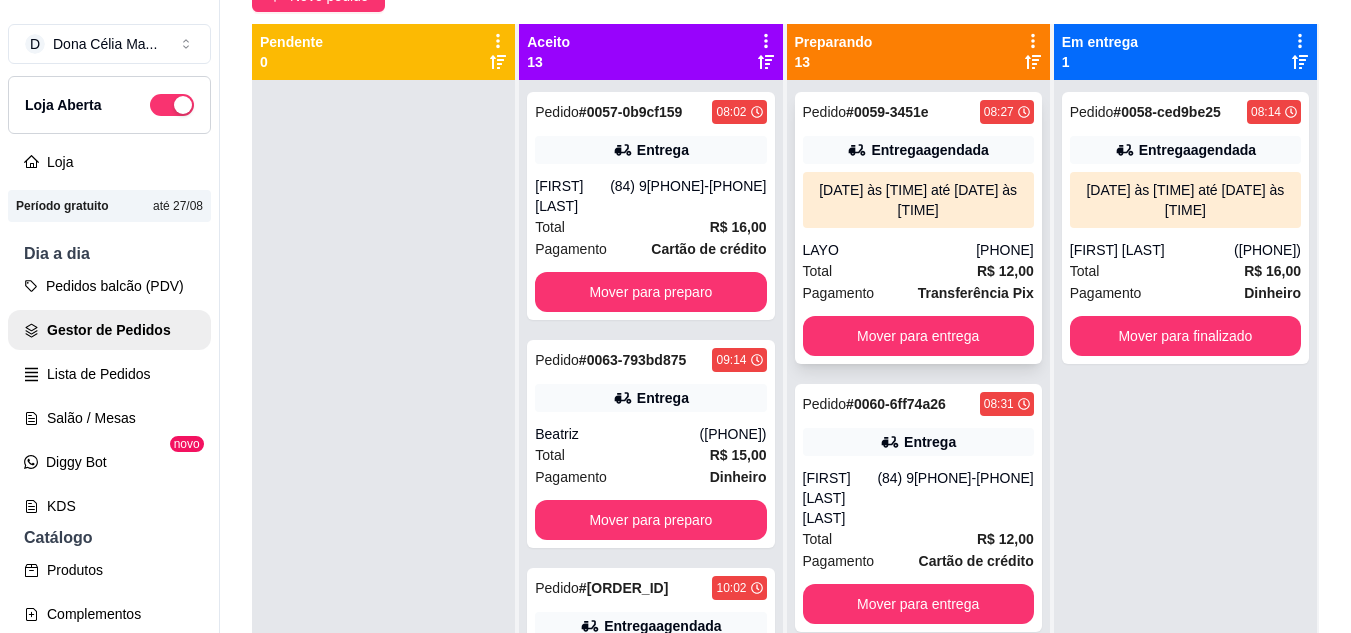 click on "Mover para entrega" at bounding box center [918, 336] 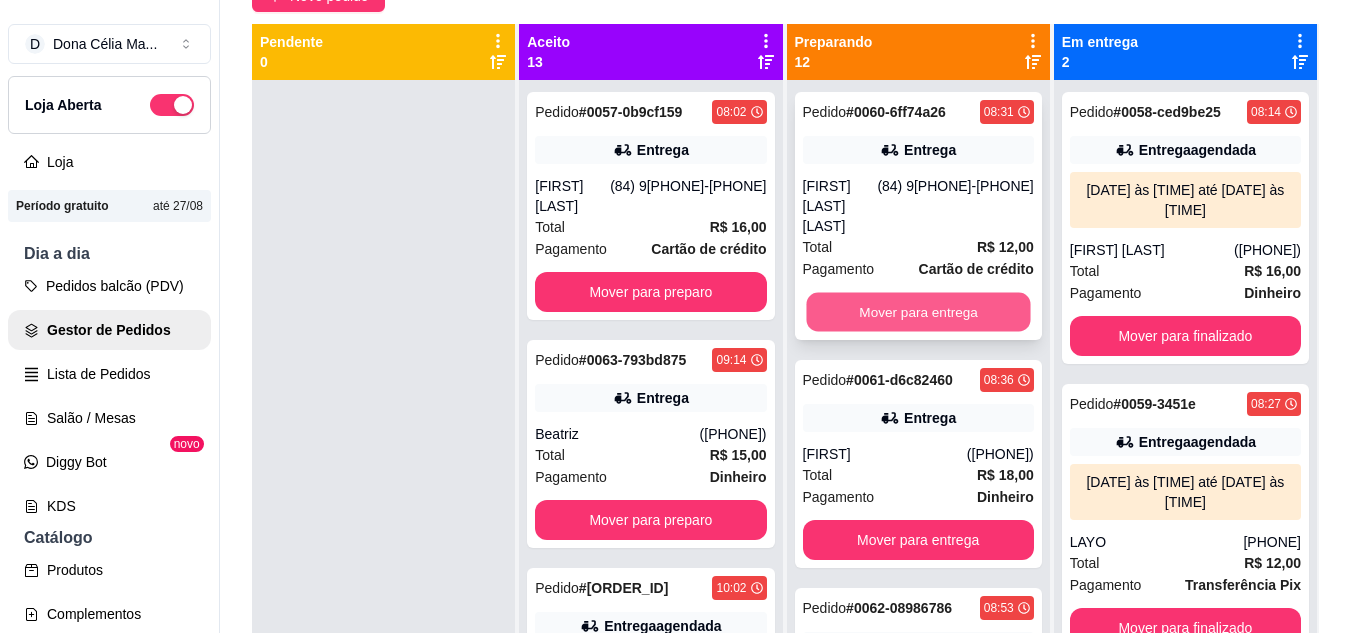 click on "Mover para entrega" at bounding box center [918, 312] 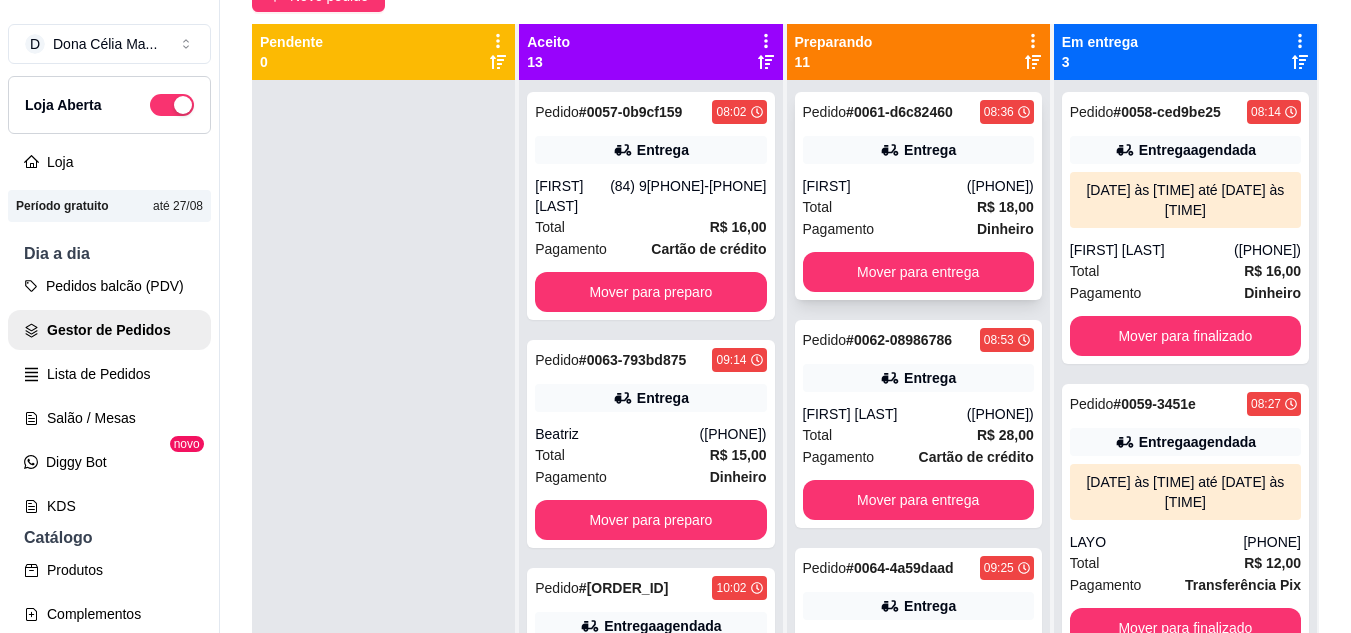 click on "Mover para entrega" at bounding box center [918, 272] 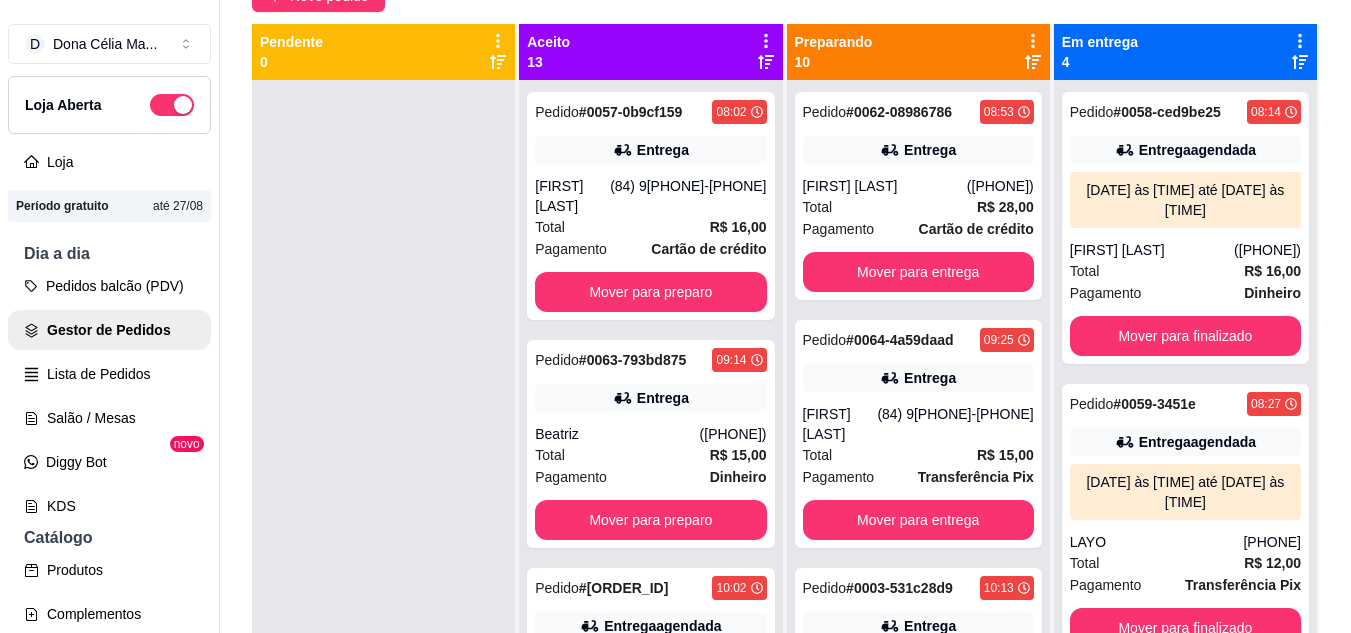 click on "Pedido  # 0062-08986786 08:53 Entrega Marleide Honorio  (84) 98727-2230 Total R$ 28,00 Pagamento Cartão de crédito Mover para entrega" at bounding box center (918, 196) 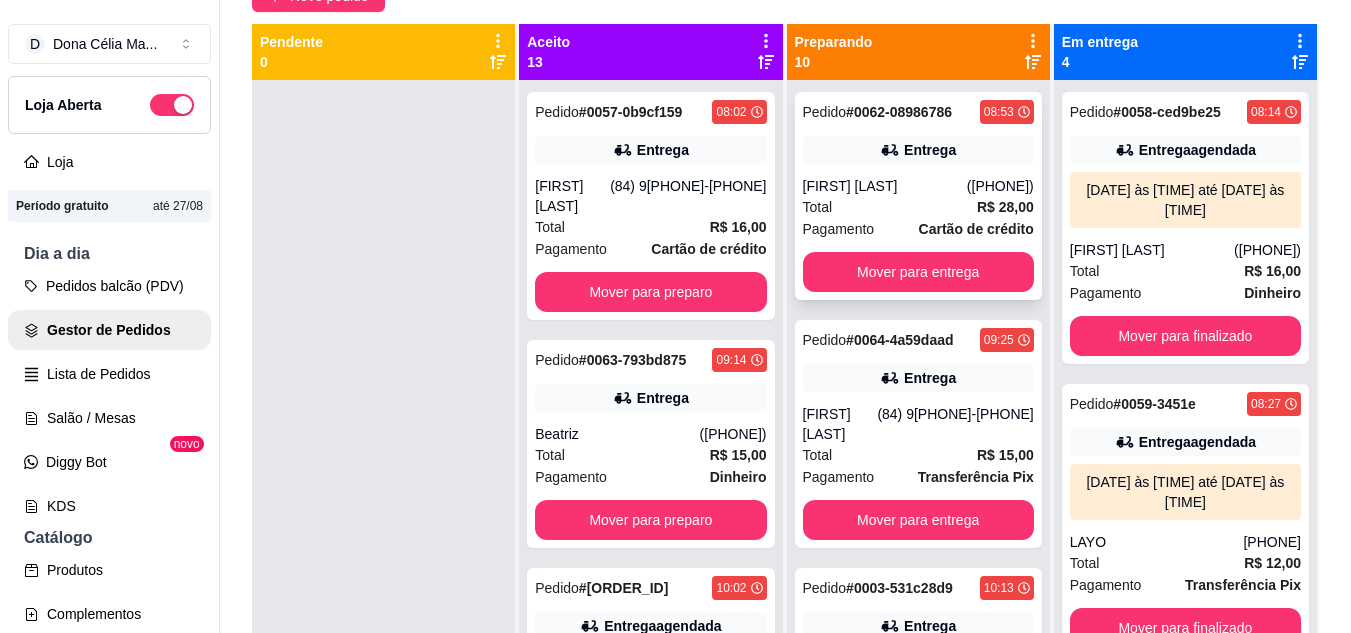 click on "Mover para entrega" at bounding box center [918, 272] 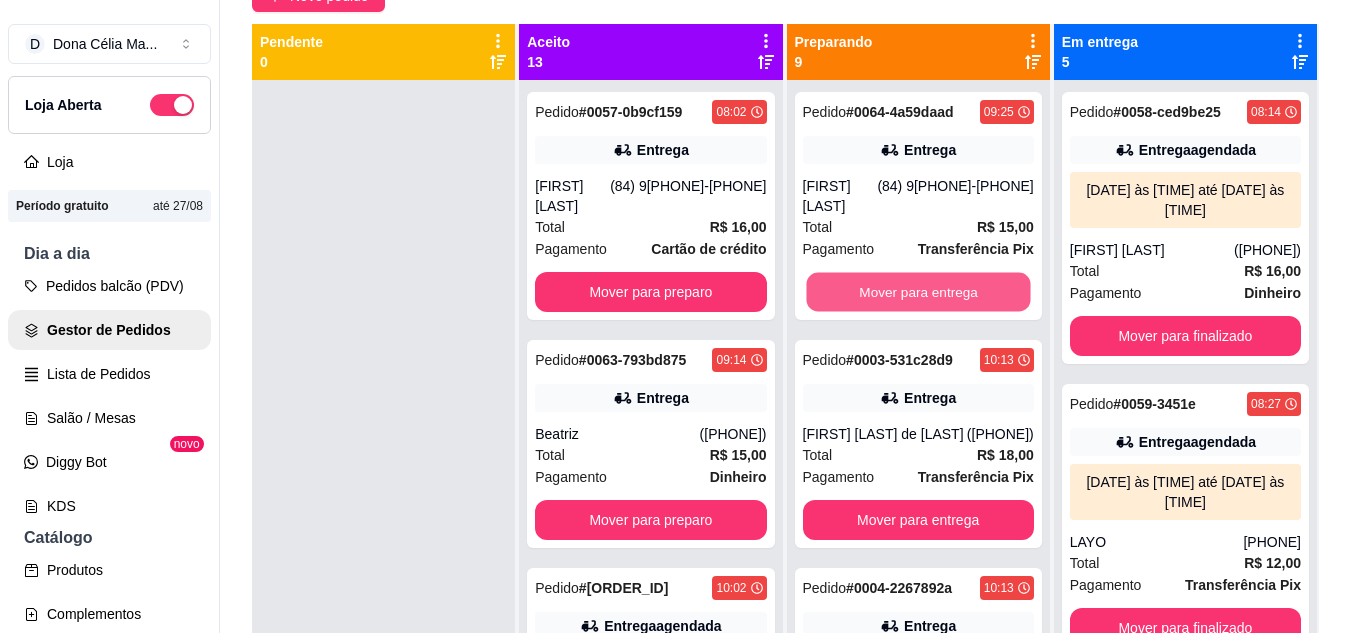 click on "Mover para entrega" at bounding box center (918, 292) 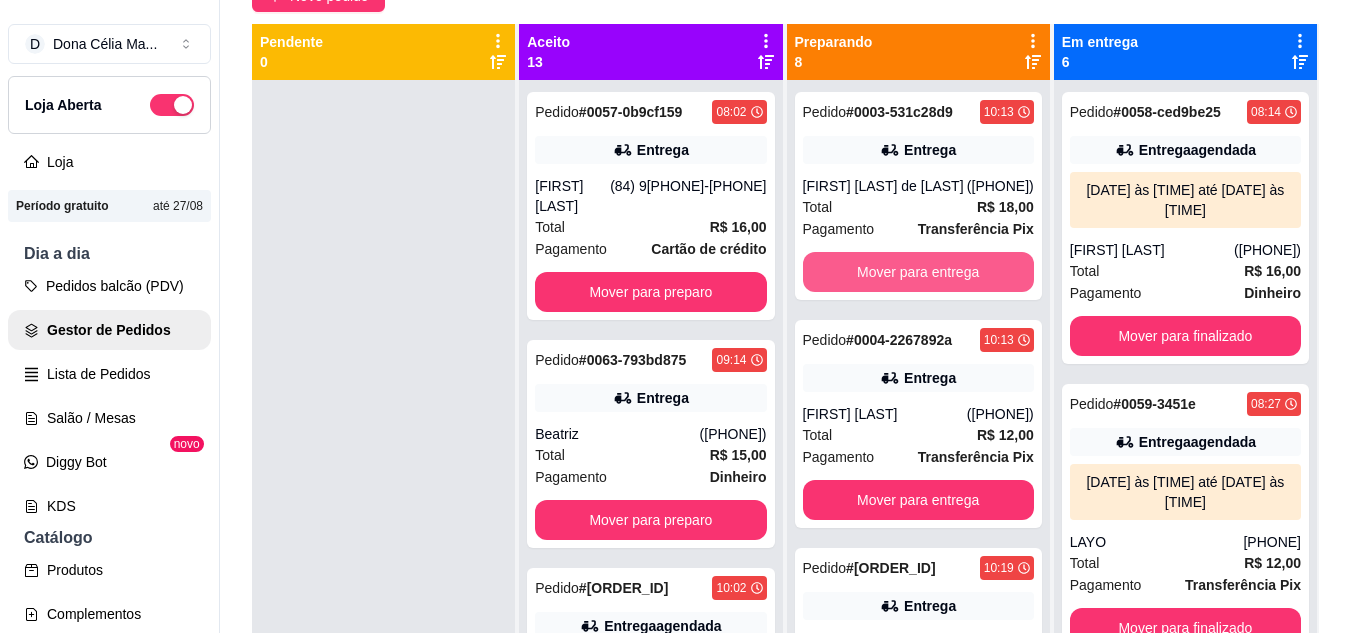 click on "Mover para entrega" at bounding box center (918, 272) 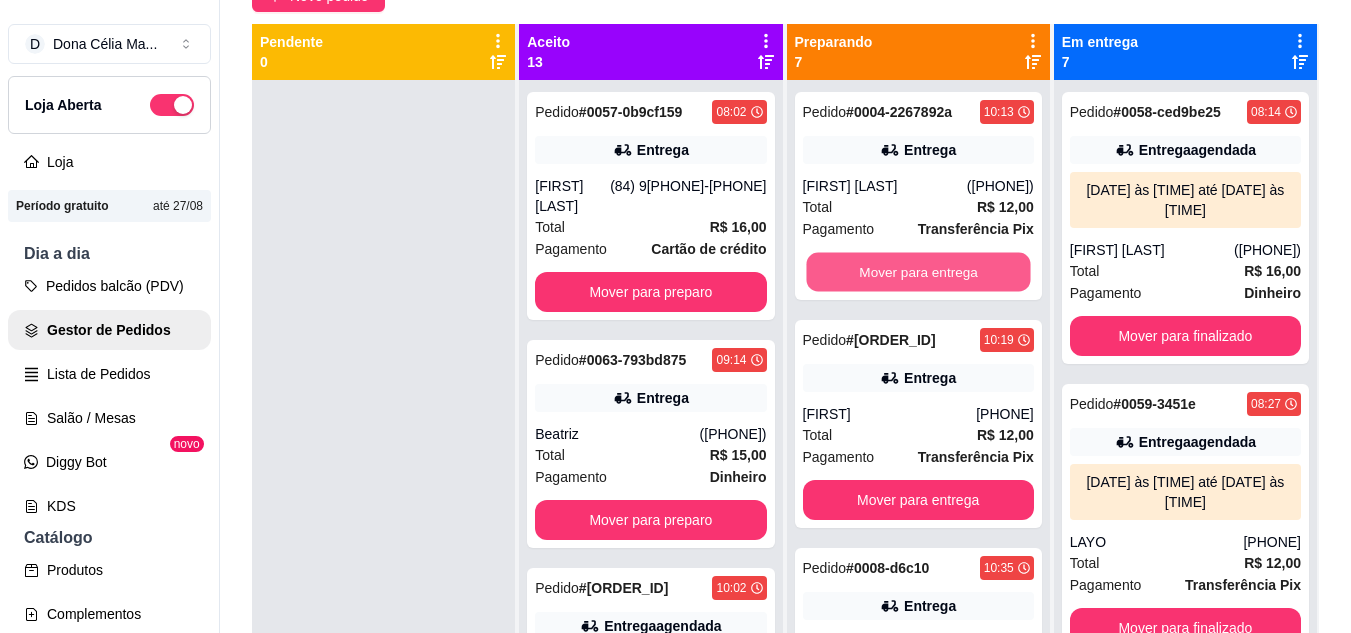 click on "Mover para entrega" at bounding box center (918, 272) 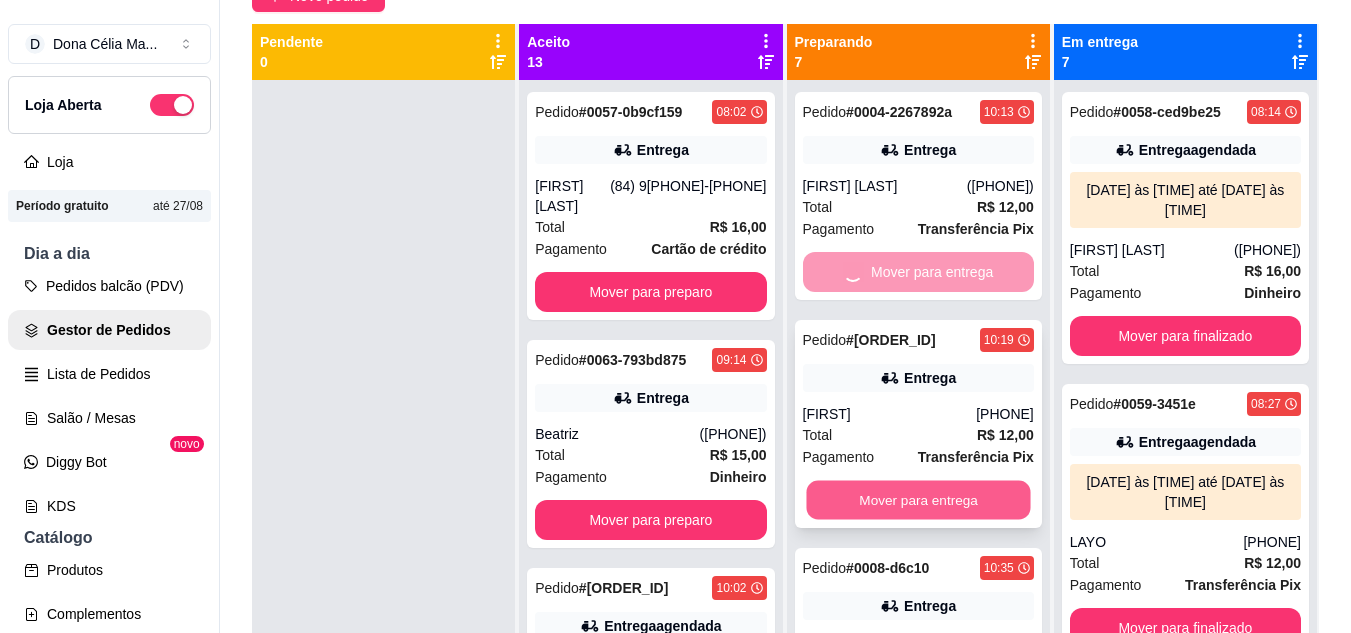 click on "Mover para entrega" at bounding box center [918, 500] 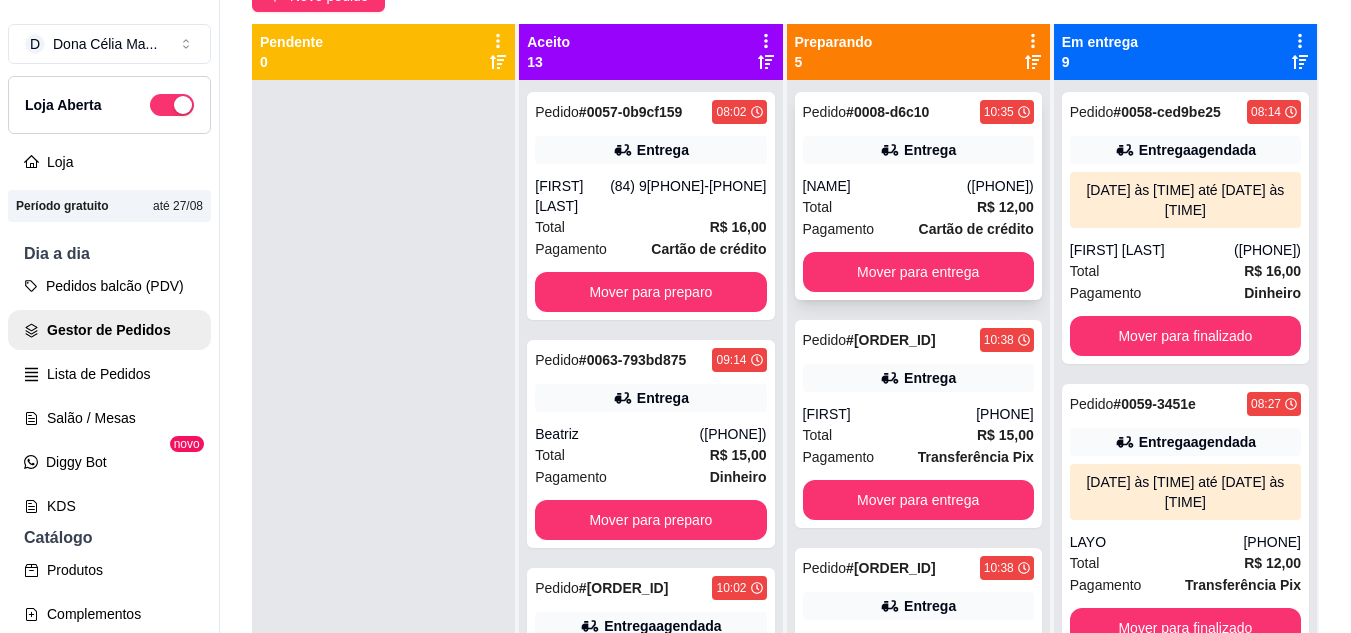 click on "Pagamento" at bounding box center [839, 229] 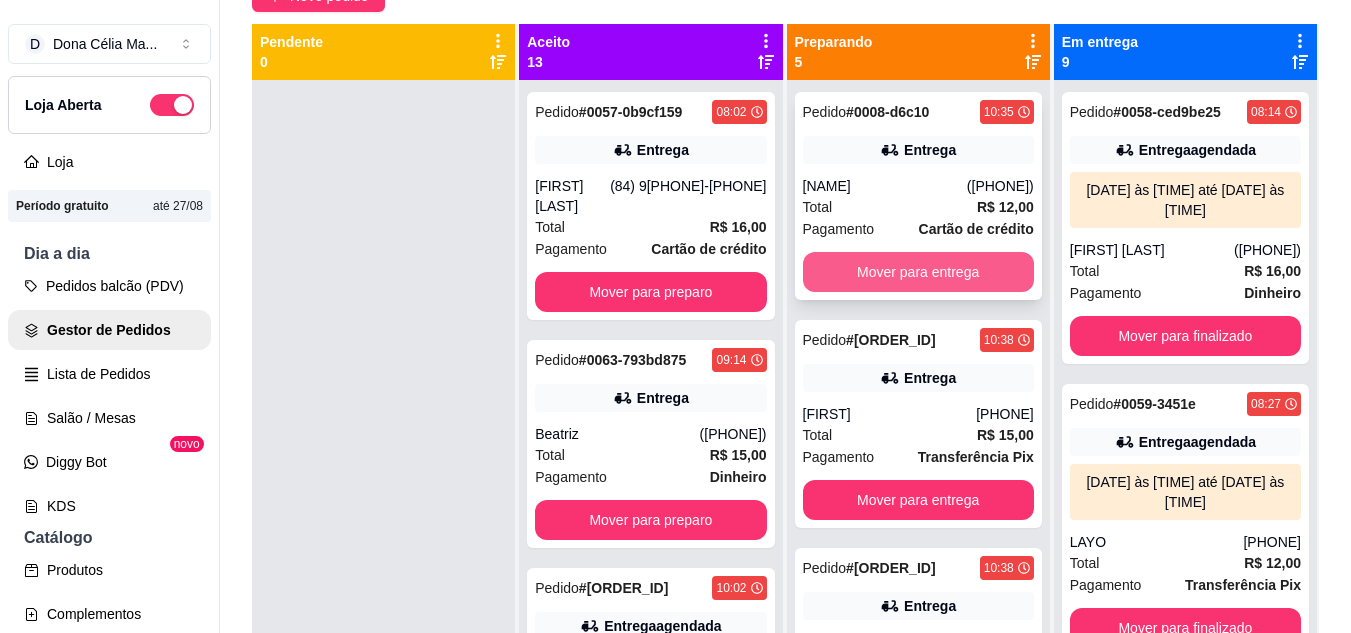 click on "Mover para entrega" at bounding box center [918, 272] 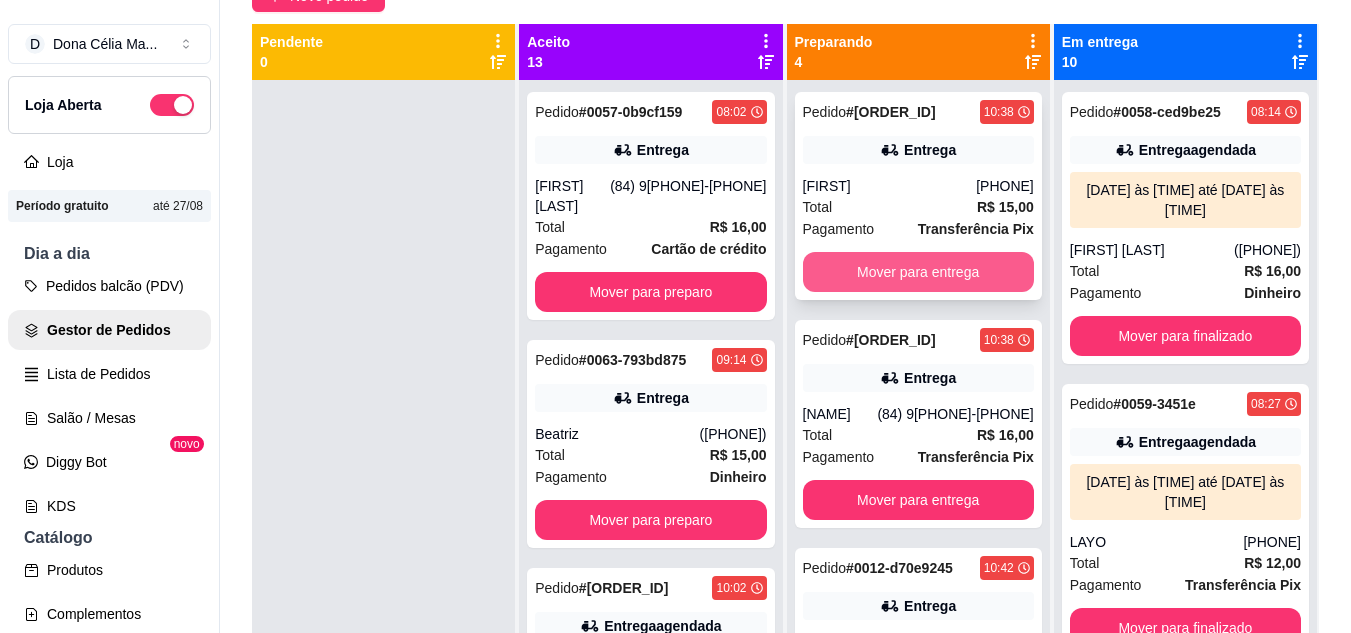 click on "Mover para entrega" at bounding box center [918, 272] 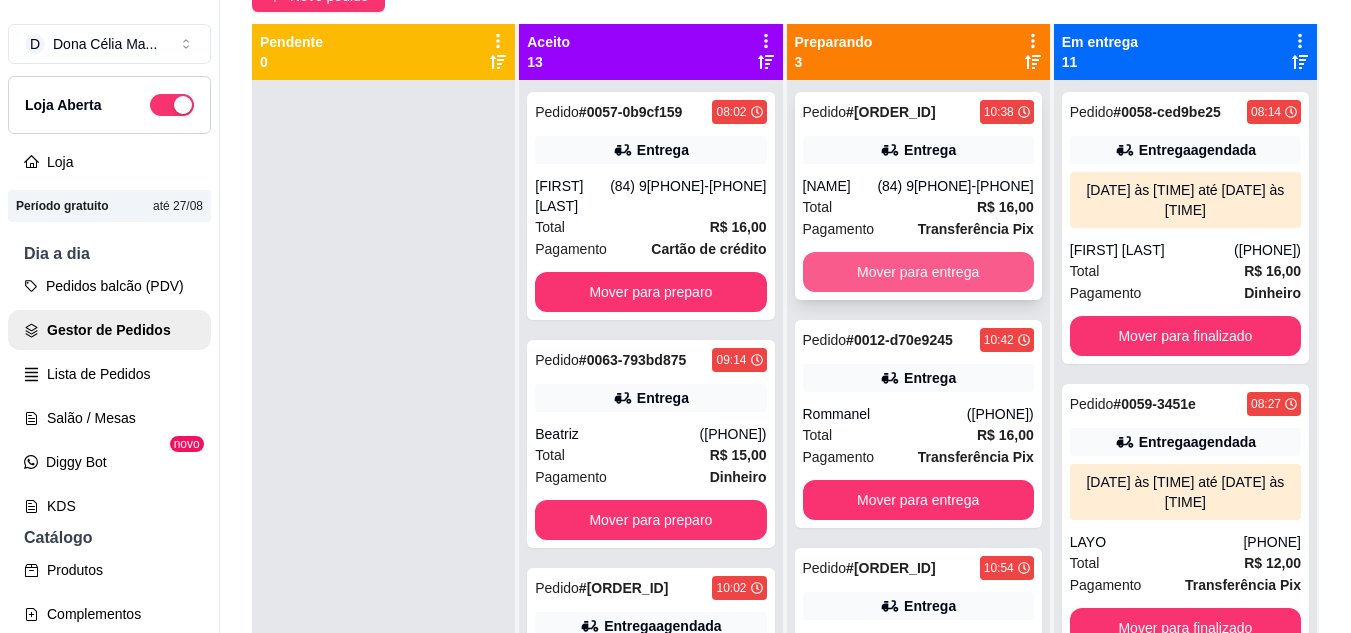 click on "Mover para entrega" at bounding box center (918, 272) 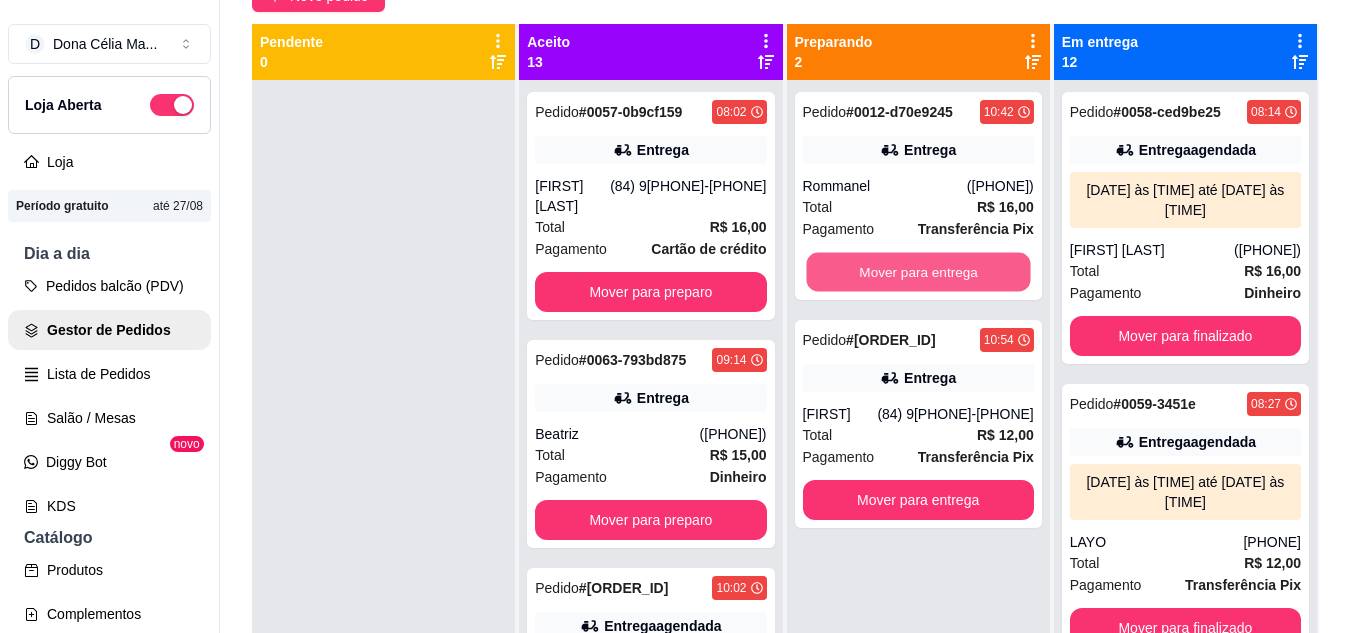 click on "Mover para entrega" at bounding box center [918, 272] 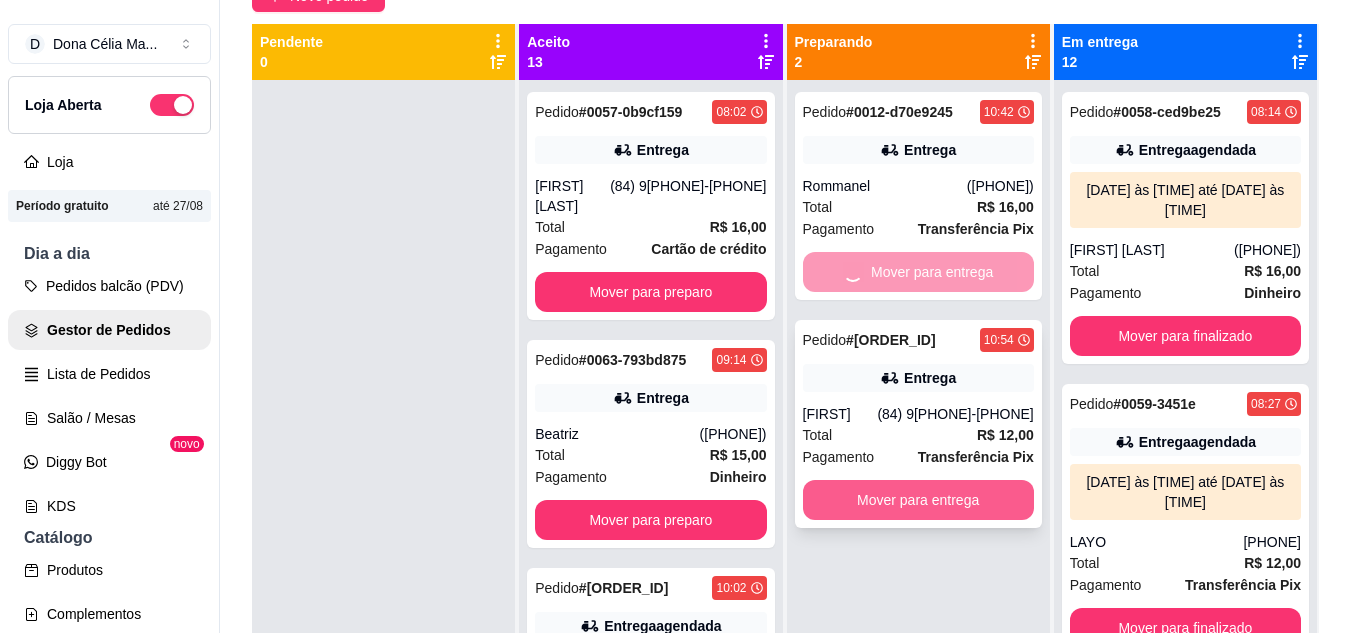 click on "Mover para entrega" at bounding box center (918, 500) 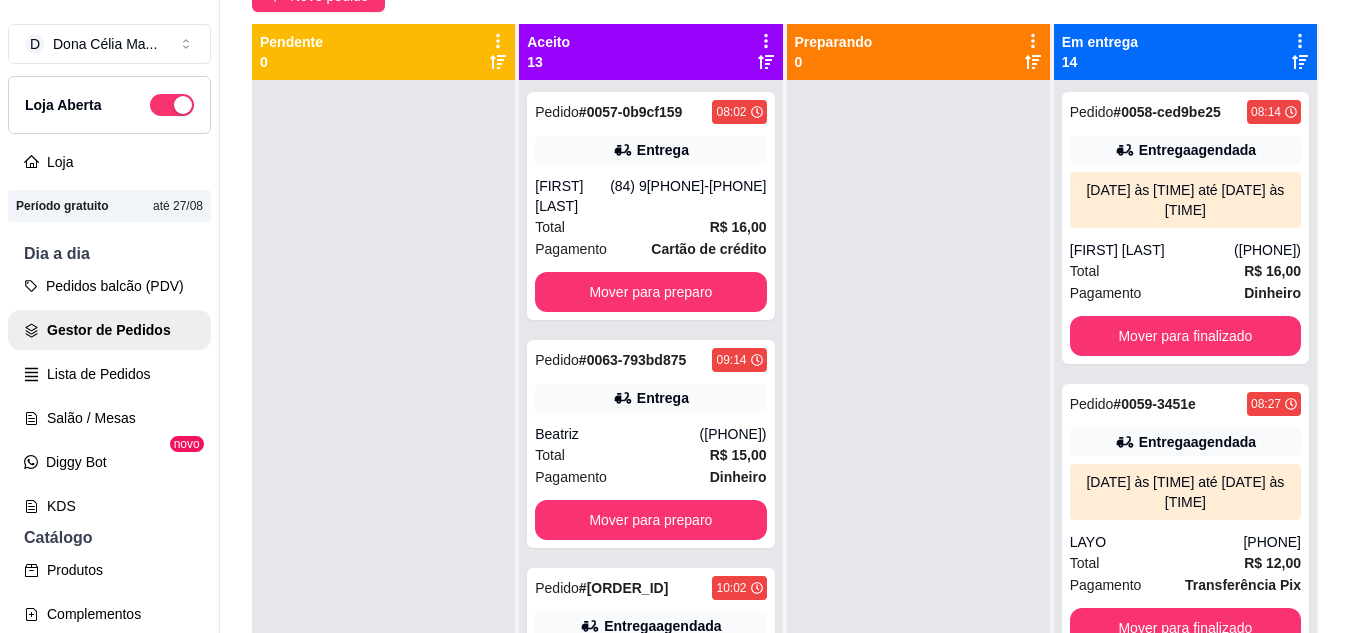click at bounding box center (918, 396) 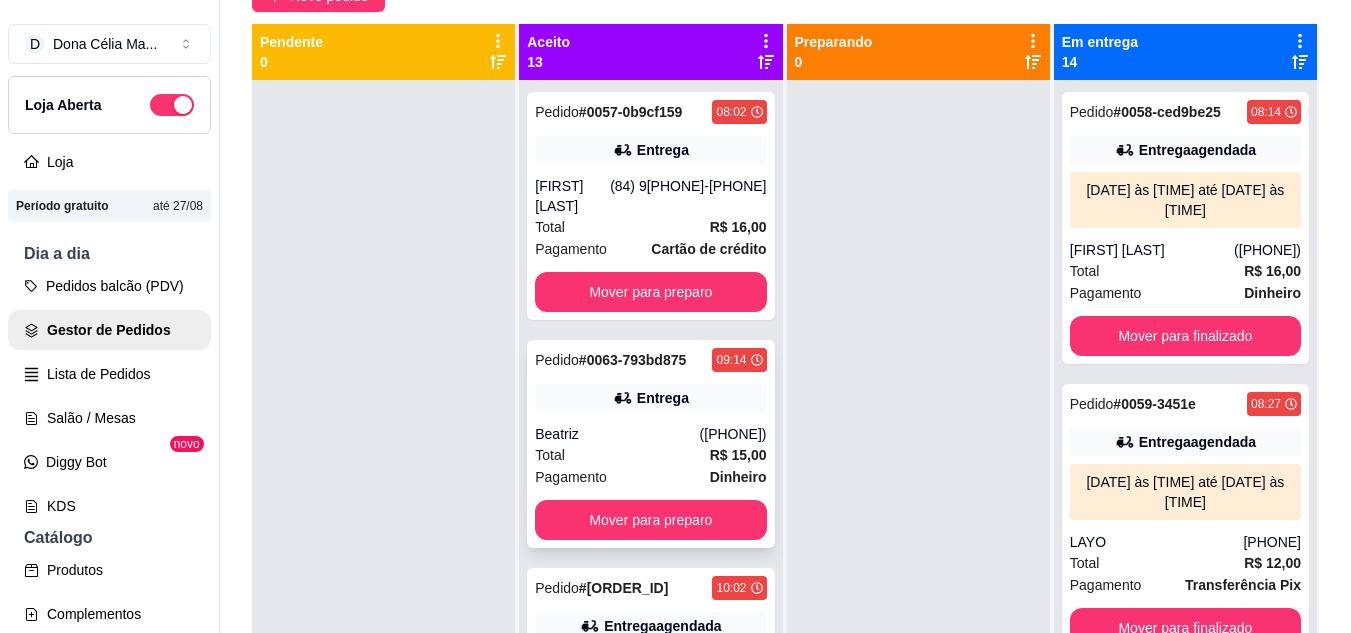 scroll, scrollTop: 56, scrollLeft: 0, axis: vertical 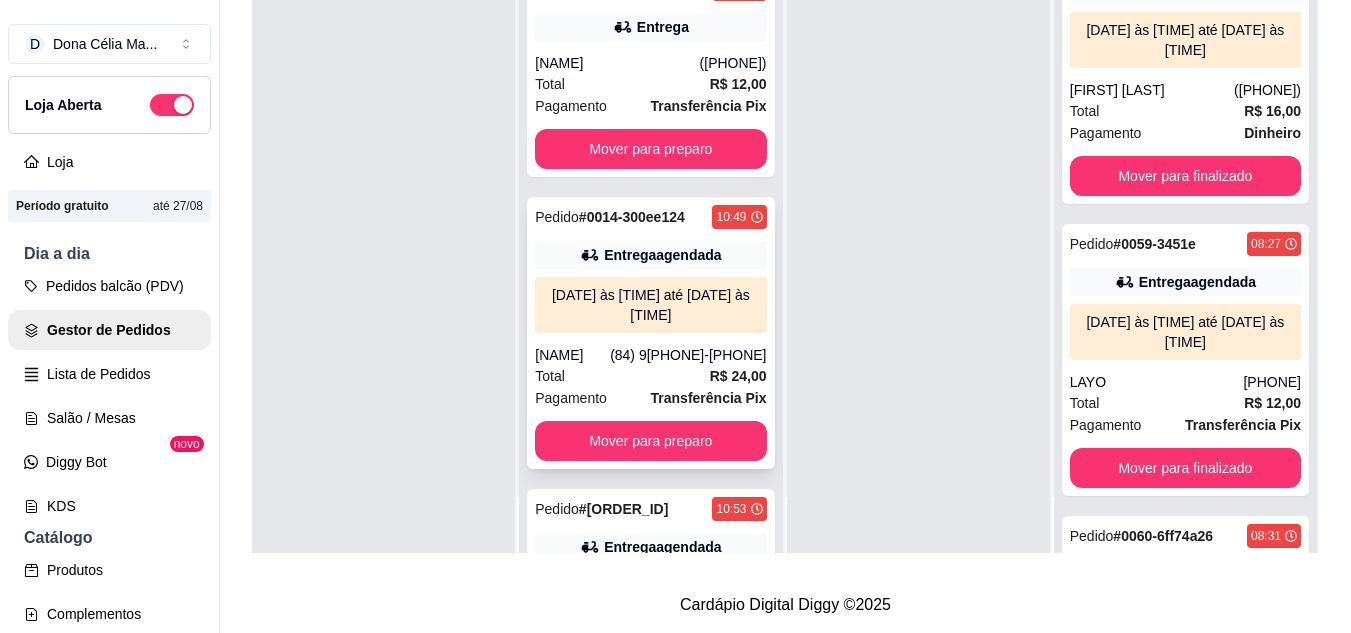 click on "[FIRST]" at bounding box center (572, 355) 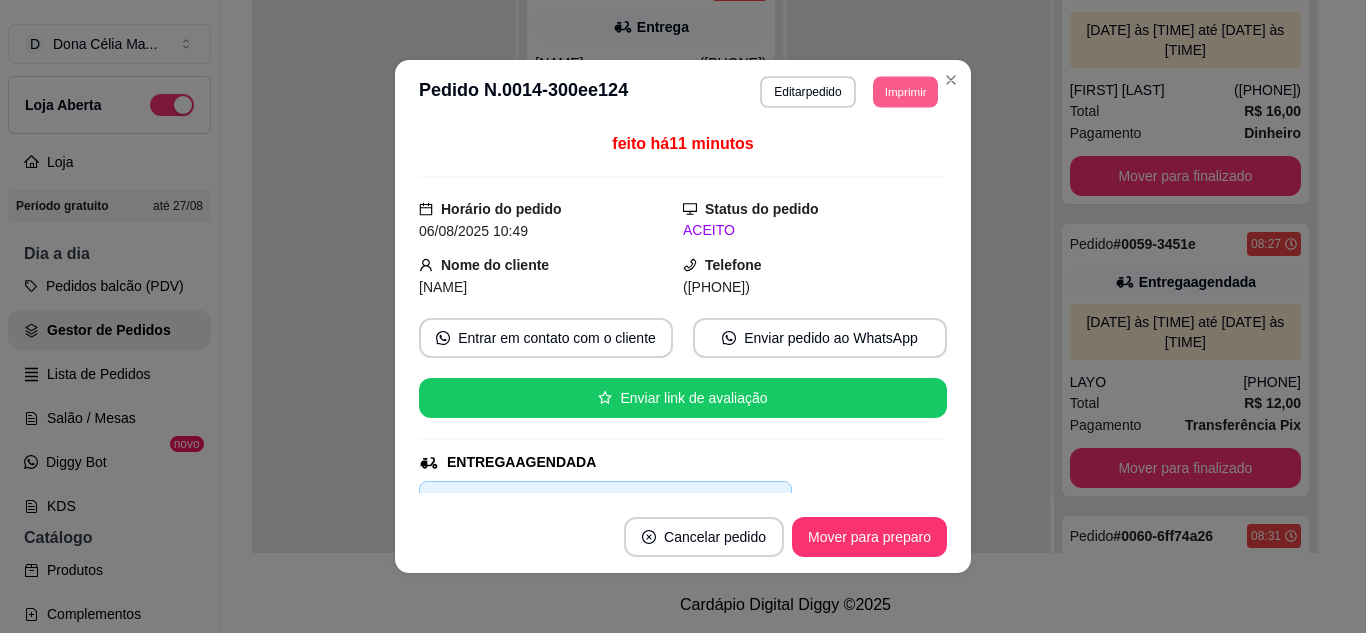 click on "Imprimir" at bounding box center (905, 91) 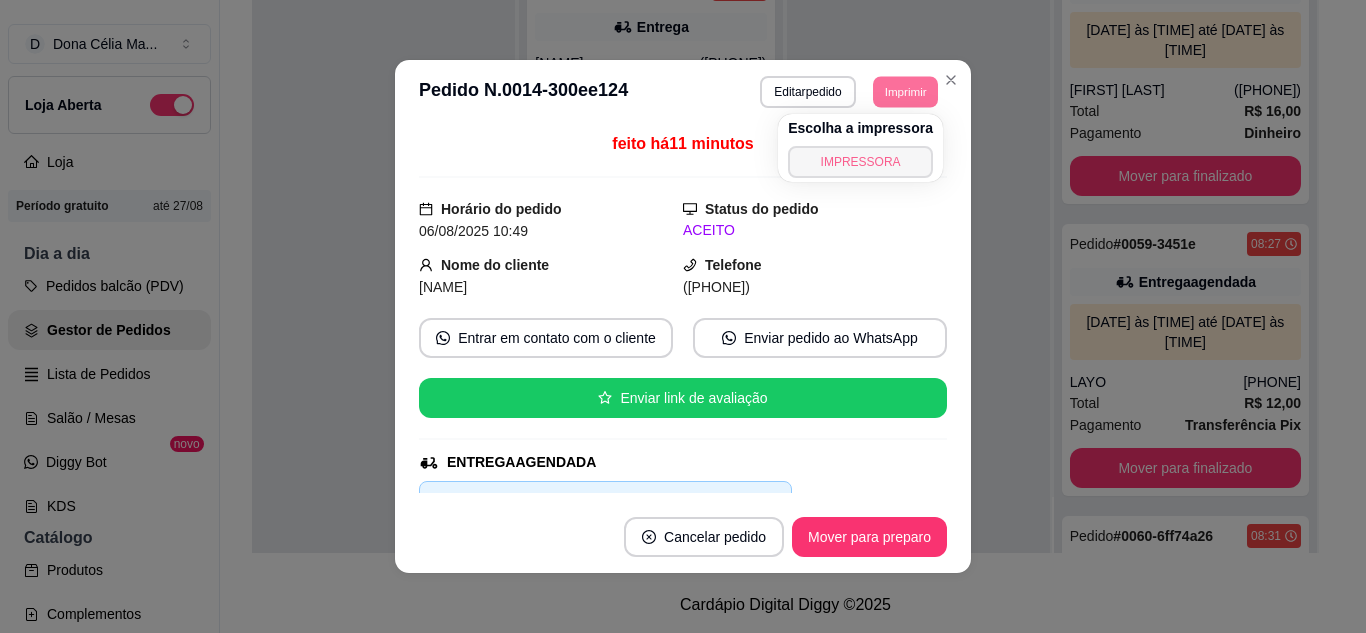 click on "IMPRESSORA" at bounding box center [860, 162] 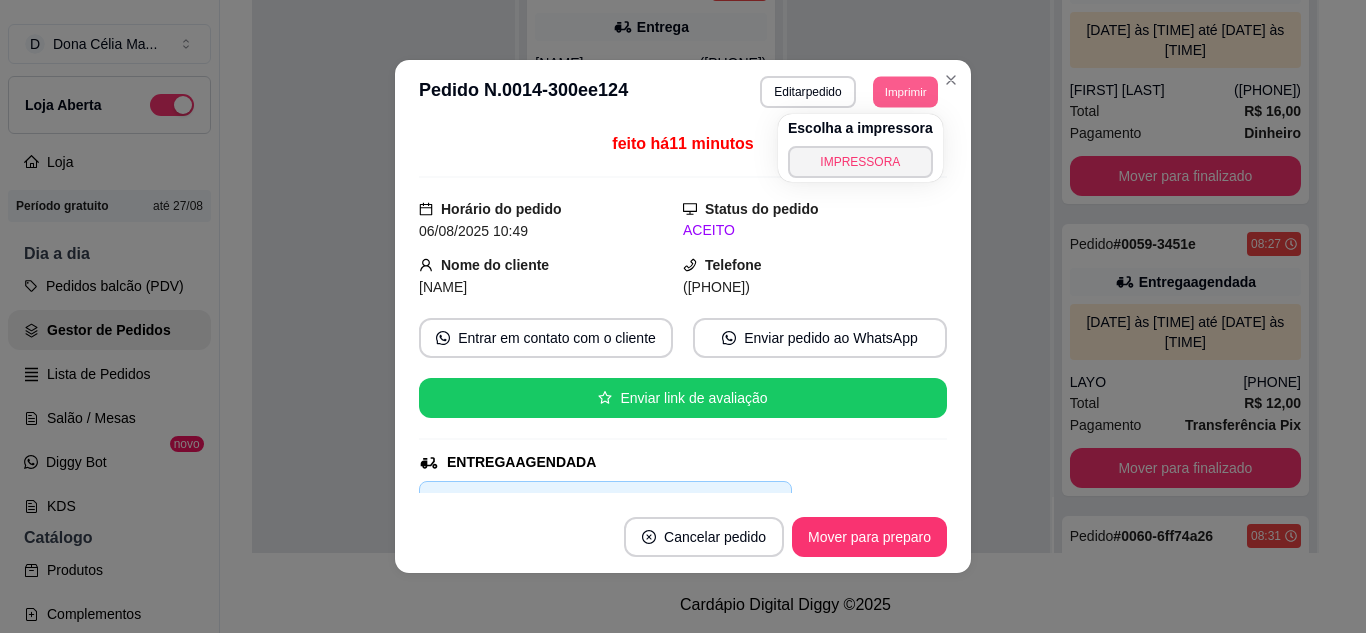 click on "Imprimir" at bounding box center (905, 91) 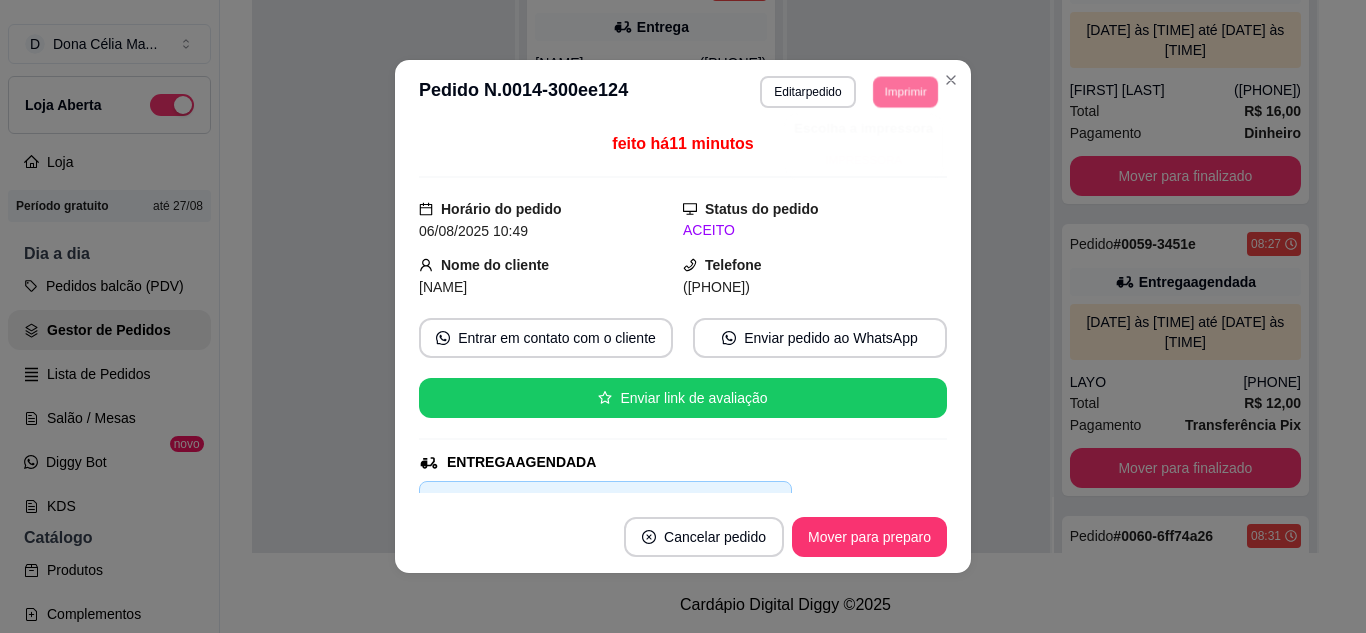 click on "IMPRESSORA" at bounding box center [863, 160] 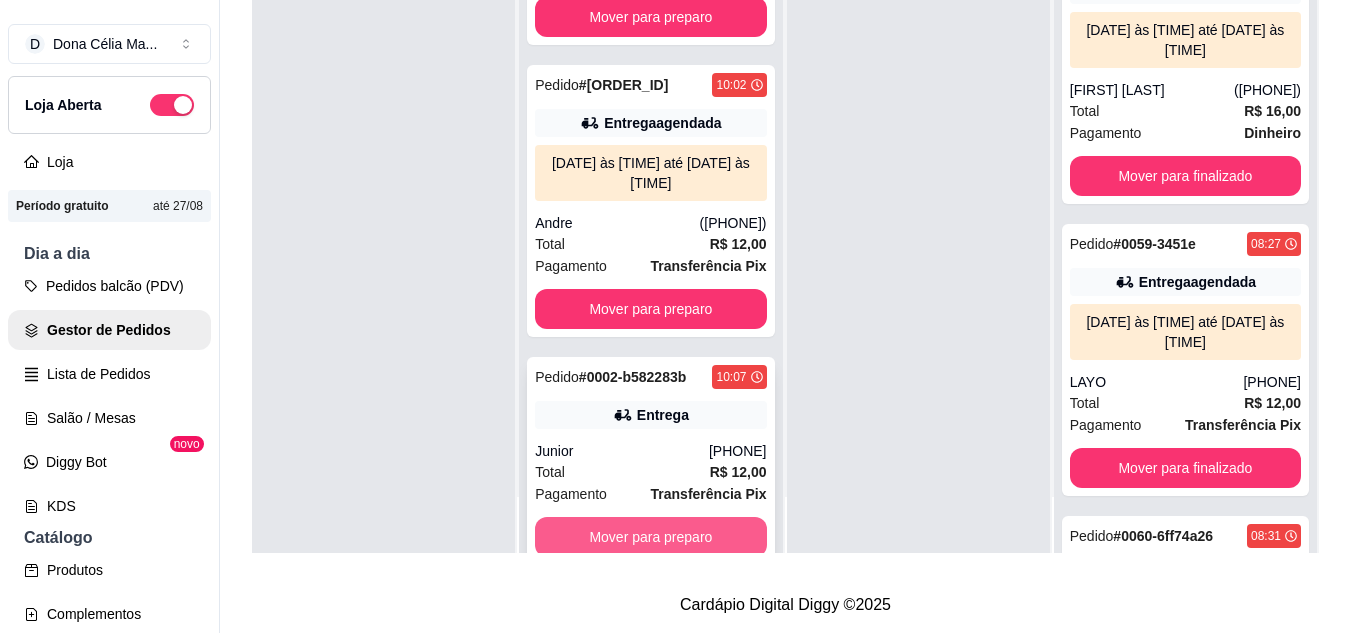 scroll, scrollTop: 0, scrollLeft: 0, axis: both 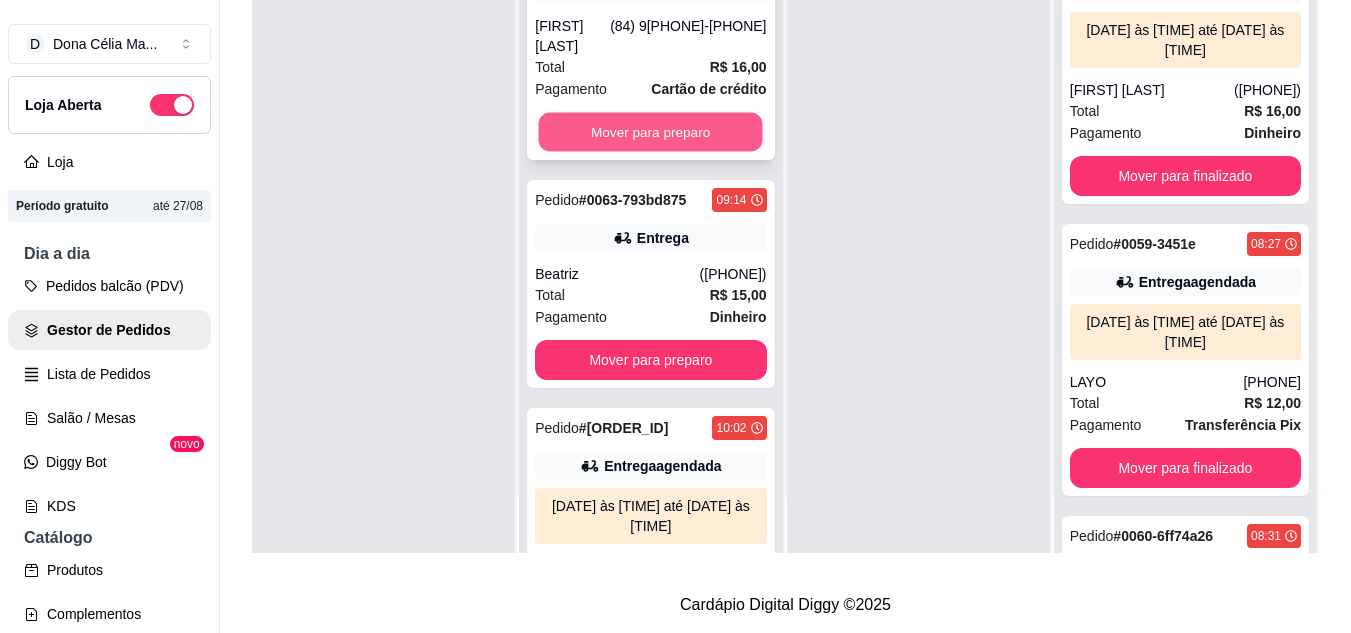 click on "Mover para preparo" at bounding box center (651, 132) 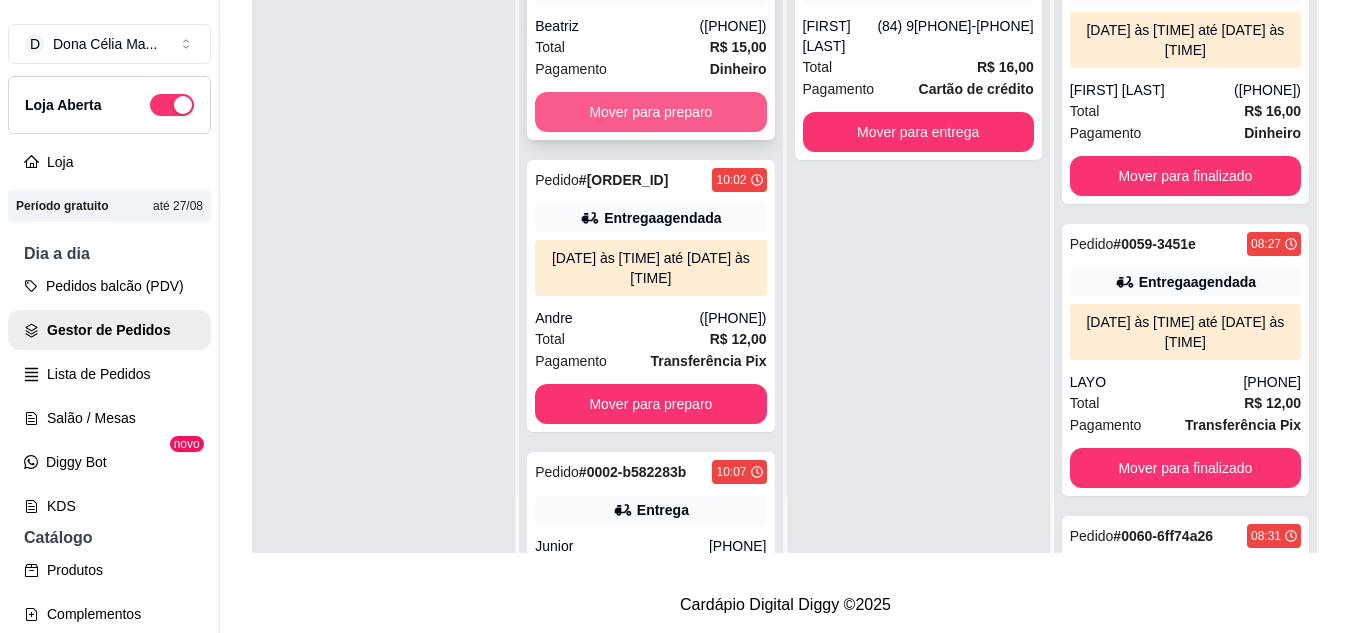click on "Mover para preparo" at bounding box center (650, 112) 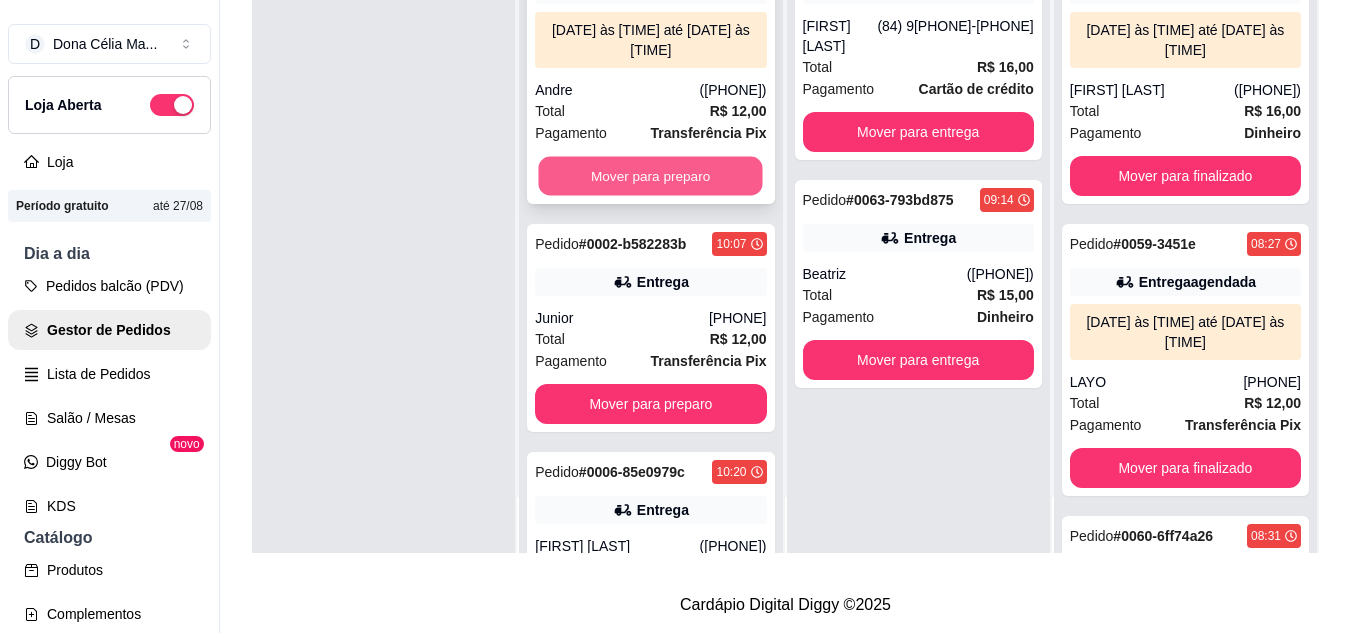 click on "Mover para preparo" at bounding box center (651, 176) 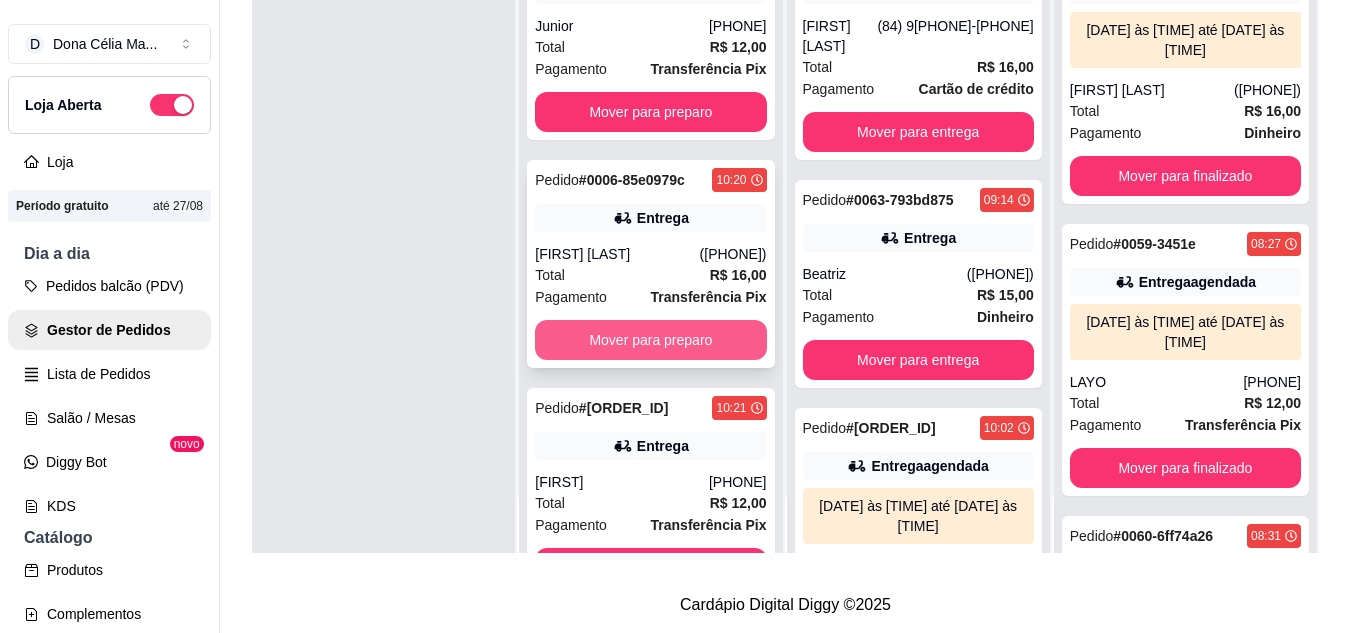 click on "Mover para preparo" at bounding box center [650, 340] 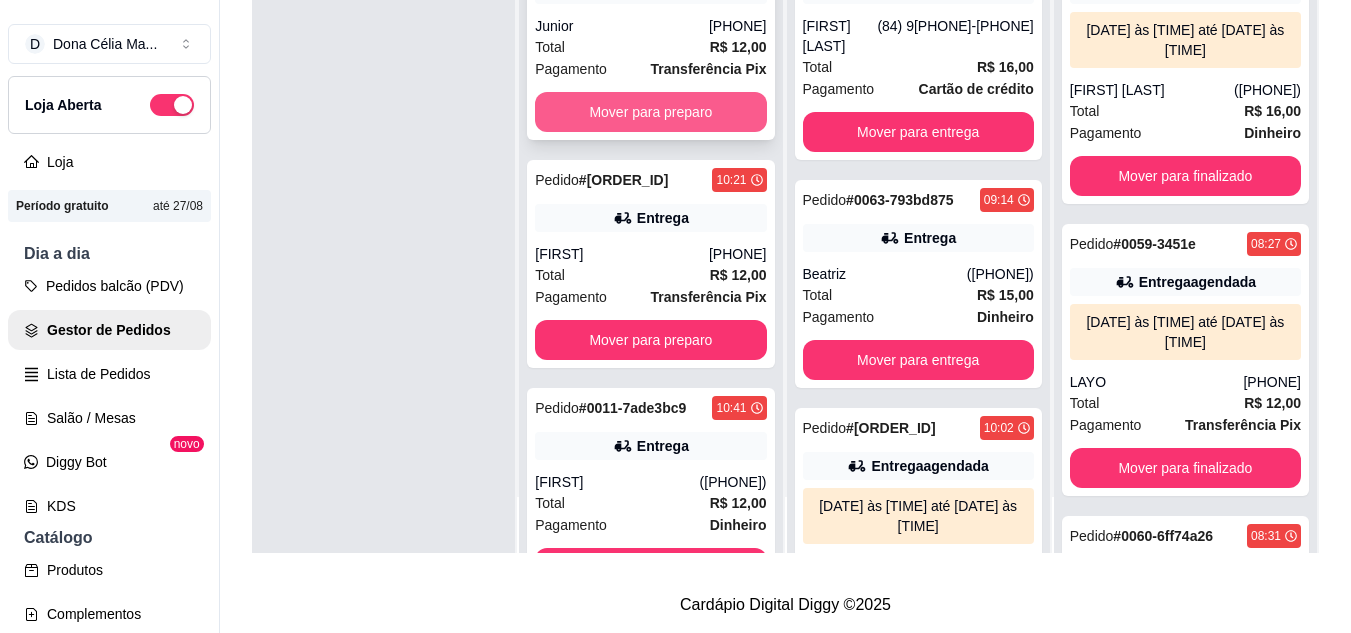 click on "Mover para preparo" at bounding box center (650, 112) 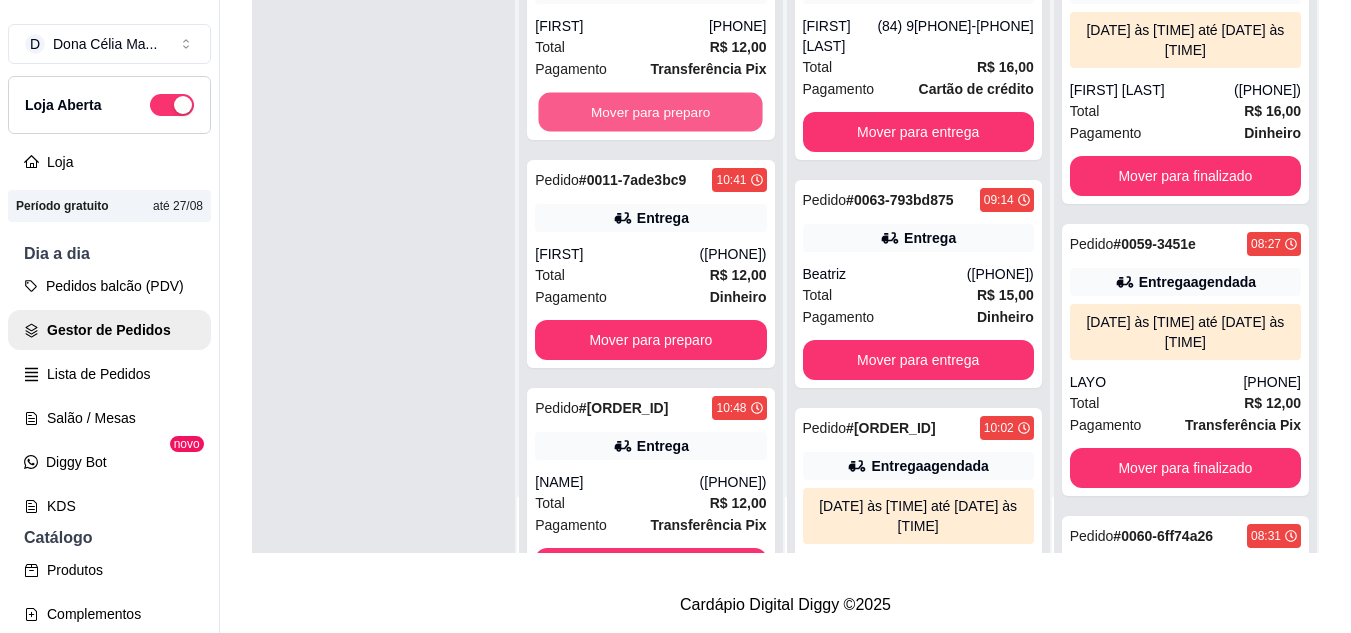 click on "Mover para preparo" at bounding box center (651, 112) 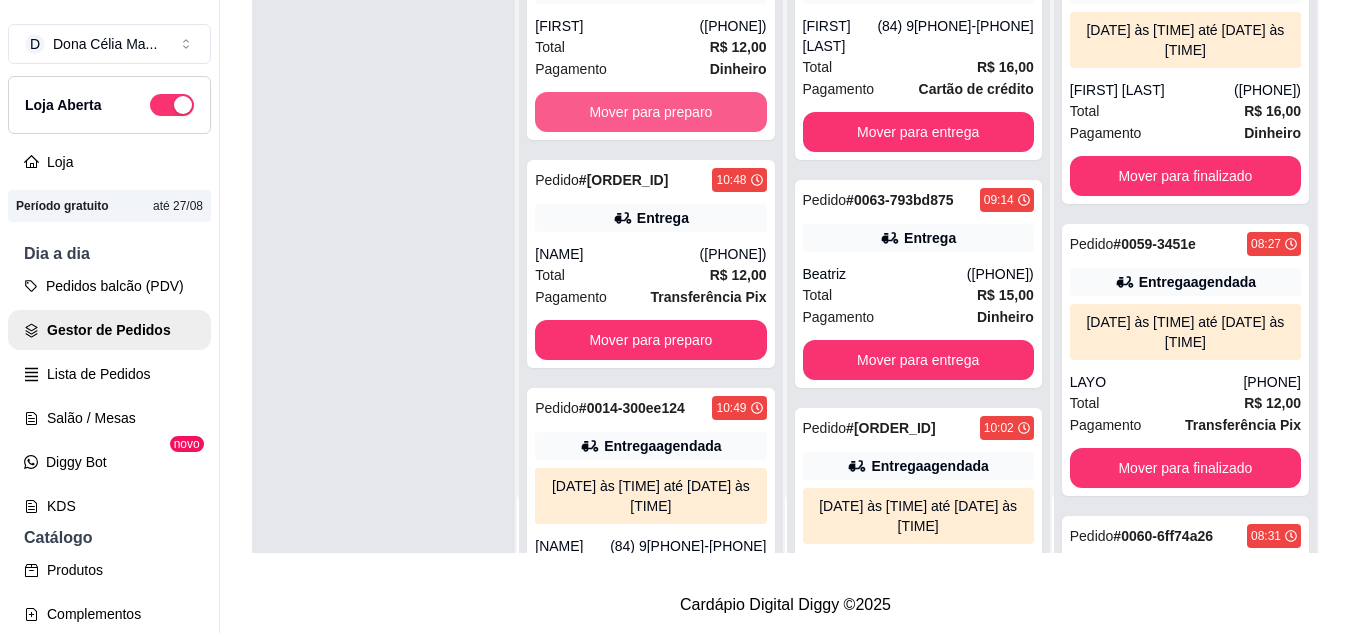 click on "Mover para preparo" at bounding box center [650, 112] 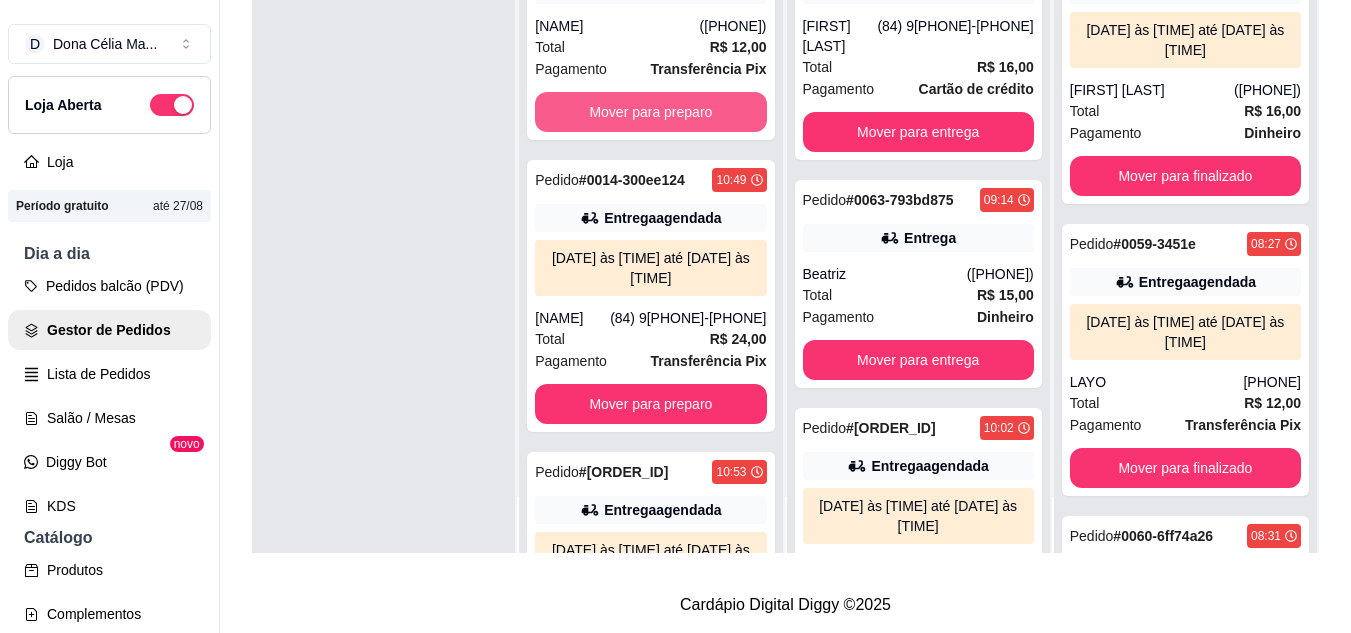 click on "Mover para preparo" at bounding box center (650, 112) 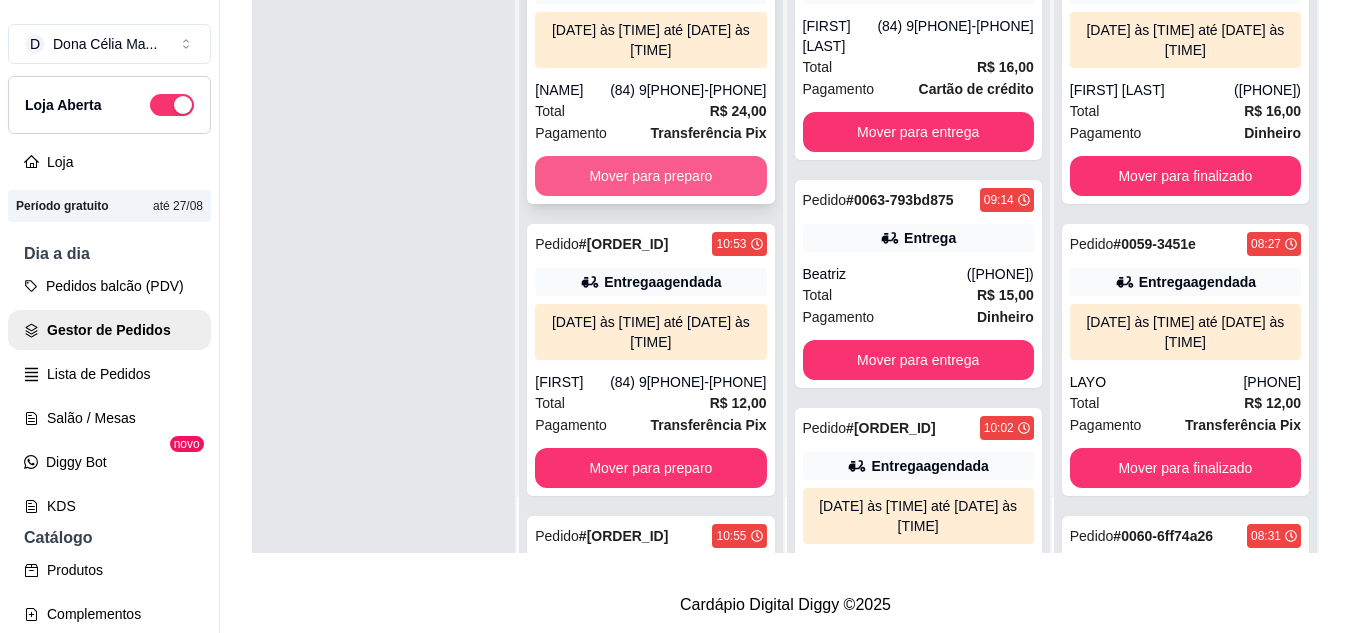 click on "Mover para preparo" at bounding box center [650, 176] 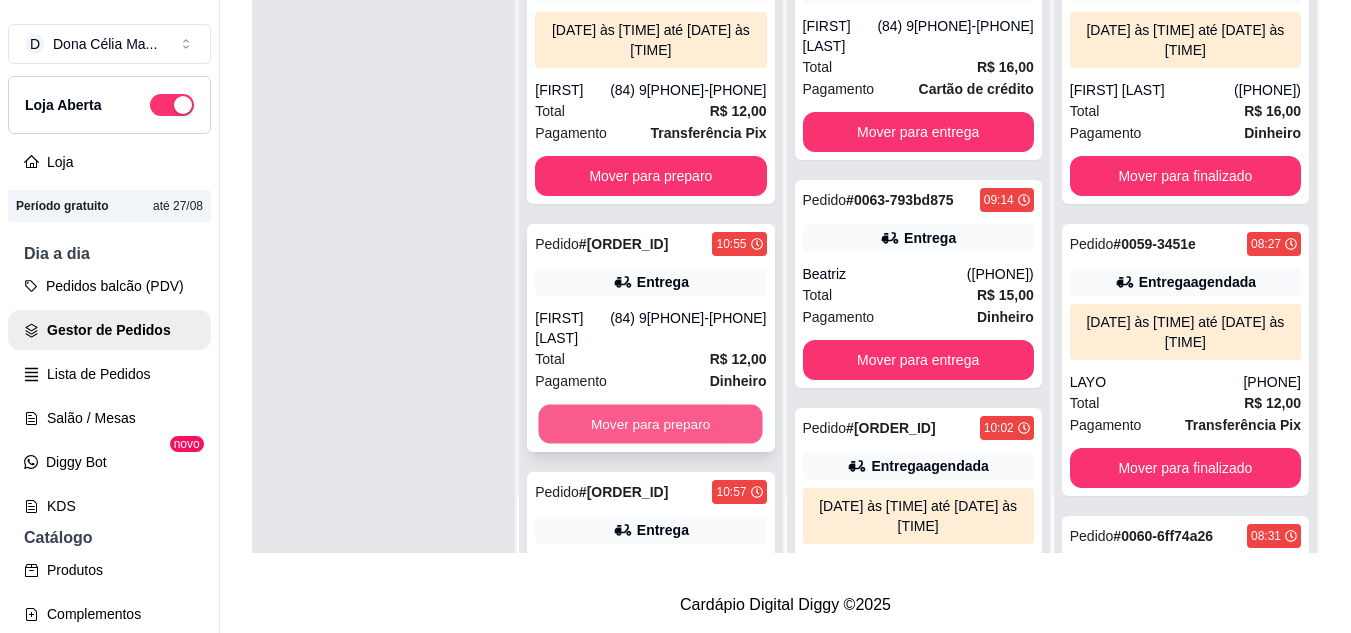click on "Mover para preparo" at bounding box center [651, 424] 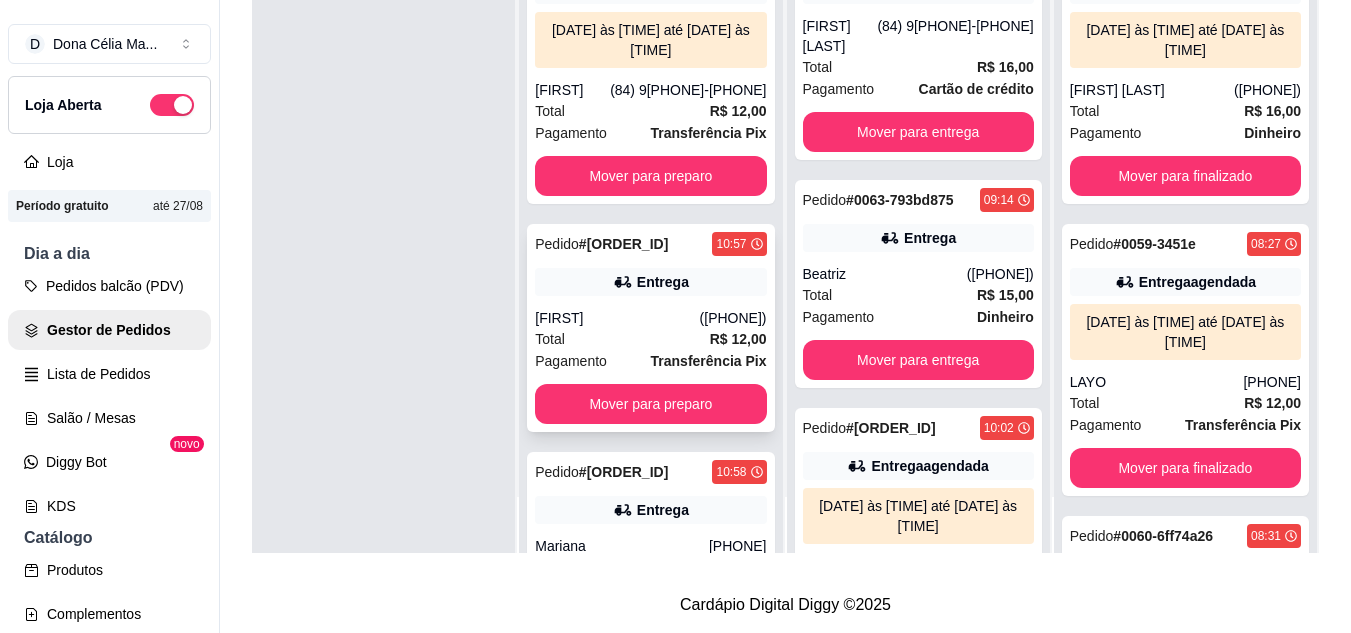 scroll, scrollTop: 100, scrollLeft: 0, axis: vertical 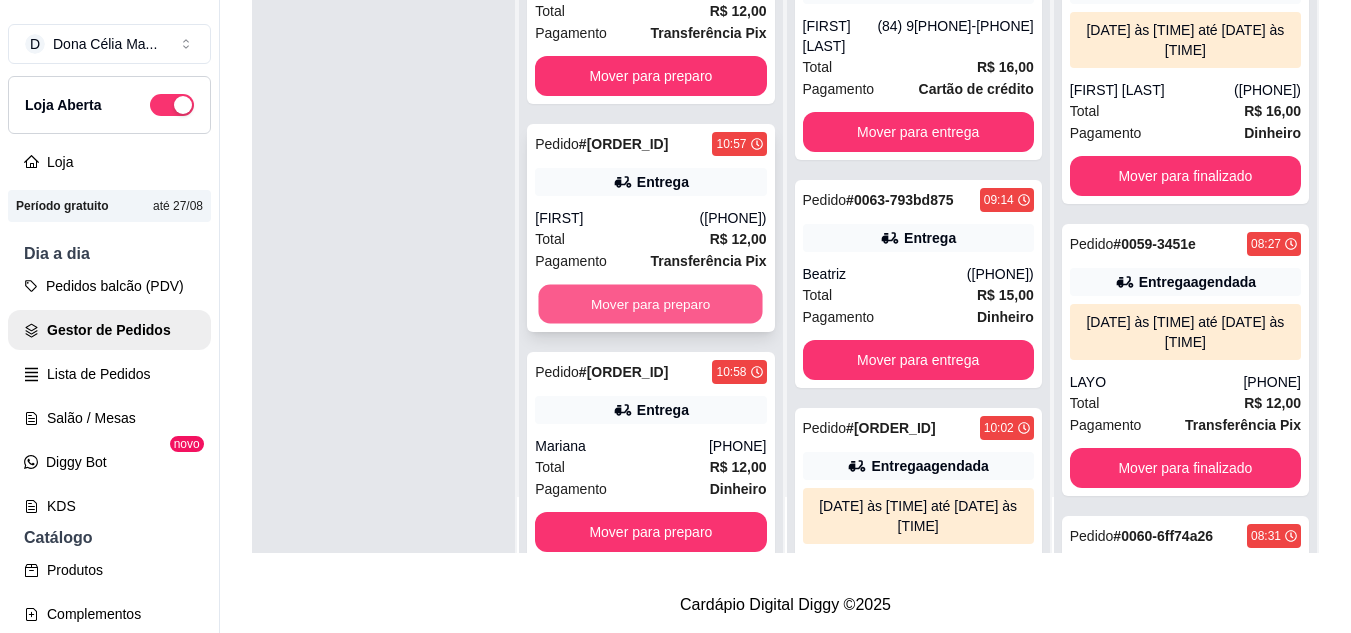 click on "Mover para preparo" at bounding box center [651, 304] 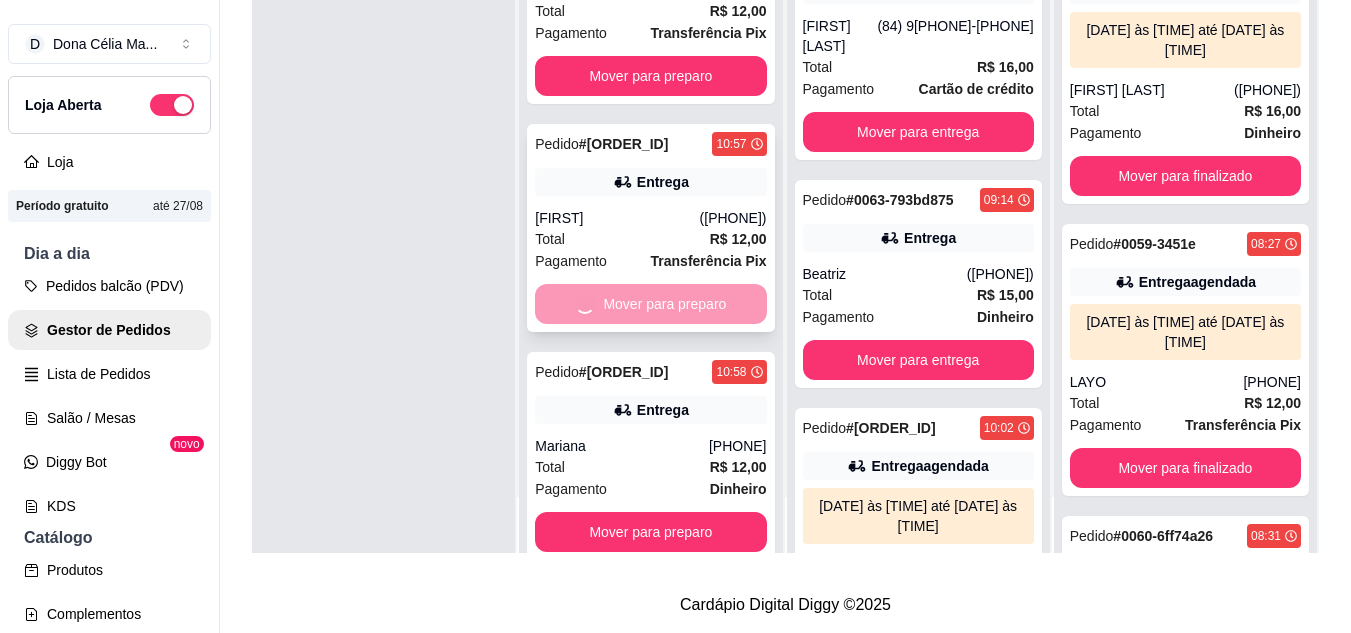 scroll, scrollTop: 0, scrollLeft: 0, axis: both 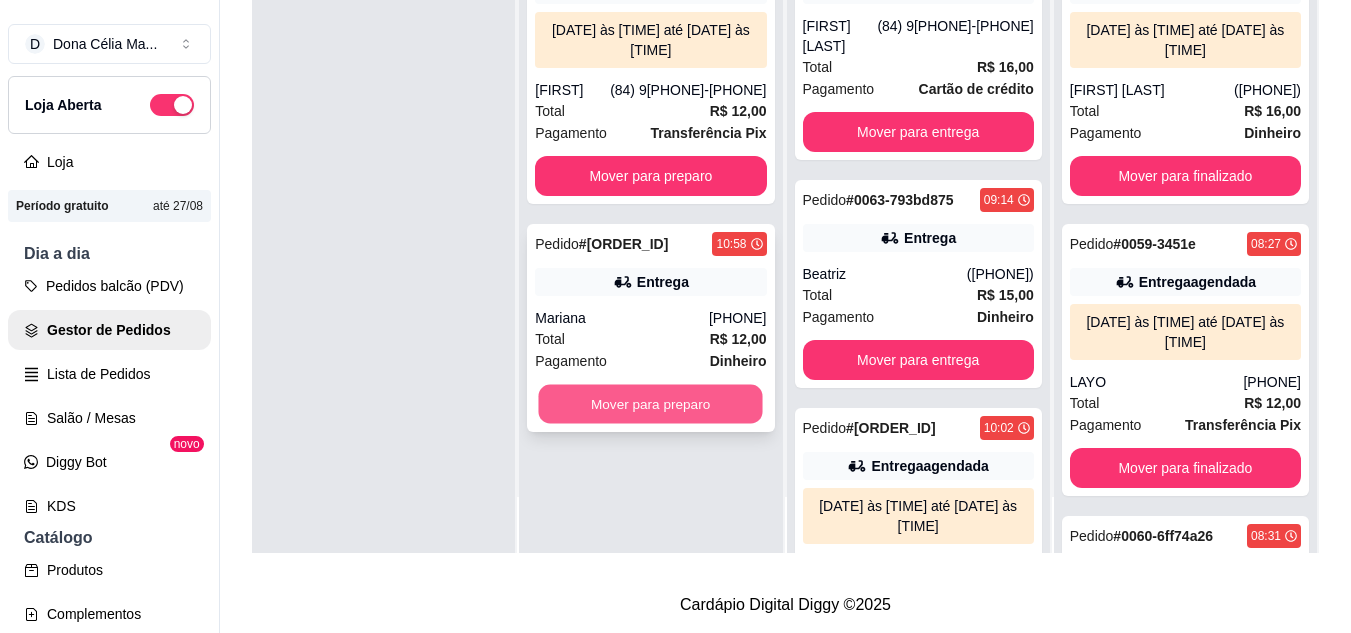 click on "Mover para preparo" at bounding box center [651, 404] 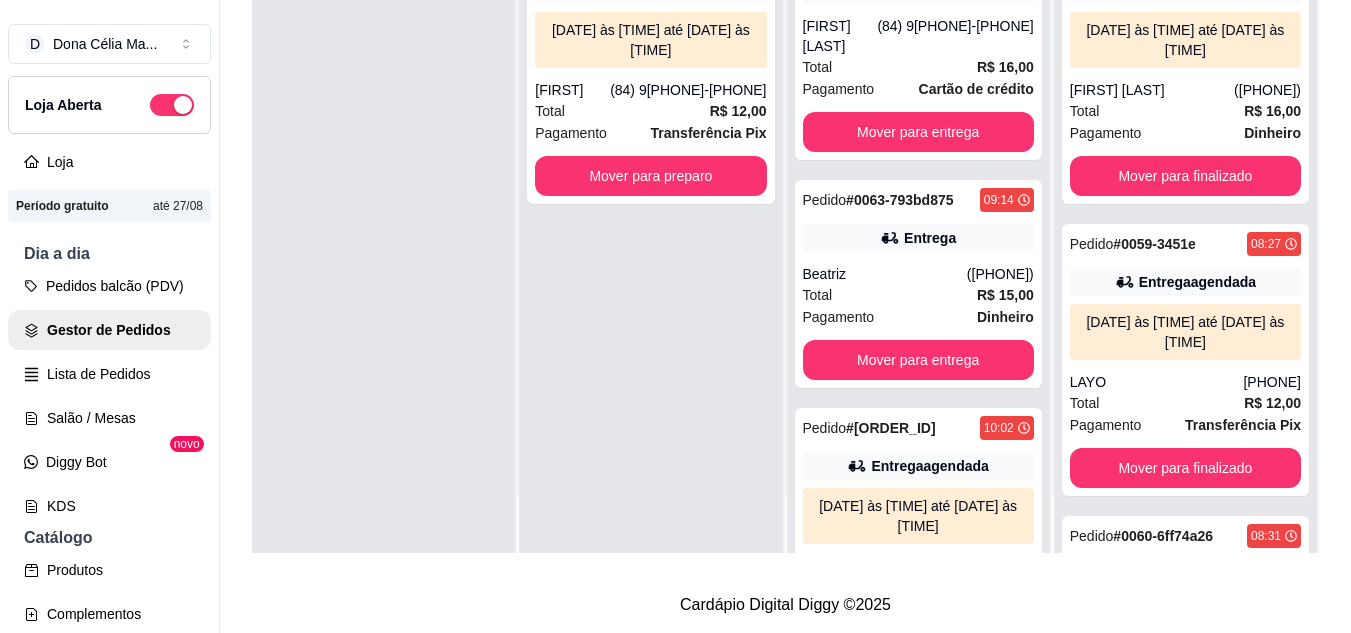 scroll, scrollTop: 0, scrollLeft: 0, axis: both 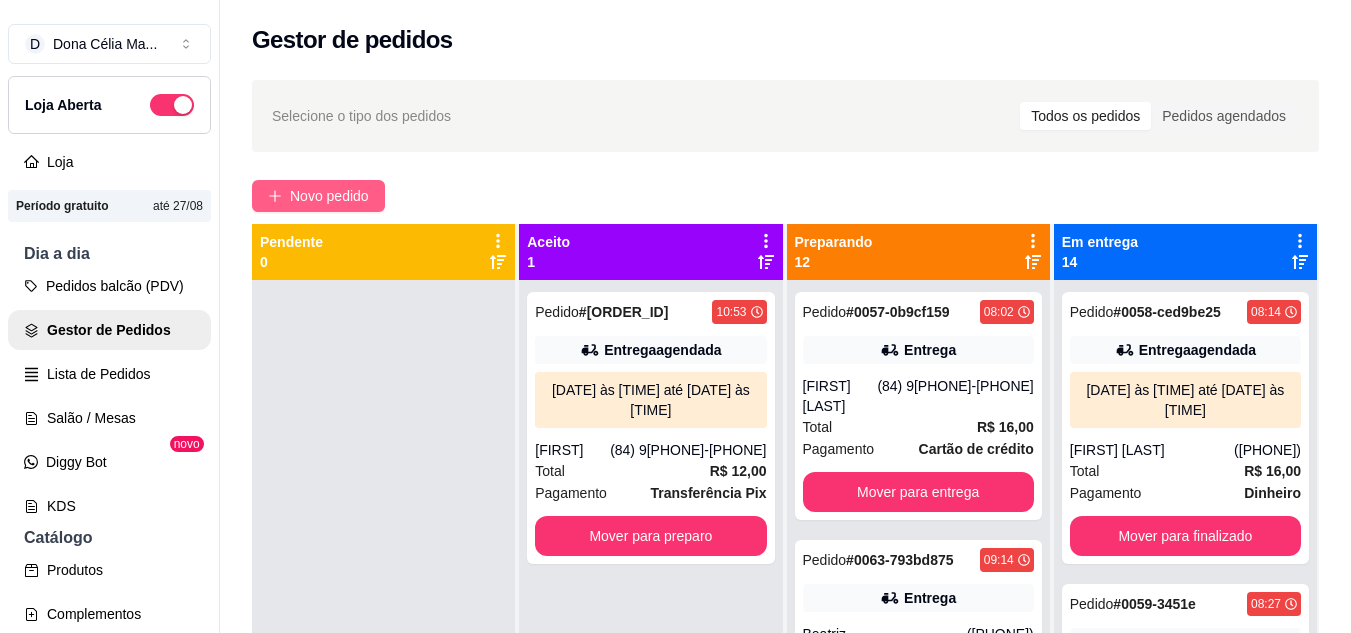 click on "Novo pedido" at bounding box center (329, 196) 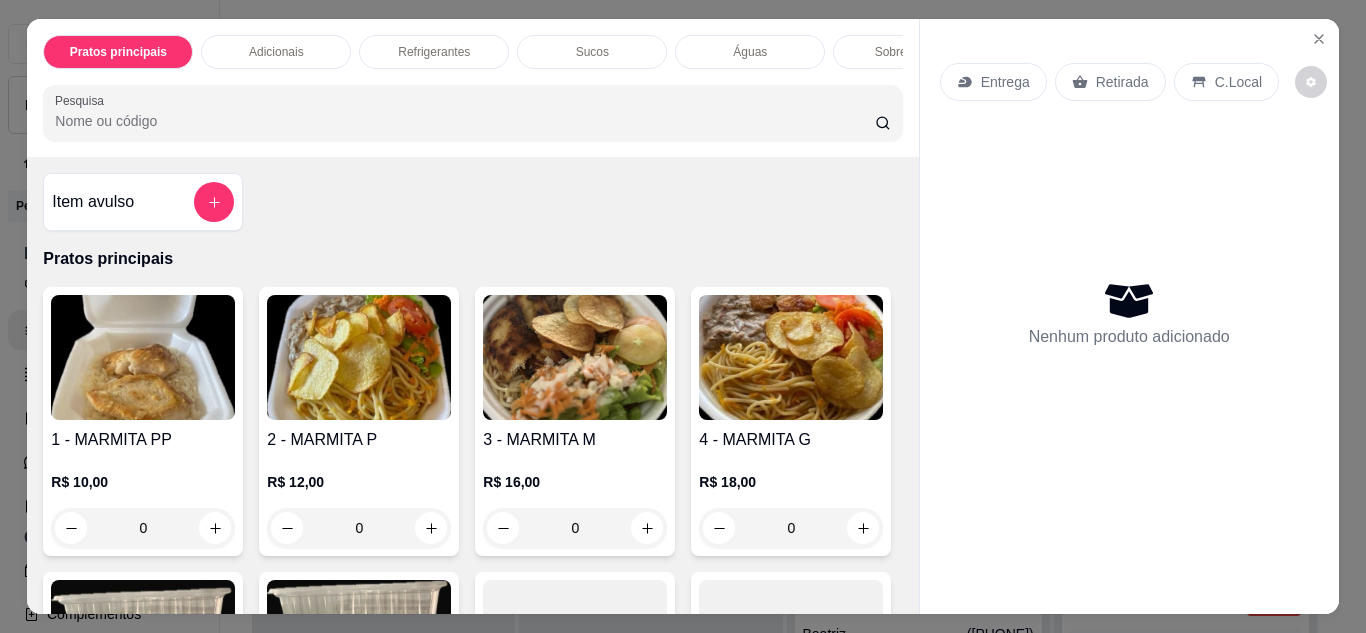 scroll, scrollTop: 300, scrollLeft: 0, axis: vertical 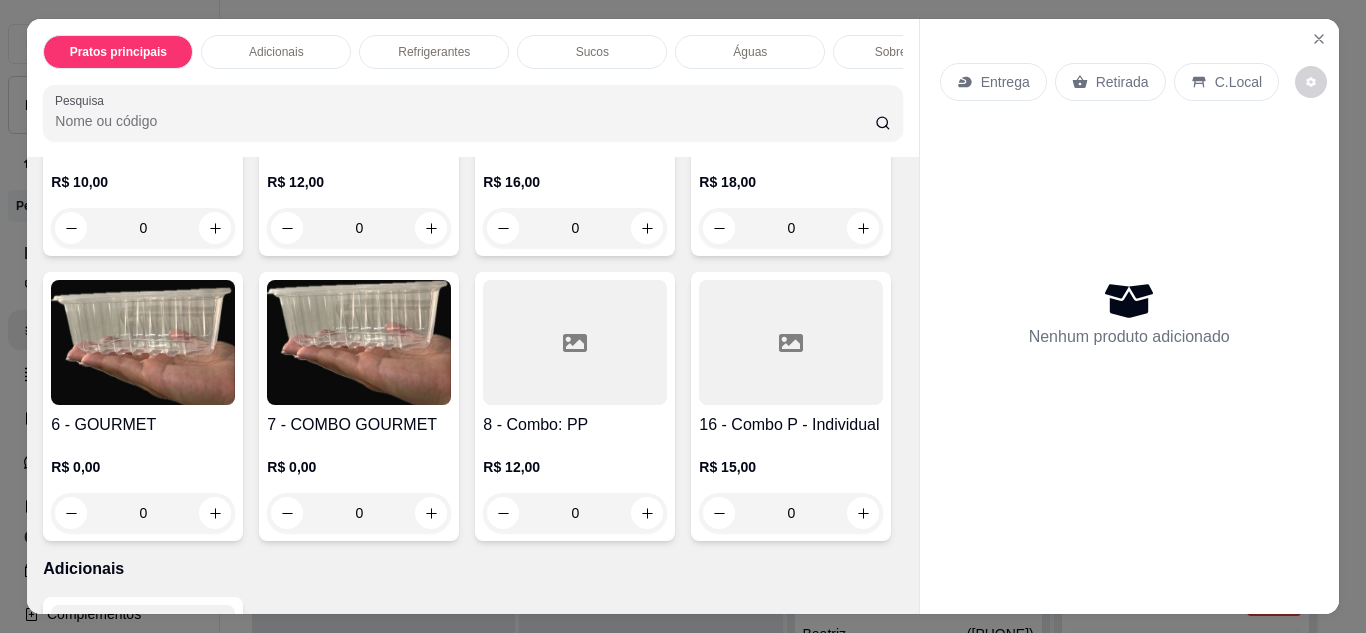 click at bounding box center (791, 57) 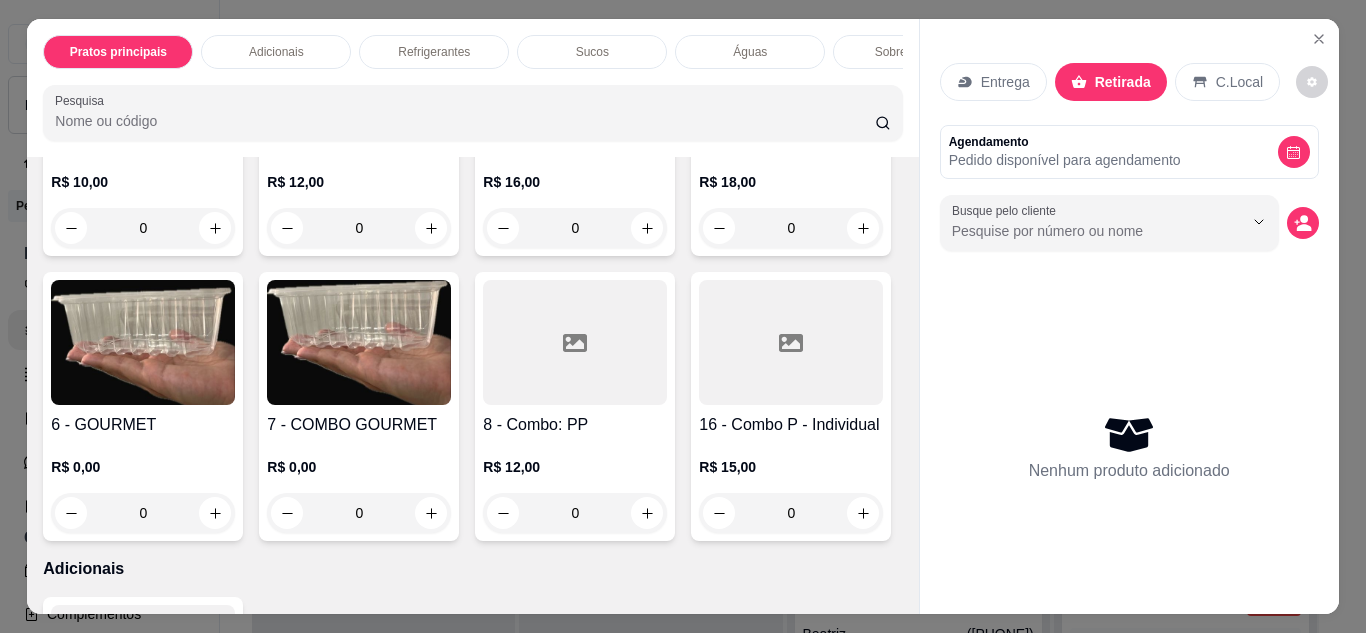 click at bounding box center (791, 57) 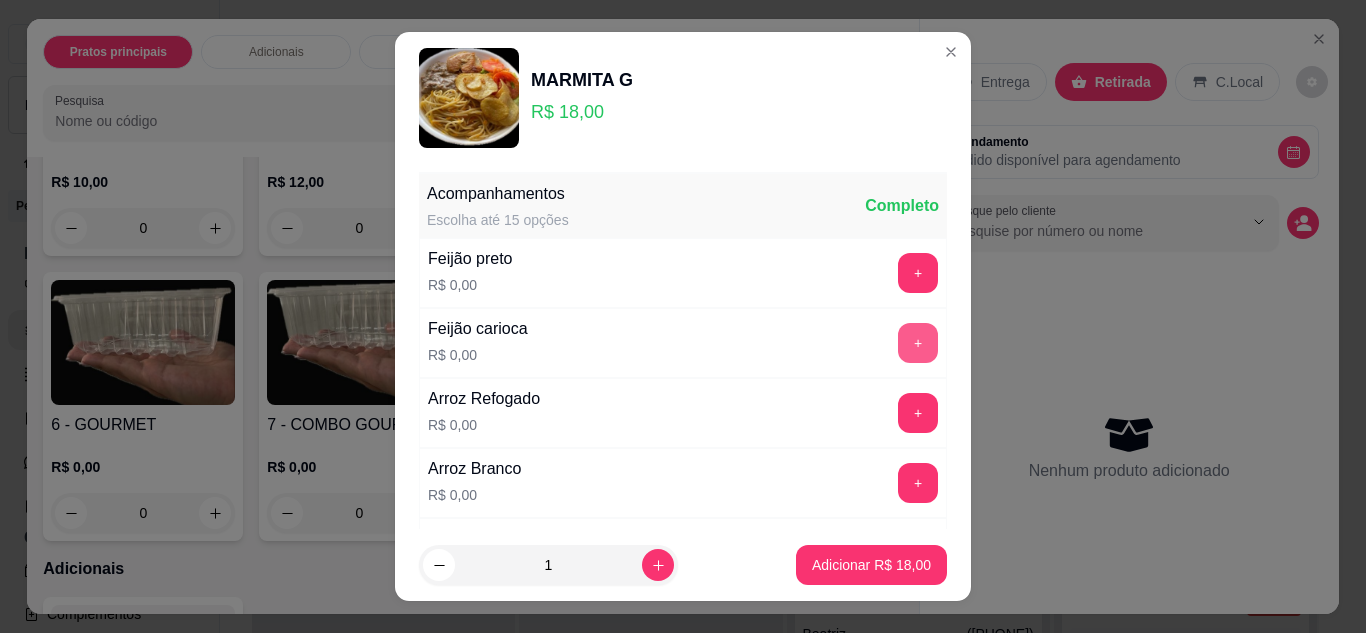 click on "+" at bounding box center [918, 343] 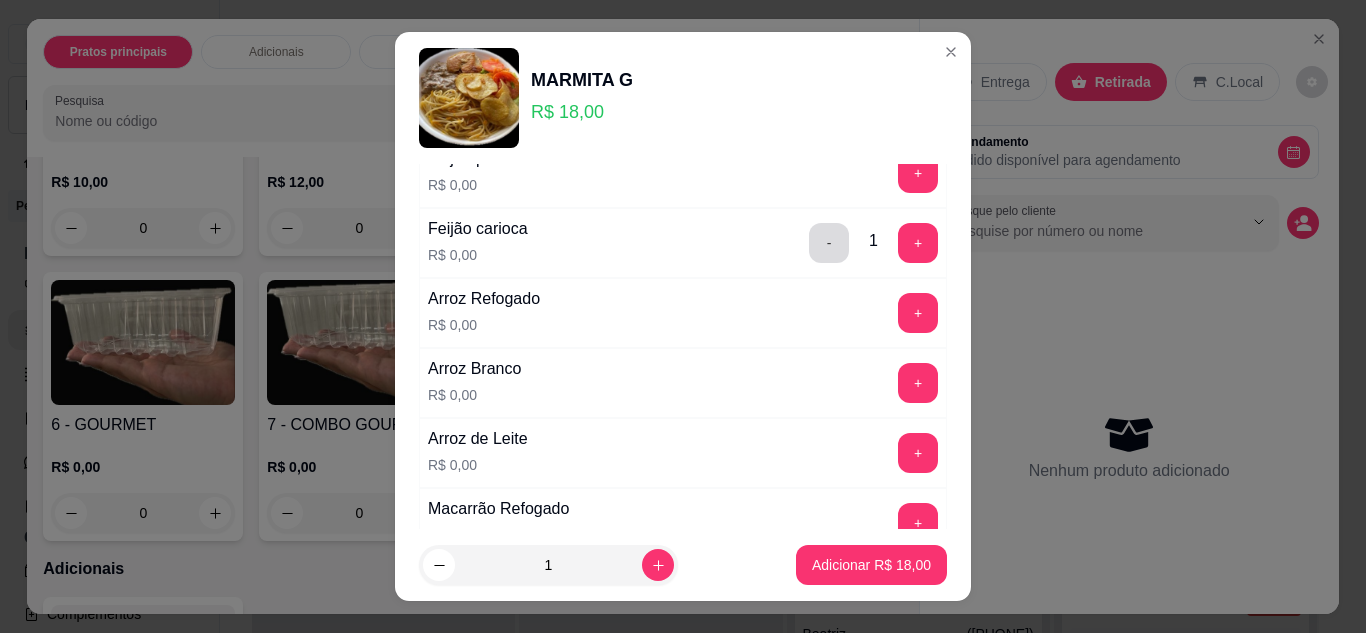 scroll, scrollTop: 200, scrollLeft: 0, axis: vertical 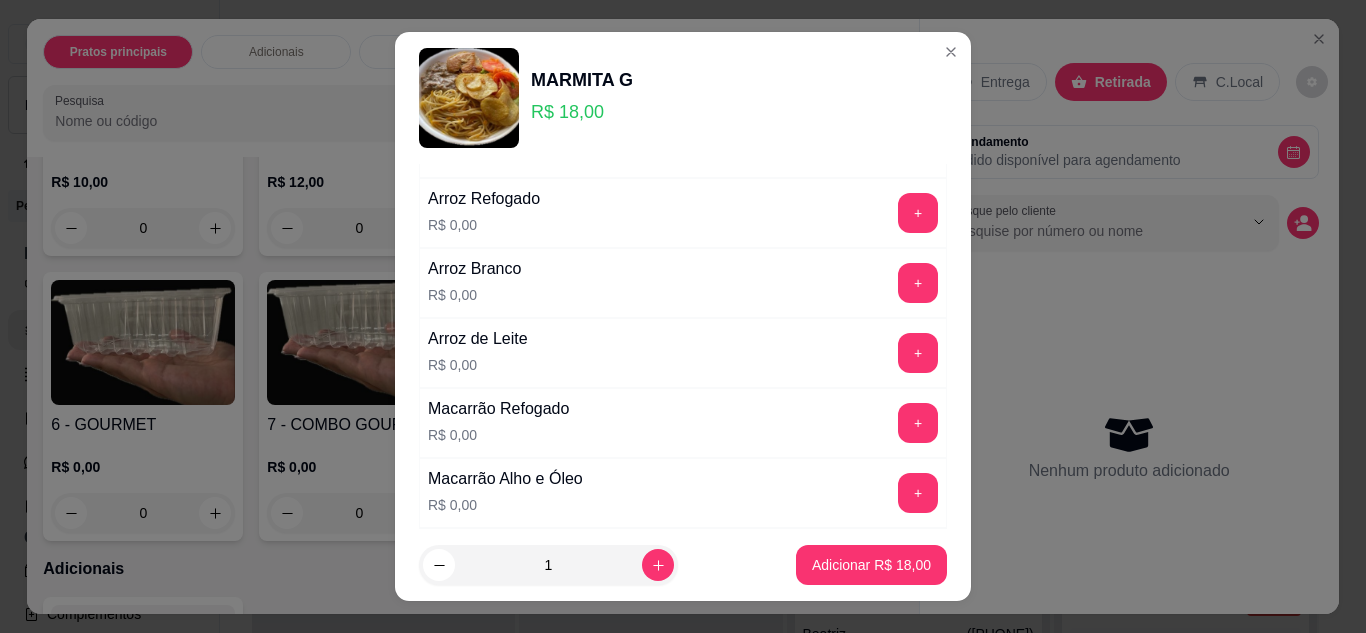 click on "+" at bounding box center [918, 213] 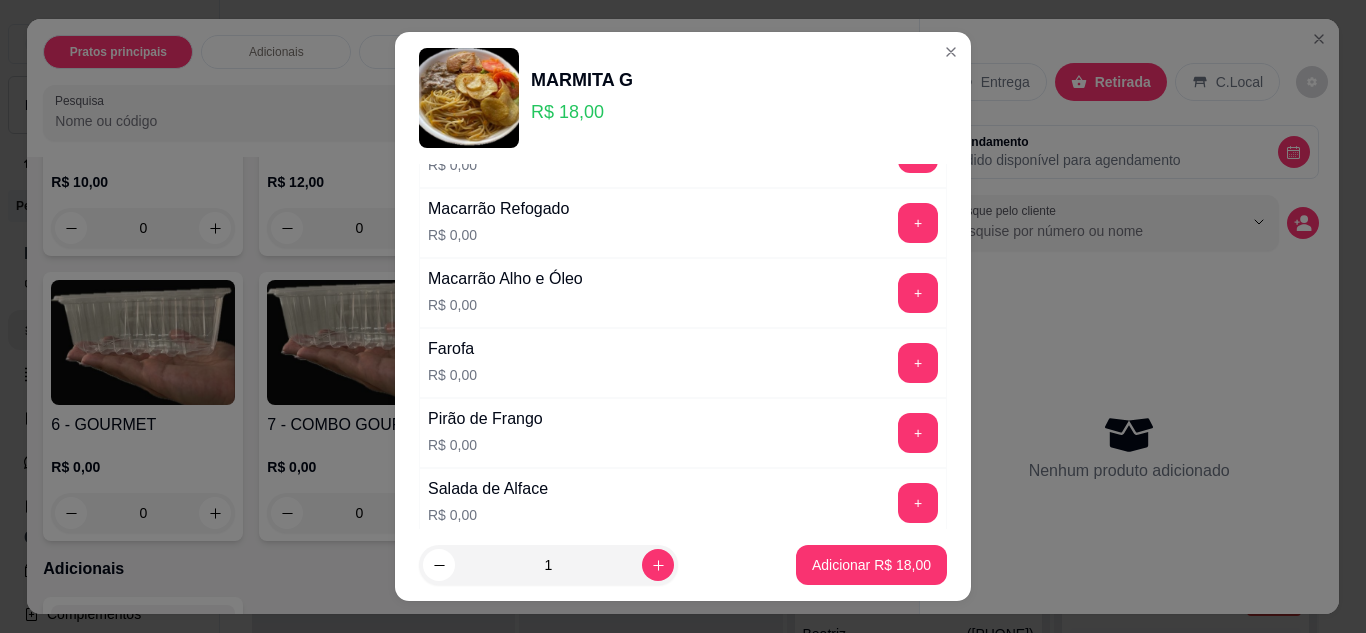 scroll, scrollTop: 500, scrollLeft: 0, axis: vertical 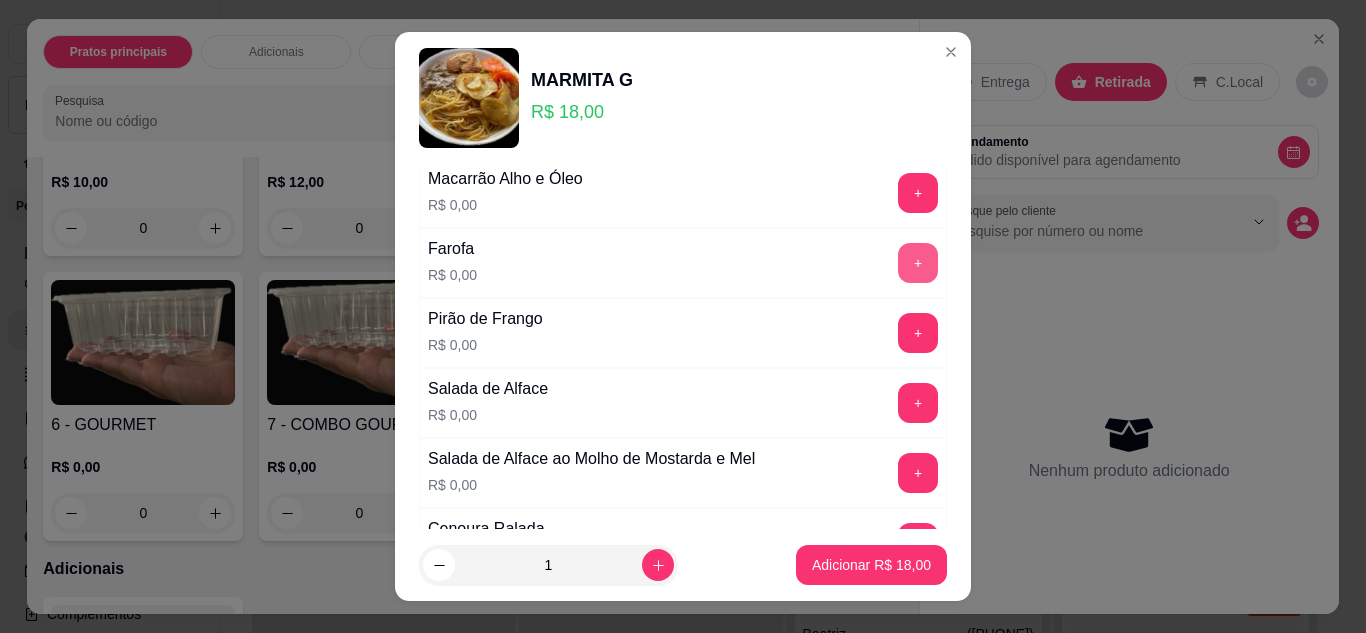 click on "+" at bounding box center (918, 263) 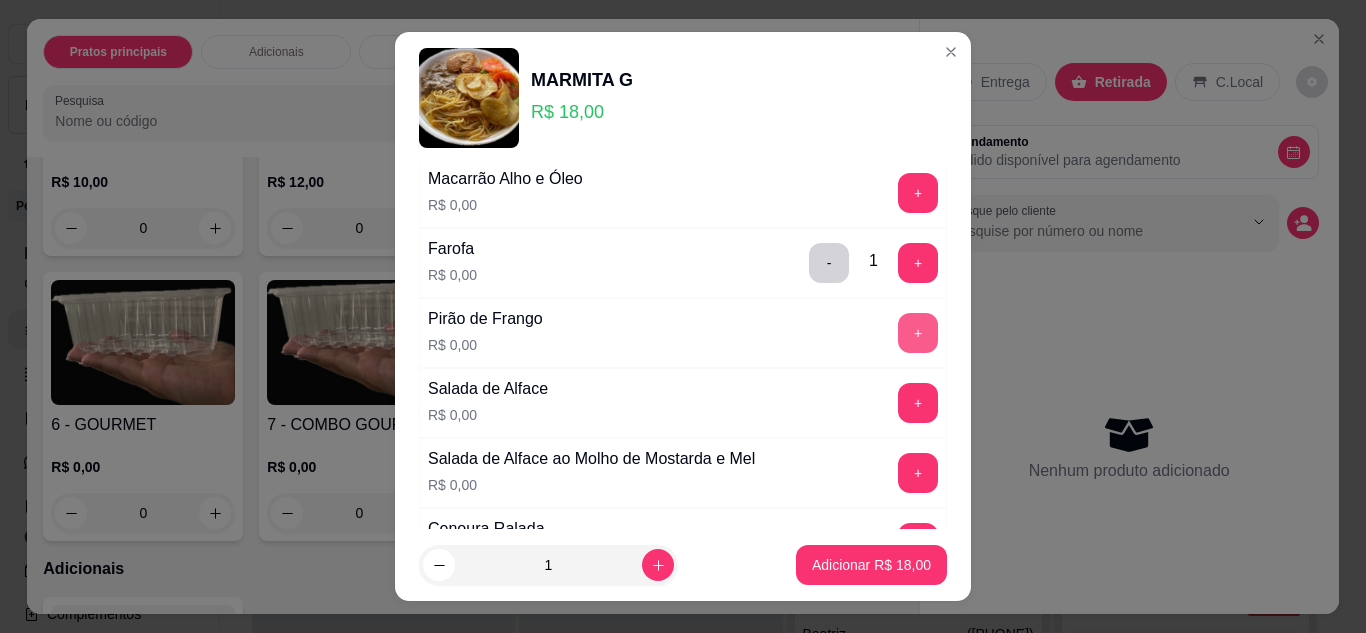 click on "+" at bounding box center [918, 333] 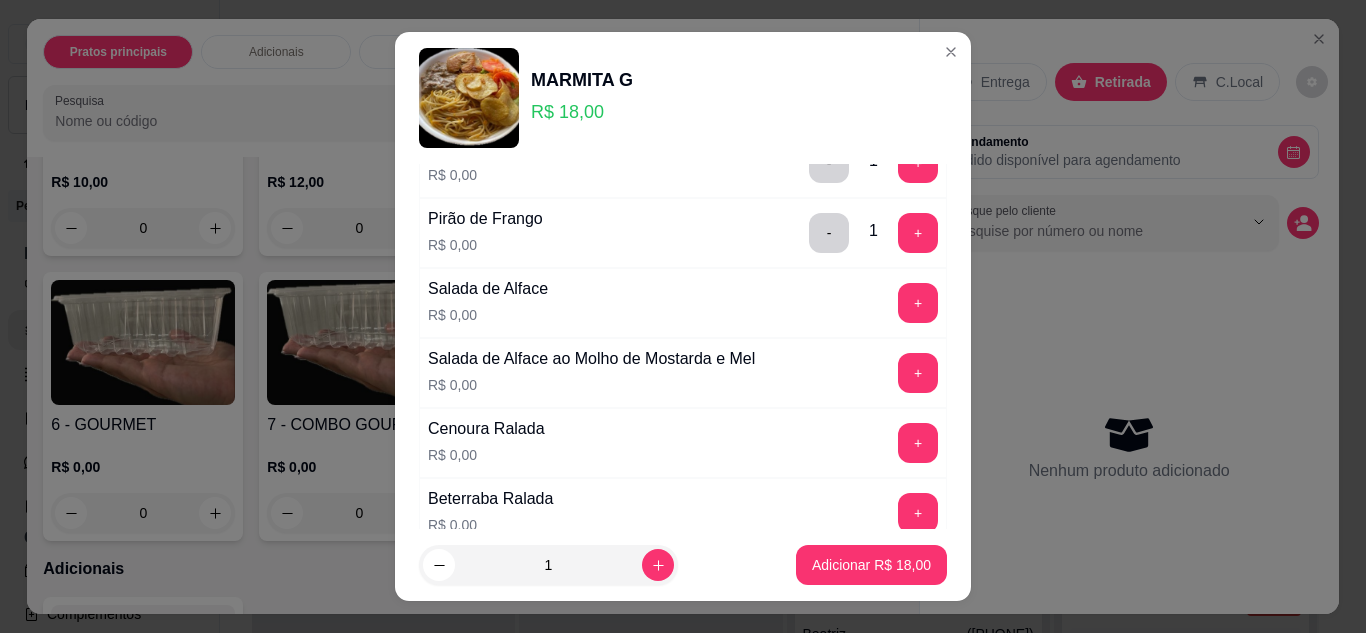 scroll, scrollTop: 700, scrollLeft: 0, axis: vertical 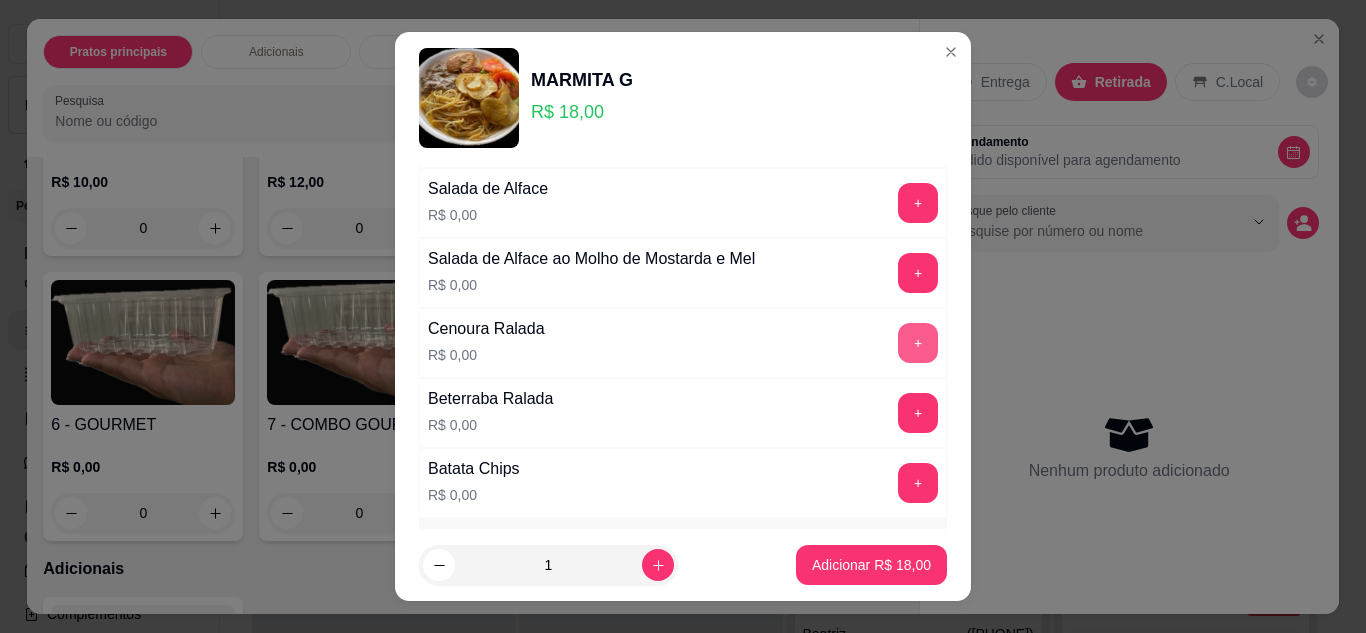 click on "+" at bounding box center [918, 343] 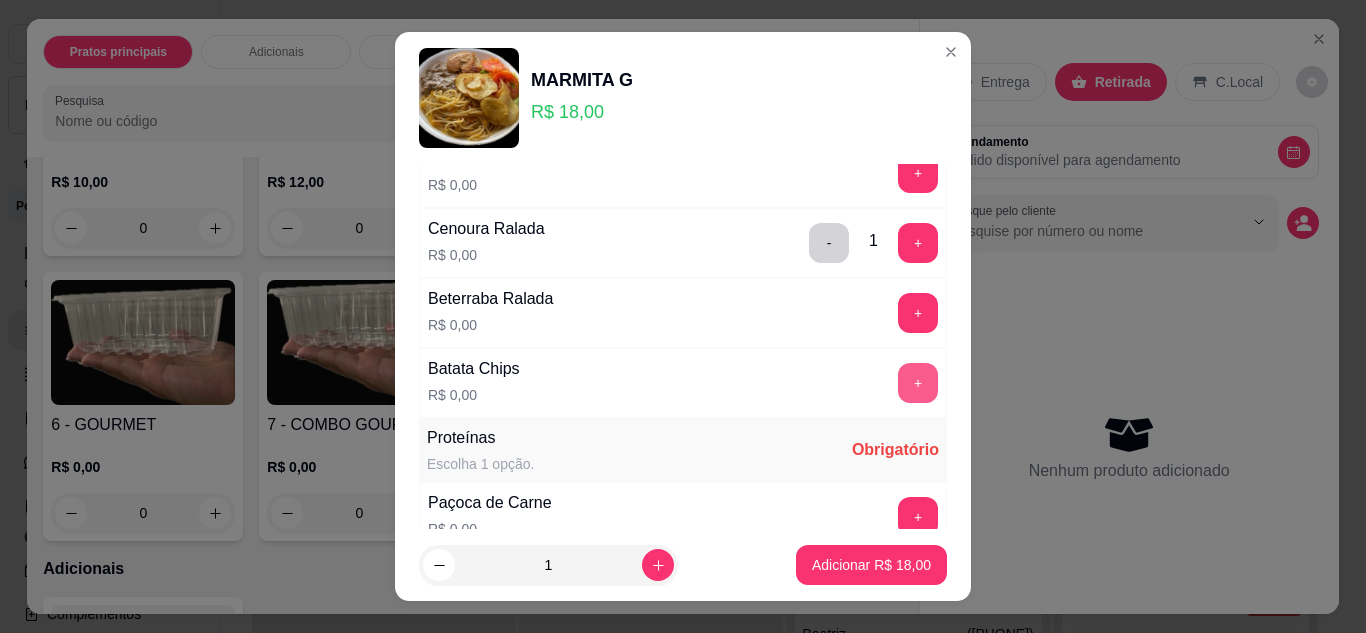 scroll, scrollTop: 900, scrollLeft: 0, axis: vertical 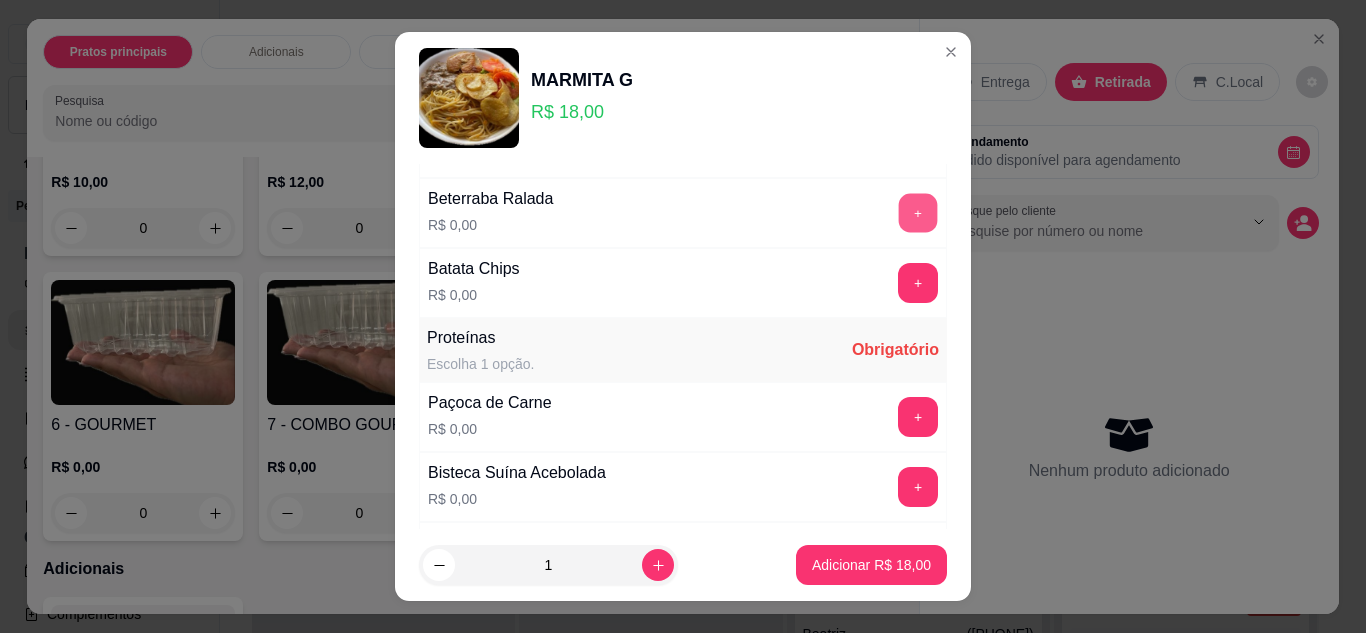 click on "+" at bounding box center (918, 212) 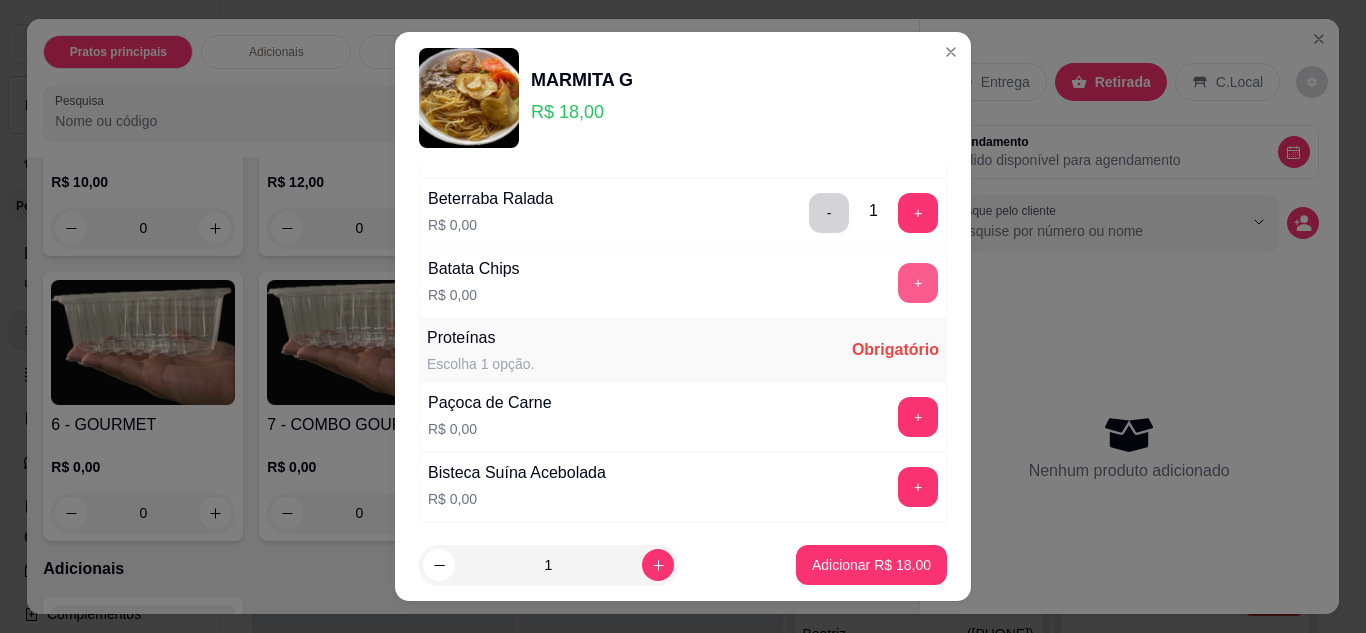 click on "+" at bounding box center [918, 283] 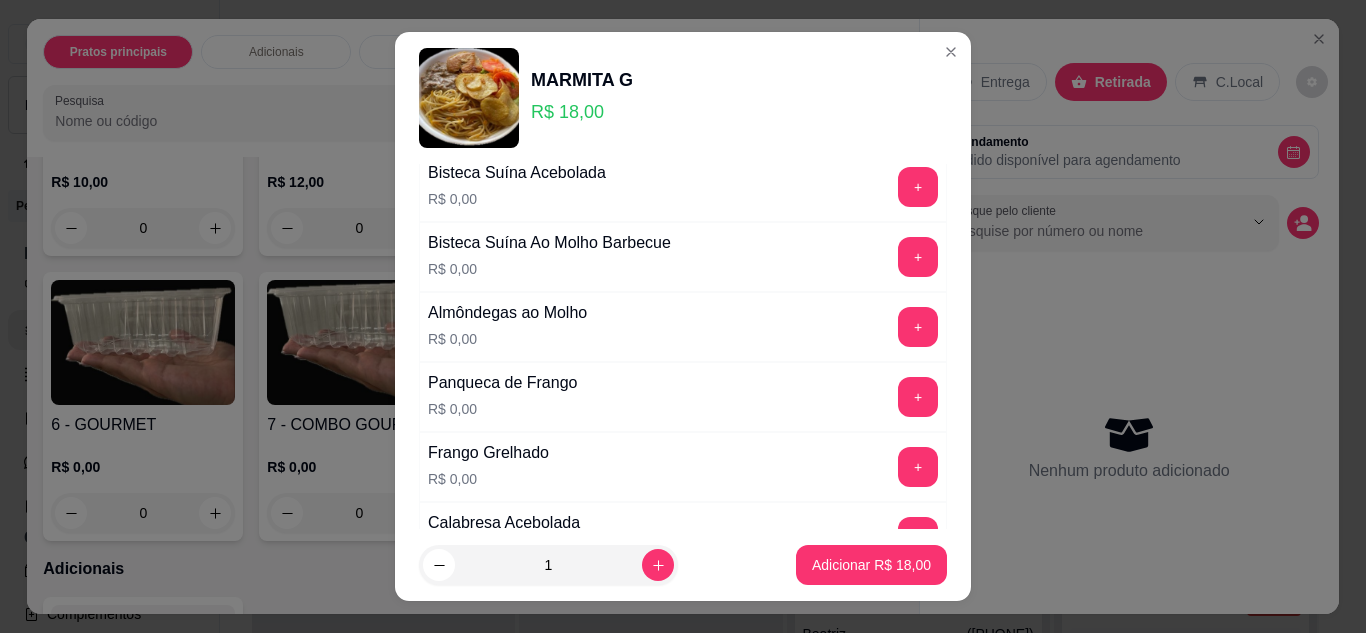 scroll, scrollTop: 1100, scrollLeft: 0, axis: vertical 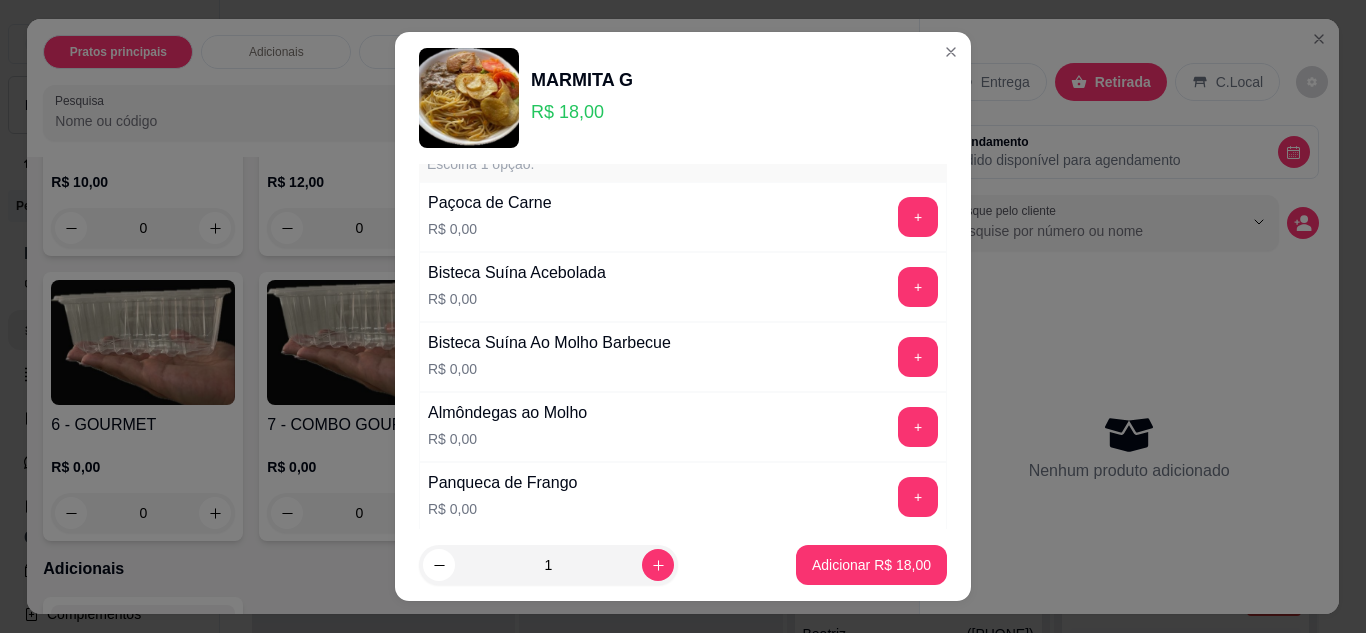 click on "+" at bounding box center [918, 217] 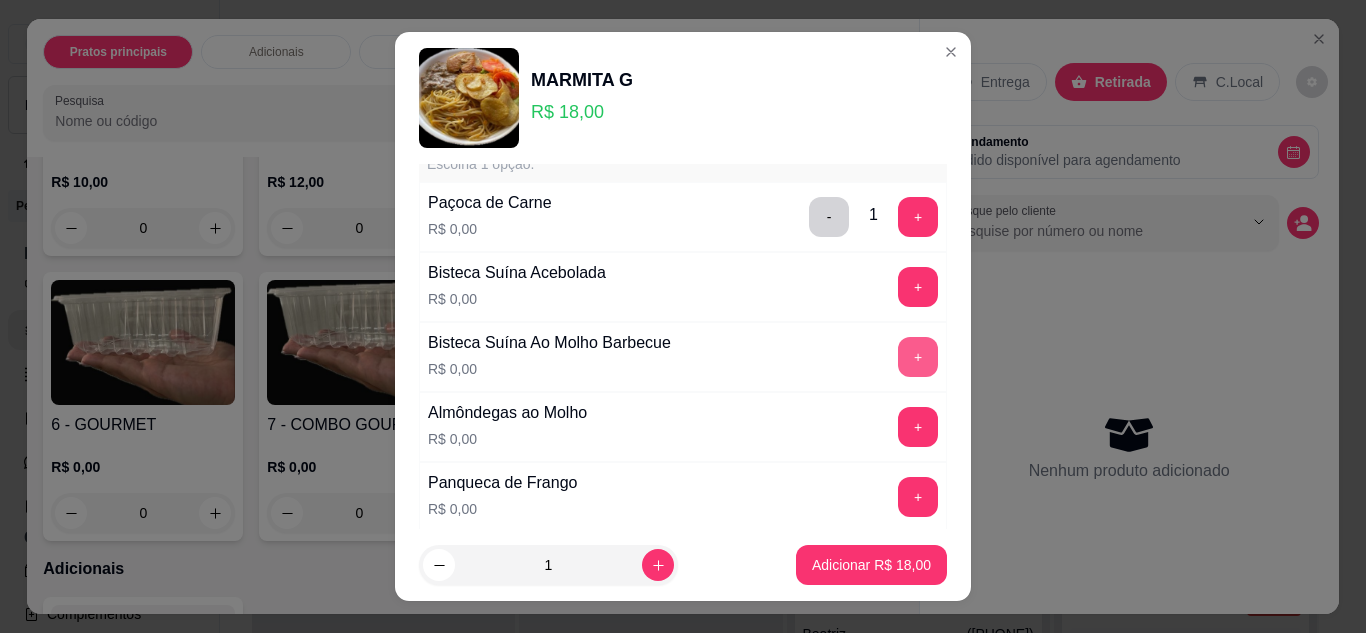click on "+" at bounding box center (918, 357) 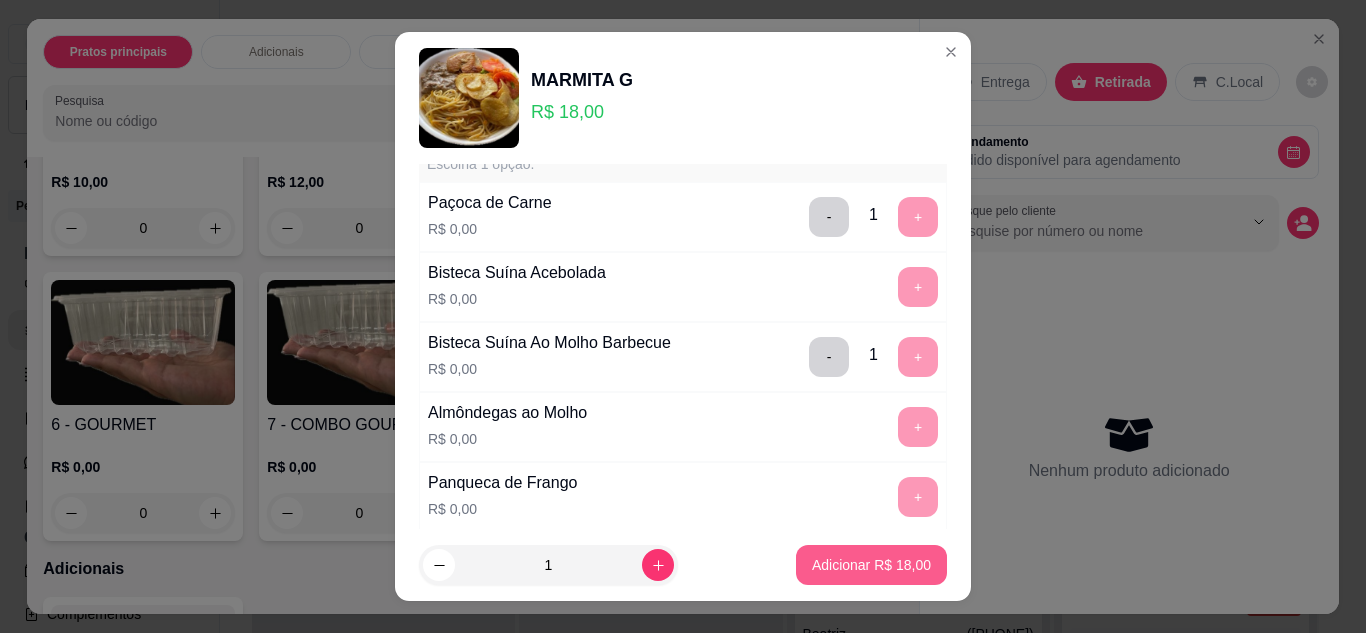 click on "Adicionar   R$ 18,00" at bounding box center (871, 565) 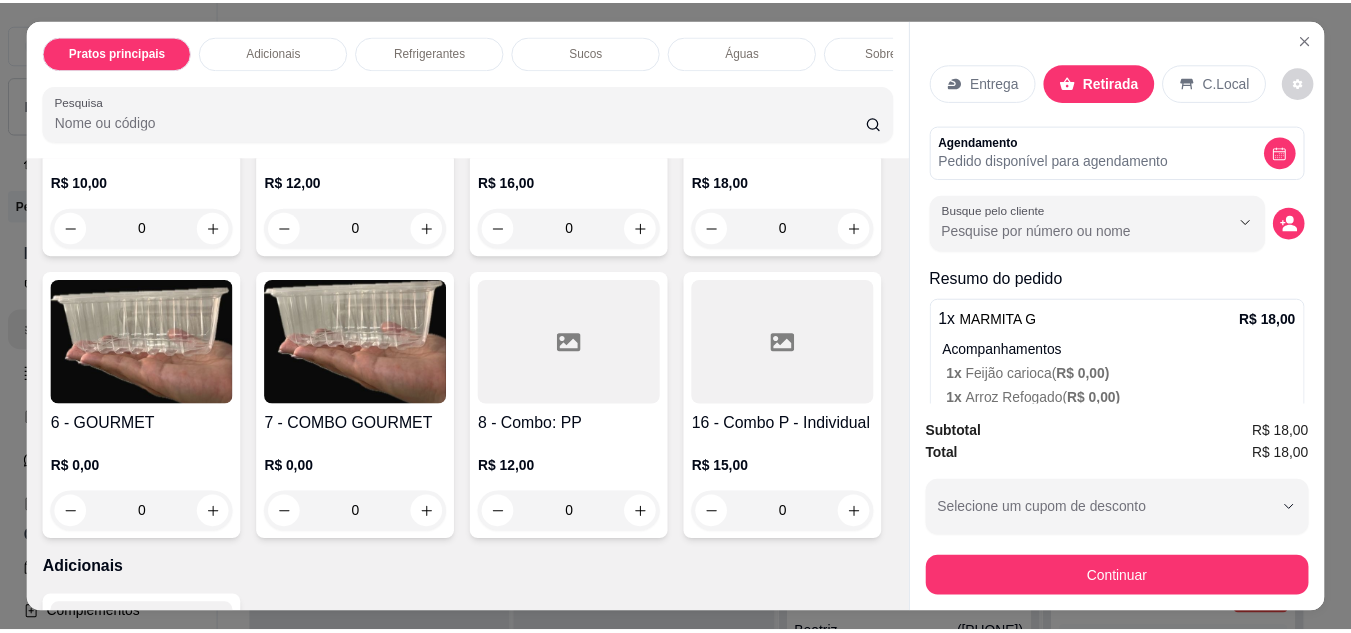 scroll, scrollTop: 53, scrollLeft: 0, axis: vertical 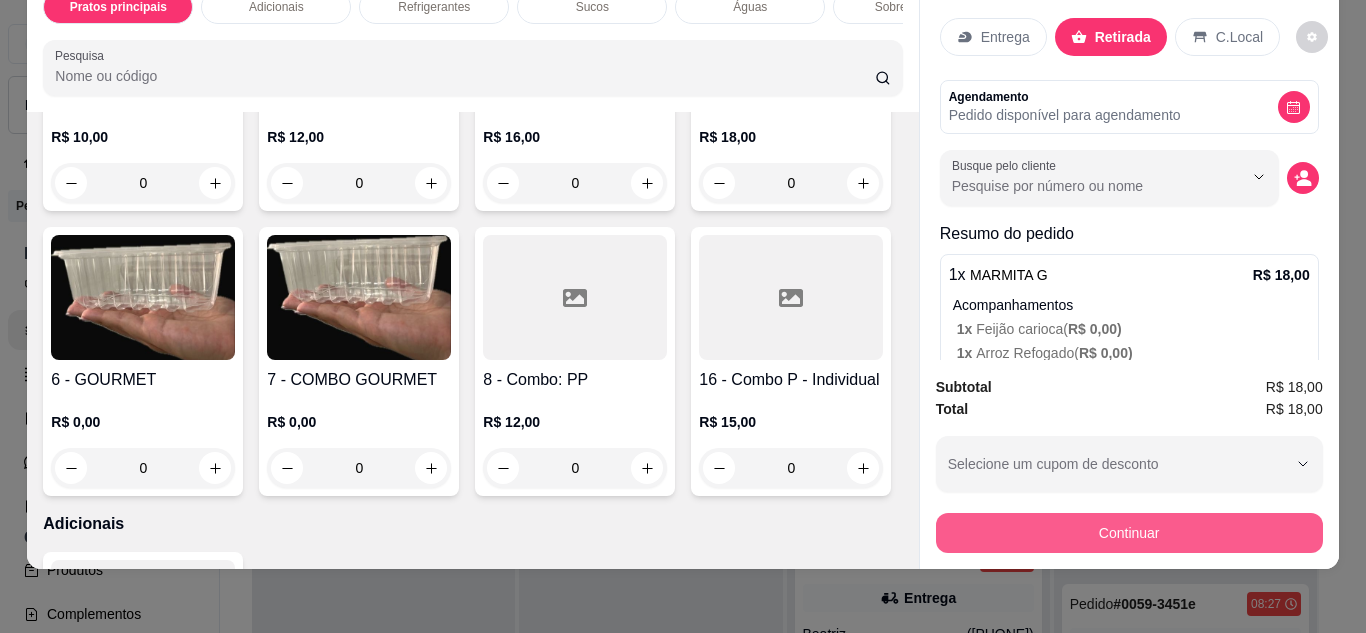 click on "Continuar" at bounding box center [1129, 533] 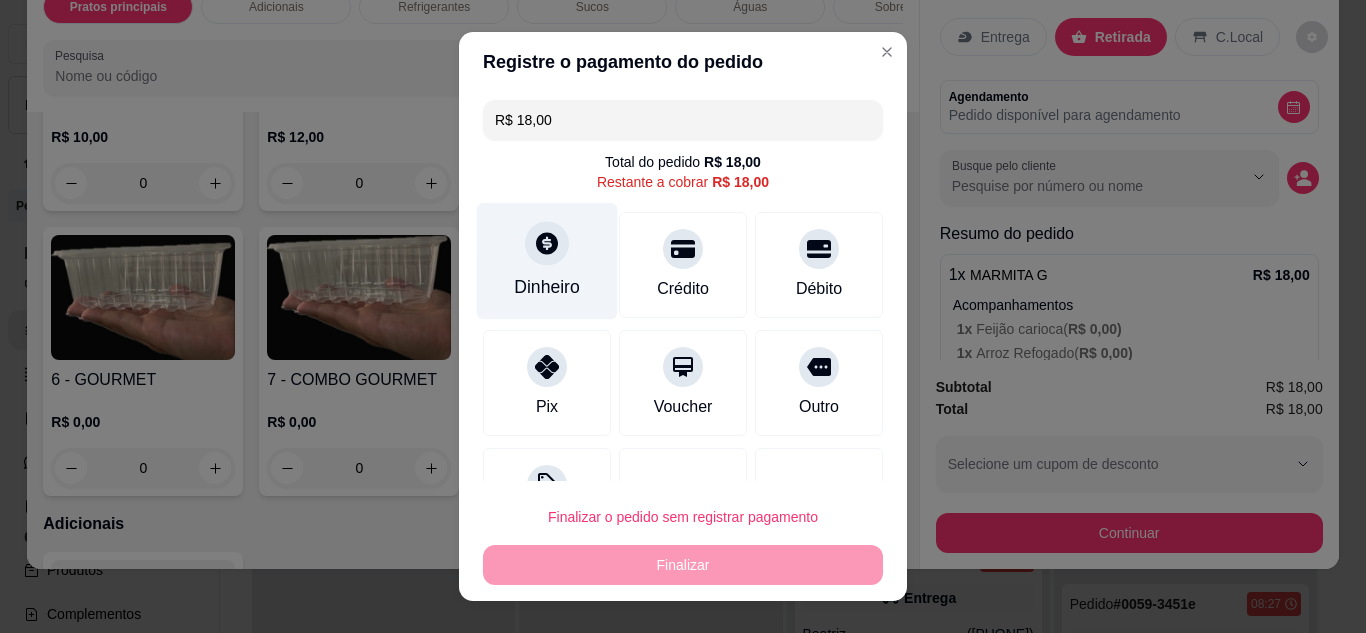 click on "Dinheiro" at bounding box center (547, 287) 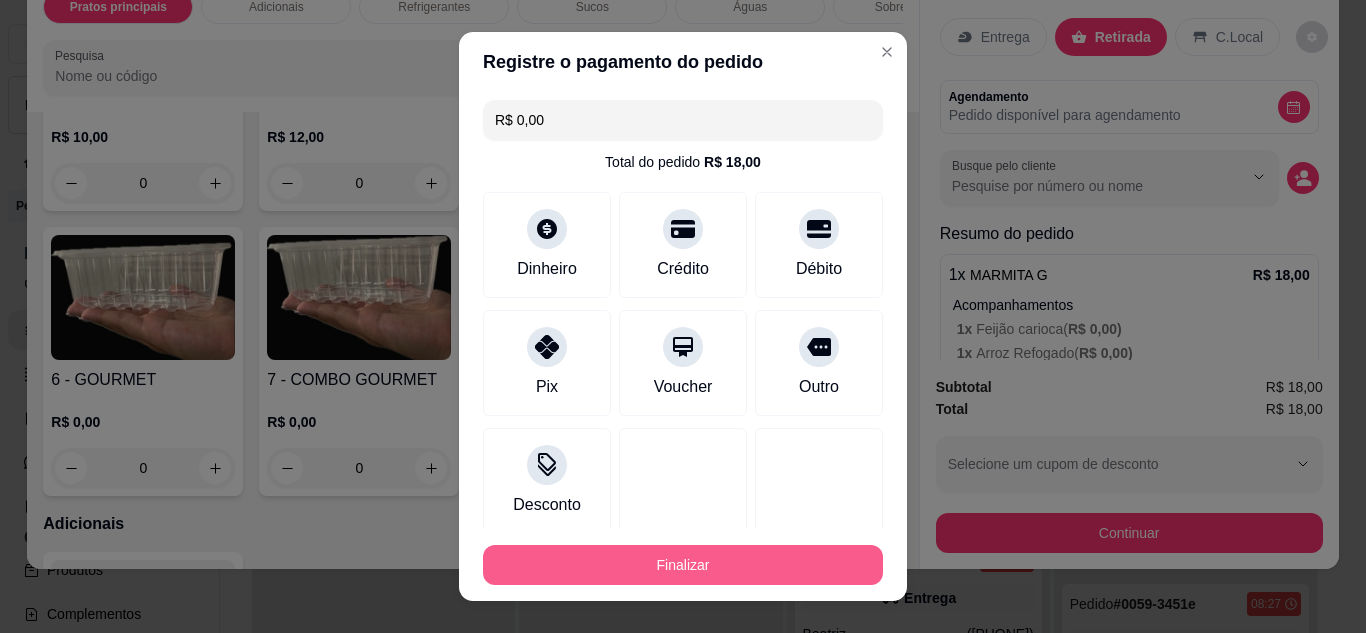 click on "Finalizar" at bounding box center [683, 565] 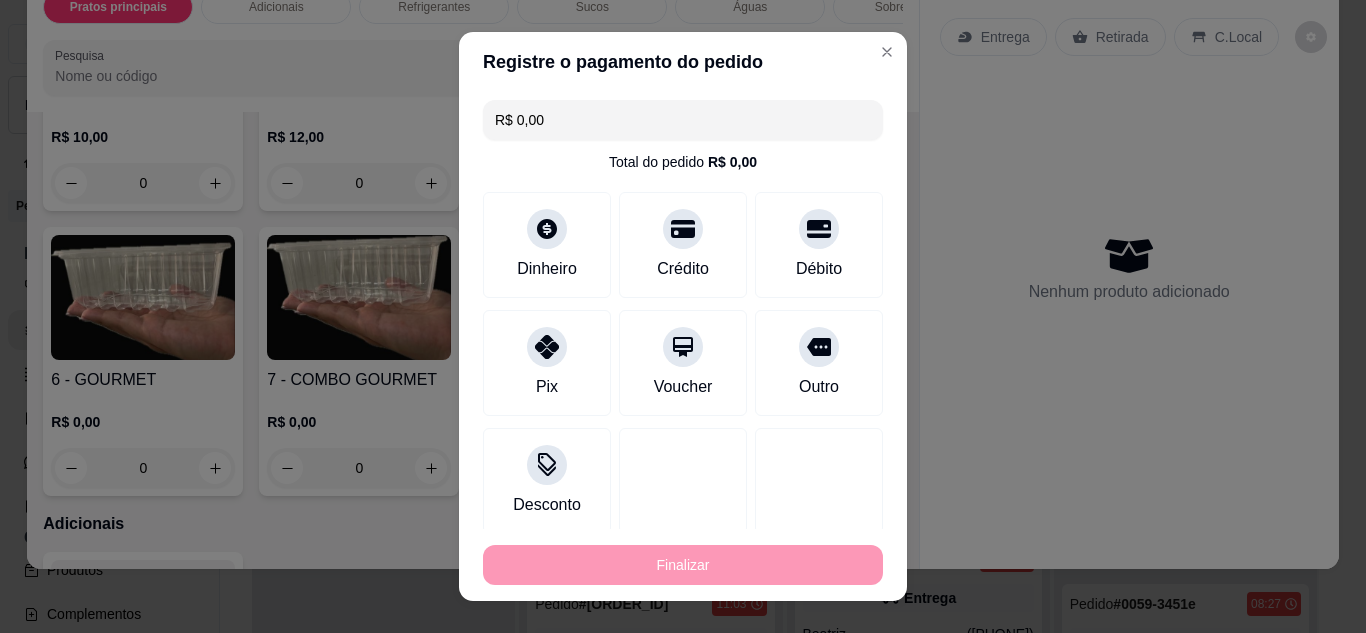 type on "-R$ 18,00" 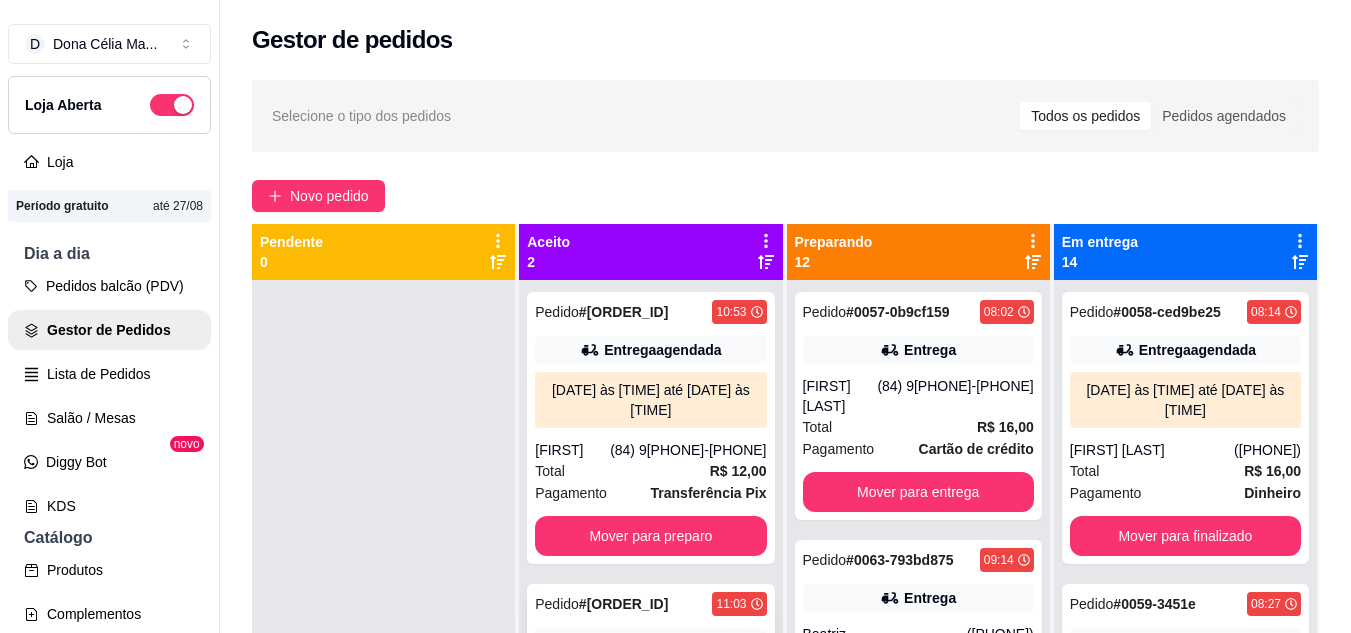 scroll, scrollTop: 56, scrollLeft: 0, axis: vertical 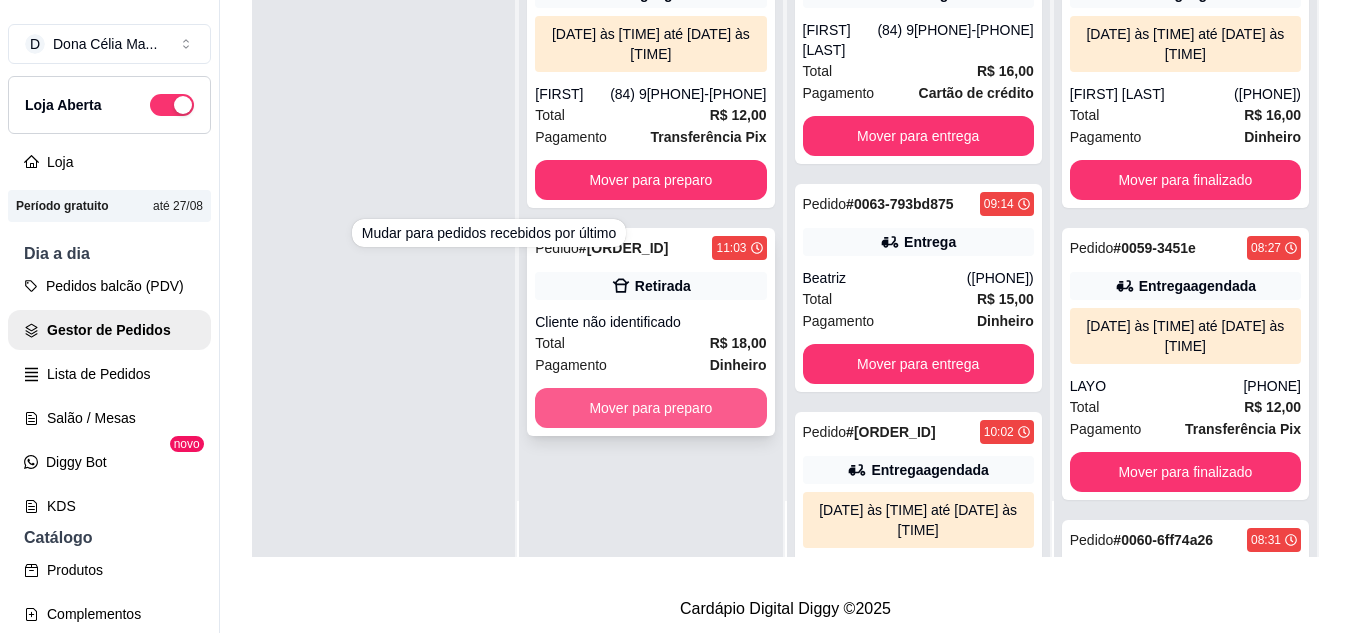 click on "Mover para preparo" at bounding box center [650, 408] 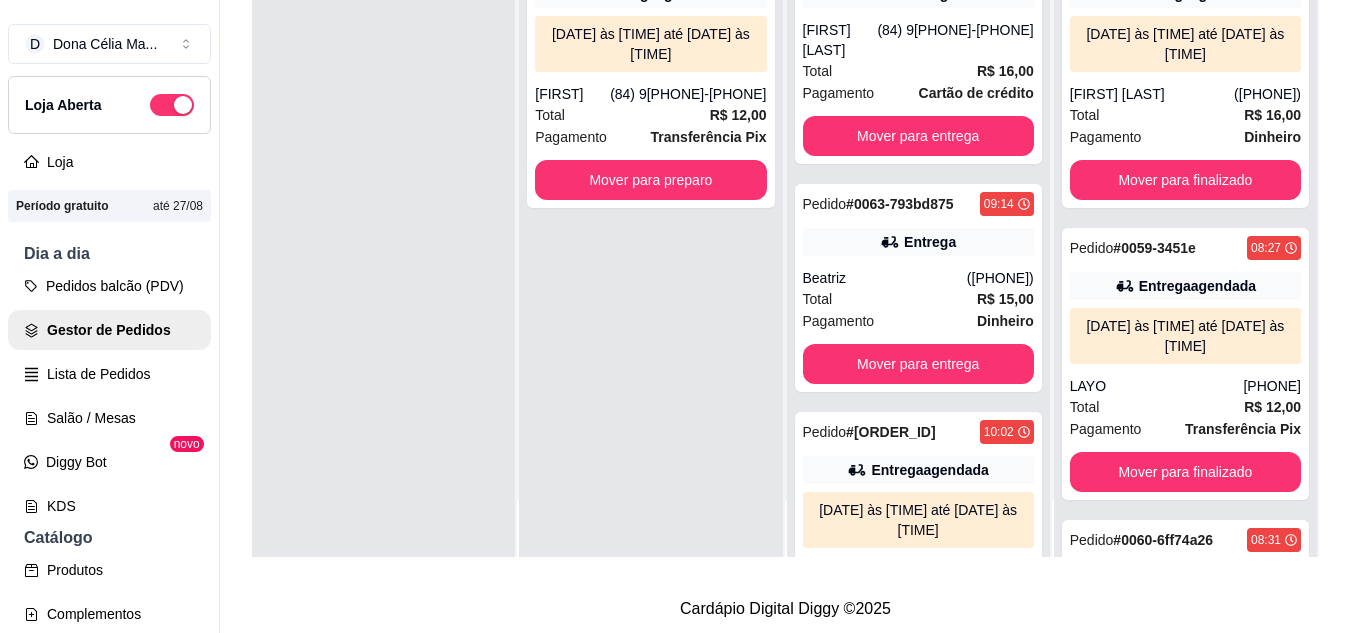 scroll, scrollTop: 319, scrollLeft: 0, axis: vertical 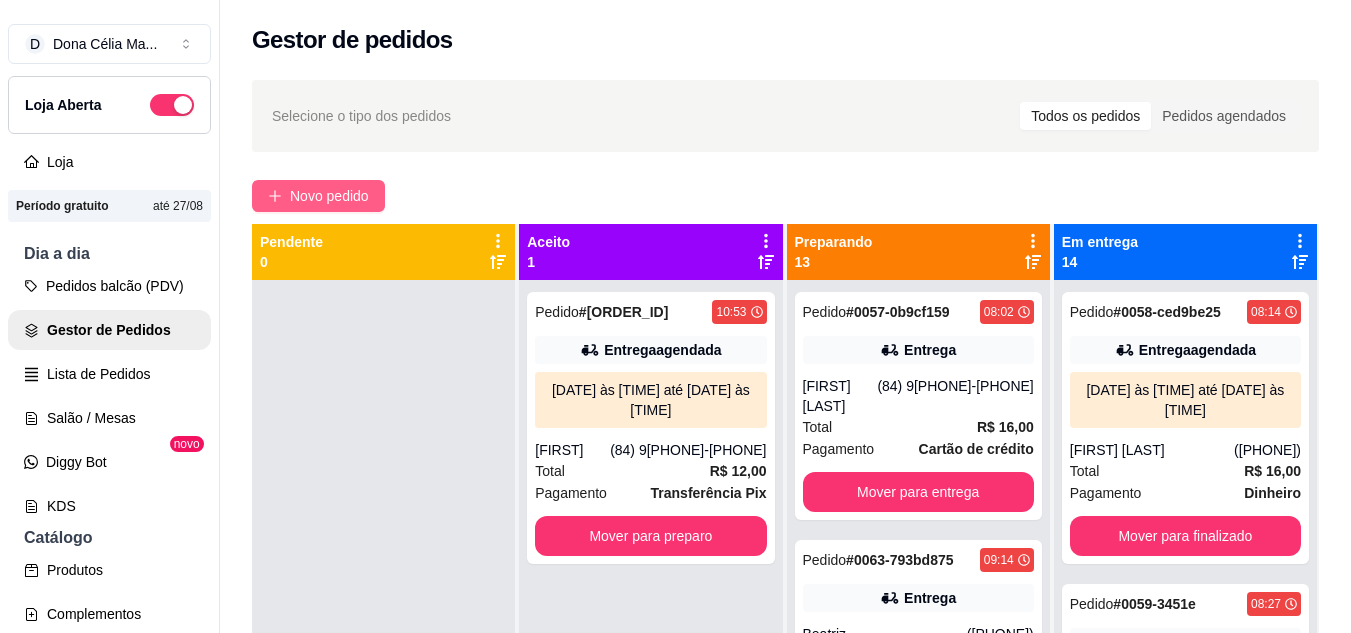 click on "Novo pedido" at bounding box center [329, 196] 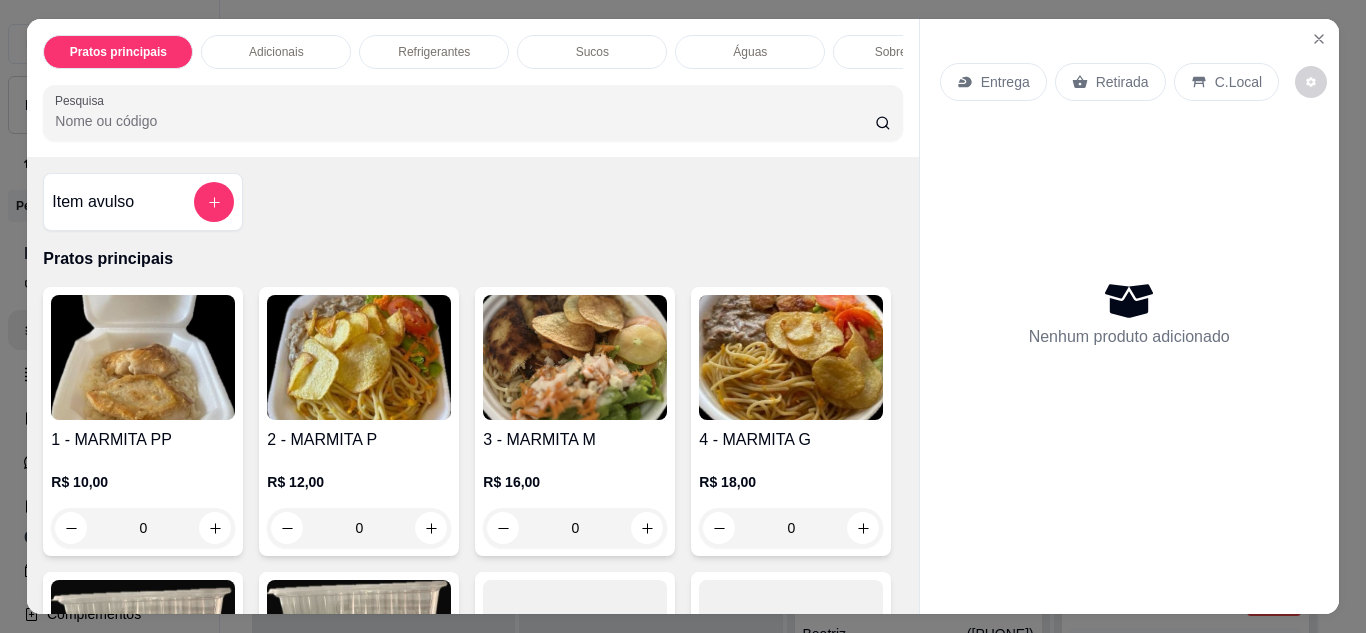 click on "Entrega Retirada C.Local" at bounding box center (1129, 82) 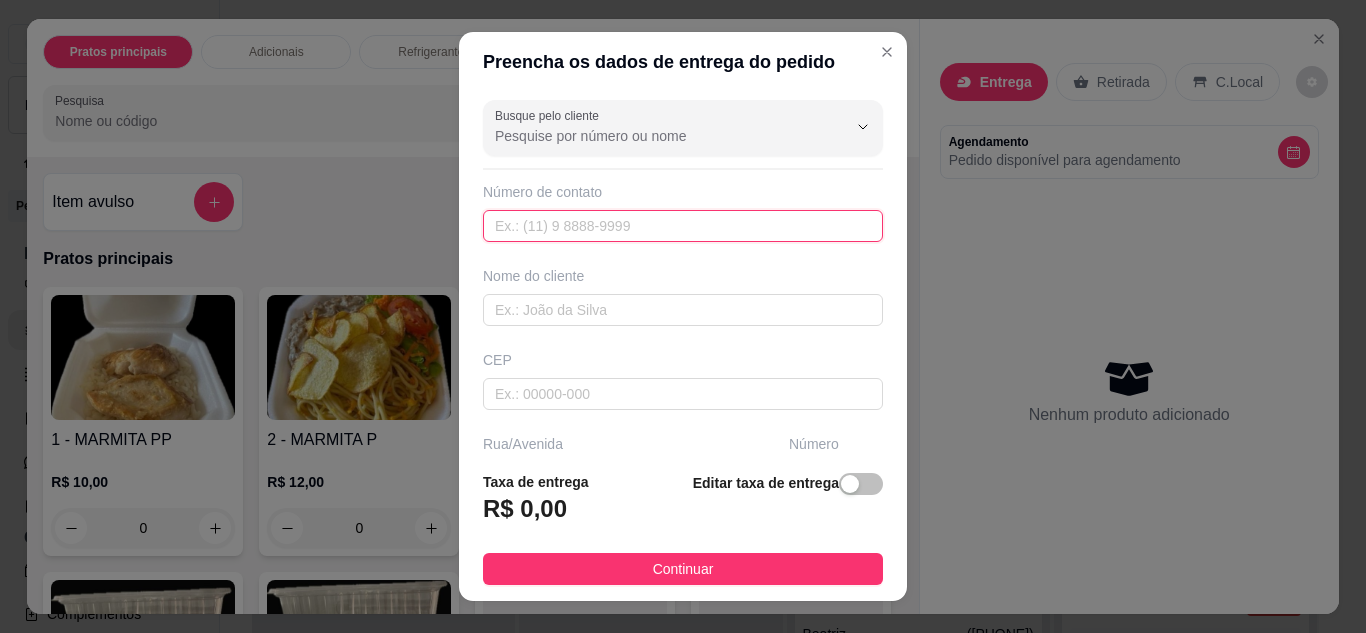 click at bounding box center [683, 226] 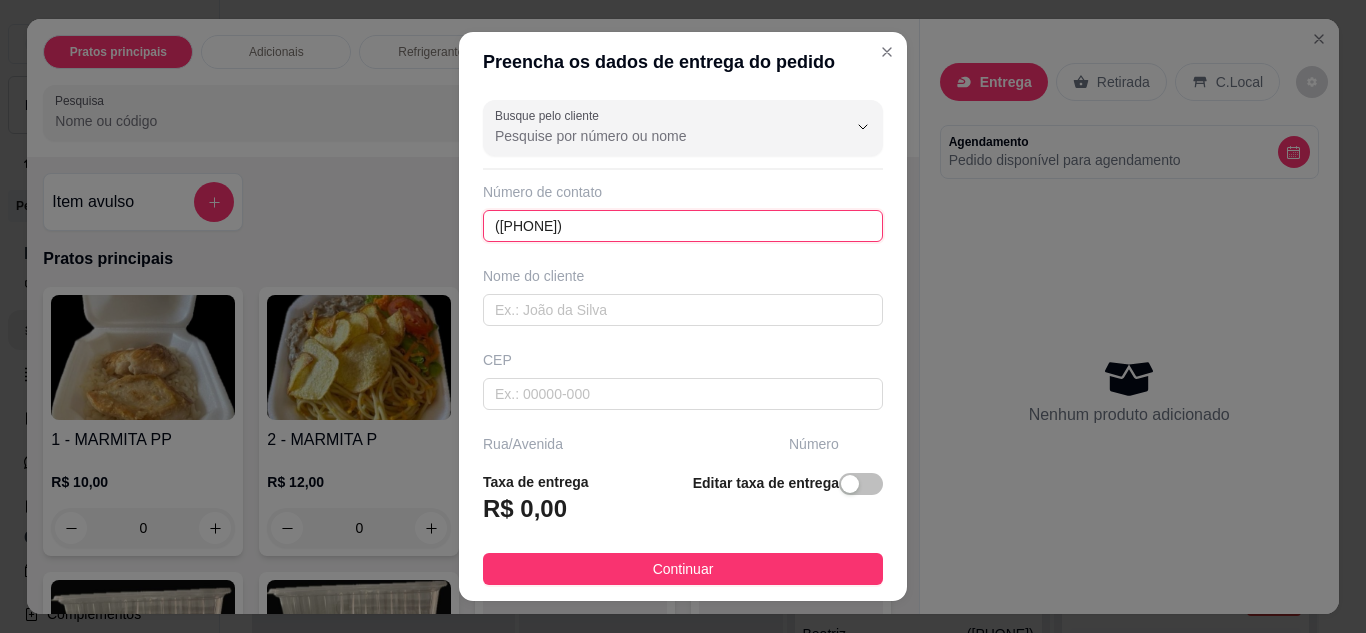 click on "(84) 8873-7167" at bounding box center [683, 226] 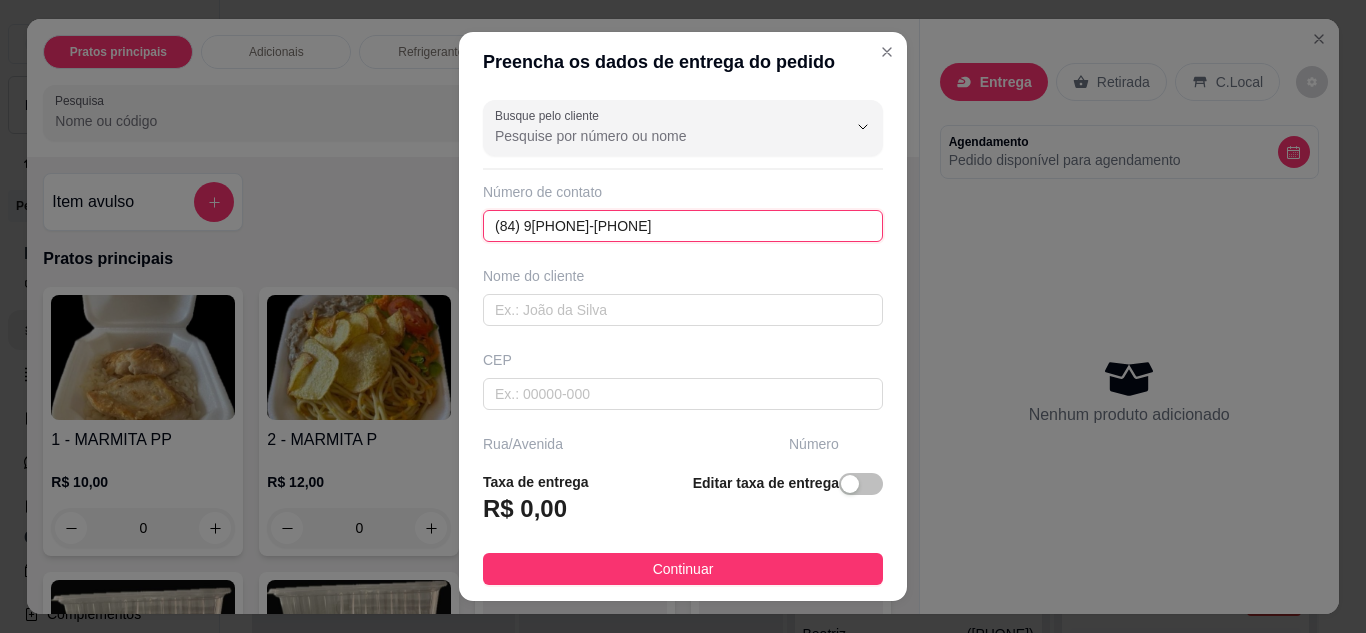 type on "(84) 98873-7167" 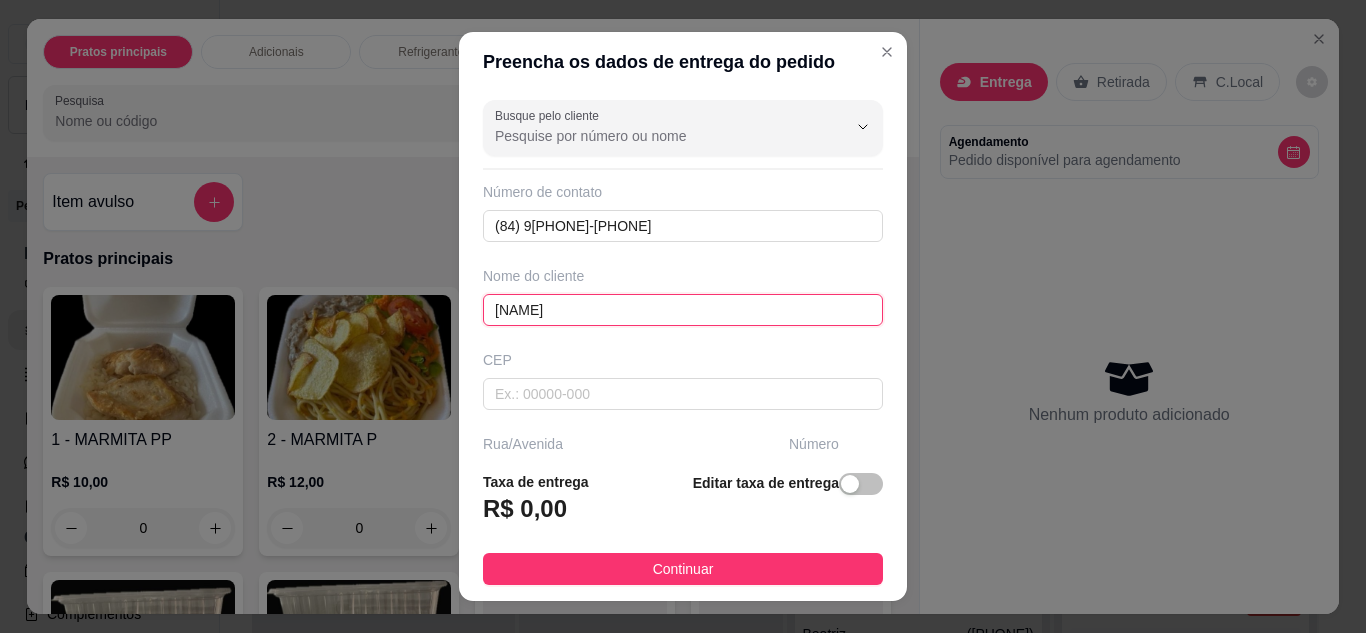 type on "Pollyana" 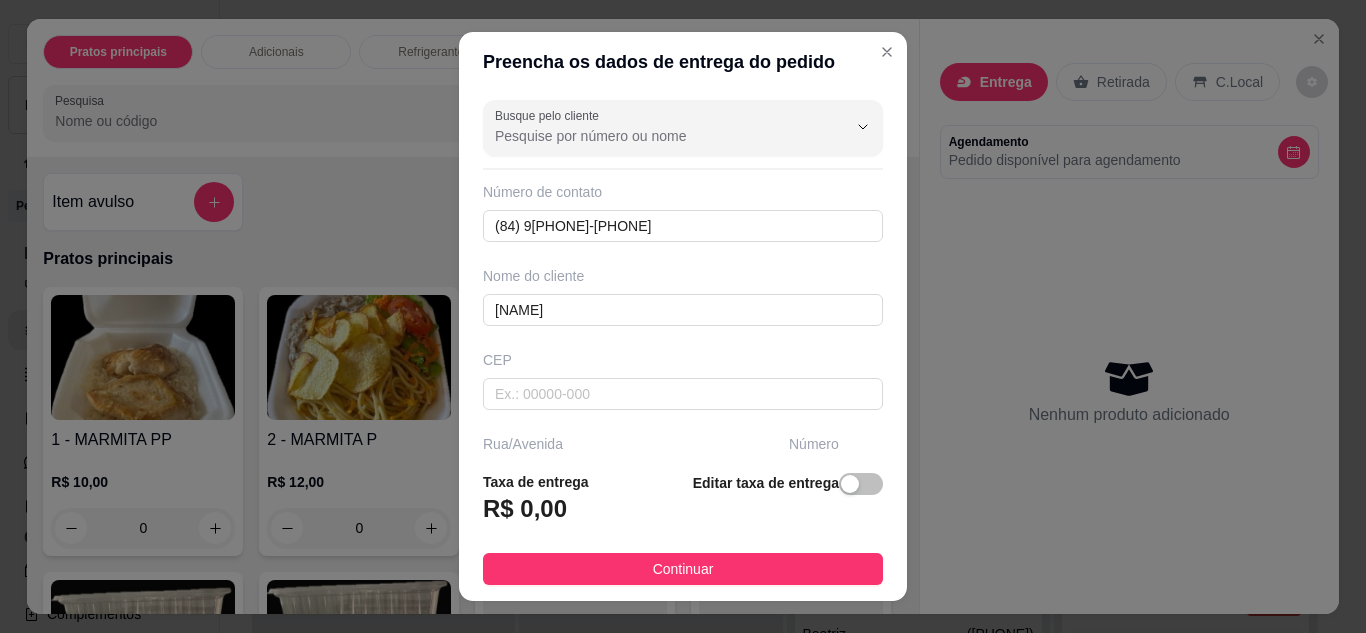 scroll, scrollTop: 204, scrollLeft: 0, axis: vertical 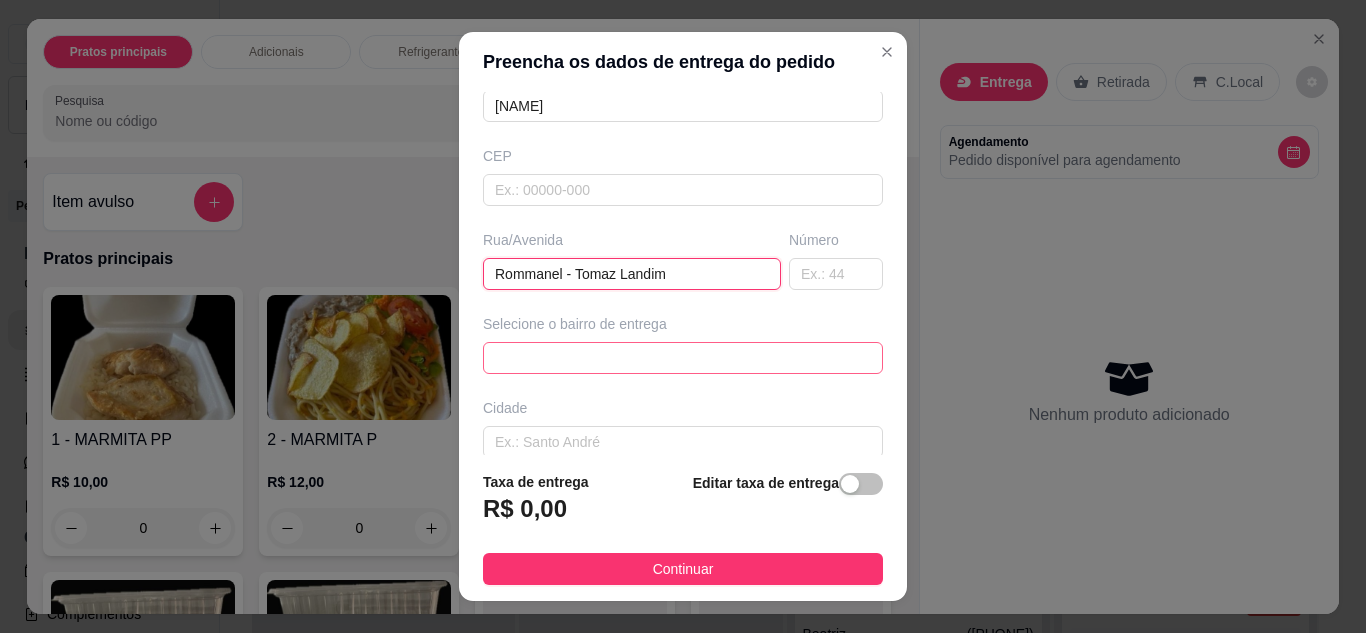 click at bounding box center [683, 358] 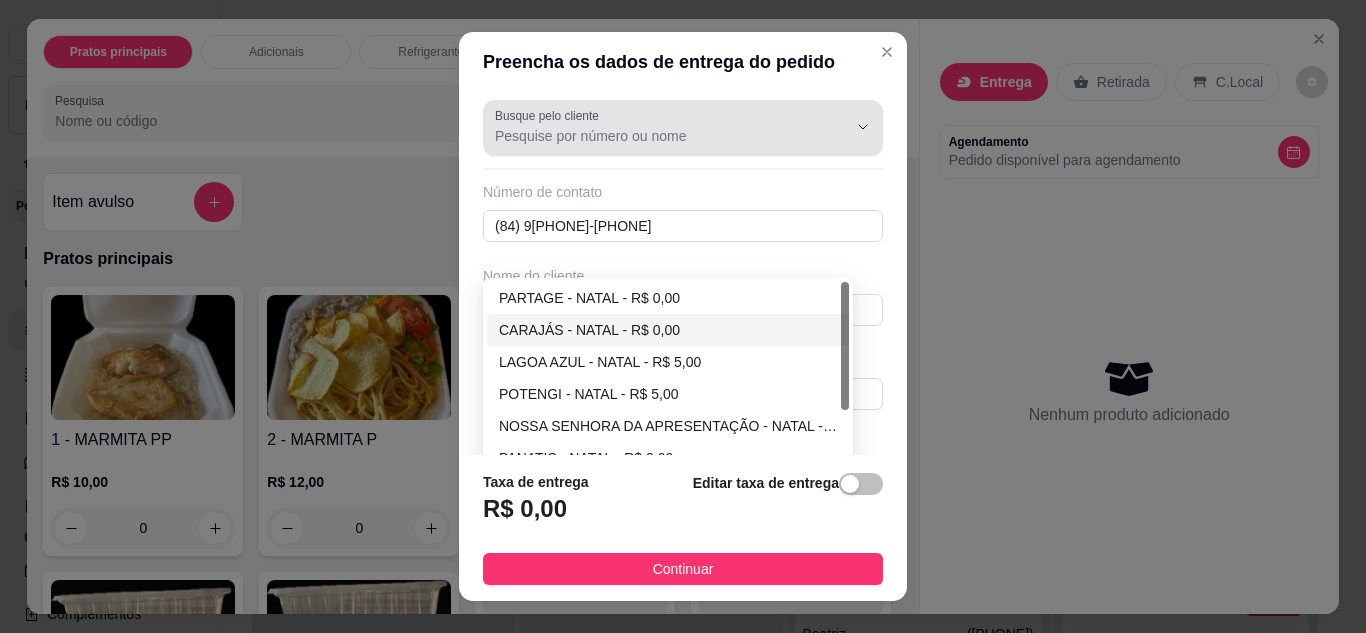 scroll, scrollTop: 100, scrollLeft: 0, axis: vertical 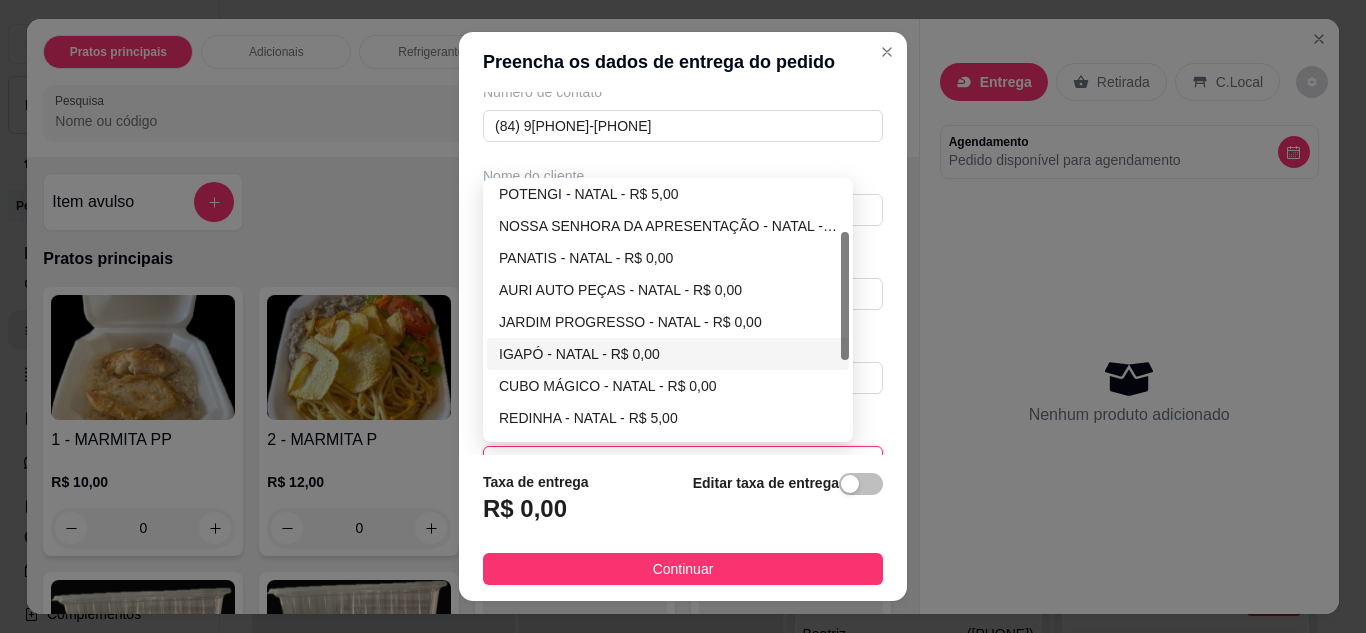 click on "IGAPÓ - NATAL -  R$ 0,00" at bounding box center (668, 354) 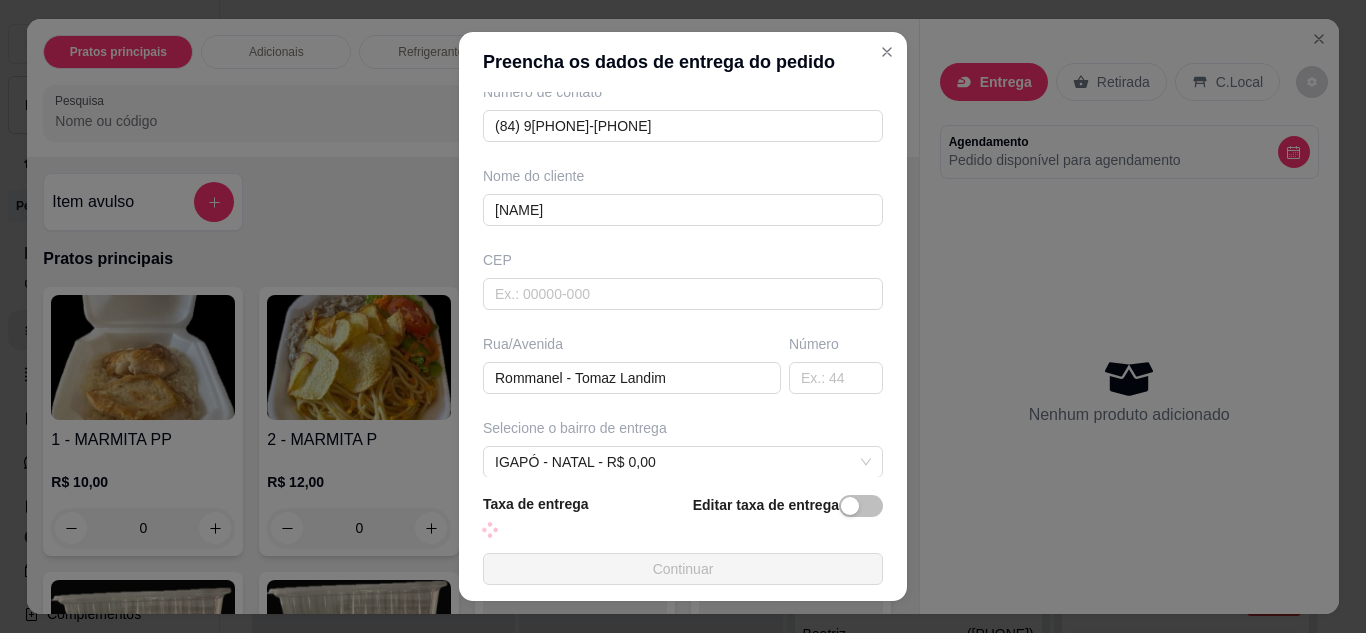 click on "Taxa de entrega Editar taxa de entrega  Continuar" at bounding box center (683, 539) 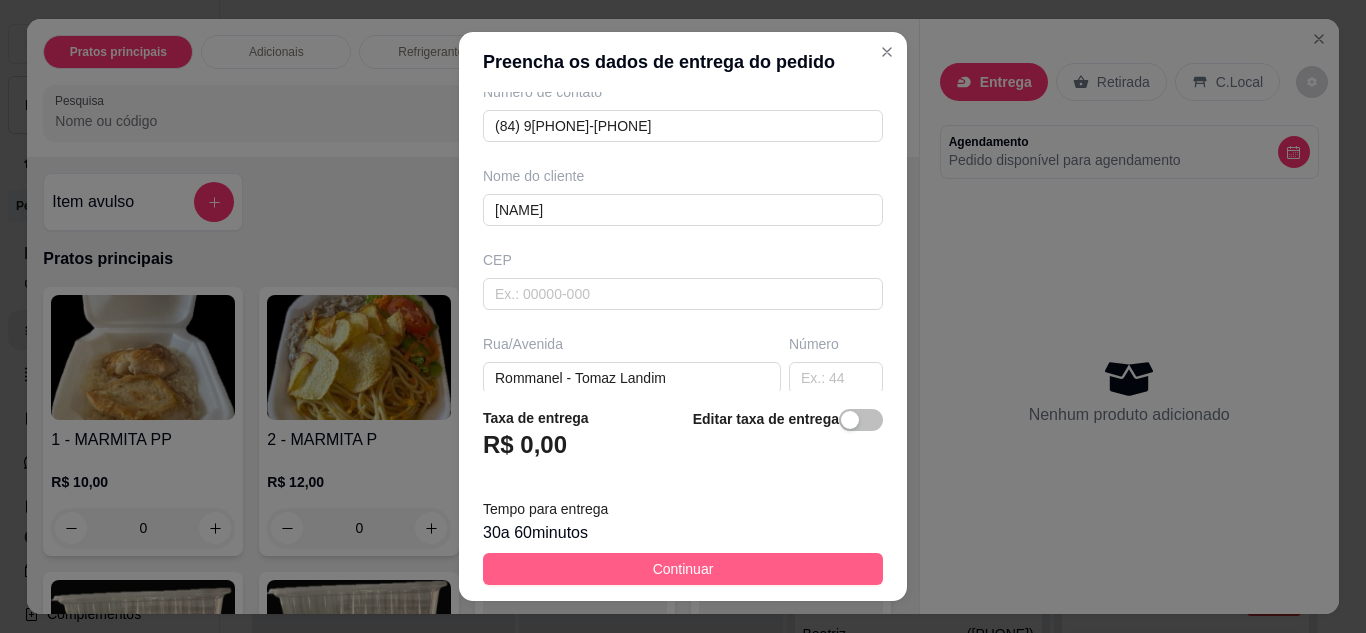 click on "Continuar" at bounding box center (683, 569) 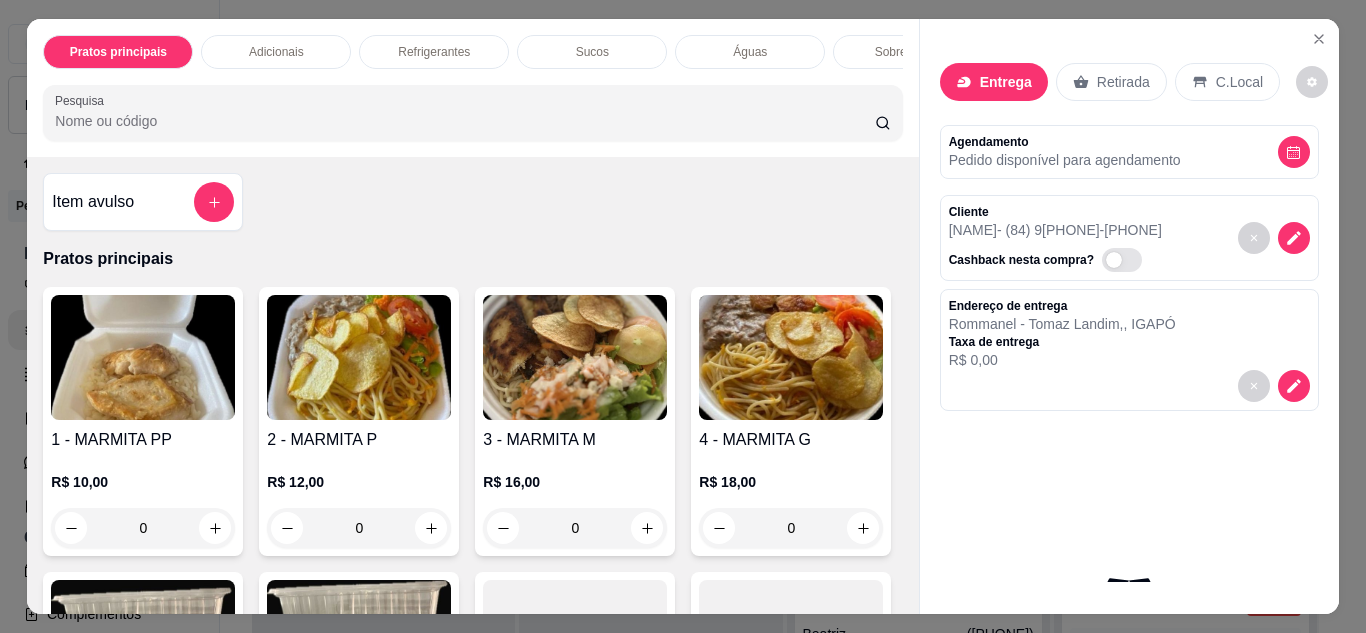click at bounding box center (359, 357) 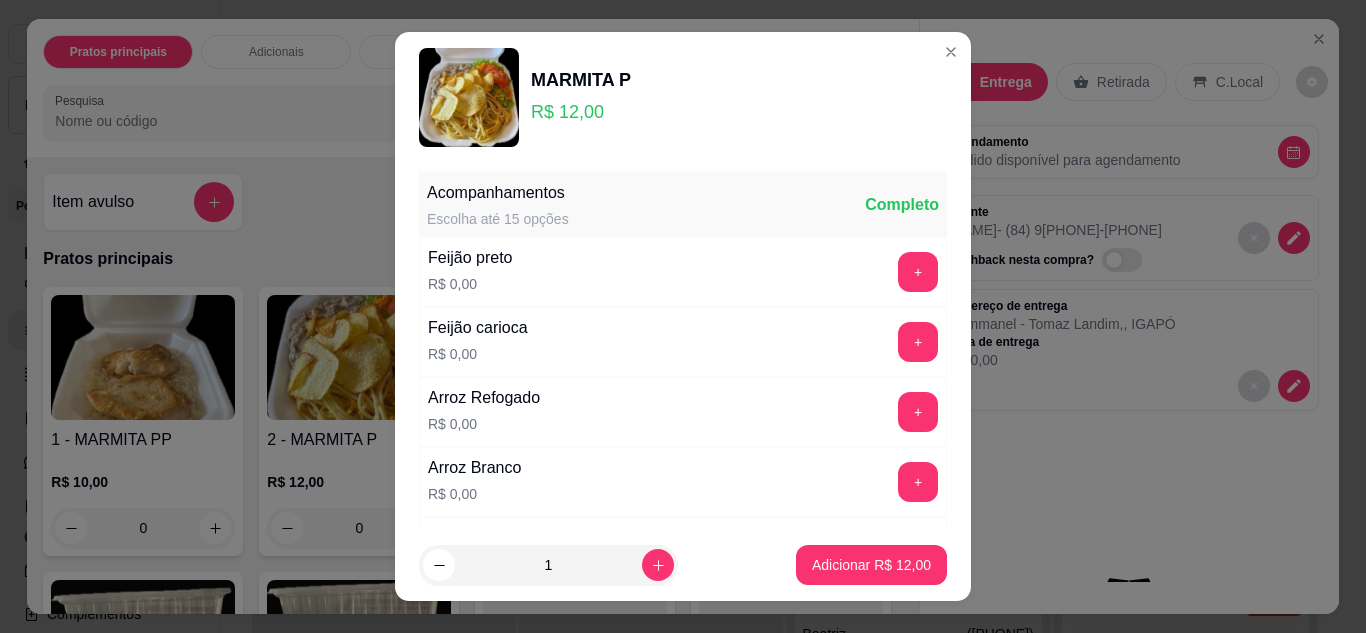 scroll, scrollTop: 200, scrollLeft: 0, axis: vertical 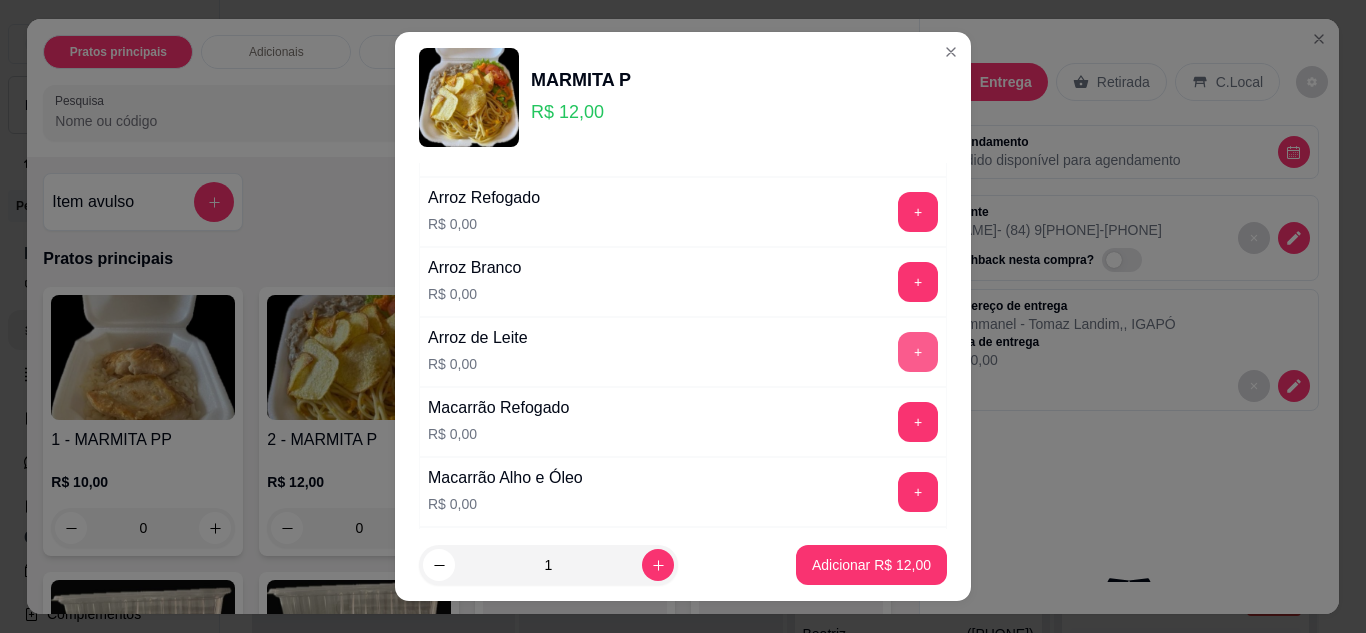 click on "+" at bounding box center (918, 352) 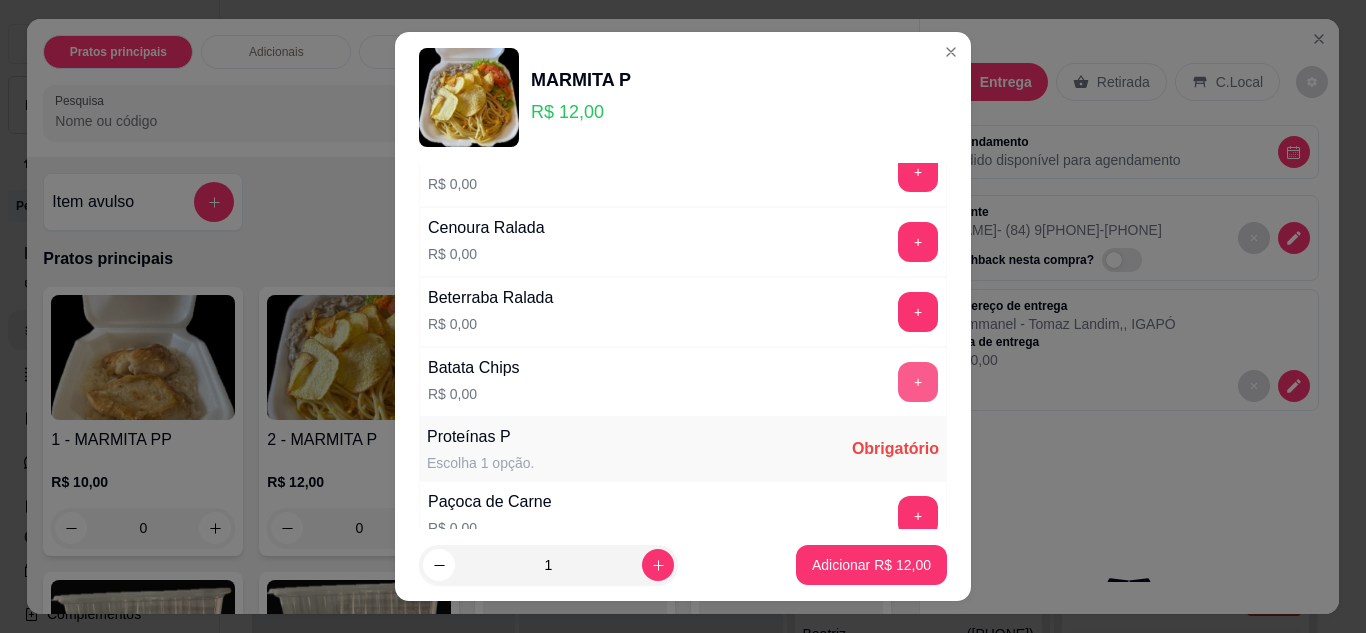 click on "+" at bounding box center [918, 382] 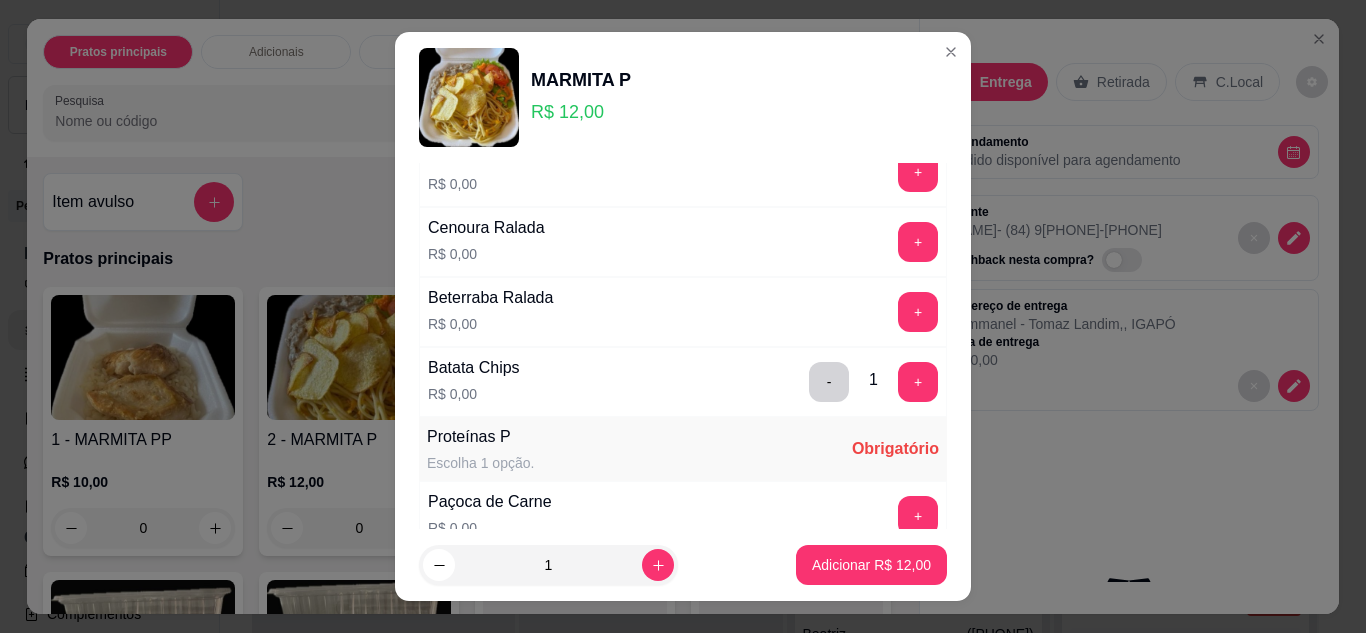scroll, scrollTop: 1000, scrollLeft: 0, axis: vertical 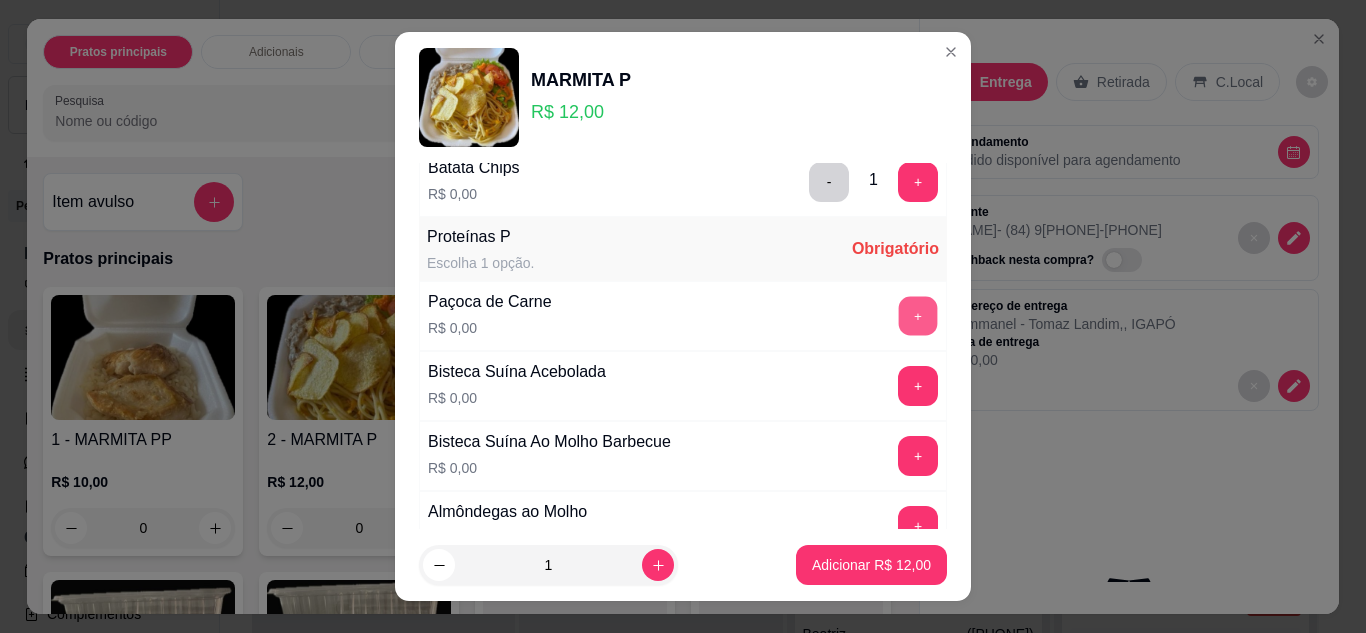 click on "+" at bounding box center (918, 316) 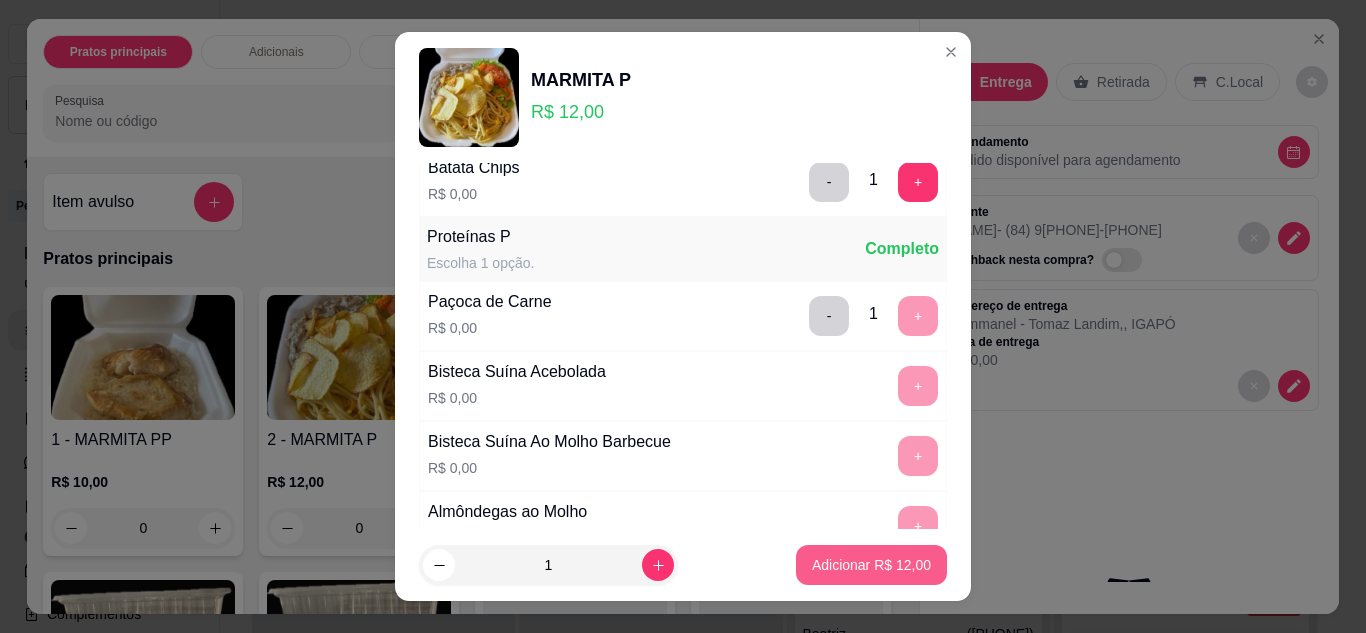 click on "Adicionar   R$ 12,00" at bounding box center [871, 565] 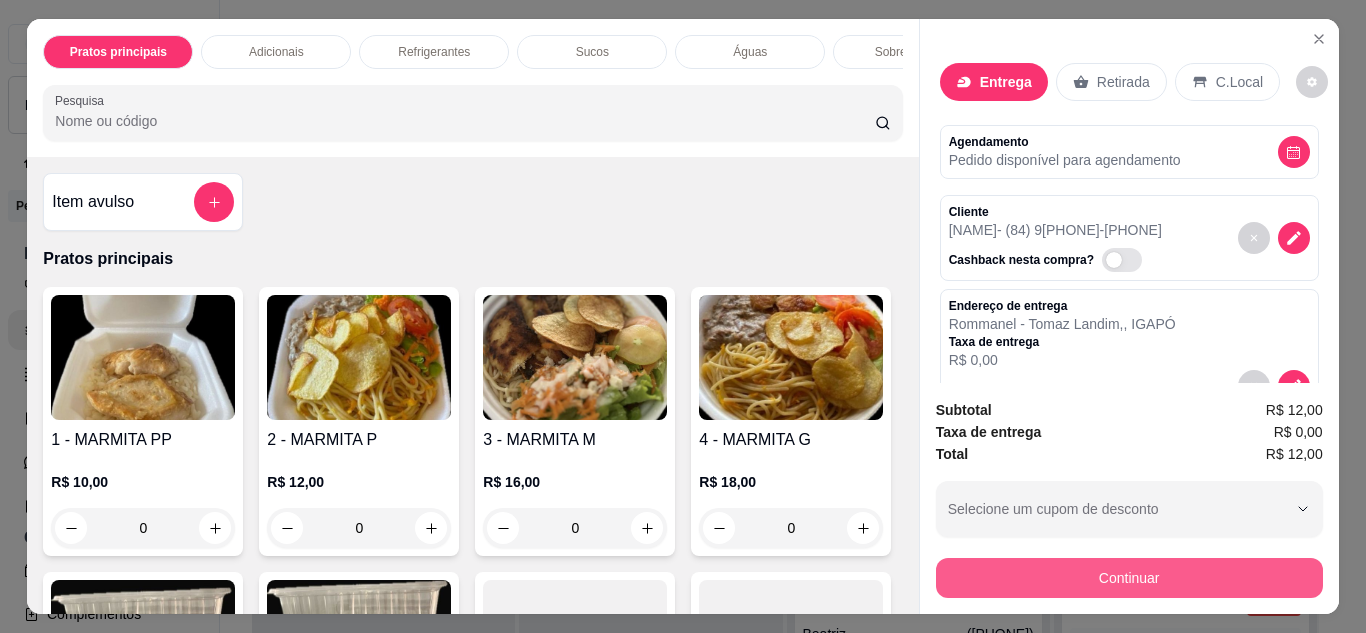 click on "Continuar" at bounding box center [1129, 578] 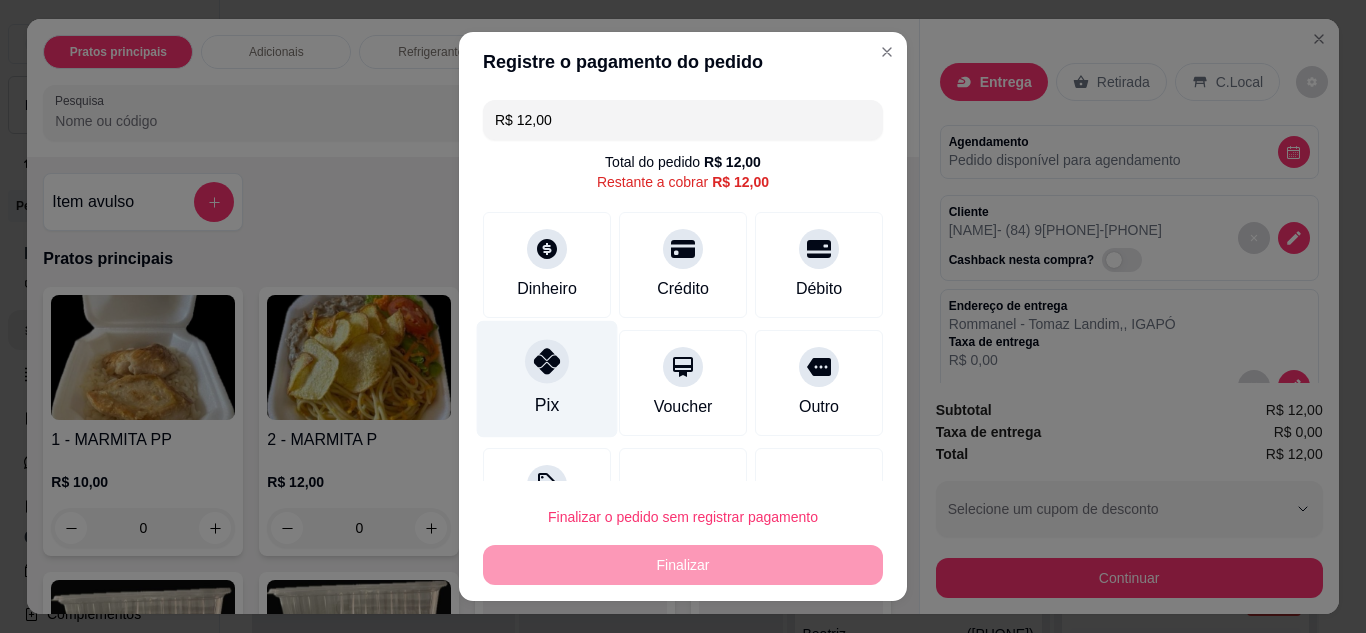 click on "Pix" at bounding box center (547, 378) 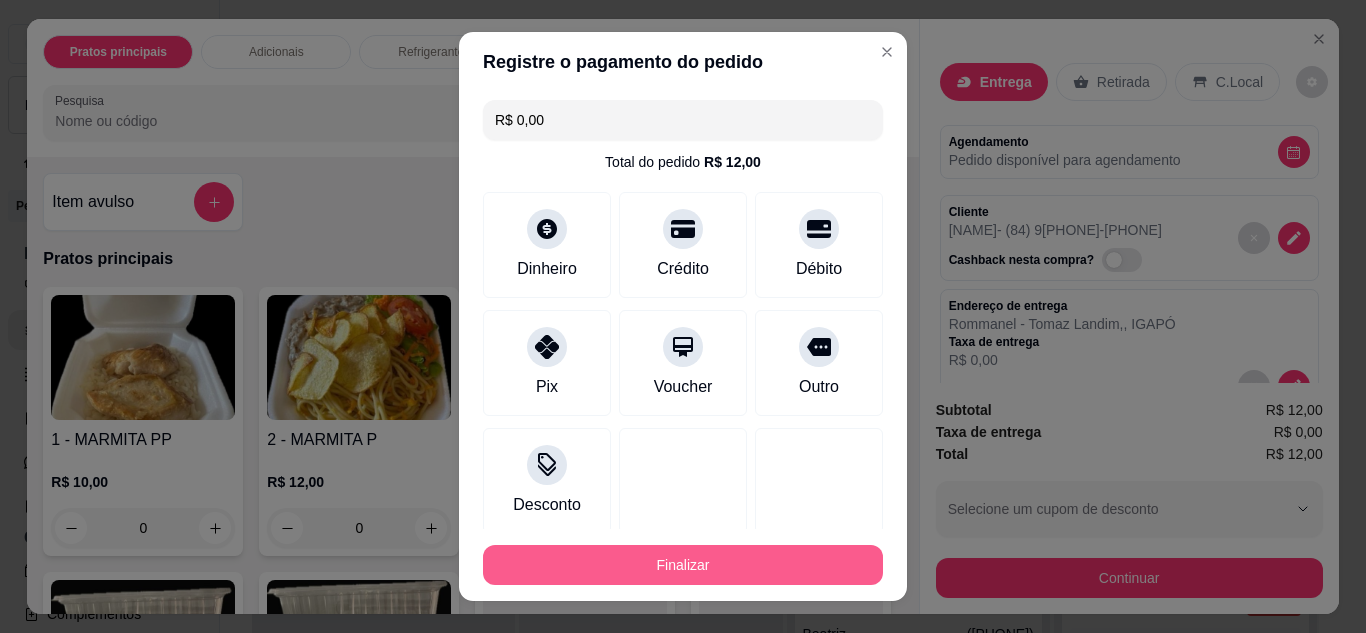 click on "Finalizar" at bounding box center (683, 565) 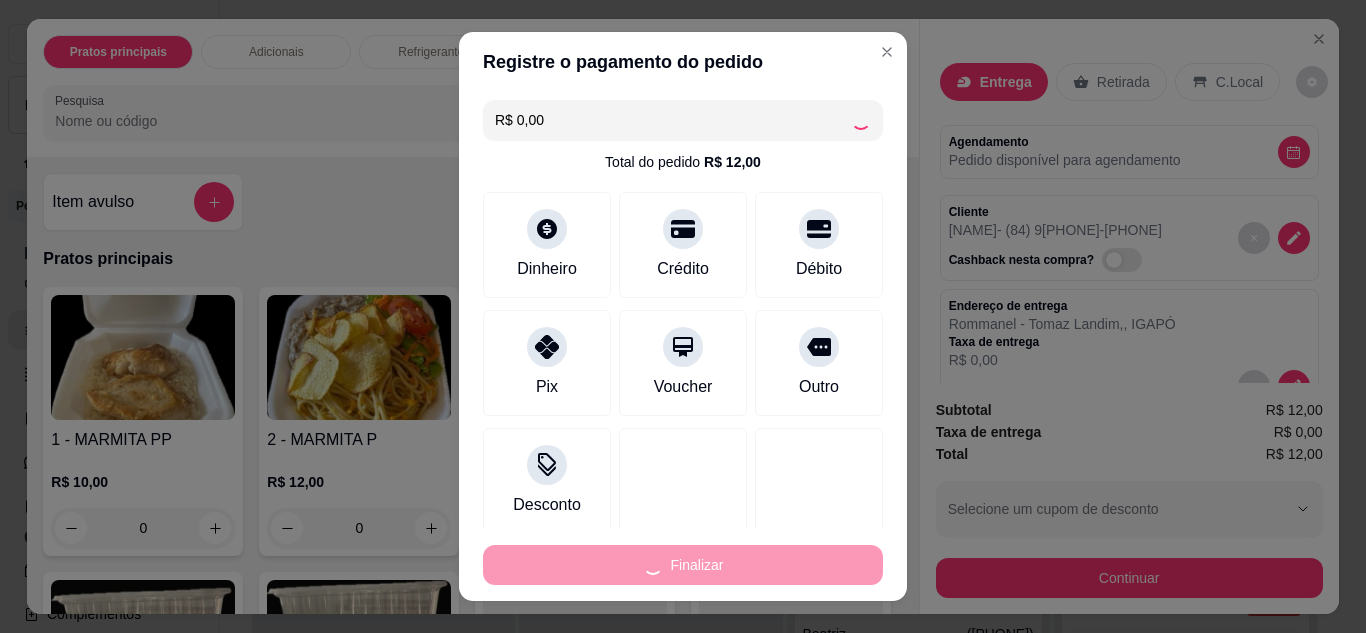 type on "-R$ 12,00" 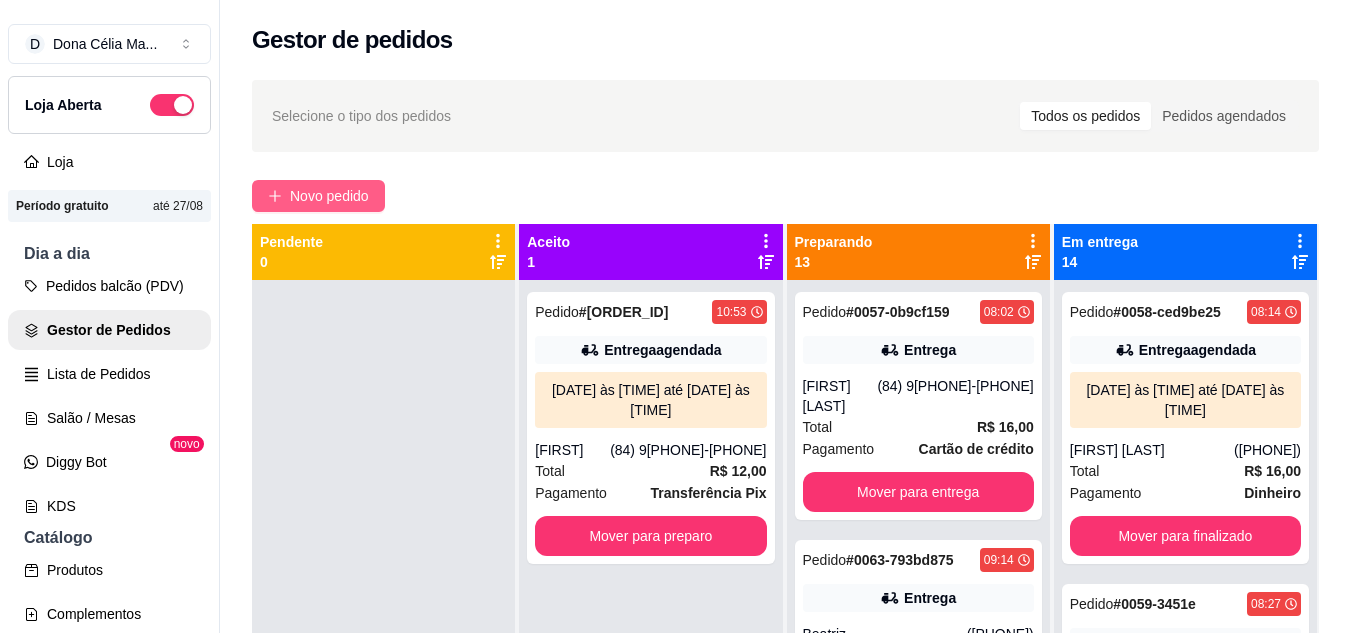 click 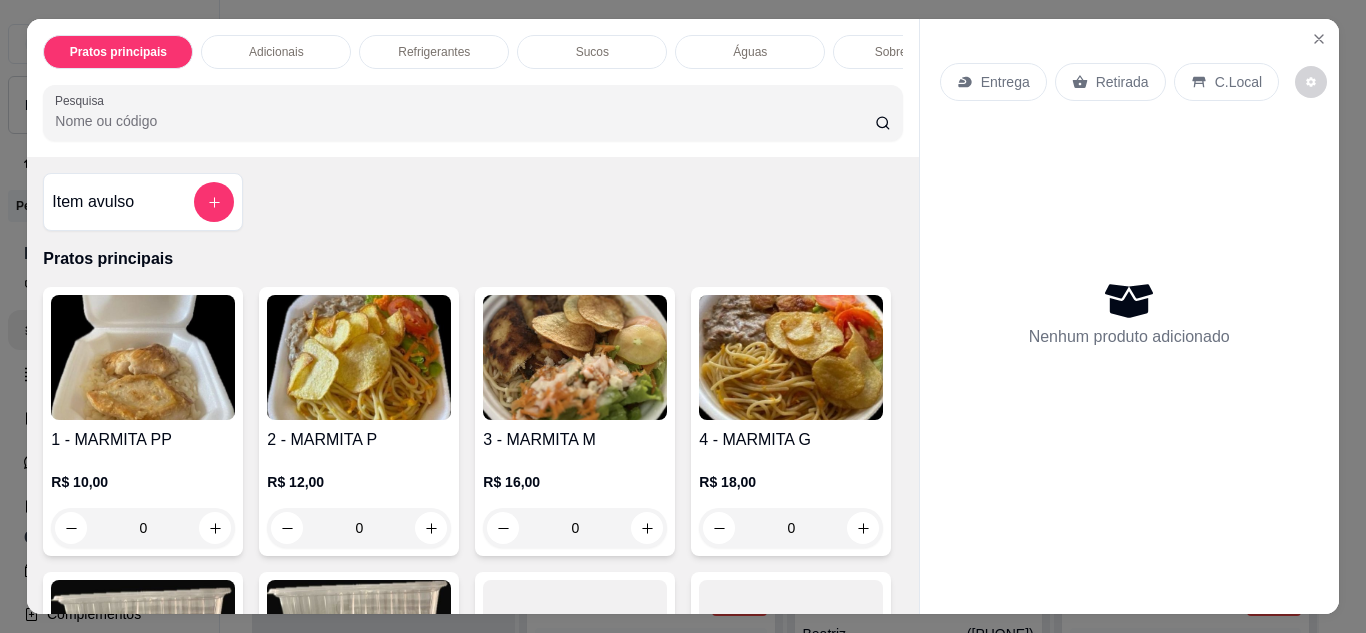 click on "Entrega" at bounding box center [993, 82] 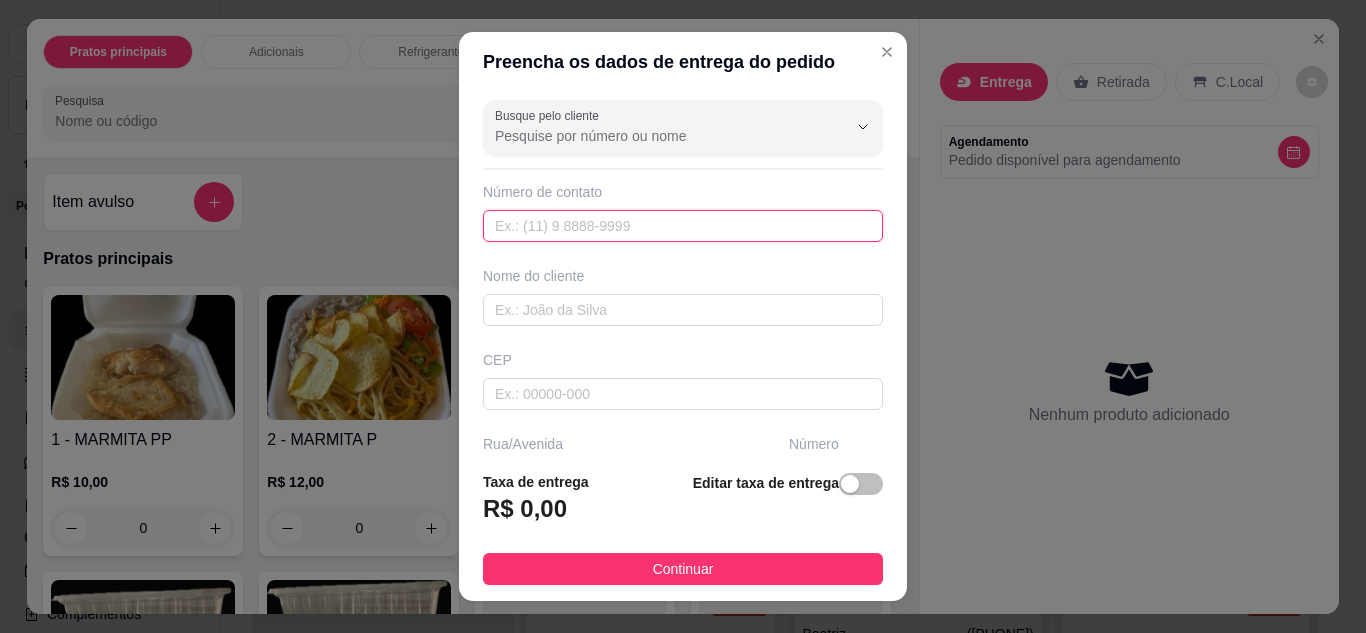 click at bounding box center [683, 226] 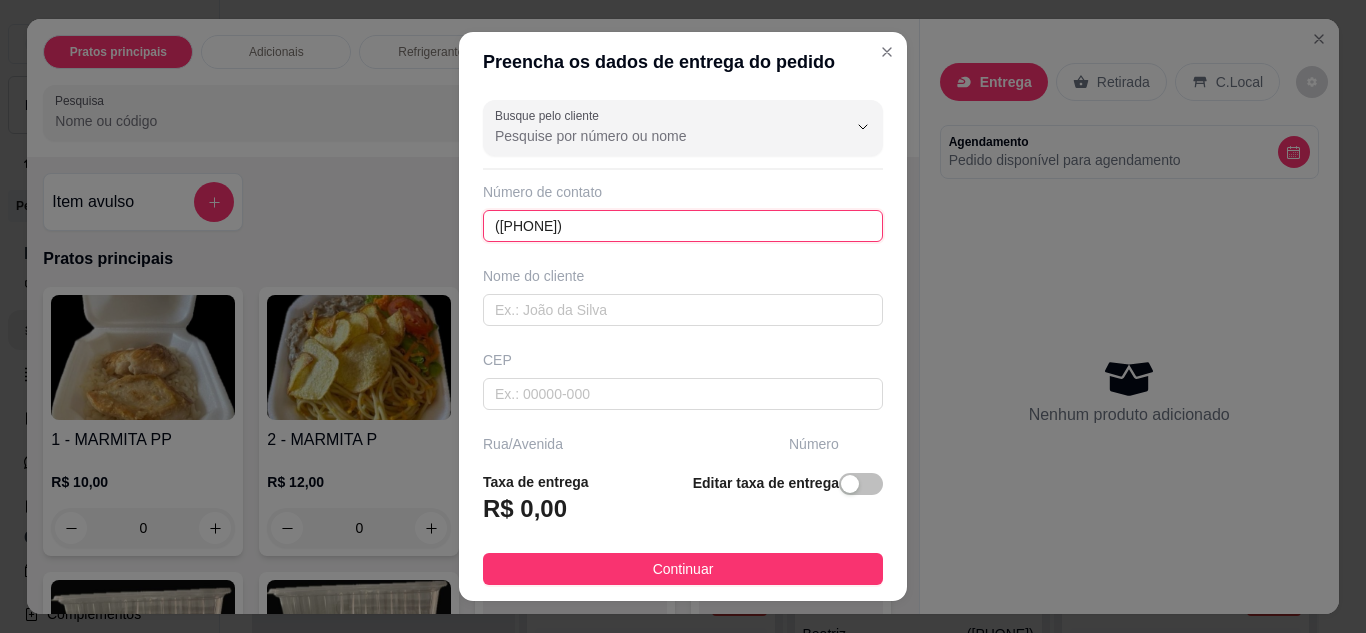 click on "(84) 9156-7630" at bounding box center [683, 226] 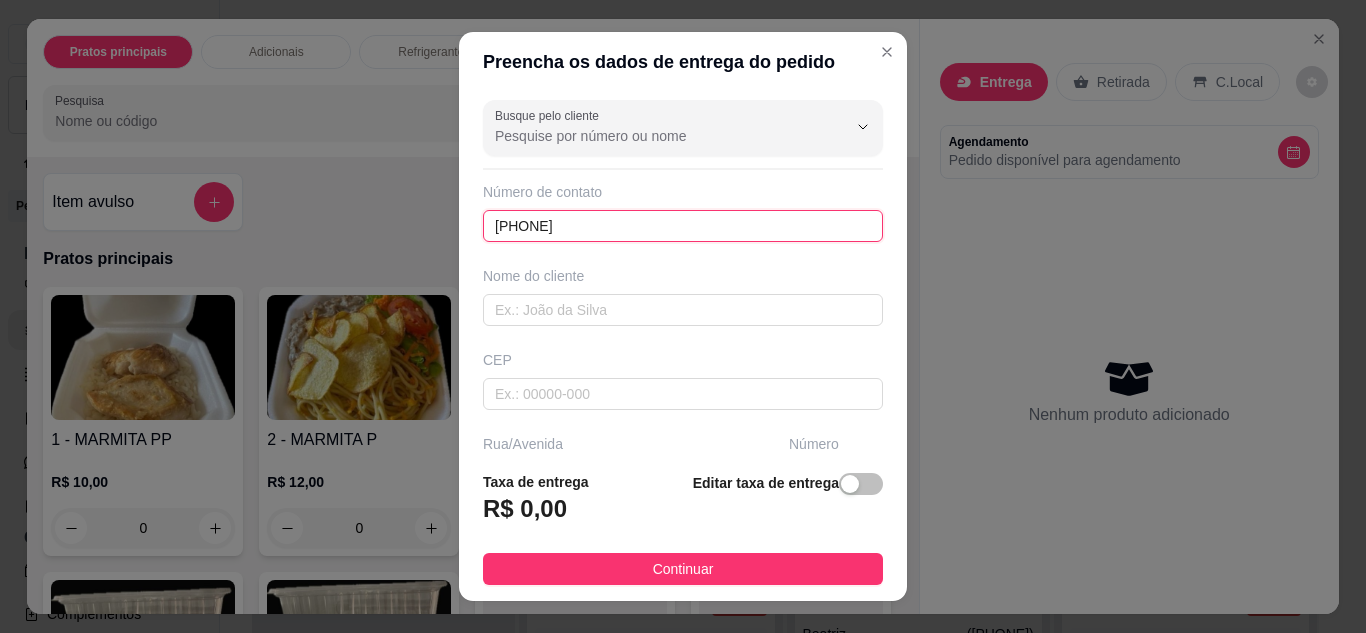 type on "(84) 99156-7630" 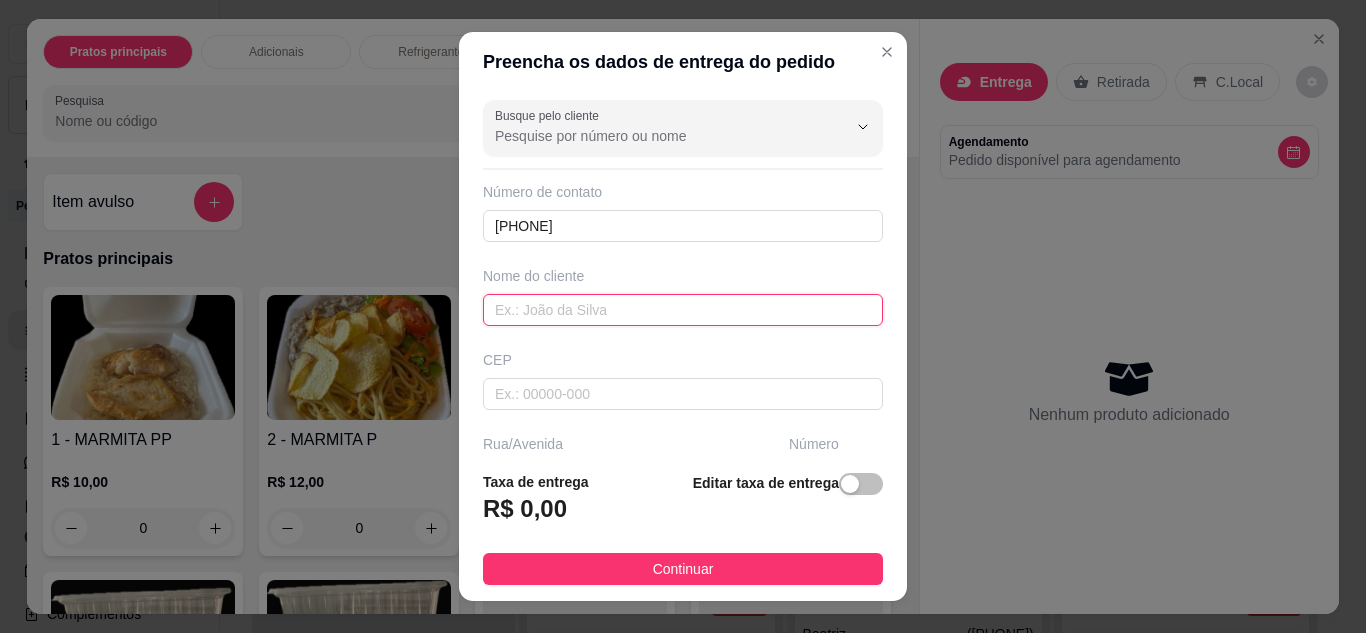 click at bounding box center (683, 310) 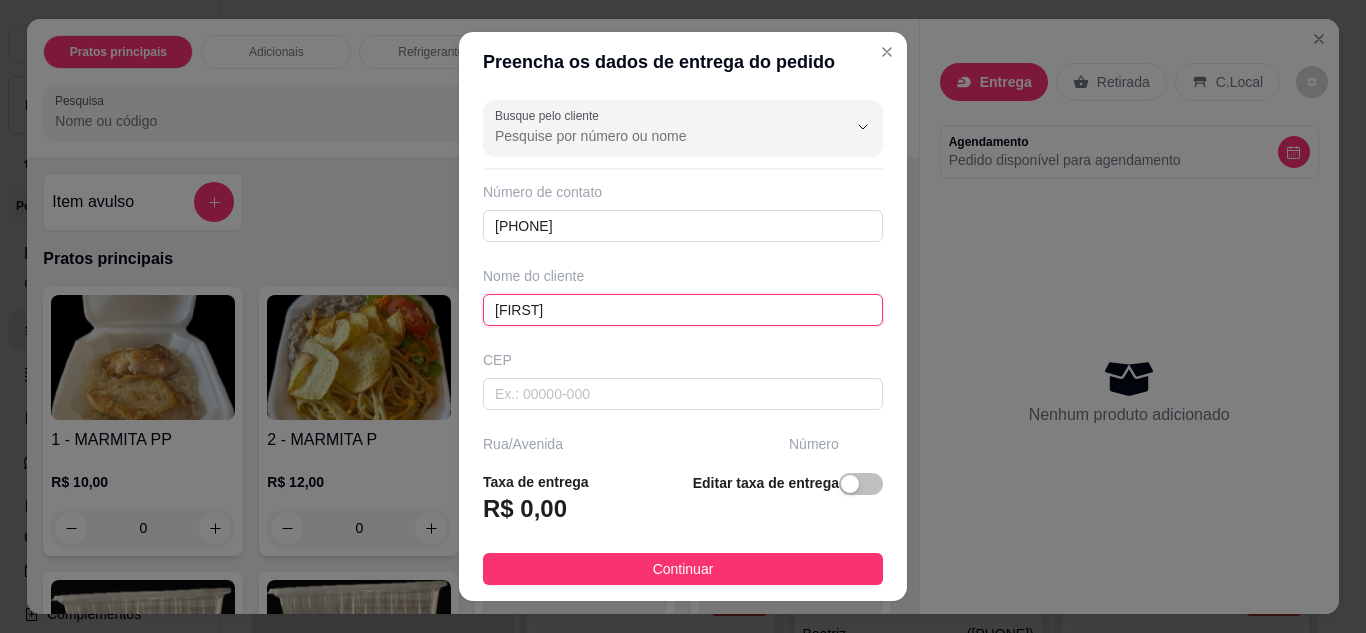 type on "Janaina" 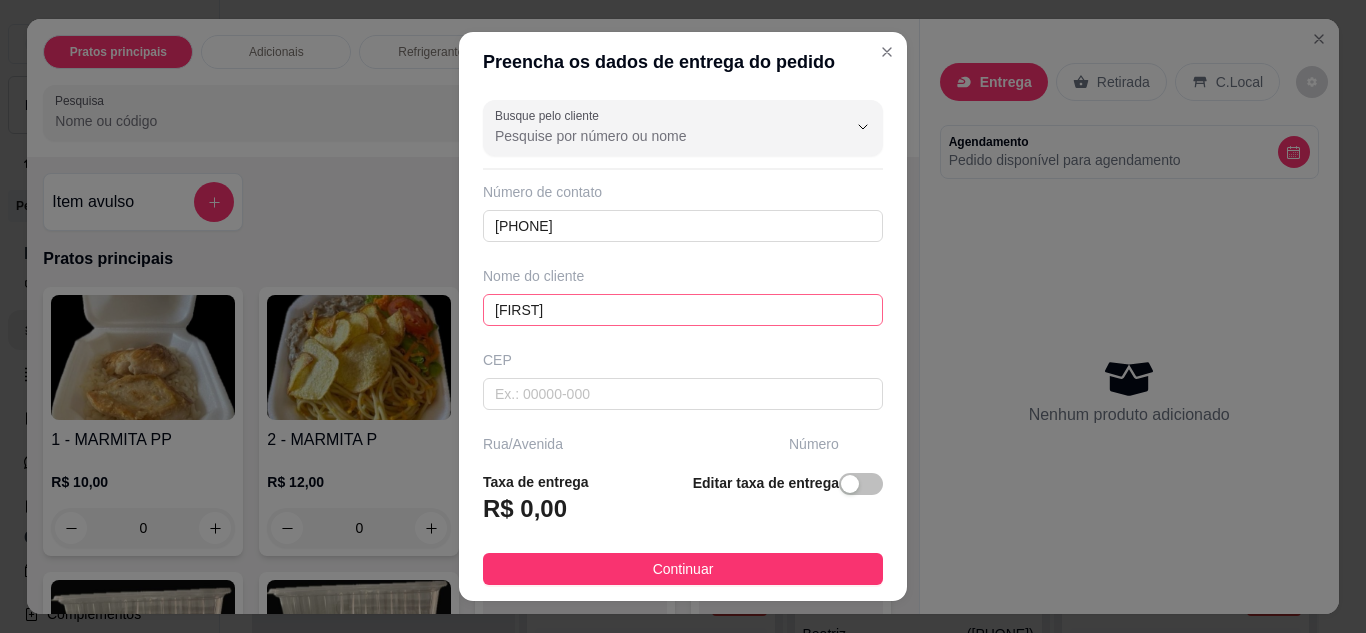 scroll, scrollTop: 204, scrollLeft: 0, axis: vertical 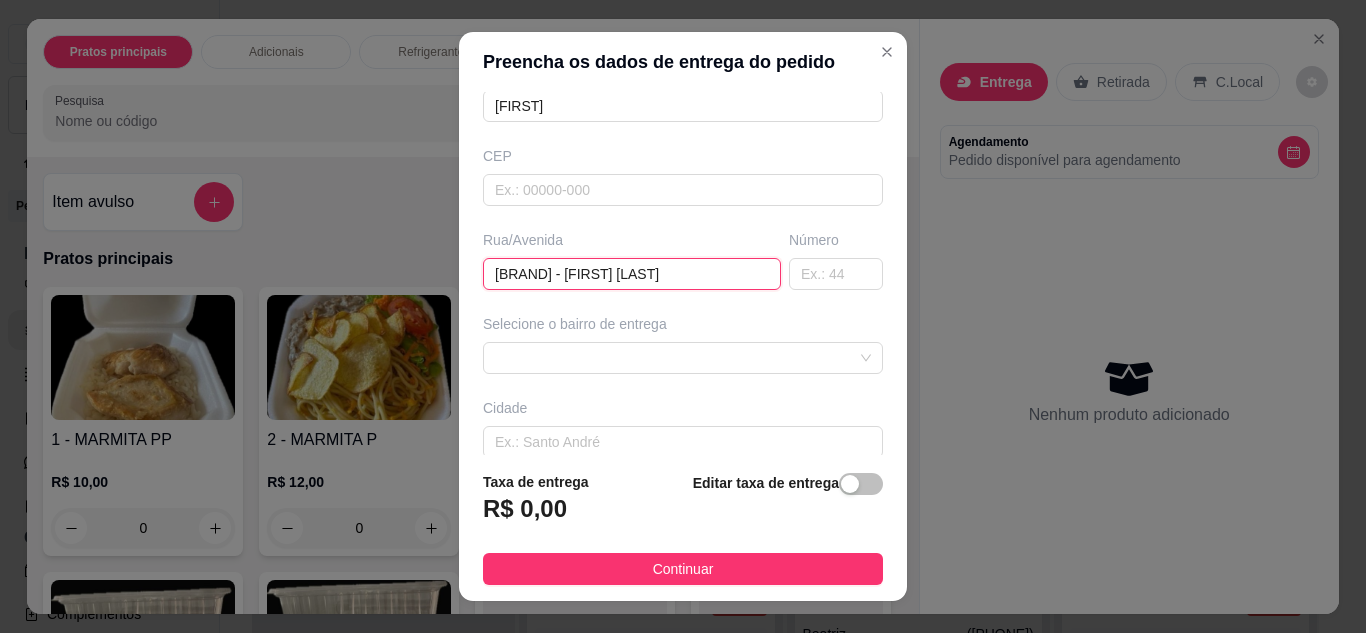 click on "Rommanel - tomaz landim" at bounding box center (632, 274) 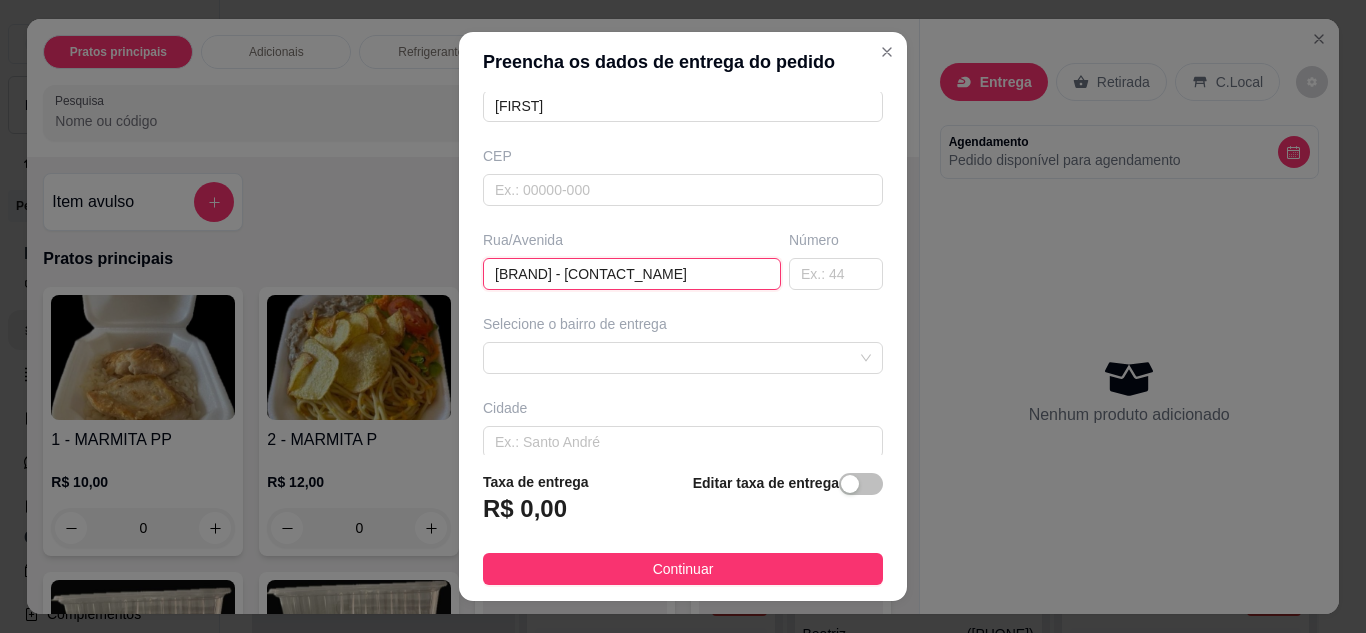 click on "Rommanel - Tomaz landim" at bounding box center (632, 274) 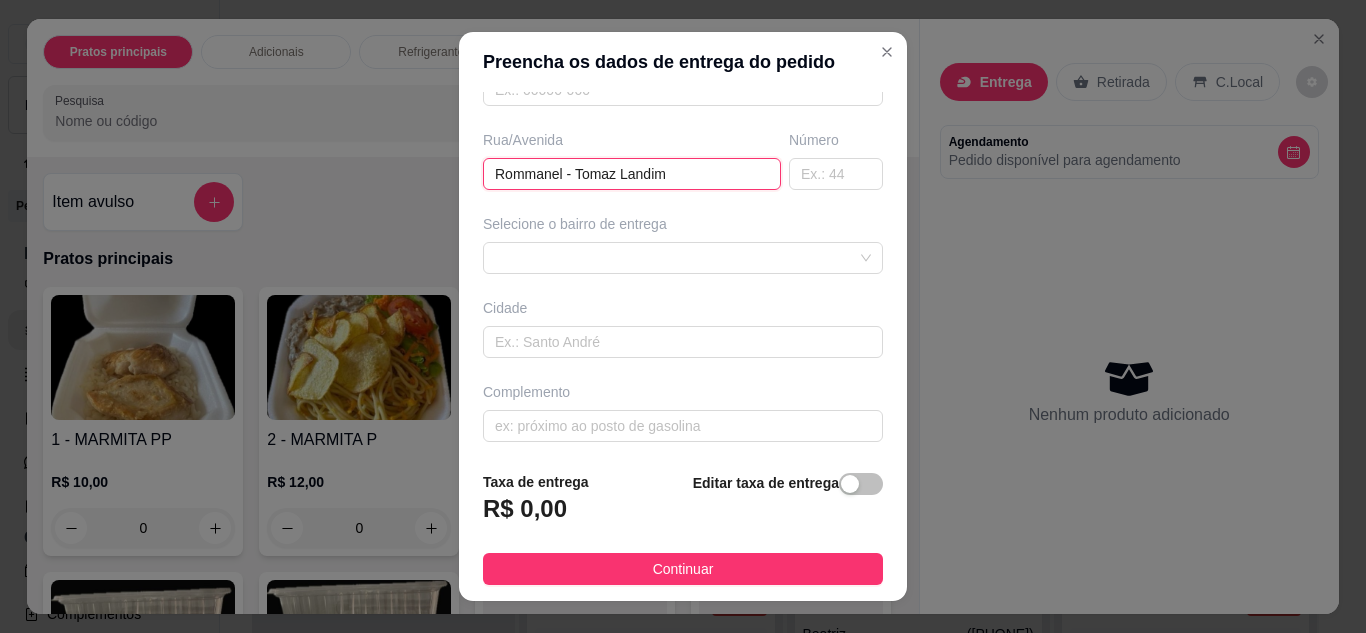 scroll, scrollTop: 310, scrollLeft: 0, axis: vertical 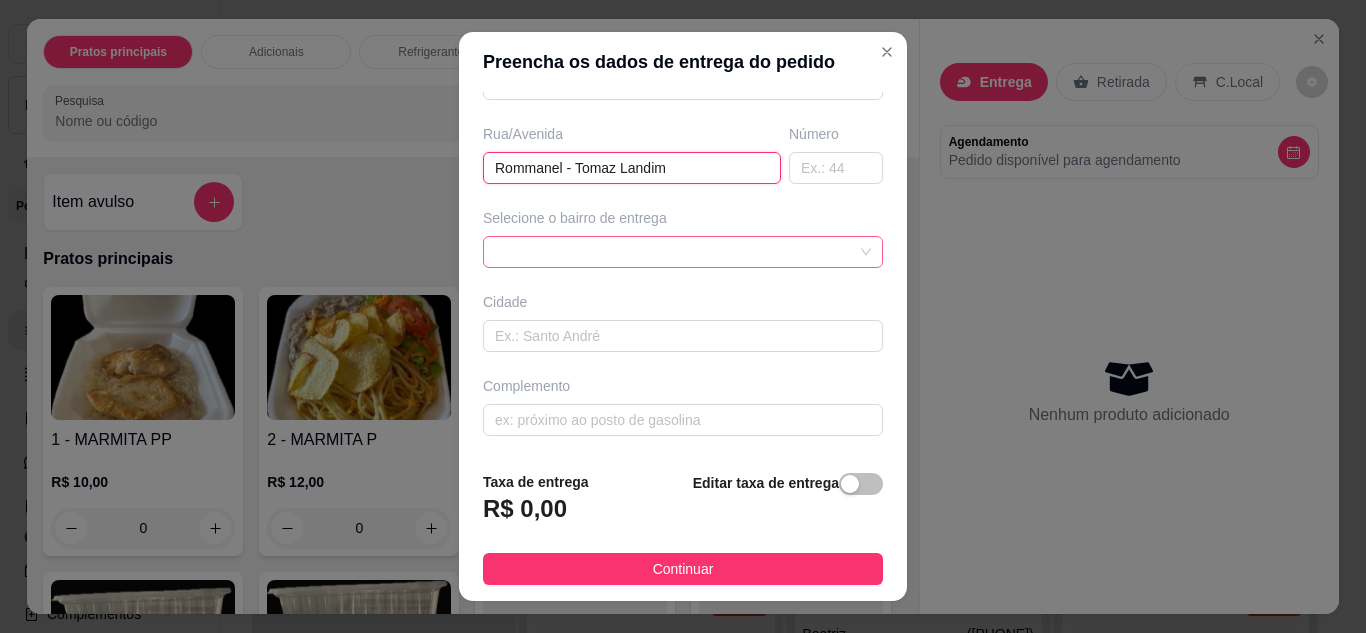 click at bounding box center (683, 252) 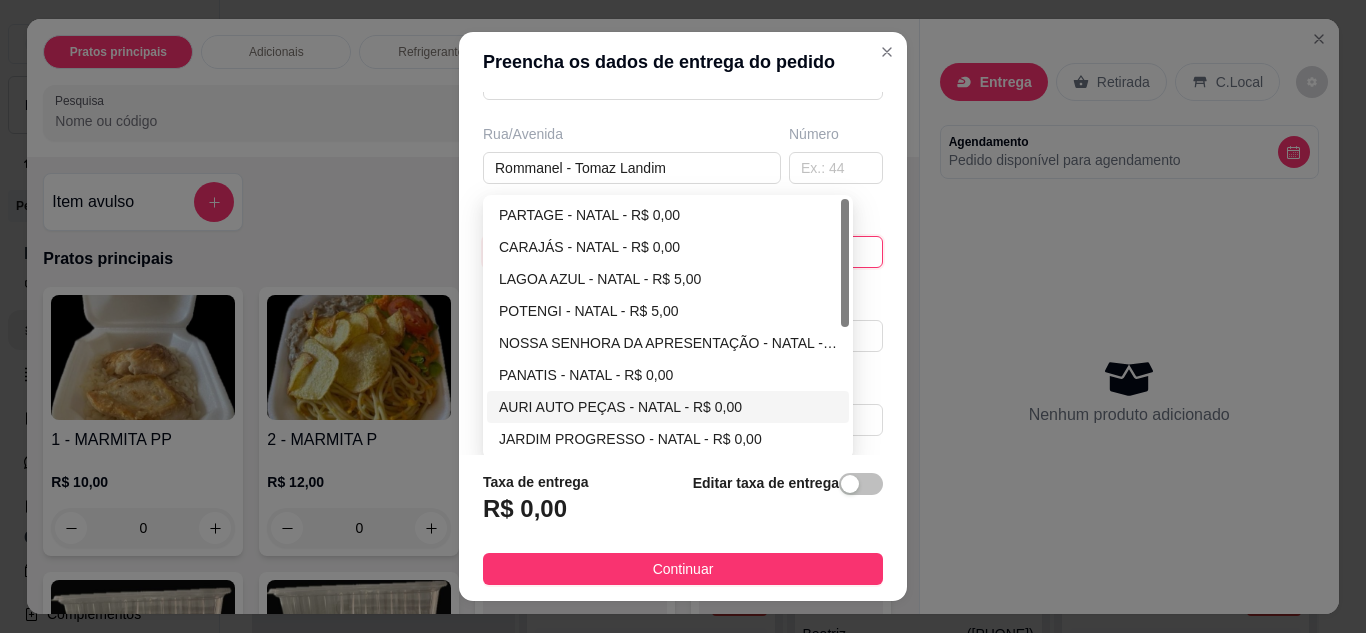 scroll, scrollTop: 100, scrollLeft: 0, axis: vertical 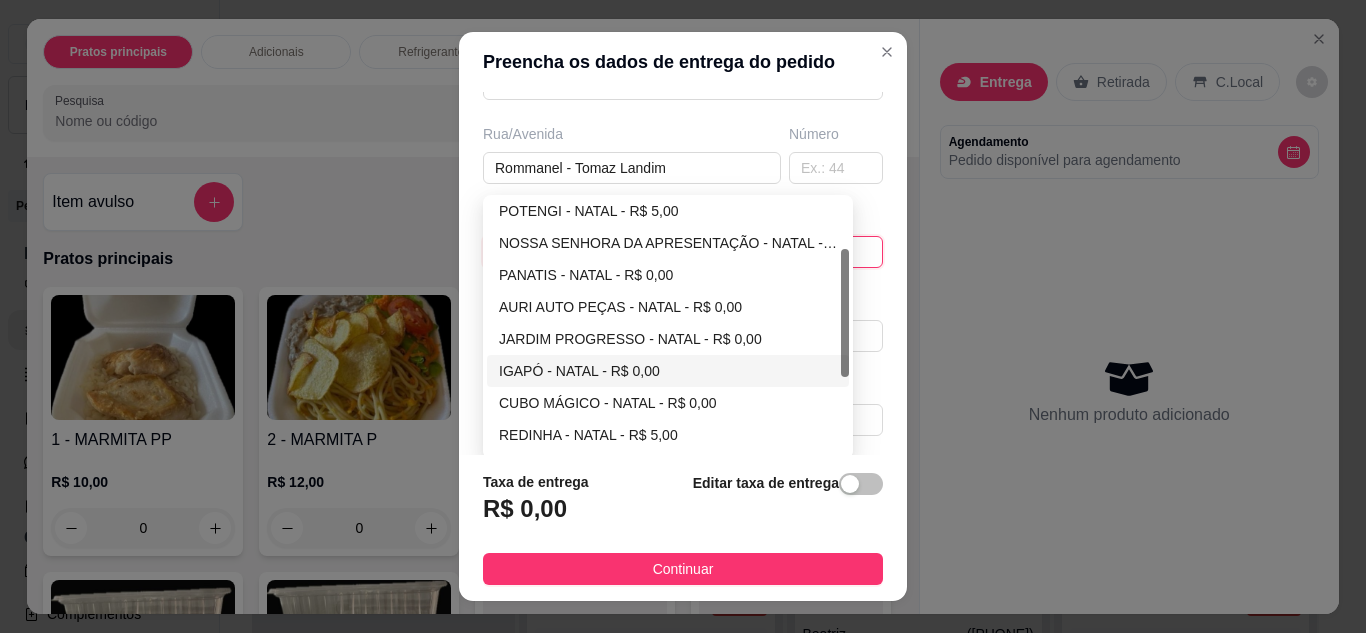click on "IGAPÓ - NATAL -  R$ 0,00" at bounding box center [668, 371] 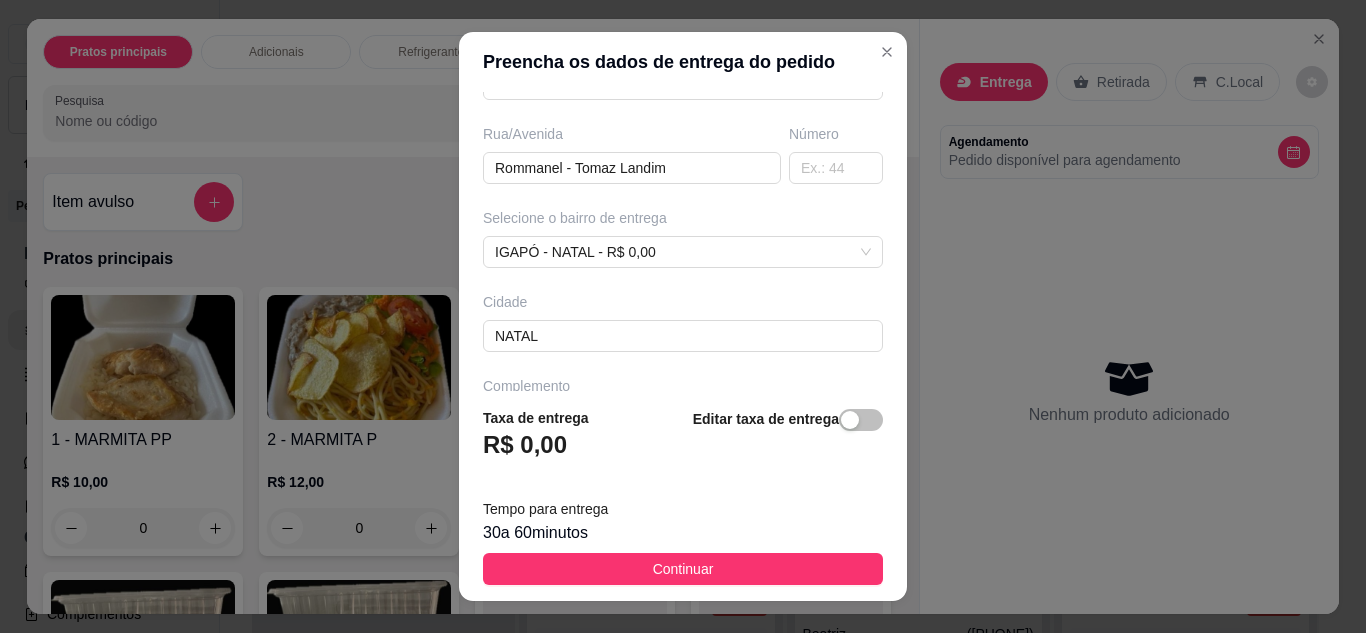 click on "Continuar" at bounding box center [683, 569] 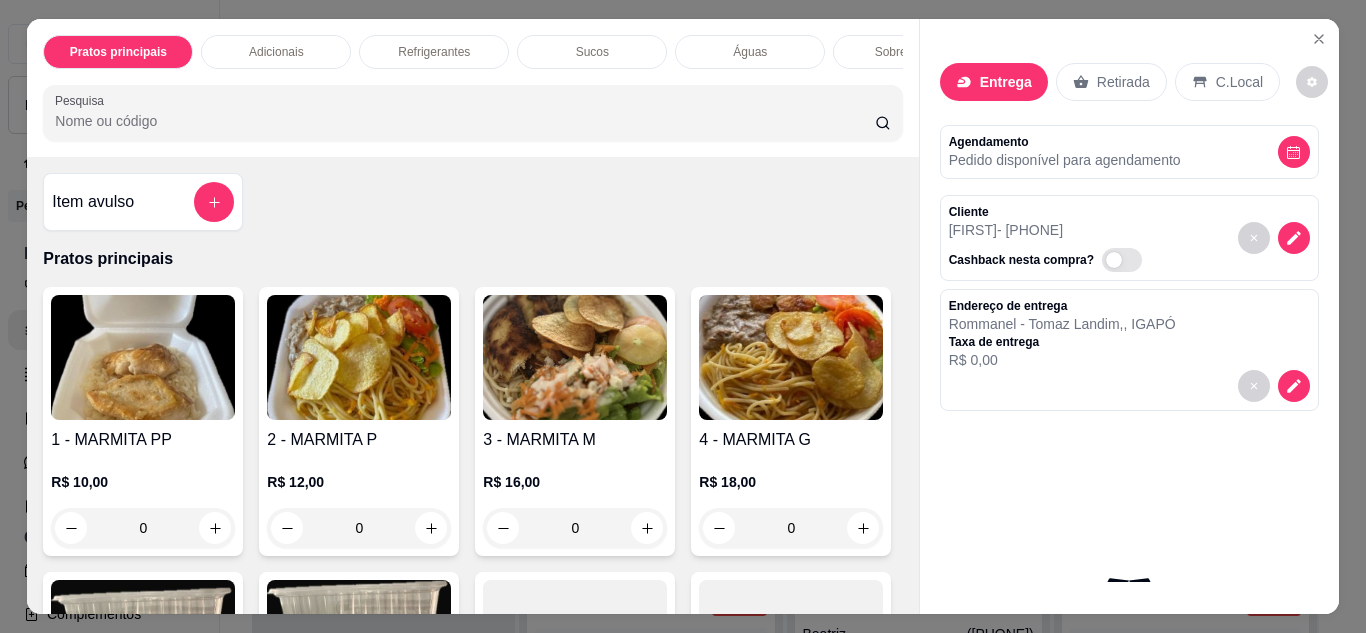 click at bounding box center (359, 357) 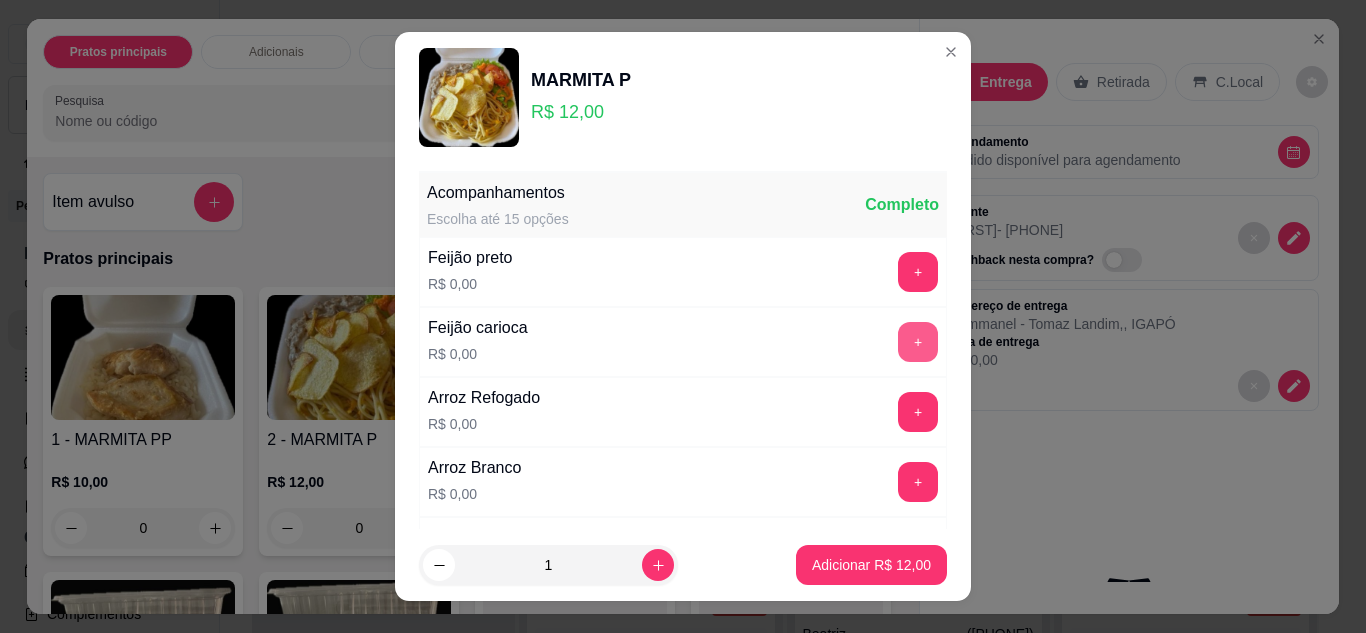 click on "+" at bounding box center (918, 342) 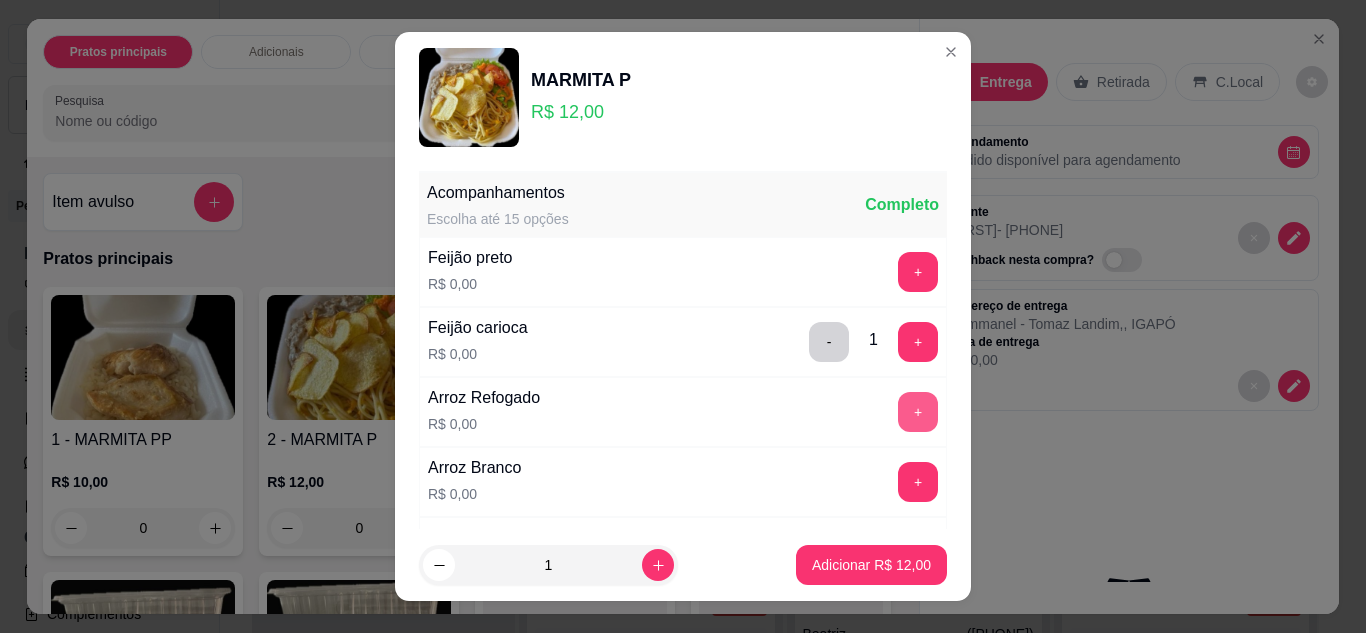 click on "+" at bounding box center (918, 412) 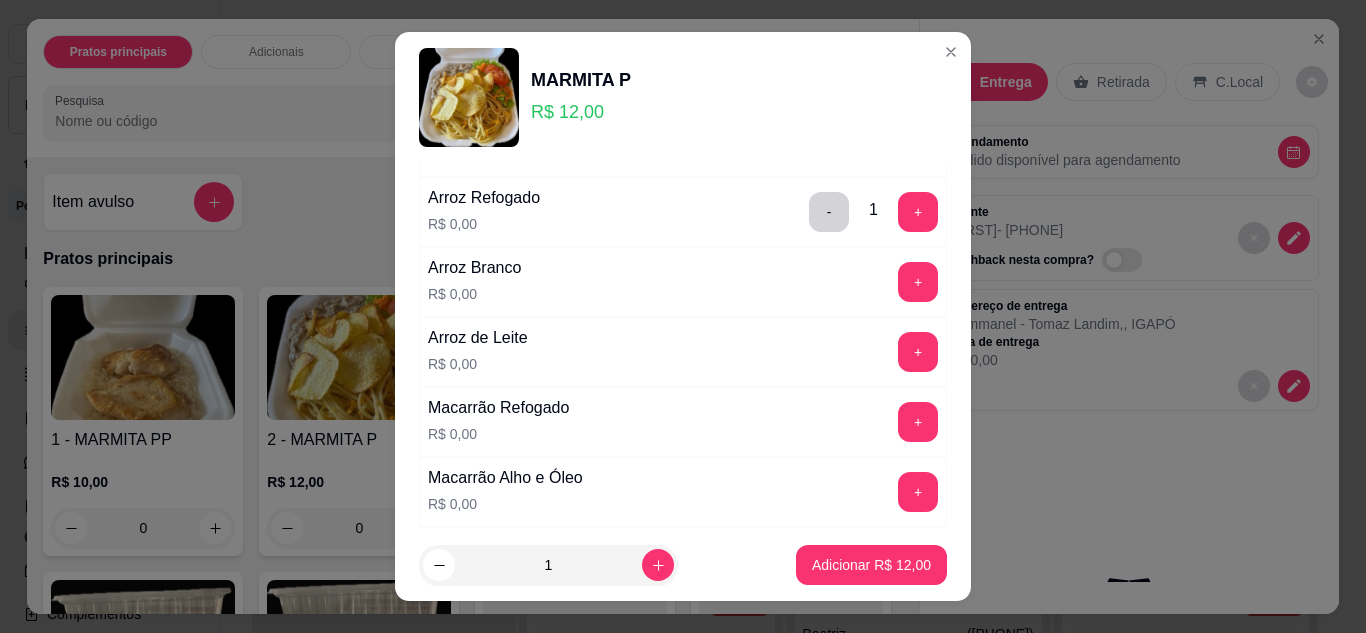 scroll, scrollTop: 400, scrollLeft: 0, axis: vertical 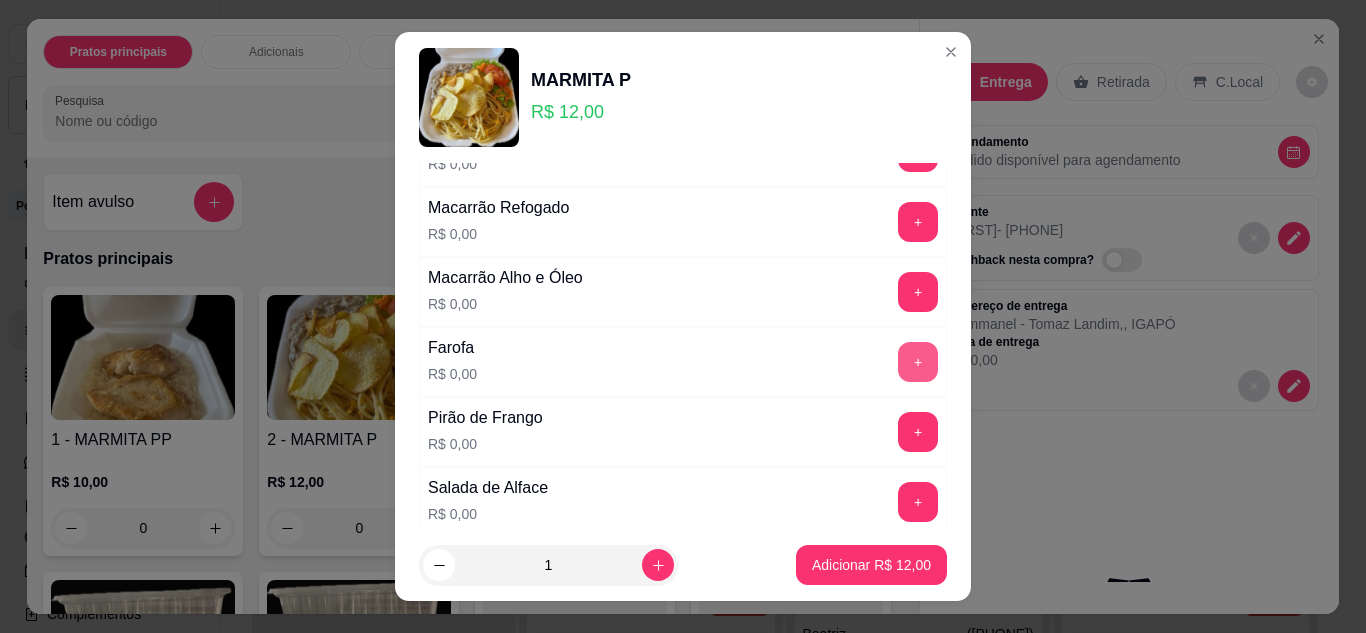 click on "+" at bounding box center (918, 362) 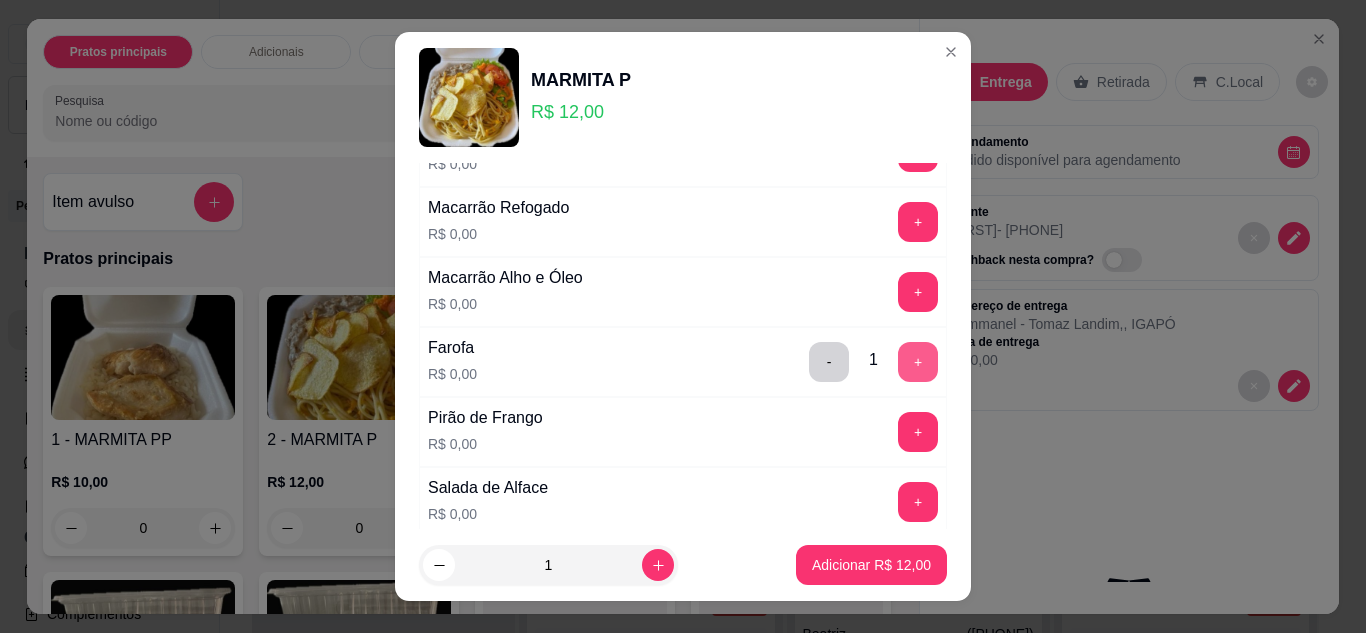 scroll, scrollTop: 600, scrollLeft: 0, axis: vertical 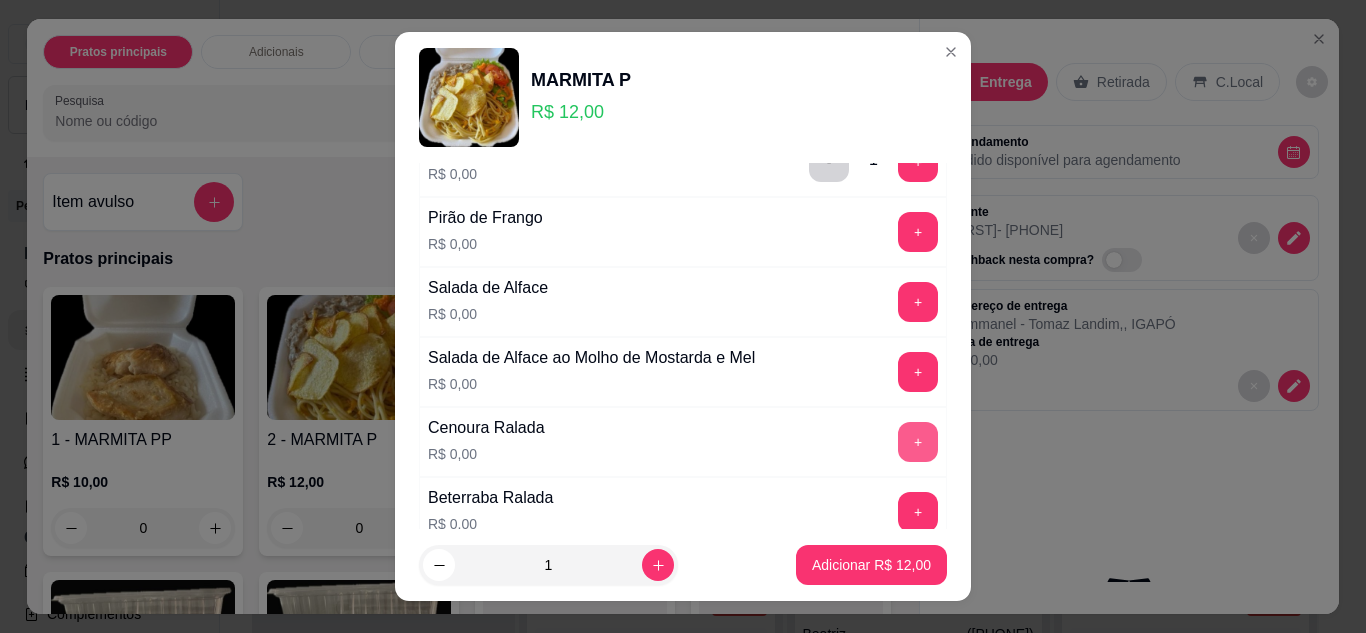 click on "+" at bounding box center (918, 442) 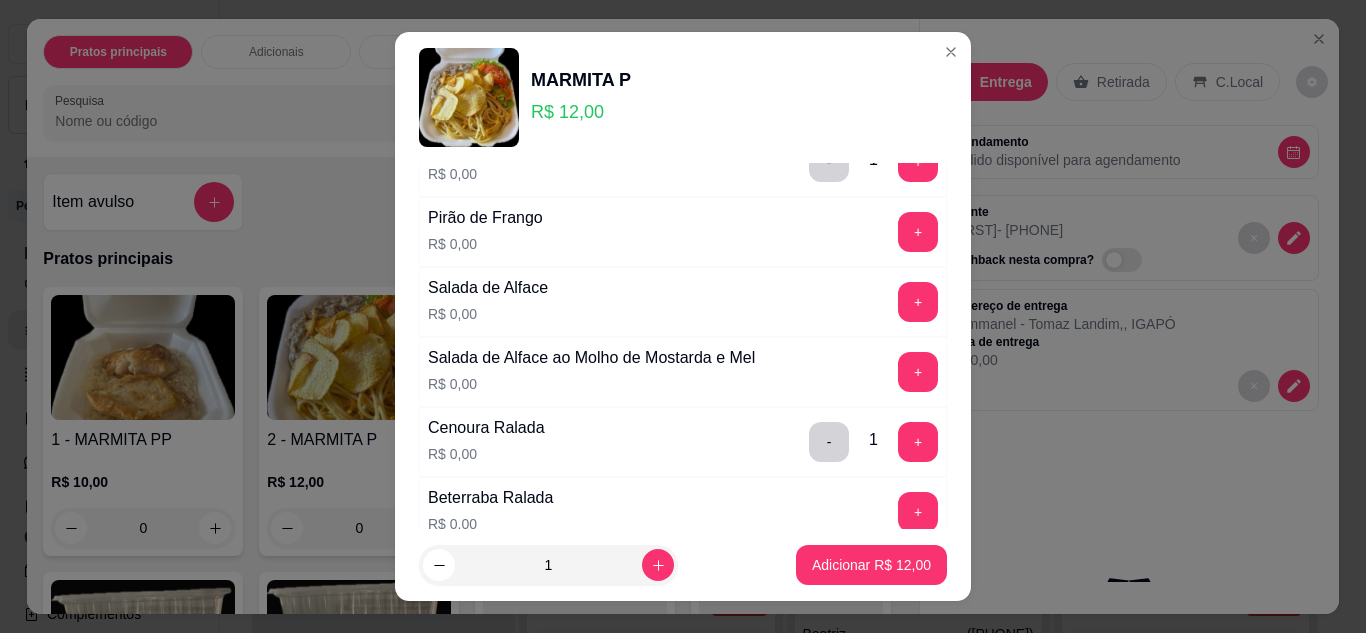 click on "Beterraba Ralada R$ 0,00 +" at bounding box center (683, 512) 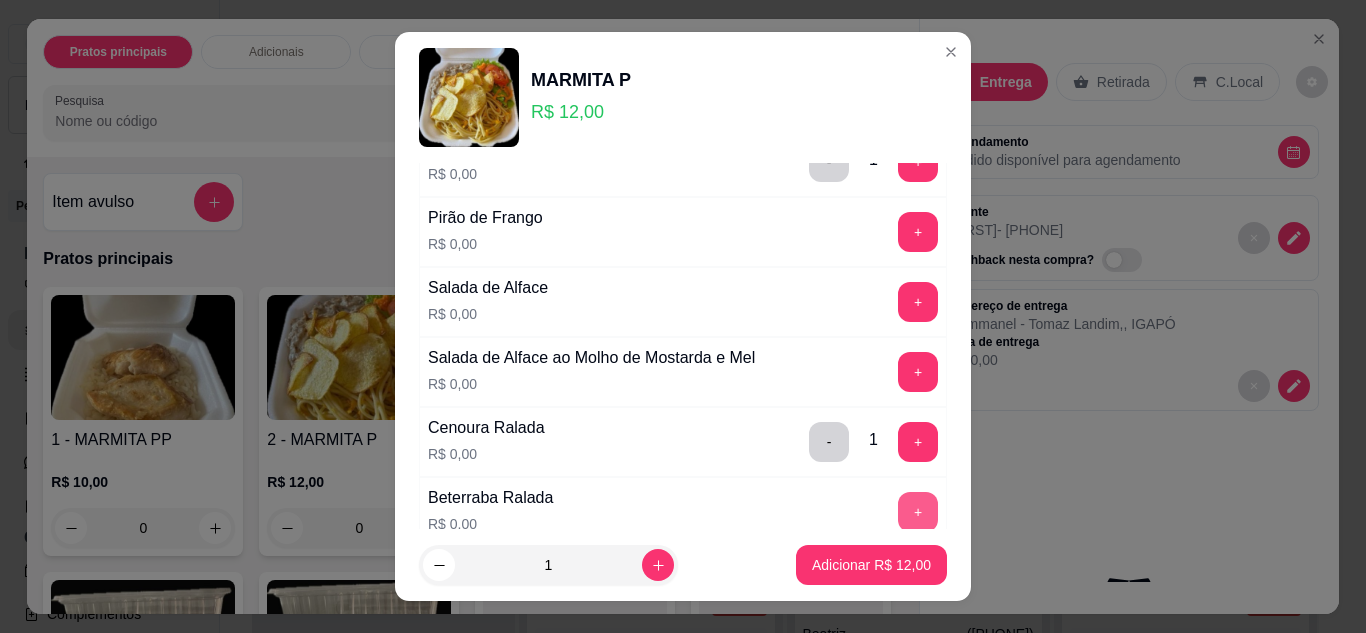 click on "+" at bounding box center [918, 512] 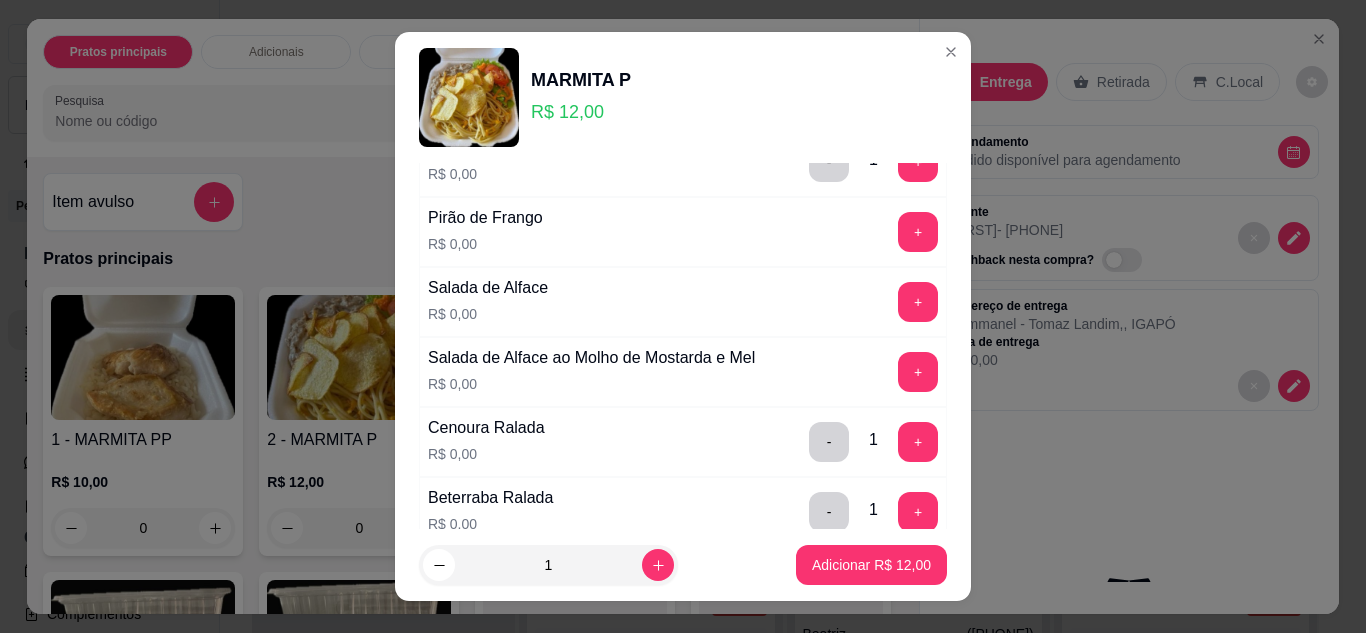 scroll, scrollTop: 700, scrollLeft: 0, axis: vertical 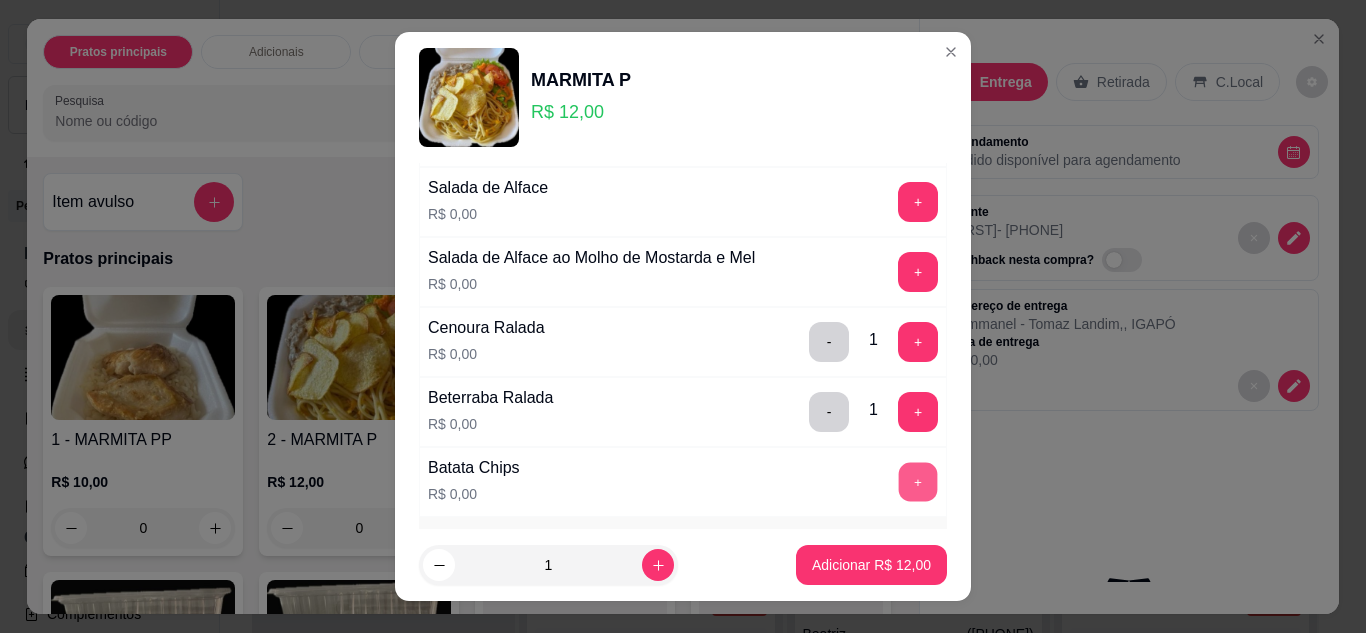 click on "+" at bounding box center [918, 482] 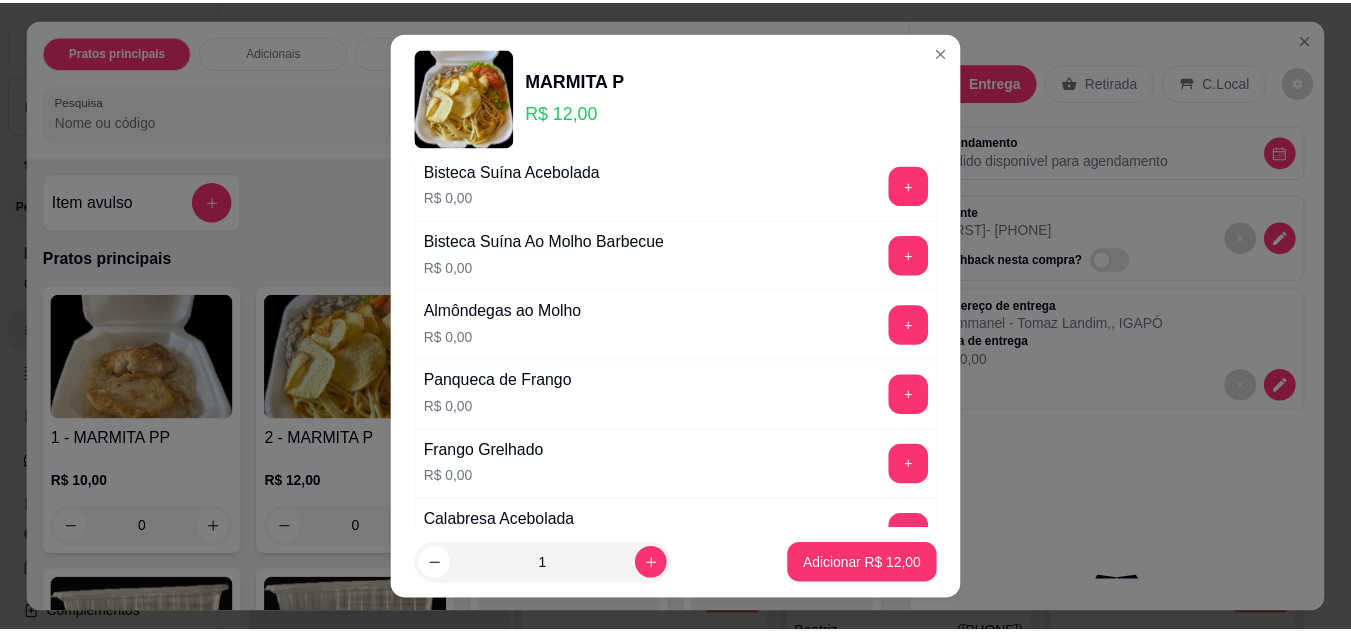 scroll, scrollTop: 1300, scrollLeft: 0, axis: vertical 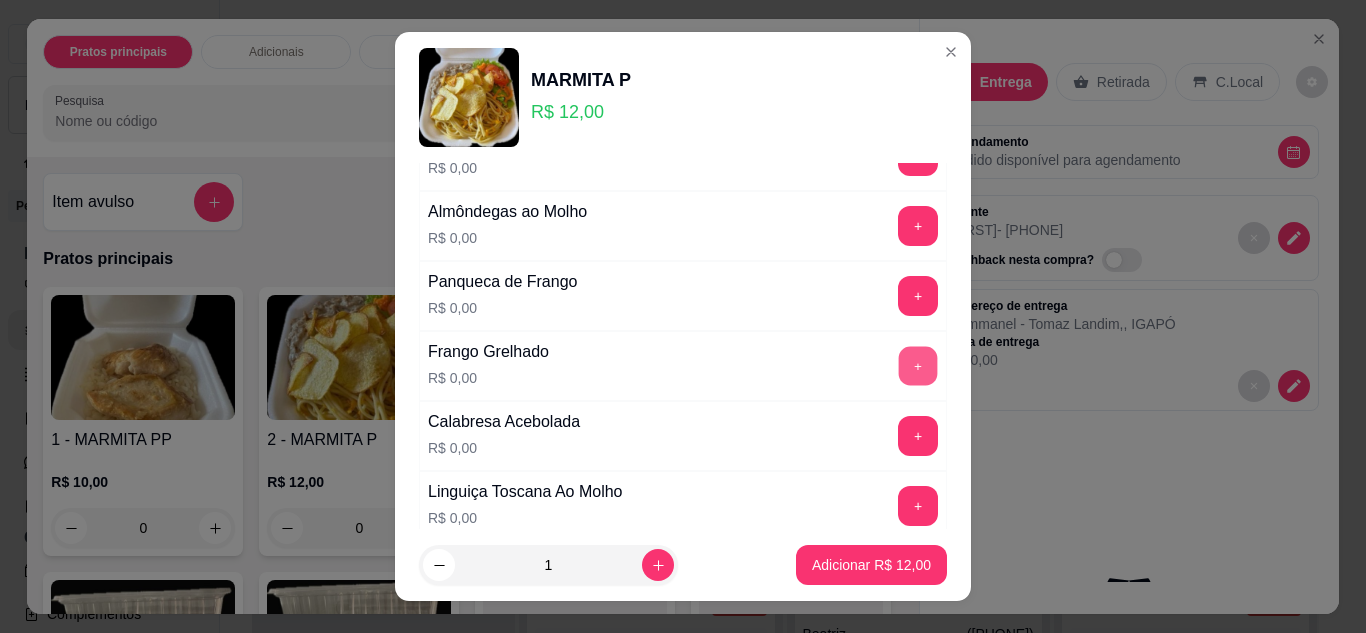 click on "+" at bounding box center (918, 366) 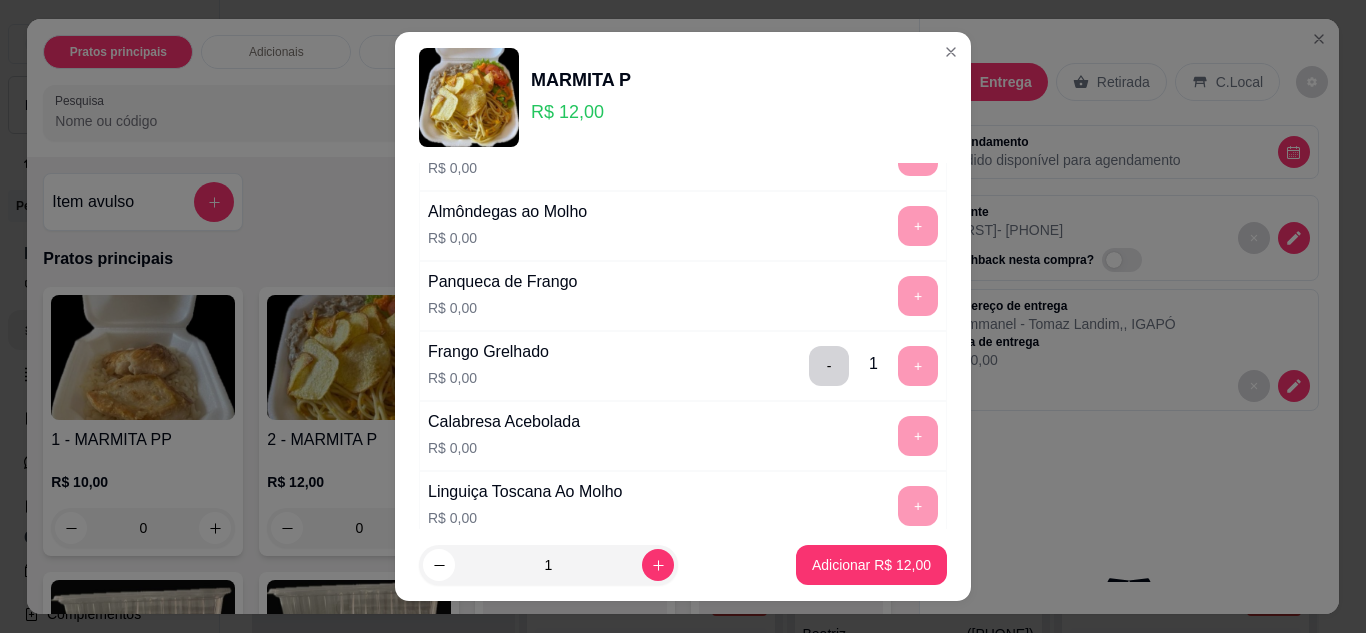 click on "Adicionar   R$ 12,00" at bounding box center [871, 565] 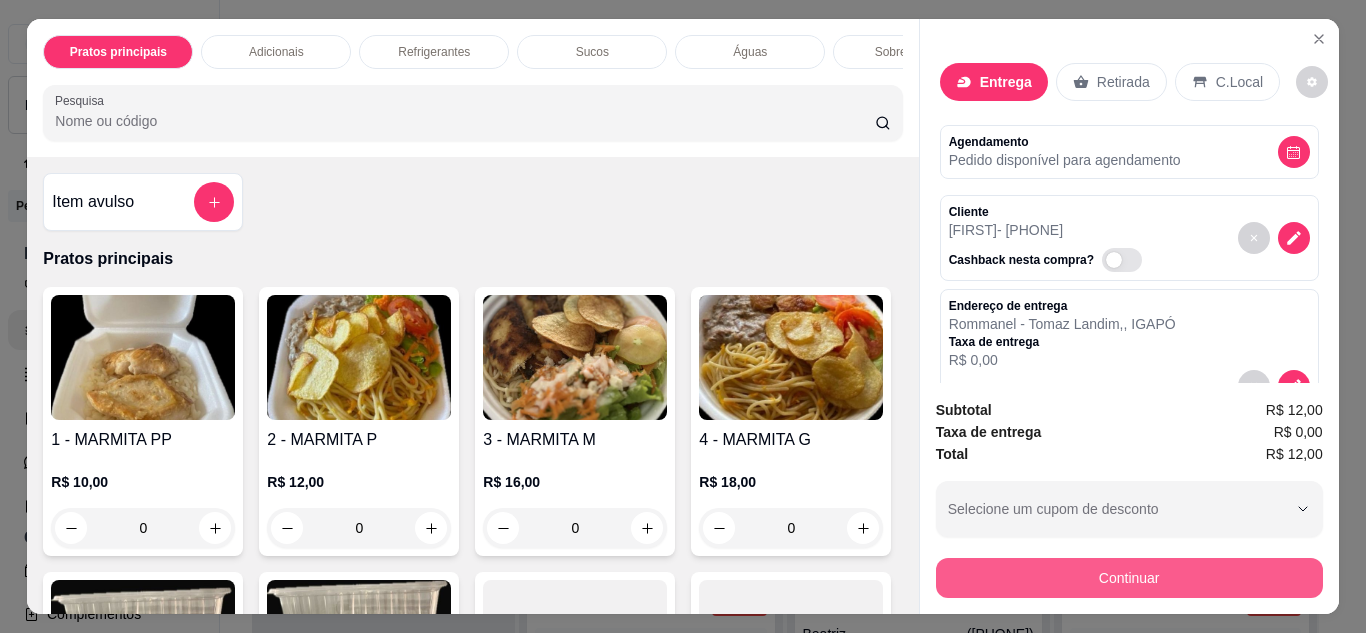 click on "Continuar" at bounding box center [1129, 578] 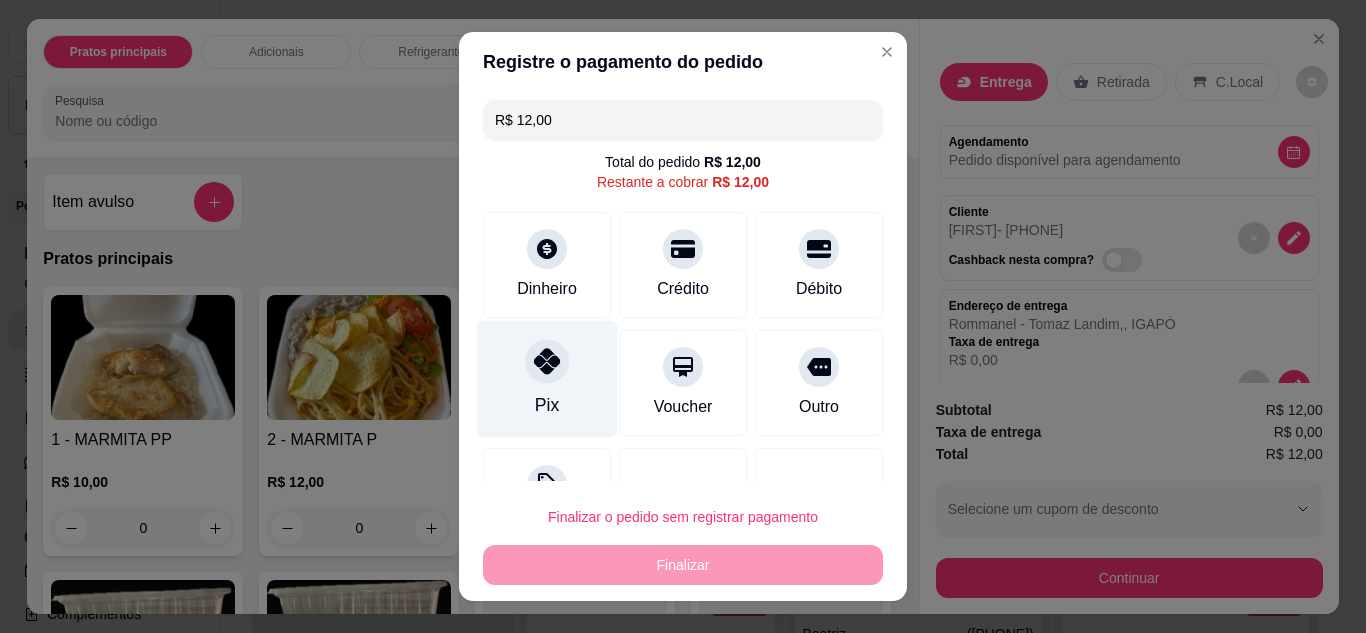 click 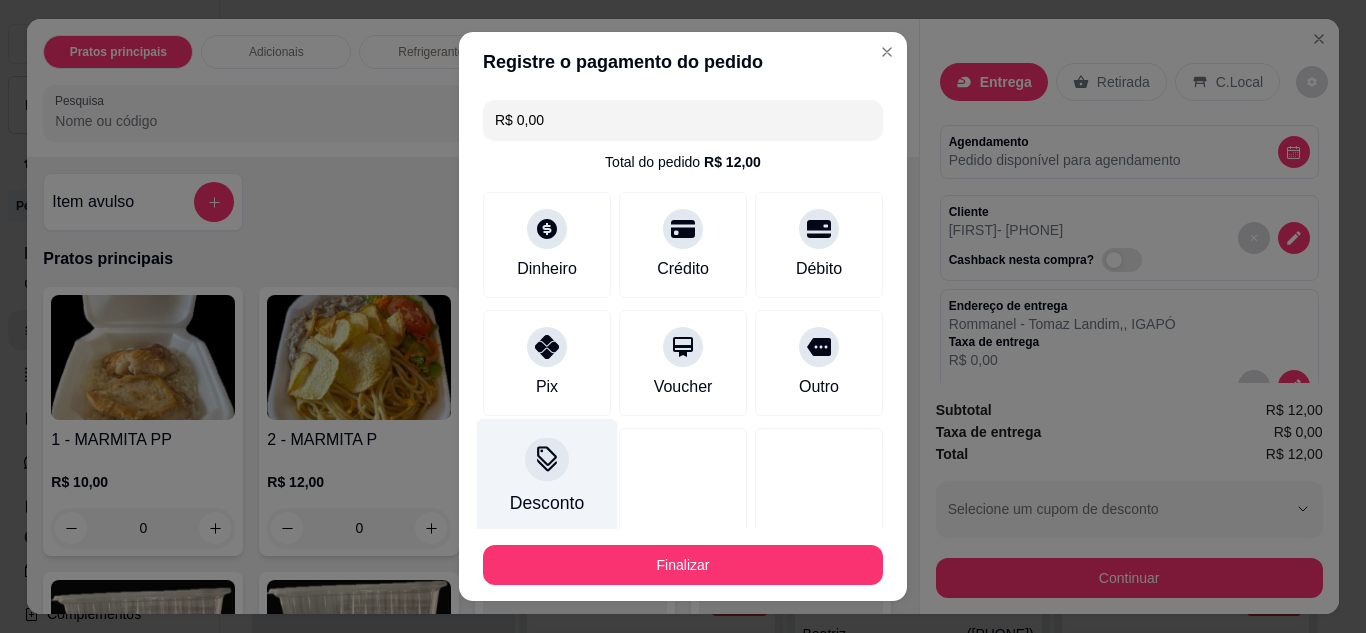 click on "Desconto" at bounding box center (547, 476) 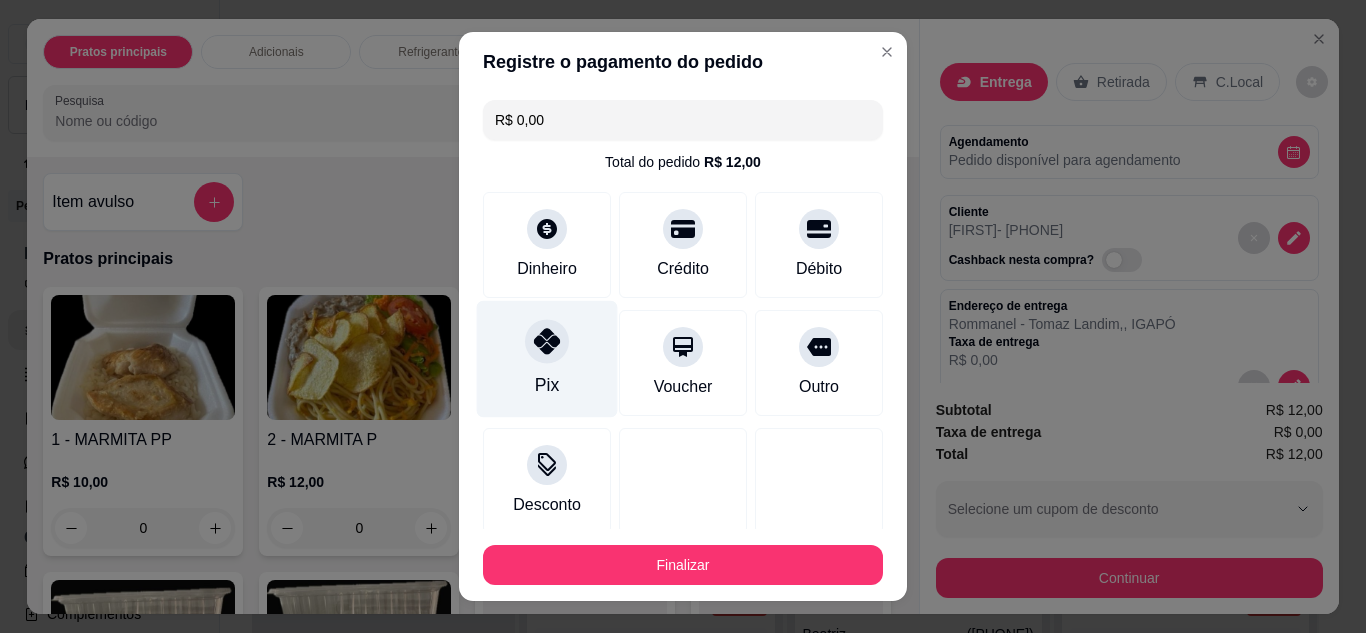 click on "Pix" at bounding box center [547, 358] 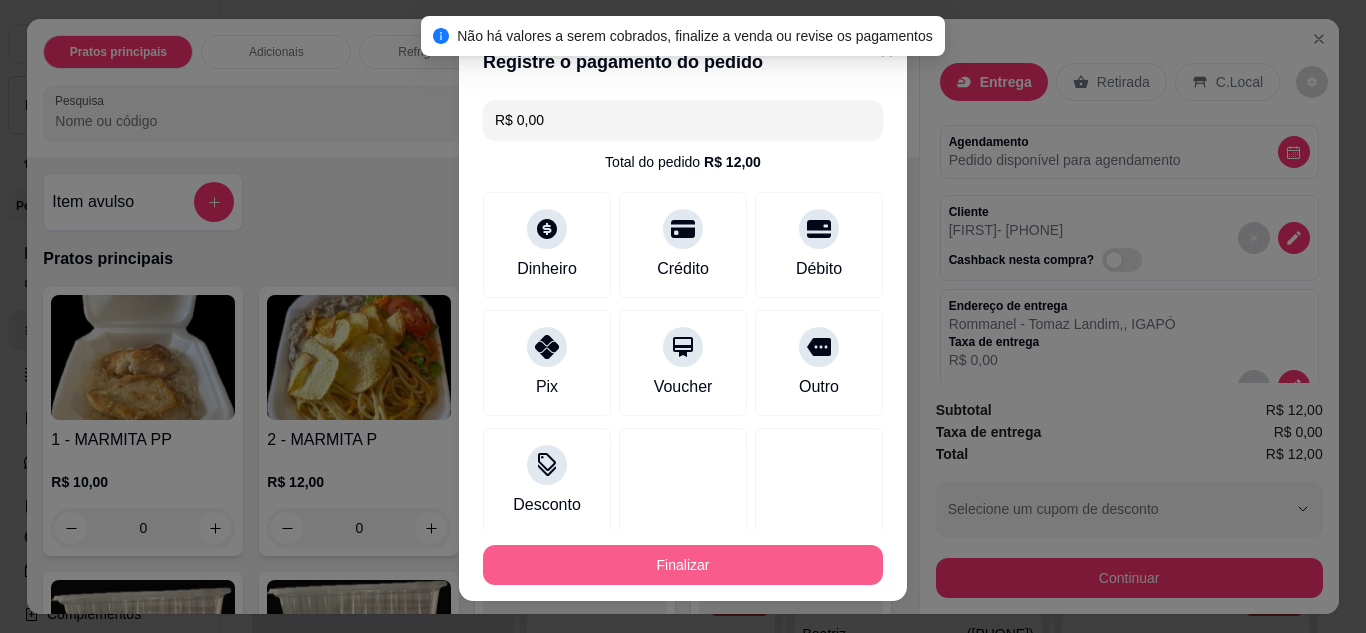 click on "Finalizar" at bounding box center [683, 565] 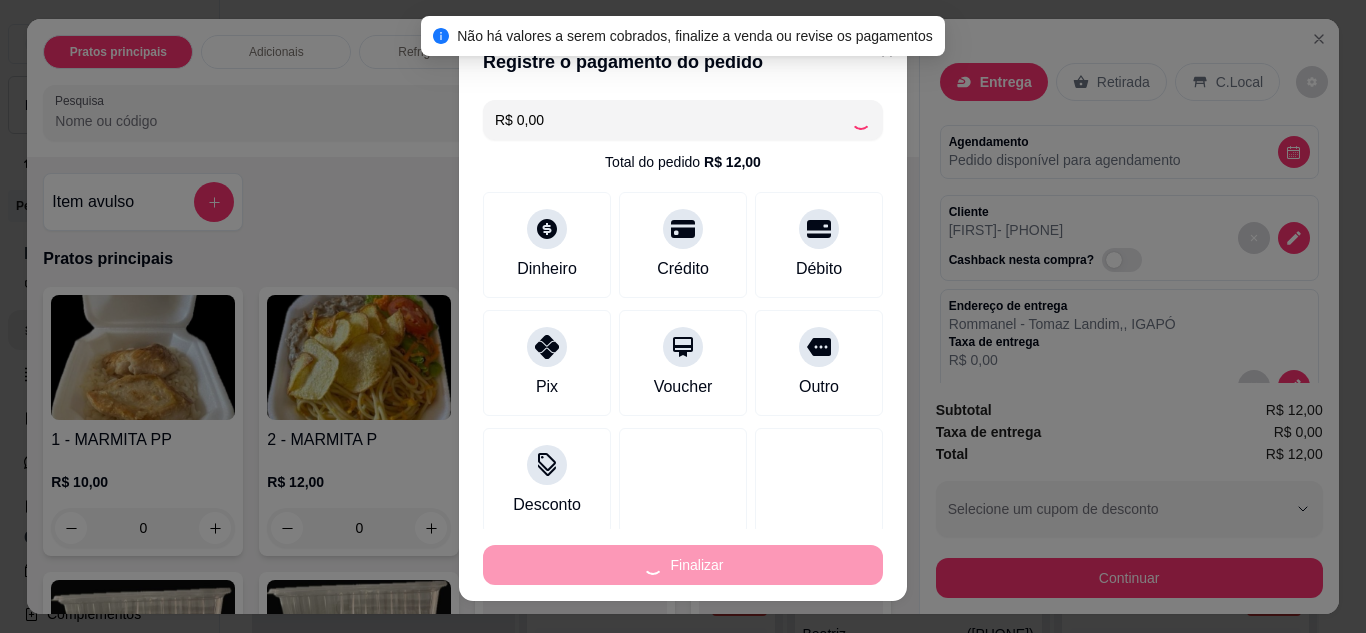 type on "-R$ 12,00" 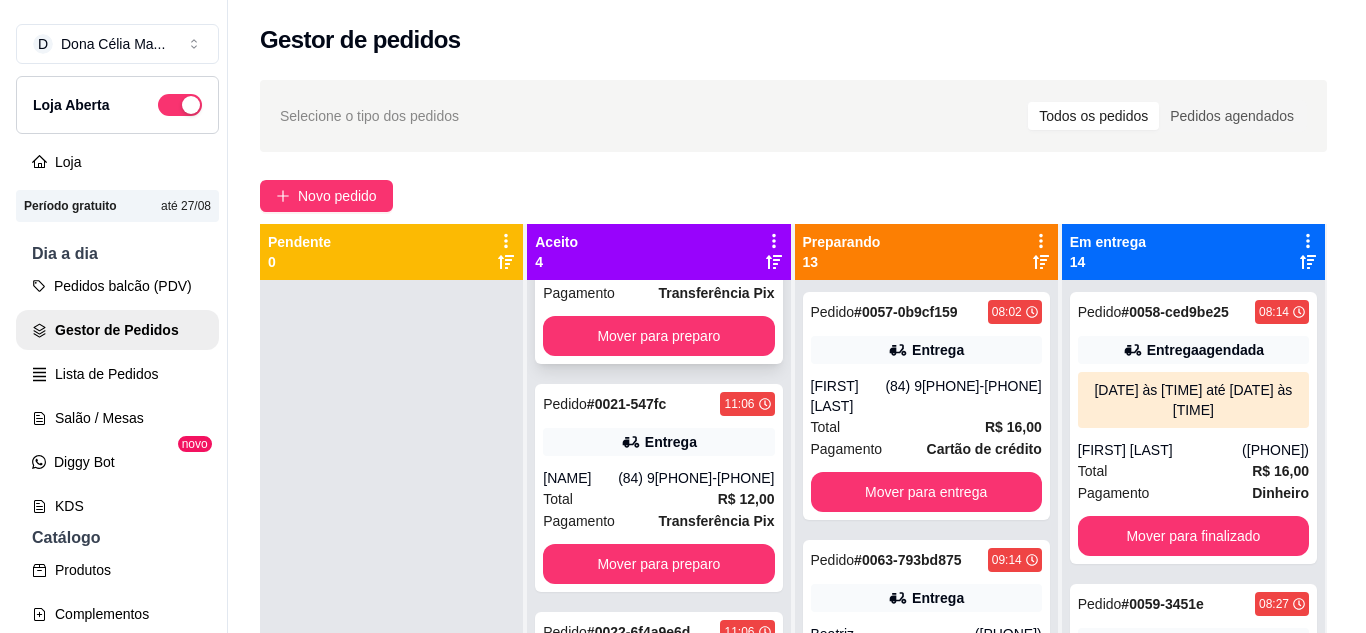 scroll, scrollTop: 300, scrollLeft: 0, axis: vertical 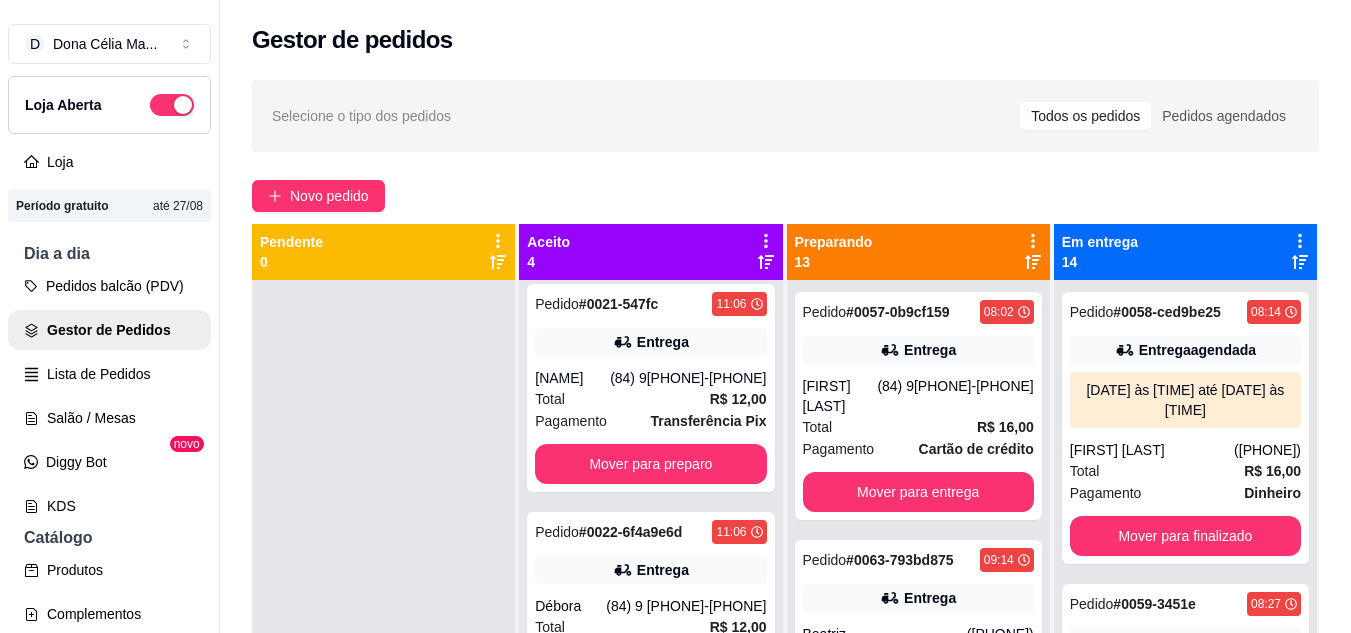click on "Pollyana" at bounding box center [572, 378] 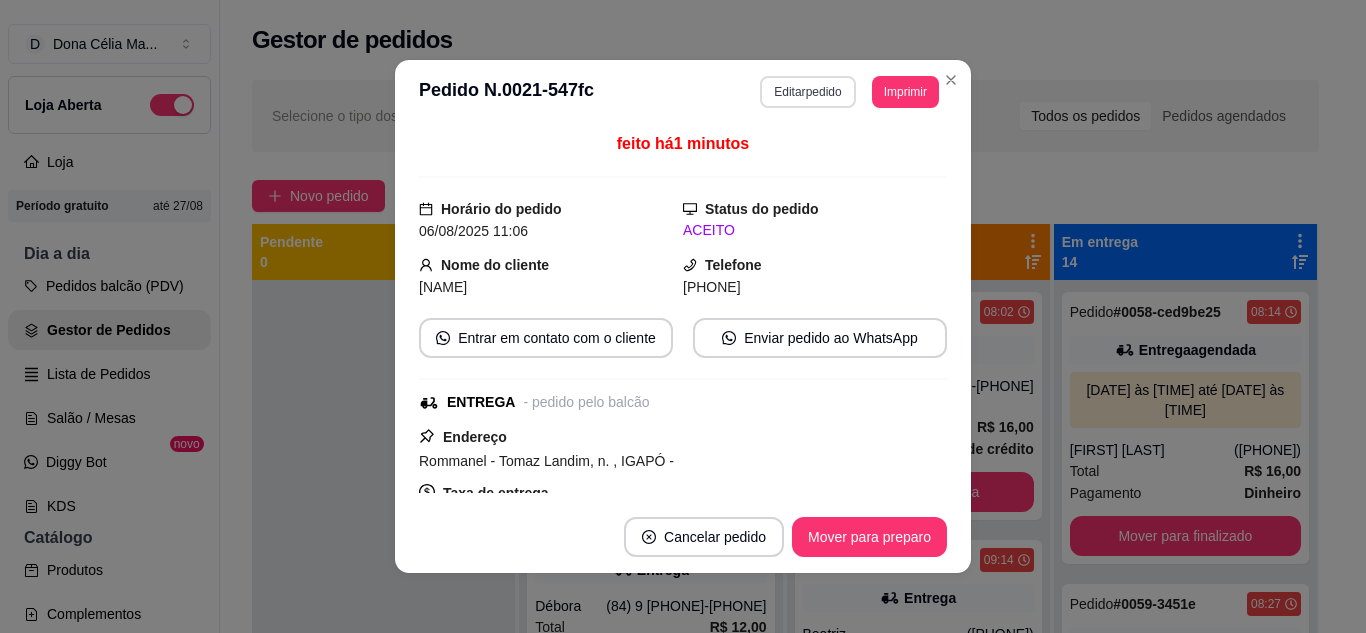 click on "Editar  pedido" at bounding box center (807, 92) 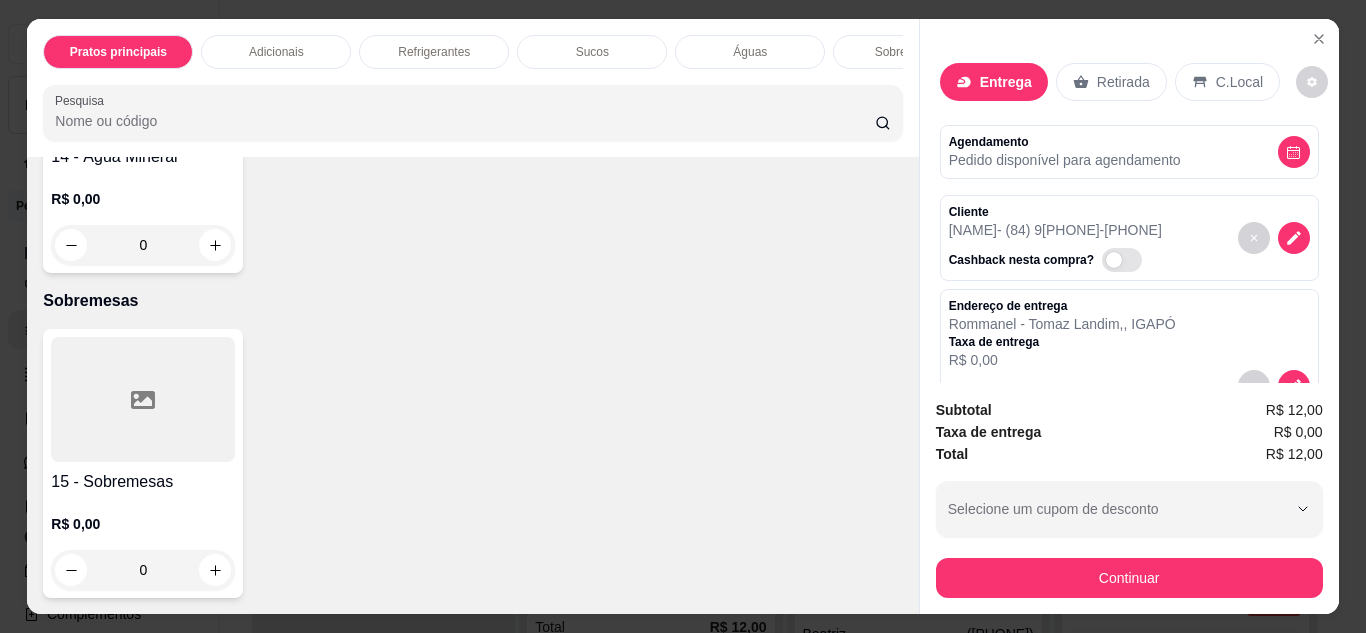 scroll, scrollTop: 2477, scrollLeft: 0, axis: vertical 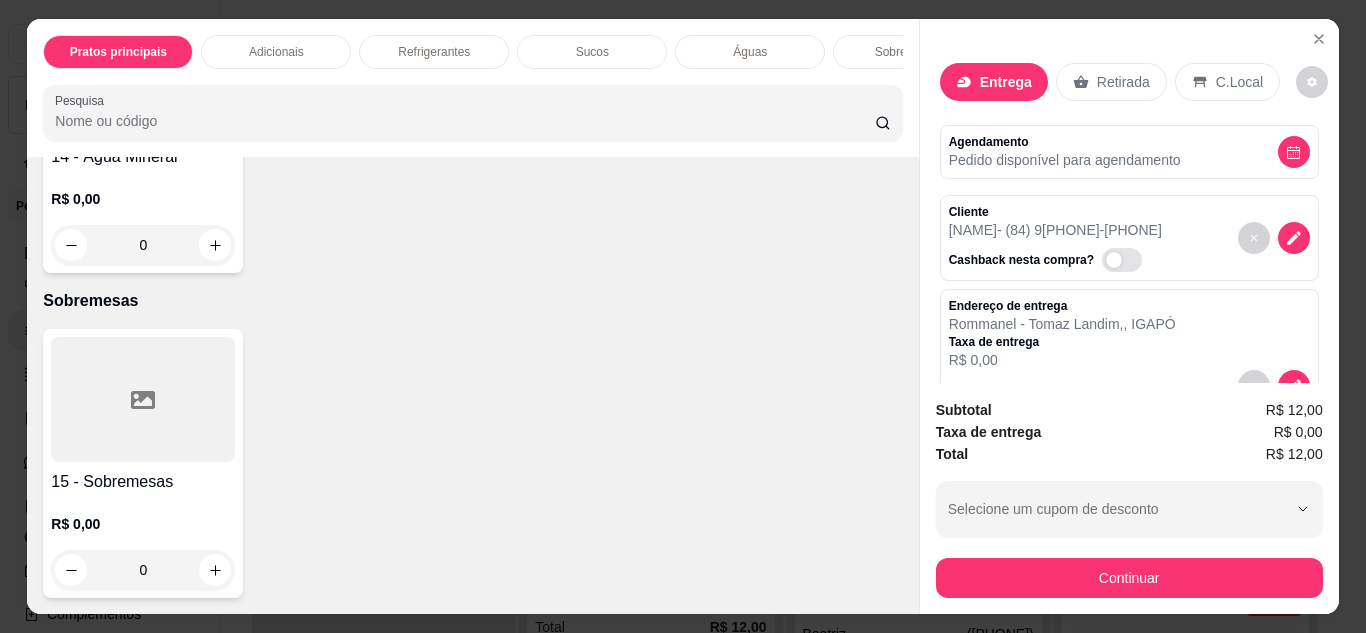 click 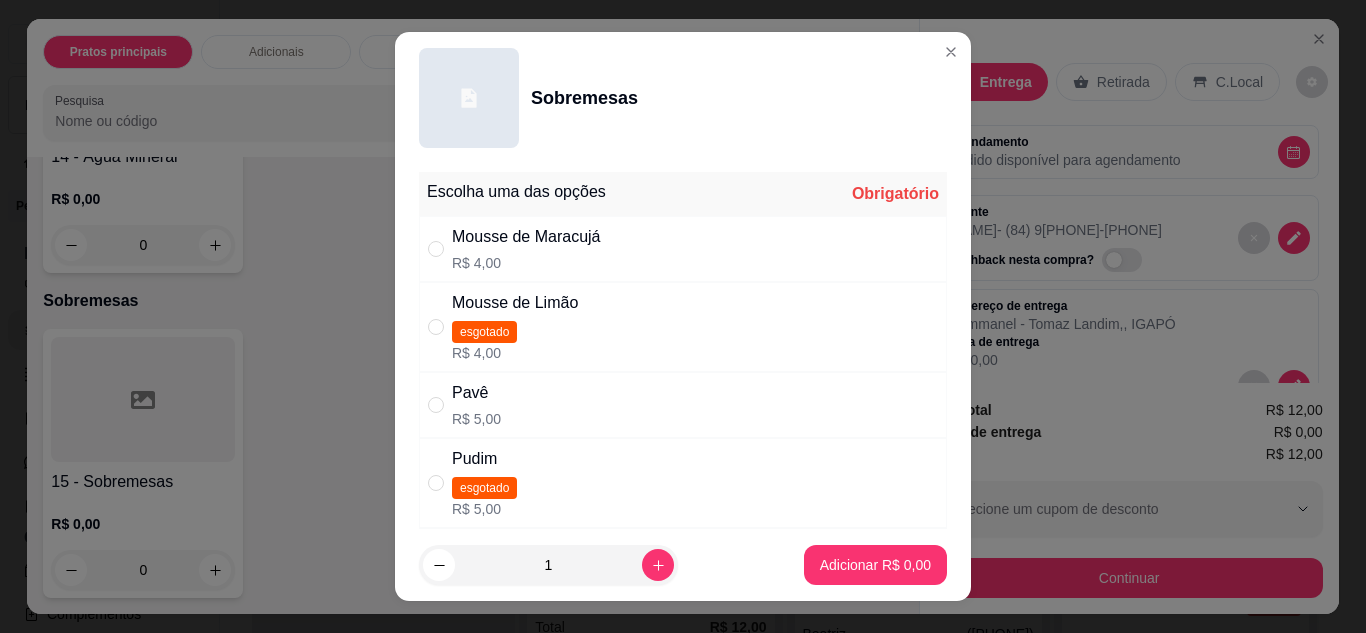 click on "R$ 4,00" at bounding box center (526, 263) 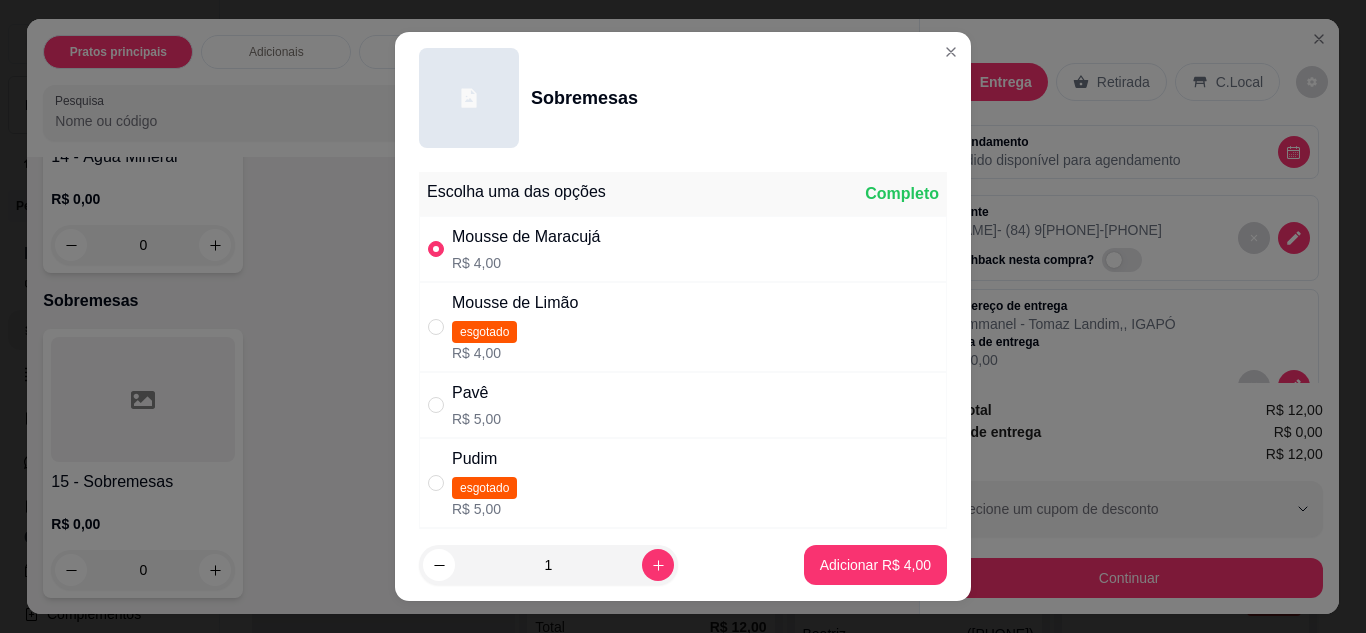 radio on "true" 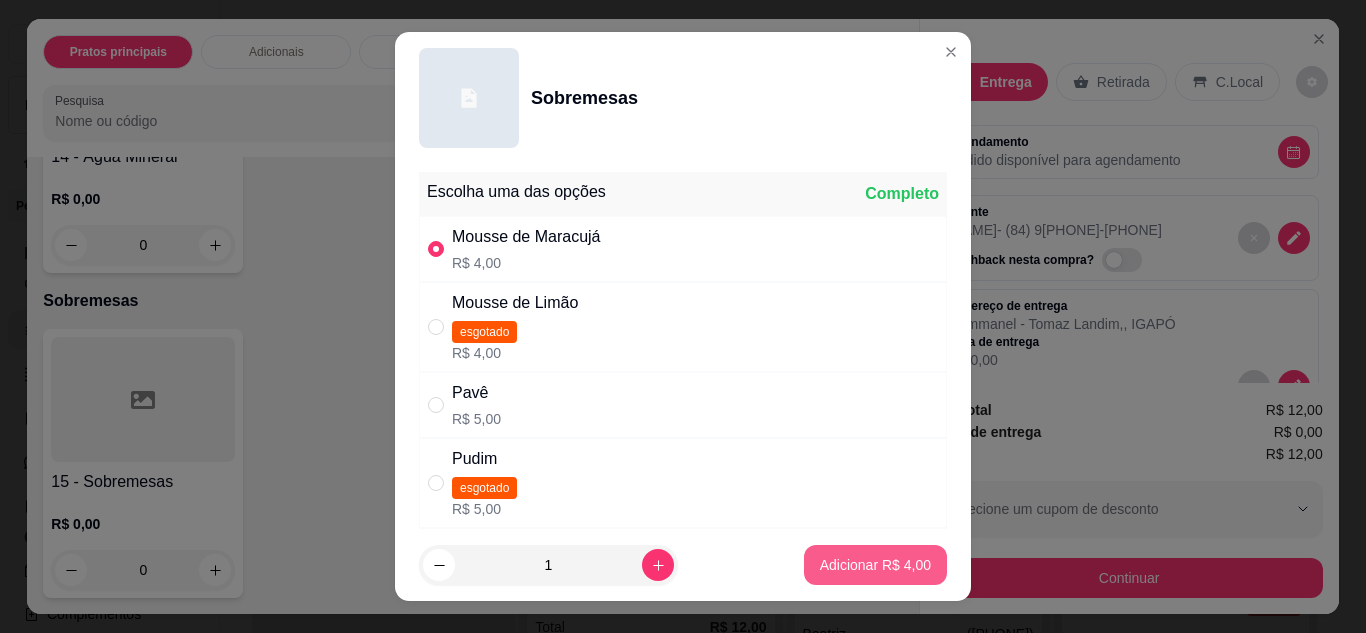 click on "Adicionar   R$ 4,00" at bounding box center (875, 565) 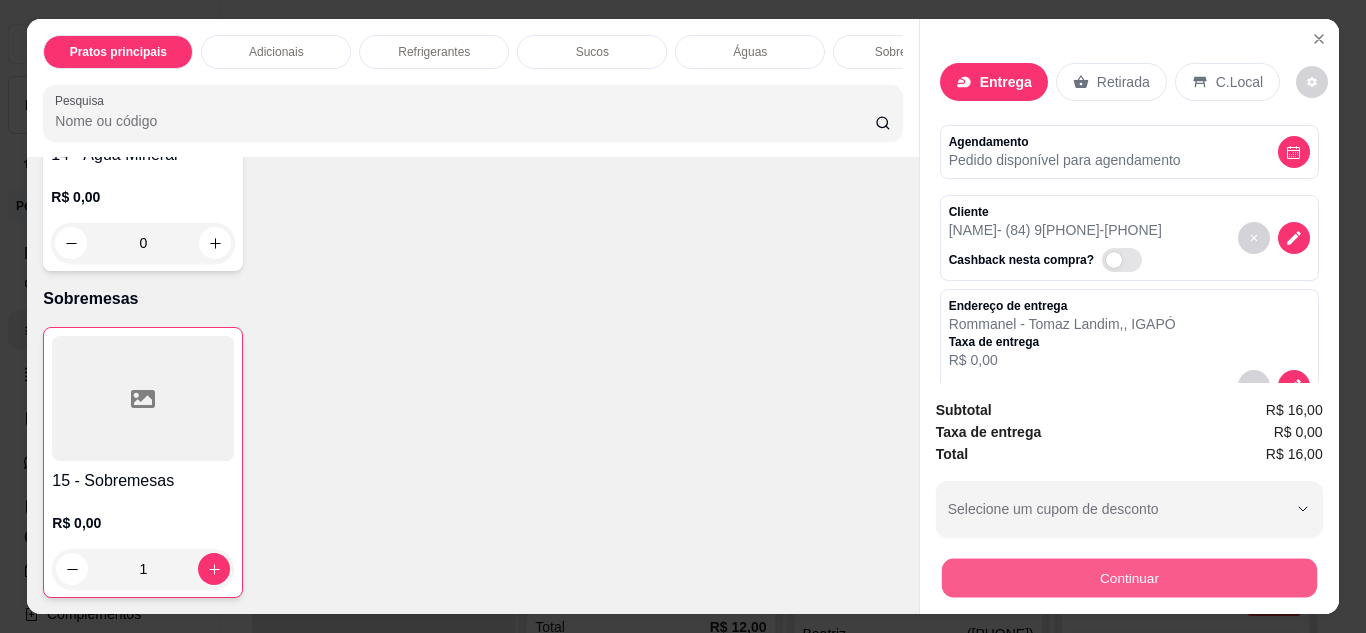 click on "Continuar" at bounding box center (1128, 578) 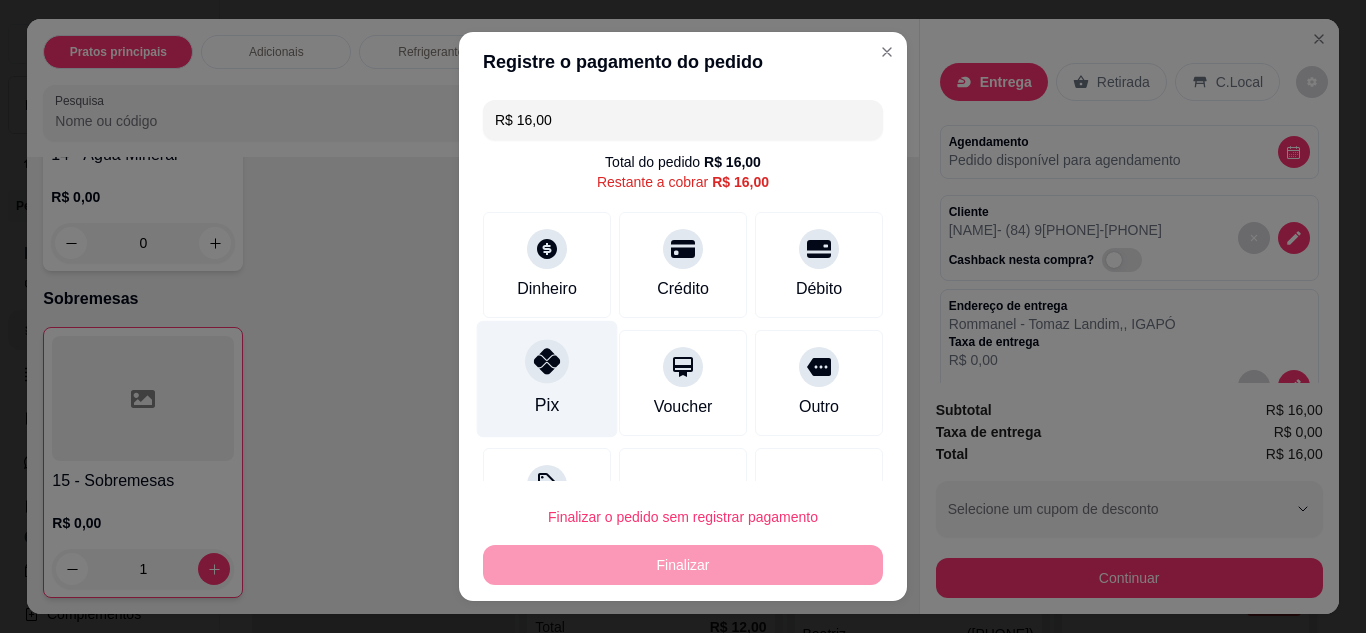 click on "Pix" at bounding box center [547, 378] 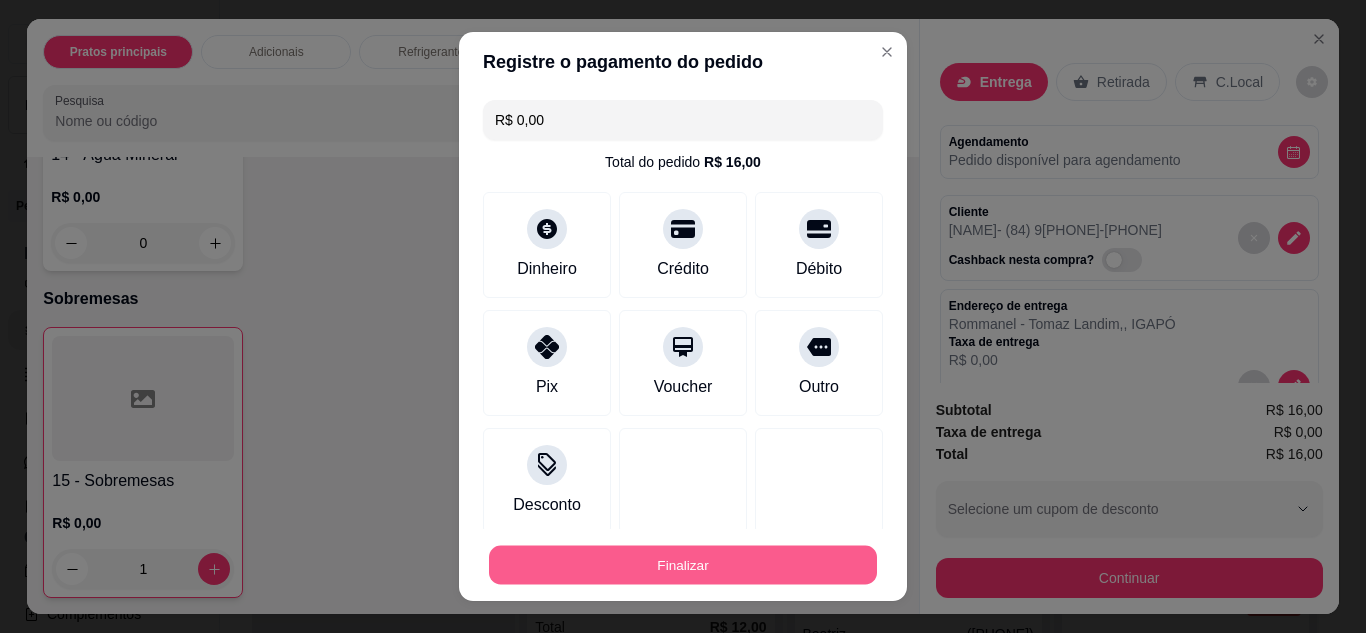click on "Finalizar" at bounding box center (683, 565) 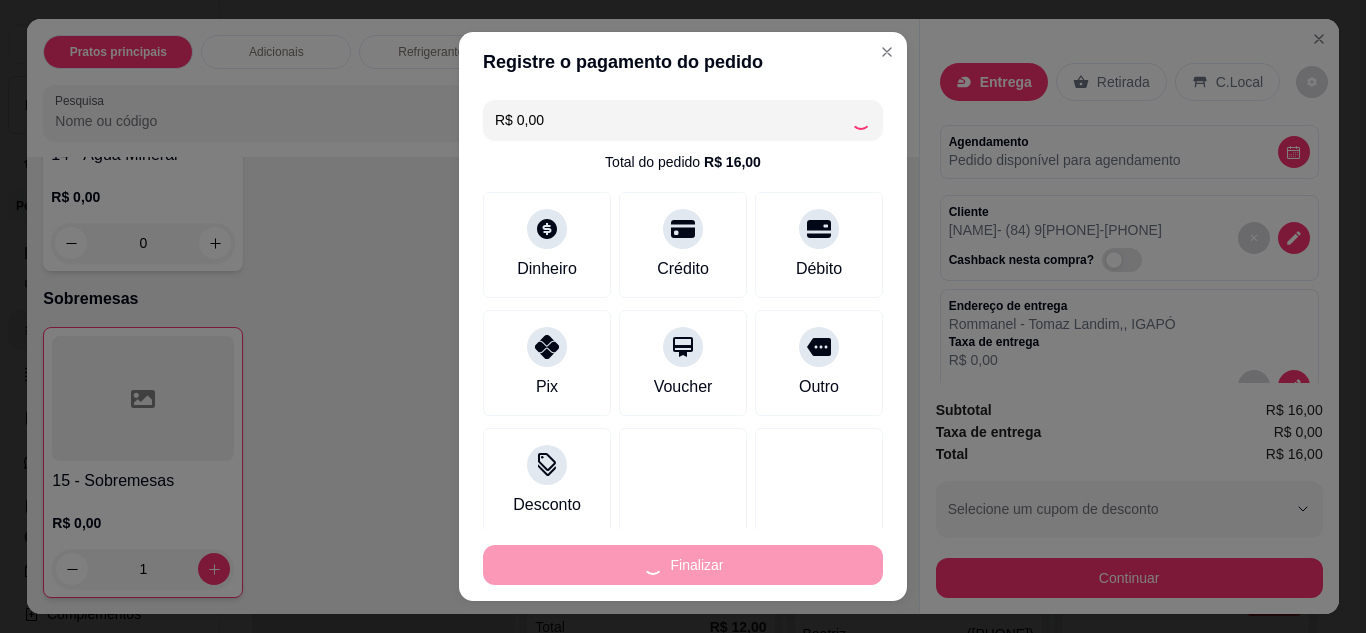 type on "0" 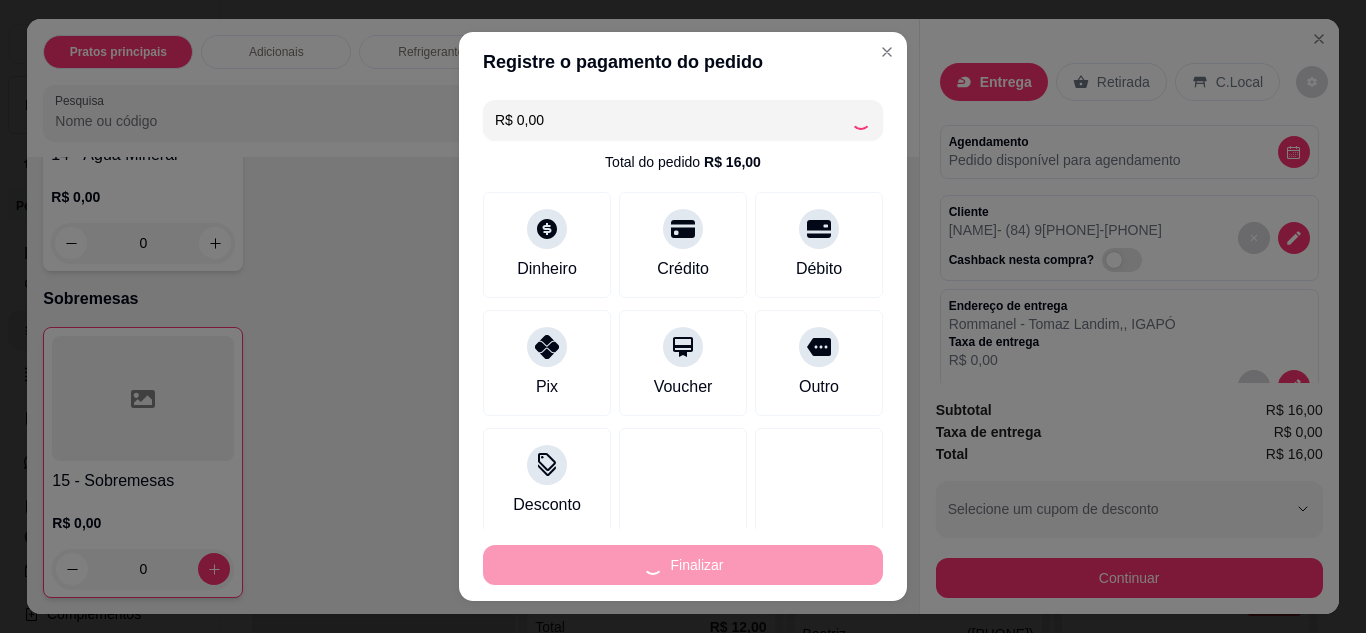 type on "-R$ 16,00" 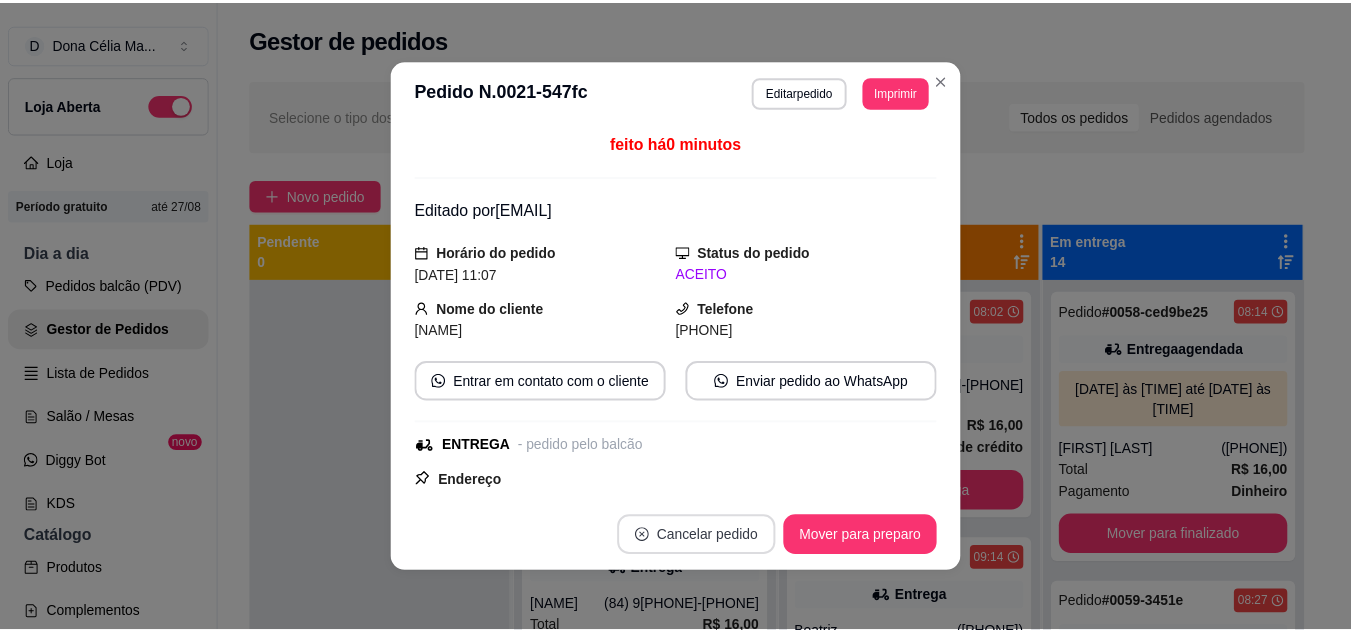 scroll, scrollTop: 72, scrollLeft: 0, axis: vertical 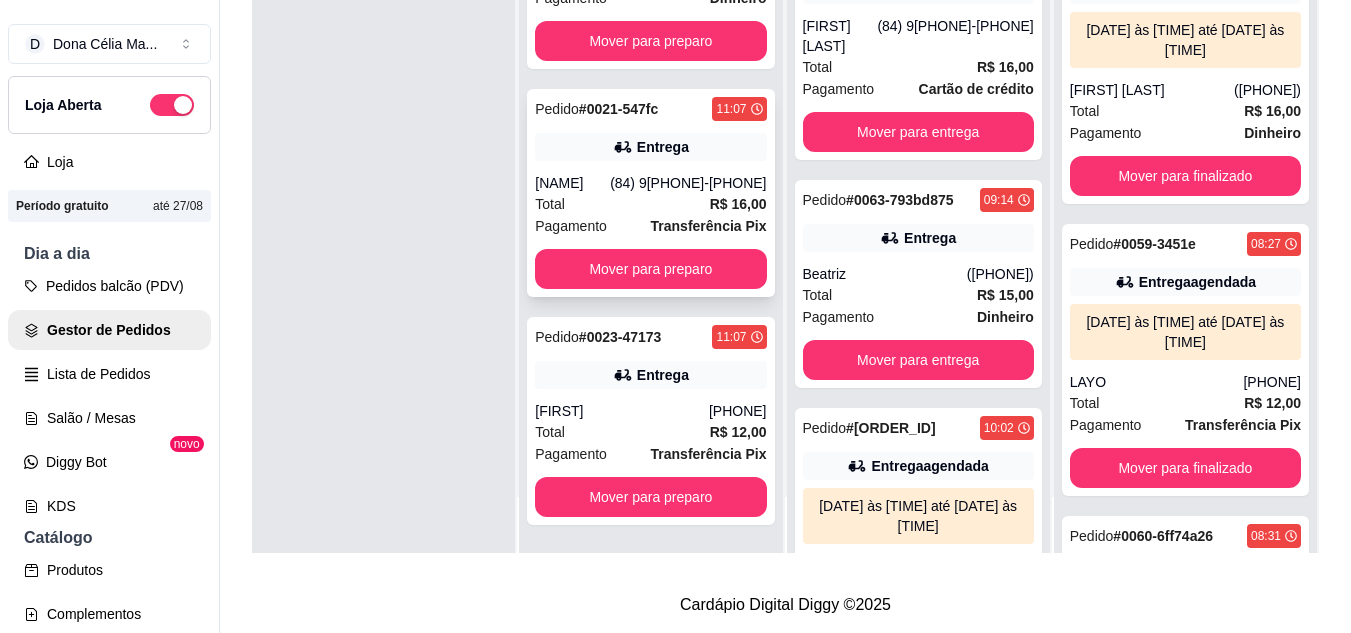 click on "Mover para preparo" at bounding box center (650, 269) 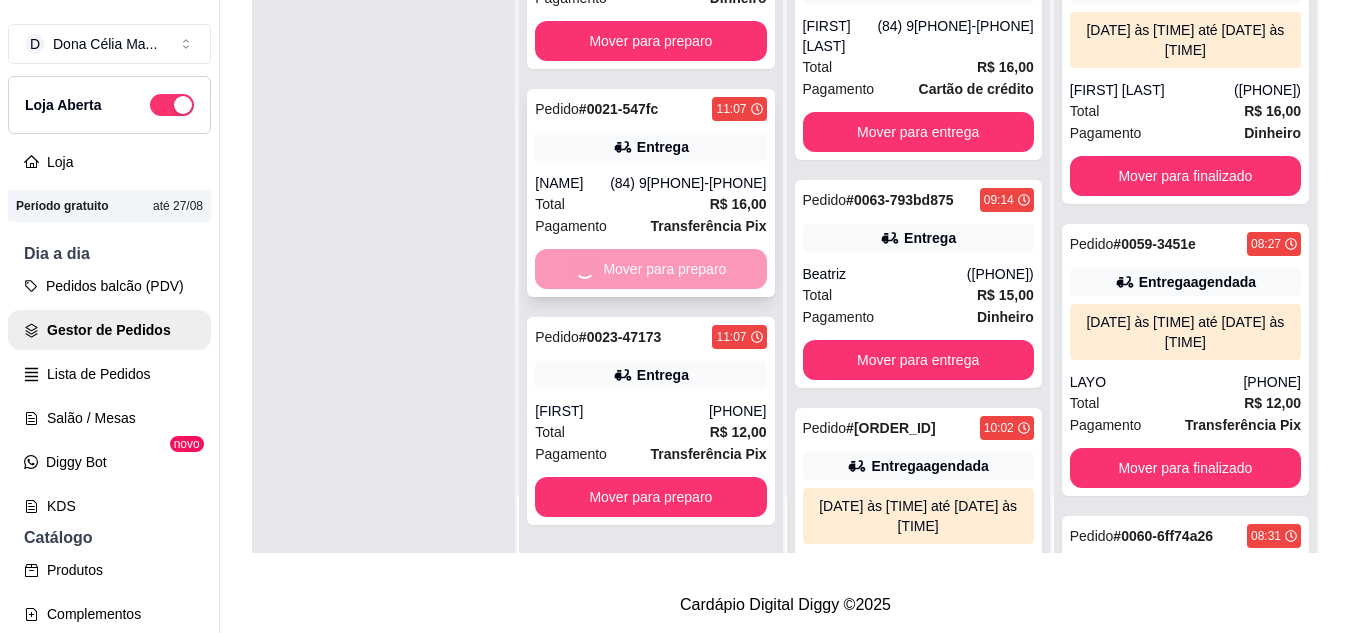 scroll, scrollTop: 135, scrollLeft: 0, axis: vertical 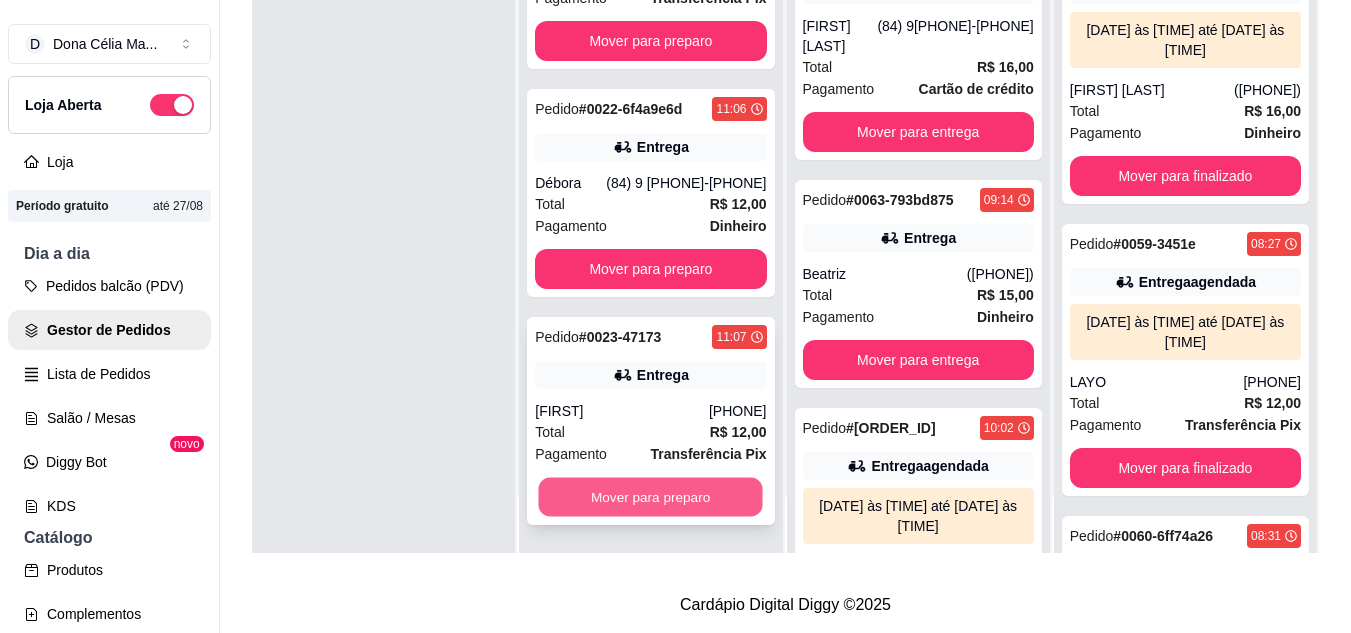 click on "Mover para preparo" at bounding box center [651, 497] 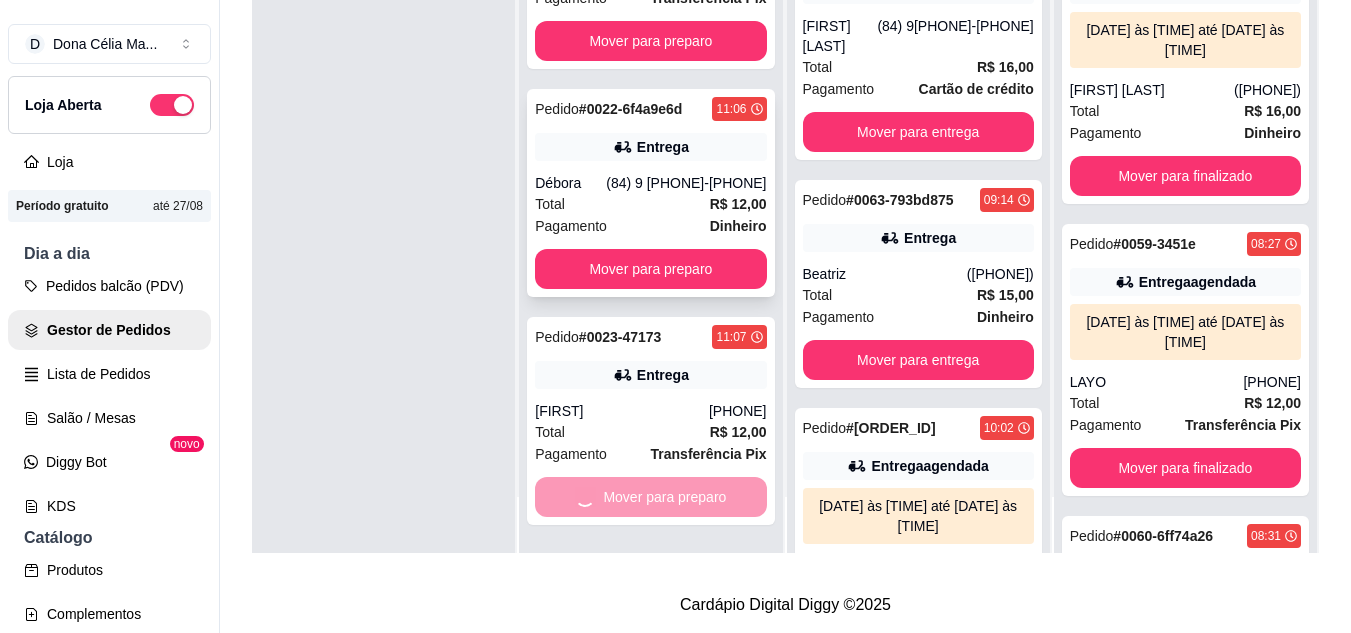scroll, scrollTop: 0, scrollLeft: 0, axis: both 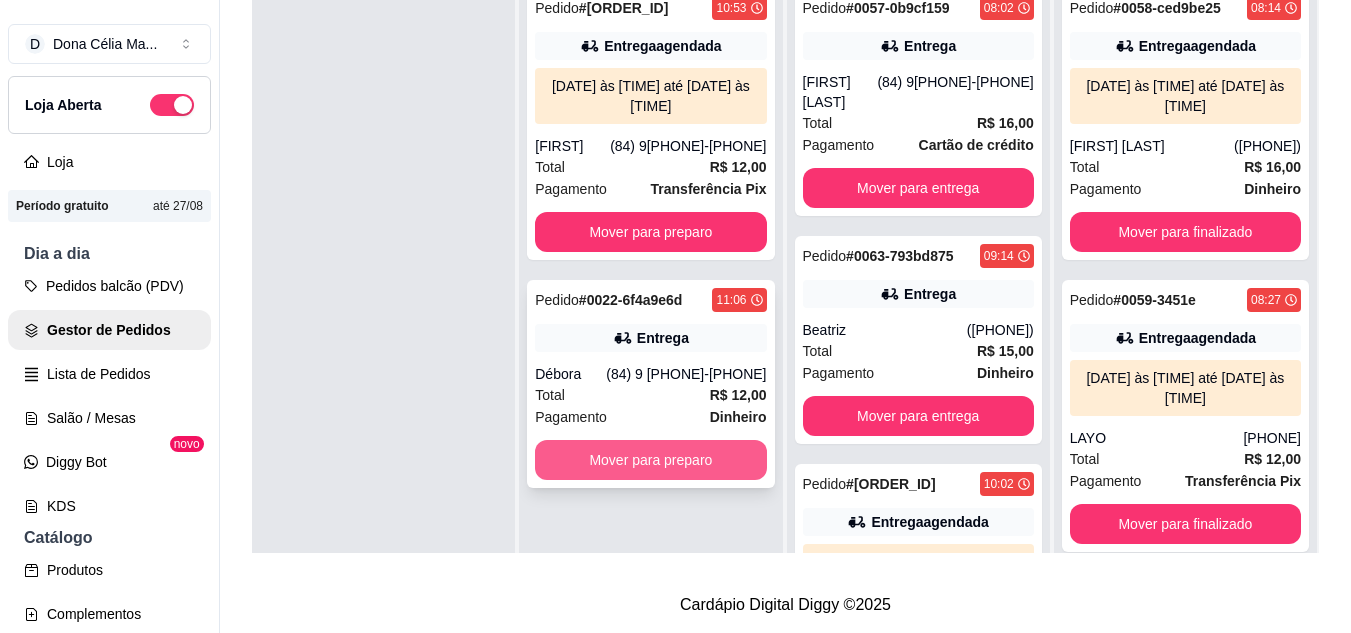 click on "Mover para preparo" at bounding box center (650, 460) 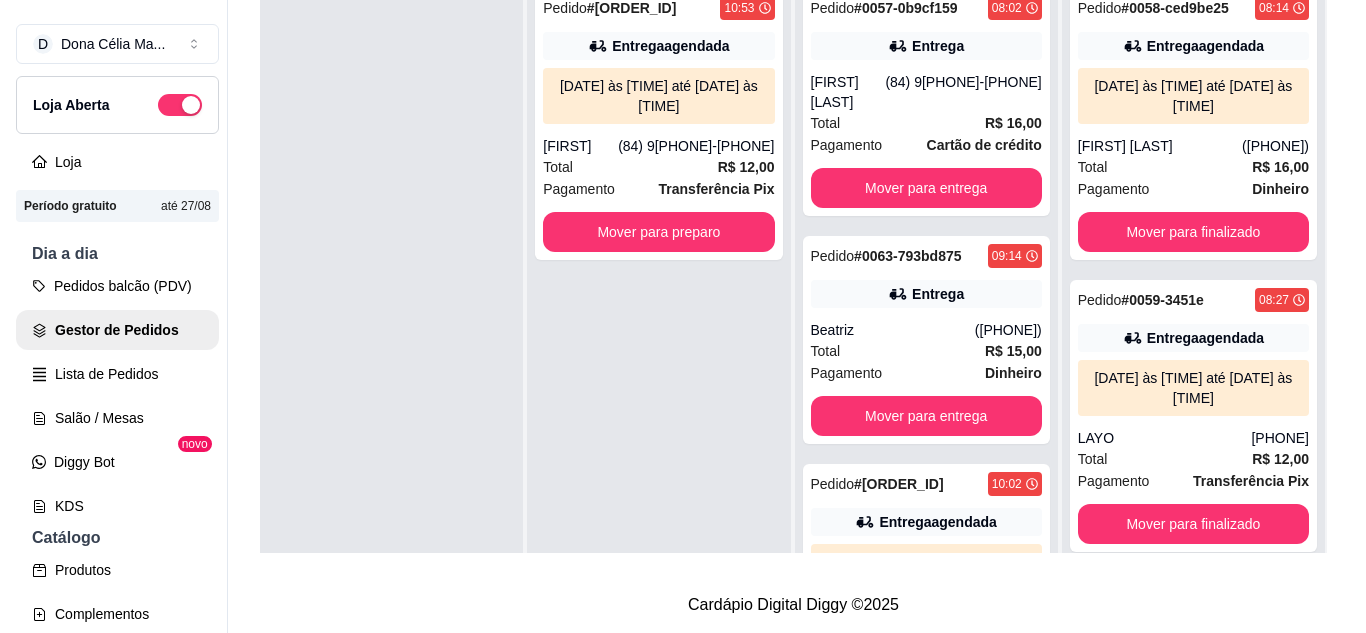 scroll, scrollTop: 0, scrollLeft: 0, axis: both 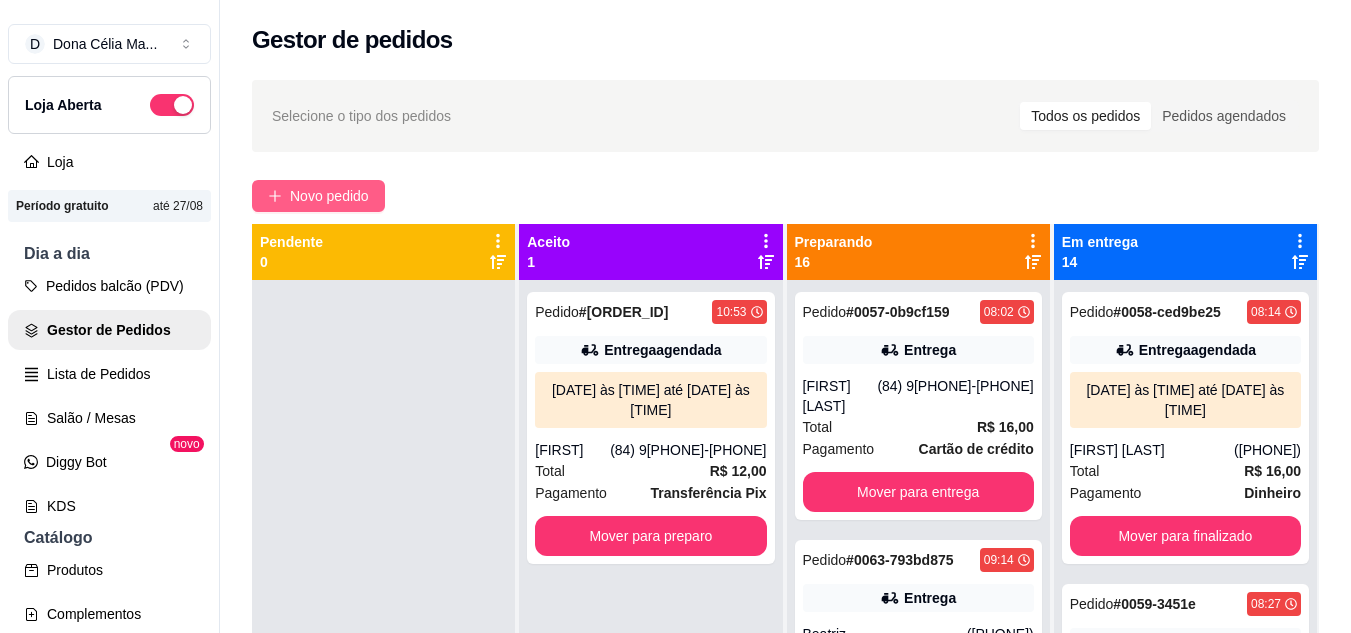 click on "Novo pedido" at bounding box center (329, 196) 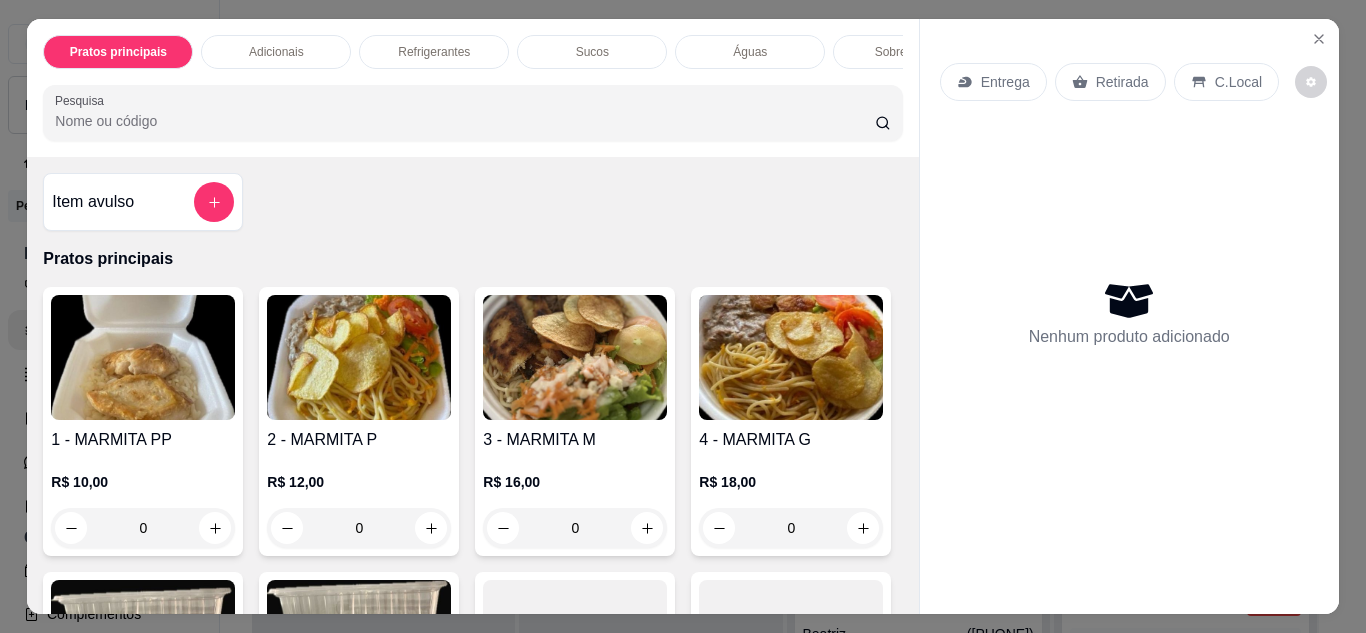 click at bounding box center [359, 357] 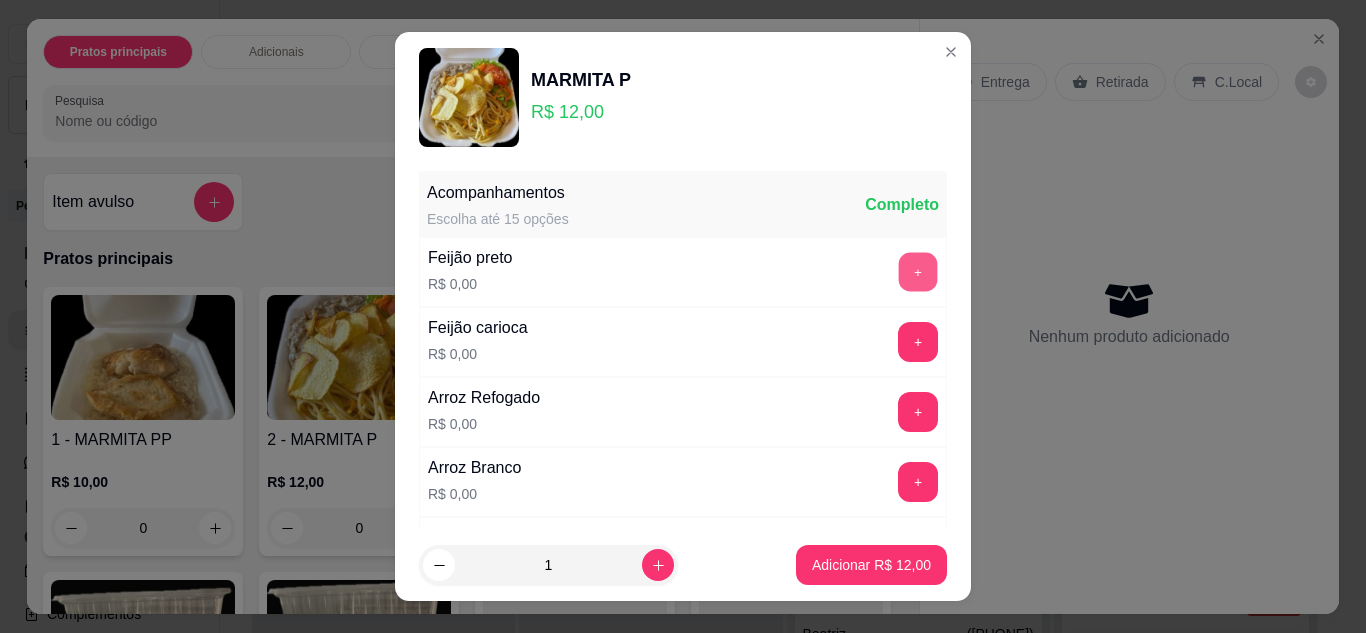 click on "+" at bounding box center (918, 272) 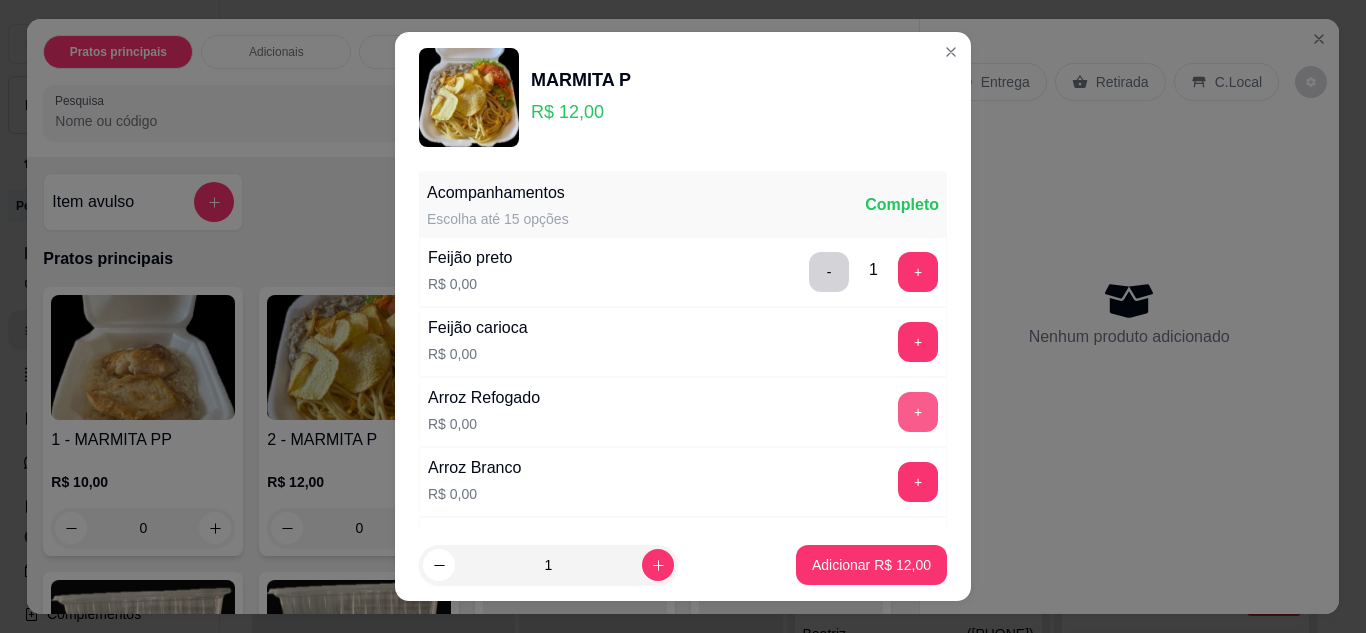 click on "+" at bounding box center [918, 412] 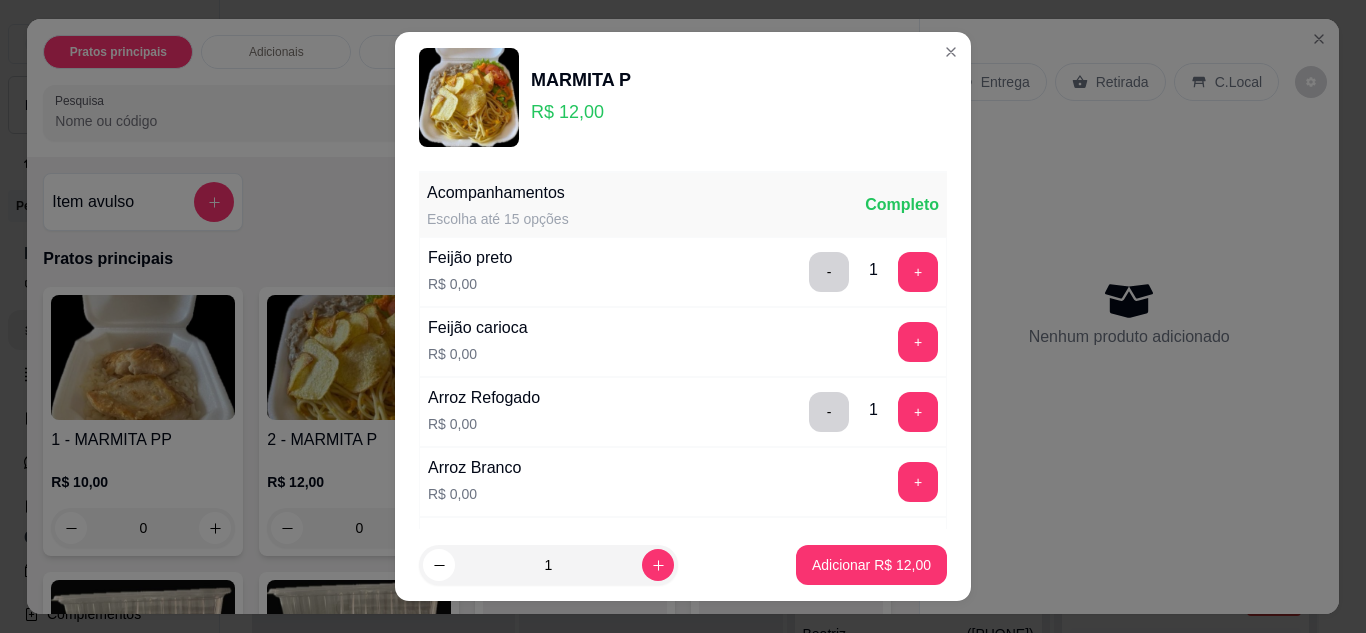 scroll, scrollTop: 200, scrollLeft: 0, axis: vertical 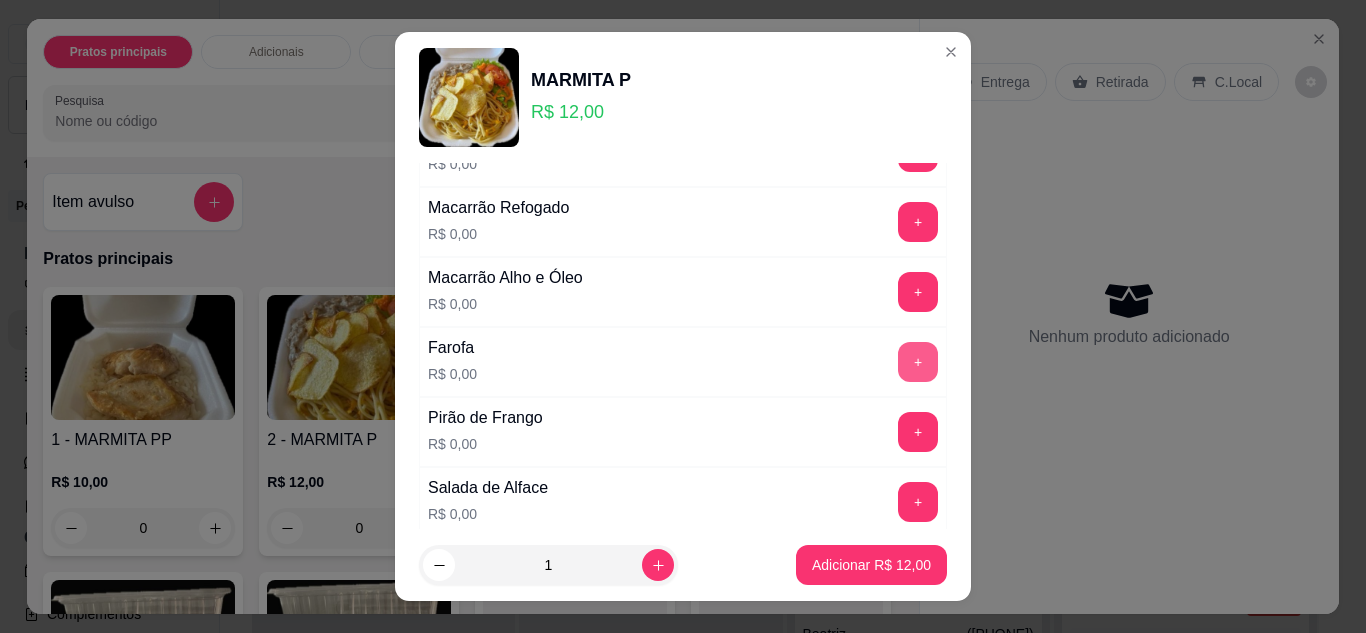 click on "+" at bounding box center [918, 362] 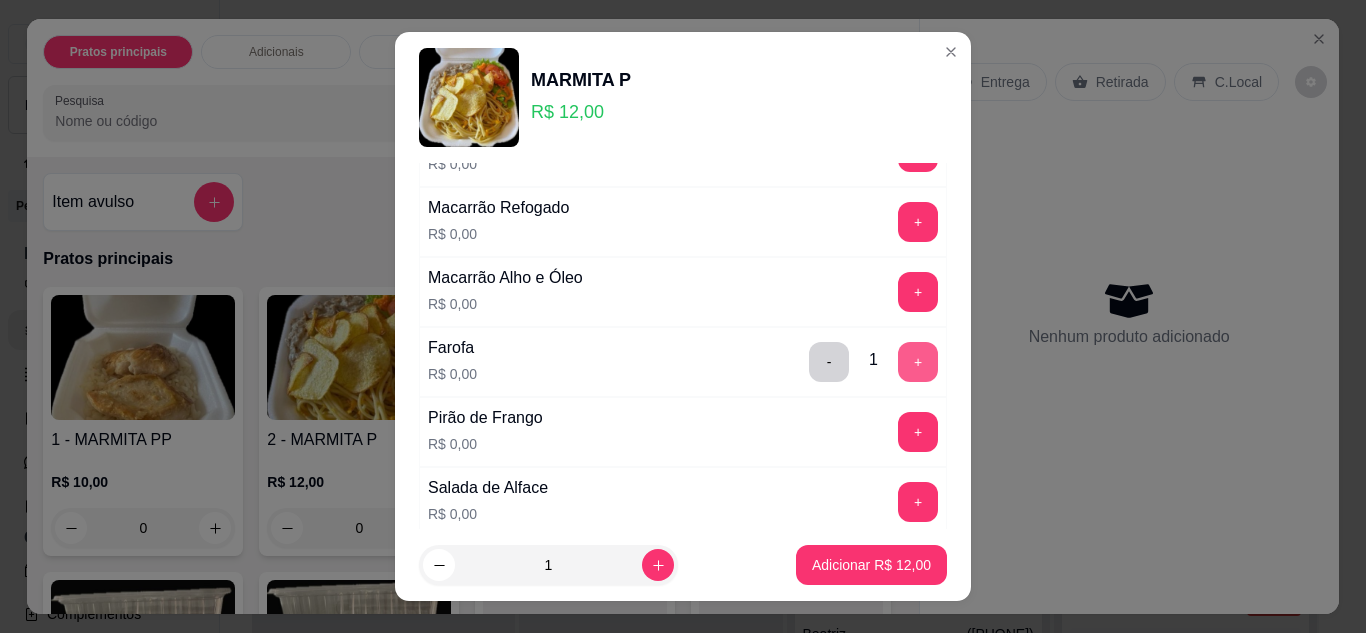 scroll, scrollTop: 600, scrollLeft: 0, axis: vertical 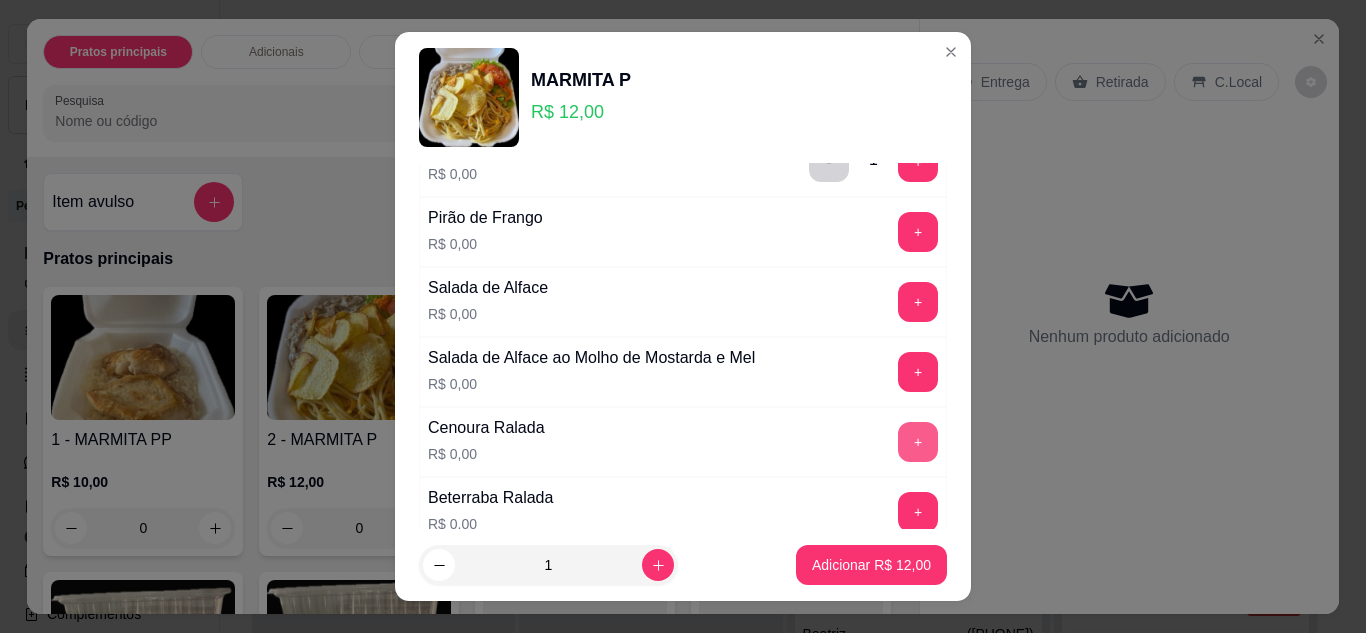 click on "+" at bounding box center [918, 442] 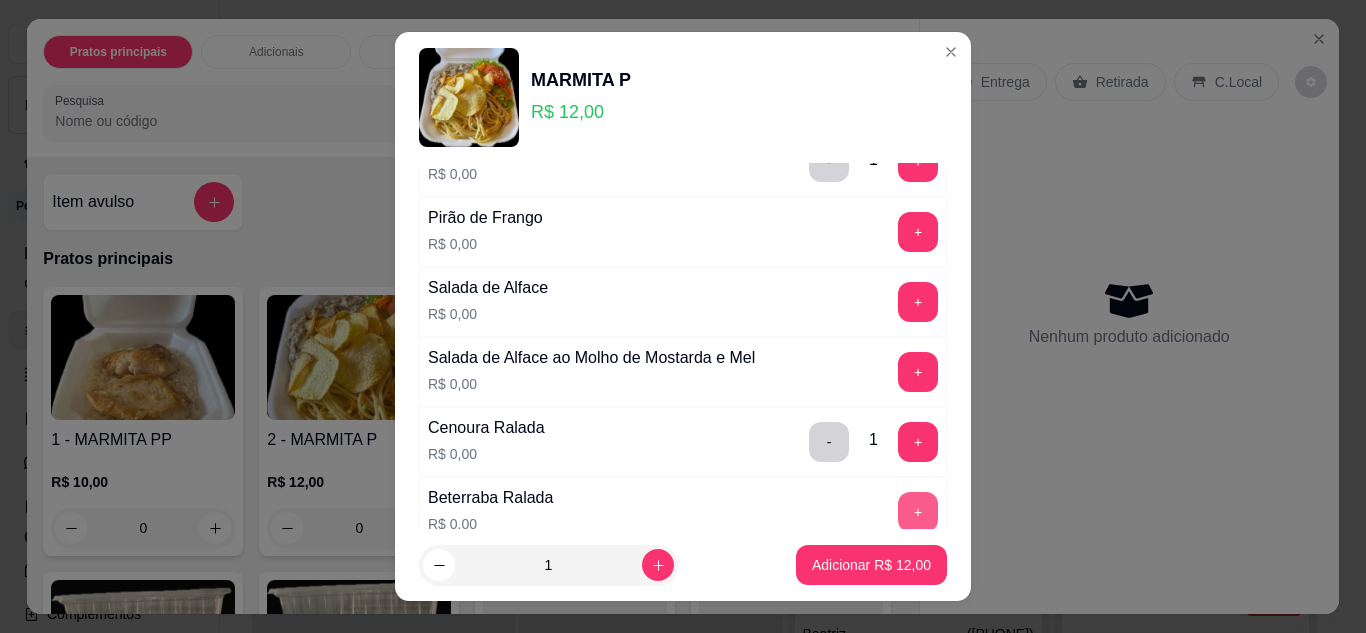 click on "+" at bounding box center [918, 512] 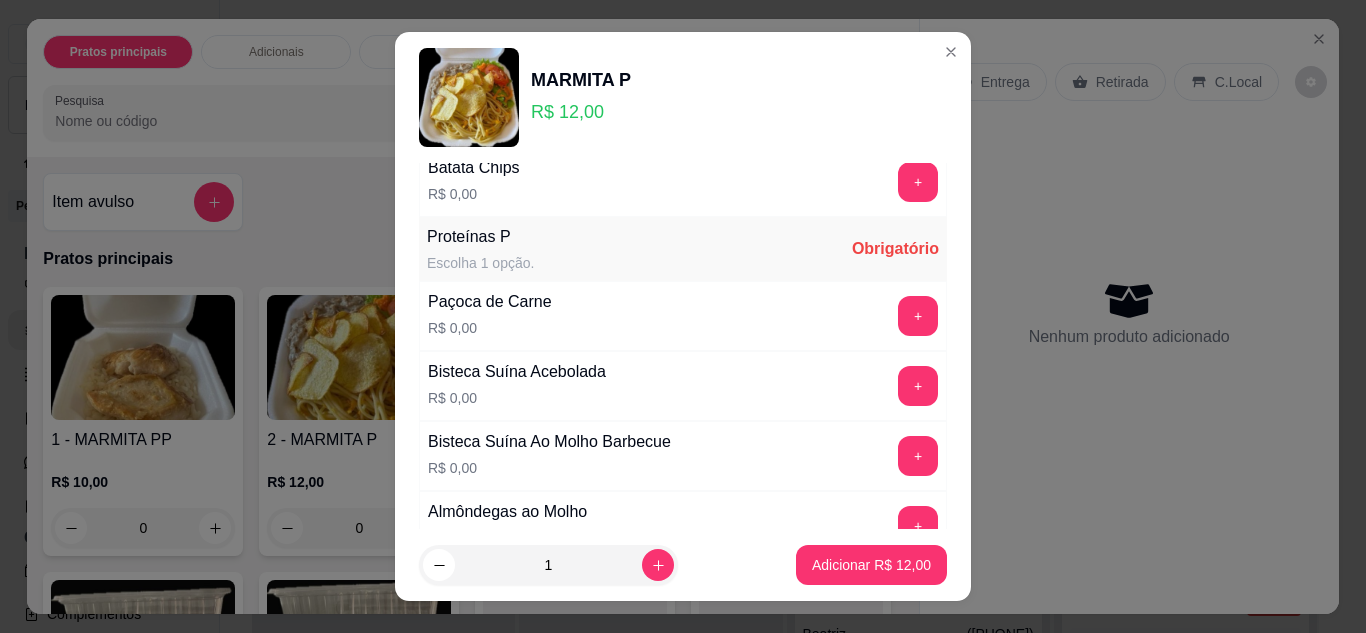 scroll, scrollTop: 1200, scrollLeft: 0, axis: vertical 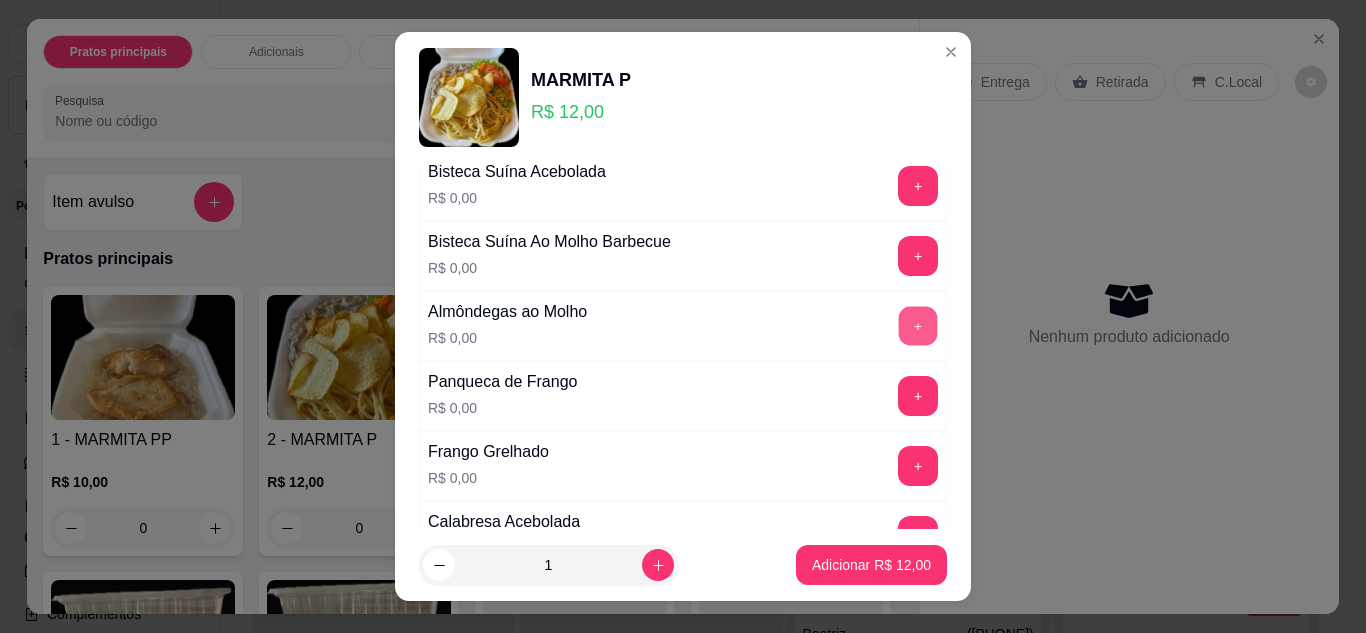 click on "+" at bounding box center (918, 326) 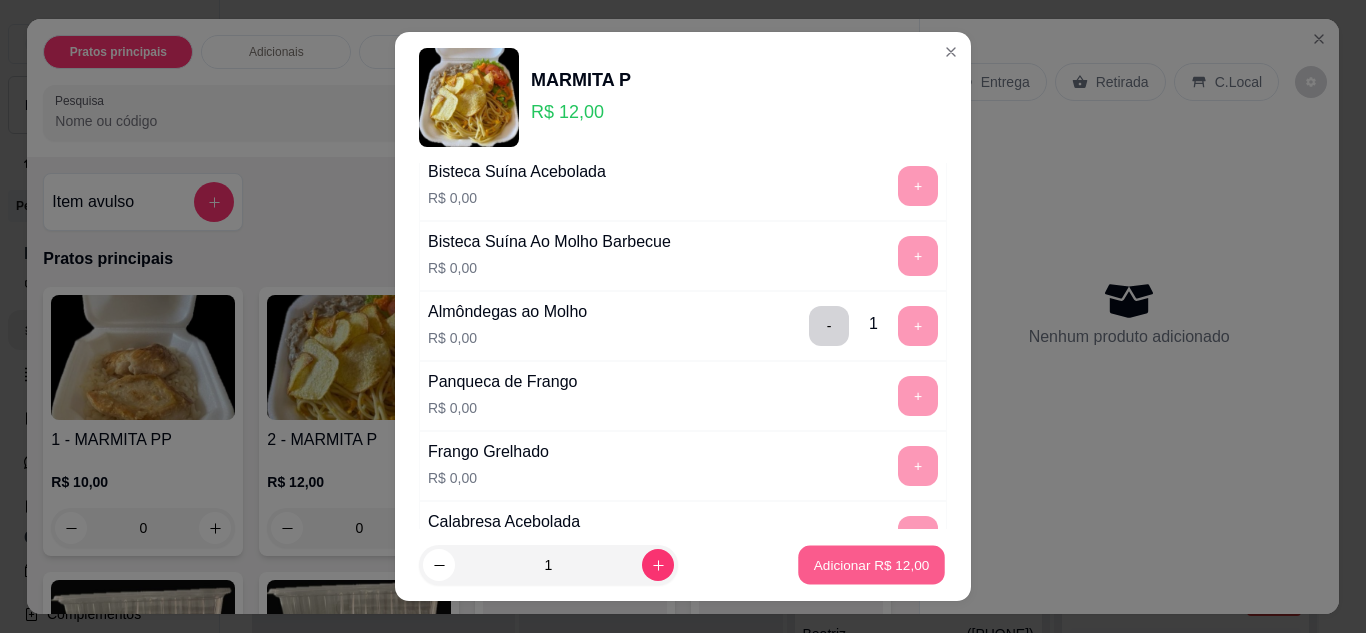 click on "Adicionar   R$ 12,00" at bounding box center [872, 565] 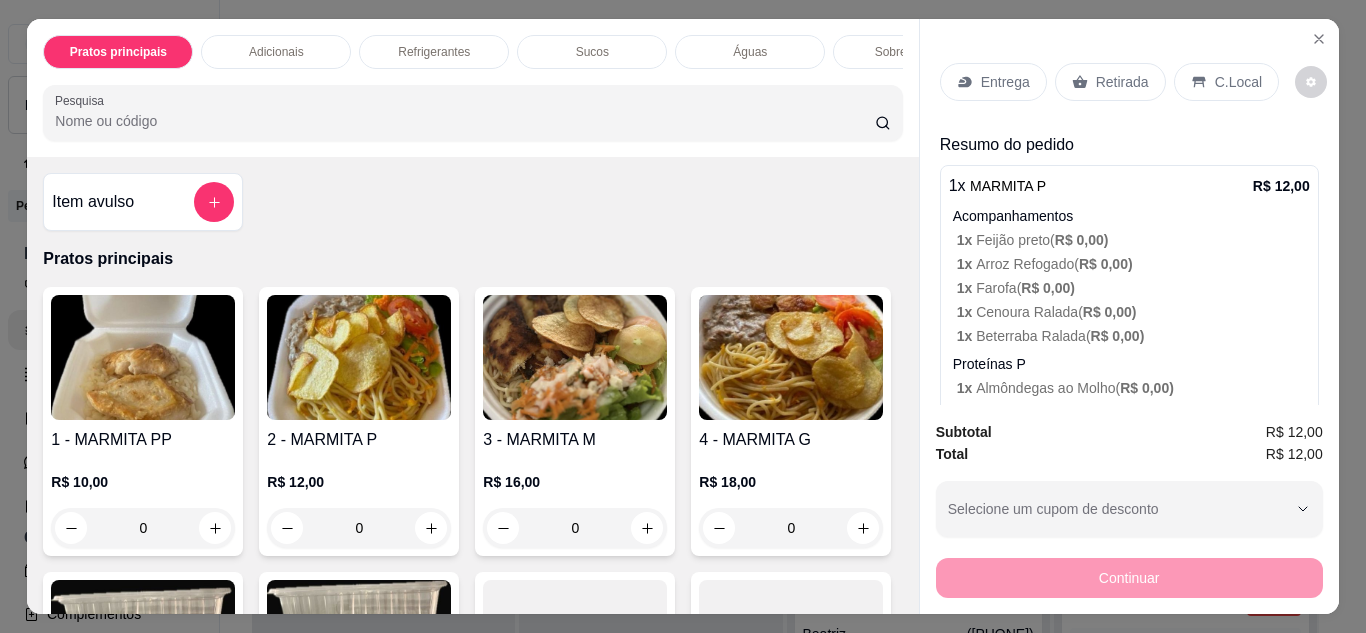 click on "Entrega" at bounding box center (993, 82) 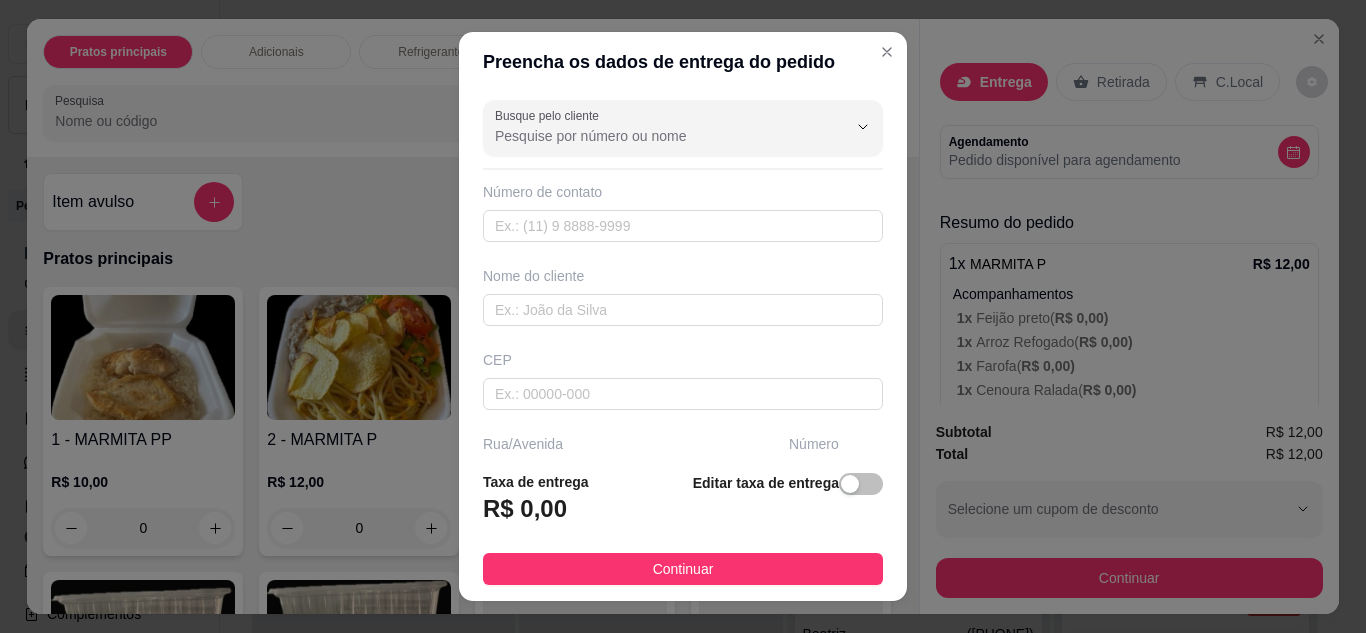 click on "Número de contato" at bounding box center (683, 212) 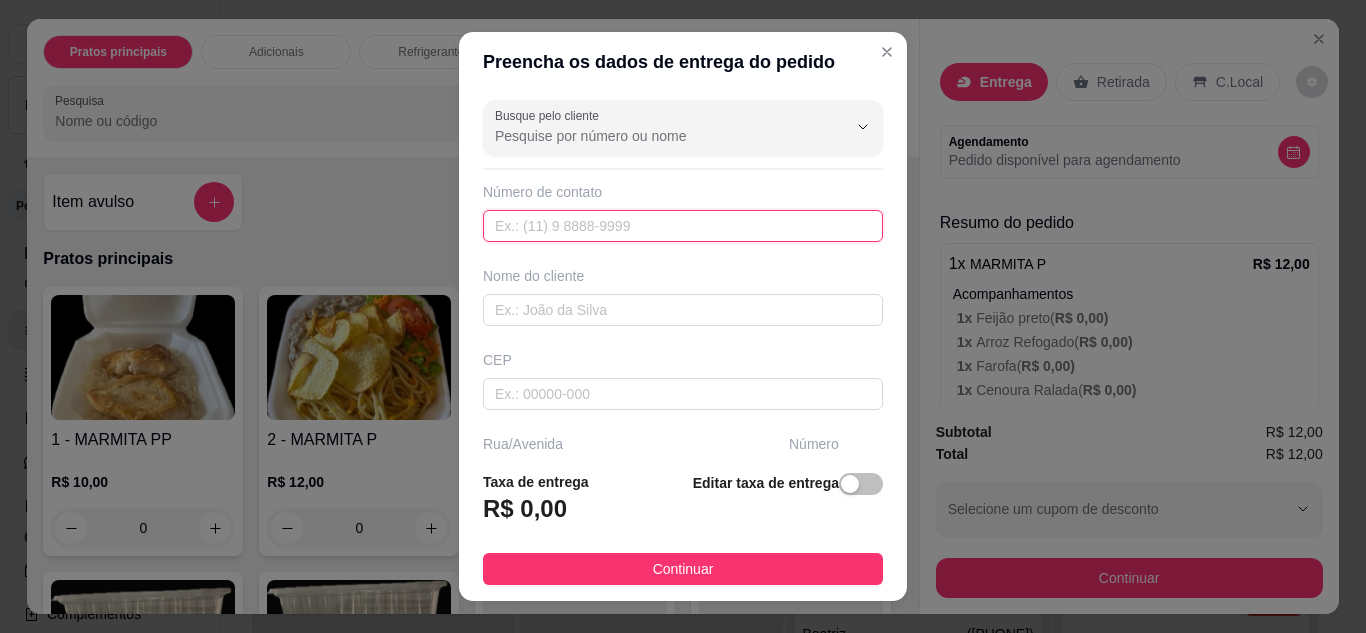 click at bounding box center [683, 226] 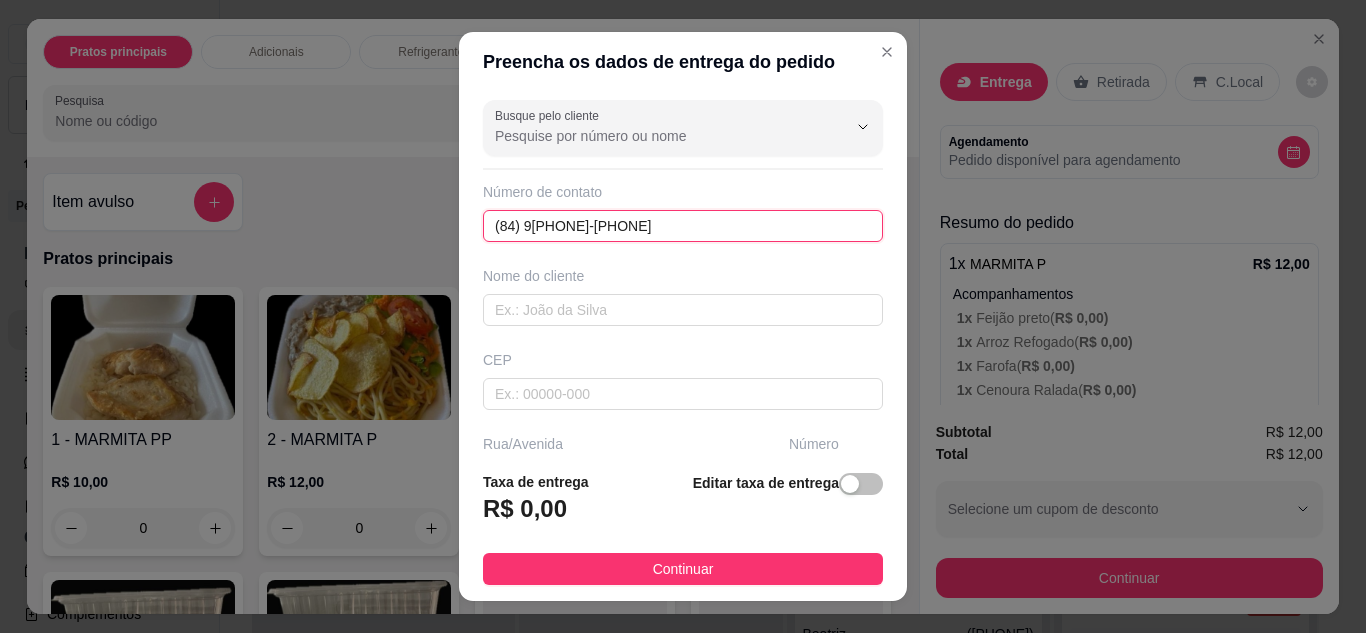 click on "(84) 9928-0998" at bounding box center (683, 226) 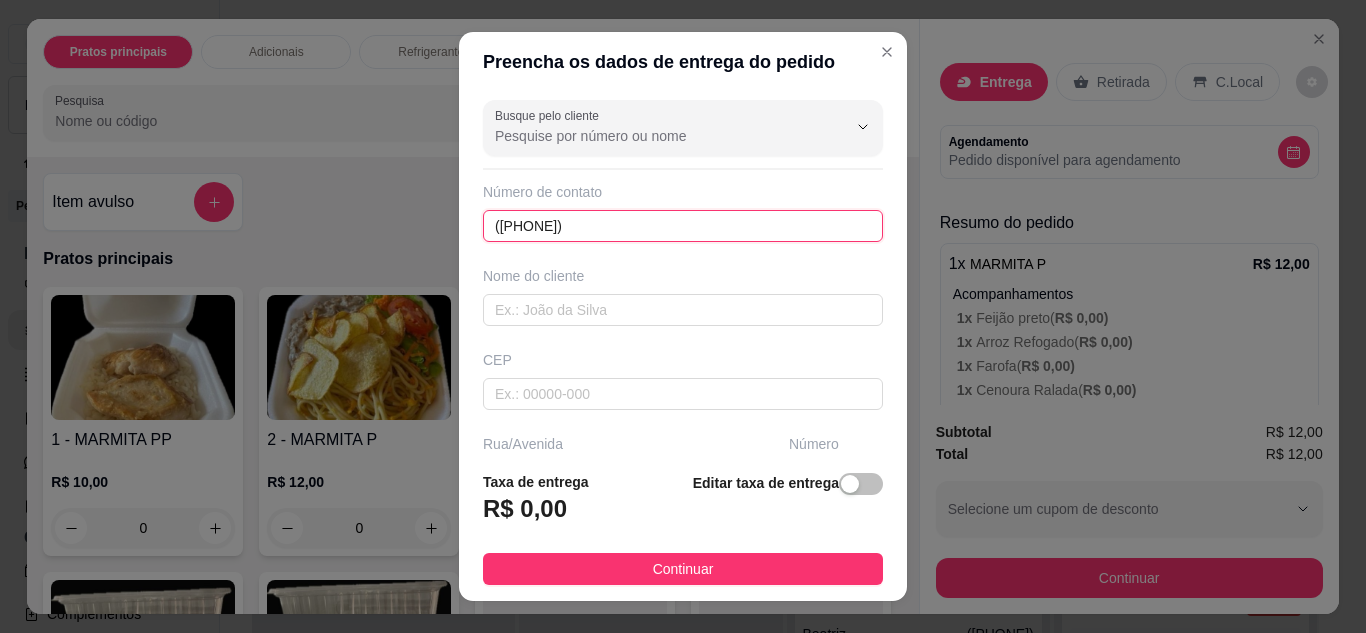 type on "(84) 99928-0998" 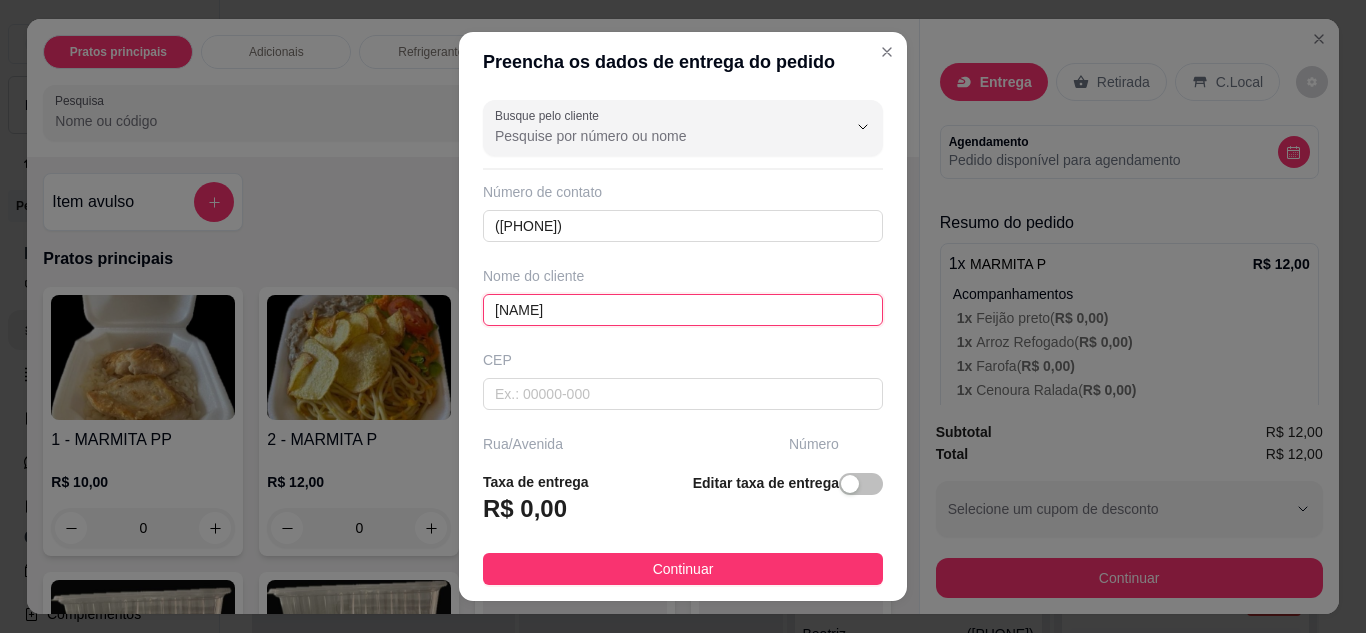 type on "Rayssa" 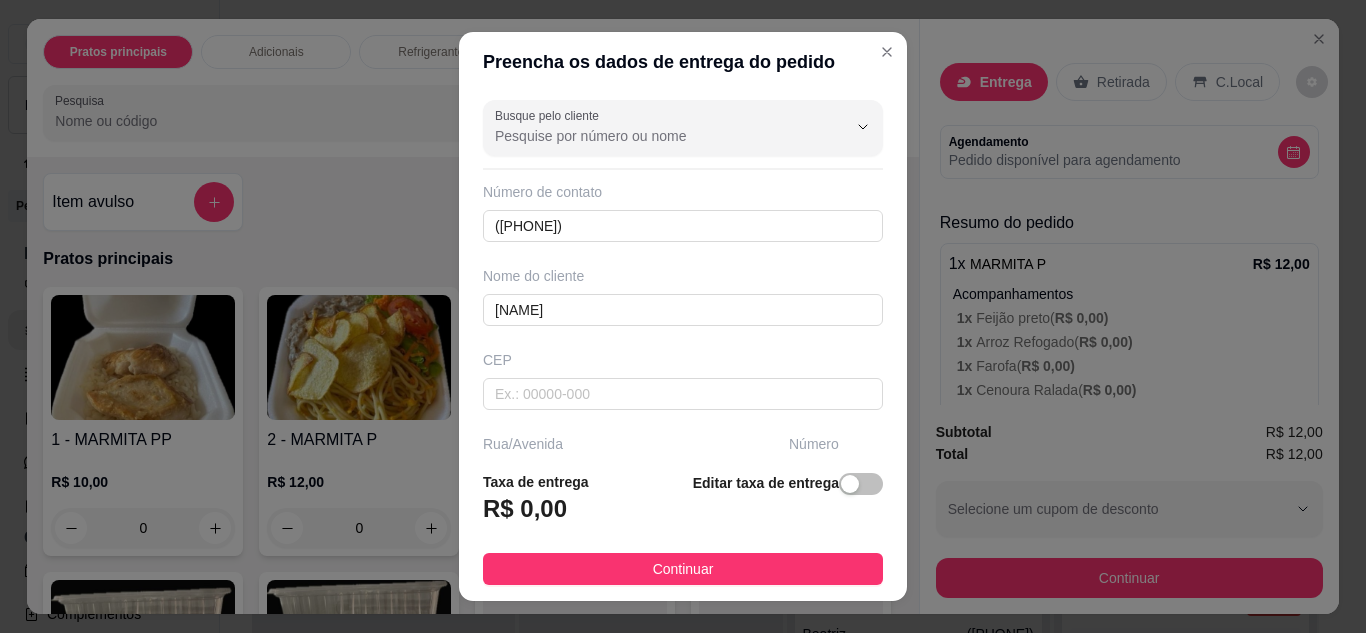 scroll, scrollTop: 204, scrollLeft: 0, axis: vertical 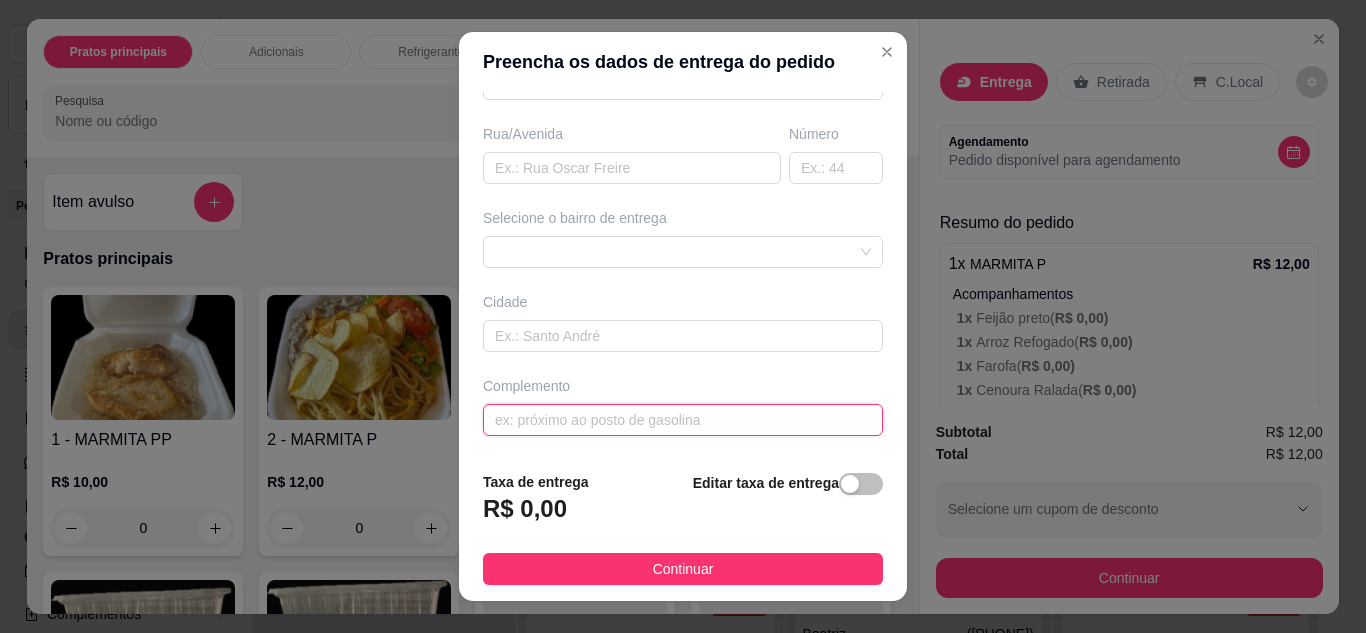 click at bounding box center (683, 420) 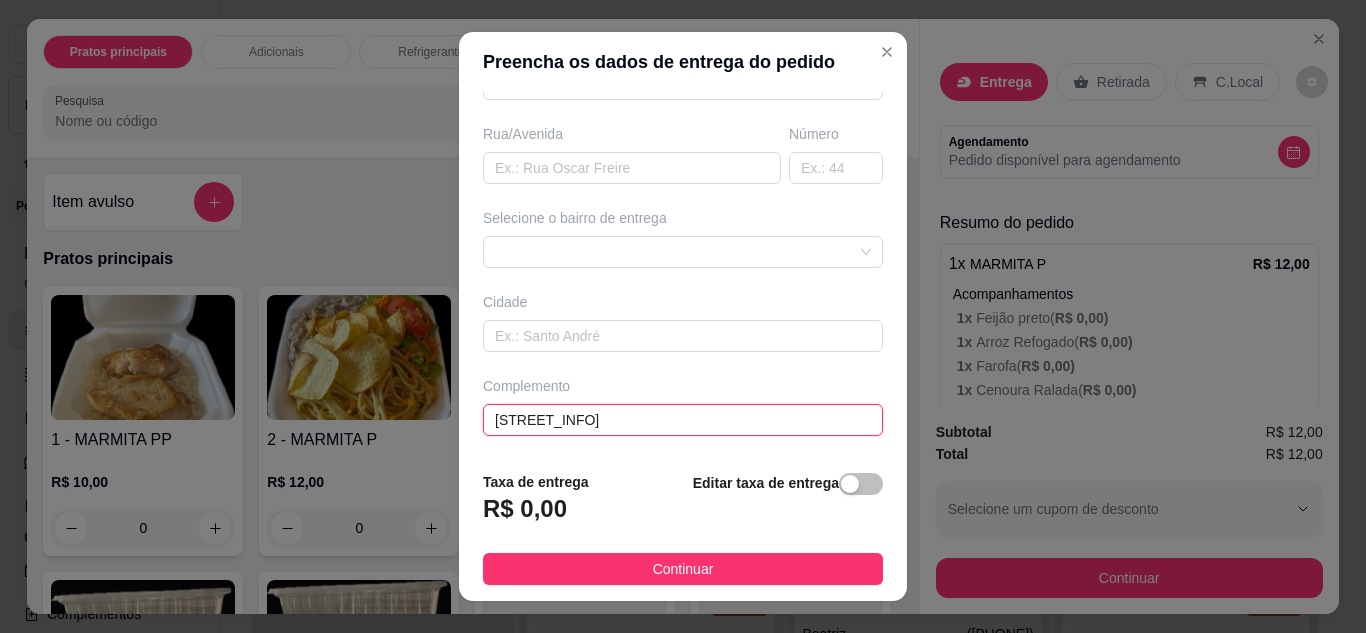 scroll, scrollTop: 0, scrollLeft: 59, axis: horizontal 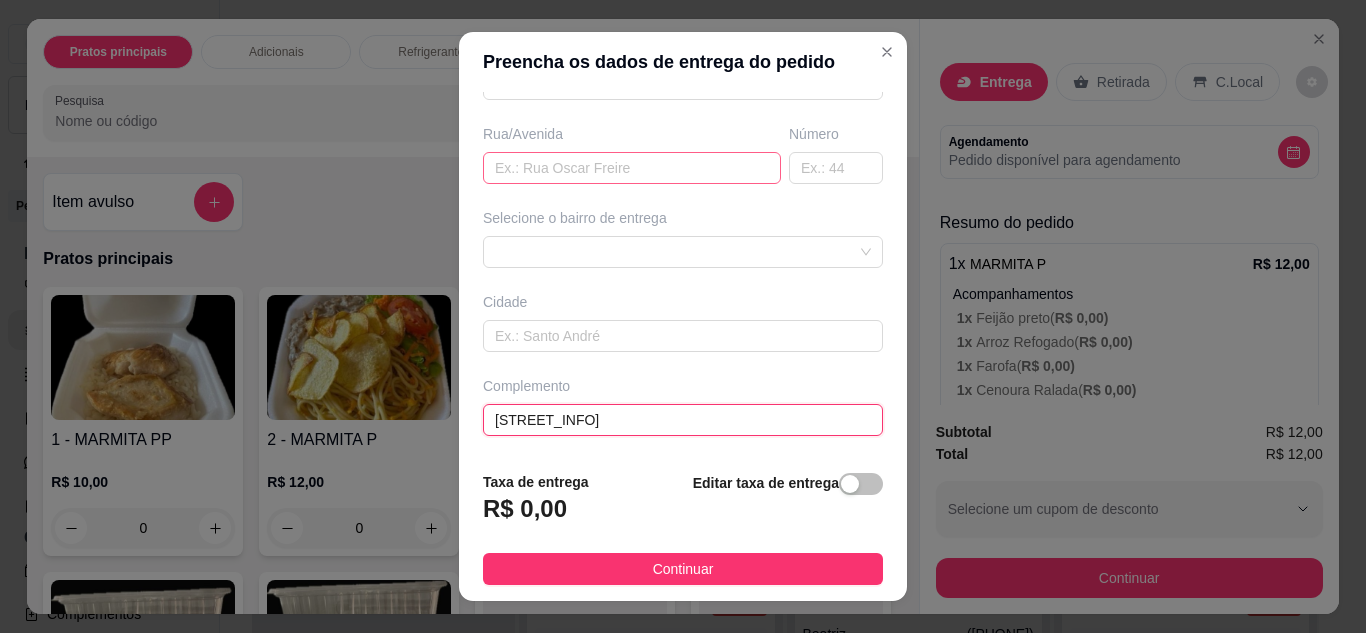 type on "uiosque em frente as casa Bahia no corredor principal do Partage." 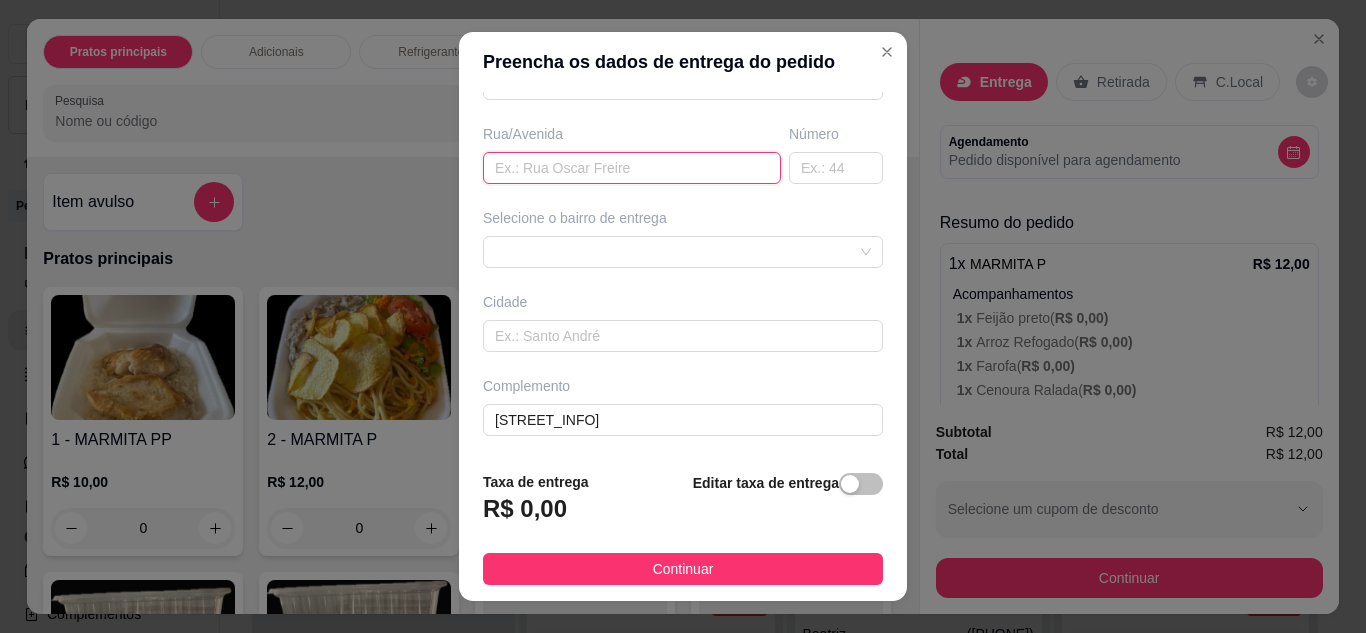 click at bounding box center (632, 168) 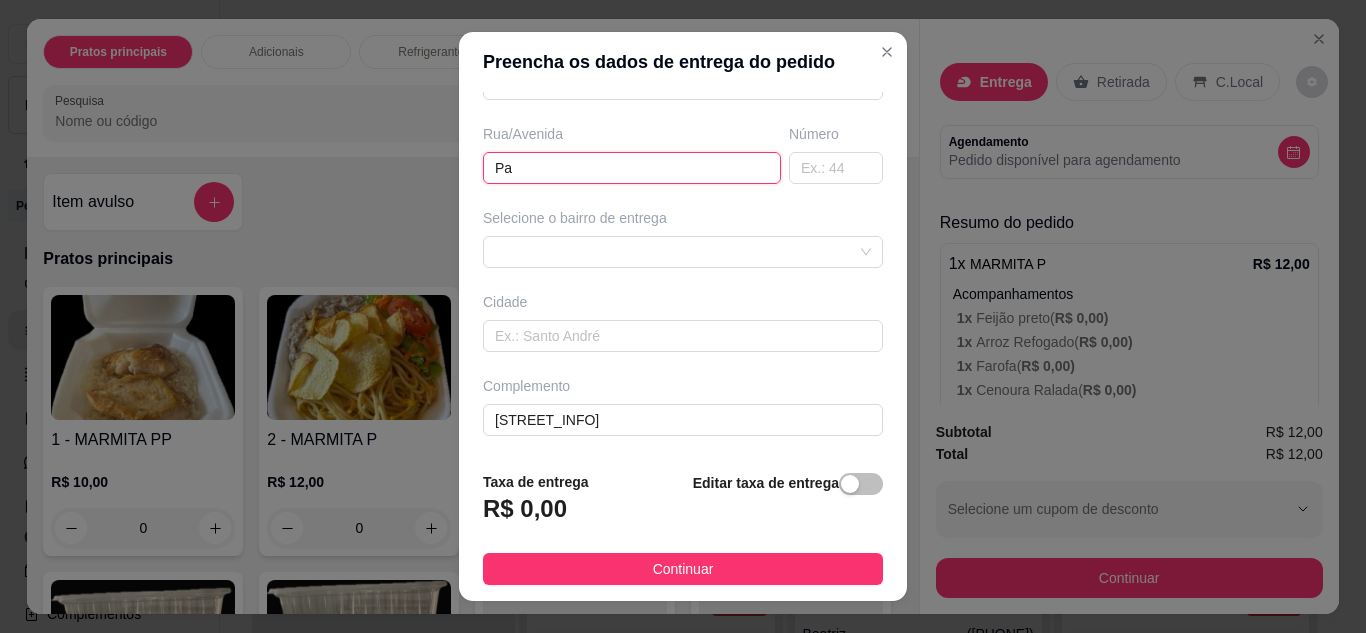 type on "P" 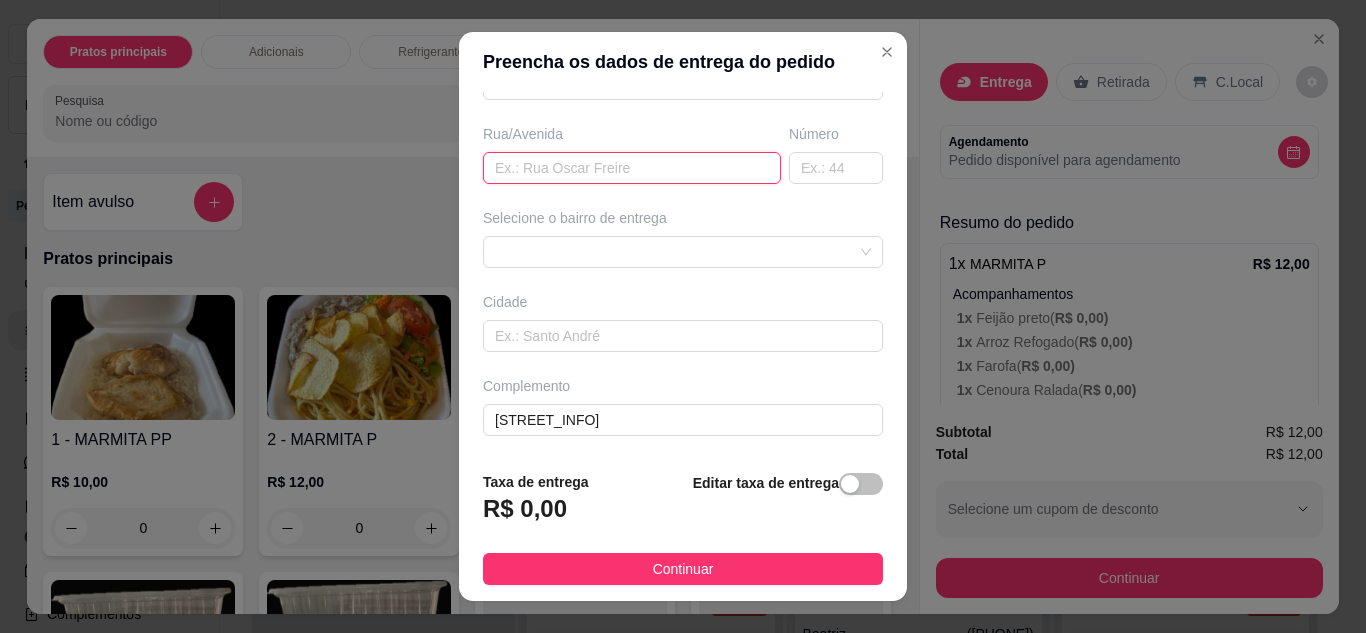 paste on "Ótica da Chilli Beans" 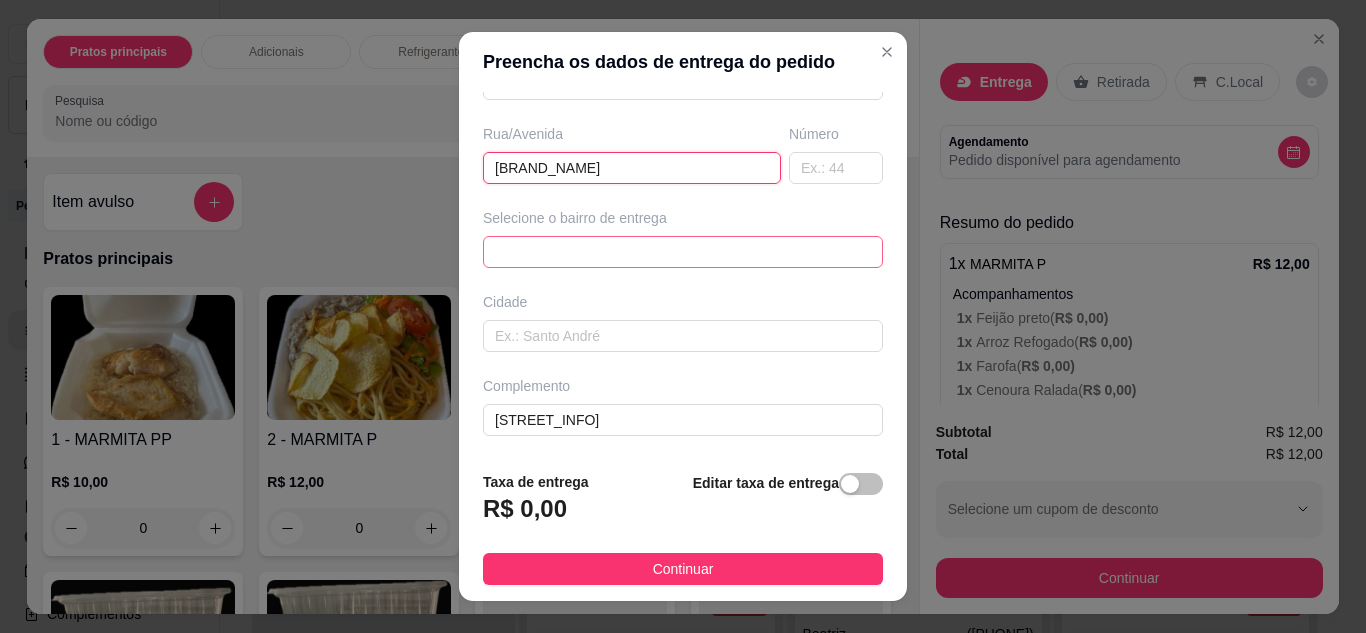 click at bounding box center [683, 252] 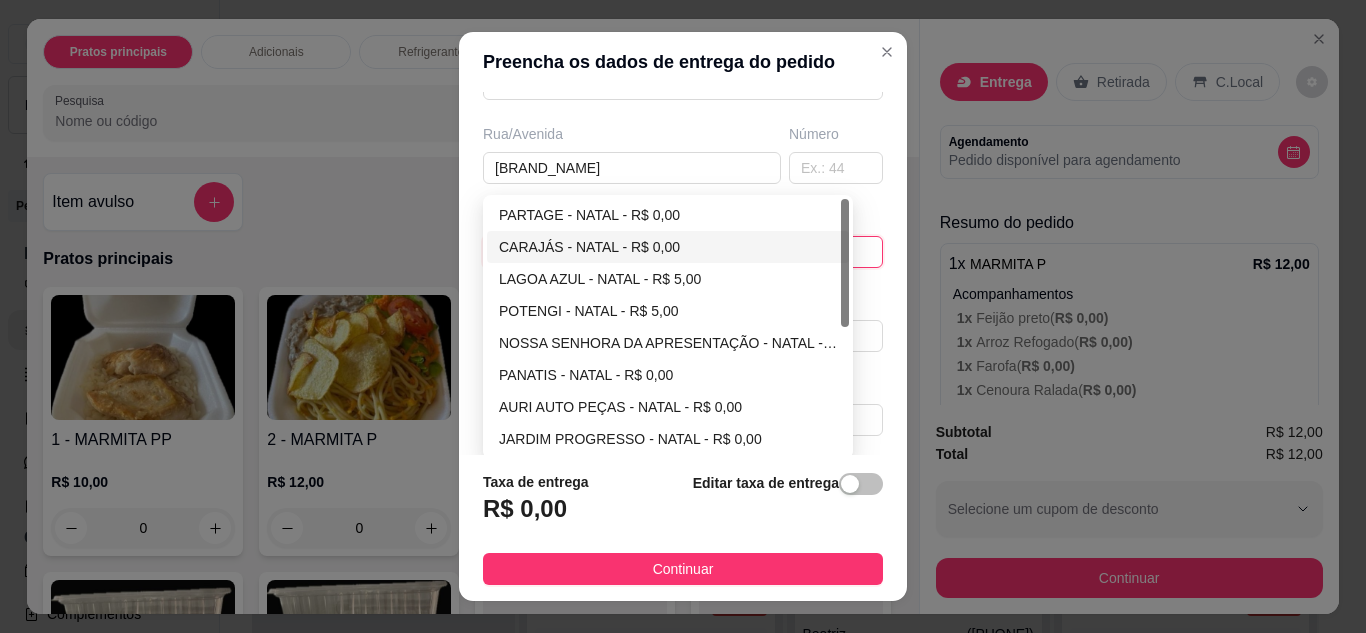 click on "CARAJÁS - NATAL -  R$ 0,00" at bounding box center (668, 247) 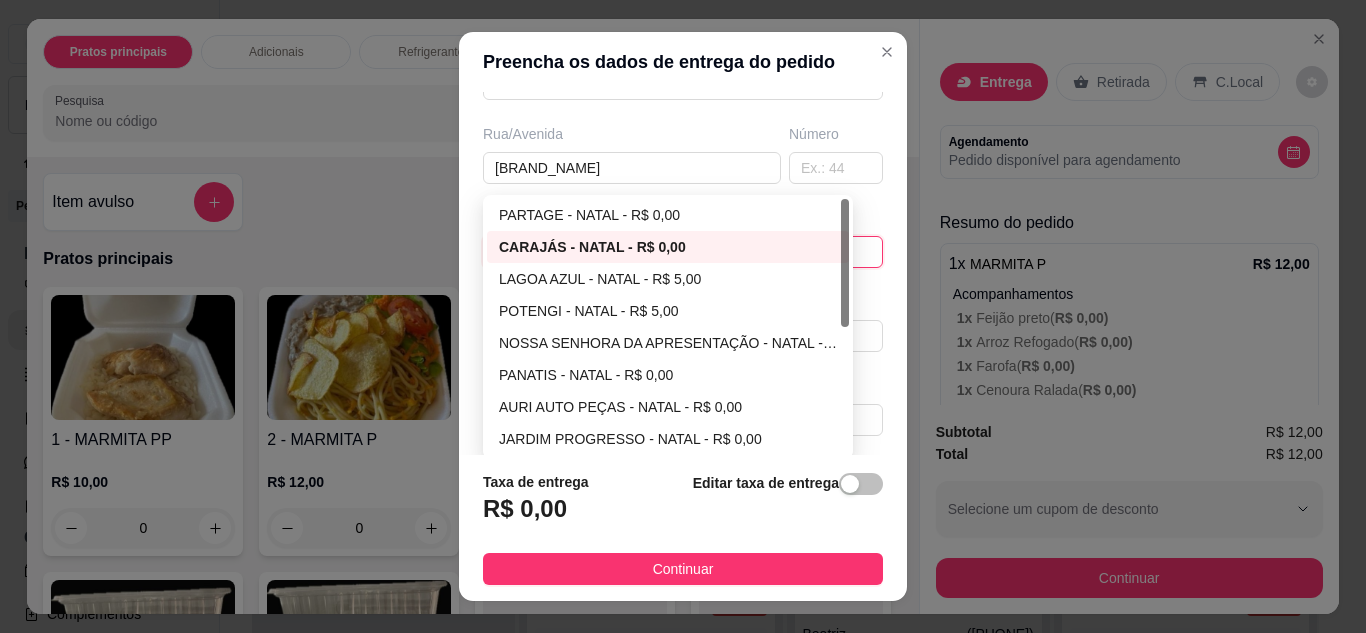 scroll, scrollTop: 292, scrollLeft: 0, axis: vertical 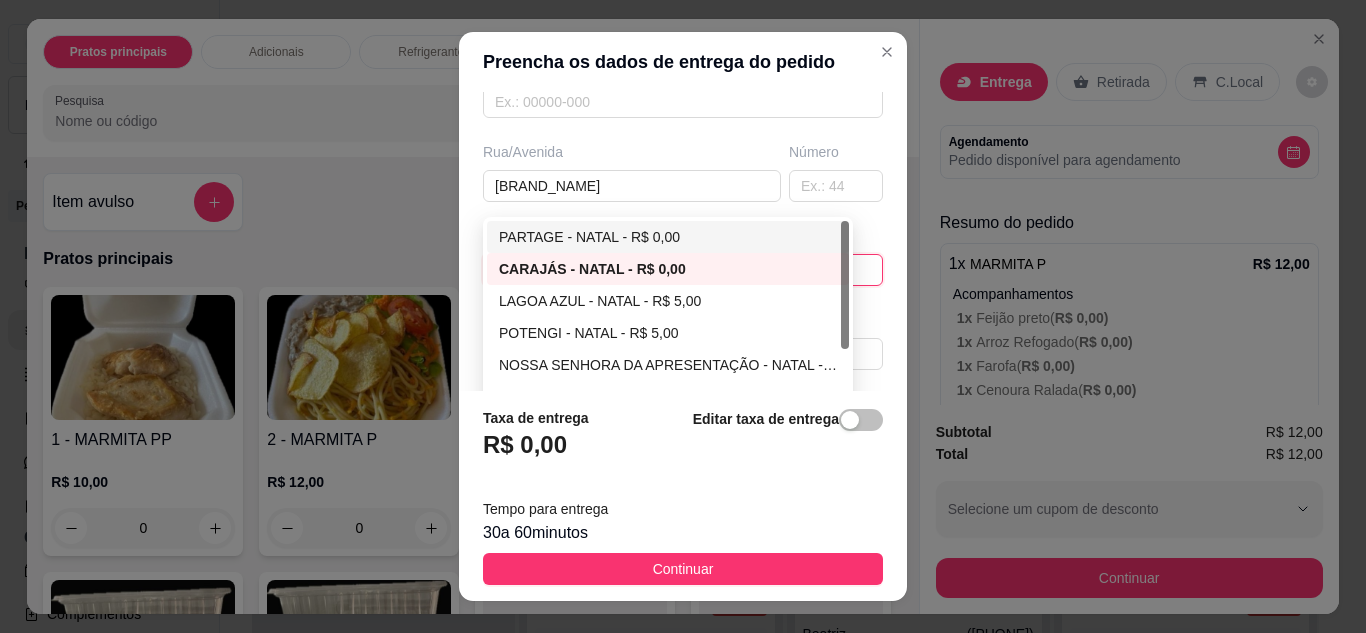 click on "PARTAGE - NATAL -  R$ 0,00" at bounding box center (668, 237) 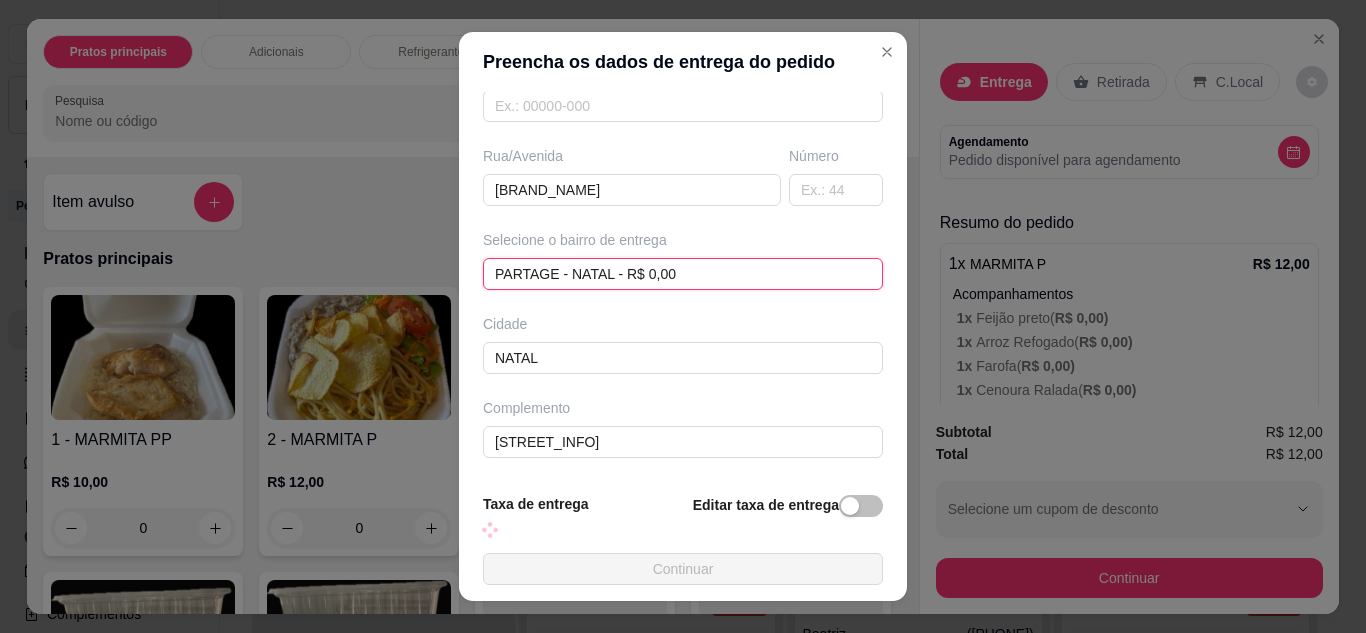 scroll, scrollTop: 374, scrollLeft: 0, axis: vertical 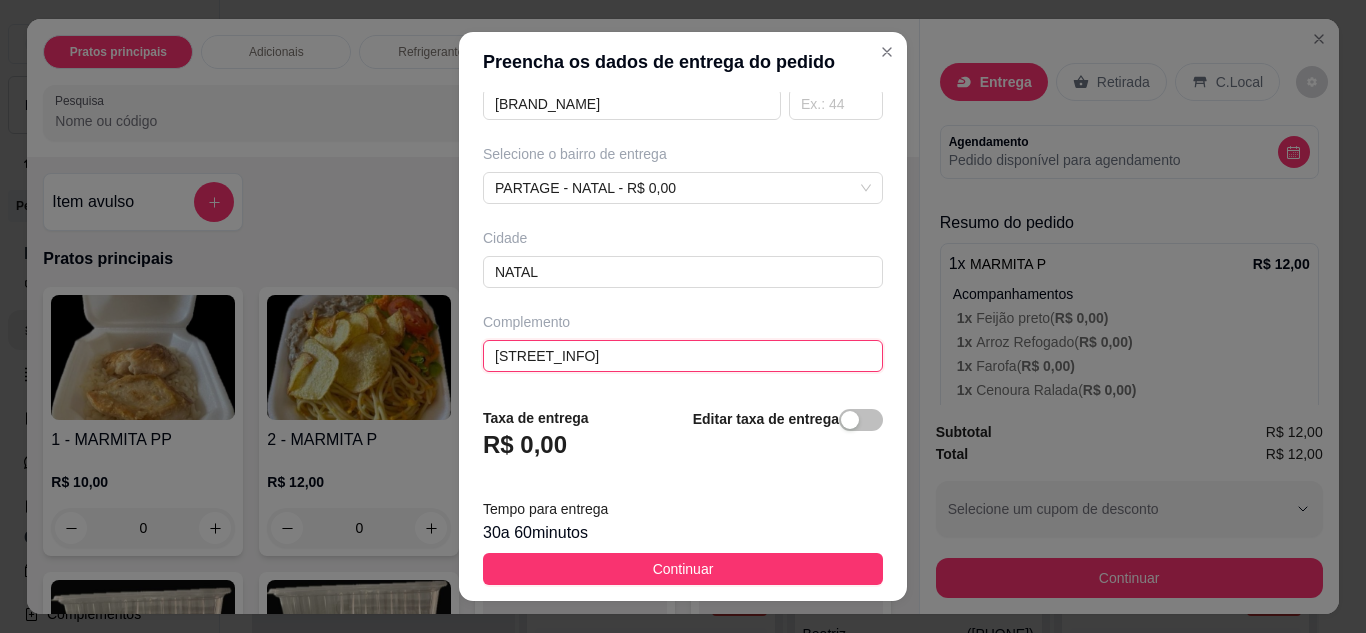 drag, startPoint x: 481, startPoint y: 354, endPoint x: 467, endPoint y: 354, distance: 14 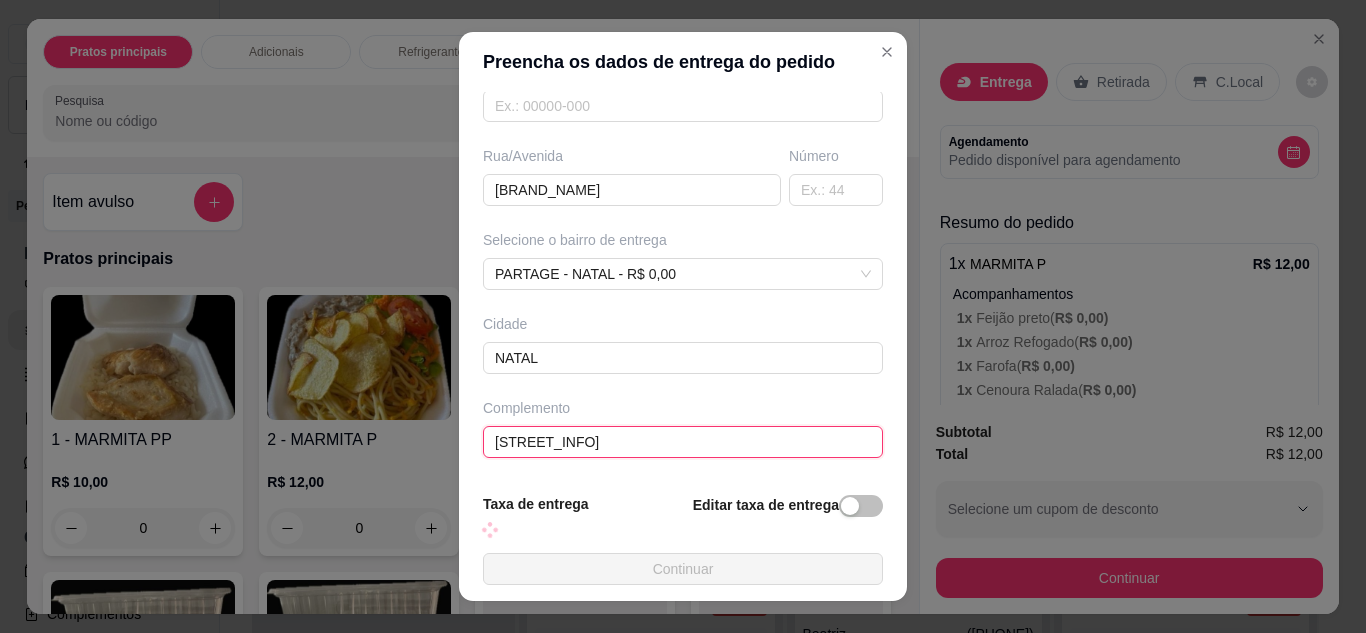 scroll, scrollTop: 374, scrollLeft: 0, axis: vertical 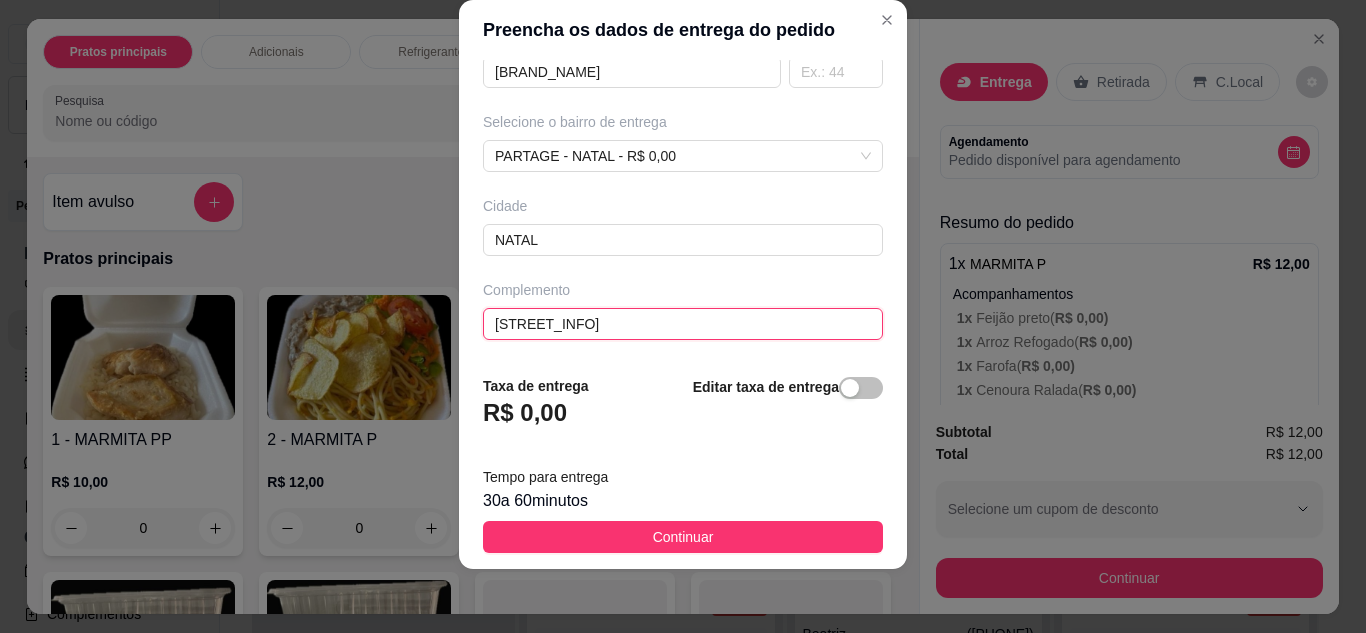 click on "Quiosque em frente as casa Bahia no corredor principal do Partage." at bounding box center [683, 324] 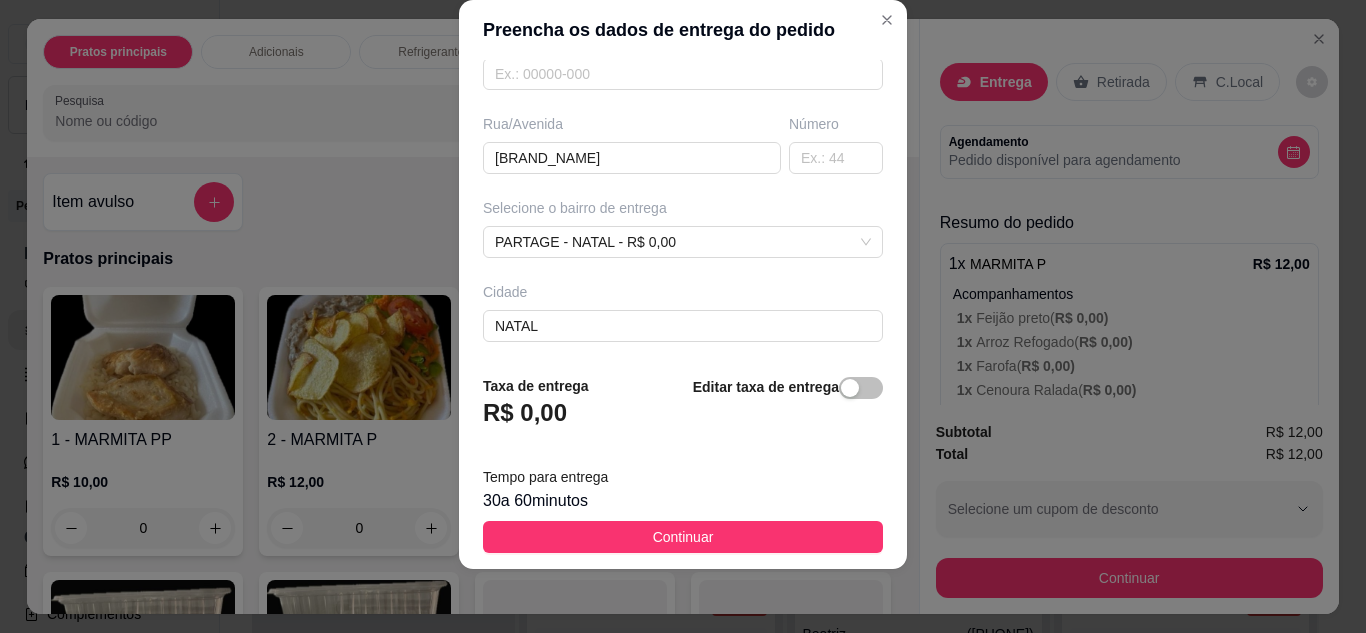 scroll, scrollTop: 374, scrollLeft: 0, axis: vertical 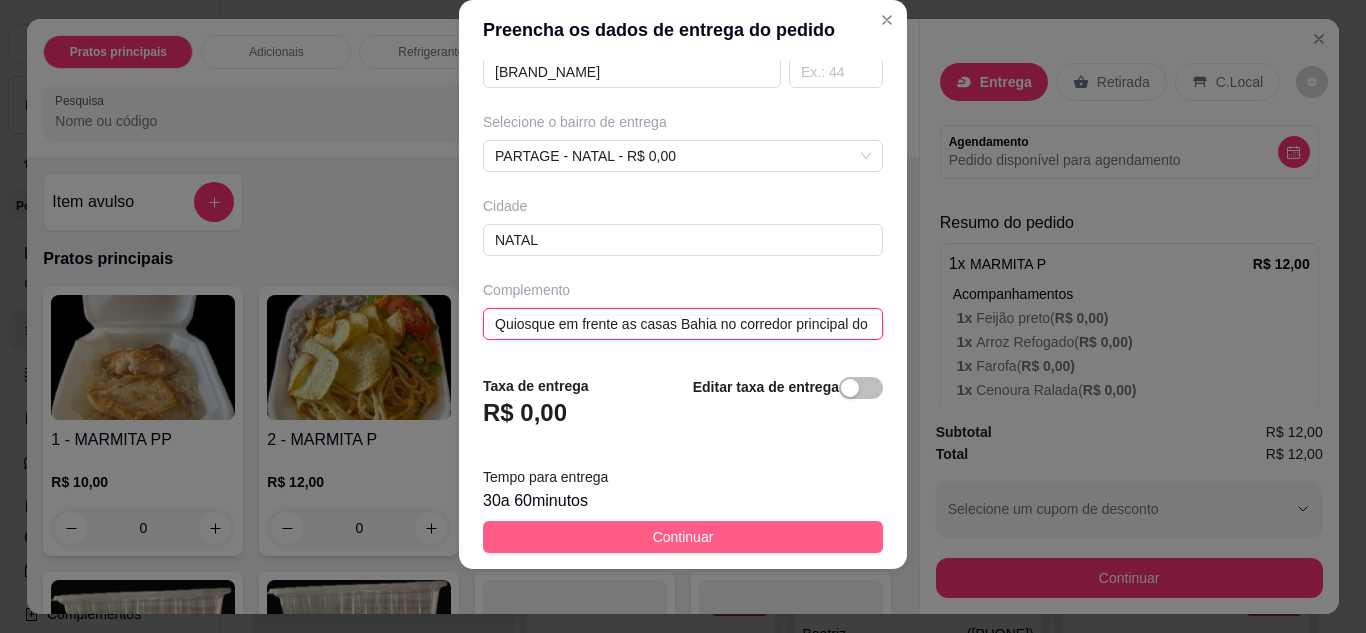 type on "Quiosque em frente as casas Bahia no corredor principal do Partage." 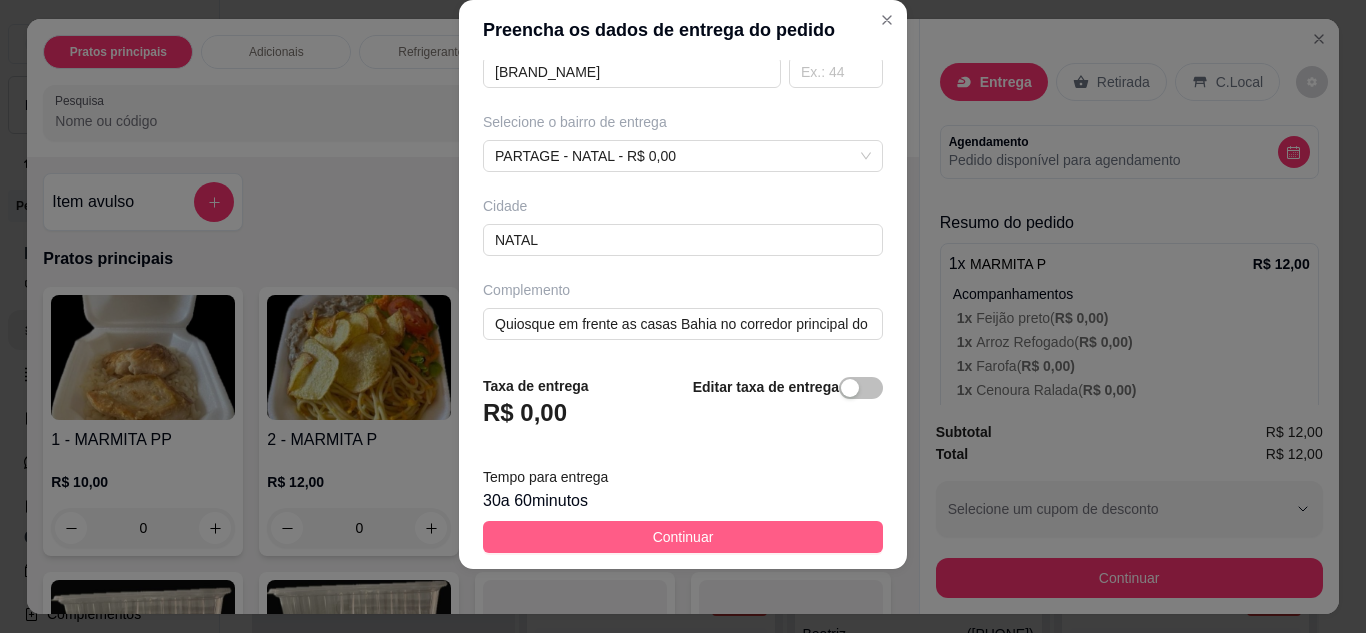 click on "Continuar" at bounding box center (683, 537) 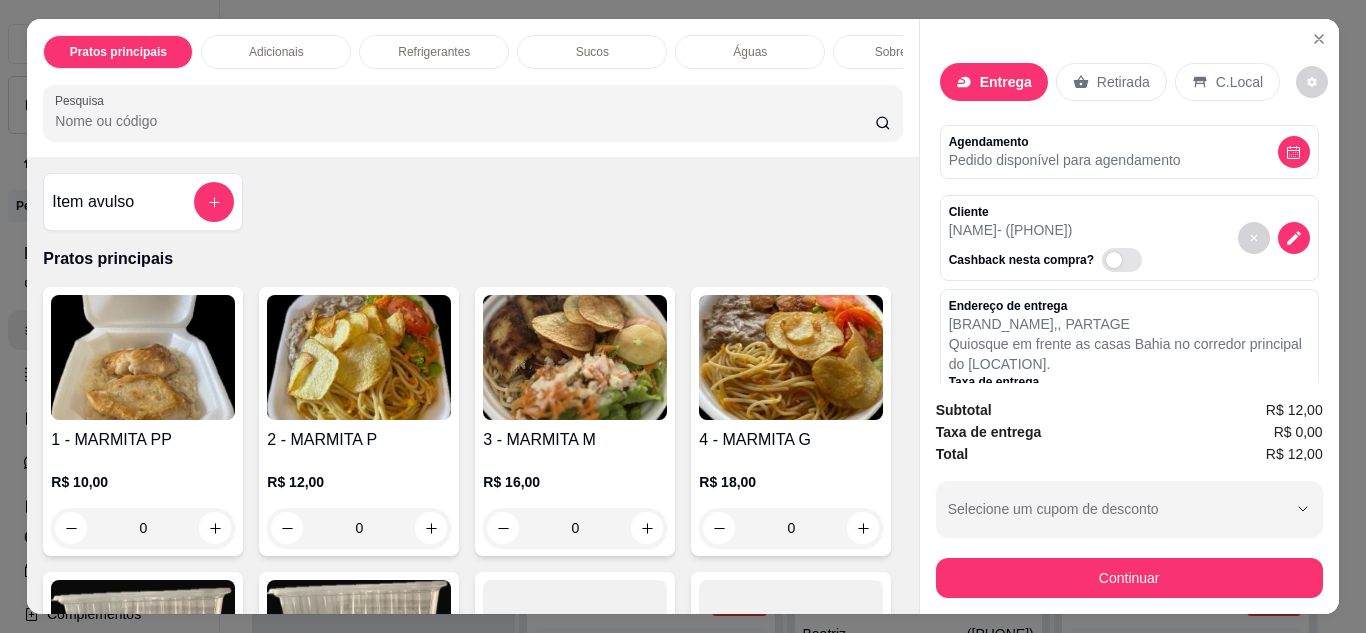 click at bounding box center (359, 357) 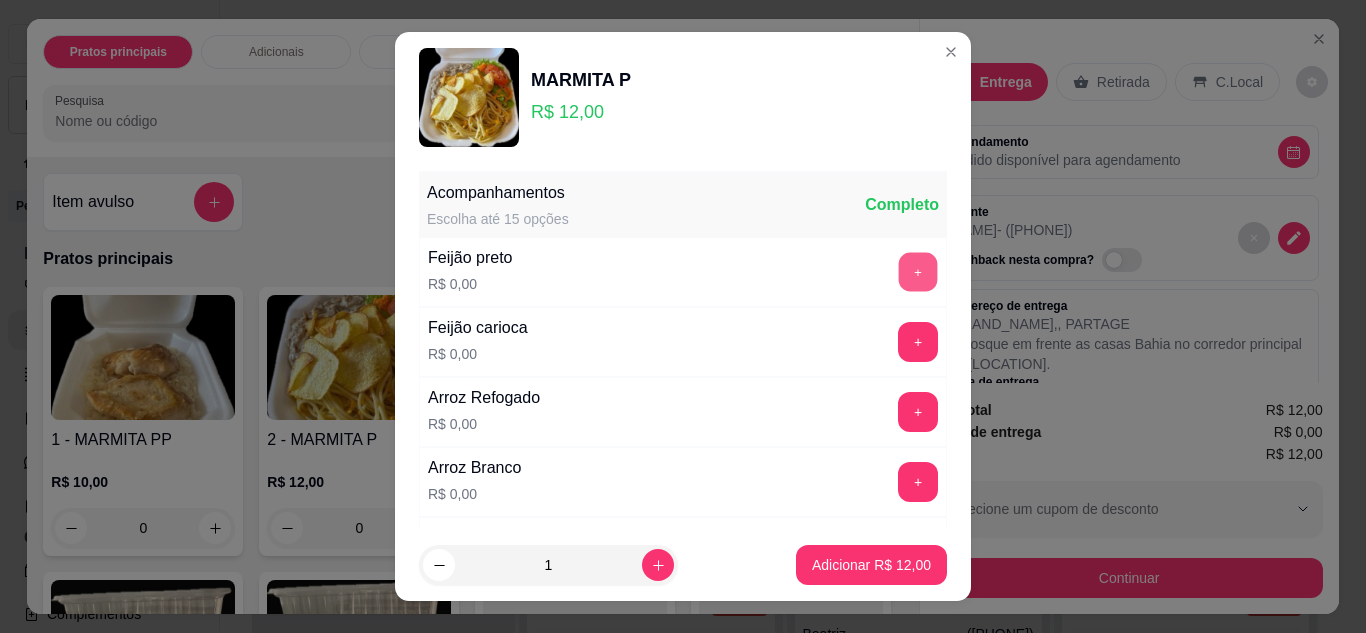 click on "+" at bounding box center (918, 272) 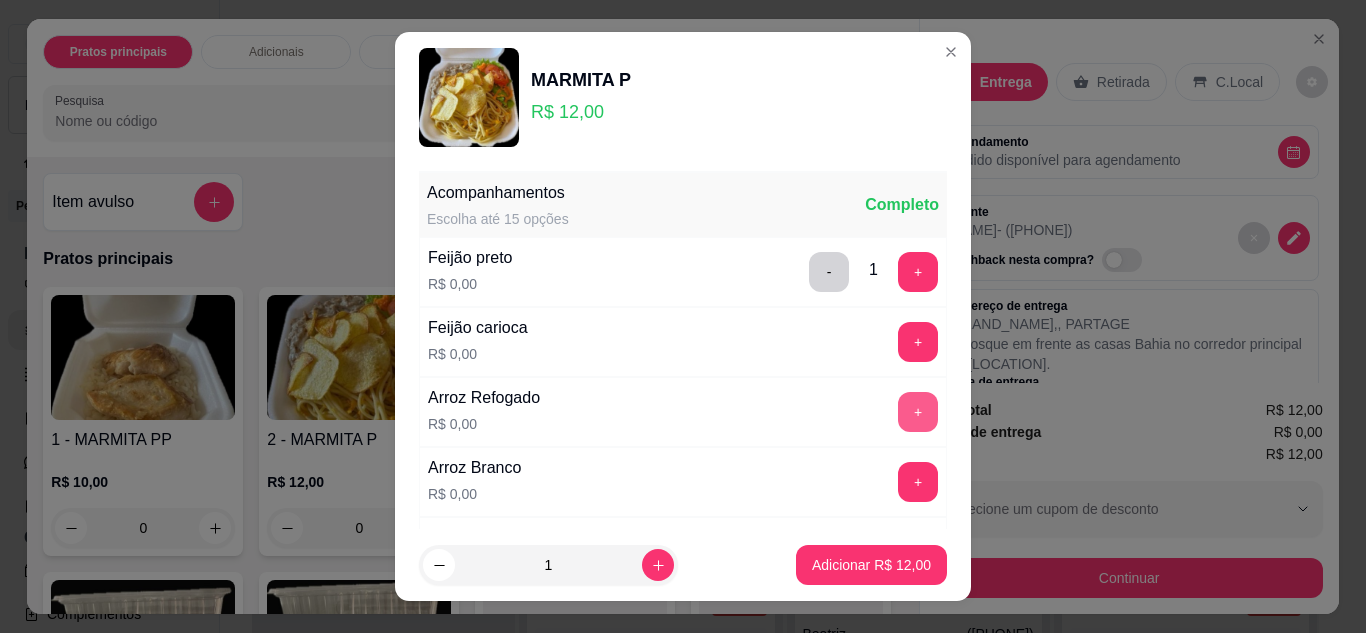 click on "+" at bounding box center (918, 412) 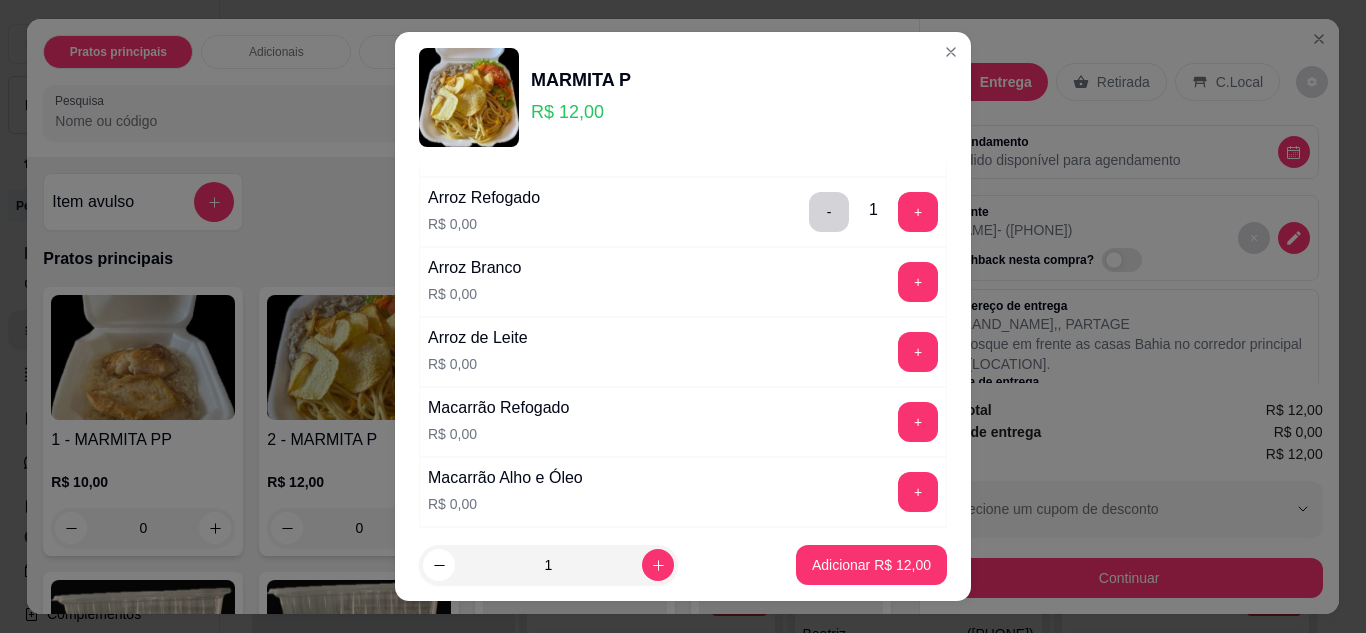 scroll, scrollTop: 300, scrollLeft: 0, axis: vertical 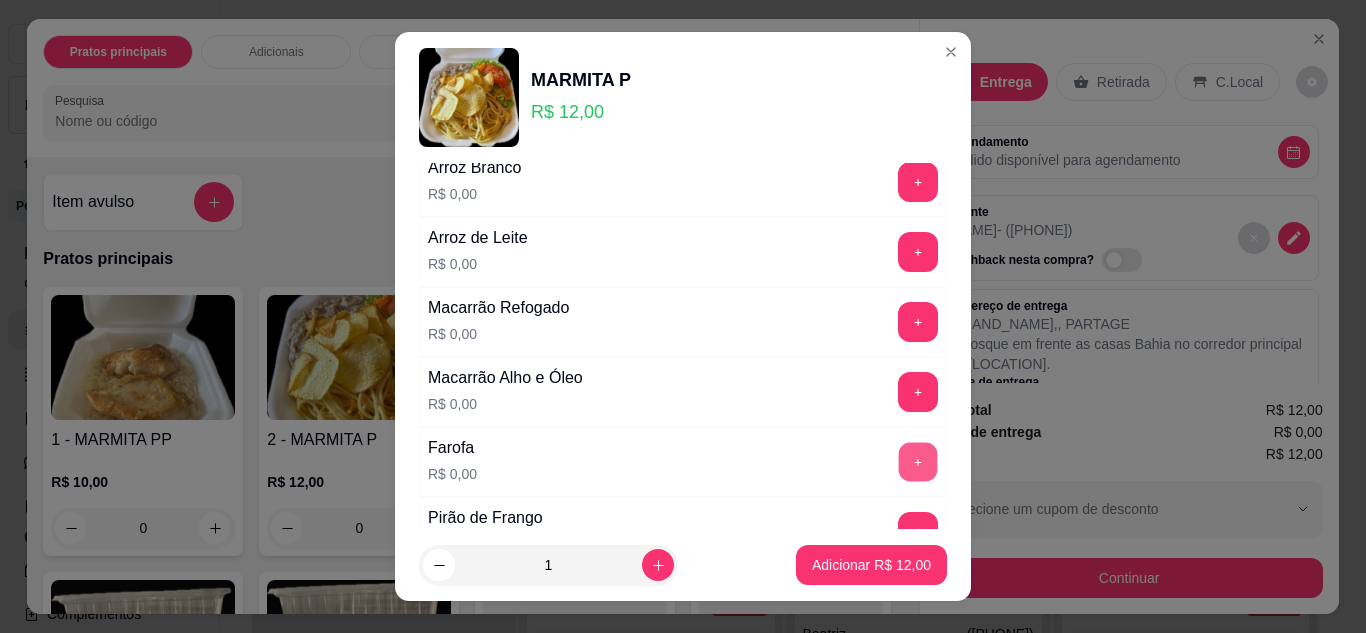 click on "+" at bounding box center [918, 462] 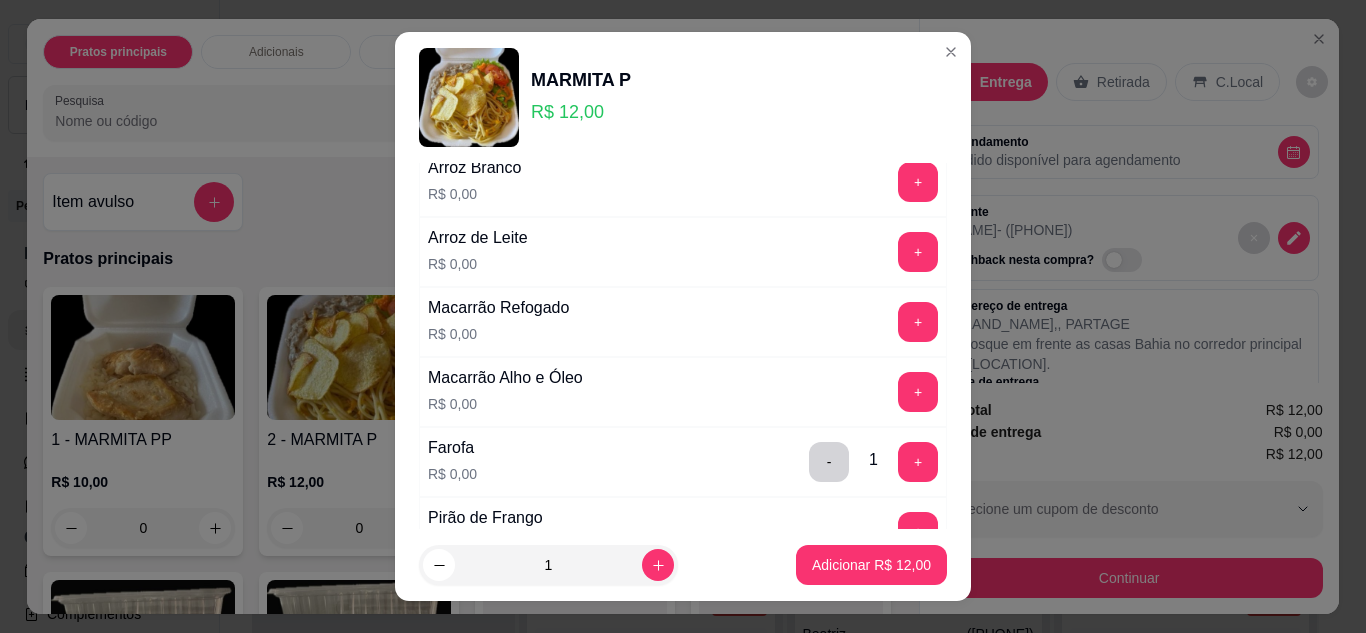 scroll, scrollTop: 600, scrollLeft: 0, axis: vertical 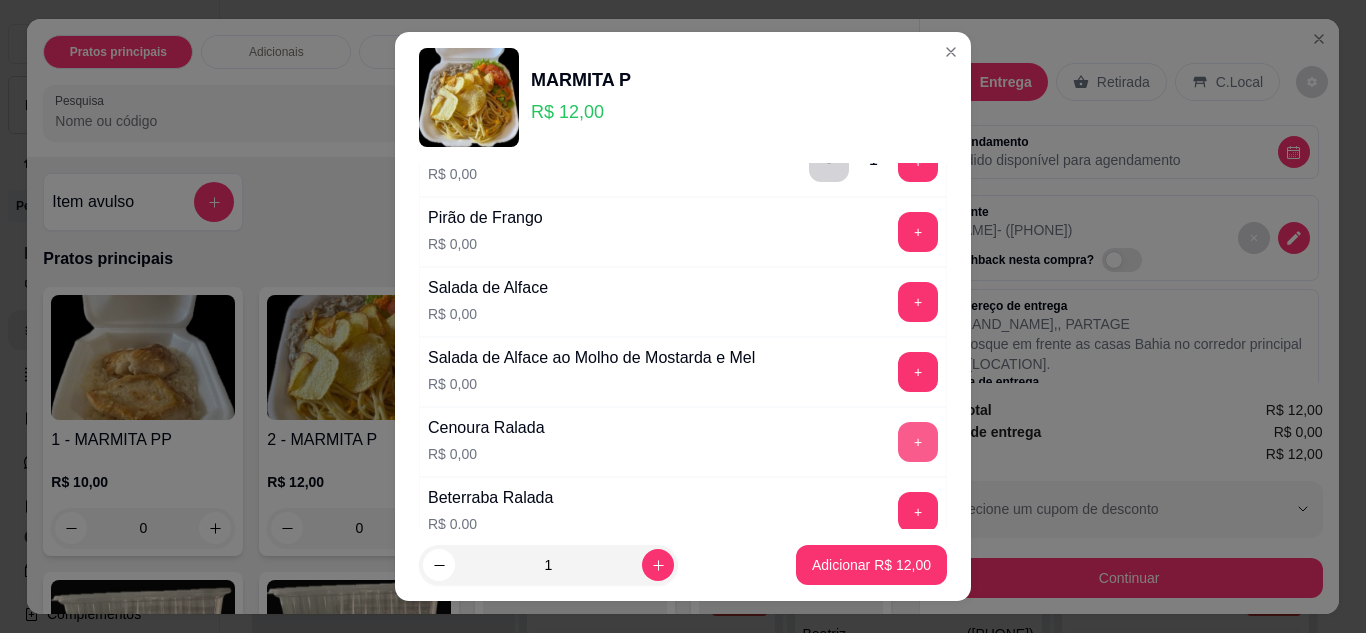 click on "+" at bounding box center (918, 442) 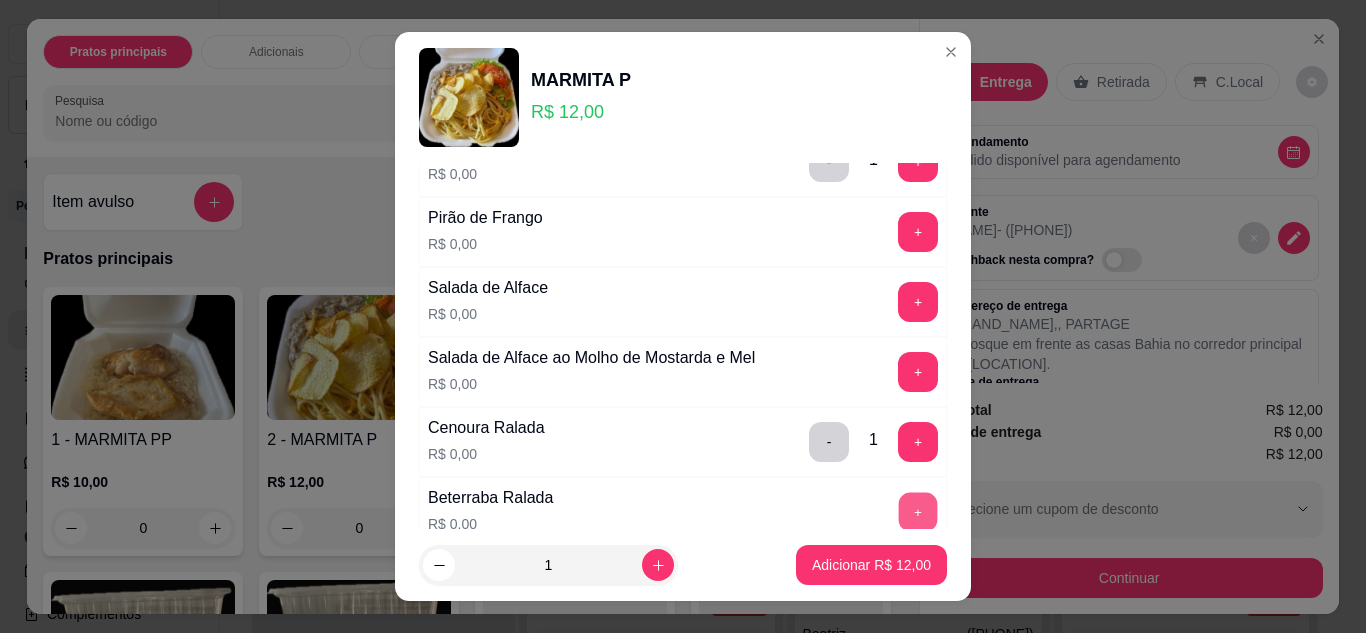 click on "+" at bounding box center (918, 512) 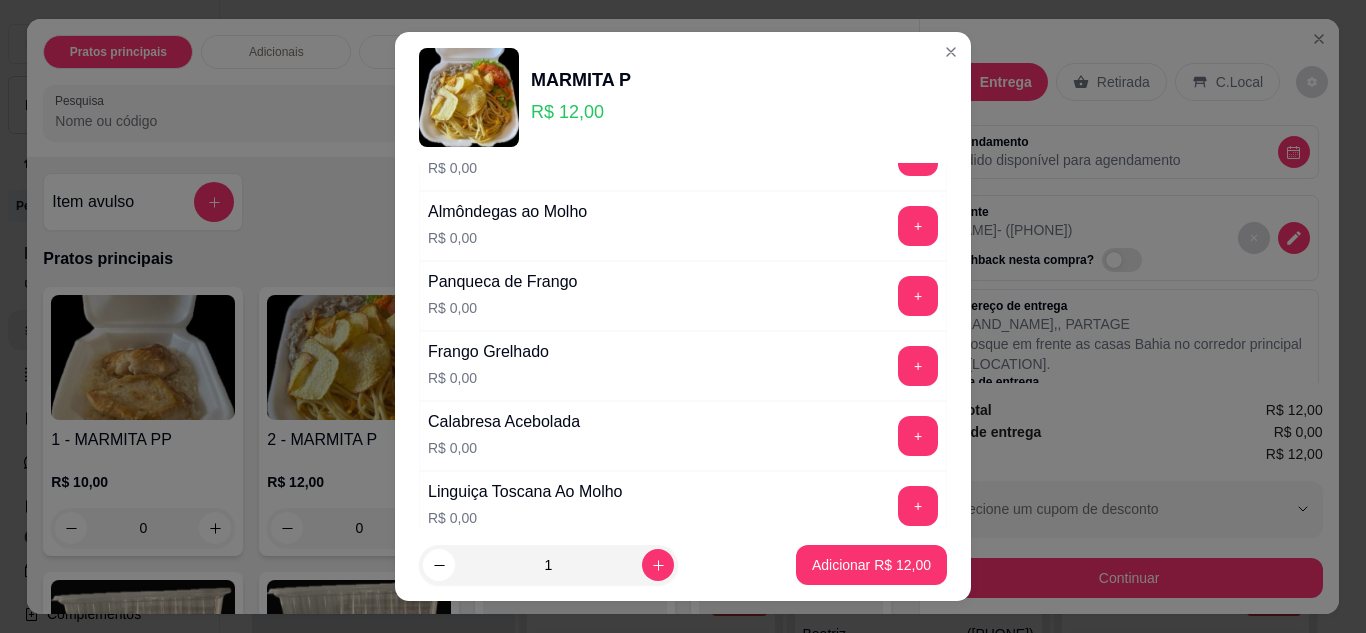 scroll, scrollTop: 1200, scrollLeft: 0, axis: vertical 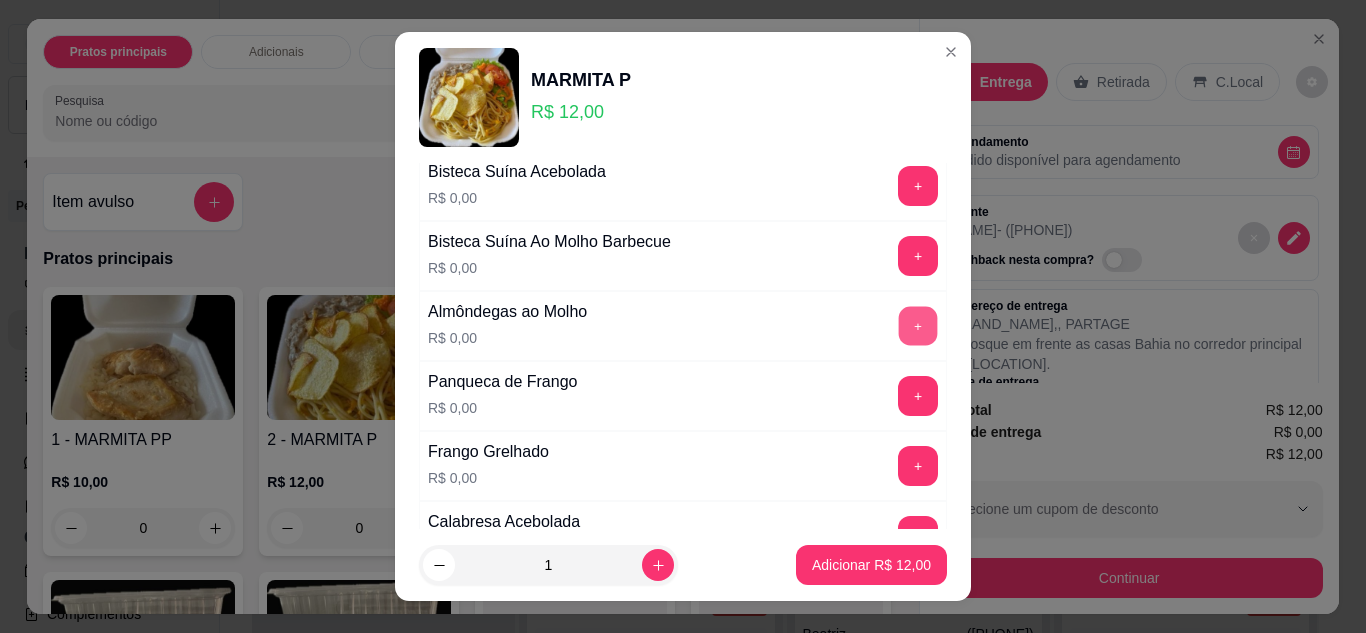 click on "+" at bounding box center (918, 326) 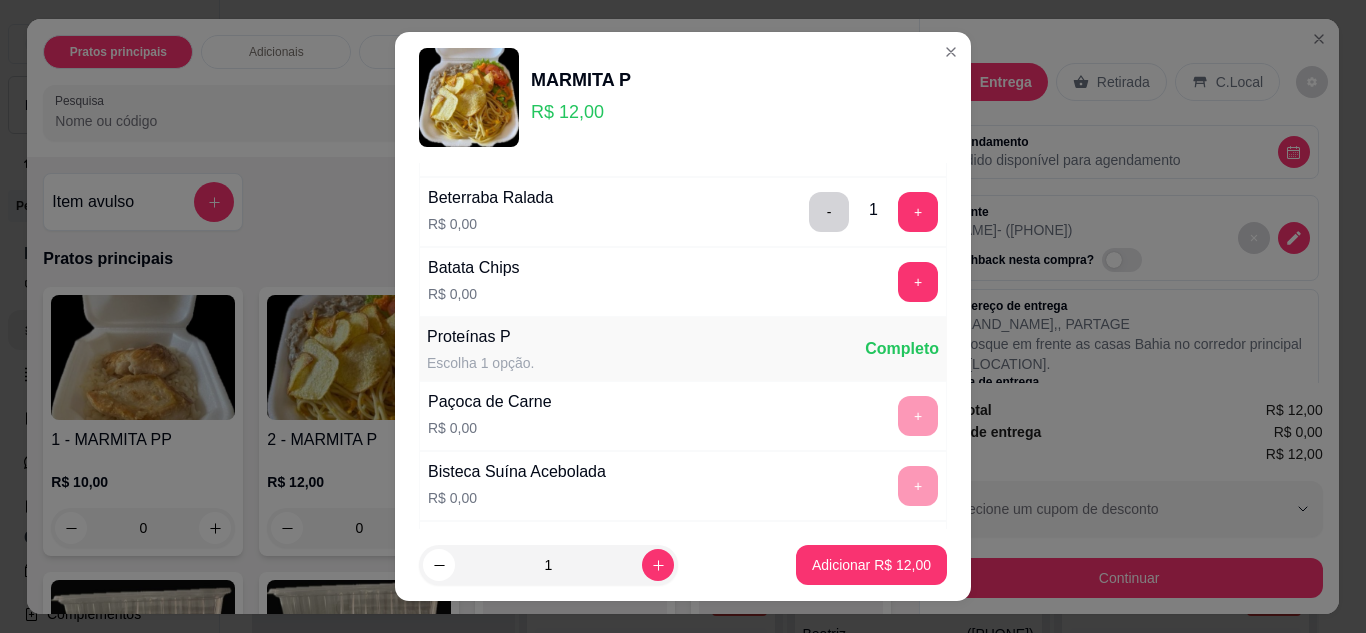 scroll, scrollTop: 1100, scrollLeft: 0, axis: vertical 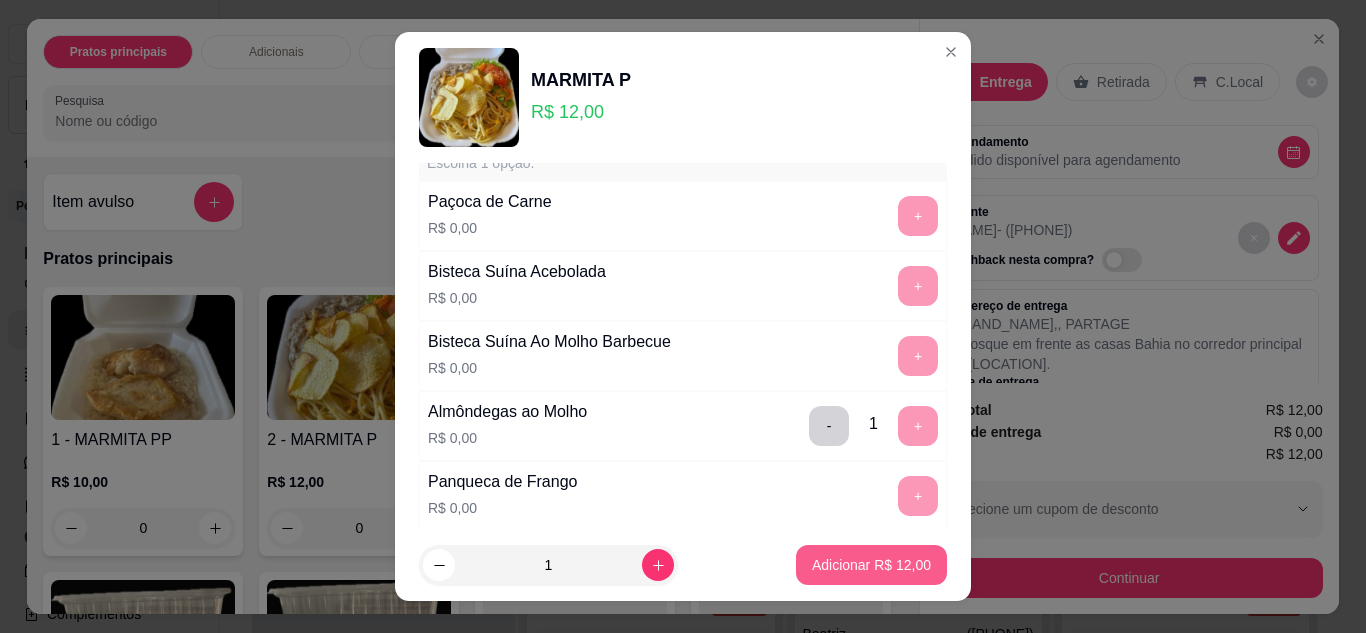click on "Adicionar   R$ 12,00" at bounding box center [871, 565] 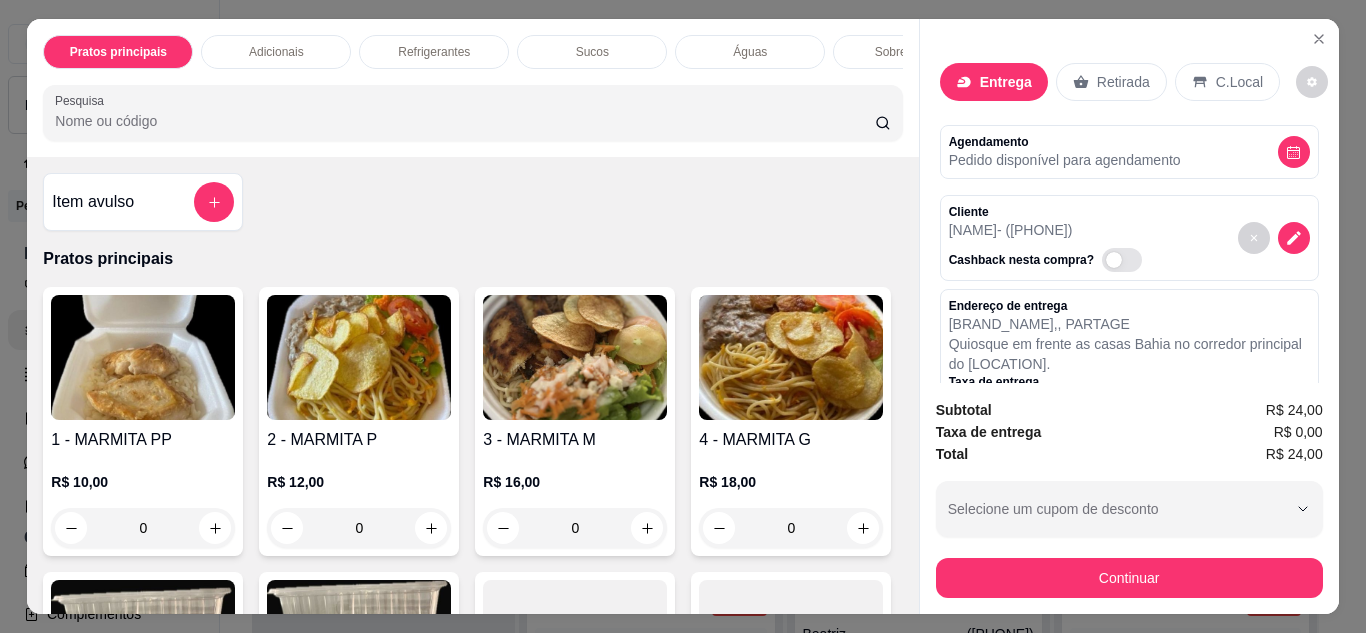 click at bounding box center (359, 357) 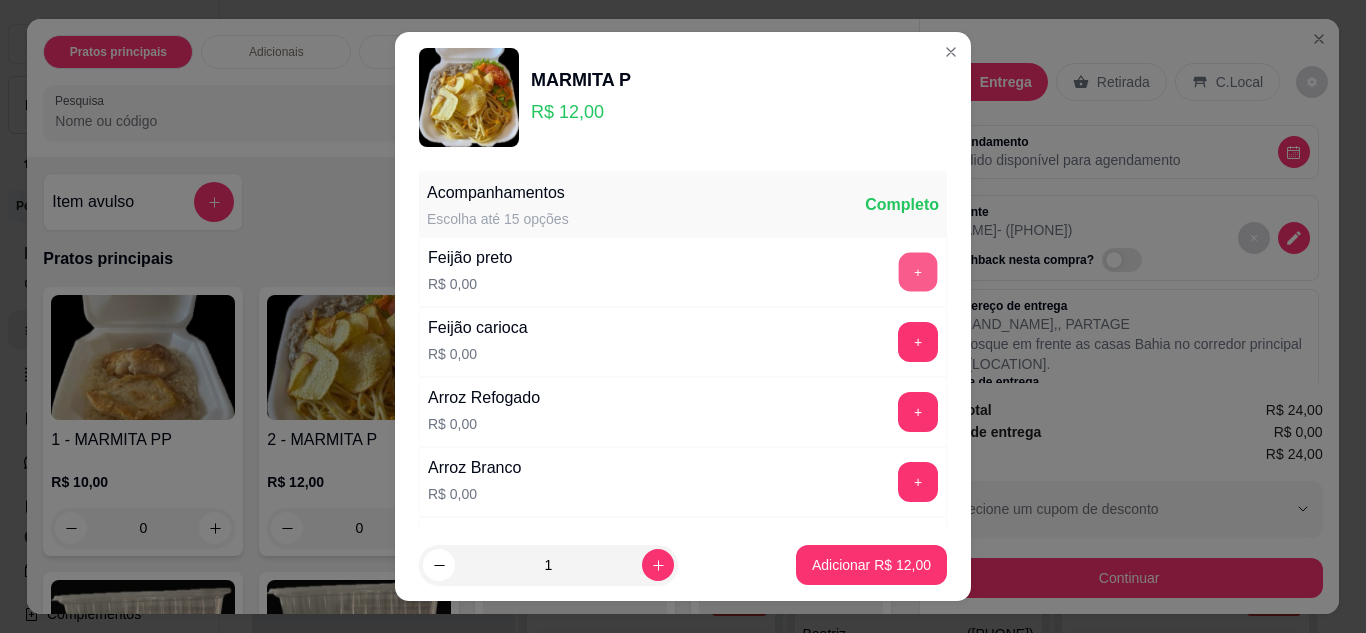 click on "+" at bounding box center (918, 272) 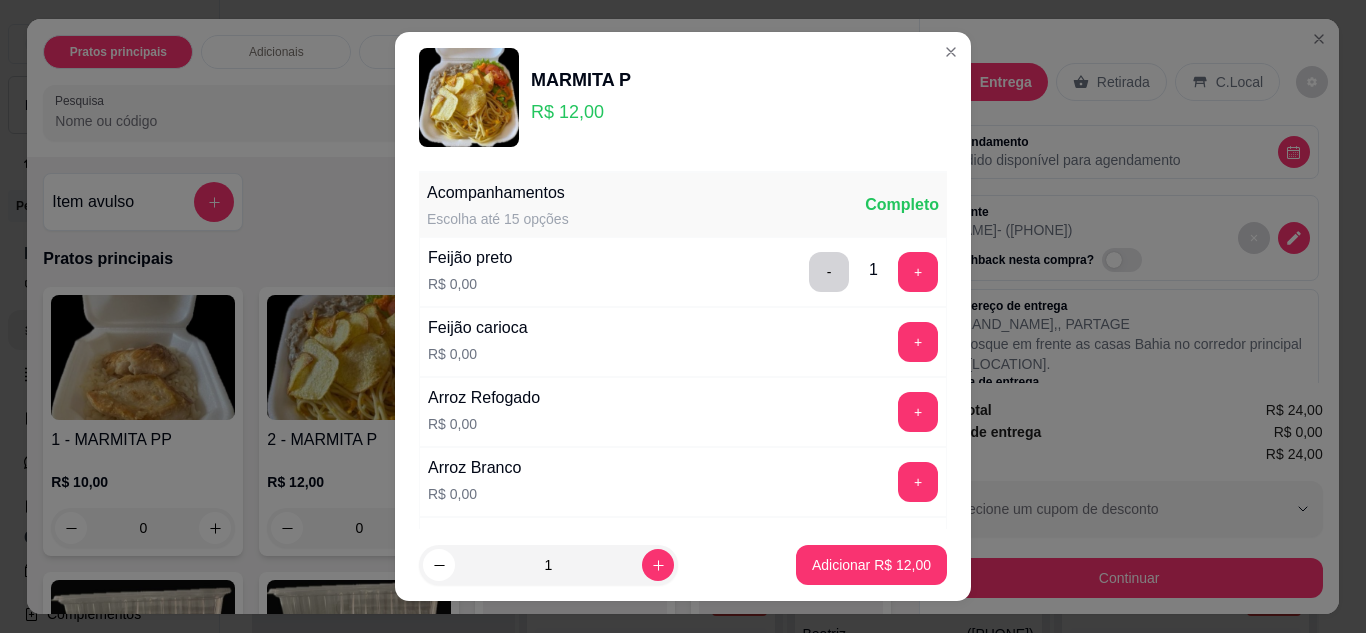 scroll, scrollTop: 200, scrollLeft: 0, axis: vertical 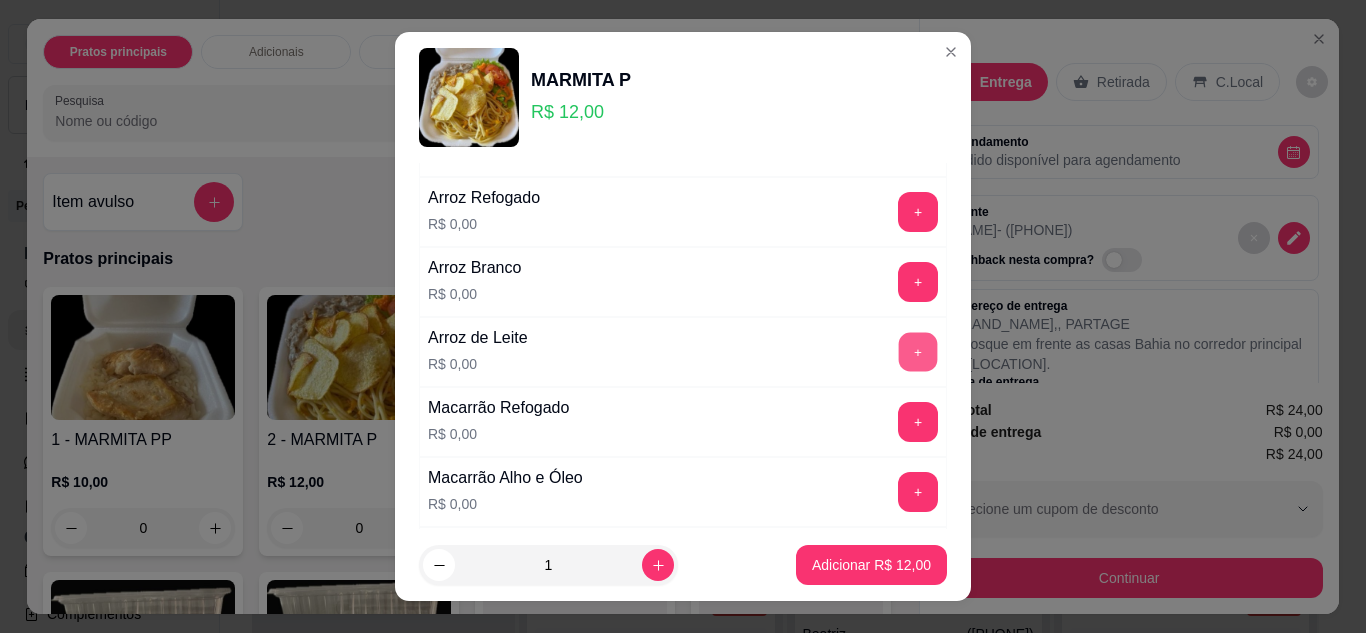click on "+" at bounding box center (918, 352) 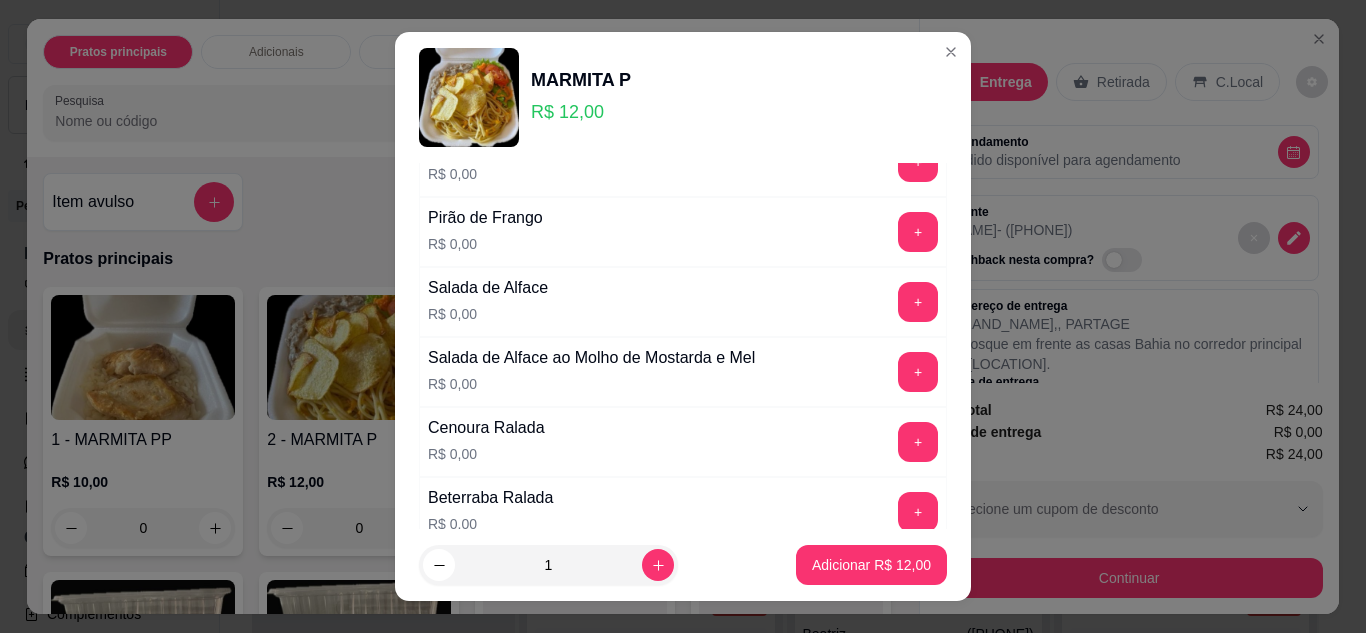 scroll, scrollTop: 700, scrollLeft: 0, axis: vertical 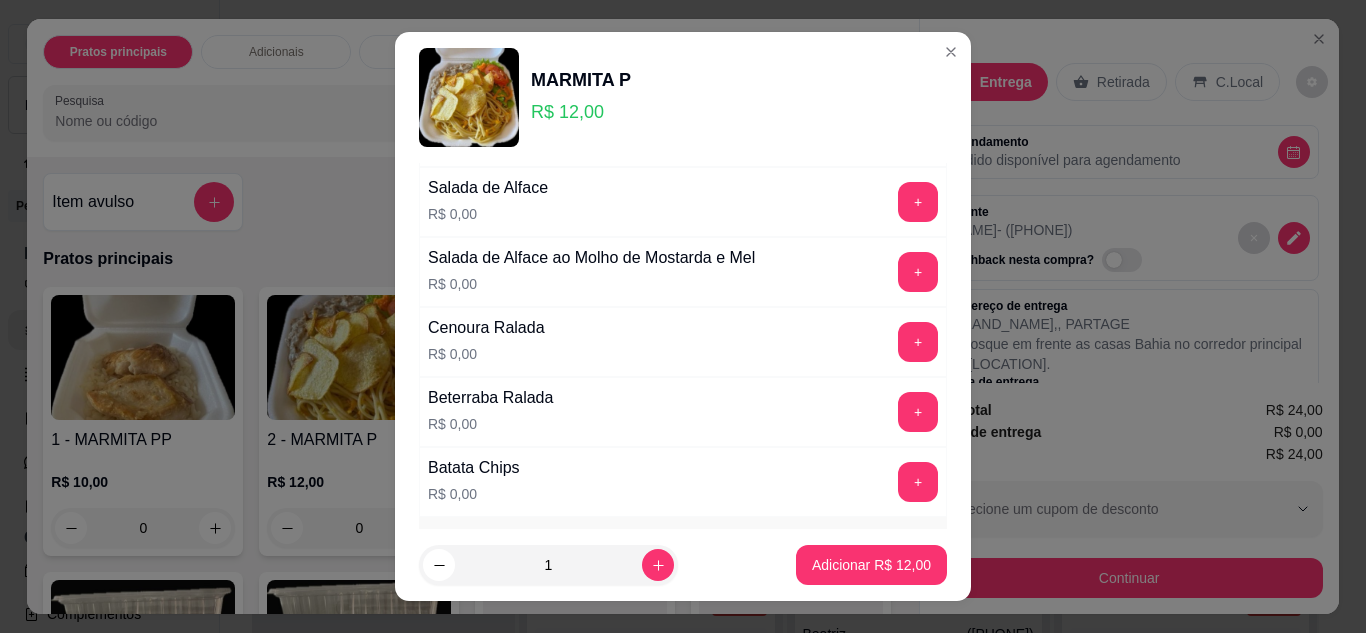 click on "+" at bounding box center (918, 202) 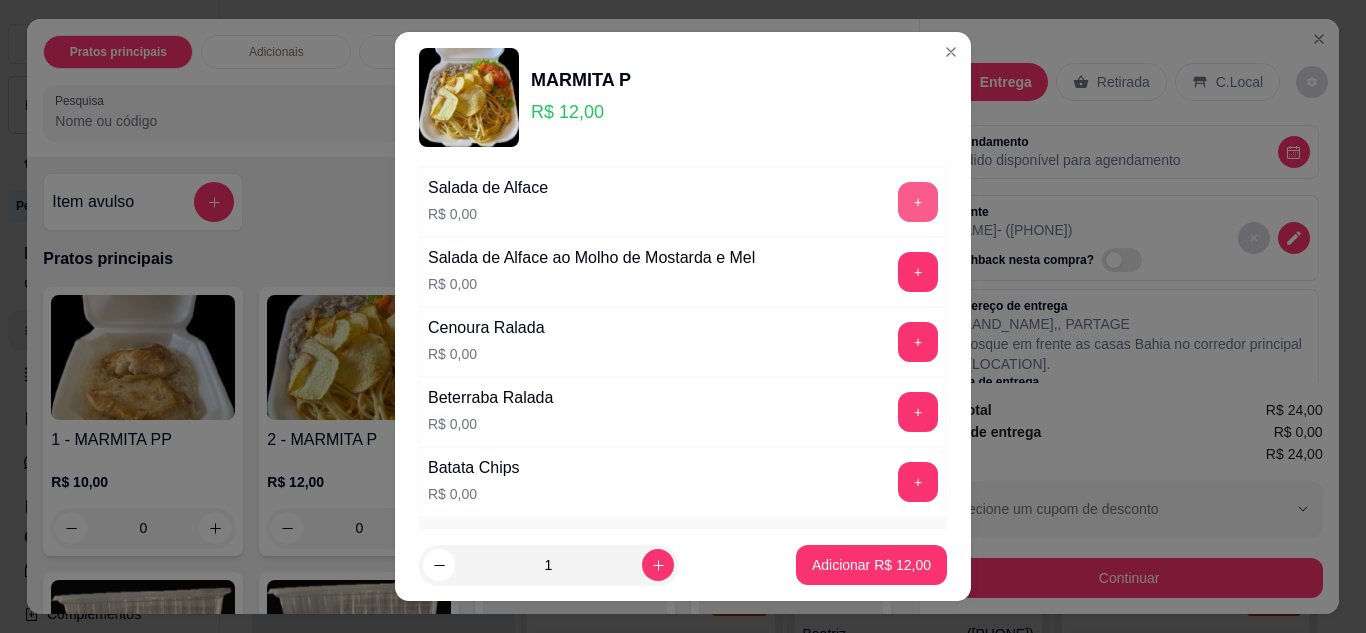 click on "+" at bounding box center [918, 202] 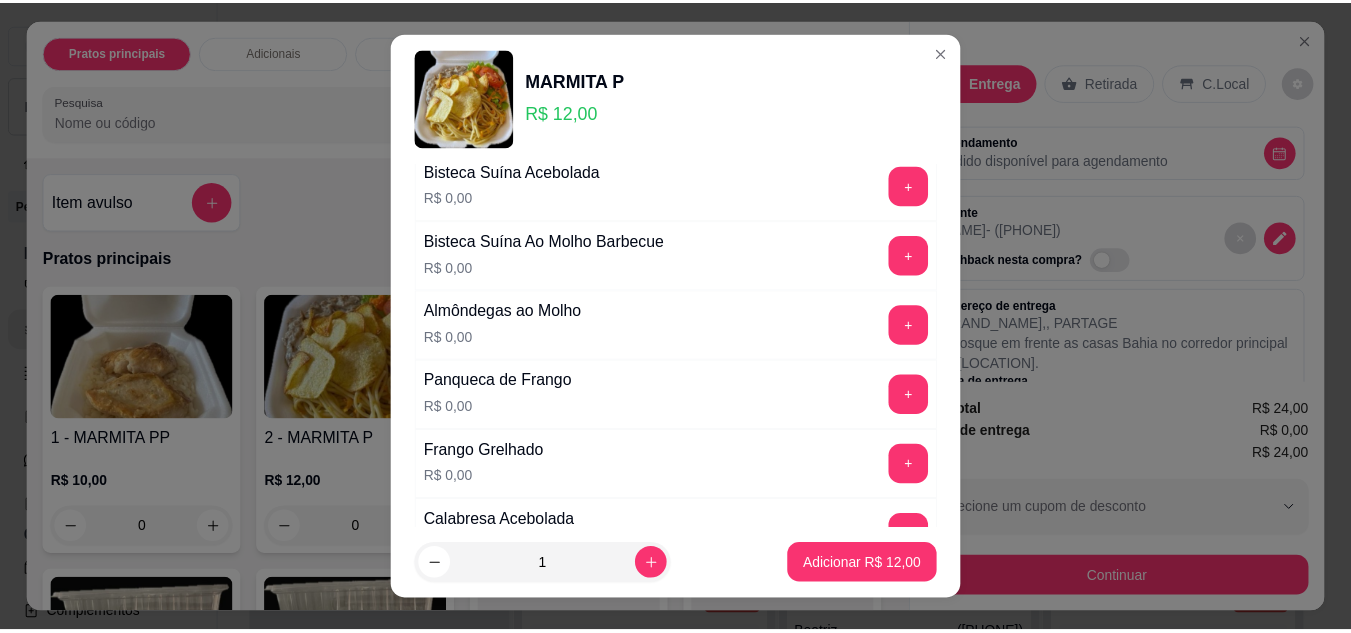 scroll, scrollTop: 1300, scrollLeft: 0, axis: vertical 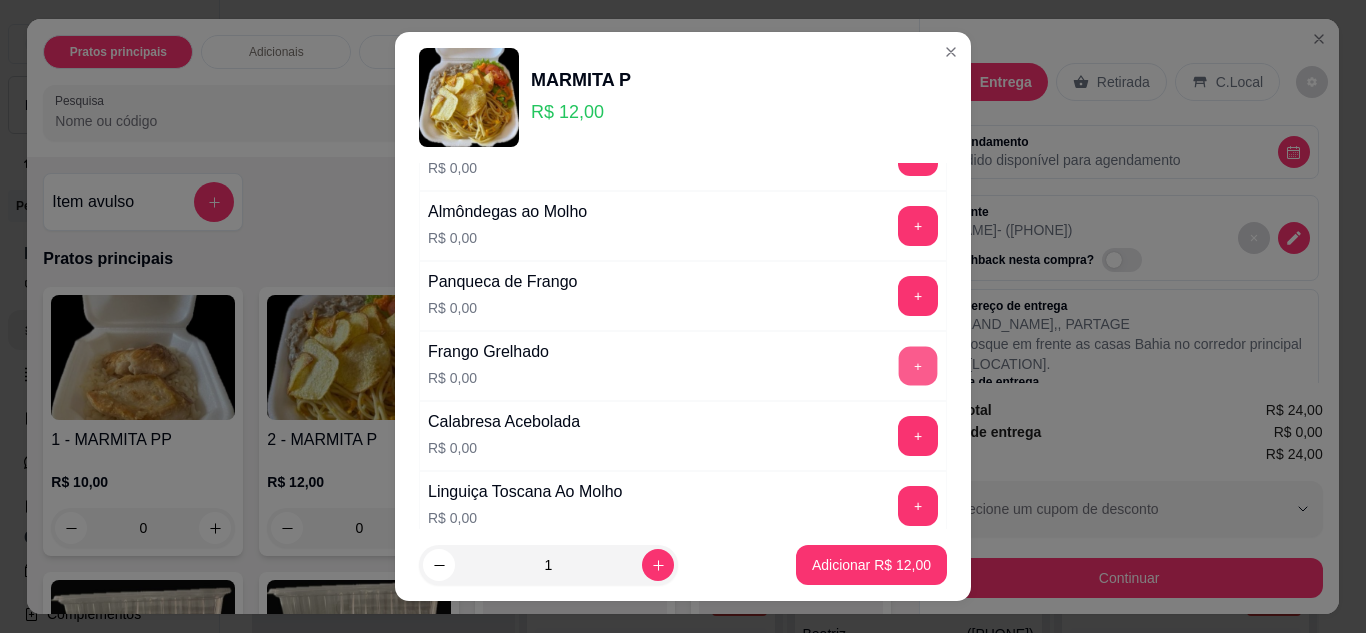 click on "+" at bounding box center (918, 366) 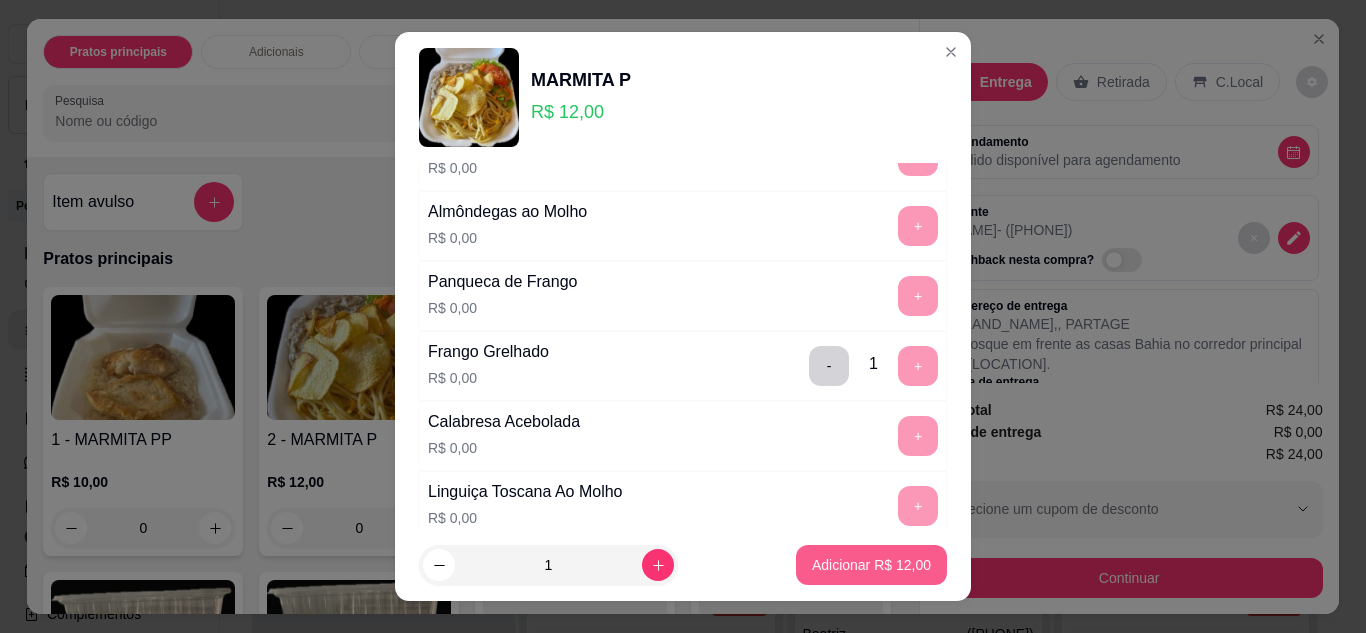 click on "Adicionar   R$ 12,00" at bounding box center (871, 565) 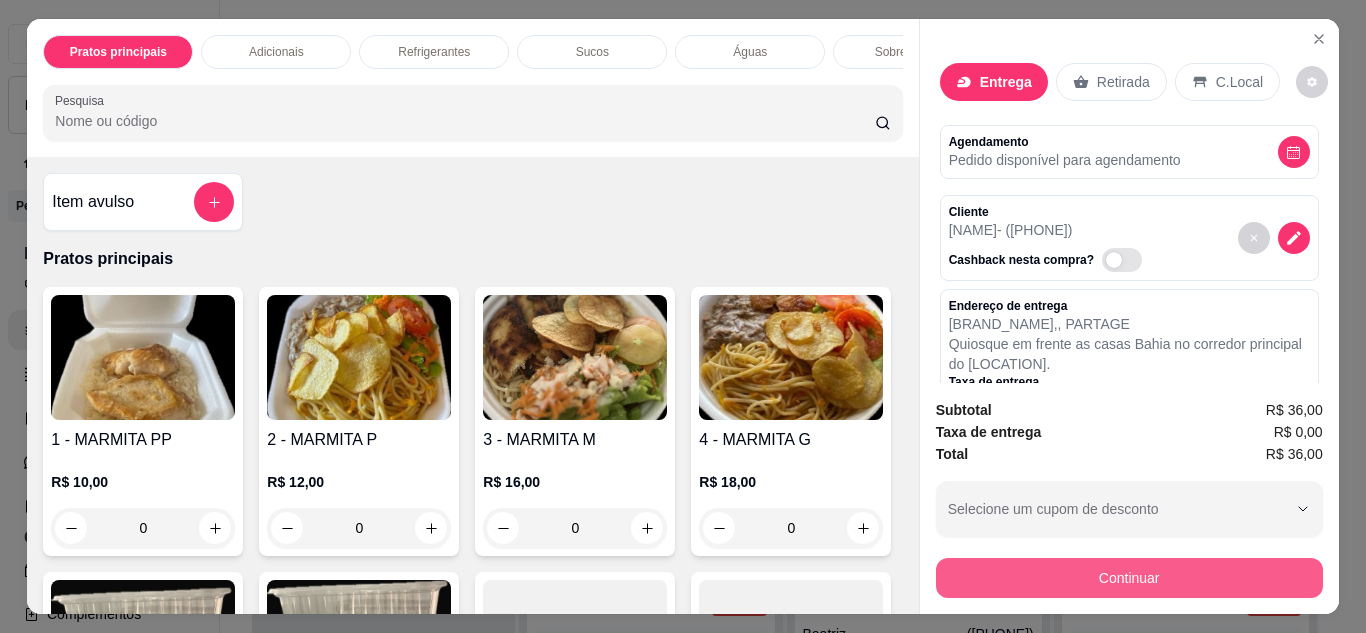 click on "Continuar" at bounding box center (1129, 578) 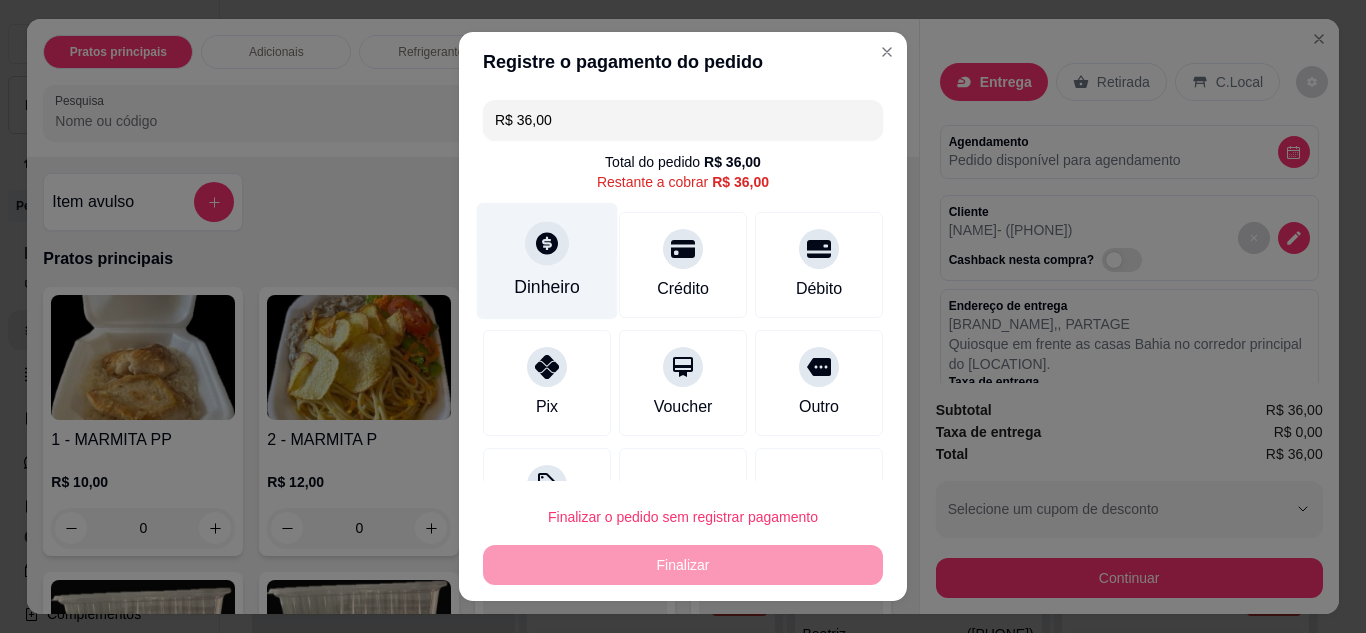 click at bounding box center [547, 243] 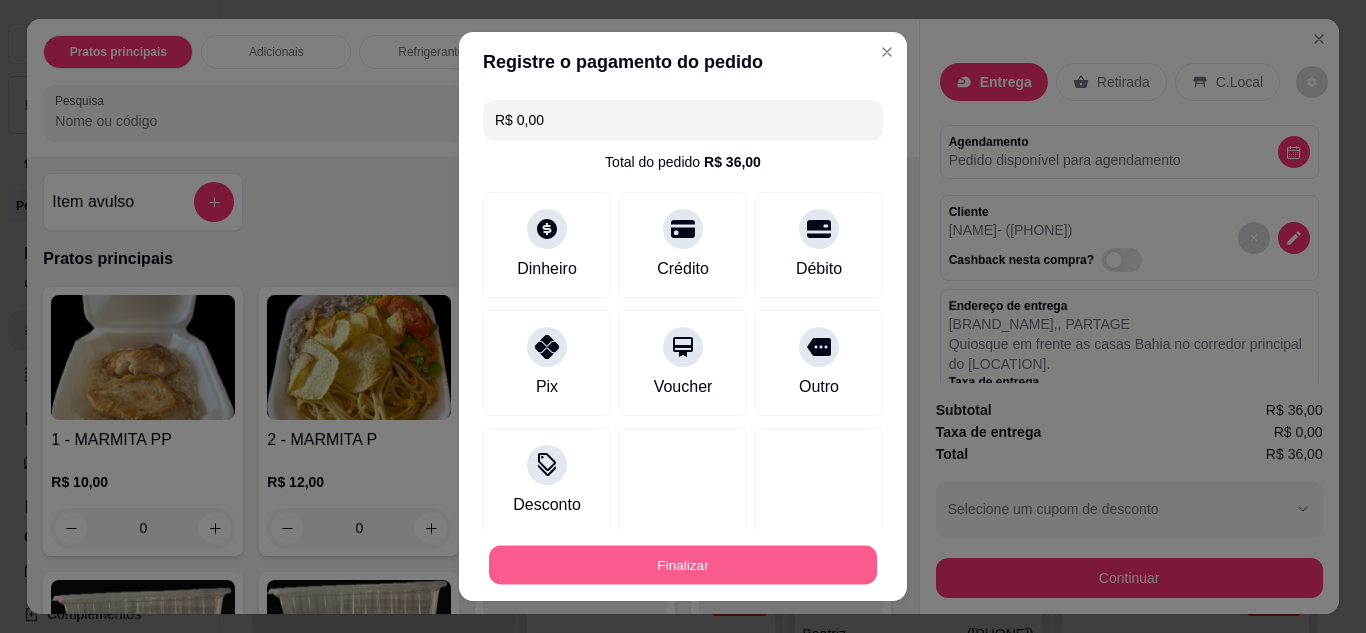 click on "Finalizar" at bounding box center (683, 565) 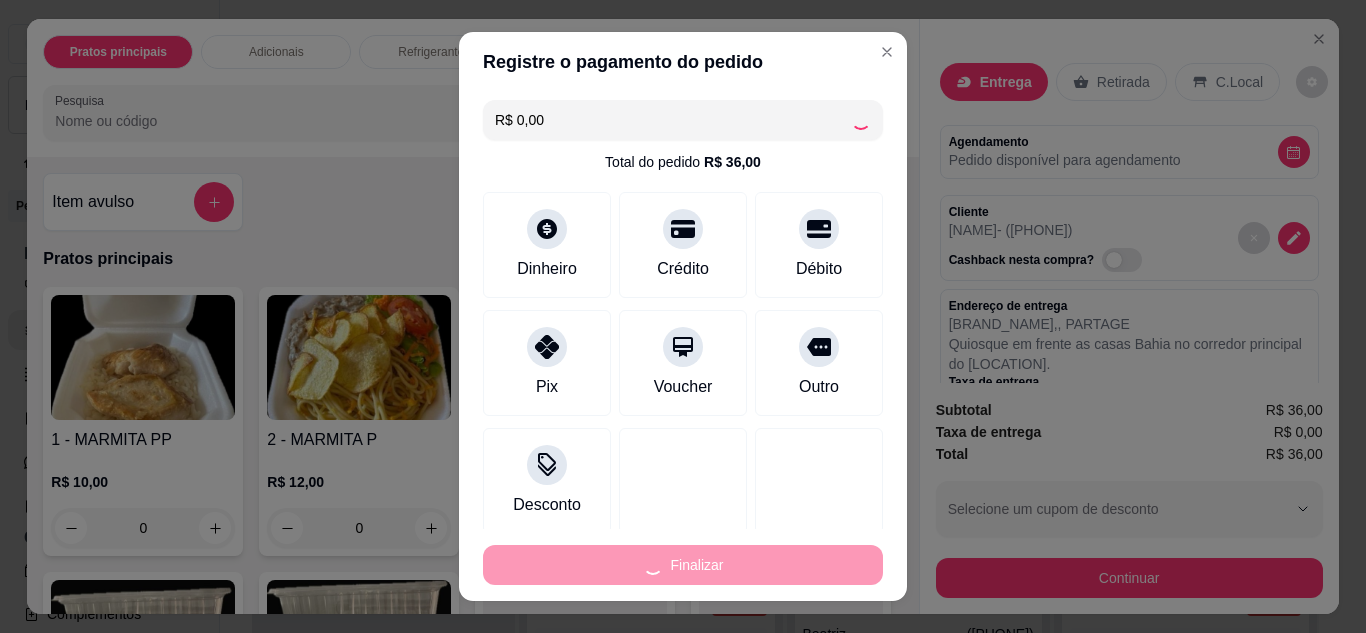 type on "-R$ 36,00" 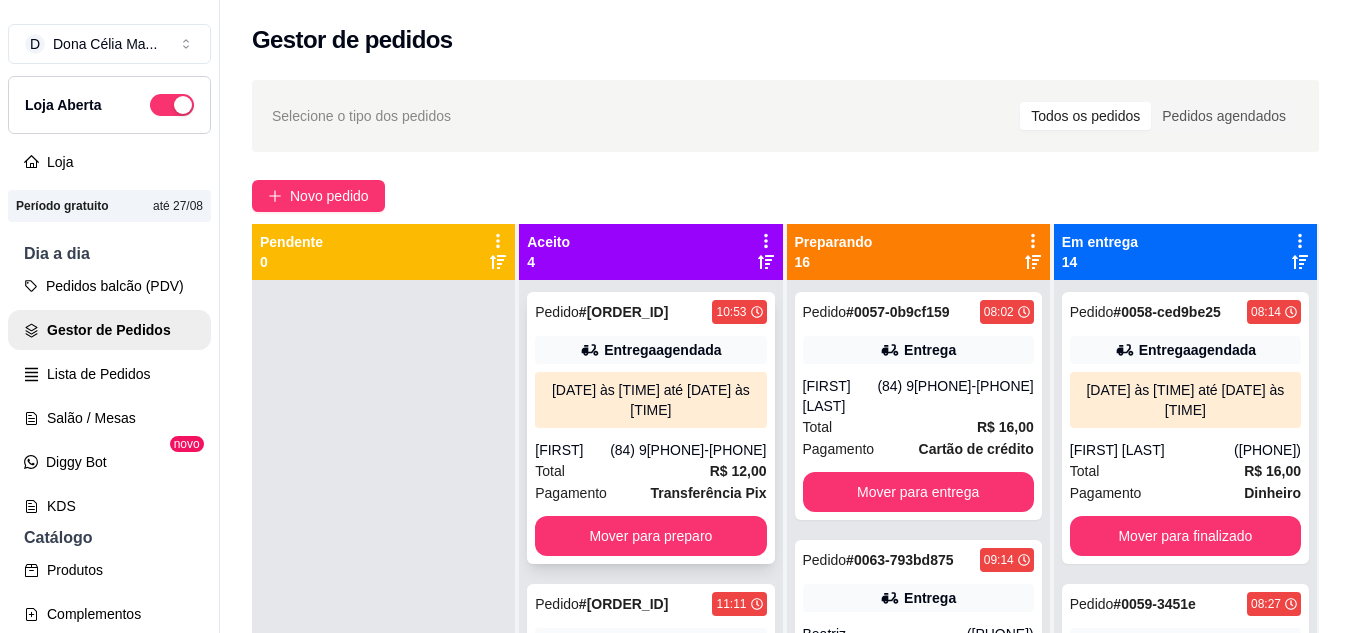 scroll, scrollTop: 407, scrollLeft: 0, axis: vertical 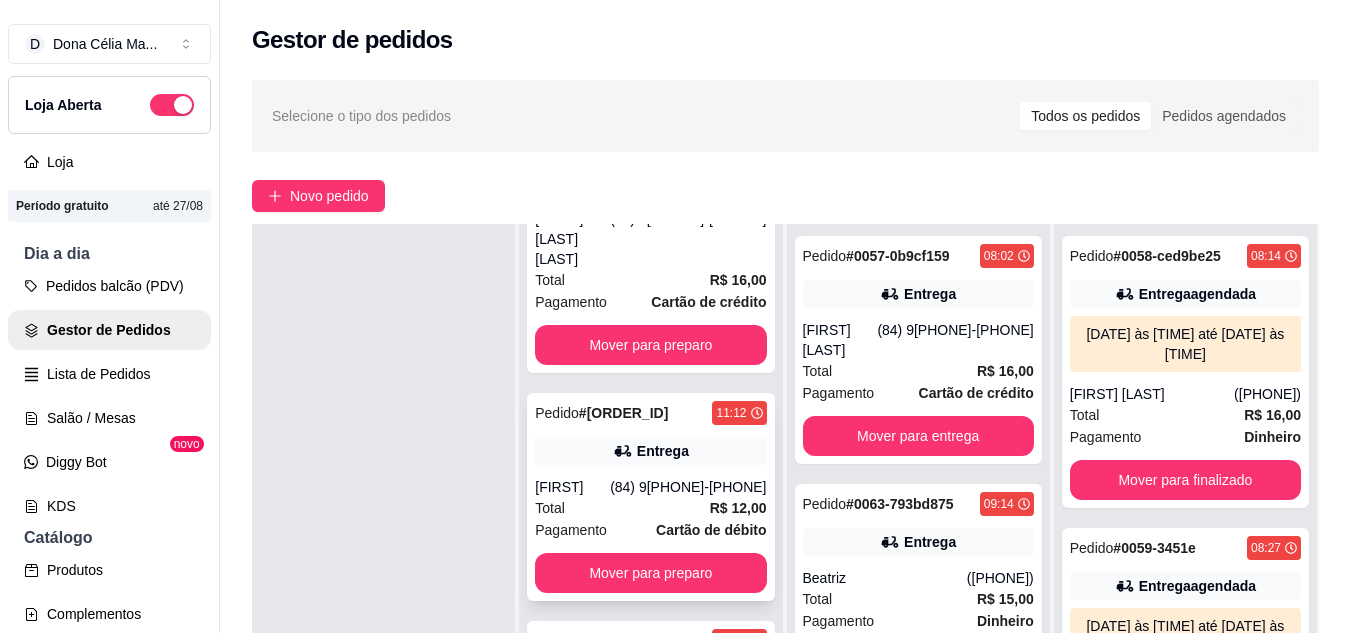 click on "Cartão de débito" at bounding box center [711, 530] 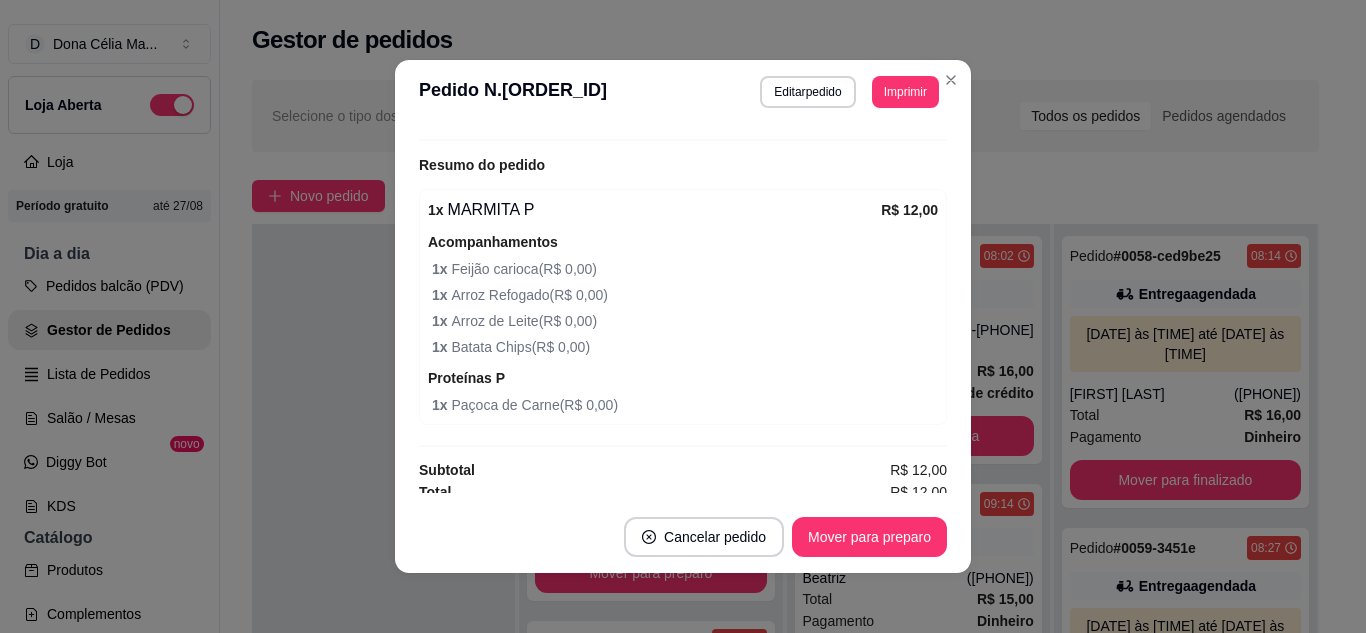 scroll, scrollTop: 610, scrollLeft: 0, axis: vertical 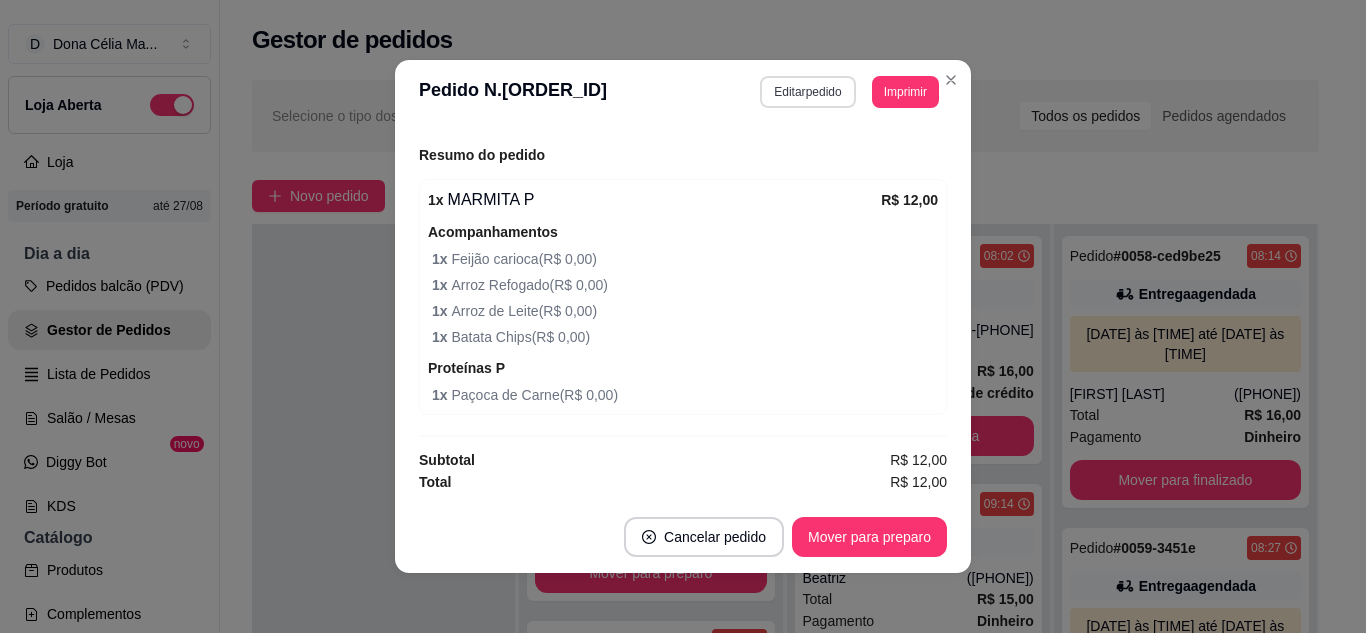 click on "Editar  pedido" at bounding box center [807, 92] 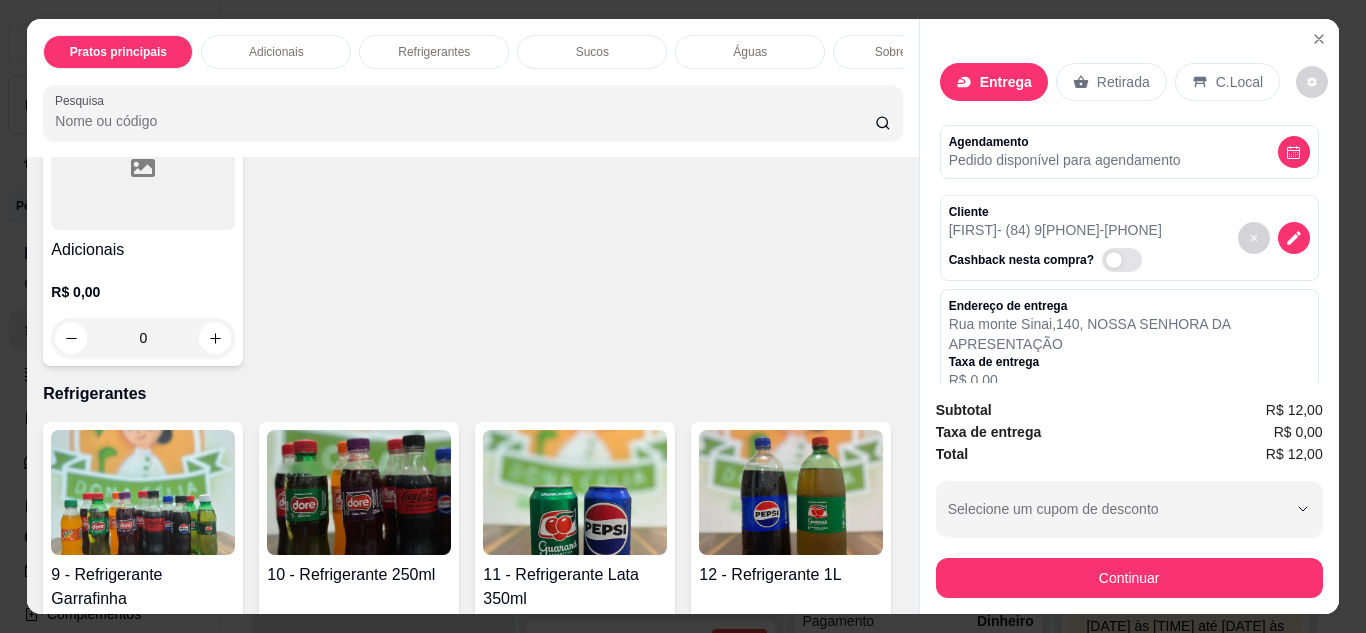 scroll, scrollTop: 1000, scrollLeft: 0, axis: vertical 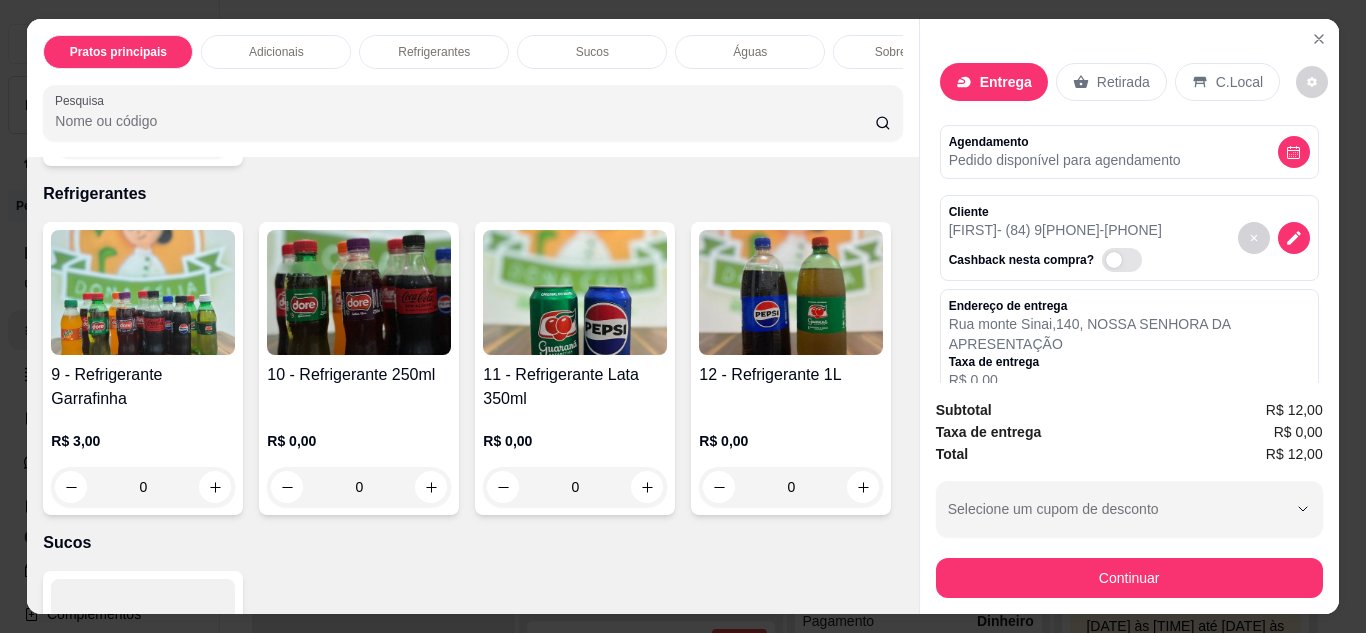 click at bounding box center [143, -33] 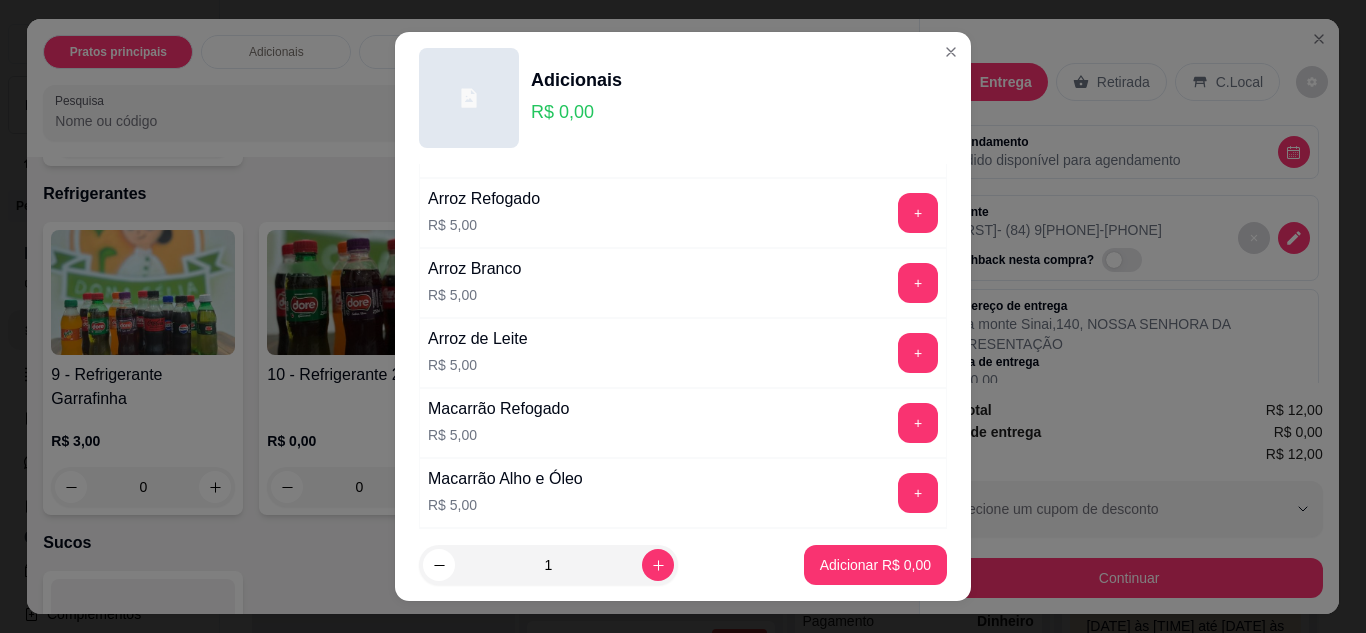 scroll, scrollTop: 300, scrollLeft: 0, axis: vertical 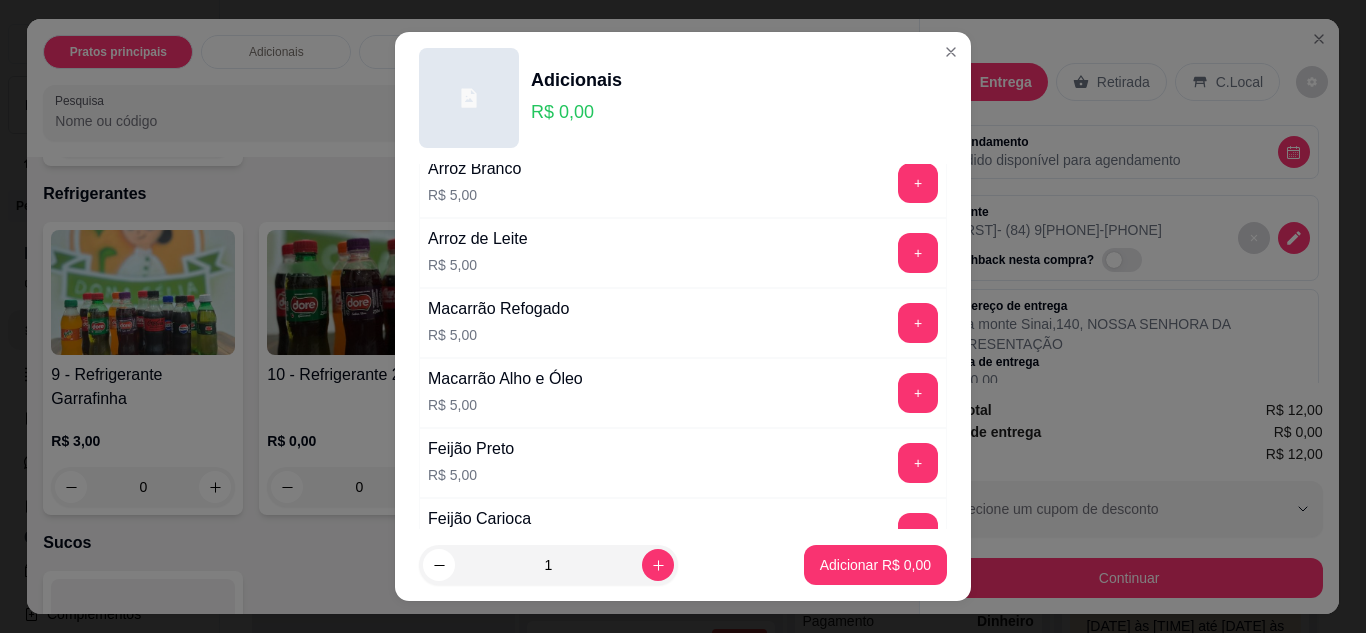 click on "+" at bounding box center (918, 253) 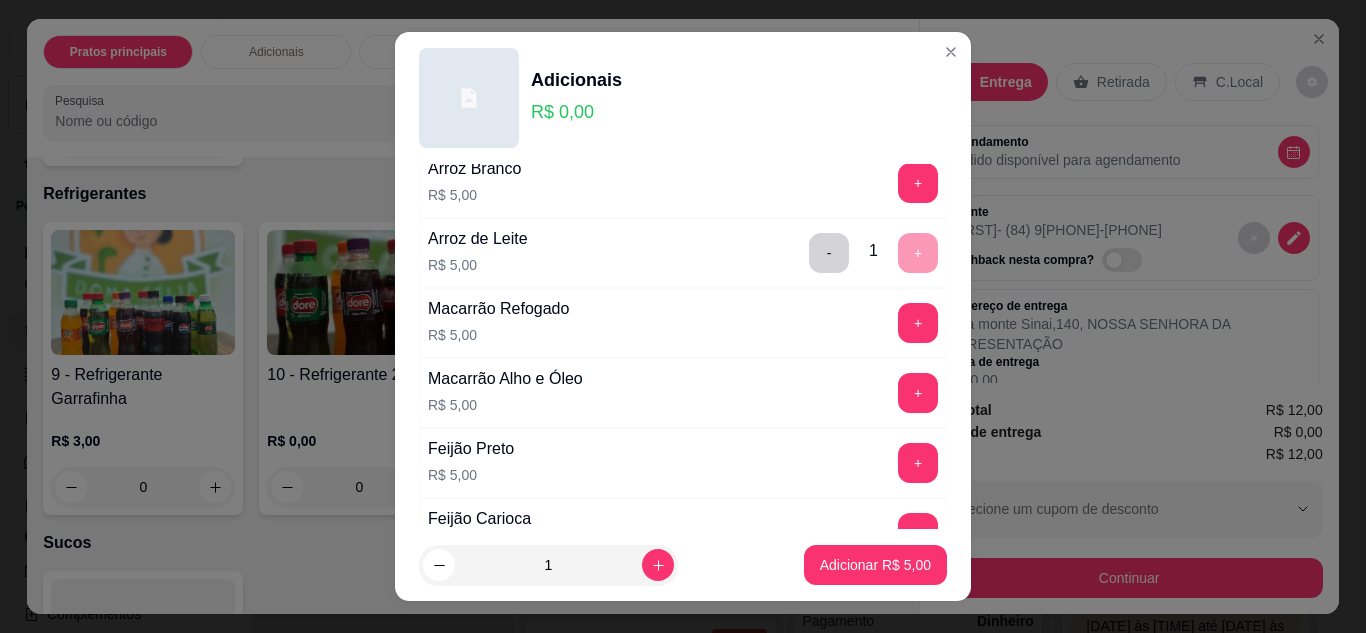 click on "Adicionar   R$ 5,00" at bounding box center [875, 565] 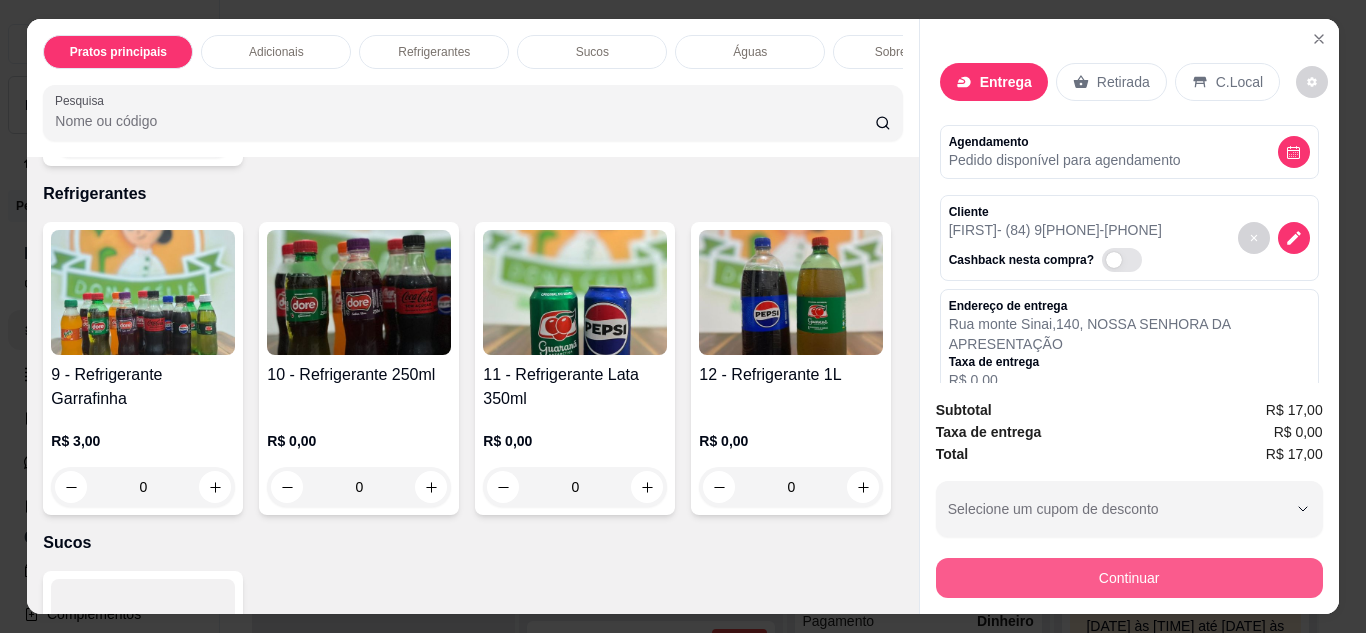 click on "Continuar" at bounding box center (1129, 578) 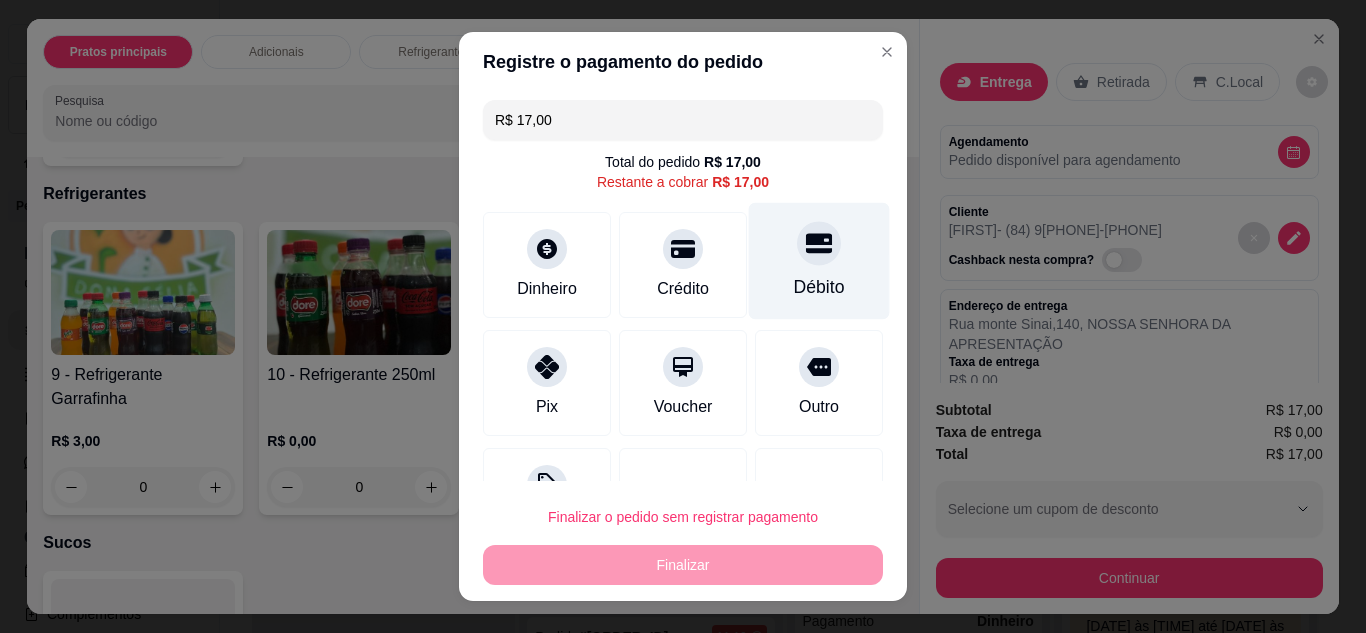 click on "Débito" at bounding box center (819, 260) 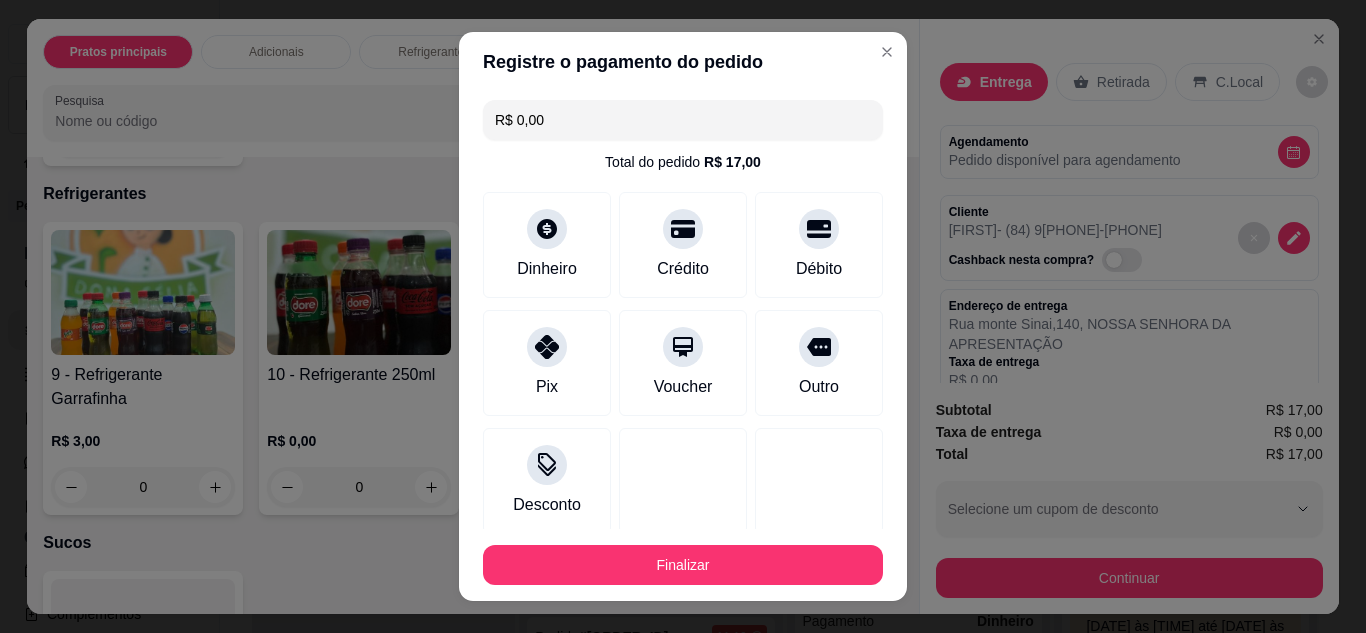click on "Finalizar" at bounding box center [683, 565] 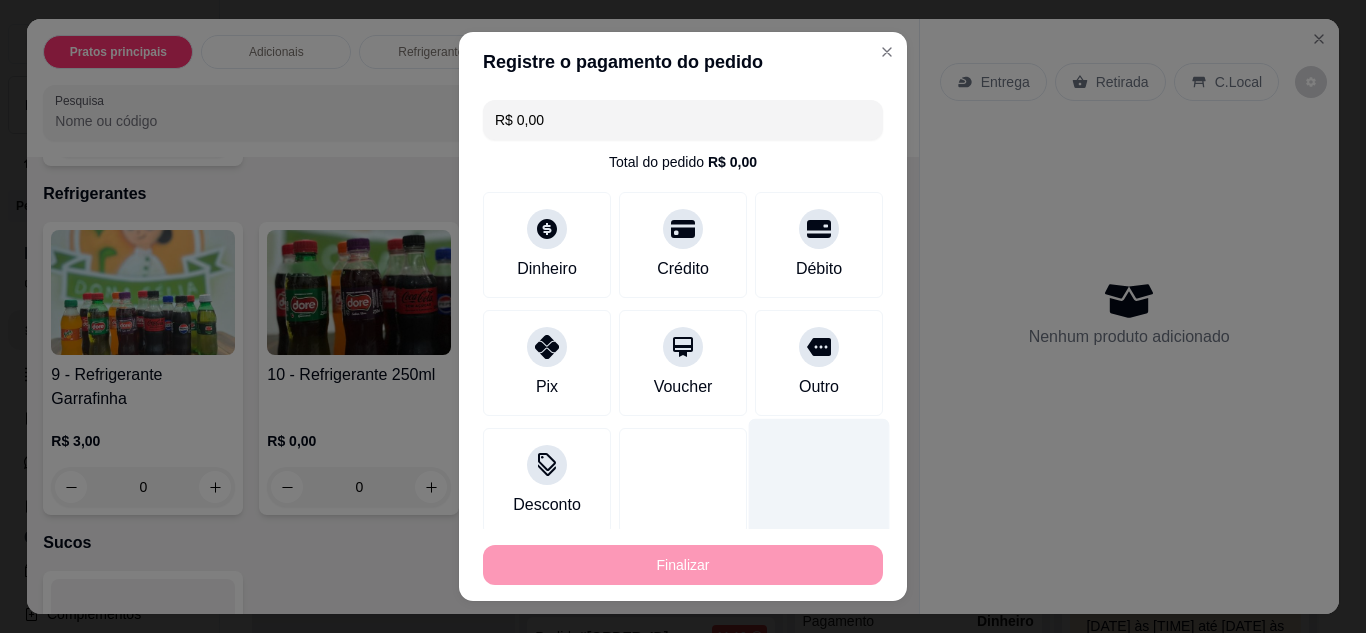 type on "-R$ 17,00" 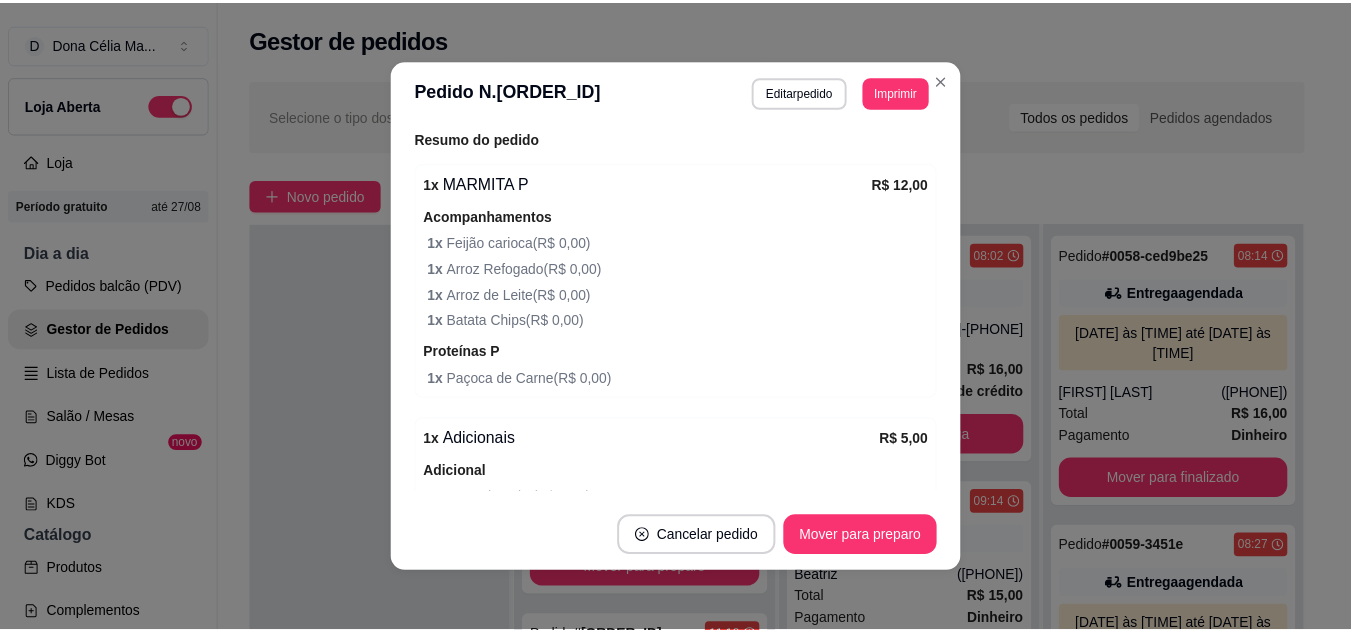 scroll, scrollTop: 594, scrollLeft: 0, axis: vertical 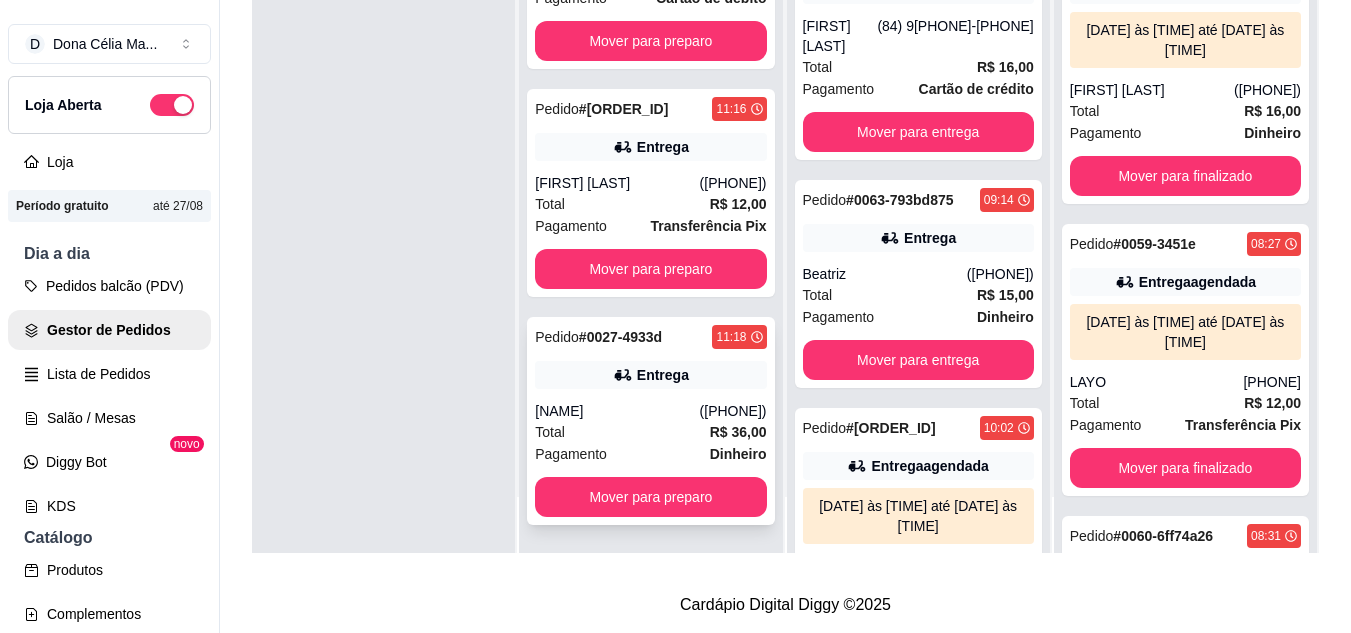 click 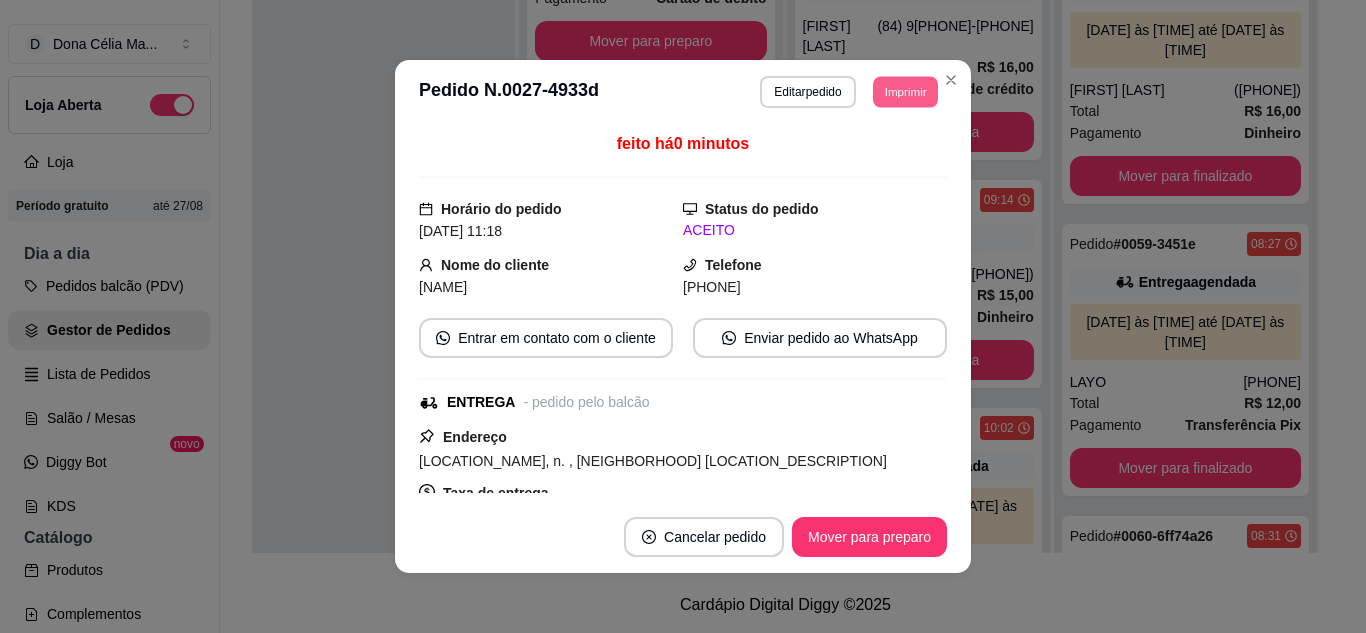 click on "Imprimir" at bounding box center [905, 91] 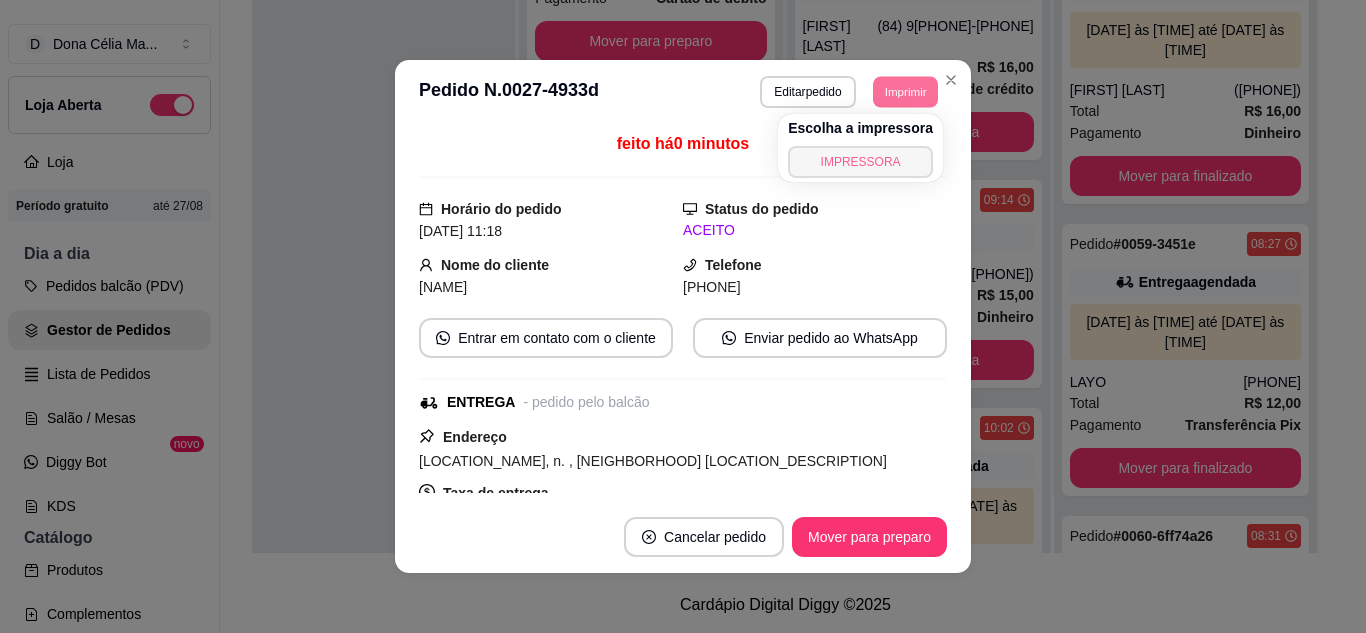 click on "IMPRESSORA" at bounding box center (860, 162) 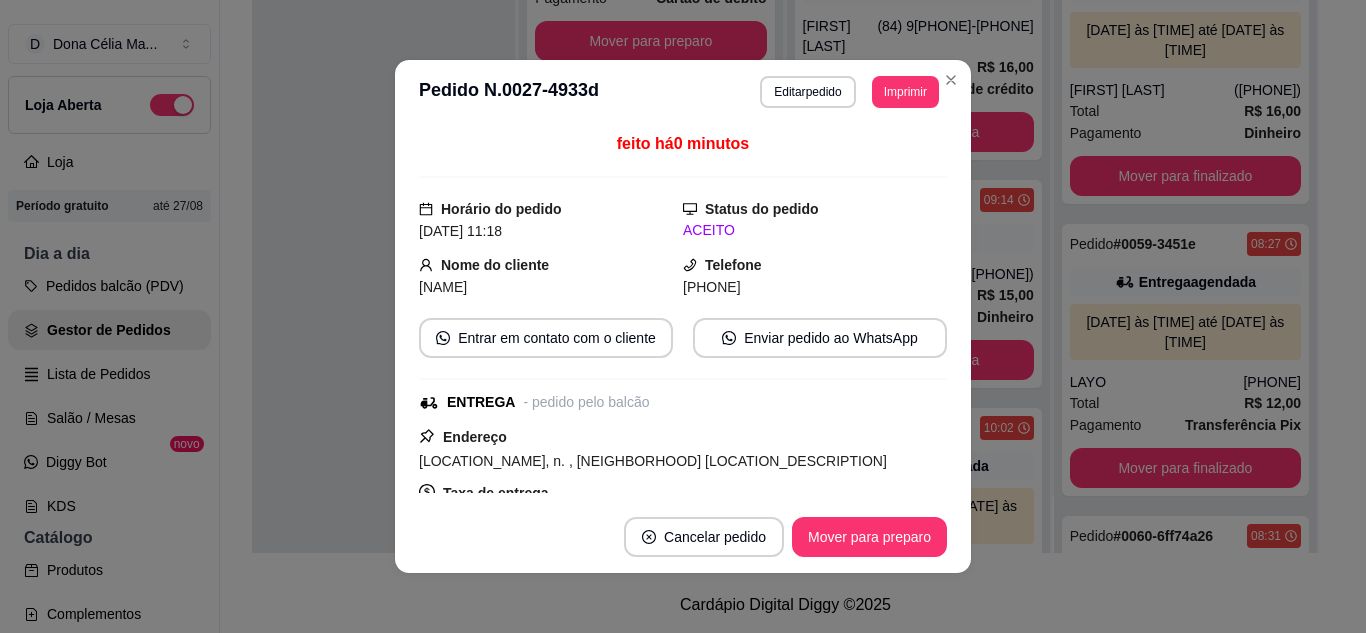 click on "**********" at bounding box center [849, 92] 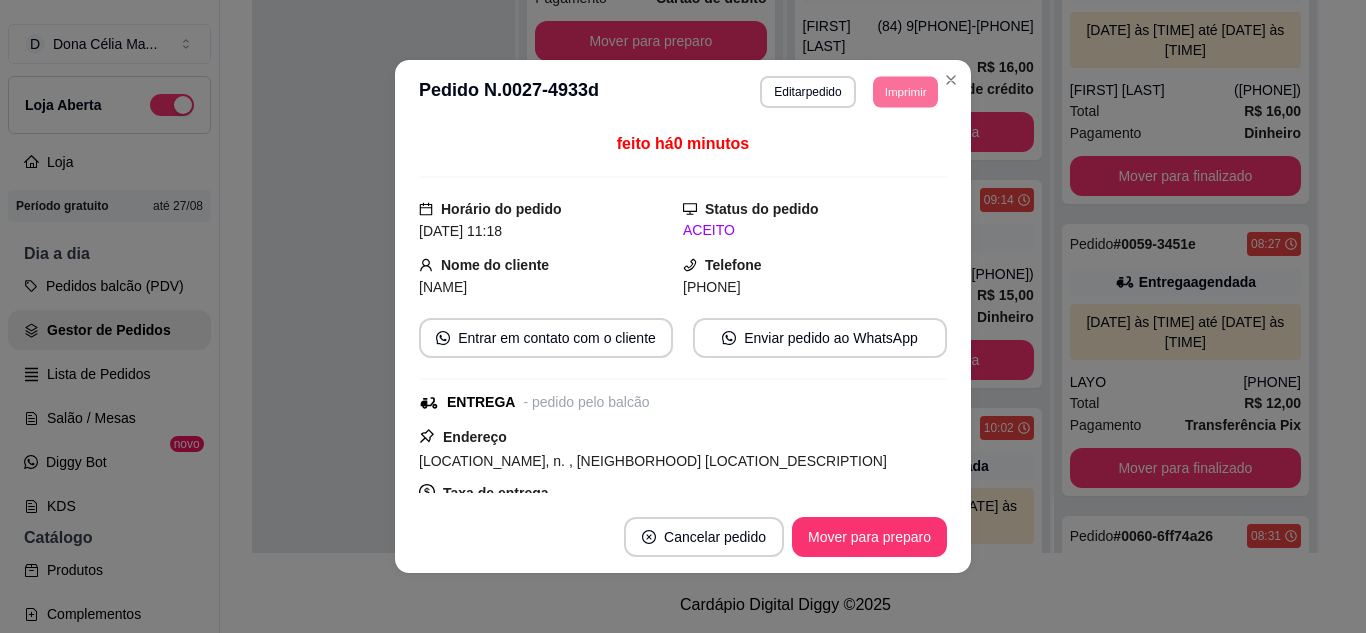 click on "IMPRESSORA" at bounding box center (877, 153) 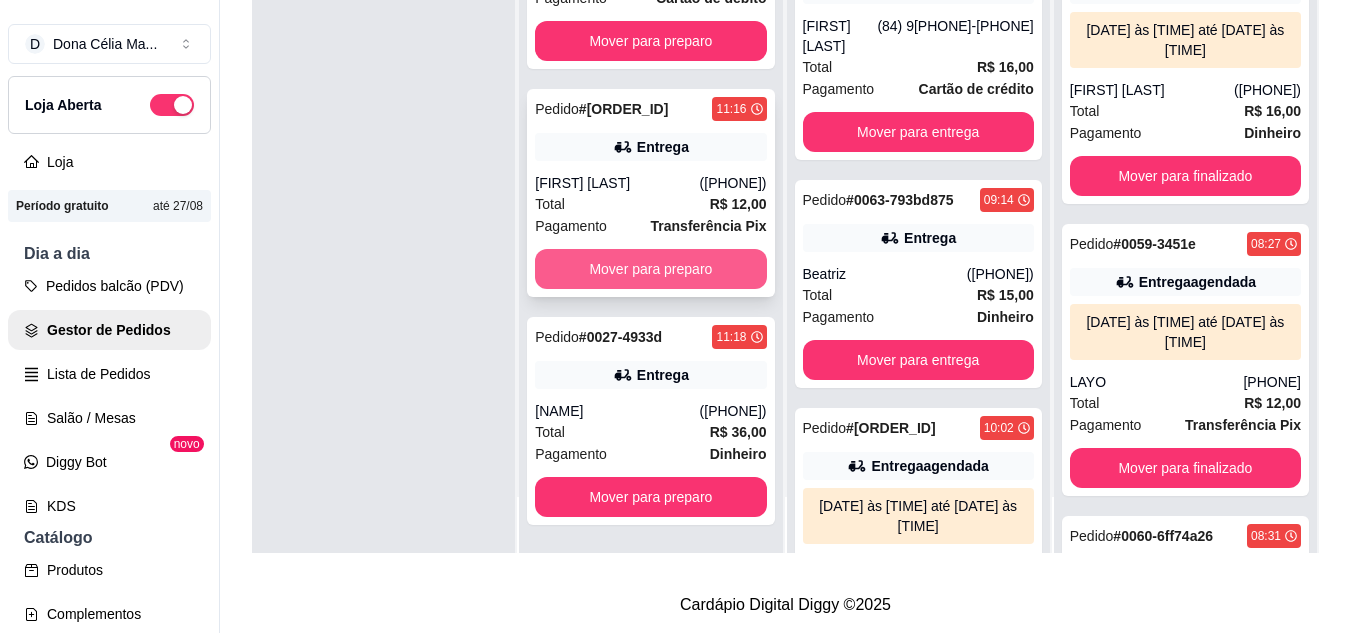 click on "Mover para preparo" at bounding box center (650, 269) 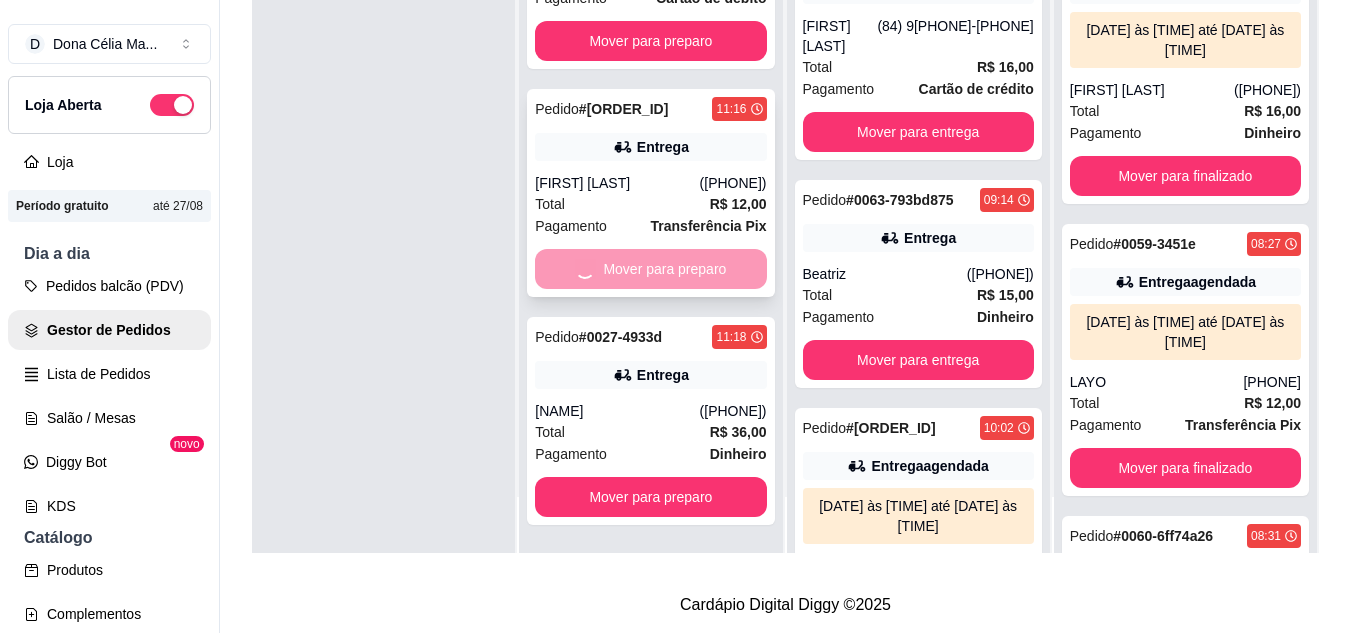 scroll, scrollTop: 407, scrollLeft: 0, axis: vertical 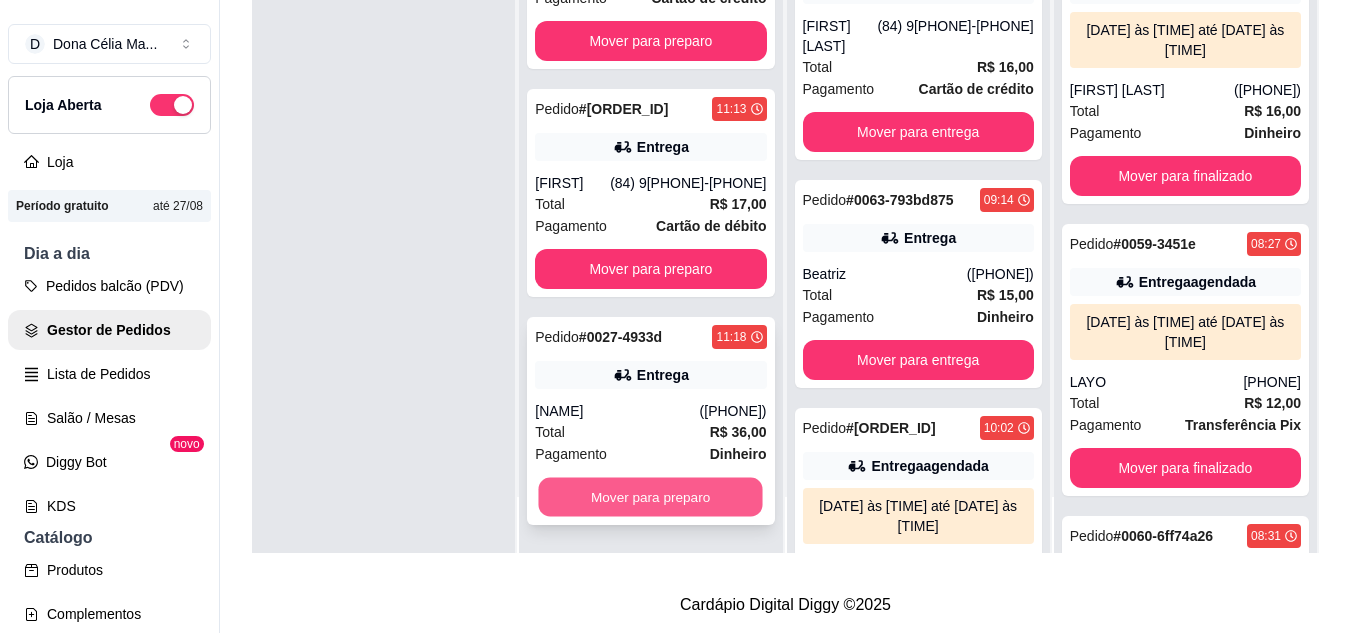 click on "Mover para preparo" at bounding box center (651, 497) 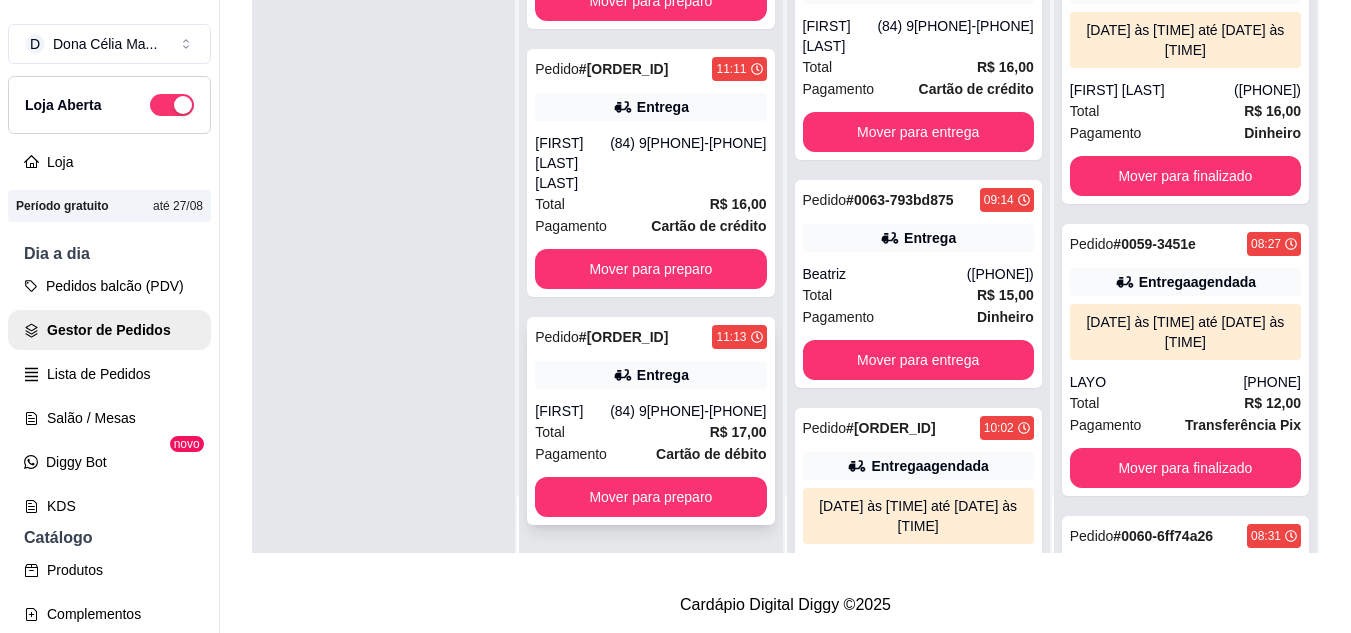 scroll, scrollTop: 179, scrollLeft: 0, axis: vertical 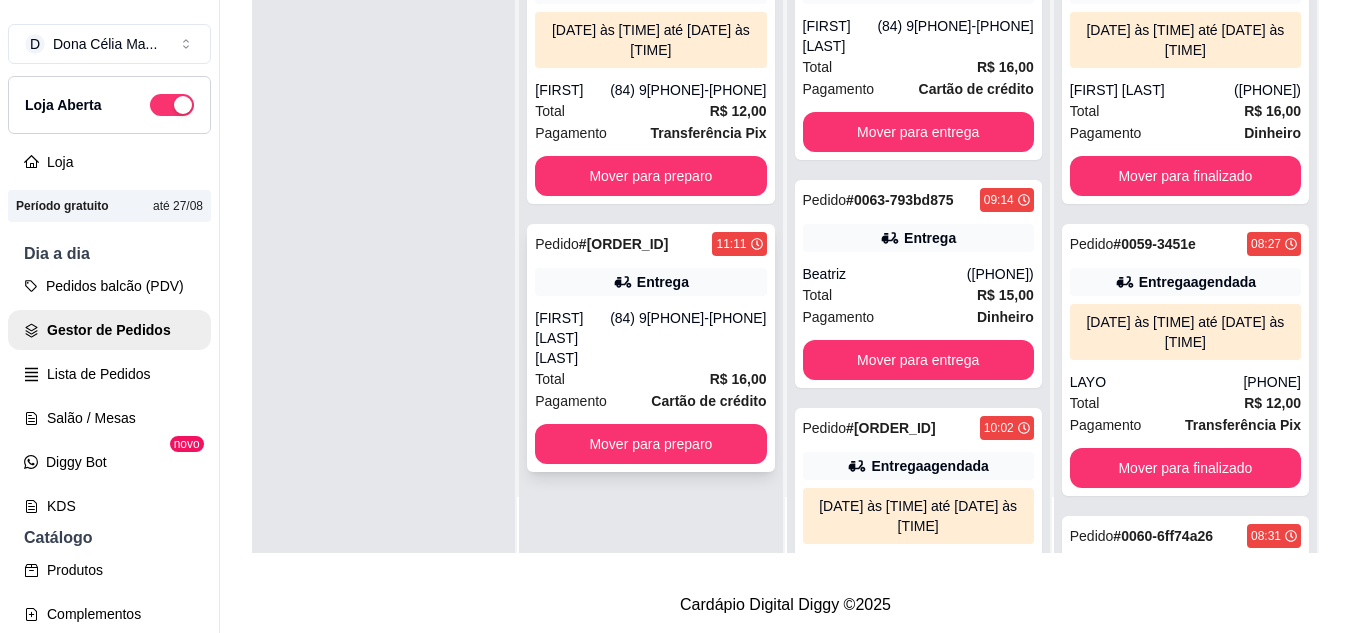 click on "Mover para preparo" at bounding box center [650, 444] 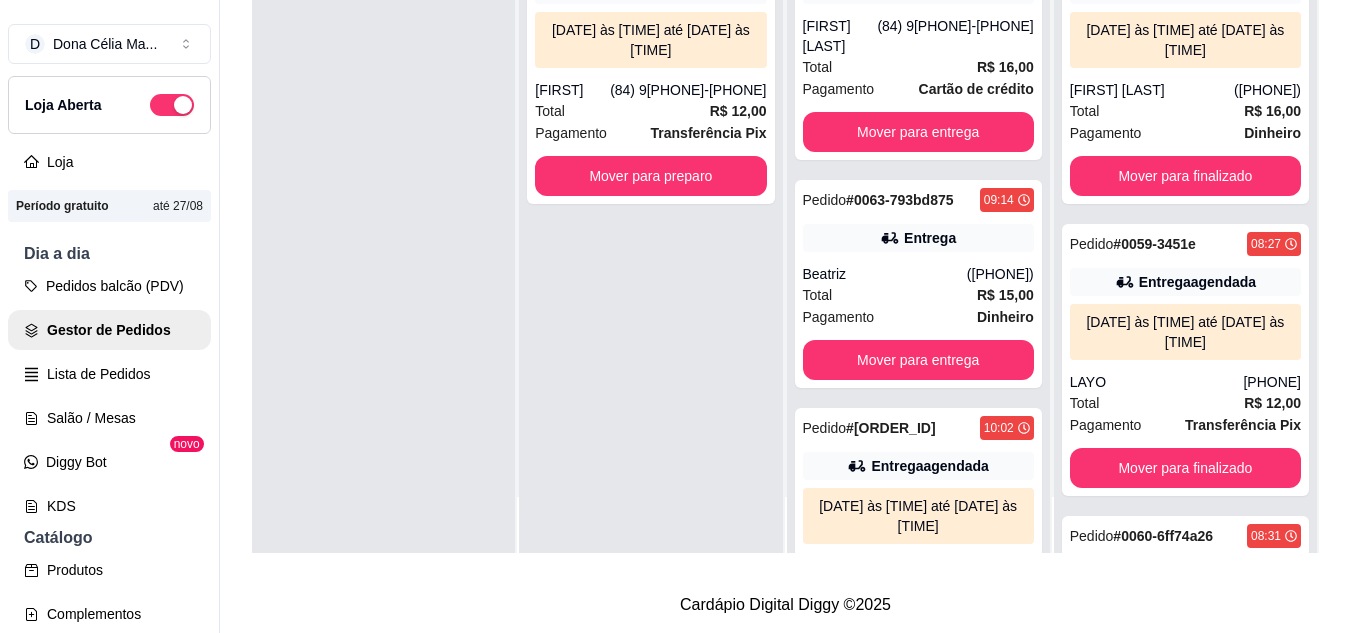scroll, scrollTop: 0, scrollLeft: 0, axis: both 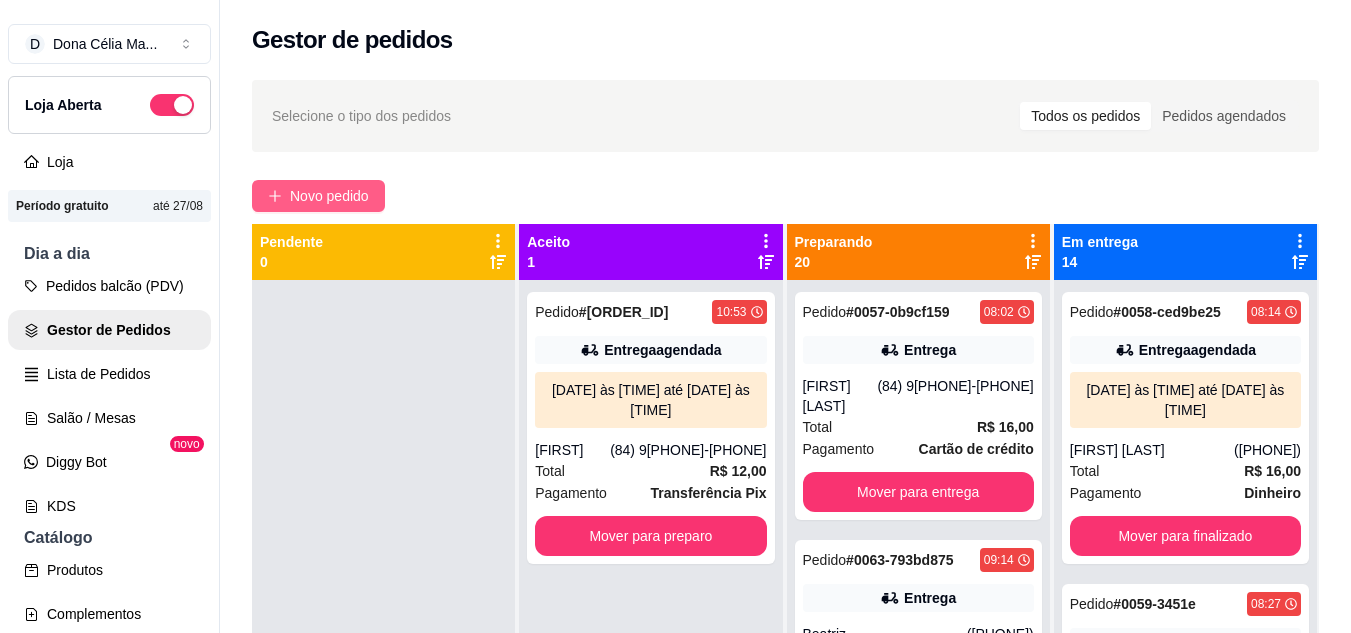 click on "Novo pedido" at bounding box center (329, 196) 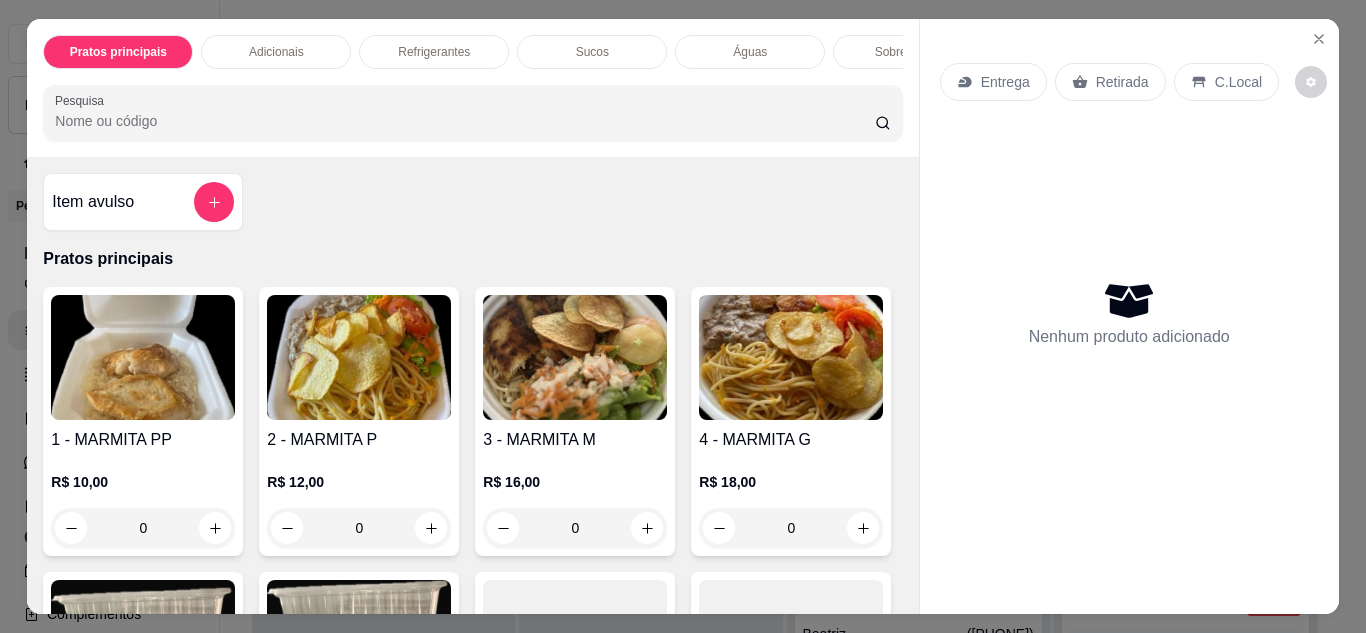 click on "1 - MARMITA PP   R$ 10,00 0" at bounding box center (143, 421) 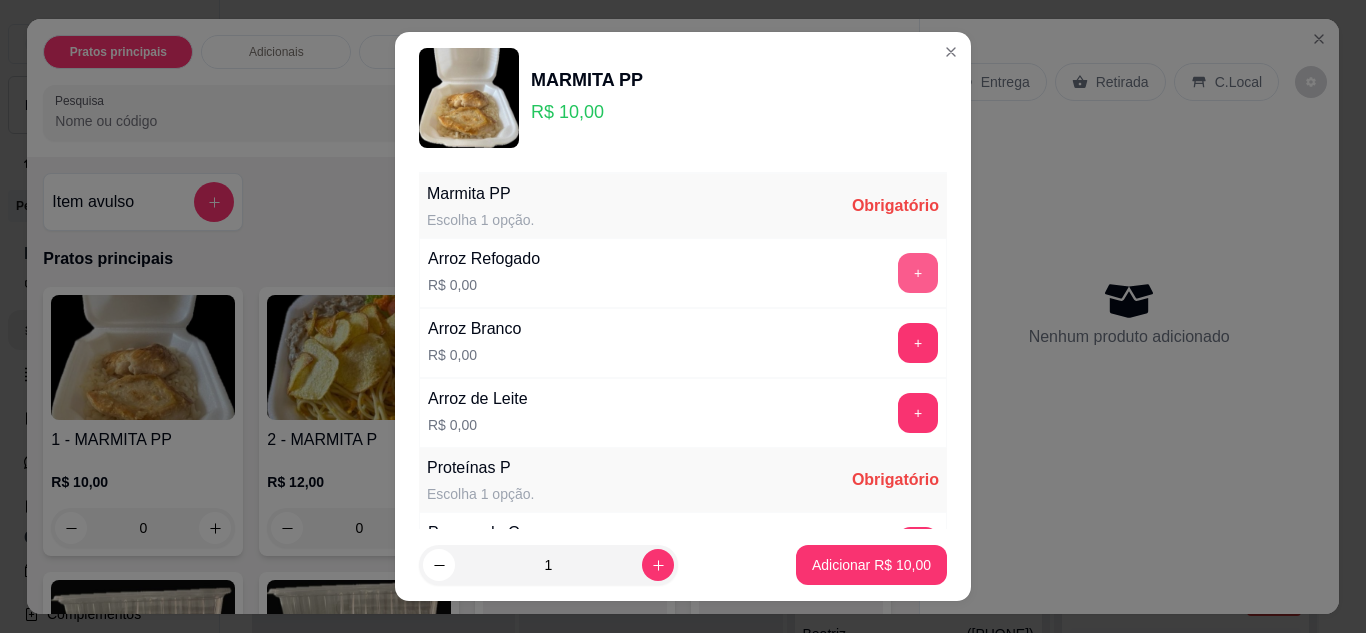 click on "+" at bounding box center [918, 273] 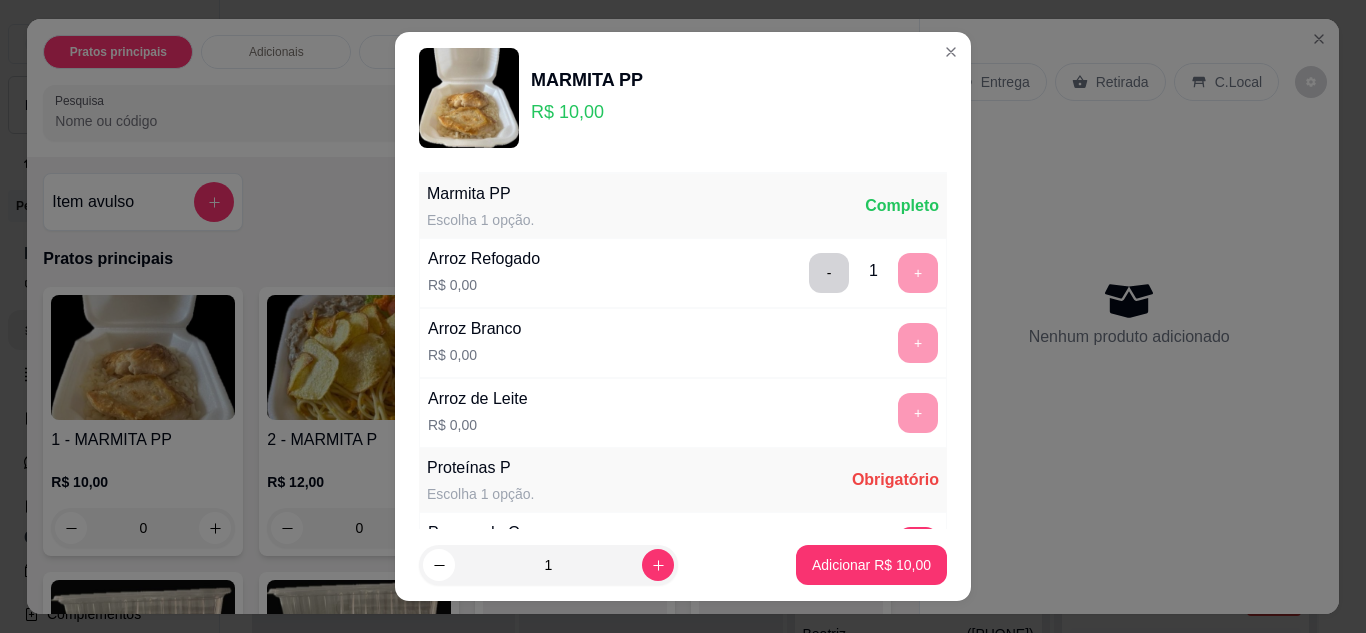 scroll, scrollTop: 284, scrollLeft: 0, axis: vertical 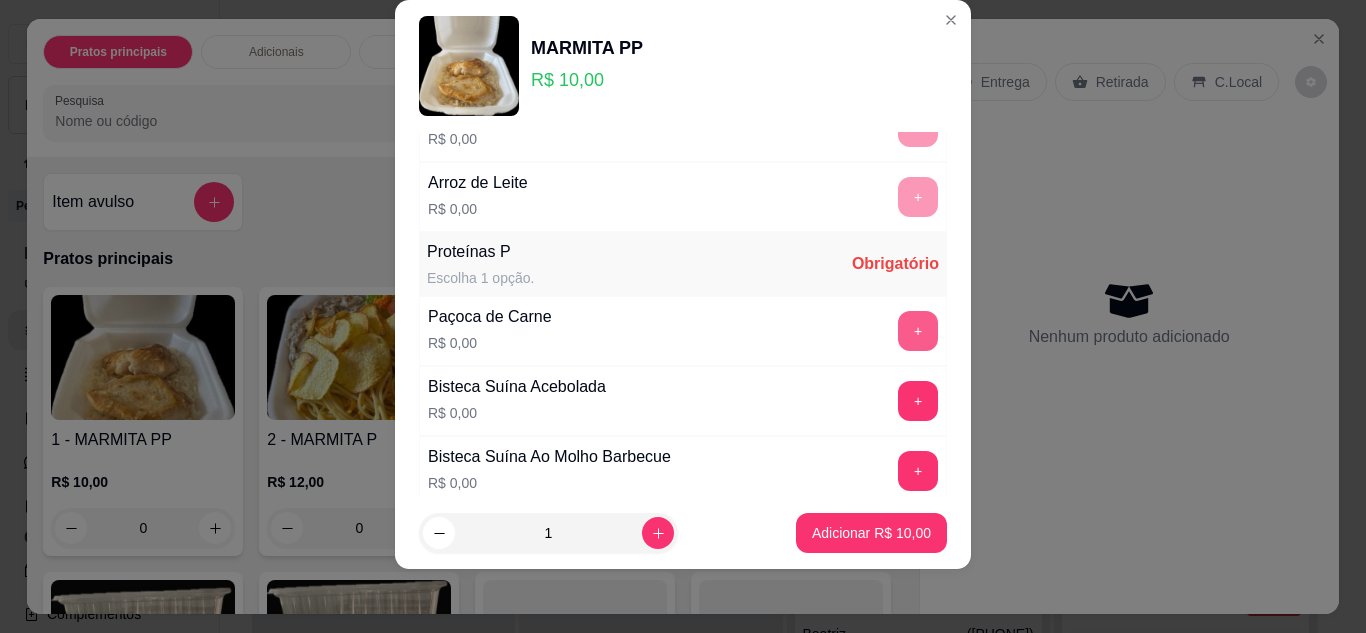 click on "+" at bounding box center (918, 331) 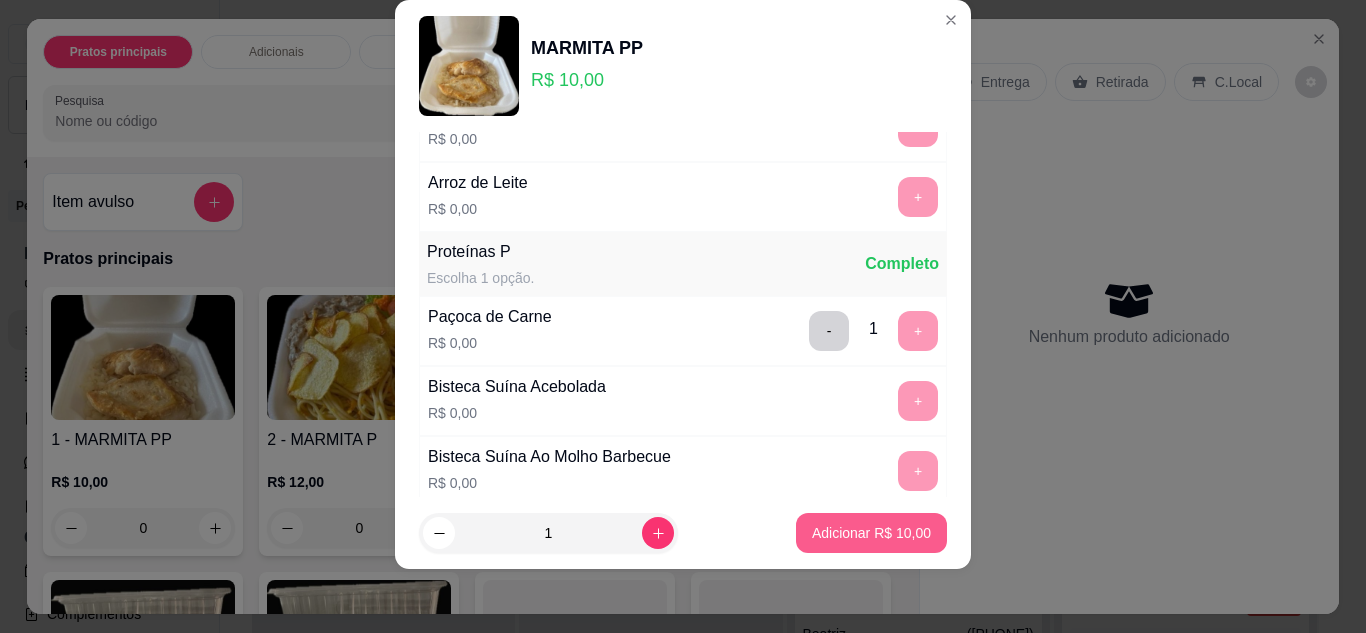 click on "Adicionar   R$ 10,00" at bounding box center (871, 533) 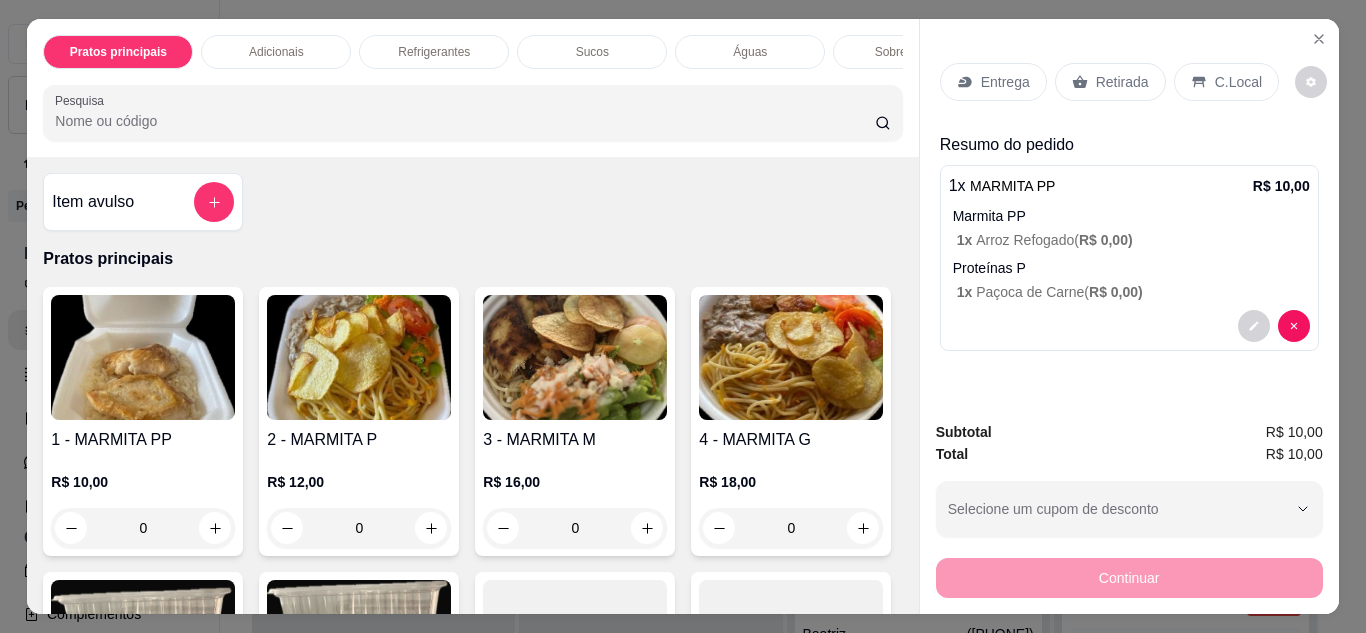 click on "Entrega" at bounding box center (1005, 82) 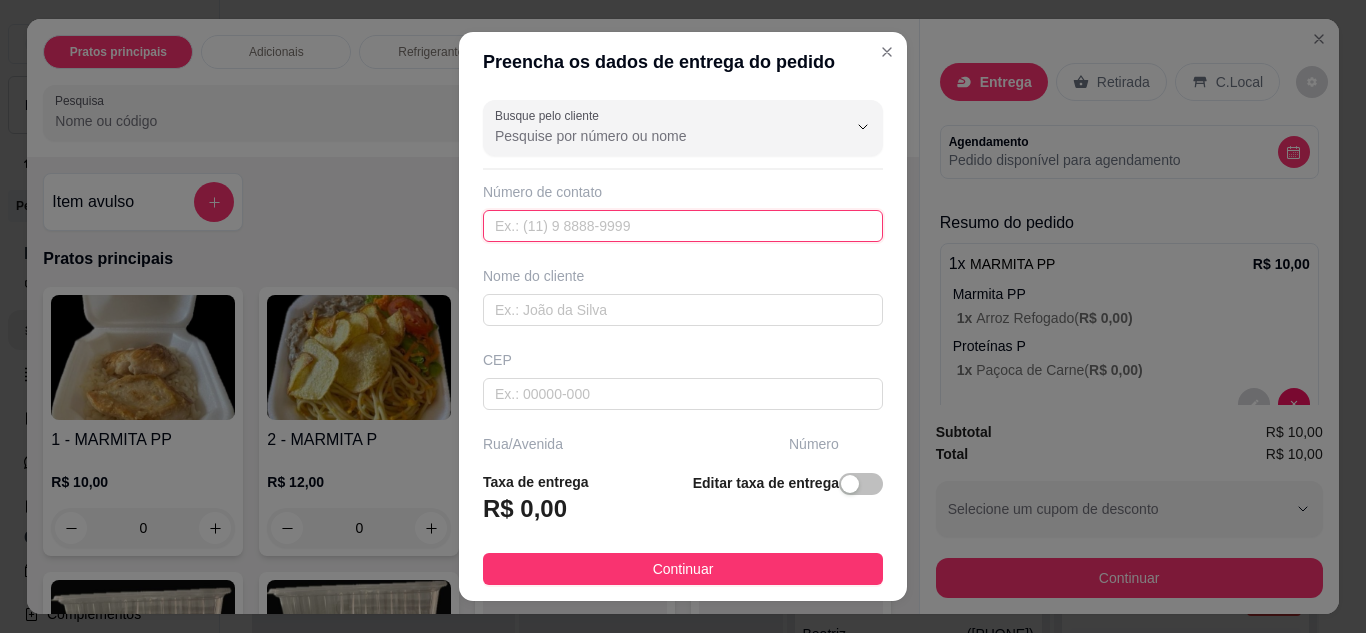 click at bounding box center (683, 226) 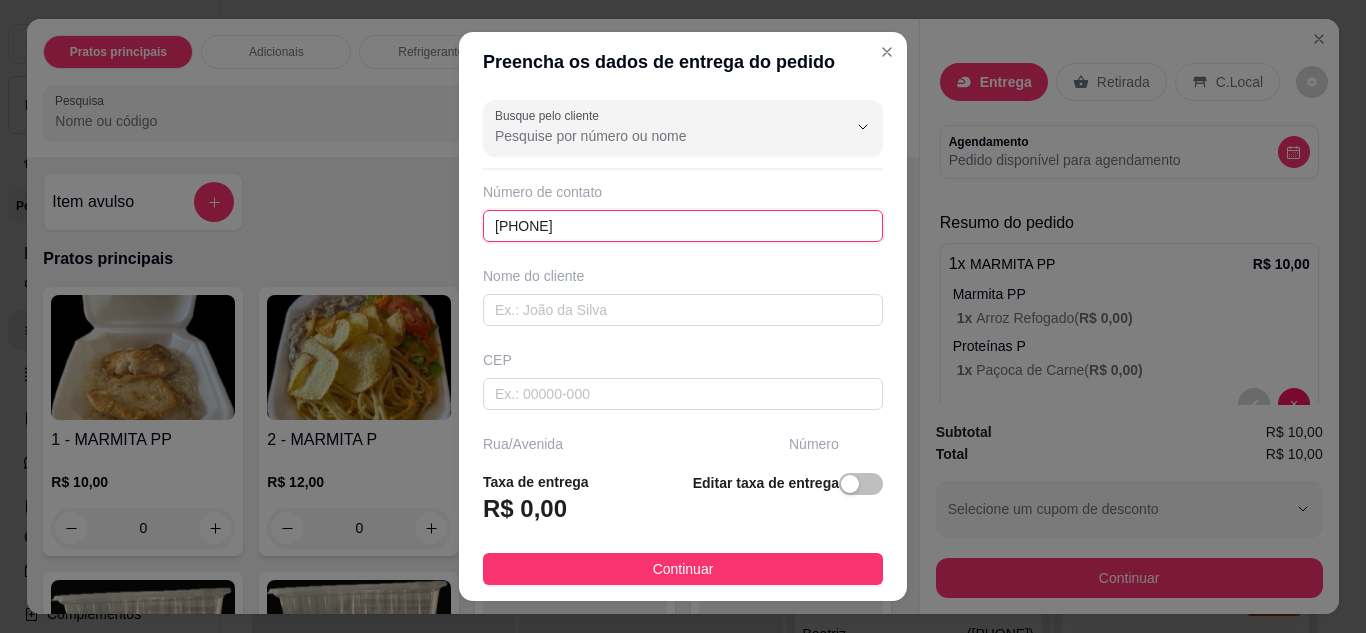 click on "(84) 9196-5936" at bounding box center (683, 226) 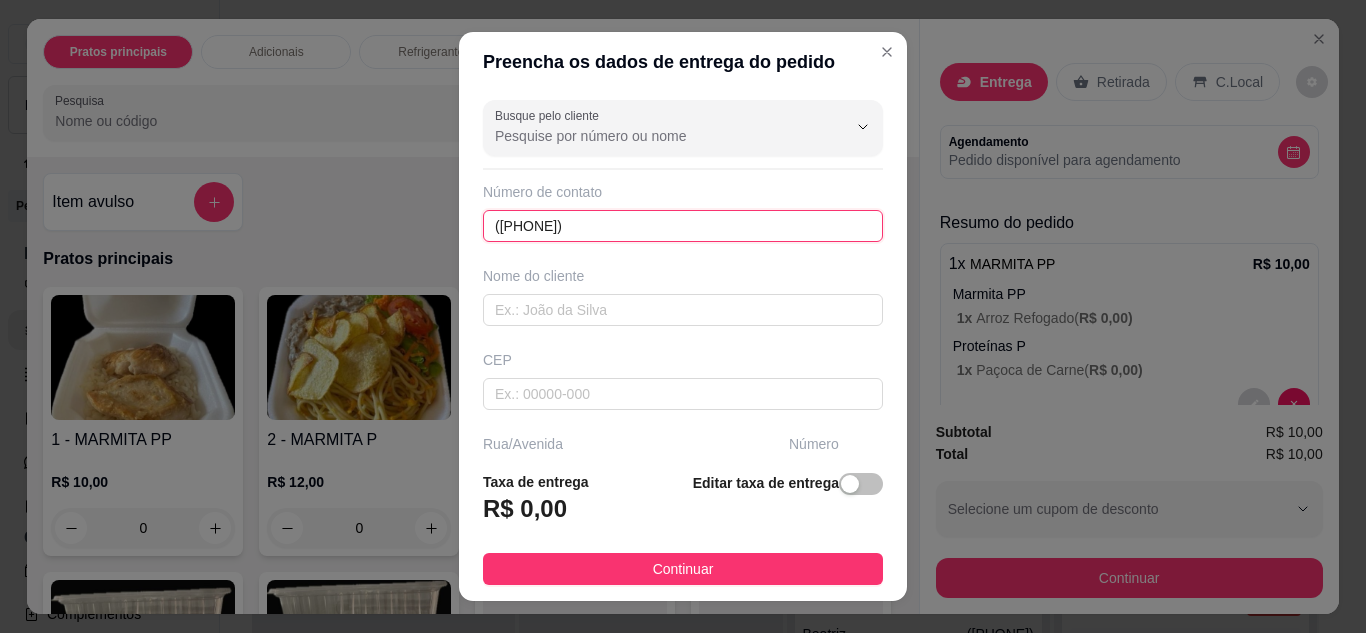 type on "(84) 99196-5936" 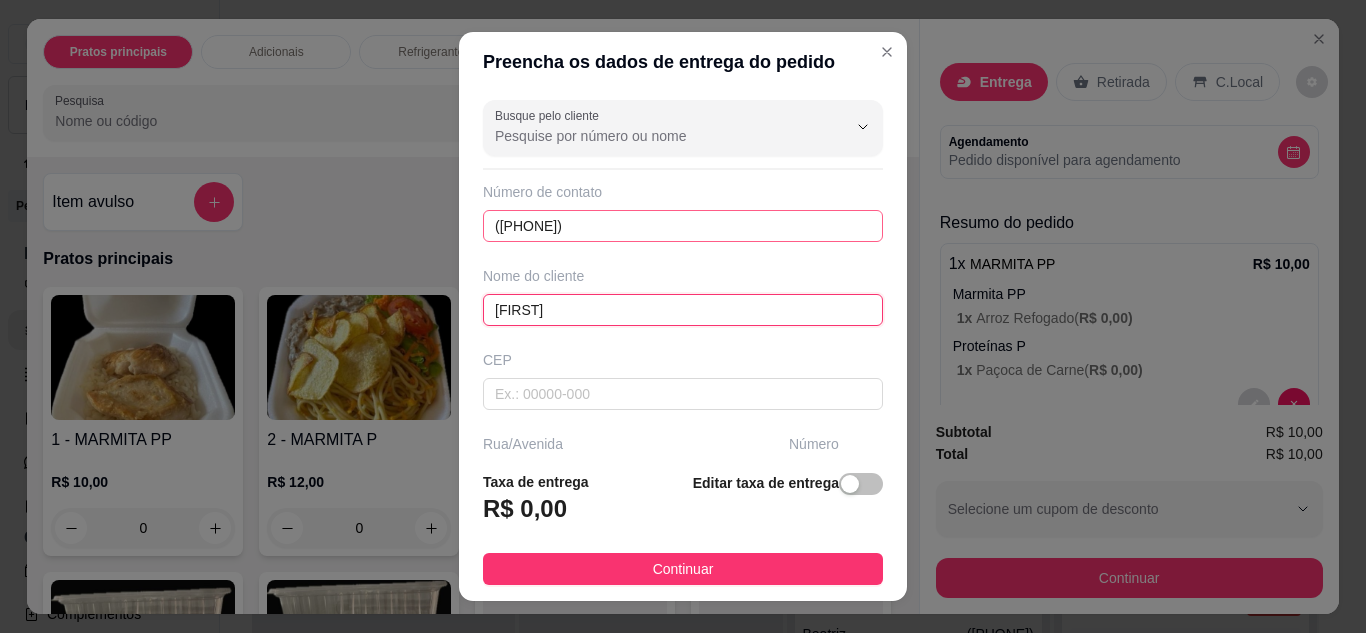 type on "Mary" 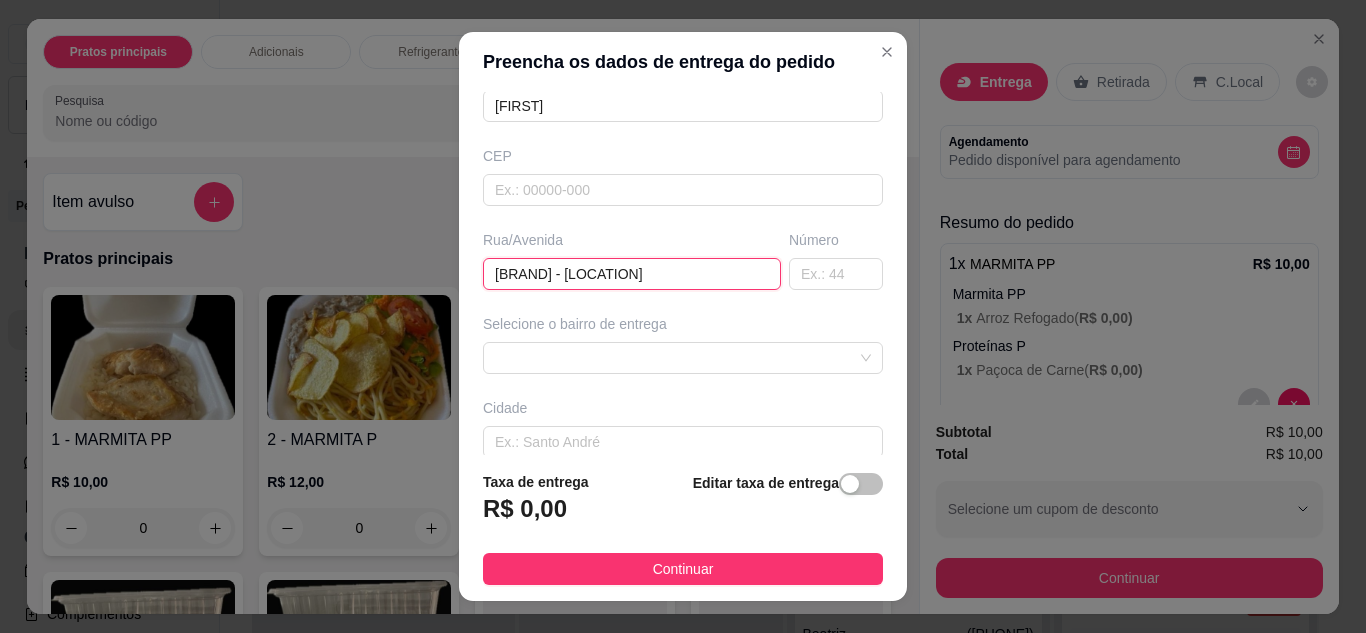 scroll, scrollTop: 304, scrollLeft: 0, axis: vertical 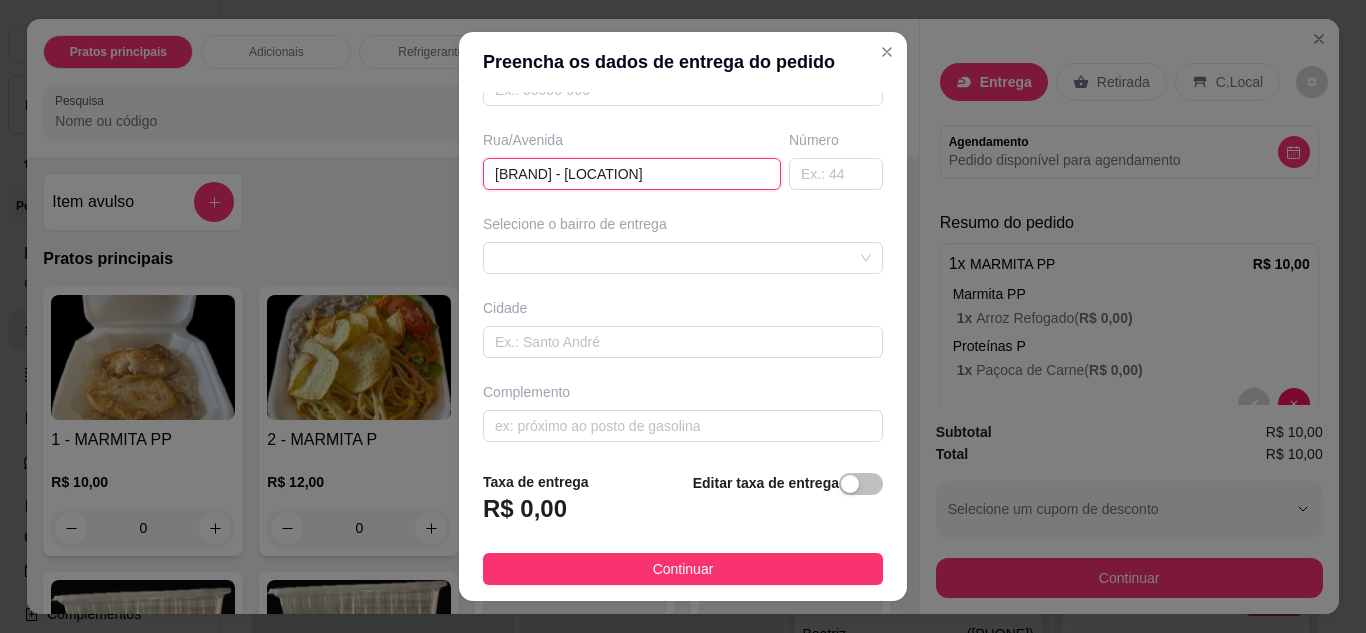 type on "Gol Mania - Partage" 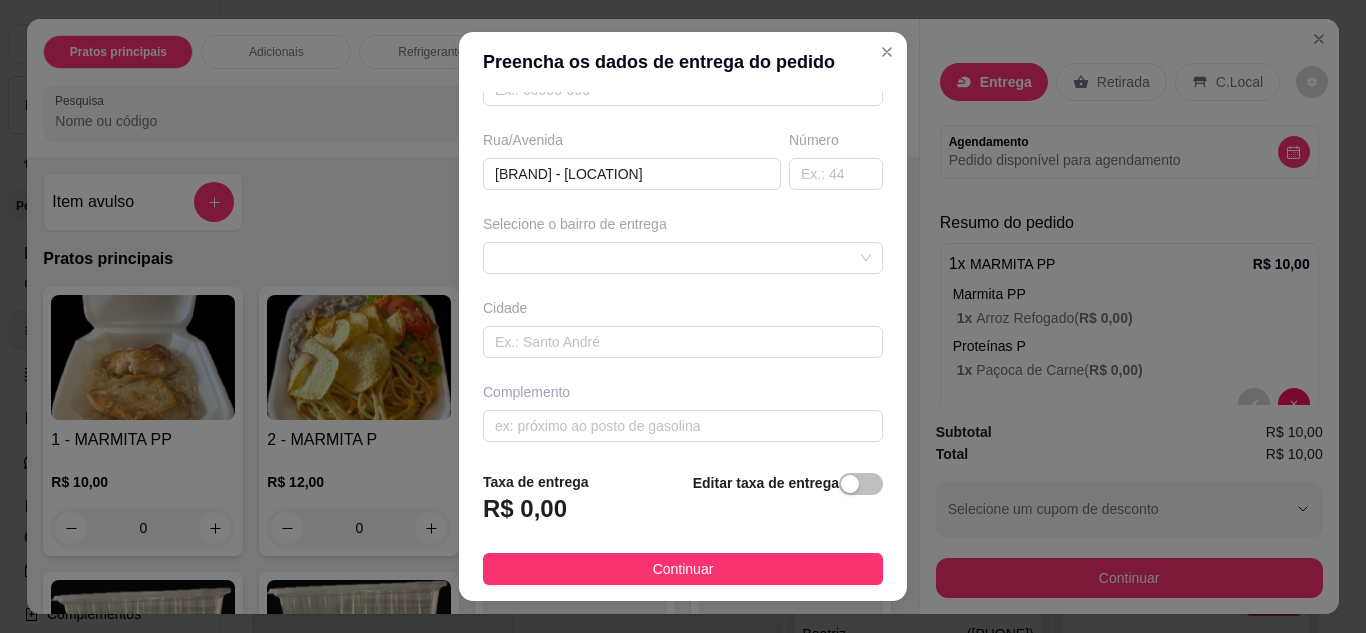 click on "Selecione o bairro de entrega" at bounding box center (683, 224) 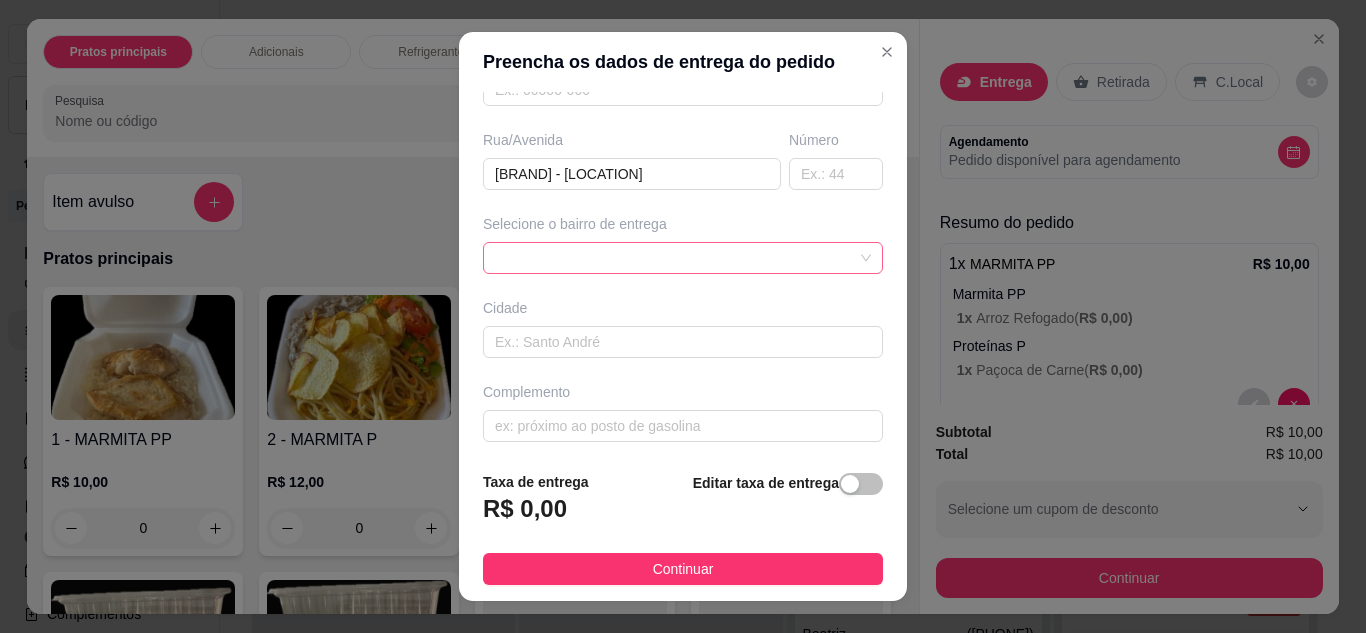click at bounding box center [683, 258] 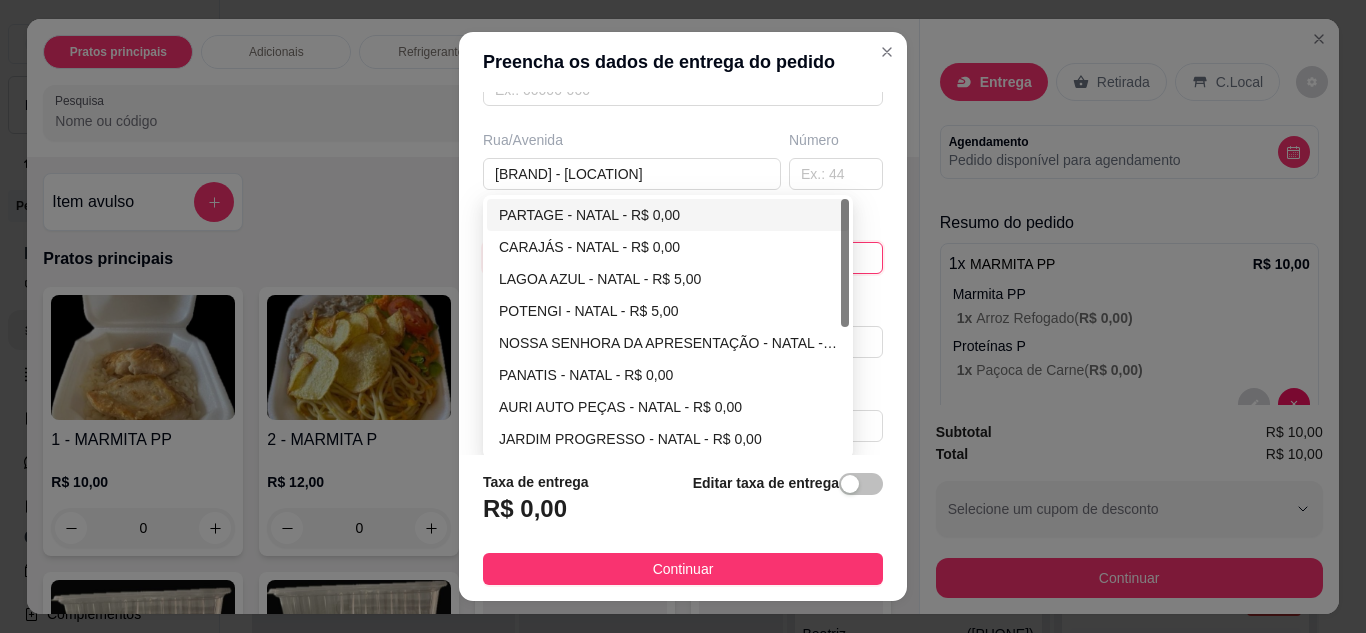 click on "PARTAGE - NATAL -  R$ 0,00" at bounding box center [668, 215] 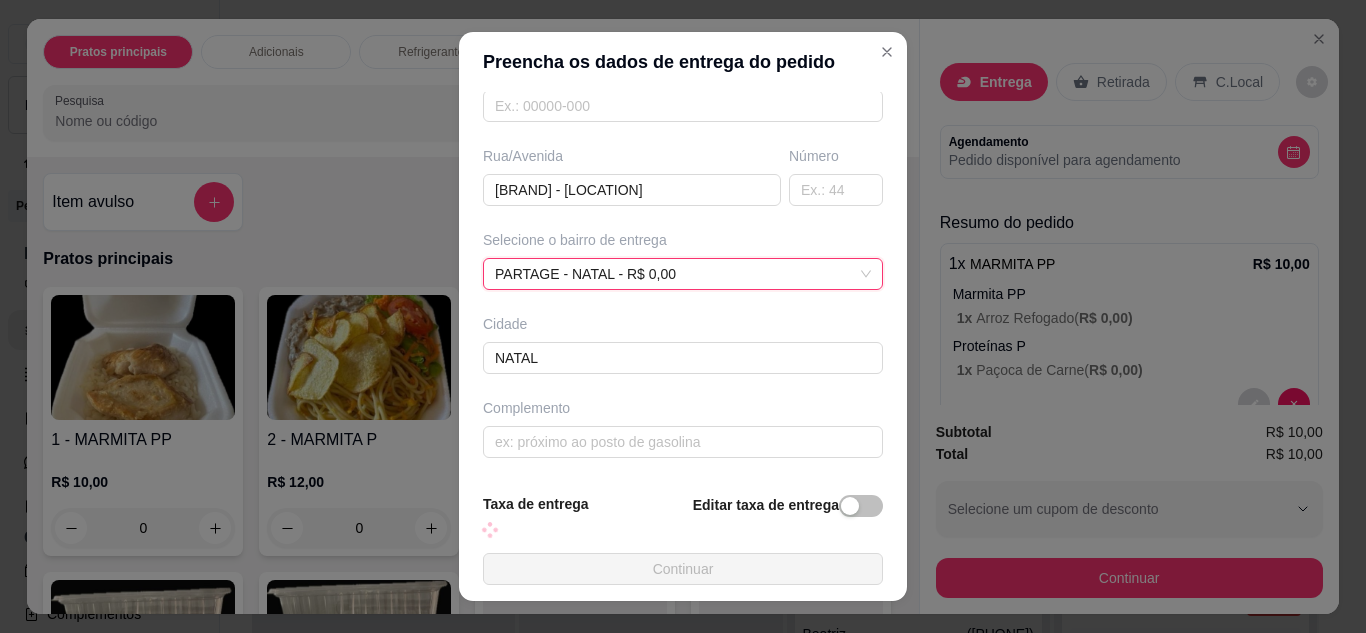 scroll, scrollTop: 304, scrollLeft: 0, axis: vertical 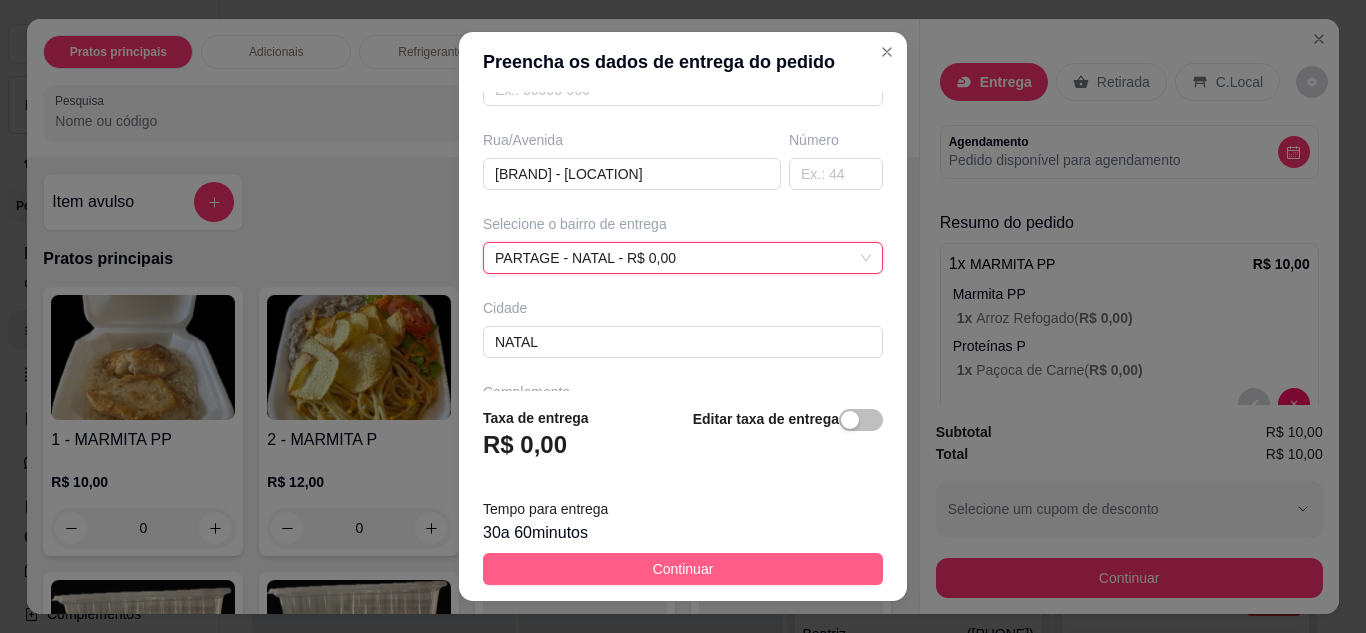 click on "Continuar" at bounding box center (683, 569) 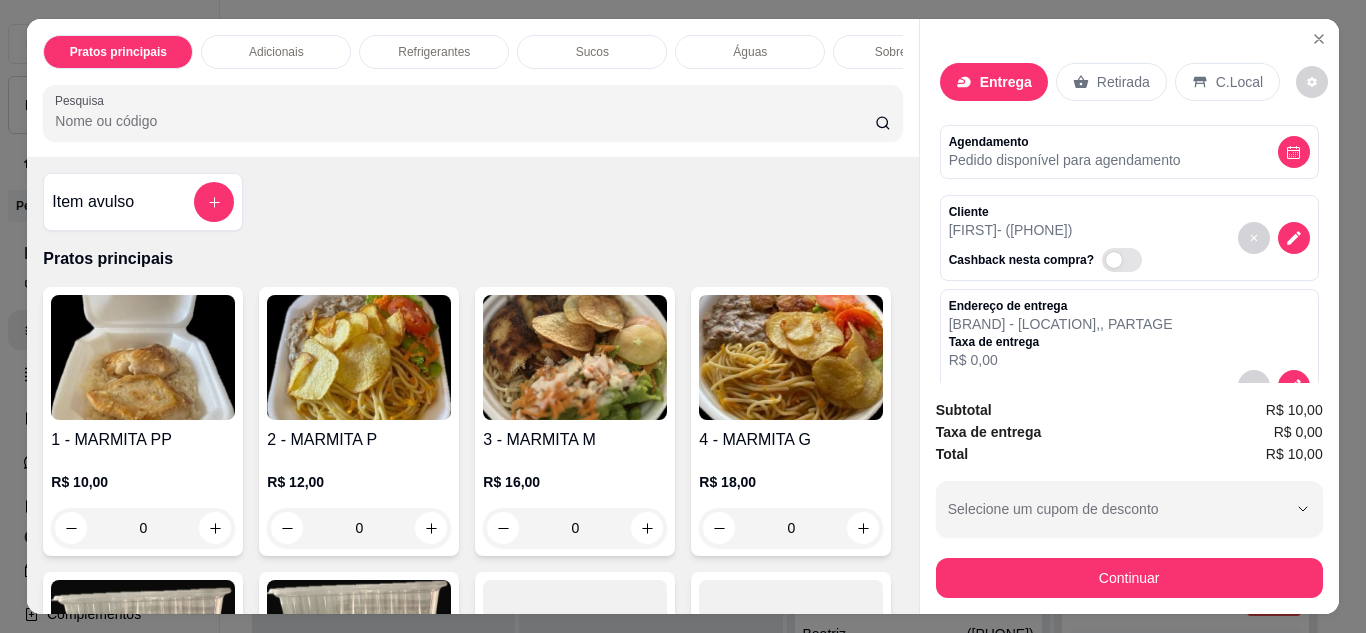 scroll, scrollTop: 290, scrollLeft: 0, axis: vertical 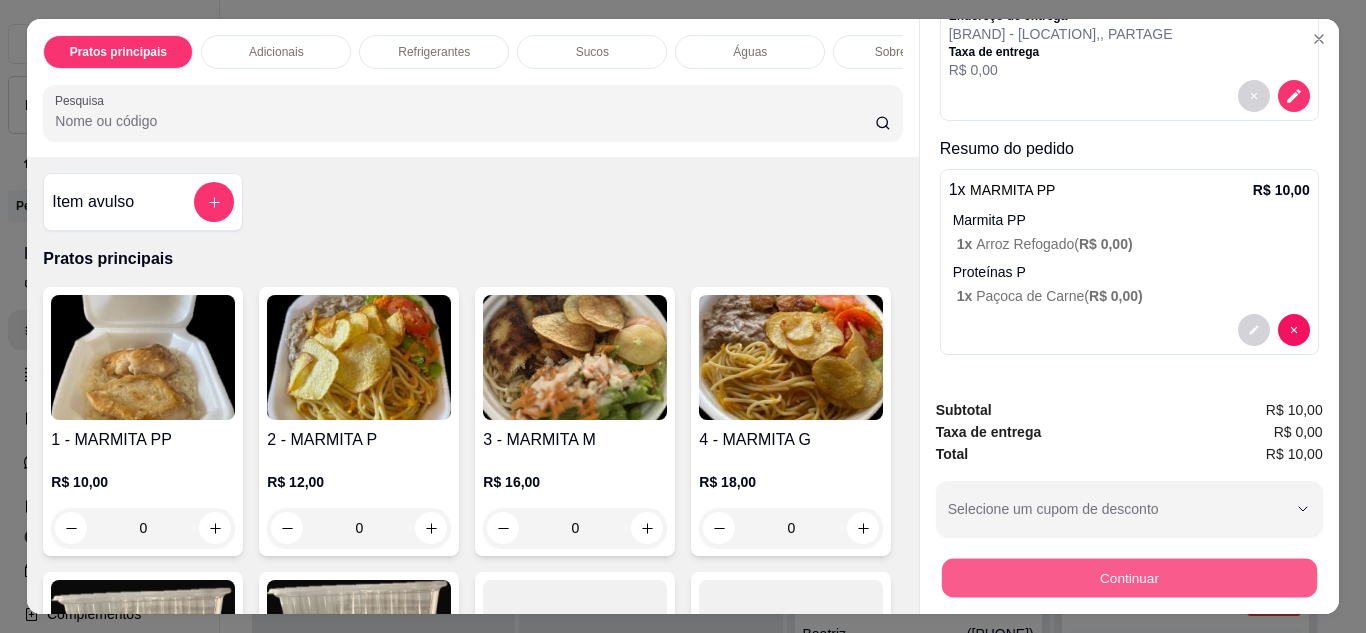 click on "Continuar" at bounding box center (1128, 578) 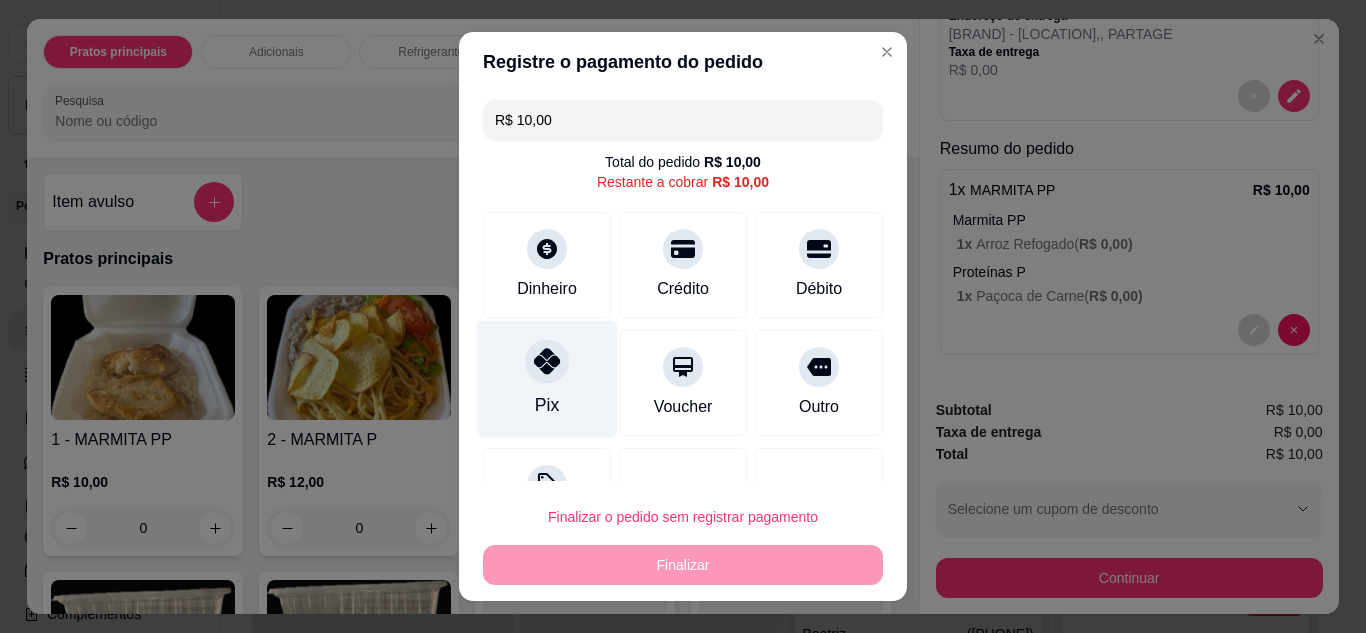click at bounding box center [547, 361] 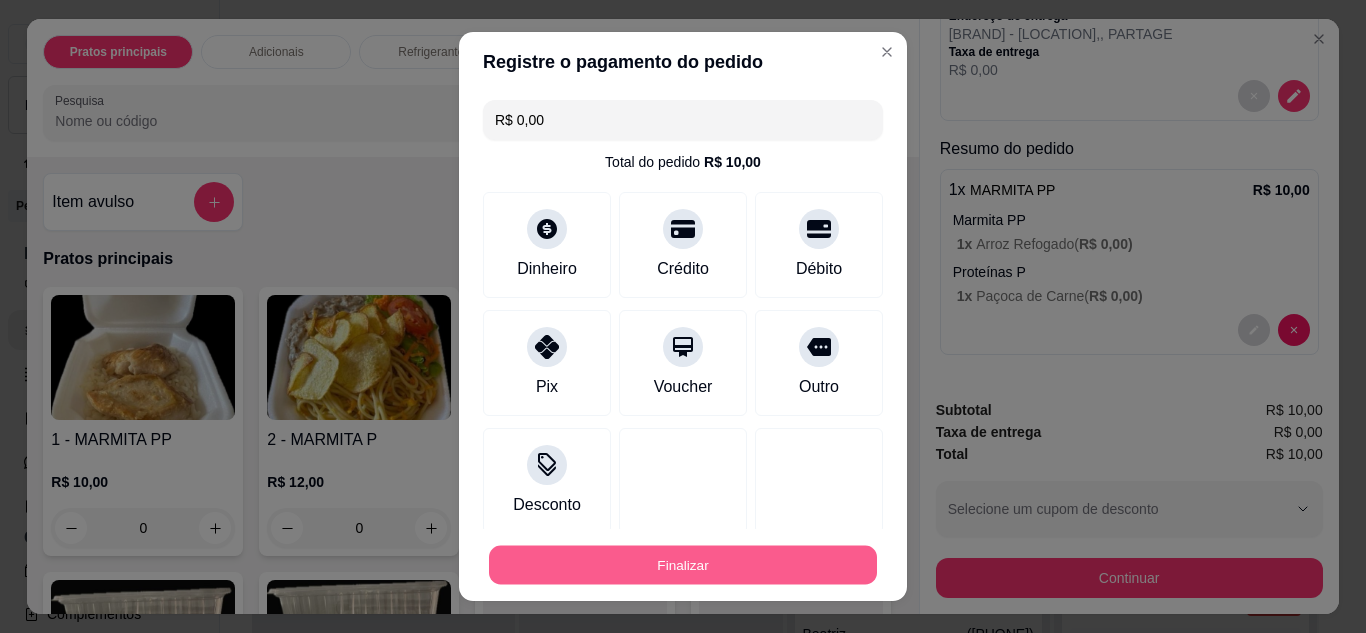 click on "Finalizar" at bounding box center [683, 565] 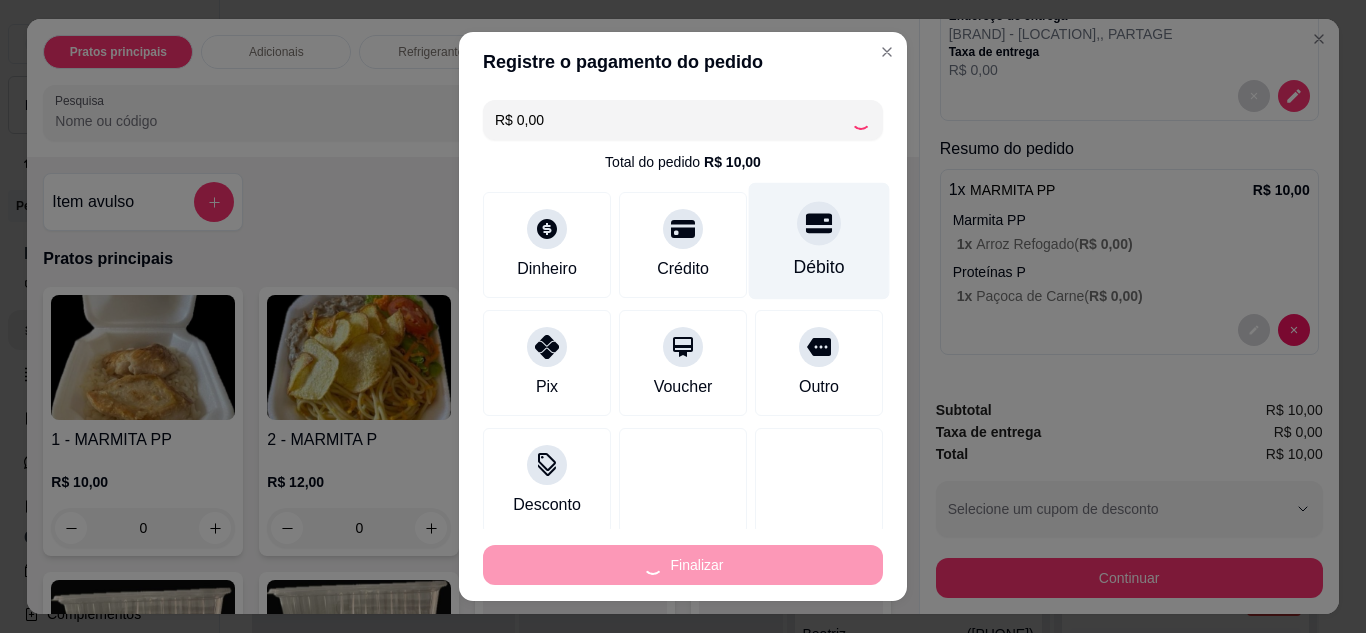 type on "-R$ 10,00" 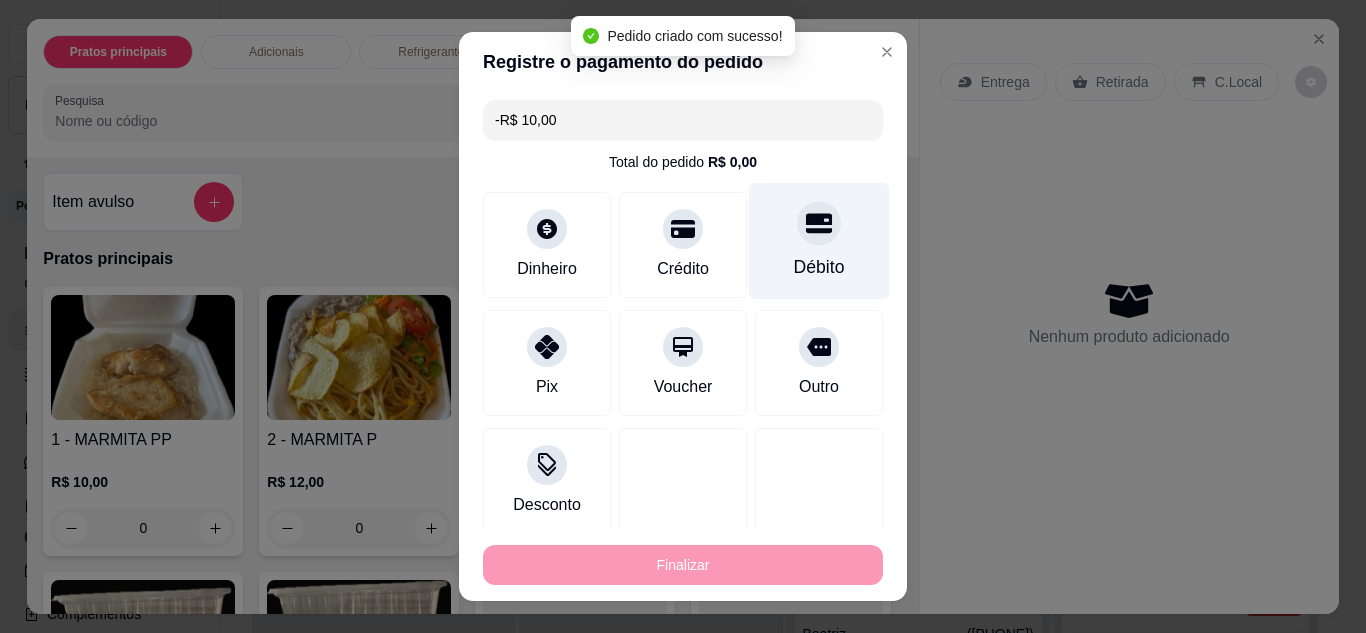 scroll, scrollTop: 0, scrollLeft: 0, axis: both 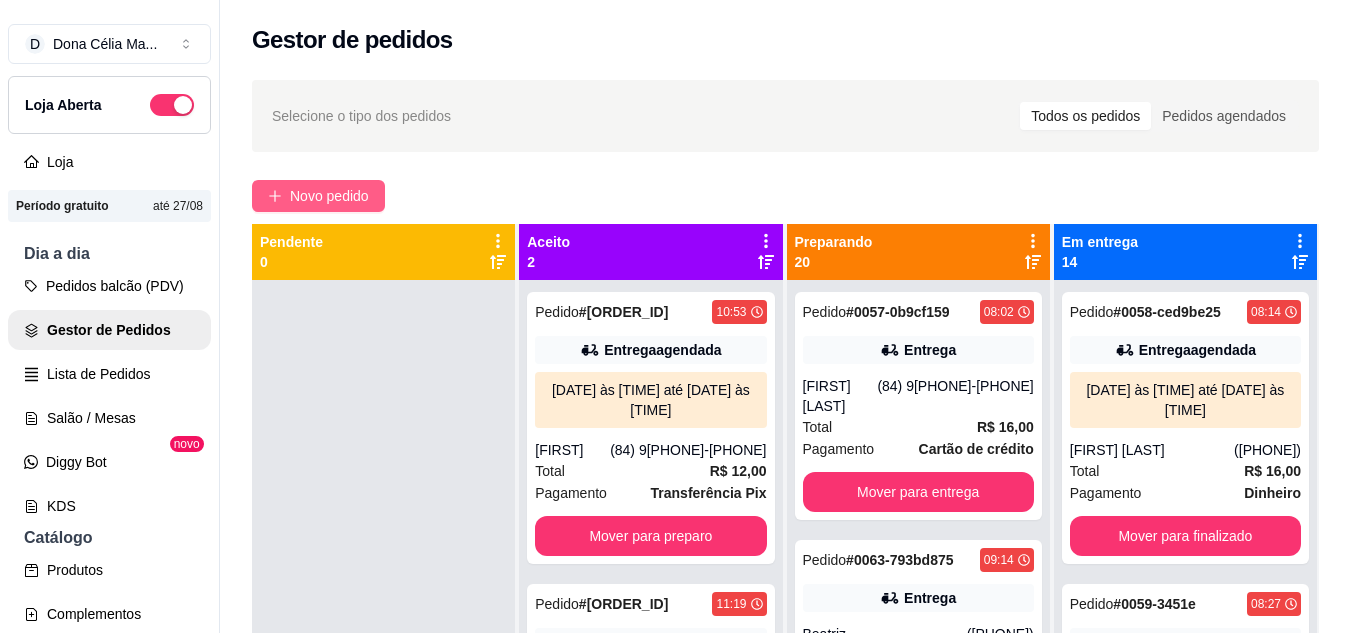 click on "Novo pedido" at bounding box center [318, 196] 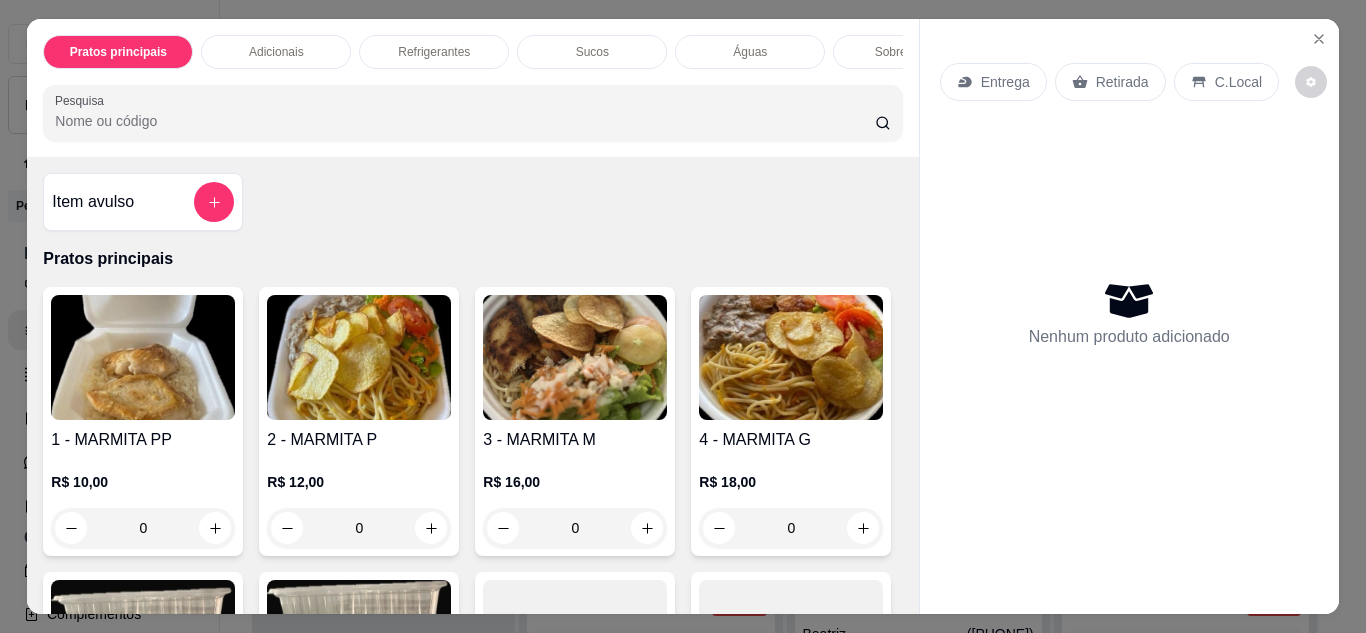 click on "Entrega" at bounding box center [1005, 82] 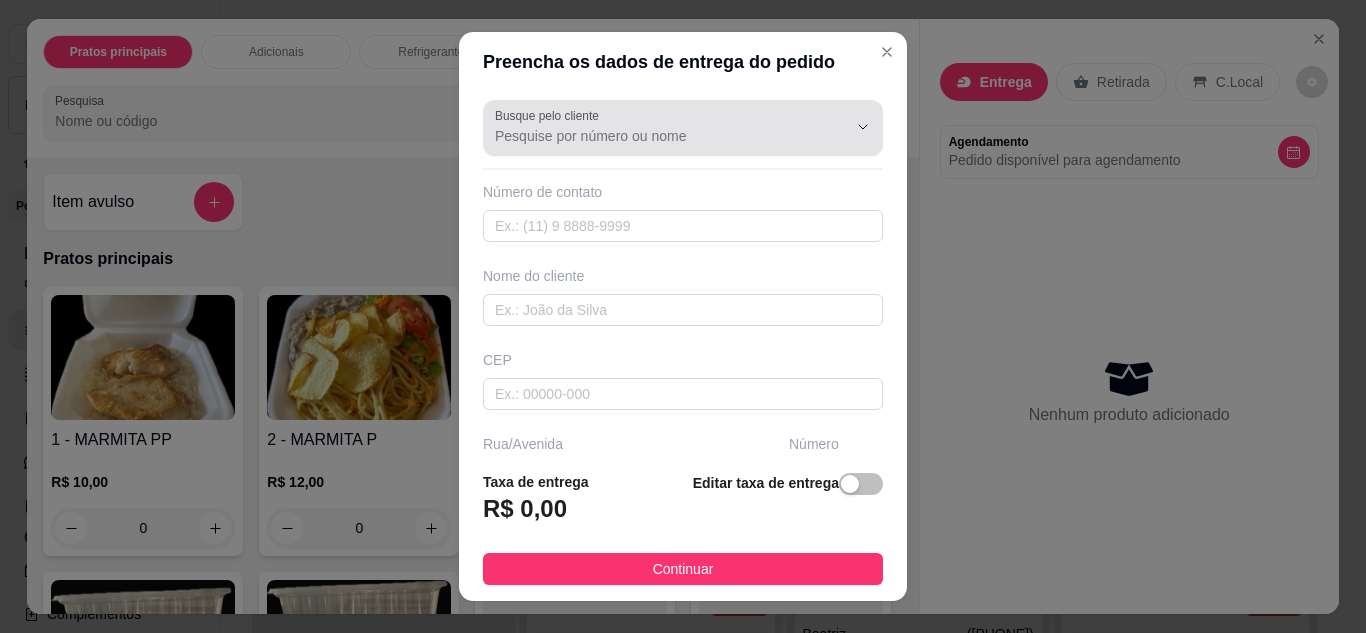 click at bounding box center (683, 128) 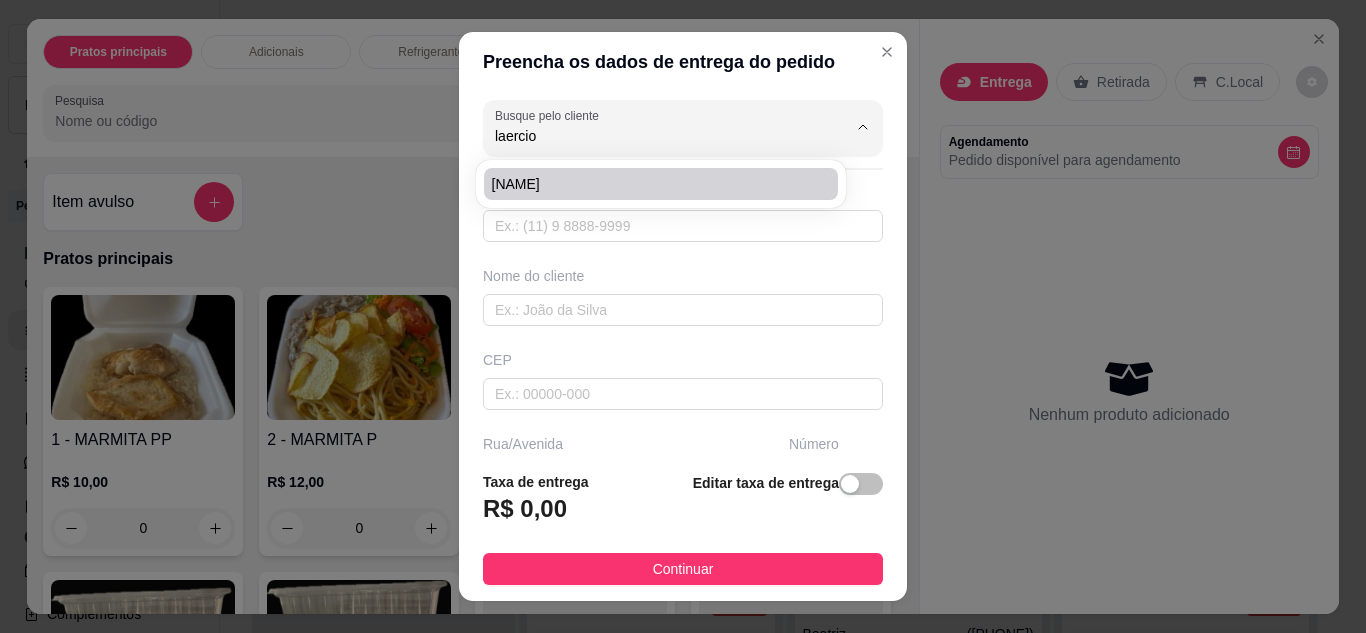click on "Laercio" at bounding box center (651, 184) 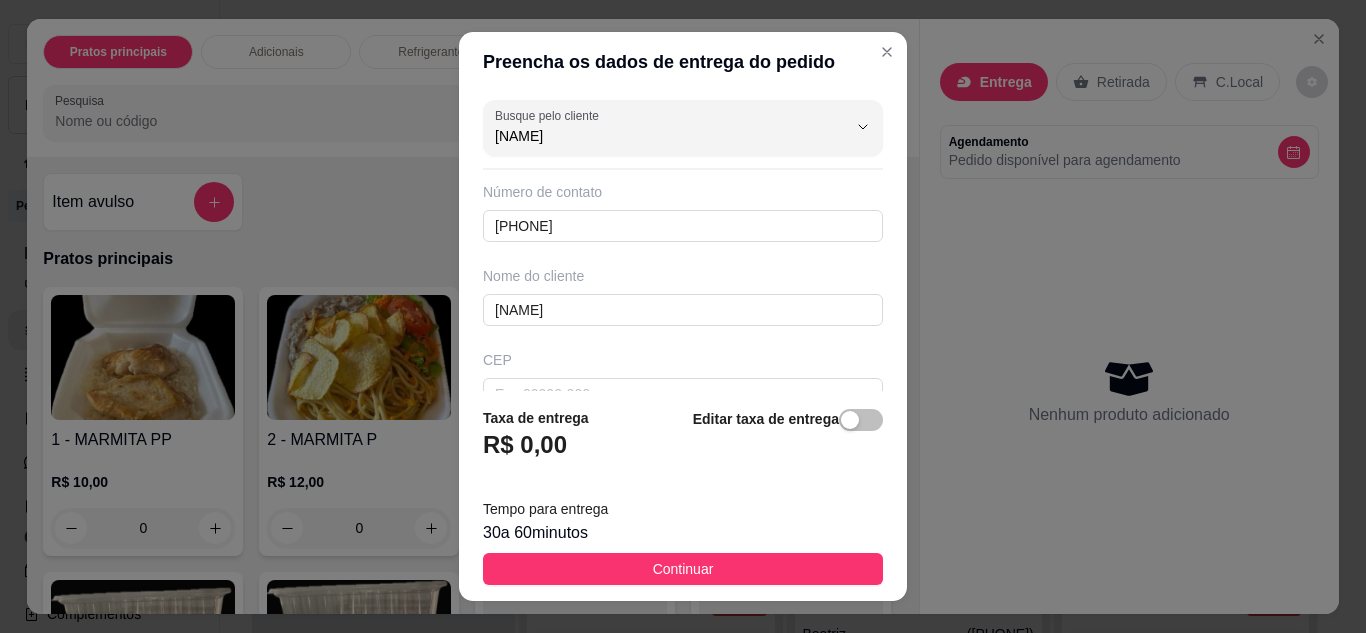 scroll, scrollTop: 374, scrollLeft: 0, axis: vertical 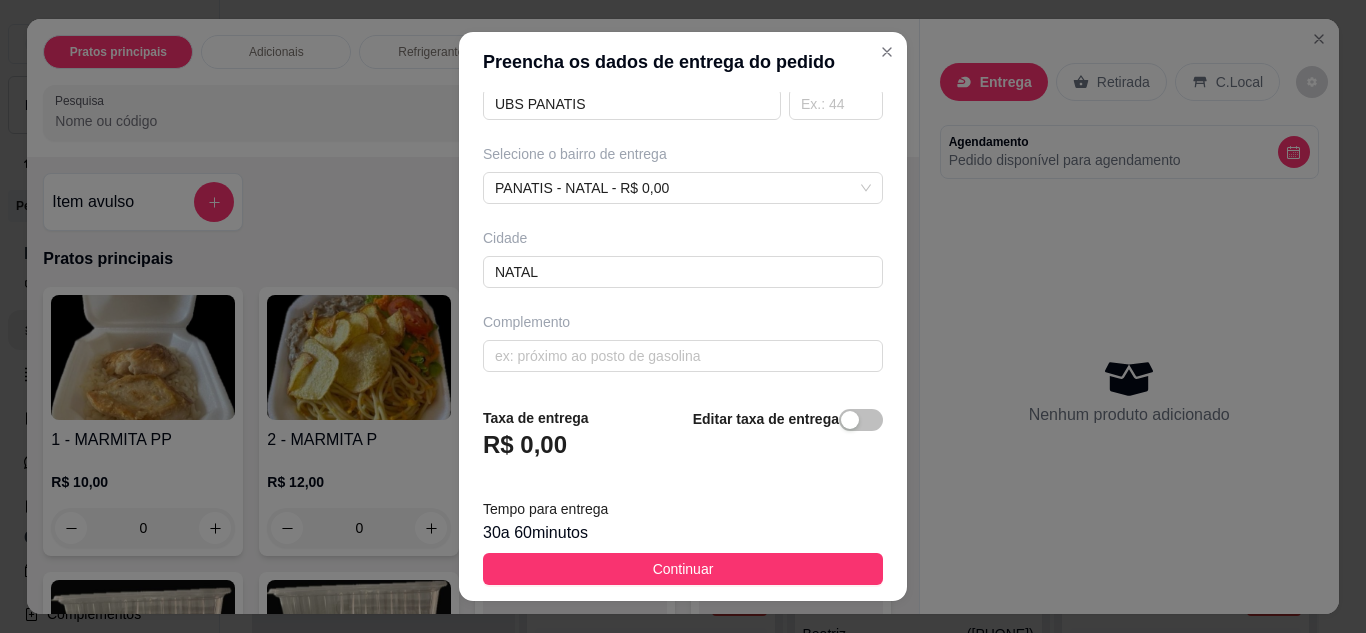 type on "Laercio" 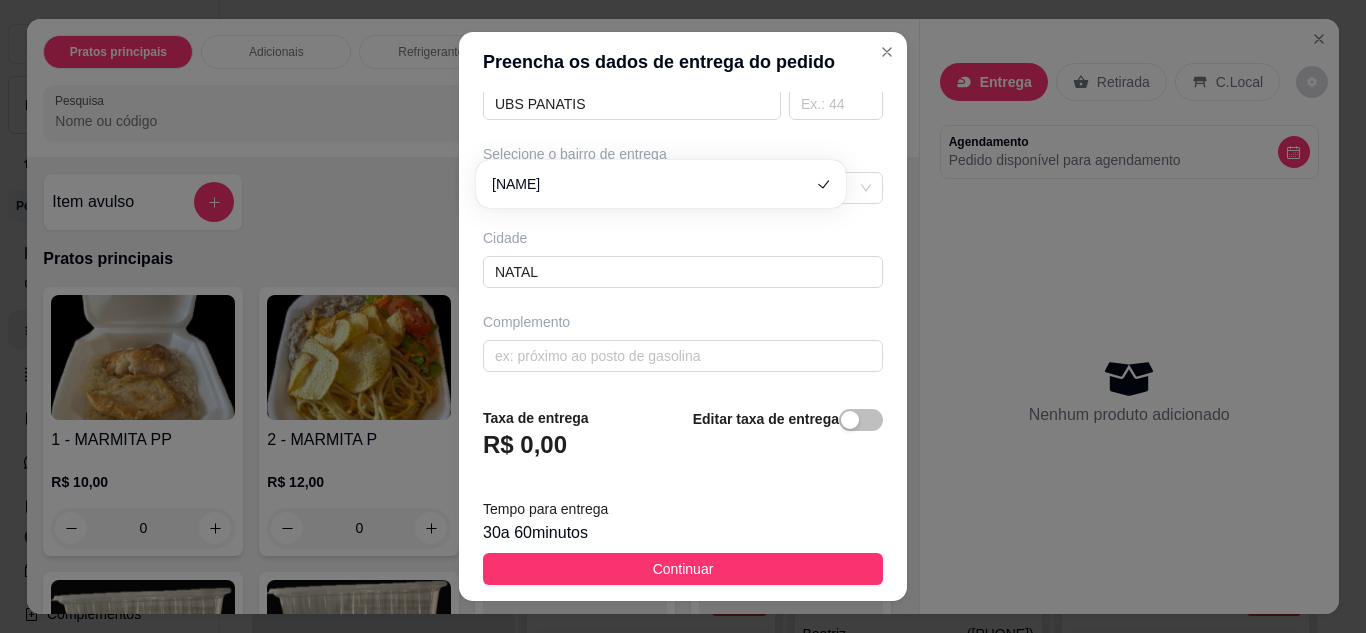 scroll, scrollTop: 0, scrollLeft: 0, axis: both 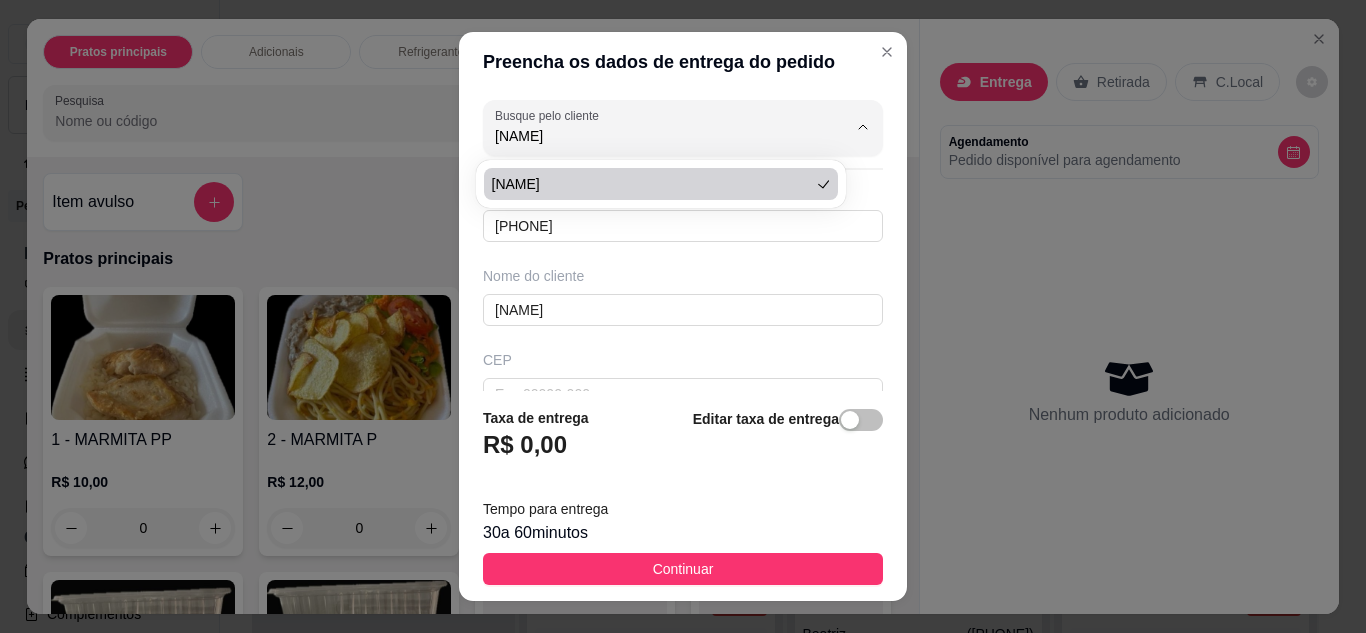 click on "Busque pelo cliente Laercio Número de contato 84987591185 Nome do cliente Laercio CEP Rua/Avenida UBS PANATIS Número Selecione o bairro de entrega PANATIS - NATAL -  R$ 0,00 Cidade NATAL Complemento" at bounding box center (683, 242) 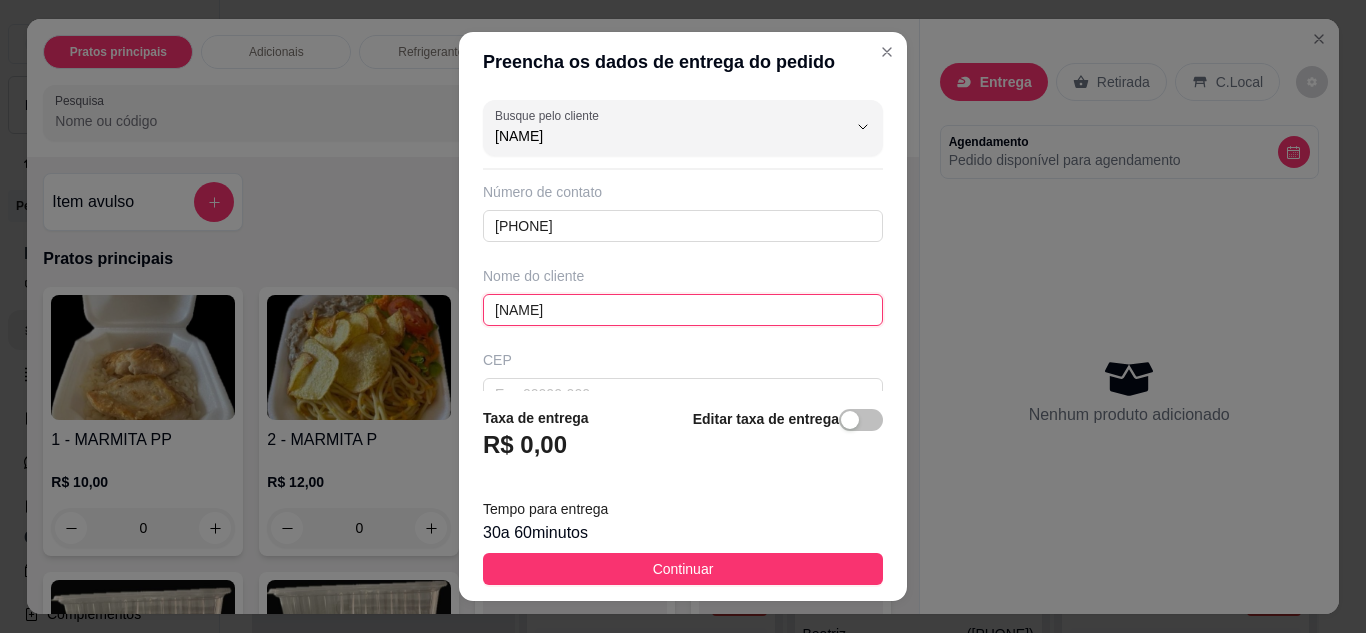 drag, startPoint x: 531, startPoint y: 322, endPoint x: 460, endPoint y: 310, distance: 72.00694 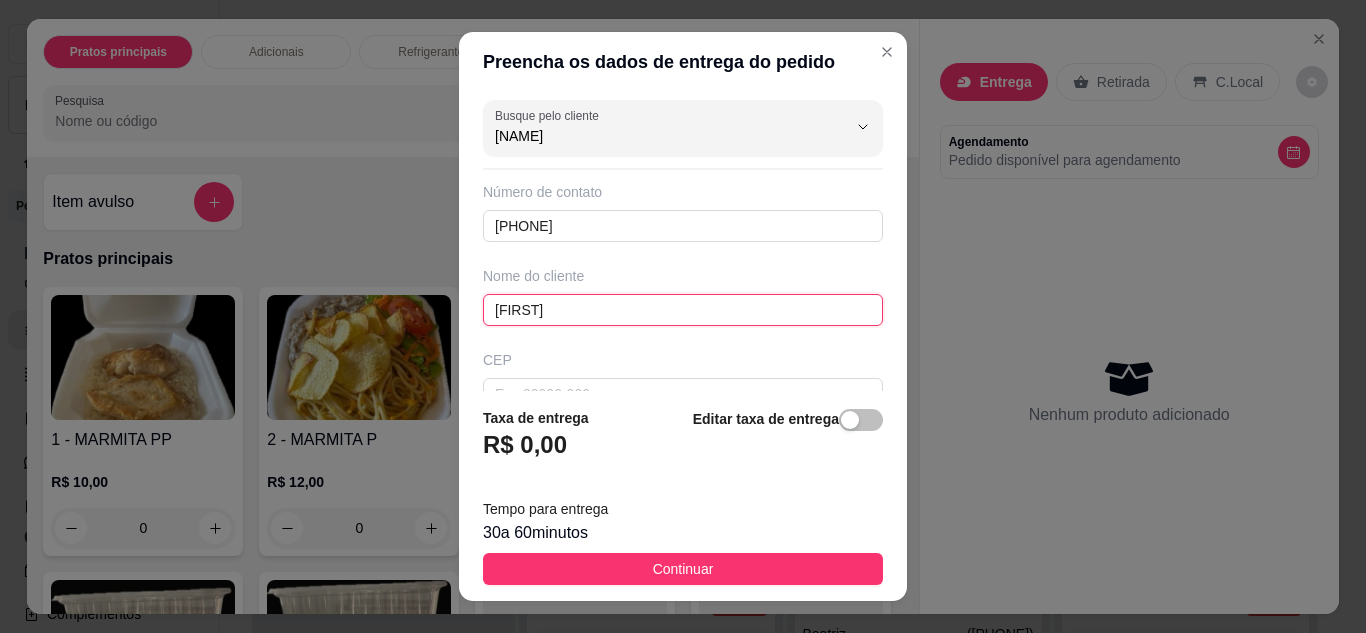 type on "Cleomar" 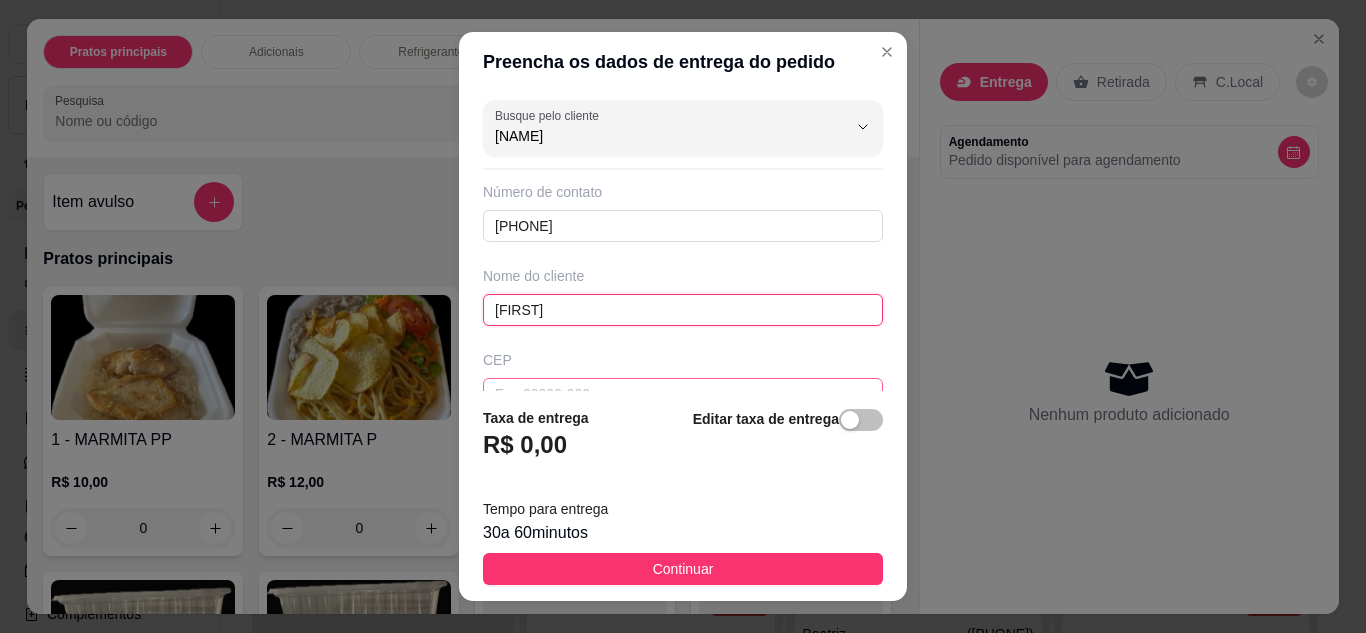 scroll, scrollTop: 374, scrollLeft: 0, axis: vertical 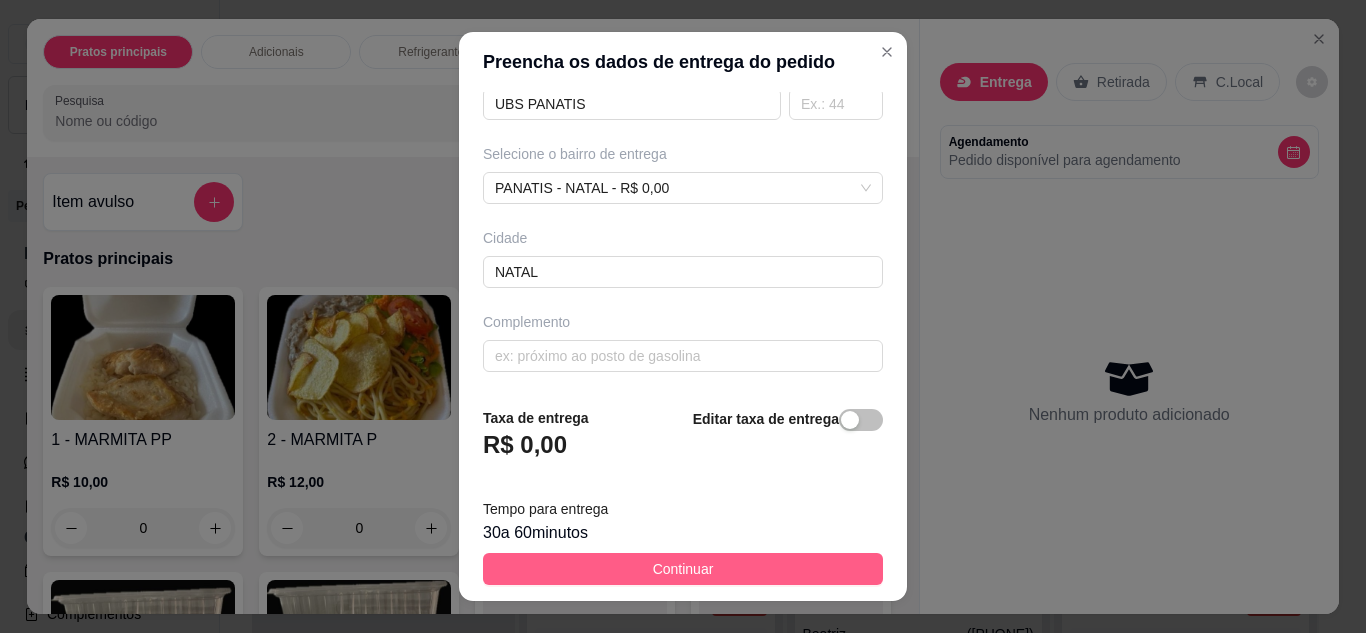 click on "Continuar" at bounding box center (683, 569) 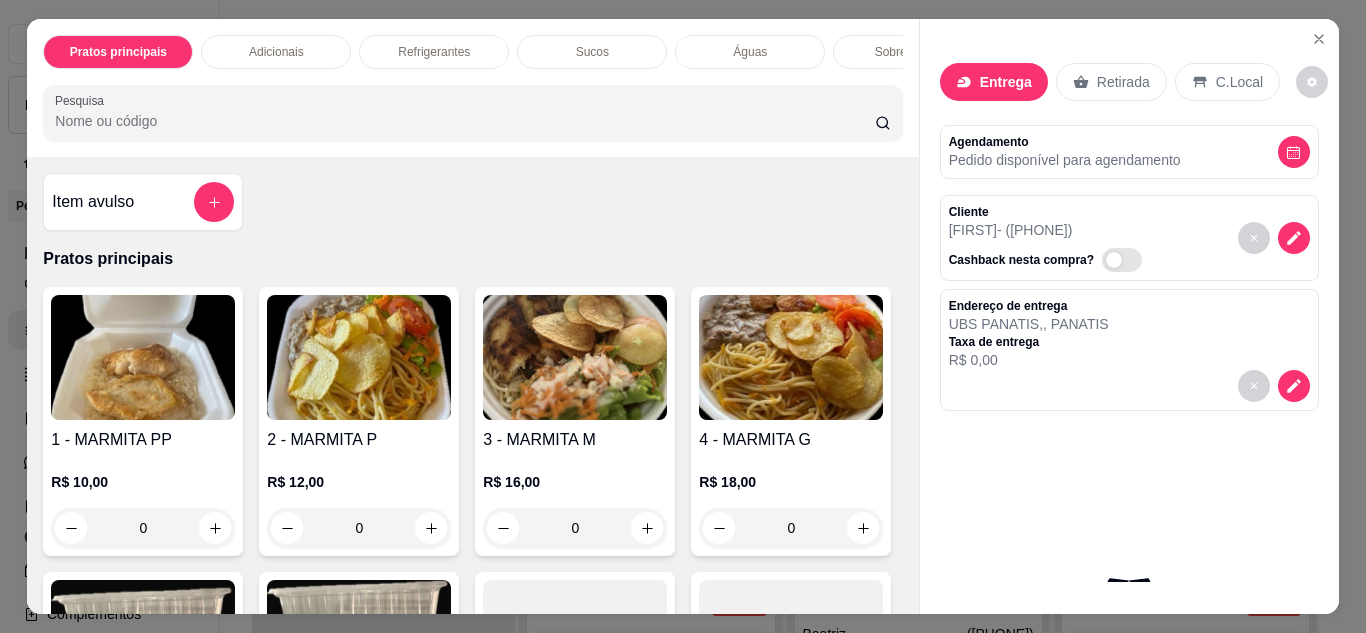 click at bounding box center (359, 357) 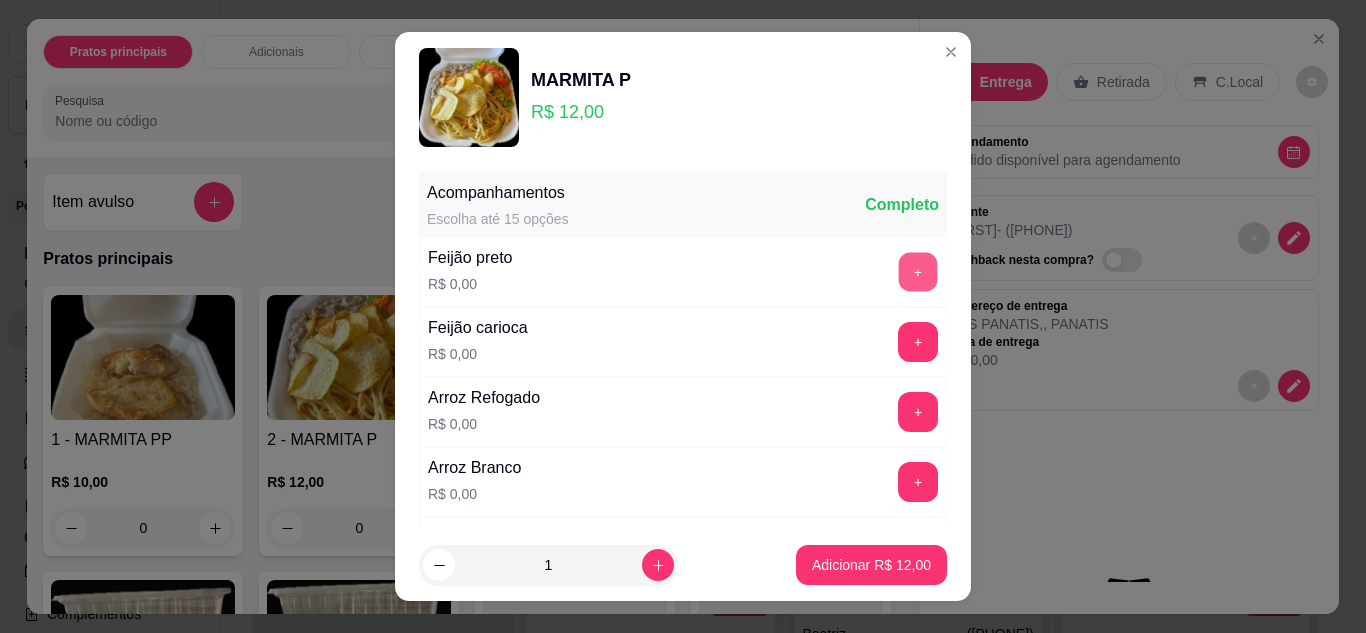 click on "+" at bounding box center (918, 272) 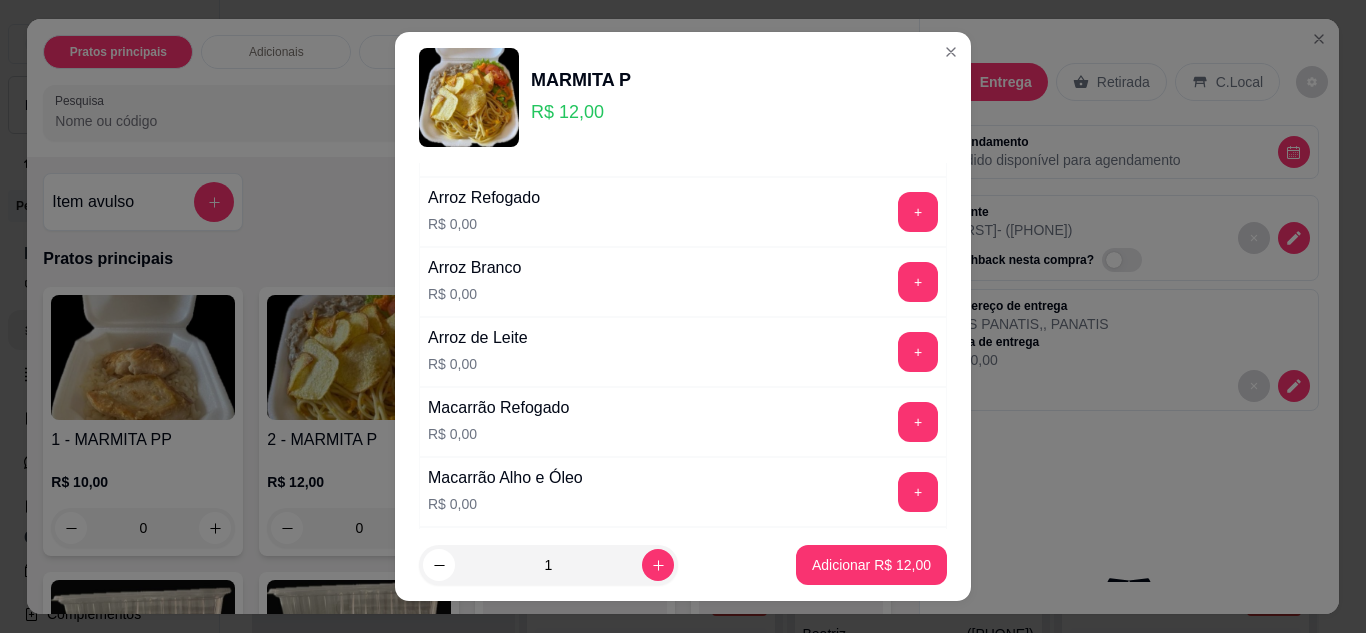 scroll, scrollTop: 0, scrollLeft: 0, axis: both 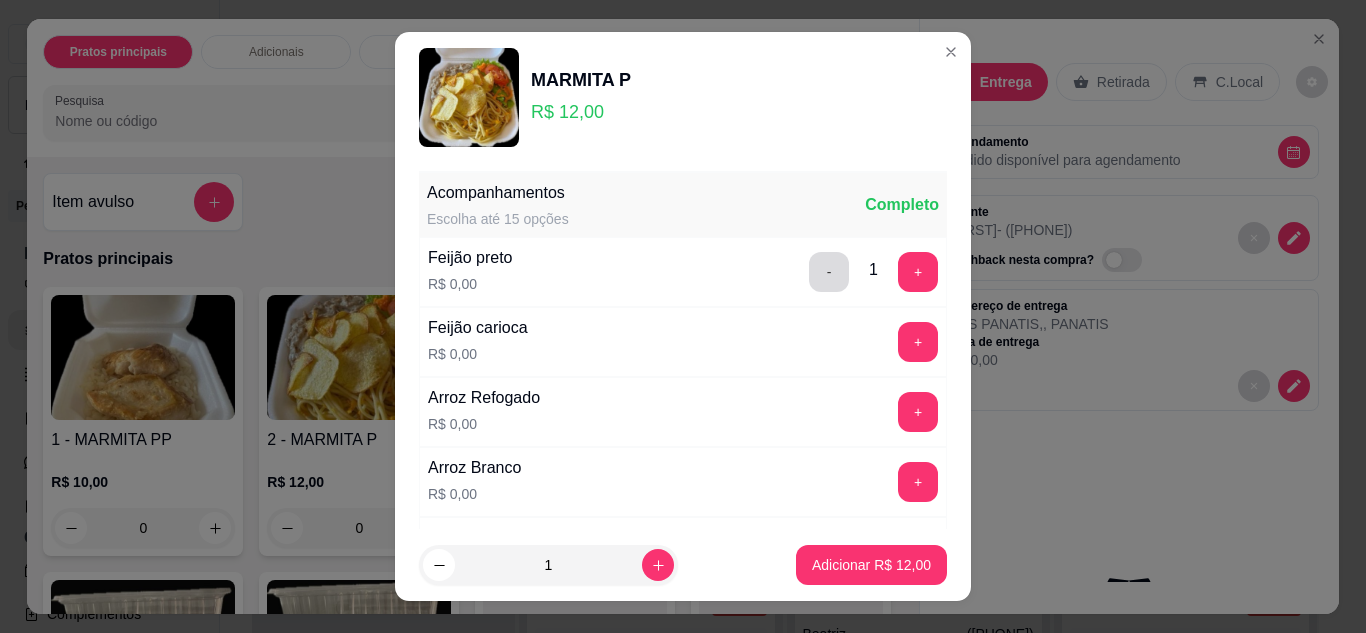 click on "-" at bounding box center (829, 272) 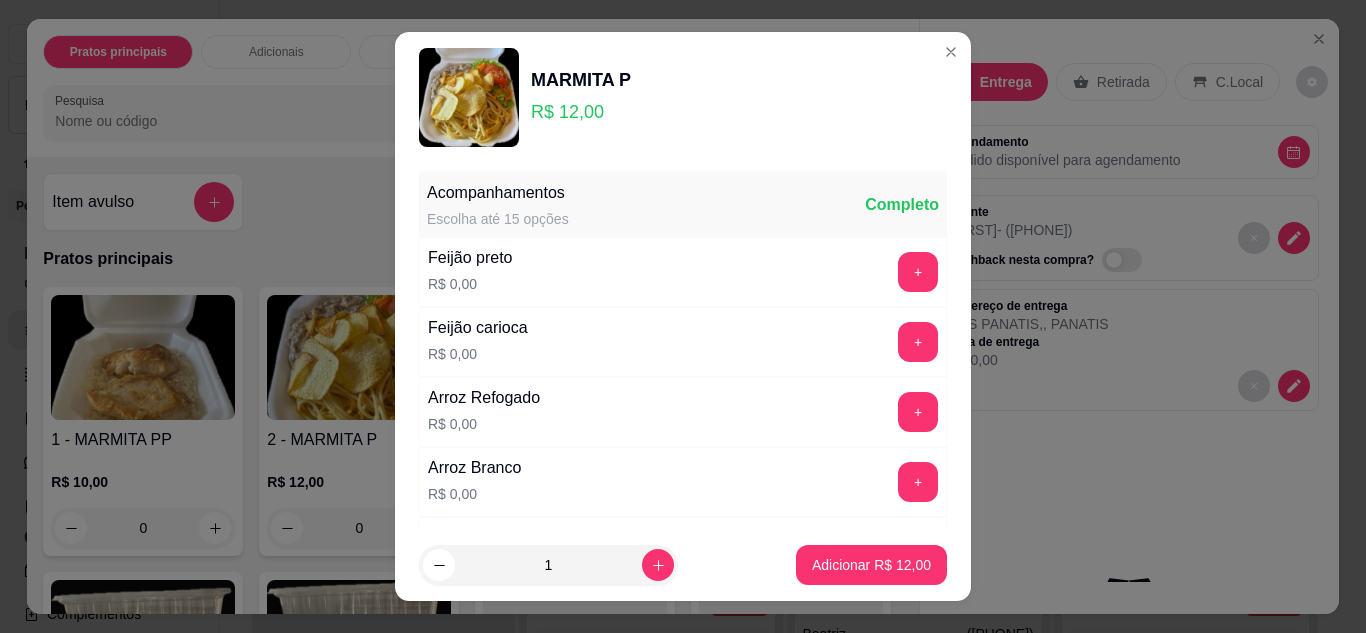 click on "+" at bounding box center [918, 342] 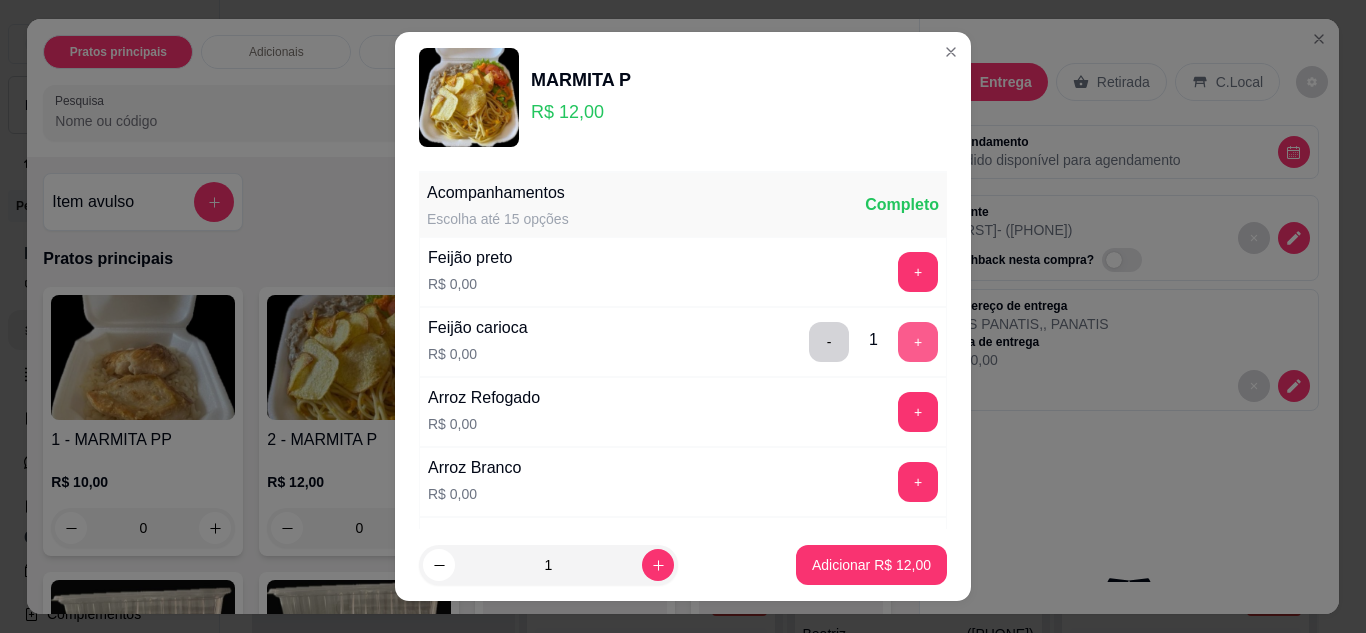 scroll, scrollTop: 100, scrollLeft: 0, axis: vertical 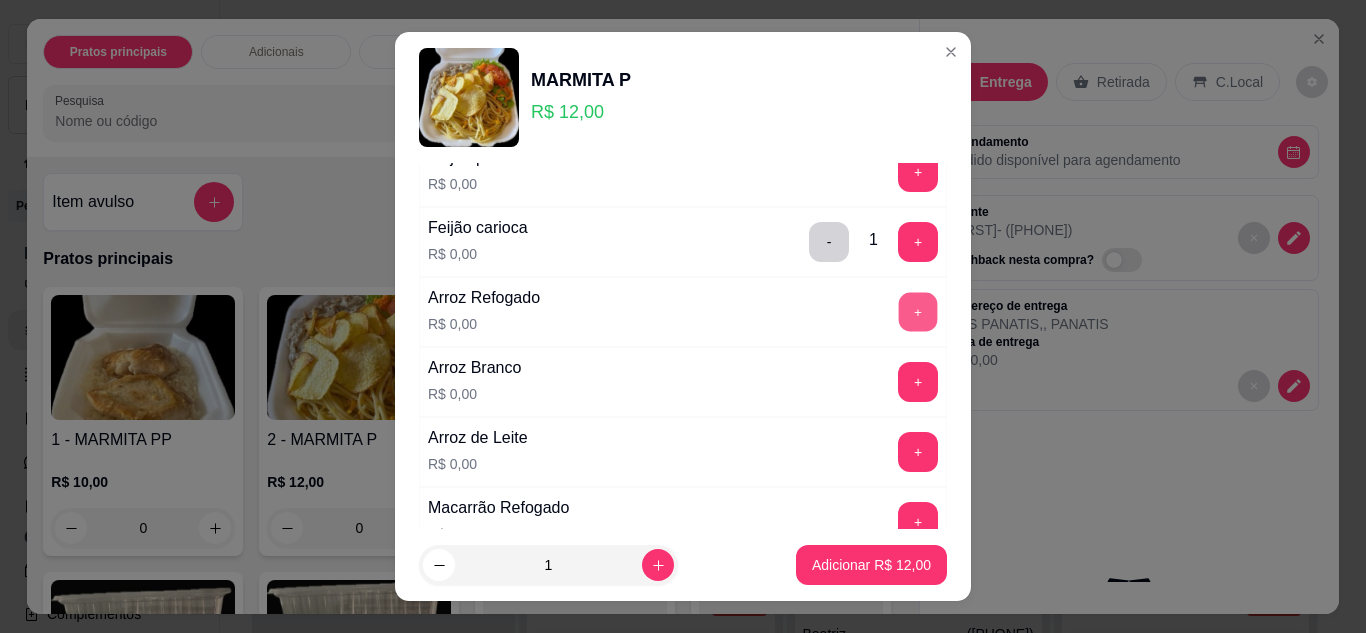 click on "+" at bounding box center [918, 312] 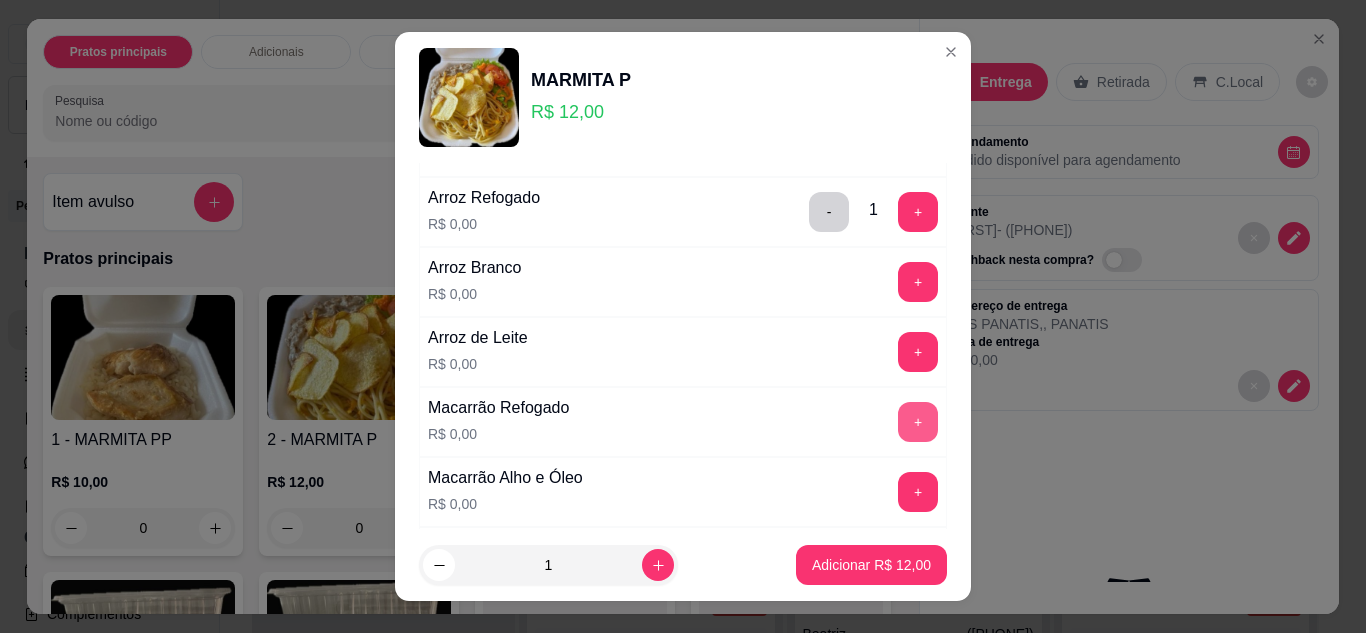 scroll, scrollTop: 300, scrollLeft: 0, axis: vertical 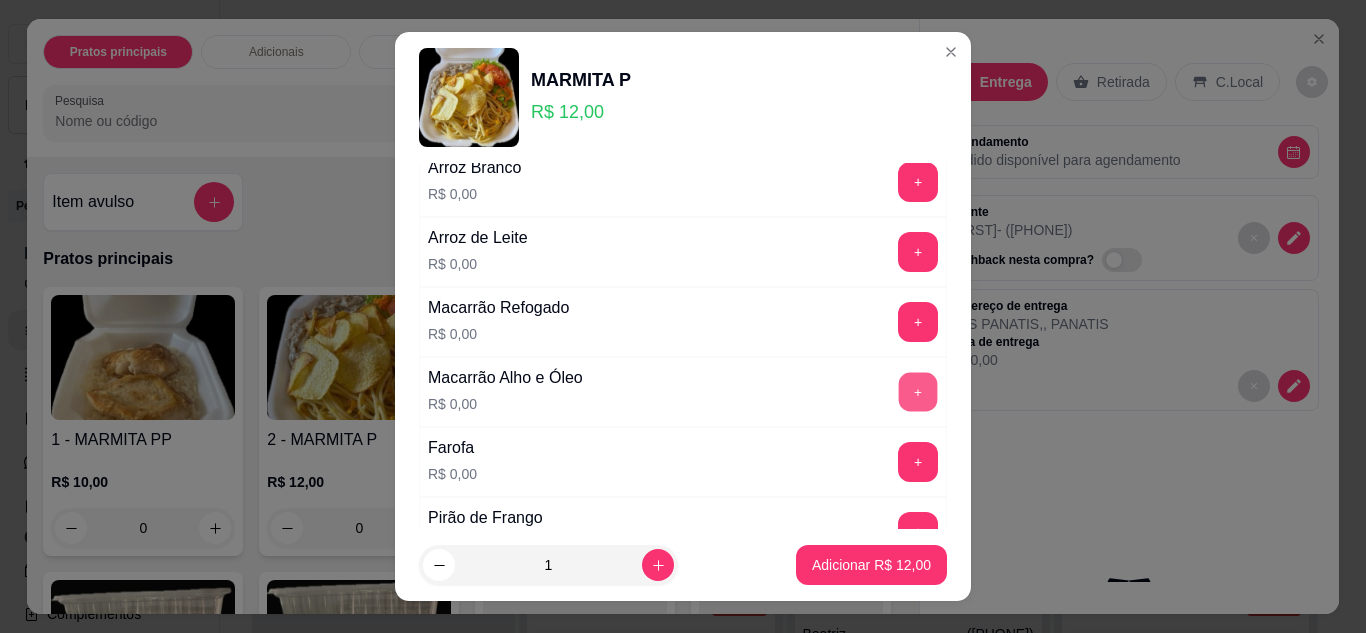click on "+" at bounding box center (918, 392) 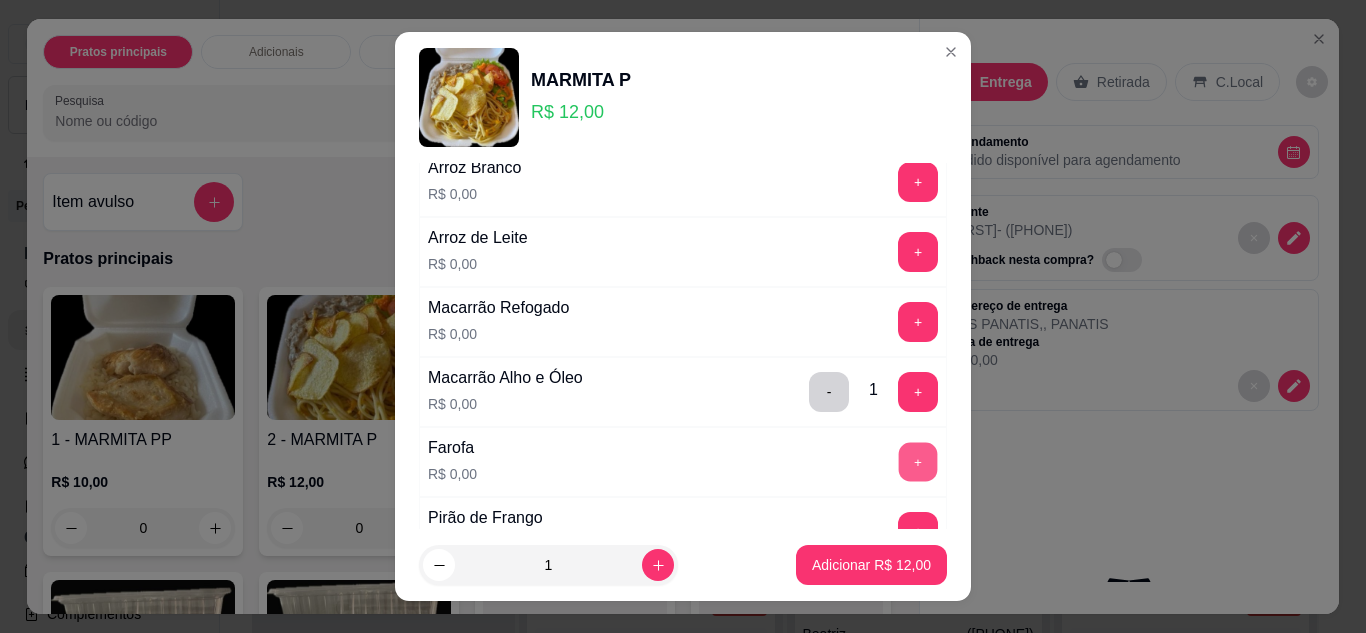 click on "+" at bounding box center [918, 462] 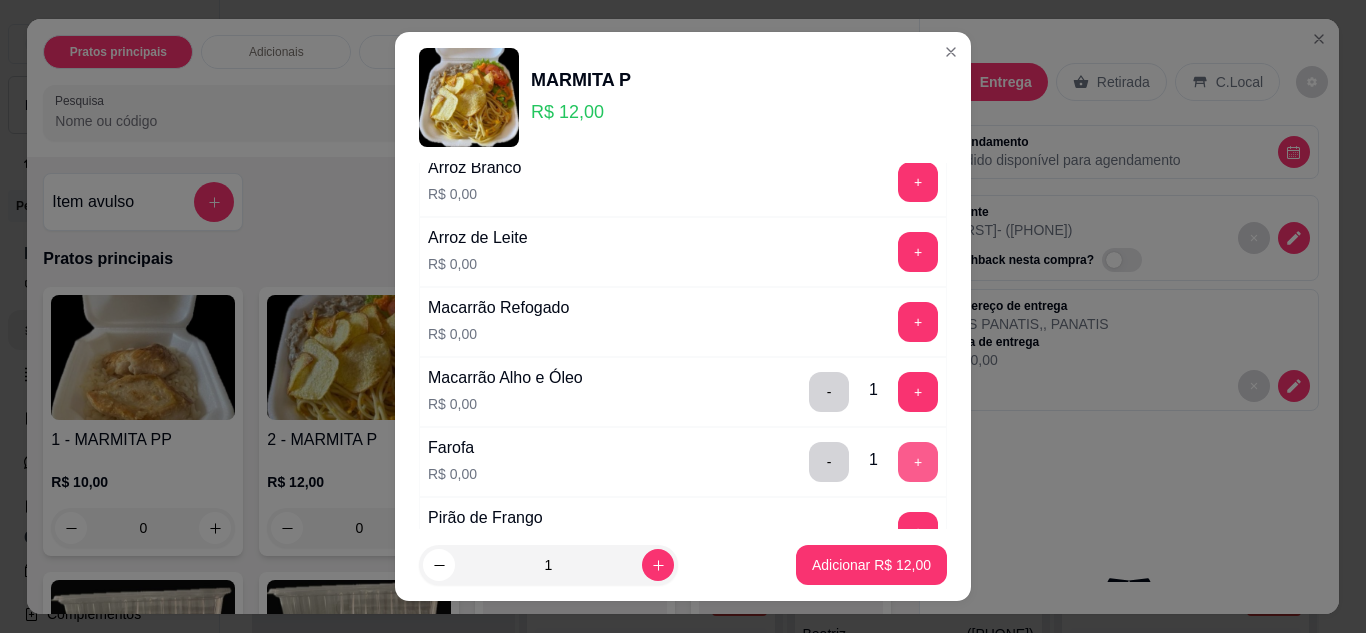 scroll, scrollTop: 500, scrollLeft: 0, axis: vertical 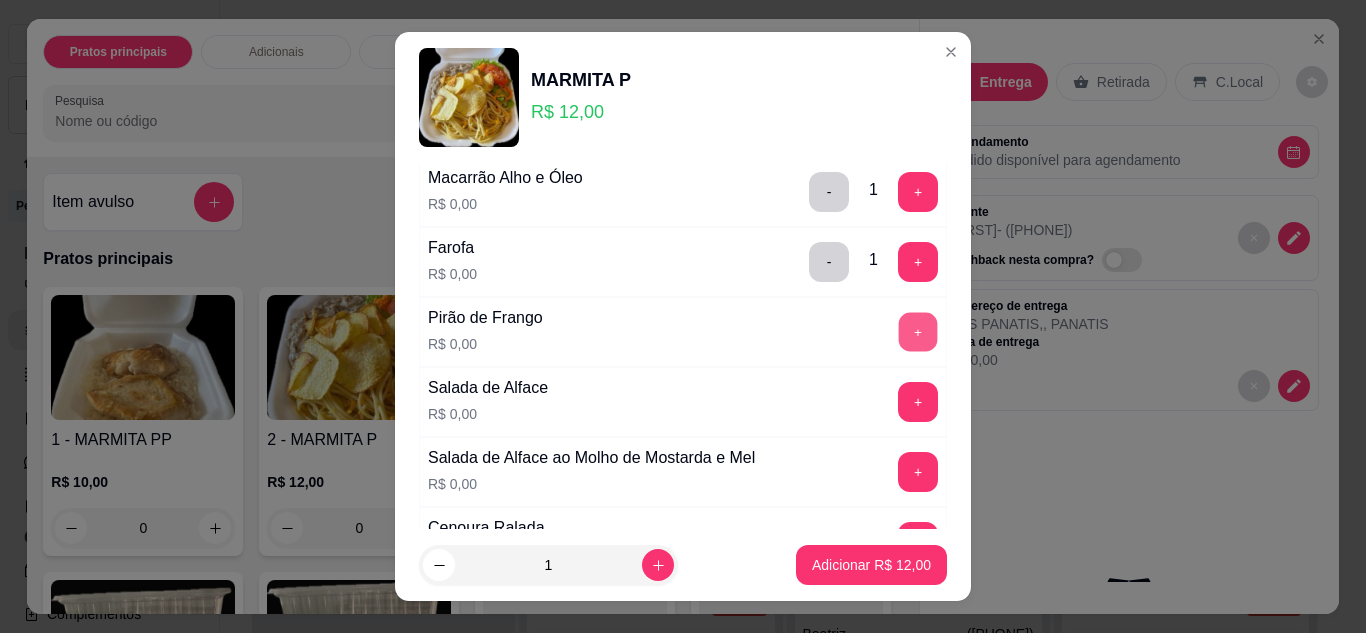 click on "+" at bounding box center [918, 332] 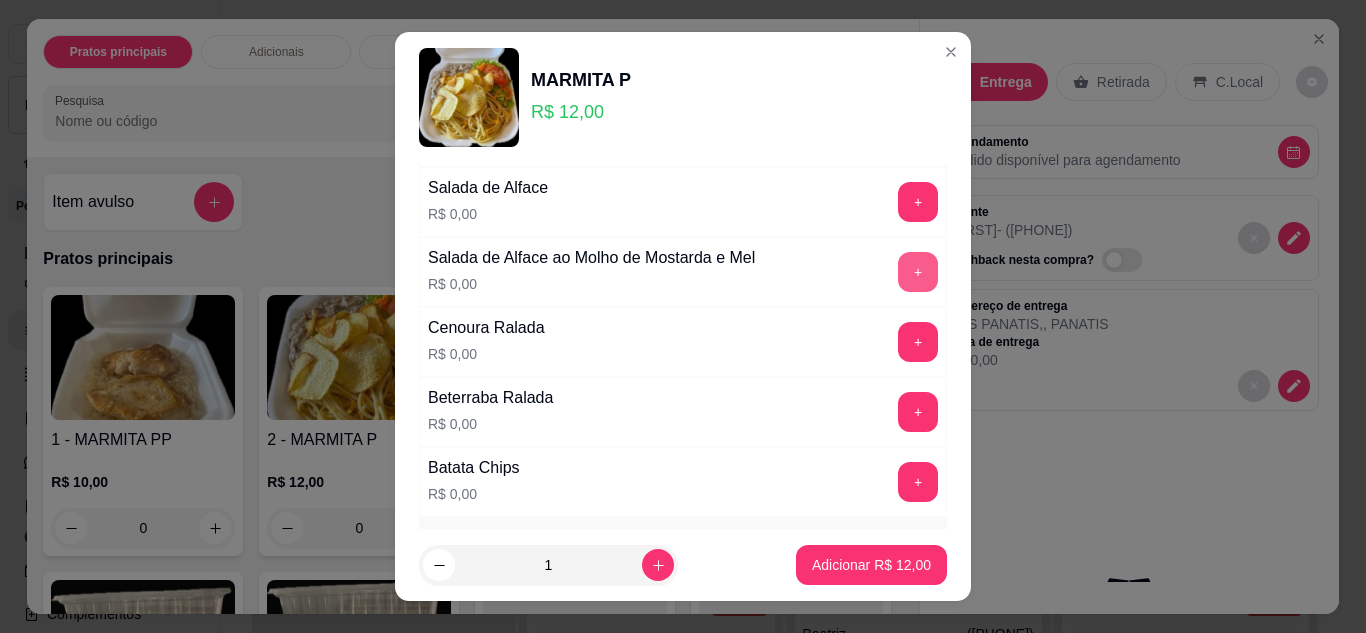 scroll, scrollTop: 500, scrollLeft: 0, axis: vertical 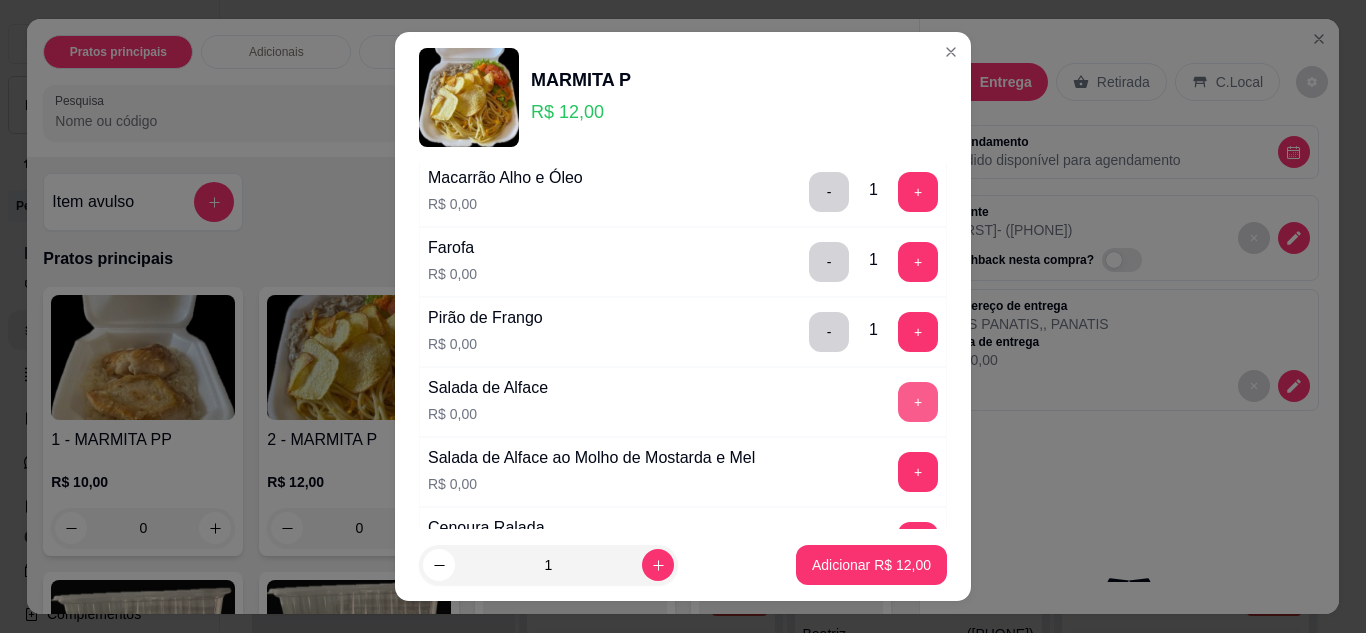 click on "+" at bounding box center (918, 402) 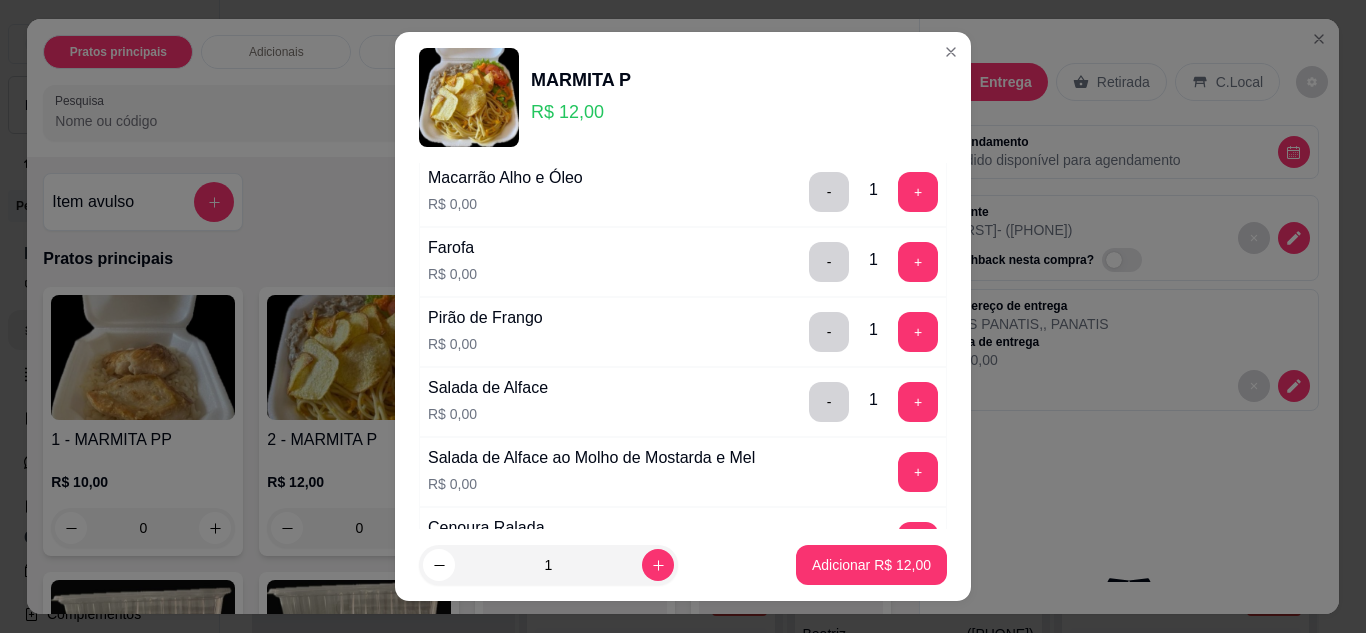 click on "+" at bounding box center (918, 472) 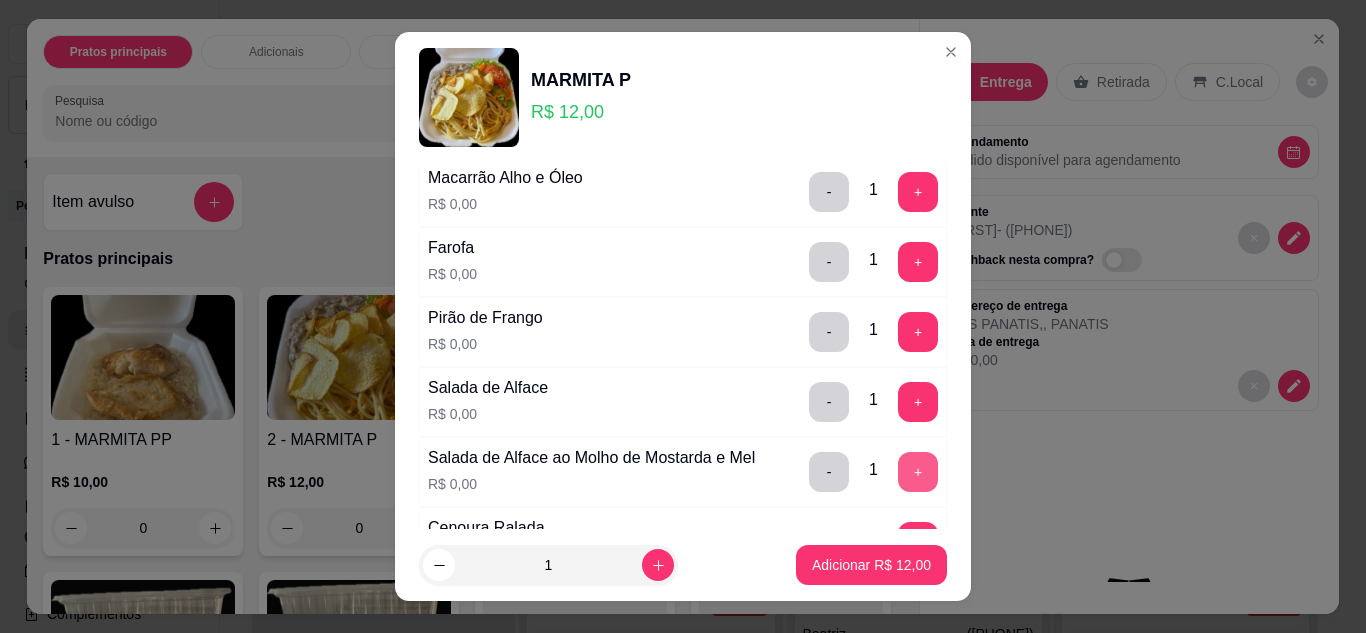scroll, scrollTop: 700, scrollLeft: 0, axis: vertical 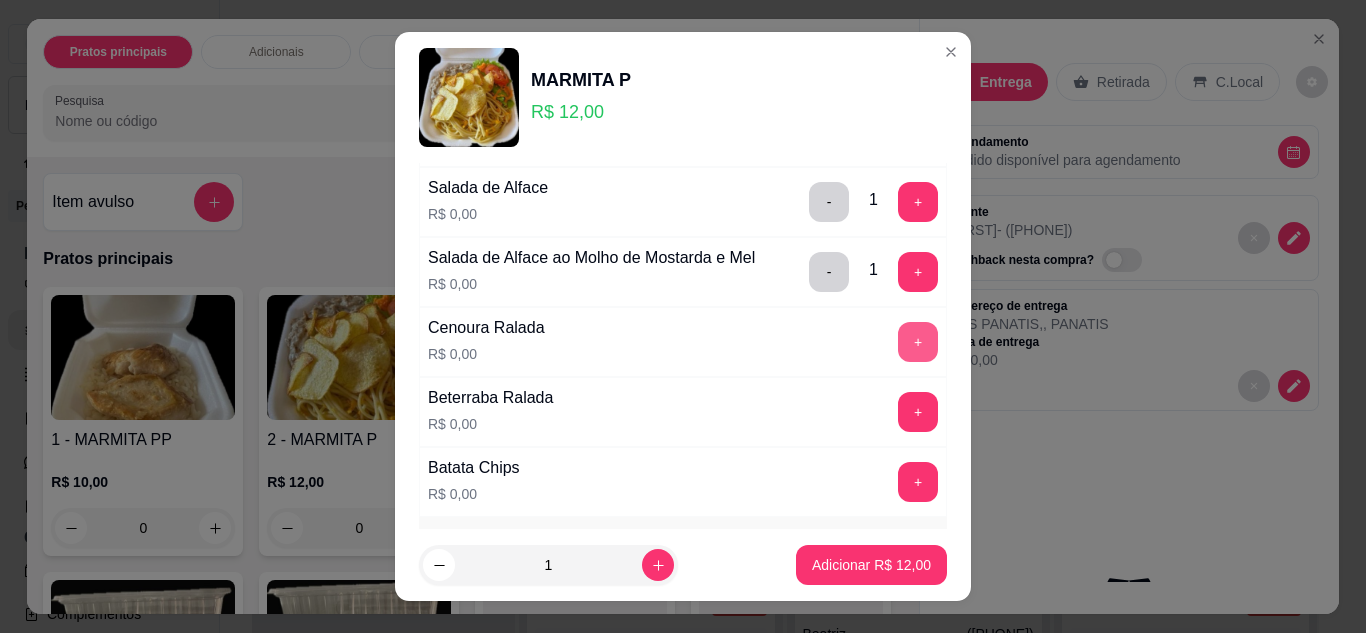 click on "+" at bounding box center (918, 342) 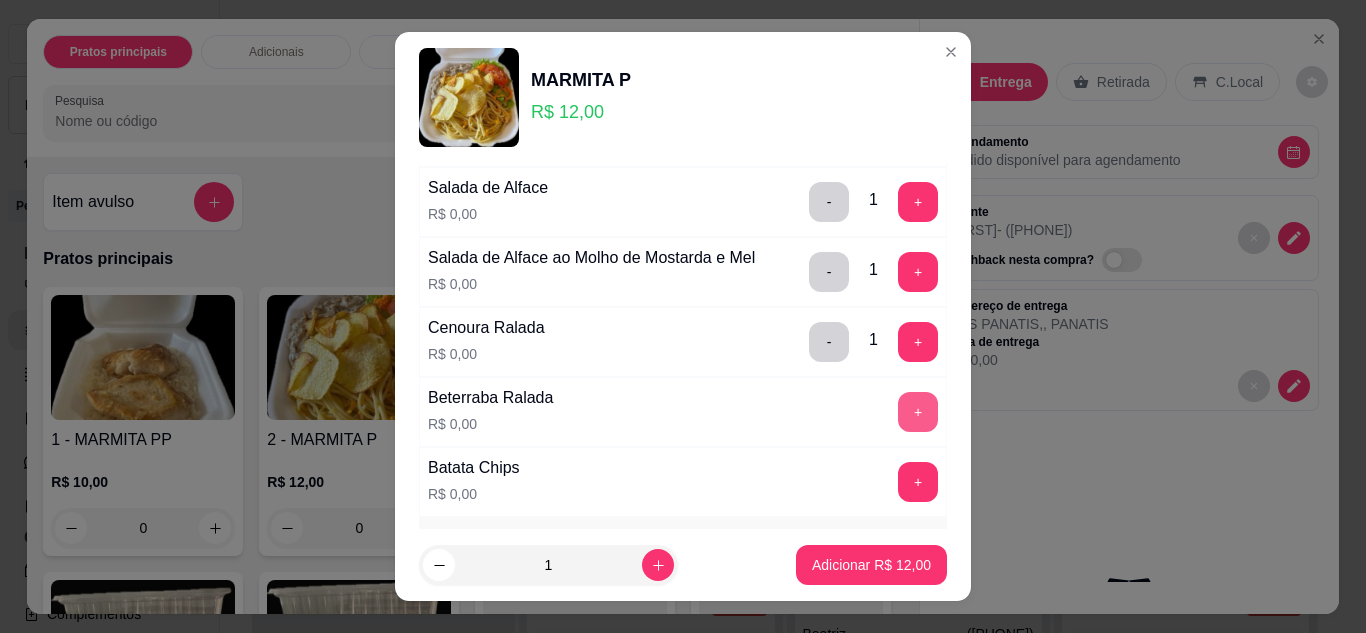 click on "+" at bounding box center [918, 412] 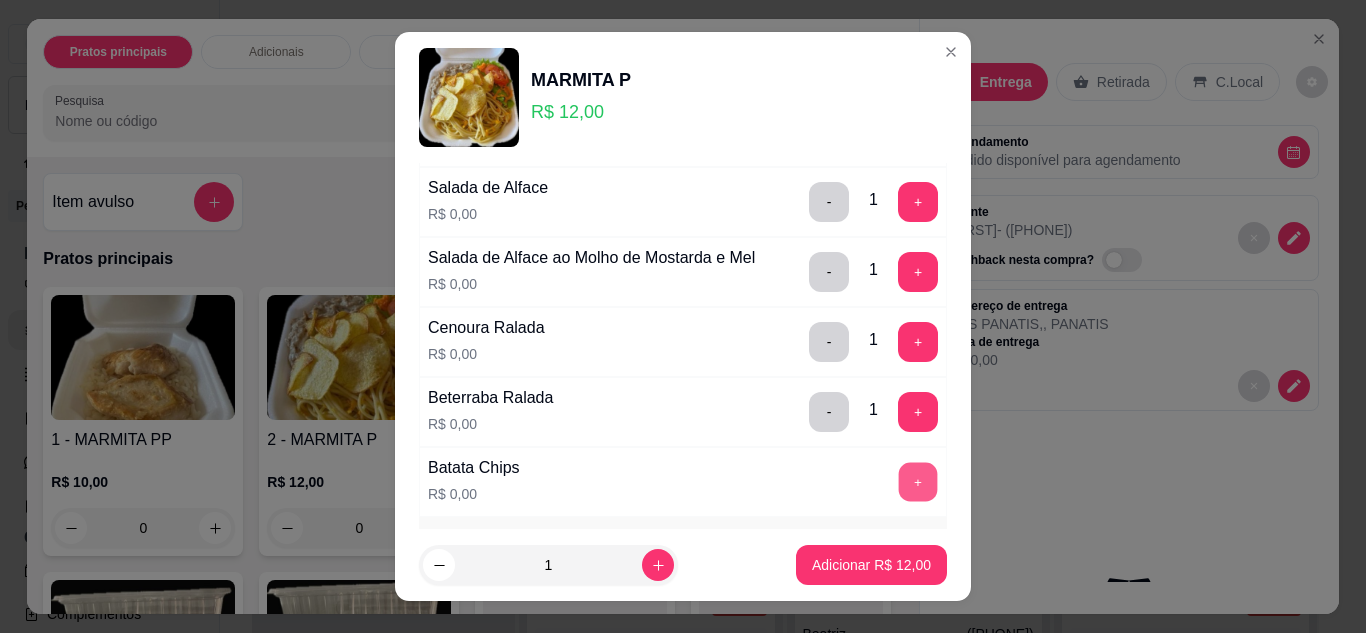 click on "+" at bounding box center (918, 482) 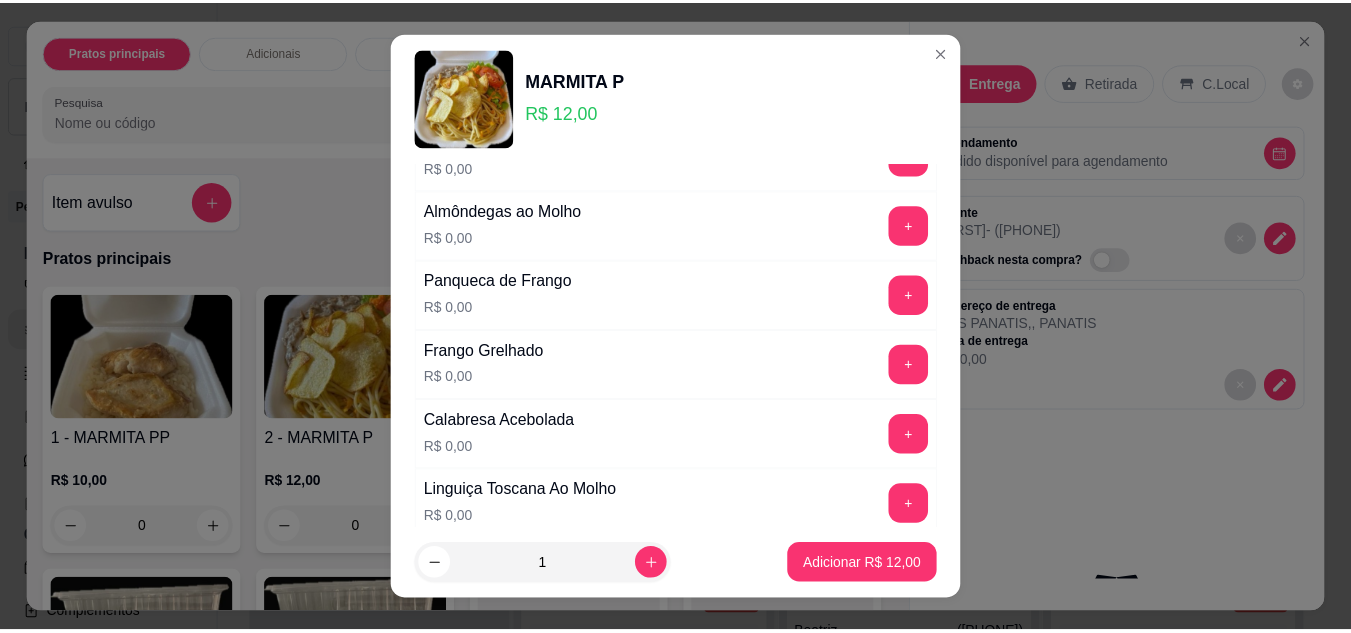 scroll, scrollTop: 1400, scrollLeft: 0, axis: vertical 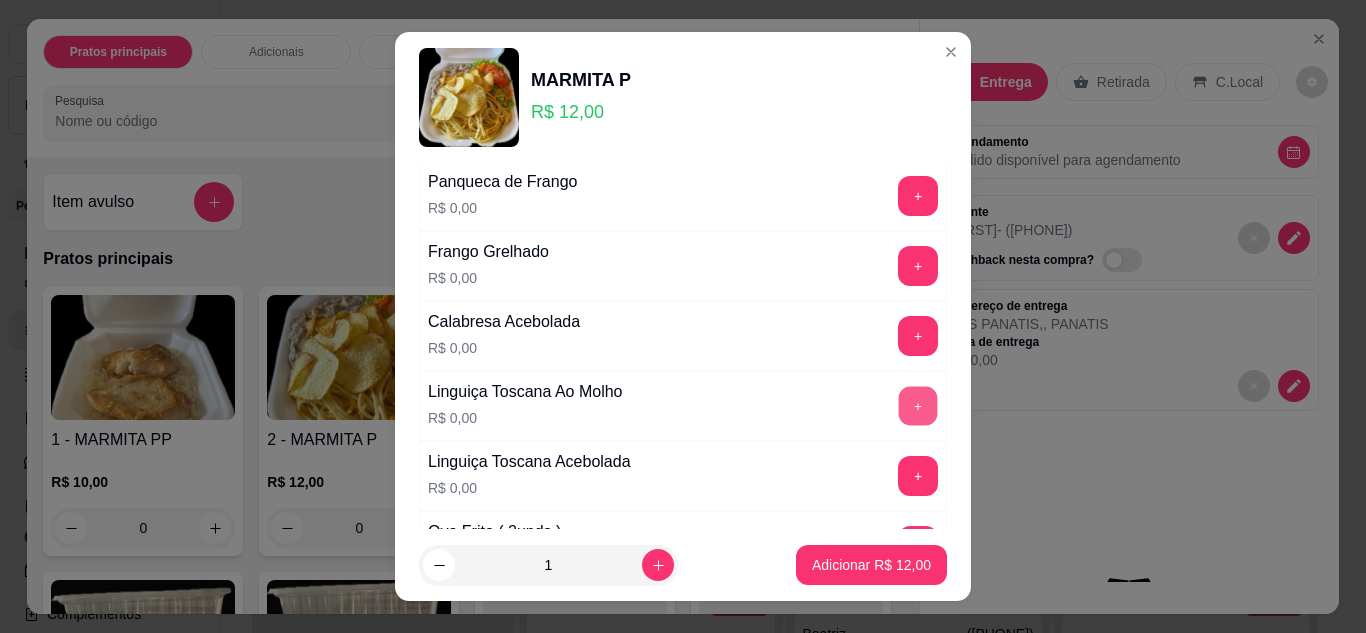 click on "+" at bounding box center (918, 406) 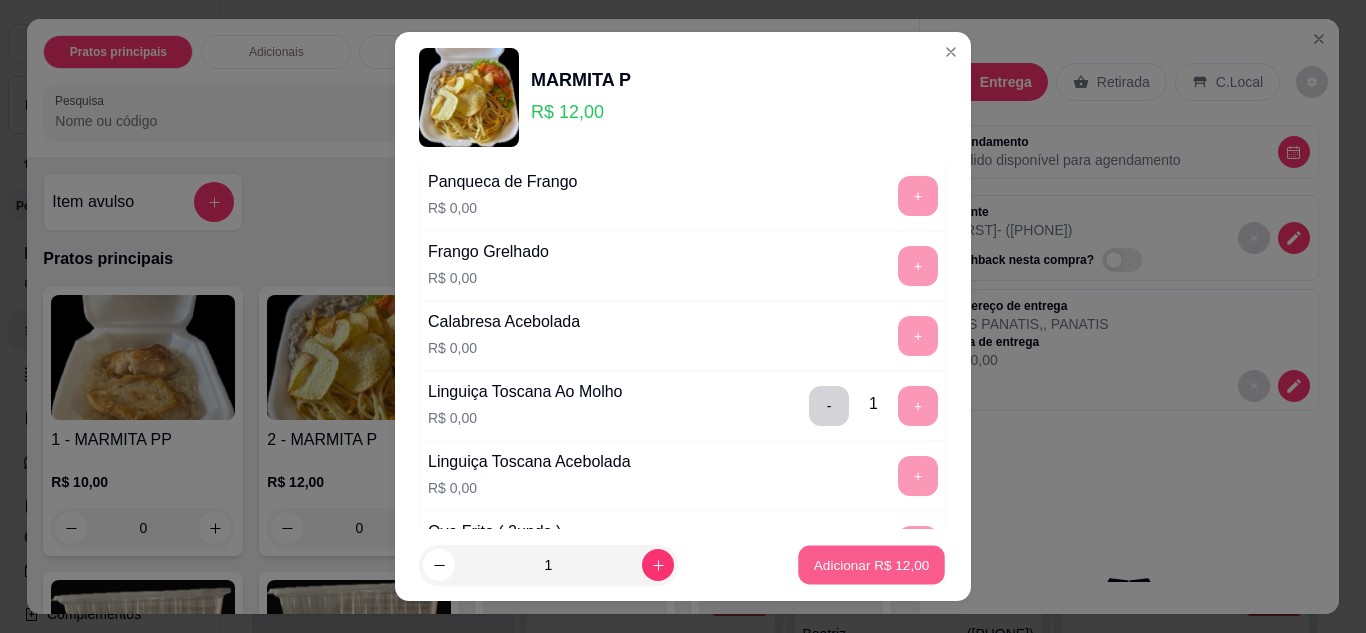 click on "Adicionar   R$ 12,00" at bounding box center [871, 565] 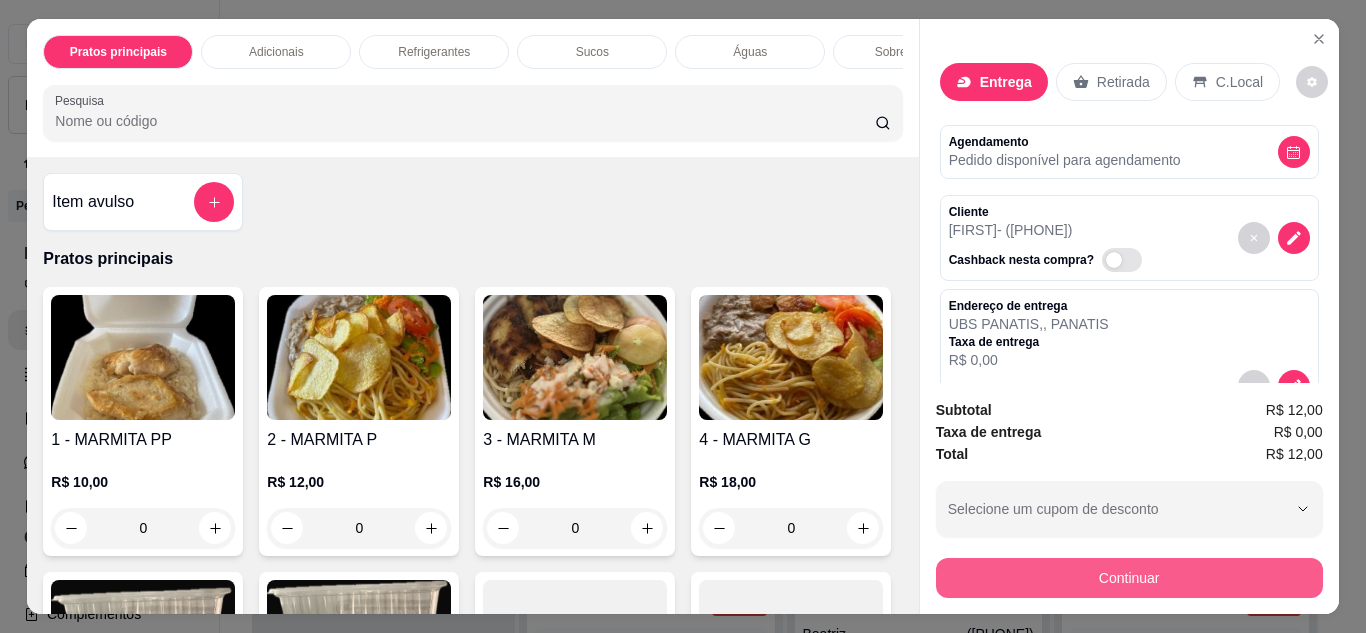 click on "Continuar" at bounding box center [1129, 578] 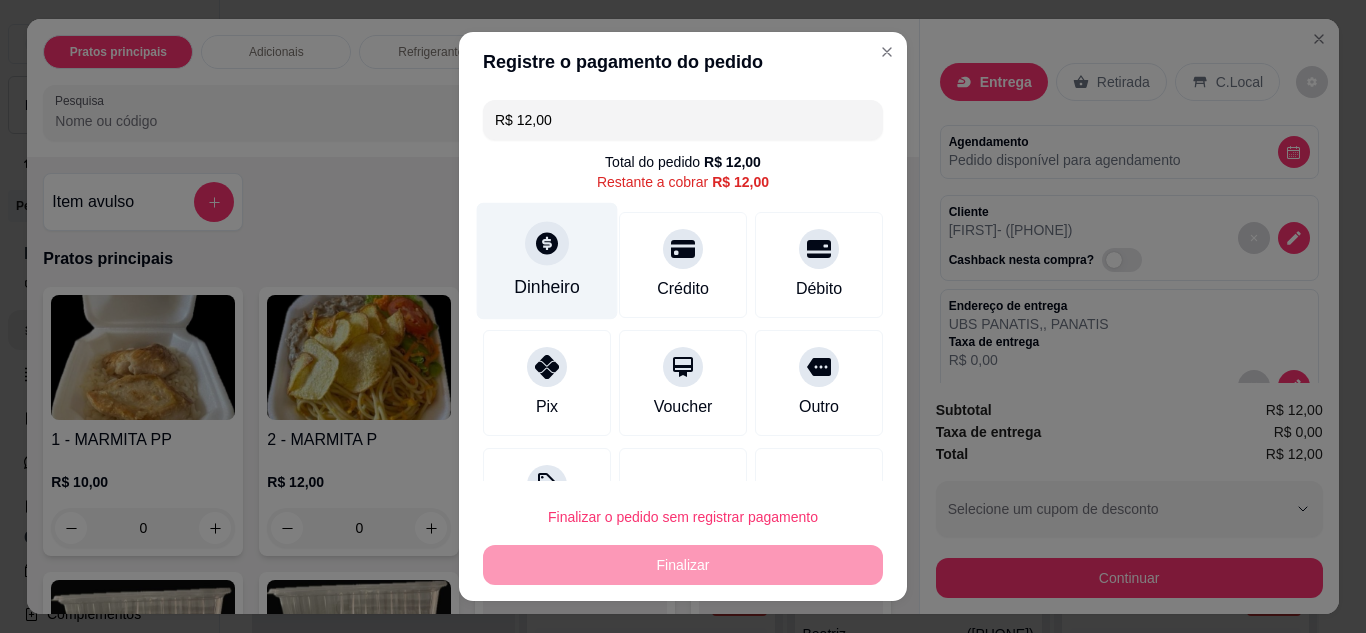 click on "Dinheiro" at bounding box center (547, 260) 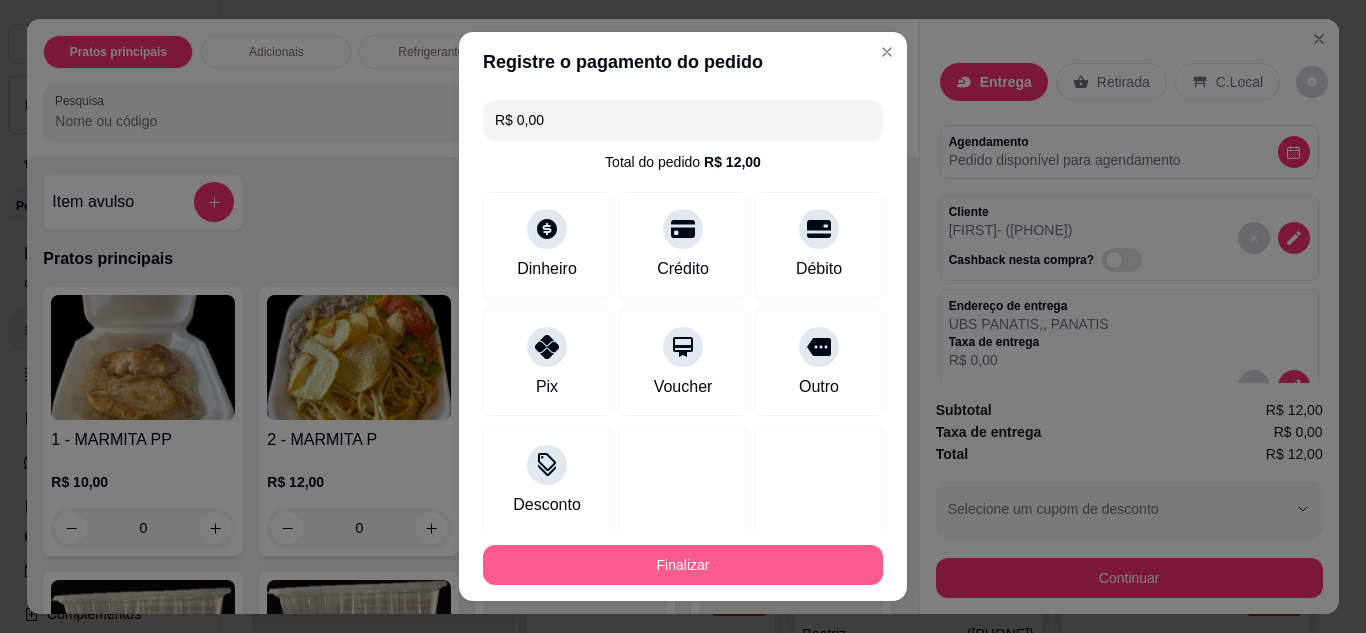 click on "Finalizar" at bounding box center (683, 565) 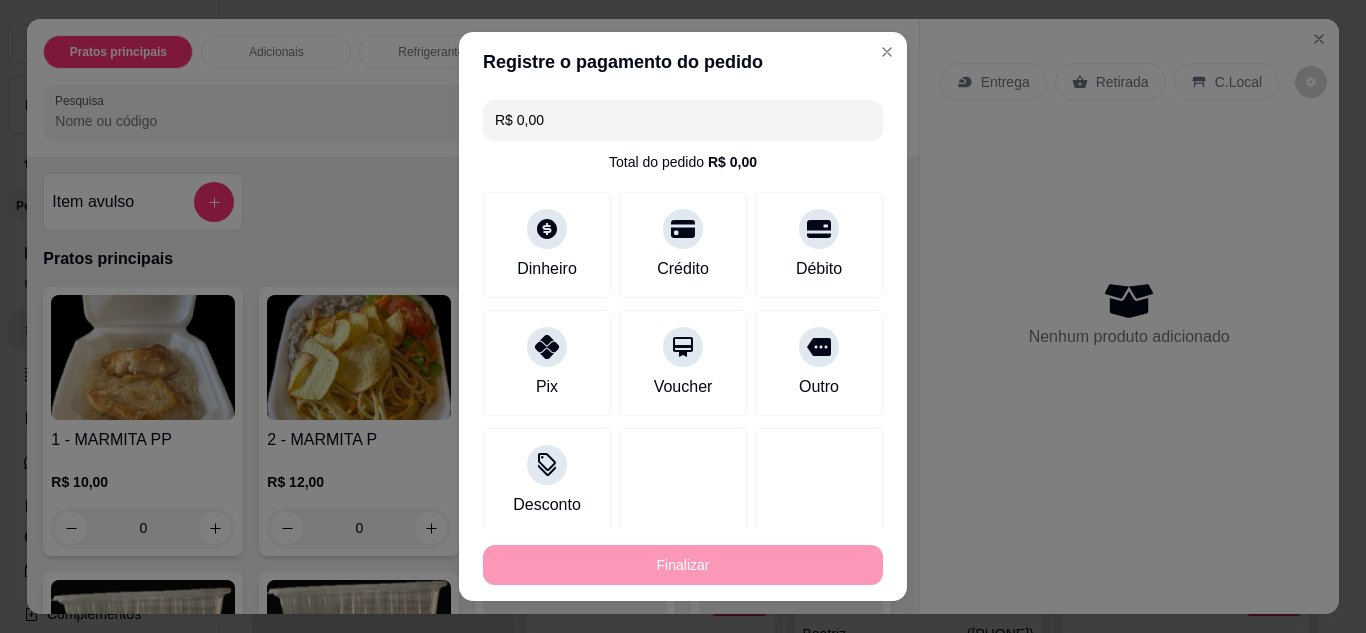 type on "-R$ 12,00" 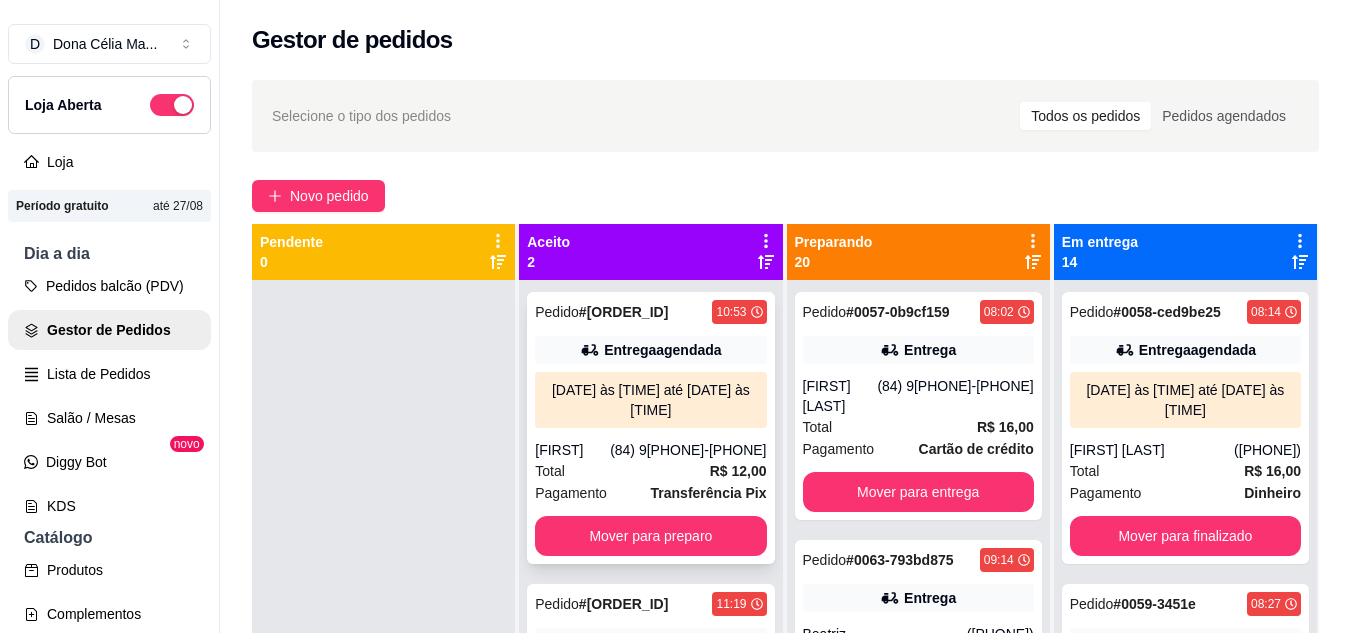 scroll, scrollTop: 56, scrollLeft: 0, axis: vertical 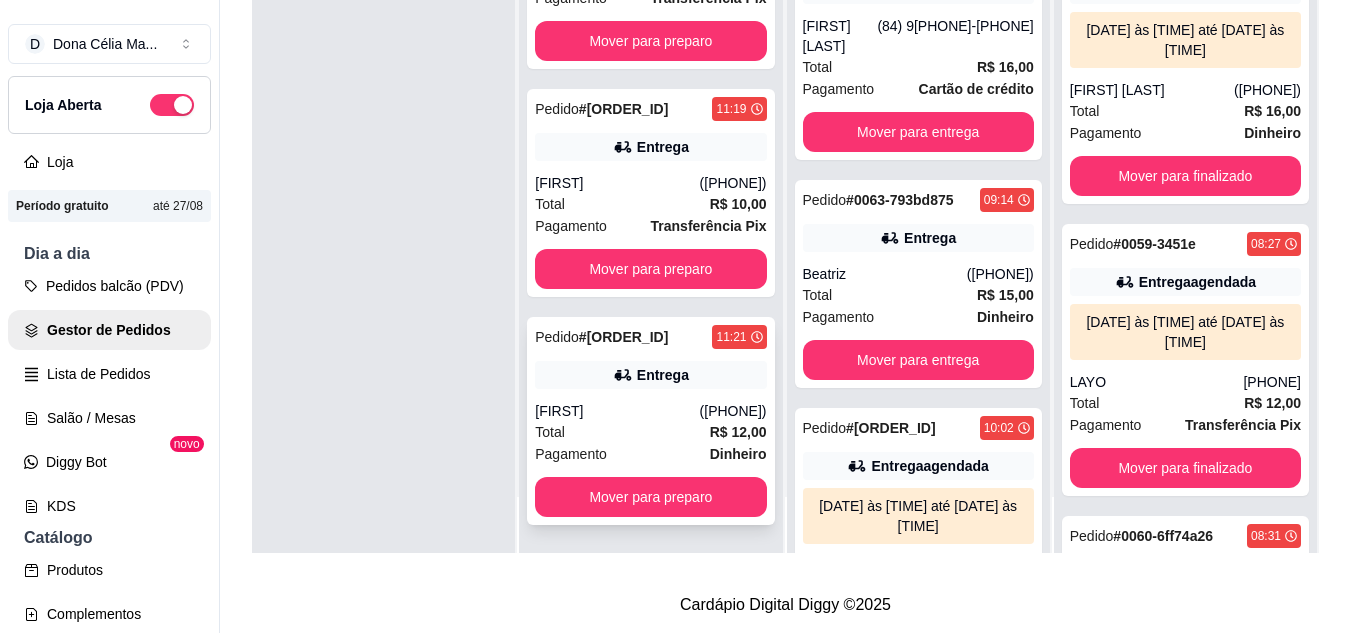 click on "Mover para preparo" at bounding box center [650, 497] 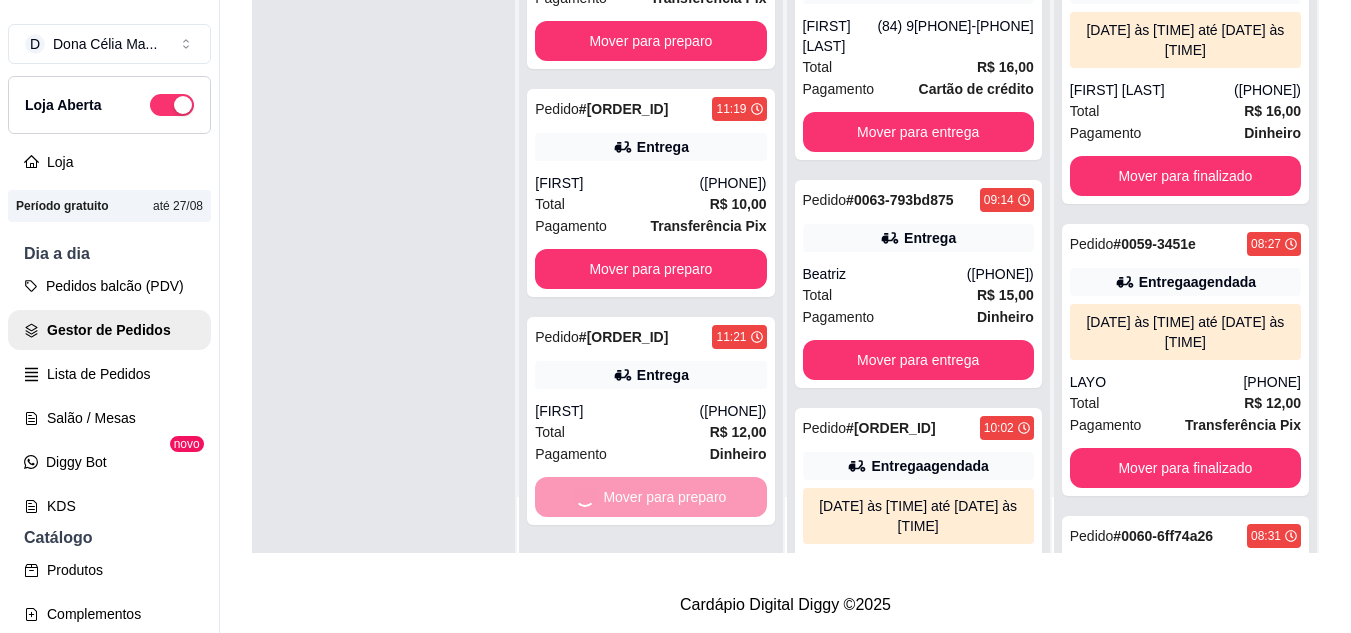scroll, scrollTop: 0, scrollLeft: 0, axis: both 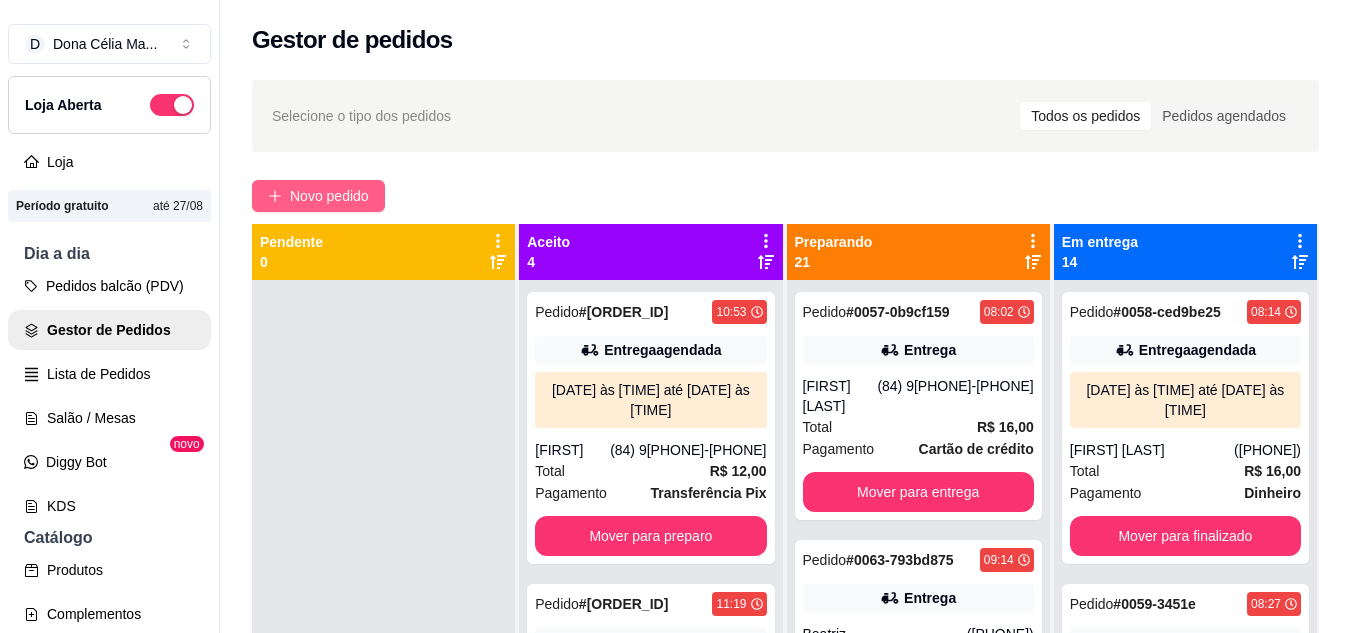 click on "Novo pedido" at bounding box center [318, 196] 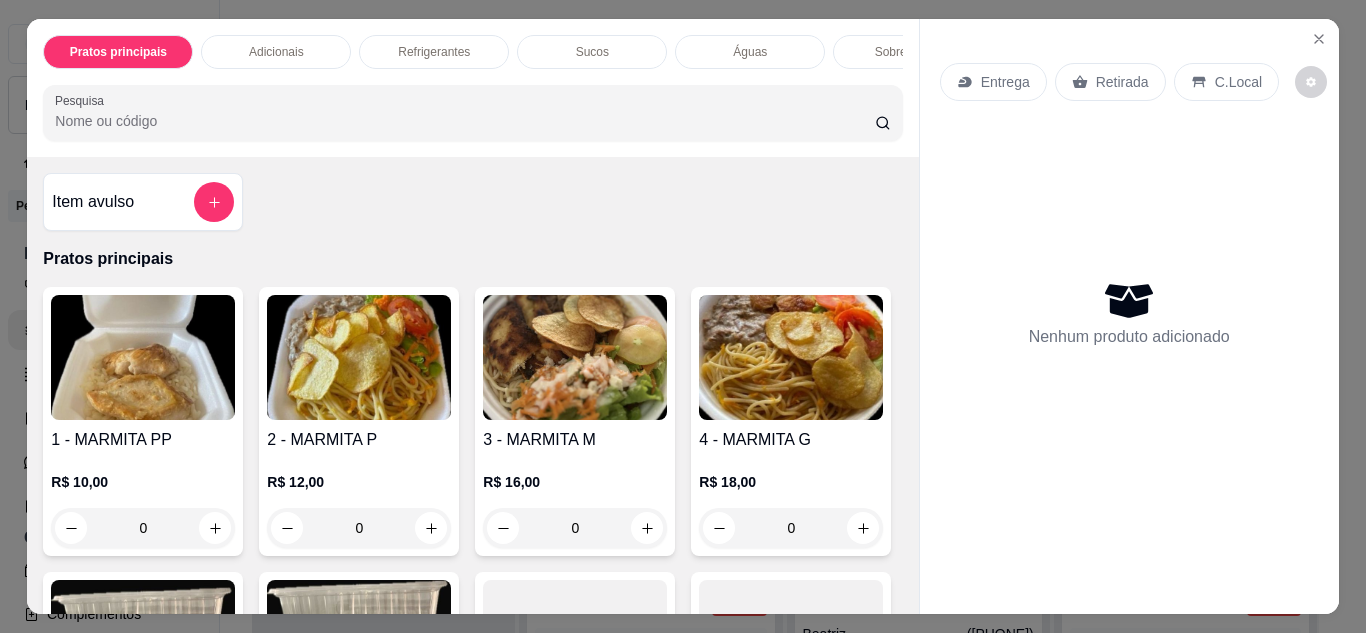 click on "Entrega" at bounding box center [1005, 82] 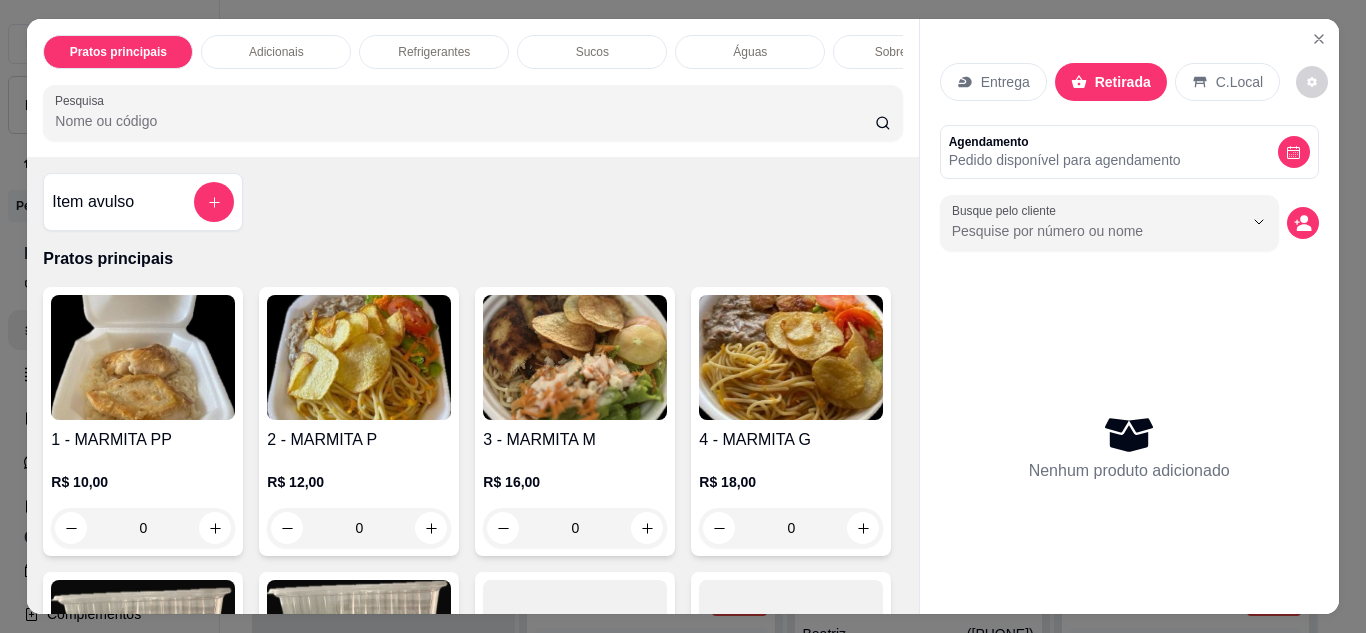 click at bounding box center (575, 357) 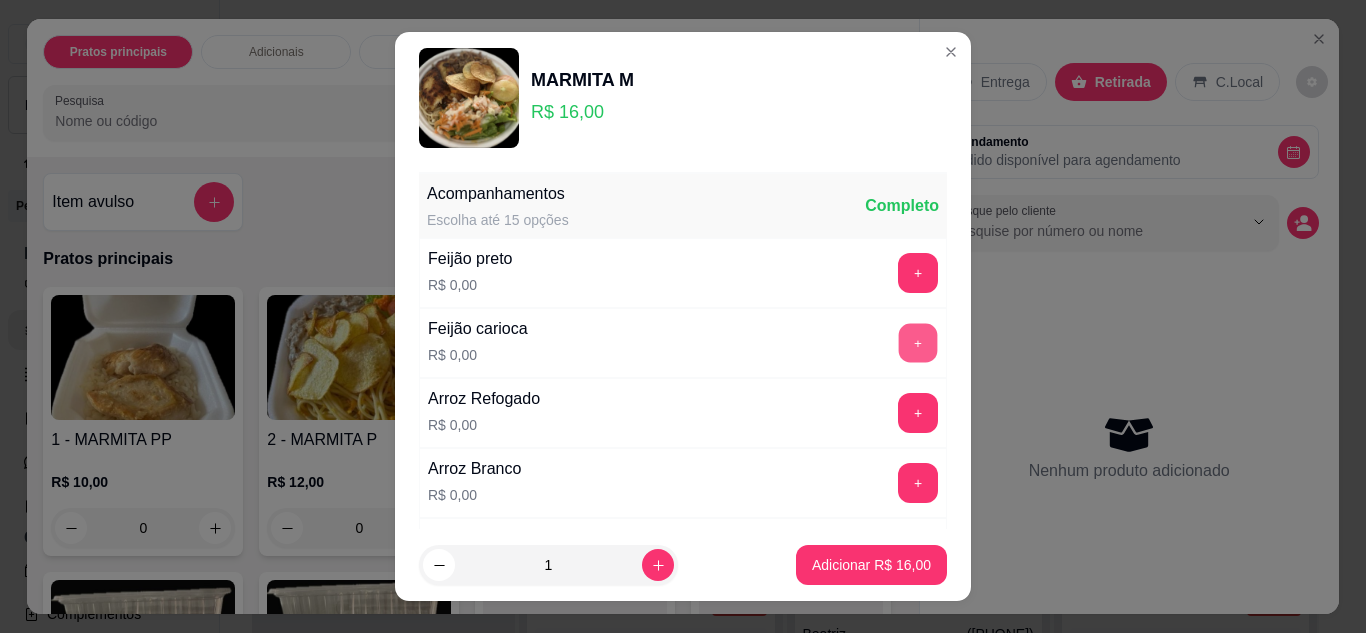 click on "+" at bounding box center (918, 342) 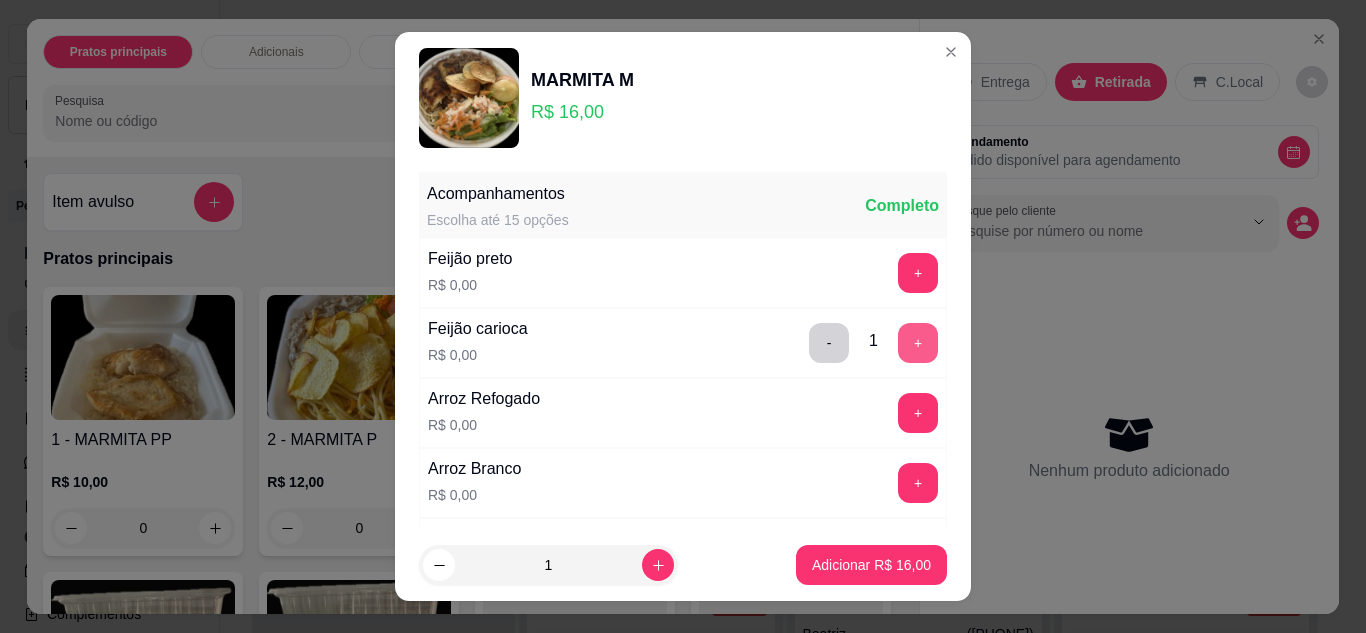 scroll, scrollTop: 100, scrollLeft: 0, axis: vertical 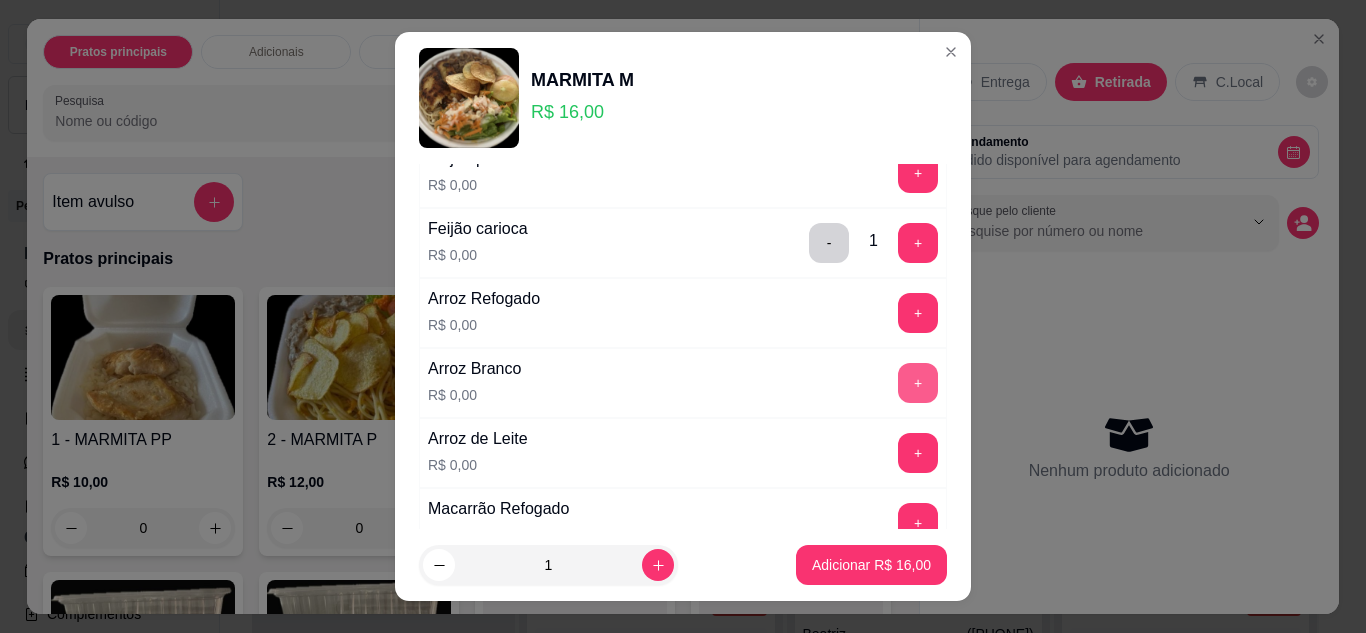 click on "+" at bounding box center (918, 383) 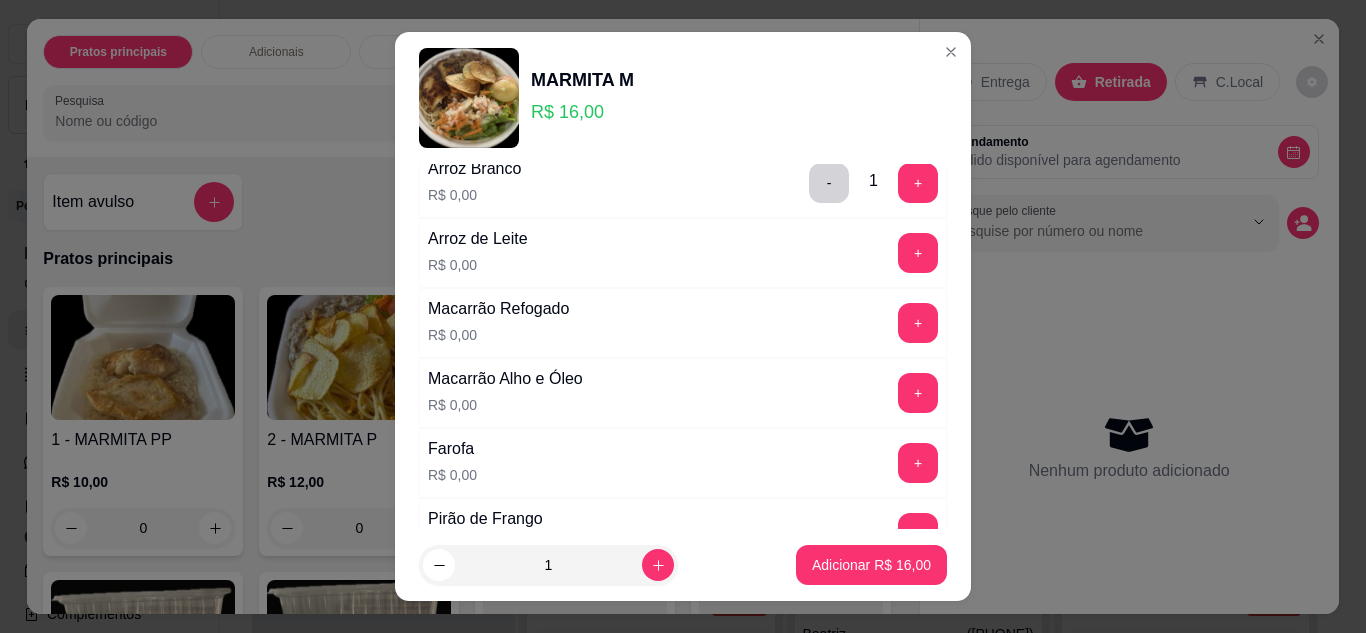scroll, scrollTop: 500, scrollLeft: 0, axis: vertical 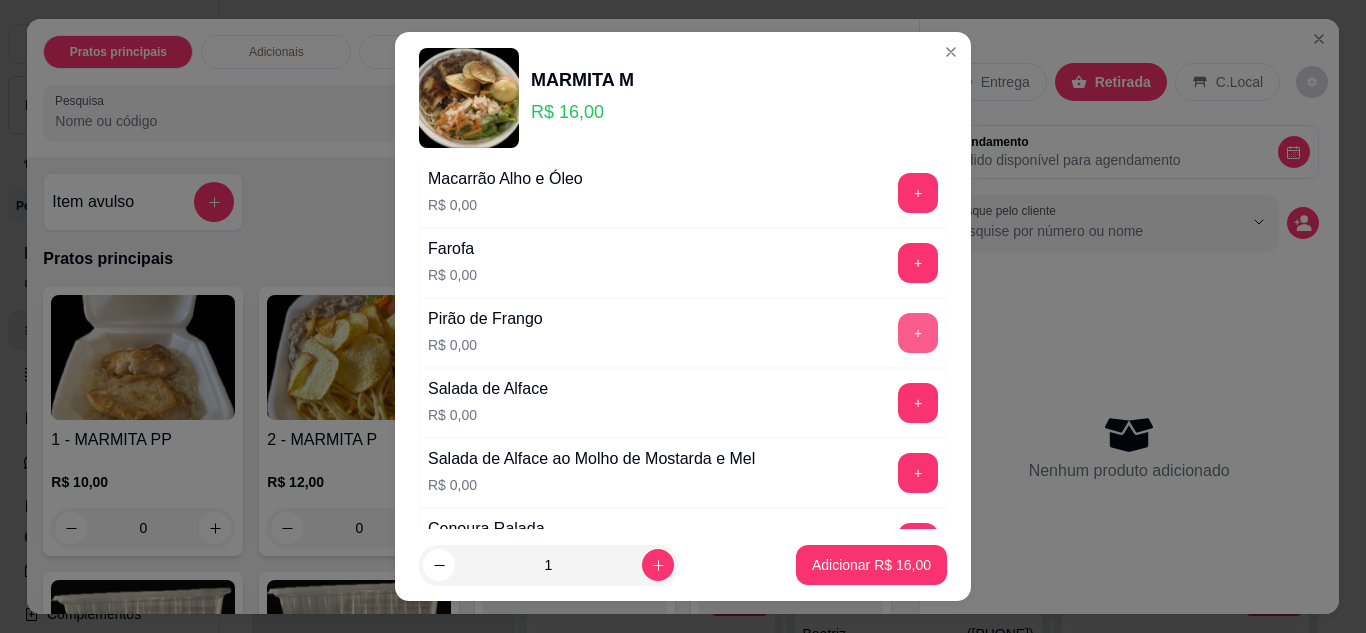 click on "+" at bounding box center [918, 333] 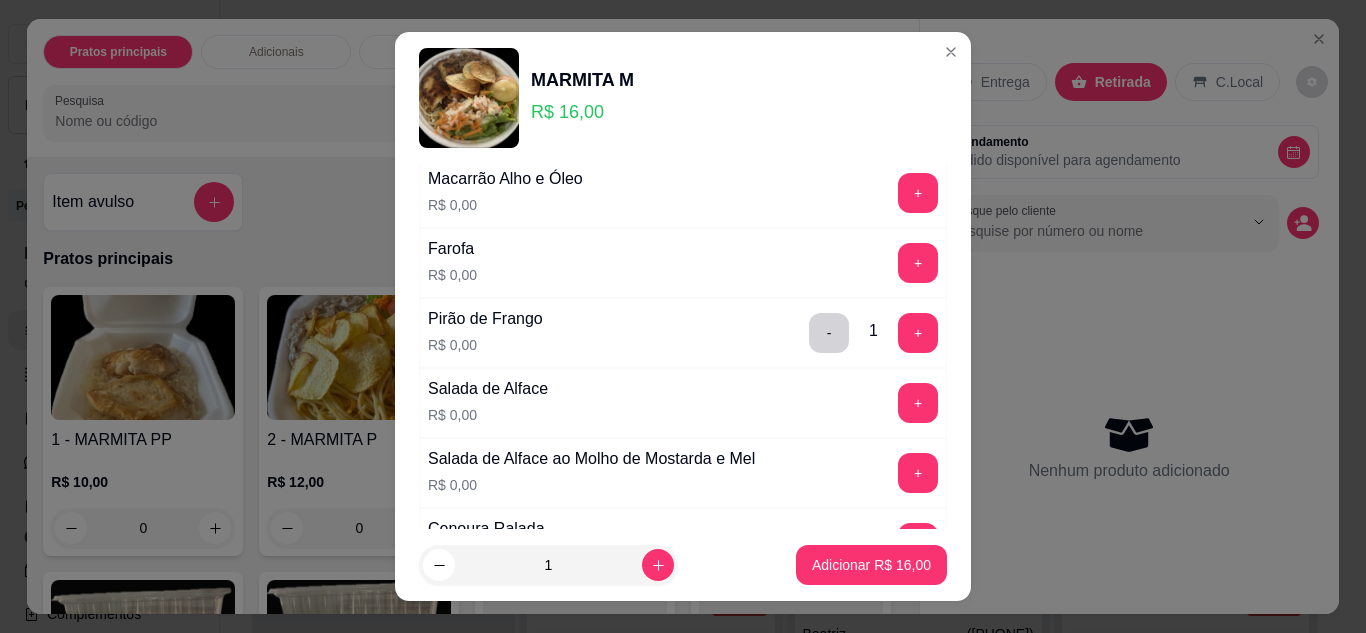 scroll, scrollTop: 600, scrollLeft: 0, axis: vertical 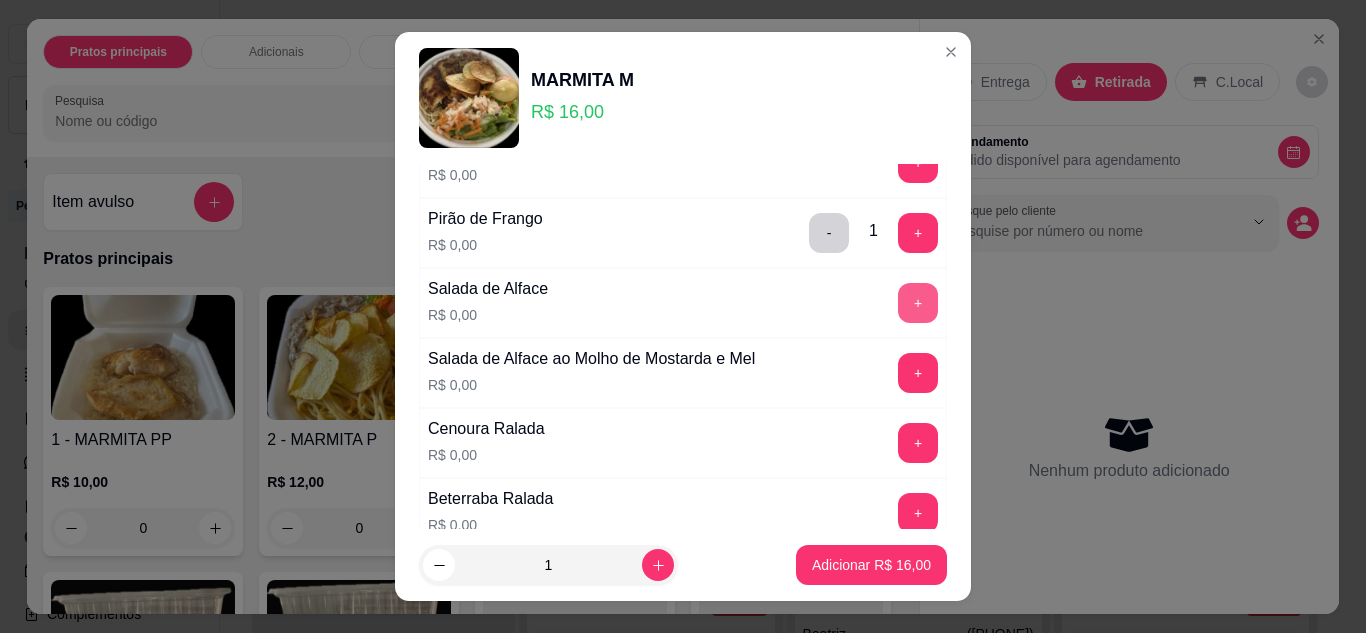 click on "+" at bounding box center [918, 303] 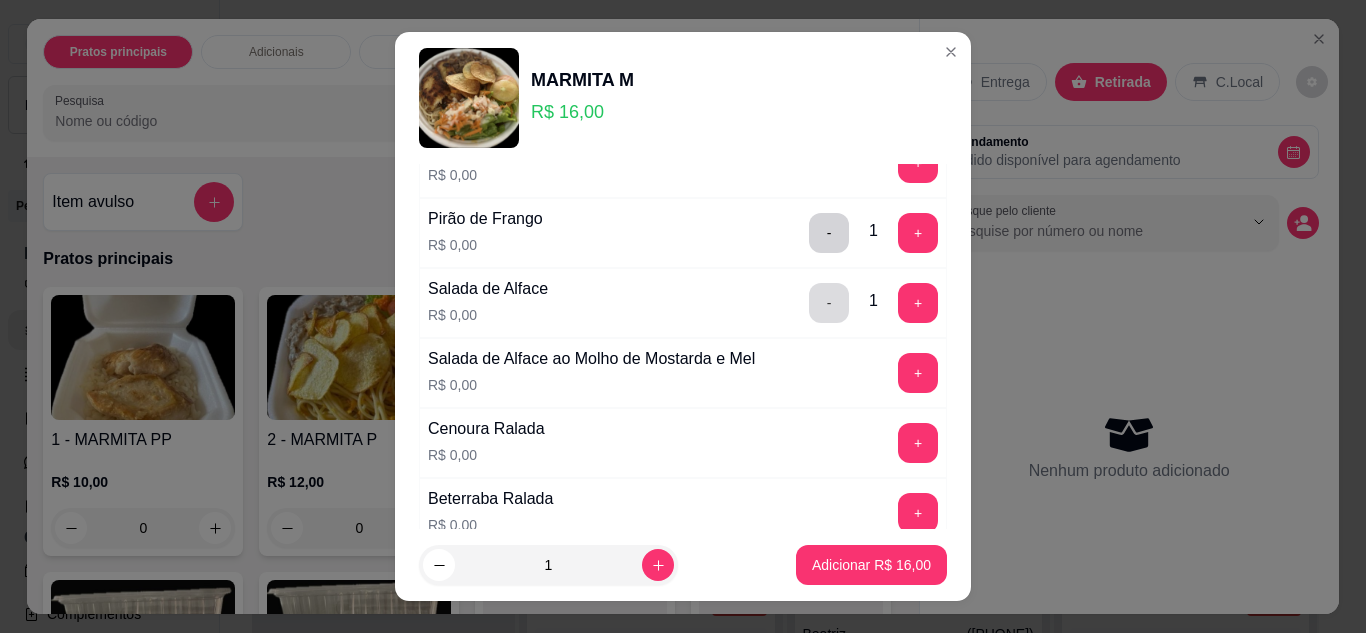 click on "-" at bounding box center [829, 303] 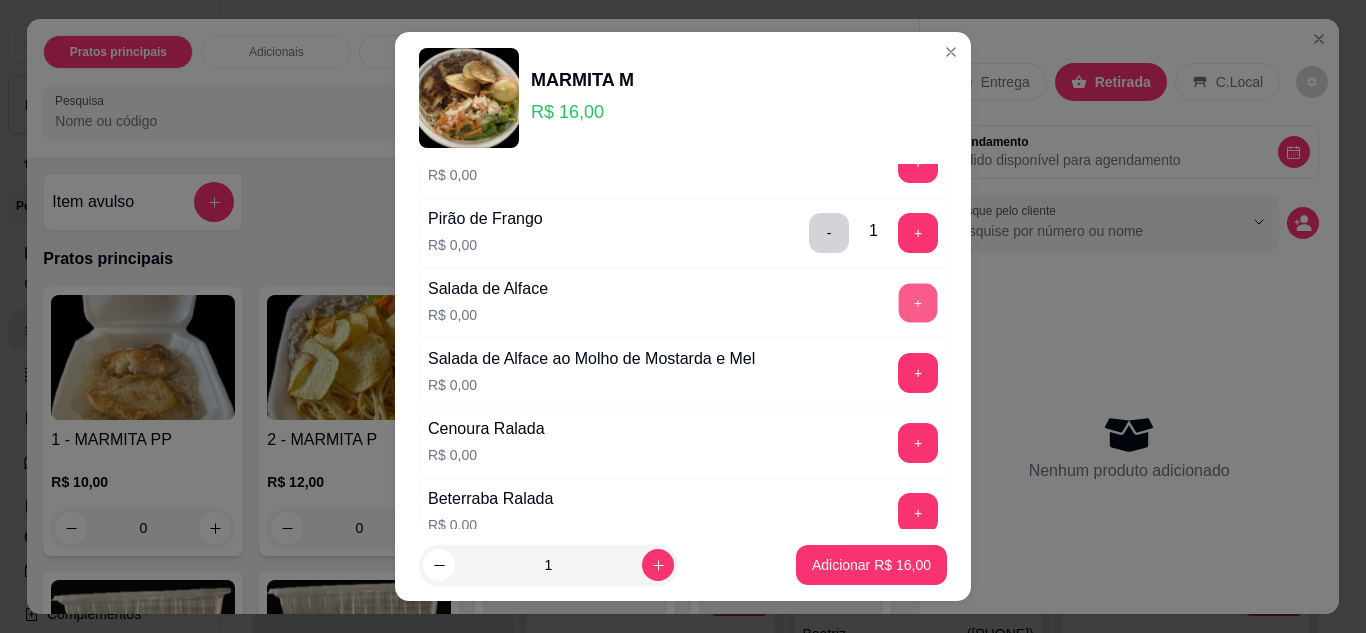 click on "+" at bounding box center (918, 302) 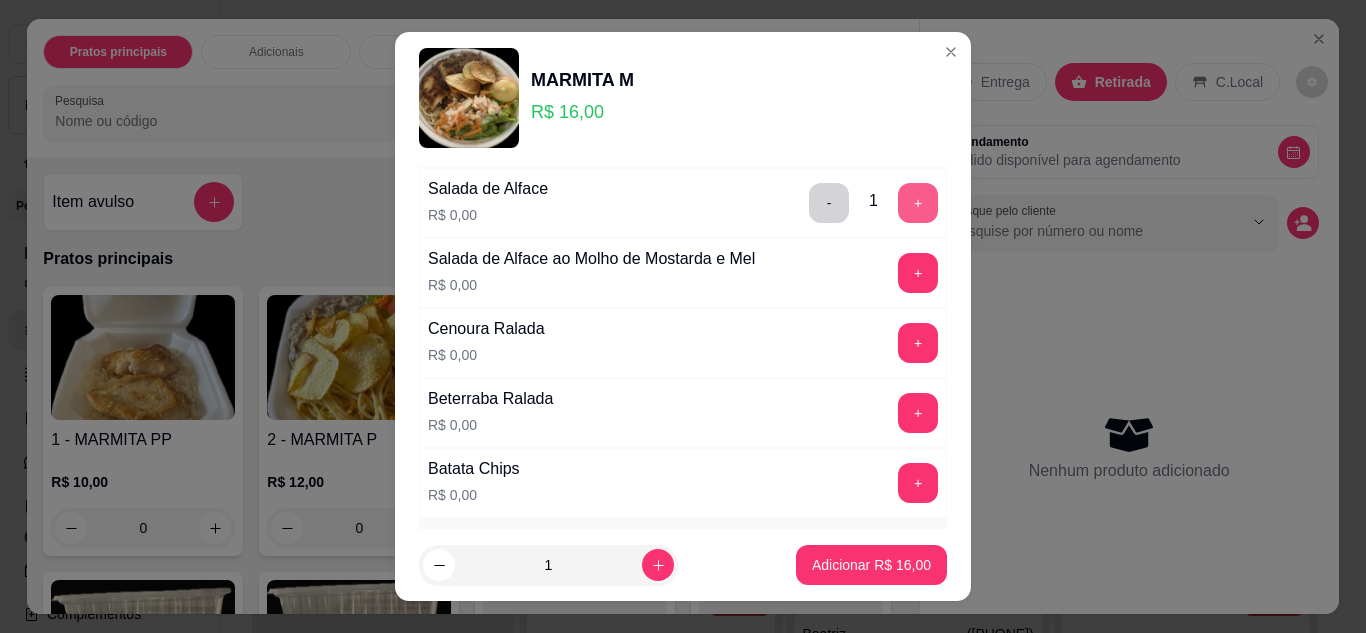 scroll, scrollTop: 800, scrollLeft: 0, axis: vertical 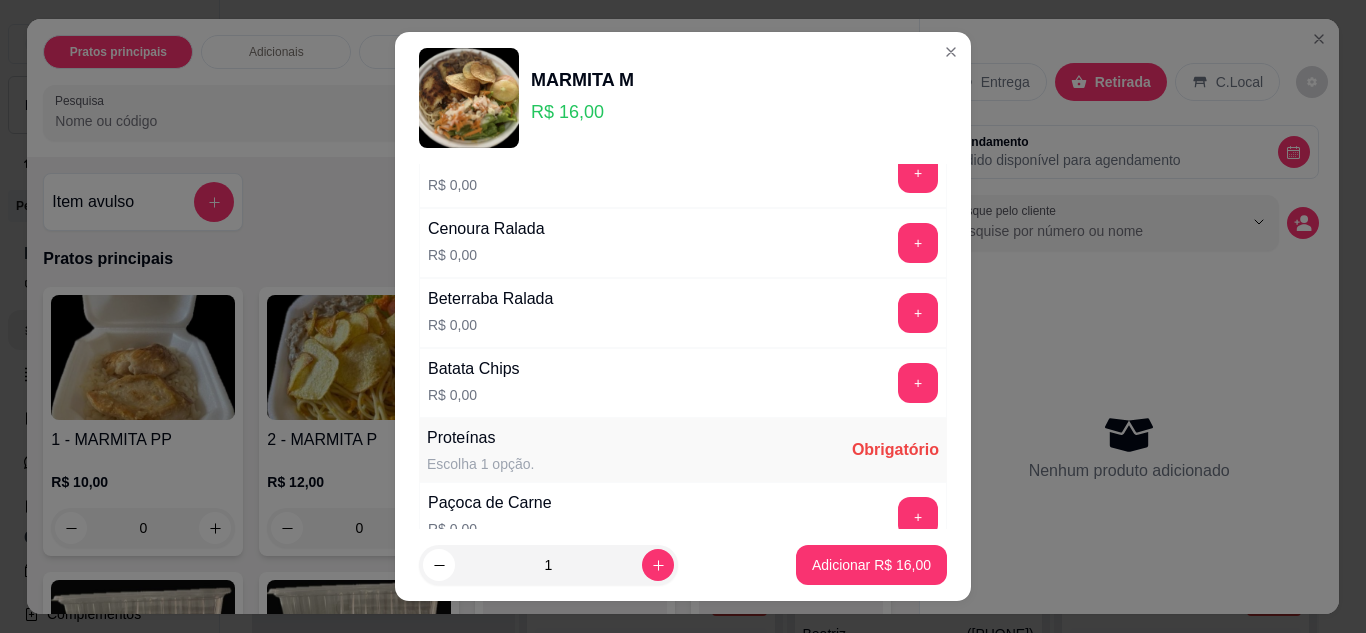 click on "+" at bounding box center (918, 383) 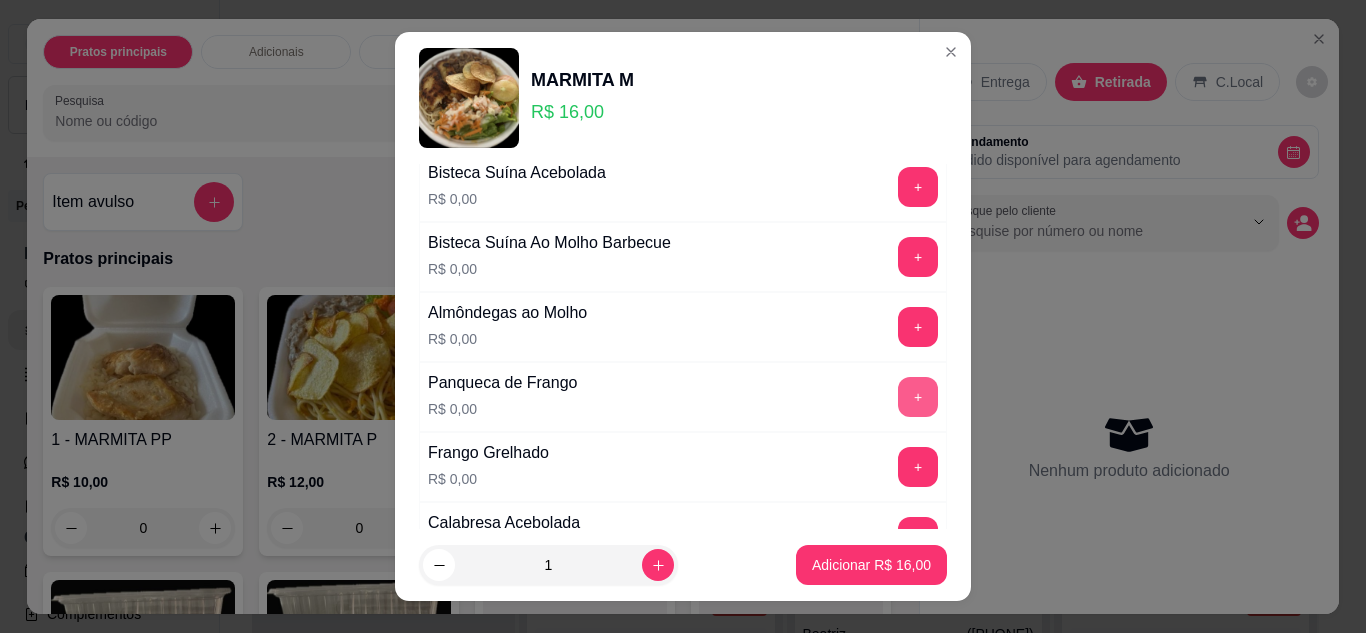 scroll, scrollTop: 1300, scrollLeft: 0, axis: vertical 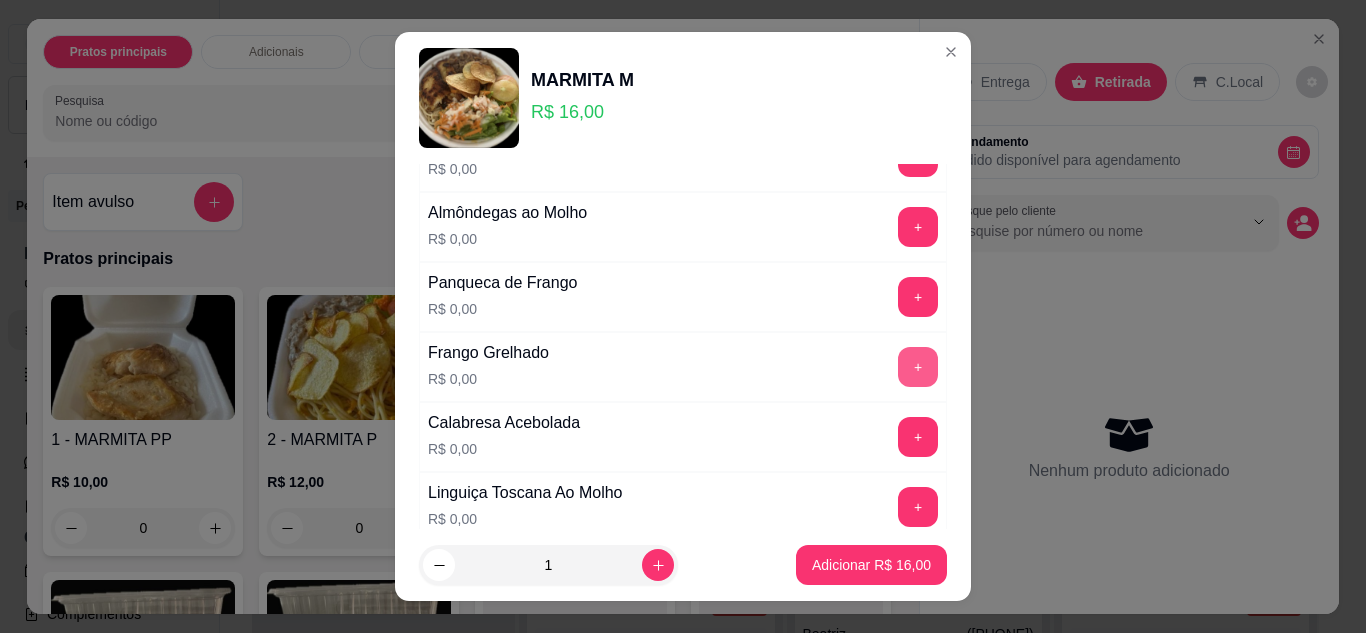 click on "+" at bounding box center [918, 367] 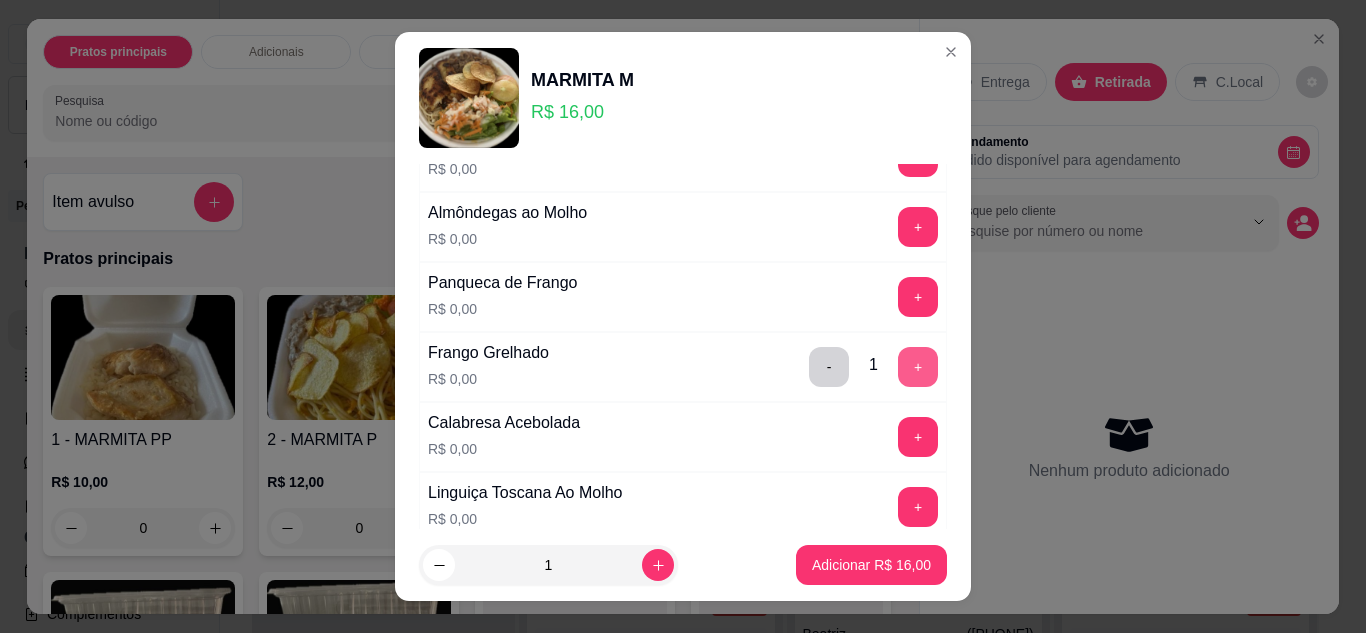 click on "+" at bounding box center (918, 367) 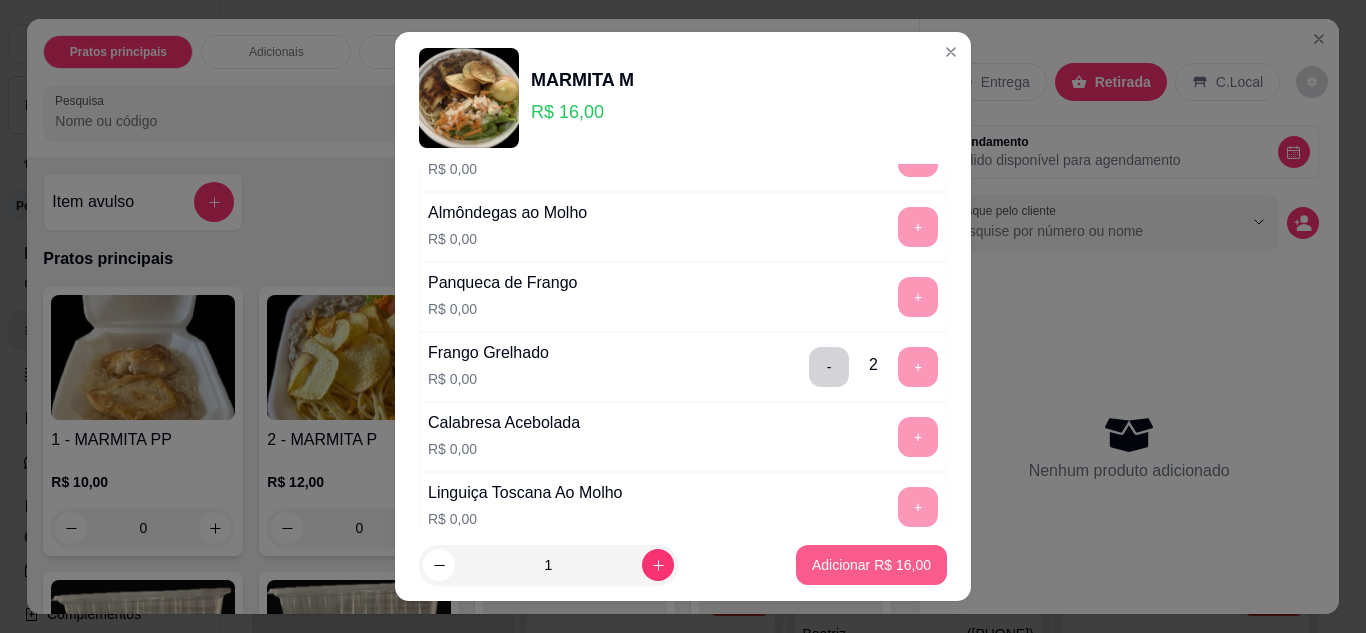 click on "1 Adicionar   R$ 16,00" at bounding box center (683, 565) 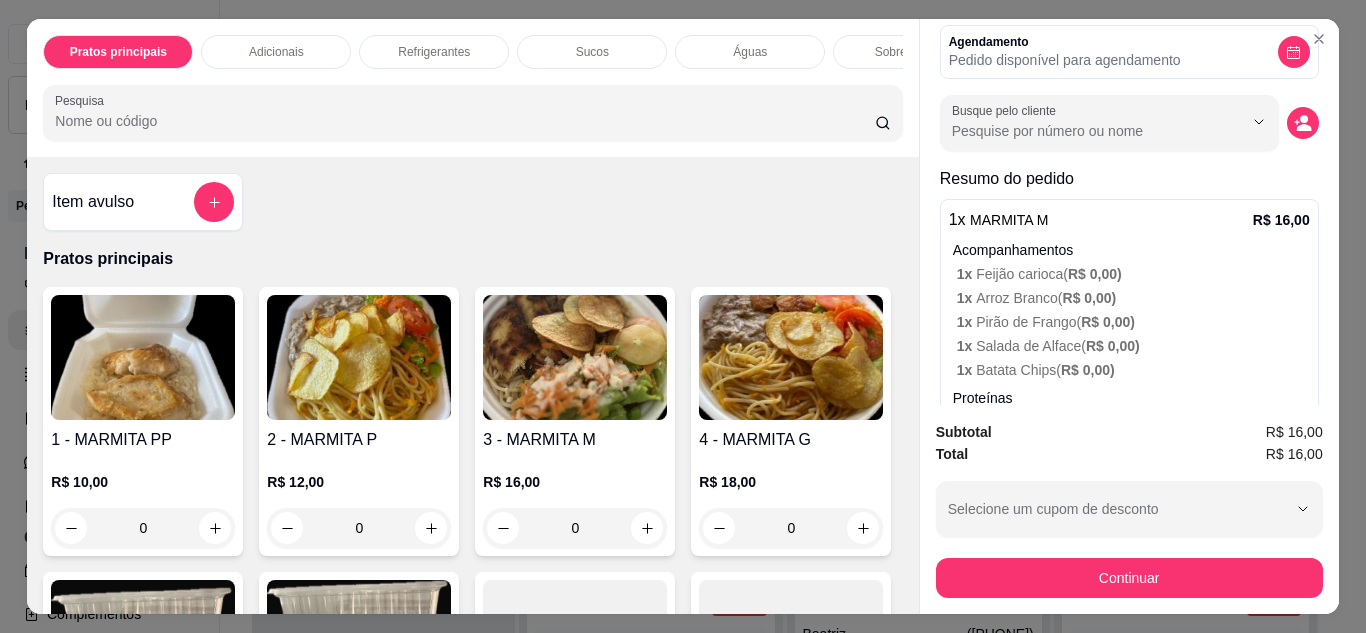 scroll, scrollTop: 204, scrollLeft: 0, axis: vertical 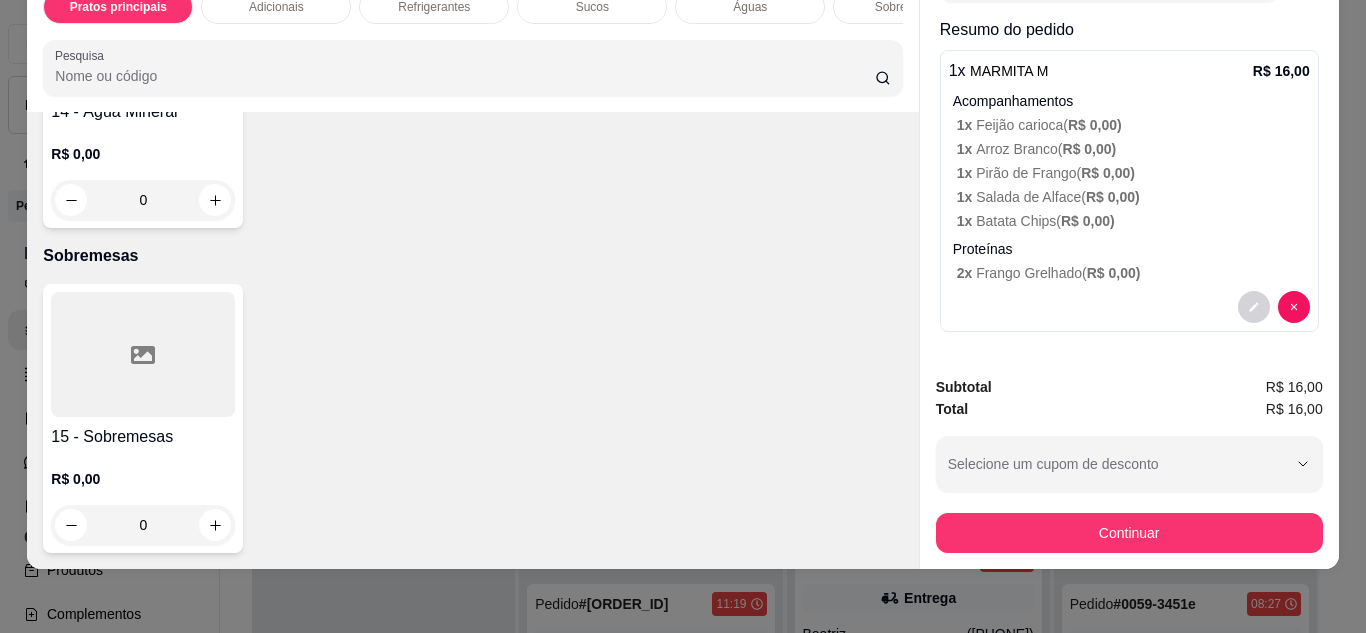click at bounding box center (143, 354) 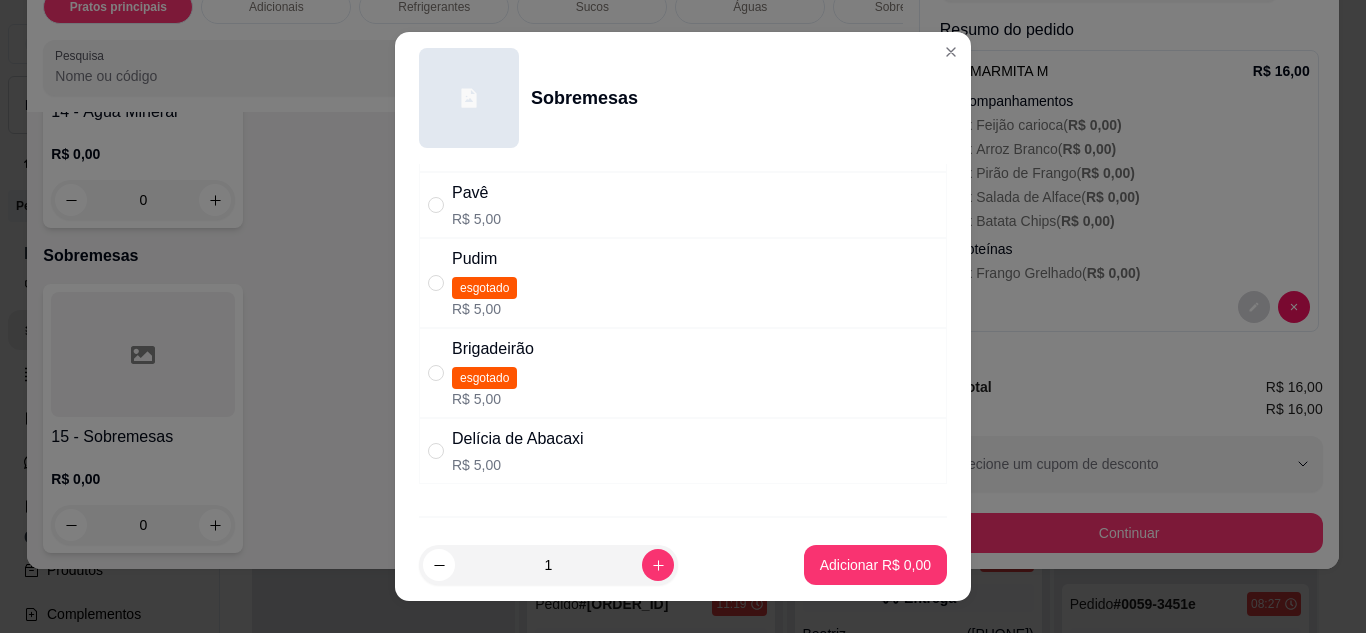 scroll, scrollTop: 100, scrollLeft: 0, axis: vertical 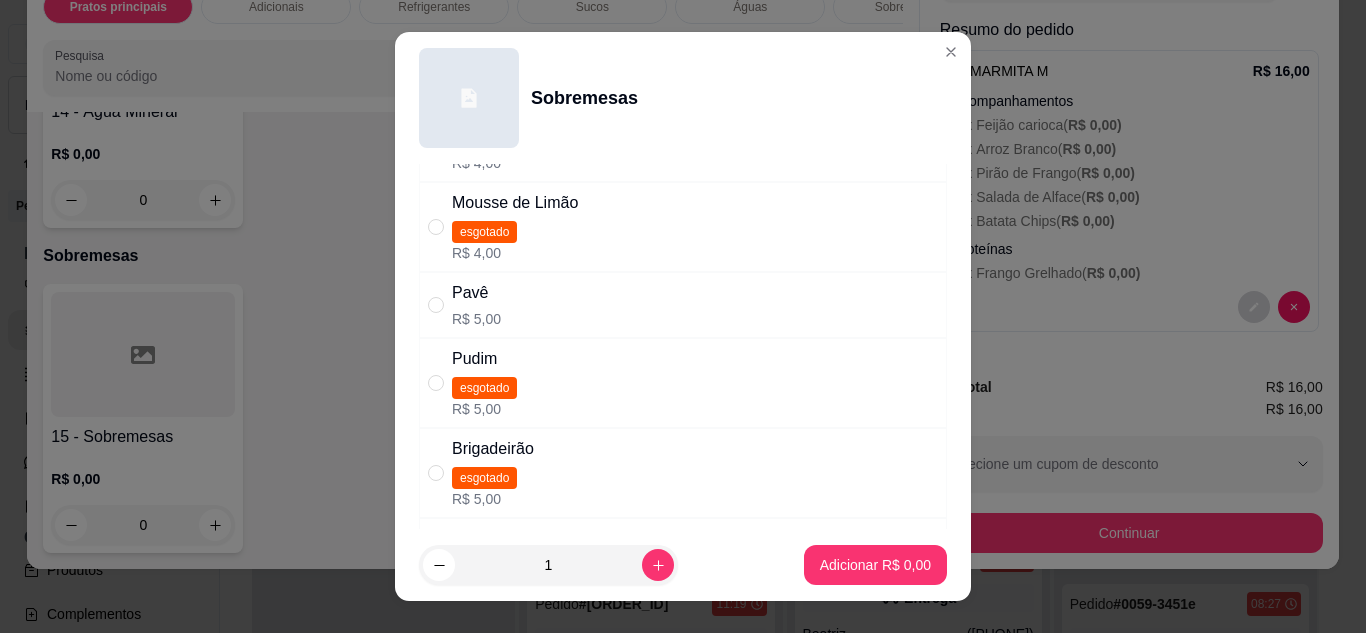 click on "Pavê" at bounding box center [476, 293] 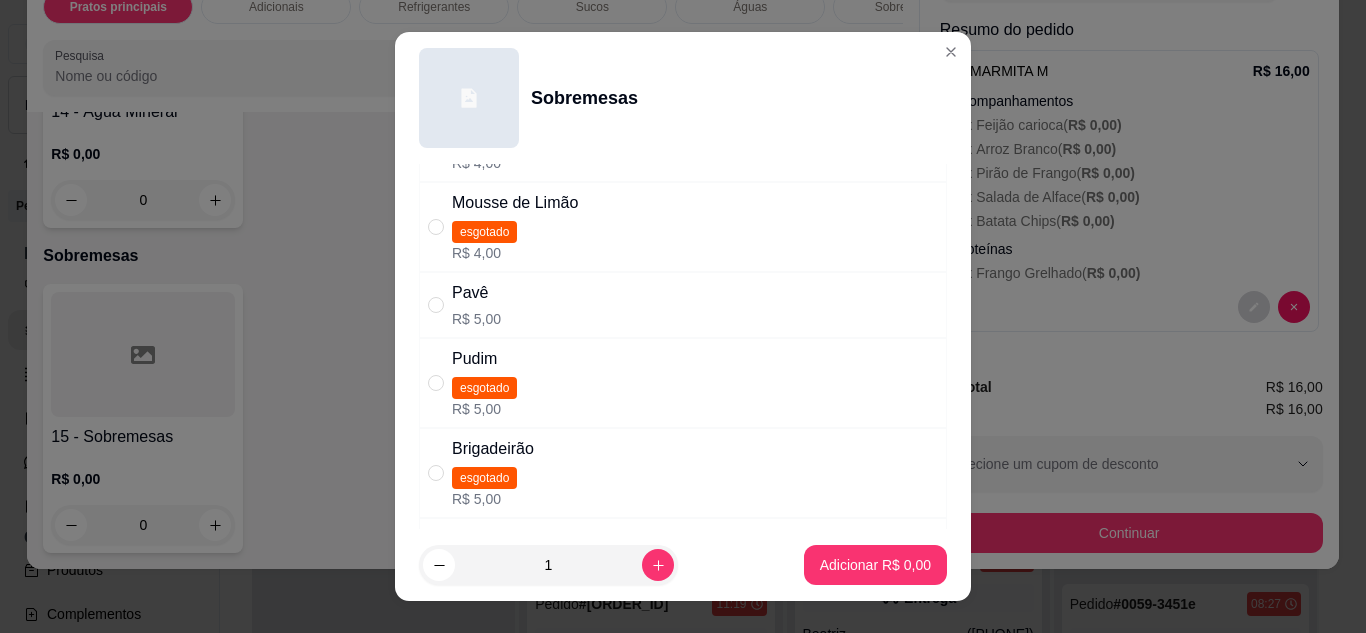 radio on "true" 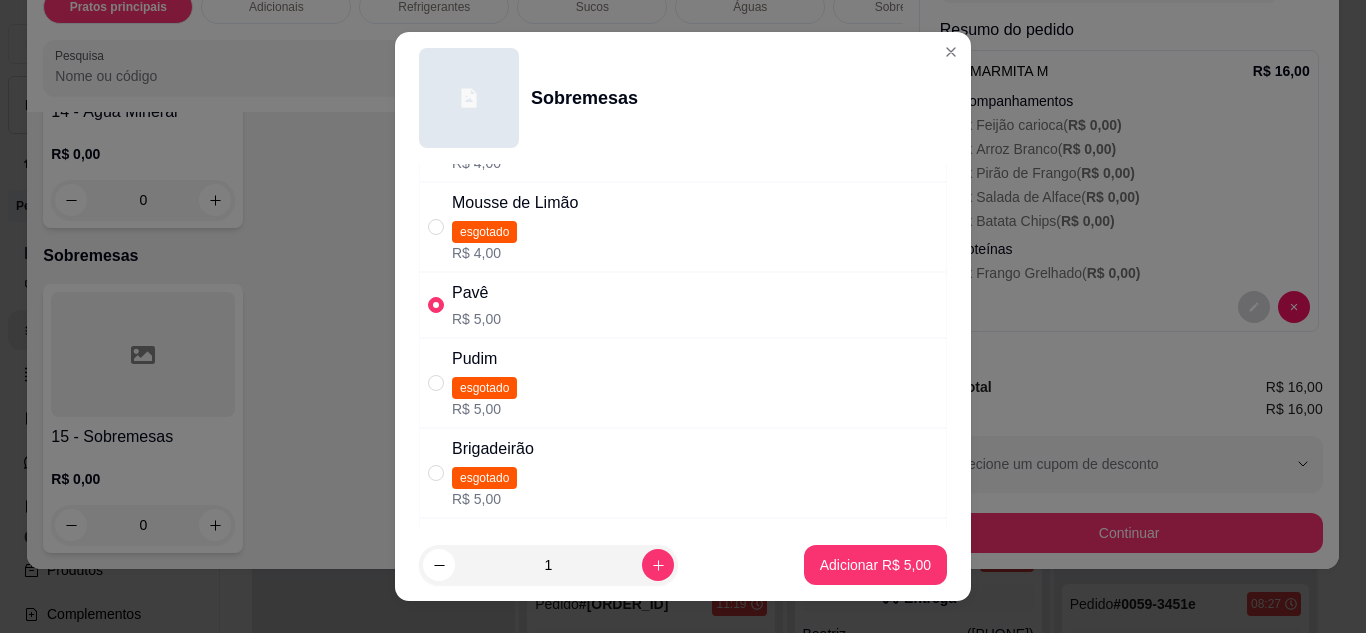 click on "1 Adicionar   R$ 5,00" at bounding box center [683, 565] 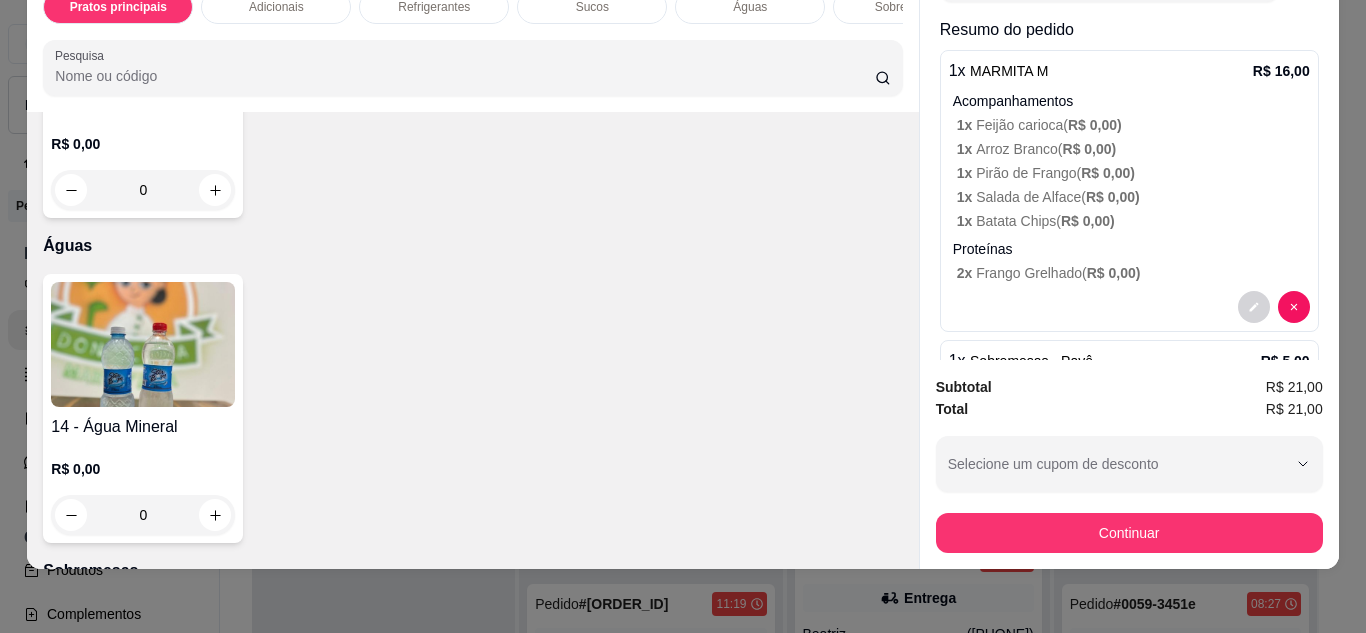 scroll, scrollTop: 1877, scrollLeft: 0, axis: vertical 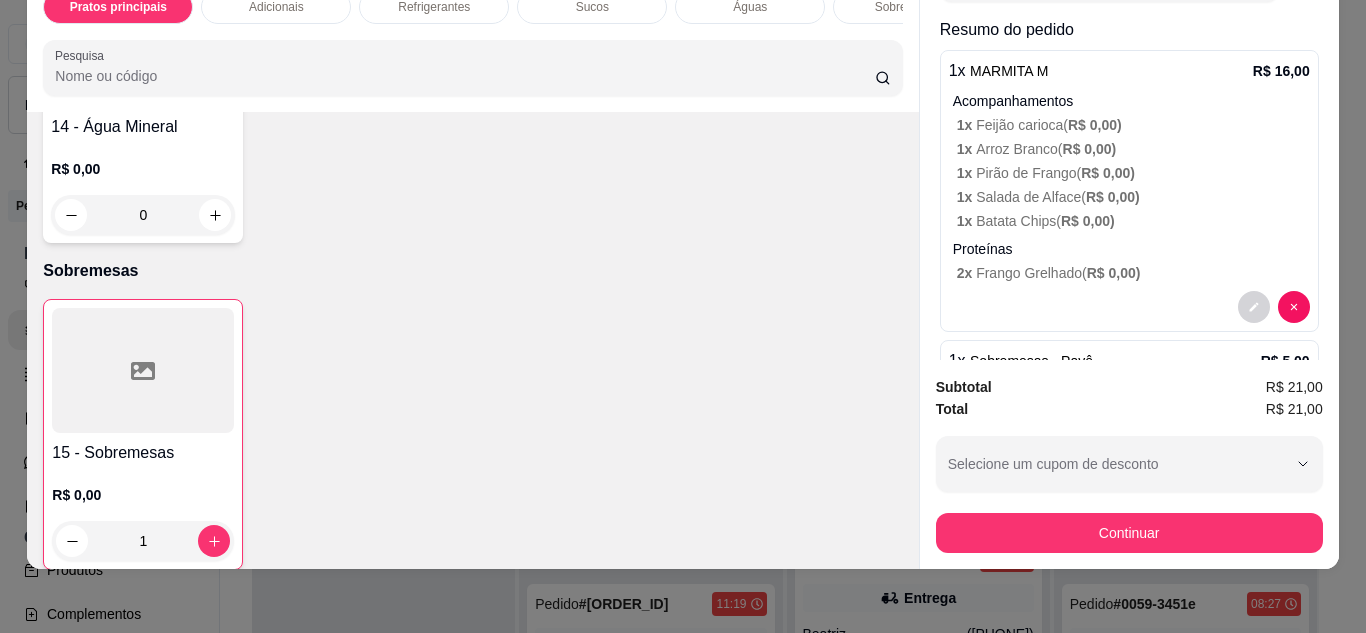 click at bounding box center (143, -281) 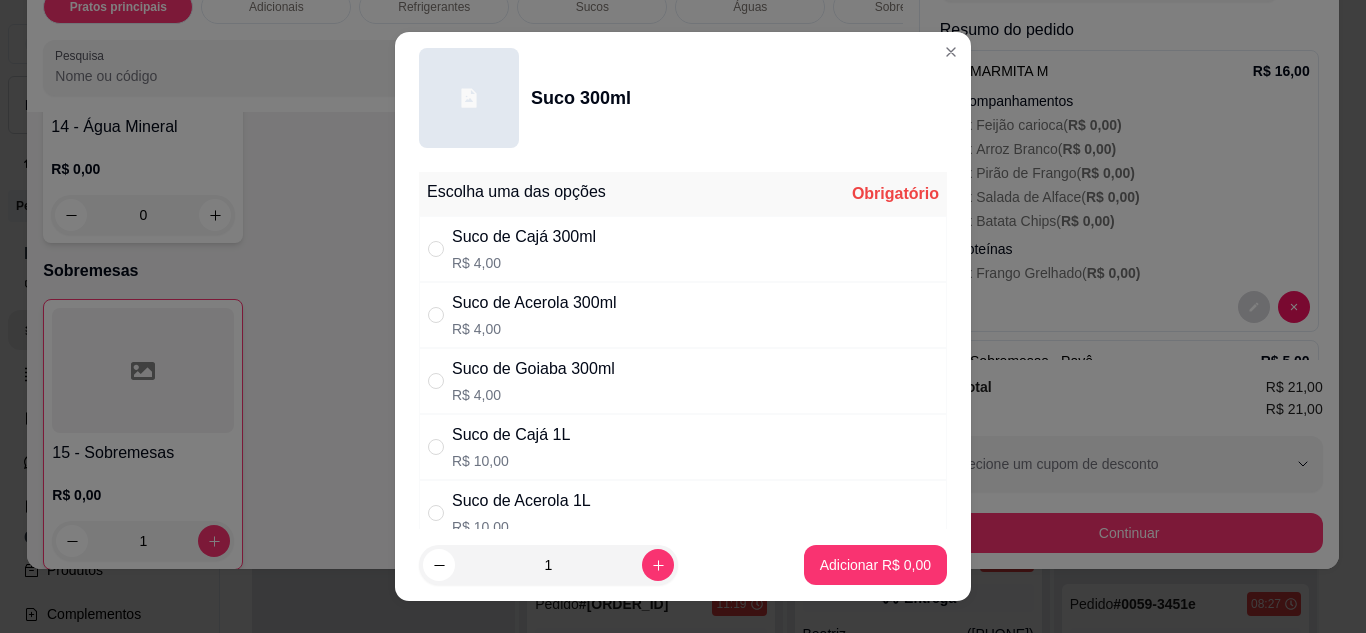 click on "Suco de Goiaba 300ml" at bounding box center (533, 369) 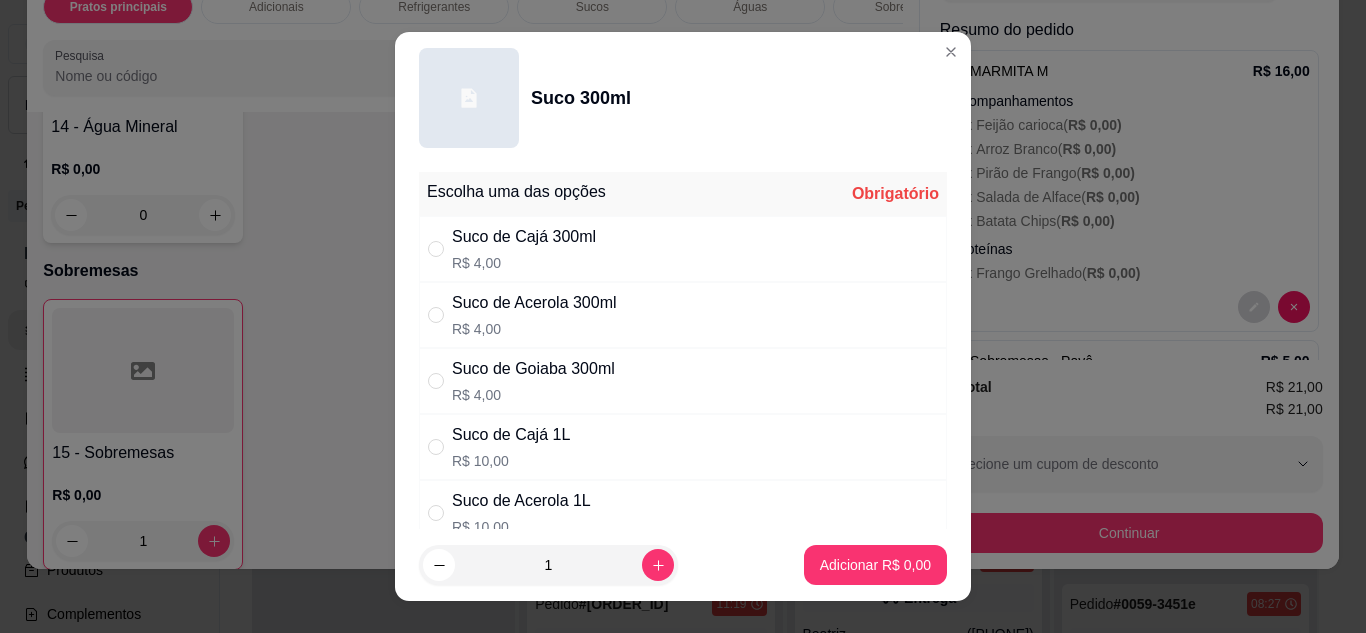 radio on "true" 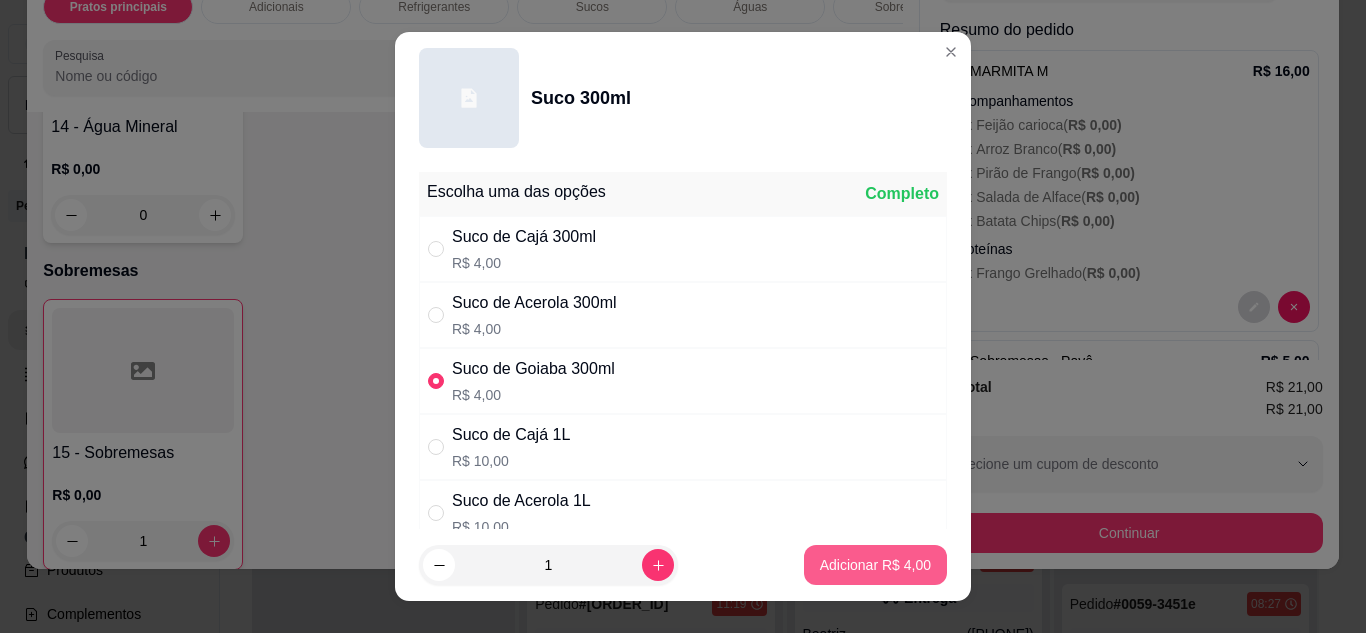 click on "Adicionar   R$ 4,00" at bounding box center (875, 565) 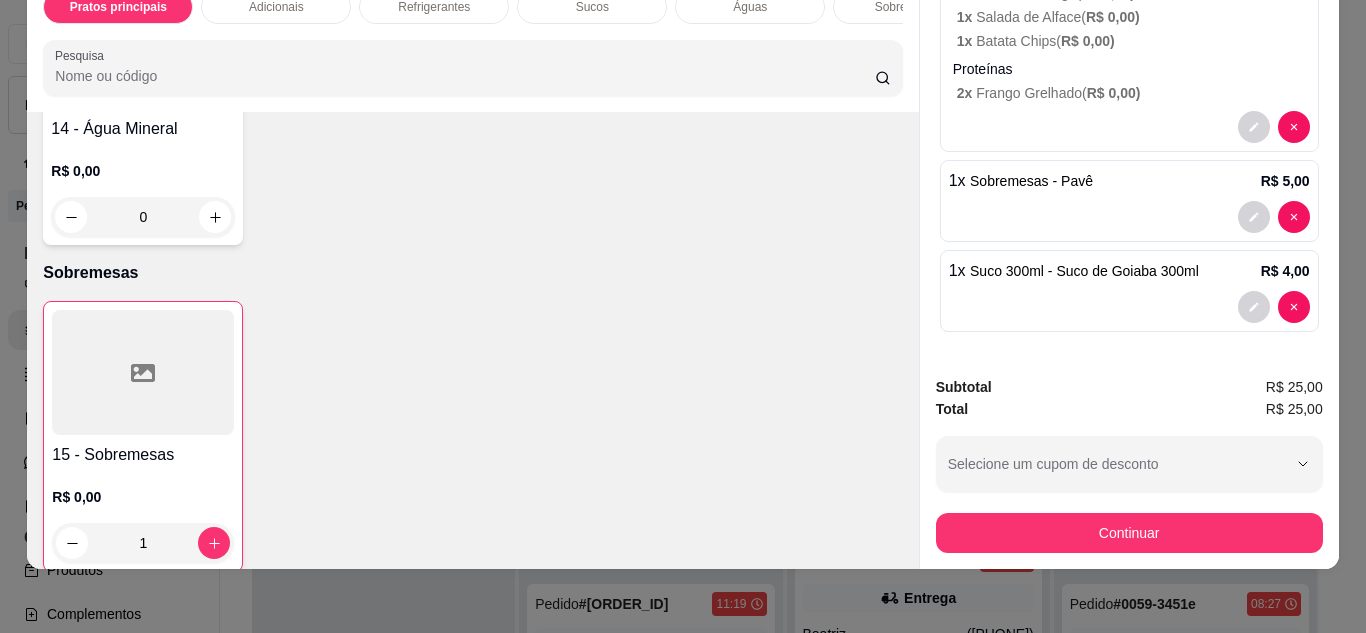 scroll, scrollTop: 284, scrollLeft: 0, axis: vertical 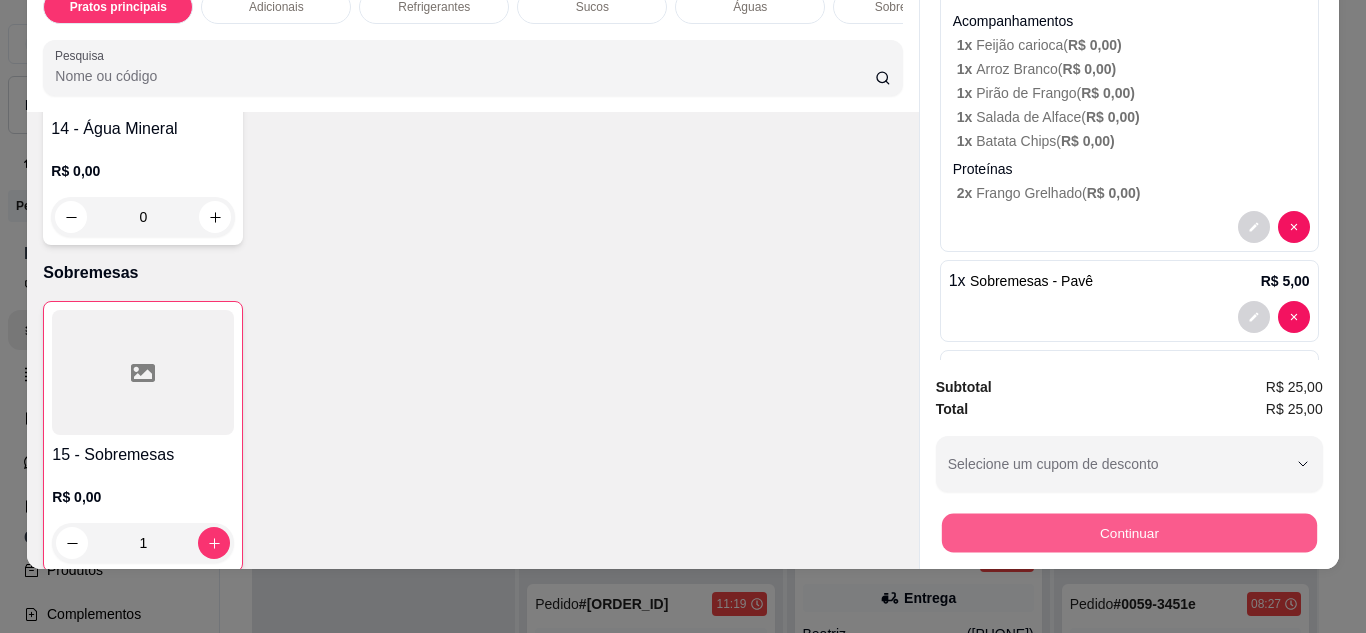 click on "Continuar" at bounding box center (1128, 533) 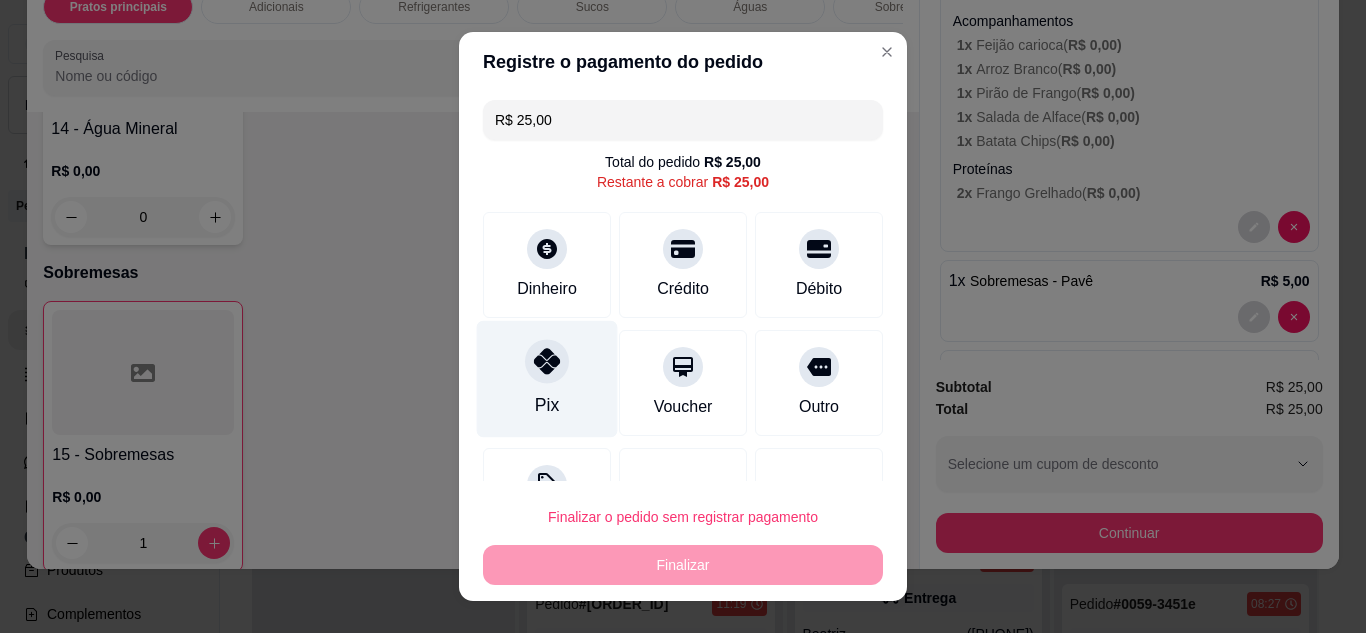 click on "Pix" at bounding box center (547, 378) 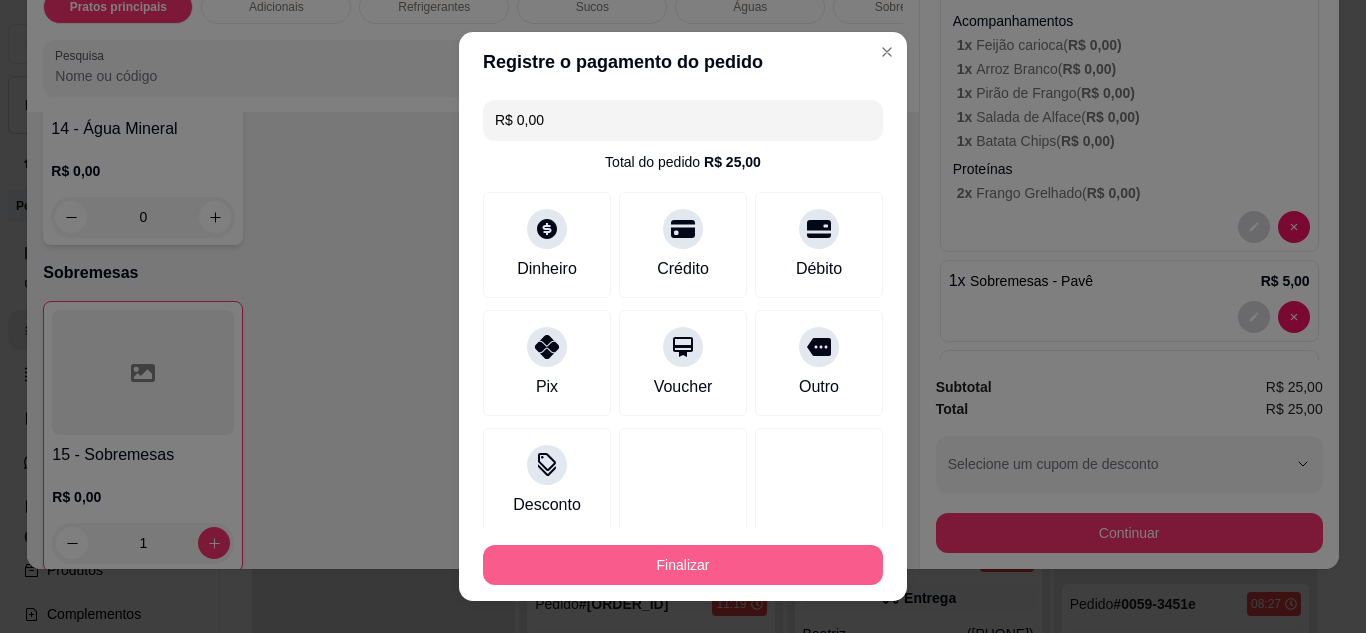 click on "Finalizar" at bounding box center (683, 565) 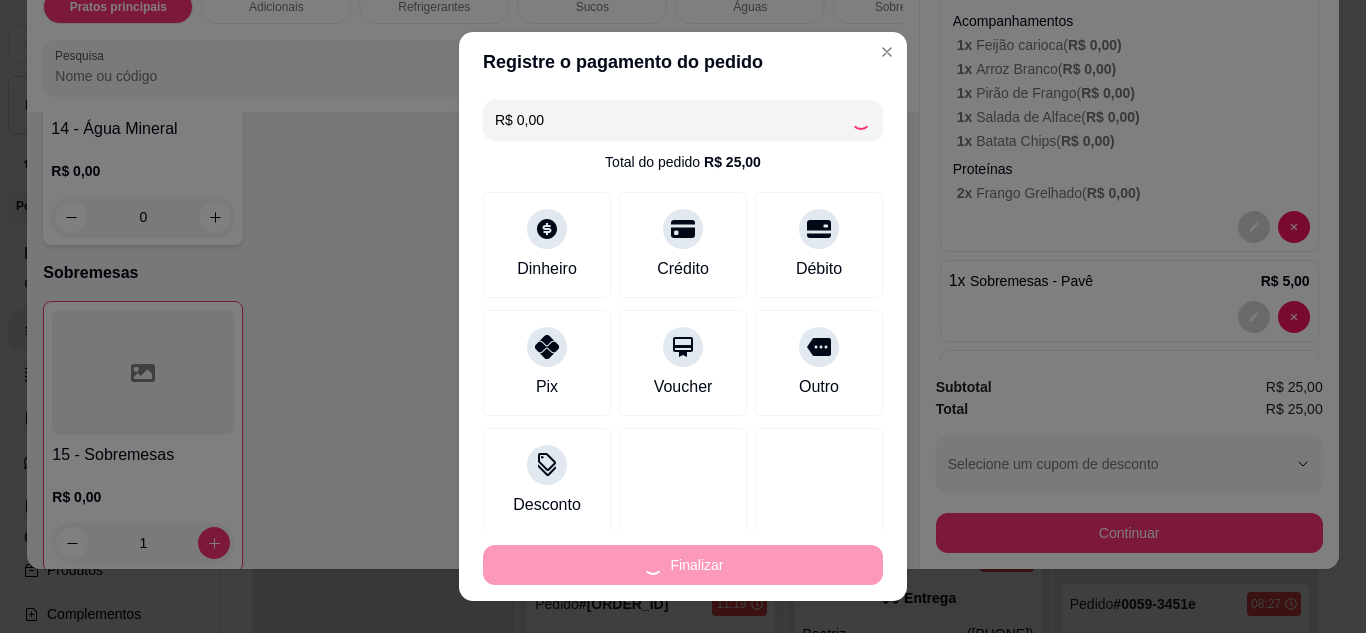 type on "0" 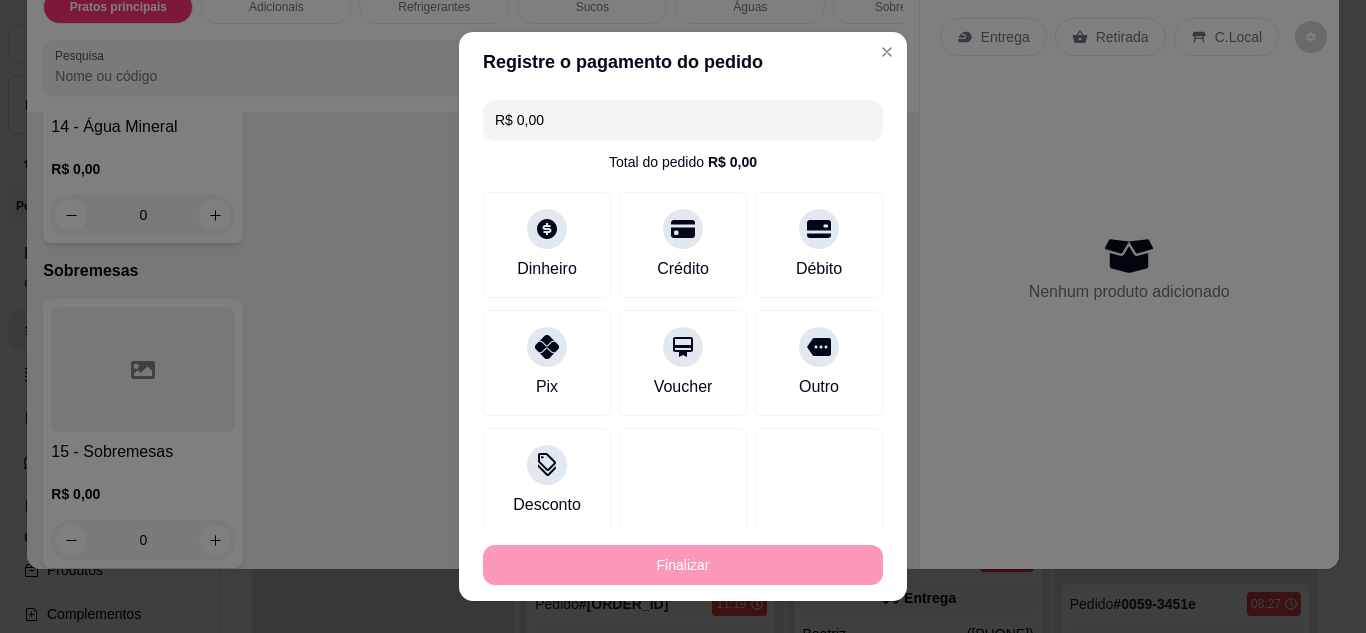 type on "-R$ 25,00" 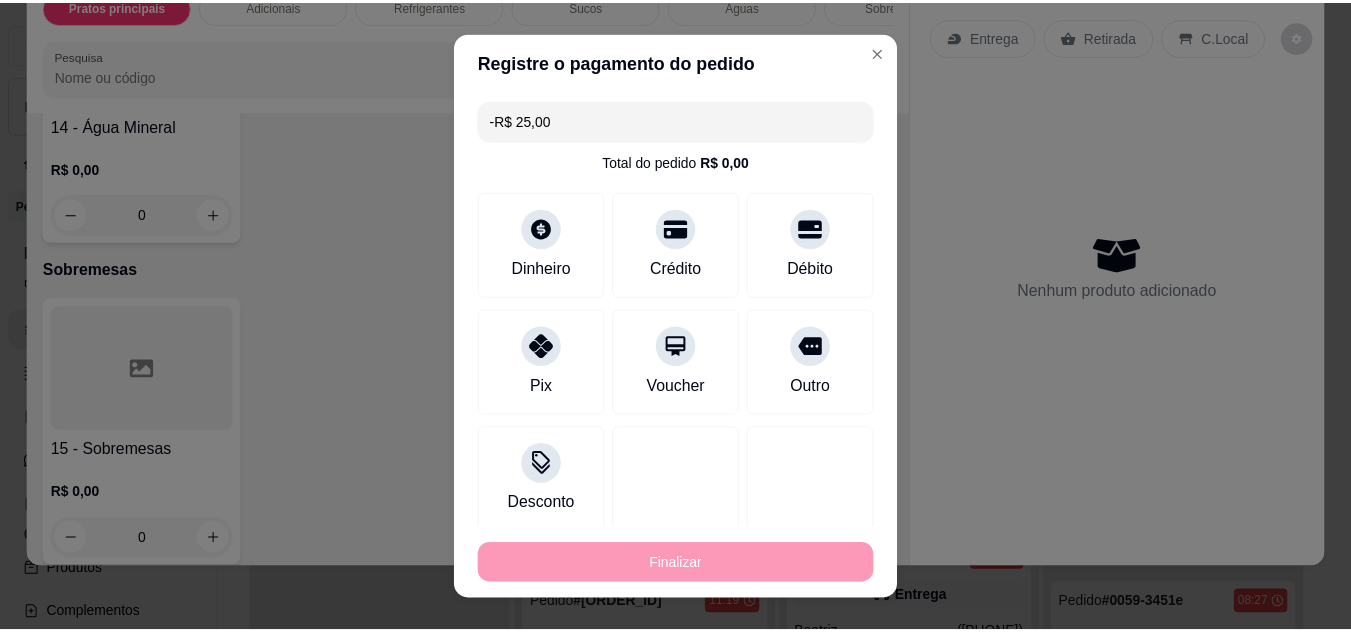 scroll, scrollTop: 0, scrollLeft: 0, axis: both 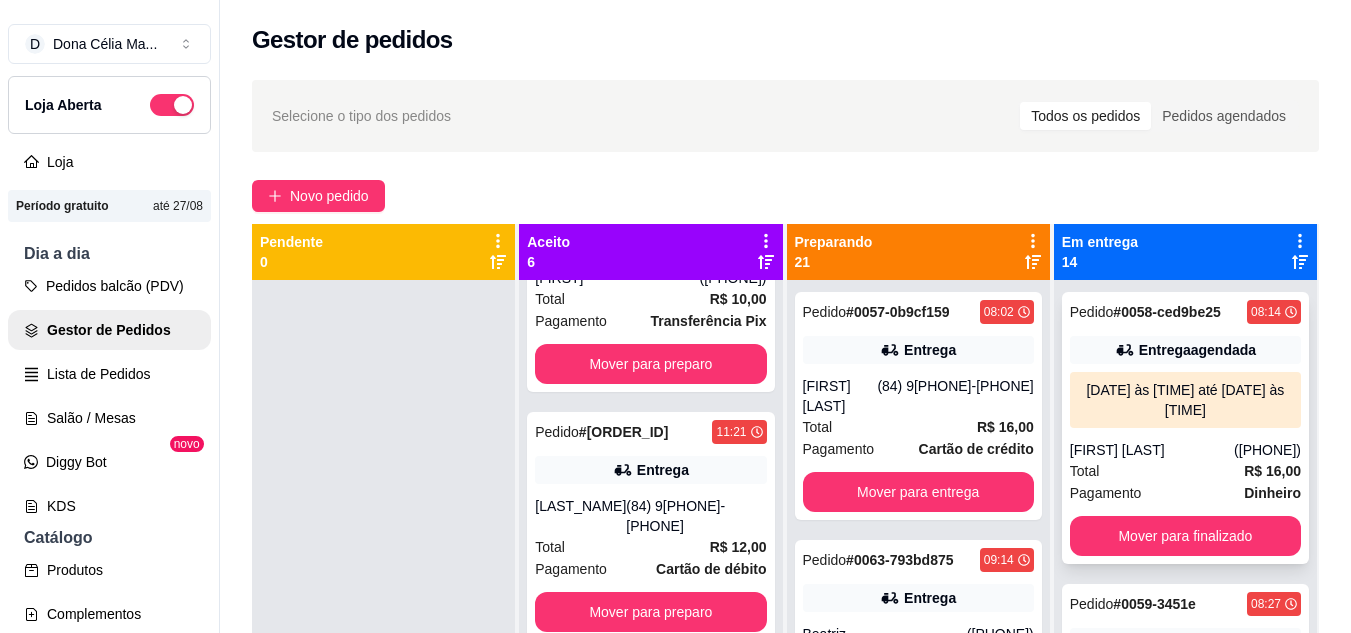 click on "Mover para finalizado" at bounding box center [1185, 536] 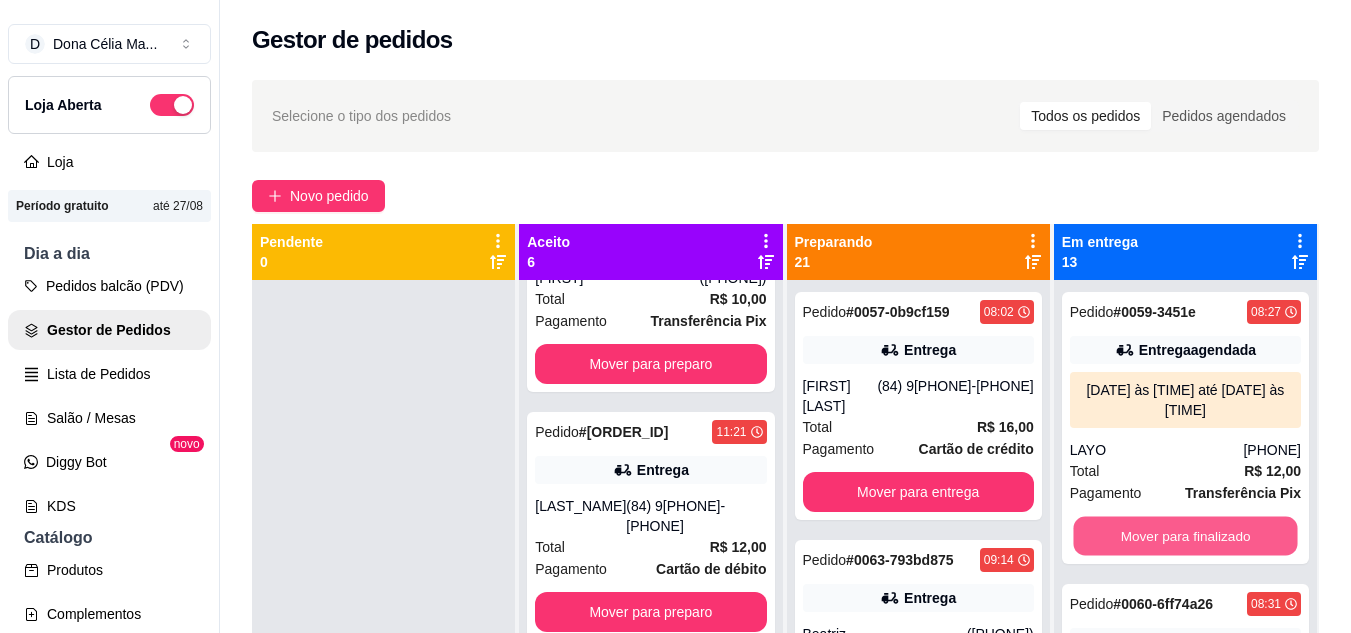 click on "Mover para finalizado" at bounding box center (1185, 536) 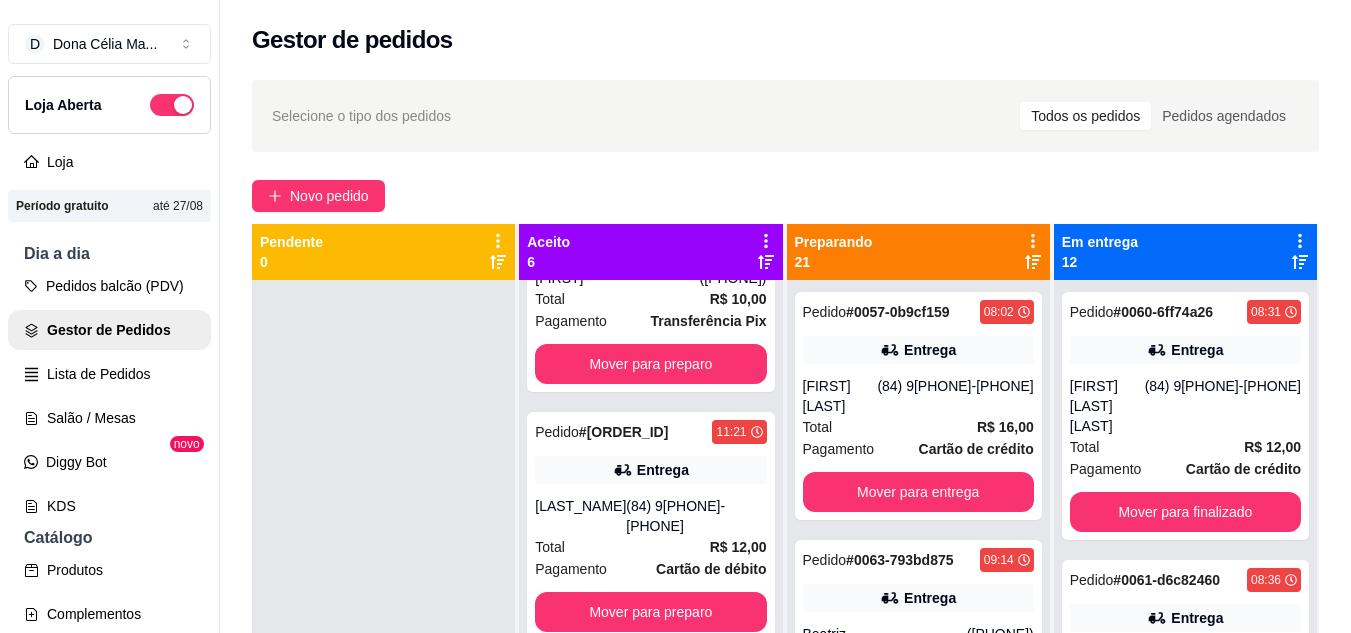 click on "Pedido  # 0061-d6c82460 08:36 Entrega Cinthia  (84) 98729-0321 Total R$ 18,00 Pagamento Dinheiro Mover para finalizado" at bounding box center [1185, 664] 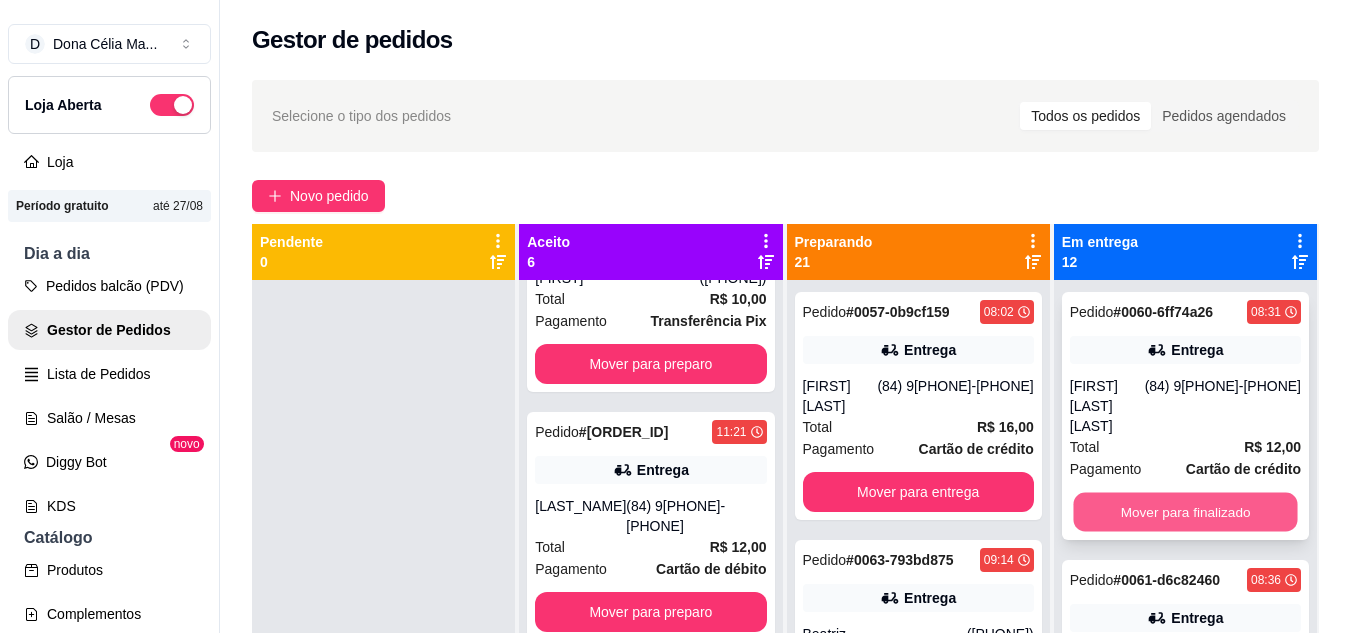 click on "Mover para finalizado" at bounding box center (1185, 512) 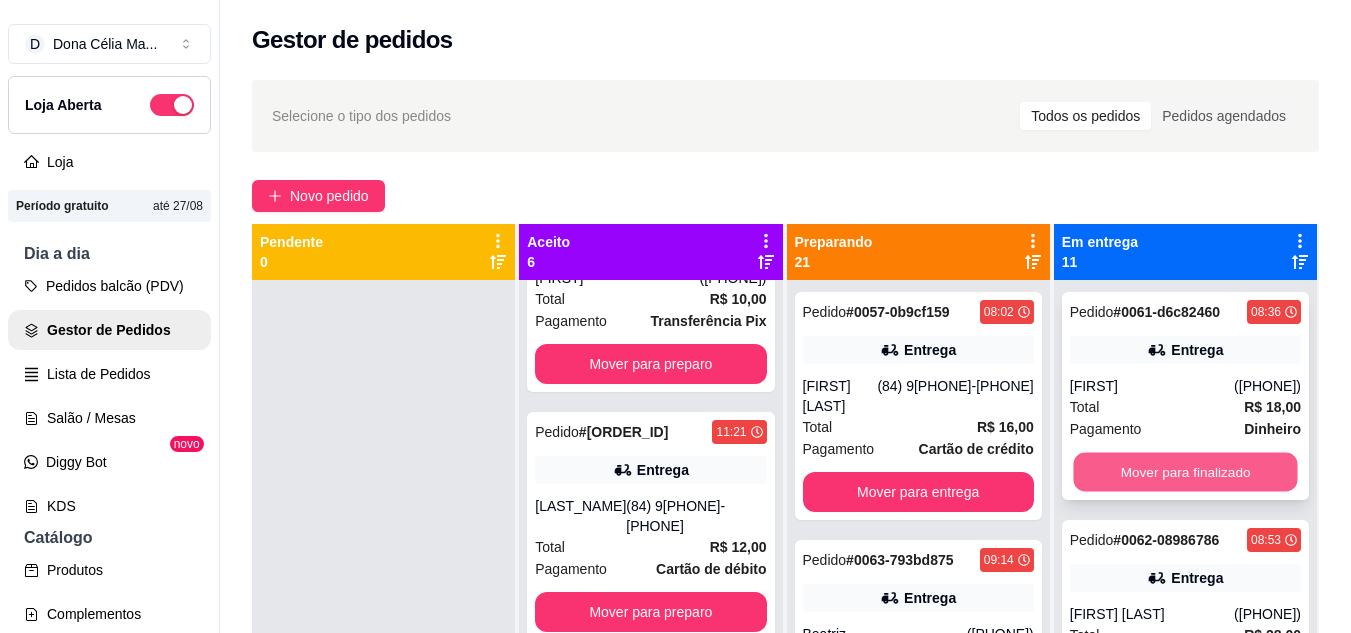 click on "Mover para finalizado" at bounding box center [1185, 472] 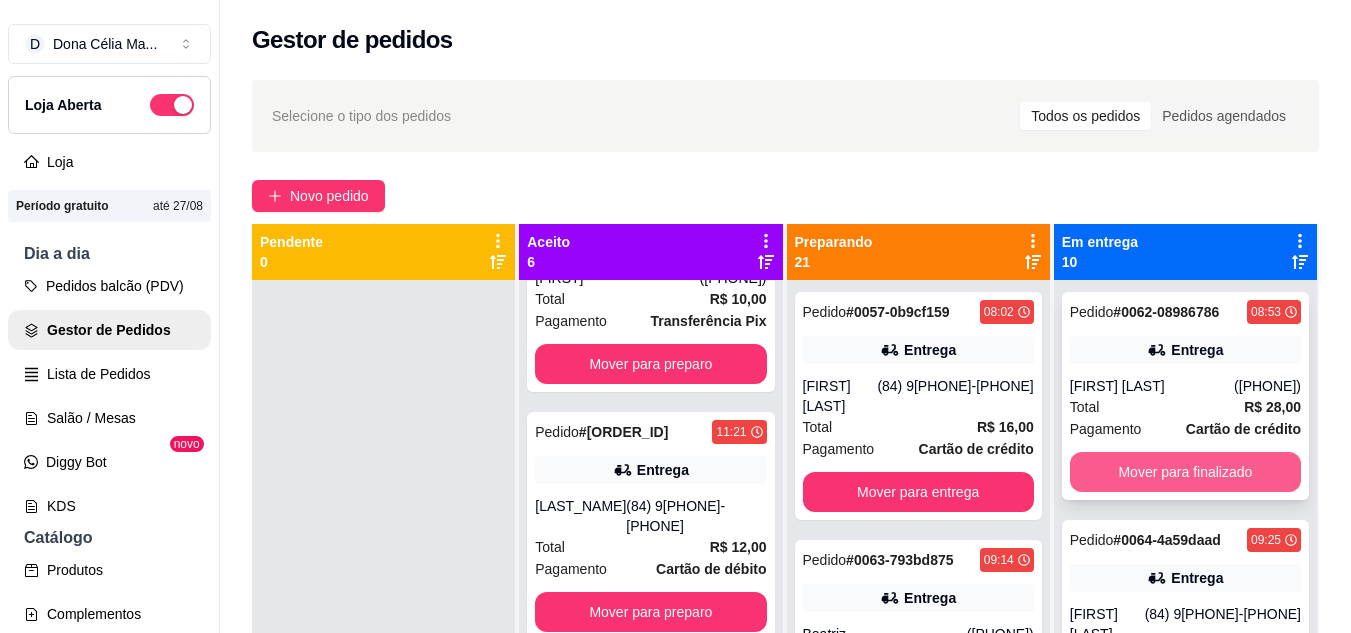 click on "Mover para finalizado" at bounding box center [1185, 472] 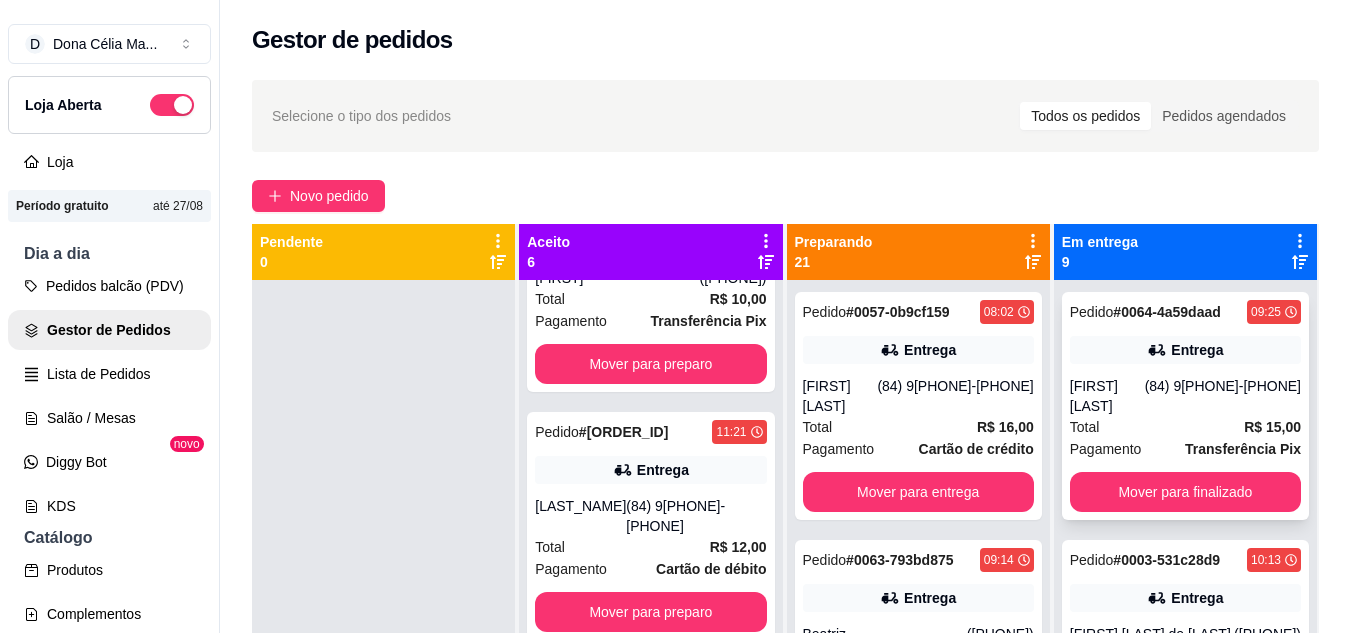 click on "Pedido  # 0064-4a59daad 09:25 Entrega Fernanda Belchior  (84) 98127-0653 Total R$ 15,00 Pagamento Transferência Pix Mover para finalizado" at bounding box center (1185, 406) 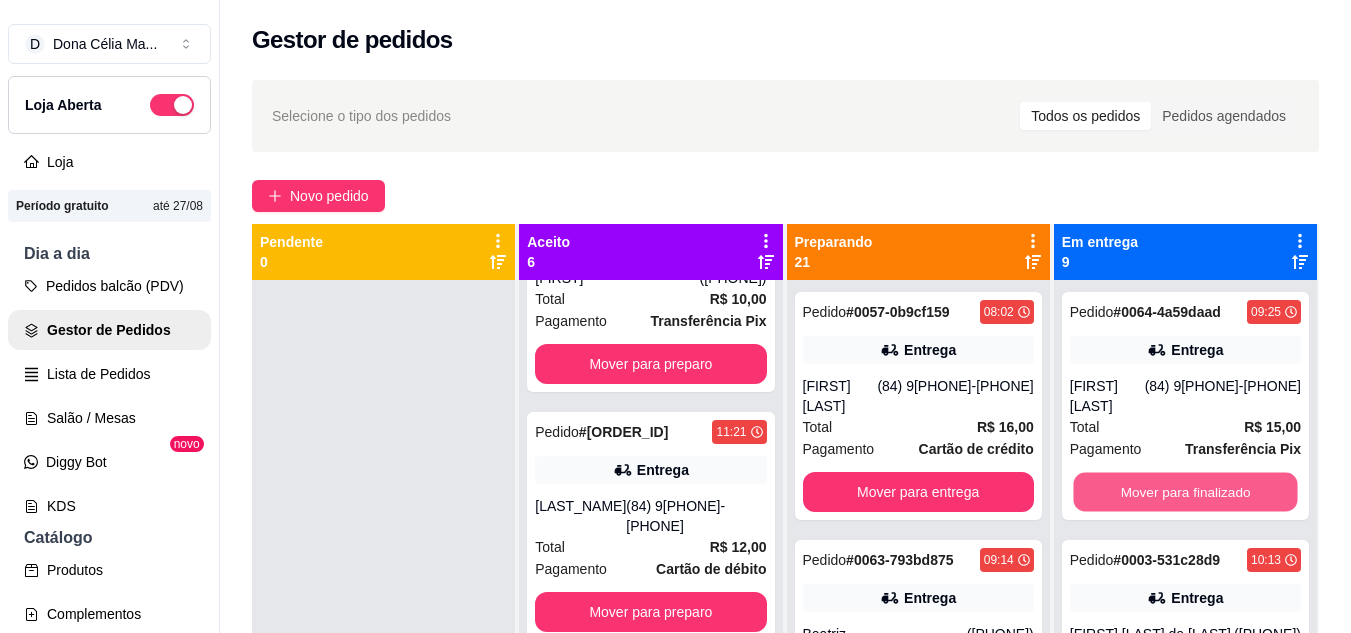 click on "Mover para finalizado" at bounding box center [1185, 492] 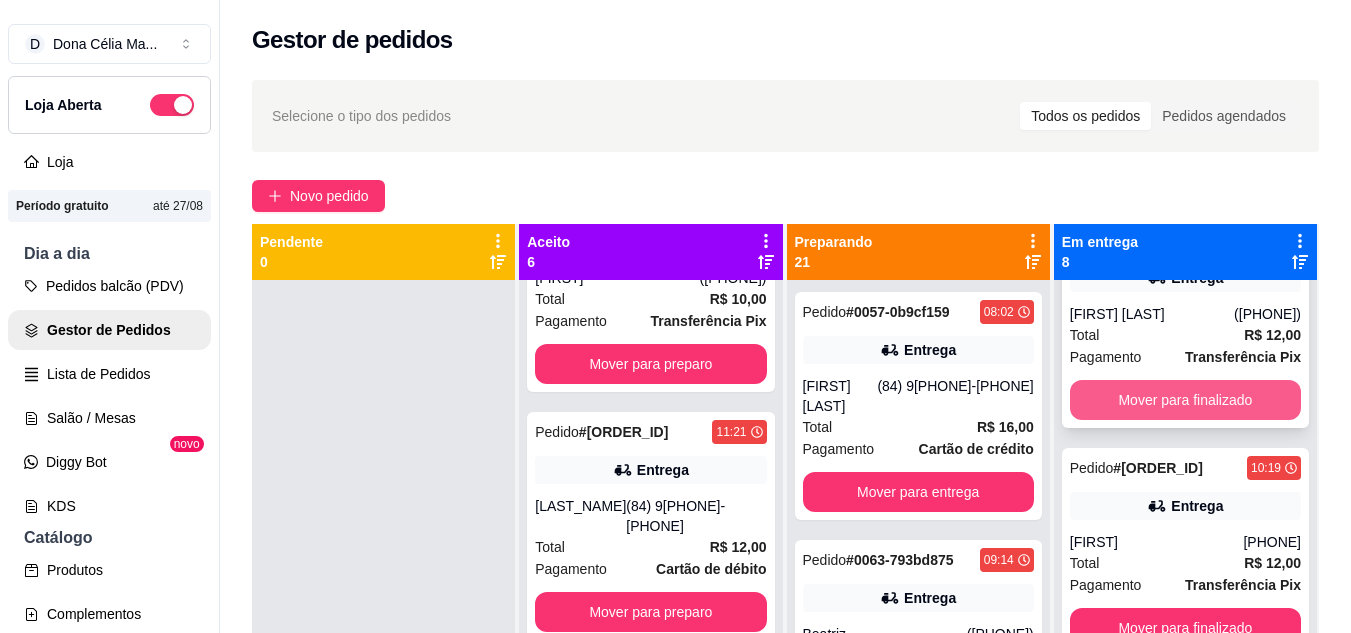 click on "Mover para finalizado" at bounding box center [1185, 400] 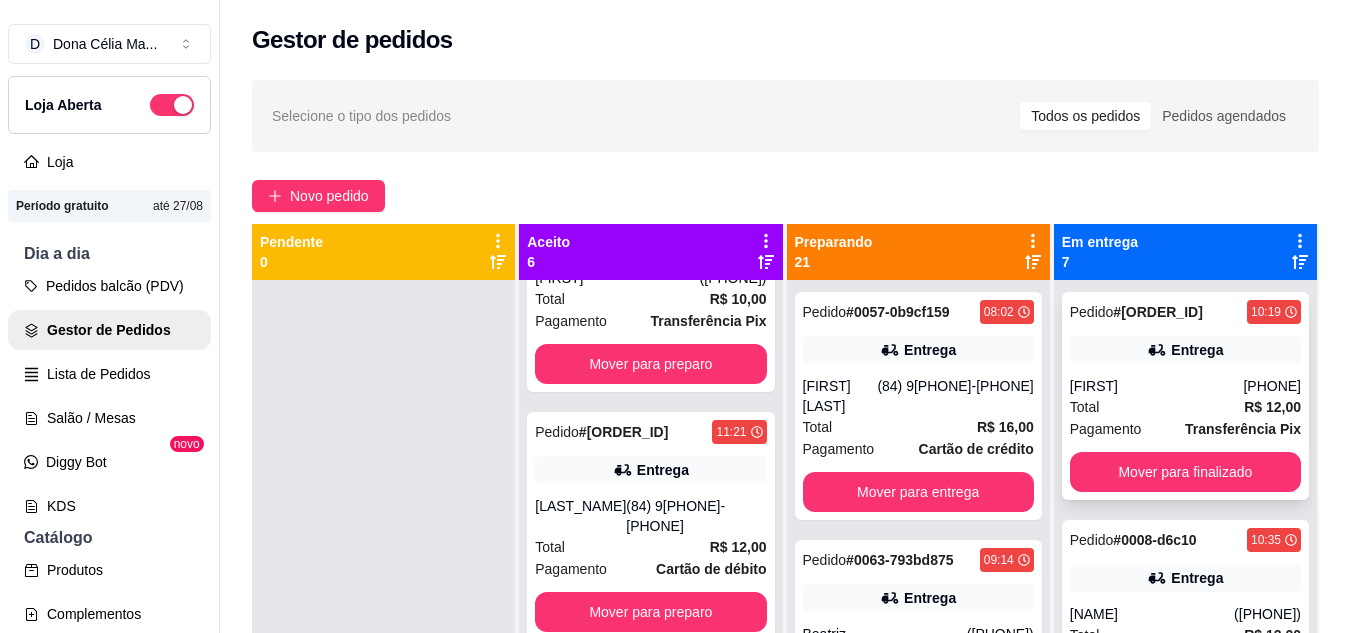 scroll, scrollTop: 0, scrollLeft: 0, axis: both 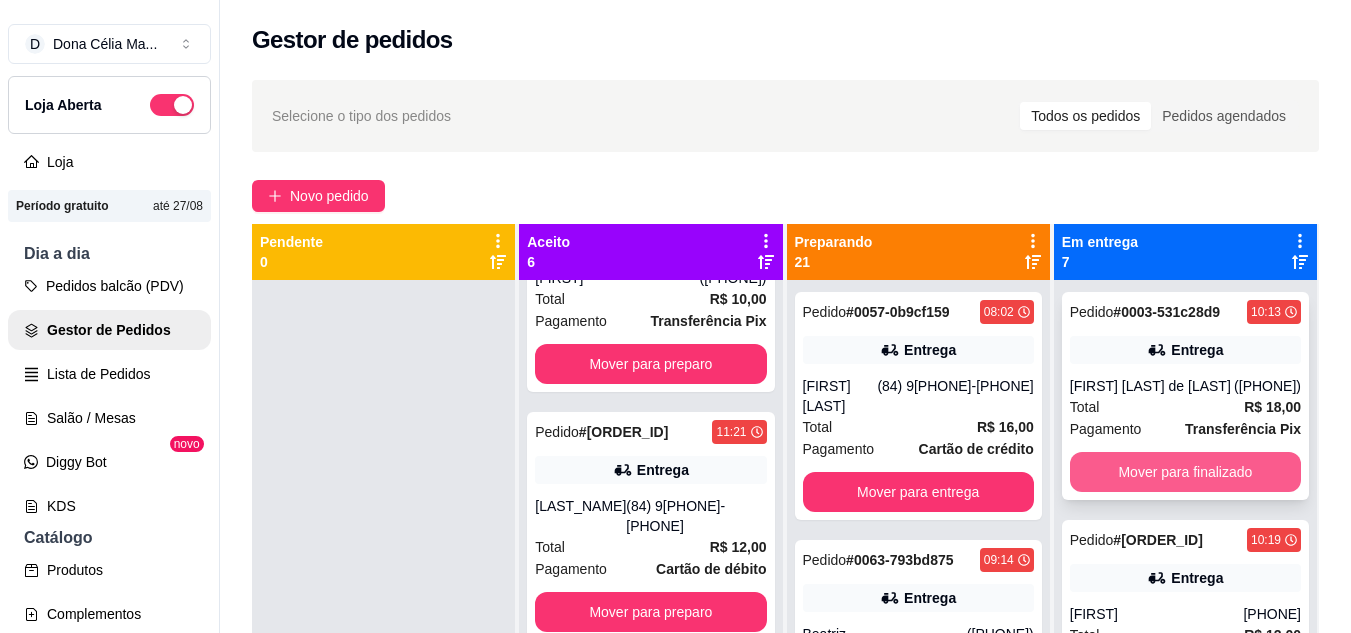 click on "Mover para finalizado" at bounding box center [1185, 472] 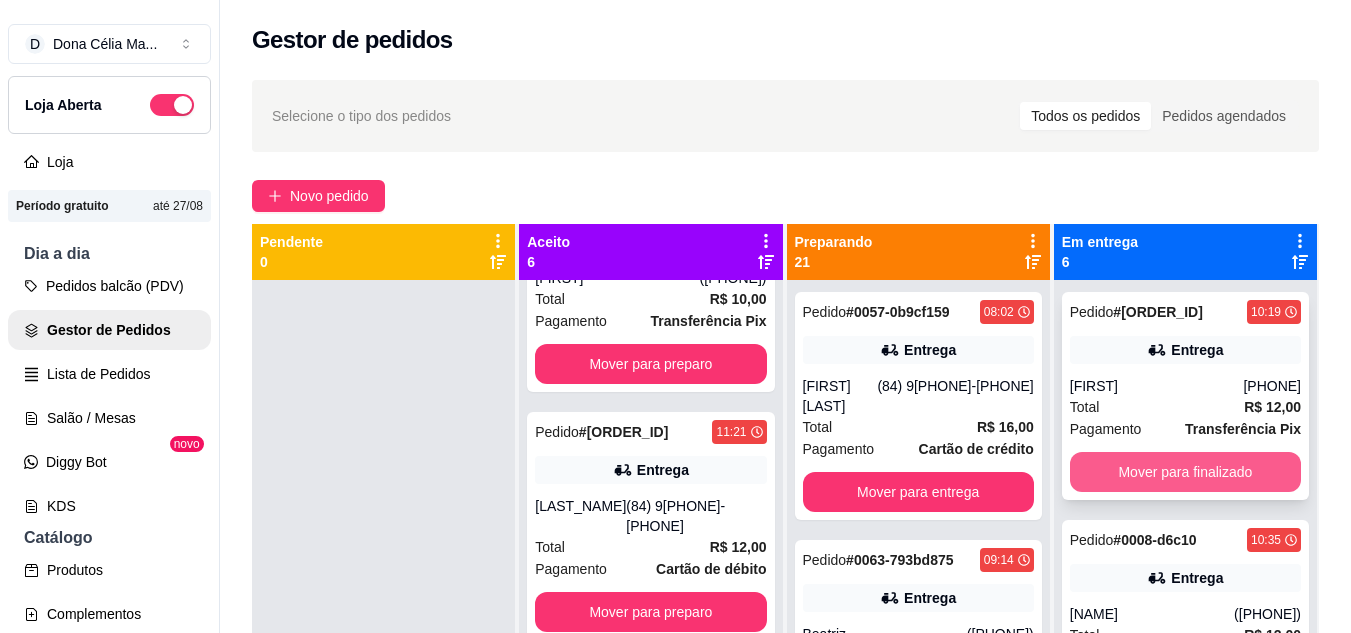 click on "Mover para finalizado" at bounding box center (1185, 472) 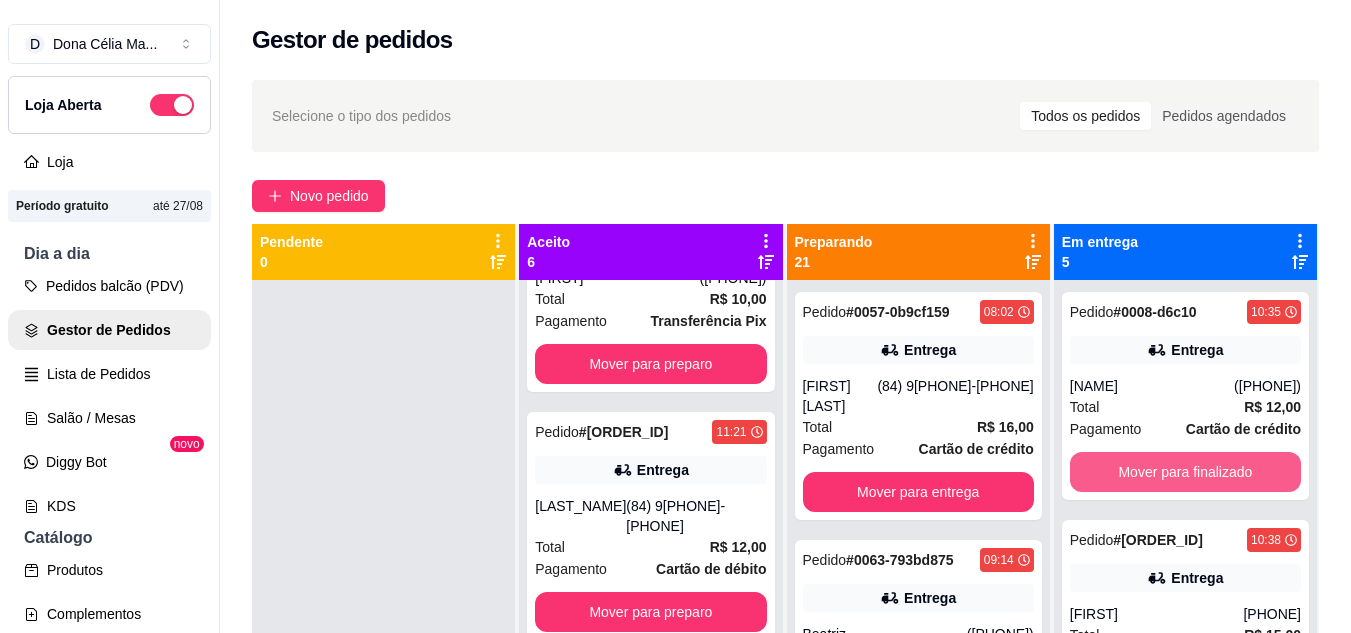 click on "Mover para finalizado" at bounding box center [1185, 472] 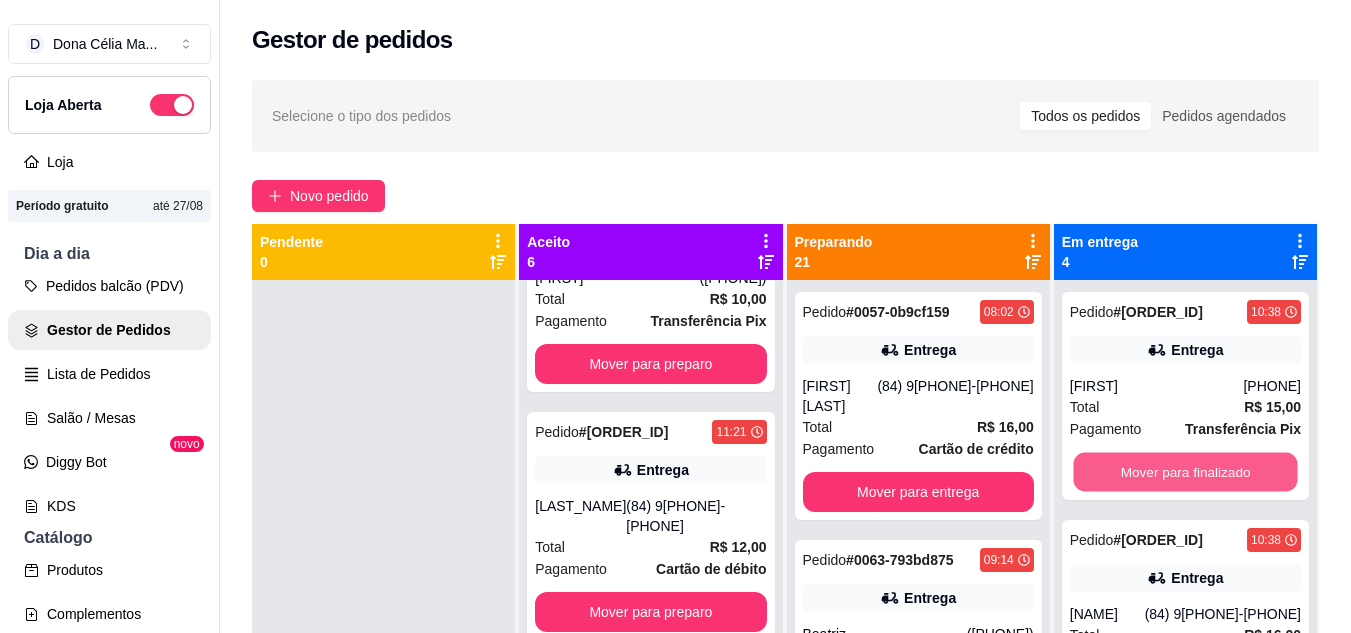 click on "Mover para finalizado" at bounding box center (1185, 472) 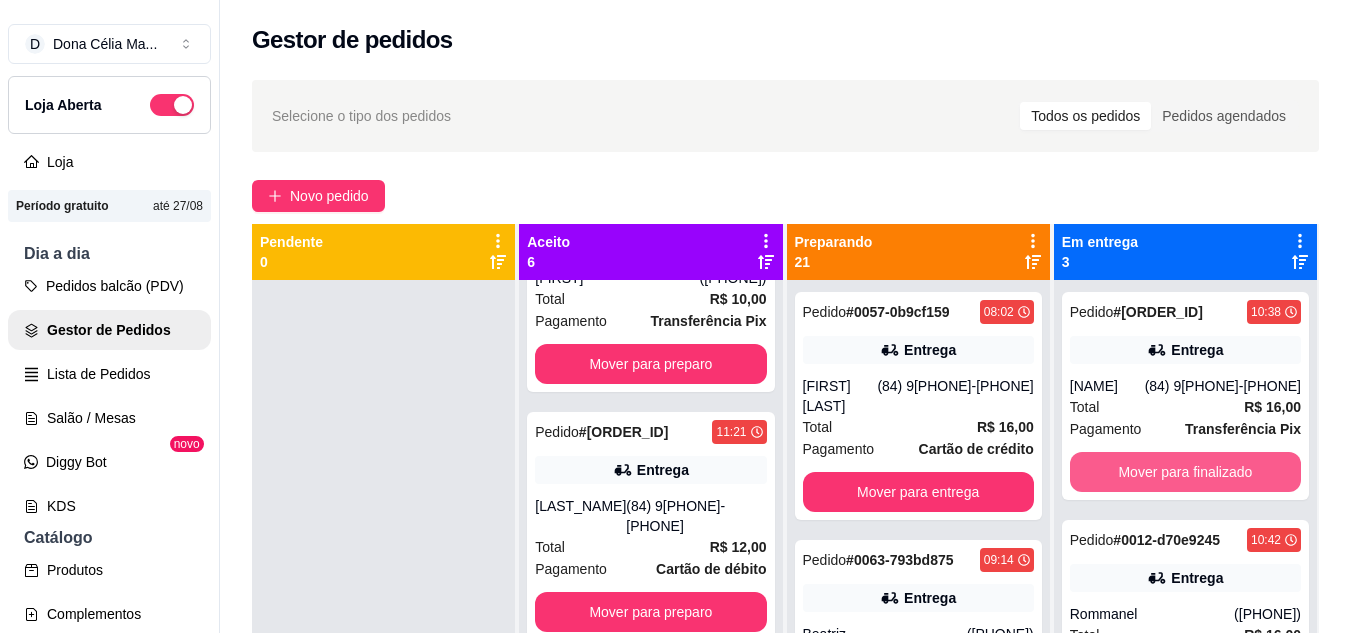 click on "Mover para finalizado" at bounding box center (1185, 472) 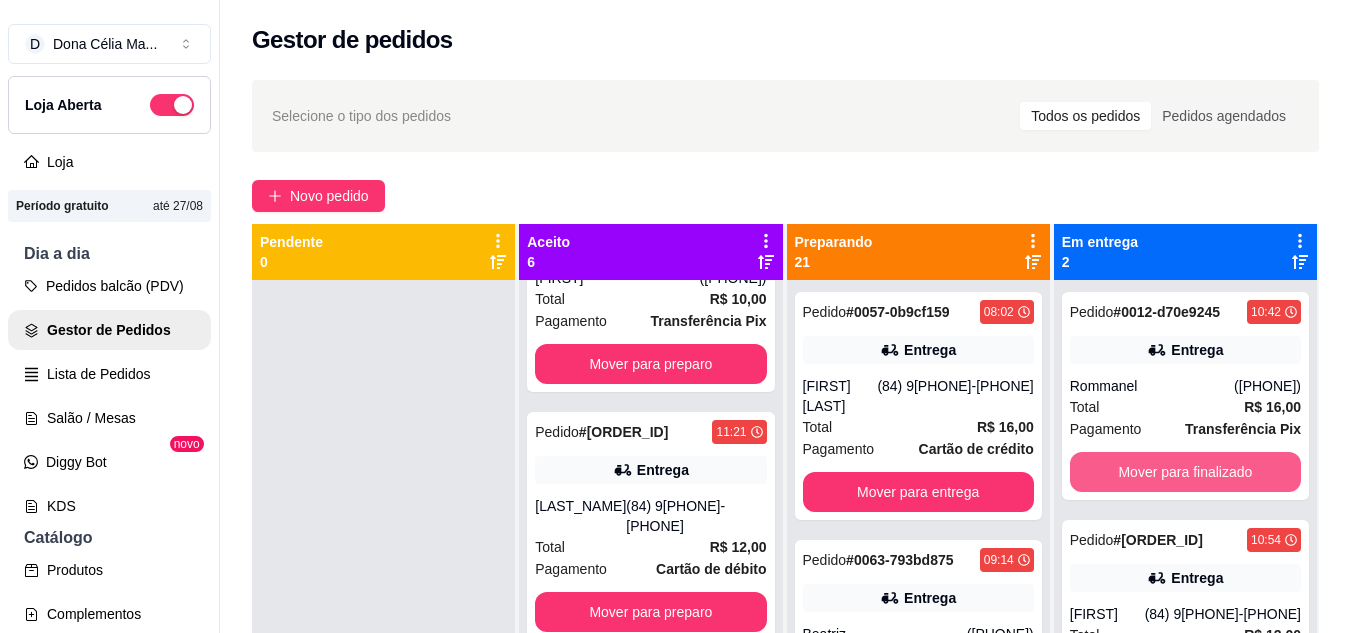 click on "Mover para finalizado" at bounding box center (1185, 472) 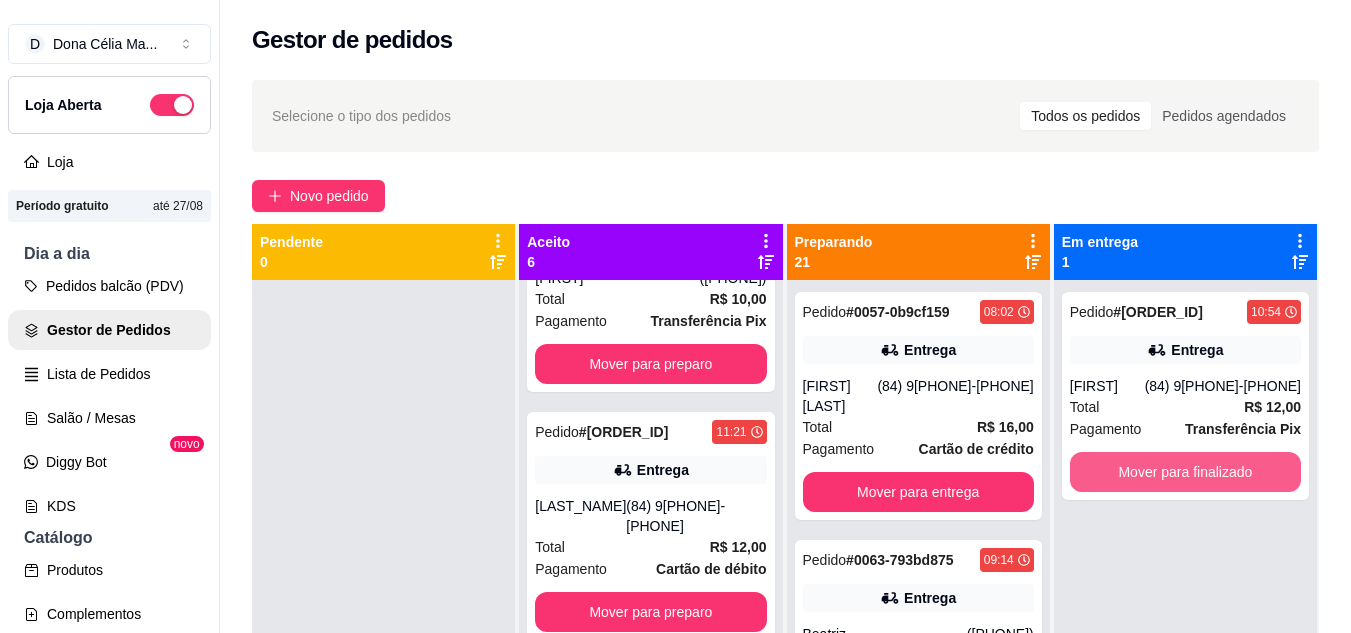 click on "Mover para finalizado" at bounding box center (1185, 472) 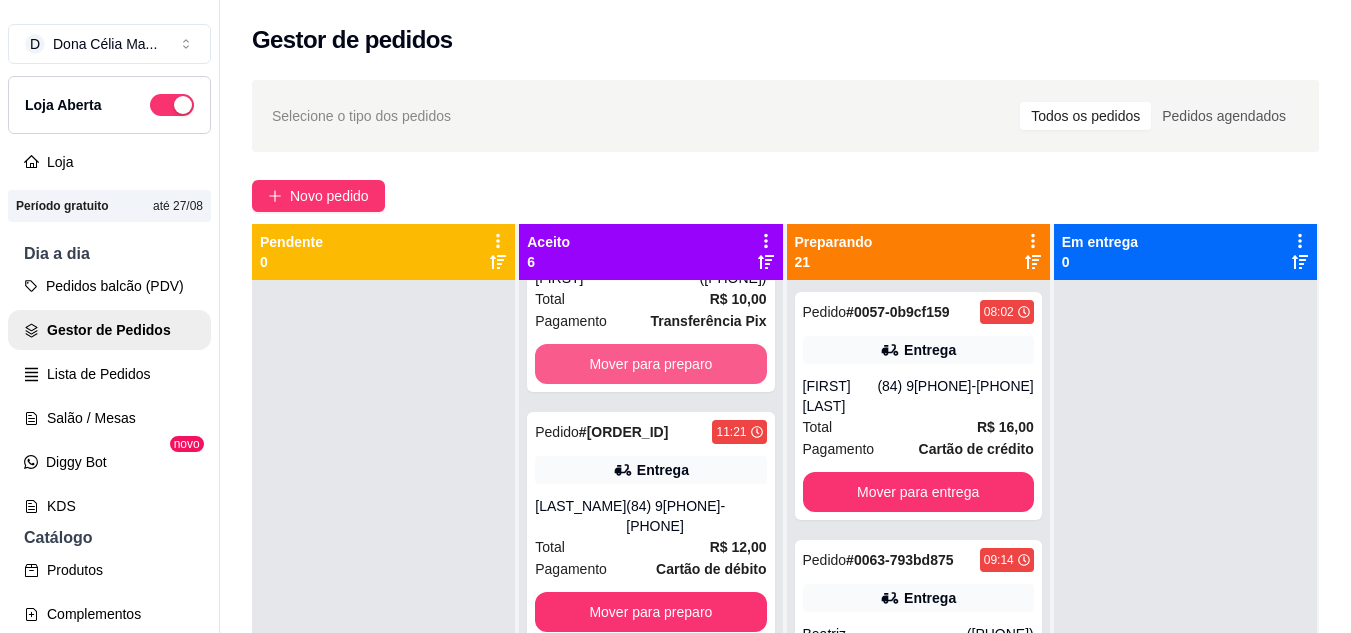 scroll, scrollTop: 500, scrollLeft: 0, axis: vertical 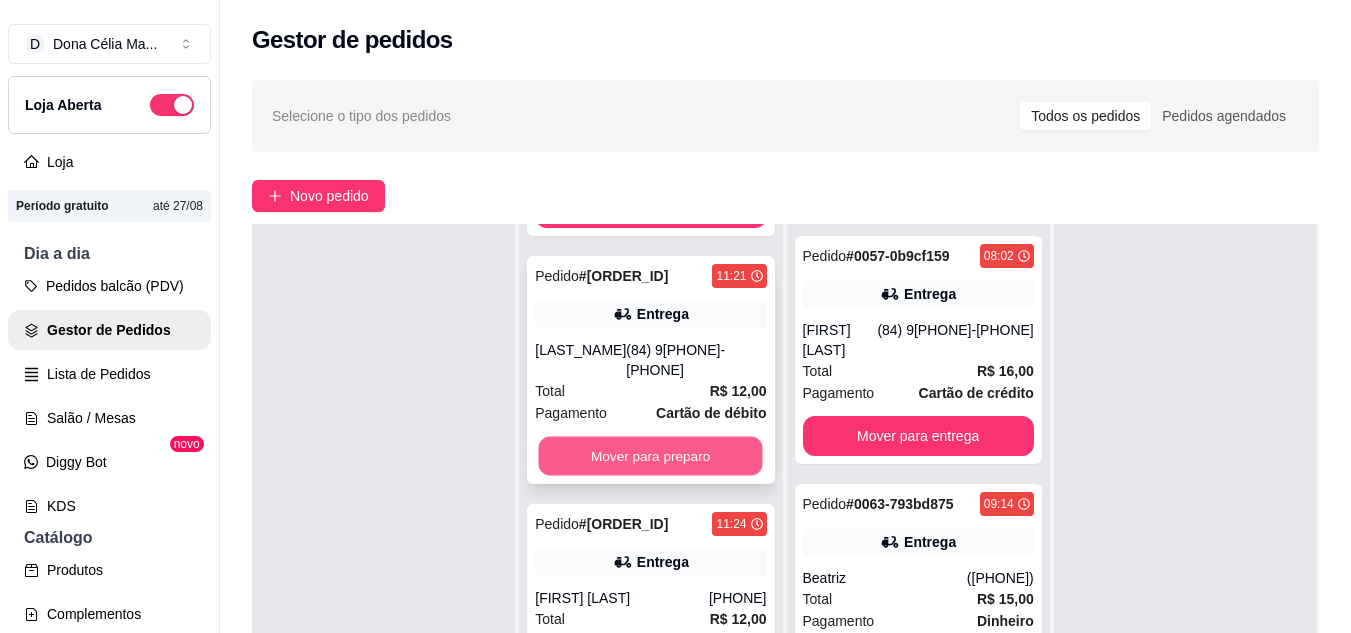 click on "Mover para preparo" at bounding box center [651, 456] 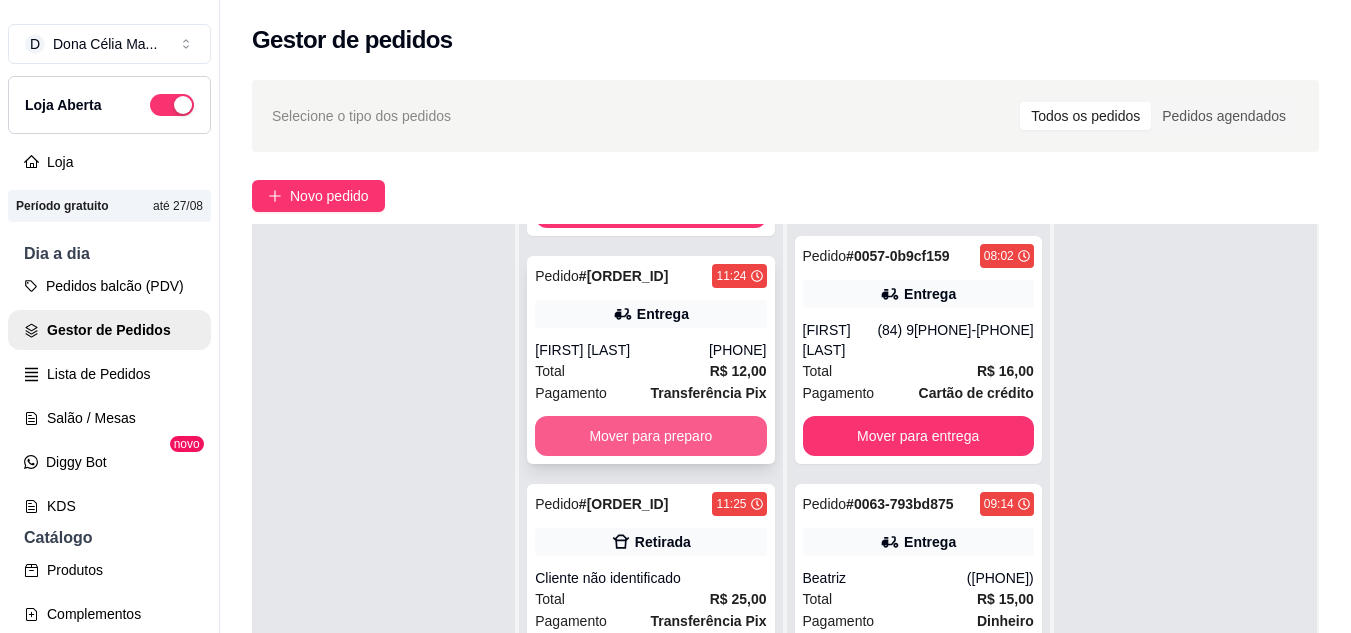 click on "Mover para preparo" at bounding box center [650, 436] 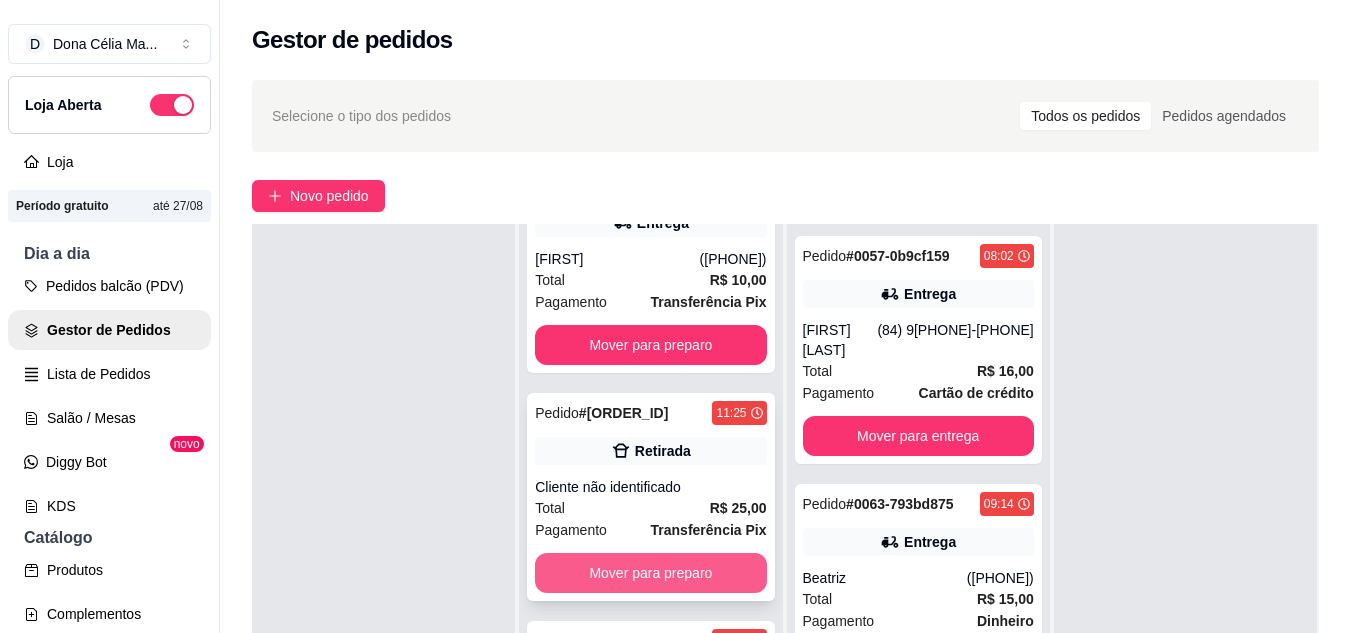 click on "Mover para preparo" at bounding box center (650, 573) 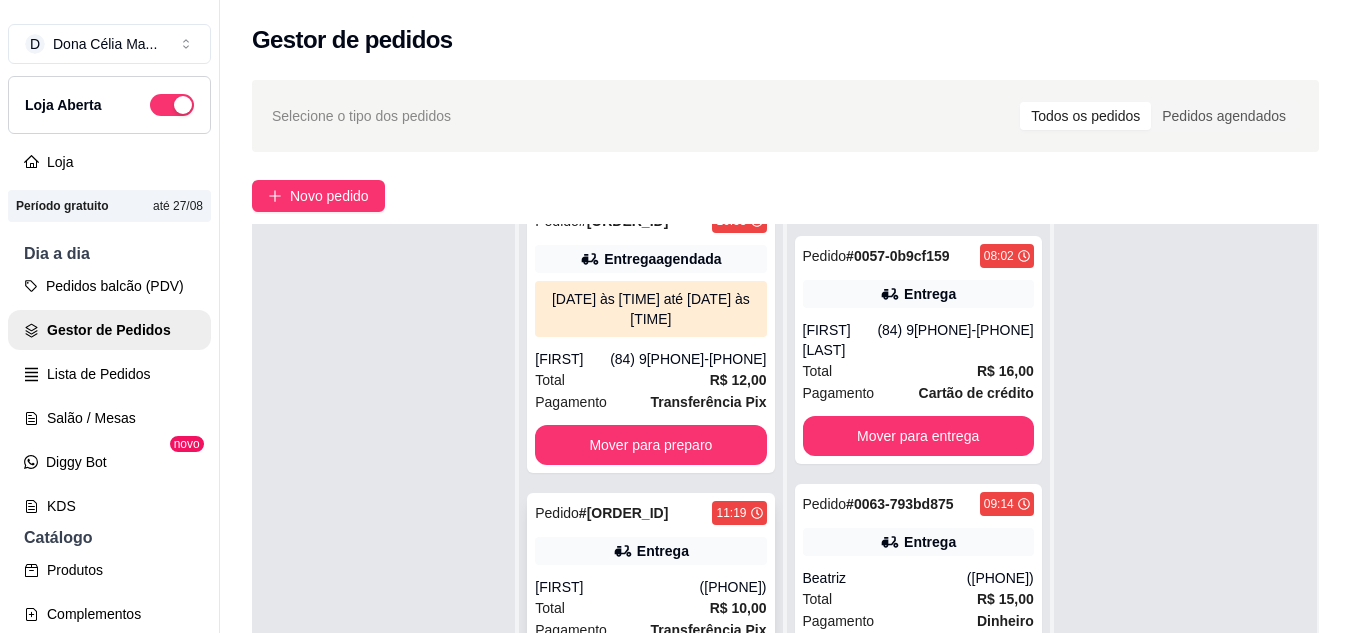 scroll, scrollTop: 0, scrollLeft: 0, axis: both 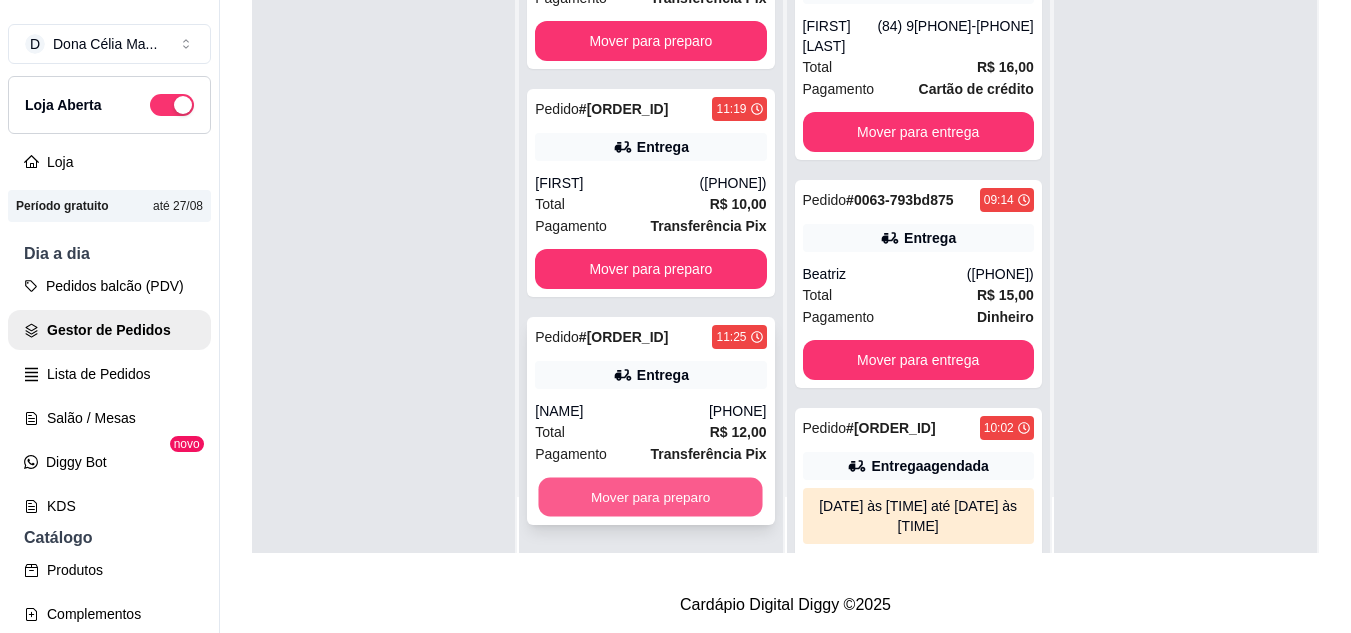 click on "Mover para preparo" at bounding box center [651, 497] 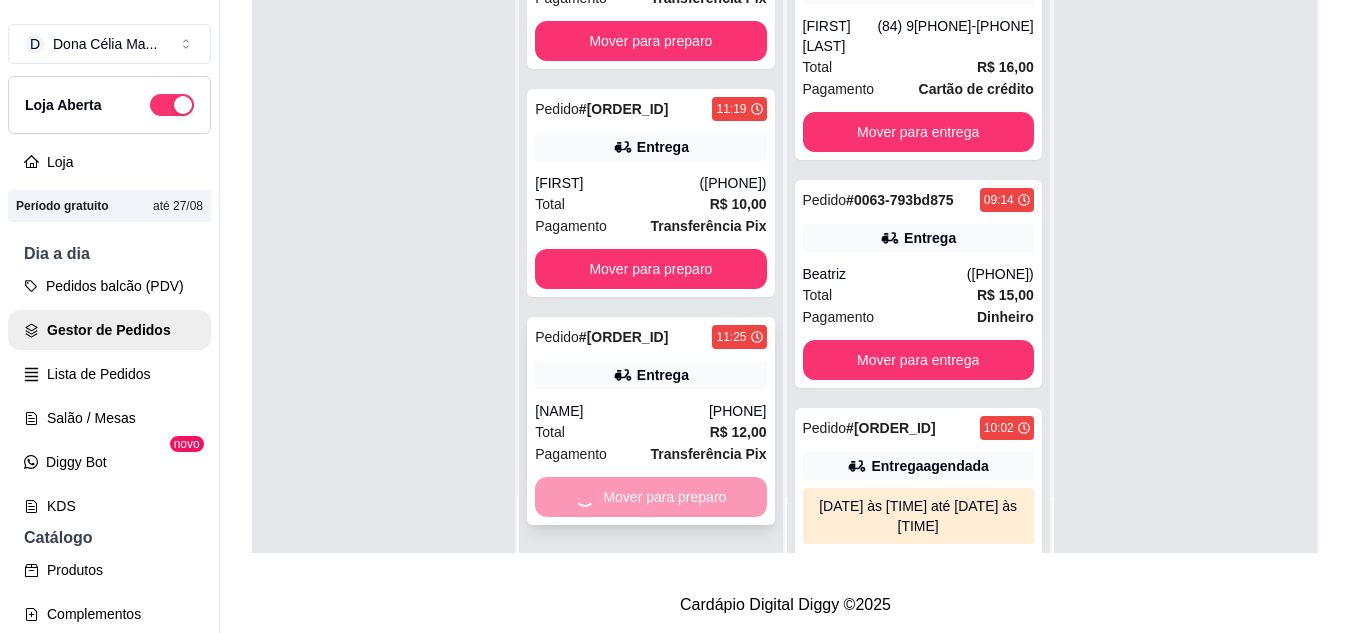 scroll, scrollTop: 0, scrollLeft: 0, axis: both 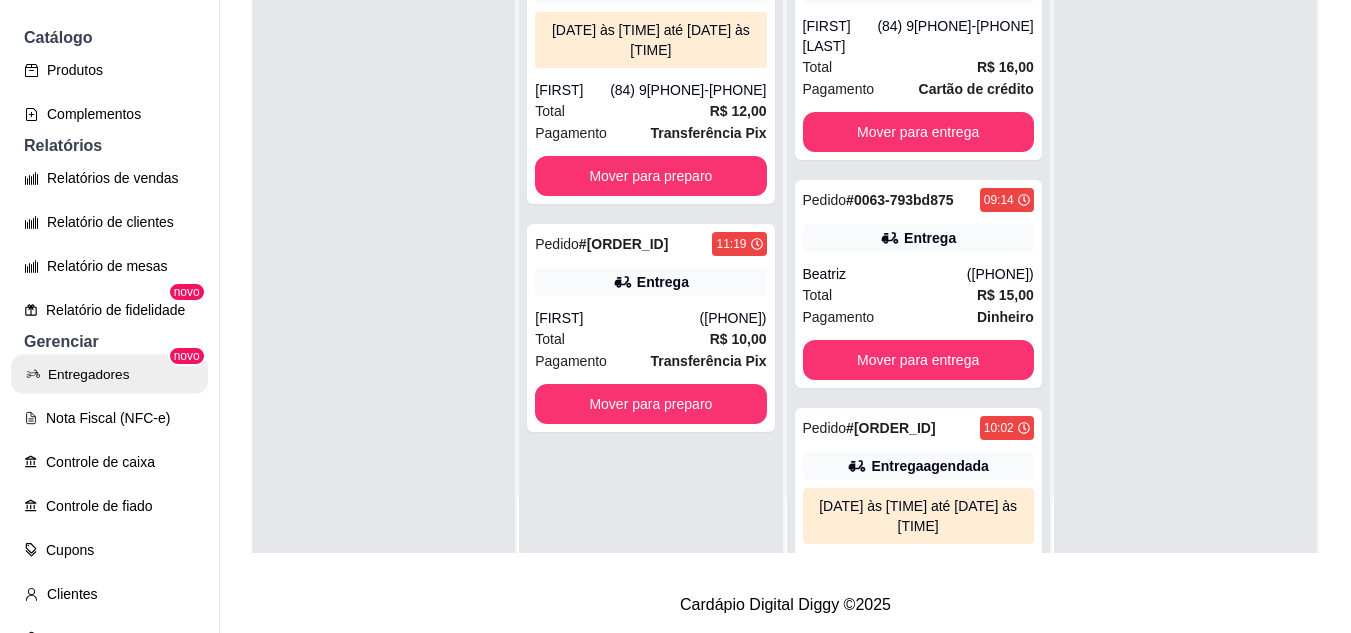 click on "Entregadores" at bounding box center [109, 374] 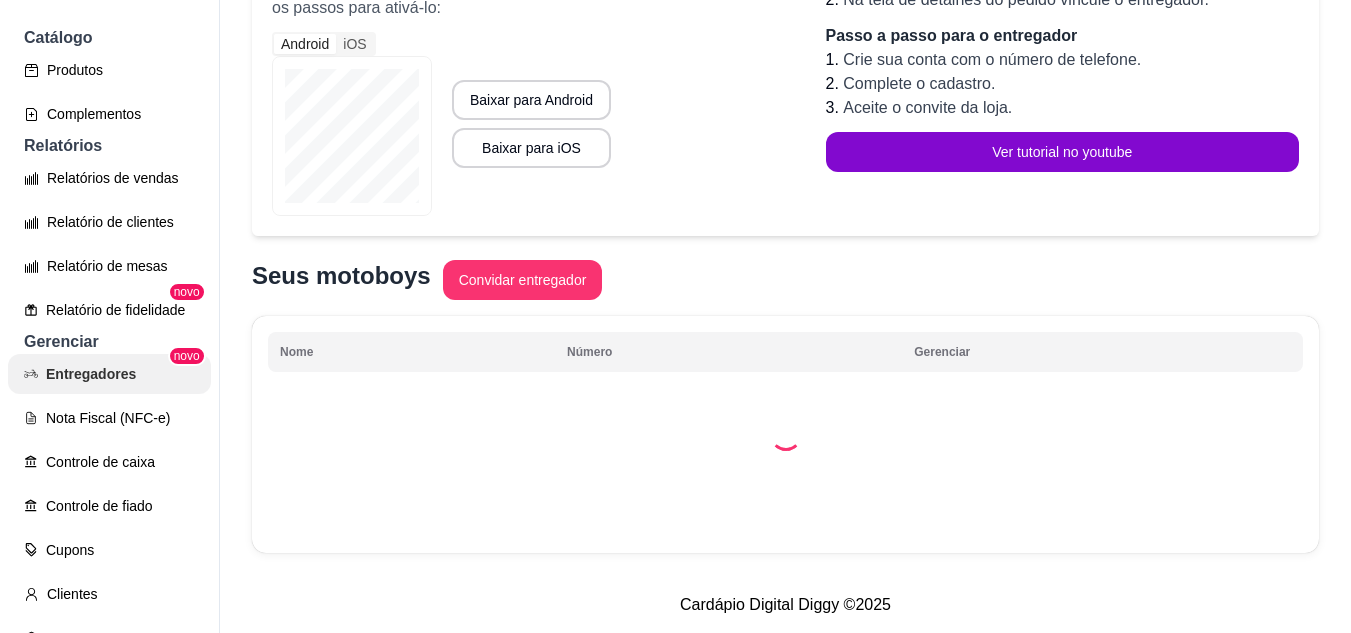 scroll, scrollTop: 0, scrollLeft: 0, axis: both 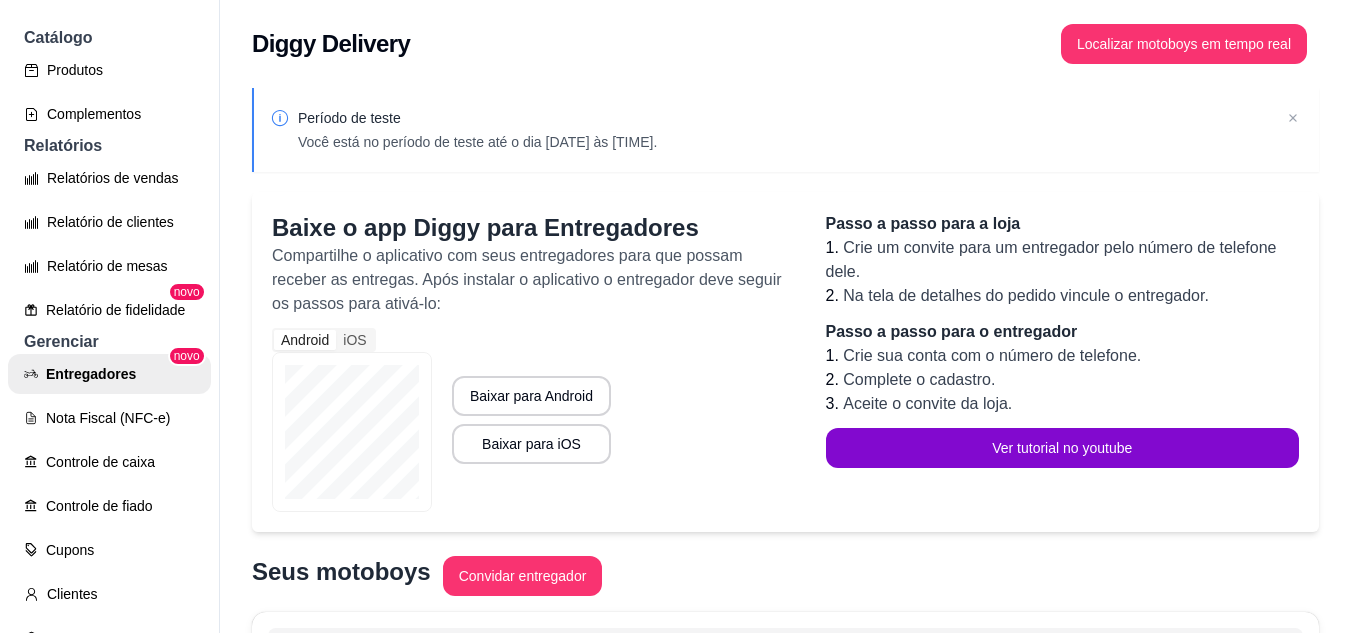 click on "Localizar motoboys em tempo real" at bounding box center (1184, 44) 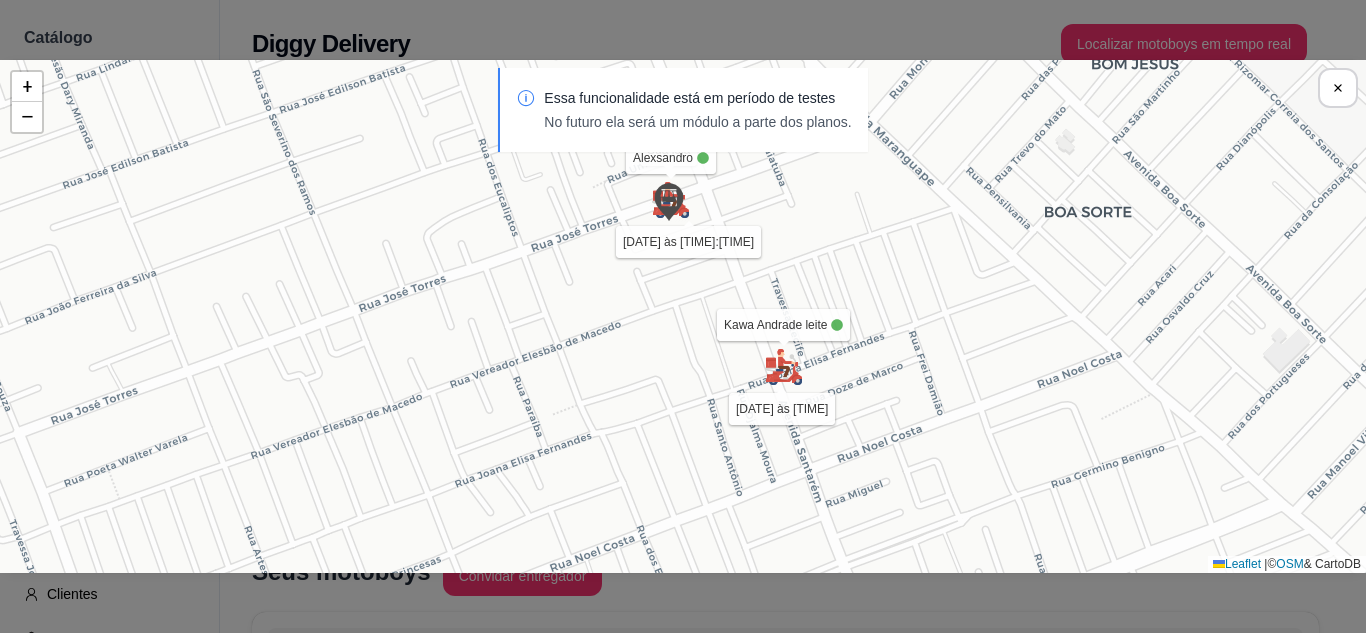 drag, startPoint x: 691, startPoint y: 307, endPoint x: 626, endPoint y: 276, distance: 72.013885 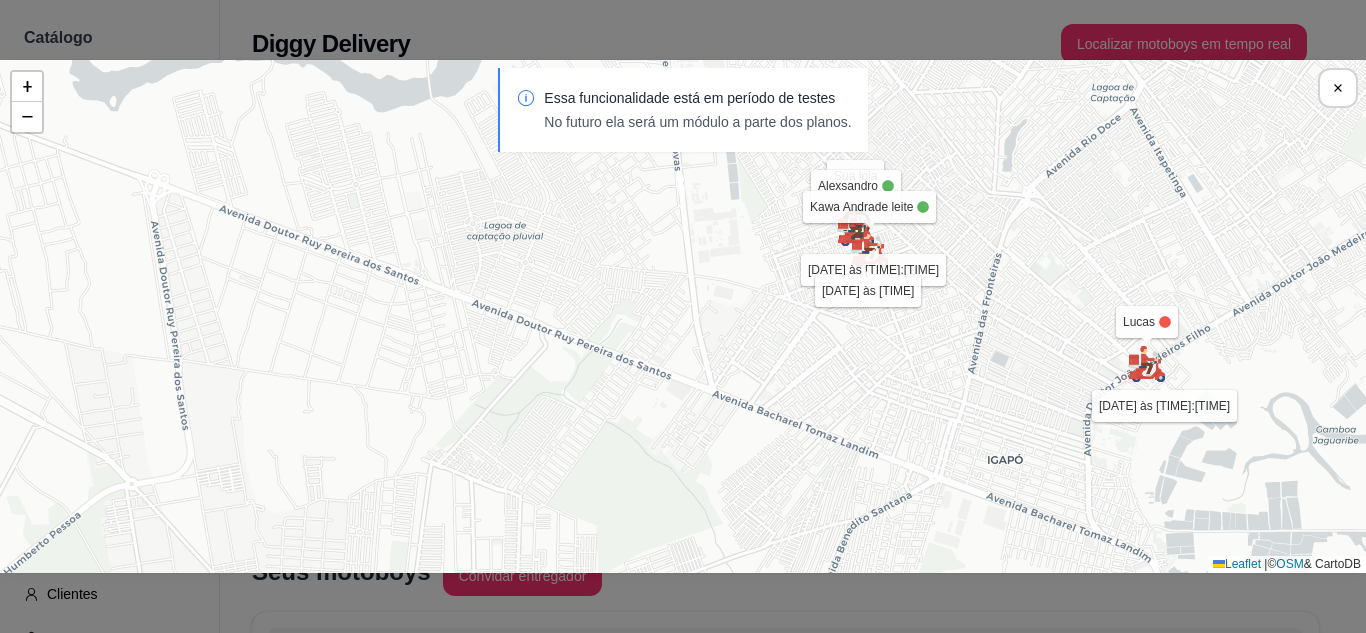 click on "Essa funcionalidade está em período de testes No futuro ela será um módulo a parte dos planos." at bounding box center (683, 120) 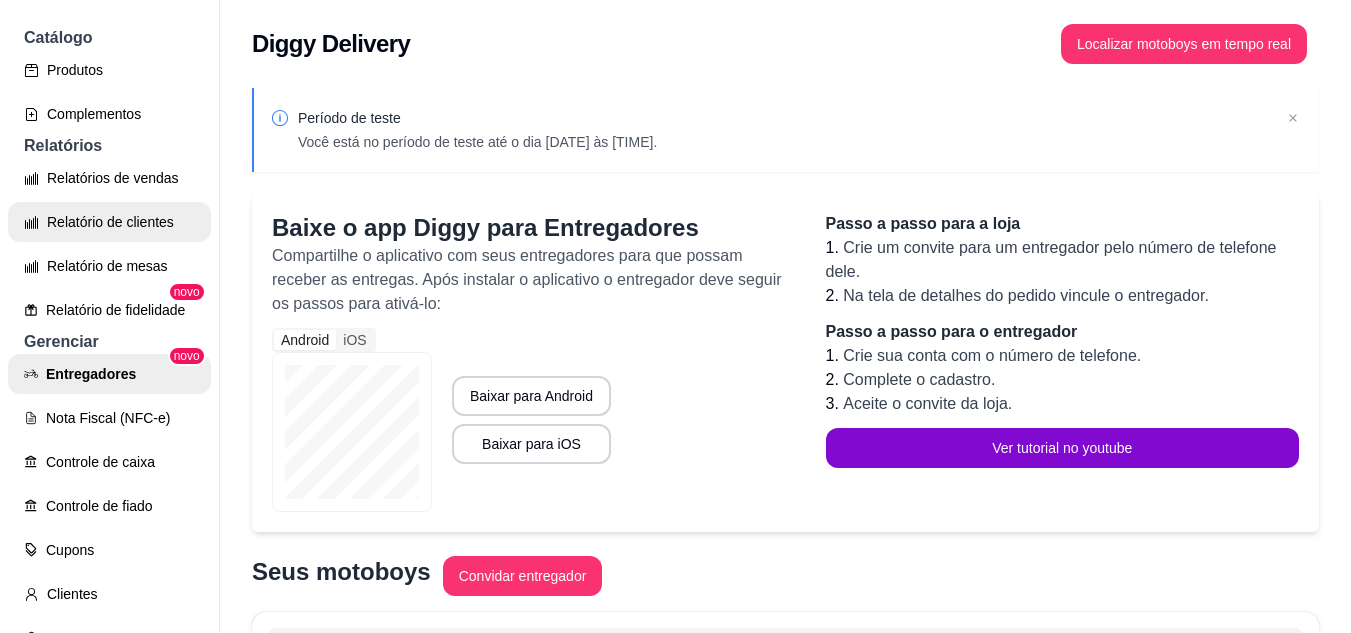scroll, scrollTop: 200, scrollLeft: 0, axis: vertical 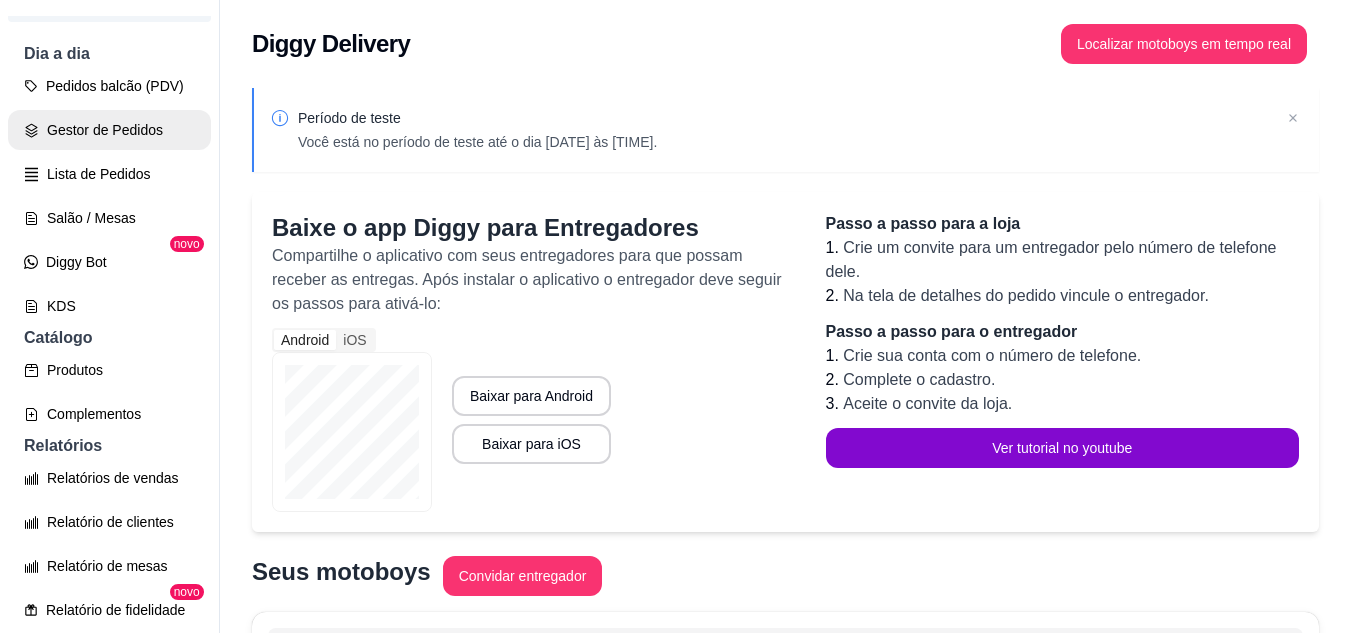 click on "Gestor de Pedidos" at bounding box center (109, 130) 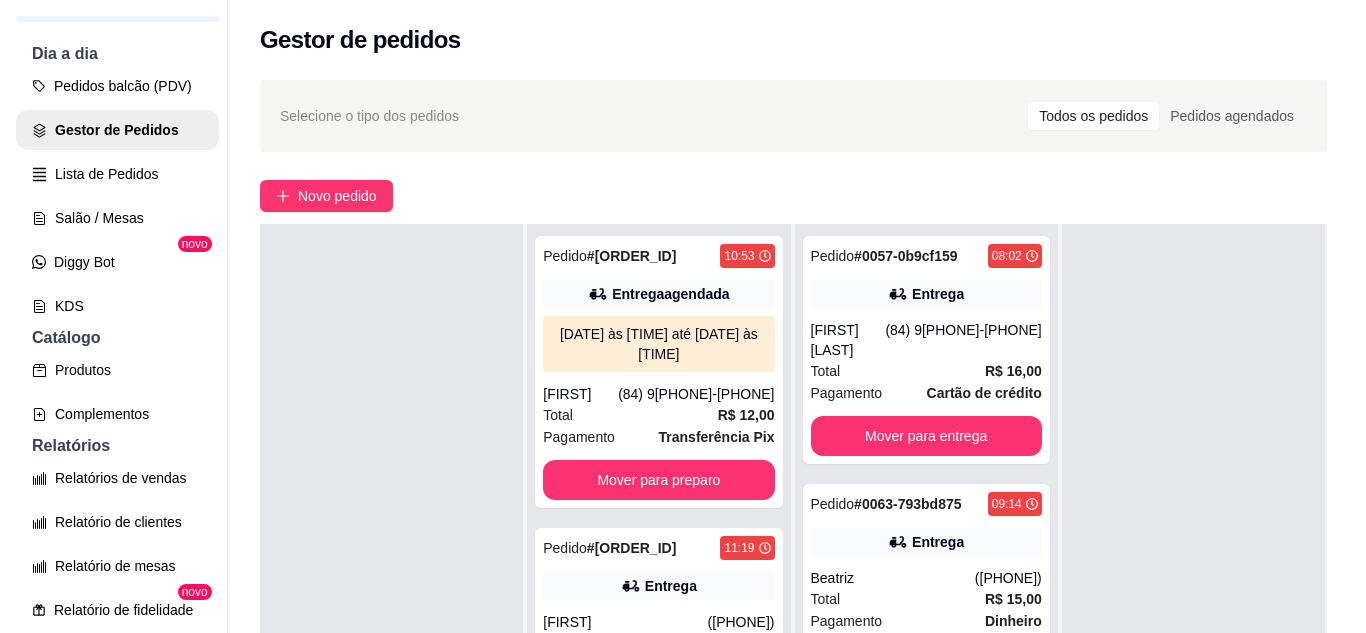 scroll, scrollTop: 0, scrollLeft: 0, axis: both 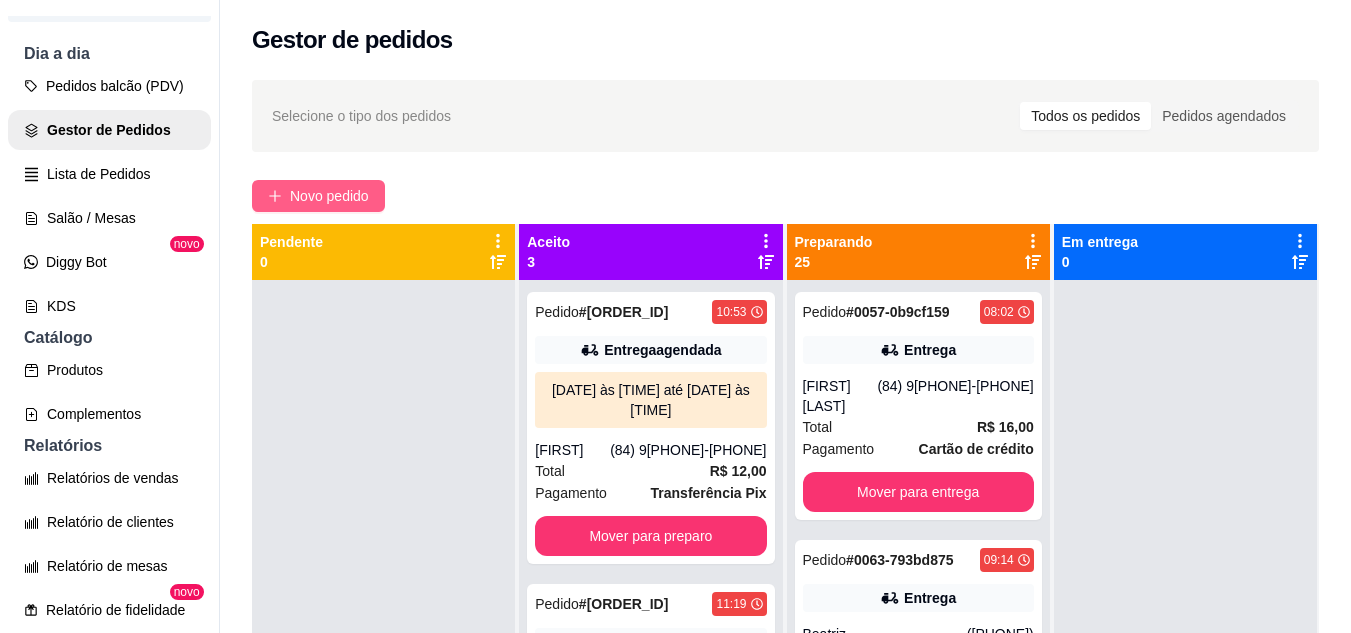 click on "Novo pedido" at bounding box center (318, 196) 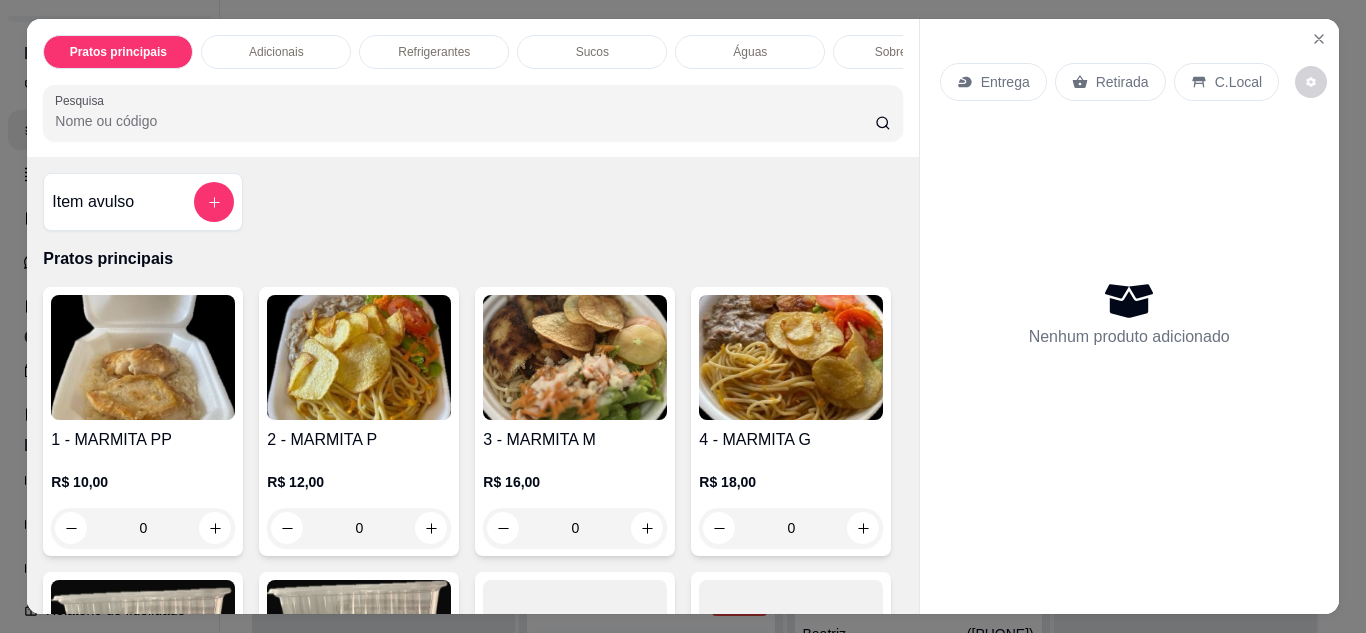 click on "Retirada" at bounding box center (1110, 82) 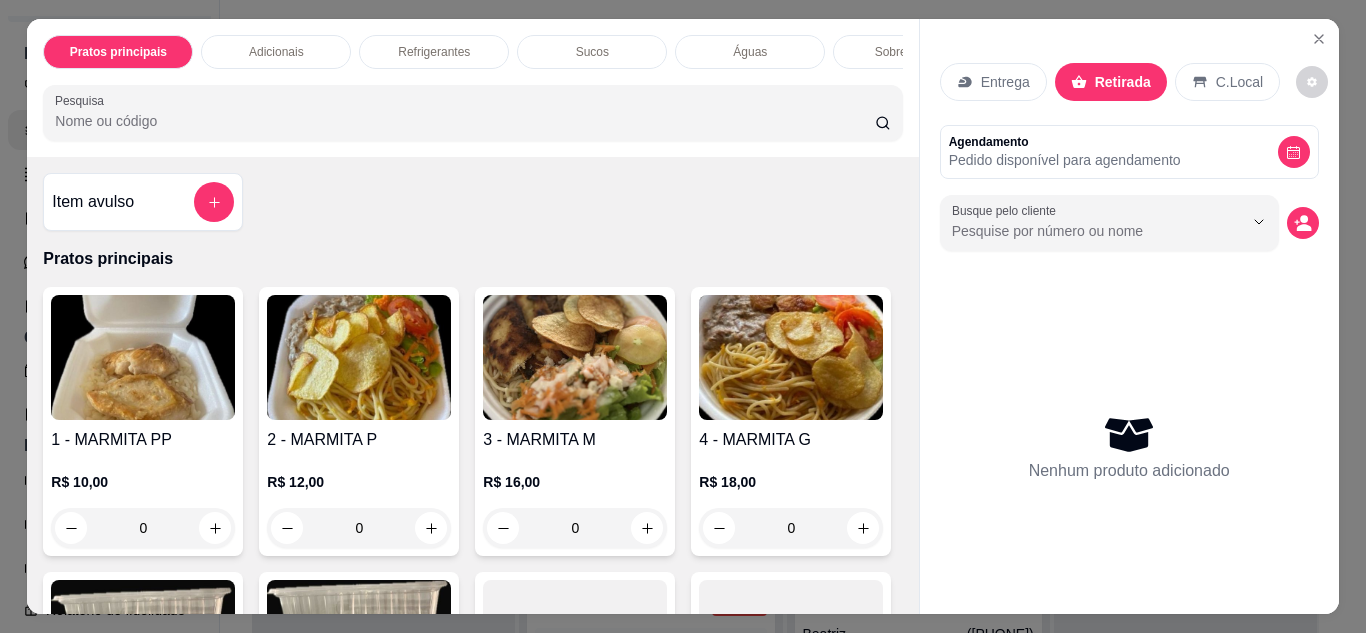 click at bounding box center [359, 357] 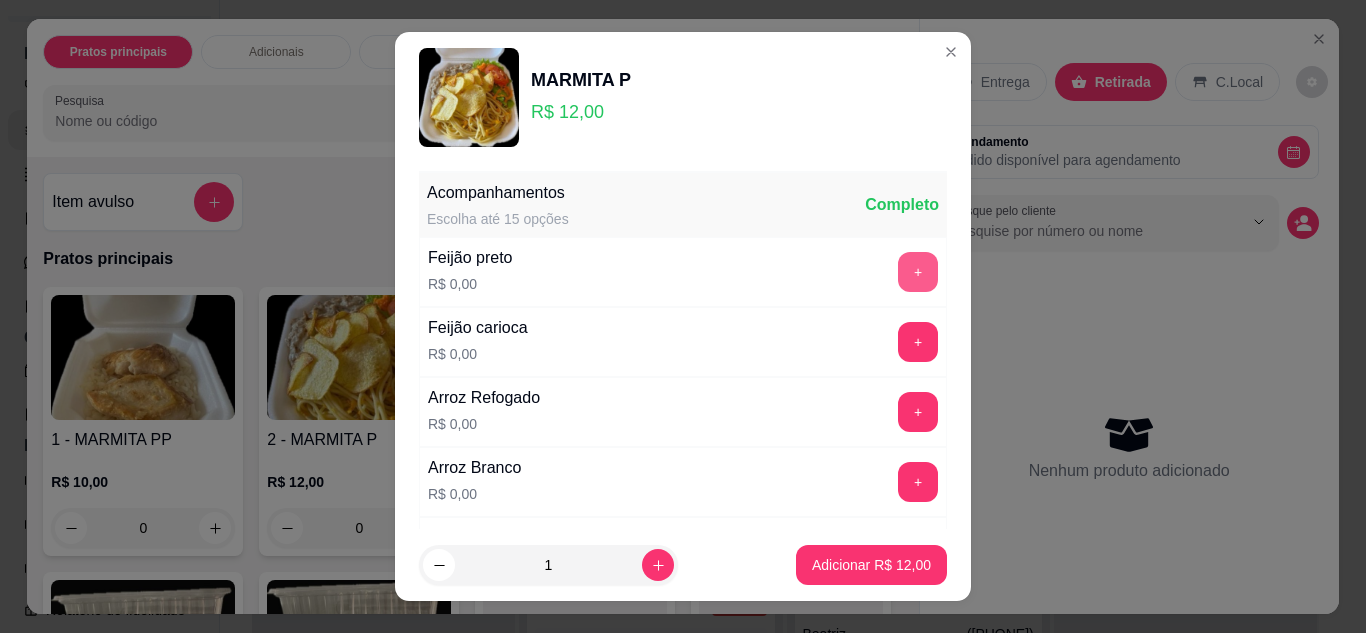click on "+" at bounding box center [918, 272] 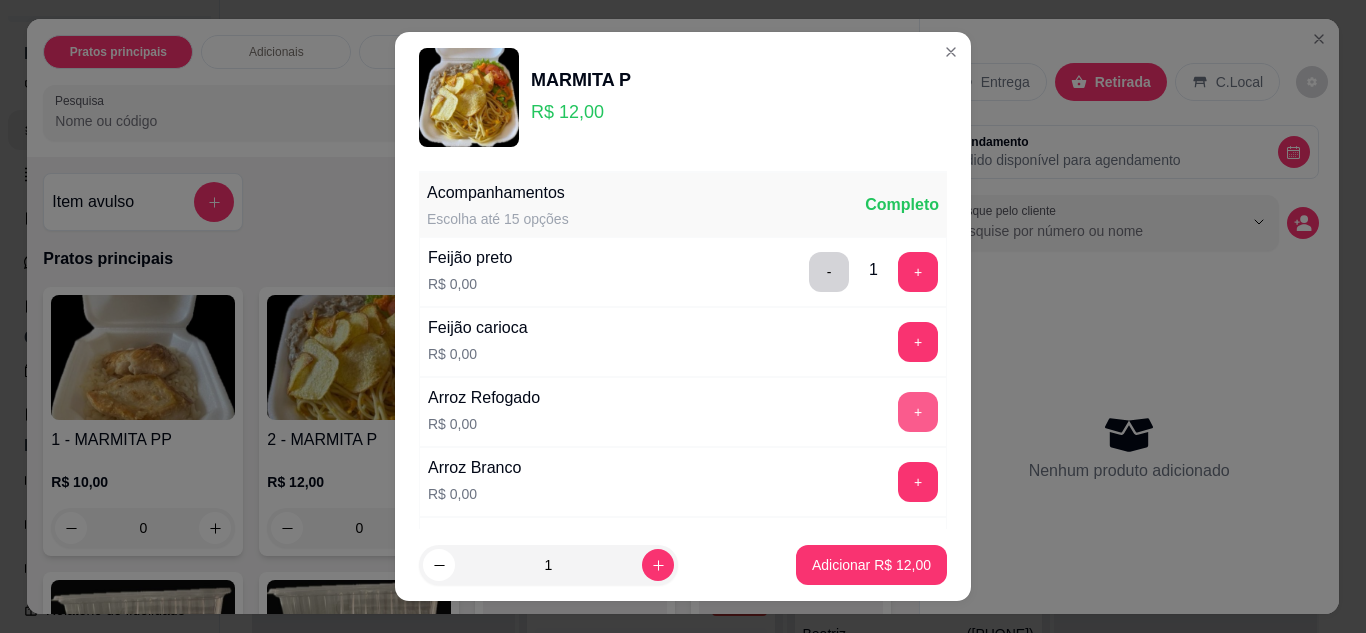click on "+" at bounding box center (918, 412) 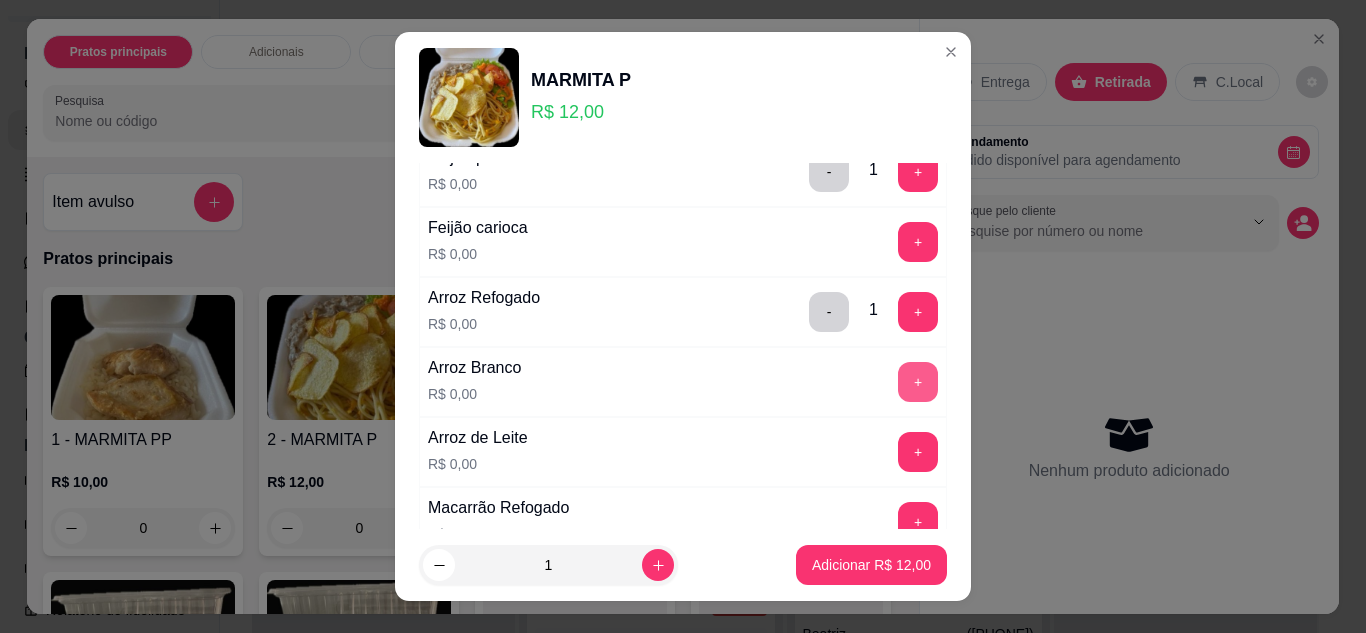 scroll, scrollTop: 200, scrollLeft: 0, axis: vertical 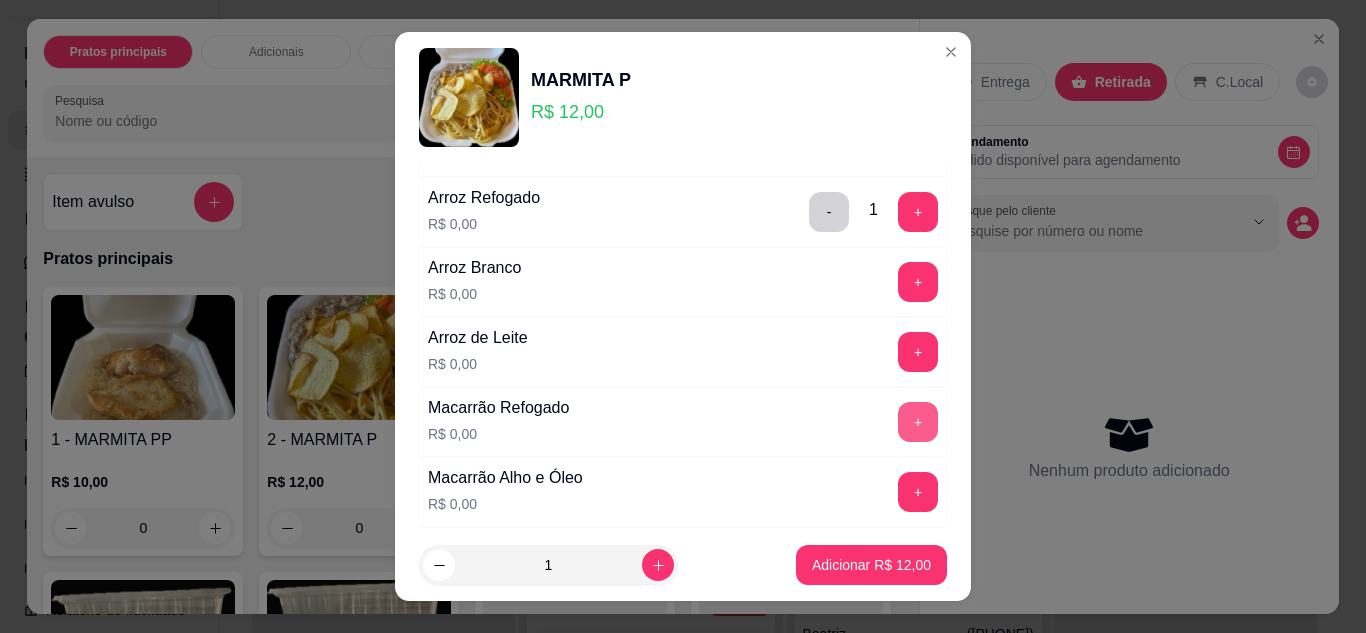 click on "+" at bounding box center (918, 422) 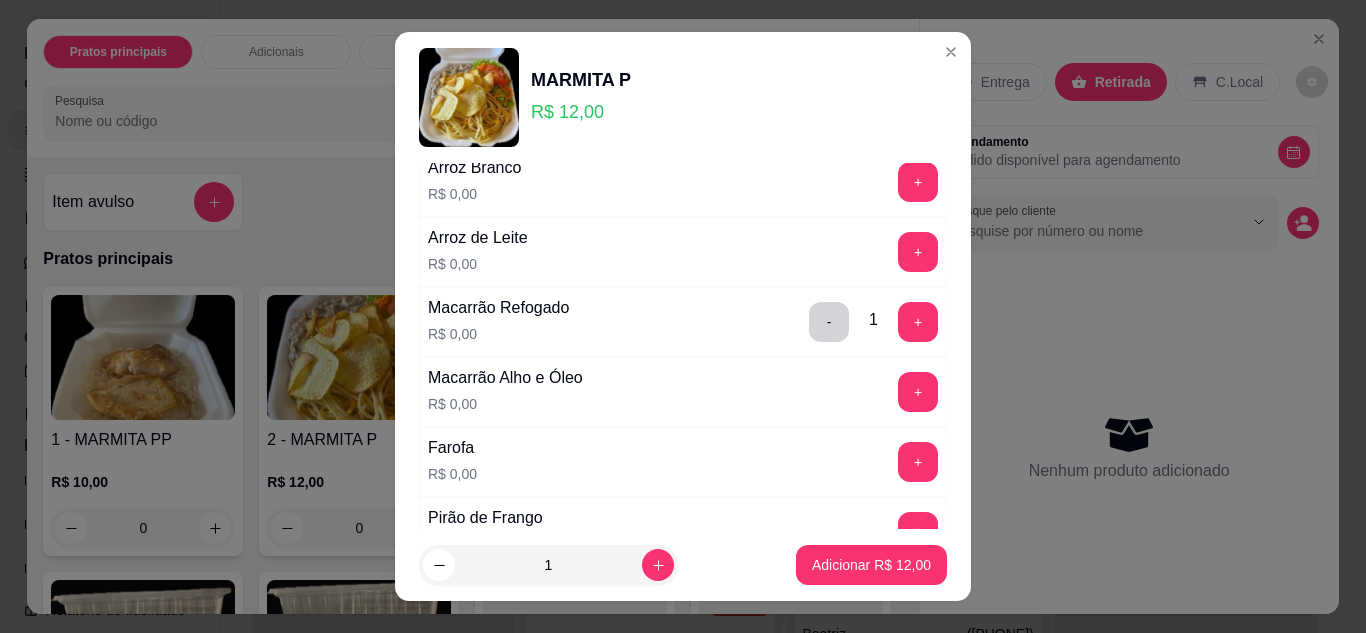 scroll, scrollTop: 400, scrollLeft: 0, axis: vertical 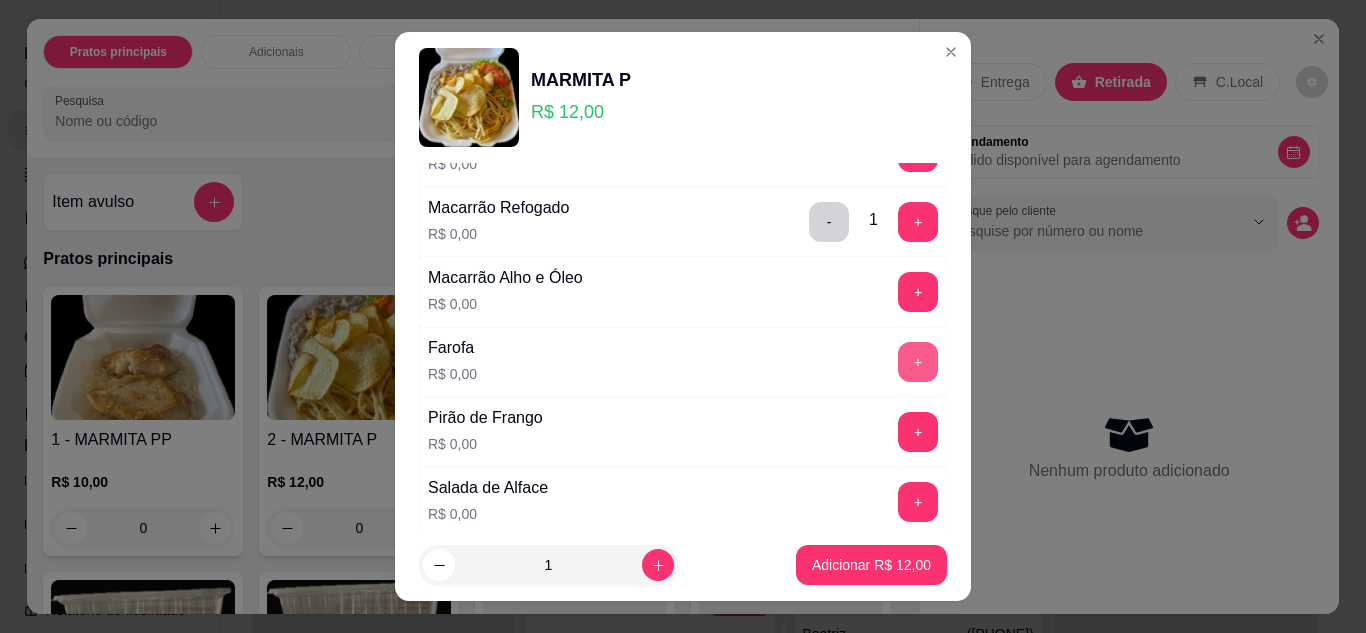 click on "+" at bounding box center (918, 362) 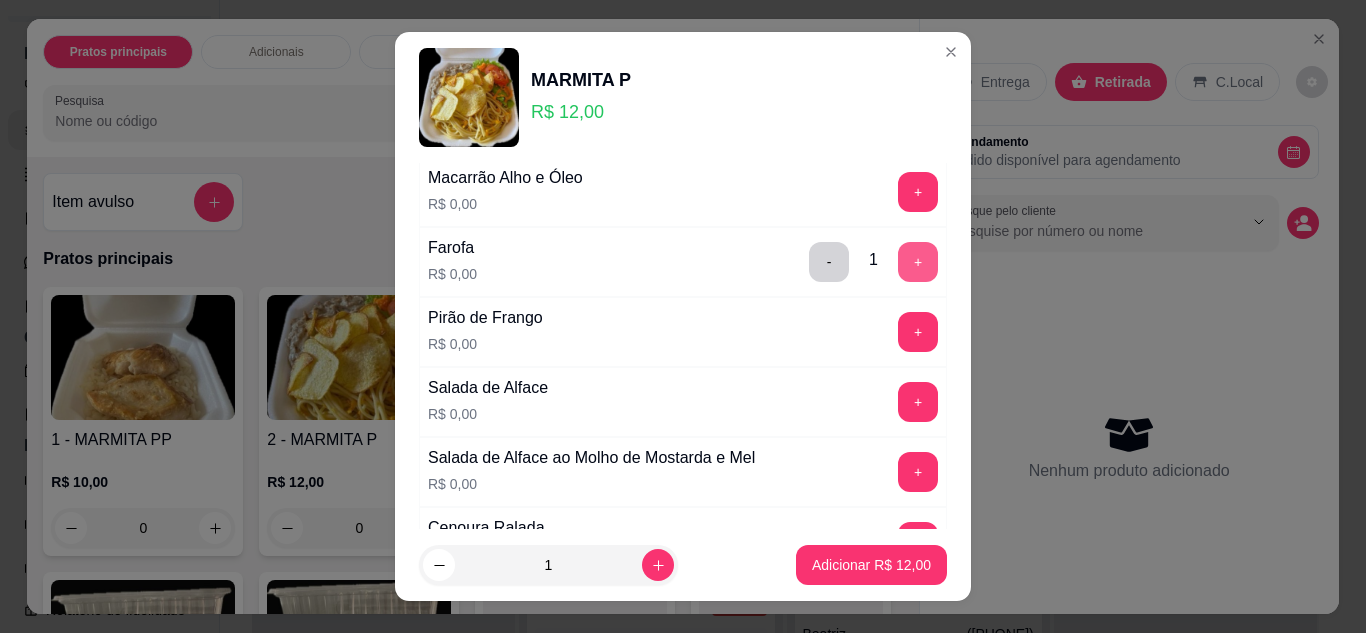 scroll, scrollTop: 600, scrollLeft: 0, axis: vertical 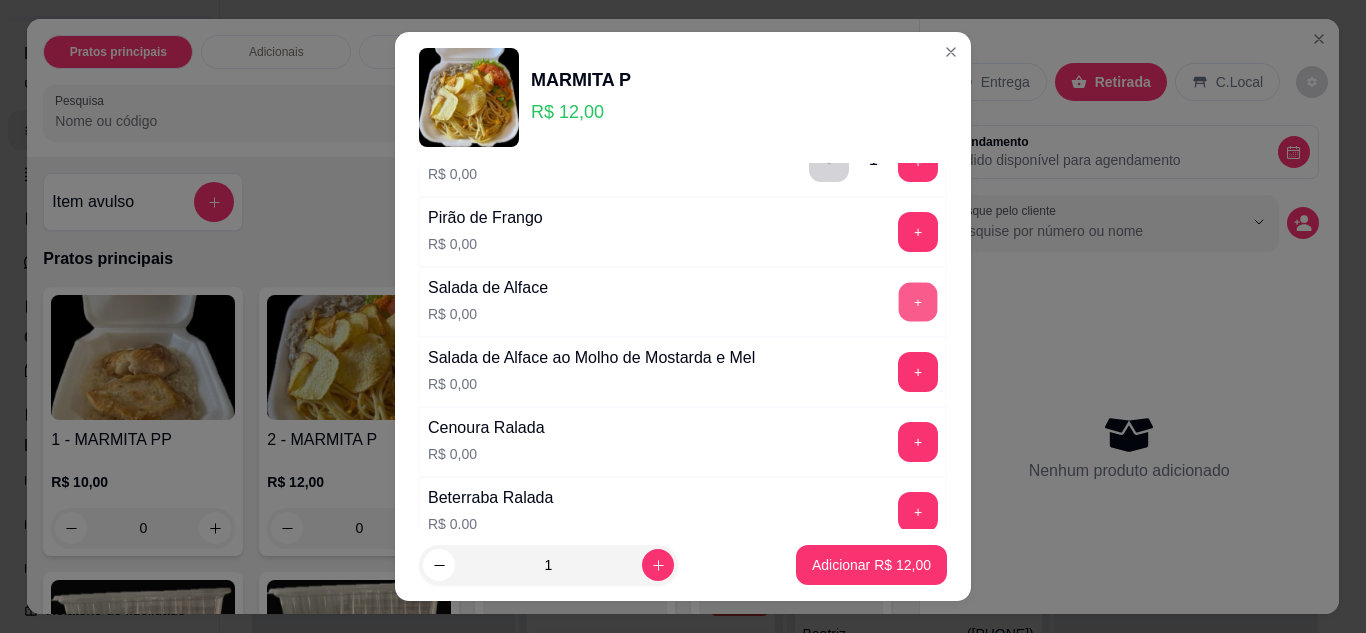 click on "+" at bounding box center [918, 302] 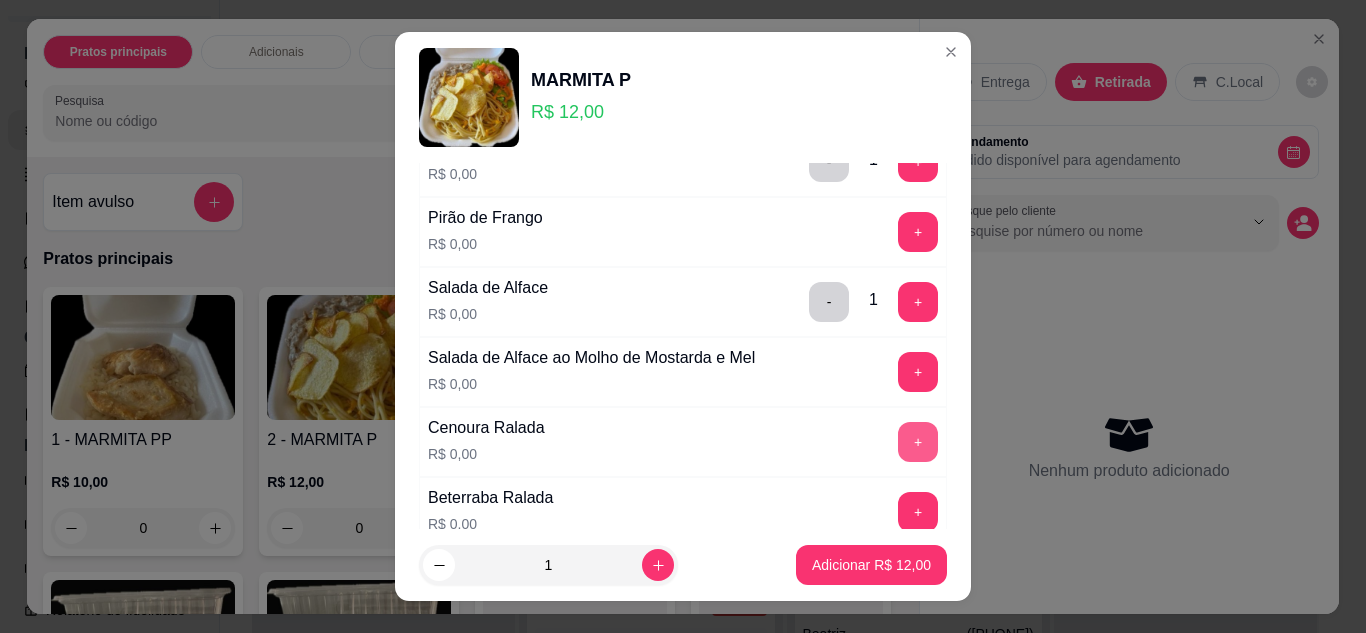 click on "+" at bounding box center [918, 442] 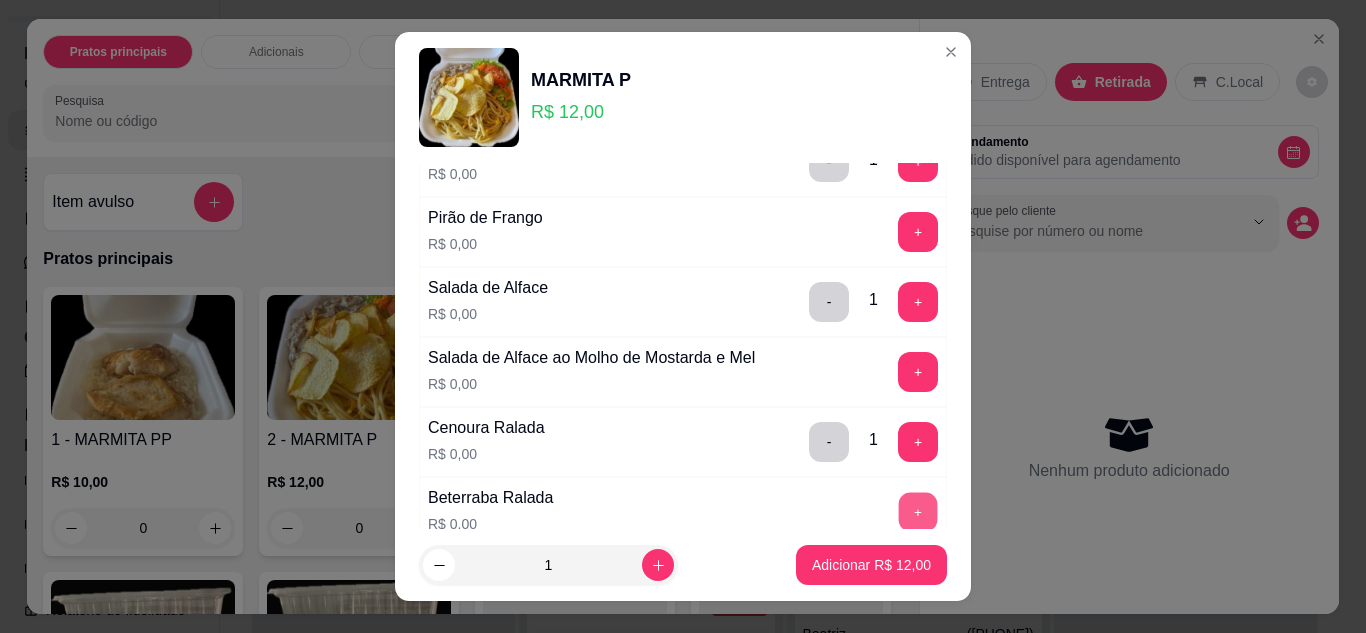 click on "+" at bounding box center (918, 512) 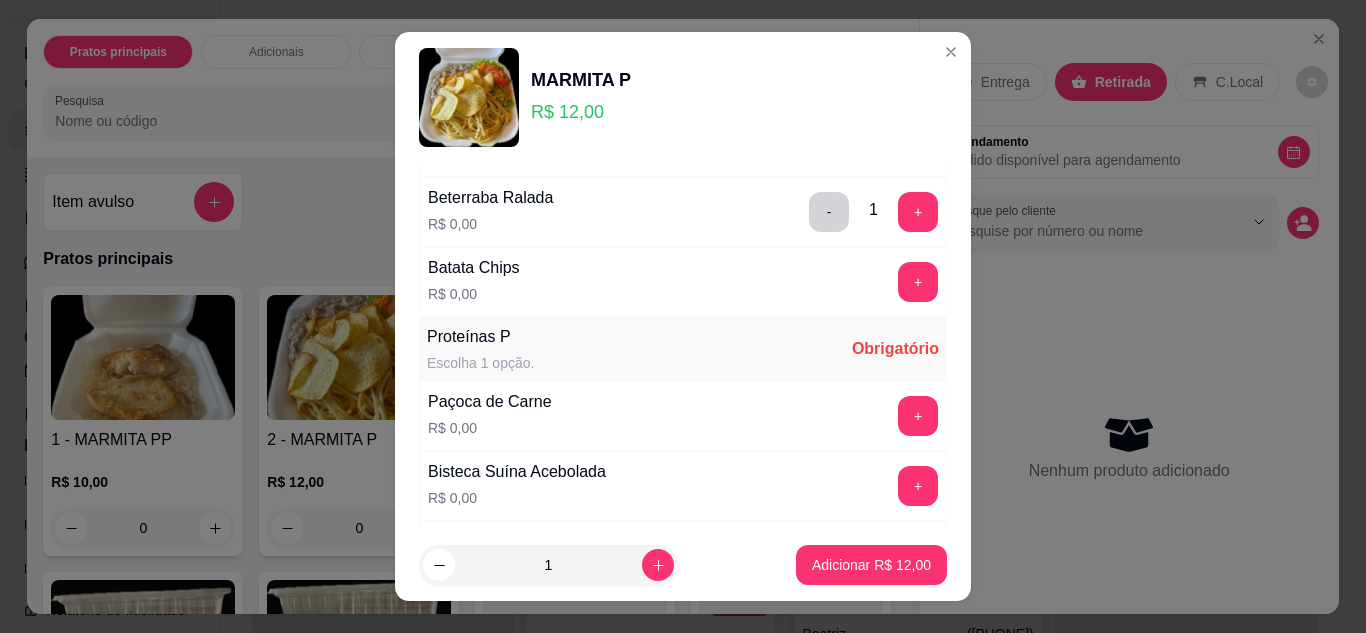 scroll, scrollTop: 1000, scrollLeft: 0, axis: vertical 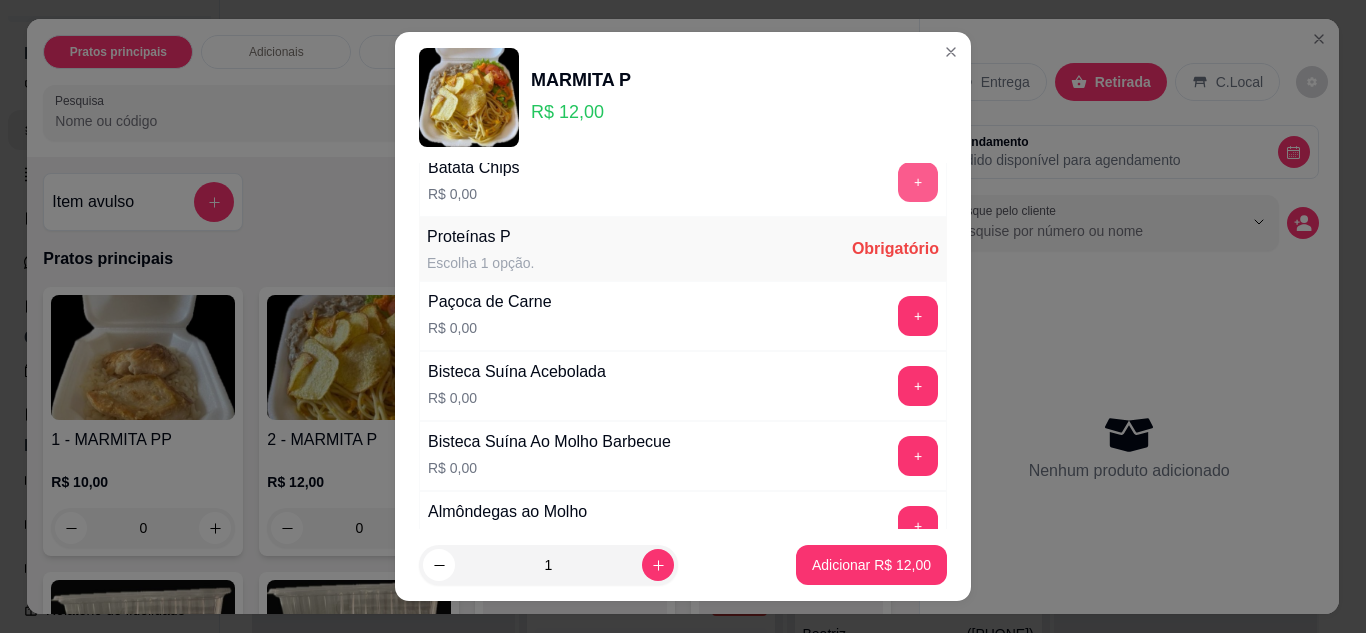 click on "+" at bounding box center (918, 182) 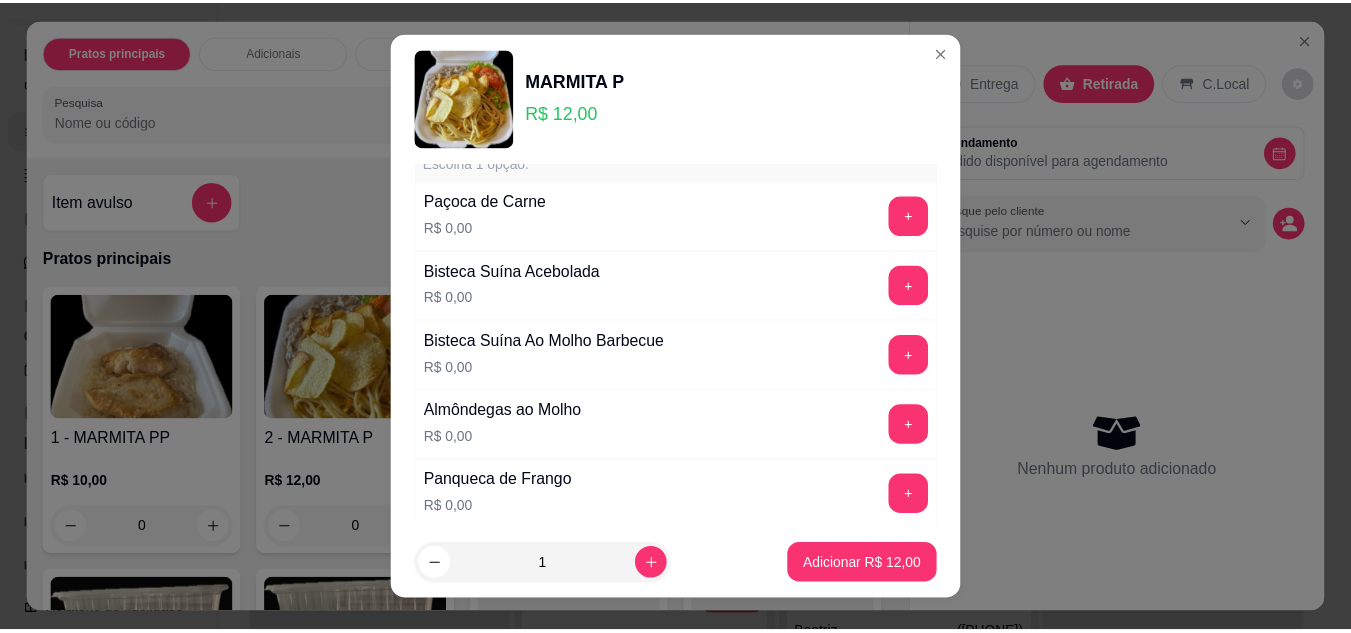 scroll, scrollTop: 1200, scrollLeft: 0, axis: vertical 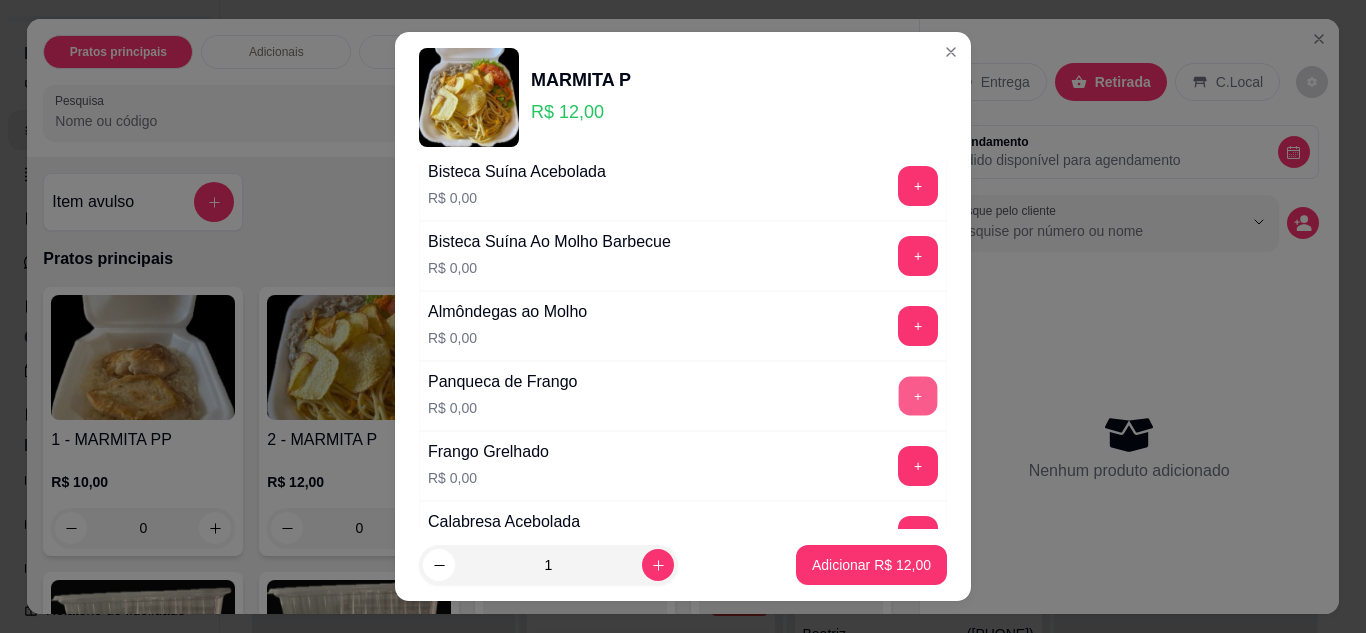 click on "+" at bounding box center [918, 396] 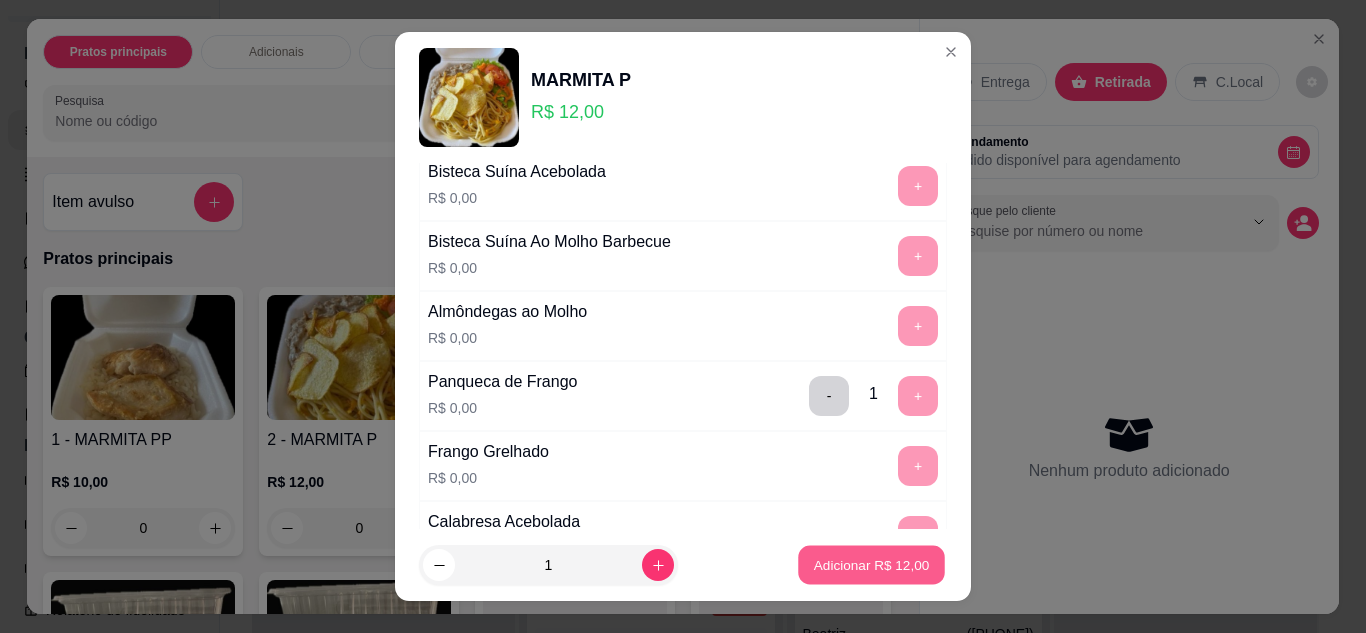 click on "Adicionar   R$ 12,00" at bounding box center [871, 565] 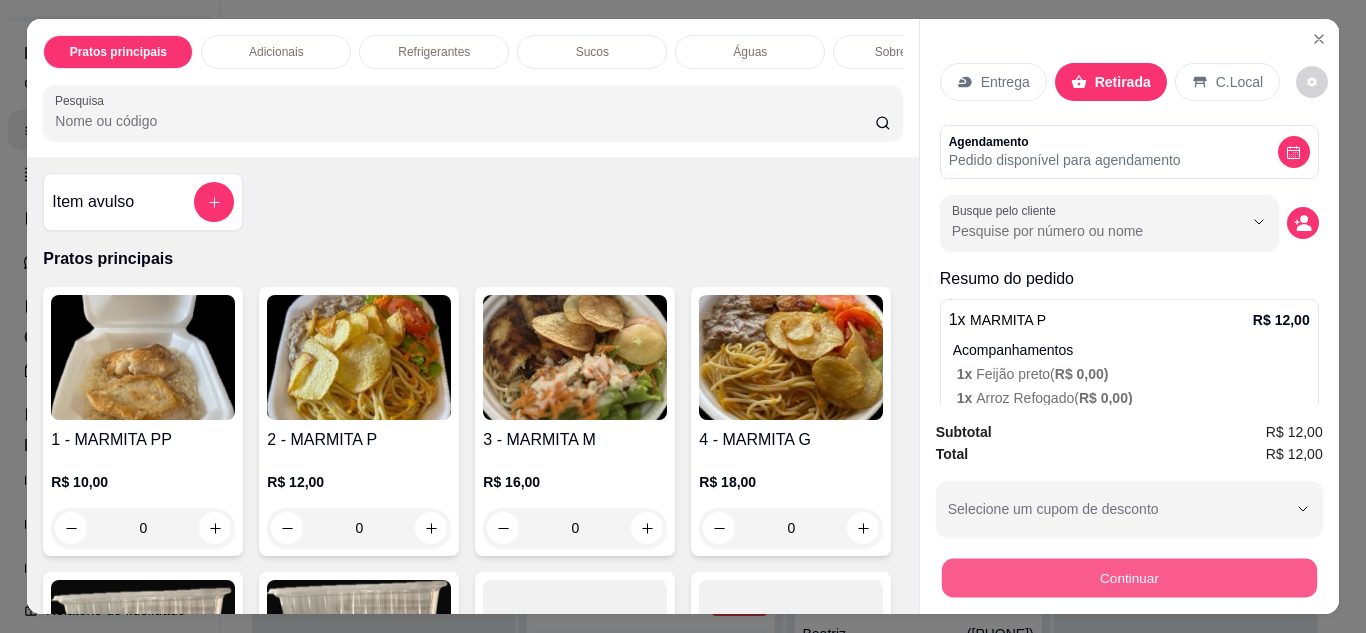 click on "Continuar" at bounding box center [1128, 578] 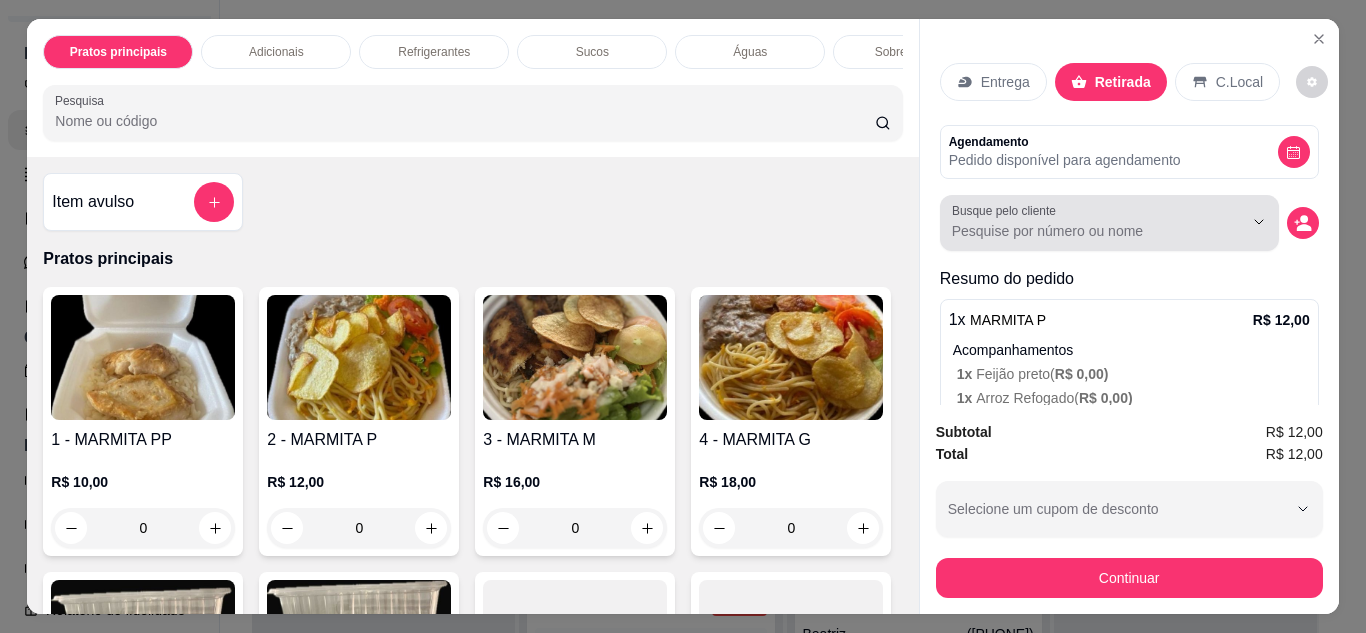 click on "Busque pelo cliente" at bounding box center (1109, 223) 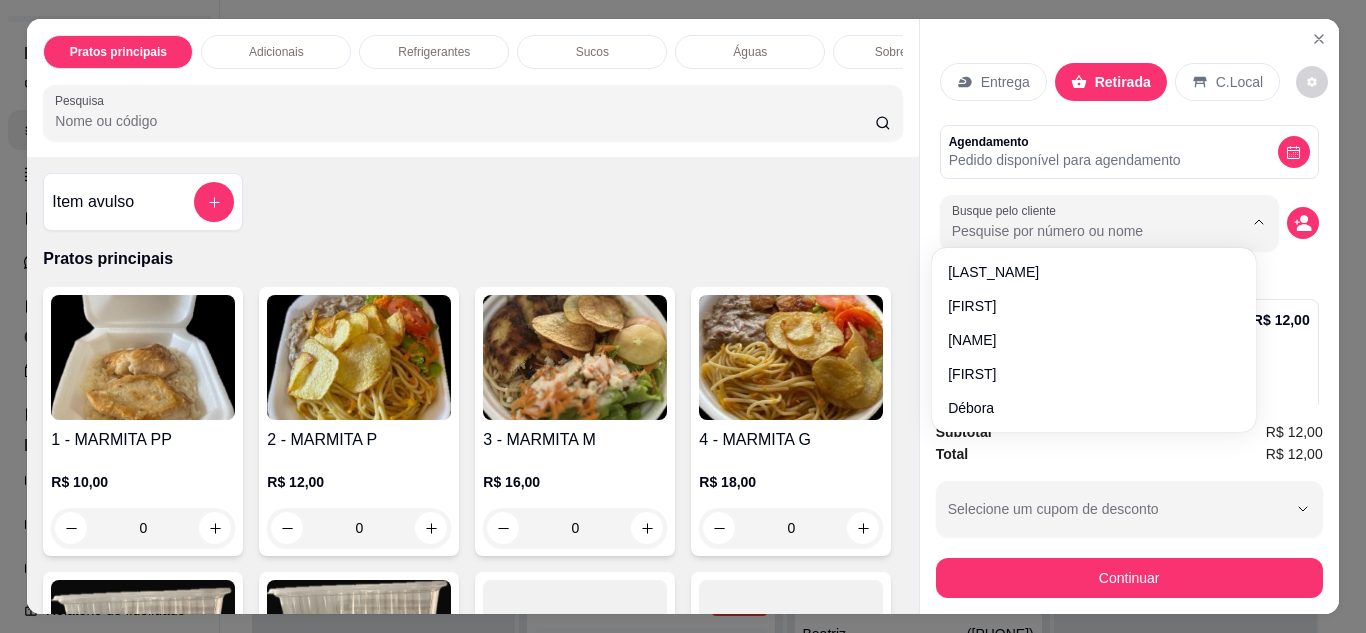 click 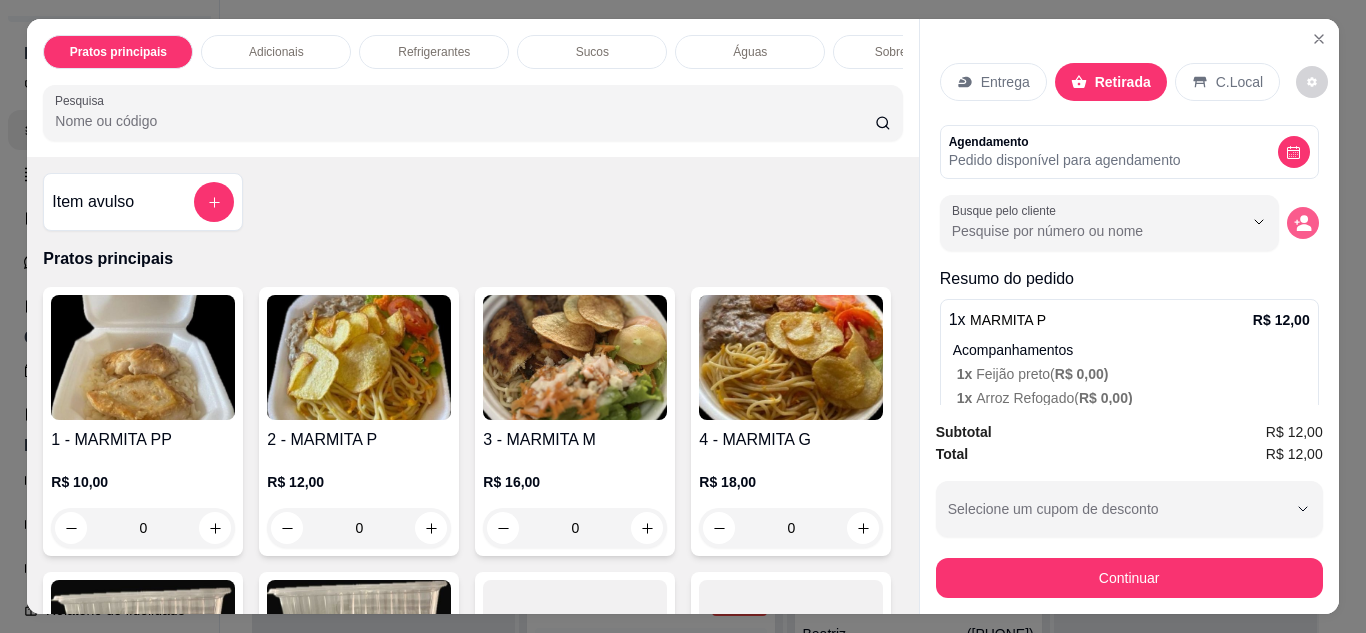 click 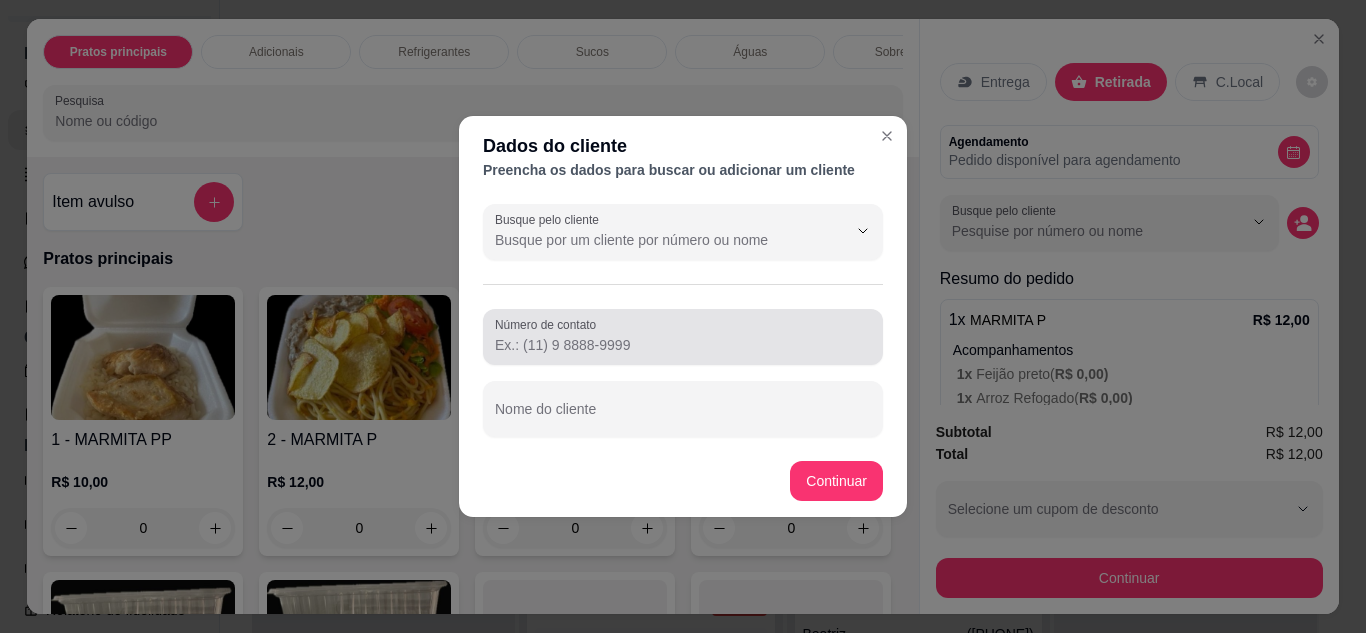 click on "Número de contato" at bounding box center (683, 345) 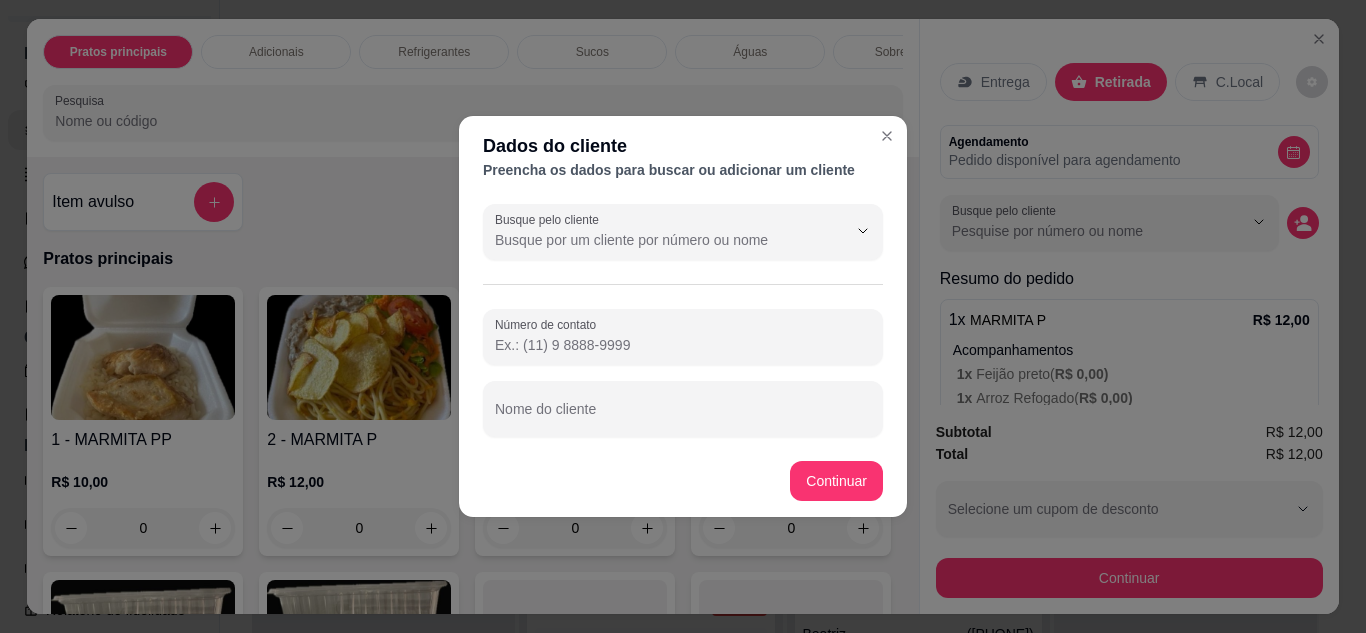 paste on "(84) 8622-3455" 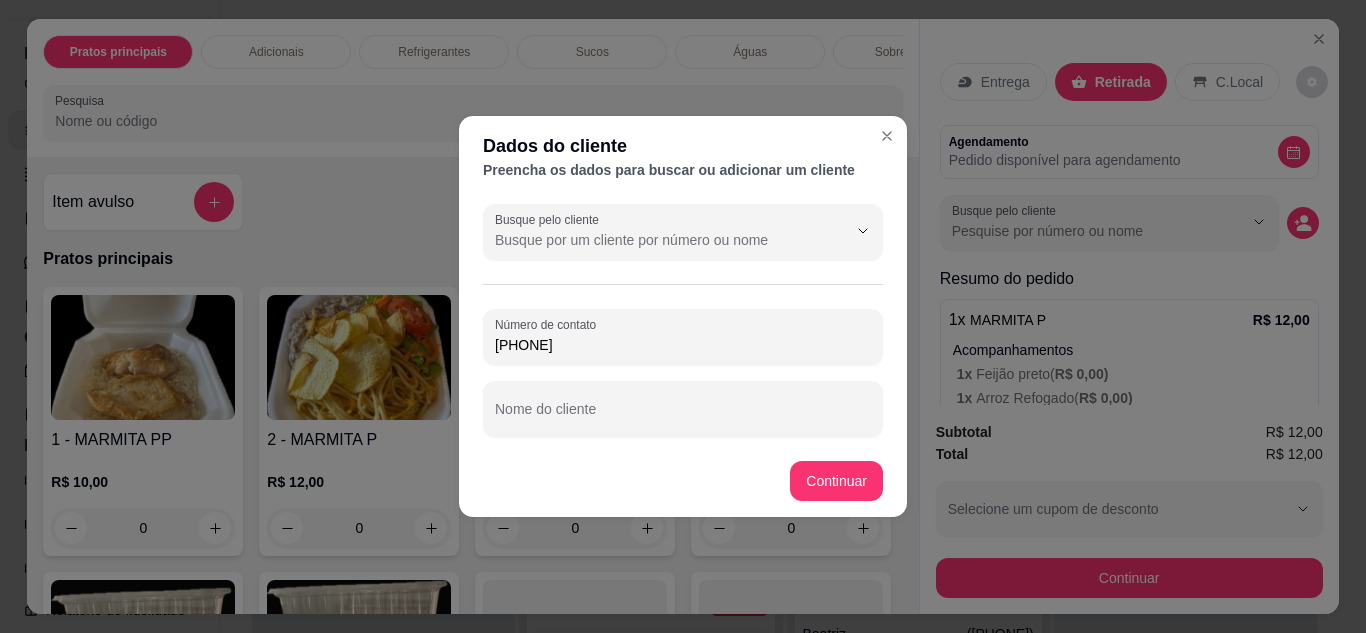 click on "(84) 8622-3455" at bounding box center [683, 345] 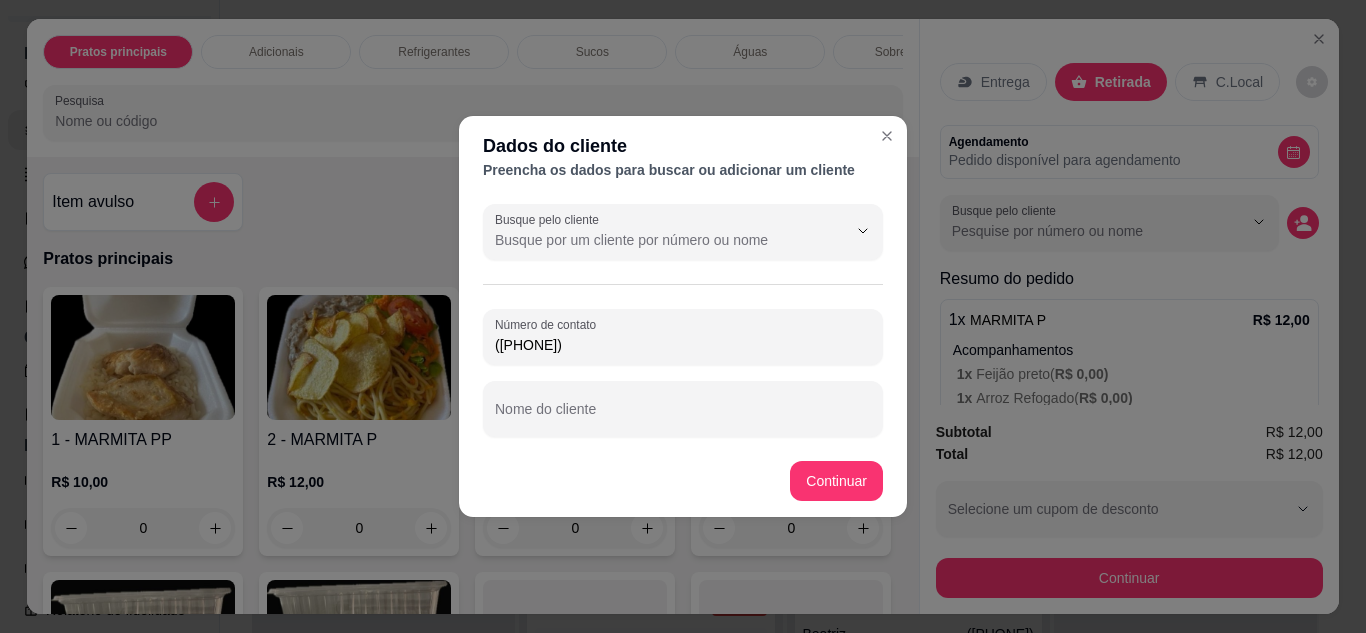 type on "(84) 98622-3455" 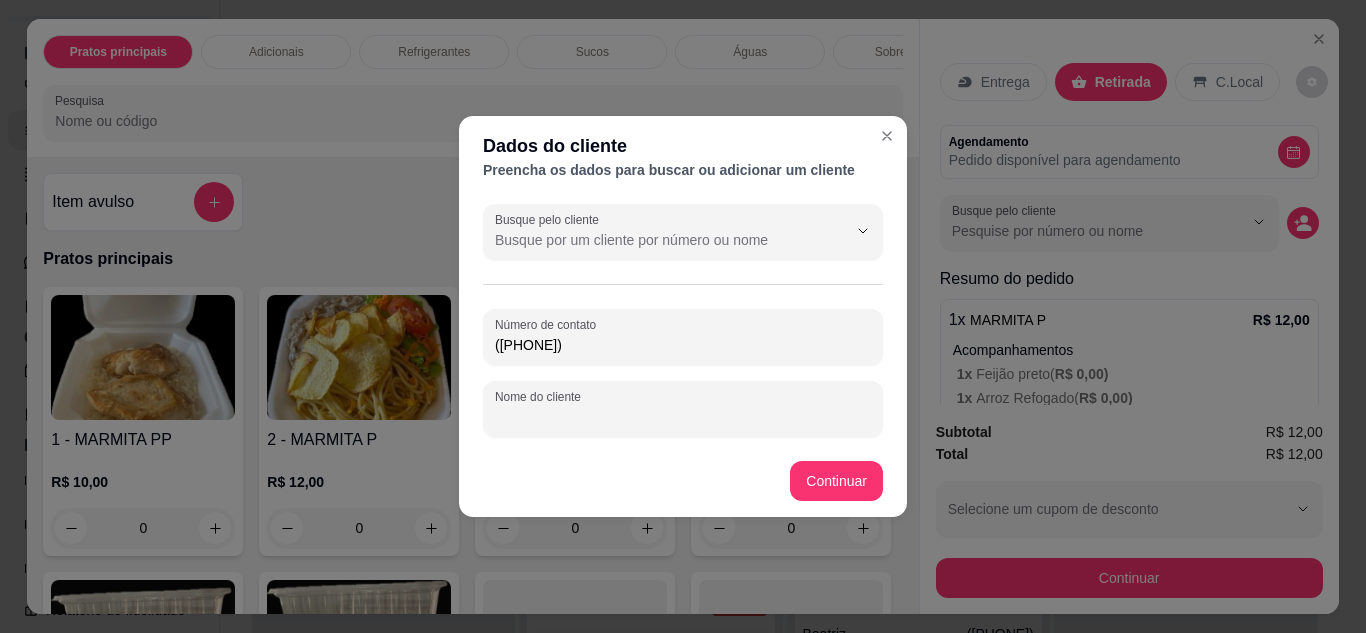 click on "Nome do cliente" at bounding box center [683, 417] 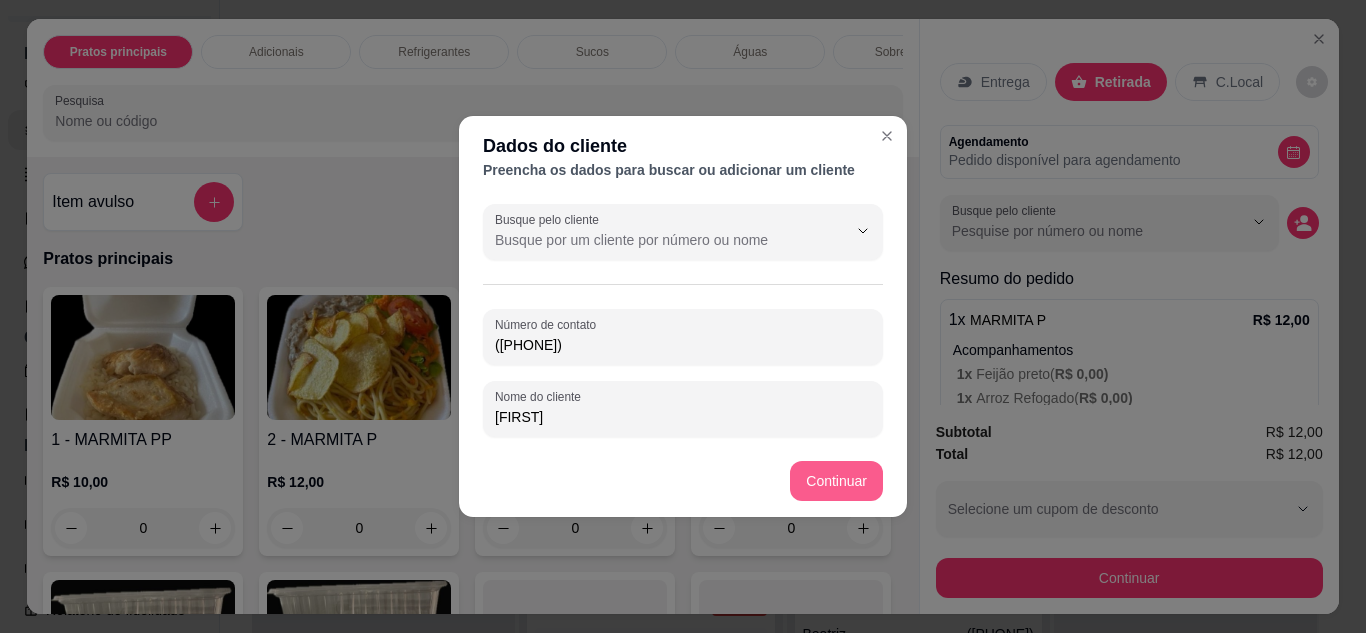type on "[NAME]" 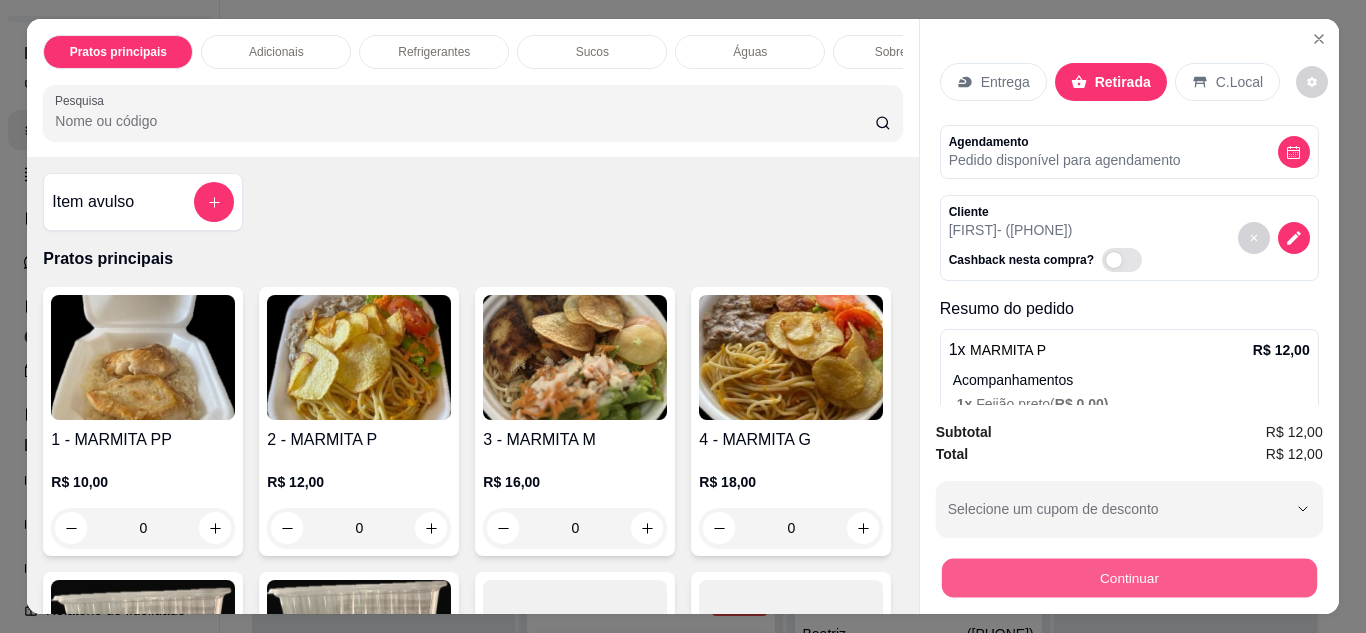 click on "Continuar" at bounding box center (1128, 578) 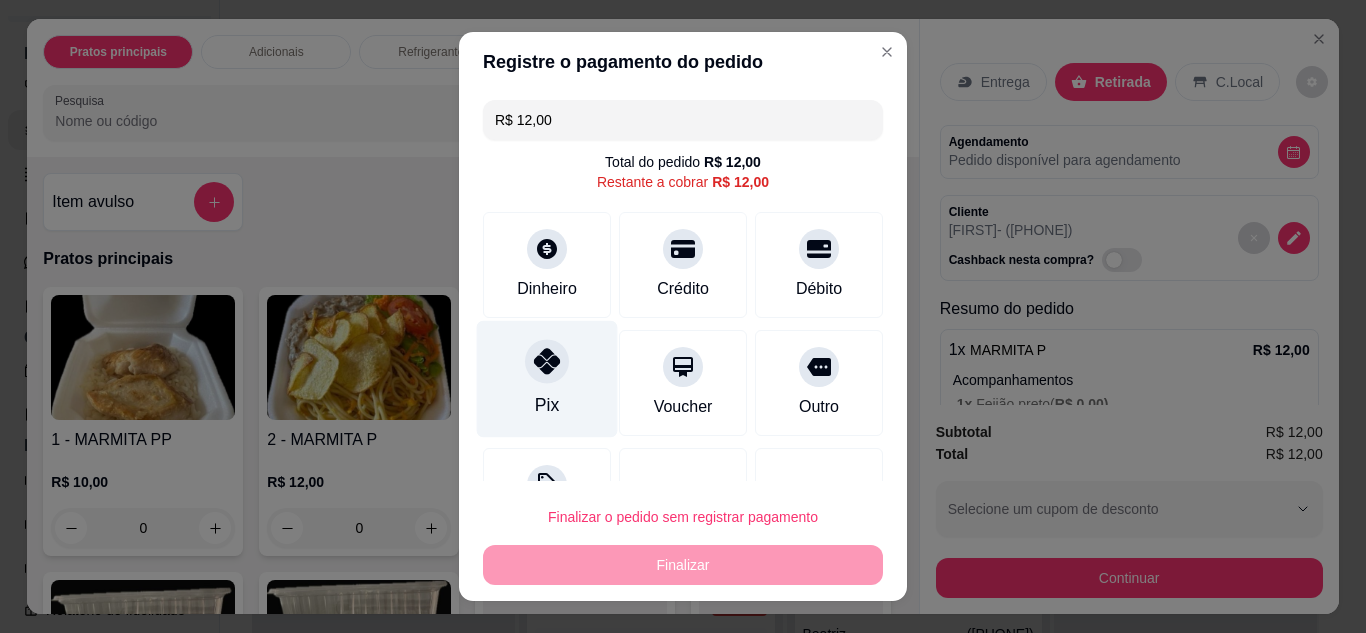 click on "Pix" at bounding box center [547, 378] 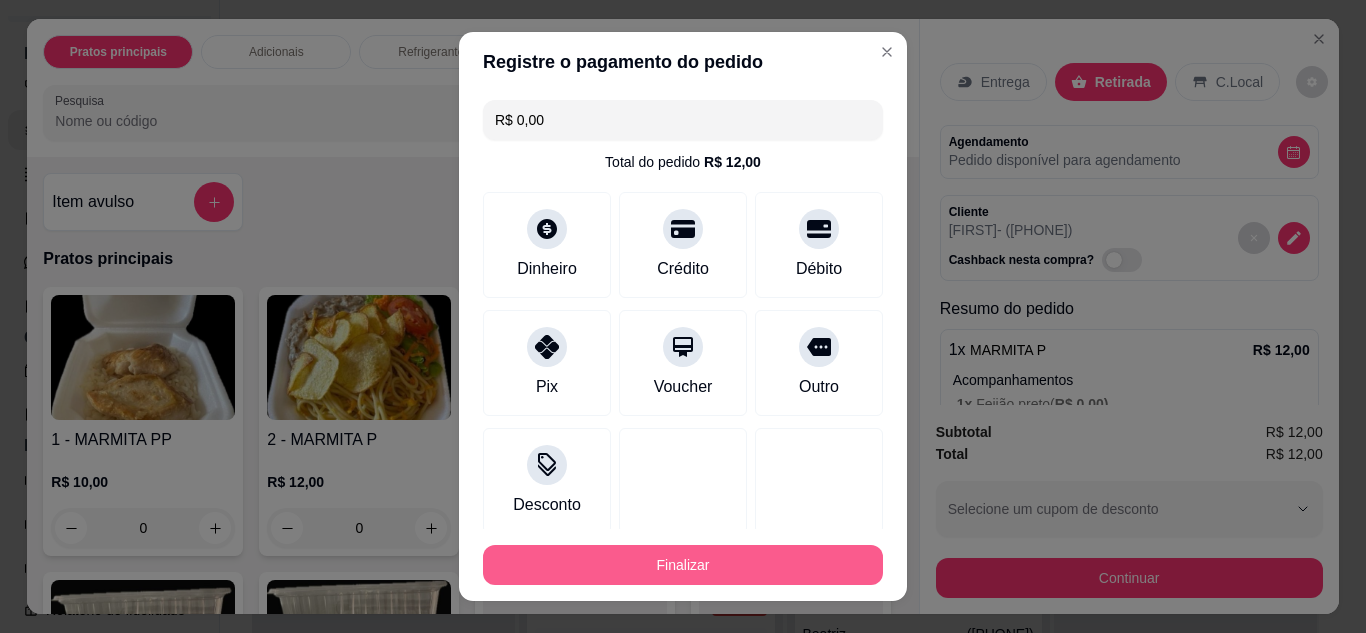 click on "Finalizar" at bounding box center [683, 565] 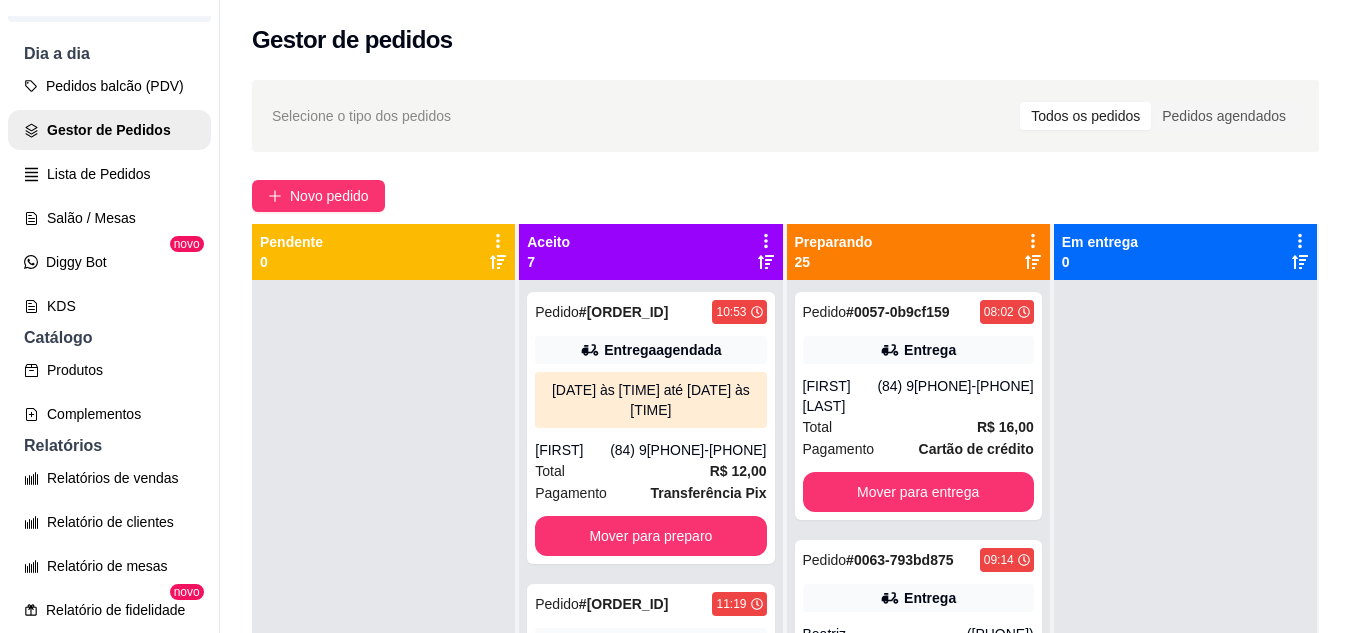 scroll, scrollTop: 100, scrollLeft: 0, axis: vertical 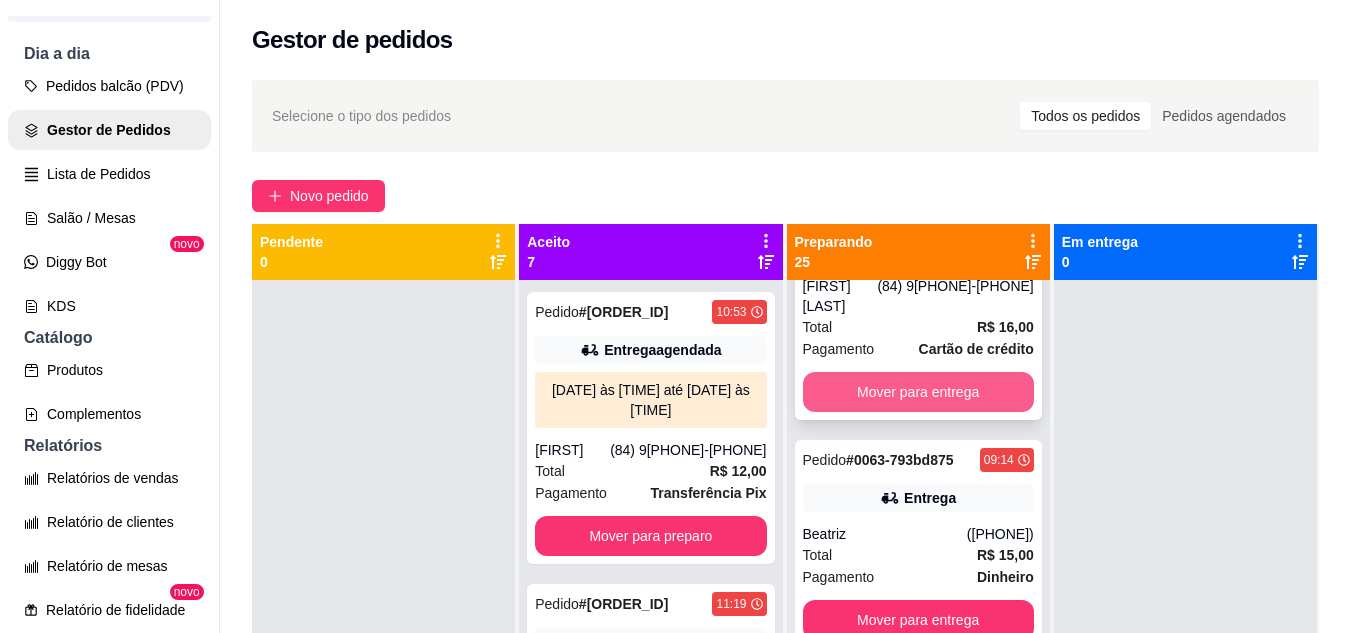 click on "Mover para entrega" at bounding box center (918, 392) 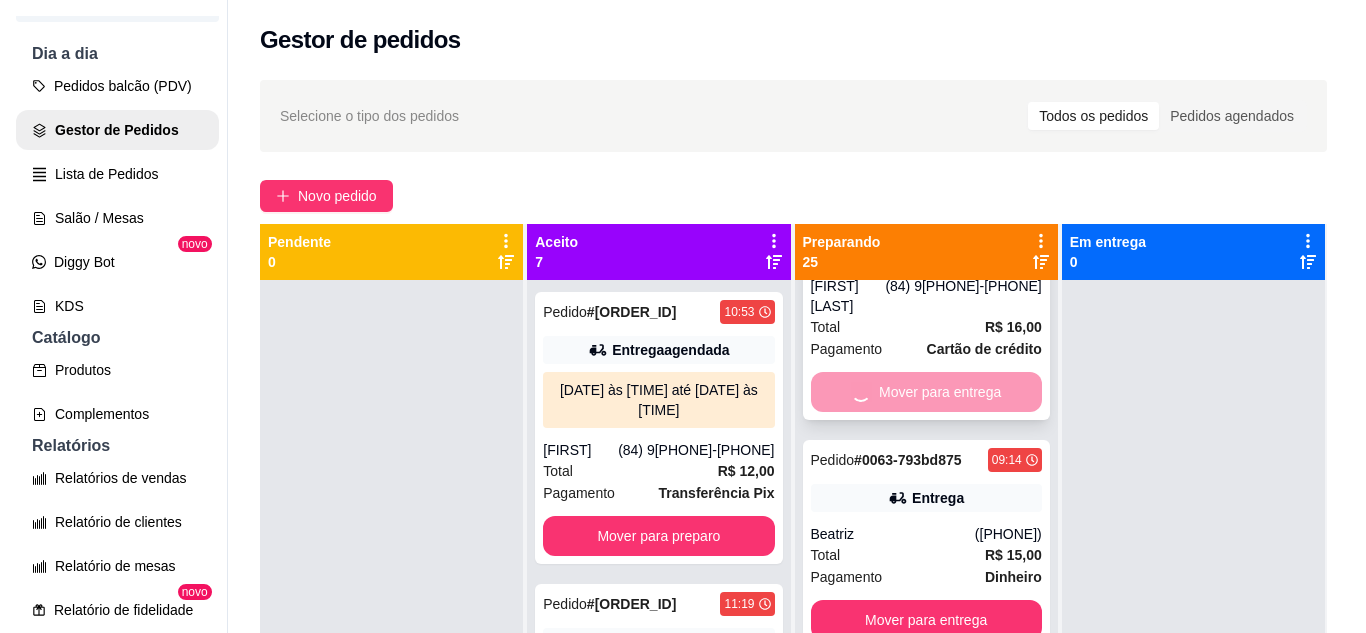 scroll, scrollTop: 0, scrollLeft: 0, axis: both 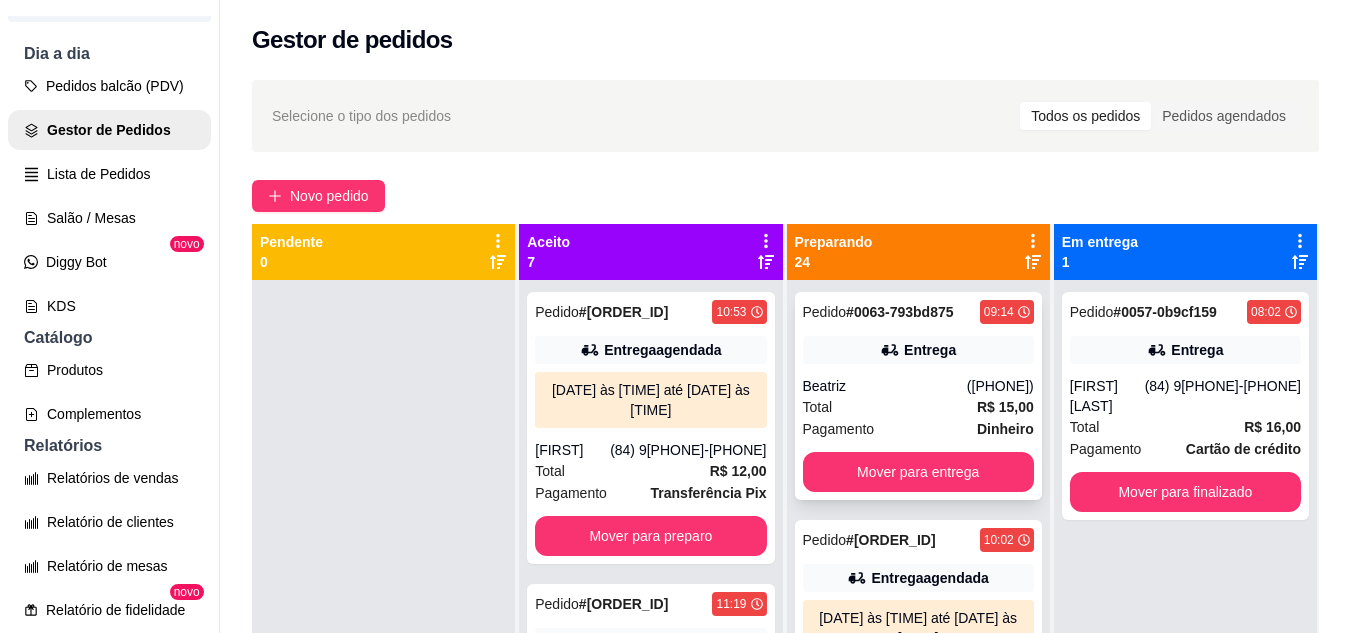 click on "Pagamento Dinheiro" at bounding box center [918, 429] 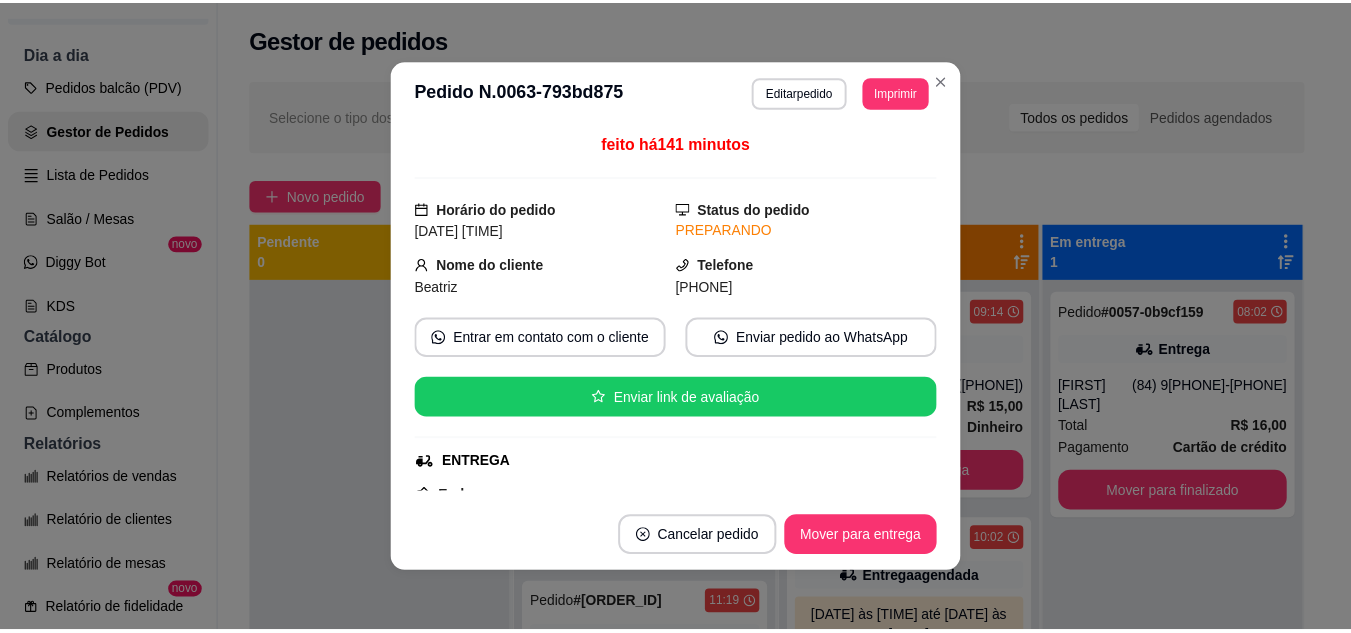 scroll, scrollTop: 200, scrollLeft: 0, axis: vertical 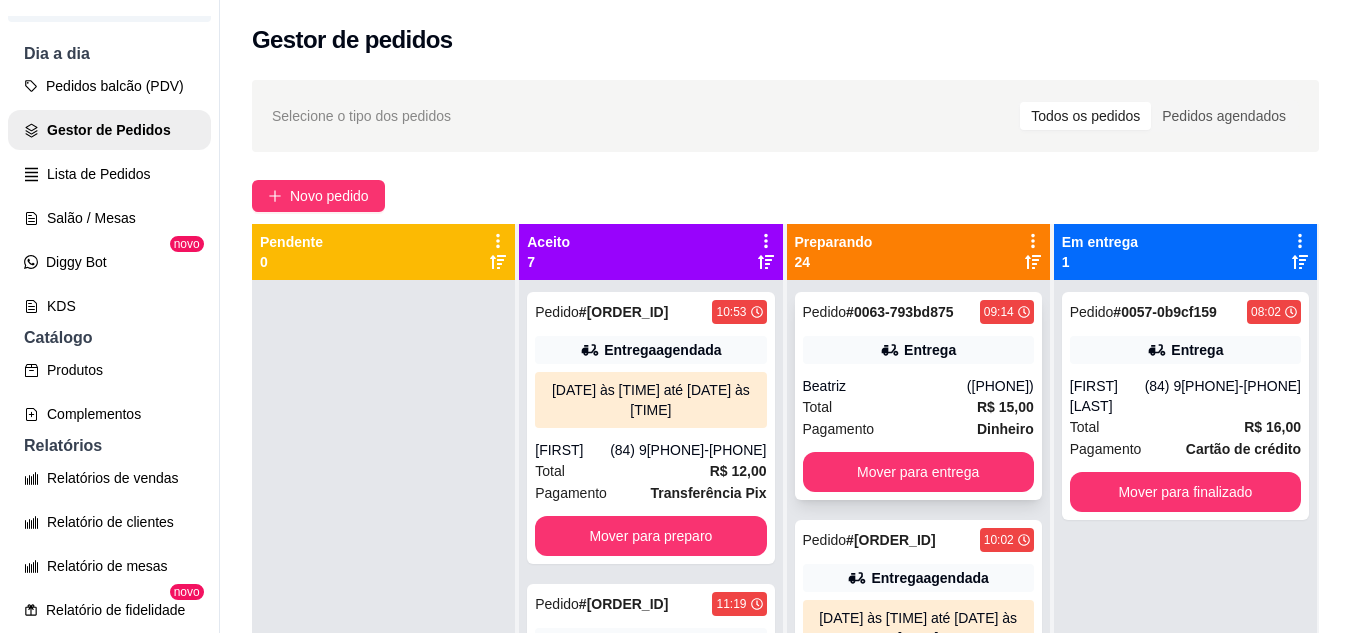 click on "Pedido  # 0063-793bd875 09:14 Entrega Beatriz  (84) 98190-2041 Total R$ 15,00 Pagamento Dinheiro Mover para entrega" at bounding box center (918, 396) 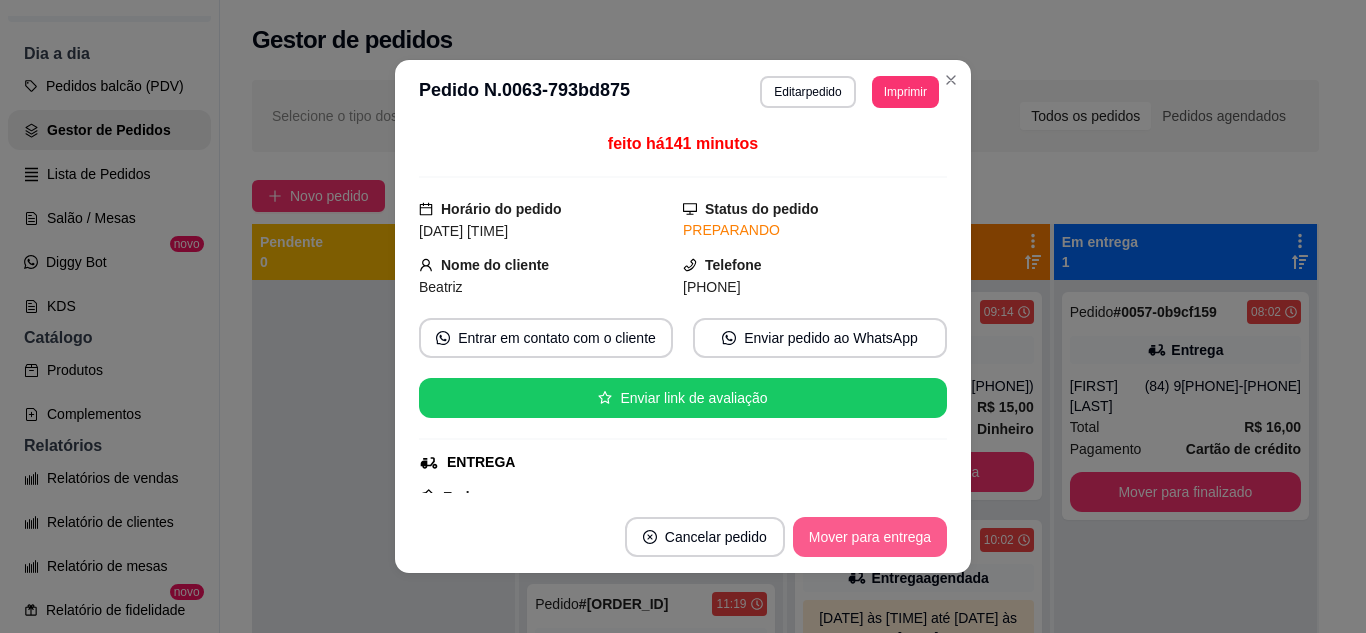 click on "Mover para entrega" at bounding box center (870, 537) 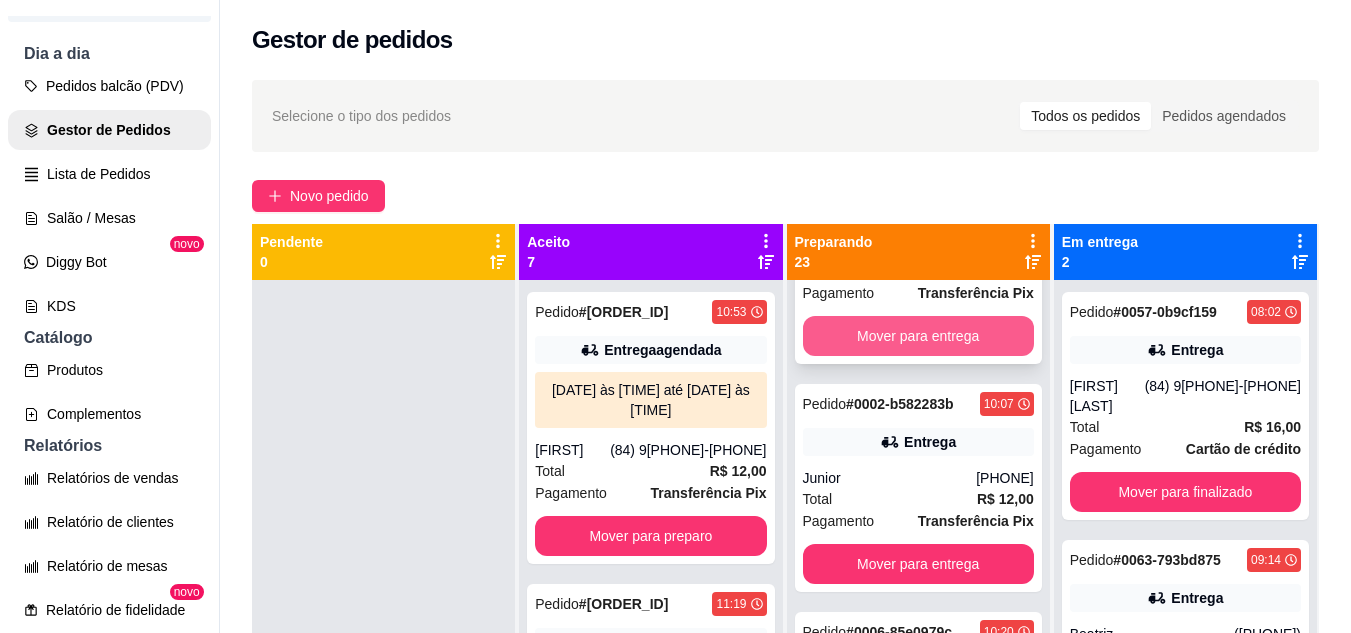 scroll, scrollTop: 300, scrollLeft: 0, axis: vertical 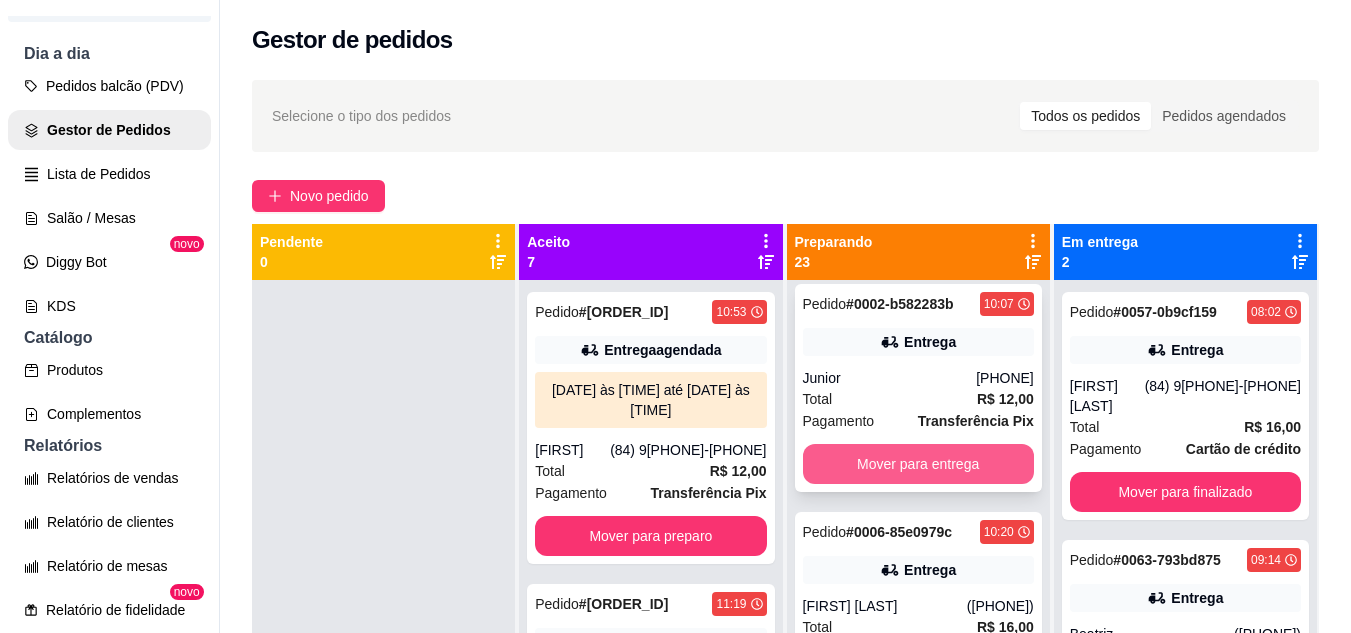 click on "Mover para entrega" at bounding box center (918, 464) 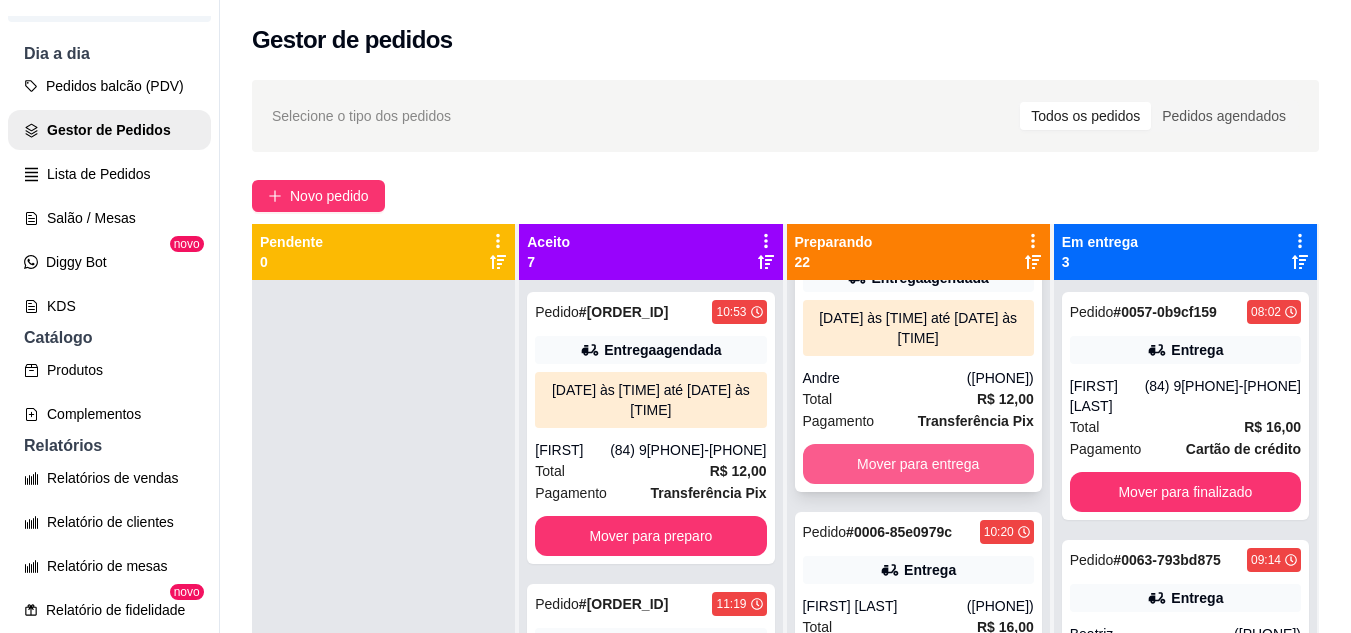 scroll, scrollTop: 272, scrollLeft: 0, axis: vertical 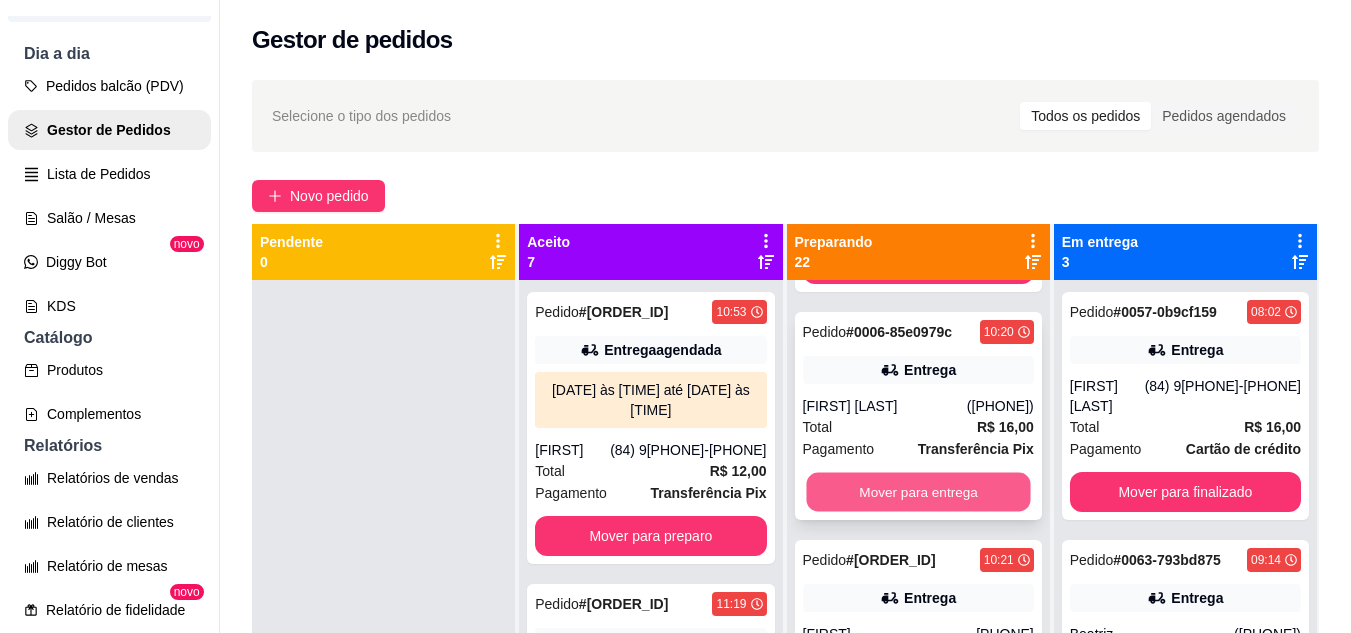click on "Mover para entrega" at bounding box center [918, 492] 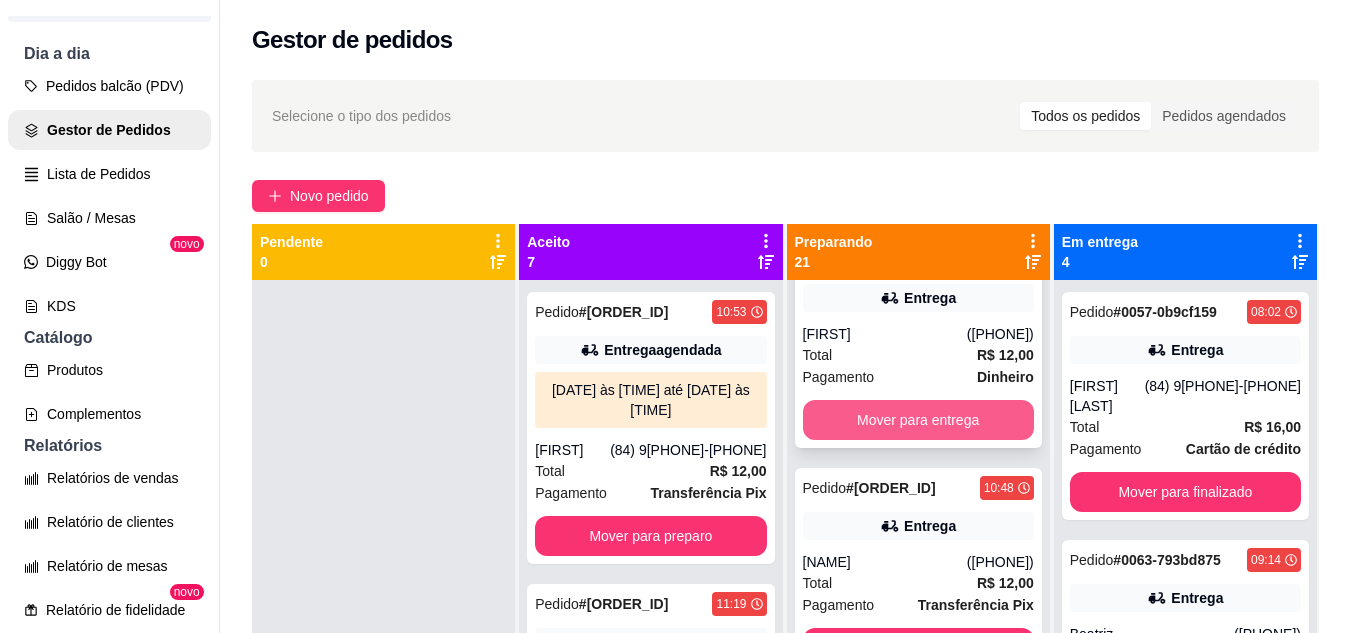 click on "Mover para entrega" at bounding box center (918, 420) 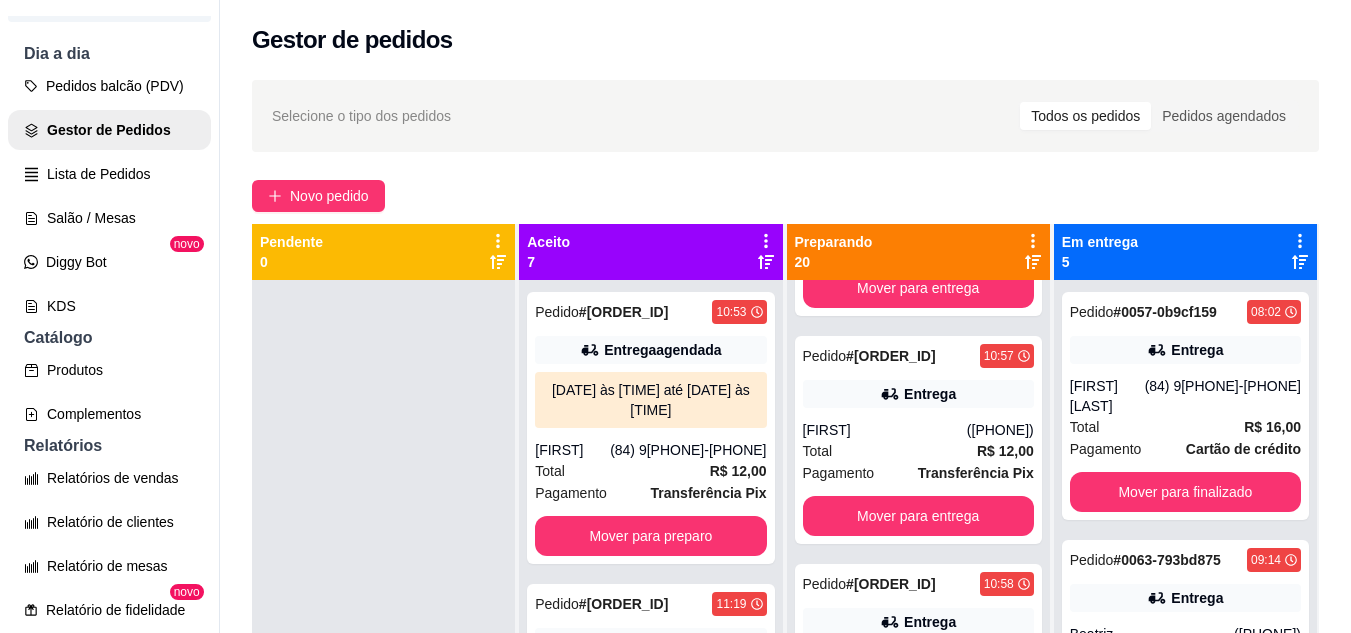 scroll, scrollTop: 1344, scrollLeft: 0, axis: vertical 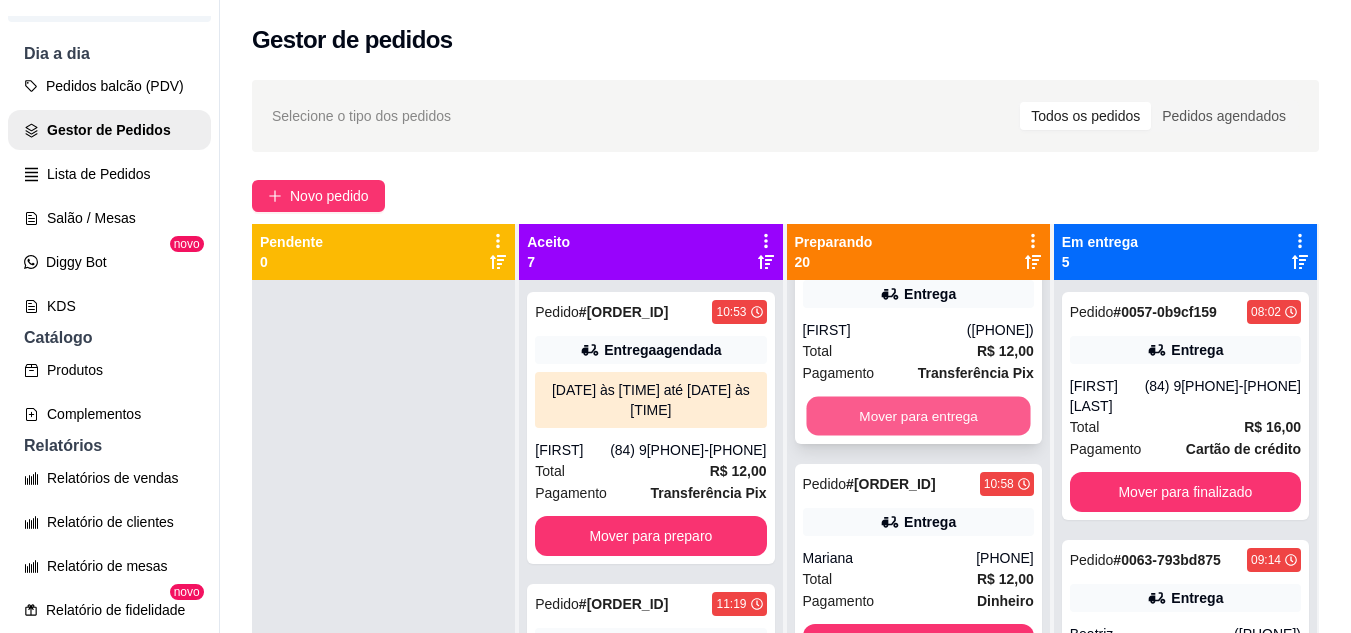 click on "Mover para entrega" at bounding box center [918, 416] 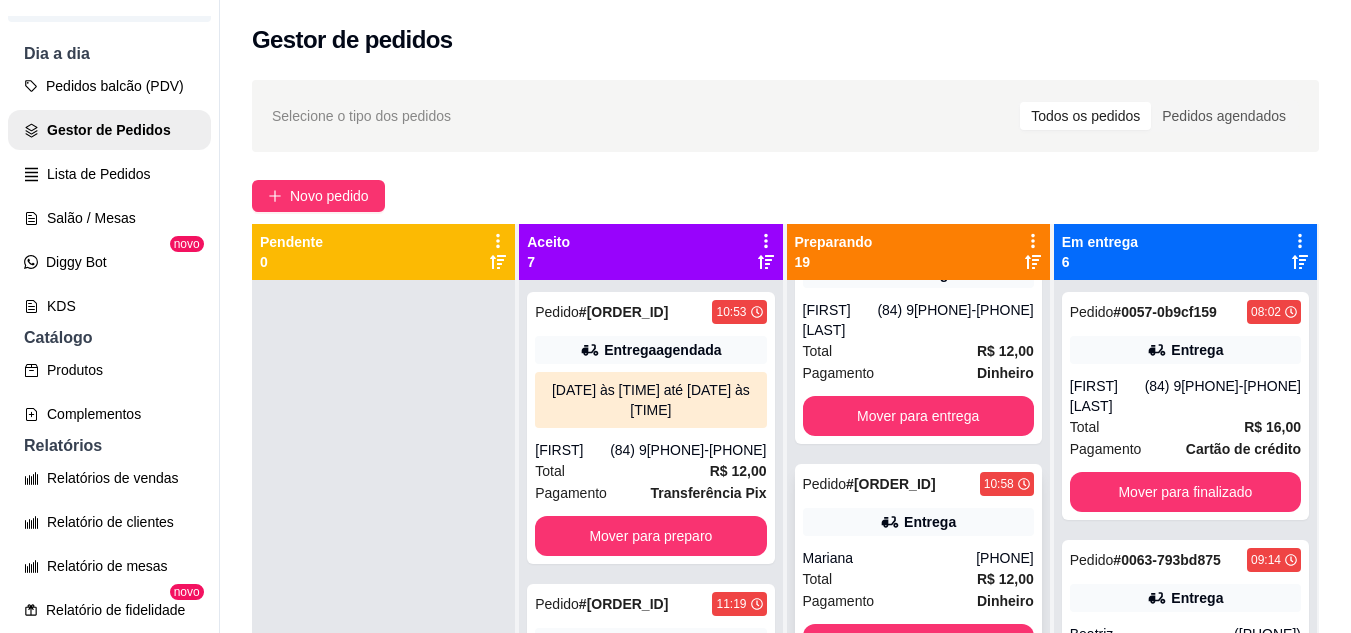 scroll, scrollTop: 1316, scrollLeft: 0, axis: vertical 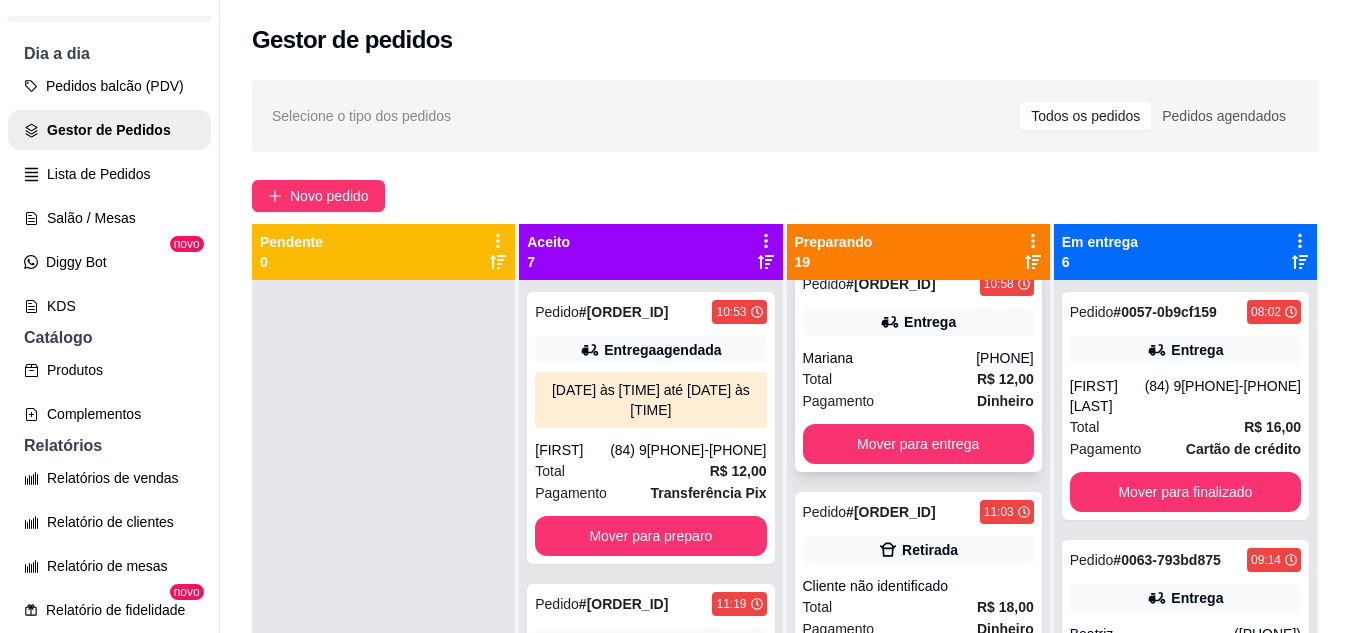 click on "Mover para entrega" at bounding box center (918, 444) 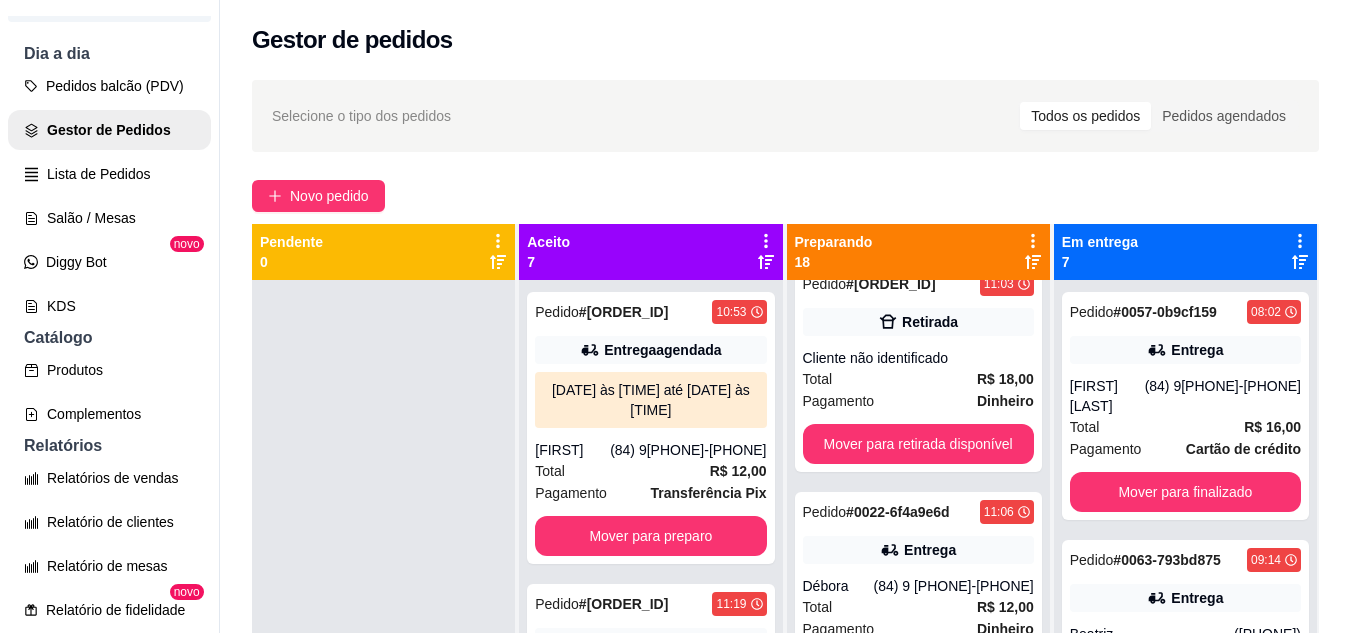 scroll, scrollTop: 1288, scrollLeft: 0, axis: vertical 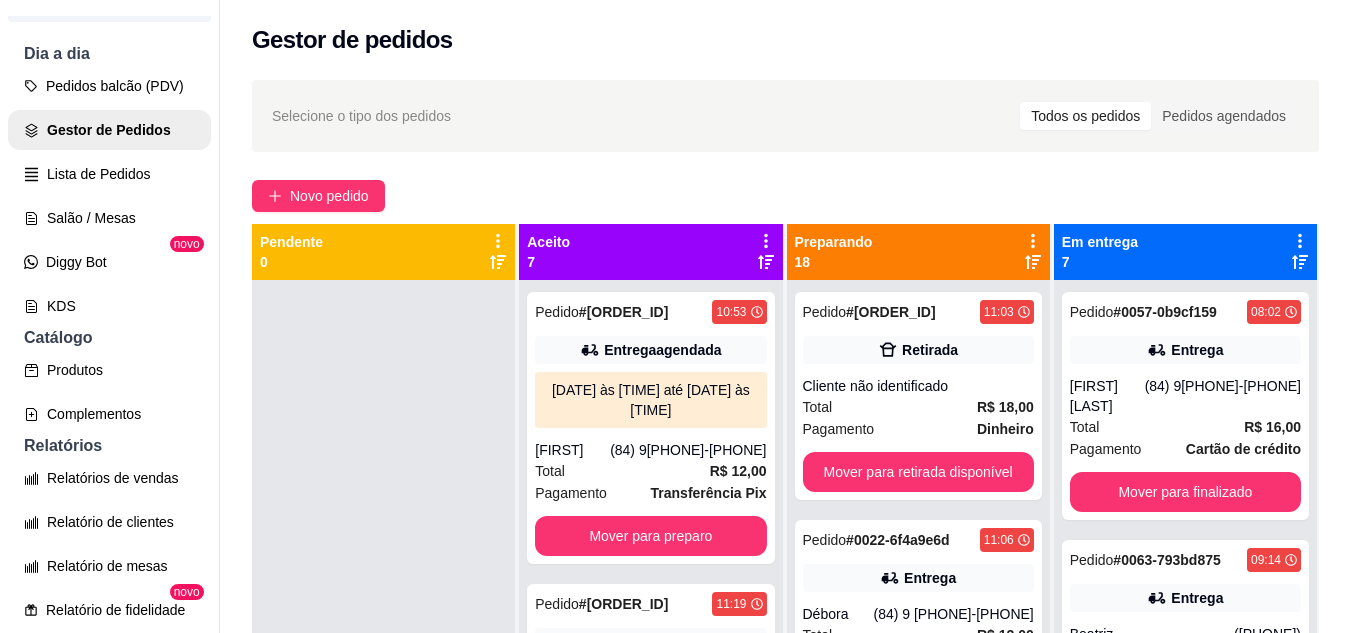 click on "Mover para retirada disponível" at bounding box center (918, 472) 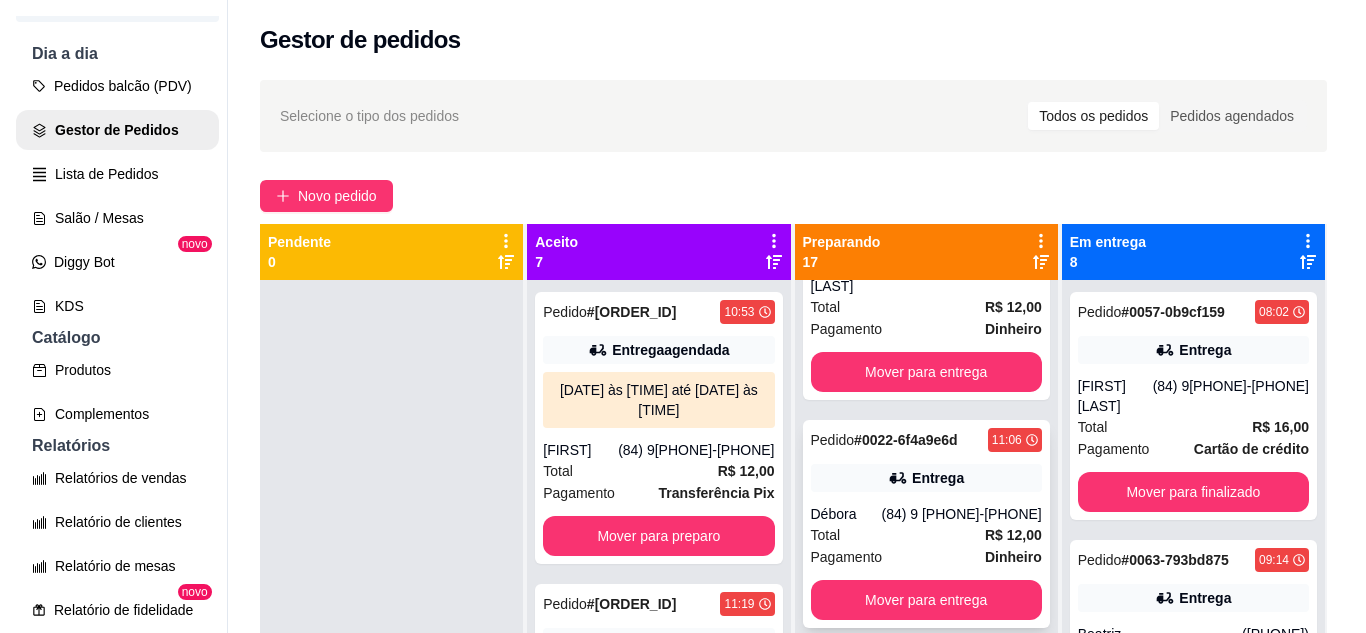 scroll, scrollTop: 1260, scrollLeft: 0, axis: vertical 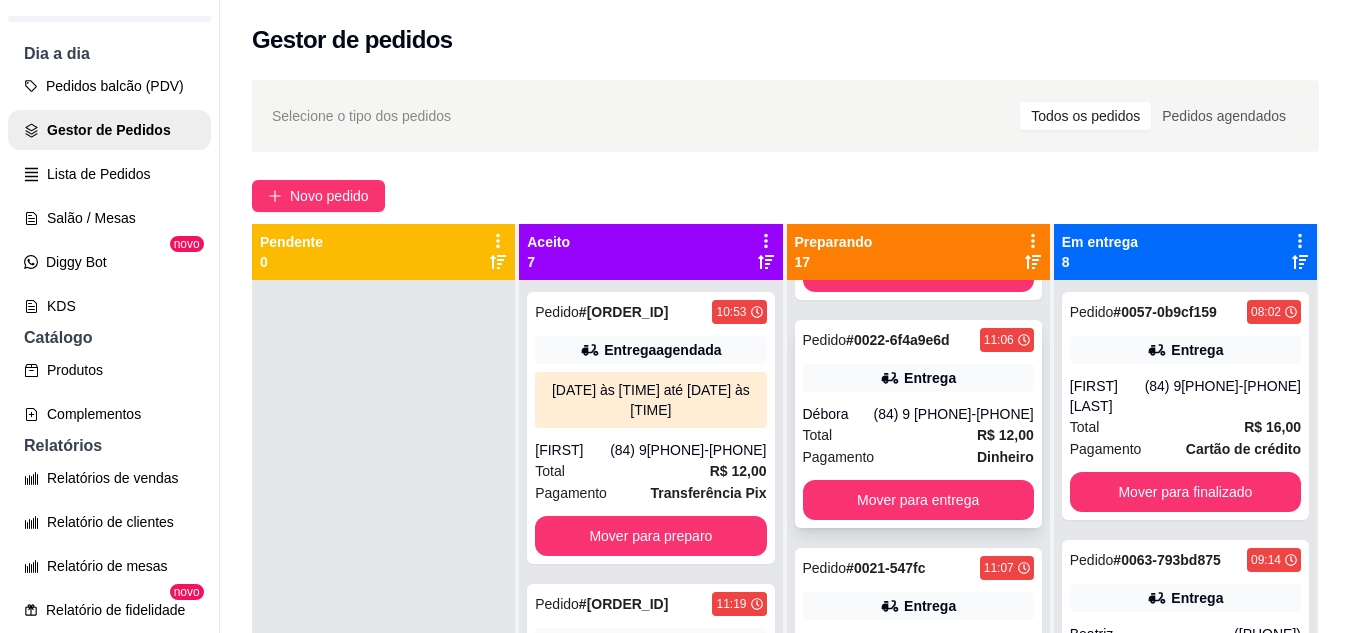click on "Total R$ 12,00" at bounding box center (918, 435) 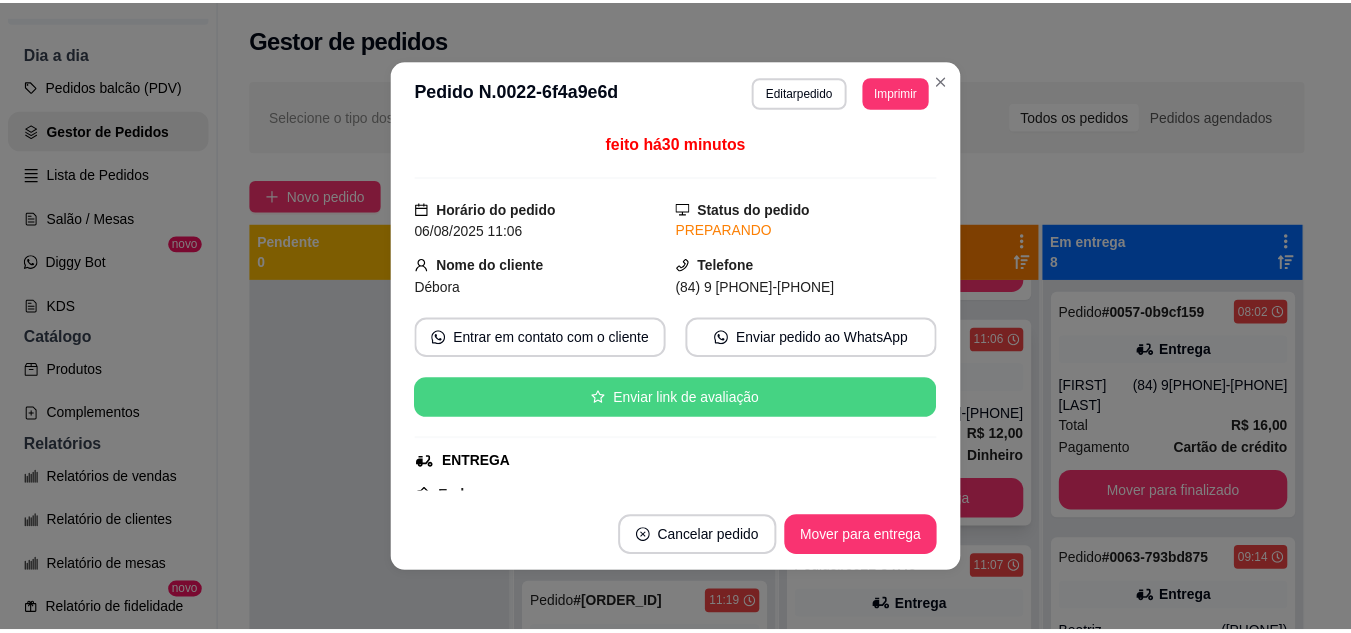 scroll, scrollTop: 200, scrollLeft: 0, axis: vertical 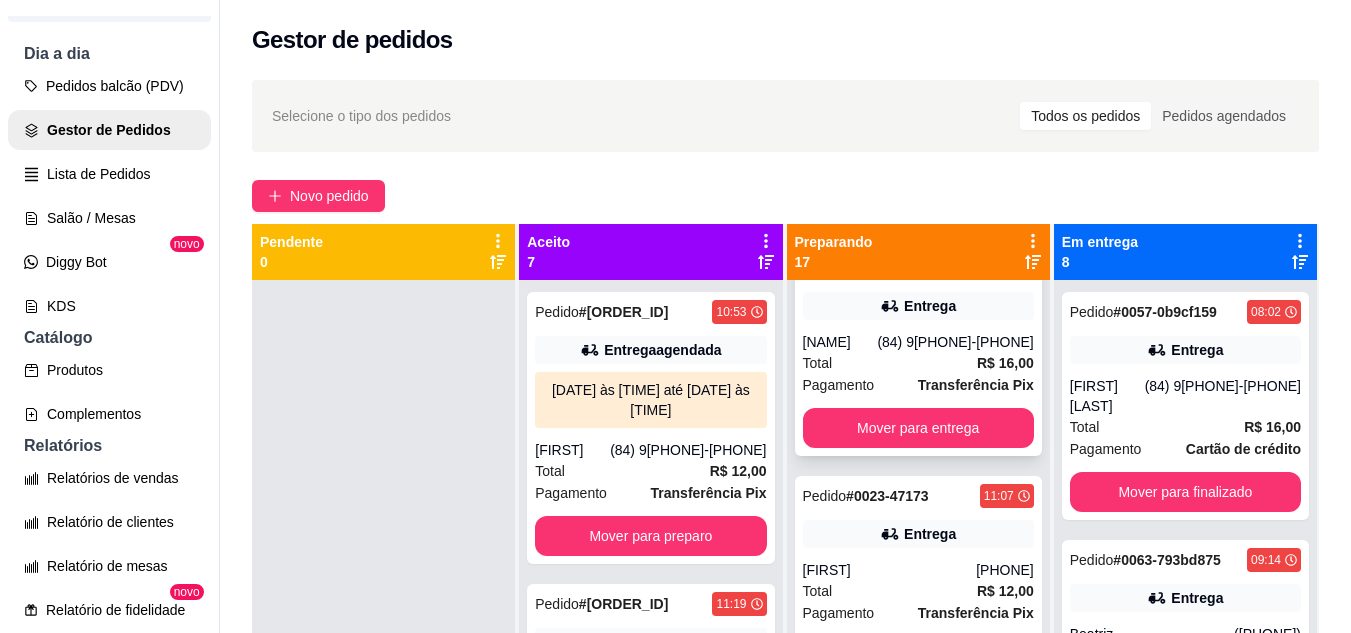click on "Total R$ 16,00" at bounding box center [918, 363] 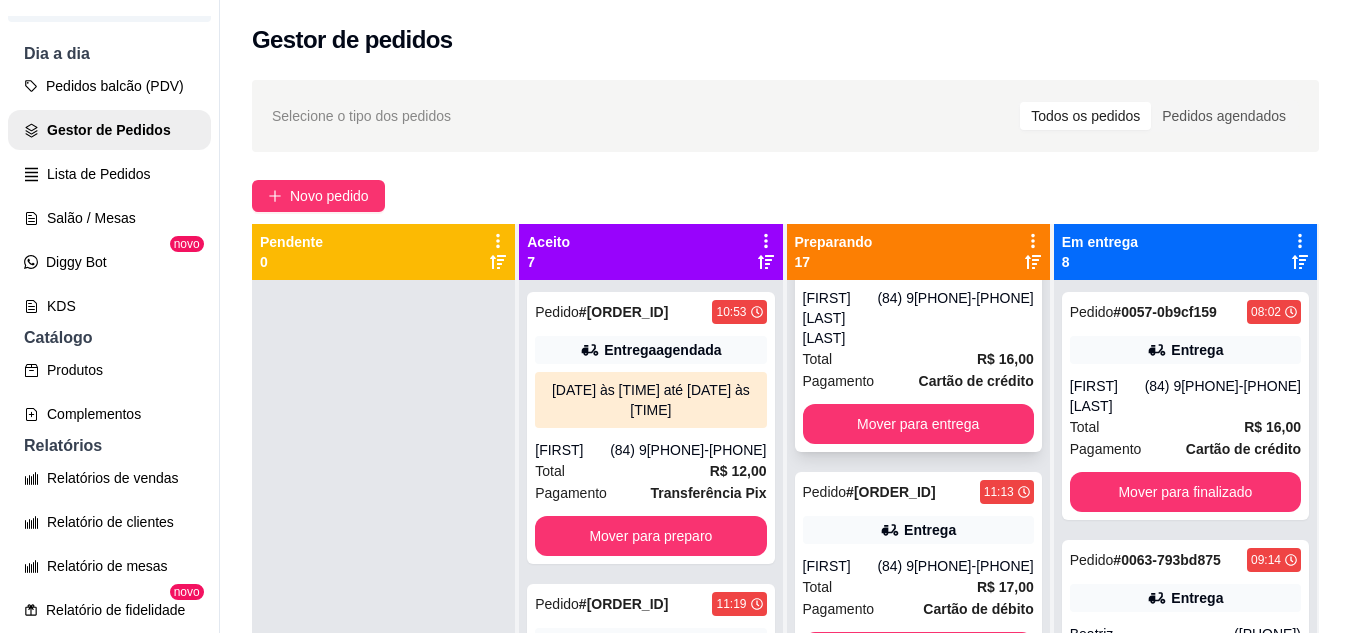 click on "Mover para entrega" at bounding box center [918, 424] 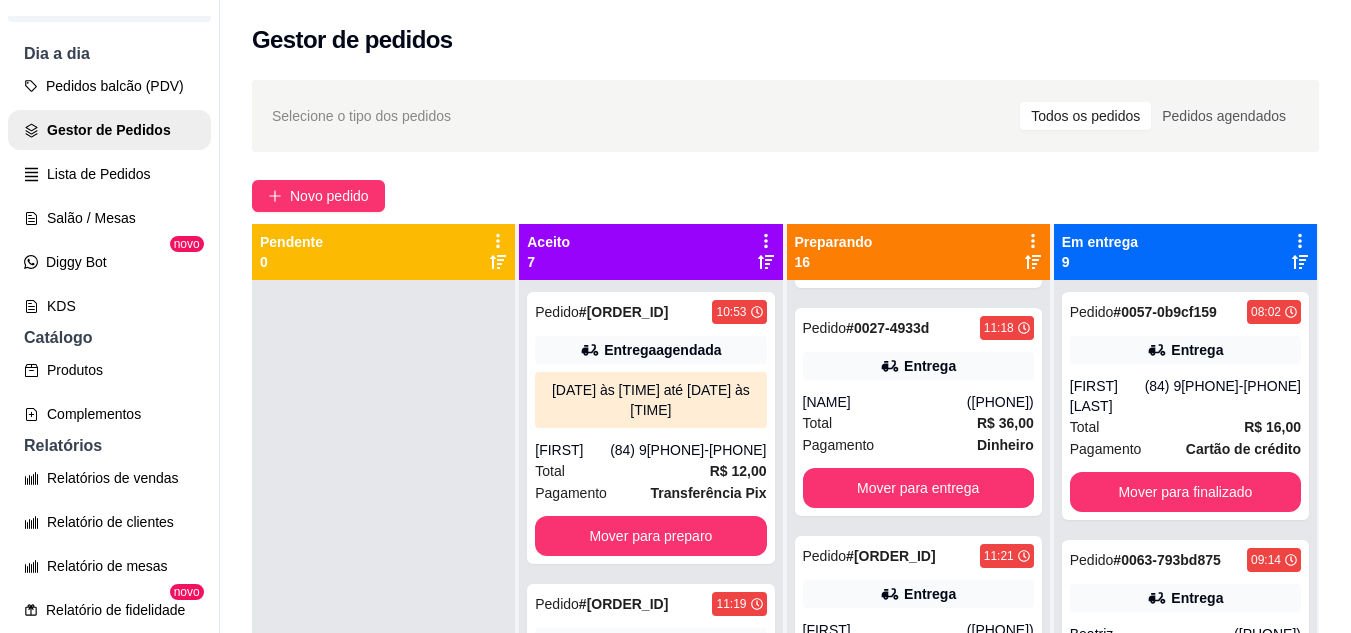 scroll, scrollTop: 2512, scrollLeft: 0, axis: vertical 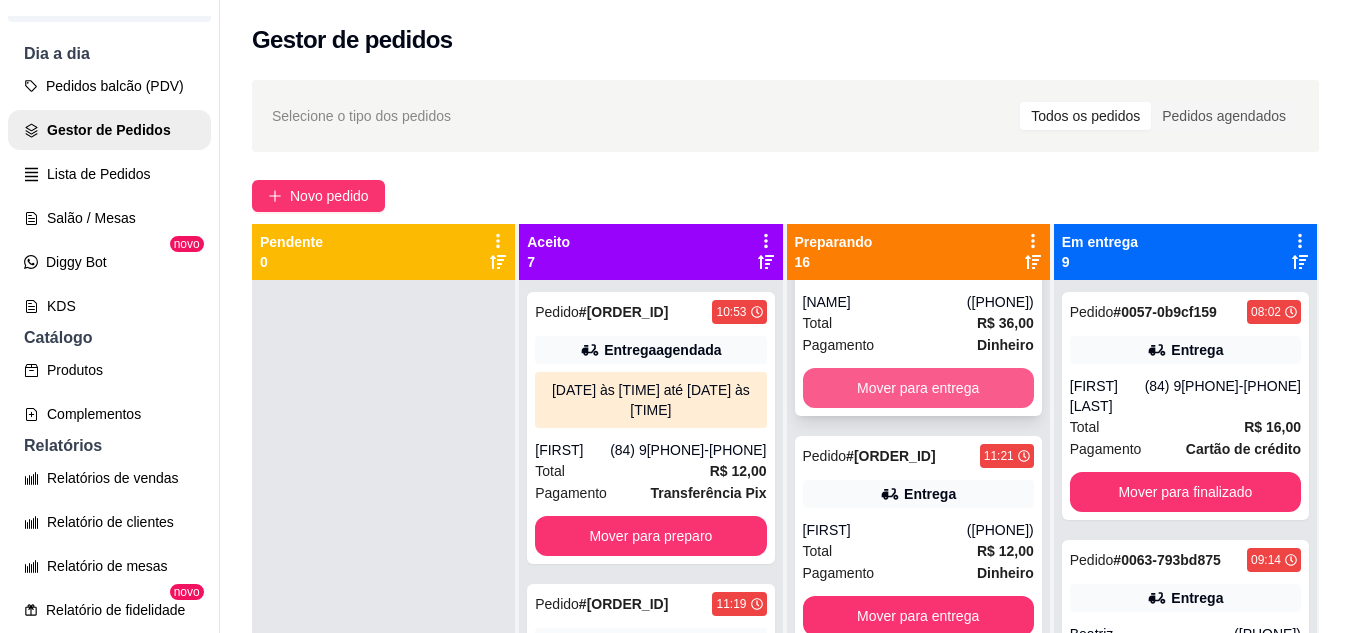 click on "Mover para entrega" at bounding box center [918, 388] 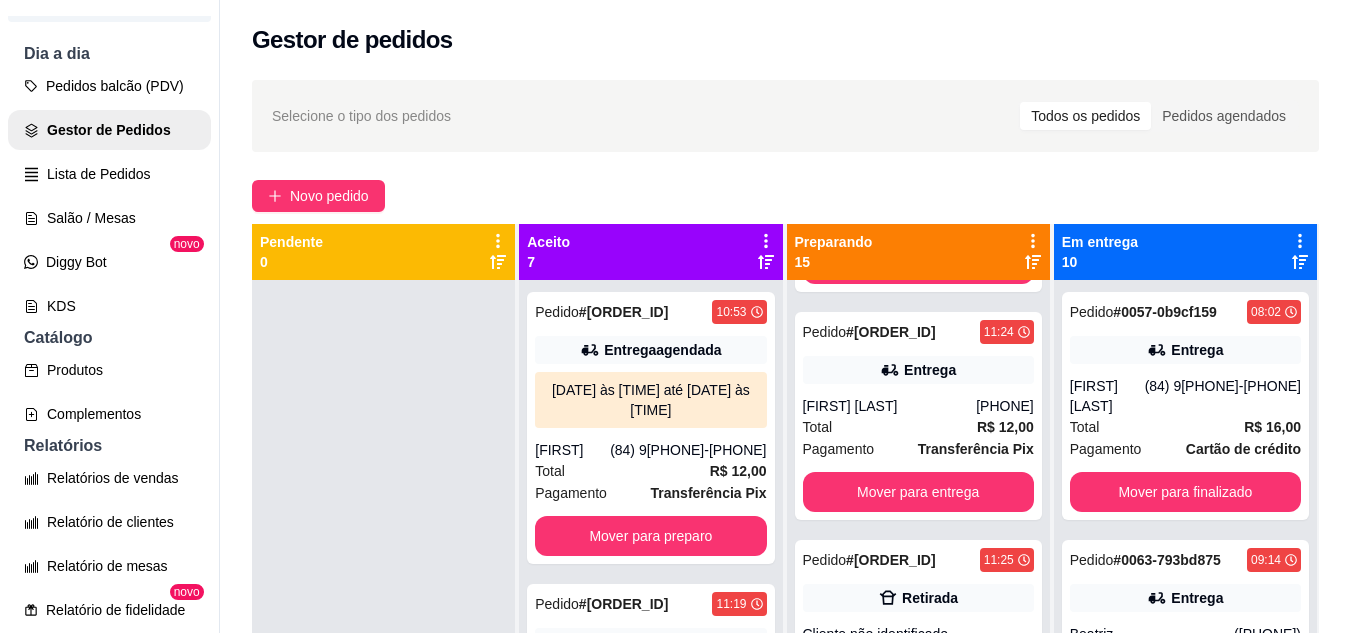 scroll, scrollTop: 2935, scrollLeft: 0, axis: vertical 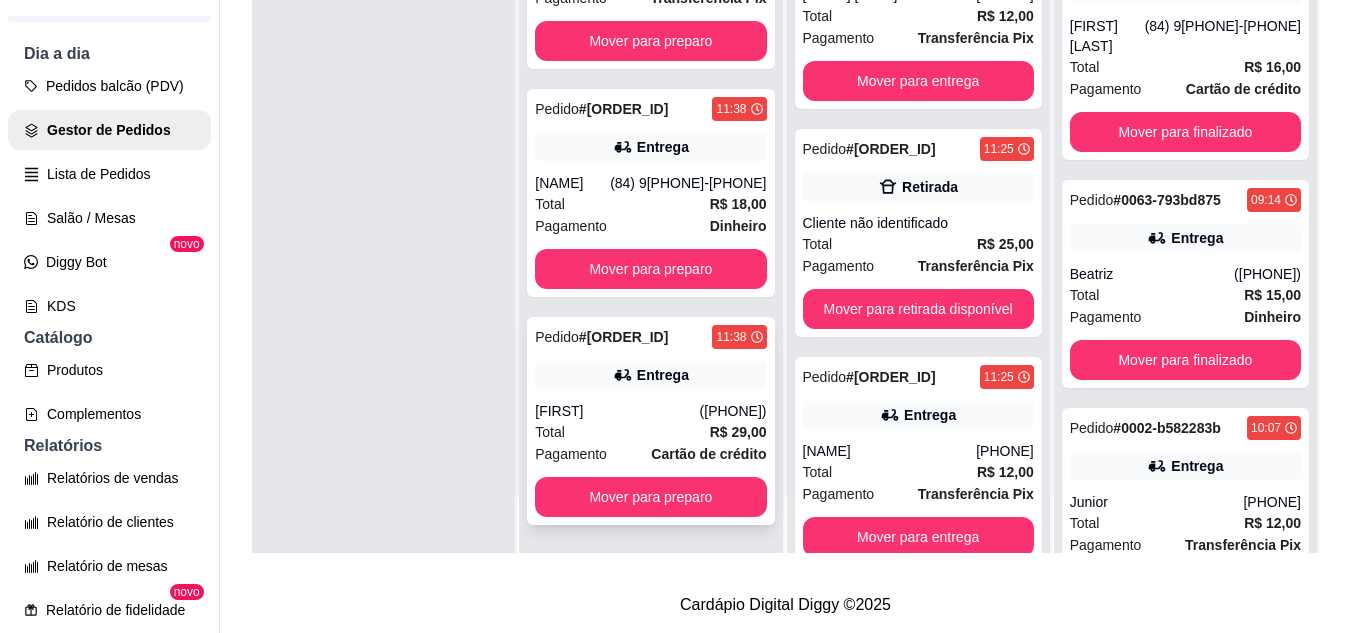 click on "Total R$ 29,00" at bounding box center (650, 432) 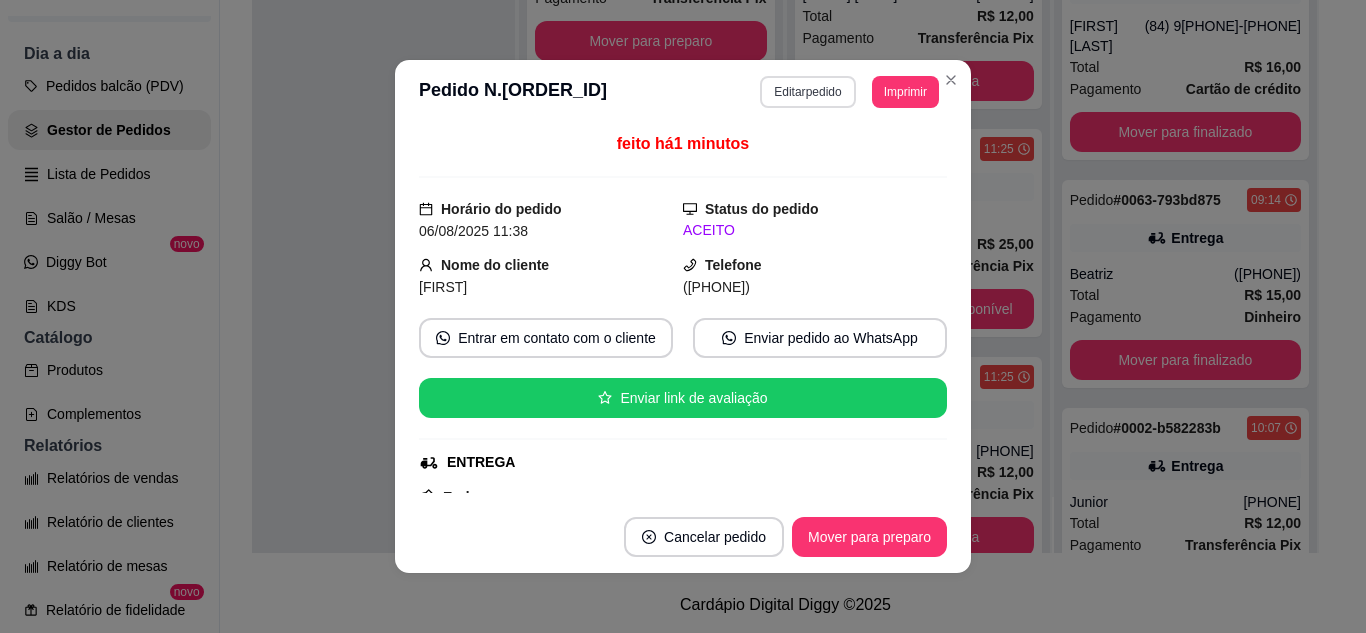 click on "Editar  pedido" at bounding box center (807, 92) 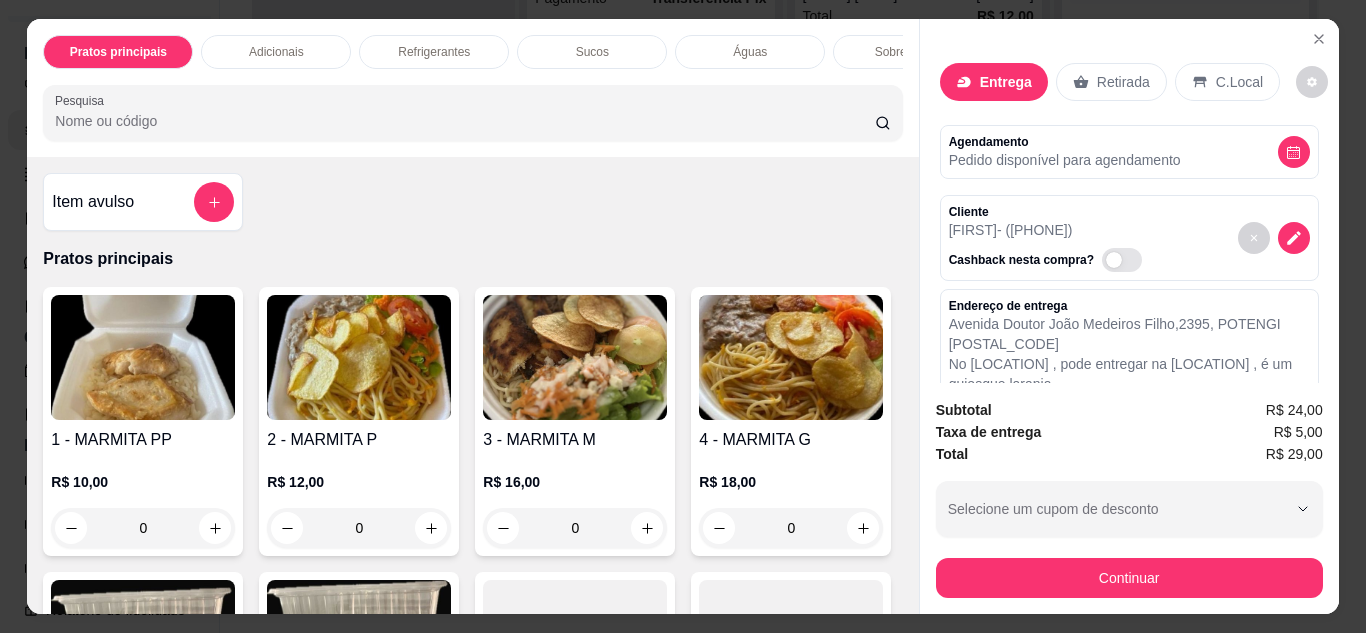 scroll, scrollTop: 53, scrollLeft: 0, axis: vertical 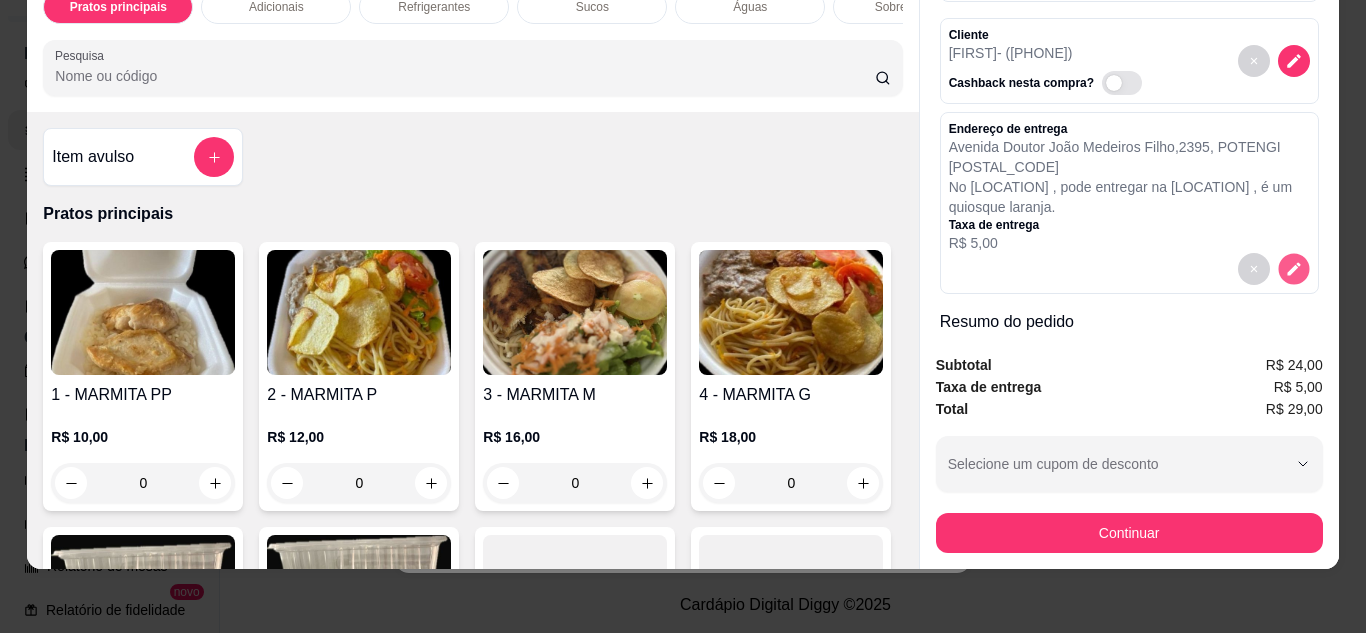 click 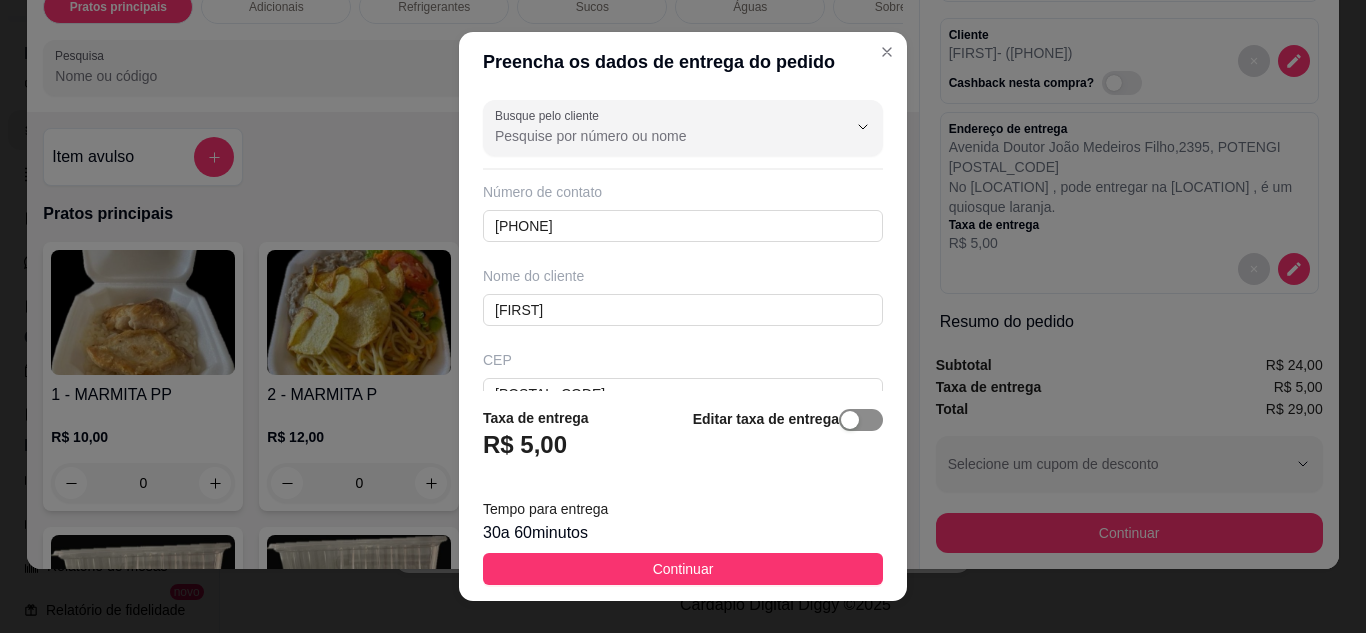 click at bounding box center [850, 420] 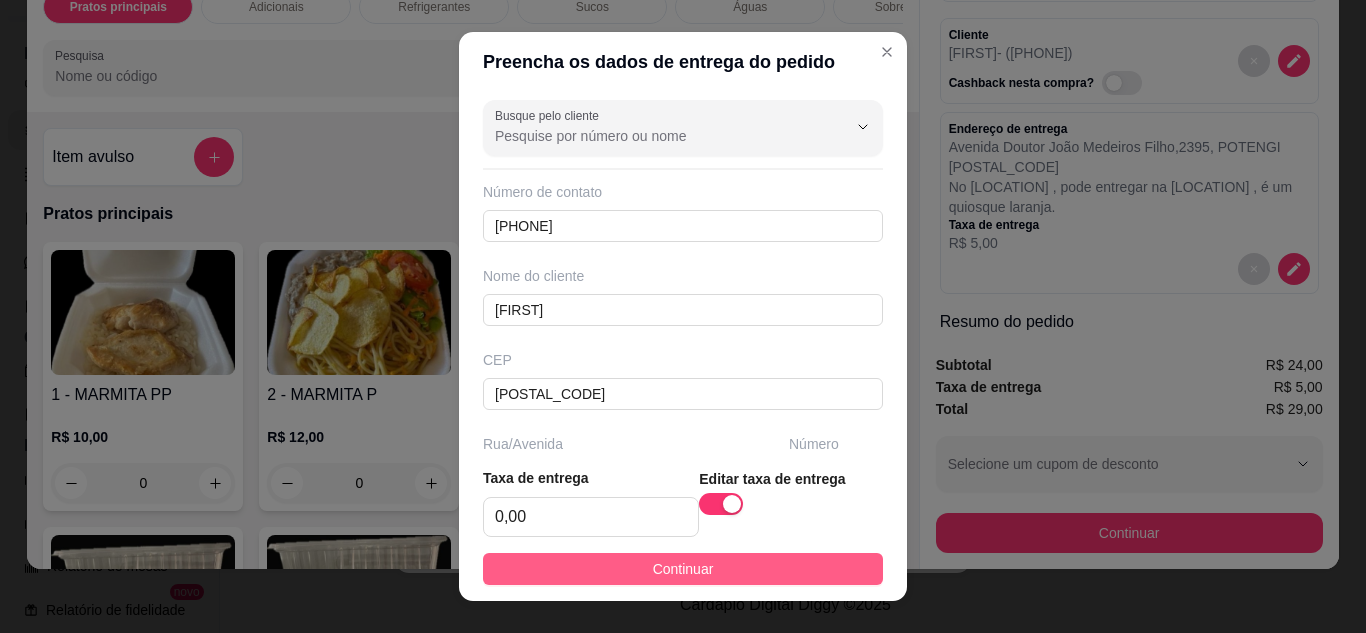 click on "Continuar" at bounding box center (683, 569) 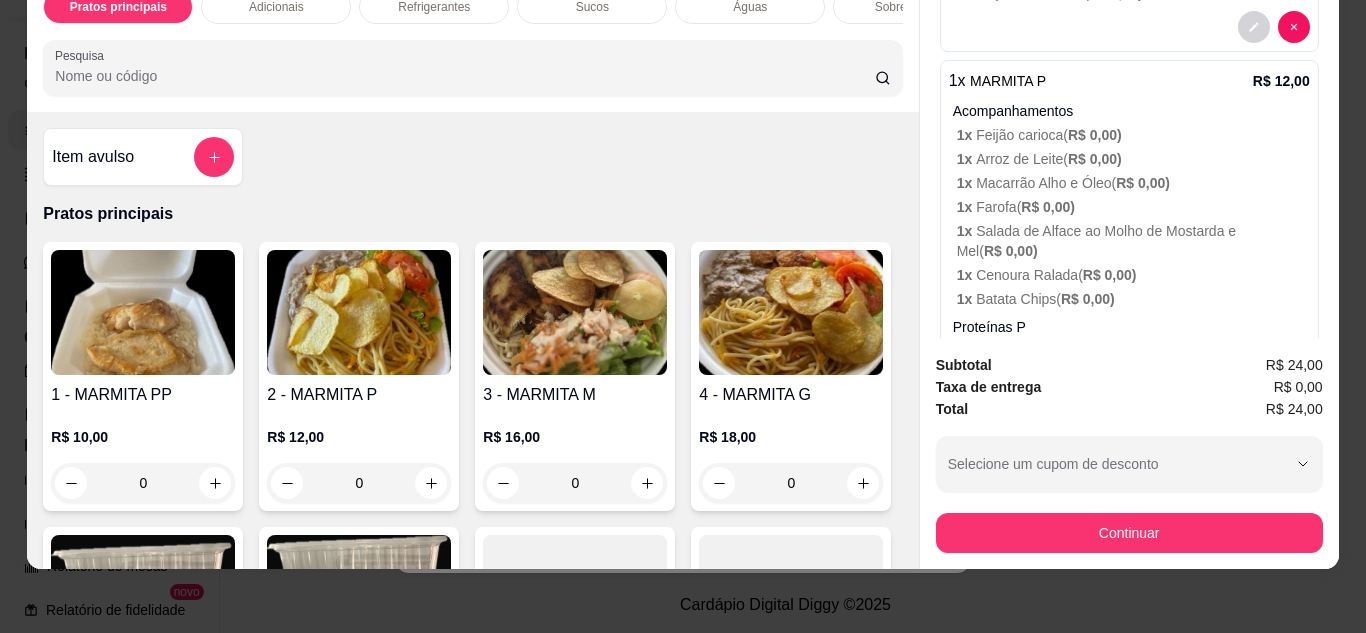 scroll, scrollTop: 732, scrollLeft: 0, axis: vertical 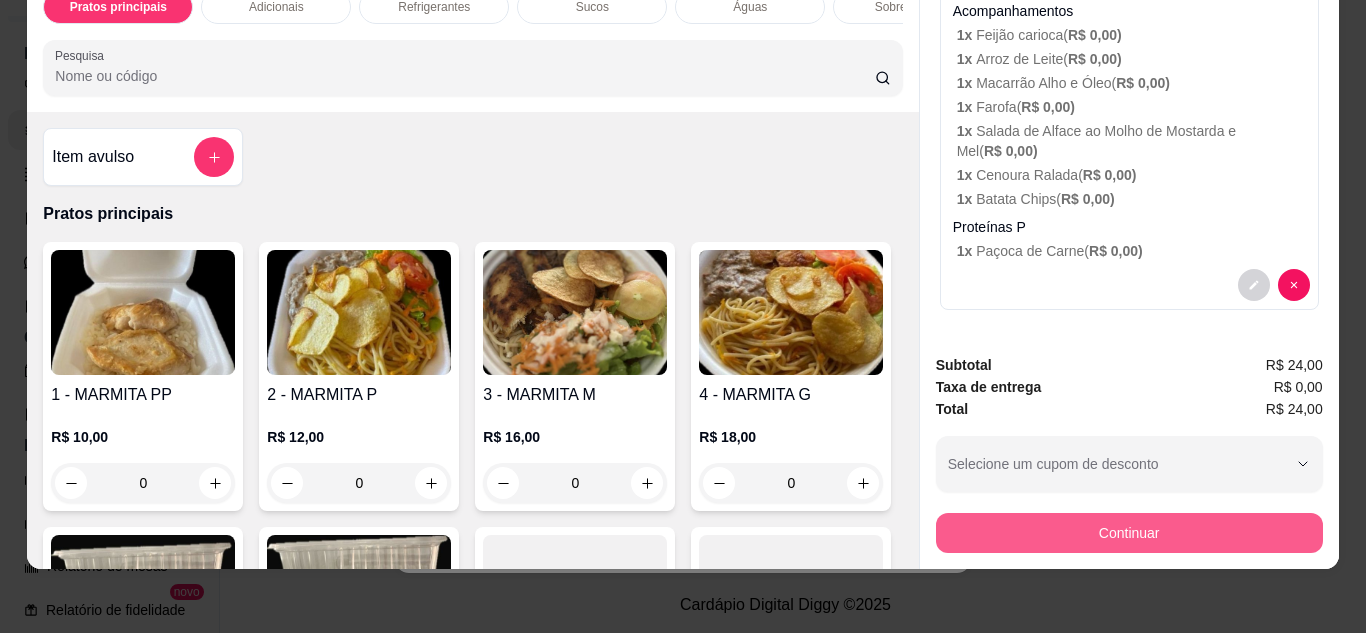 click on "Continuar" at bounding box center [1129, 533] 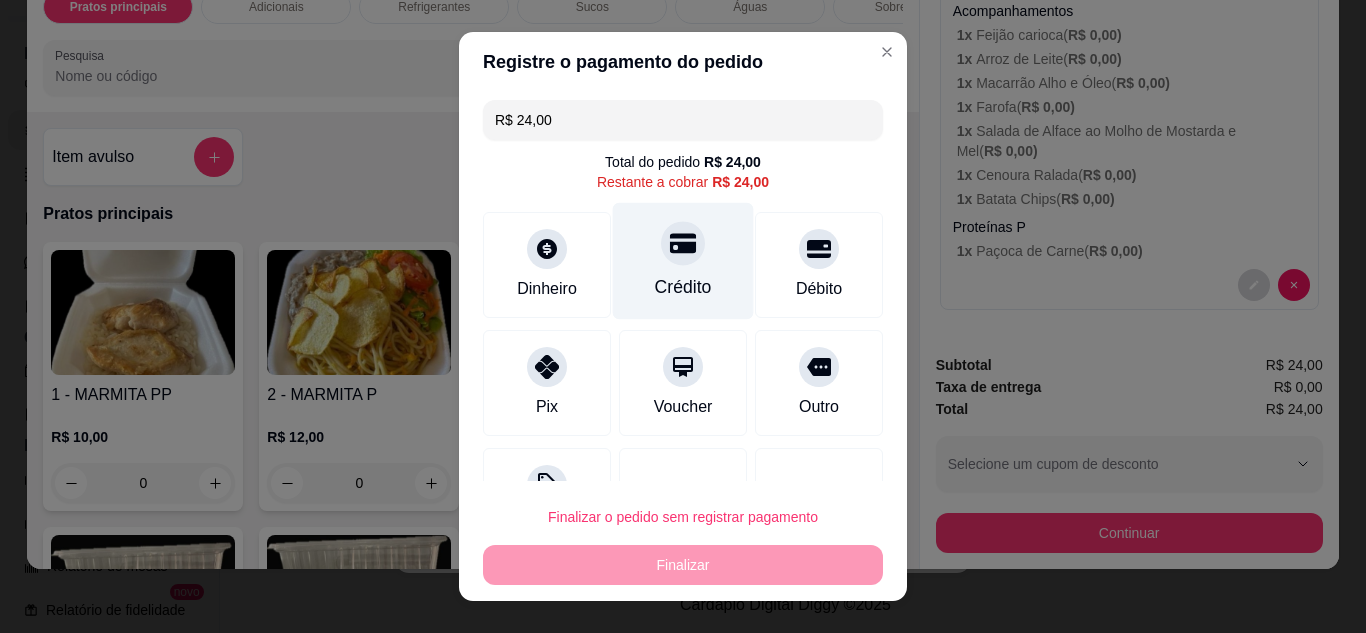 click on "Crédito" at bounding box center (683, 260) 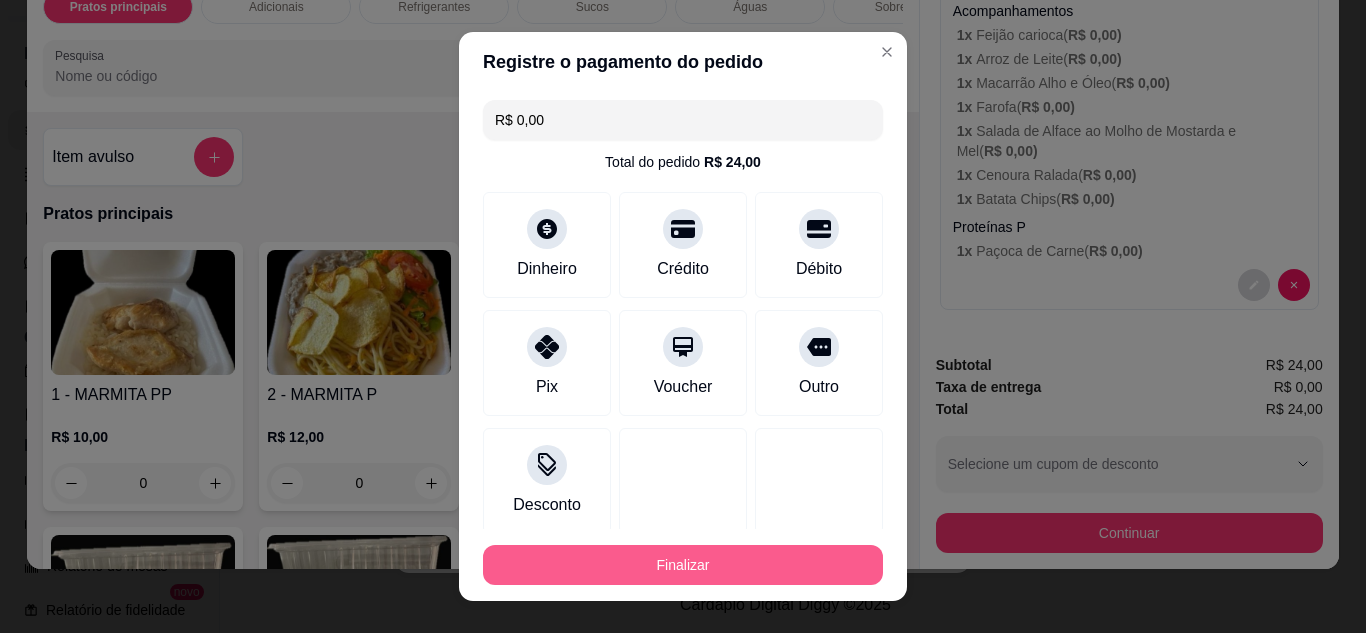 click on "Finalizar" at bounding box center [683, 565] 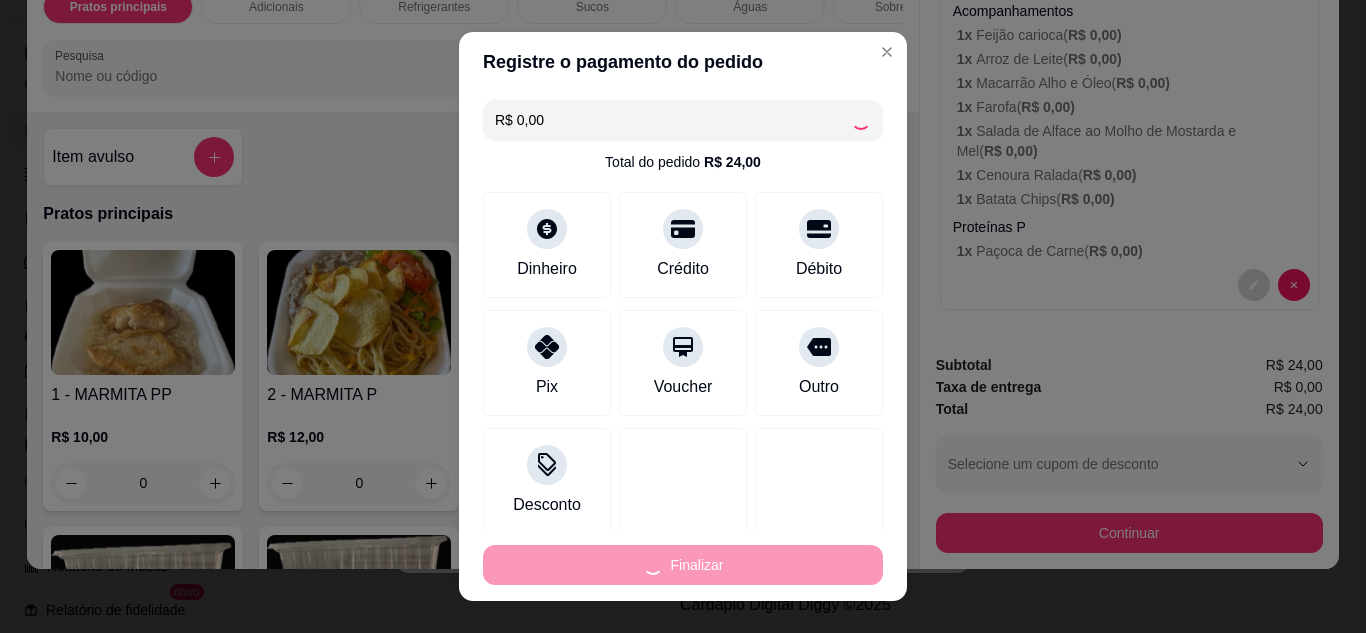 type on "-R$ 24,00" 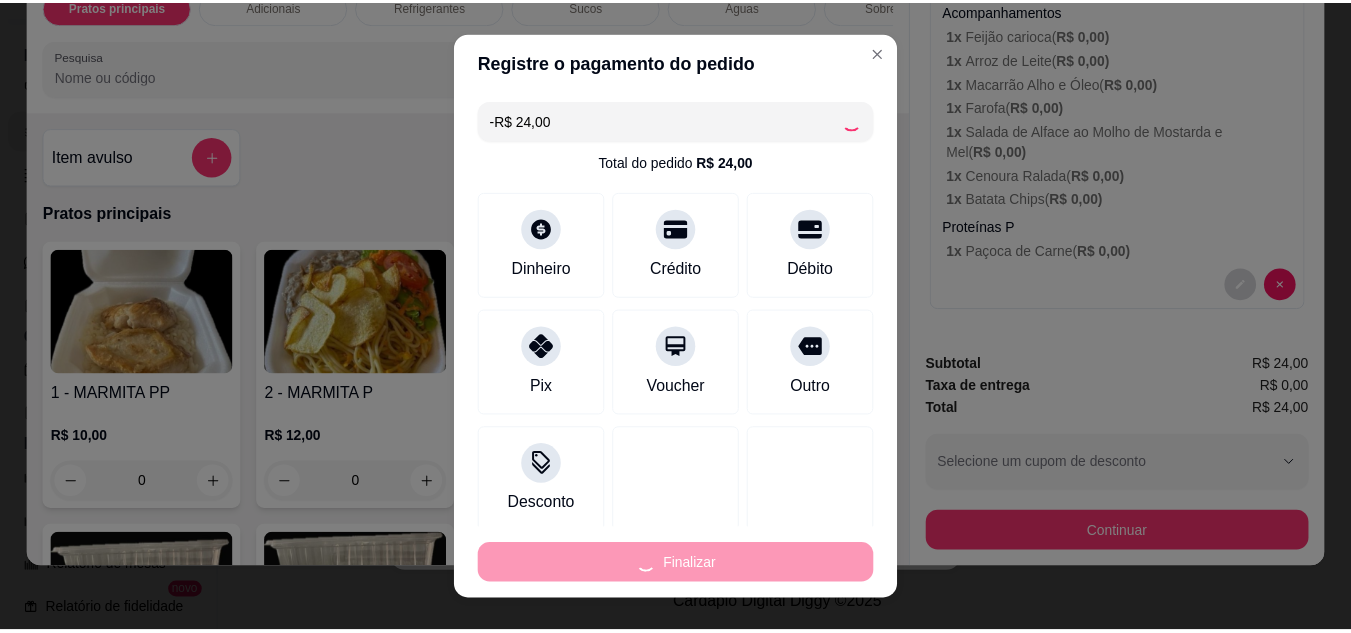 scroll, scrollTop: 0, scrollLeft: 0, axis: both 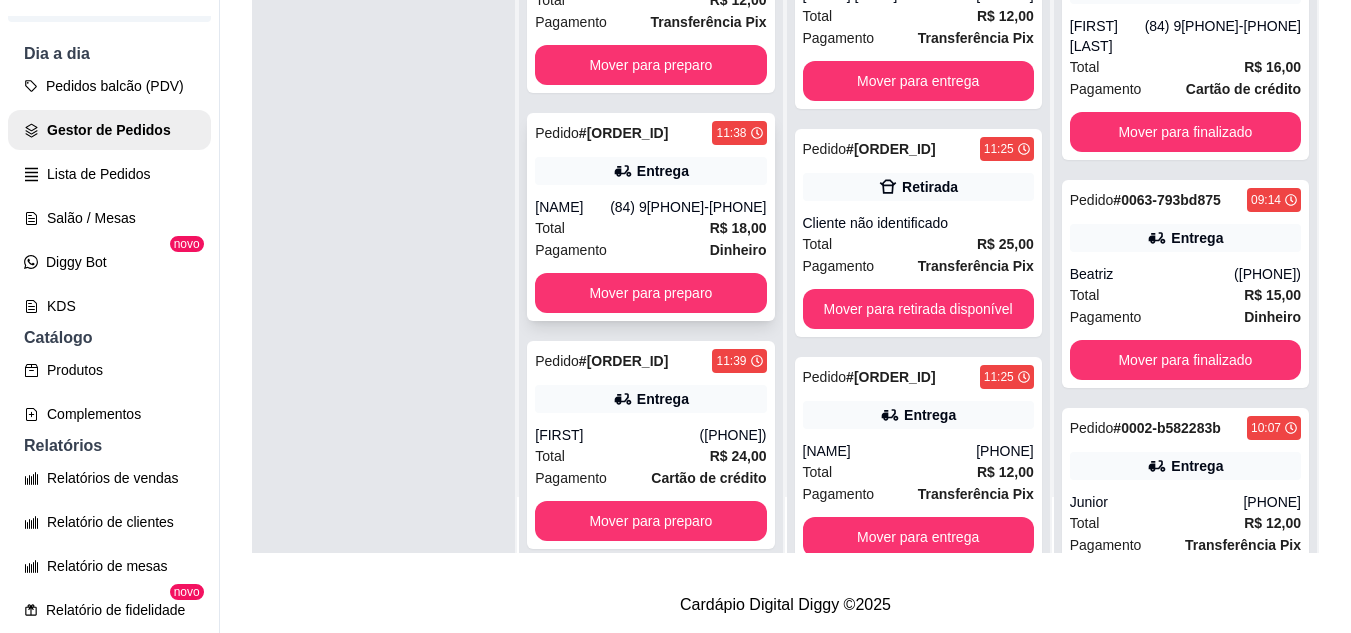 click on "Pedido  # 0039-bab0b138 11:38 Entrega Jackson Fonseca  (84) 98878-3012 Total R$ 18,00 Pagamento Dinheiro Mover para preparo" at bounding box center [650, 217] 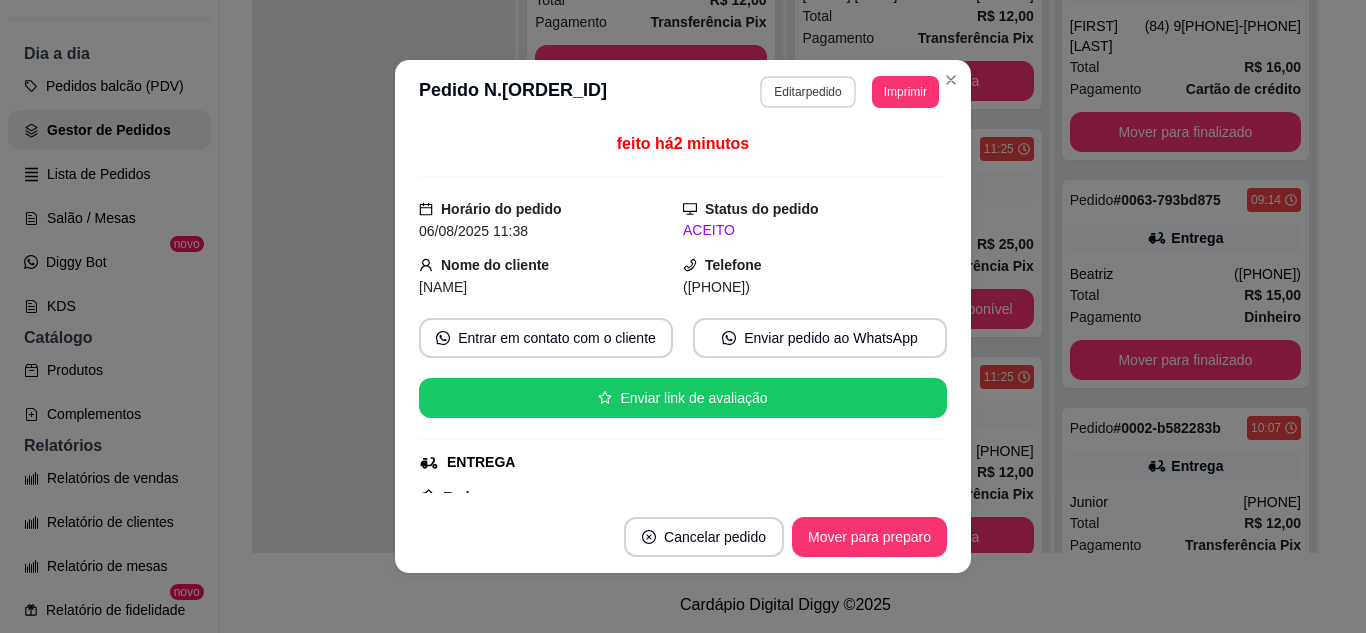 click on "Editar  pedido" at bounding box center [807, 92] 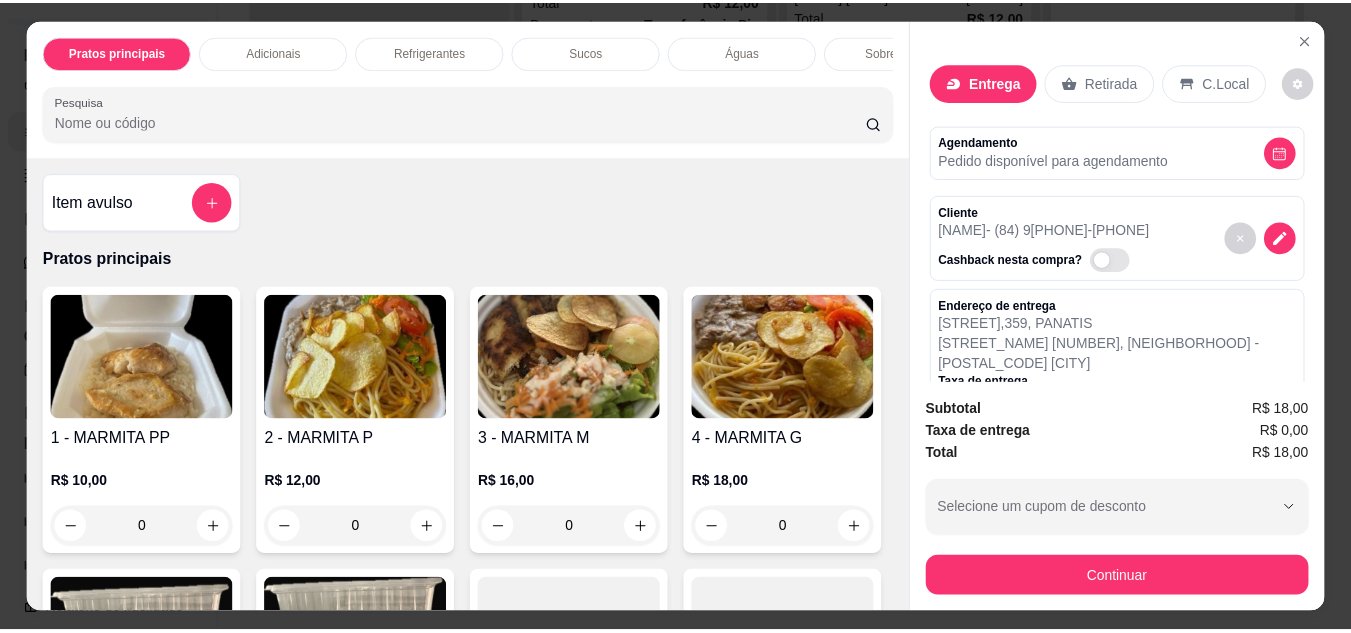 scroll, scrollTop: 100, scrollLeft: 0, axis: vertical 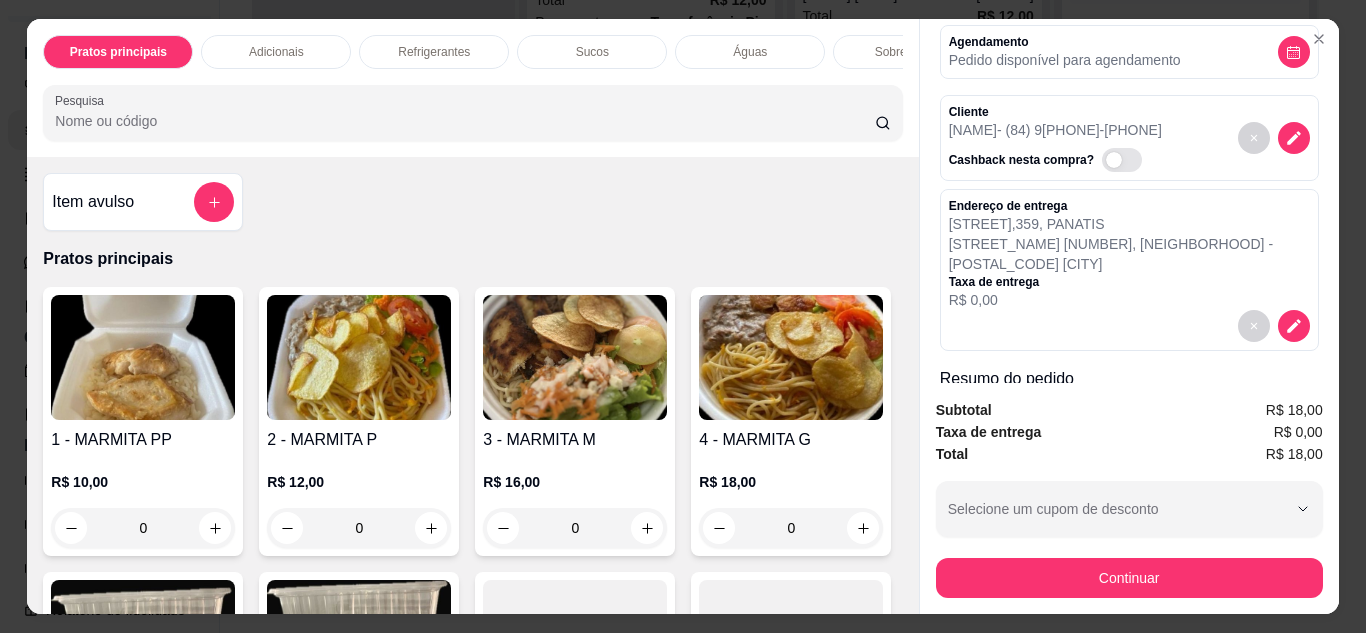 click on "Item avulso Pratos principais 1 - MARMITA PP   R$ 10,00 0 2 - MARMITA P   R$ 12,00 0 3 - MARMITA M   R$ 16,00 0 4 - MARMITA G   R$ 18,00 0 6 - GOURMET   R$ 0,00 0 7 - COMBO GOURMET   R$ 0,00 0 8 - Combo: PP   R$ 12,00 0 16 - Combo P - Individual   R$ 15,00 0 Adicionais Adicionais   R$ 0,00 0 Refrigerantes 9 - Refrigerante Garrafinha   R$ 3,00 0 10 - Refrigerante 250ml   R$ 0,00 0 11 - Refrigerante Lata 350ml   R$ 0,00 0 12 - Refrigerante 1L   R$ 0,00 0 Sucos 13 - Suco 300ml   R$ 0,00 0 Águas 14 - Água Mineral   R$ 0,00 0 Sobremesas 15 - Sobremesas   R$ 0,00 0" at bounding box center (472, 385) 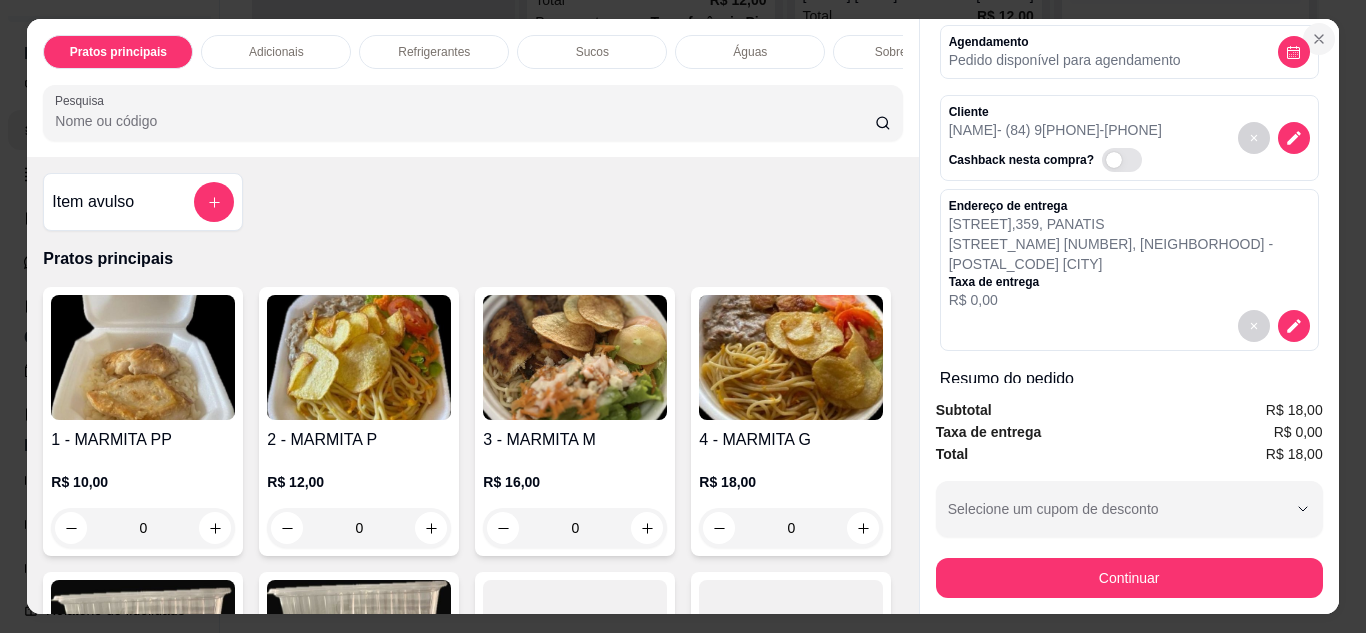 click at bounding box center [1319, 39] 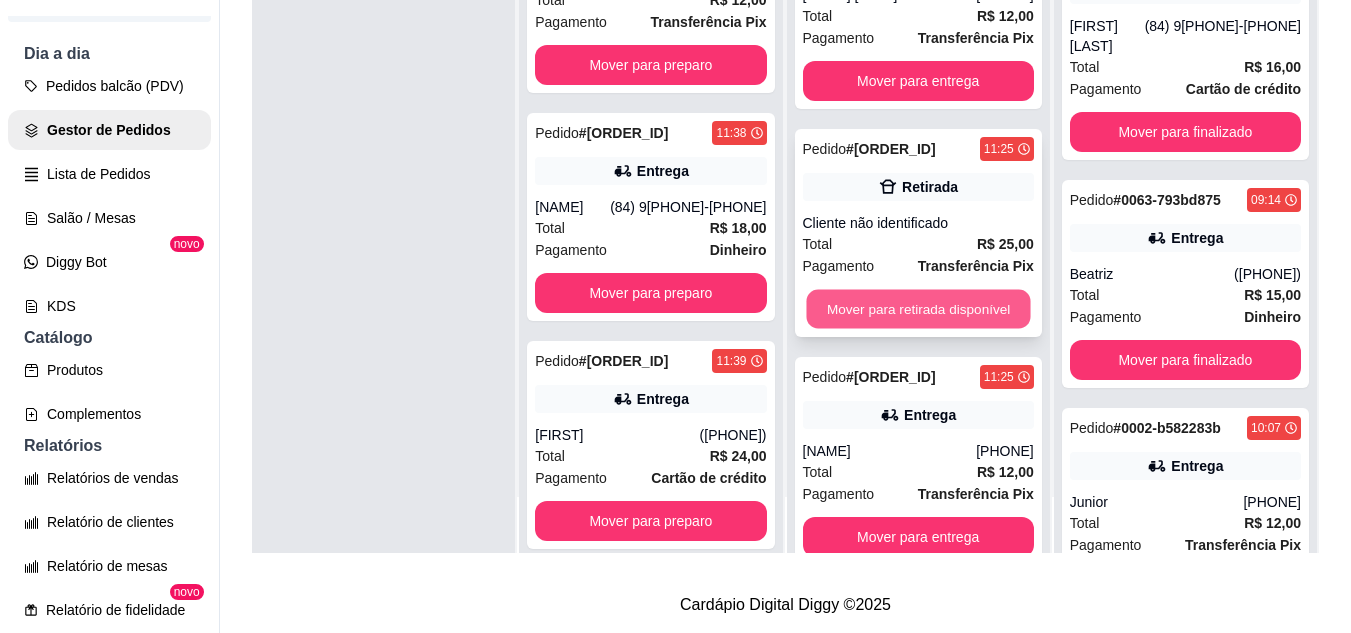 click on "Mover para retirada disponível" at bounding box center [918, 309] 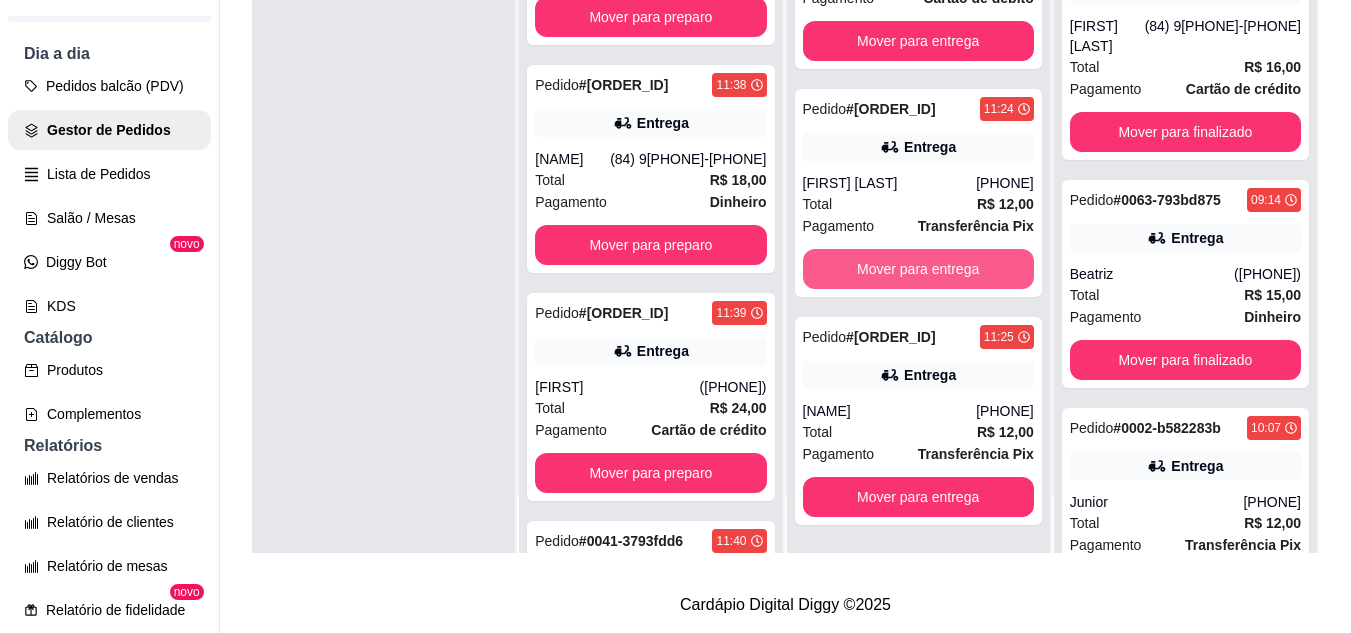 scroll, scrollTop: 2707, scrollLeft: 0, axis: vertical 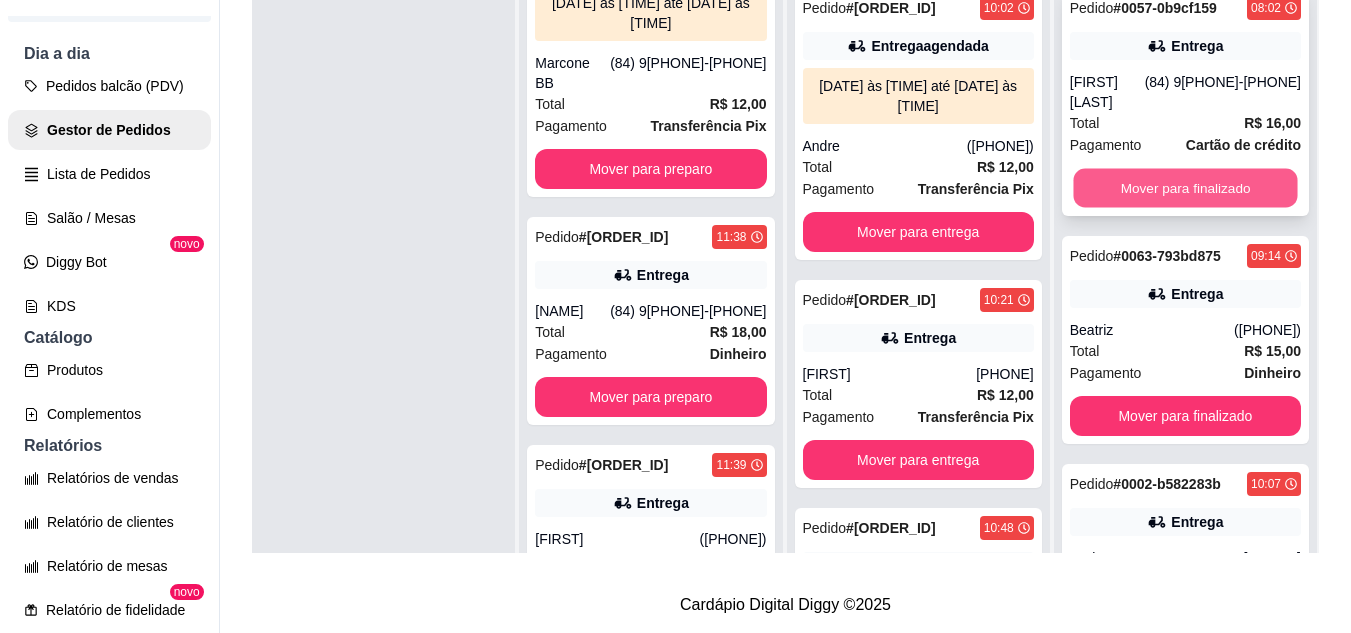 click on "Mover para finalizado" at bounding box center (1185, 188) 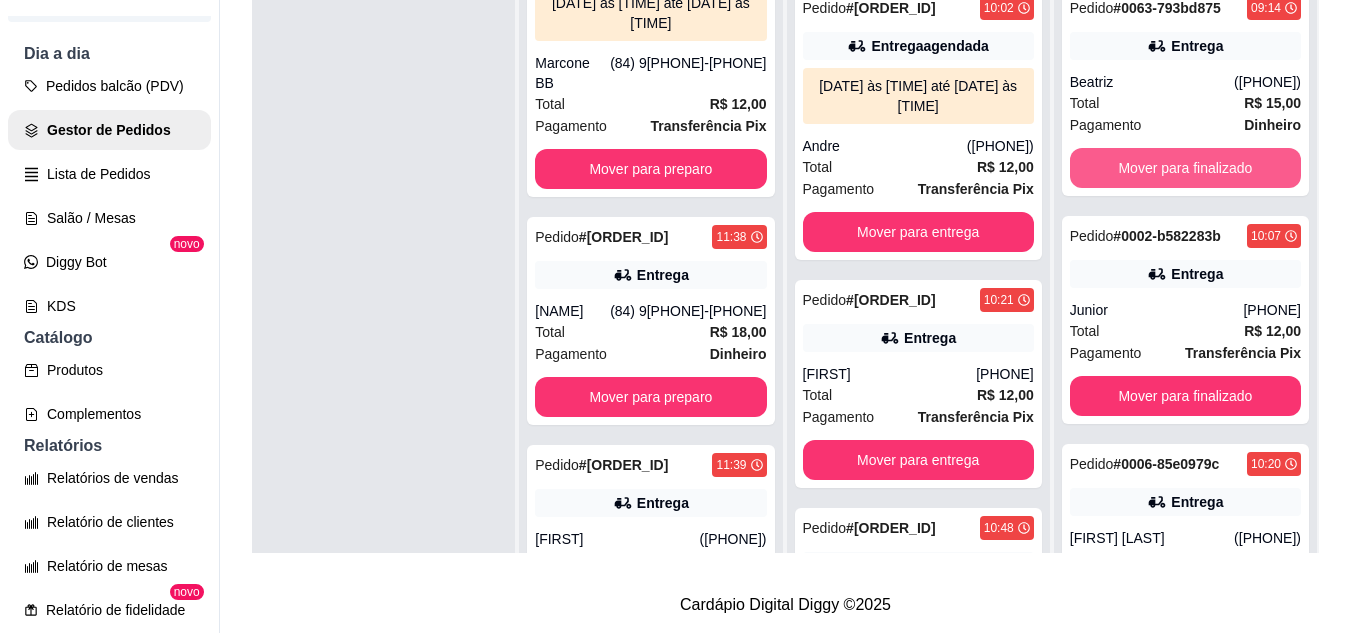 click on "Mover para finalizado" at bounding box center (1185, 168) 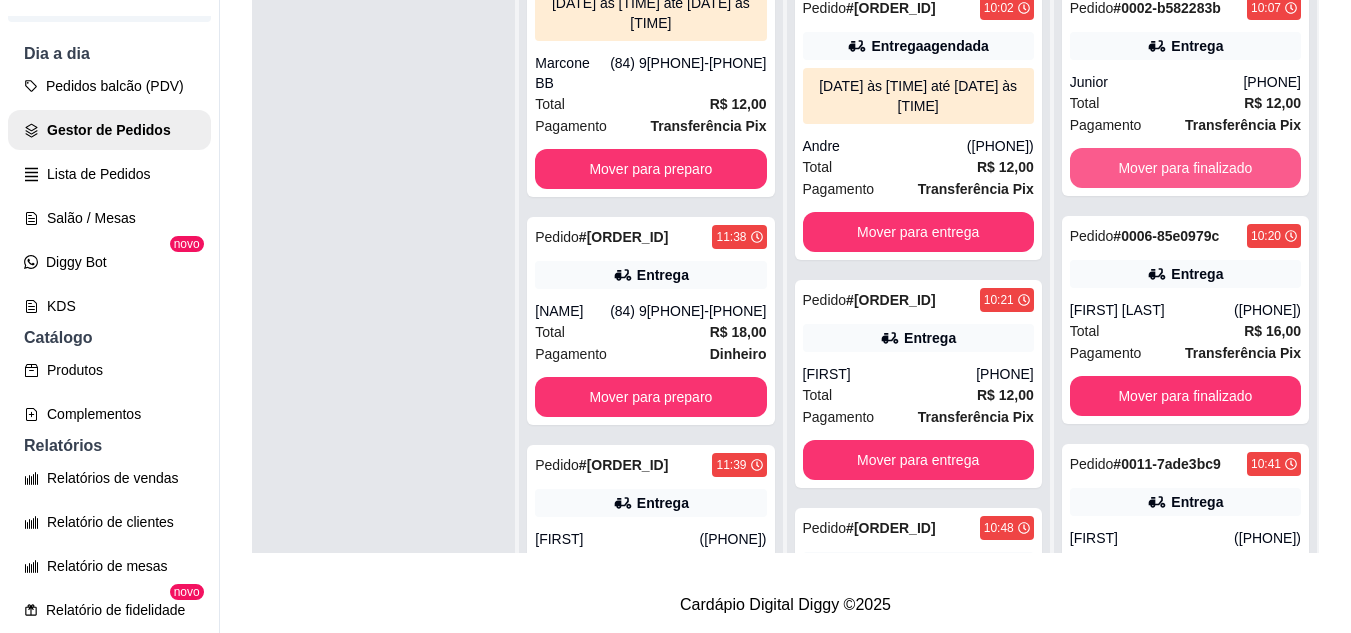 click on "Mover para finalizado" at bounding box center [1185, 168] 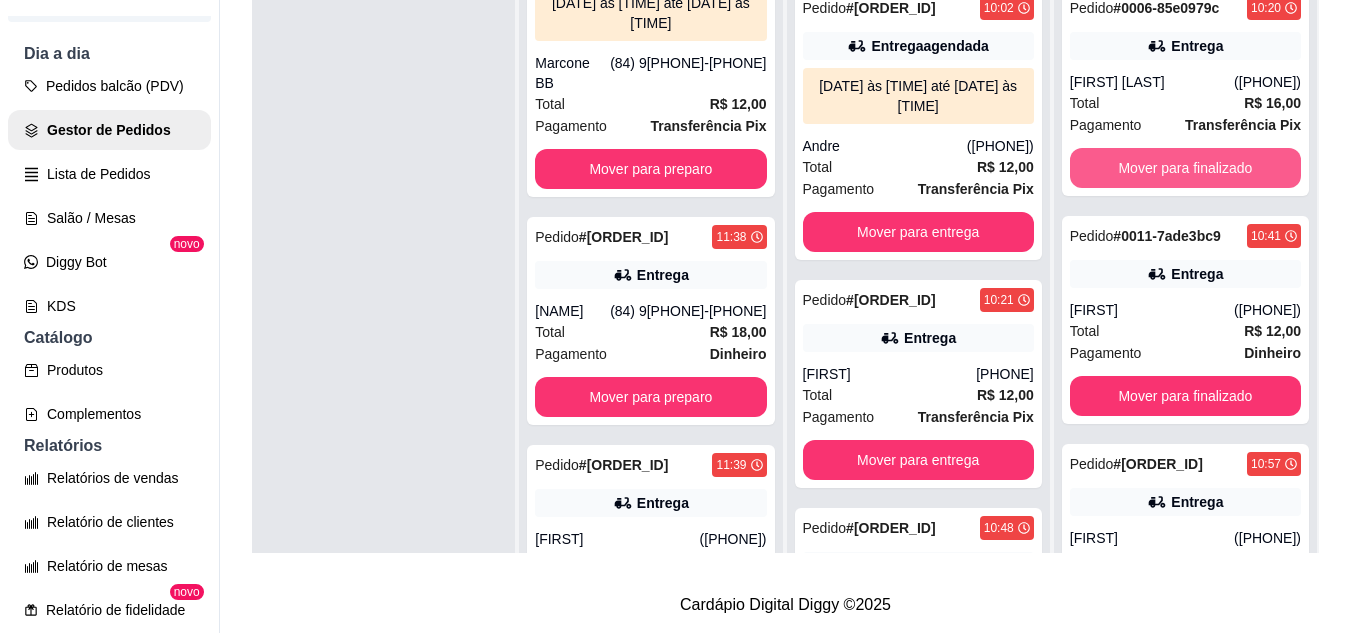 click on "Mover para finalizado" at bounding box center [1185, 168] 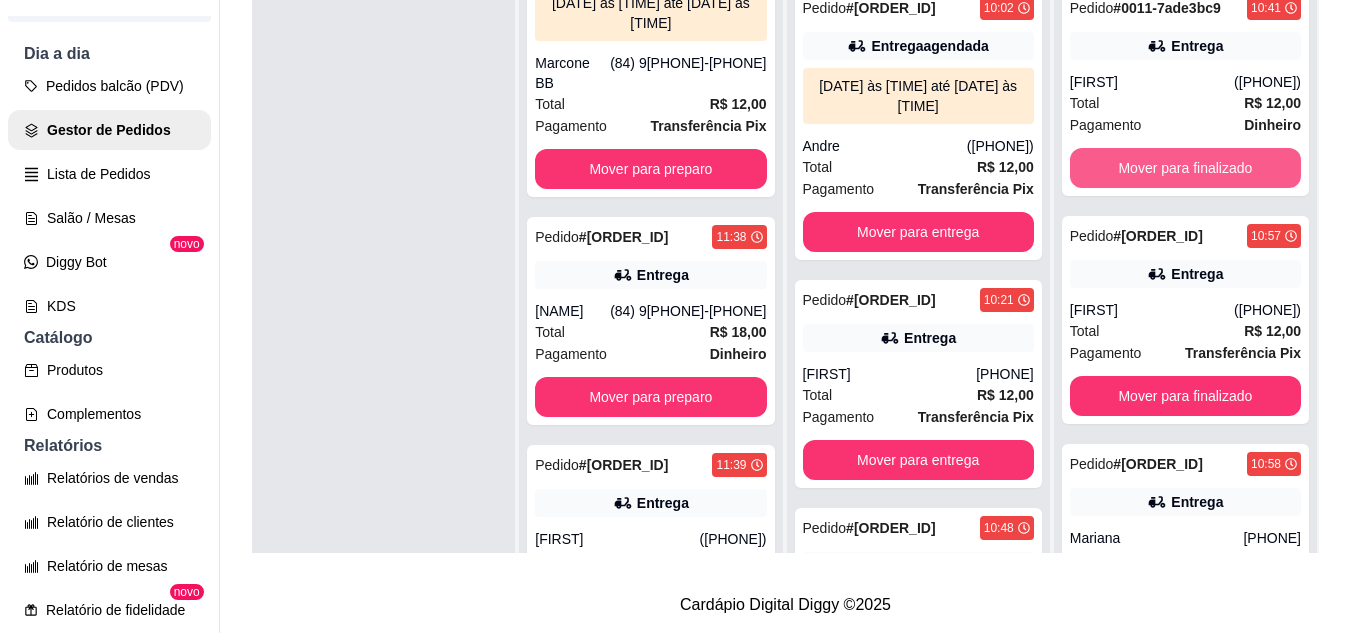 click on "Mover para finalizado" at bounding box center (1185, 168) 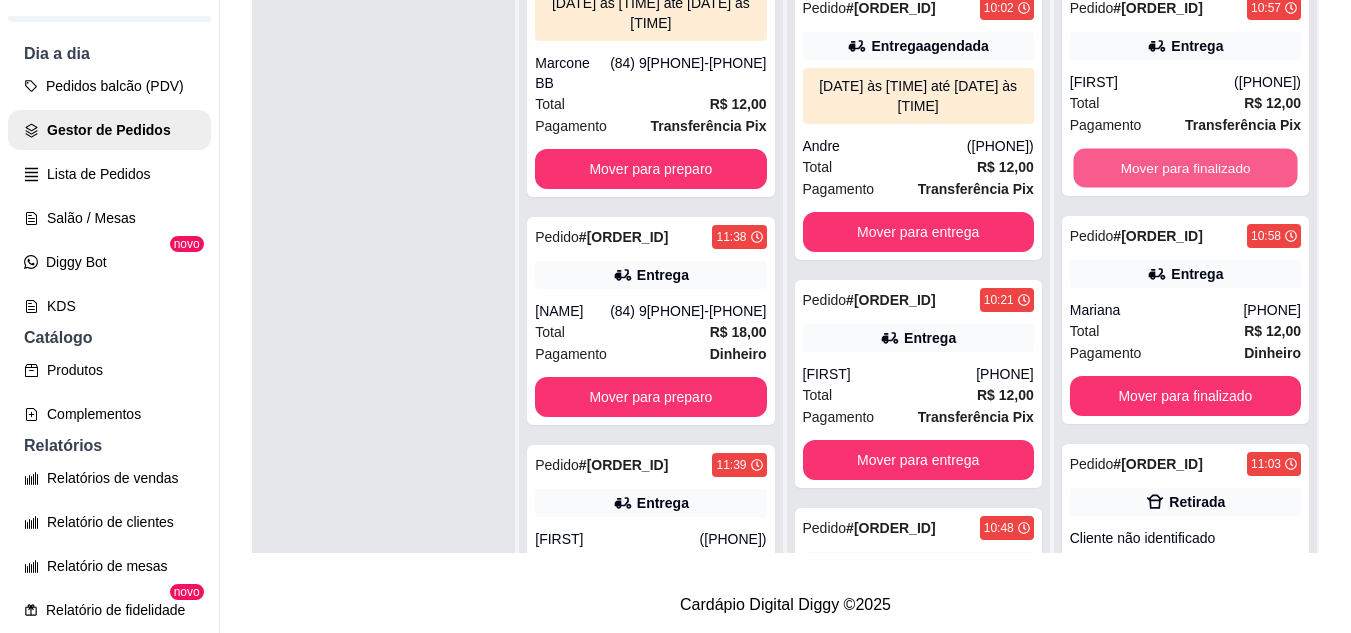click on "Mover para finalizado" at bounding box center (1185, 168) 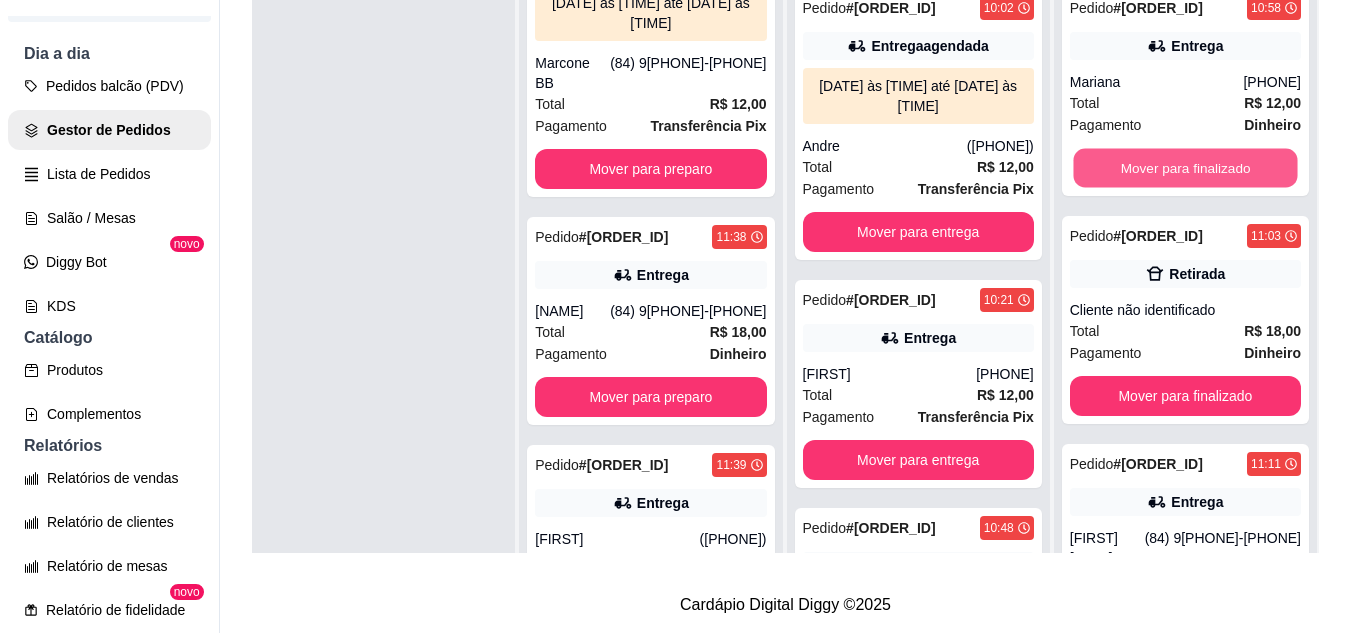 click on "Mover para finalizado" at bounding box center [1185, 168] 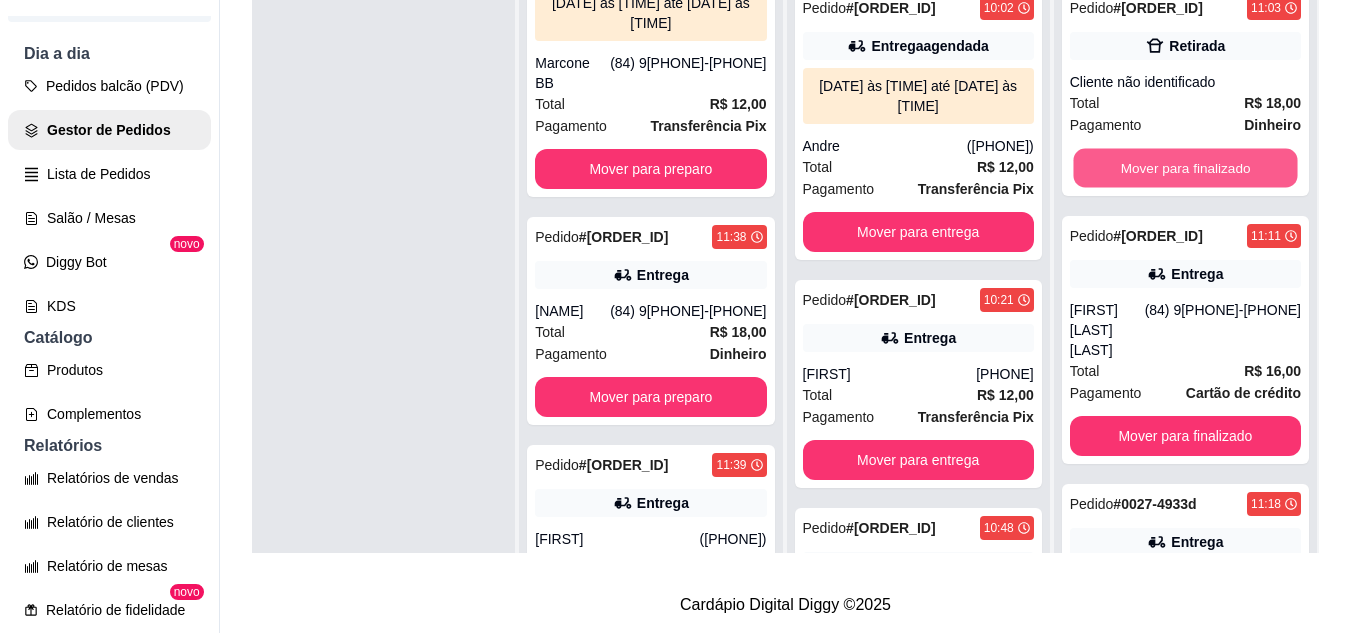 click on "Mover para finalizado" at bounding box center (1185, 168) 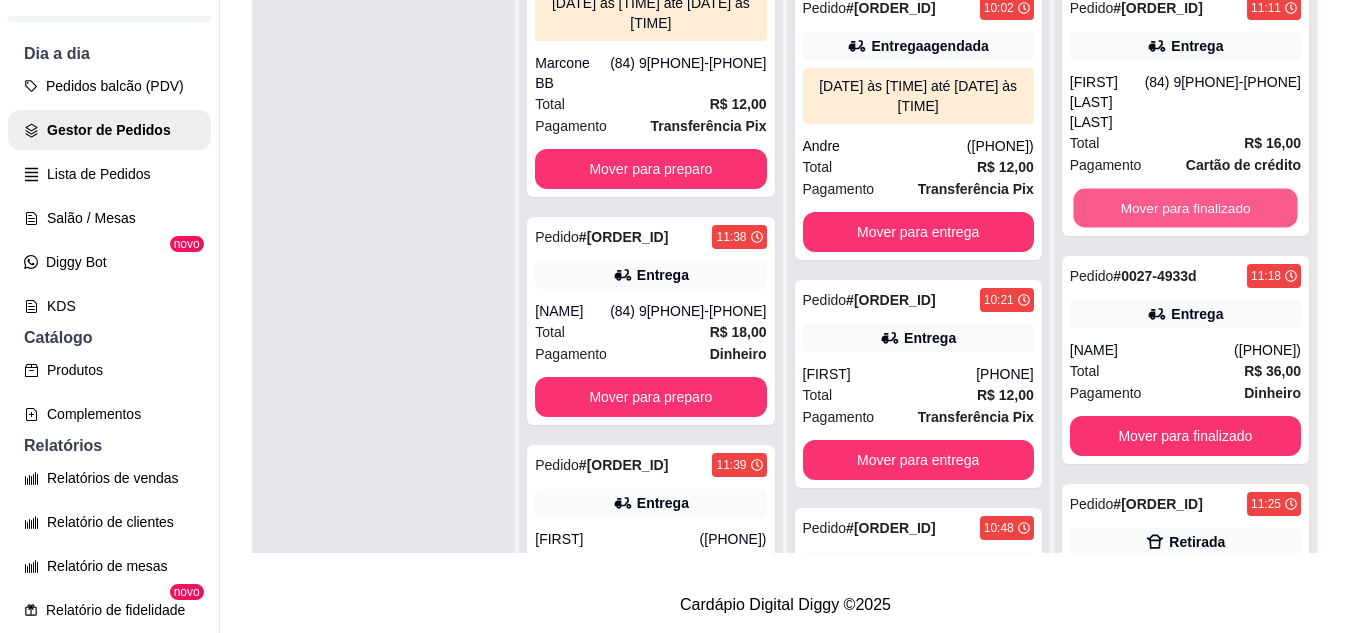 click on "Mover para finalizado" at bounding box center [1185, 208] 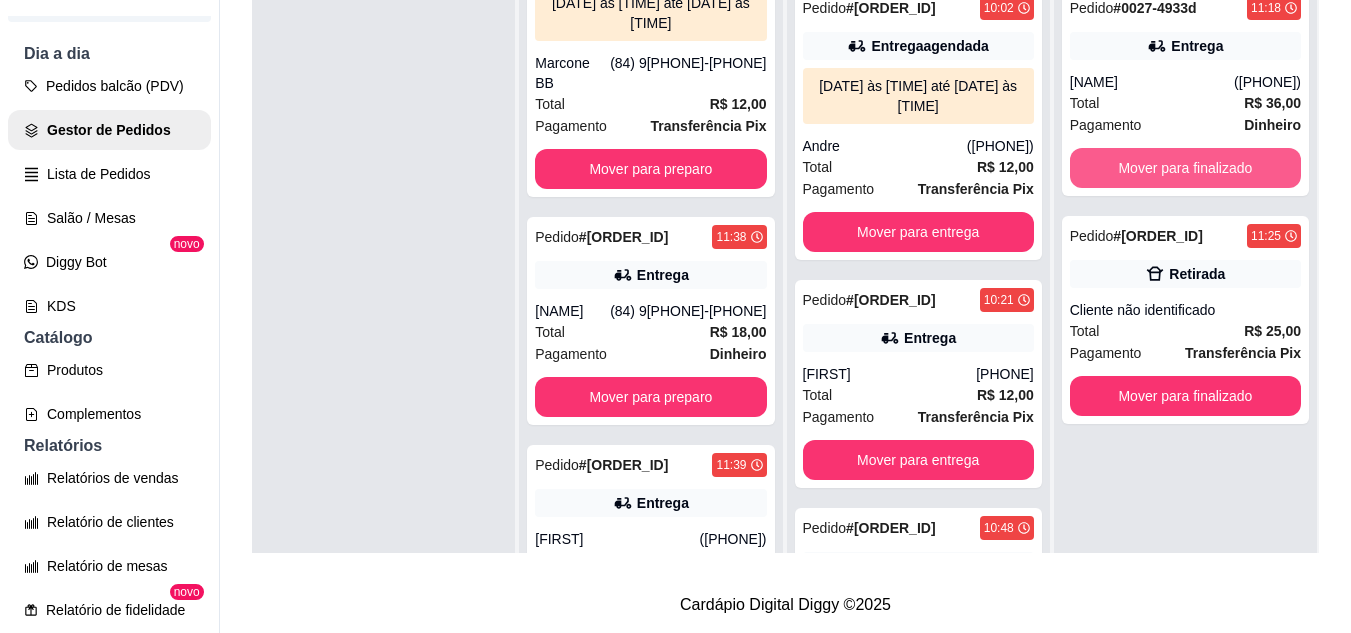 click on "Mover para finalizado" at bounding box center (1185, 168) 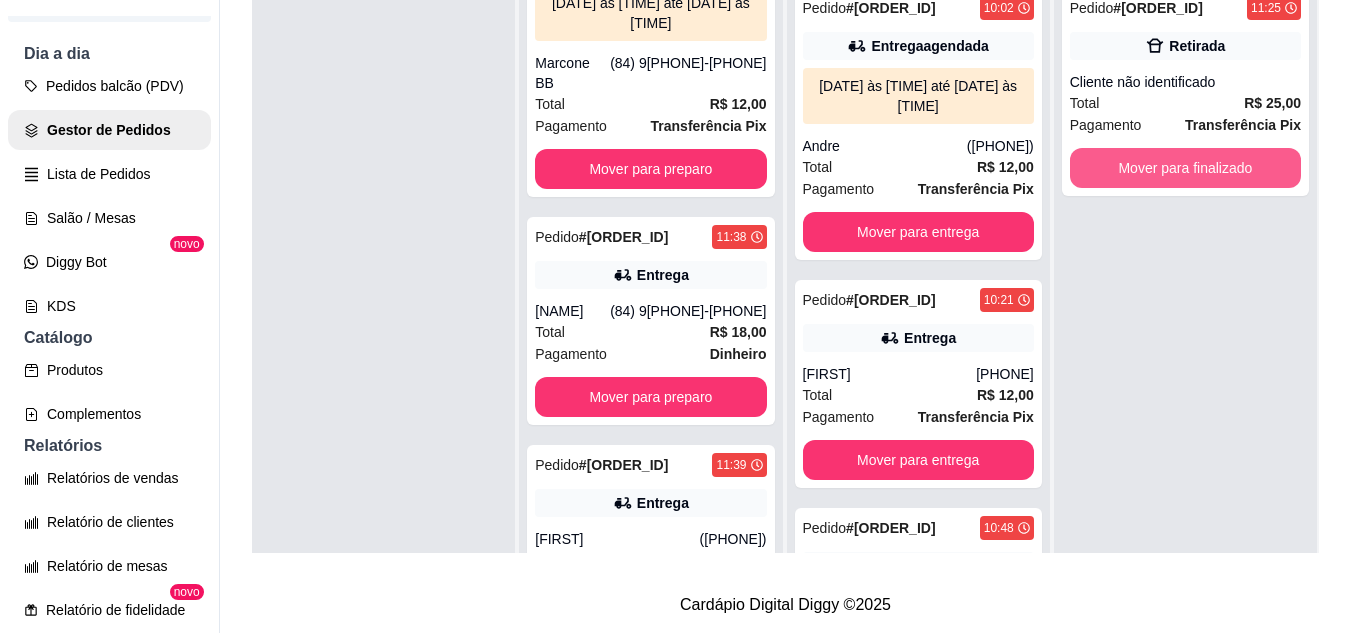 click on "Mover para finalizado" at bounding box center (1185, 168) 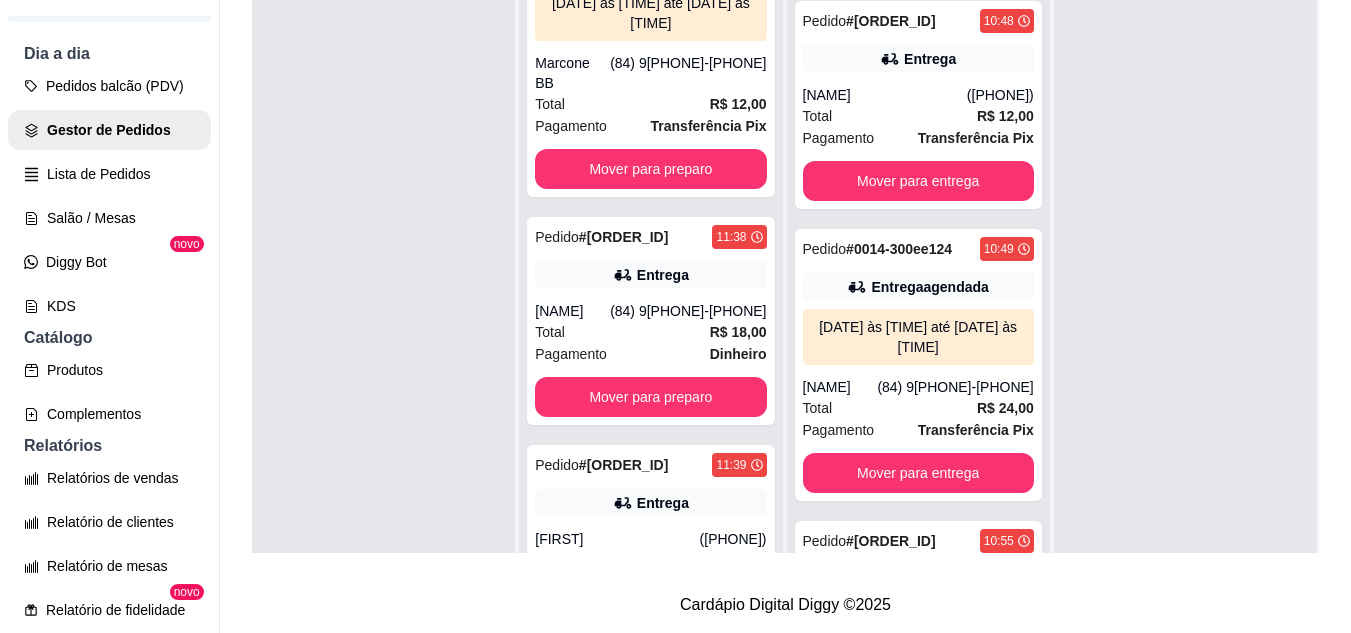 scroll, scrollTop: 0, scrollLeft: 0, axis: both 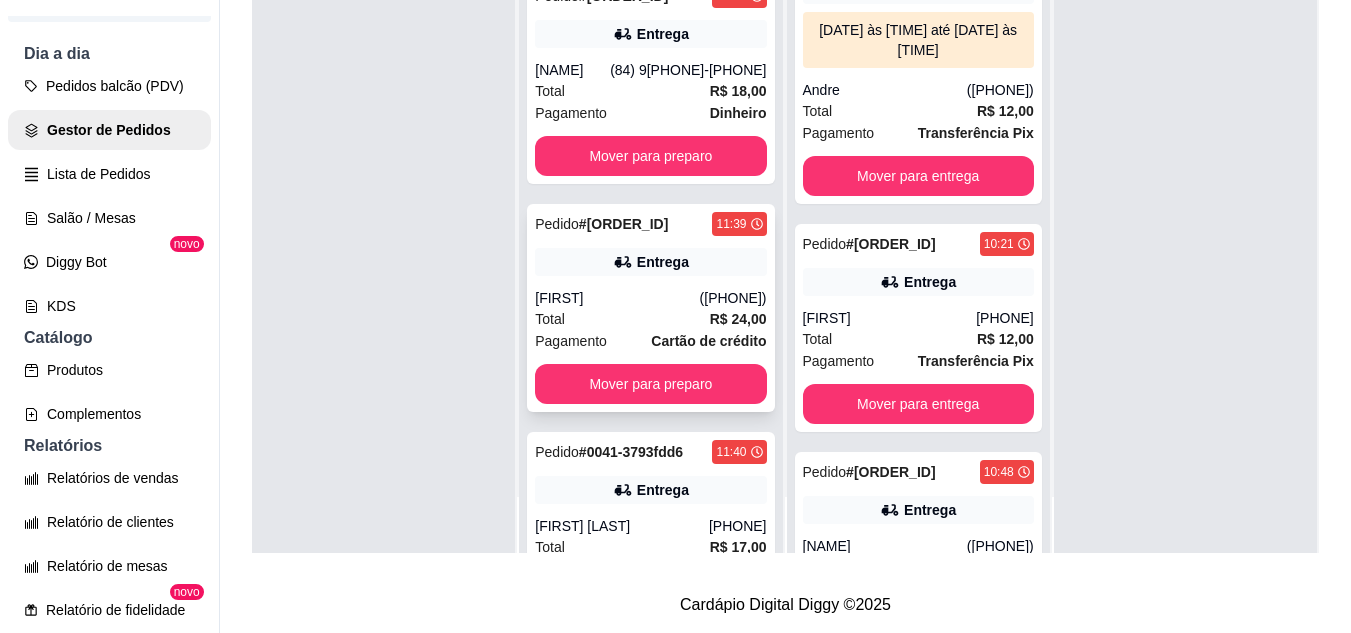 click on "Entrega" at bounding box center (650, 262) 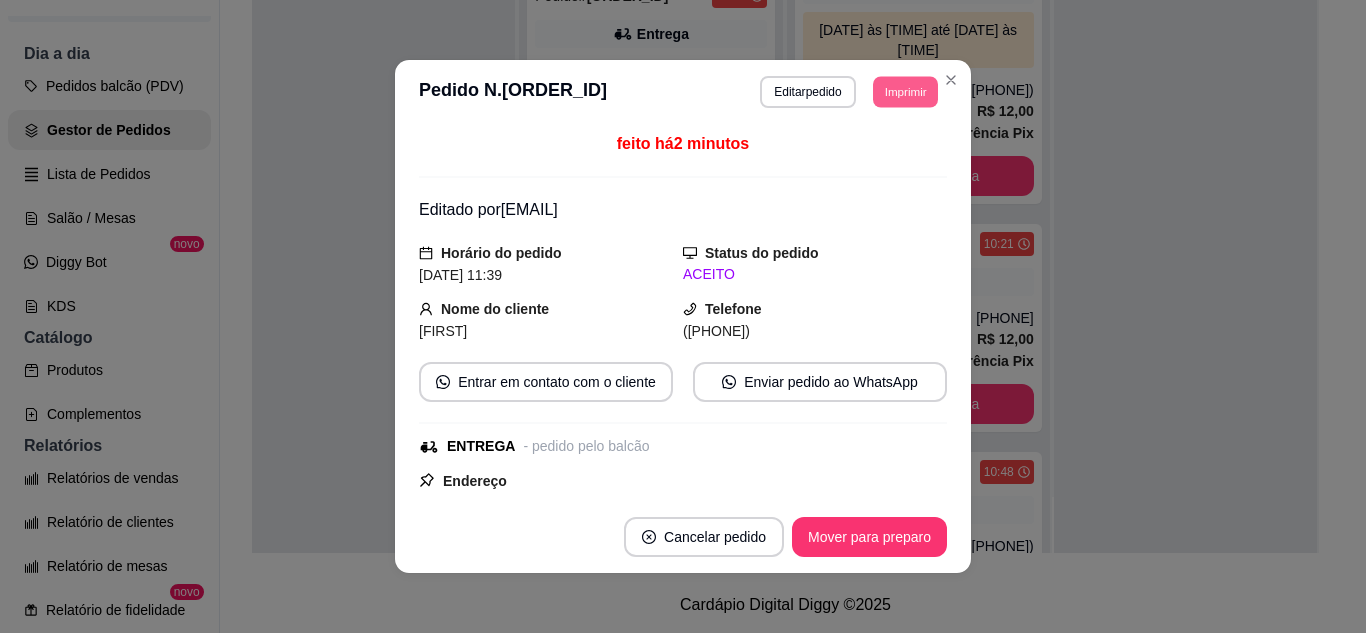 click on "Imprimir" at bounding box center (905, 91) 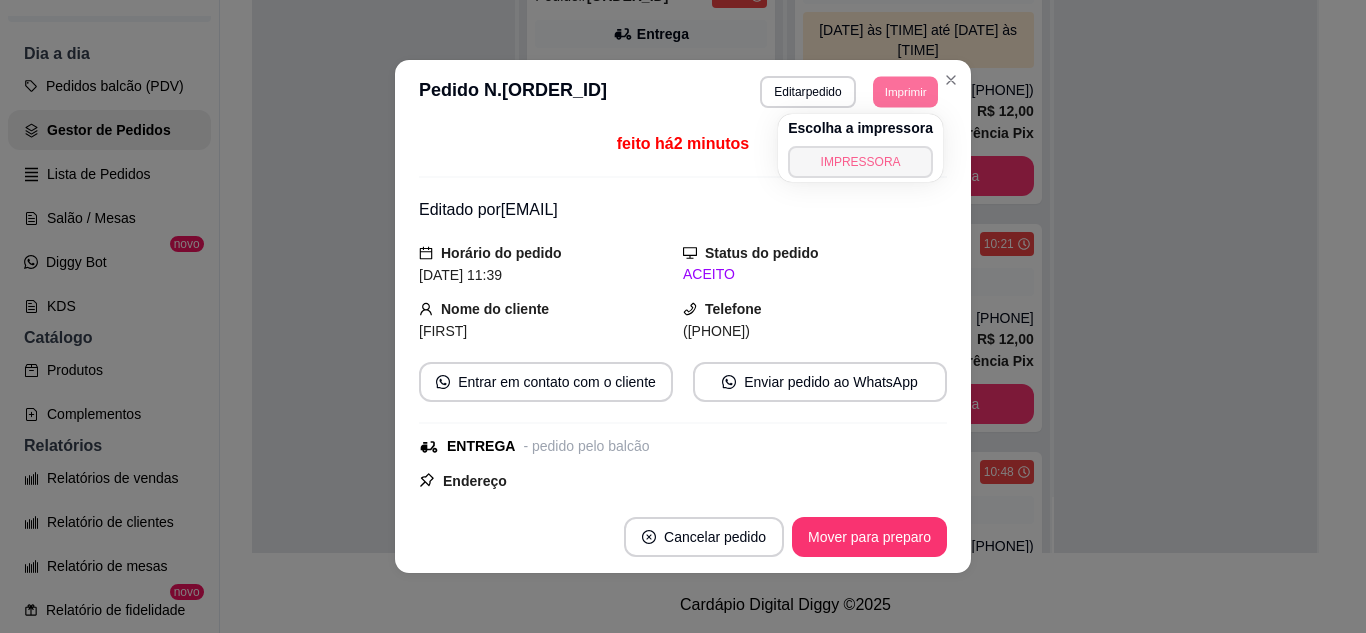 click on "IMPRESSORA" at bounding box center (860, 162) 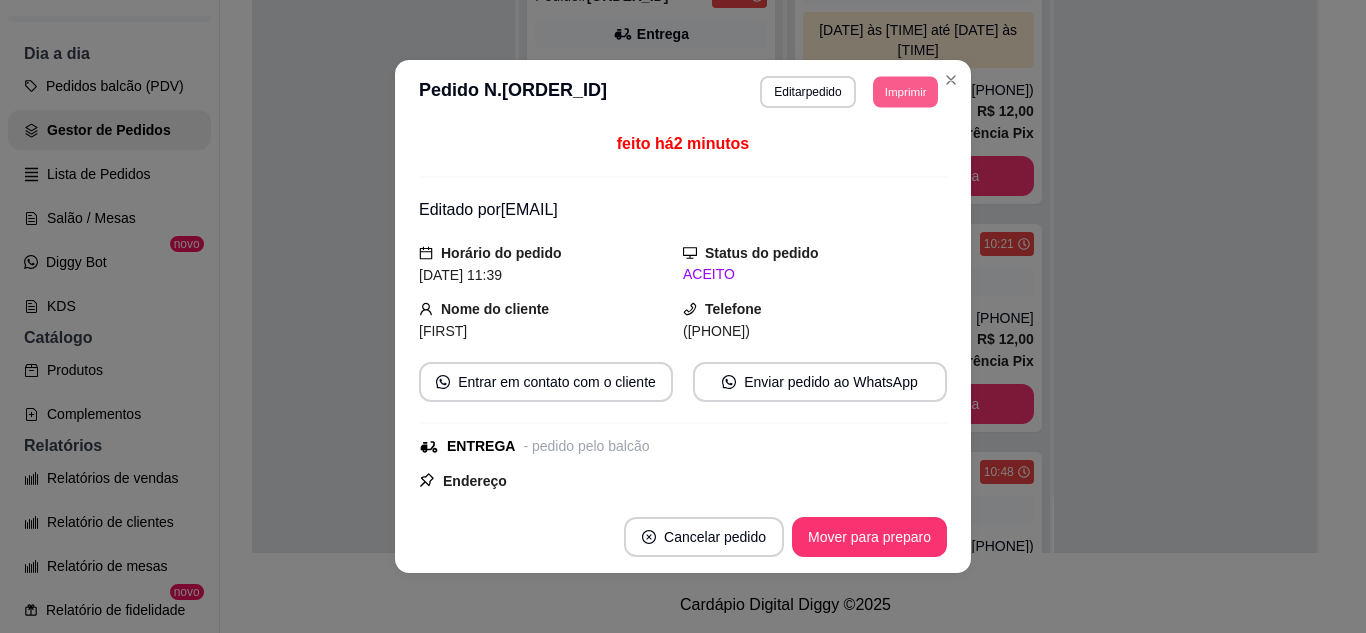 click on "Imprimir" at bounding box center (905, 91) 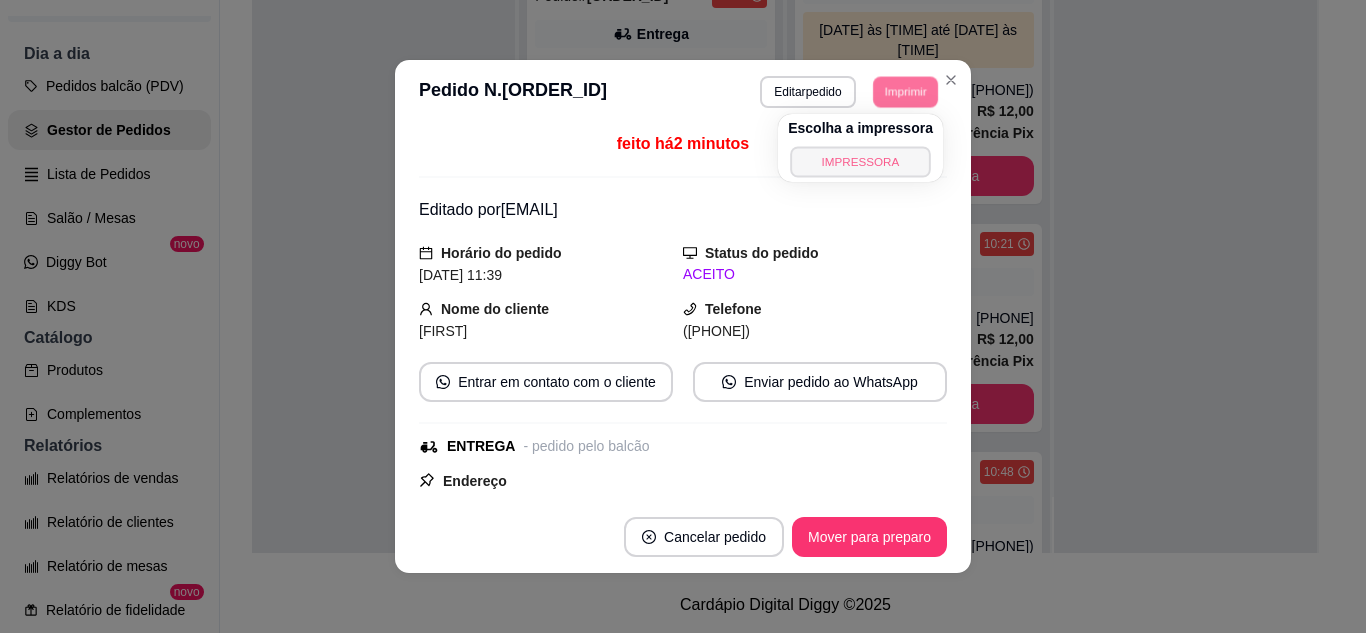 click on "IMPRESSORA" at bounding box center [860, 161] 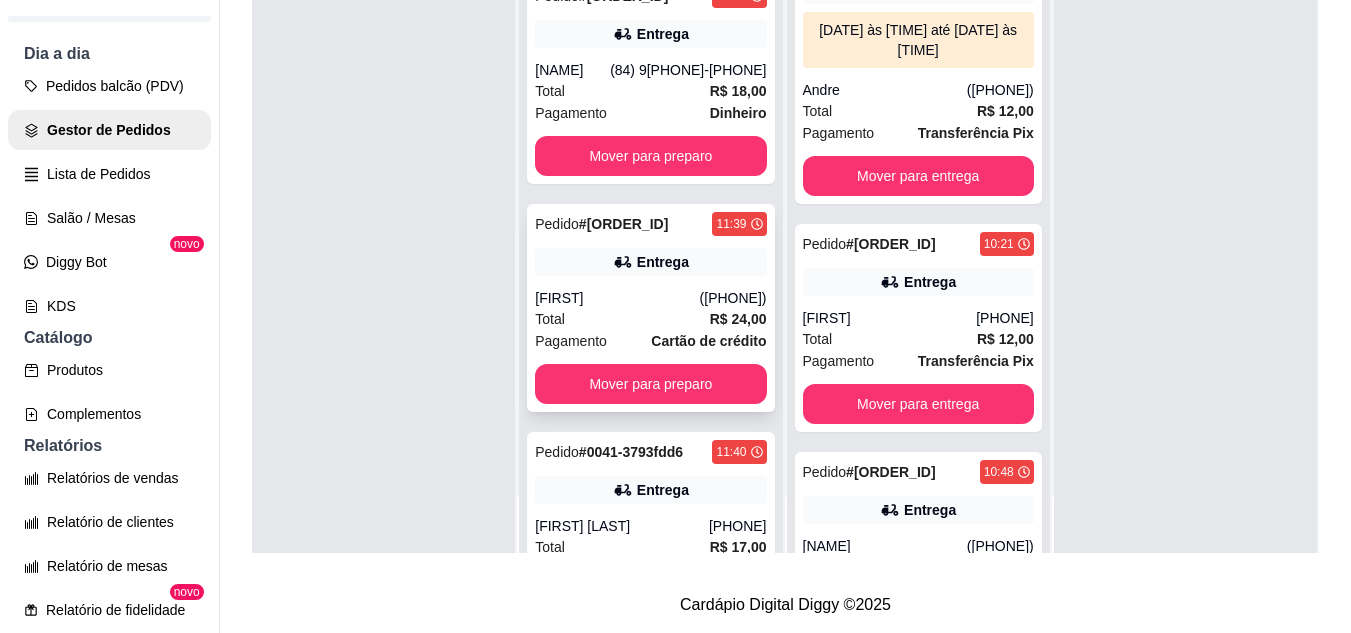 scroll, scrollTop: 2023, scrollLeft: 0, axis: vertical 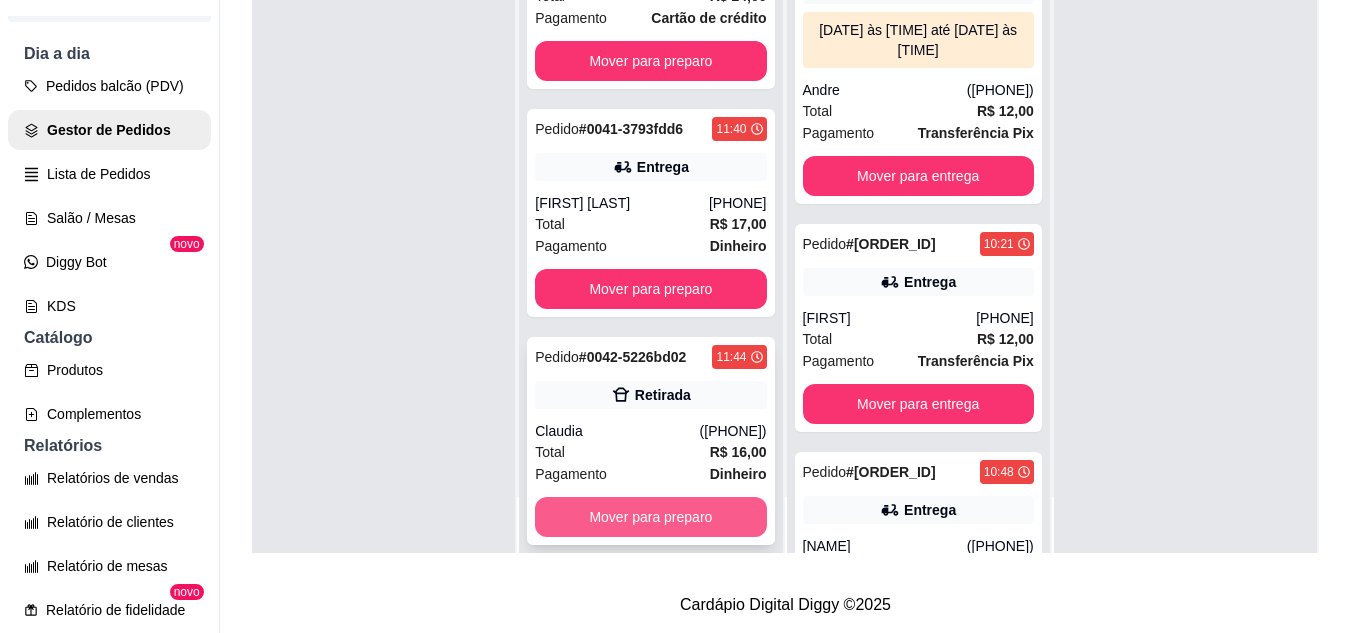 click on "Mover para preparo" at bounding box center (650, 517) 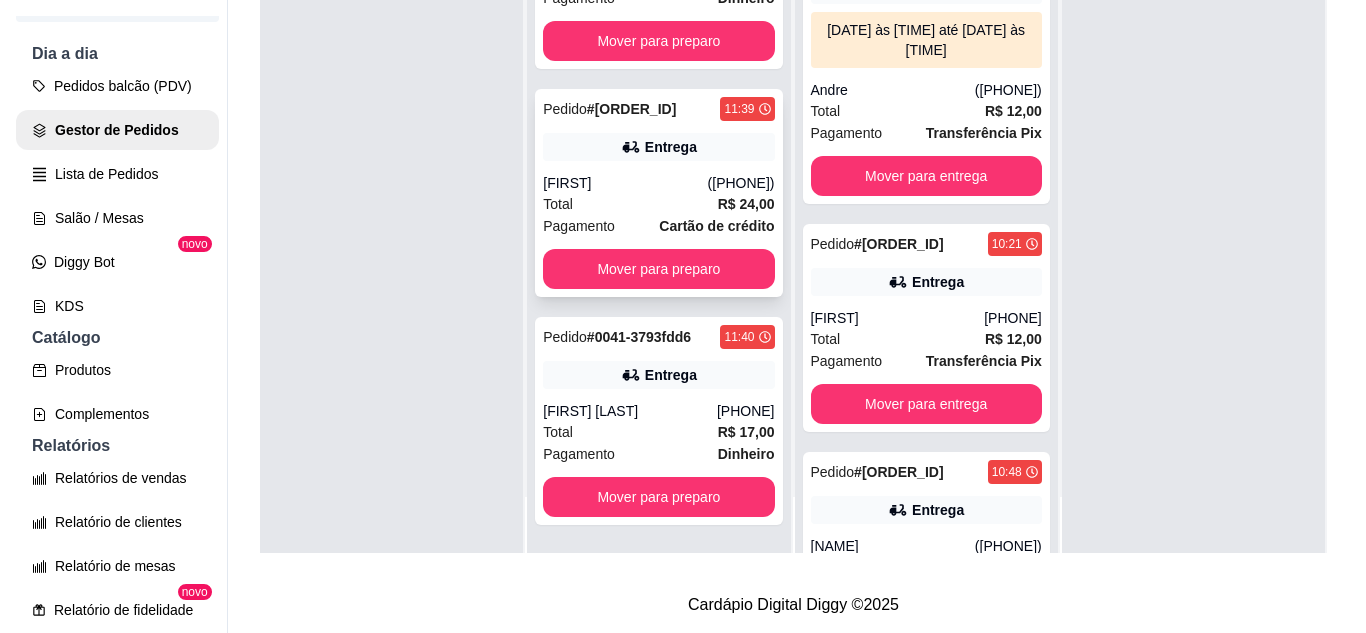 scroll, scrollTop: 1891, scrollLeft: 0, axis: vertical 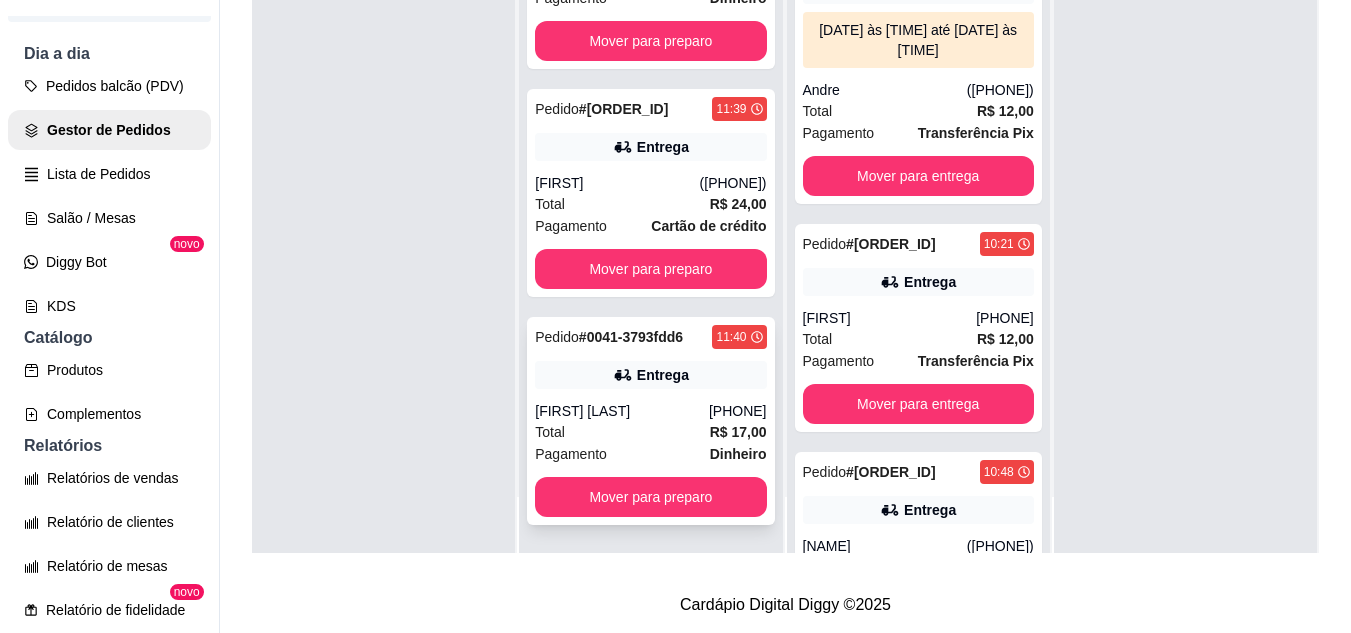click on "Total R$ 17,00" at bounding box center [650, 432] 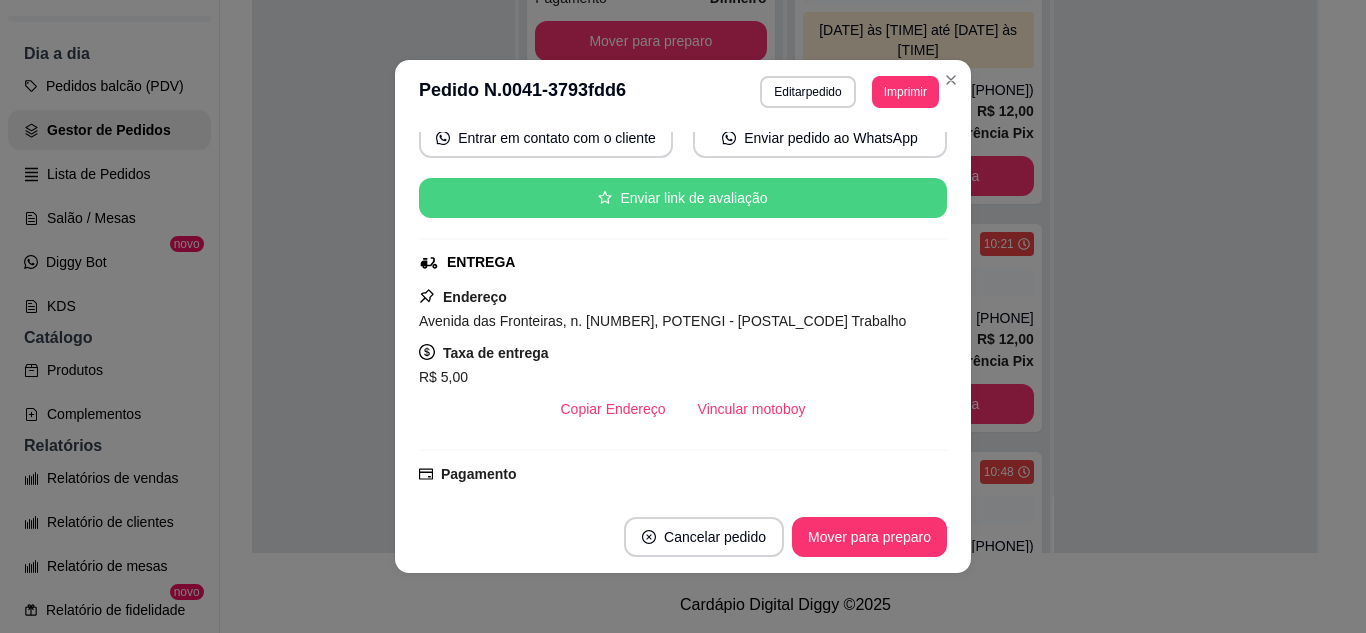scroll, scrollTop: 300, scrollLeft: 0, axis: vertical 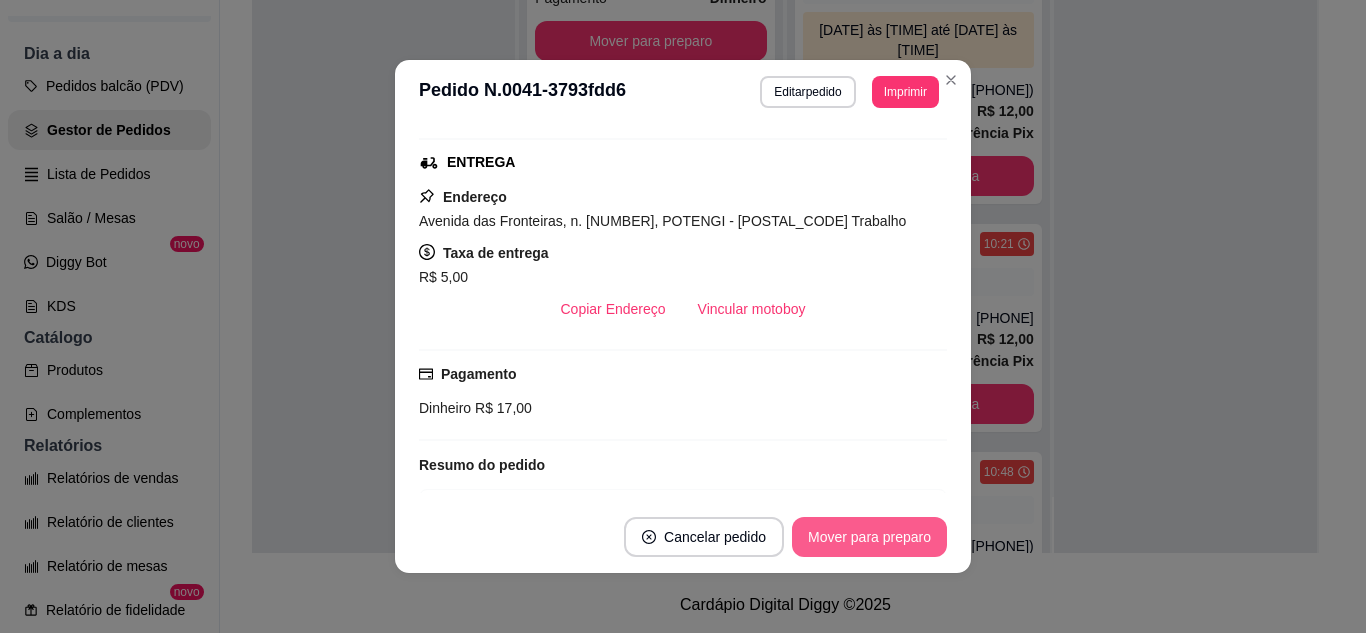 click on "Mover para preparo" at bounding box center (869, 537) 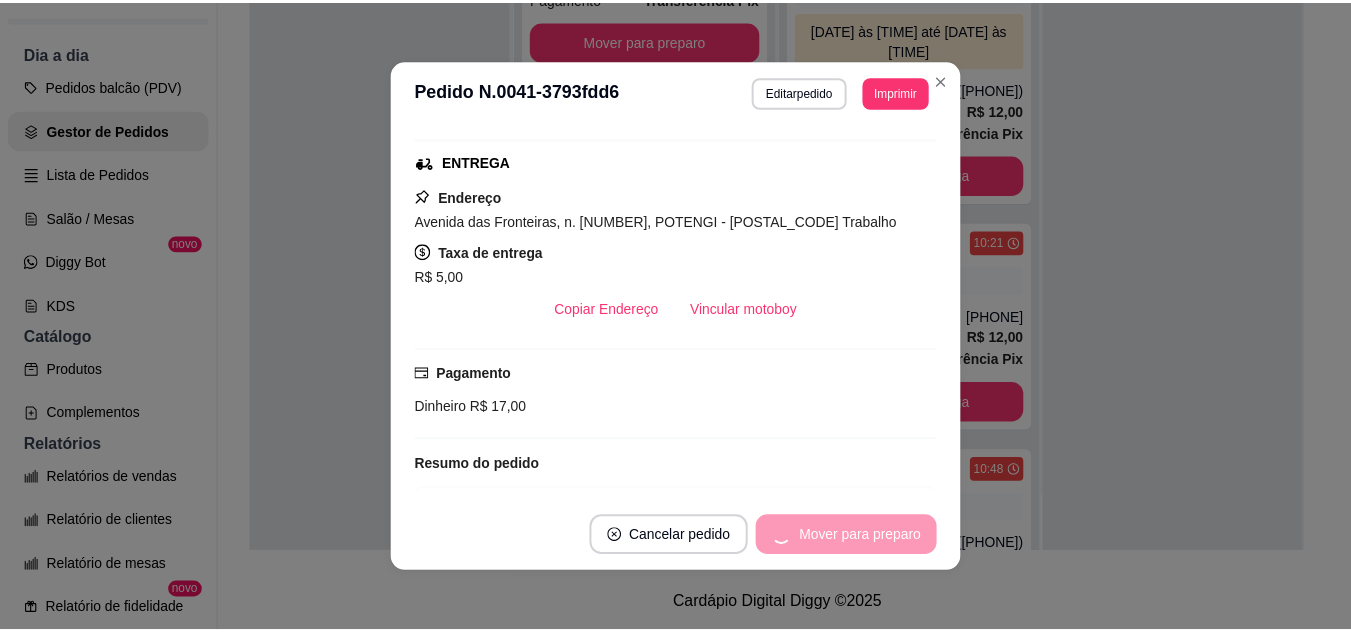 scroll, scrollTop: 1663, scrollLeft: 0, axis: vertical 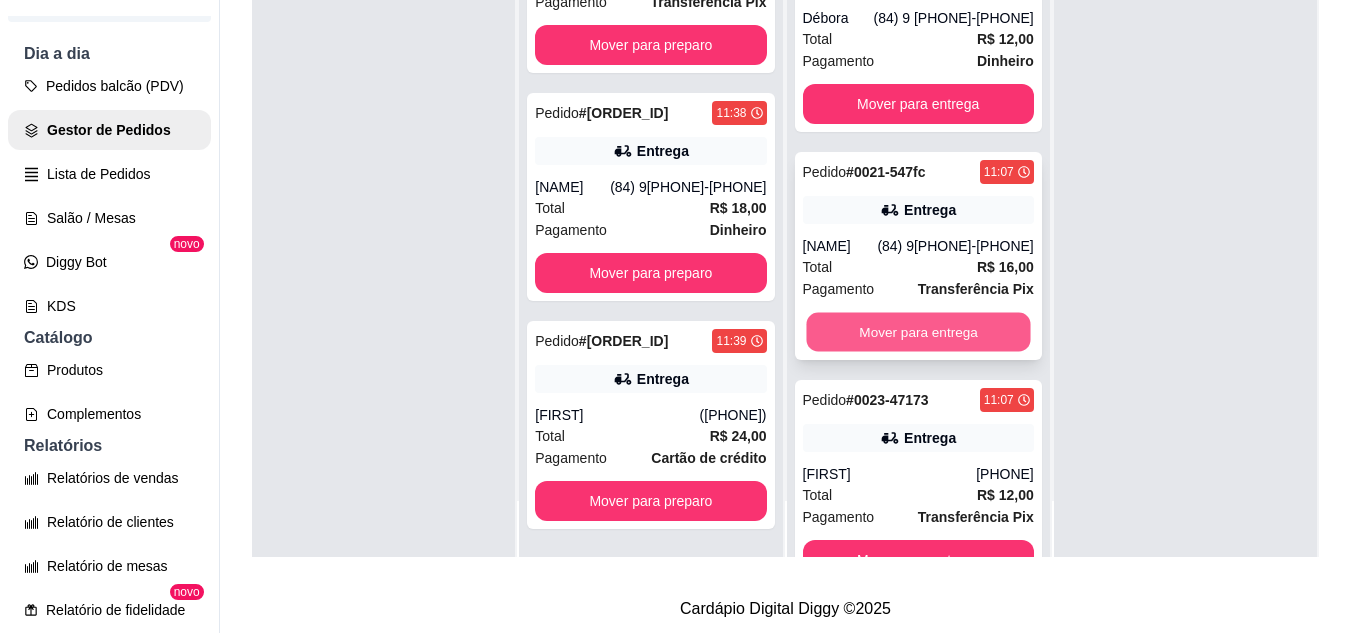 click on "Mover para entrega" at bounding box center (918, 332) 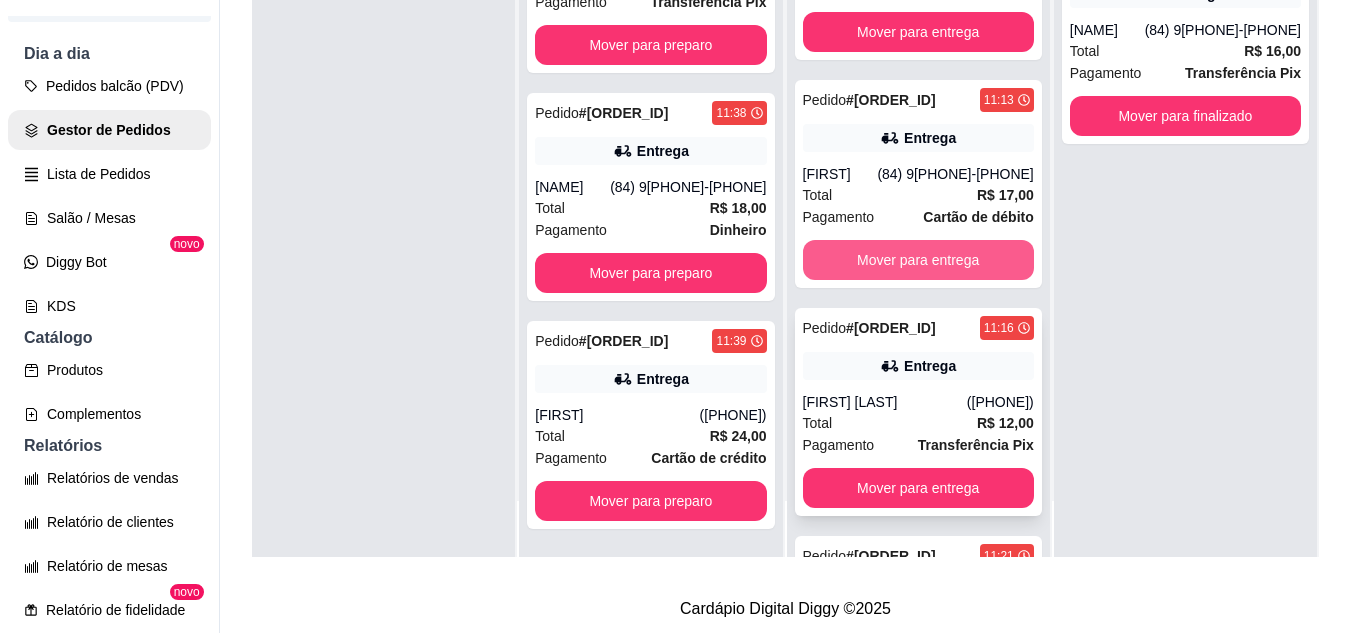 scroll, scrollTop: 1700, scrollLeft: 0, axis: vertical 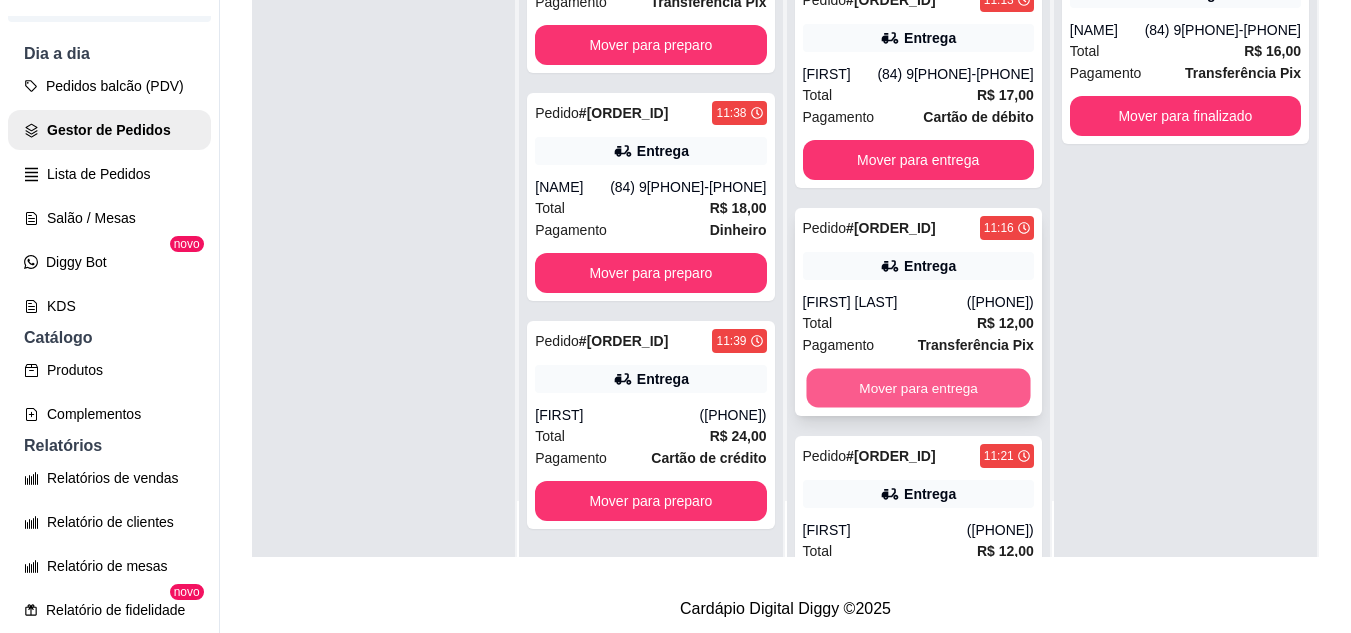 click on "Mover para entrega" at bounding box center (918, 388) 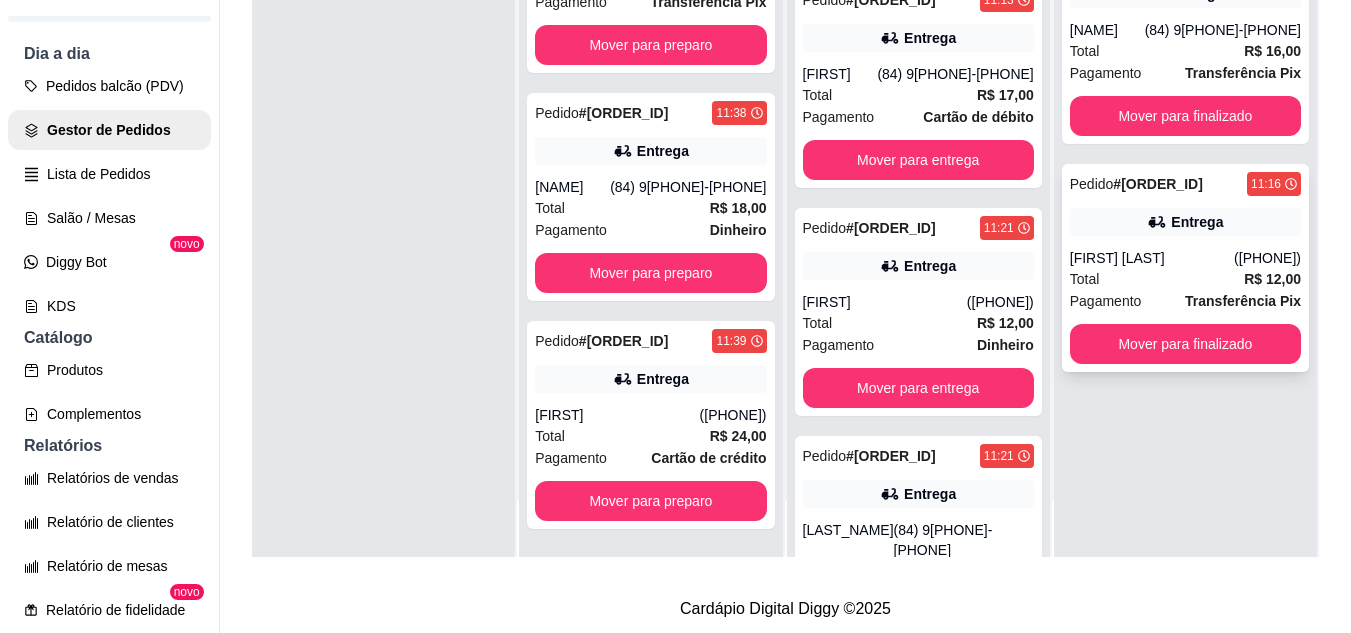 scroll, scrollTop: 0, scrollLeft: 0, axis: both 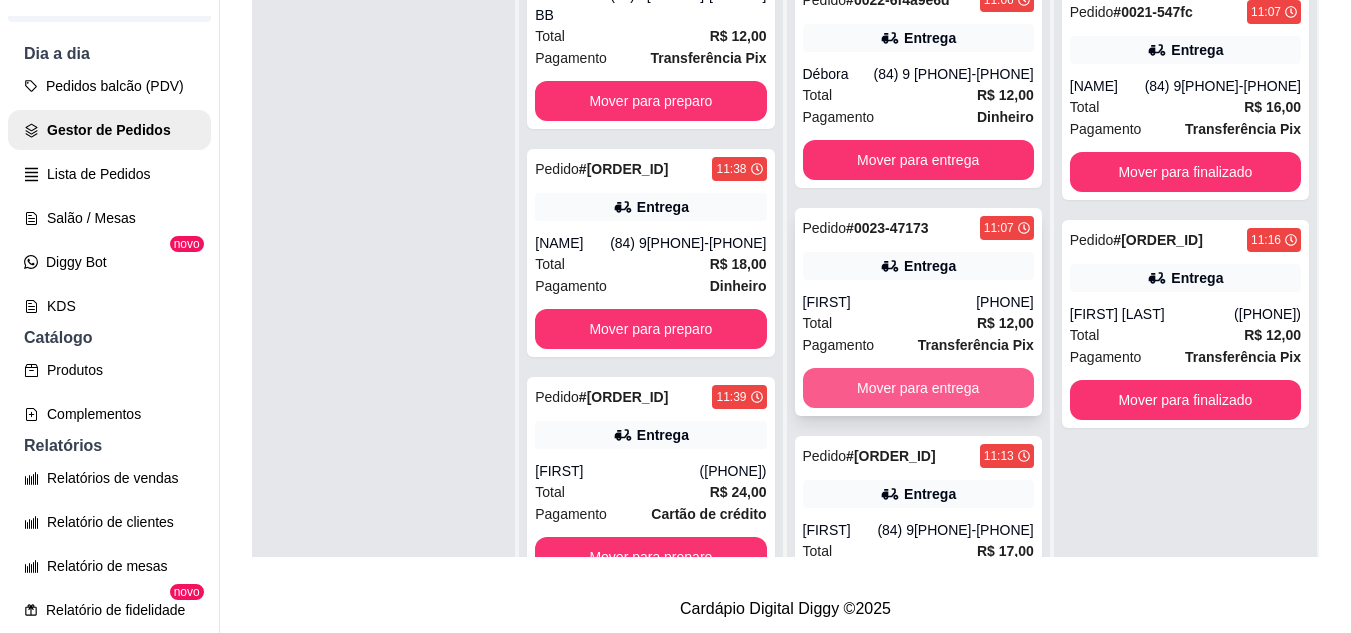 click on "Mover para entrega" at bounding box center (918, 388) 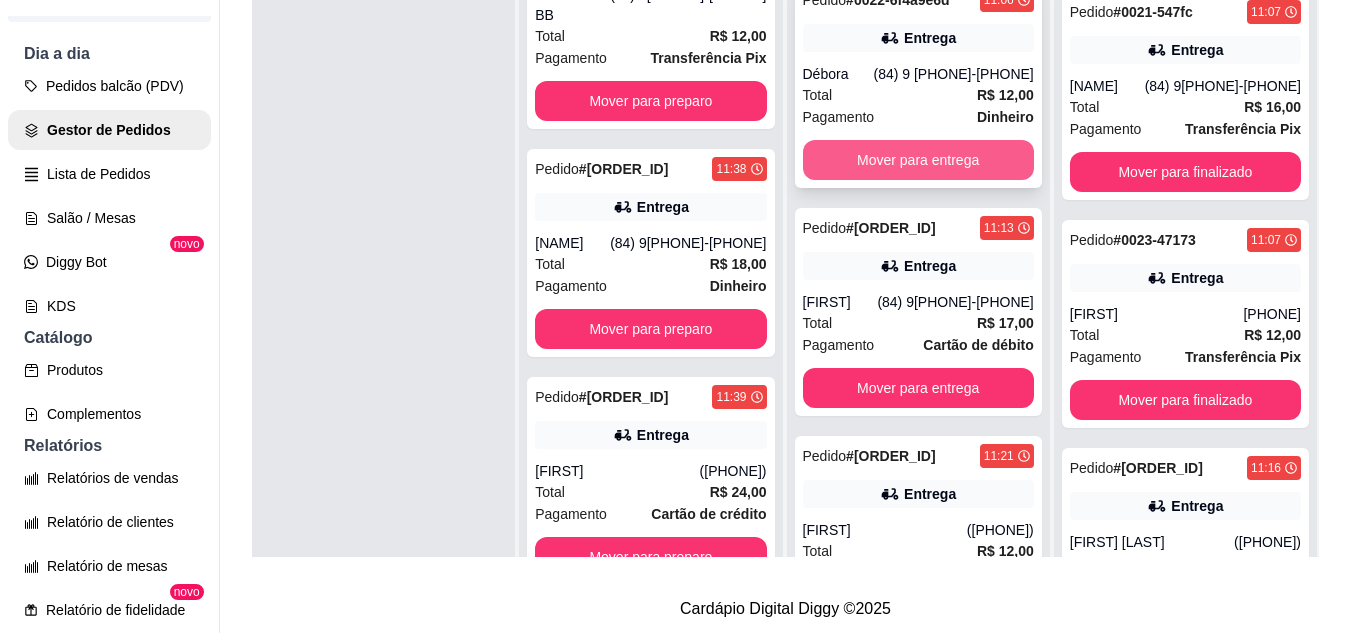 click on "Mover para entrega" at bounding box center (918, 160) 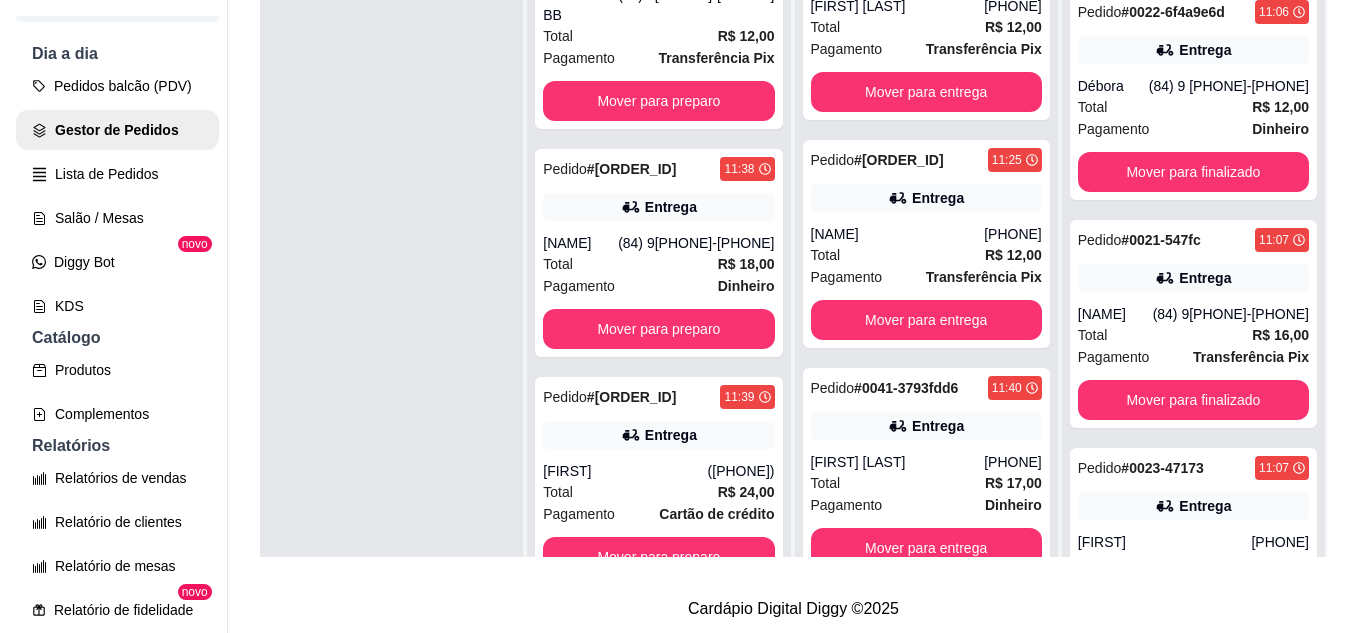 scroll, scrollTop: 1972, scrollLeft: 0, axis: vertical 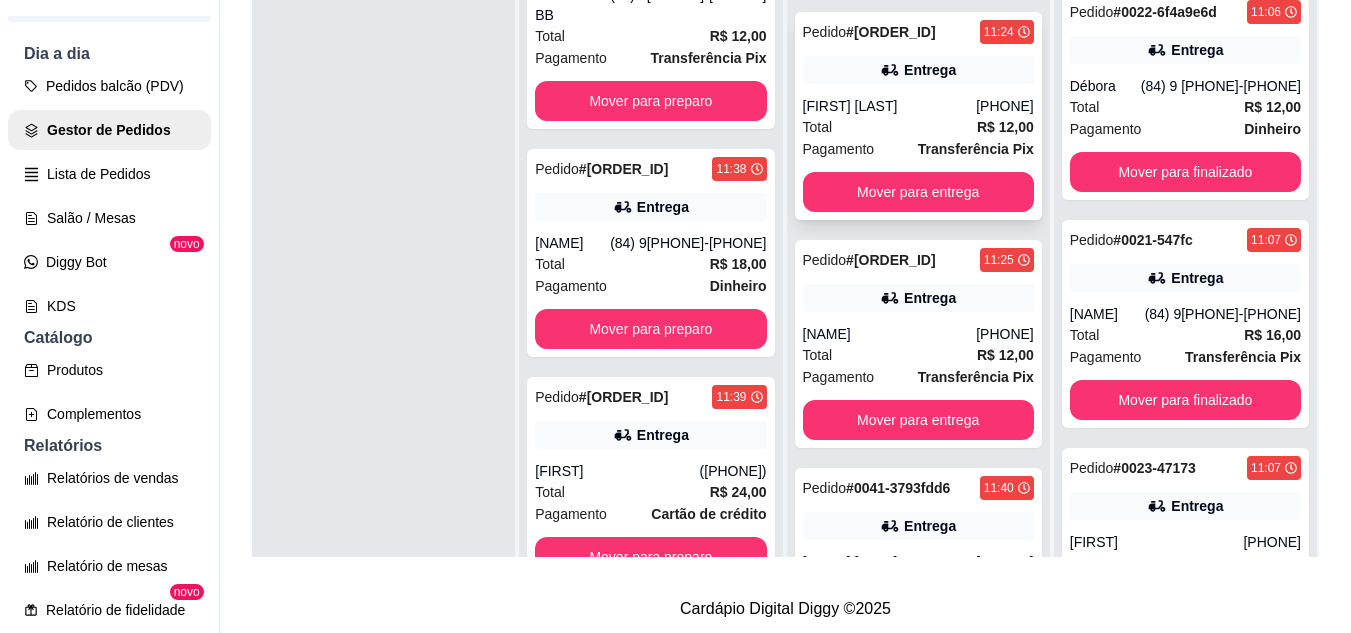 click on "[FIRST] [LAST]" at bounding box center (890, 106) 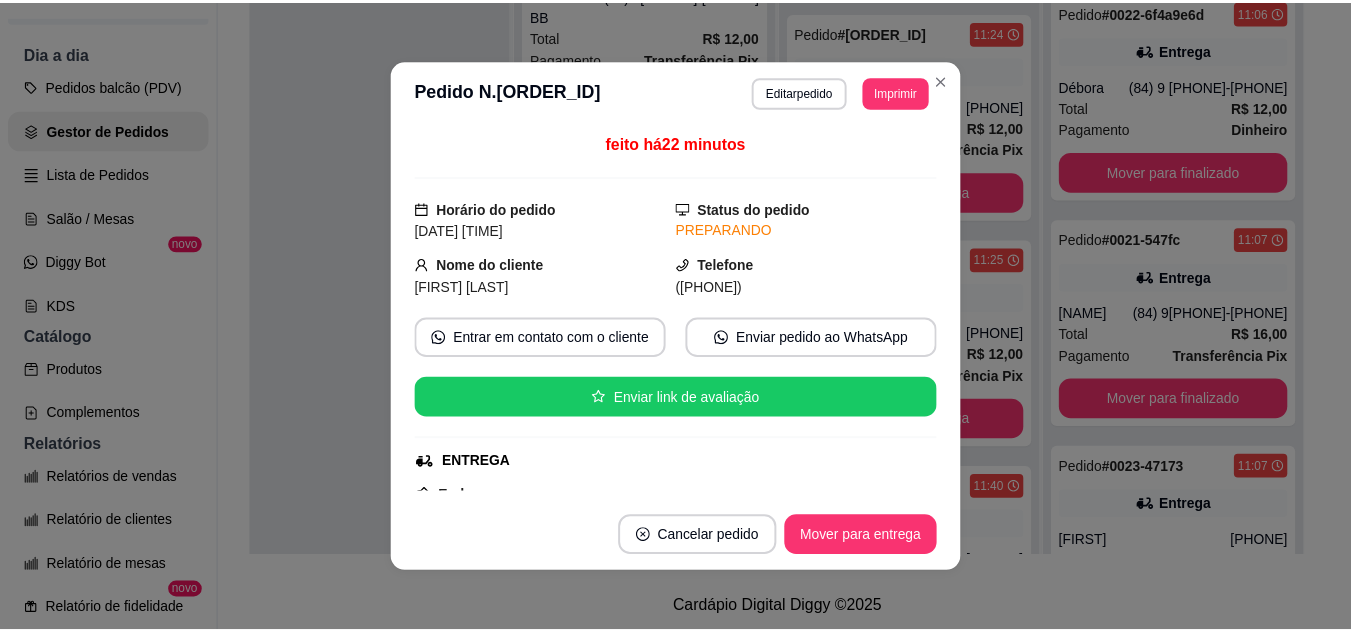 scroll, scrollTop: 100, scrollLeft: 0, axis: vertical 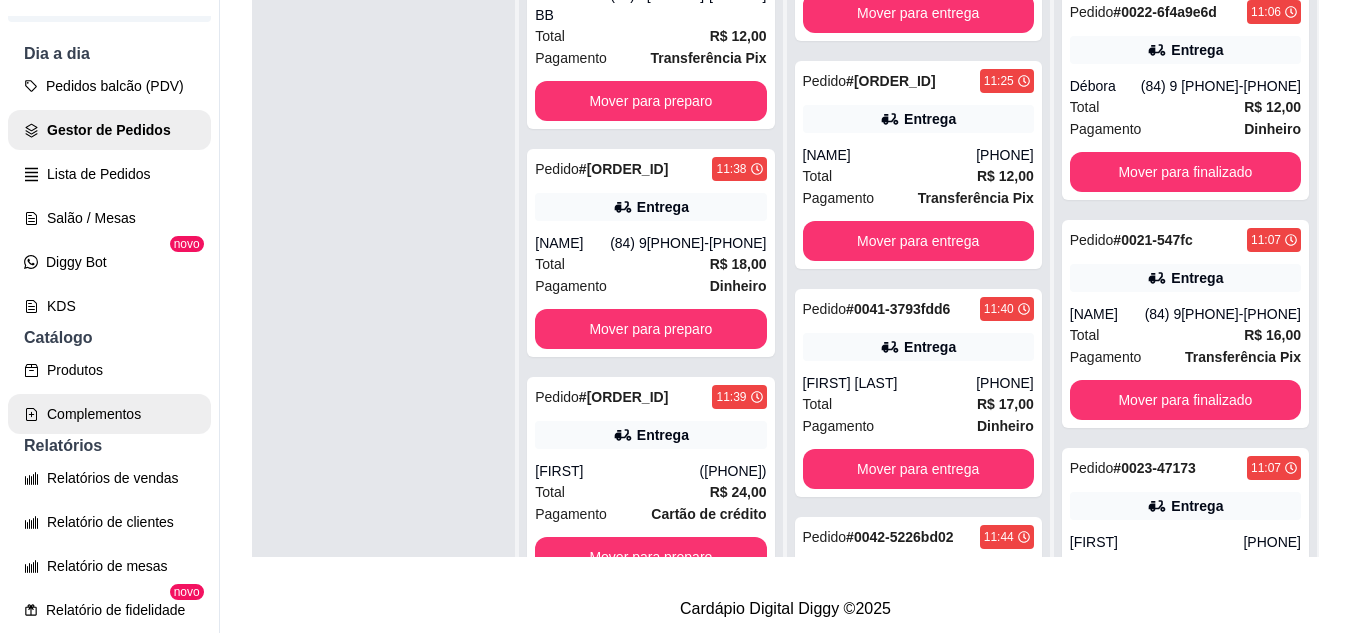 click on "Complementos" at bounding box center (109, 414) 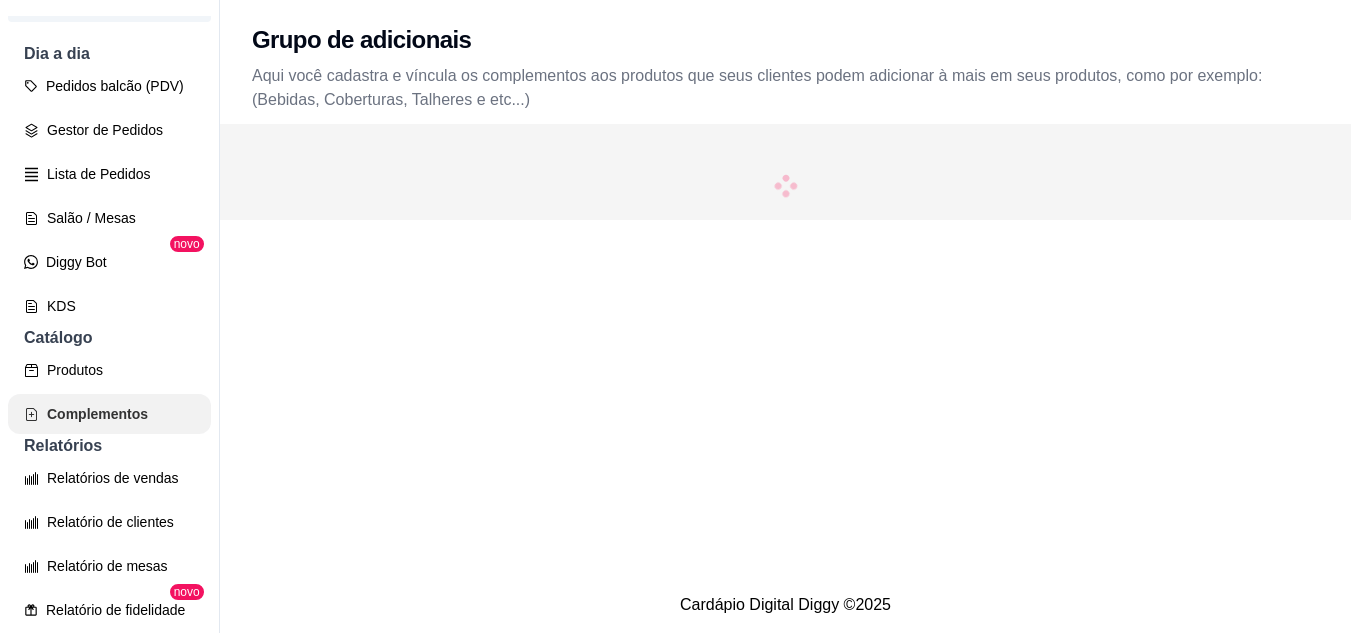 scroll, scrollTop: 0, scrollLeft: 0, axis: both 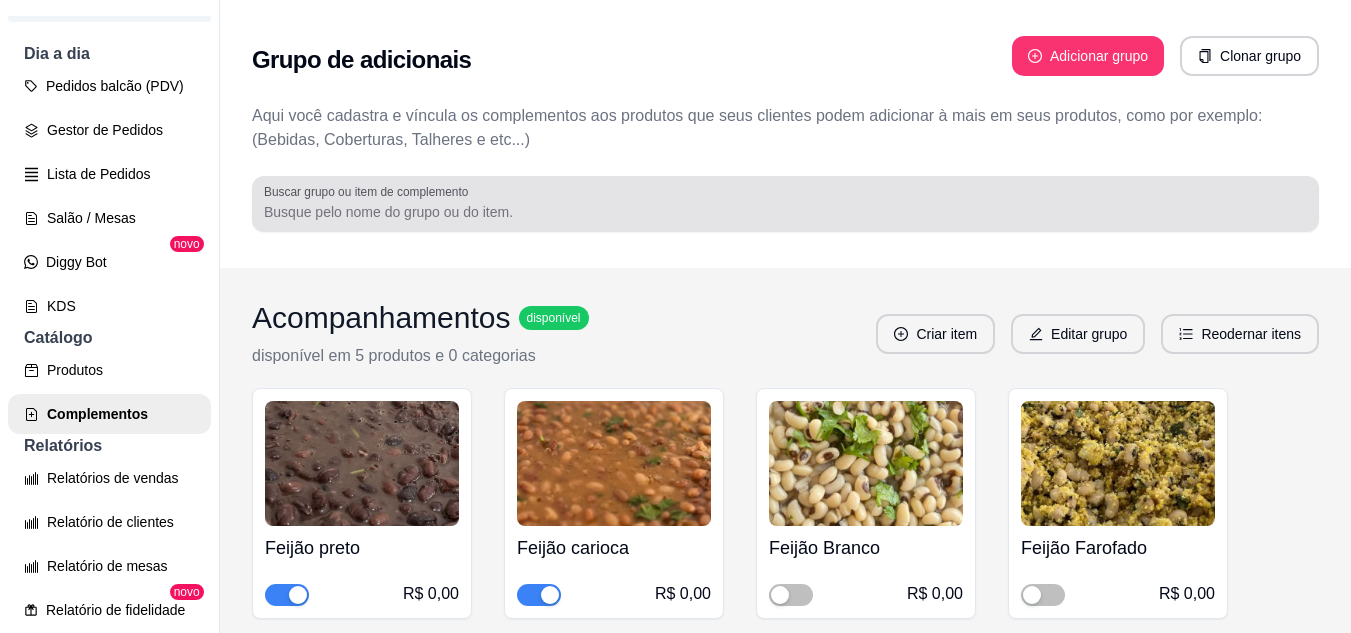 click on "Buscar grupo ou item de complemento" at bounding box center [369, 191] 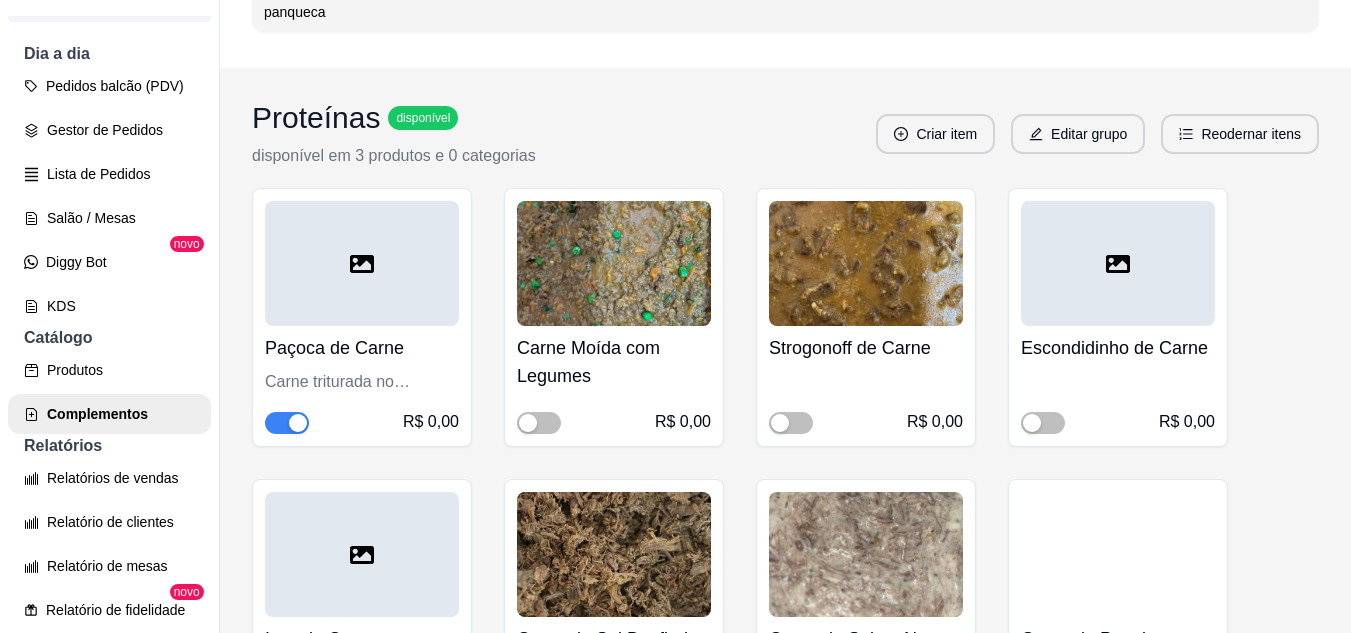 scroll, scrollTop: 0, scrollLeft: 0, axis: both 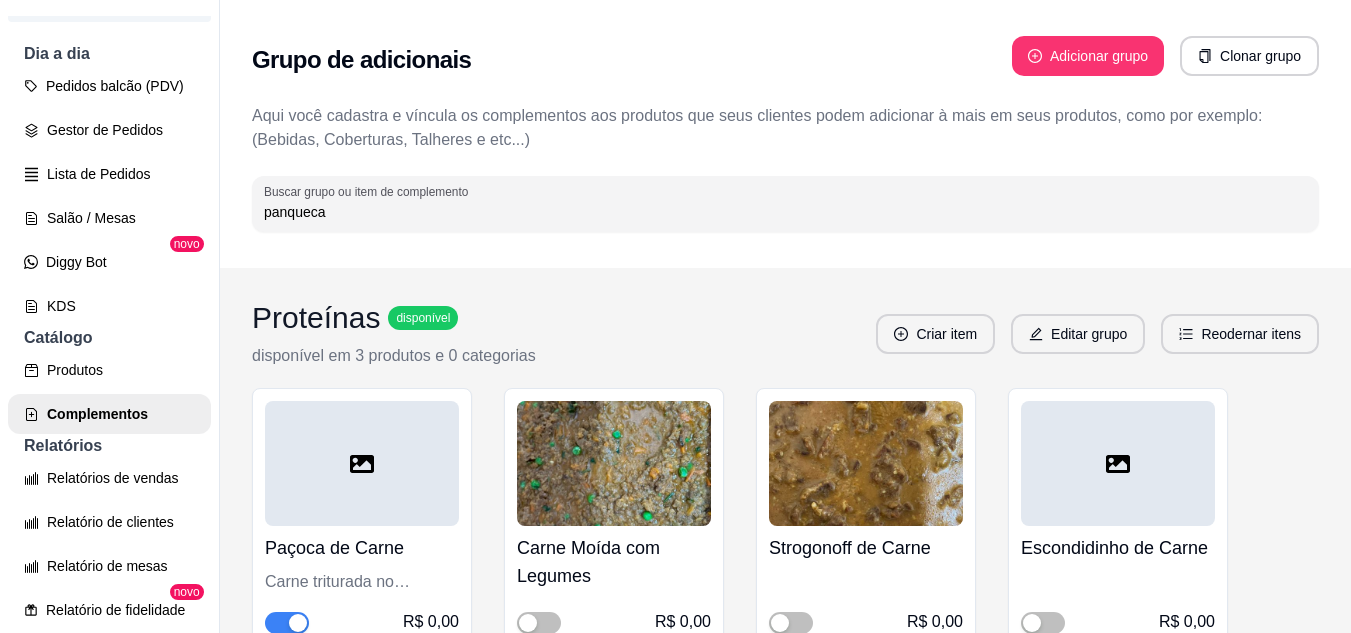 click on "panqueca" at bounding box center (785, 204) 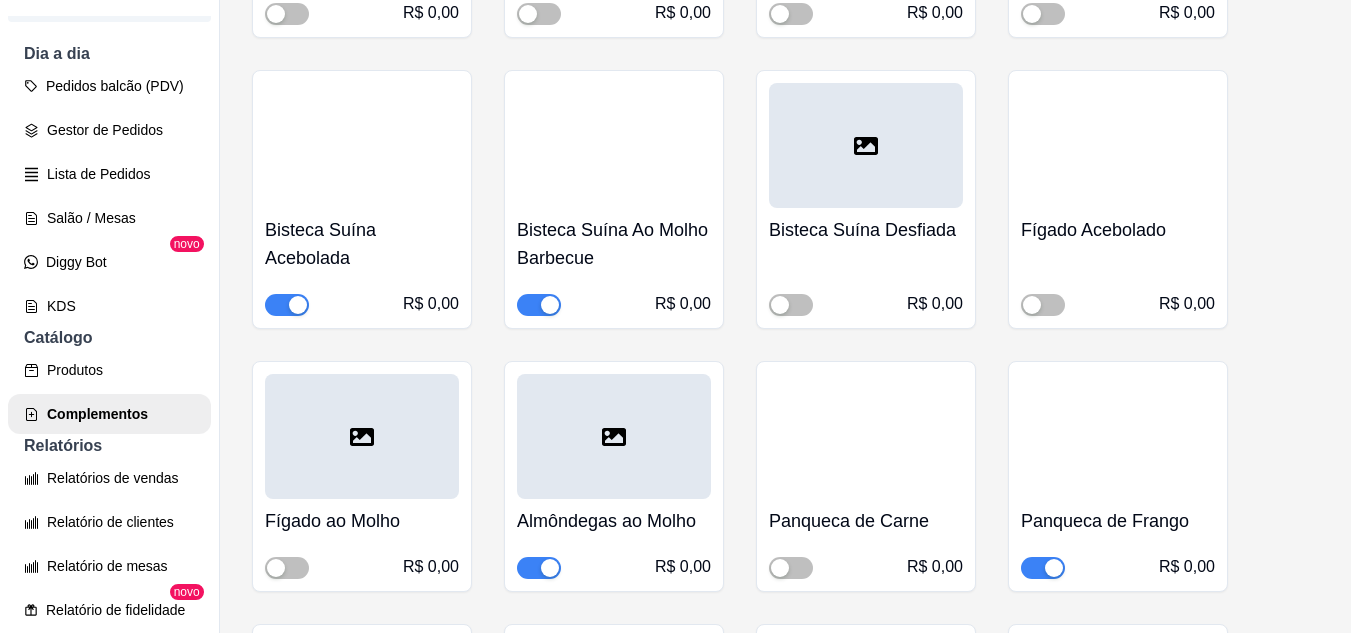 scroll, scrollTop: 1100, scrollLeft: 0, axis: vertical 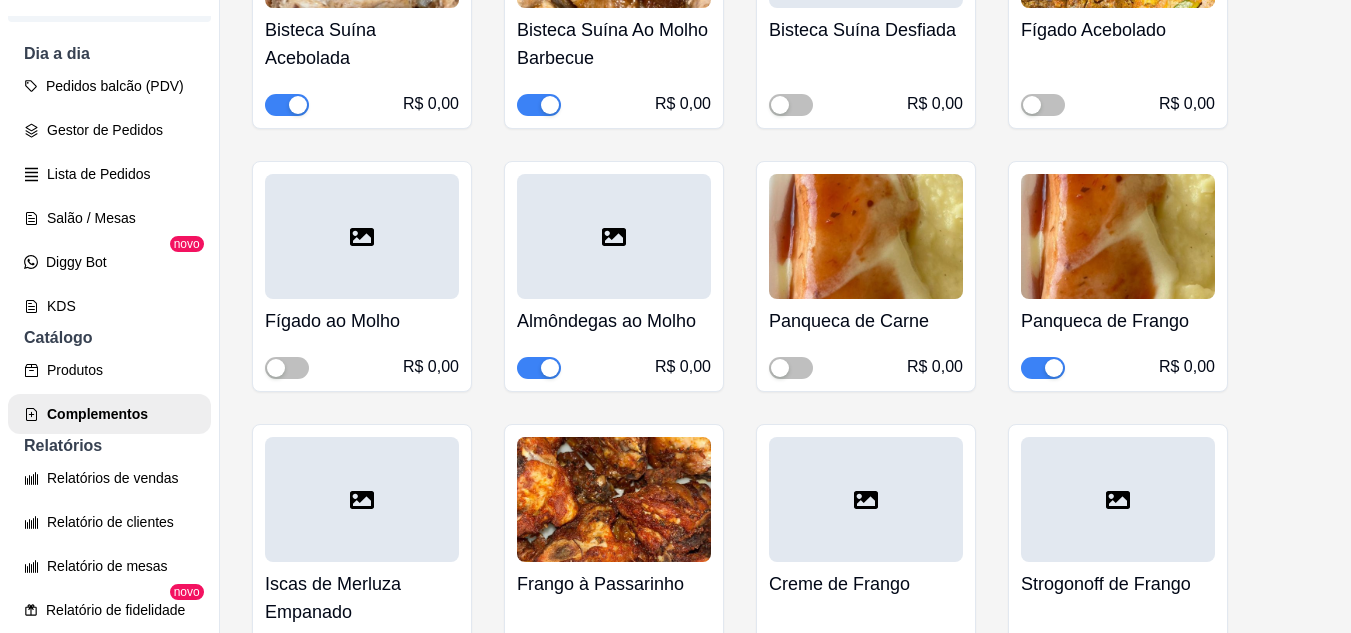 click at bounding box center [1043, 368] 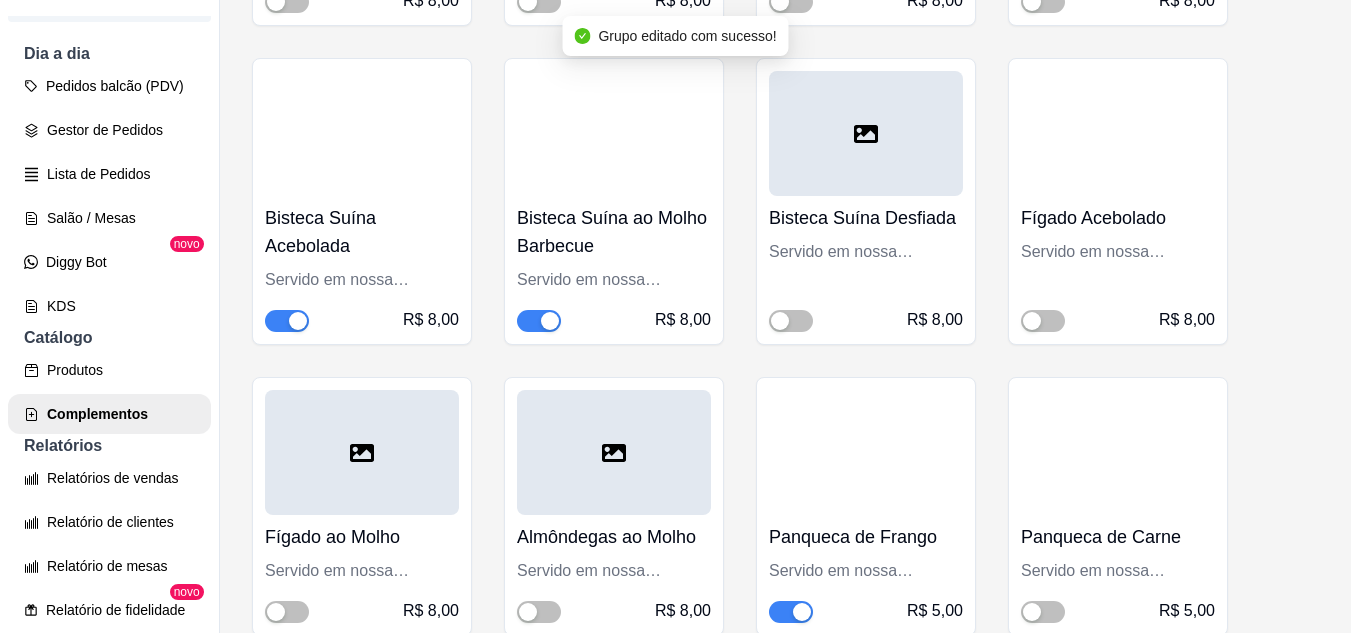 scroll, scrollTop: 4800, scrollLeft: 0, axis: vertical 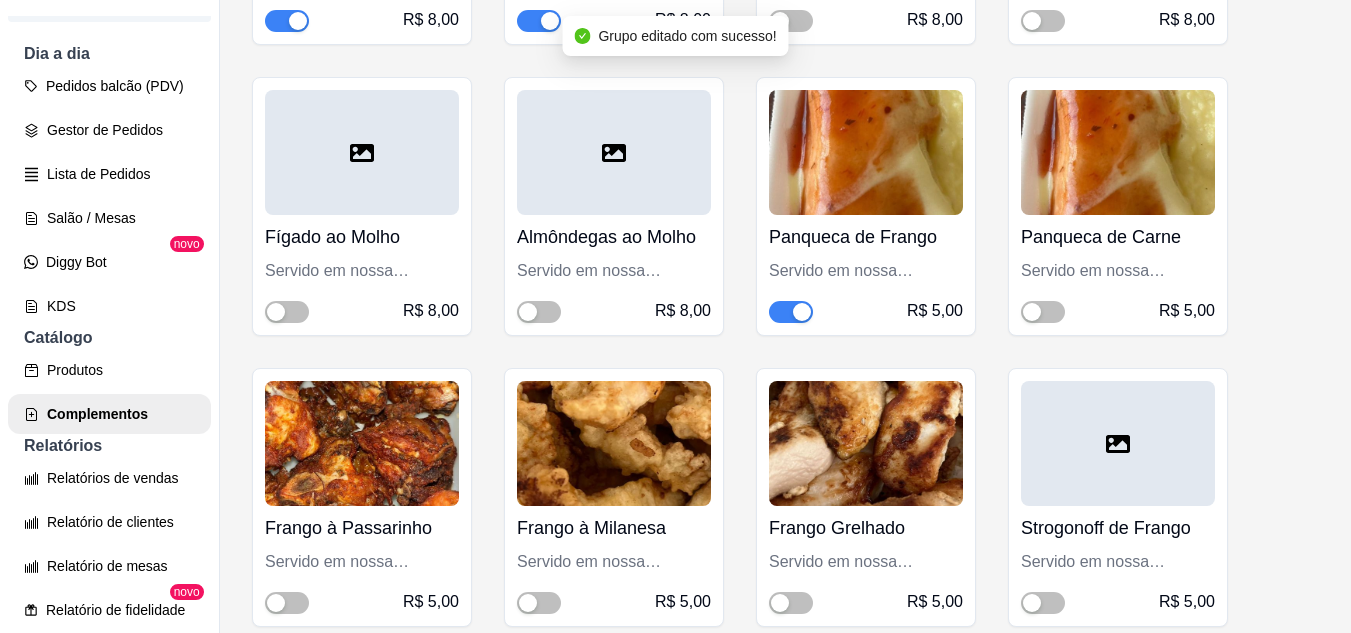click at bounding box center [791, 312] 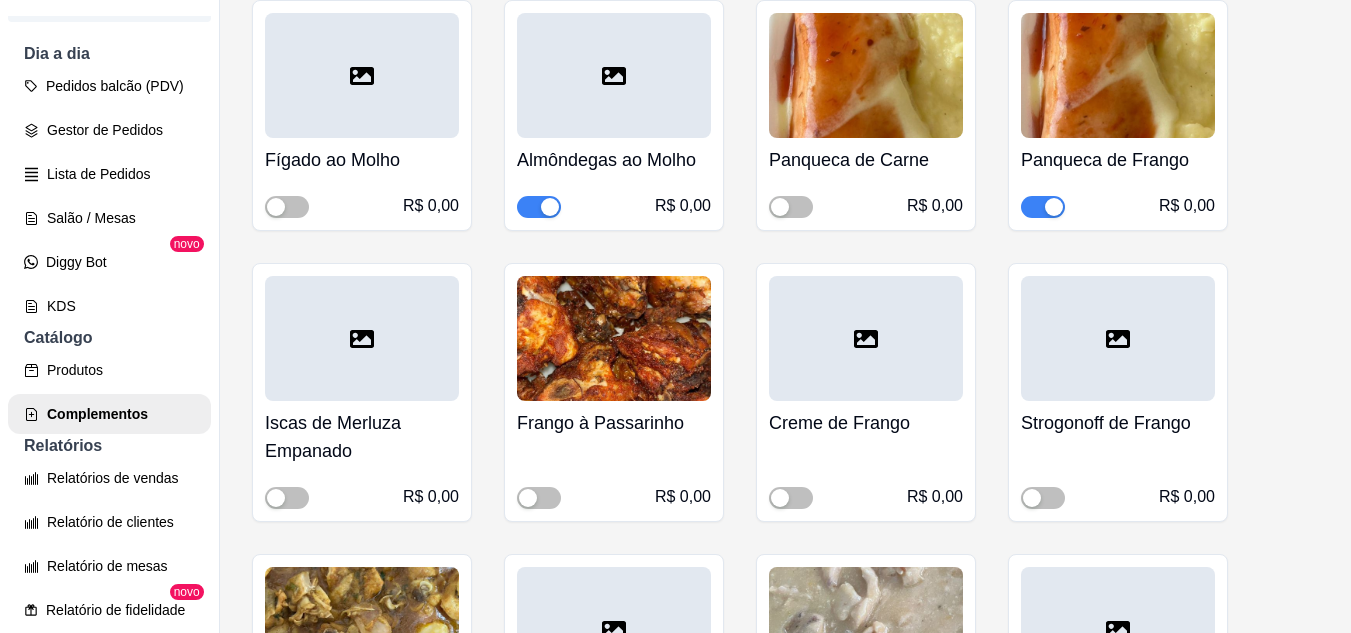 scroll, scrollTop: 10200, scrollLeft: 0, axis: vertical 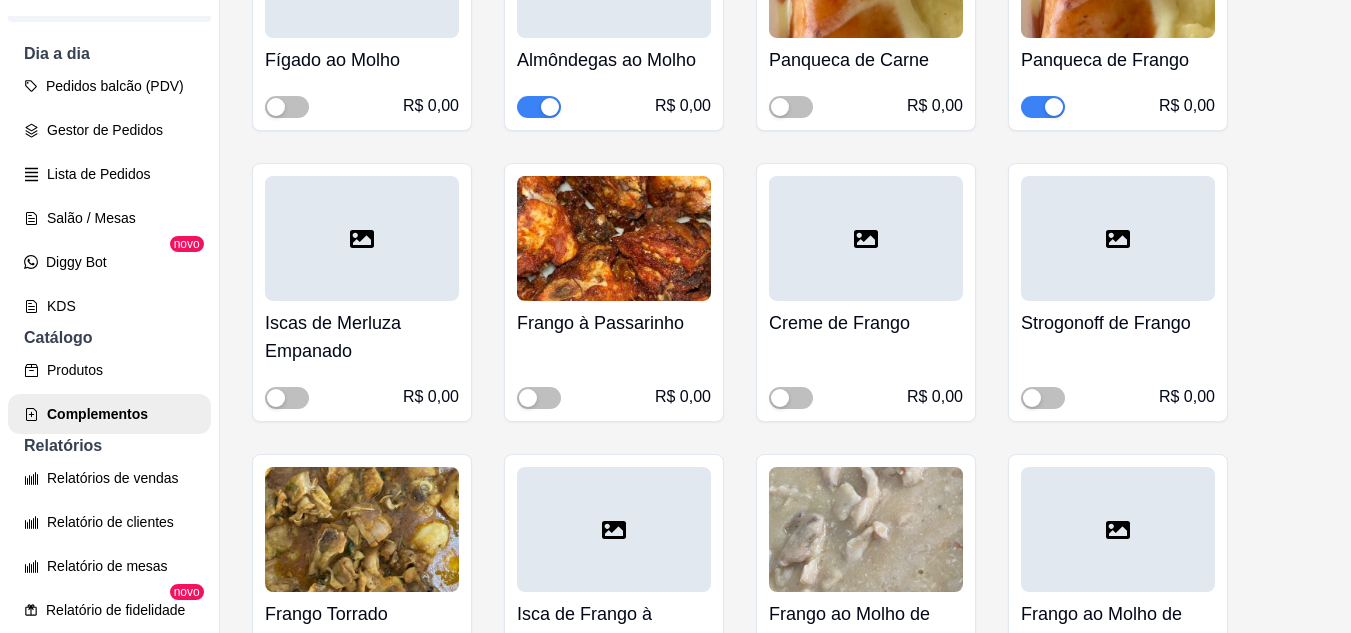 click at bounding box center [1043, 107] 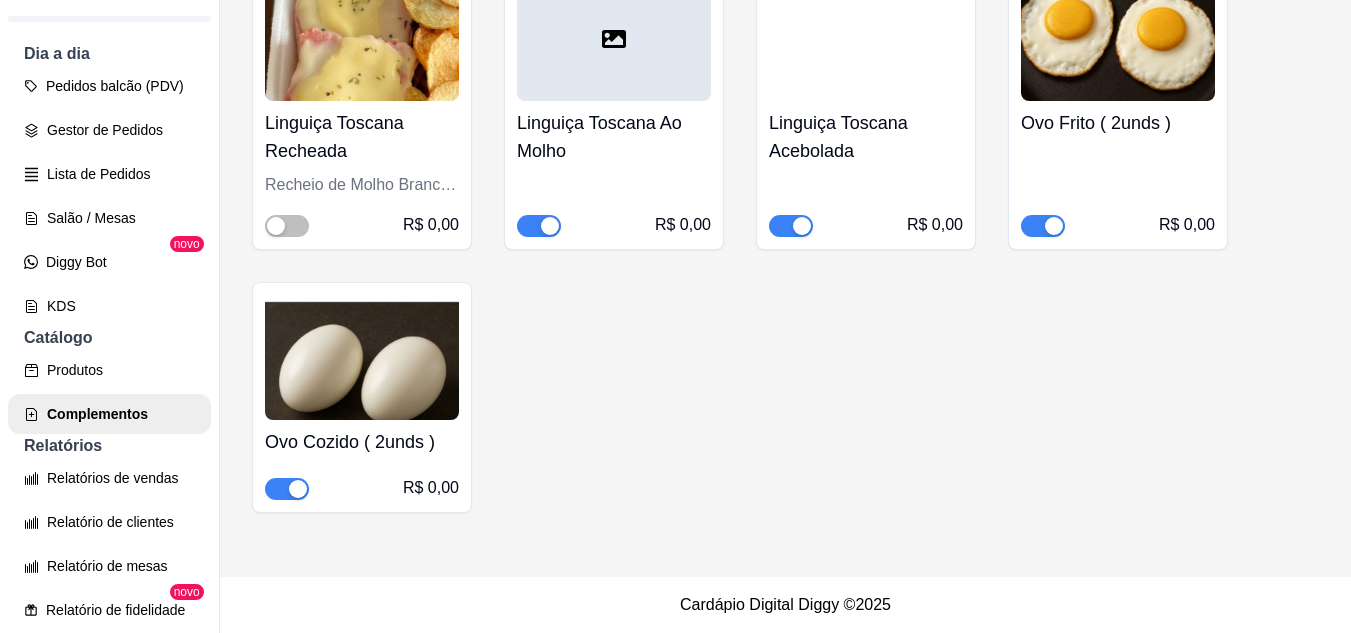 scroll, scrollTop: 11326, scrollLeft: 0, axis: vertical 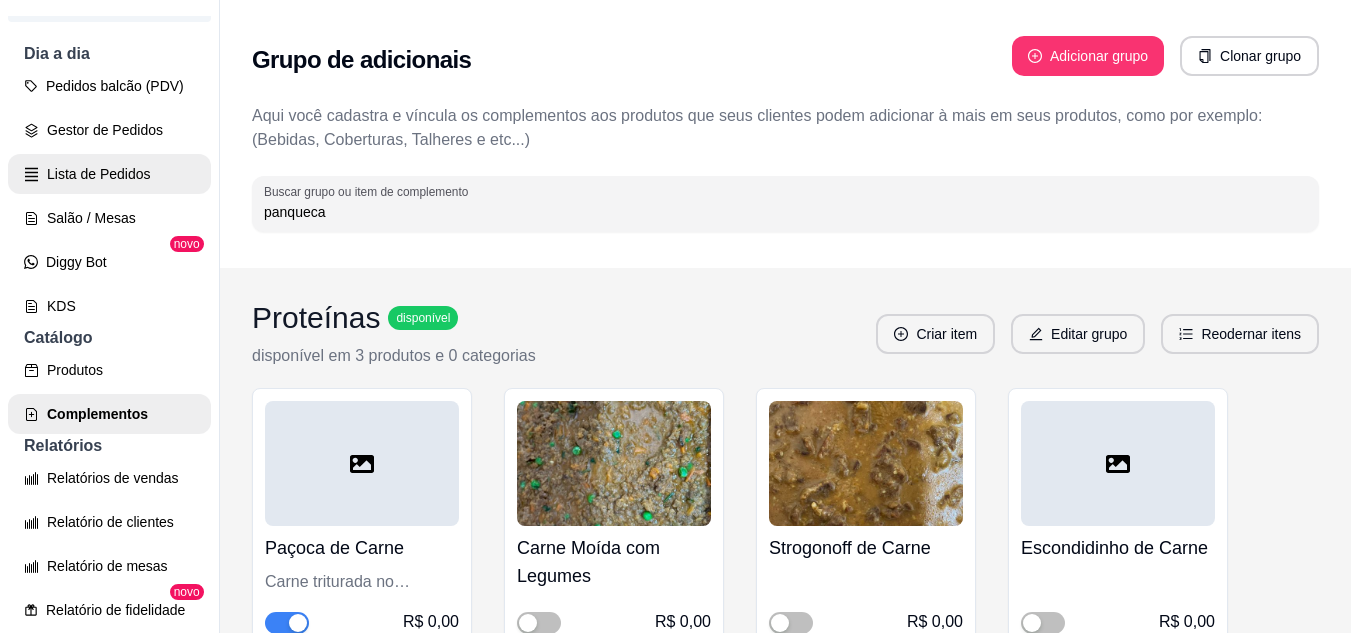drag, startPoint x: 416, startPoint y: 219, endPoint x: 68, endPoint y: 211, distance: 348.09195 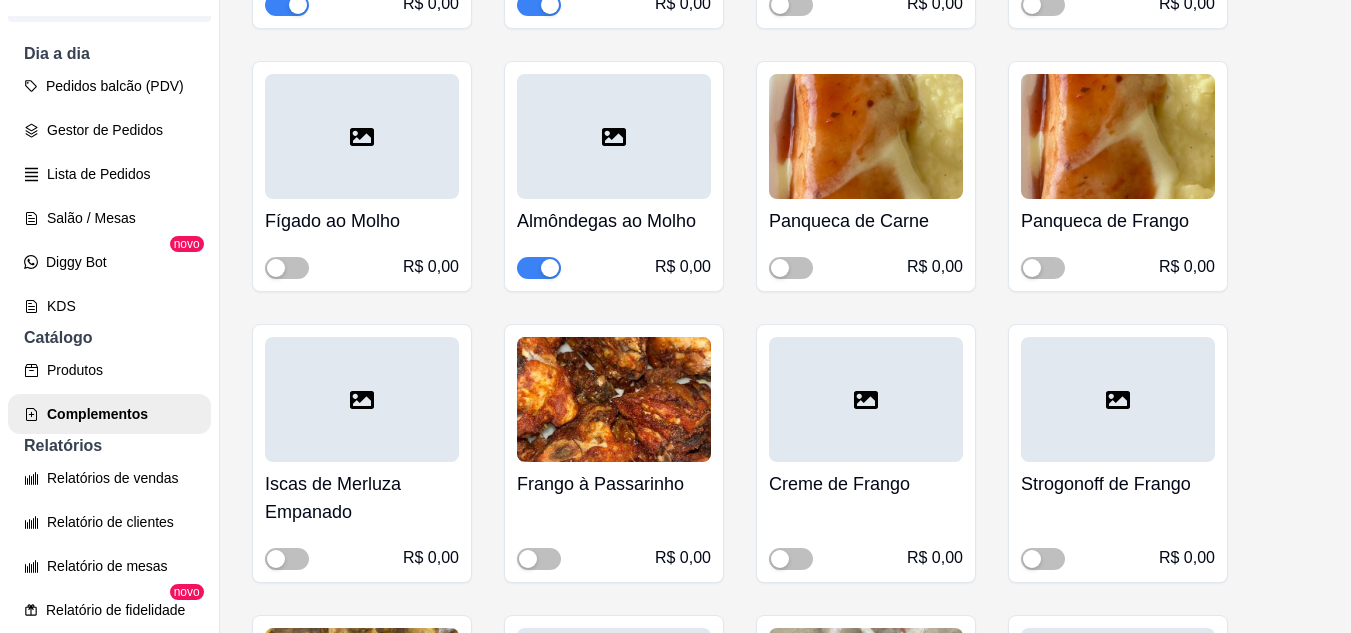 scroll, scrollTop: 1100, scrollLeft: 0, axis: vertical 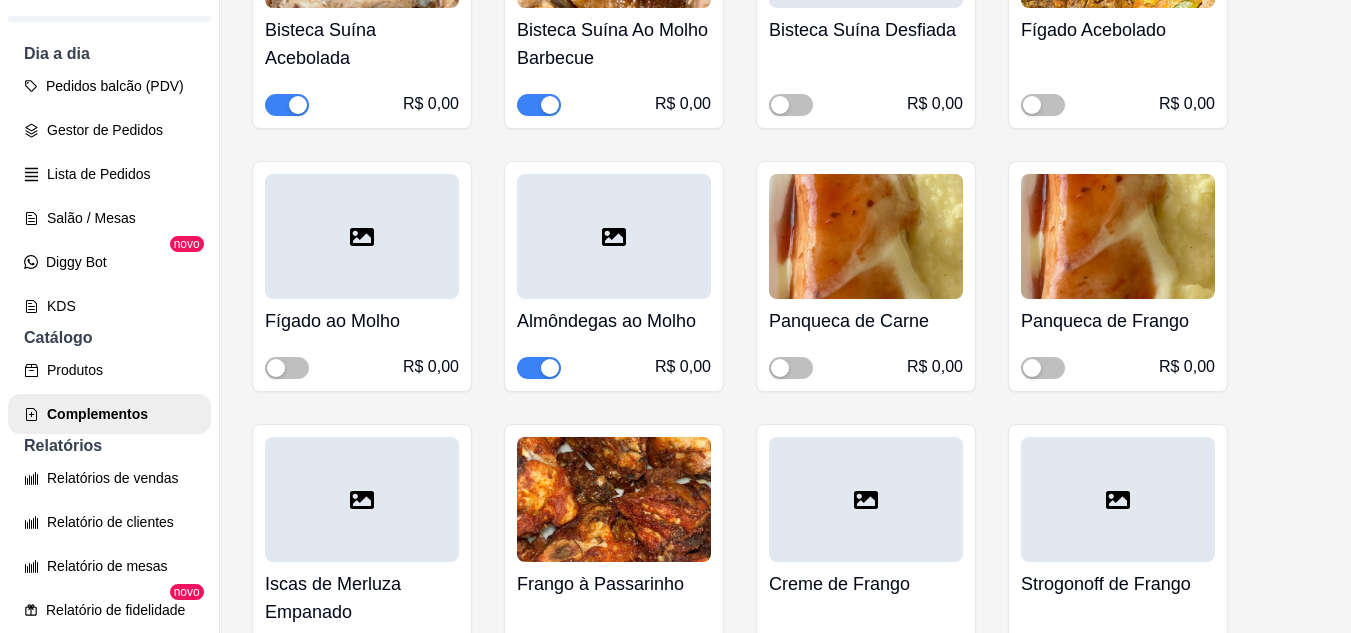 type on "almôn" 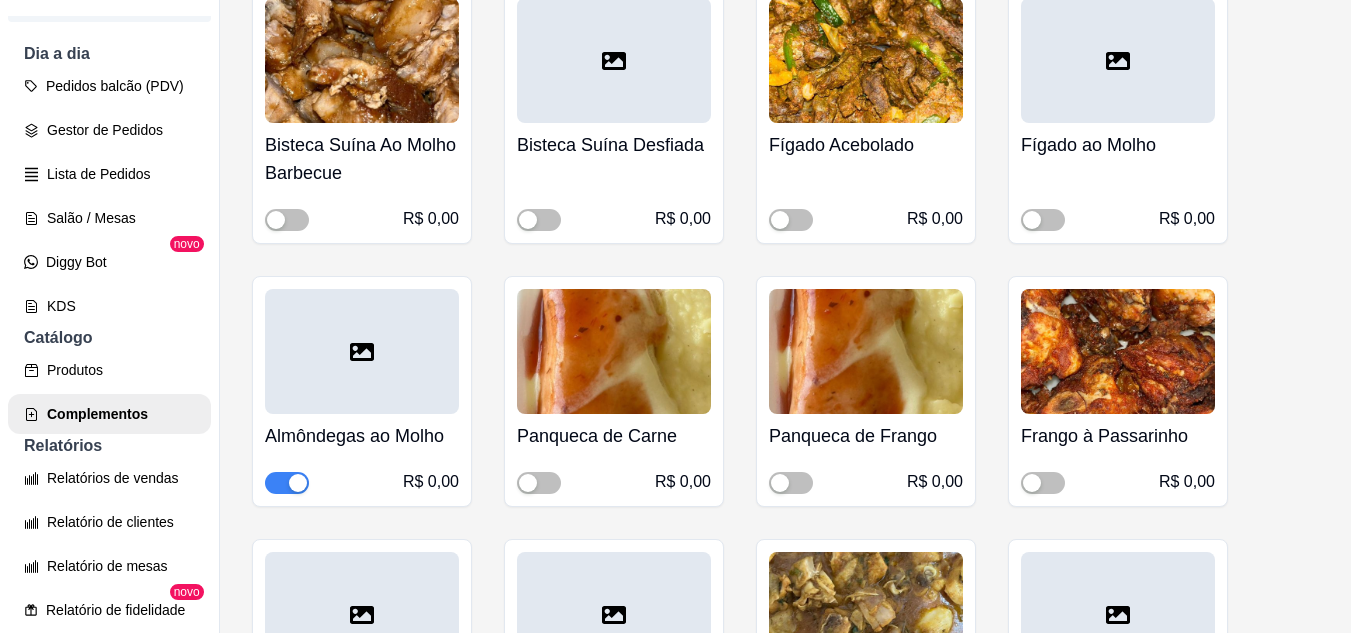 scroll, scrollTop: 7700, scrollLeft: 0, axis: vertical 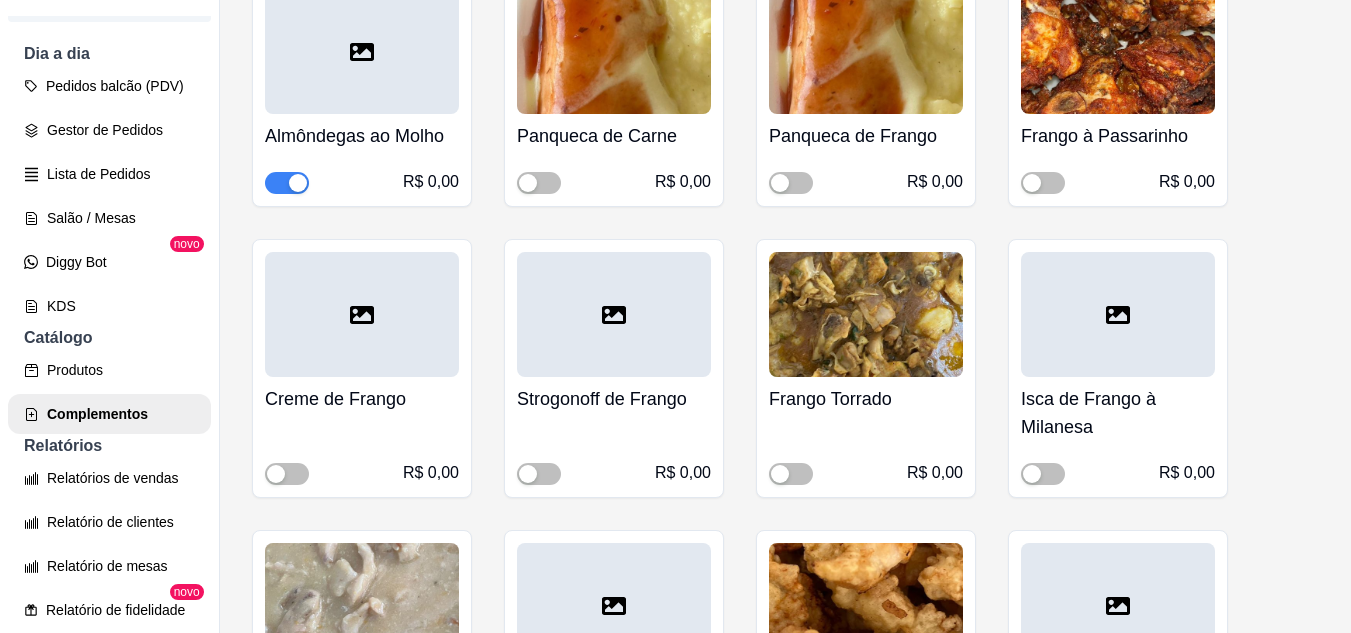 click at bounding box center [298, 183] 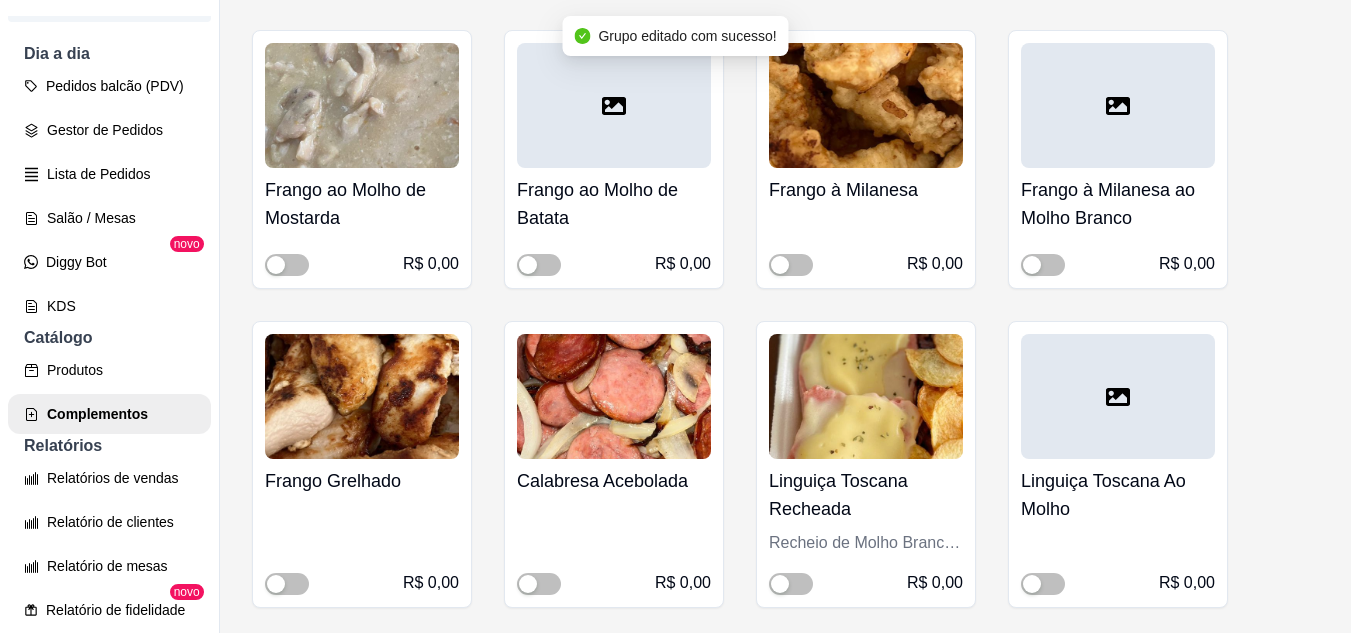 scroll, scrollTop: 8500, scrollLeft: 0, axis: vertical 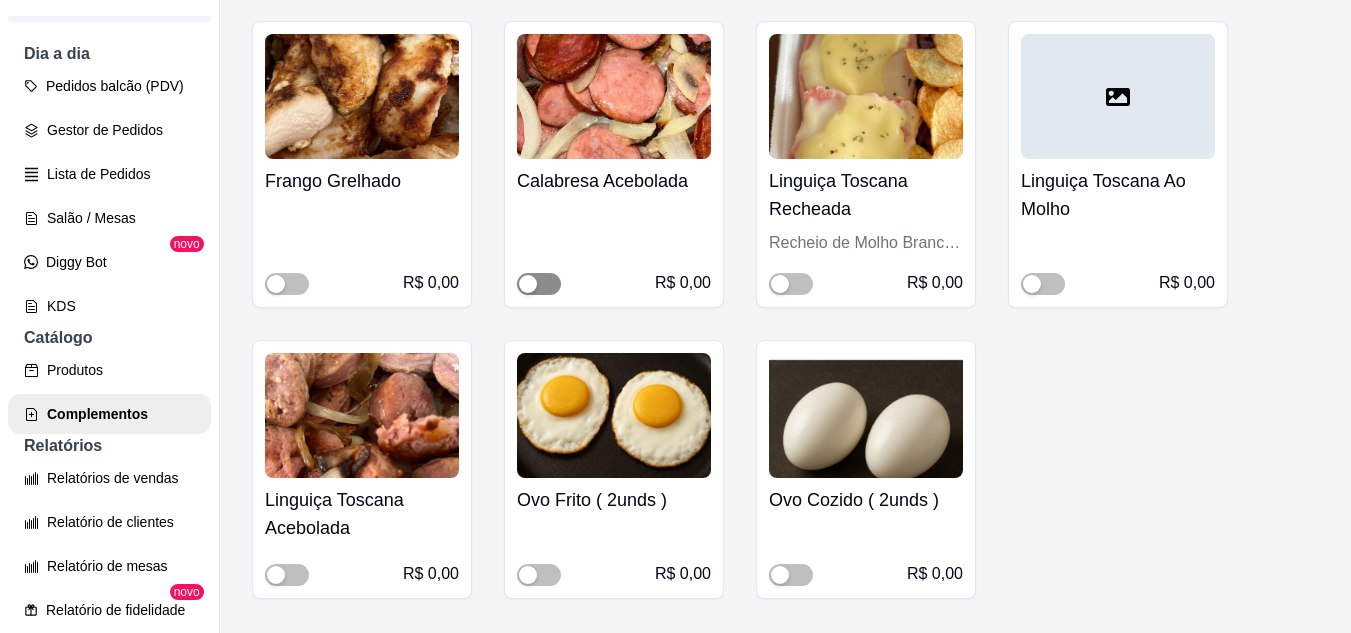 click at bounding box center [528, 284] 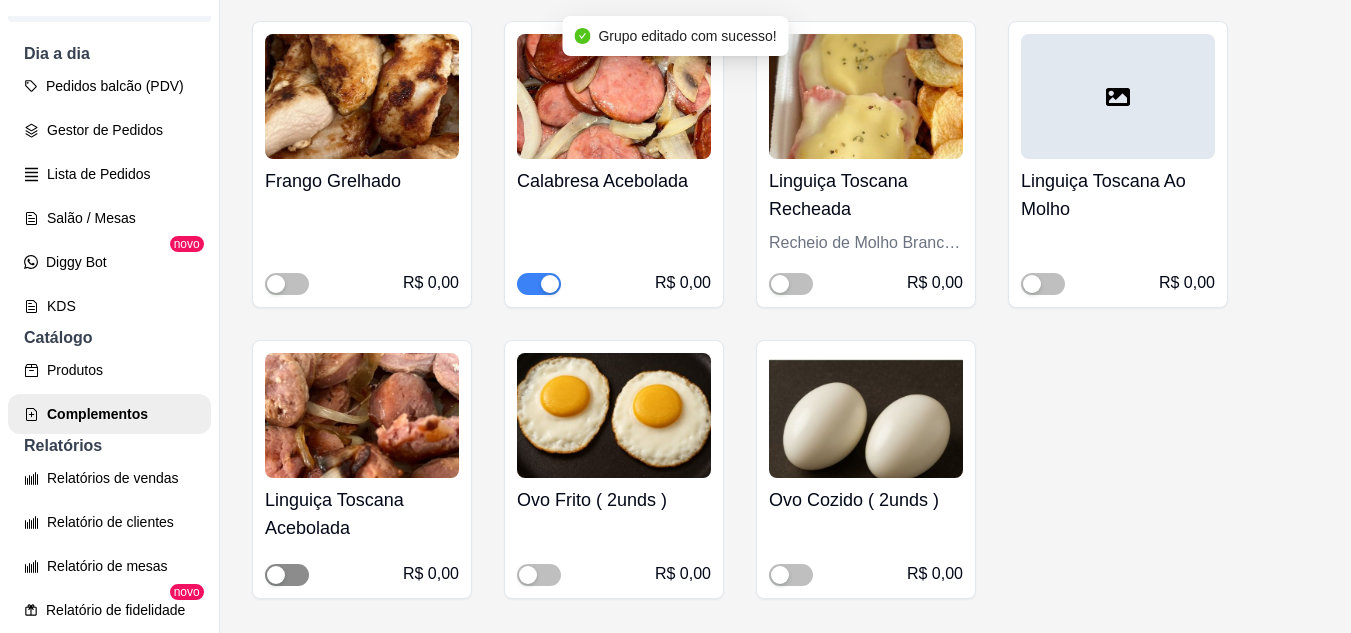 click at bounding box center (287, 575) 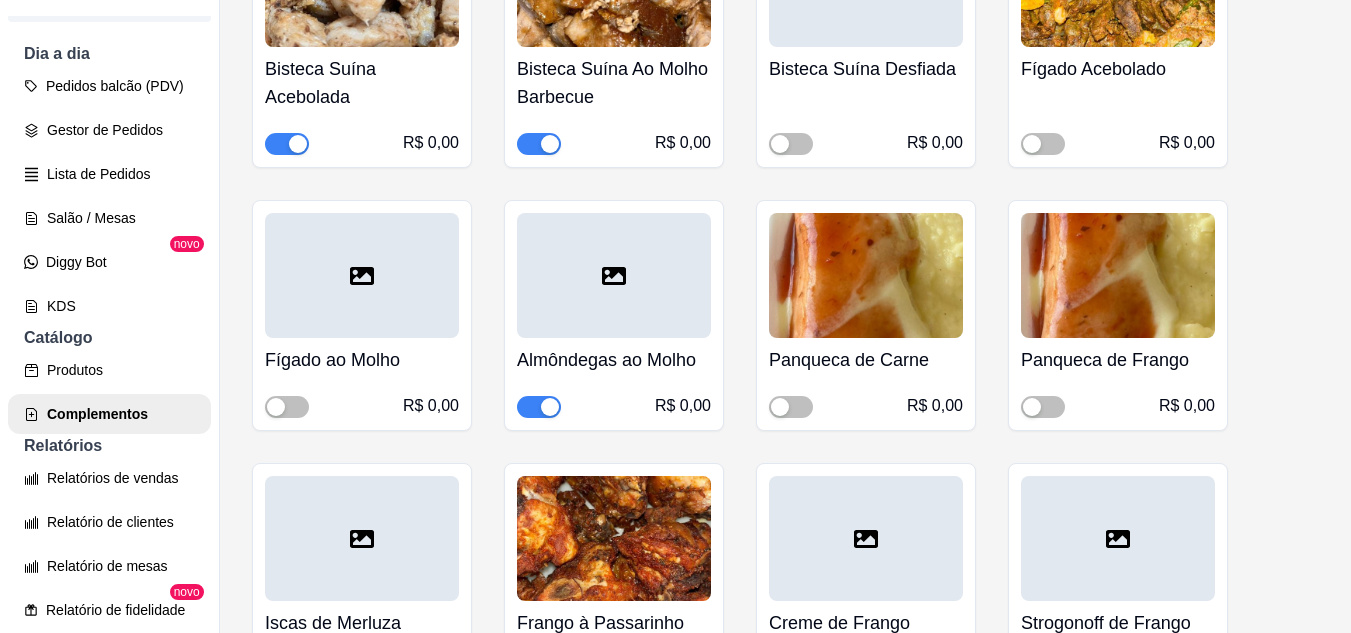 scroll, scrollTop: 10000, scrollLeft: 0, axis: vertical 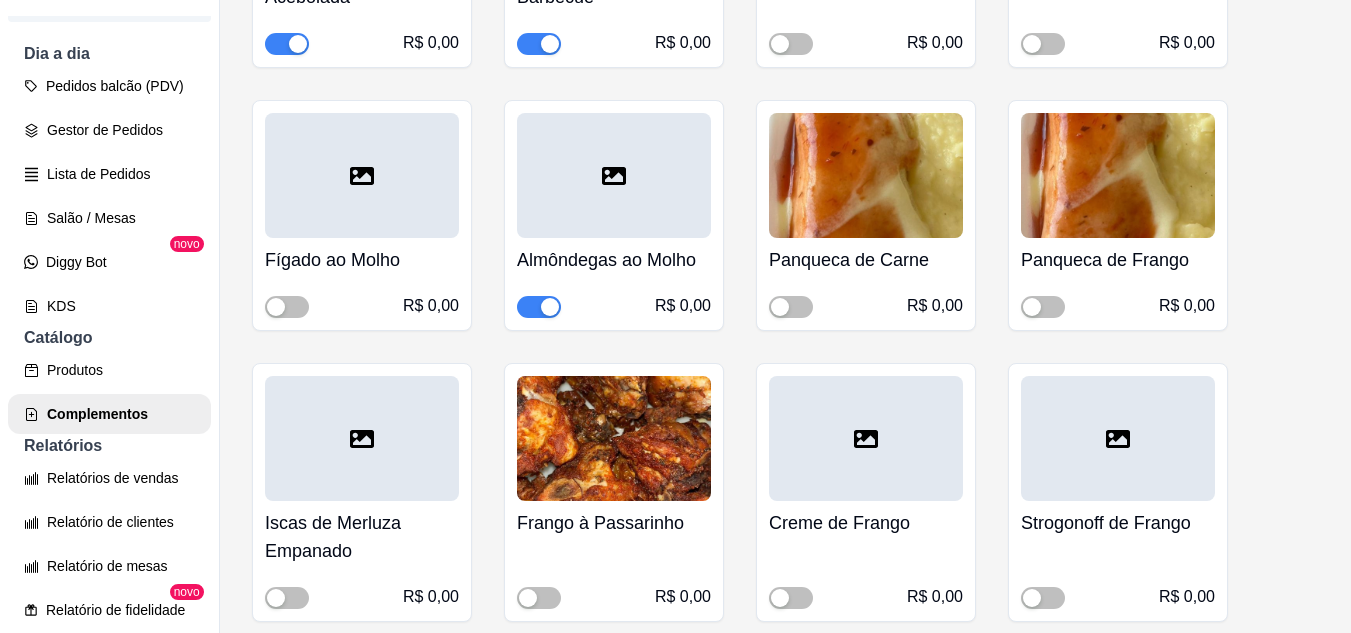 click at bounding box center [539, 307] 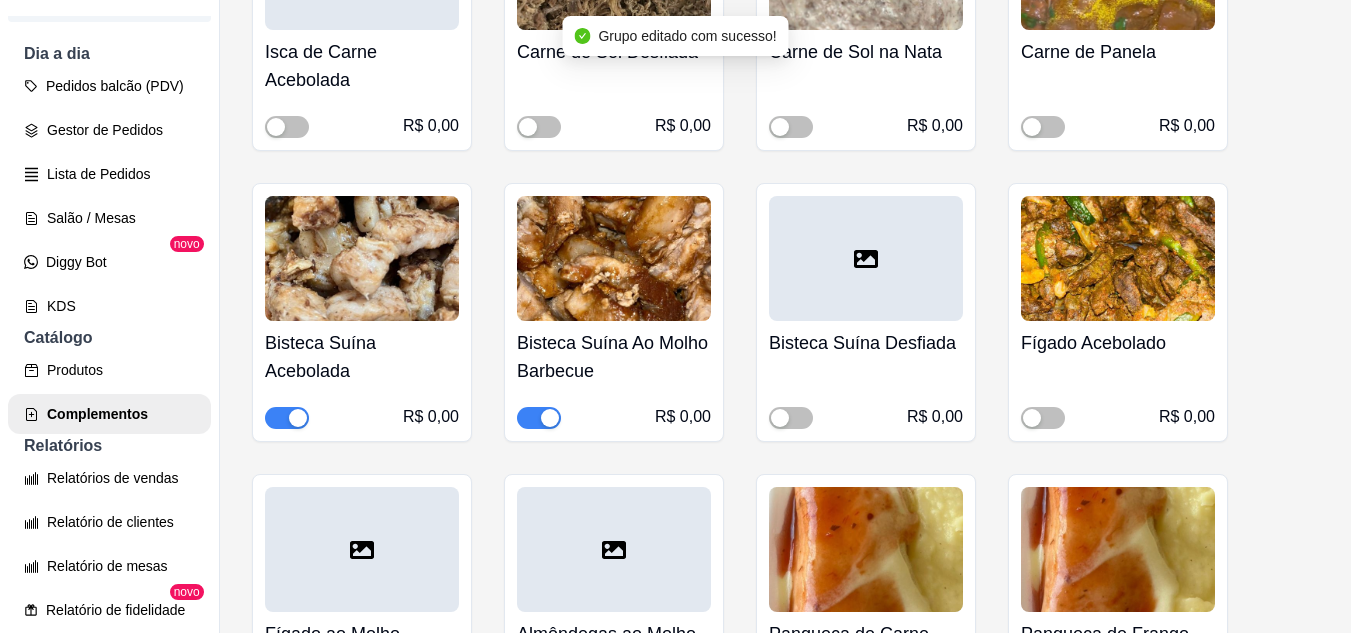 scroll, scrollTop: 8526, scrollLeft: 0, axis: vertical 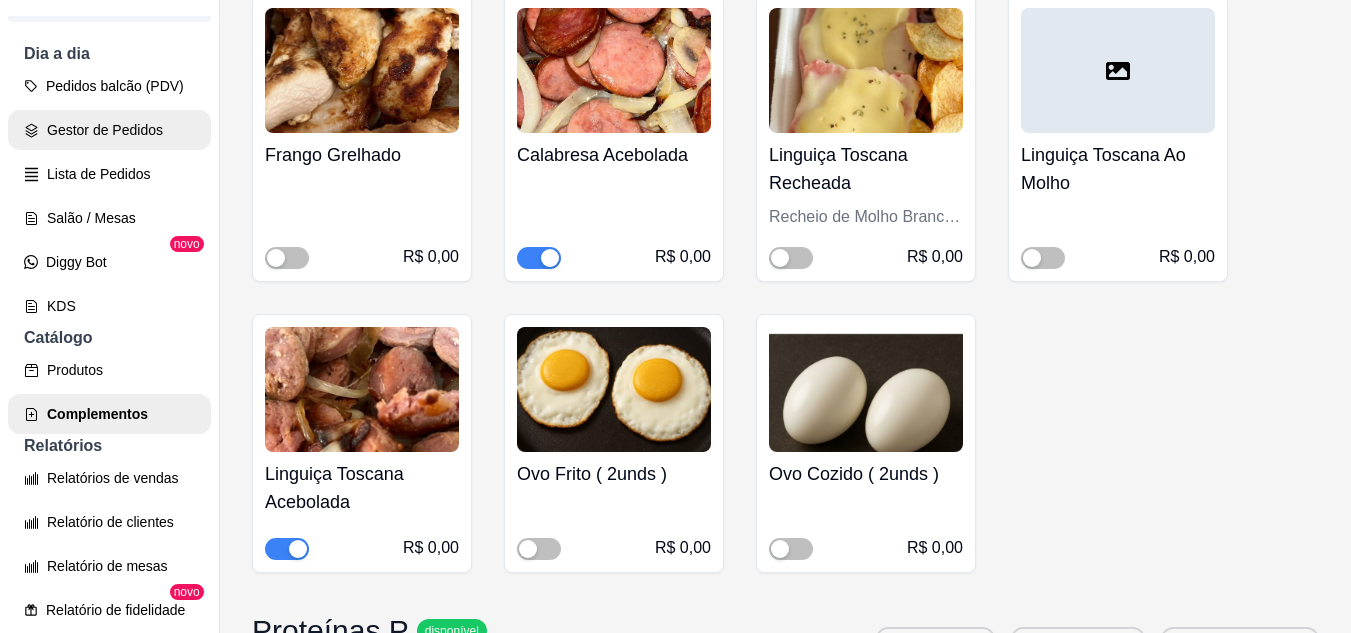 click on "Gestor de Pedidos" at bounding box center [109, 130] 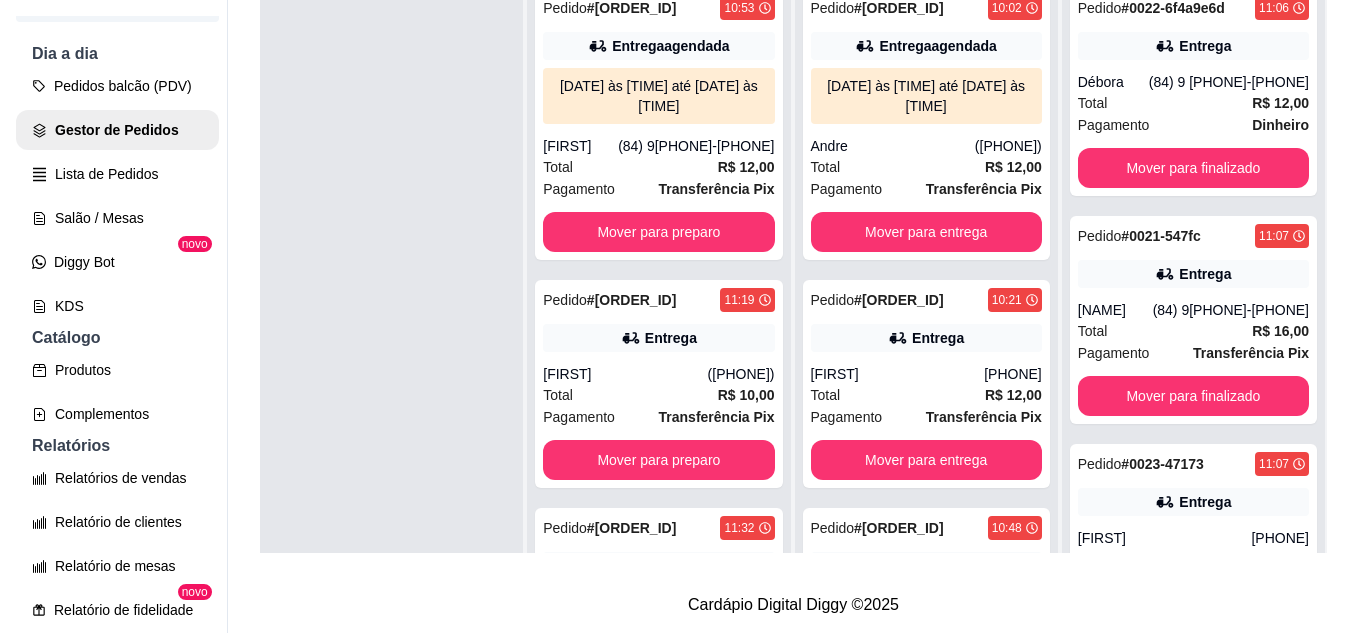 scroll, scrollTop: 0, scrollLeft: 0, axis: both 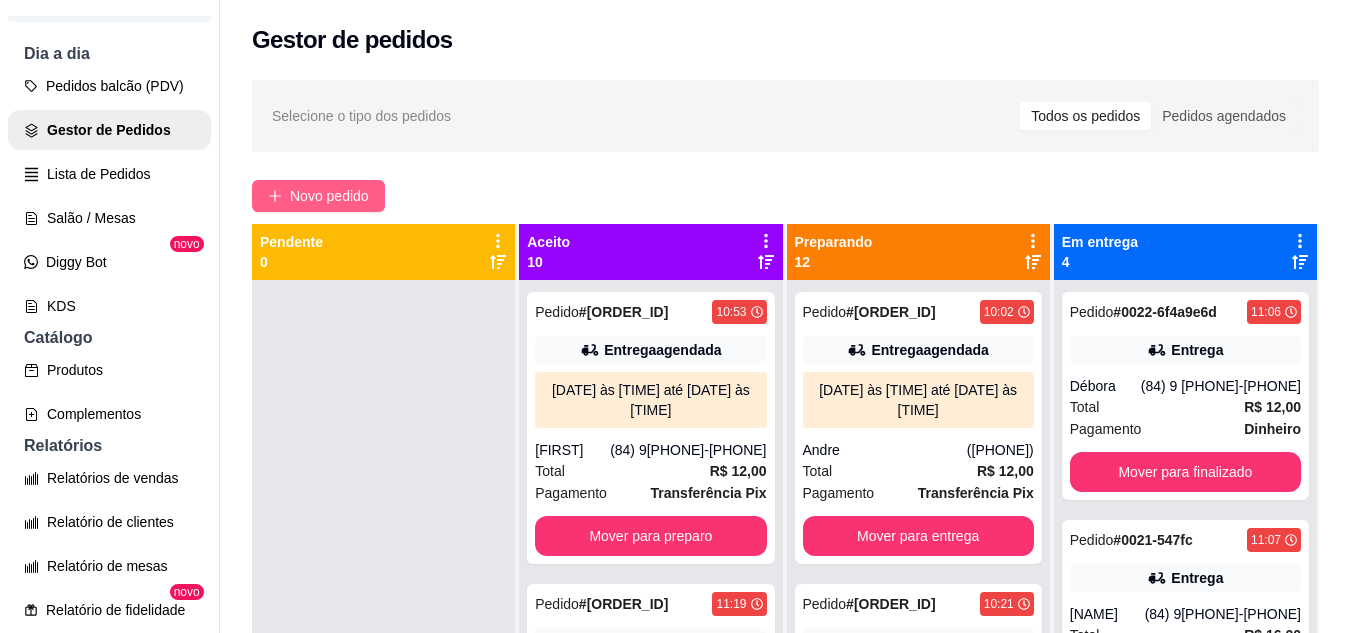 click on "Novo pedido" at bounding box center [329, 196] 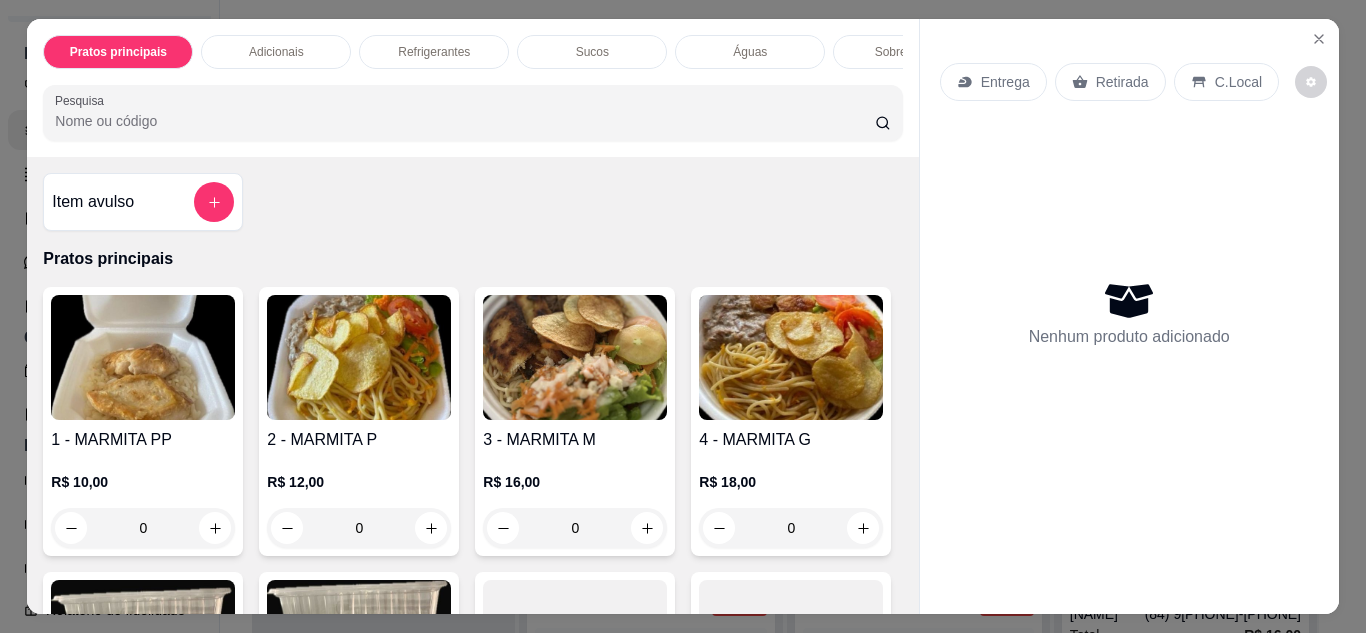 click on "Retirada" at bounding box center (1110, 82) 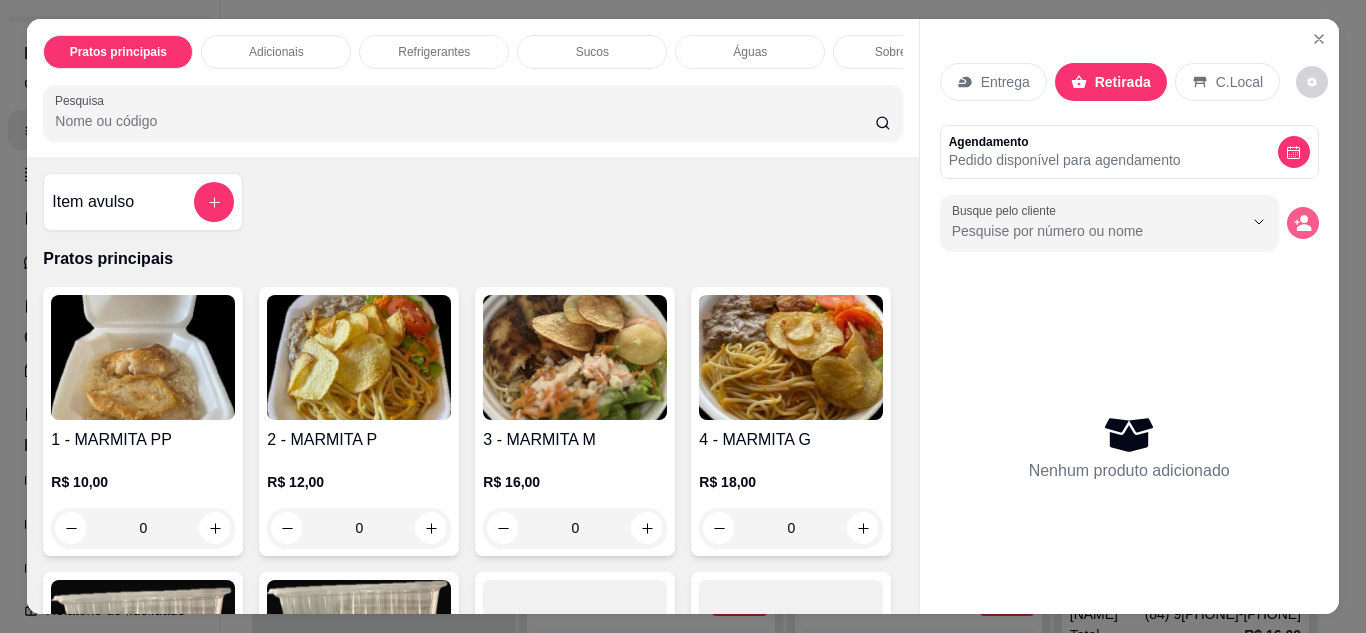 click 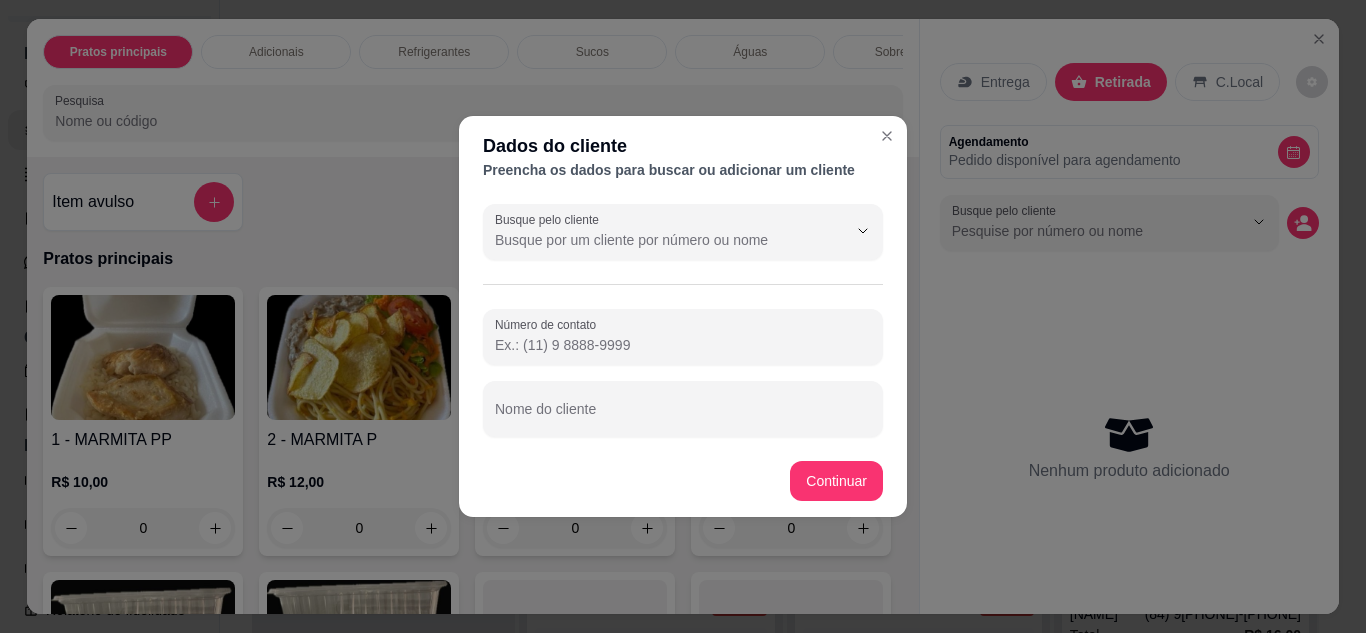click on "Número de contato" at bounding box center (683, 345) 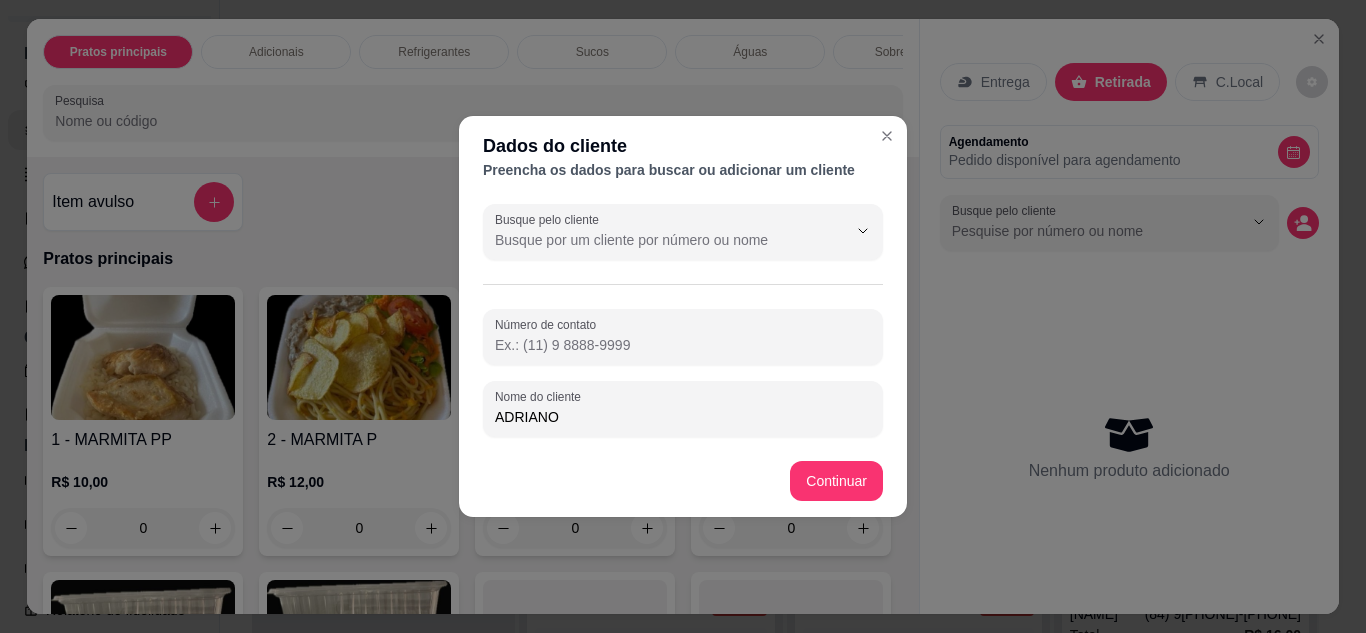 type on "ADRIANO" 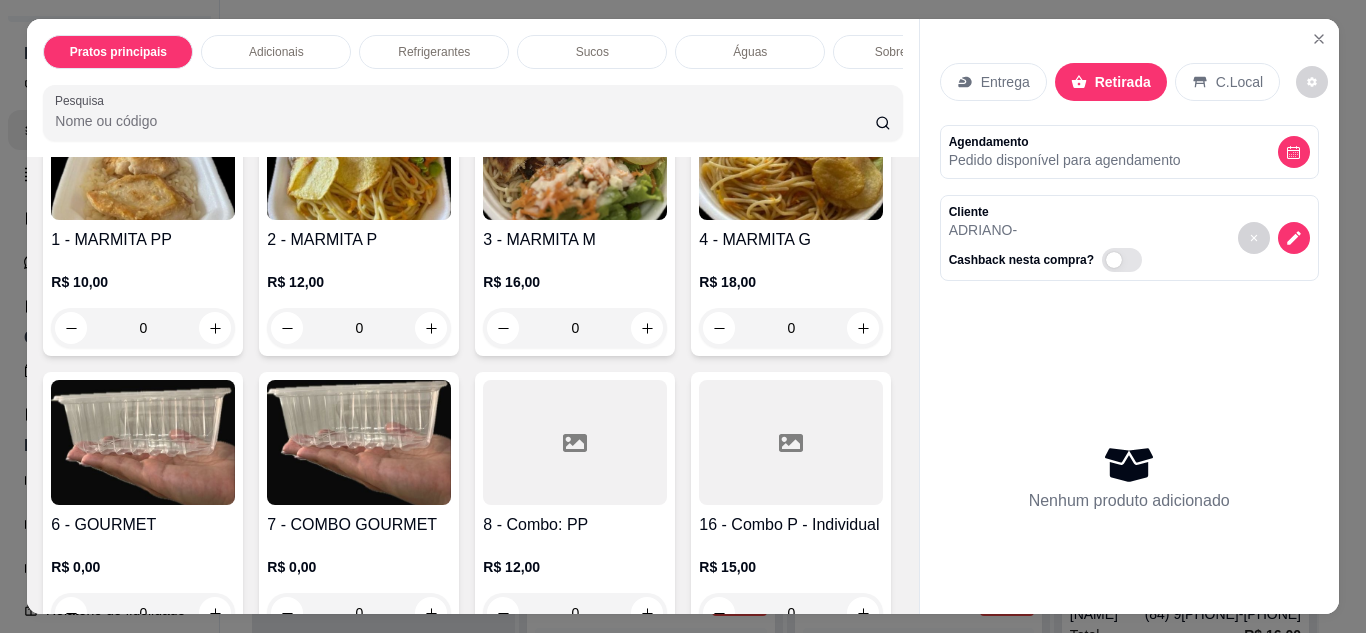 scroll, scrollTop: 300, scrollLeft: 0, axis: vertical 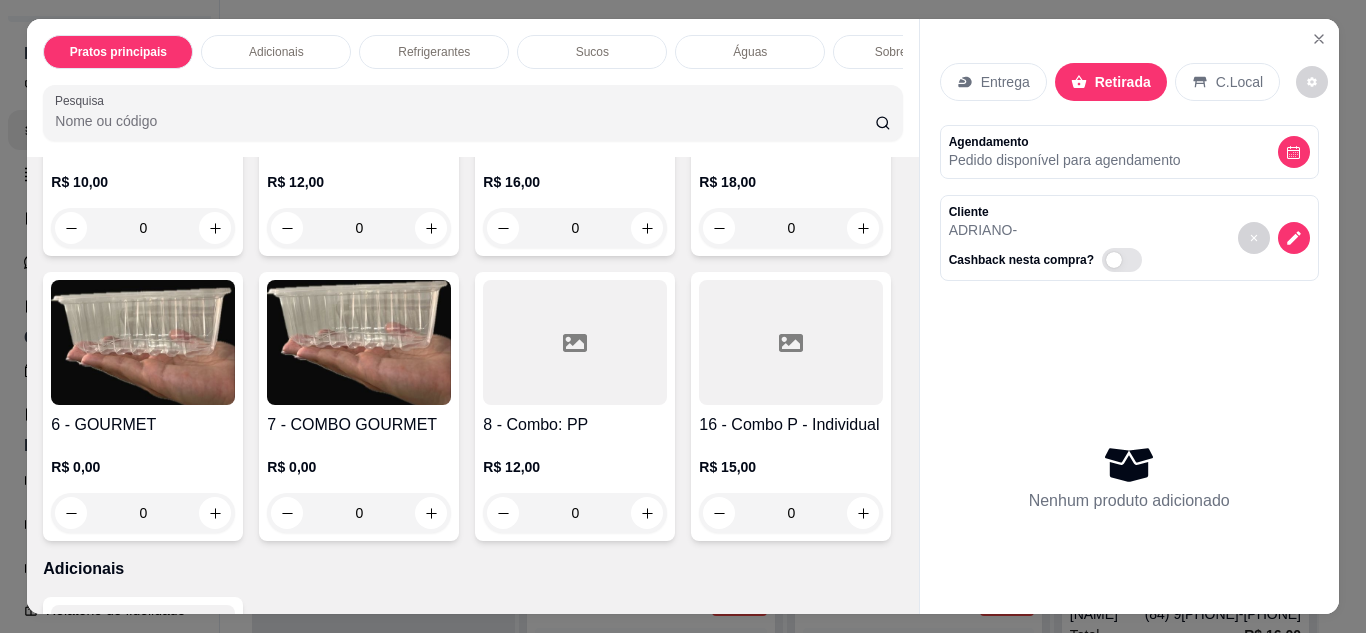 click at bounding box center (791, 57) 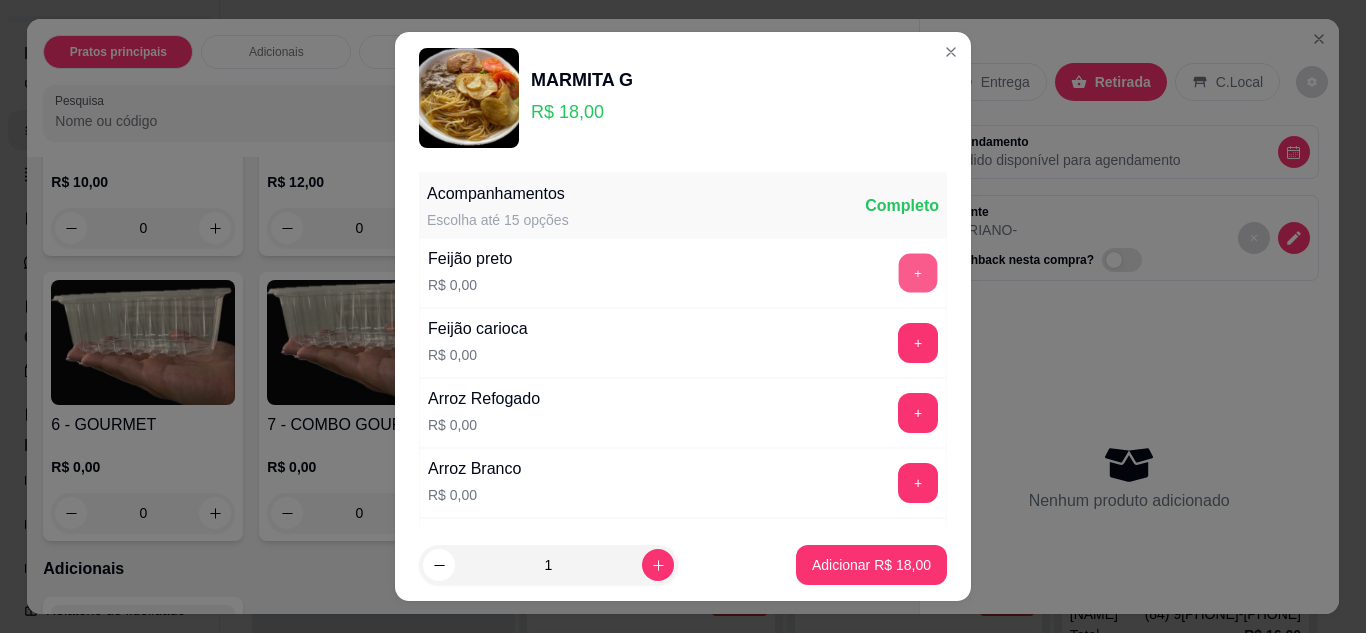 click on "+" at bounding box center (918, 272) 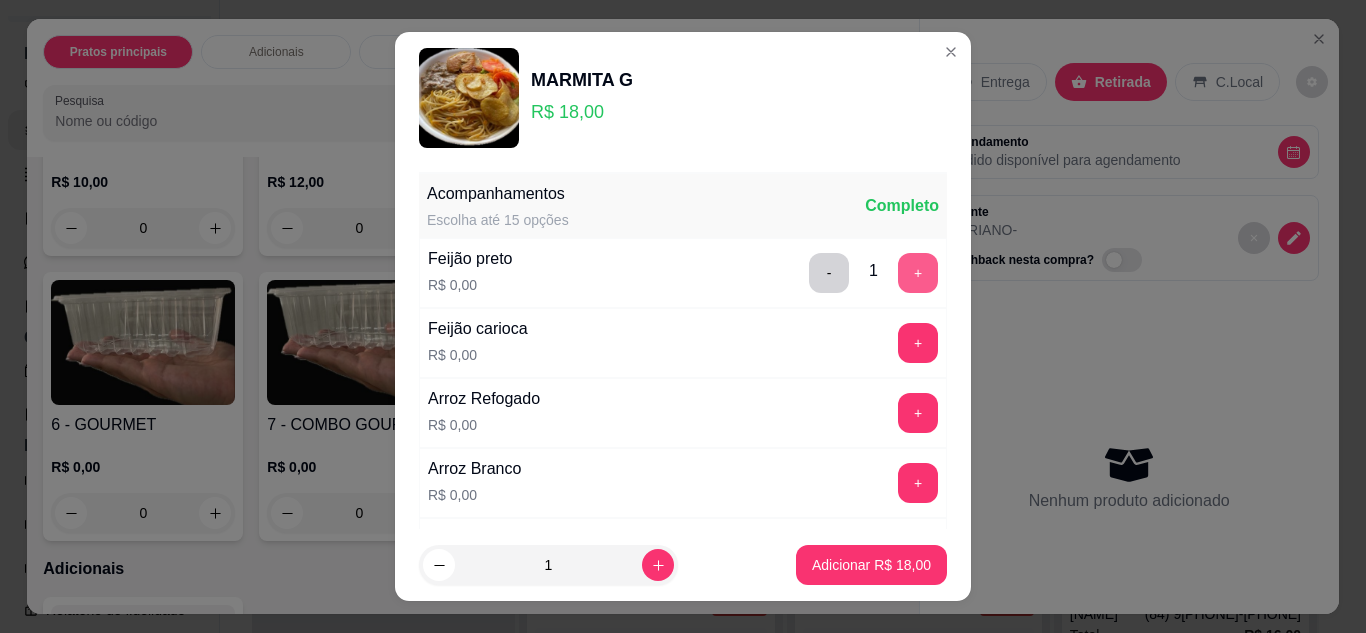 scroll, scrollTop: 100, scrollLeft: 0, axis: vertical 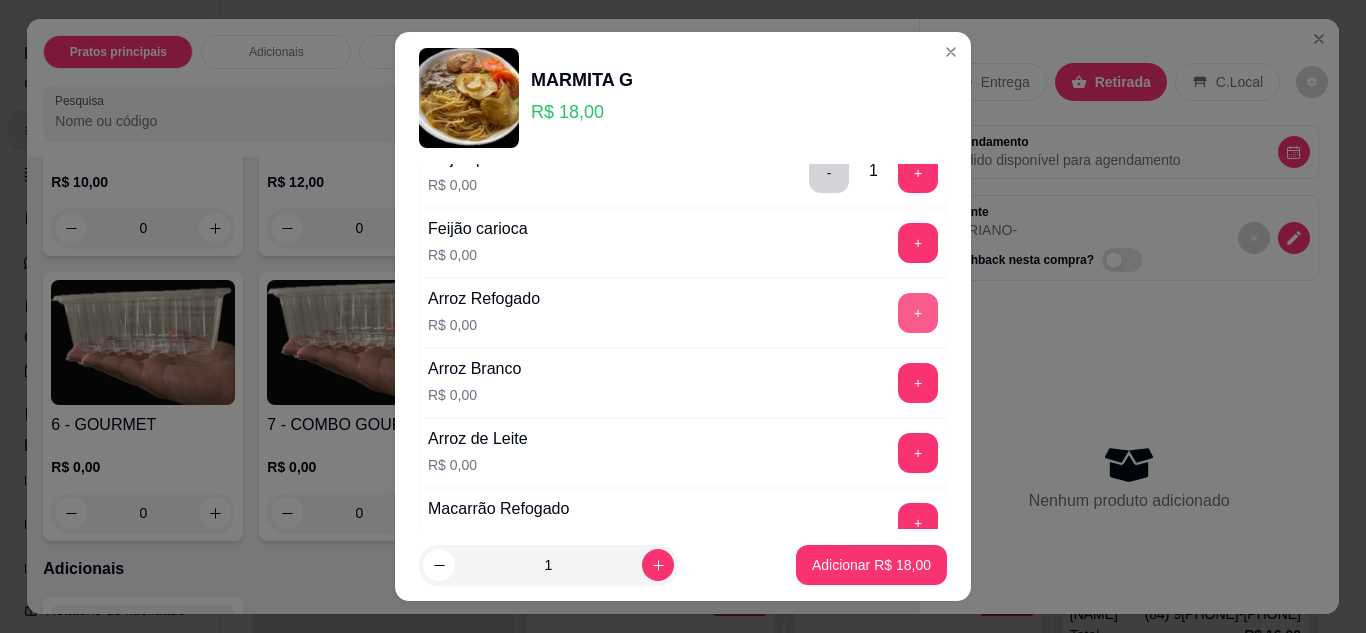 click on "+" at bounding box center (918, 313) 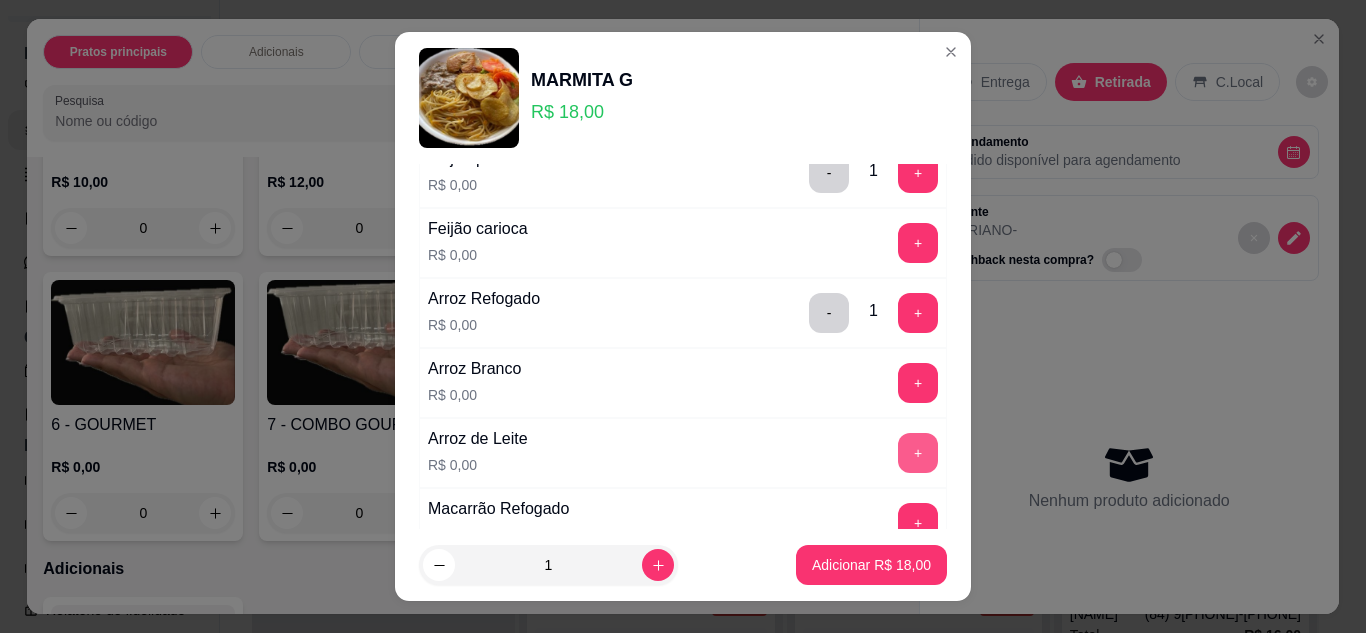 scroll, scrollTop: 200, scrollLeft: 0, axis: vertical 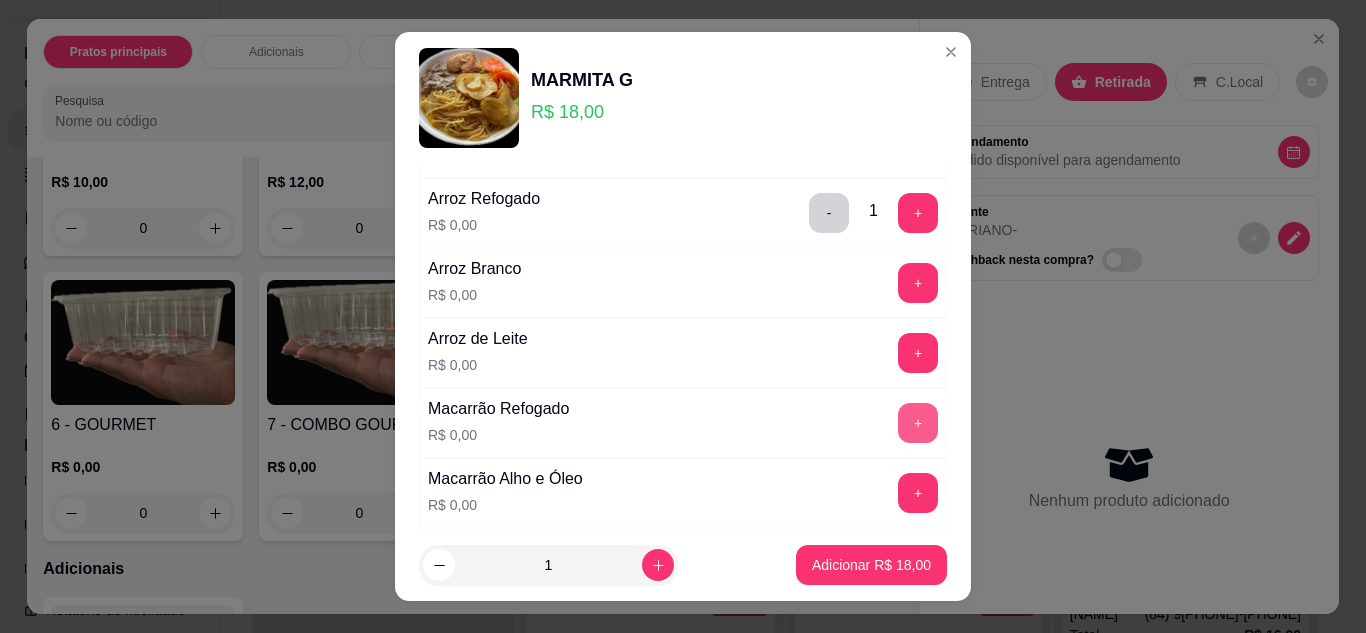 click on "+" at bounding box center (918, 423) 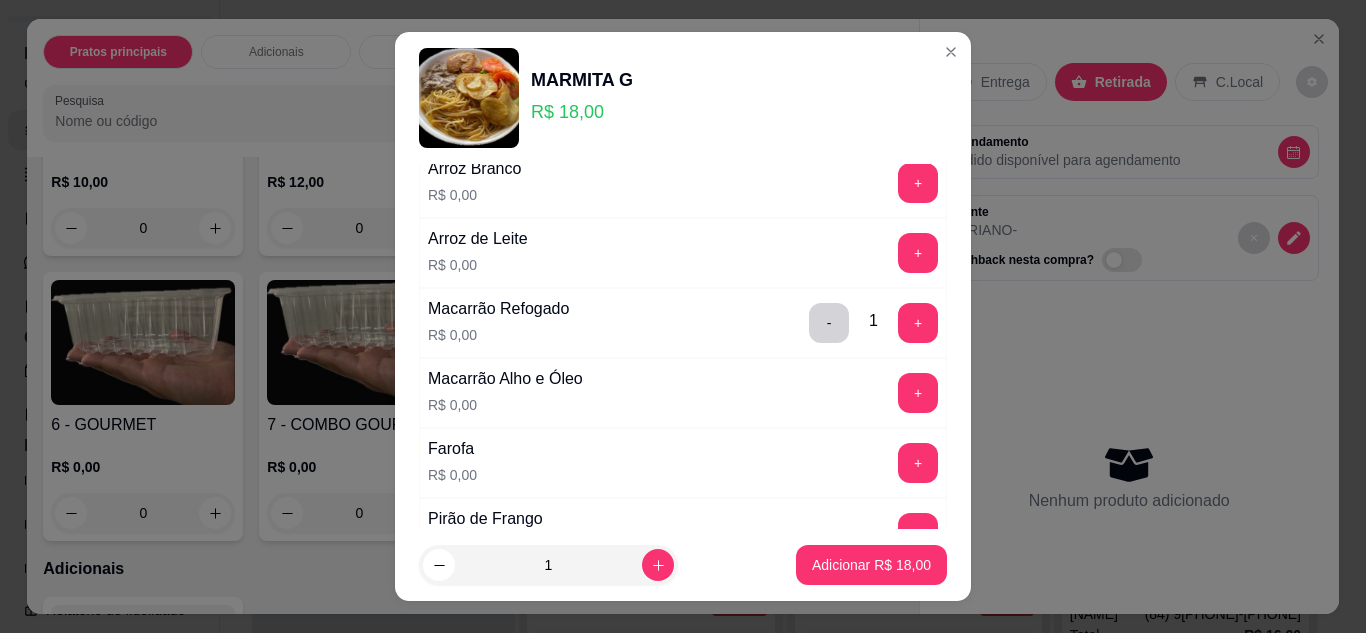 scroll, scrollTop: 200, scrollLeft: 0, axis: vertical 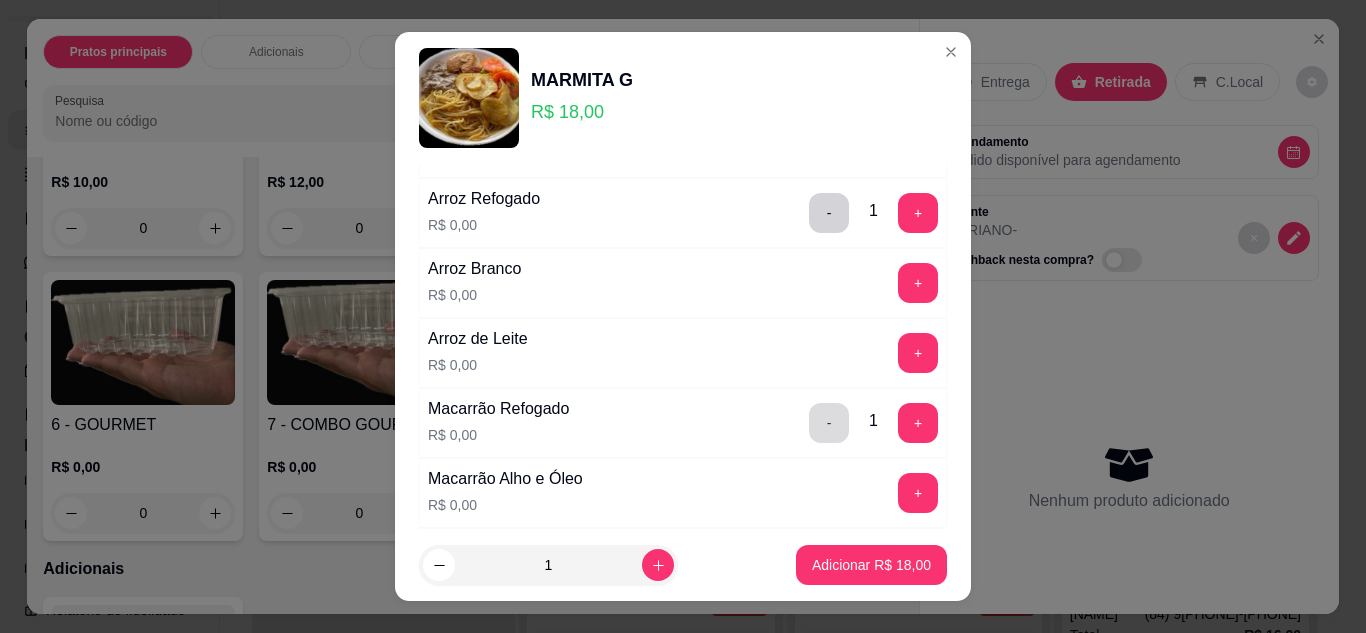 click on "-" at bounding box center [829, 423] 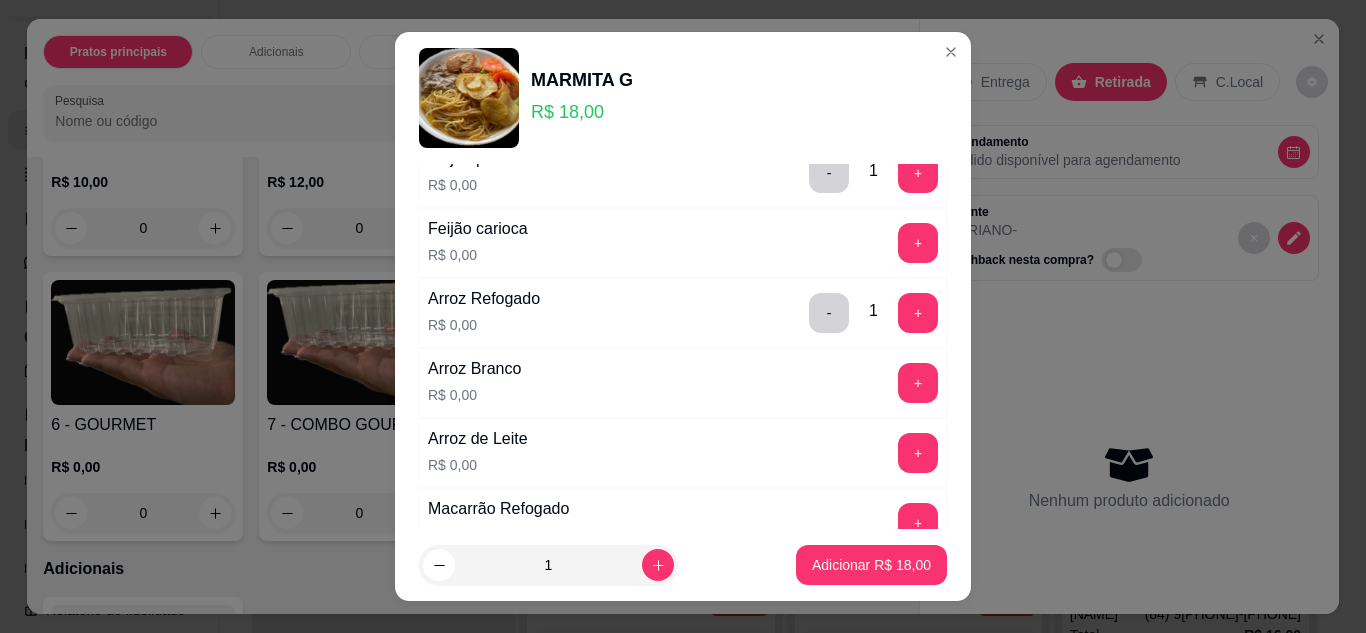 scroll, scrollTop: 0, scrollLeft: 0, axis: both 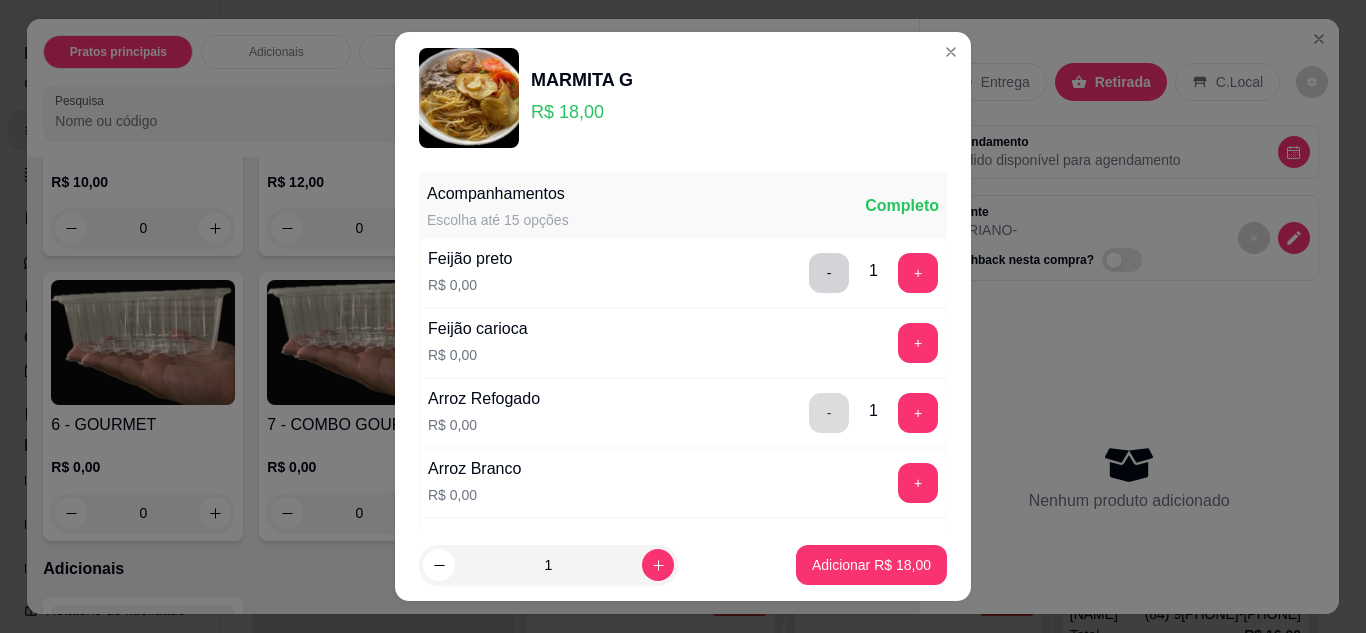 click on "-" at bounding box center (829, 413) 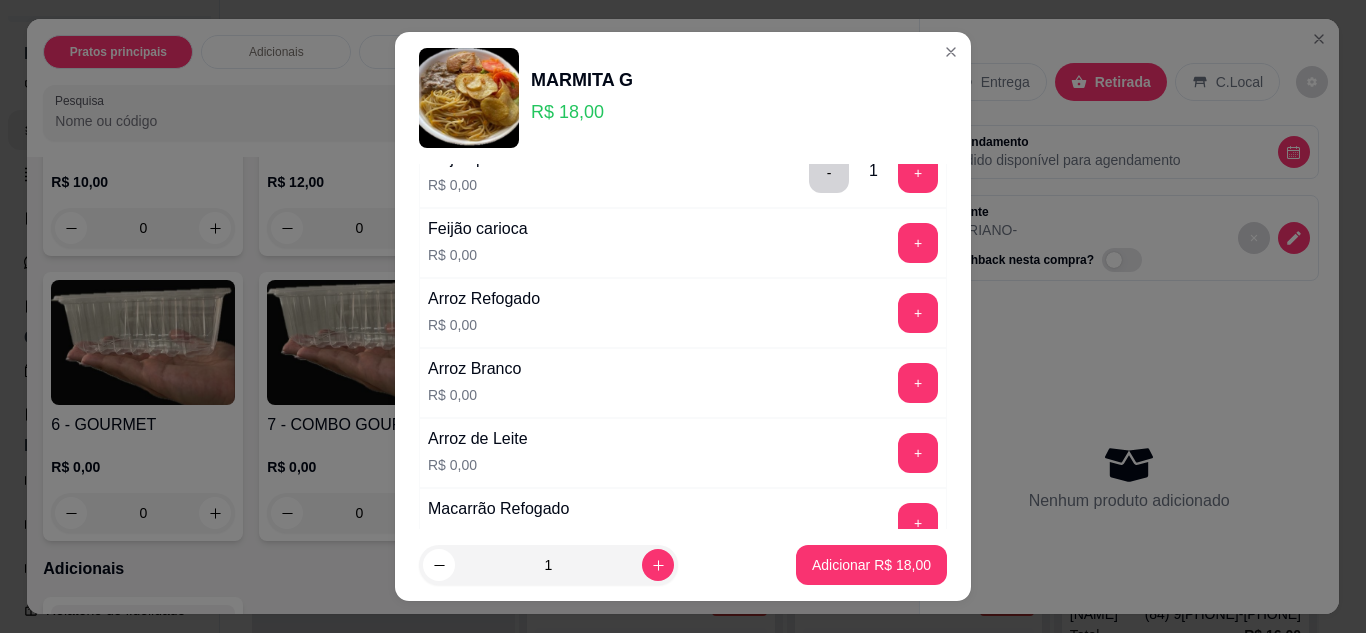 scroll, scrollTop: 200, scrollLeft: 0, axis: vertical 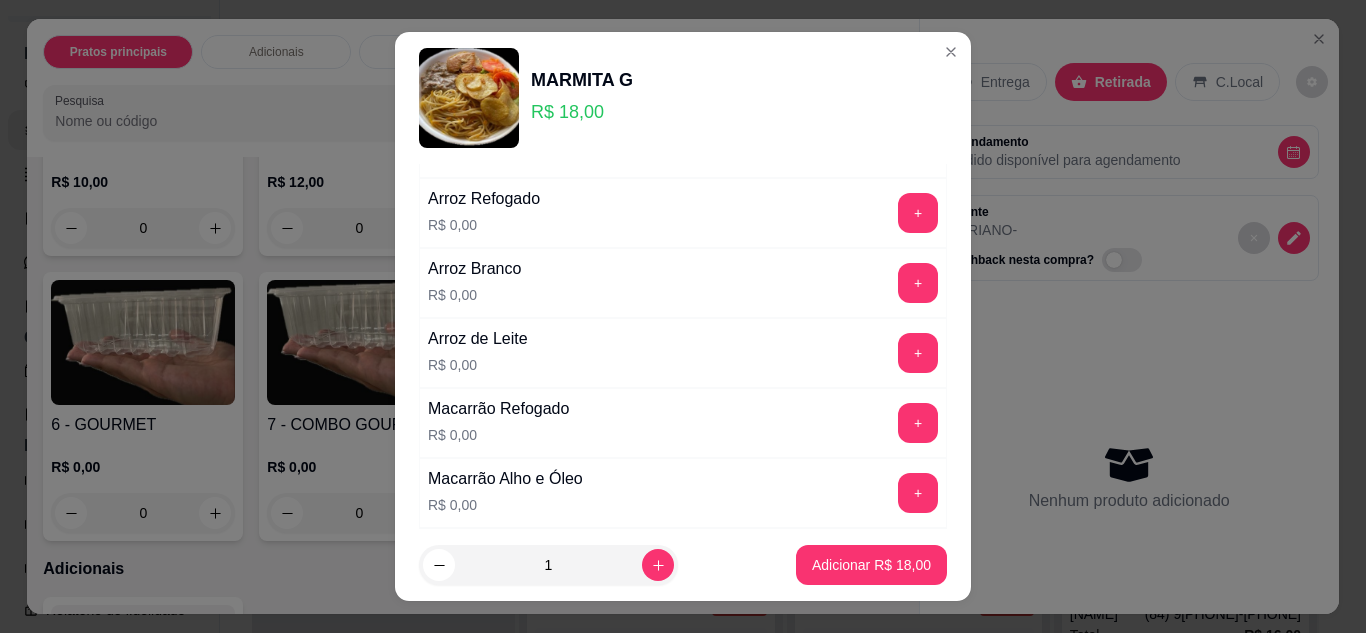 click on "+" at bounding box center (918, 353) 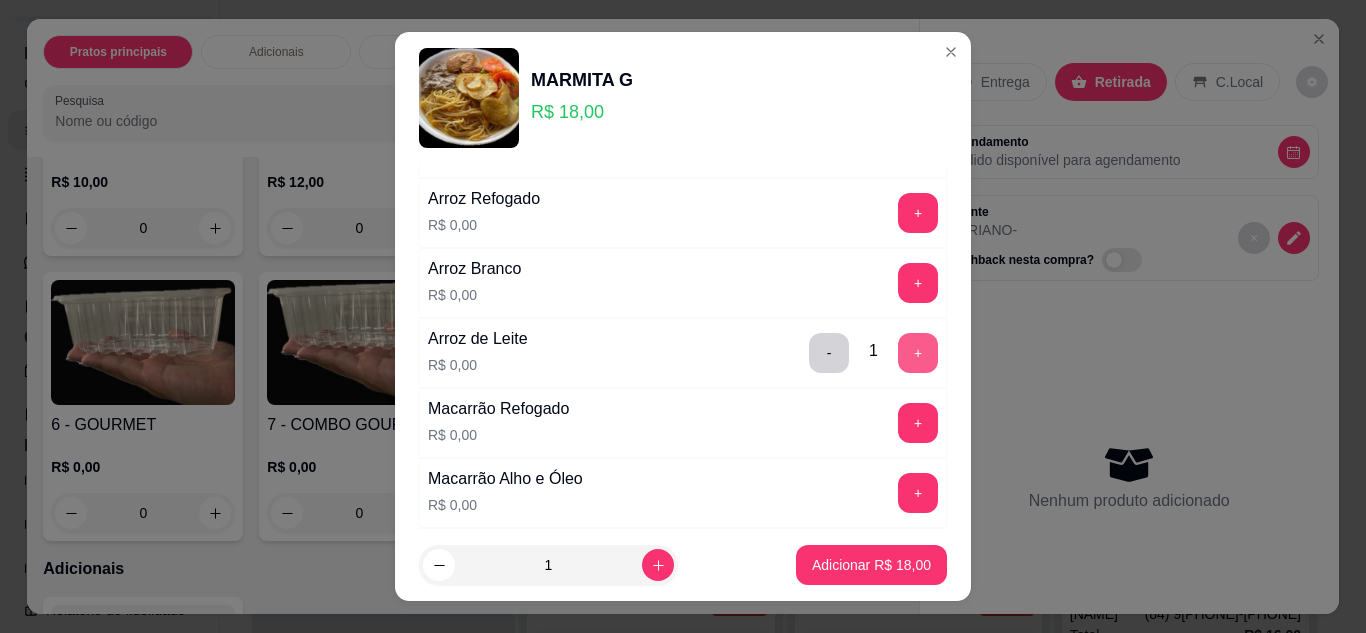 scroll, scrollTop: 400, scrollLeft: 0, axis: vertical 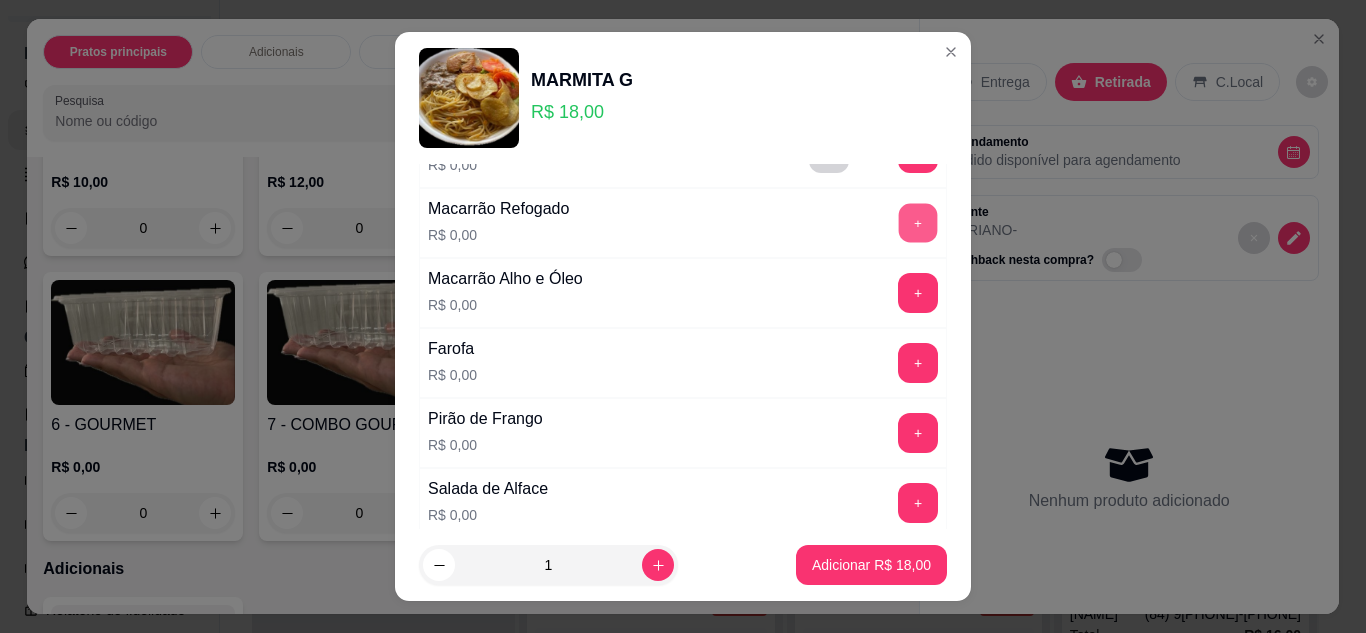 click on "+" at bounding box center [918, 222] 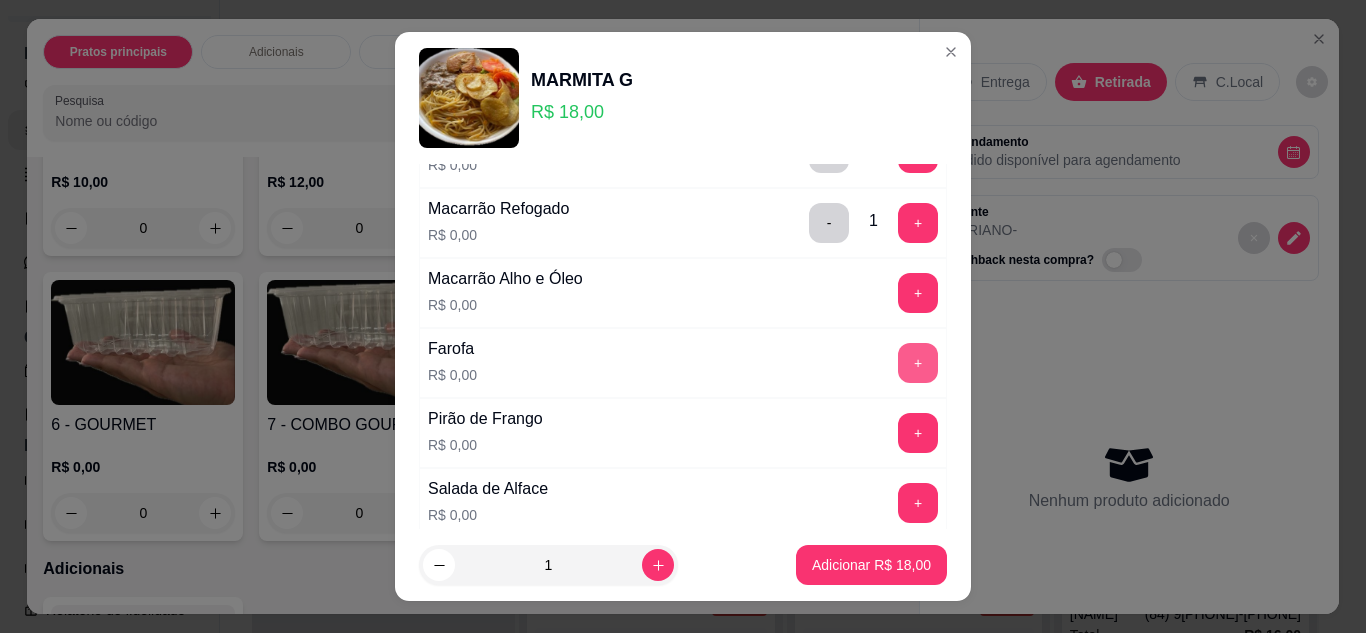 click on "+" at bounding box center [918, 363] 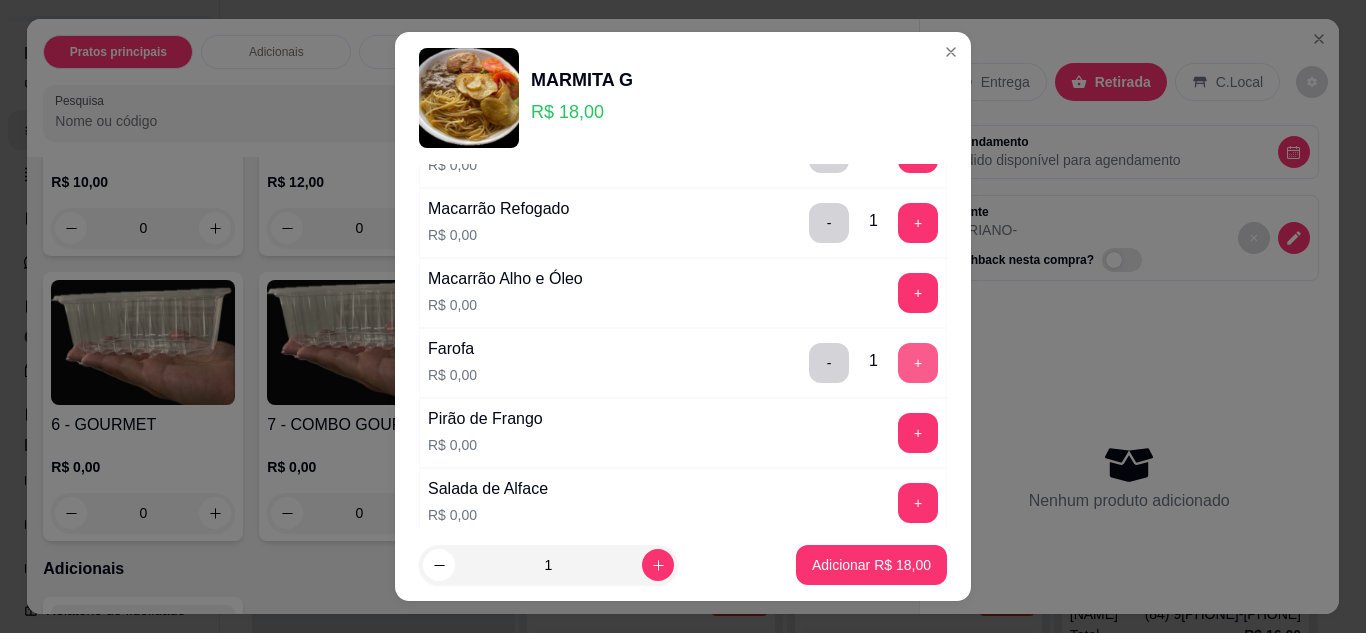 scroll, scrollTop: 500, scrollLeft: 0, axis: vertical 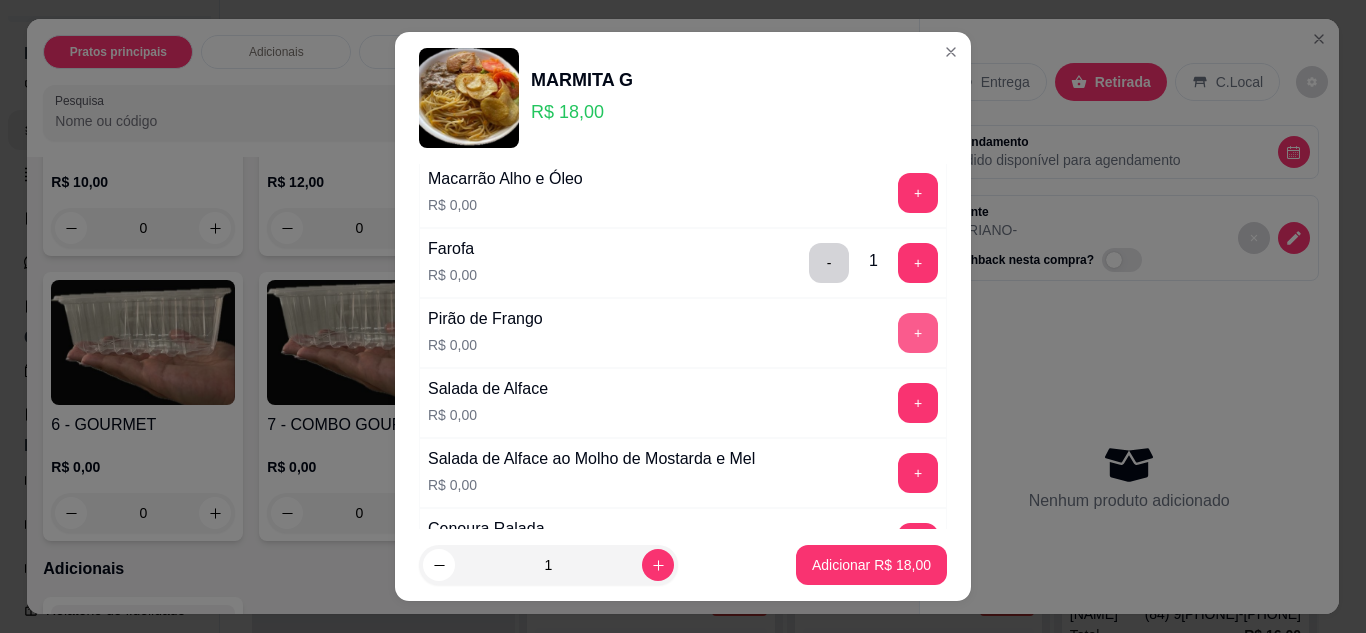 click on "+" at bounding box center (918, 333) 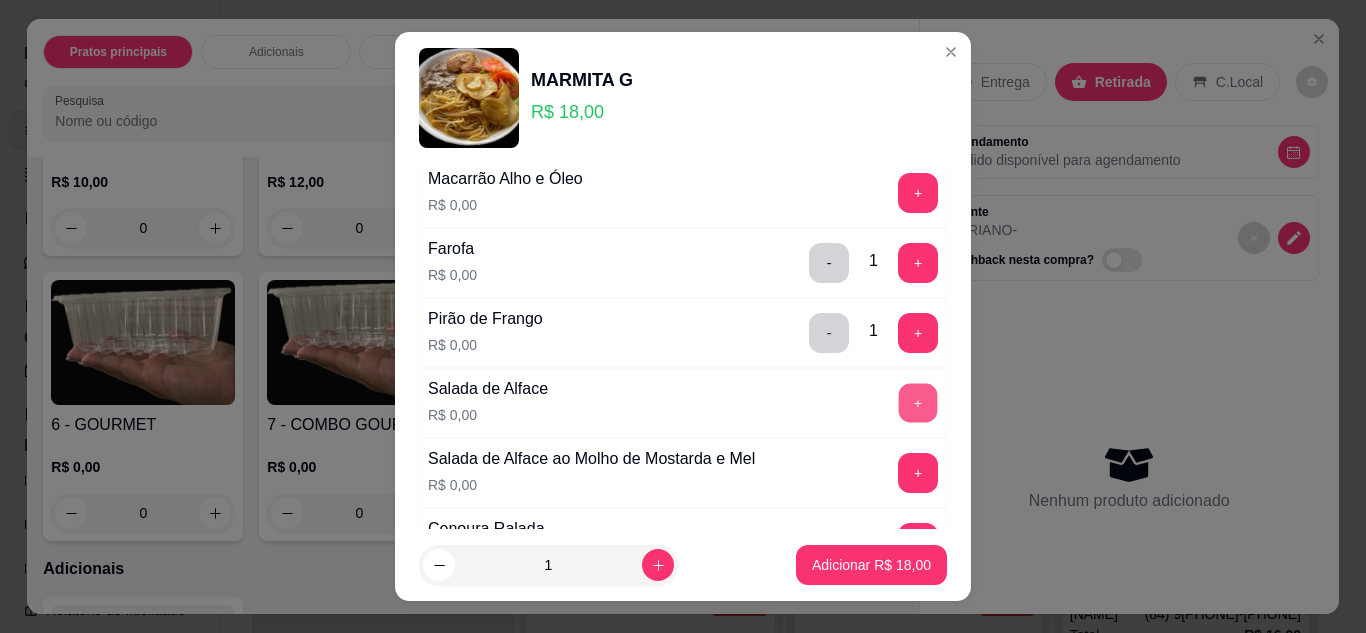 click on "+" at bounding box center [918, 402] 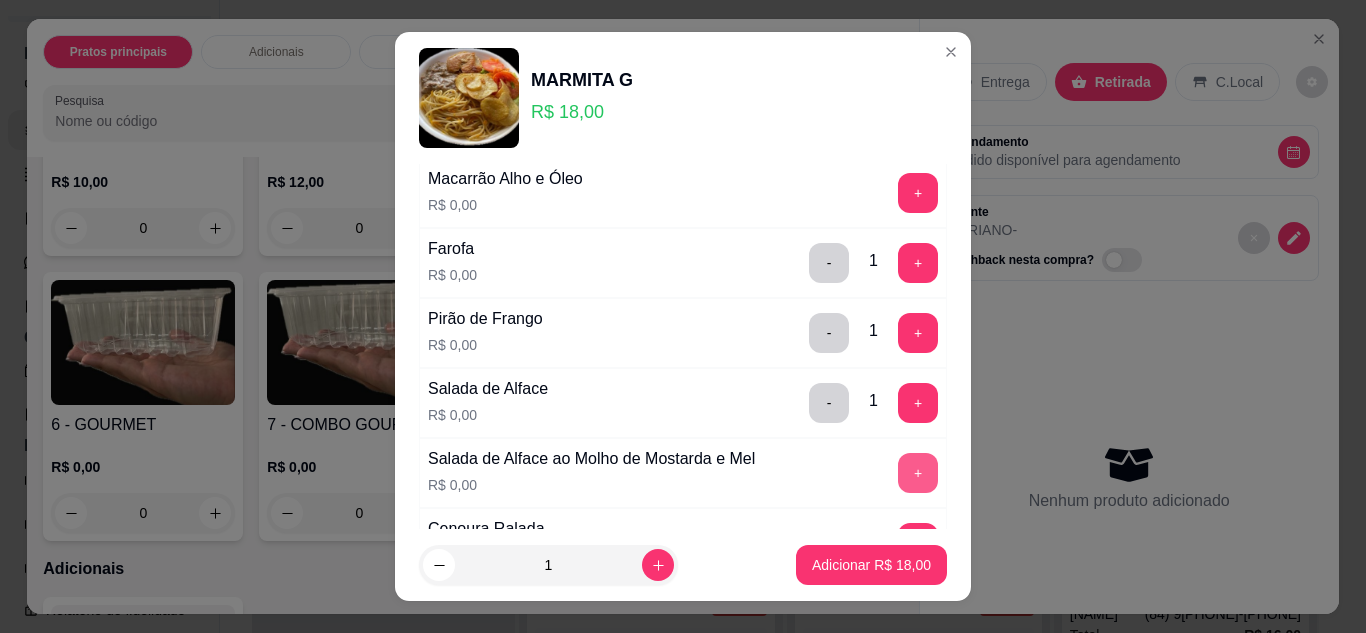 click on "+" at bounding box center [918, 473] 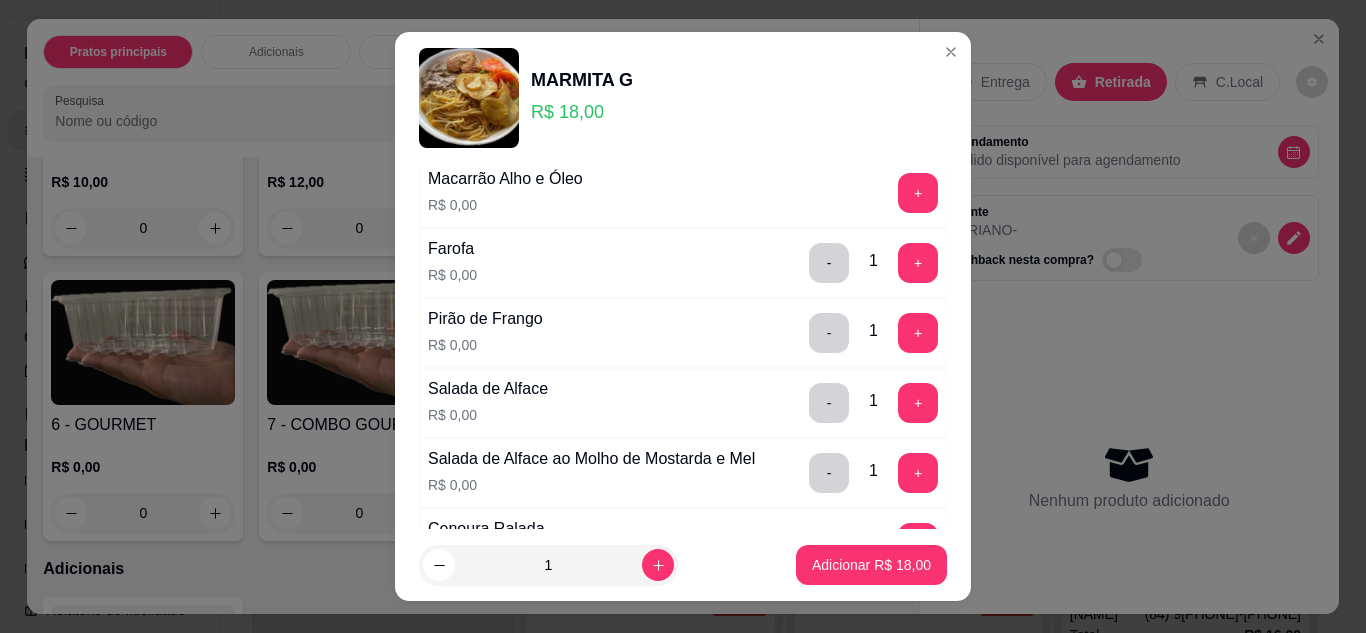 scroll, scrollTop: 700, scrollLeft: 0, axis: vertical 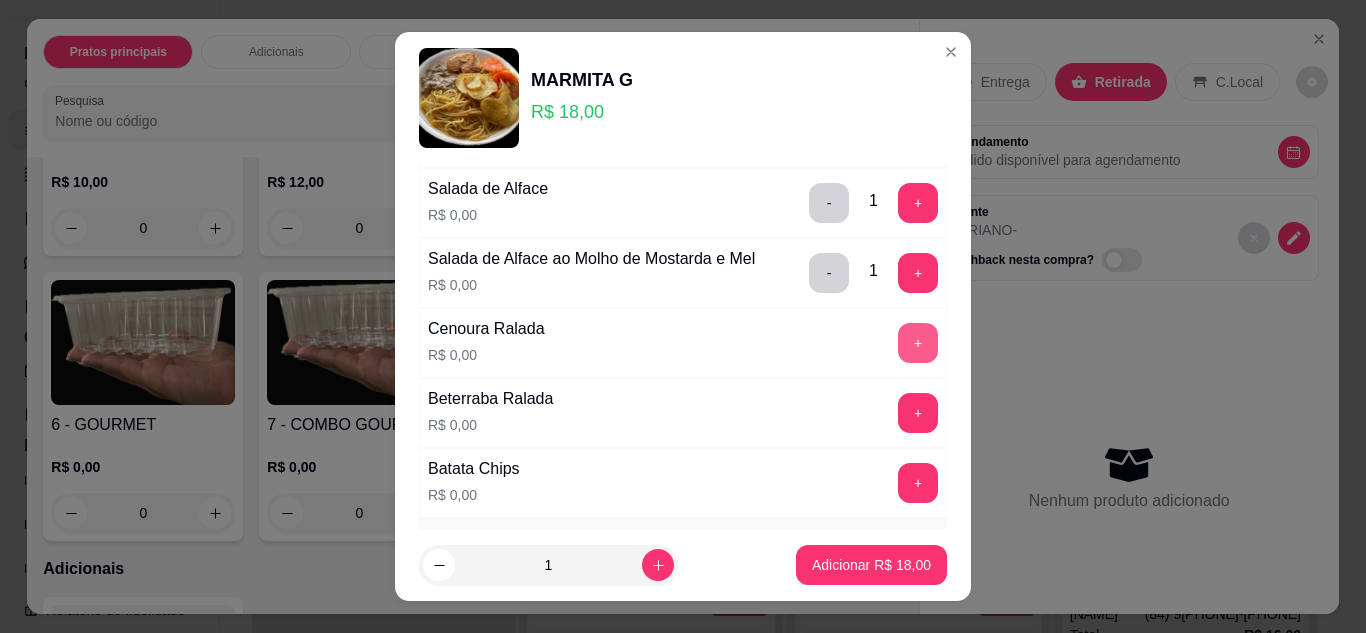 click on "+" at bounding box center (918, 343) 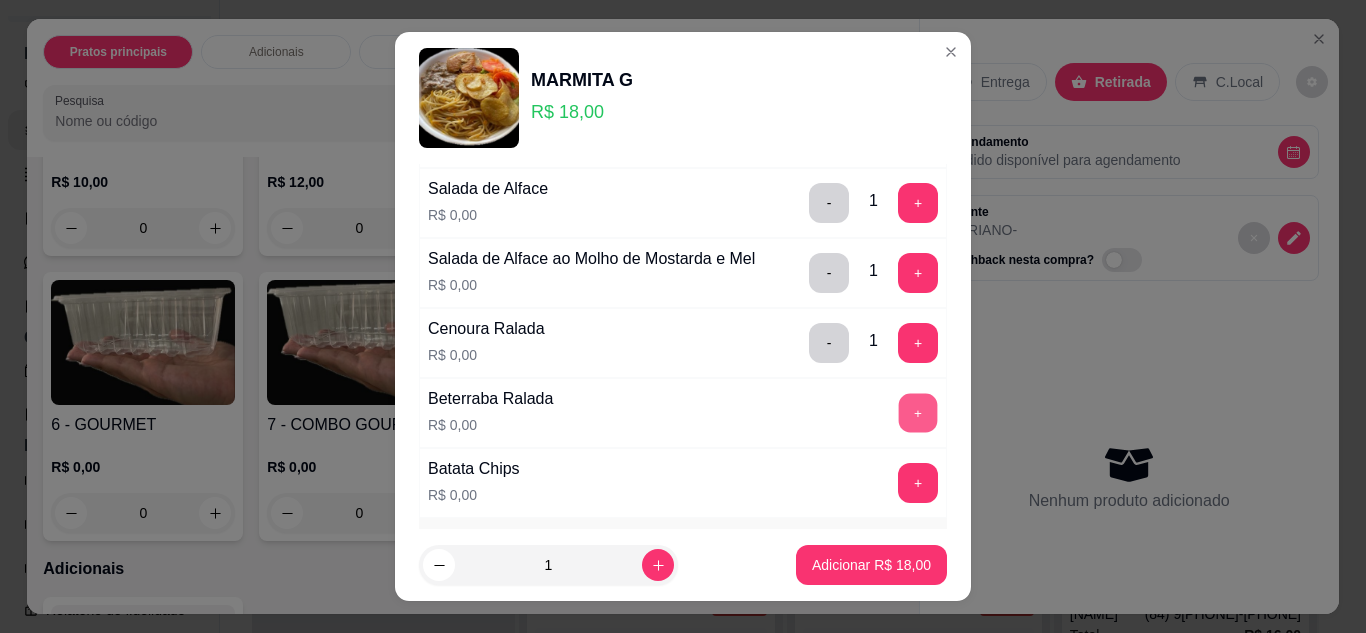 click on "+" at bounding box center [918, 412] 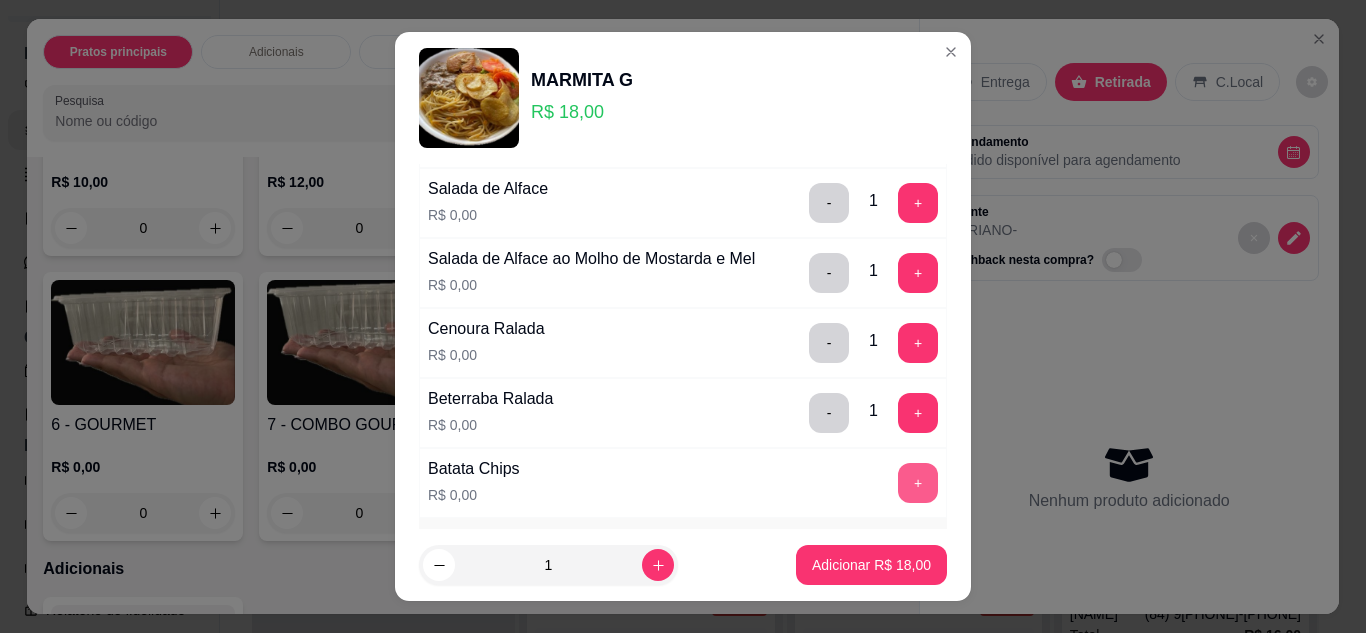 click on "+" at bounding box center [918, 483] 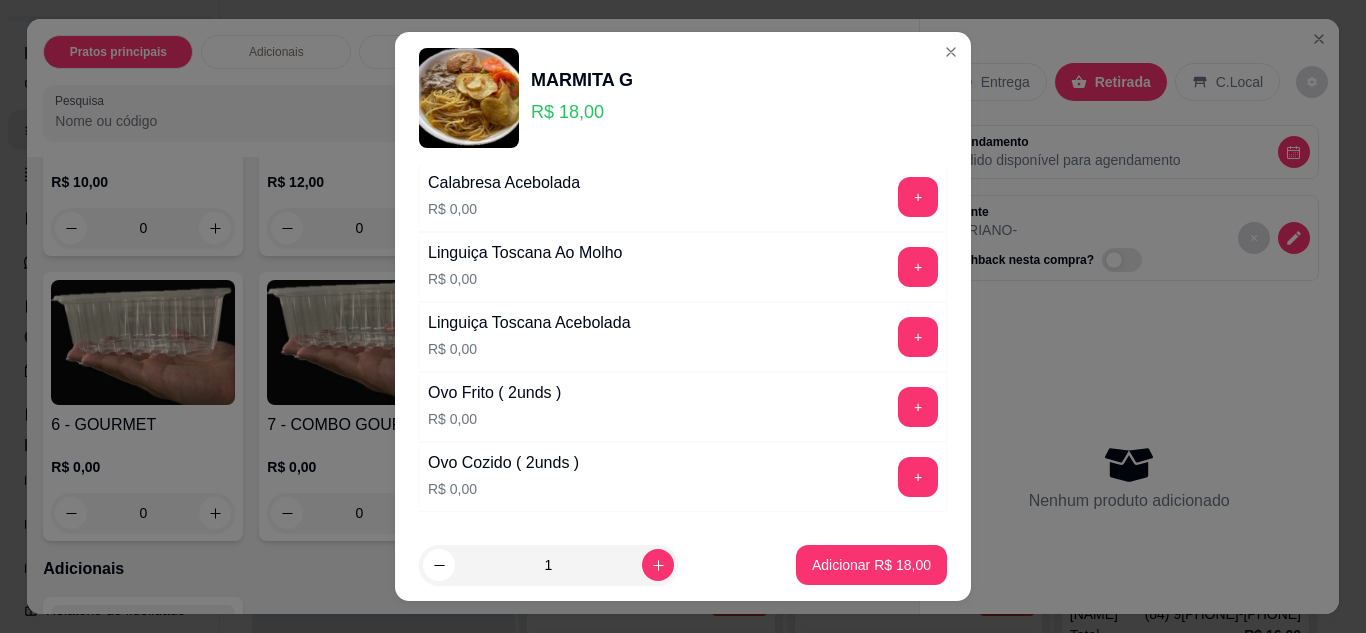 scroll, scrollTop: 1200, scrollLeft: 0, axis: vertical 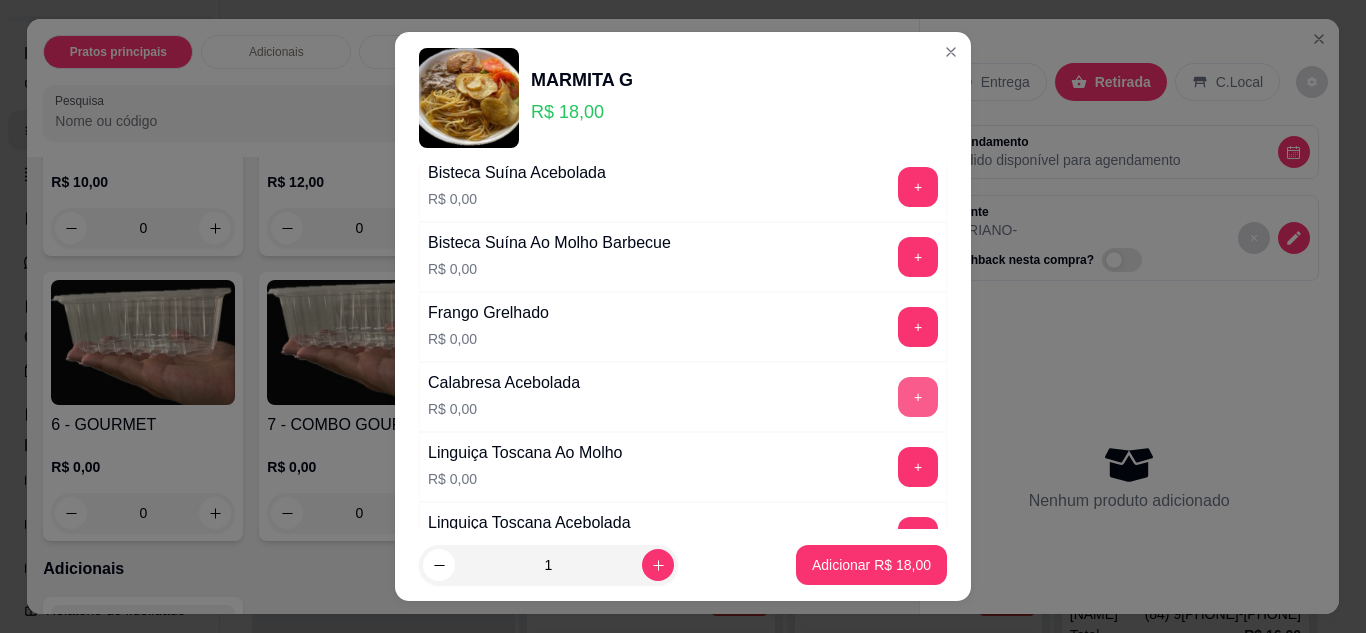 click on "+" at bounding box center (918, 397) 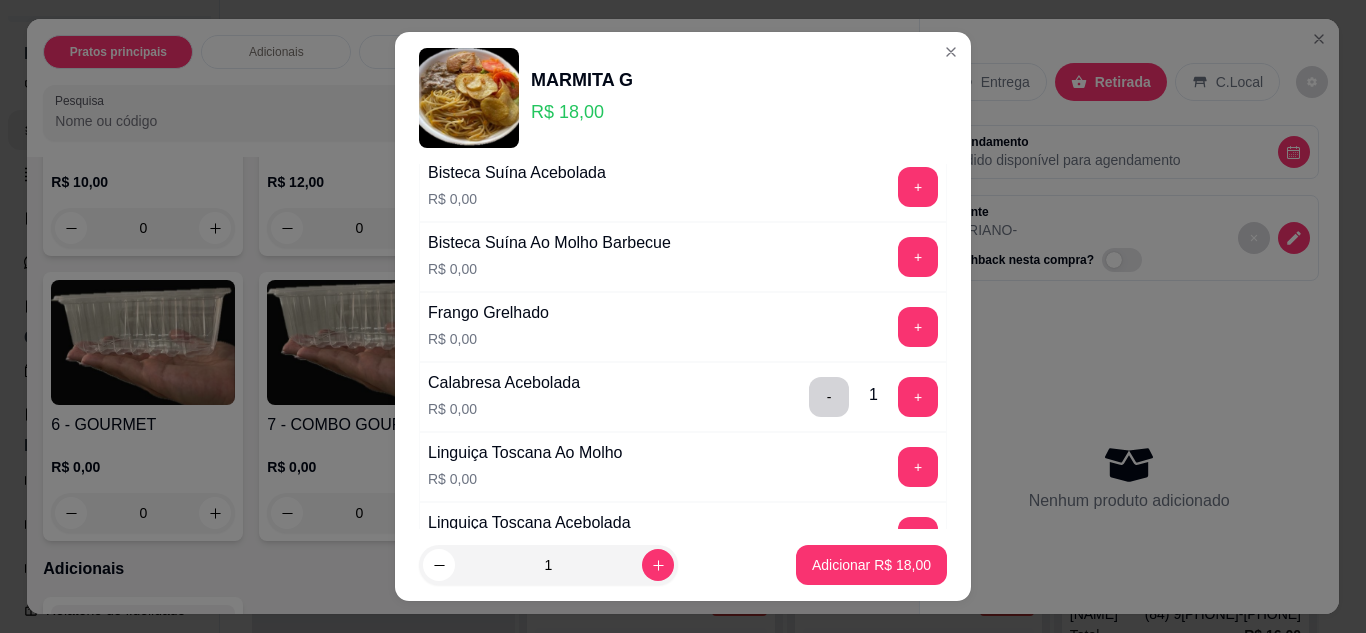 scroll, scrollTop: 1300, scrollLeft: 0, axis: vertical 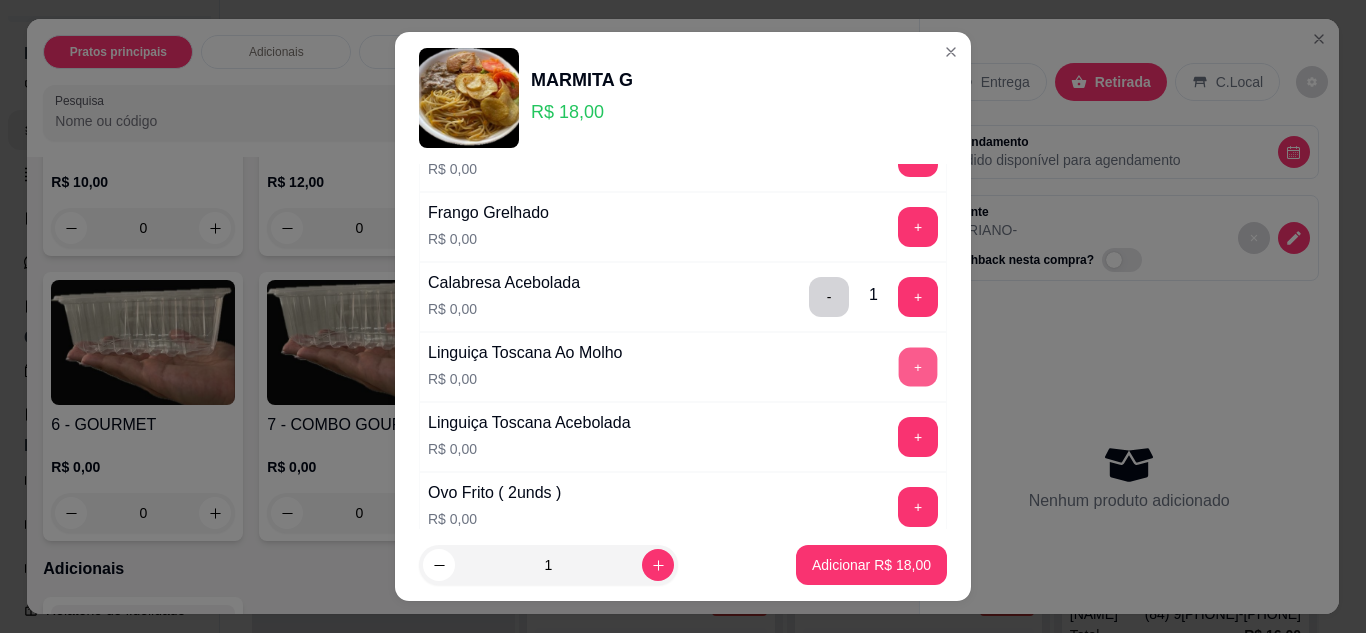 click on "+" at bounding box center [918, 366] 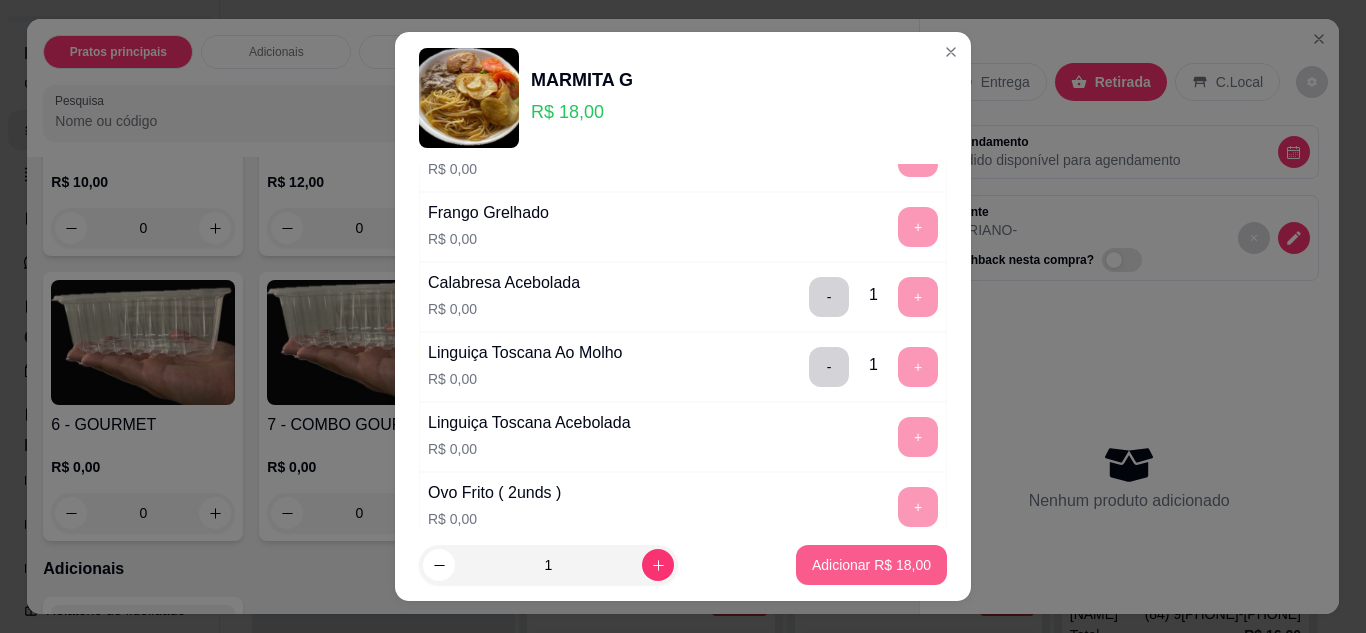 click on "Adicionar   R$ 18,00" at bounding box center (871, 565) 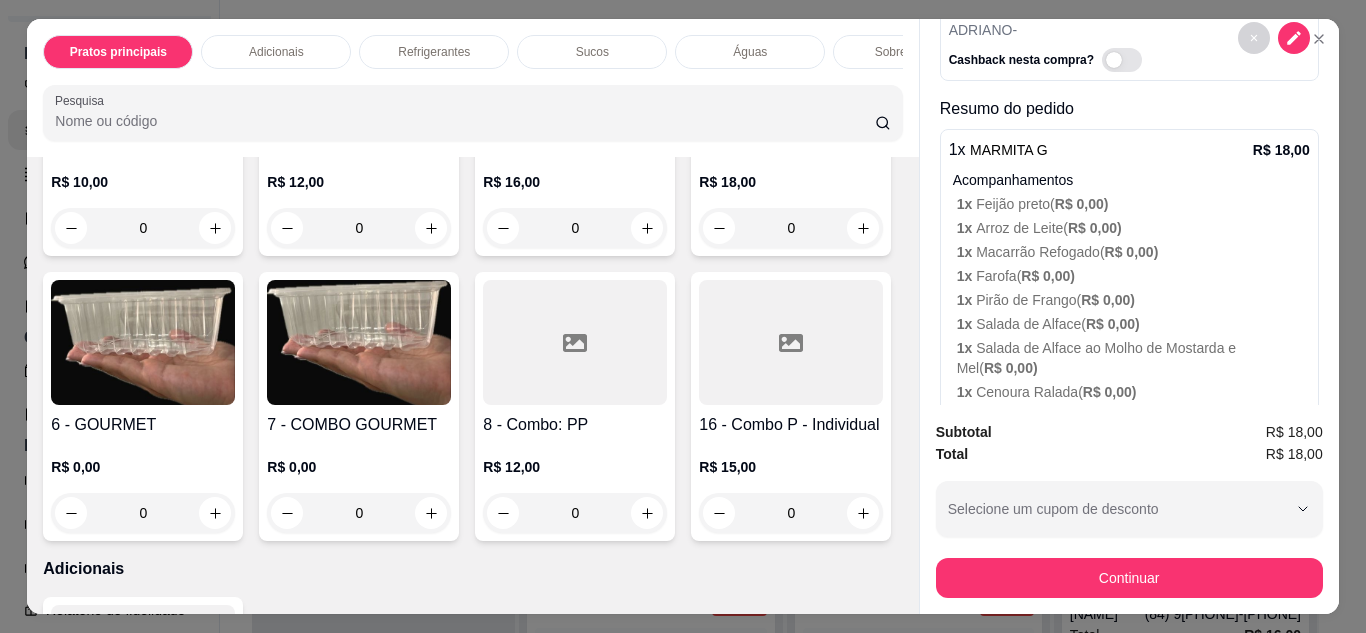 scroll, scrollTop: 398, scrollLeft: 0, axis: vertical 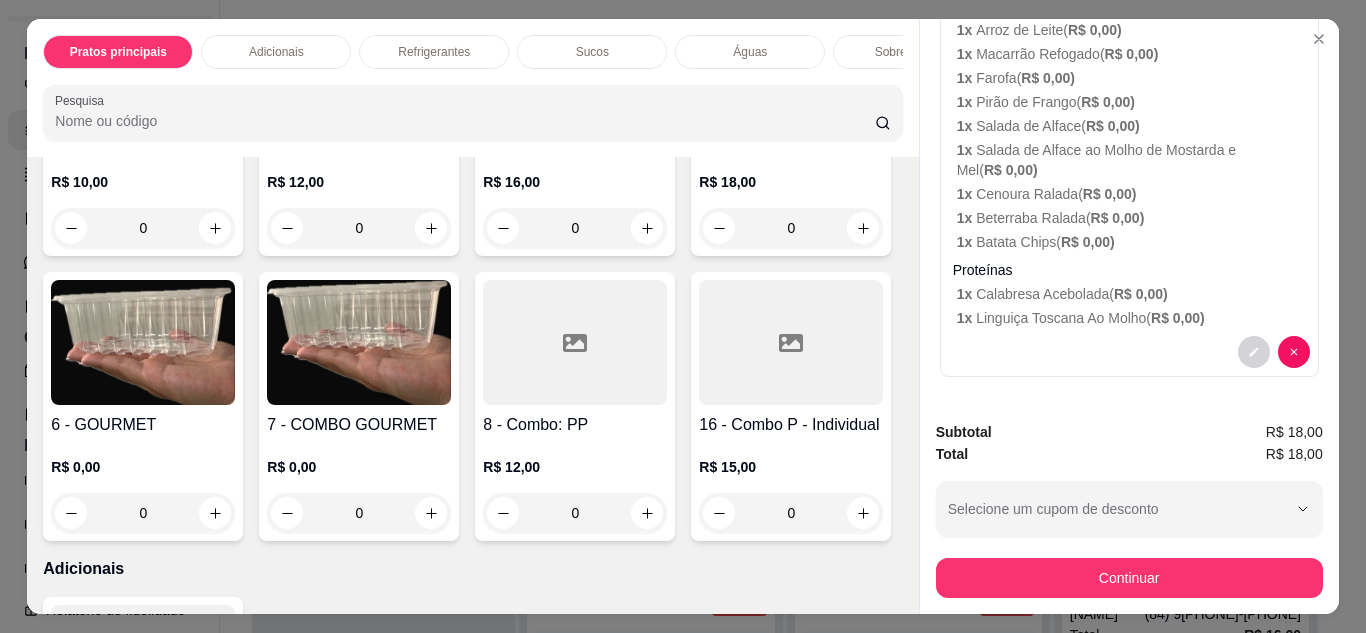 click at bounding box center [791, 57] 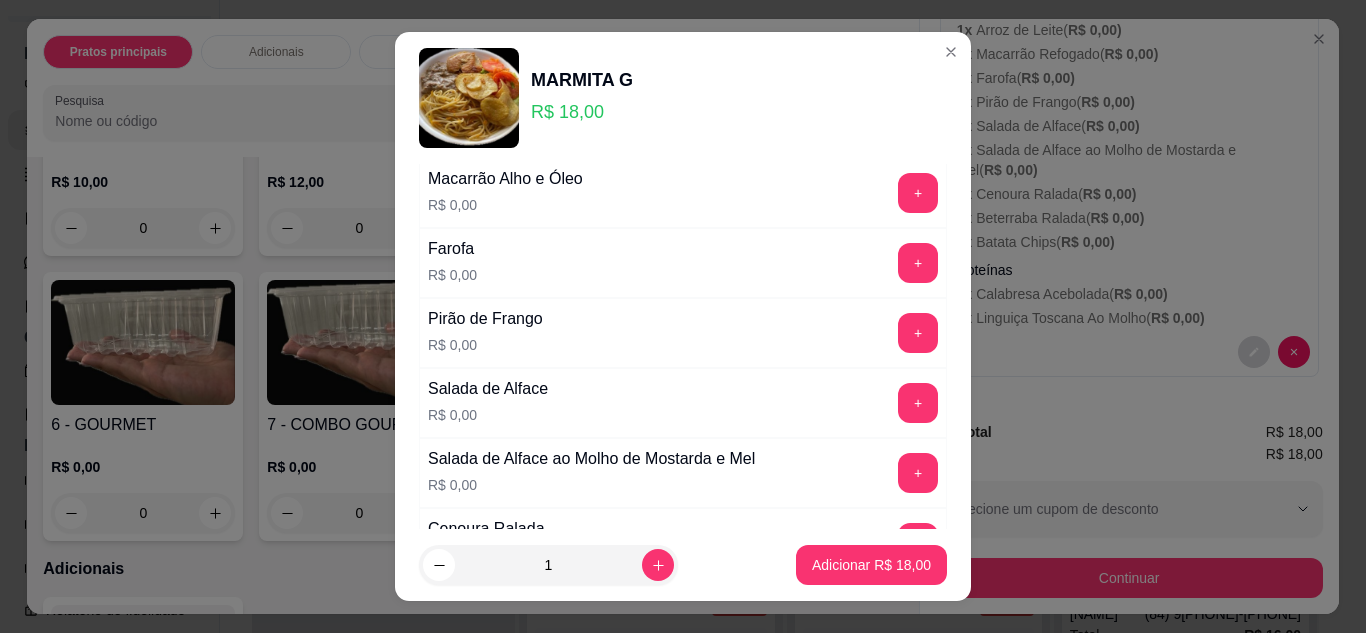 scroll, scrollTop: 0, scrollLeft: 0, axis: both 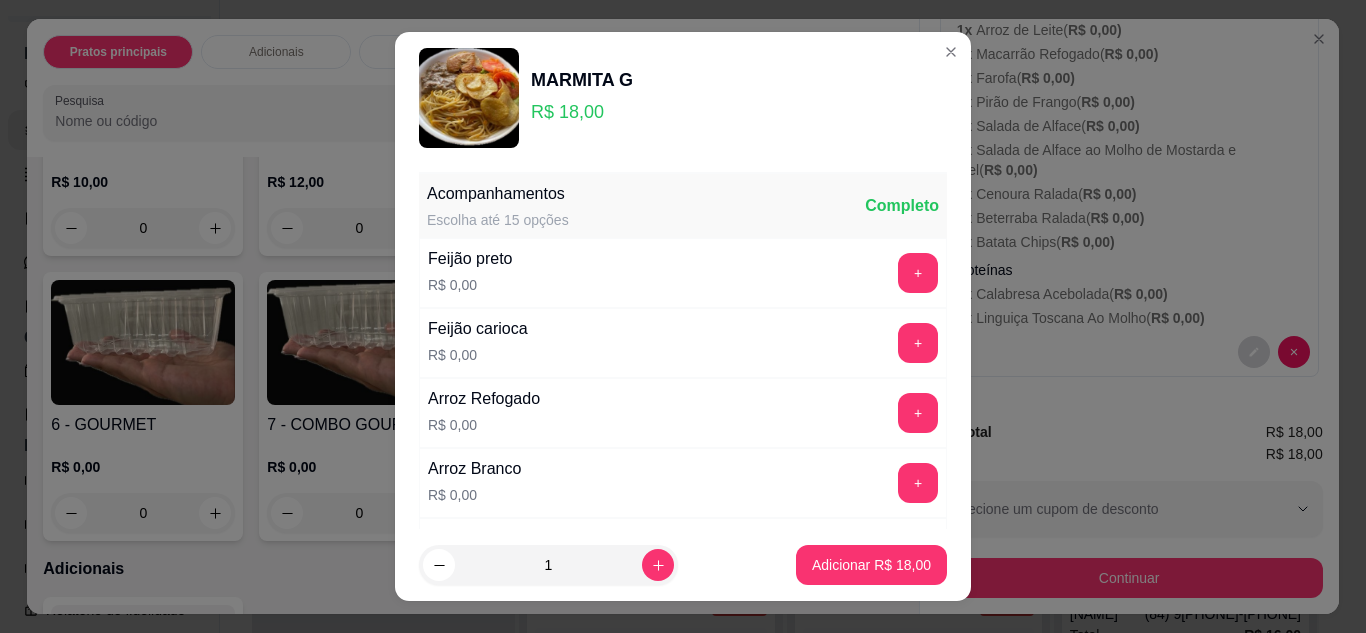 click on "+" at bounding box center [918, 273] 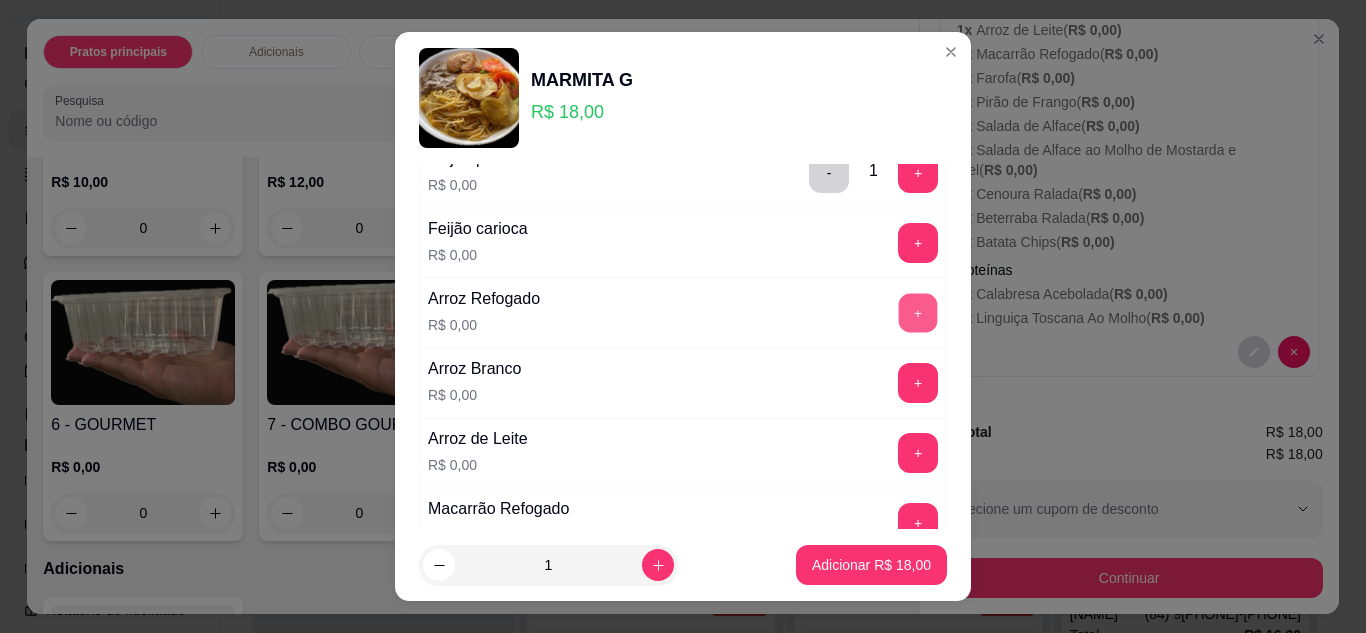 click on "+" at bounding box center [918, 312] 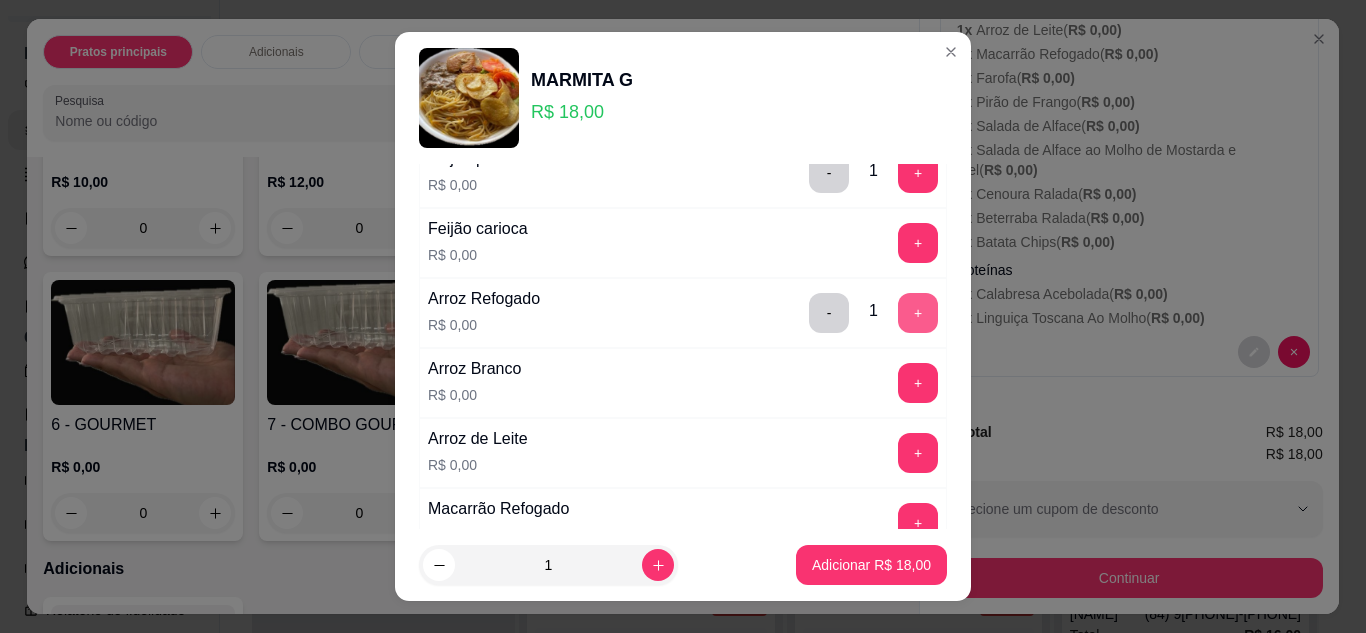 scroll, scrollTop: 300, scrollLeft: 0, axis: vertical 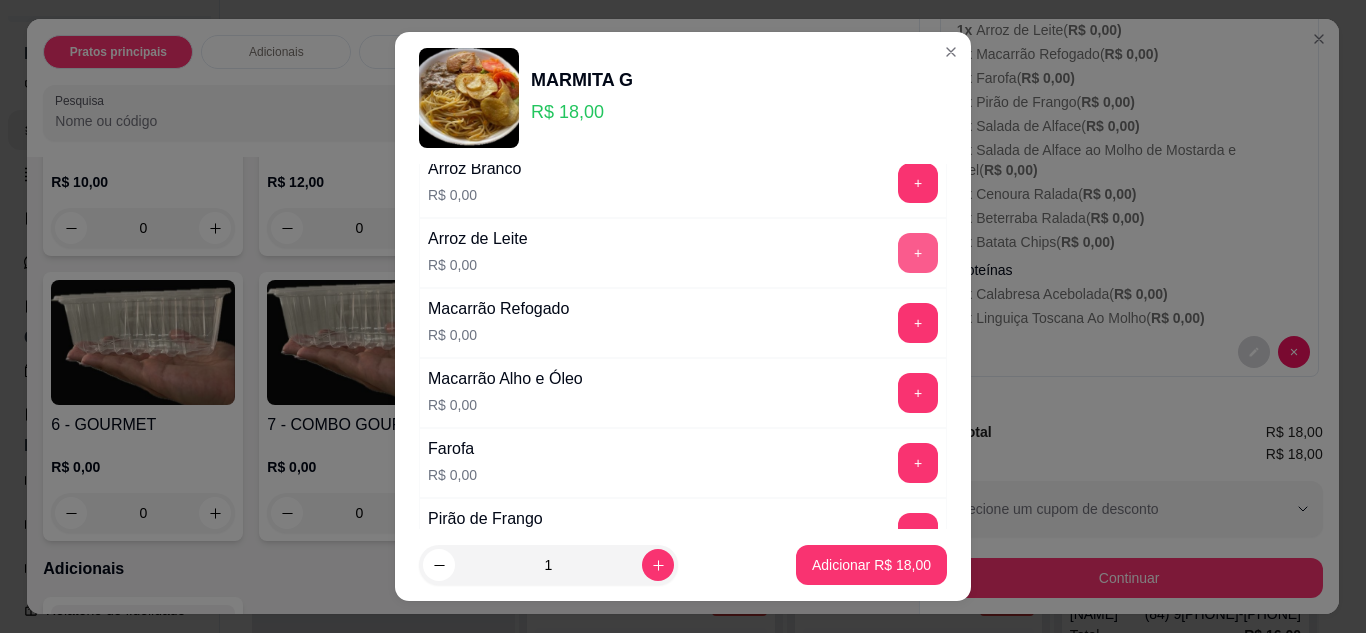 click on "+" at bounding box center [918, 253] 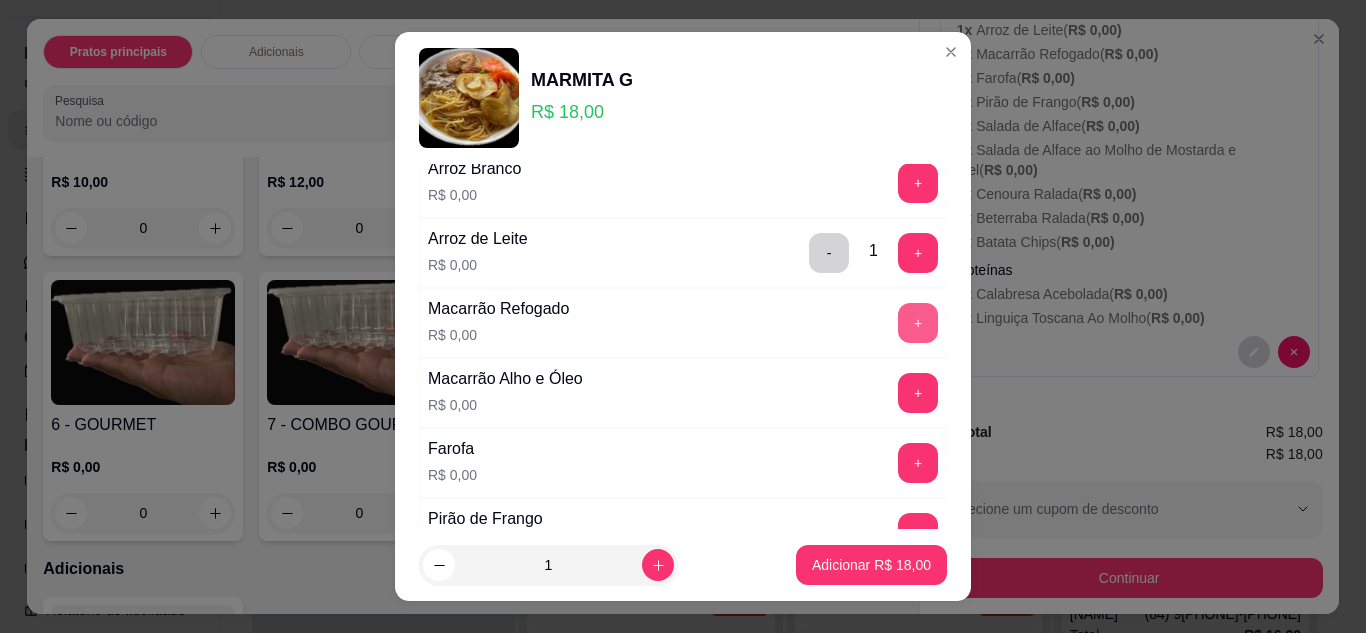 click on "+" at bounding box center (918, 323) 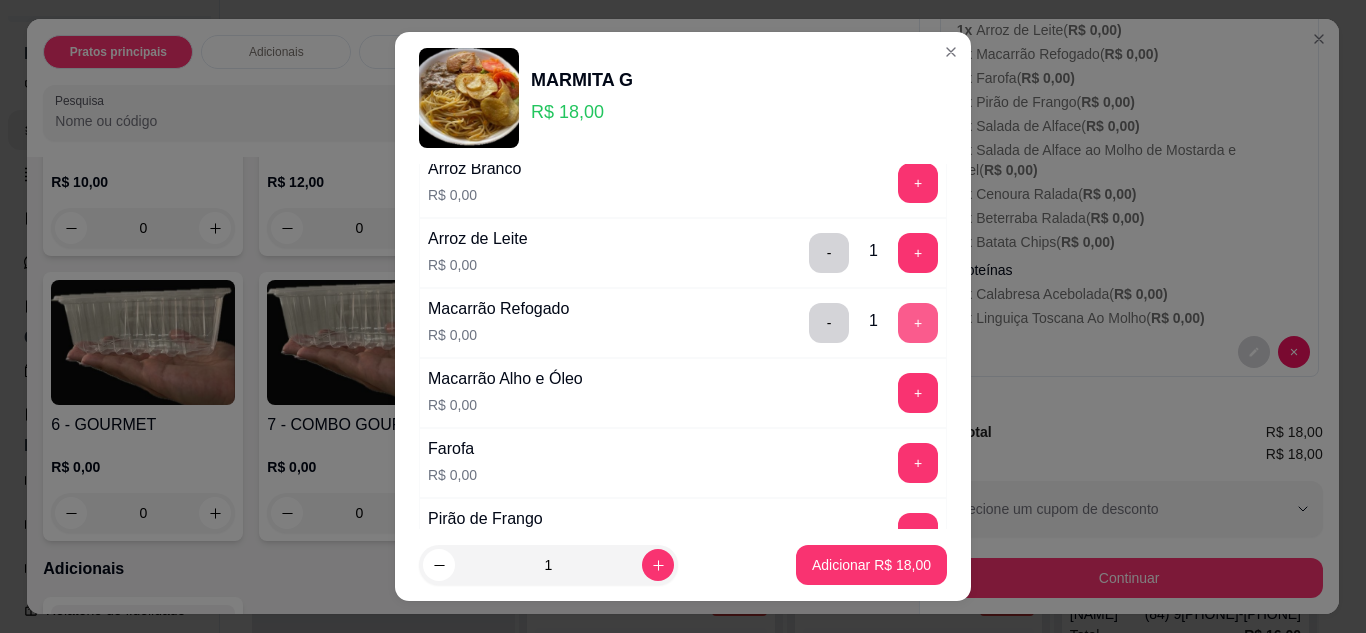 scroll, scrollTop: 500, scrollLeft: 0, axis: vertical 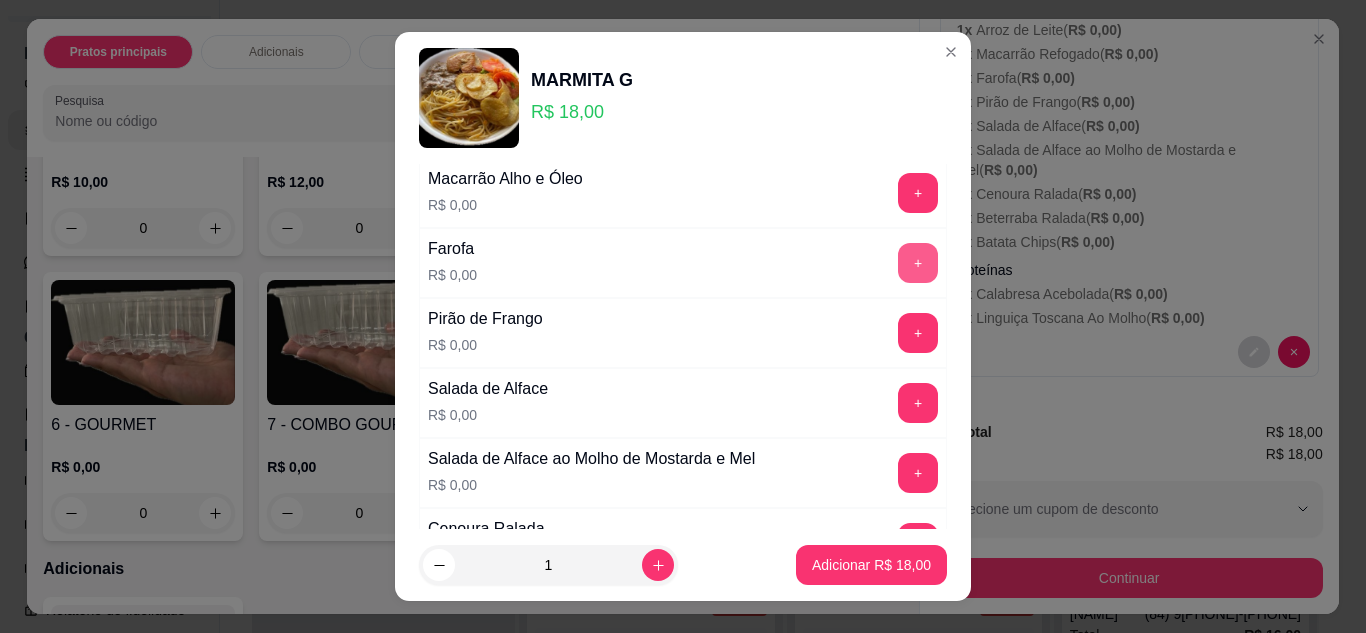 click on "+" at bounding box center [918, 263] 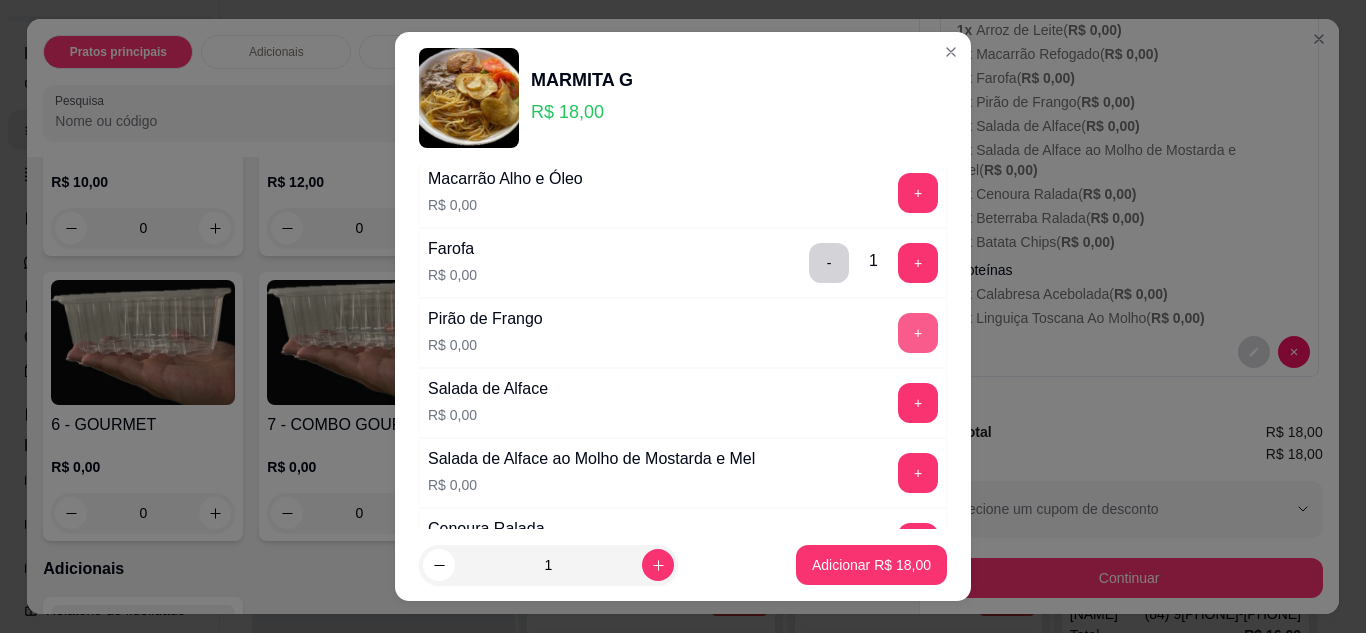 click on "+" at bounding box center [918, 333] 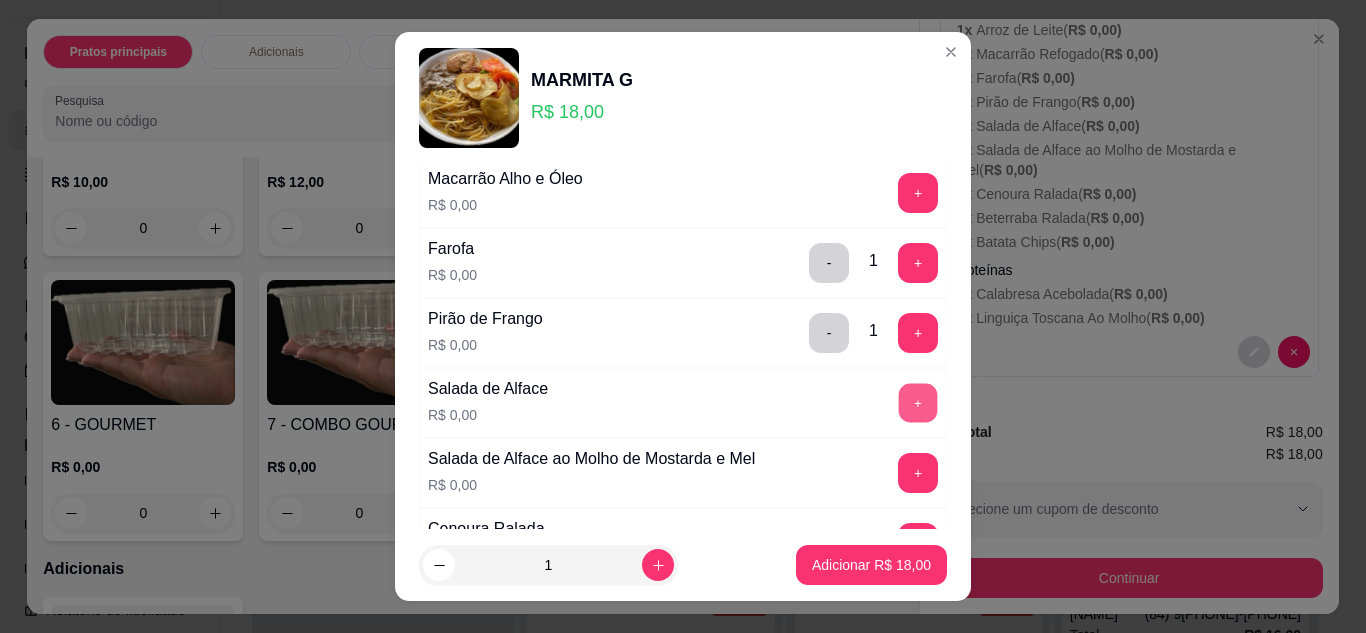 click on "+" at bounding box center [918, 402] 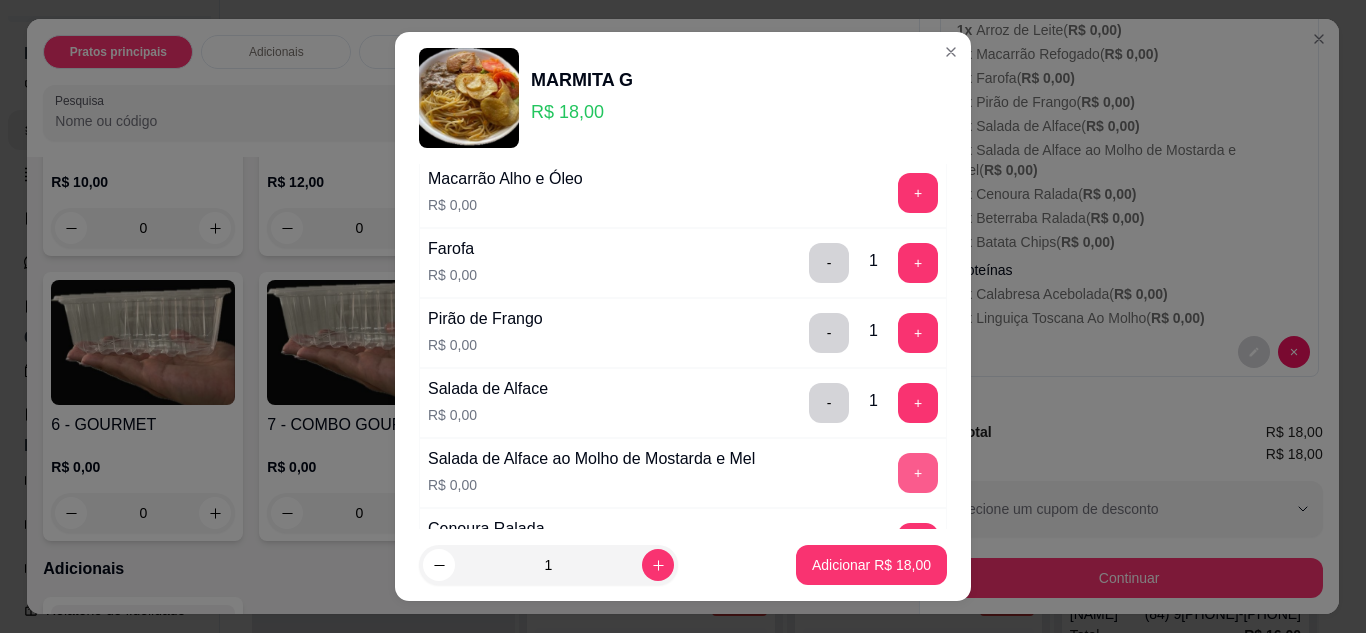 click on "+" at bounding box center (918, 473) 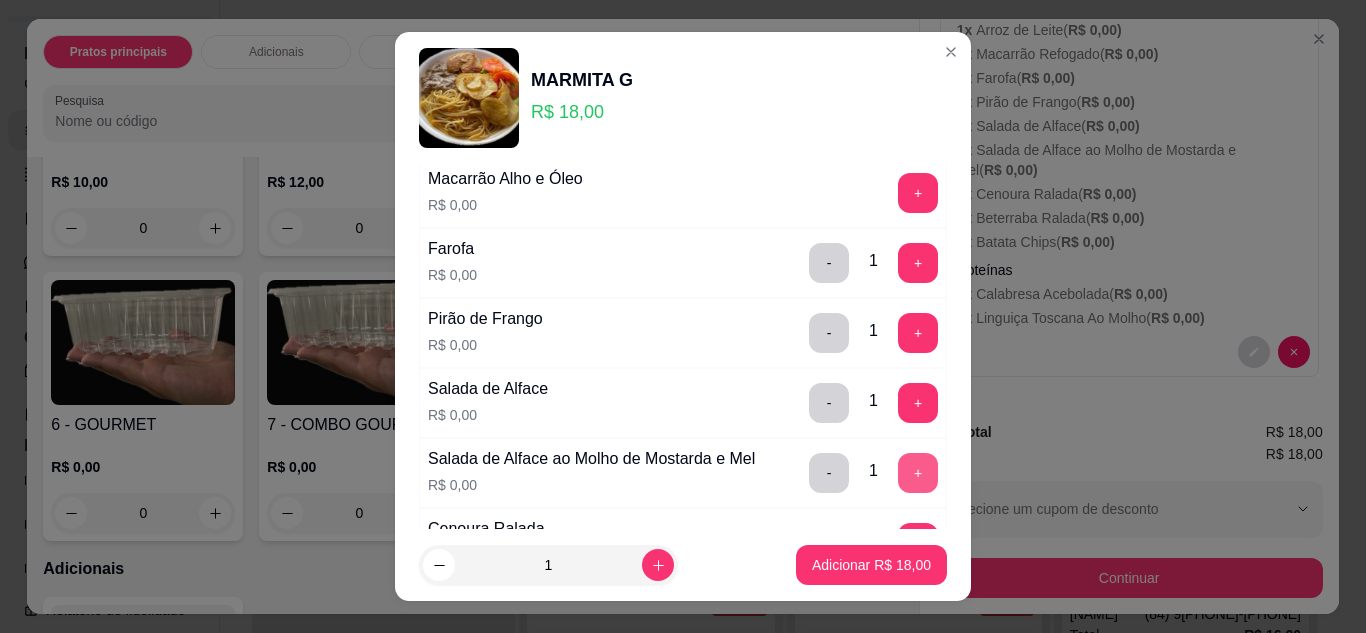 scroll, scrollTop: 700, scrollLeft: 0, axis: vertical 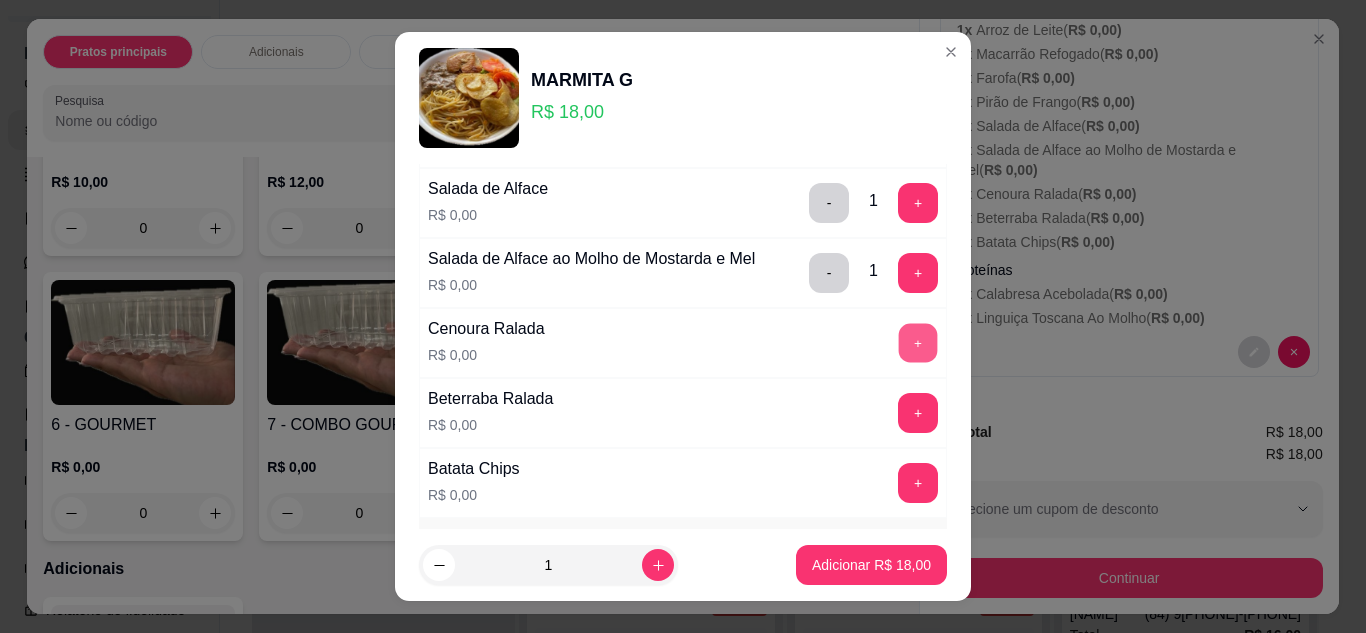 click on "+" at bounding box center (918, 342) 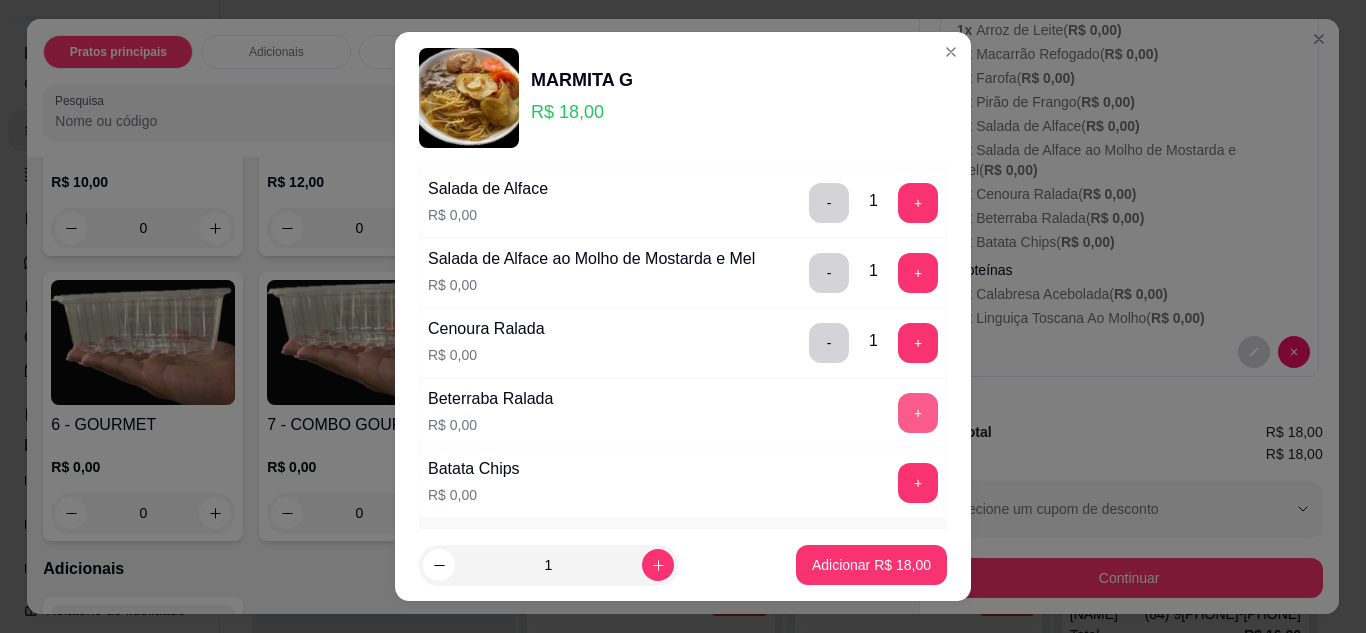 click on "+" at bounding box center (918, 413) 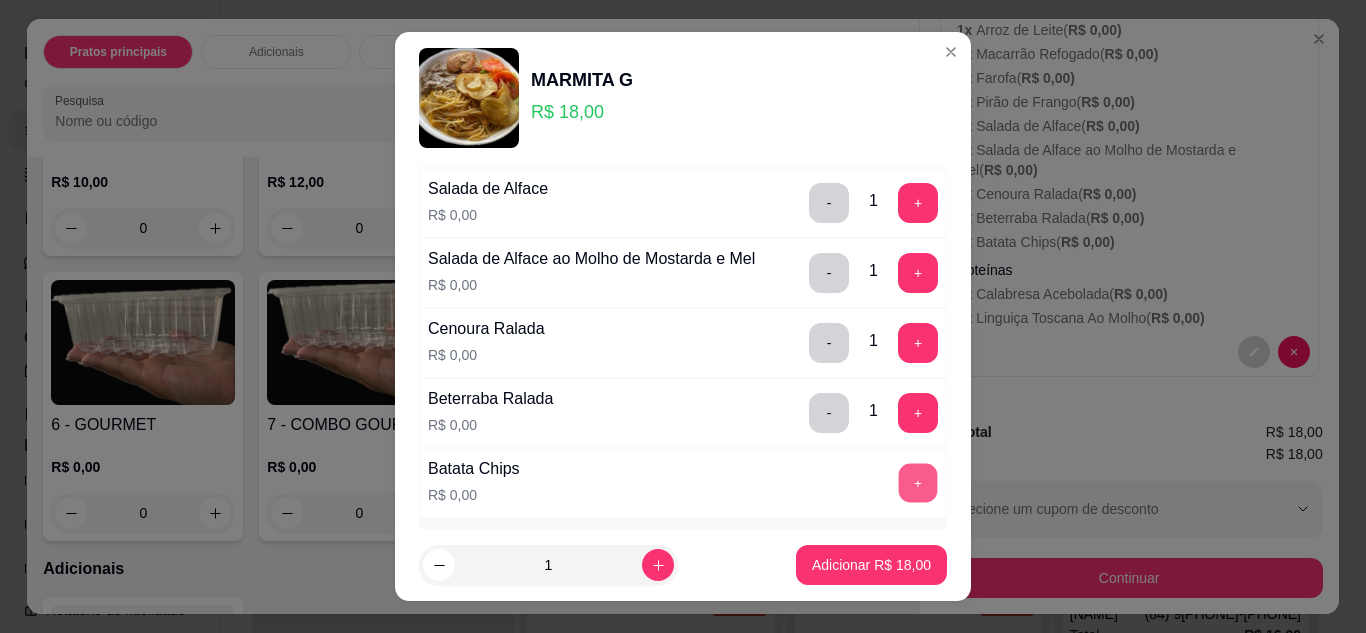 click on "+" at bounding box center [918, 482] 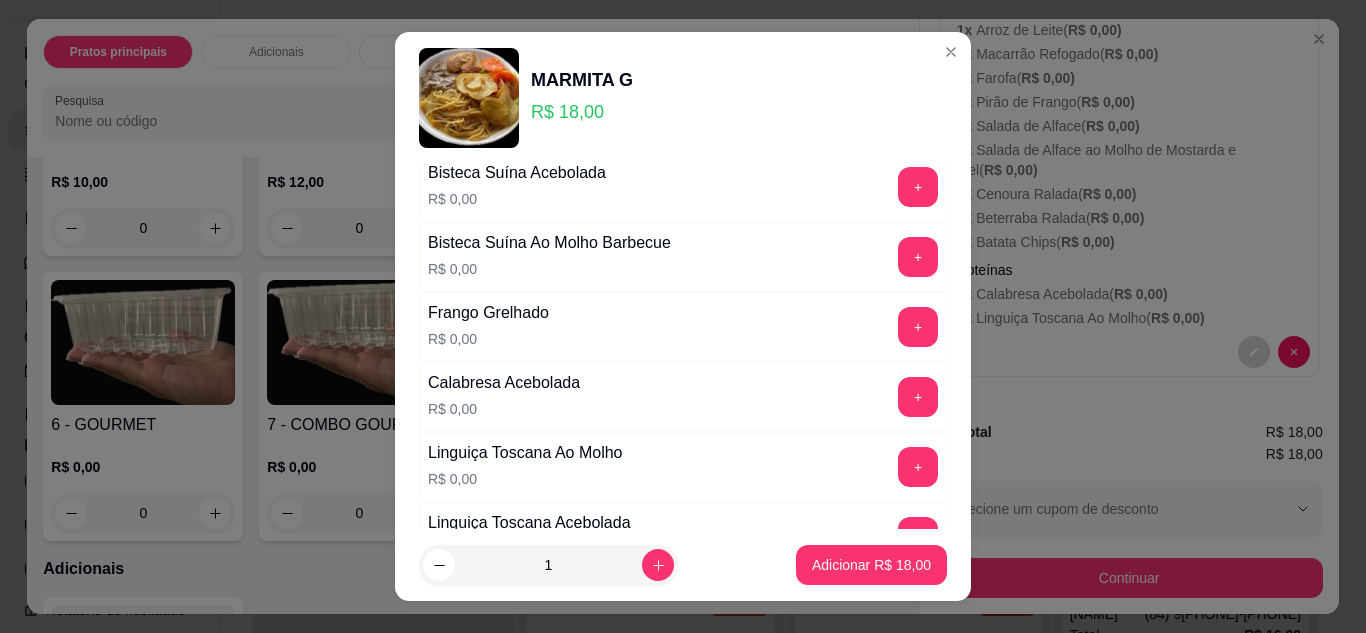 scroll, scrollTop: 1300, scrollLeft: 0, axis: vertical 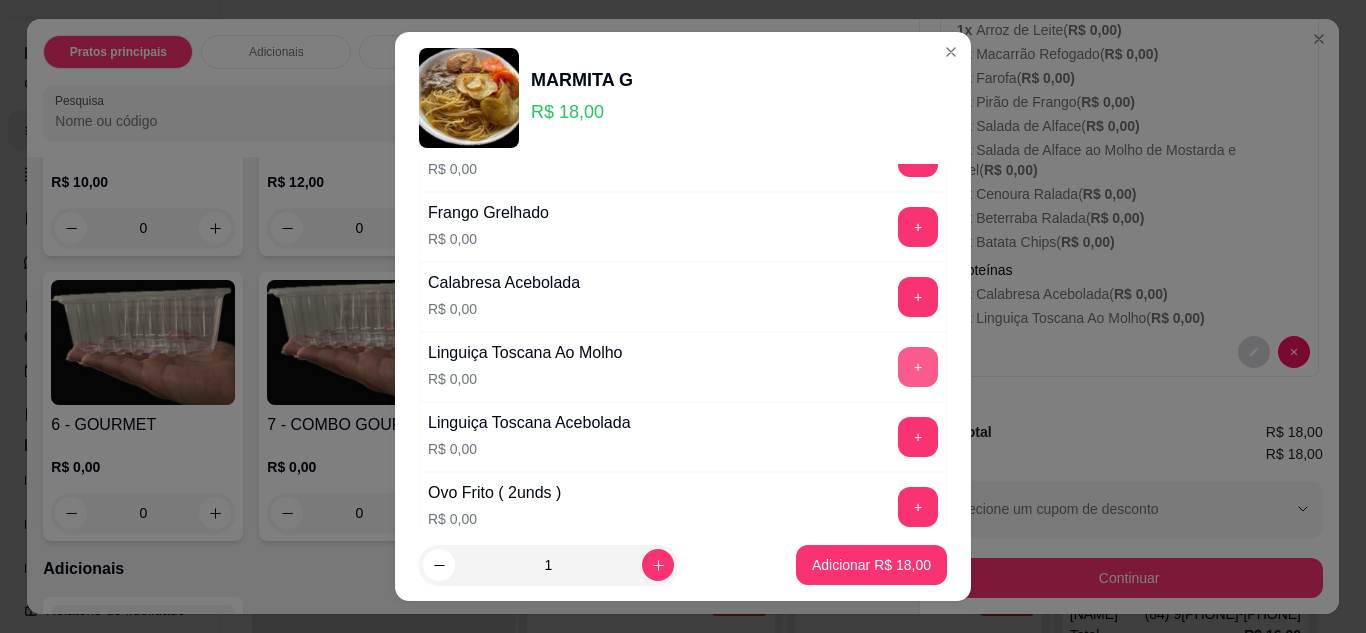 click on "+" at bounding box center (918, 367) 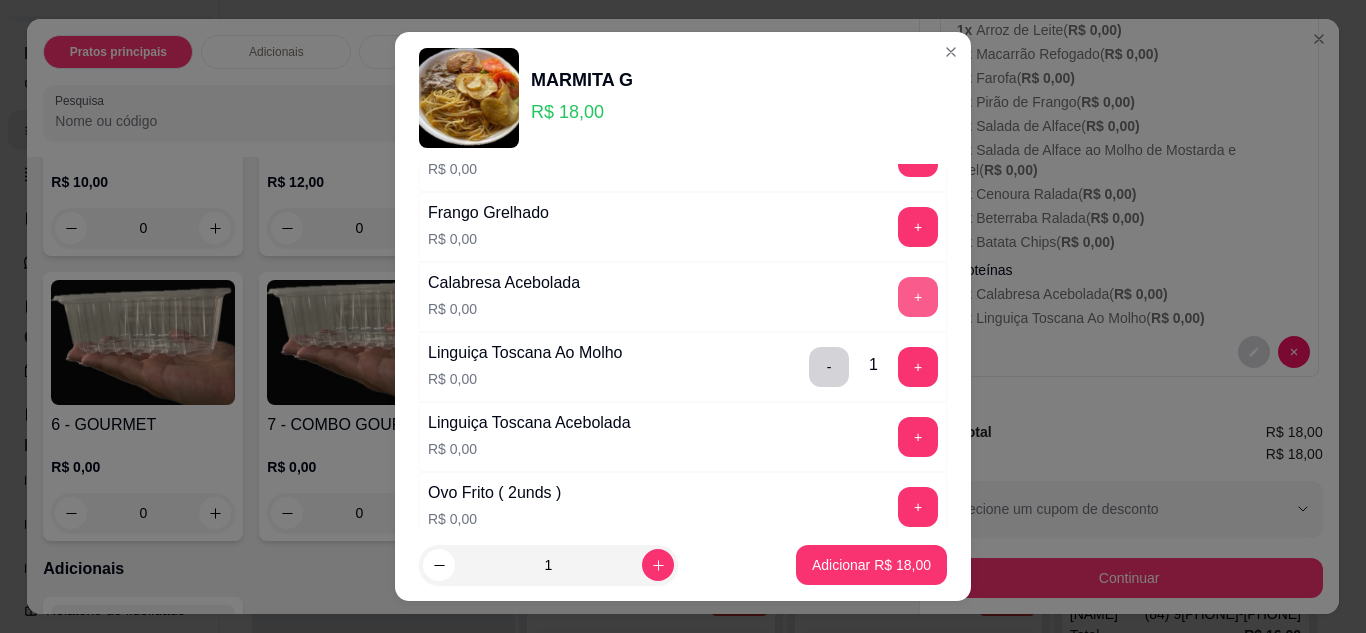 click on "+" at bounding box center (918, 297) 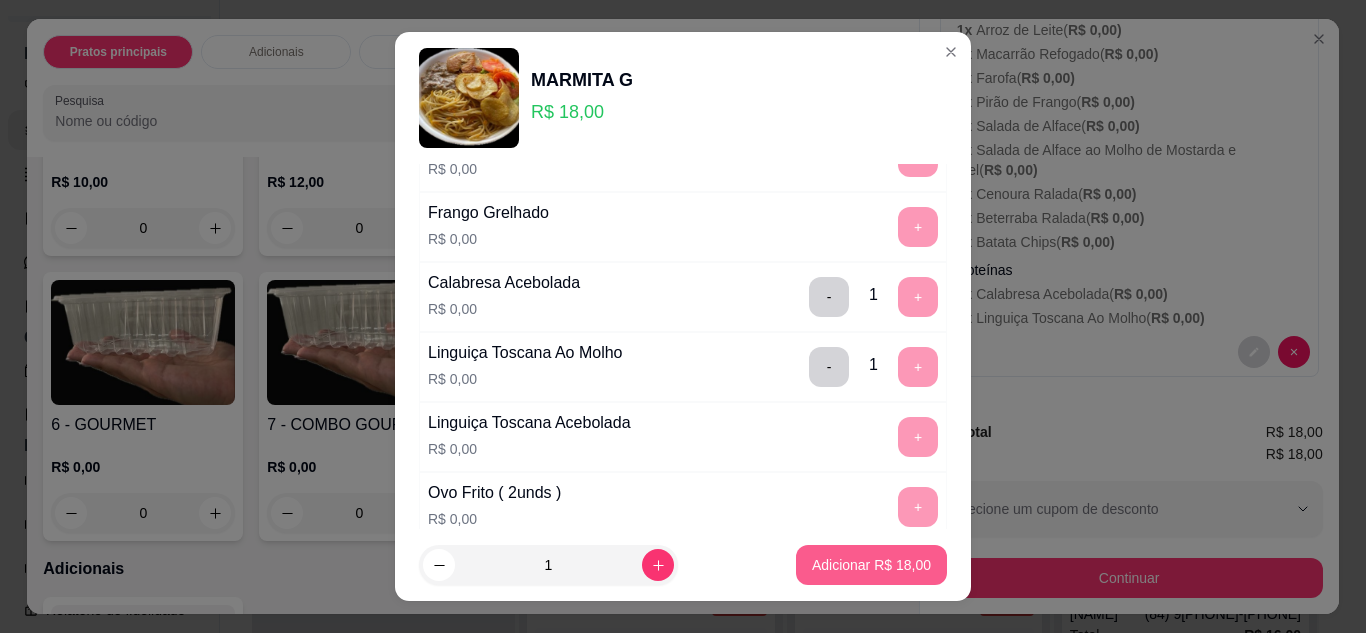 click on "Adicionar   R$ 18,00" at bounding box center (871, 565) 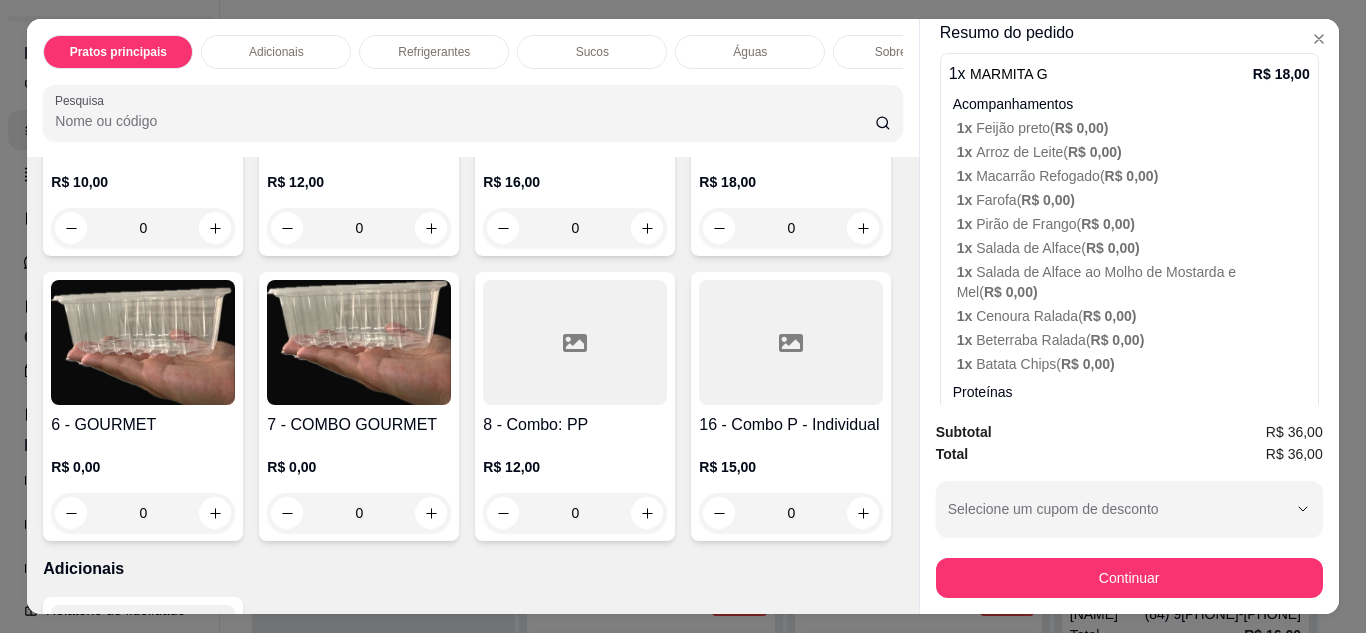 scroll, scrollTop: 0, scrollLeft: 0, axis: both 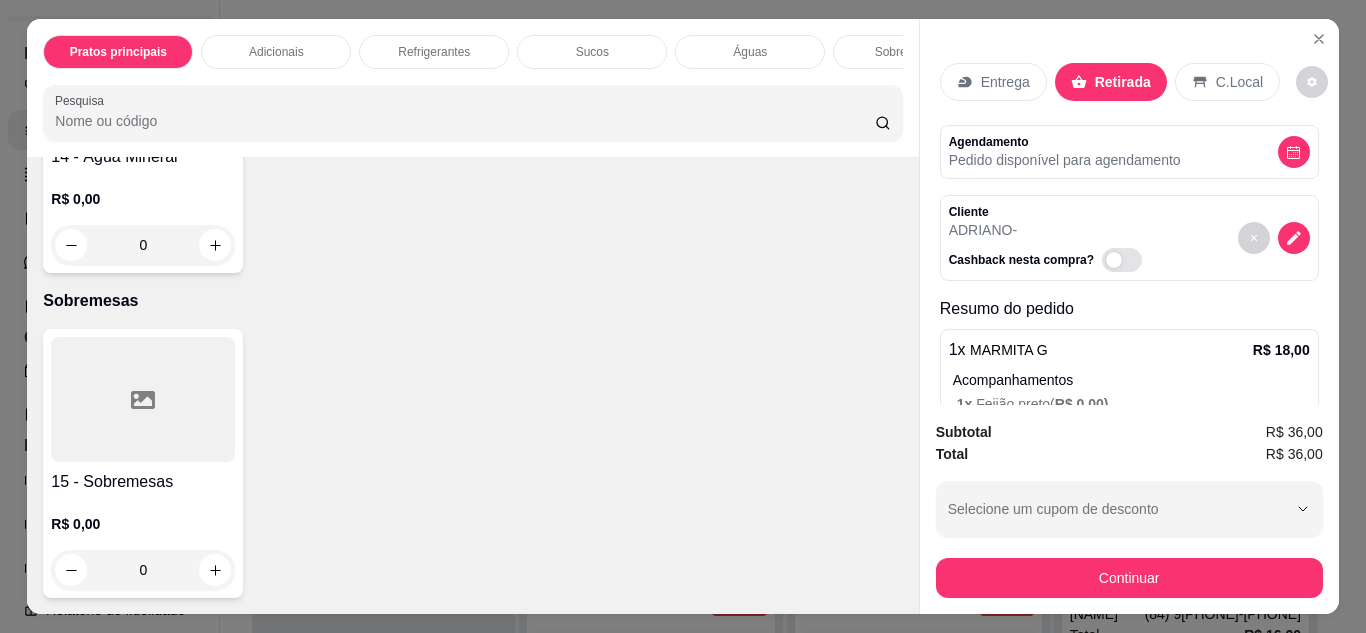 click on "R$ 0,00 0" at bounding box center (143, -108) 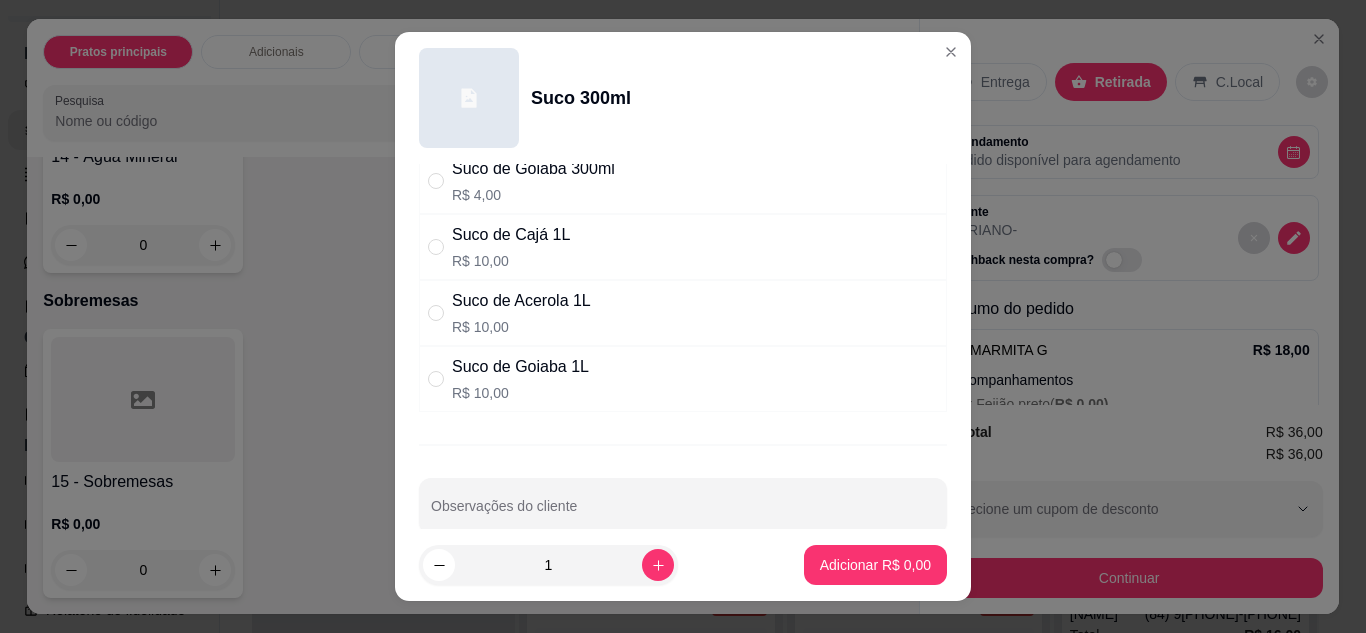 scroll, scrollTop: 232, scrollLeft: 0, axis: vertical 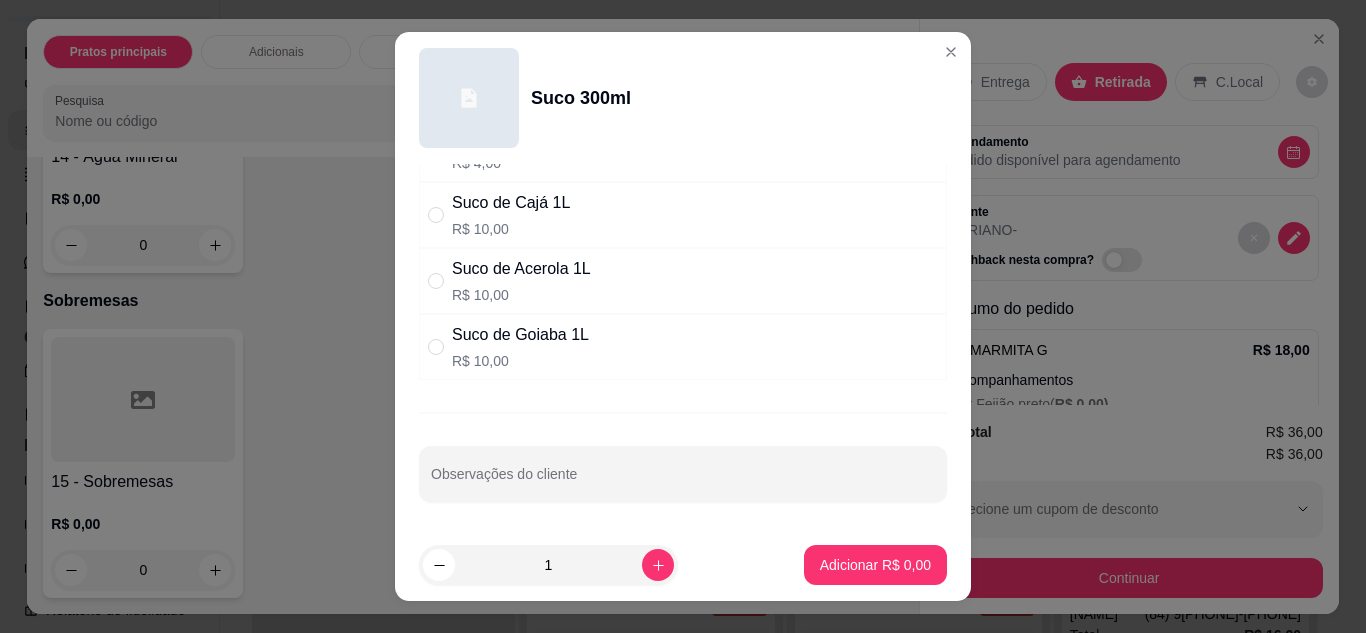 click on "Suco de Cajá 1L" at bounding box center [511, 203] 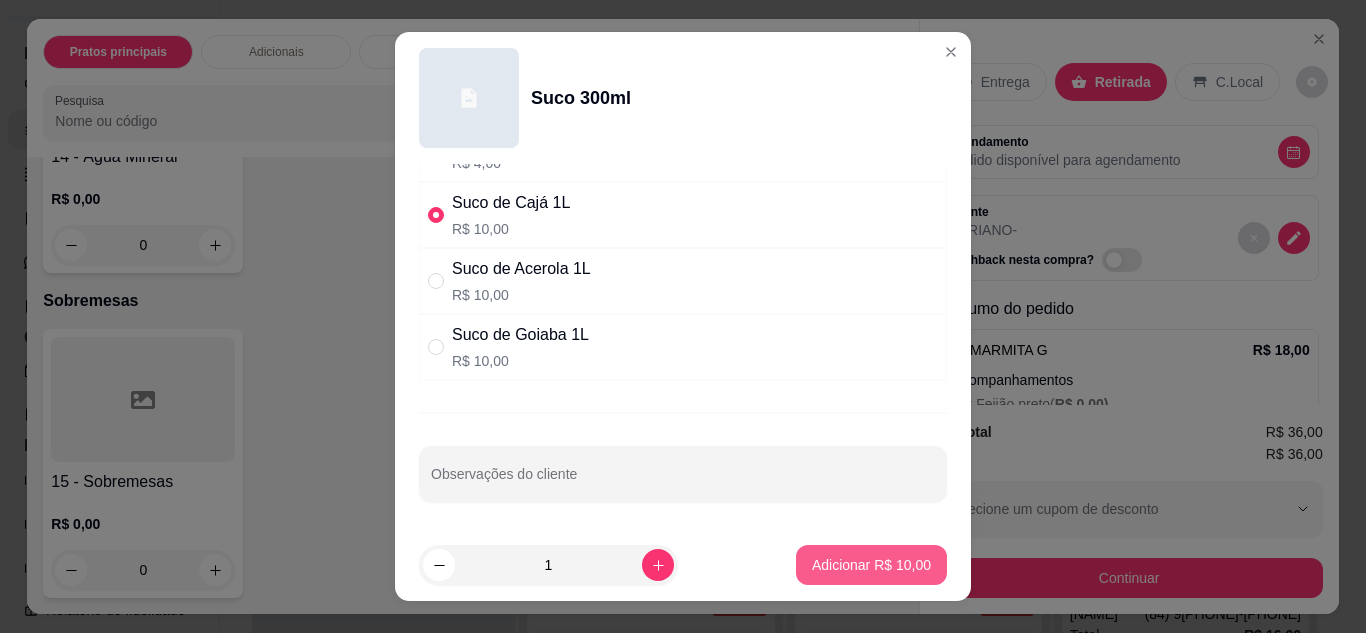 click on "Adicionar   R$ 10,00" at bounding box center (871, 565) 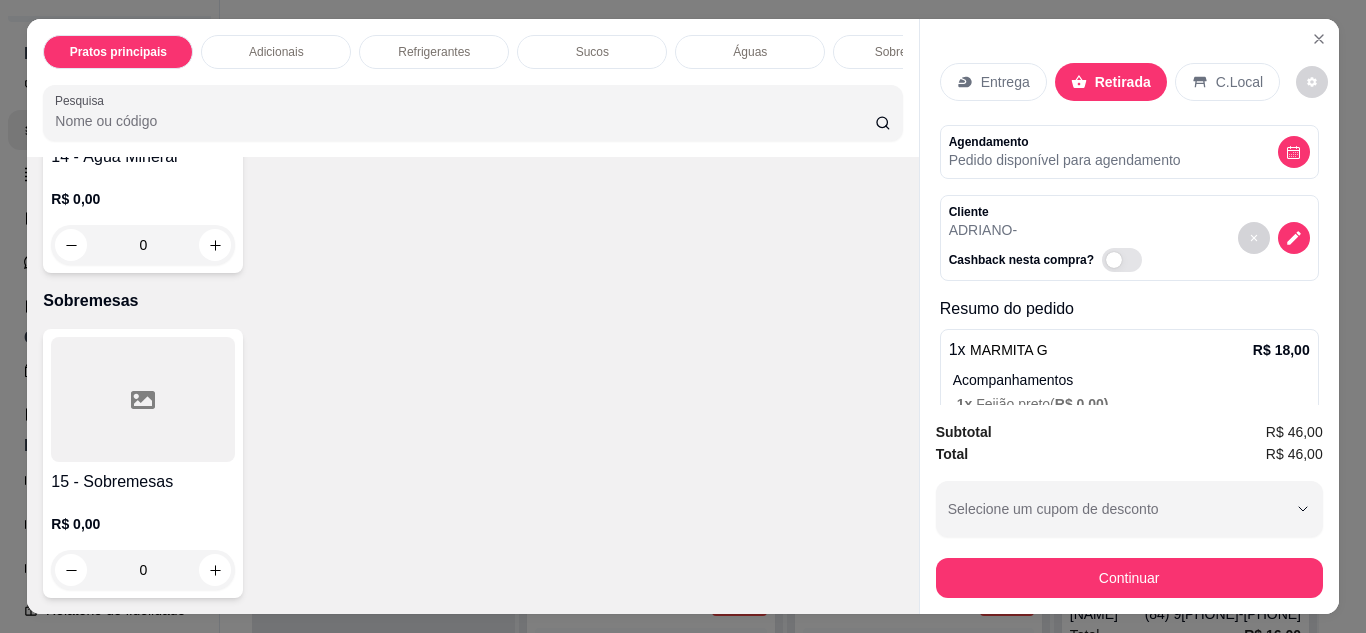 scroll, scrollTop: 2001, scrollLeft: 0, axis: vertical 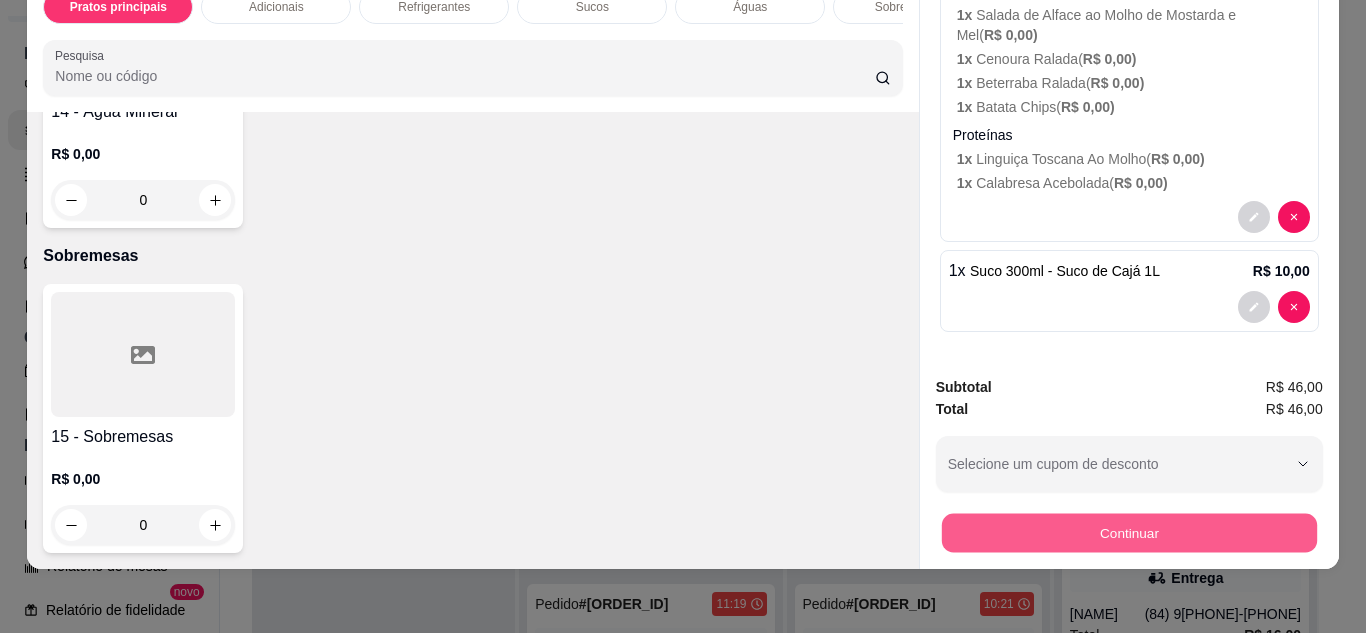 click on "Continuar" at bounding box center (1128, 533) 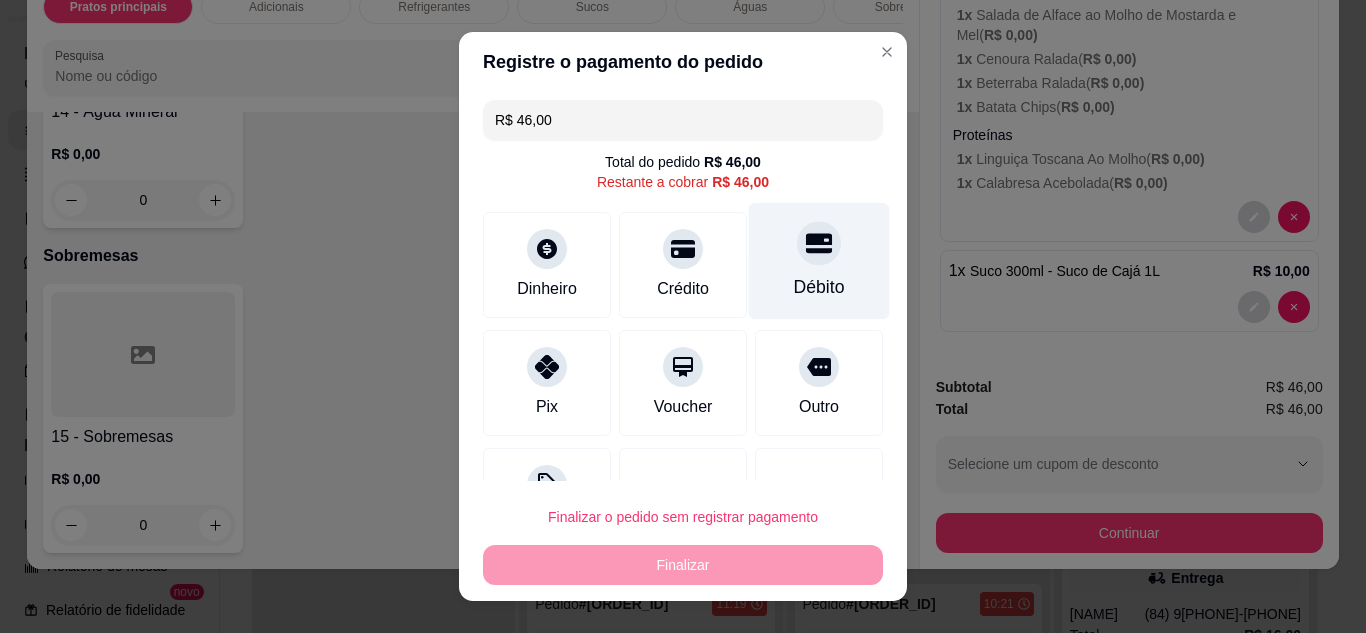 click on "Débito" at bounding box center (819, 260) 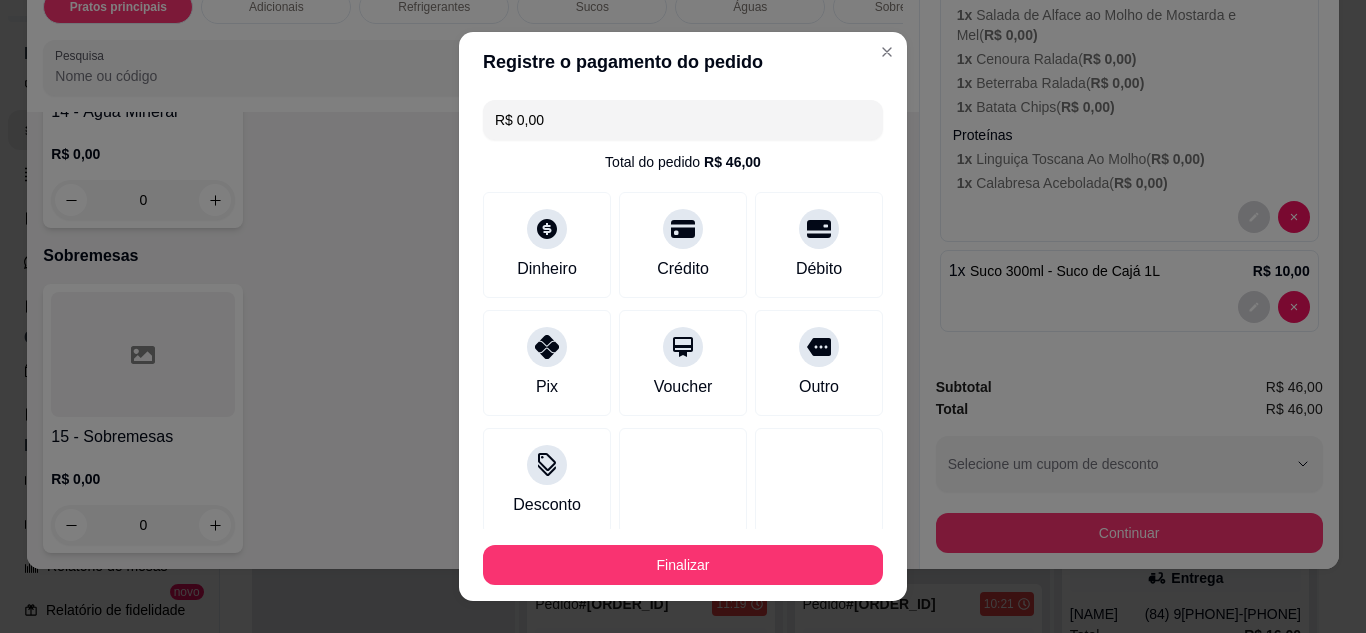 click on "Finalizar" at bounding box center [683, 565] 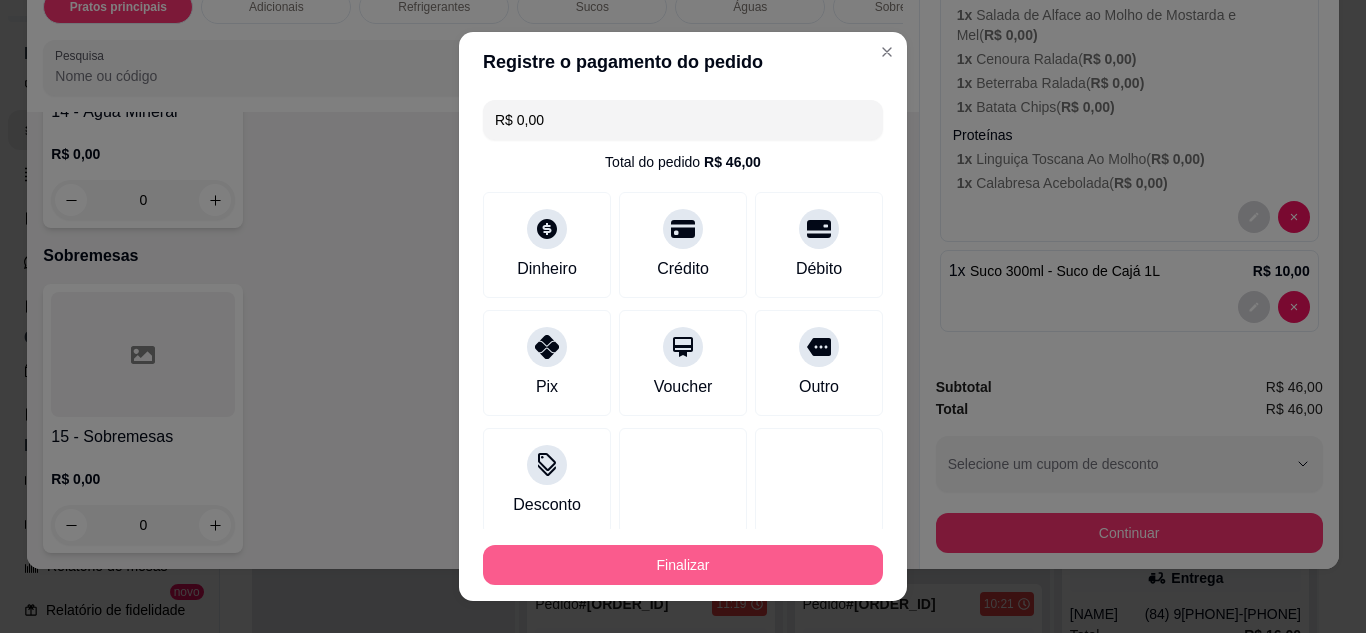 click on "Finalizar" at bounding box center [683, 565] 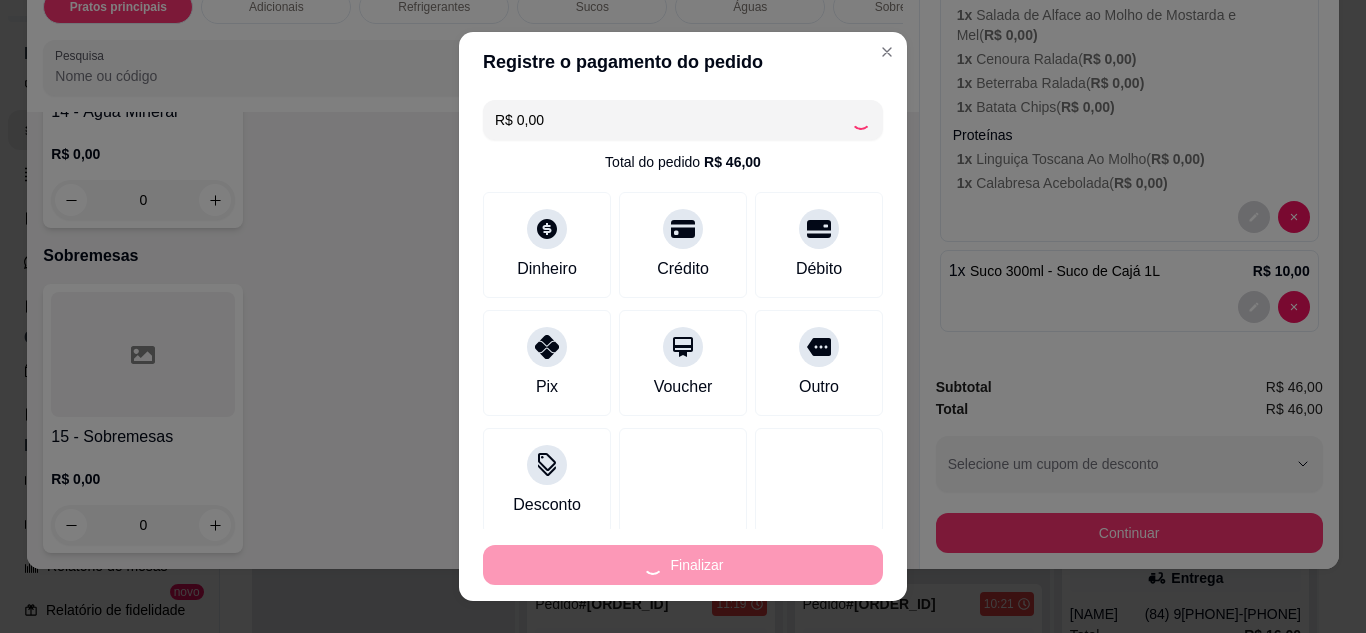 type on "0" 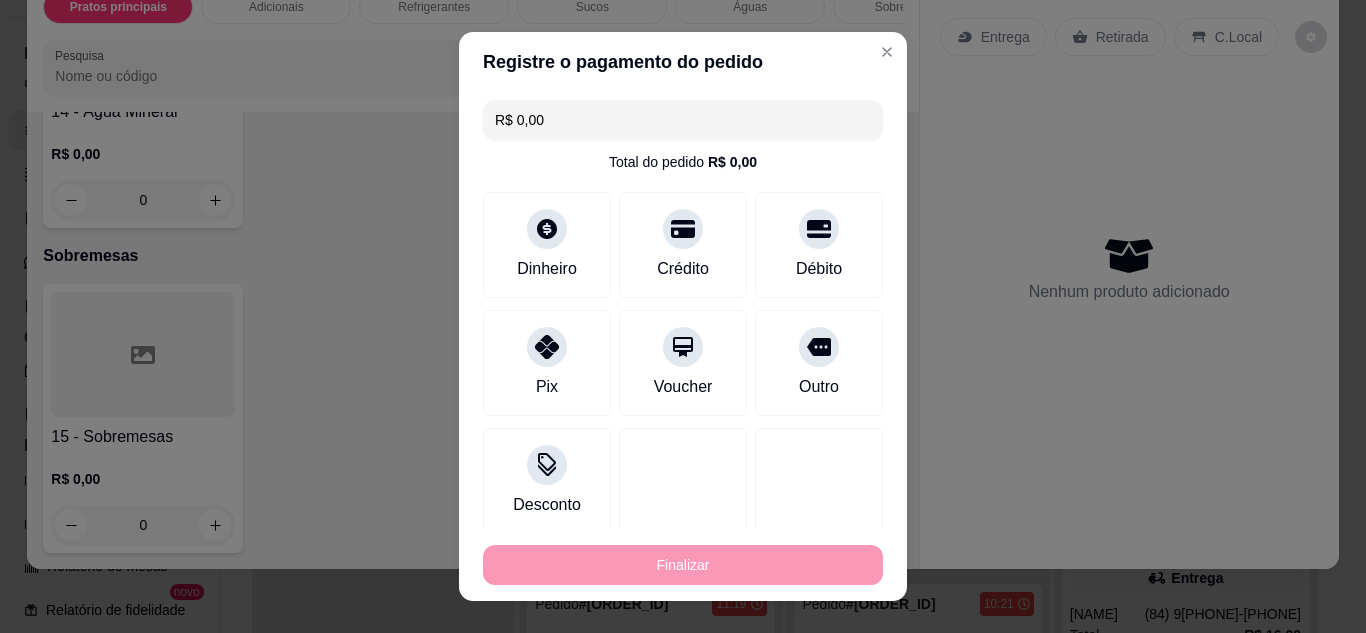 type on "-R$ 46,00" 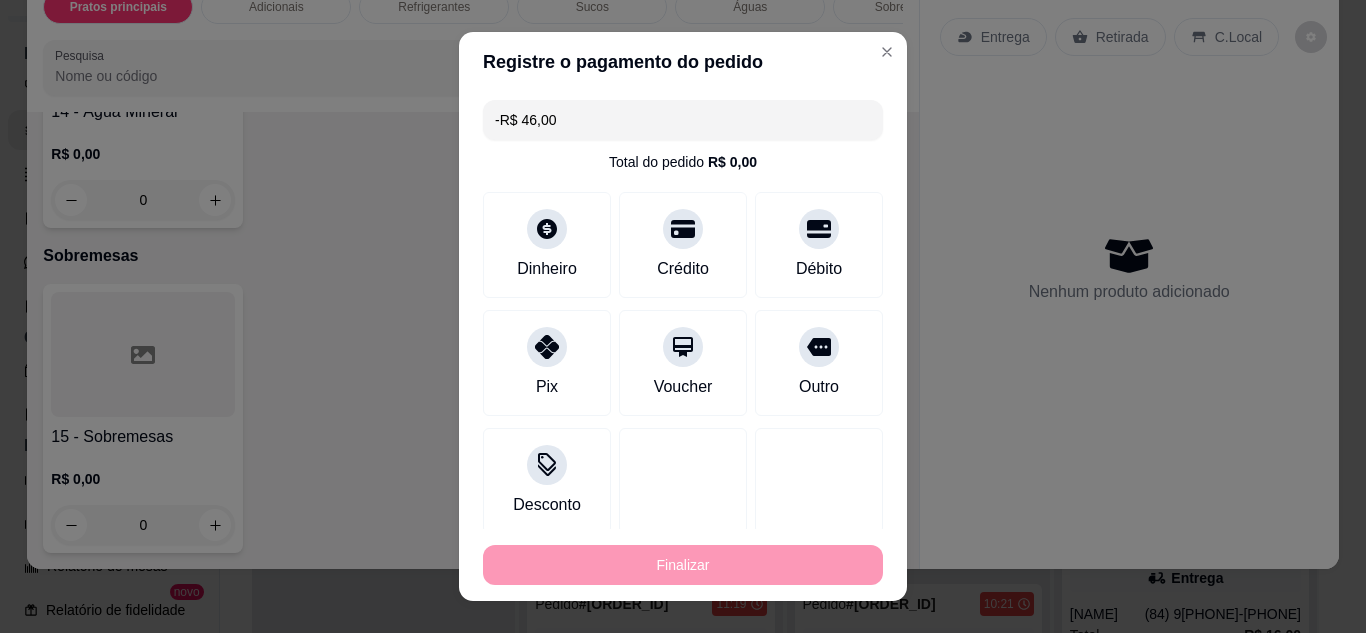 scroll, scrollTop: 0, scrollLeft: 0, axis: both 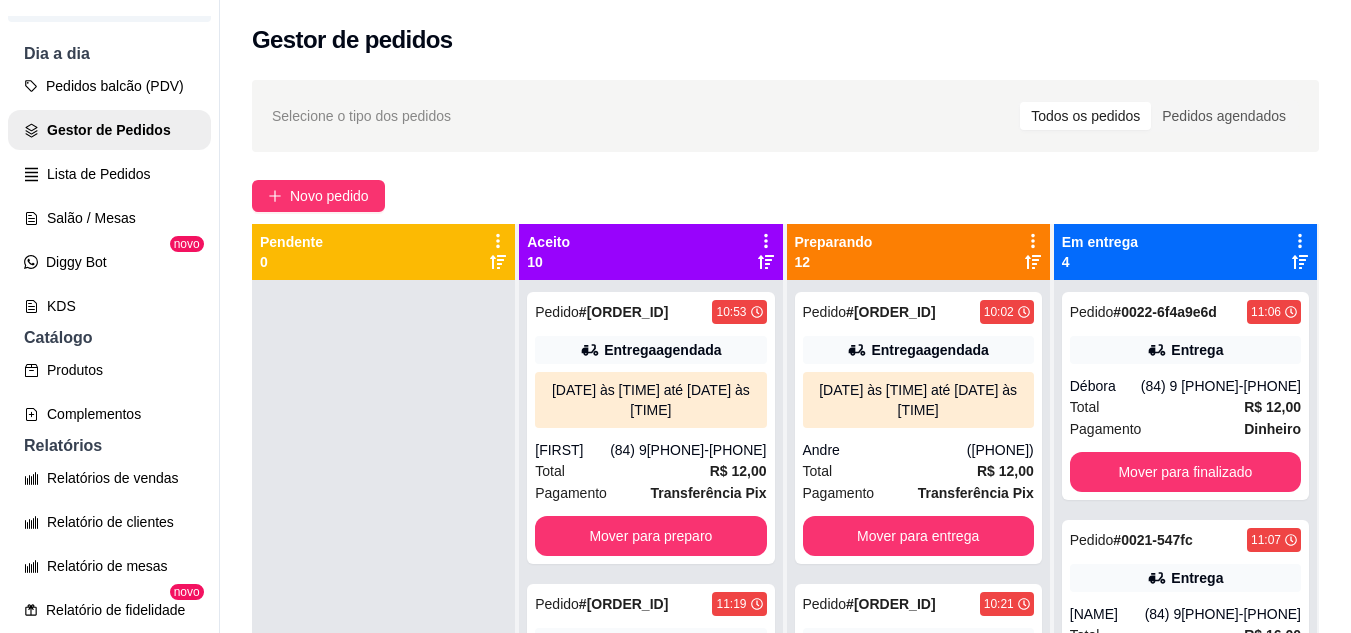 click on "Selecione o tipo dos pedidos Todos os pedidos Pedidos agendados Novo pedido Pendente 0 Aceito 10 Pedido  # 0015-ca4428fa 10:53 Entrega  agendada 06/08/25 às 13:00 até 06/08/25 às 13:30  Andressa  (84) 98843-4320 Total R$ 12,00 Pagamento Transferência Pix Mover para preparo Pedido  # 0028-53f4e 11:19 Entrega Mary (84) 99196-5936 Total R$ 10,00 Pagamento Transferência Pix Mover para preparo Pedido  # 0034-7c944174 11:32 Retirada Dayse Cristina  (84) 99993-4730 Total R$ 16,00 Pagamento Dinheiro Mover para preparo Pedido  # 0035-635c6 11:34 Retirada Marta (84) 98622-3455 Total R$ 12,00 Pagamento Transferência Pix Mover para preparo Pedido  # 0036-c76f39e9 11:34 Entrega Eva (84) 99480-4162 Total R$ 12,00 Pagamento Dinheiro Mover para preparo Pedido  # 0037-3d1b023d 11:35 Entrega Tainá  (84) 99639-7790 Total R$ 12,00 Pagamento Cartão de débito Mover para preparo Pedido  # 0038-3b8dd248 11:36 Entrega  agendada 06/08/25 às 12:30 até 06/08/25 às 13:00  Marcone BB (84) 98875-3463 Total R$ 12,00 # # #" at bounding box center [785, 474] 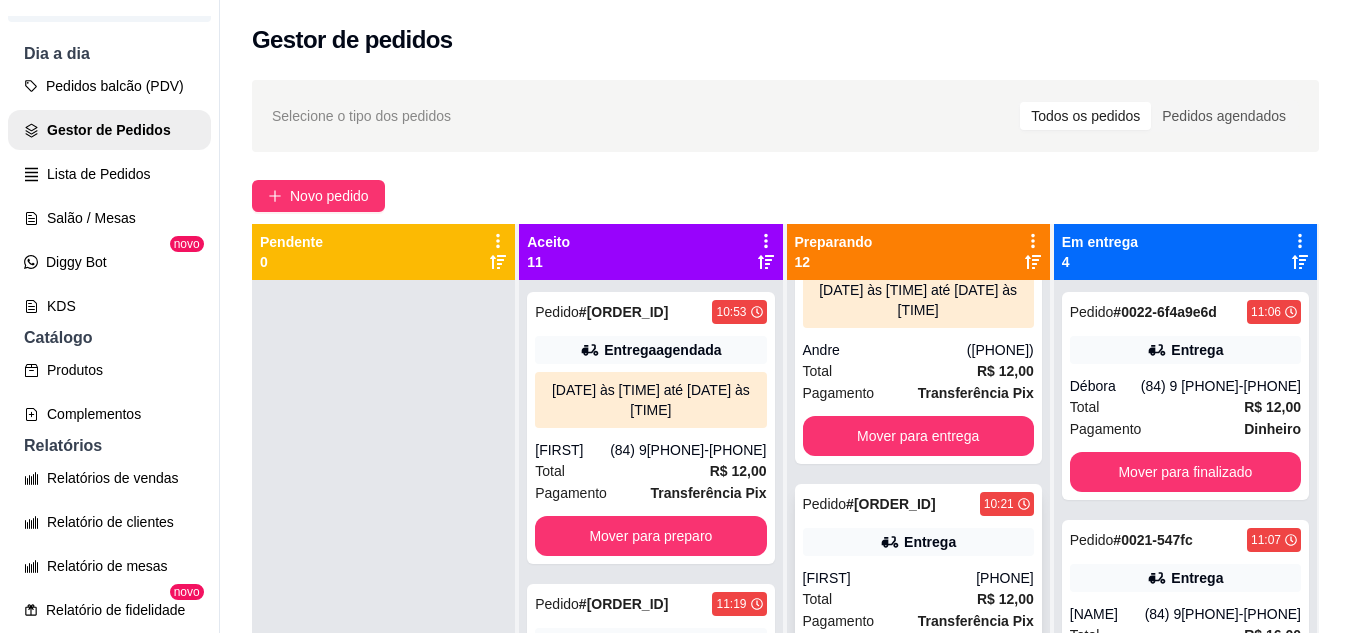 scroll, scrollTop: 300, scrollLeft: 0, axis: vertical 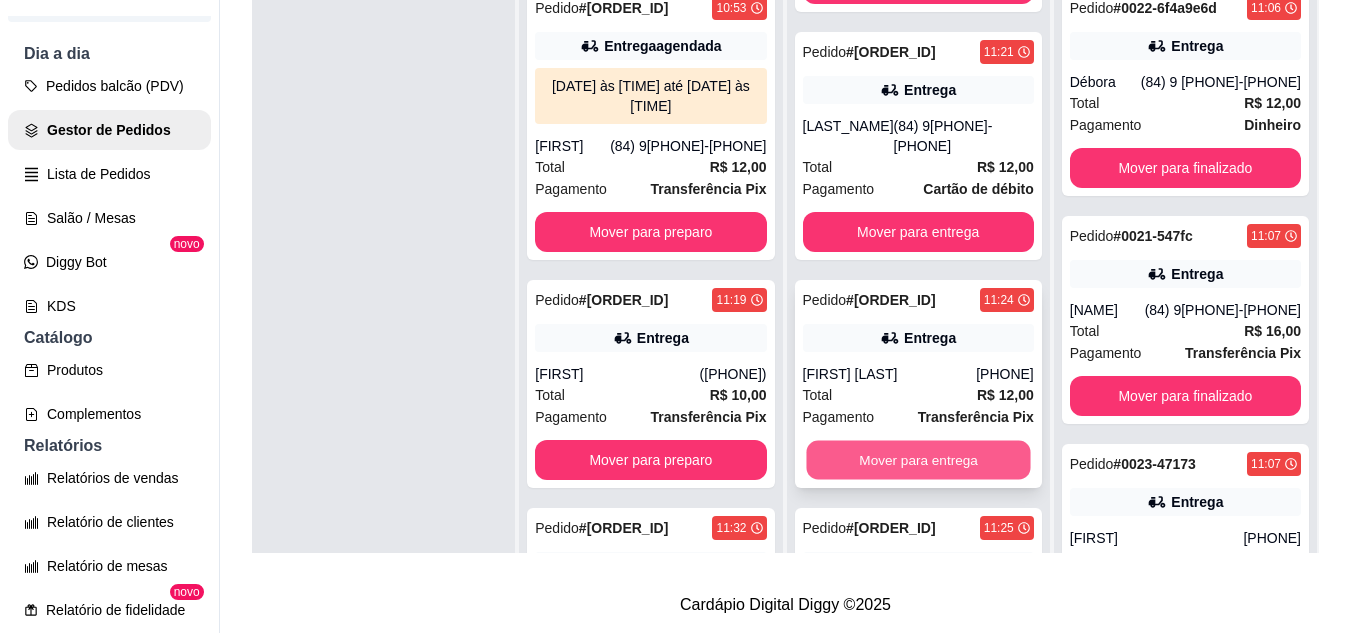 click on "Mover para entrega" at bounding box center (918, 460) 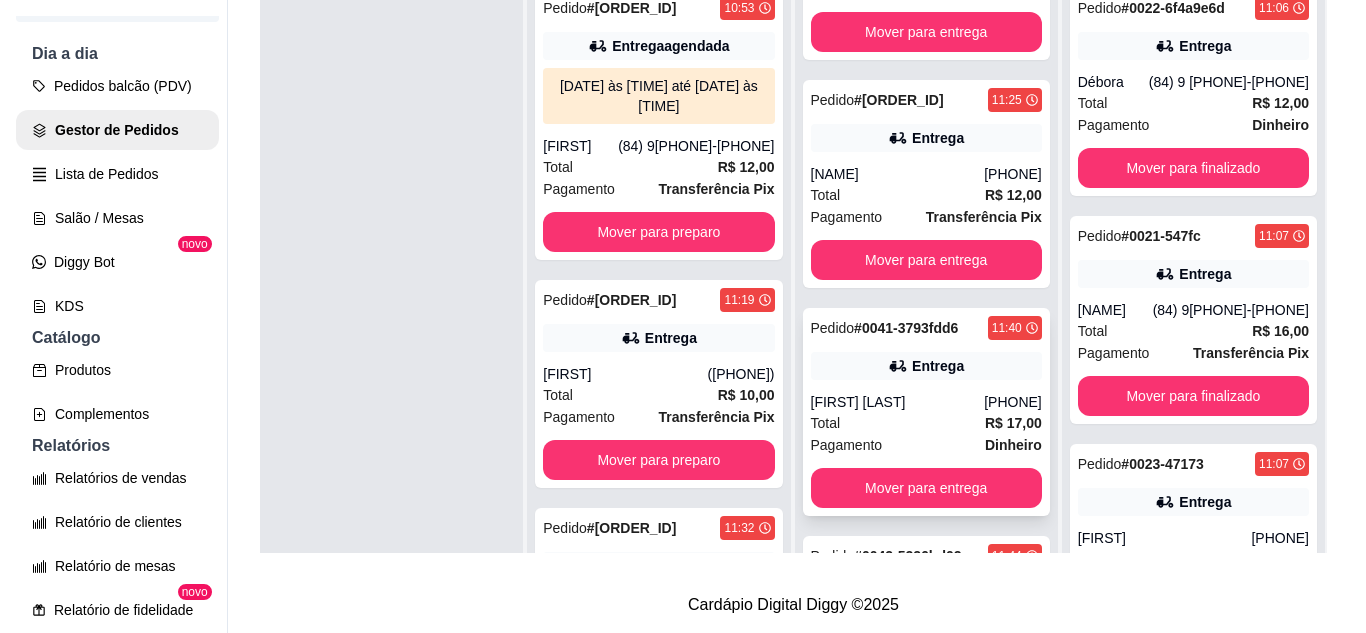 scroll, scrollTop: 2023, scrollLeft: 0, axis: vertical 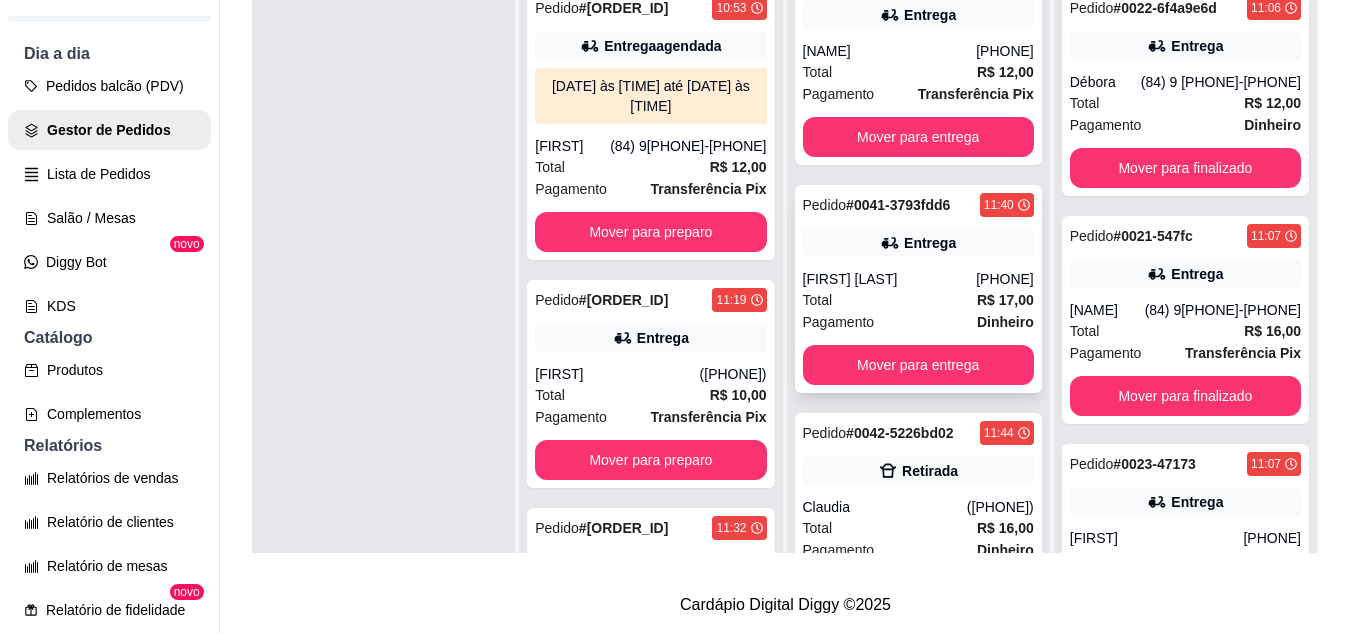 click on "Pagamento" at bounding box center (839, 322) 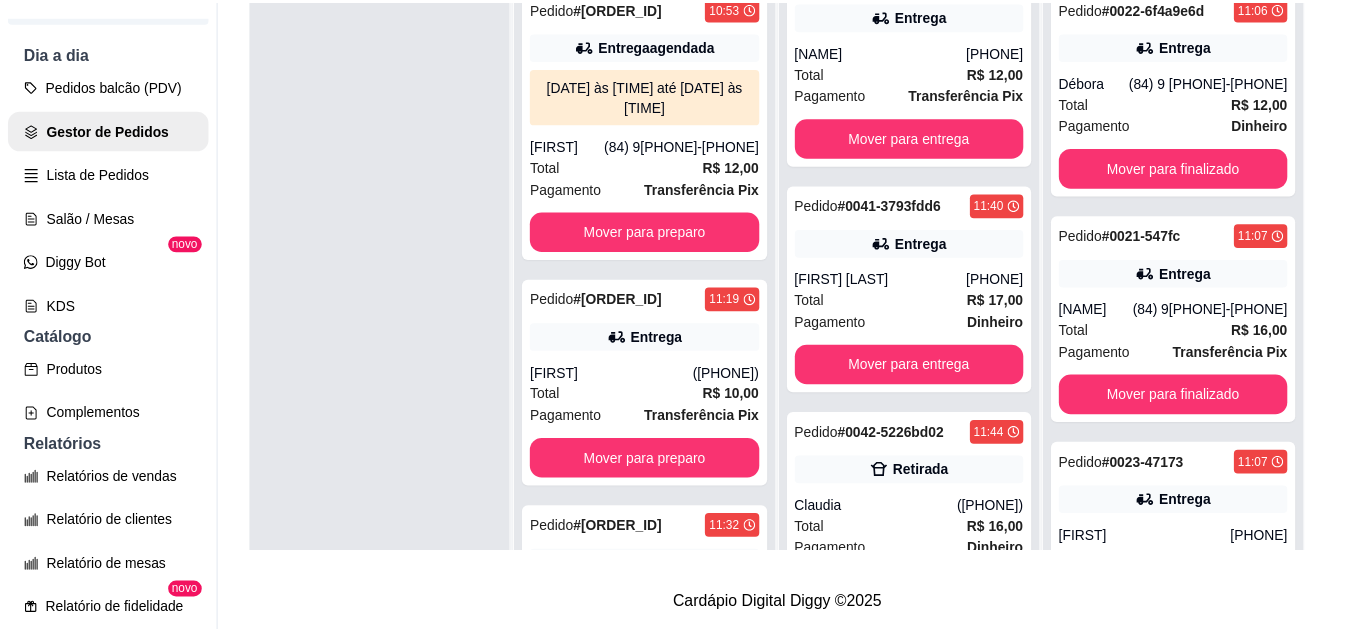 scroll, scrollTop: 300, scrollLeft: 0, axis: vertical 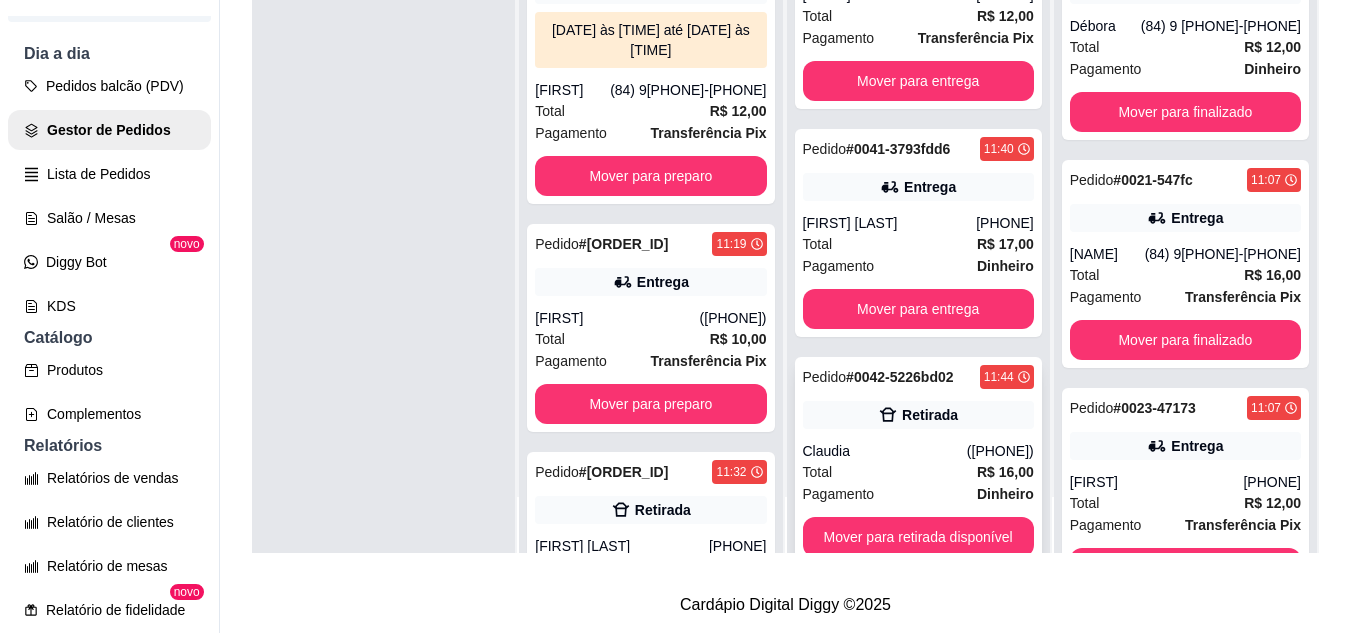 click on "Claudia" at bounding box center [885, 451] 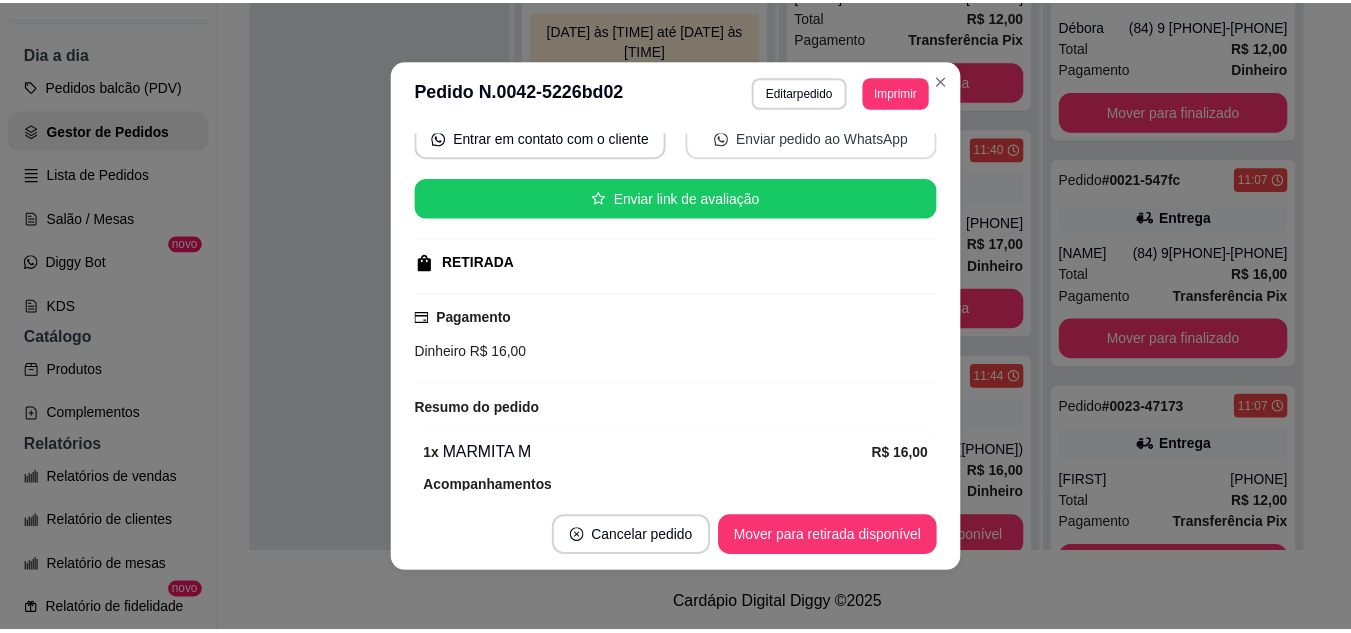scroll, scrollTop: 300, scrollLeft: 0, axis: vertical 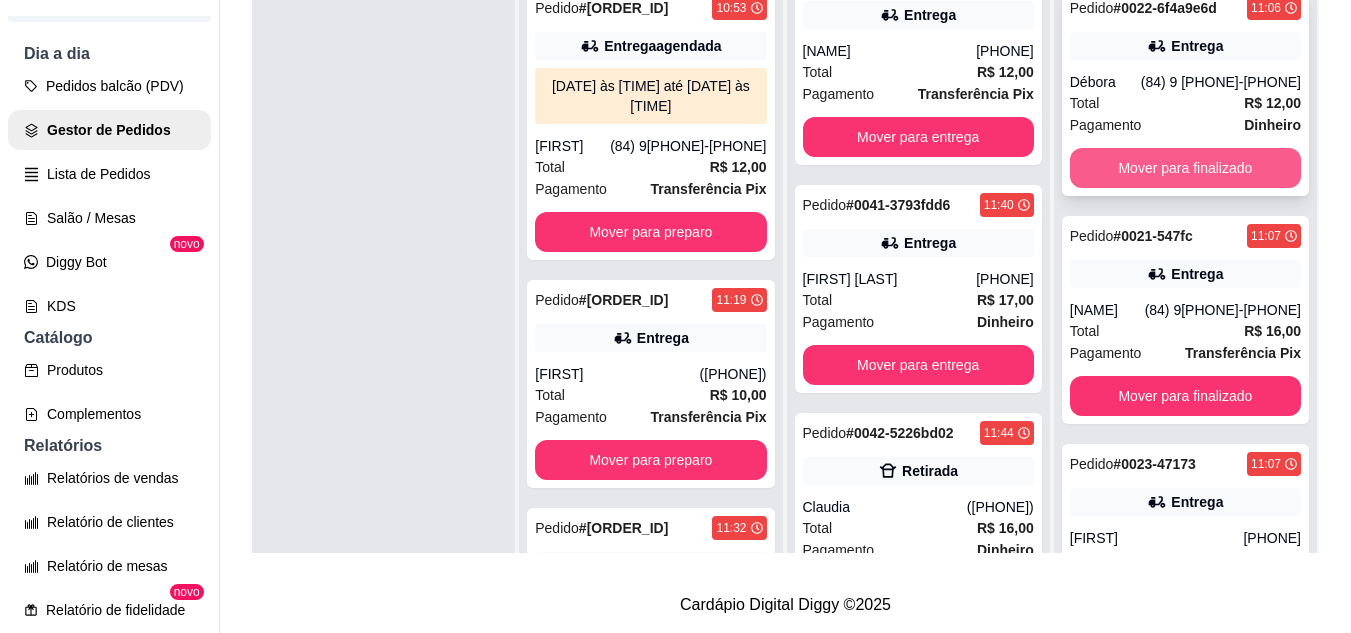 click on "Mover para finalizado" at bounding box center [1185, 168] 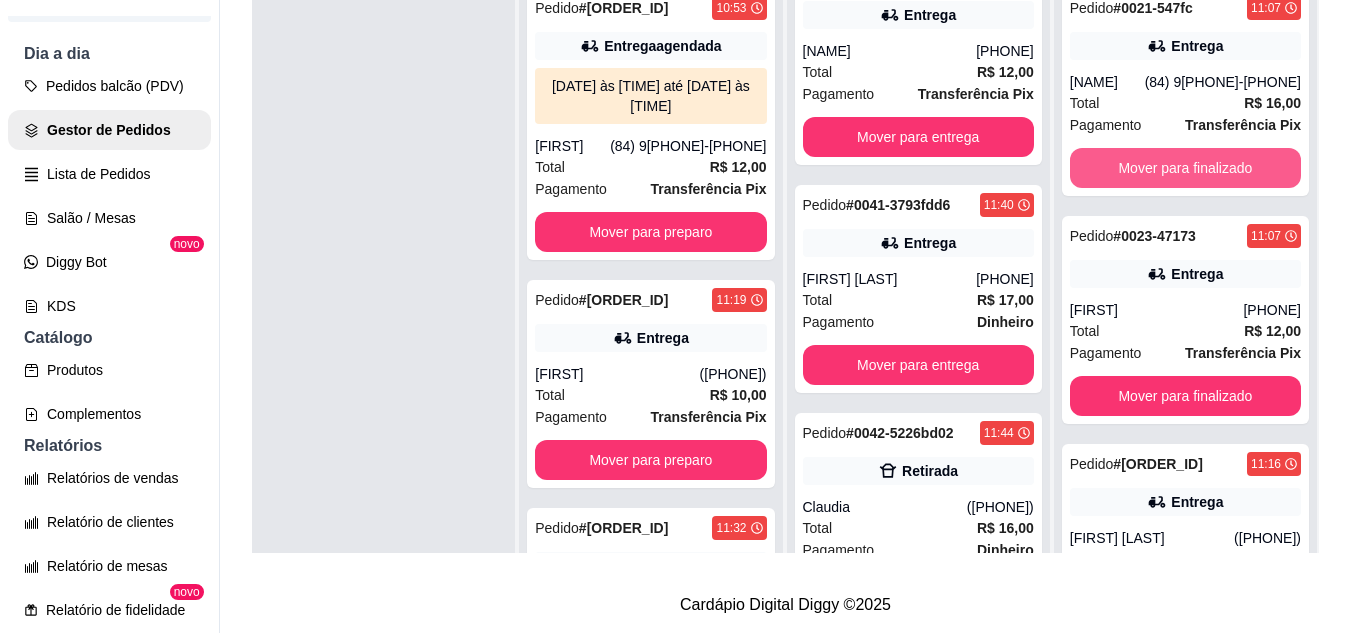 click on "Mover para finalizado" at bounding box center (1185, 168) 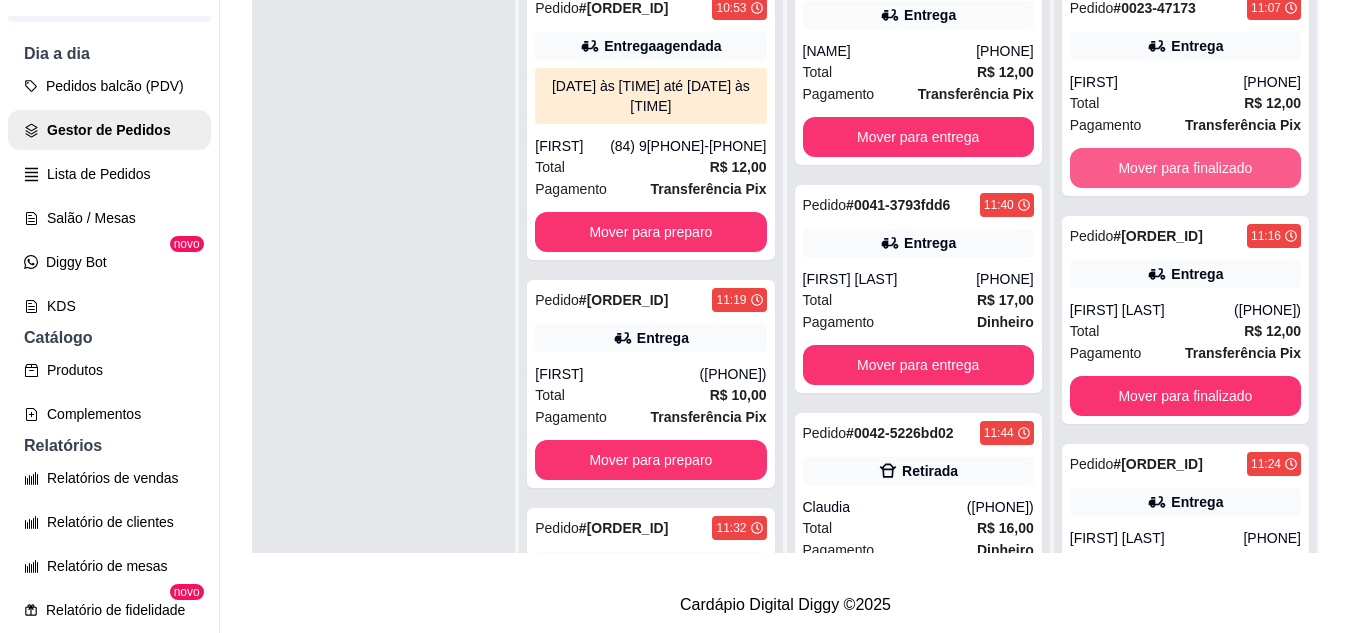 click on "Mover para finalizado" at bounding box center (1185, 168) 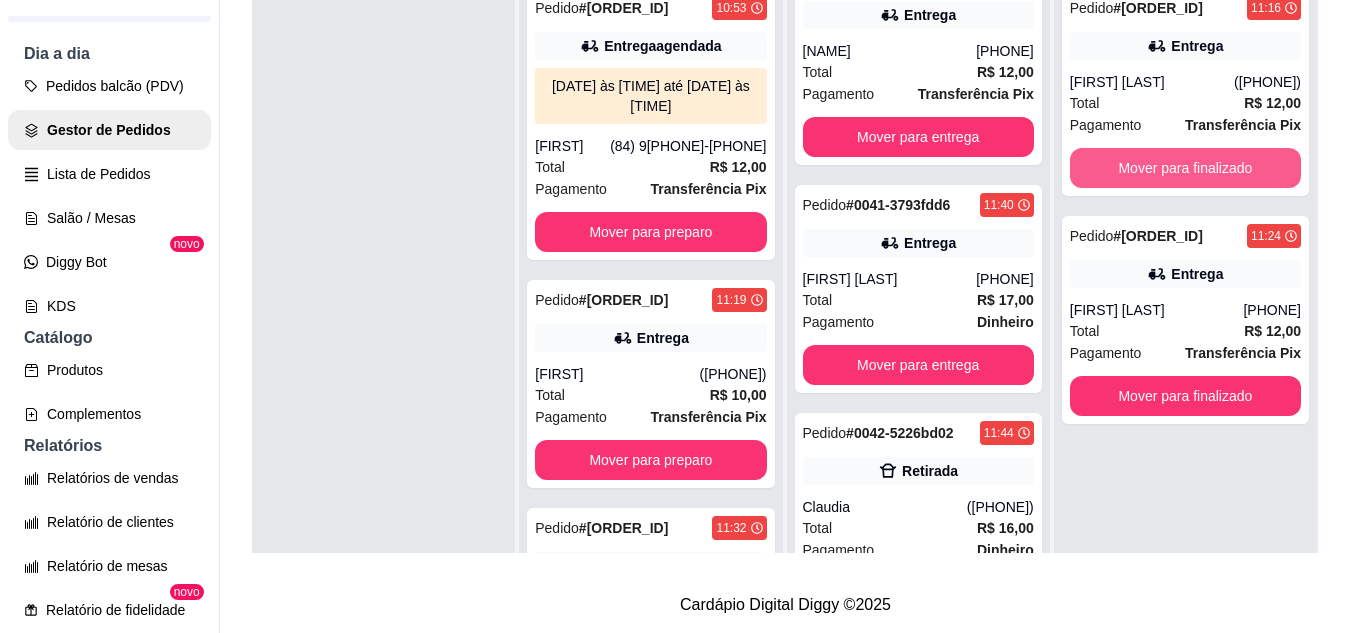 click on "Mover para finalizado" at bounding box center [1185, 168] 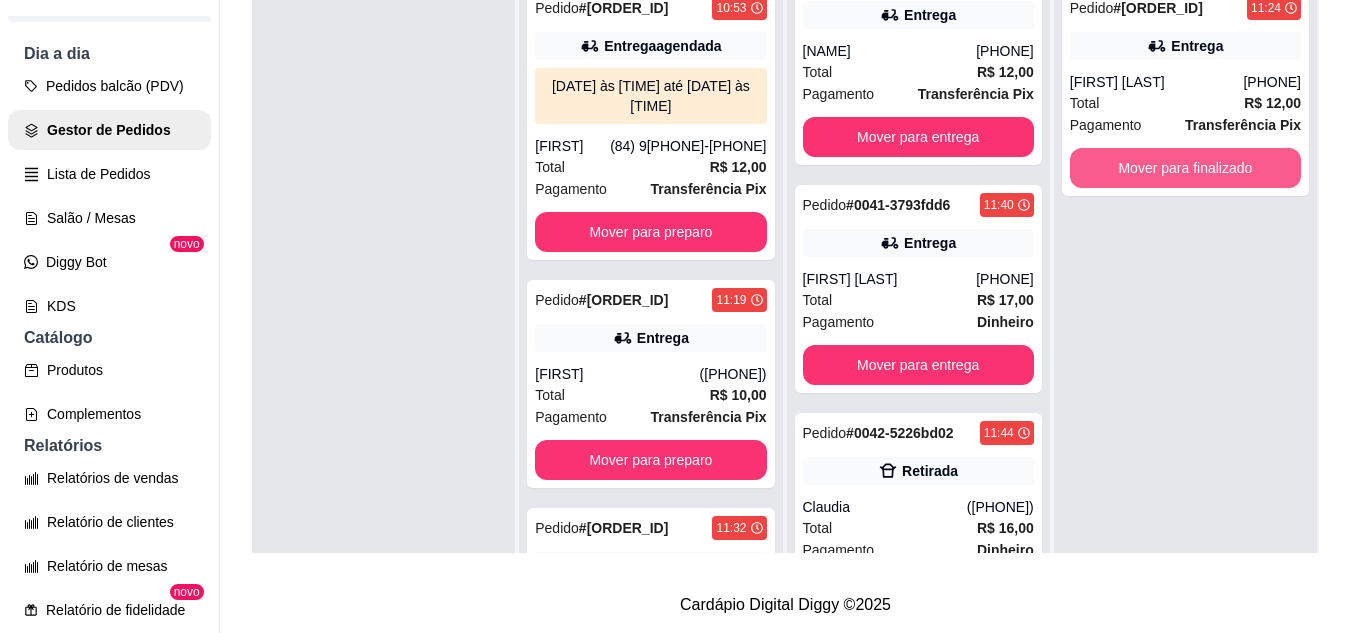 click on "Mover para finalizado" at bounding box center [1185, 168] 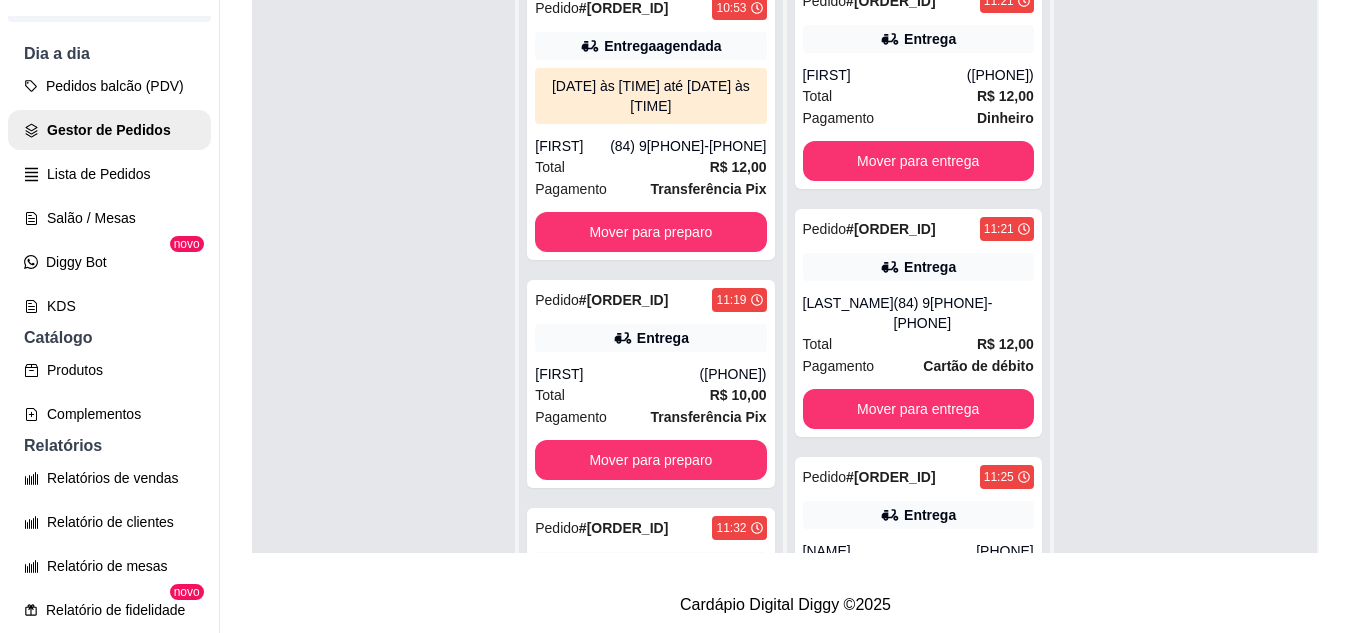 scroll, scrollTop: 2023, scrollLeft: 0, axis: vertical 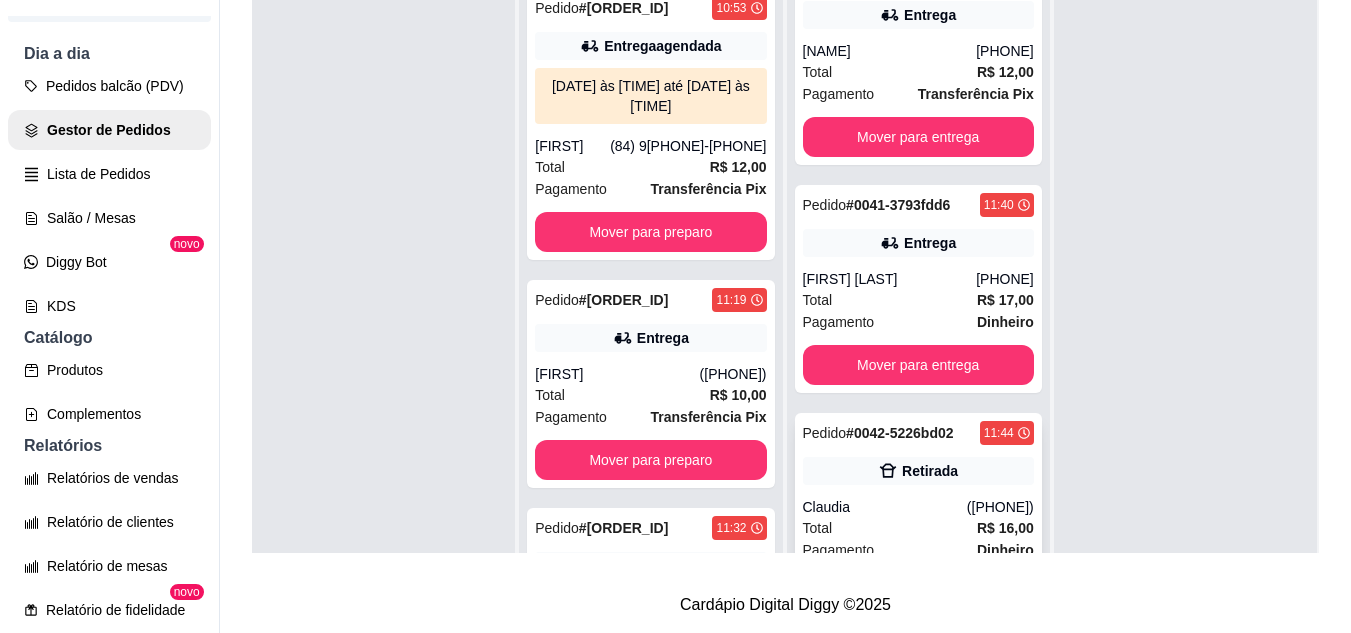 click on "Pedido  # 0042-5226bd02 11:44 Retirada Claudia  (84) 98619-0394 Total R$ 16,00 Pagamento Dinheiro Mover para retirada disponível" at bounding box center (918, 517) 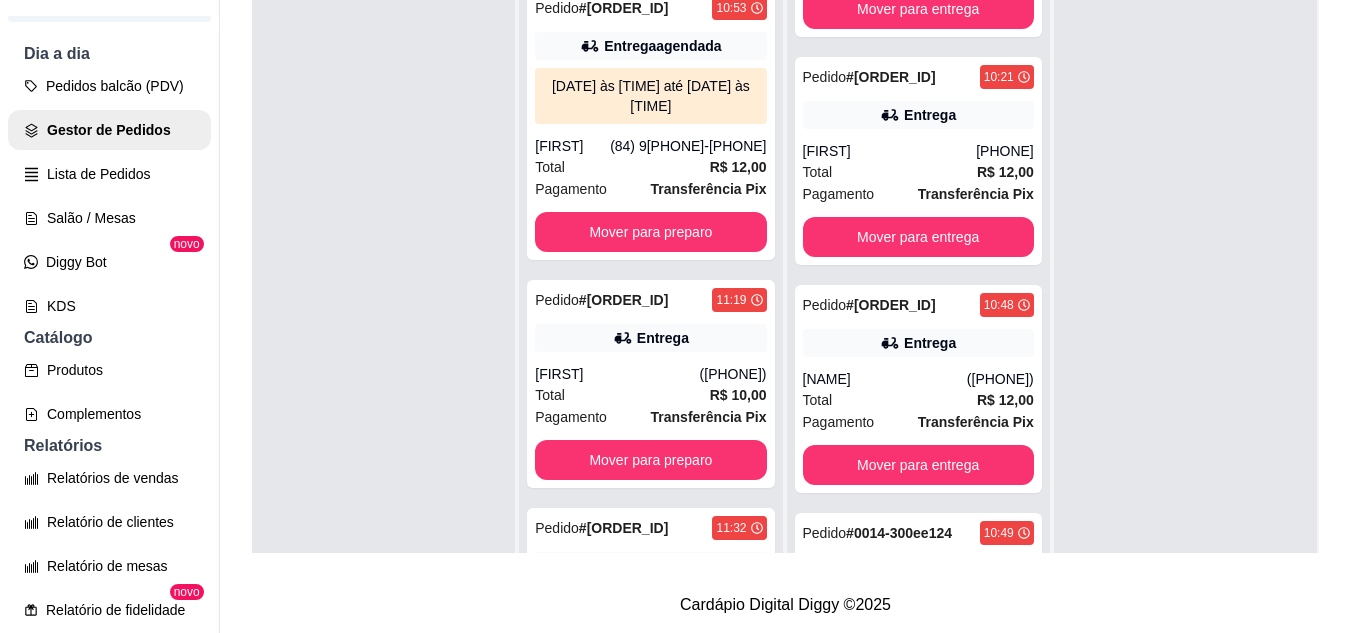 scroll, scrollTop: 0, scrollLeft: 0, axis: both 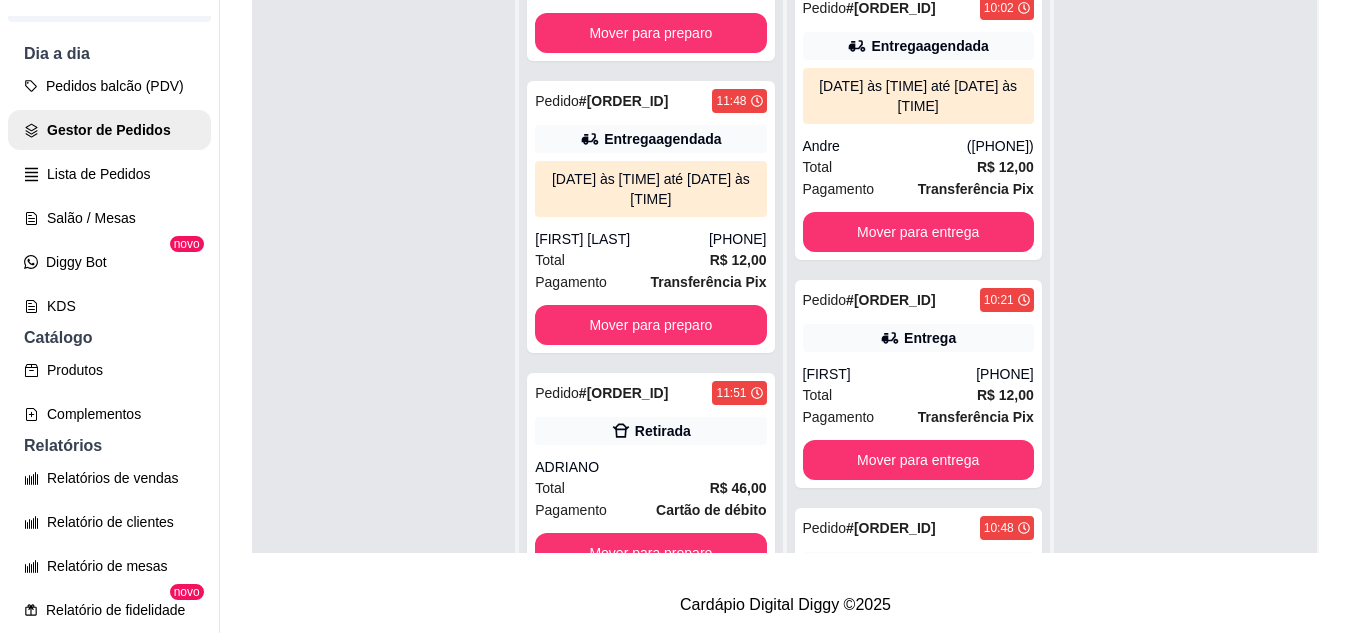 click on "Selecione o tipo dos pedidos Todos os pedidos Pedidos agendados Novo pedido Pendente 0 Aceito 11 Pedido  # 0015-ca4428fa 10:53 Entrega  agendada 06/08/25 às 13:00 até 06/08/25 às 13:30  Andressa  (84) 98843-4320 Total R$ 12,00 Pagamento Transferência Pix Mover para preparo Pedido  # 0028-53f4e 11:19 Entrega Mary (84) 99196-5936 Total R$ 10,00 Pagamento Transferência Pix Mover para preparo Pedido  # 0034-7c944174 11:32 Retirada Dayse Cristina  (84) 99993-4730 Total R$ 16,00 Pagamento Dinheiro Mover para preparo Pedido  # 0035-635c6 11:34 Retirada Marta (84) 98622-3455 Total R$ 12,00 Pagamento Transferência Pix Mover para preparo Pedido  # 0036-c76f39e9 11:34 Entrega Eva (84) 99480-4162 Total R$ 12,00 Pagamento Dinheiro Mover para preparo Pedido  # 0037-3d1b023d 11:35 Entrega Tainá  (84) 99639-7790 Total R$ 12,00 Pagamento Cartão de débito Mover para preparo Pedido  # 0038-3b8dd248 11:36 Entrega  agendada 06/08/25 às 12:30 até 06/08/25 às 13:00  Marcone BB (84) 98875-3463 Total R$ 12,00 # # #" at bounding box center (785, 170) 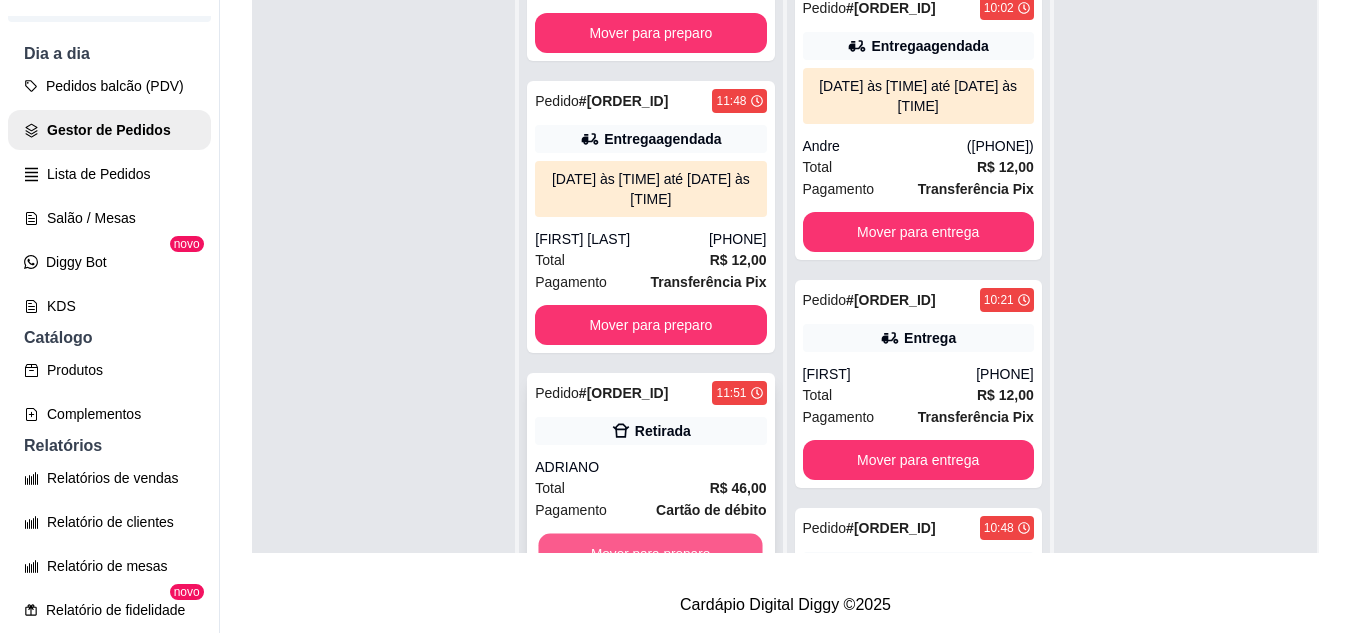 click on "Mover para preparo" at bounding box center [651, 553] 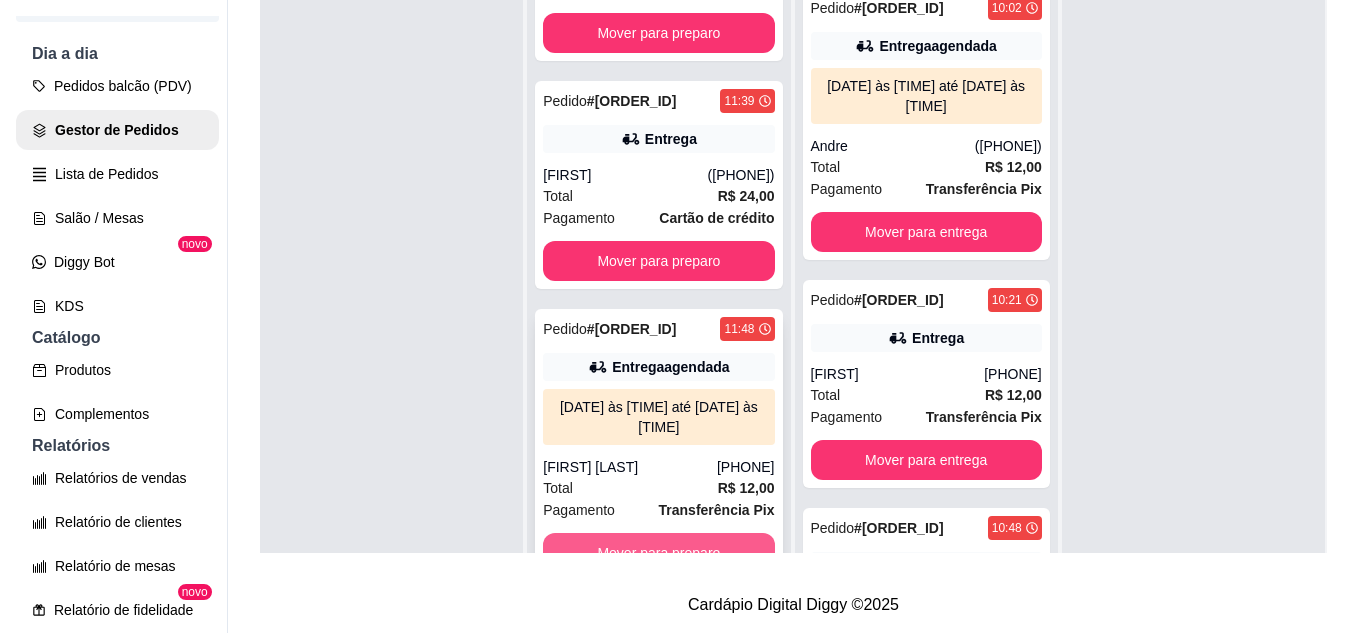scroll, scrollTop: 1999, scrollLeft: 0, axis: vertical 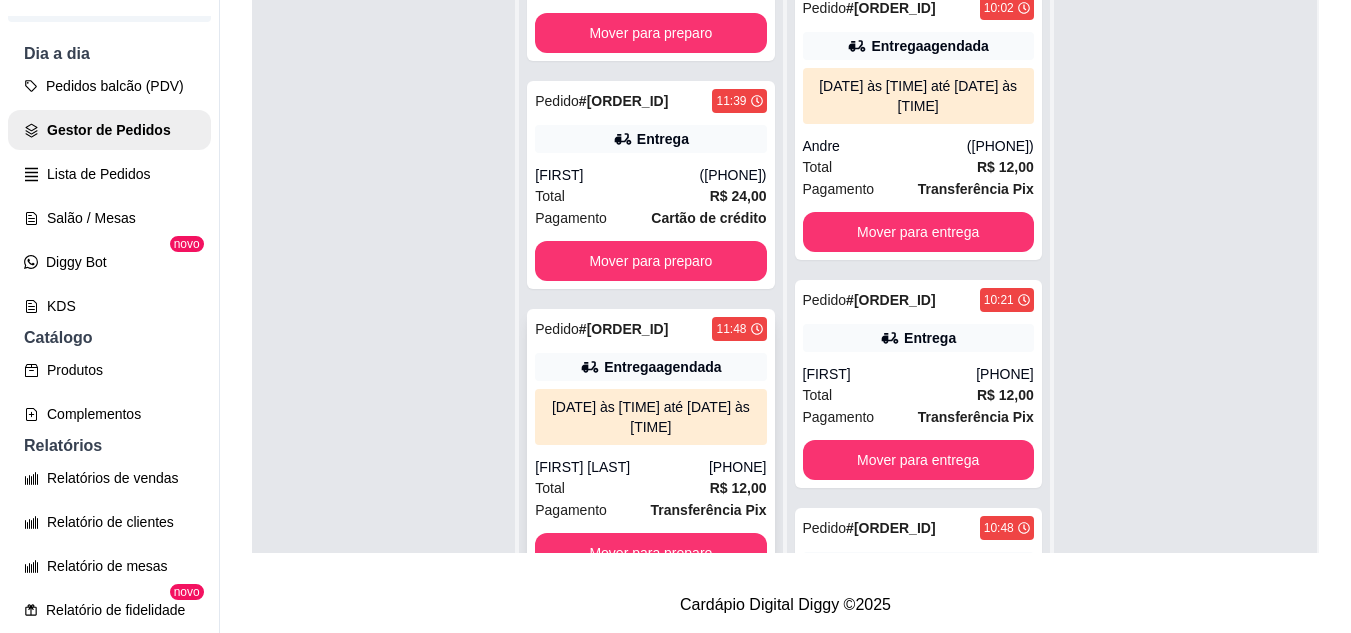 click on "Total R$ 12,00" at bounding box center (650, 488) 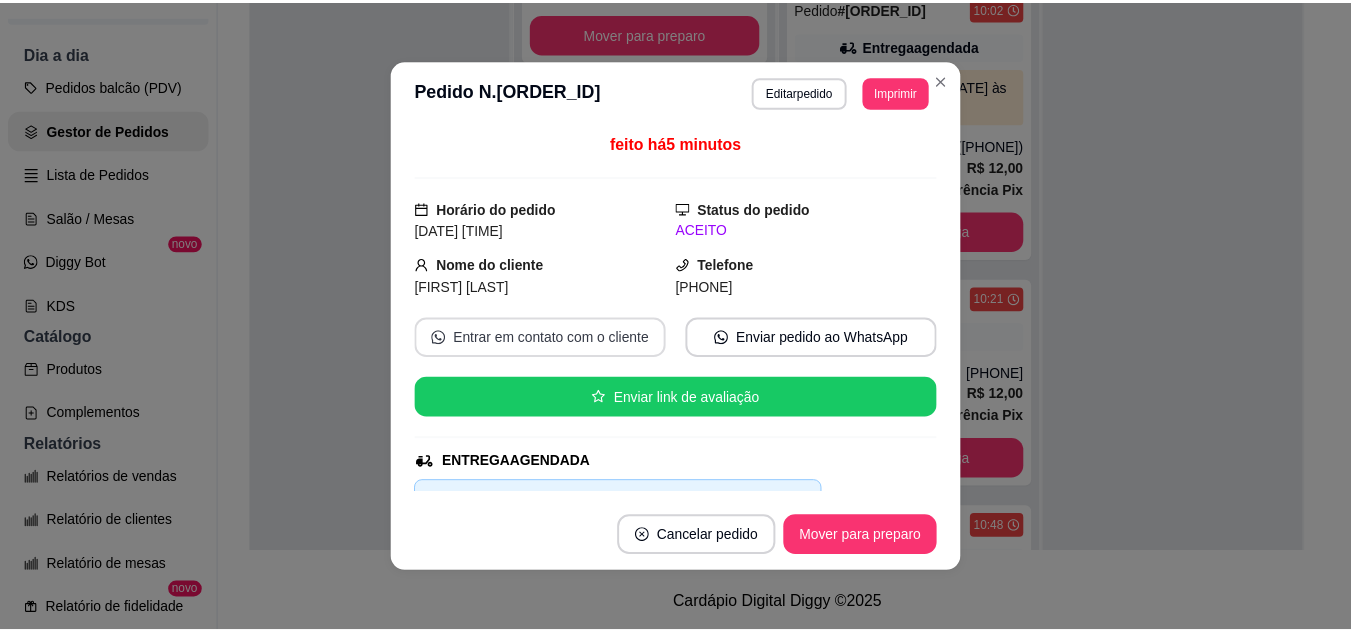 scroll, scrollTop: 300, scrollLeft: 0, axis: vertical 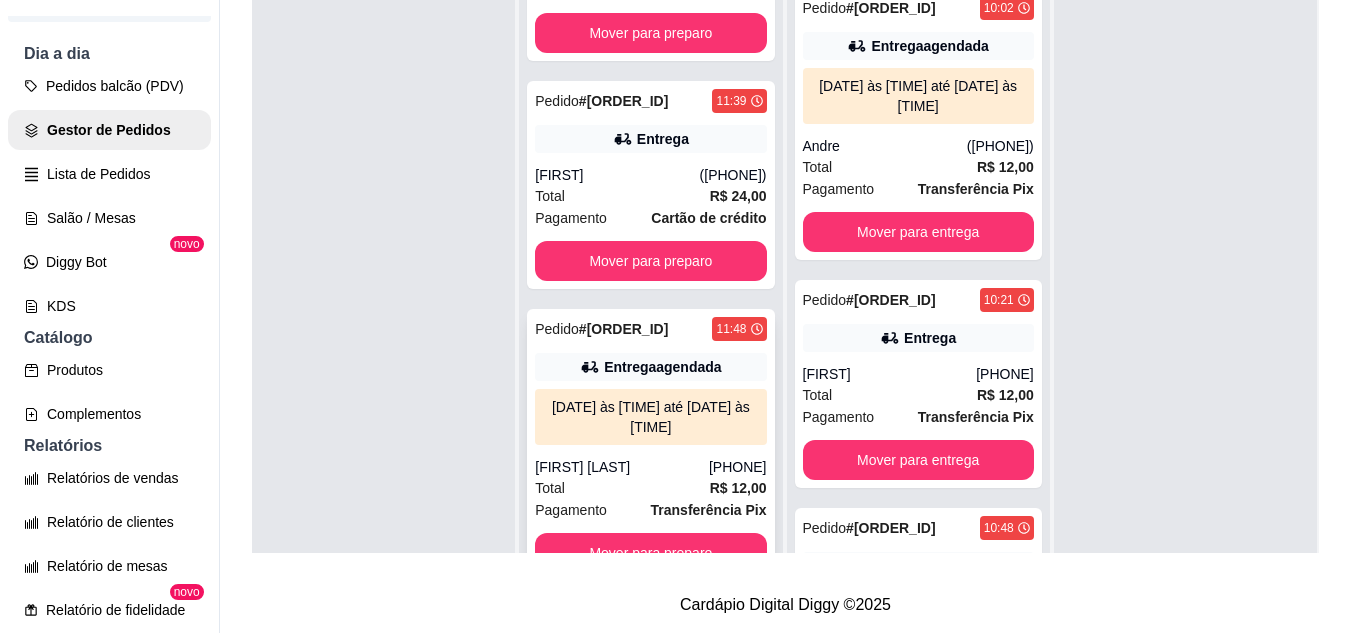 click on "Mover para preparo" at bounding box center (650, 553) 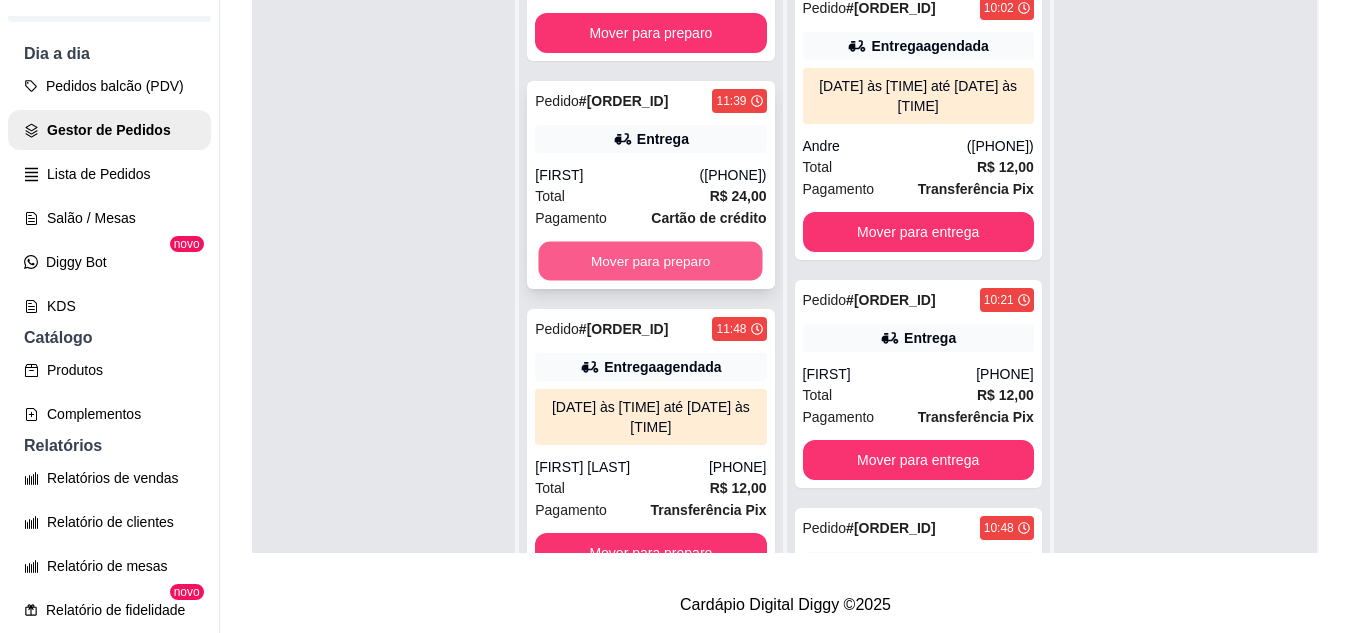 click on "Mover para preparo" at bounding box center [651, 261] 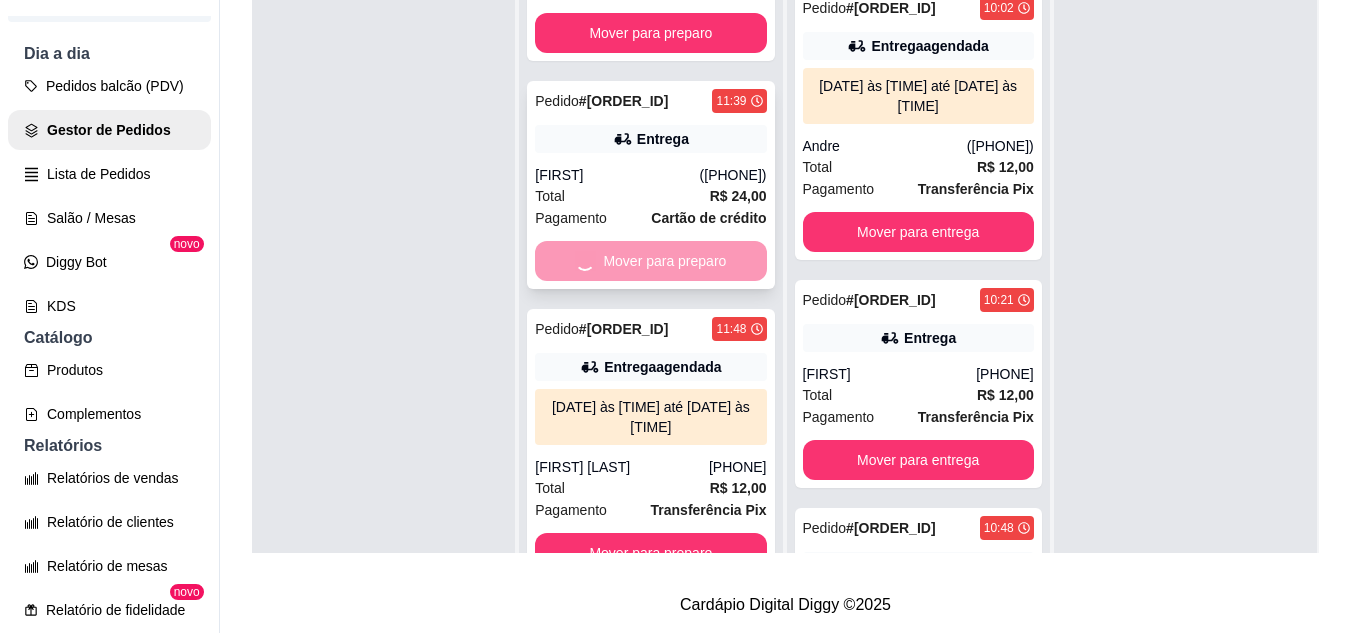 scroll, scrollTop: 1747, scrollLeft: 0, axis: vertical 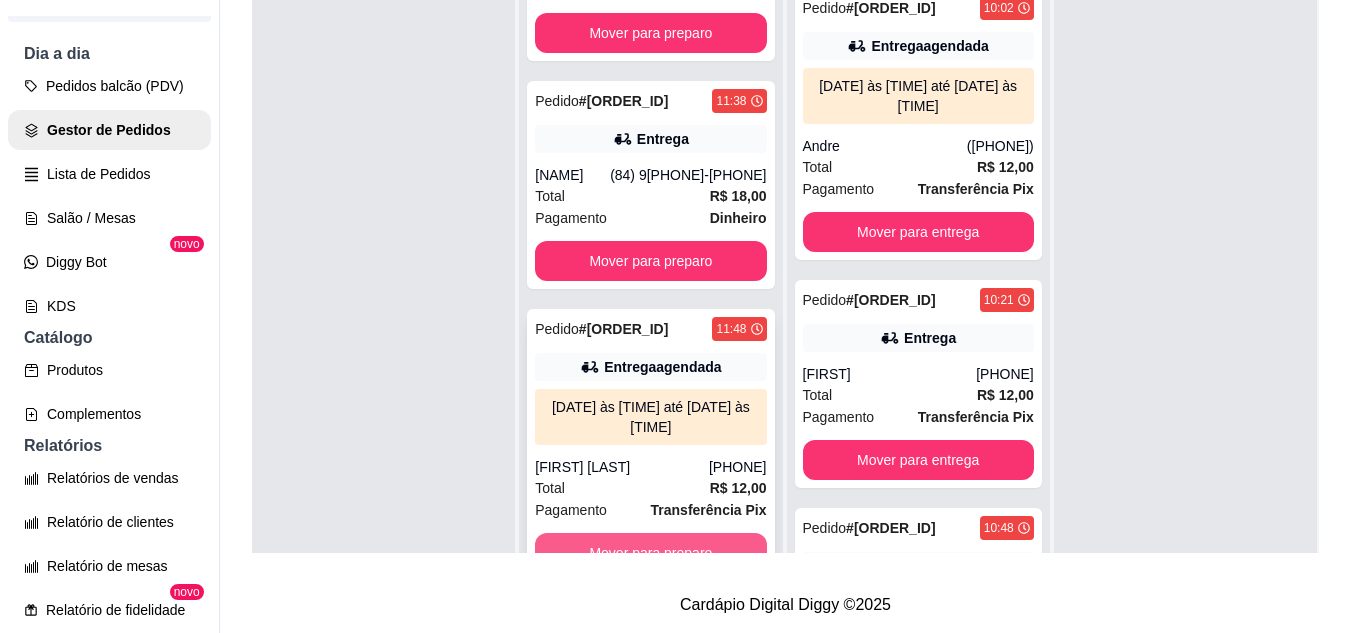 click on "Mover para preparo" at bounding box center [650, 553] 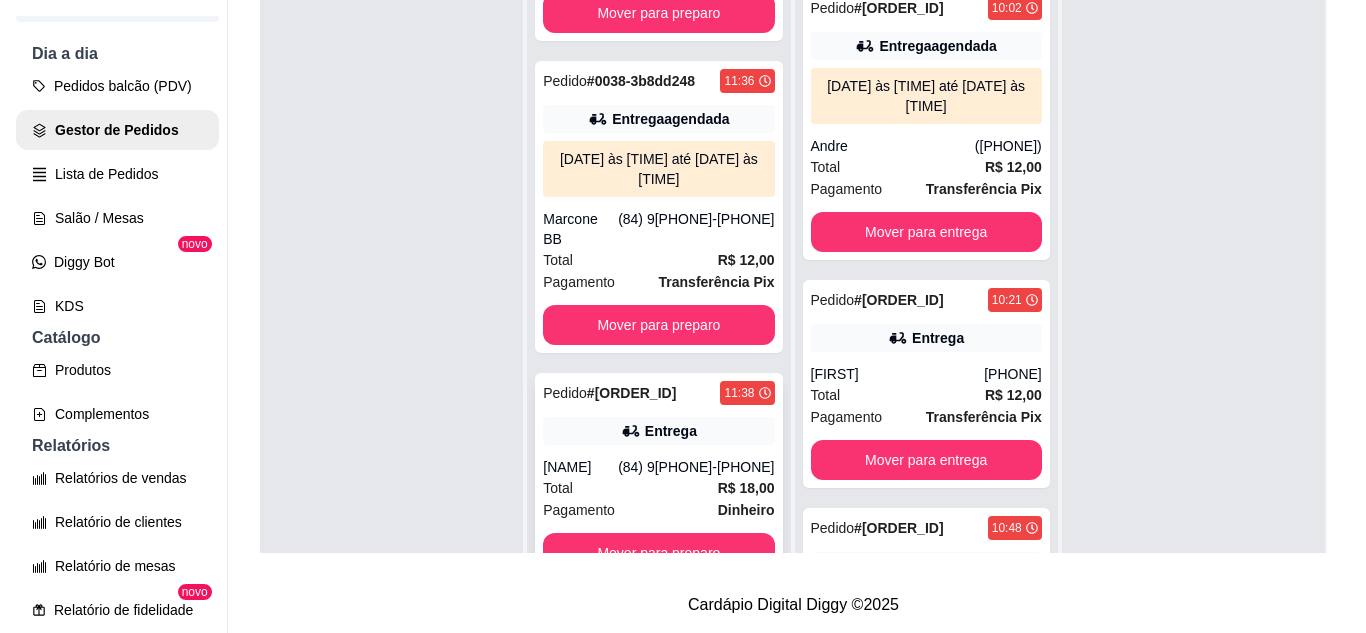 scroll, scrollTop: 1411, scrollLeft: 0, axis: vertical 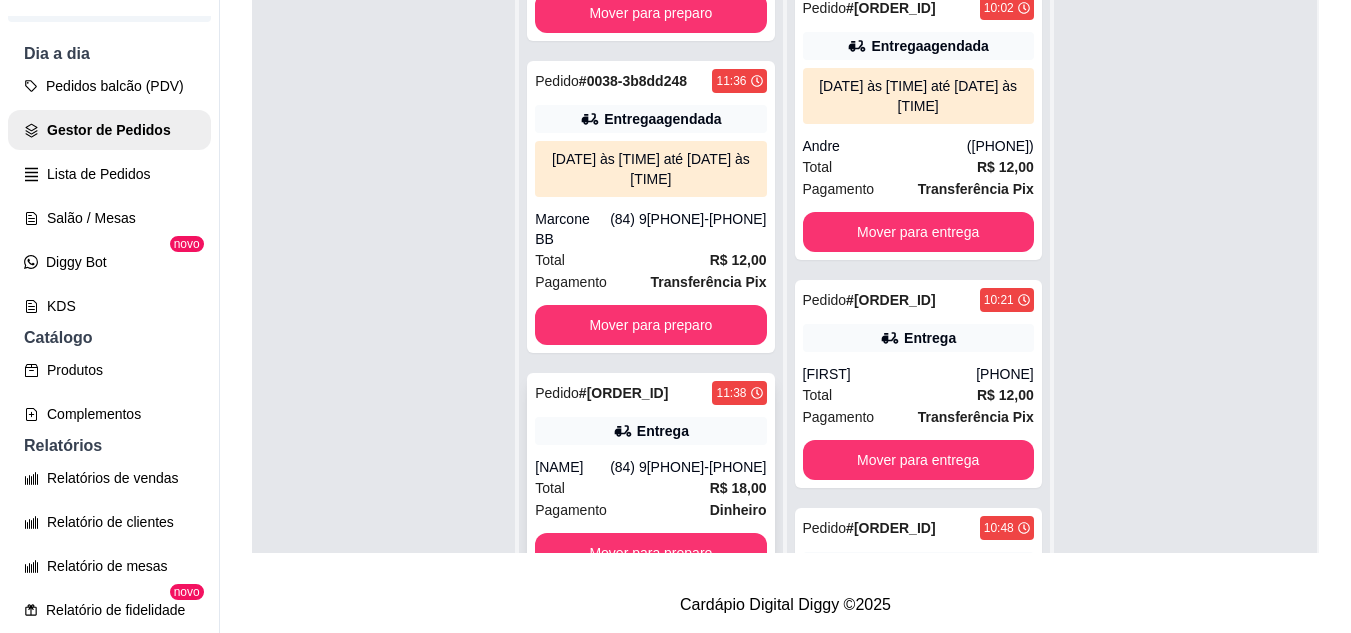click on "Pedido  # 0039-bab0b138 11:38 Entrega Jackson Fonseca  (84) 98878-3012 Total R$ 18,00 Pagamento Dinheiro Mover para preparo" at bounding box center (650, 477) 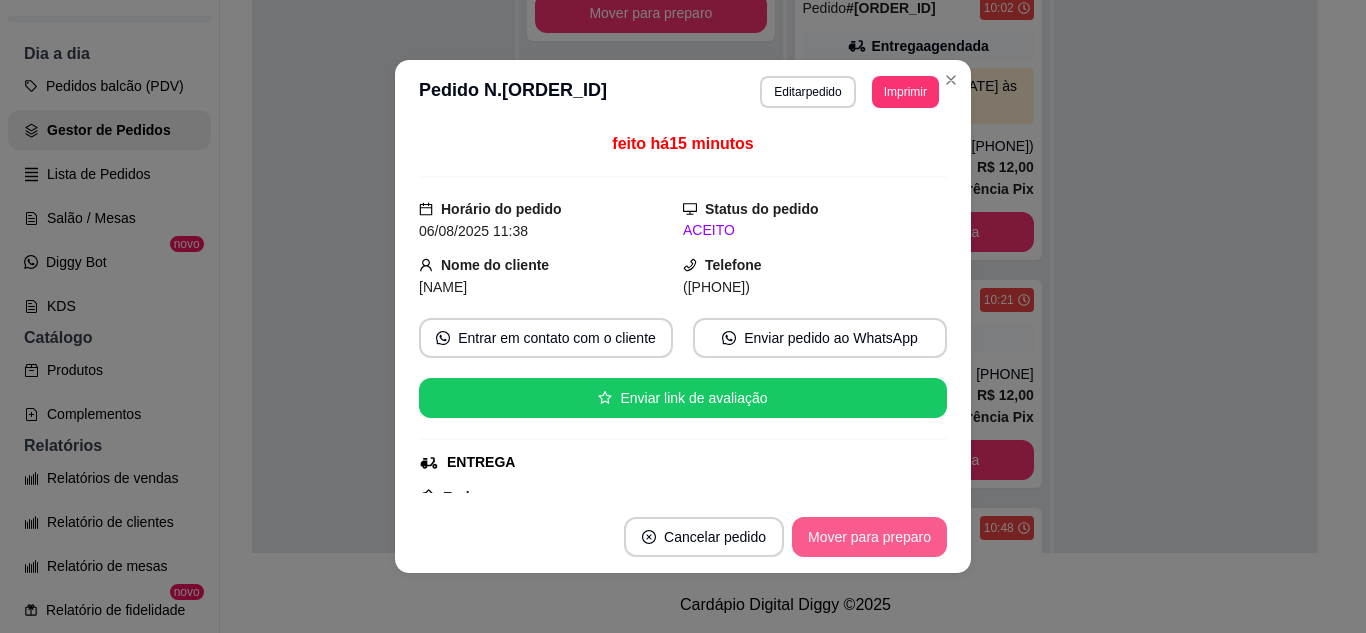 click on "Mover para preparo" at bounding box center [869, 537] 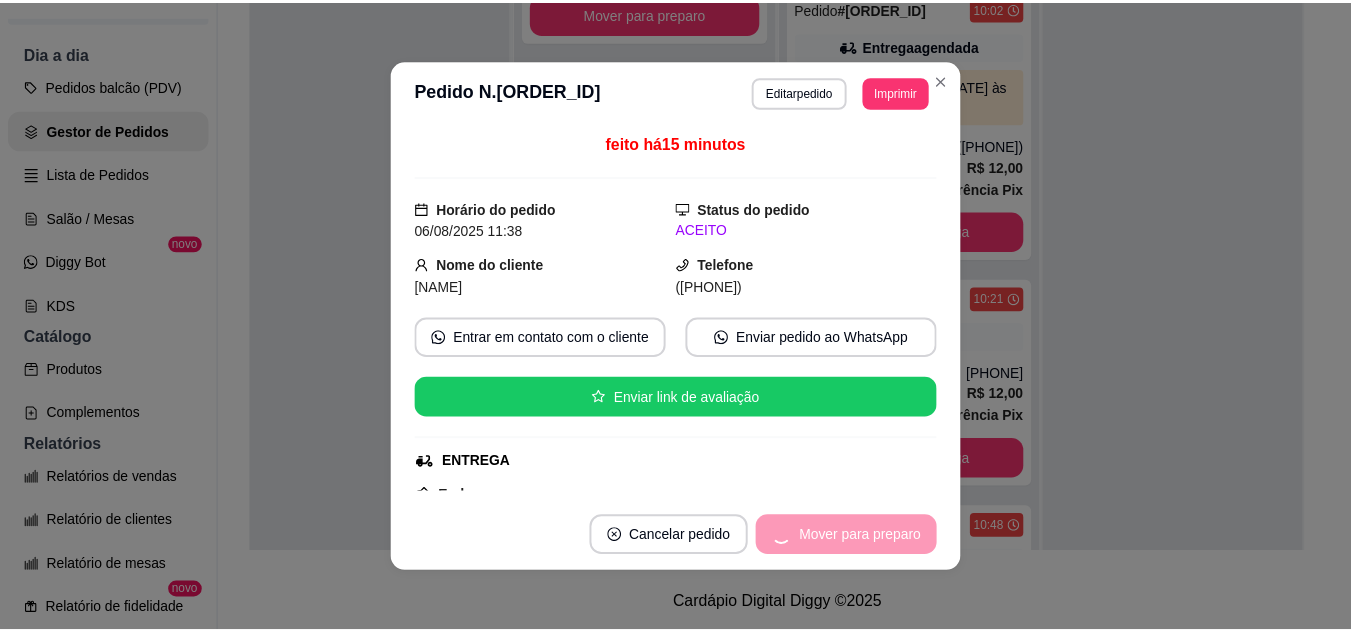 scroll, scrollTop: 1159, scrollLeft: 0, axis: vertical 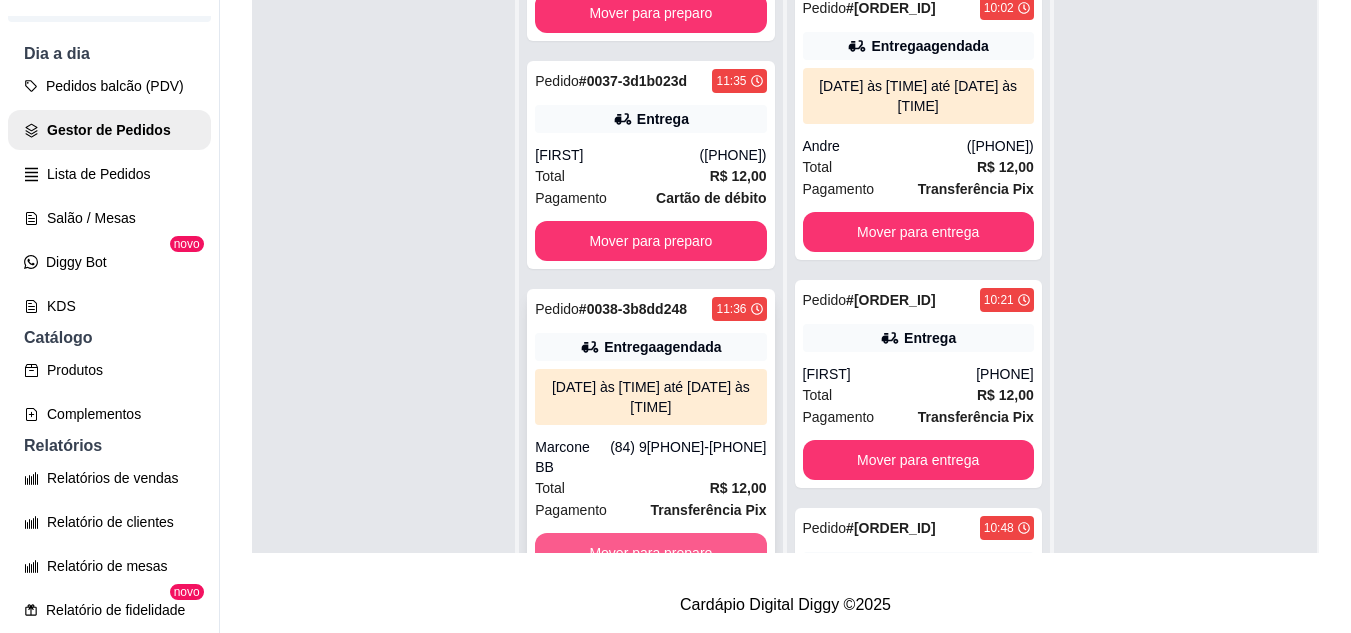 click on "Mover para preparo" at bounding box center [650, 553] 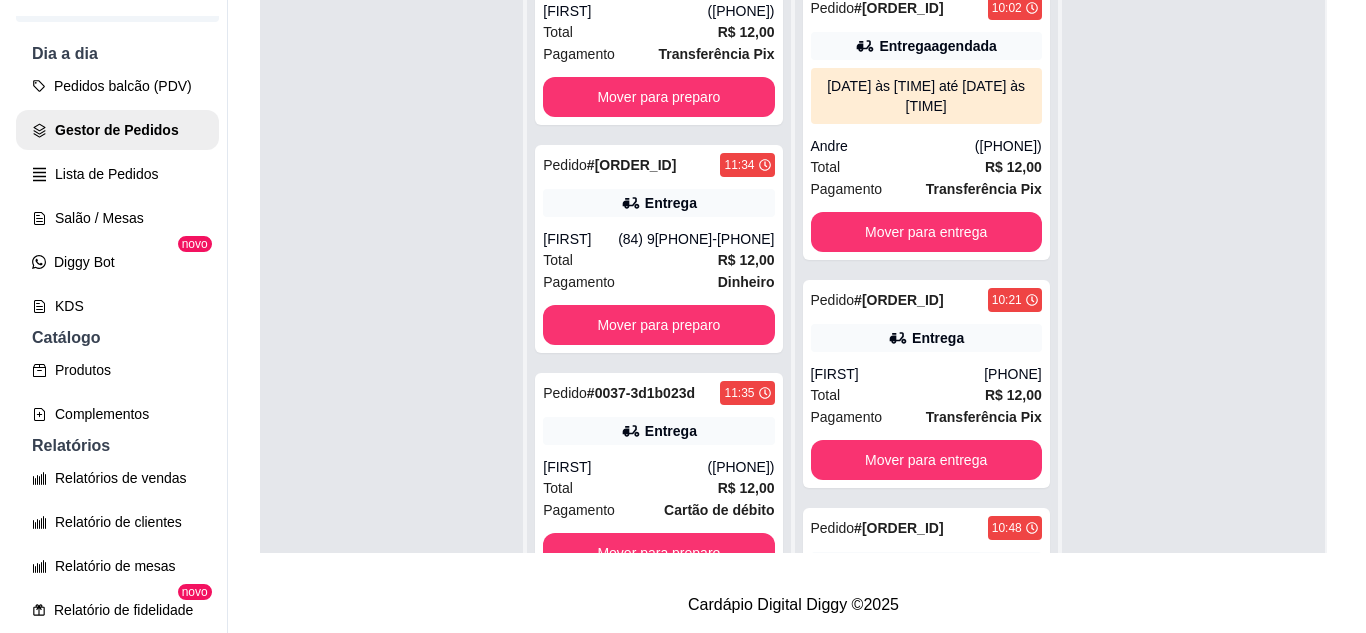 scroll, scrollTop: 843, scrollLeft: 0, axis: vertical 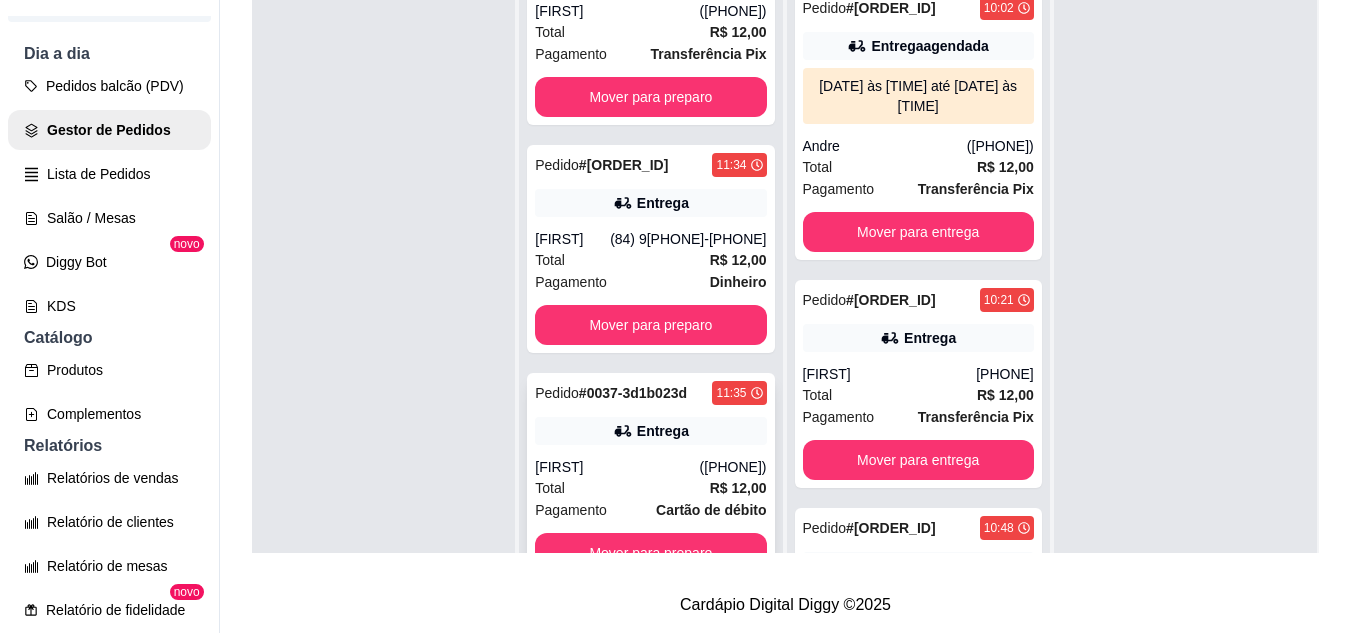click on "Total R$ 12,00" at bounding box center (650, 488) 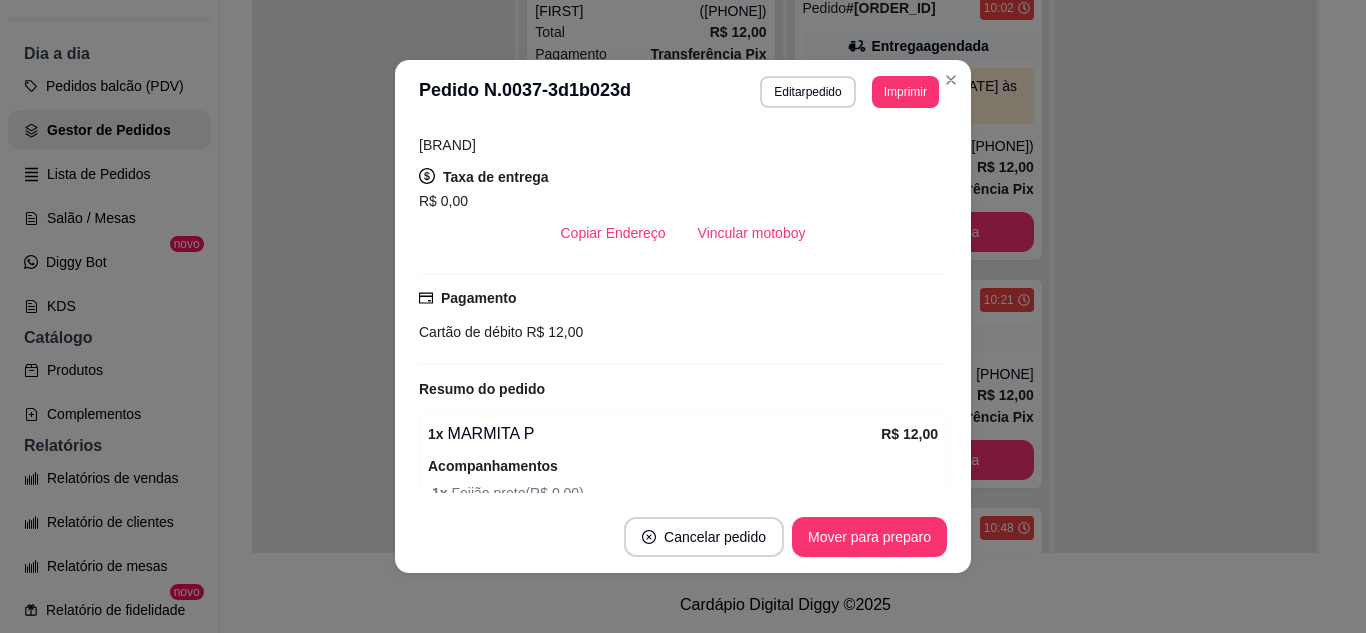 scroll, scrollTop: 300, scrollLeft: 0, axis: vertical 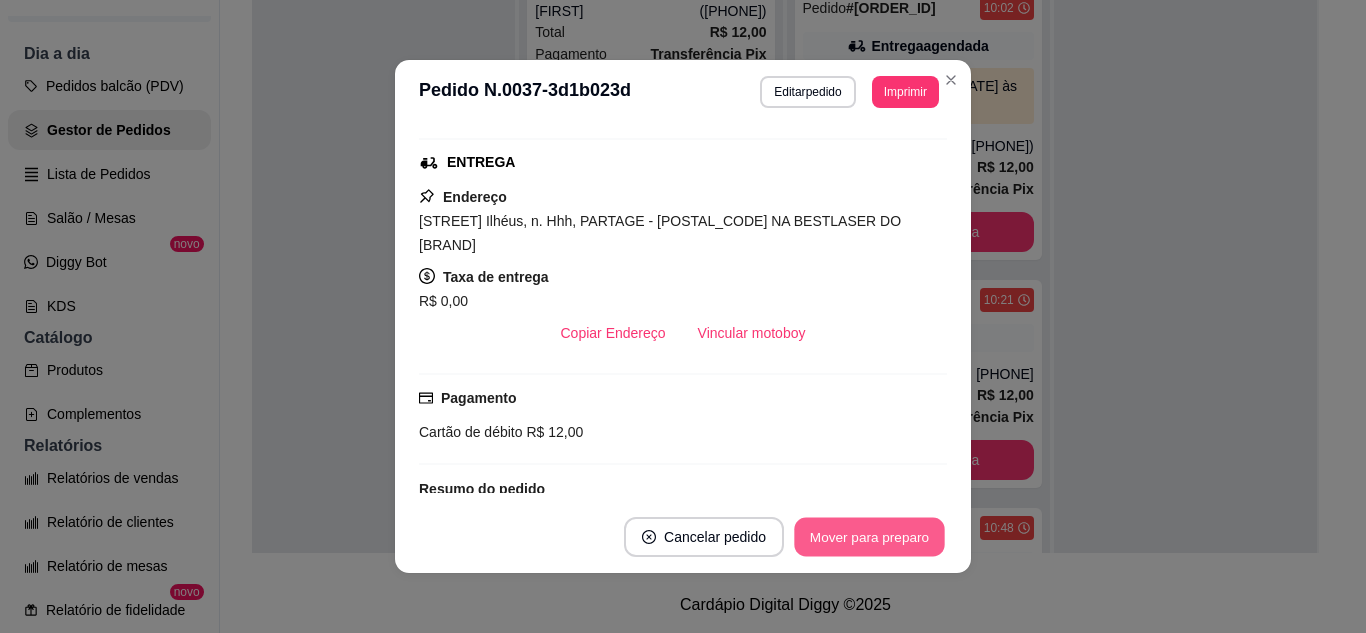 click on "Mover para preparo" at bounding box center (869, 537) 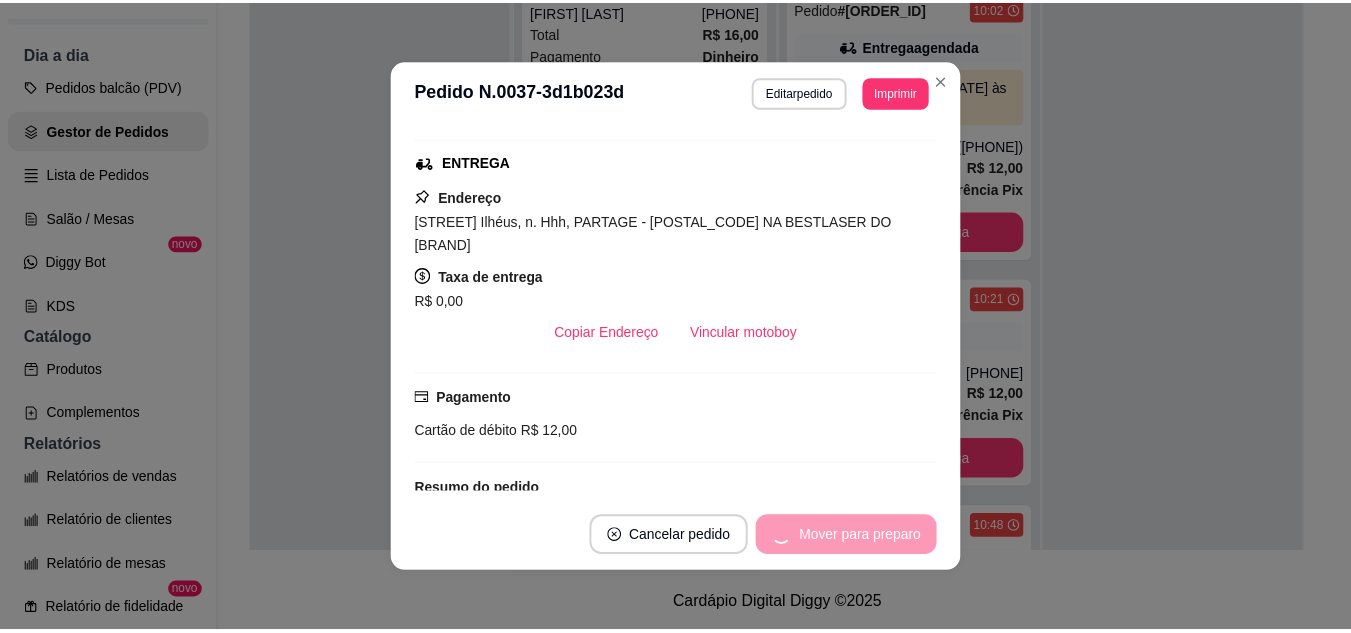 scroll, scrollTop: 591, scrollLeft: 0, axis: vertical 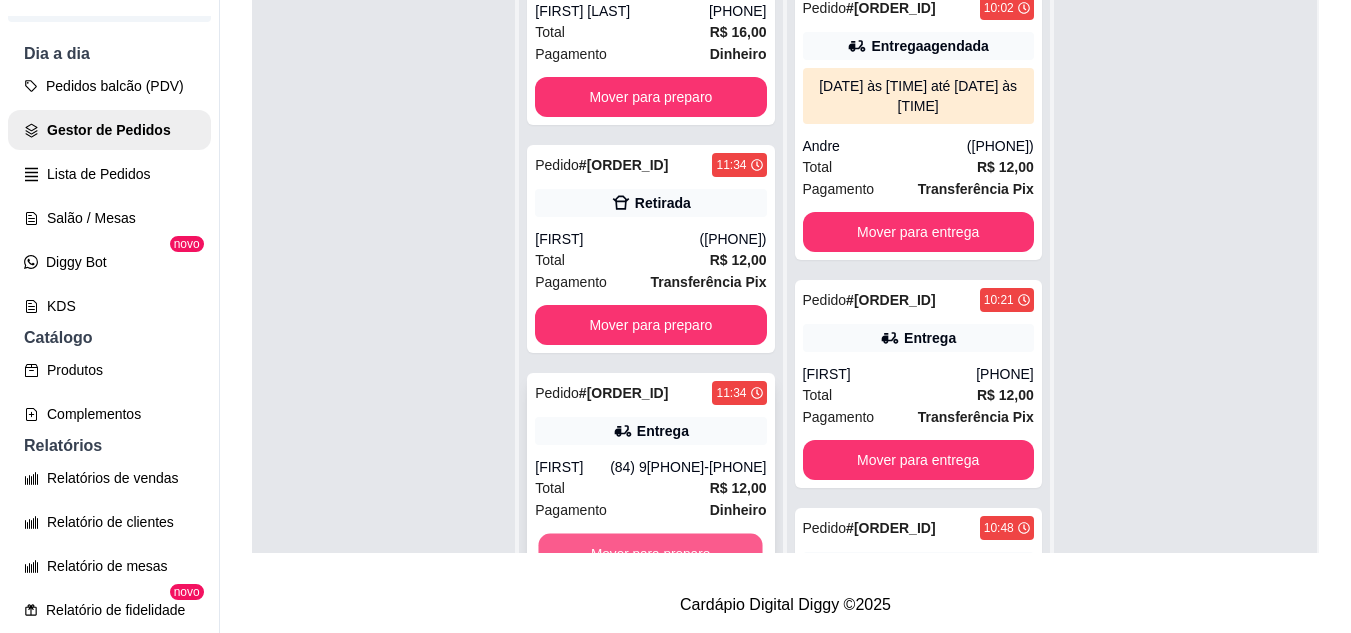 click on "Mover para preparo" at bounding box center [651, 553] 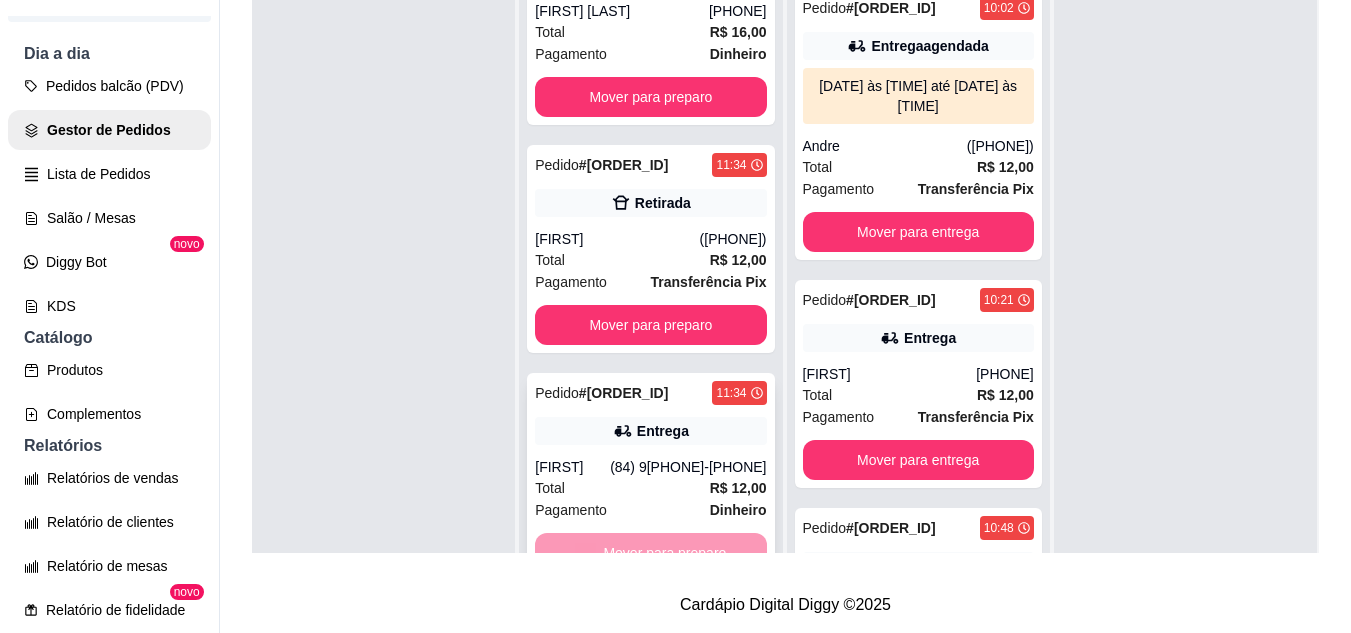 scroll, scrollTop: 363, scrollLeft: 0, axis: vertical 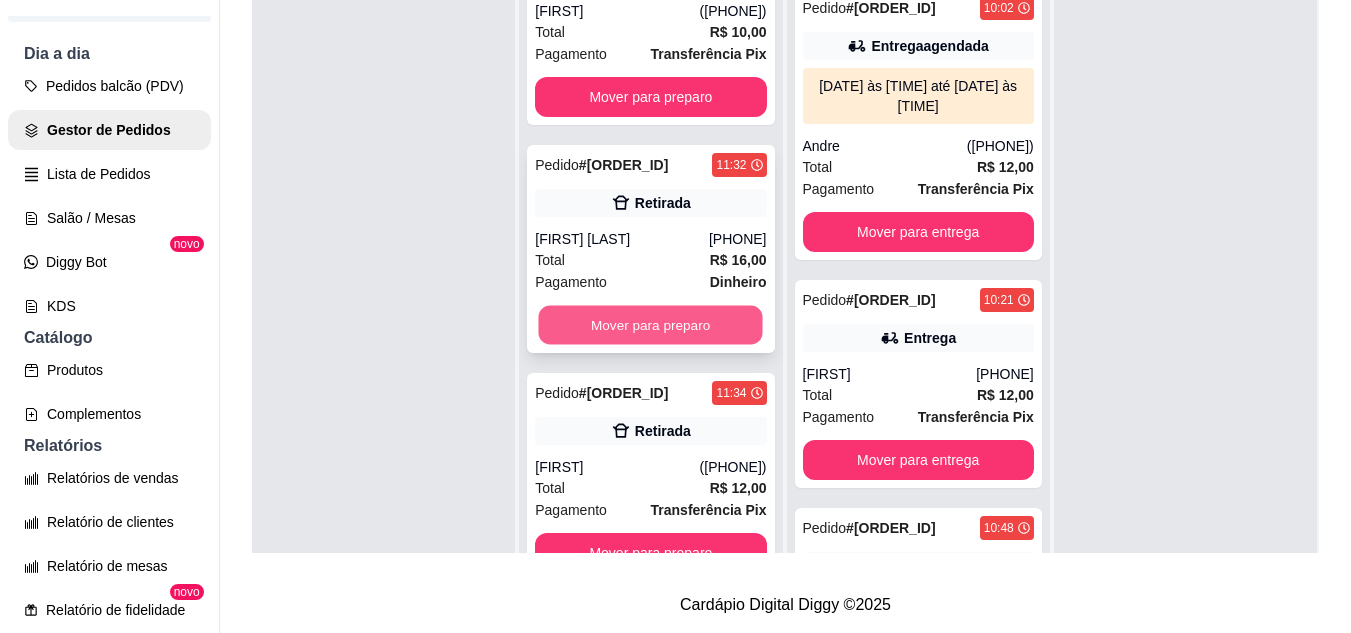 click on "Mover para preparo" at bounding box center [651, 325] 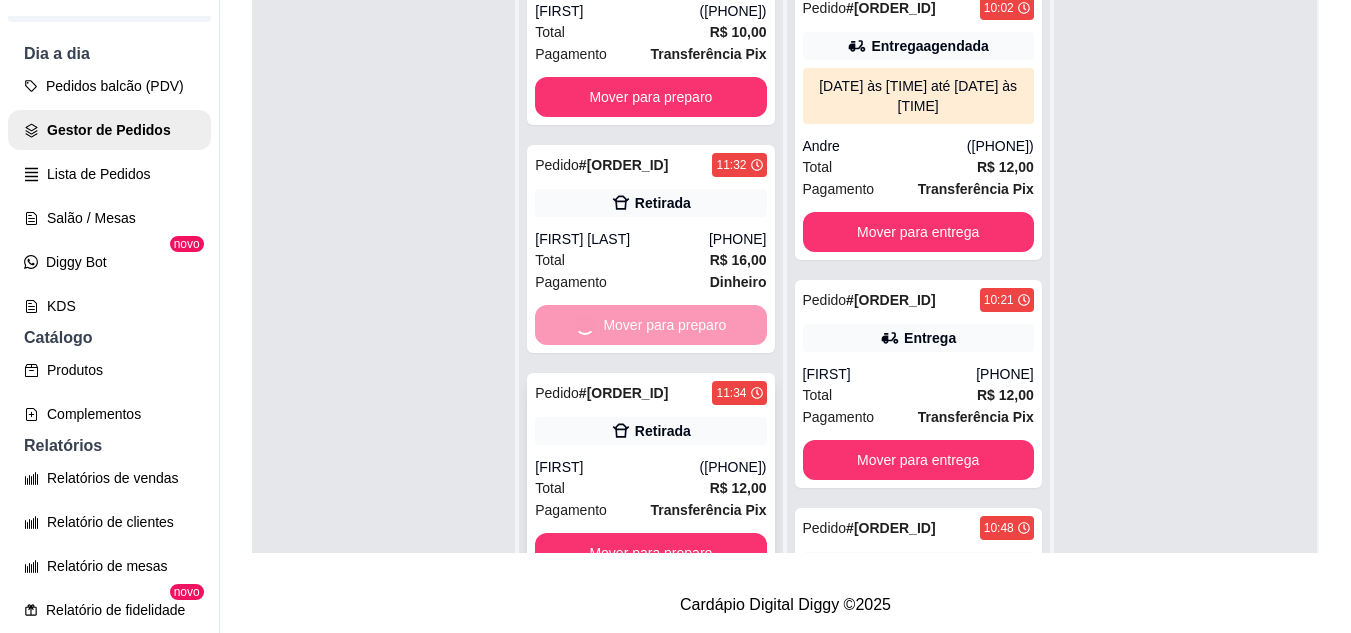 scroll, scrollTop: 135, scrollLeft: 0, axis: vertical 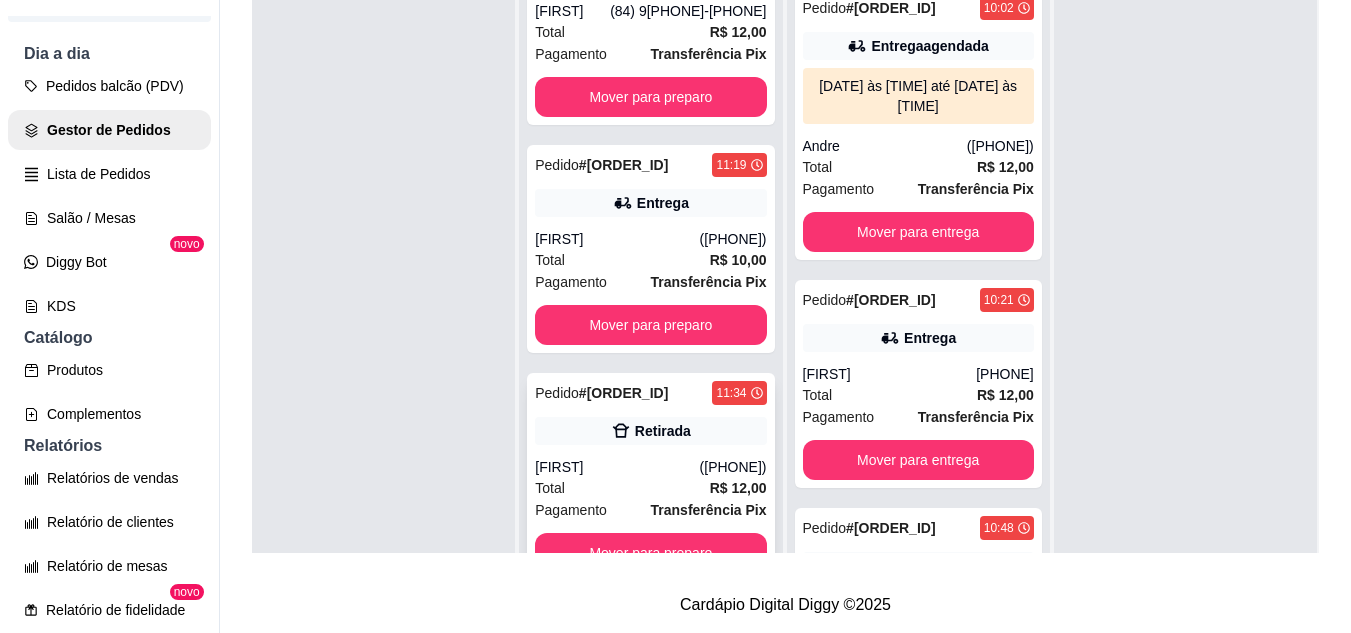 click on "Mover para preparo" at bounding box center [650, 553] 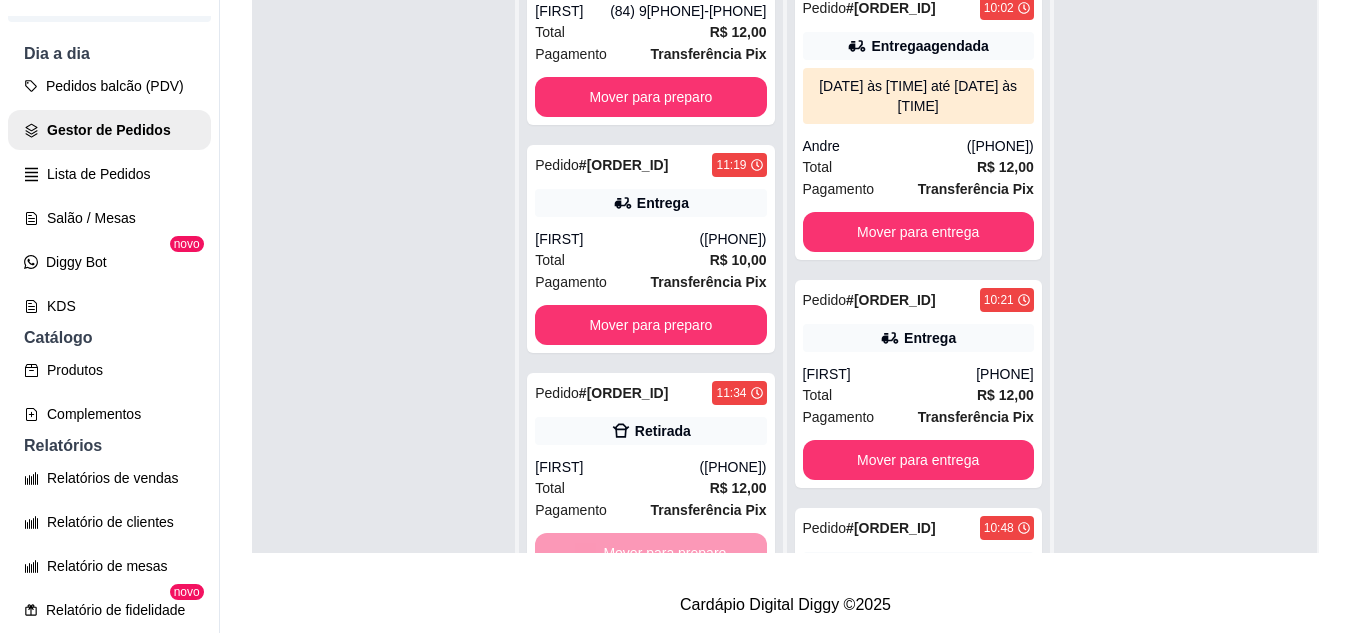 scroll, scrollTop: 0, scrollLeft: 0, axis: both 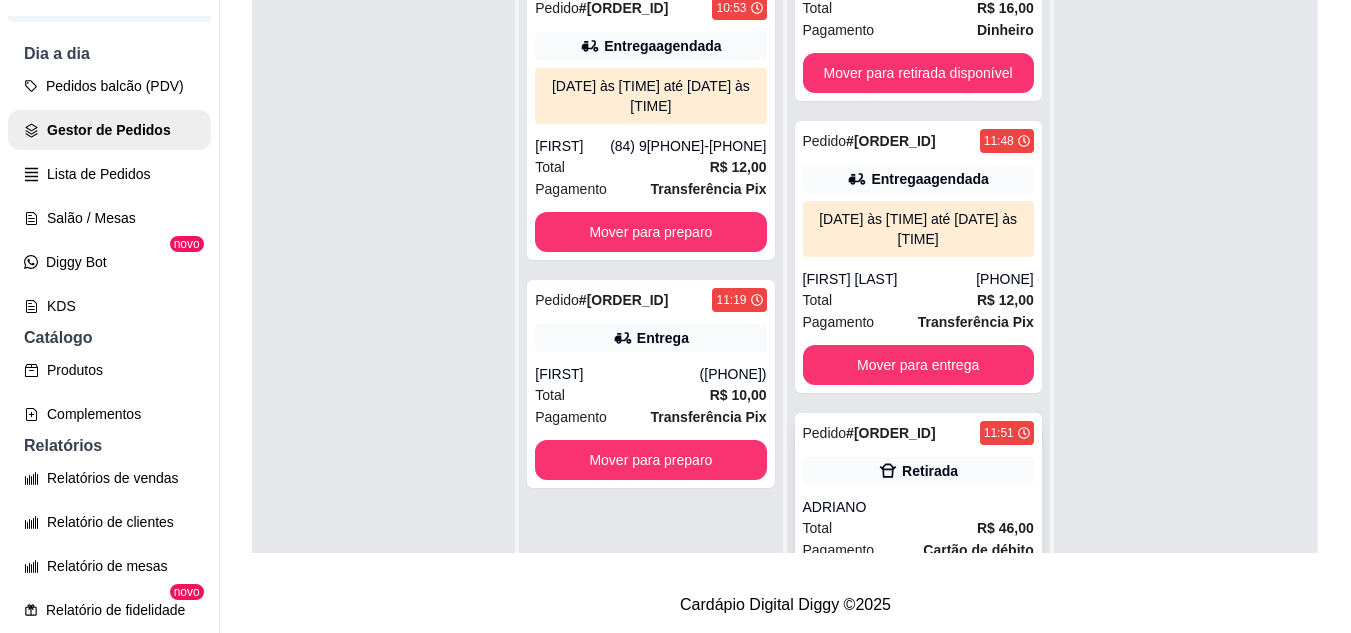 click on "Mover para retirada disponível" at bounding box center [918, 593] 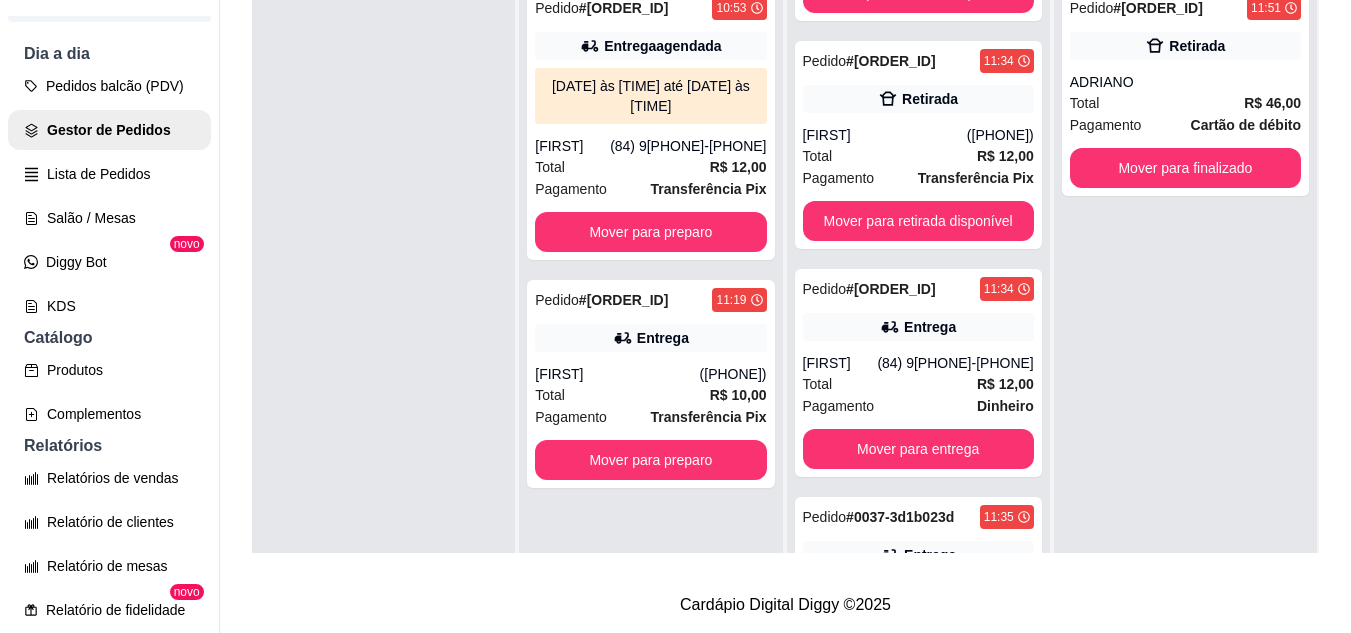 scroll, scrollTop: 2095, scrollLeft: 0, axis: vertical 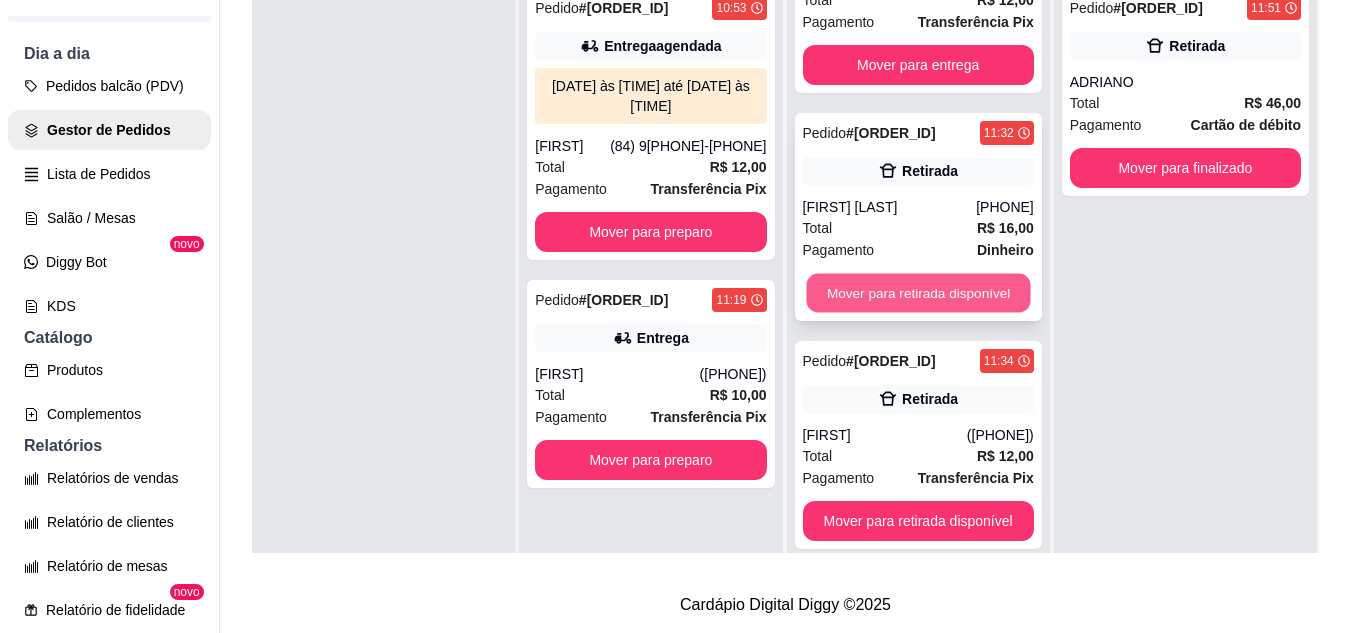 click on "Mover para retirada disponível" at bounding box center [918, 293] 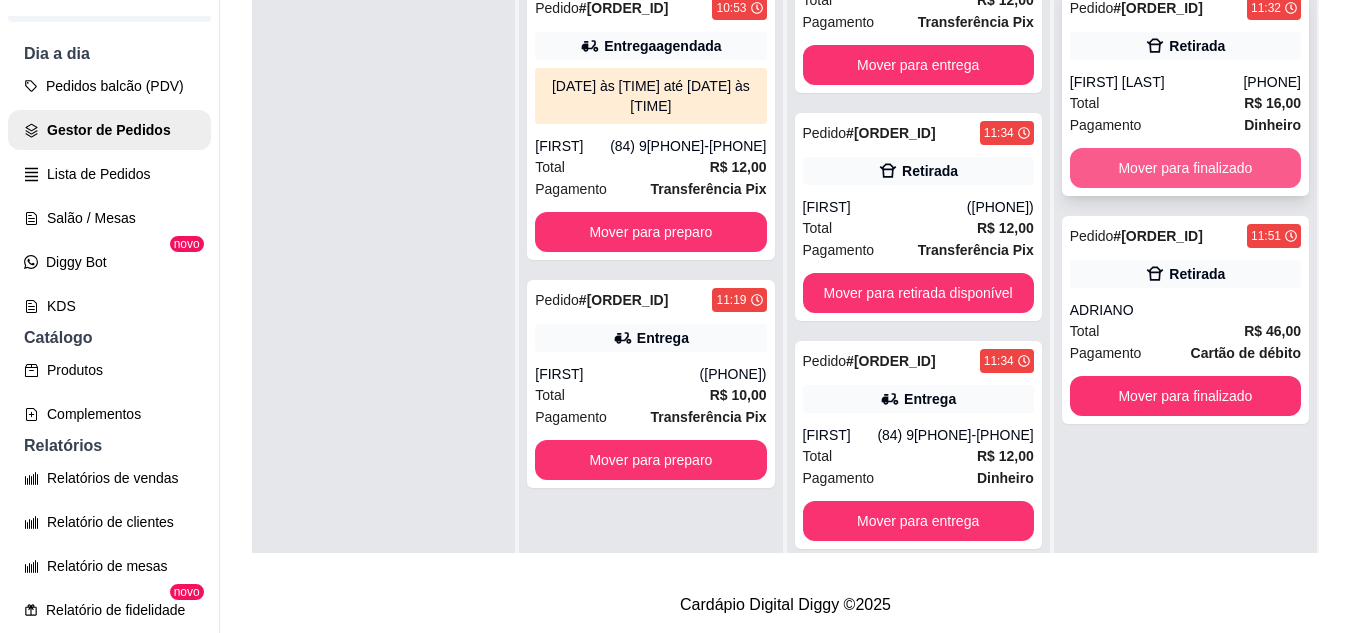 click on "Mover para finalizado" at bounding box center (1185, 168) 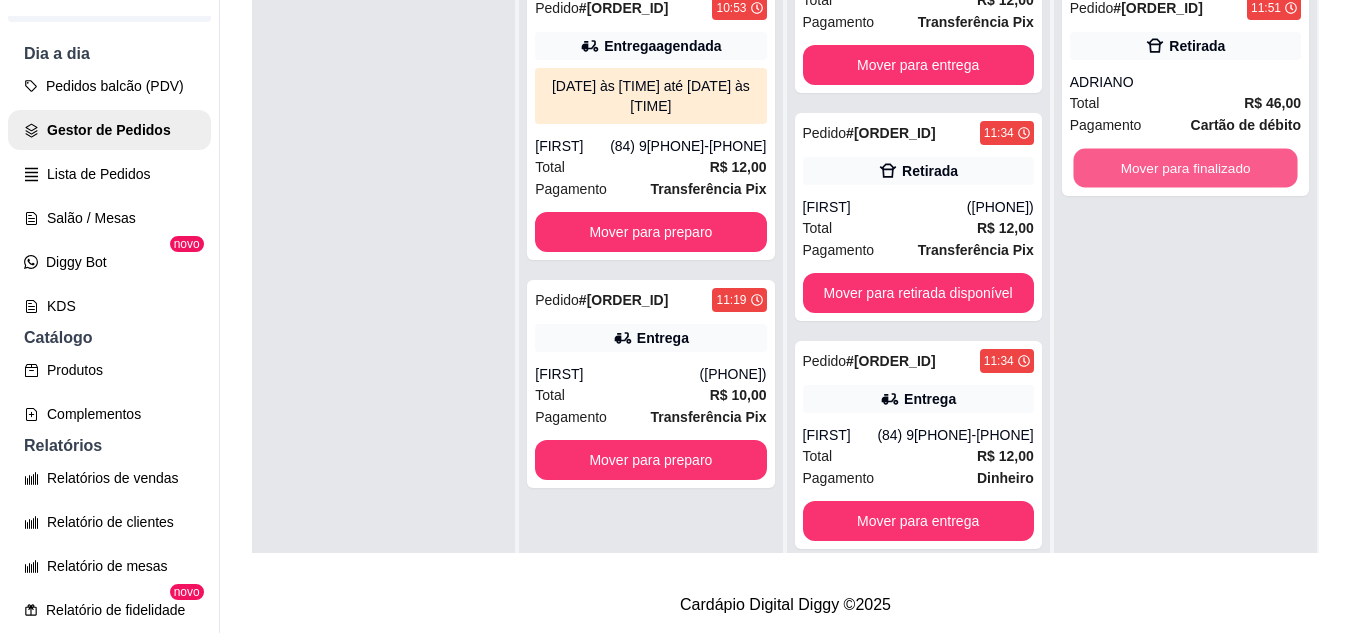 click on "Mover para finalizado" at bounding box center (1185, 168) 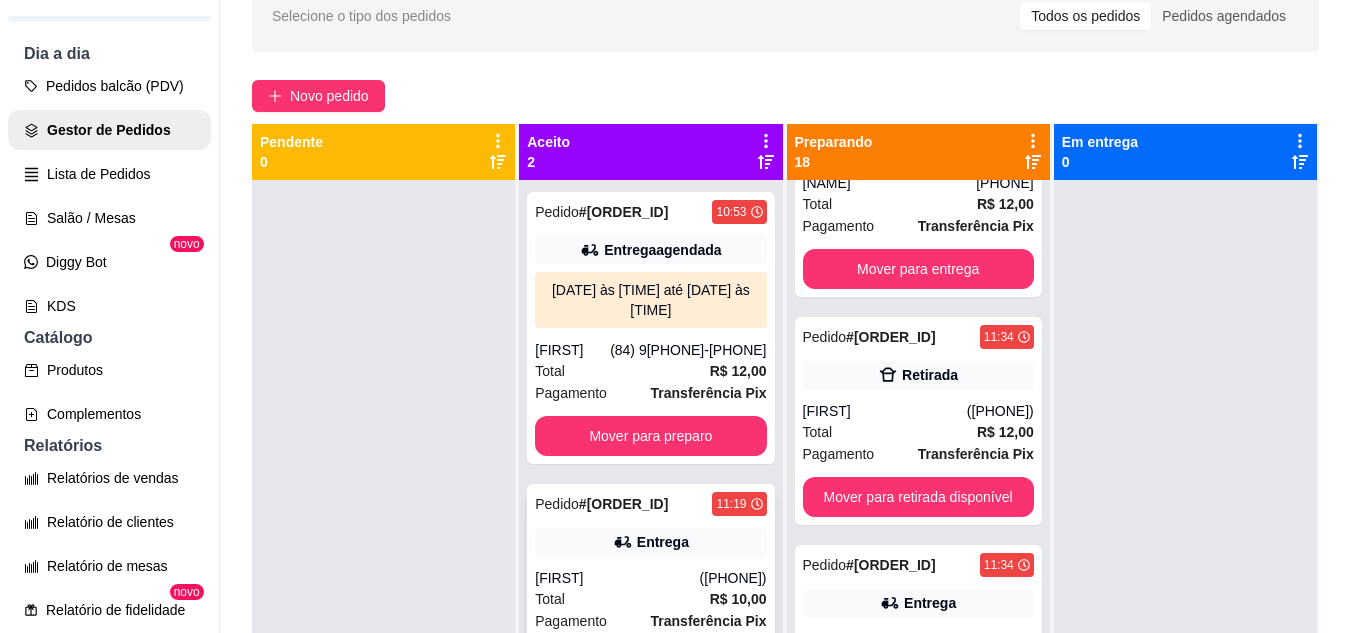scroll, scrollTop: 200, scrollLeft: 0, axis: vertical 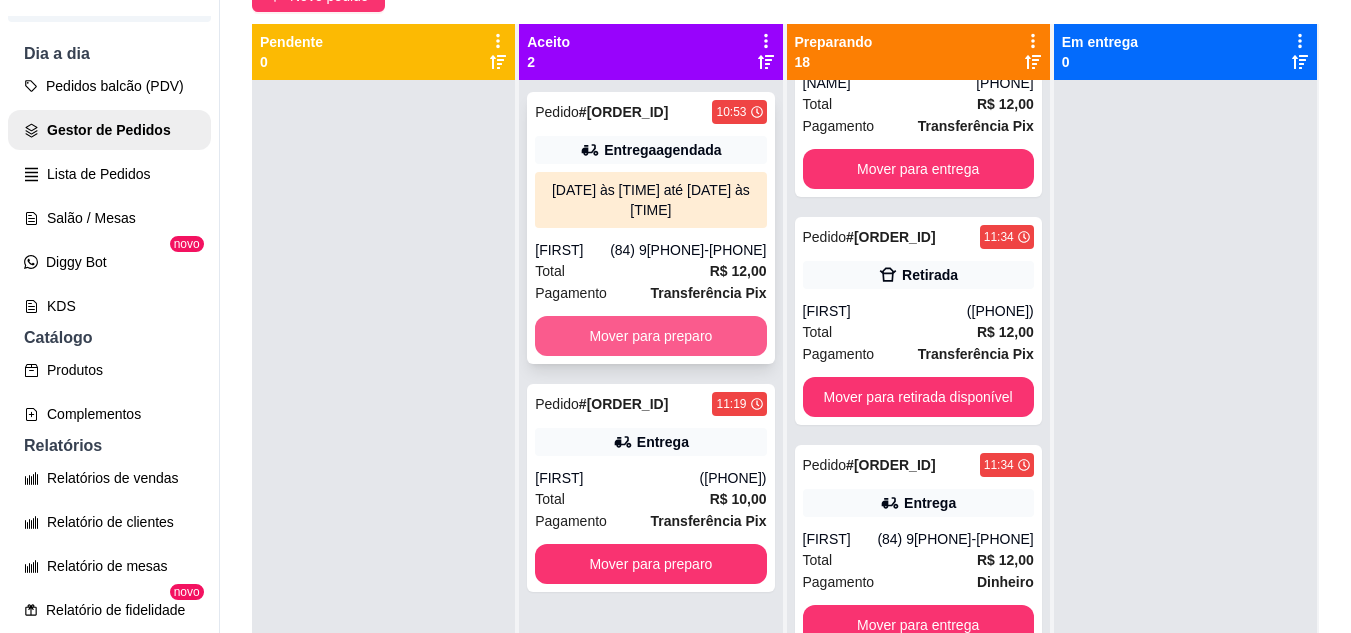 click on "Mover para preparo" at bounding box center [650, 336] 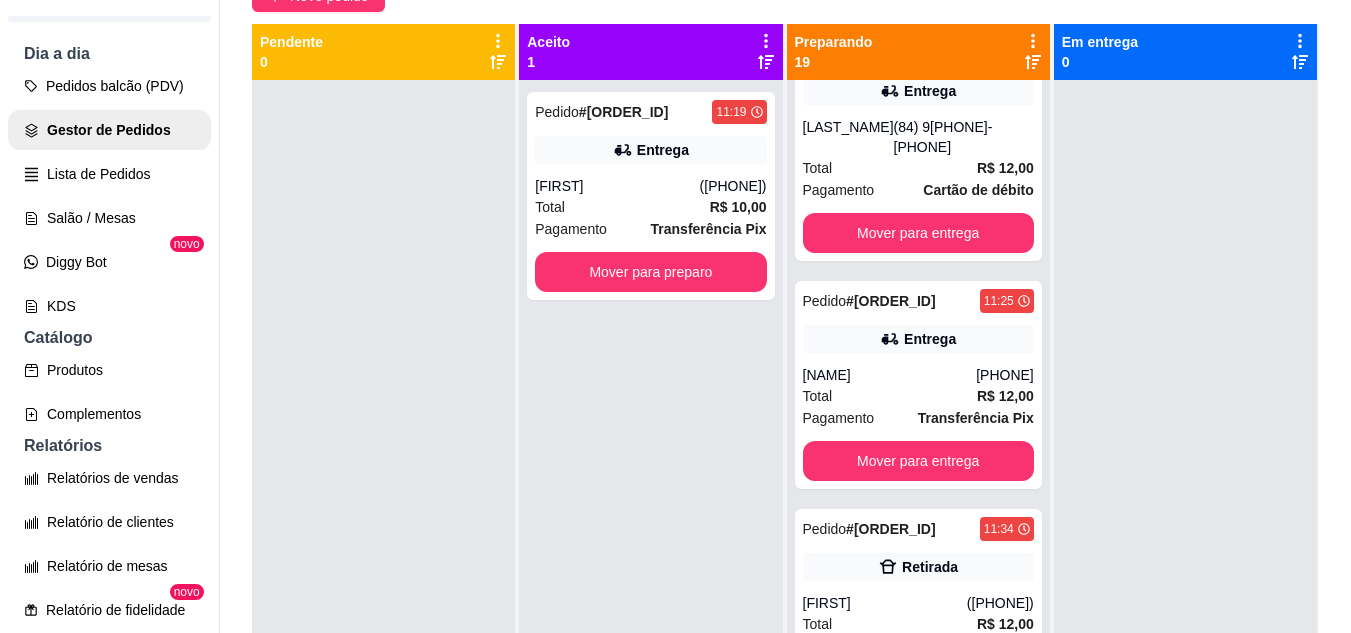 scroll, scrollTop: 2387, scrollLeft: 0, axis: vertical 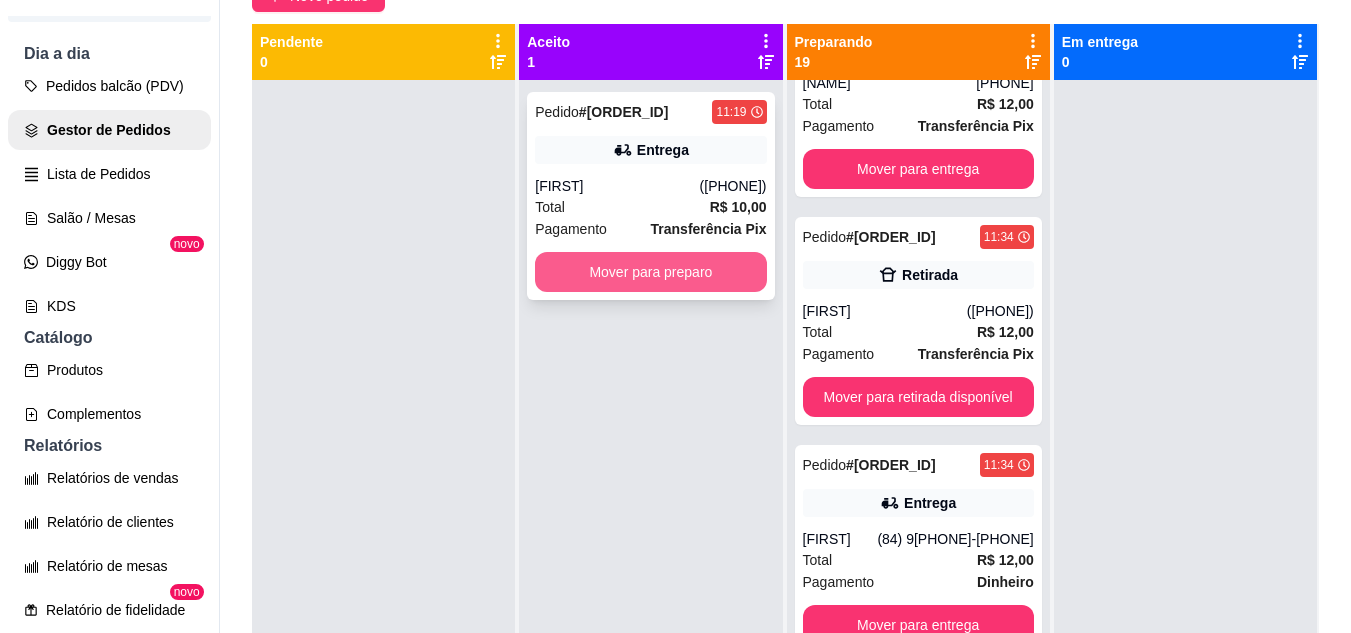 click on "Mover para preparo" at bounding box center (650, 272) 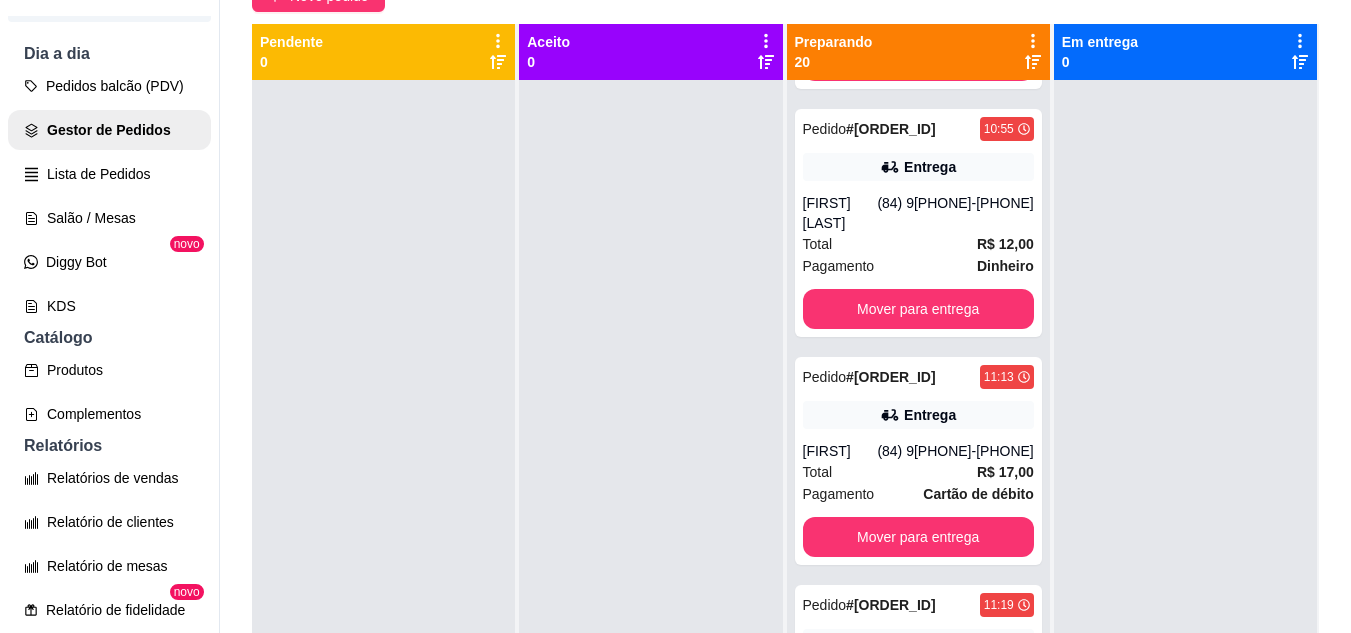 scroll, scrollTop: 1215, scrollLeft: 0, axis: vertical 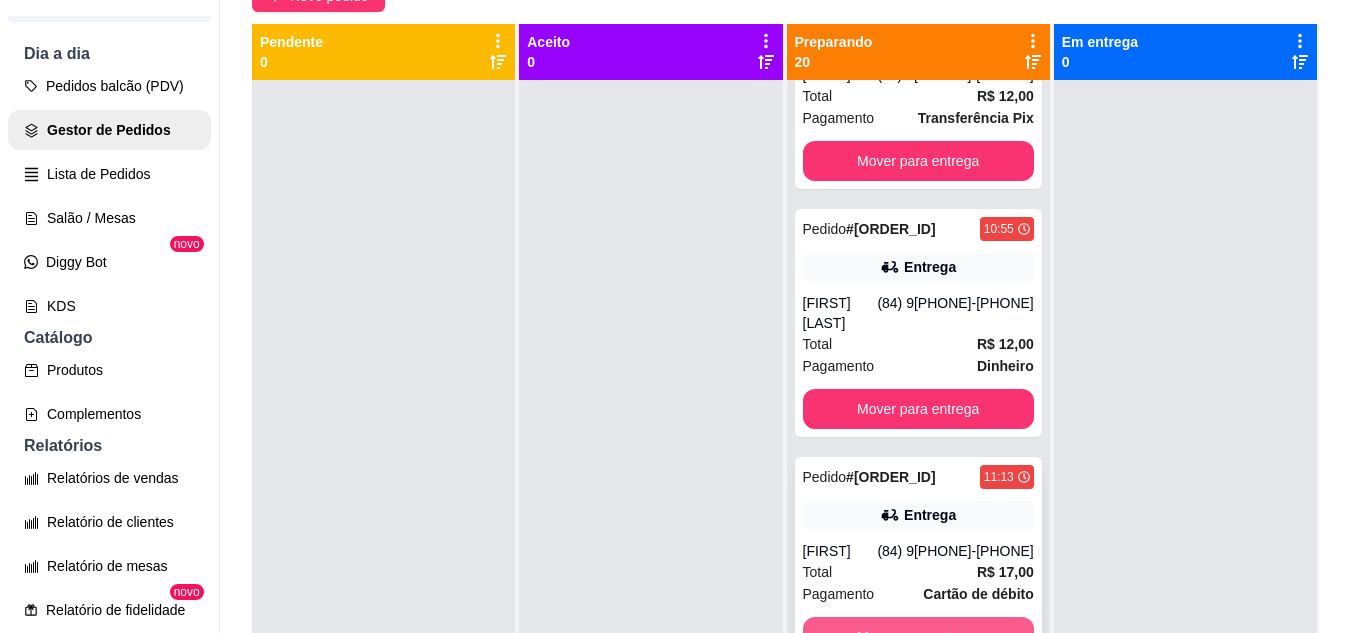 click on "Mover para entrega" at bounding box center (918, 637) 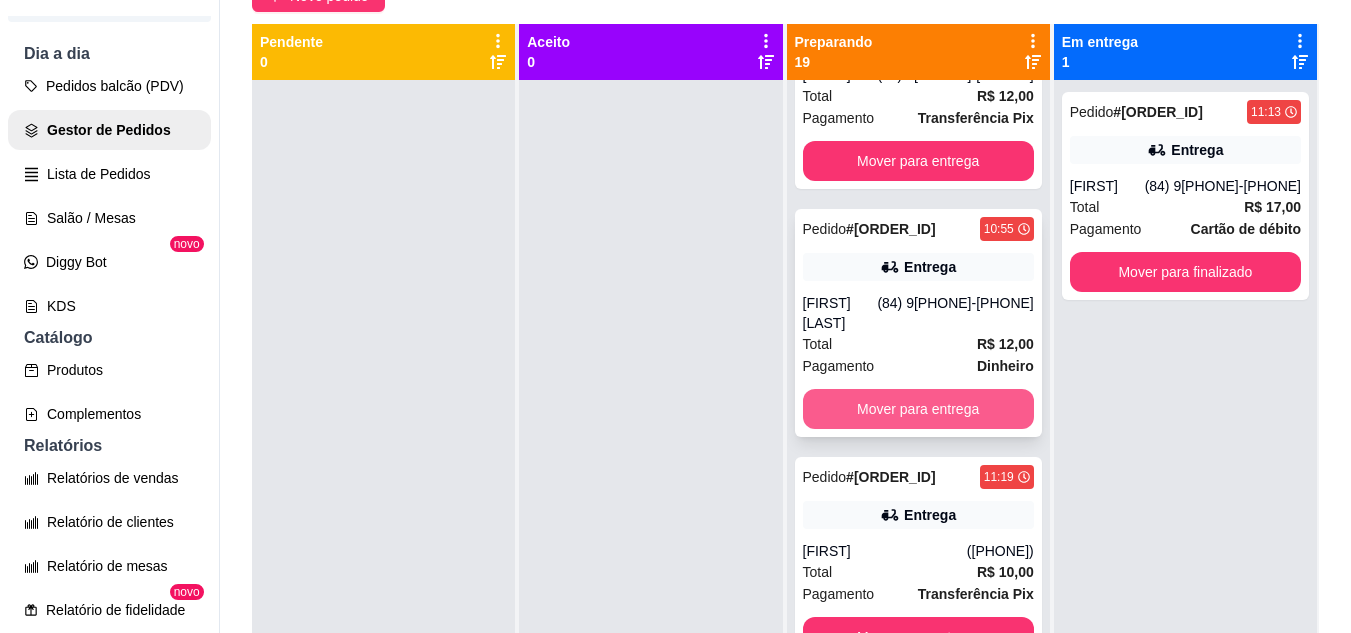 click on "Mover para entrega" at bounding box center (918, 409) 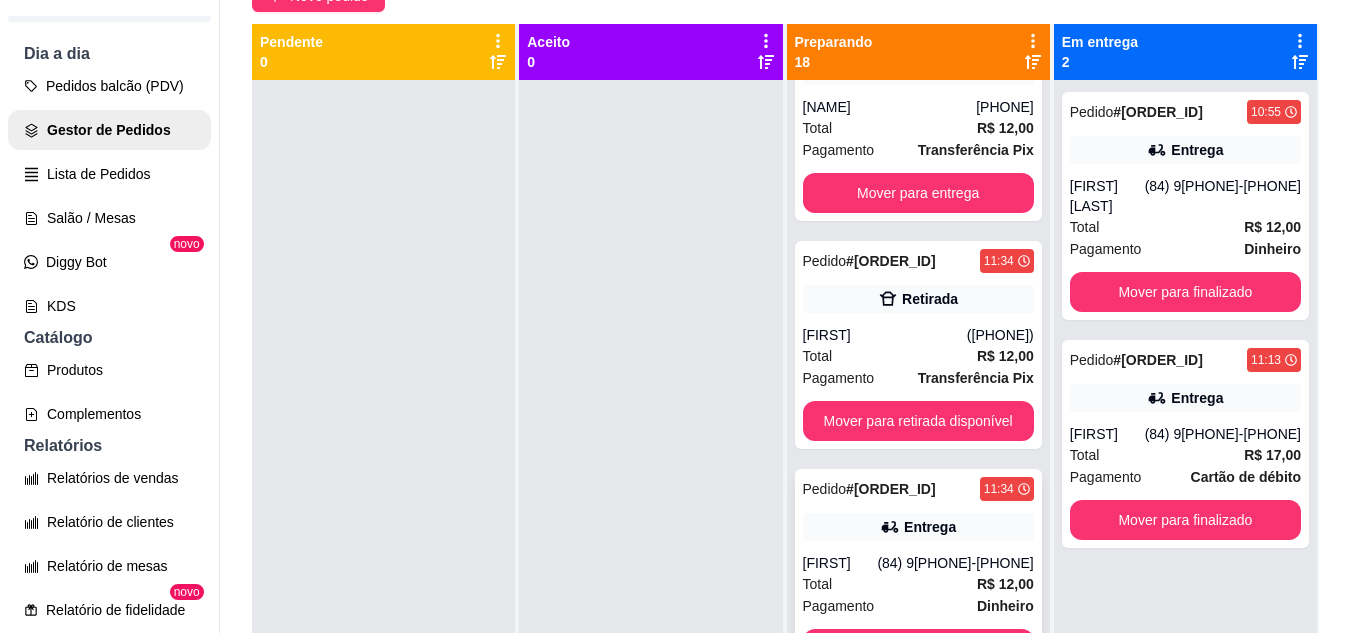 scroll, scrollTop: 2315, scrollLeft: 0, axis: vertical 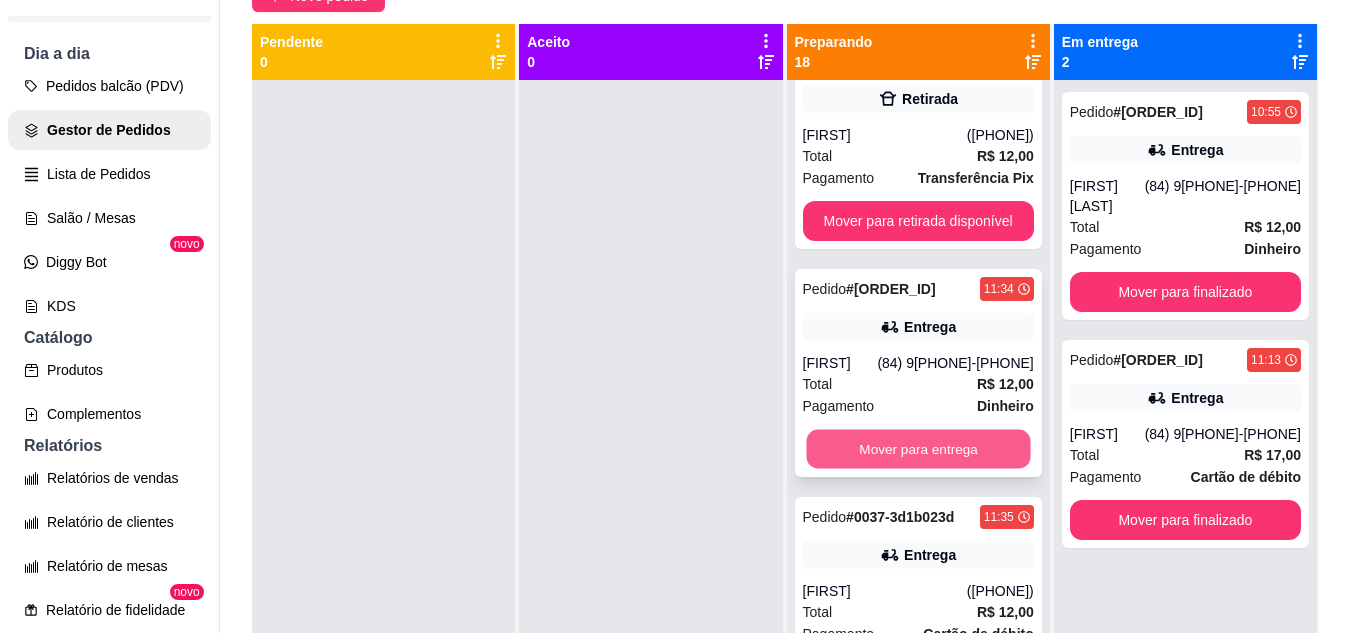 click on "Mover para entrega" at bounding box center (918, 449) 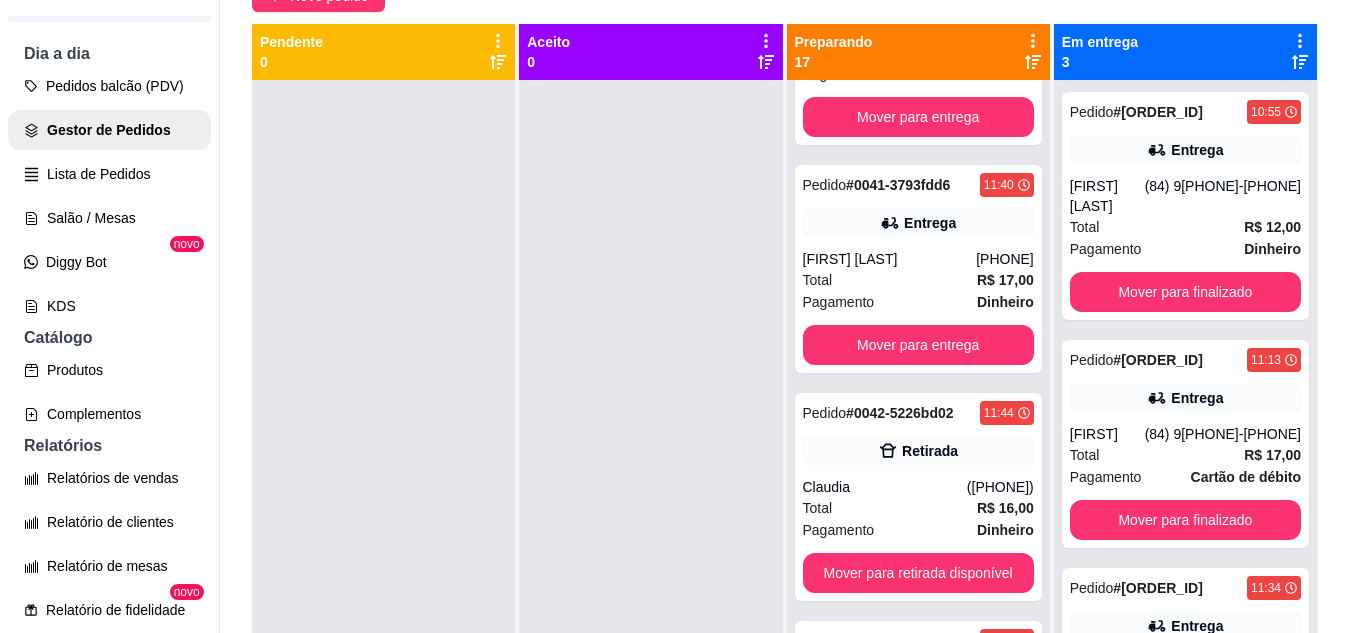 scroll, scrollTop: 3603, scrollLeft: 0, axis: vertical 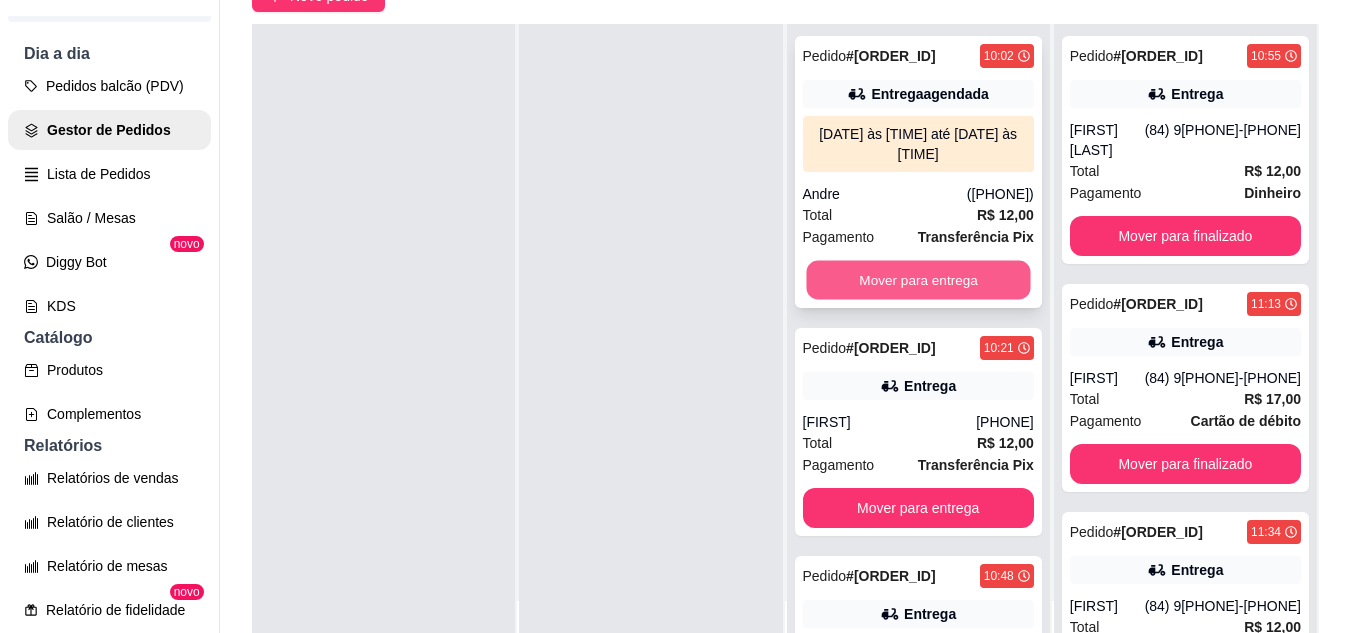 click on "Mover para entrega" at bounding box center (918, 280) 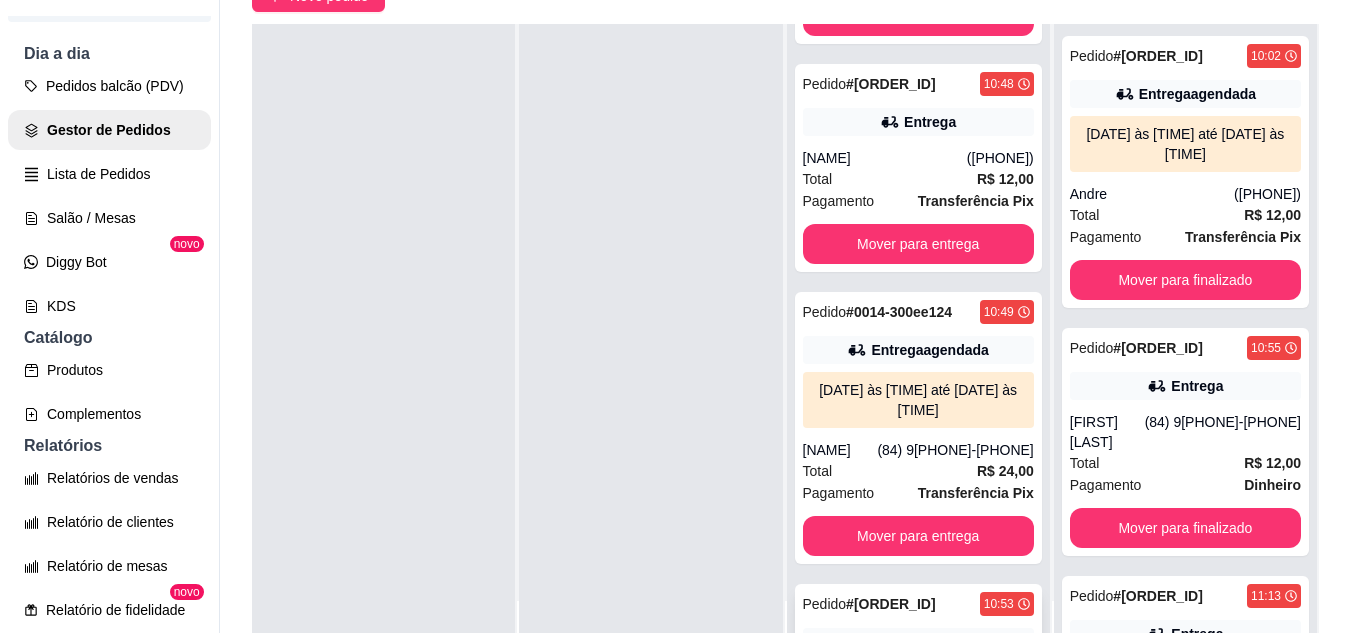 scroll, scrollTop: 400, scrollLeft: 0, axis: vertical 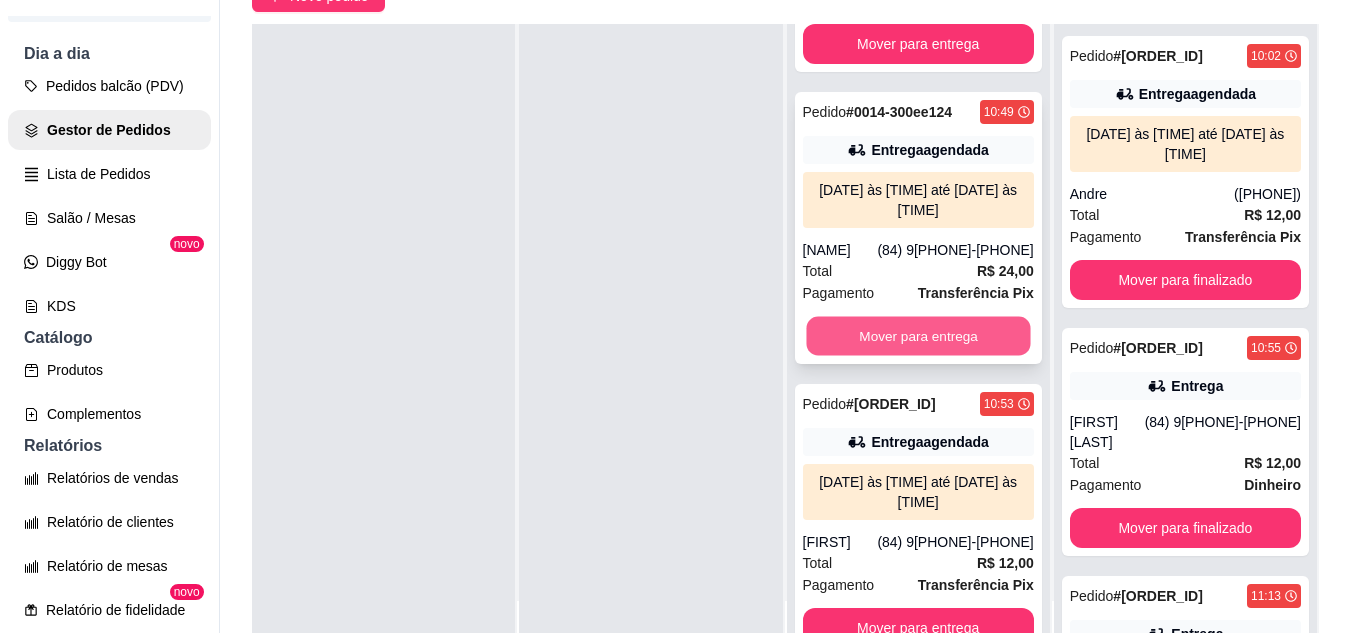 click on "Mover para entrega" at bounding box center [918, 336] 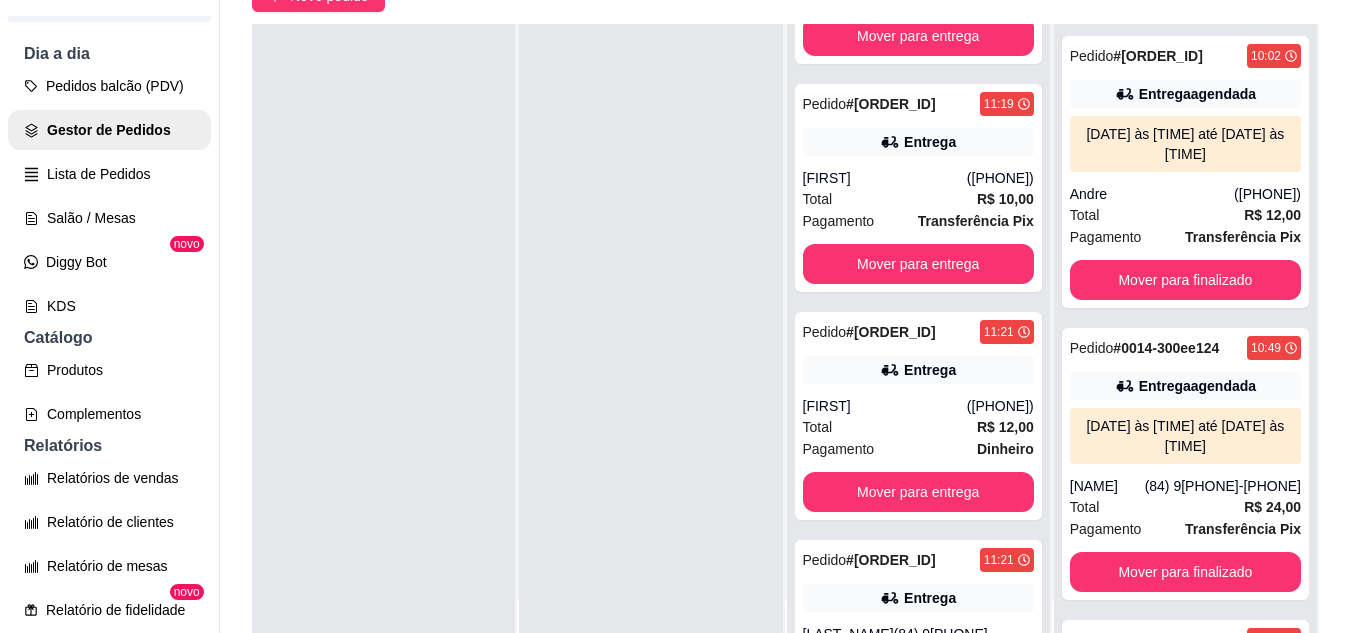 scroll, scrollTop: 800, scrollLeft: 0, axis: vertical 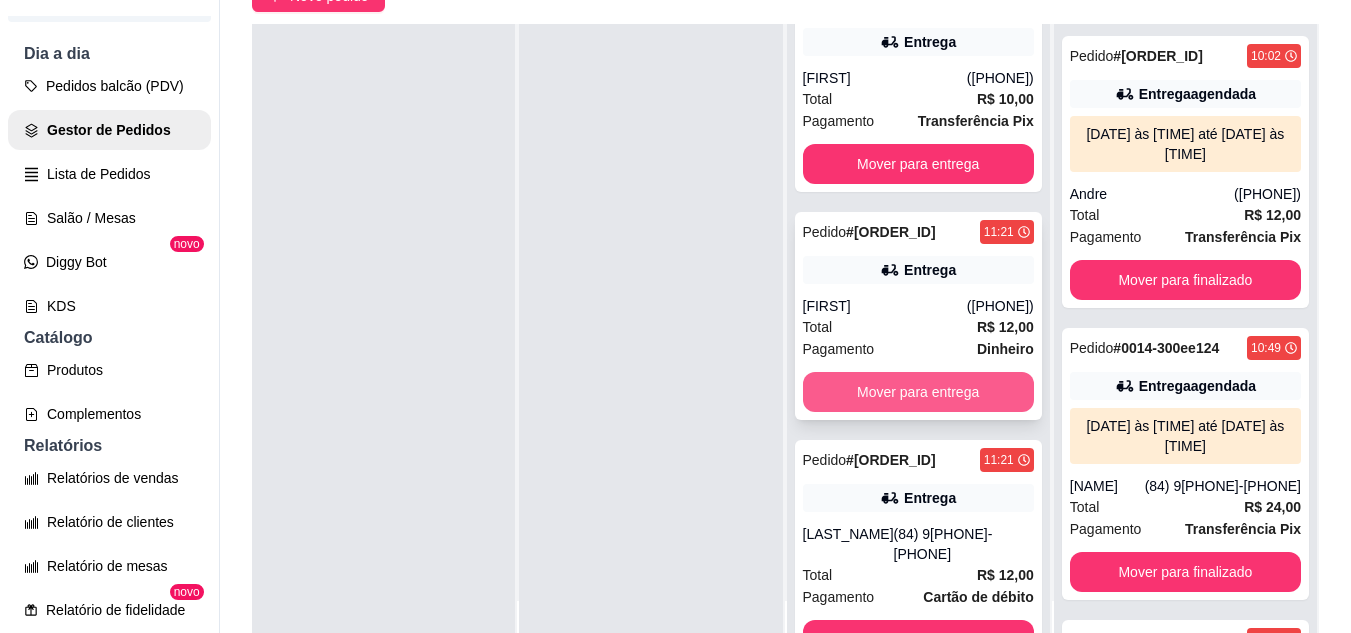 click on "Mover para entrega" at bounding box center (918, 392) 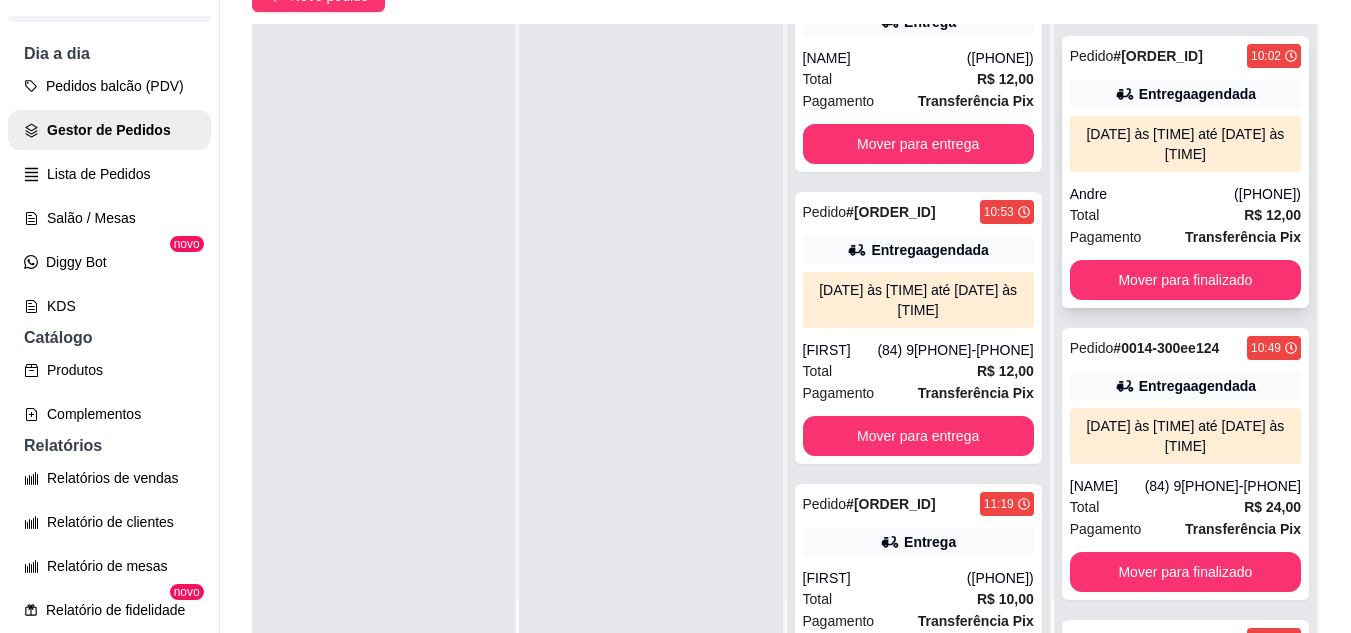 scroll, scrollTop: 500, scrollLeft: 0, axis: vertical 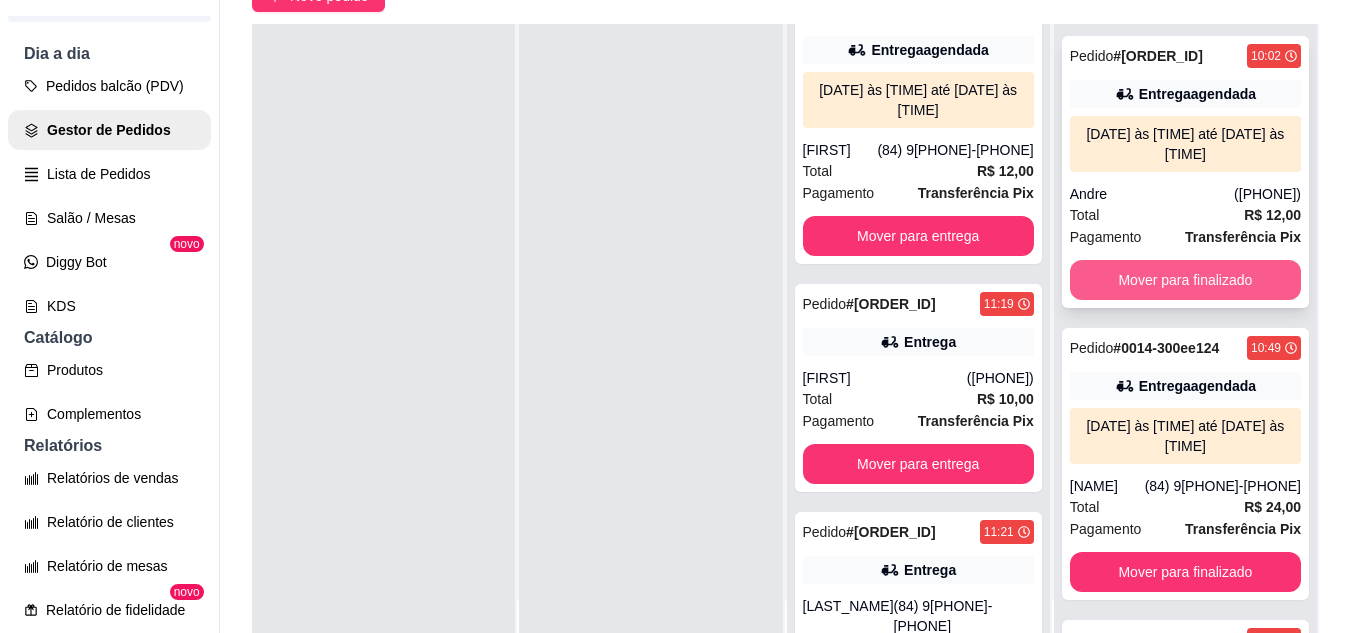 click on "Mover para finalizado" at bounding box center (1185, 280) 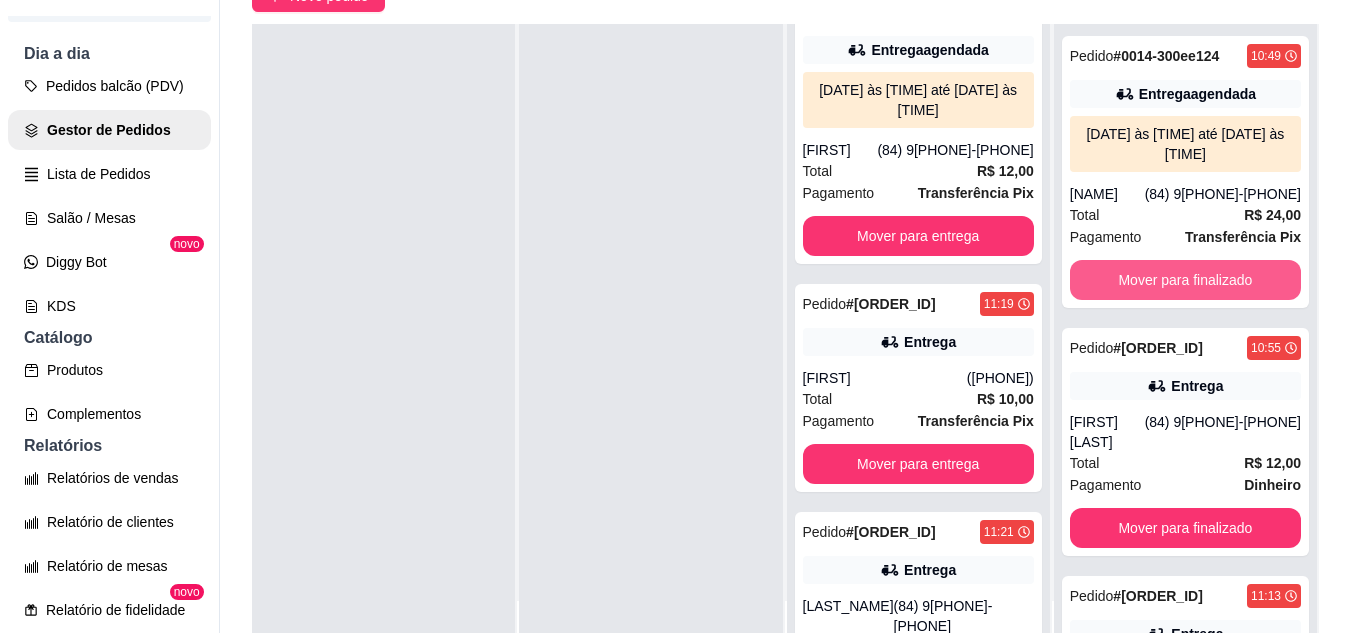 click on "Mover para finalizado" at bounding box center (1185, 280) 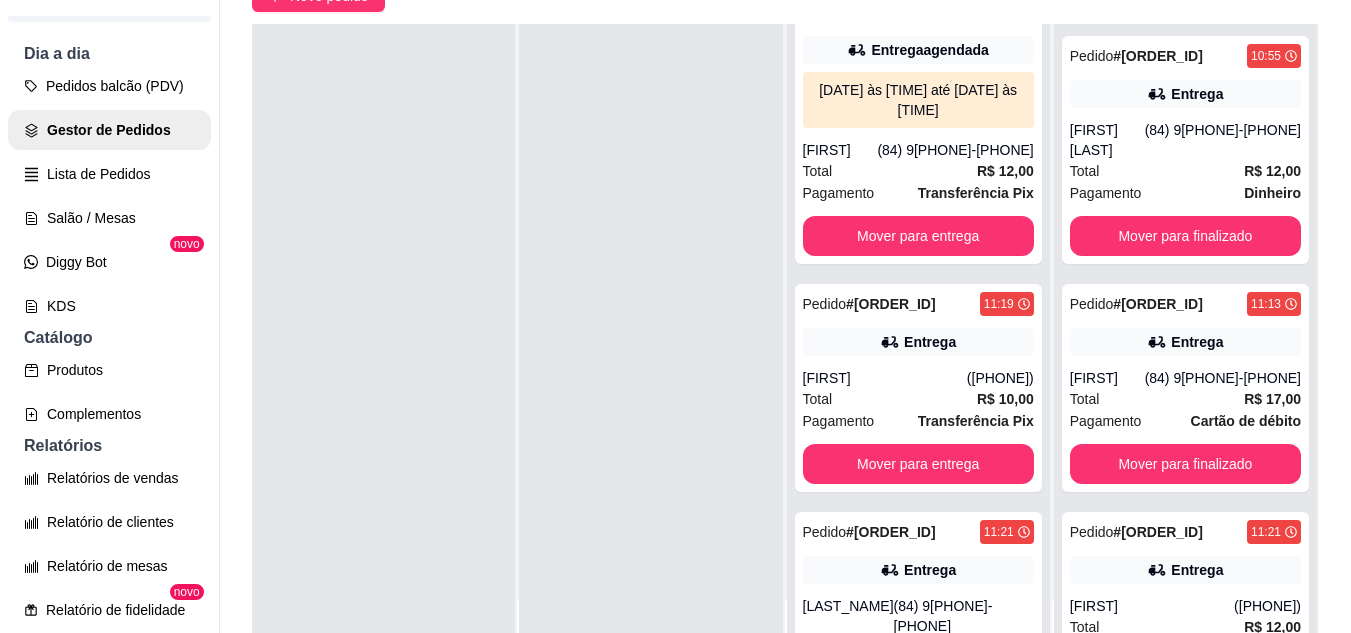 click on "Pedido  # 0017-400b5d3e 10:55 Entrega Isabelly Alves  (84) 98722-8789 Total R$ 12,00 Pagamento Dinheiro Mover para finalizado Pedido  # 0025-53a87497 11:13 Entrega Shirlei (84) 98826-9612 Total R$ 17,00 Pagamento Cartão de débito Mover para finalizado Pedido  # 0029-4f3e5 11:21 Entrega Cleomar (84) 98759-1185 Total R$ 12,00 Pagamento Dinheiro Mover para finalizado Pedido  # 0036-c76f39e9 11:34 Entrega Eva (84) 99480-4162 Total R$ 12,00 Pagamento Dinheiro Mover para finalizado" at bounding box center (1185, 340) 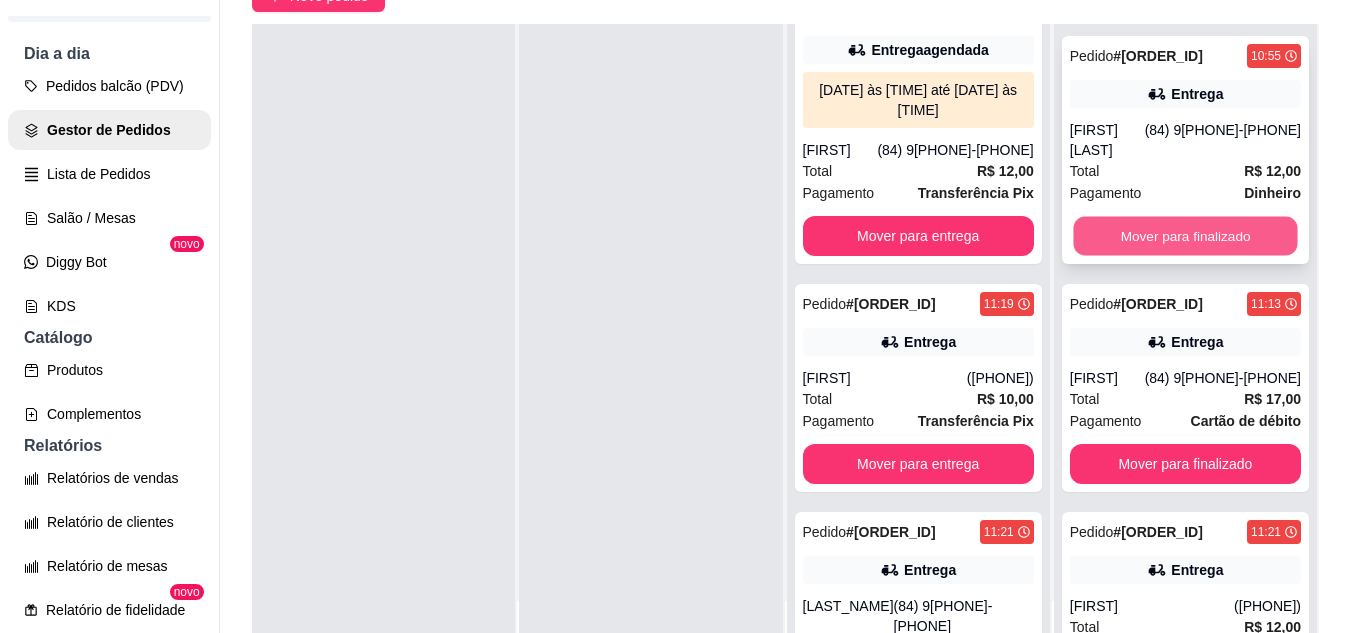 click on "Mover para finalizado" at bounding box center (1185, 236) 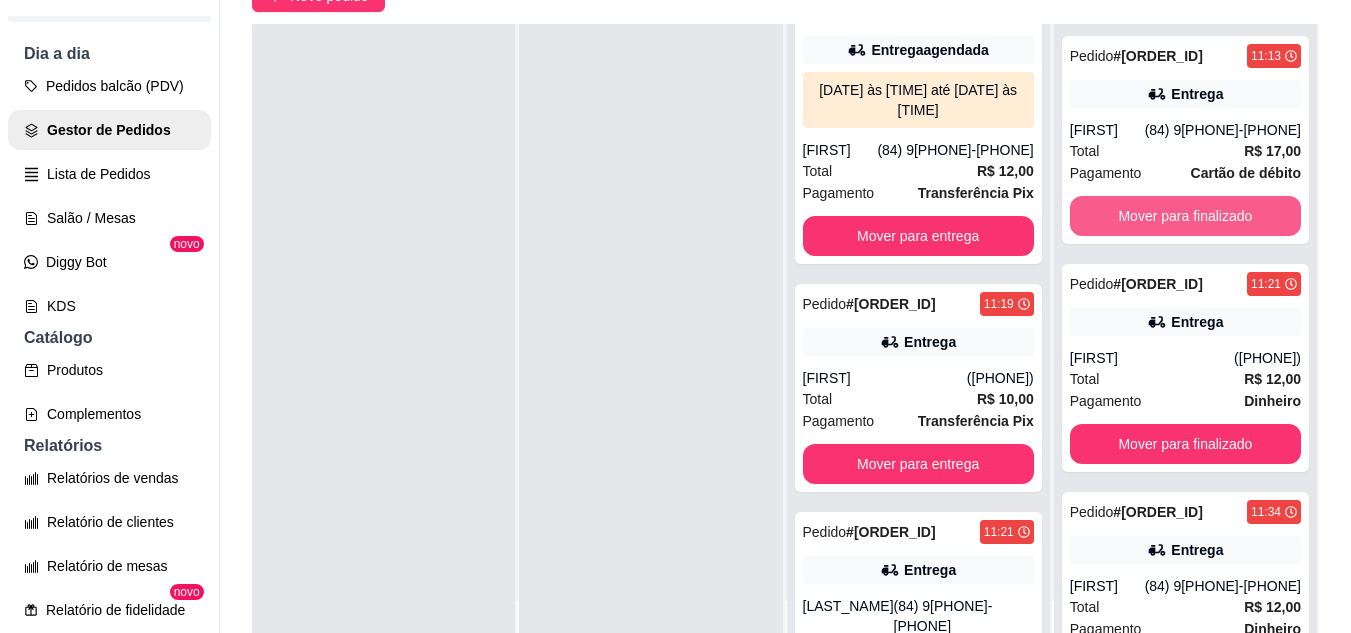 click on "Mover para finalizado" at bounding box center [1185, 216] 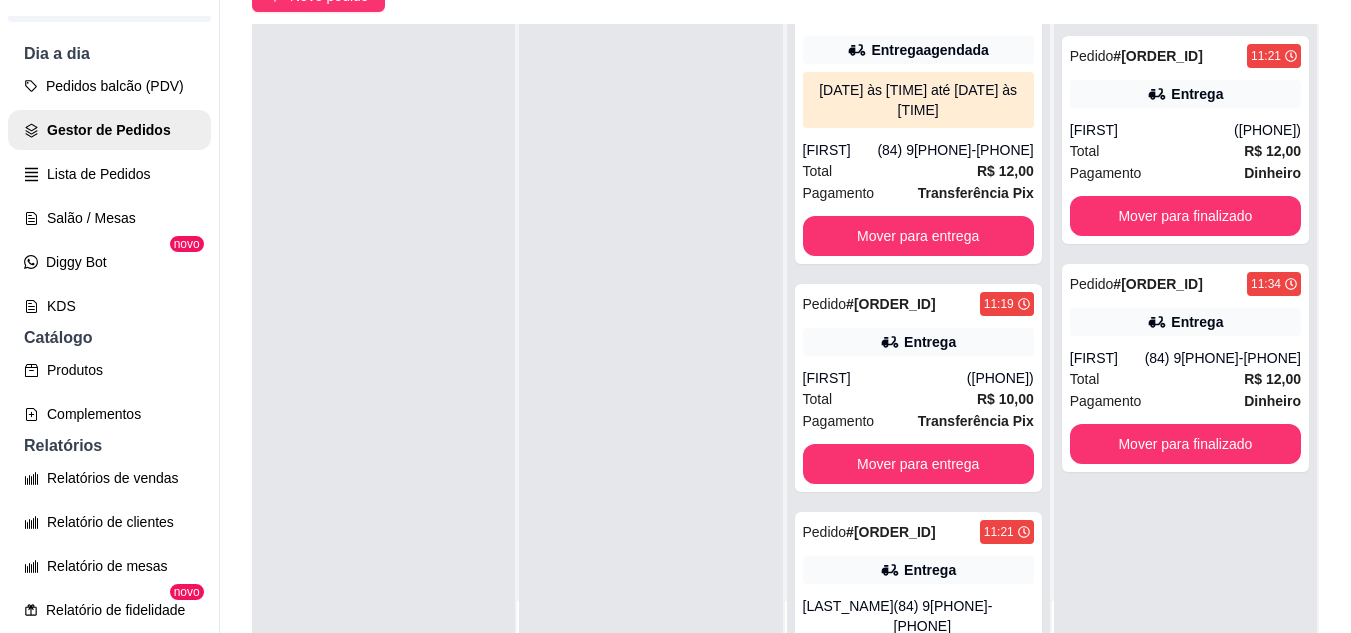 click on "Pedido  # 0029-4f3e5 11:21 Entrega Cleomar (84) 98759-1185 Total R$ 12,00 Pagamento Dinheiro Mover para finalizado" at bounding box center (1185, 140) 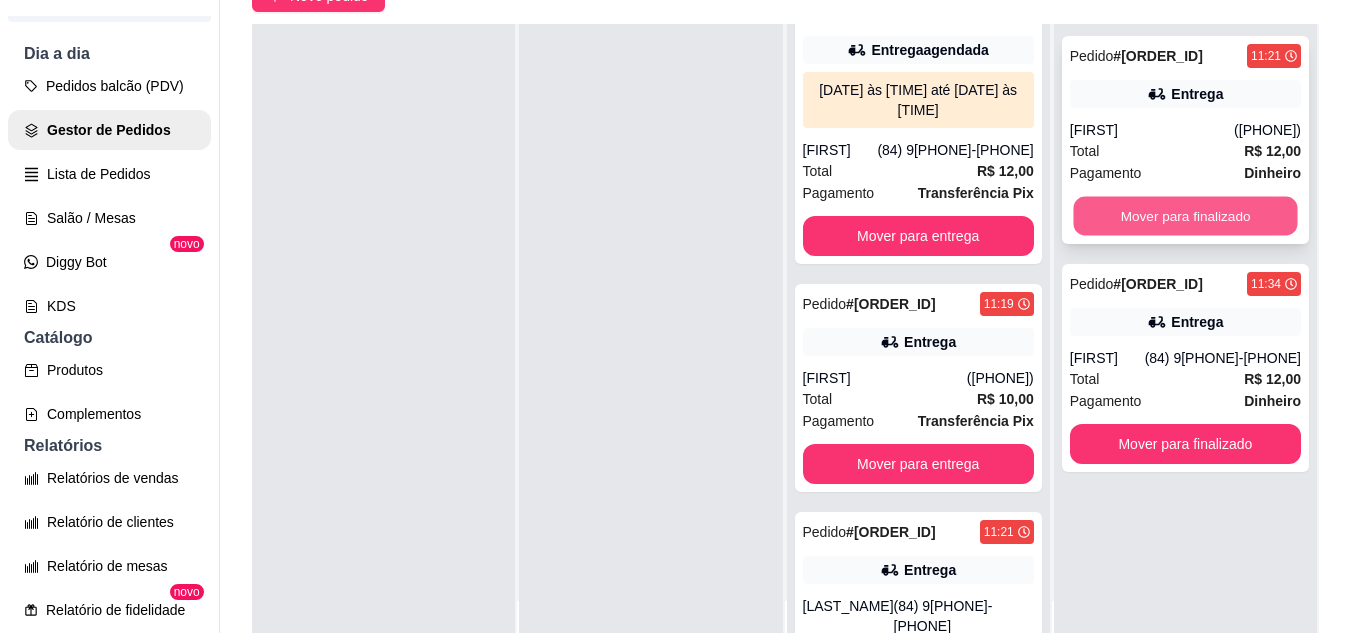 click on "Mover para finalizado" at bounding box center (1185, 216) 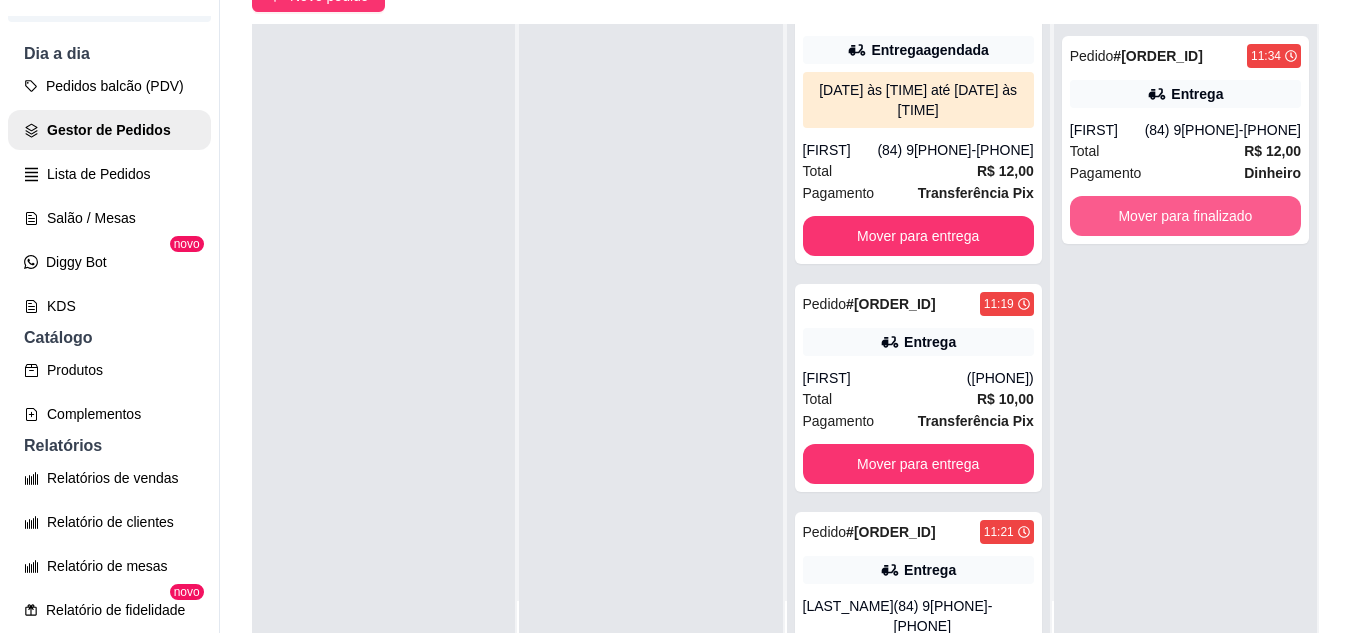 click on "Mover para finalizado" at bounding box center [1185, 216] 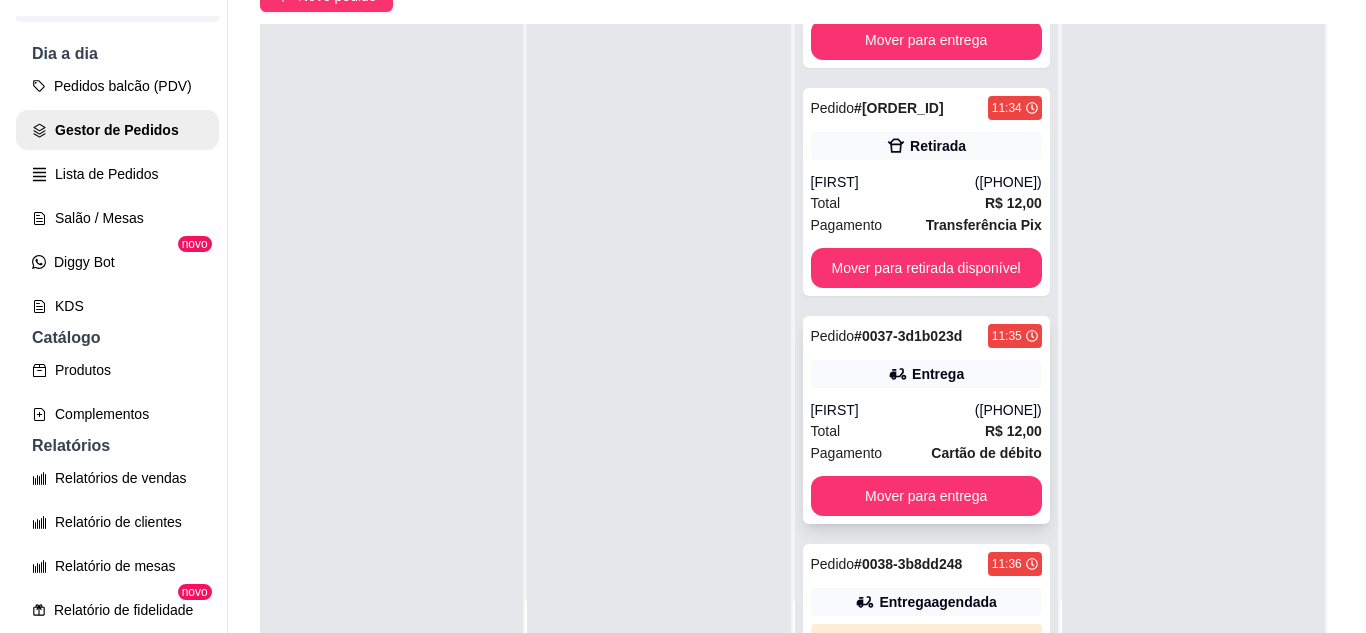 scroll, scrollTop: 1500, scrollLeft: 0, axis: vertical 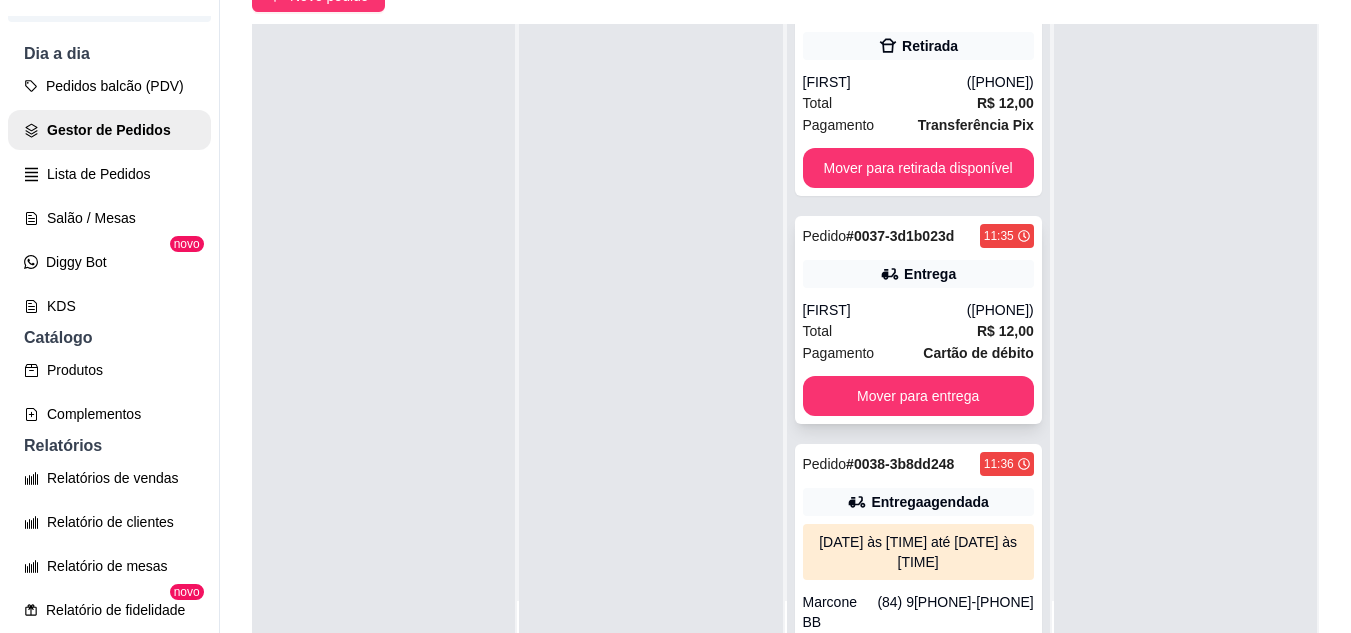 click on "Pedido  # 0037-3d1b023d 11:35 Entrega Tainá  (84) 99639-7790 Total R$ 12,00 Pagamento Cartão de débito Mover para entrega" at bounding box center (918, 320) 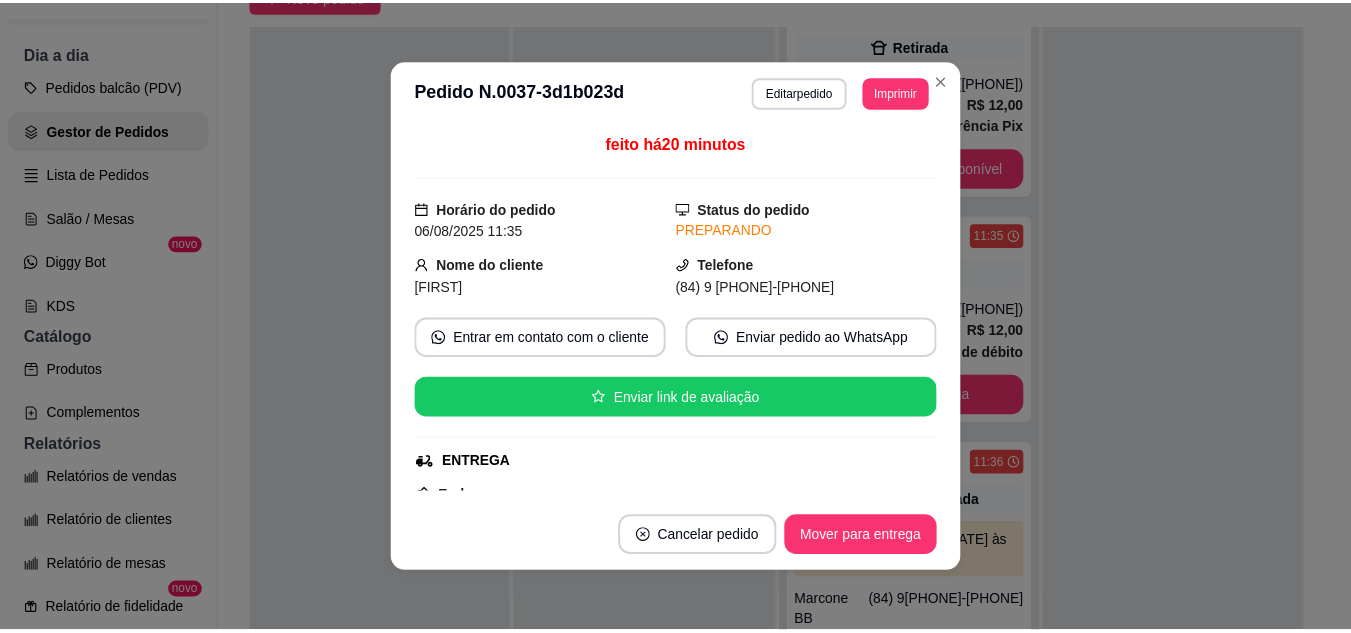 scroll, scrollTop: 200, scrollLeft: 0, axis: vertical 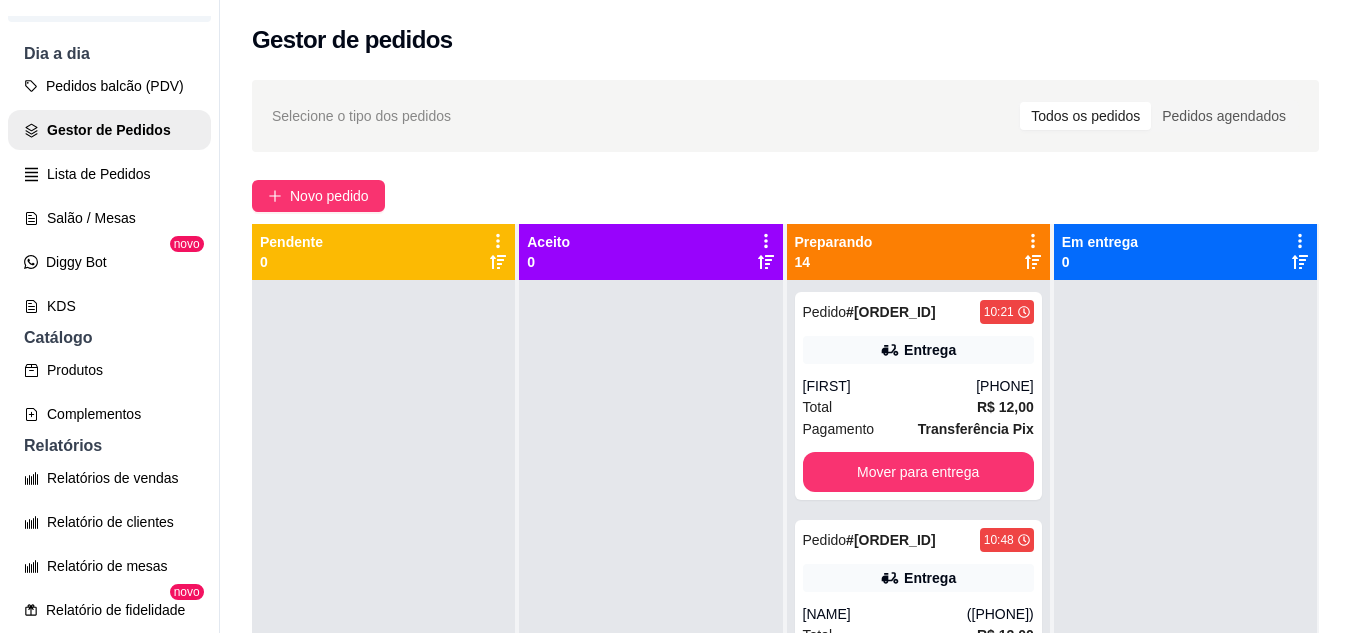 click on "Selecione o tipo dos pedidos Todos os pedidos Pedidos agendados" at bounding box center (785, 116) 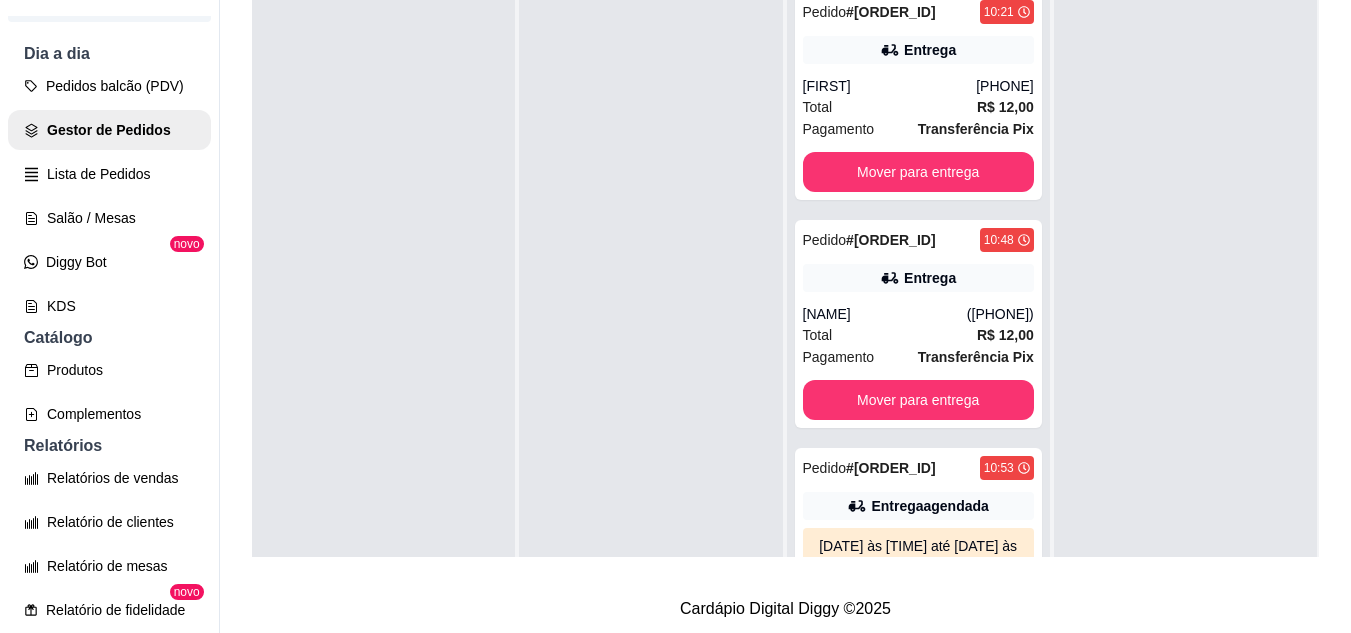 scroll, scrollTop: 56, scrollLeft: 0, axis: vertical 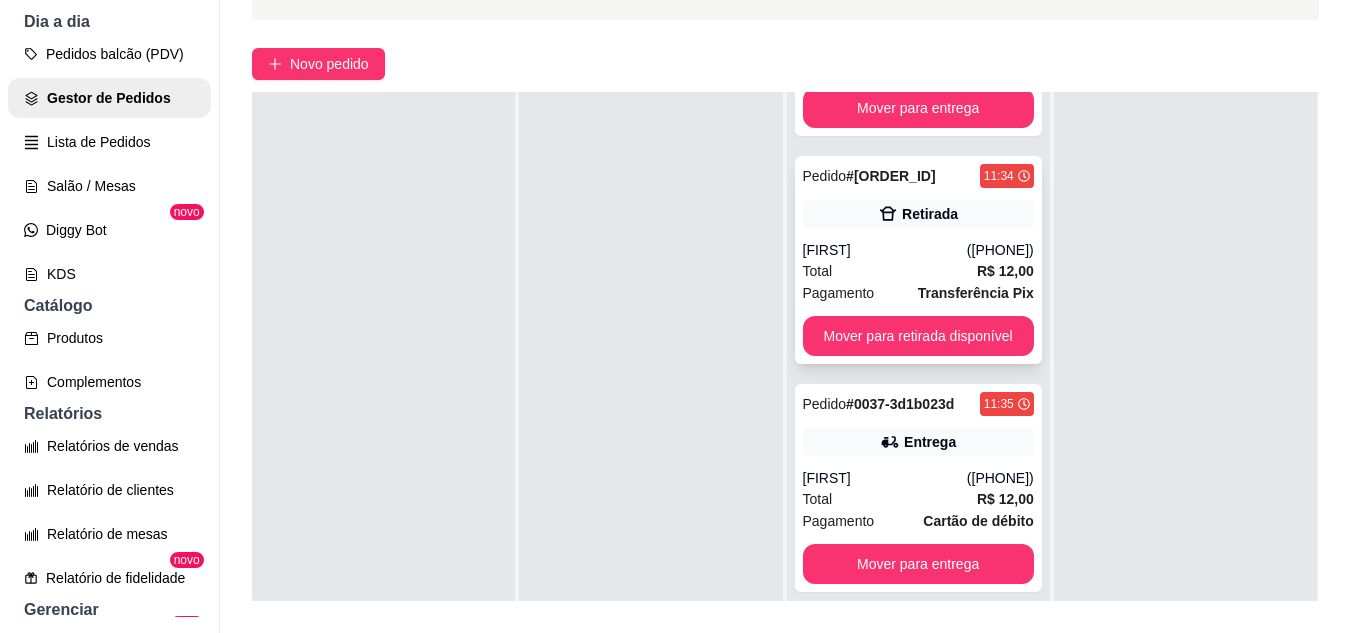 click on "Mover para retirada disponível" at bounding box center (918, 336) 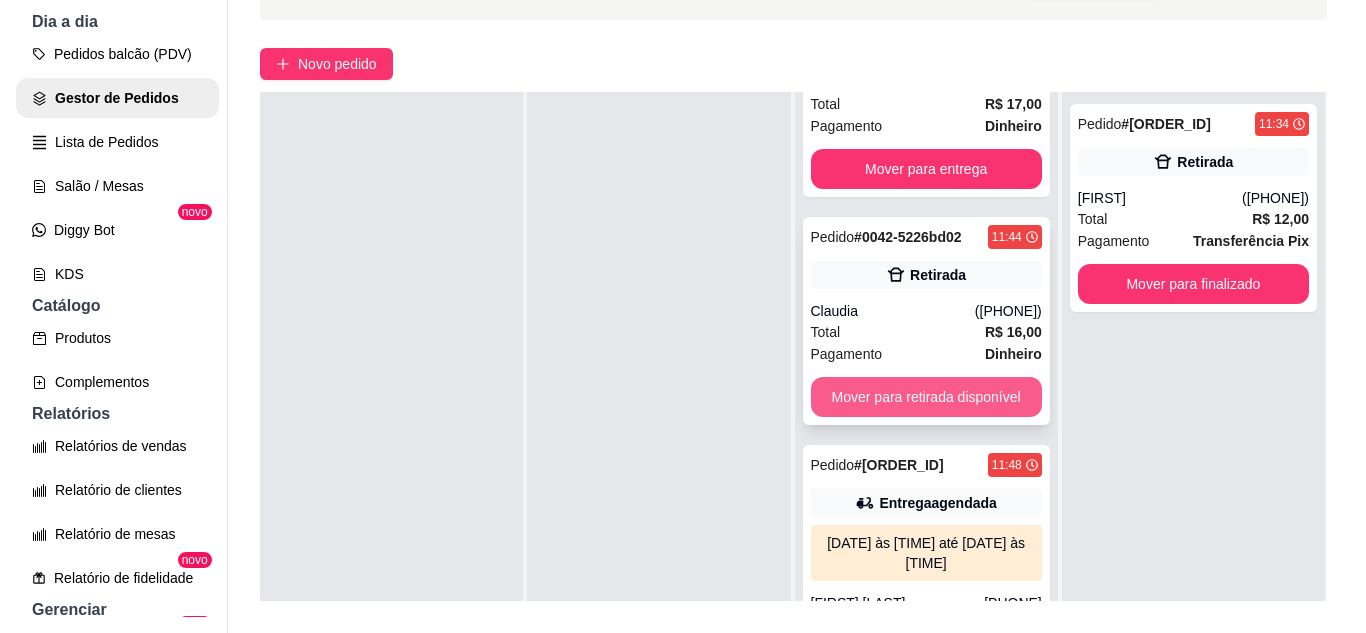scroll, scrollTop: 2163, scrollLeft: 0, axis: vertical 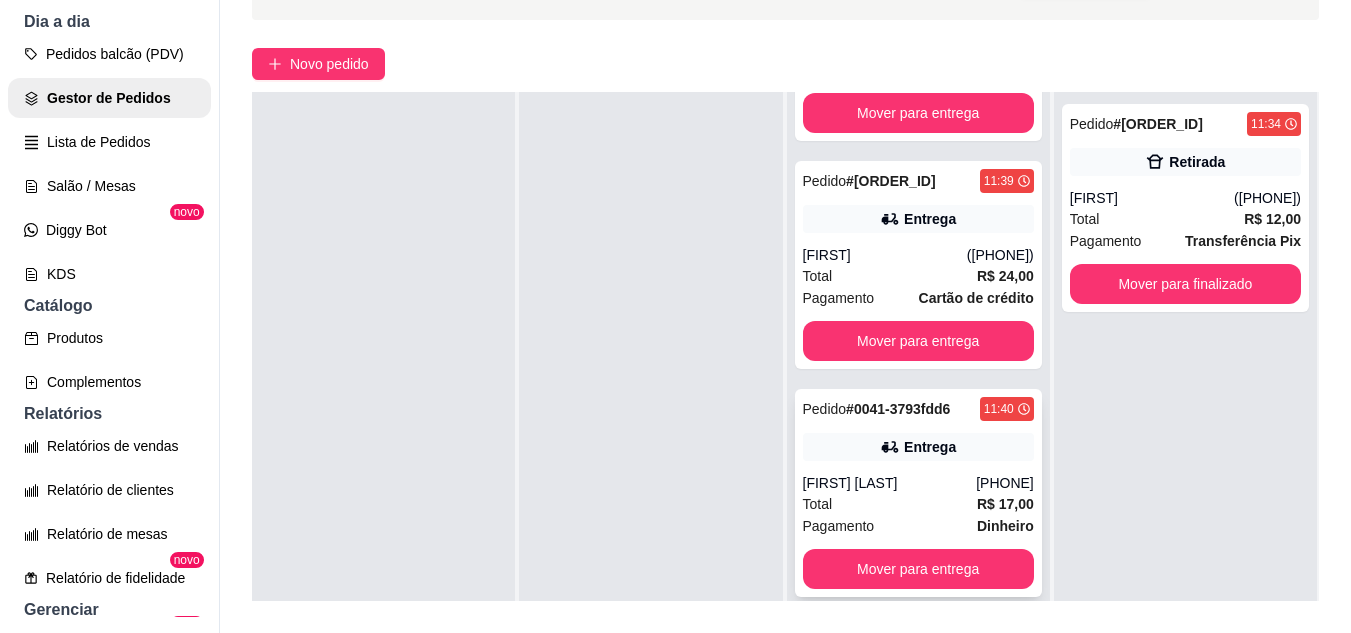 click on "Entrega" at bounding box center (918, 447) 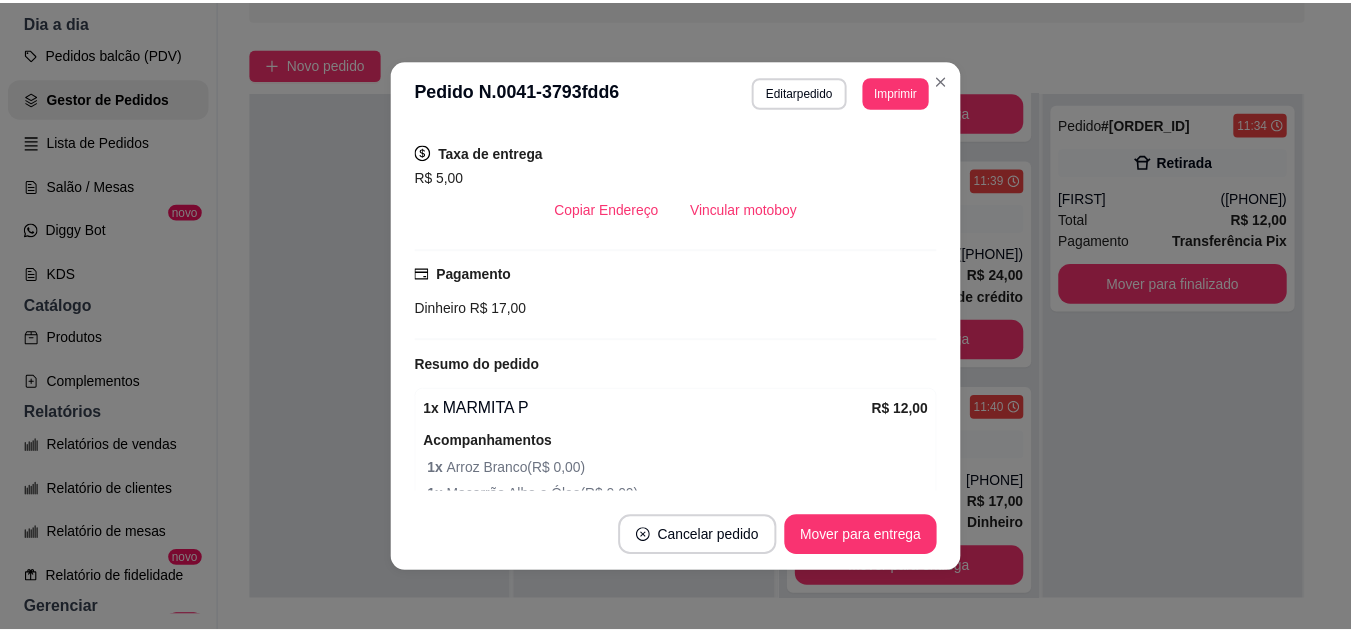 scroll, scrollTop: 200, scrollLeft: 0, axis: vertical 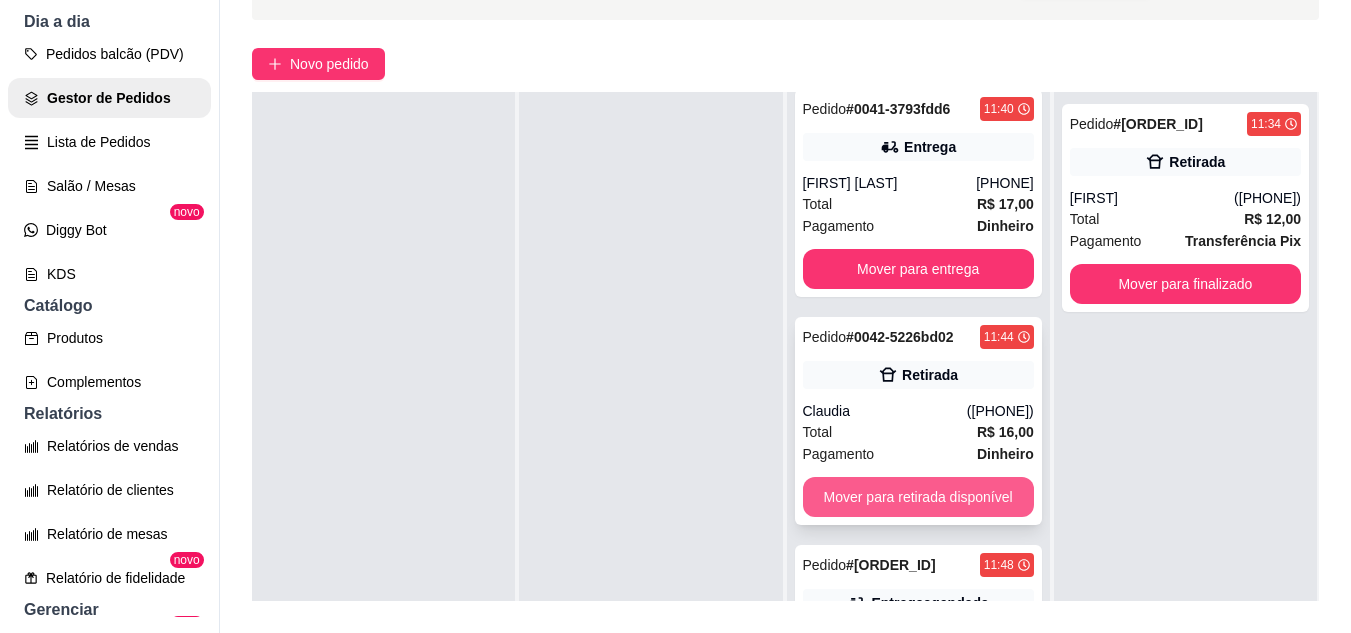 click on "Mover para retirada disponível" at bounding box center (918, 497) 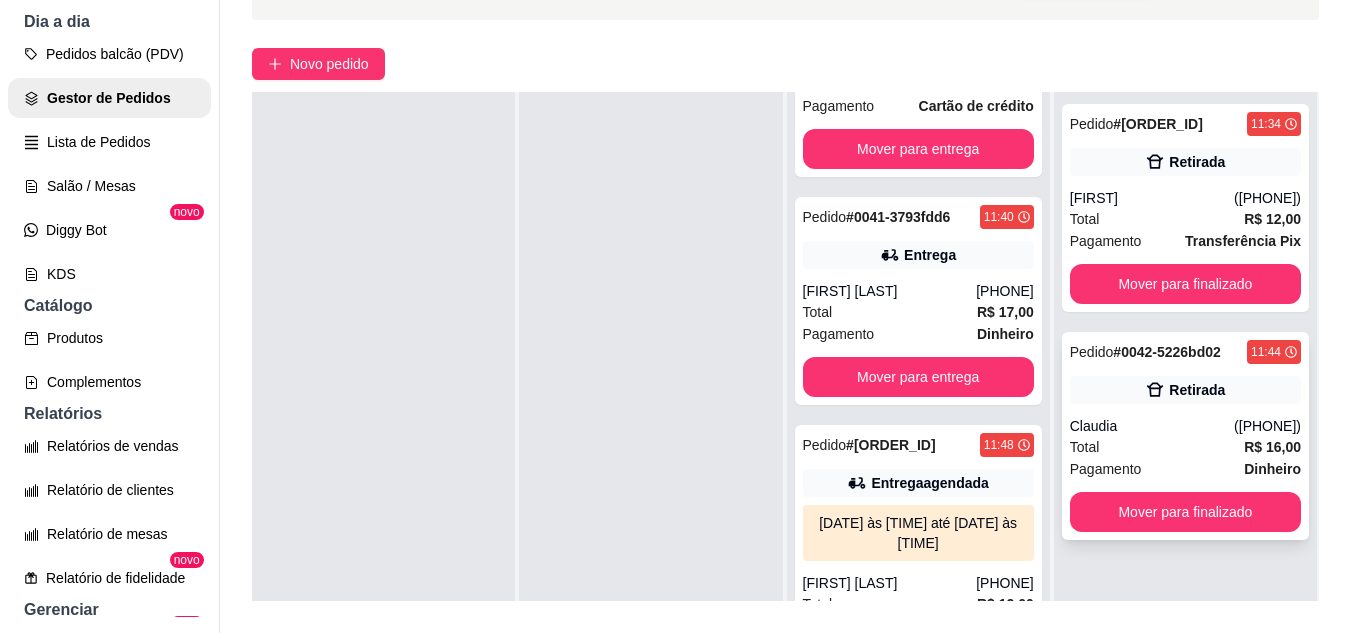 scroll, scrollTop: 2335, scrollLeft: 0, axis: vertical 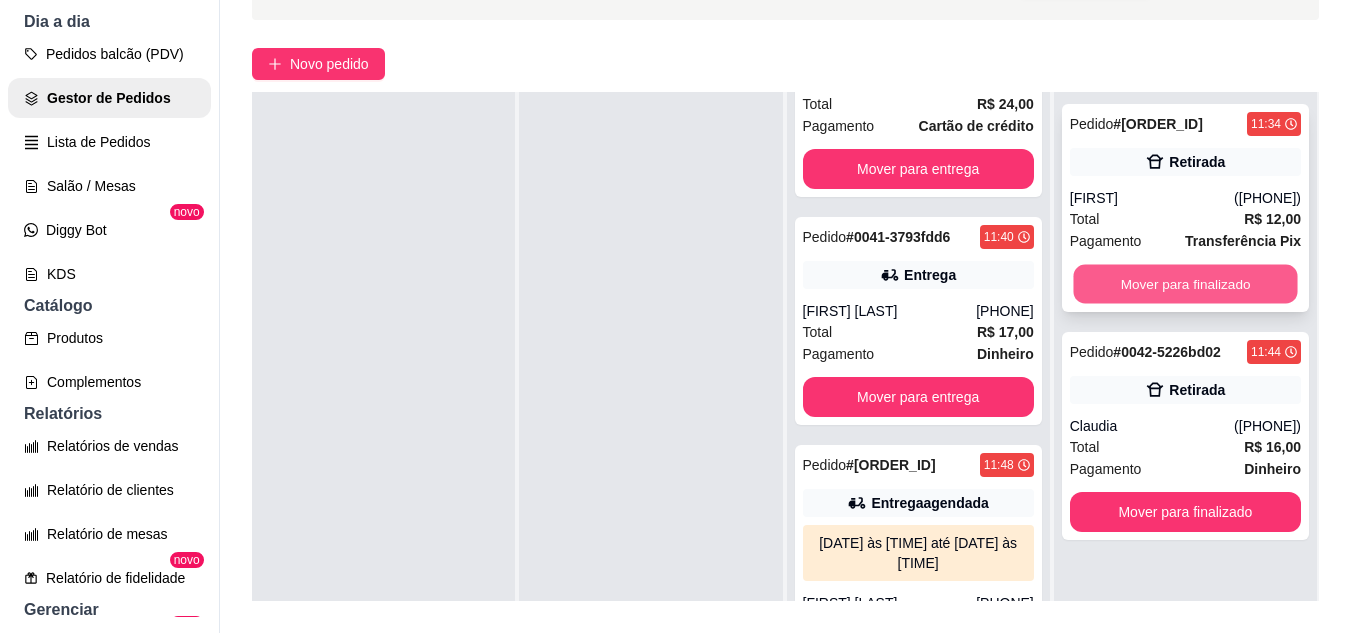 click on "Mover para finalizado" at bounding box center [1185, 284] 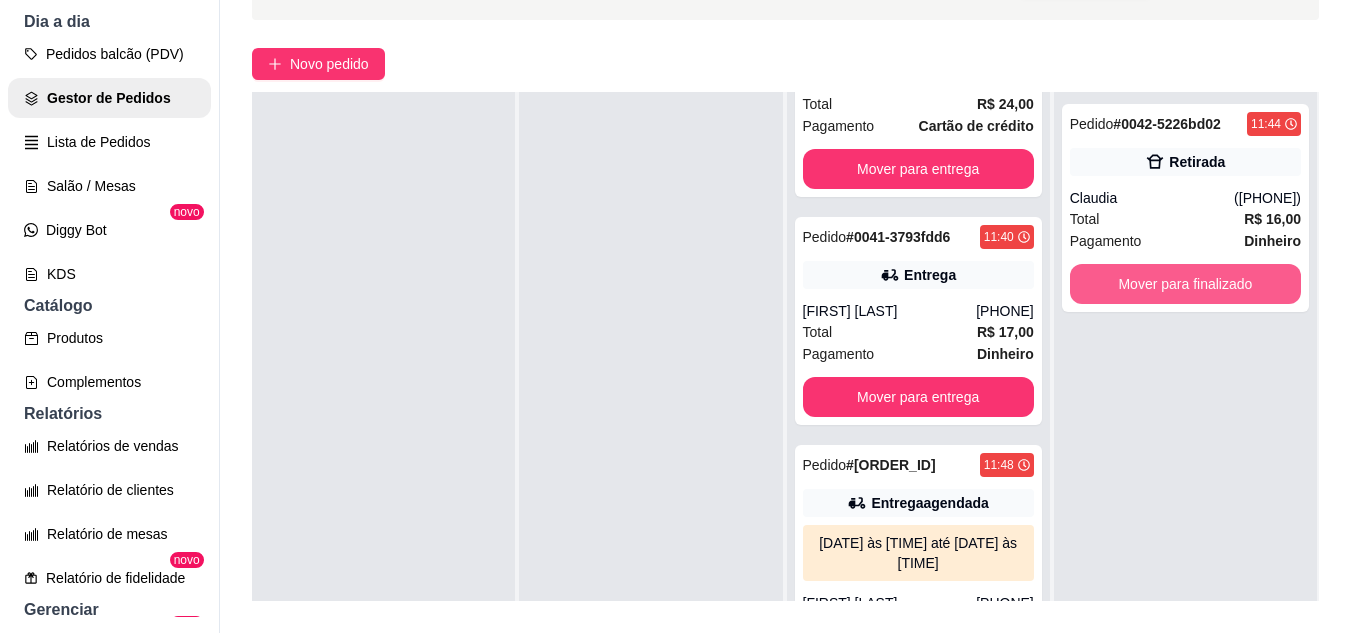 click on "Mover para finalizado" at bounding box center (1185, 284) 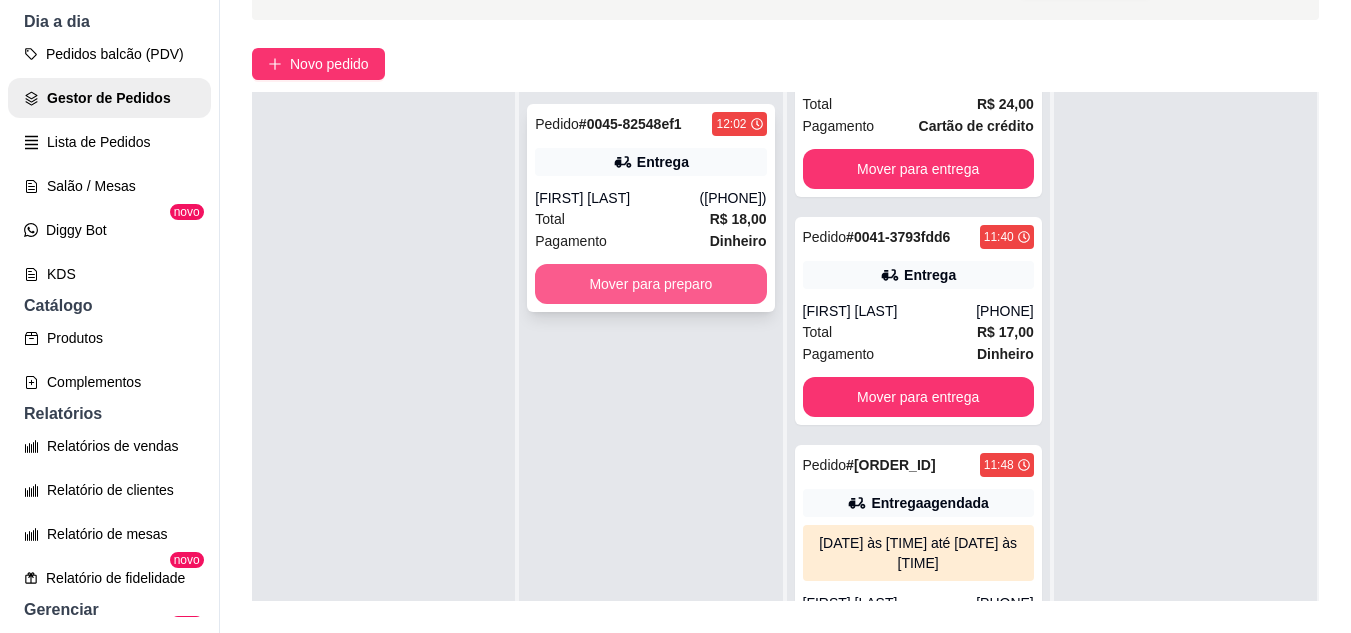 click on "Mover para preparo" at bounding box center (650, 284) 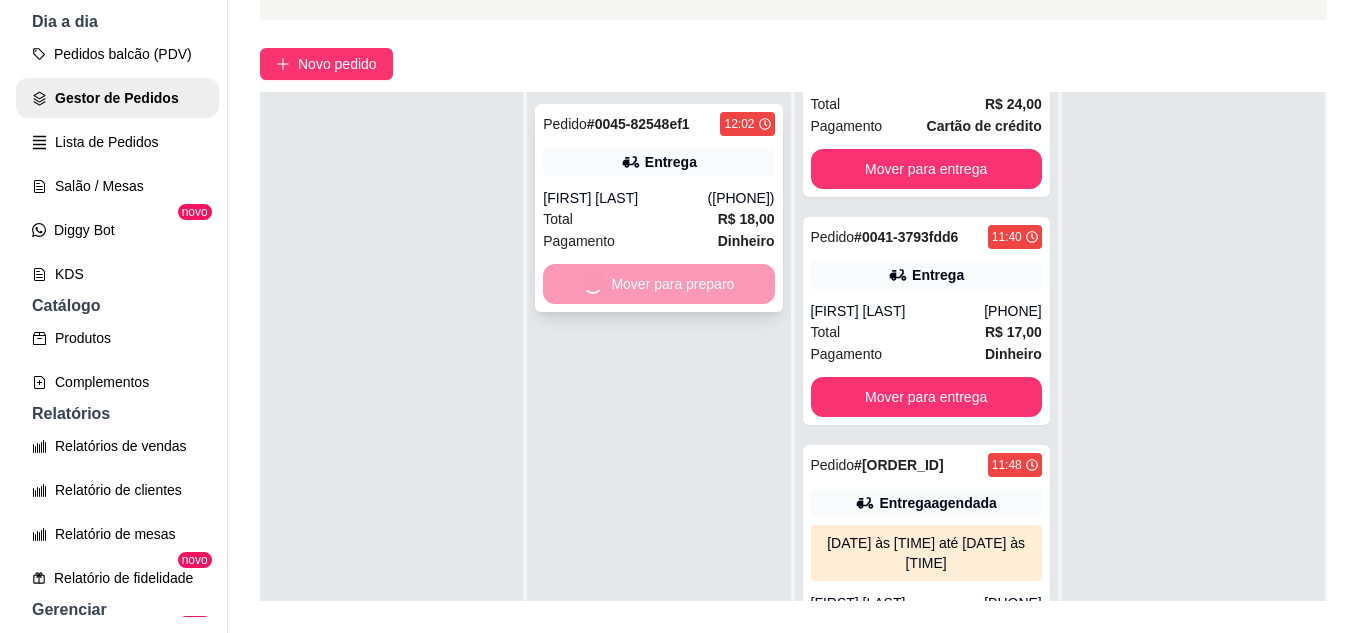 scroll, scrollTop: 2463, scrollLeft: 0, axis: vertical 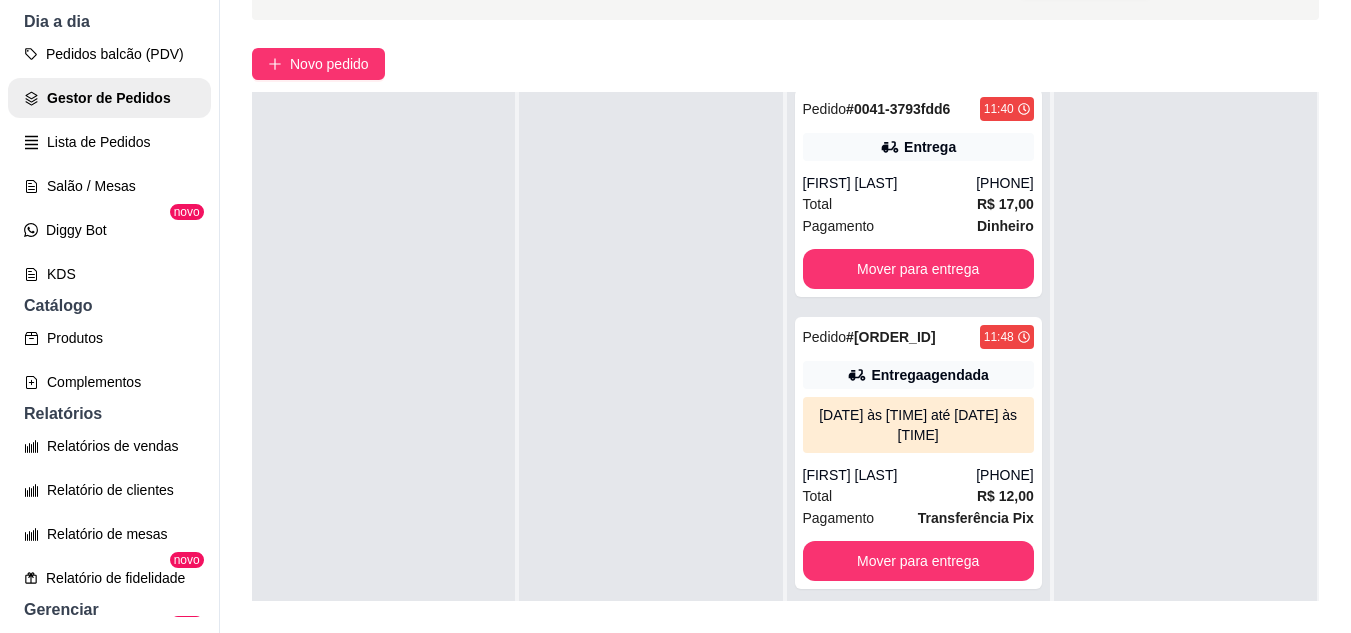 click at bounding box center [383, 408] 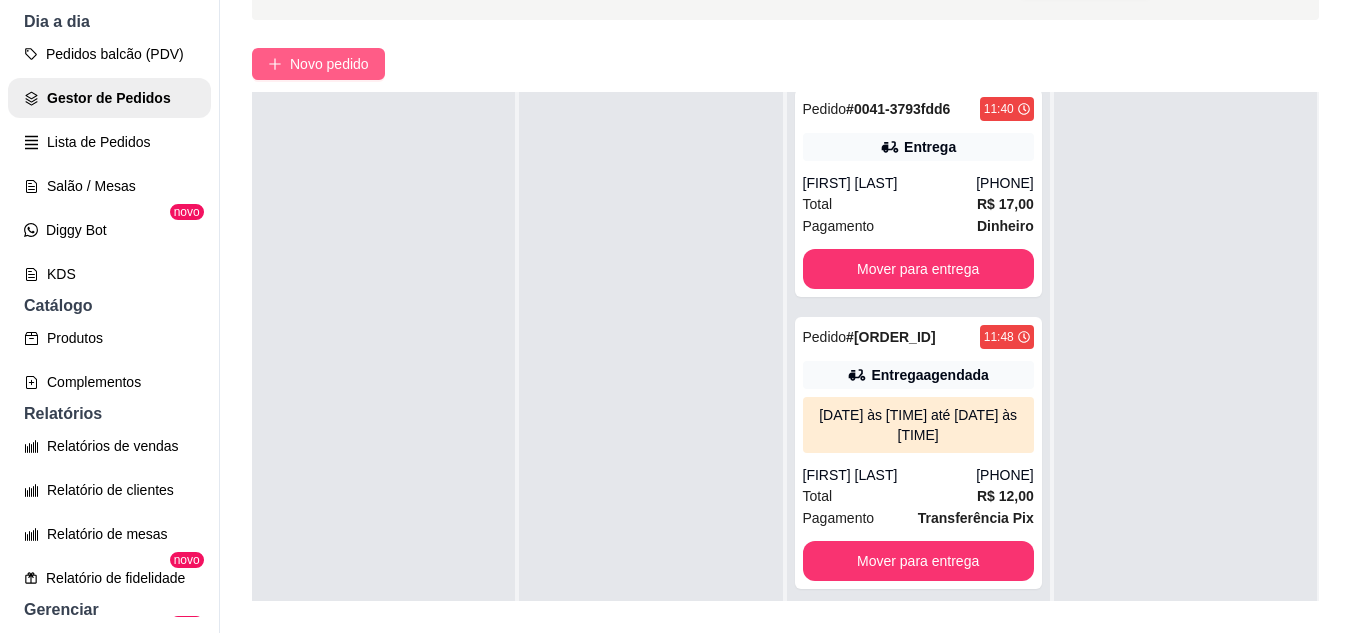 click on "Novo pedido" at bounding box center [318, 64] 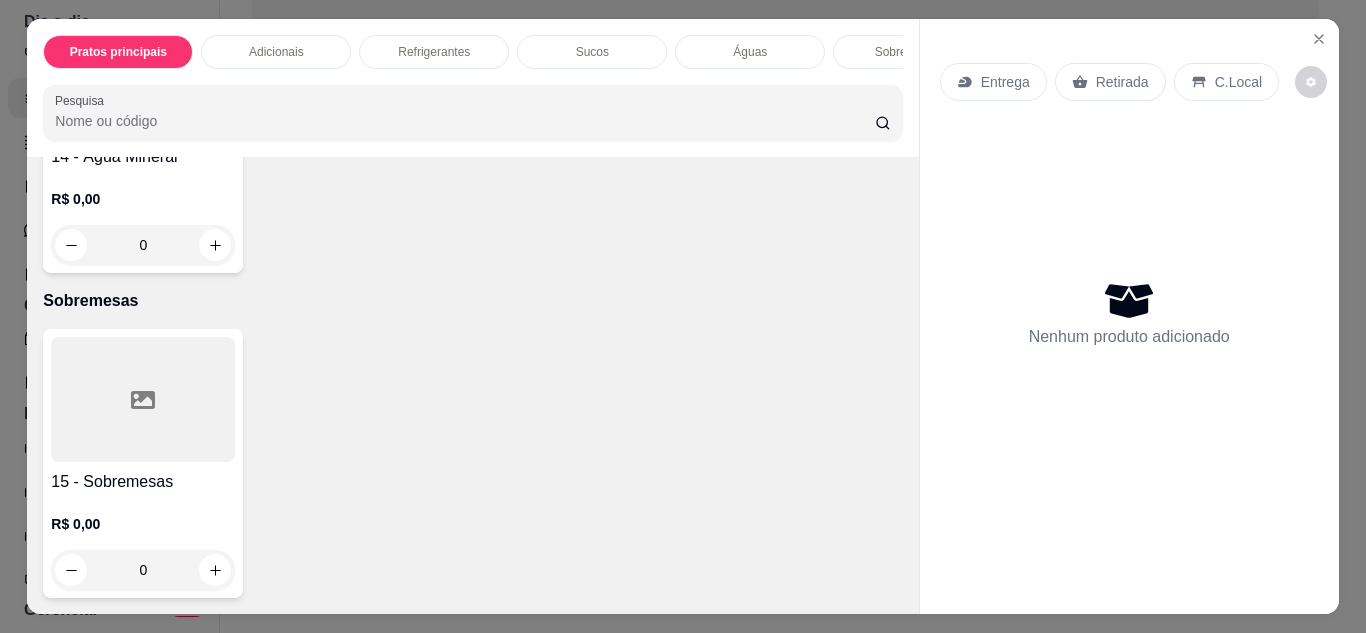 scroll, scrollTop: 2477, scrollLeft: 0, axis: vertical 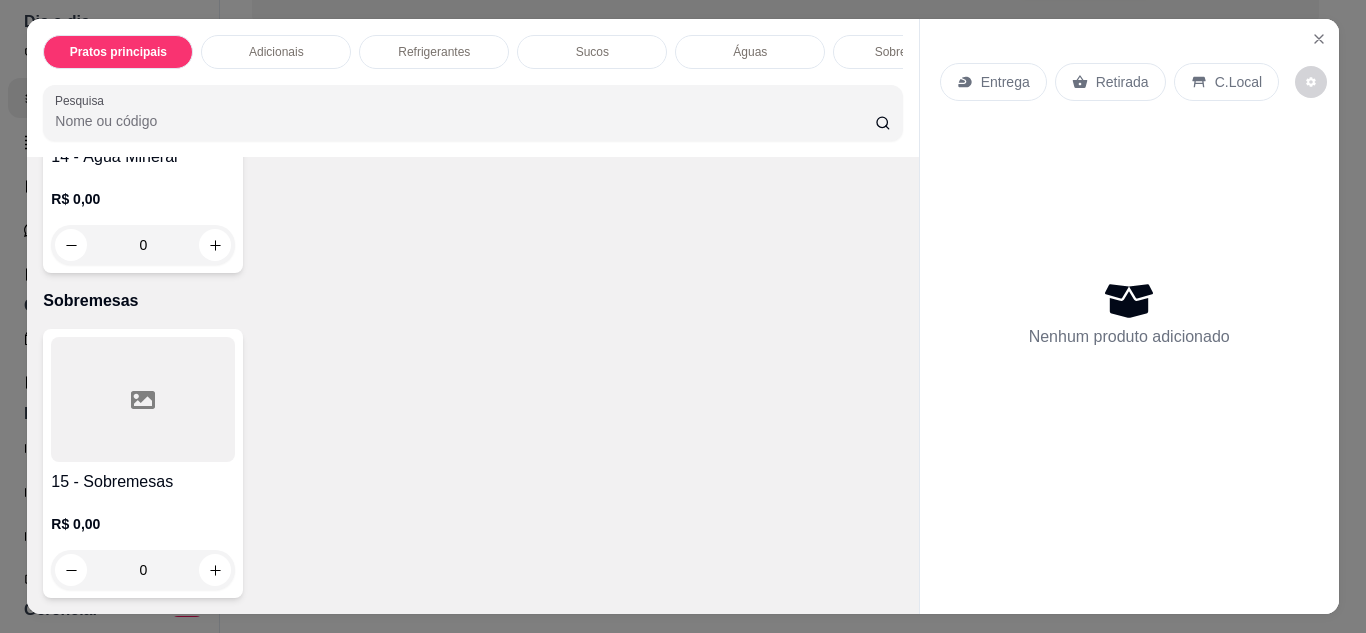 click at bounding box center (143, 399) 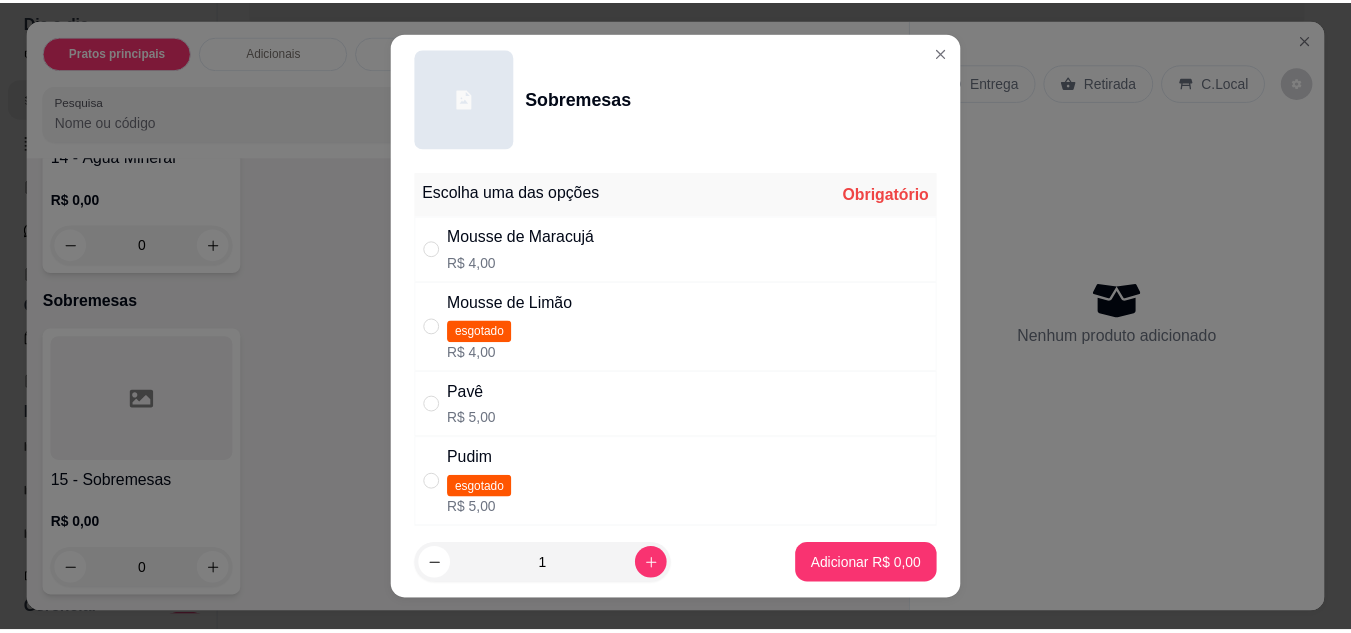 scroll, scrollTop: 200, scrollLeft: 0, axis: vertical 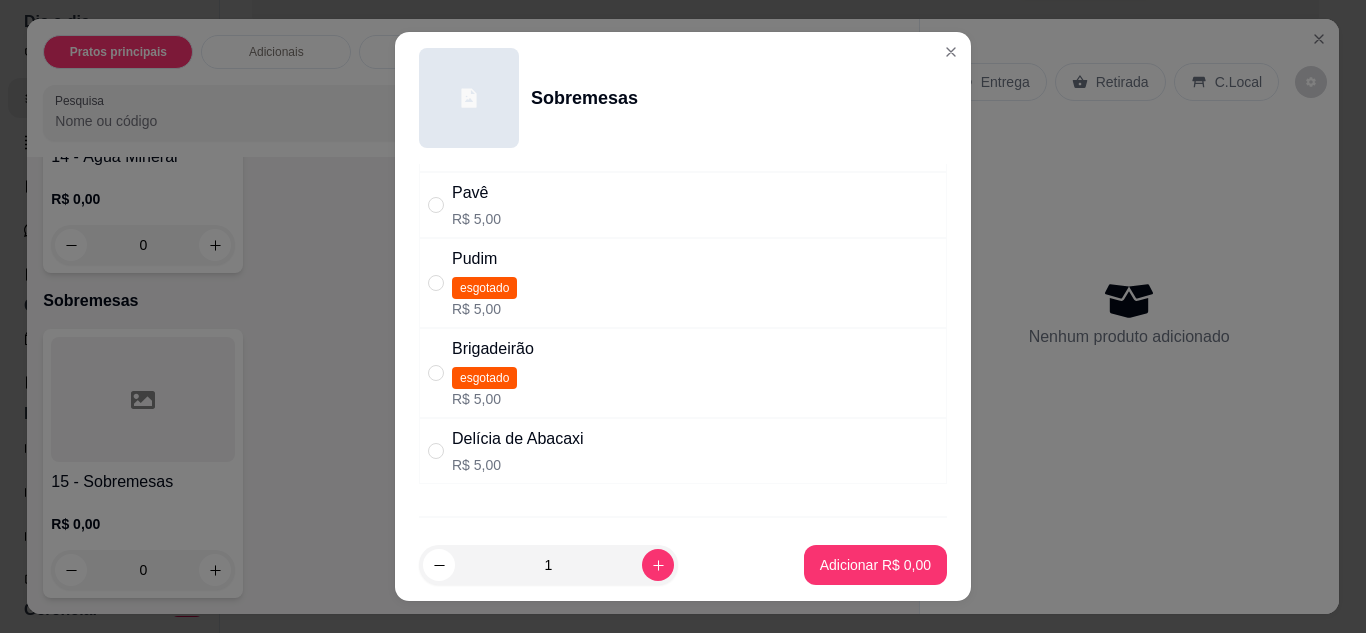 click on "Pavê R$ 5,00" at bounding box center (683, 205) 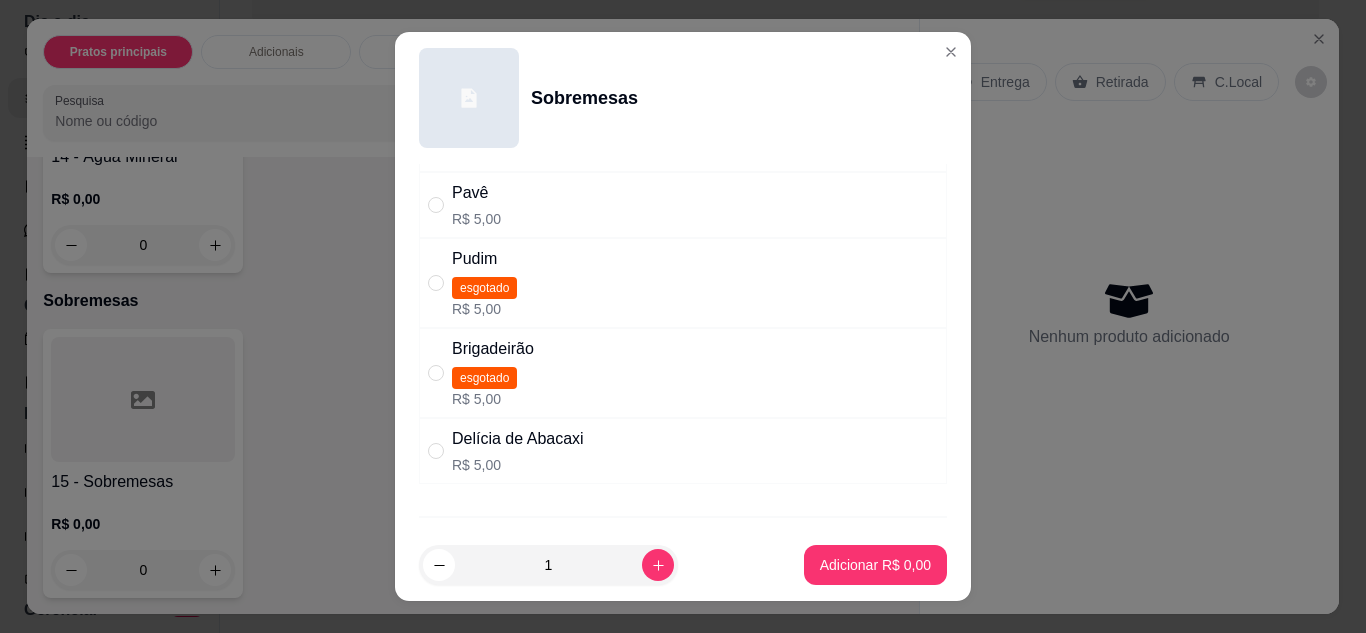 radio on "true" 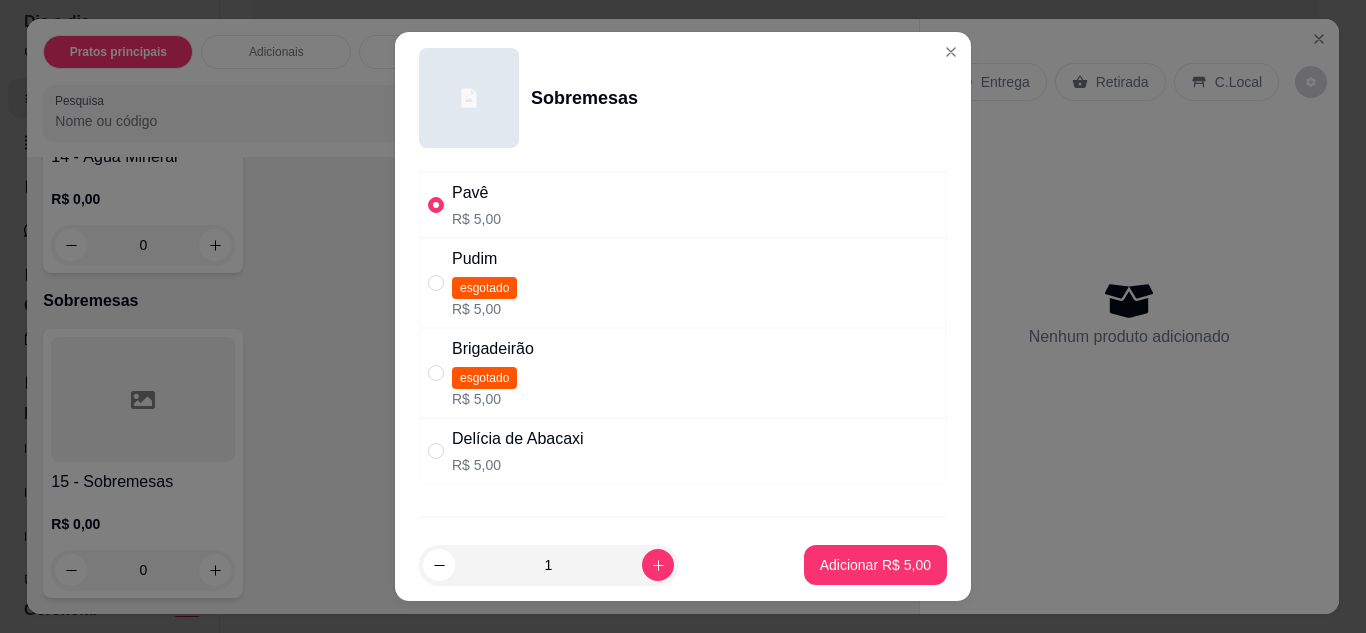 click on "Adicionar   R$ 5,00" at bounding box center [875, 565] 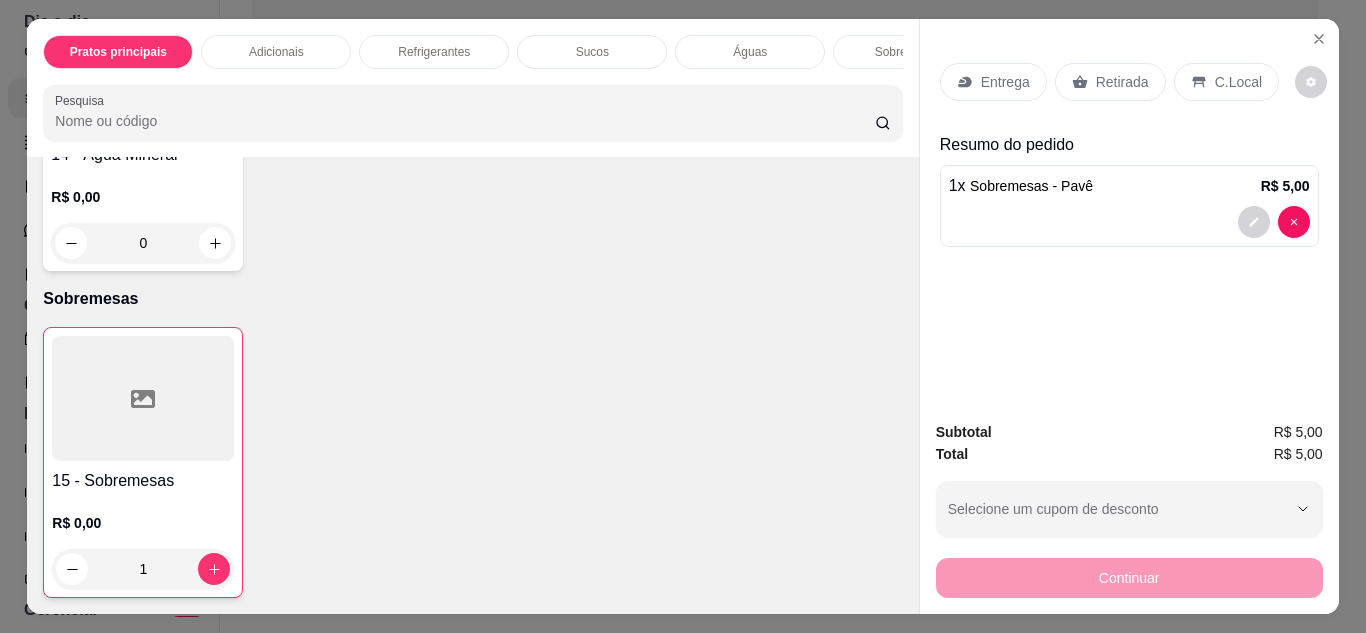 click on "Retirada" at bounding box center (1110, 82) 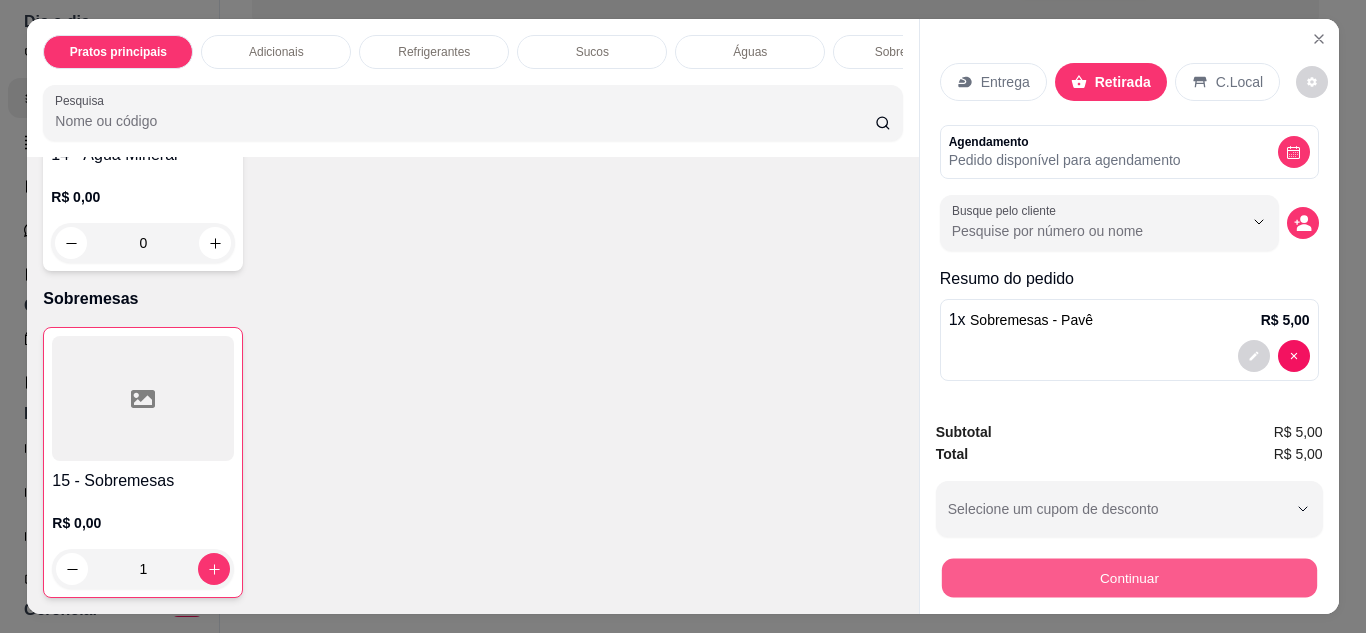 click on "Continuar" at bounding box center (1128, 578) 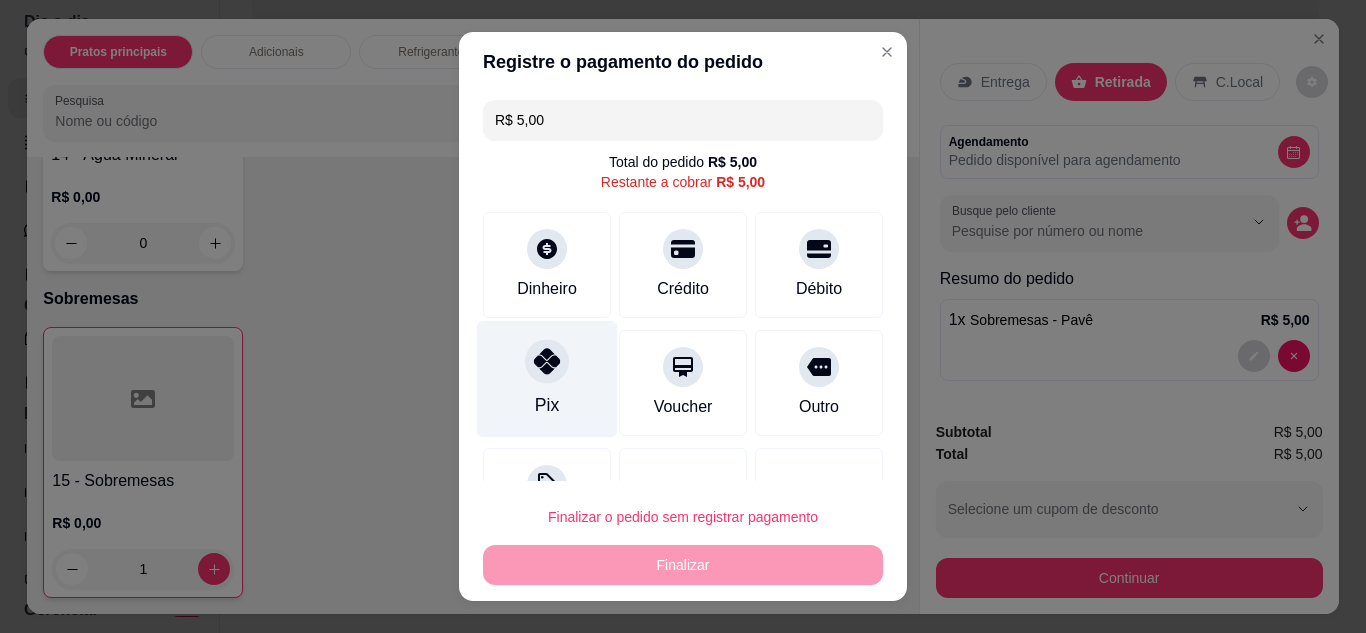 click 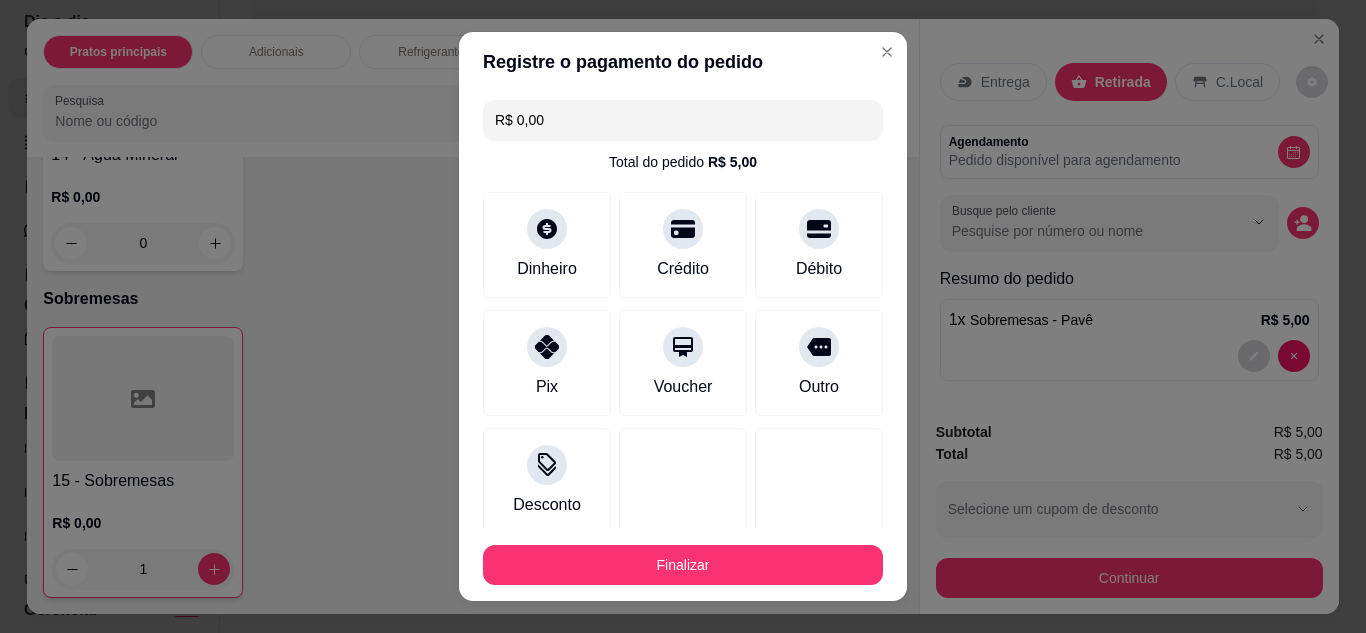 click on "Finalizar" at bounding box center (683, 565) 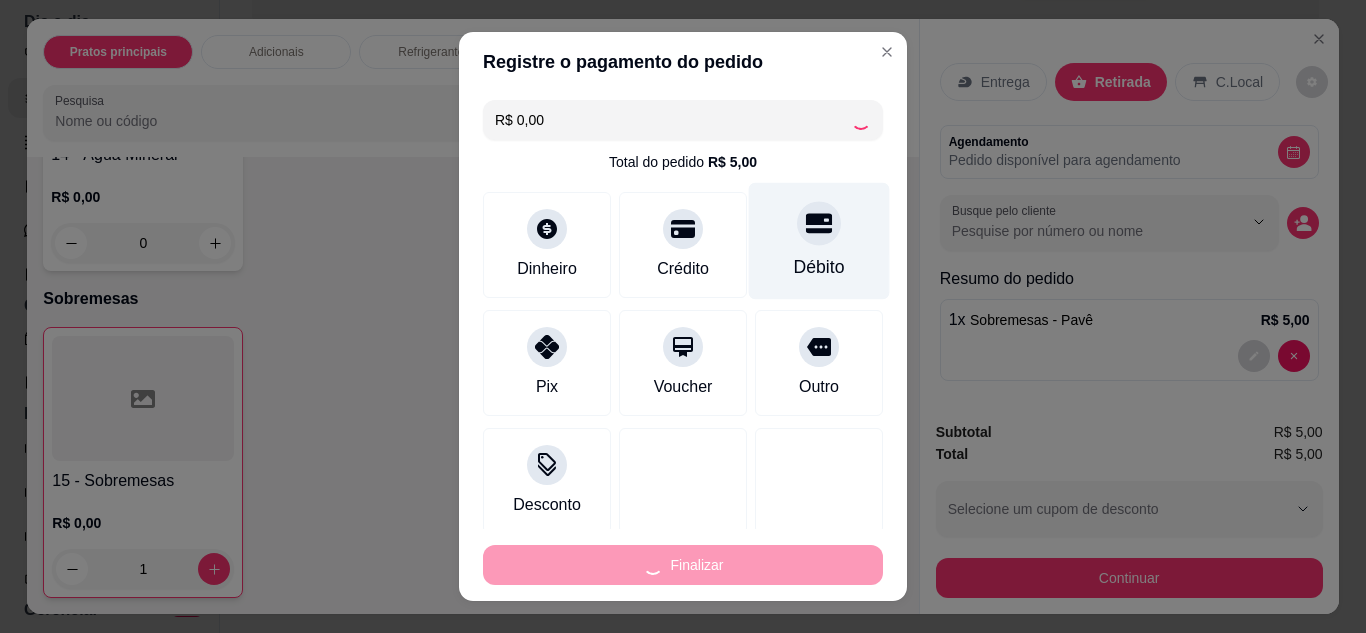 type on "0" 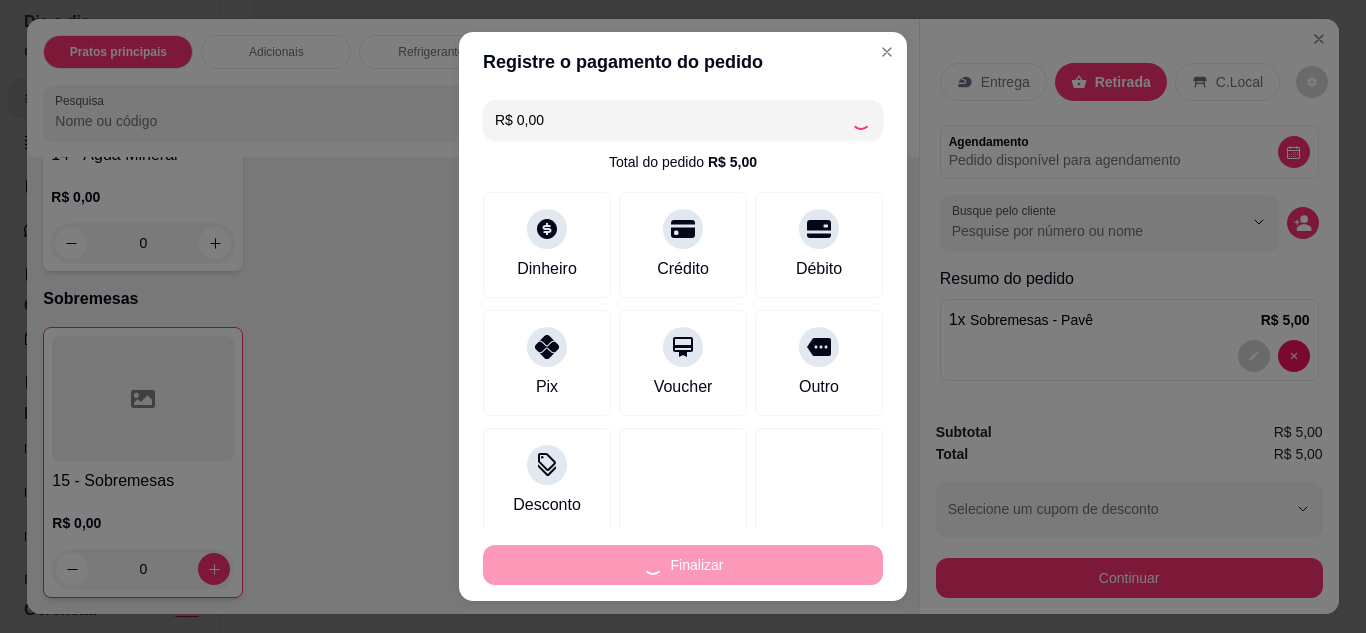 type on "-R$ 5,00" 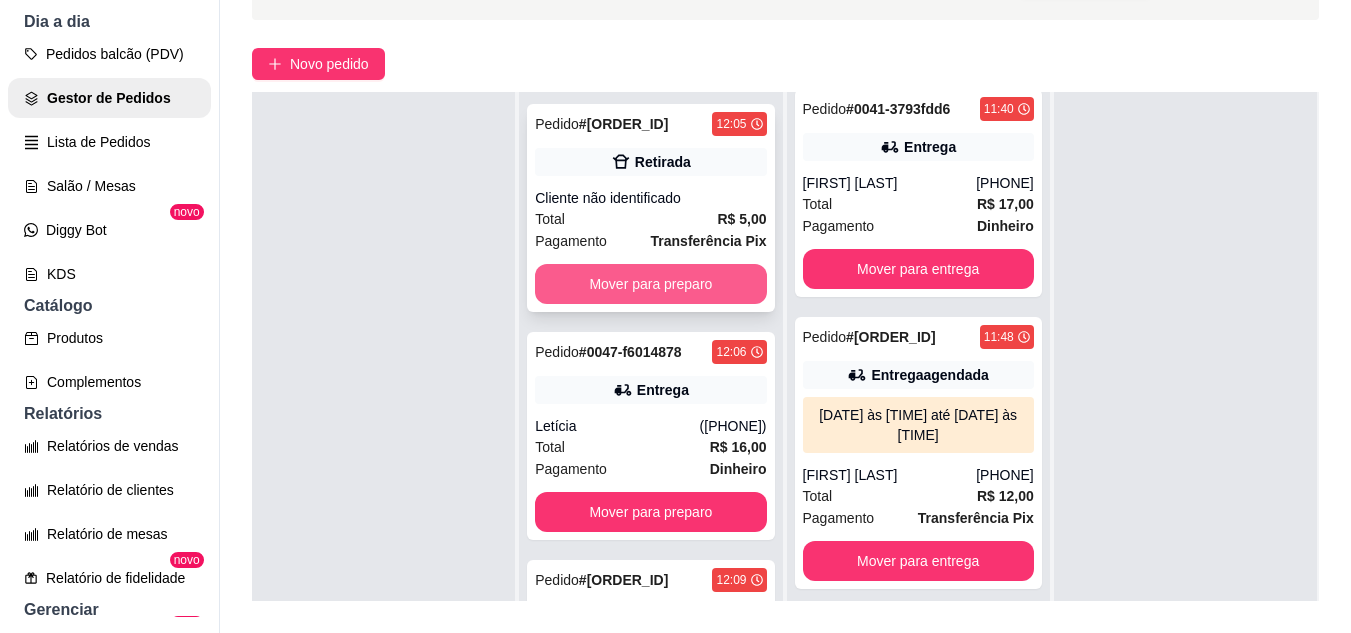 click on "Mover para preparo" at bounding box center (650, 284) 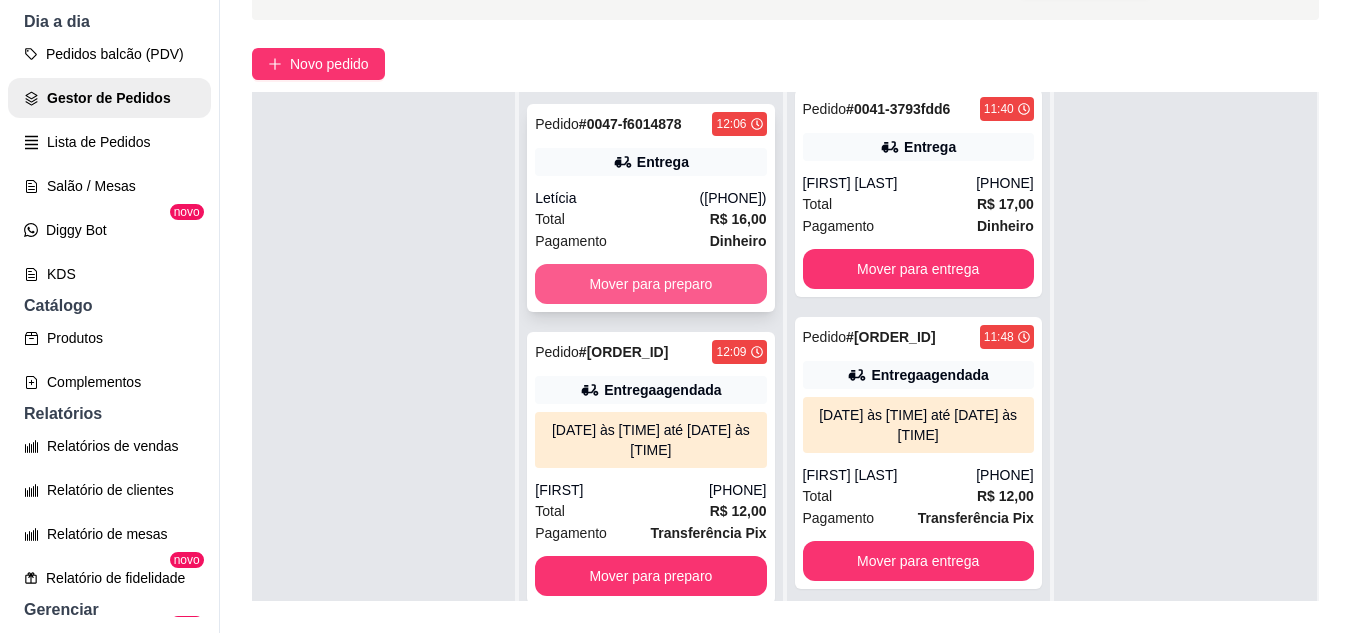 click on "Mover para preparo" at bounding box center (650, 284) 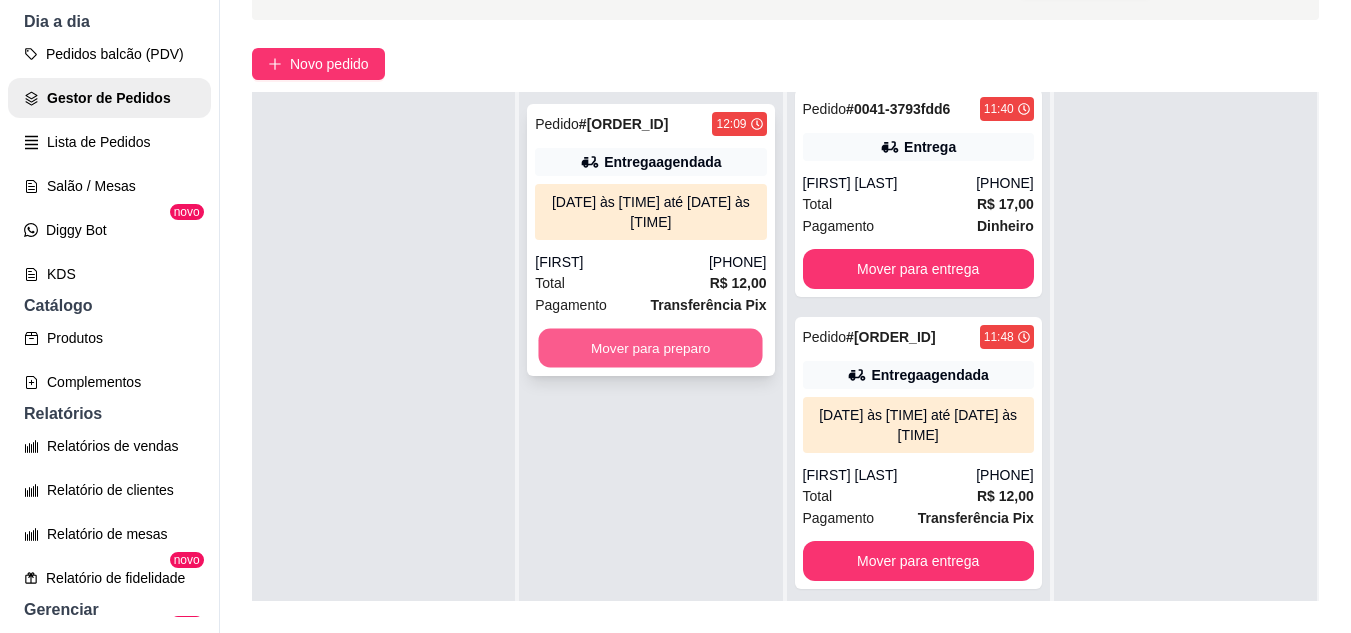 click on "Mover para preparo" at bounding box center (651, 348) 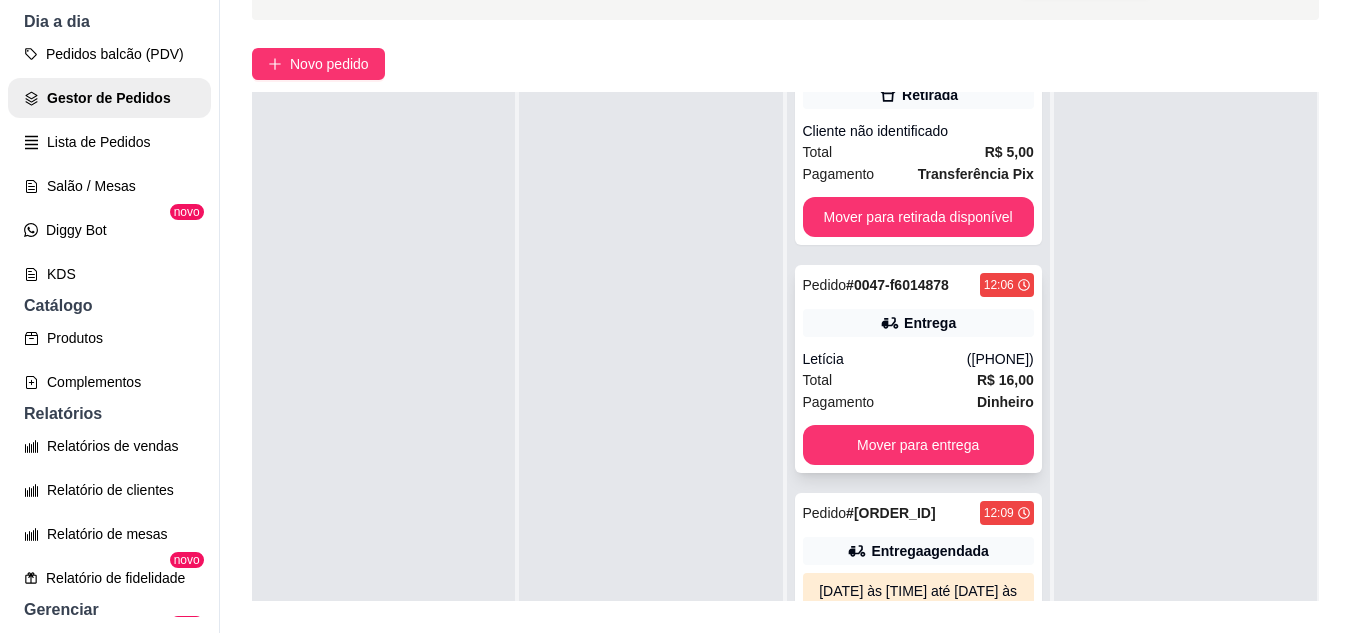 scroll, scrollTop: 3311, scrollLeft: 0, axis: vertical 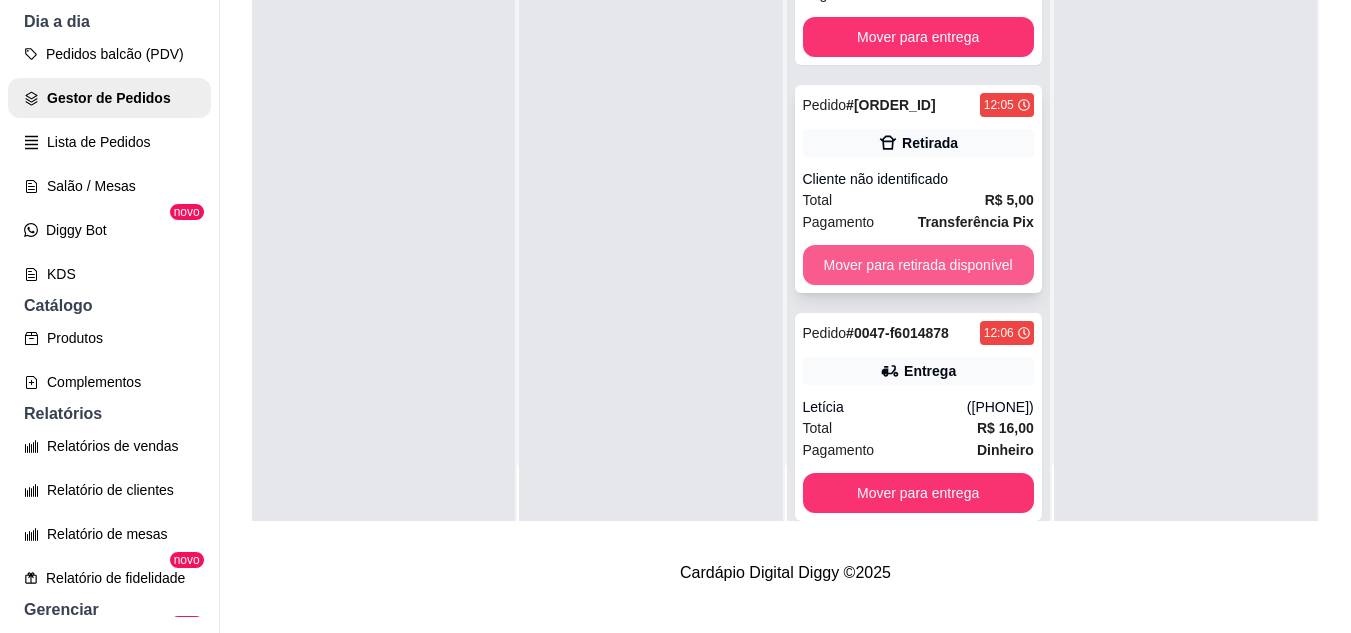 click on "Mover para retirada disponível" at bounding box center [918, 265] 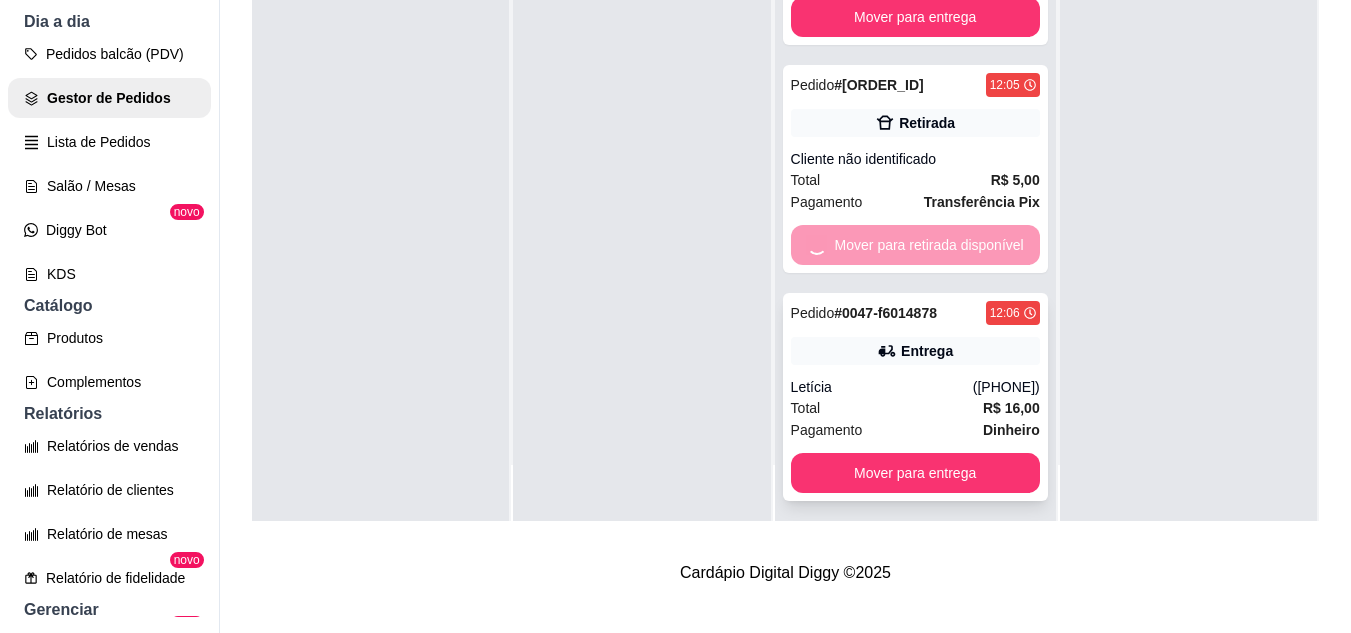 scroll, scrollTop: 3011, scrollLeft: 0, axis: vertical 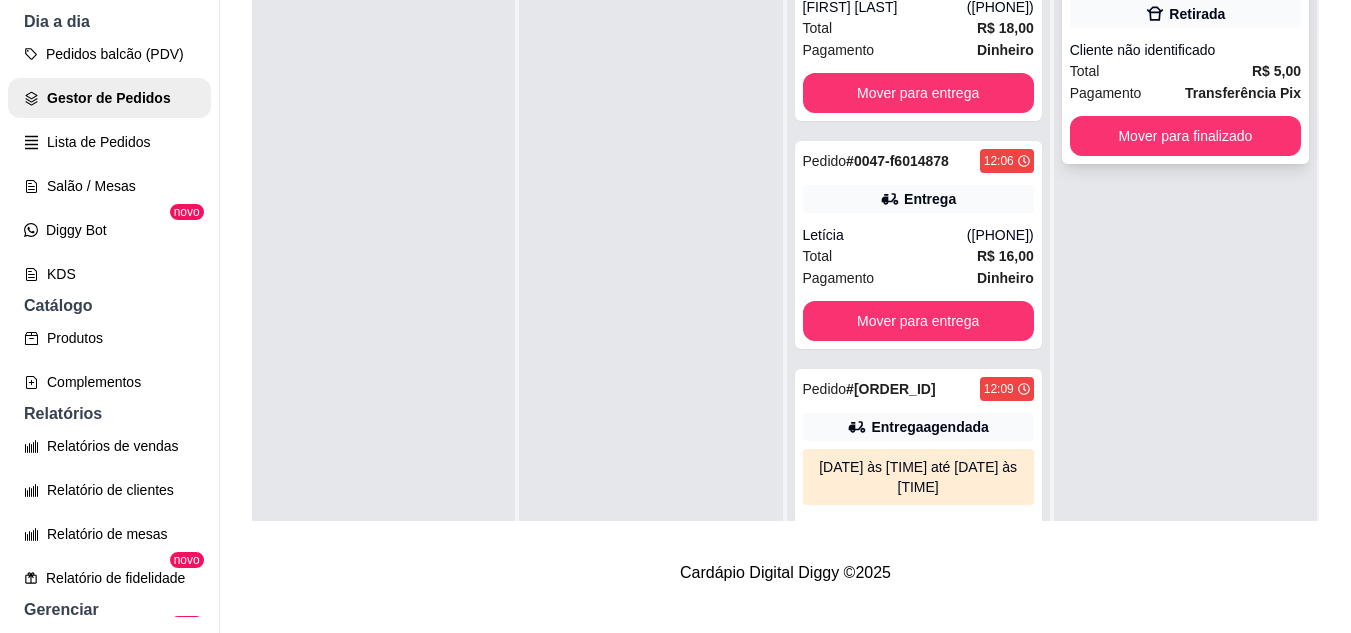 click on "Mover para finalizado" at bounding box center (1185, 136) 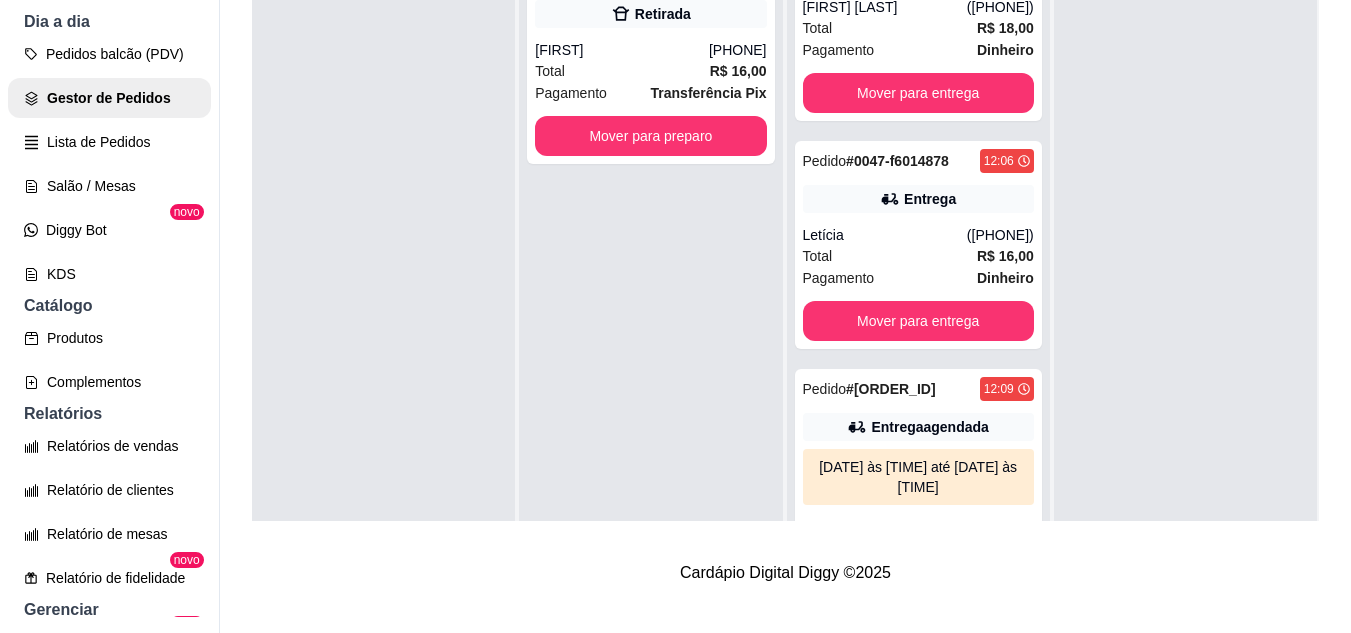 scroll, scrollTop: 0, scrollLeft: 0, axis: both 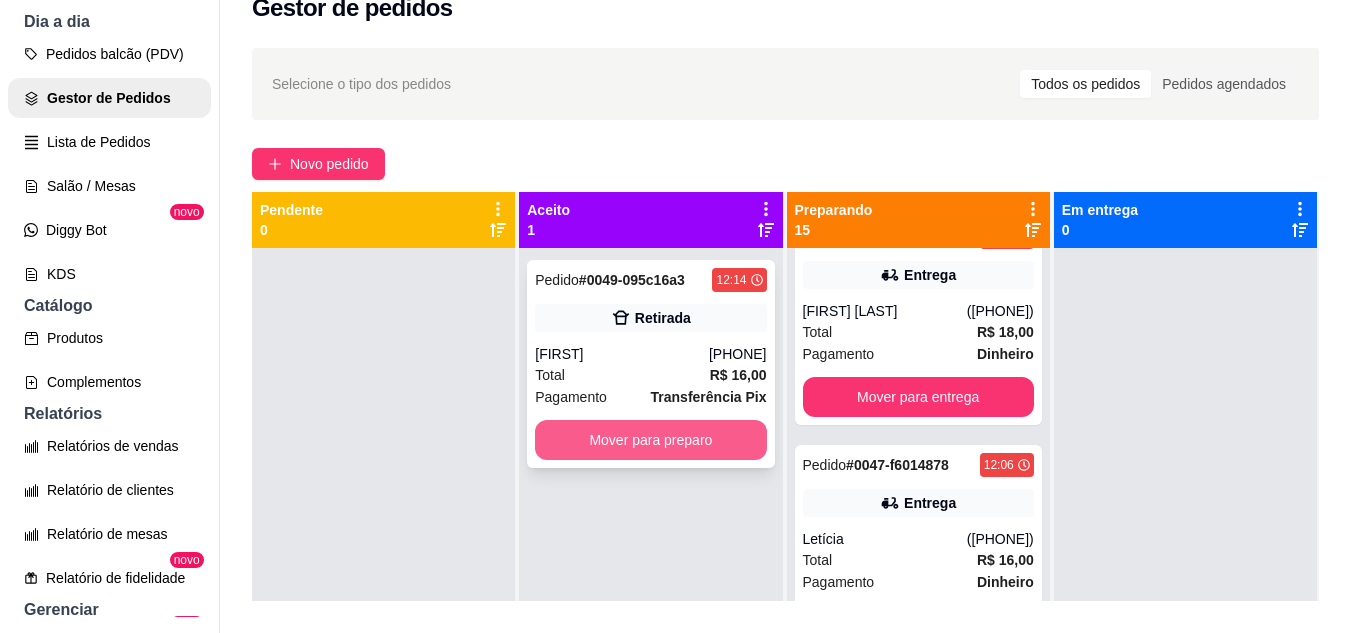click on "Mover para preparo" at bounding box center (650, 440) 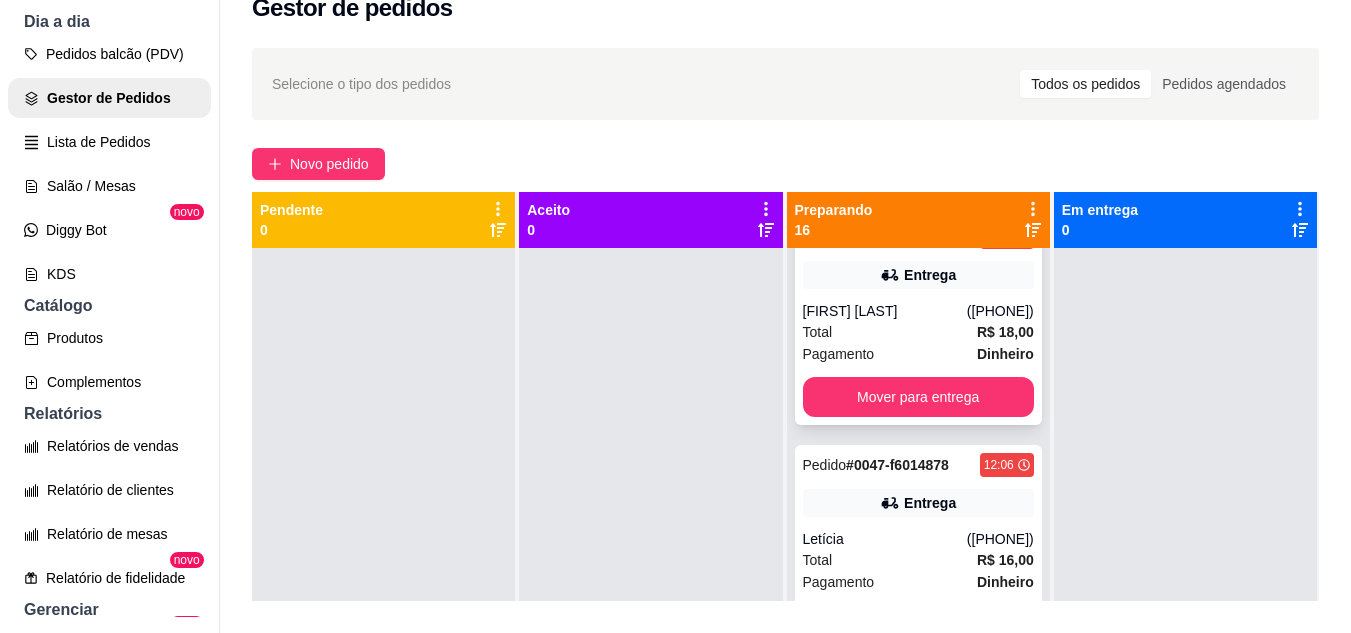 scroll, scrollTop: 2711, scrollLeft: 0, axis: vertical 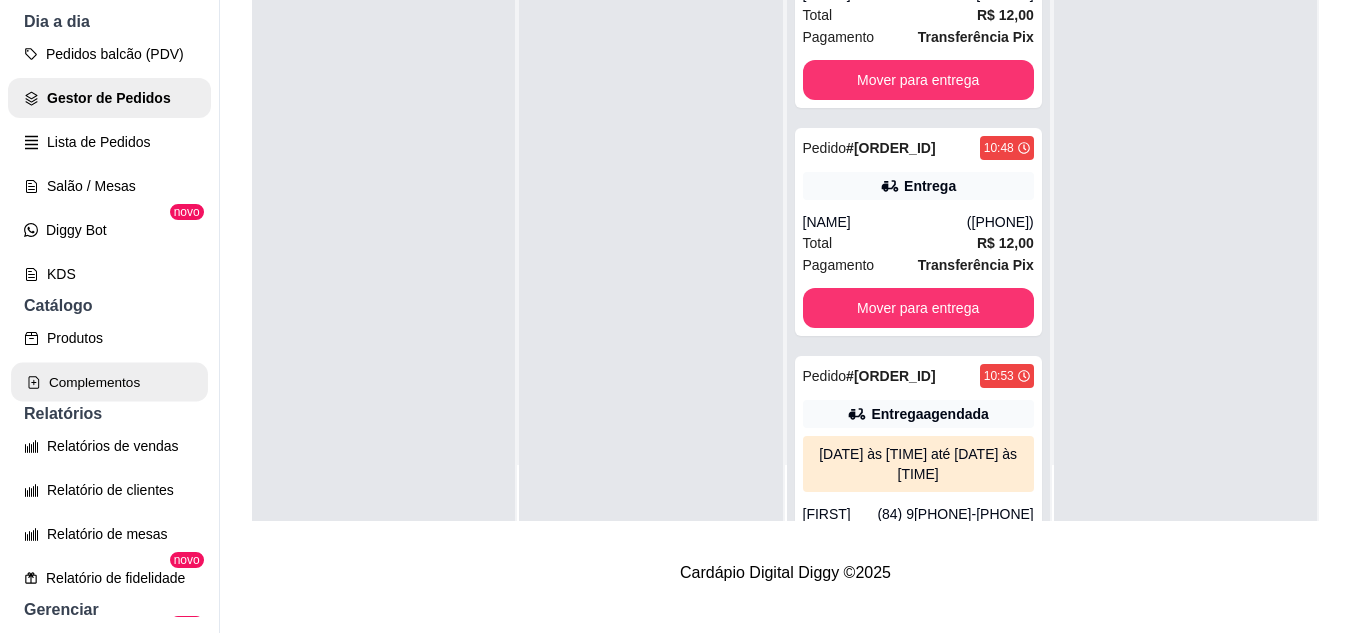 click on "Complementos" at bounding box center (109, 382) 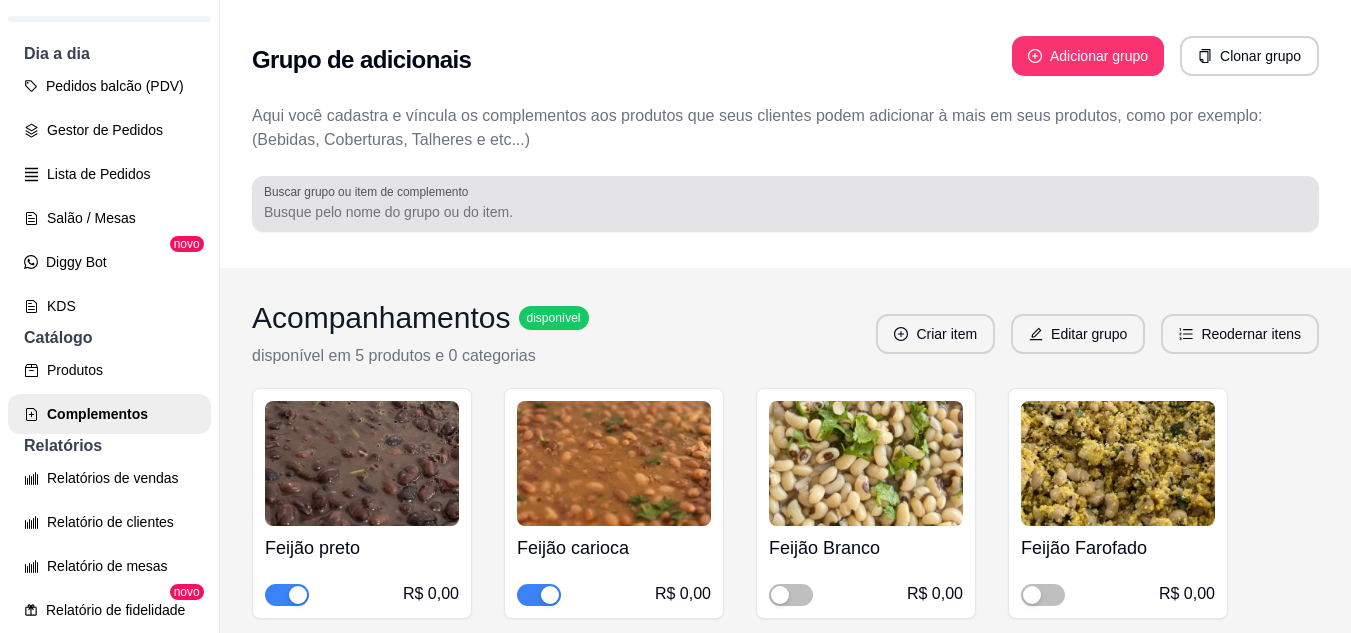 click on "Buscar grupo ou item de complemento" at bounding box center (369, 191) 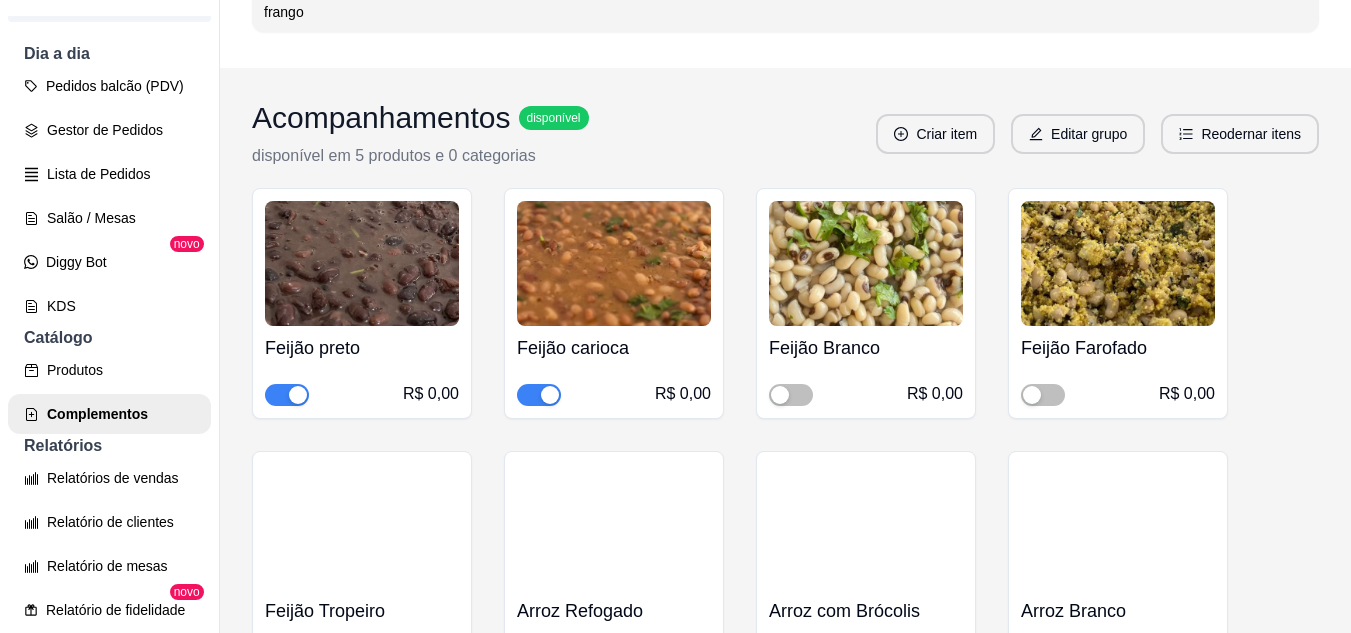 scroll, scrollTop: 0, scrollLeft: 0, axis: both 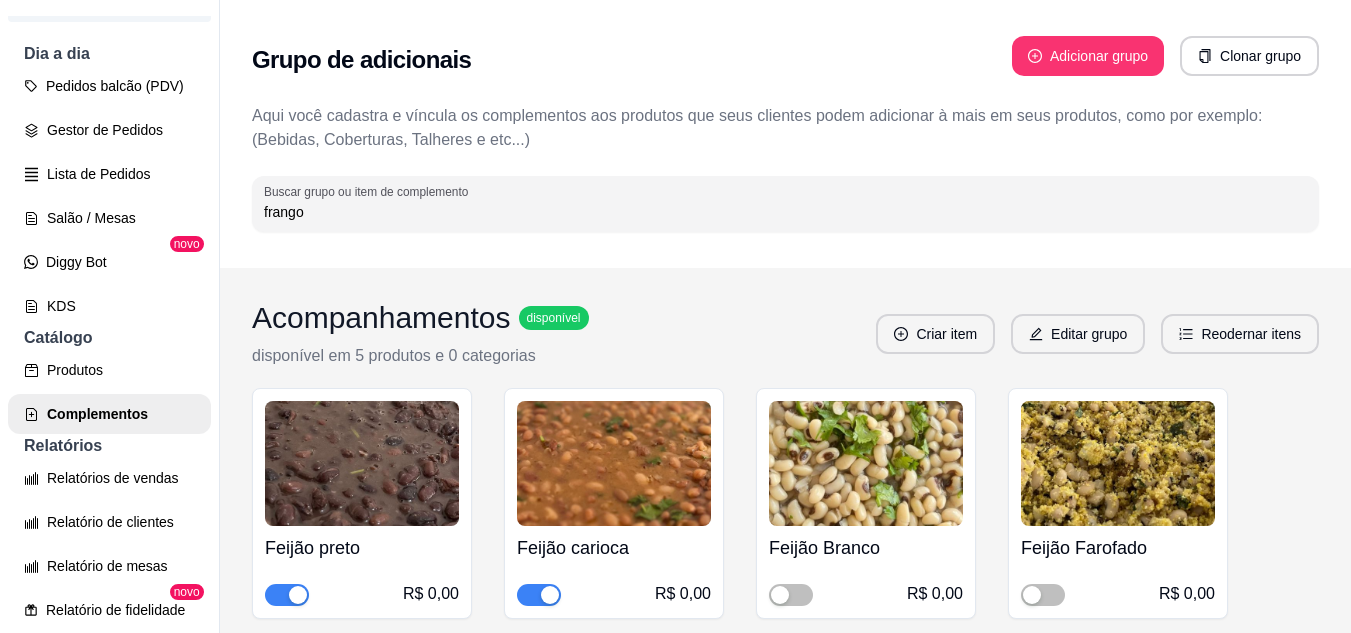 drag, startPoint x: 284, startPoint y: 216, endPoint x: 194, endPoint y: 231, distance: 91.24144 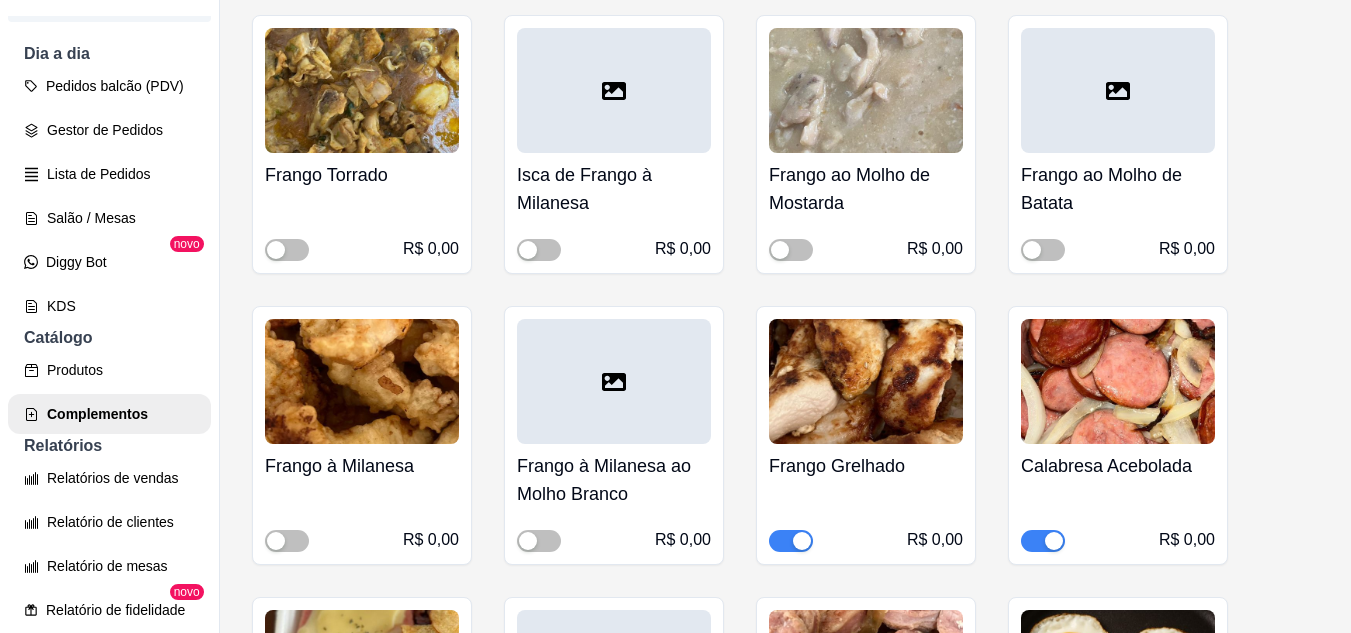 scroll, scrollTop: 1900, scrollLeft: 0, axis: vertical 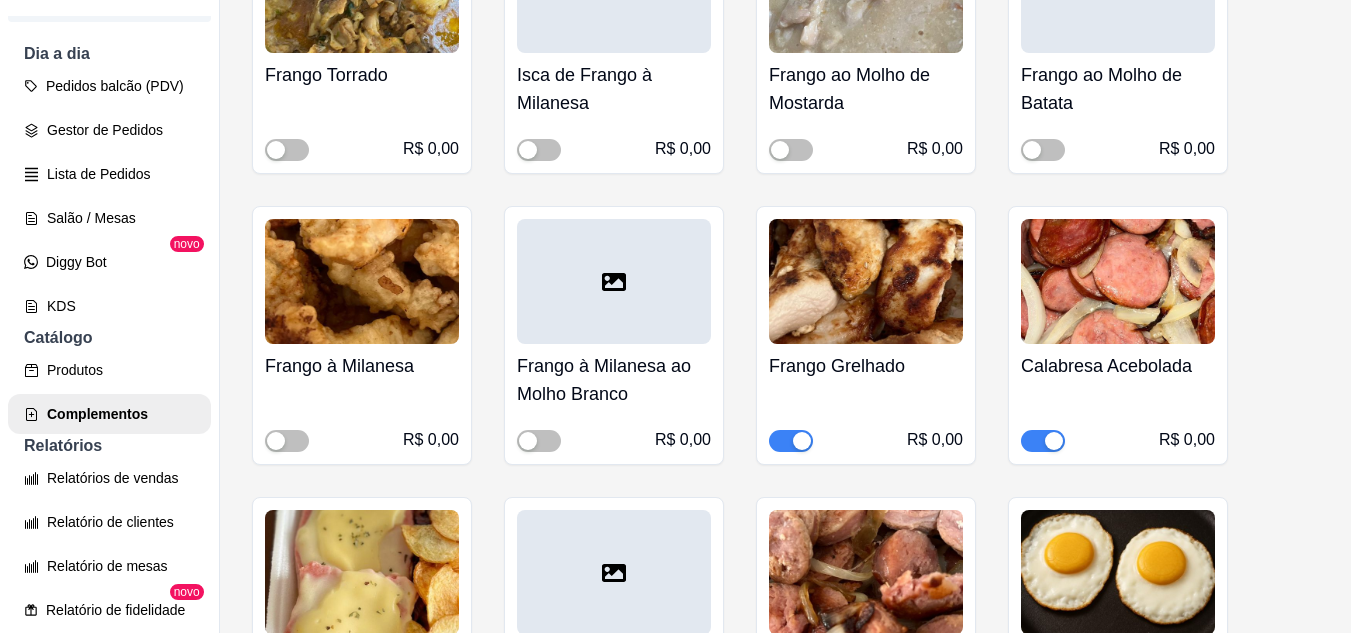 type on "proteínas" 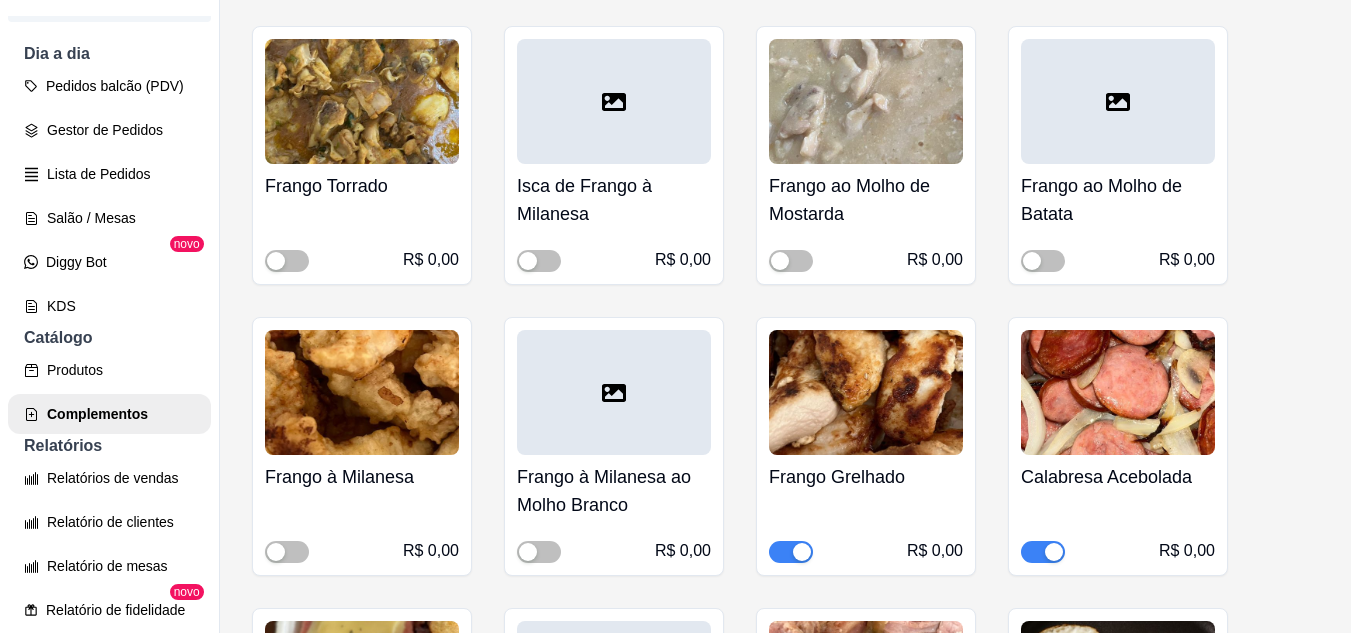 scroll, scrollTop: 7000, scrollLeft: 0, axis: vertical 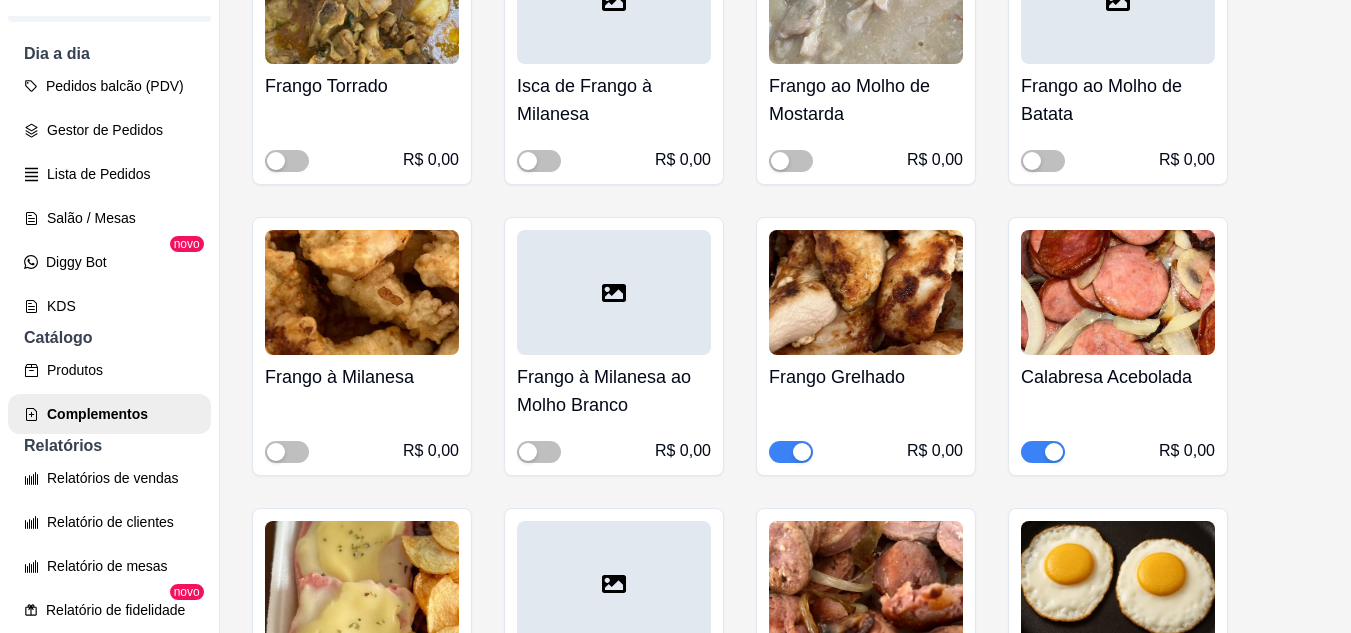 click at bounding box center (866, 583) 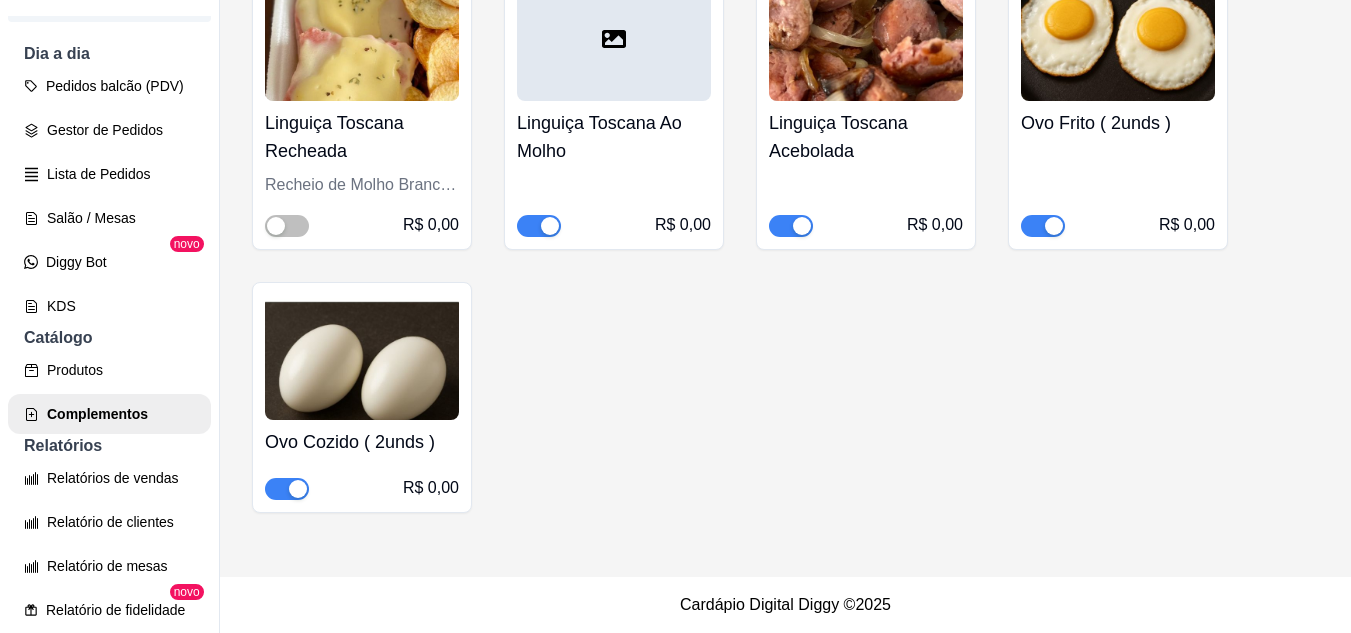 scroll, scrollTop: 32, scrollLeft: 0, axis: vertical 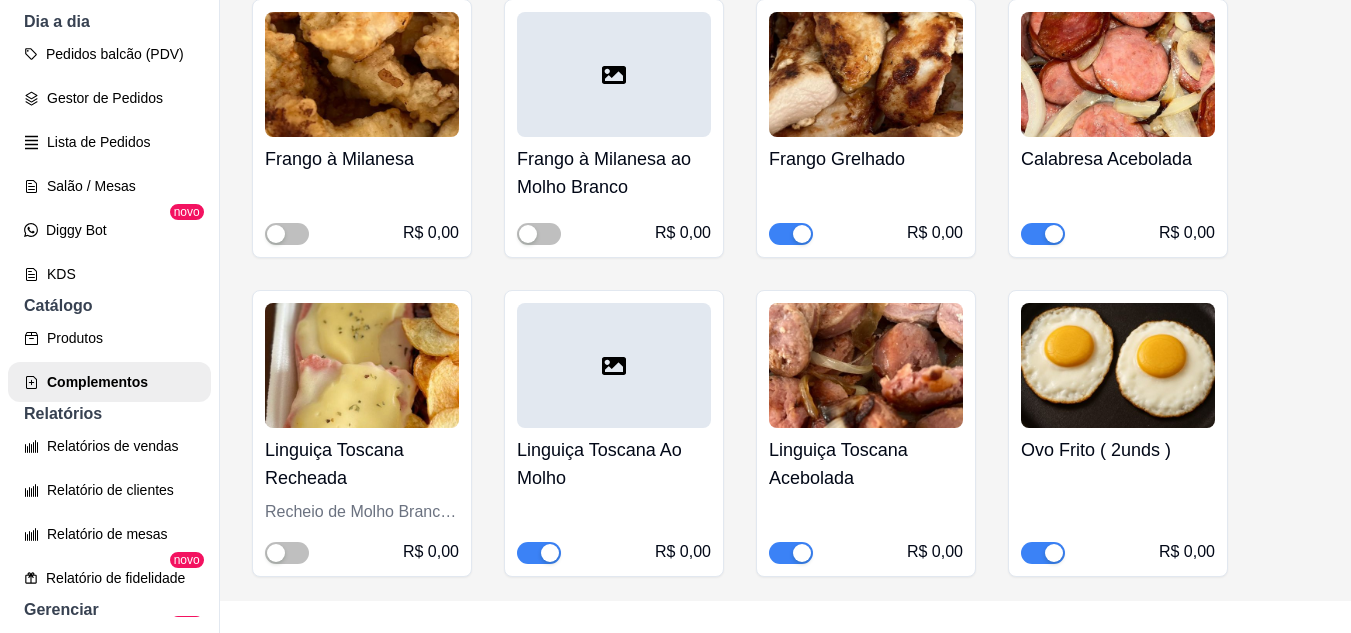 click at bounding box center [791, 234] 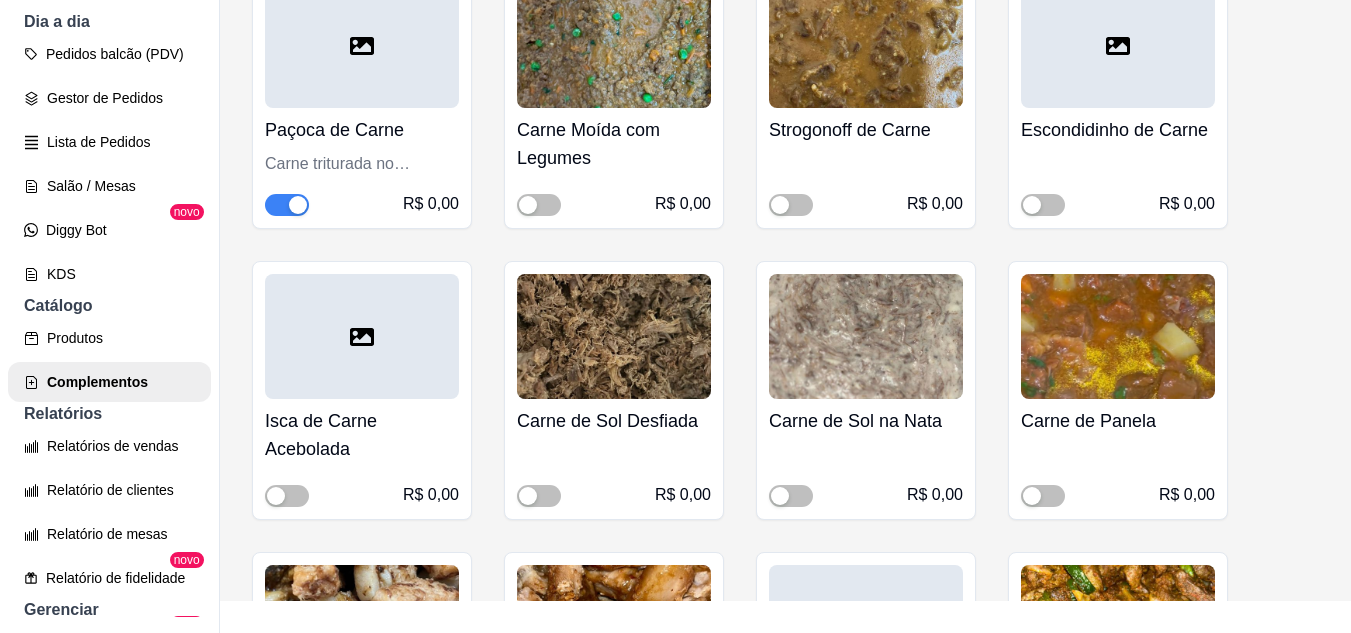 scroll, scrollTop: 0, scrollLeft: 0, axis: both 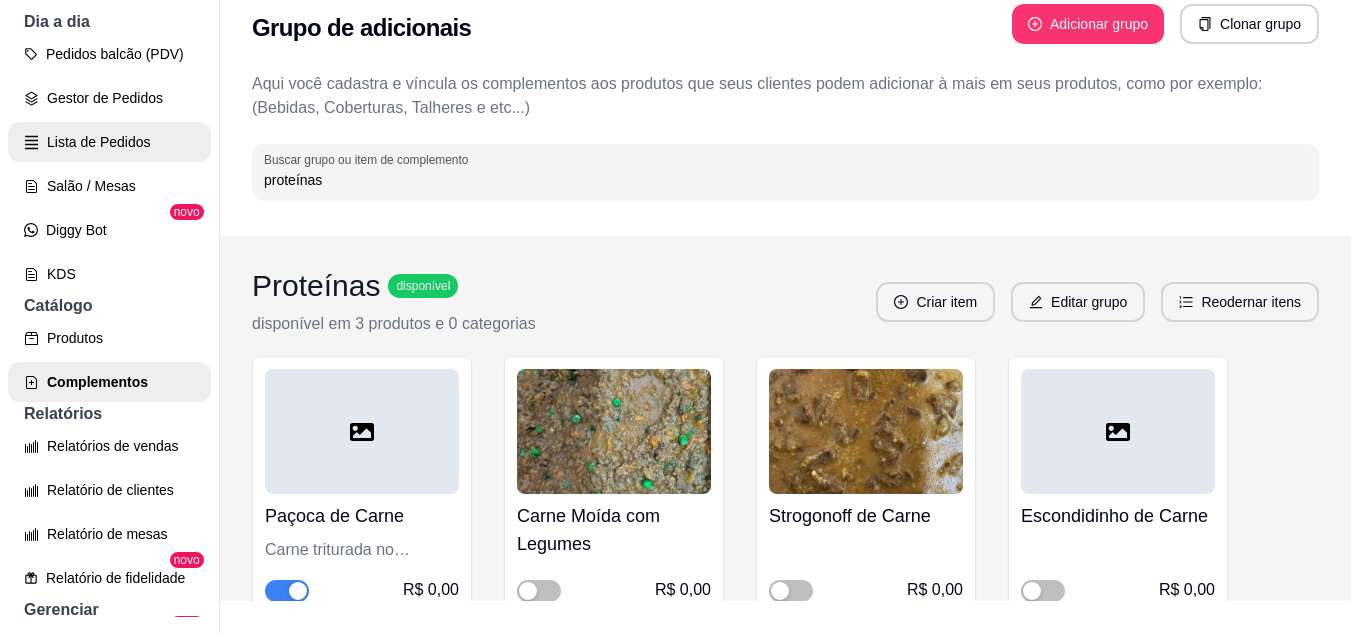 click on "Gestor de Pedidos" at bounding box center (109, 98) 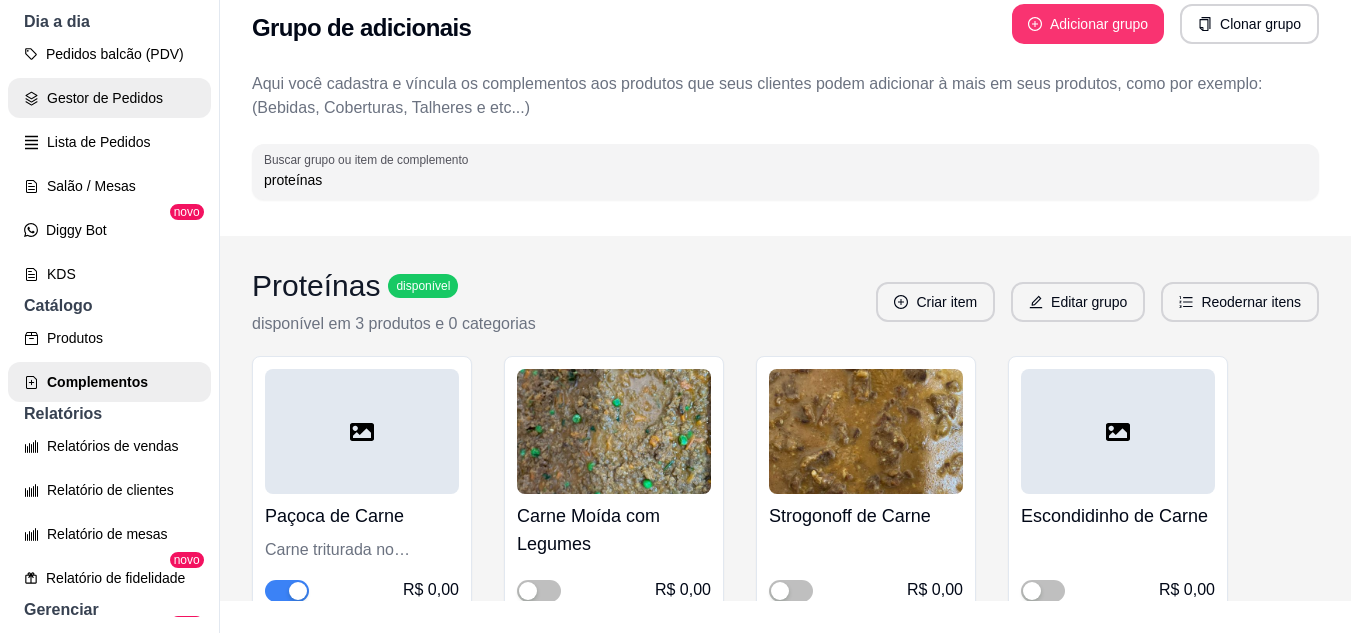 scroll, scrollTop: 0, scrollLeft: 0, axis: both 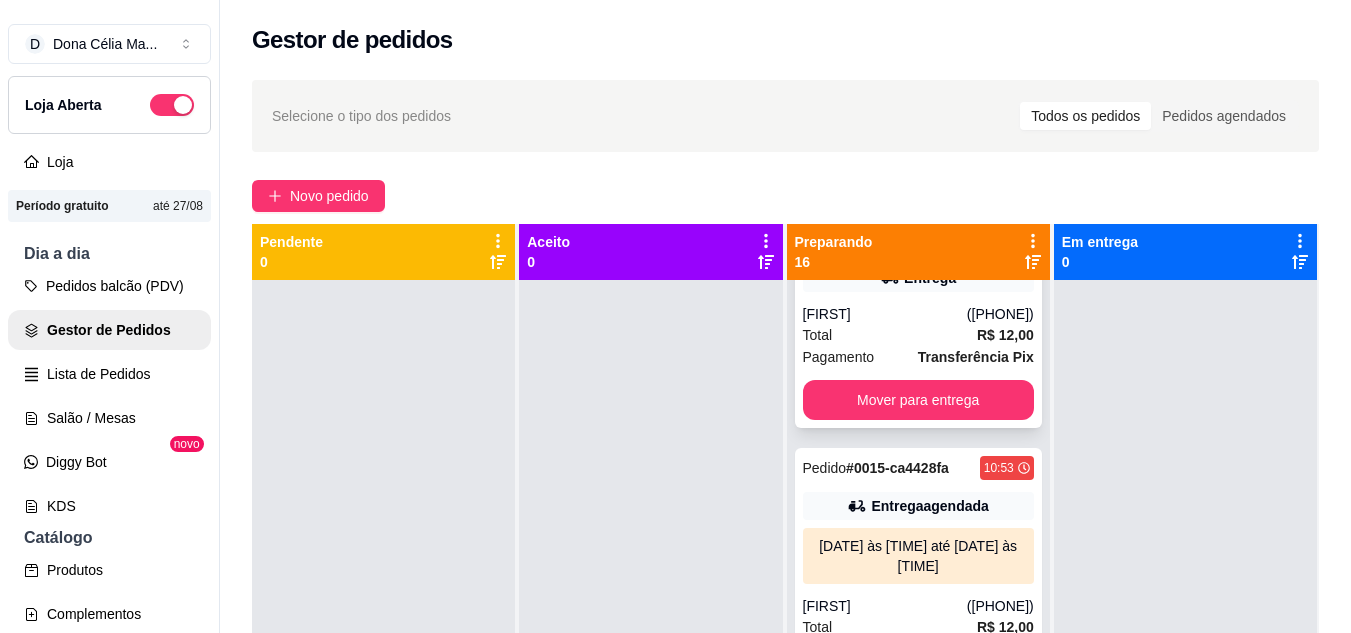 click on "Transferência Pix" at bounding box center (976, 357) 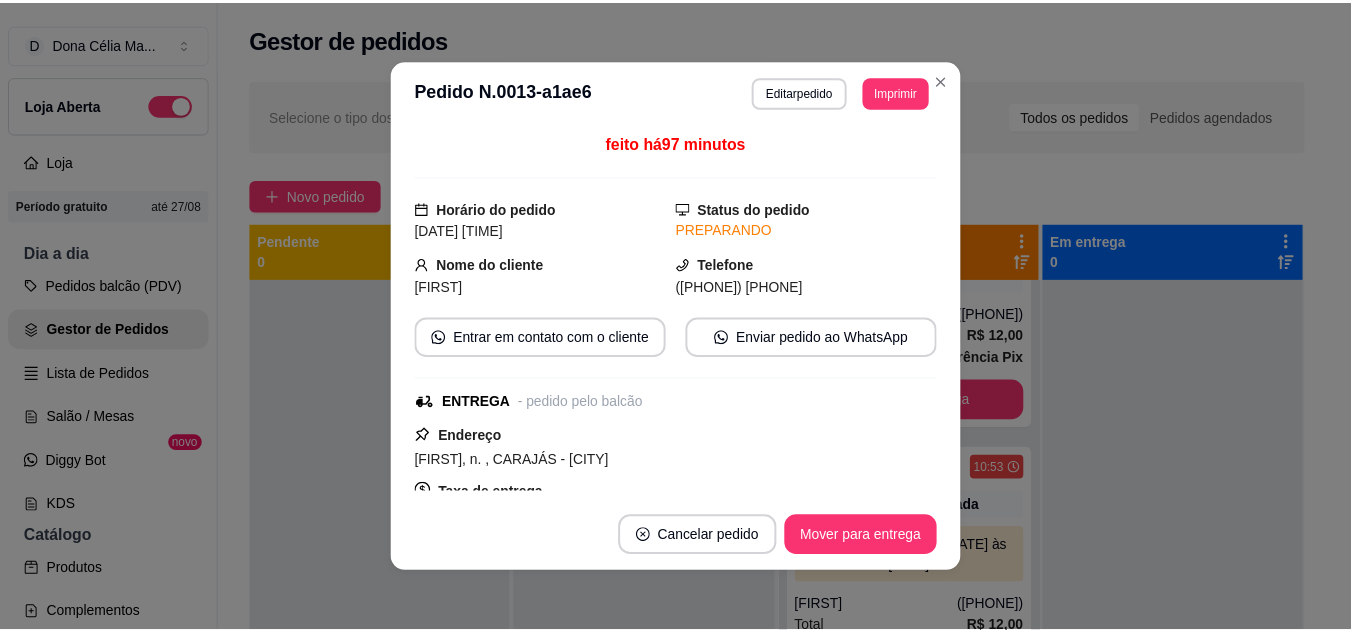 scroll, scrollTop: 200, scrollLeft: 0, axis: vertical 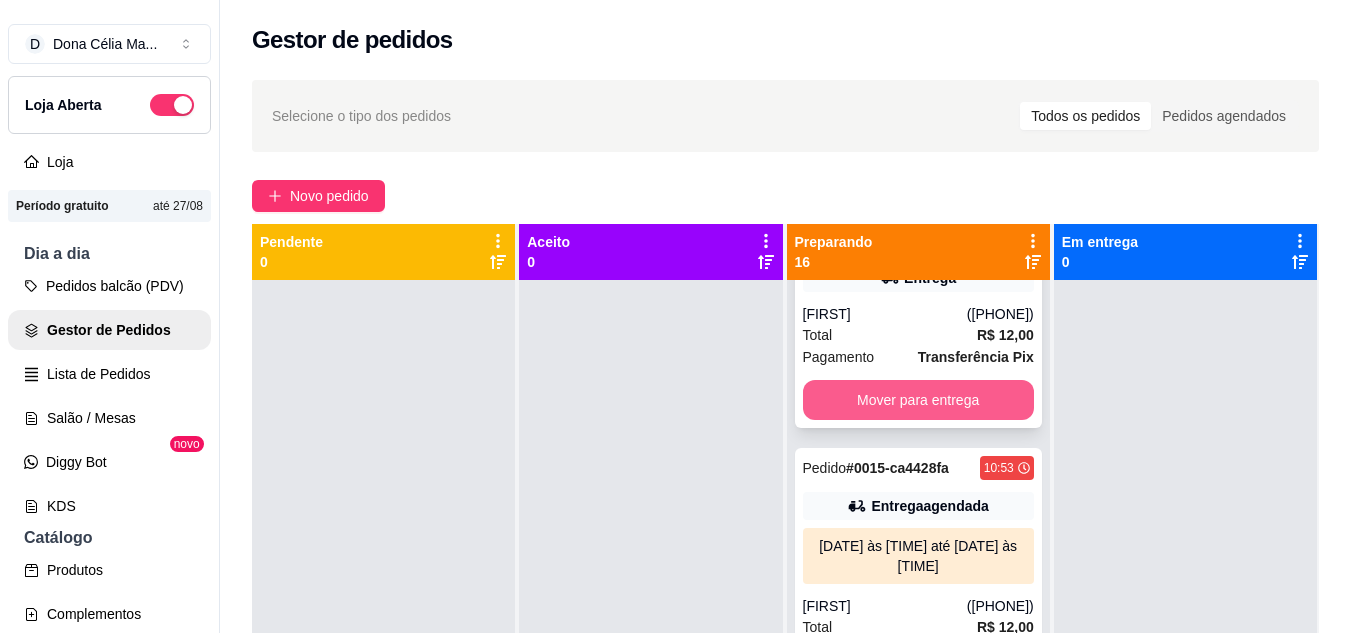 click on "Mover para entrega" at bounding box center [918, 400] 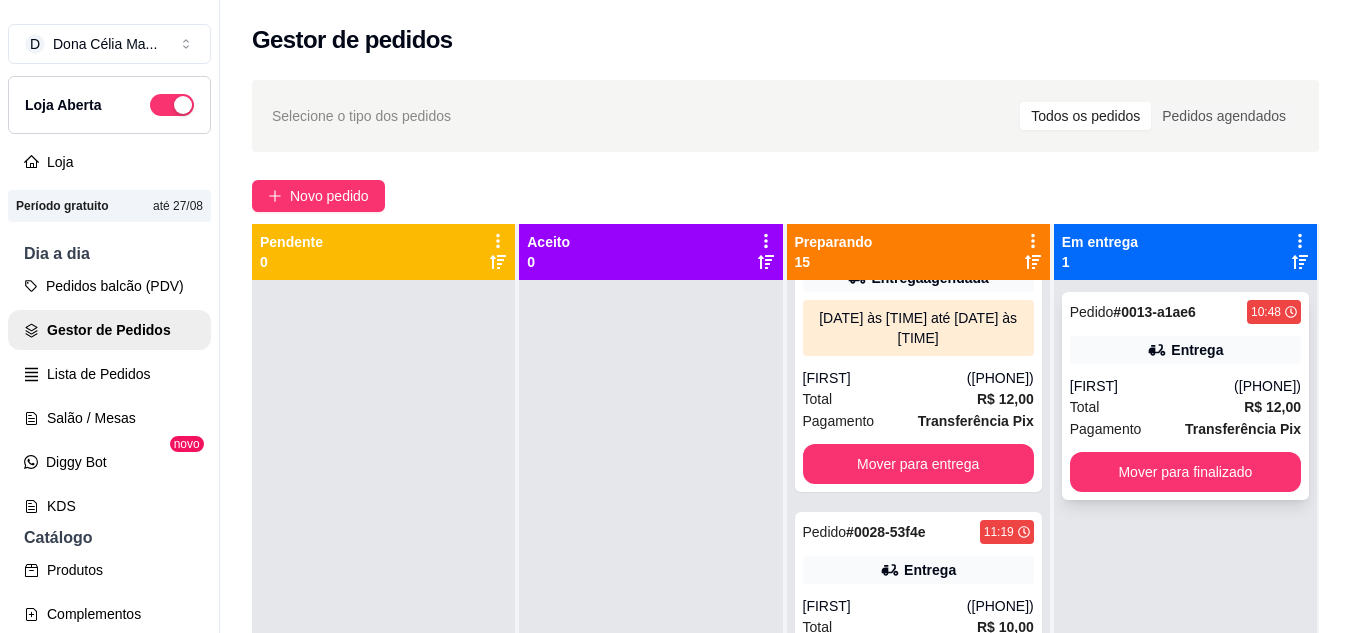 scroll, scrollTop: 72, scrollLeft: 0, axis: vertical 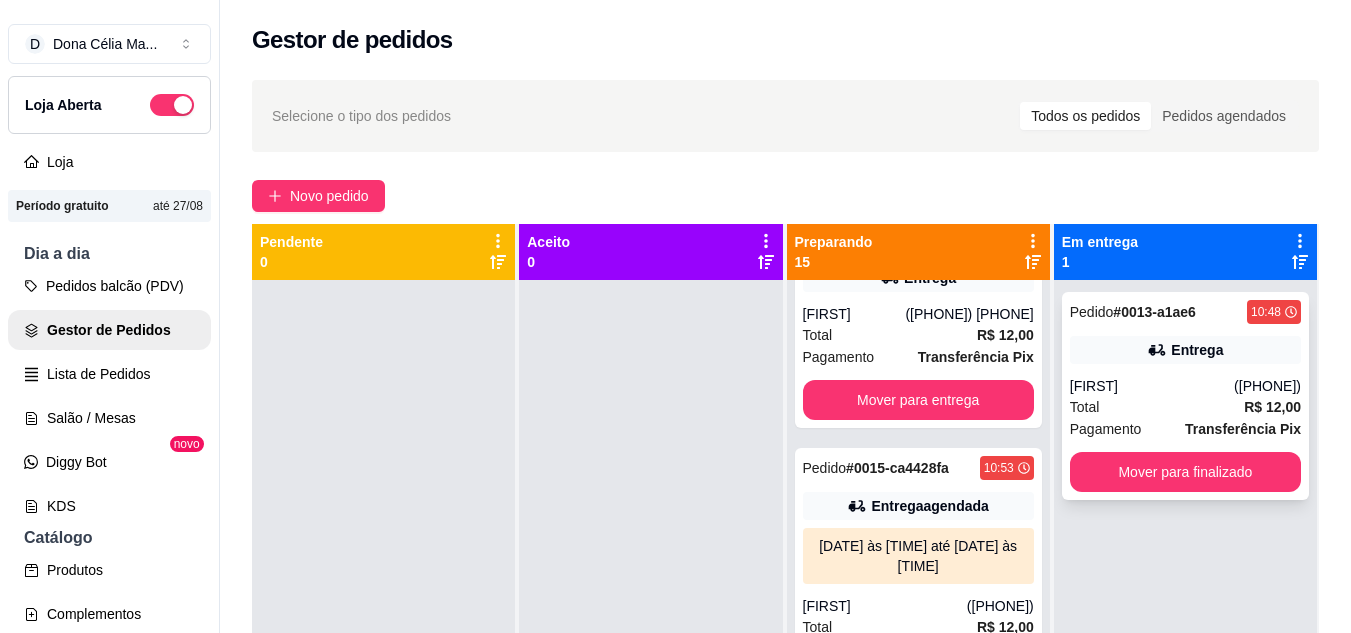 click on "Mover para finalizado" at bounding box center [1185, 472] 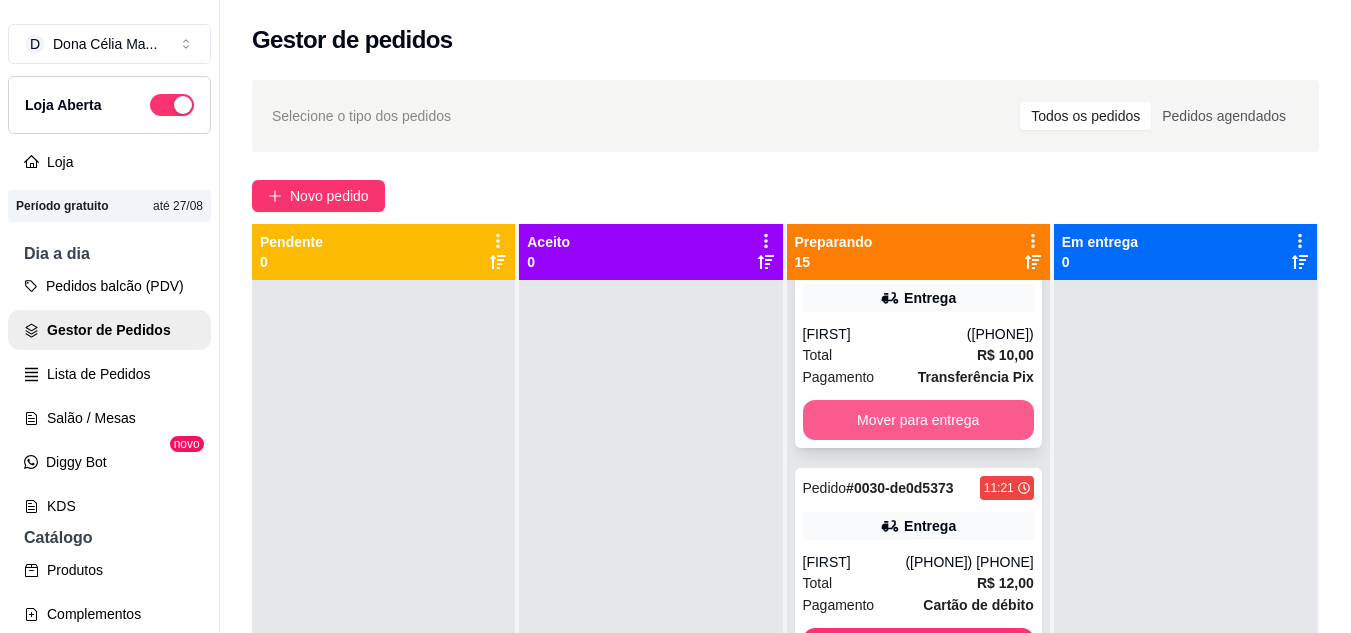 click on "Mover para entrega" at bounding box center (918, 420) 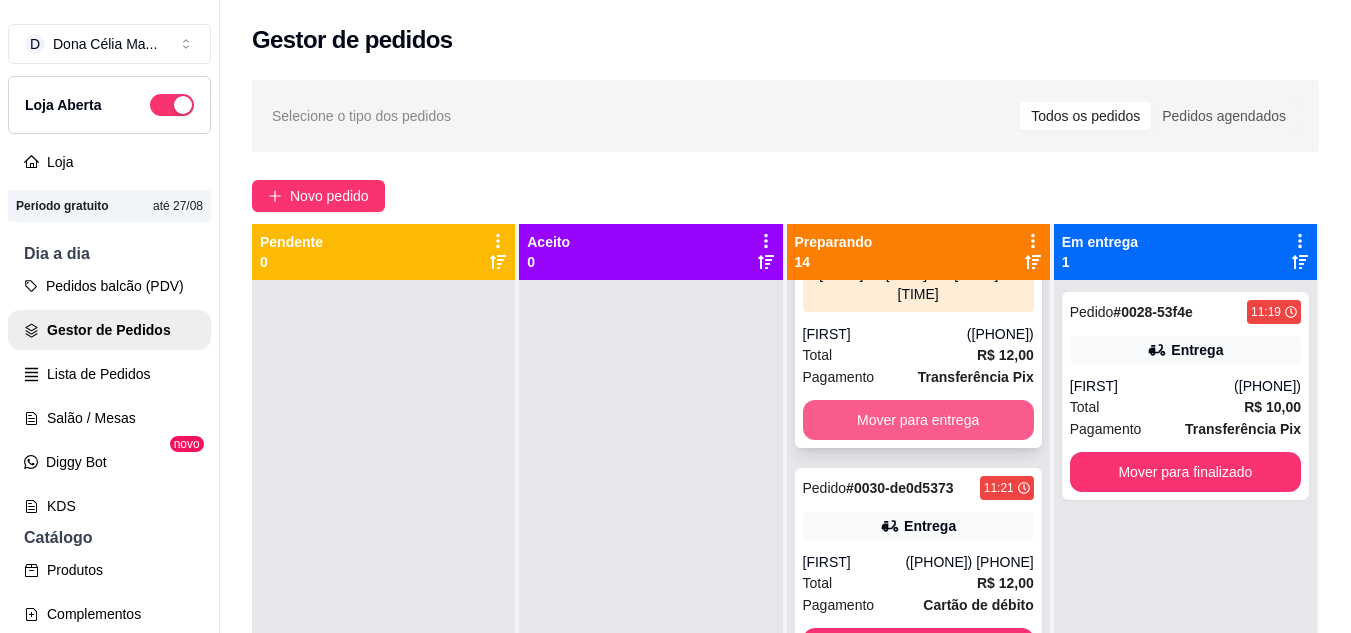 scroll, scrollTop: 444, scrollLeft: 0, axis: vertical 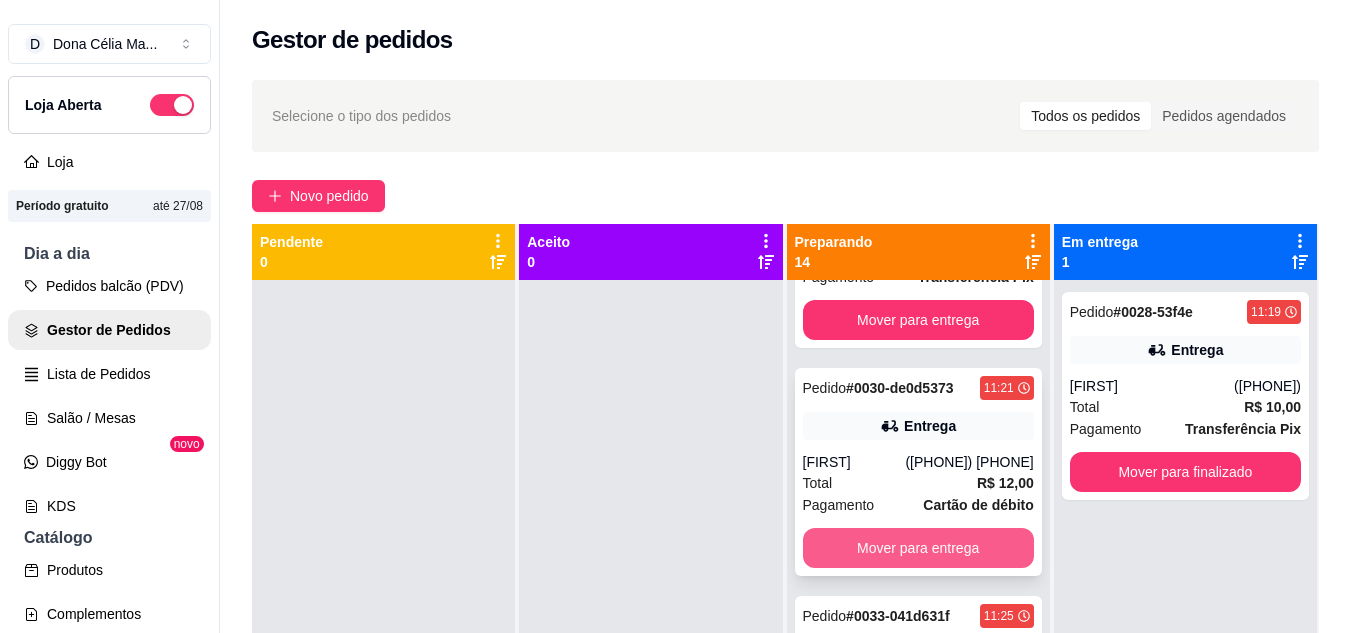 click on "Mover para entrega" at bounding box center (918, 548) 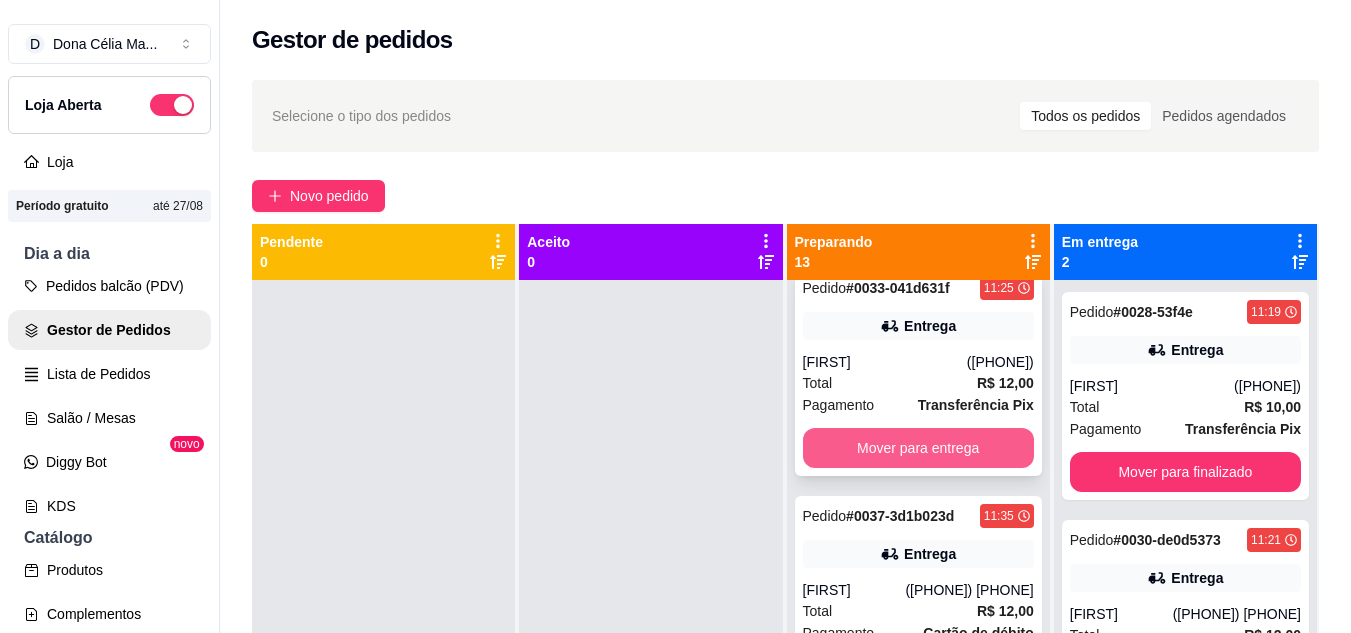 click on "Mover para entrega" at bounding box center (918, 448) 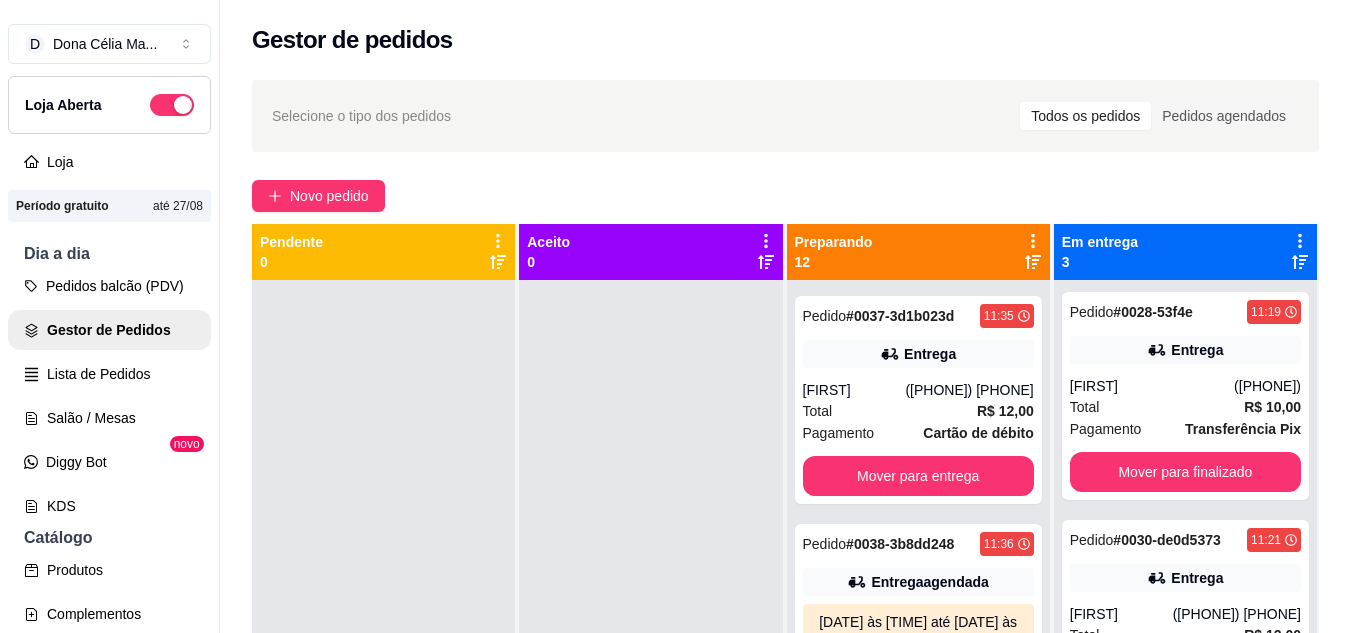 scroll, scrollTop: 616, scrollLeft: 0, axis: vertical 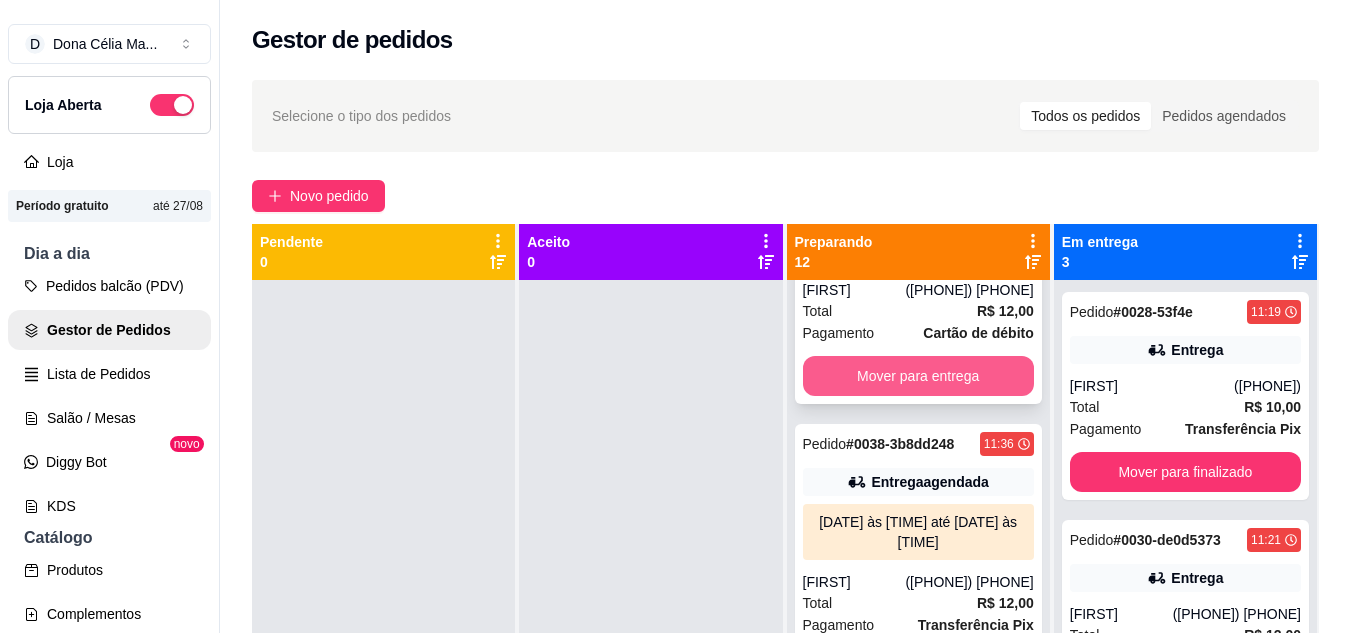 click on "Mover para entrega" at bounding box center [918, 376] 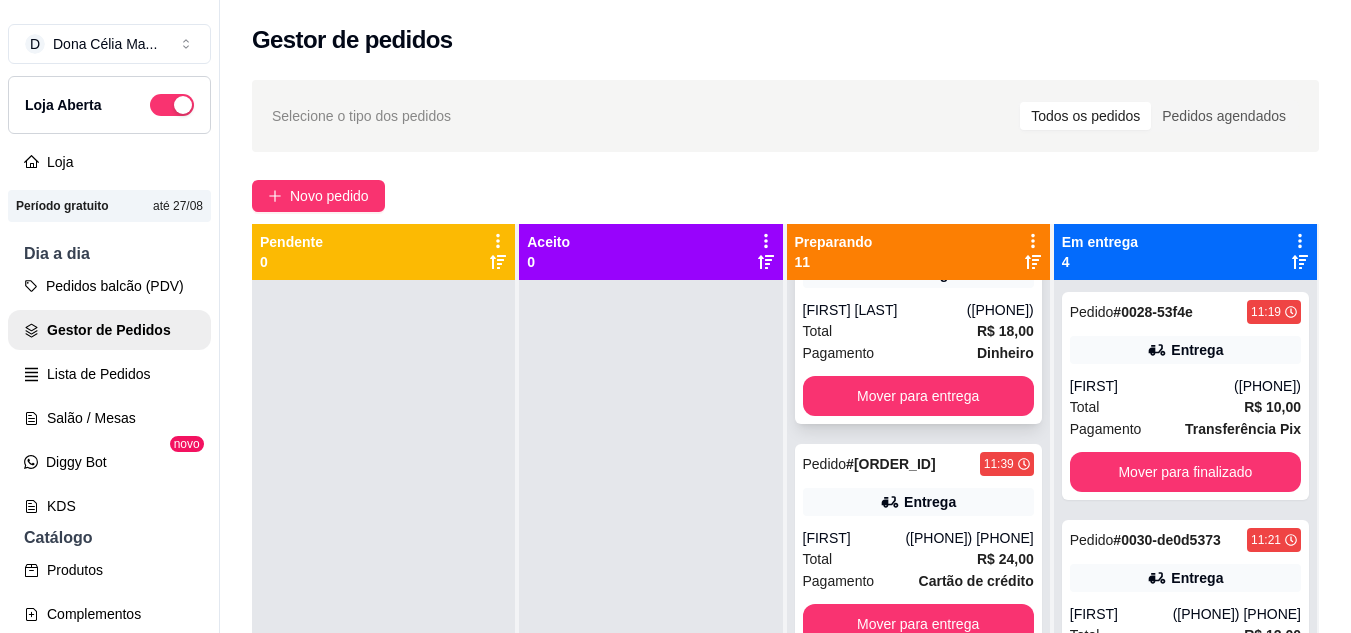 scroll, scrollTop: 988, scrollLeft: 0, axis: vertical 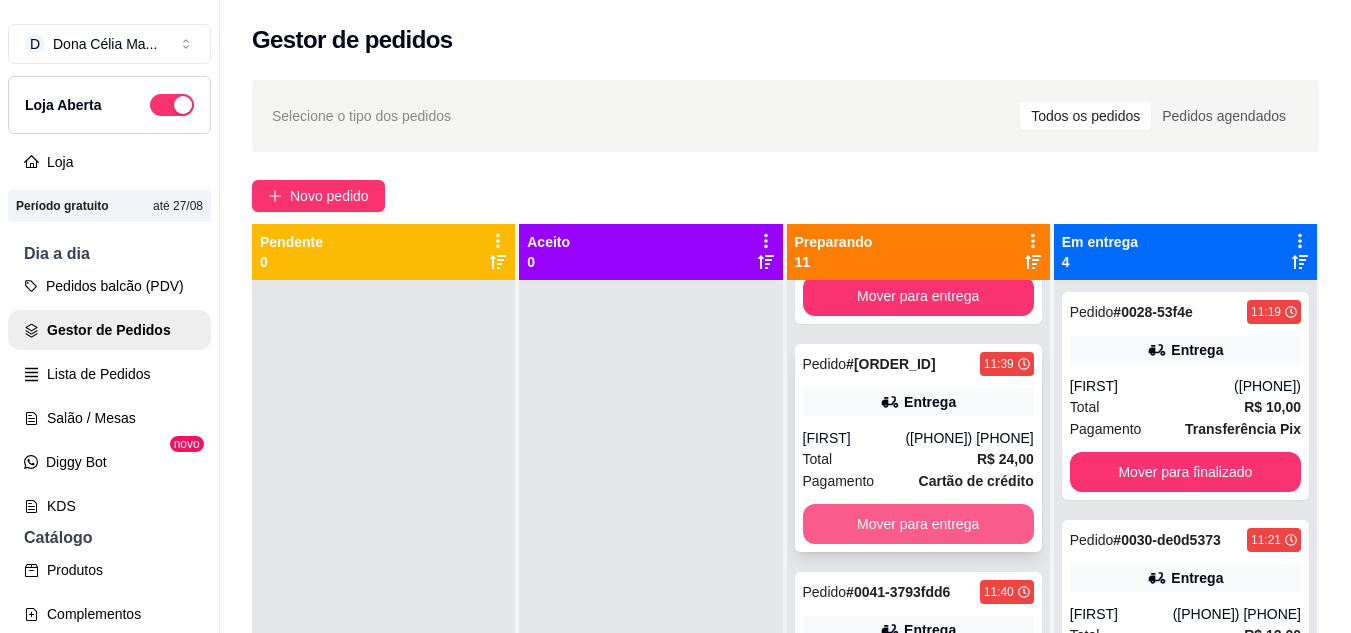 click on "Mover para entrega" at bounding box center [918, 524] 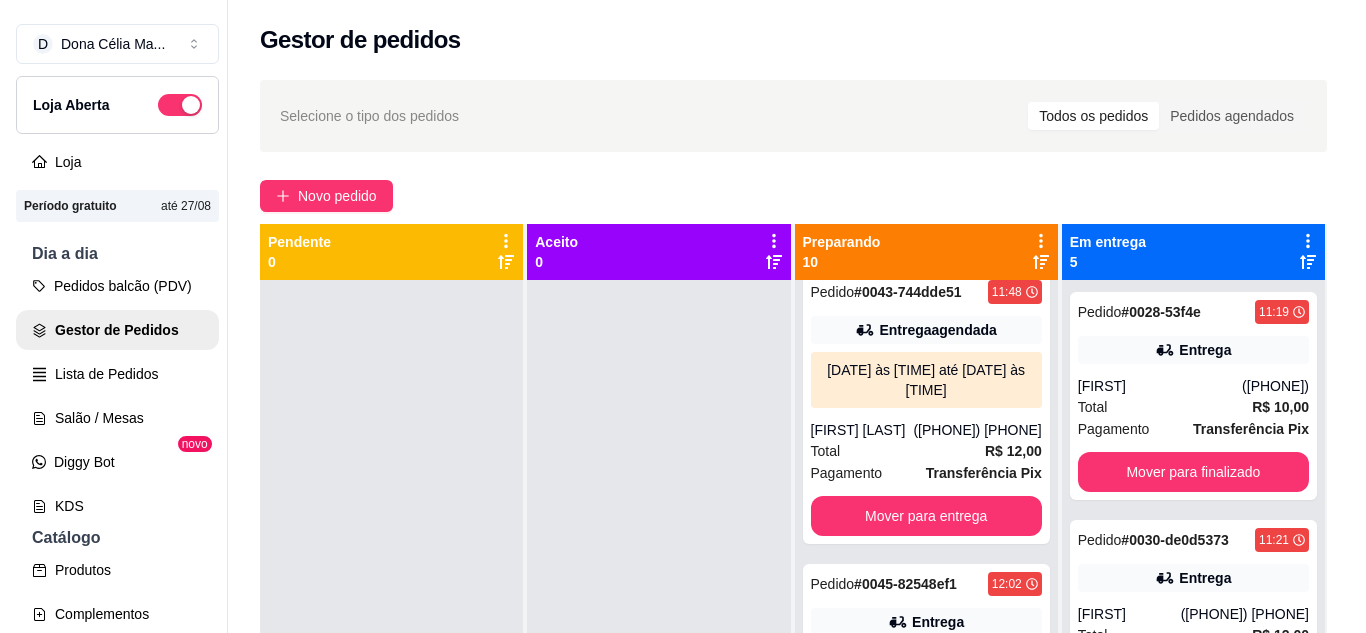 scroll, scrollTop: 1388, scrollLeft: 0, axis: vertical 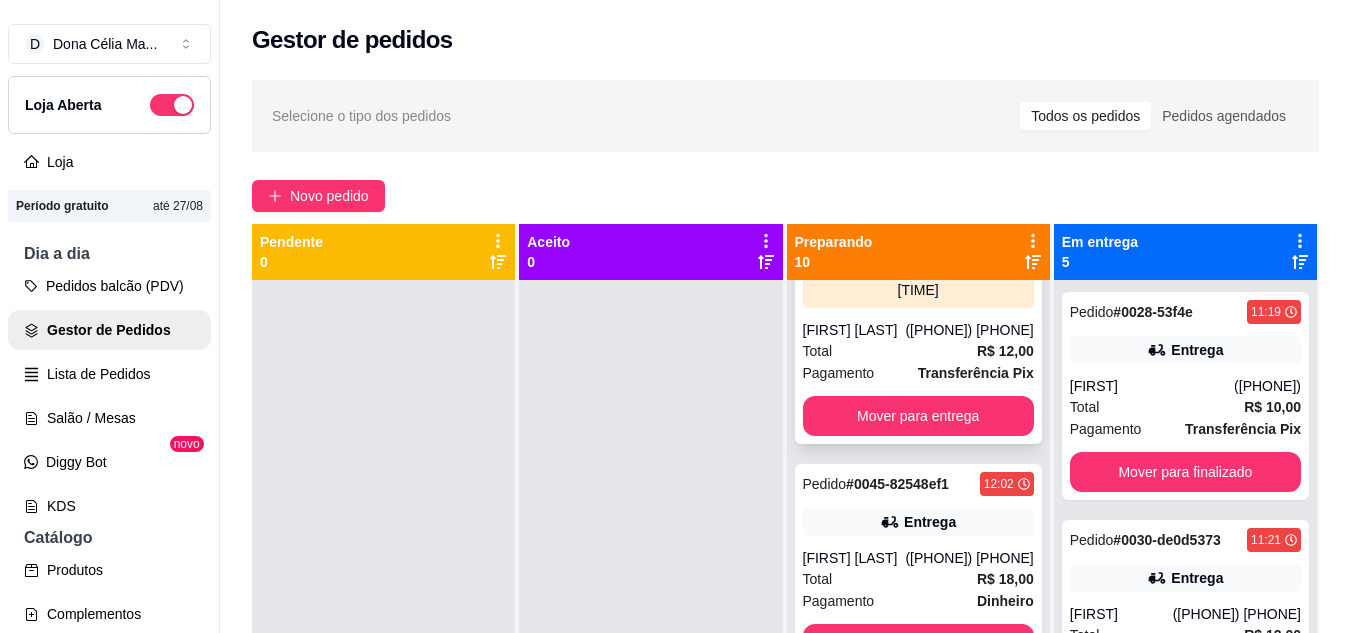 click on "Total R$ 12,00" at bounding box center [918, 351] 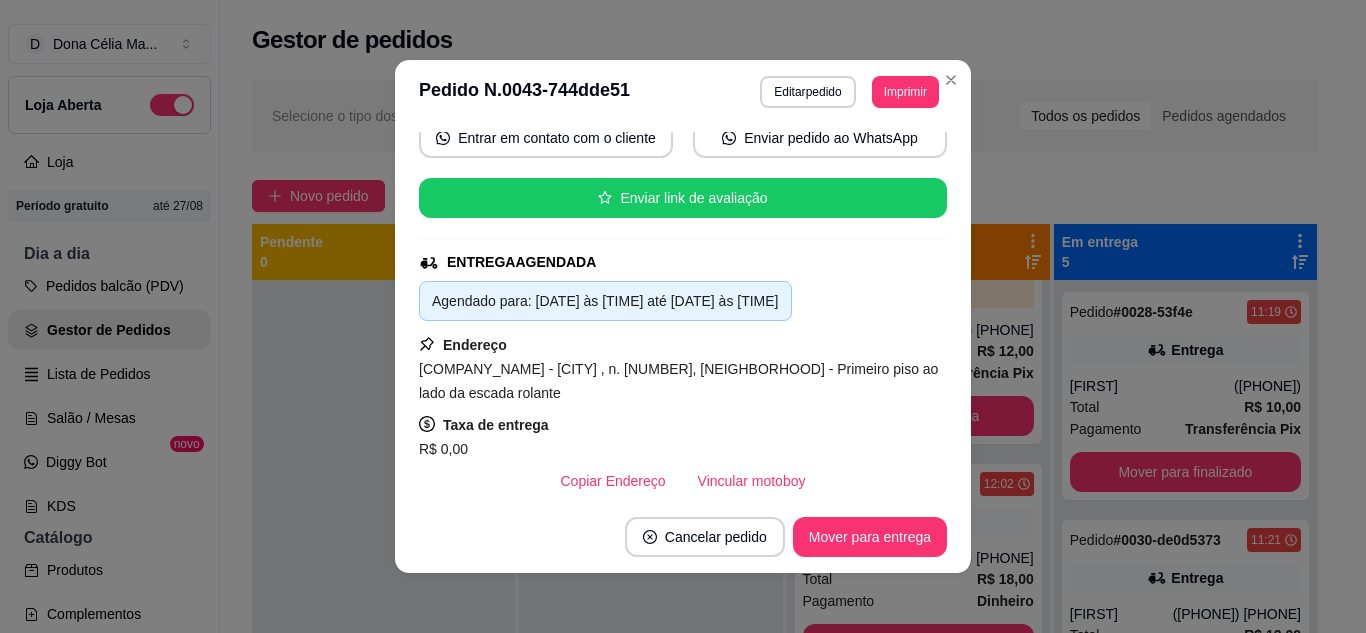scroll, scrollTop: 300, scrollLeft: 0, axis: vertical 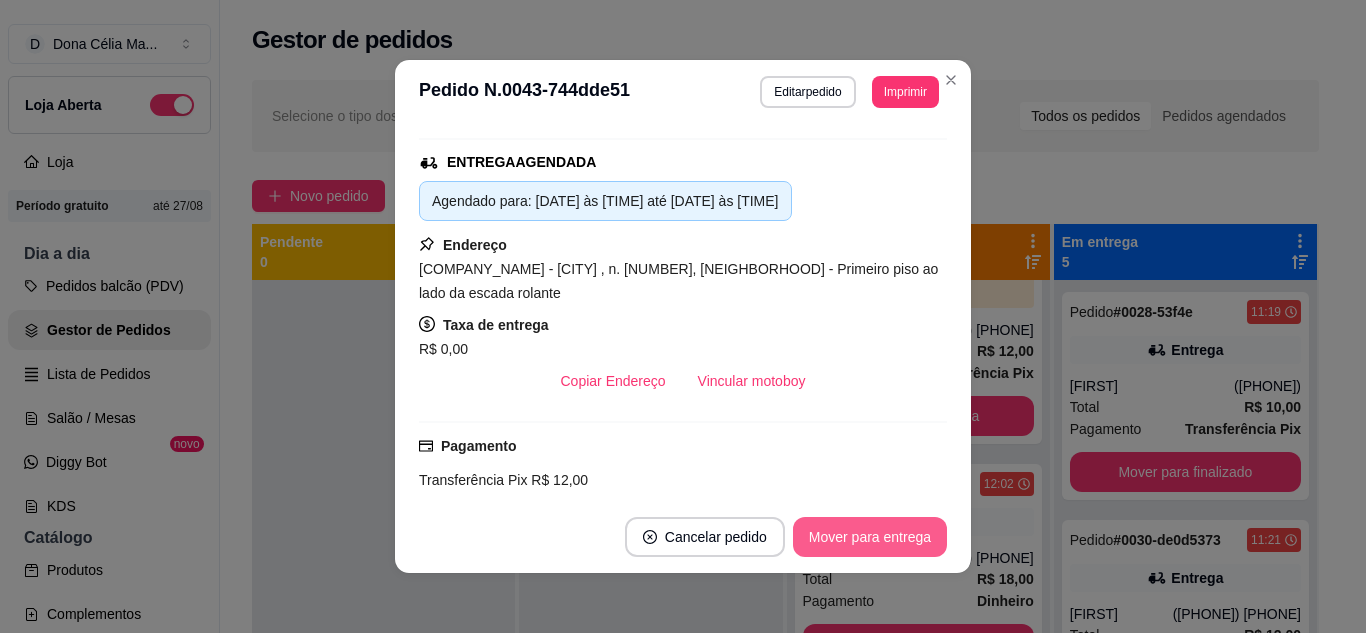 click on "Mover para entrega" at bounding box center (870, 537) 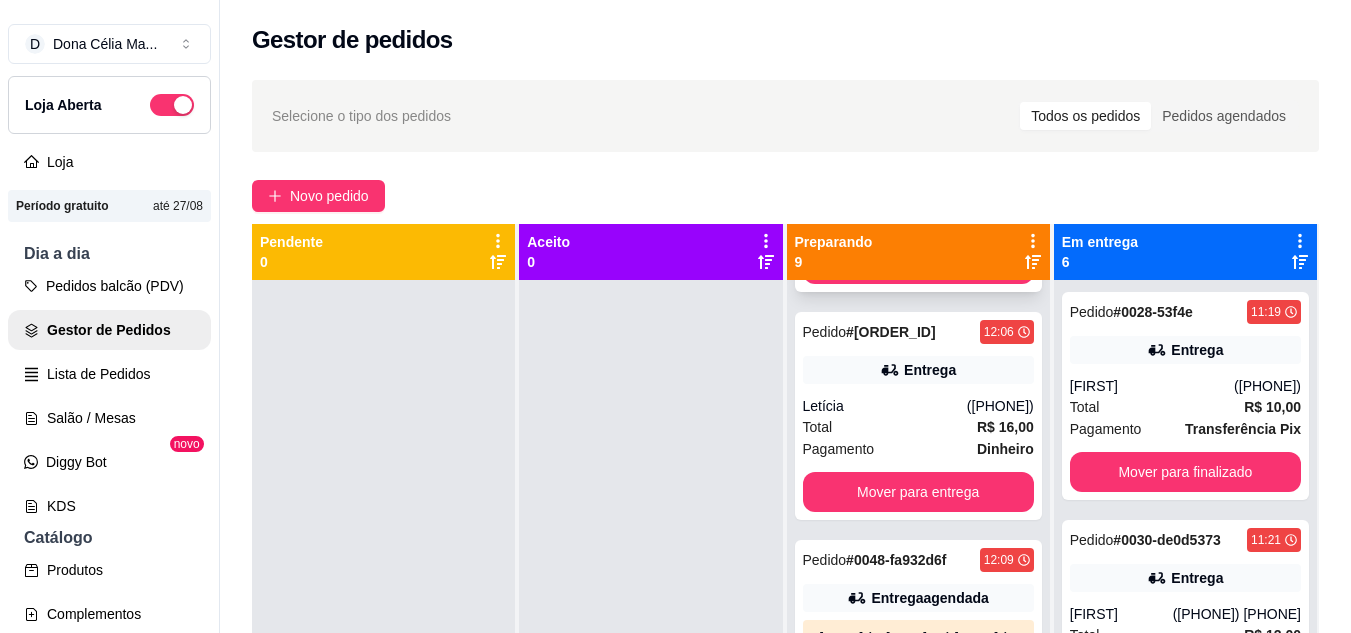 scroll, scrollTop: 1576, scrollLeft: 0, axis: vertical 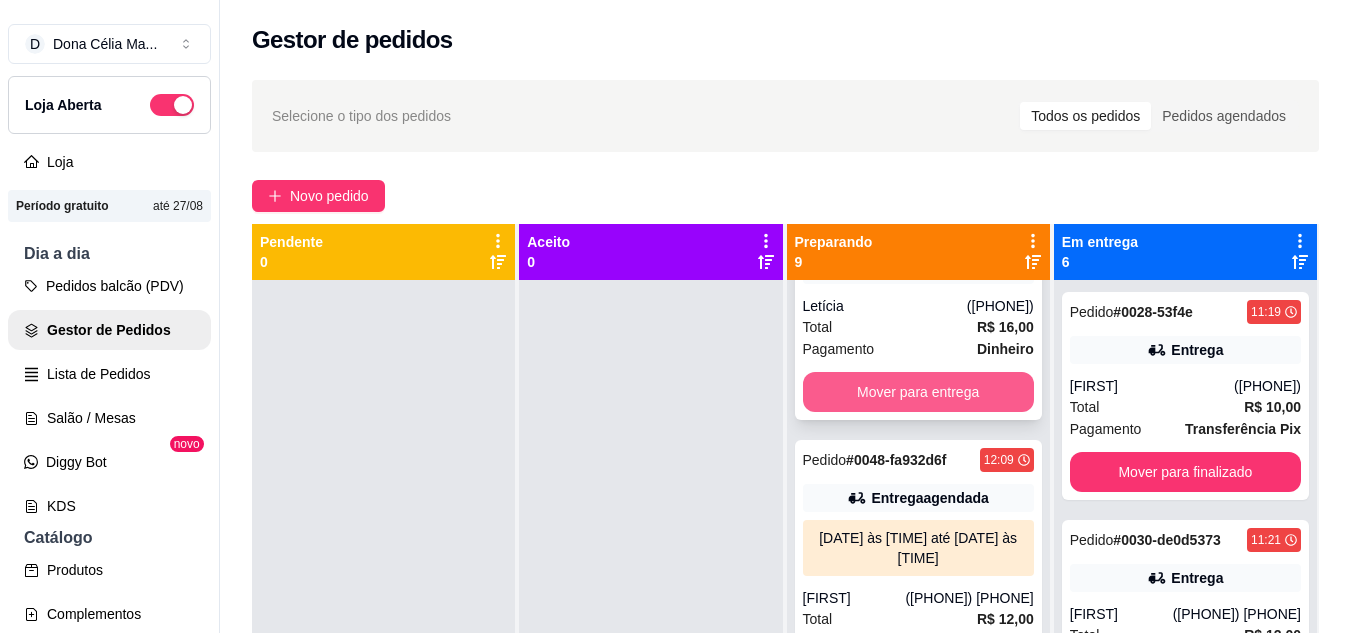 click on "Mover para entrega" at bounding box center [918, 392] 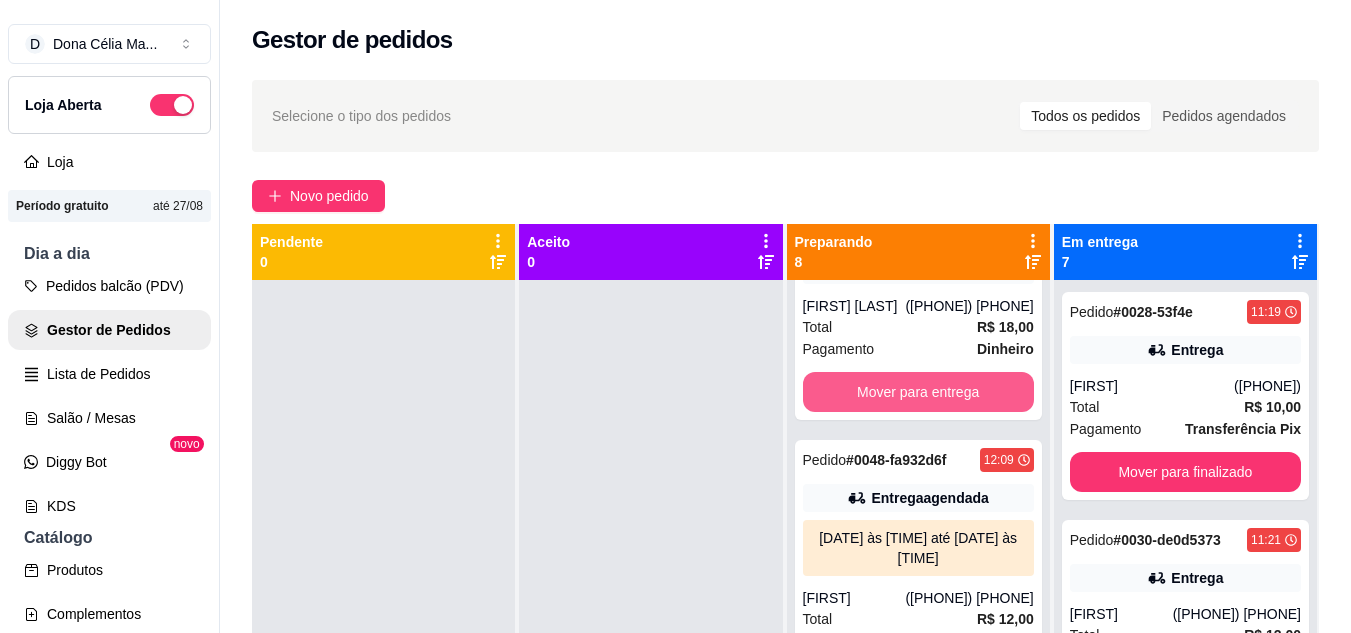 scroll, scrollTop: 1403, scrollLeft: 0, axis: vertical 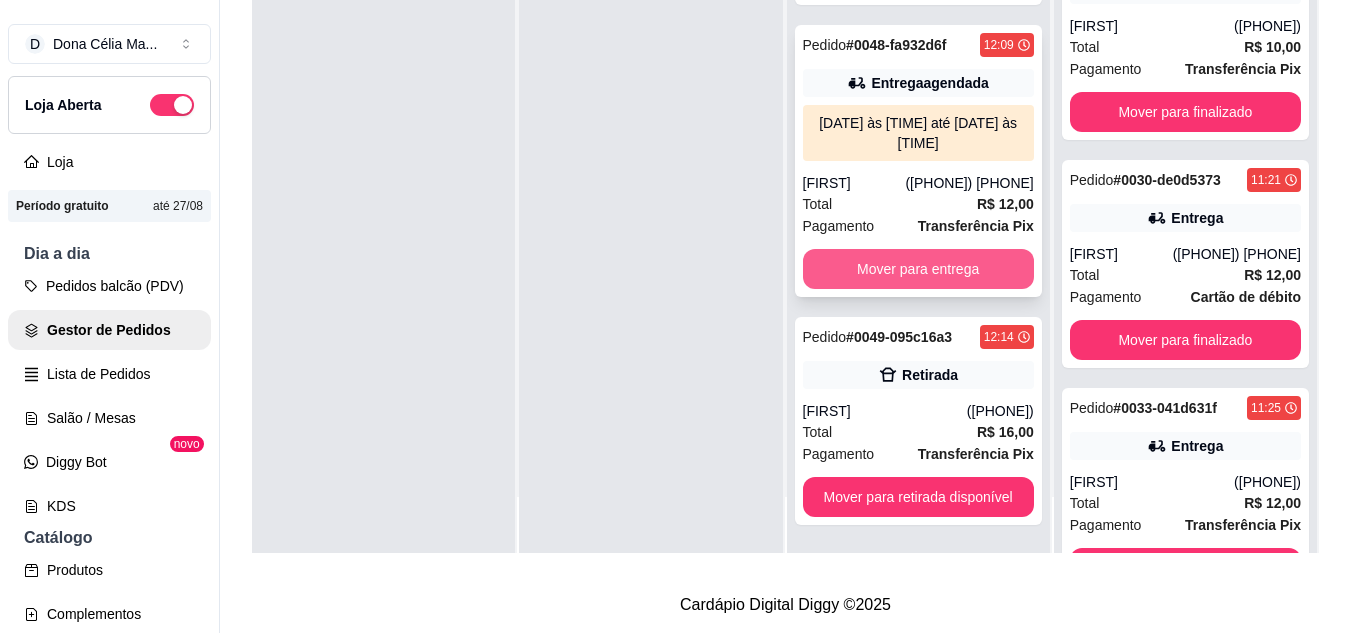 click on "Mover para entrega" at bounding box center [918, 269] 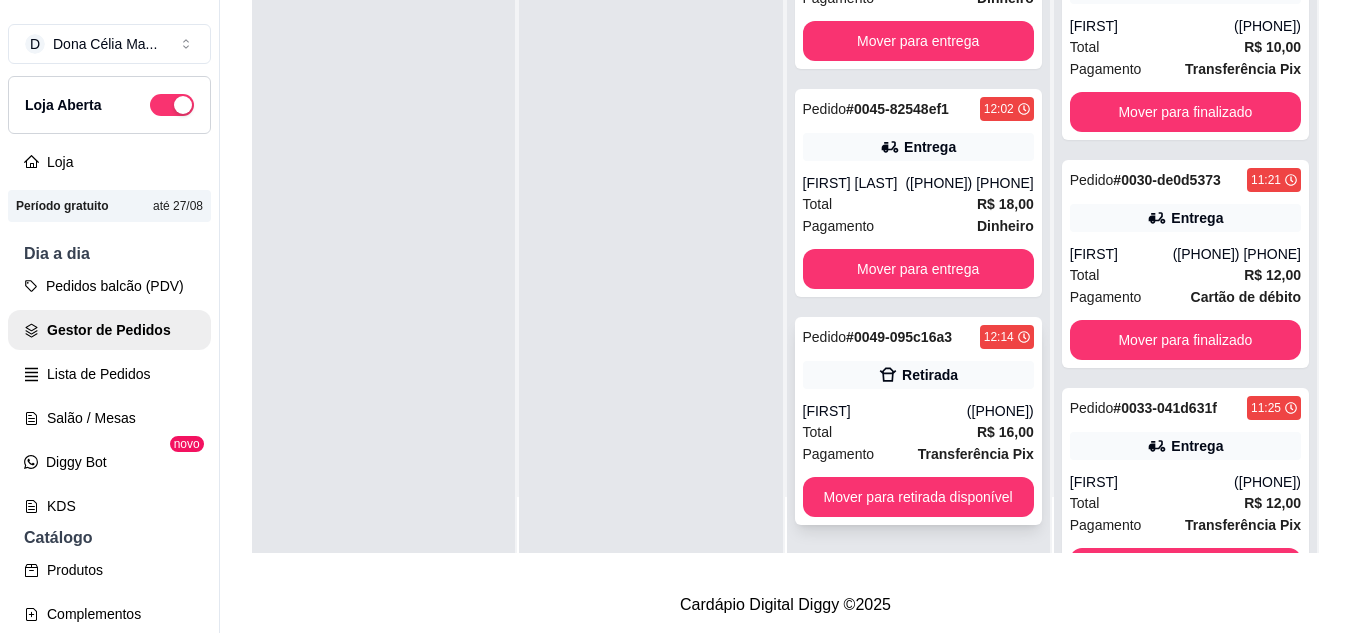 scroll, scrollTop: 1111, scrollLeft: 0, axis: vertical 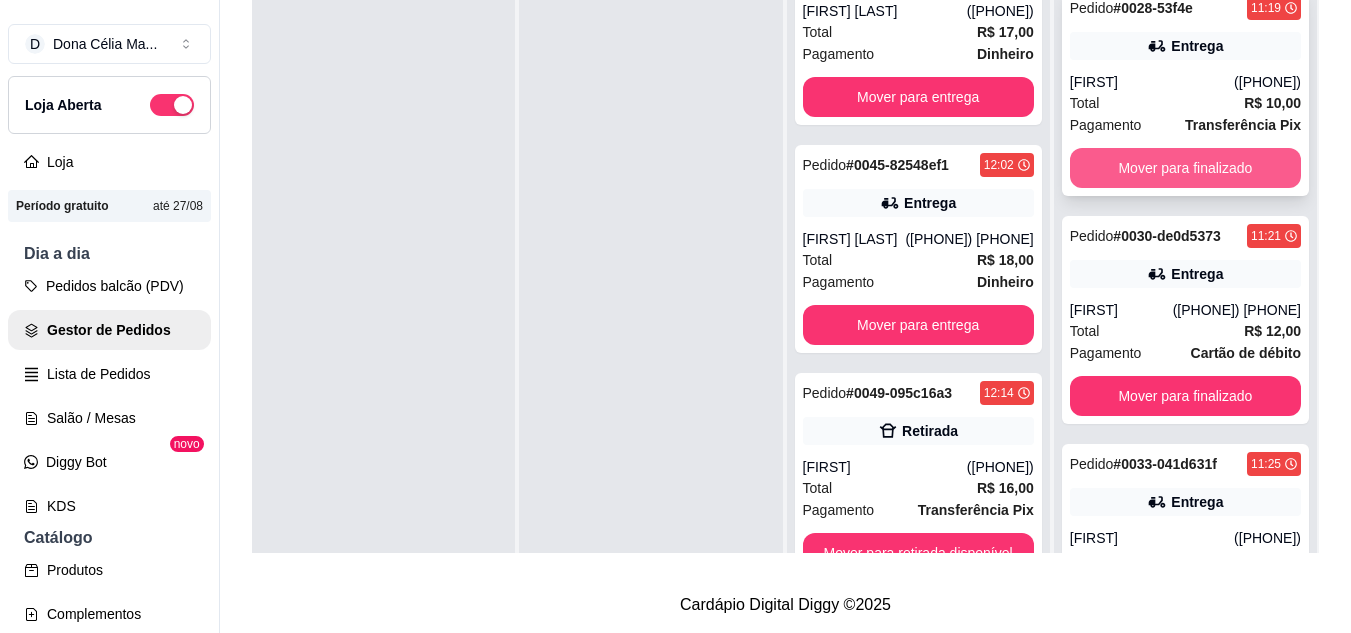 click on "Mover para finalizado" at bounding box center [1185, 168] 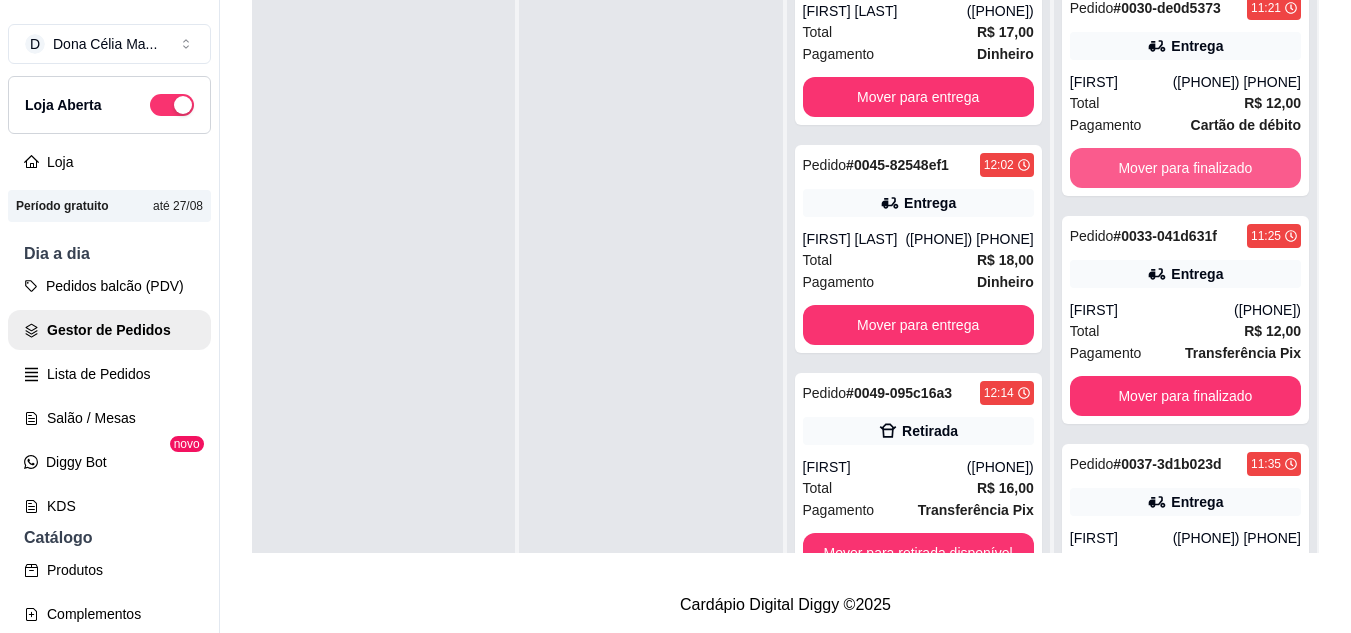 click on "Mover para finalizado" at bounding box center (1185, 168) 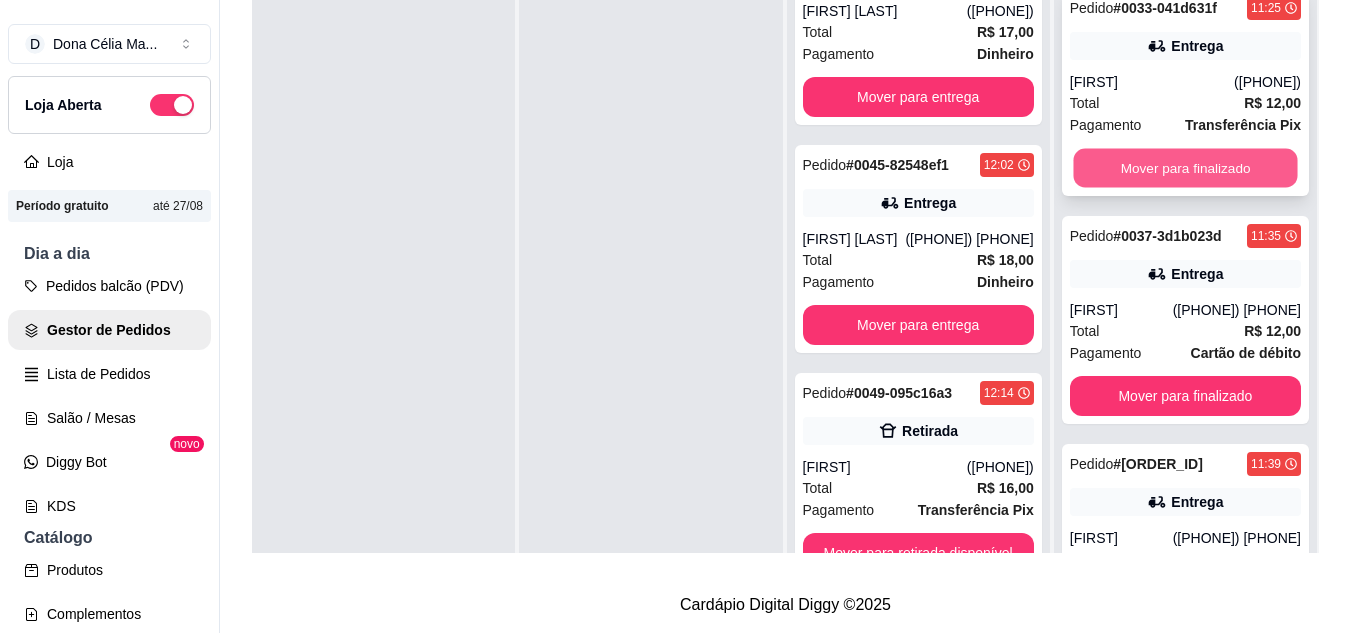 click on "Mover para finalizado" at bounding box center (1185, 168) 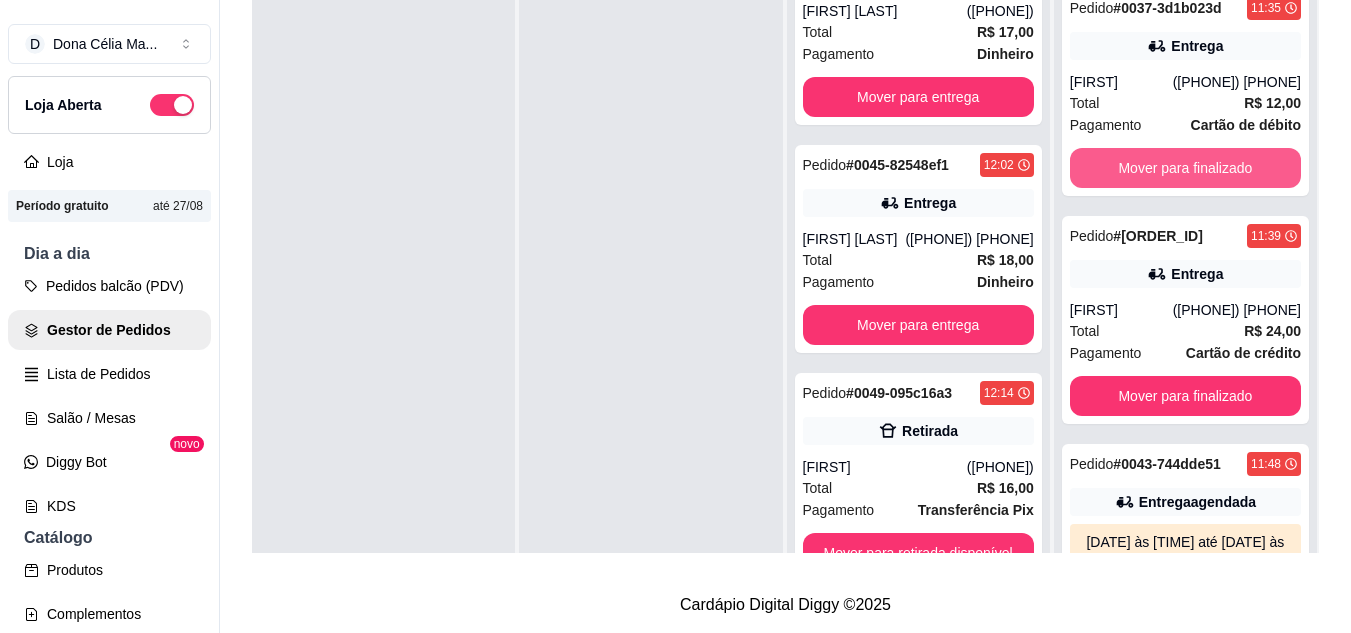 click on "Mover para finalizado" at bounding box center [1185, 168] 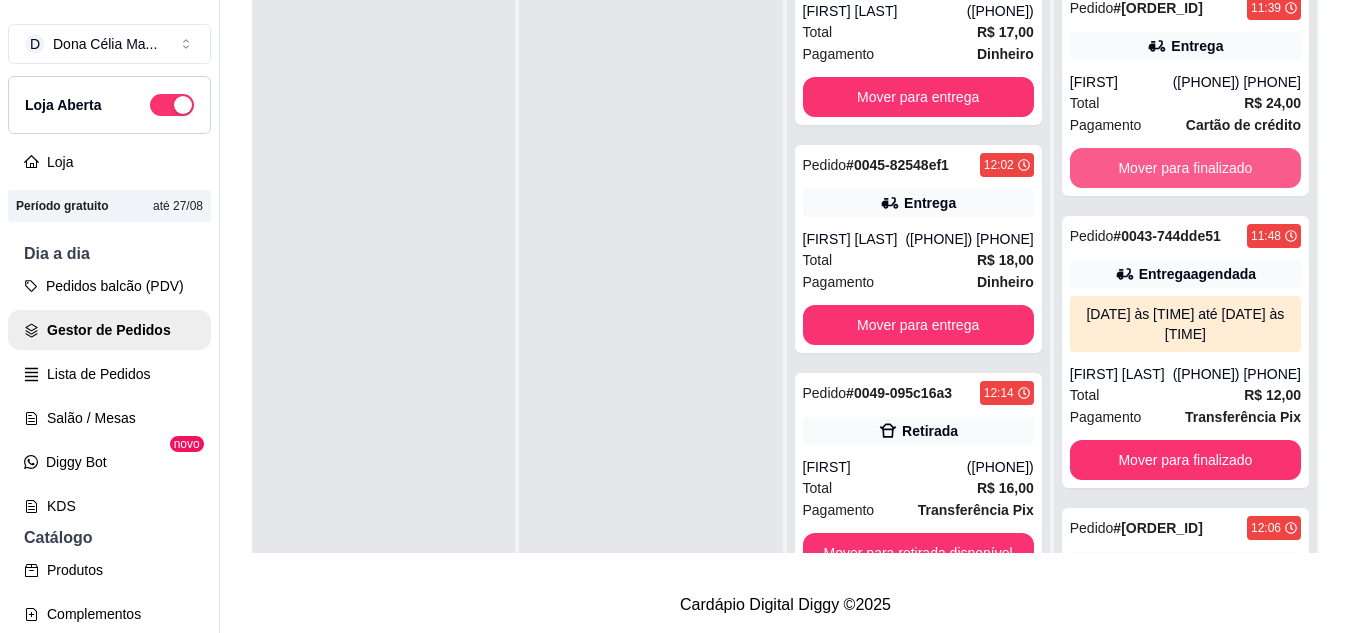 click on "Mover para finalizado" at bounding box center [1185, 168] 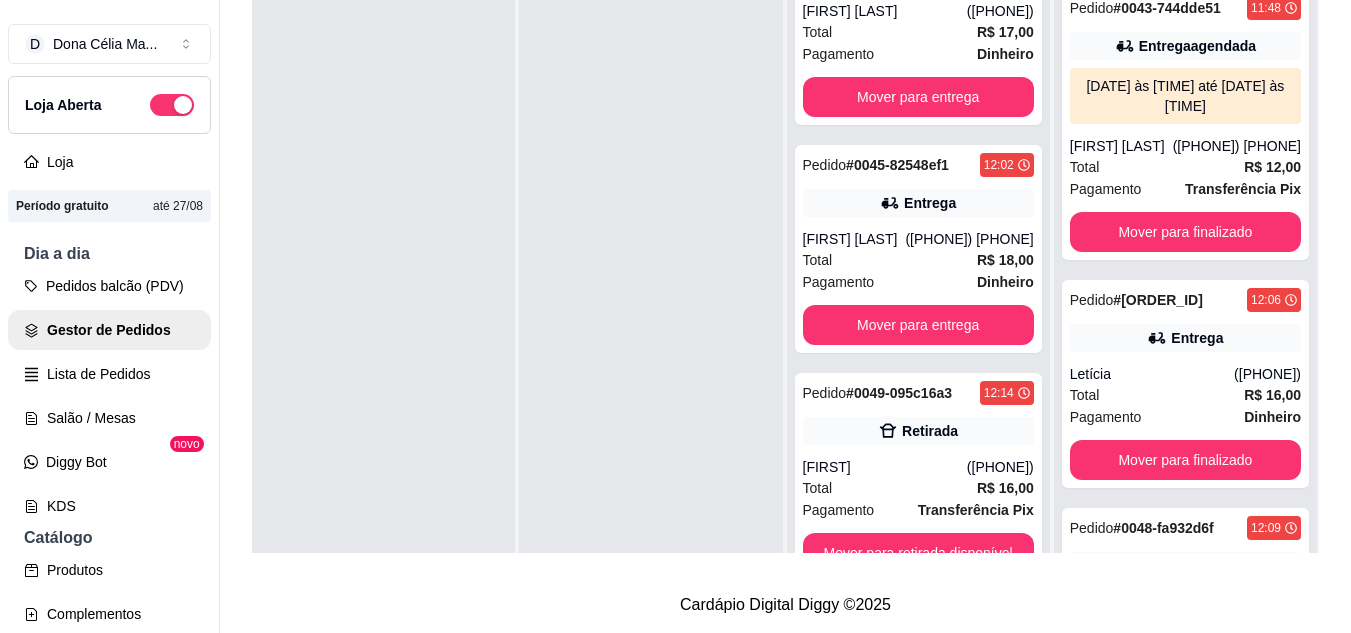 click on "Total R$ 12,00" at bounding box center (1185, 167) 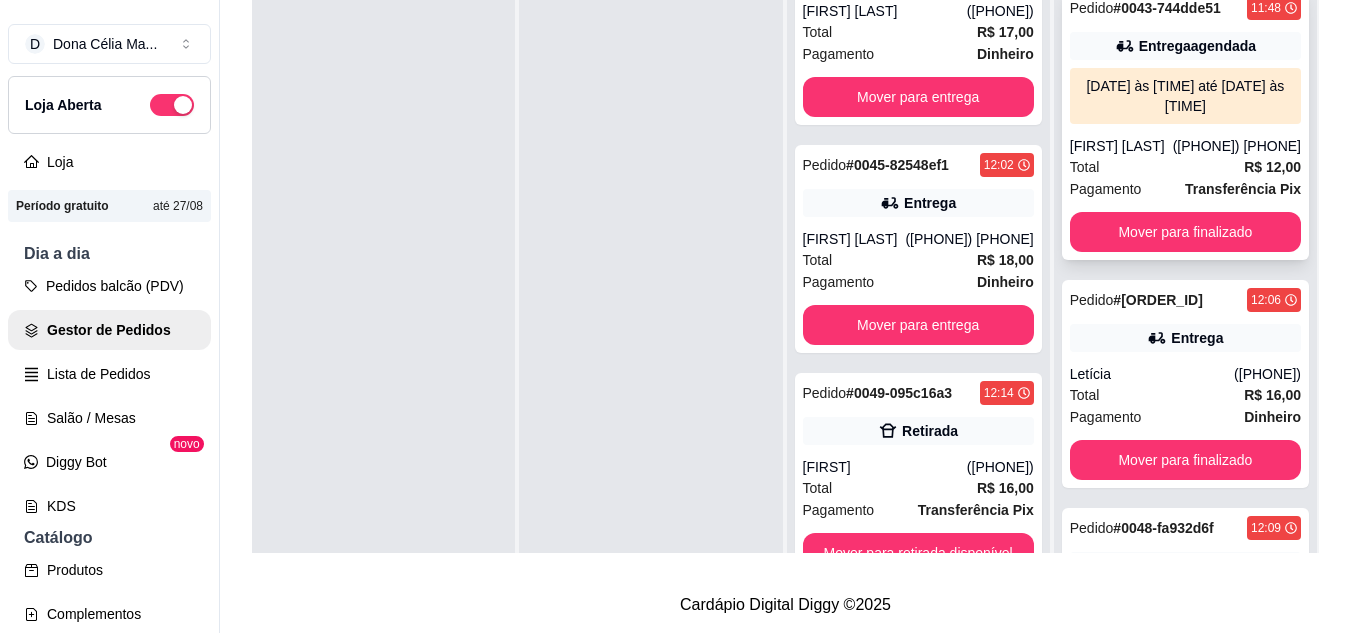 click on "[FIRST] [LAST]" at bounding box center [1121, 146] 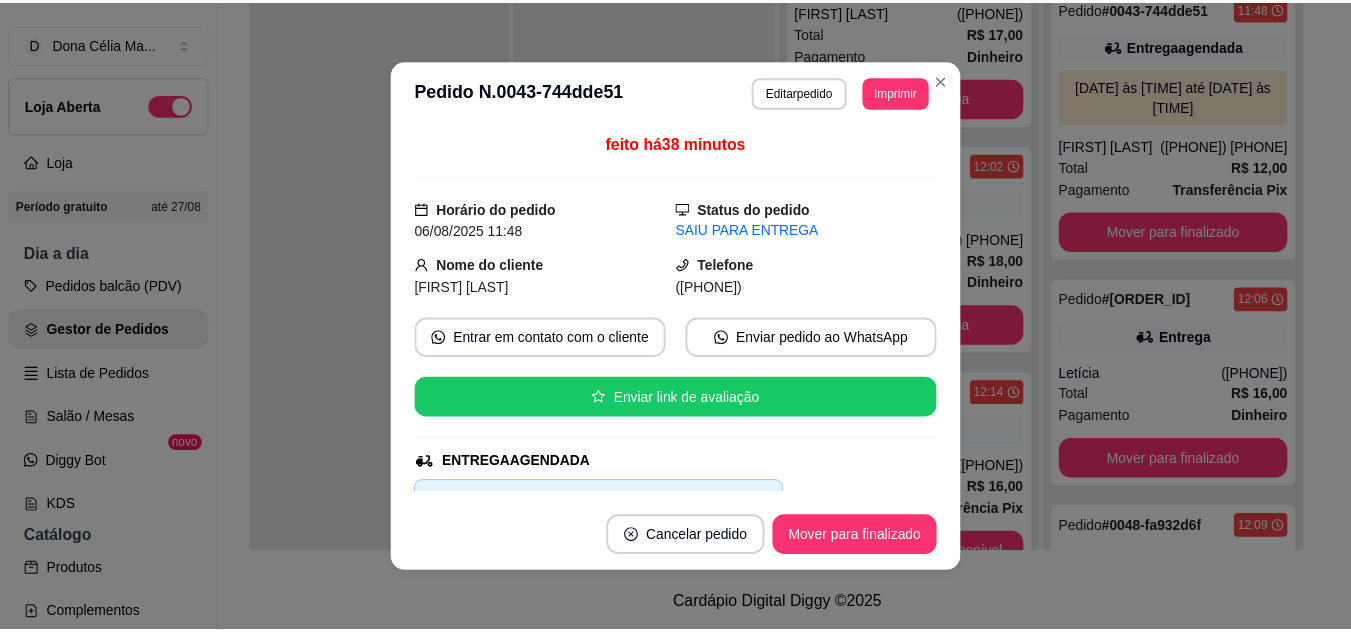 scroll, scrollTop: 300, scrollLeft: 0, axis: vertical 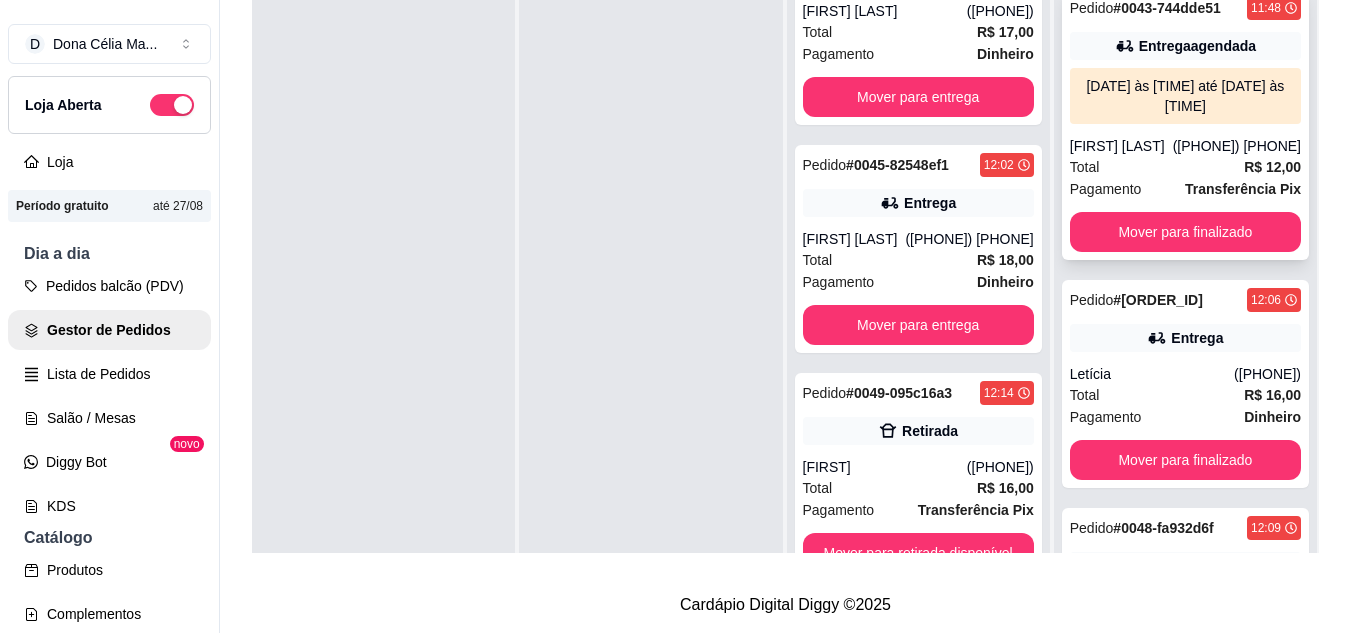 click on "Mover para finalizado" at bounding box center [1185, 232] 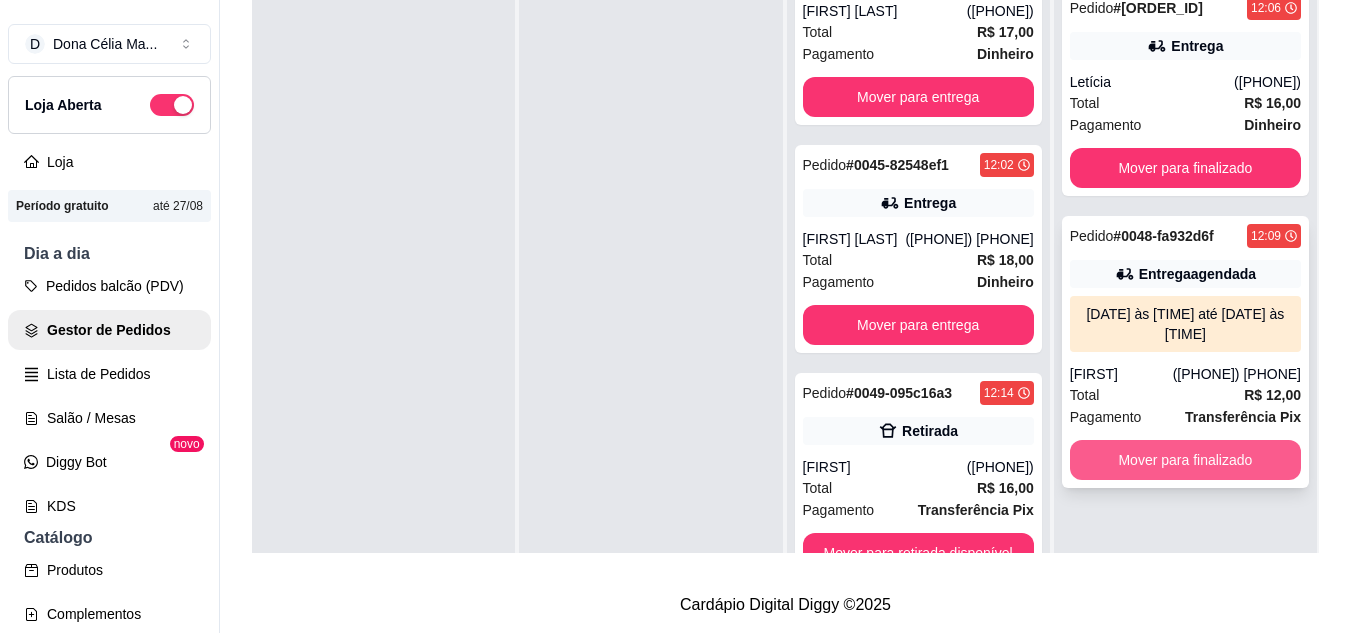 click on "Mover para finalizado" at bounding box center [1185, 460] 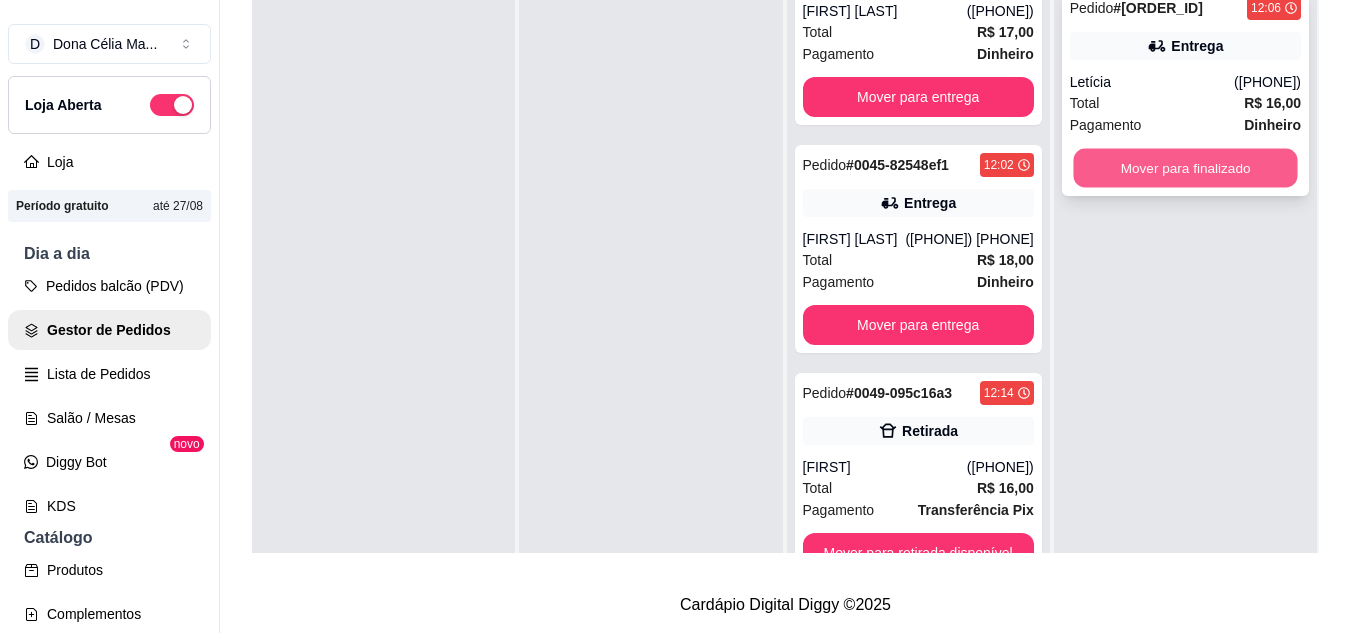 click on "Mover para finalizado" at bounding box center [1185, 168] 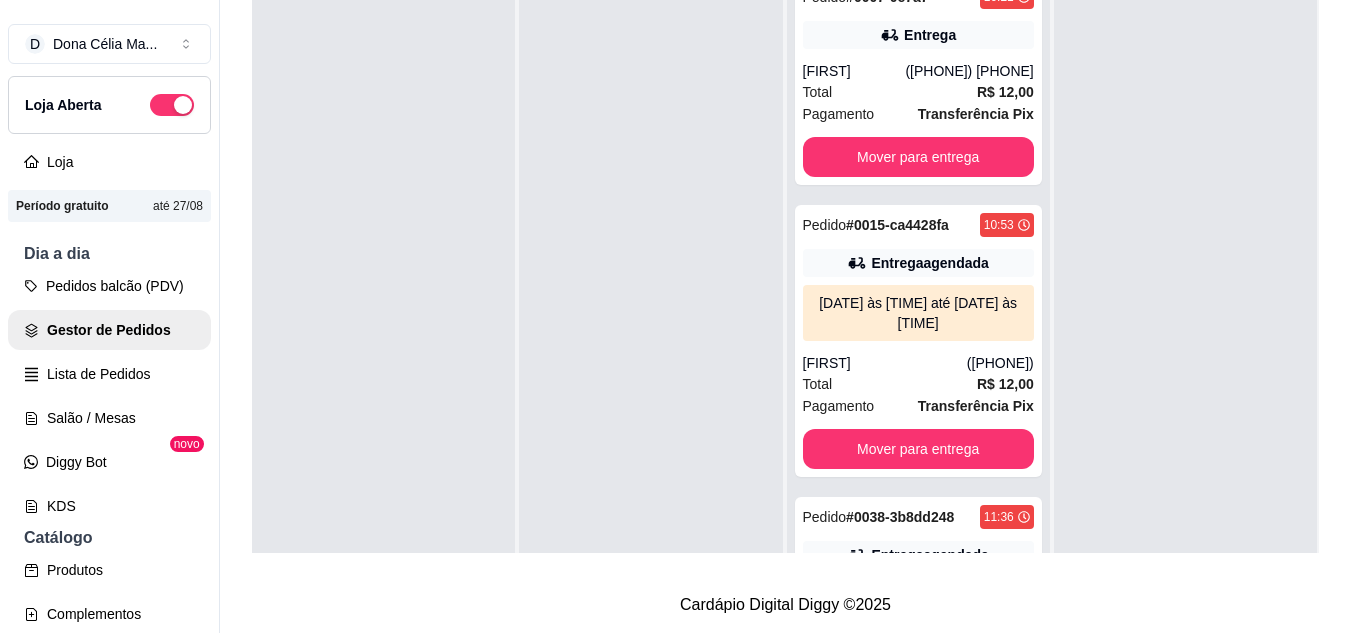 scroll, scrollTop: 0, scrollLeft: 0, axis: both 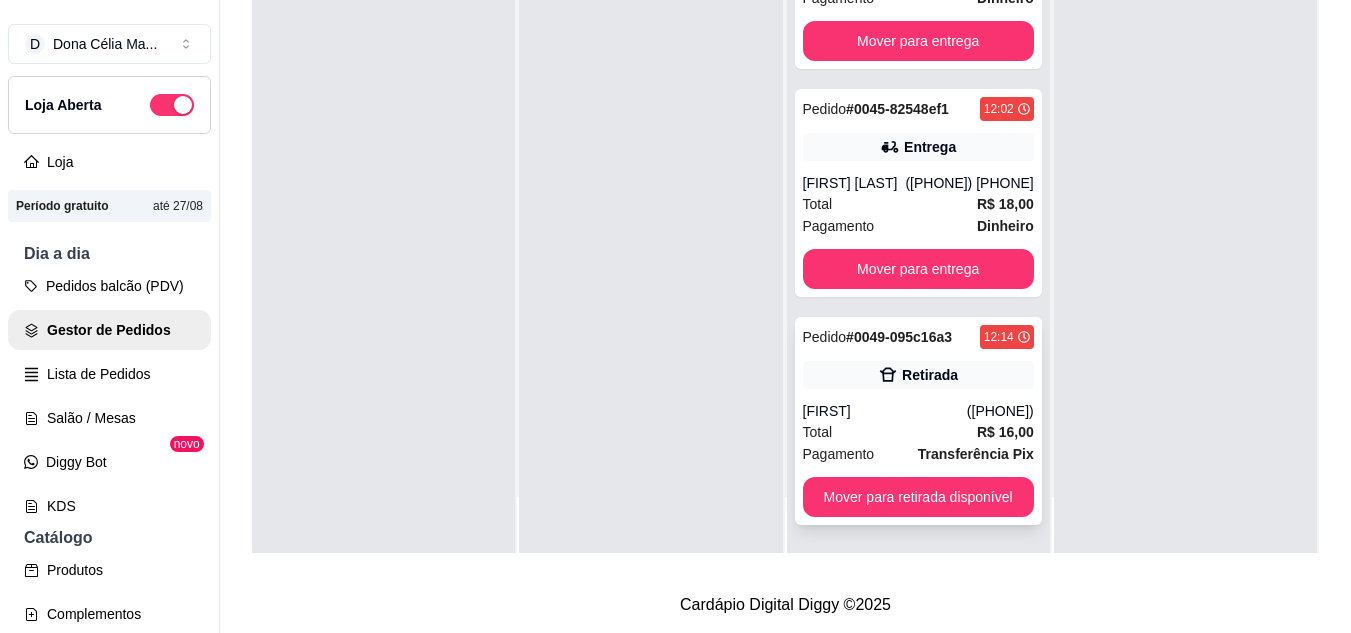 click on "Mover para retirada disponível" at bounding box center (918, 497) 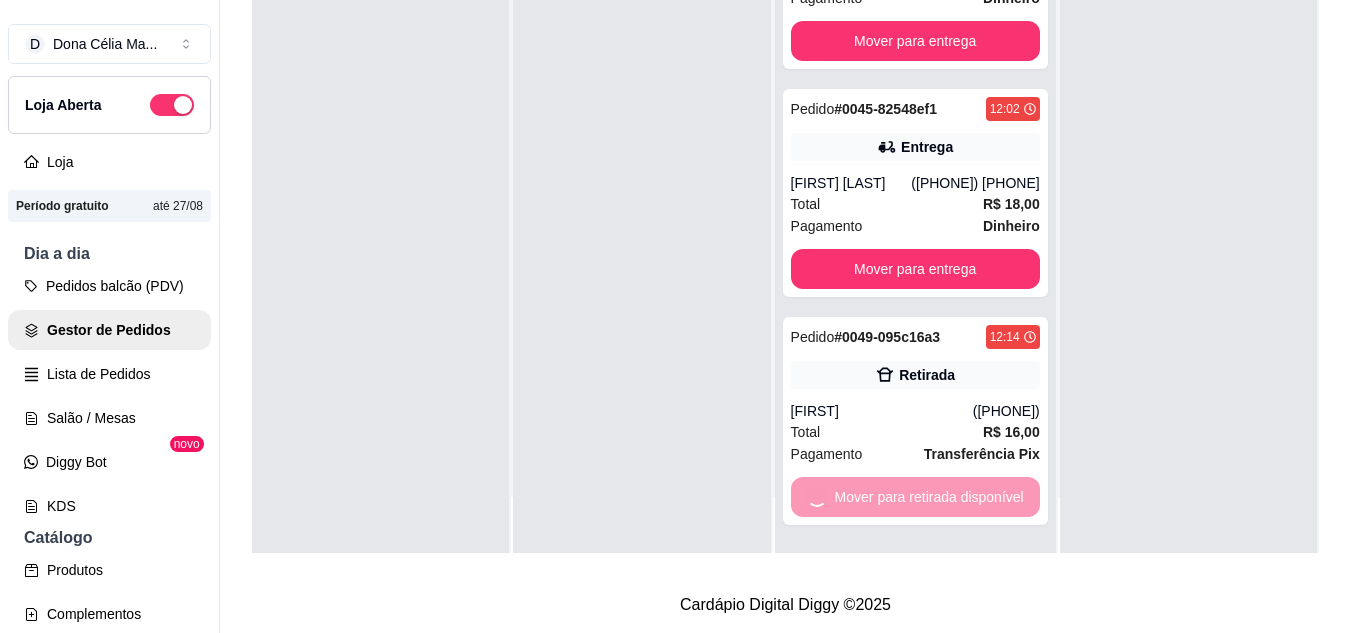 scroll, scrollTop: 883, scrollLeft: 0, axis: vertical 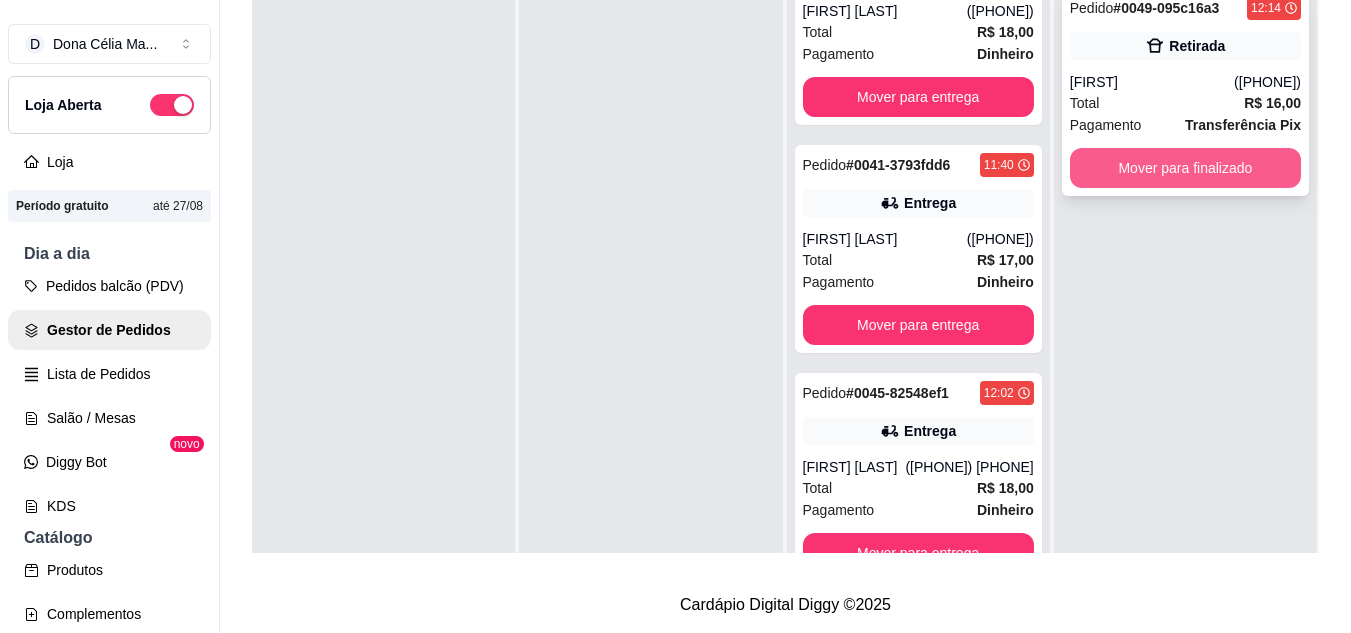 click on "Mover para finalizado" at bounding box center [1185, 168] 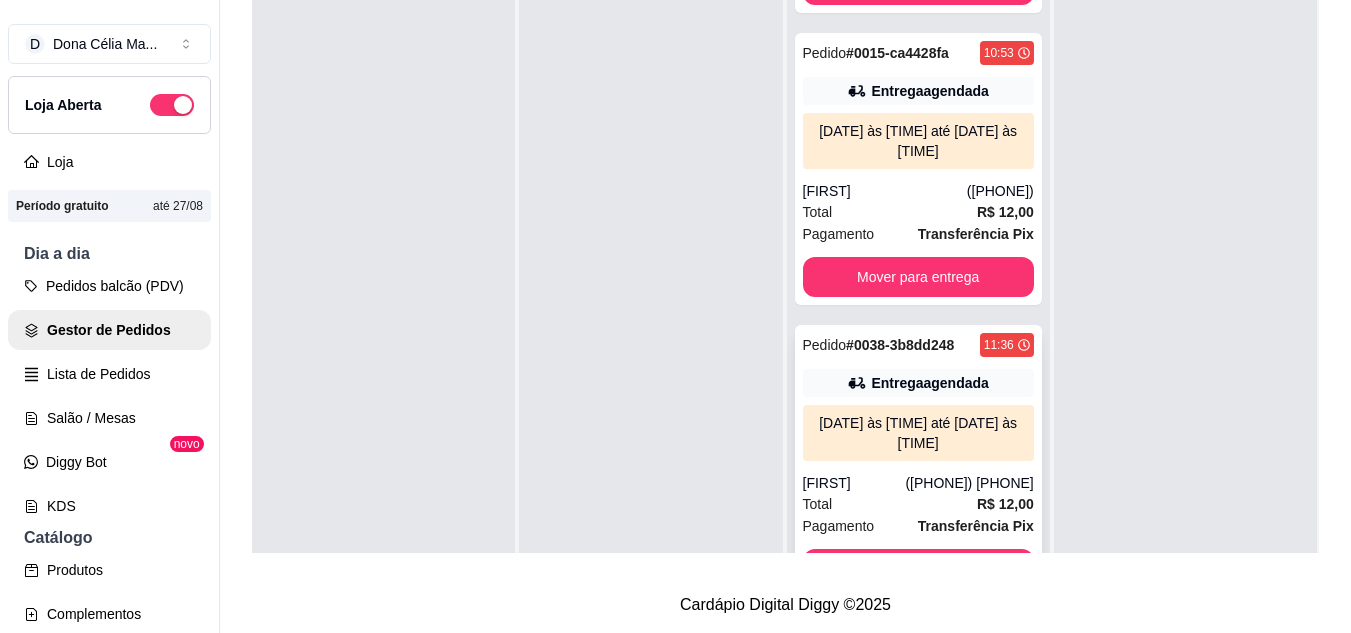 scroll, scrollTop: 0, scrollLeft: 0, axis: both 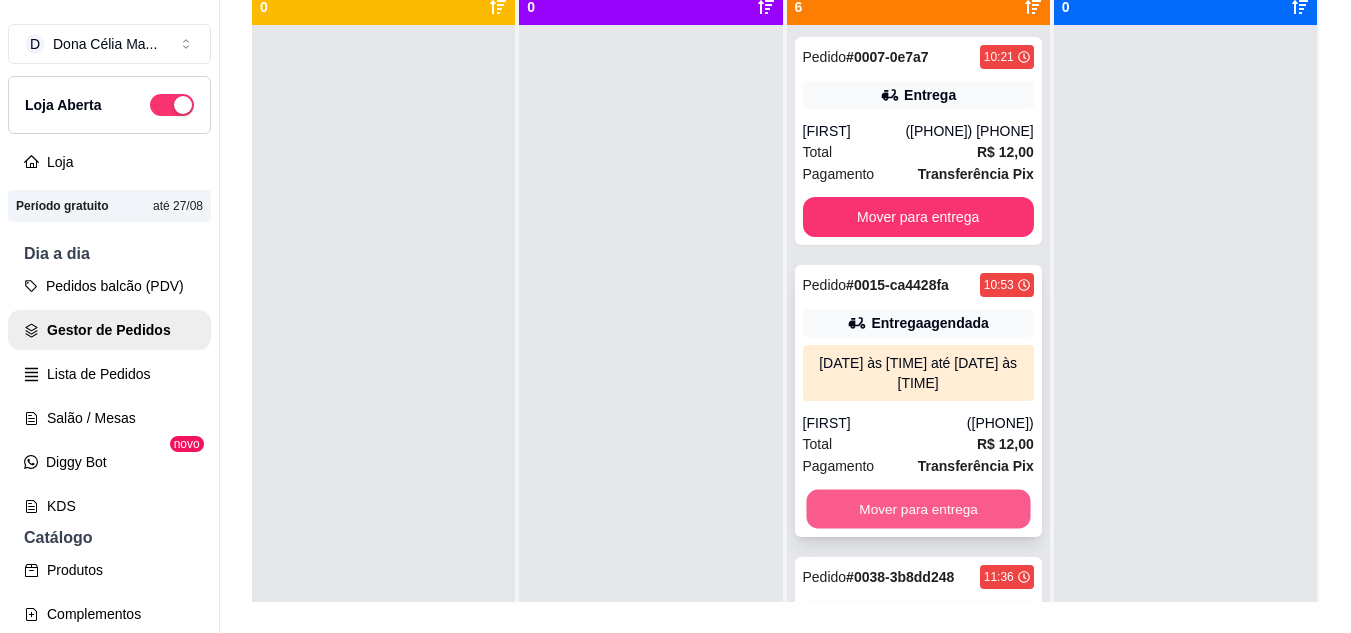 click on "Mover para entrega" at bounding box center (918, 509) 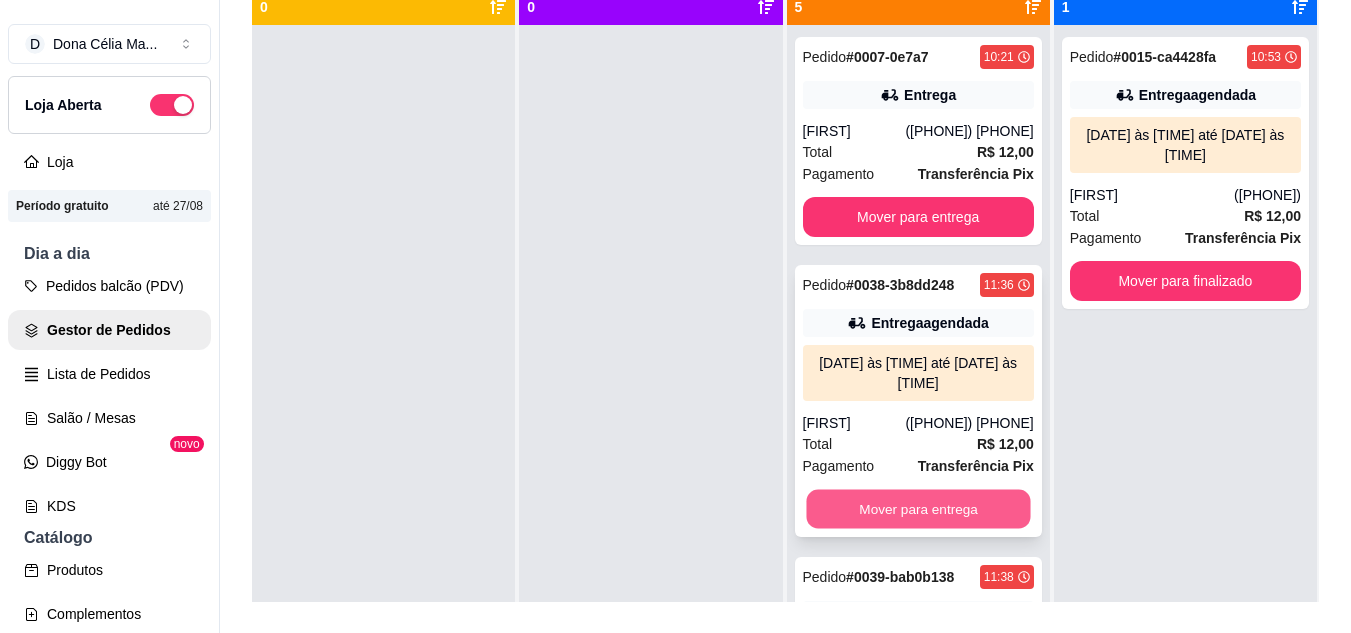 click on "Mover para entrega" at bounding box center (918, 509) 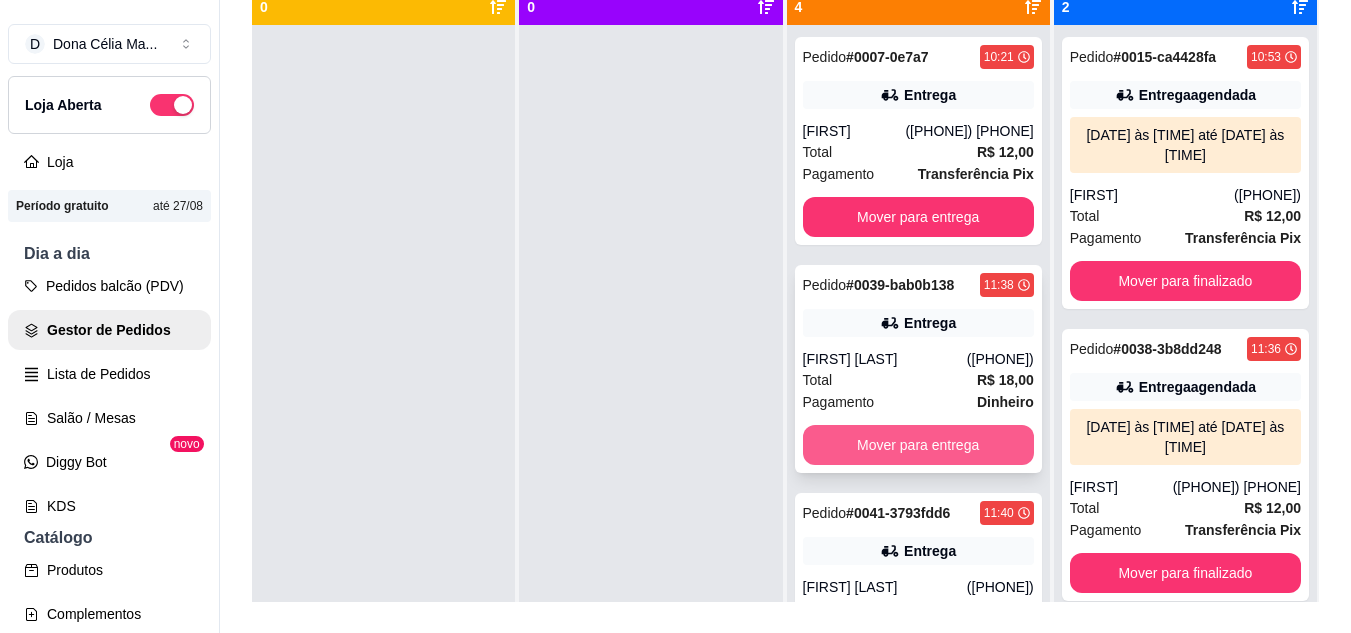 click on "Mover para entrega" at bounding box center [918, 445] 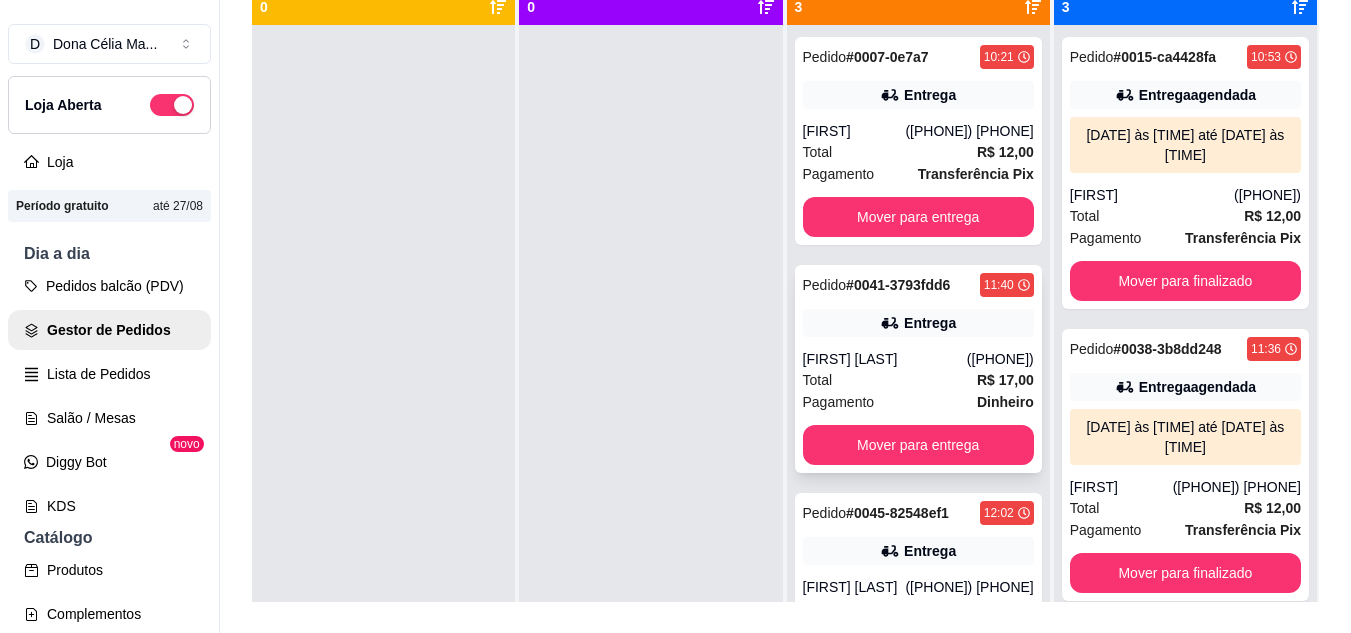 scroll, scrollTop: 71, scrollLeft: 0, axis: vertical 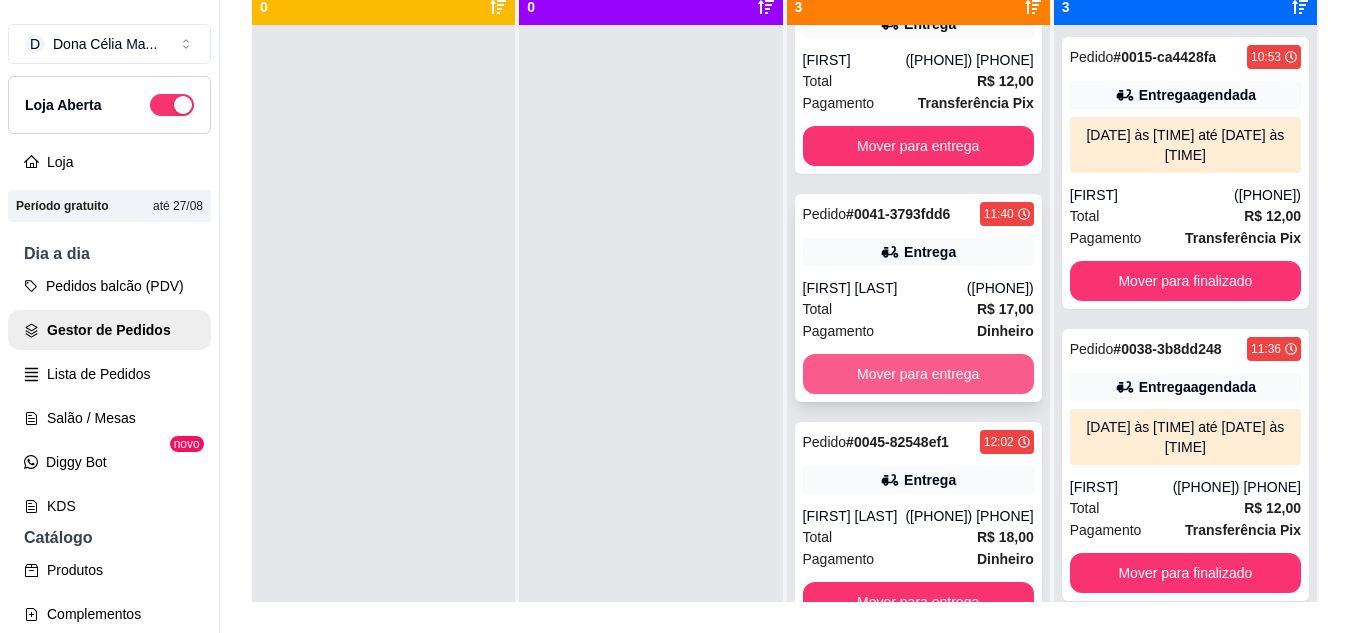 click on "Mover para entrega" at bounding box center [918, 374] 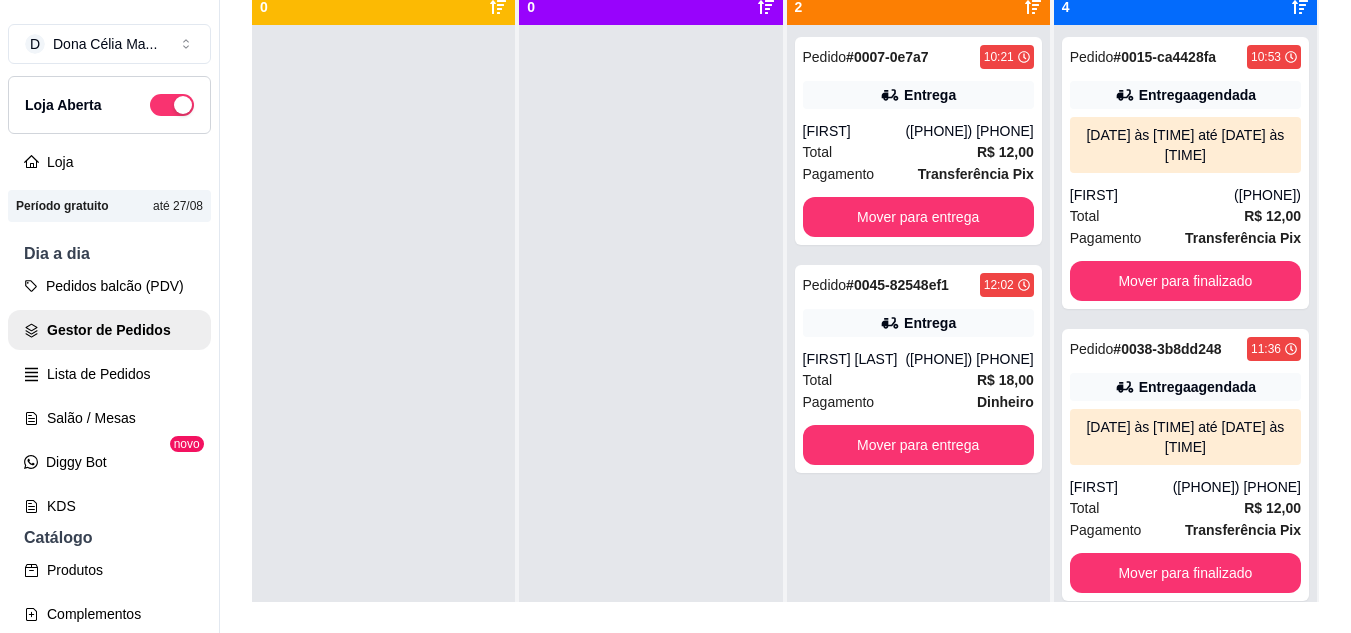 scroll, scrollTop: 0, scrollLeft: 0, axis: both 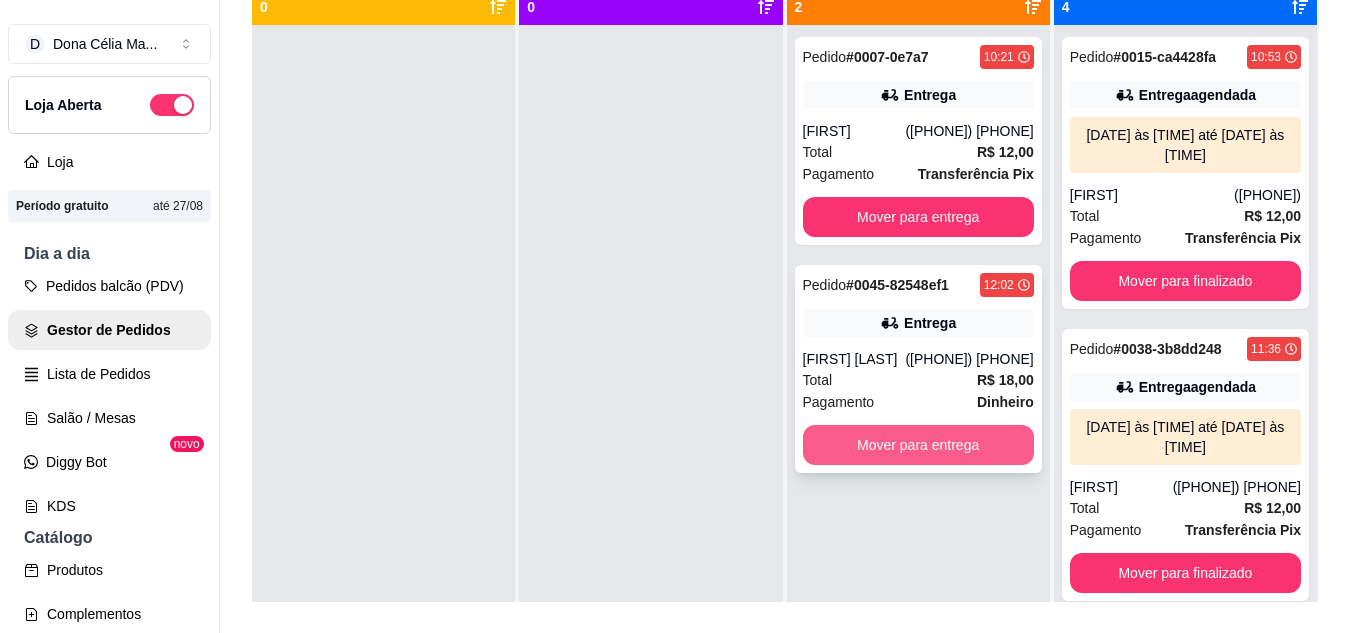 click on "Mover para entrega" at bounding box center [918, 445] 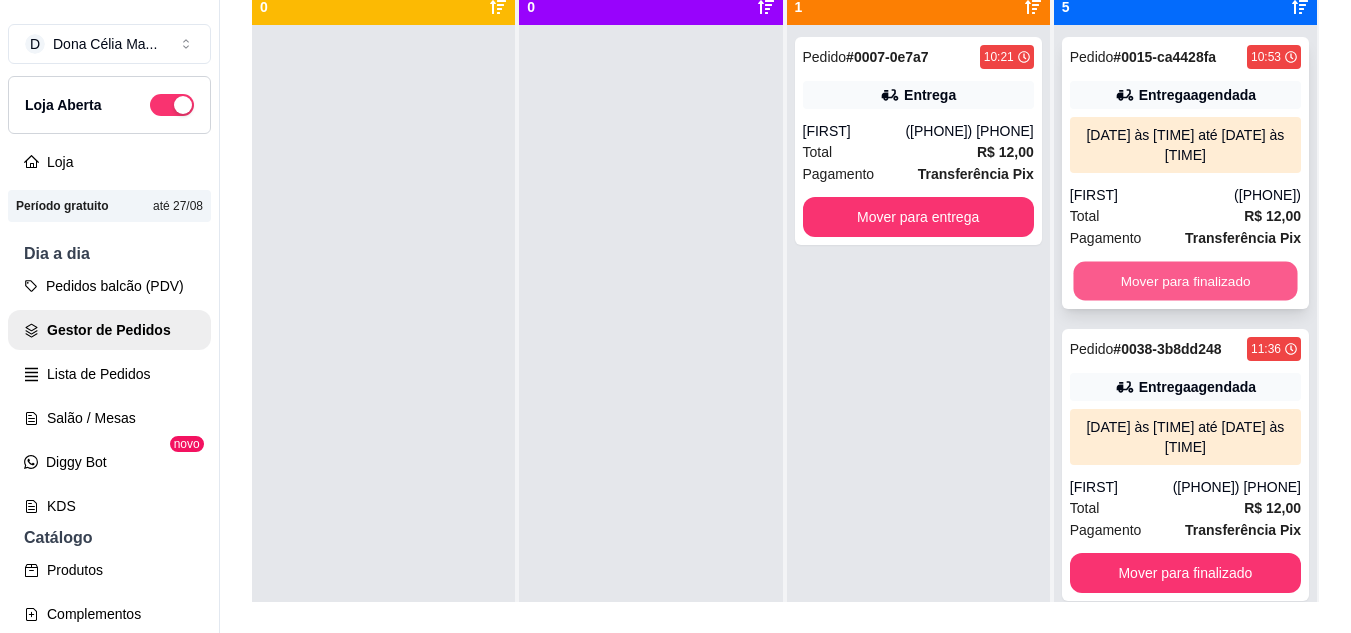 click on "Mover para finalizado" at bounding box center [1185, 281] 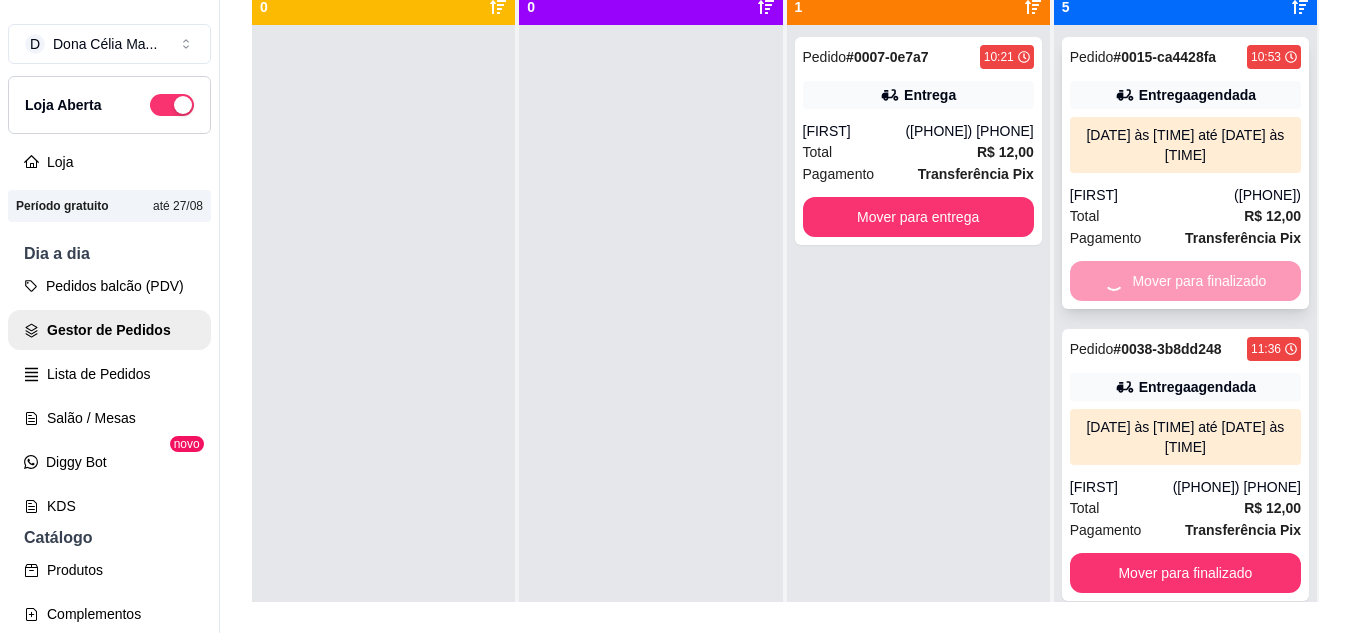 click on "Mover para finalizado" at bounding box center (1185, 281) 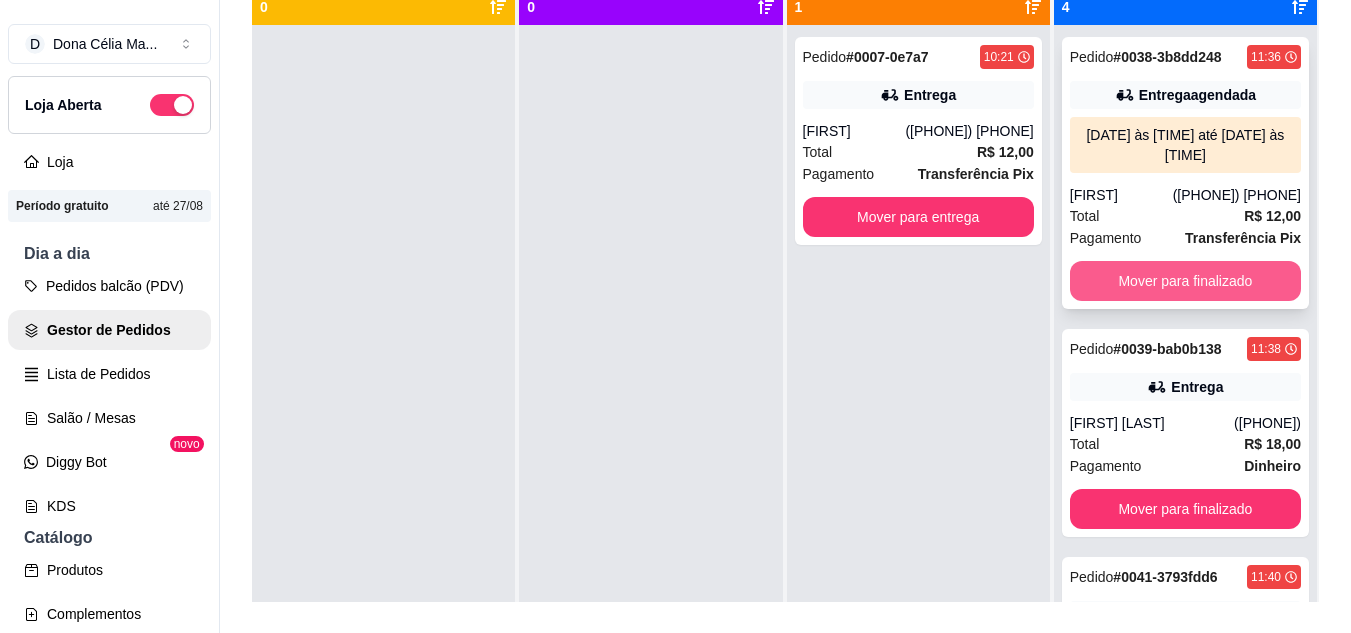 click on "Mover para finalizado" at bounding box center [1185, 281] 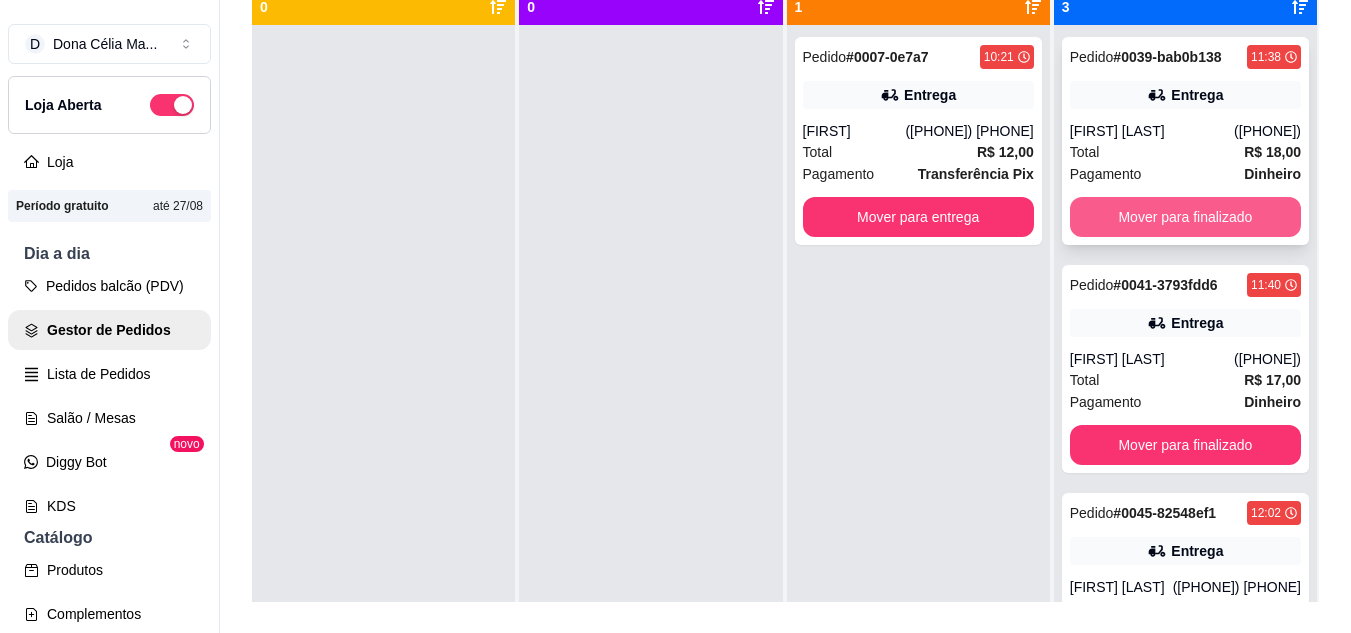 click on "Mover para finalizado" at bounding box center [1185, 217] 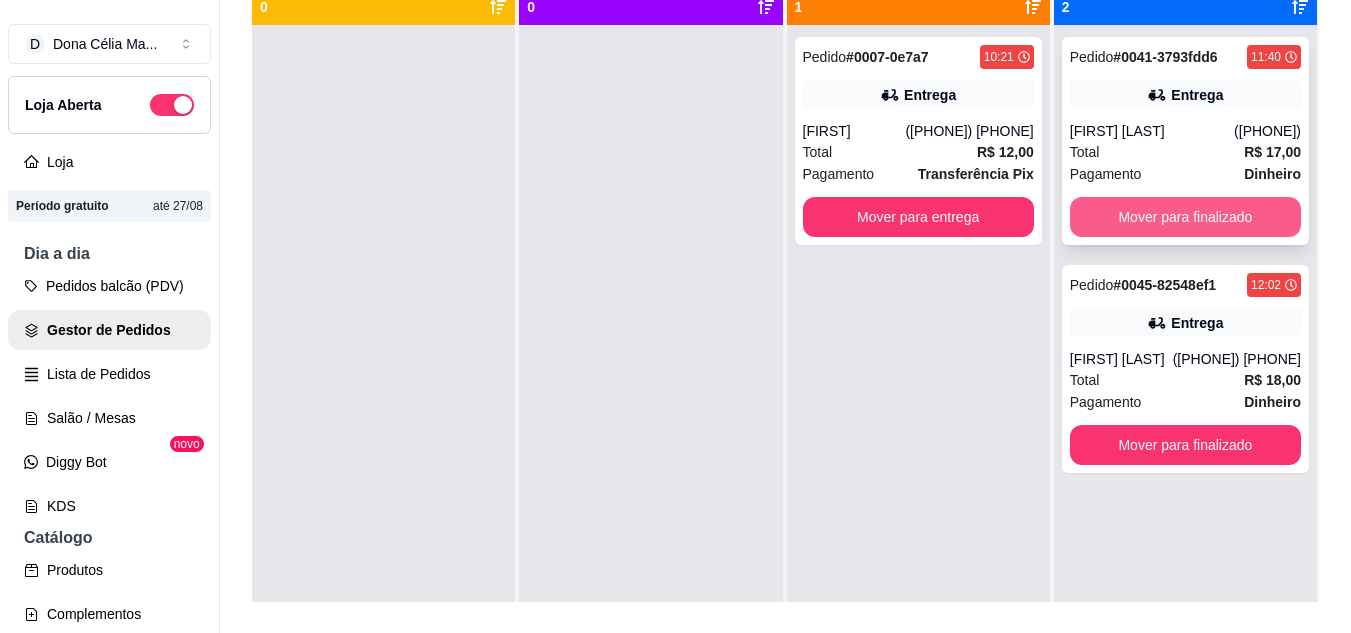 click on "Mover para finalizado" at bounding box center (1185, 217) 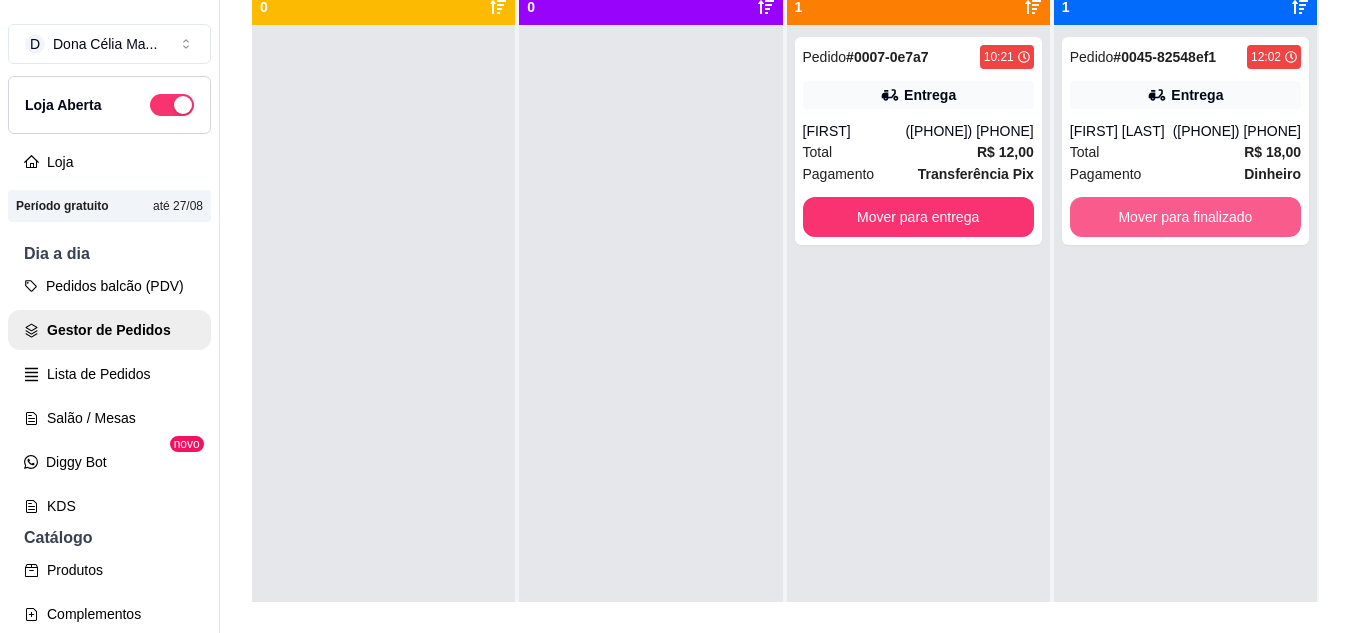 click on "Mover para finalizado" at bounding box center (1185, 217) 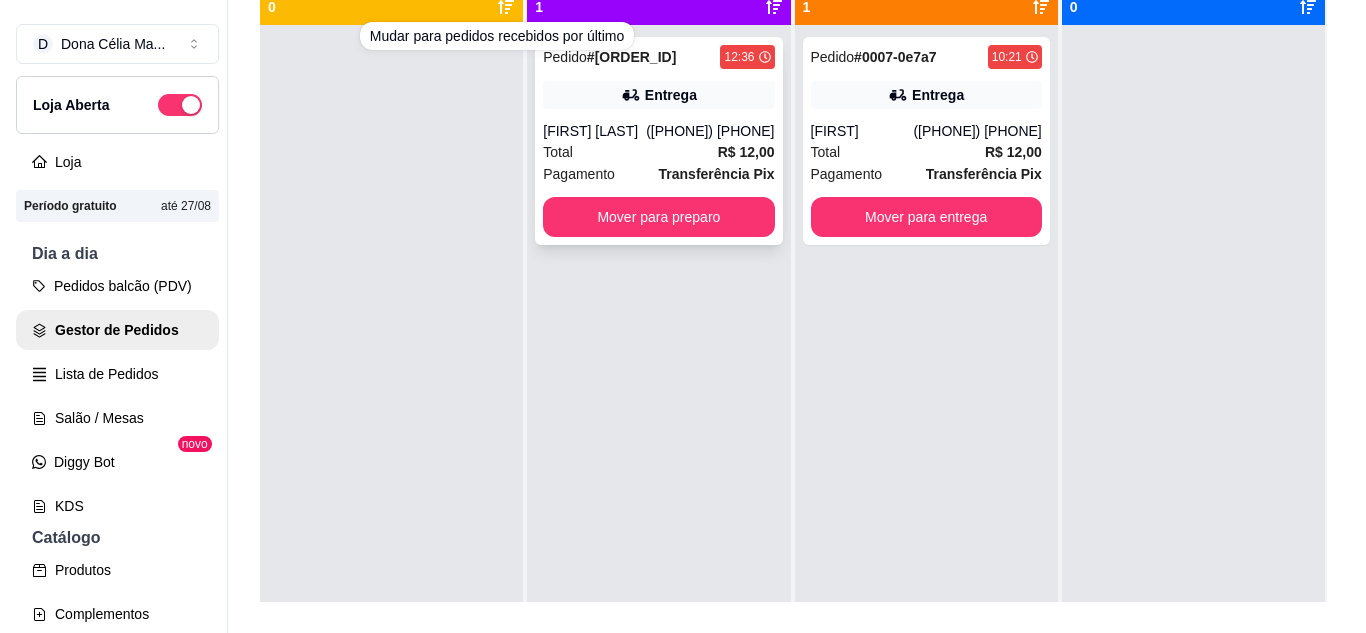 scroll, scrollTop: 0, scrollLeft: 0, axis: both 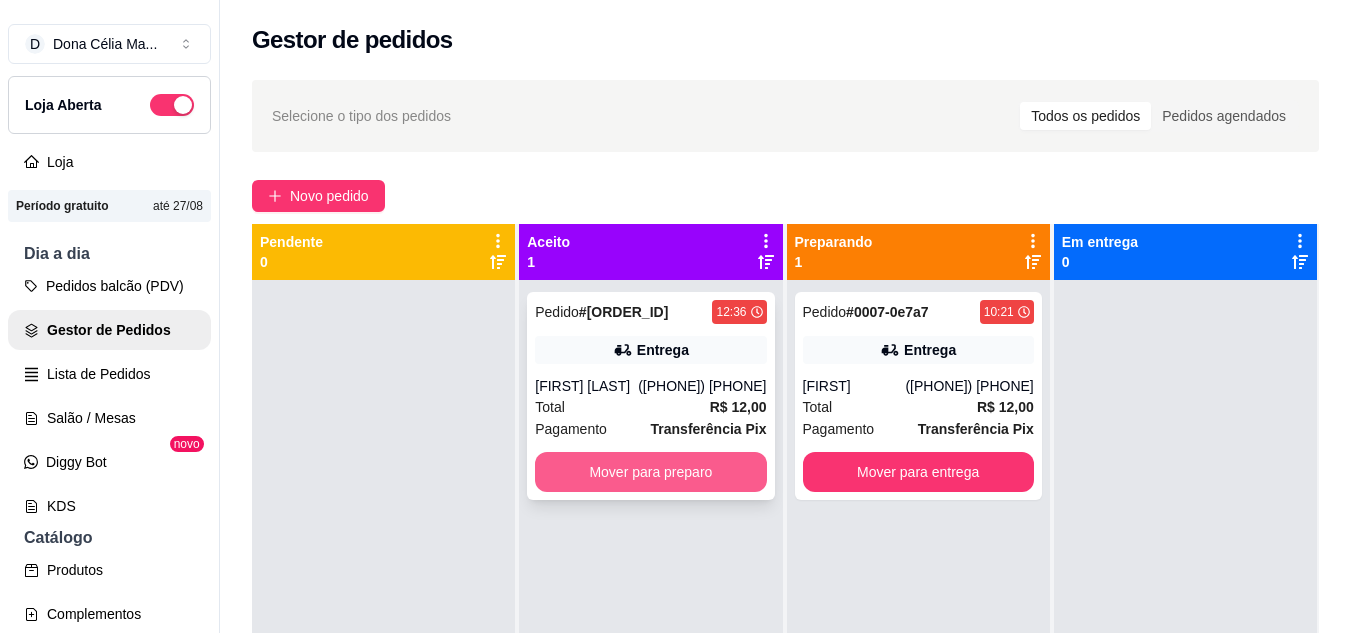 click on "Mover para preparo" at bounding box center [650, 472] 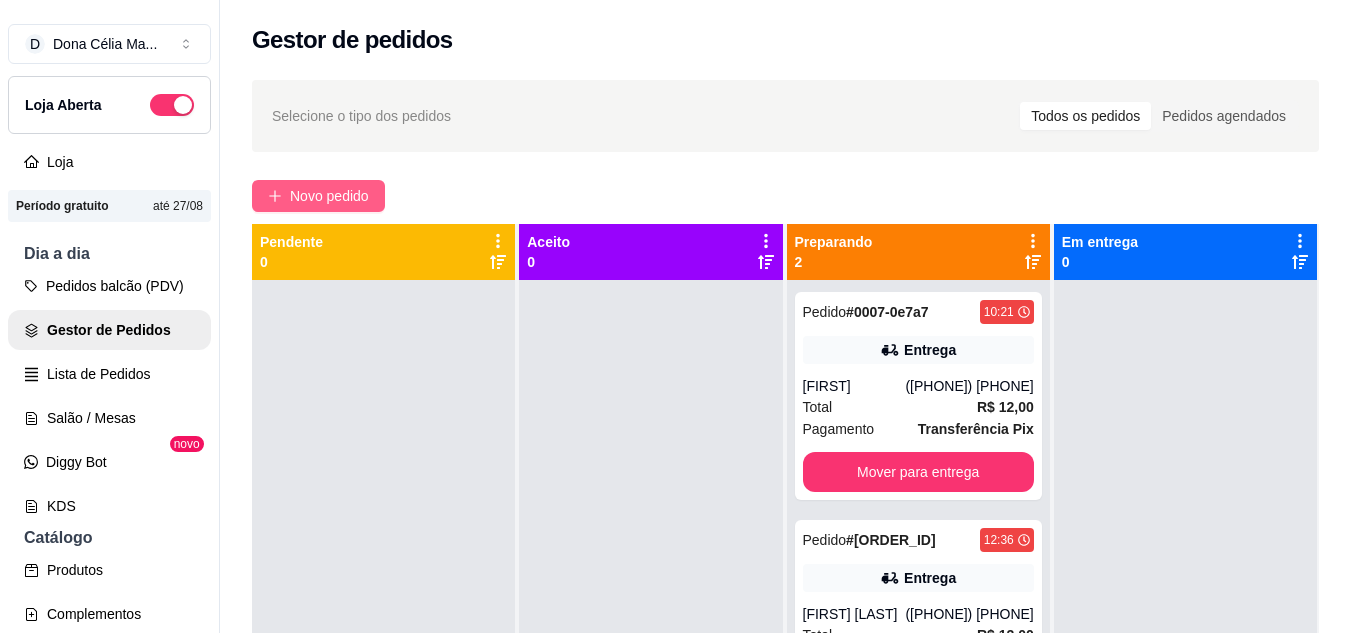 click on "Novo pedido" at bounding box center (318, 196) 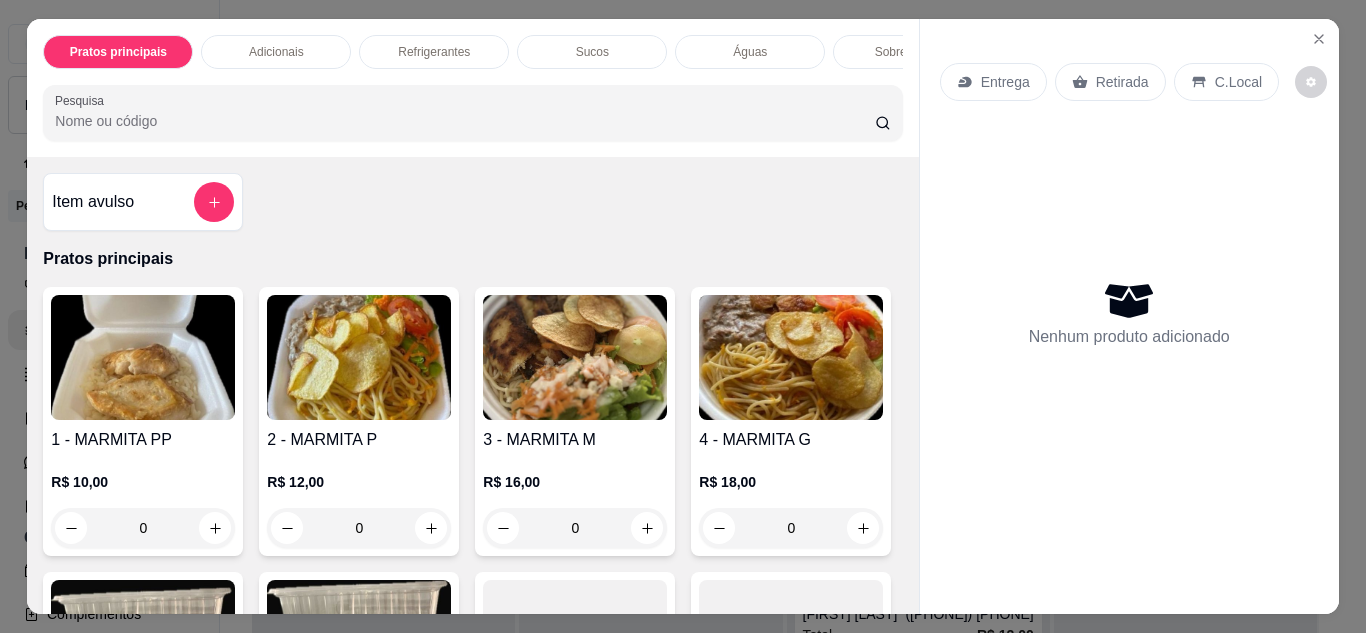 click on "Entrega" at bounding box center (1005, 82) 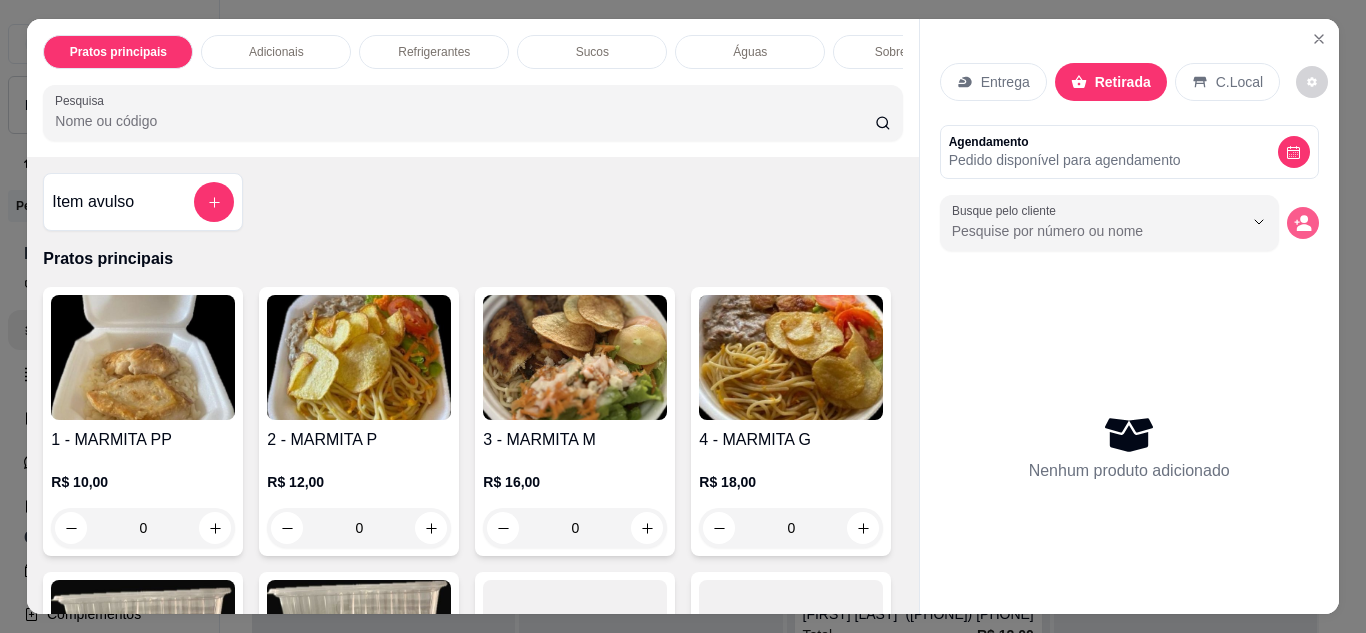 click at bounding box center [1303, 223] 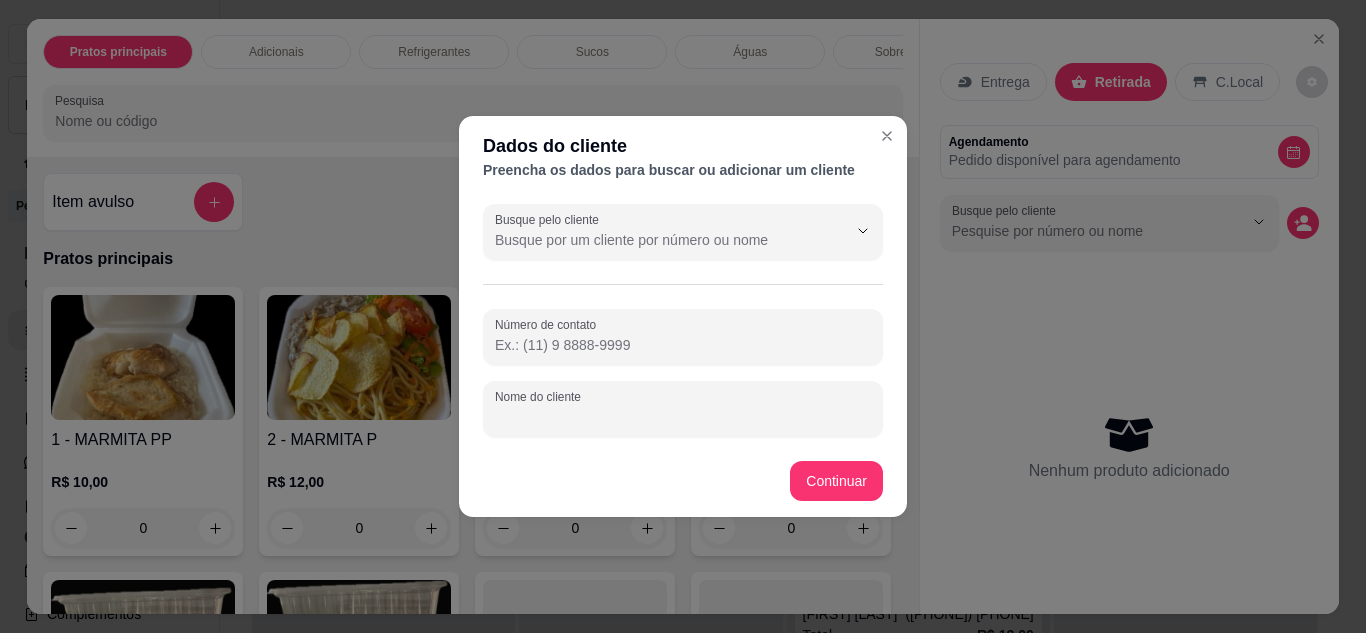 click on "Nome do cliente" at bounding box center (683, 417) 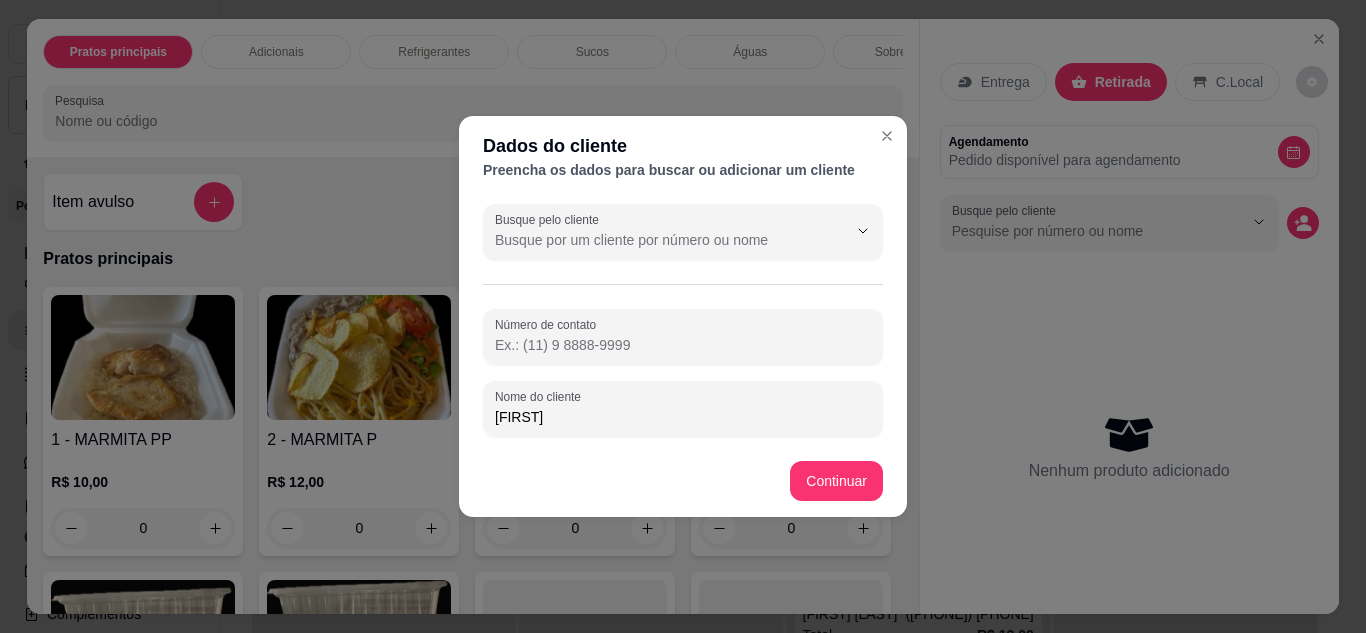 type on "[FIRST]" 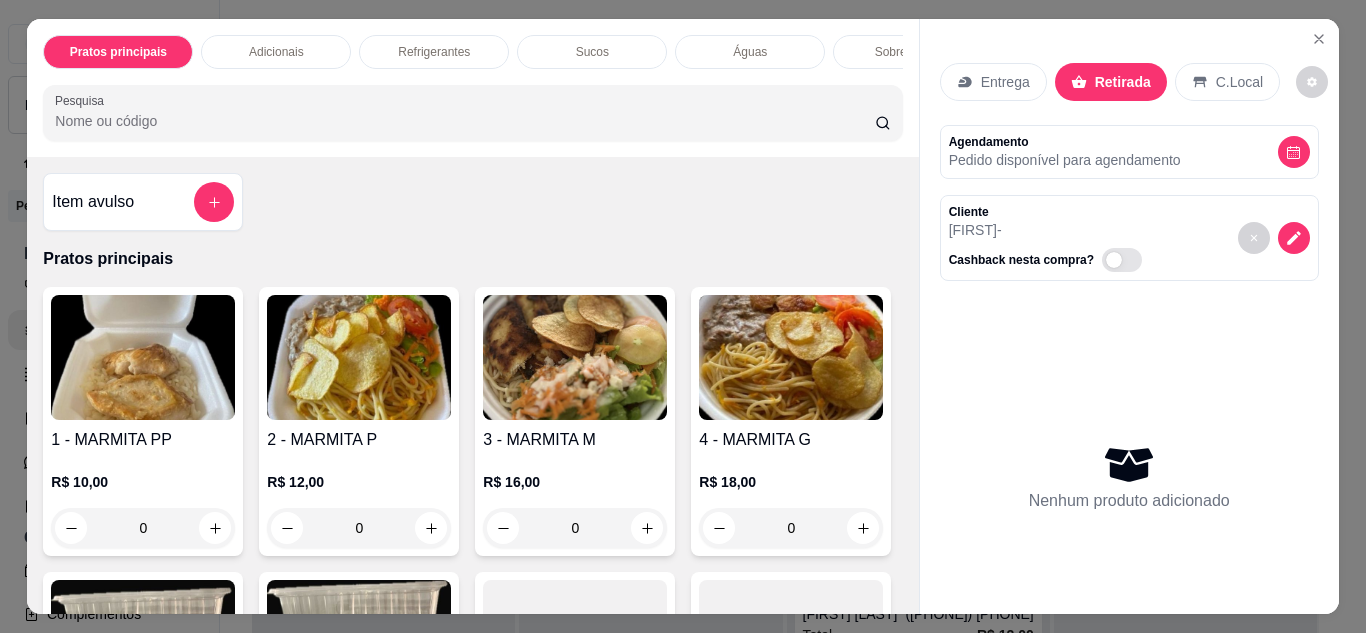 click at bounding box center [359, 357] 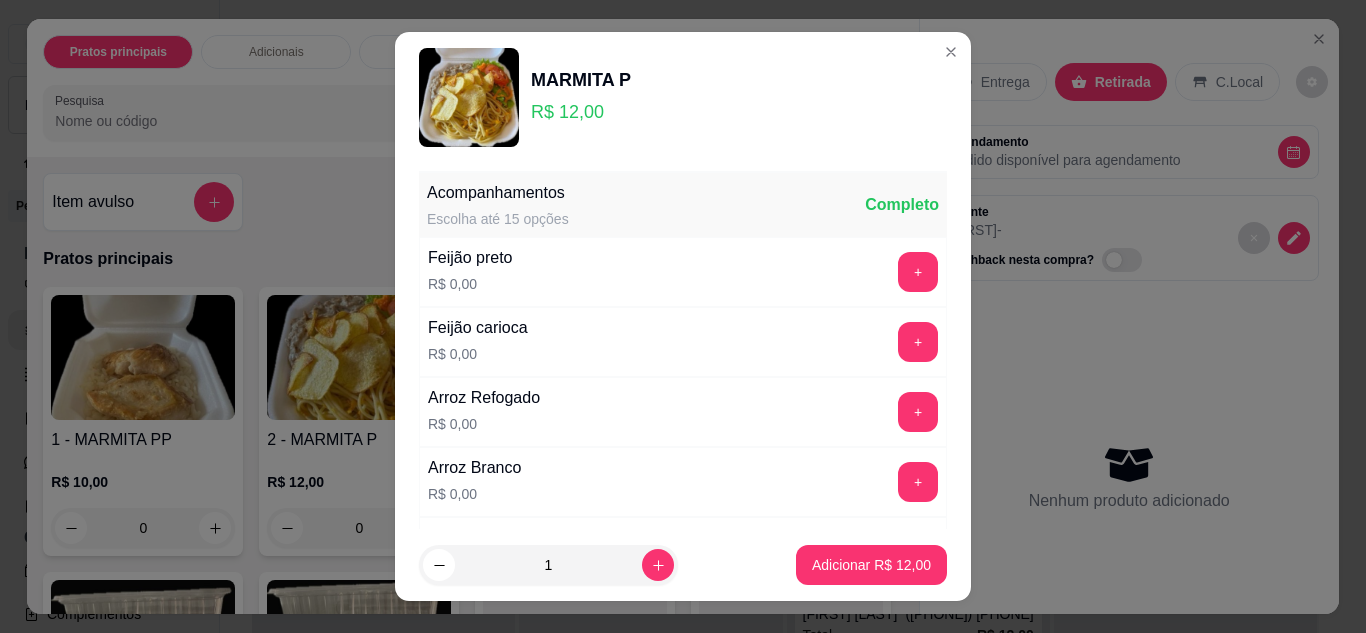 scroll, scrollTop: 100, scrollLeft: 0, axis: vertical 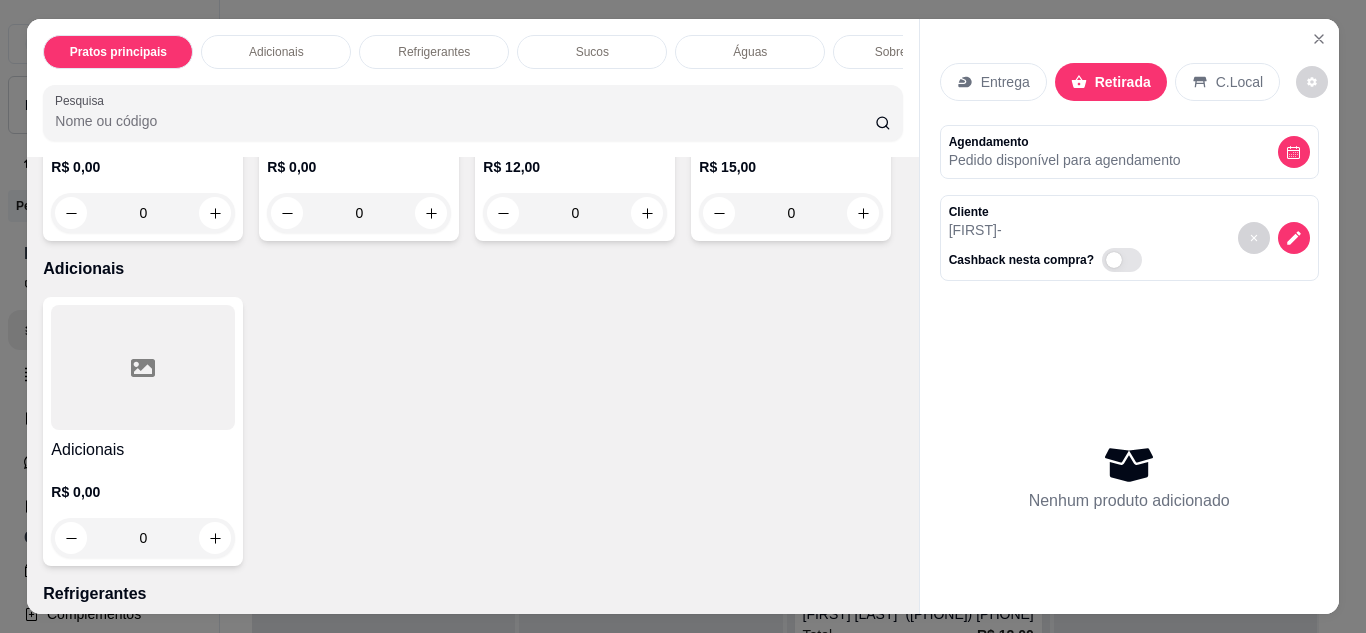 click at bounding box center (791, 42) 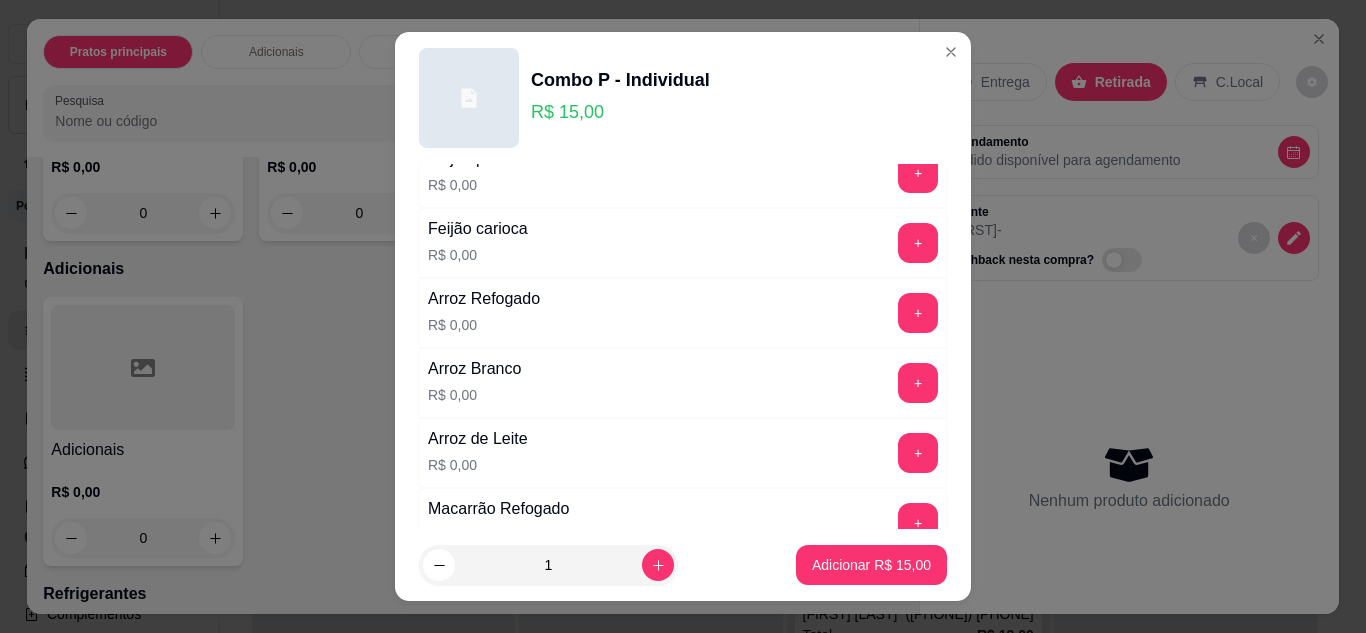 scroll, scrollTop: 0, scrollLeft: 0, axis: both 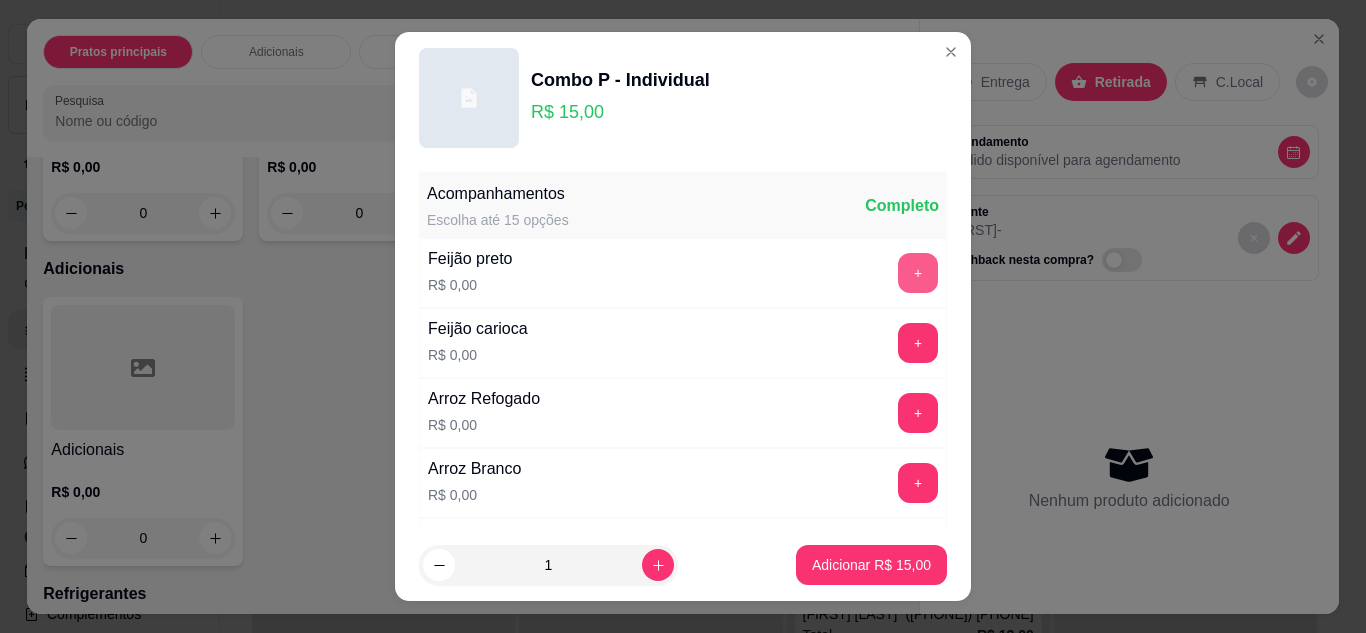 click on "+" at bounding box center [918, 273] 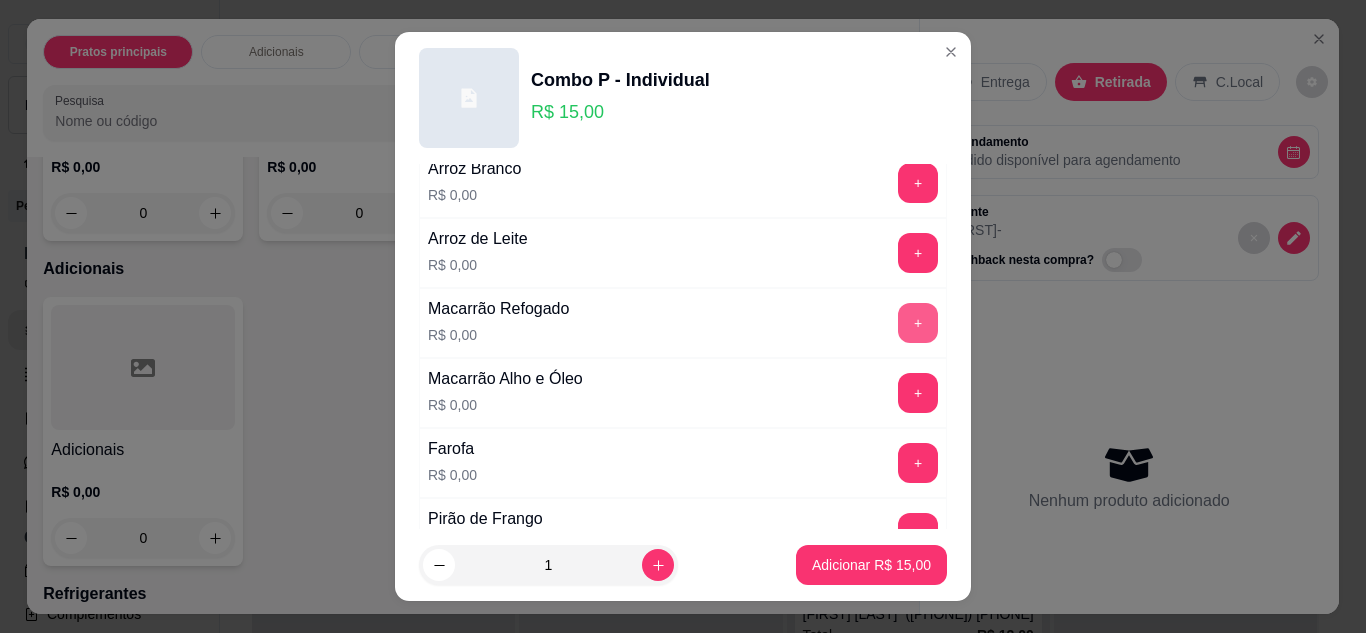 scroll, scrollTop: 200, scrollLeft: 0, axis: vertical 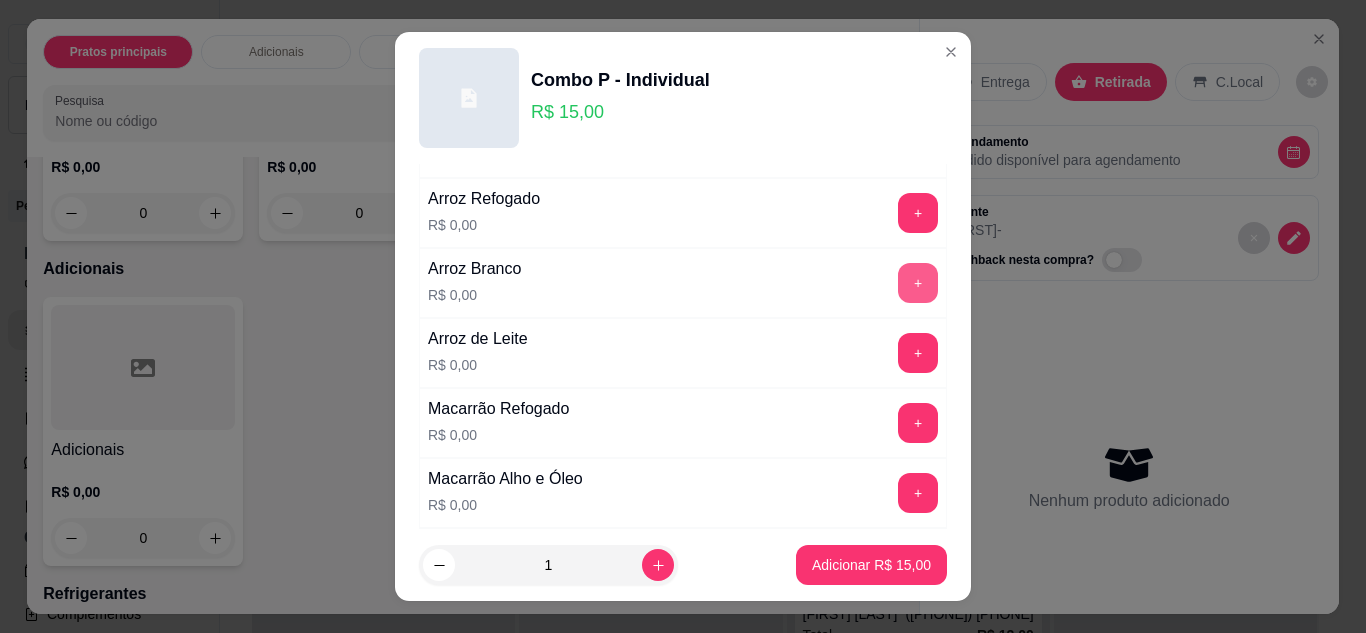 click on "+" at bounding box center (918, 283) 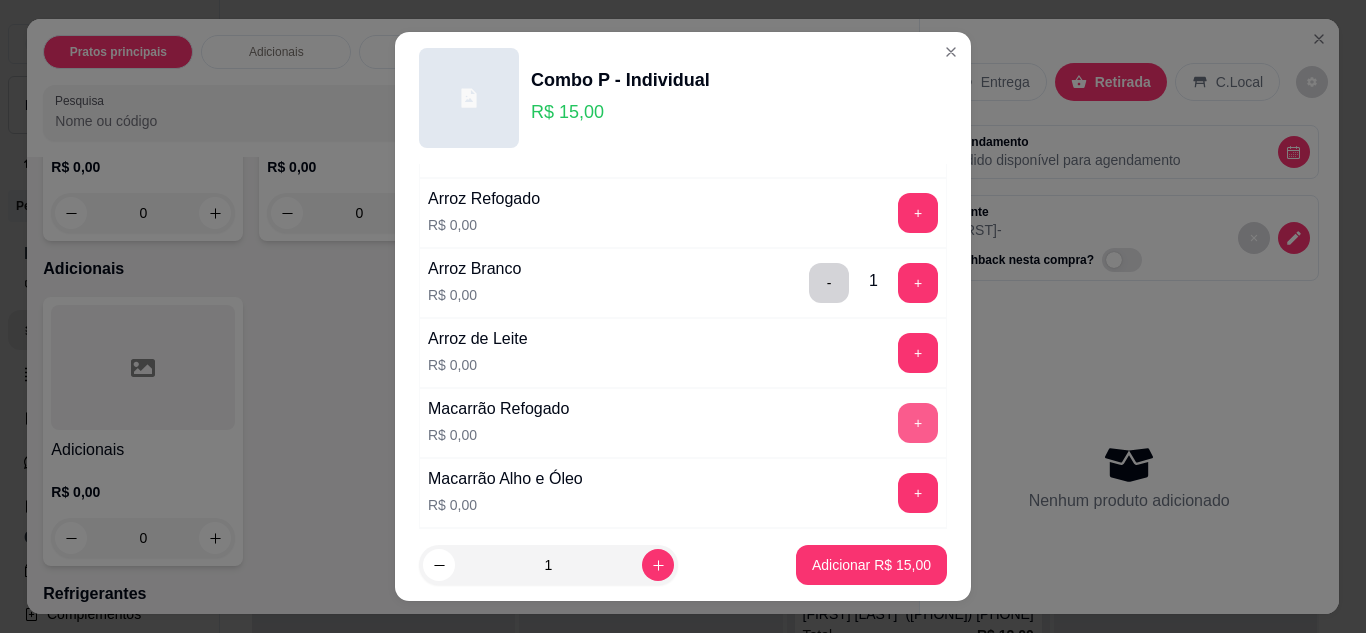 click on "+" at bounding box center (918, 423) 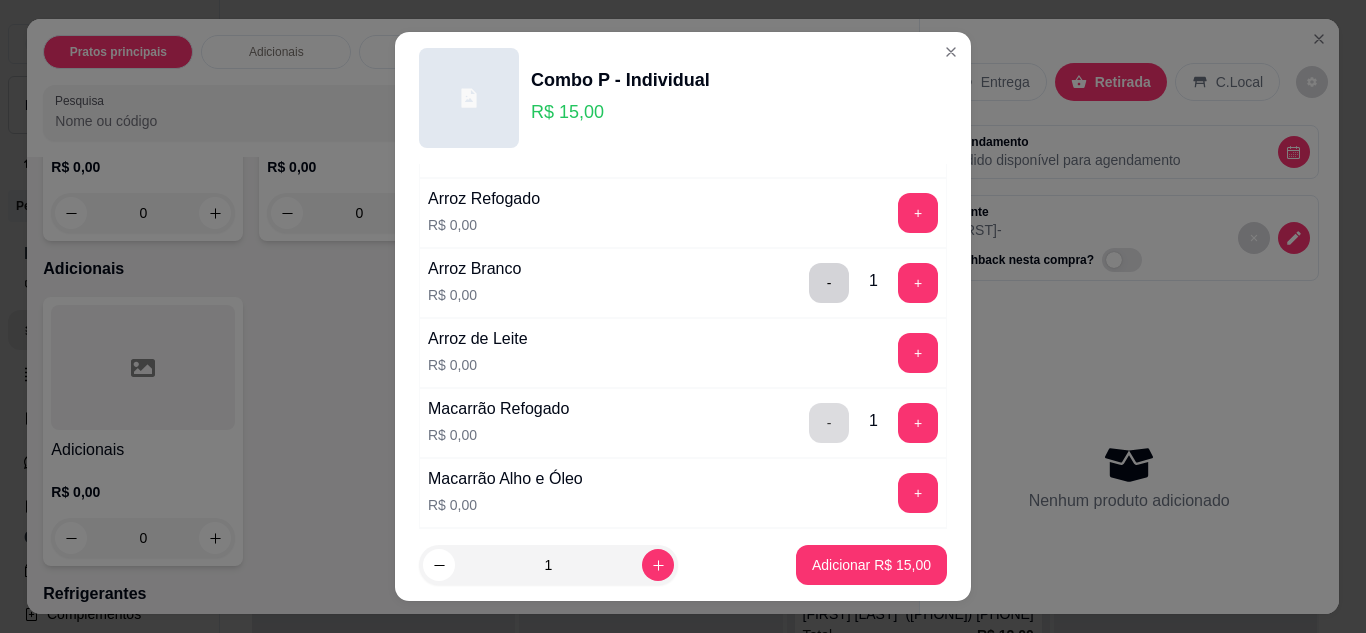 click on "-" at bounding box center (829, 423) 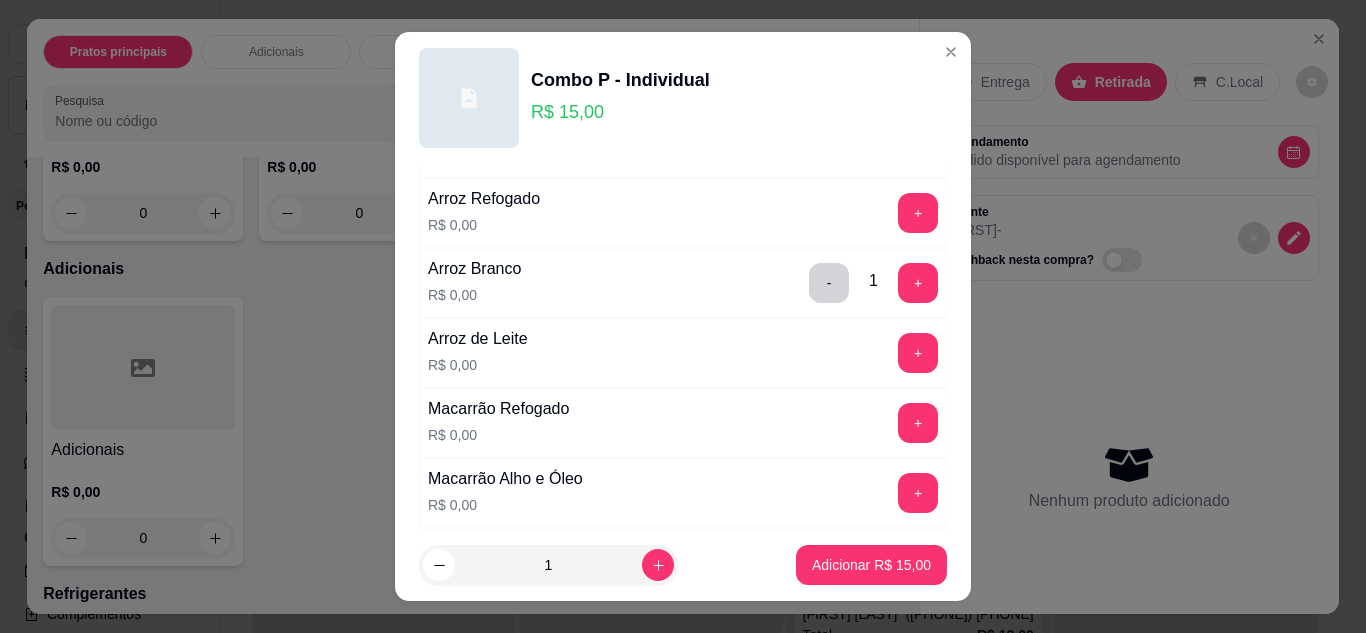 click on "-" at bounding box center (829, 283) 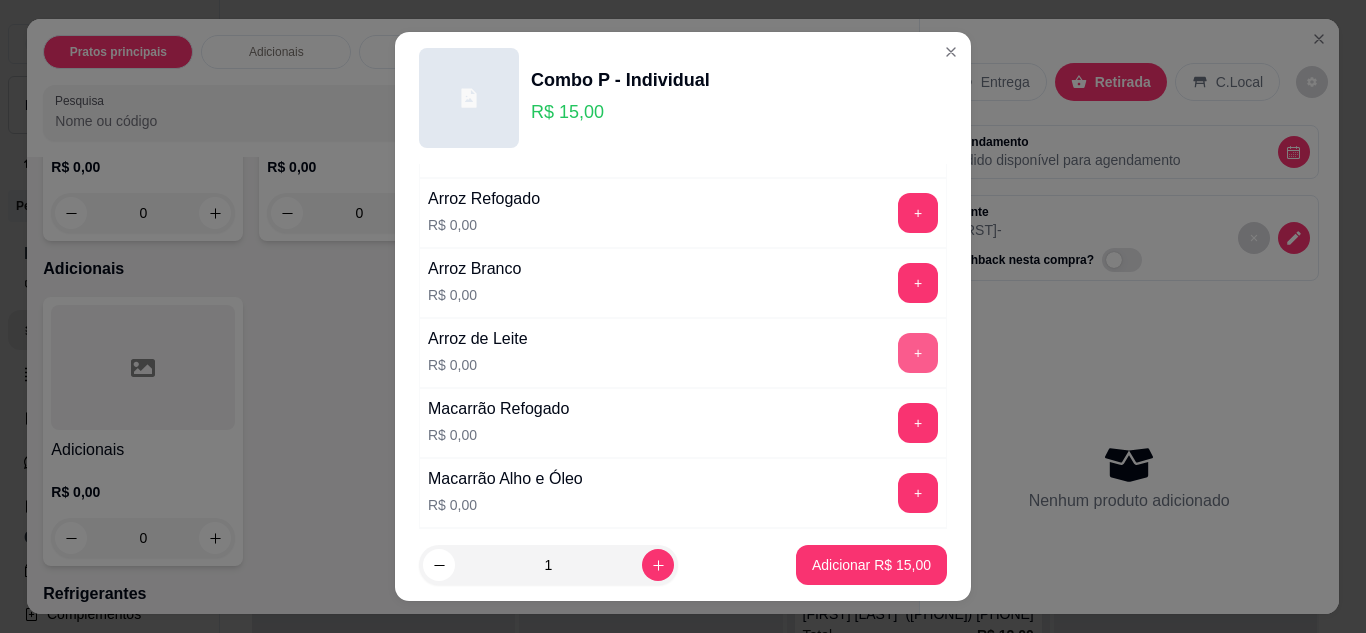 click on "+" at bounding box center (918, 353) 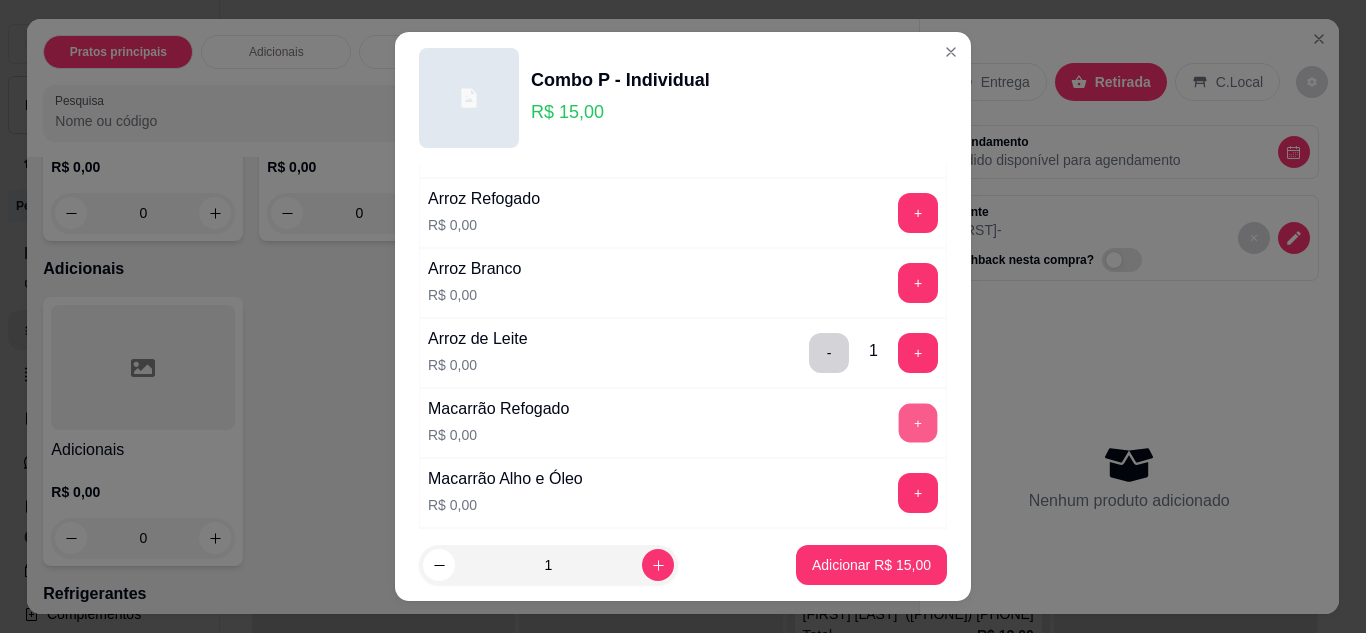 click on "+" at bounding box center [918, 422] 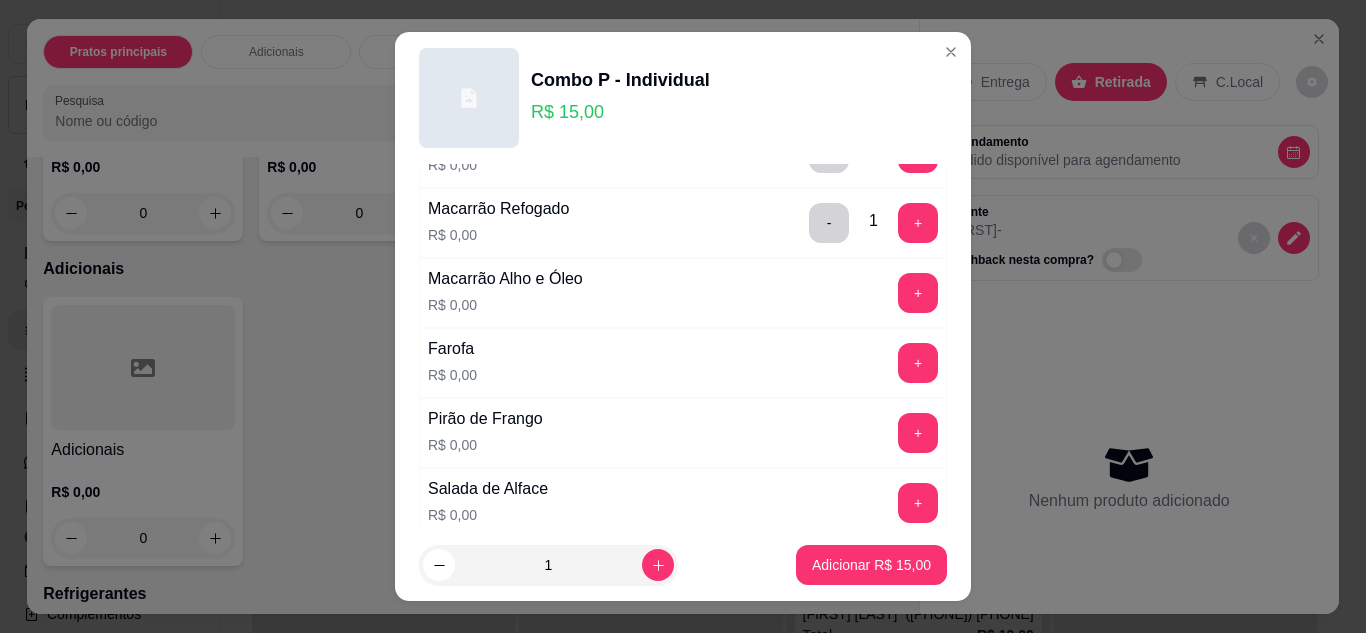 scroll, scrollTop: 500, scrollLeft: 0, axis: vertical 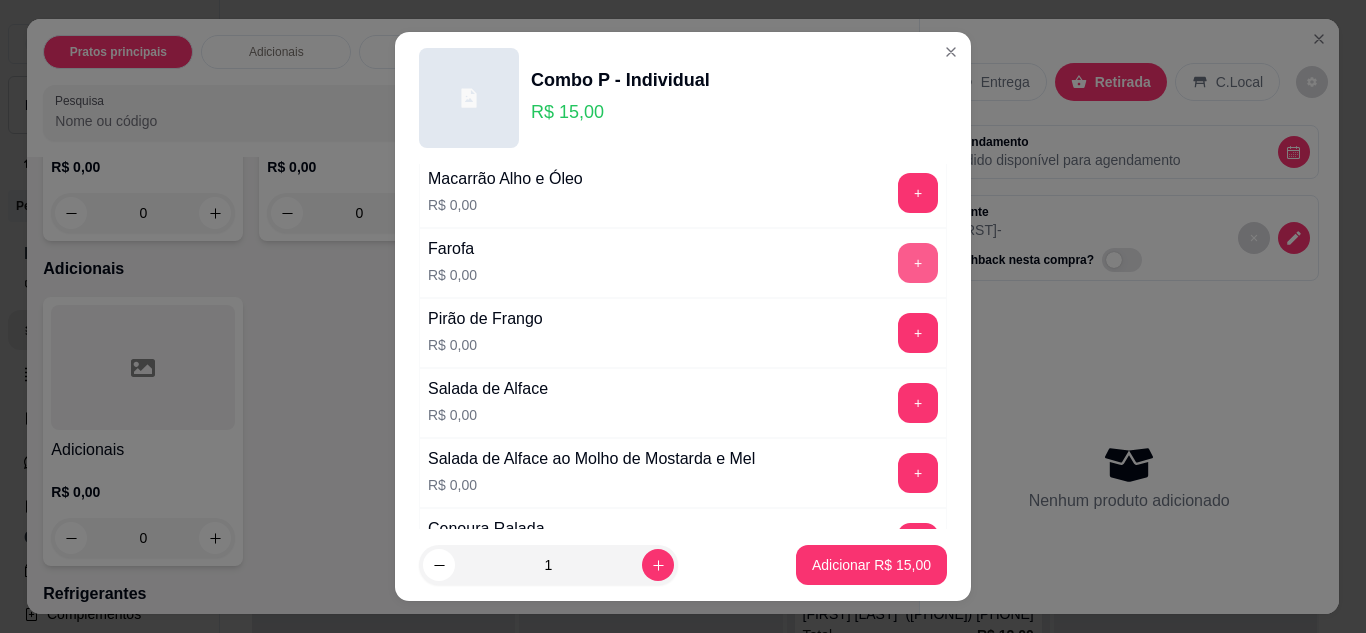 click on "+" at bounding box center (918, 263) 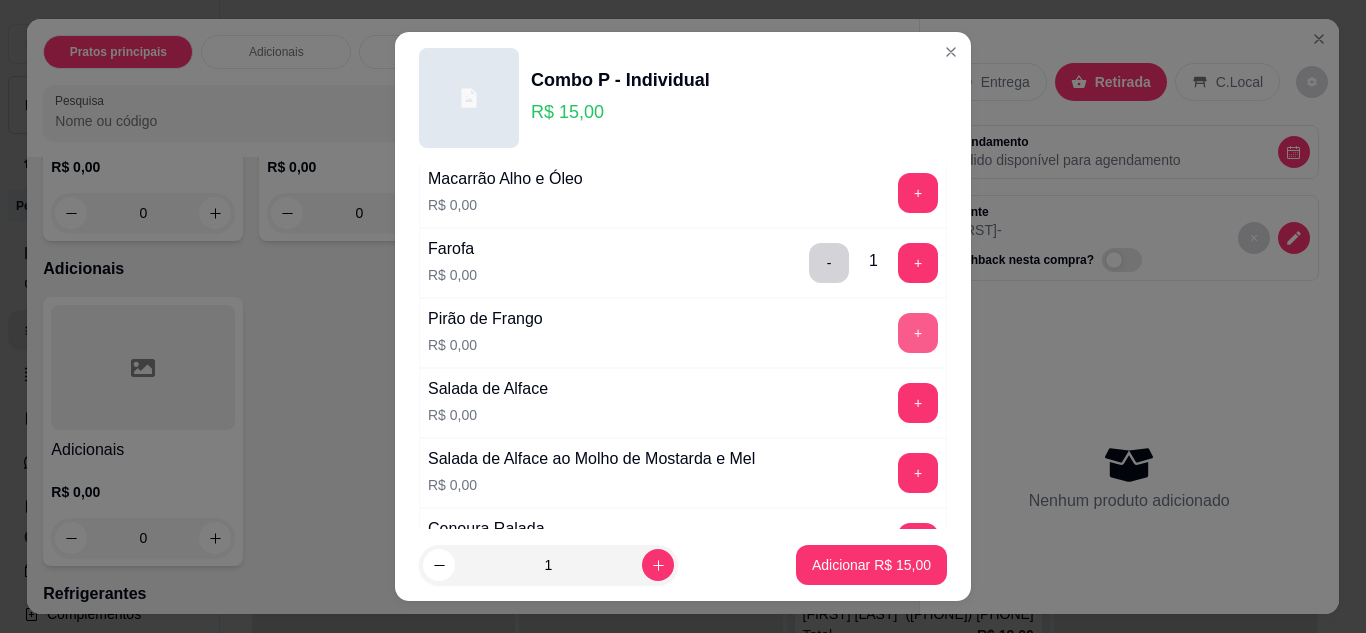 click on "+" at bounding box center [918, 333] 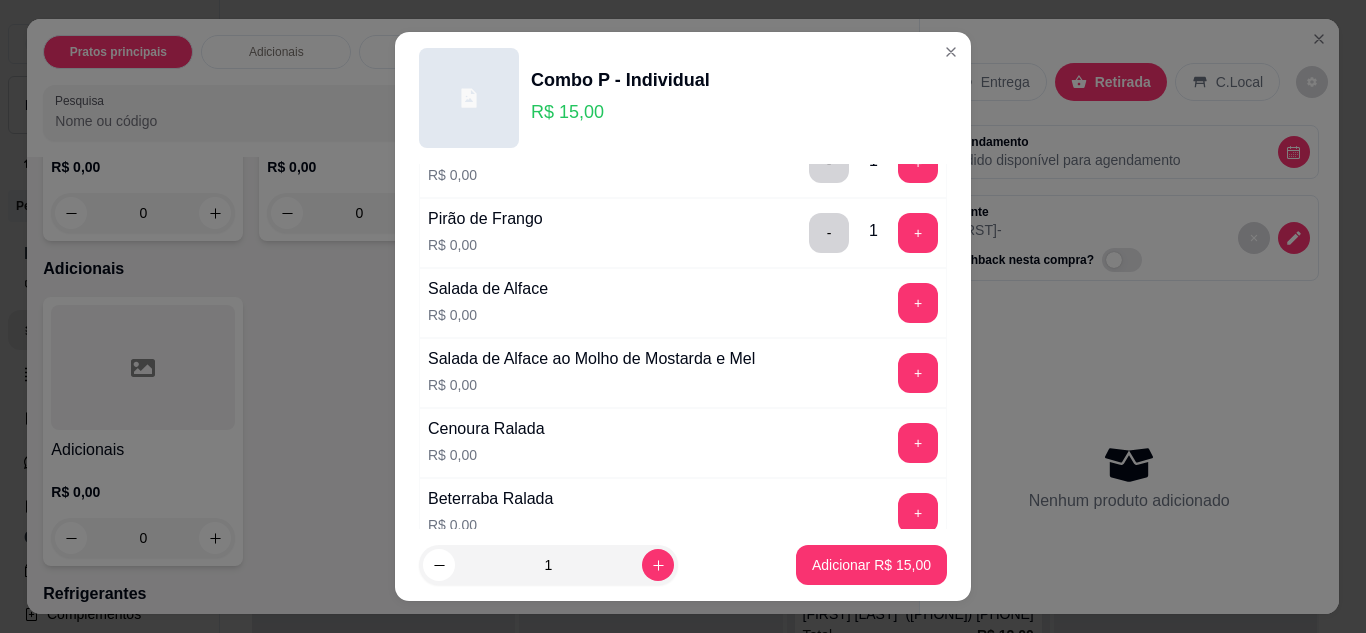 scroll, scrollTop: 700, scrollLeft: 0, axis: vertical 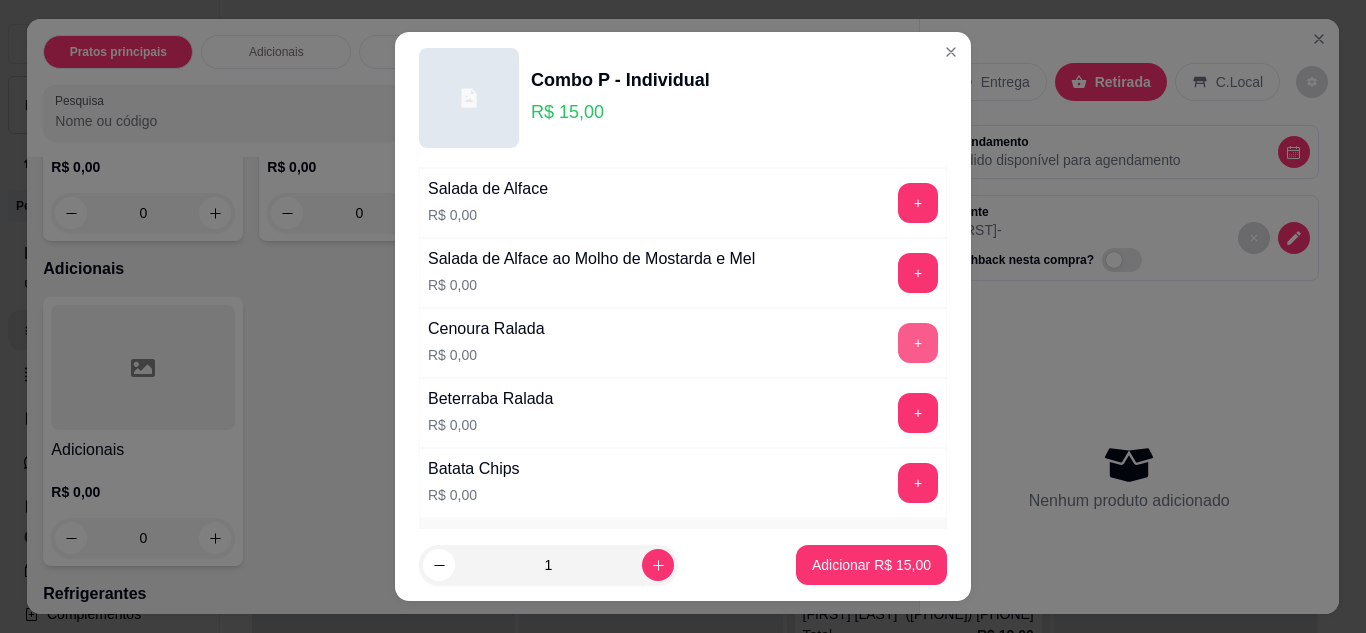 click on "+" at bounding box center [918, 343] 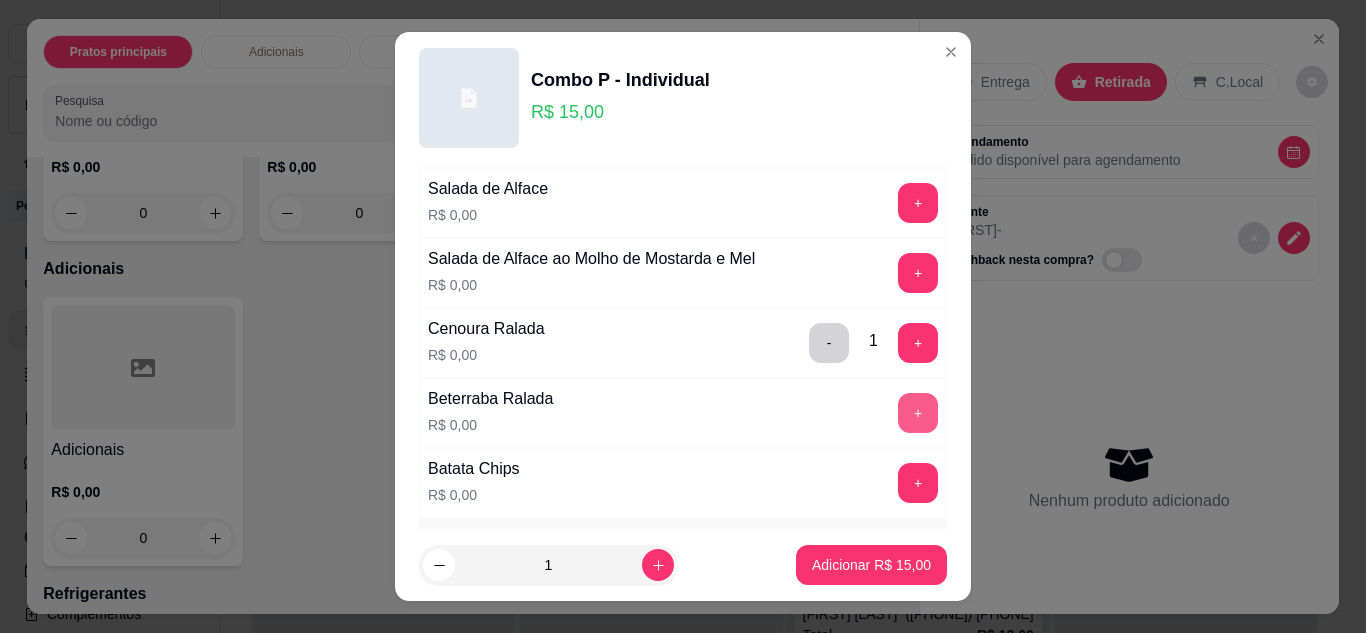 click on "+" at bounding box center [918, 413] 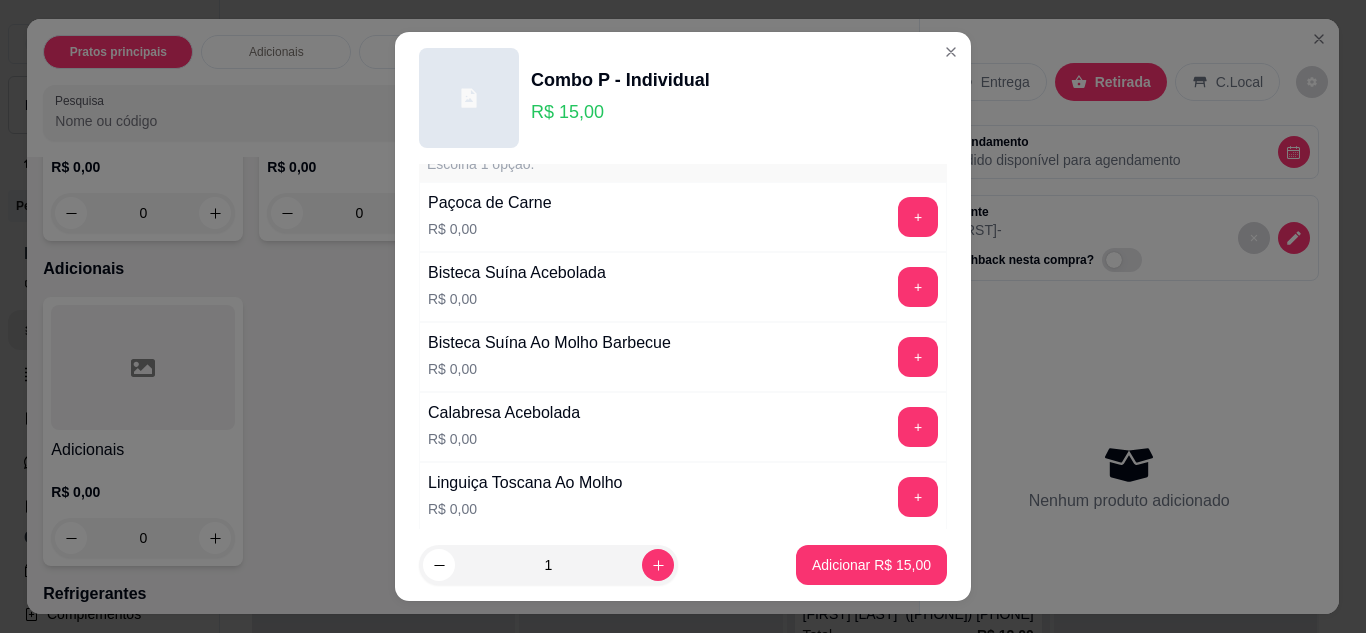 scroll, scrollTop: 1000, scrollLeft: 0, axis: vertical 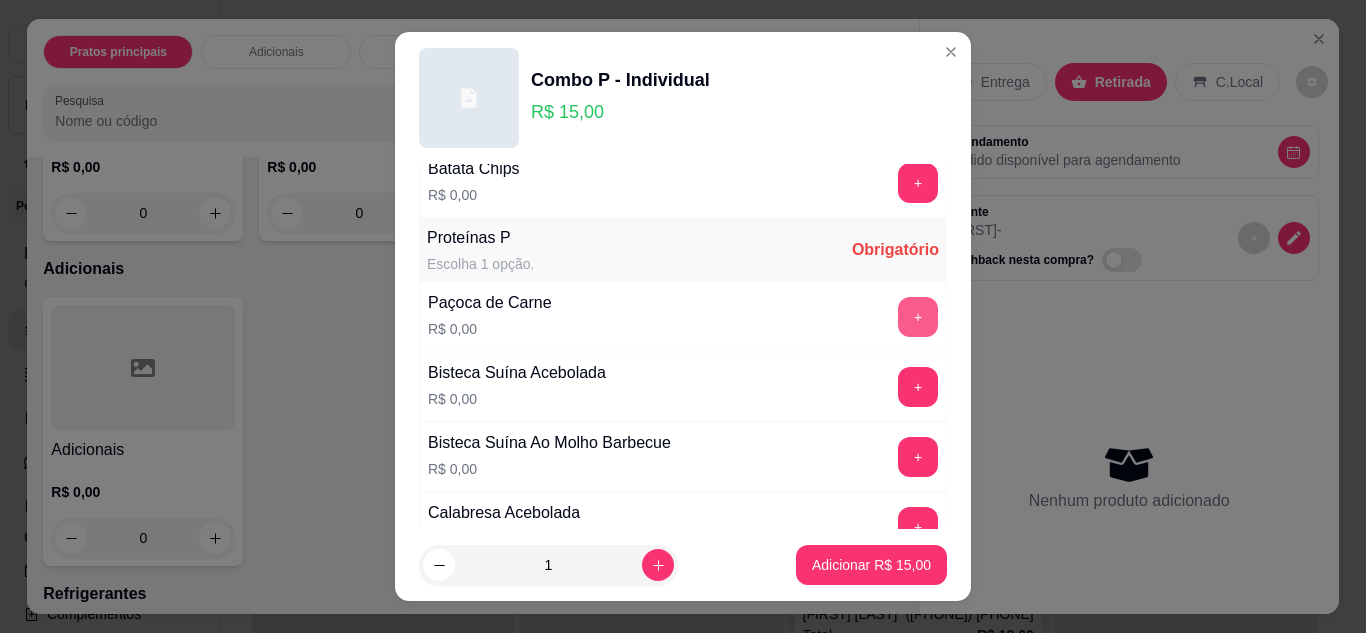 click on "+" at bounding box center (918, 317) 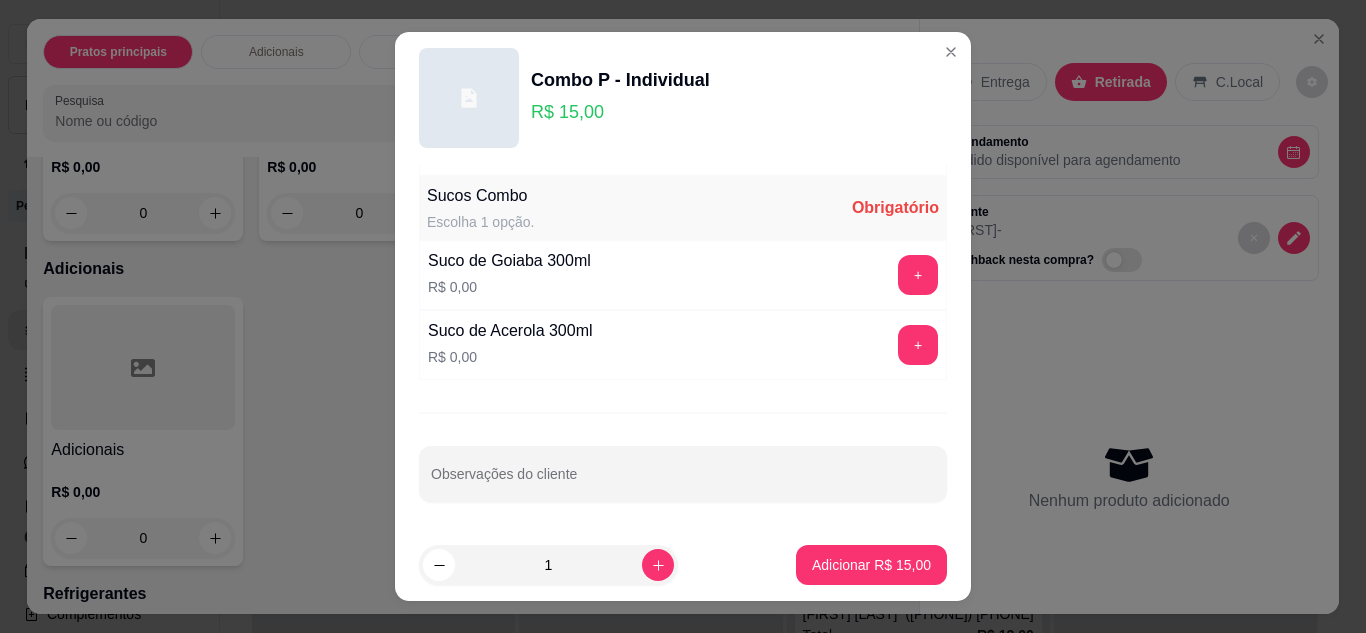 scroll, scrollTop: 1567, scrollLeft: 0, axis: vertical 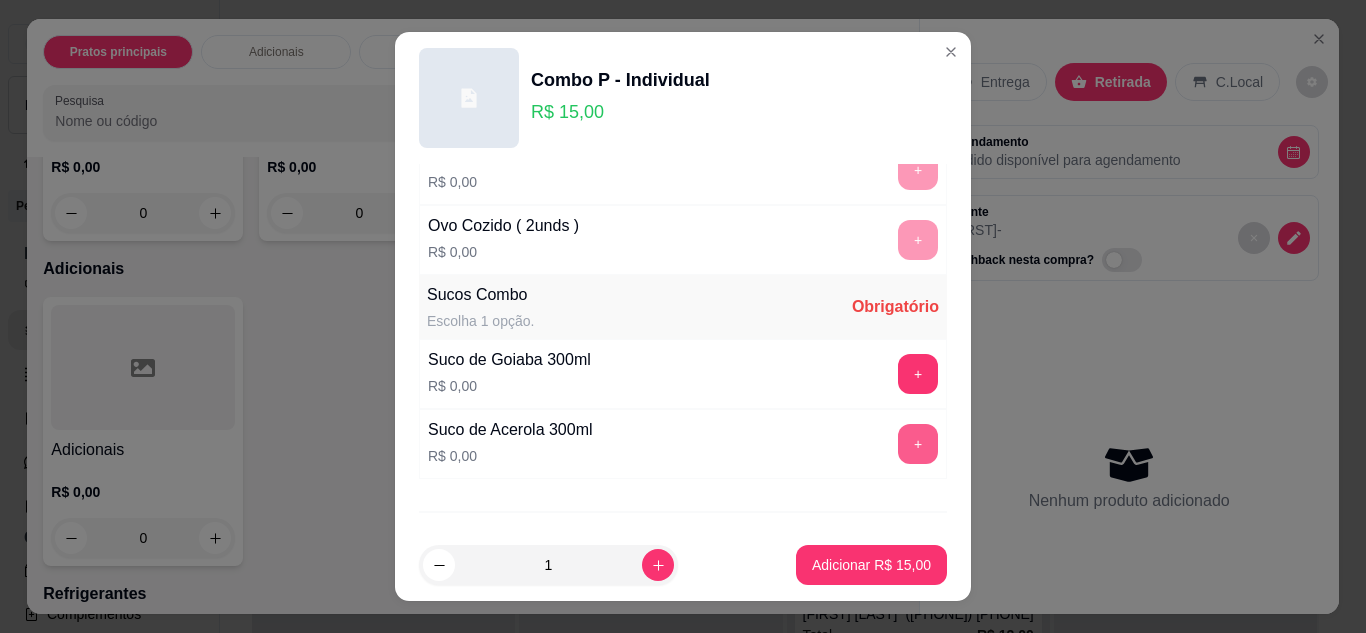 click on "+" at bounding box center [918, 444] 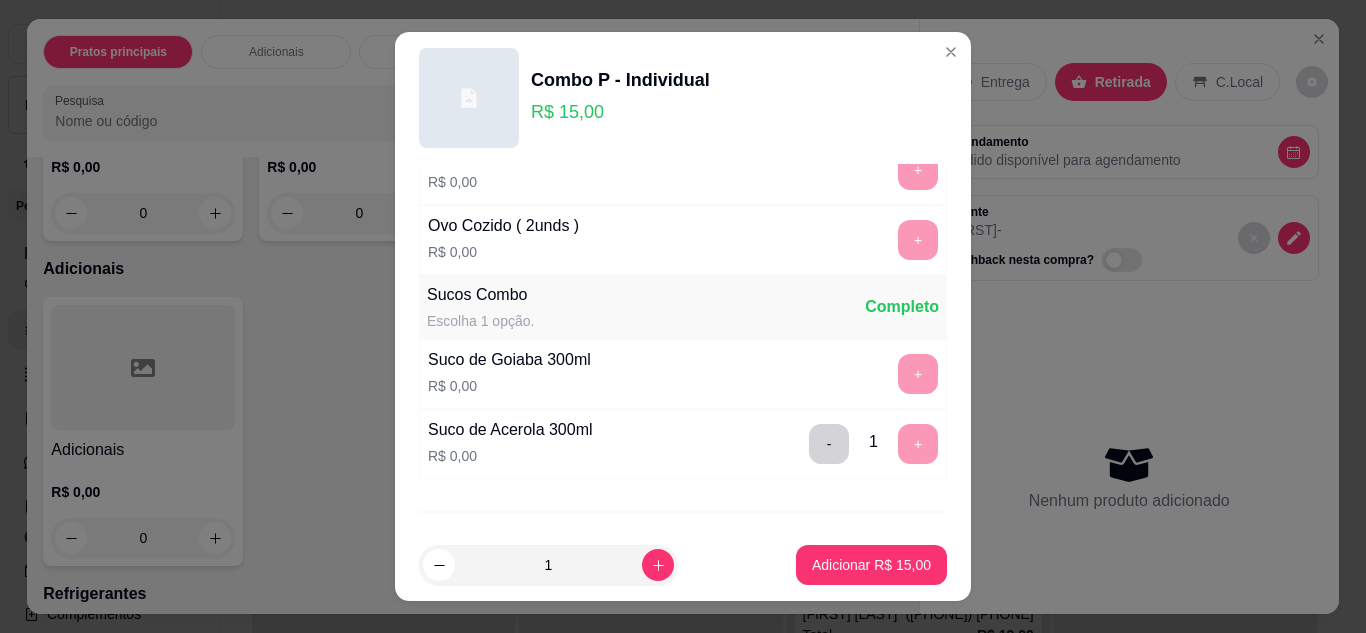 click on "-" at bounding box center (829, 444) 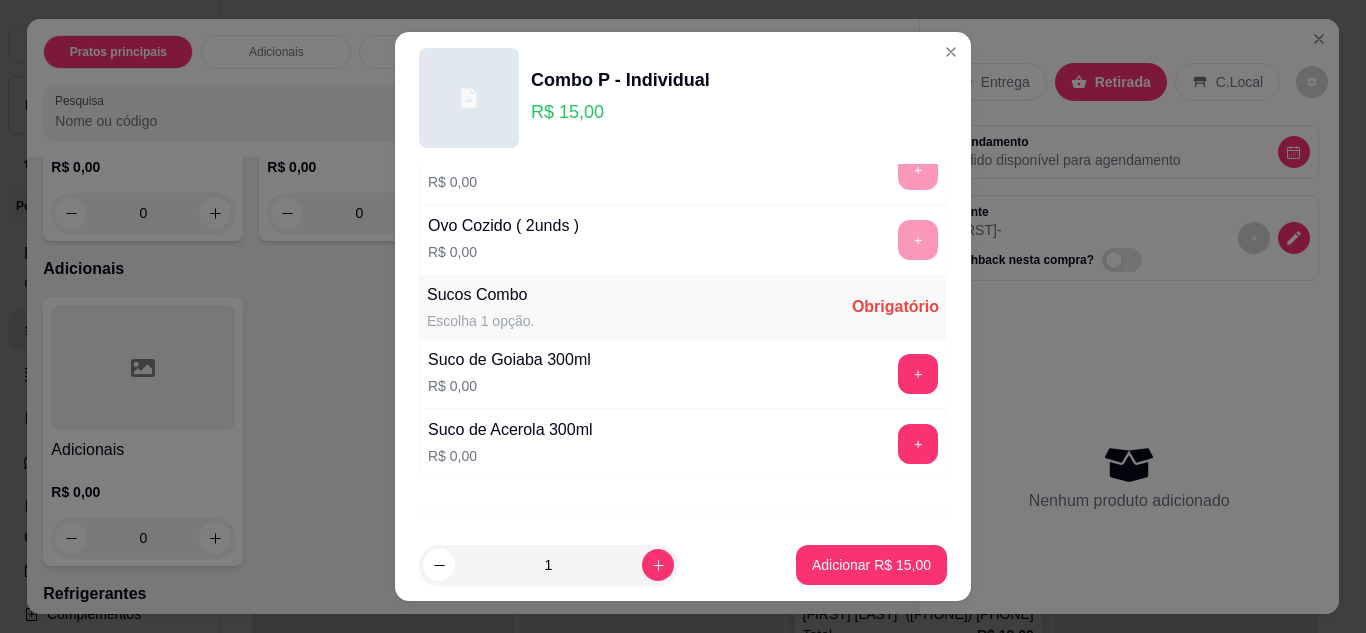 click on "+" at bounding box center [918, 374] 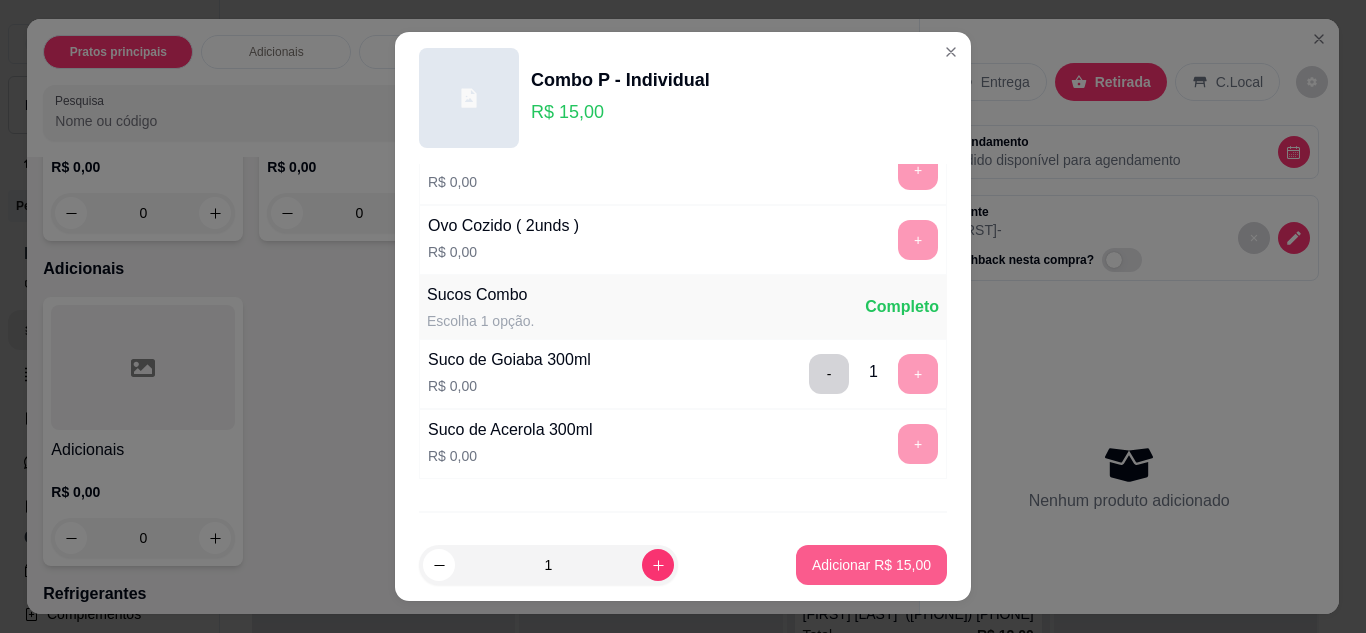 click on "Adicionar   R$ 15,00" at bounding box center [871, 565] 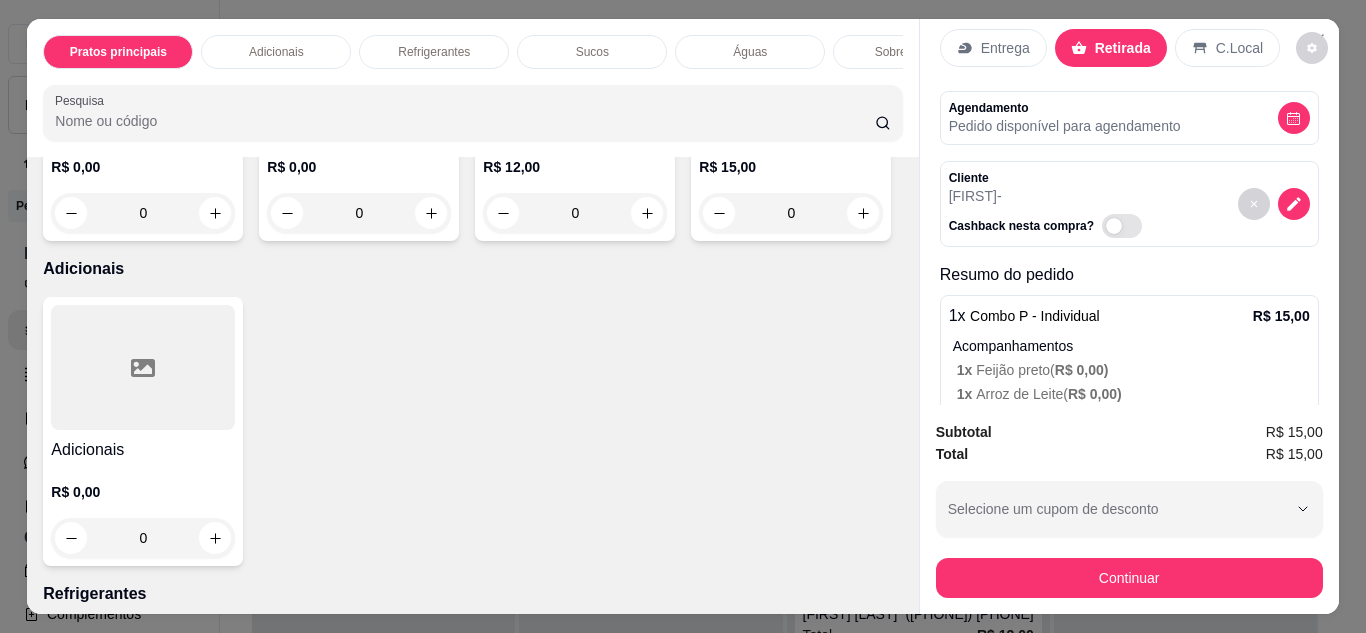 scroll, scrollTop: 0, scrollLeft: 0, axis: both 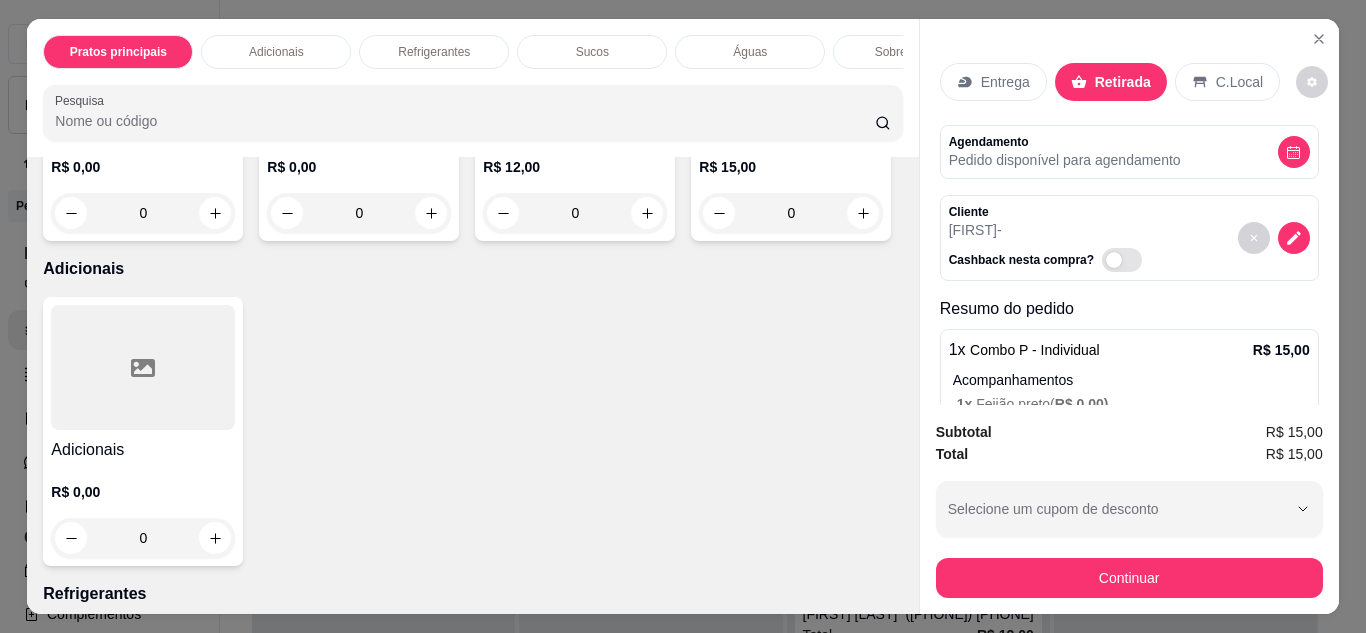 click on "C.Local" at bounding box center [1227, 82] 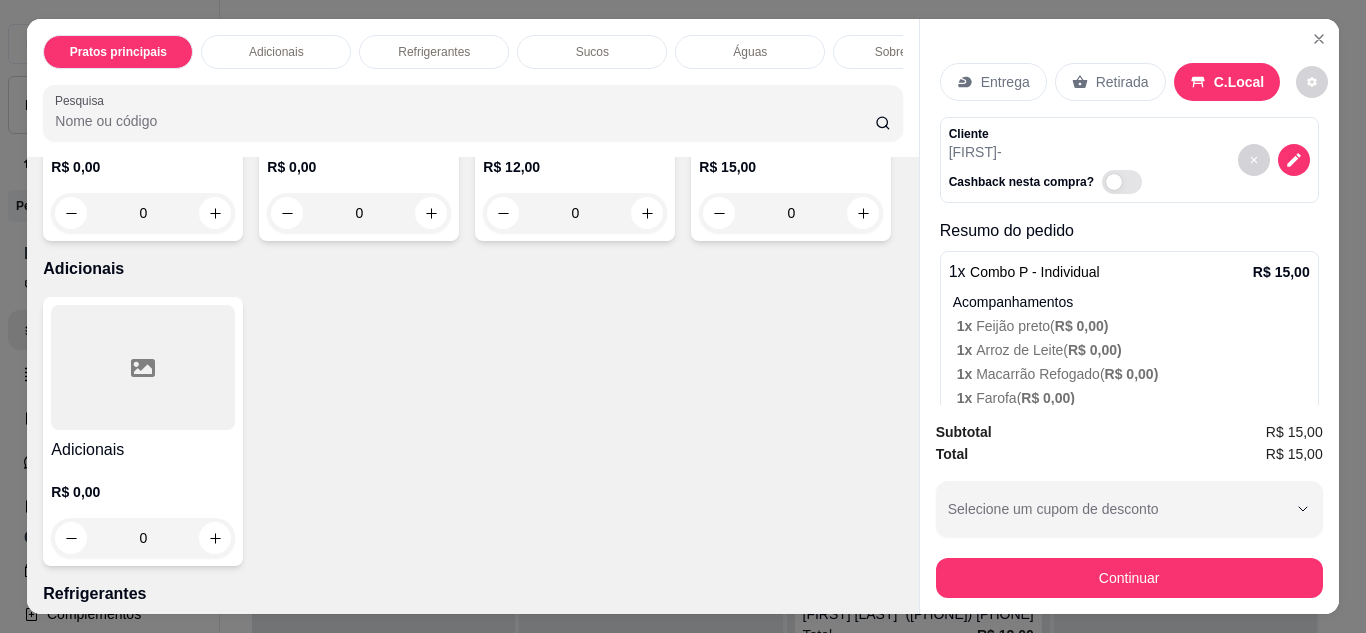 scroll, scrollTop: 256, scrollLeft: 0, axis: vertical 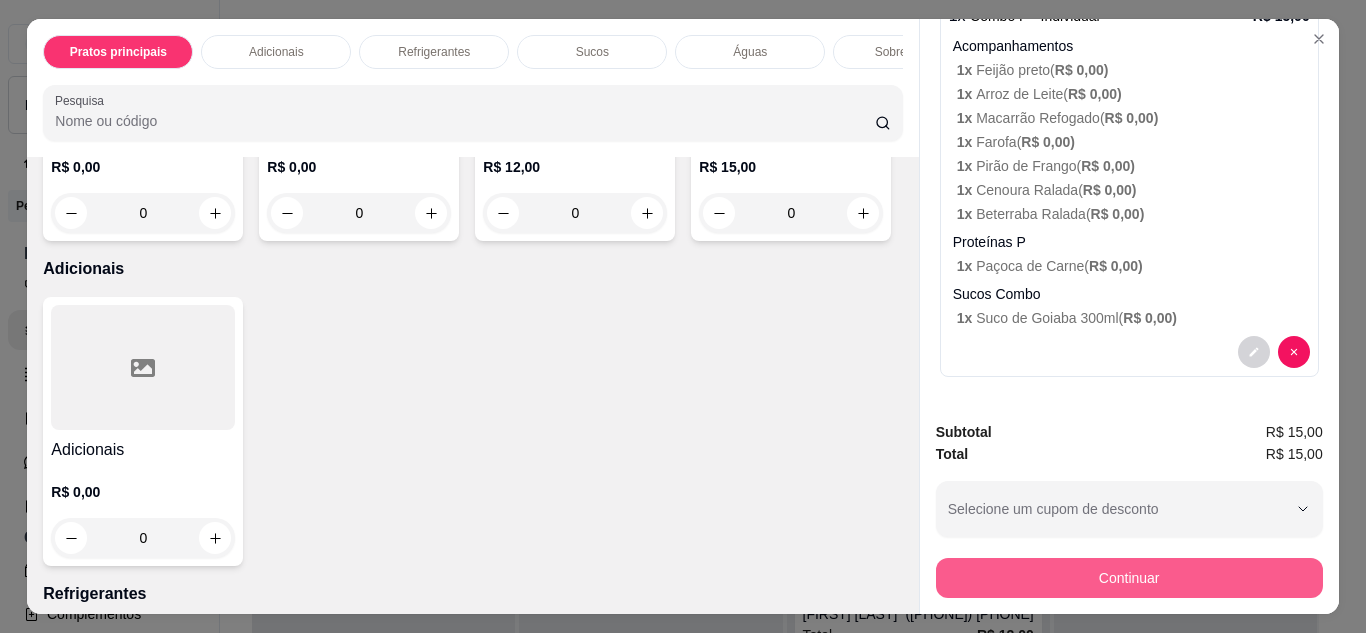 click on "Continuar" at bounding box center [1129, 578] 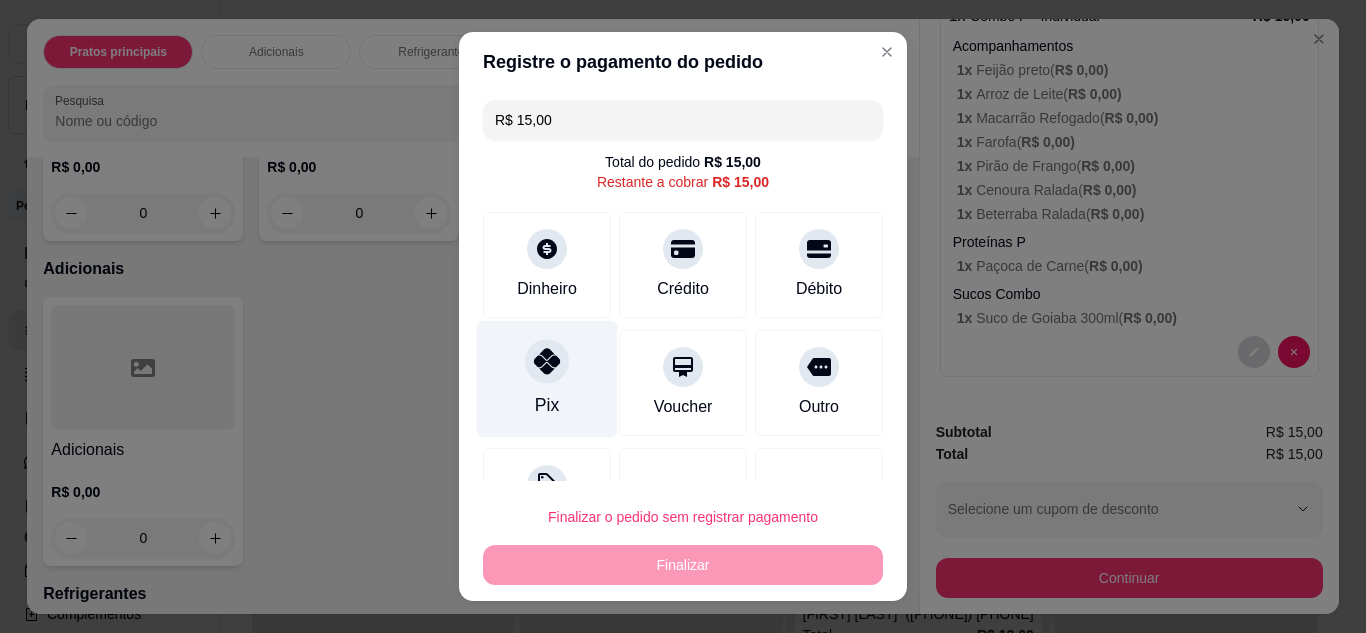 click on "Pix" at bounding box center [547, 378] 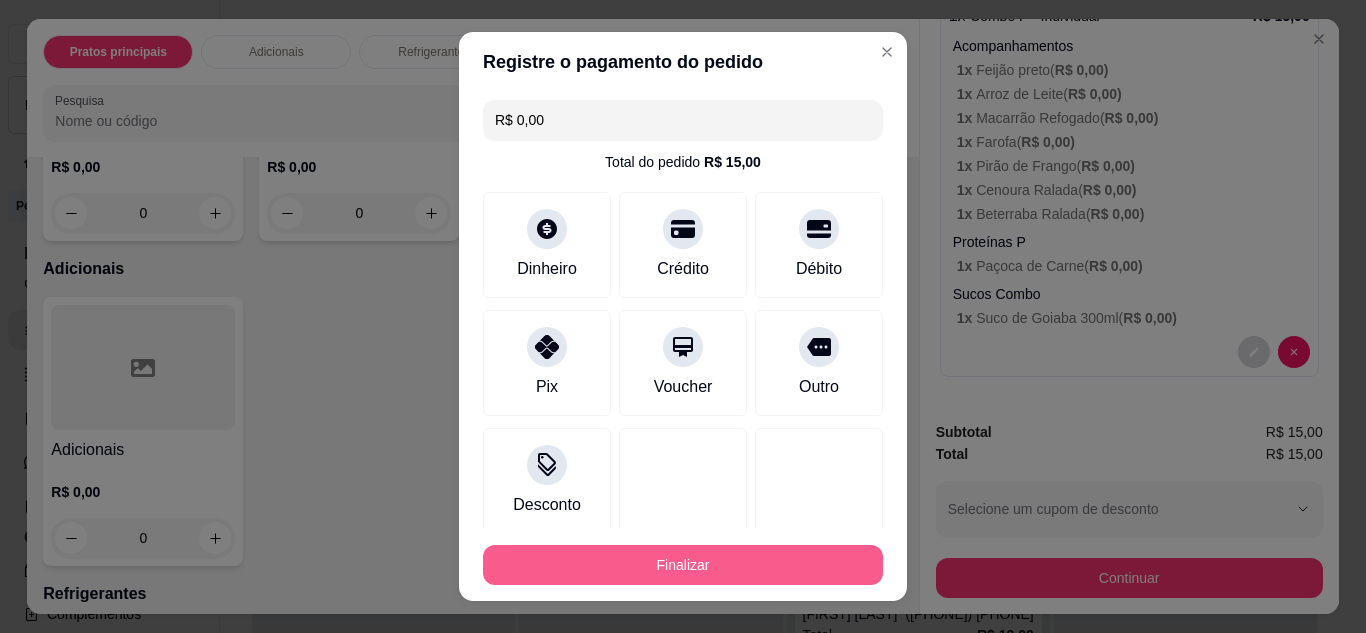 click on "Finalizar" at bounding box center (683, 565) 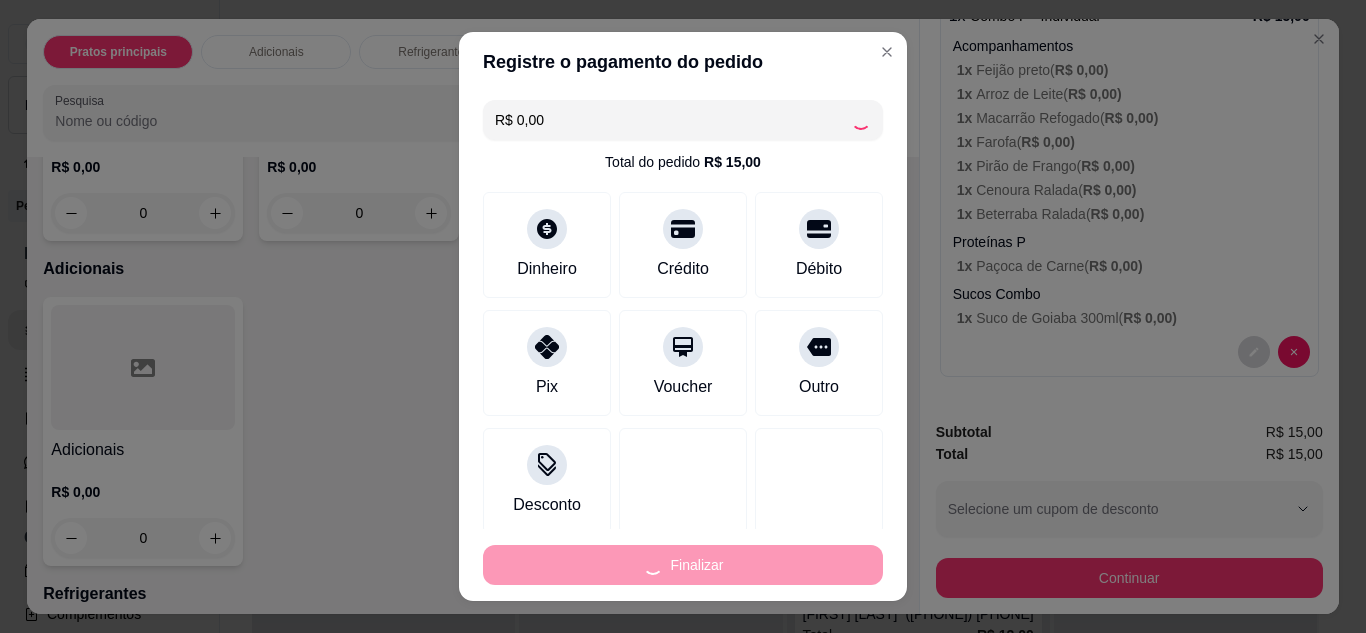 type on "-R$ 15,00" 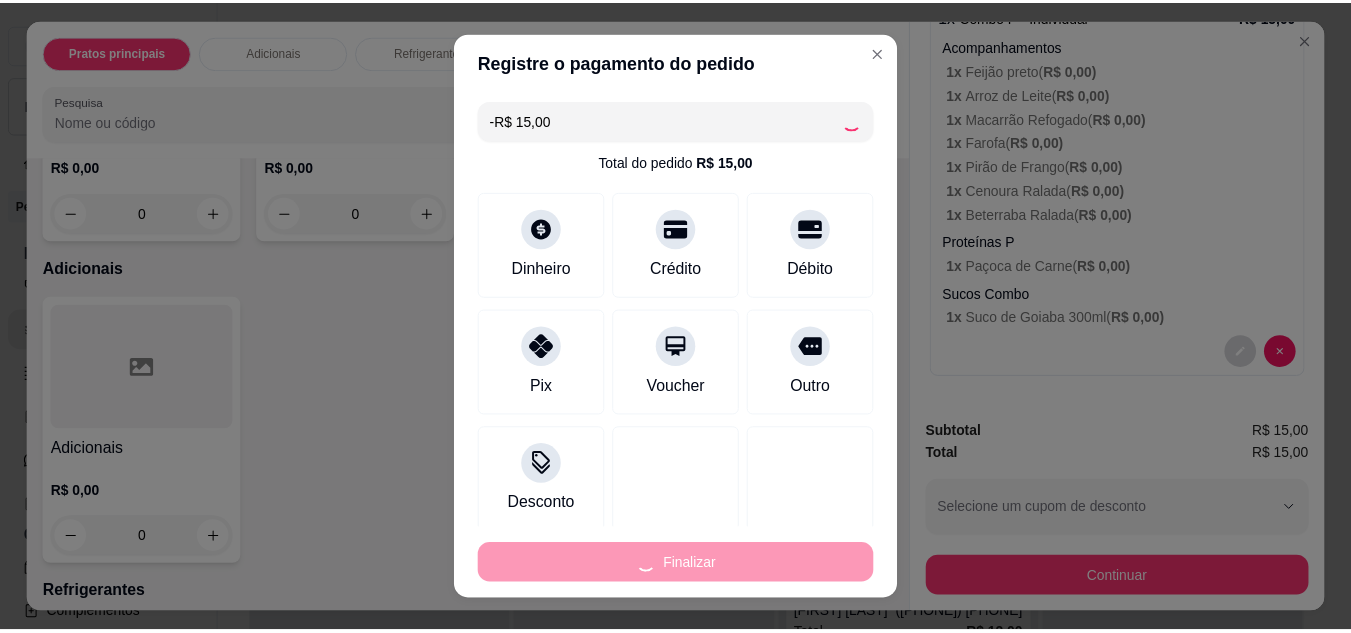 scroll, scrollTop: 0, scrollLeft: 0, axis: both 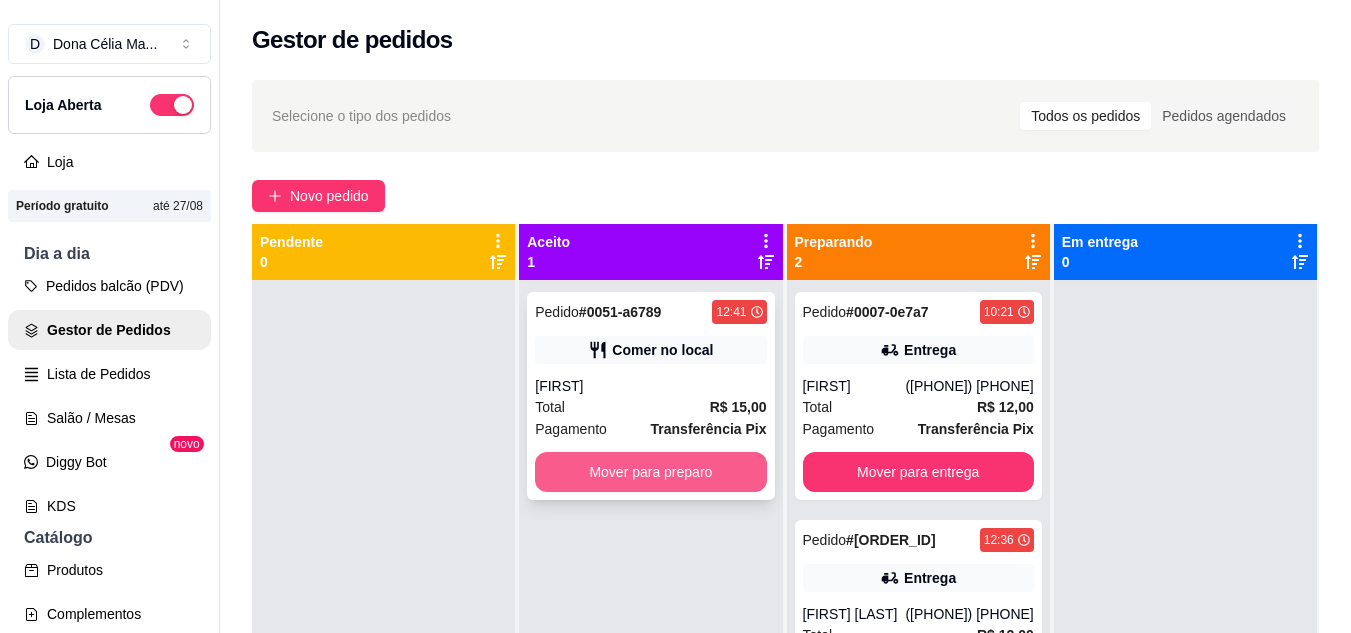 click on "Mover para preparo" at bounding box center (650, 472) 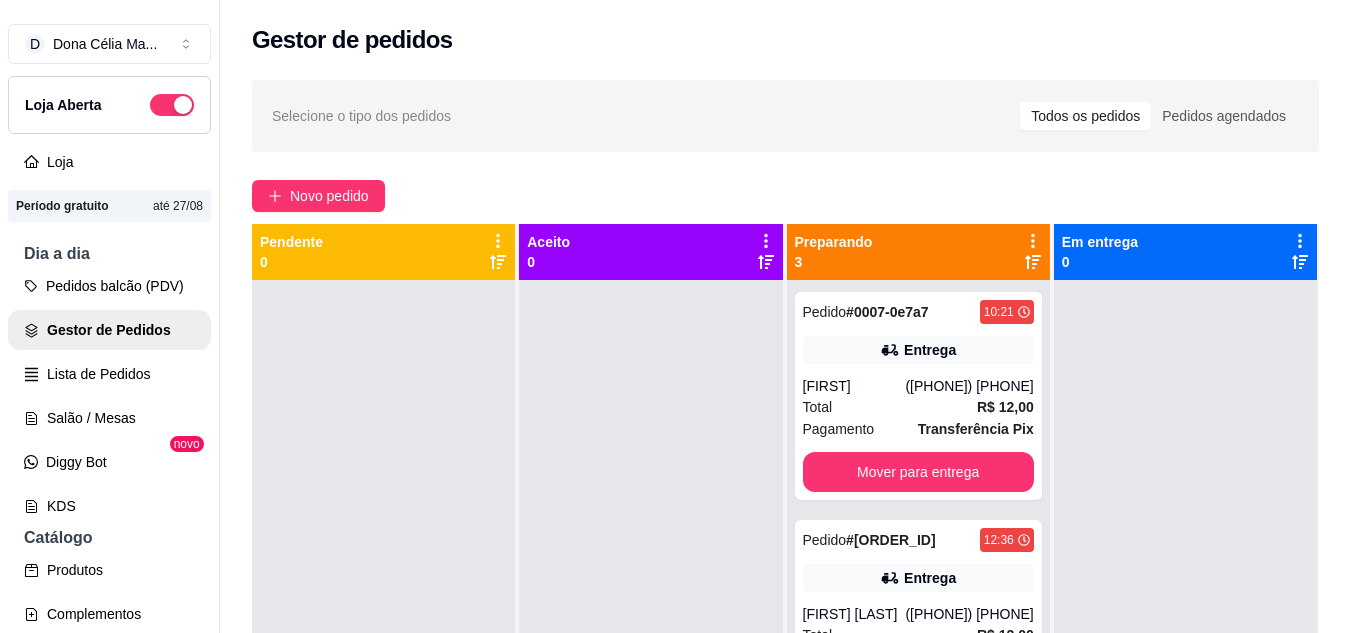 scroll, scrollTop: 56, scrollLeft: 0, axis: vertical 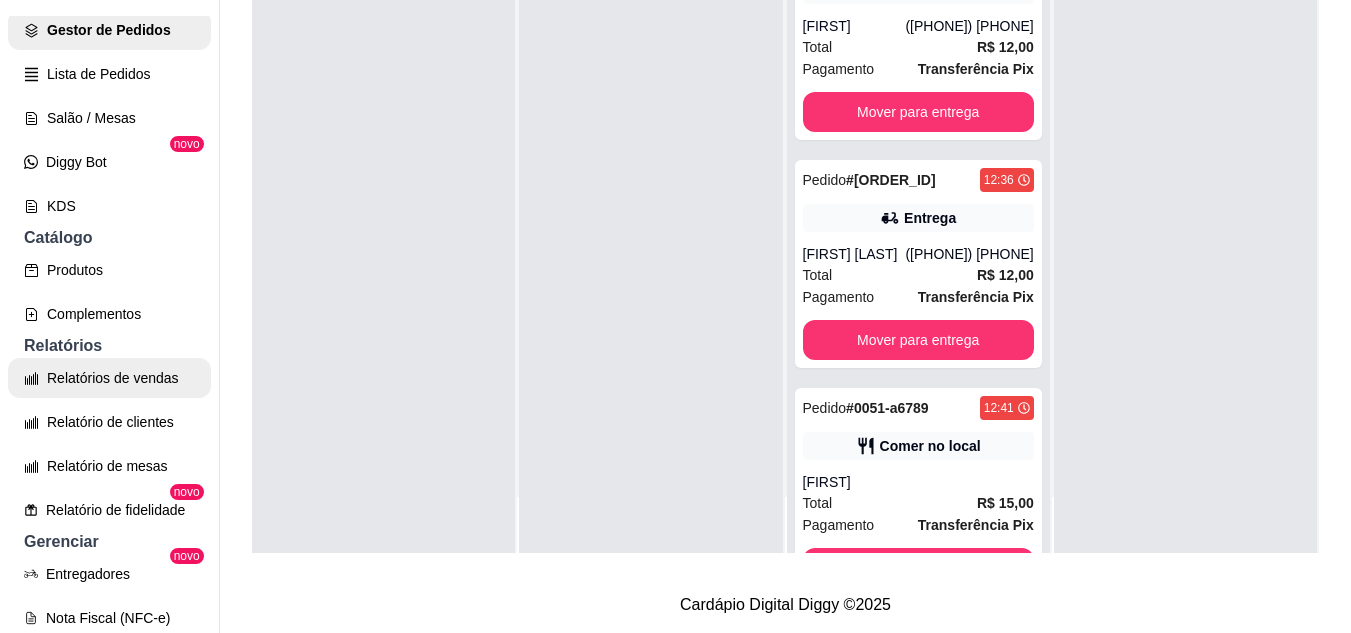 click on "Relatórios de vendas" at bounding box center [109, 378] 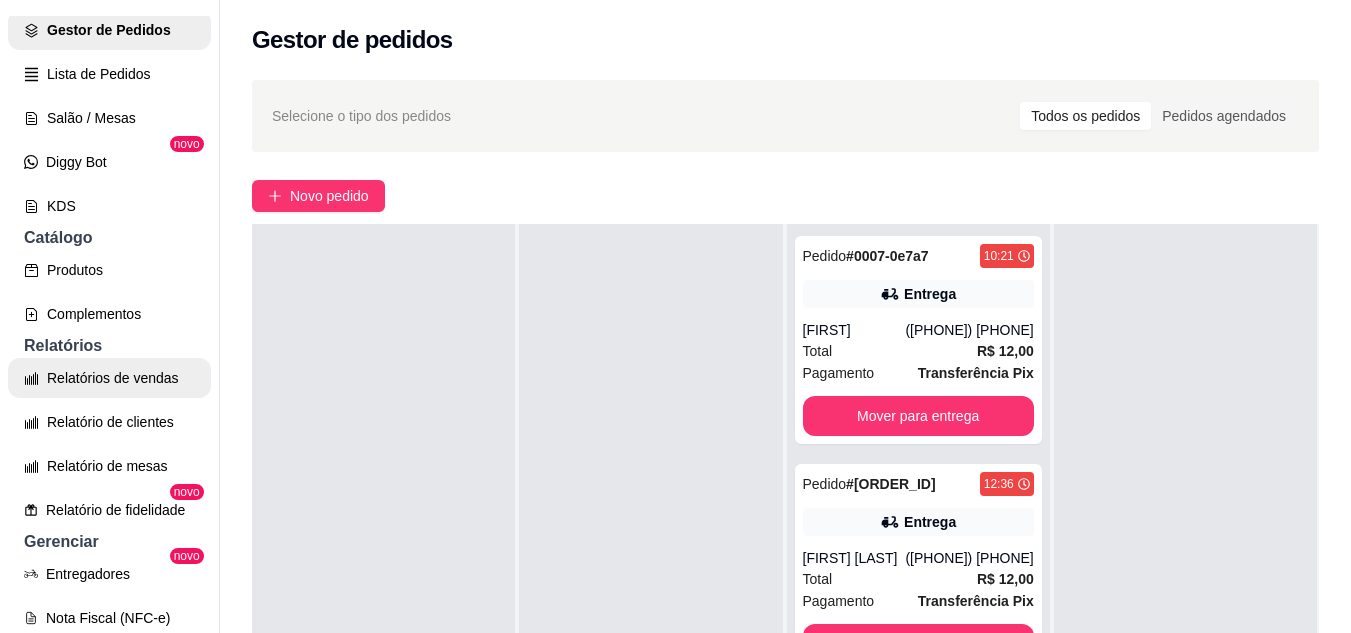 select on "ALL" 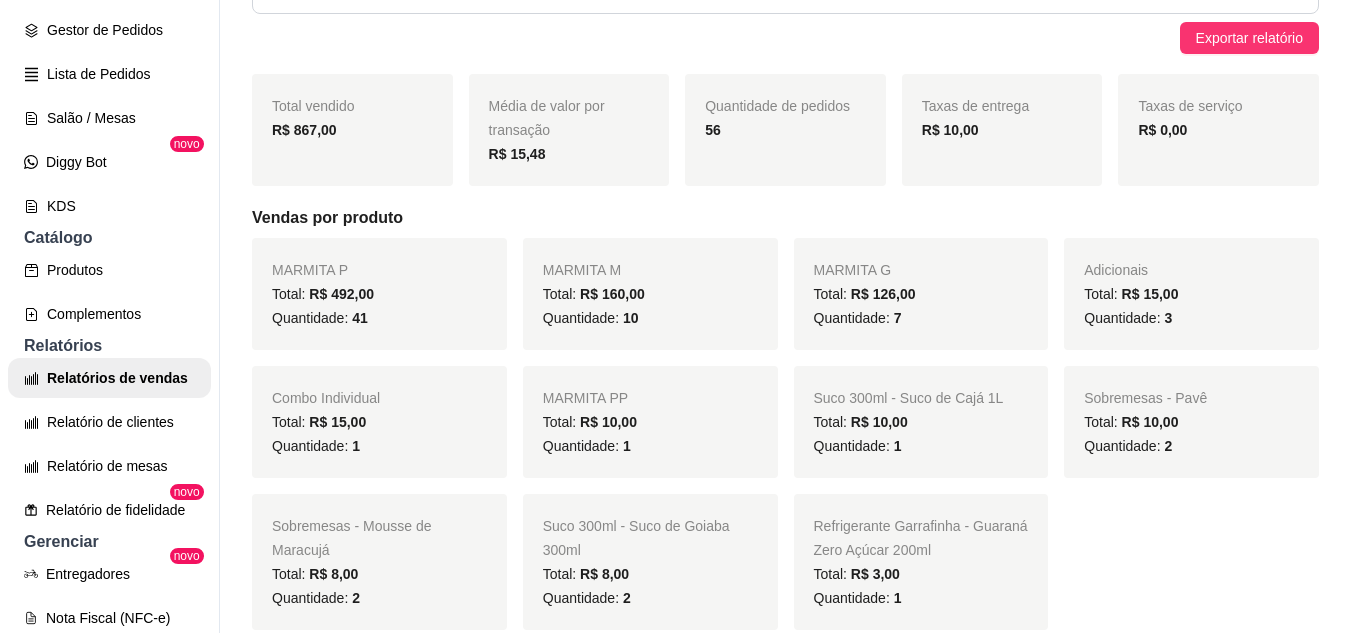 scroll, scrollTop: 300, scrollLeft: 0, axis: vertical 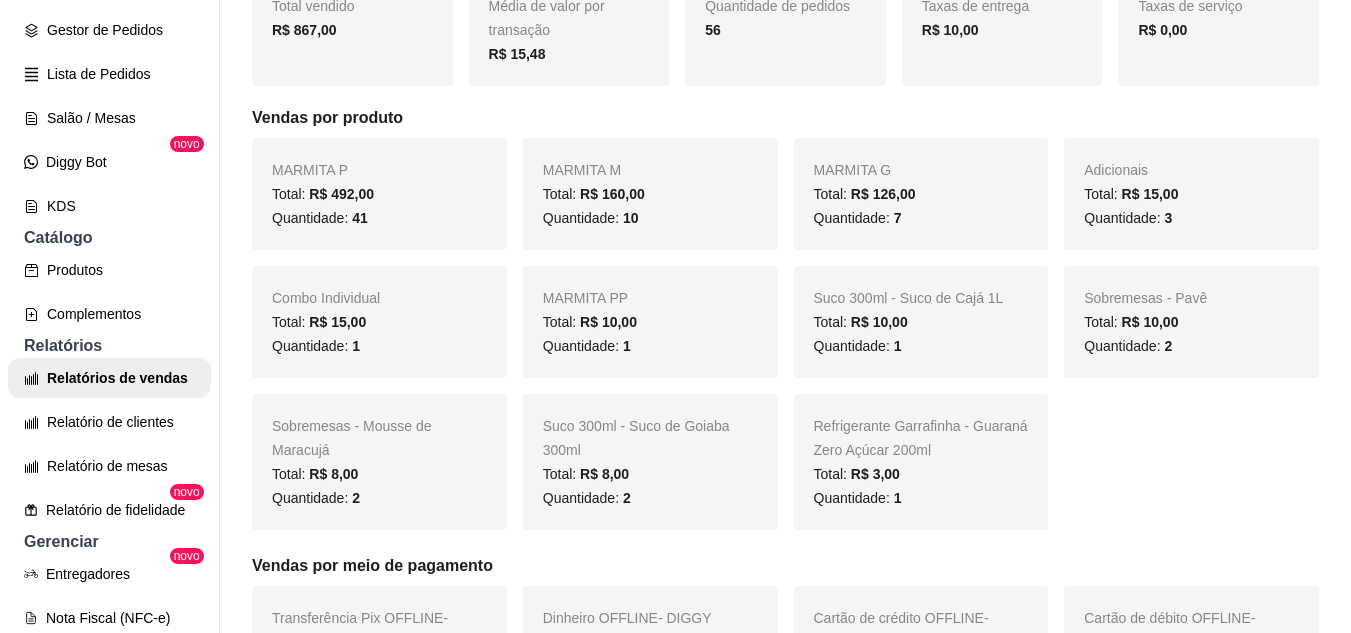 click on "Quantidade:   1" at bounding box center (587, 346) 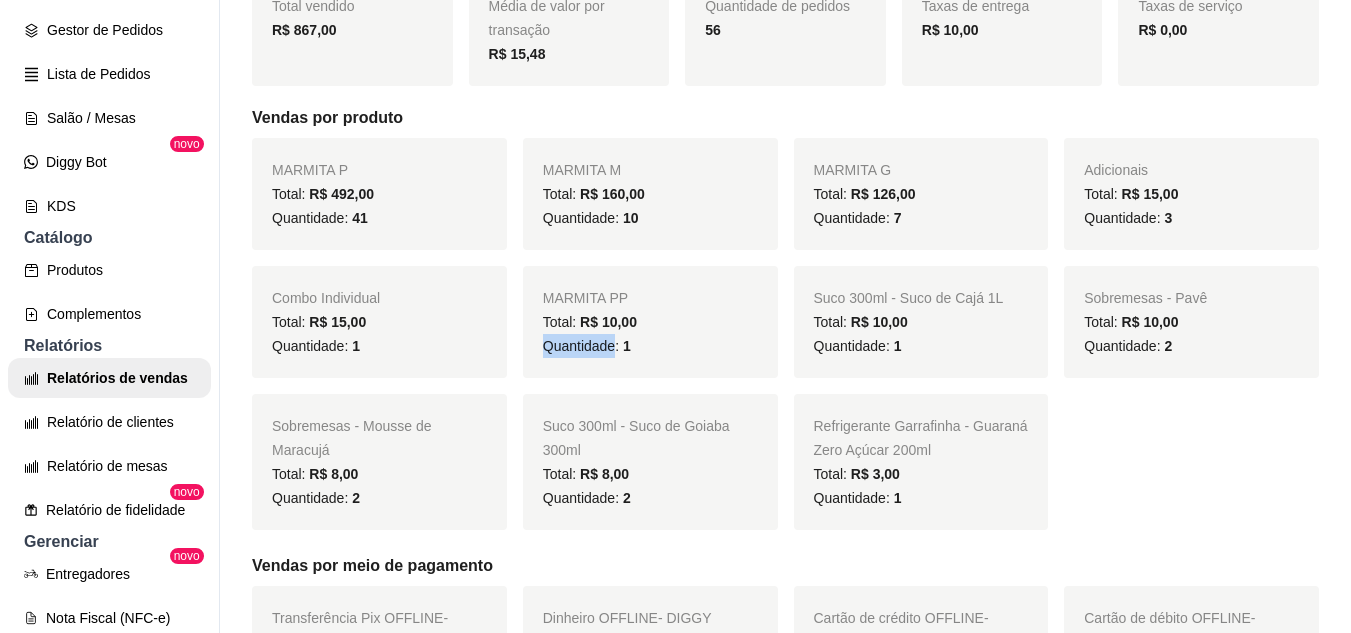 click on "Quantidade:   1" at bounding box center [587, 346] 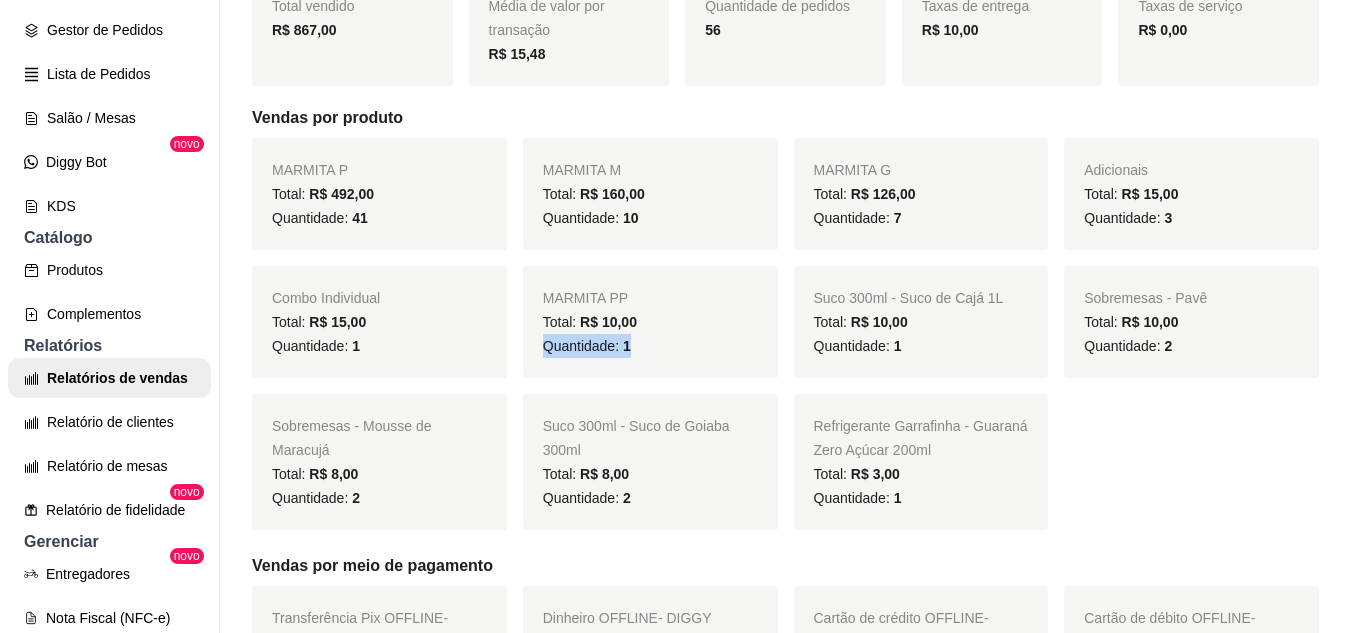 click on "Quantidade:   1" at bounding box center (587, 346) 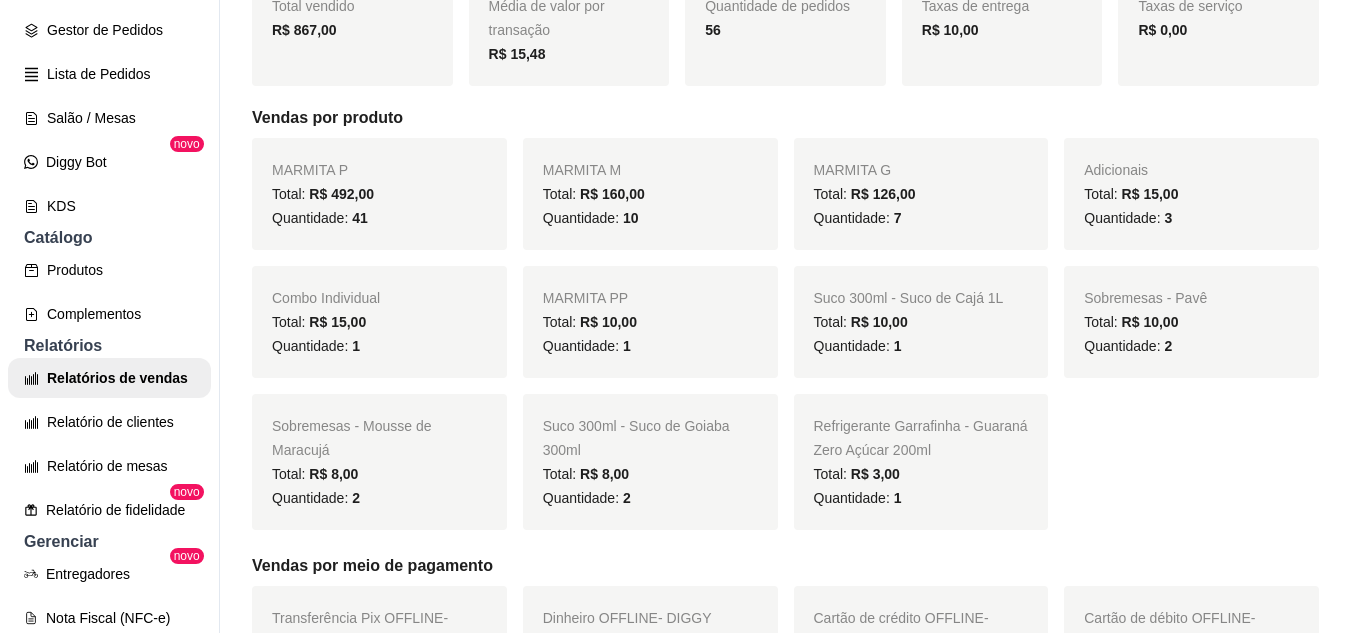 click on "R$ 10,00" at bounding box center (608, 322) 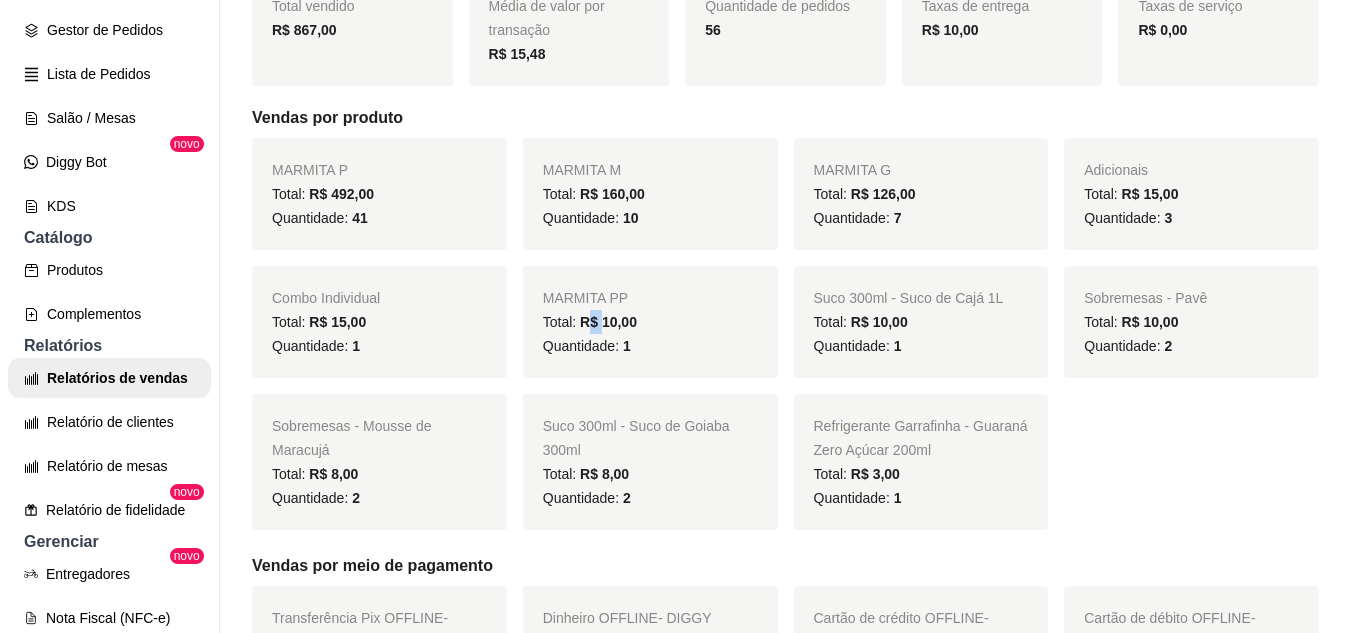 click on "R$ 10,00" at bounding box center (608, 322) 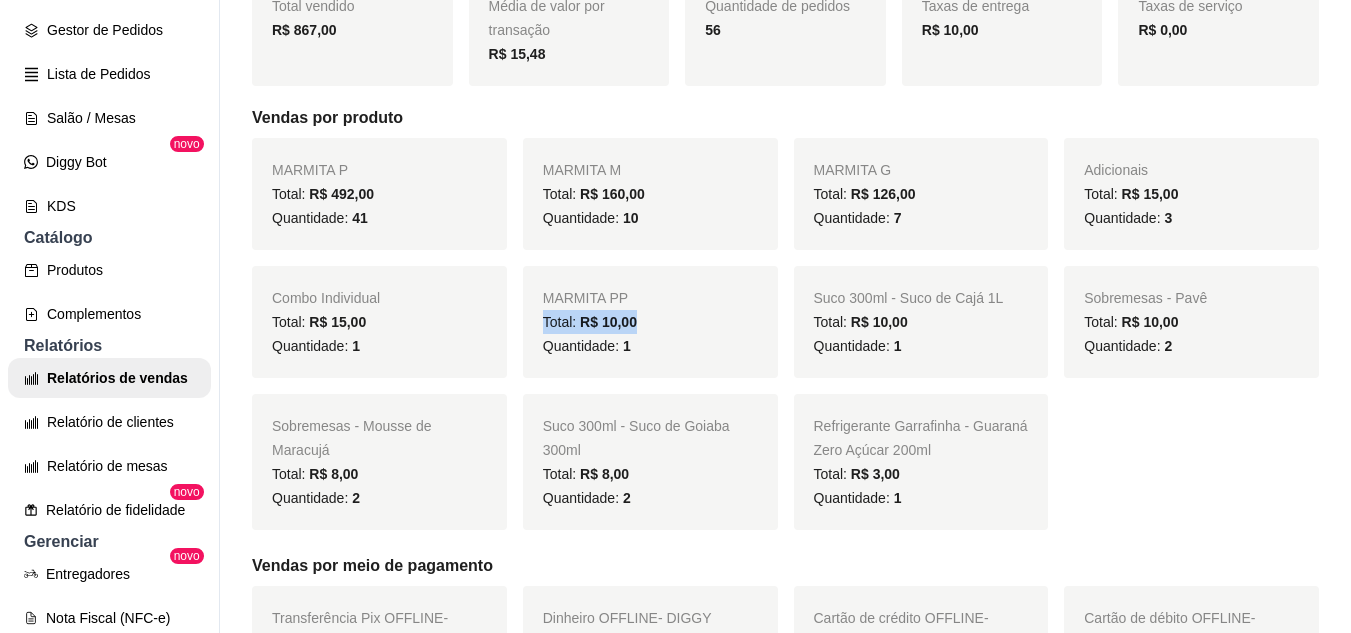 click on "R$ 10,00" at bounding box center [608, 322] 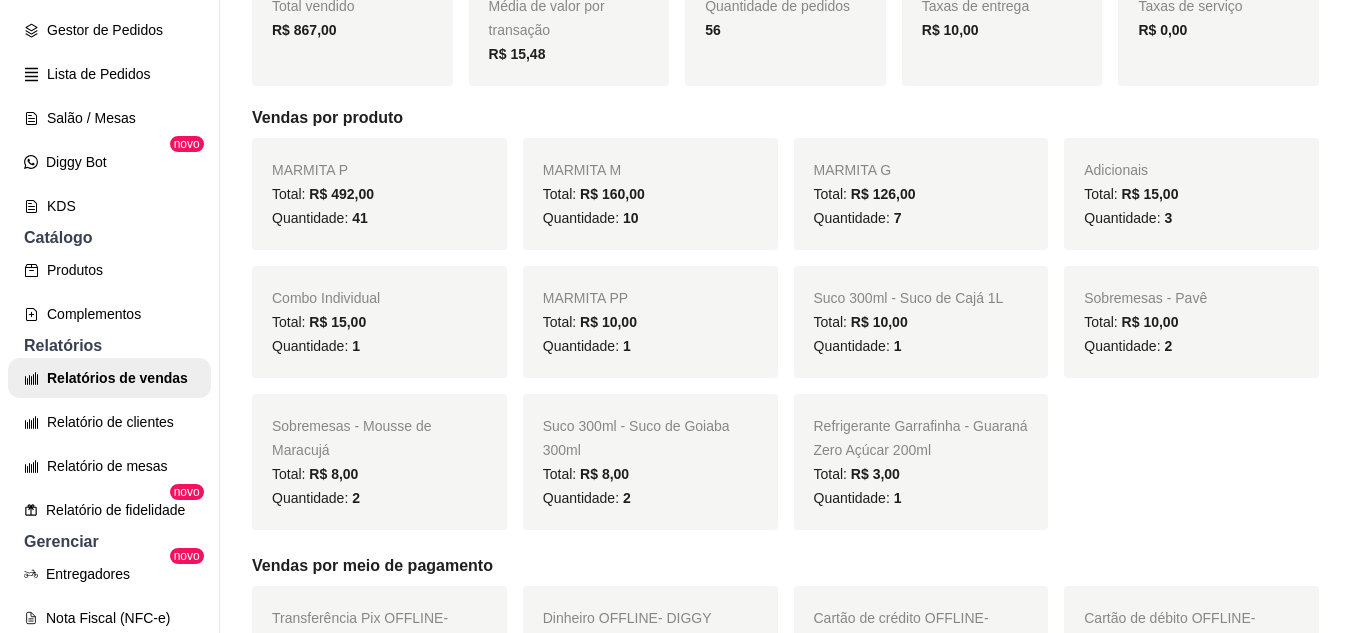 click on "MARMITA M Total:   R$ 160,00 Quantidade:   10" at bounding box center (650, 194) 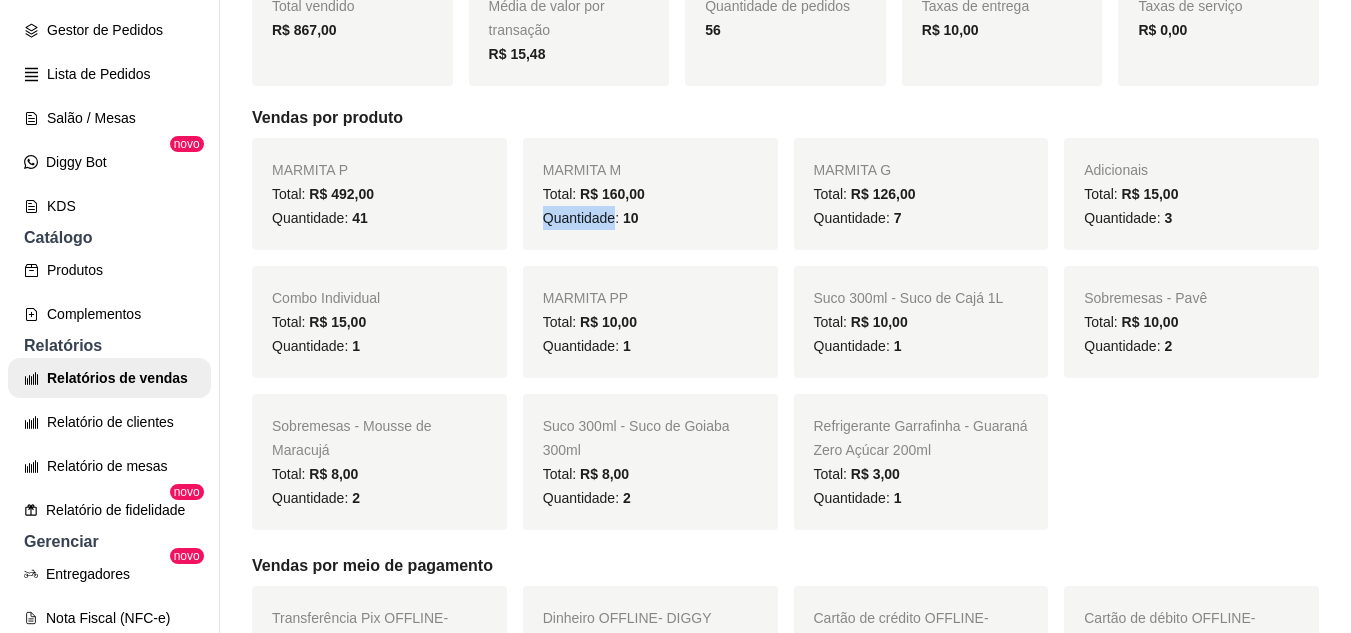 click on "MARMITA M Total:   R$ 160,00 Quantidade:   10" at bounding box center [650, 194] 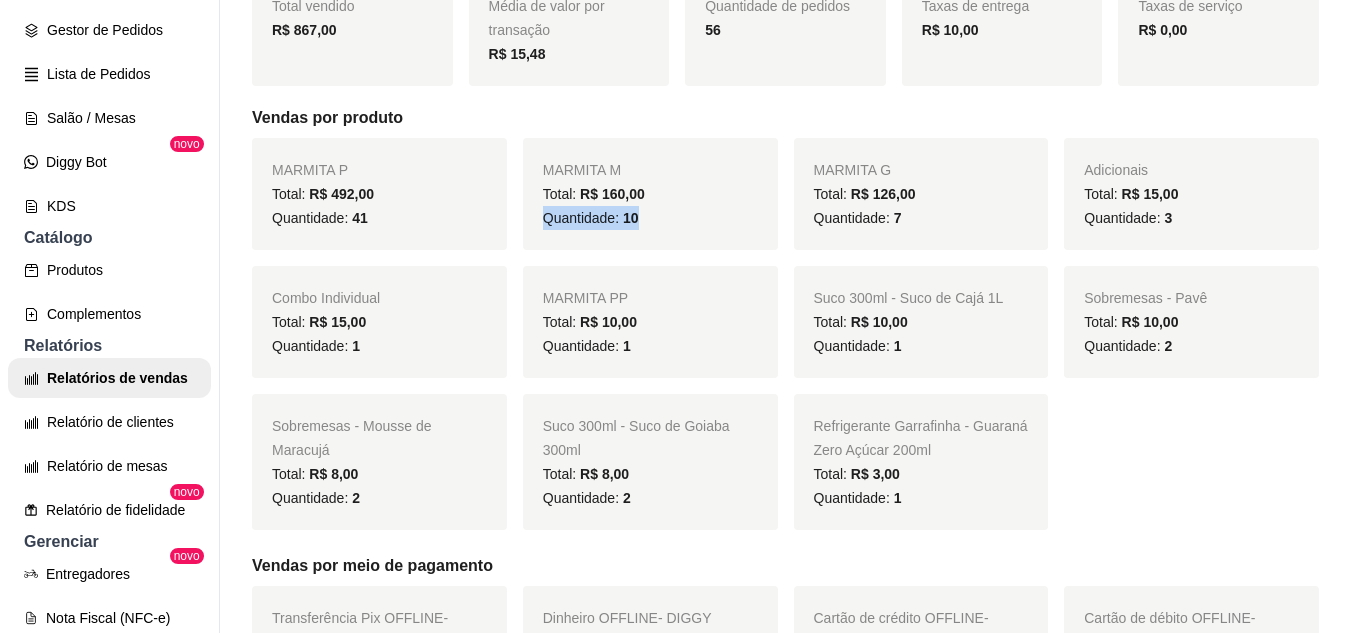 click on "MARMITA M Total:   R$ 160,00 Quantidade:   10" at bounding box center (650, 194) 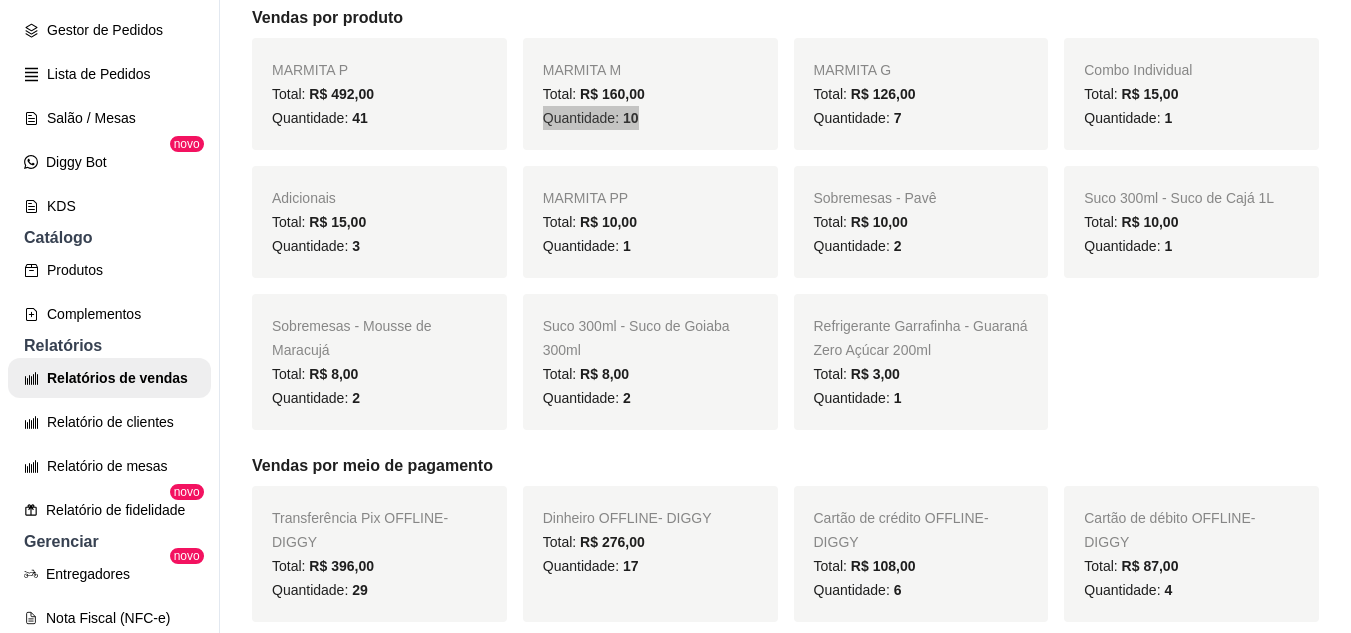 scroll, scrollTop: 300, scrollLeft: 0, axis: vertical 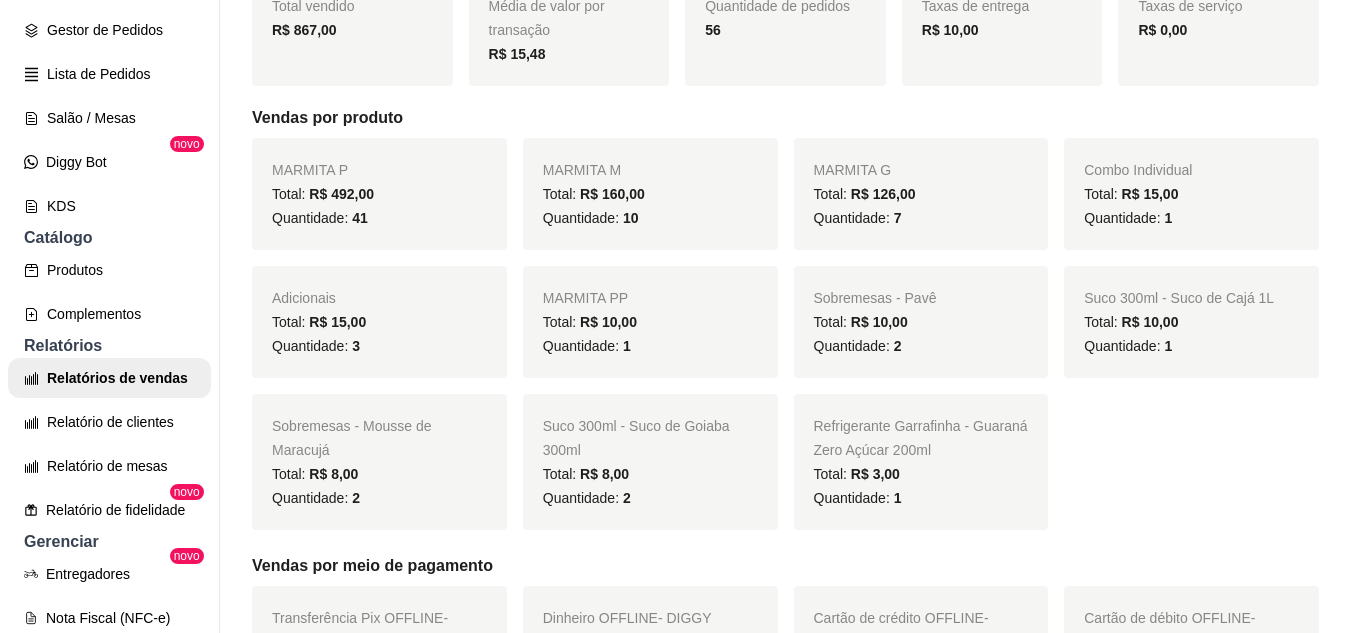 click on "Vendas por meio de pagamento" at bounding box center [785, 566] 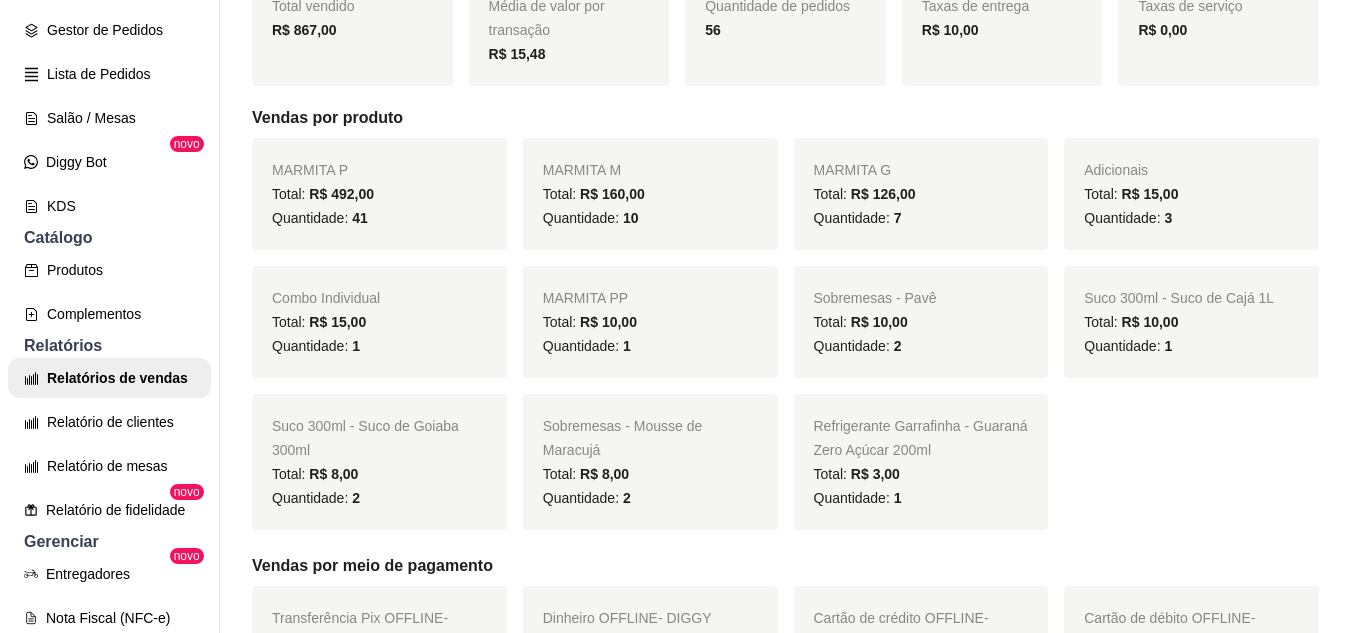 scroll, scrollTop: 400, scrollLeft: 0, axis: vertical 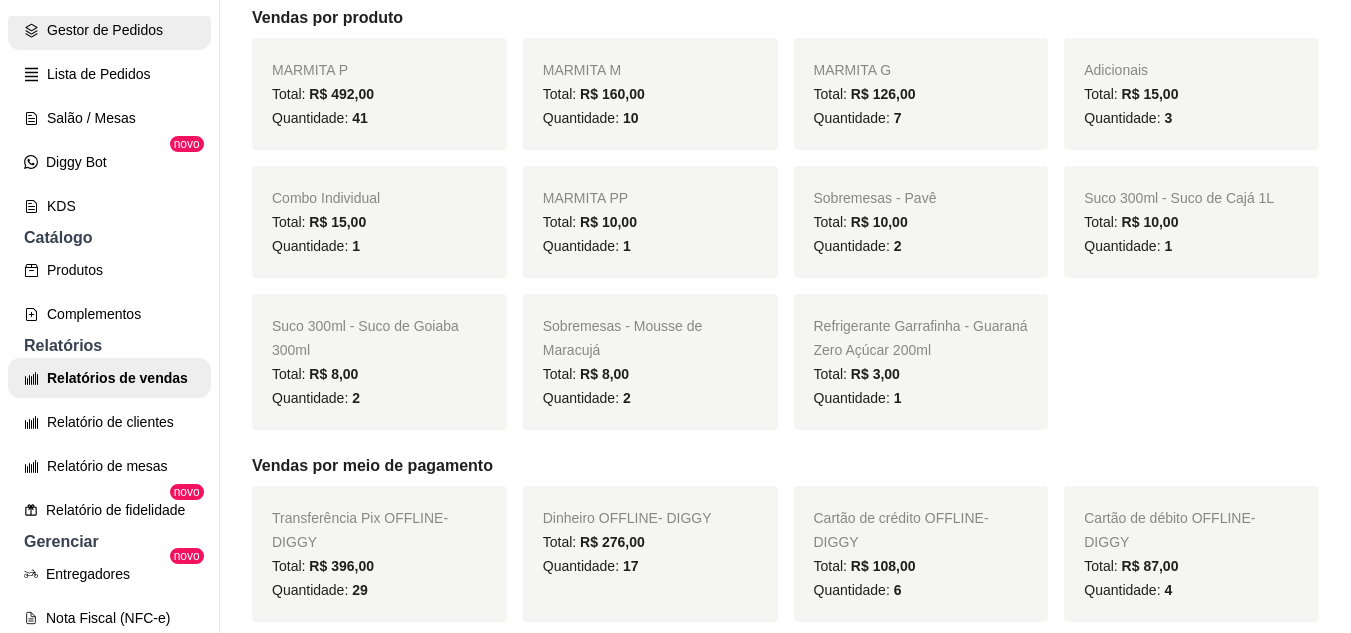 click on "Gestor de Pedidos" at bounding box center [109, 30] 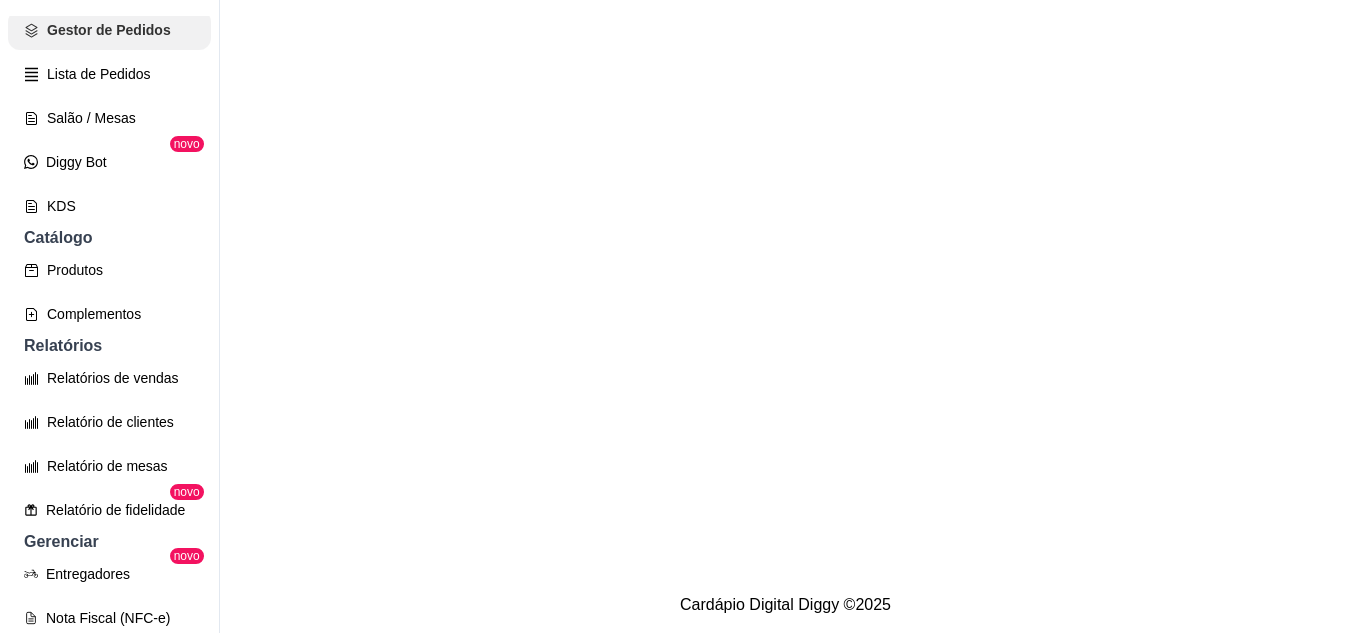 scroll, scrollTop: 0, scrollLeft: 0, axis: both 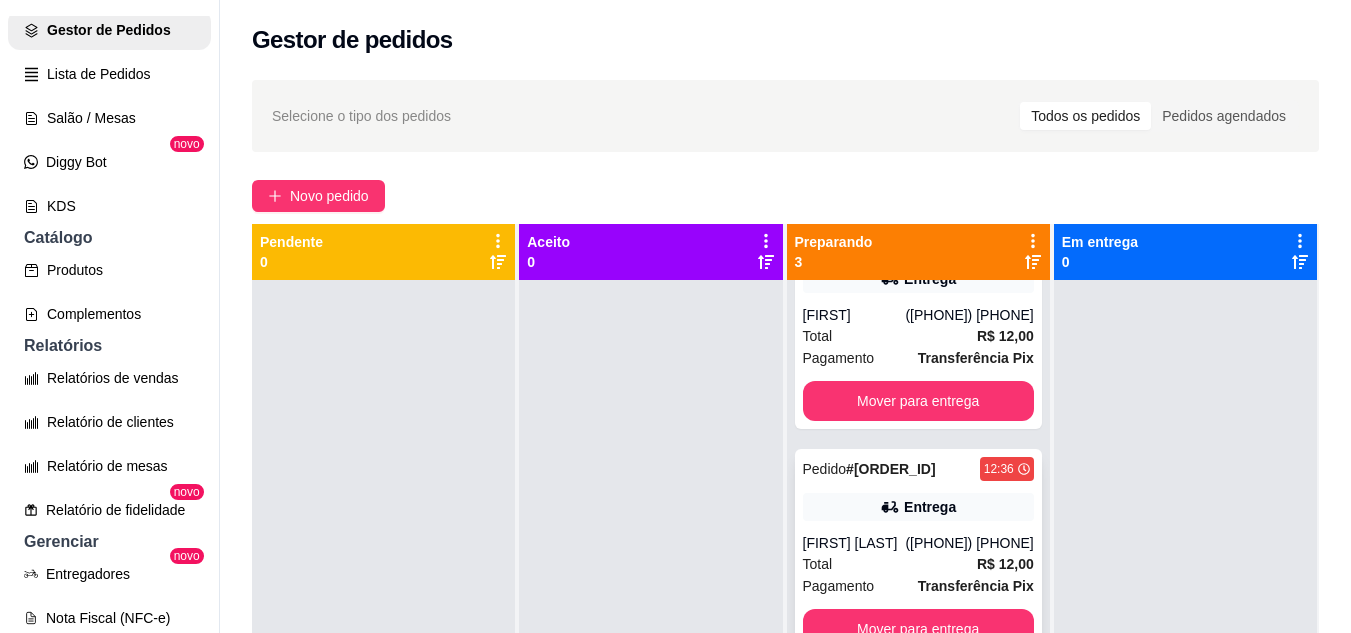 click on "Pedido  # 0050-15a48361 12:36 Entrega Maria Manuella  (84) 99137-5059 Total R$ 12,00 Pagamento Transferência Pix Mover para entrega" at bounding box center (918, 553) 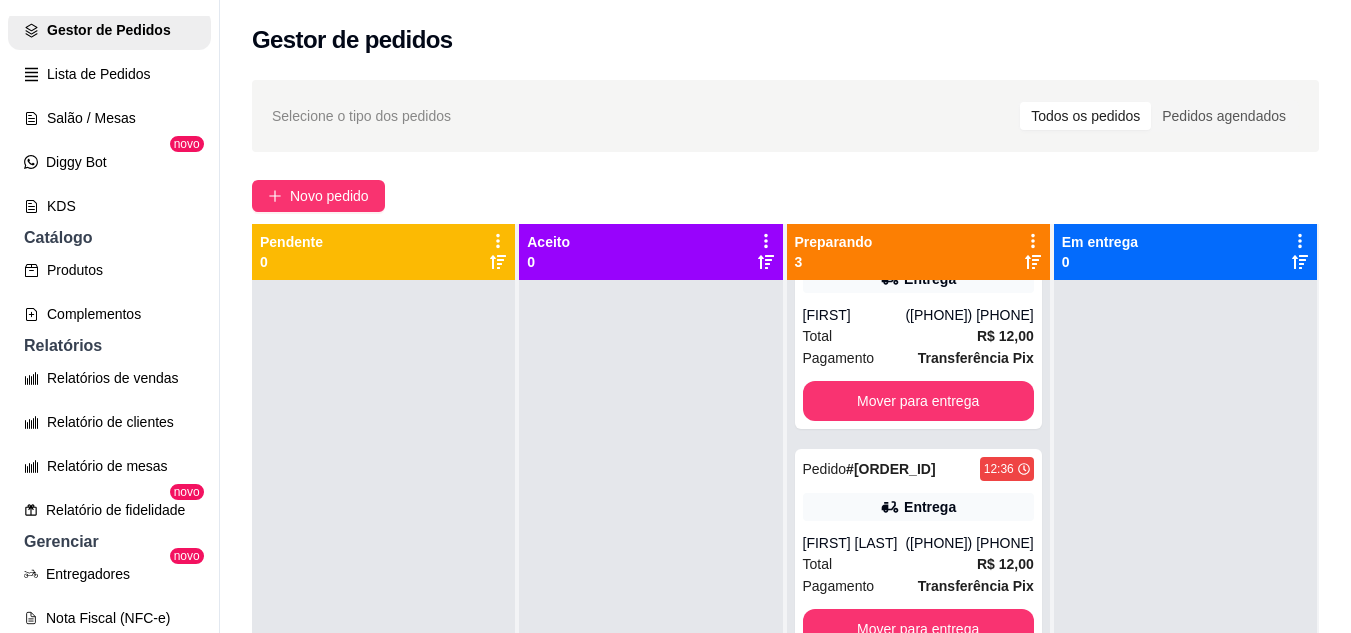 scroll, scrollTop: 56, scrollLeft: 0, axis: vertical 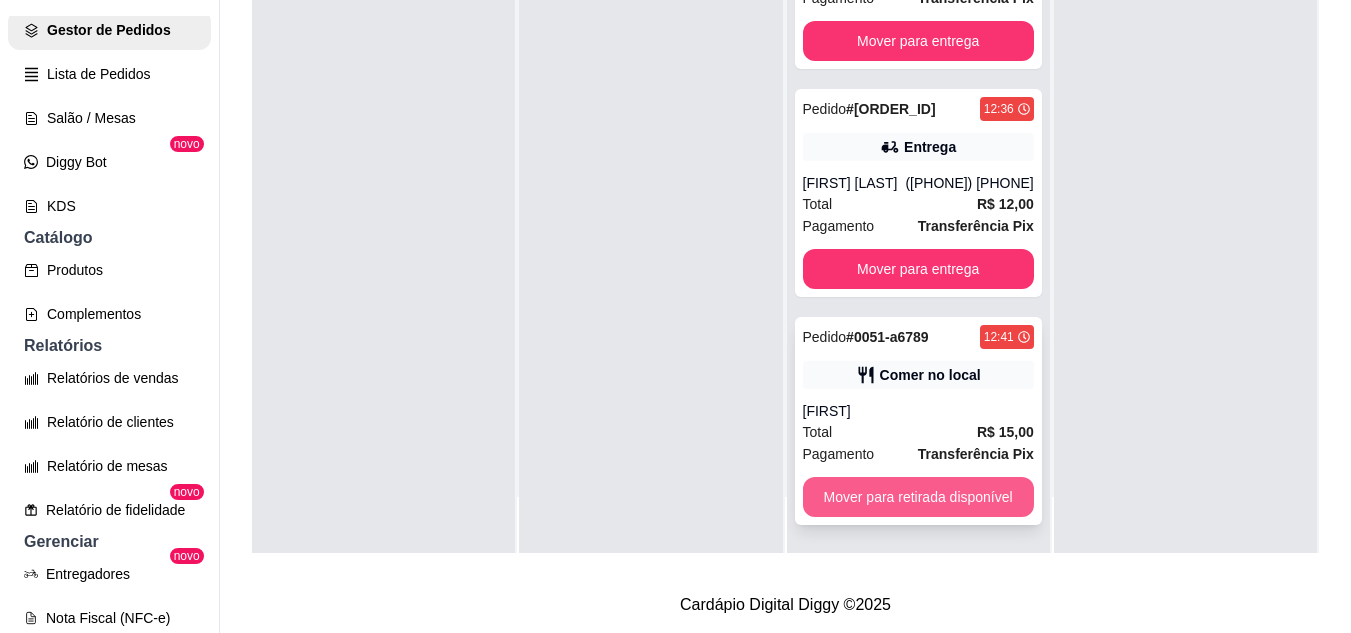click on "Mover para retirada disponível" at bounding box center [918, 497] 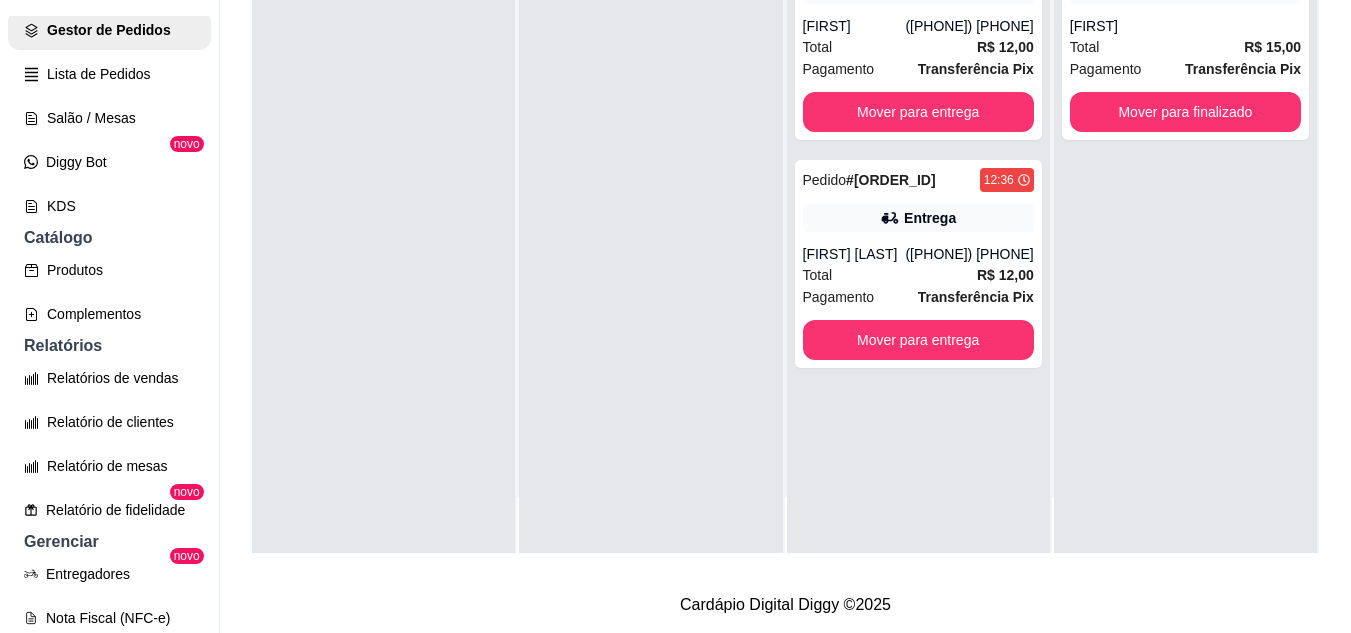 scroll, scrollTop: 0, scrollLeft: 0, axis: both 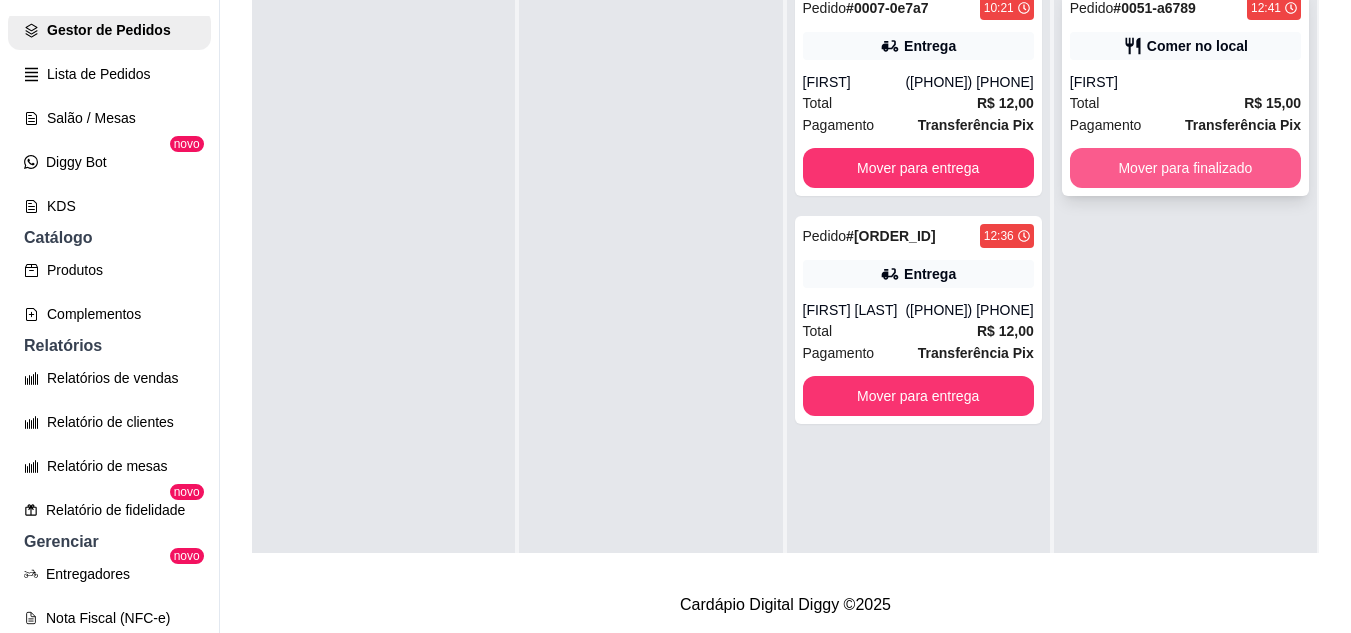 click on "Mover para finalizado" at bounding box center [1185, 168] 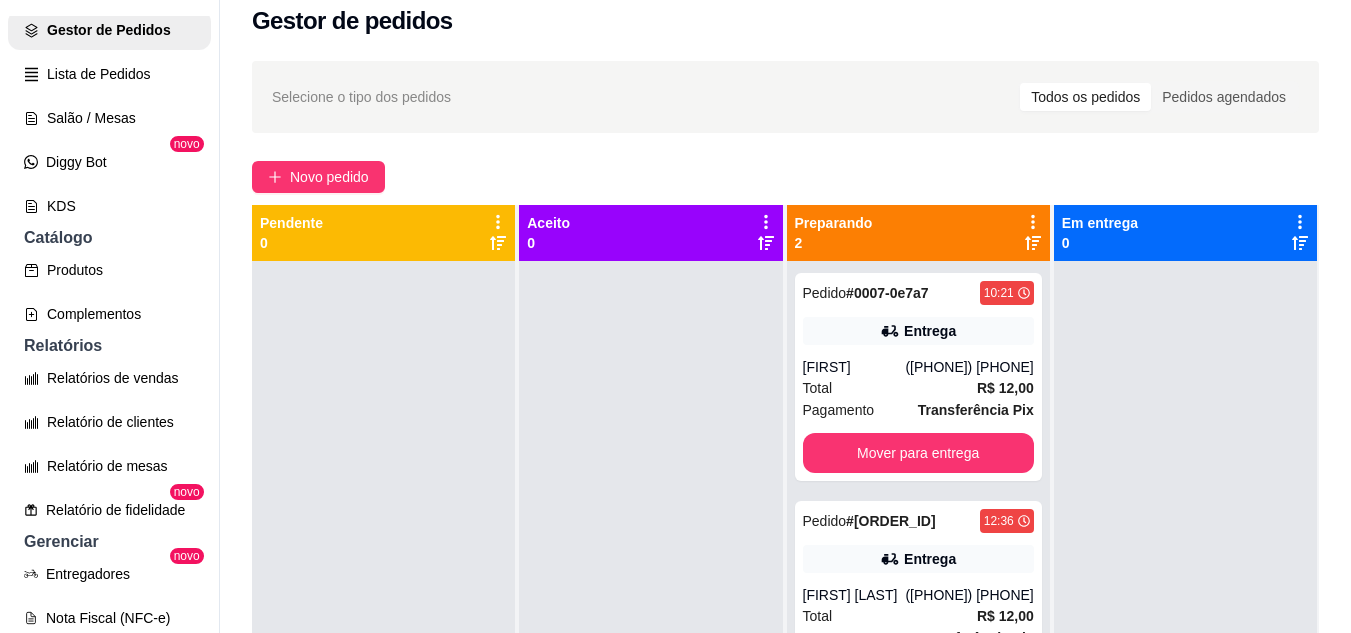 scroll, scrollTop: 0, scrollLeft: 0, axis: both 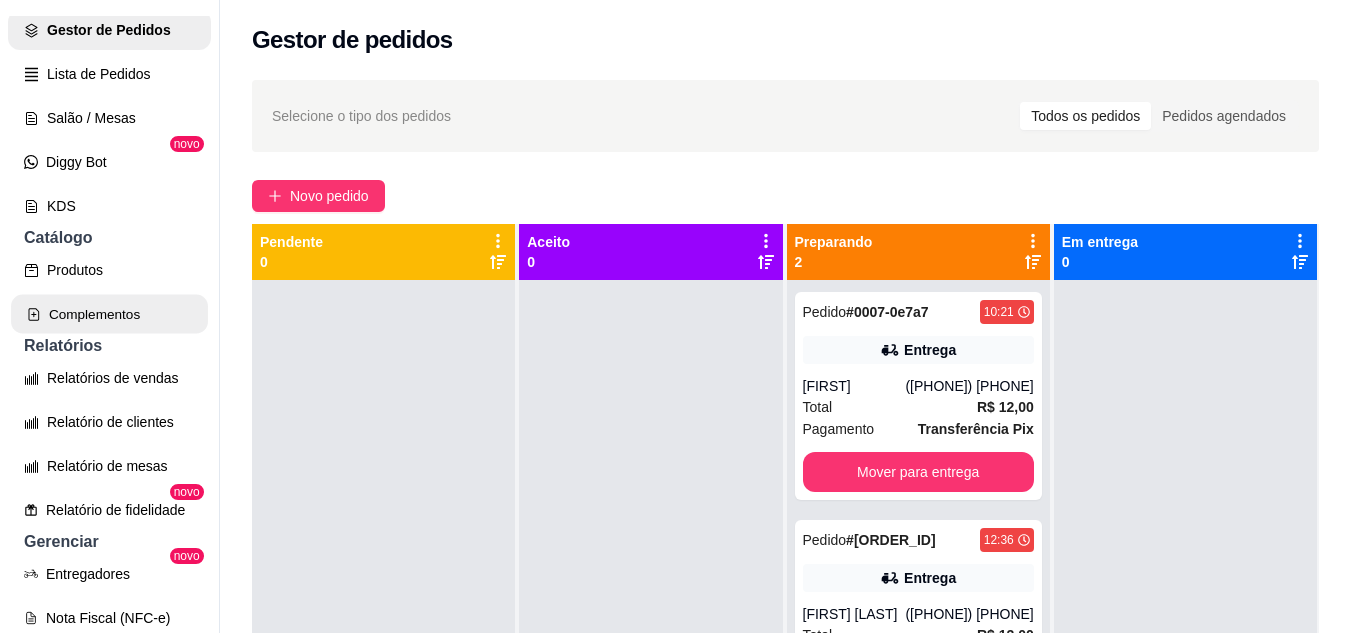 click on "Complementos" at bounding box center (109, 314) 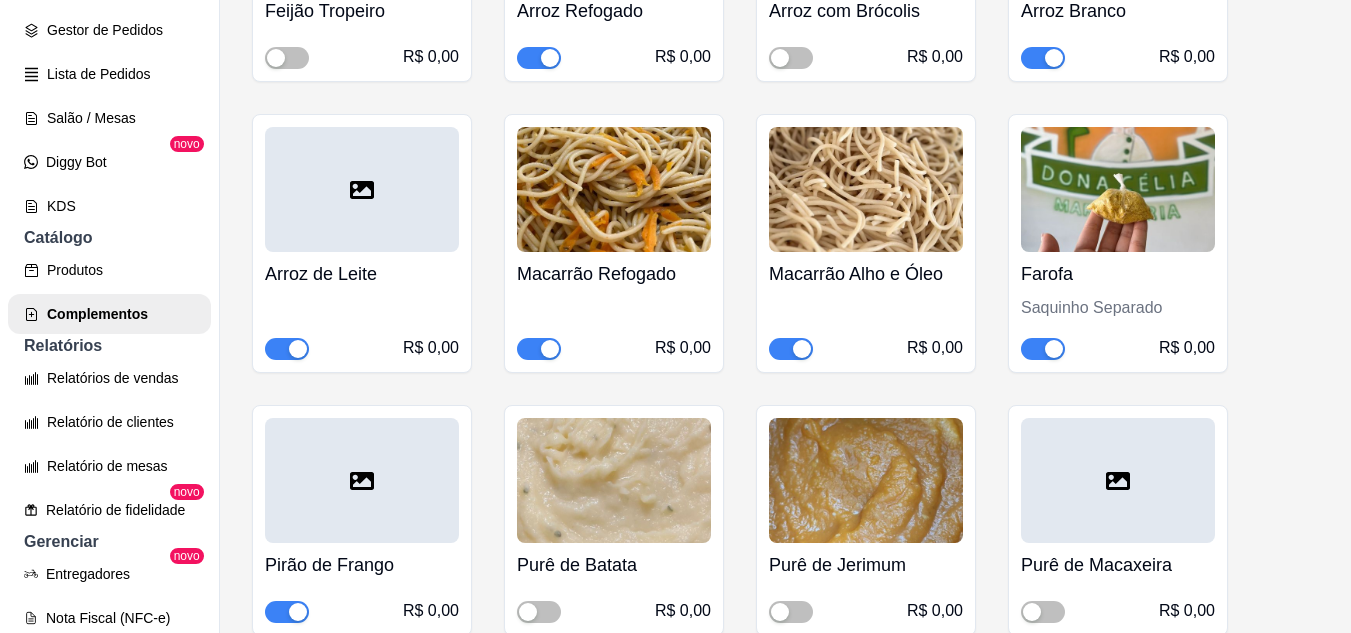 scroll, scrollTop: 0, scrollLeft: 0, axis: both 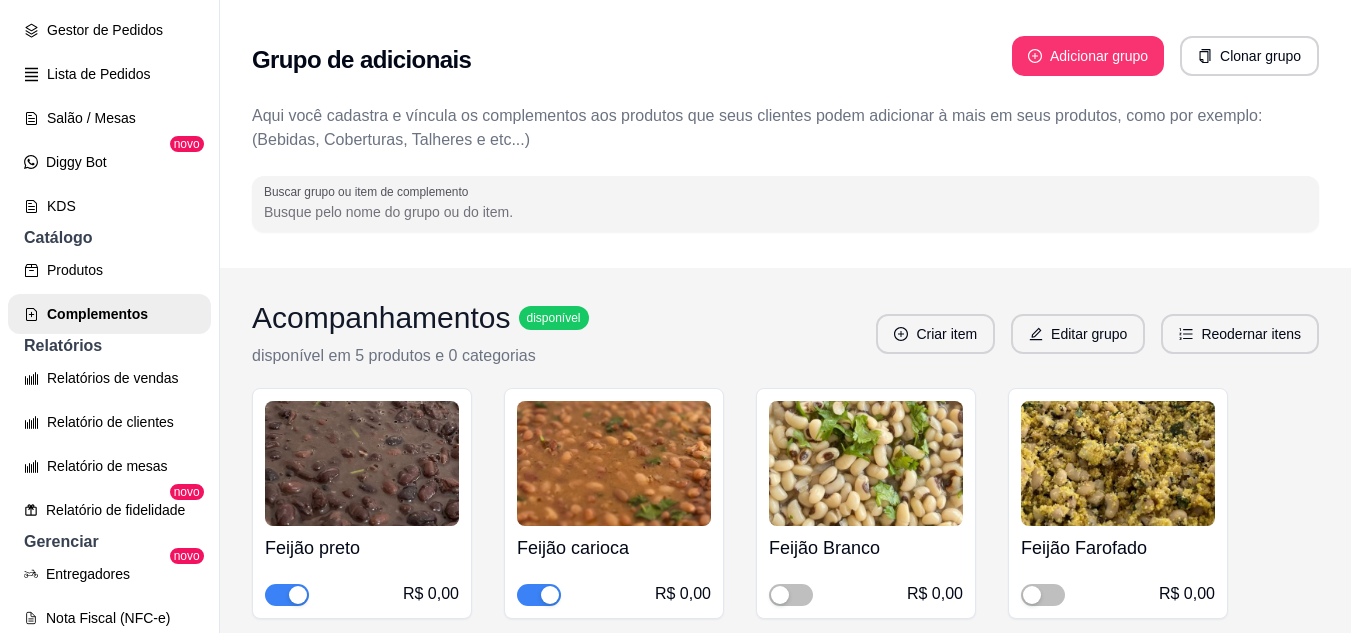 click on "Buscar grupo ou item de complemento" at bounding box center (785, 212) 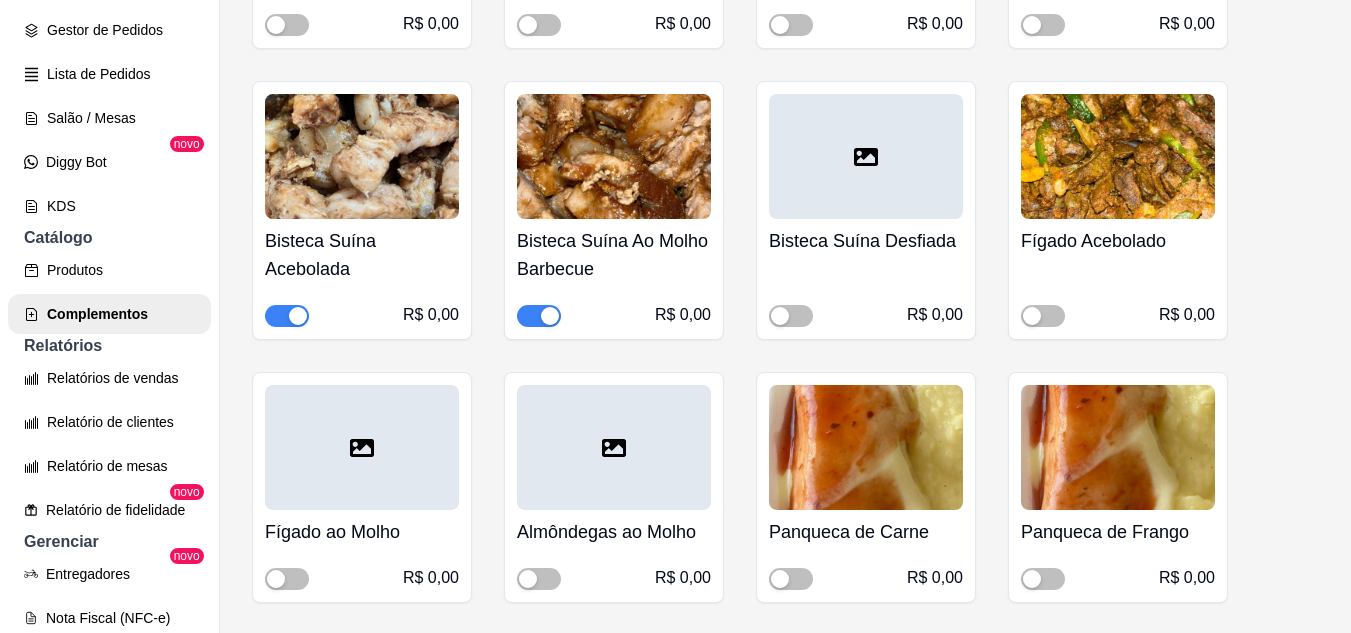 scroll, scrollTop: 6200, scrollLeft: 0, axis: vertical 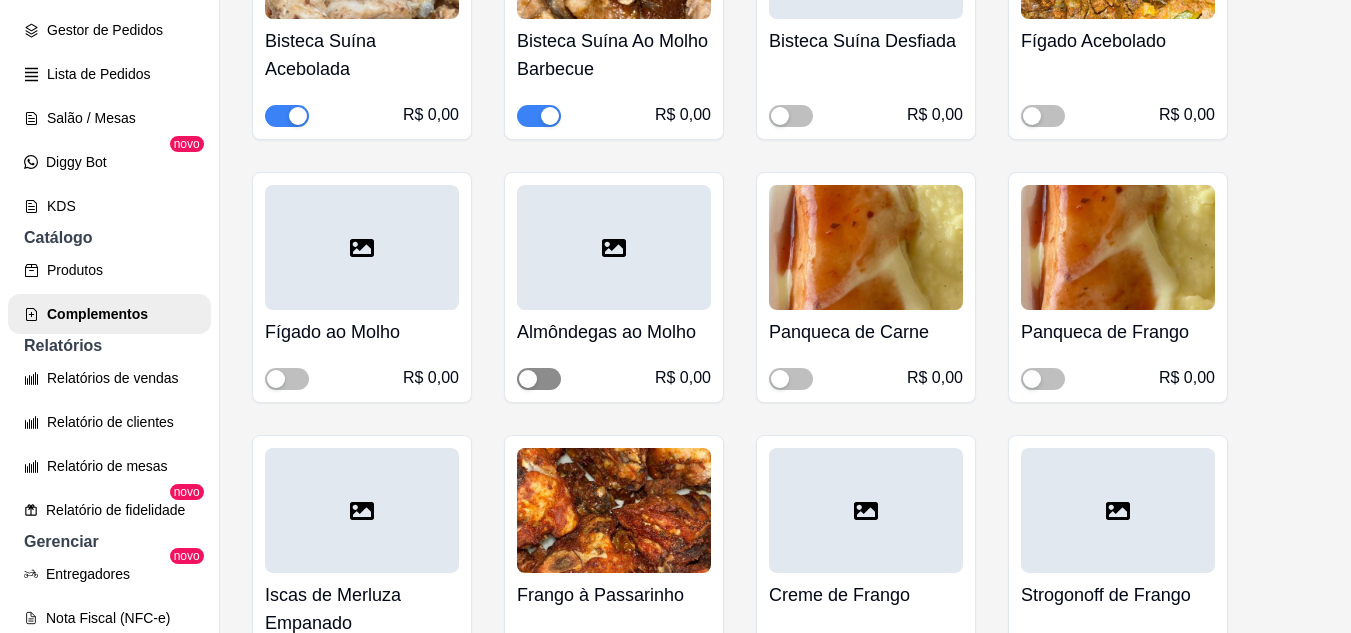 type on "proteínas" 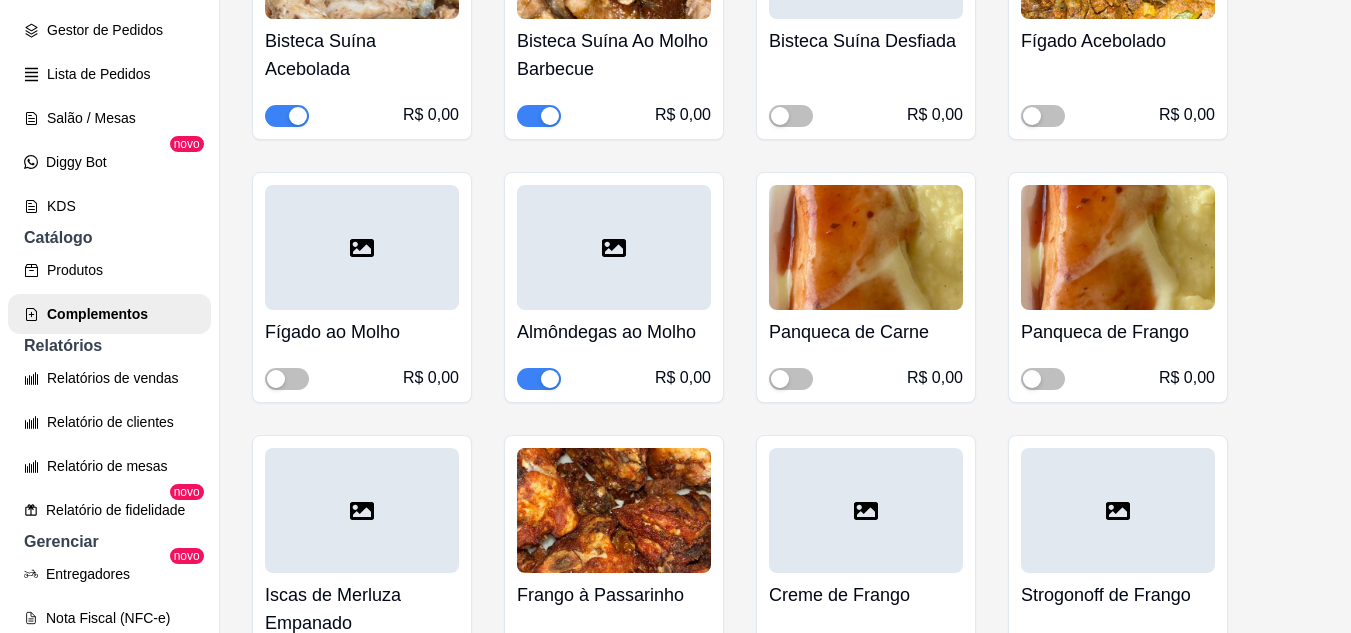 scroll, scrollTop: 6100, scrollLeft: 0, axis: vertical 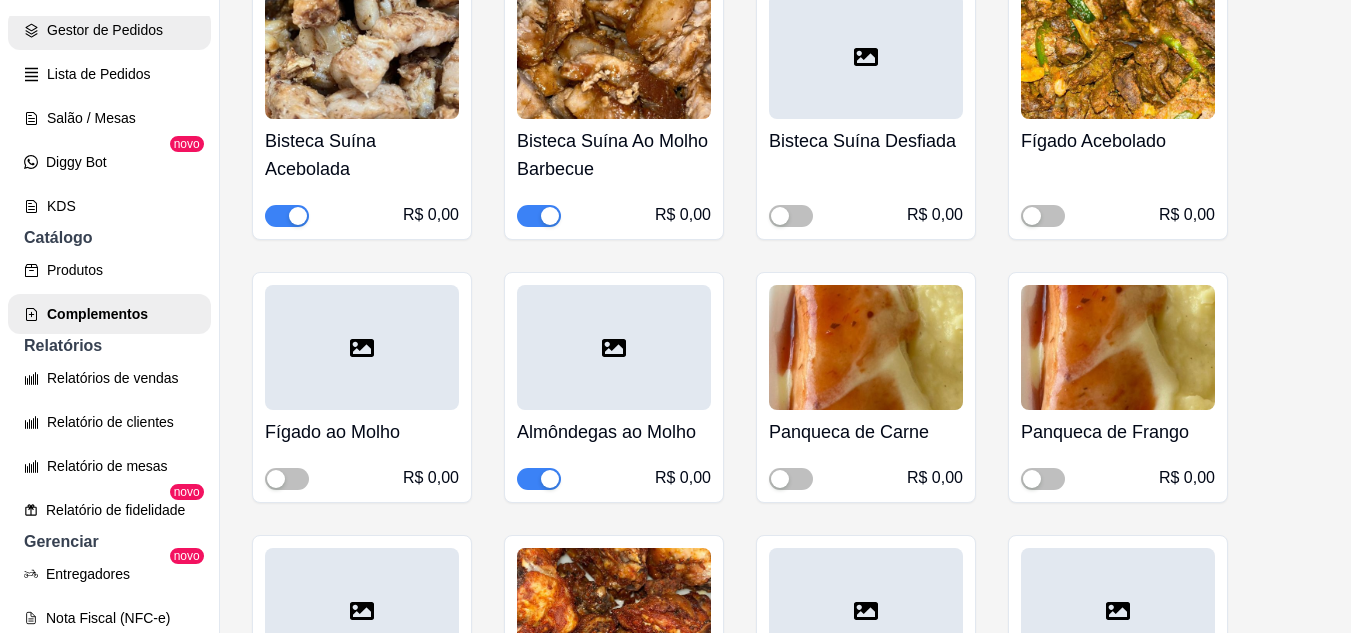 click on "Gestor de Pedidos" at bounding box center [109, 30] 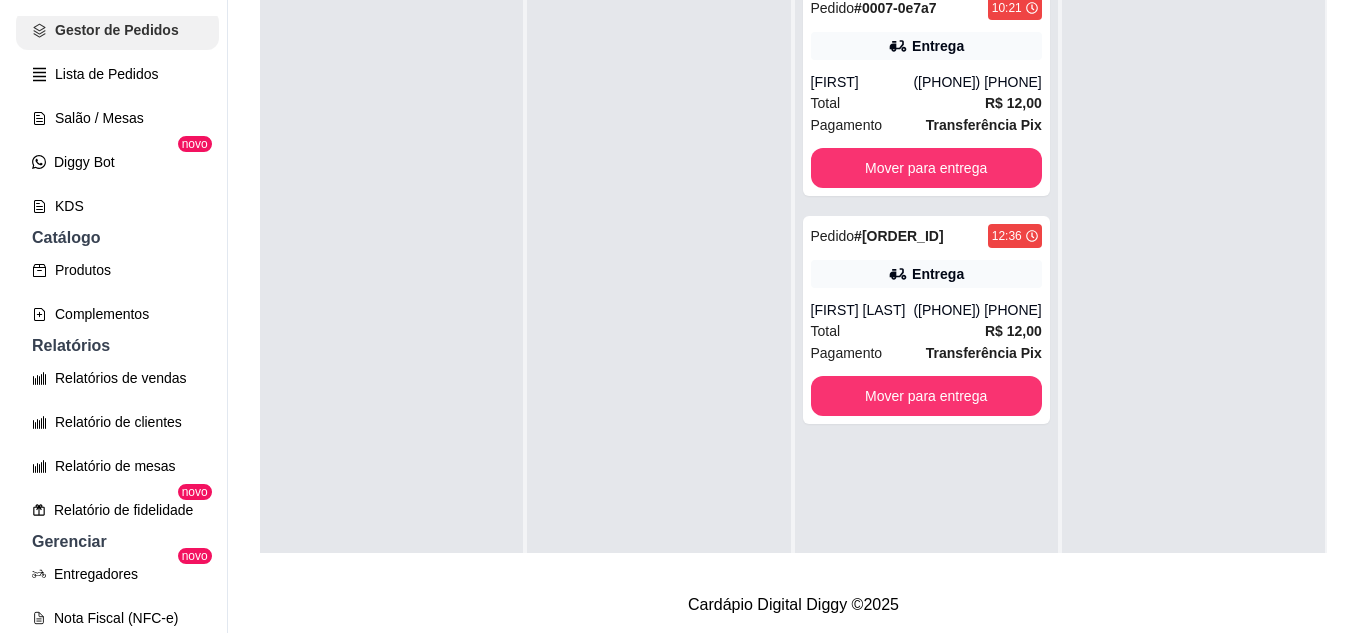 scroll, scrollTop: 0, scrollLeft: 0, axis: both 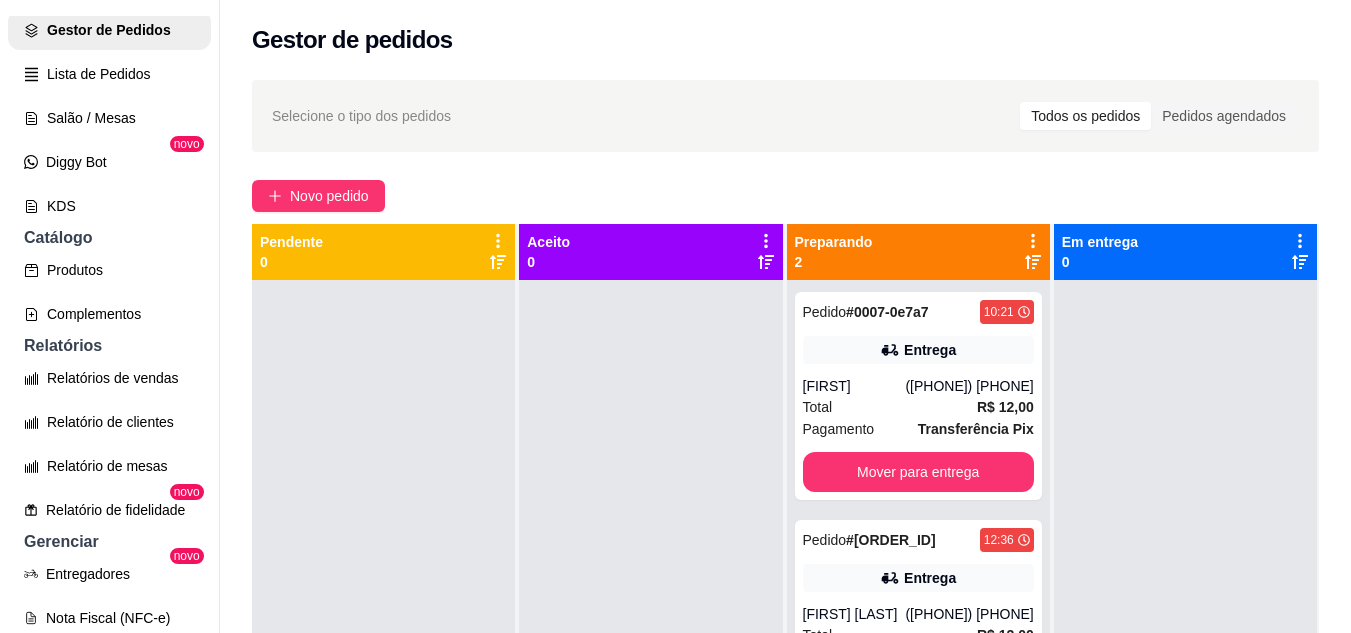 click on "Selecione o tipo dos pedidos Todos os pedidos Pedidos agendados Novo pedido Pendente 0 Aceito 0 Preparando 2 Pedido  # 0007-0e7a7 10:21 Entrega Patricia (84) 99455-0284 Total R$ 12,00 Pagamento Transferência Pix Mover para entrega Pedido  # 0050-15a48361 12:36 Entrega Maria Manuella  (84) 99137-5059 Total R$ 12,00 Pagamento Transferência Pix Mover para entrega Em entrega 0" at bounding box center [785, 474] 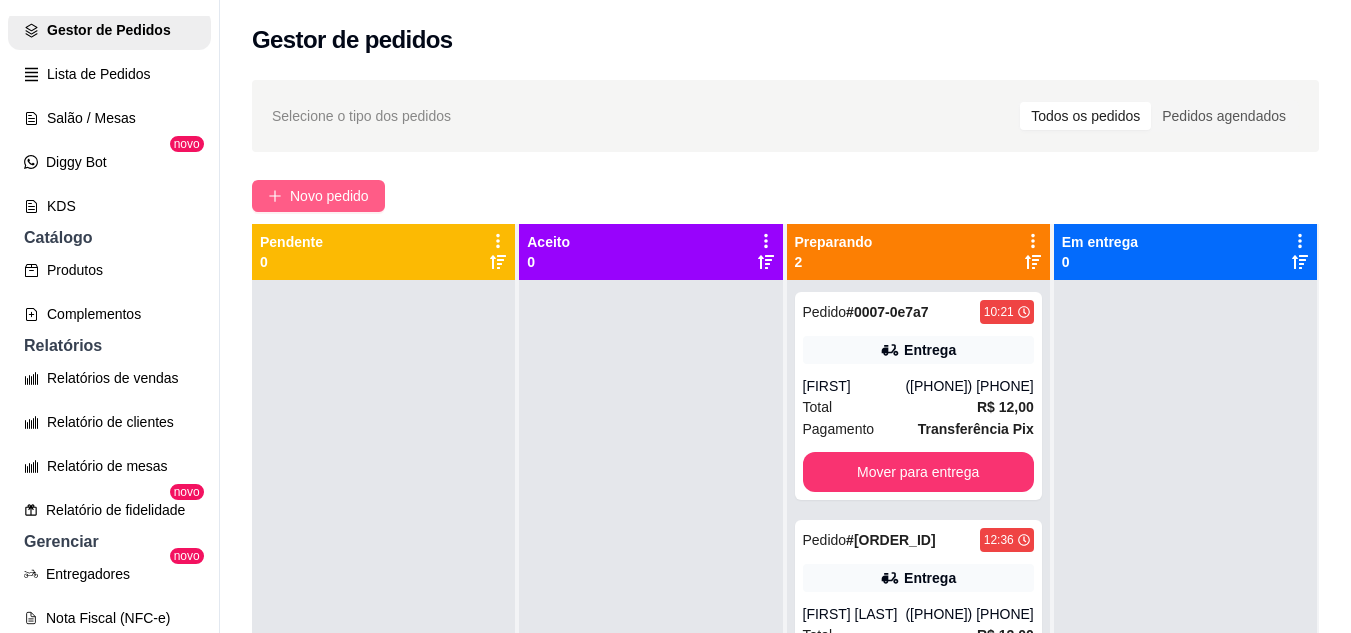 click on "Novo pedido" at bounding box center (318, 196) 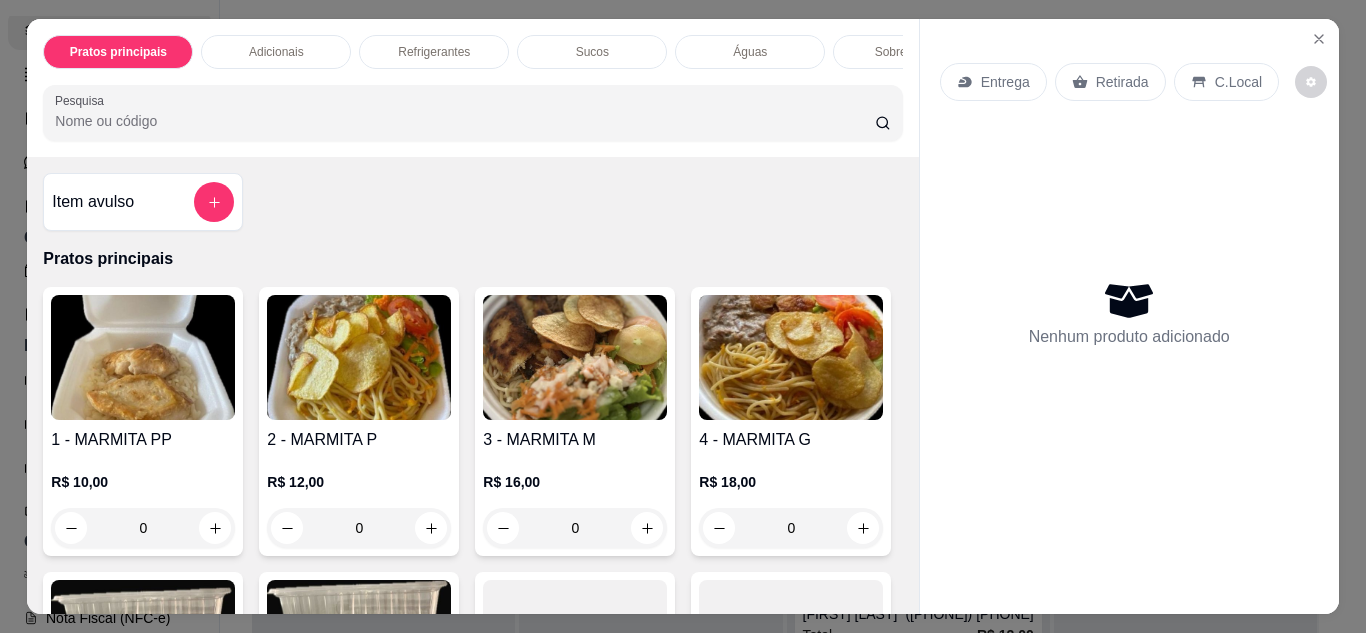click on "Entrega" at bounding box center (1005, 82) 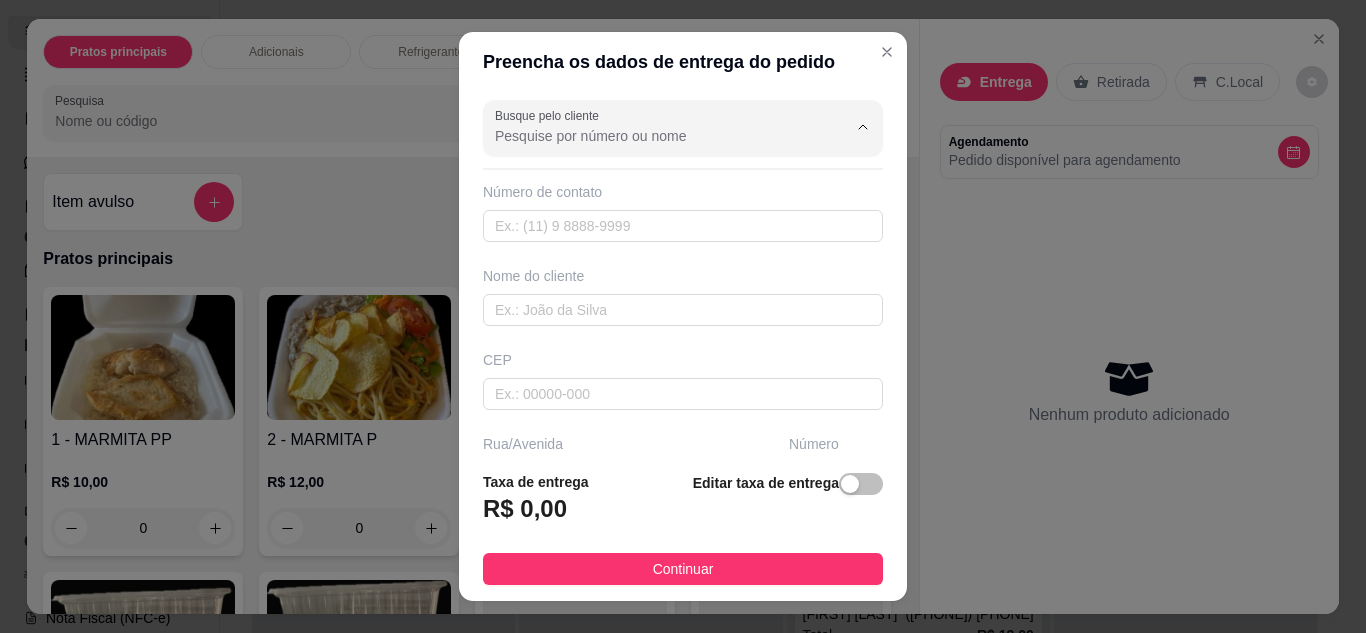 click on "Busque pelo cliente" at bounding box center [655, 136] 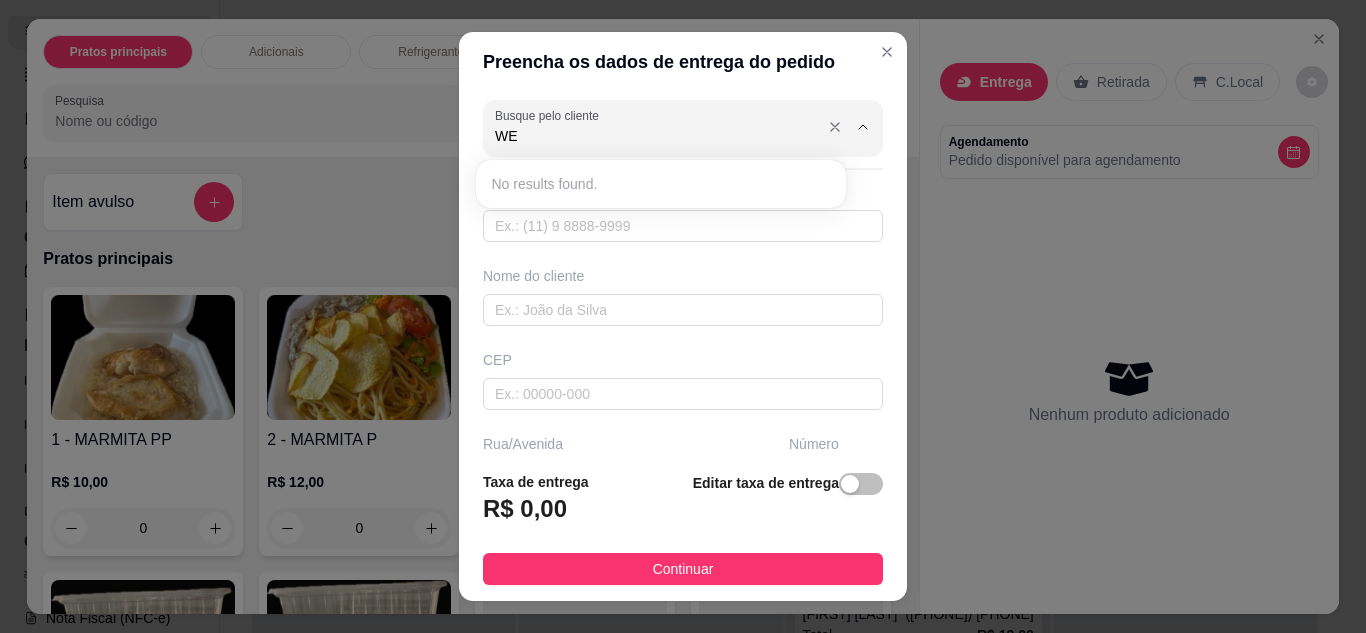type on "W" 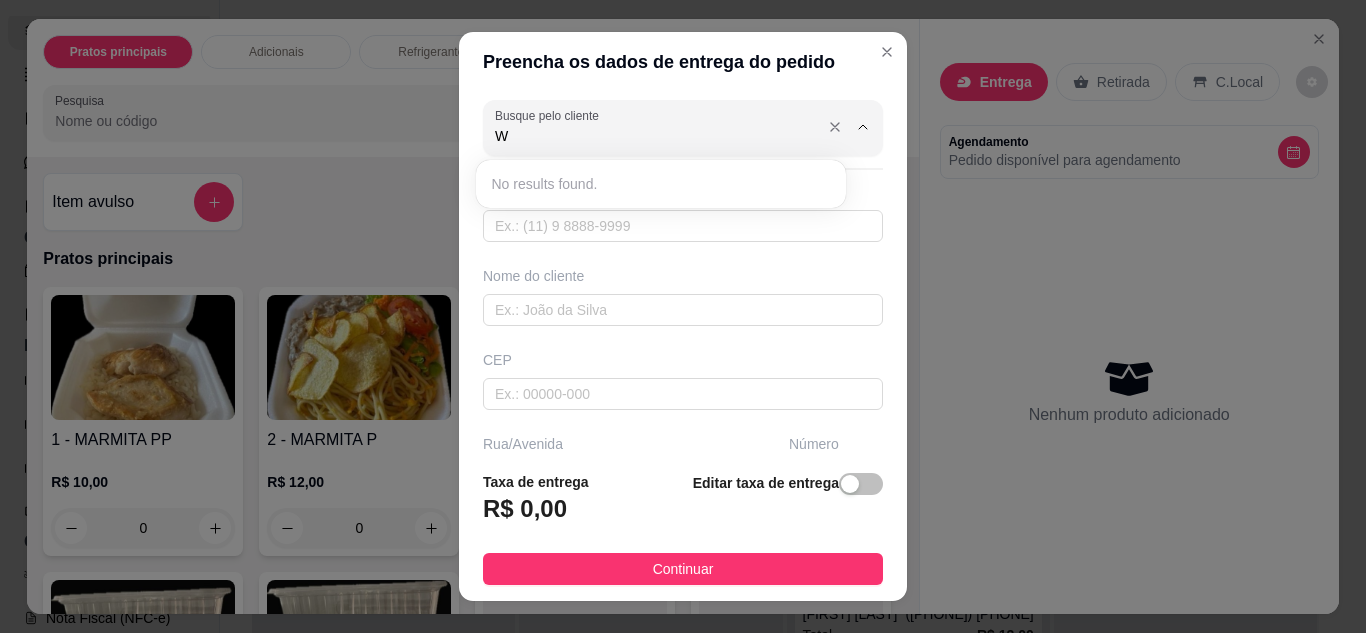 type 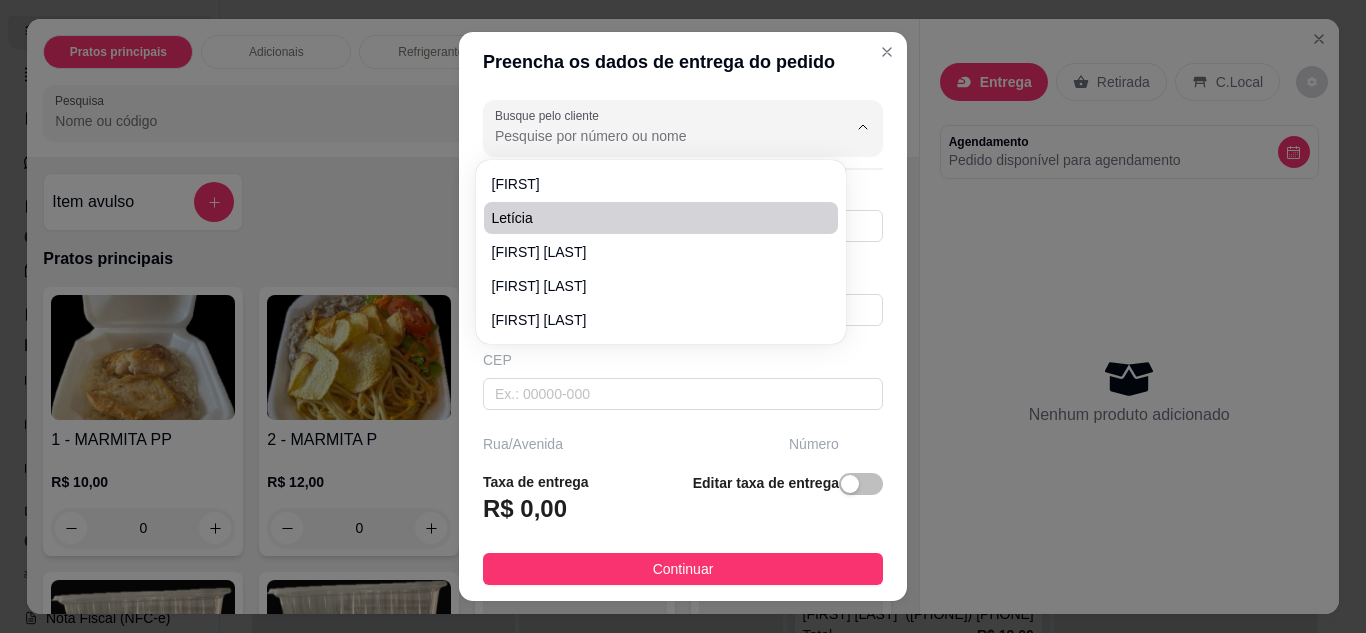 click on "Busque pelo cliente Número de contato Nome do cliente CEP Rua/Avenida Número Selecione o bairro de entrega Cidade Complemento" at bounding box center [683, 274] 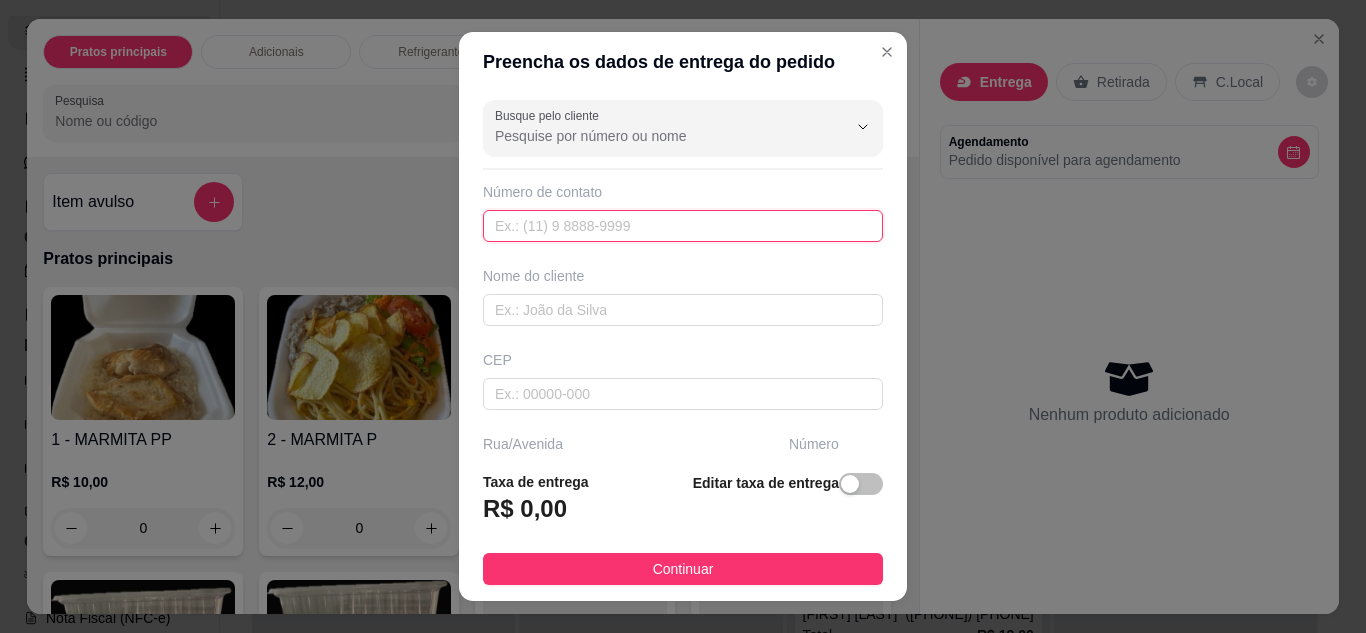 click at bounding box center (683, 226) 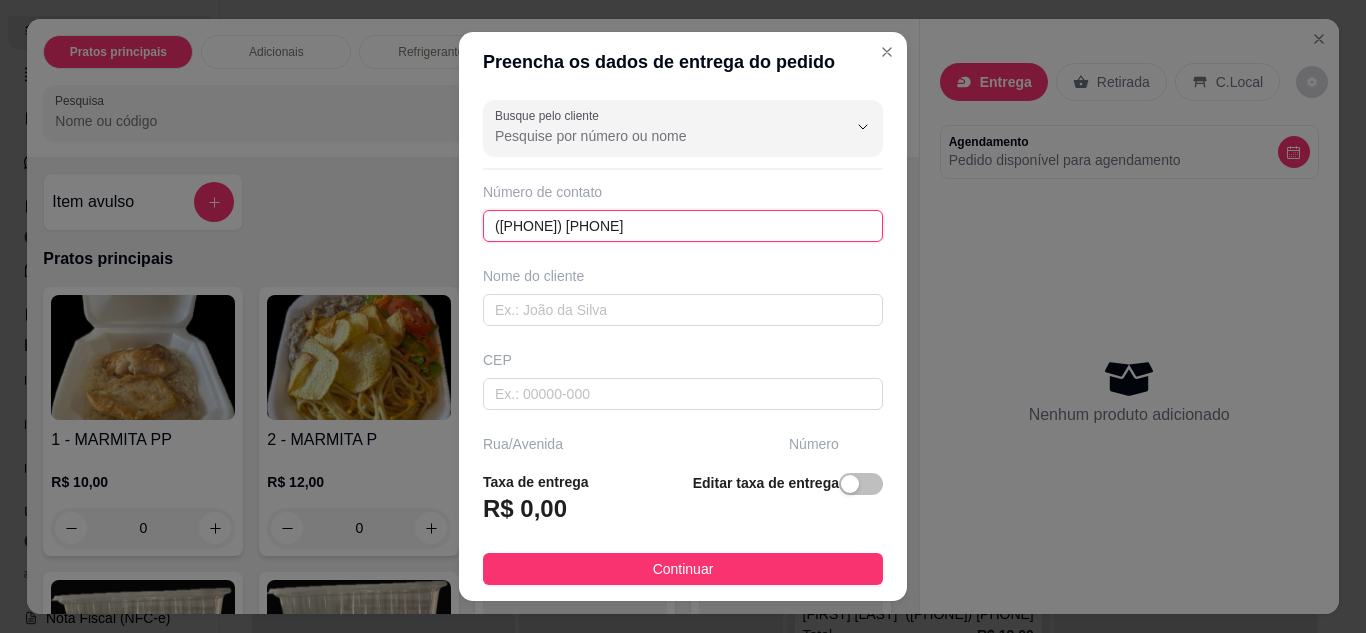 click on "(84) 9233-6937" at bounding box center (683, 226) 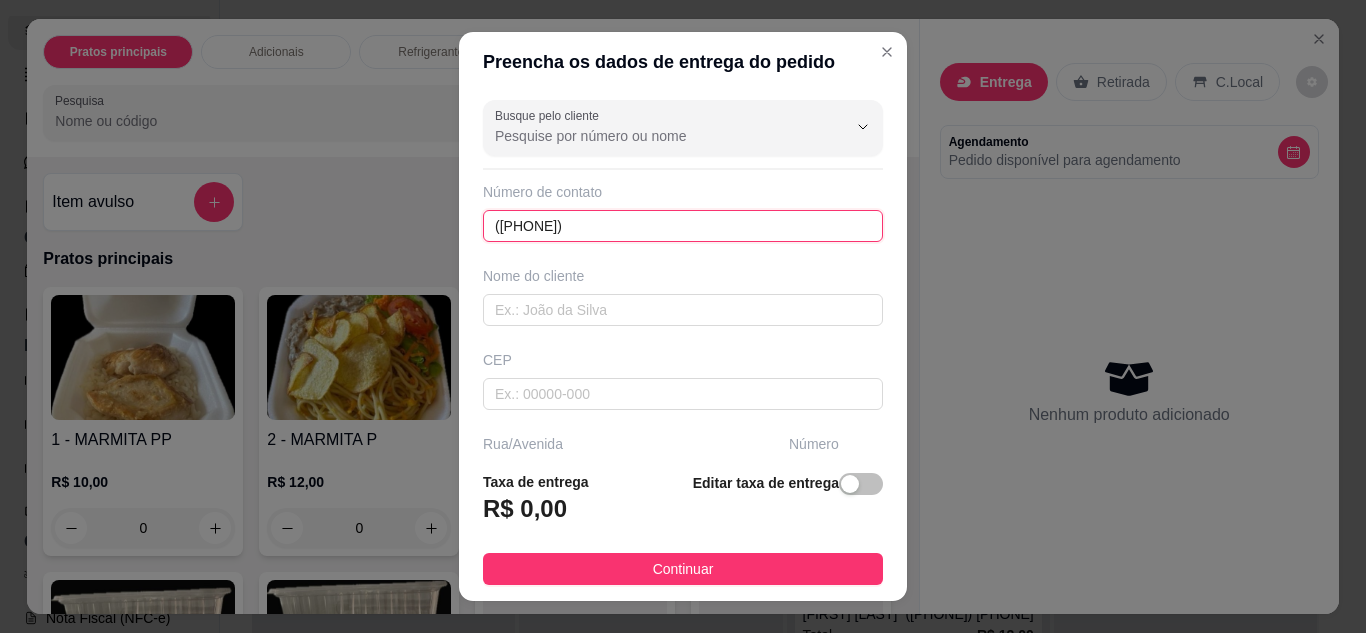 type on "(84) 99233-6937" 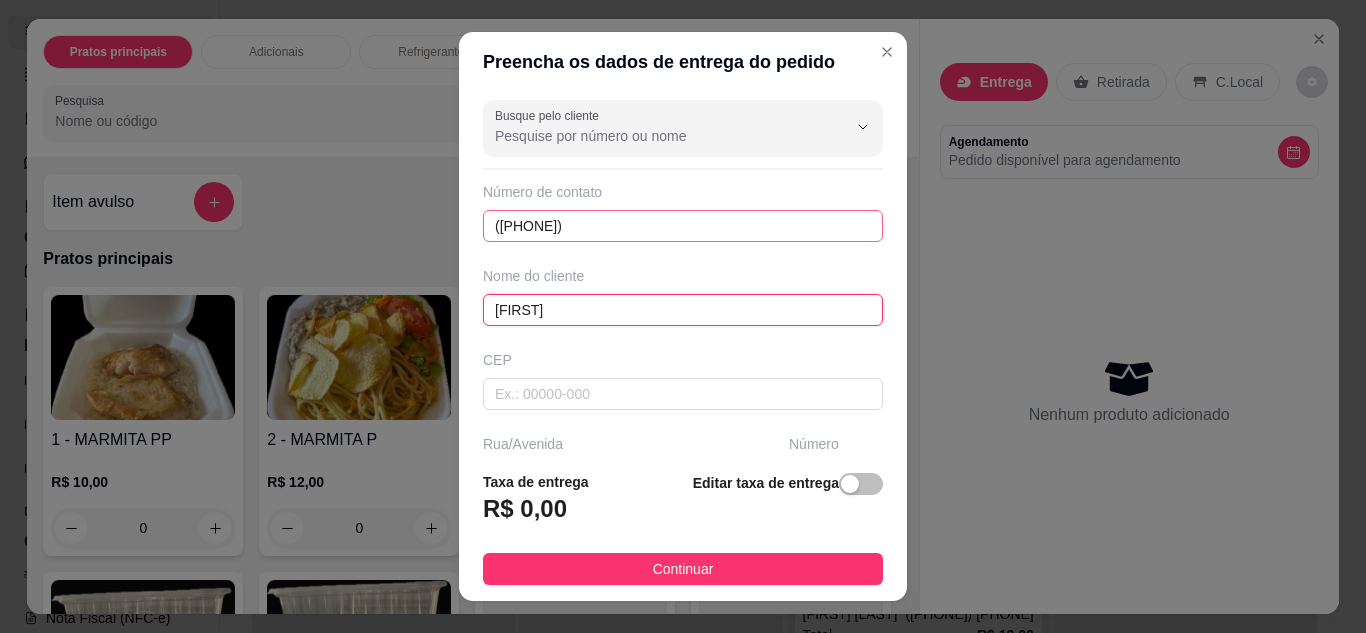 type on "[FIRST]" 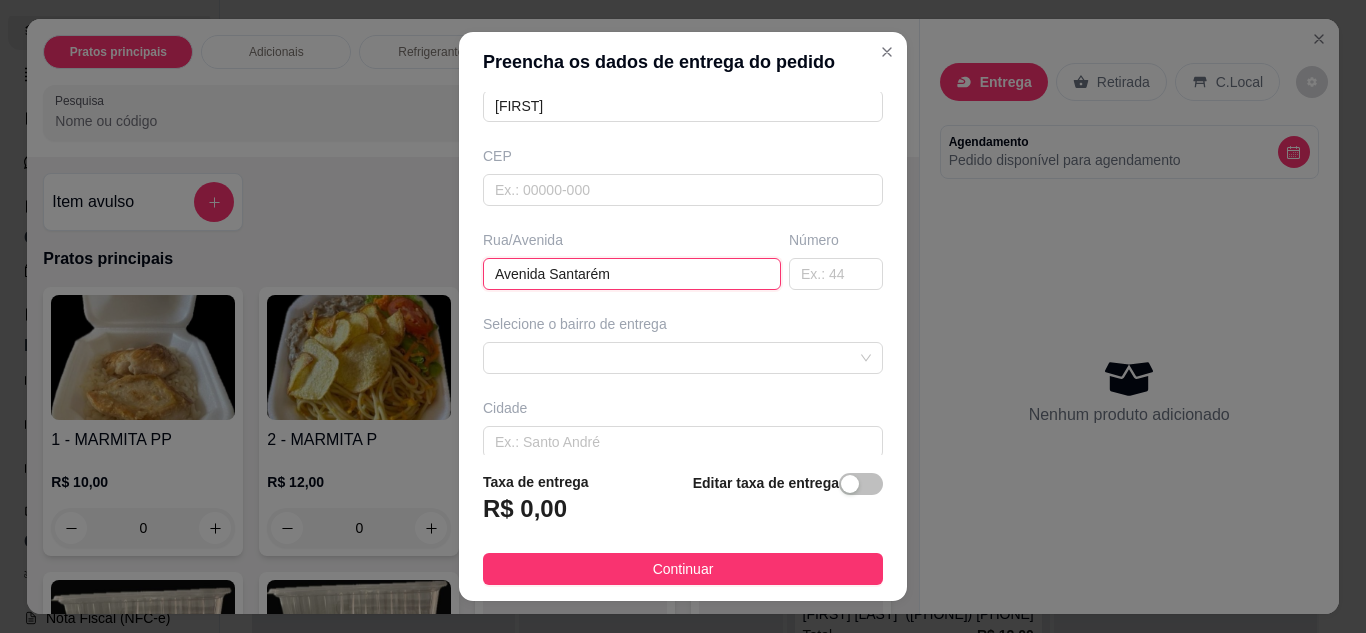 scroll, scrollTop: 104, scrollLeft: 0, axis: vertical 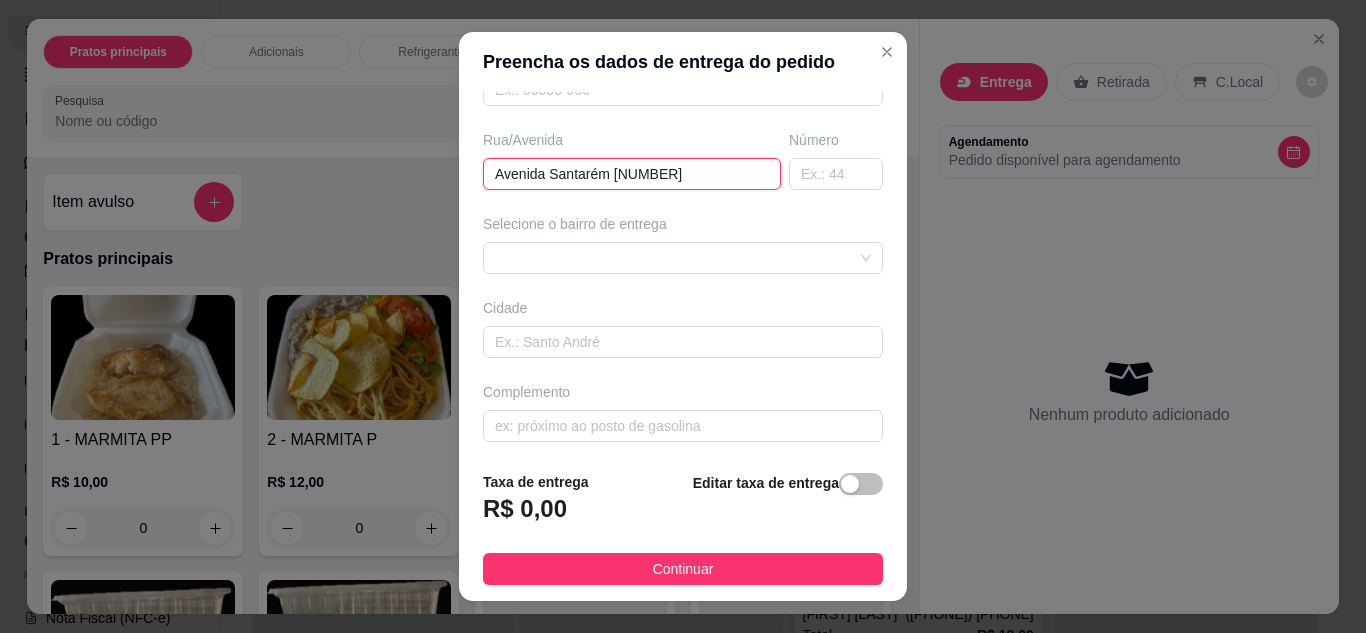 type on "[STREET_NAME] [NUMBER]" 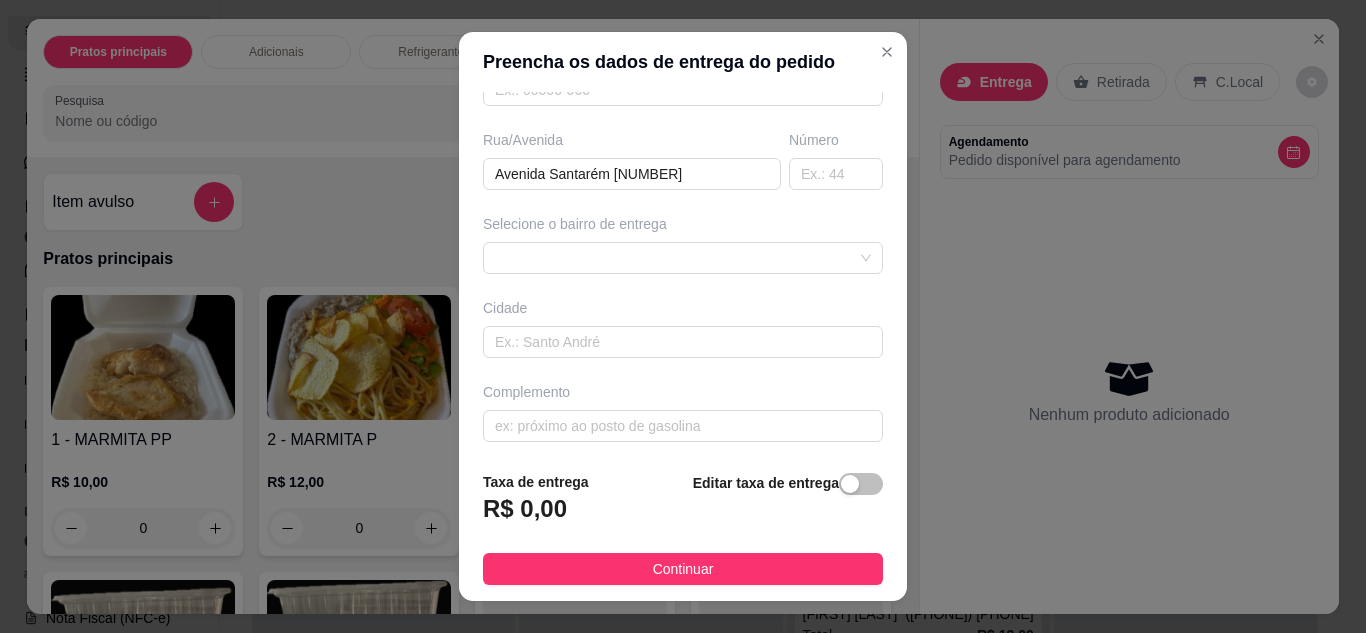 click on "Busque pelo cliente Número de contato (84) 99233-6937 Nome do cliente Wennia CEP Rua/Avenida Avenida Santarém 1297 Número Selecione o bairro de entrega Cidade Complemento" at bounding box center (683, 274) 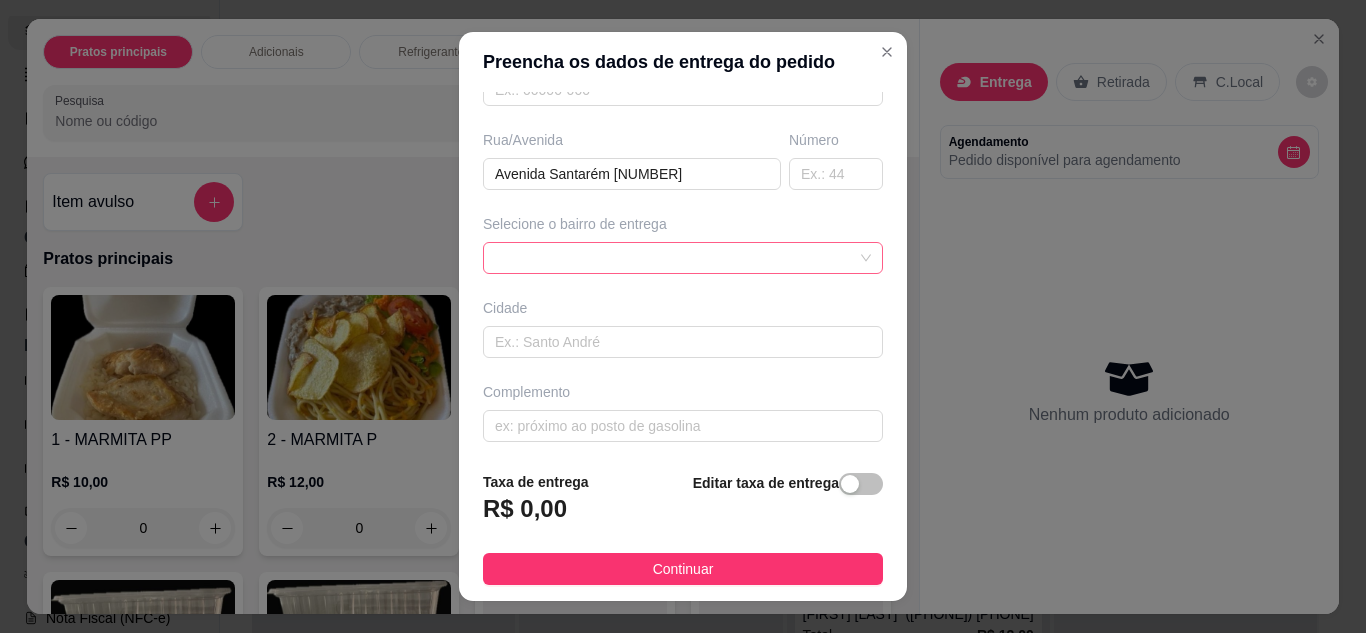 click at bounding box center (683, 258) 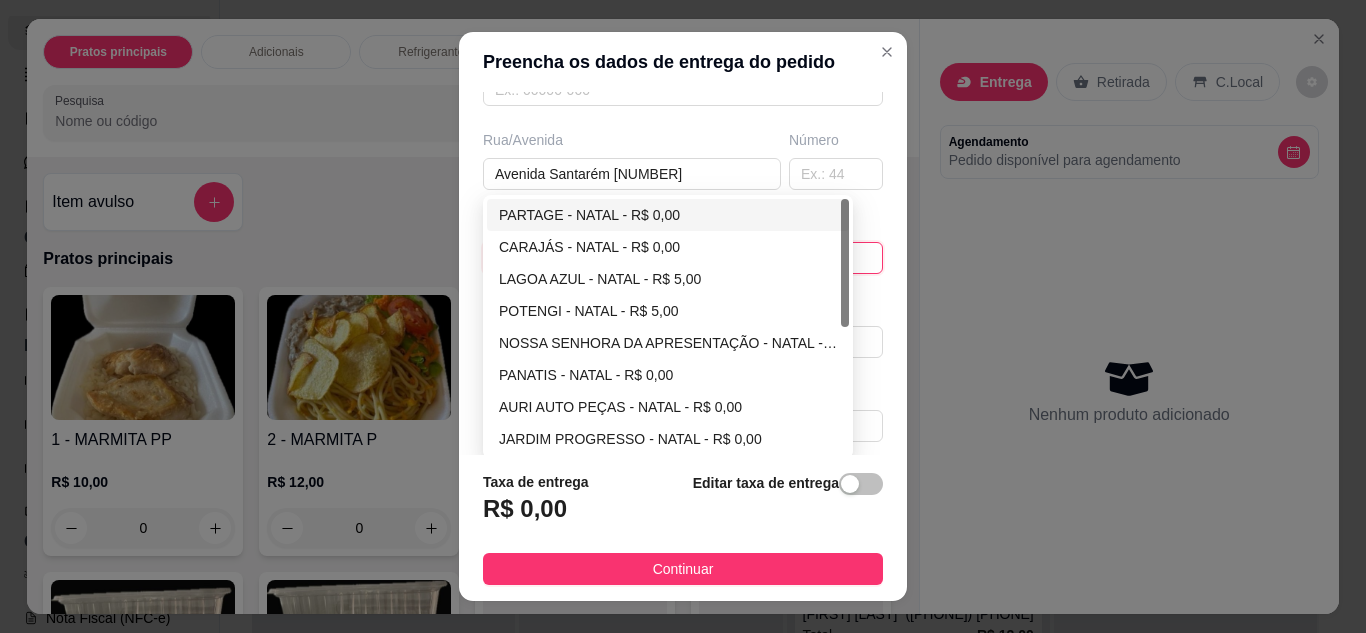 click on "PARTAGE - NATAL -  R$ 0,00" at bounding box center (668, 215) 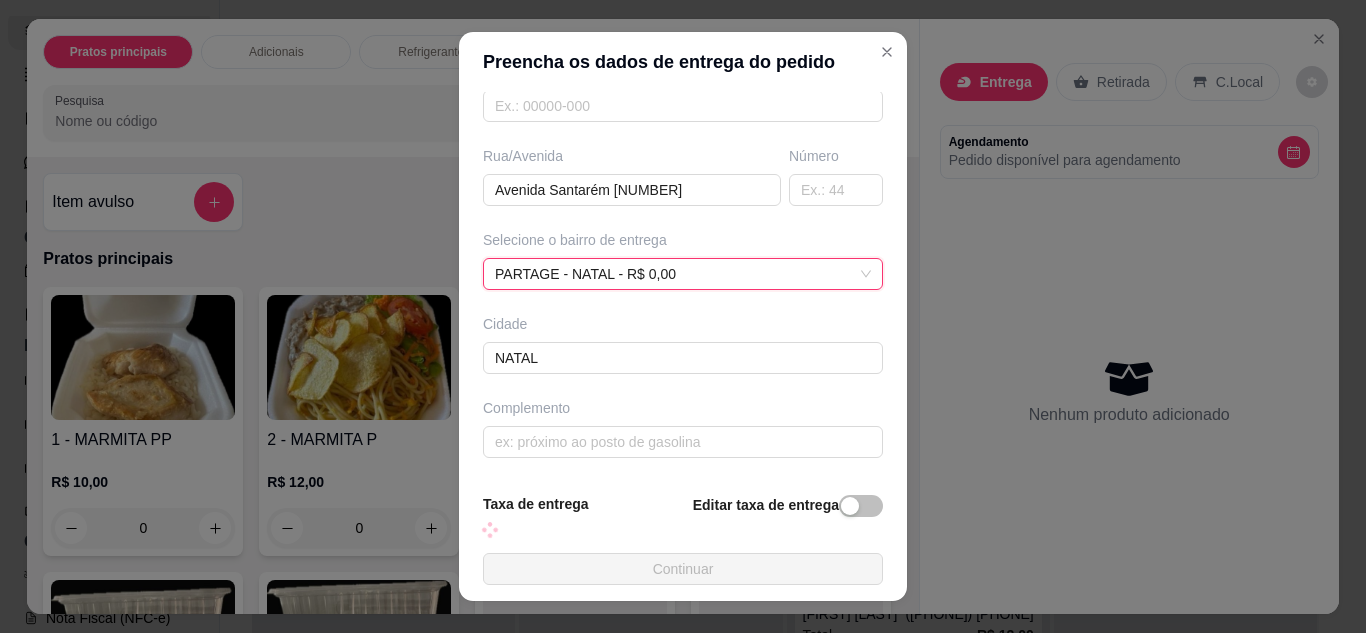 scroll, scrollTop: 304, scrollLeft: 0, axis: vertical 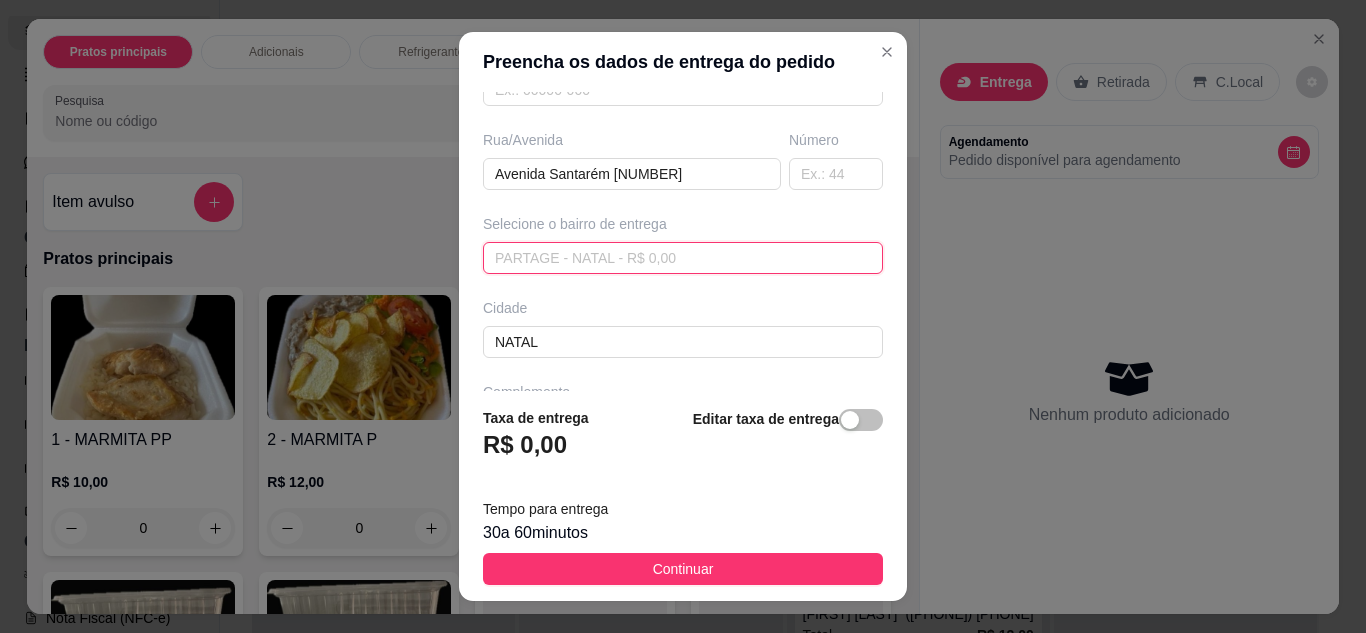 click on "PARTAGE - NATAL -  R$ 0,00 688b54a70ac8d67f7e48c26e 688b54b90ac8d67f7e48c271 PARTAGE - NATAL -  R$ 0,00 CARAJÁS - NATAL -  R$ 0,00 LAGOA AZUL - NATAL -  R$ 5,00 POTENGI - NATAL -  R$ 5,00 NOSSA SENHORA DA APRESENTAÇÃO - NATAL -  R$ 0,00 PANATIS - NATAL -  R$ 0,00 AURI AUTO PEÇAS - NATAL -  R$ 0,00 JARDIM PROGRESSO - NATAL -  R$ 0,00 IGAPÓ - NATAL -  R$ 0,00 CUBO MÁGICO - NATAL -  R$ 0,00" at bounding box center (683, 258) 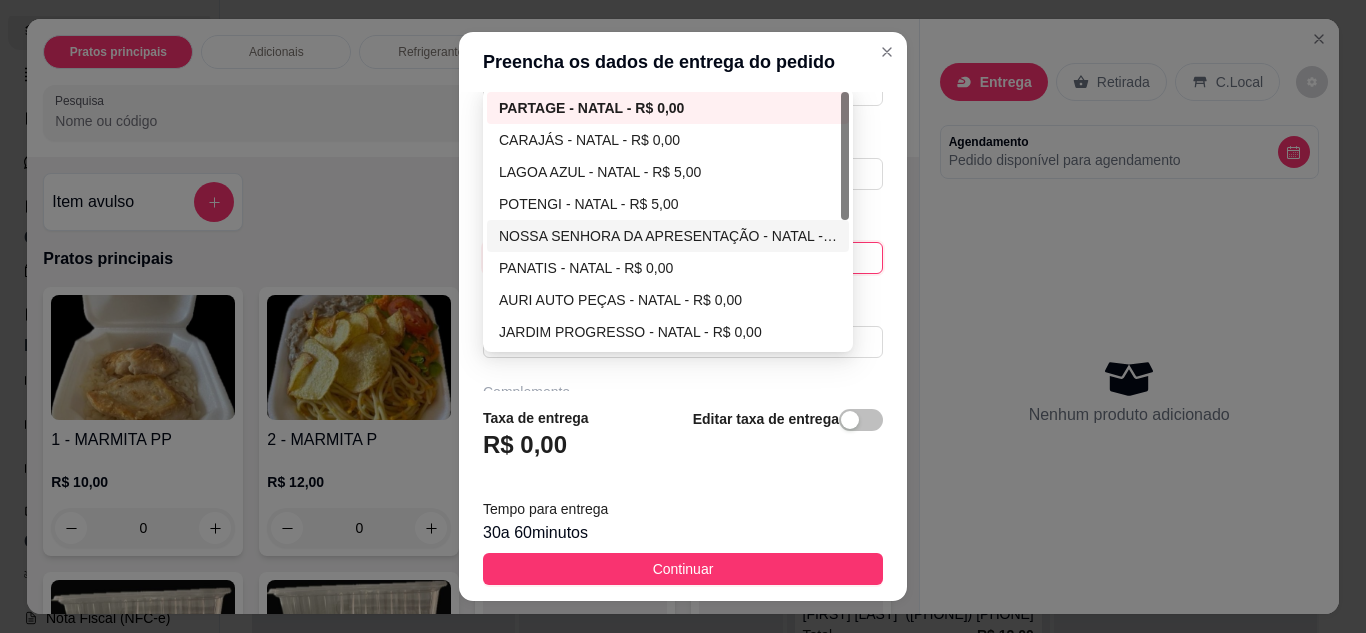 click on "NOSSA SENHORA DA APRESENTAÇÃO - NATAL -  R$ 0,00" at bounding box center (668, 236) 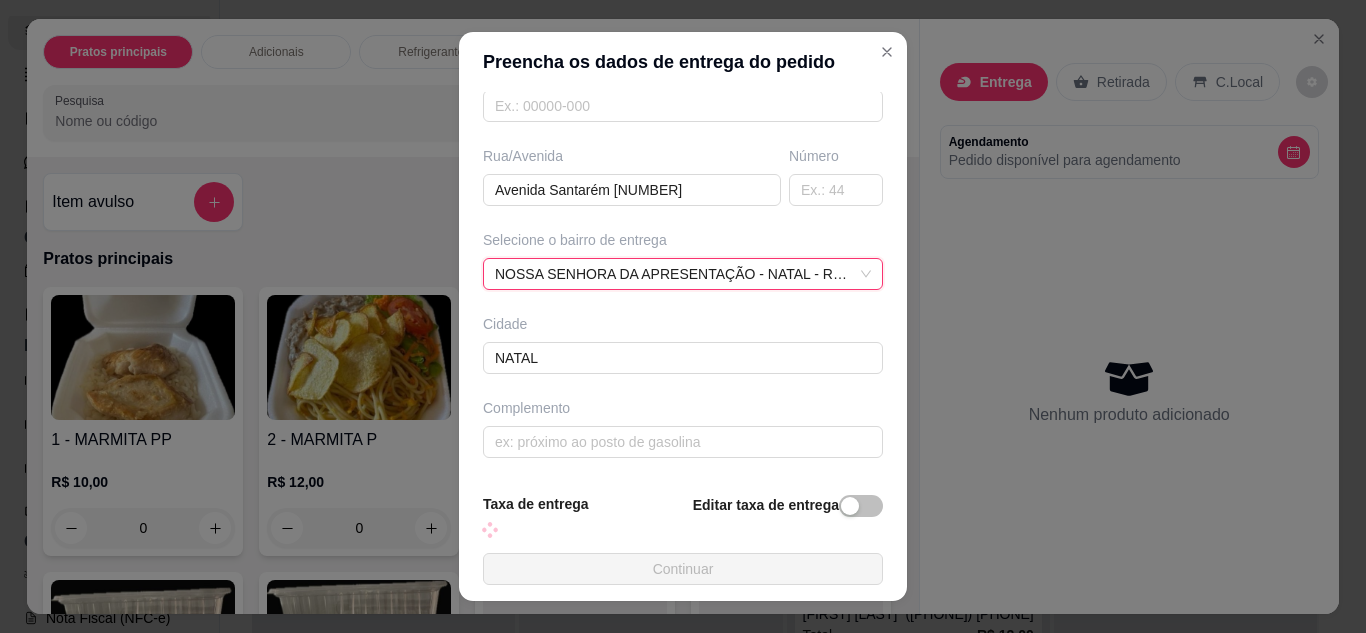 click on "Busque pelo cliente Número de contato (84) 99233-6937 Nome do cliente Wennia CEP Rua/Avenida Avenida Santarém 1297 Número Selecione o bairro de entrega NOSSA SENHORA DA APRESENTAÇÃO - NATAL -  R$ 0,00 NOSSA SENHORA DA APRESENTAÇÃO - NATAL -  R$ 0,00 688e8ca72a82e47b2f5daa76 688e8cdd2a82e47b2f5daa79 688e8cf92a82e47b2f5daa7c PARTAGE - NATAL -  R$ 0,00 CARAJÁS - NATAL -  R$ 0,00 LAGOA AZUL - NATAL -  R$ 5,00 POTENGI - NATAL -  R$ 5,00 NOSSA SENHORA DA APRESENTAÇÃO - NATAL -  R$ 0,00 PANATIS - NATAL -  R$ 0,00 AURI AUTO PEÇAS - NATAL -  R$ 0,00 JARDIM PROGRESSO - NATAL -  R$ 0,00 IGAPÓ - NATAL -  R$ 0,00 CUBO MÁGICO - NATAL -  R$ 0,00 Cidade NATAL Complemento" at bounding box center (683, 285) 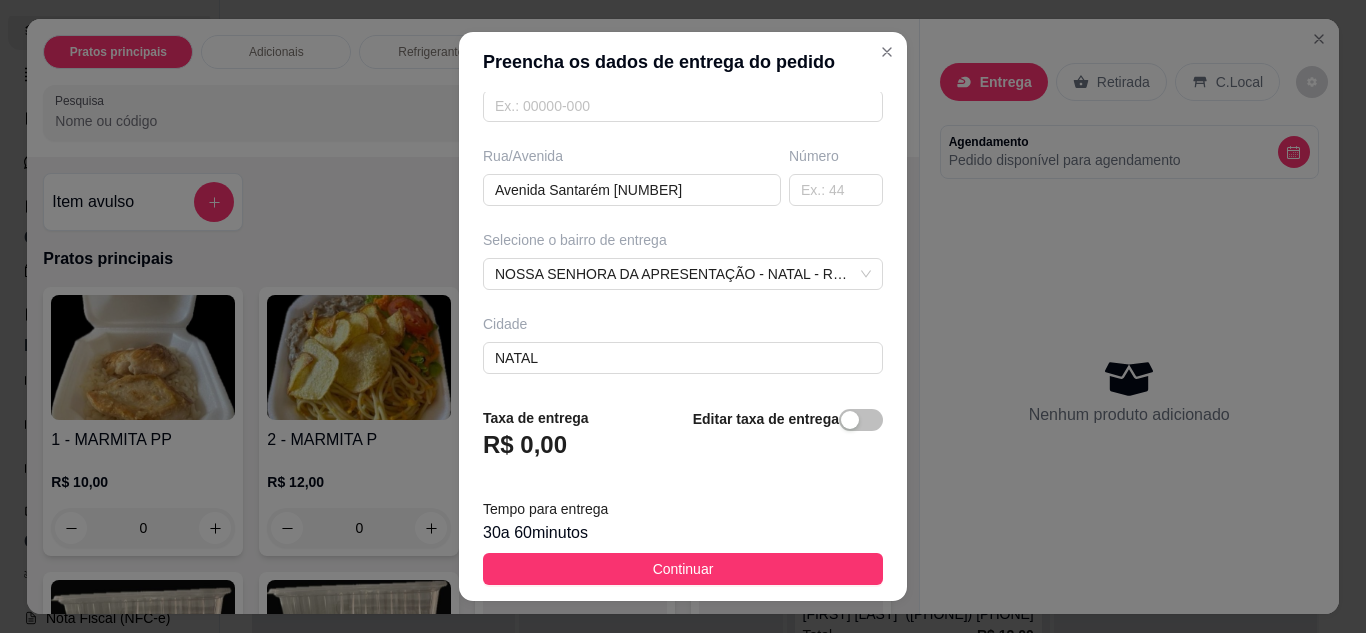 scroll, scrollTop: 374, scrollLeft: 0, axis: vertical 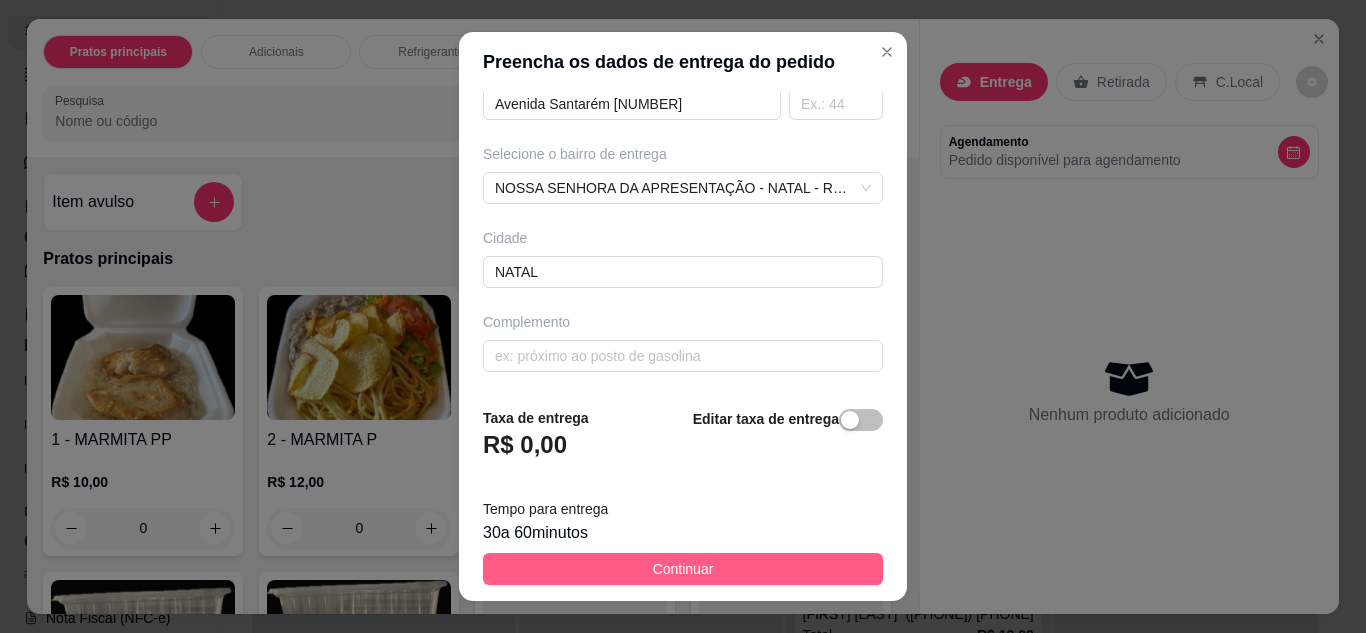 click on "Continuar" at bounding box center [683, 569] 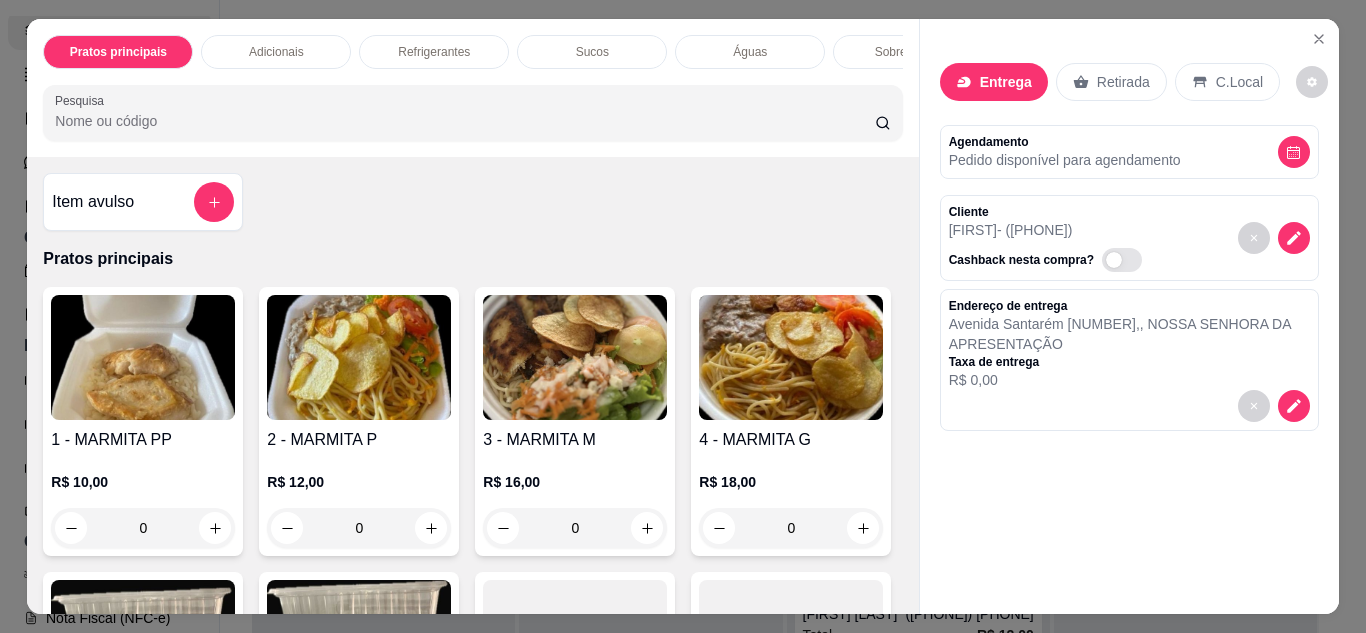 click at bounding box center (359, 357) 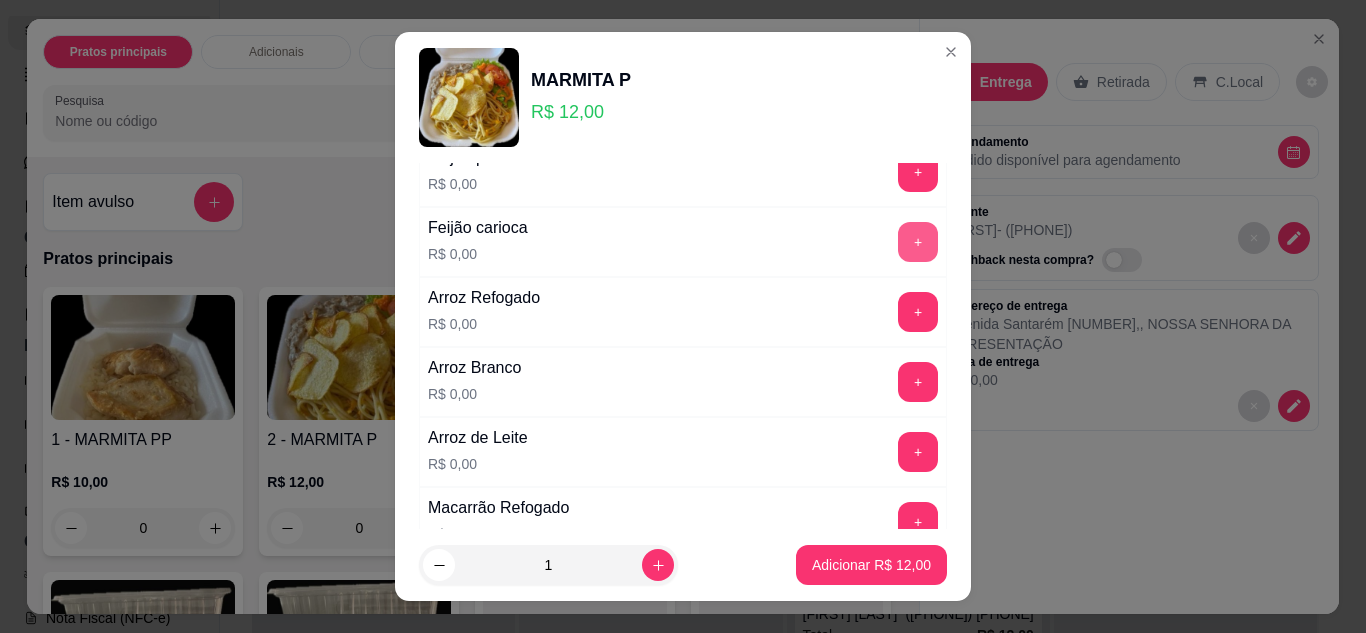 scroll, scrollTop: 0, scrollLeft: 0, axis: both 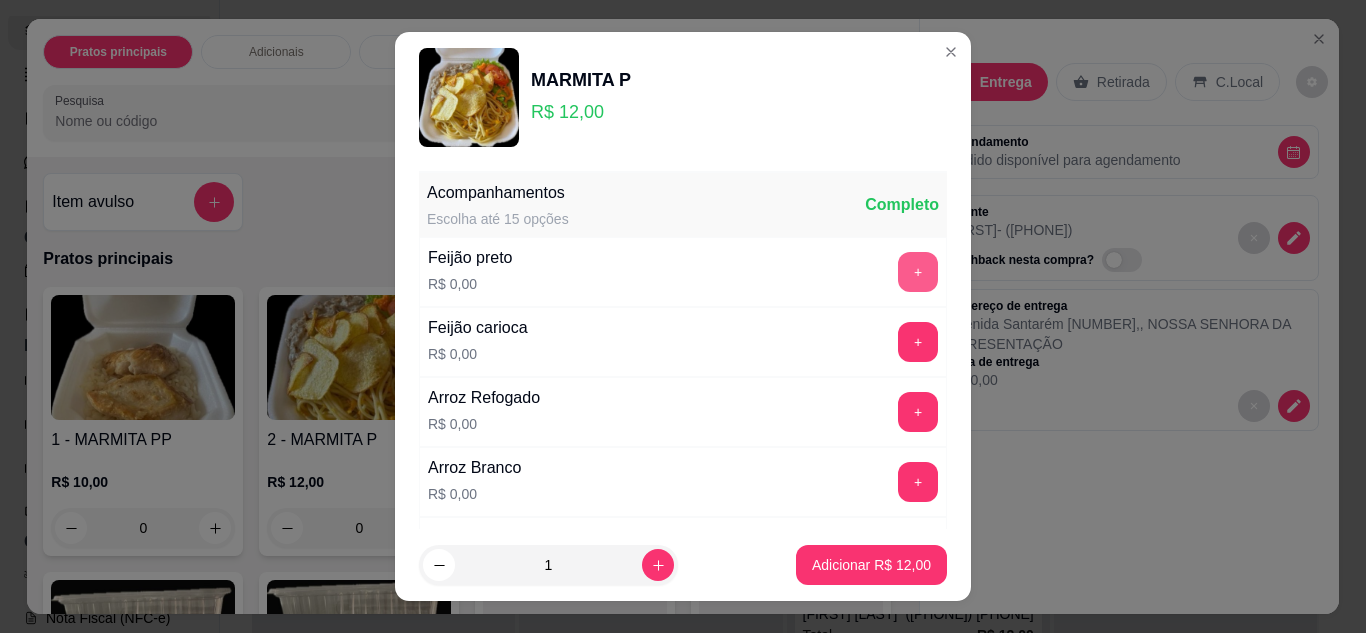 click on "+" at bounding box center [918, 272] 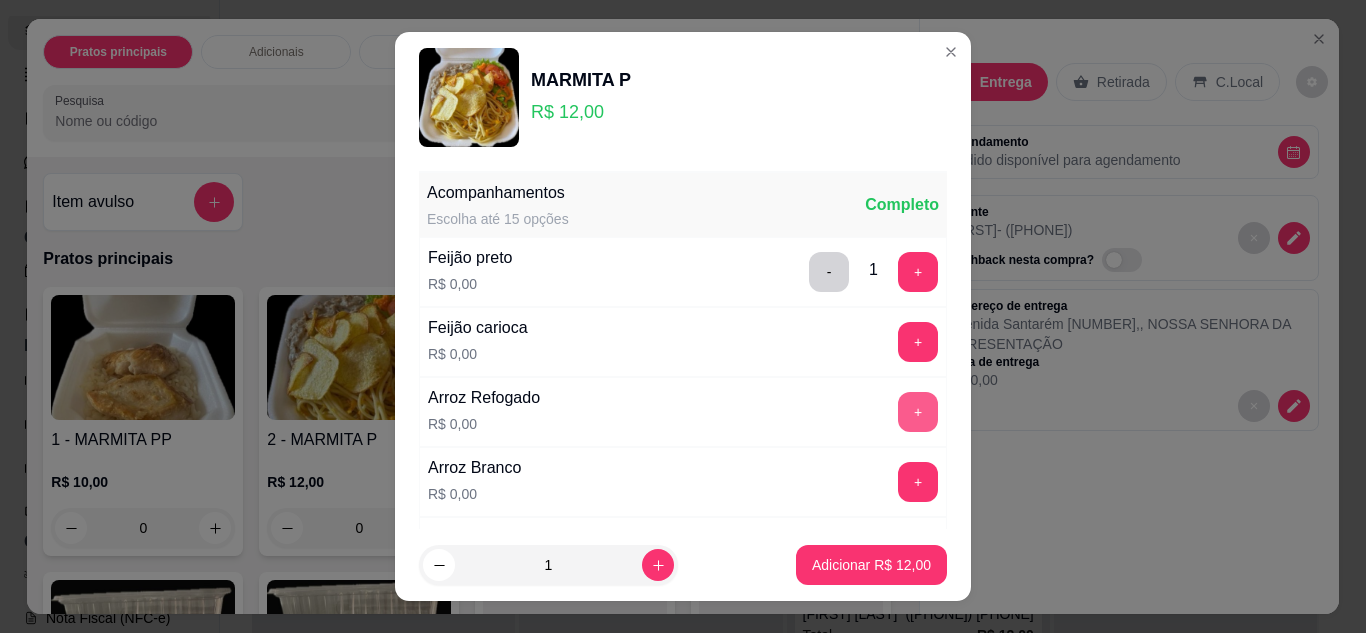 click on "+" at bounding box center [918, 412] 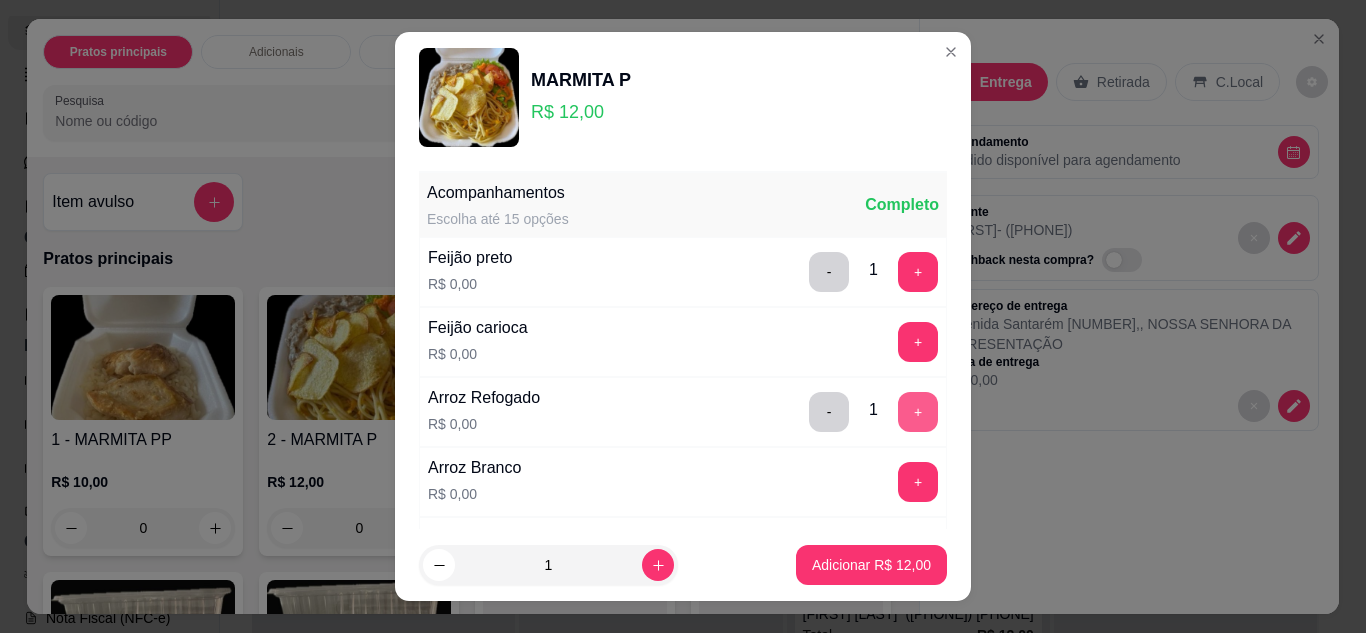 scroll, scrollTop: 100, scrollLeft: 0, axis: vertical 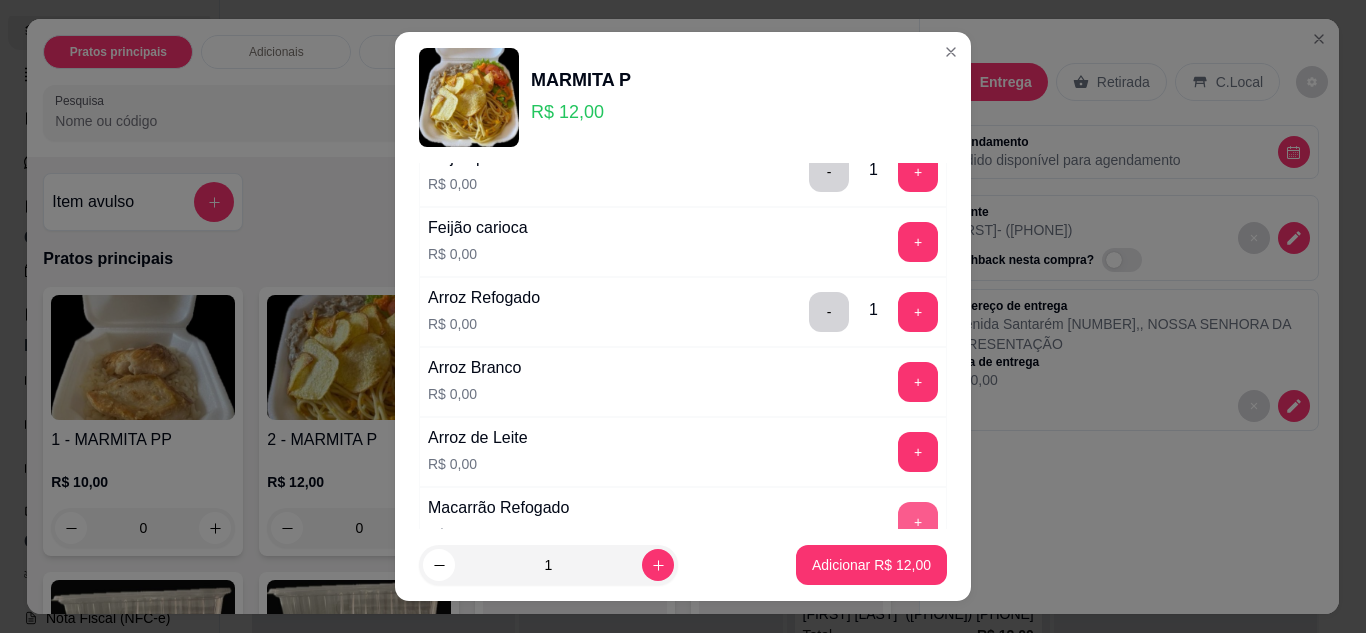 click on "+" at bounding box center (918, 522) 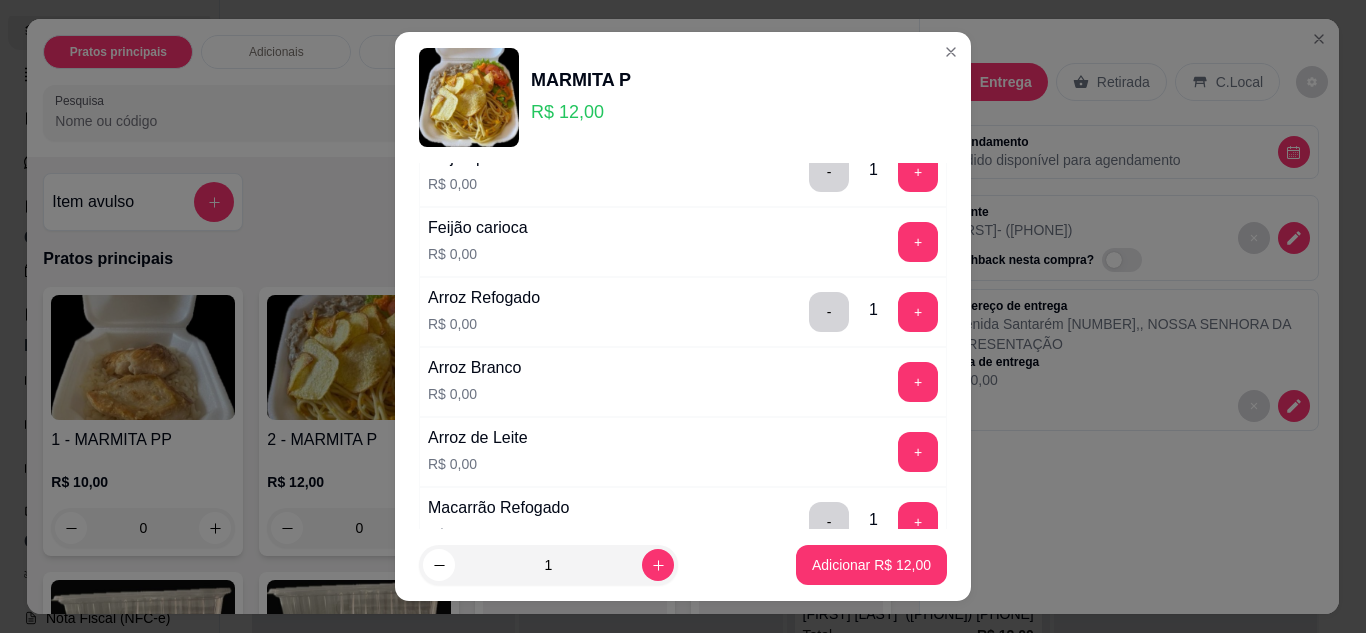 scroll, scrollTop: 400, scrollLeft: 0, axis: vertical 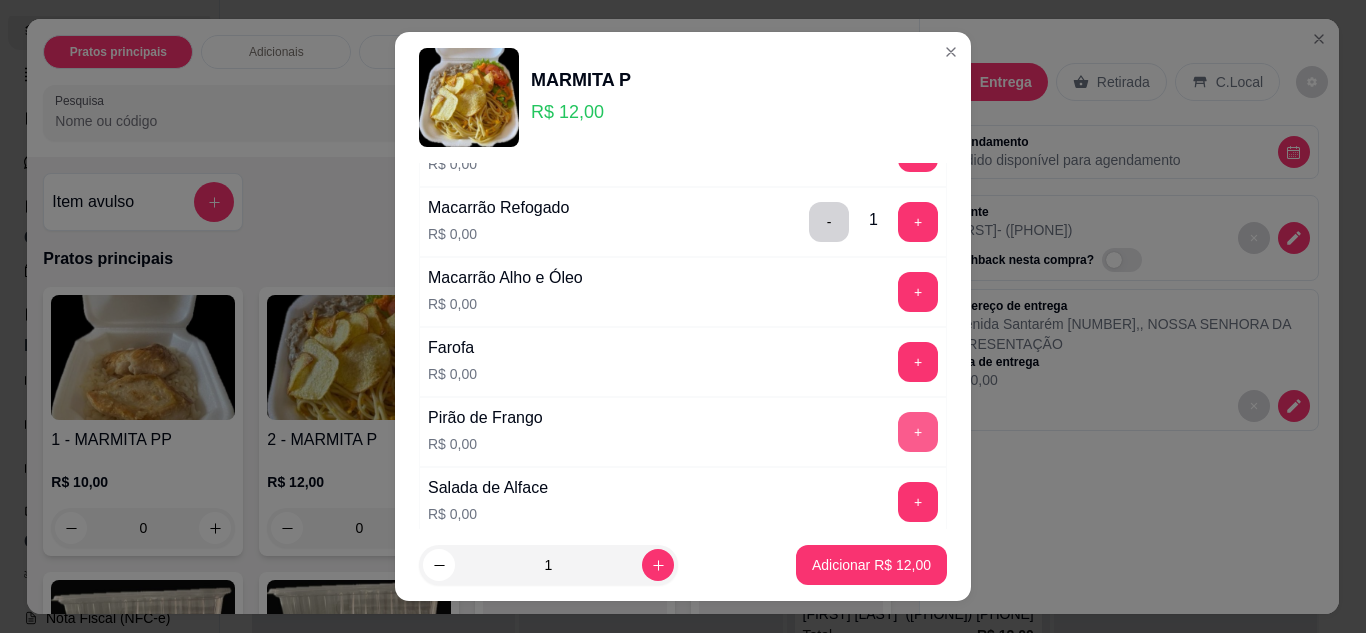 click on "+" at bounding box center [918, 432] 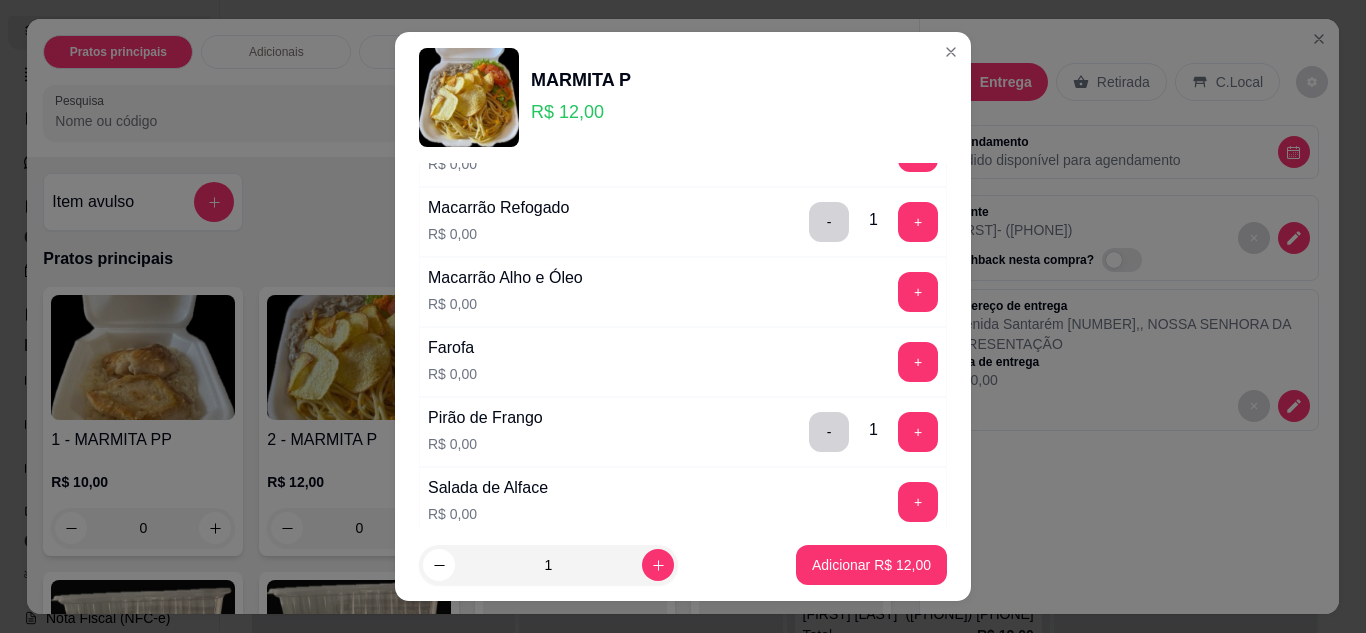 scroll, scrollTop: 700, scrollLeft: 0, axis: vertical 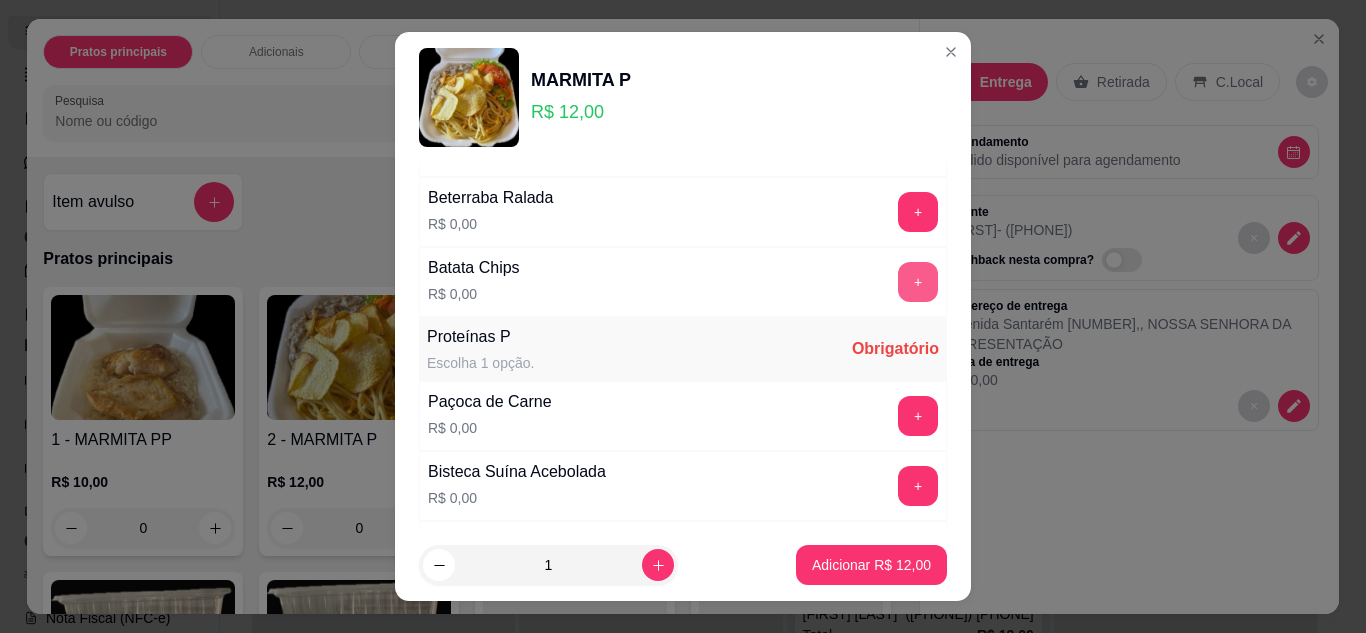 click on "+" at bounding box center (918, 282) 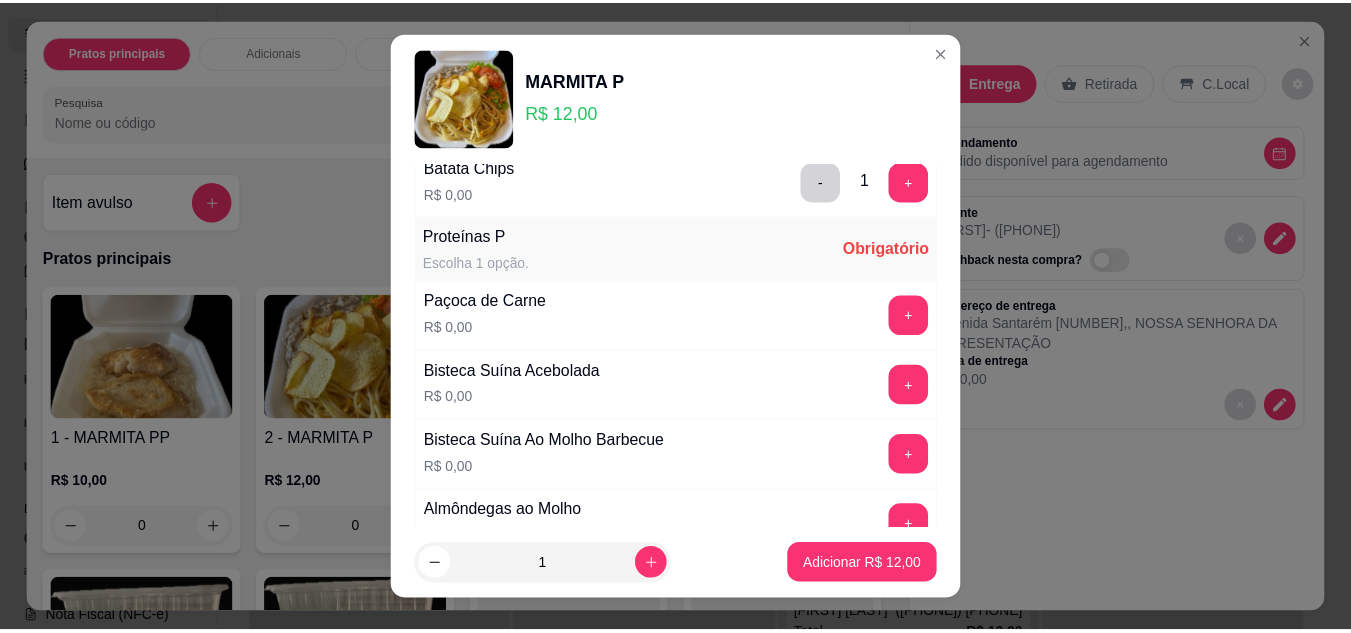 scroll, scrollTop: 1100, scrollLeft: 0, axis: vertical 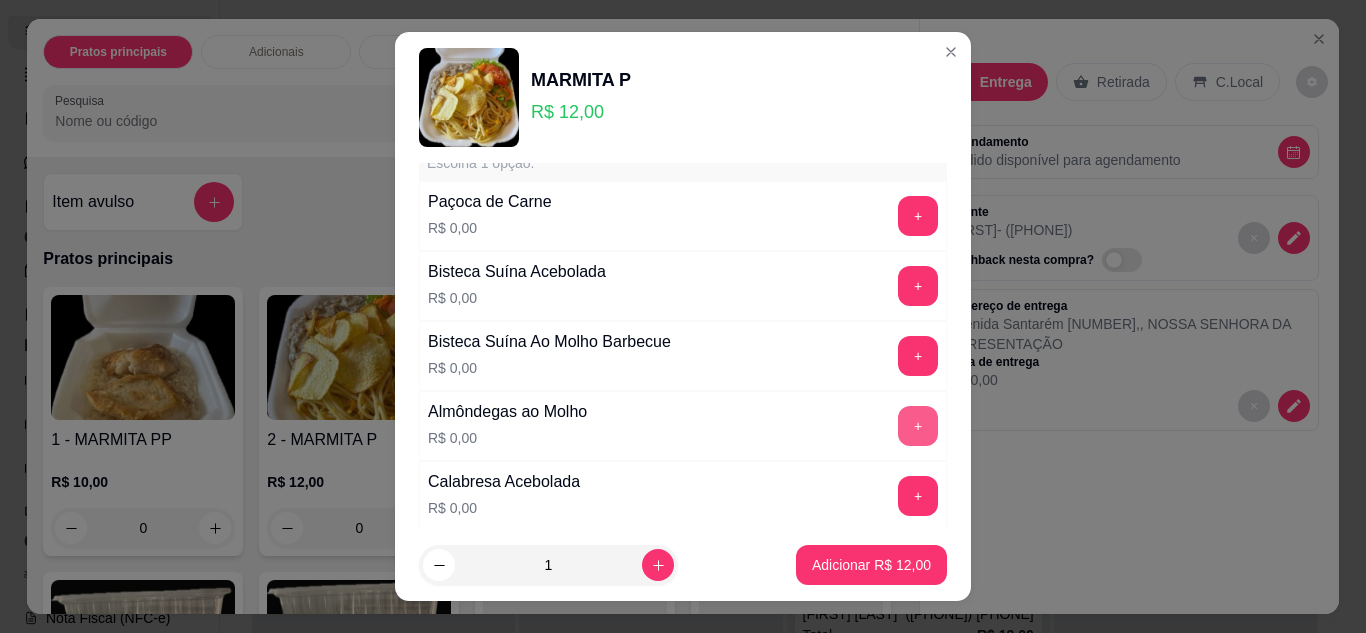click on "+" at bounding box center [918, 426] 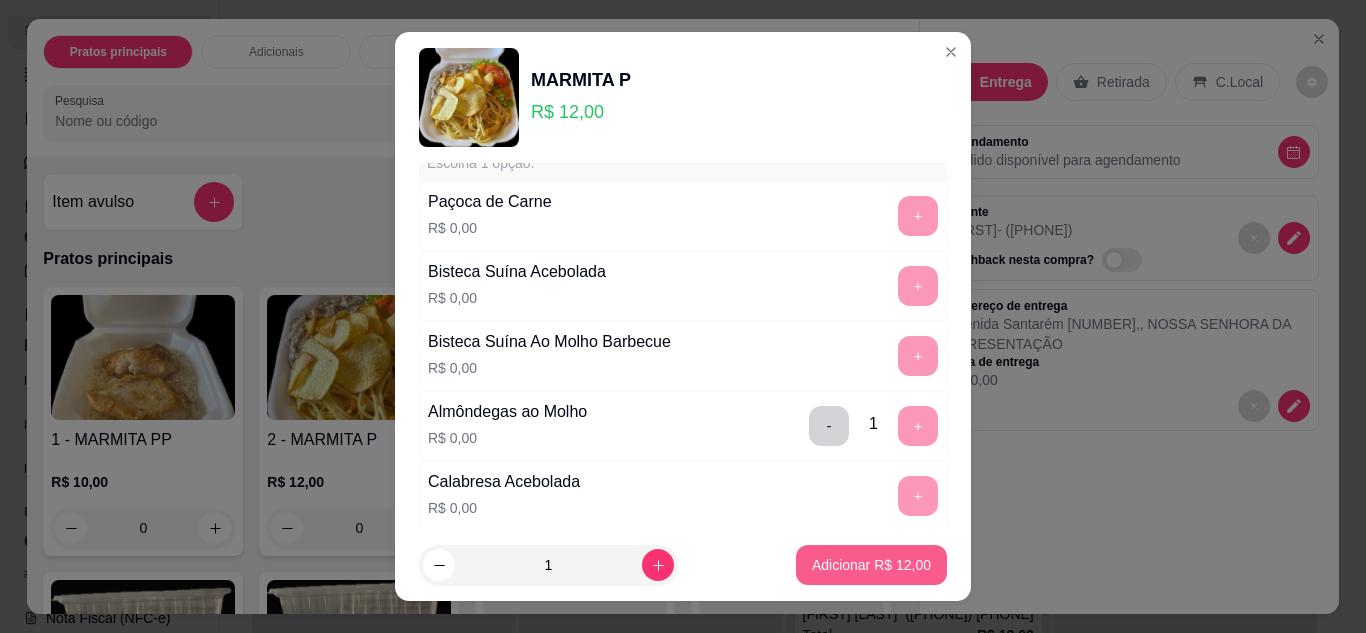 click on "Adicionar   R$ 12,00" at bounding box center [871, 565] 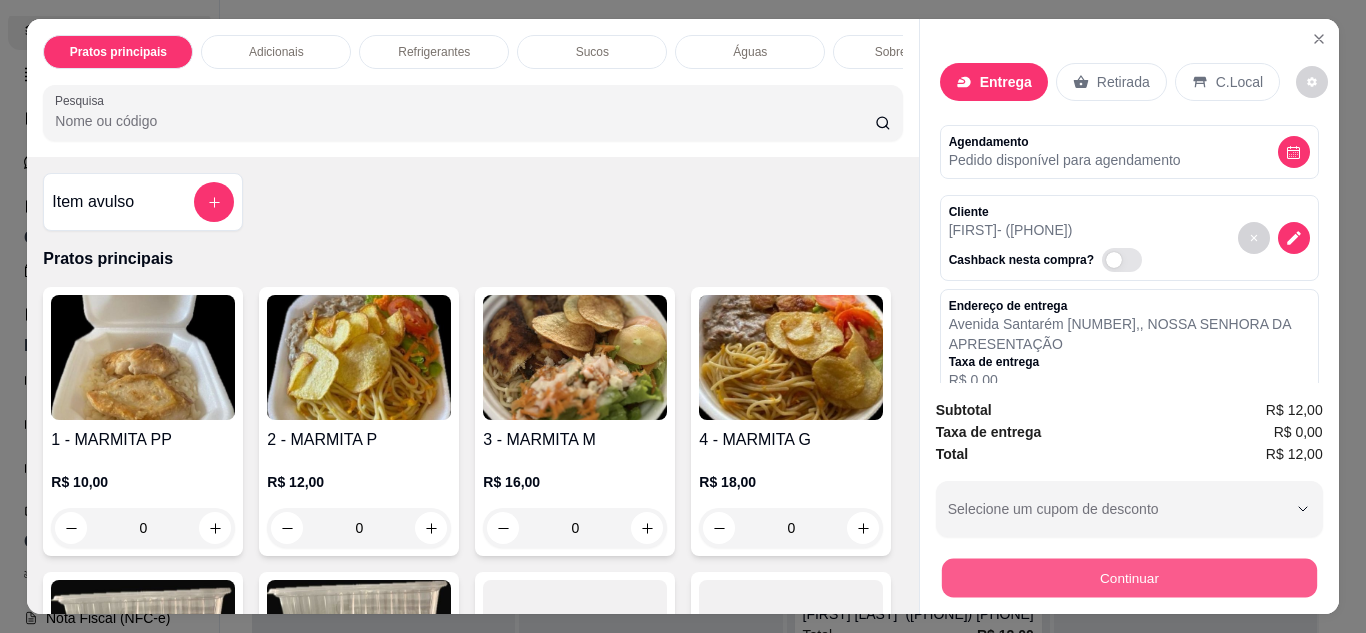 click on "Continuar" at bounding box center (1128, 578) 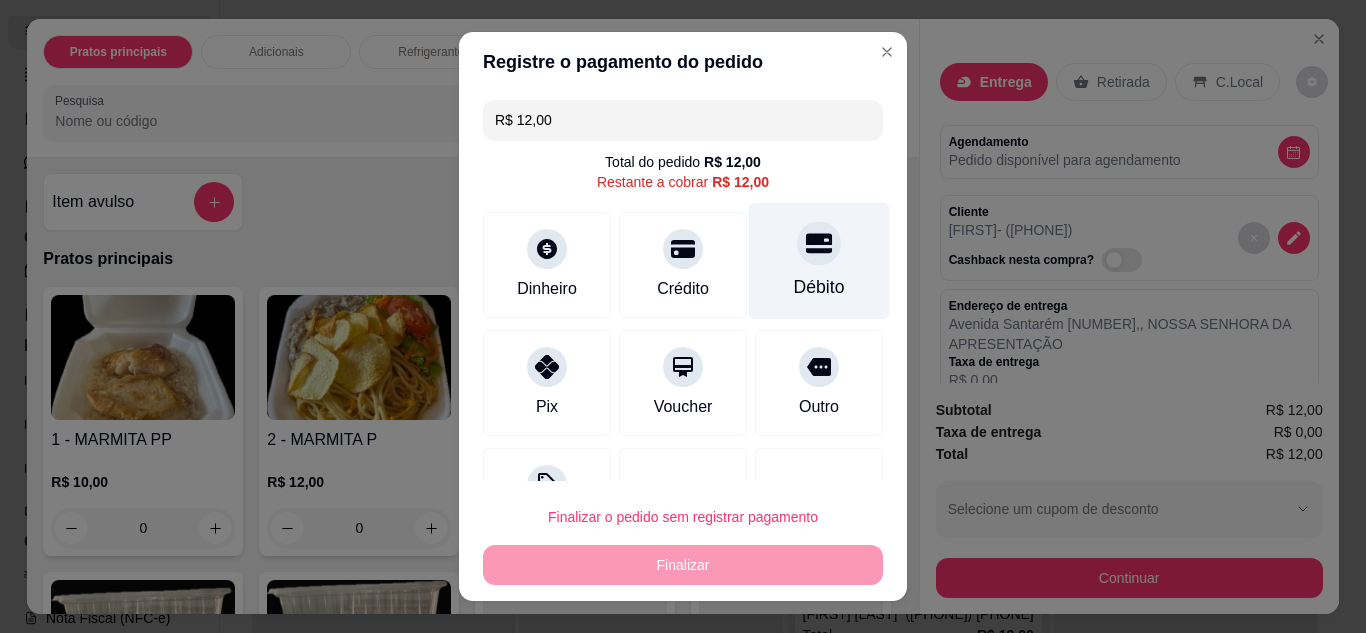 click on "Débito" at bounding box center (819, 260) 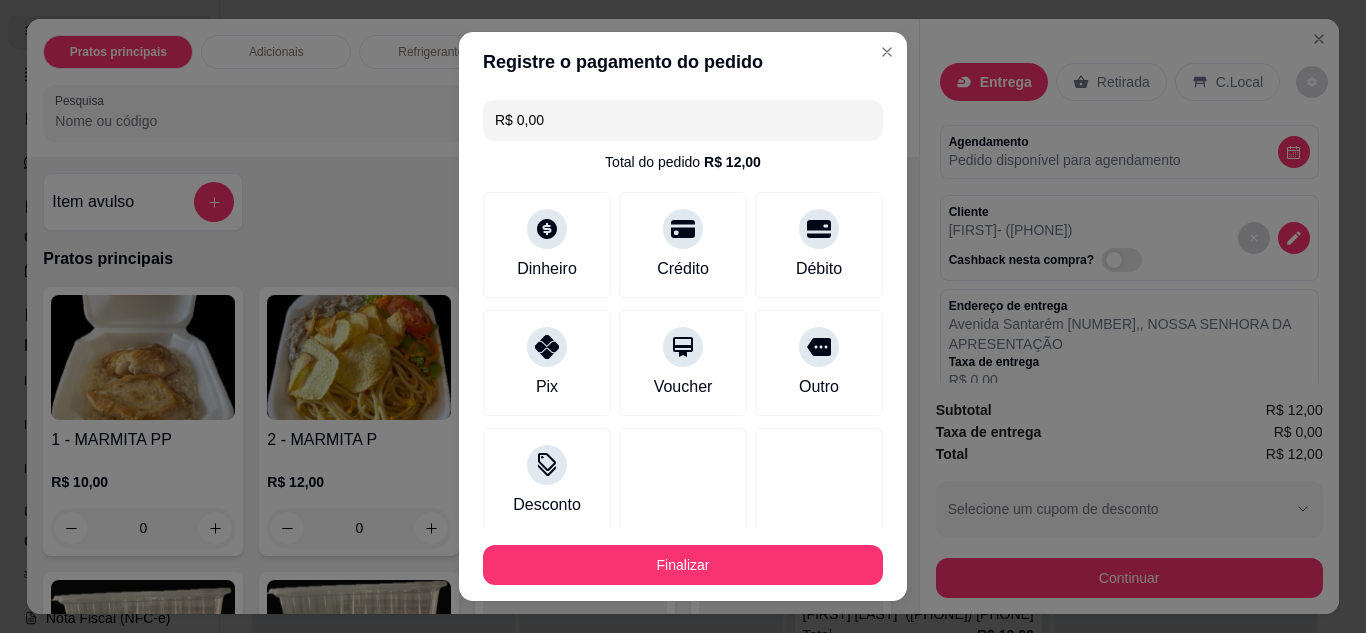 click on "Finalizar" at bounding box center [683, 565] 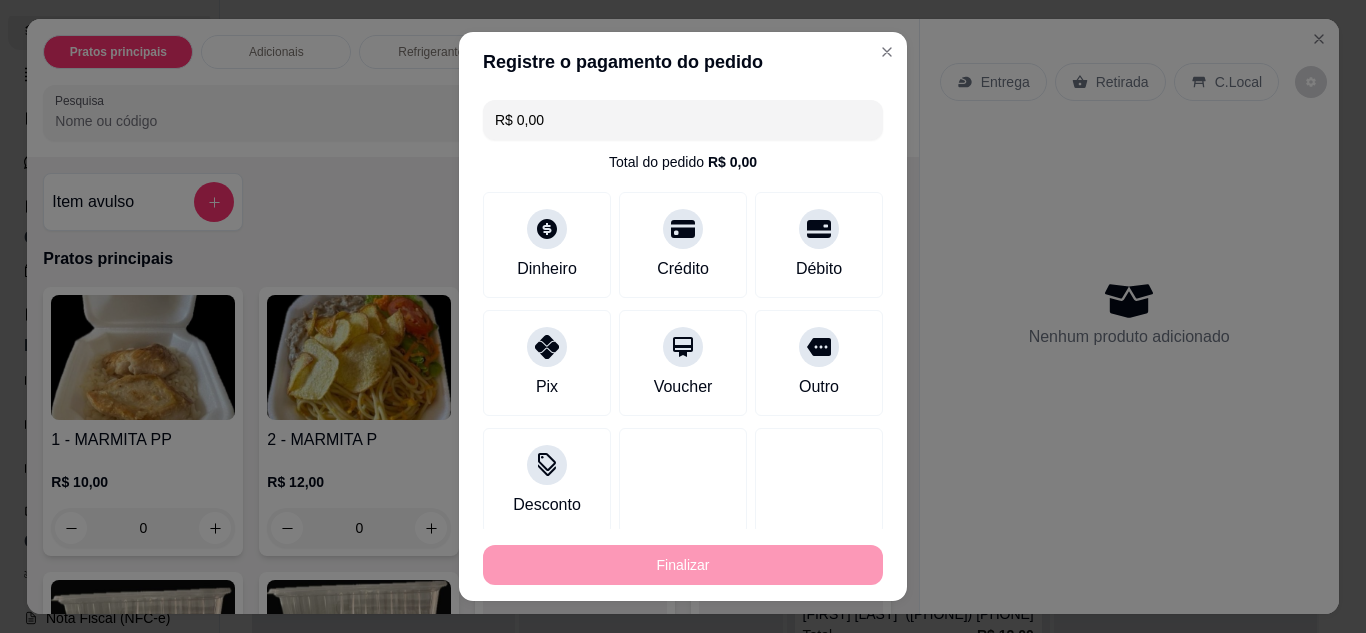 type on "-R$ 12,00" 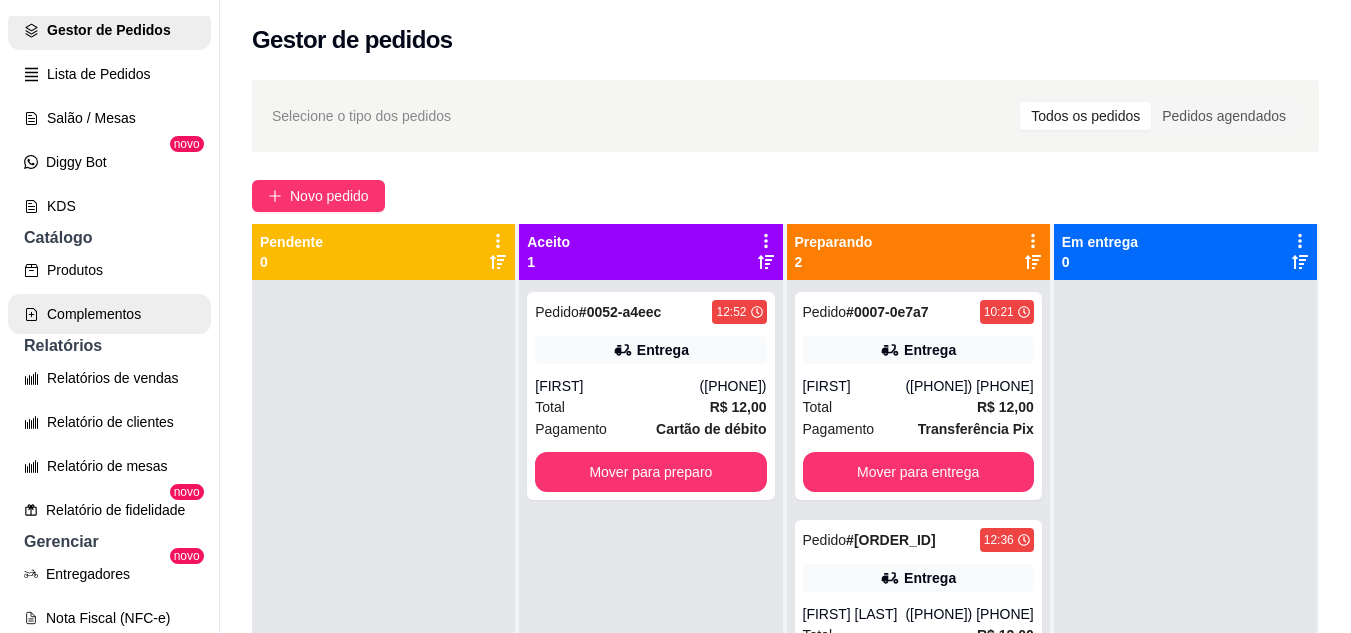 click on "Complementos" at bounding box center (109, 314) 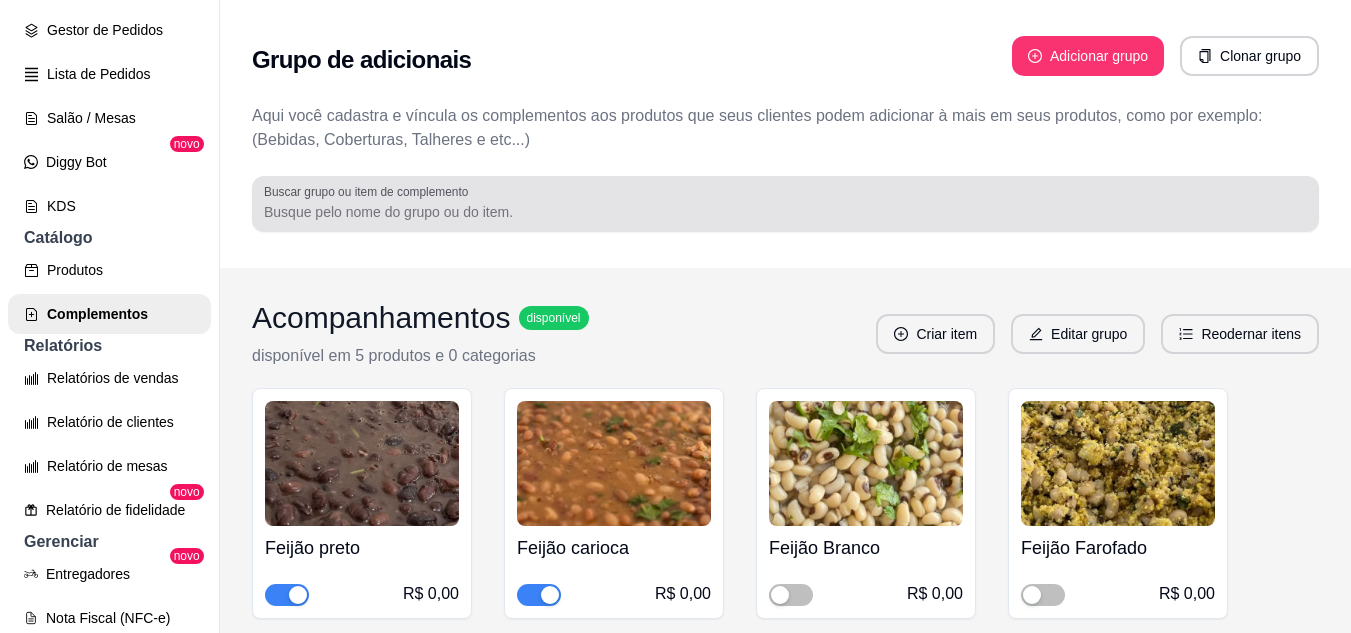 click on "Buscar grupo ou item de complemento" at bounding box center (785, 212) 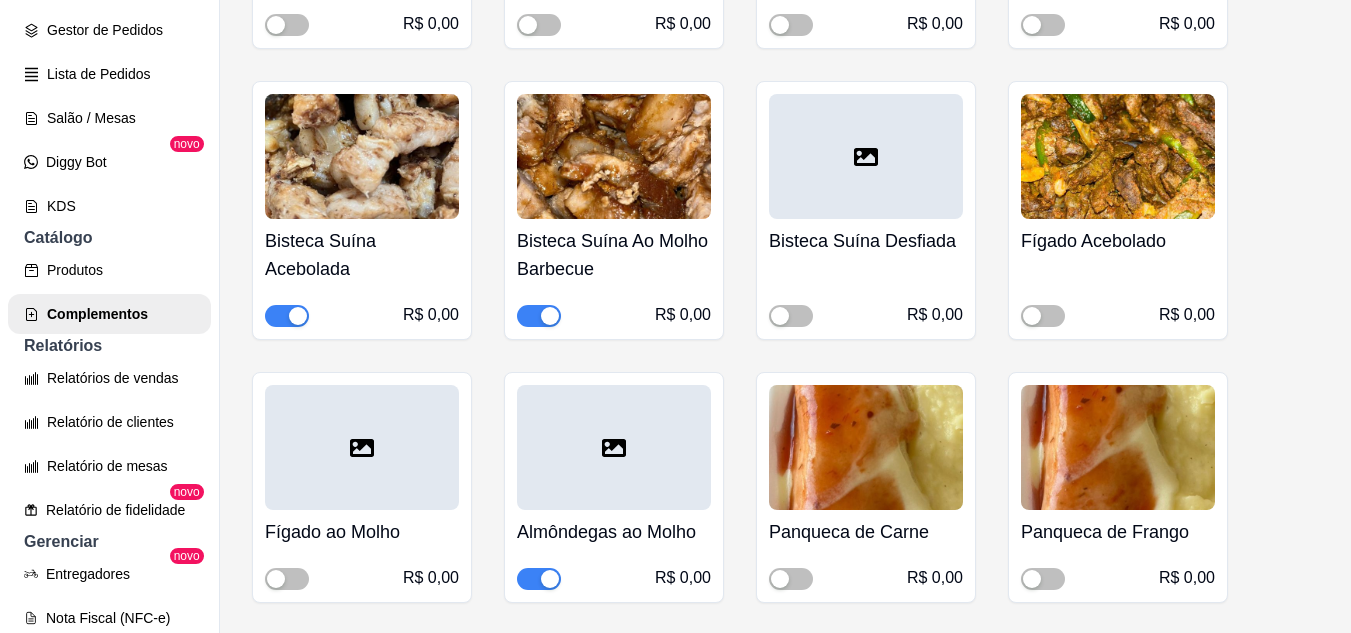 scroll, scrollTop: 6200, scrollLeft: 0, axis: vertical 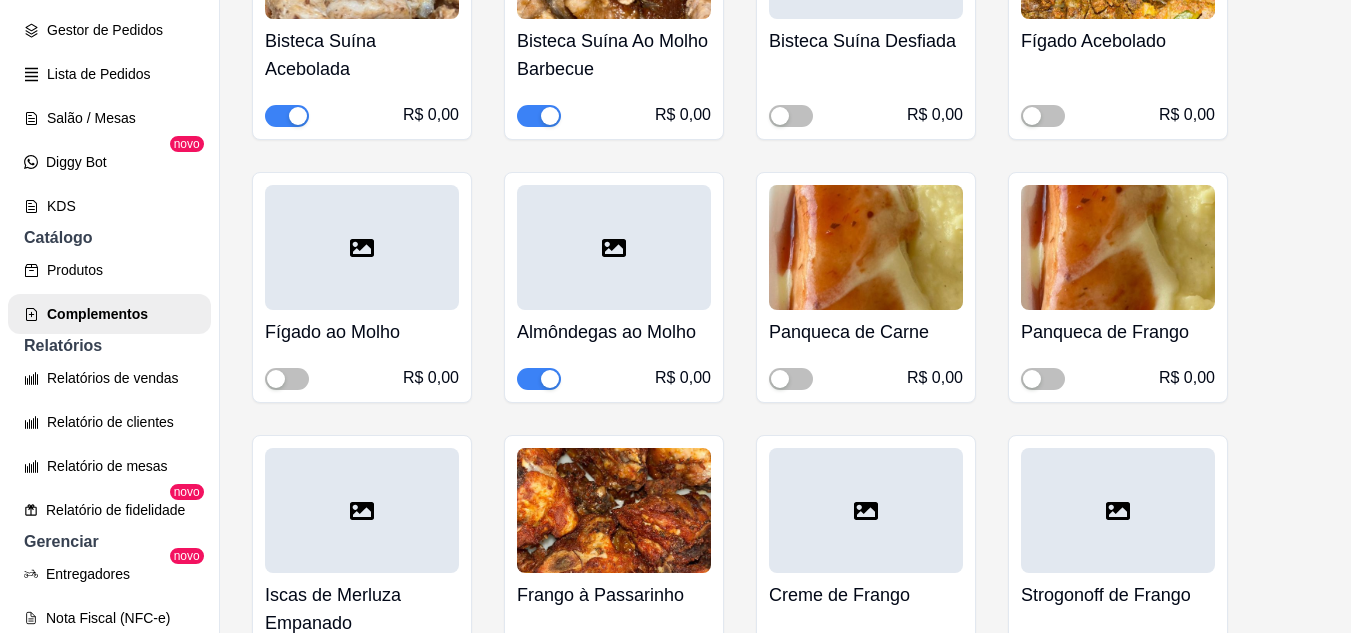 type on "proteínas" 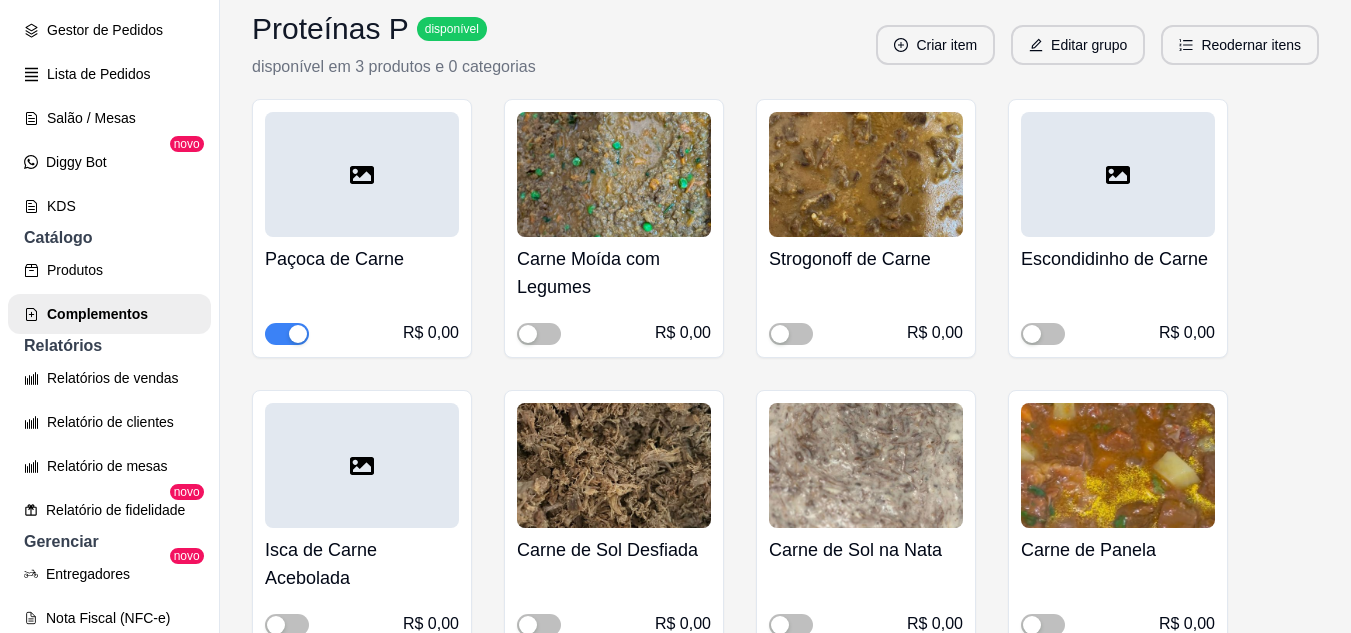 scroll, scrollTop: 4600, scrollLeft: 0, axis: vertical 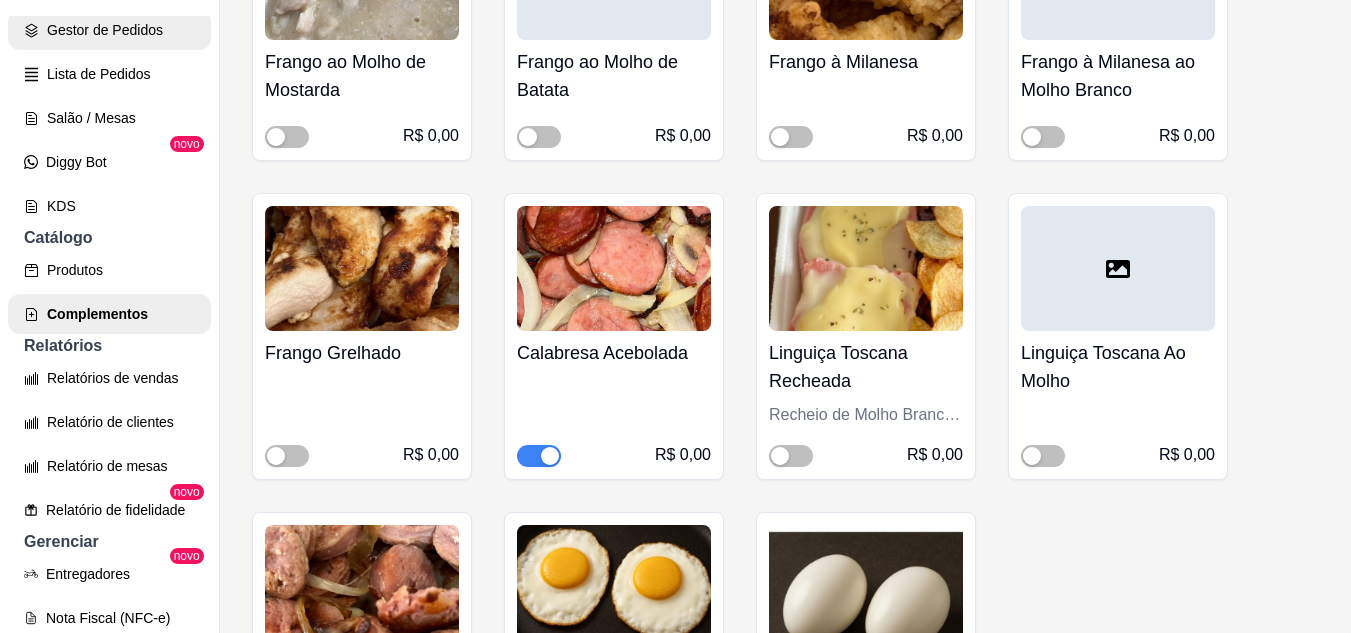 click on "Gestor de Pedidos" at bounding box center (109, 30) 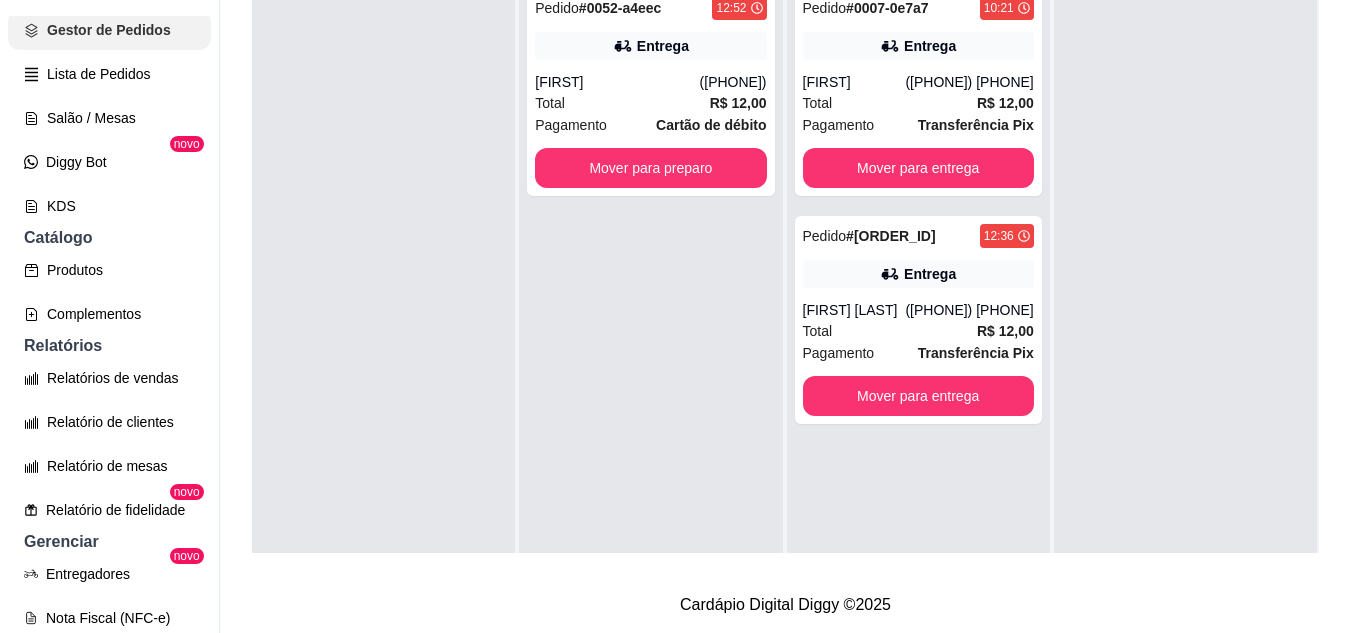 scroll, scrollTop: 0, scrollLeft: 0, axis: both 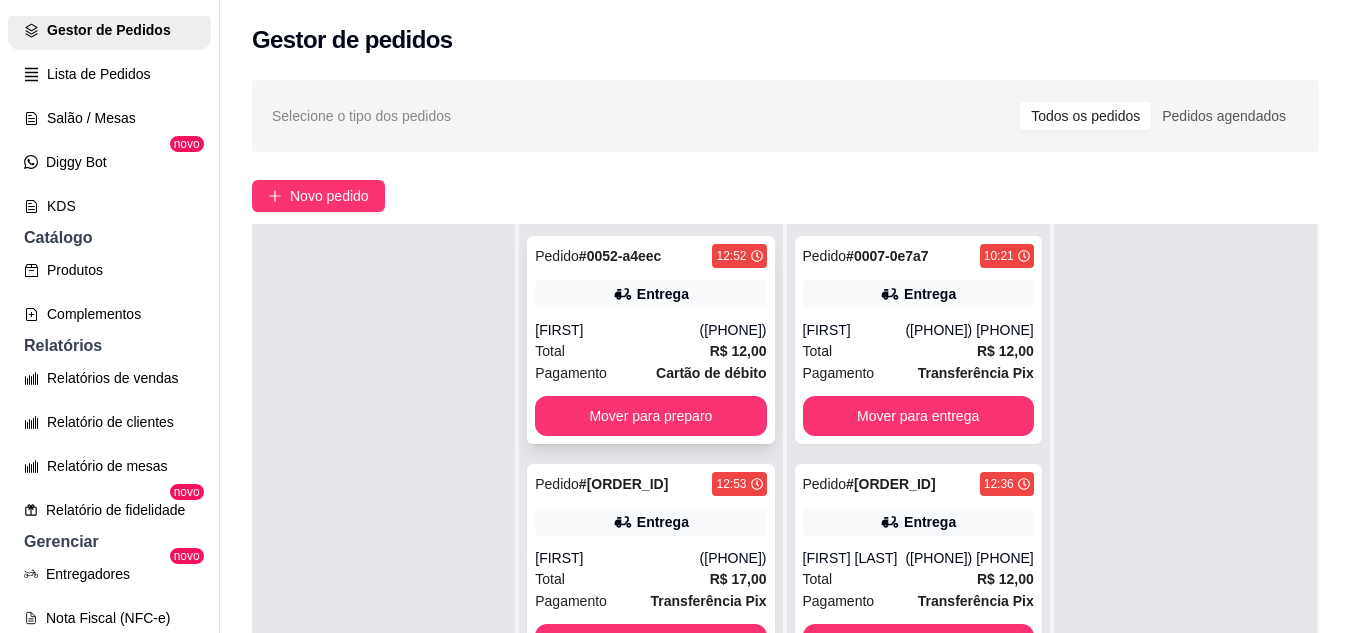 click on "(84) 99233-6937" at bounding box center (733, 330) 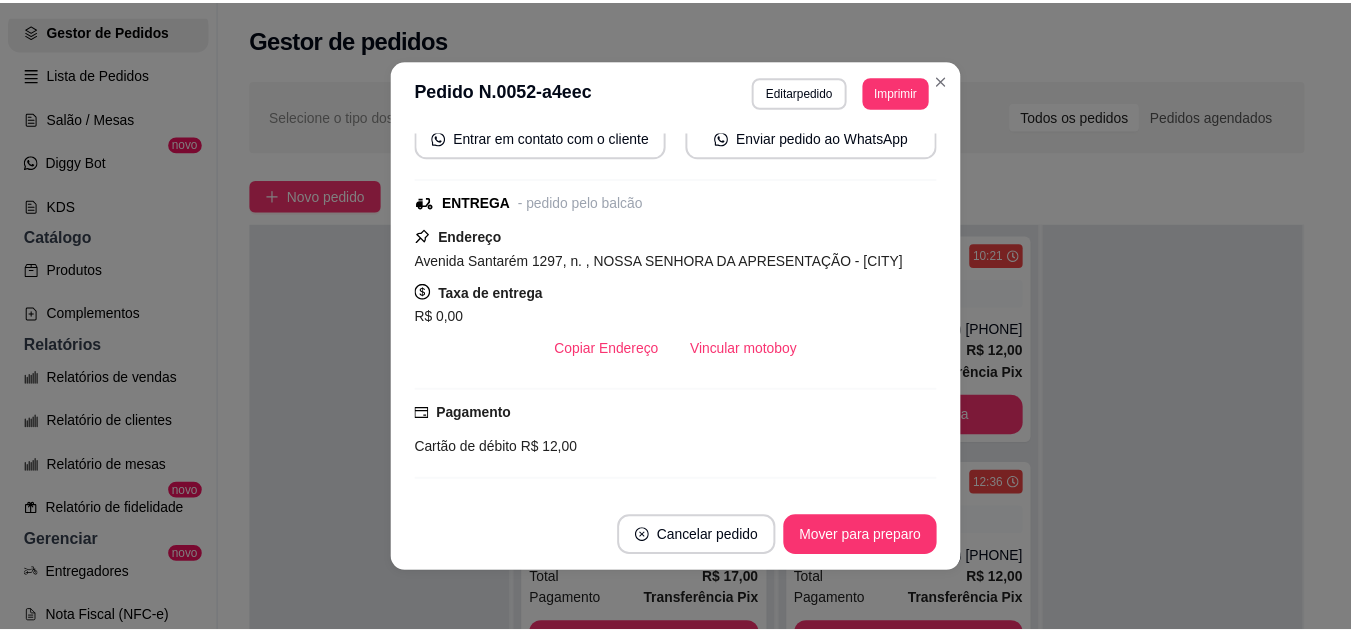 scroll, scrollTop: 300, scrollLeft: 0, axis: vertical 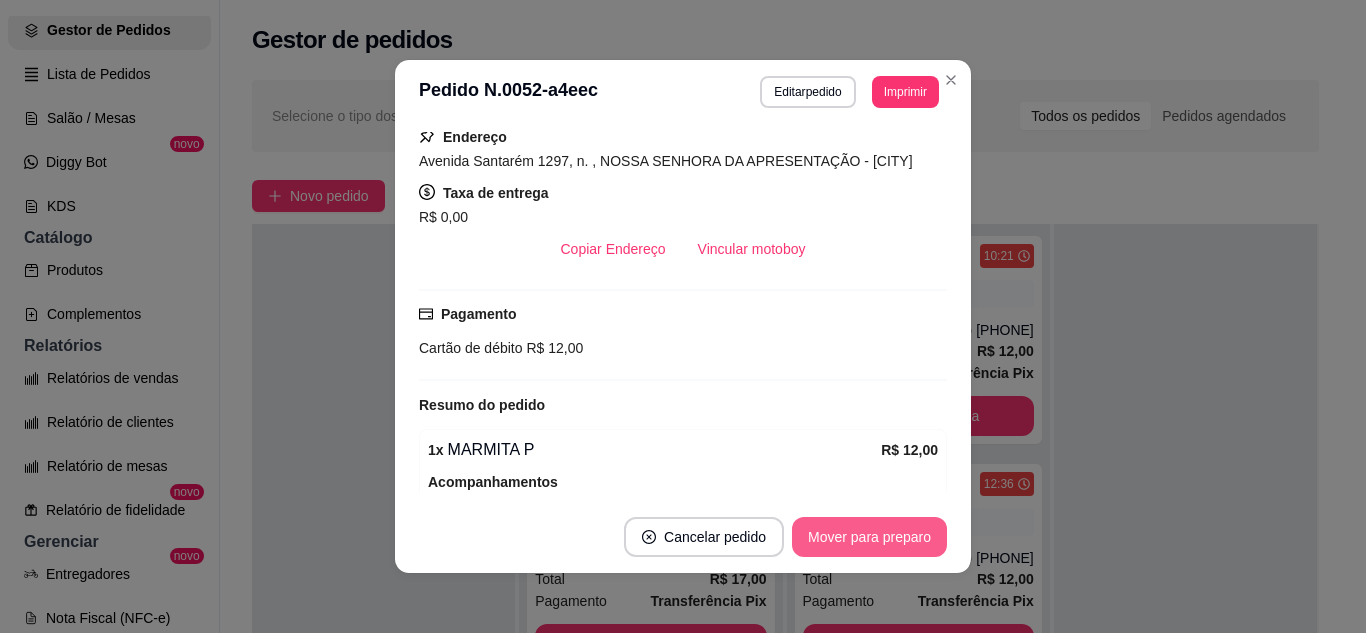 click on "Mover para preparo" at bounding box center (869, 537) 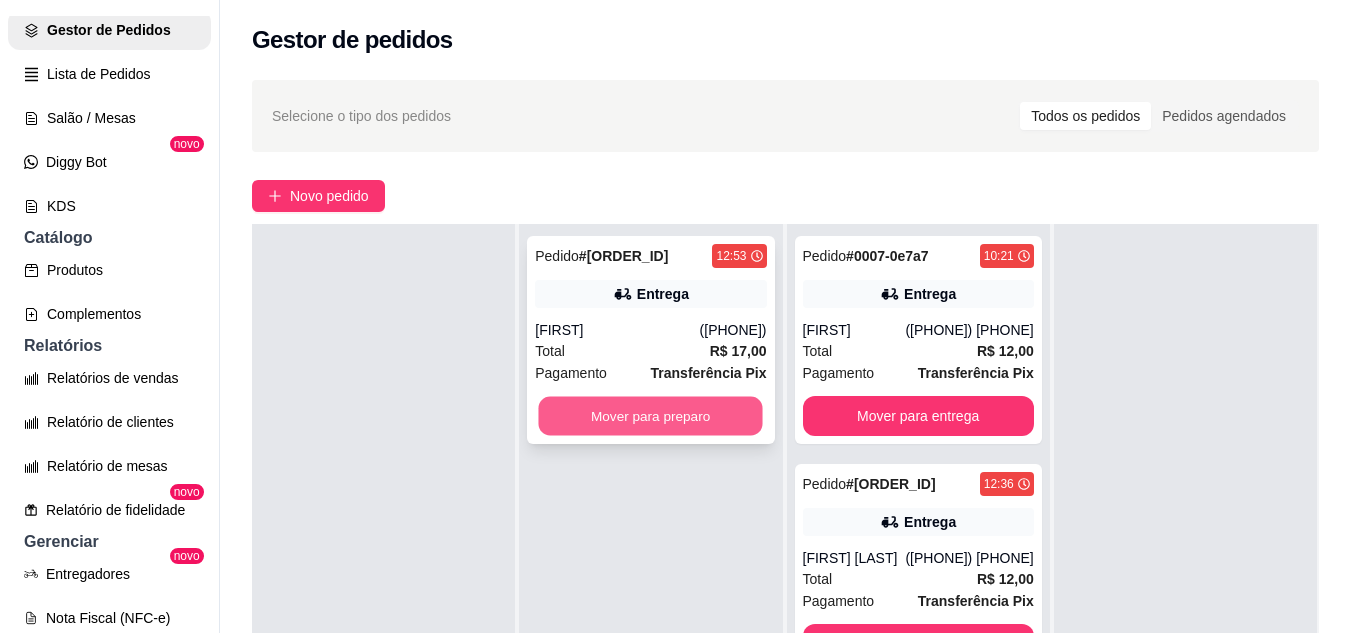 click on "Mover para preparo" at bounding box center [651, 416] 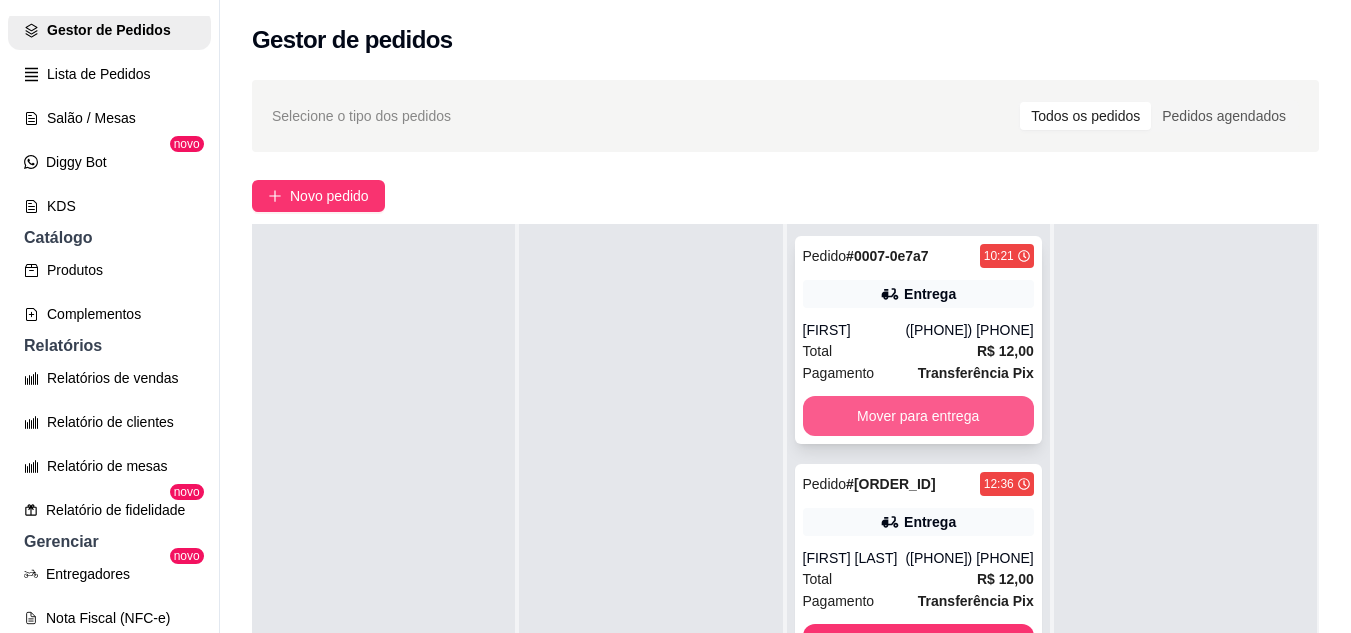 scroll, scrollTop: 299, scrollLeft: 0, axis: vertical 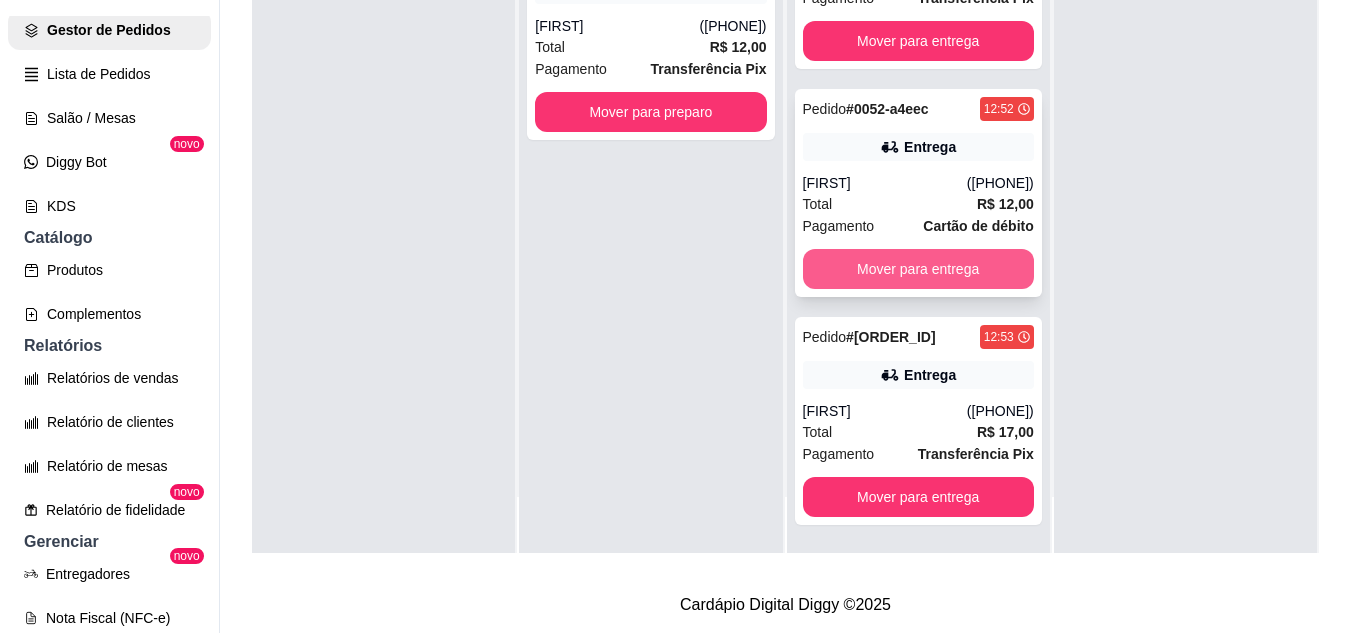 click on "Mover para entrega" at bounding box center (918, 269) 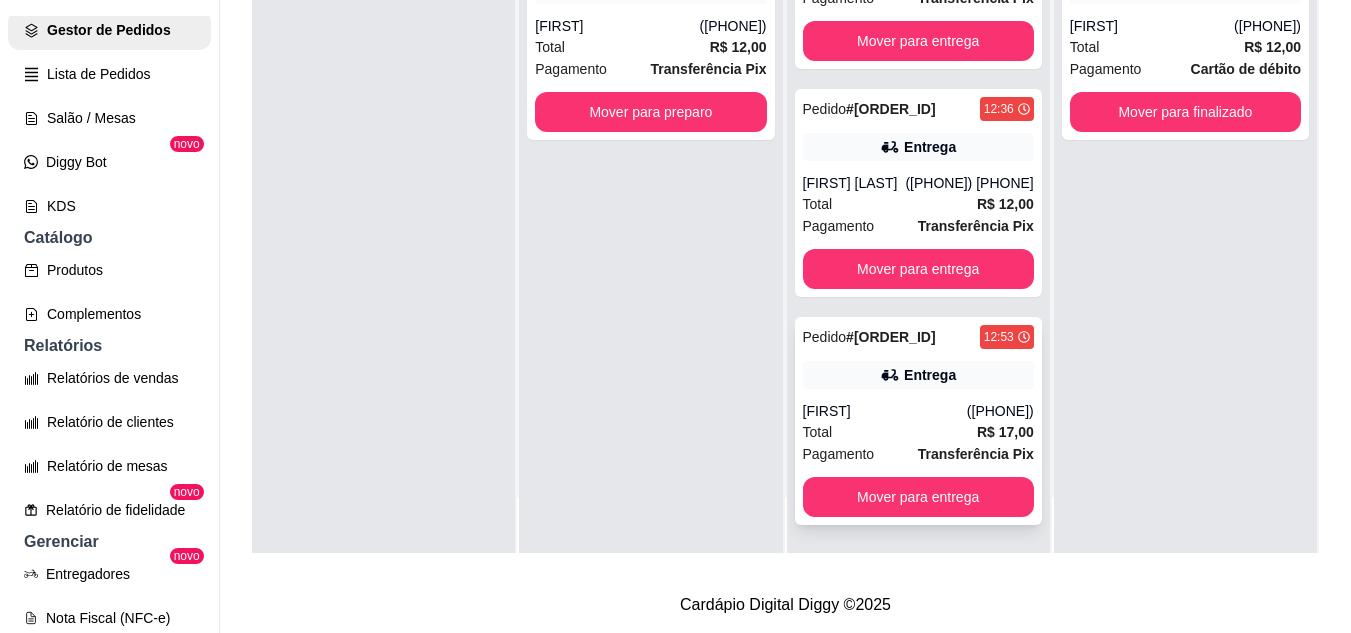 scroll, scrollTop: 71, scrollLeft: 0, axis: vertical 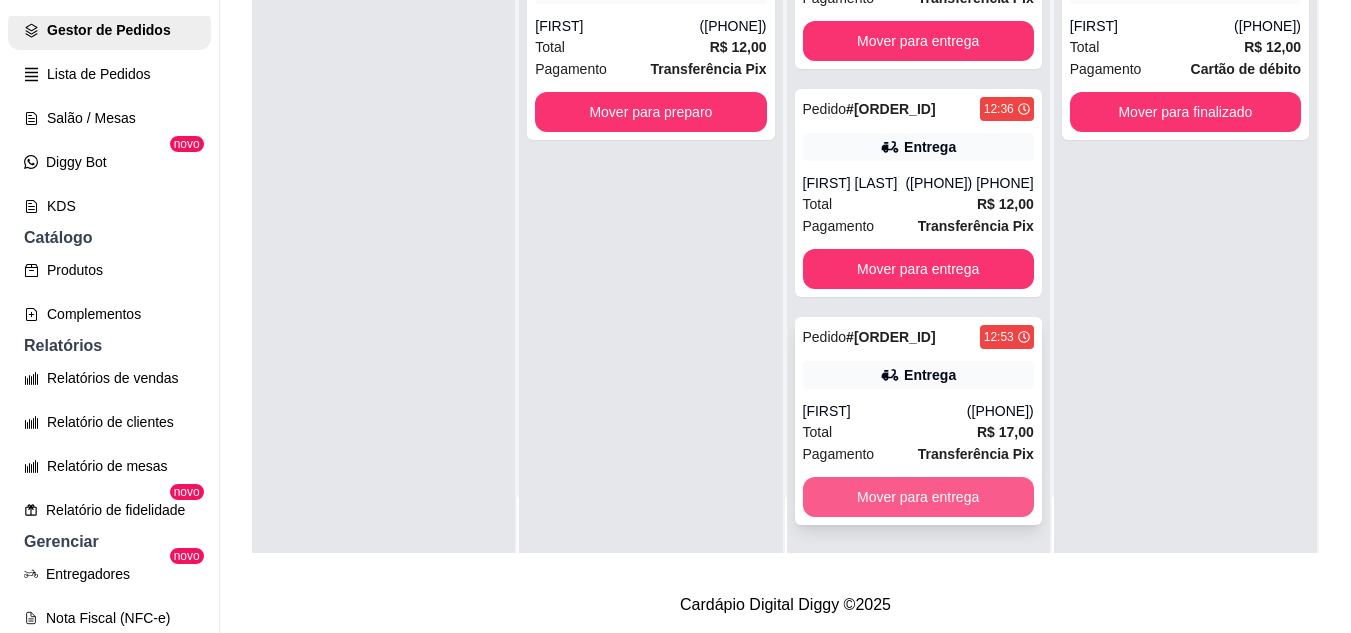 click on "Mover para entrega" at bounding box center (918, 497) 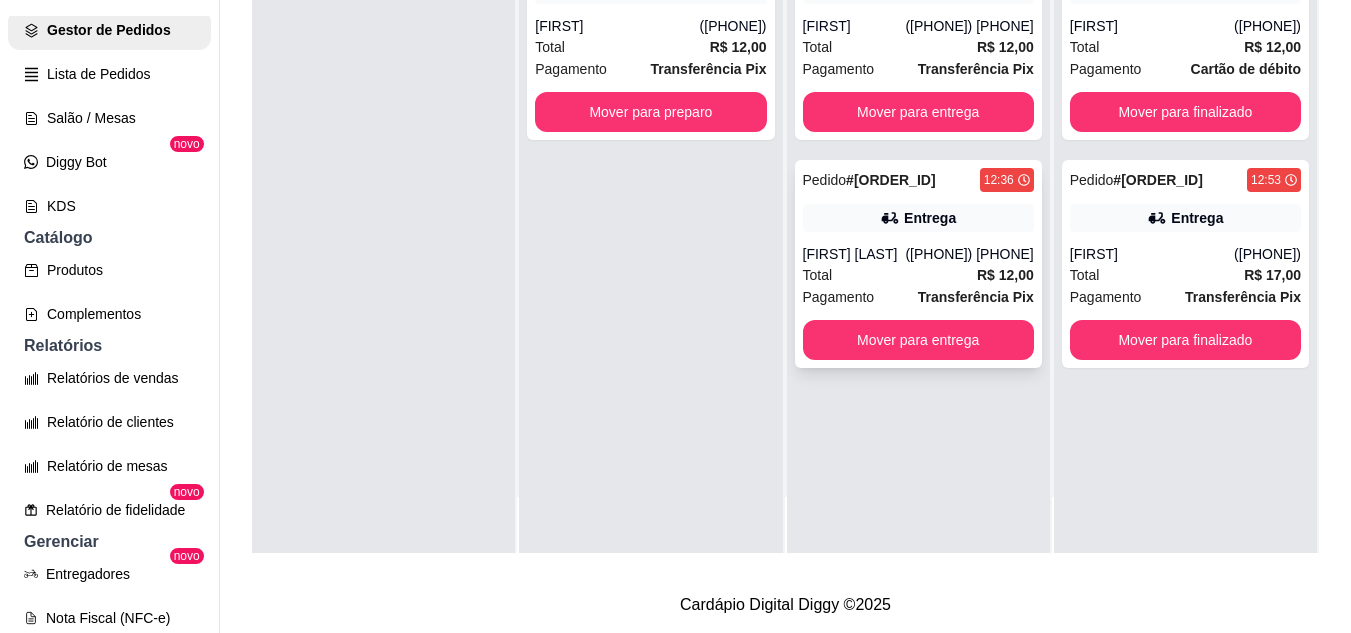 scroll, scrollTop: 0, scrollLeft: 0, axis: both 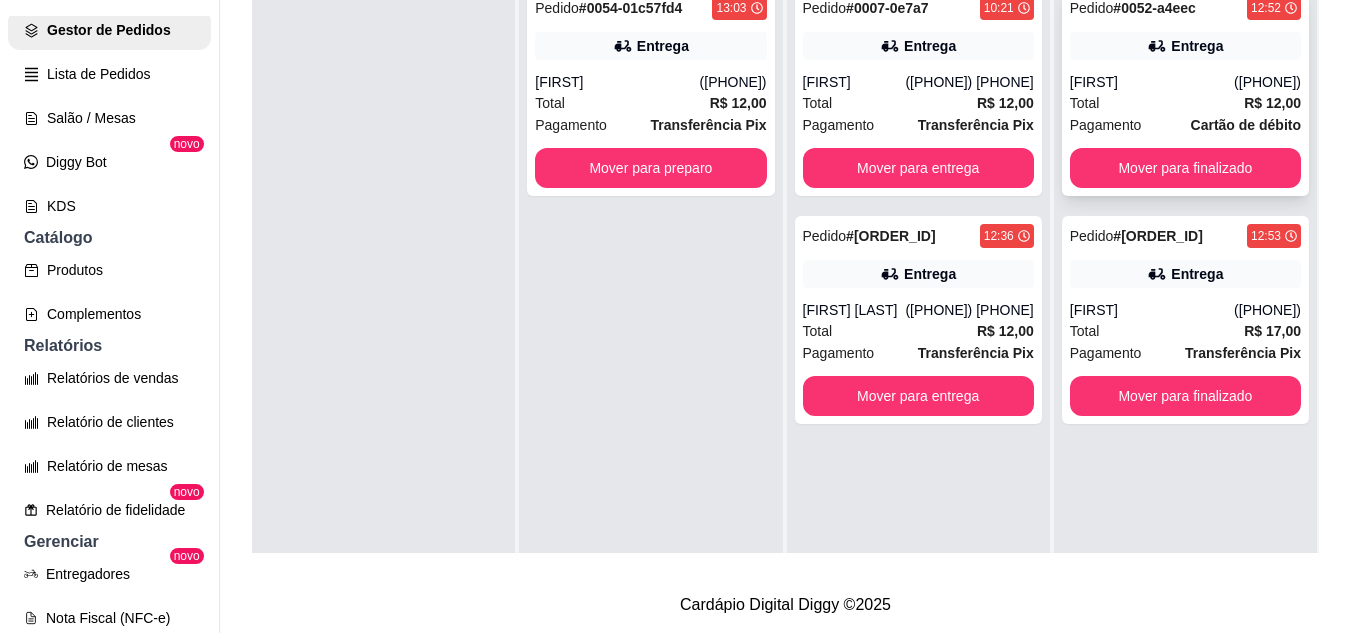 click on "[FIRST]" at bounding box center (1152, 82) 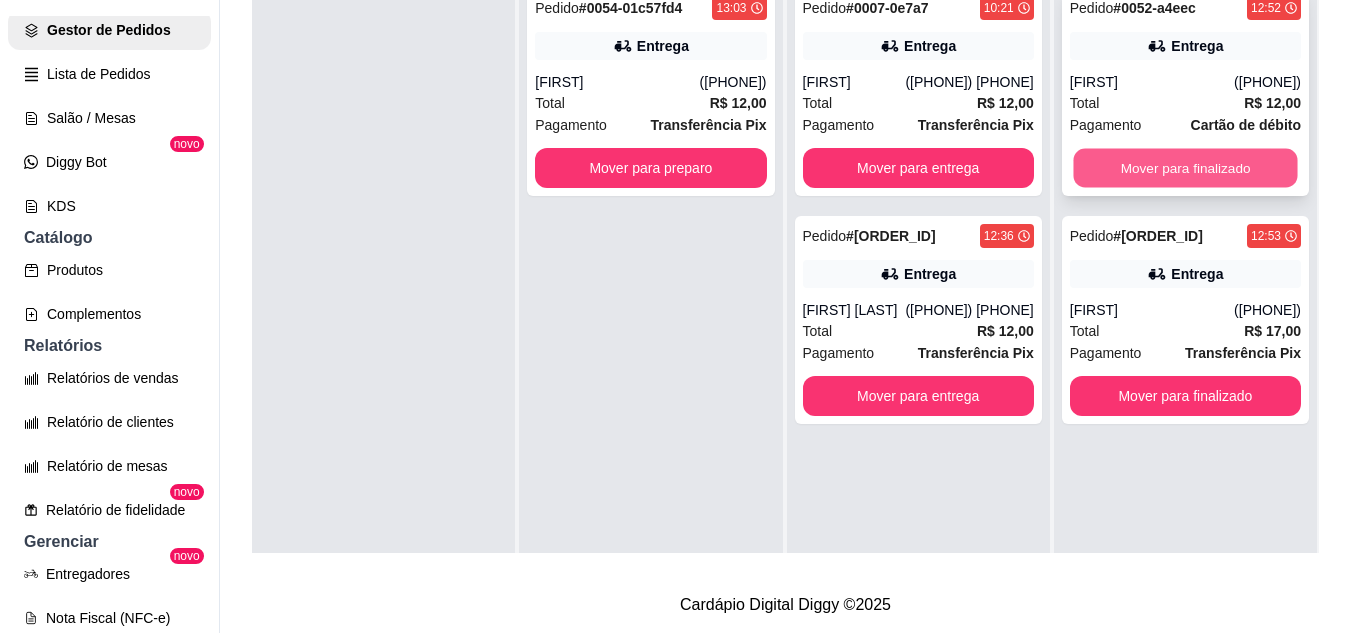 click on "Mover para finalizado" at bounding box center (1185, 168) 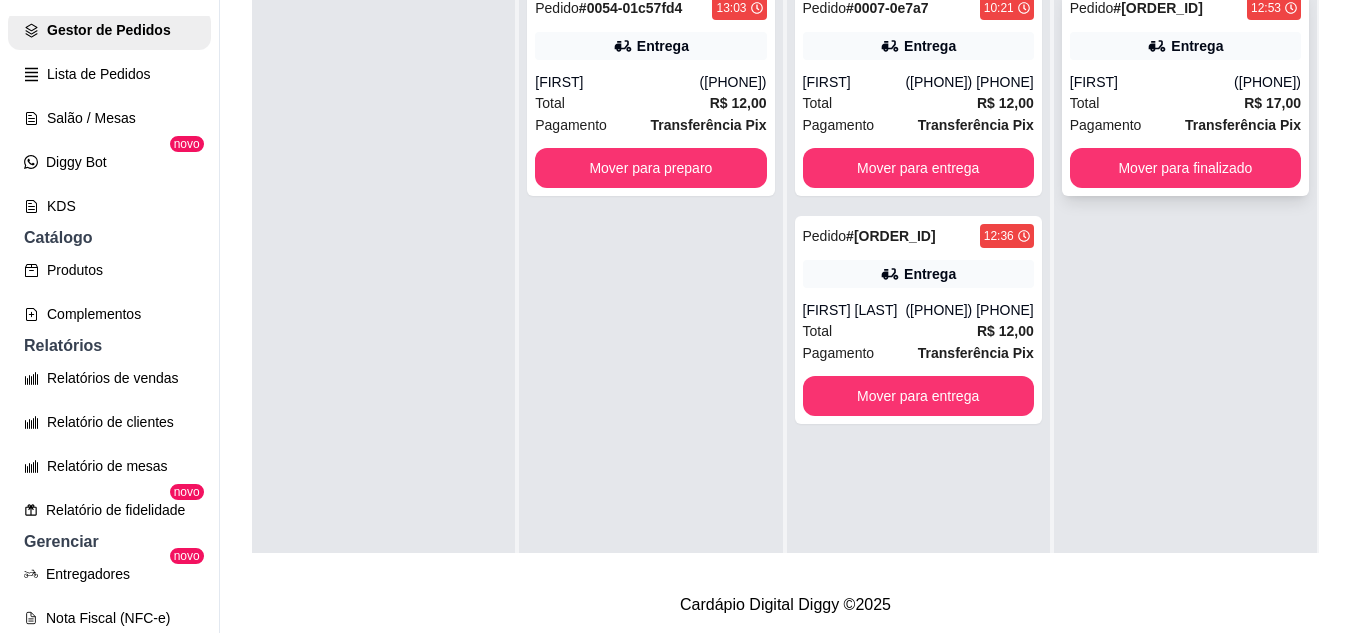 click on "Mover para finalizado" at bounding box center (1185, 168) 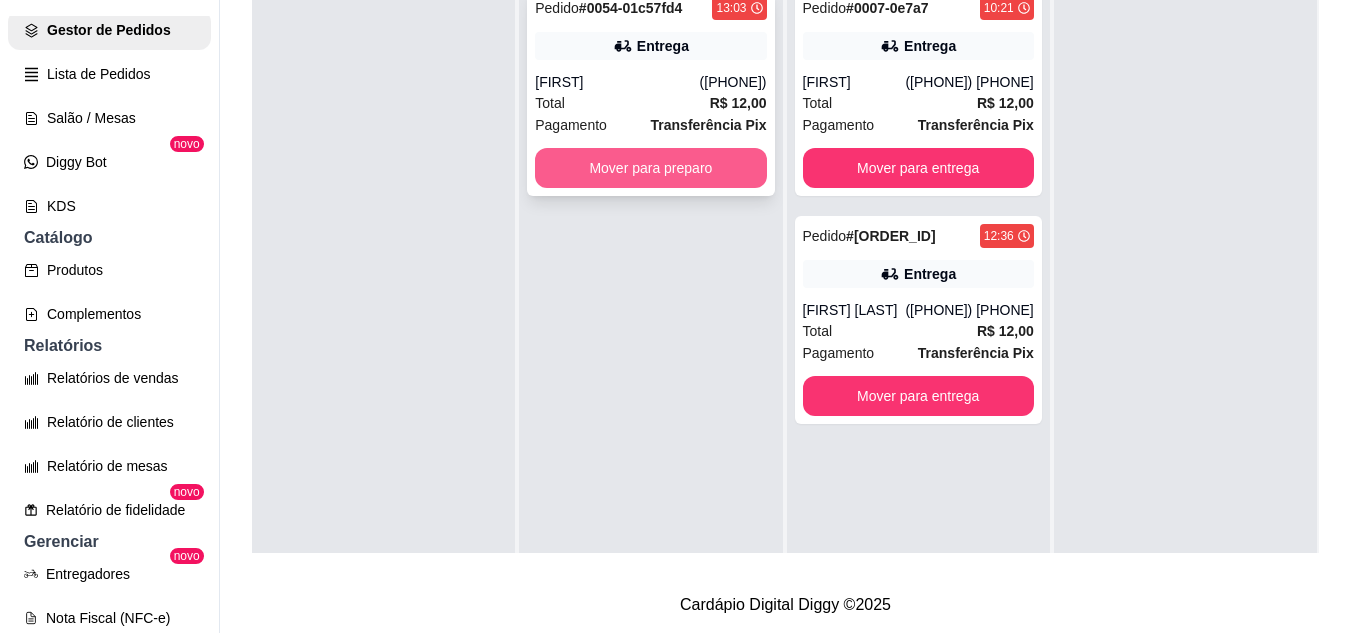 click on "Mover para preparo" at bounding box center [650, 168] 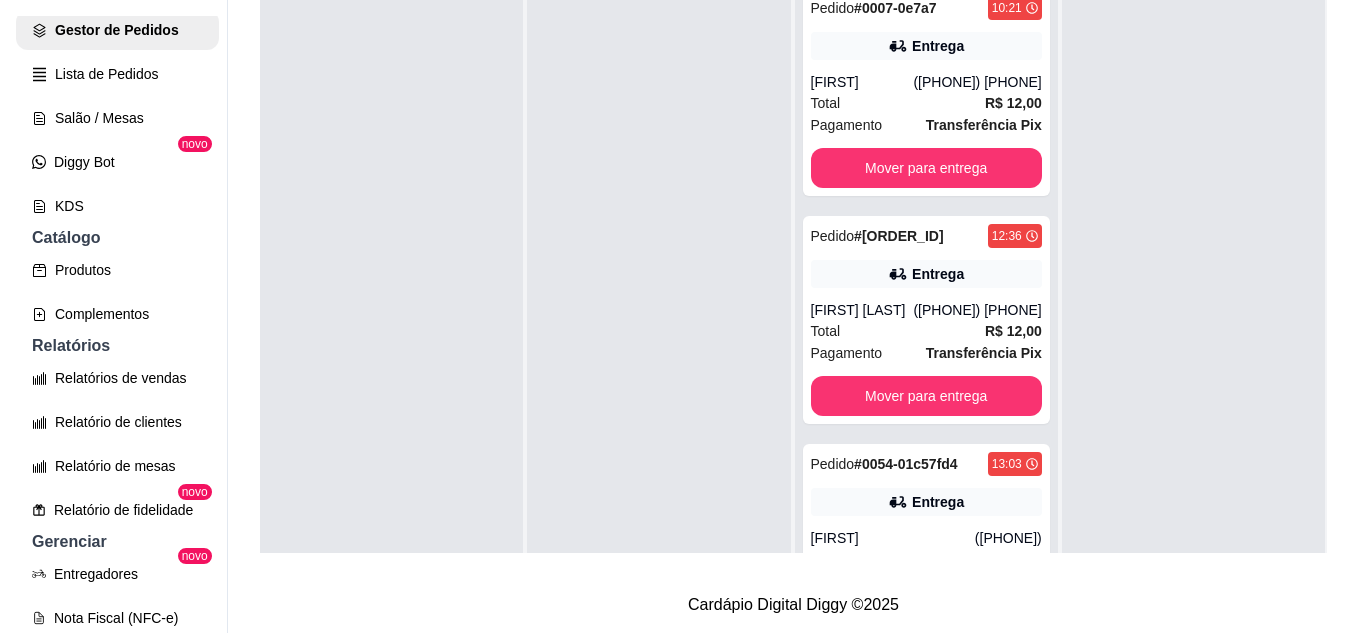 scroll, scrollTop: 0, scrollLeft: 0, axis: both 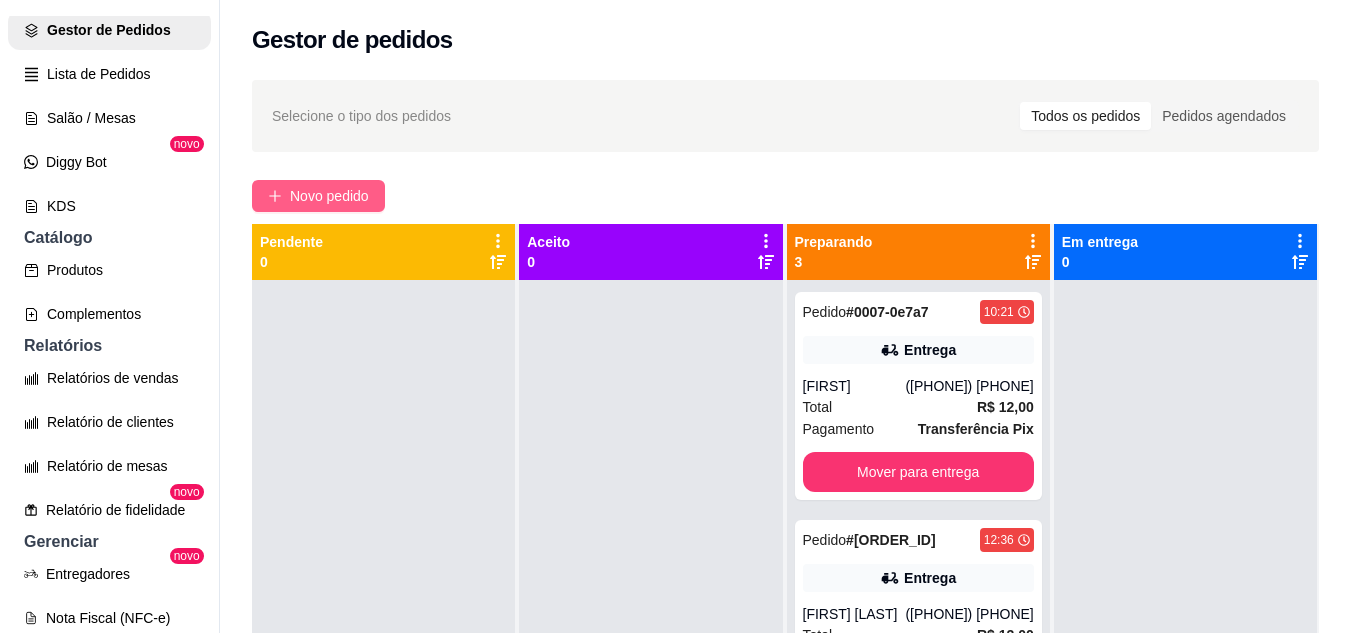 click on "Novo pedido" at bounding box center (329, 196) 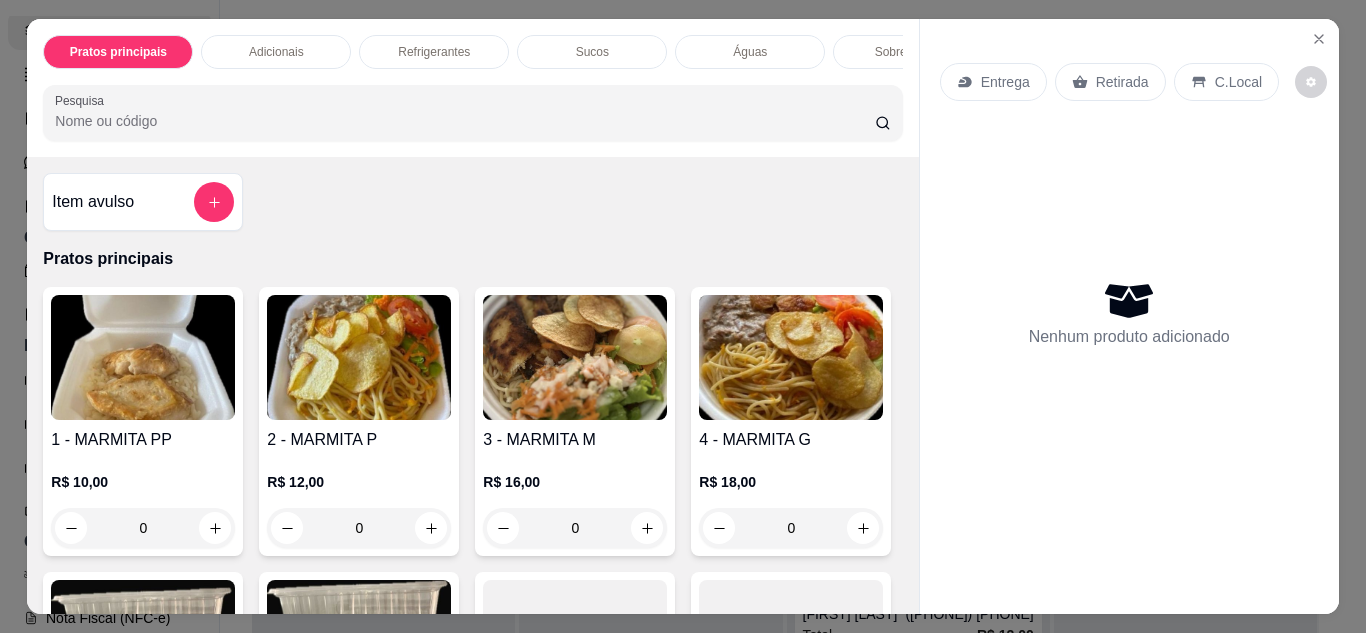 click on "Entrega" at bounding box center [1005, 82] 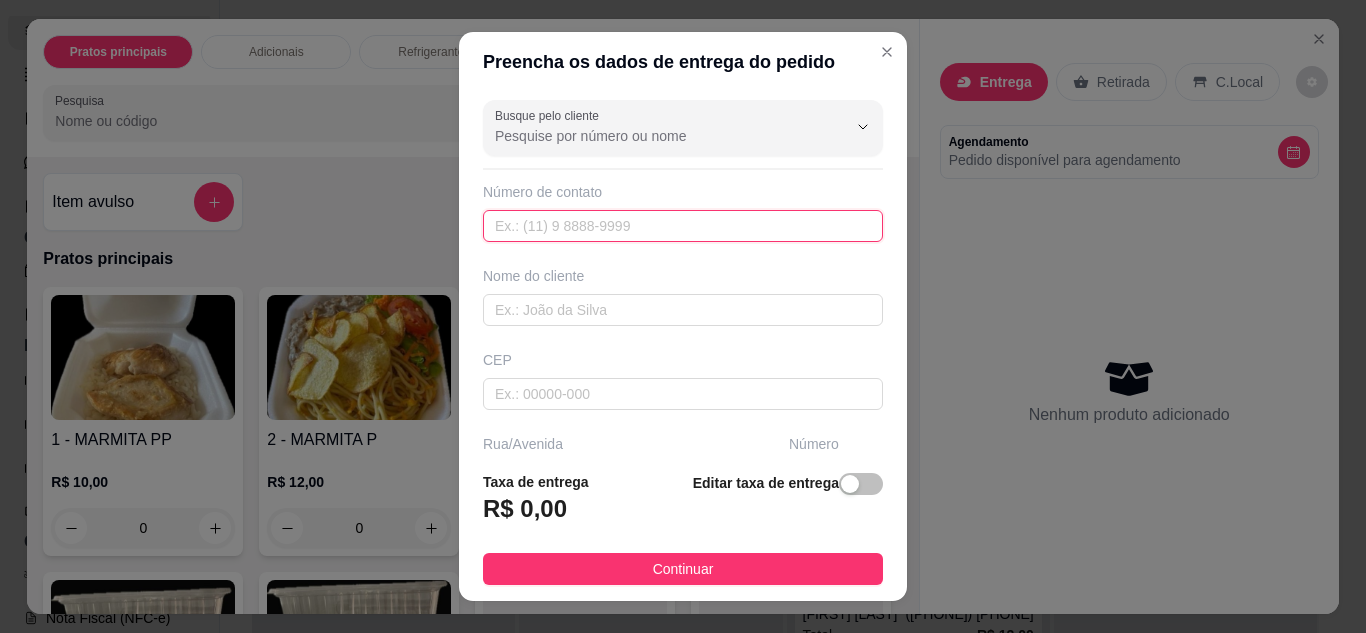 click at bounding box center (683, 226) 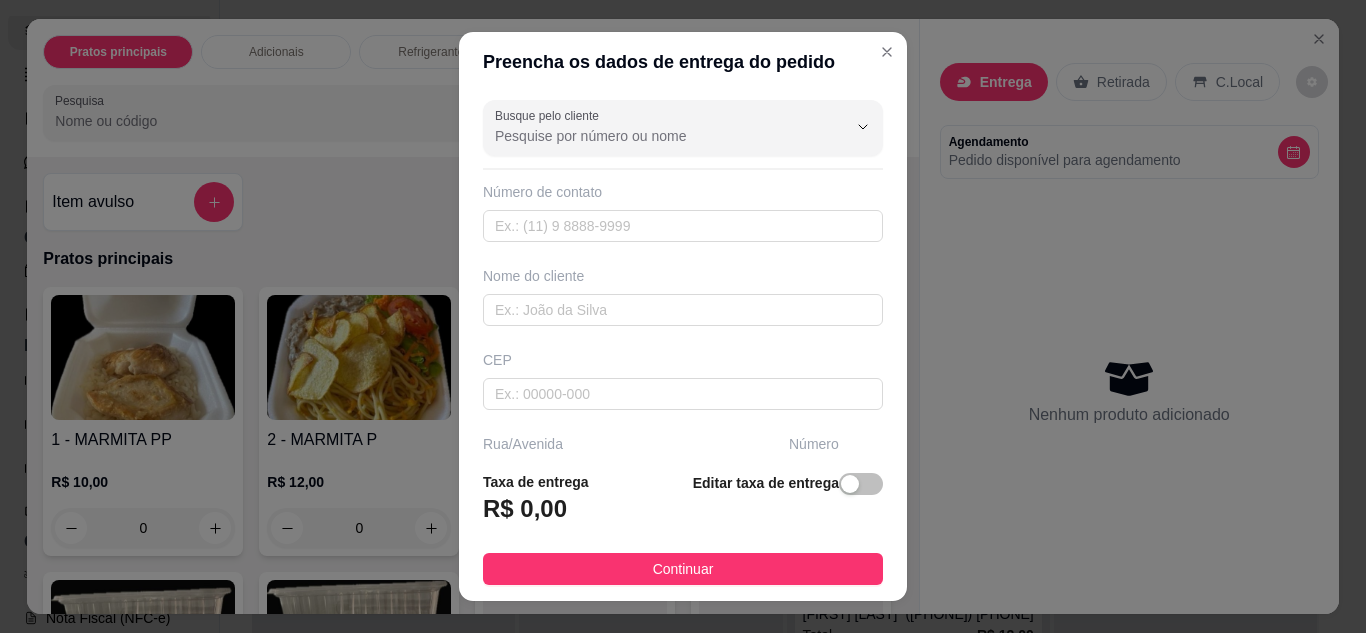 click on "Busque pelo cliente Número de contato Nome do cliente CEP Rua/Avenida Número Selecione o bairro de entrega Cidade Complemento" at bounding box center (683, 274) 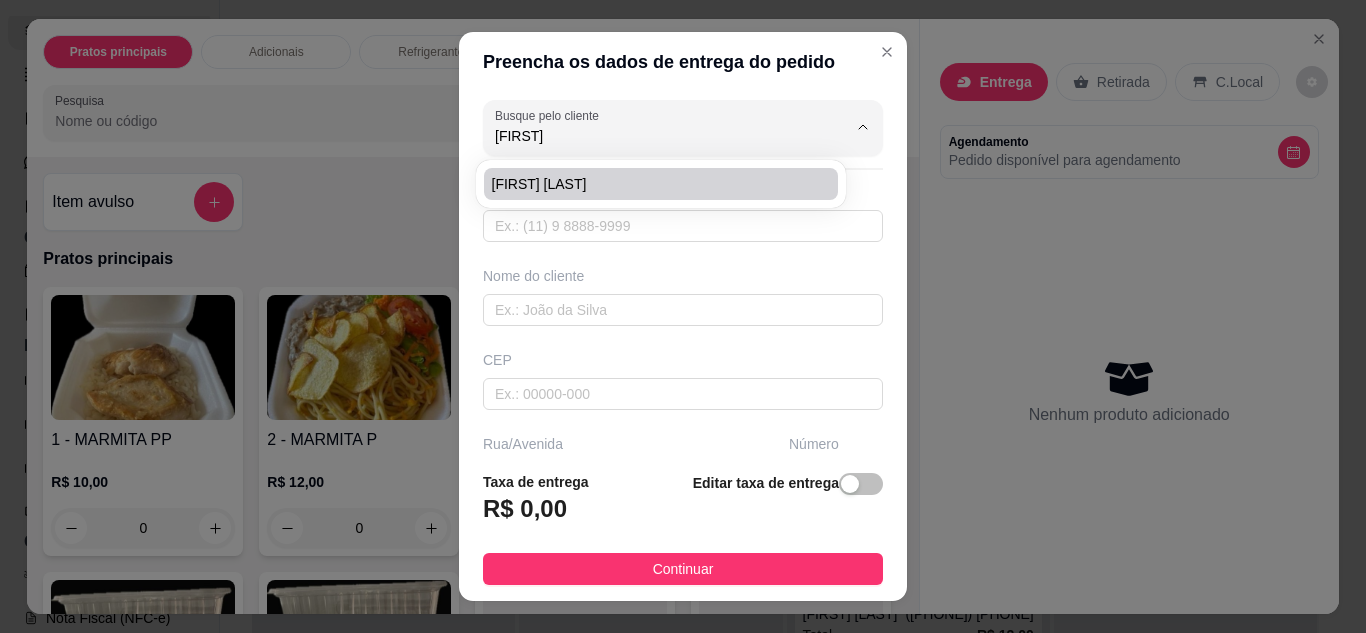 click on "Amanda Martins" at bounding box center (651, 184) 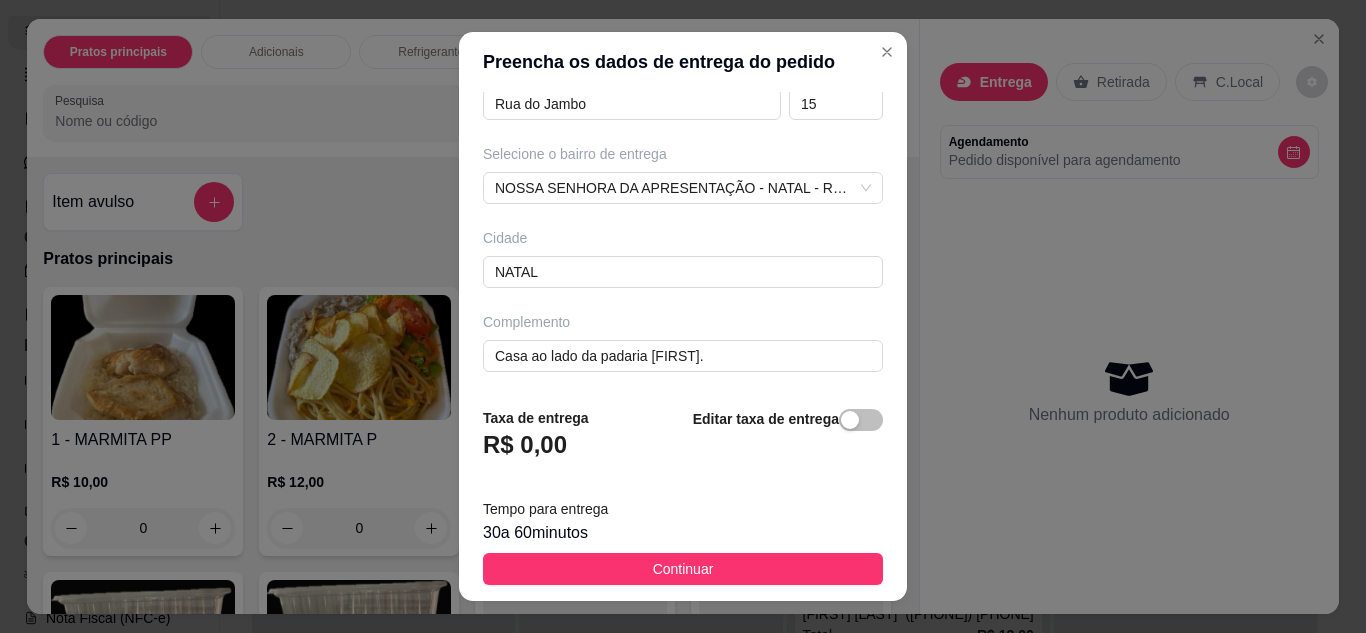 scroll, scrollTop: 0, scrollLeft: 0, axis: both 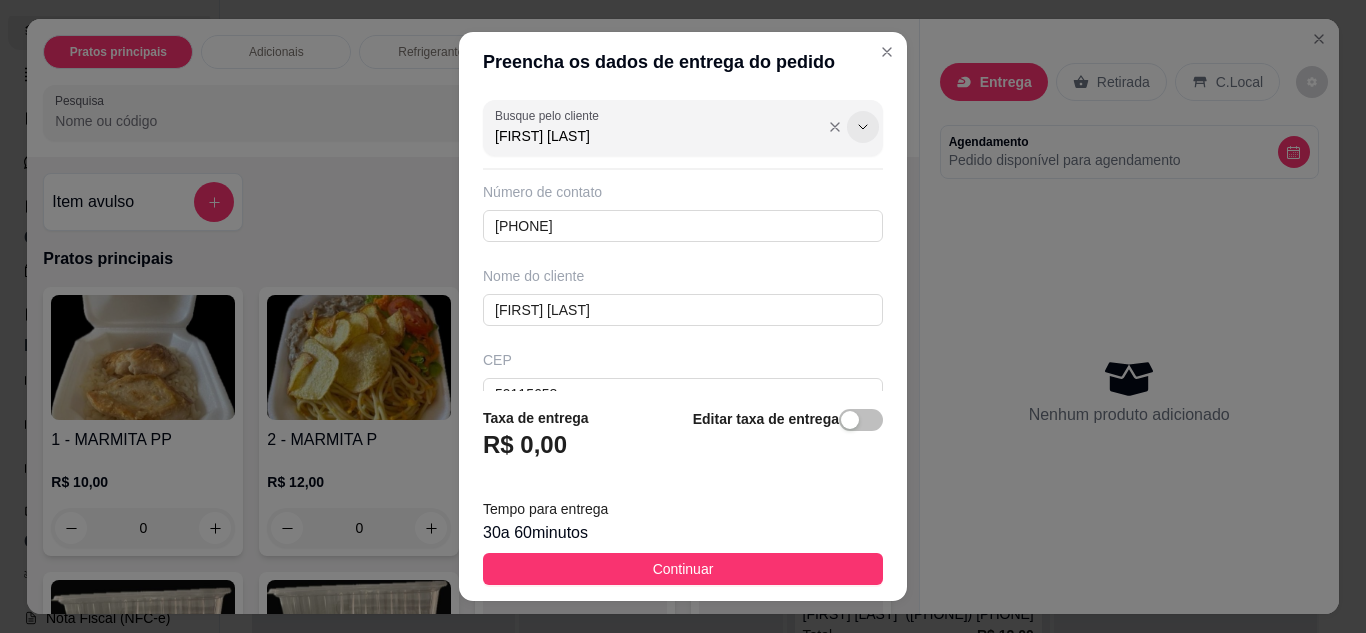 type on "Amanda Martins" 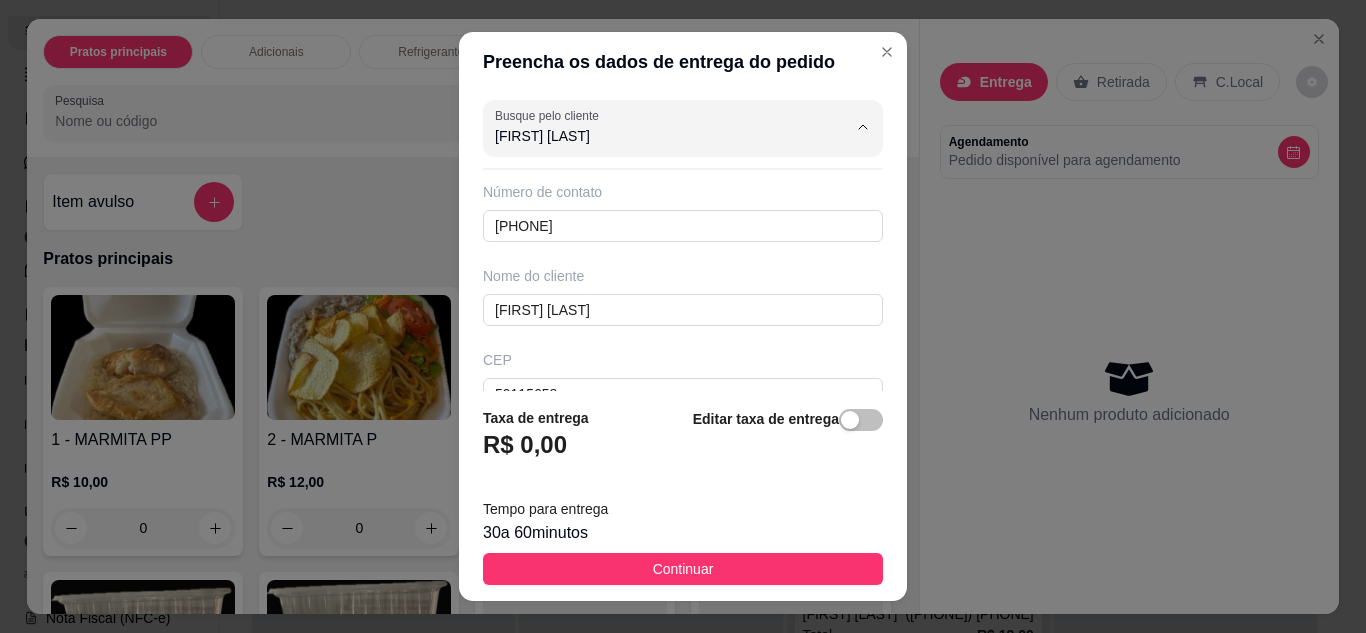 type 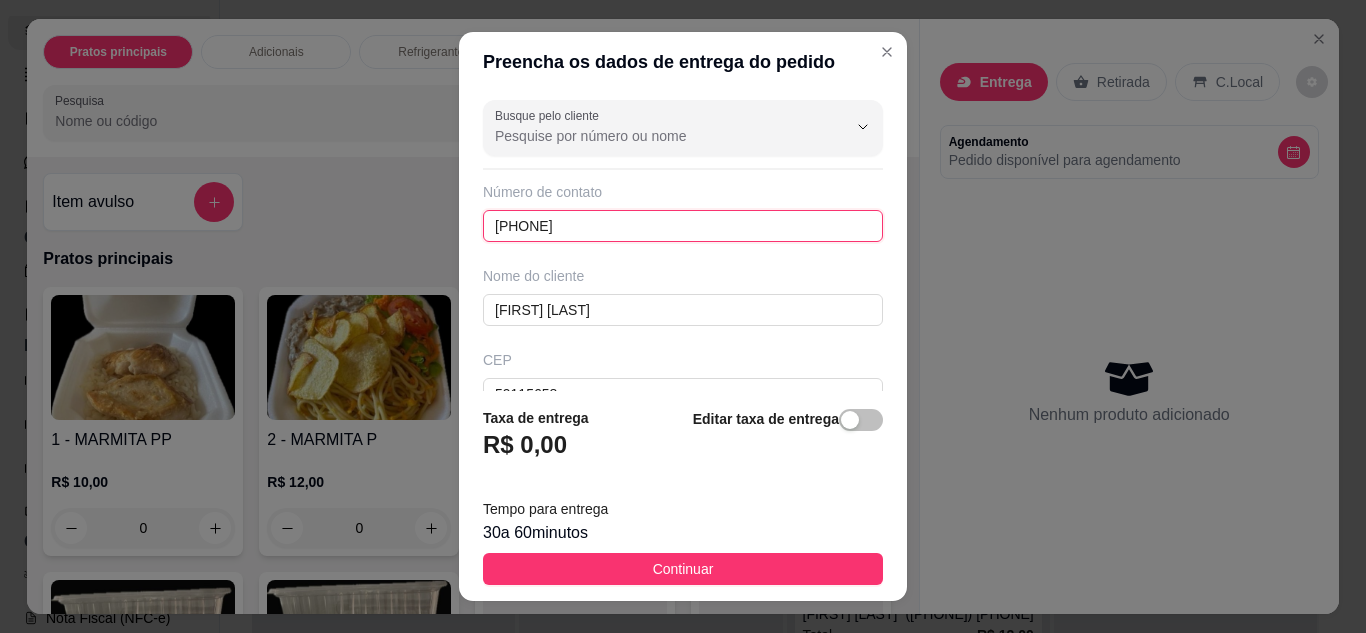 click on "84986719300" at bounding box center (683, 226) 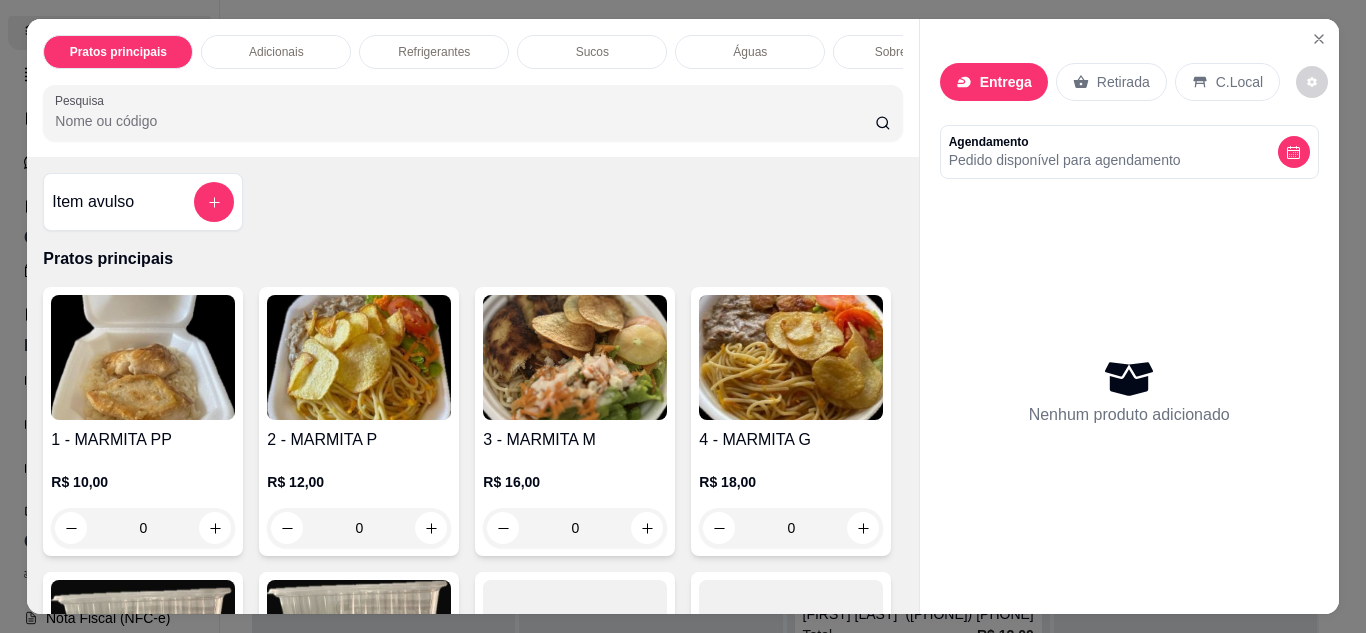 click on "Entrega" at bounding box center [1006, 82] 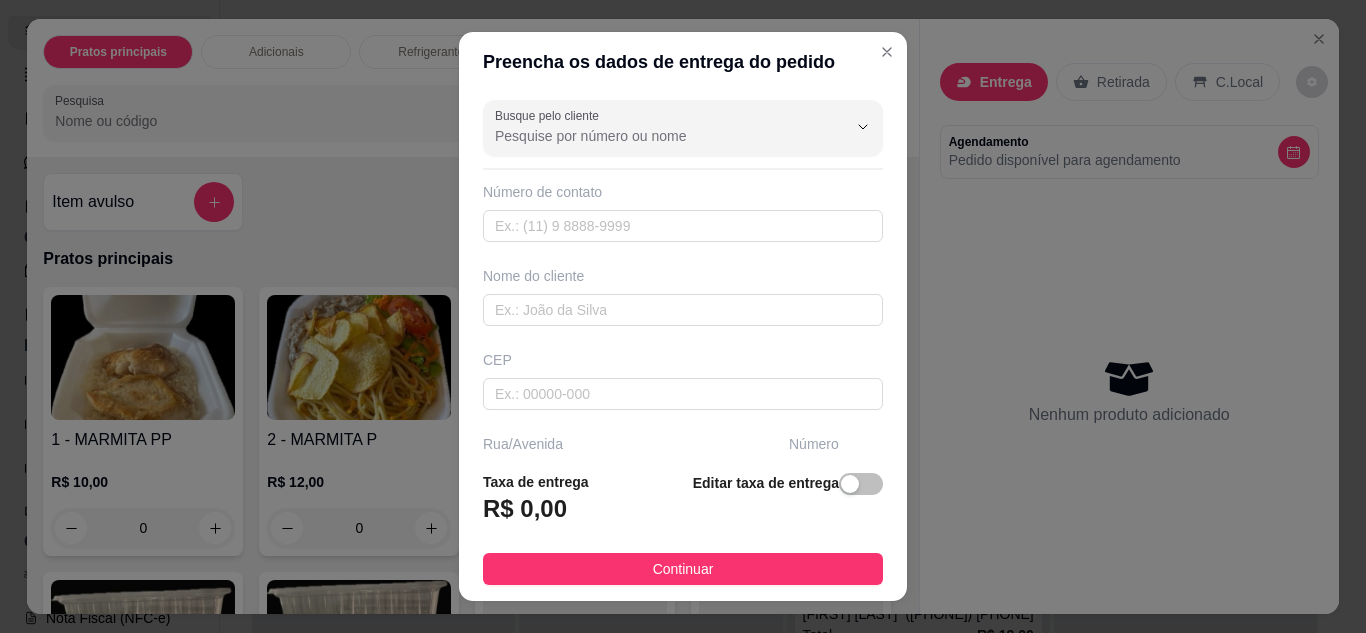 click on "Busque pelo cliente Número de contato Nome do cliente CEP Rua/Avenida Número Selecione o bairro de entrega Cidade Complemento" at bounding box center (683, 274) 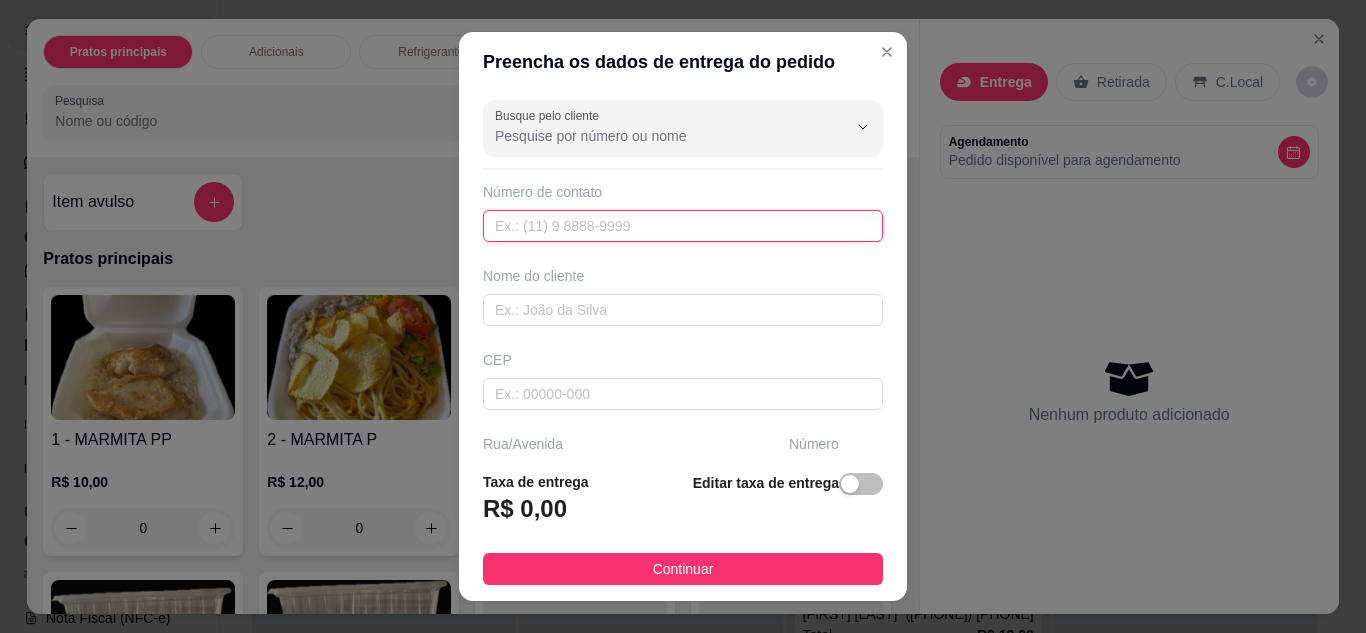click at bounding box center [683, 226] 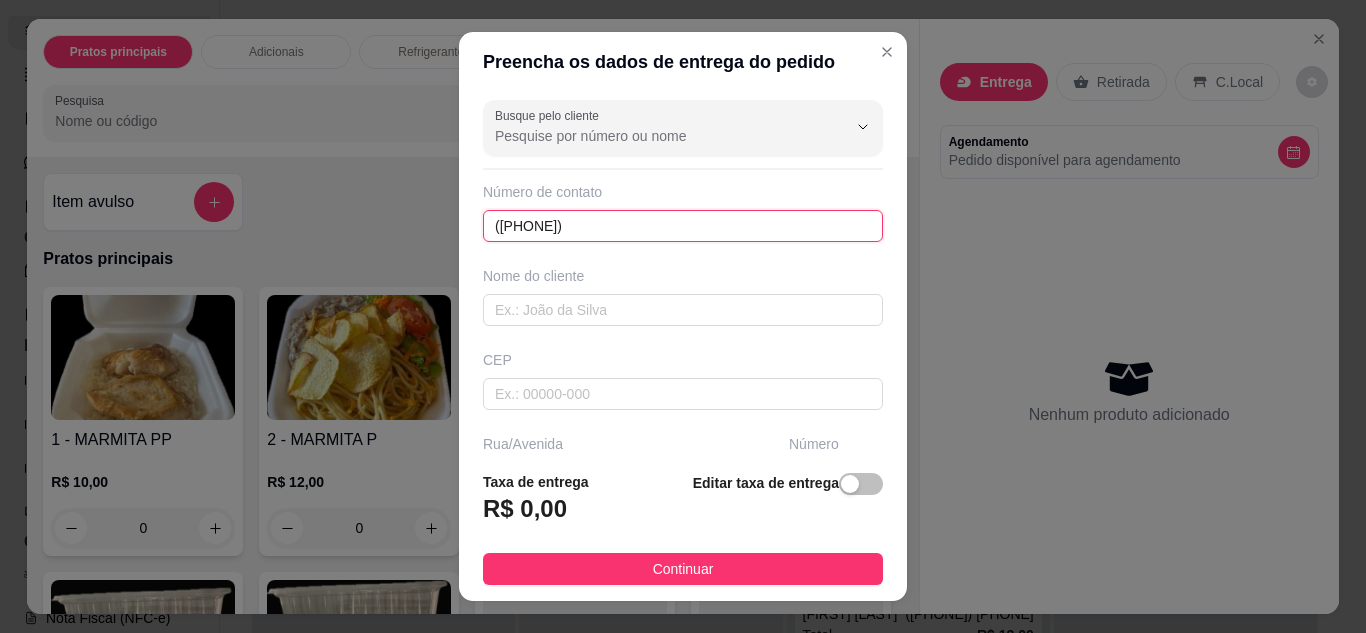 click on "(84) 8718-7336" at bounding box center [683, 226] 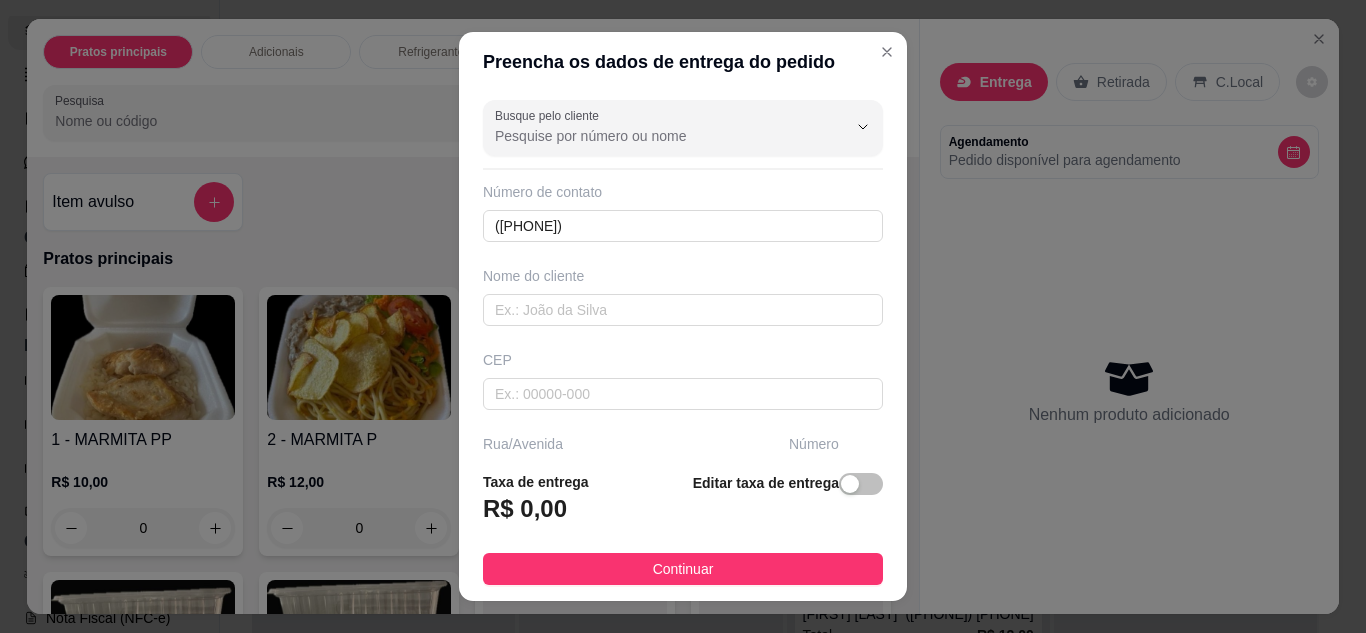 click on "Busque pelo cliente Número de contato (84) 98718-7336 Nome do cliente CEP Rua/Avenida Número Selecione o bairro de entrega Cidade Complemento" at bounding box center (683, 274) 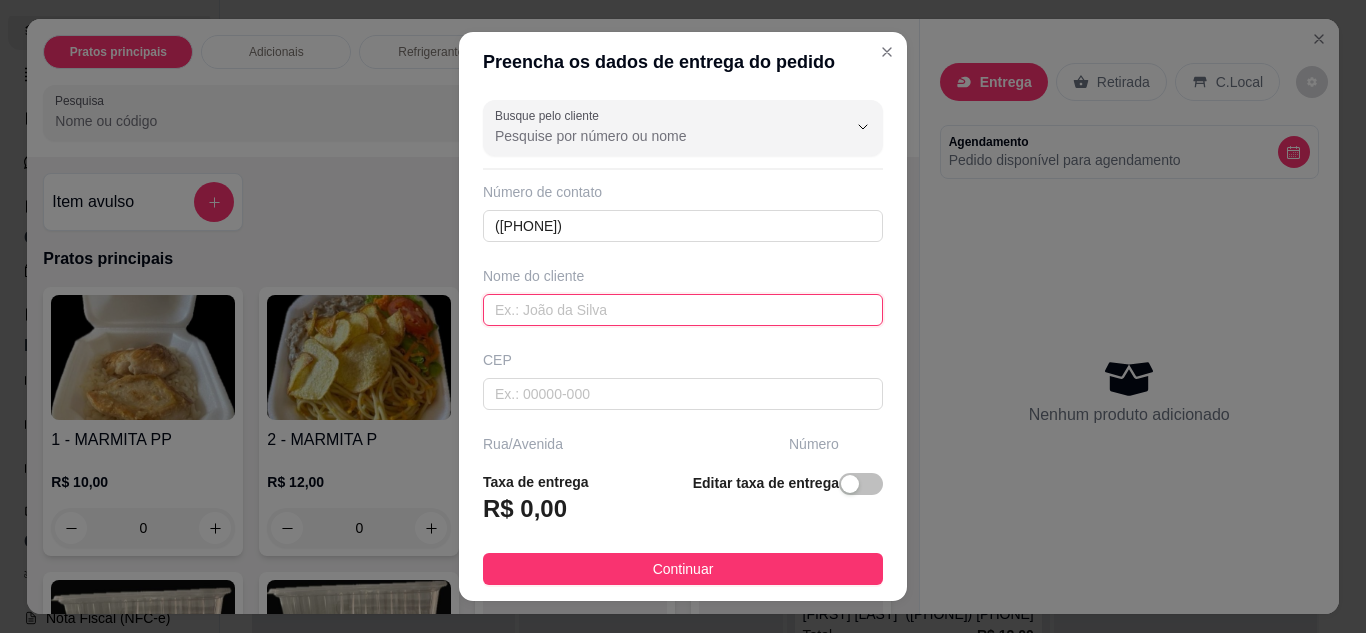 click at bounding box center (683, 310) 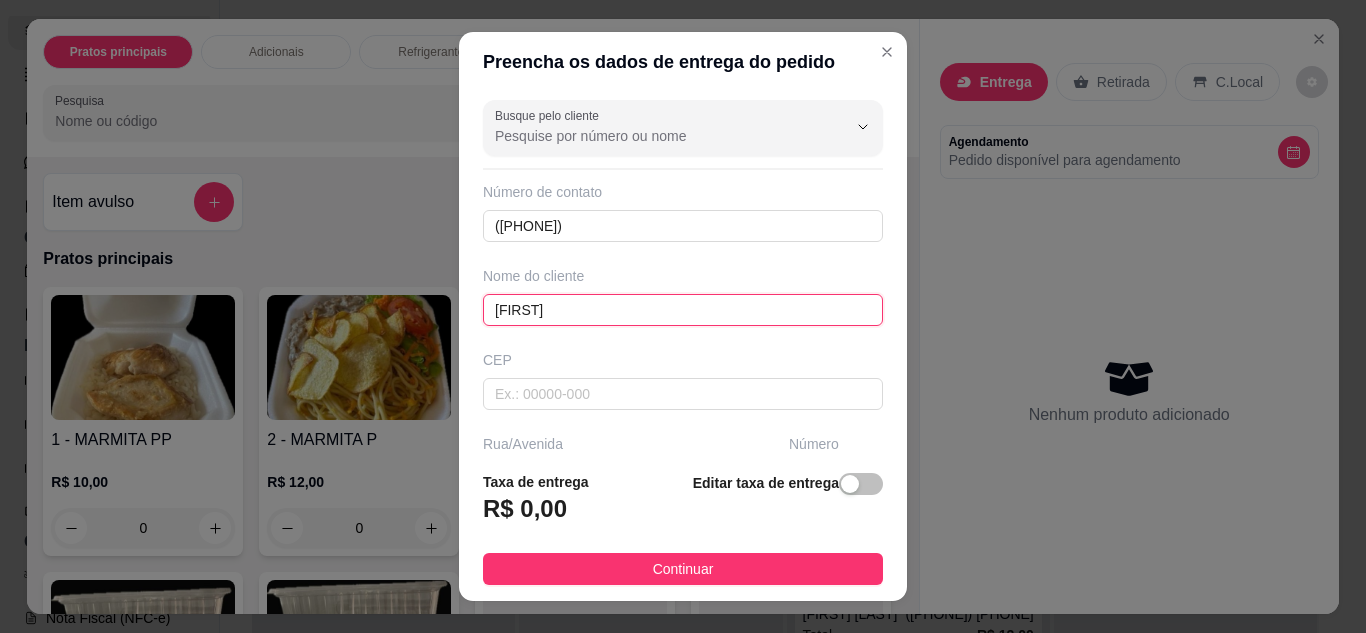 scroll, scrollTop: 300, scrollLeft: 0, axis: vertical 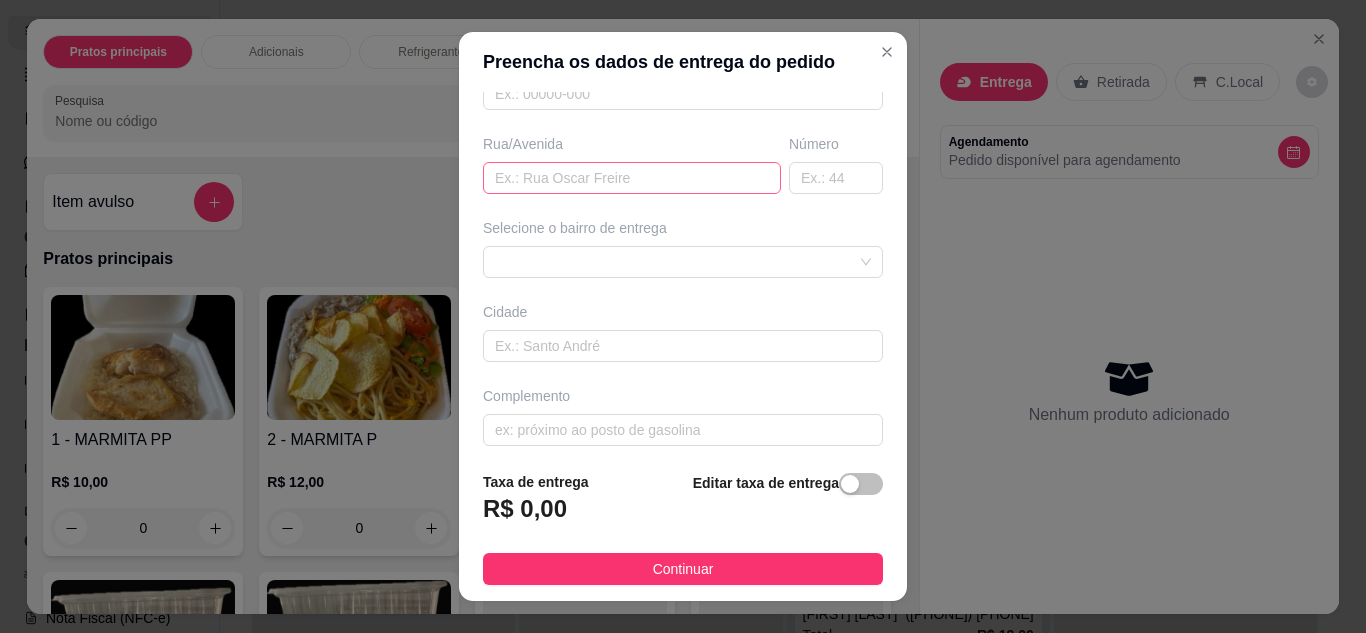 type on "[NAME]" 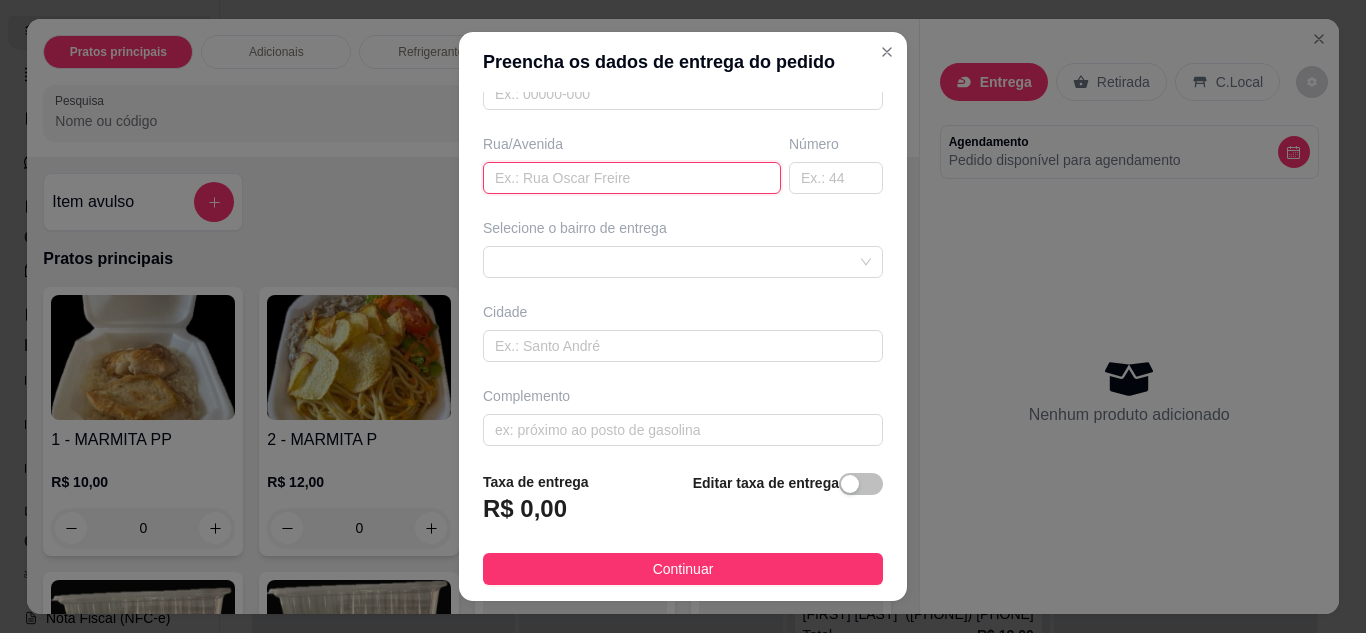 click at bounding box center [632, 178] 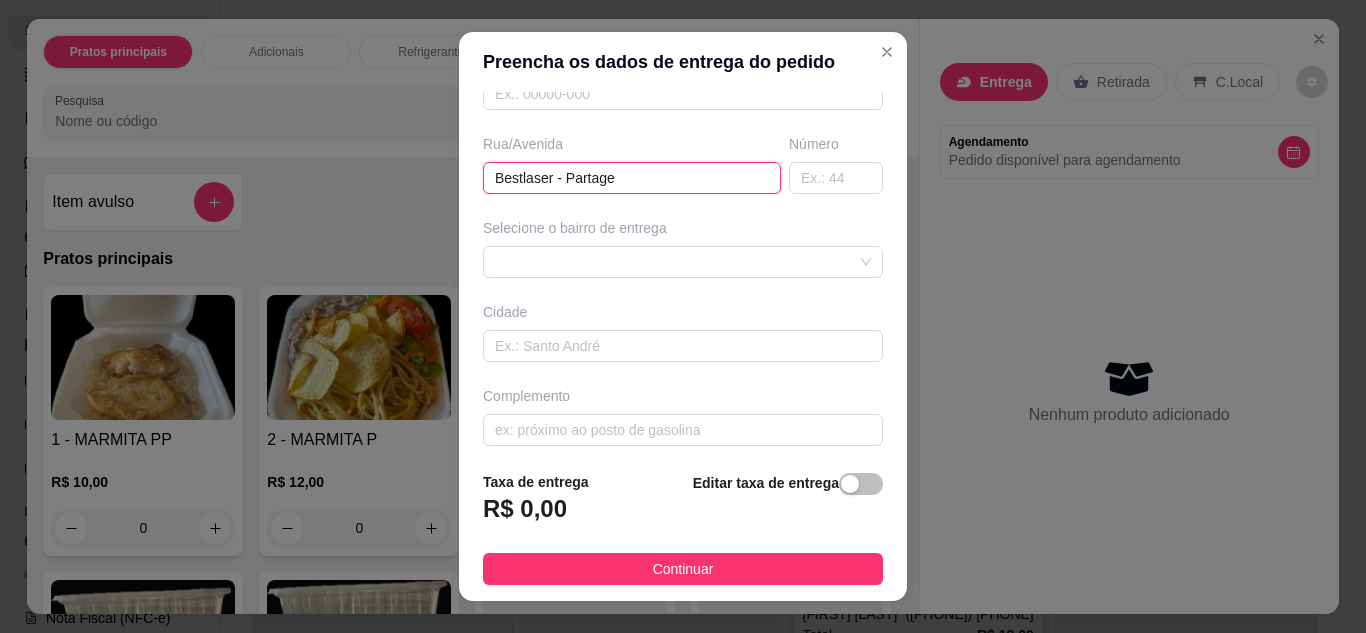type on "Bestlaser - Partage" 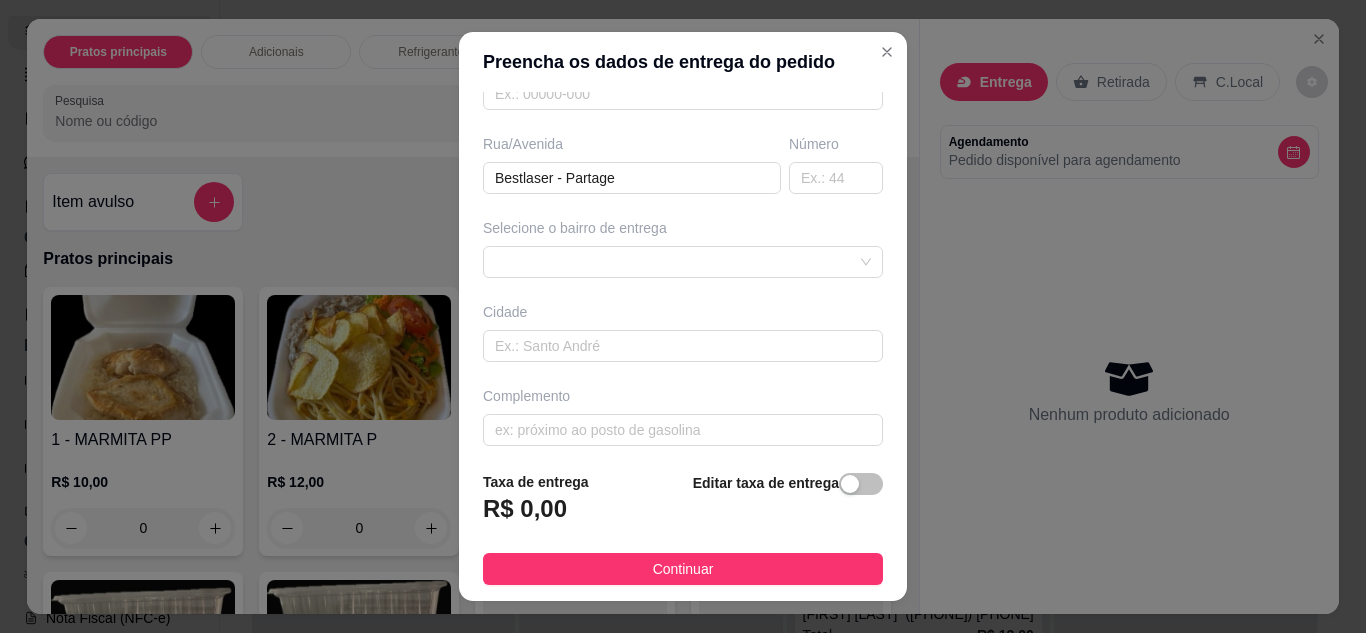 click on "Busque pelo cliente Número de contato (84) 98718-7336 Nome do cliente Amanda CEP Rua/Avenida Bestlaser - Partage Número Selecione o bairro de entrega Cidade Complemento" at bounding box center [683, 274] 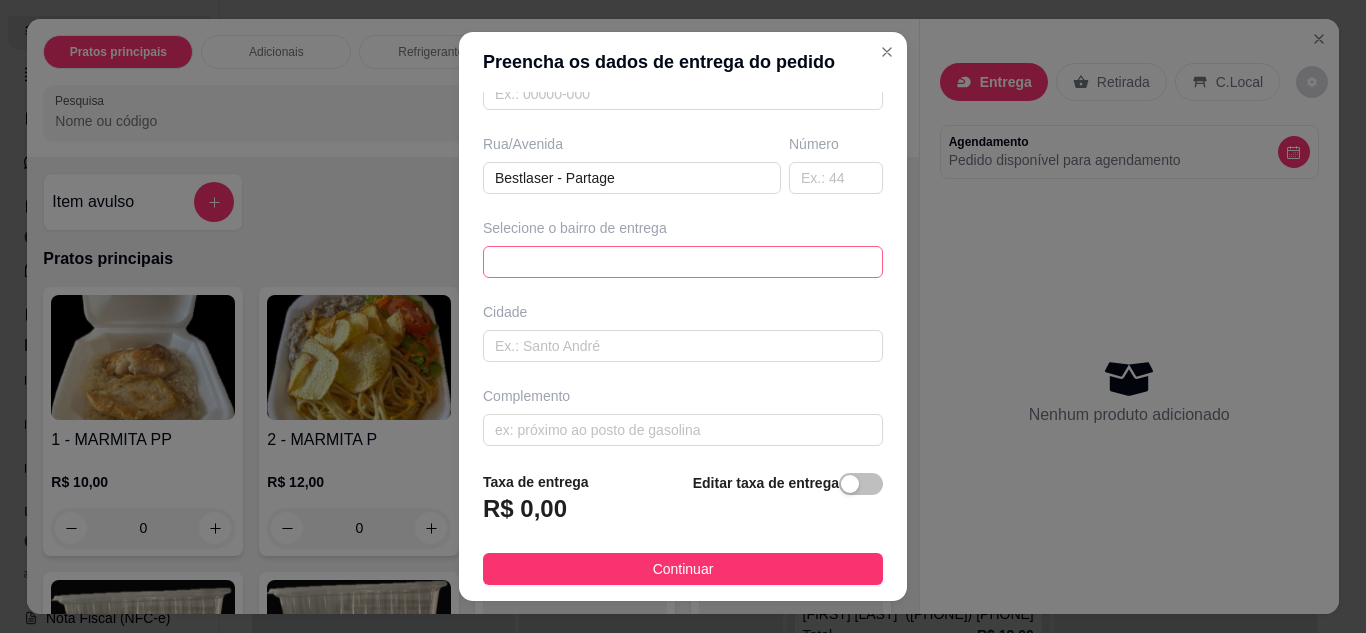 click at bounding box center [683, 262] 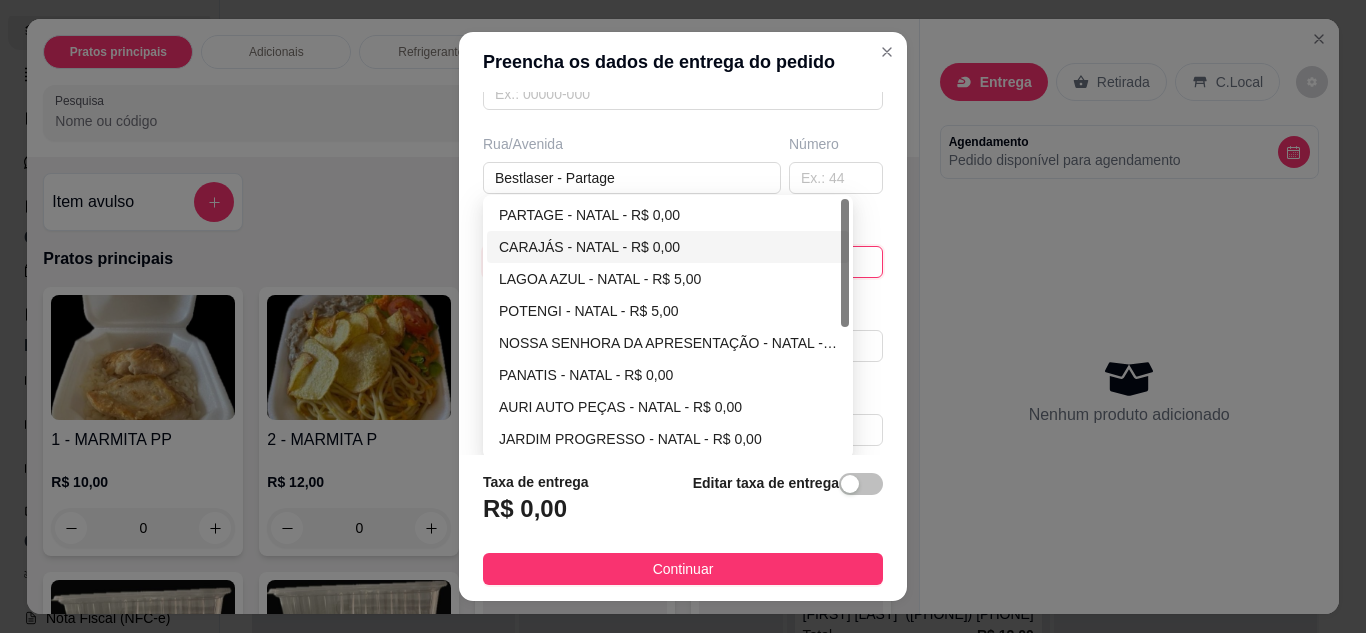 click on "PARTAGE - NATAL -  R$ 0,00" at bounding box center (668, 215) 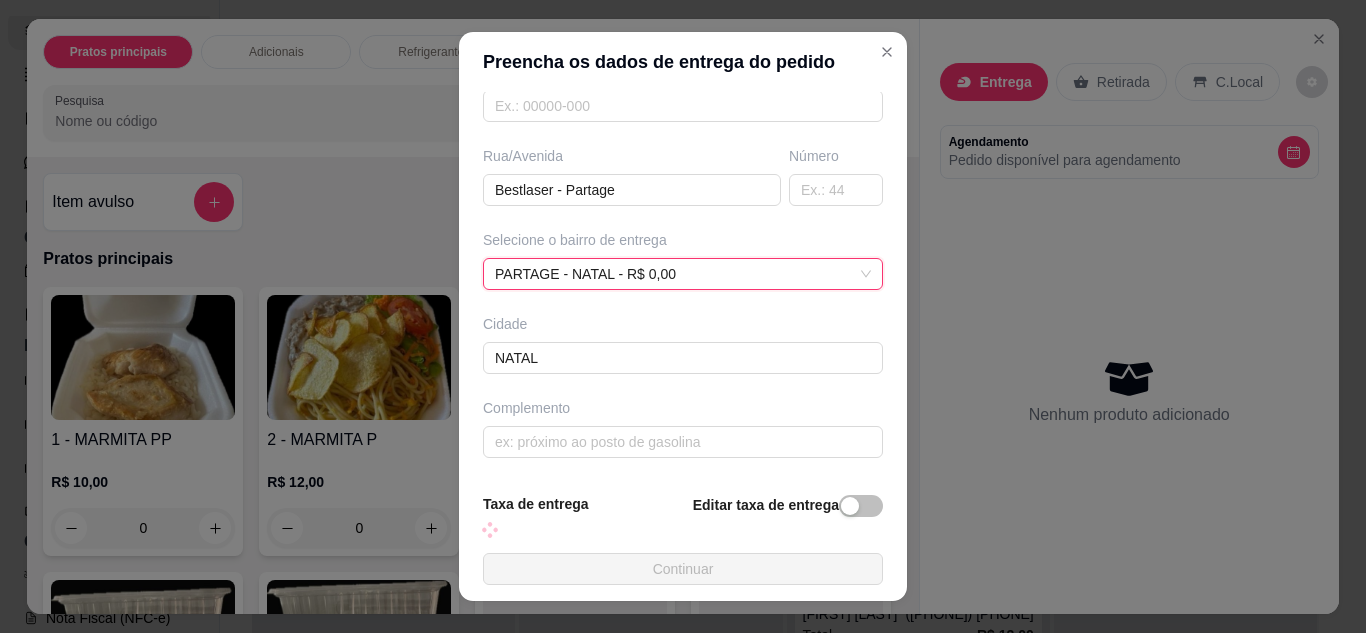 scroll, scrollTop: 300, scrollLeft: 0, axis: vertical 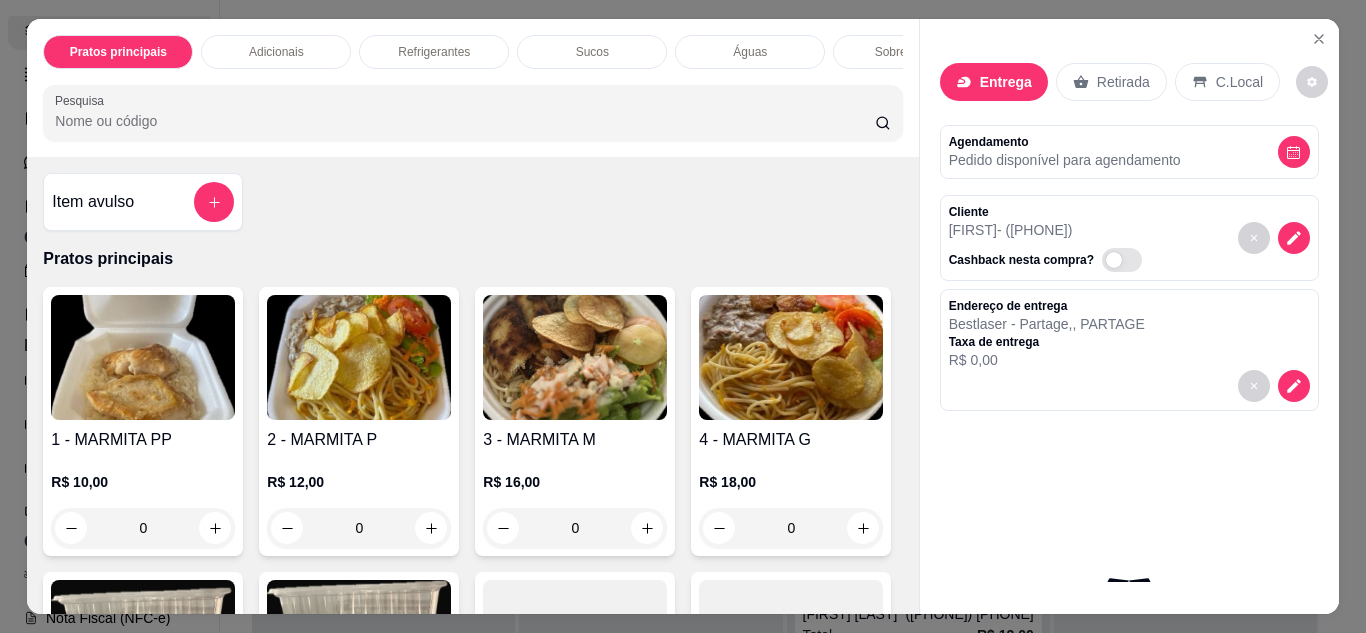click at bounding box center [359, 357] 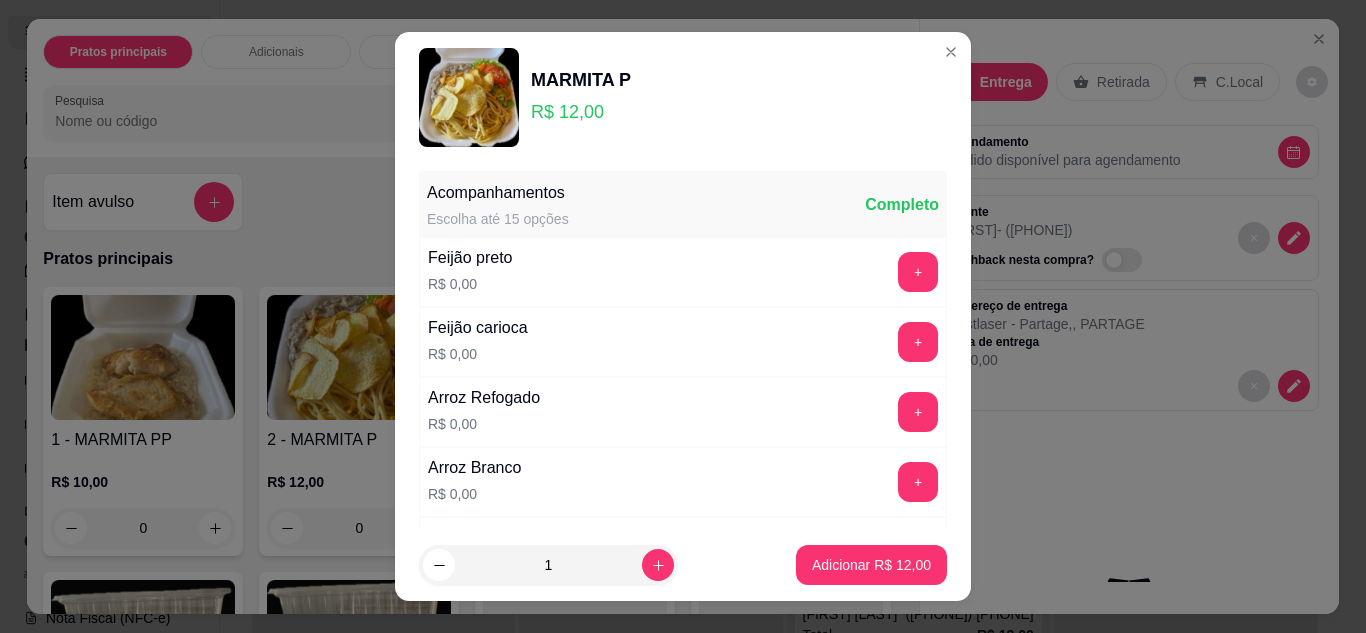 scroll, scrollTop: 200, scrollLeft: 0, axis: vertical 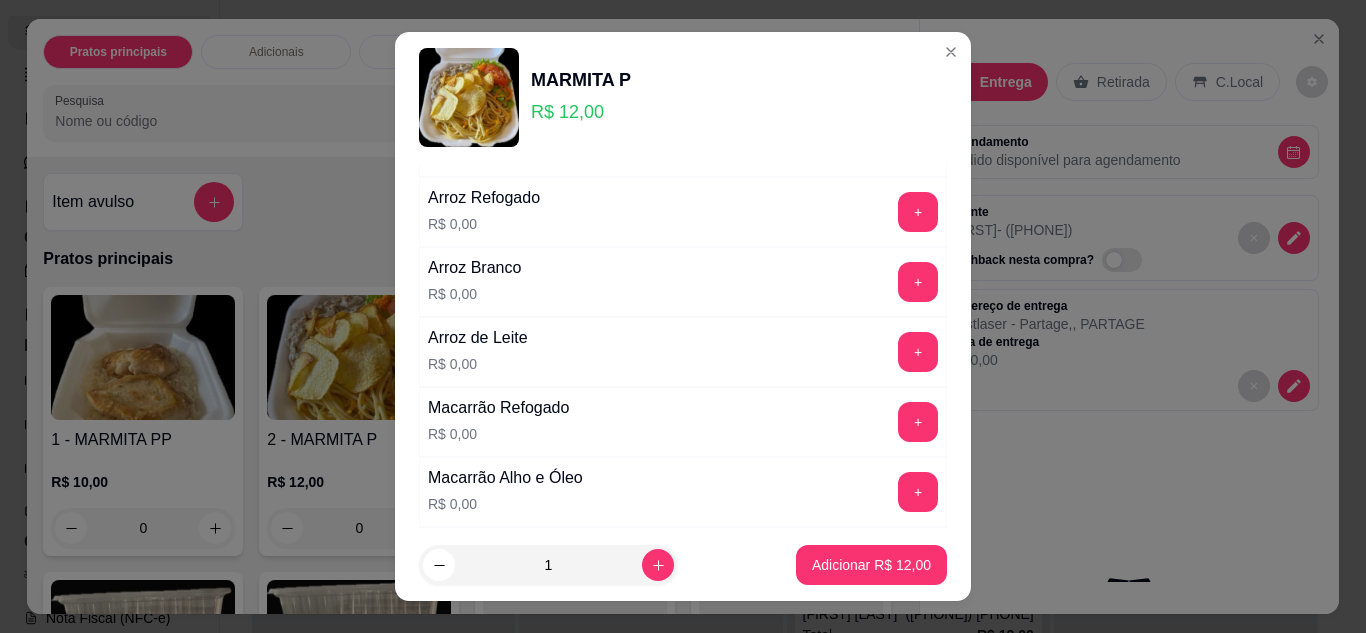 click on "Arroz de Leite R$ 0,00 +" at bounding box center (683, 352) 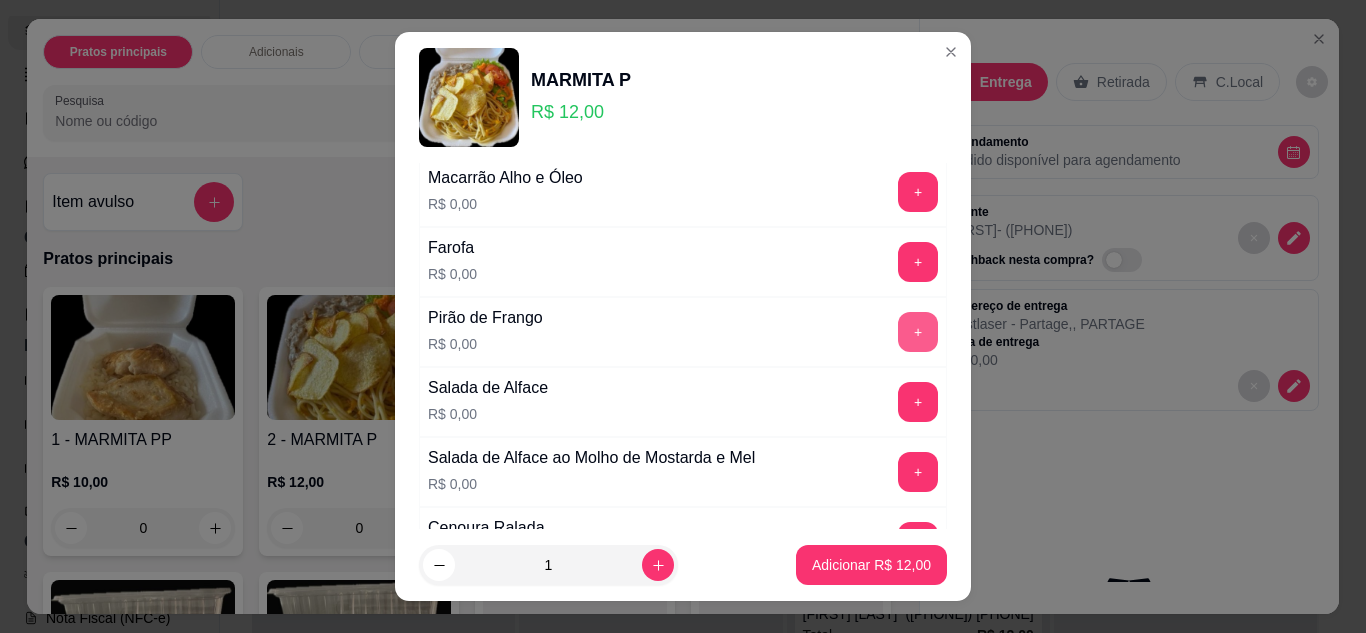 scroll, scrollTop: 700, scrollLeft: 0, axis: vertical 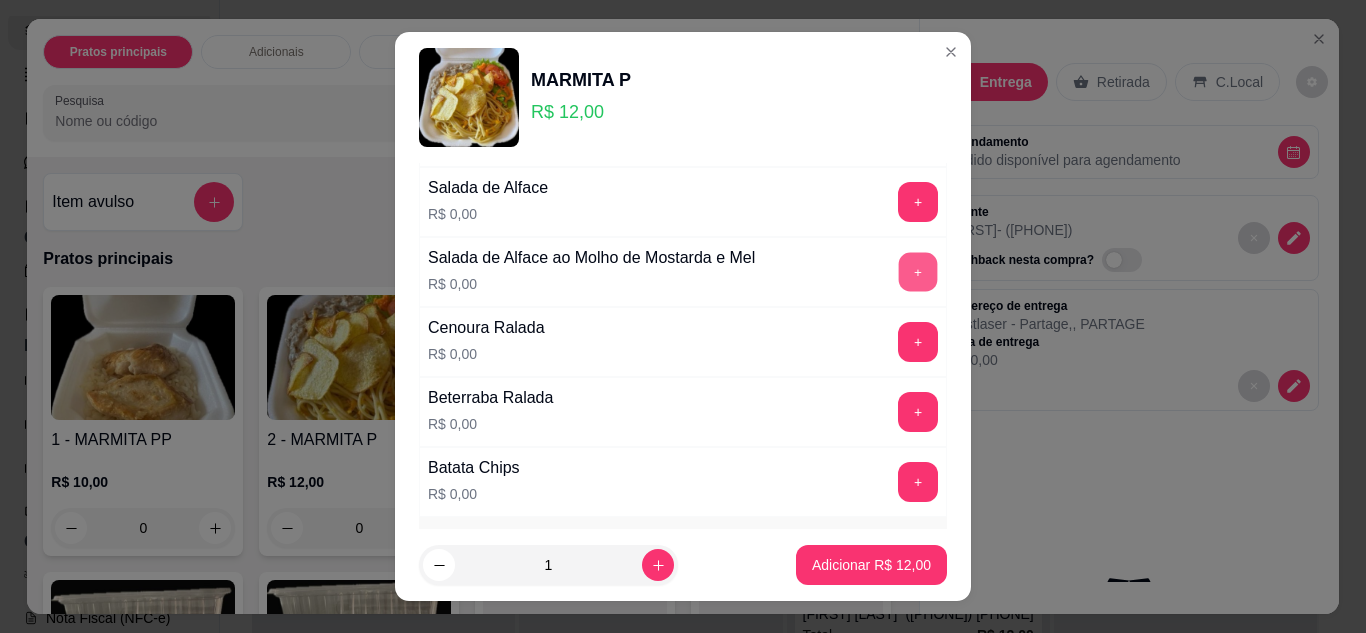 click on "+" at bounding box center [918, 272] 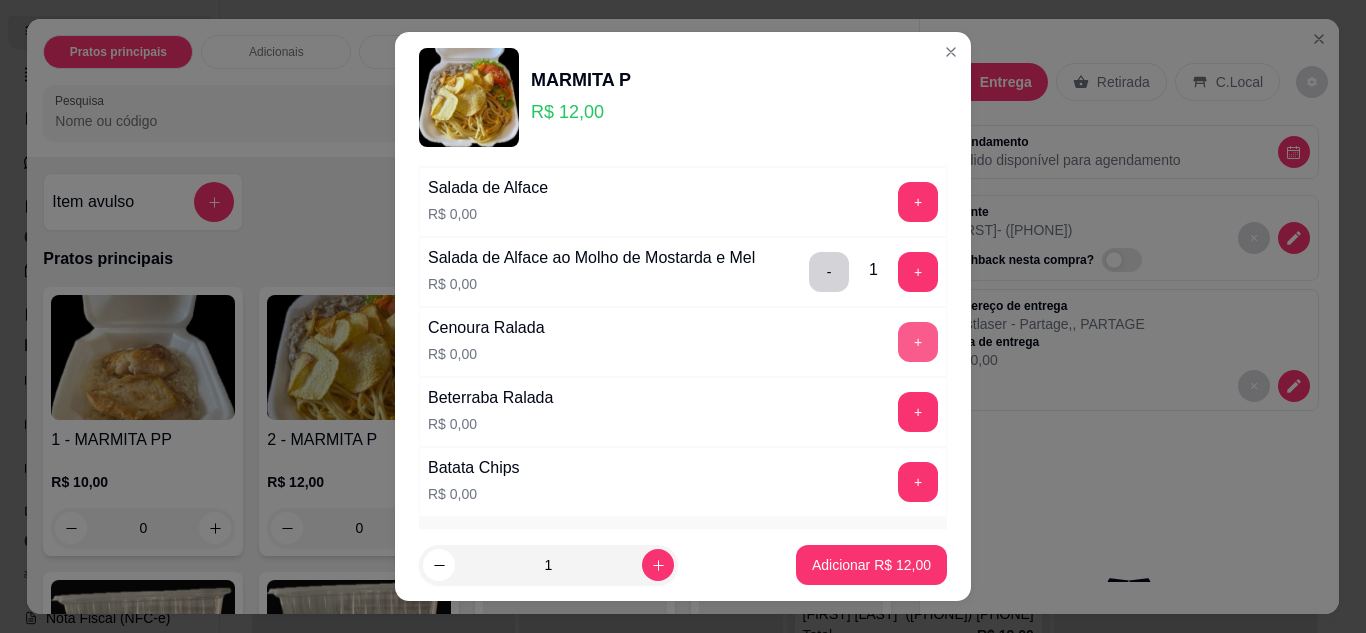 scroll, scrollTop: 900, scrollLeft: 0, axis: vertical 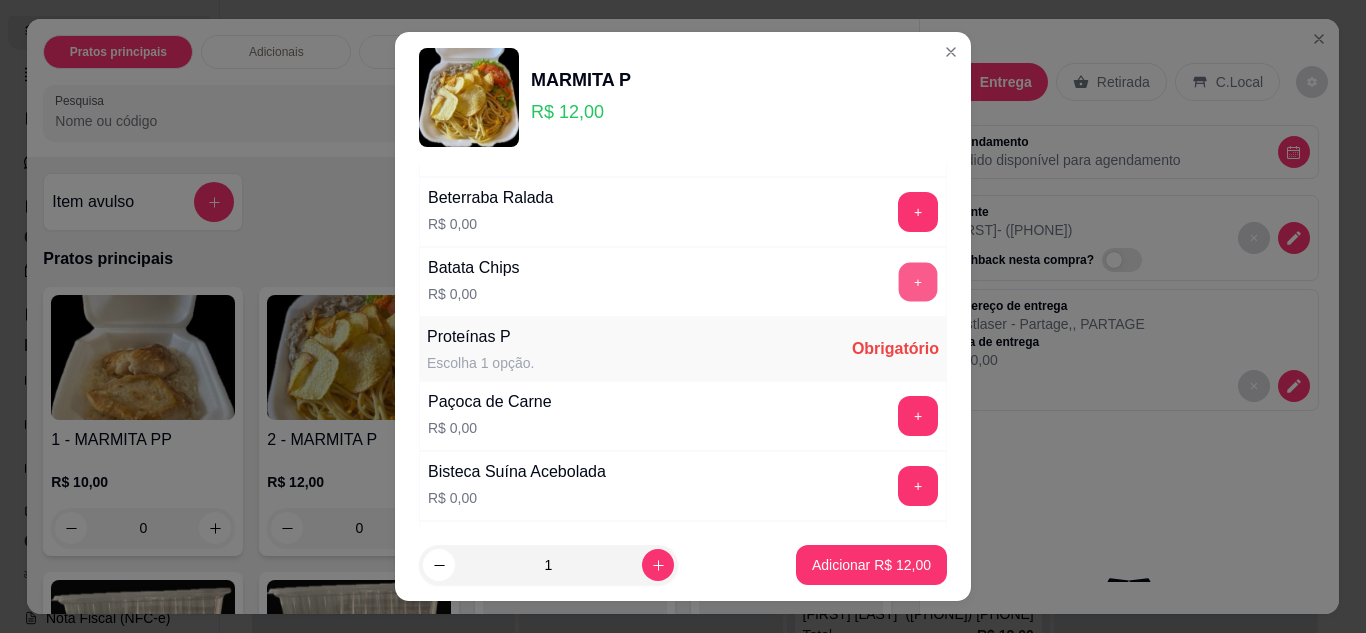 click on "+" at bounding box center (918, 282) 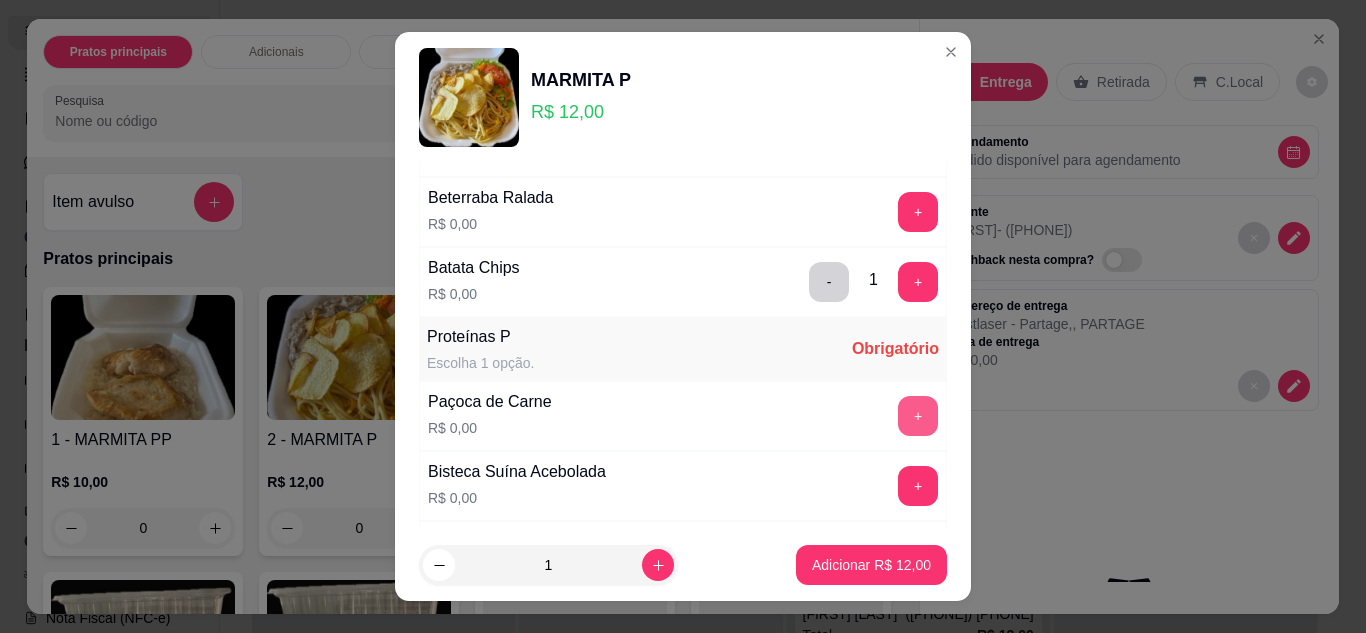 click on "+" at bounding box center [918, 416] 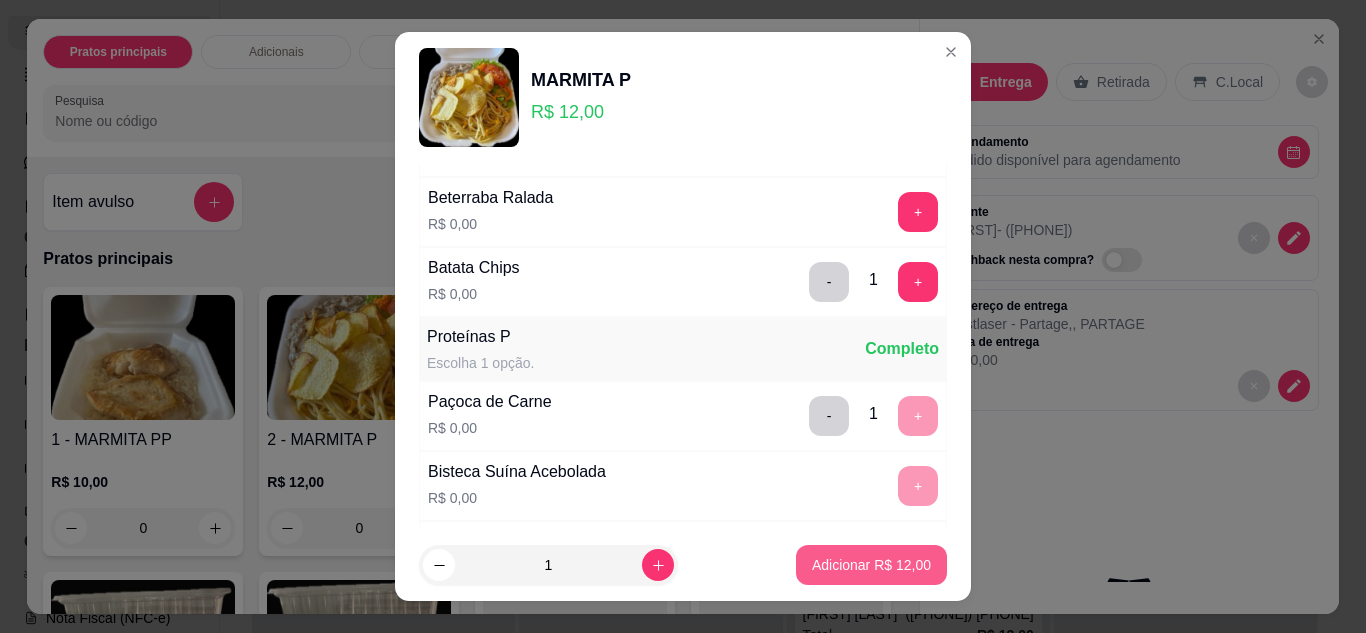 click on "Adicionar   R$ 12,00" at bounding box center (871, 565) 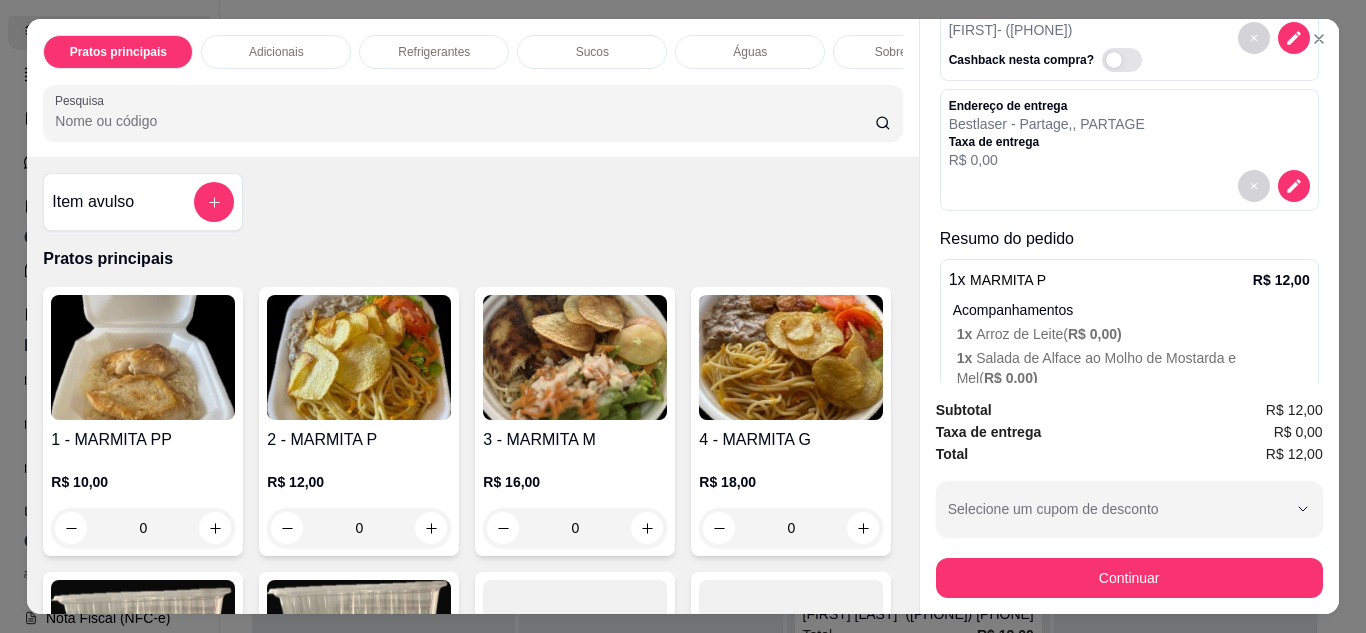 scroll, scrollTop: 358, scrollLeft: 0, axis: vertical 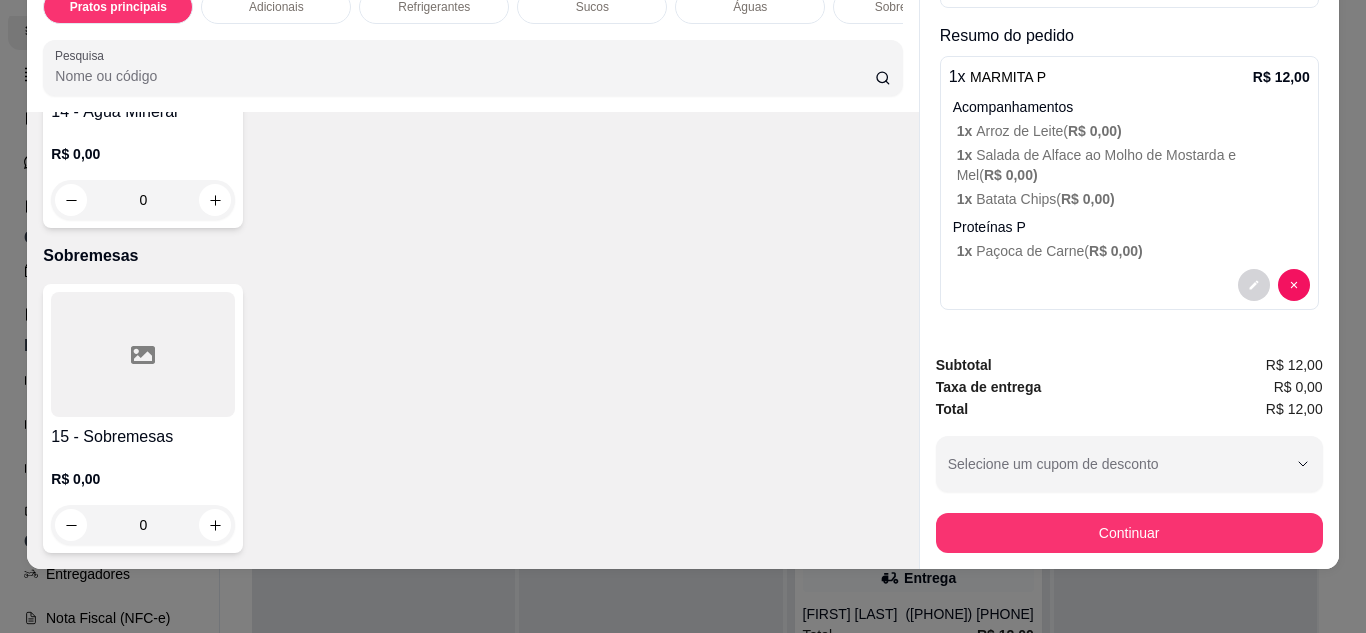 click at bounding box center (143, -296) 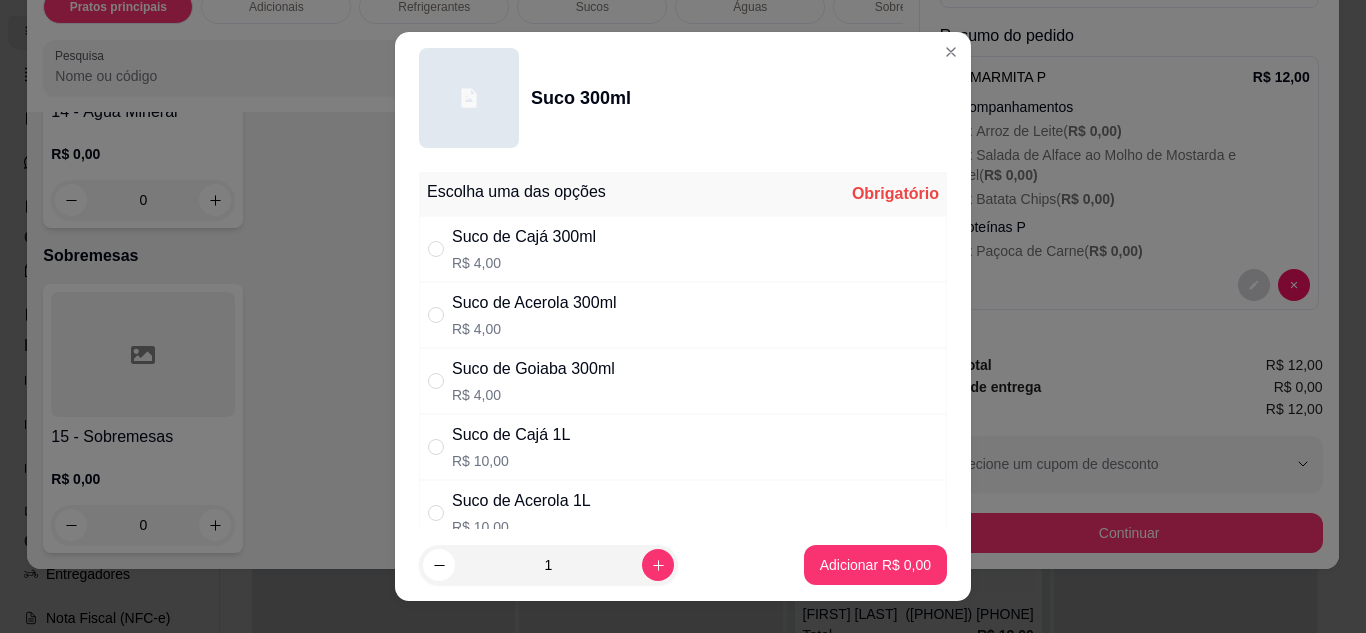 click on "Suco de Acerola 300ml" at bounding box center (534, 303) 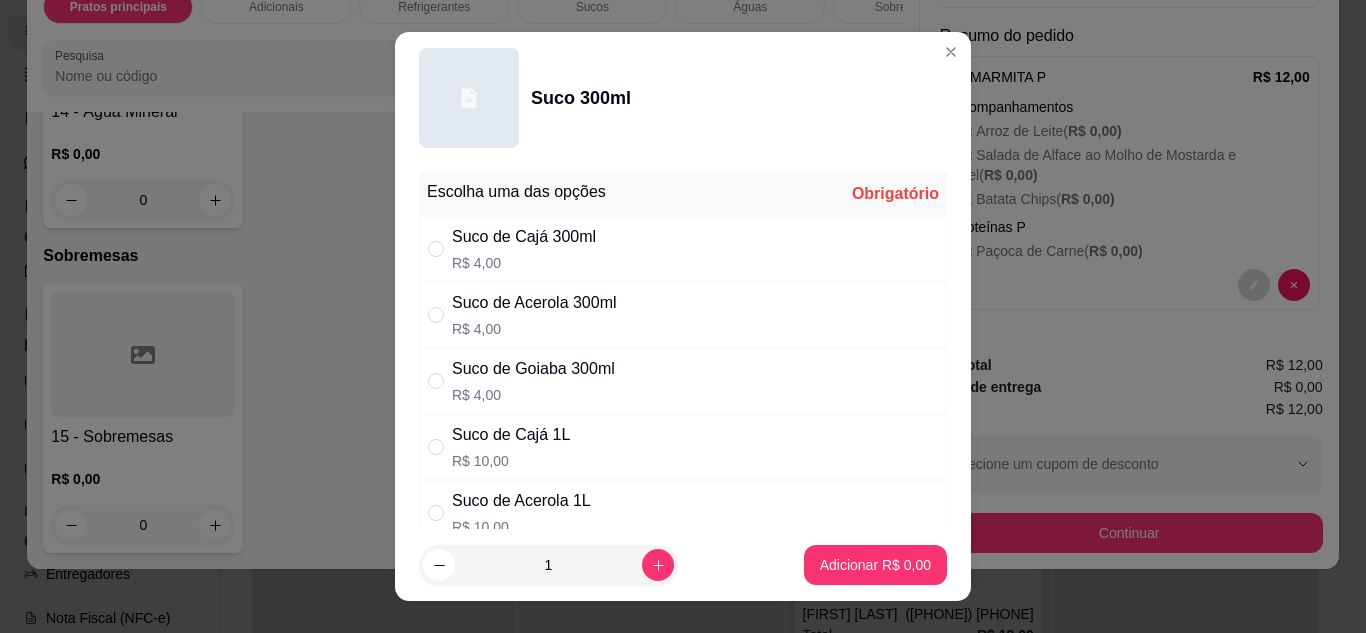 radio on "true" 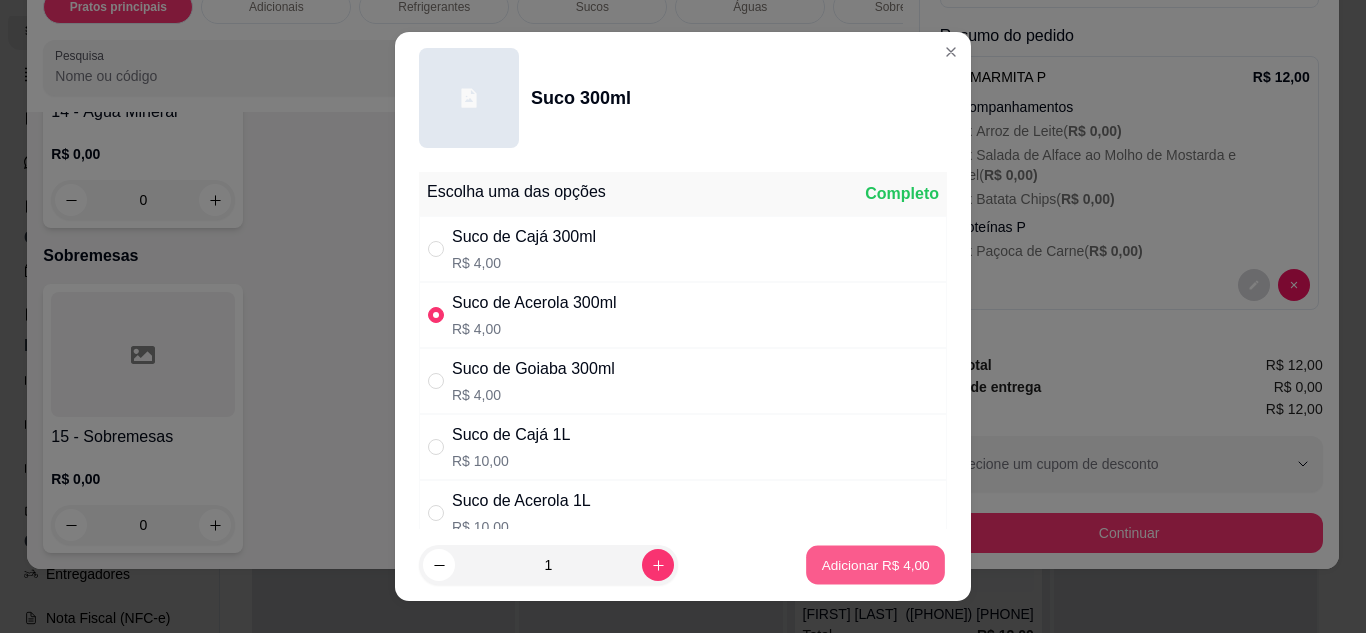 click on "Adicionar   R$ 4,00" at bounding box center [875, 565] 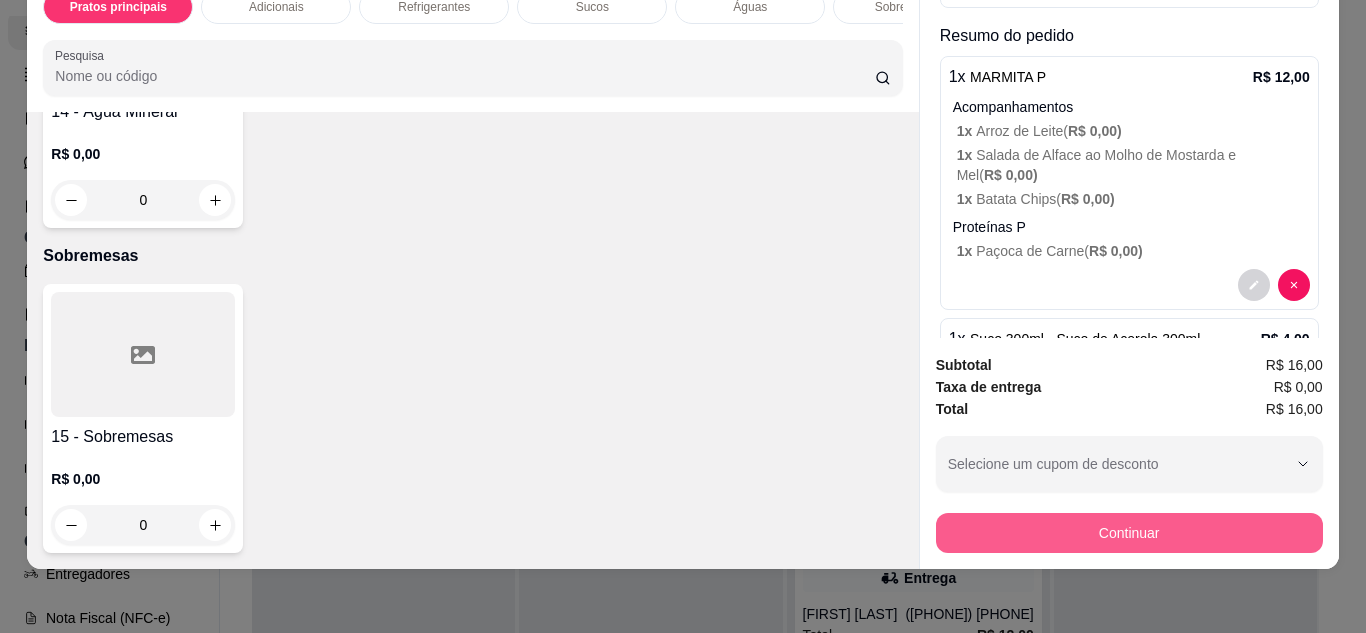 click on "Continuar" at bounding box center [1129, 533] 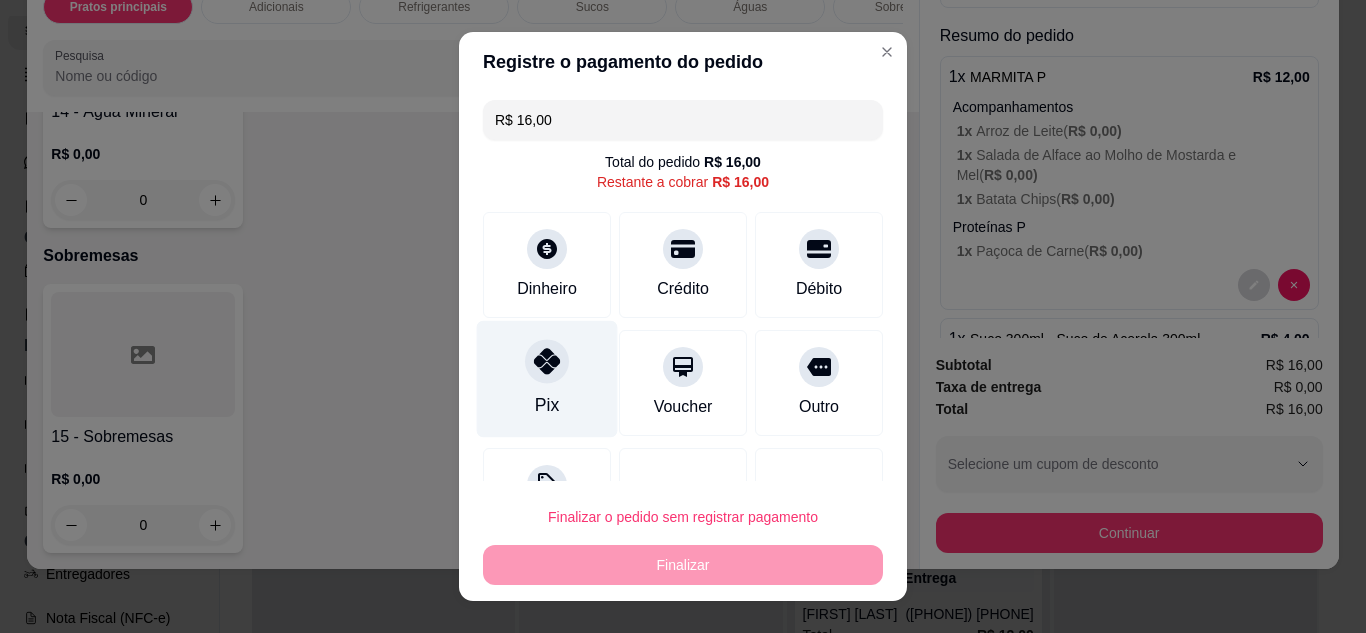 click on "Pix" at bounding box center [547, 378] 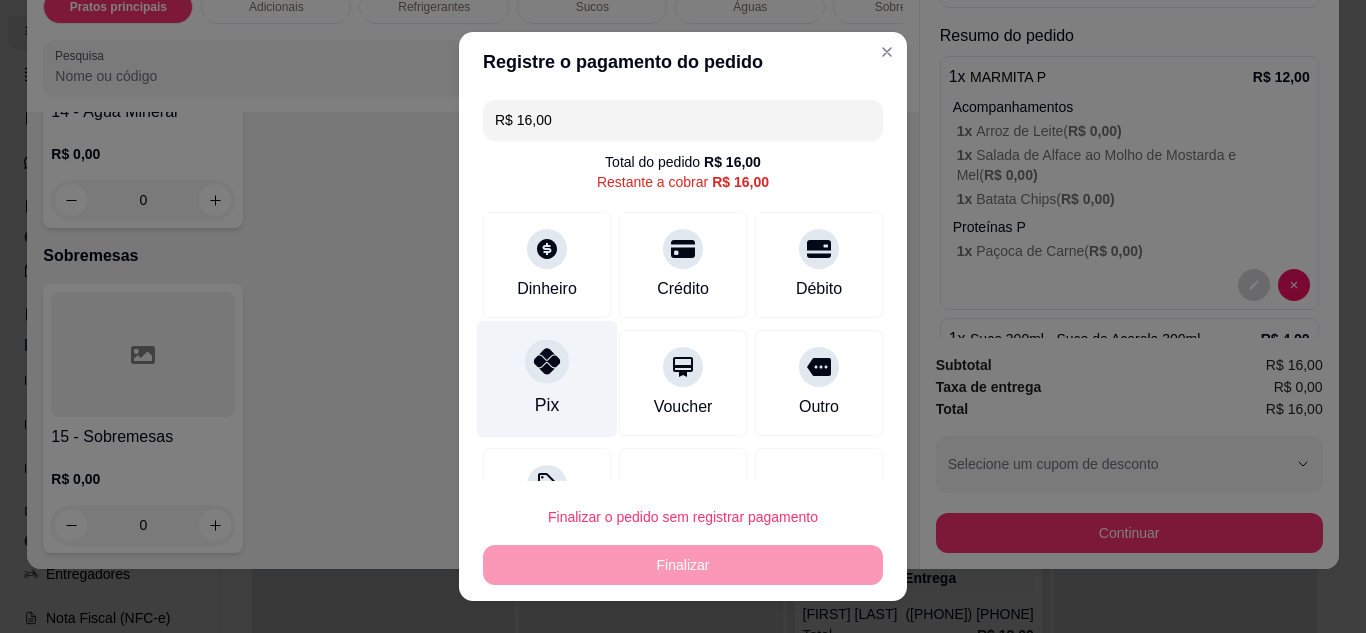type on "R$ 0,00" 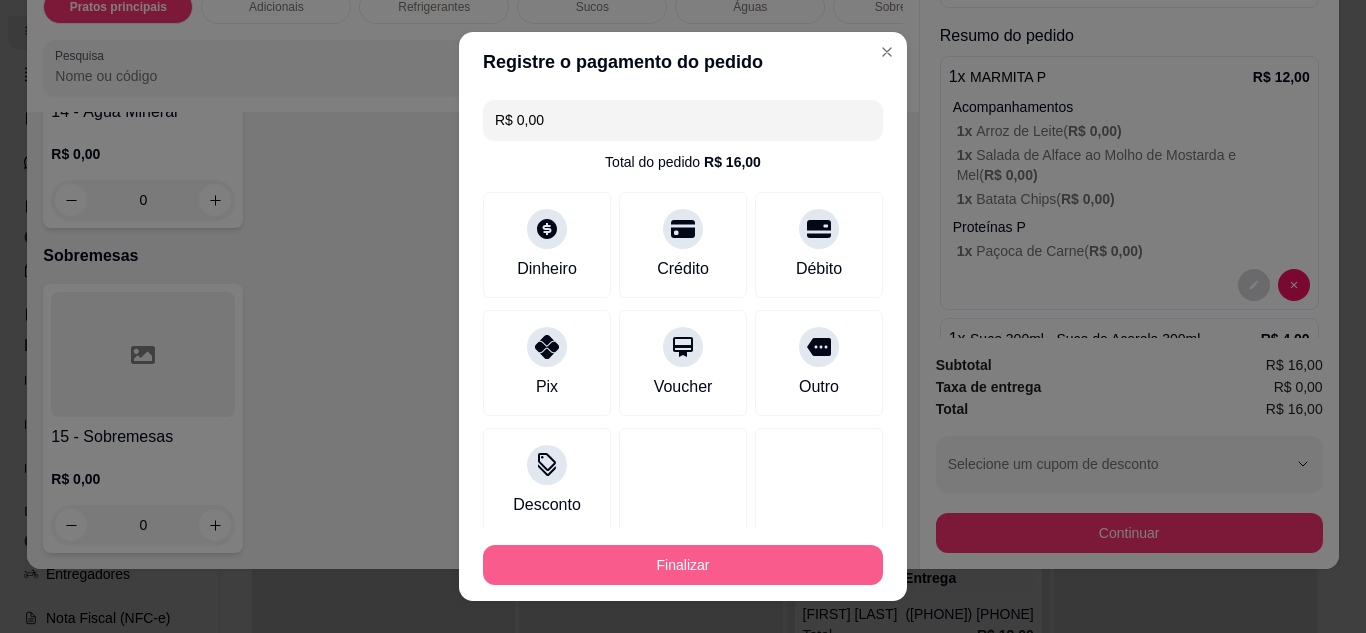 click on "Finalizar" at bounding box center [683, 565] 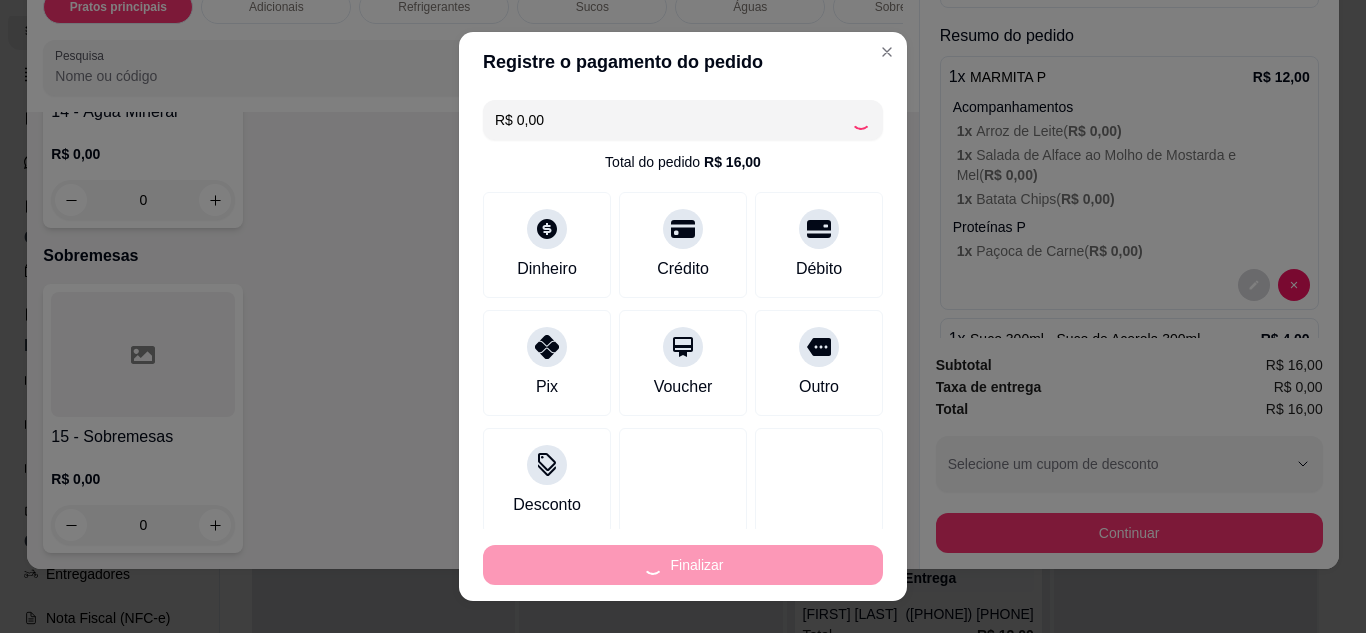 type on "0" 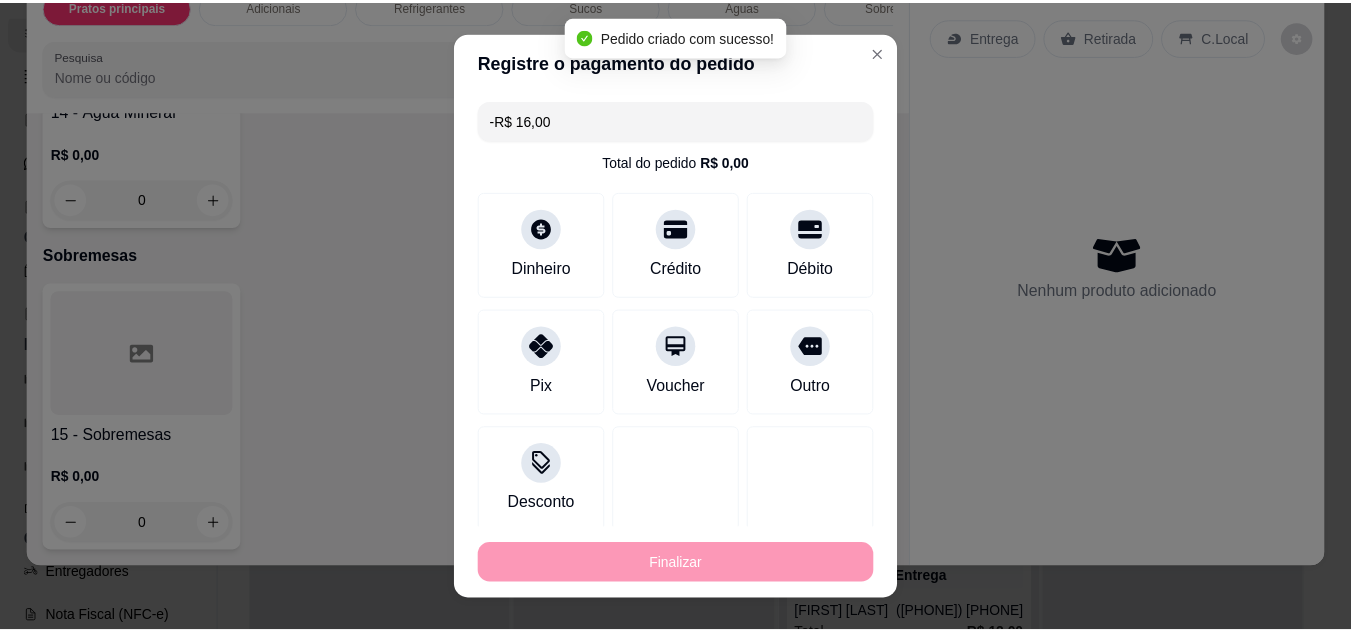 scroll, scrollTop: 0, scrollLeft: 0, axis: both 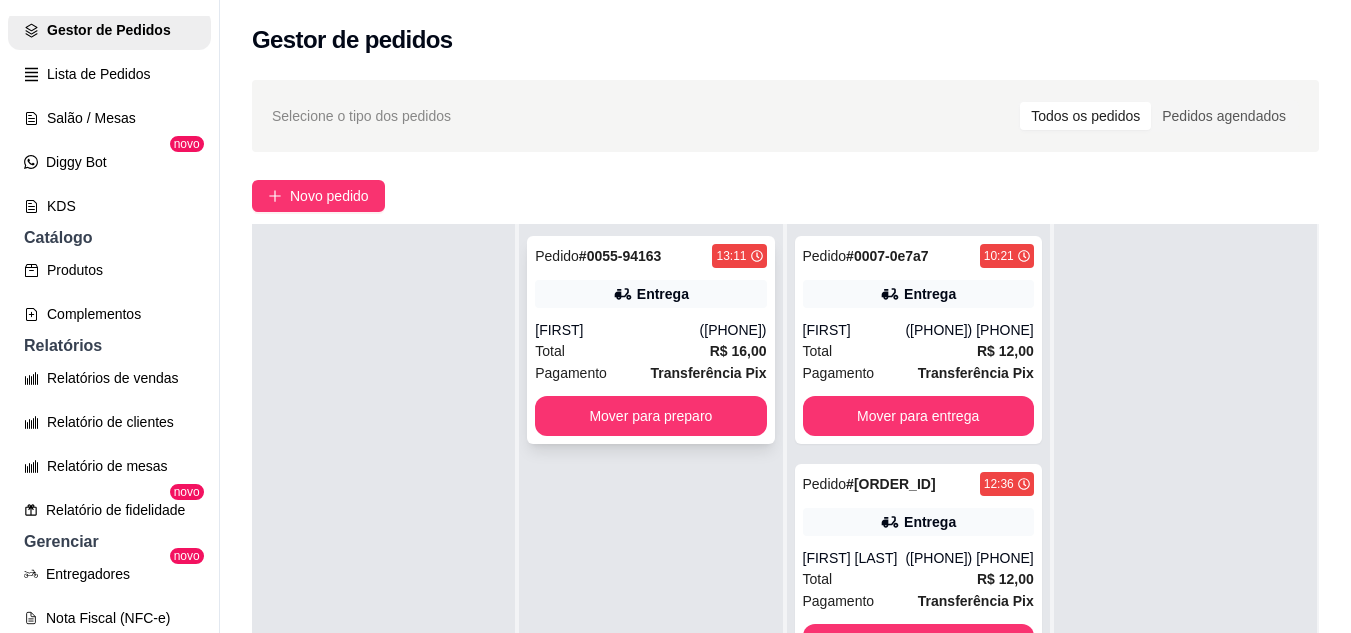 click on "Mover para preparo" at bounding box center [650, 416] 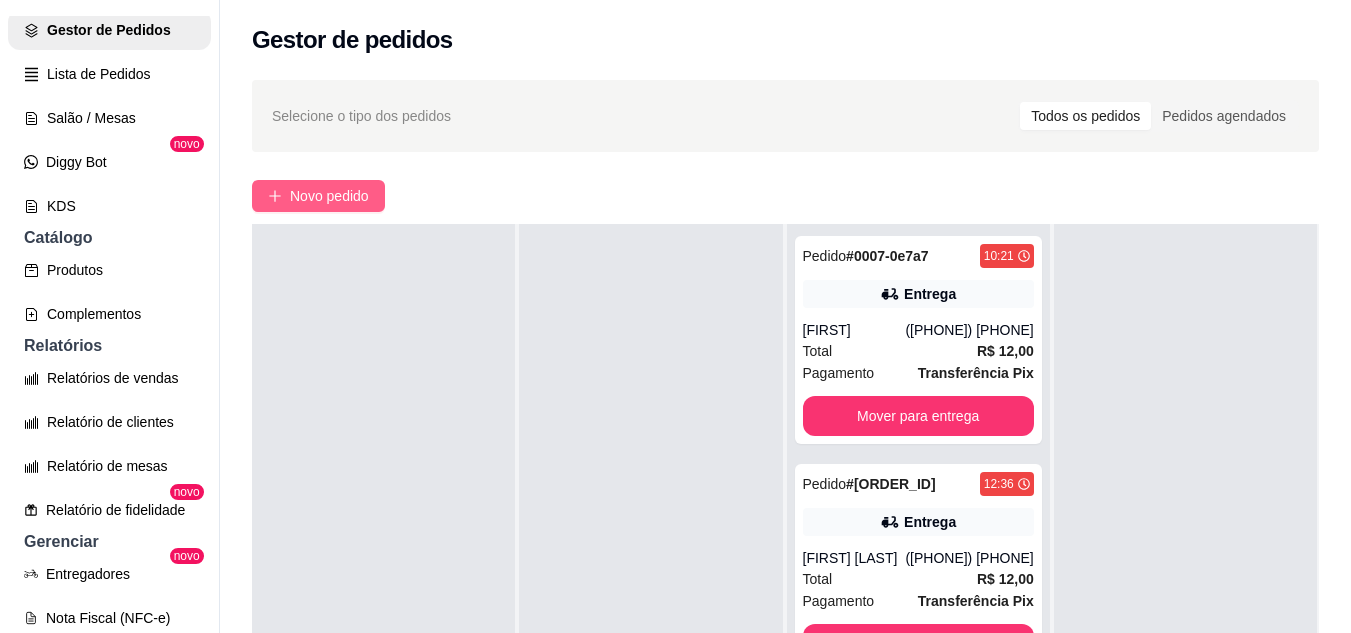 click on "Novo pedido" at bounding box center (329, 196) 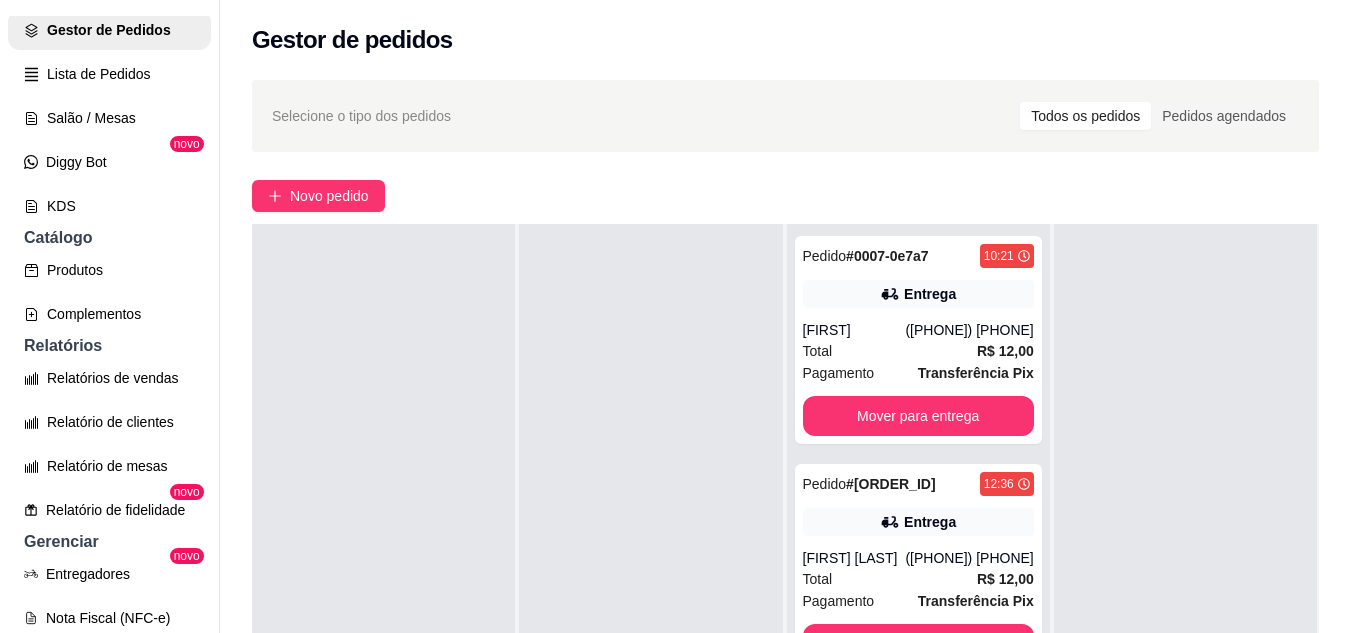 click on "2 - MARMITA P   R$ 12,00 0" at bounding box center (359, 421) 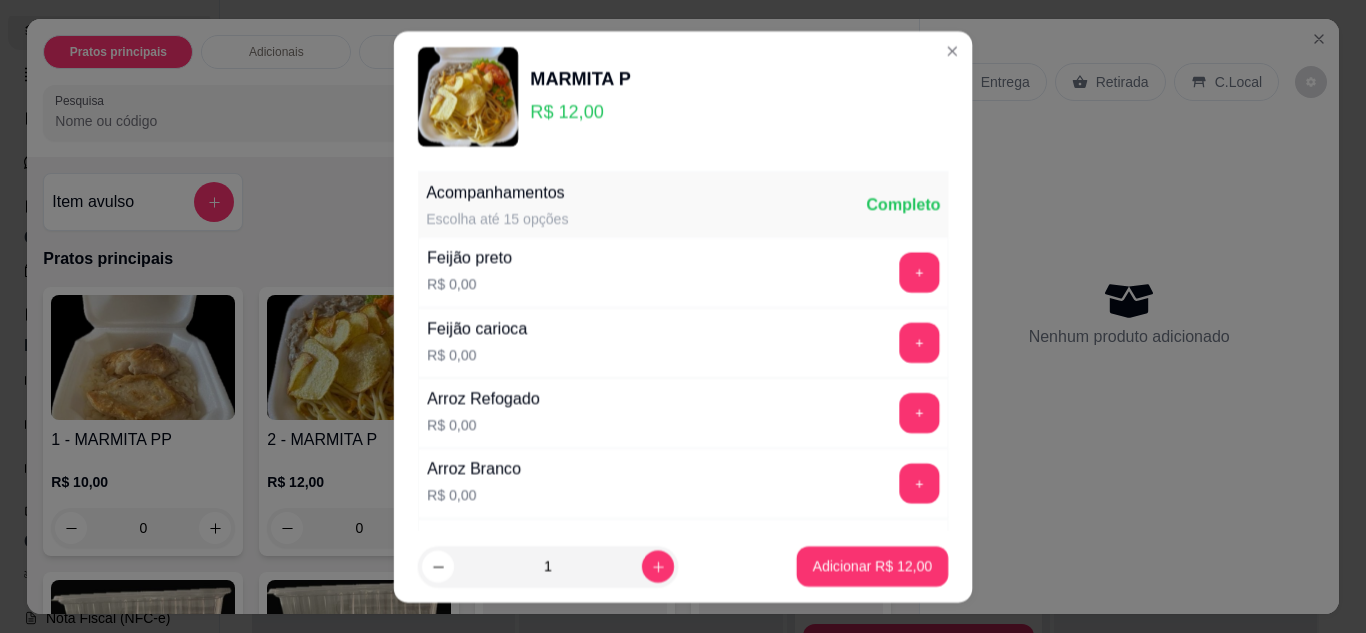 scroll, scrollTop: 32, scrollLeft: 0, axis: vertical 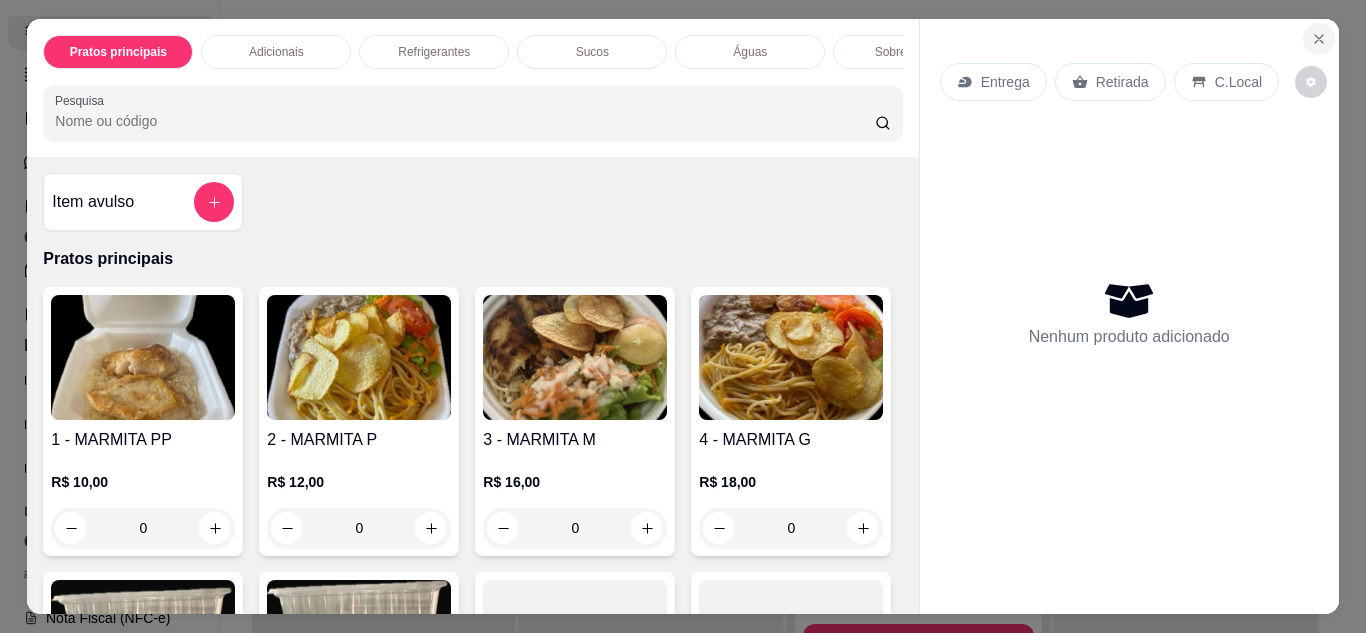 click 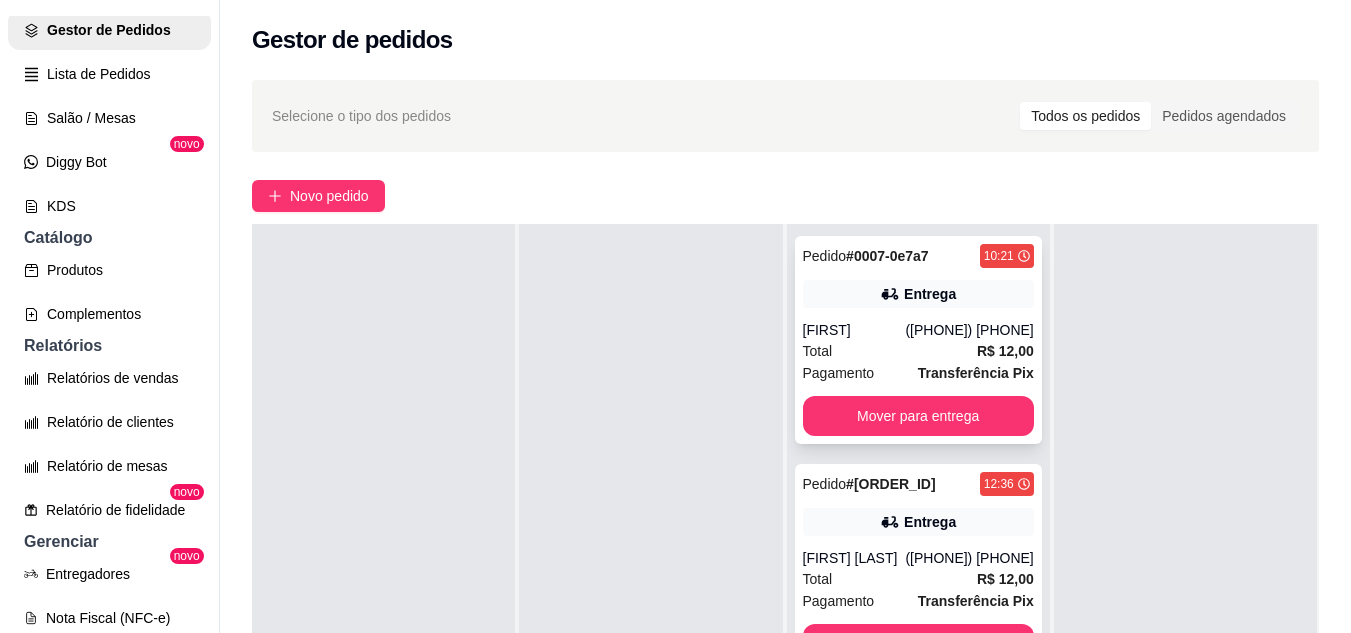 scroll, scrollTop: 100, scrollLeft: 0, axis: vertical 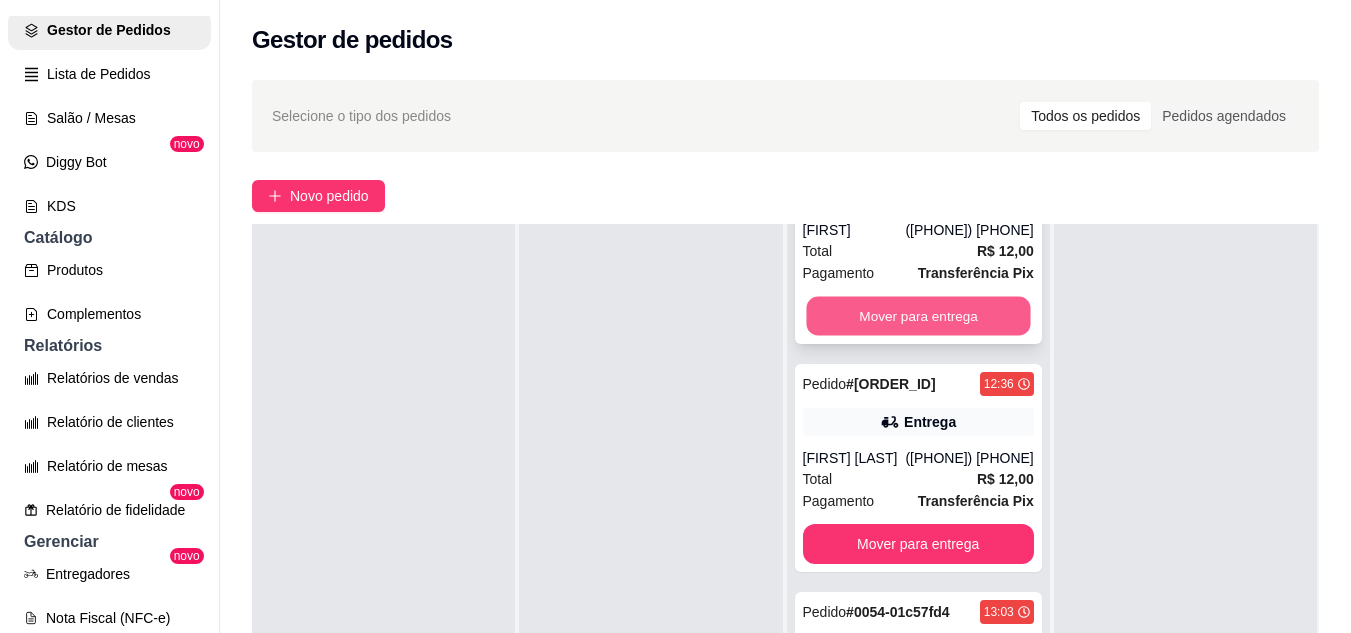 click on "Mover para entrega" at bounding box center (918, 316) 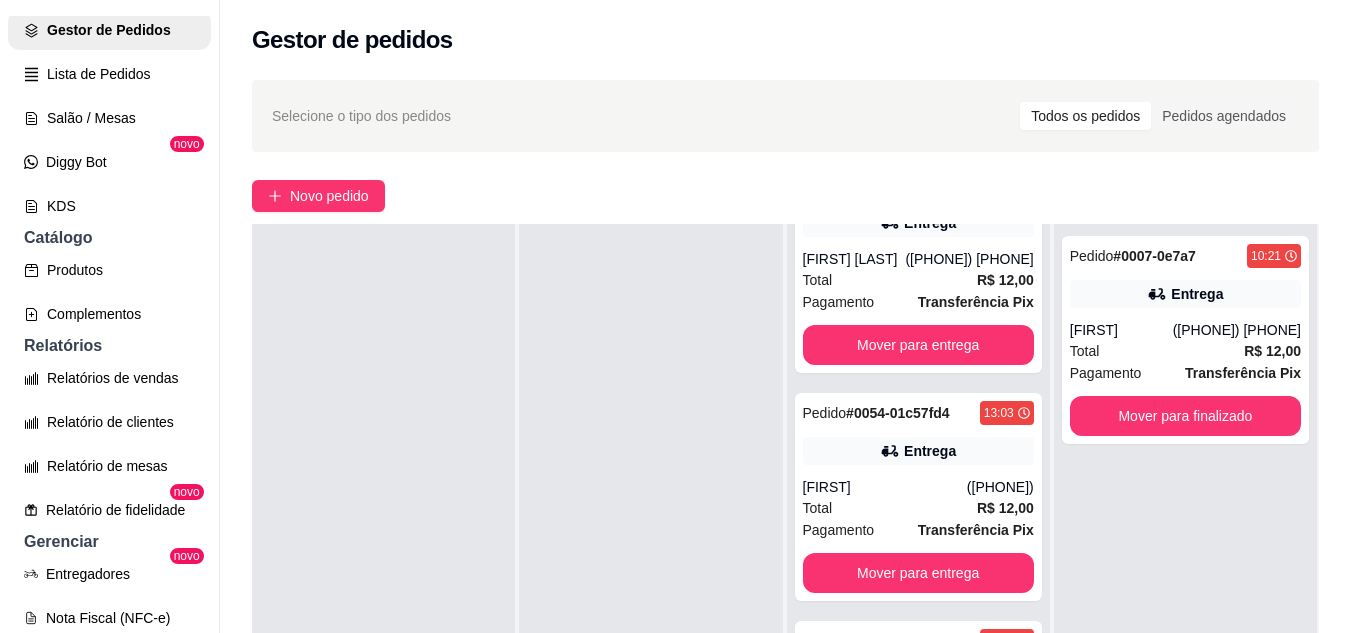 scroll, scrollTop: 0, scrollLeft: 0, axis: both 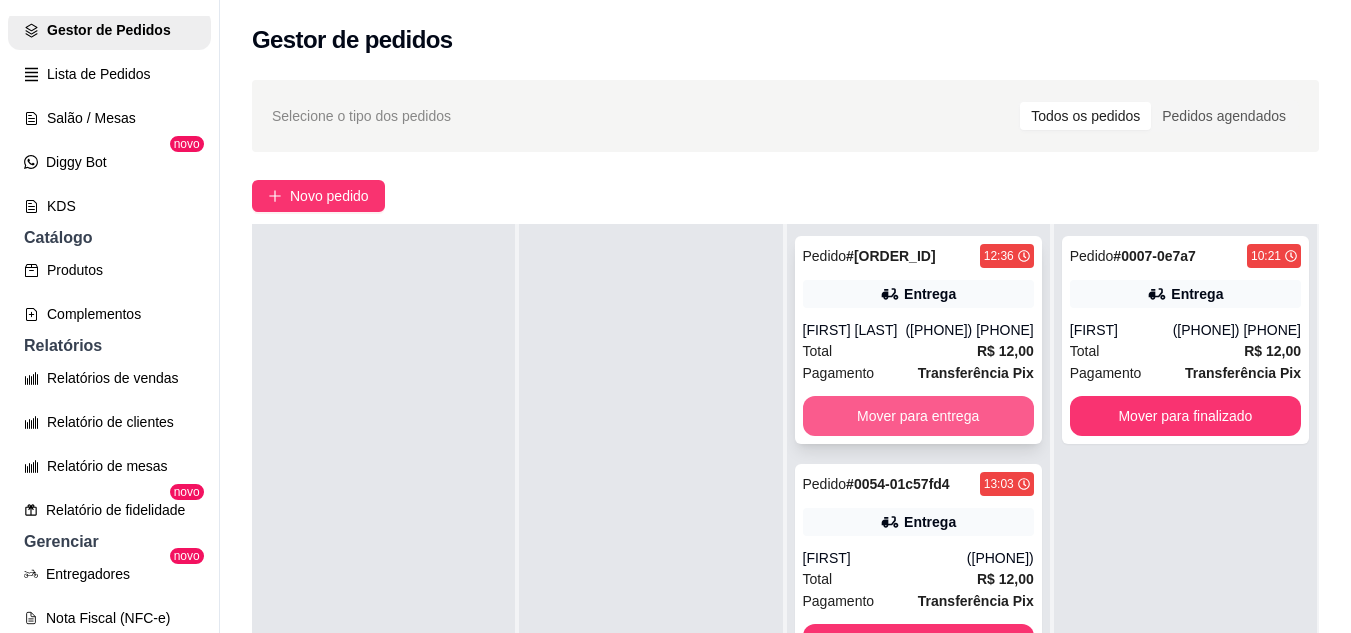 click on "Mover para entrega" at bounding box center [918, 416] 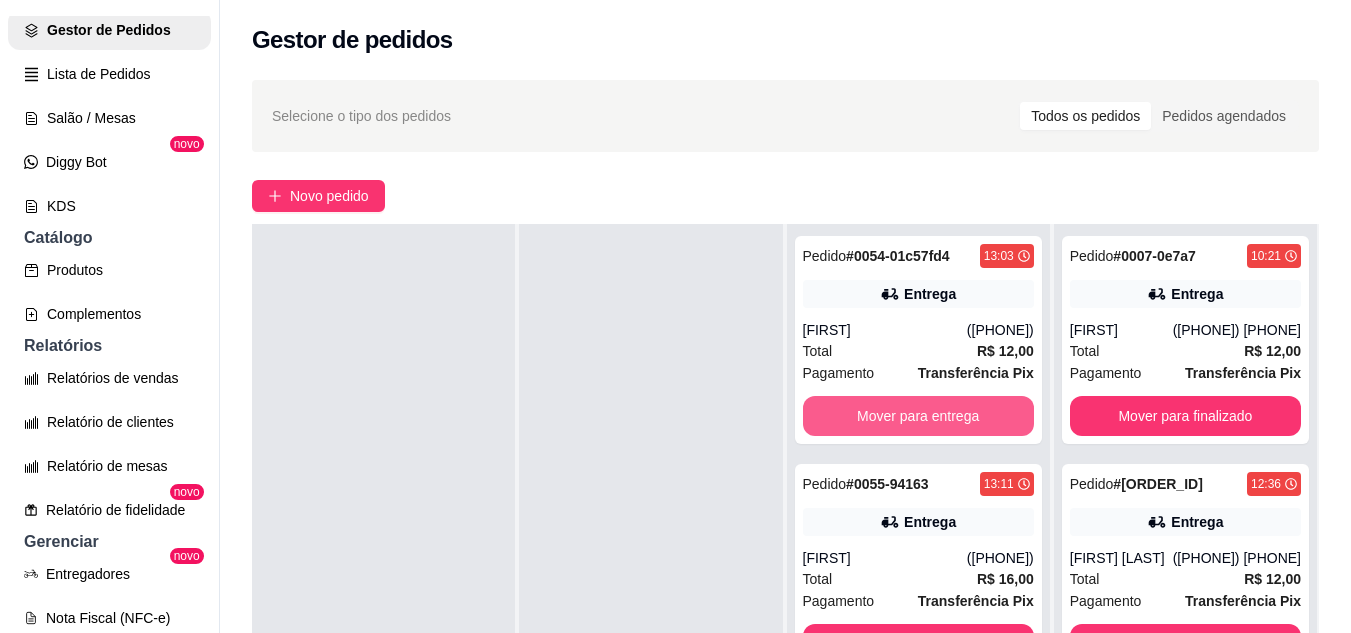 click on "Mover para entrega" at bounding box center (918, 416) 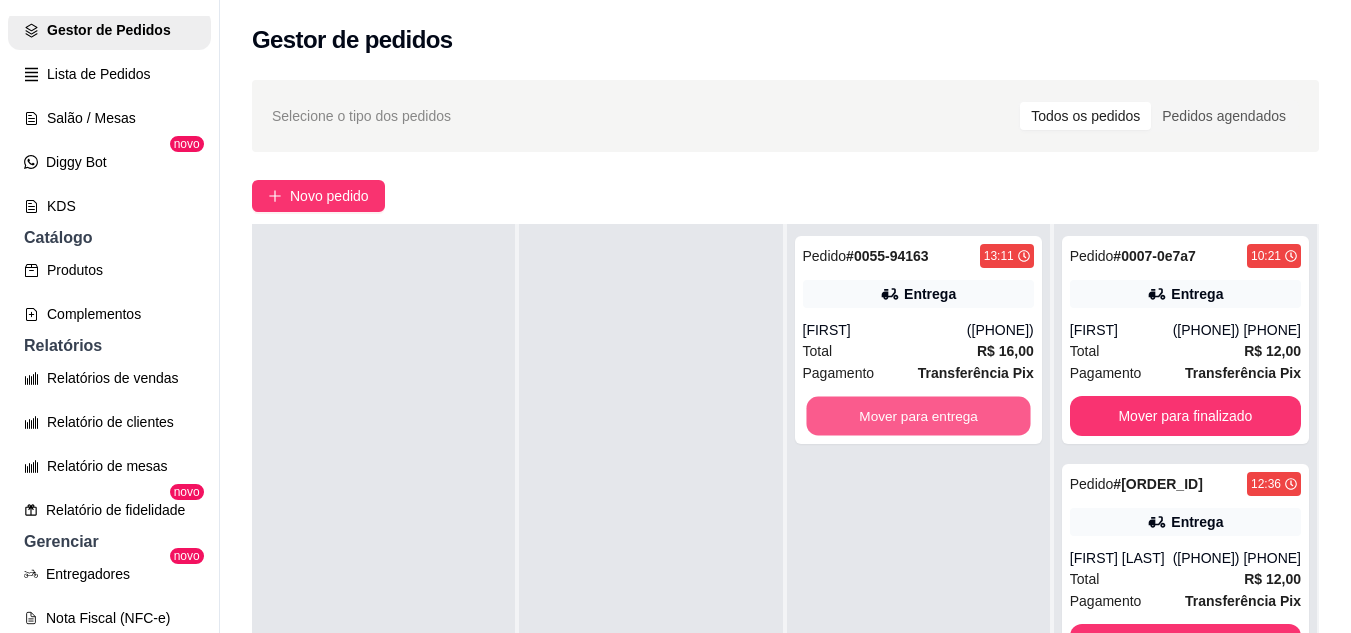 click on "Mover para entrega" at bounding box center [918, 416] 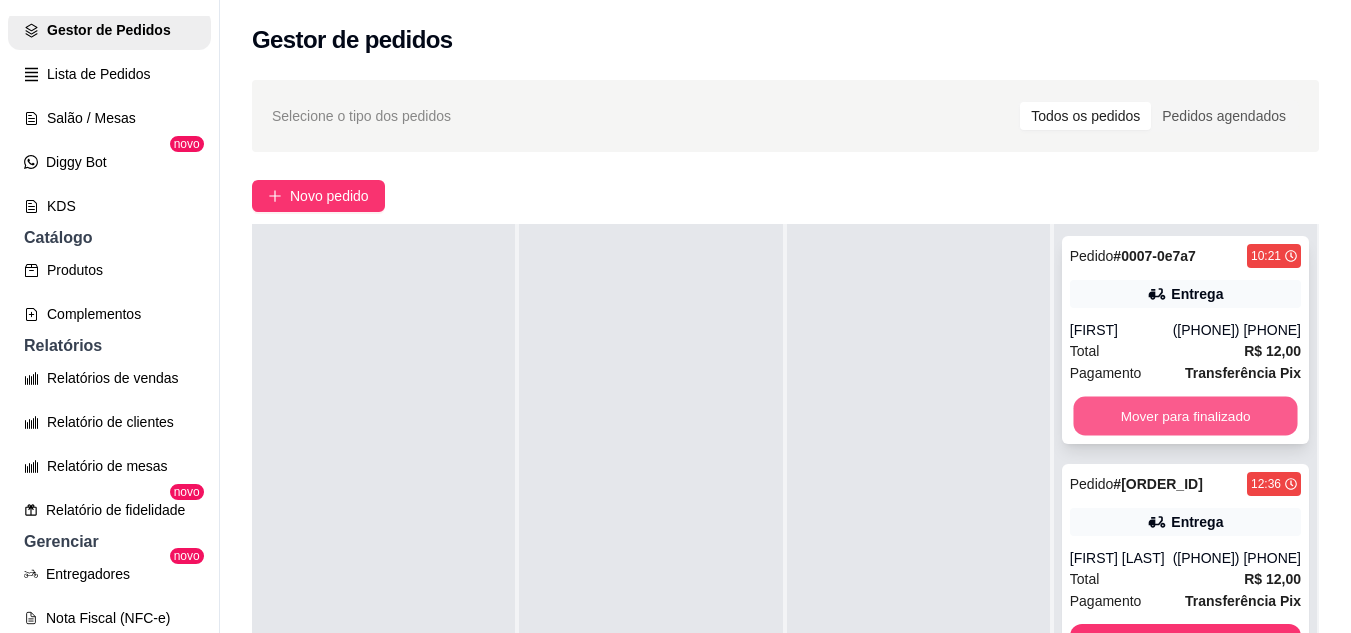 click on "Mover para finalizado" at bounding box center (1185, 416) 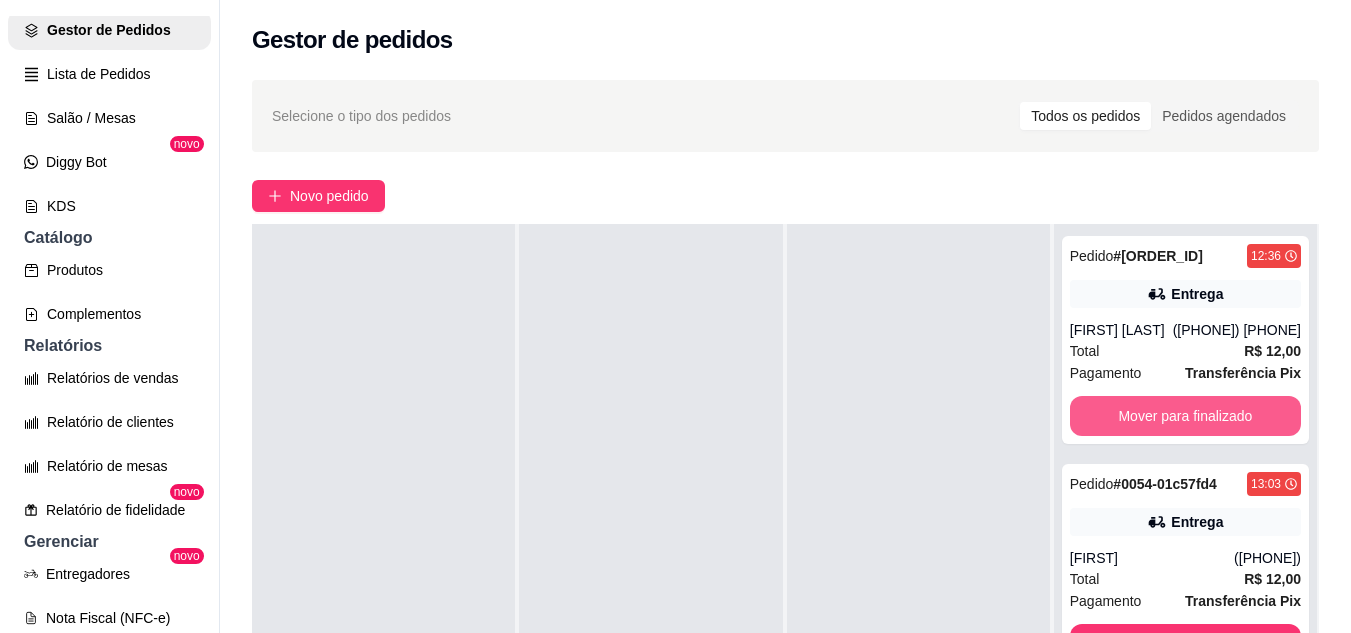 click on "Mover para finalizado" at bounding box center [1185, 416] 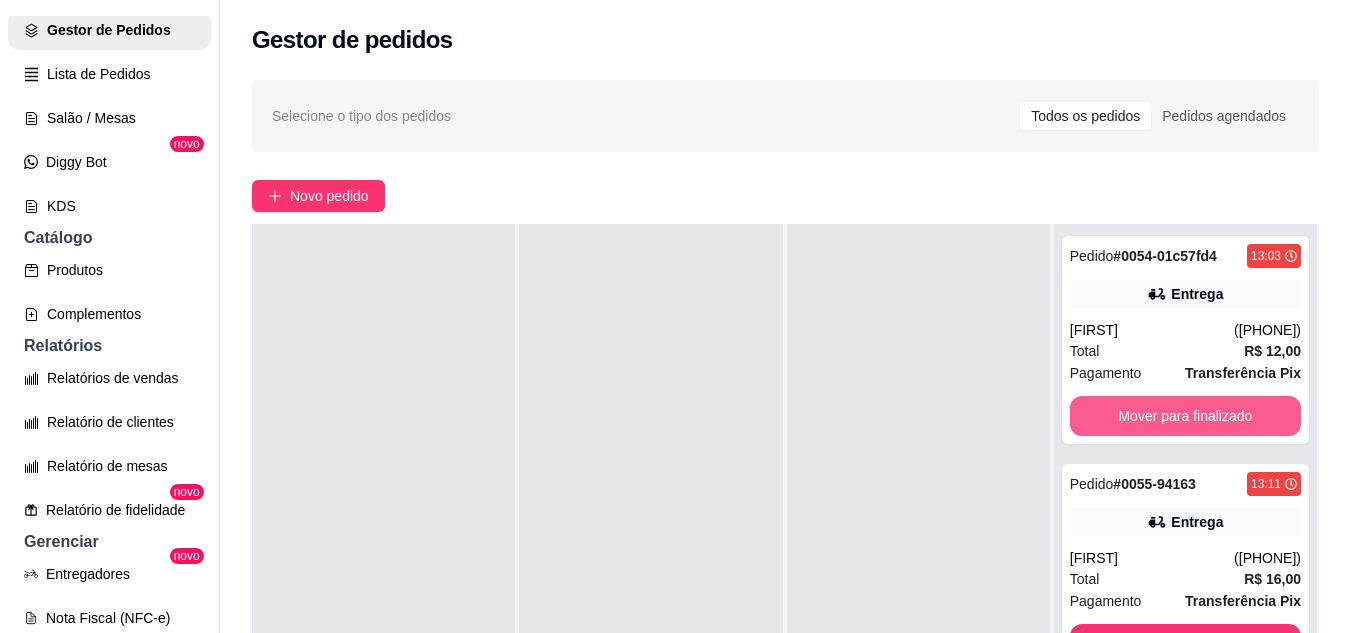 click on "Mover para finalizado" at bounding box center [1185, 416] 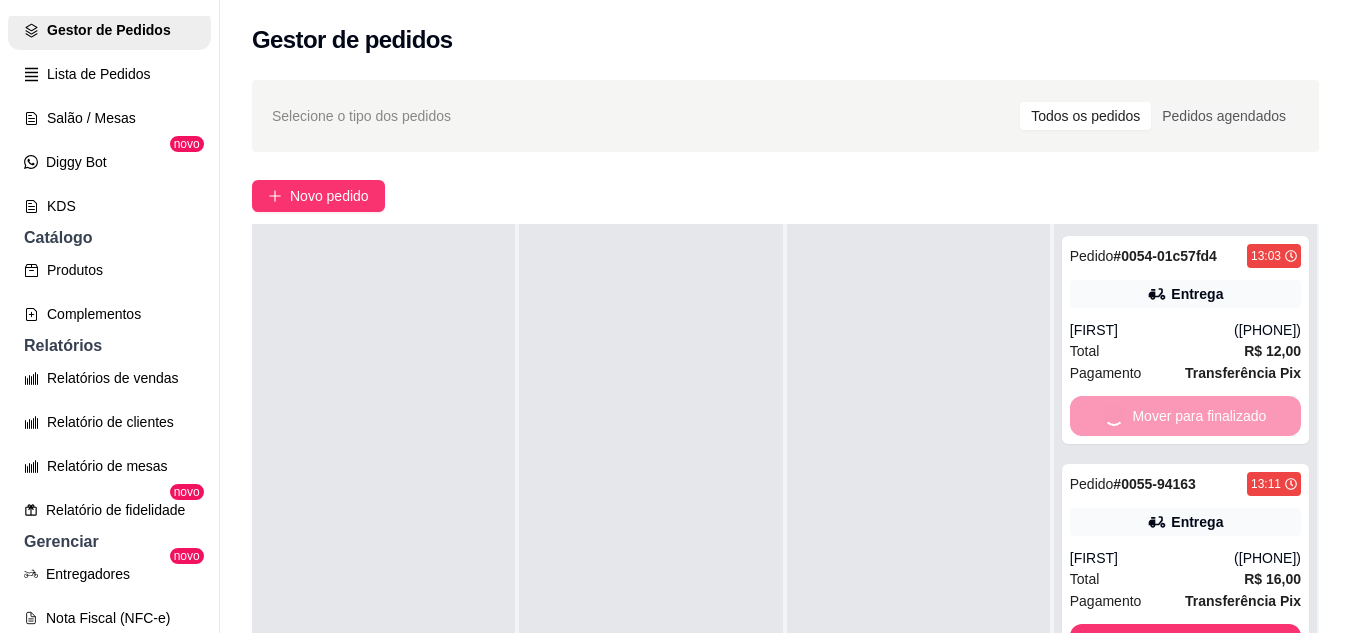 click on "Mover para finalizado" at bounding box center [1185, 644] 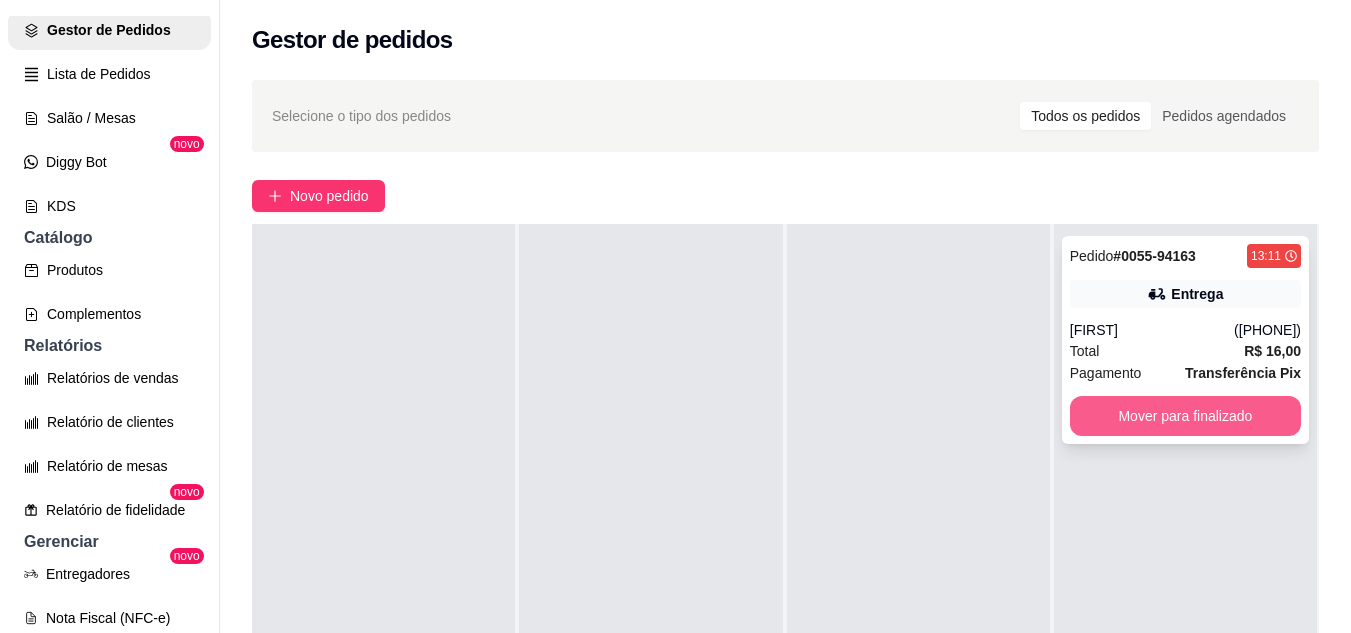 click on "Mover para finalizado" at bounding box center (1185, 416) 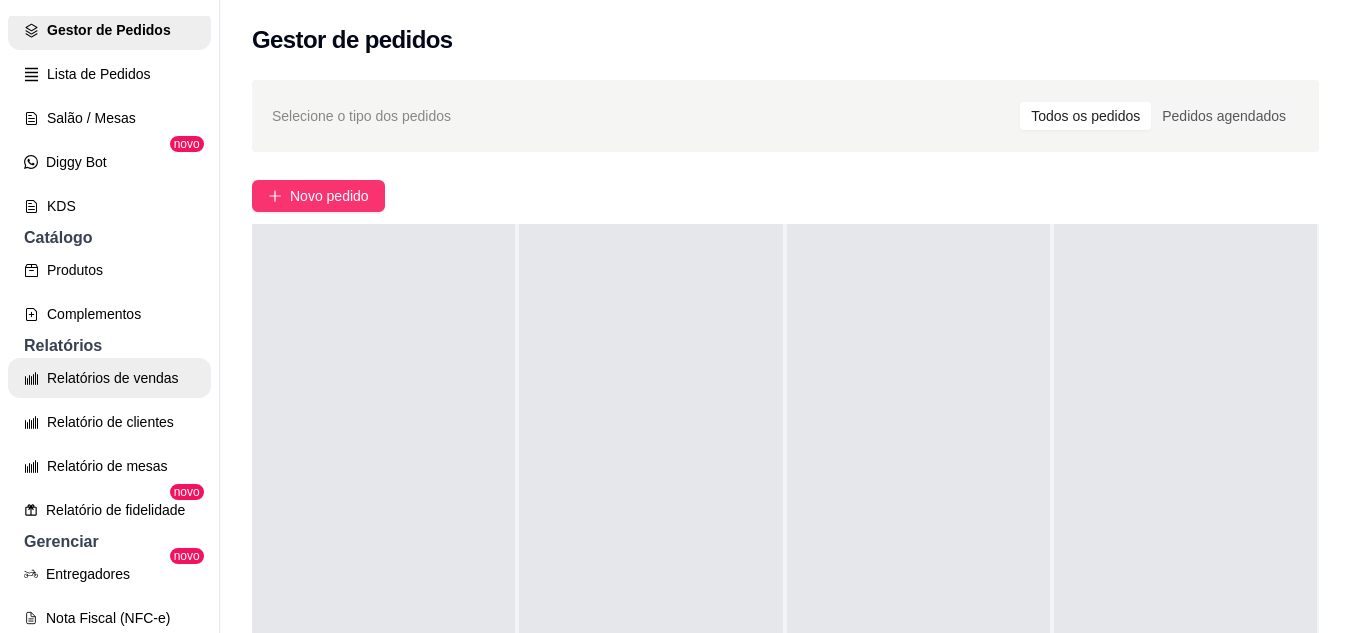 click on "Relatórios de vendas" at bounding box center [109, 378] 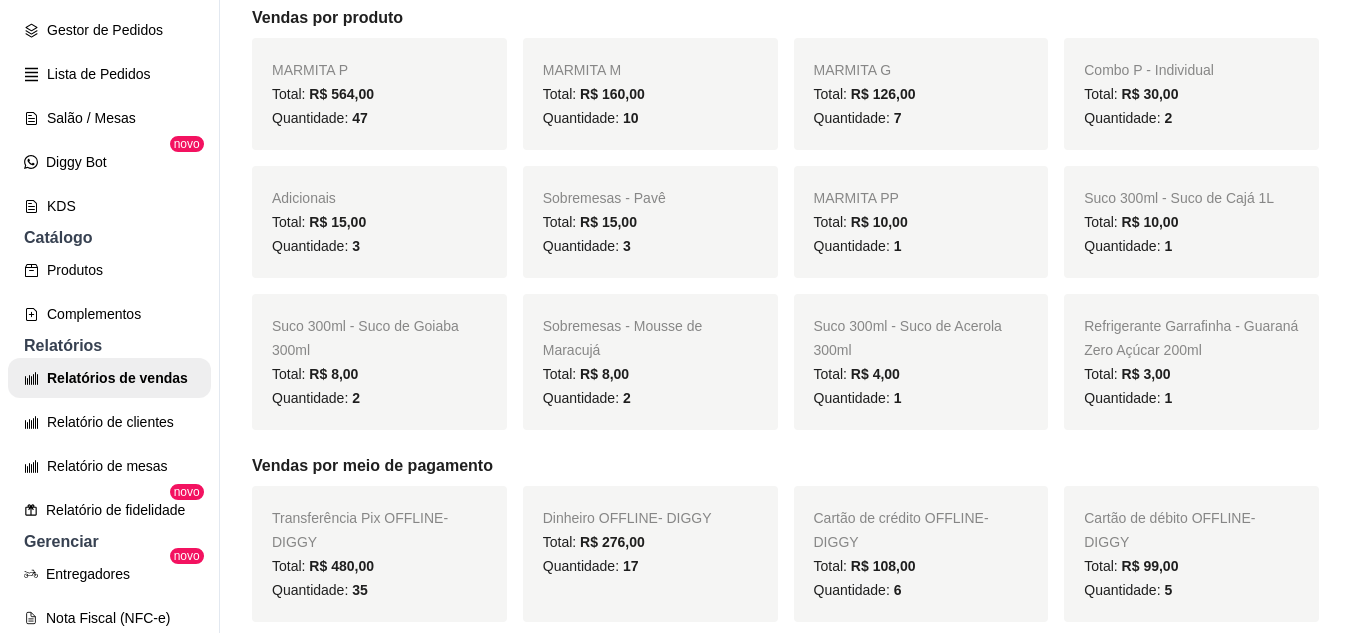 scroll, scrollTop: 300, scrollLeft: 0, axis: vertical 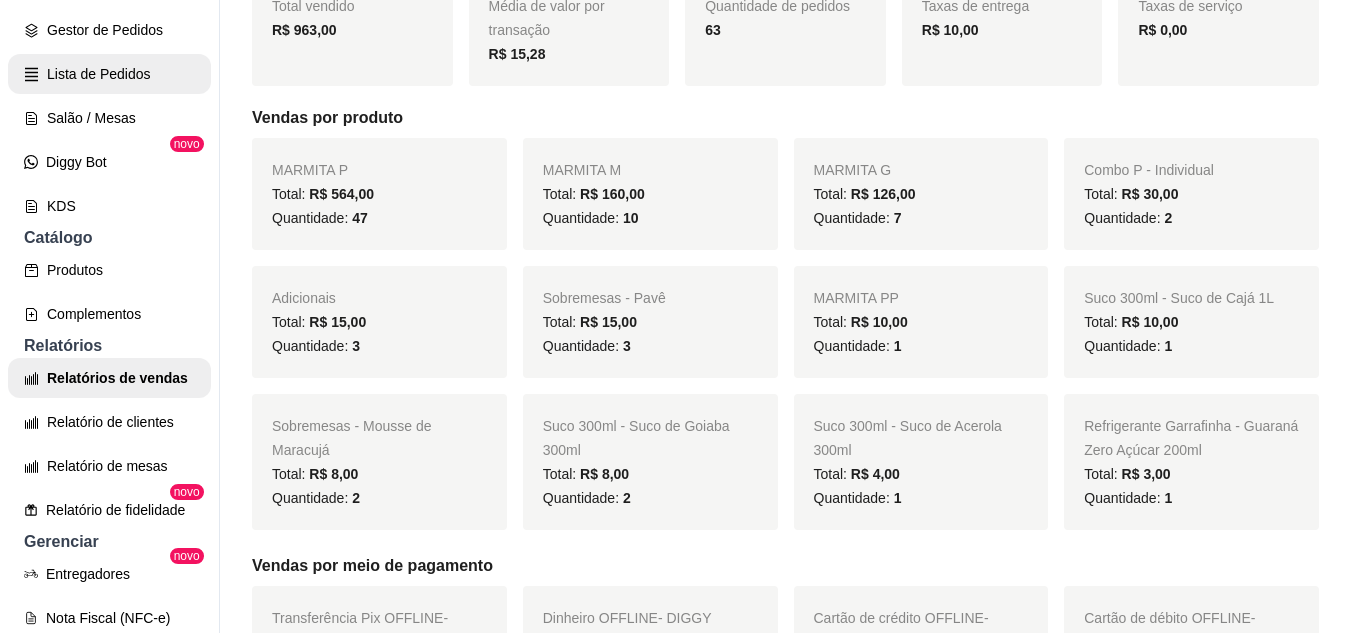 click on "Gestor de Pedidos" at bounding box center (109, 30) 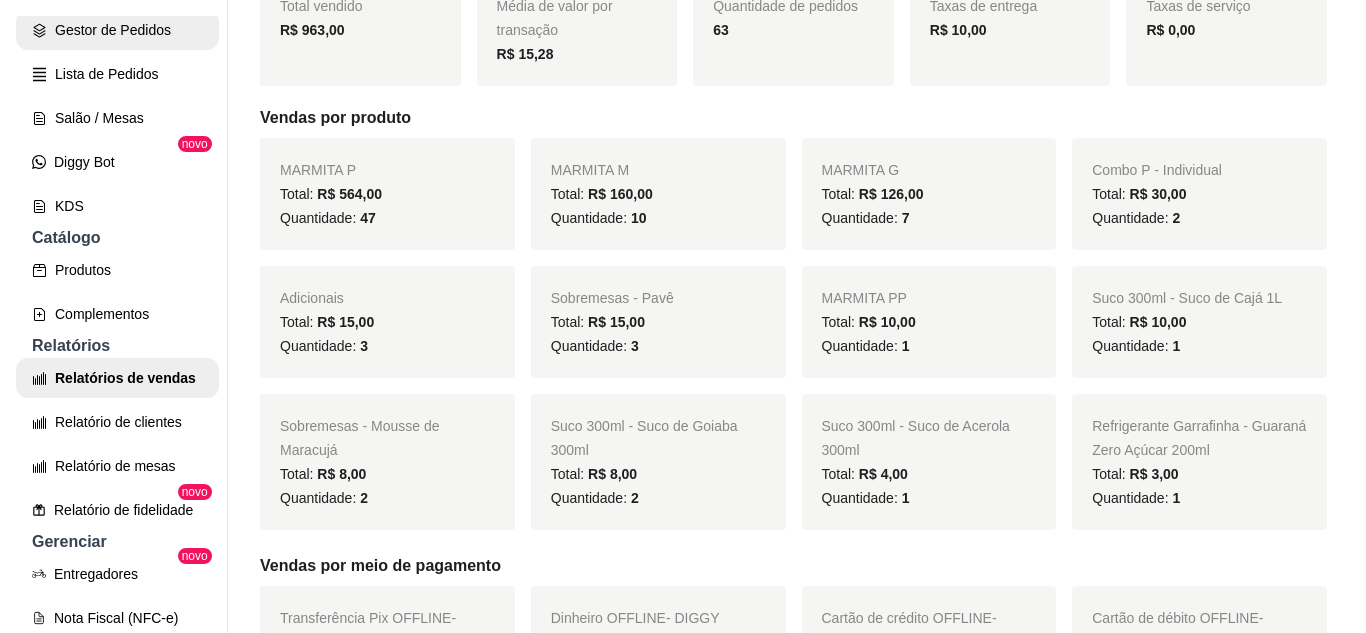 scroll, scrollTop: 0, scrollLeft: 0, axis: both 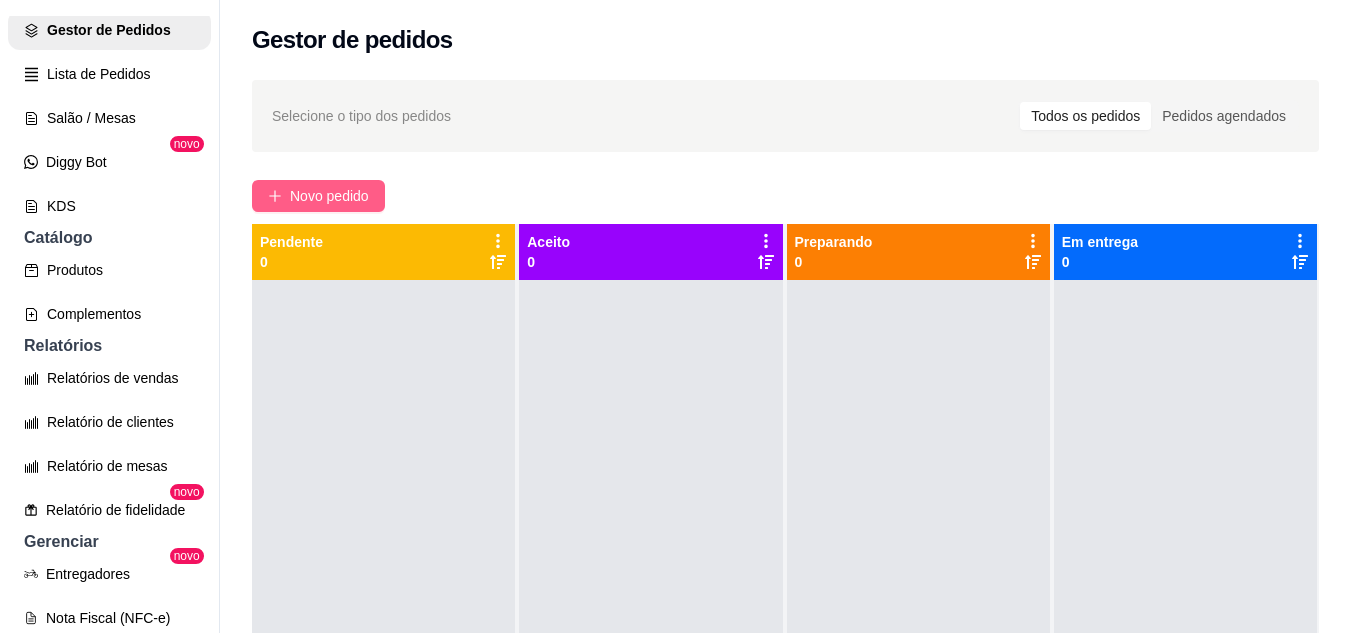 click on "Novo pedido" at bounding box center (318, 196) 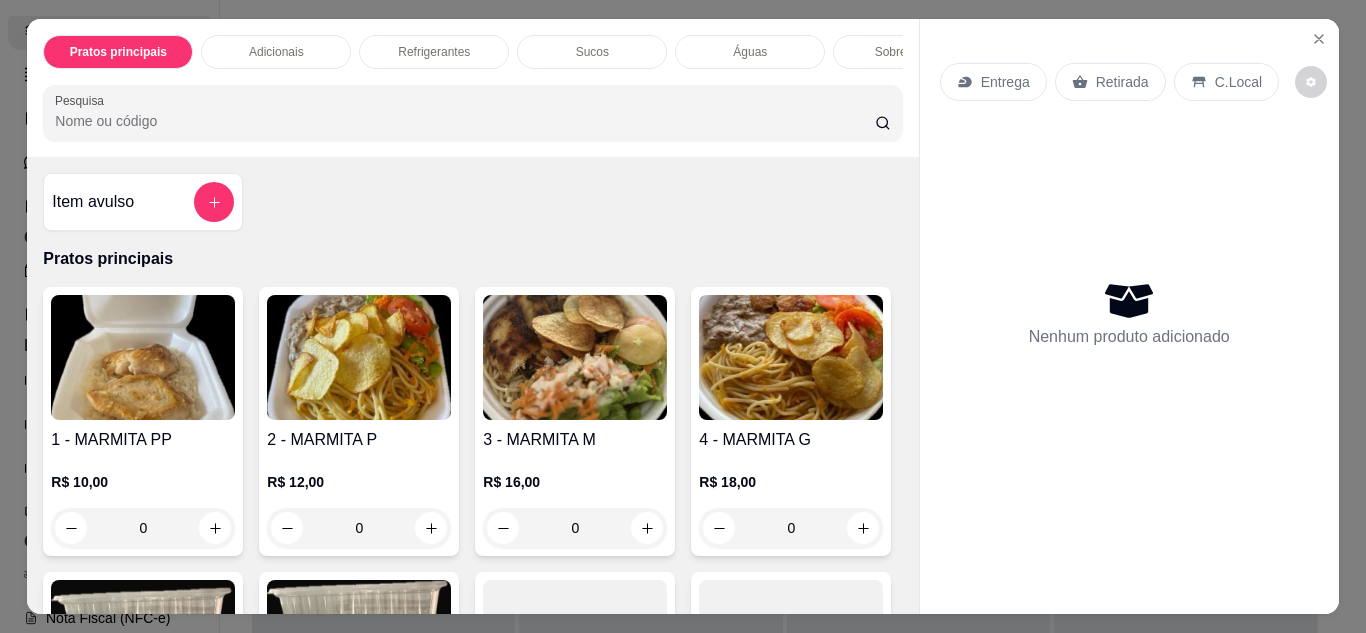 click on "Entrega" at bounding box center (1005, 82) 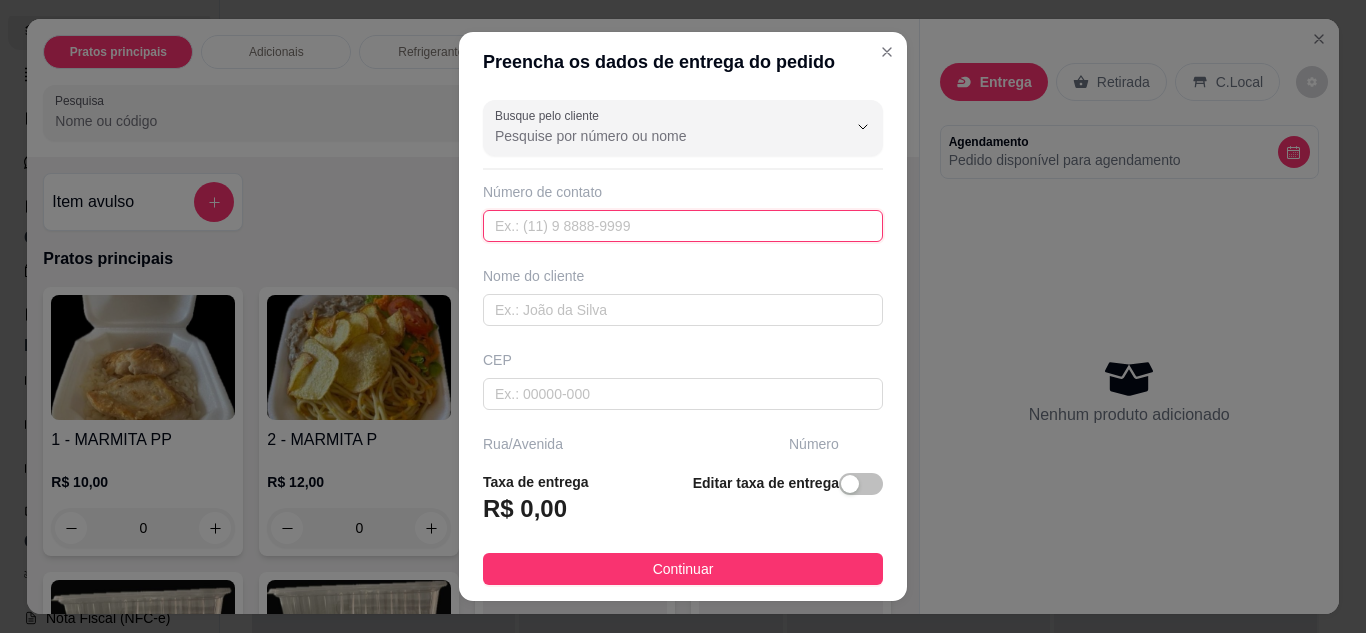 click at bounding box center [683, 226] 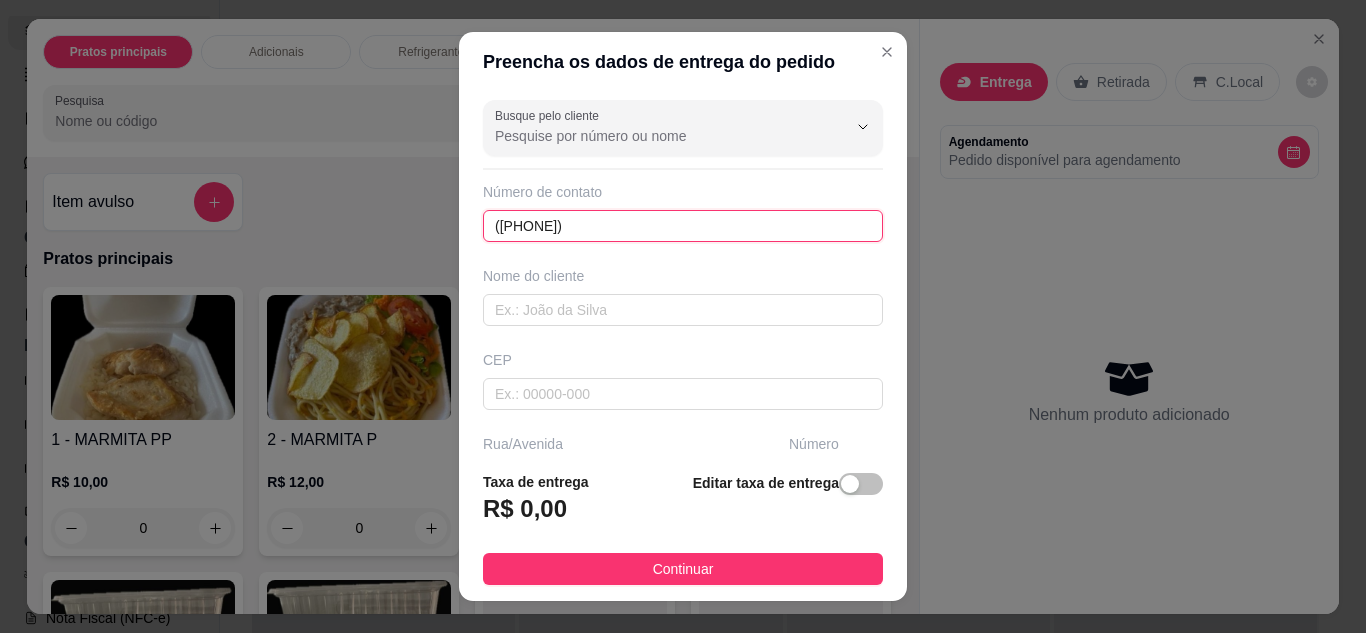 click on "(84) 9409-5600" at bounding box center (683, 226) 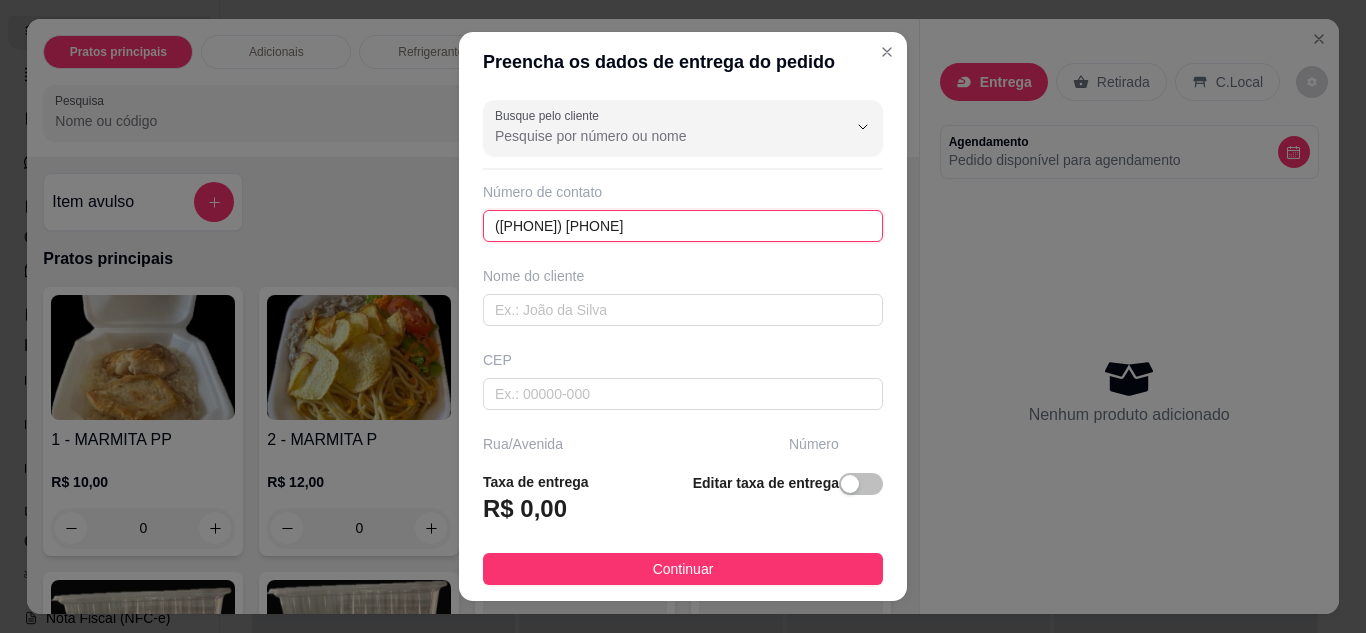 type on "(84) 99409-5600" 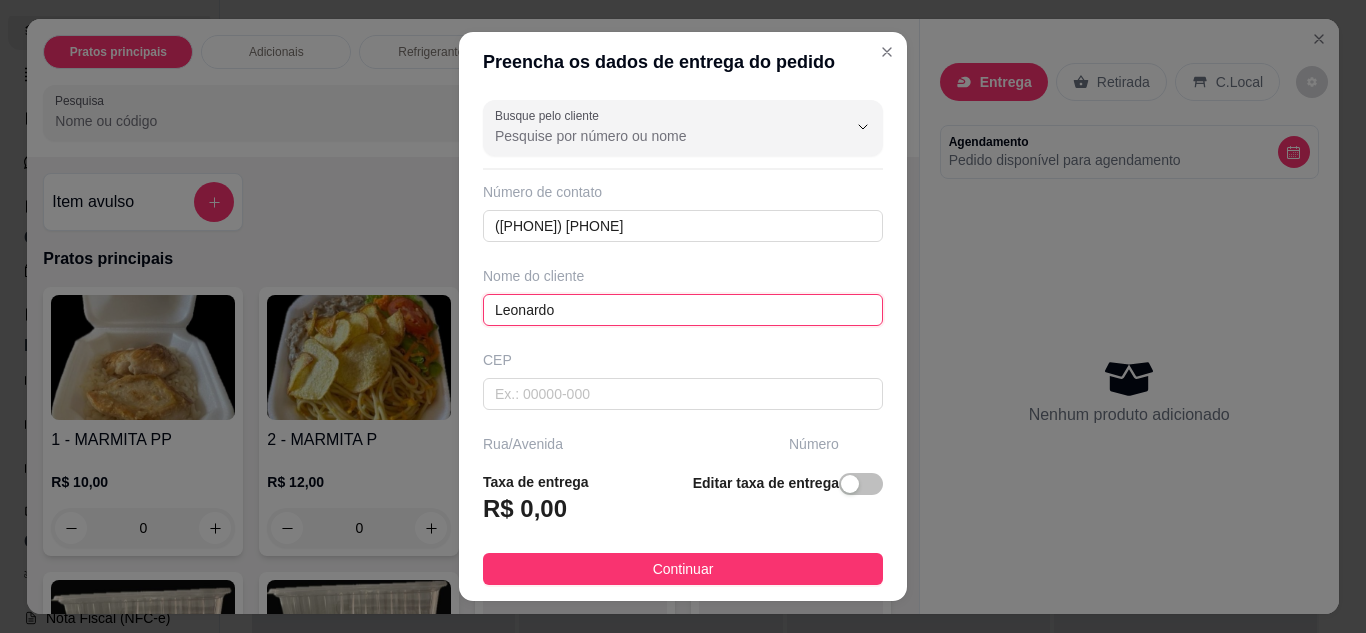 type on "Leonardo" 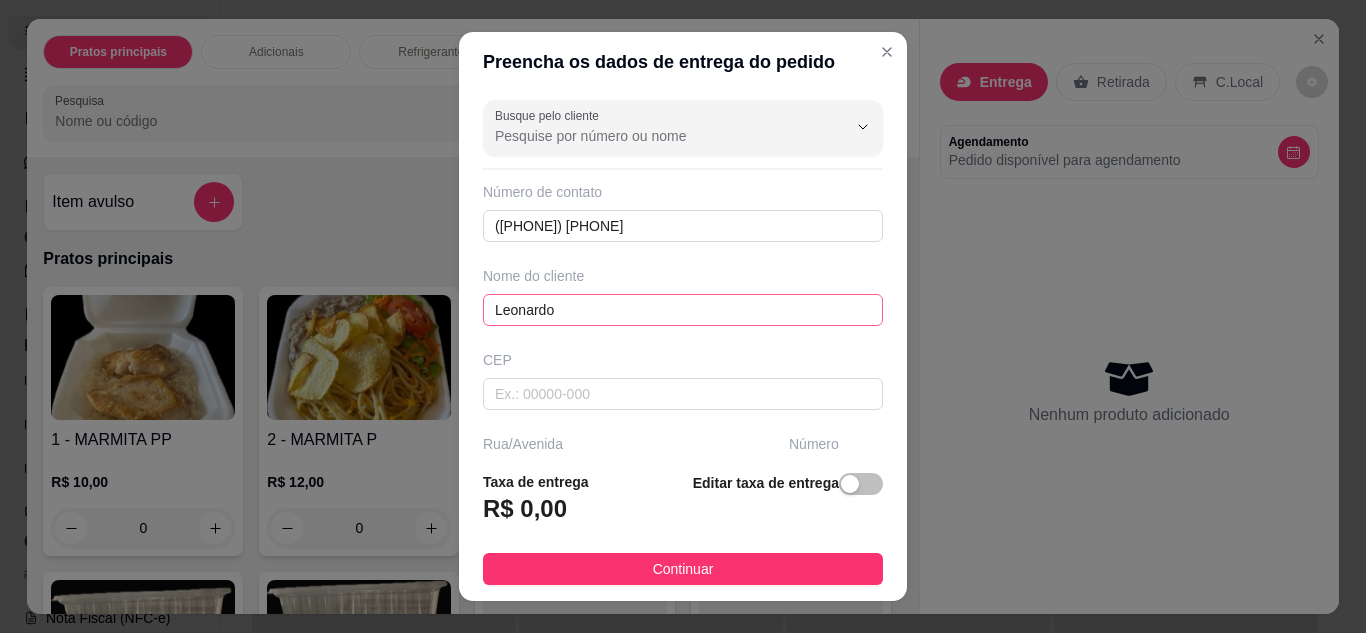 scroll, scrollTop: 204, scrollLeft: 0, axis: vertical 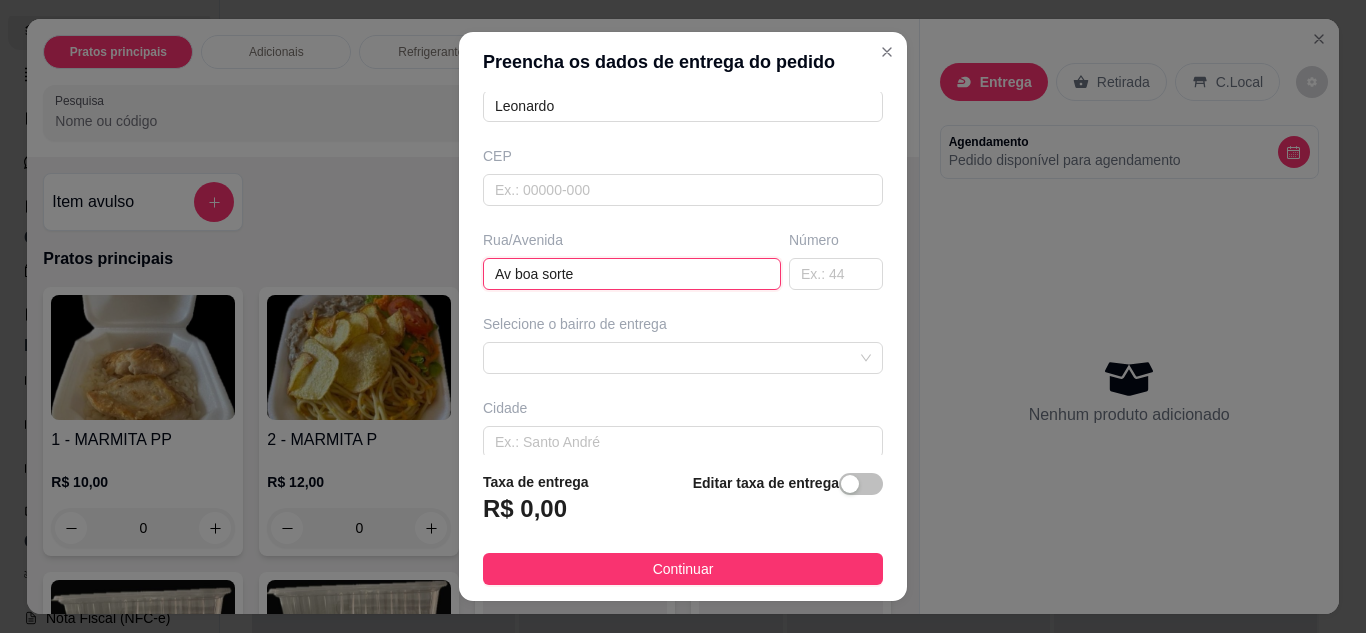 type on "Av boa sorte" 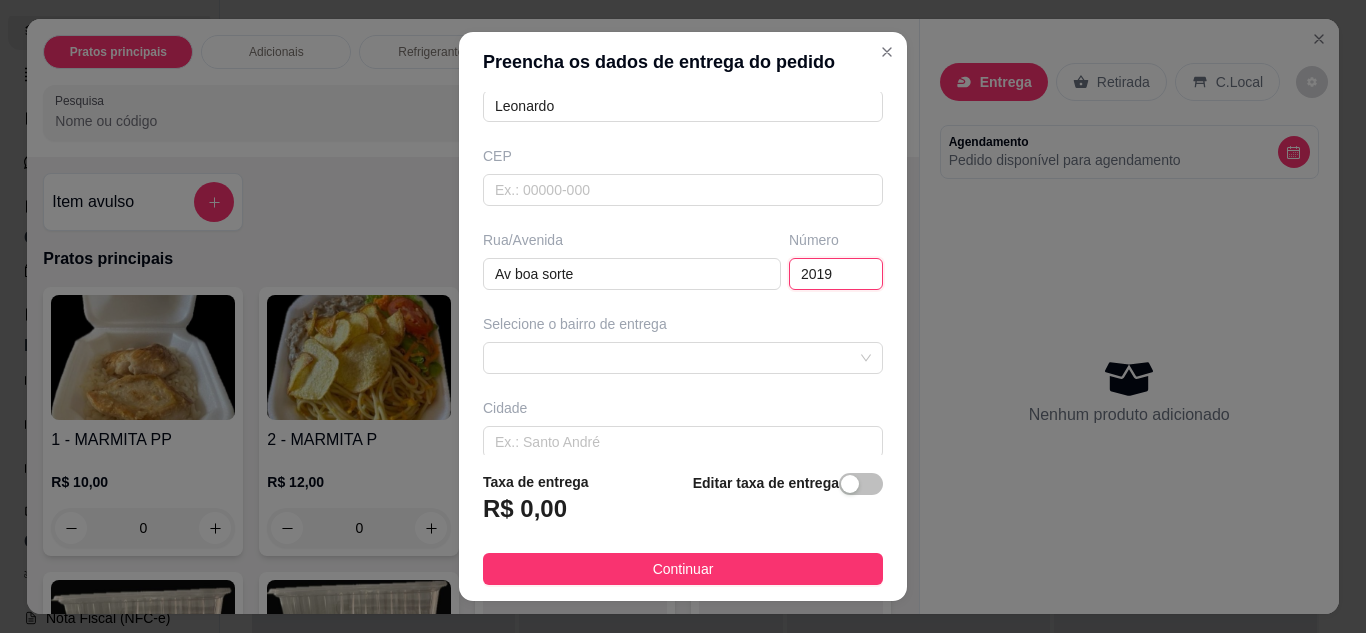 type on "2019" 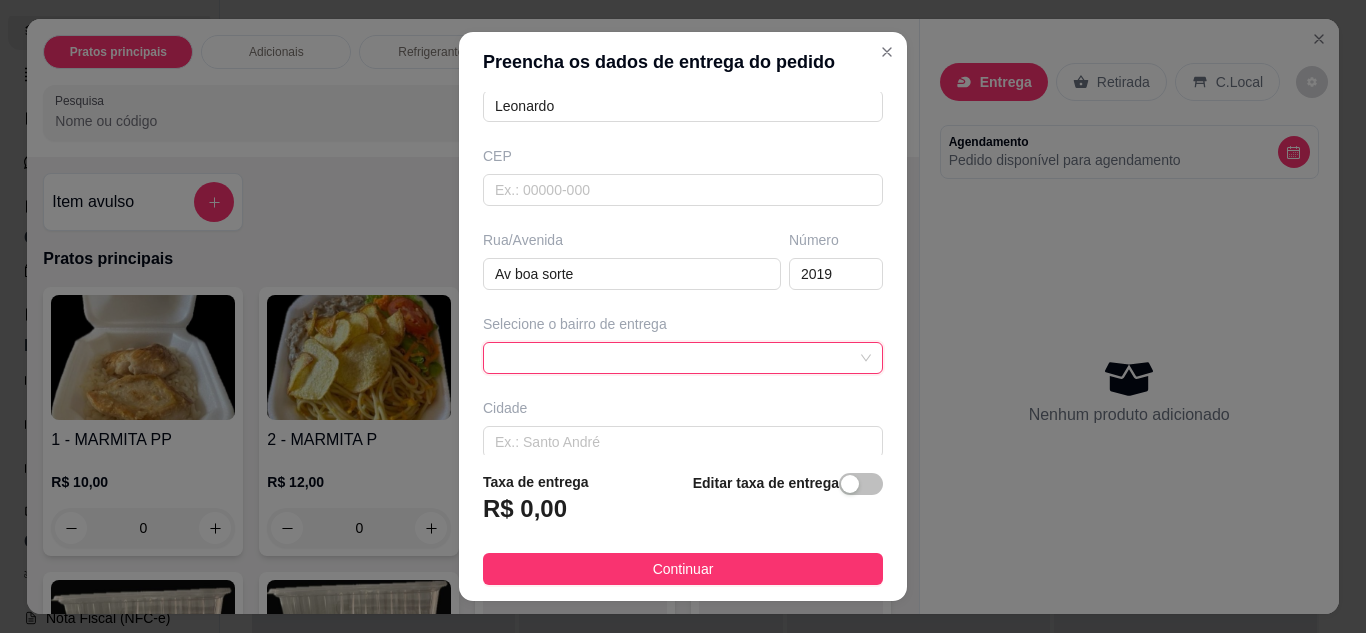 scroll, scrollTop: 310, scrollLeft: 0, axis: vertical 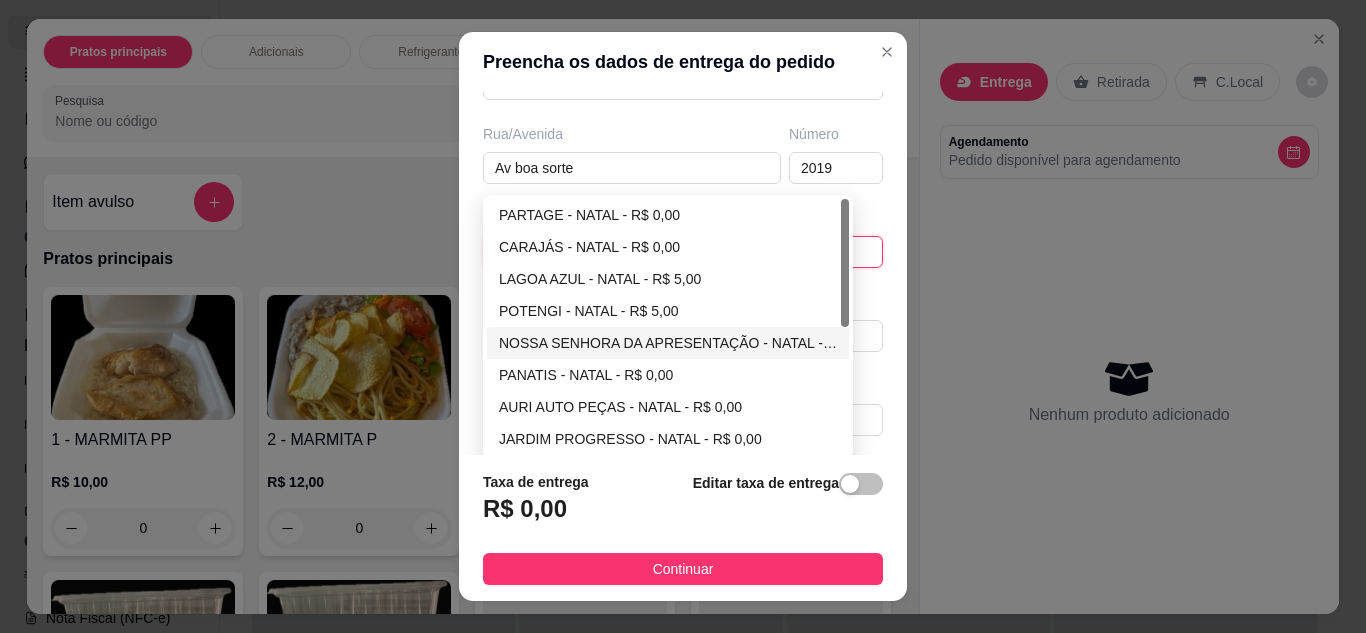 click on "NOSSA SENHORA DA APRESENTAÇÃO - NATAL -  R$ 0,00" at bounding box center [668, 343] 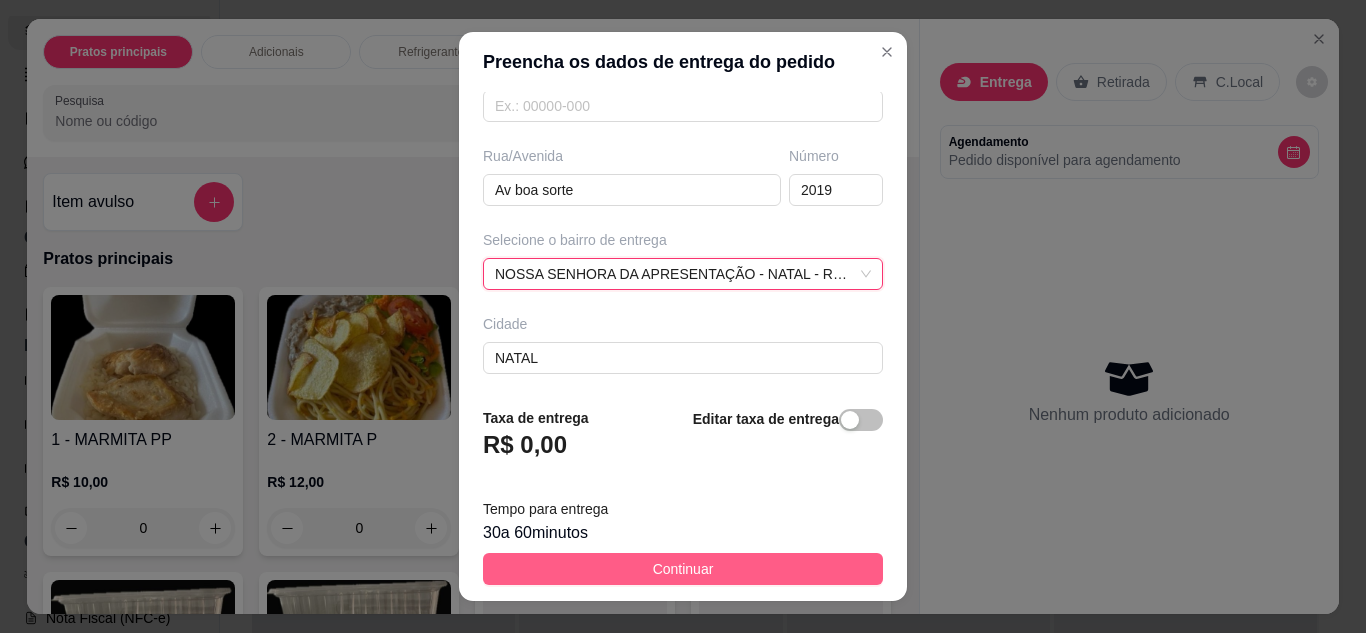 scroll, scrollTop: 310, scrollLeft: 0, axis: vertical 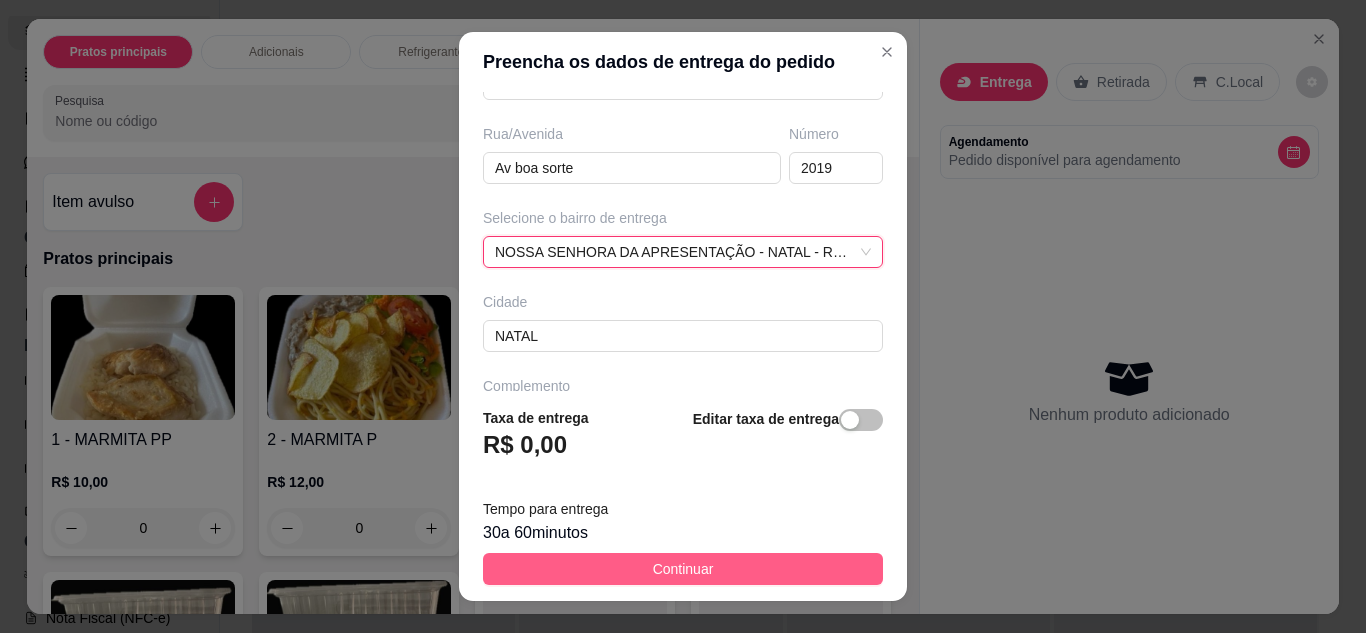 click on "Continuar" at bounding box center (683, 569) 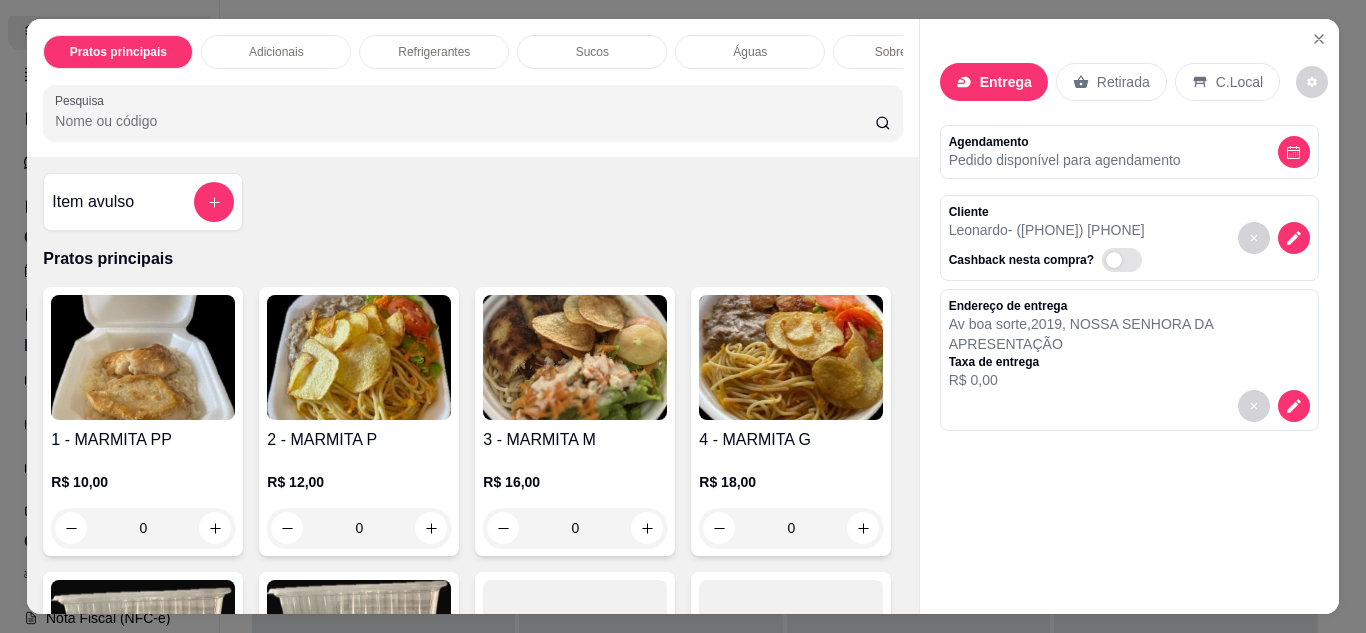 click at bounding box center (575, 357) 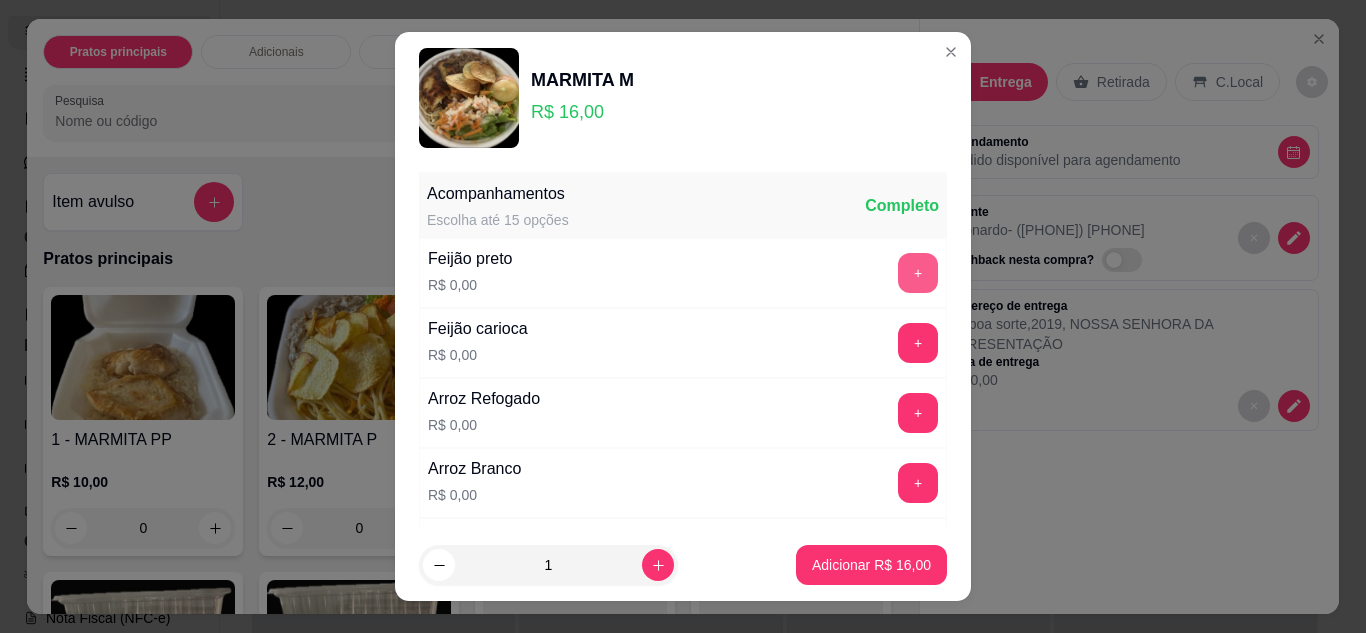 click on "+" at bounding box center (918, 273) 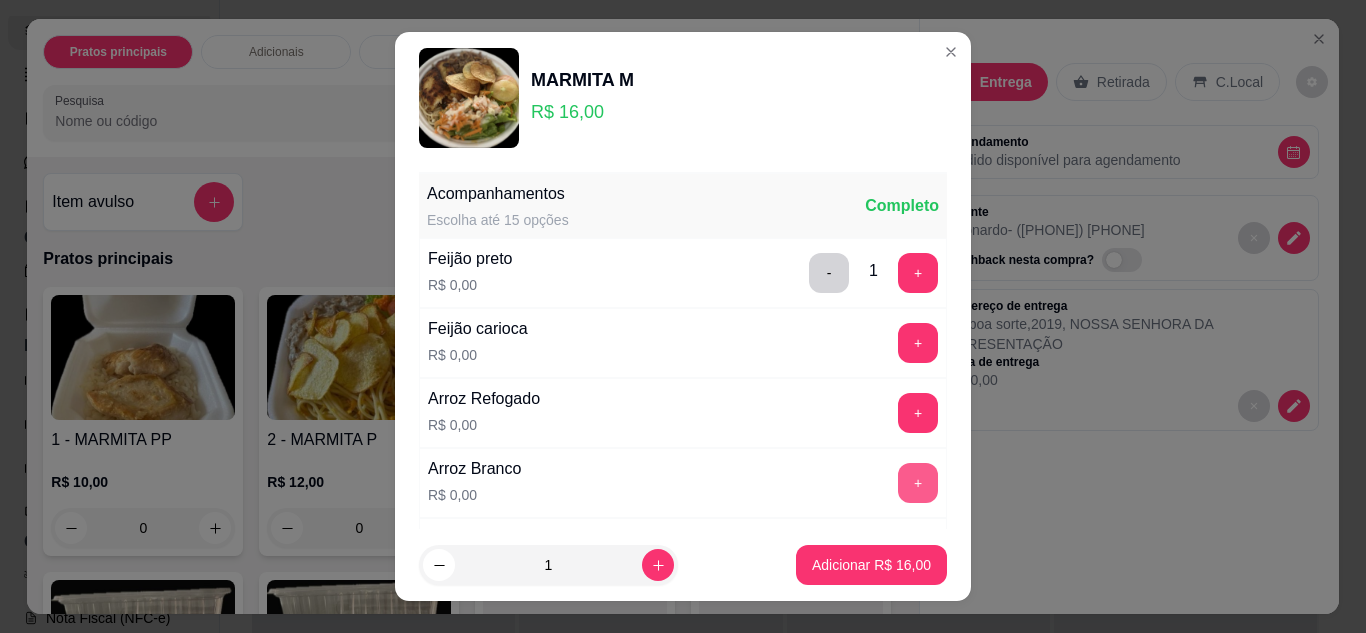 click on "+" at bounding box center (918, 483) 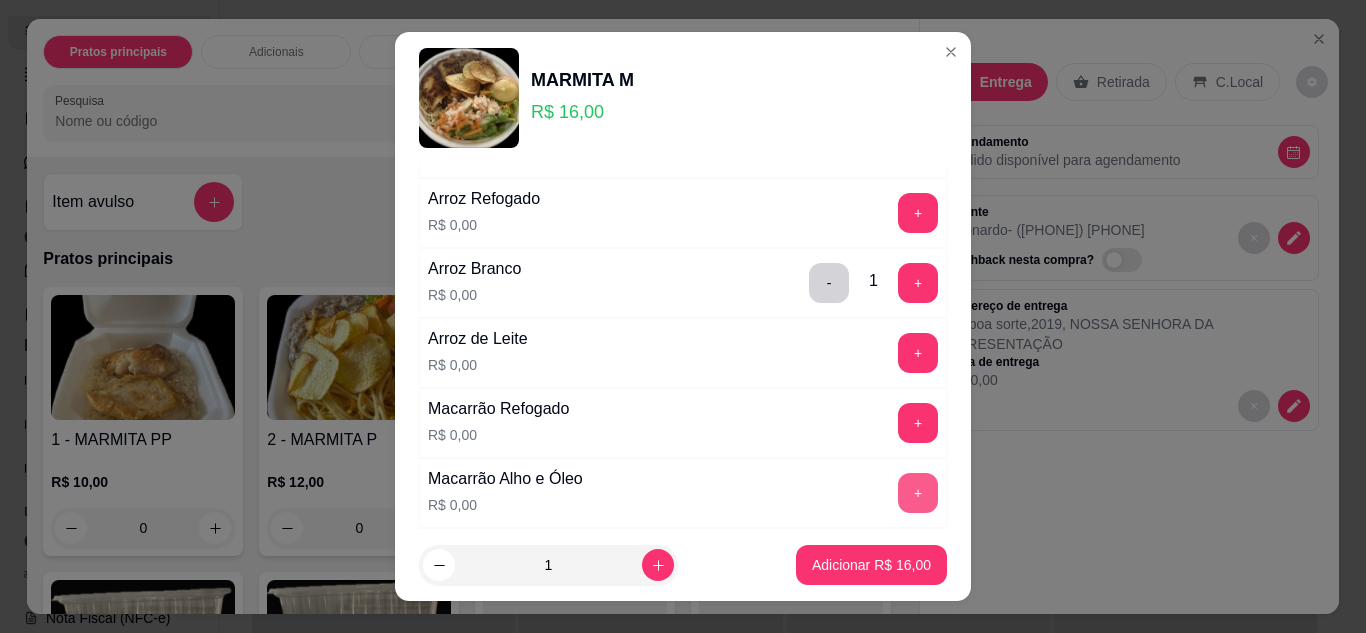 scroll, scrollTop: 300, scrollLeft: 0, axis: vertical 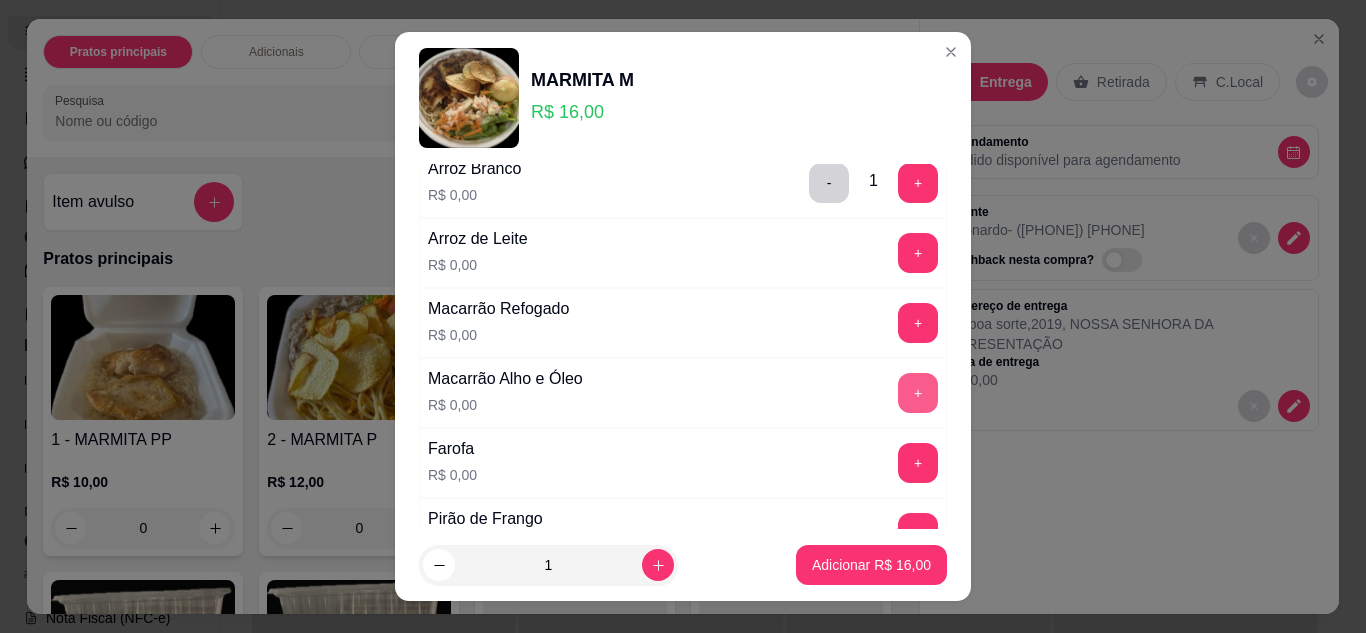 click on "+" at bounding box center [918, 393] 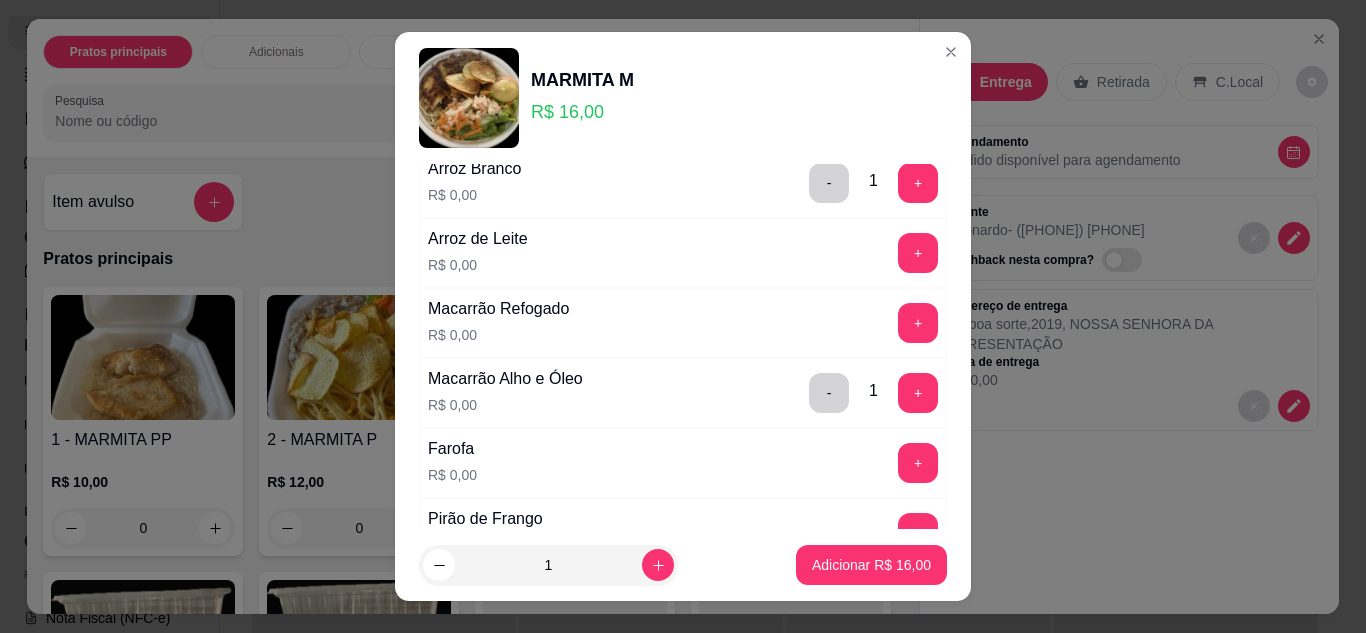 scroll, scrollTop: 500, scrollLeft: 0, axis: vertical 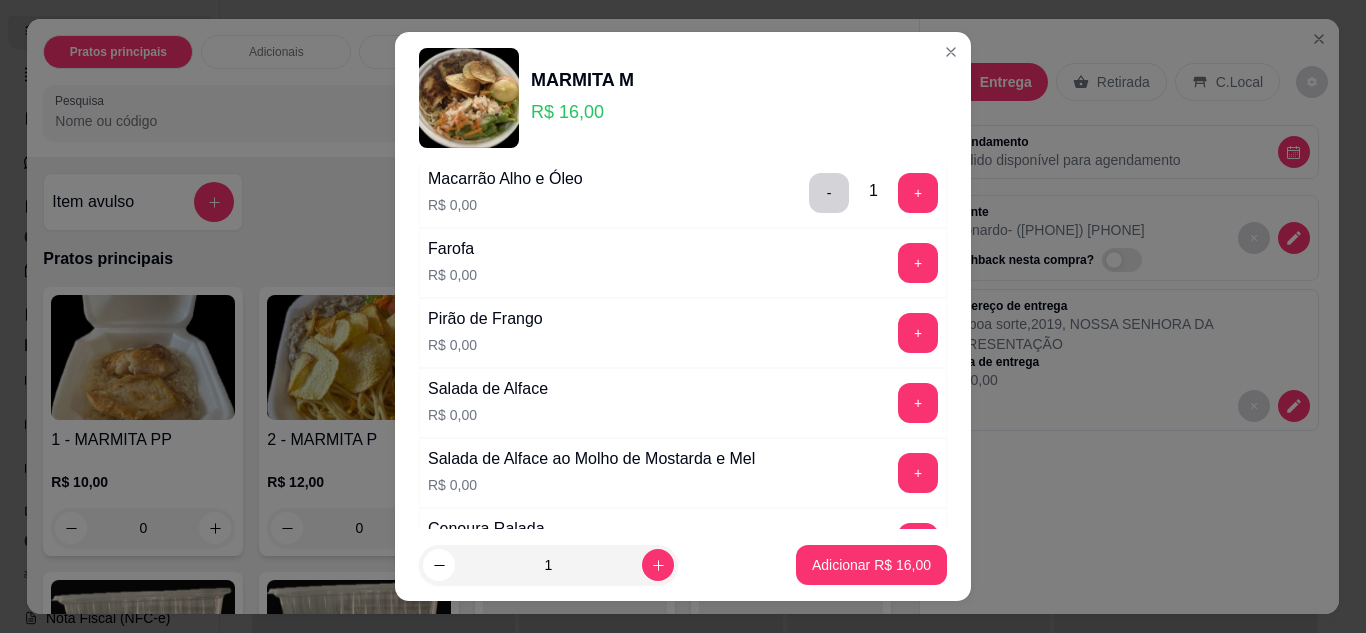 click on "+" at bounding box center [918, 403] 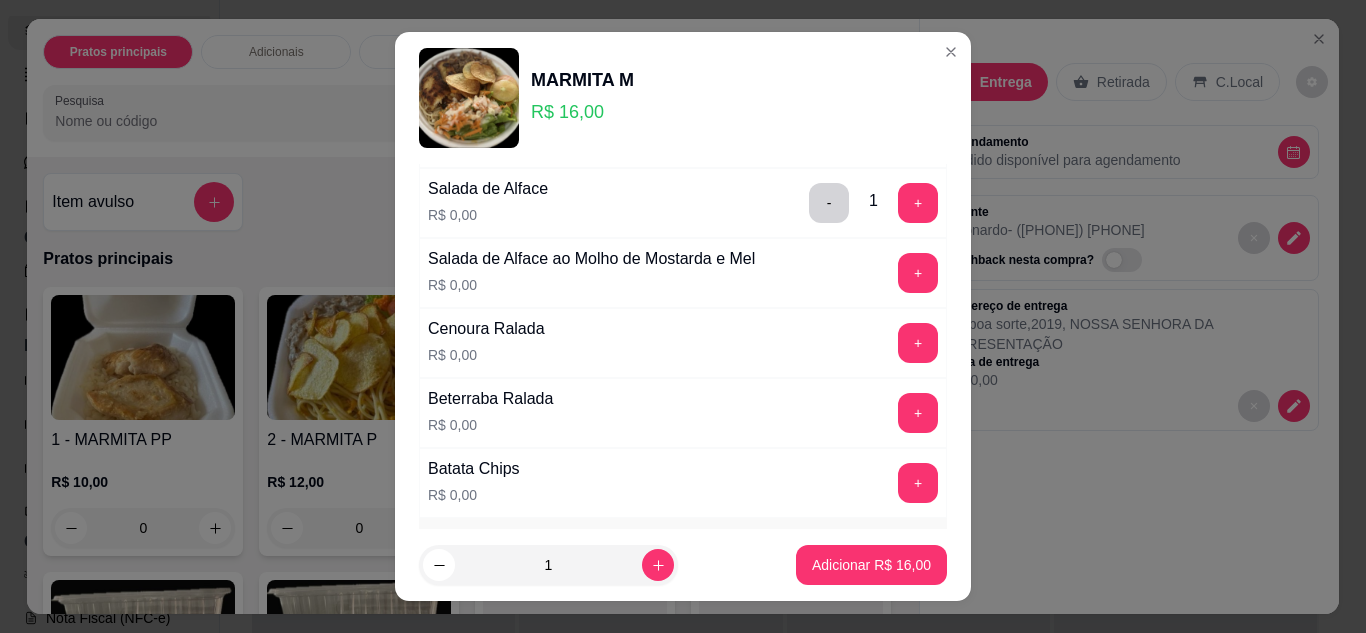 scroll, scrollTop: 800, scrollLeft: 0, axis: vertical 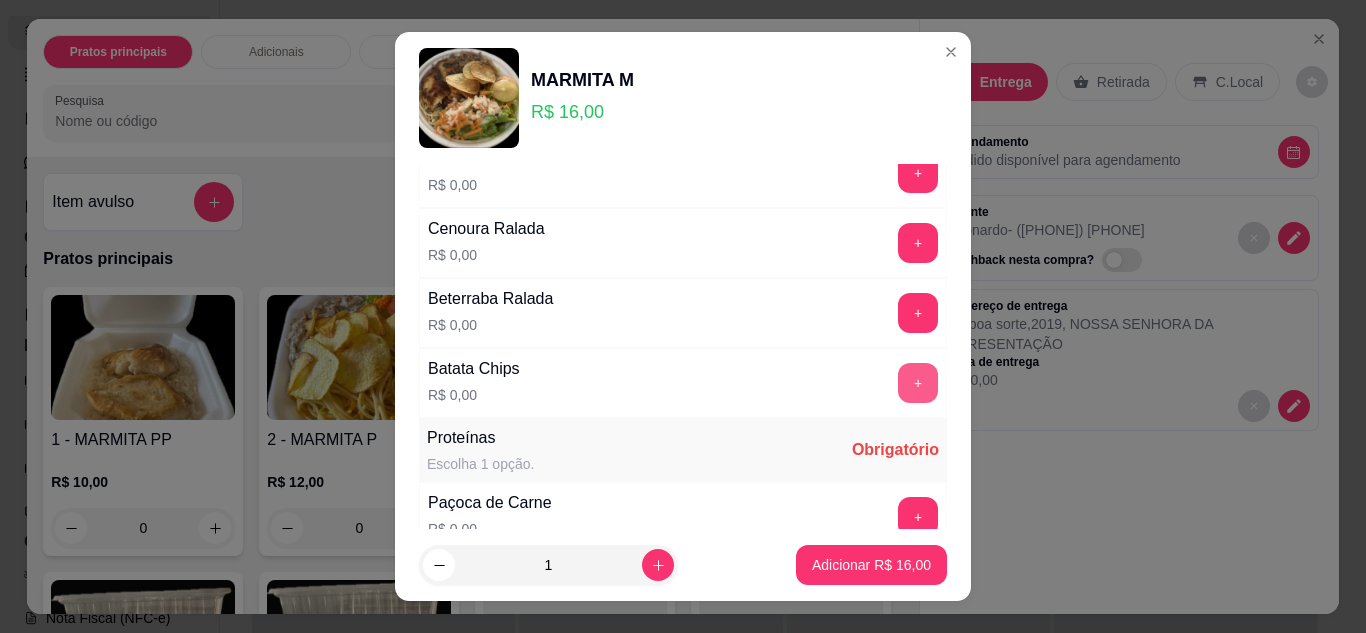 click on "+" at bounding box center [918, 383] 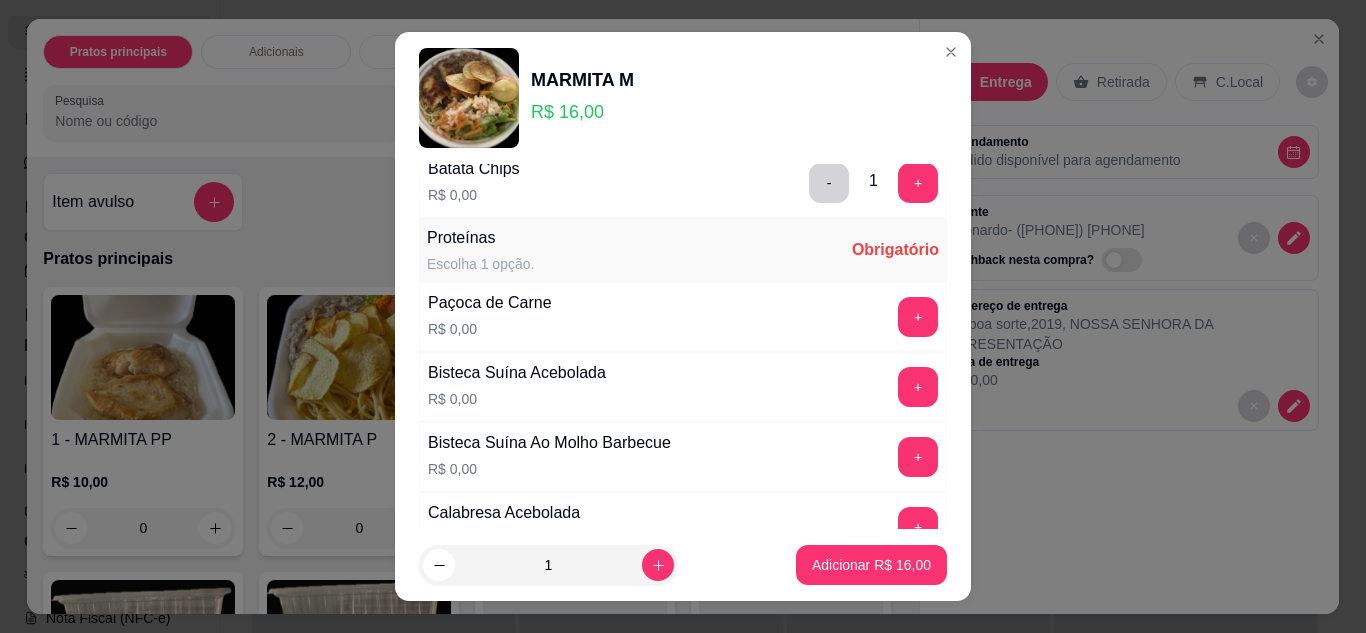 scroll, scrollTop: 1100, scrollLeft: 0, axis: vertical 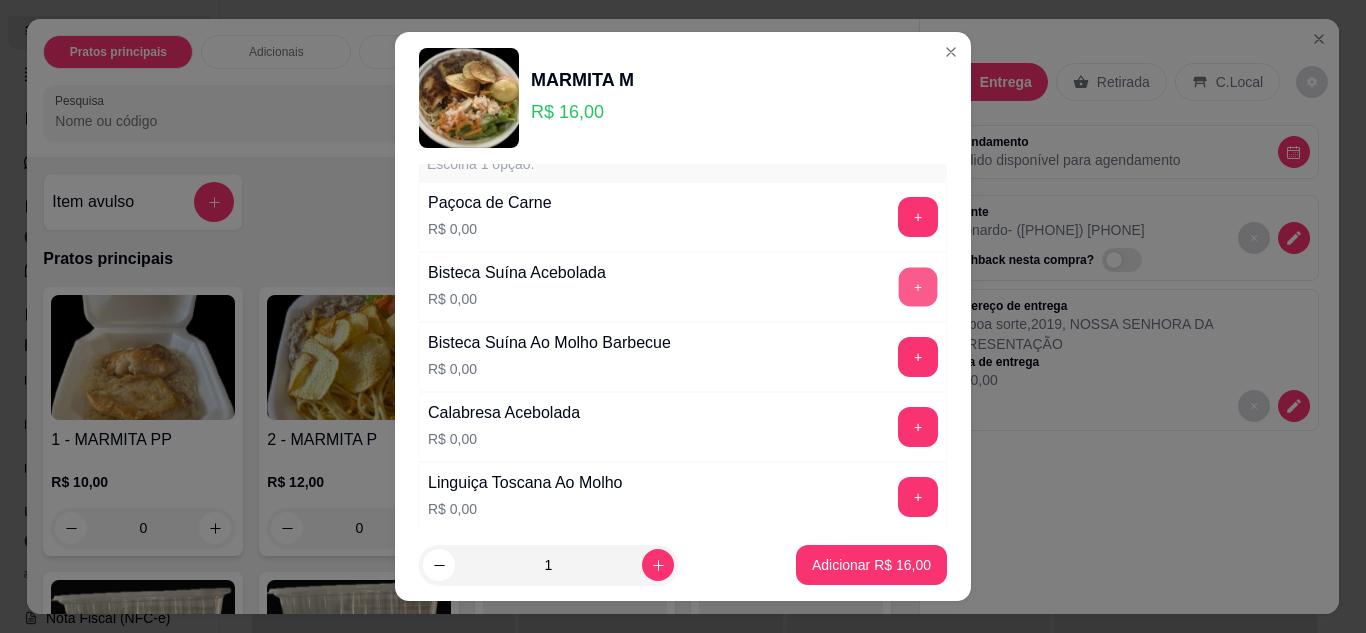 click on "+" at bounding box center (918, 286) 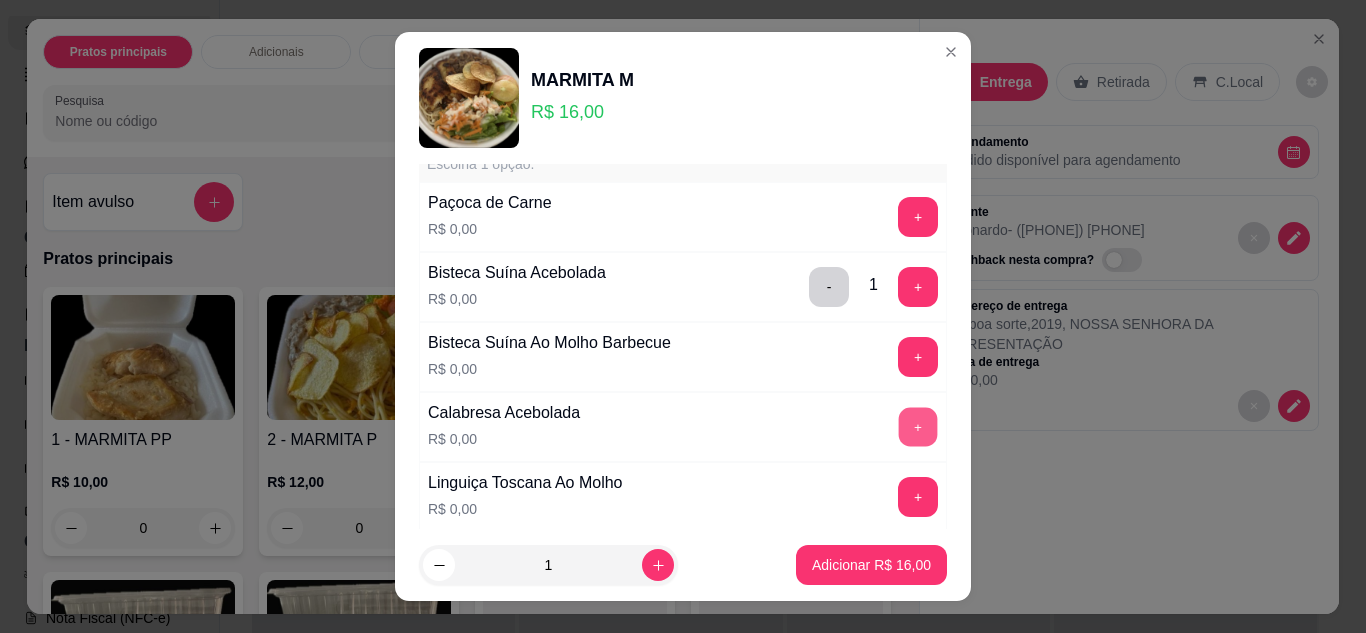 click on "+" at bounding box center [918, 426] 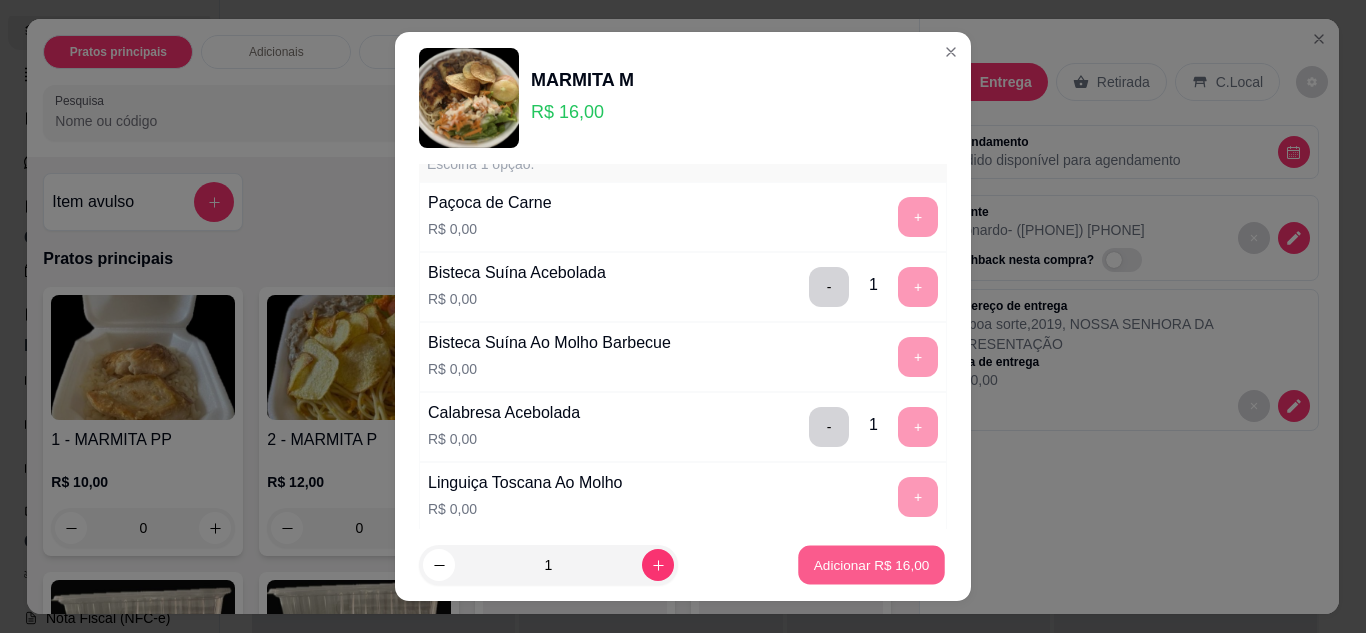 click on "Adicionar   R$ 16,00" at bounding box center (872, 565) 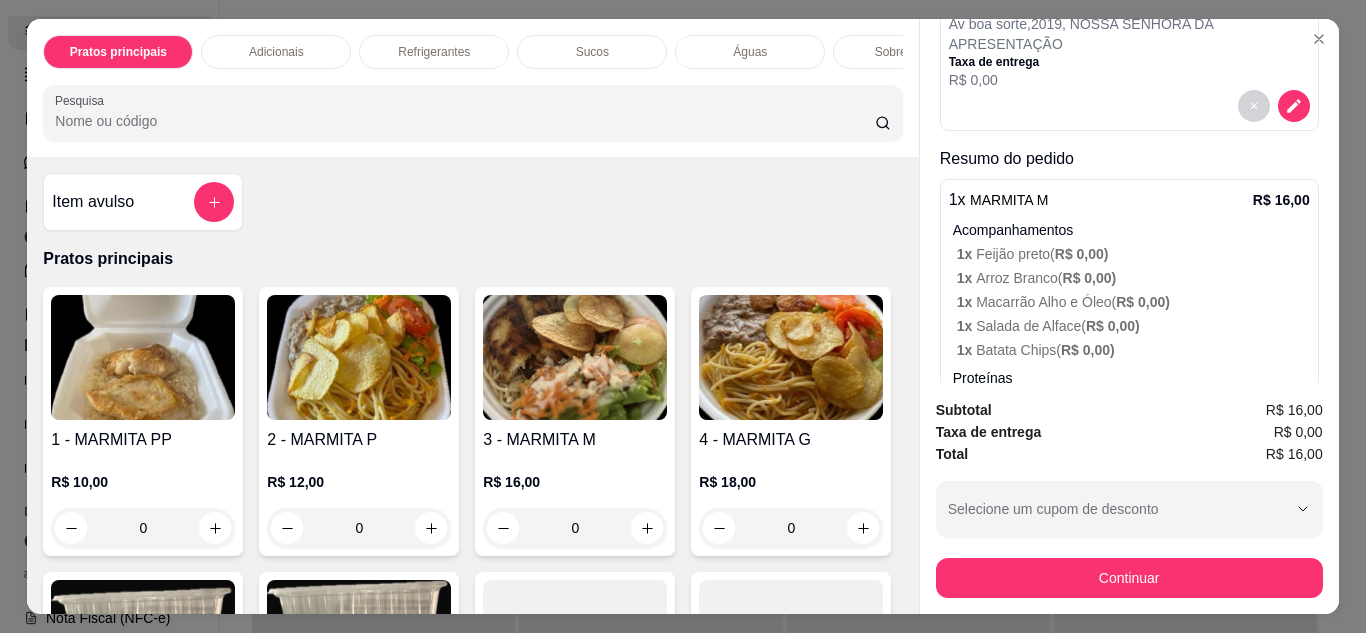 scroll, scrollTop: 430, scrollLeft: 0, axis: vertical 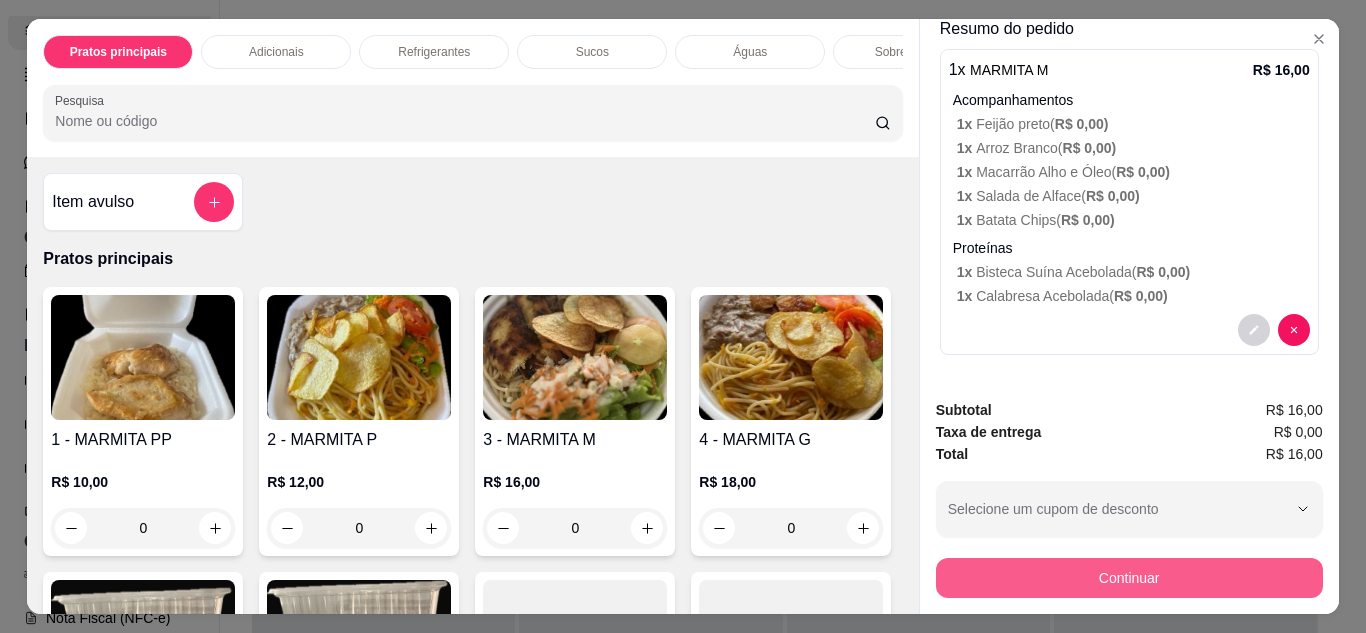 click on "Continuar" at bounding box center [1129, 578] 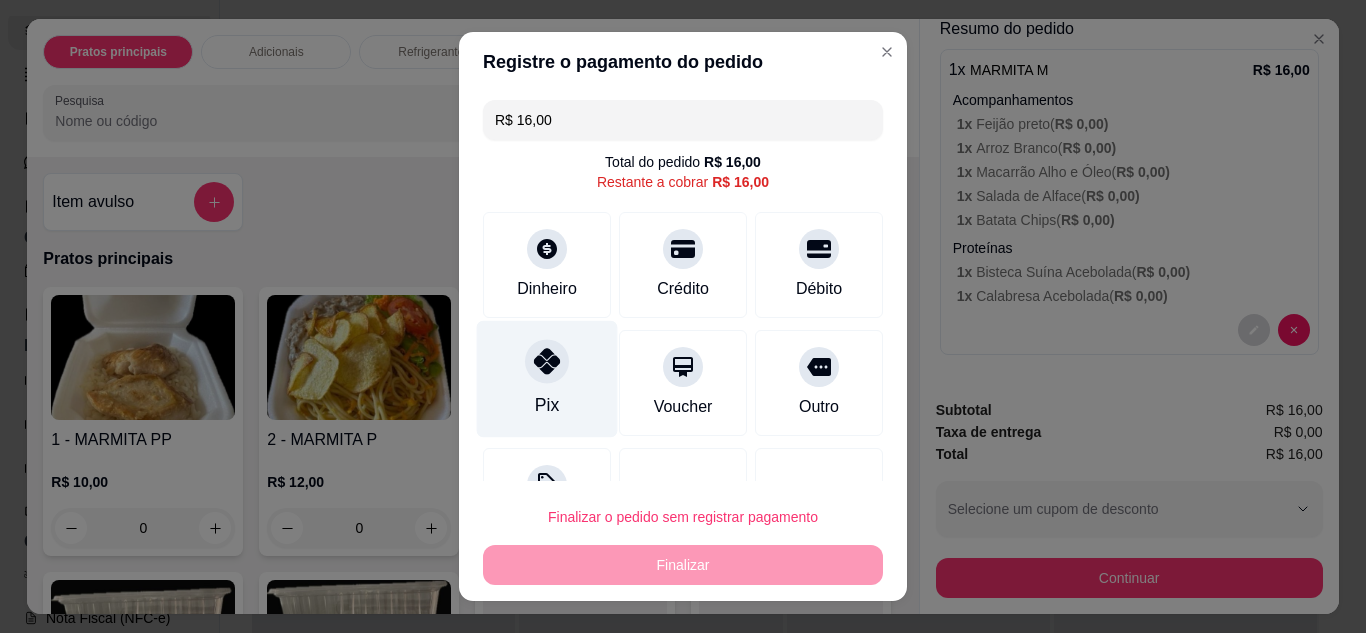 click 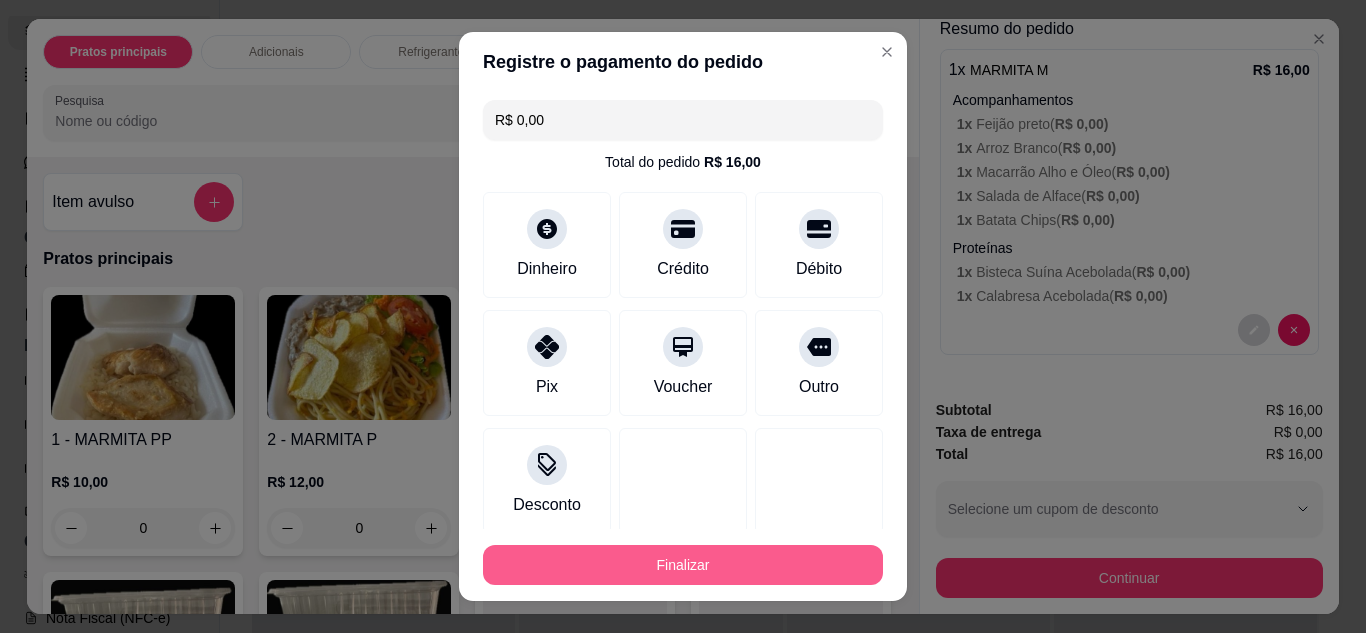 click on "Finalizar" at bounding box center [683, 565] 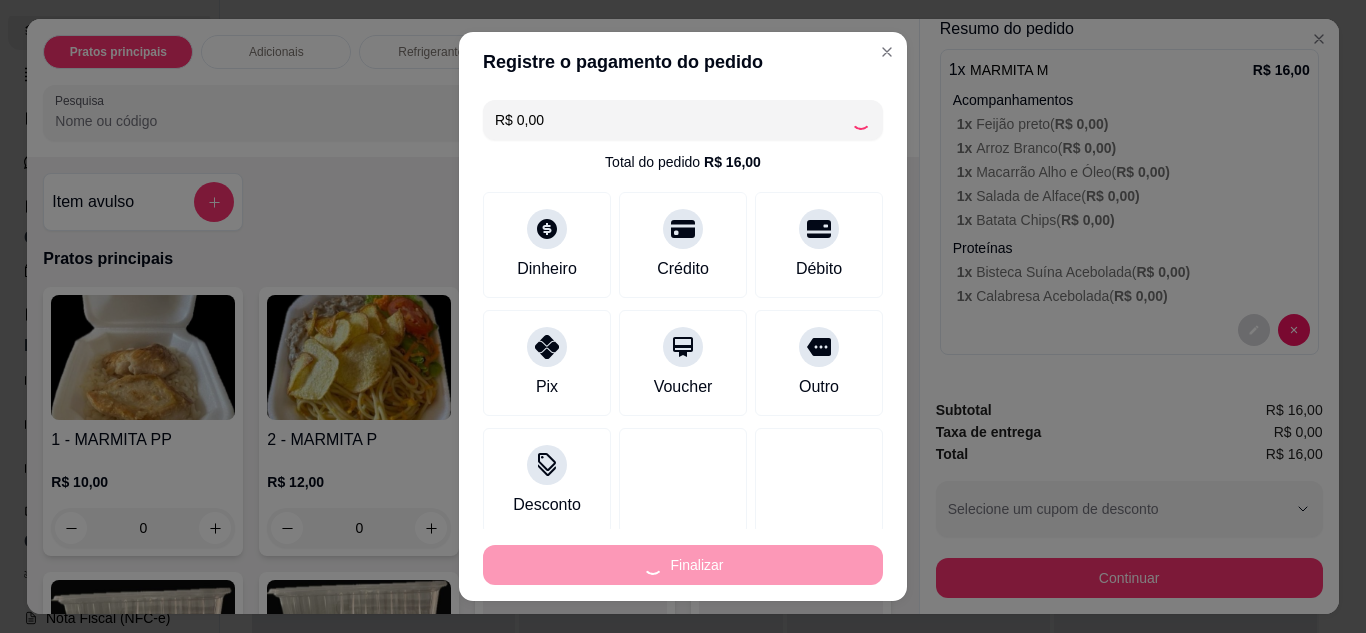 type on "-R$ 16,00" 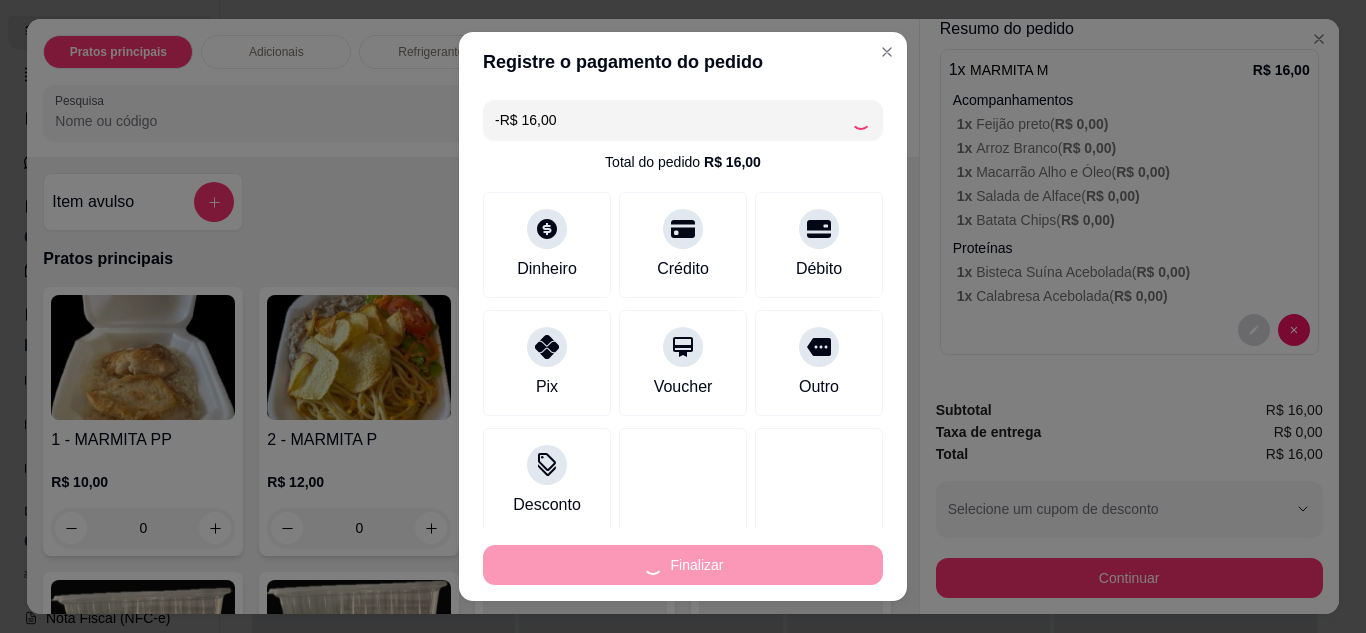 scroll, scrollTop: 0, scrollLeft: 0, axis: both 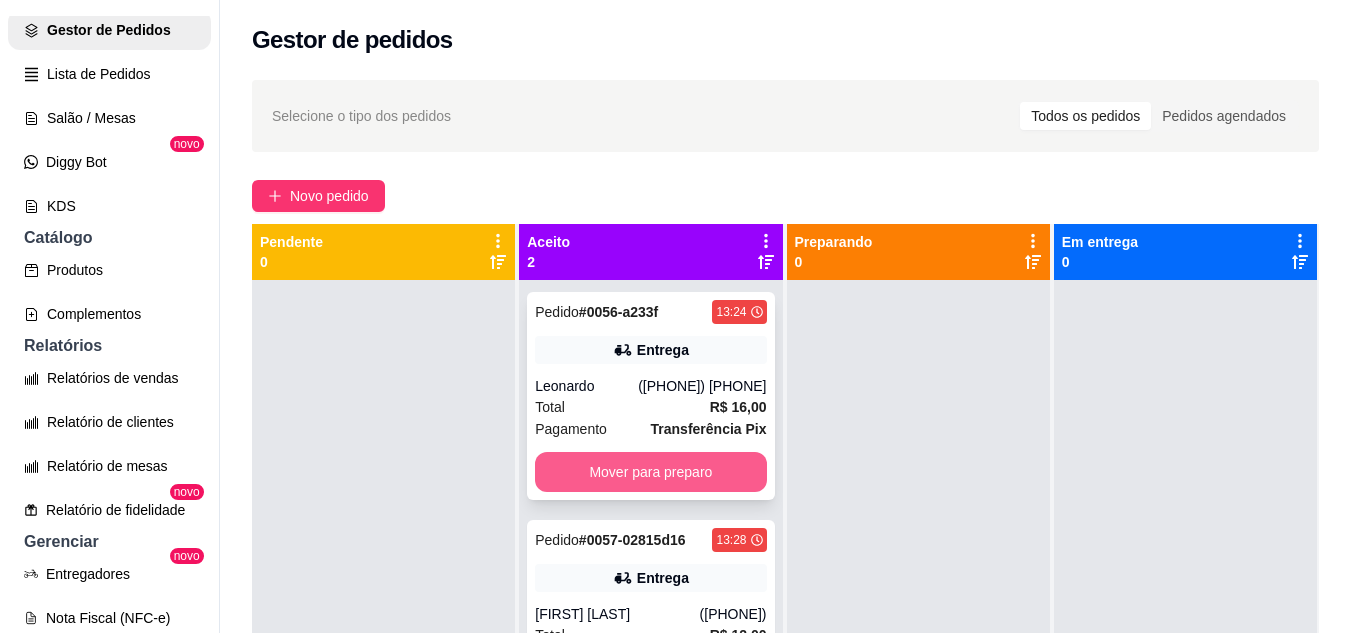 click on "Mover para preparo" at bounding box center [650, 472] 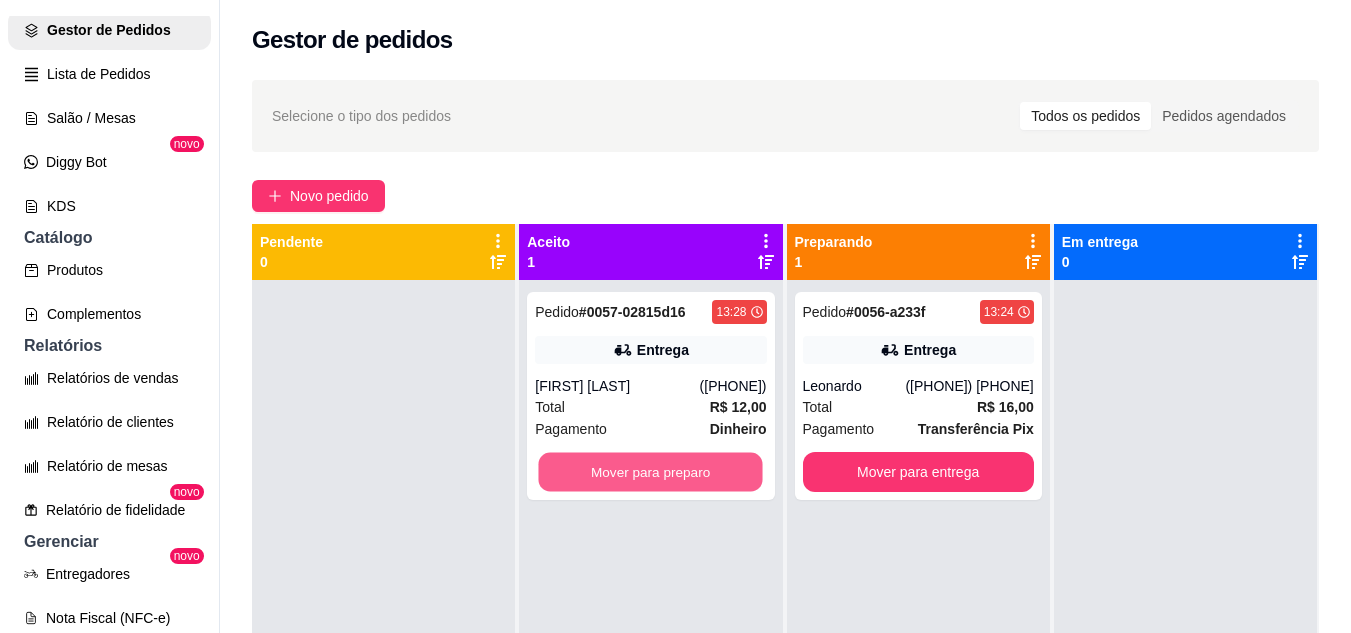 click on "Mover para preparo" at bounding box center [651, 472] 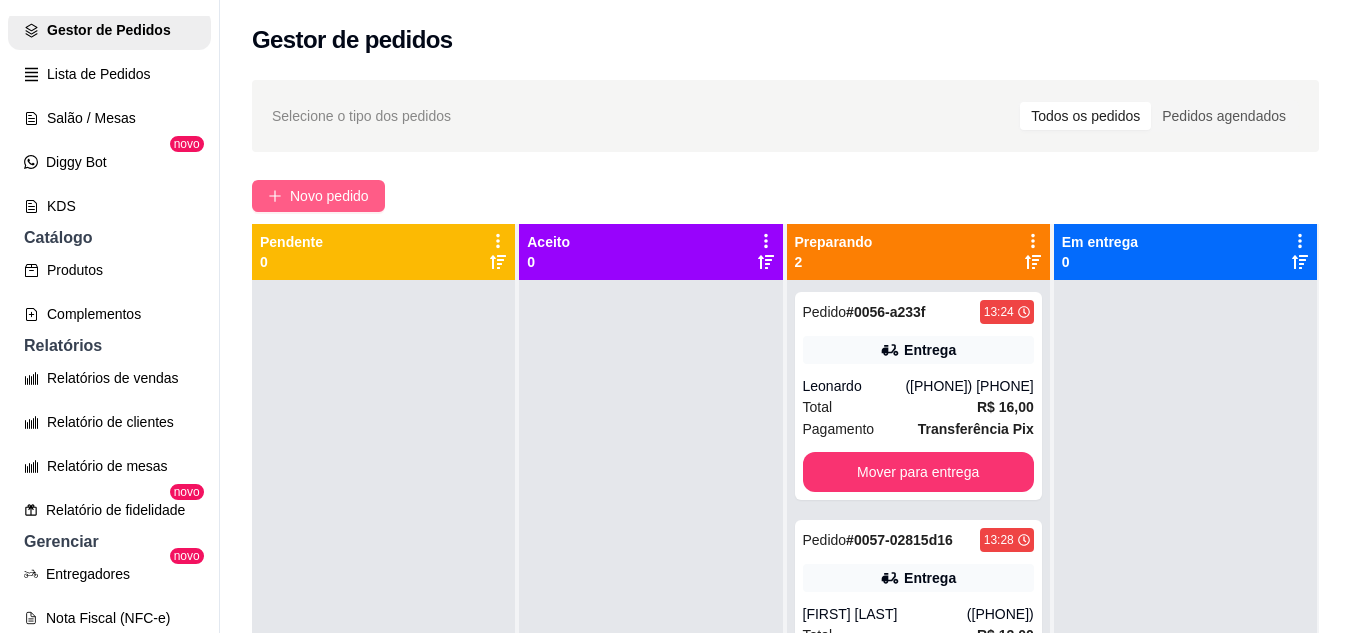 click on "Novo pedido" at bounding box center [329, 196] 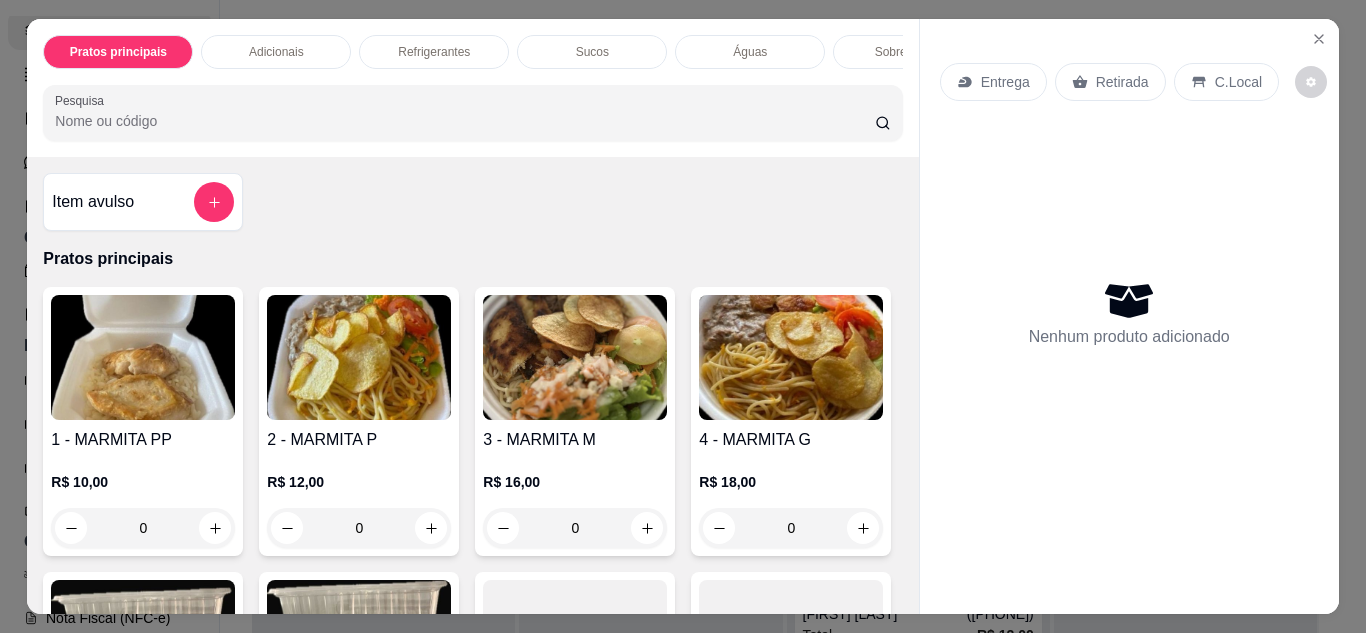 click on "Entrega" at bounding box center (993, 82) 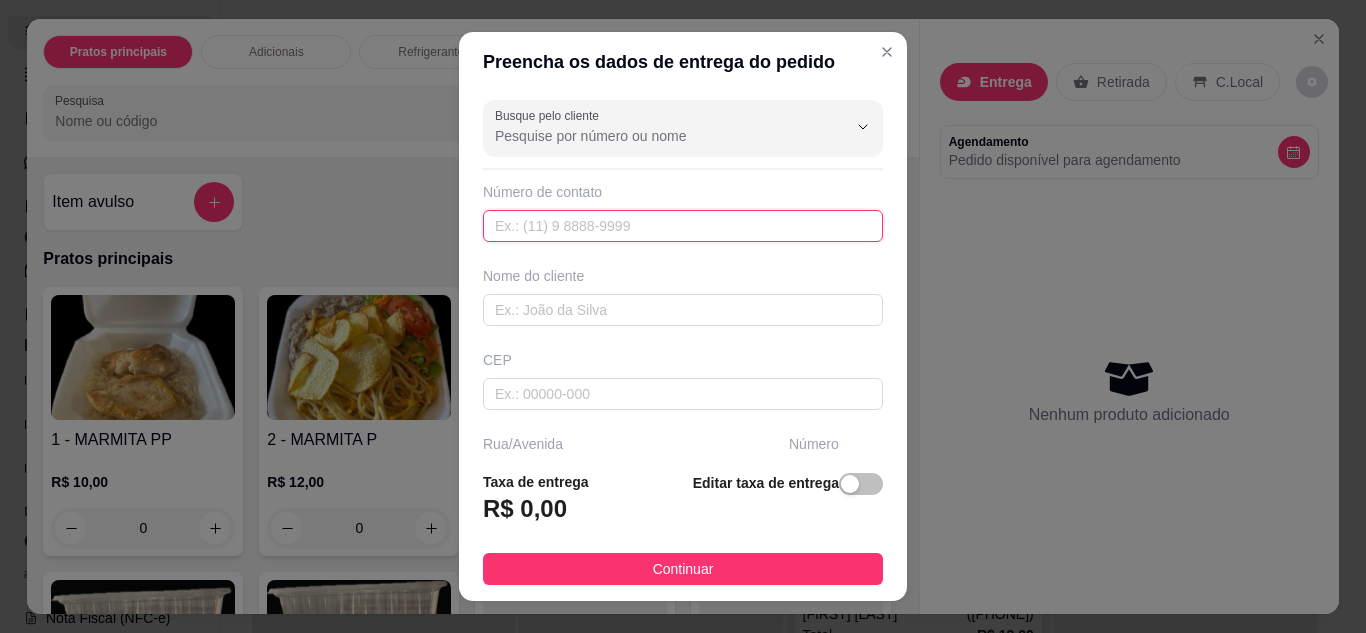 click at bounding box center [683, 226] 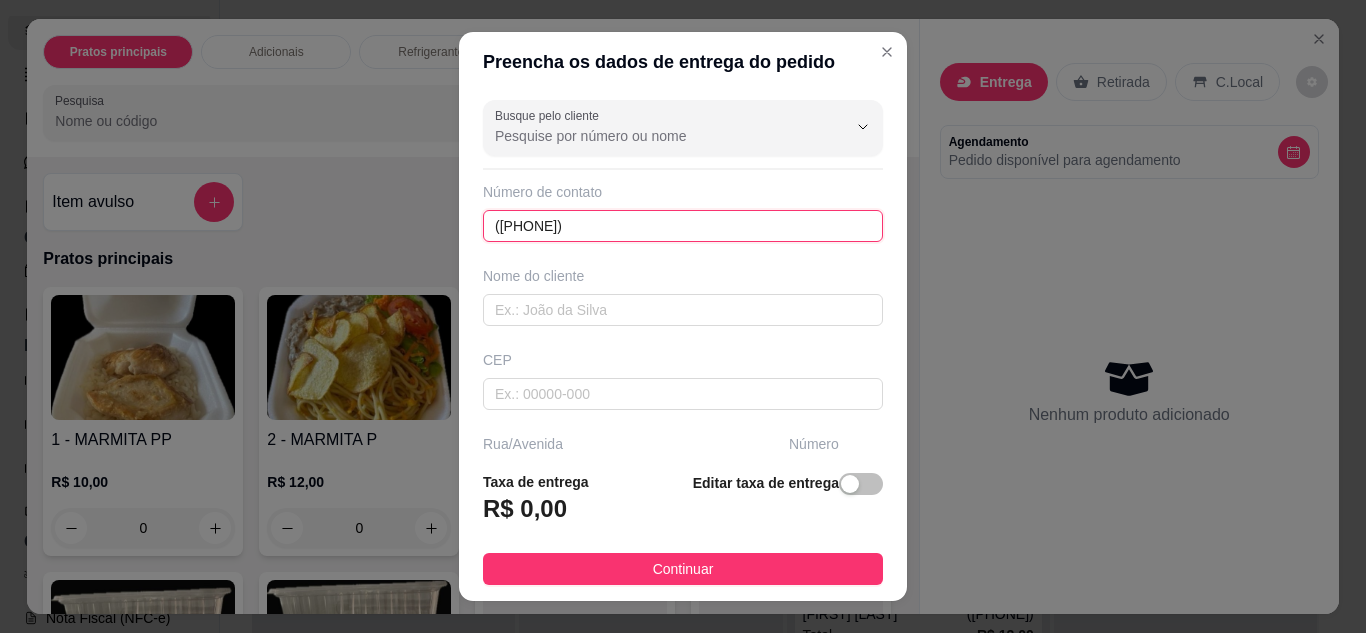 click on "(84) 8748-9874" at bounding box center [683, 226] 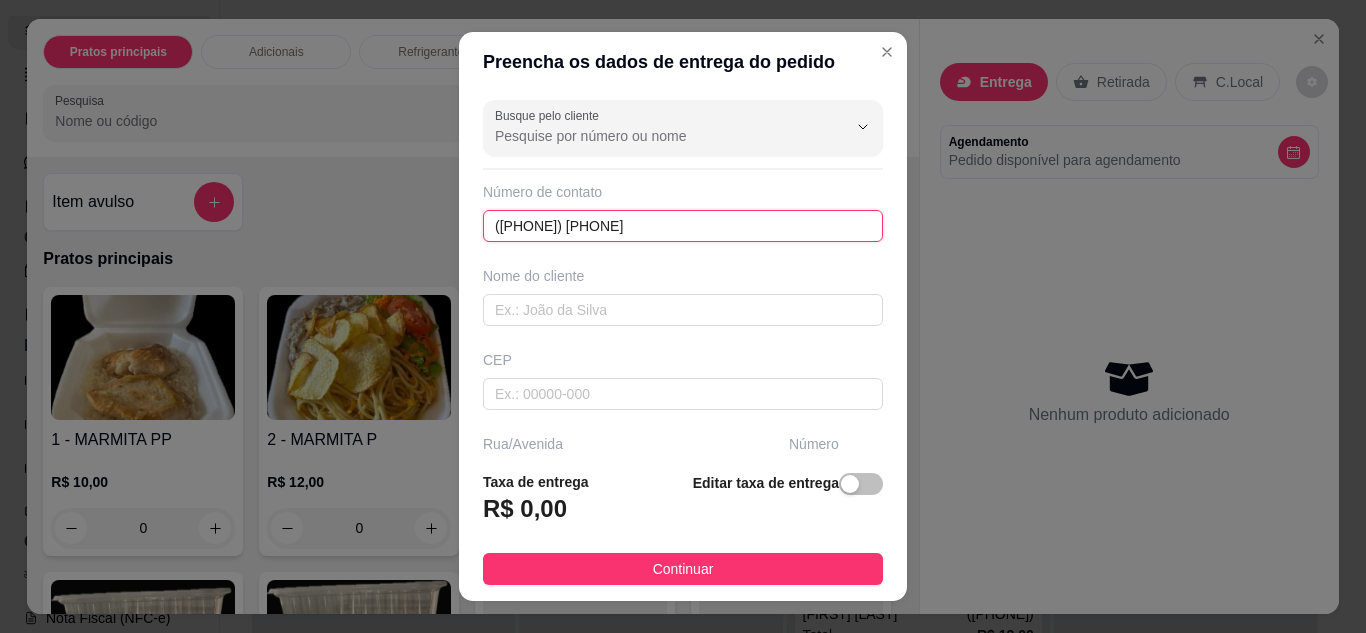 type on "(84) 98748-9874" 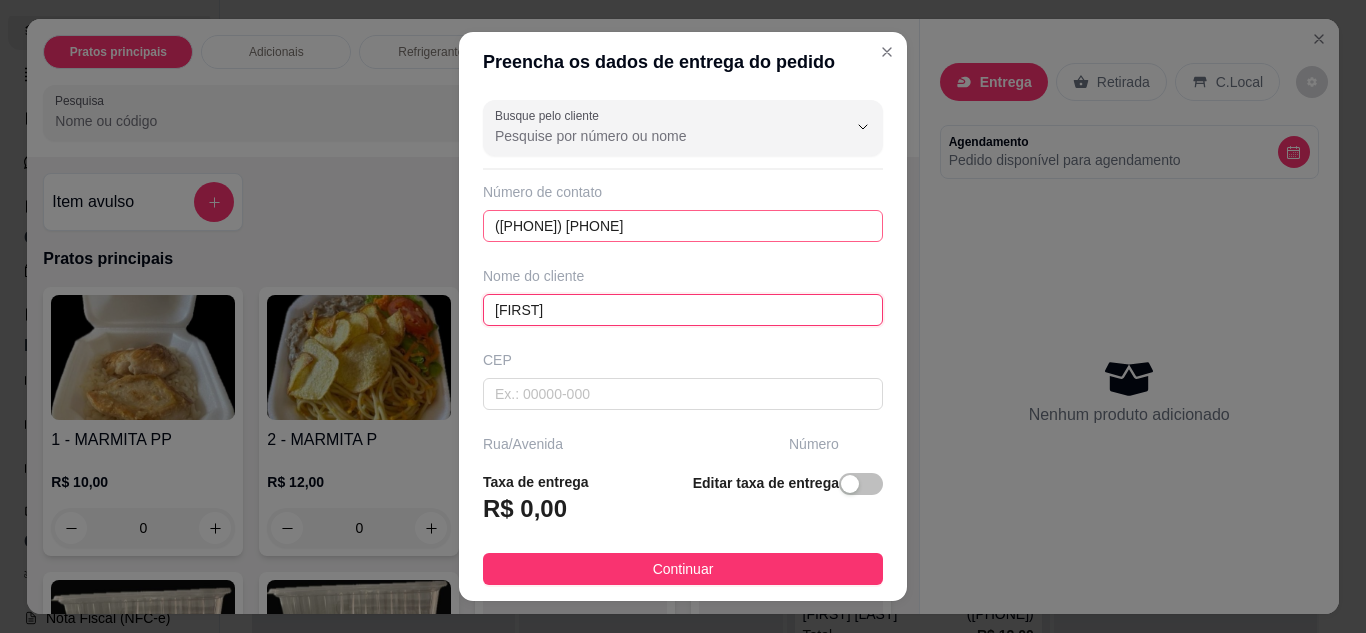 type on "[NAME]" 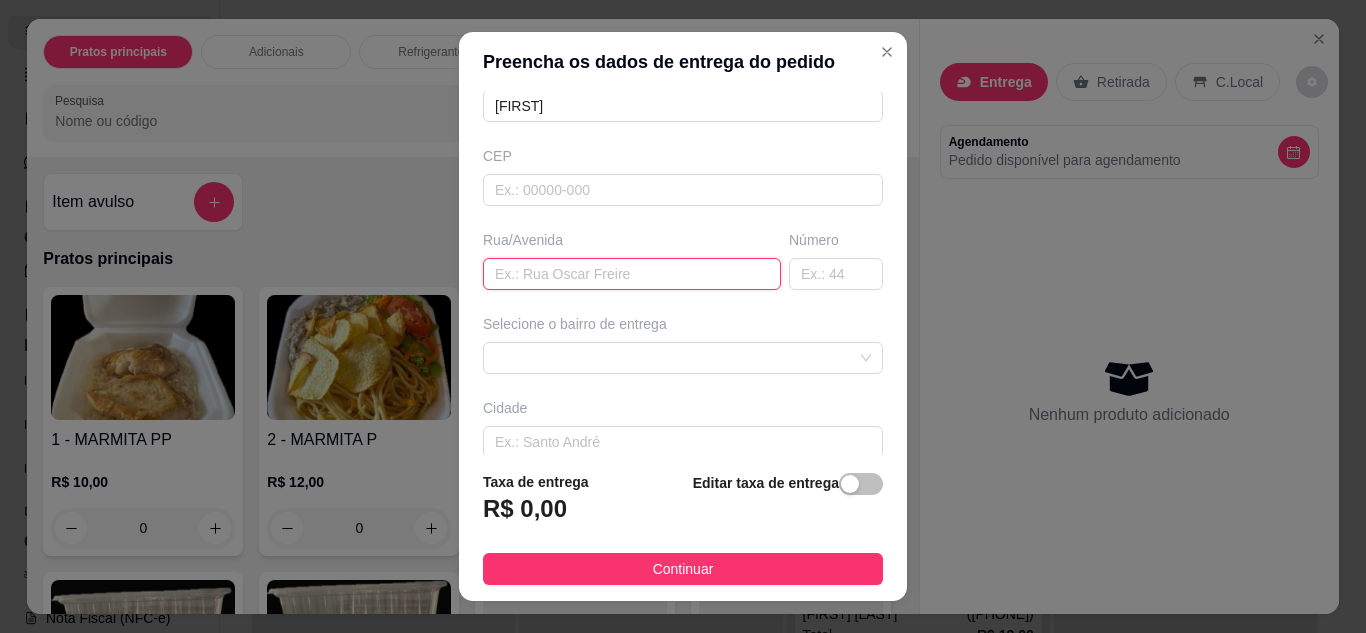 scroll, scrollTop: 304, scrollLeft: 0, axis: vertical 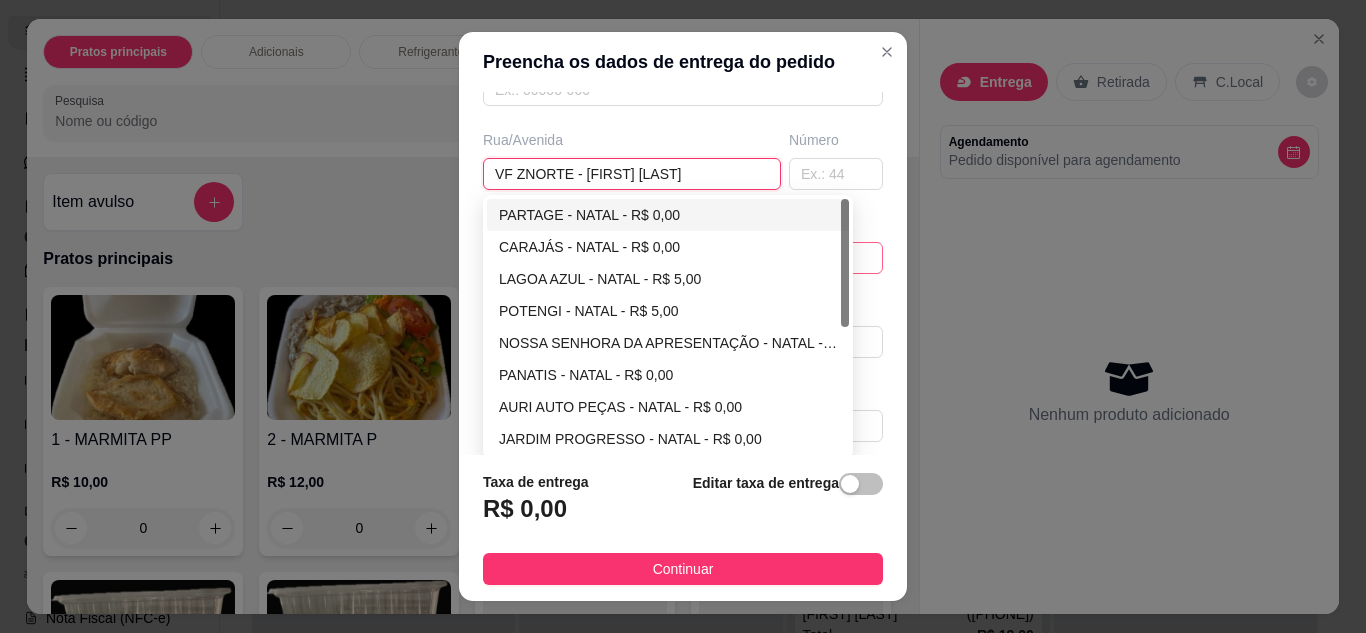click on "688b54a70ac8d67f7e48c26e 688b54b90ac8d67f7e48c271 PARTAGE - NATAL -  R$ 0,00 CARAJÁS - NATAL -  R$ 0,00 LAGOA AZUL - NATAL -  R$ 5,00 POTENGI - NATAL -  R$ 5,00 NOSSA SENHORA DA APRESENTAÇÃO - NATAL -  R$ 0,00 PANATIS - NATAL -  R$ 0,00 AURI AUTO PEÇAS - NATAL -  R$ 0,00 JARDIM PROGRESSO - NATAL -  R$ 0,00 IGAPÓ - NATAL -  R$ 0,00 CUBO MÁGICO - NATAL -  R$ 0,00" at bounding box center (683, 258) 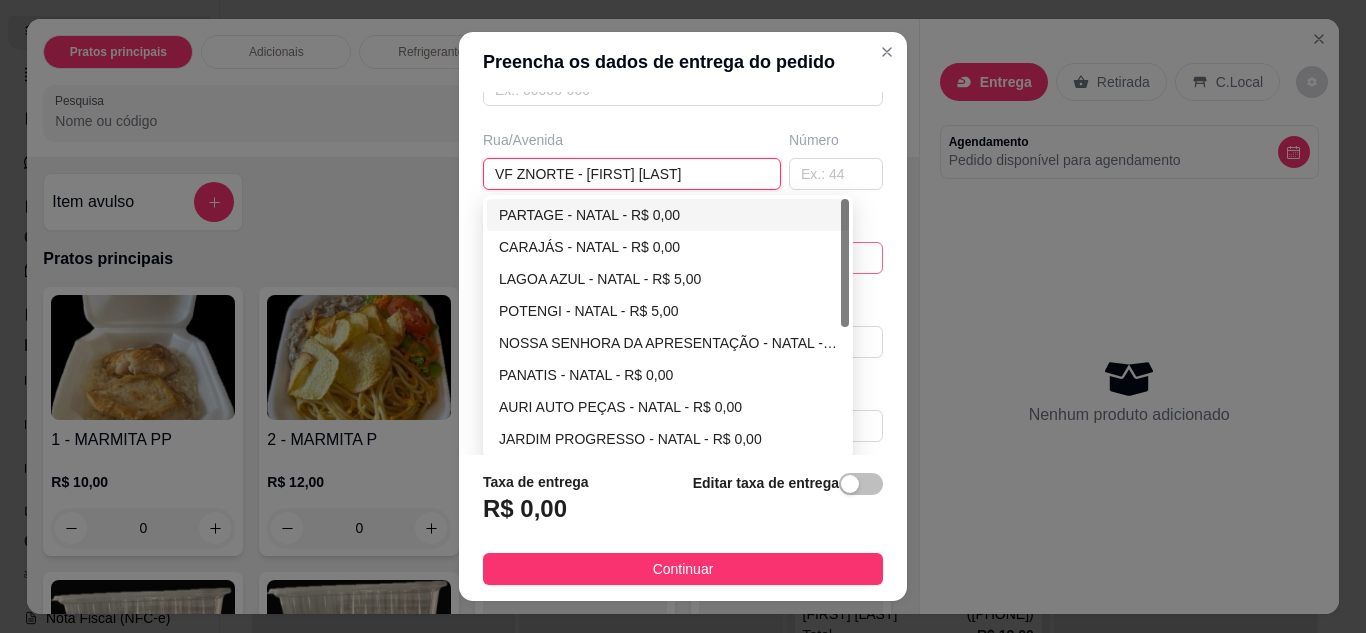scroll, scrollTop: 200, scrollLeft: 0, axis: vertical 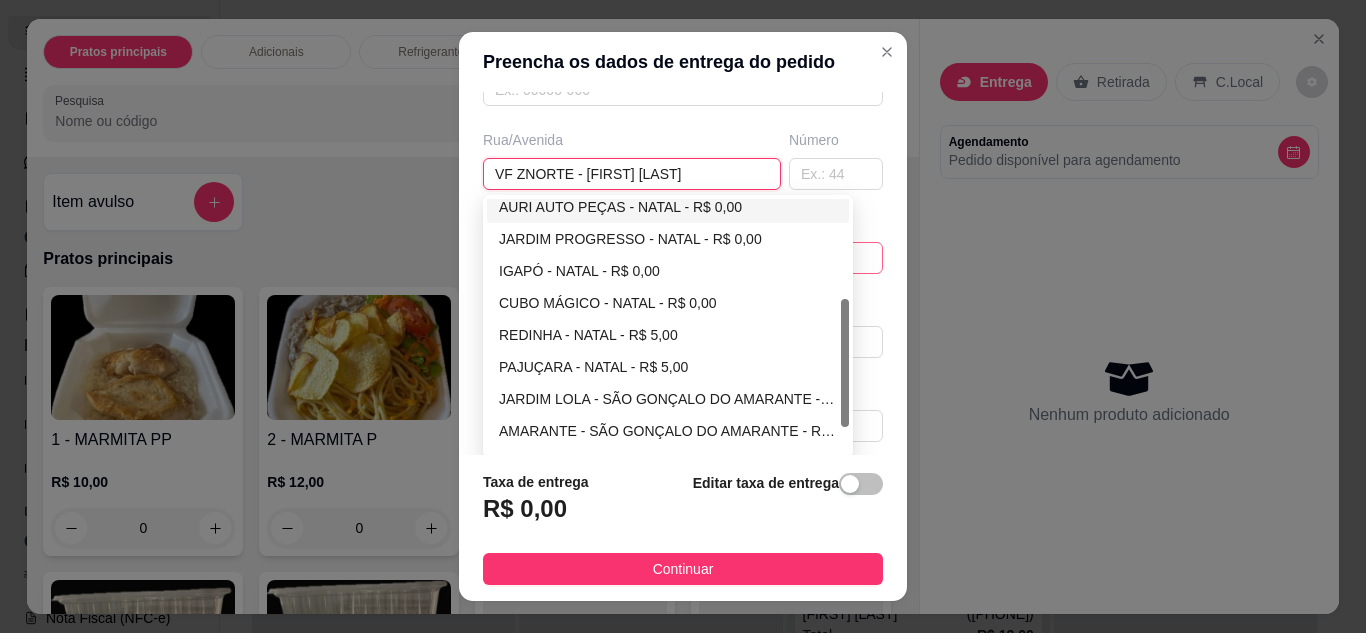 type on "VF ZNORTE - Joao Medeiros" 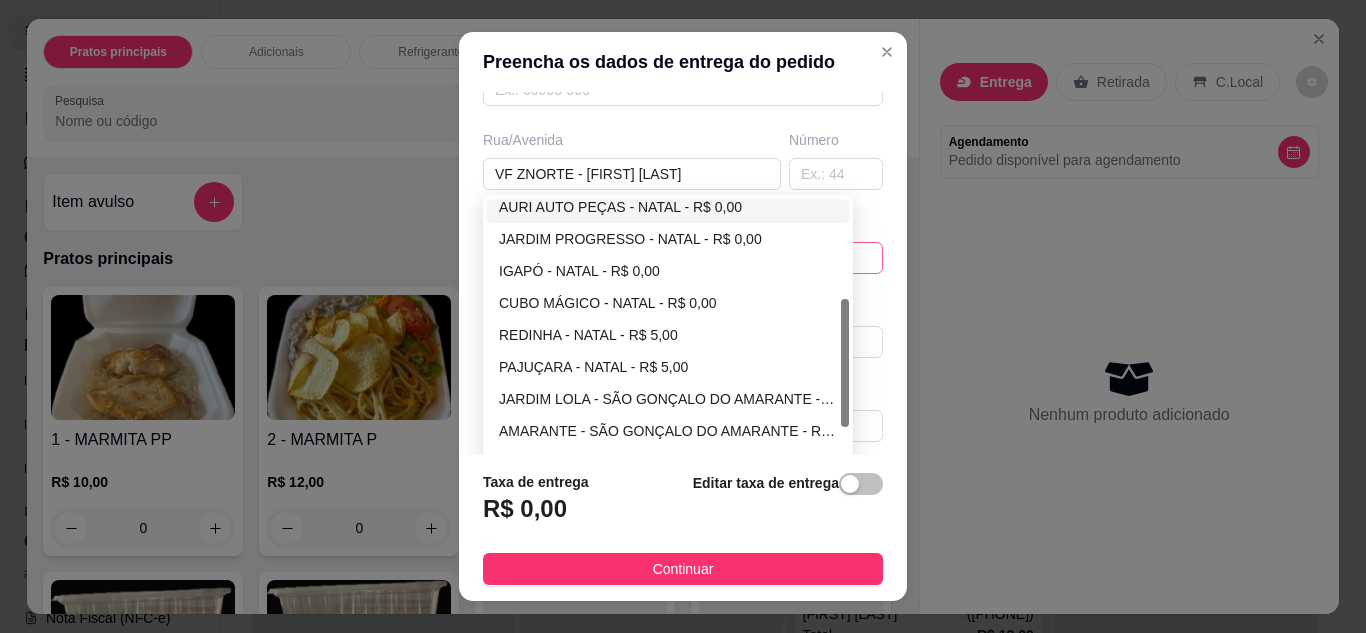 click on "AURI AUTO PEÇAS - NATAL -  R$ 0,00" at bounding box center [668, 207] 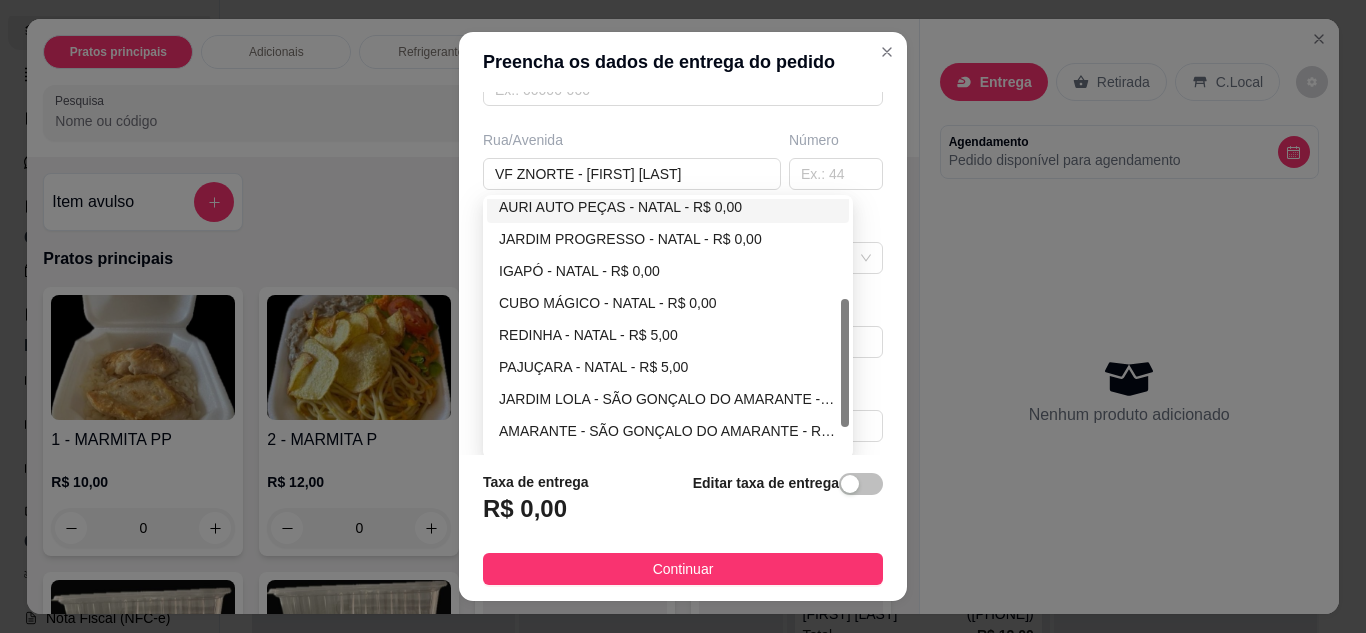 type on "NATAL" 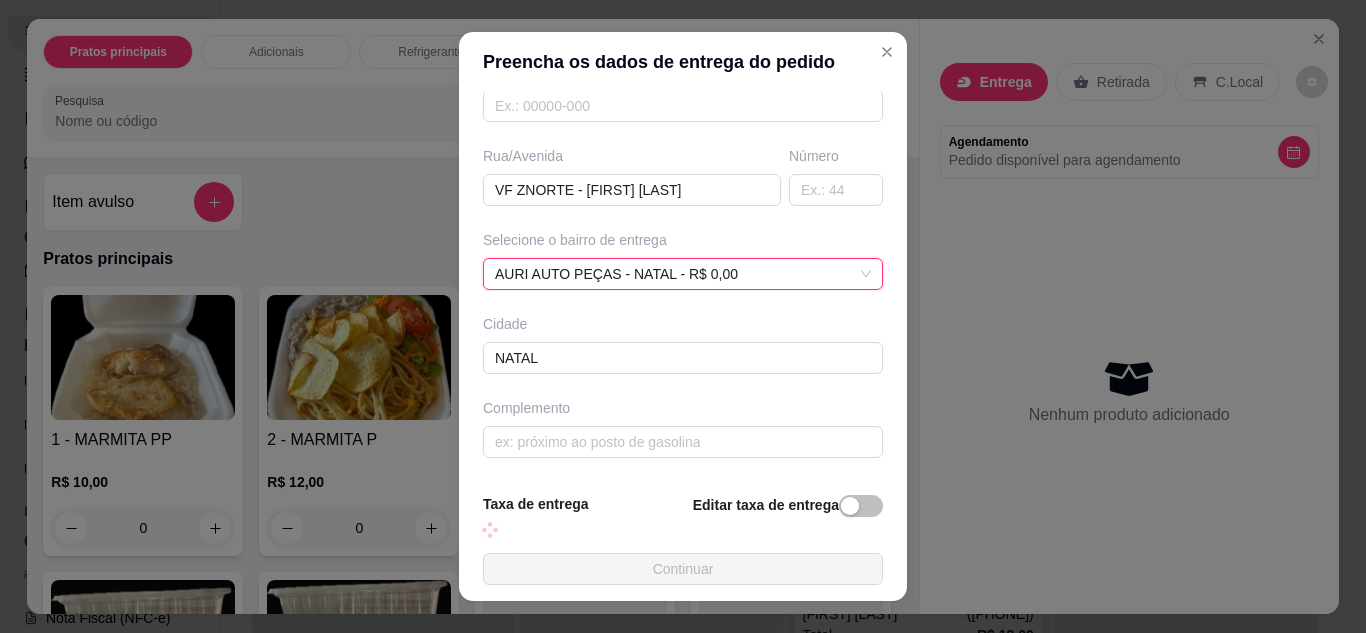 scroll, scrollTop: 304, scrollLeft: 0, axis: vertical 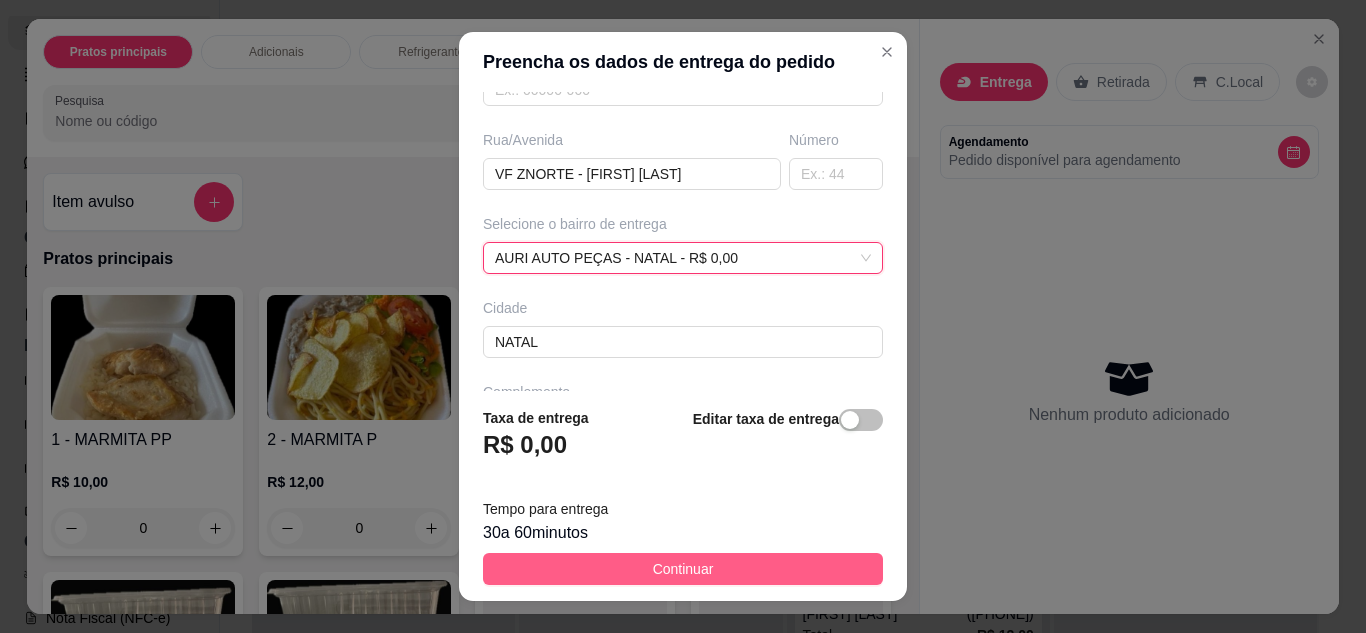 click on "Continuar" at bounding box center (683, 569) 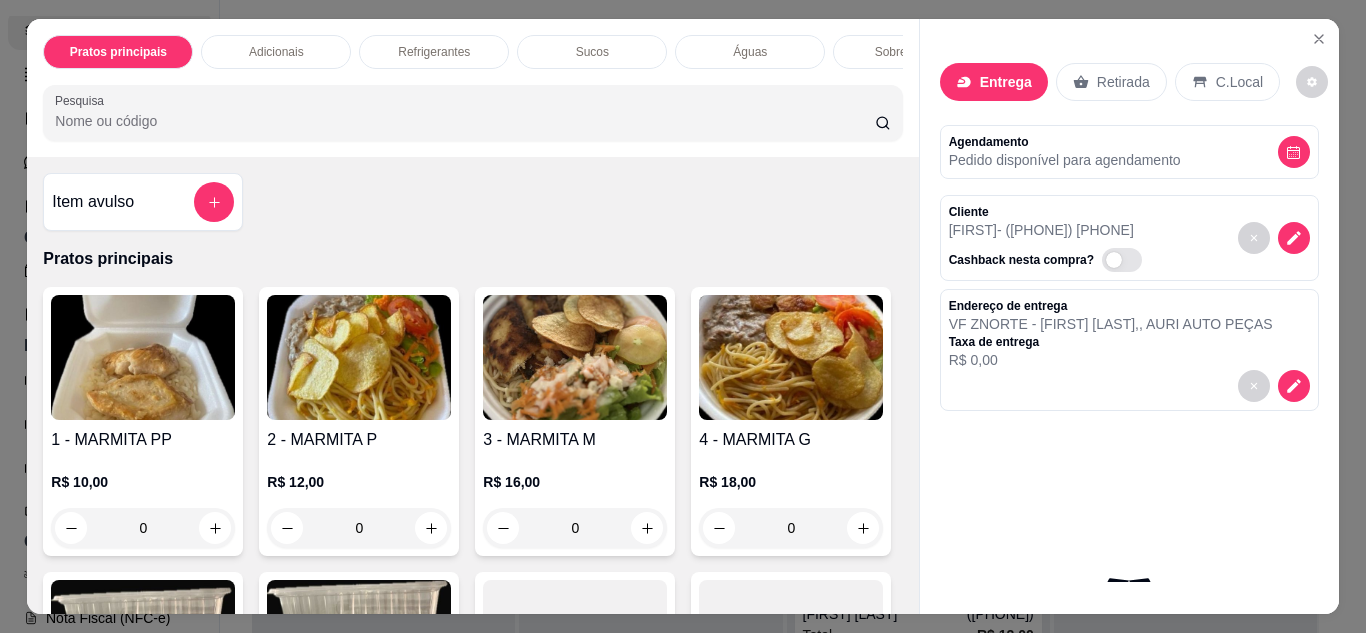 click at bounding box center [359, 357] 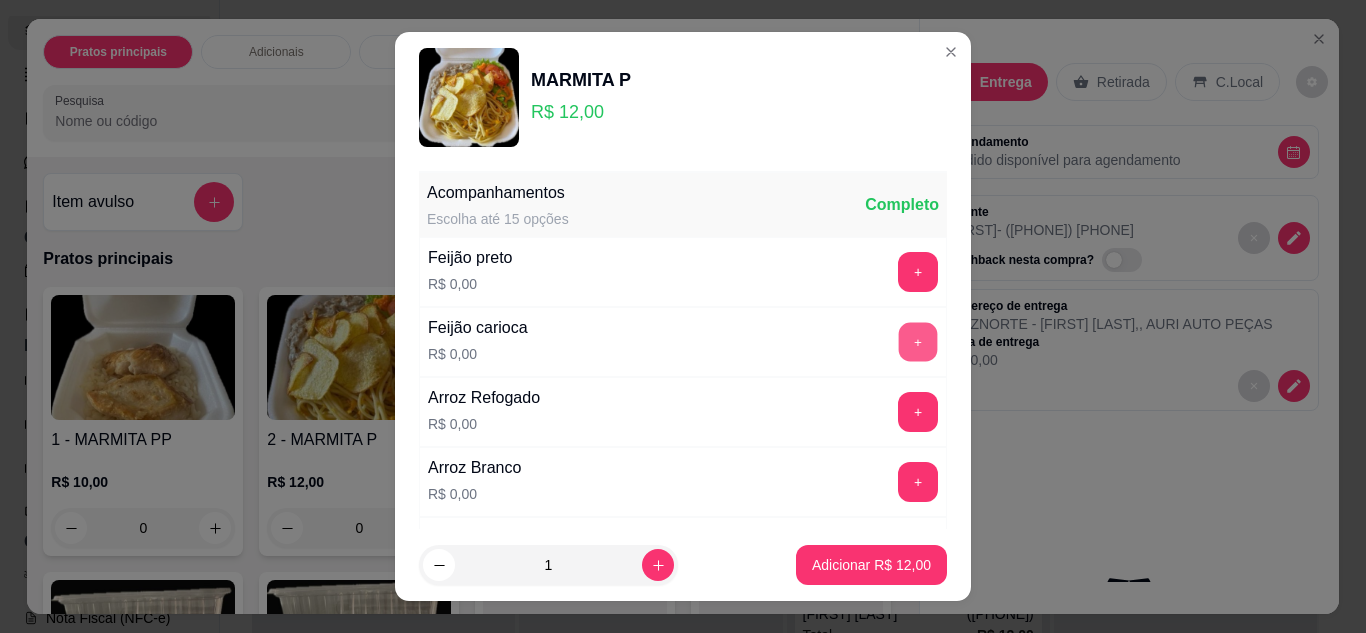 click on "+" at bounding box center [918, 342] 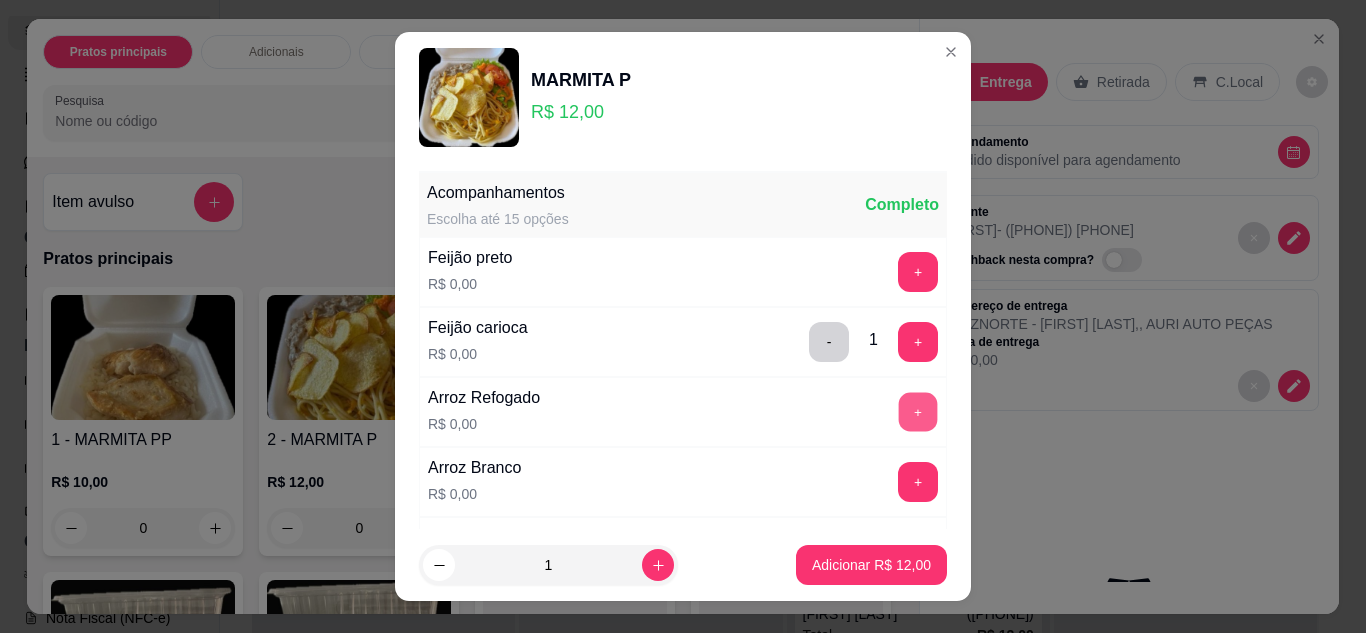 click on "+" at bounding box center (918, 412) 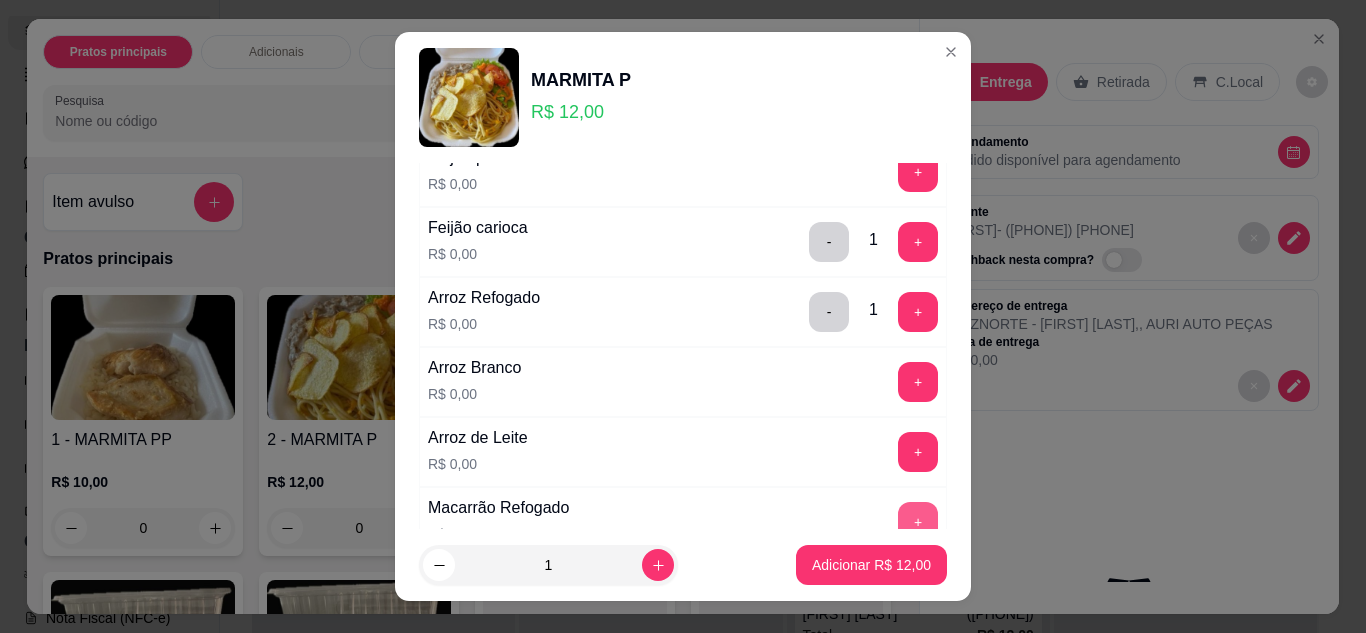 scroll, scrollTop: 200, scrollLeft: 0, axis: vertical 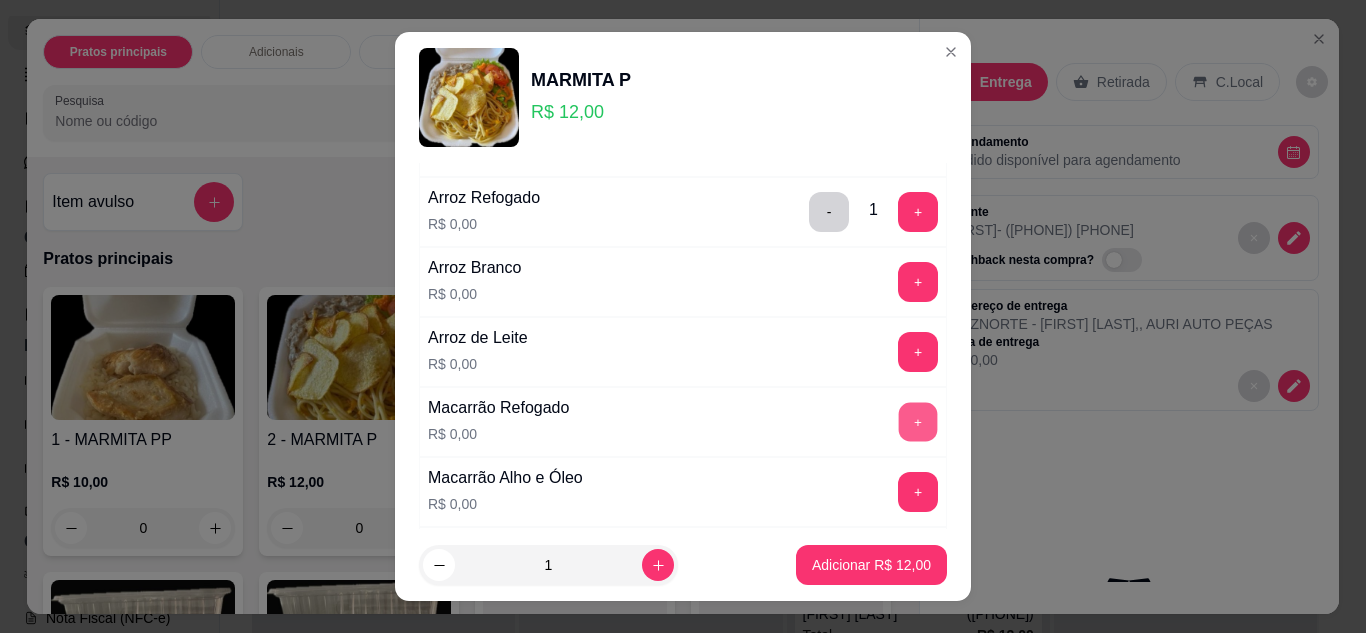 click on "+" at bounding box center (918, 422) 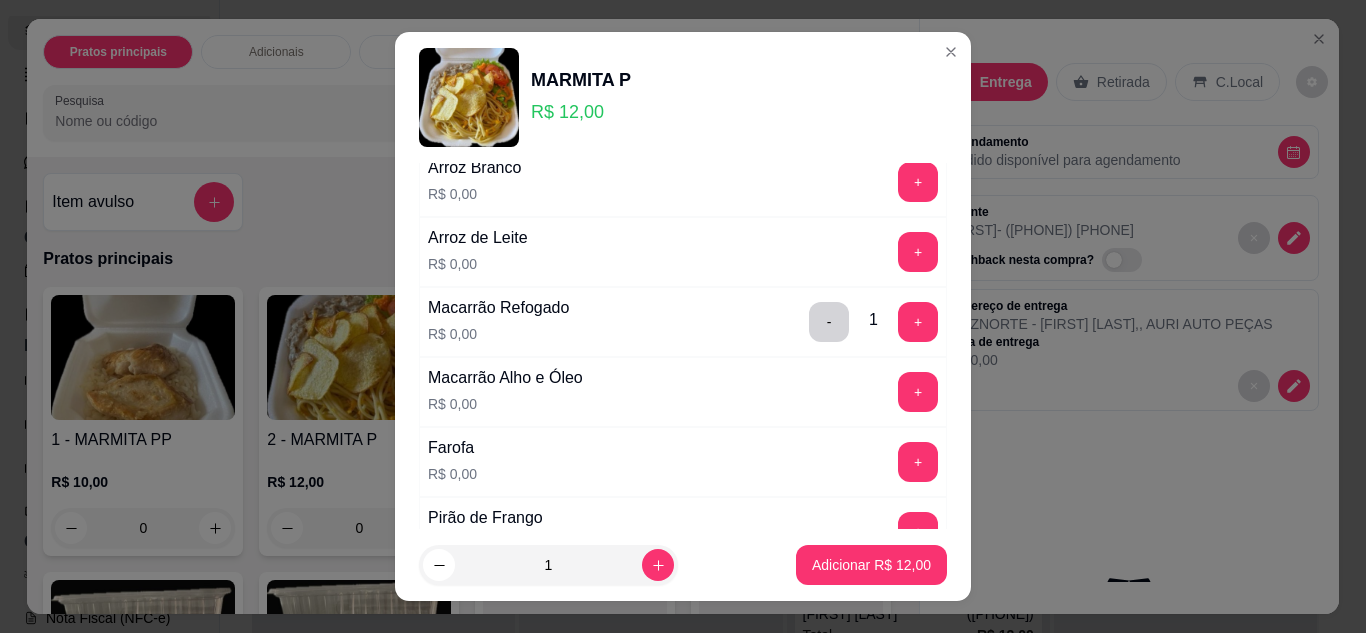 scroll, scrollTop: 400, scrollLeft: 0, axis: vertical 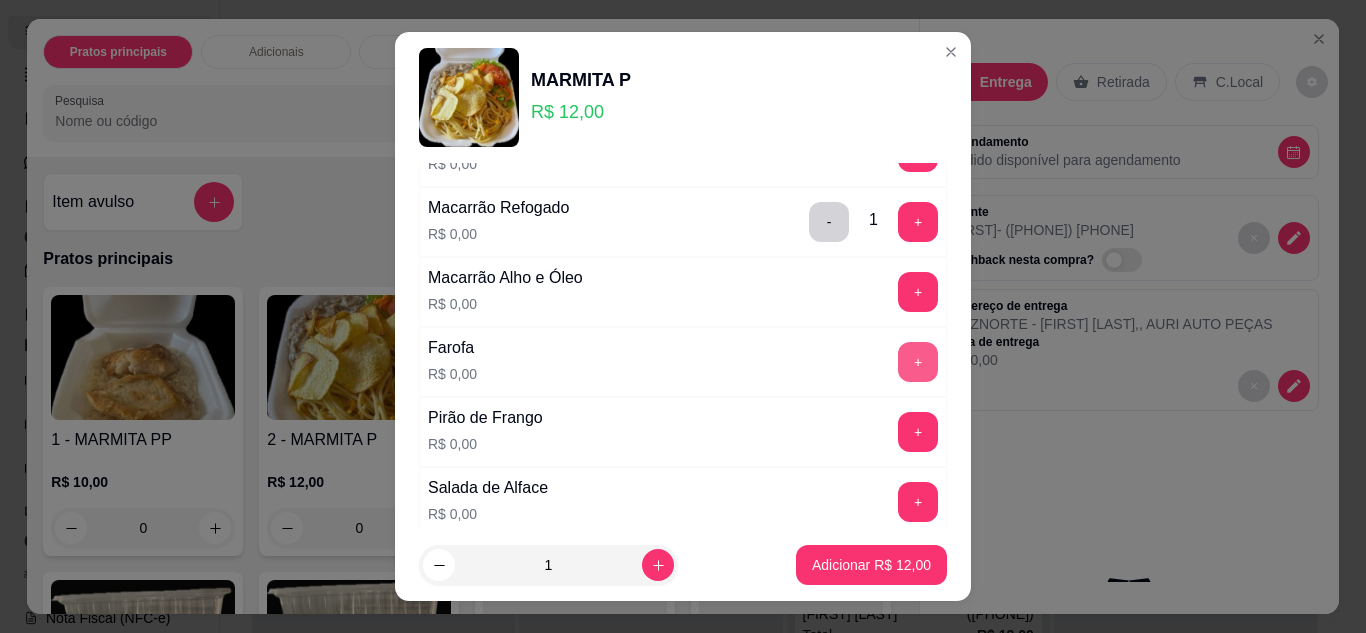 click on "+" at bounding box center (918, 362) 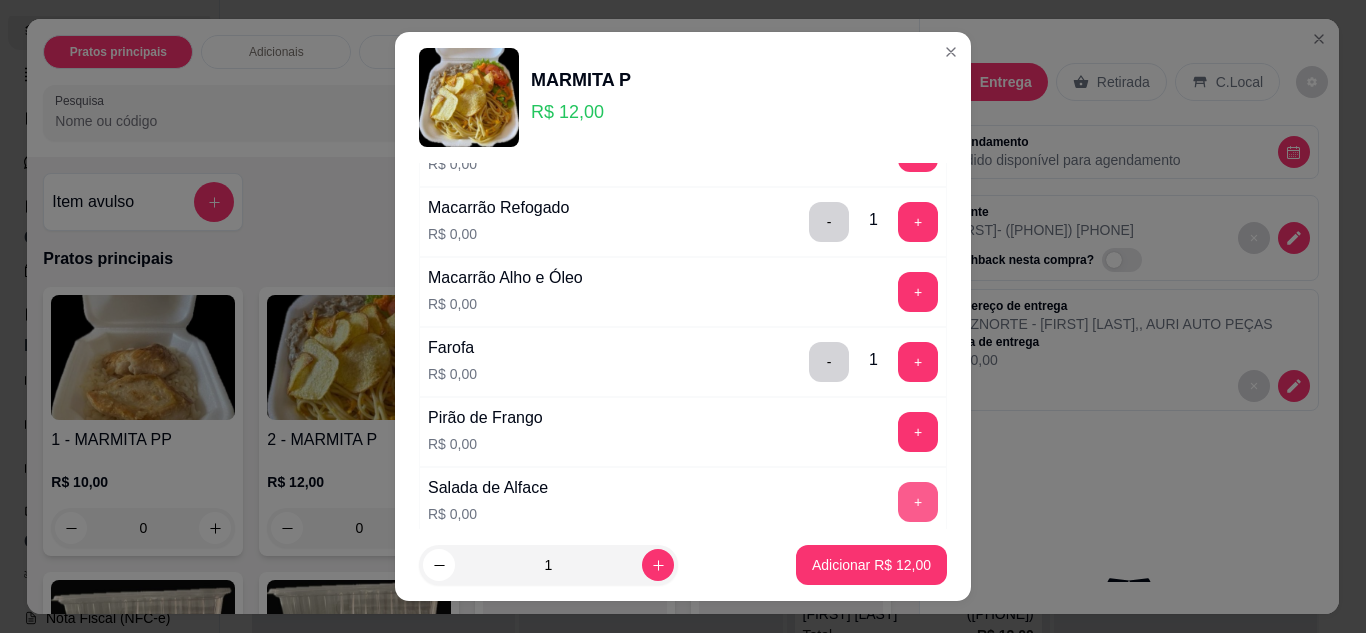click on "+" at bounding box center [918, 502] 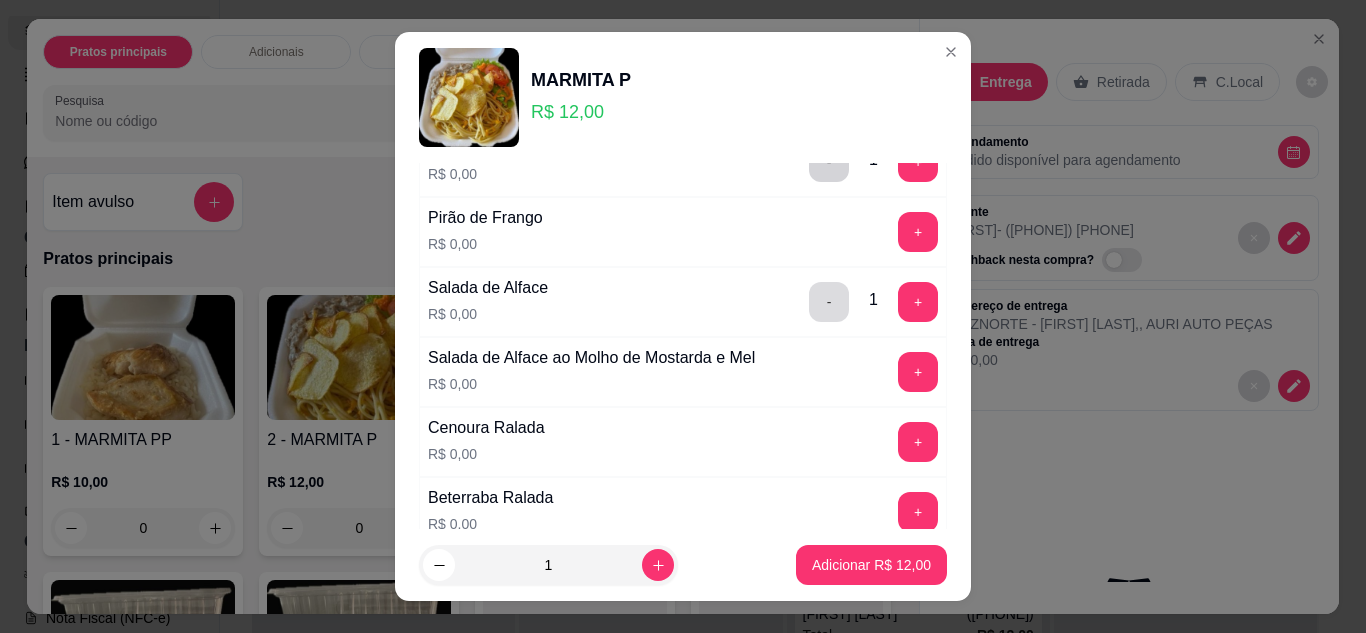scroll, scrollTop: 700, scrollLeft: 0, axis: vertical 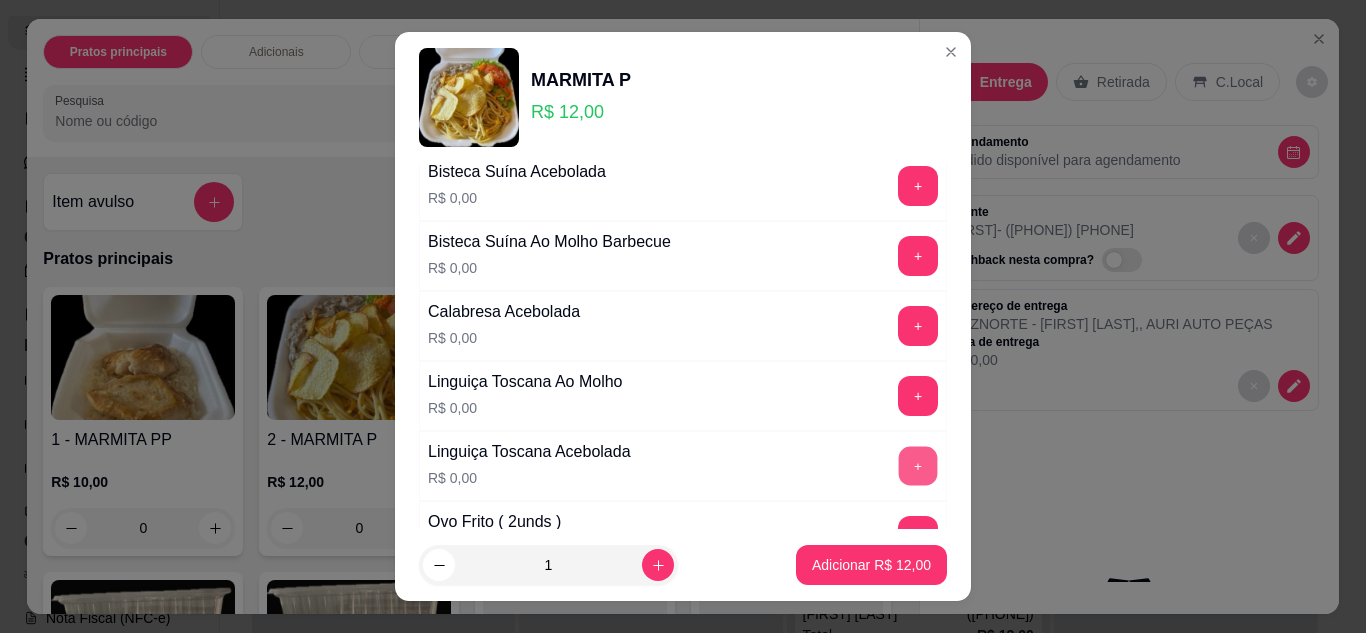 click on "+" at bounding box center [918, 466] 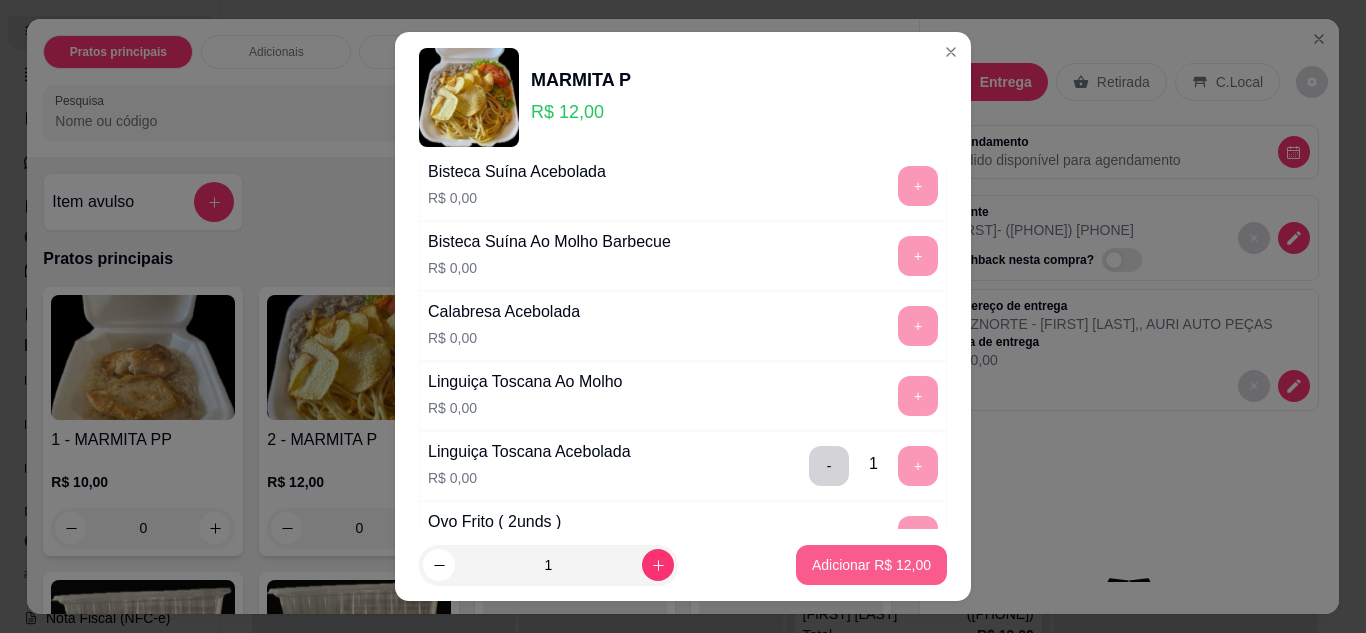 click on "Adicionar   R$ 12,00" at bounding box center (871, 565) 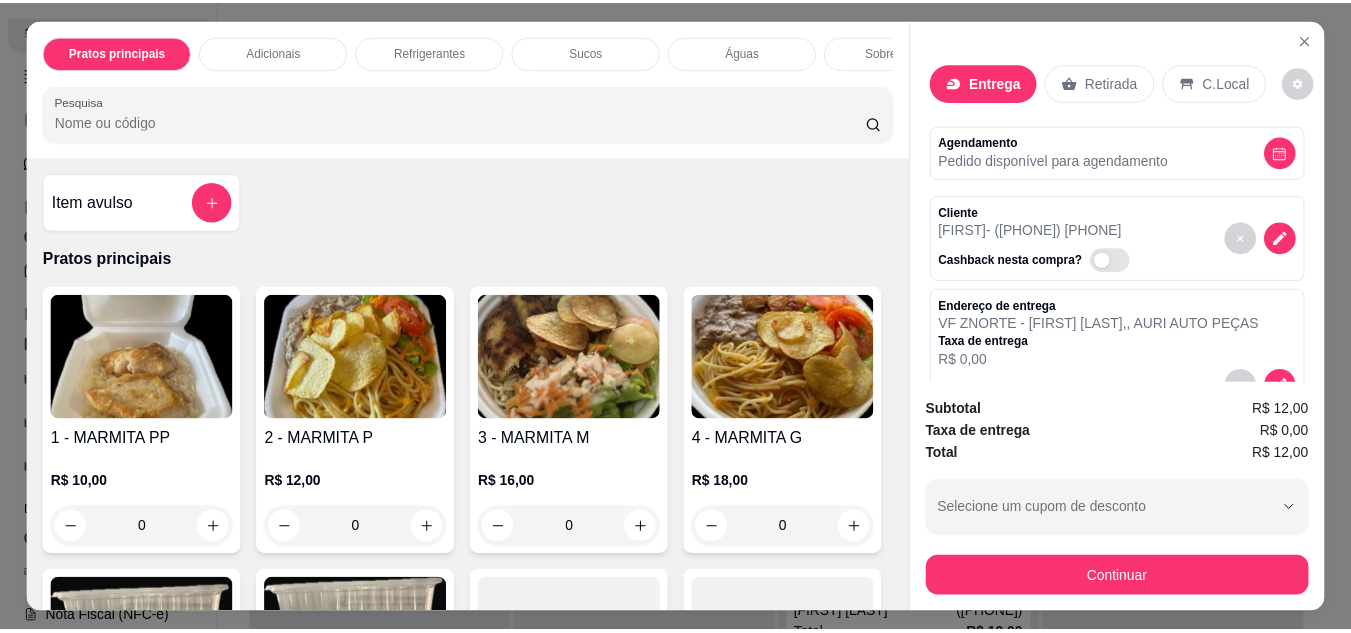 scroll, scrollTop: 53, scrollLeft: 0, axis: vertical 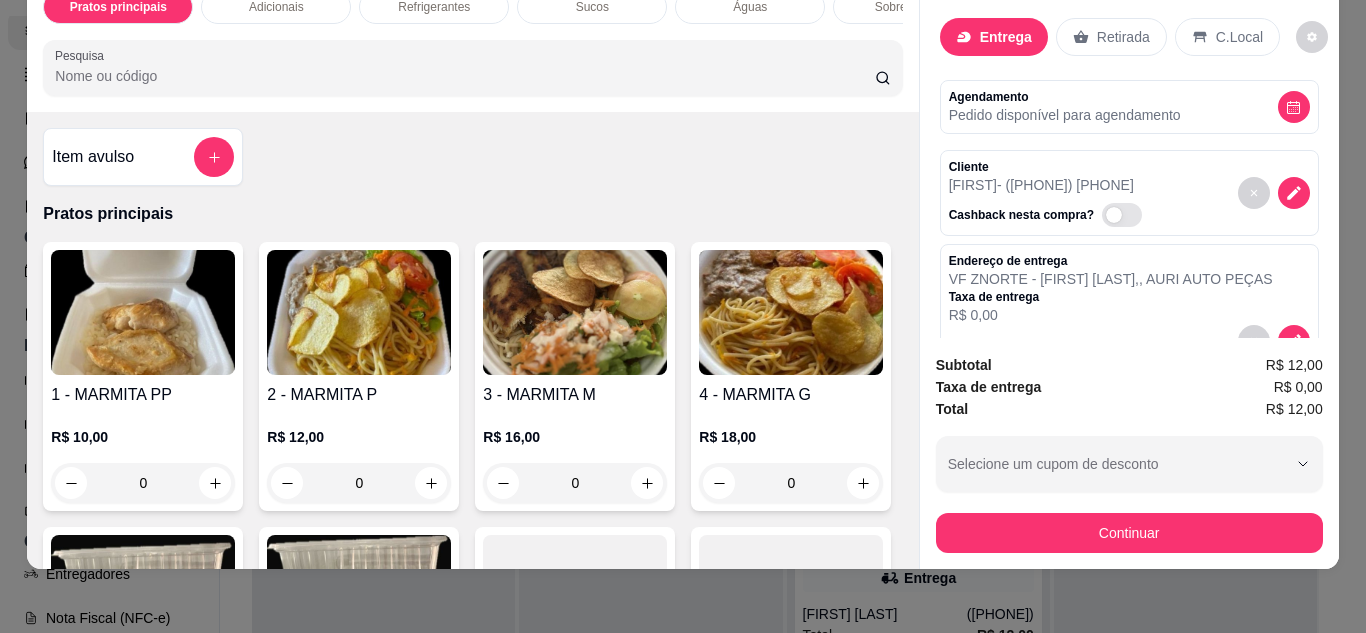 click on "Subtotal R$ 12,00 Taxa de entrega R$ 0,00 Total R$ 12,00 Selecione um cupom de desconto DONACELIAOFF Selecione um cupom de desconto Continuar" at bounding box center (1129, 453) 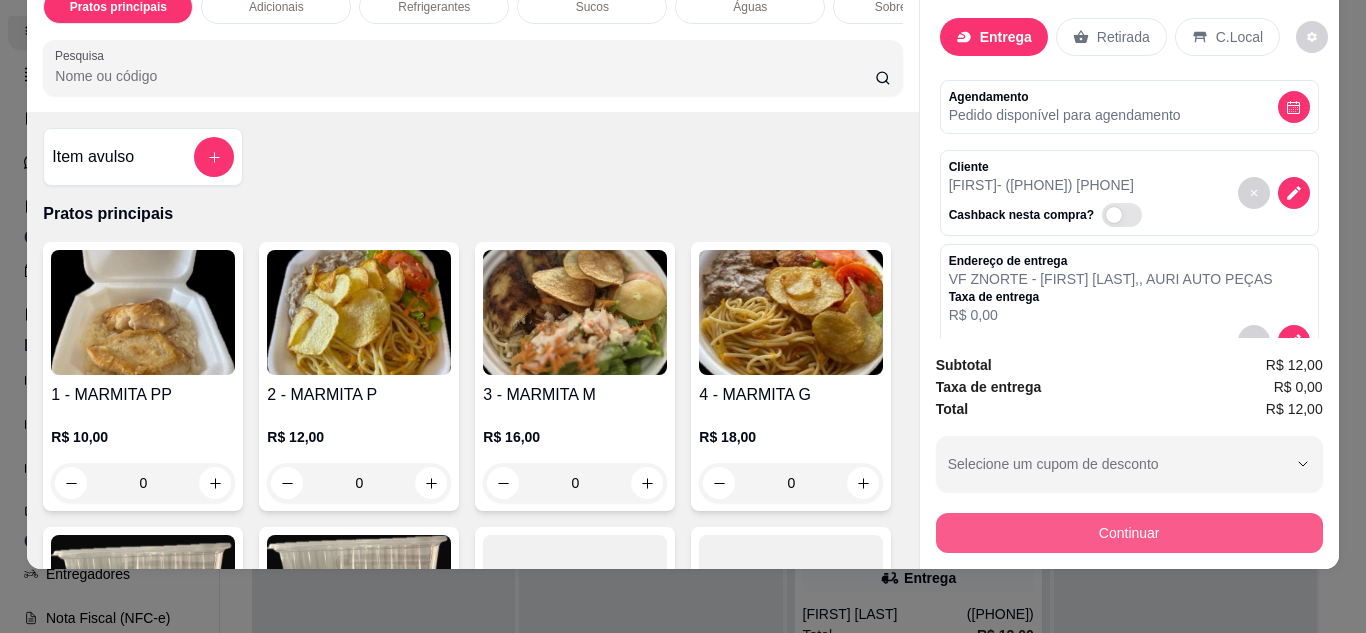 click on "Continuar" at bounding box center (1129, 533) 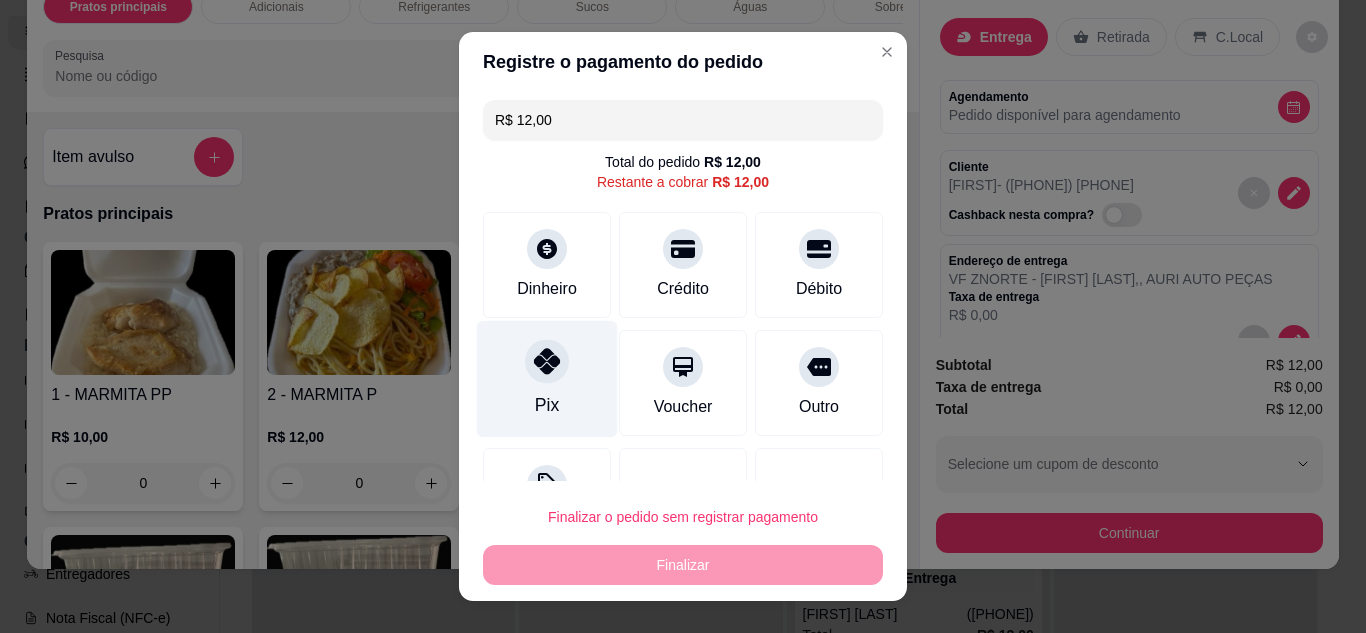 click on "Pix" at bounding box center [547, 378] 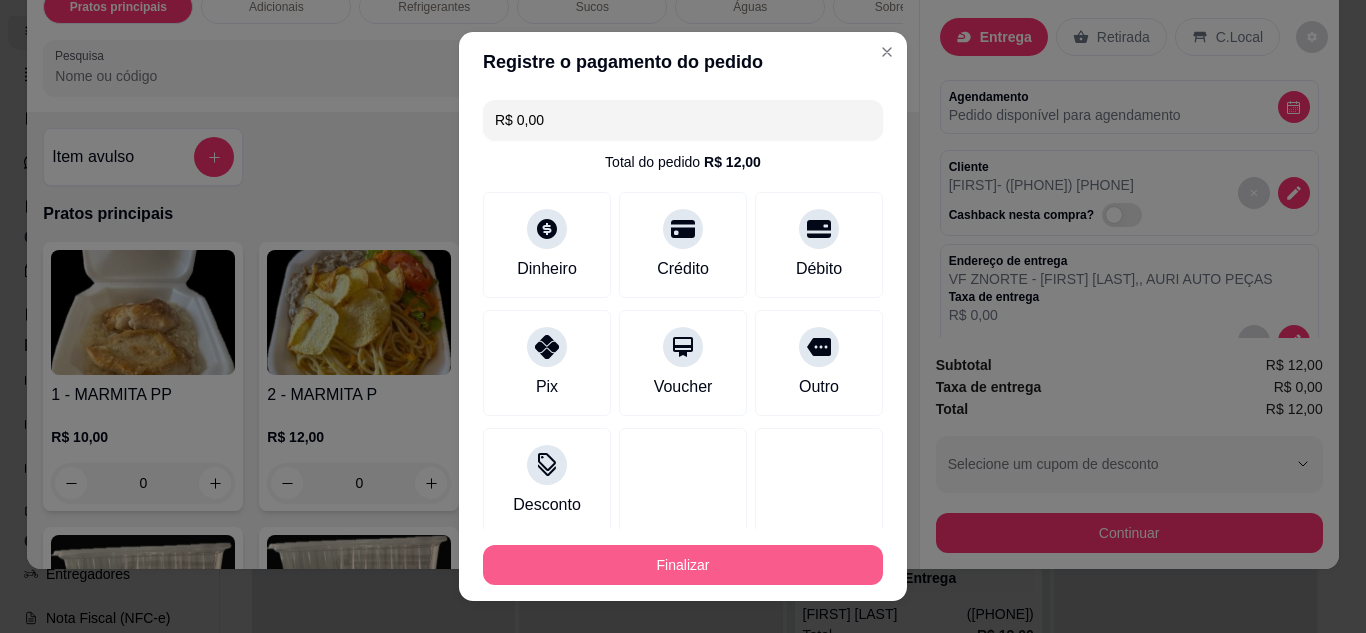 click on "Finalizar" at bounding box center [683, 565] 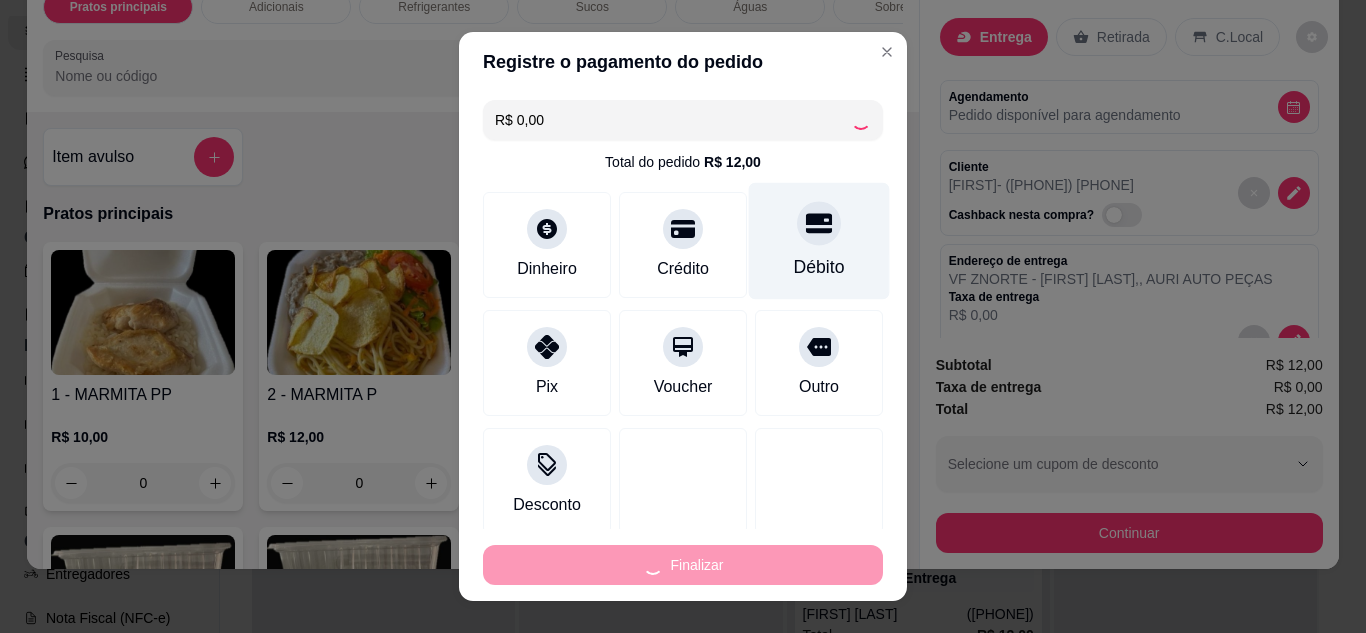 type on "-R$ 12,00" 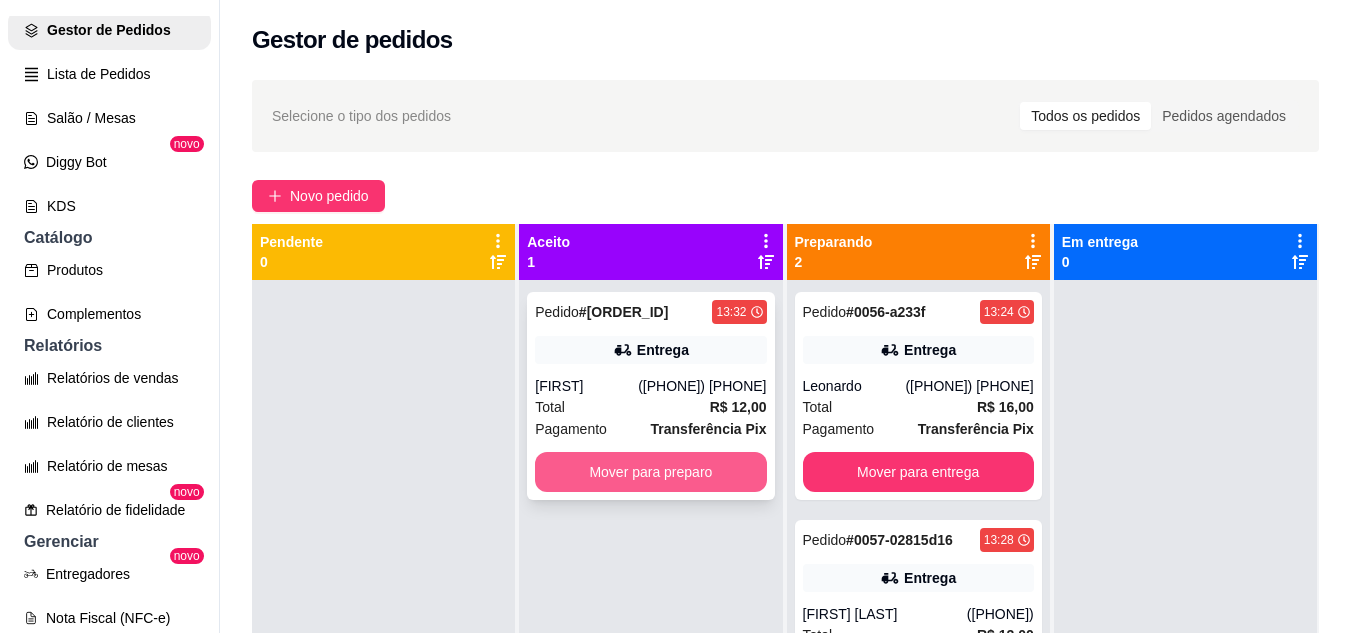click on "Mover para preparo" at bounding box center (650, 472) 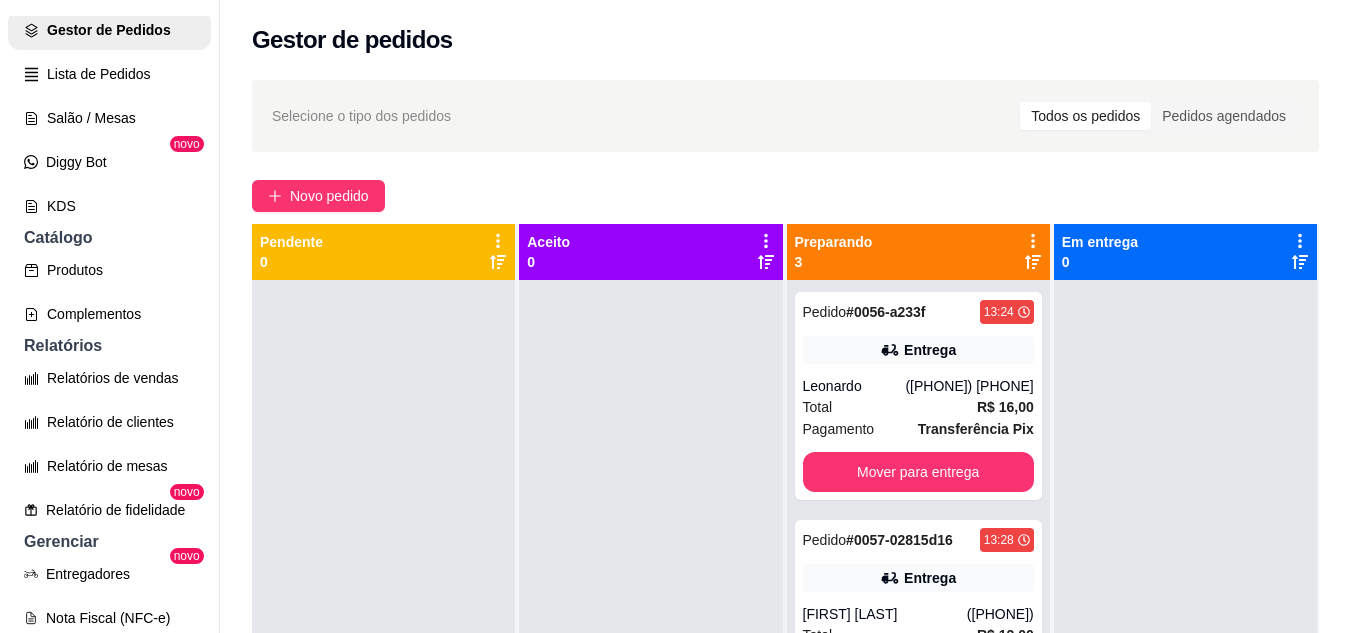 scroll, scrollTop: 200, scrollLeft: 0, axis: vertical 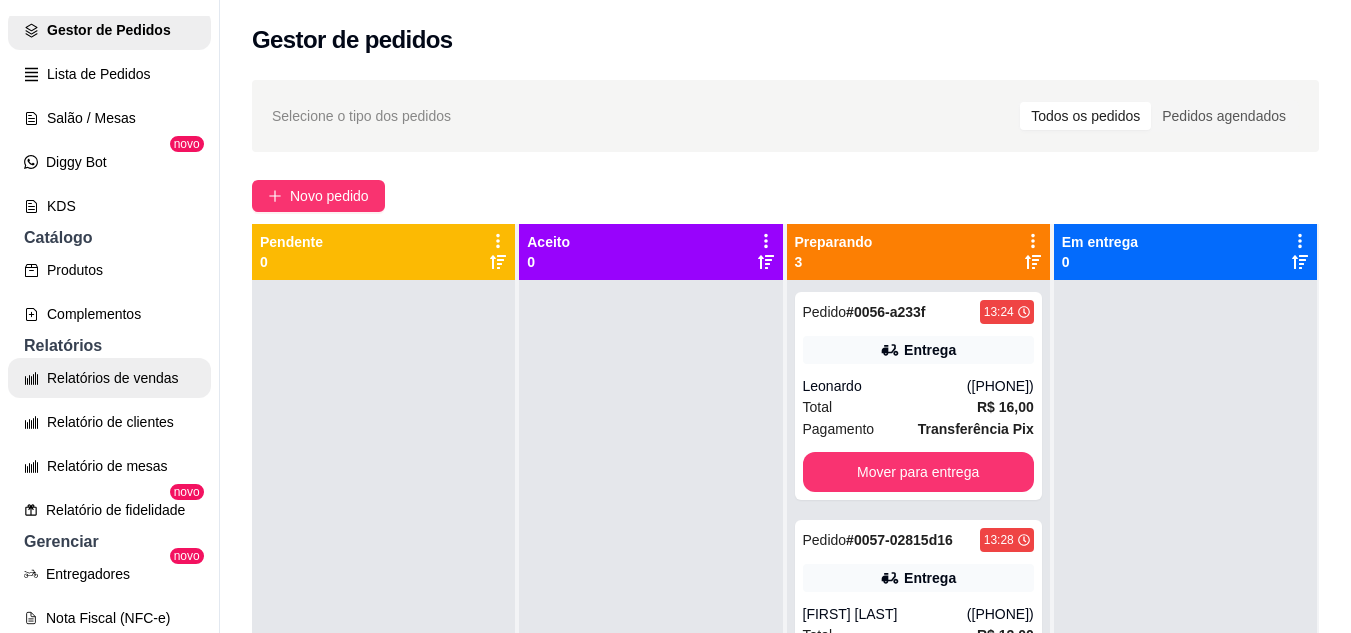 click on "Relatórios de vendas" at bounding box center (109, 378) 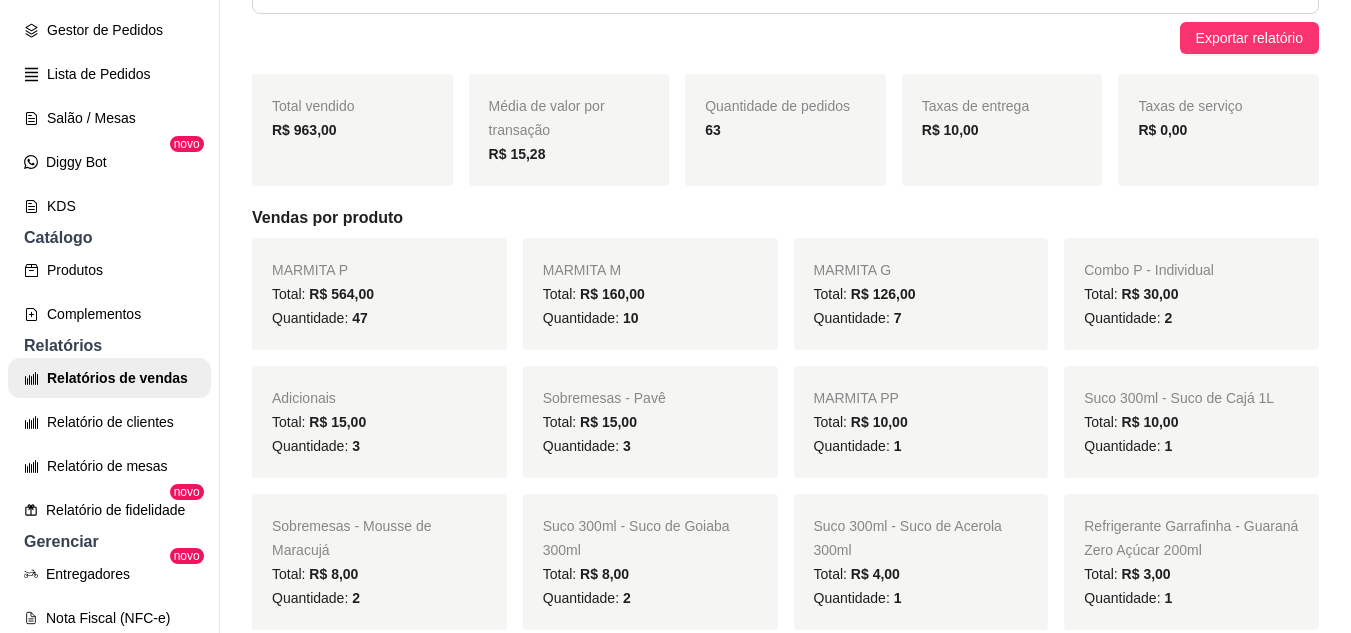 scroll, scrollTop: 300, scrollLeft: 0, axis: vertical 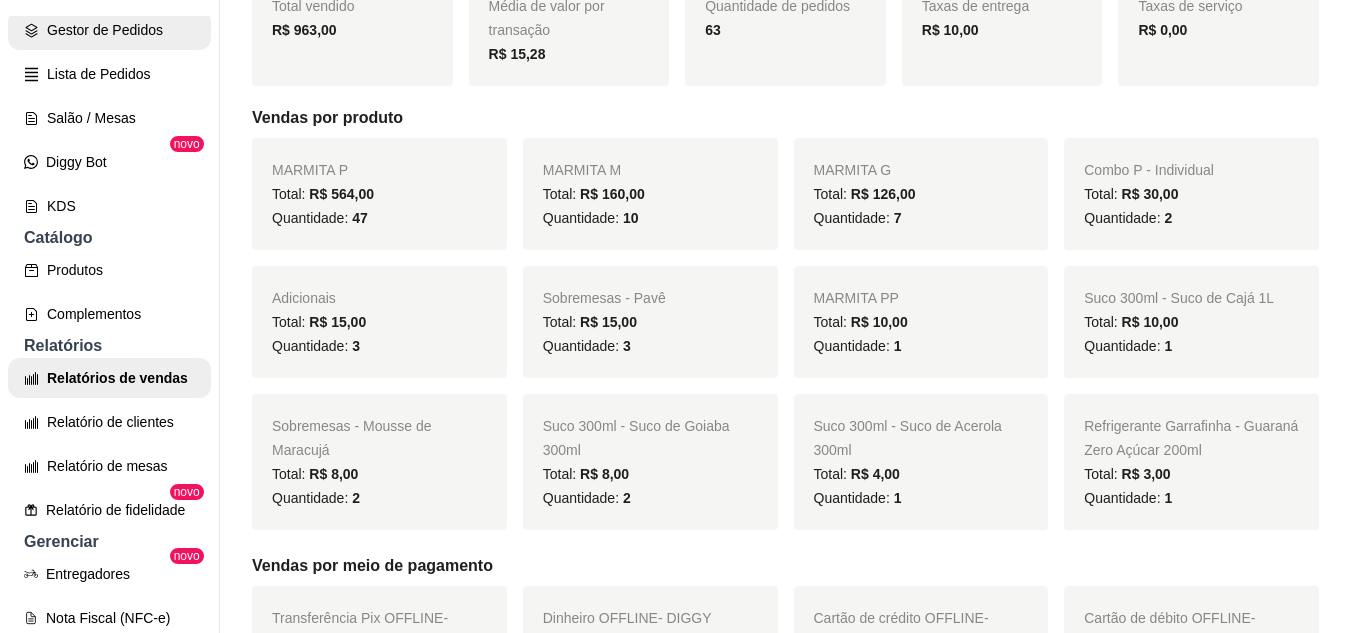 click on "Gestor de Pedidos" at bounding box center (109, 30) 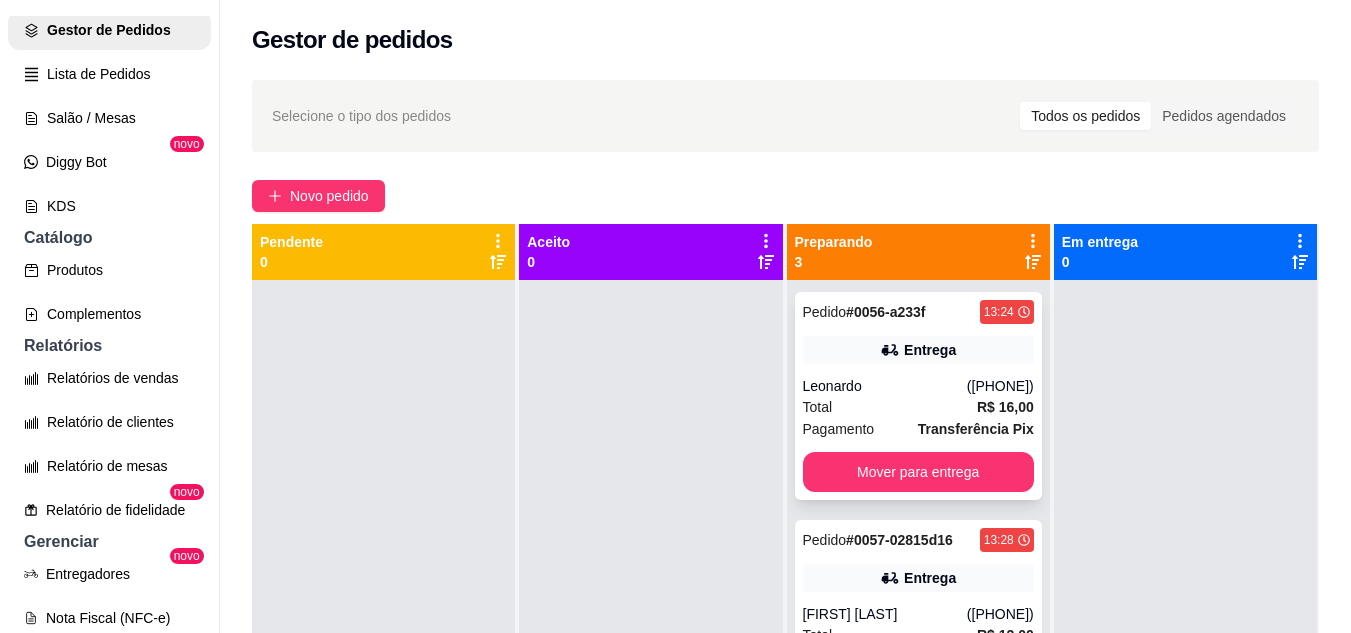 scroll, scrollTop: 71, scrollLeft: 0, axis: vertical 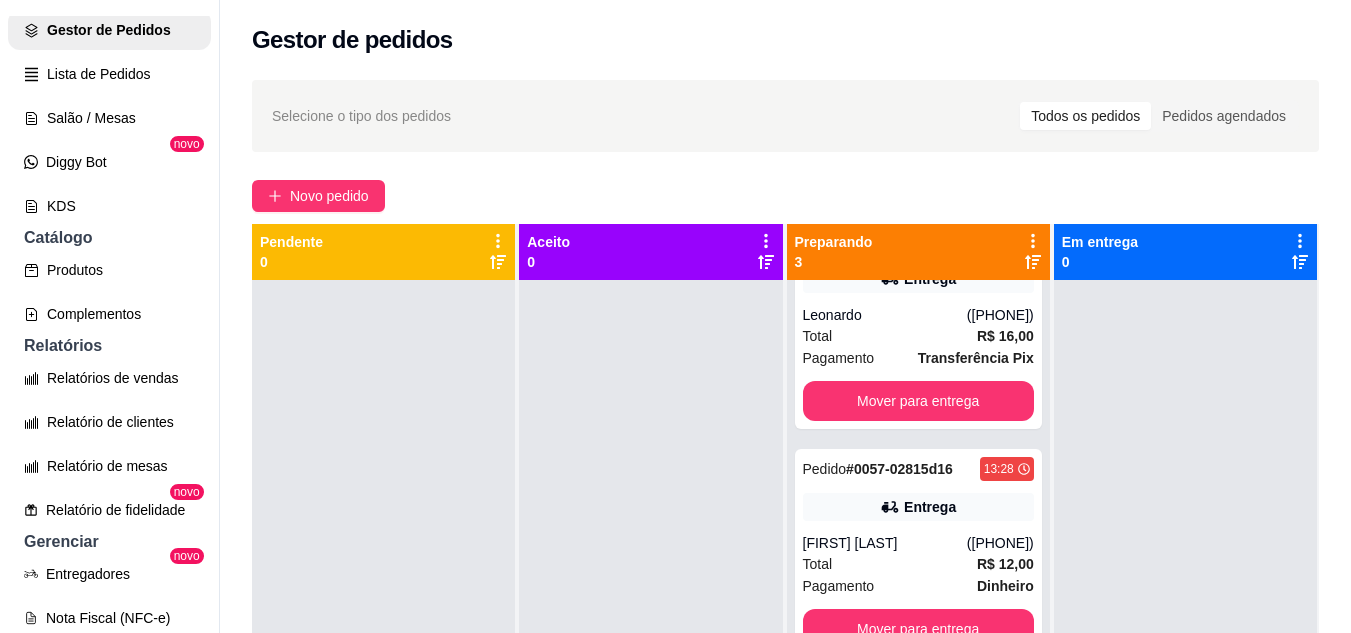 click on "Selecione o tipo dos pedidos Todos os pedidos Pedidos agendados Novo pedido Pendente 0 Aceito 0 Preparando 3 Pedido # [ORDER_ID] [TIME] Entrega [FIRST] ([PHONE]) Total R$ 16,00 Pagamento Transferência Pix Mover para entrega Pedido # [ORDER_ID] [TIME] Entrega [FIRST] ([PHONE]) Total R$ 12,00 Pagamento Dinheiro Mover para entrega Pedido # [ORDER_ID] [TIME] Entrega [FIRST] ([PHONE]) Total R$ 12,00 Pagamento Transferência Pix Mover para entrega Em entrega 0" at bounding box center (785, 474) 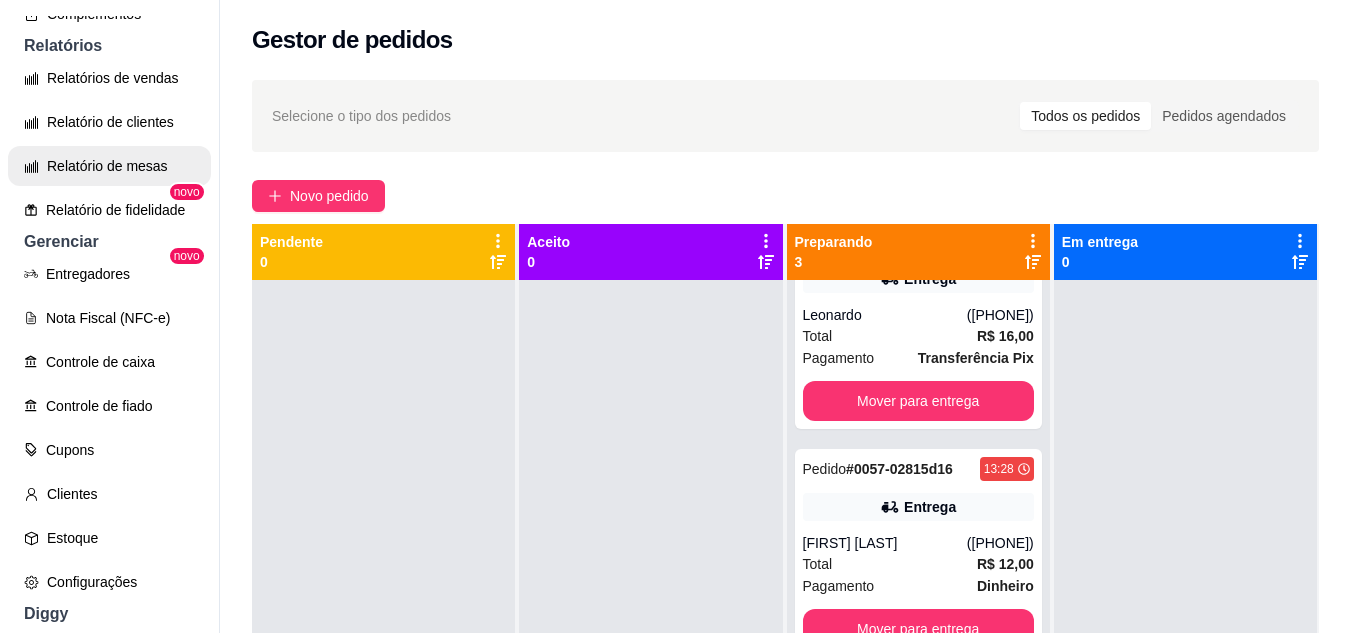 scroll, scrollTop: 700, scrollLeft: 0, axis: vertical 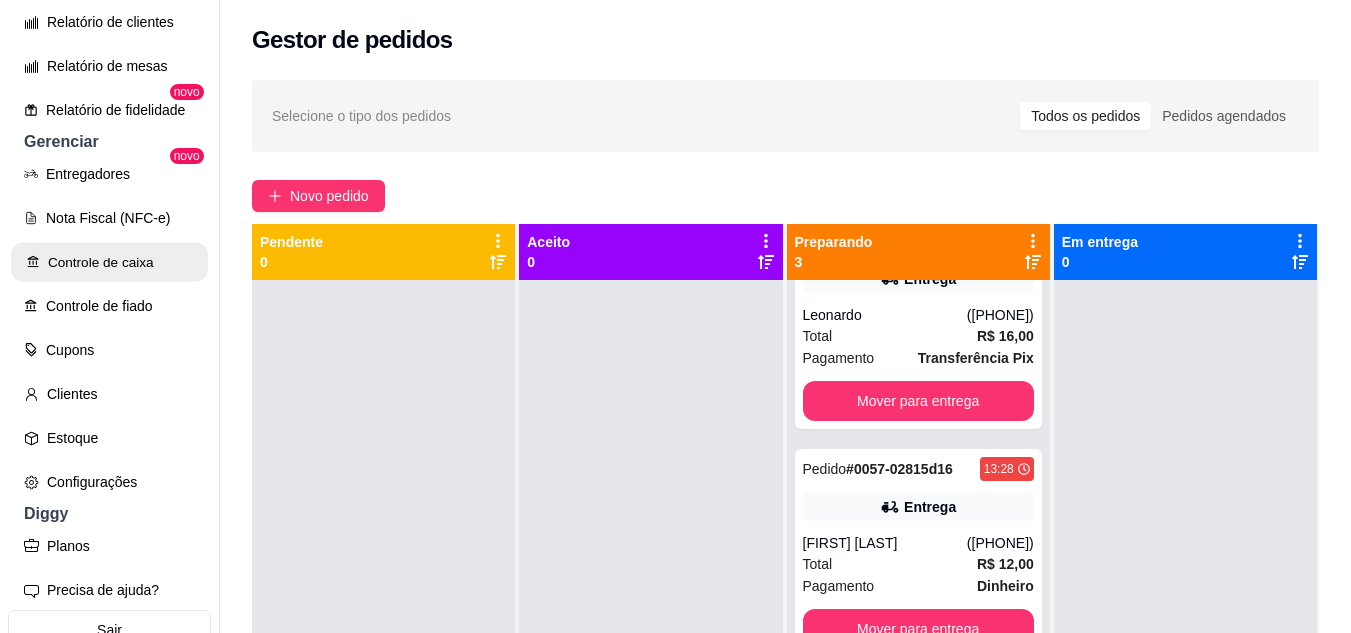 click on "Controle de caixa" at bounding box center [109, 262] 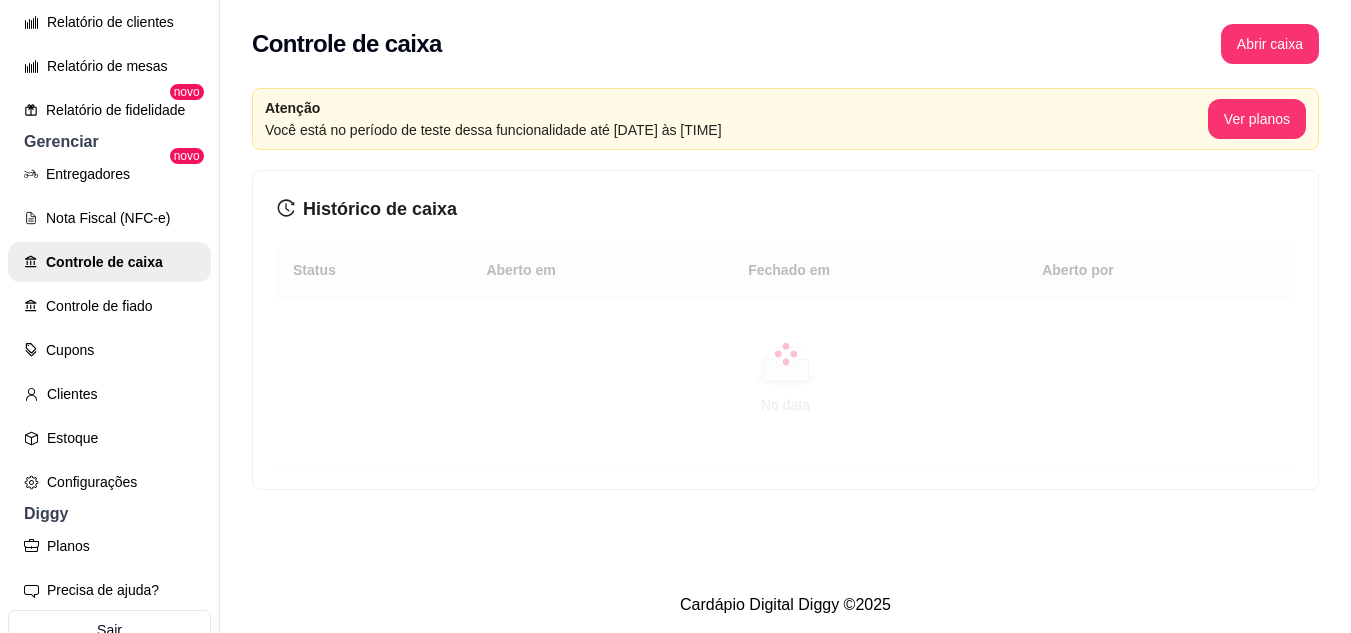 scroll, scrollTop: 32, scrollLeft: 0, axis: vertical 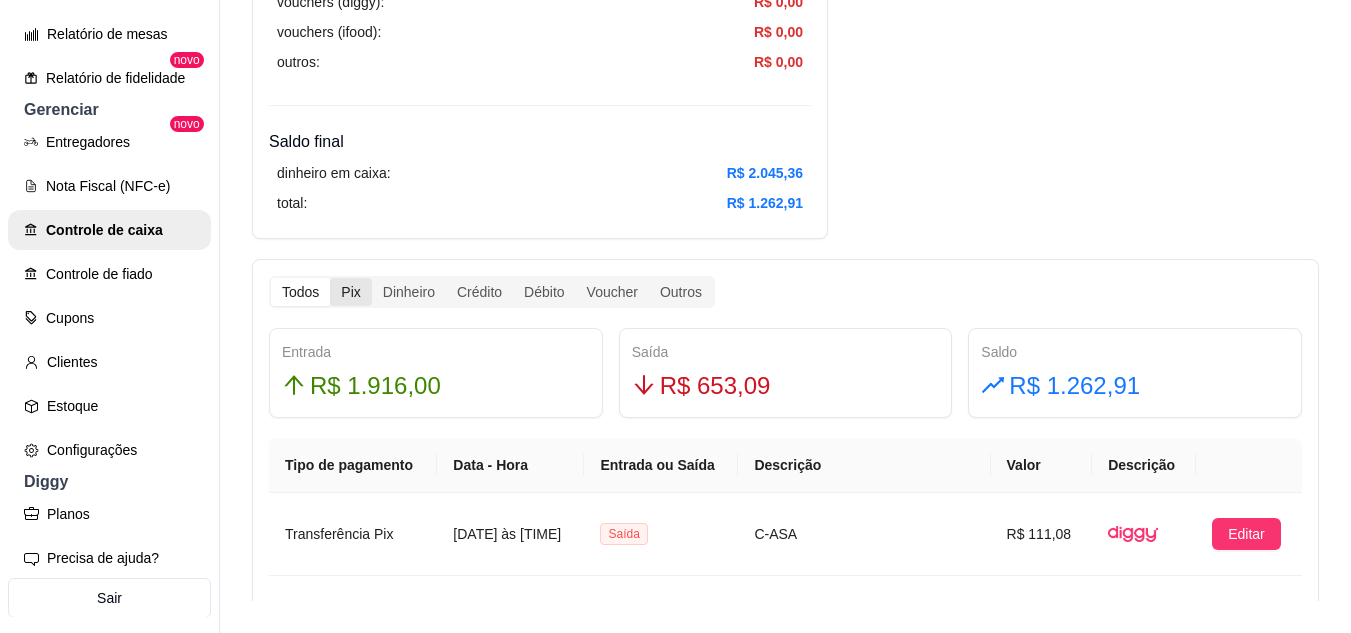 click on "Pix" at bounding box center (350, 292) 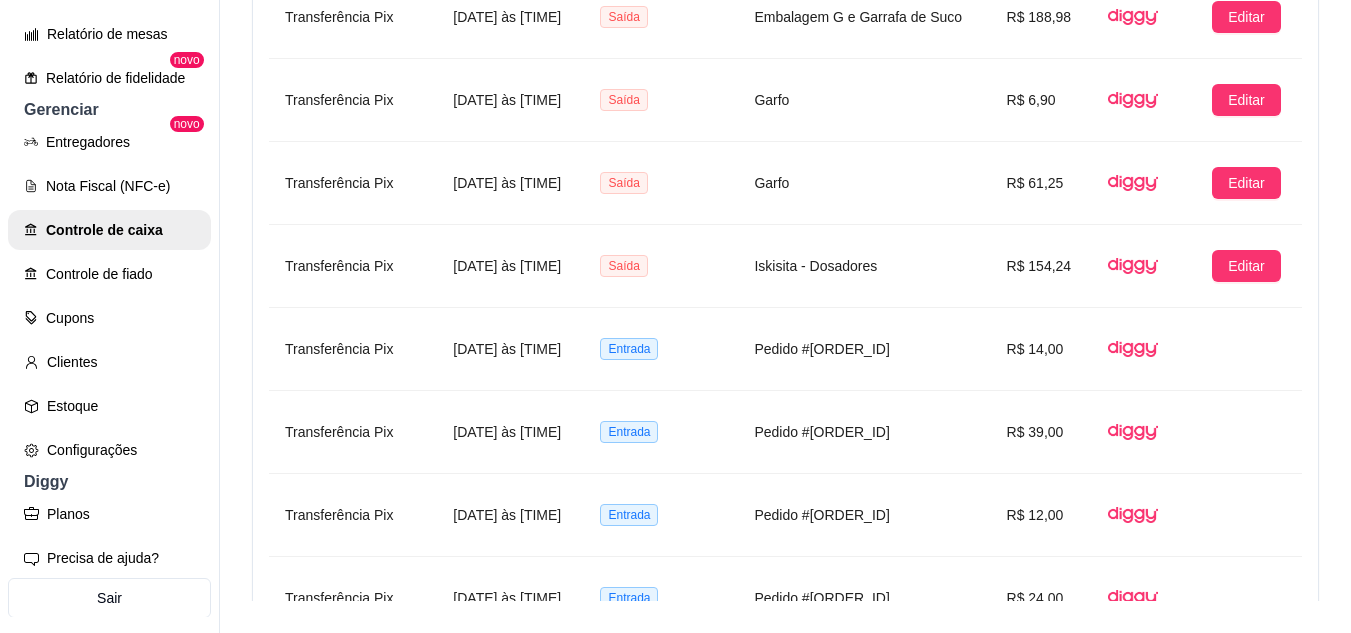 scroll, scrollTop: 1756, scrollLeft: 0, axis: vertical 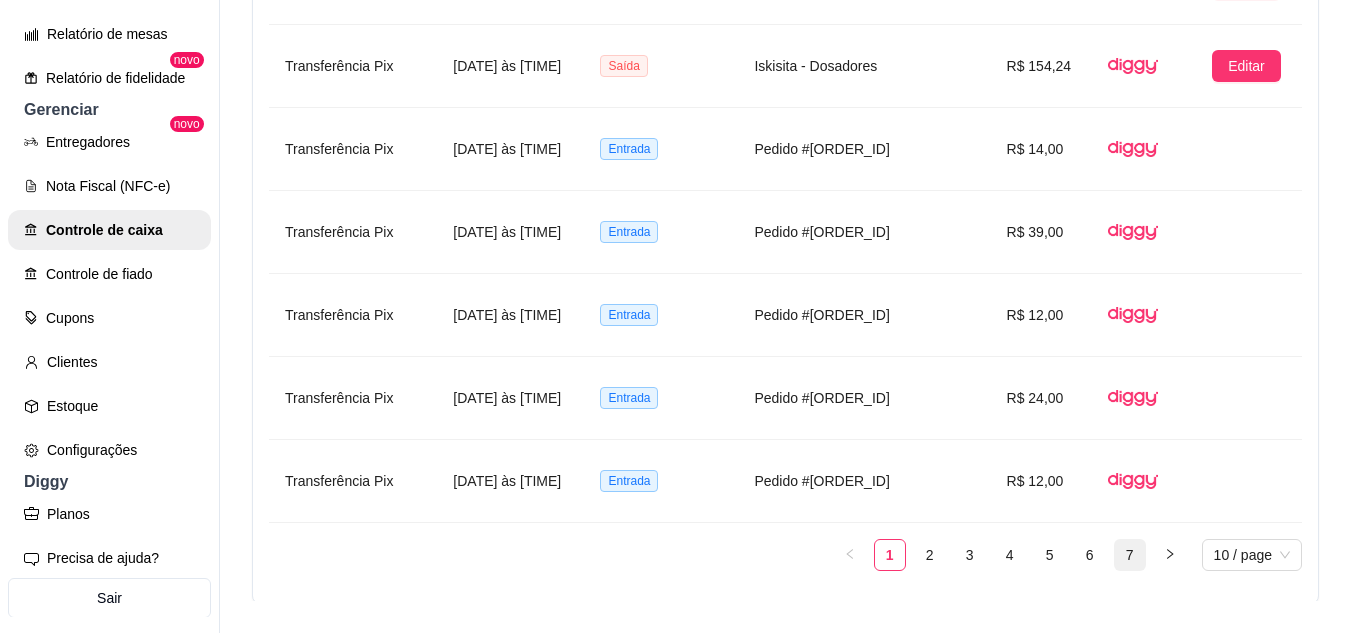 click on "7" at bounding box center [1130, 555] 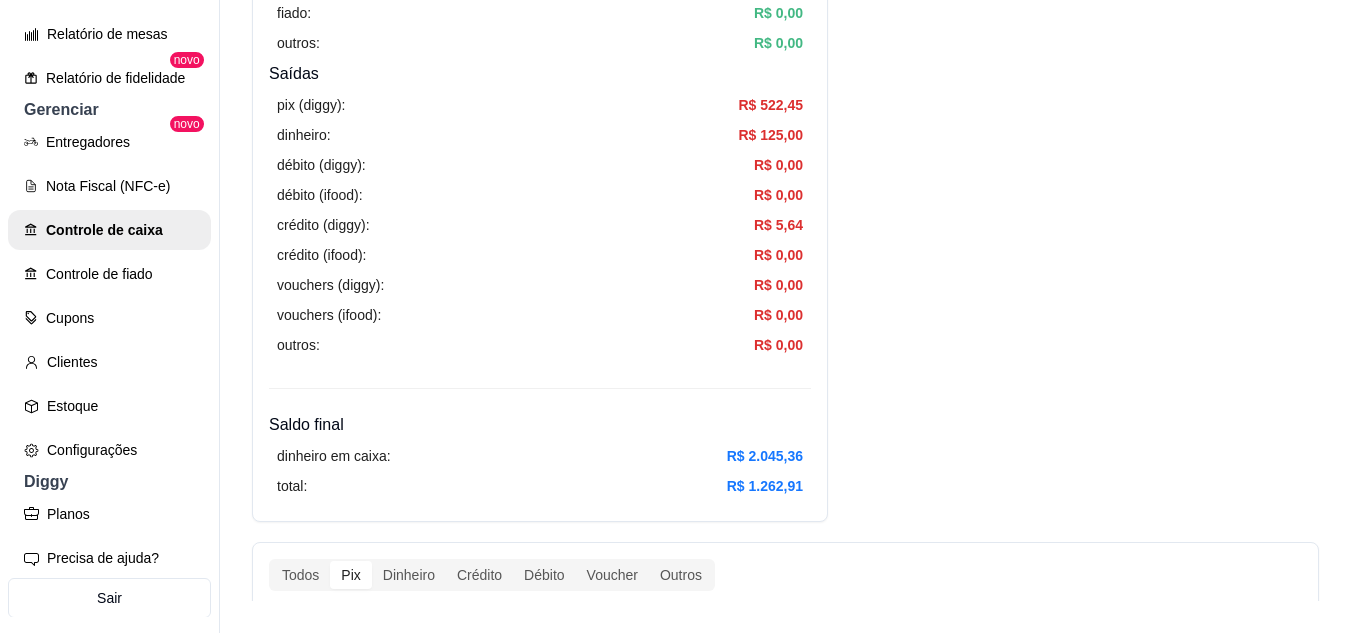 scroll, scrollTop: 1073, scrollLeft: 0, axis: vertical 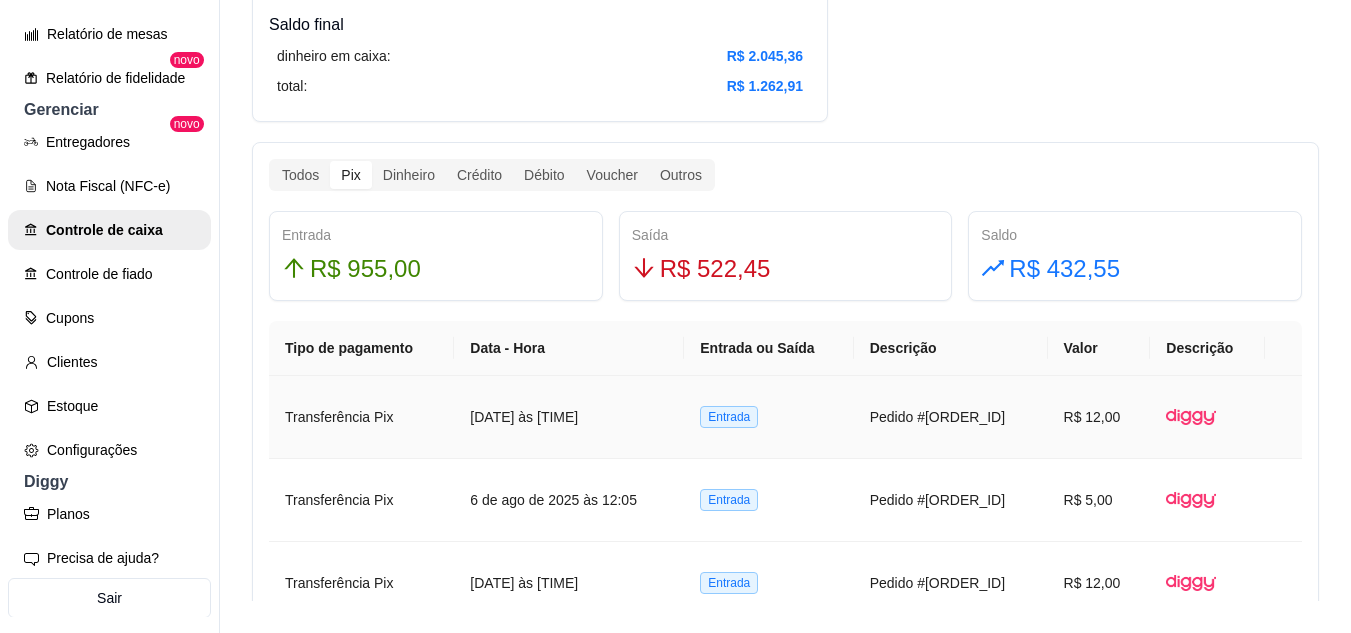 type 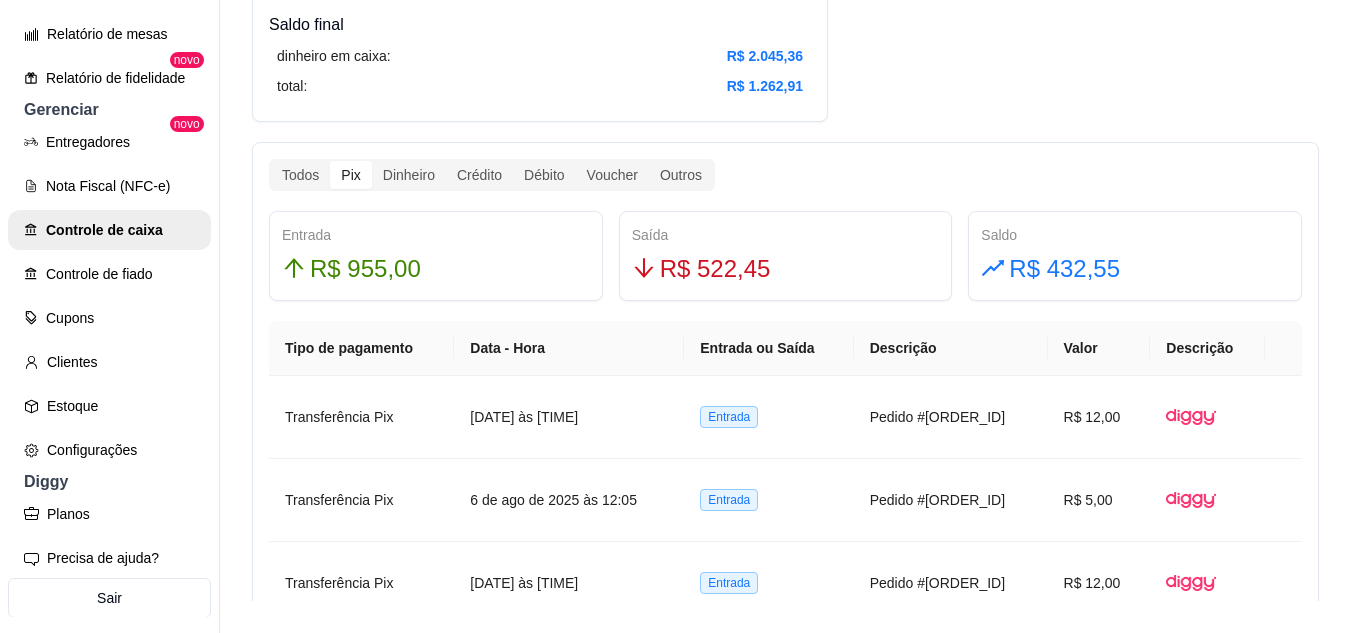 click on "Todos Pix Dinheiro Crédito Débito Voucher Outros Entrada R$ 955,00 Saída R$ 522,45 Saldo R$ 432,55 Tipo de pagamento Data - Hora Entrada ou Saída Descrição Valor Descrição Transferência Pix [DATE] às [TIME] Entrada Pedido #[ORDER_ID] R$ 12,00 Transferência Pix [DATE] às [TIME] Entrada Pedido #[ORDER_ID] R$ 5,00 Transferência Pix [DATE] às [TIME] Entrada Pedido #[ORDER_ID] R$ 12,00 Transferência Pix [DATE] às [TIME] Entrada Pedido #[ORDER_ID] R$ 16,00 Transferência Pix [DATE] às [TIME] Entrada Pedido #[ORDER_ID] R$ 12,00 Transferência Pix [DATE] às [TIME] Entrada Pedido #[ORDER_ID] R$ 15,00 Transferência Pix [DATE] às [TIME] Entrada Pedido #[ORDER_ID] R$ 17,00 Transferência Pix [DATE] às [TIME] Entrada Pedido #[ORDER_ID] R$ 12,00 Transferência Pix [DATE] às [TIME] Entrada Pedido #[ORDER_ID] R$ 16,00 1 2 3 4 5 6 7 10 / page" at bounding box center (785, 673) 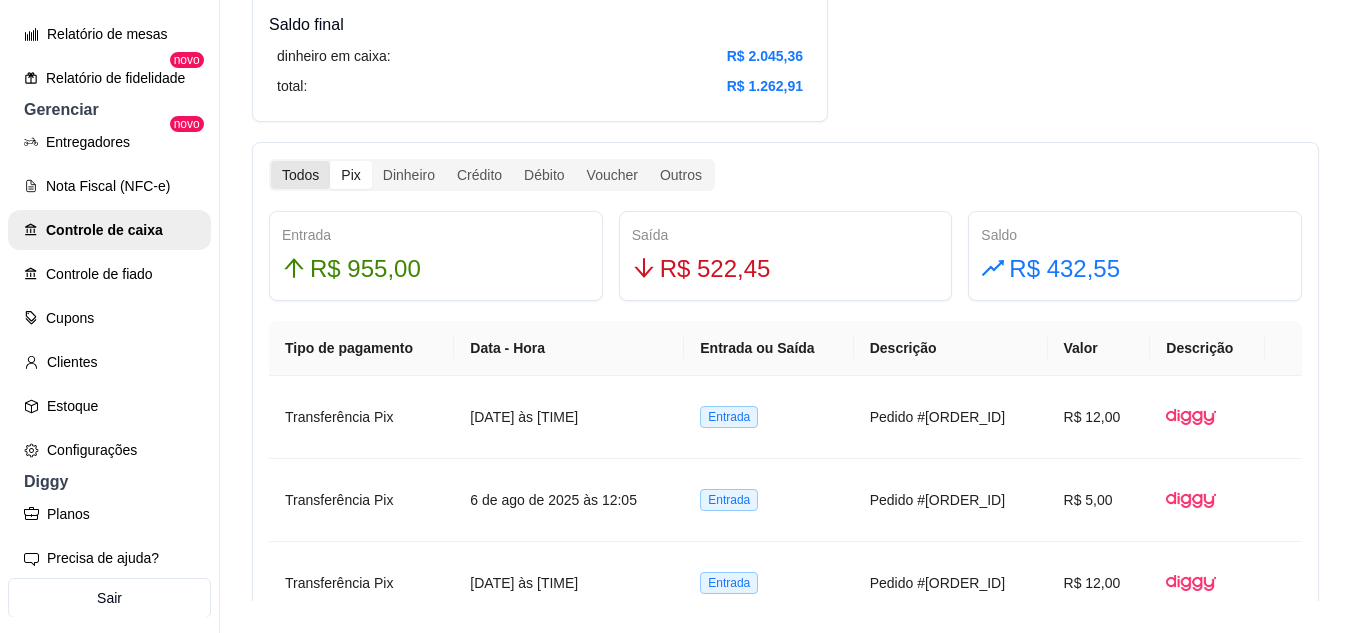 click on "Todos" at bounding box center (300, 175) 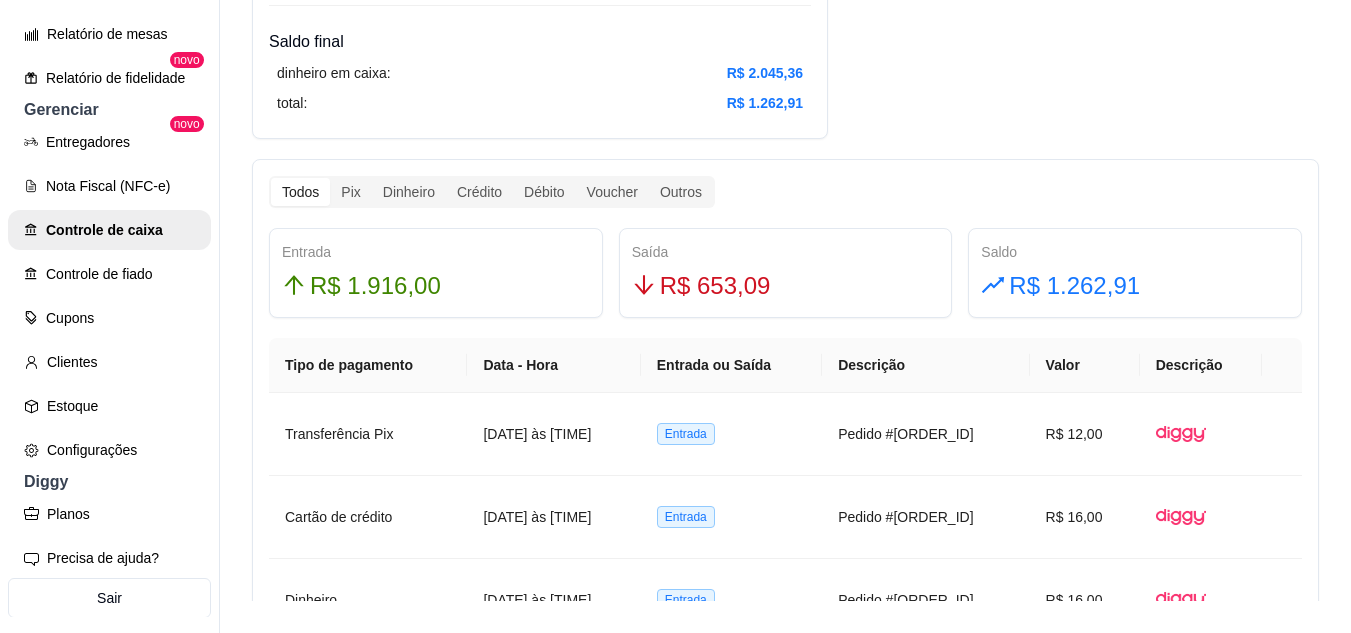 scroll, scrollTop: 856, scrollLeft: 0, axis: vertical 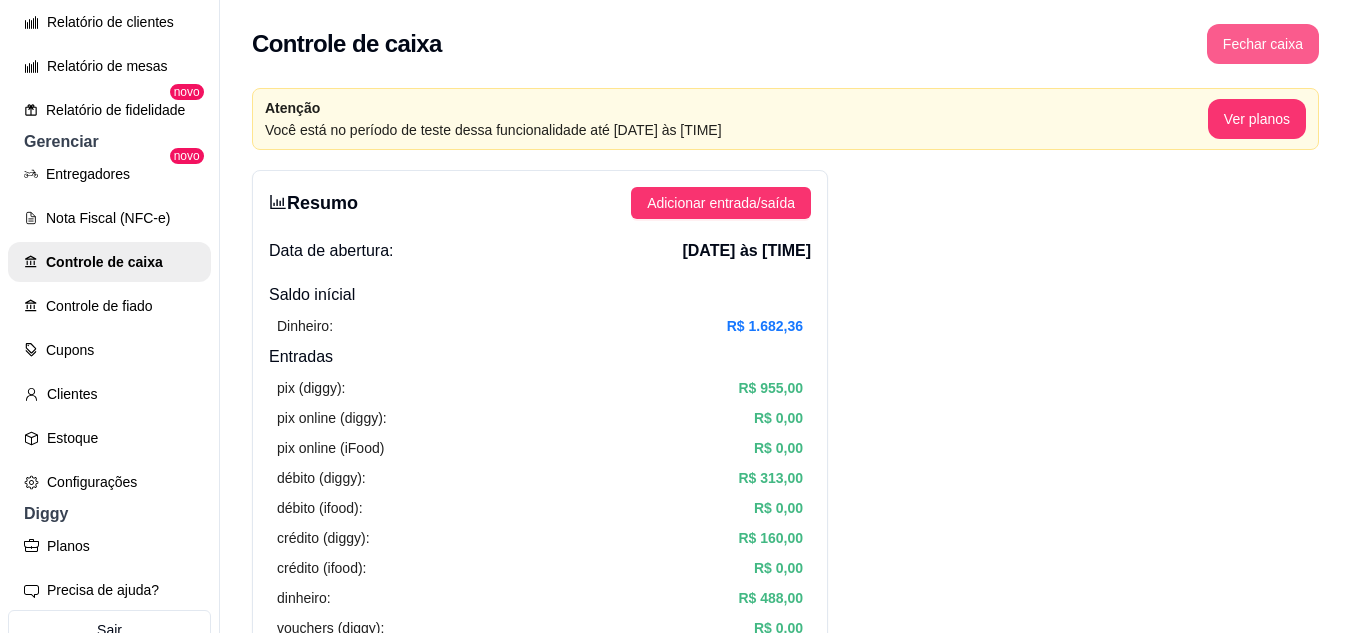 click on "Fechar caixa" at bounding box center [1263, 44] 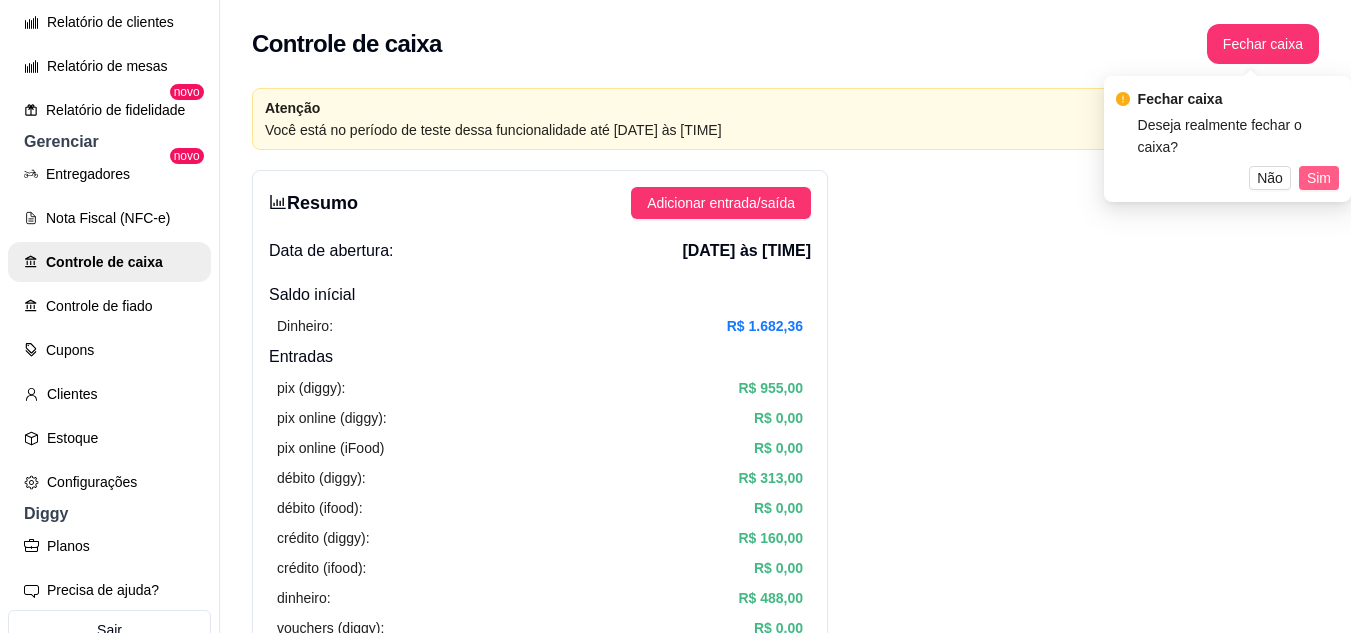 click on "Sim" at bounding box center (1319, 178) 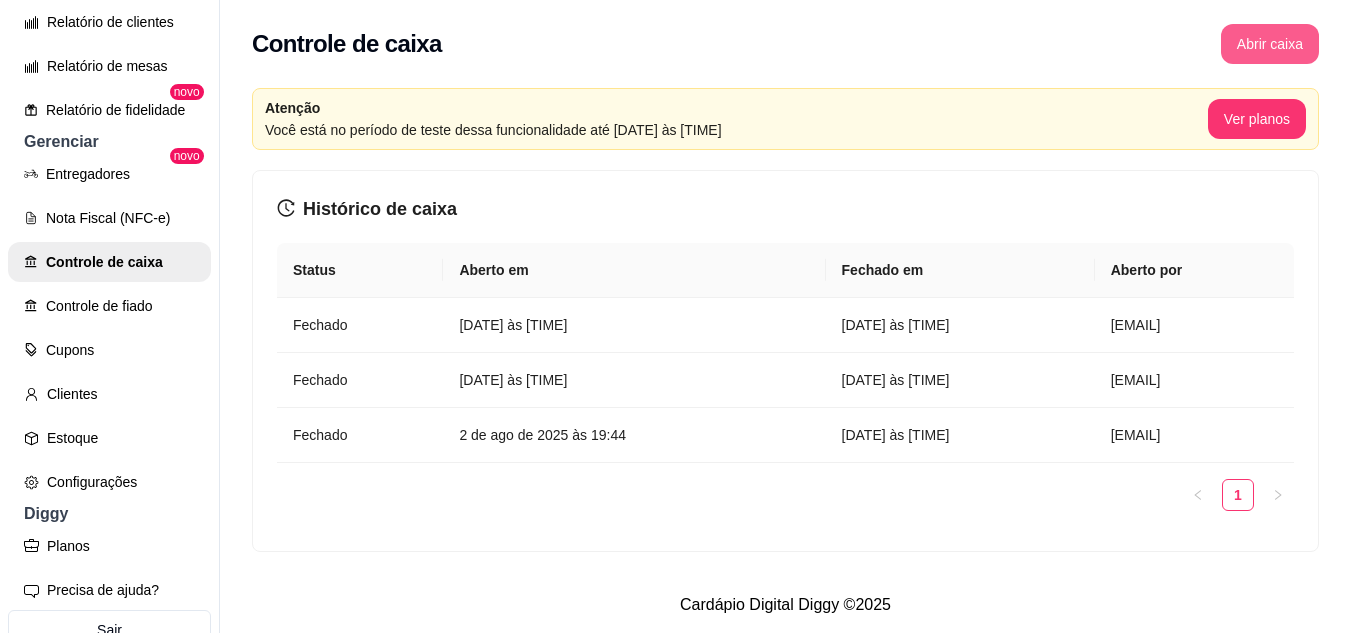 click on "Abrir caixa" at bounding box center [1270, 44] 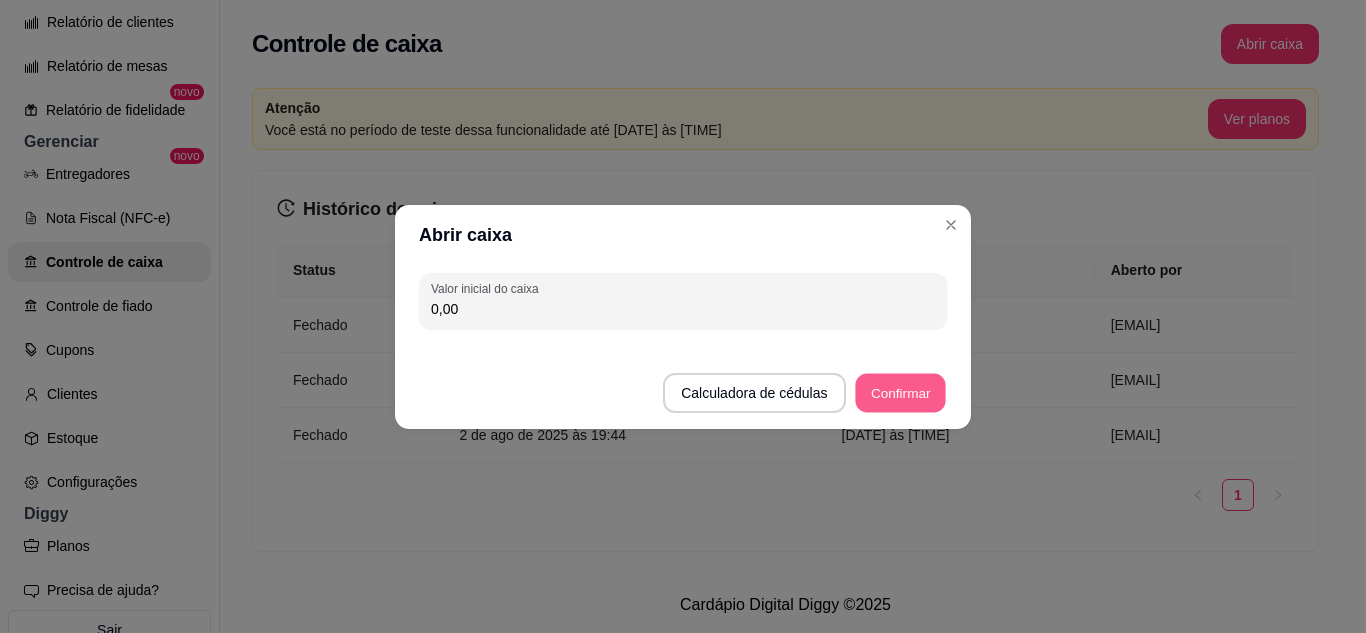 click on "Confirmar" at bounding box center [900, 392] 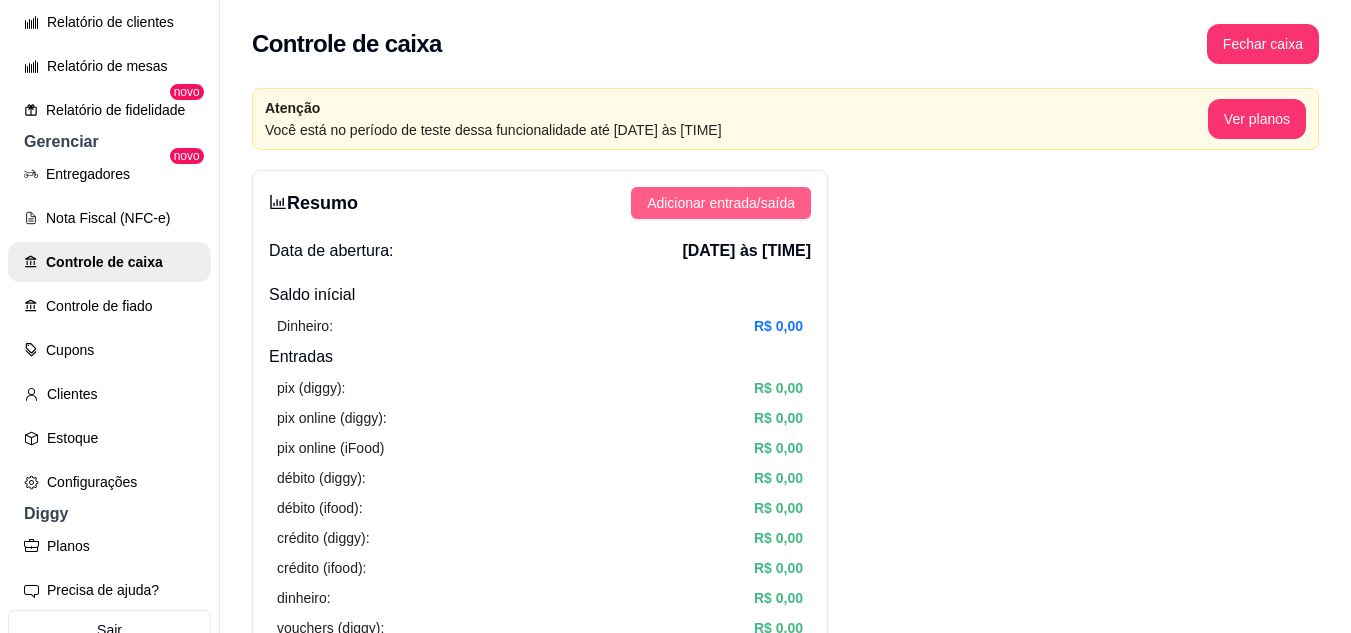 click on "Adicionar entrada/saída" at bounding box center (721, 203) 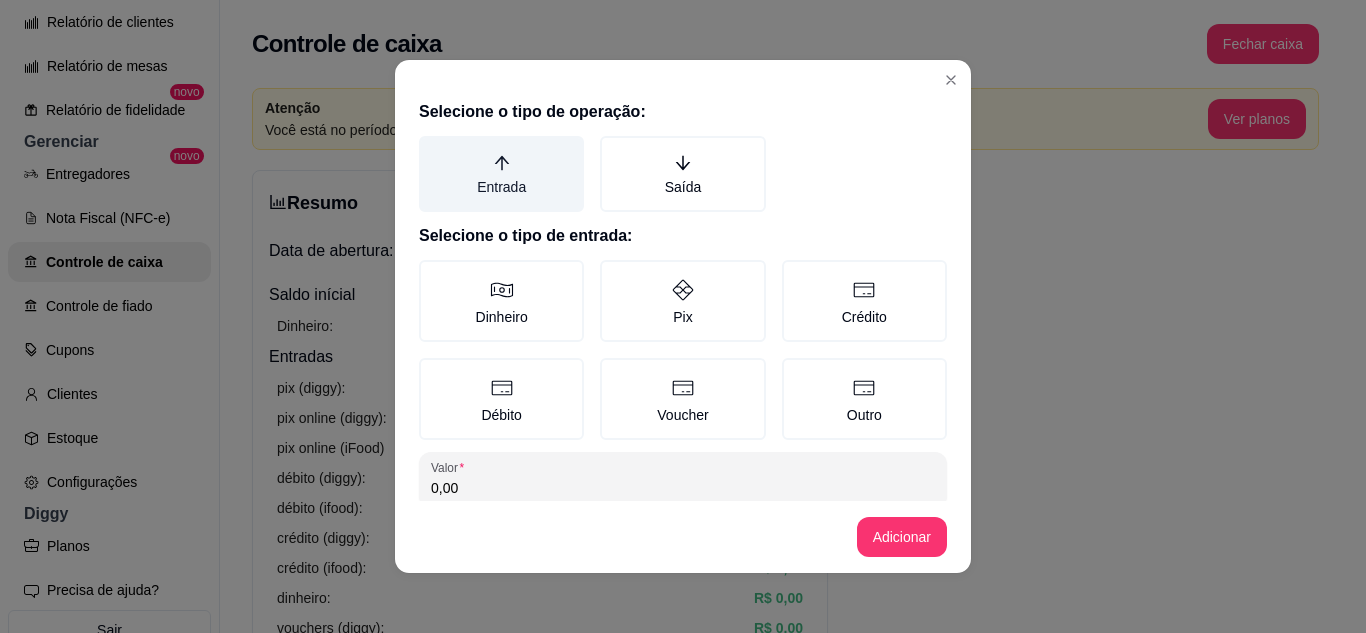 click on "Entrada" at bounding box center (501, 174) 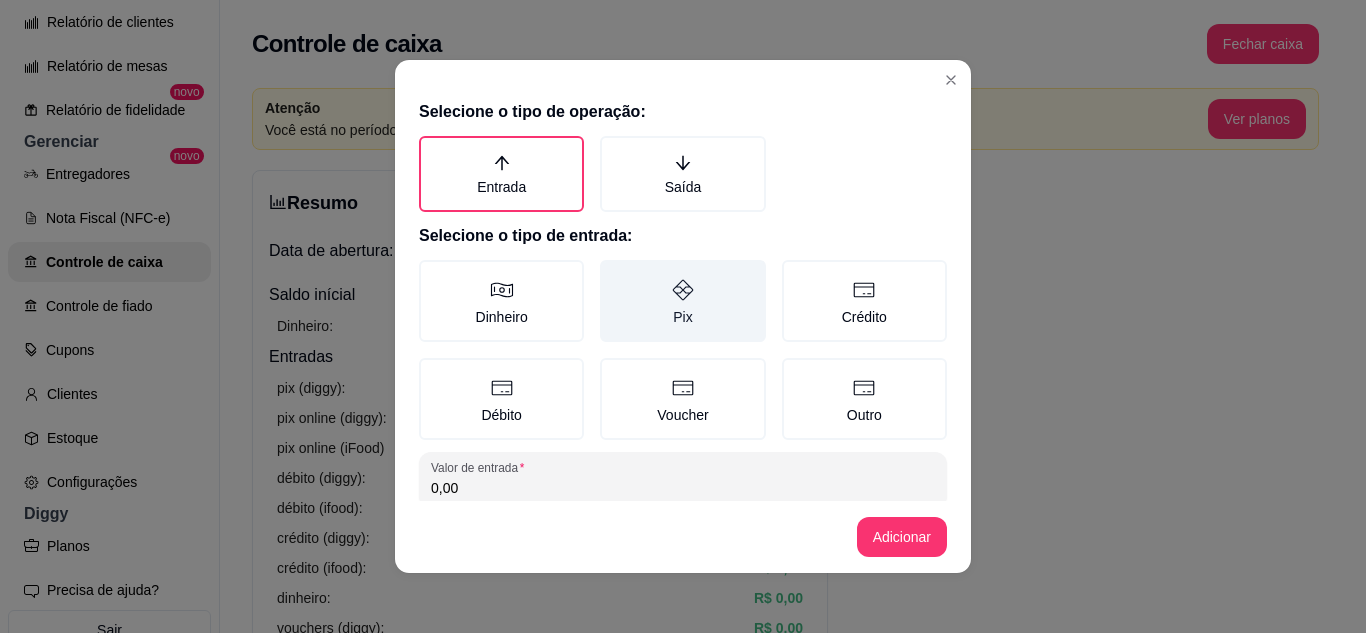 click on "Pix" at bounding box center [682, 301] 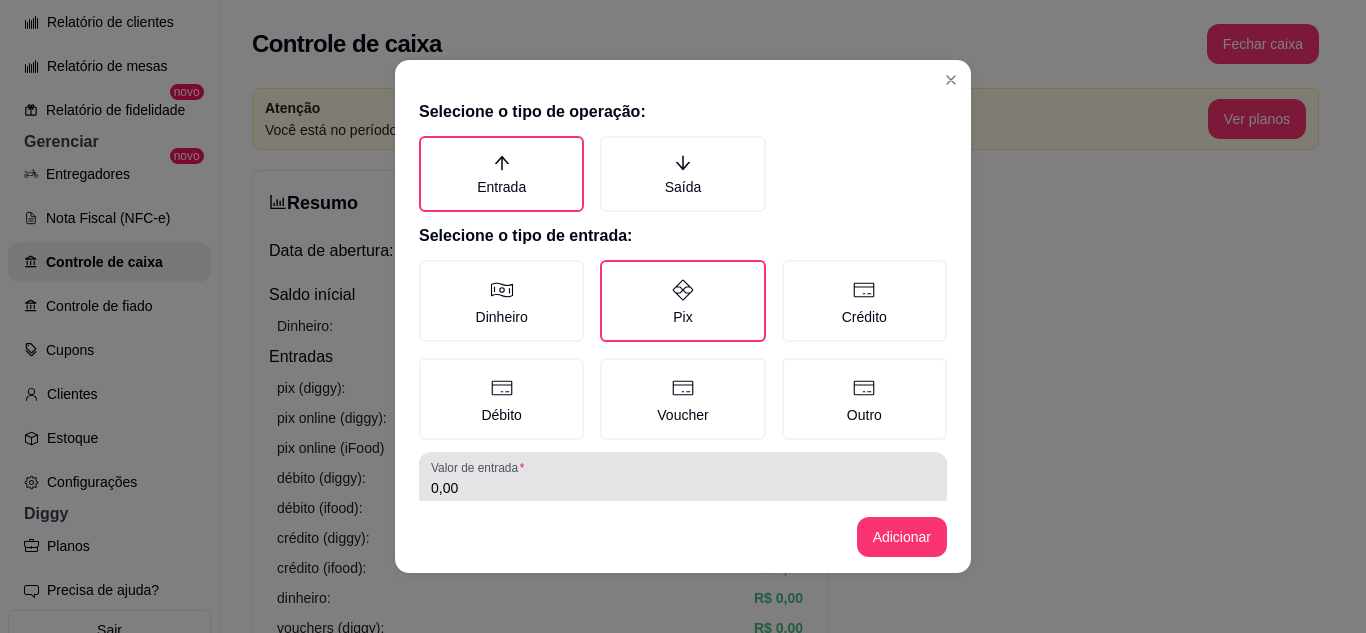 click on "0,00" at bounding box center (683, 488) 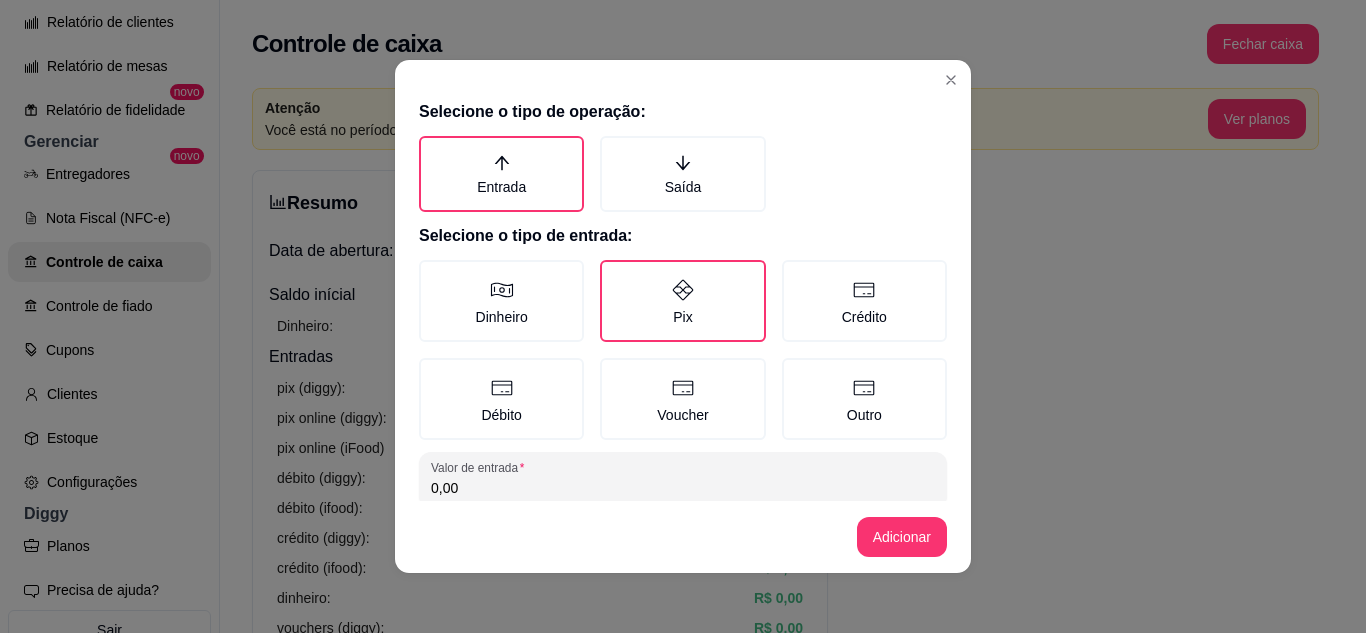 click on "0,00" at bounding box center [683, 488] 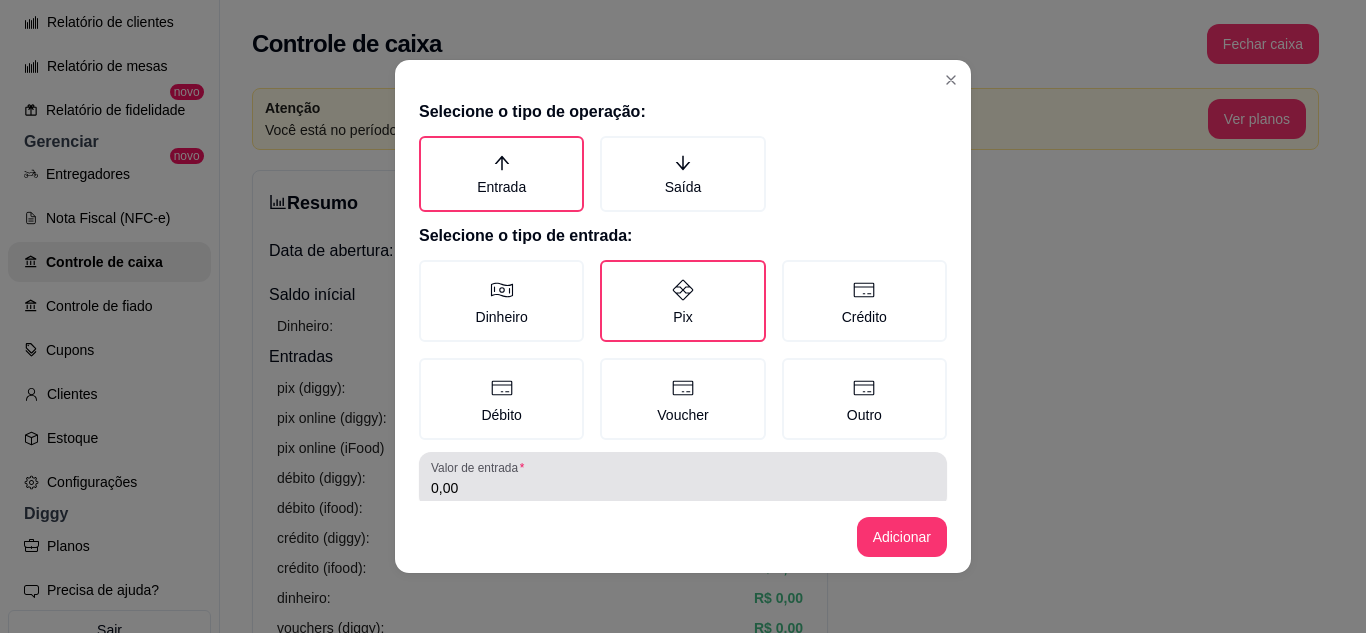 click on "0,00" at bounding box center [683, 488] 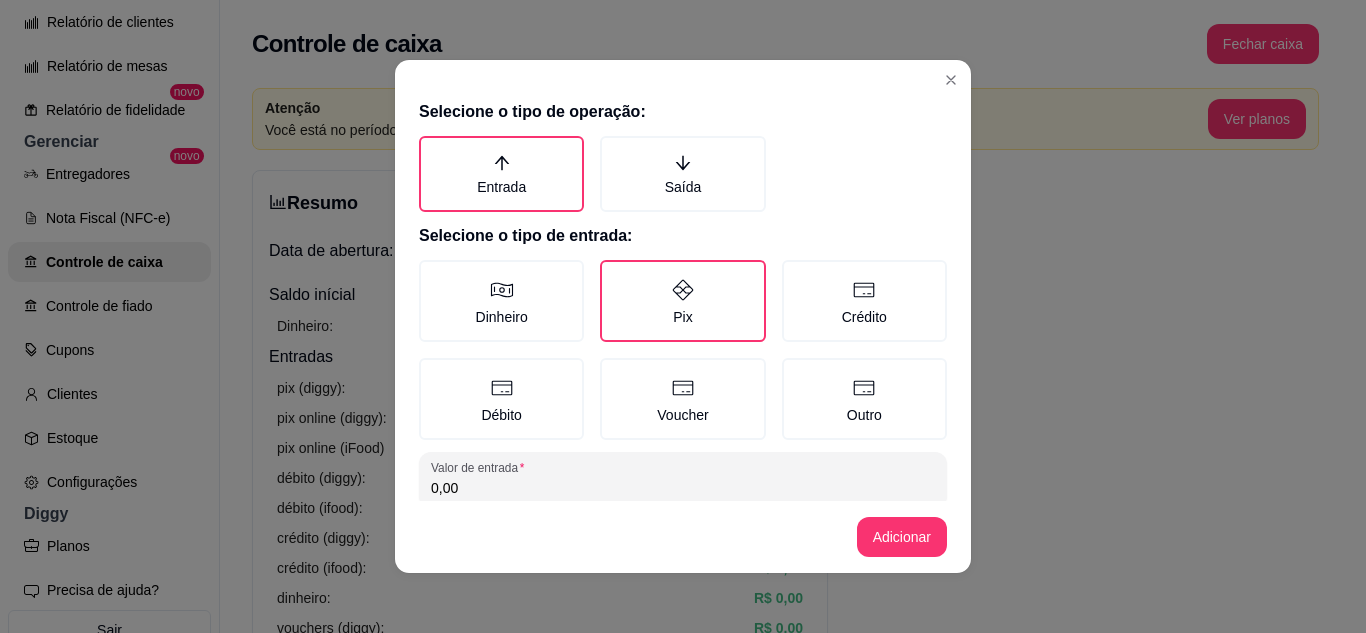 click on "0,00" at bounding box center [683, 488] 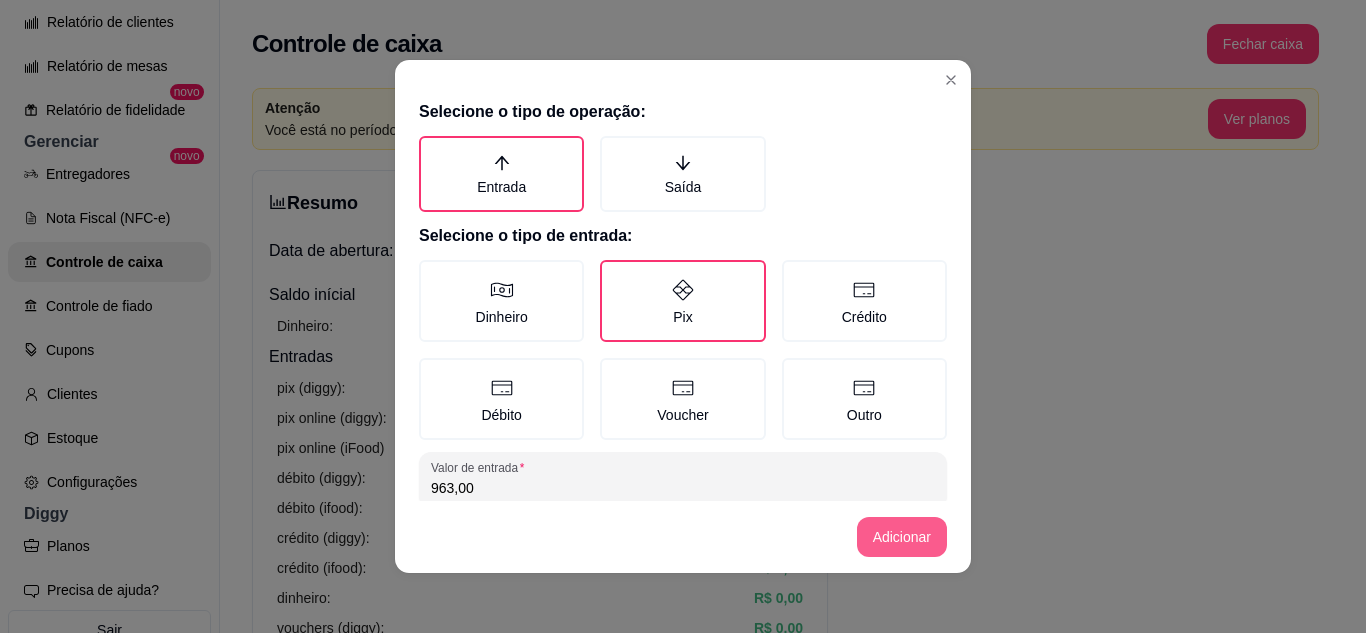 type on "963,00" 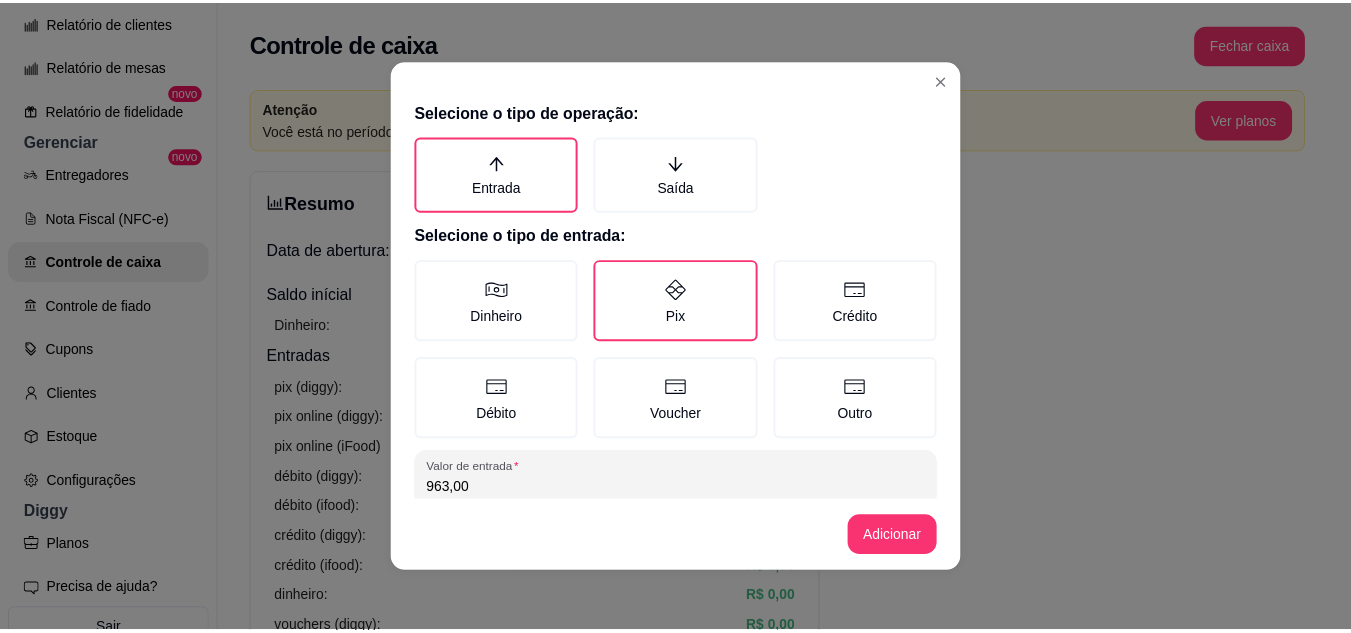 scroll, scrollTop: 115, scrollLeft: 0, axis: vertical 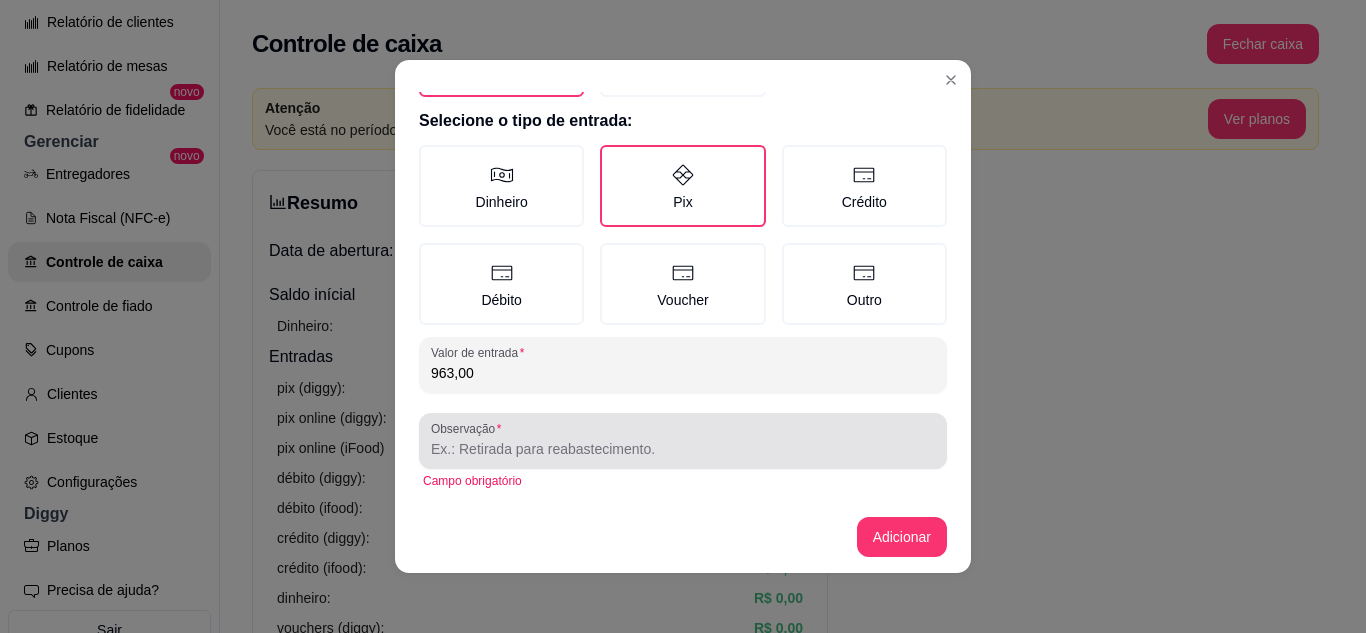 click on "Observação" at bounding box center [683, 449] 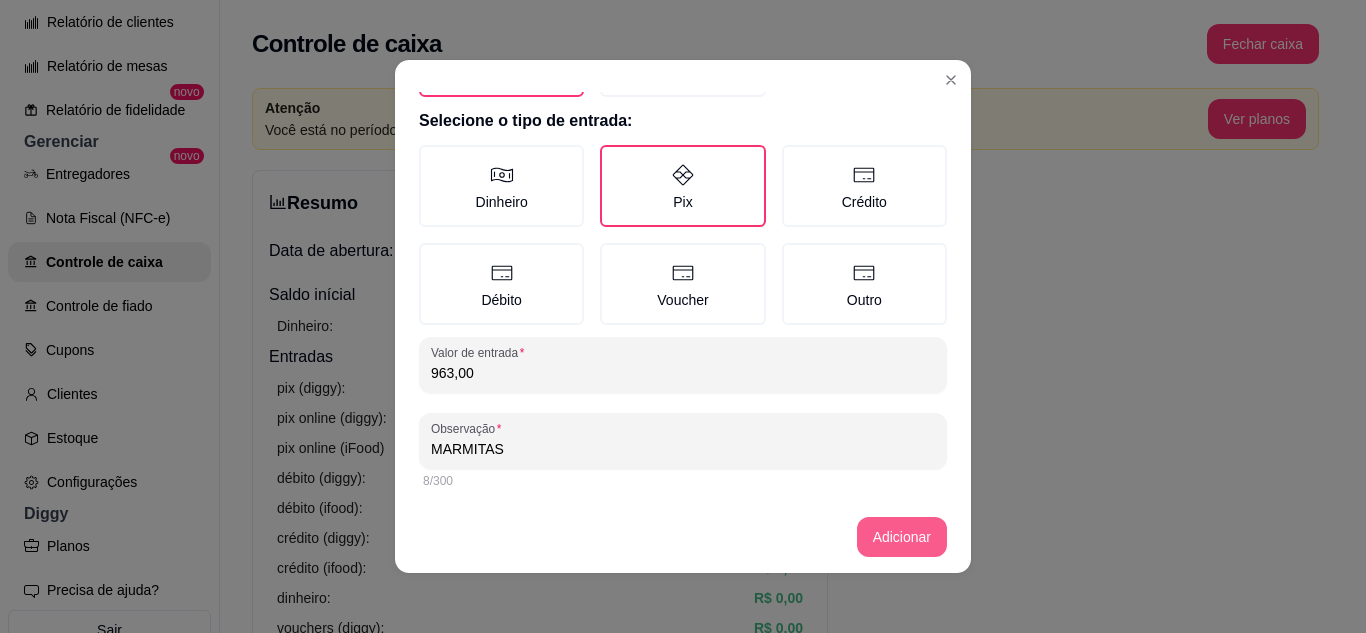 type on "MARMITAS" 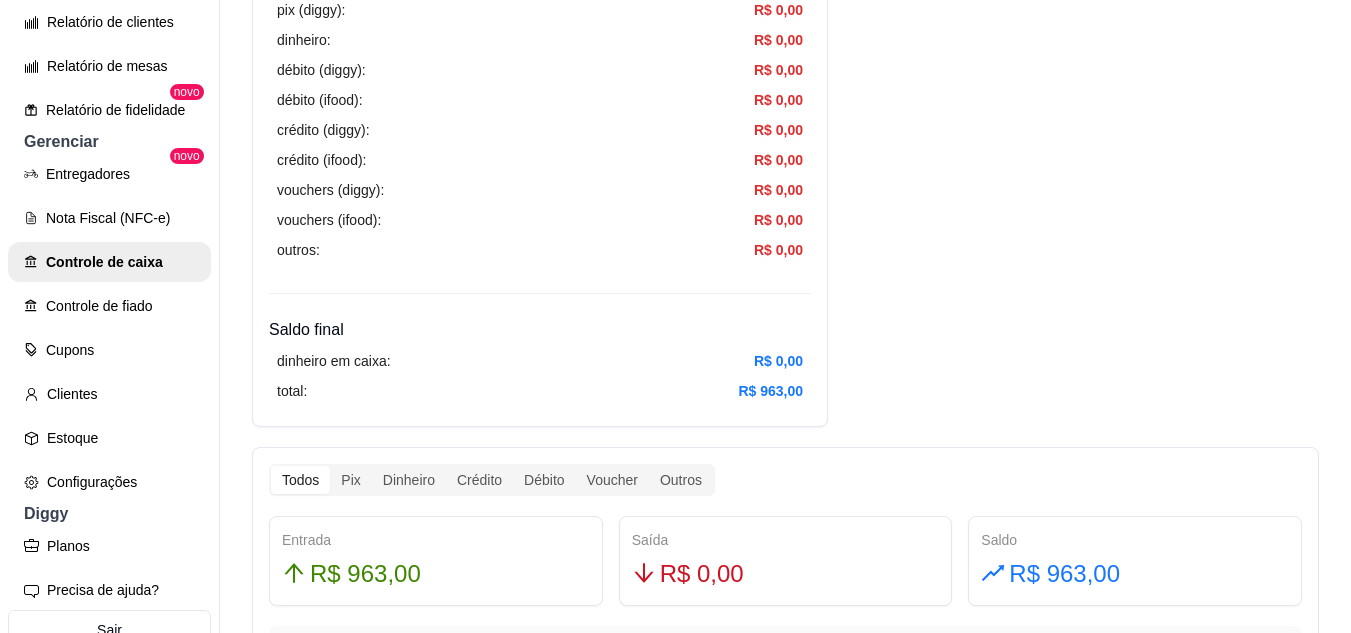 scroll, scrollTop: 500, scrollLeft: 0, axis: vertical 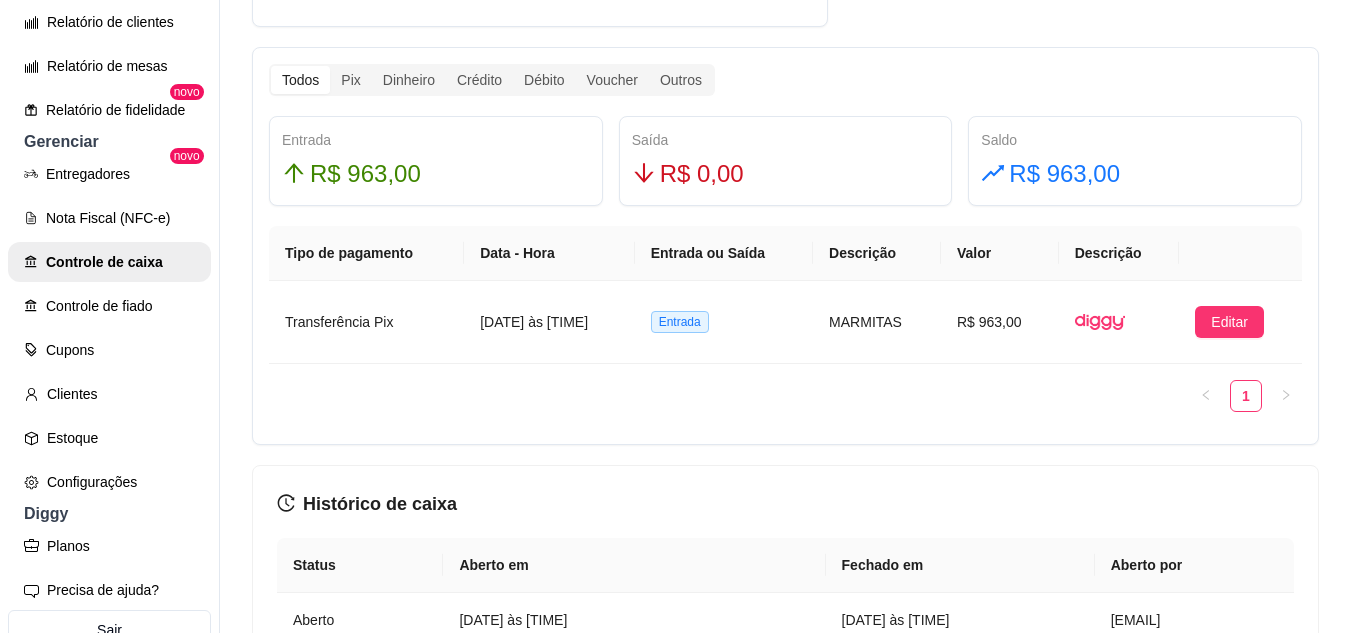 click on "R$ 963,00" at bounding box center (365, 174) 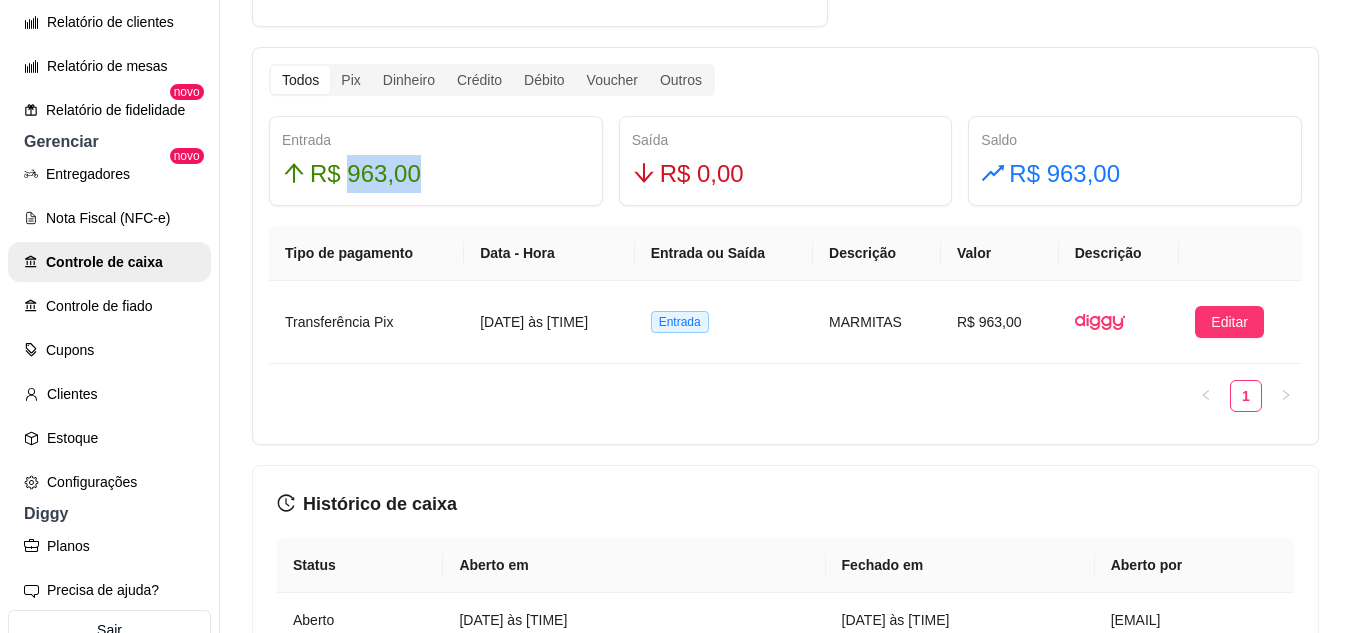 click on "R$ 963,00" at bounding box center (365, 174) 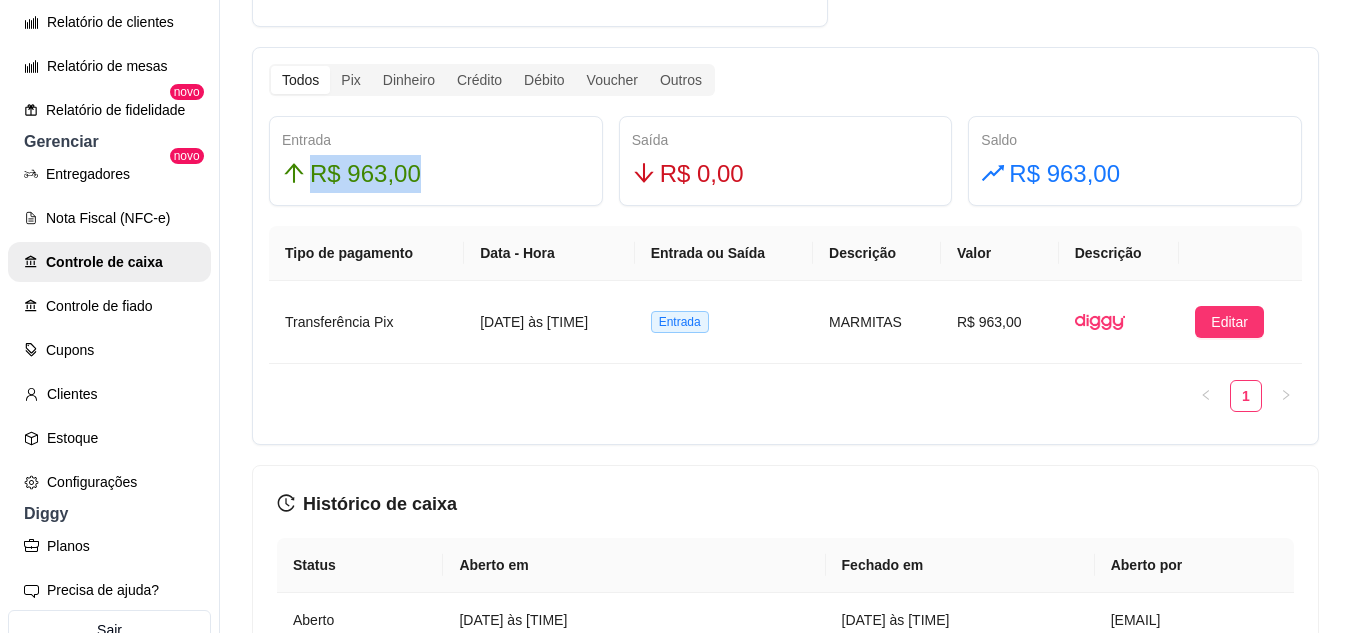 click on "R$ 963,00" at bounding box center [365, 174] 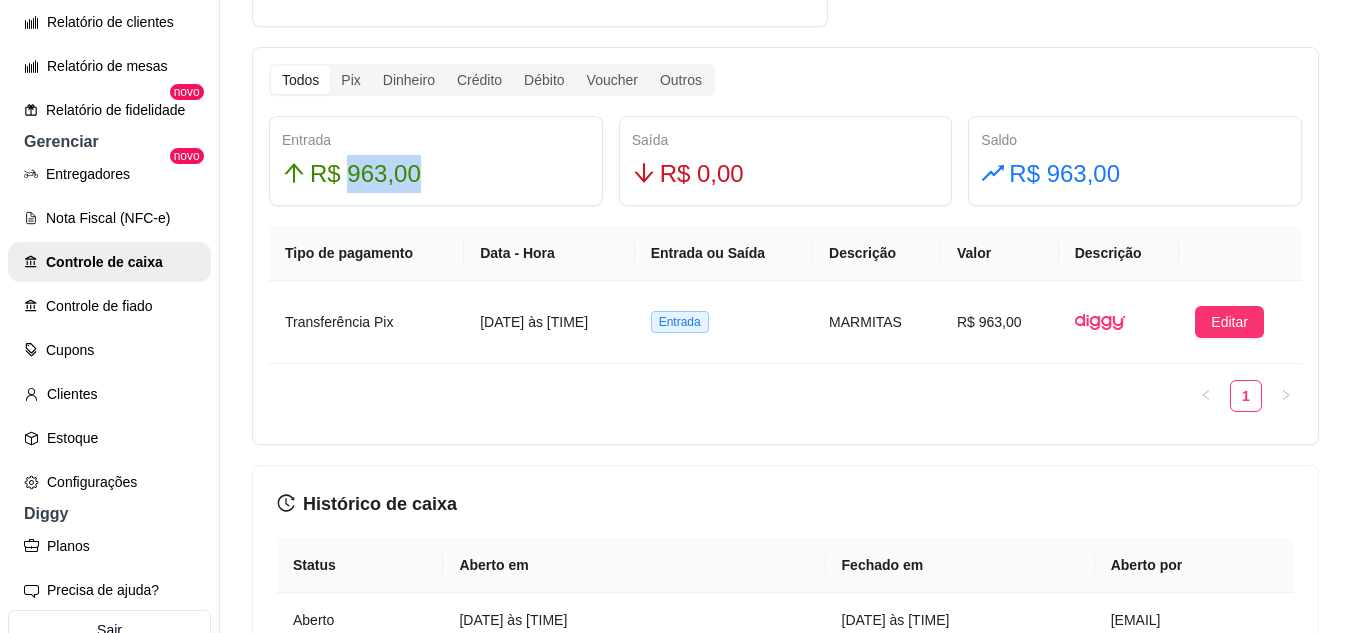 click on "R$ 963,00" at bounding box center [365, 174] 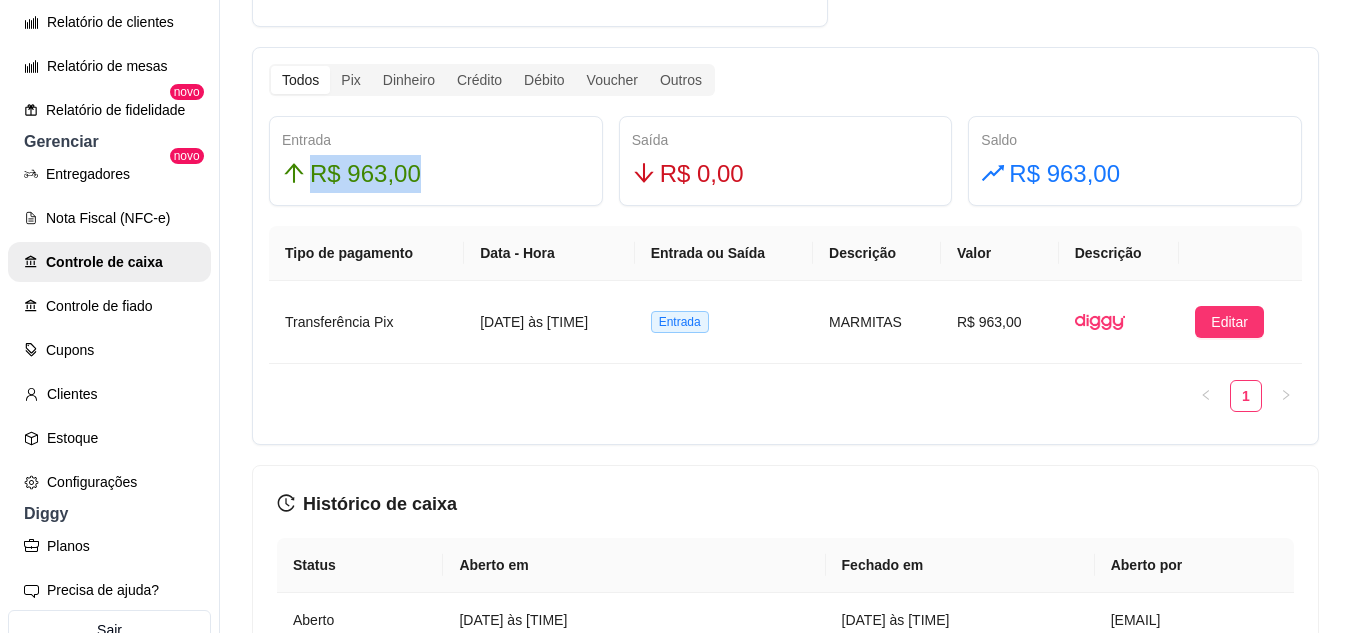 click on "R$ 963,00" at bounding box center (365, 174) 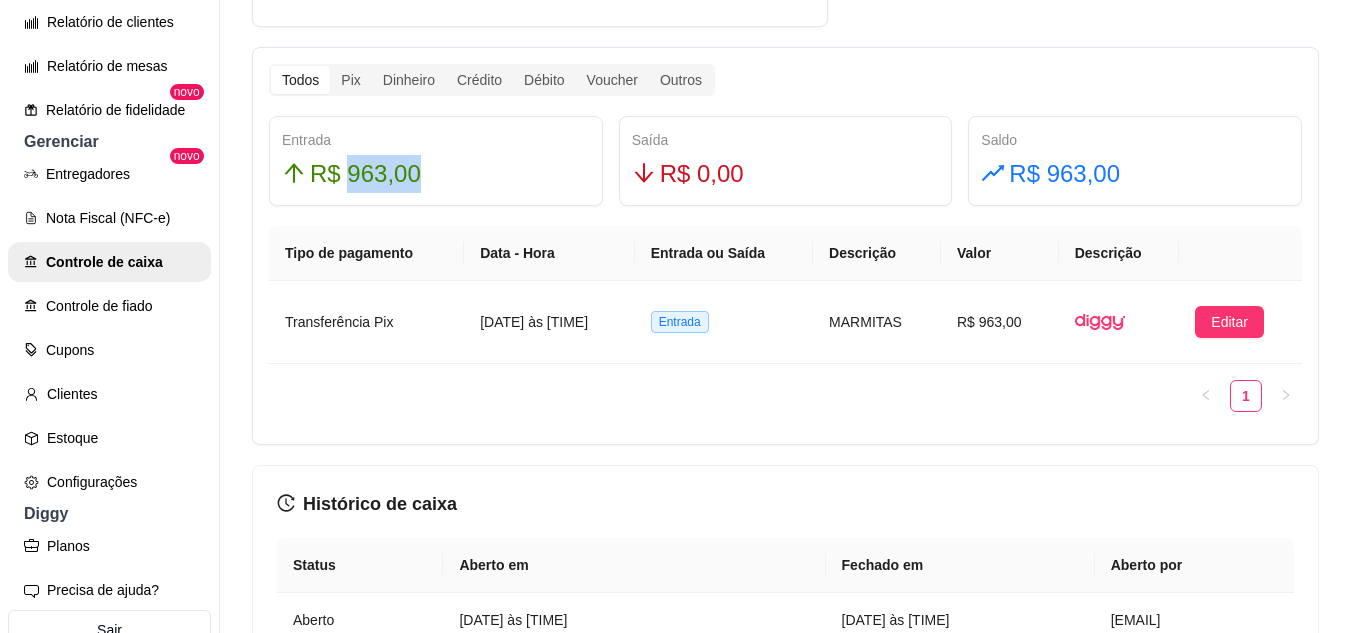 click on "R$ 963,00" at bounding box center (365, 174) 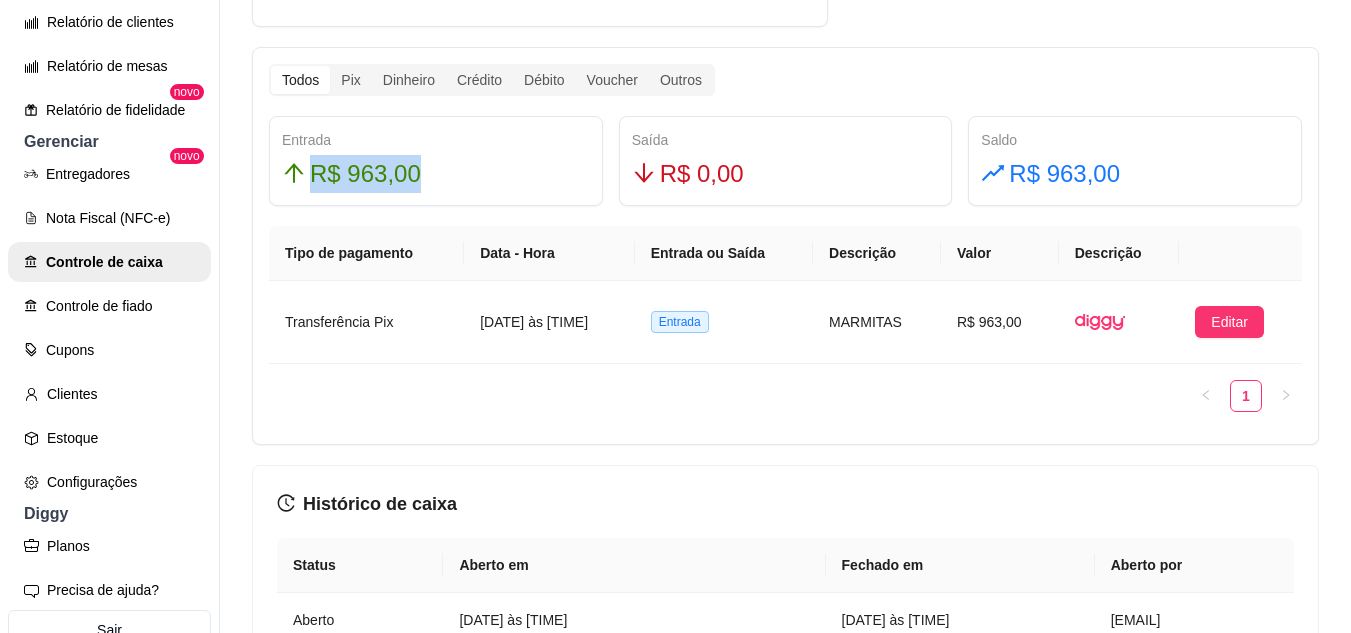click on "R$ 963,00" at bounding box center (365, 174) 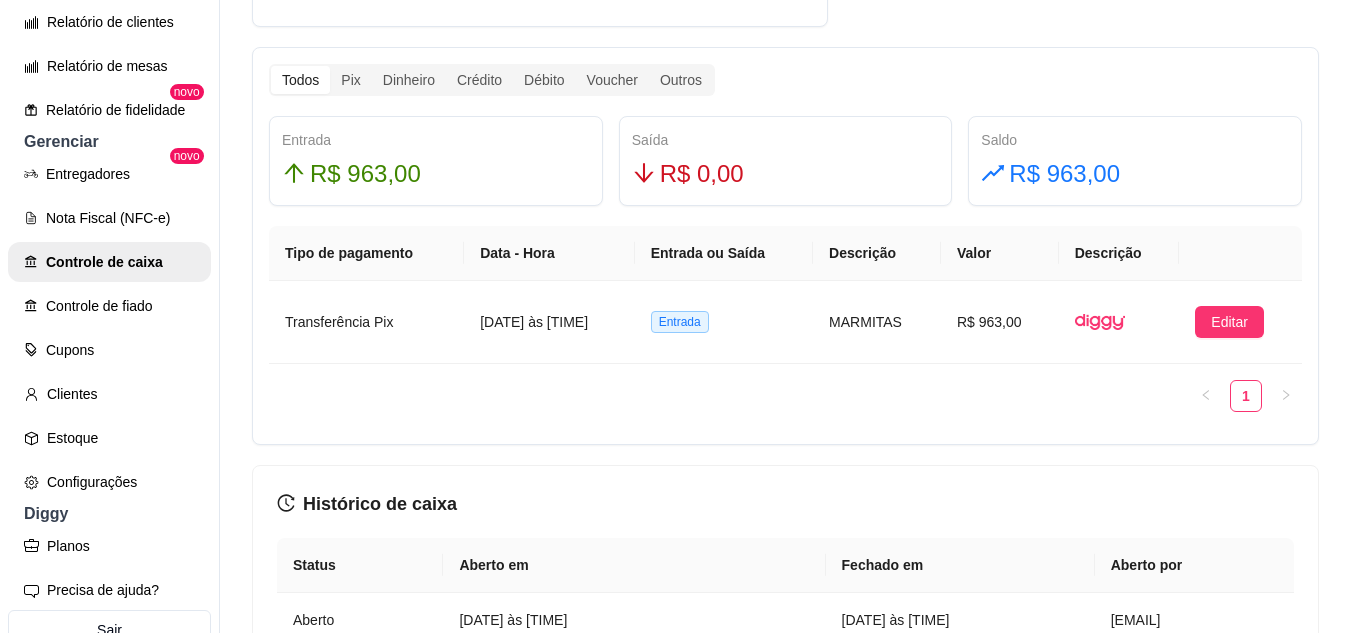 click on "R$ 963,00" at bounding box center [365, 174] 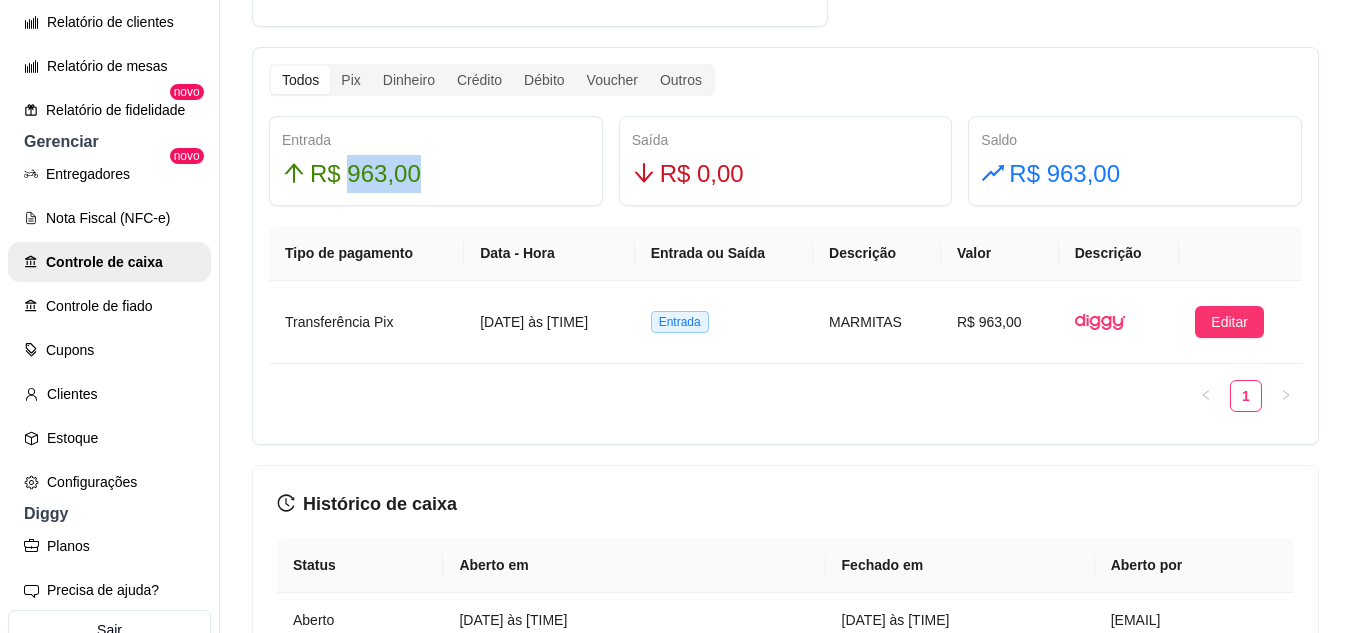 click on "R$ 963,00" at bounding box center (365, 174) 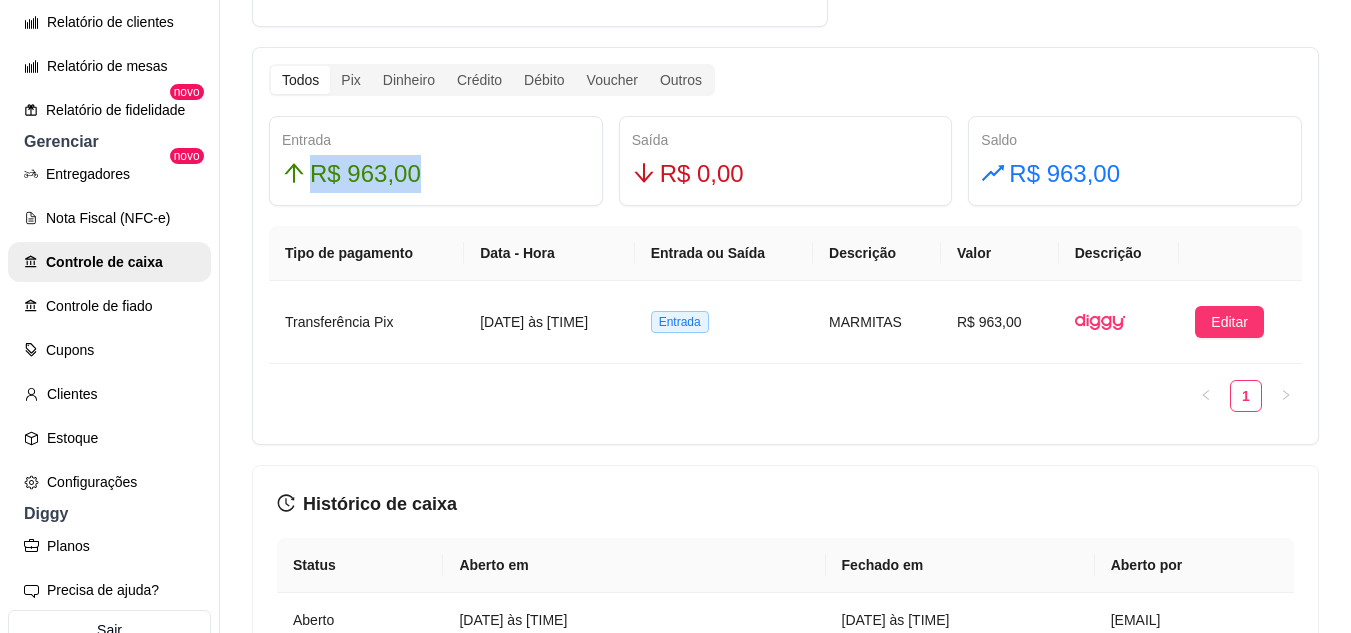 click on "R$ 963,00" at bounding box center (365, 174) 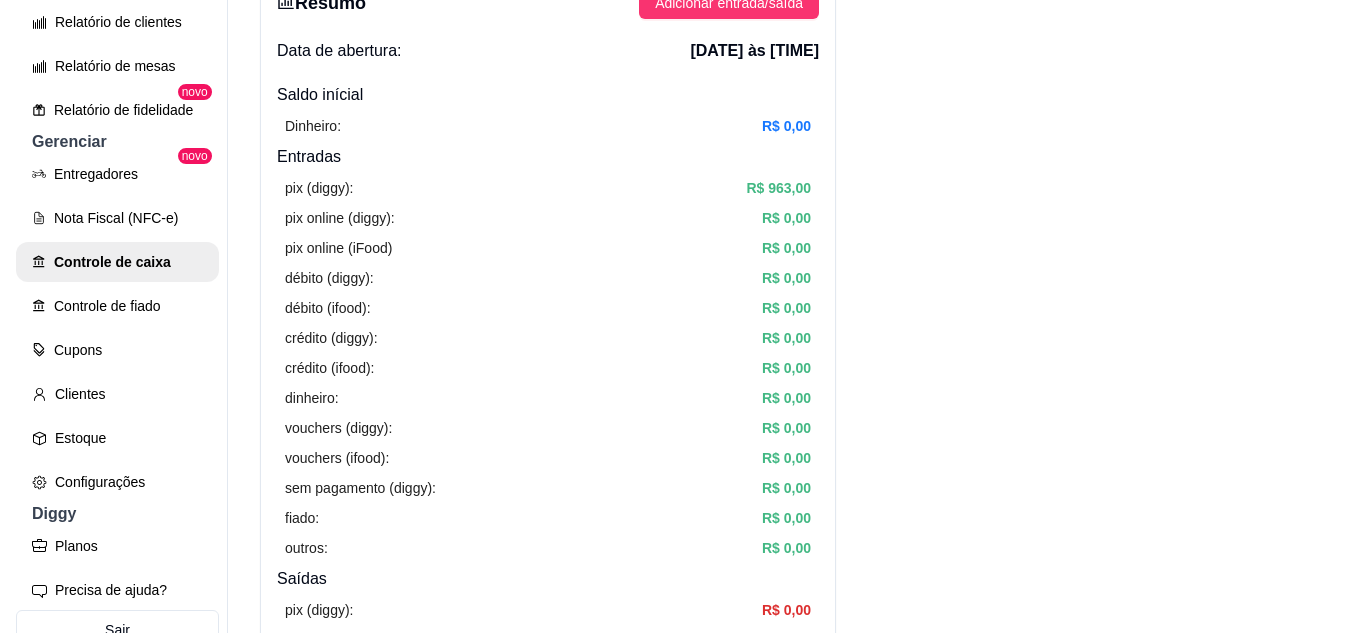 scroll, scrollTop: 0, scrollLeft: 0, axis: both 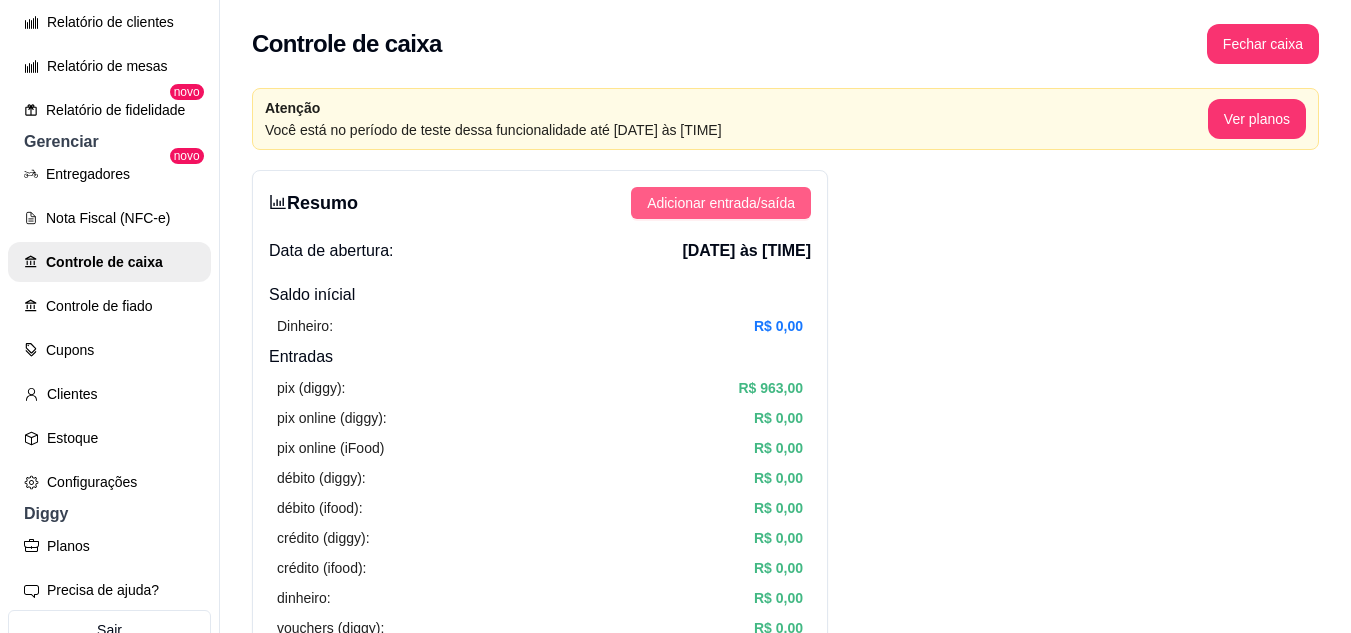 click on "Adicionar entrada/saída" at bounding box center [721, 203] 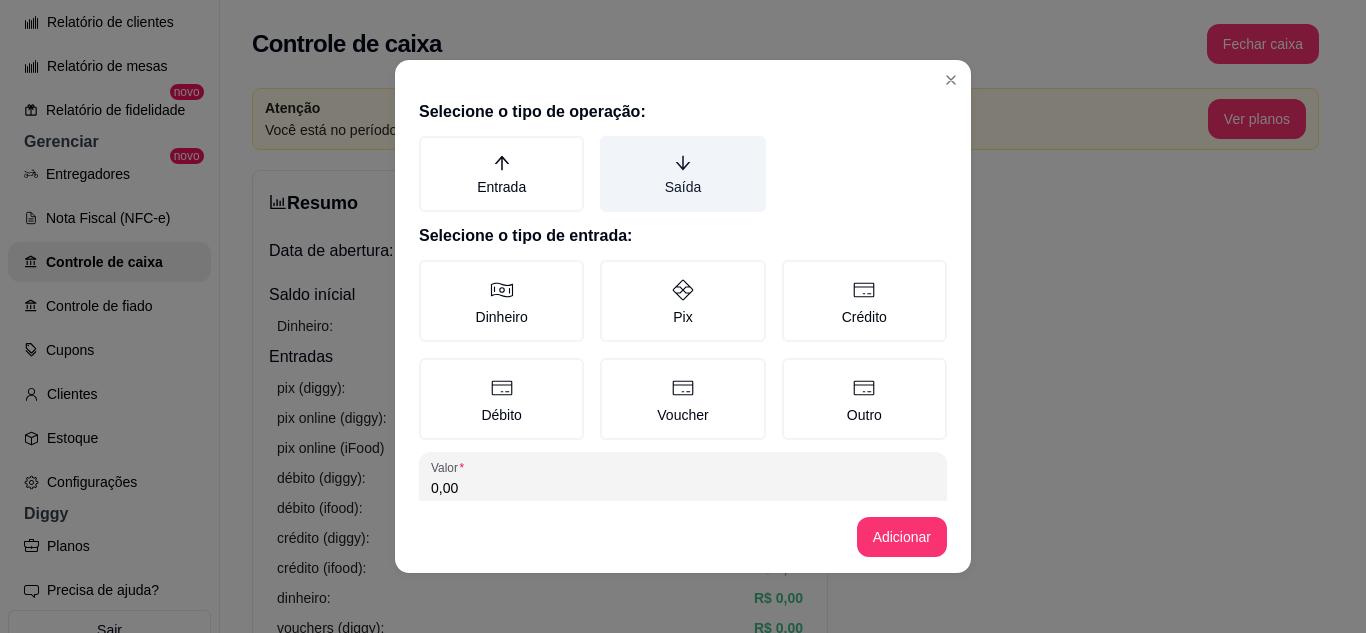 click on "Saída" at bounding box center (682, 174) 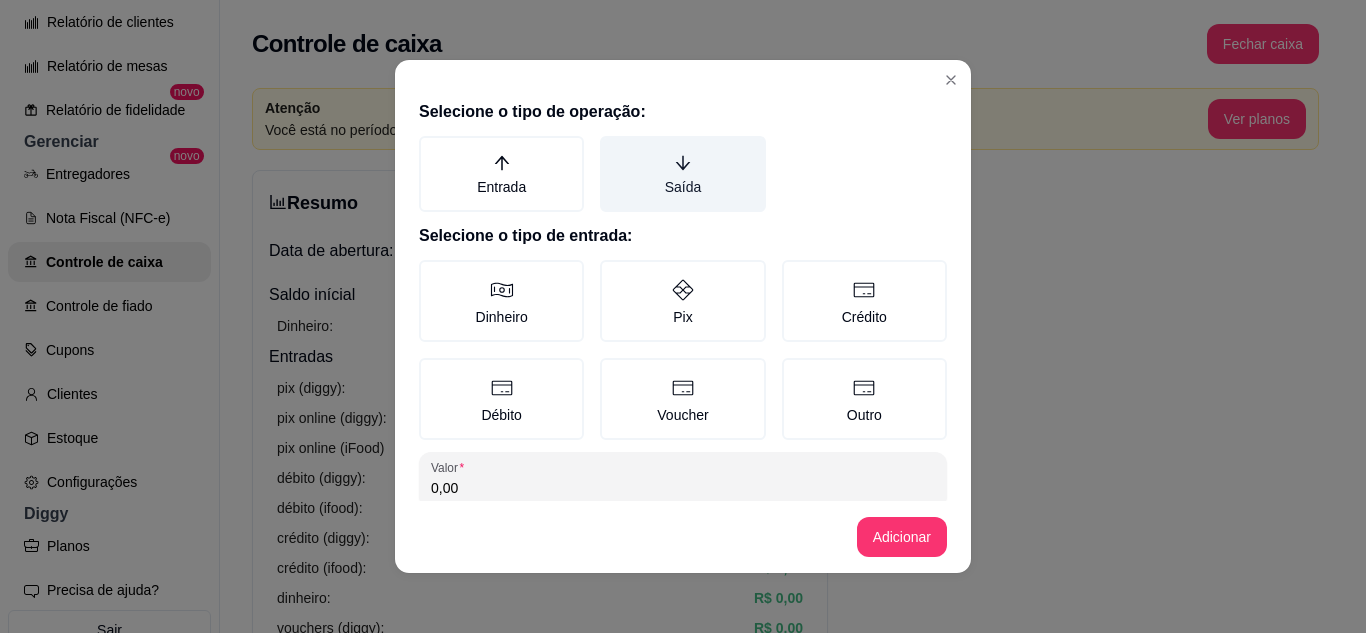 click on "Saída" at bounding box center (607, 143) 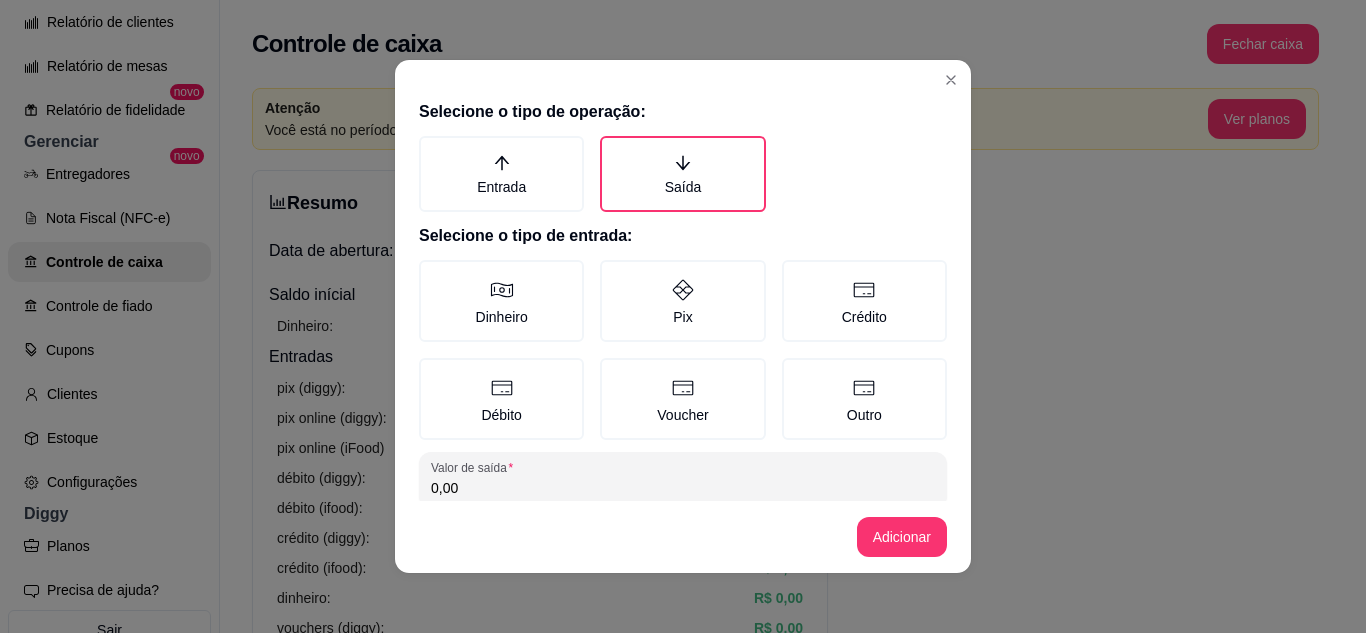 scroll, scrollTop: 100, scrollLeft: 0, axis: vertical 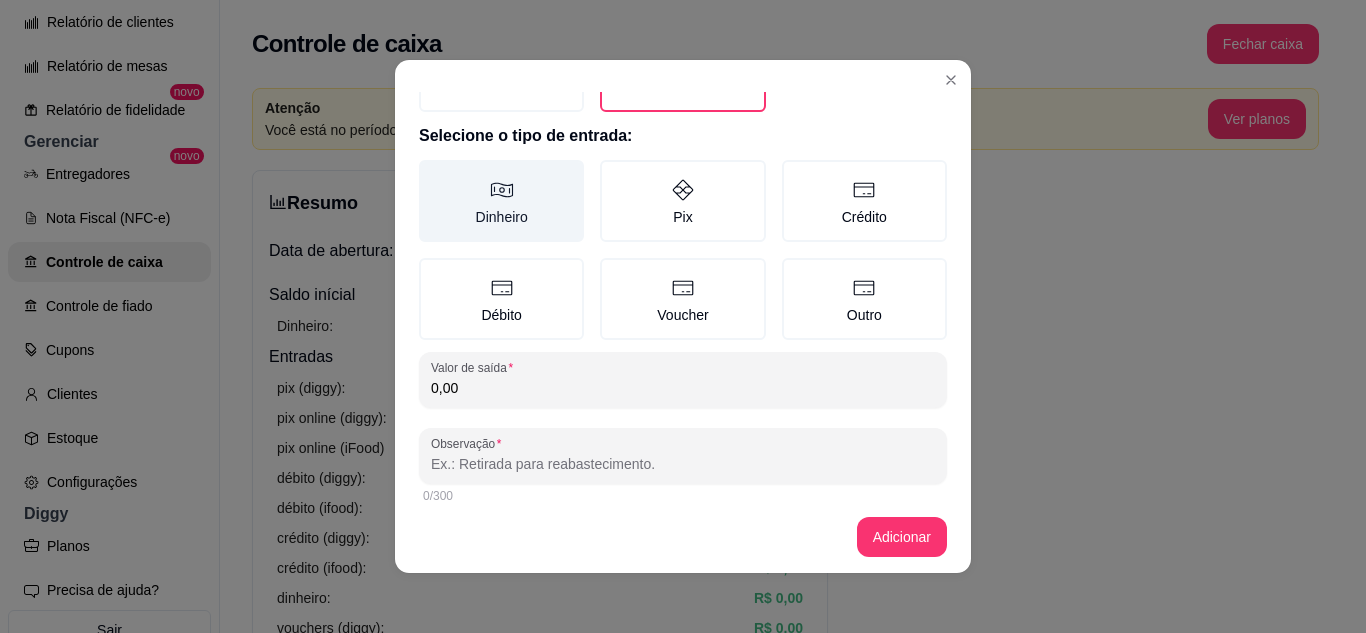 click on "Dinheiro" at bounding box center (501, 201) 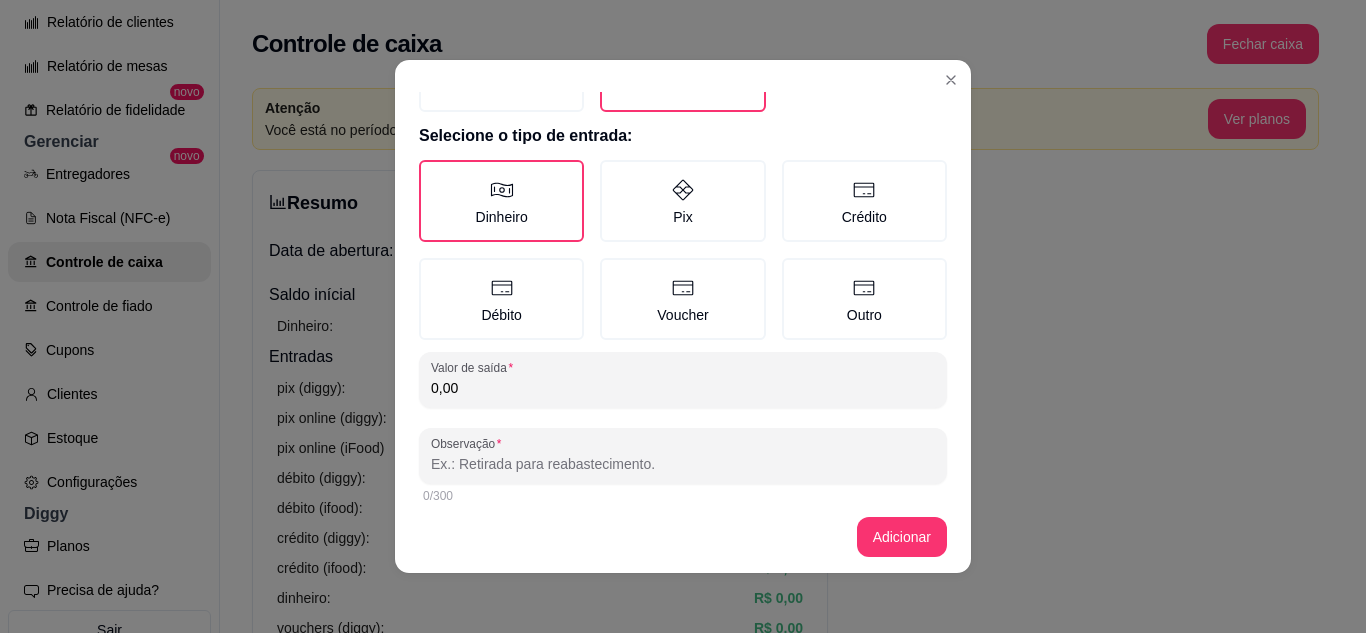 click on "0,00" at bounding box center [683, 388] 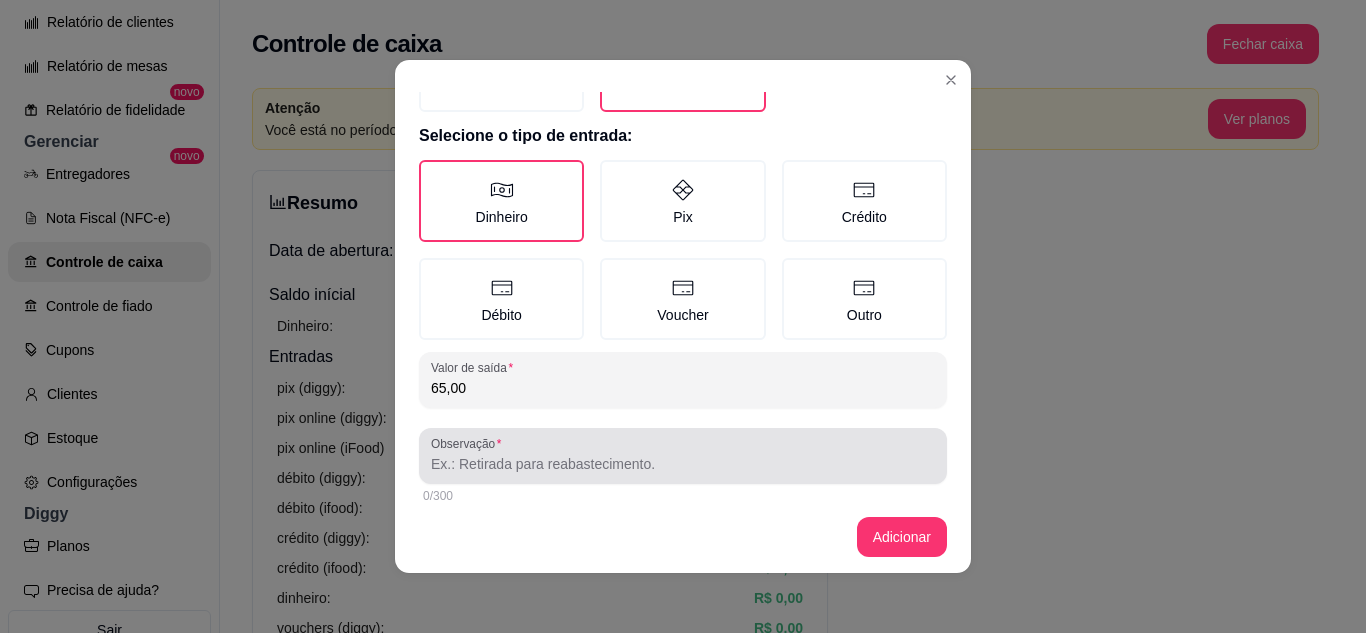 type on "65,00" 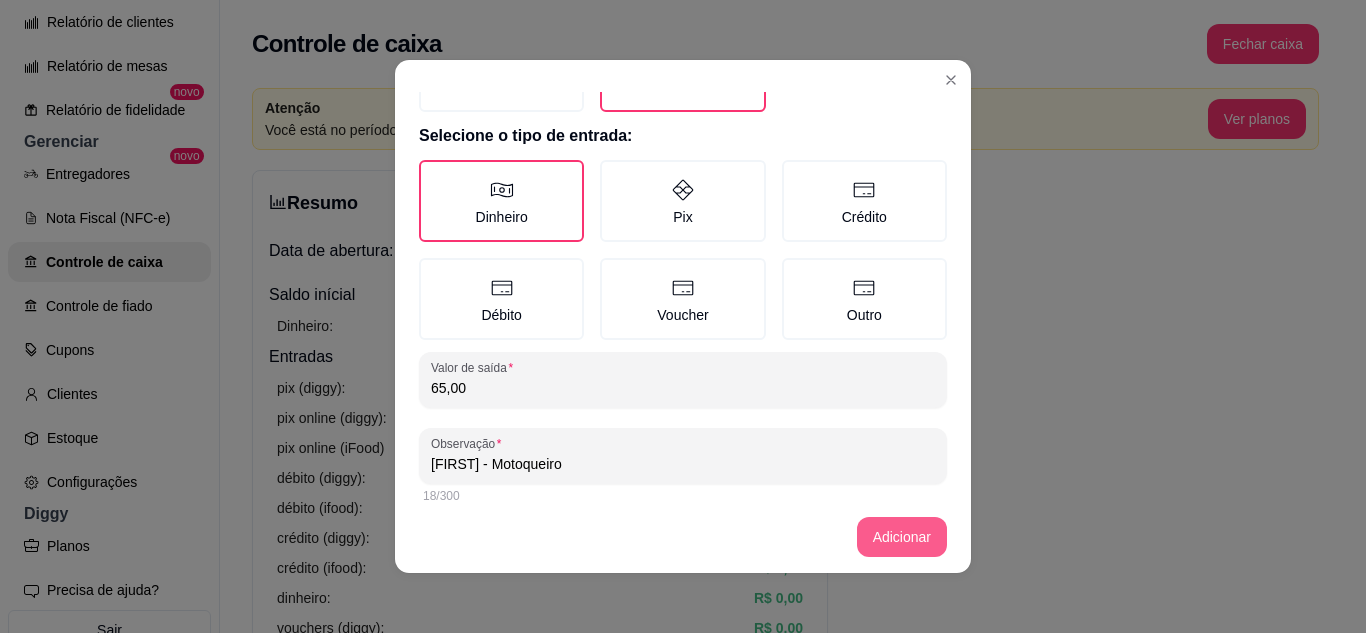 type on "[FIRST] - Motoqueiro" 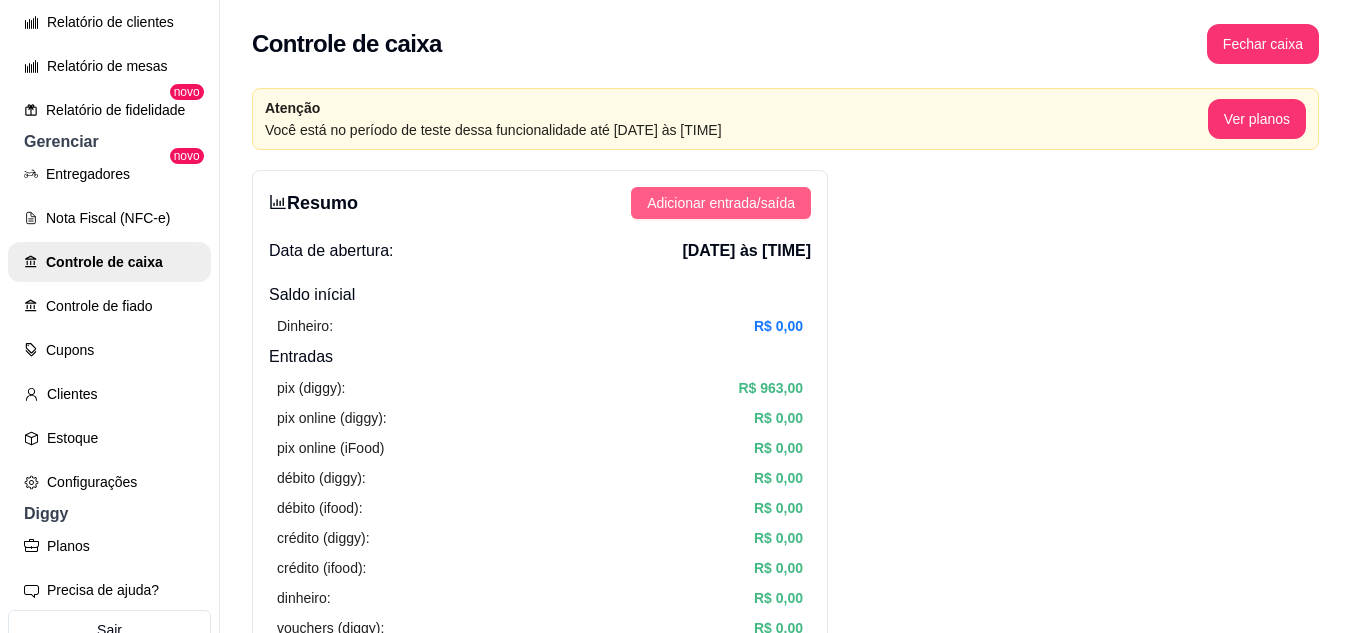 click on "Adicionar entrada/saída" at bounding box center (721, 203) 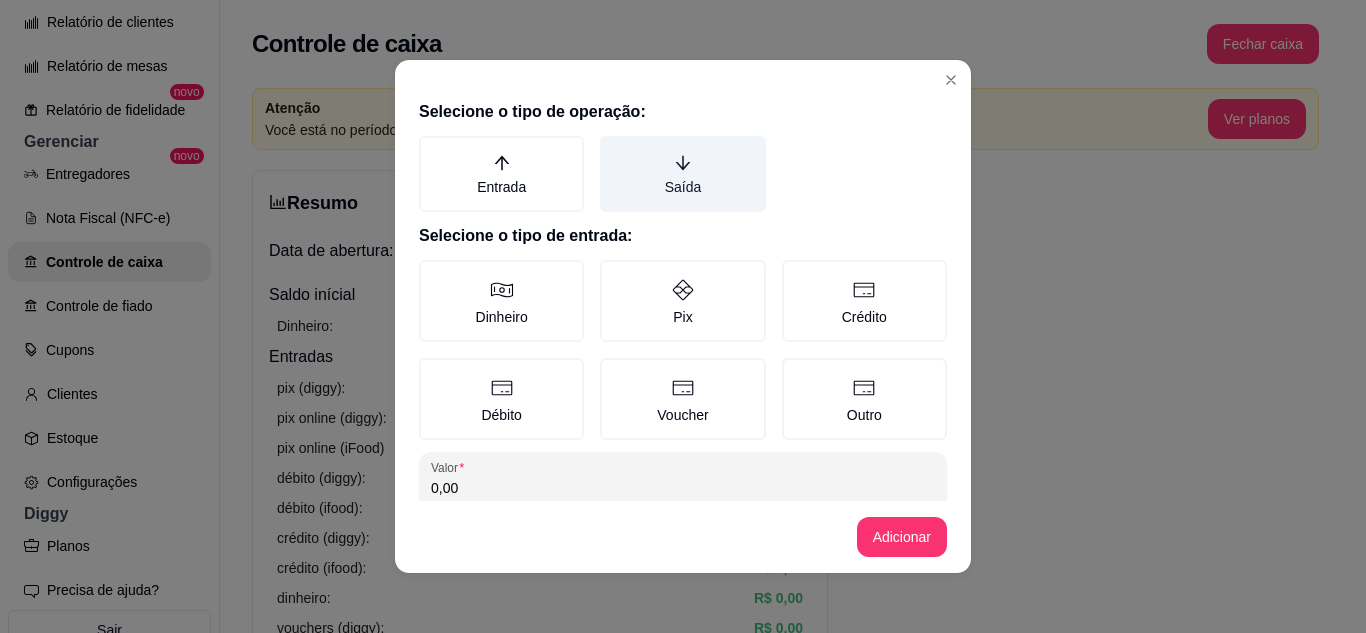 click on "Saída" at bounding box center (682, 174) 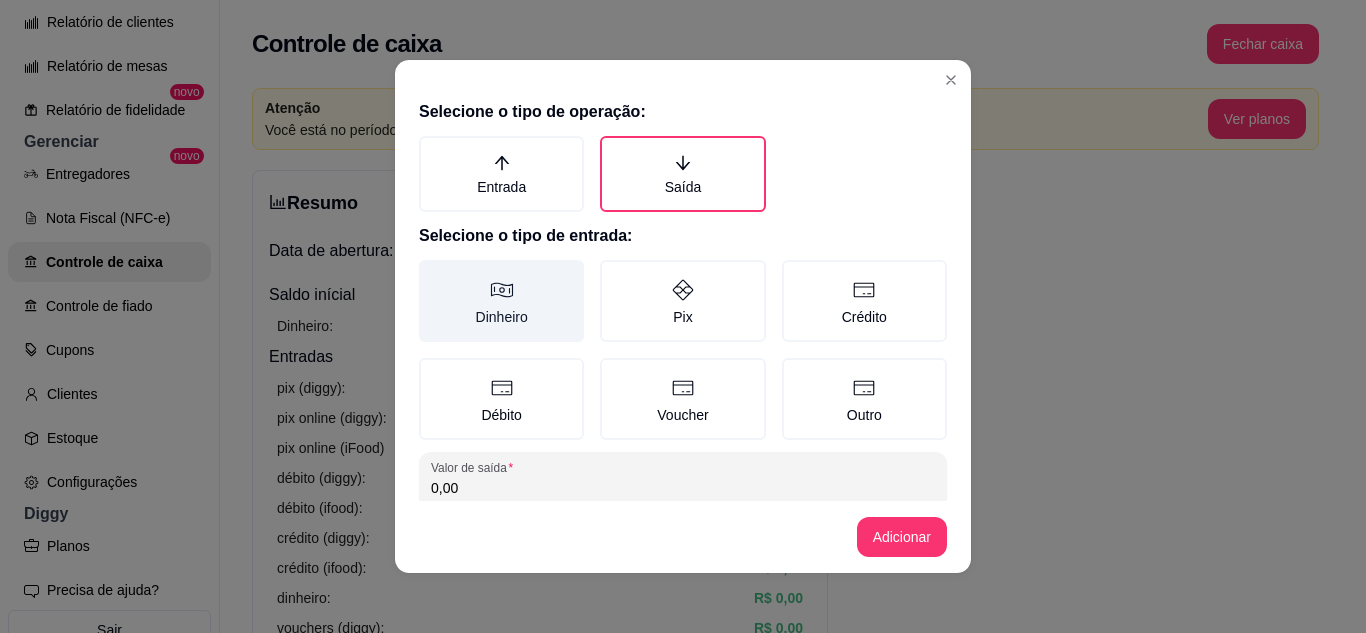click on "Dinheiro" at bounding box center (501, 301) 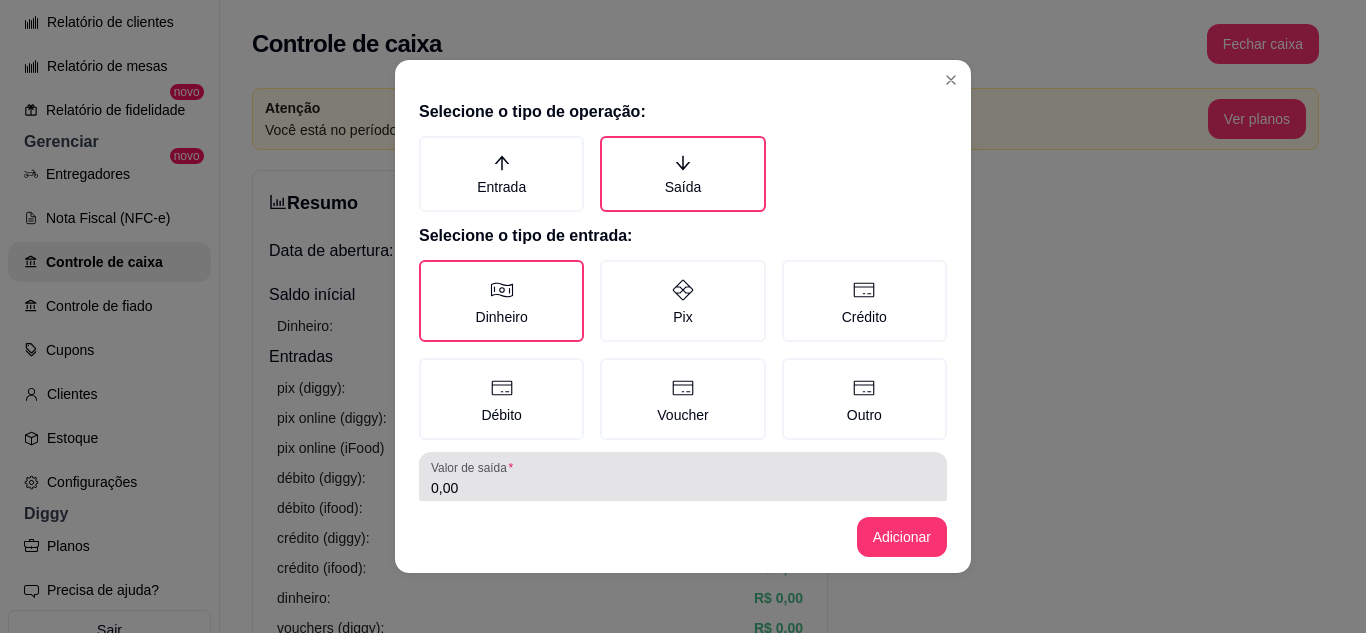 click on "0,00" at bounding box center [683, 488] 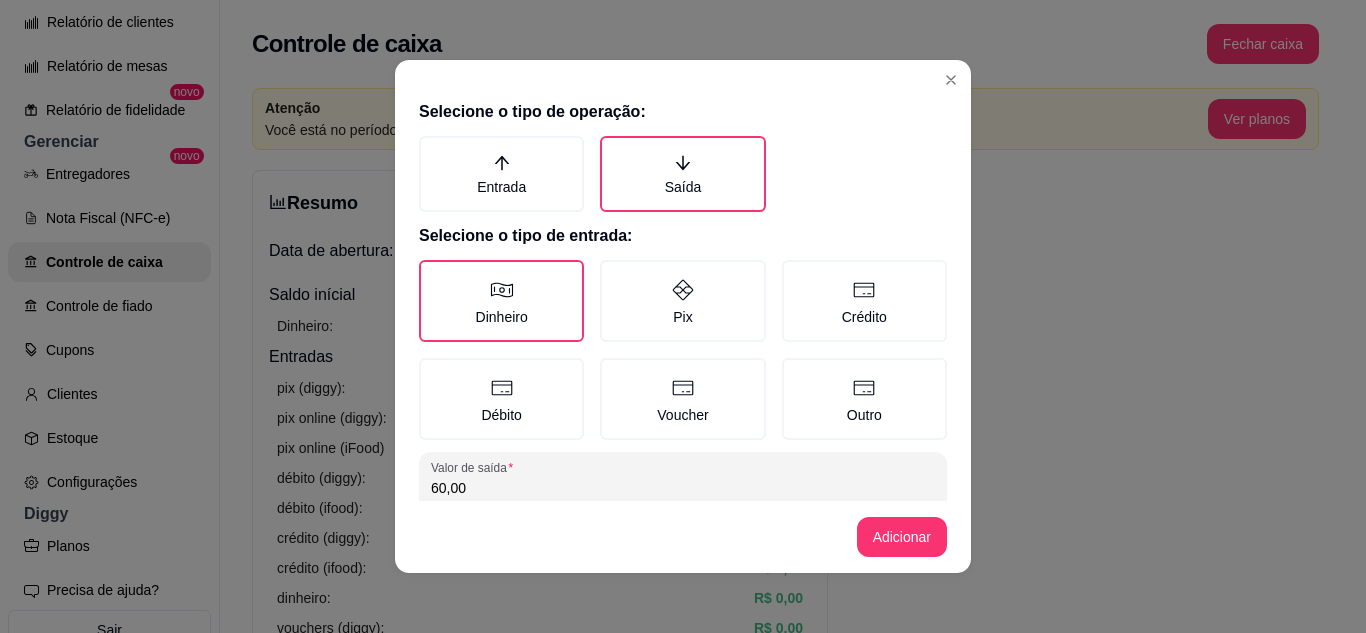 type on "60,00" 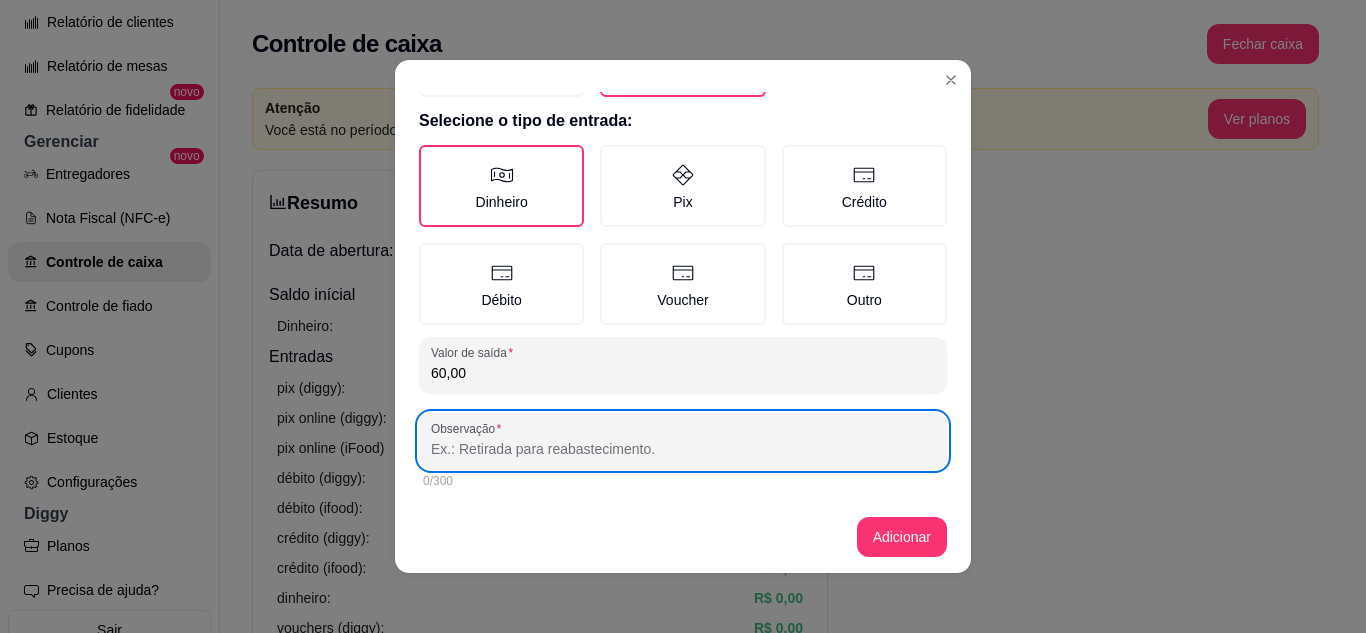 paste on "[FIRST] - Motoqueiro" 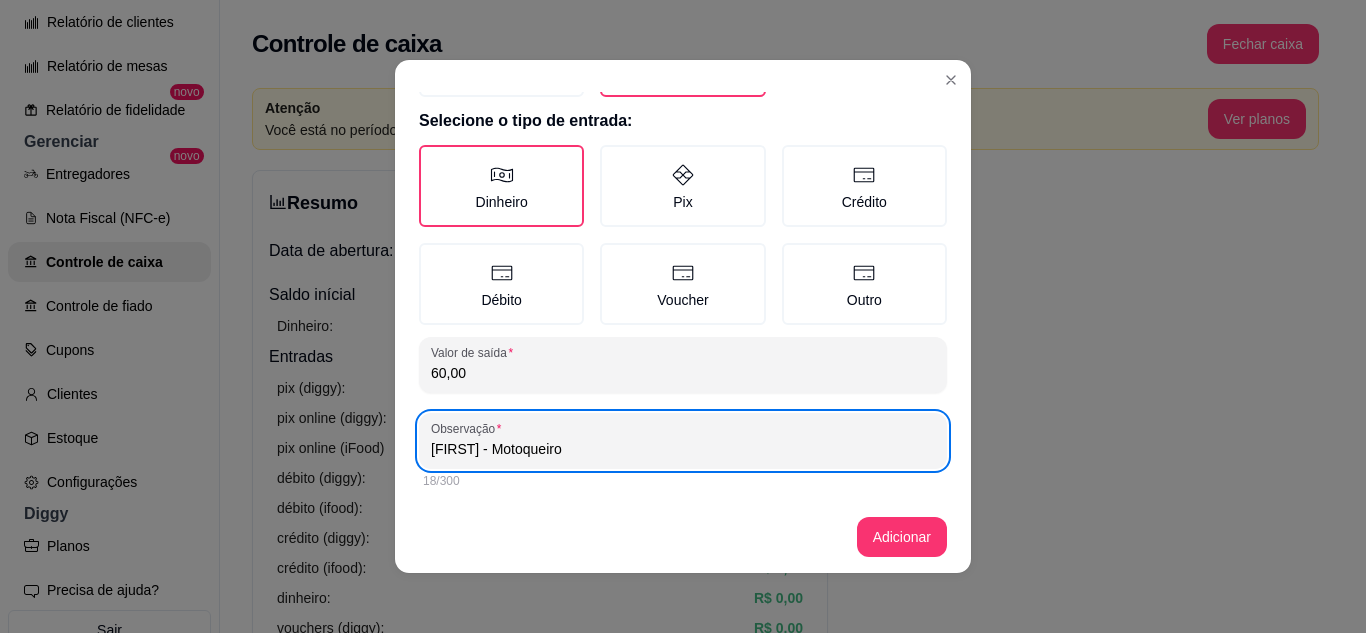 click on "[FIRST] - Motoqueiro" at bounding box center (683, 449) 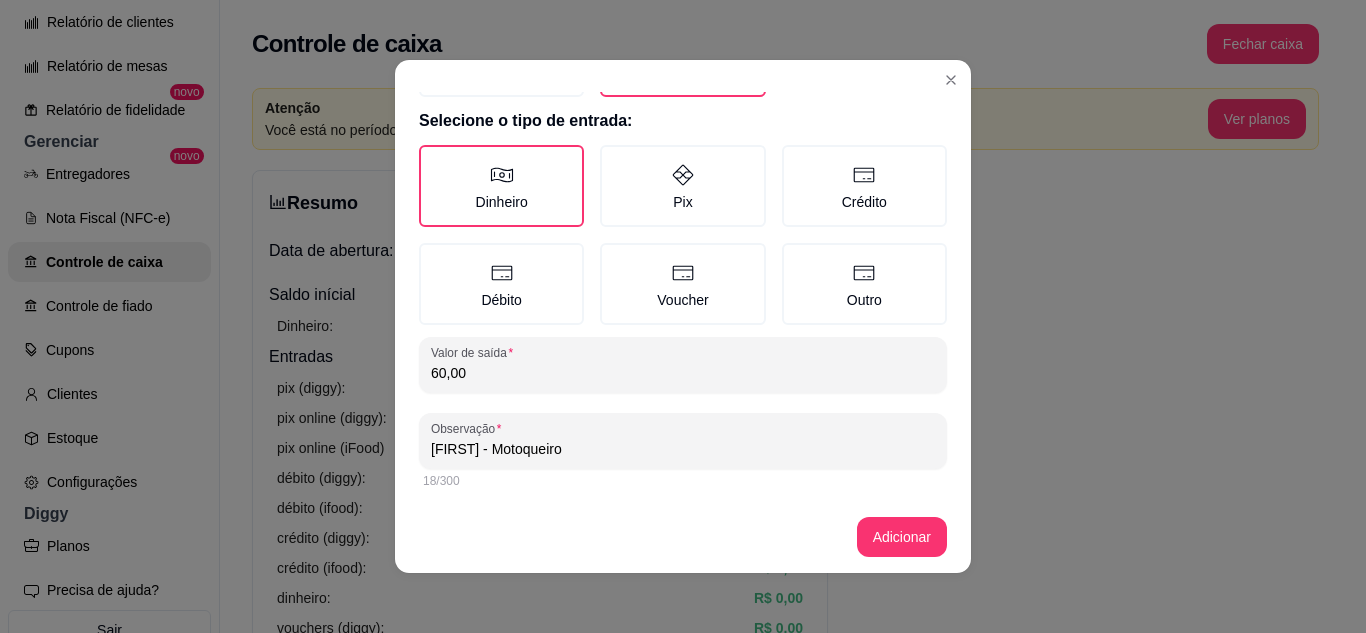 click on "[FIRST] - Motoqueiro" at bounding box center (683, 449) 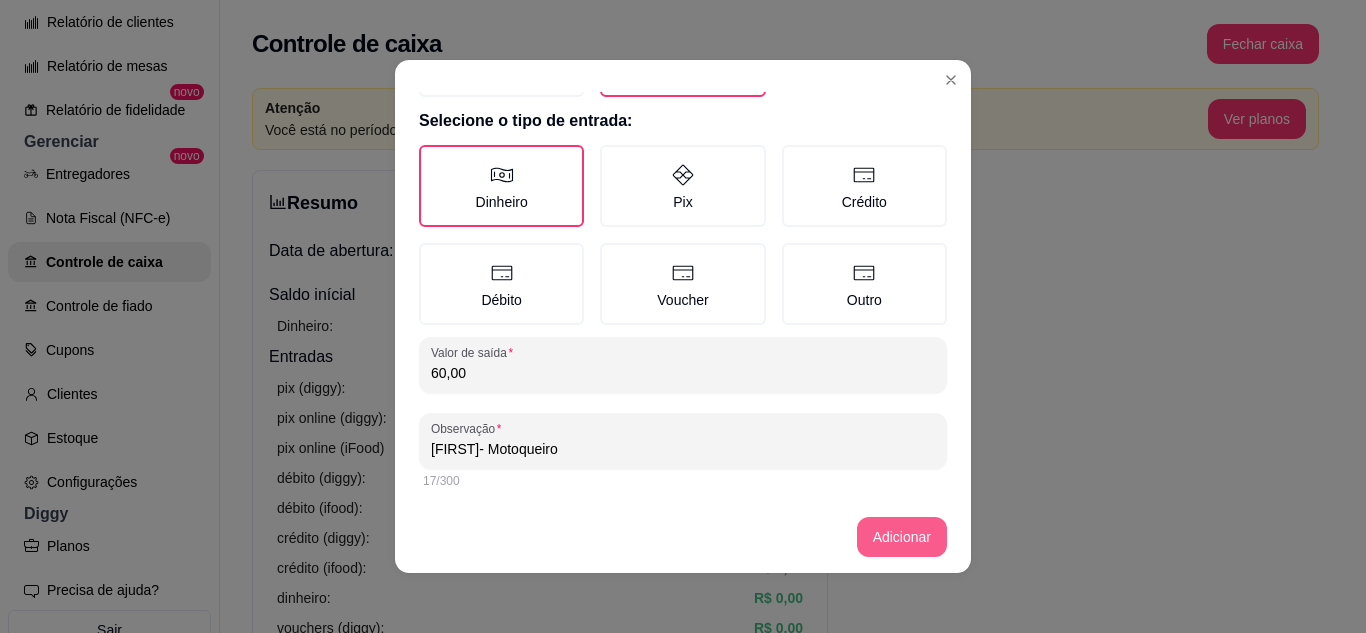 type on "[FIRST]- Motoqueiro" 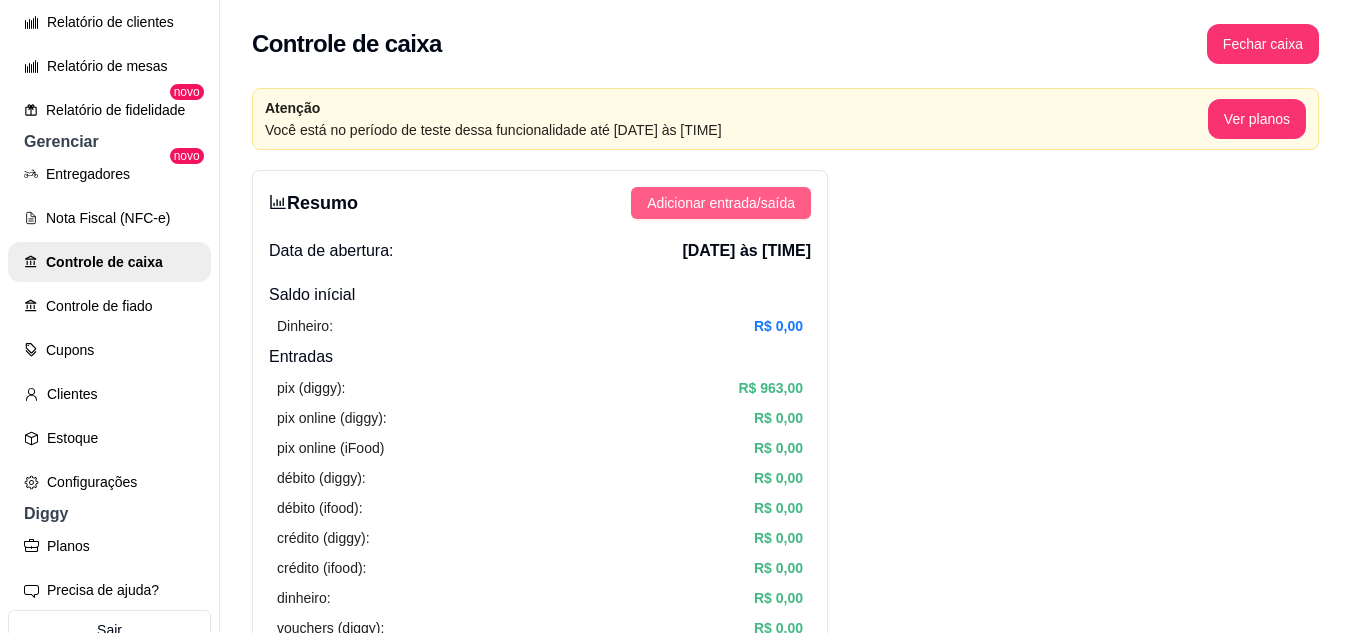 click on "Adicionar entrada/saída" at bounding box center [721, 203] 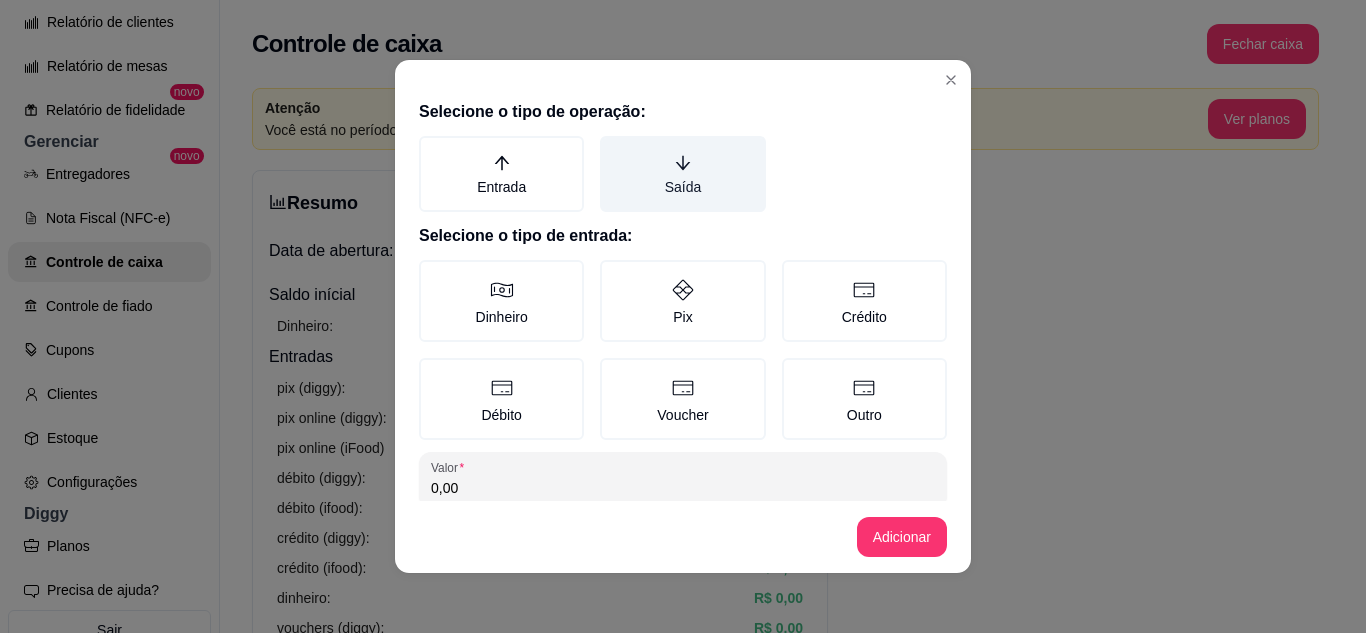 click on "Saída" at bounding box center [682, 174] 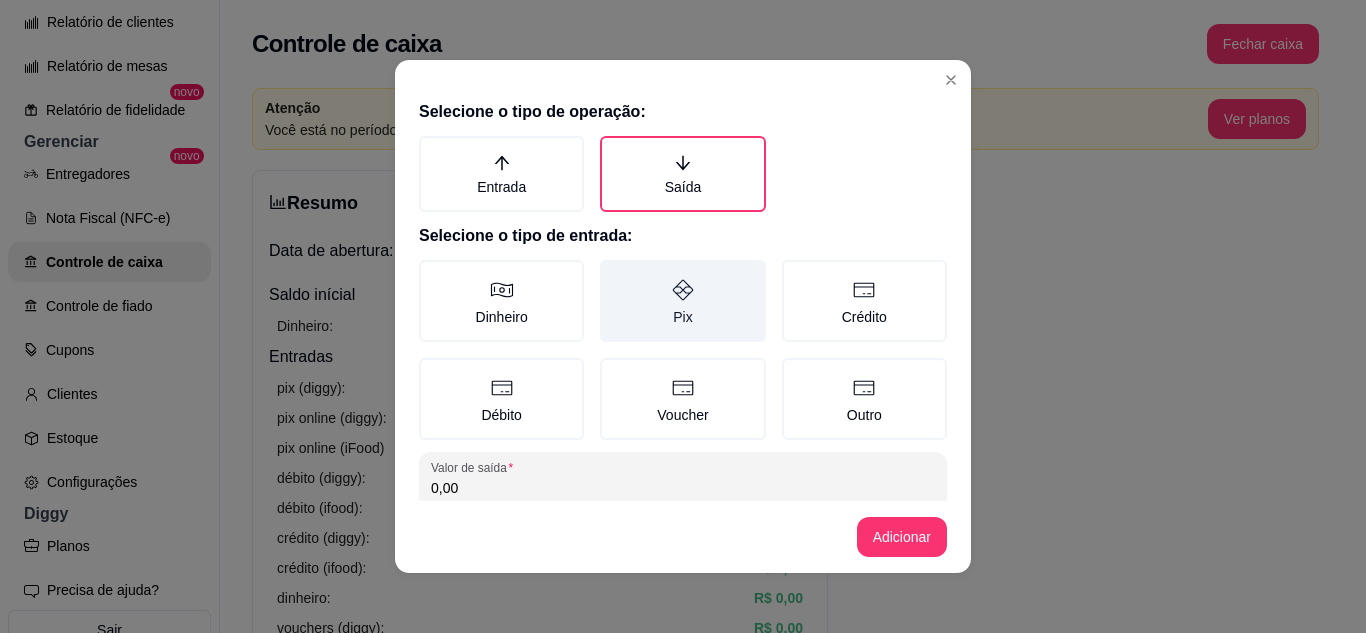 click on "Pix" at bounding box center (682, 301) 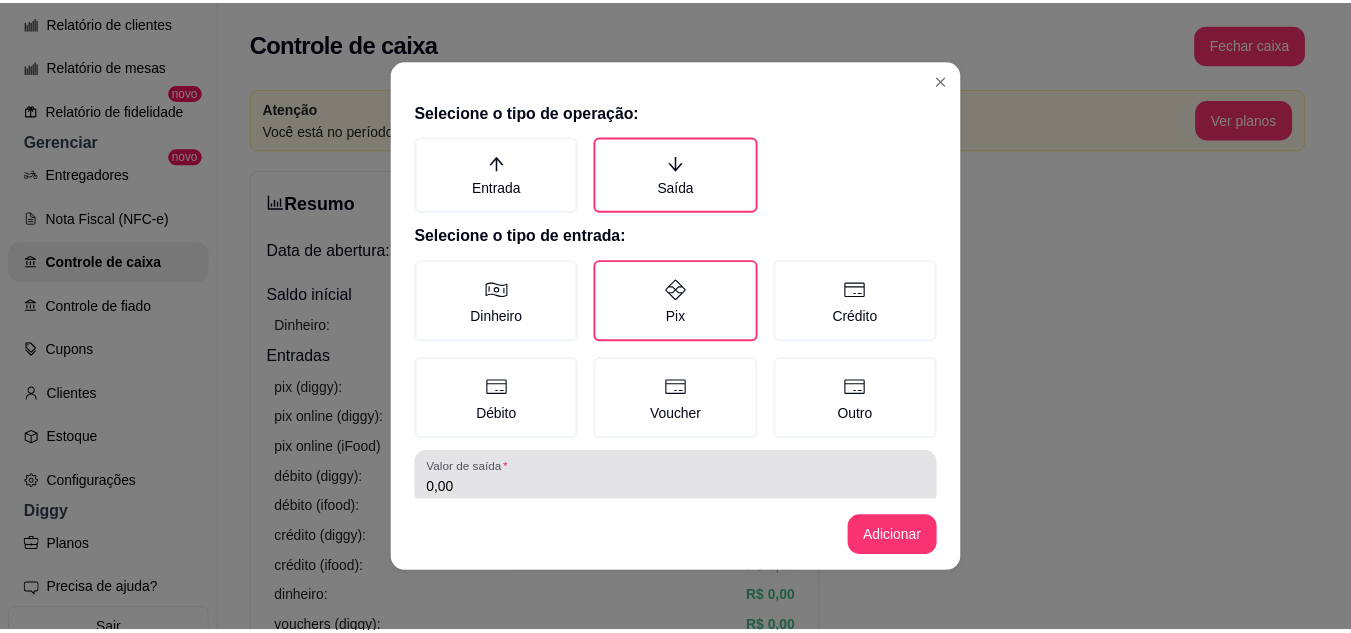 scroll, scrollTop: 115, scrollLeft: 0, axis: vertical 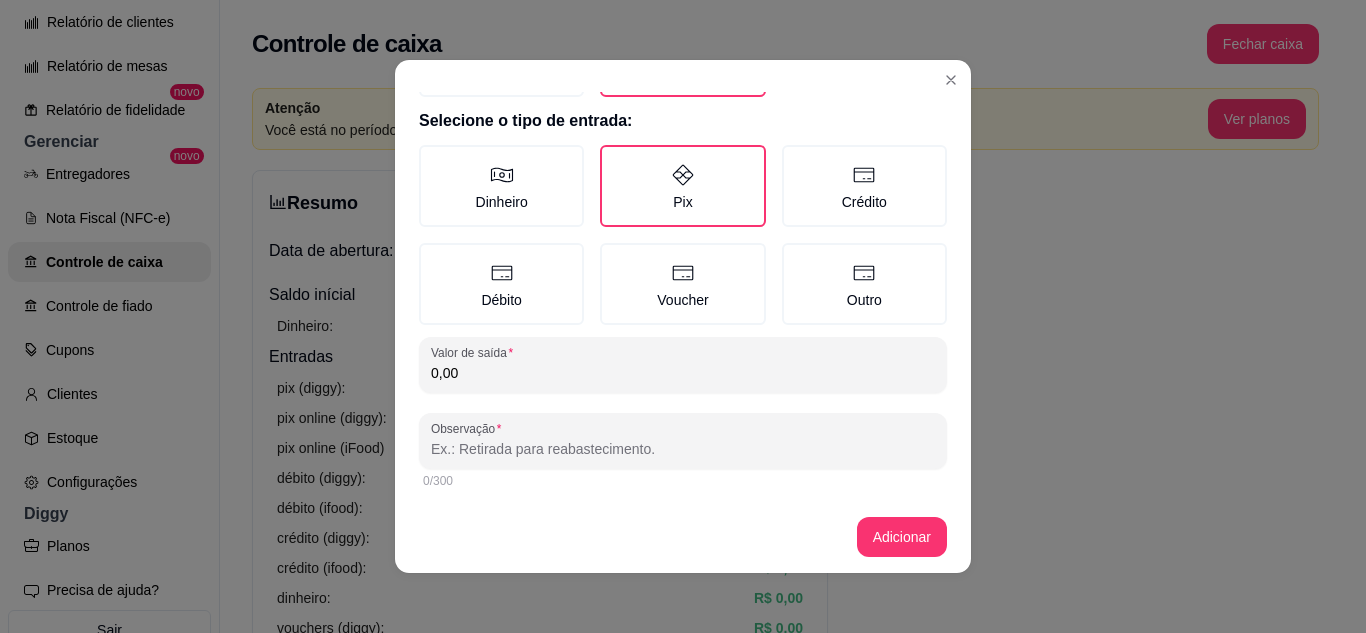 drag, startPoint x: 451, startPoint y: 371, endPoint x: 381, endPoint y: 369, distance: 70.028564 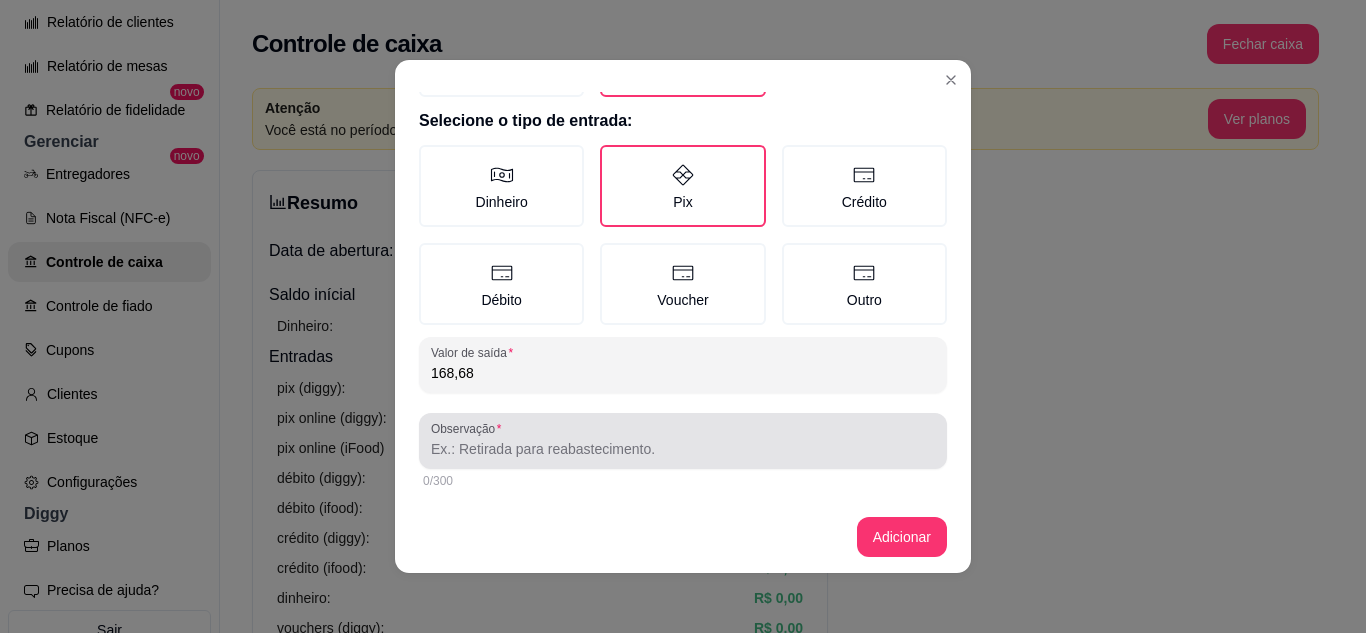 type on "168,68" 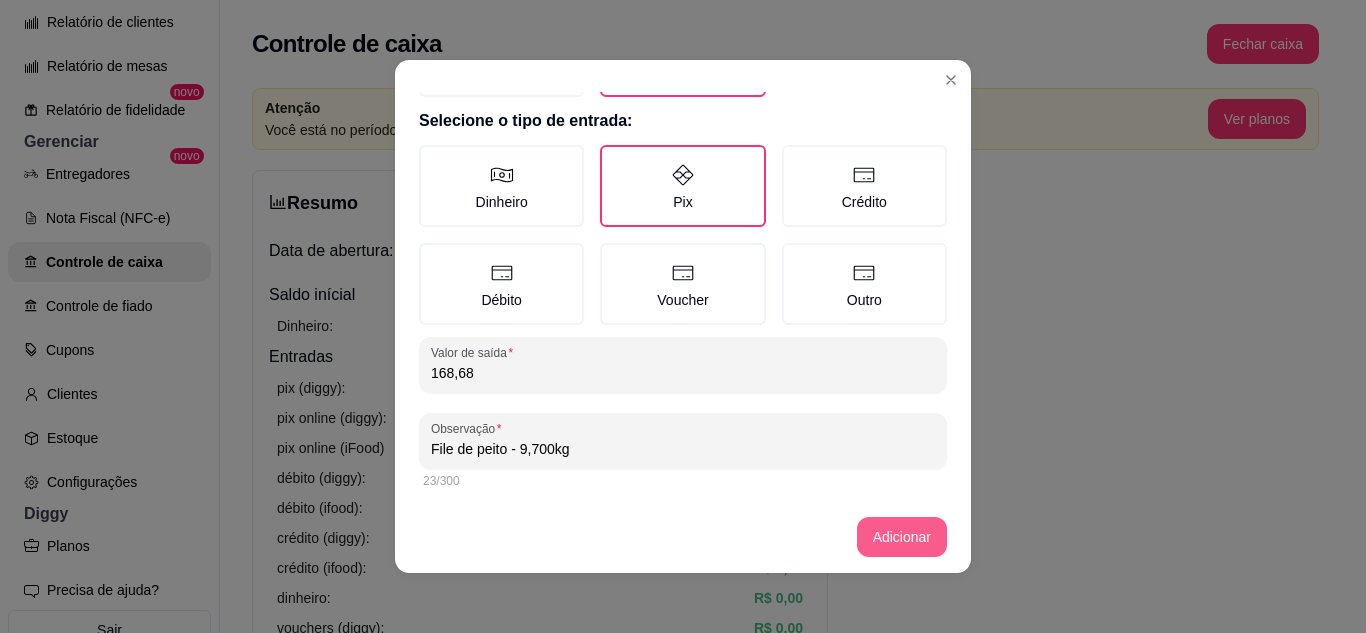 type on "File de peito - 9,700kg" 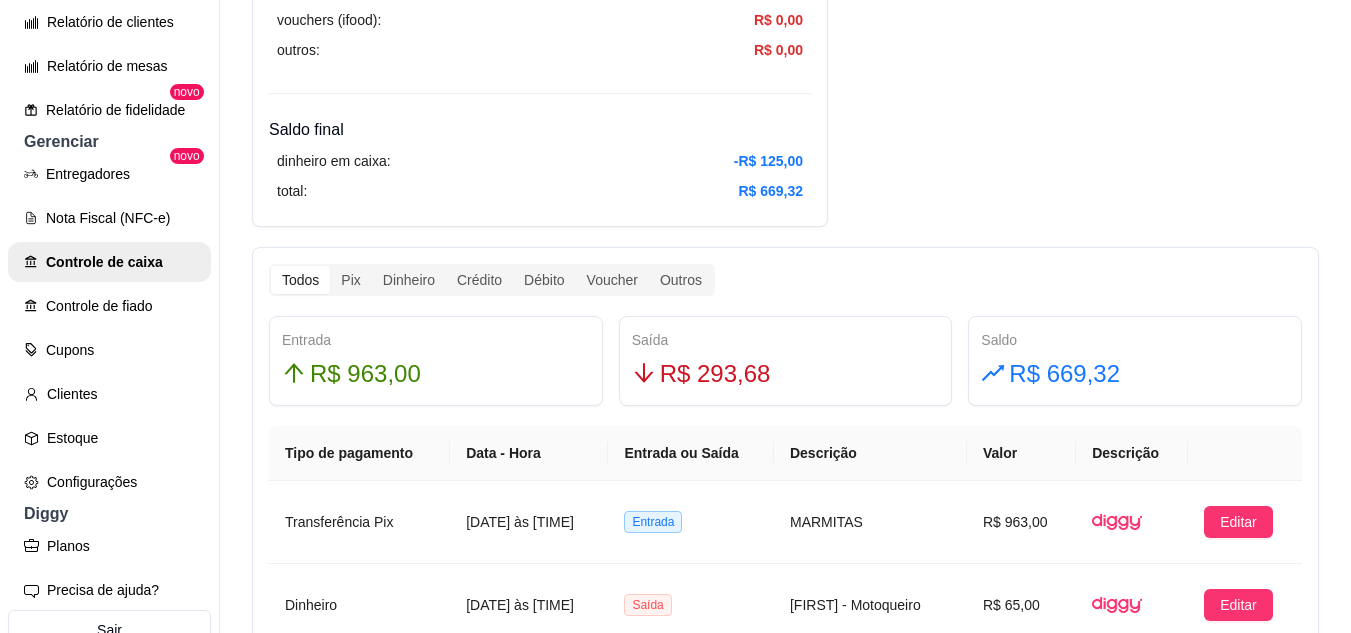 scroll, scrollTop: 1300, scrollLeft: 0, axis: vertical 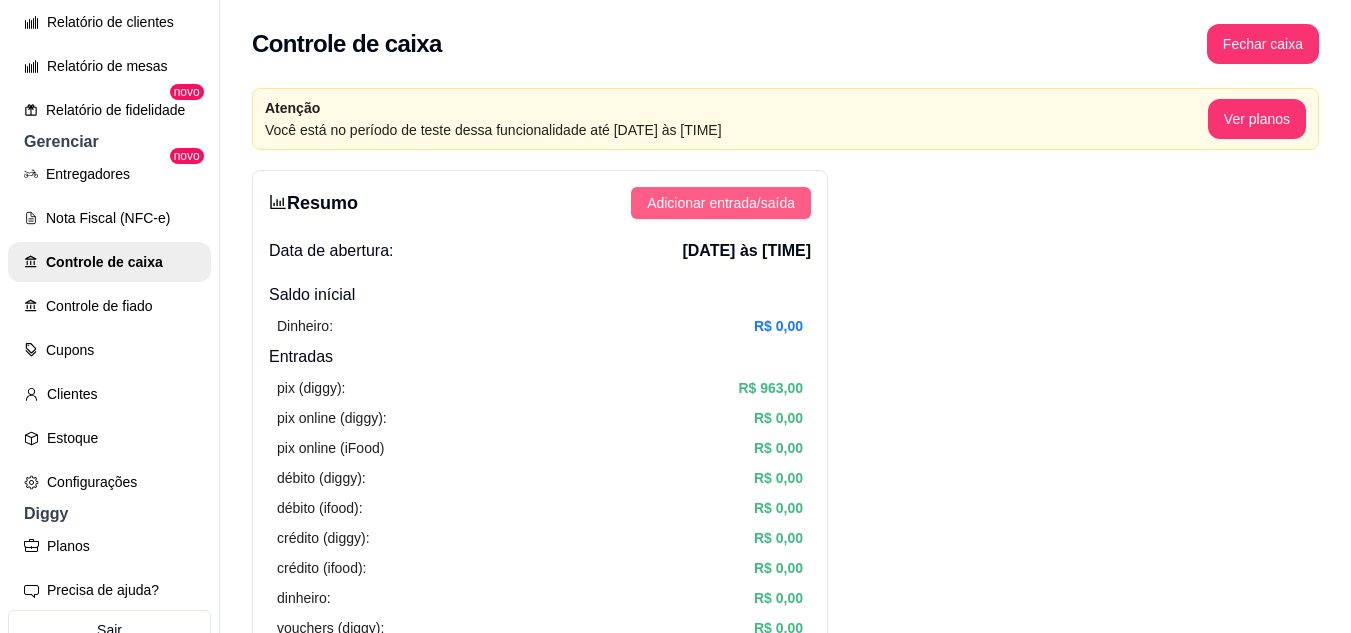 click on "Adicionar entrada/saída" at bounding box center (721, 203) 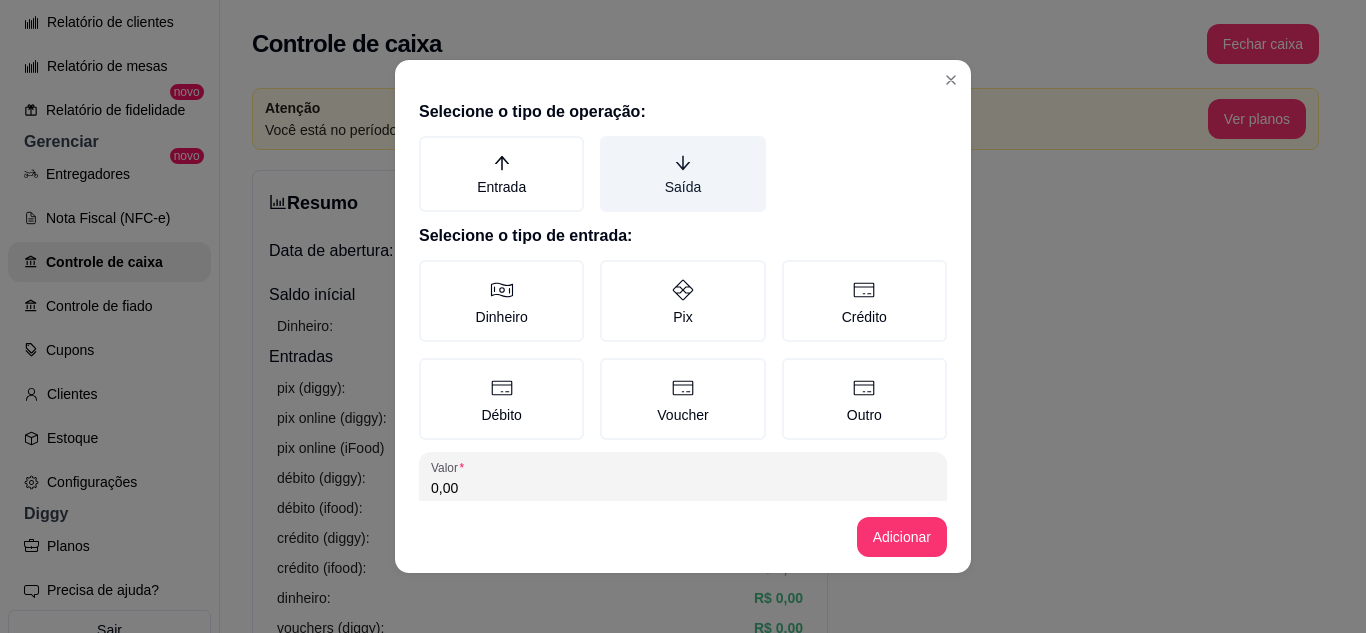 click 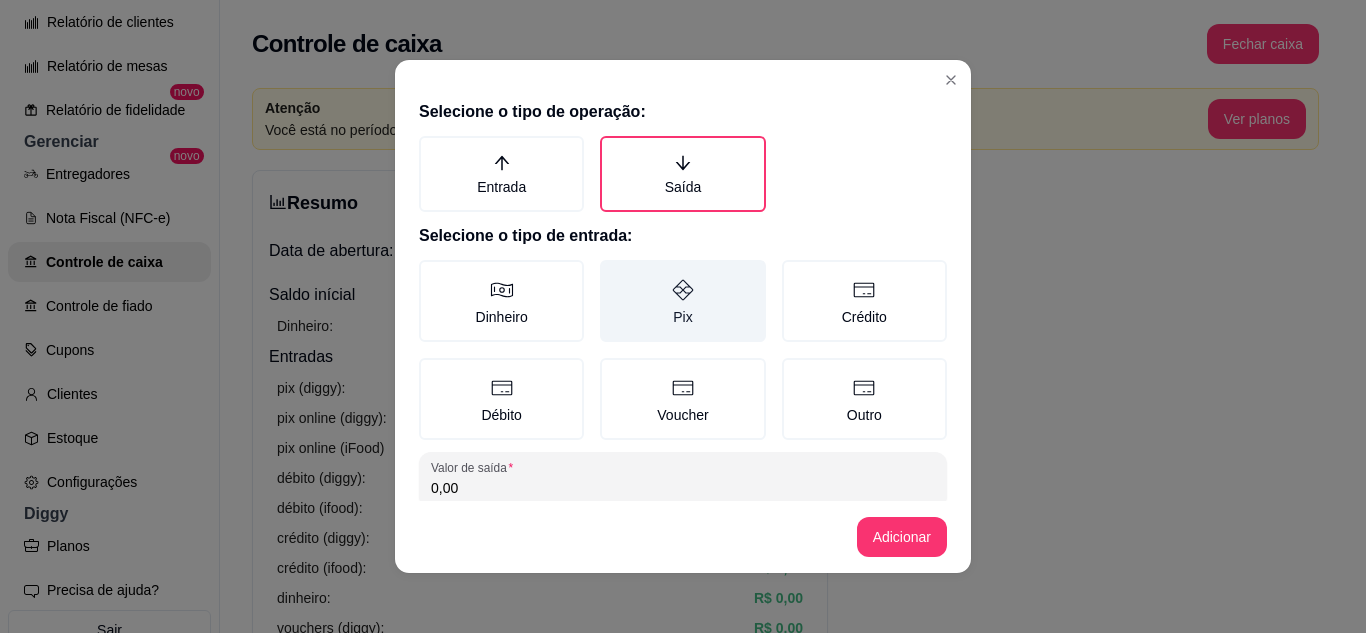 click on "Pix" at bounding box center (682, 301) 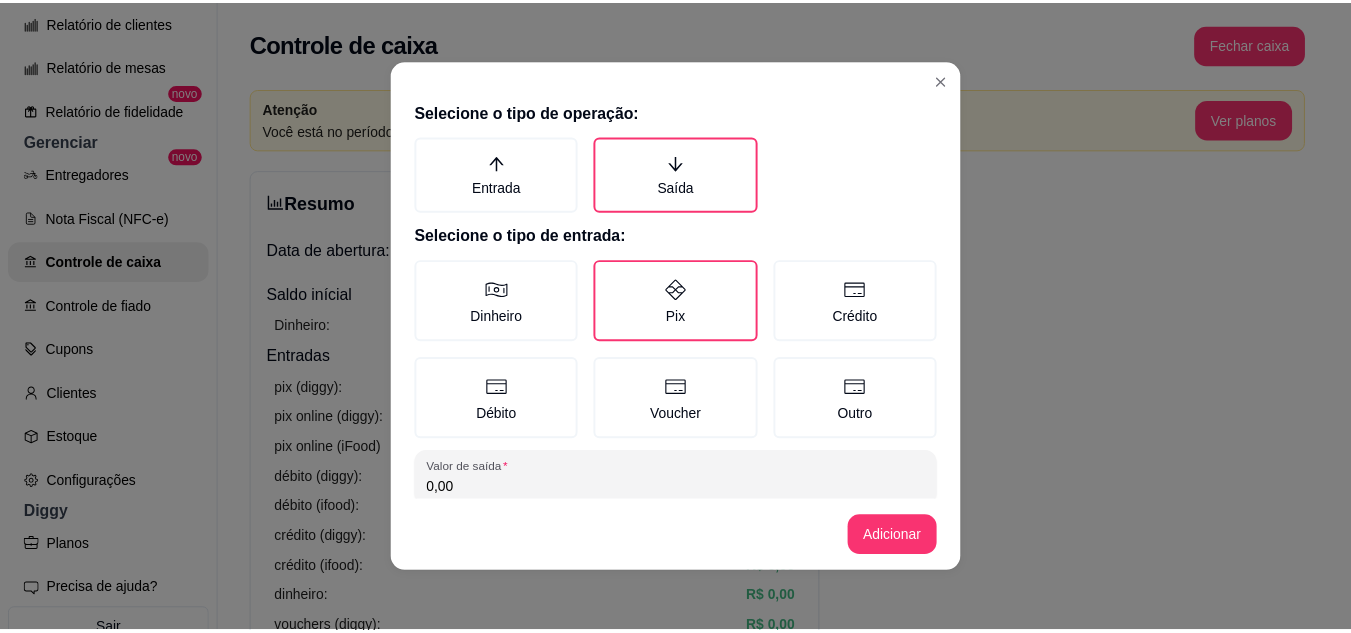 scroll, scrollTop: 100, scrollLeft: 0, axis: vertical 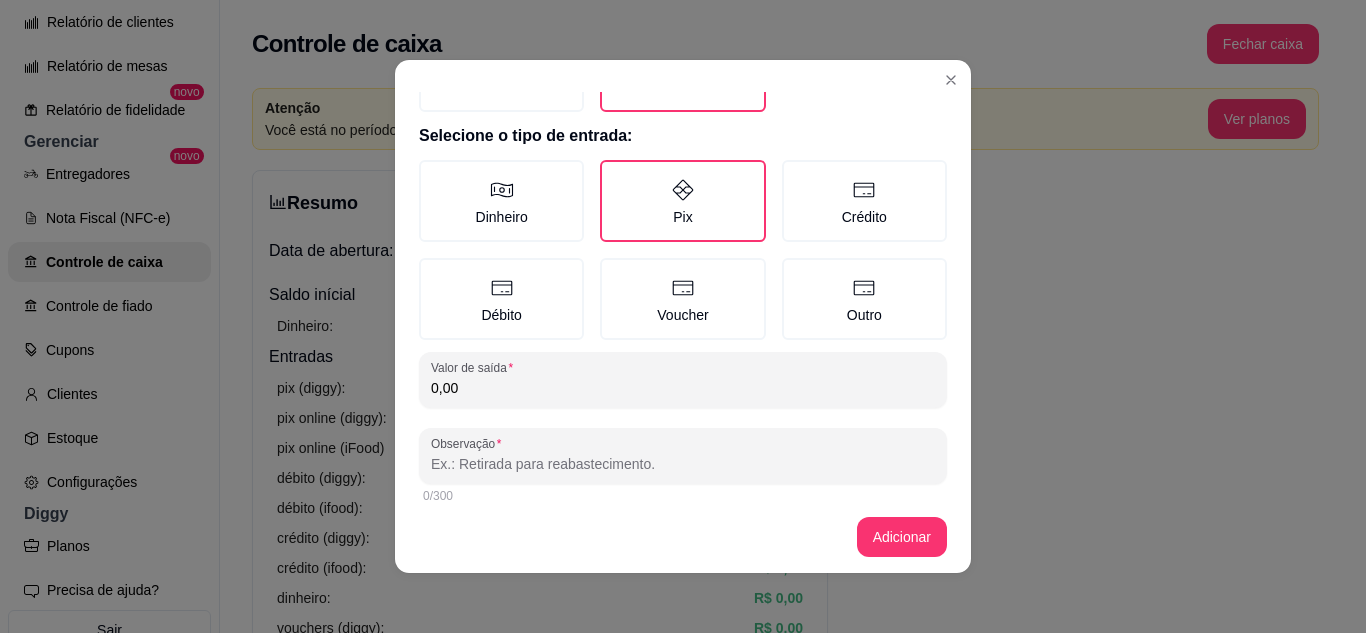 drag, startPoint x: 444, startPoint y: 396, endPoint x: 394, endPoint y: 387, distance: 50.803543 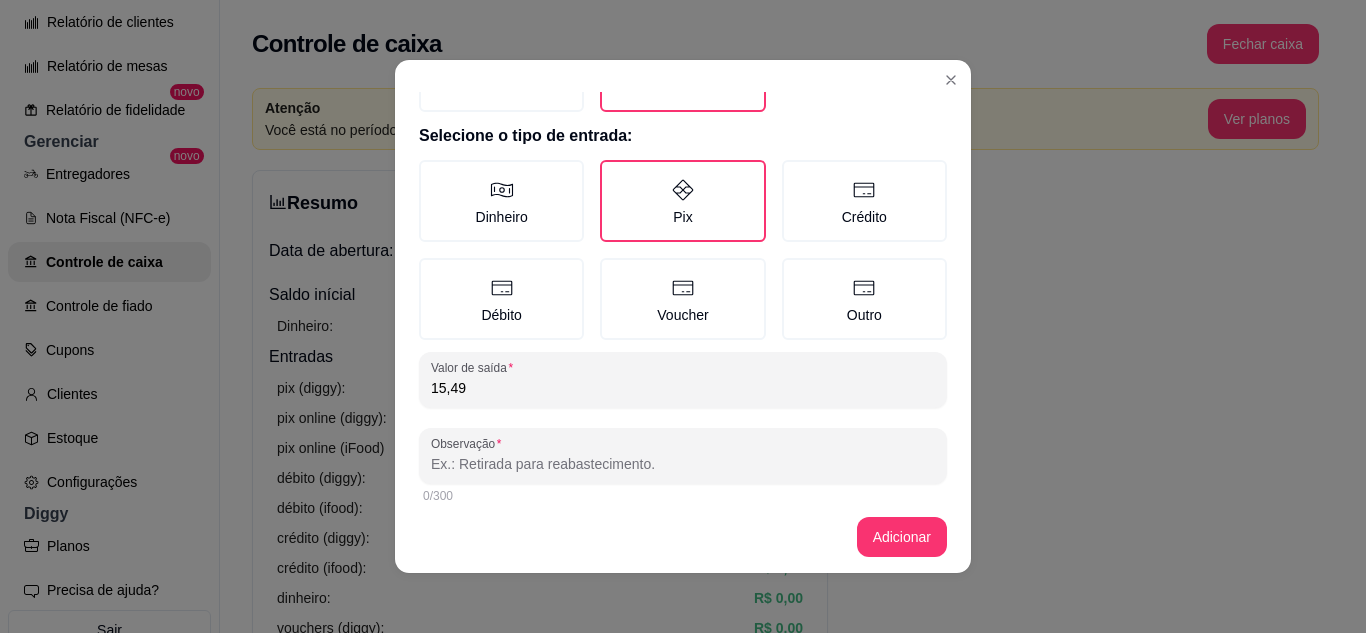 type on "15,49" 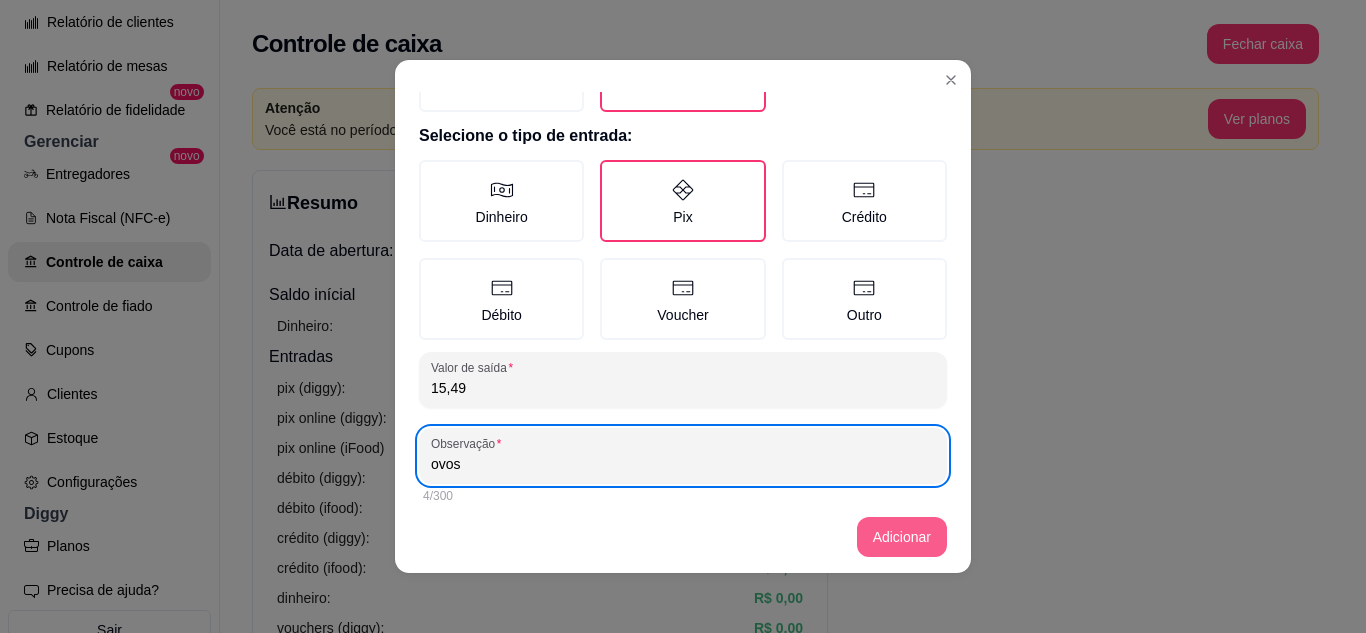 type on "ovos" 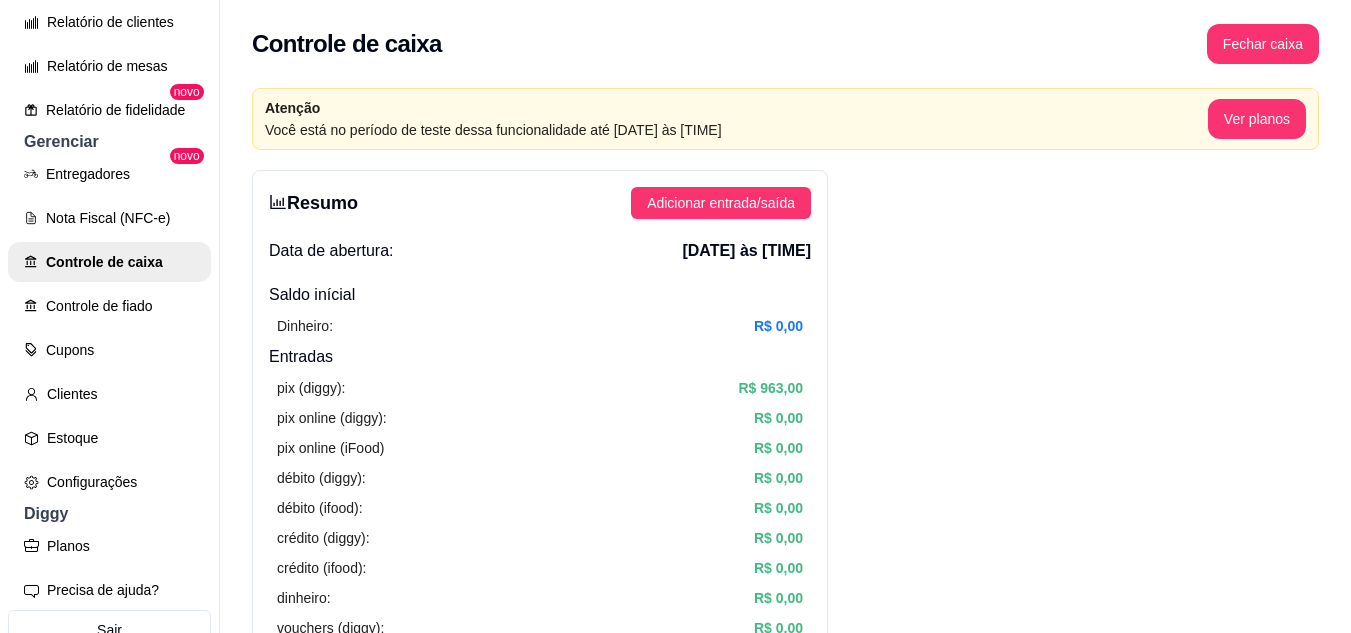 click on "Resumo Adicionar entrada/saída Data de abertura: [DATE] às [TIME] Saldo inícial Dinheiro: R$ 0,00 Entradas pix (diggy): R$ 963,00 pix online (diggy): R$ 0,00 pix online (iFood) R$ 0,00 débito (diggy): R$ 0,00 débito (ifood): R$ 0,00 crédito (diggy): R$ 0,00 crédito (ifood): R$ 0,00 dinheiro: R$ 0,00 vouchers (diggy): R$ 0,00 vouchers (ifood): R$ 0,00 sem pagamento (diggy): R$ 0,00 fiado: R$ 0,00 outros: R$ 0,00 Saídas pix (diggy): R$ 184,17 dinheiro: R$ 125,00 débito (diggy): R$ 0,00 débito (ifood): R$ 0,00 crédito (diggy): R$ 0,00 crédito (ifood): R$ 0,00 vouchers (diggy): R$ 0,00 vouchers (ifood): R$ 0,00 outros: R$ 0,00 Saldo final dinheiro em caixa: -R$ 125,00 total: R$ 653,83 Todos Pix Dinheiro Crédito Débito Voucher Outros Entrada R$ 963,00 Saída R$ 309,17 Saldo R$ 653,83 Tipo de pagamento Data - Hora Entrada ou Saída Descrição Valor Descrição Transferência Pix [DATE] às [TIME] Entrada MARMITAS R$ 963,00 Editar Dinheiro Saída Editar" at bounding box center (785, 1302) 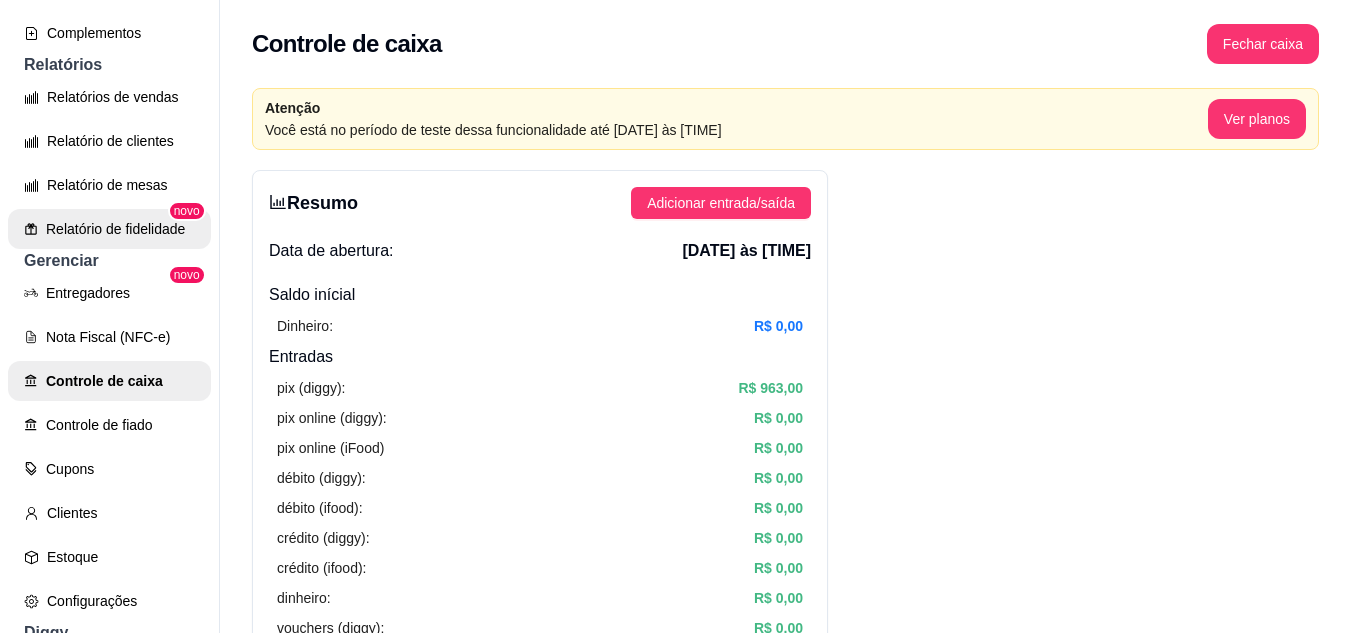 scroll, scrollTop: 281, scrollLeft: 0, axis: vertical 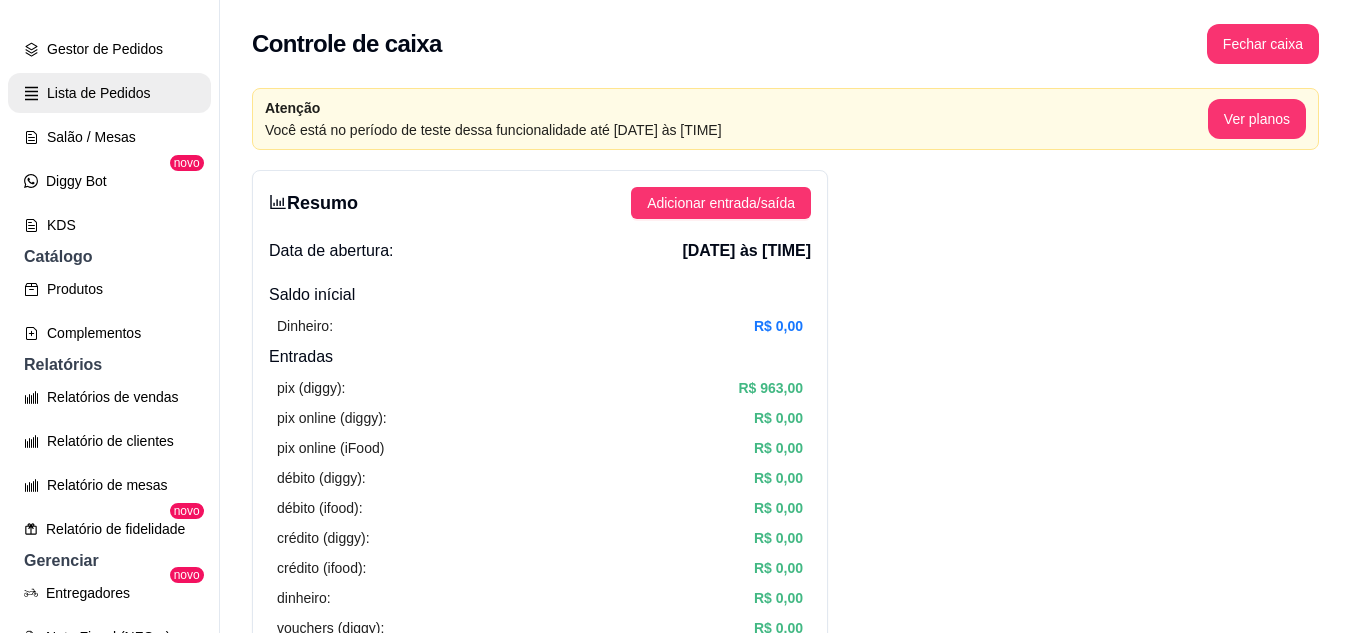 click on "Pedidos balcão (PDV) Gestor de Pedidos Lista de Pedidos Salão / Mesas Diggy Bot novo KDS" at bounding box center (109, 115) 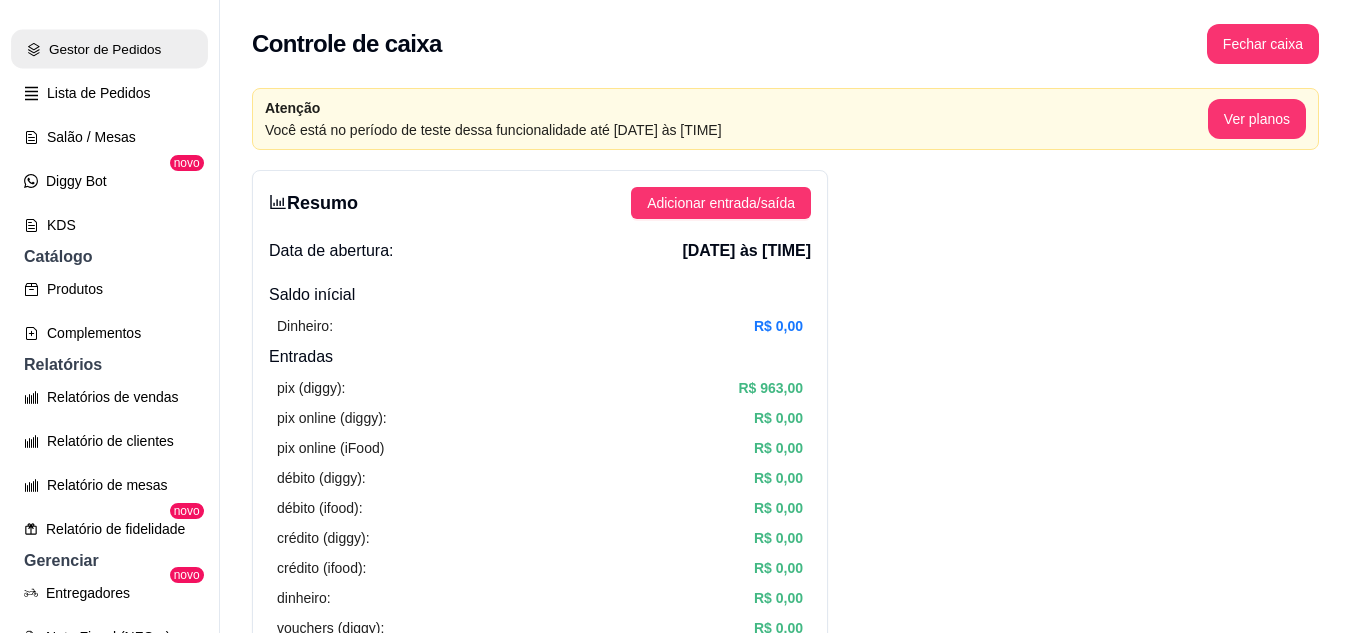 click on "Gestor de Pedidos" at bounding box center [109, 49] 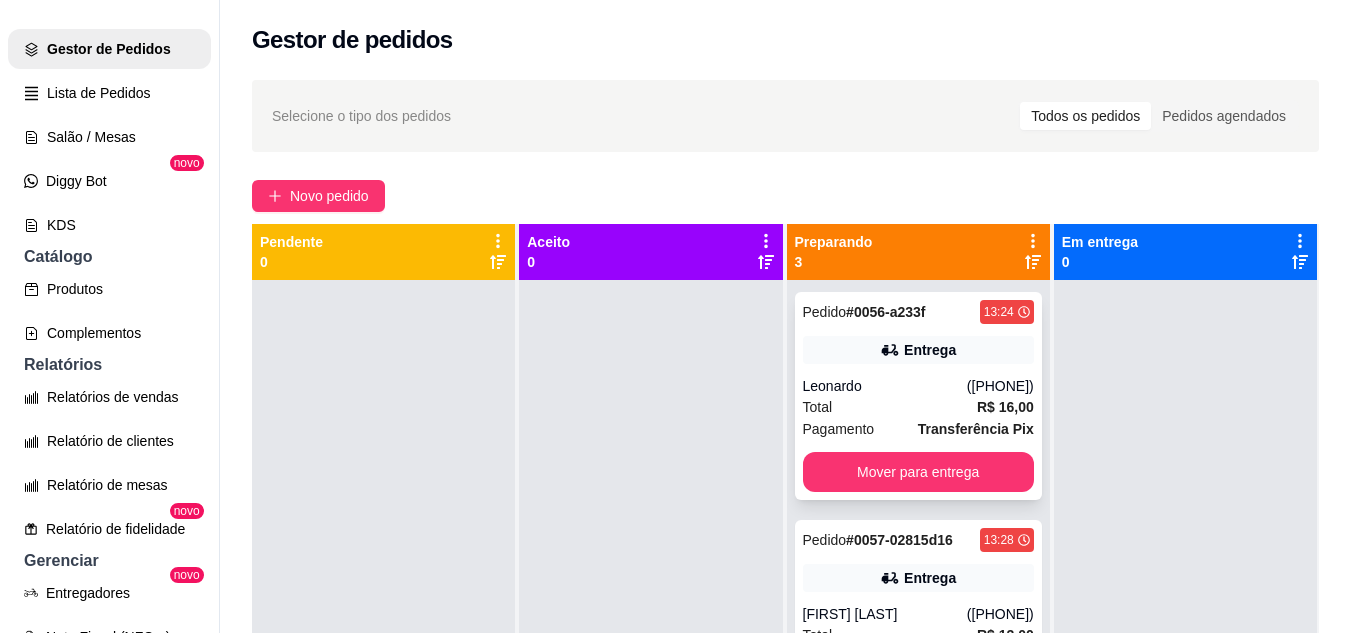 scroll, scrollTop: 71, scrollLeft: 0, axis: vertical 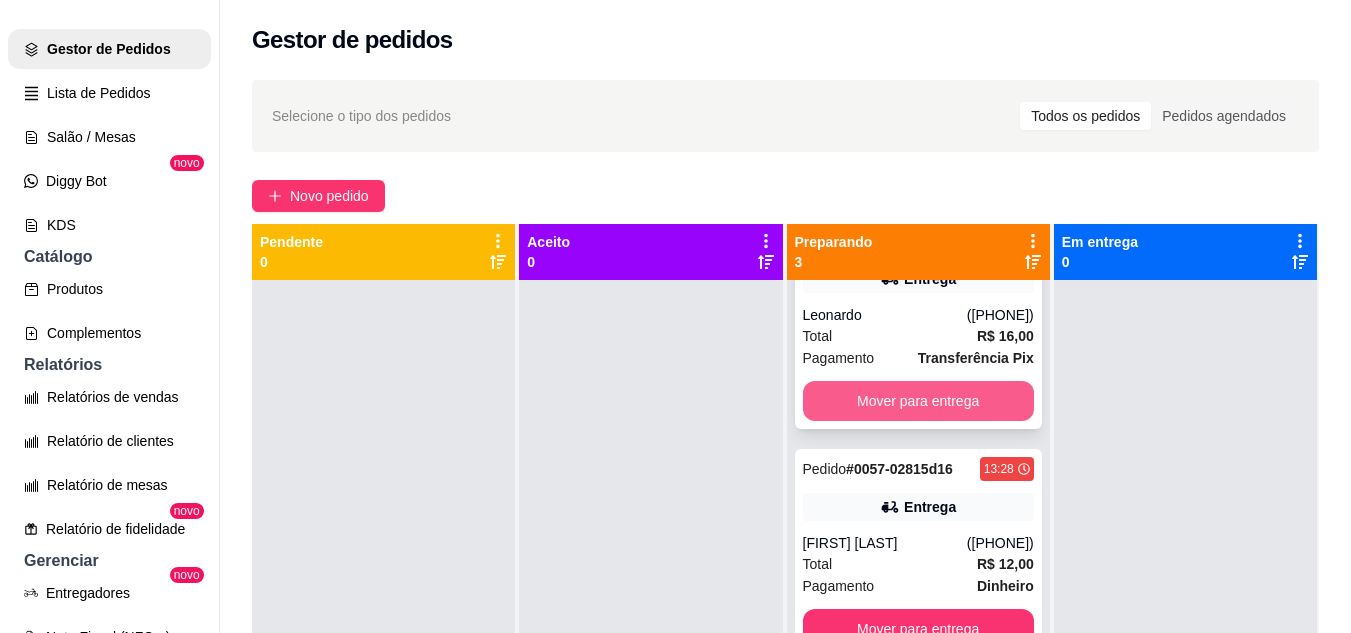 click on "Mover para entrega" at bounding box center [918, 401] 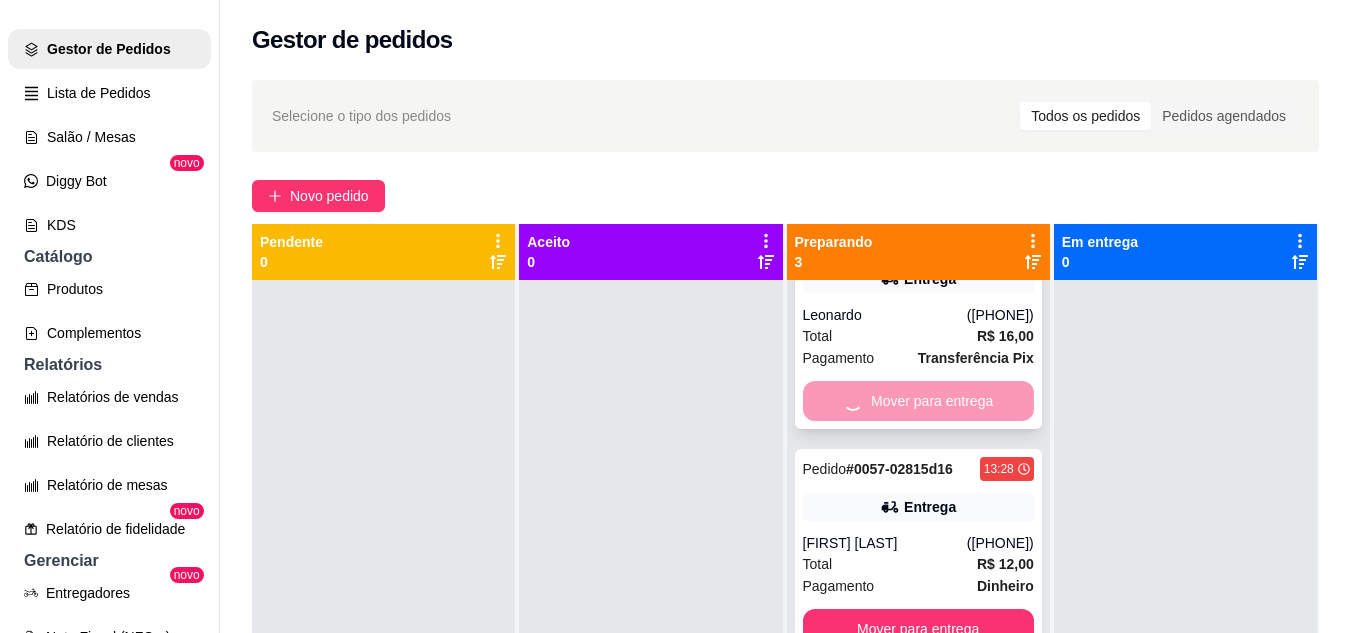 scroll, scrollTop: 0, scrollLeft: 0, axis: both 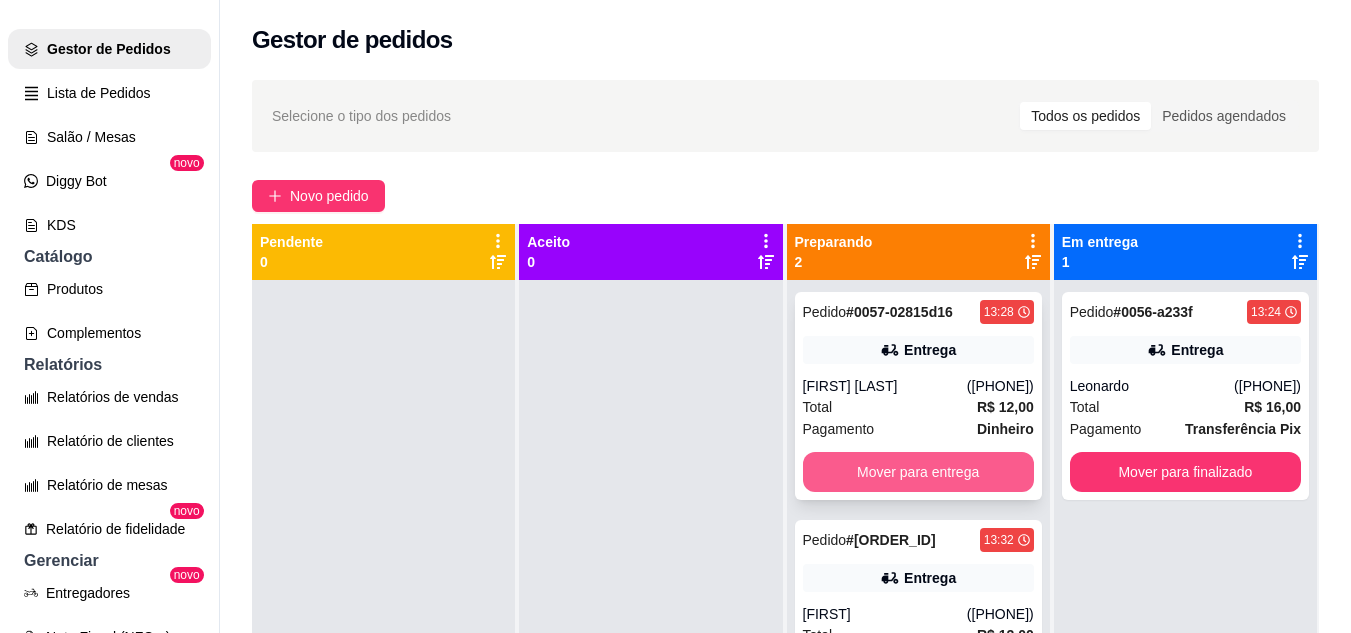 click on "Mover para entrega" at bounding box center (918, 472) 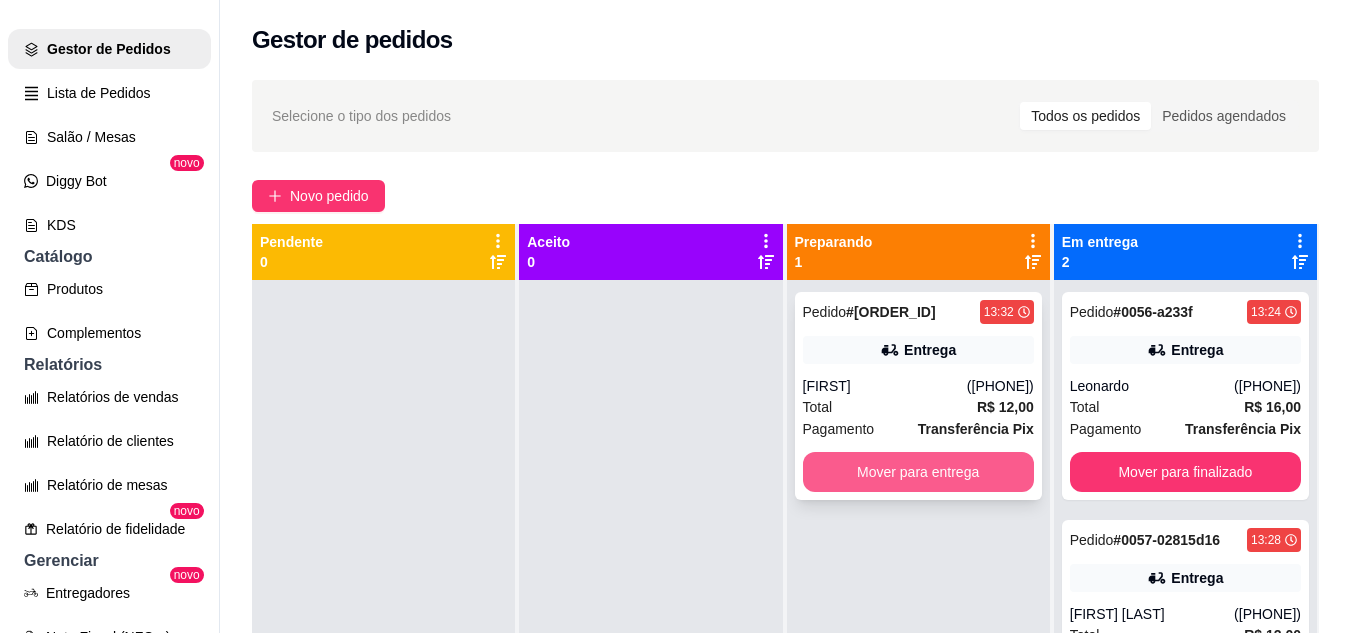 click on "Mover para entrega" at bounding box center [918, 472] 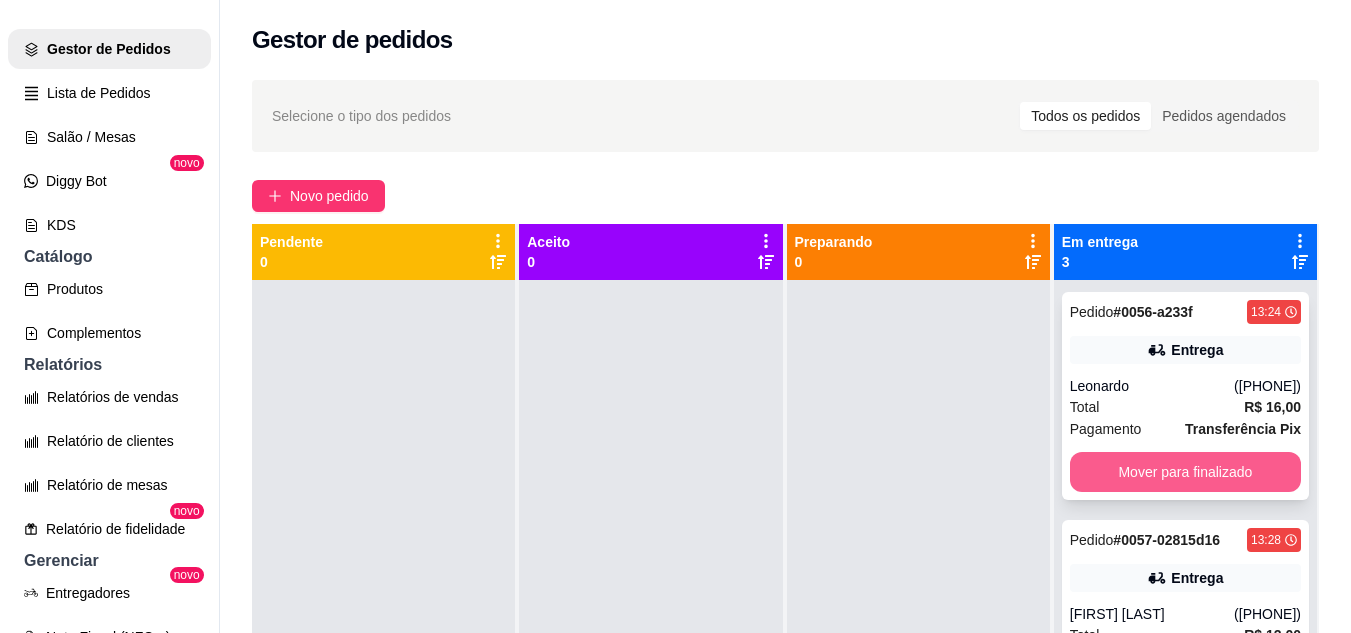 click on "Mover para finalizado" at bounding box center [1185, 472] 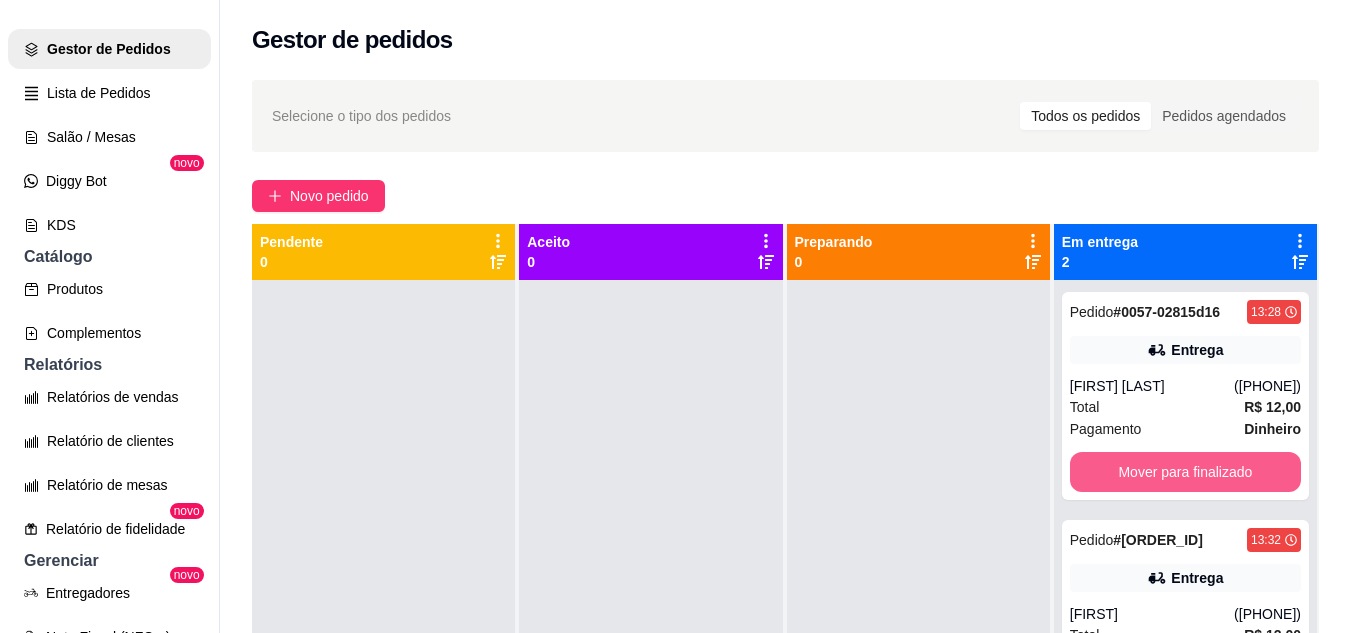 click on "Mover para finalizado" at bounding box center [1185, 472] 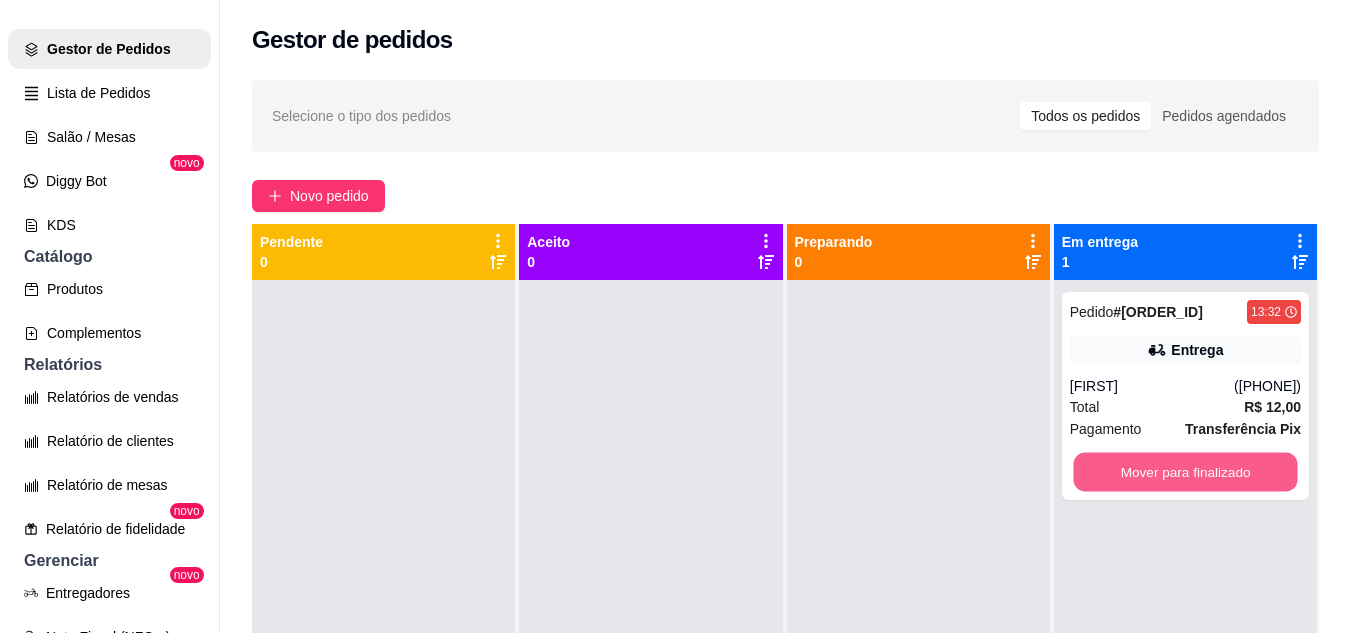 click on "Mover para finalizado" at bounding box center [1185, 472] 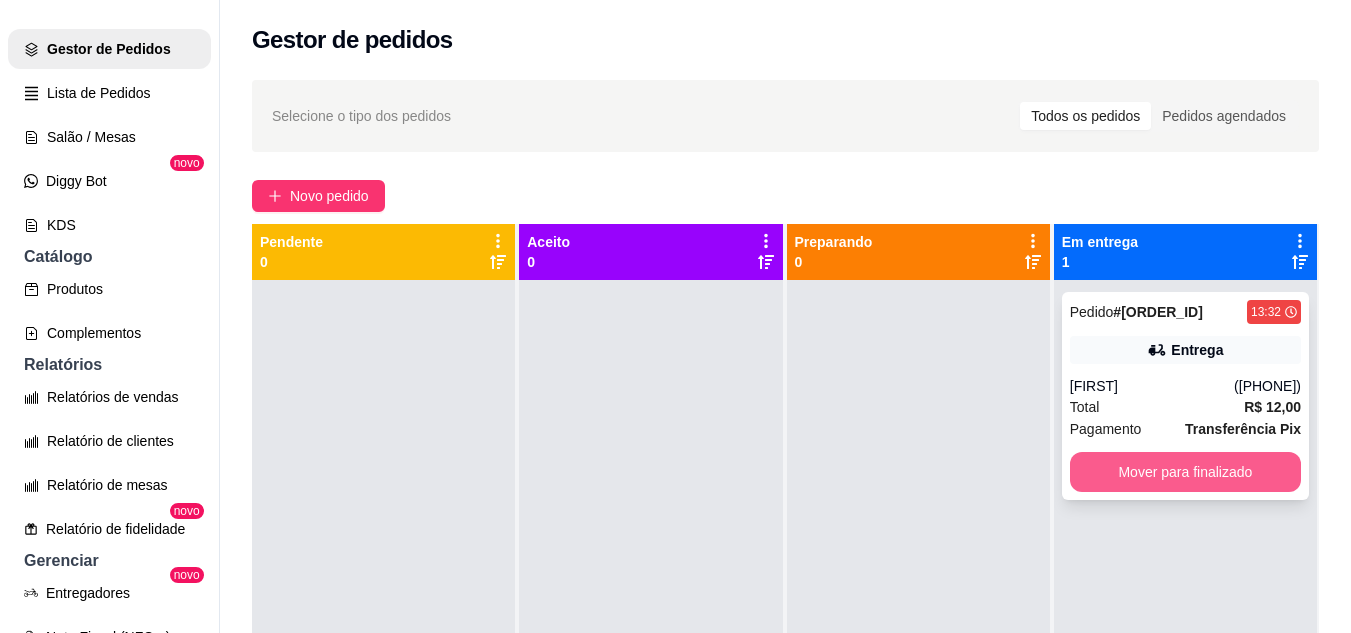 click on "Mover para finalizado" at bounding box center [1185, 472] 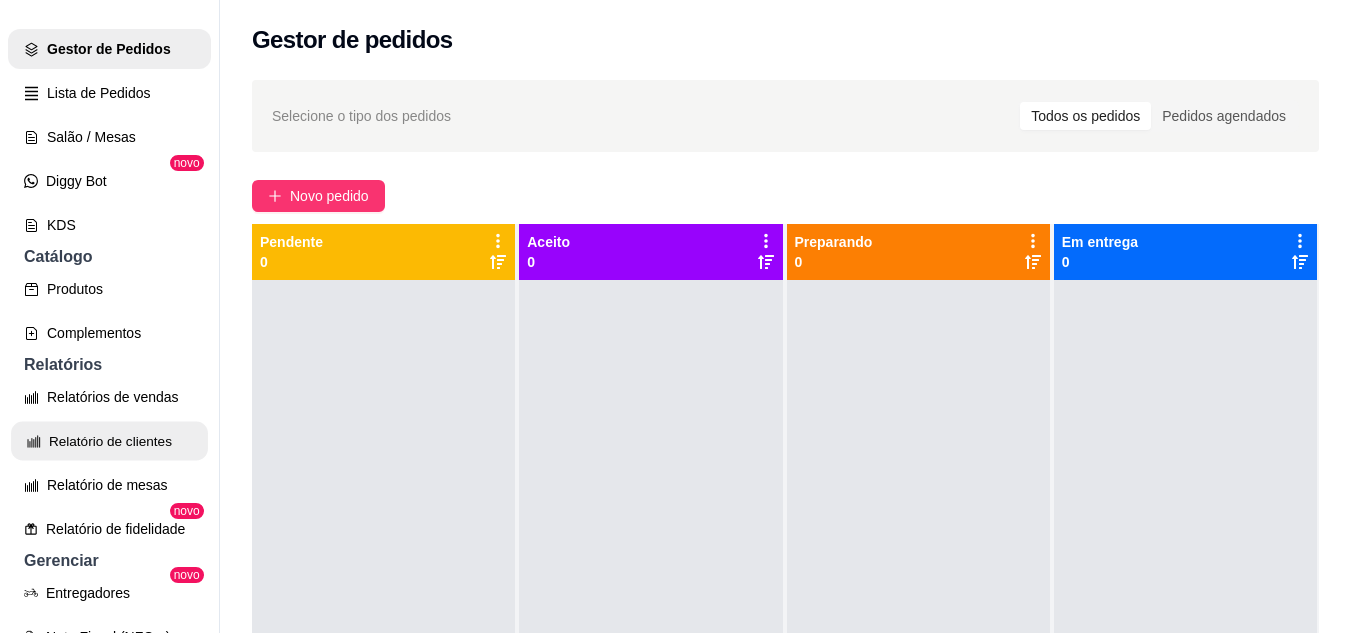 click on "Relatório de clientes" at bounding box center [109, 441] 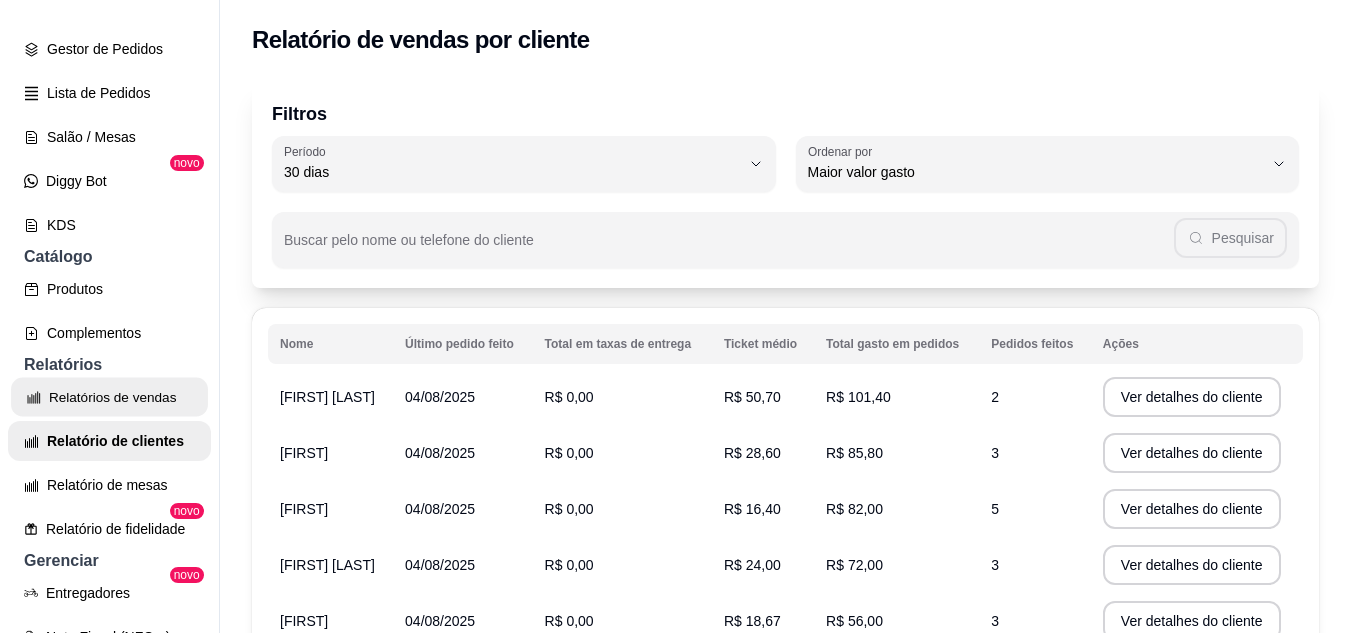 click on "Relatórios de vendas" at bounding box center [109, 397] 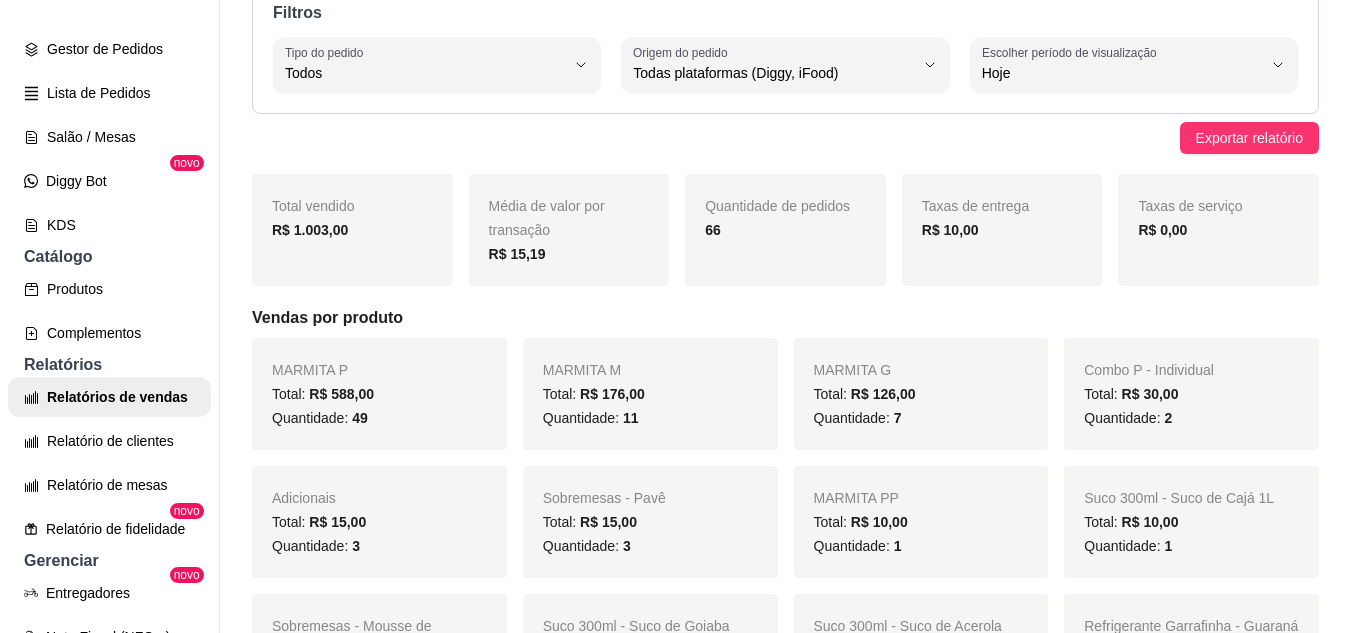 scroll, scrollTop: 200, scrollLeft: 0, axis: vertical 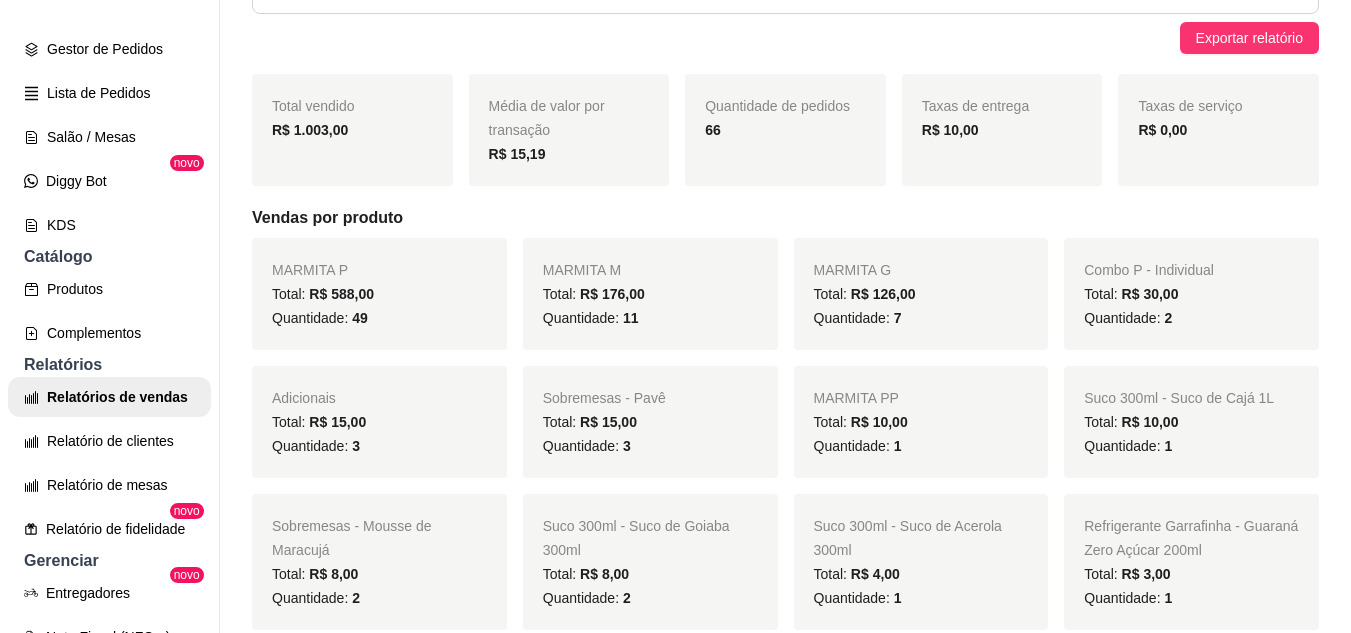 click on "Vendas por produto" at bounding box center [785, 218] 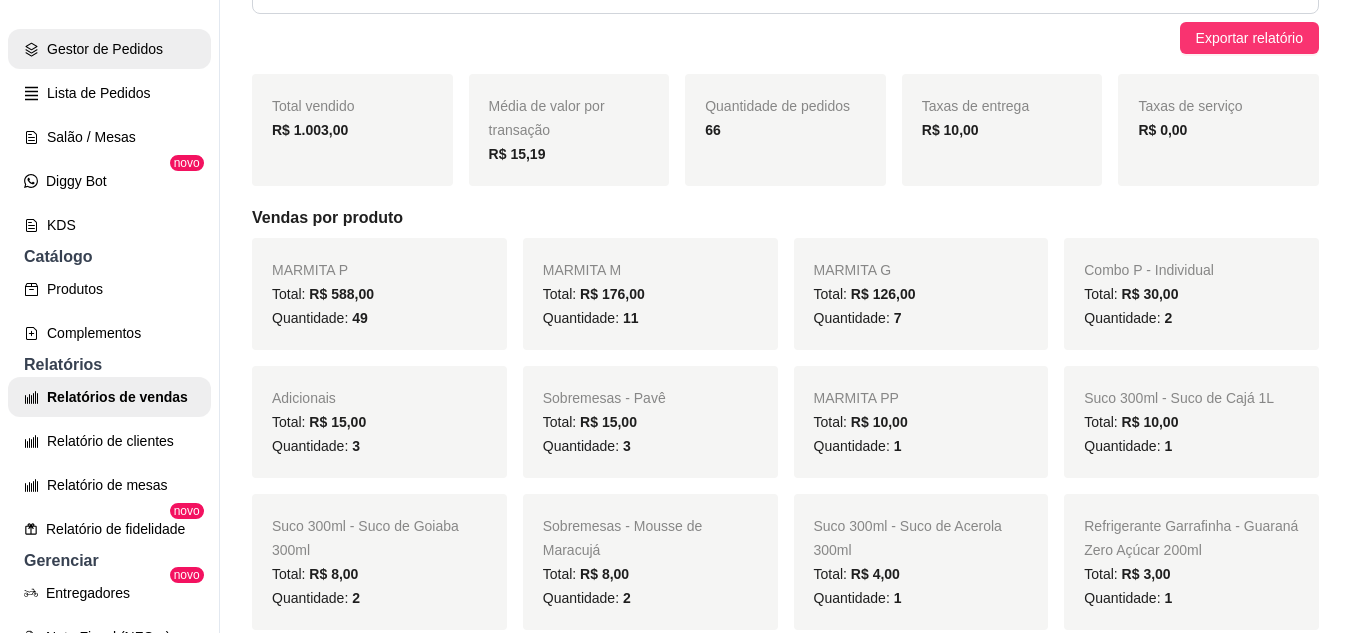 click on "Gestor de Pedidos" at bounding box center (109, 49) 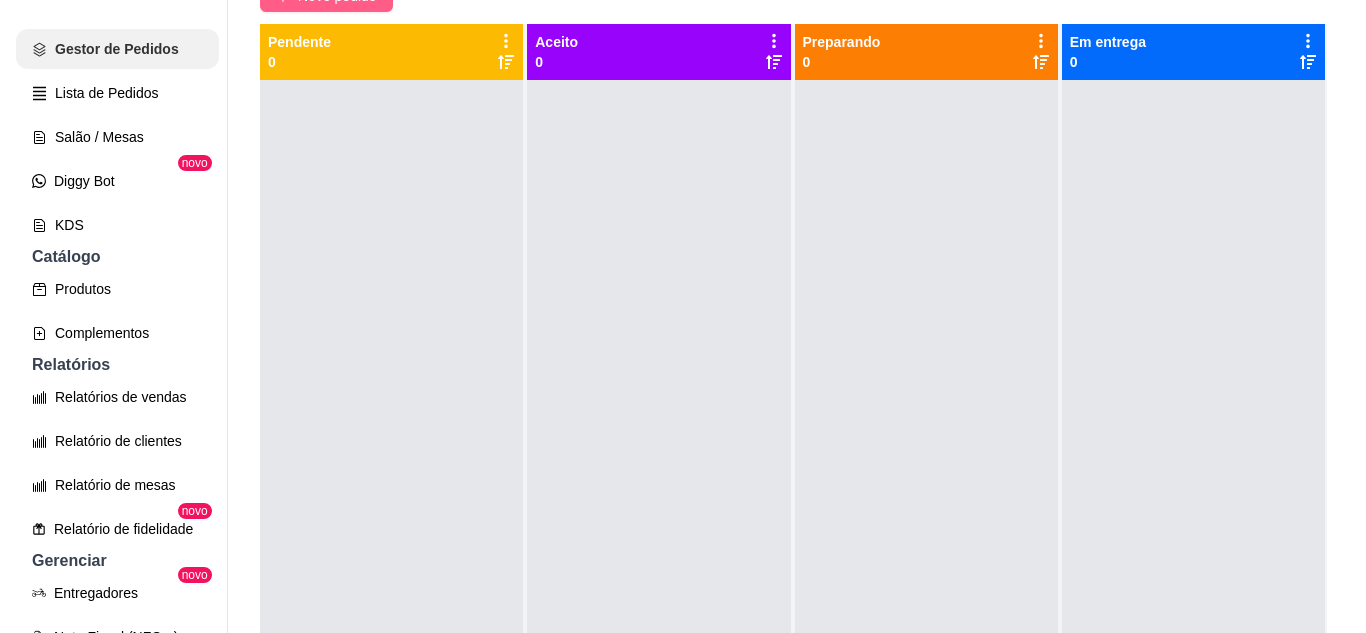 scroll, scrollTop: 0, scrollLeft: 0, axis: both 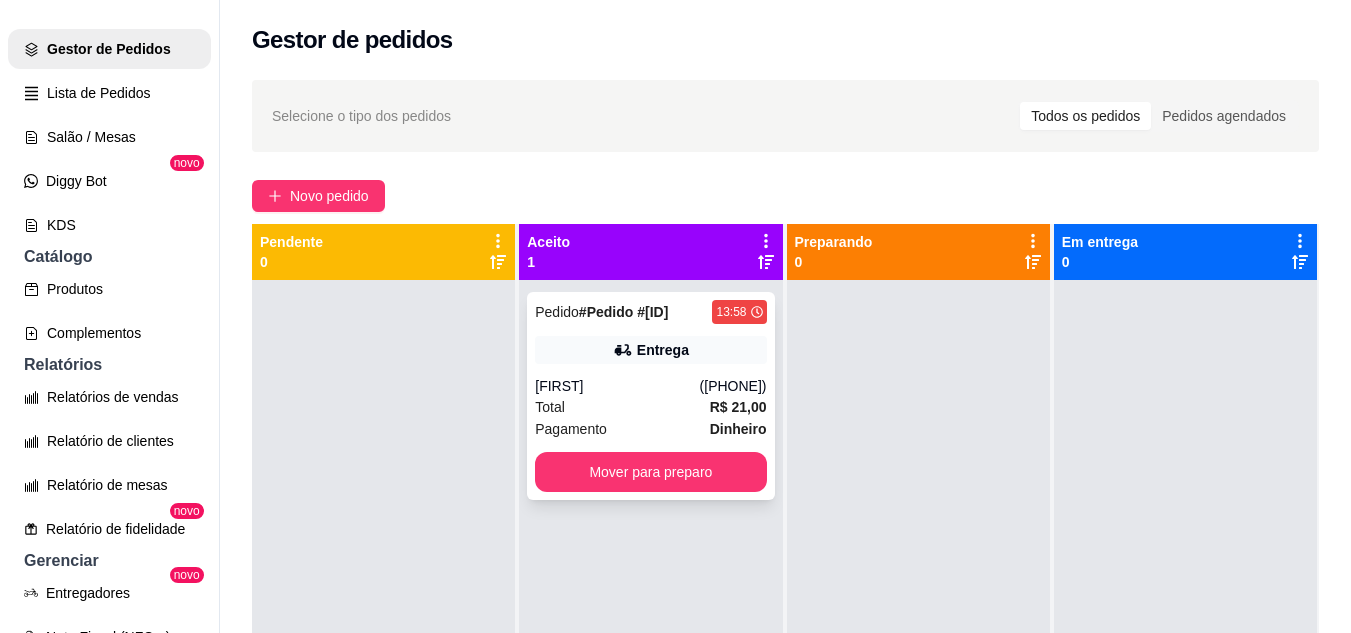 click on "([PHONE])" at bounding box center (733, 386) 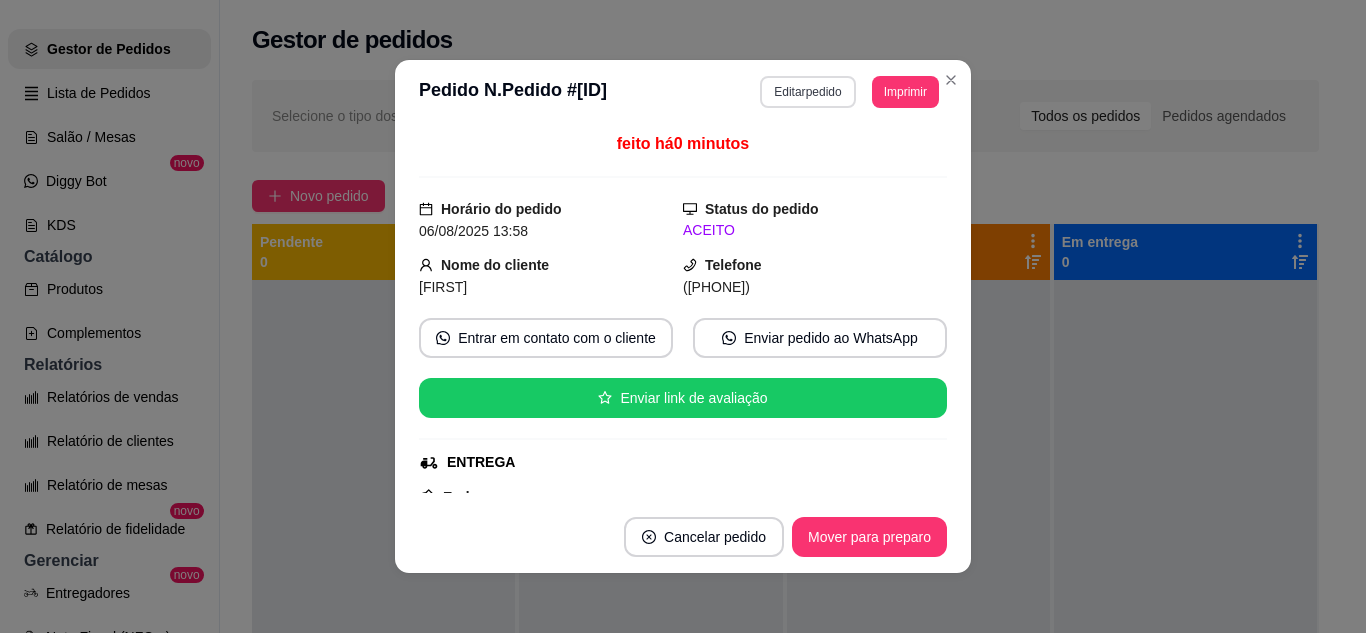 click on "Editar  pedido" at bounding box center [807, 92] 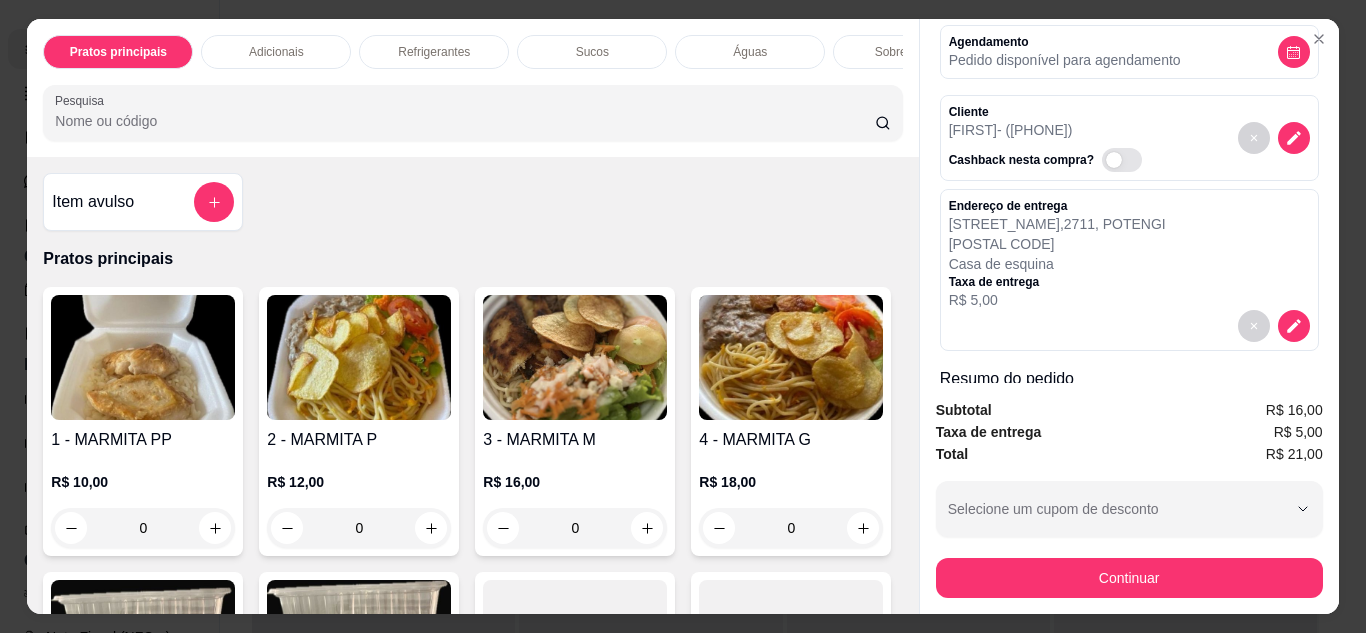 scroll, scrollTop: 200, scrollLeft: 0, axis: vertical 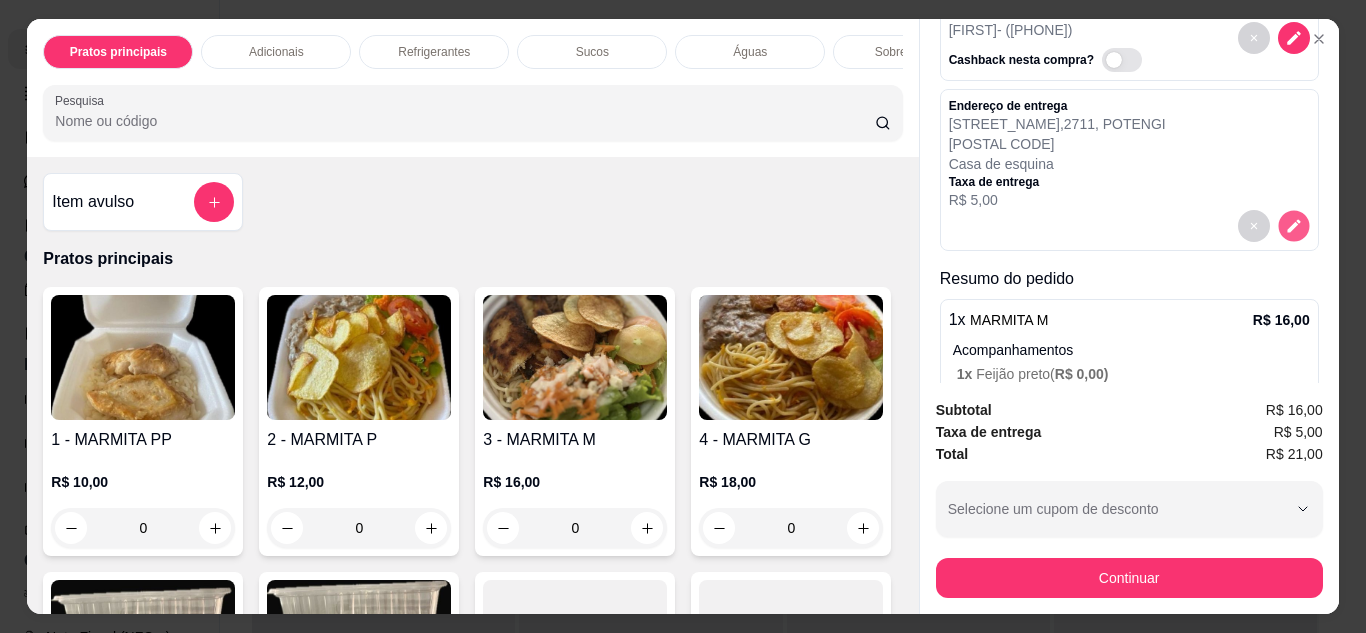 click 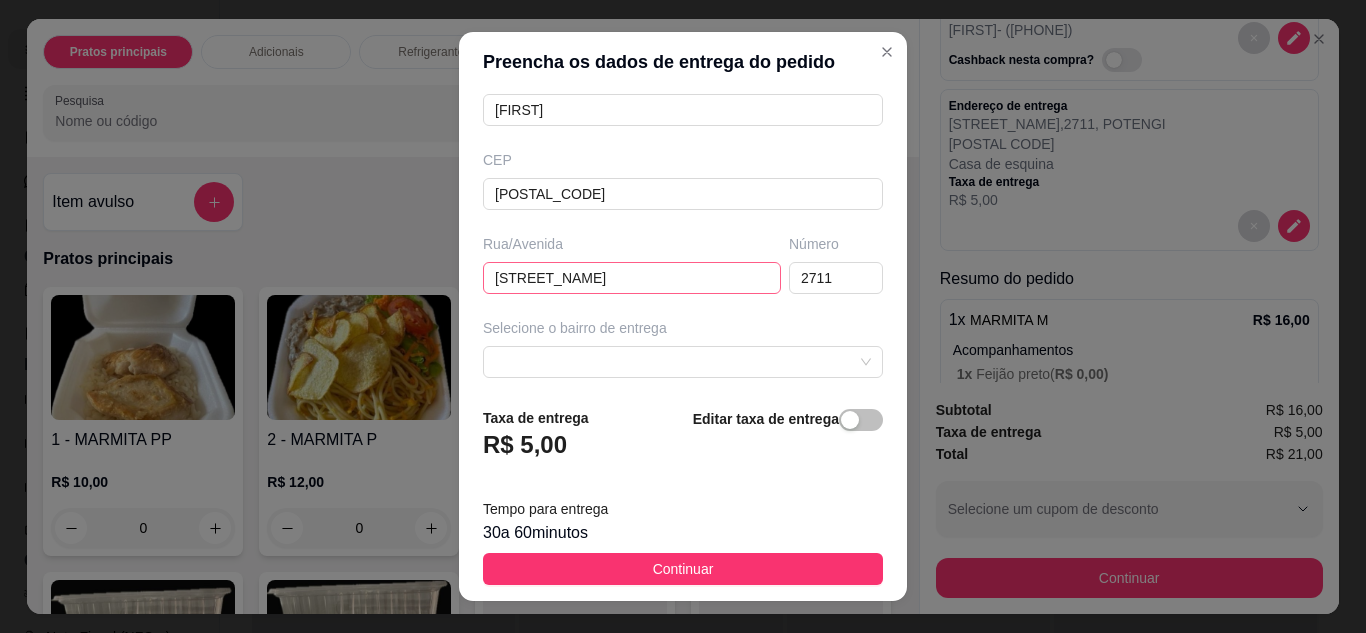 scroll, scrollTop: 374, scrollLeft: 0, axis: vertical 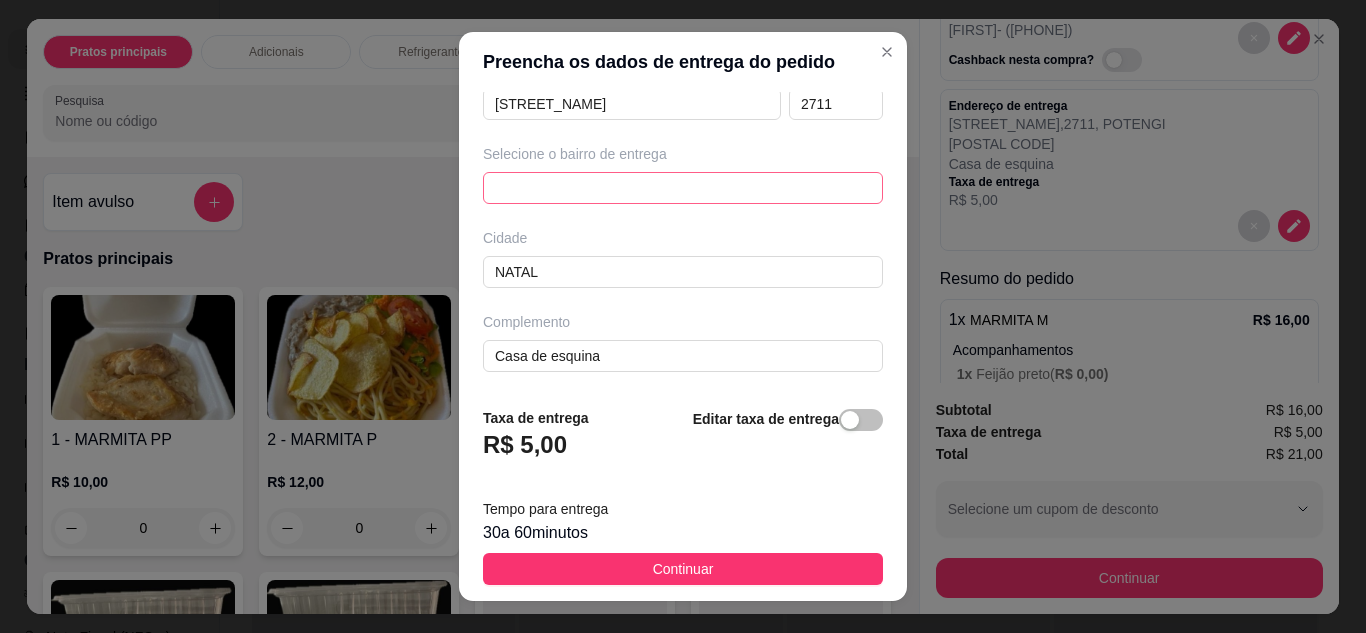click at bounding box center [683, 188] 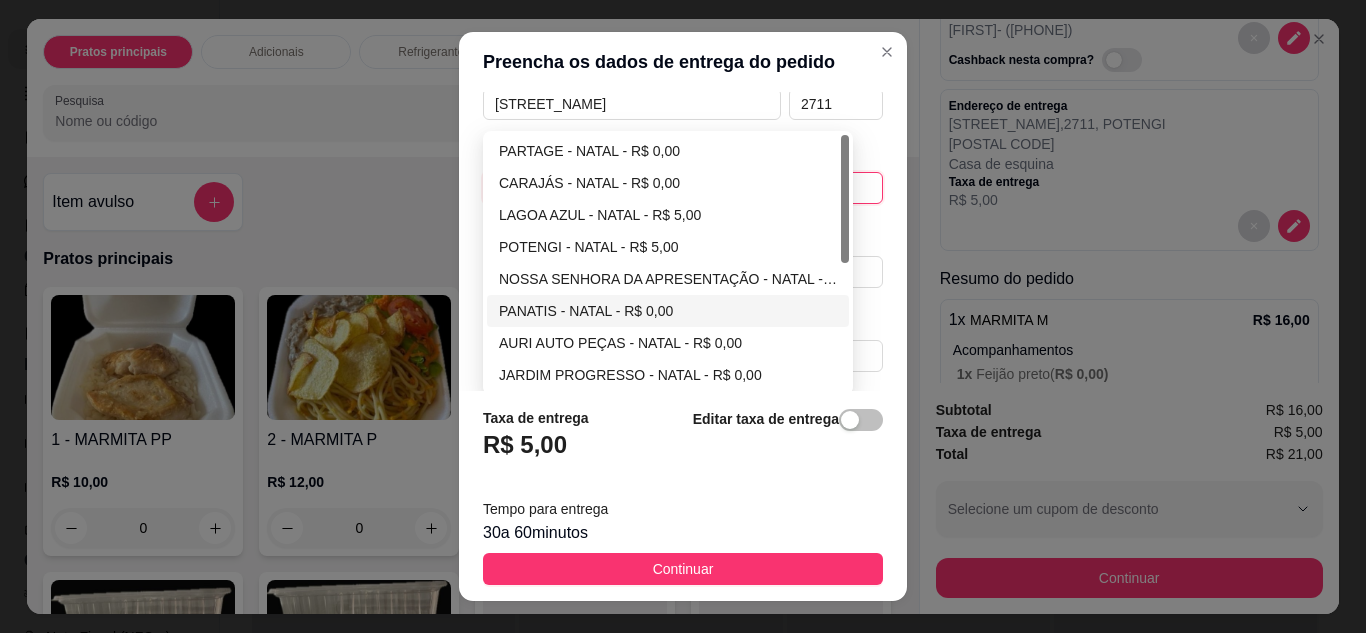 click on "PANATIS - NATAL -  R$ 0,00" at bounding box center [668, 311] 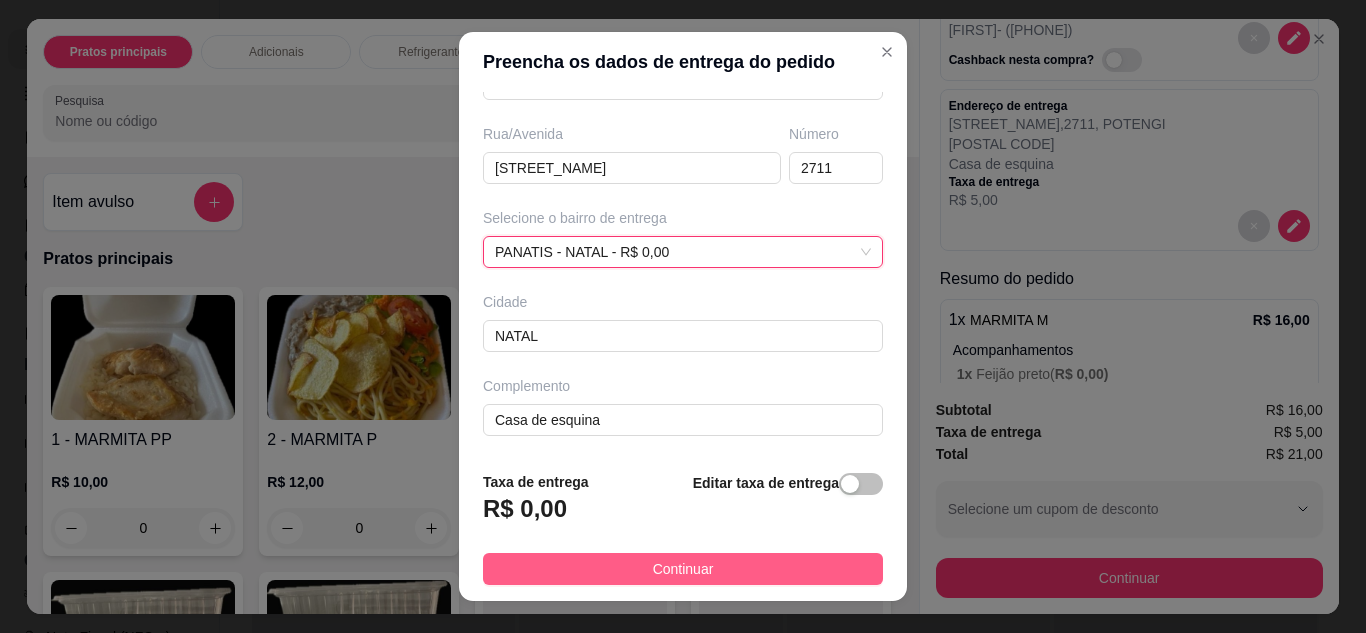 scroll, scrollTop: 288, scrollLeft: 0, axis: vertical 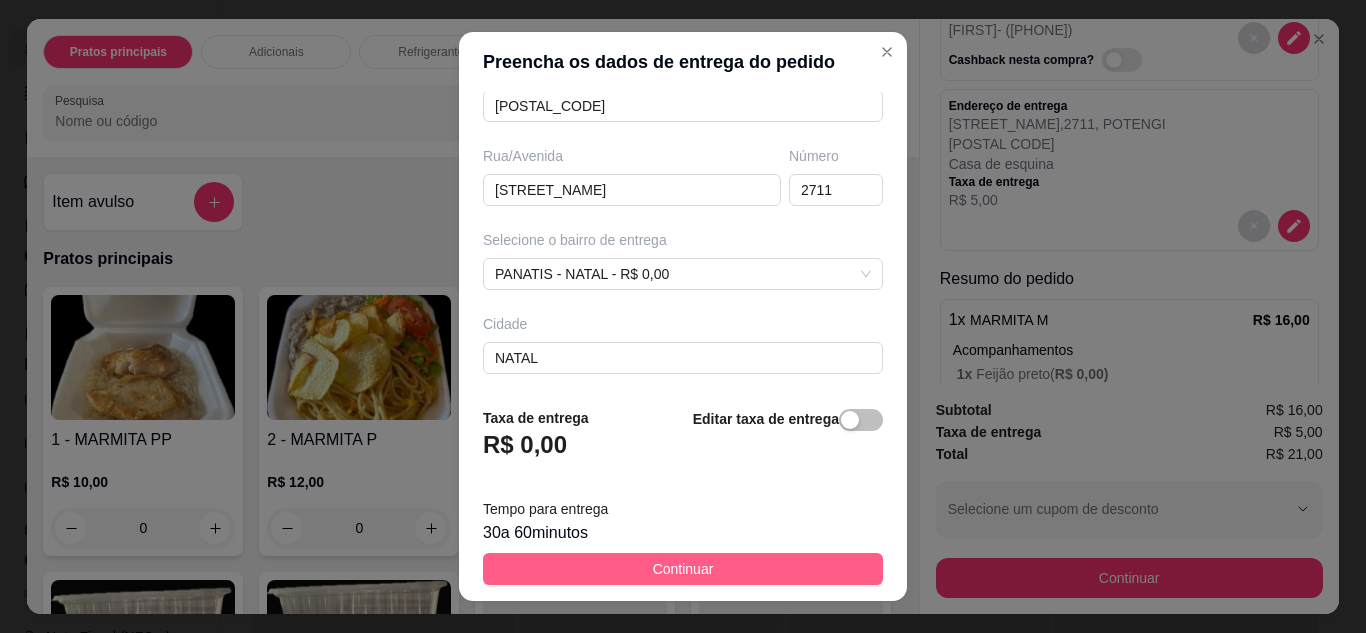 click on "Continuar" at bounding box center [683, 569] 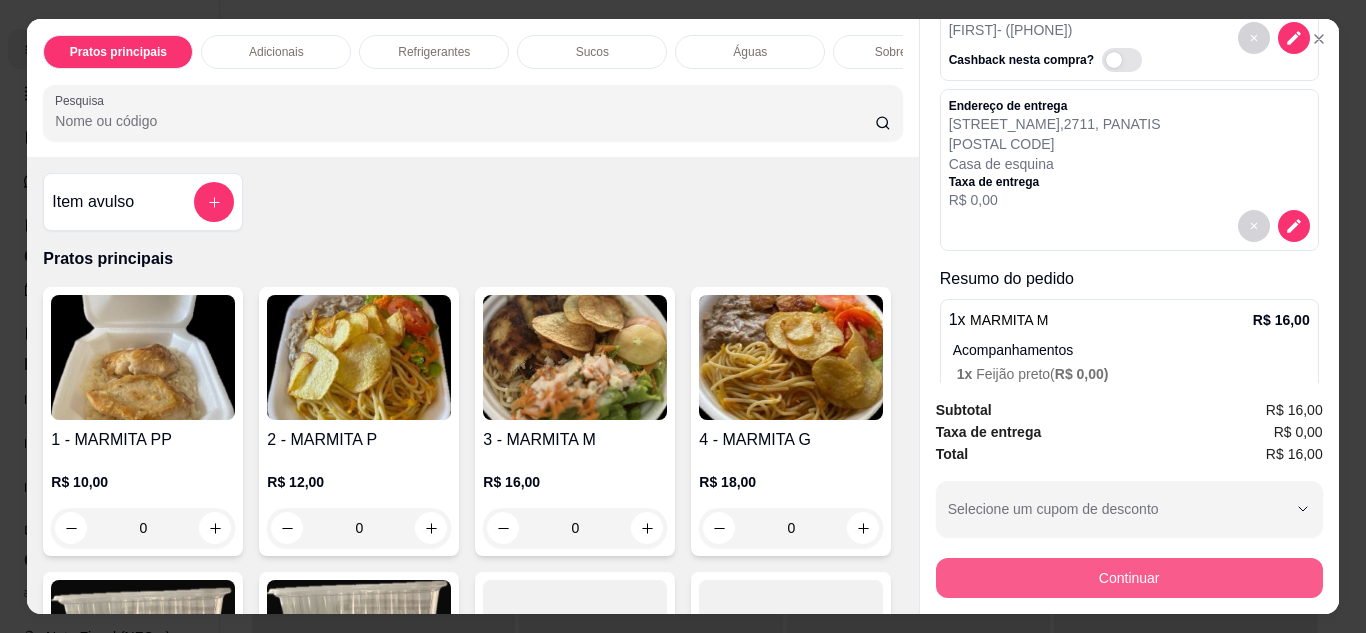 click on "Continuar" at bounding box center (1129, 578) 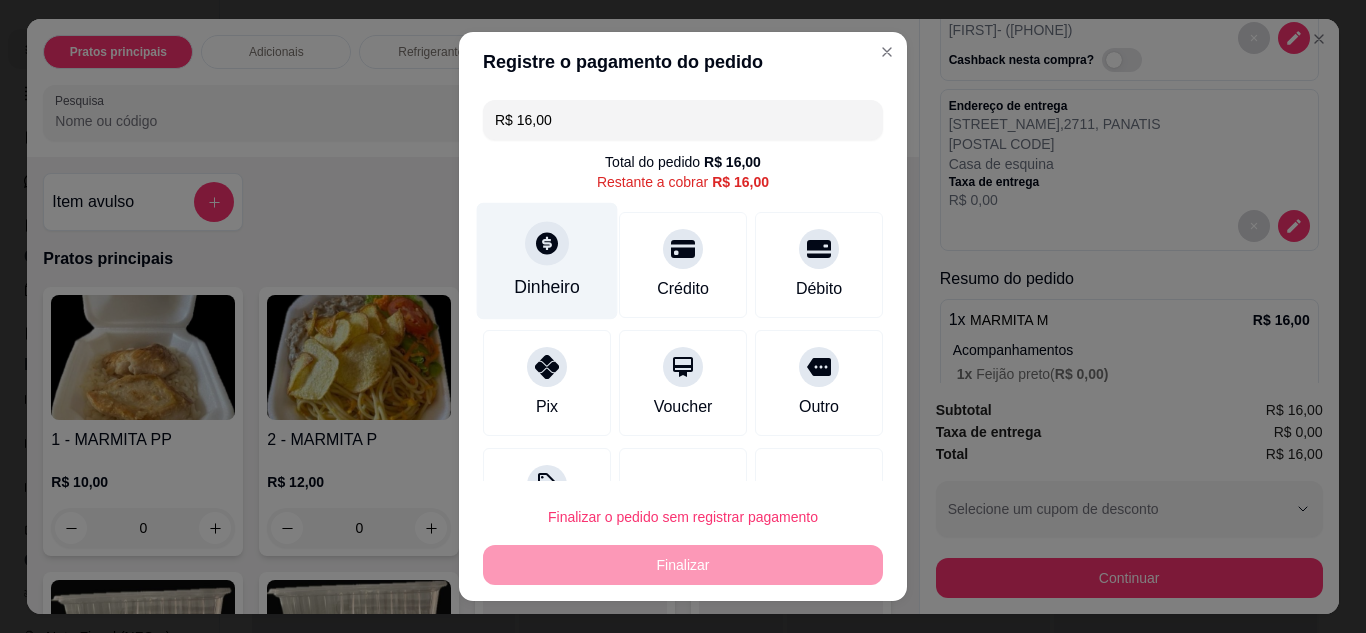 click on "Dinheiro" at bounding box center (547, 260) 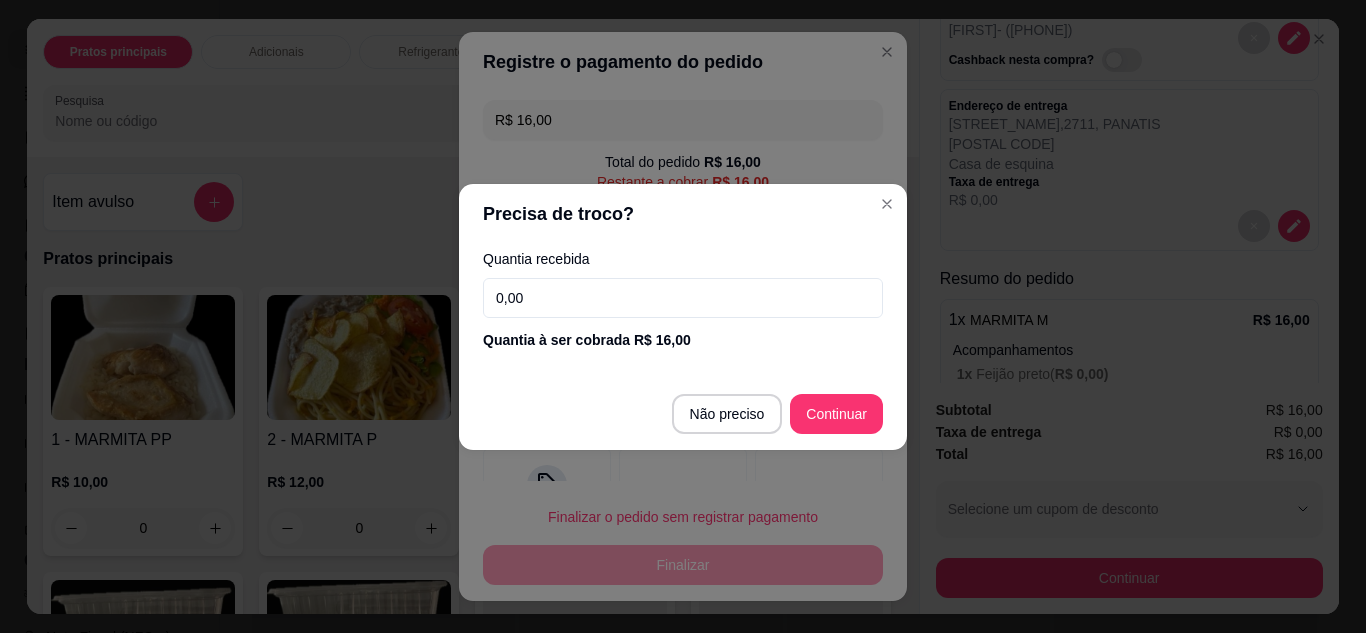 click on "0,00" at bounding box center (683, 298) 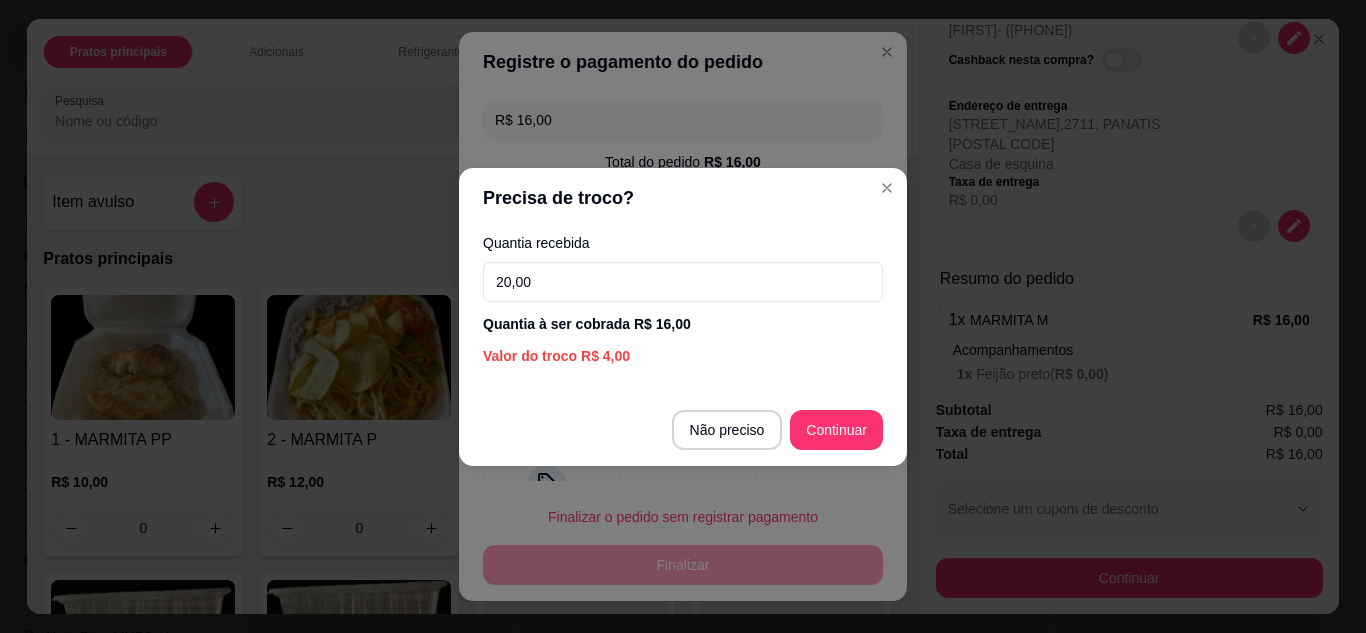 type on "20,00" 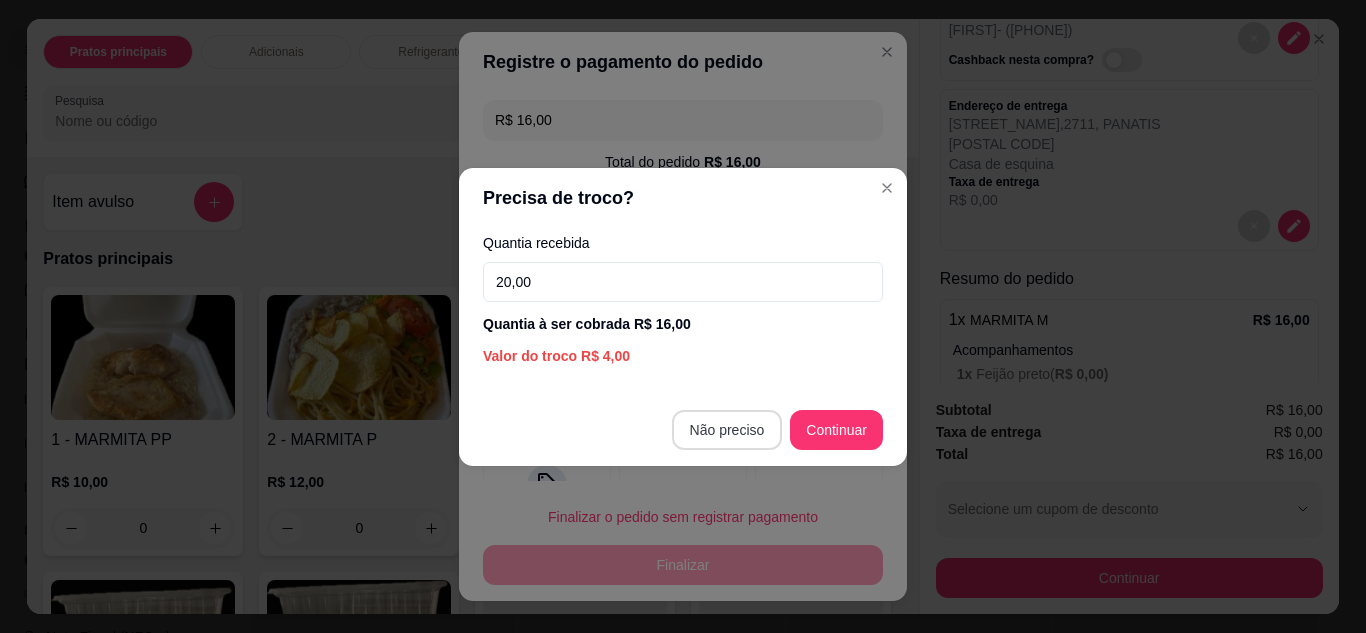 click on "Continuar" at bounding box center [836, 430] 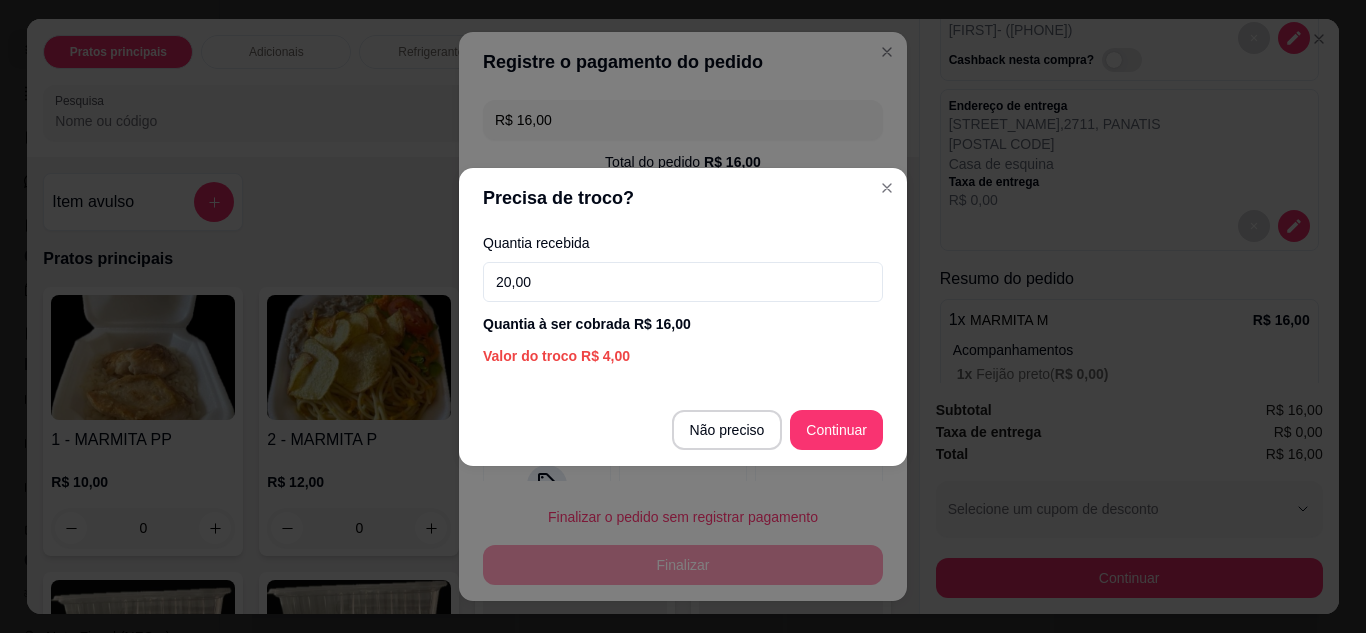 click on "Não preciso Continuar" at bounding box center (683, 430) 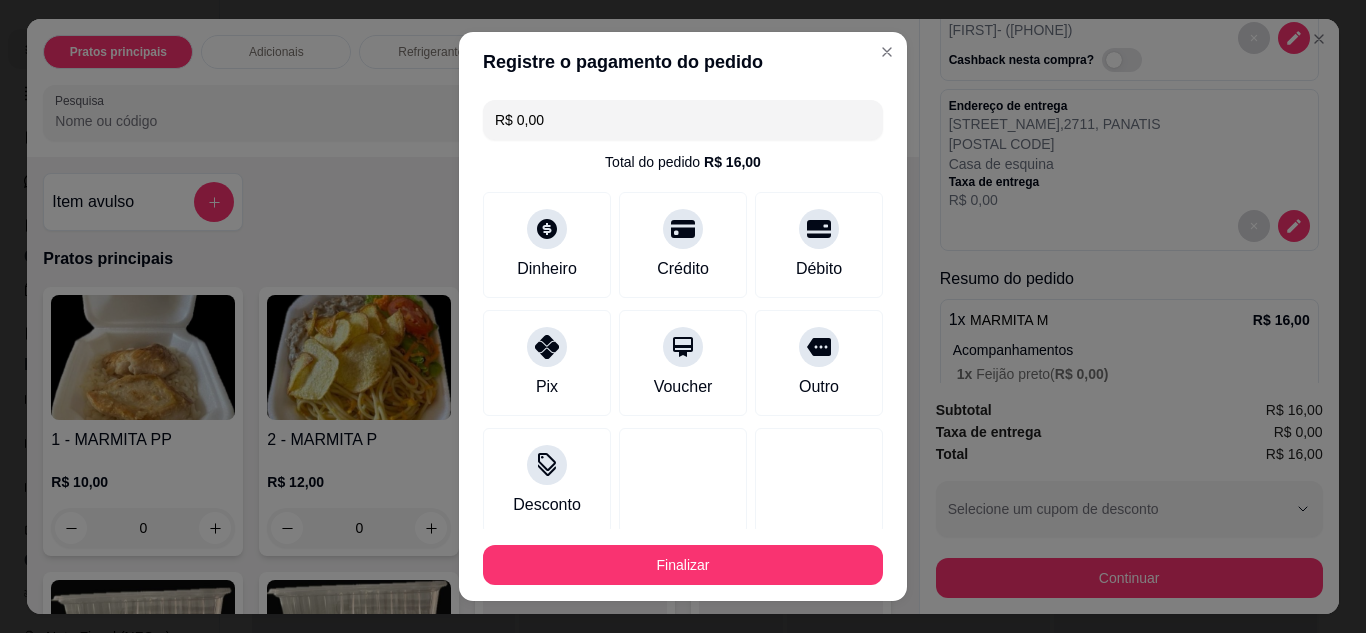 type on "R$ 0,00" 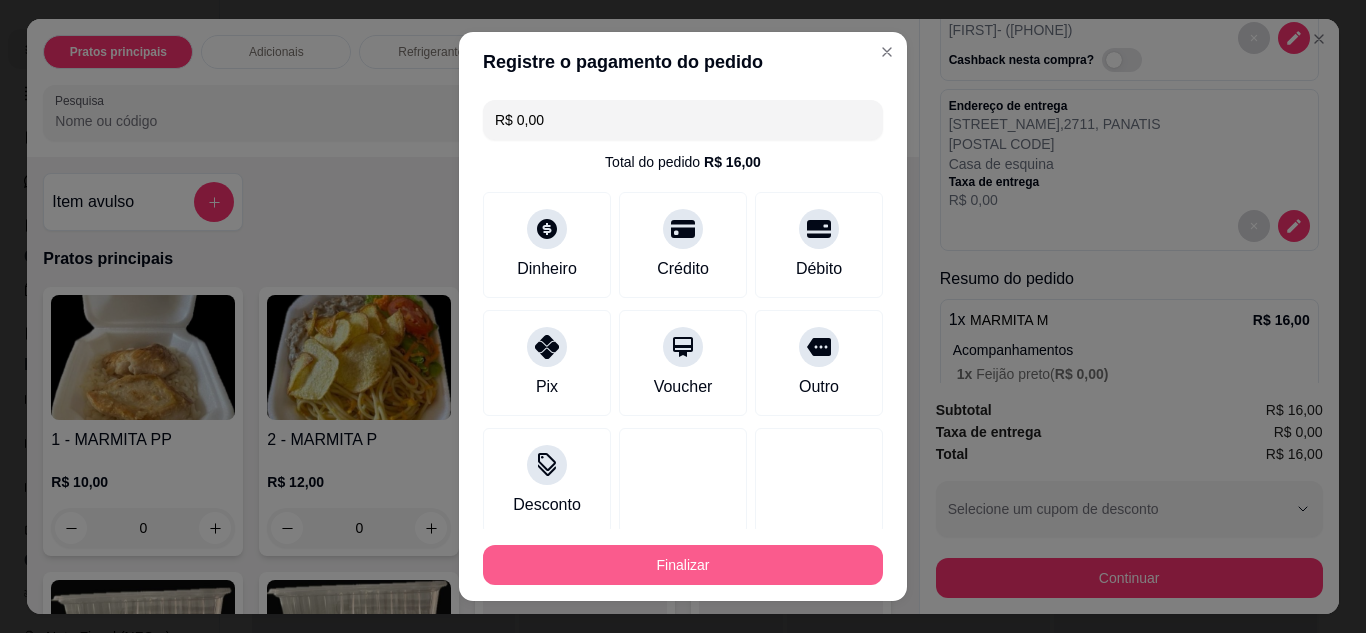 click on "Finalizar" at bounding box center (683, 565) 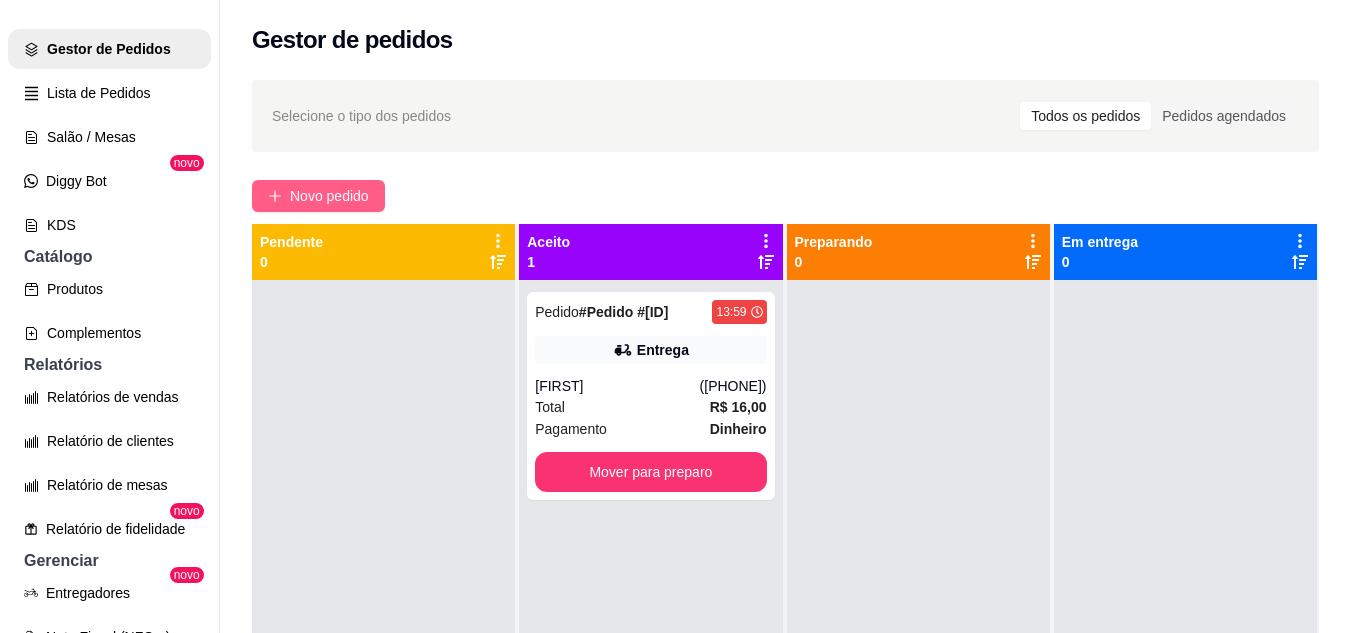 click on "Novo pedido" at bounding box center (329, 196) 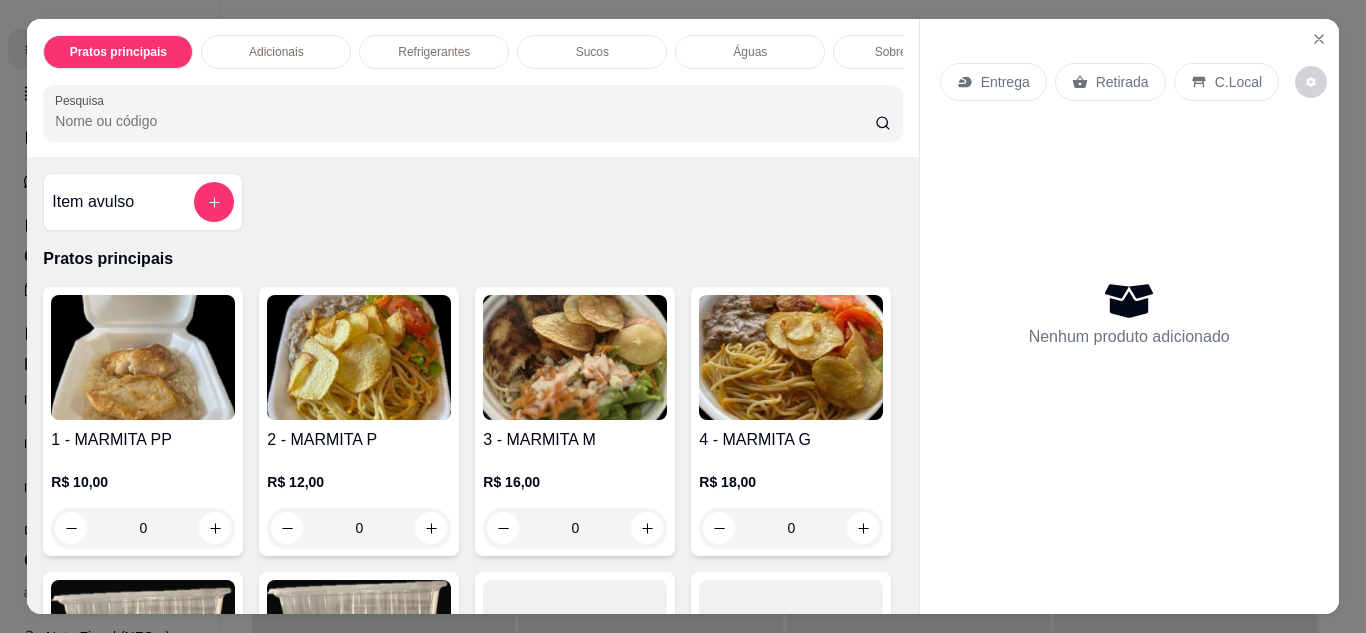 click on "Entrega" at bounding box center (1005, 82) 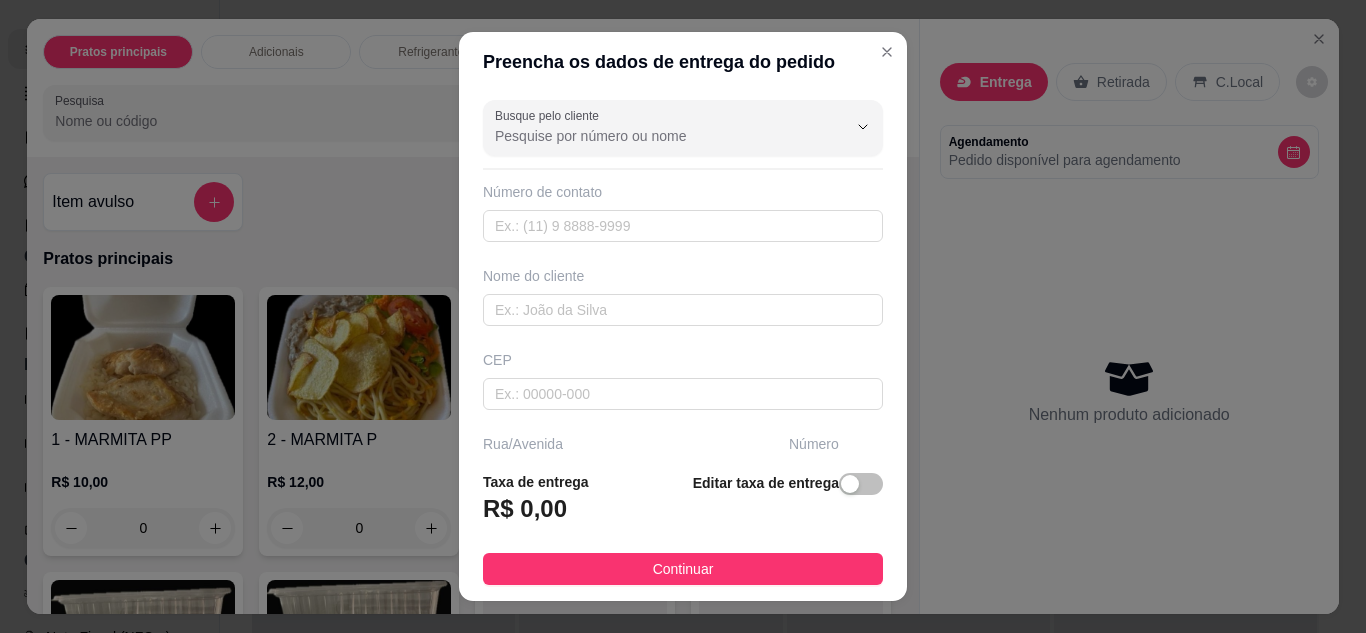 click on "Busque pelo cliente Número de contato Nome do cliente CEP Rua/Avenida Número Selecione o bairro de entrega Cidade Complemento" at bounding box center (683, 274) 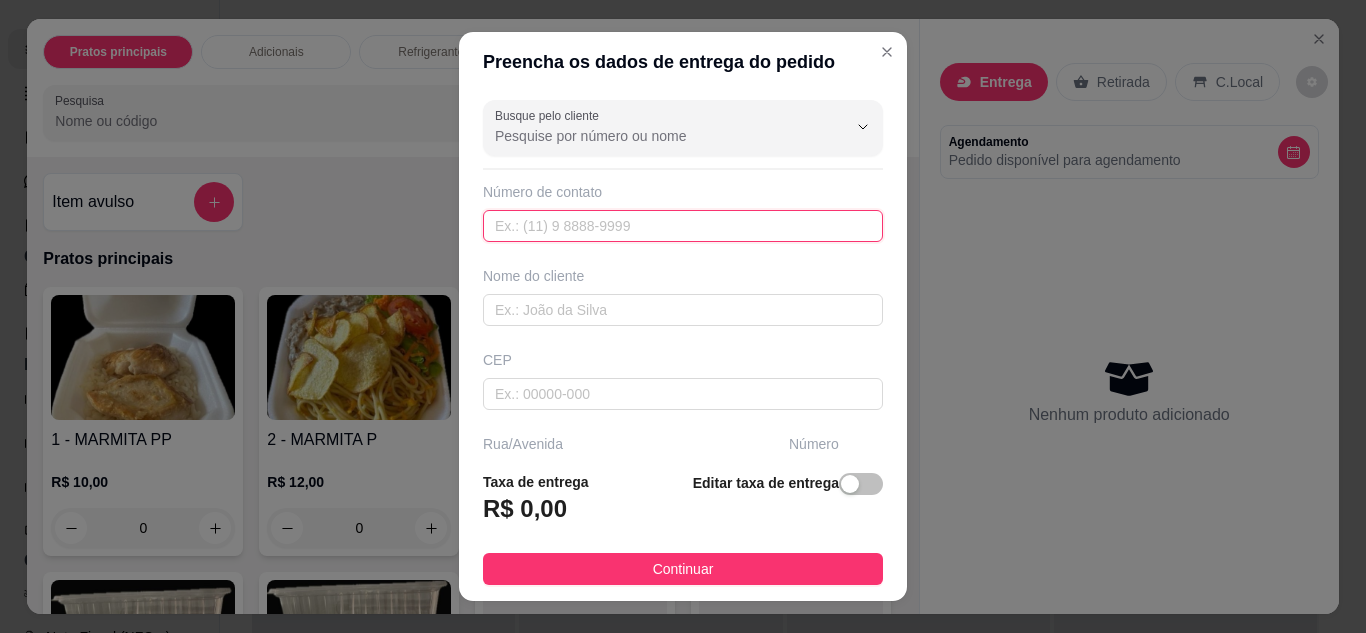 click at bounding box center (683, 226) 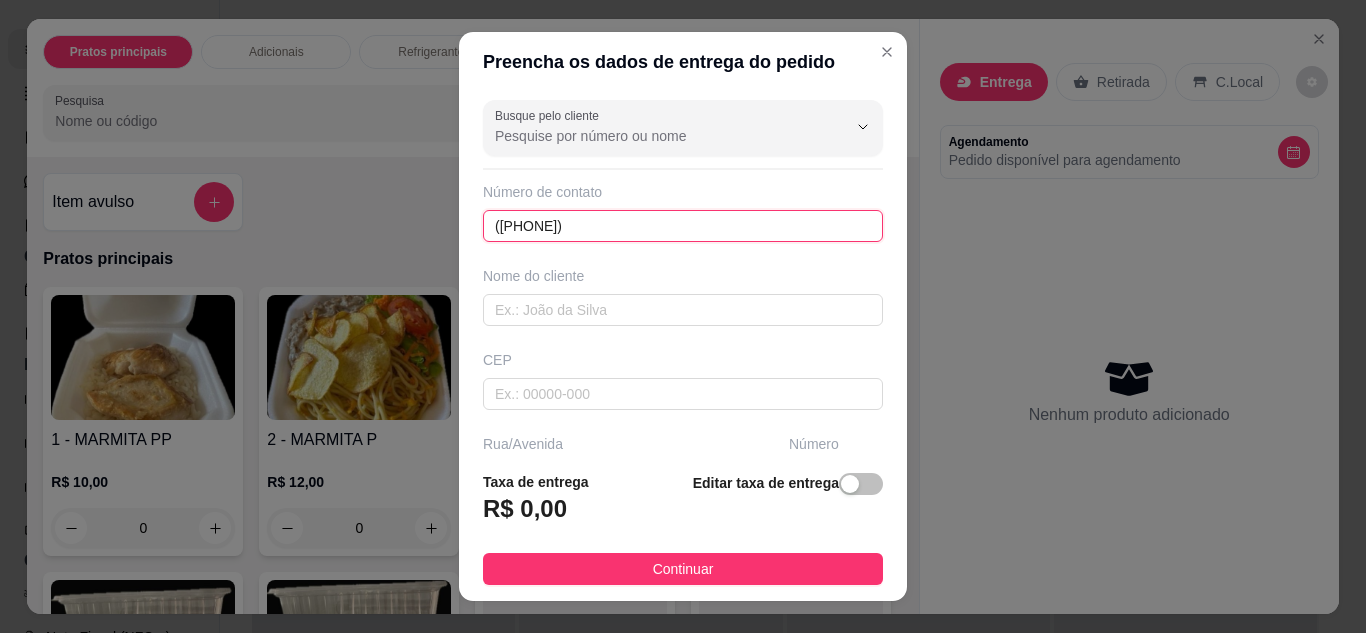 click on "(84) 9216-8402" at bounding box center (683, 226) 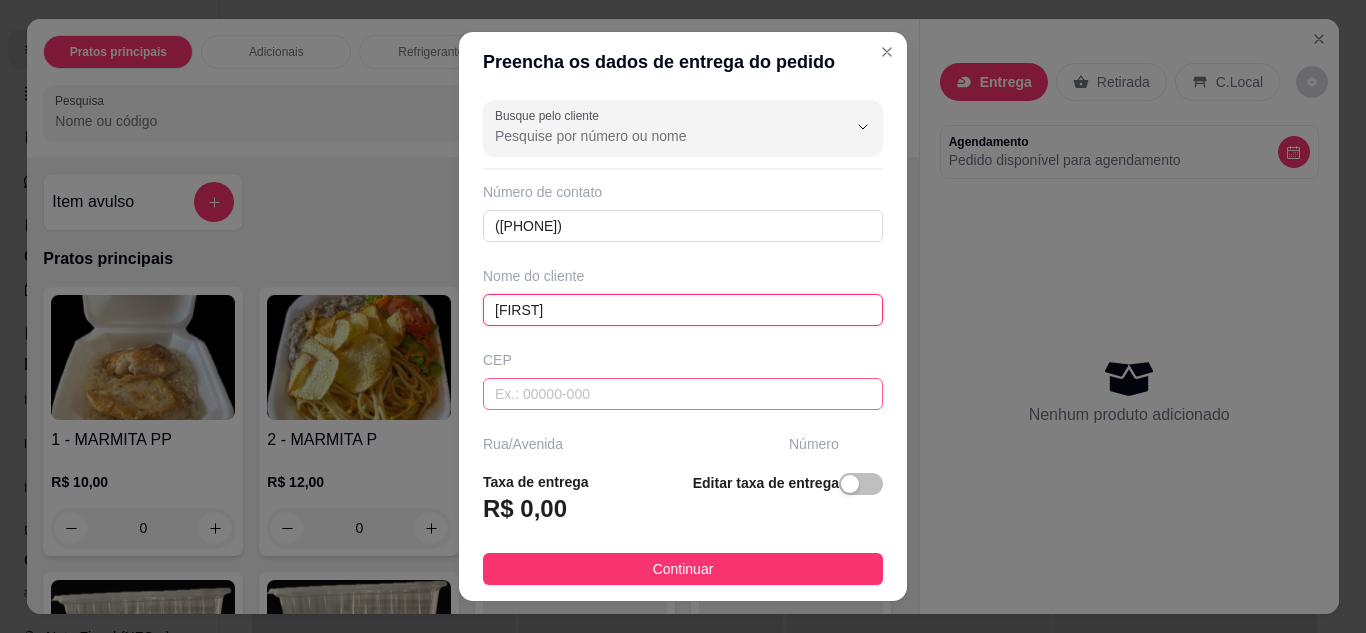 type on "[NAME]" 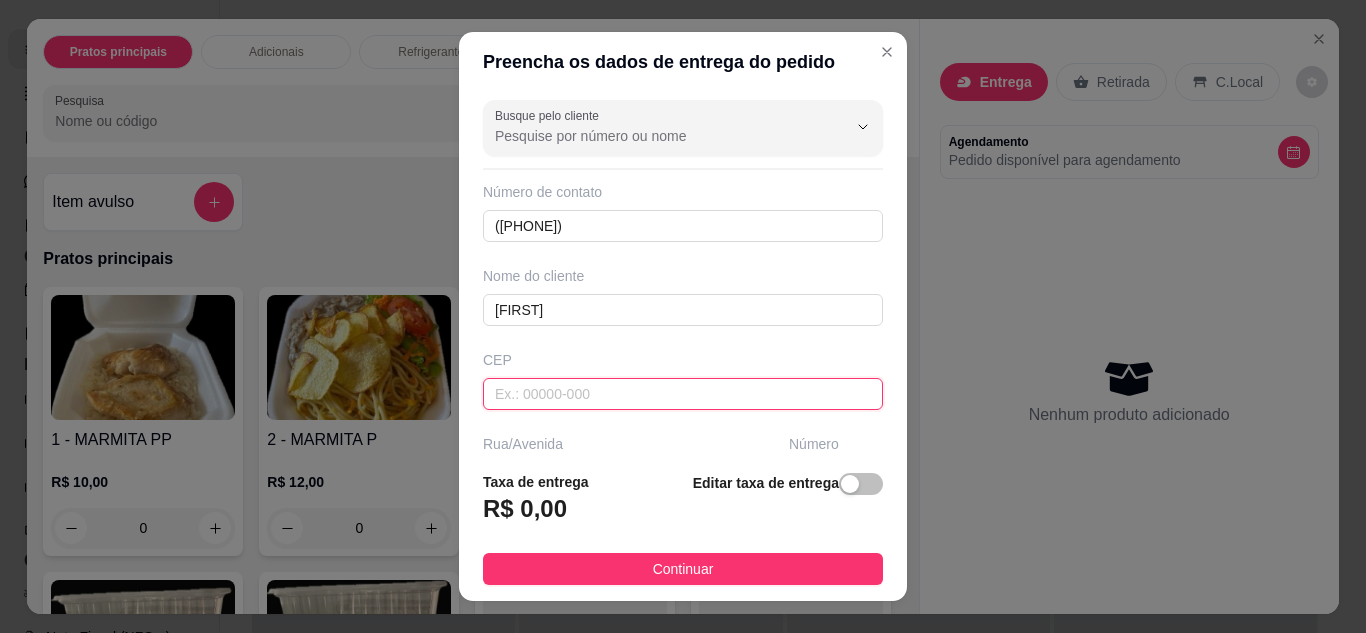 click at bounding box center [683, 394] 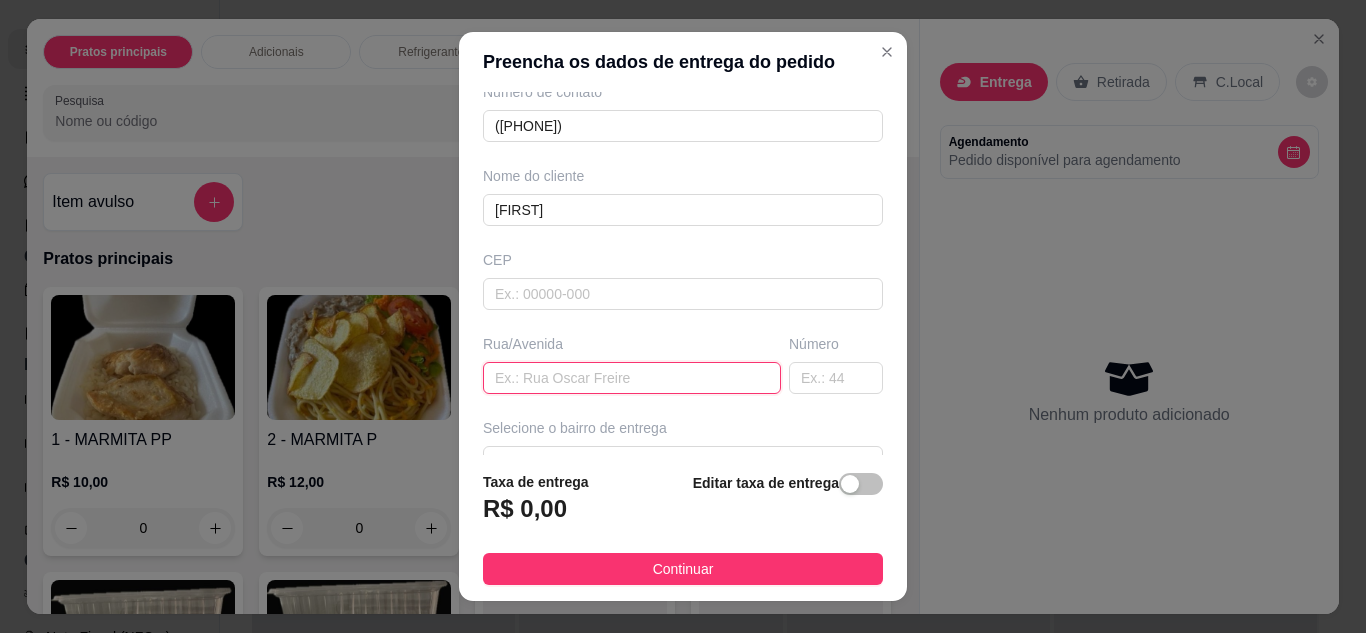 click at bounding box center [632, 378] 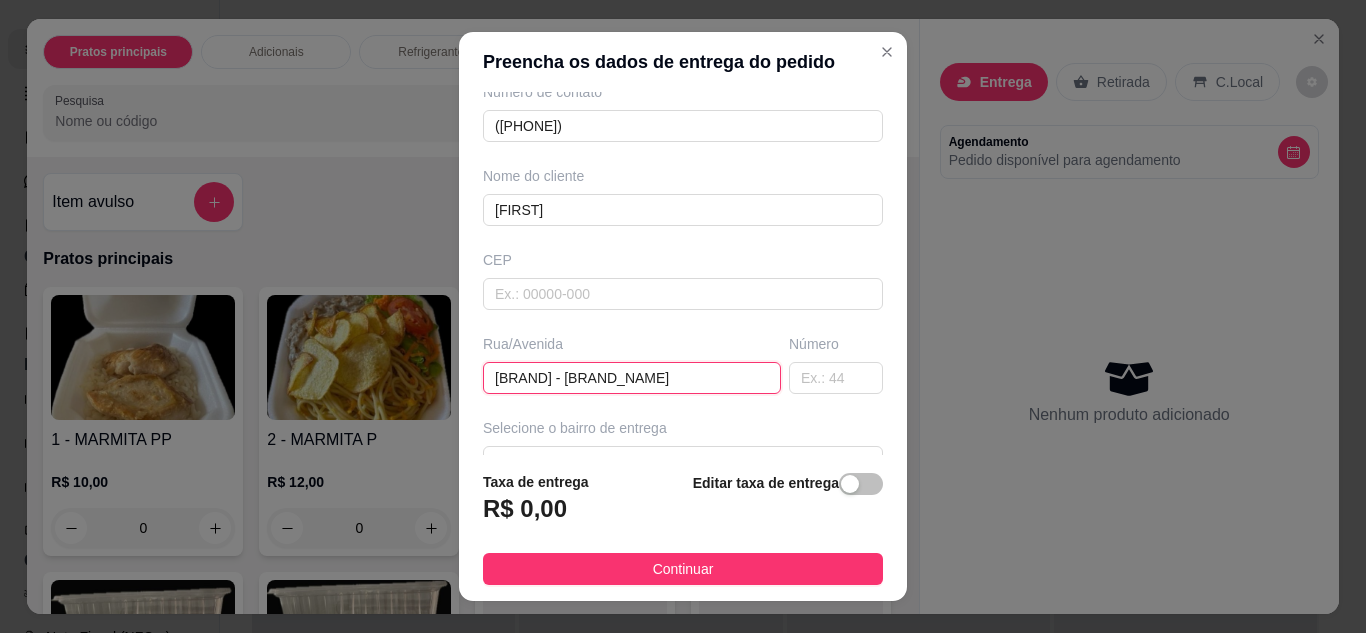 scroll, scrollTop: 200, scrollLeft: 0, axis: vertical 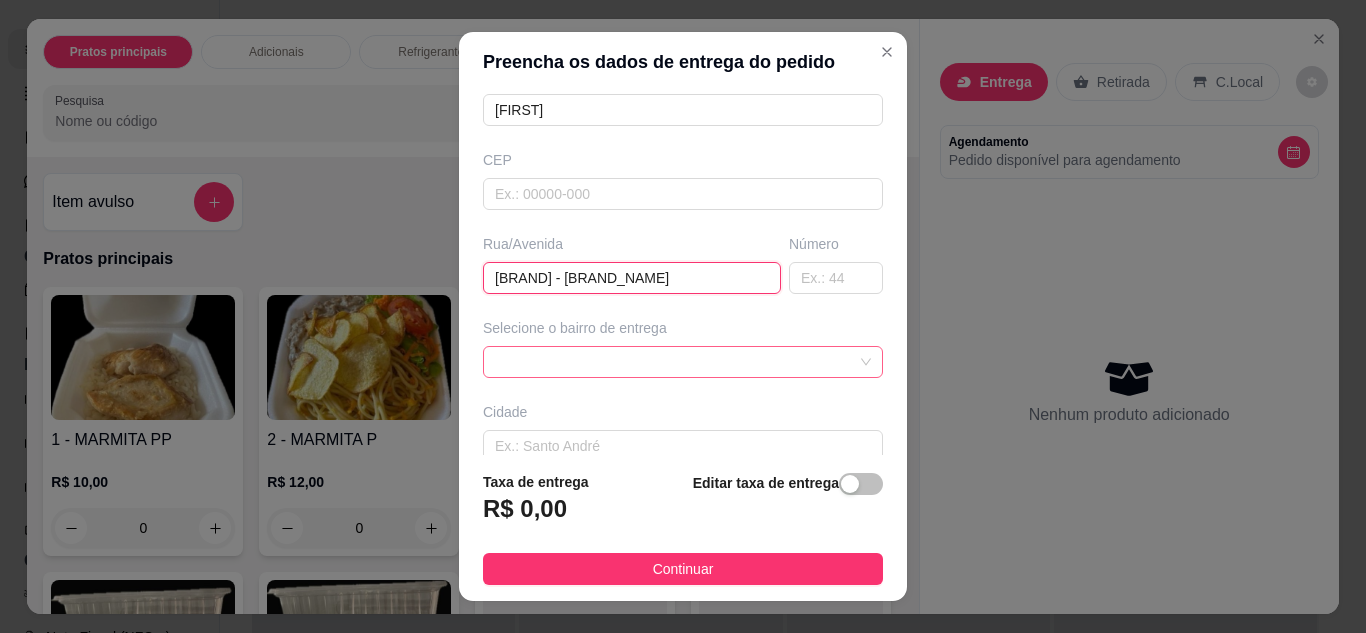 click at bounding box center (683, 362) 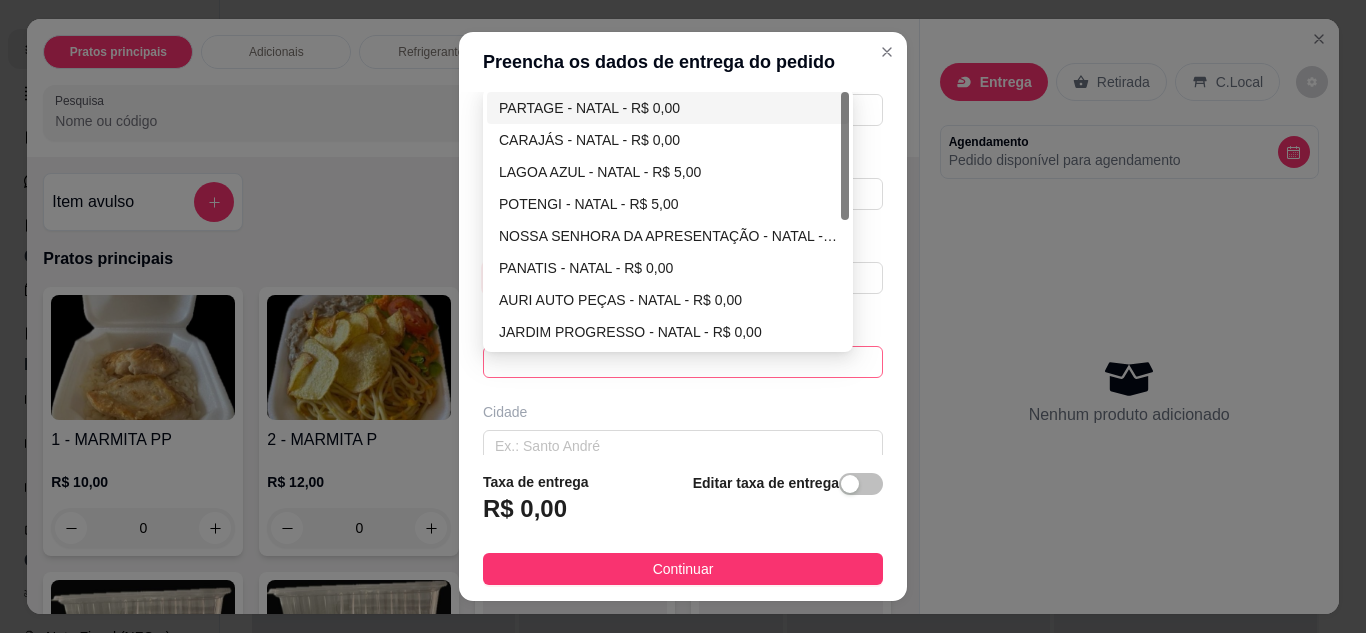 type on "C&A - Partage" 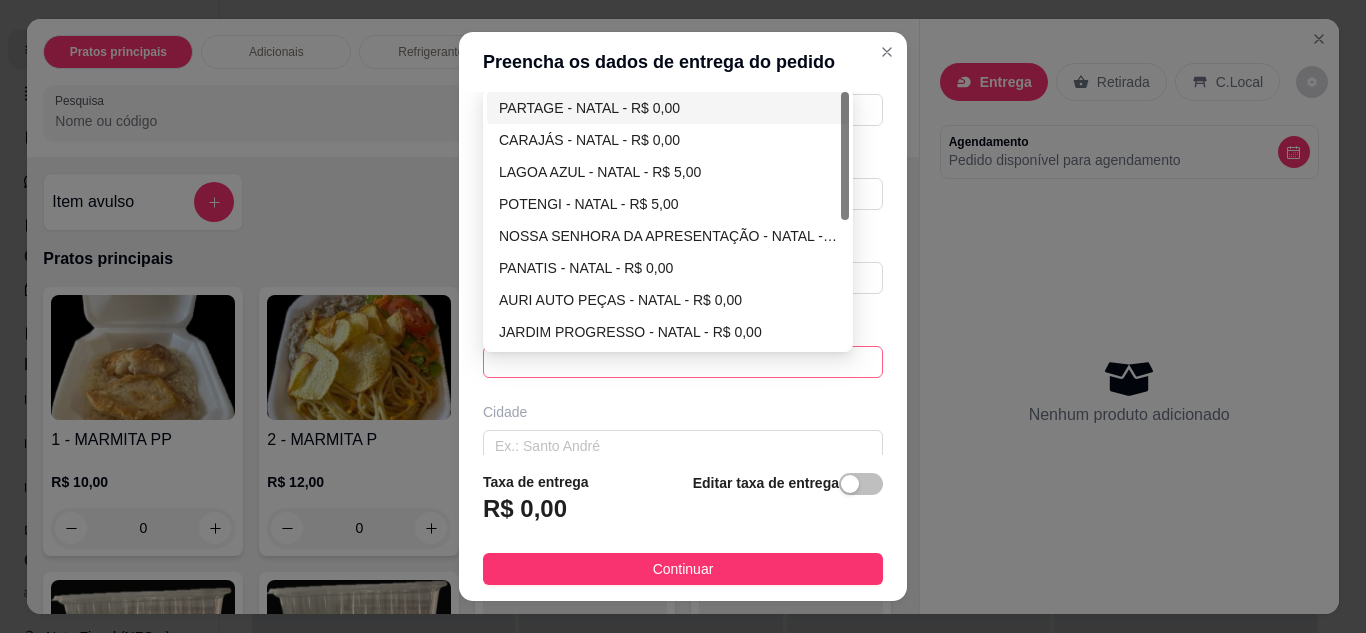 click on "PARTAGE - NATAL -  R$ 0,00" at bounding box center [668, 108] 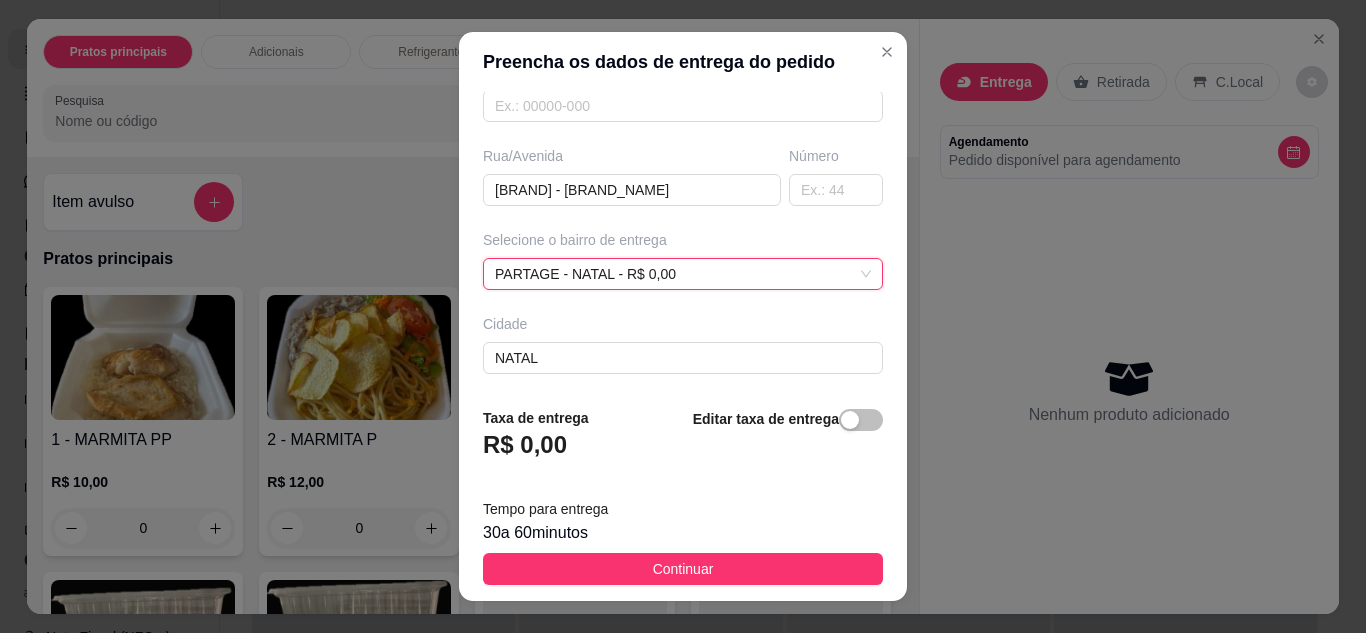 scroll, scrollTop: 374, scrollLeft: 0, axis: vertical 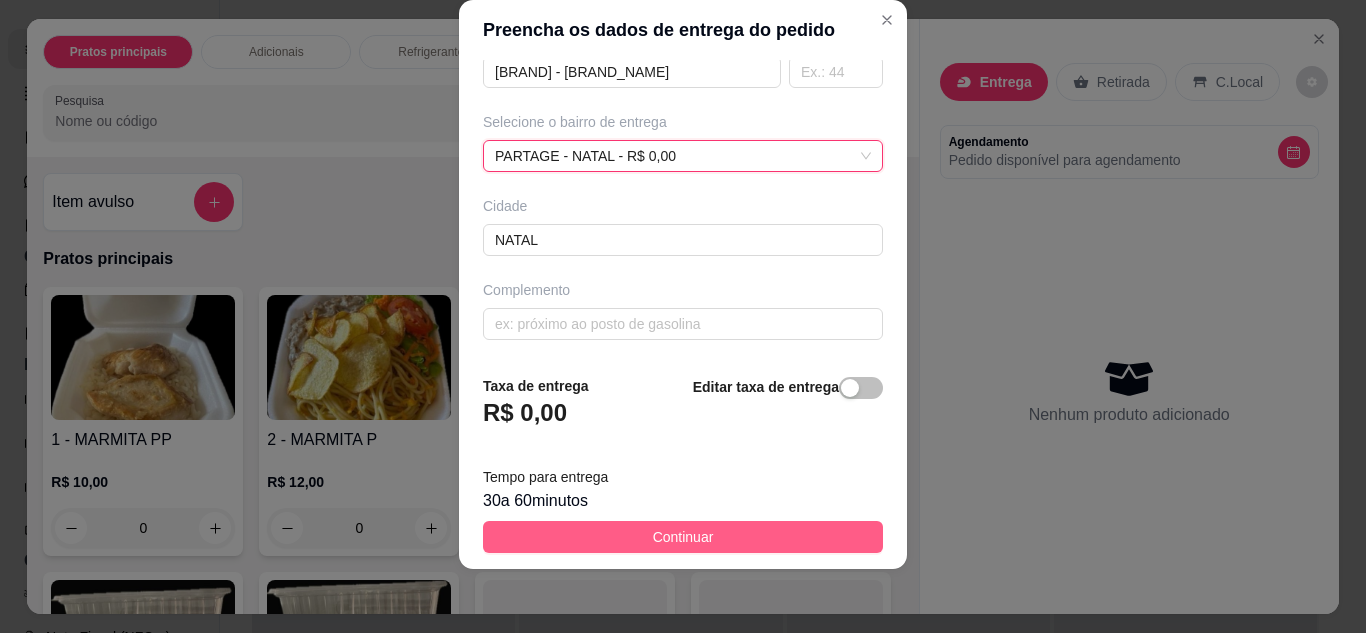 click on "Continuar" at bounding box center [683, 537] 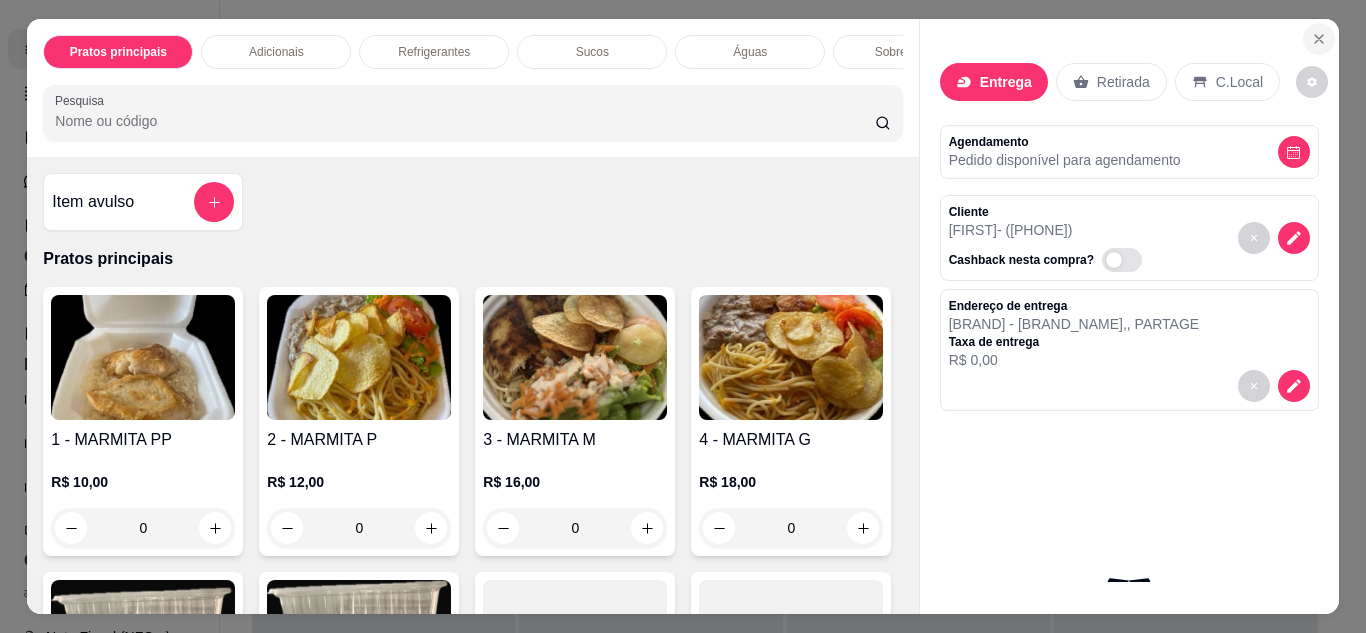 click 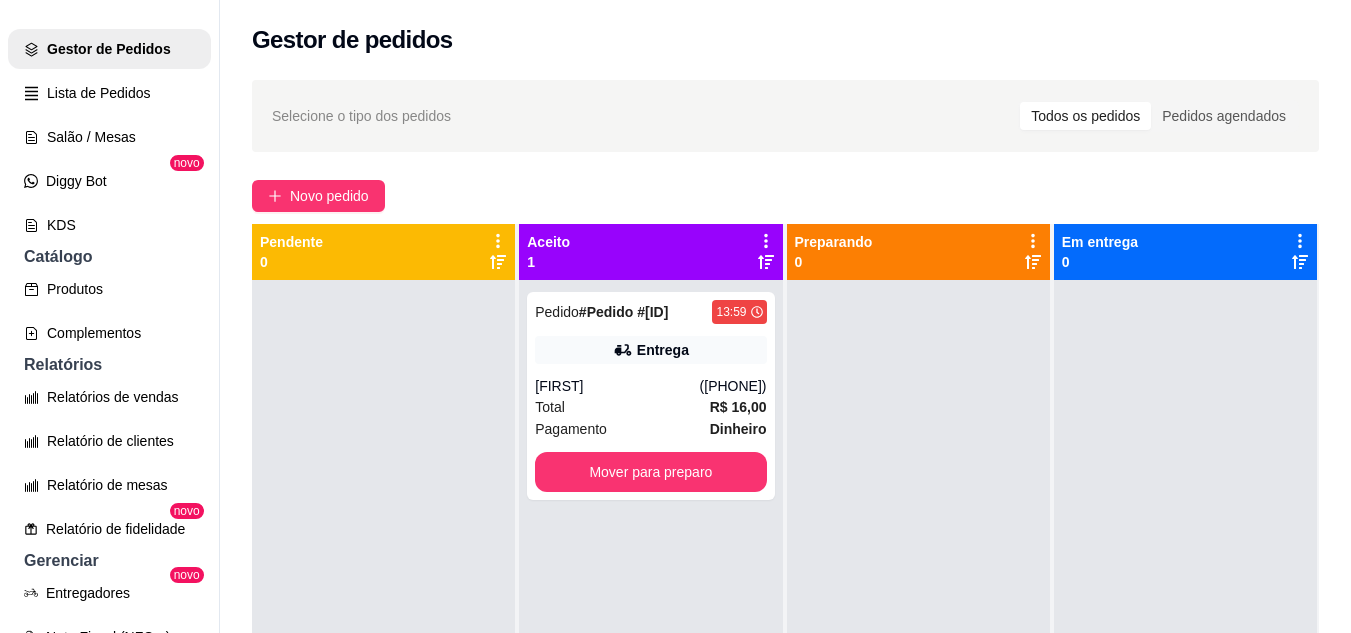 click on "Selecione o tipo dos pedidos Todos os pedidos Pedidos agendados" at bounding box center (785, 116) 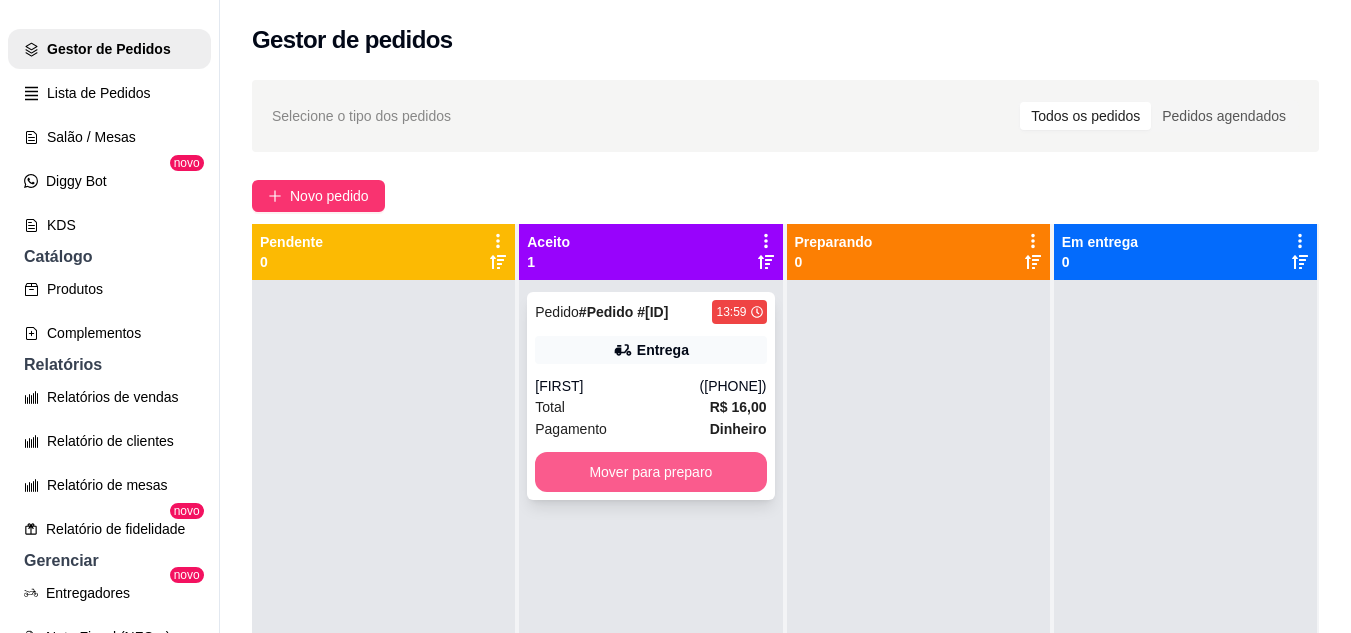click on "Mover para preparo" at bounding box center (650, 472) 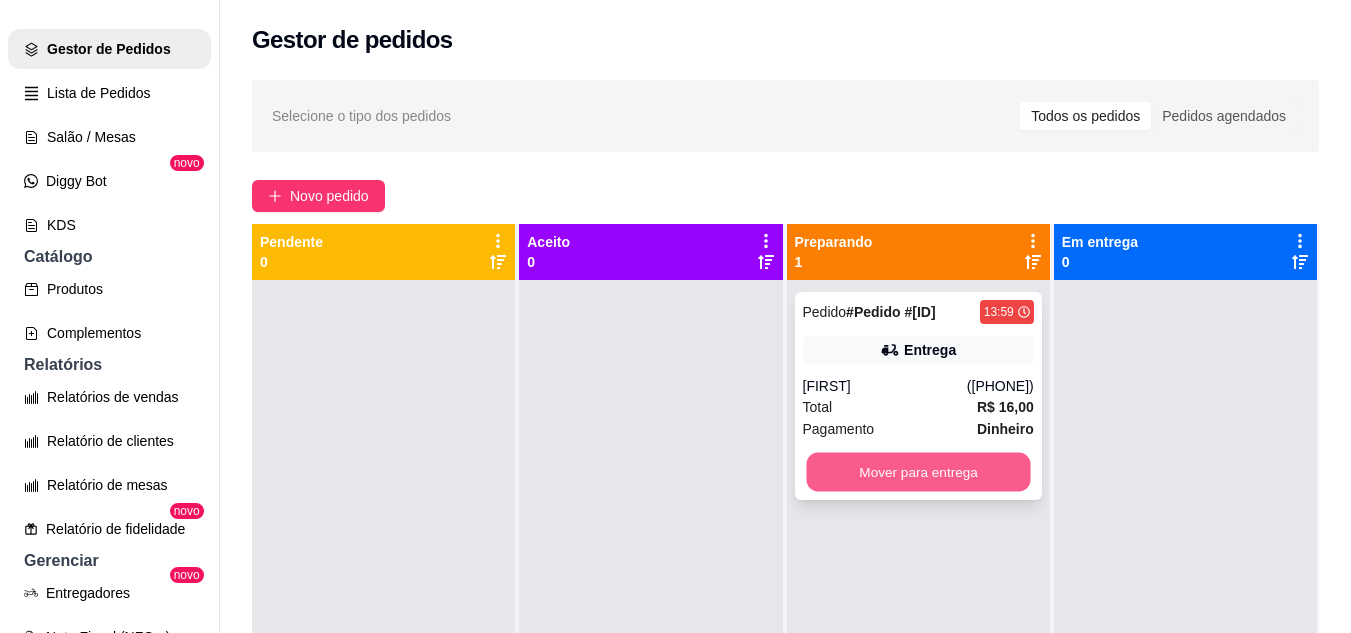 click on "Mover para entrega" at bounding box center (918, 472) 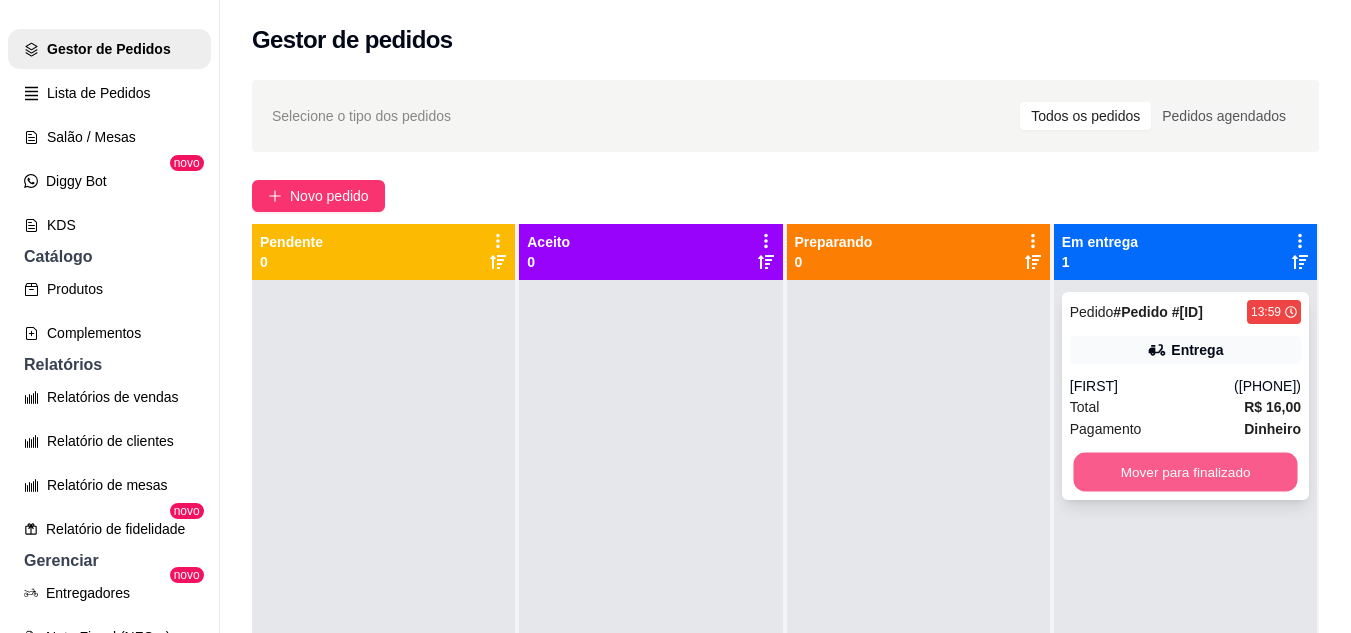 click on "Mover para finalizado" at bounding box center [1185, 472] 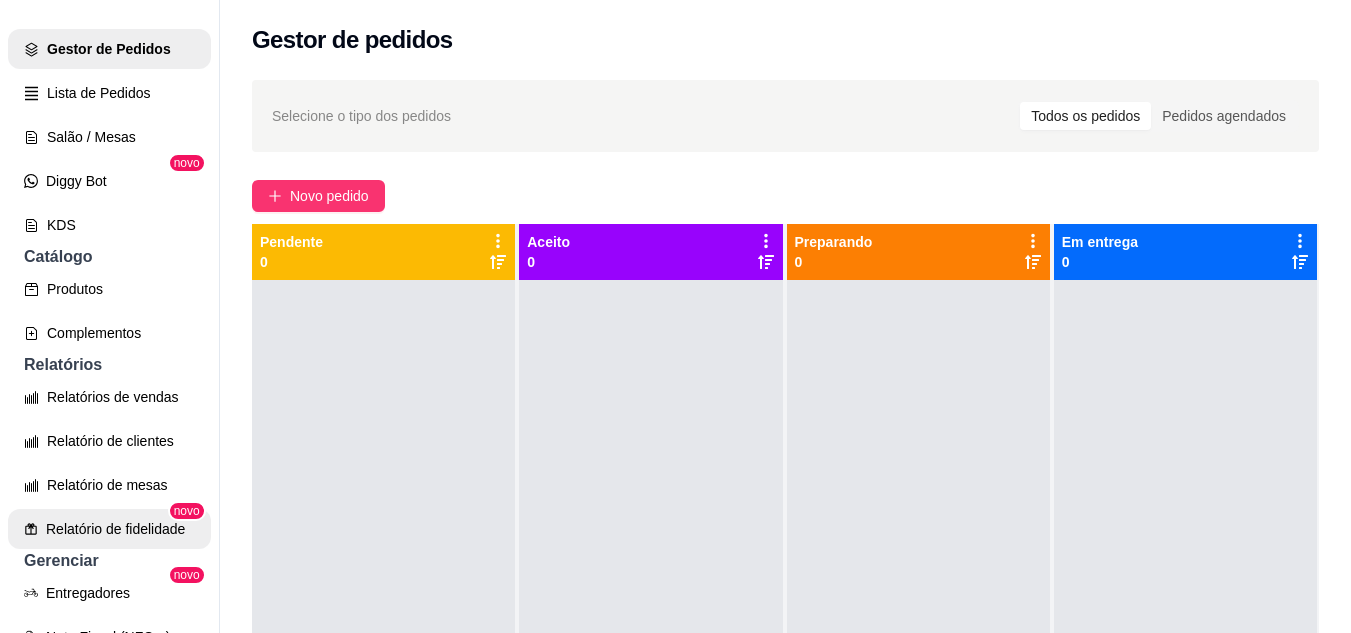 scroll, scrollTop: 481, scrollLeft: 0, axis: vertical 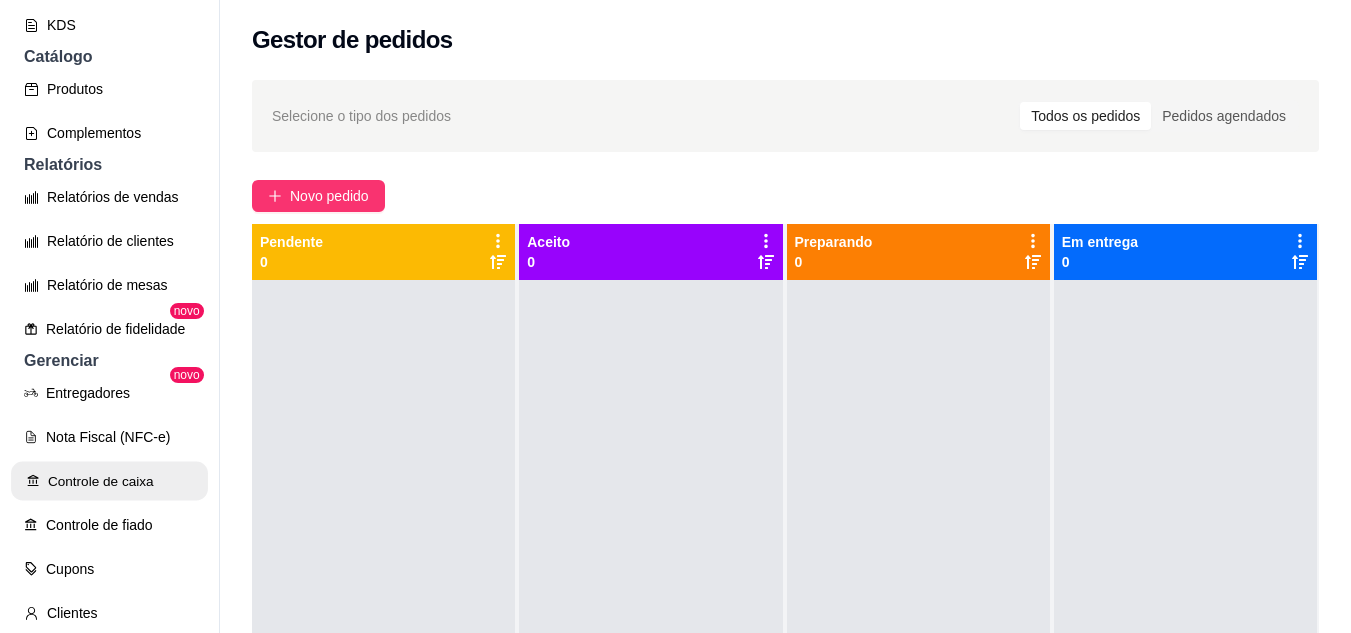 click on "Controle de caixa" at bounding box center (109, 481) 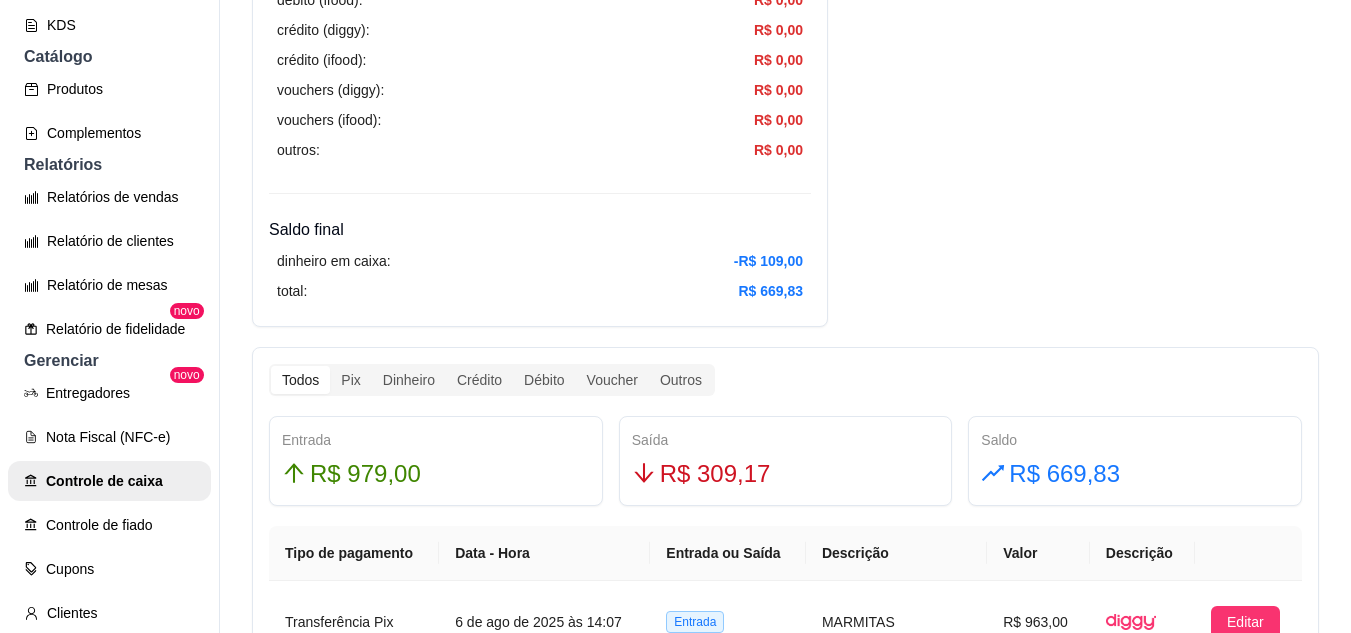 scroll, scrollTop: 800, scrollLeft: 0, axis: vertical 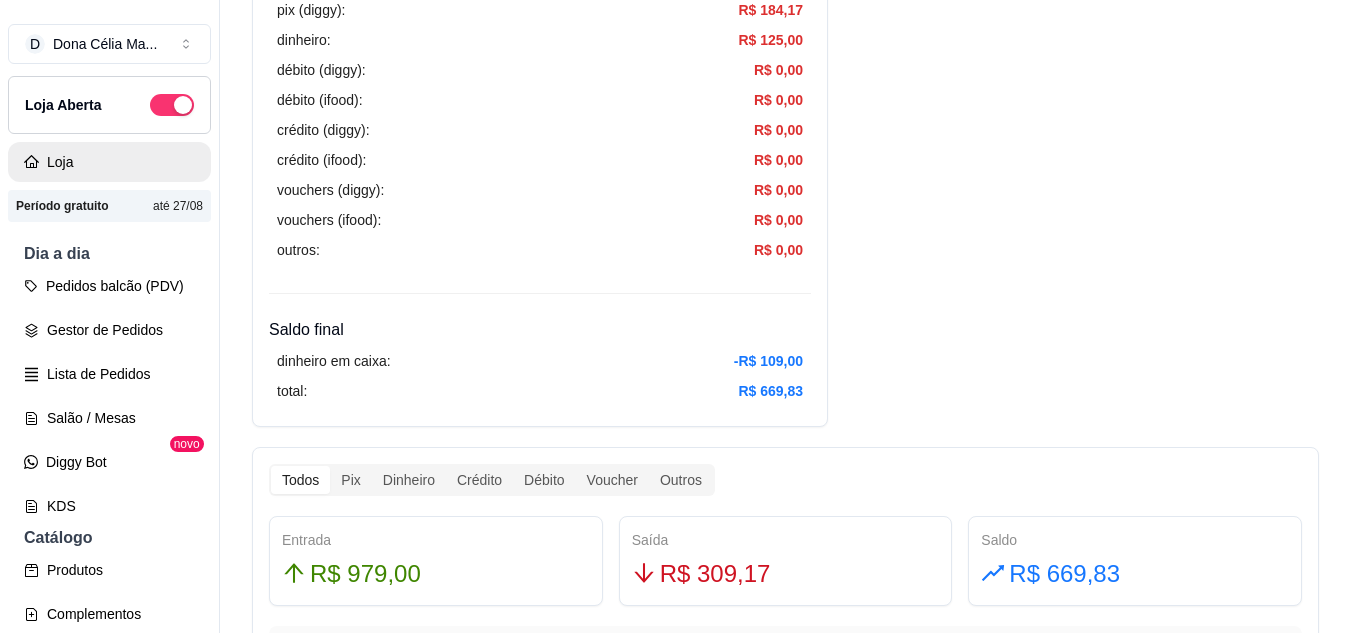 click on "Loja" at bounding box center (109, 162) 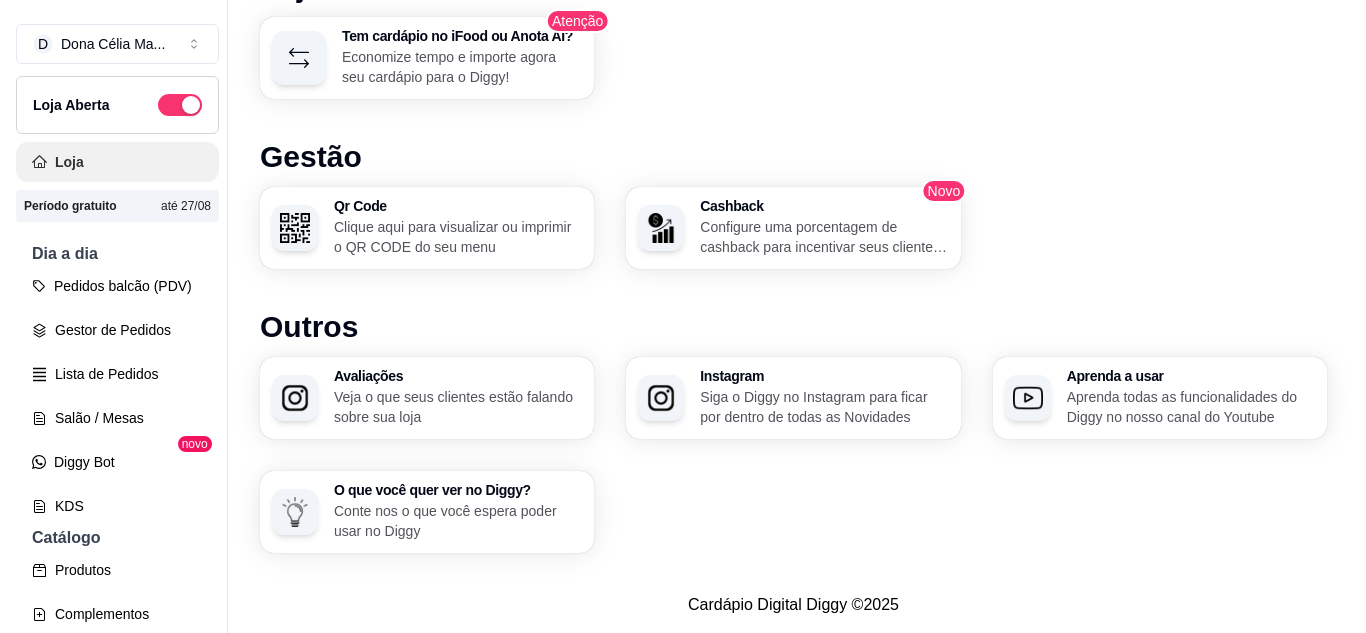 scroll, scrollTop: 0, scrollLeft: 0, axis: both 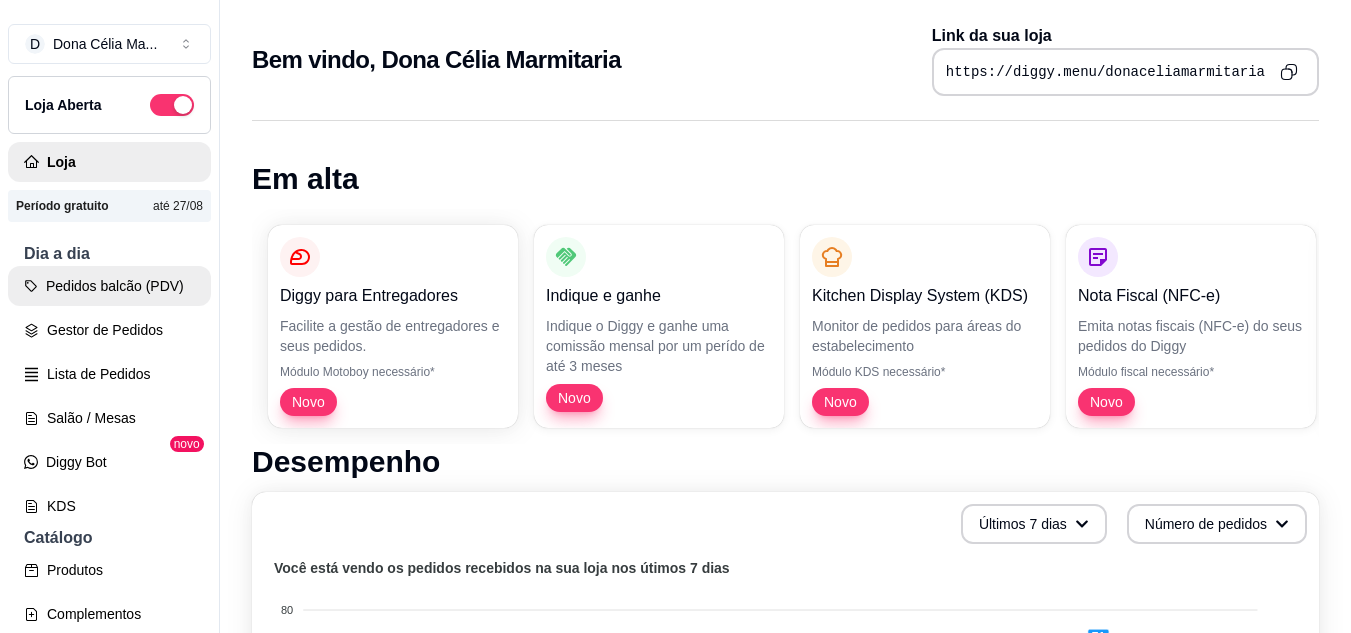 click on "Pedidos balcão (PDV)" at bounding box center (109, 286) 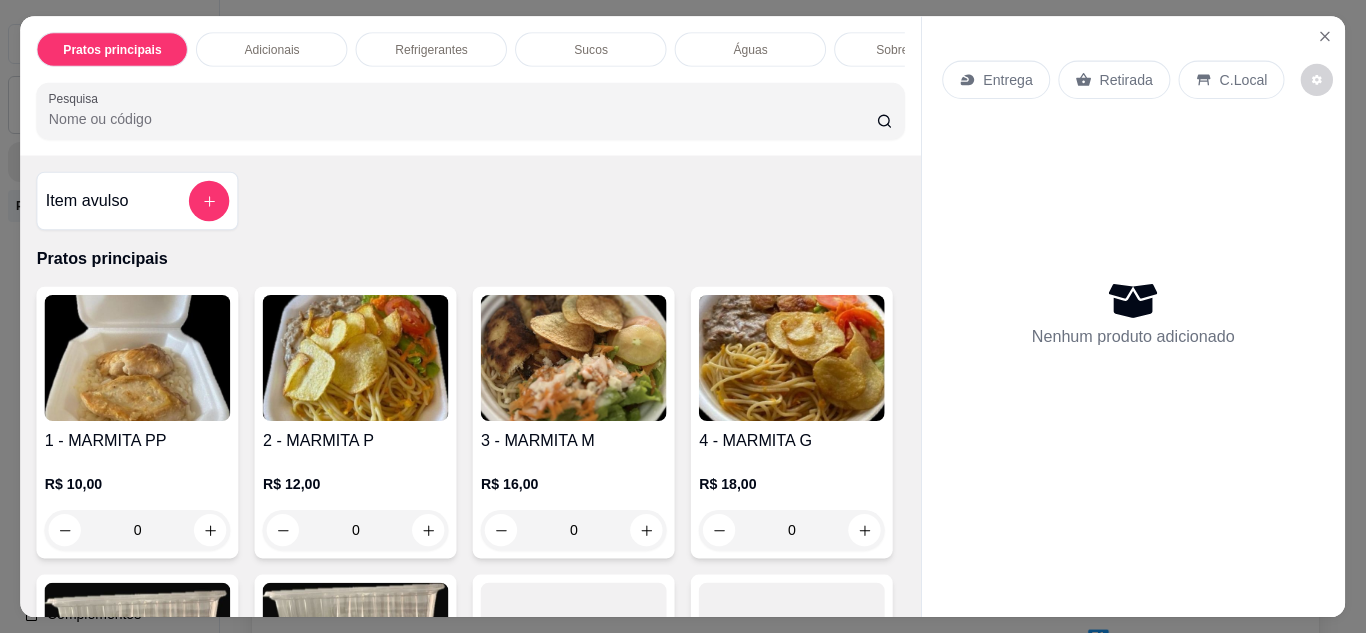 click at bounding box center [138, 358] 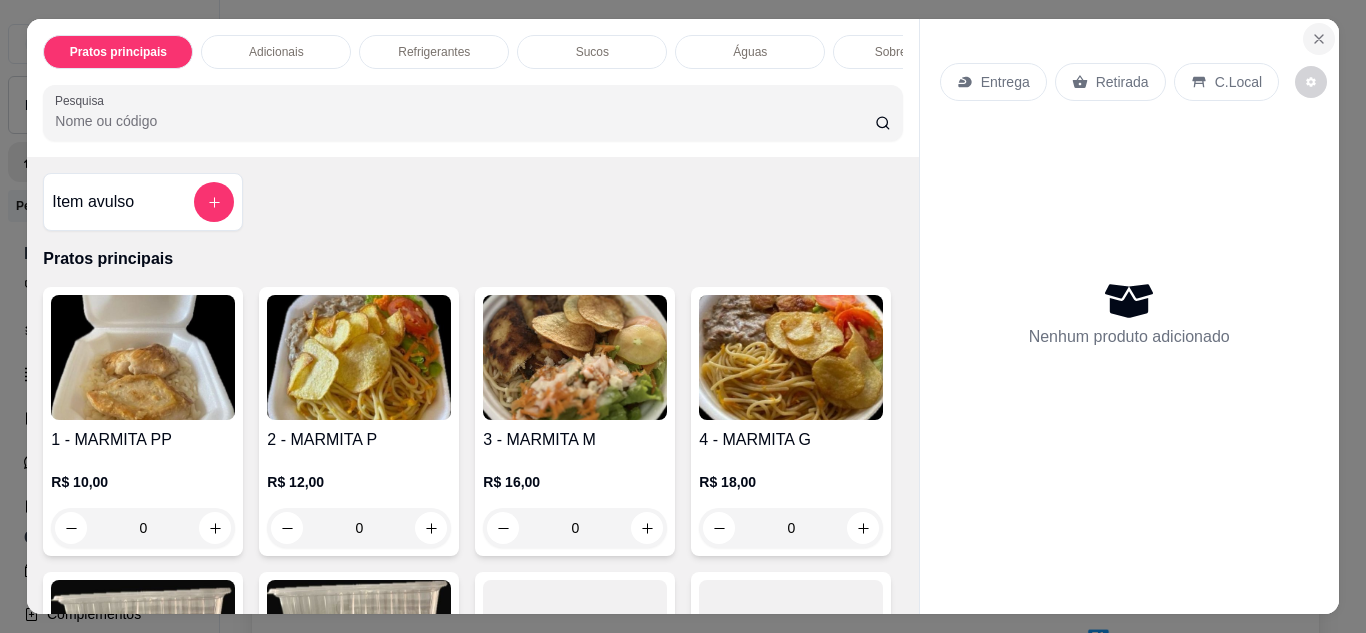 click at bounding box center (1319, 39) 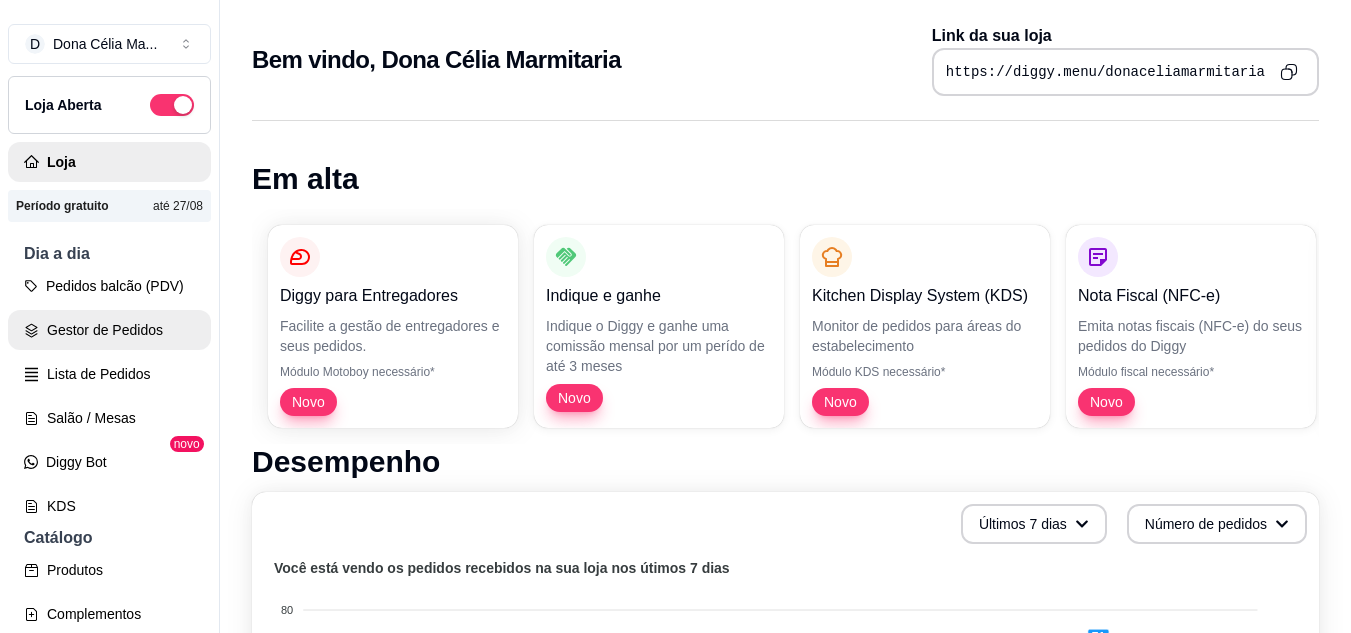 click on "Gestor de Pedidos" at bounding box center [109, 330] 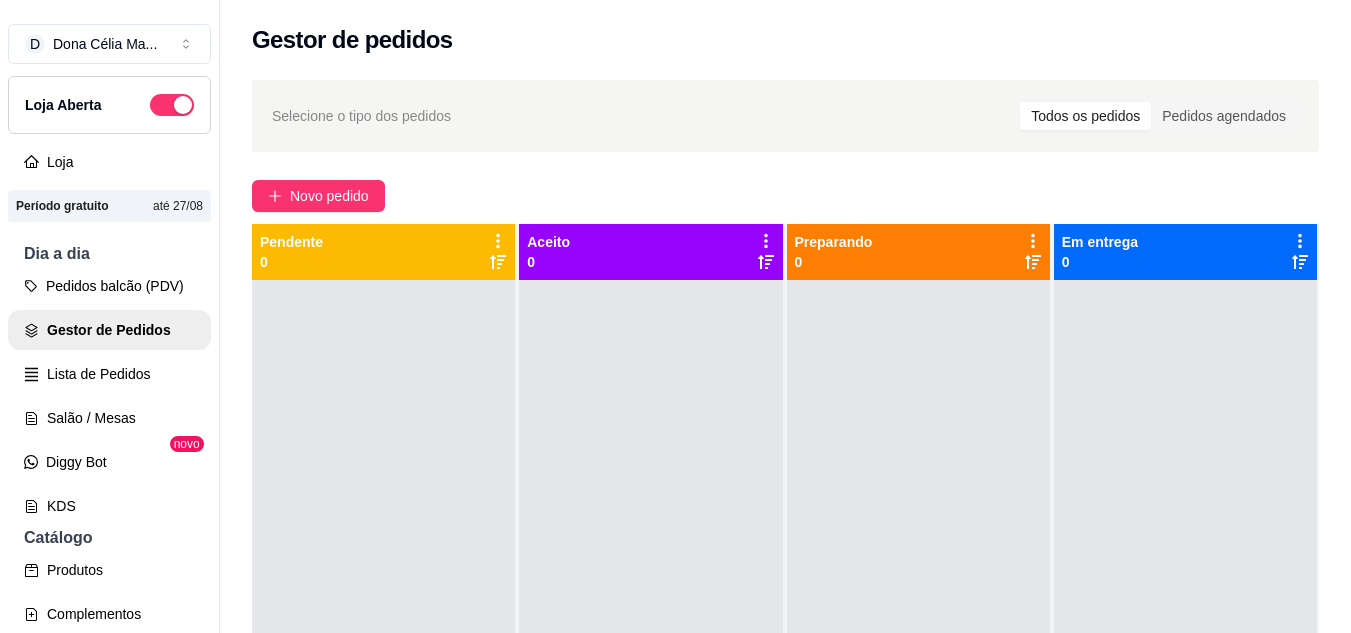 click on "Selecione o tipo dos pedidos Todos os pedidos Pedidos agendados Novo pedido Pendente 0 Aceito 0 Preparando 0 Em entrega 0" at bounding box center (785, 474) 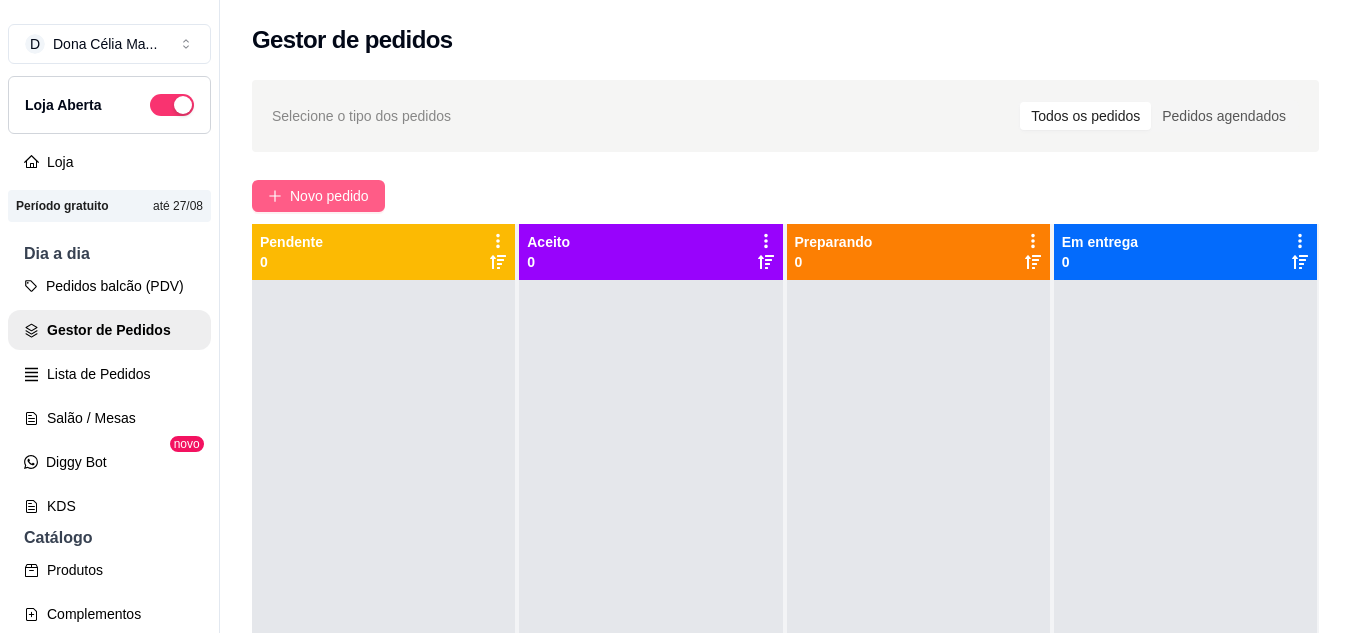 click on "Novo pedido" at bounding box center (329, 196) 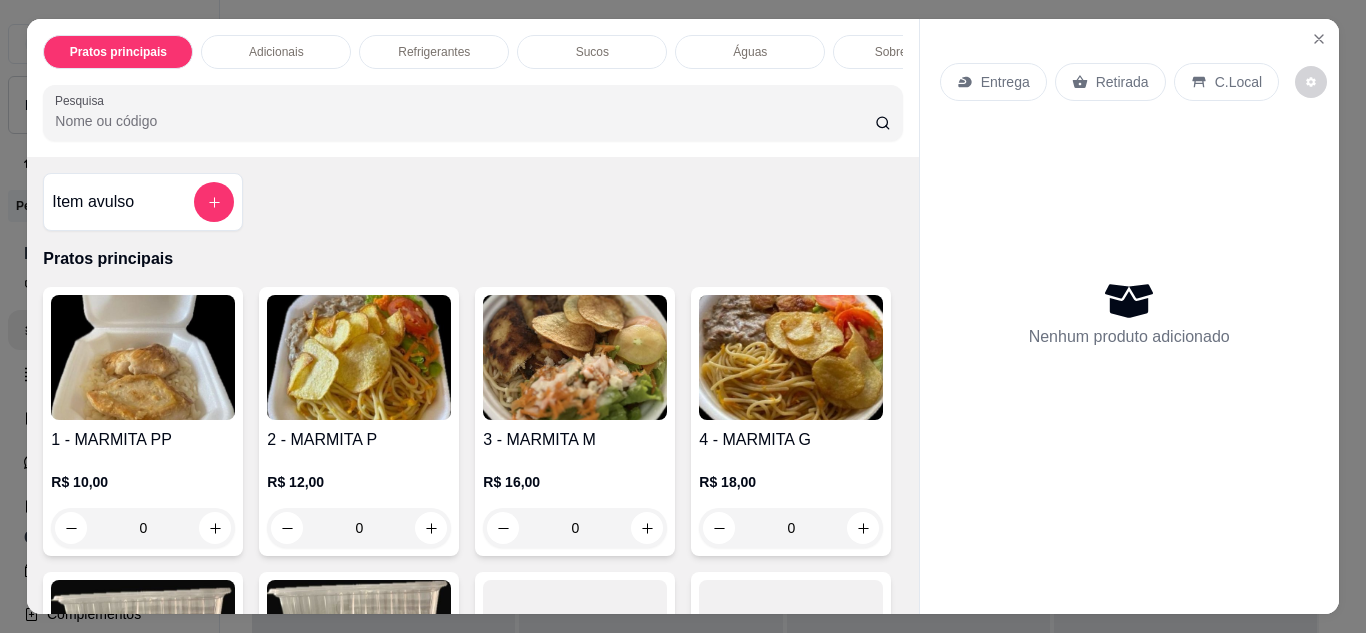 click on "Entrega" at bounding box center (1005, 82) 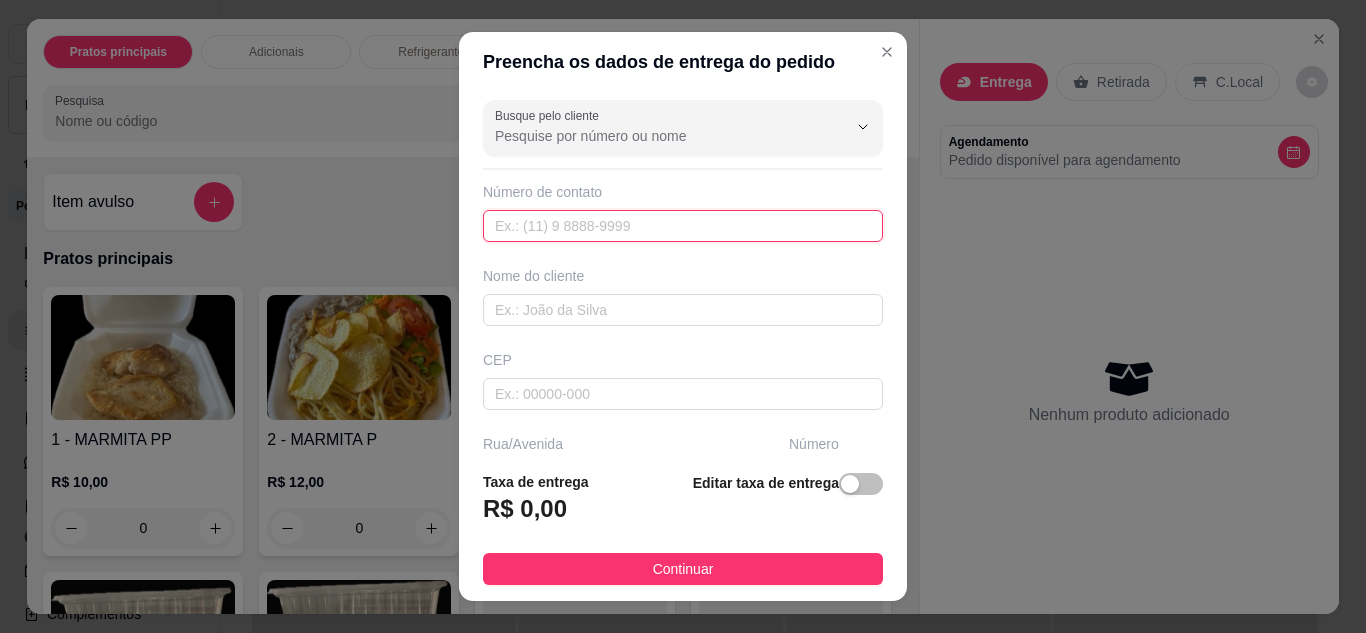 click at bounding box center [683, 226] 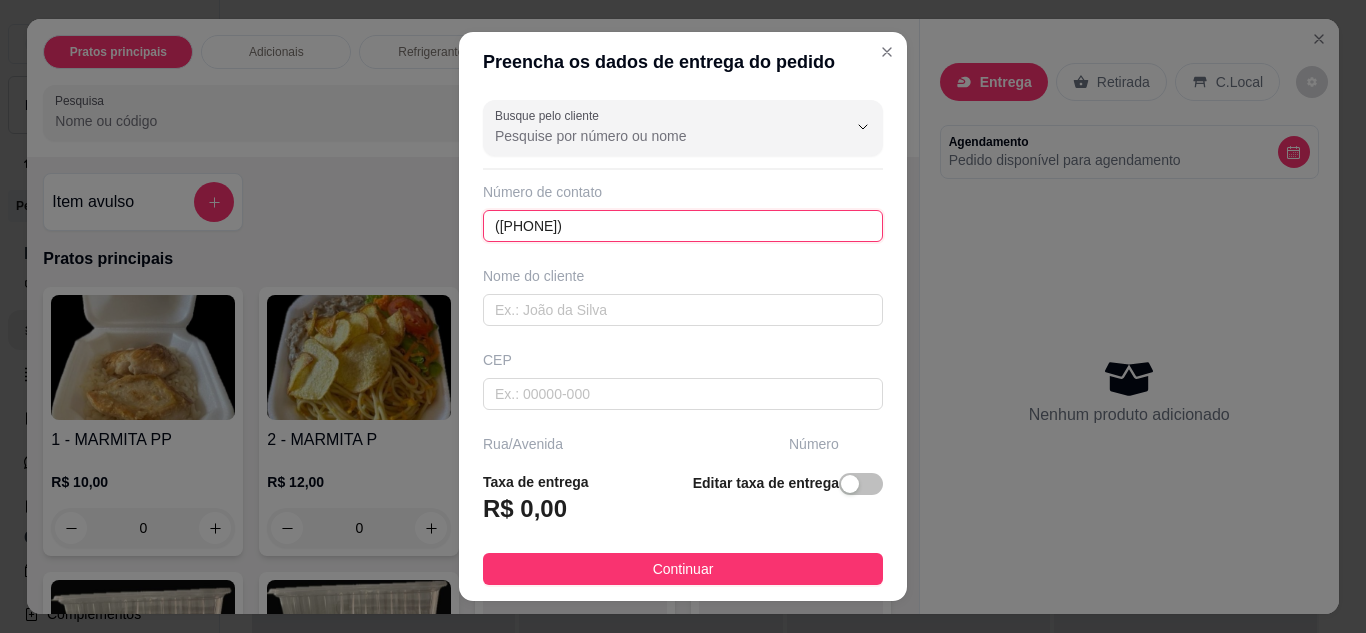 click on "(84) 9216-8402" at bounding box center [683, 226] 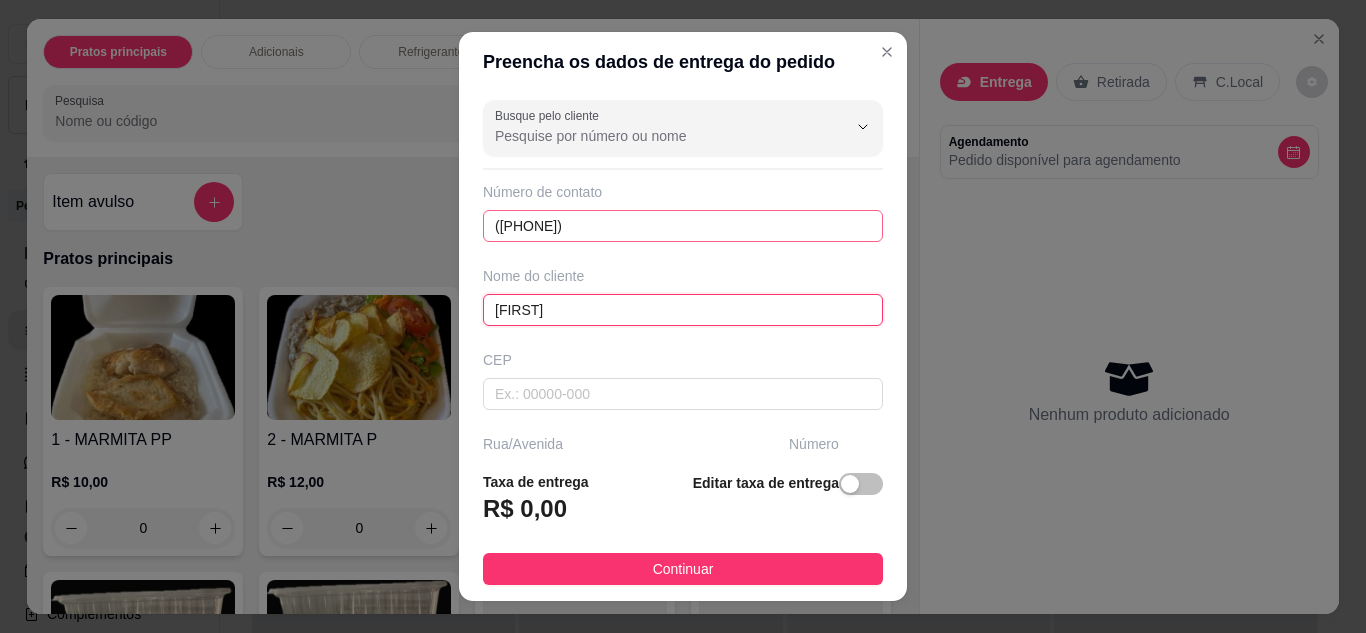 type on "[NAME]" 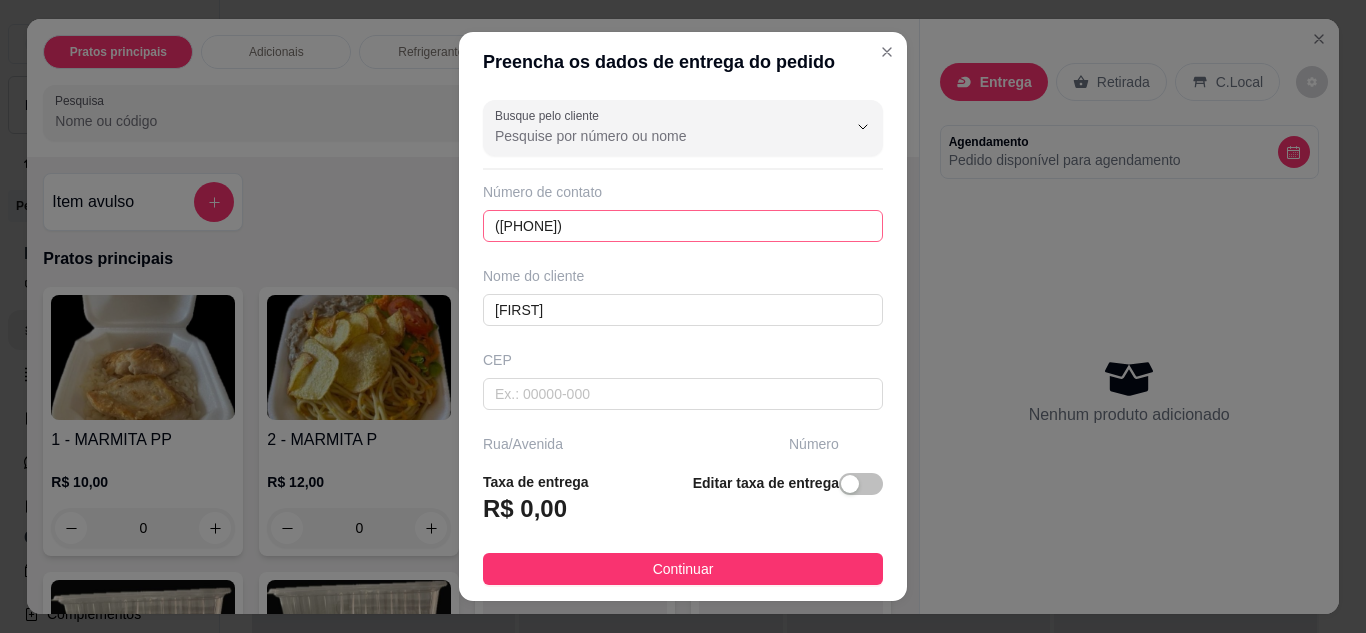 scroll, scrollTop: 204, scrollLeft: 0, axis: vertical 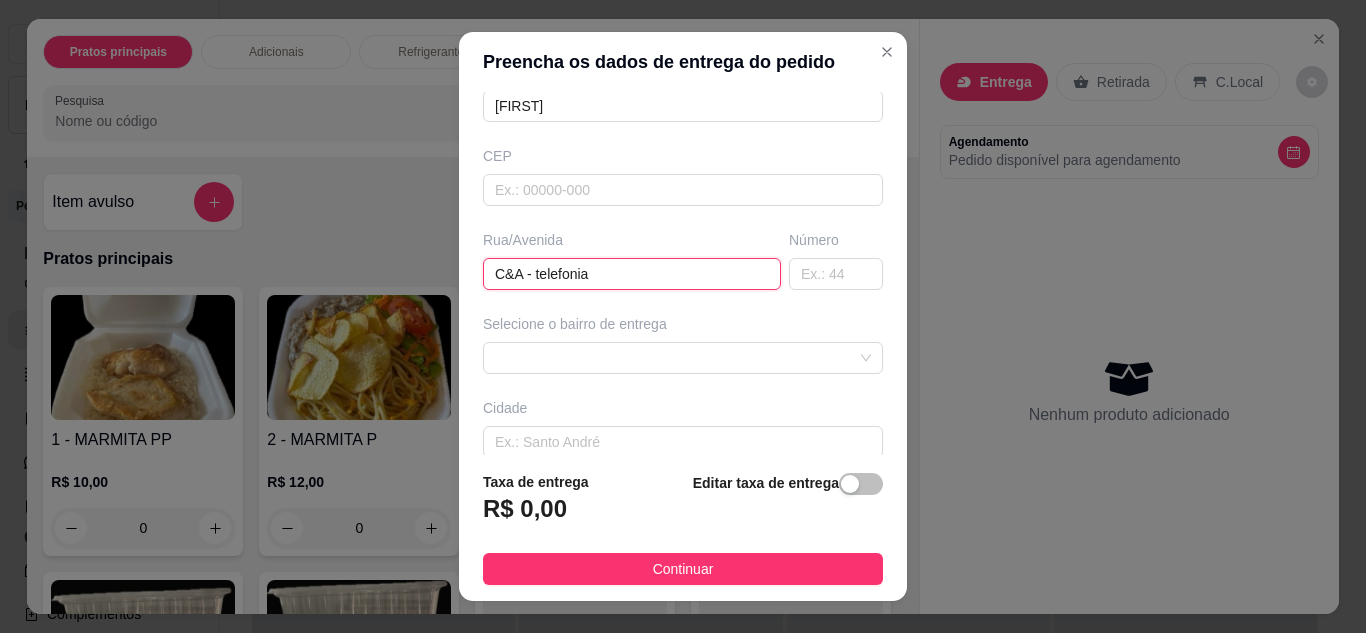 type on "C&A - telefonia" 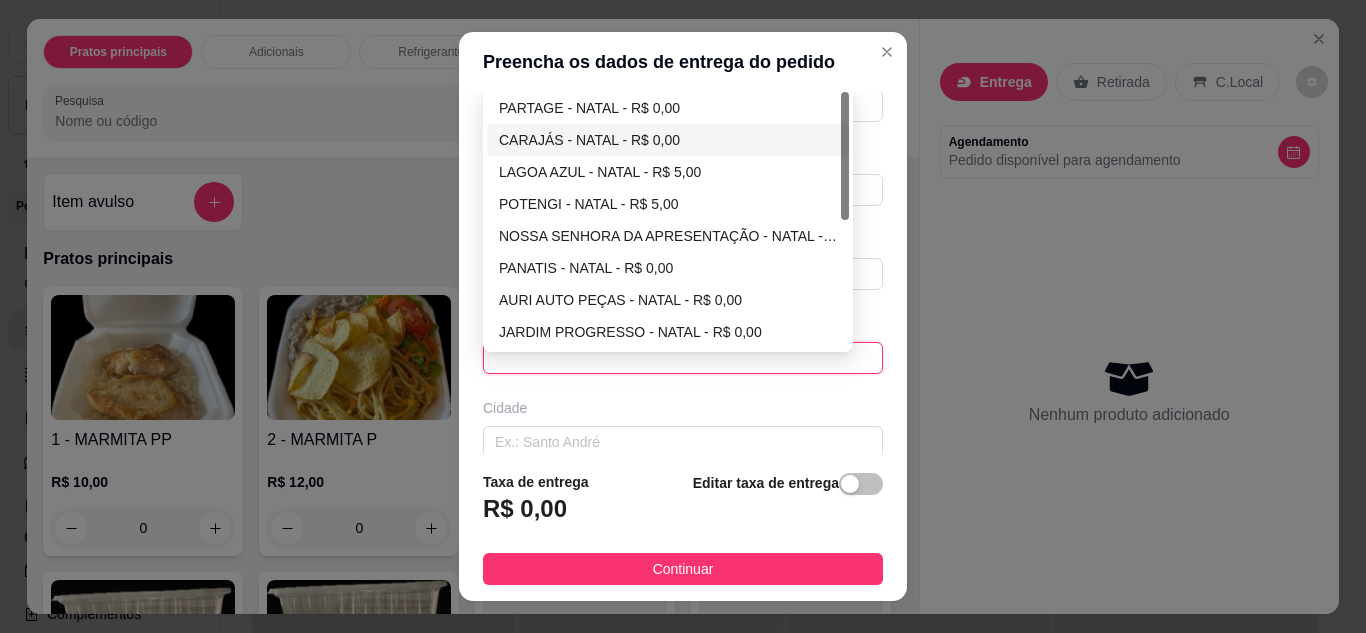 click on "PARTAGE - NATAL -  R$ 0,00" at bounding box center (668, 108) 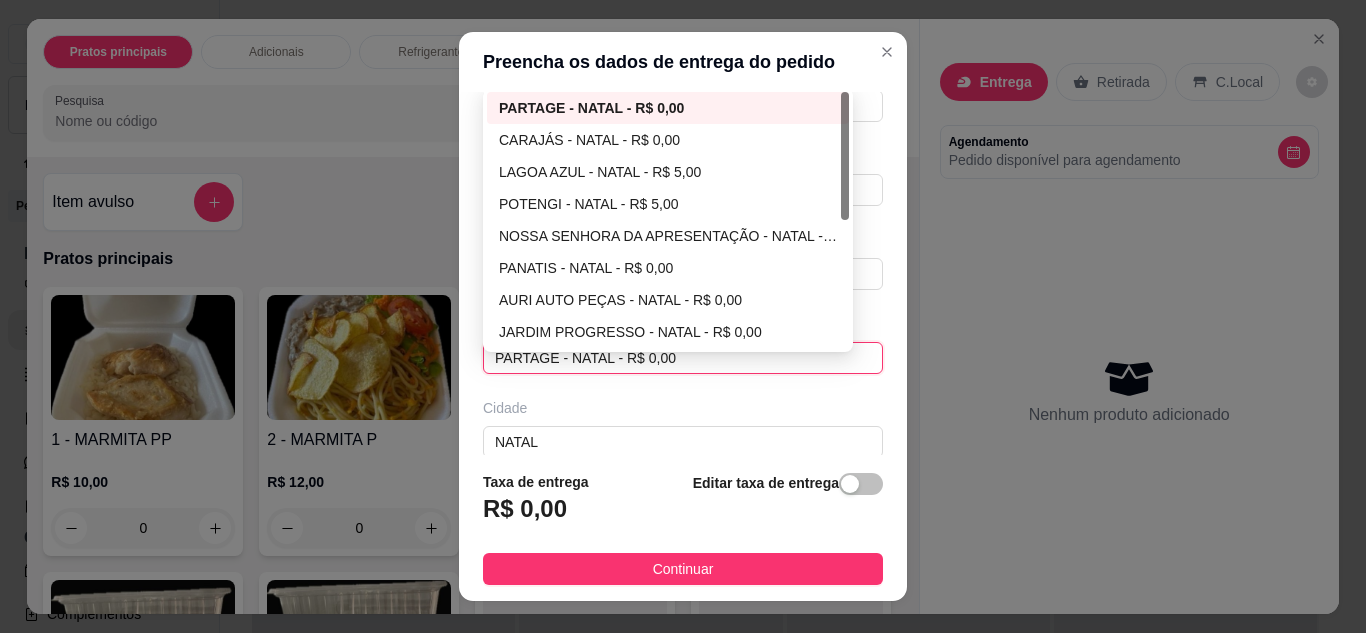 type on "NATAL" 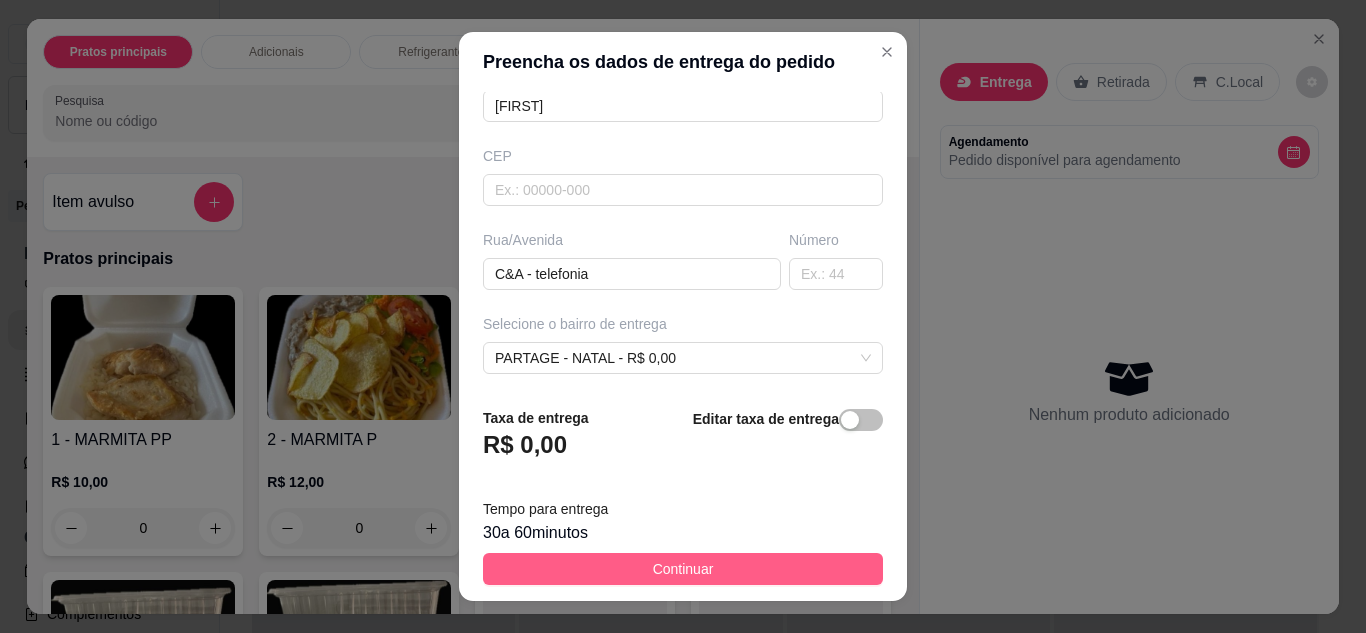 click on "Continuar" at bounding box center [683, 569] 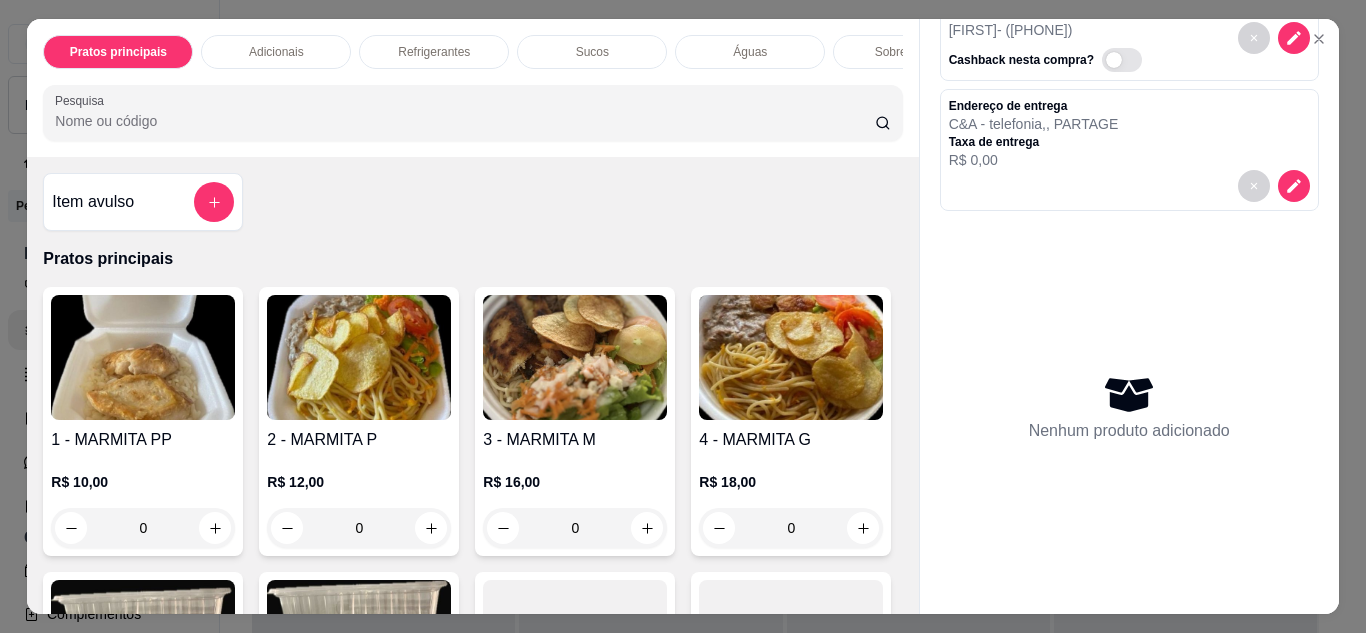 scroll, scrollTop: 241, scrollLeft: 0, axis: vertical 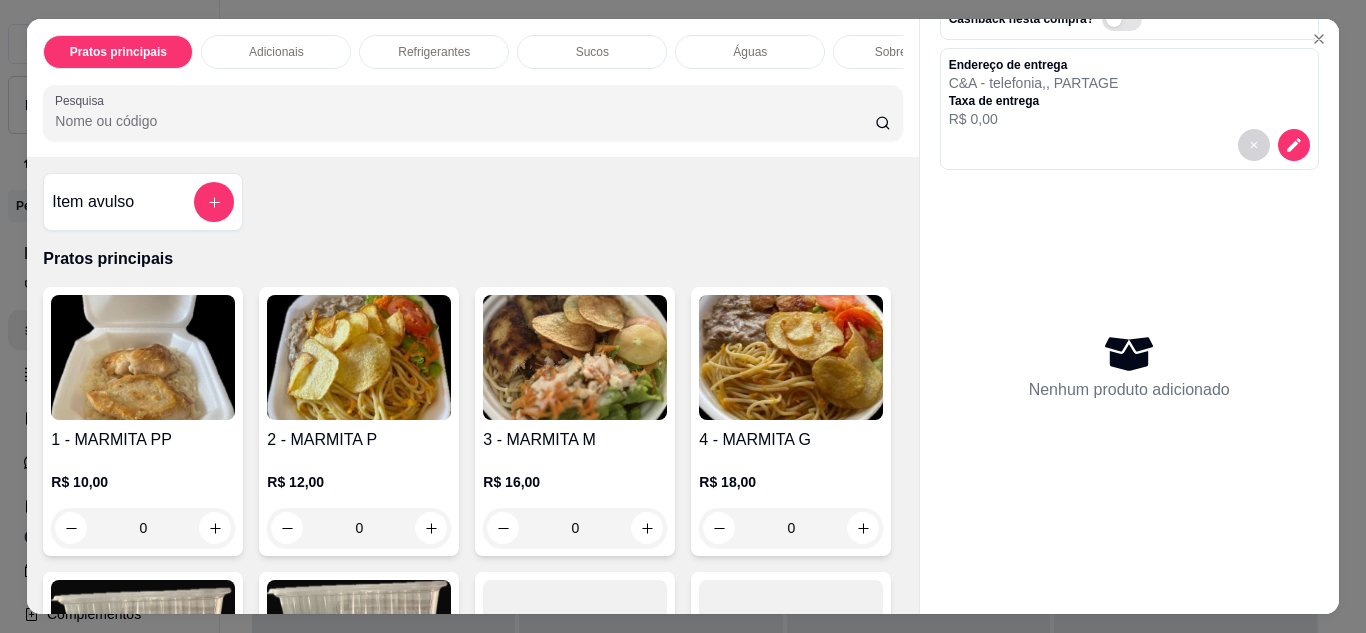 click at bounding box center [143, 357] 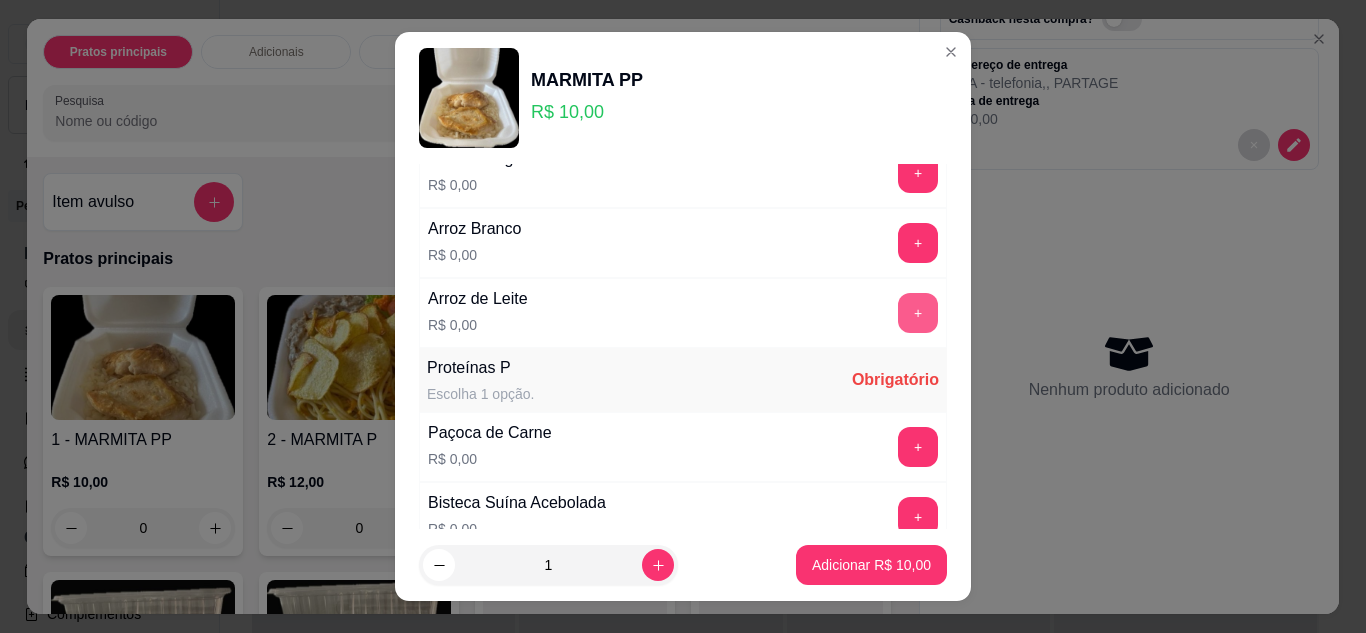 click on "+" at bounding box center (918, 313) 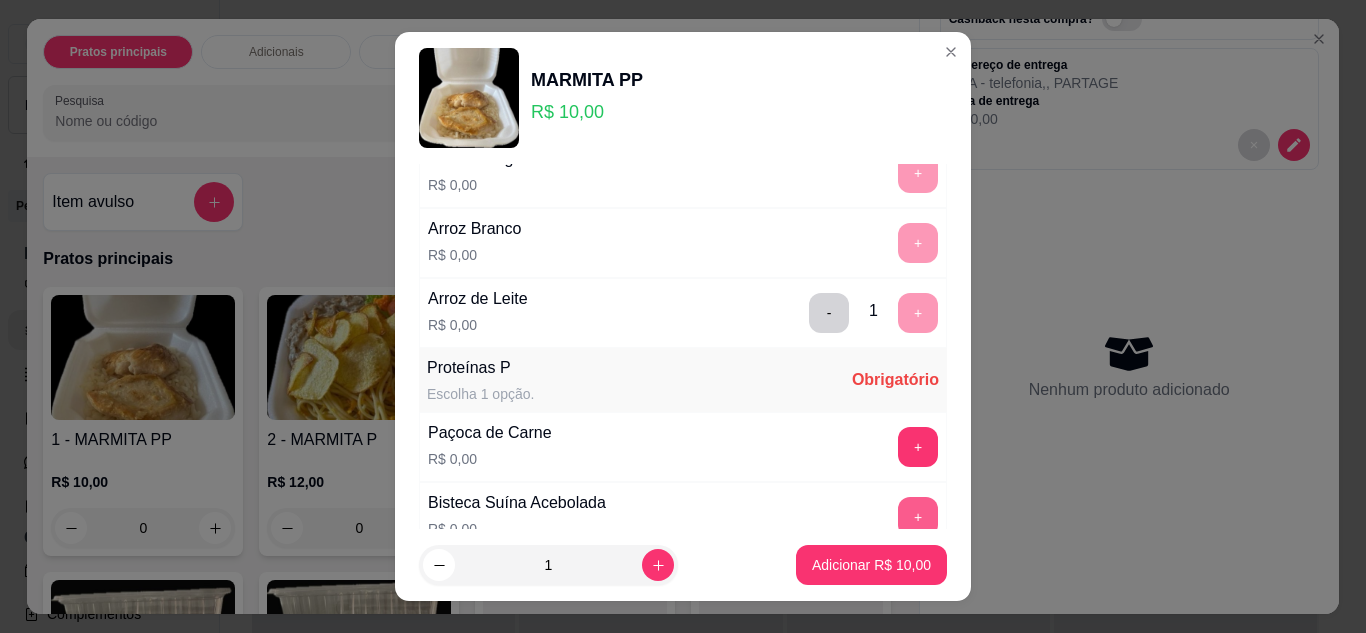 scroll, scrollTop: 284, scrollLeft: 0, axis: vertical 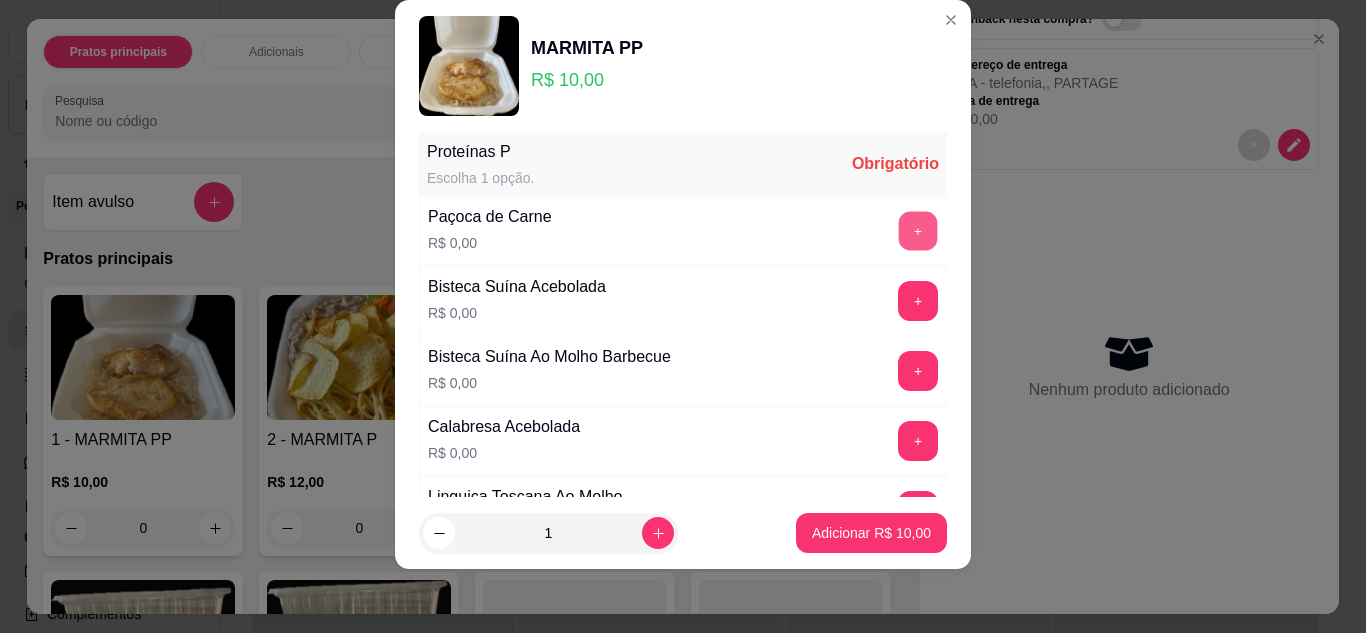 click on "+" at bounding box center (918, 230) 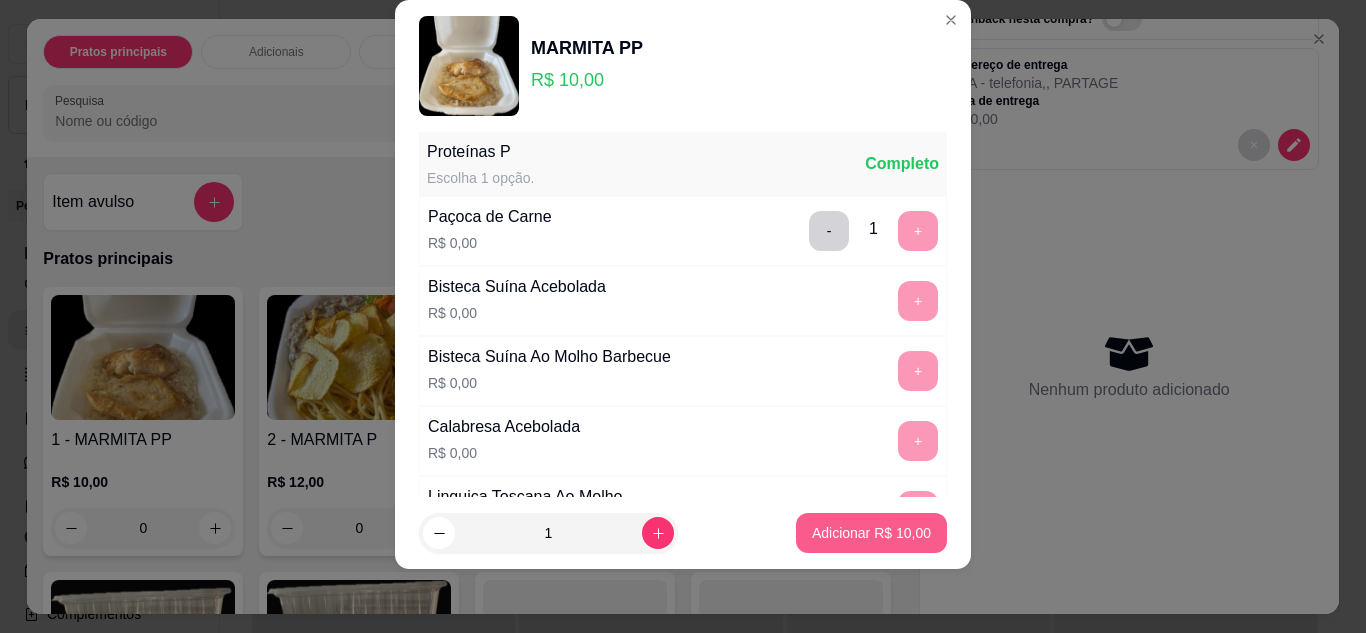 click on "Adicionar   R$ 10,00" at bounding box center (871, 533) 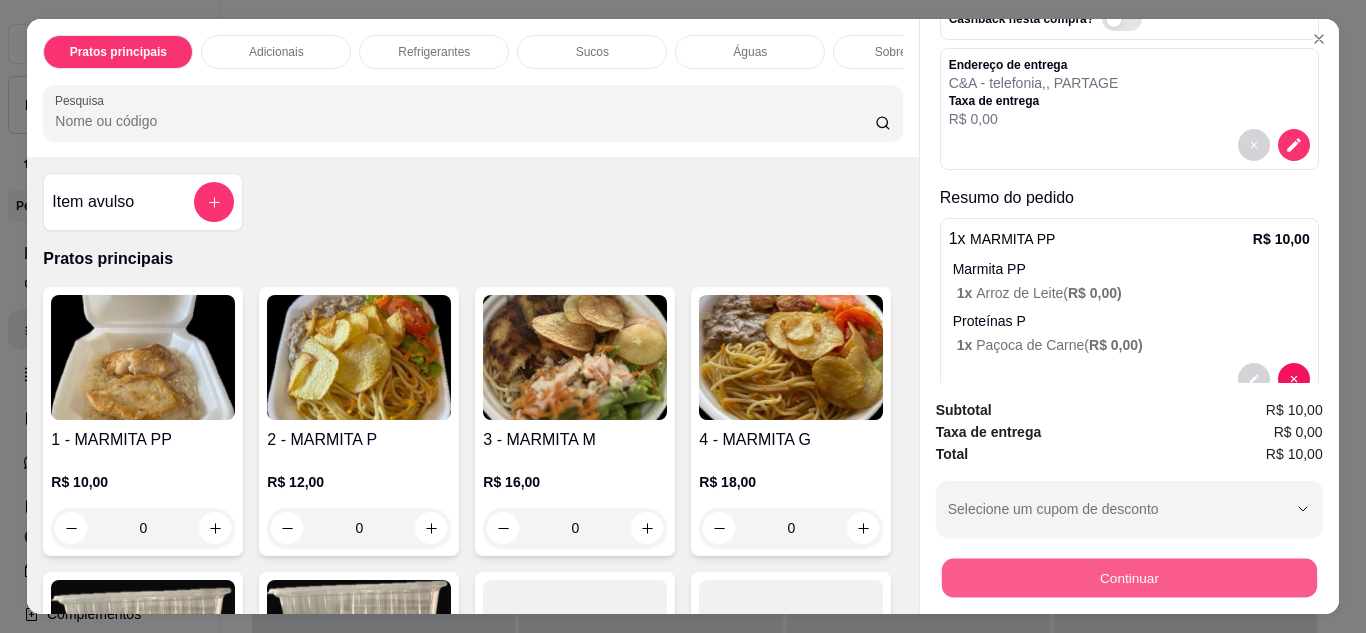click on "Continuar" at bounding box center [1128, 578] 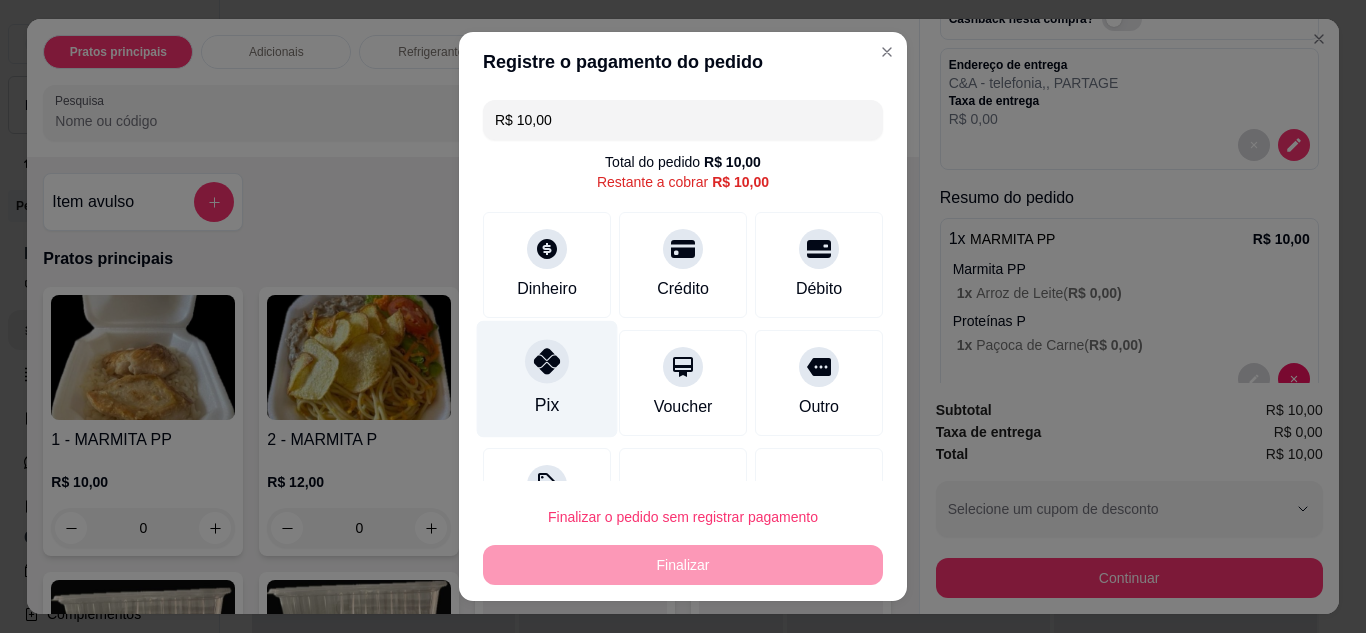 click at bounding box center [547, 361] 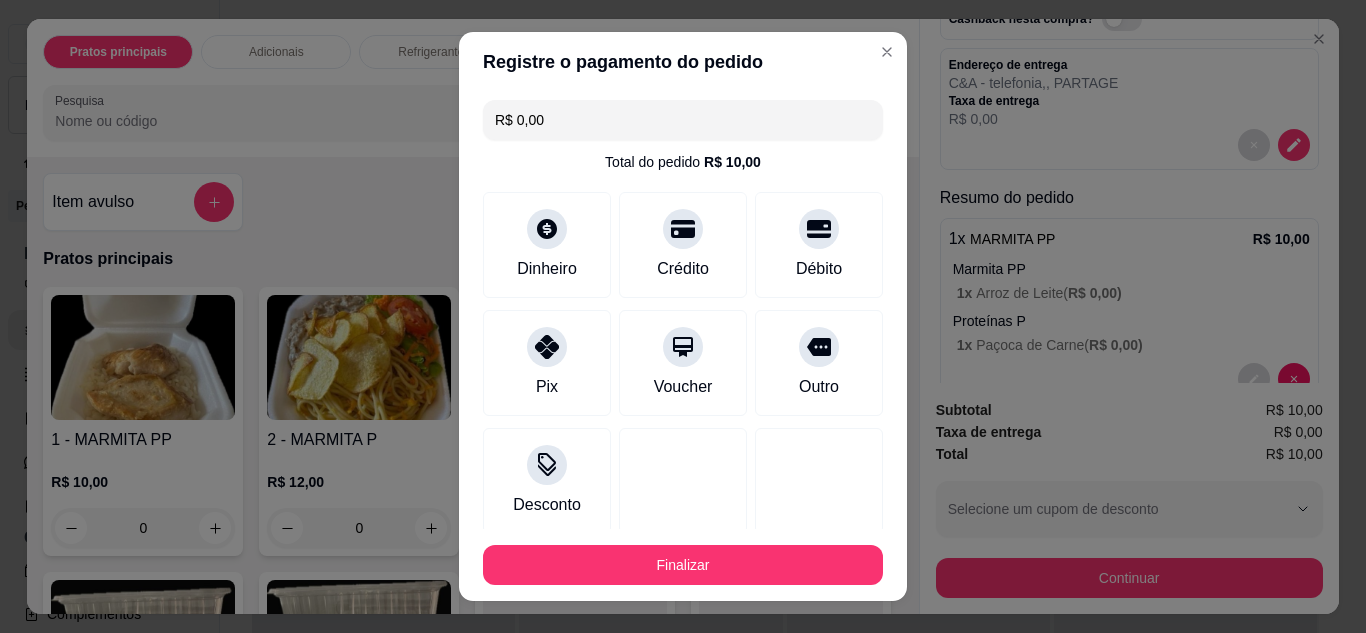 click on "Finalizar" at bounding box center [683, 565] 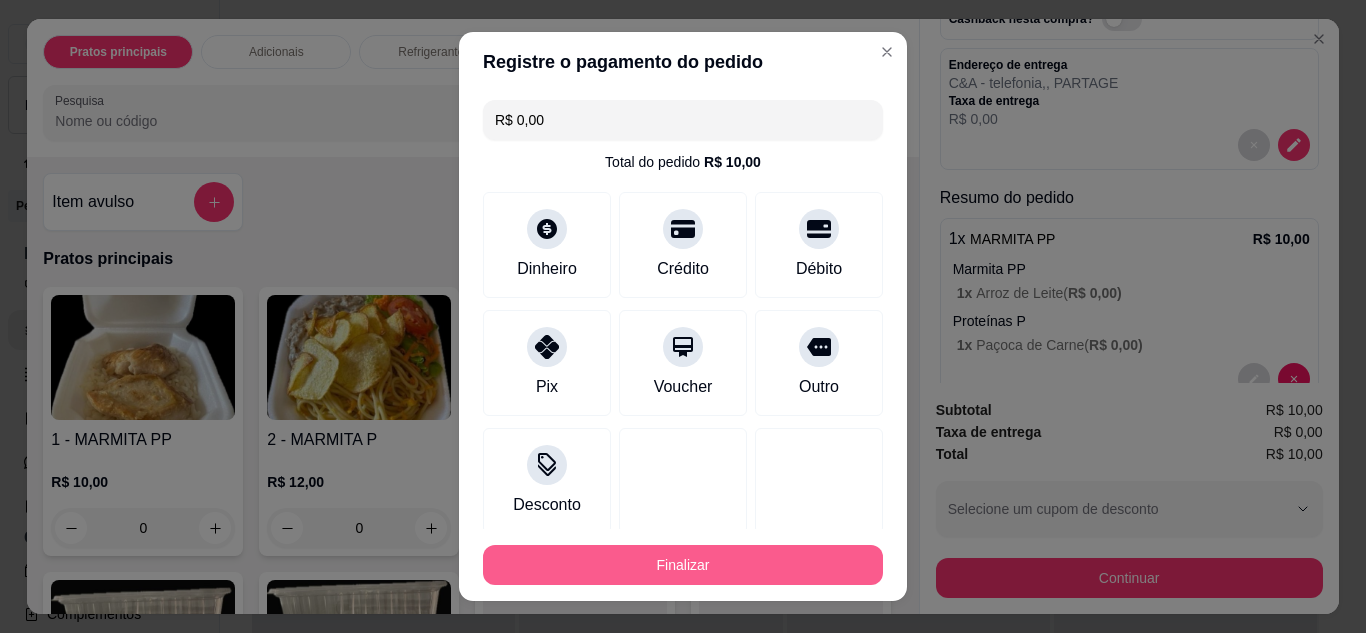 click on "Finalizar" at bounding box center [683, 565] 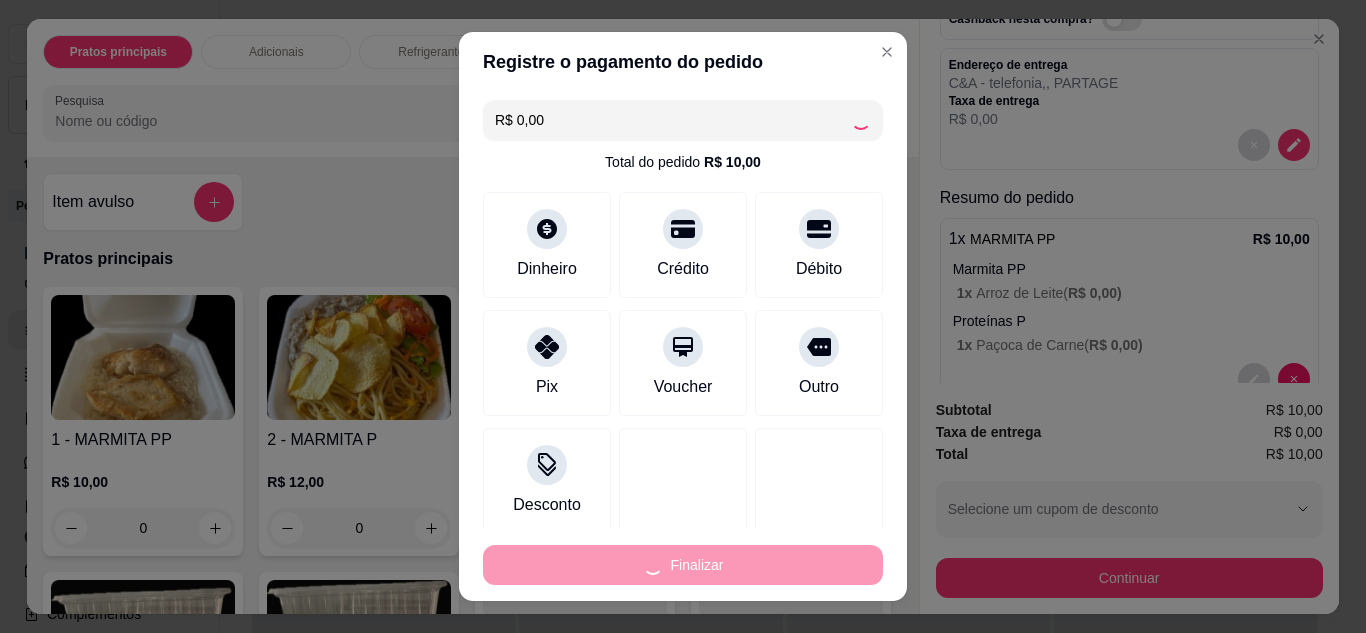 type on "-R$ 10,00" 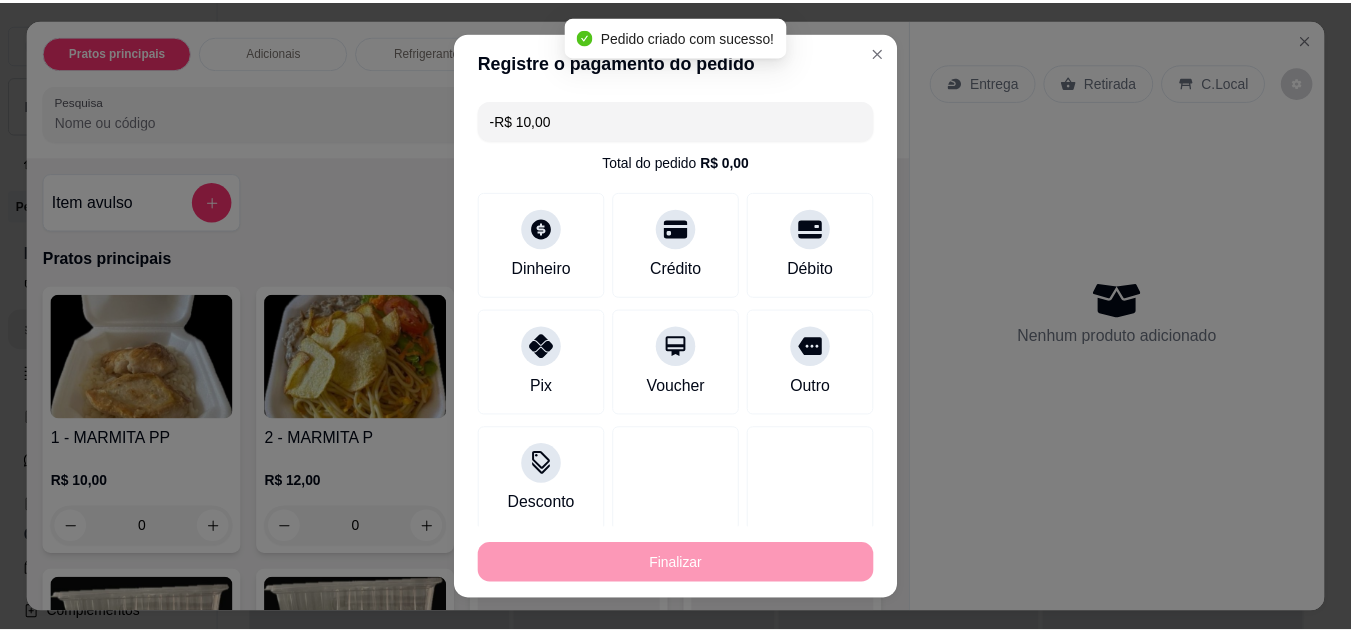 scroll, scrollTop: 0, scrollLeft: 0, axis: both 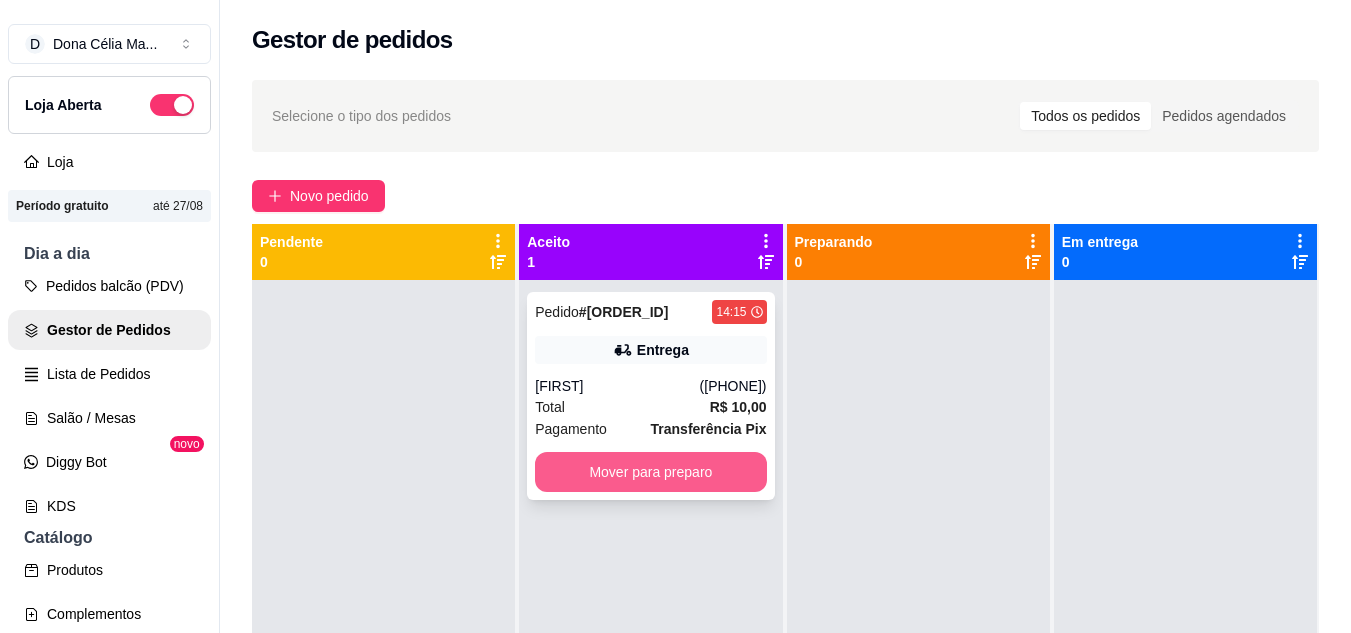 click on "Mover para preparo" at bounding box center (650, 472) 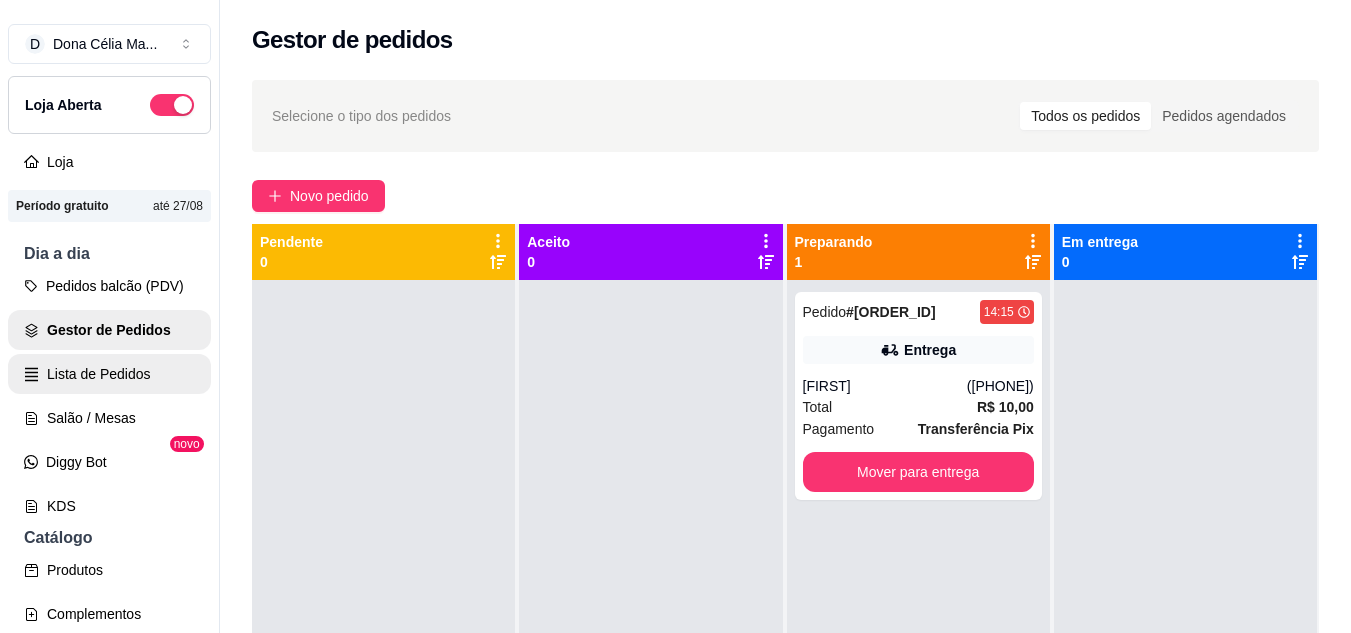 click on "Lista de Pedidos" at bounding box center (109, 374) 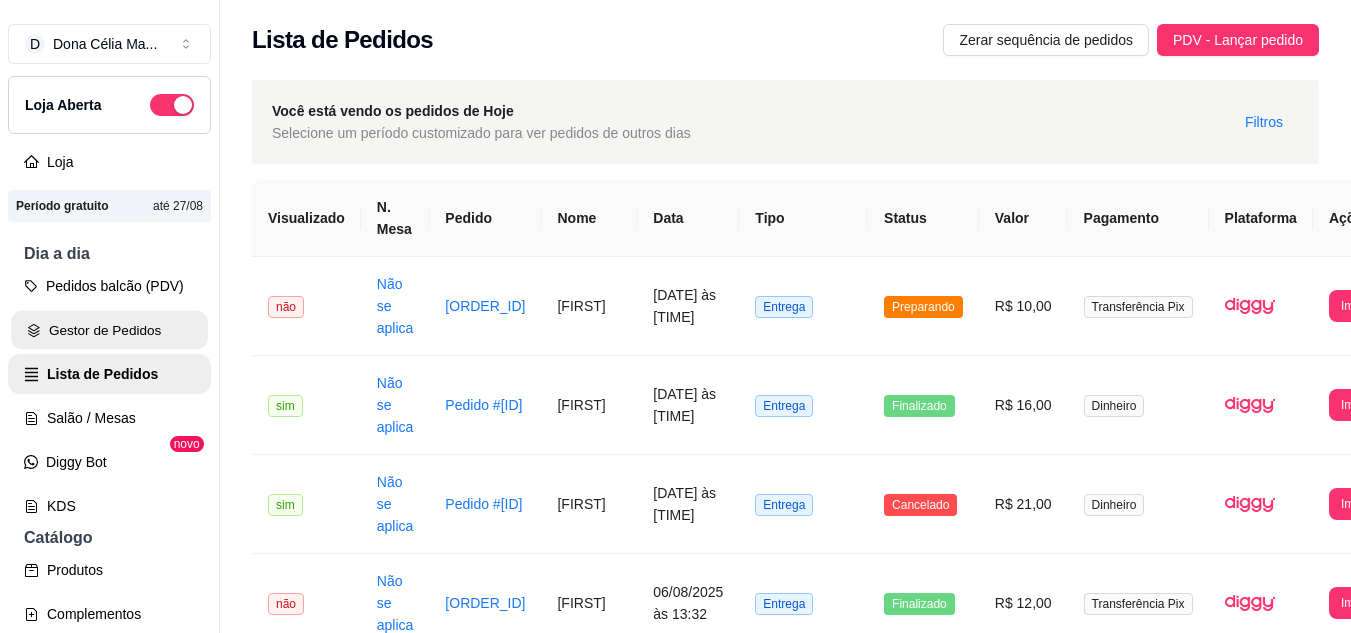click on "Gestor de Pedidos" at bounding box center [109, 330] 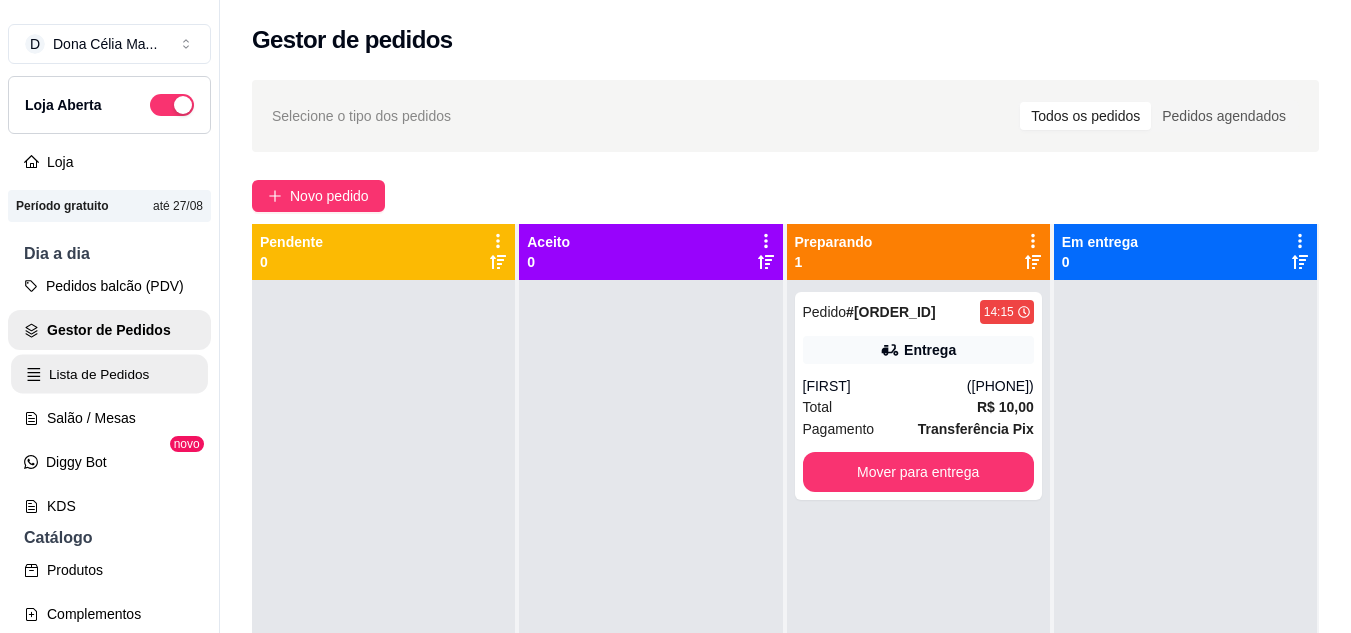 click on "Lista de Pedidos" at bounding box center (109, 374) 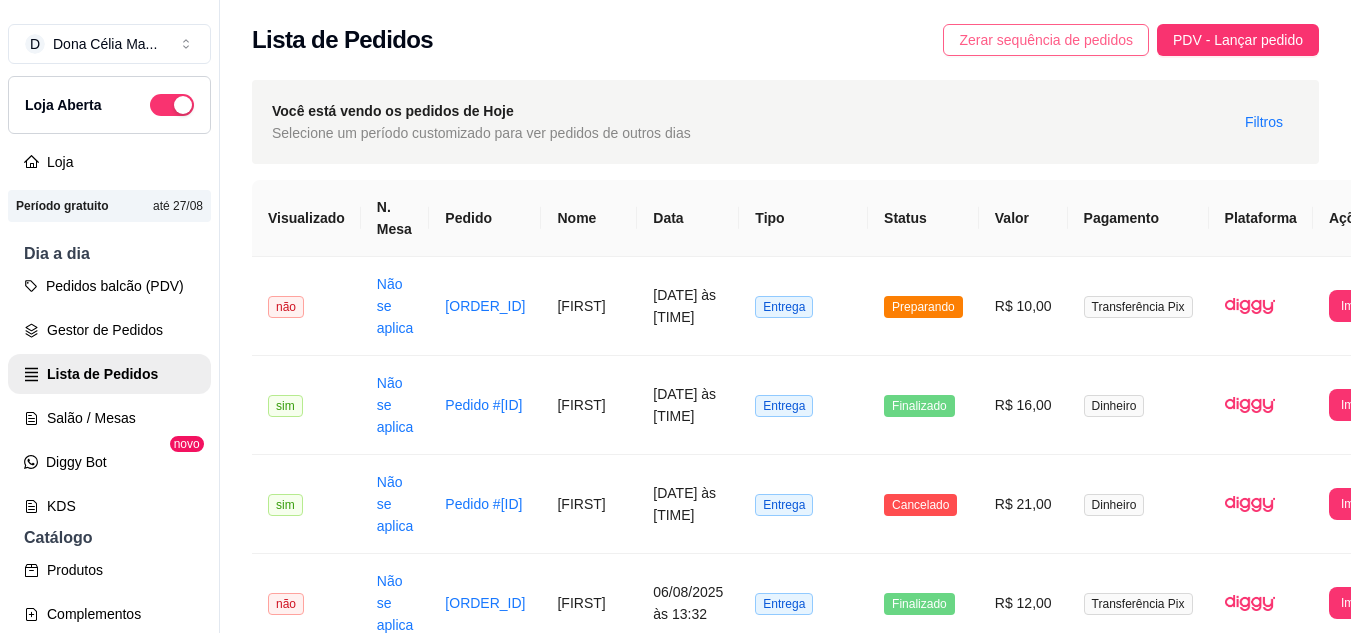 click on "Zerar sequência de pedidos" at bounding box center (1046, 40) 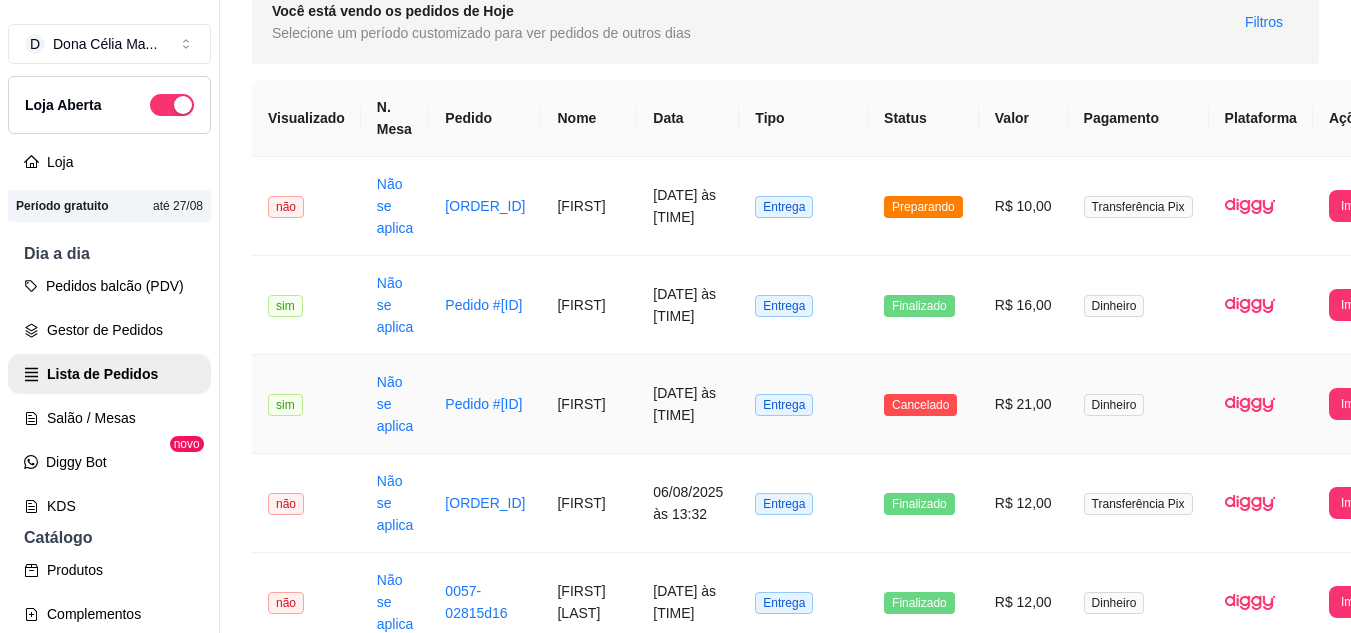 scroll, scrollTop: 0, scrollLeft: 0, axis: both 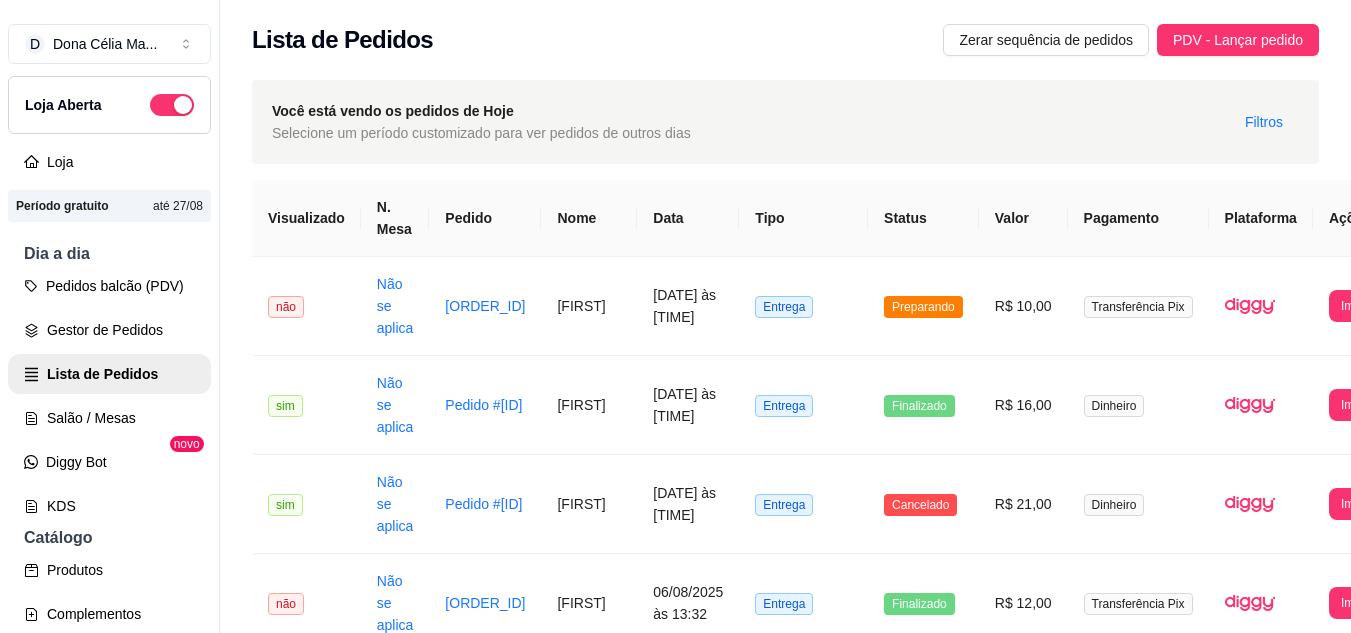 click on "Dia a dia" at bounding box center (109, 254) 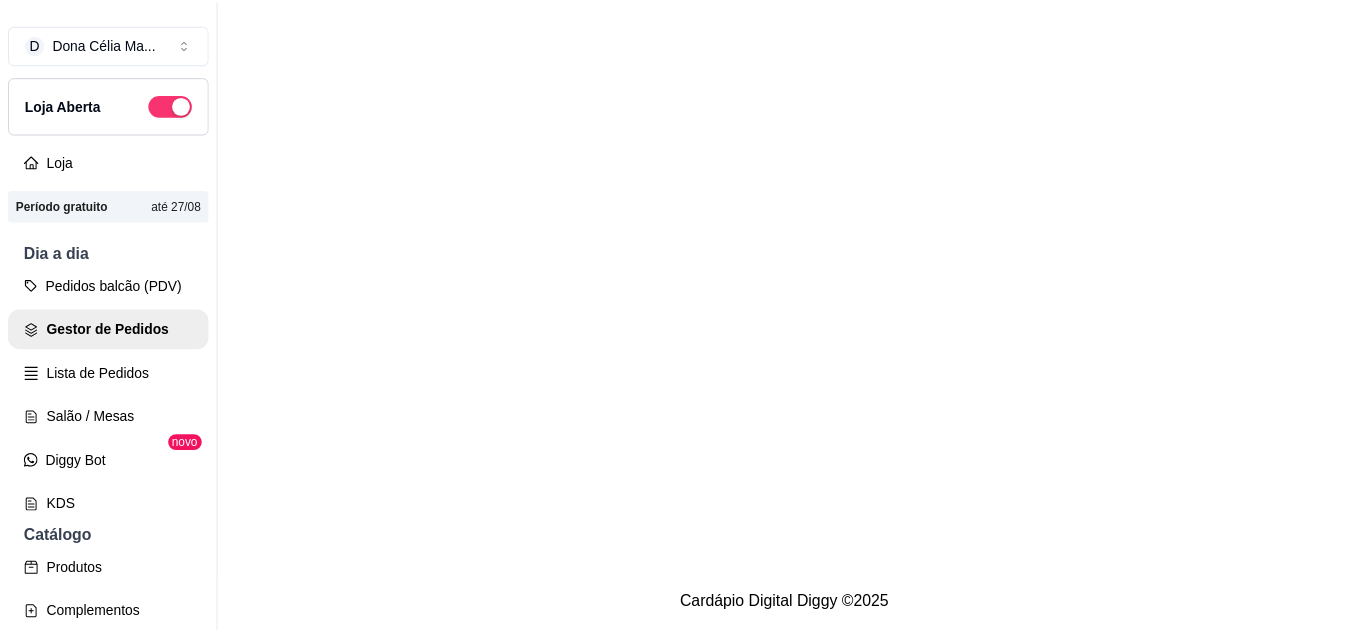 scroll, scrollTop: 0, scrollLeft: 0, axis: both 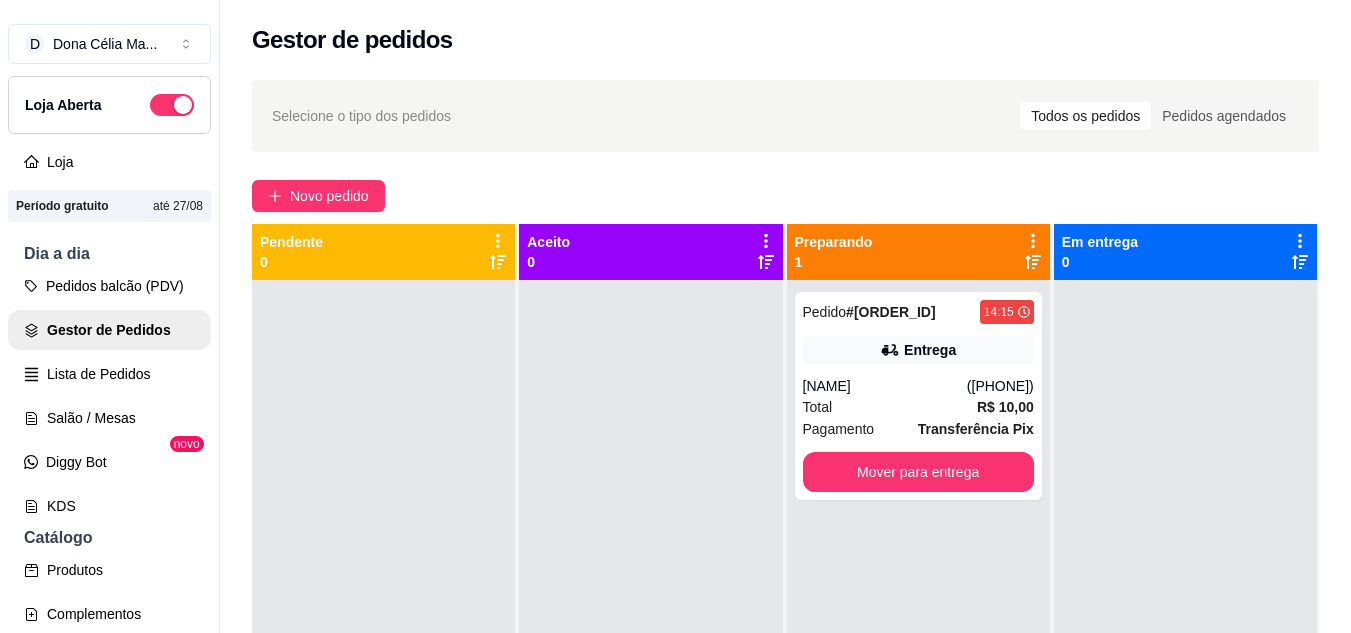 click on "Novo pedido" at bounding box center (785, 196) 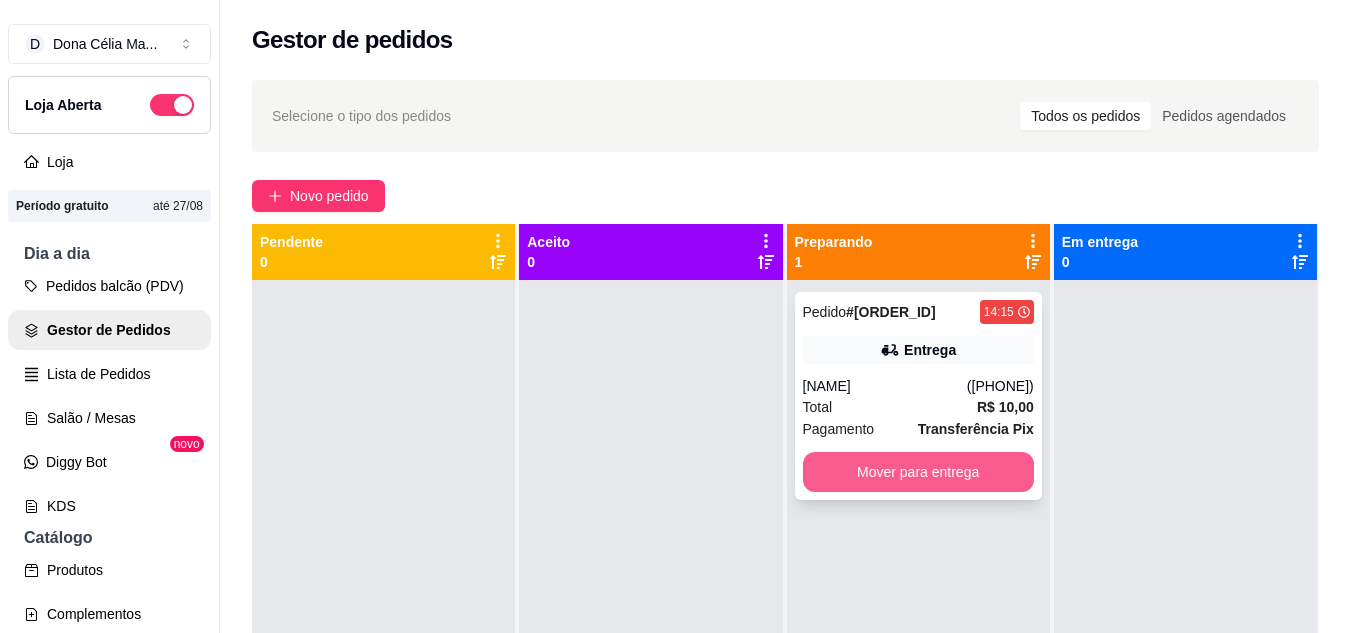 click on "Mover para entrega" at bounding box center (918, 472) 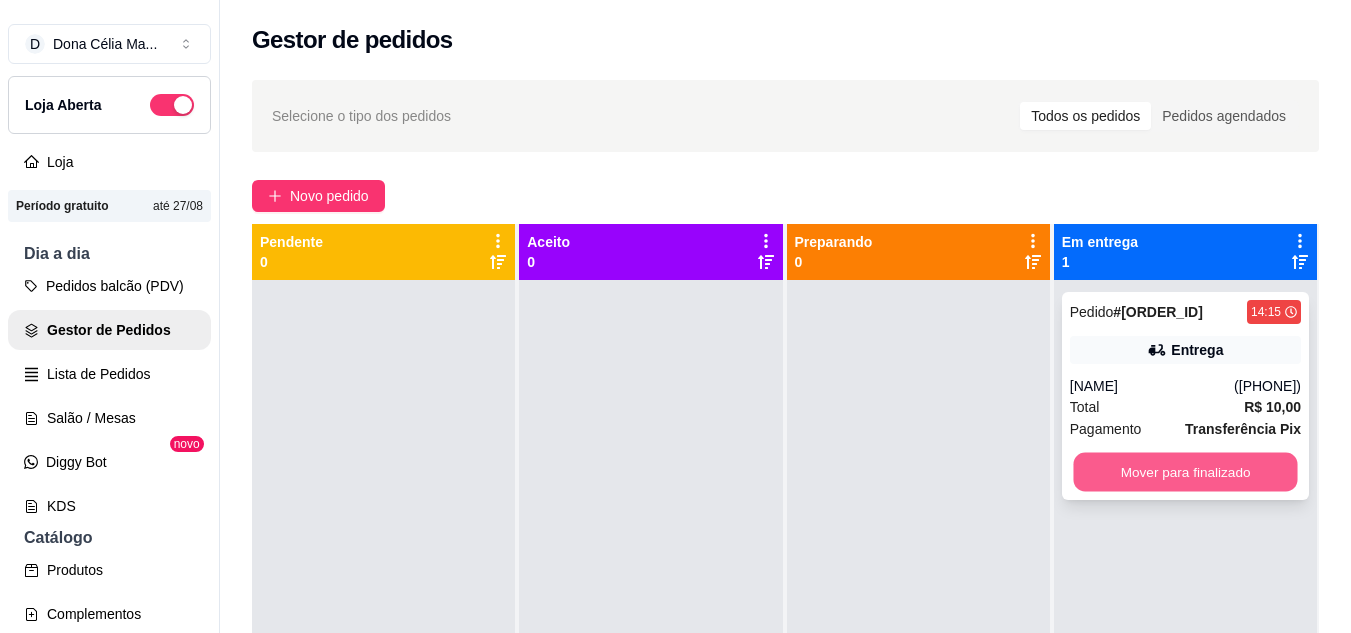 click on "Mover para finalizado" at bounding box center [1185, 472] 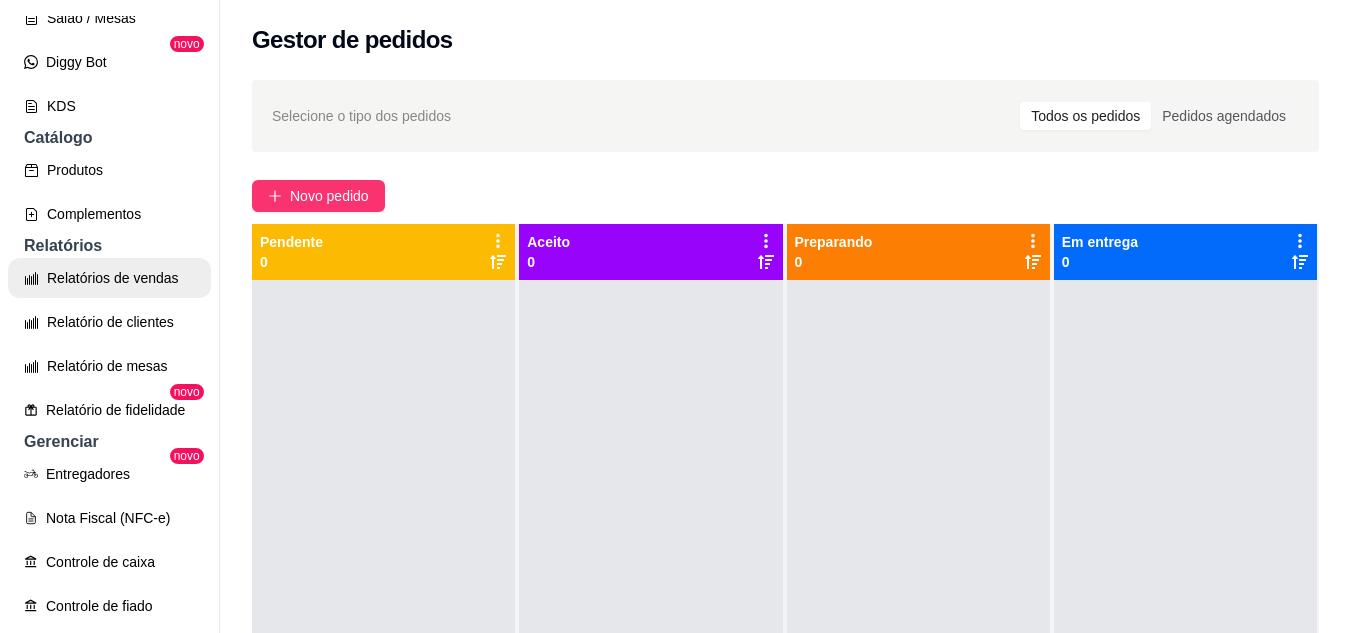 scroll, scrollTop: 500, scrollLeft: 0, axis: vertical 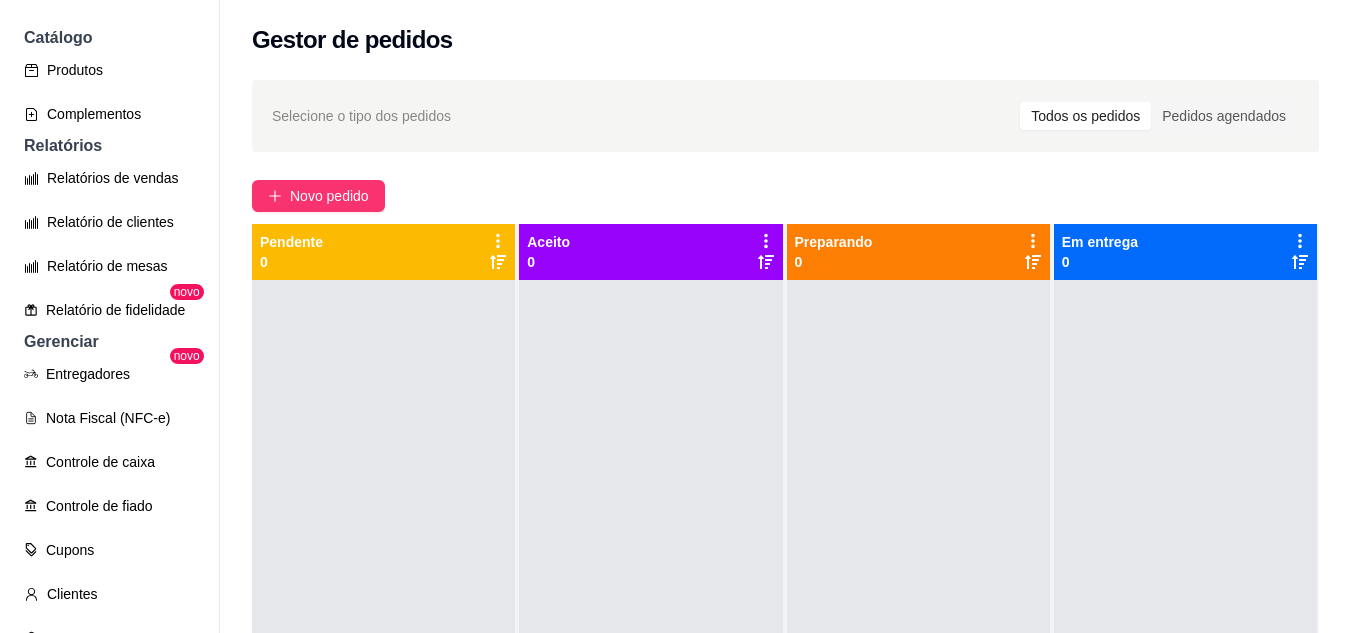 click on "Controle de caixa" at bounding box center (109, 462) 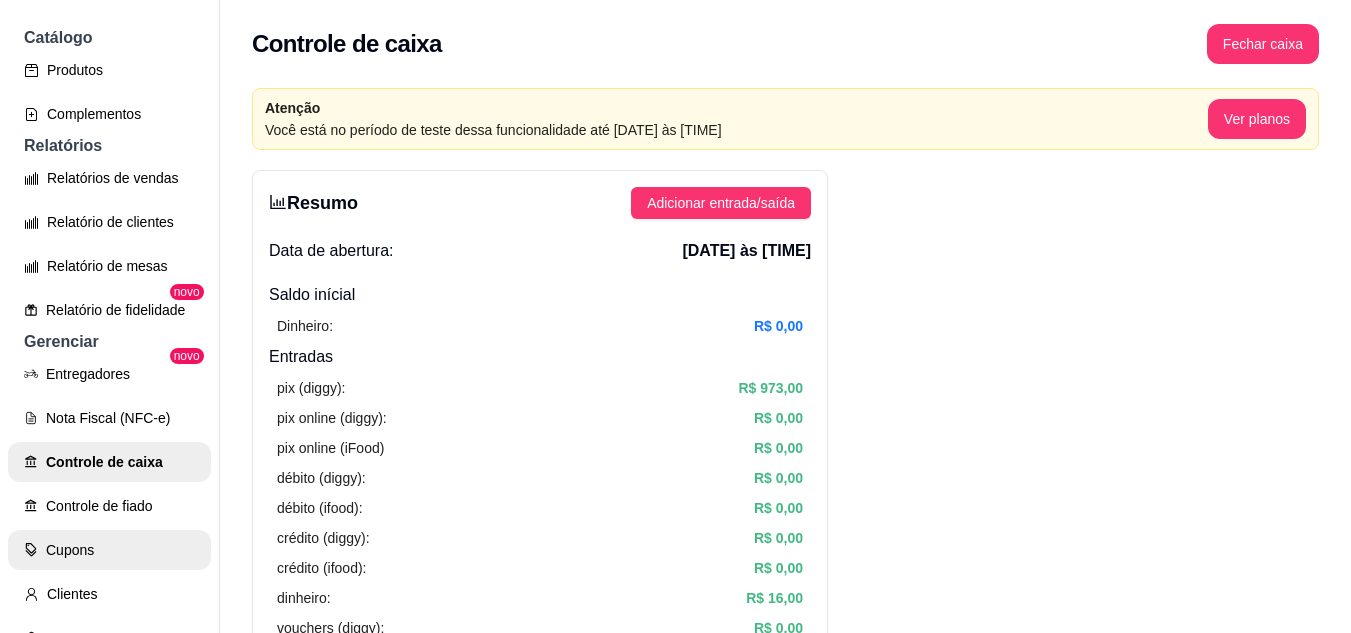 scroll, scrollTop: 600, scrollLeft: 0, axis: vertical 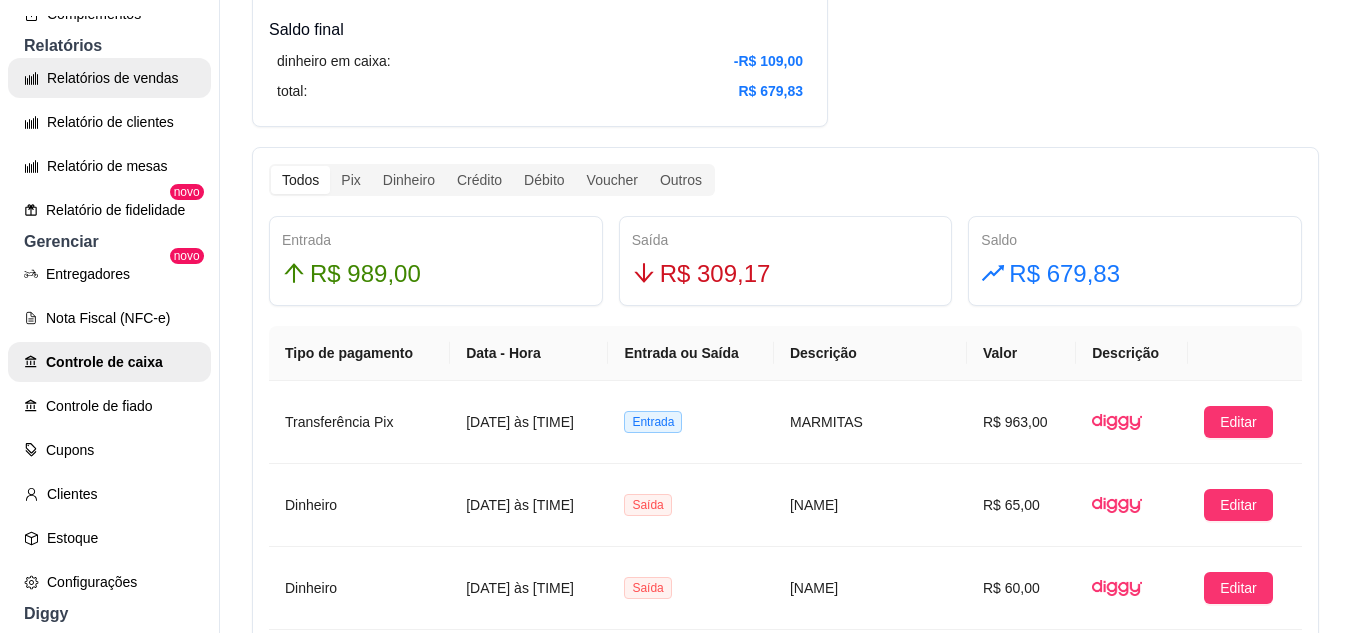 click on "Relatórios de vendas" at bounding box center (109, 78) 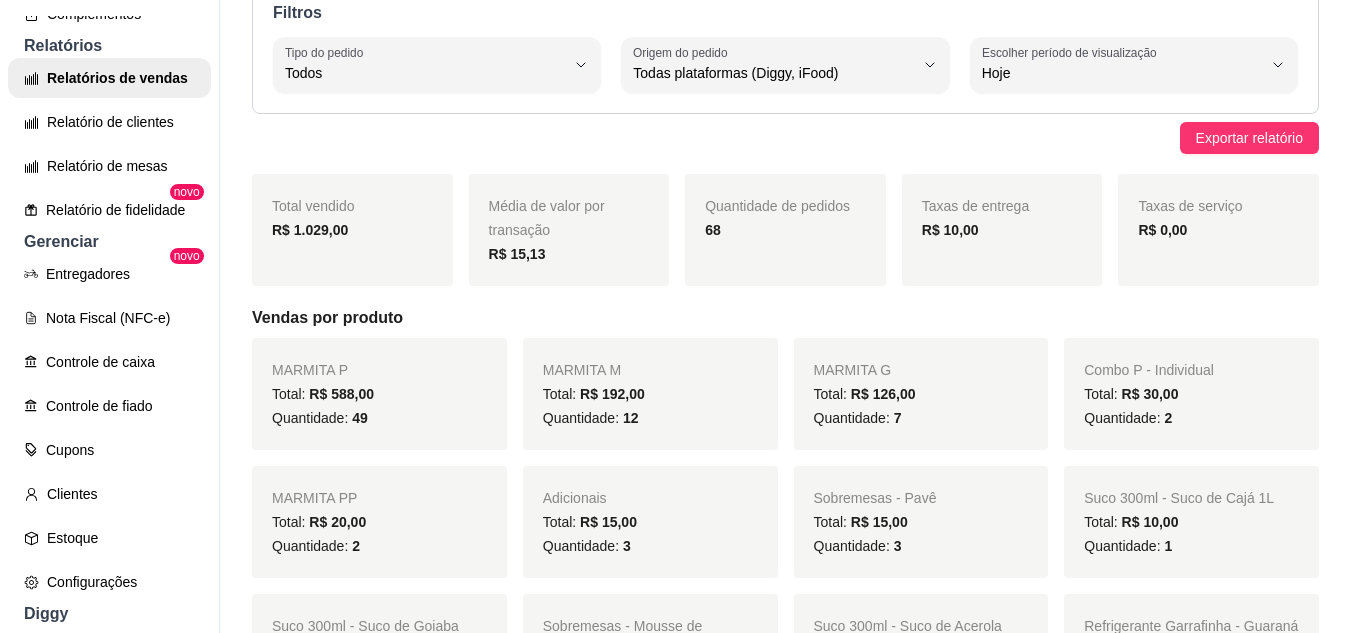 scroll, scrollTop: 200, scrollLeft: 0, axis: vertical 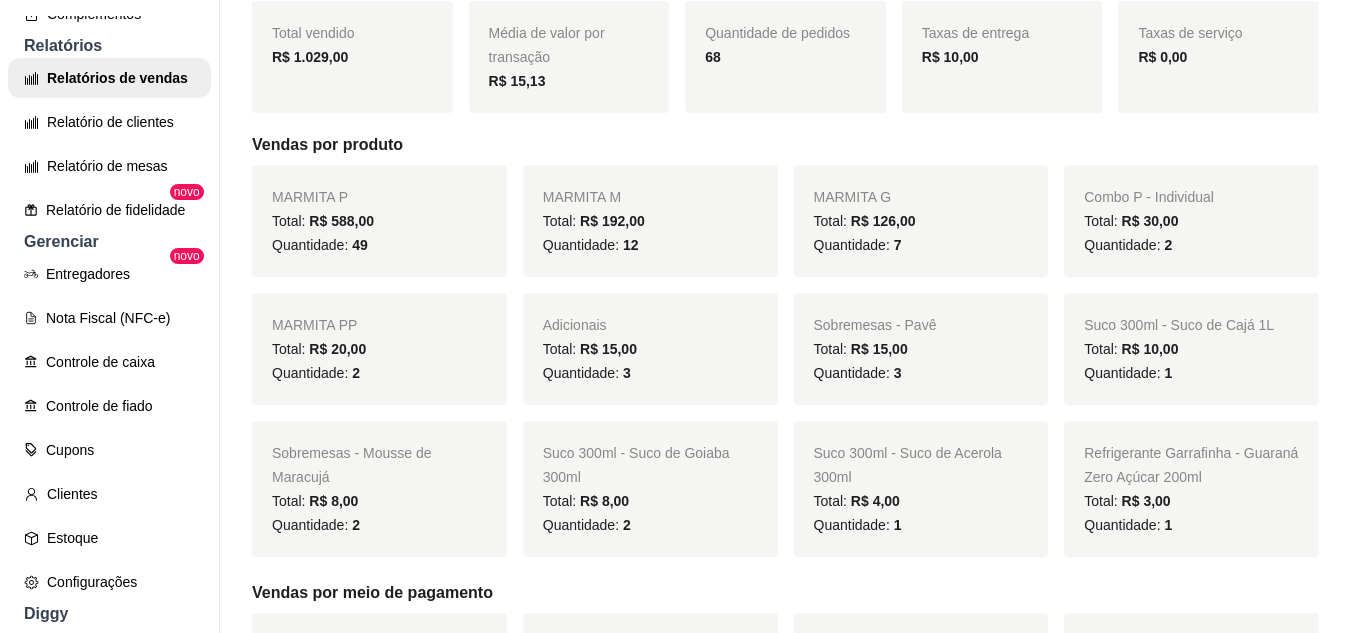 click on "Vendas por produto" at bounding box center [785, 145] 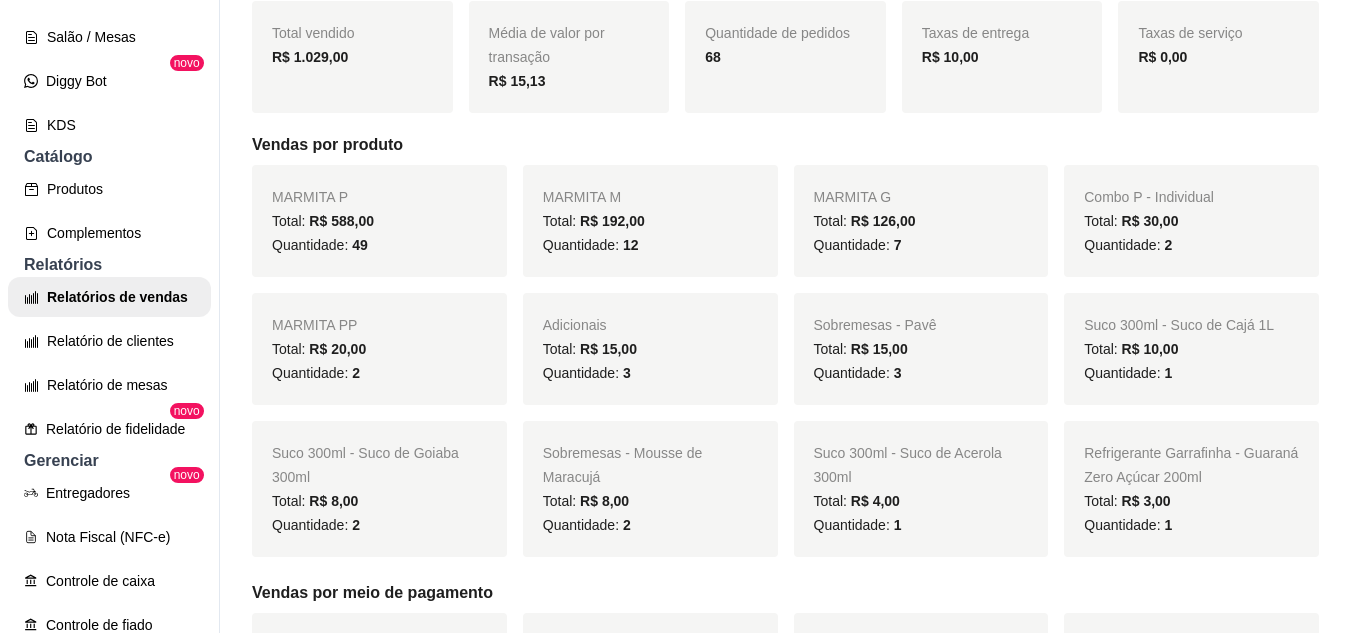 scroll, scrollTop: 481, scrollLeft: 0, axis: vertical 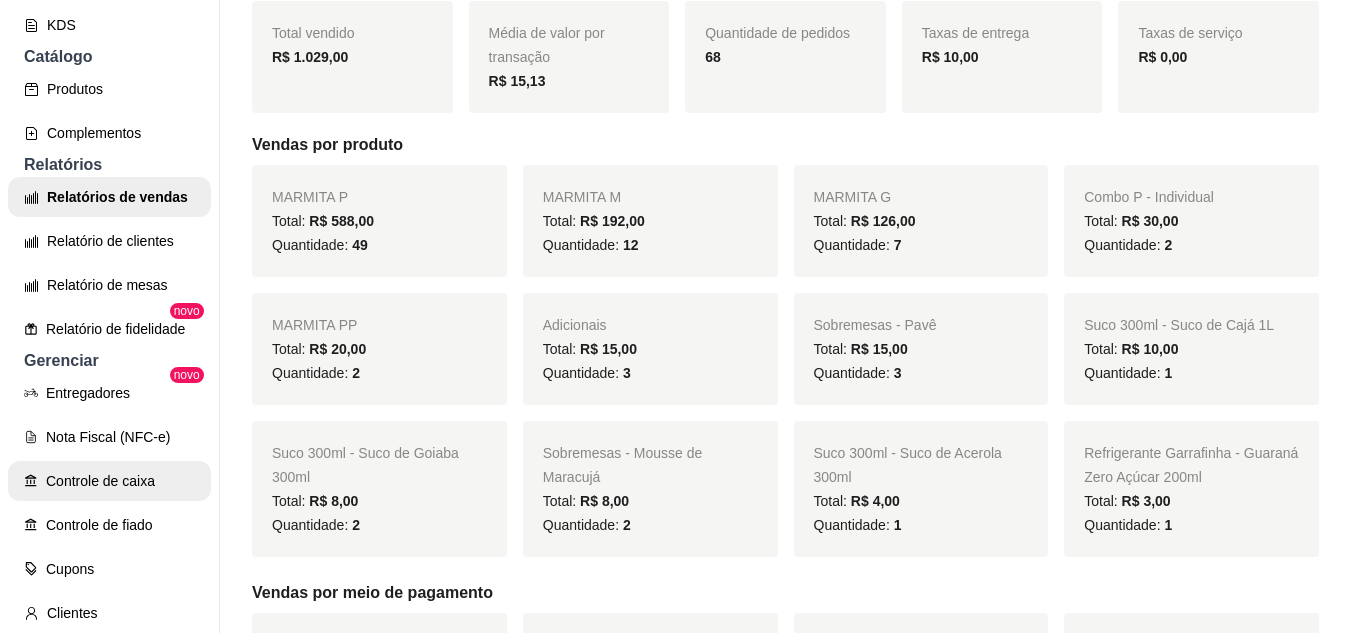 click on "Controle de caixa" at bounding box center [109, 481] 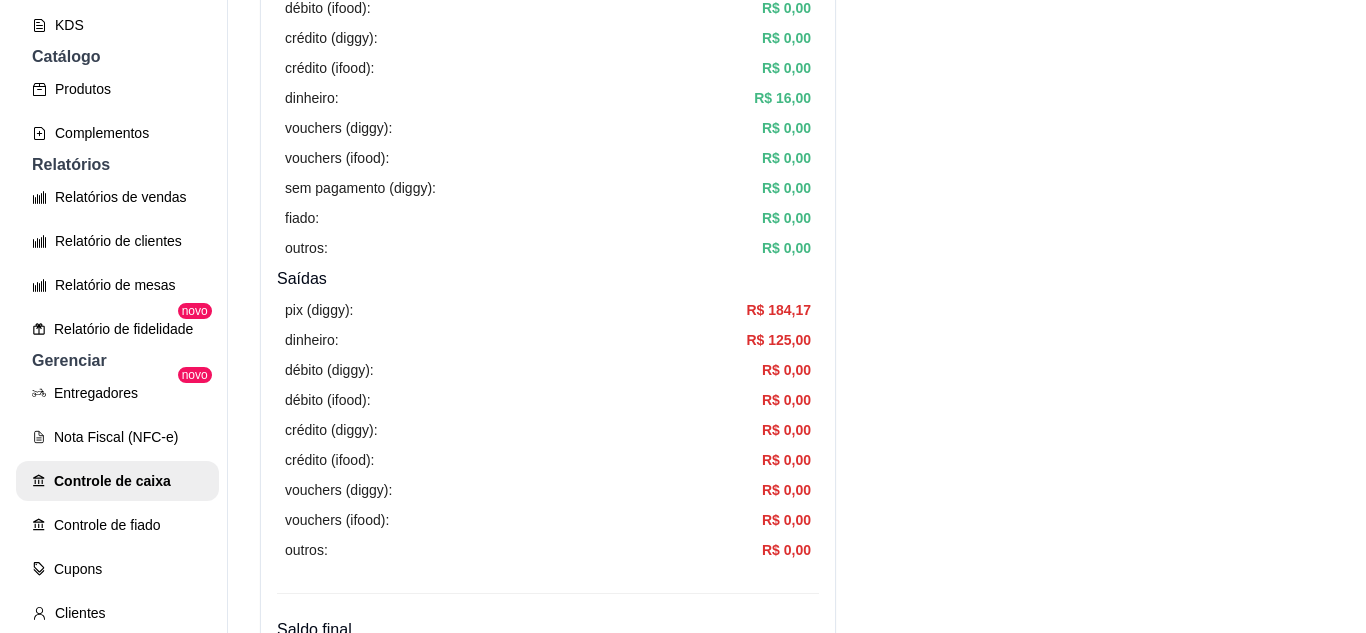 scroll, scrollTop: 200, scrollLeft: 0, axis: vertical 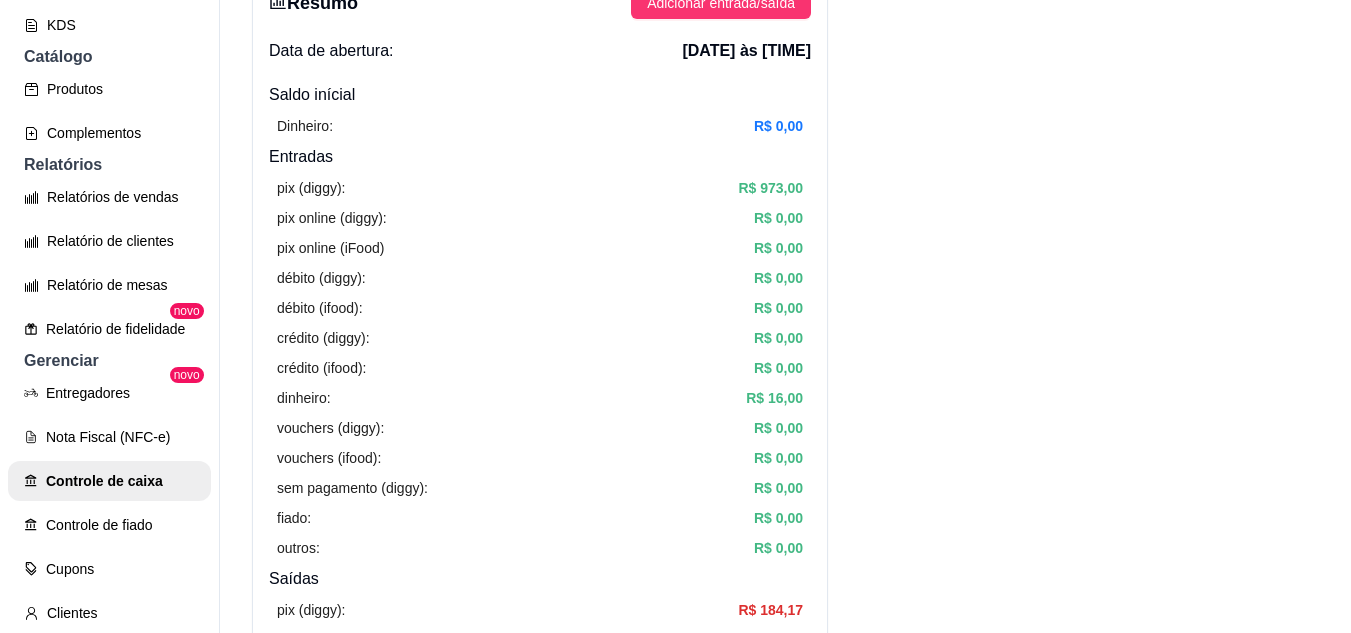 click on "Resumo Adicionar entrada/saída Data de abertura: [DATE] às [TIME] Saldo inícial Dinheiro: R$ 0,00 Entradas pix (diggy): R$ 973,00 pix online (diggy): R$ 0,00 pix online (iFood) R$ 0,00 débito (diggy): R$ 0,00 débito (ifood): R$ 0,00 crédito (diggy): R$ 0,00 crédito (ifood): R$ 0,00 dinheiro: R$ 16,00 vouchers (diggy): R$ 0,00 vouchers (ifood): R$ 0,00 sem pagamento (diggy): R$ 0,00 fiado: R$ 0,00 outros: R$ 0,00 Saídas pix (diggy): R$ 184,17 dinheiro: R$ 125,00 débito (diggy): R$ 0,00 débito (ifood): R$ 0,00 crédito (diggy): R$ 0,00 crédito (ifood): R$ 0,00 vouchers (diggy): R$ 0,00 vouchers (ifood): R$ 0,00 outros: R$ 0,00 Saldo final dinheiro em caixa: -R$ 109,00 total: R$ 679,83" at bounding box center [540, 498] 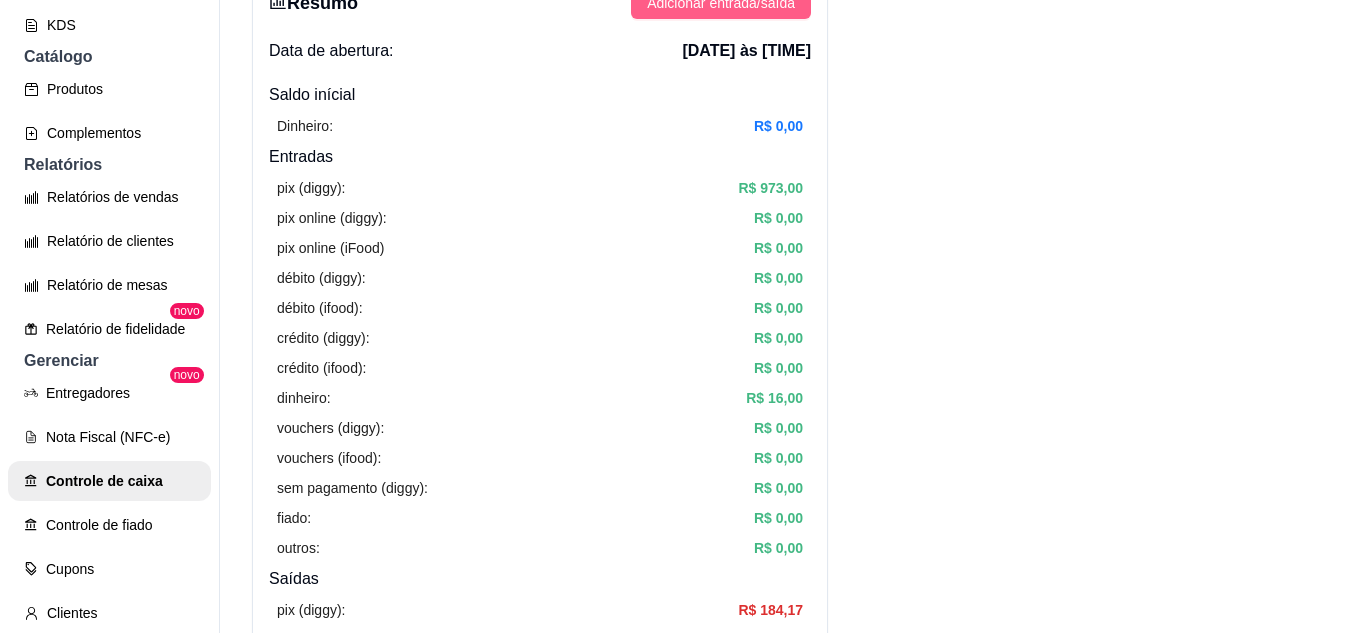 click on "Adicionar entrada/saída" at bounding box center [721, 3] 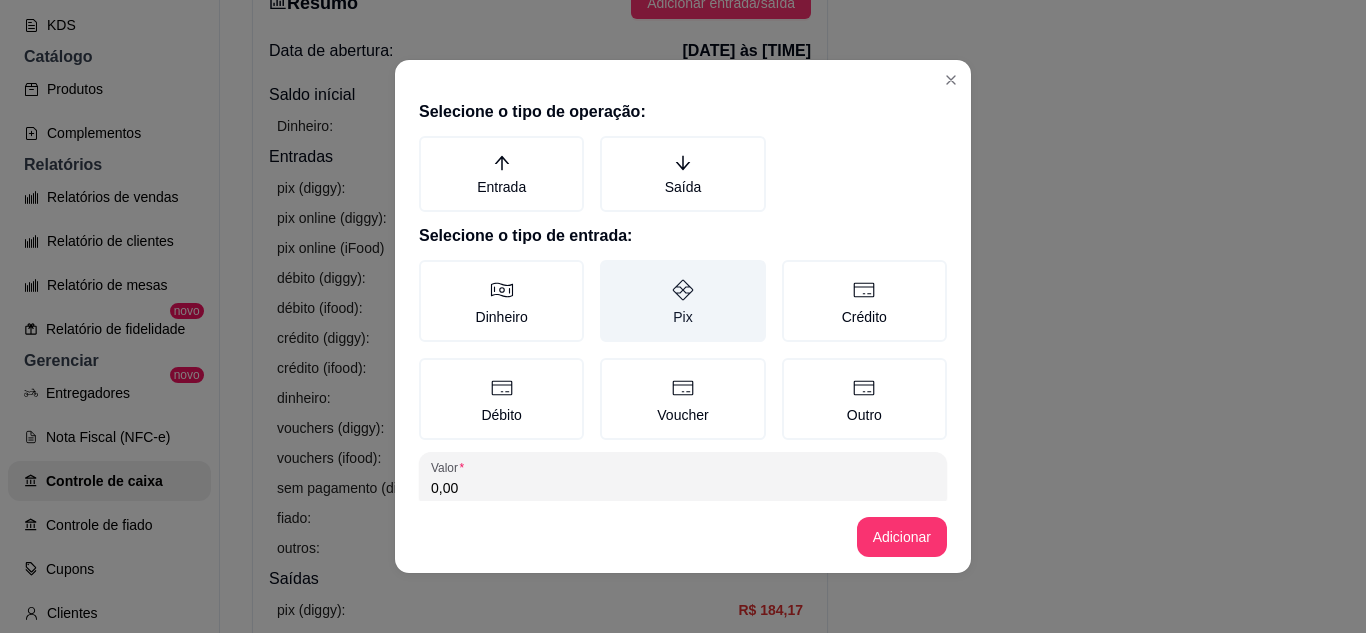 click 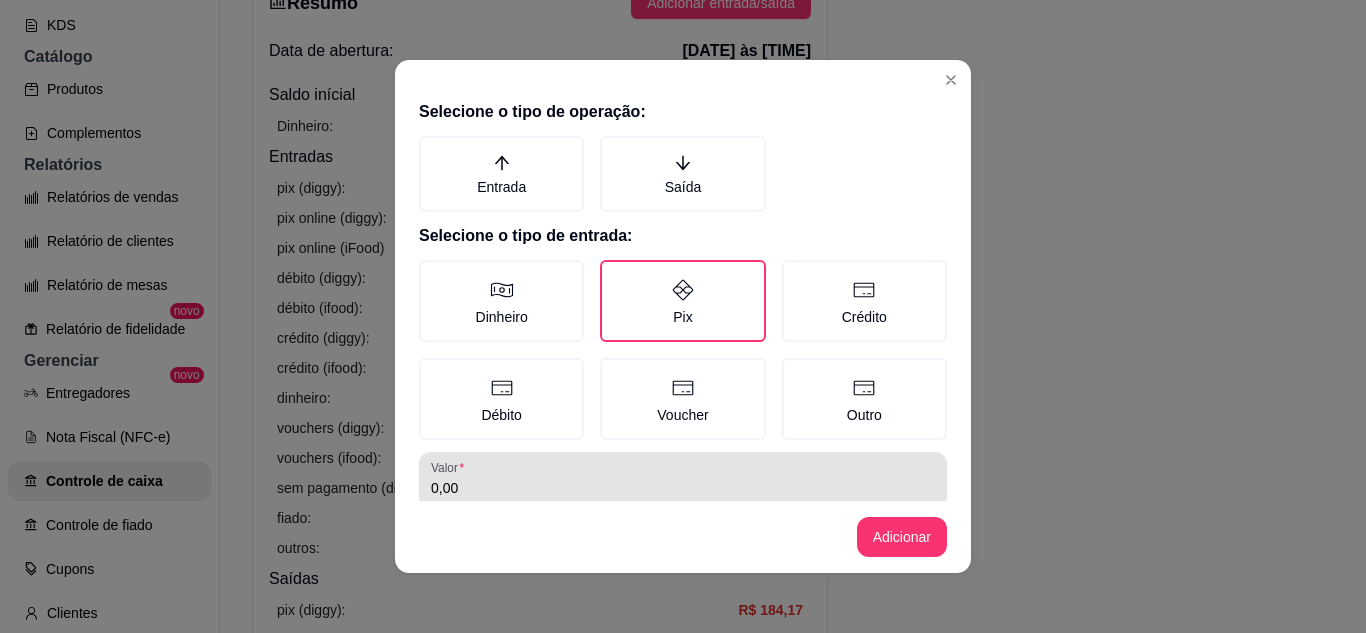click on "0,00" at bounding box center [683, 488] 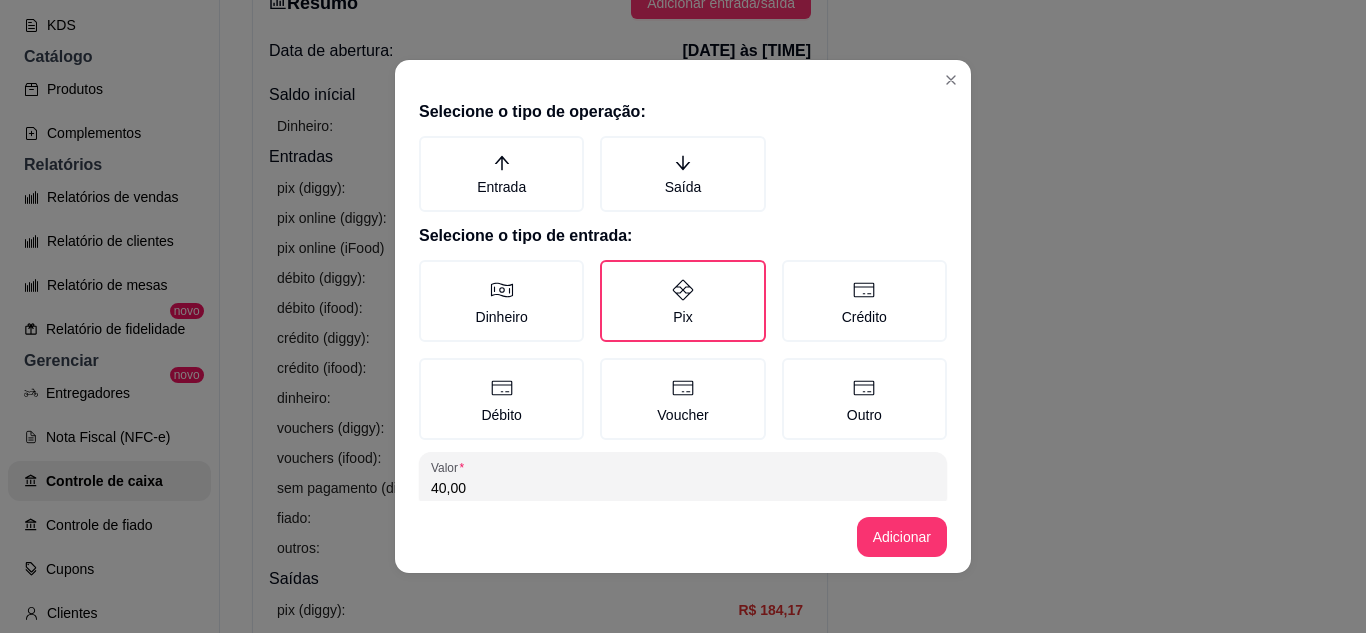 type on "40,00" 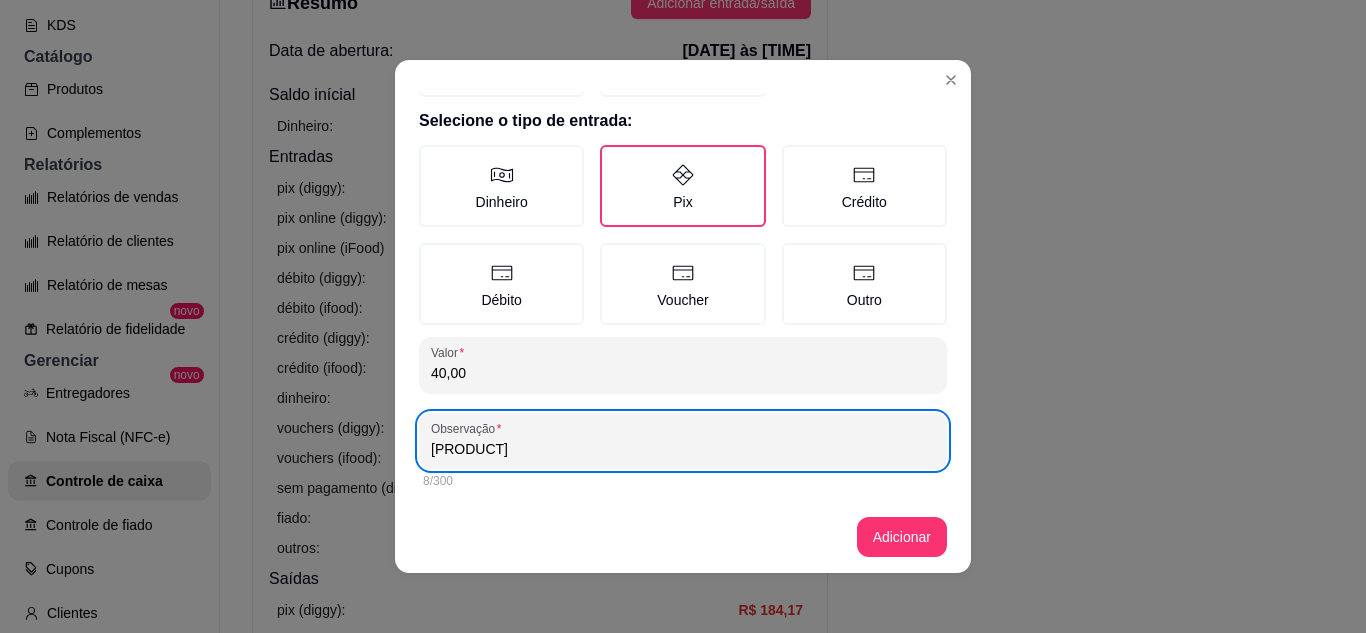 type on "[PRODUCT]" 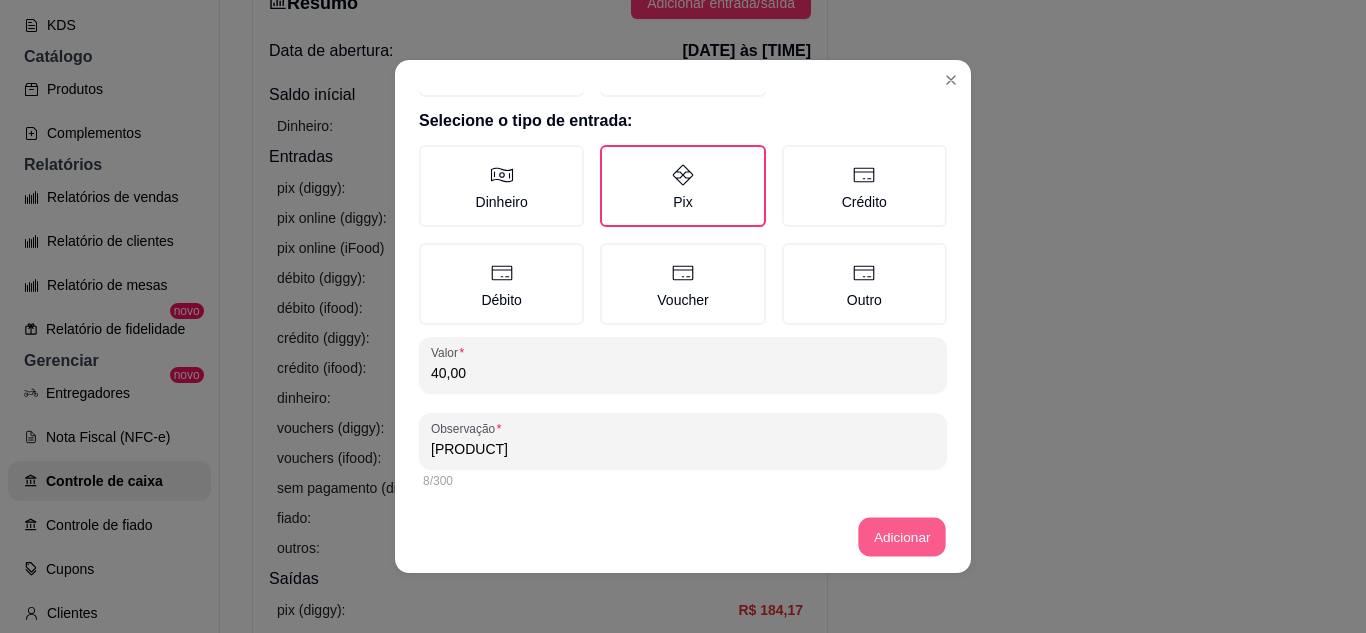 click on "Adicionar" at bounding box center (902, 537) 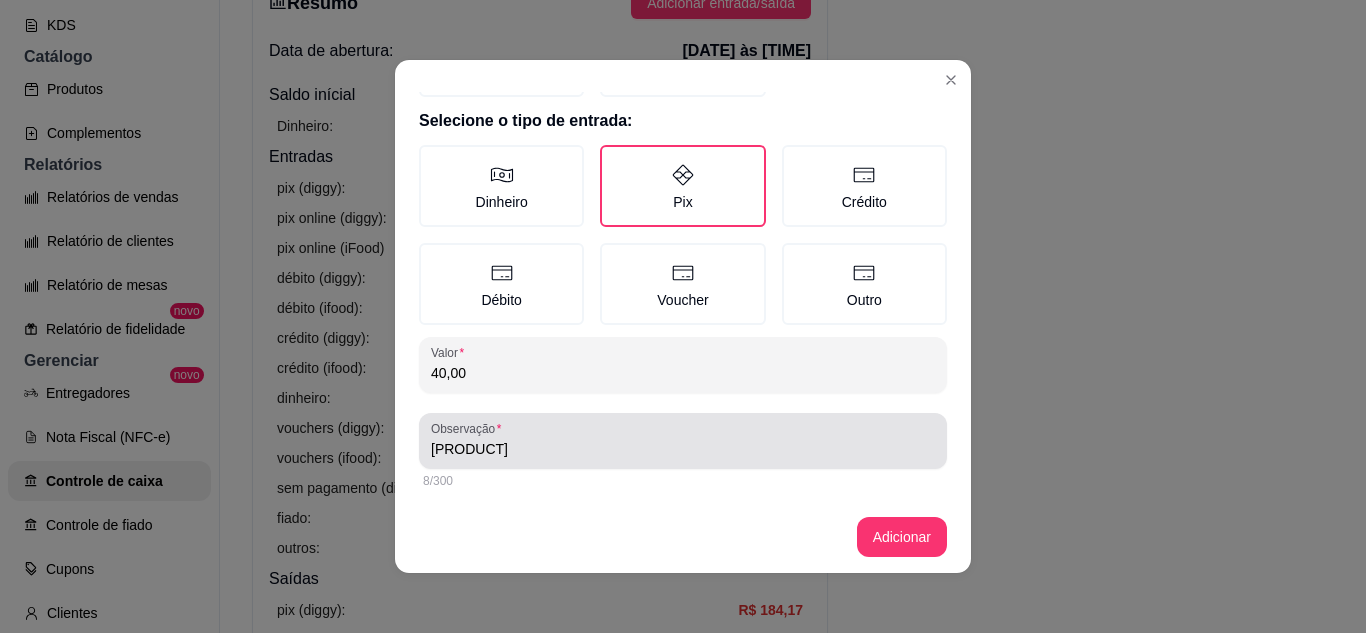 scroll, scrollTop: 4, scrollLeft: 0, axis: vertical 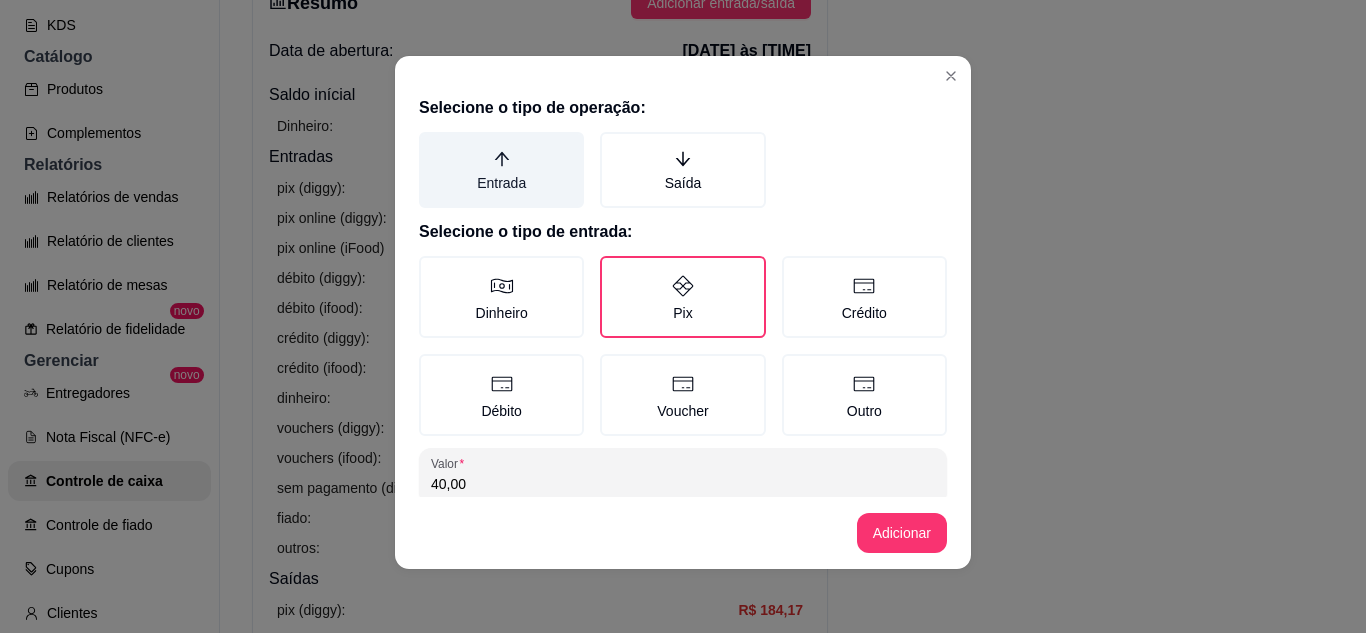 click on "Entrada" at bounding box center [501, 170] 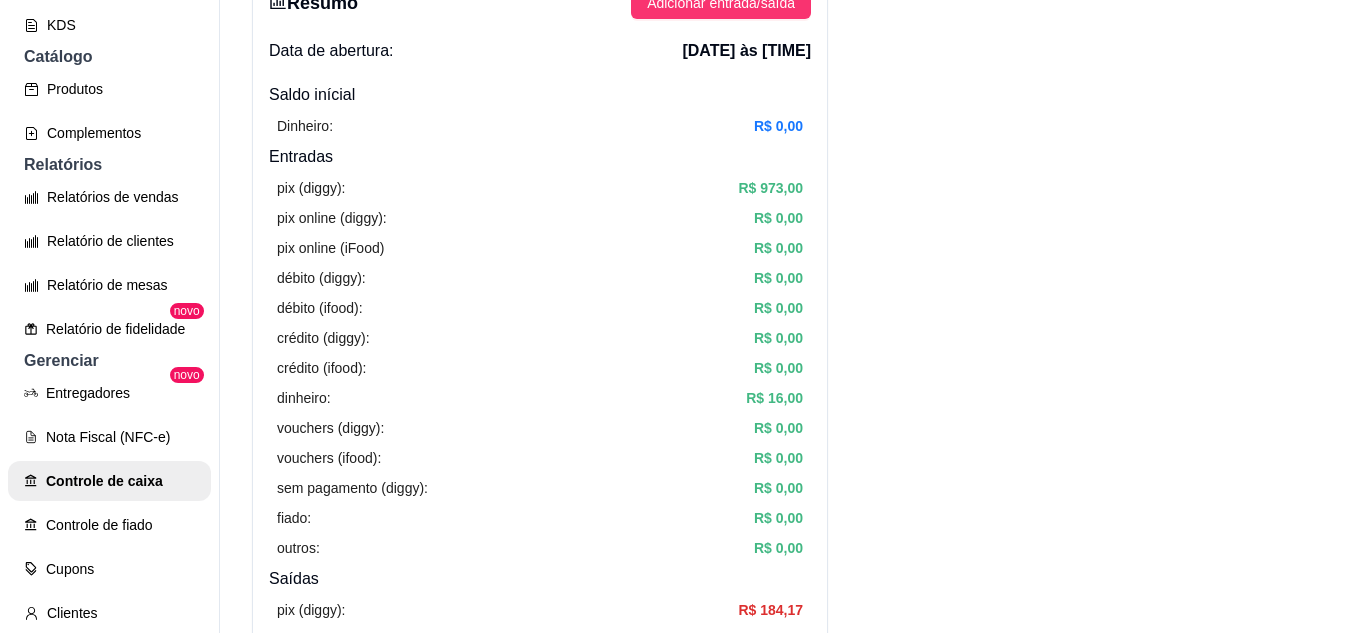 click on "Resumo Adicionar entrada/saída Data de abertura: [DATE] às [TIME] Saldo inícial Dinheiro: R$ 0,00 Entradas pix (diggy): R$ 973,00 pix online (diggy): R$ 0,00 pix online (iFood) R$ 0,00 débito (diggy): R$ 0,00 débito (ifood): R$ 0,00 crédito (diggy): R$ 0,00 crédito (ifood): R$ 0,00 dinheiro: R$ 16,00 vouchers (diggy): R$ 0,00 vouchers (ifood): R$ 0,00 sem pagamento (diggy): R$ 0,00 fiado: R$ 0,00 outros: R$ 0,00 Saídas pix (diggy): R$ 184,17 dinheiro: R$ 125,00 débito (diggy): R$ 0,00 débito (ifood): R$ 0,00 crédito (diggy): R$ 0,00 crédito (ifood): R$ 0,00 vouchers (diggy): R$ 0,00 vouchers (ifood): R$ 0,00 outros: R$ 0,00 Saldo final dinheiro em caixa: -R$ 109,00 total: R$ 679,83 Todos Pix Dinheiro Crédito Débito Voucher Outros Entrada R$ 989,00 Saída R$ 309,17 Saldo R$ 679,83 Tipo de pagamento Data - Hora Entrada ou Saída Descrição Valor Descrição Transferência Pix [DATE] às [TIME] Entrada MARMITAS R$ 963,00 Editar Dinheiro Saída Editar" at bounding box center [785, 1185] 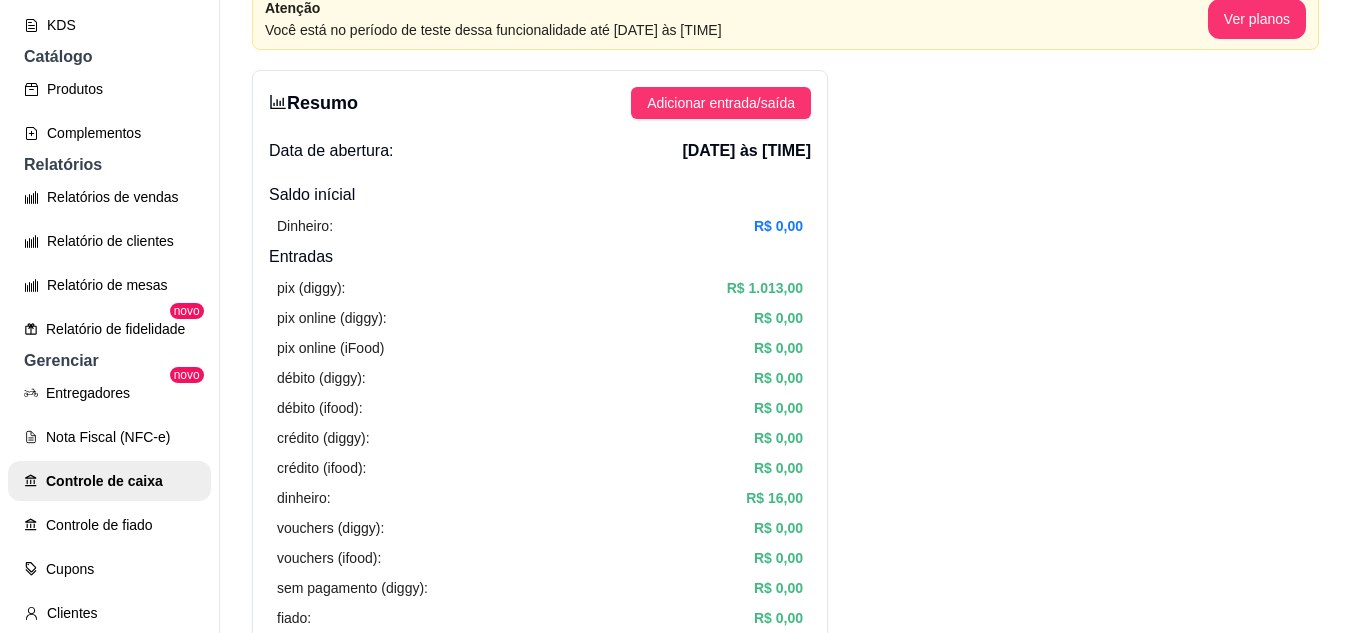 scroll, scrollTop: 0, scrollLeft: 0, axis: both 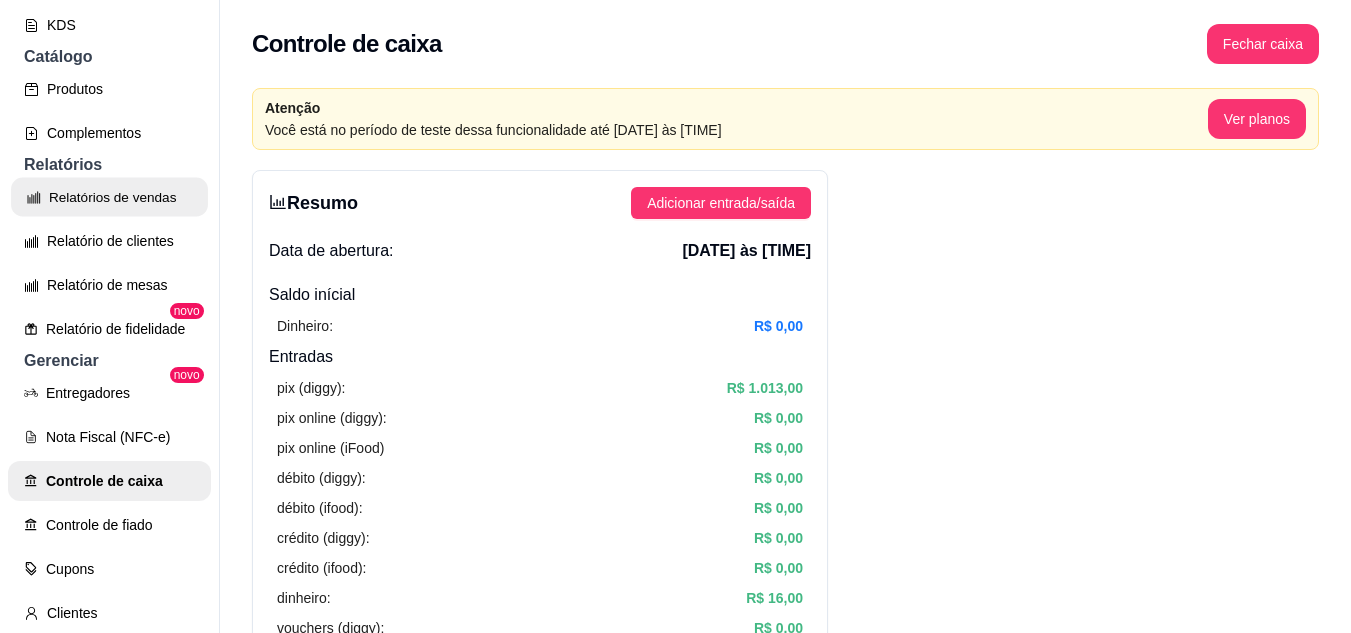 click on "Relatórios de vendas" at bounding box center [109, 197] 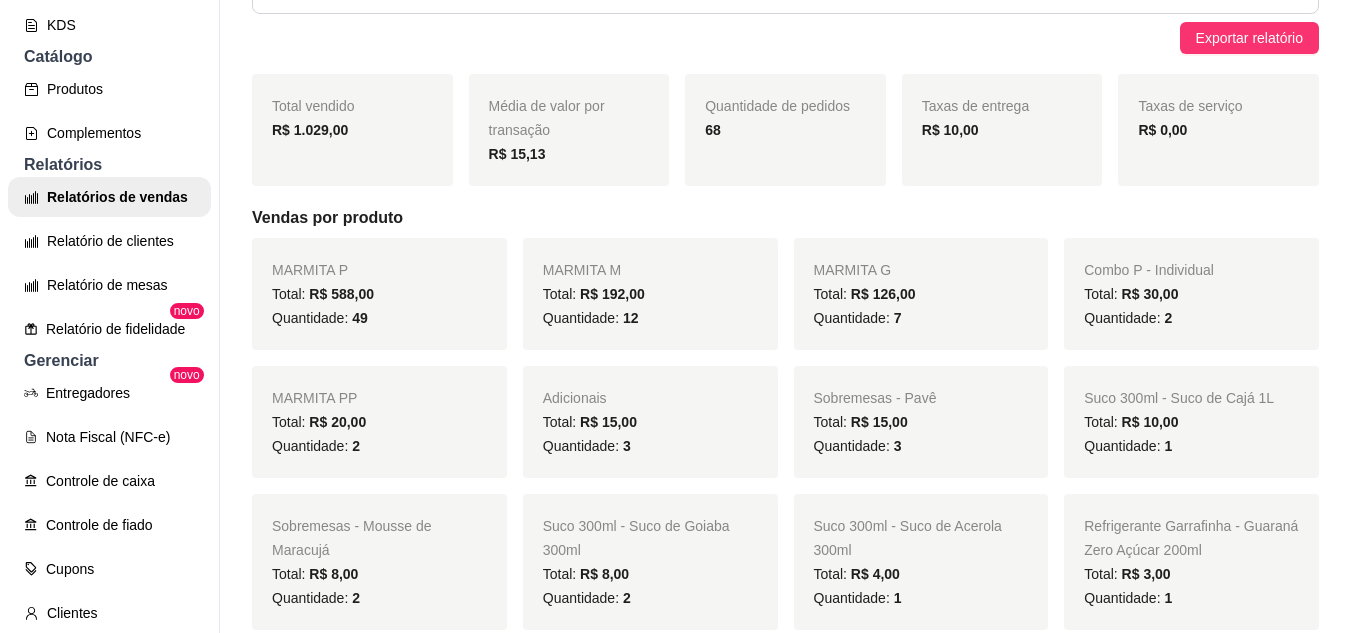 scroll, scrollTop: 0, scrollLeft: 0, axis: both 